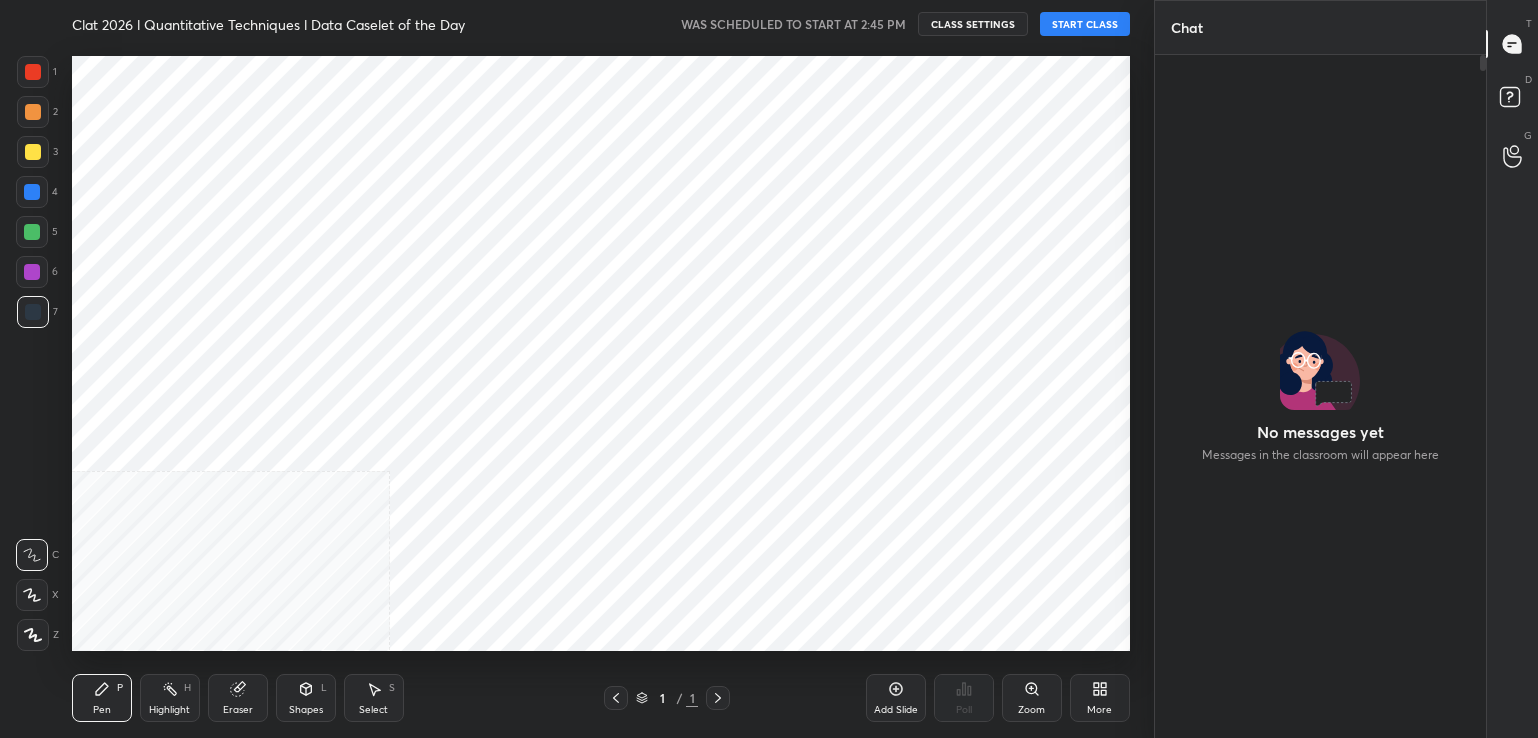 scroll, scrollTop: 0, scrollLeft: 0, axis: both 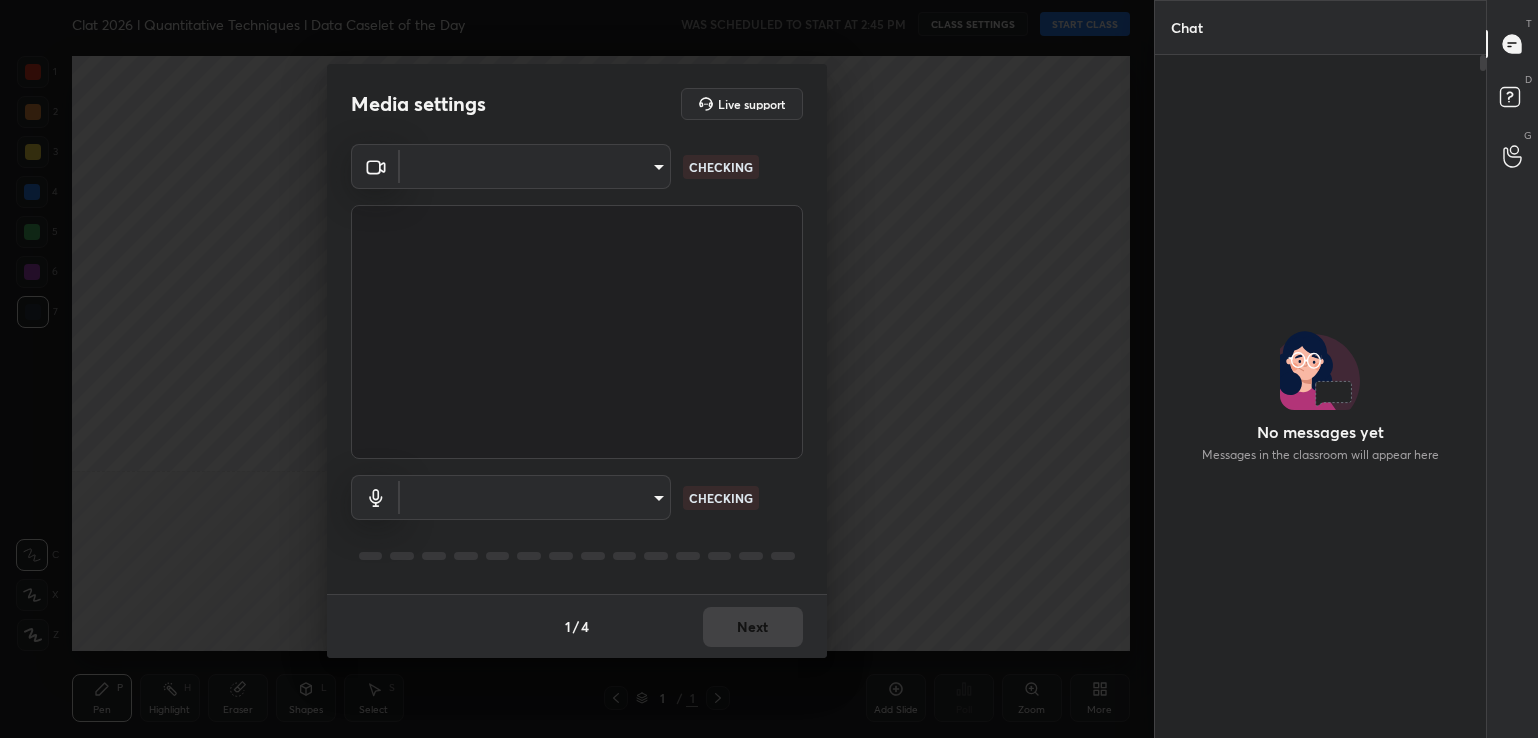 type on "7c8b6f92683981c2a5815f6f3e9d8cc93e46217fc8bc62e310dda605fd729cb0" 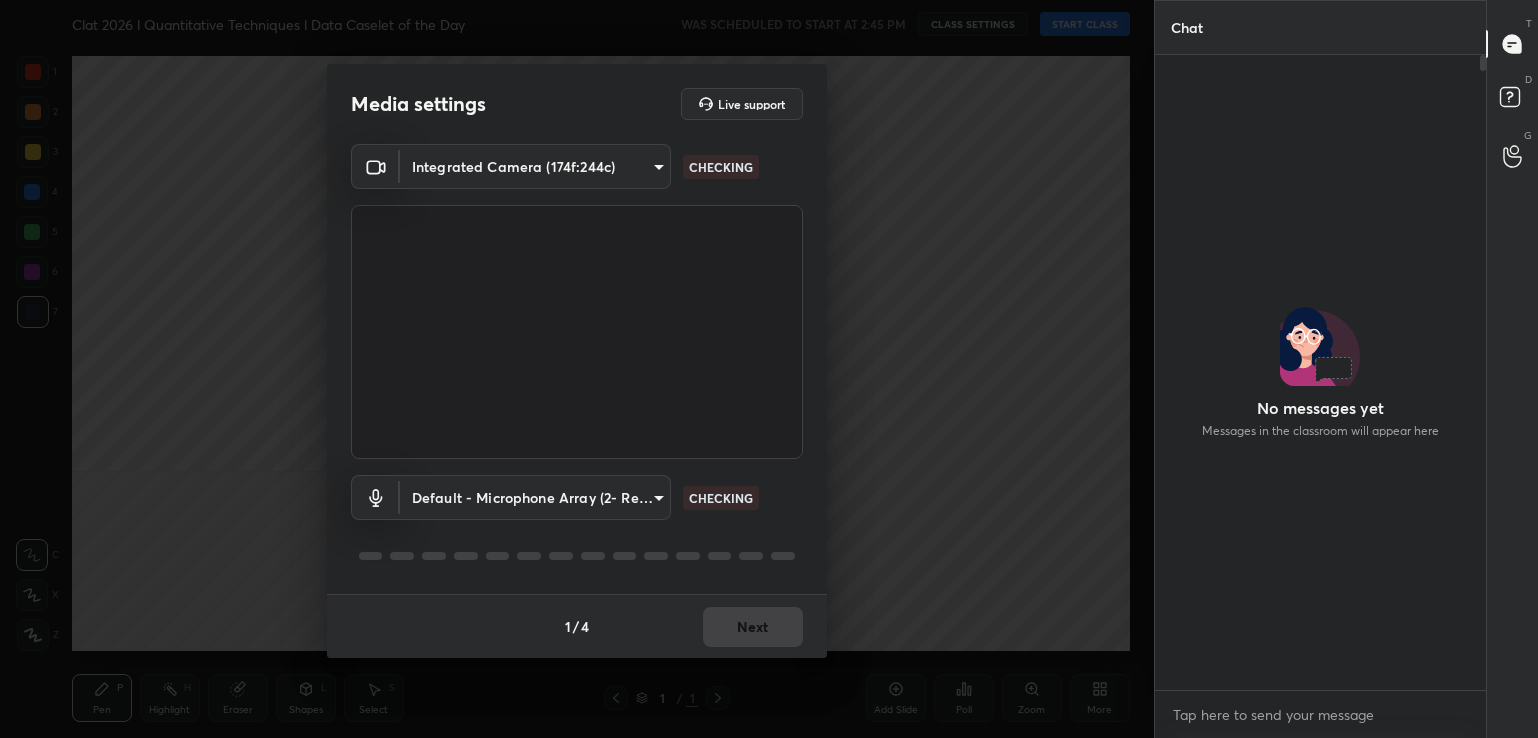 scroll, scrollTop: 629, scrollLeft: 326, axis: both 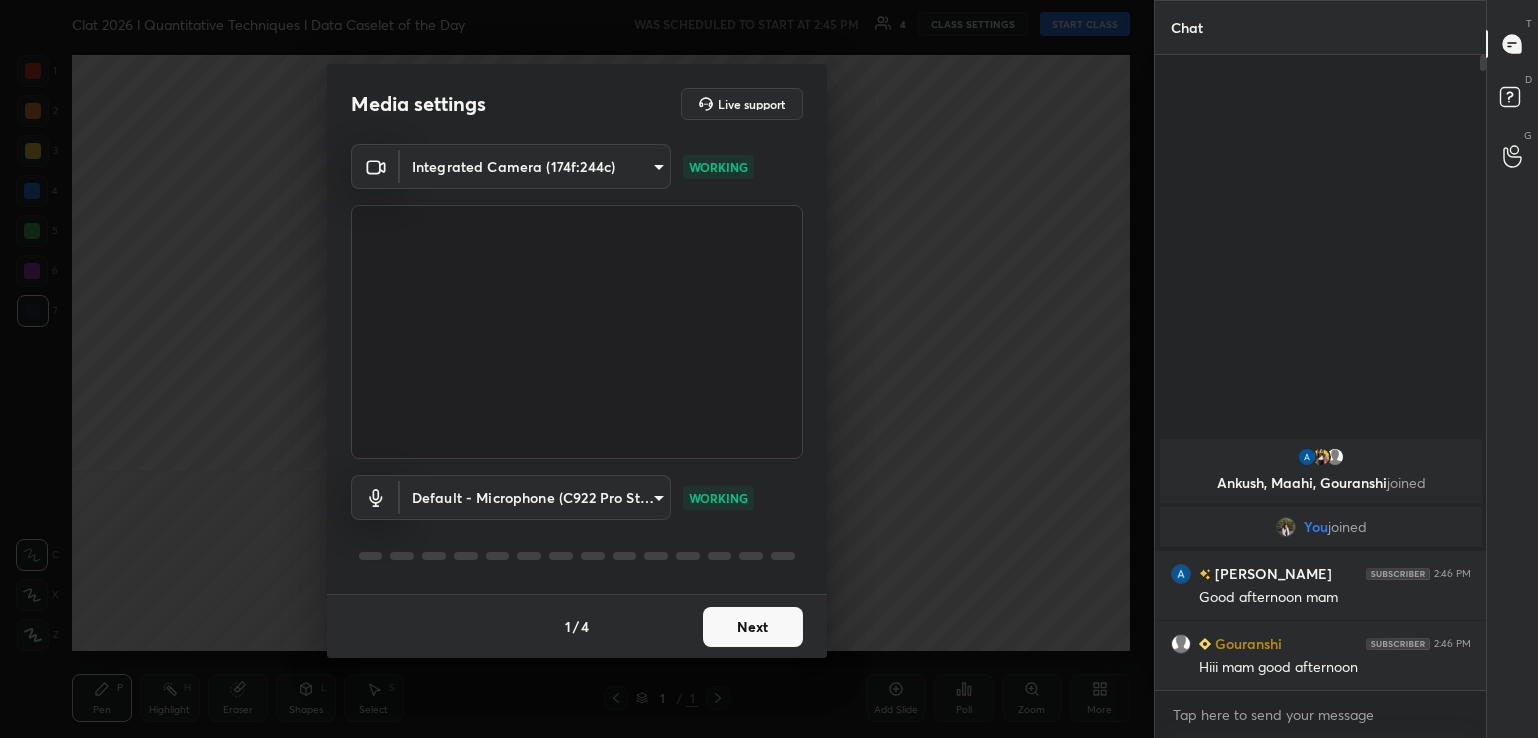 click on "1 2 3 4 5 6 7 C X Z C X Z E E Erase all   H H Clat 2026 l Quantitative Techniques l Data Caselet of the Day WAS SCHEDULED TO START AT  2:45 PM 4 CLASS SETTINGS START CLASS Setting up your live class Back Clat 2026 l Quantitative Techniques l Data Caselet of the Day [PERSON_NAME] Pen P Highlight H Eraser Shapes L Select S 1 / 1 Add Slide Poll Zoom More Chat Ankush, [PERSON_NAME], [PERSON_NAME]  joined You  joined [PERSON_NAME] 2:46 PM Good afternoon mam [PERSON_NAME] 2:46 PM [PERSON_NAME] mam good afternoon JUMP TO LATEST Enable hand raising Enable raise hand to speak to learners. Once enabled, chat will be turned off temporarily. Enable x   Doubts asked by learners will show up here Raise hand disabled You have disabled Raise hand currently. Enable it to invite learners to speak Enable Can't raise hand Looks like educator just invited you to speak. Please wait before you can raise your hand again. Got it T Messages (T) D Doubts (D) G Raise Hand (G) Report an issue Reason for reporting Buffering Chat not working Audio - Video sync issue ​ 1" at bounding box center [769, 369] 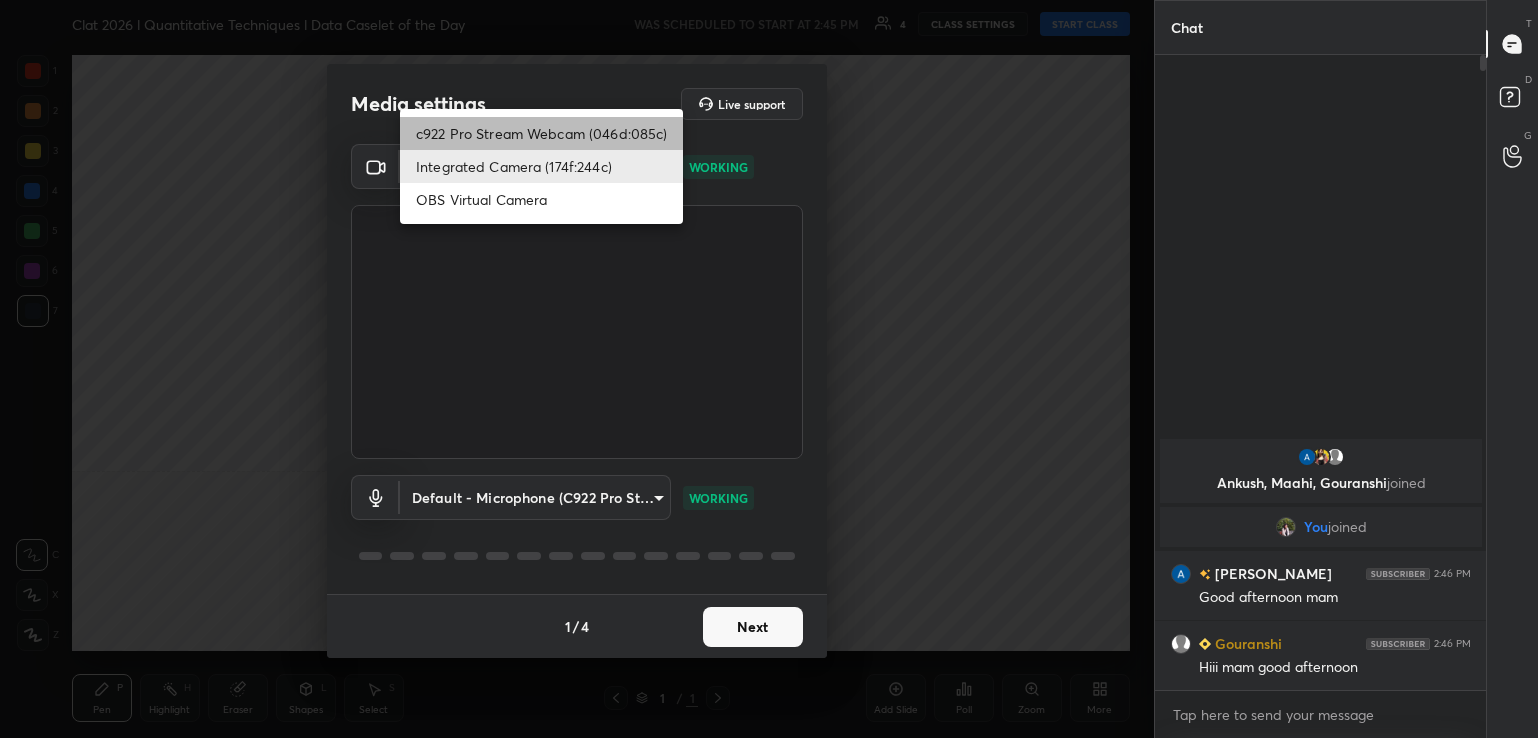 click on "c922 Pro Stream Webcam (046d:085c)" at bounding box center (541, 133) 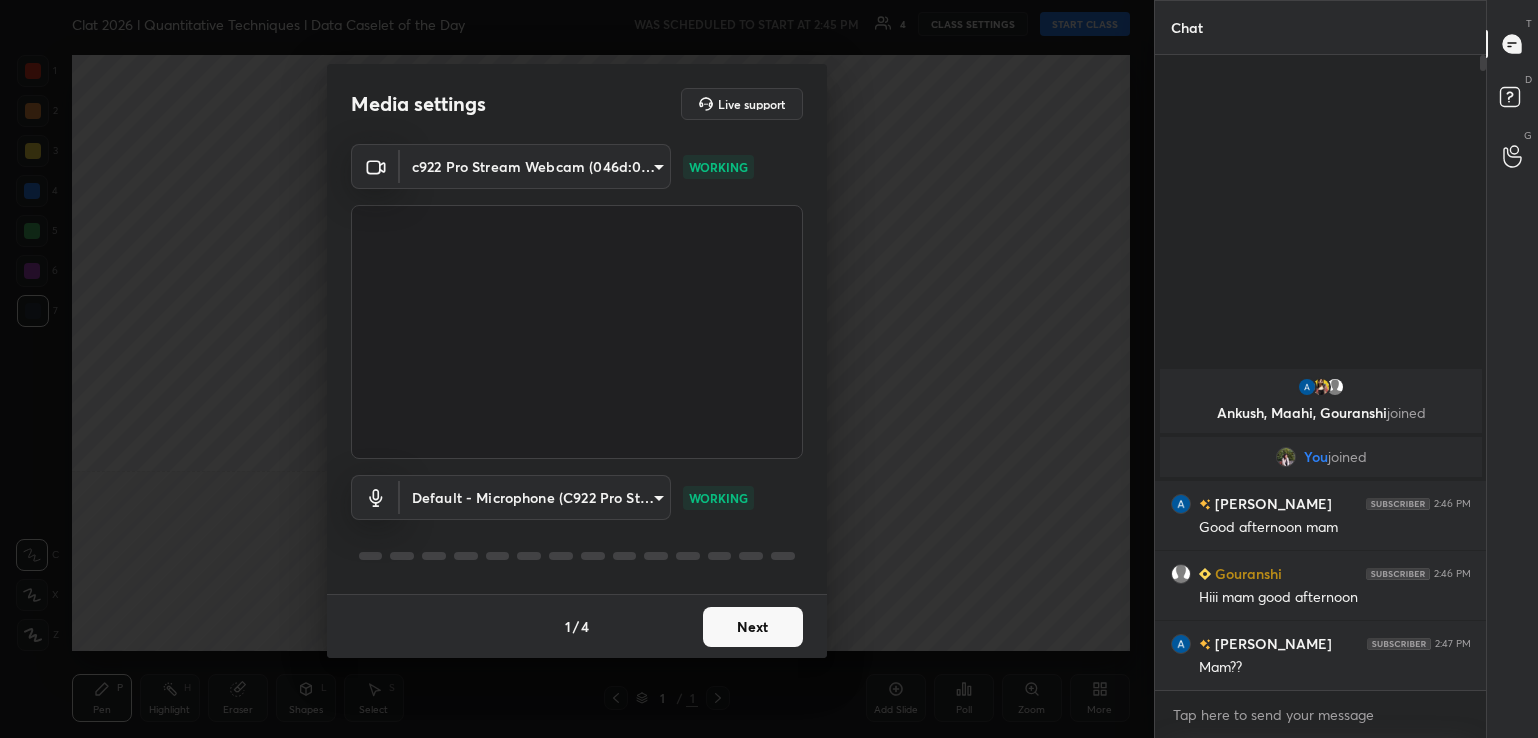 click on "Next" at bounding box center (753, 627) 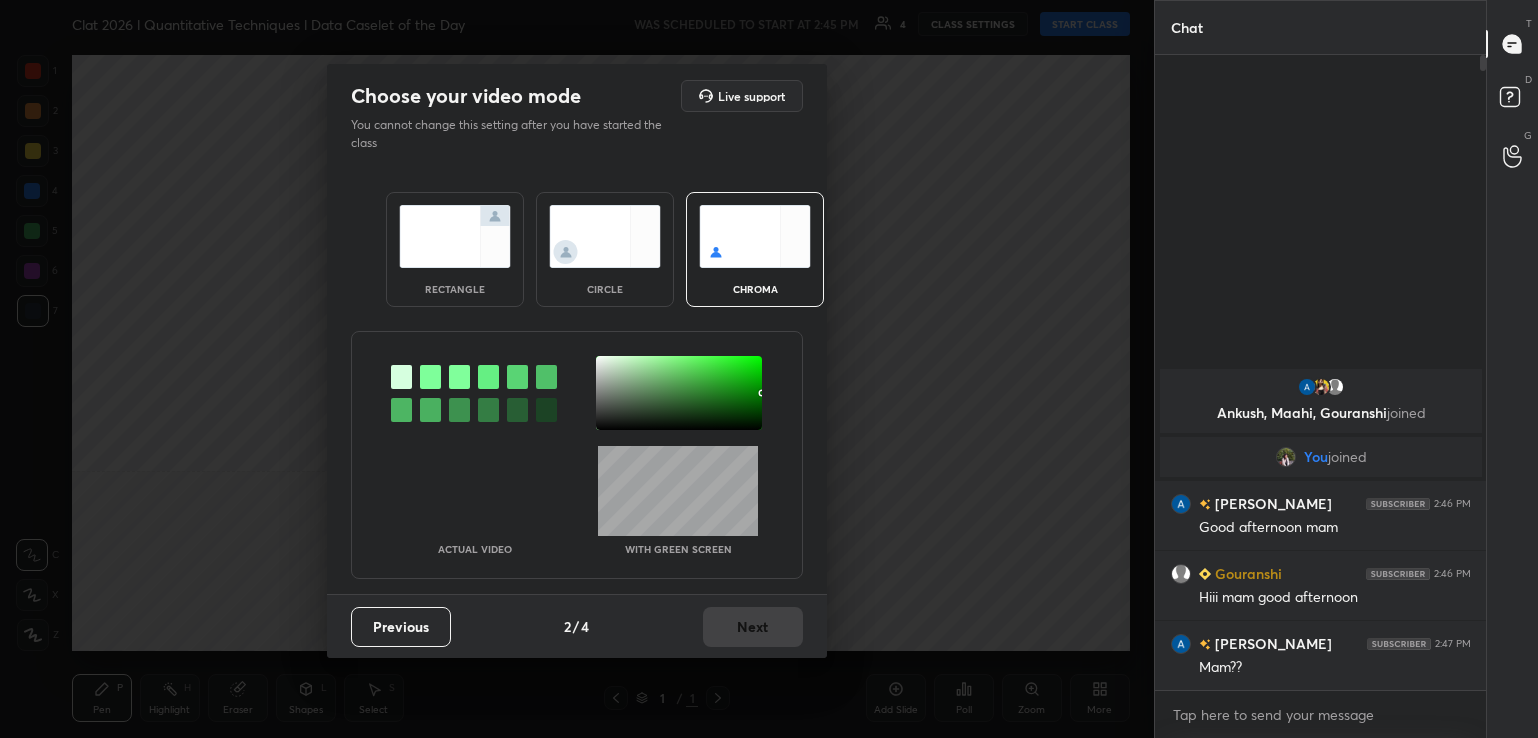 click at bounding box center (605, 236) 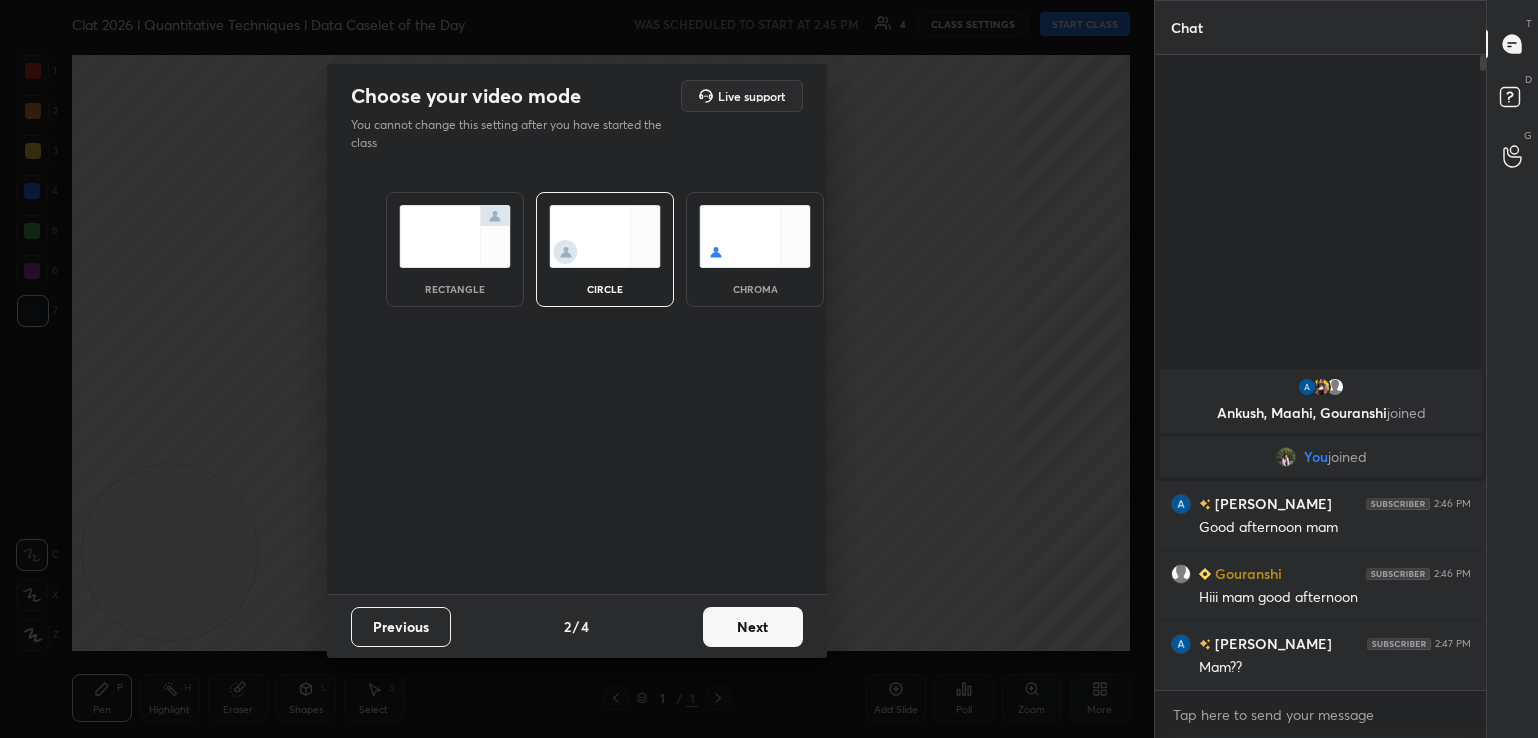 click on "Next" at bounding box center (753, 627) 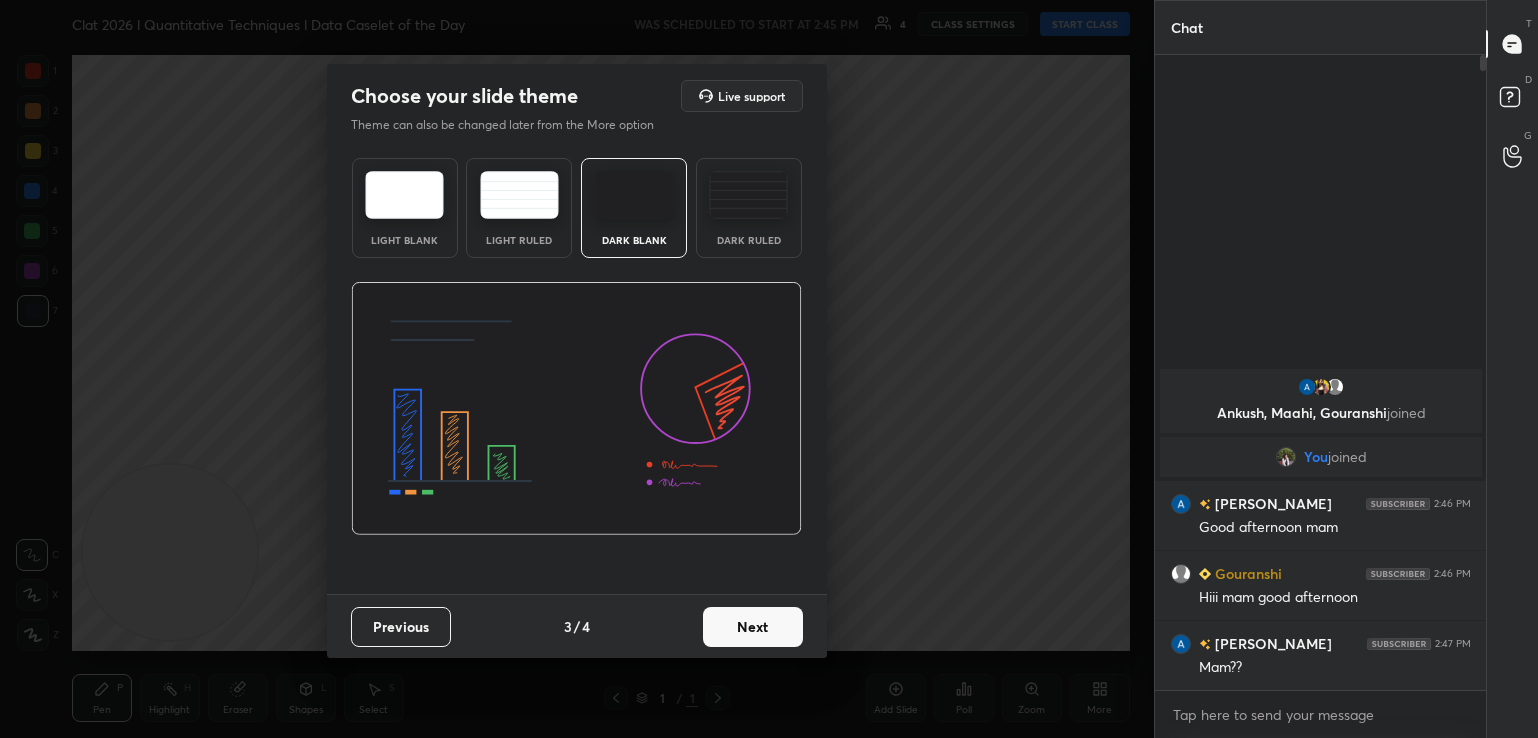 click on "Next" at bounding box center (753, 627) 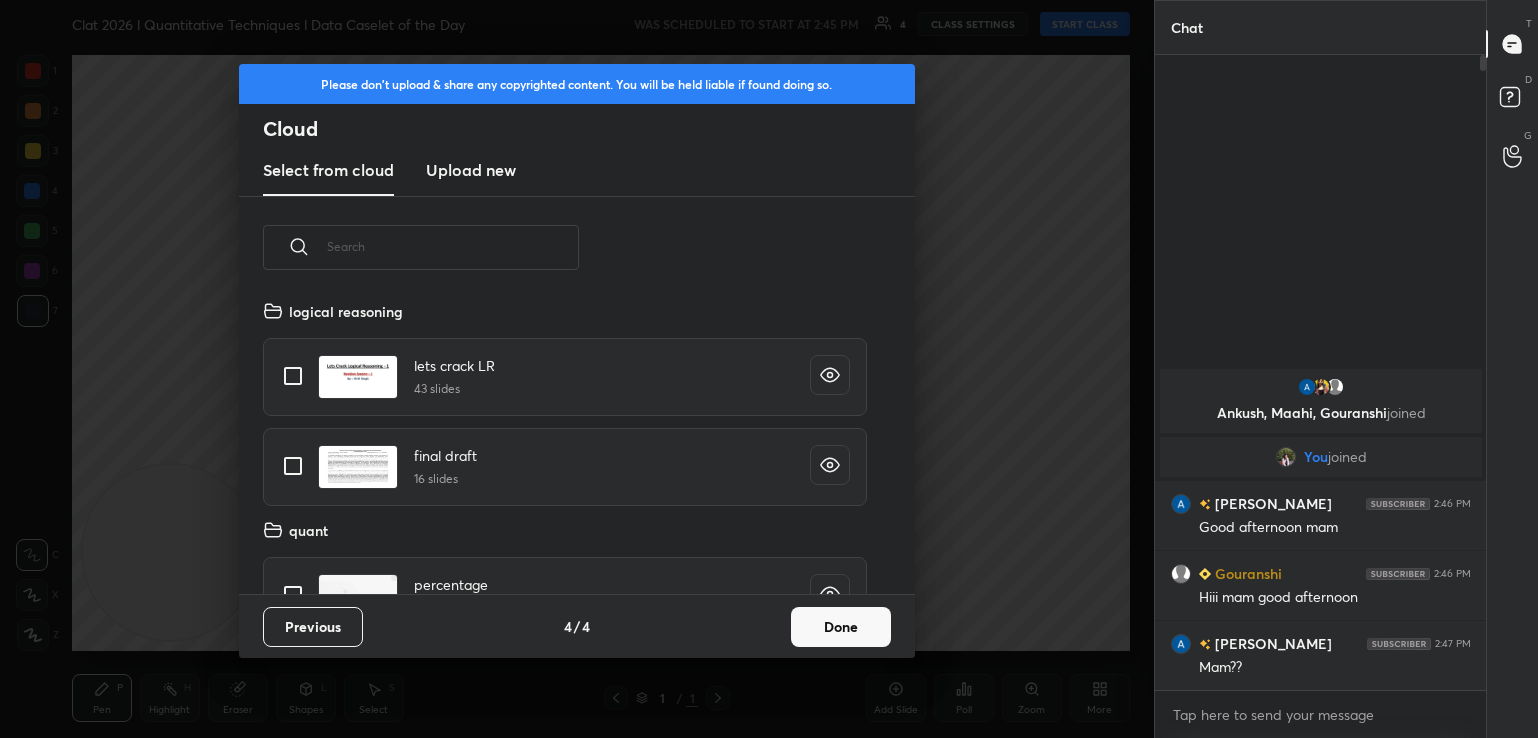 click on "Done" at bounding box center [841, 627] 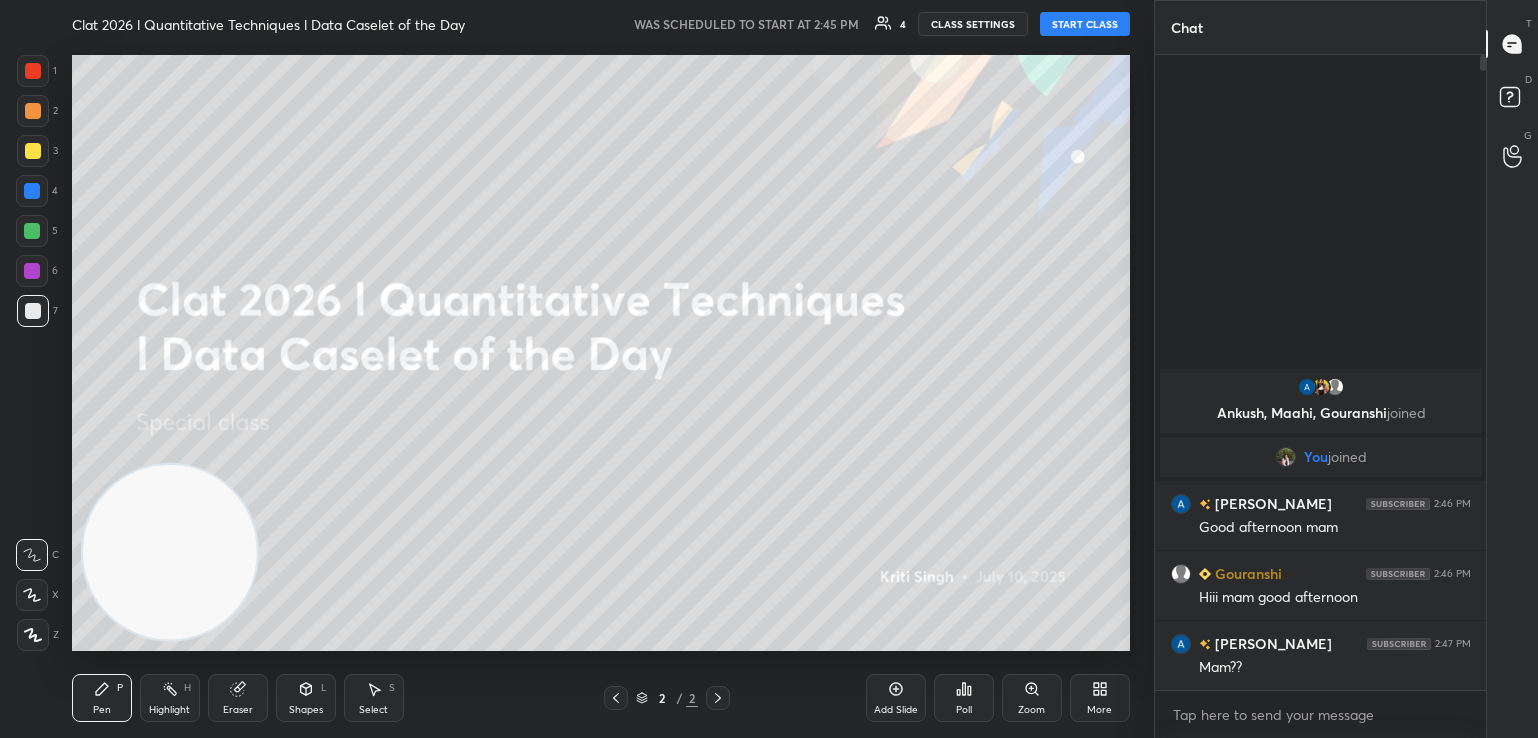 click on "START CLASS" at bounding box center (1085, 24) 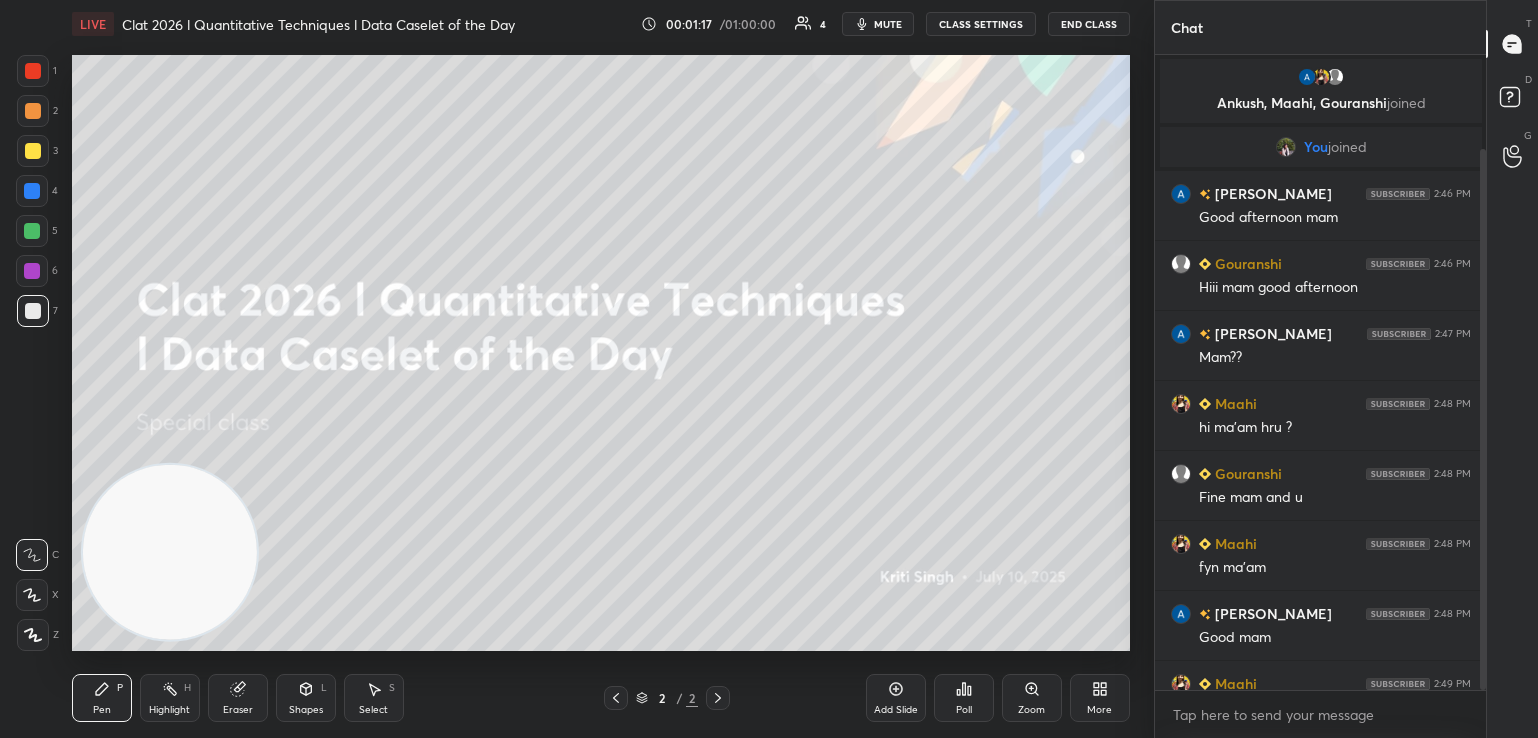 scroll, scrollTop: 110, scrollLeft: 0, axis: vertical 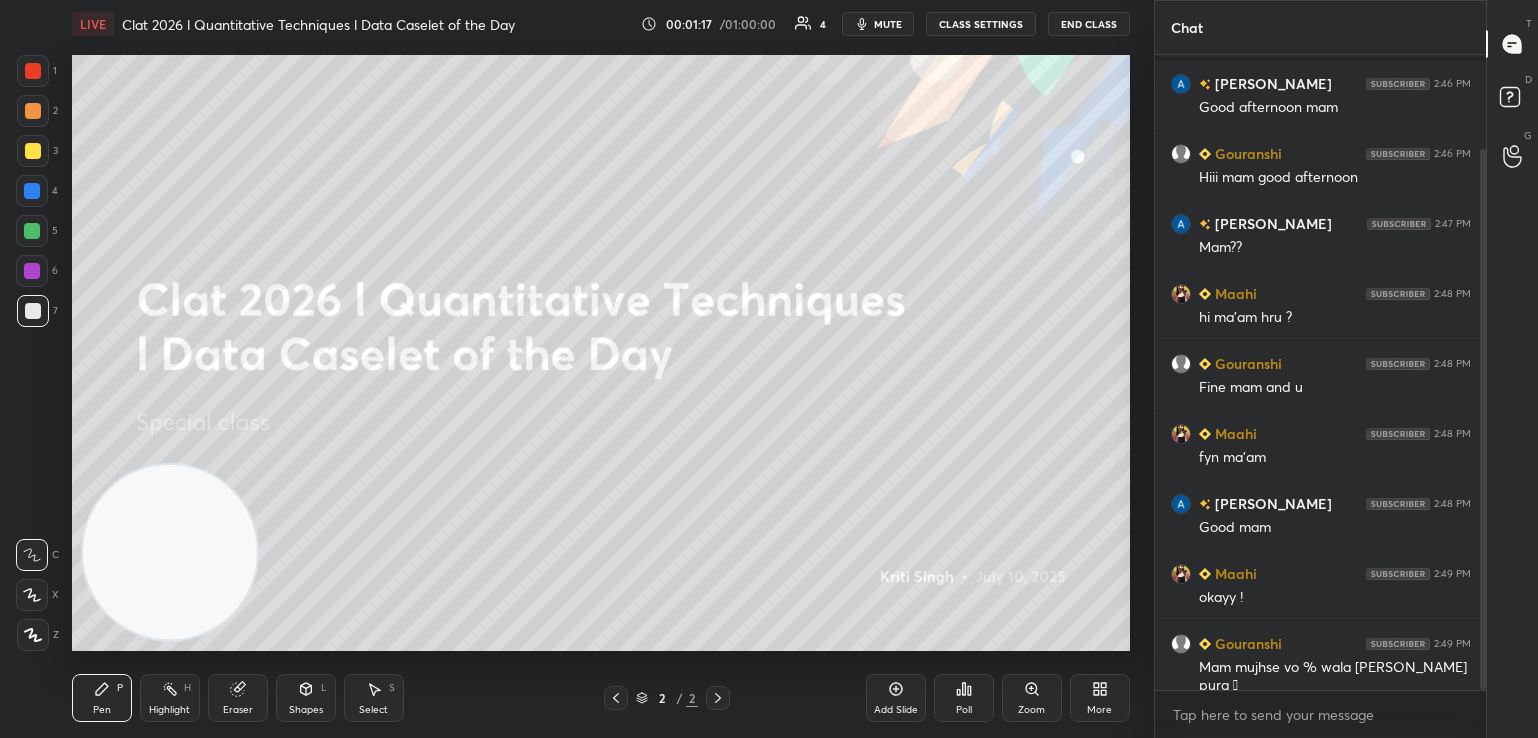 drag, startPoint x: 1483, startPoint y: 171, endPoint x: 1494, endPoint y: 385, distance: 214.28252 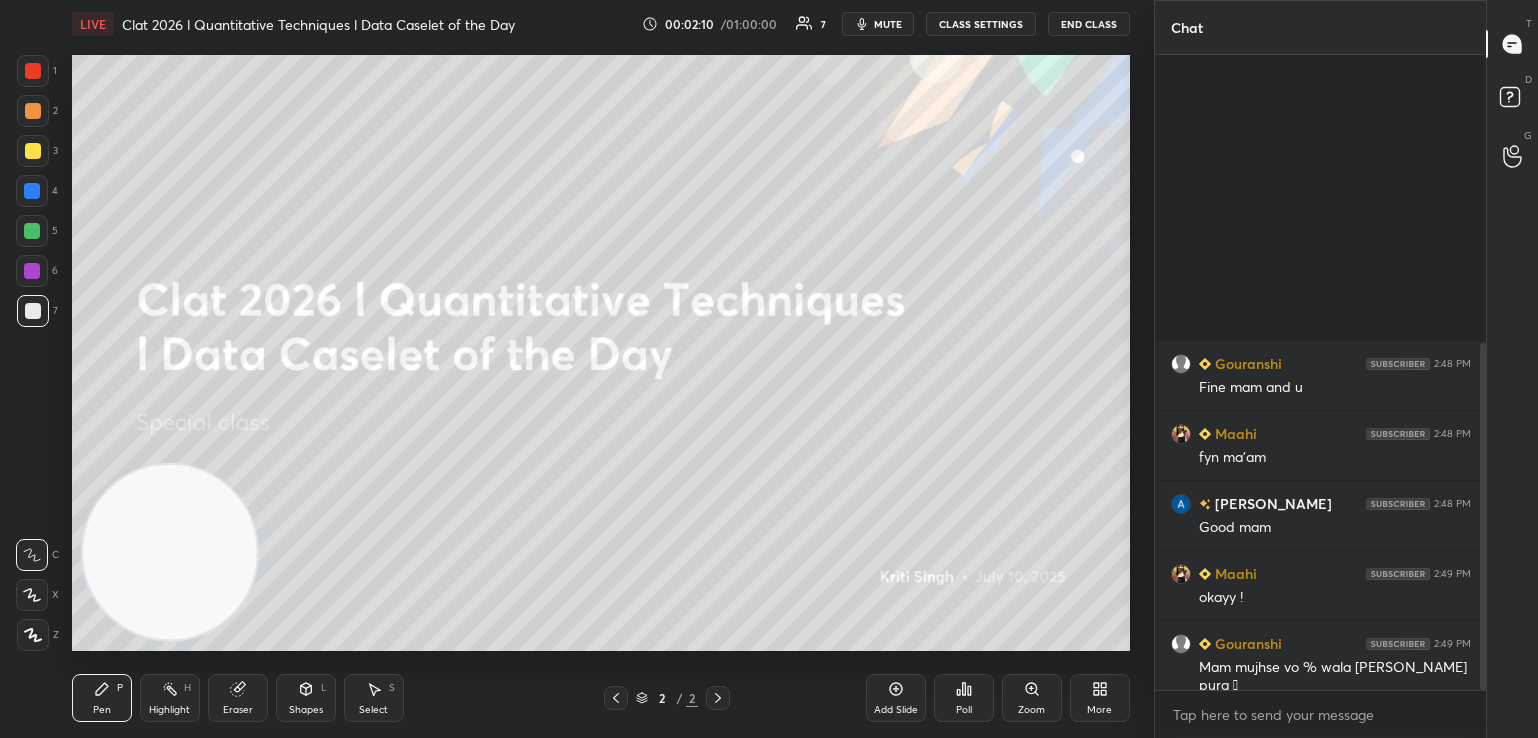 scroll, scrollTop: 526, scrollLeft: 0, axis: vertical 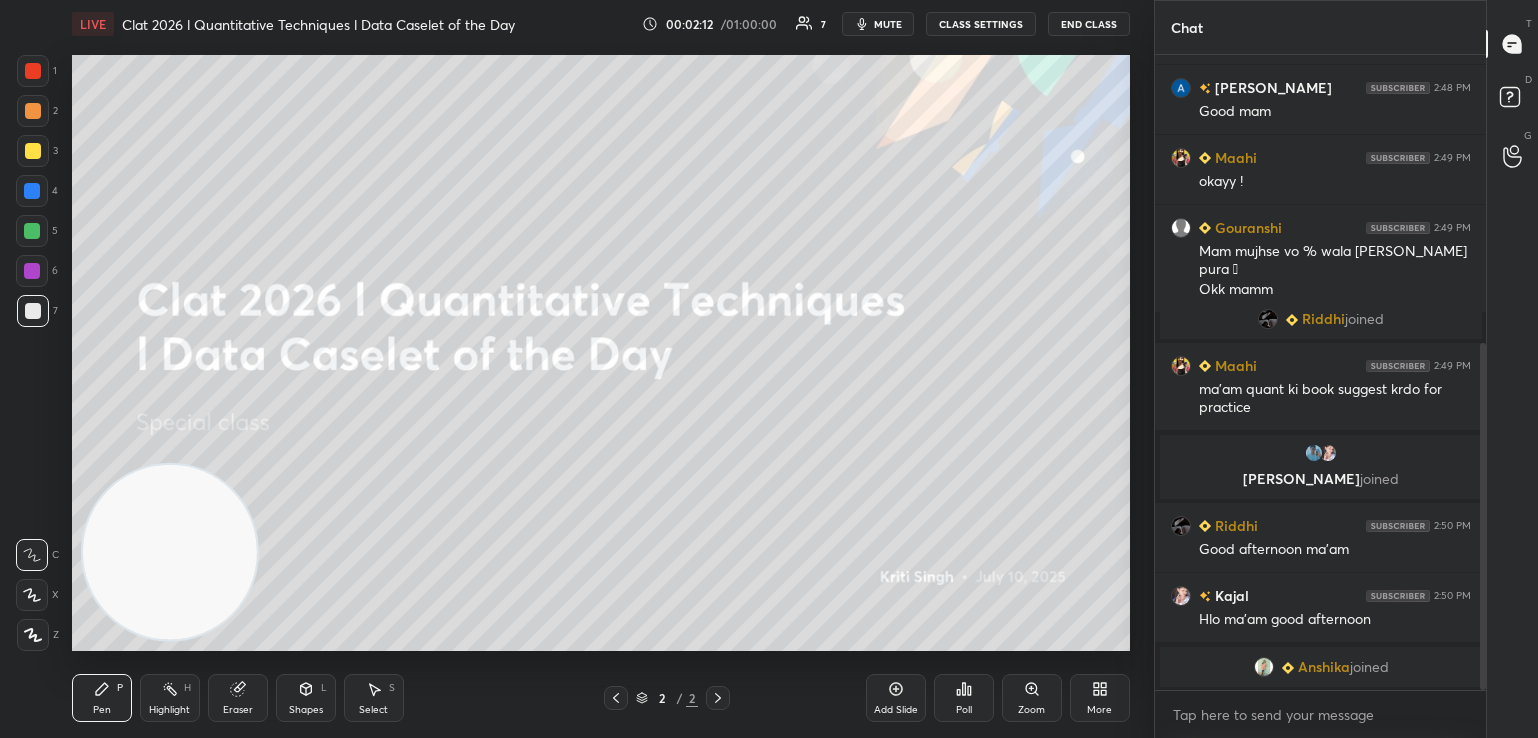 drag, startPoint x: 1483, startPoint y: 411, endPoint x: 1495, endPoint y: 512, distance: 101.71037 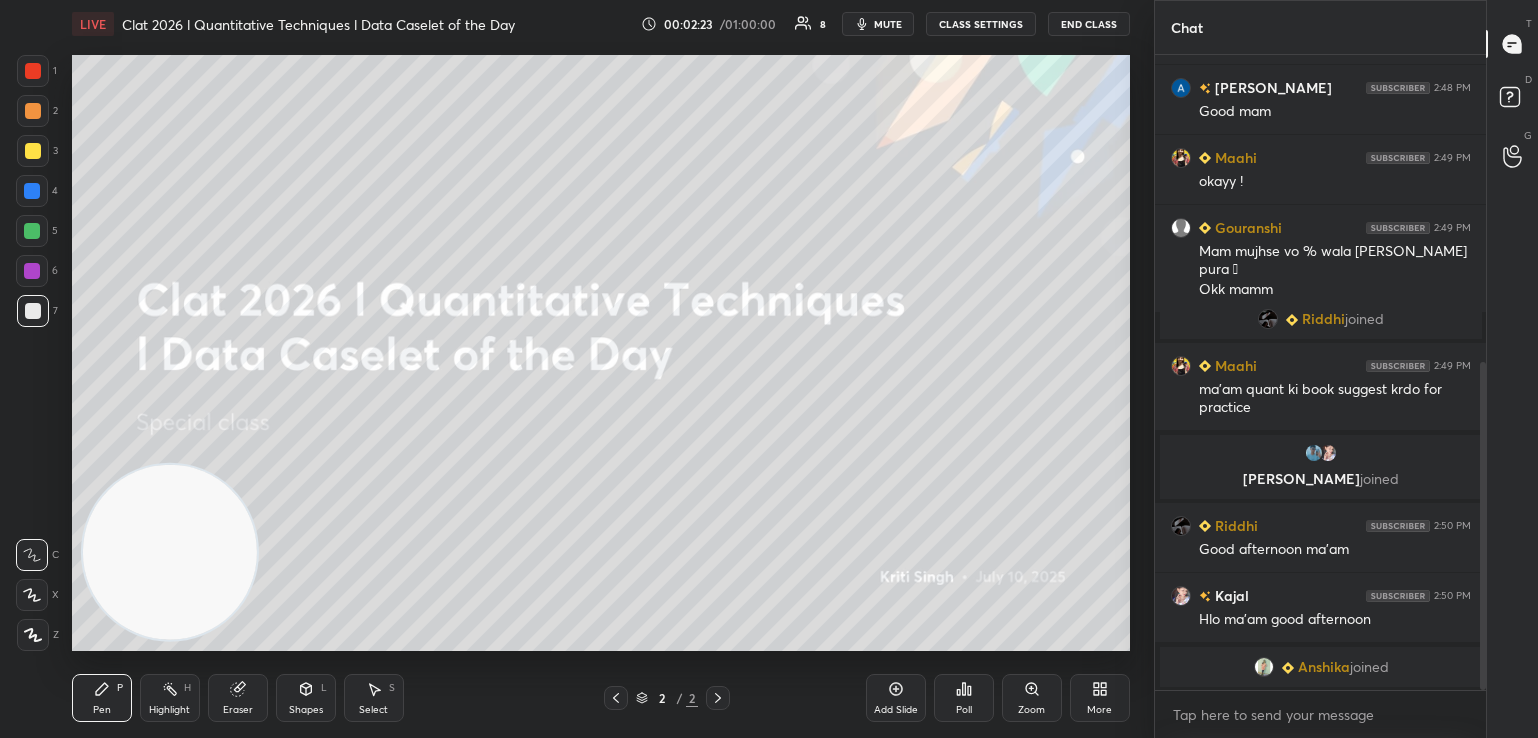 scroll, scrollTop: 596, scrollLeft: 0, axis: vertical 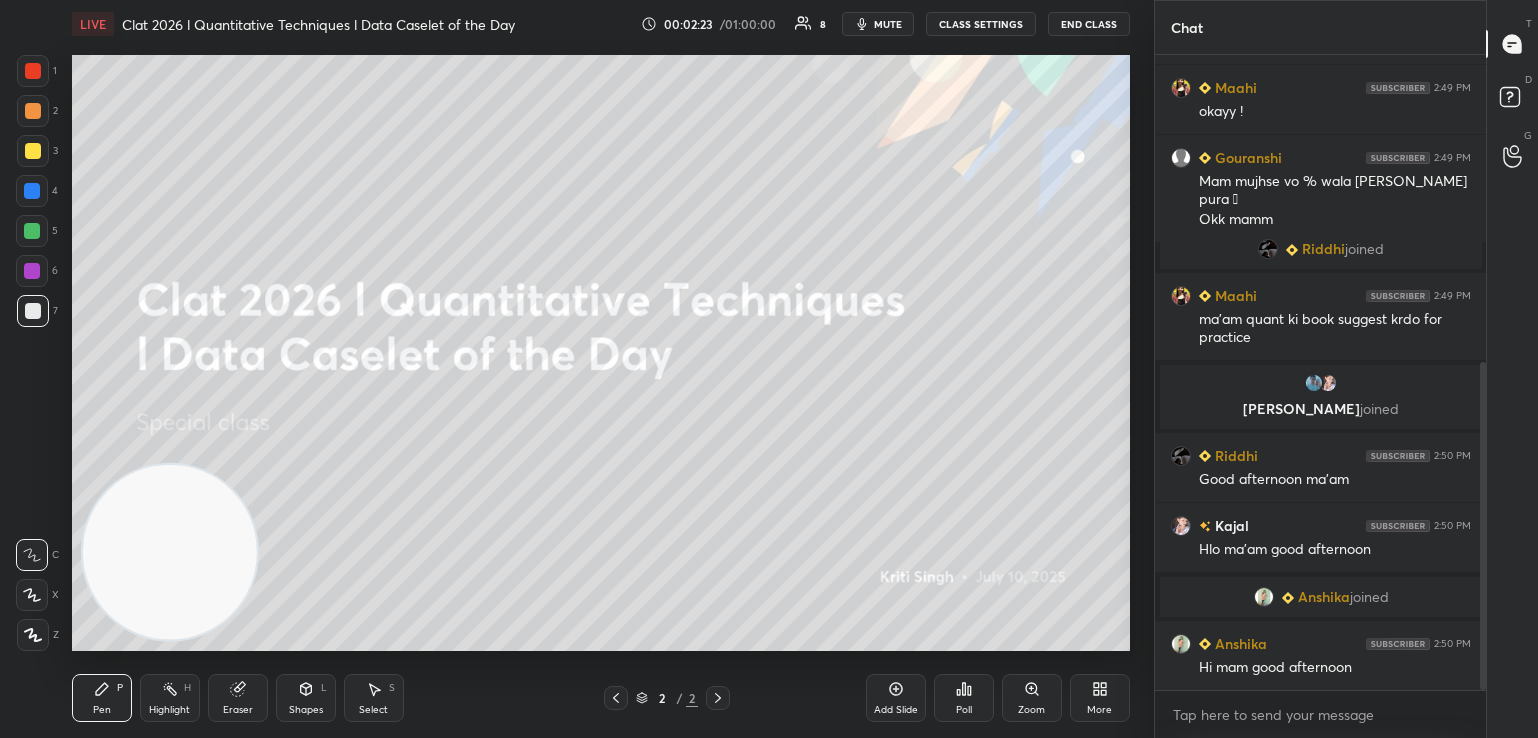 click 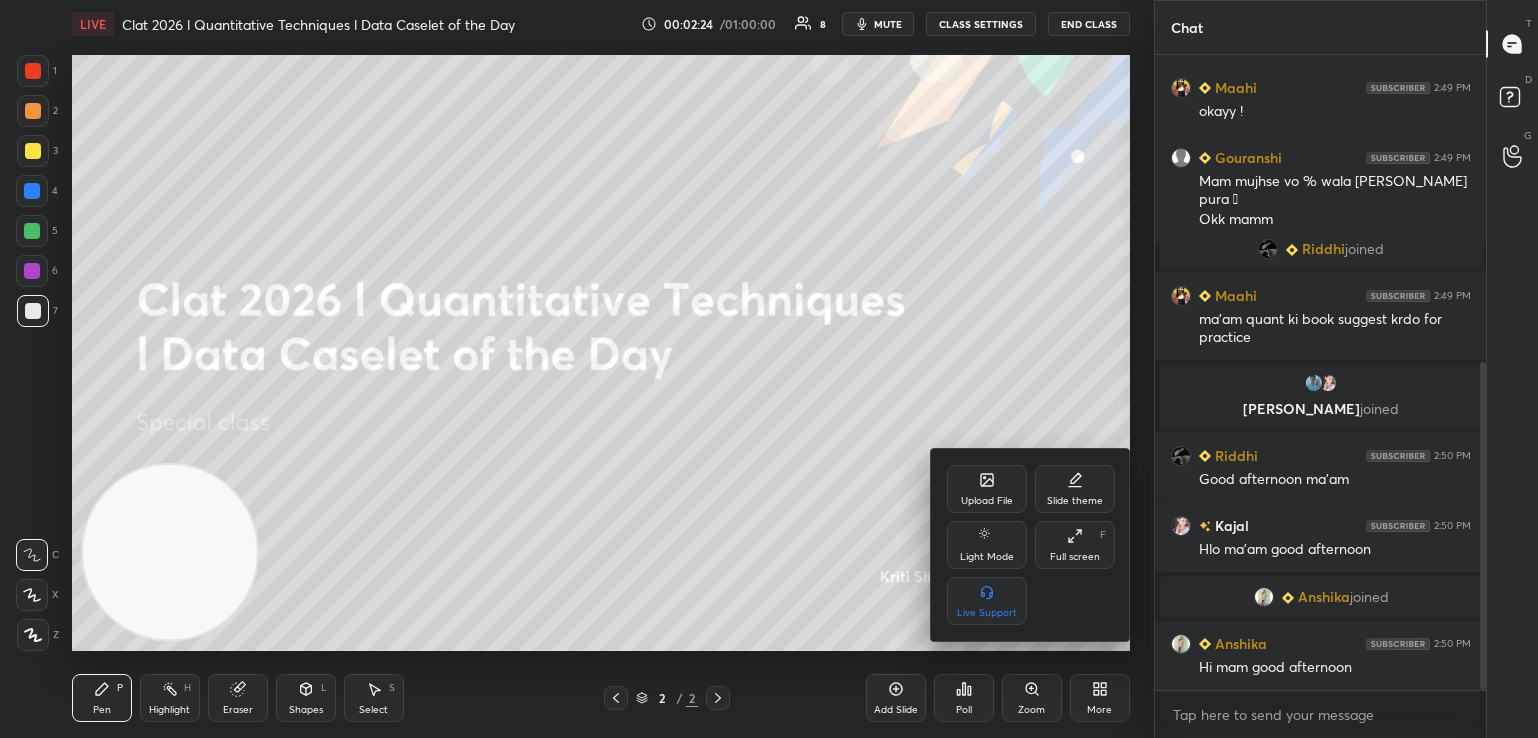 click on "Upload File" at bounding box center [987, 489] 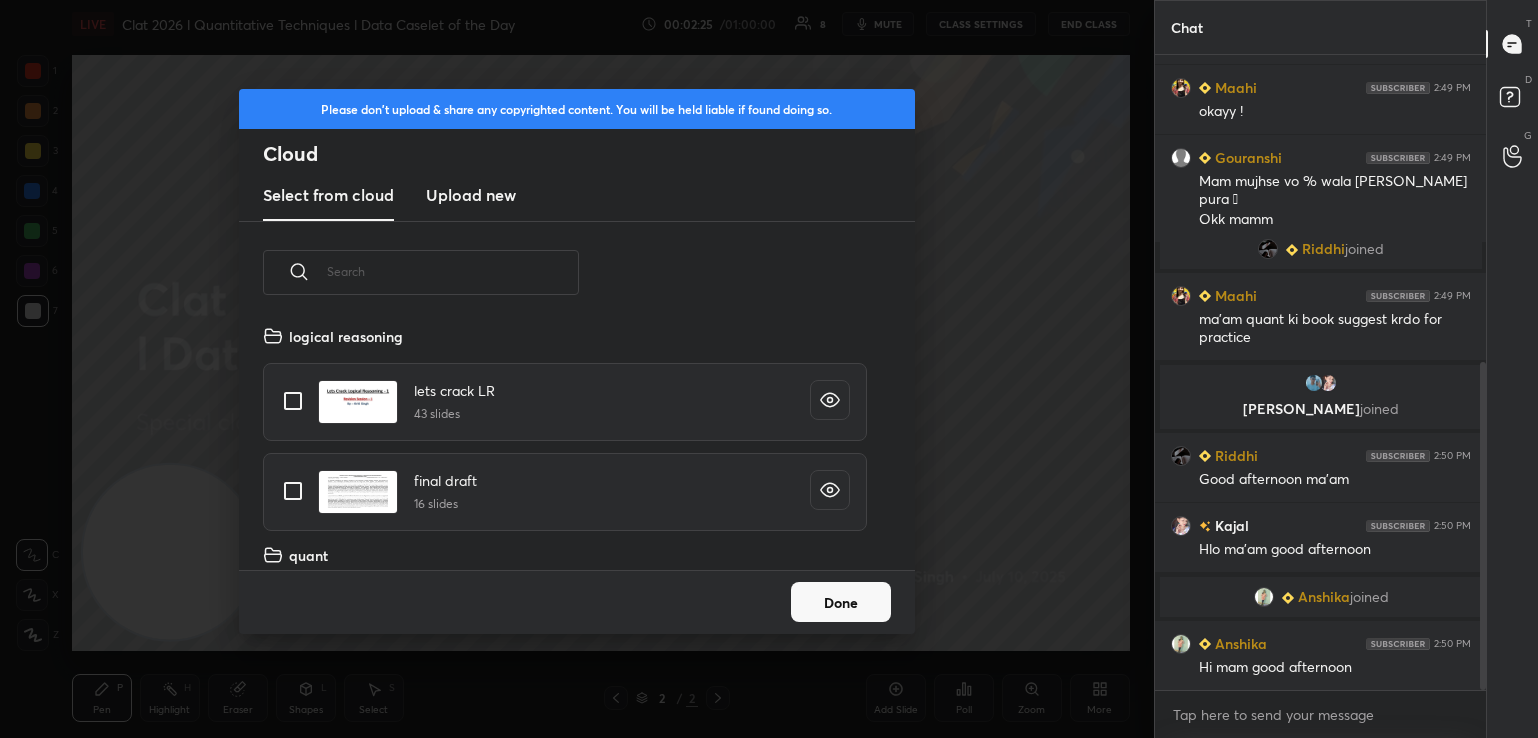 scroll, scrollTop: 5, scrollLeft: 10, axis: both 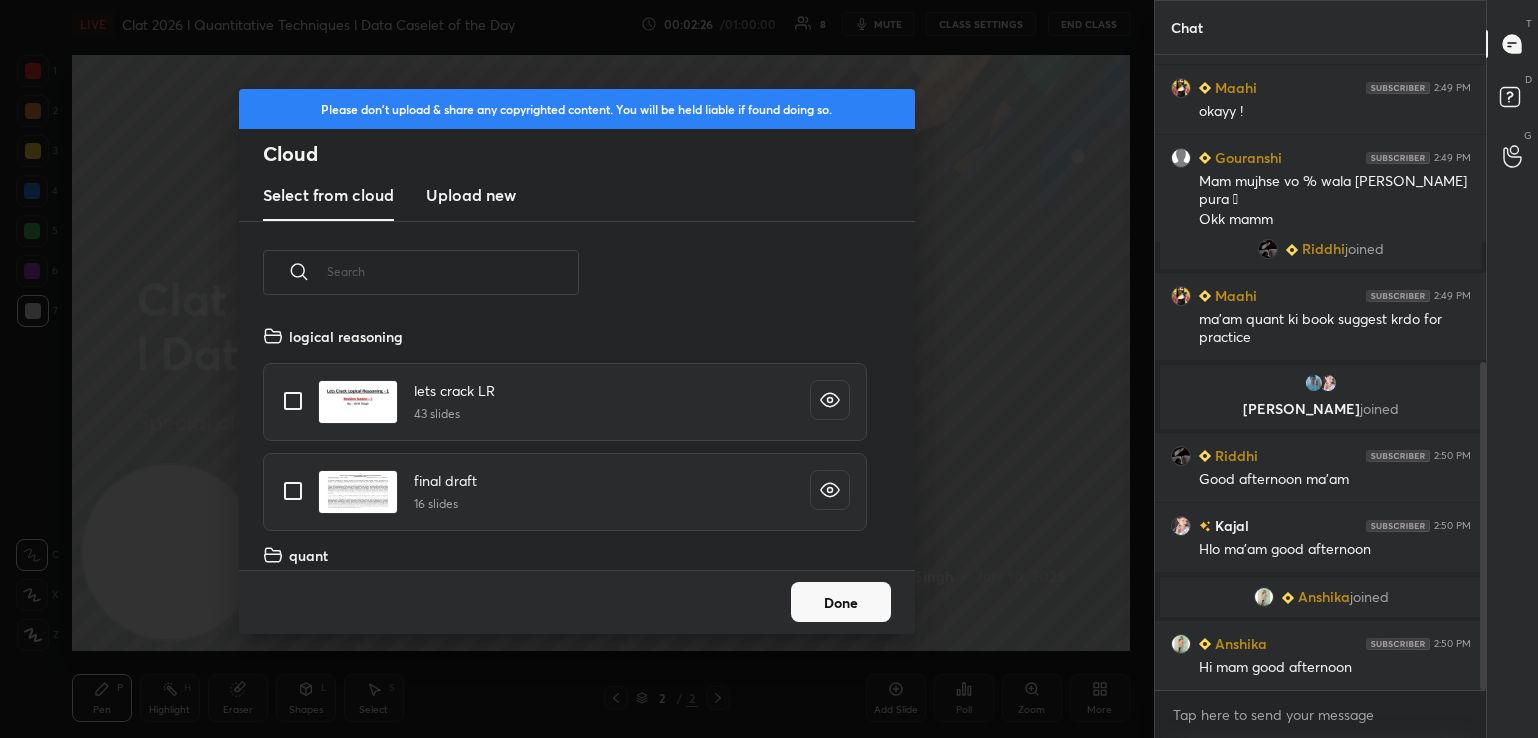 click on "Upload new" at bounding box center [471, 195] 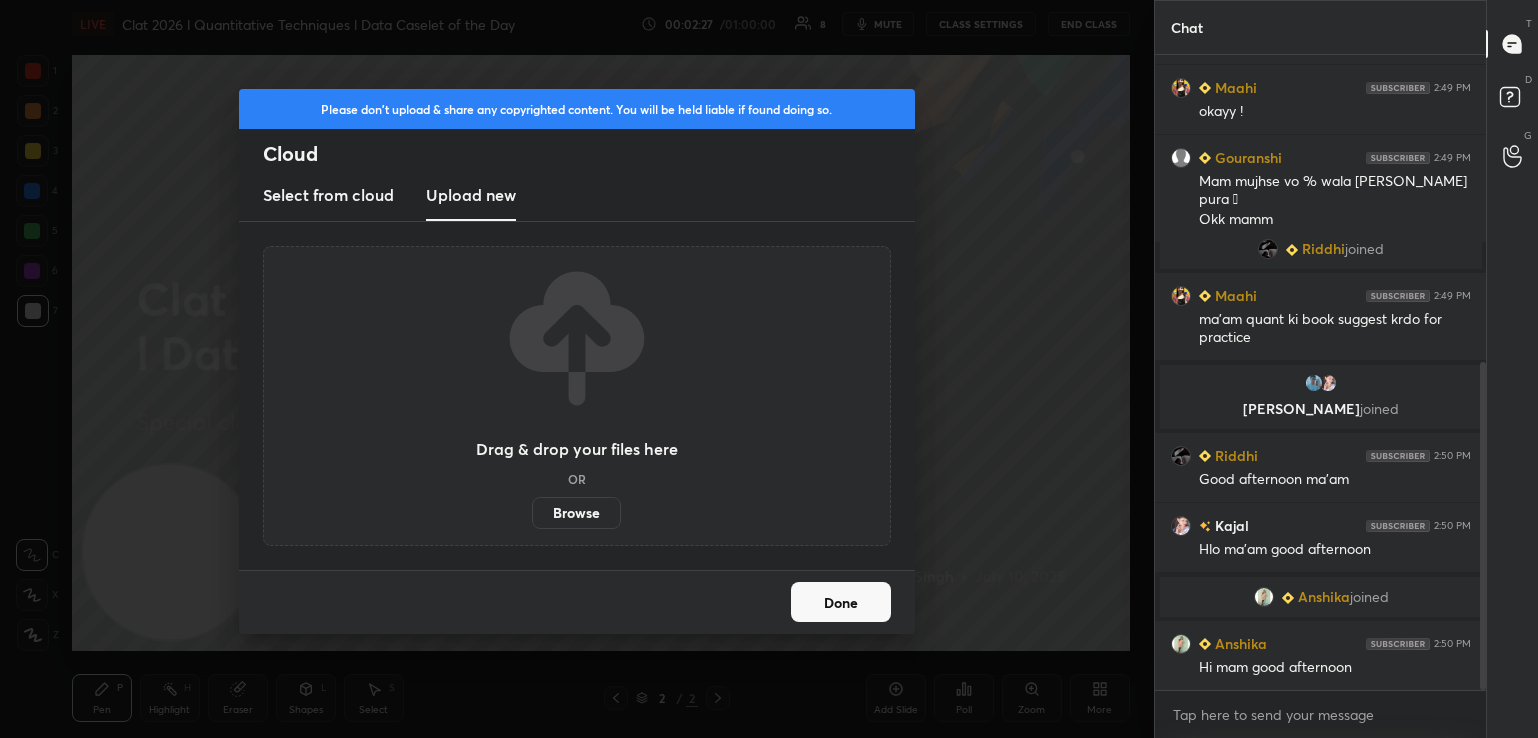 click on "Browse" at bounding box center (576, 513) 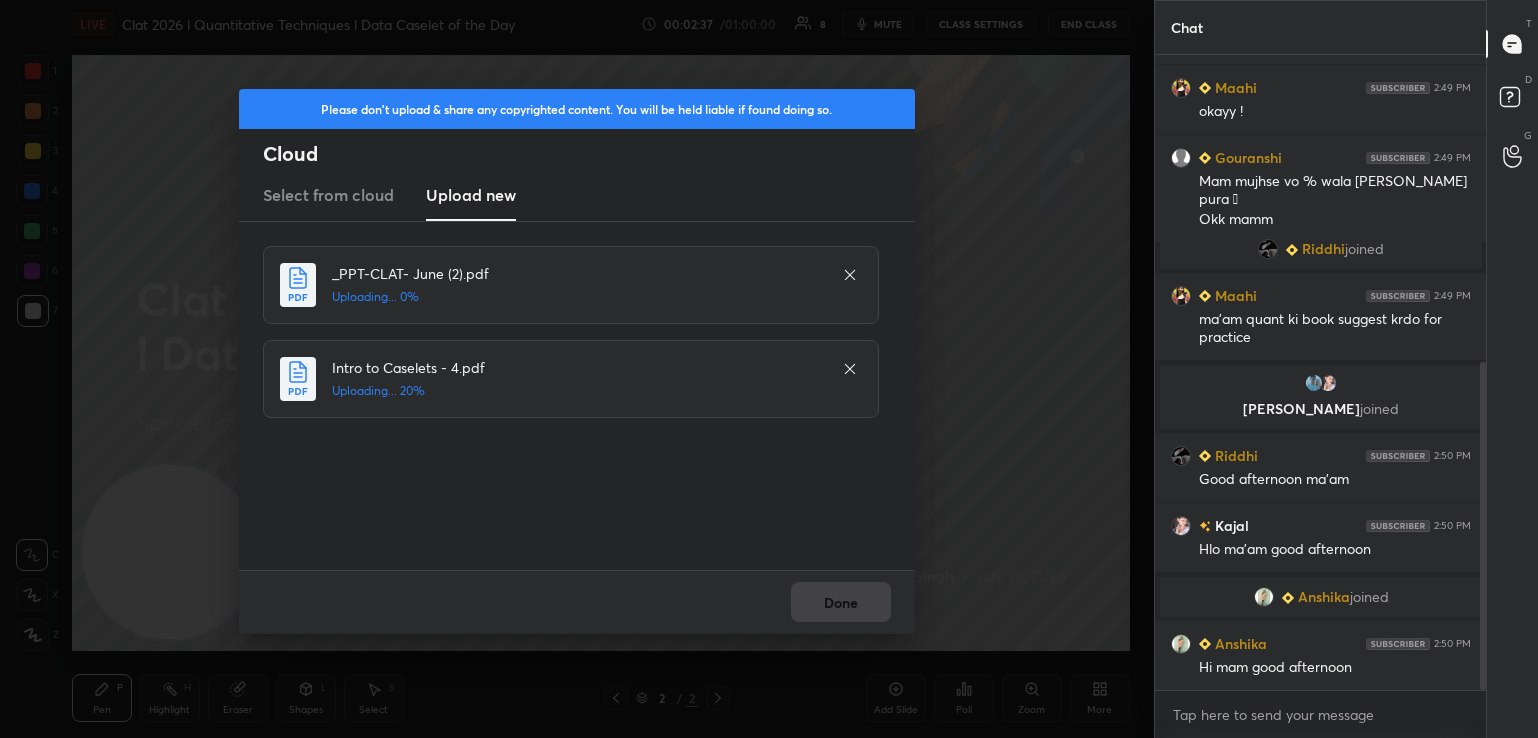 scroll, scrollTop: 666, scrollLeft: 0, axis: vertical 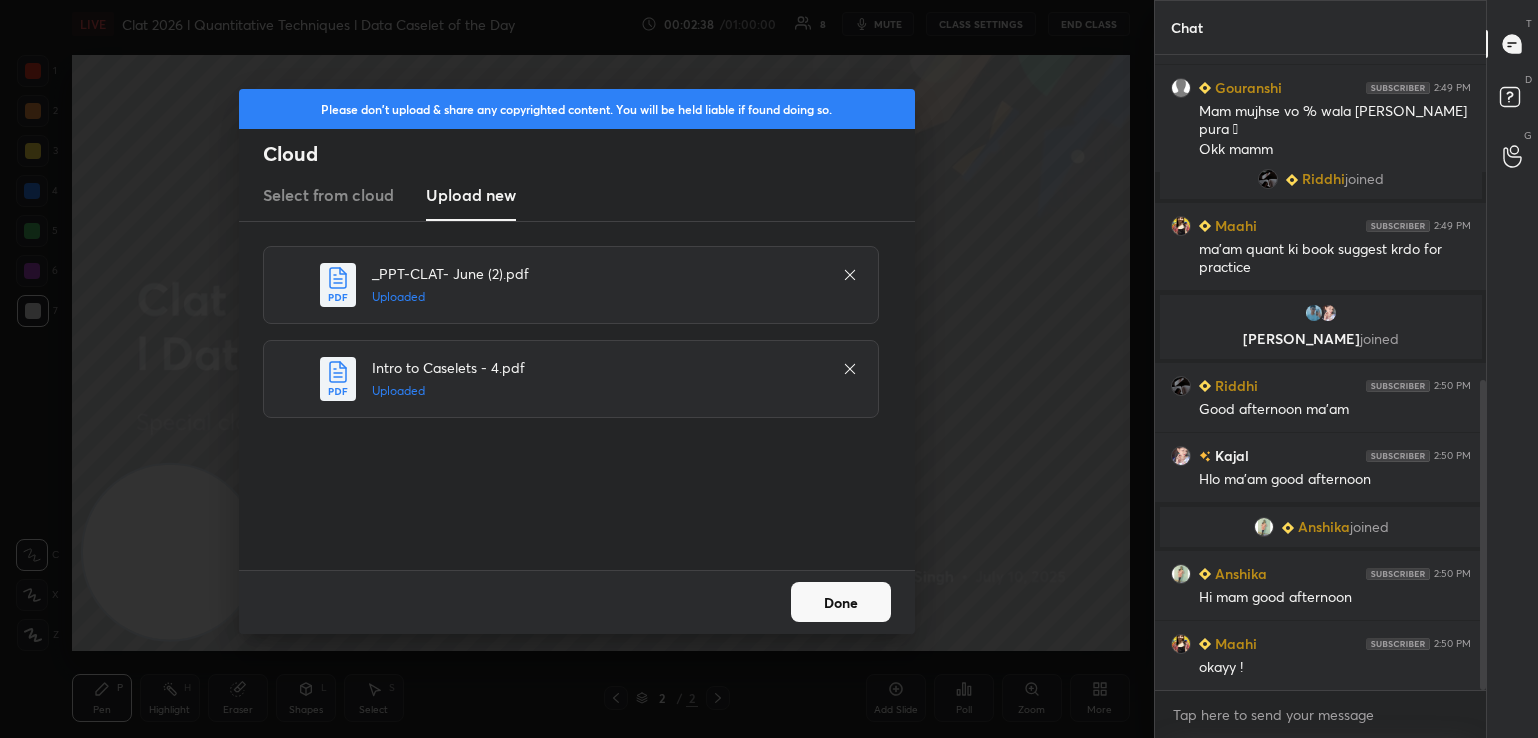 click on "Done" at bounding box center [841, 602] 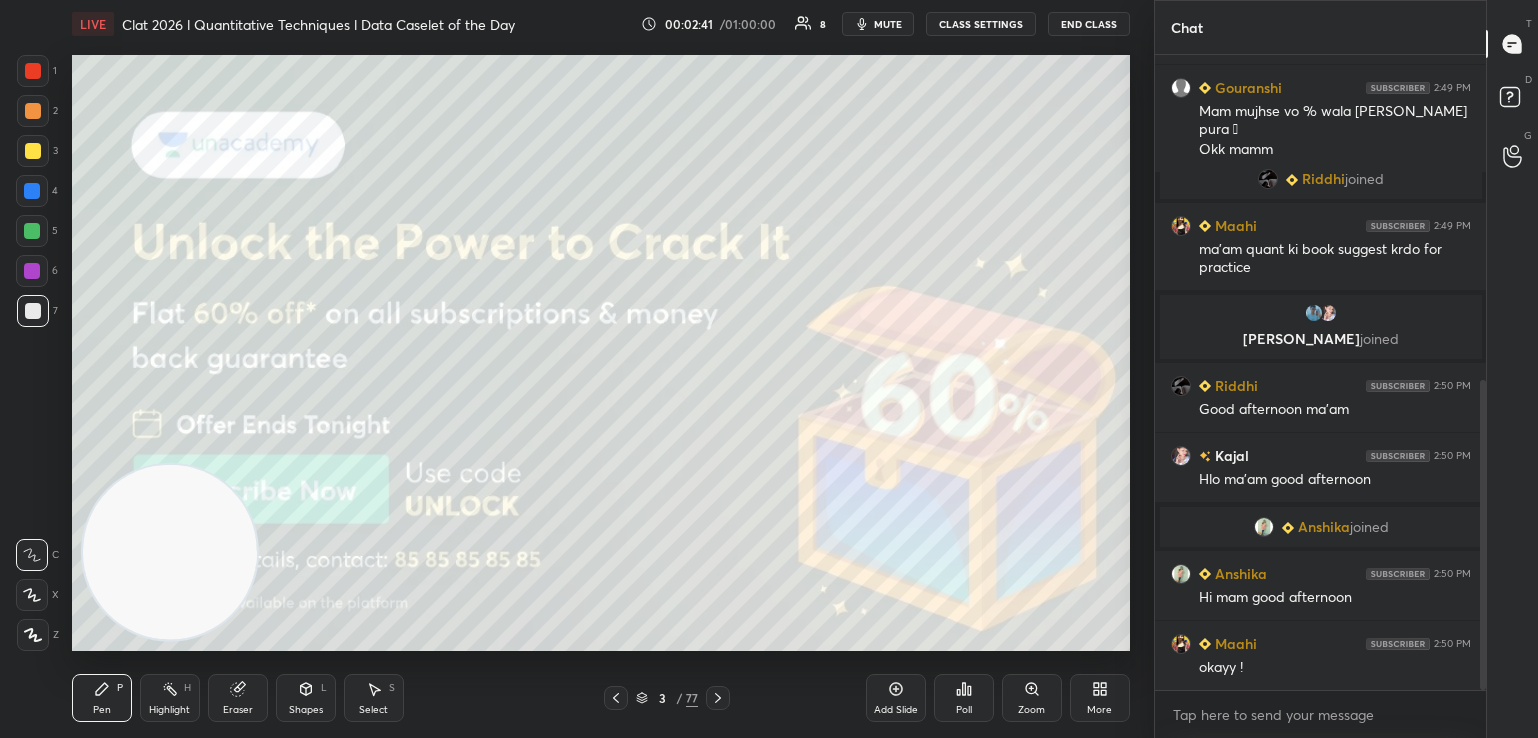 drag, startPoint x: 1484, startPoint y: 395, endPoint x: 1475, endPoint y: 523, distance: 128.31601 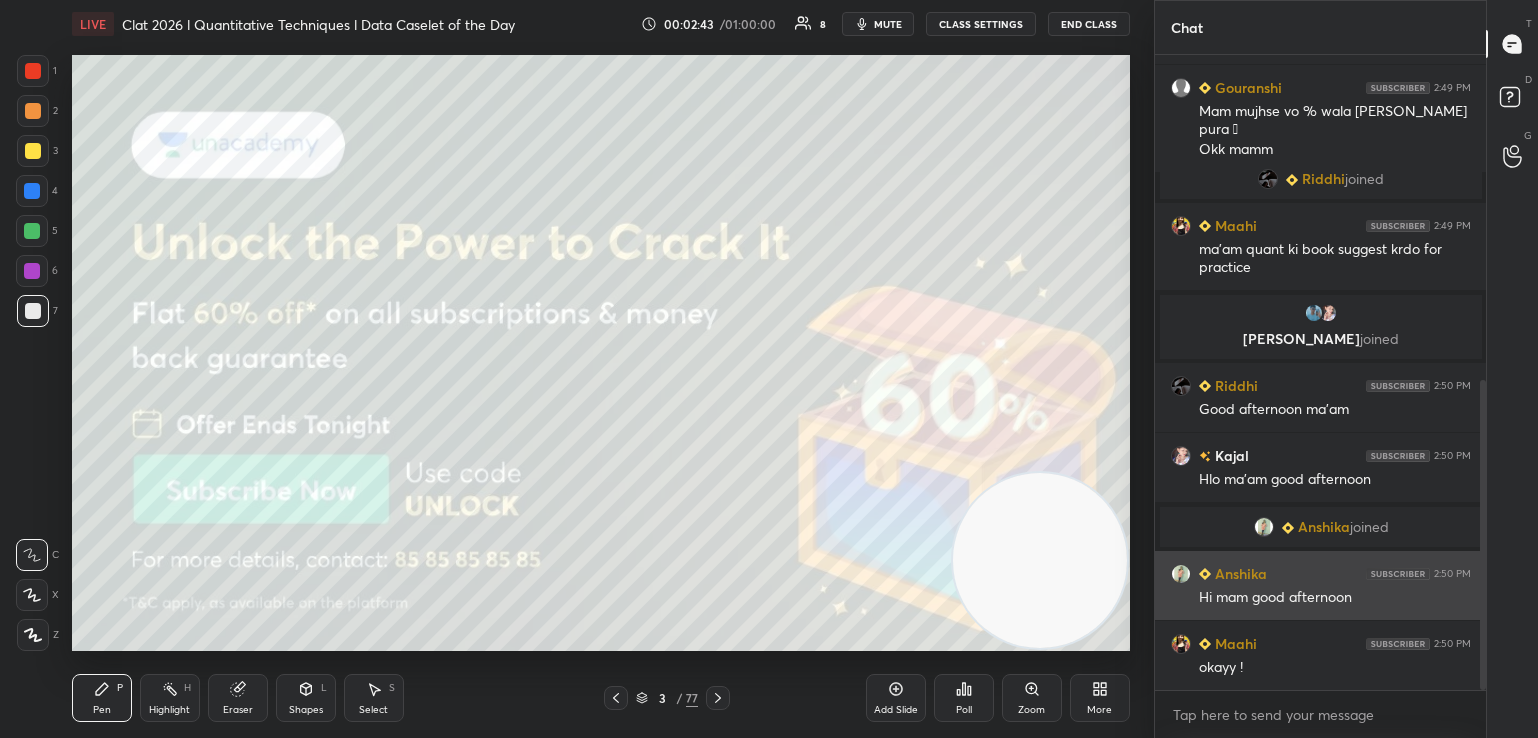 drag, startPoint x: 218, startPoint y: 537, endPoint x: 1294, endPoint y: 568, distance: 1076.4464 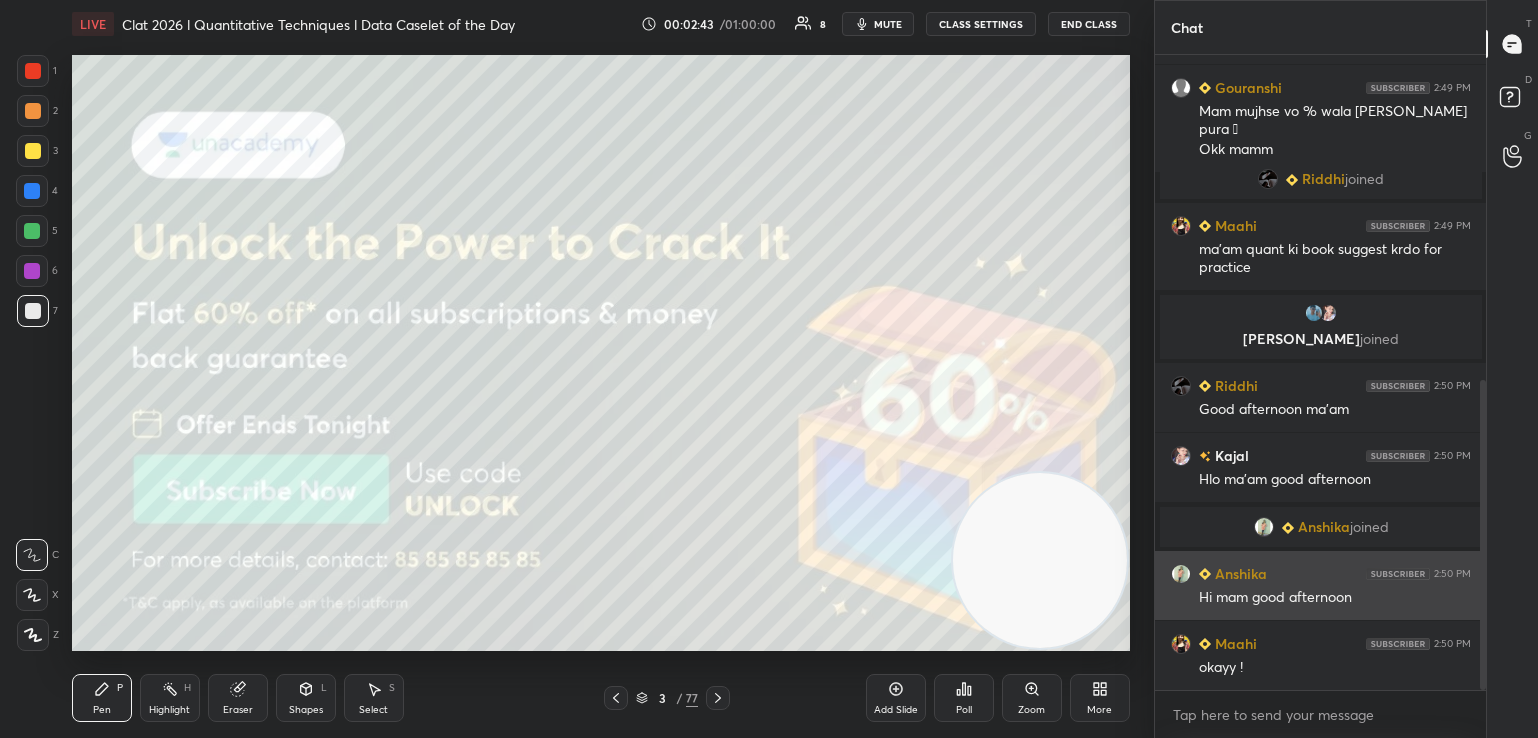 click on "1 2 3 4 5 6 7 C X Z C X Z E E Erase all   H H LIVE Clat 2026 l Quantitative Techniques l Data Caselet of the Day 00:02:43 /  01:00:00 8 mute CLASS SETTINGS End Class Setting up your live class Poll for   secs No correct answer Start poll Back Clat 2026 l Quantitative Techniques l Data Caselet of the Day Kriti Singh Pen P Highlight H Eraser Shapes L Select S 3 / 77 Add Slide Poll Zoom More Chat Ankush 2:48 PM Good mam Maahi 2:49 PM okayy ! Gouranshi 2:49 PM Mam mujhse vo % wala nhi hua pura 🫠 Okk mamm Riddhi  joined Maahi 2:49 PM ma'am quant ki book suggest krdo for practice Abhishek, Kajal  joined Riddhi 2:50 PM Good afternoon ma'am Kajal 2:50 PM Hlo ma'am good afternoon Anshika  joined Anshika 2:50 PM Hi mam good afternoon Maahi 2:50 PM okayy ! JUMP TO LATEST Enable hand raising Enable raise hand to speak to learners. Once enabled, chat will be turned off temporarily. Enable x   Doubts asked by learners will show up here NEW DOUBTS ASKED No one has raised a hand yet Can't raise hand Got it T Messages (T)" at bounding box center (769, 369) 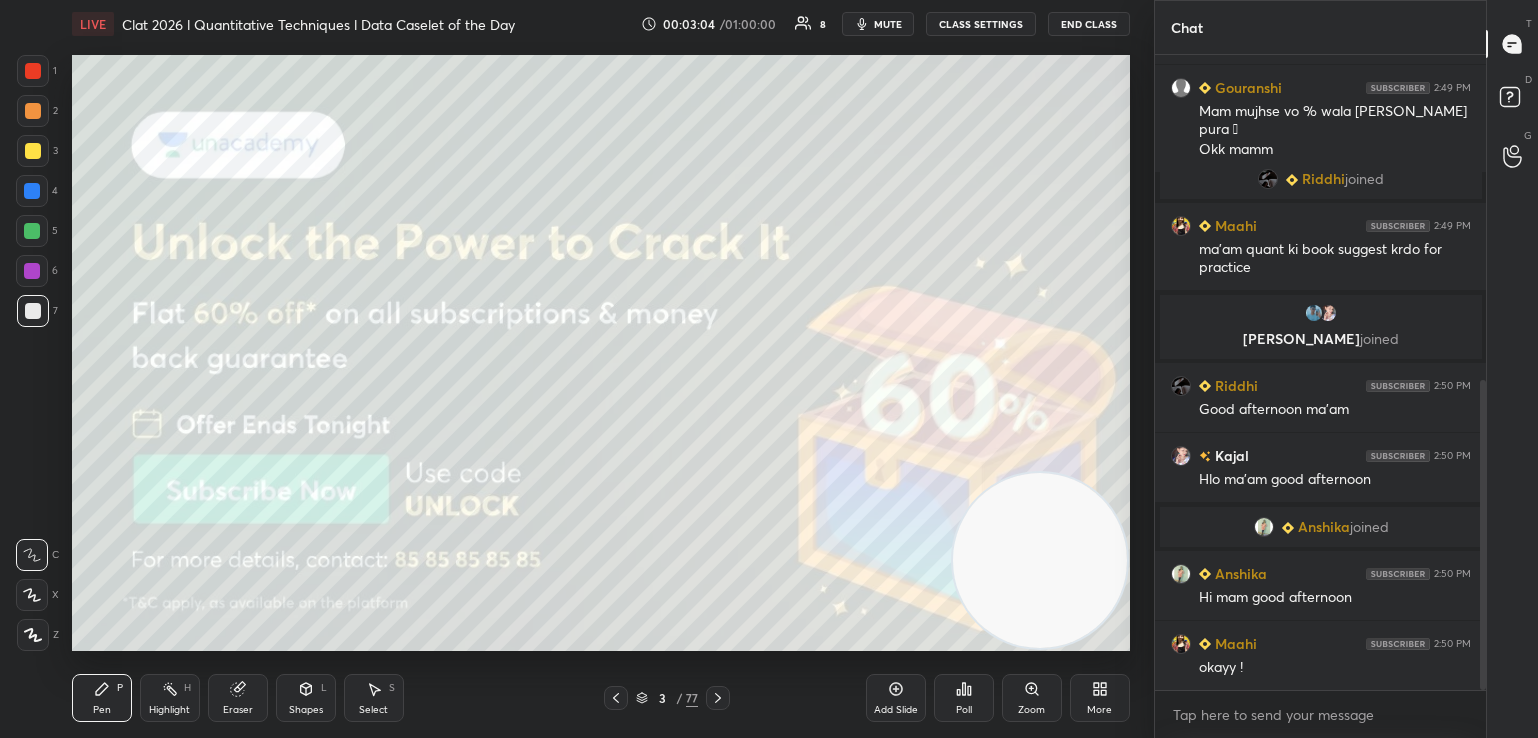 click 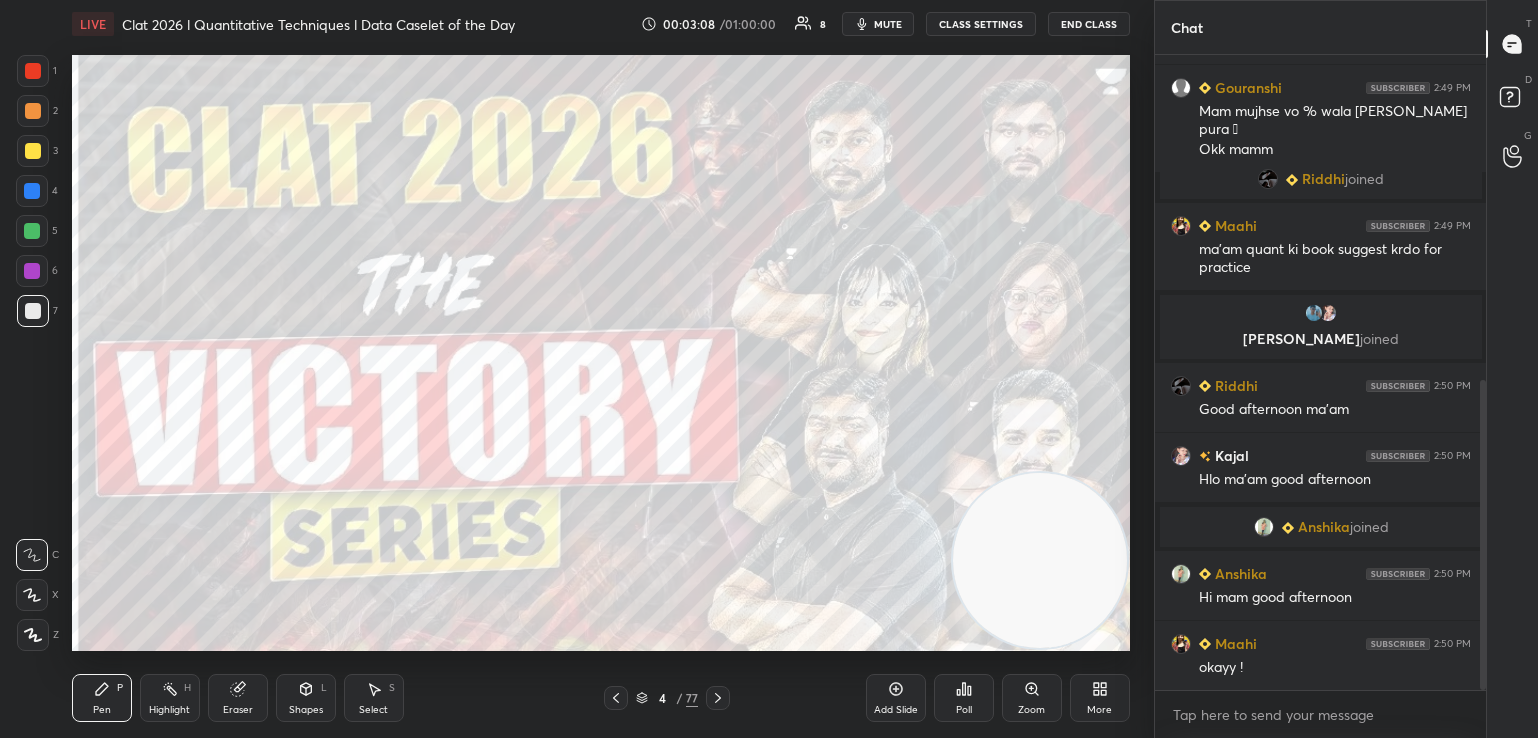 click 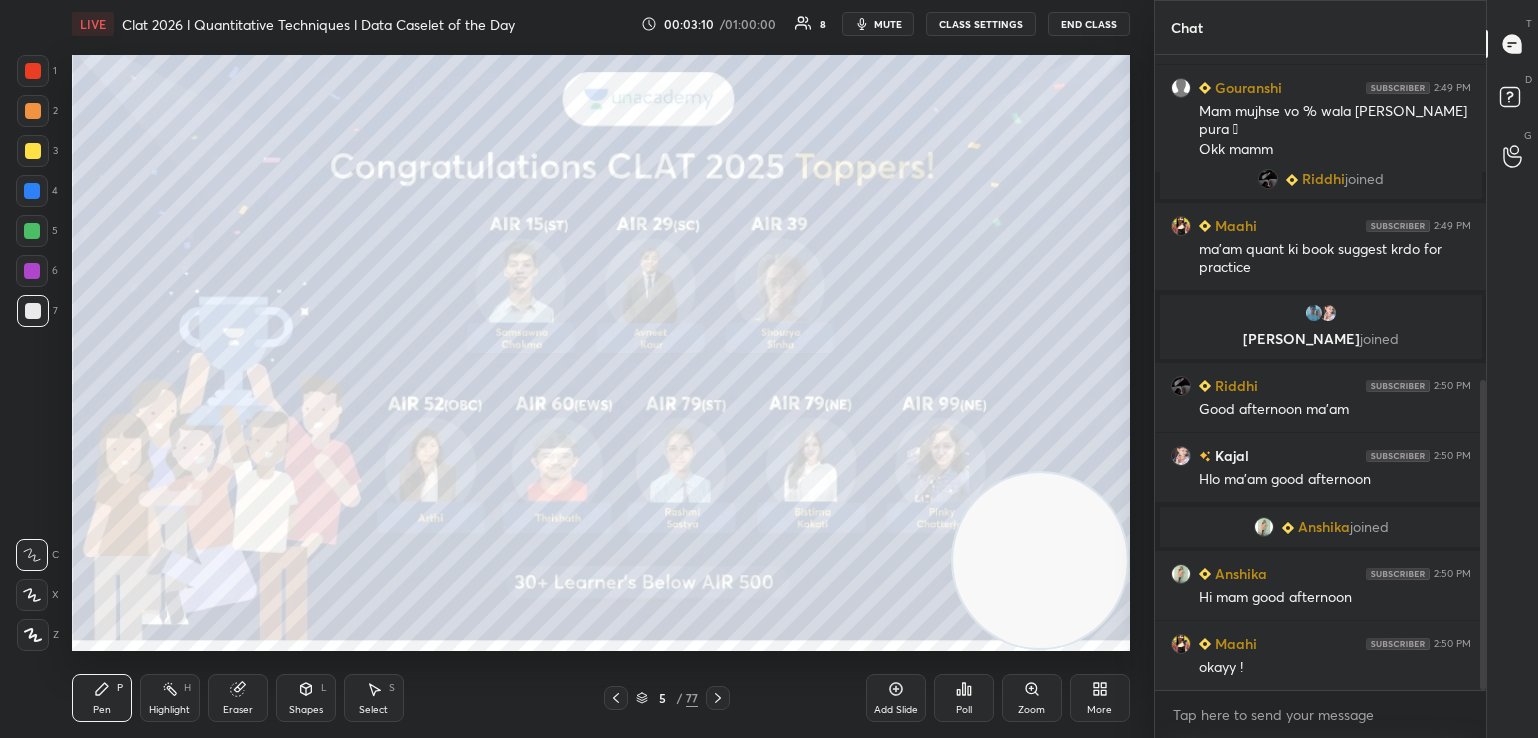 click 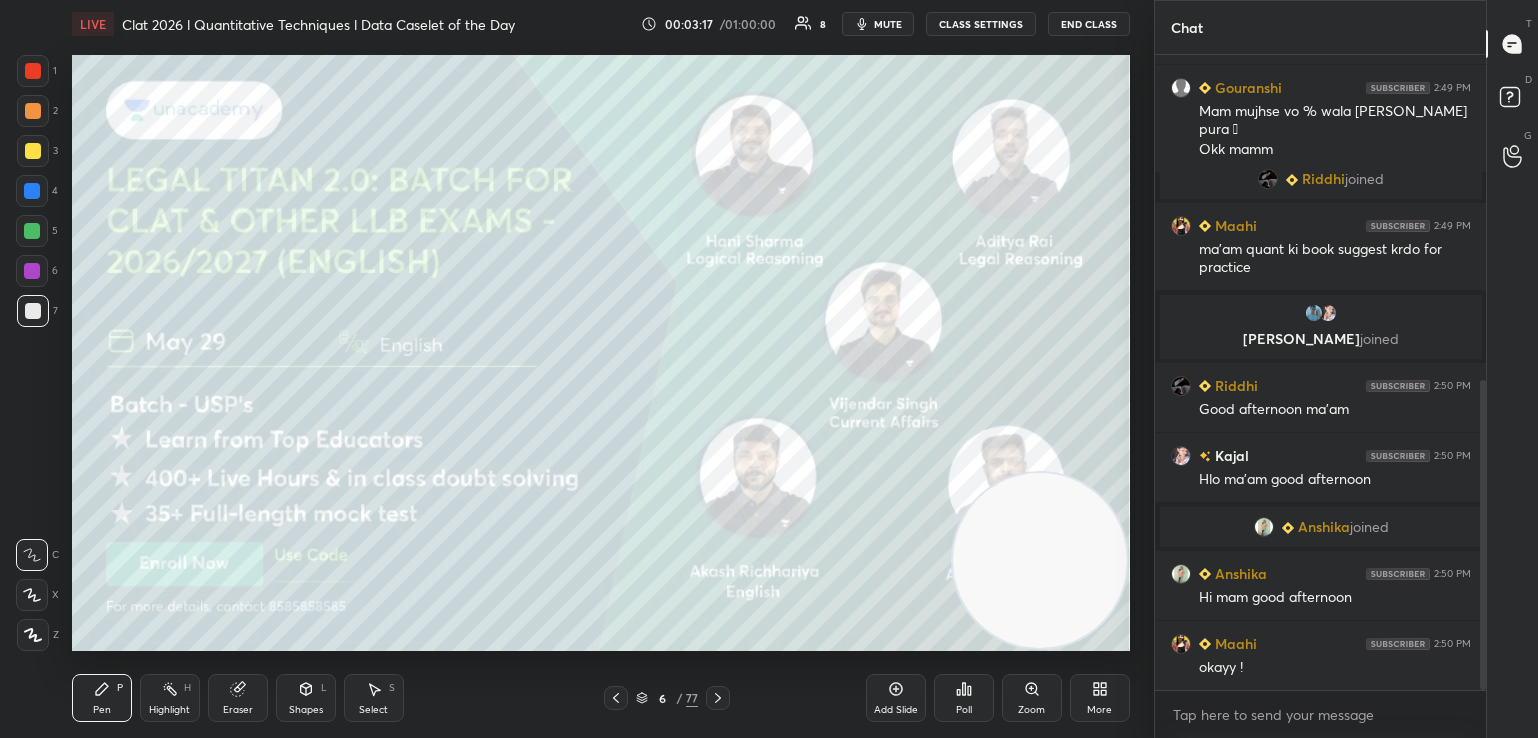 click 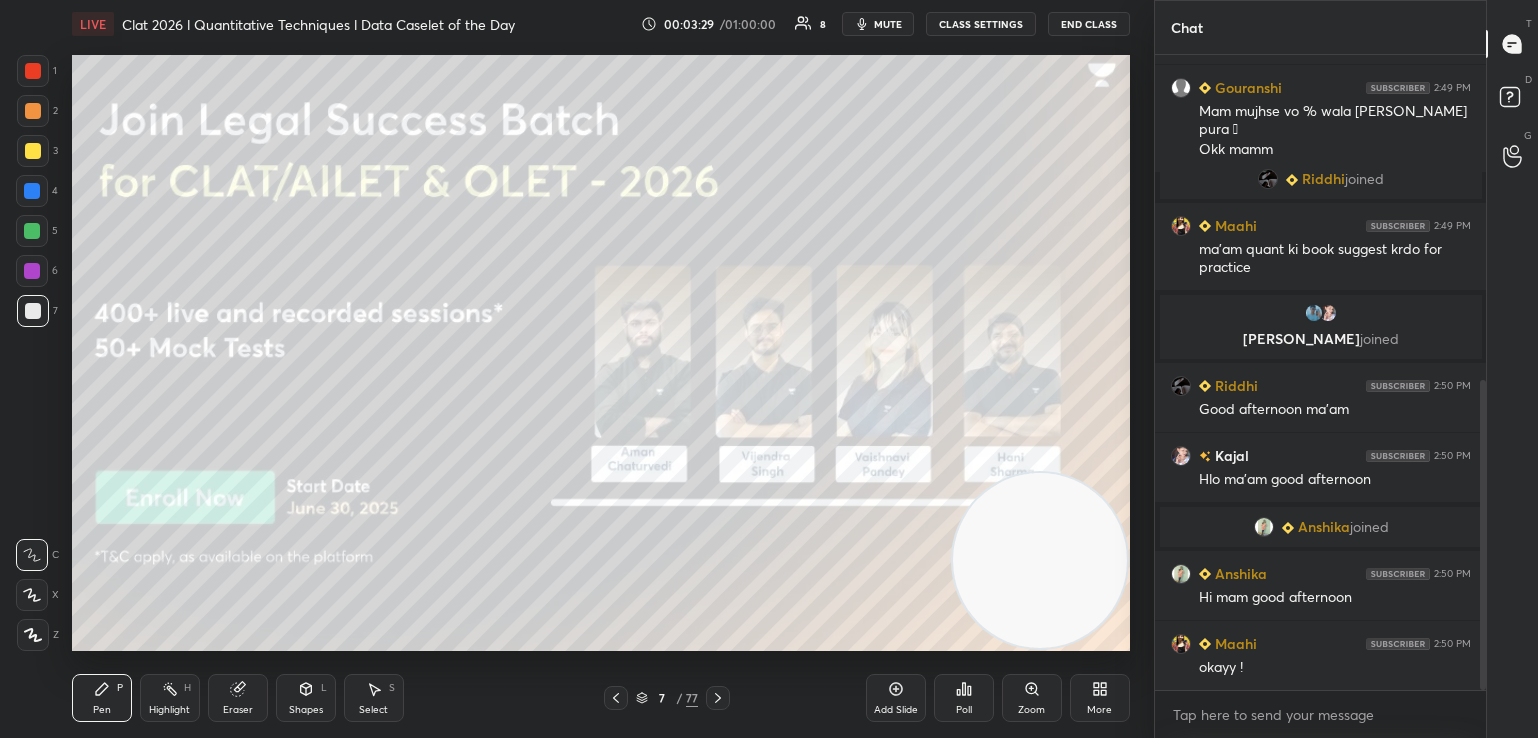 click on "Eraser" at bounding box center [238, 698] 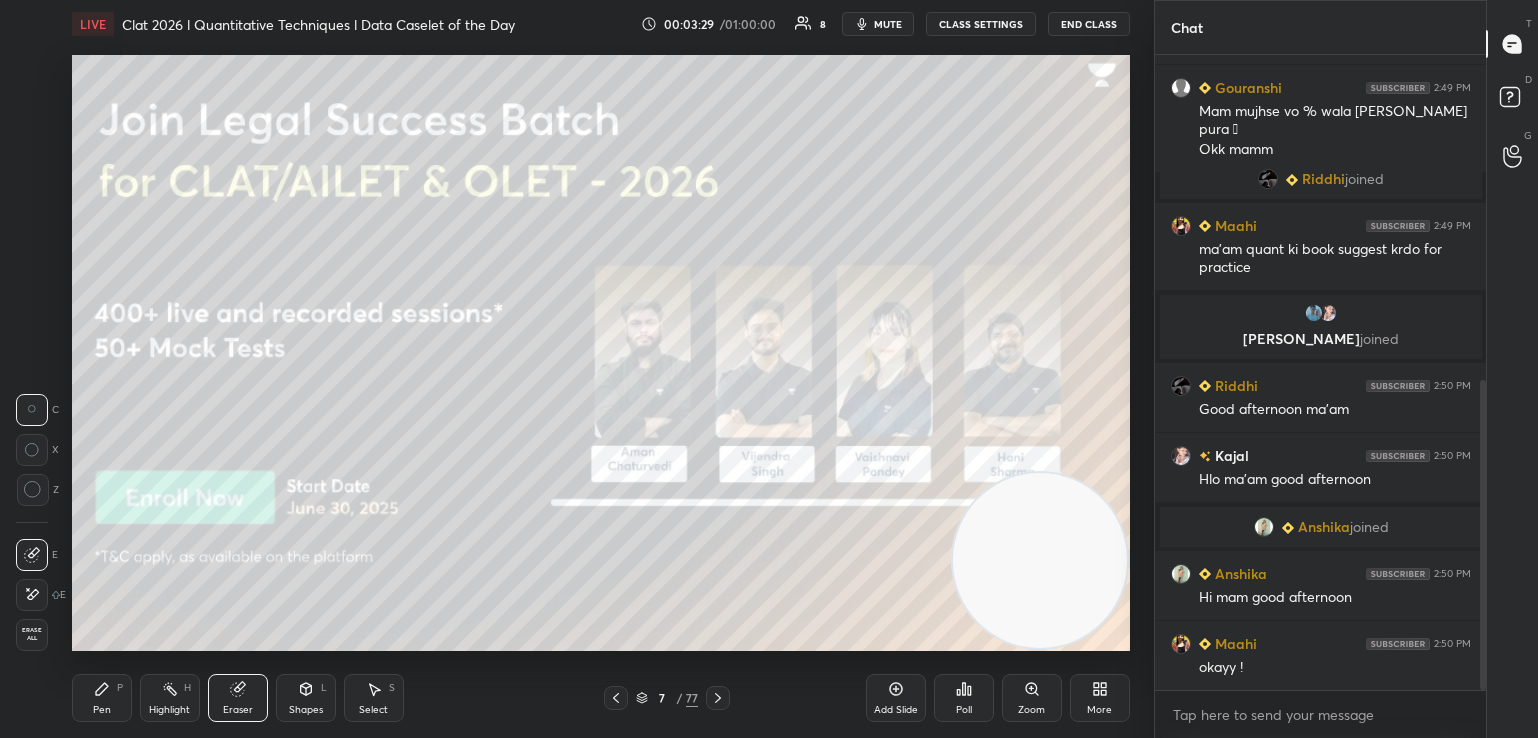 click on "Erase all" at bounding box center (32, 634) 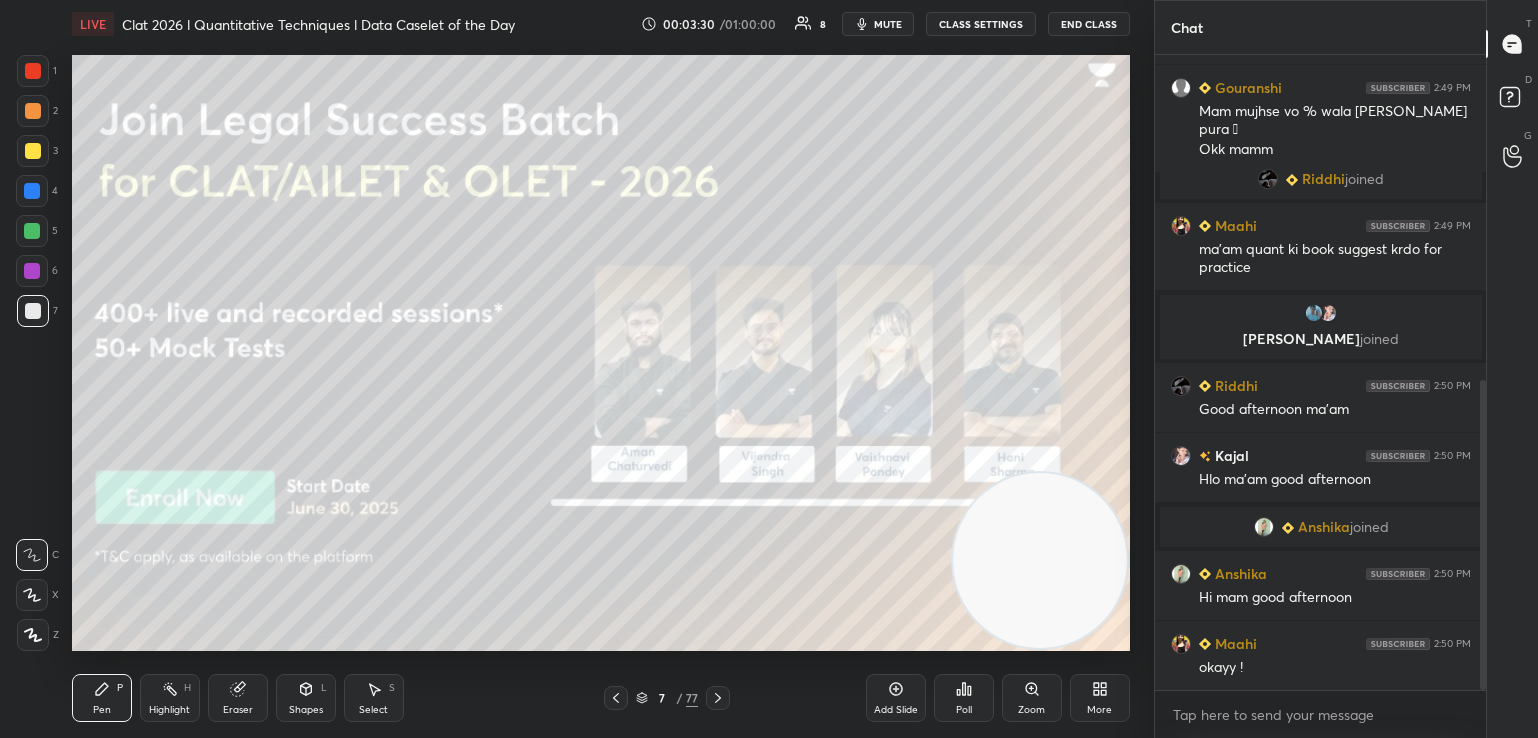 click 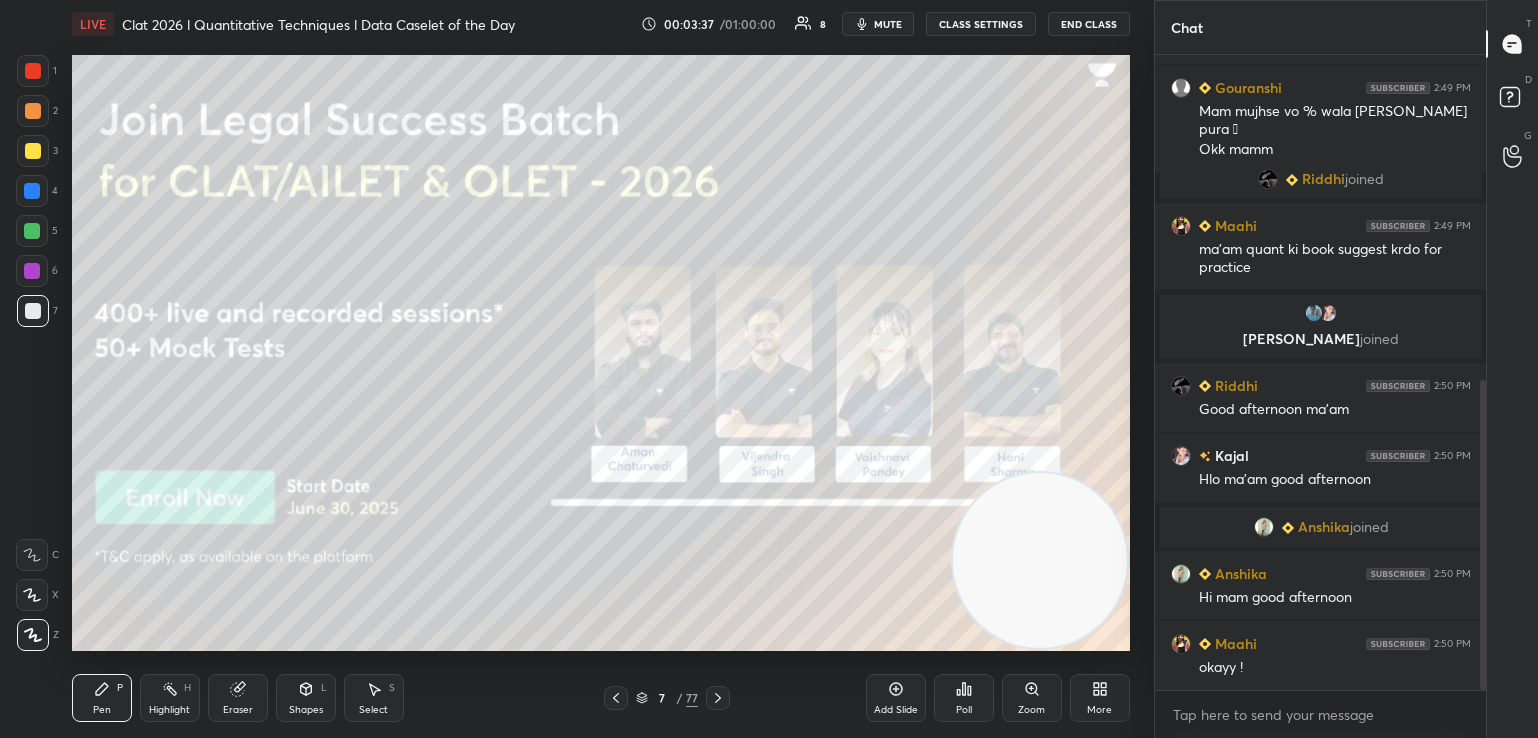 click 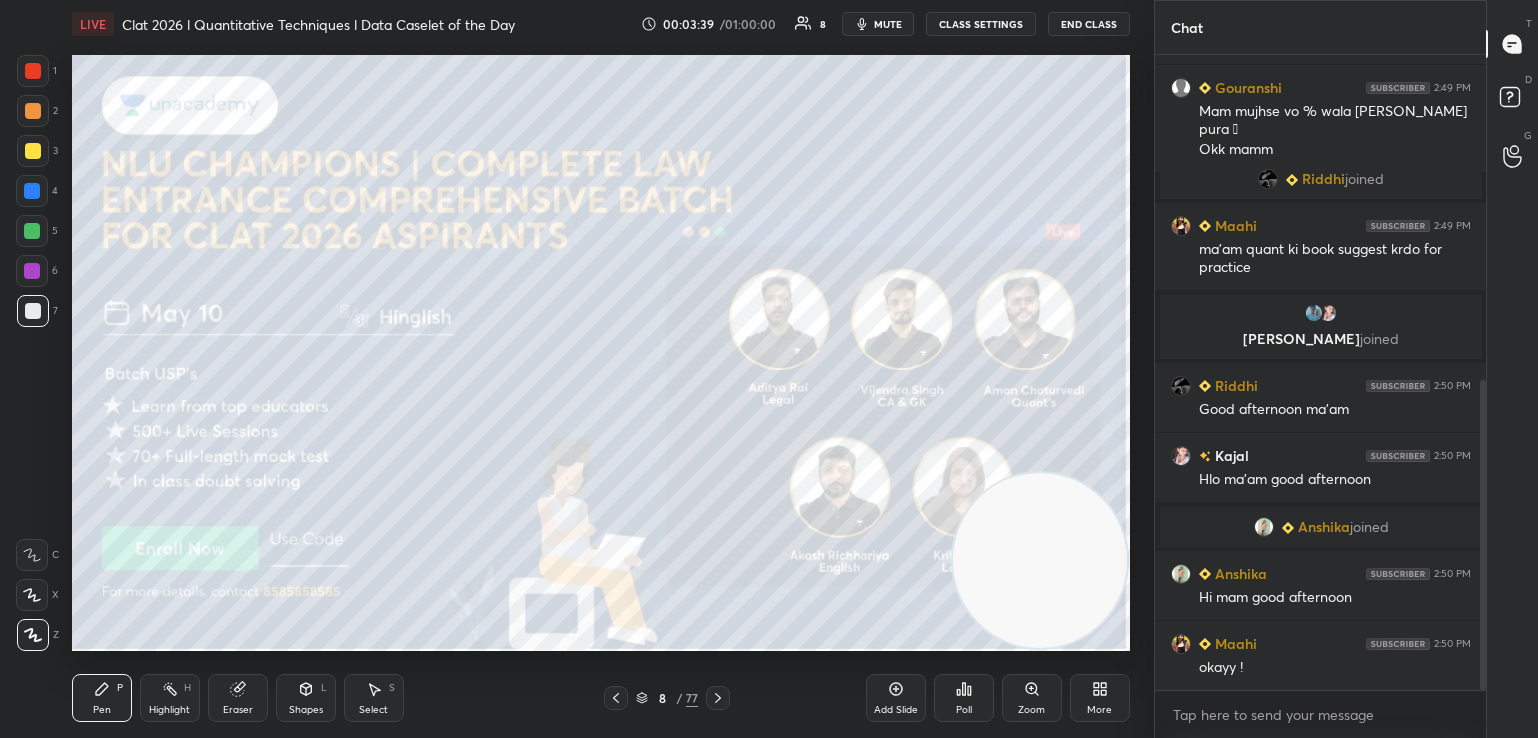 click 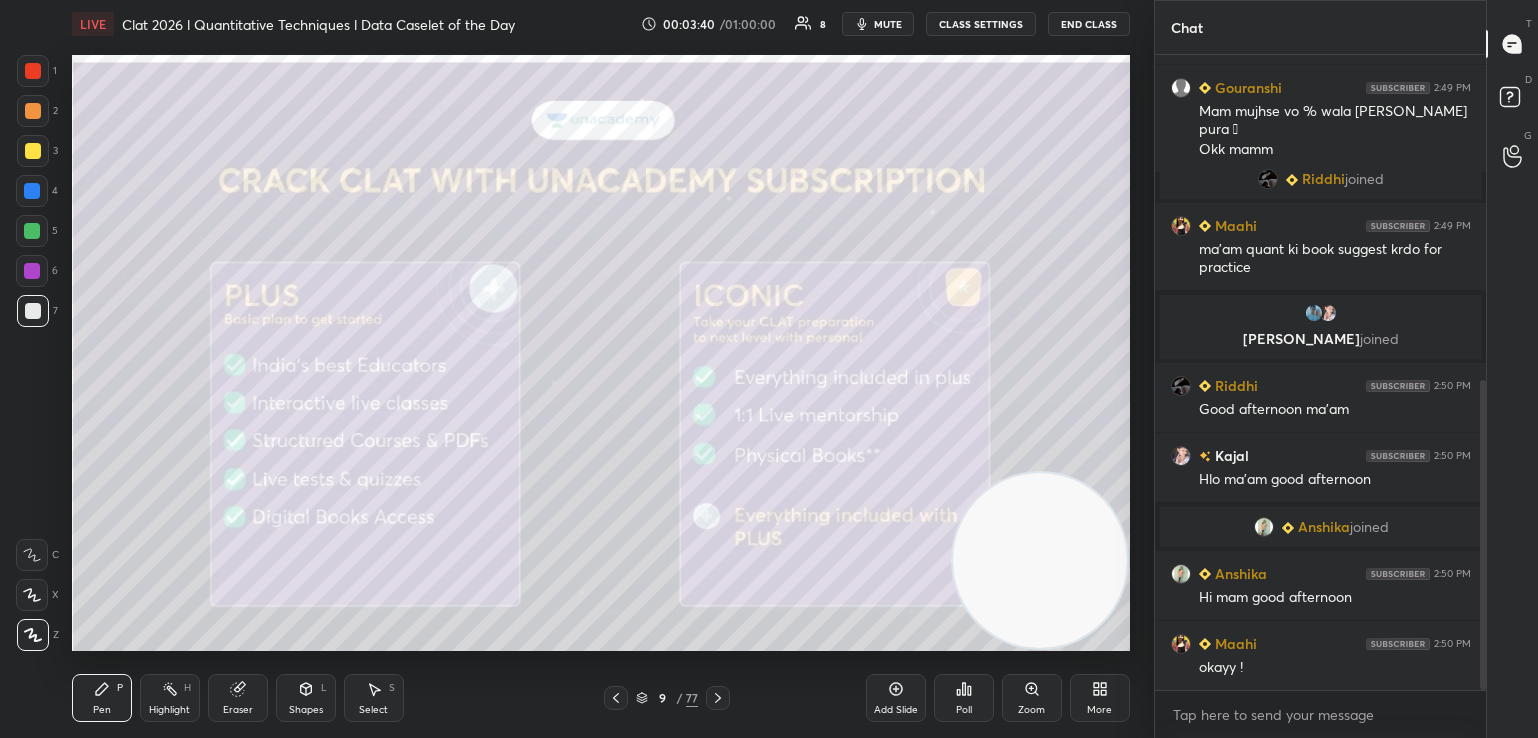 click 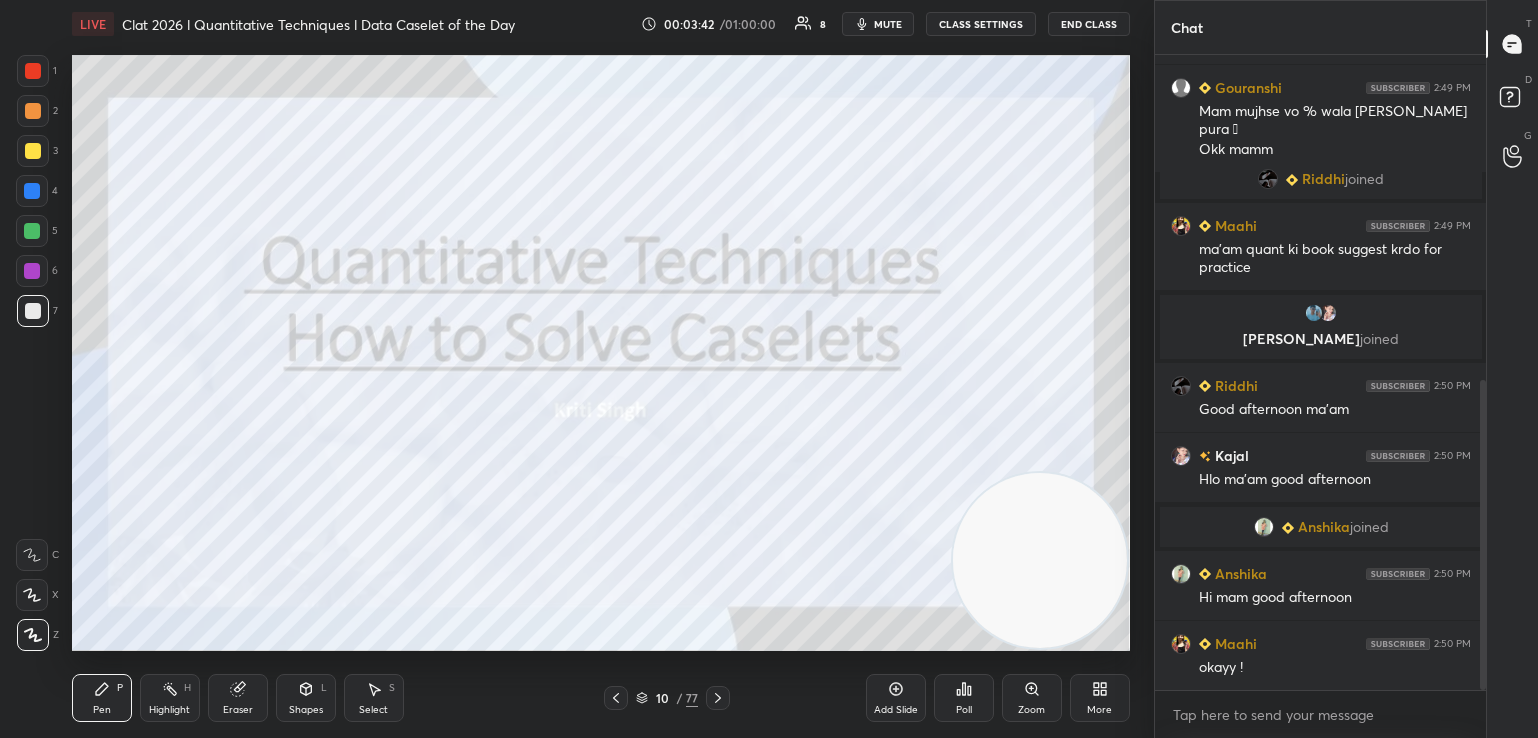 click 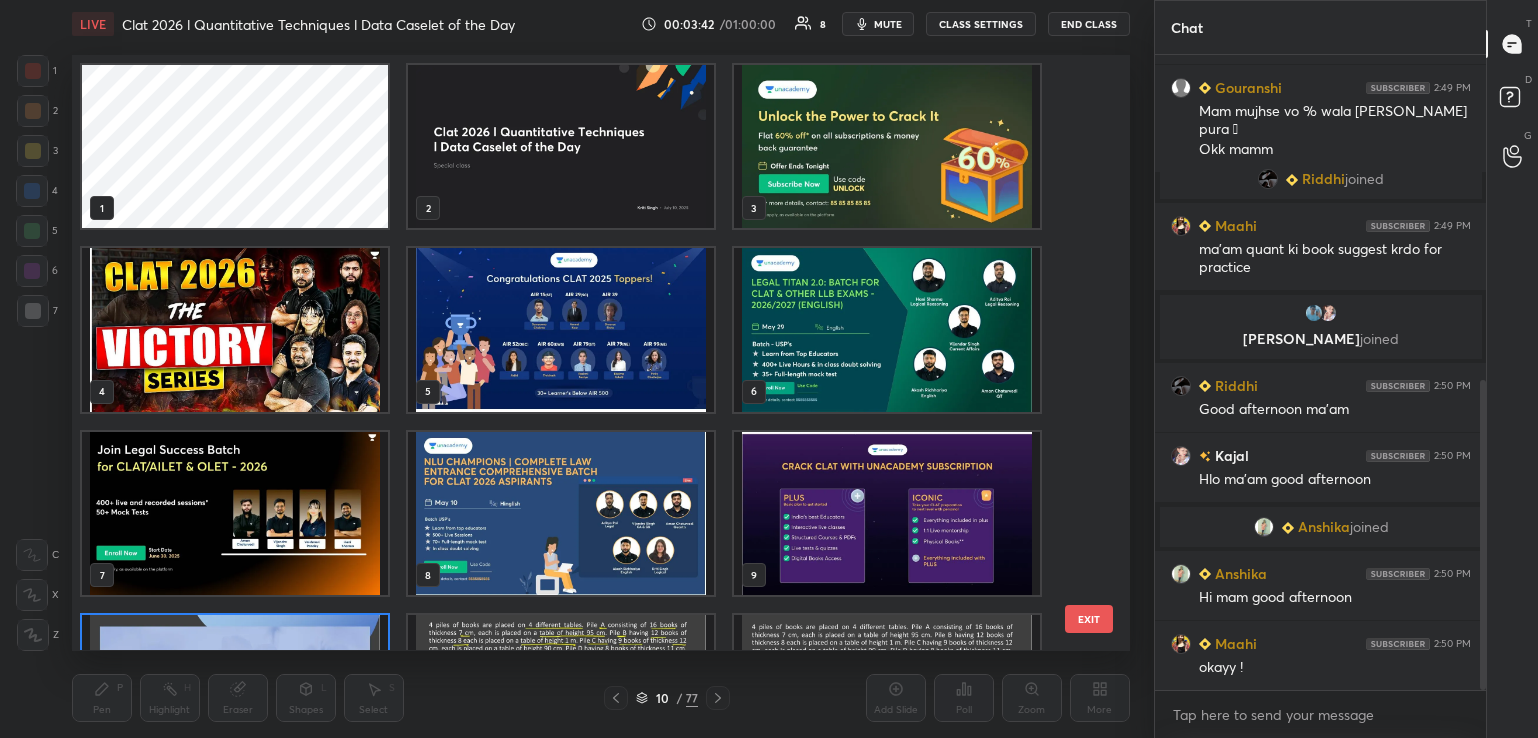 scroll, scrollTop: 138, scrollLeft: 0, axis: vertical 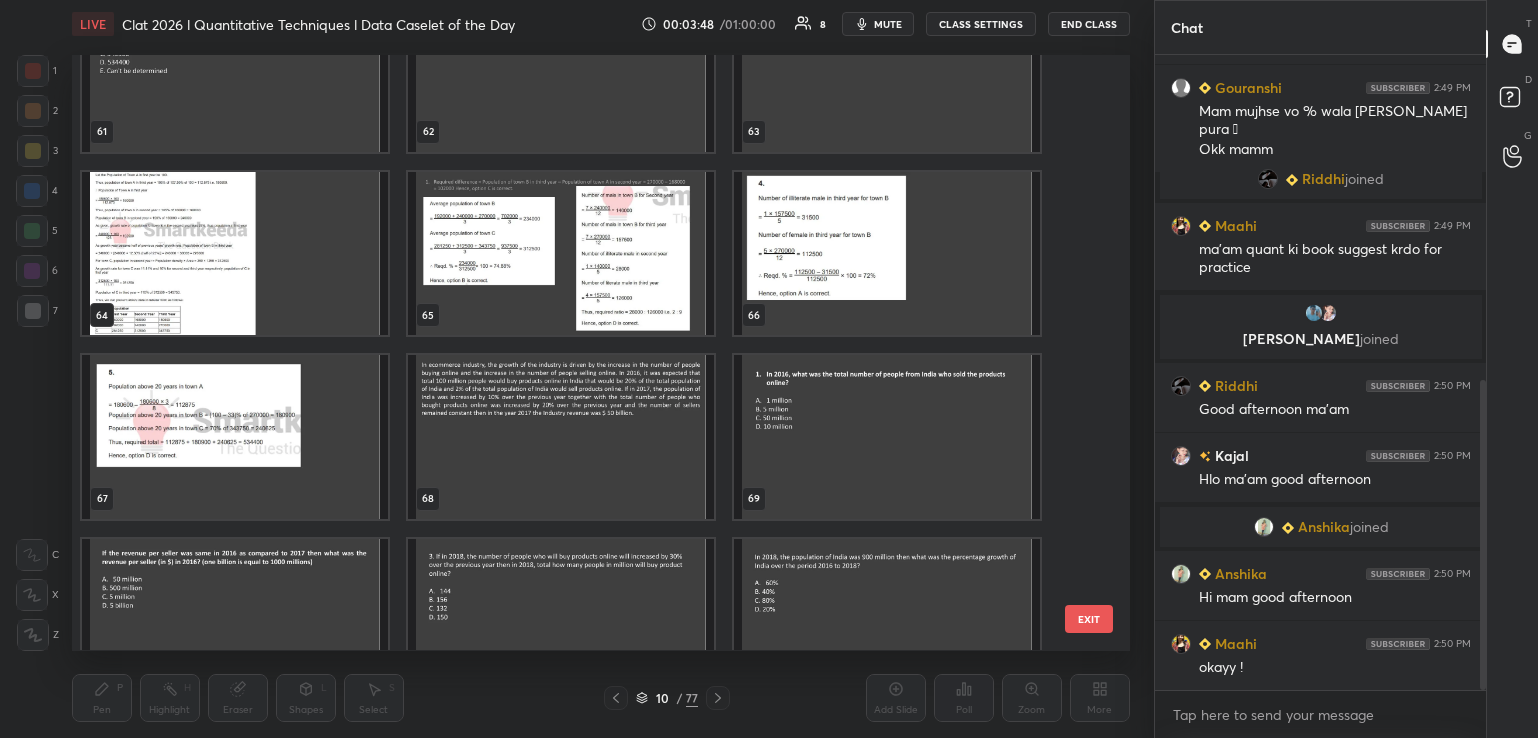 click at bounding box center [561, 437] 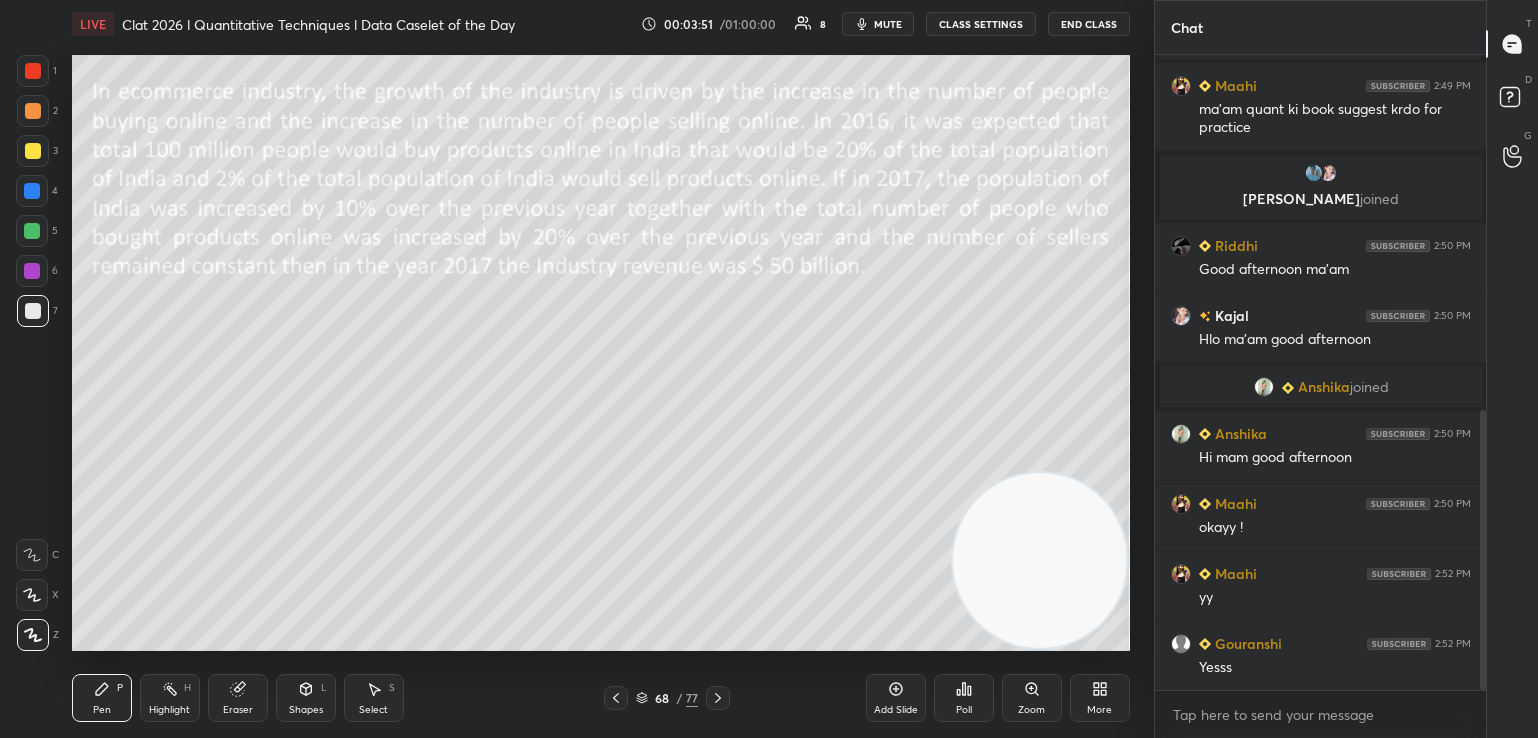 scroll, scrollTop: 876, scrollLeft: 0, axis: vertical 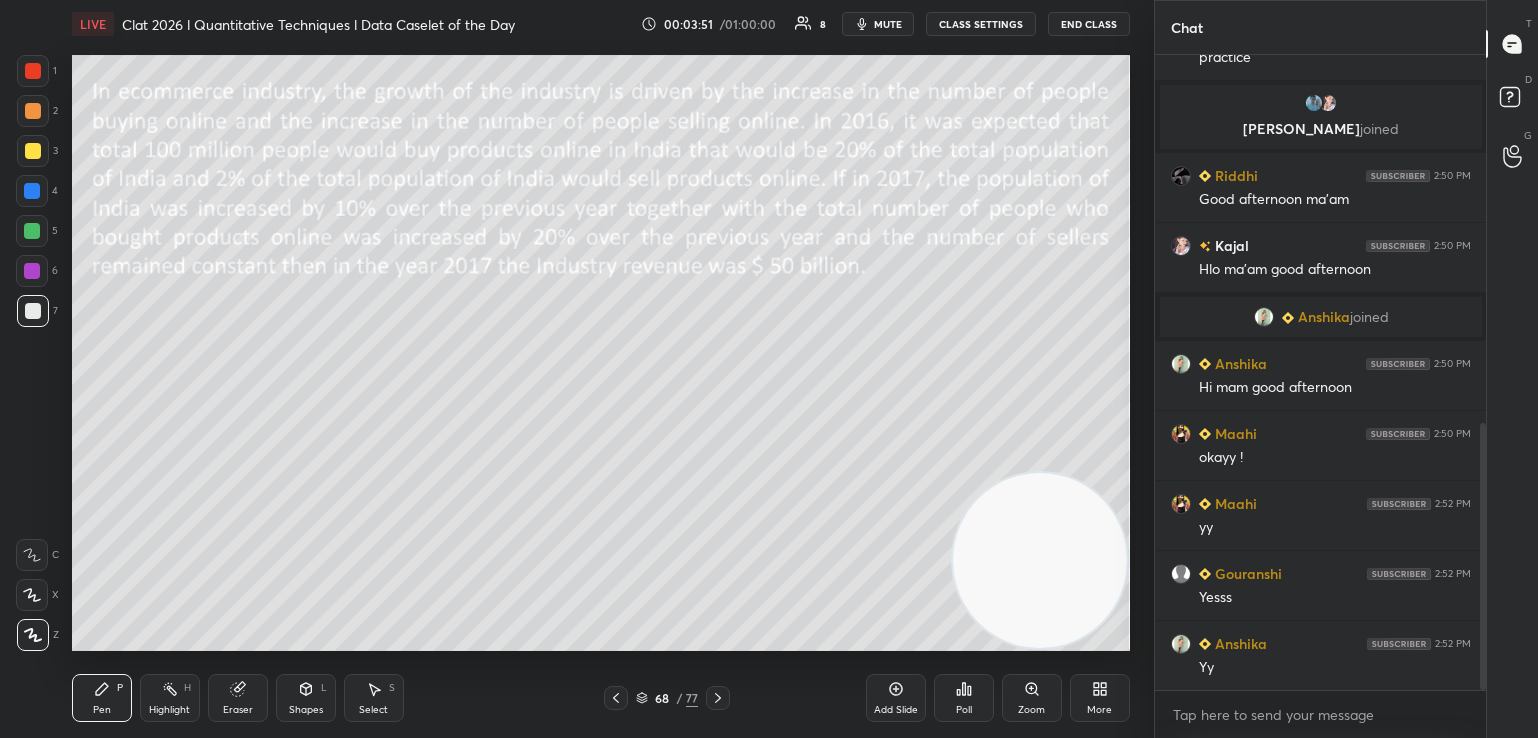 click at bounding box center (33, 151) 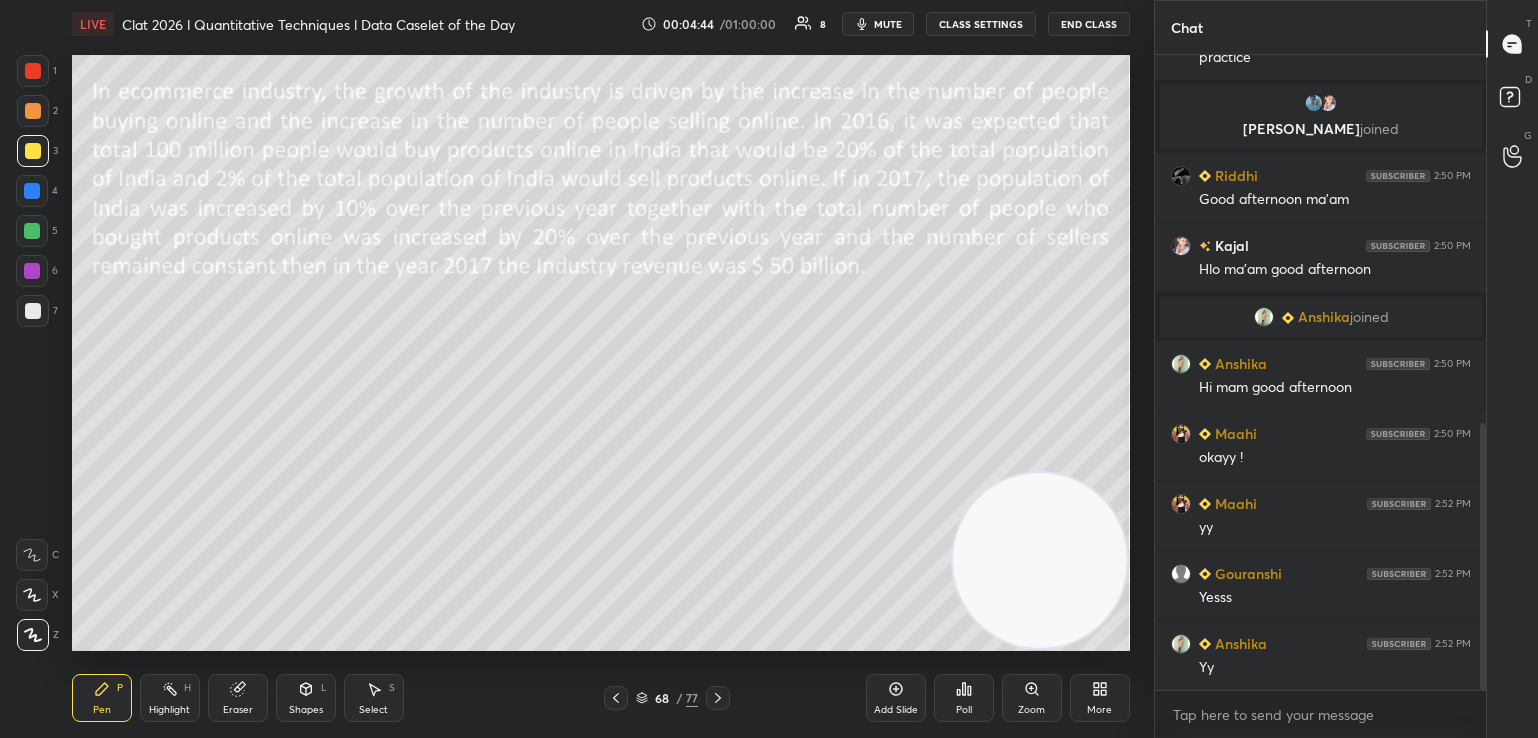 scroll, scrollTop: 924, scrollLeft: 0, axis: vertical 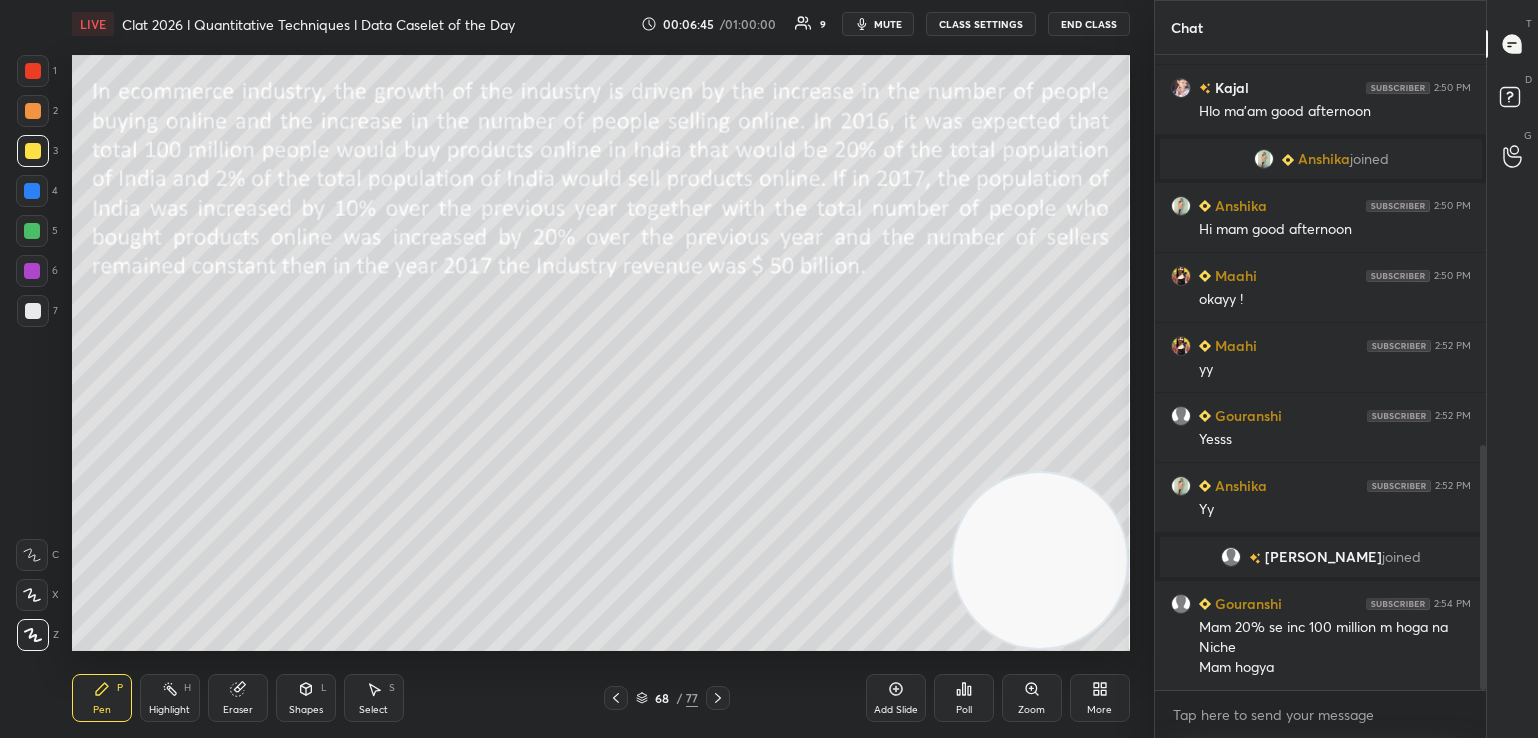 click on "Eraser" at bounding box center [238, 698] 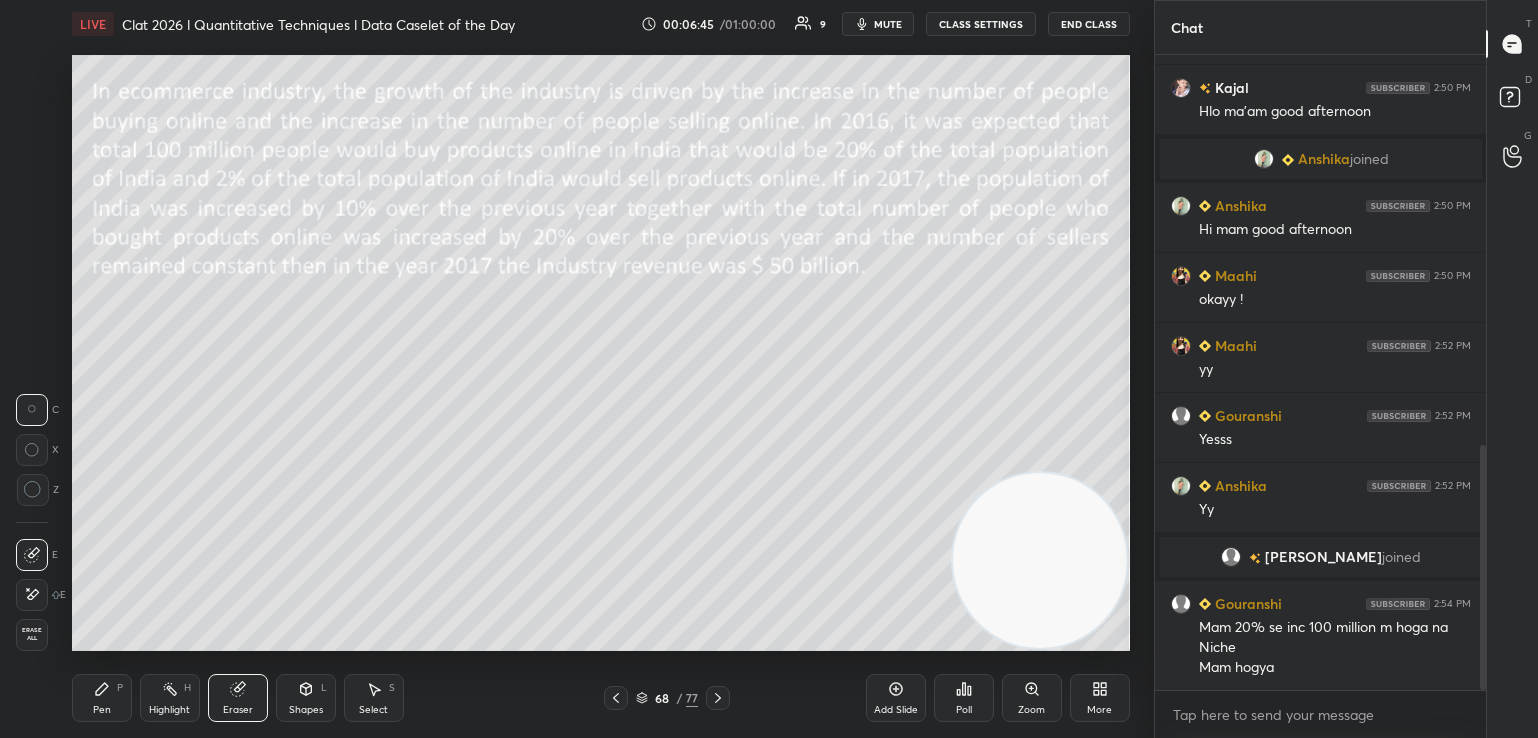 click on "Erase all" at bounding box center (32, 634) 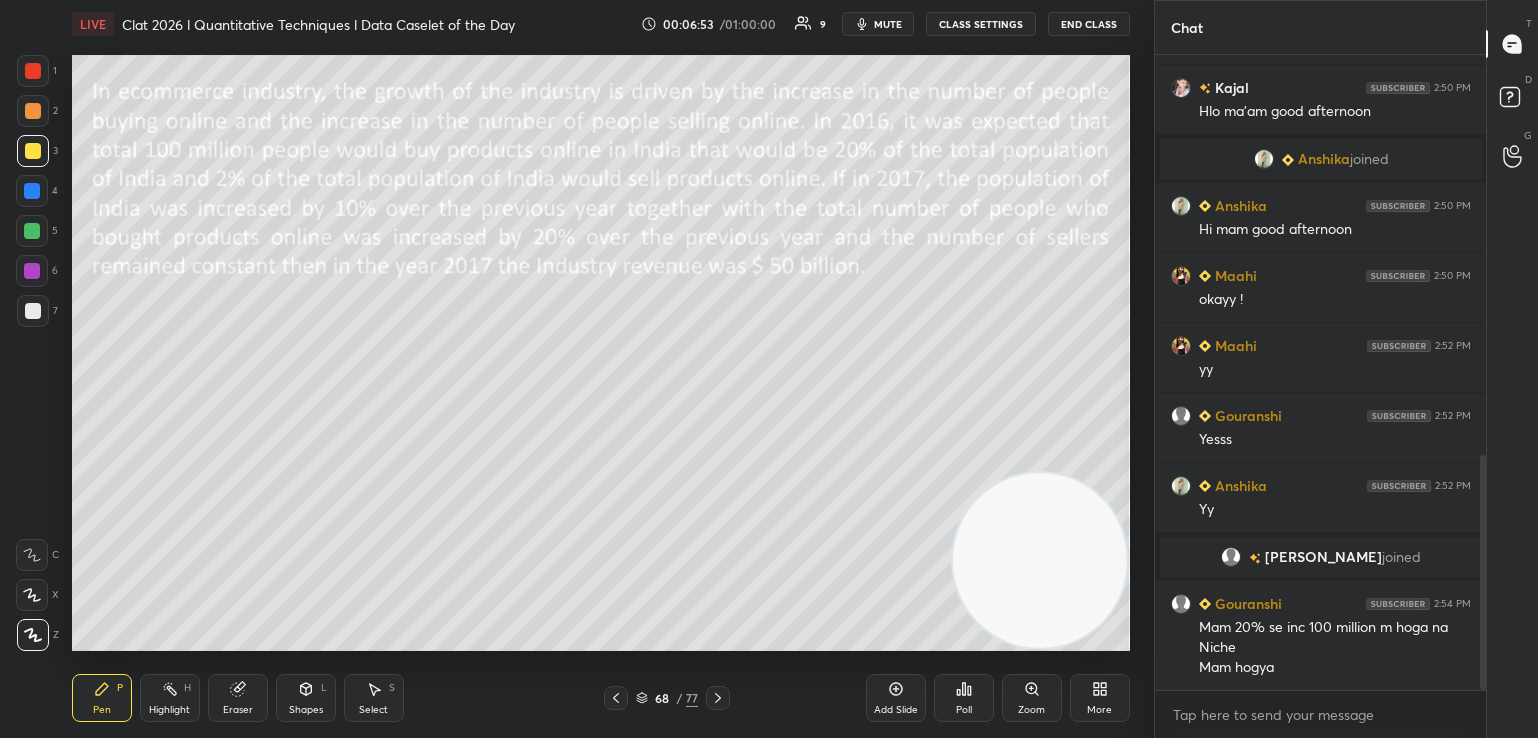 scroll, scrollTop: 1082, scrollLeft: 0, axis: vertical 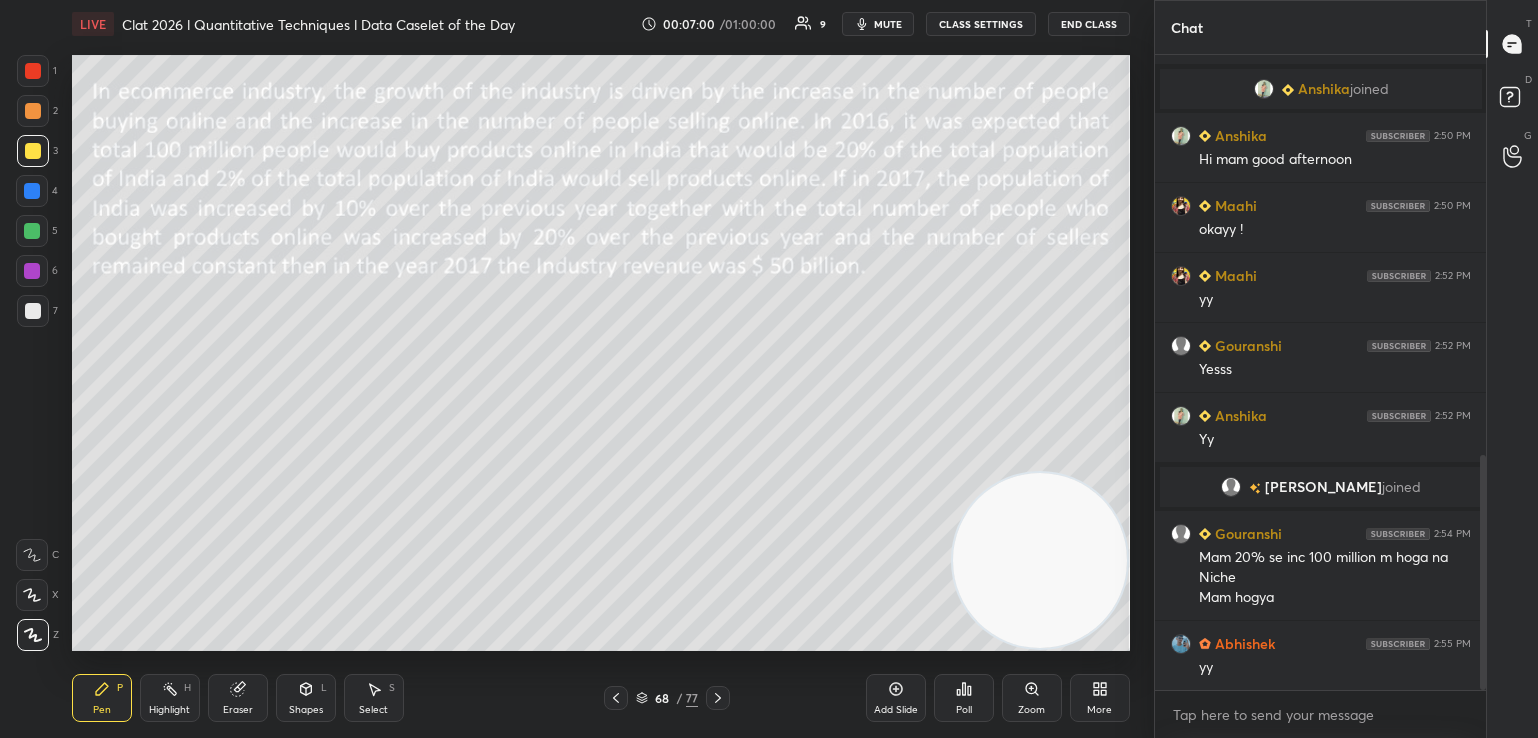 click 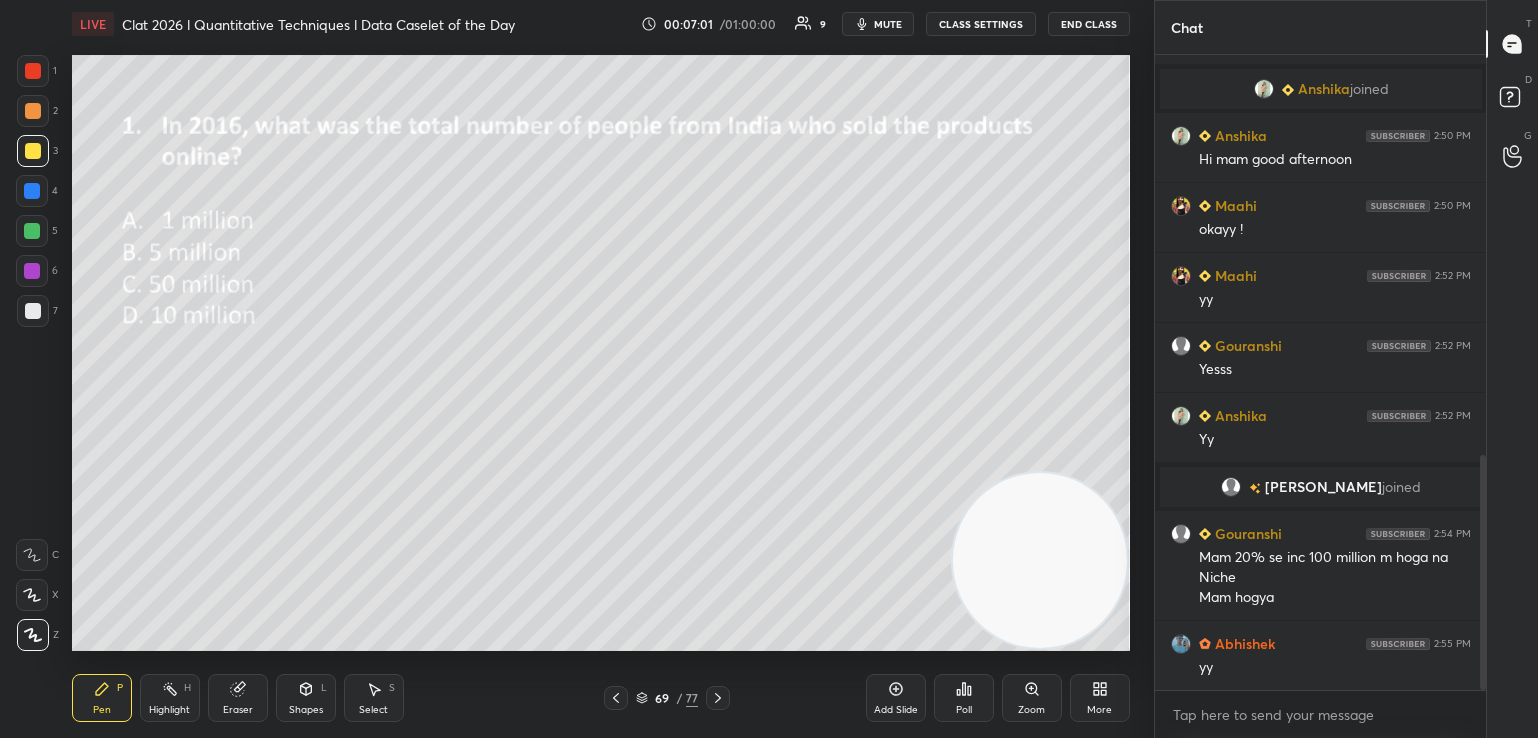 scroll, scrollTop: 1152, scrollLeft: 0, axis: vertical 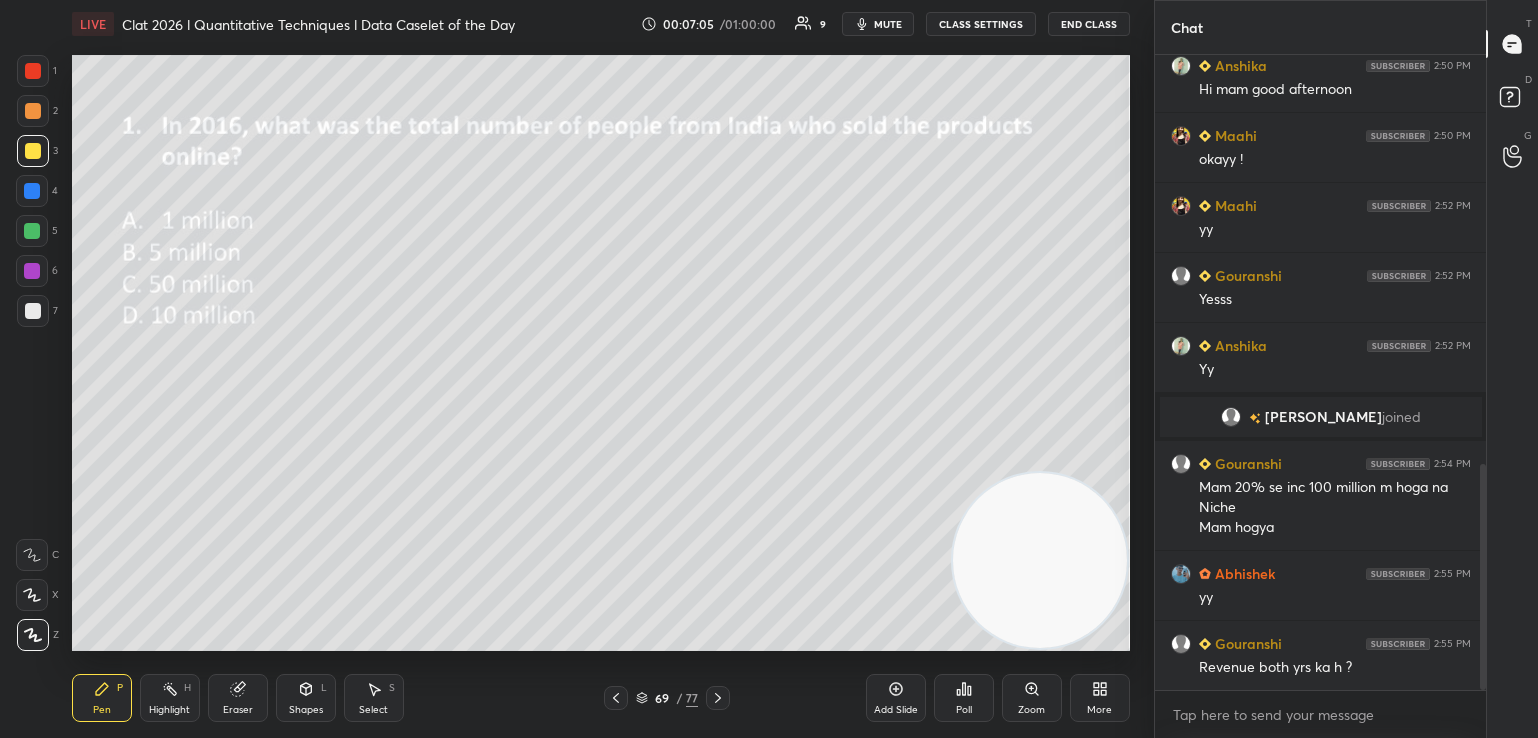 click 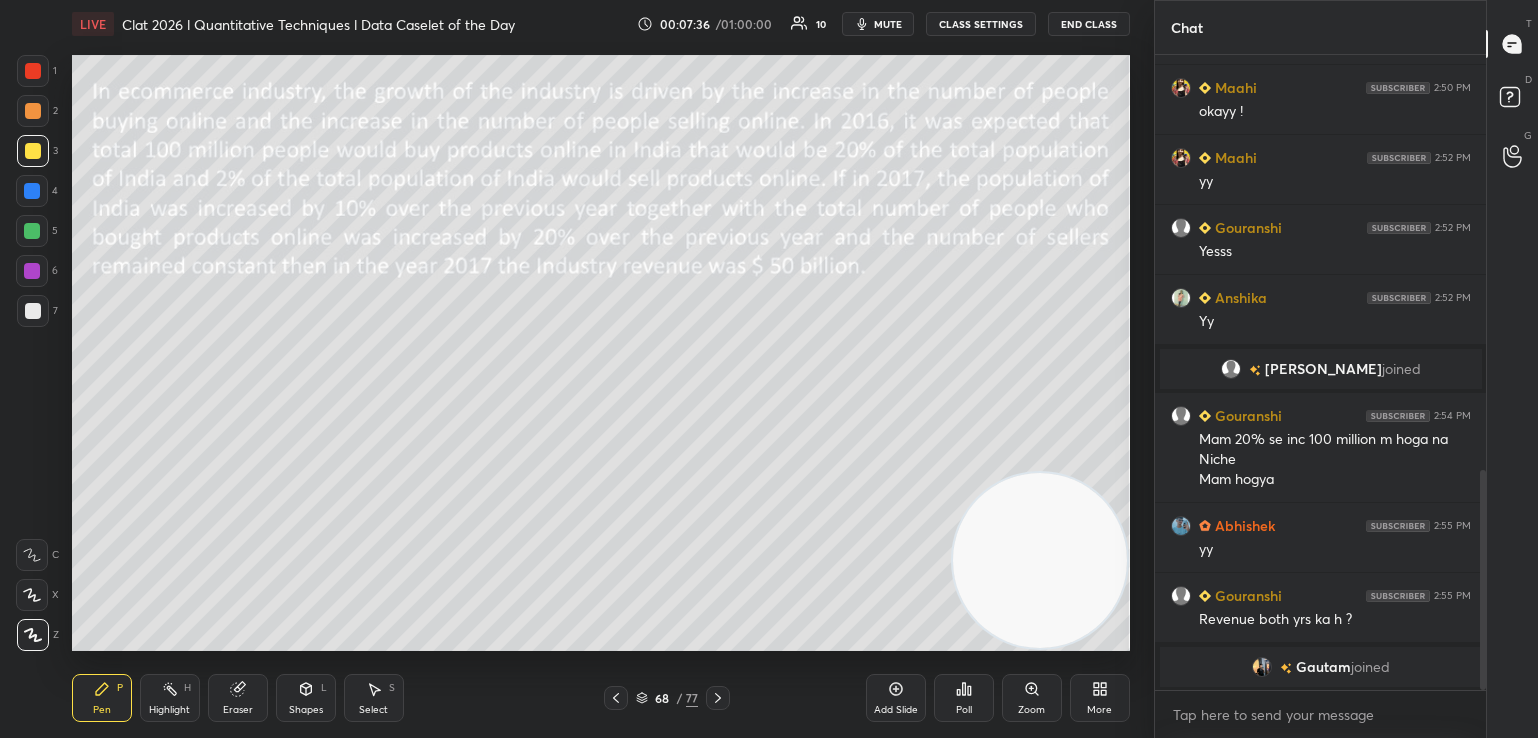 scroll, scrollTop: 1216, scrollLeft: 0, axis: vertical 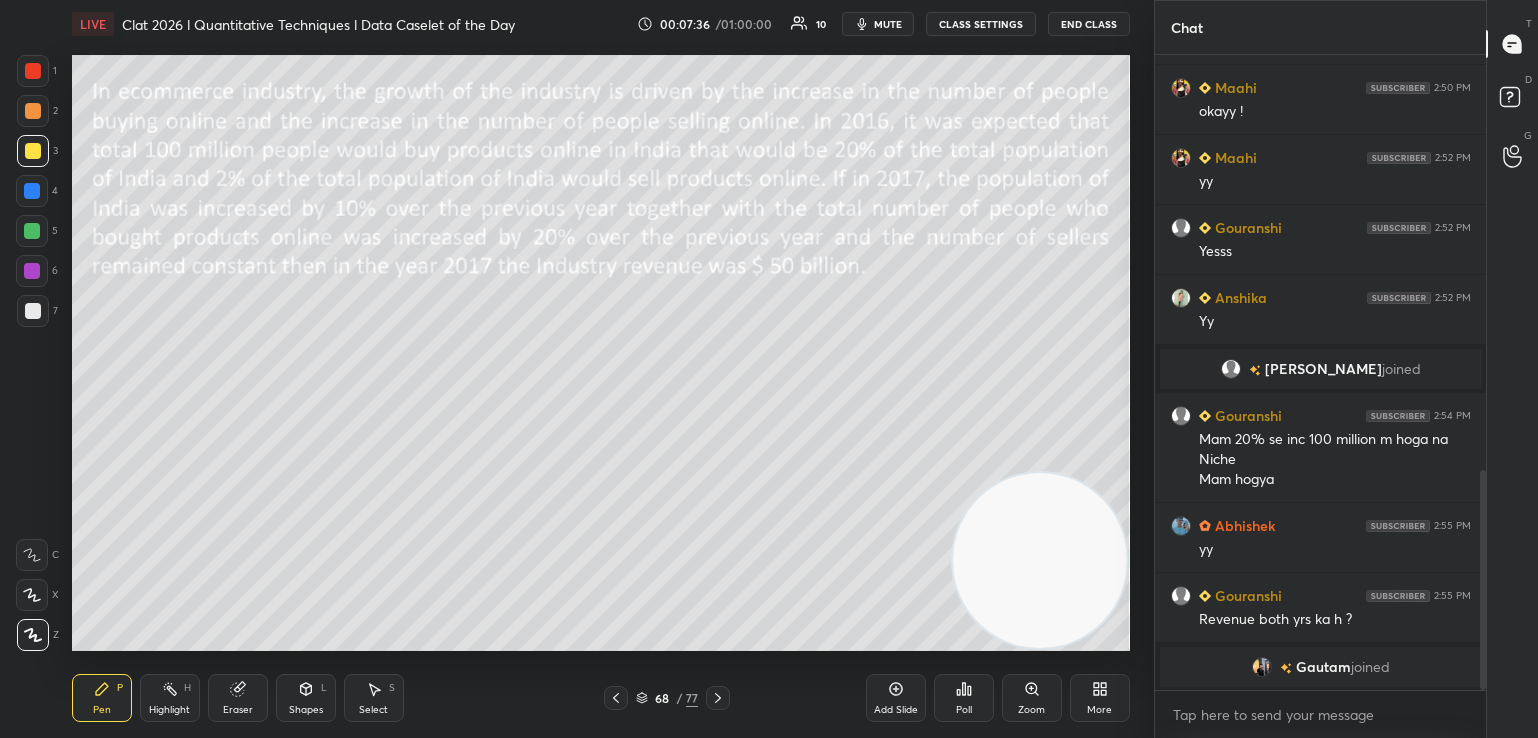 click 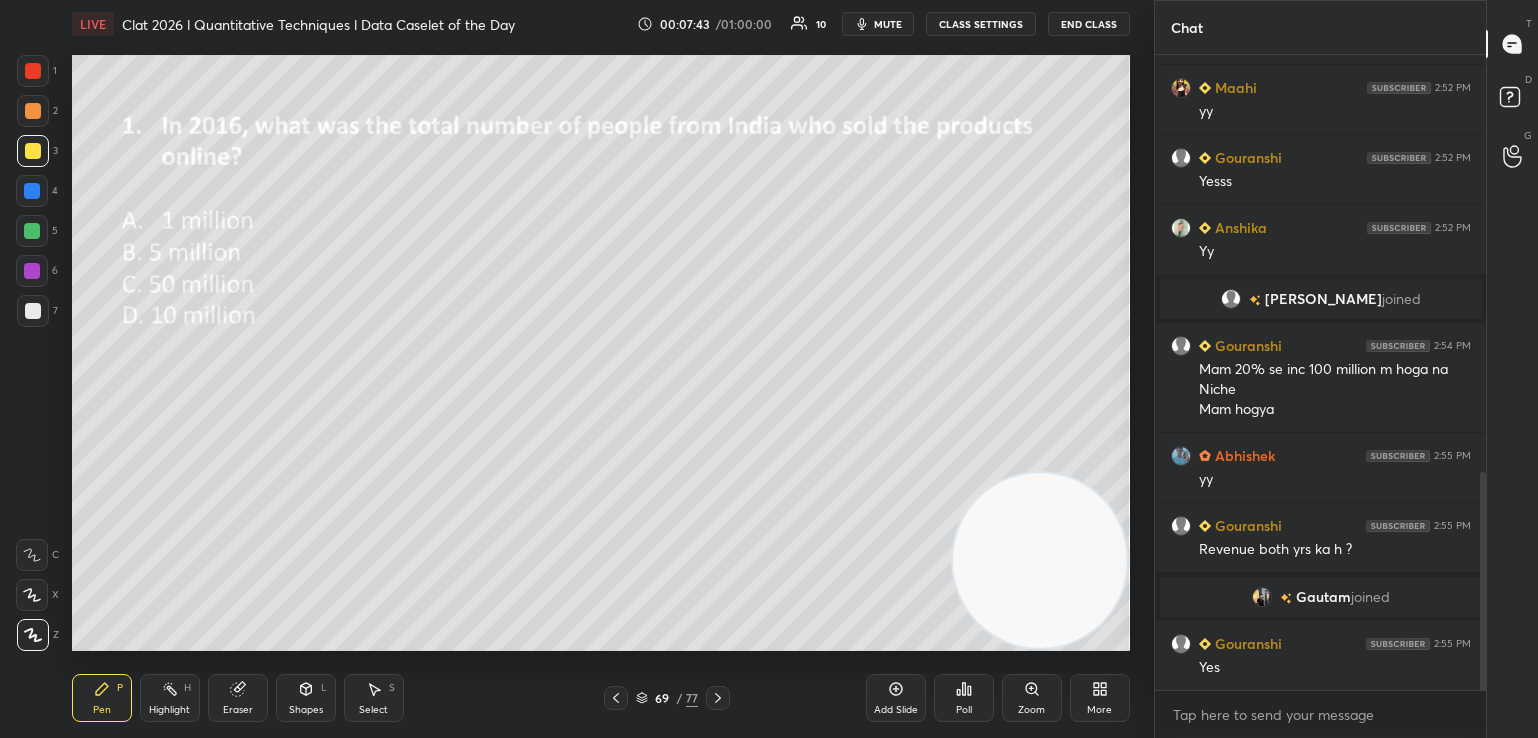scroll, scrollTop: 1286, scrollLeft: 0, axis: vertical 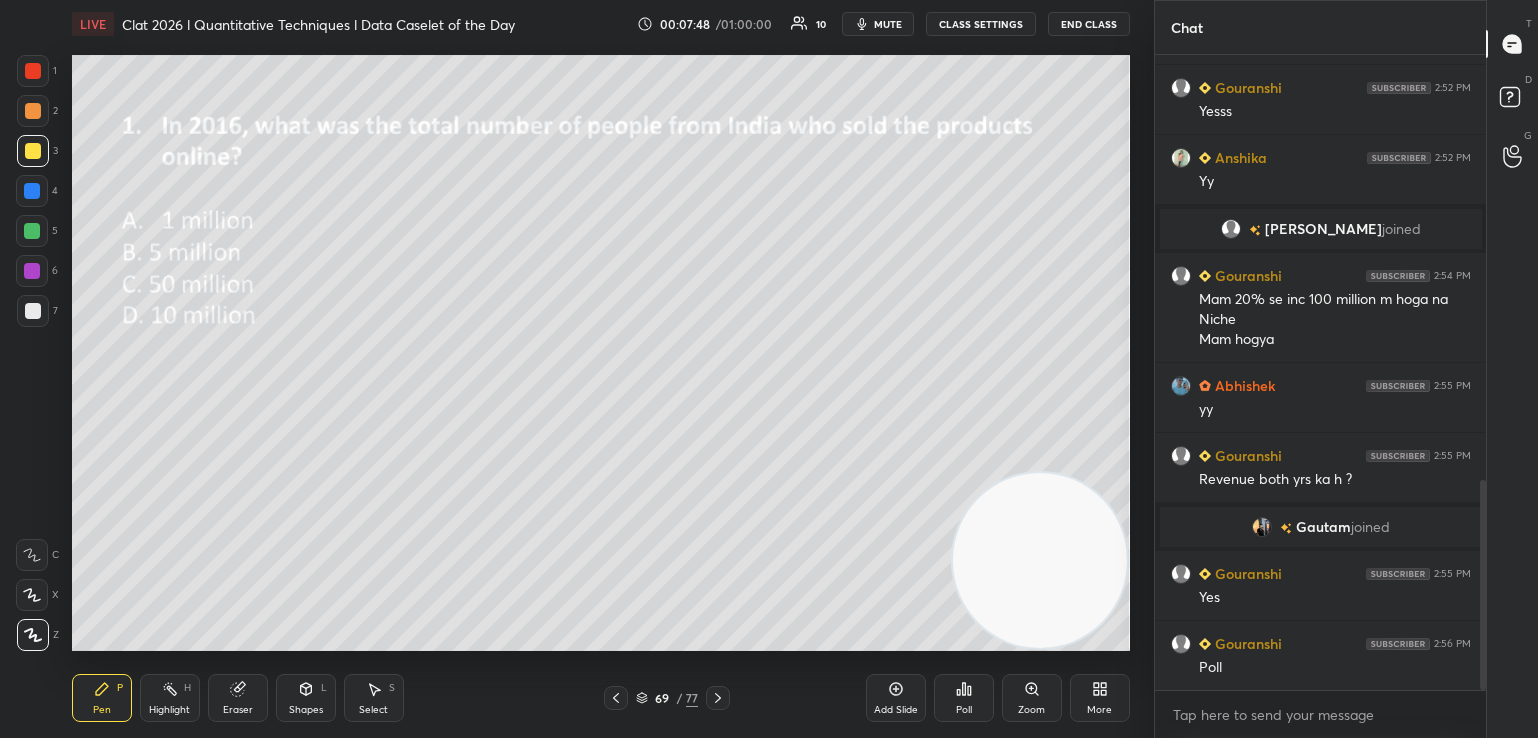 click on "Poll" at bounding box center [964, 698] 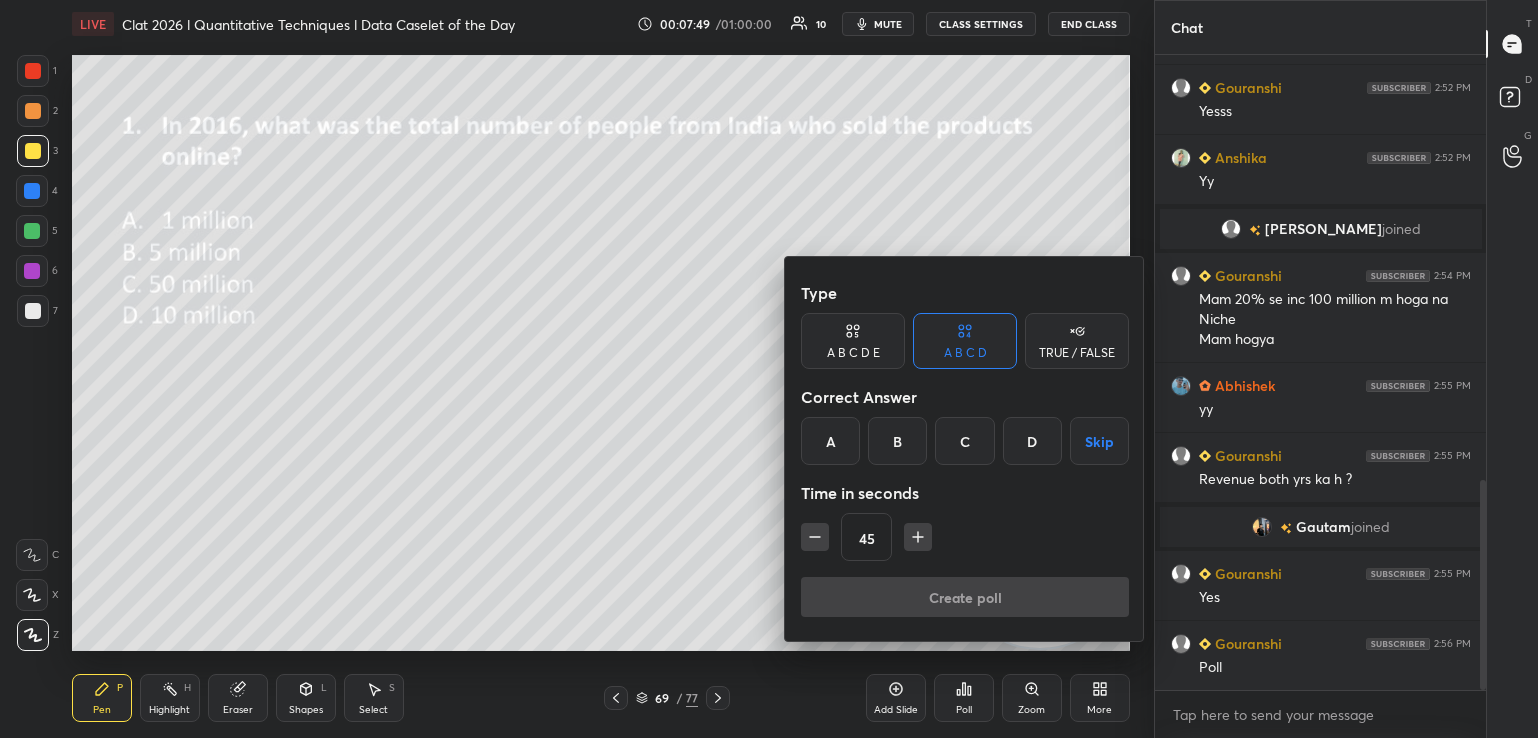 click on "D" at bounding box center (1032, 441) 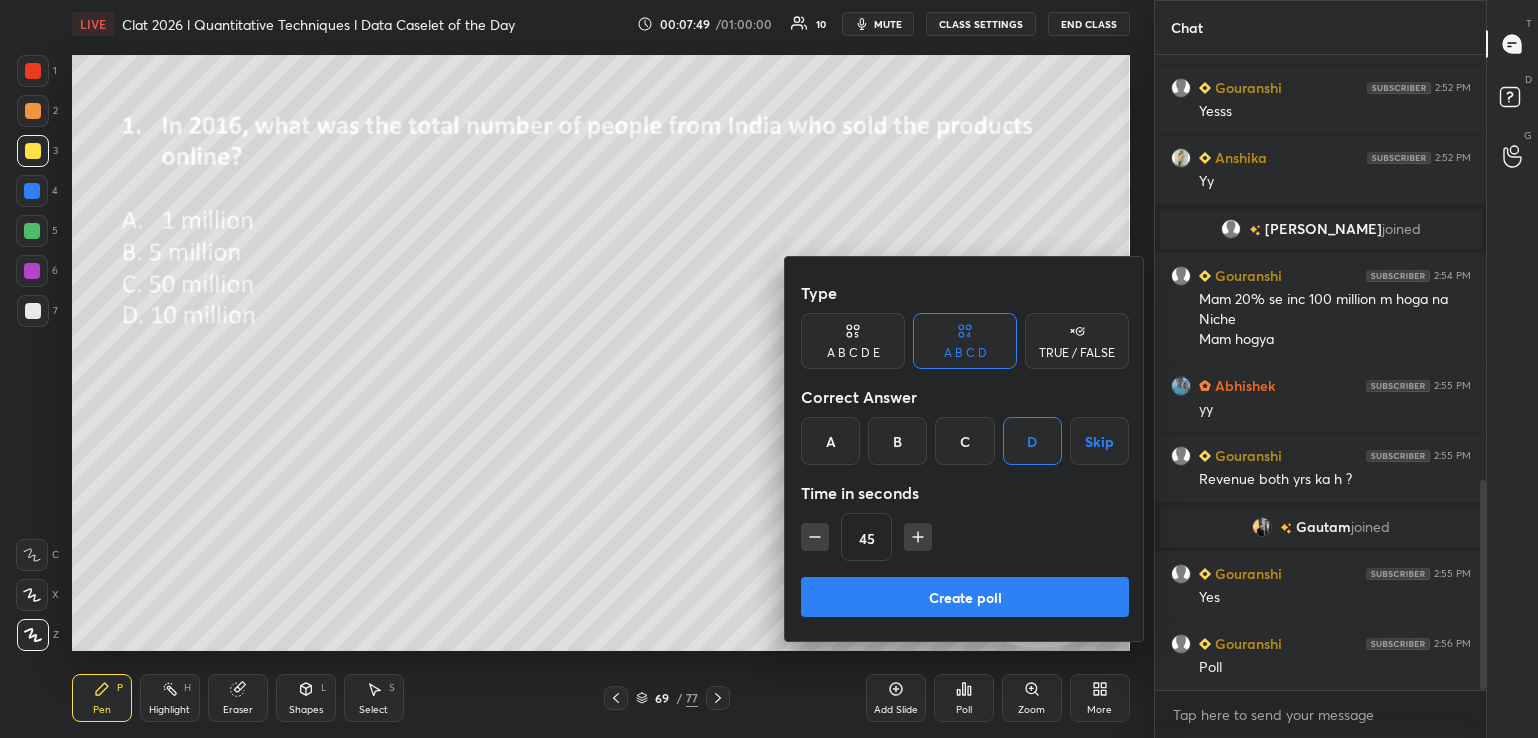 click on "Create poll" at bounding box center (965, 597) 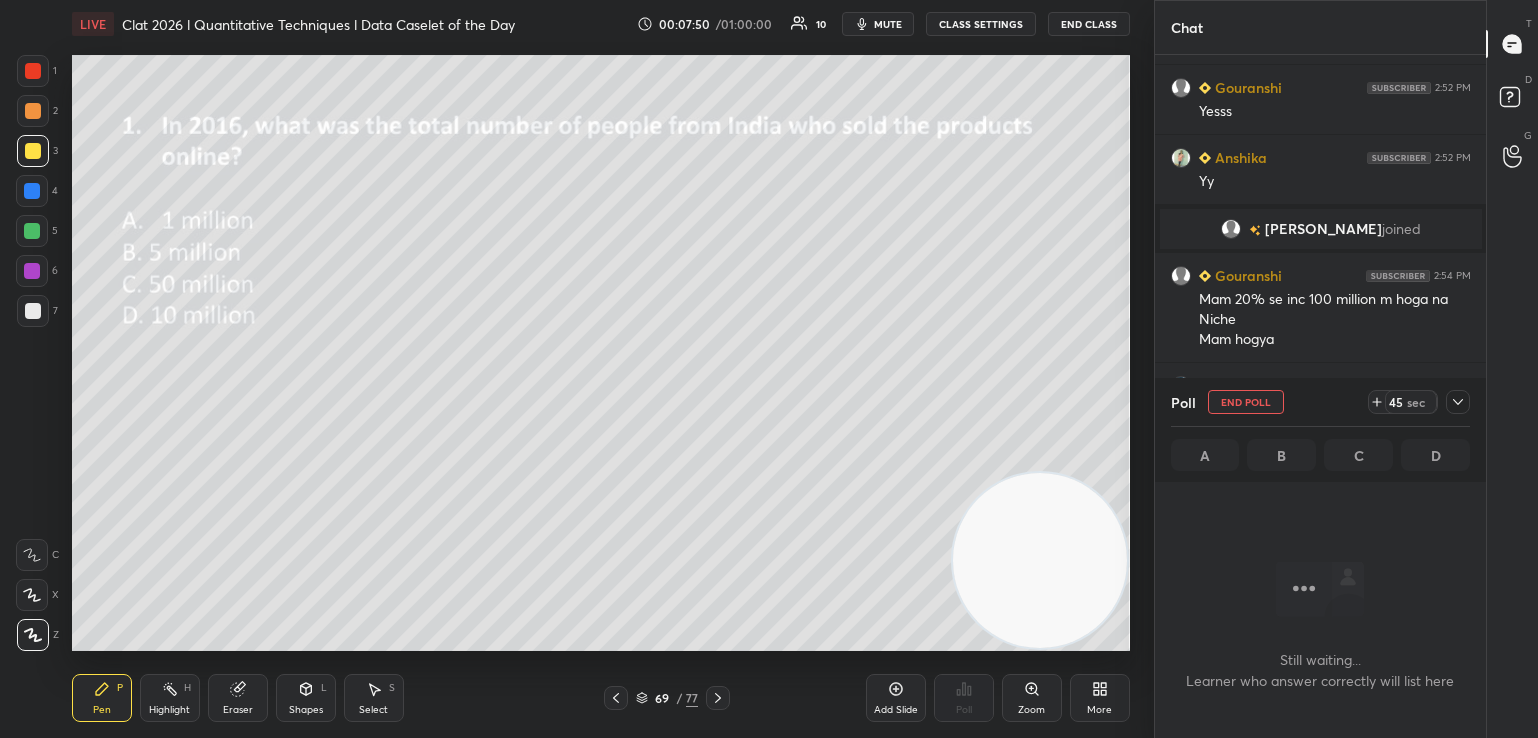 scroll, scrollTop: 532, scrollLeft: 326, axis: both 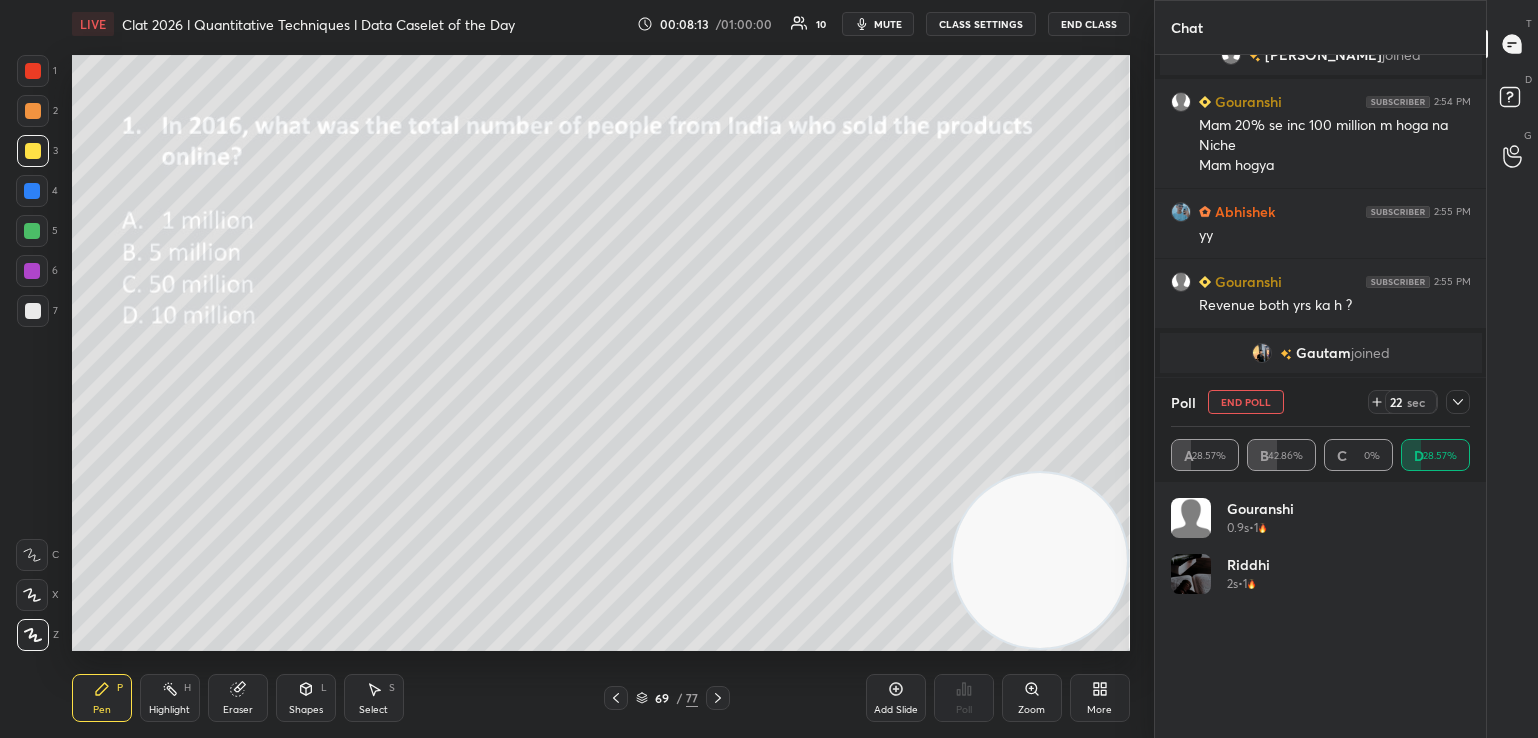 click 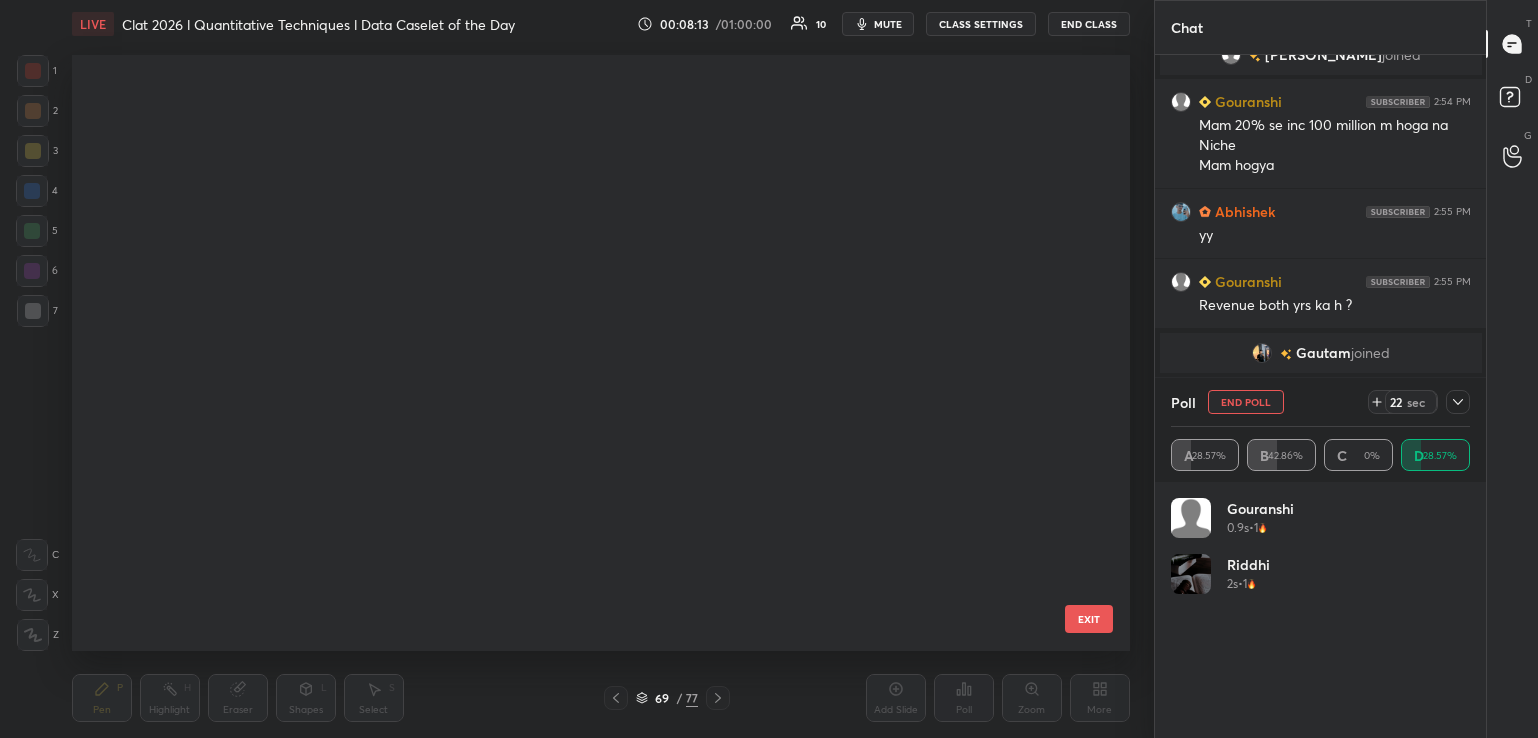 scroll, scrollTop: 3622, scrollLeft: 0, axis: vertical 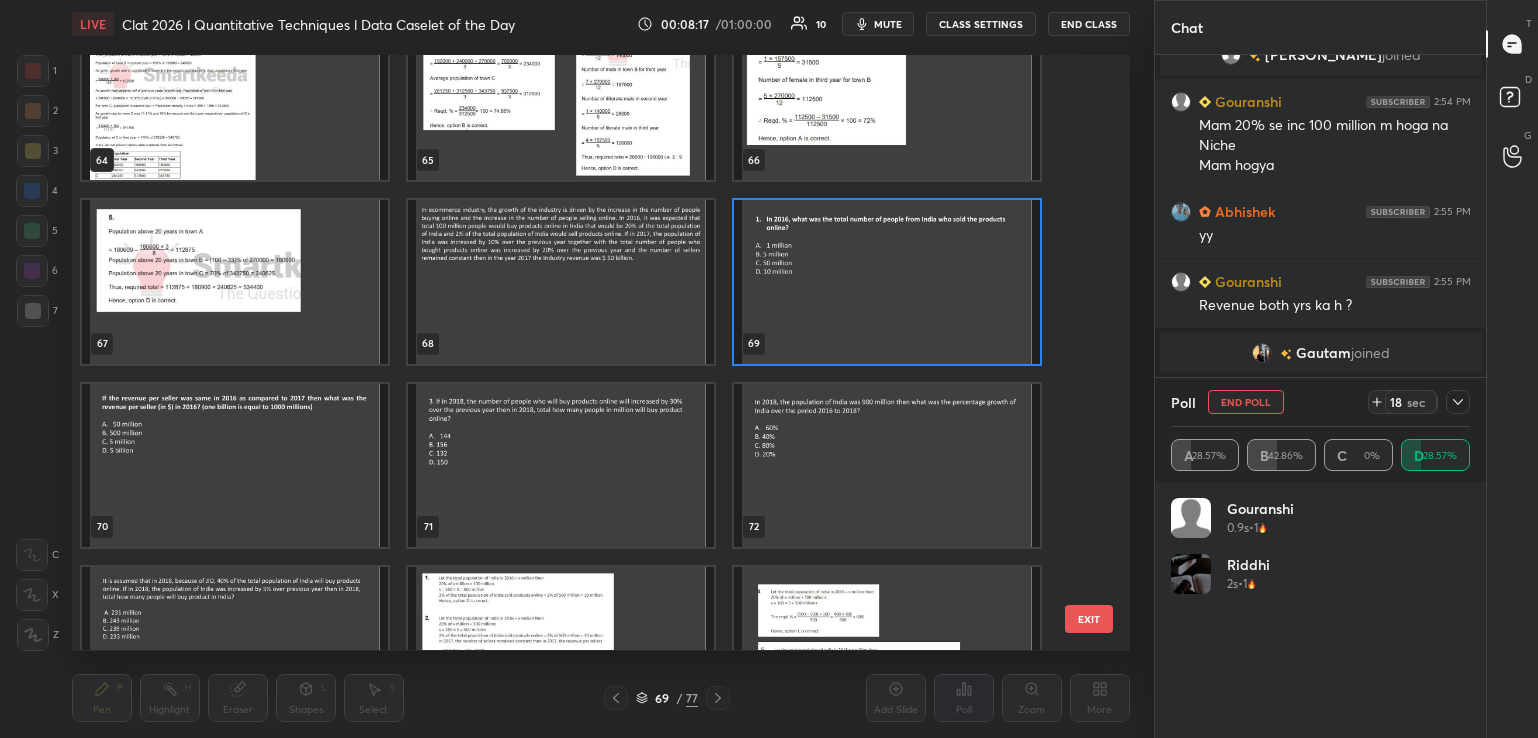 click on "End Poll" at bounding box center [1246, 402] 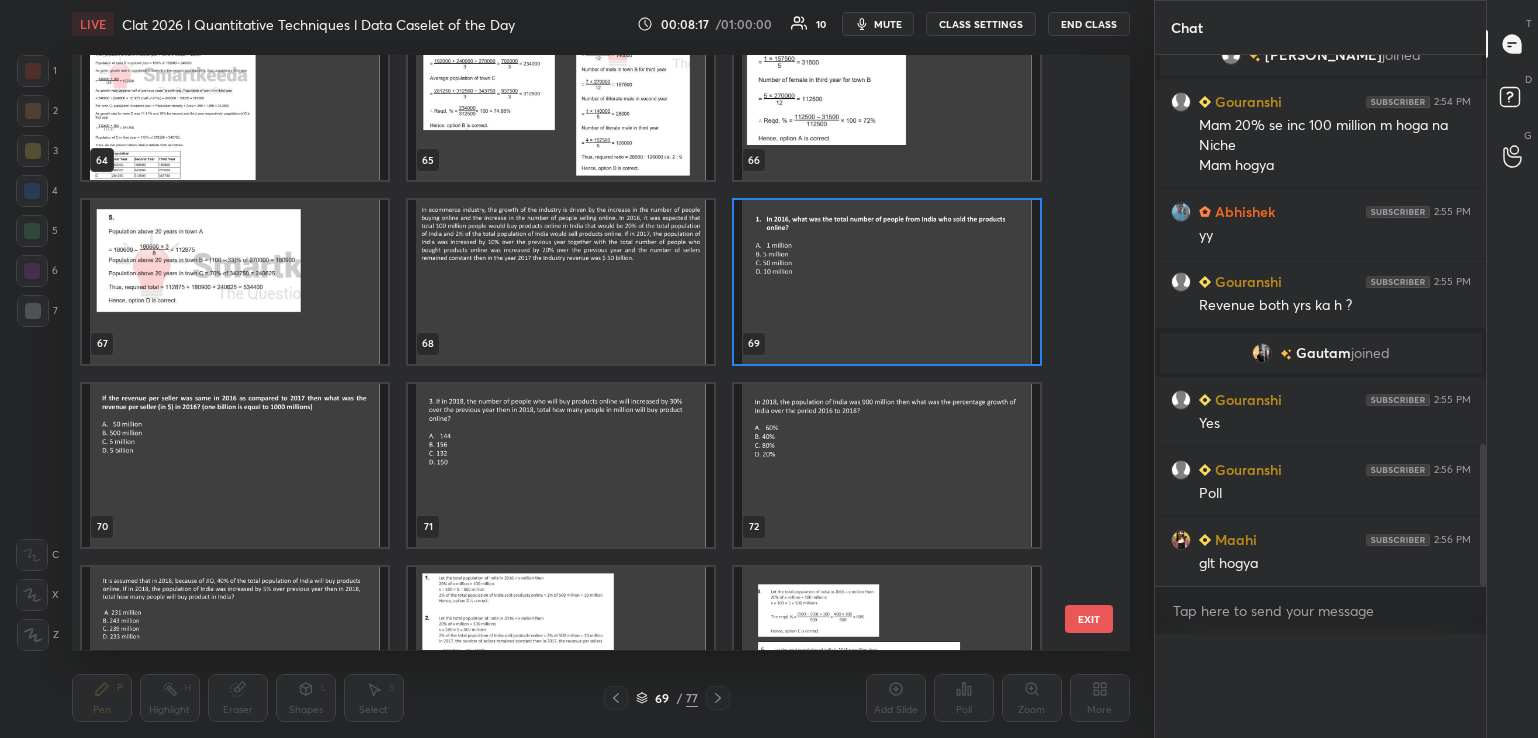 scroll, scrollTop: 559, scrollLeft: 326, axis: both 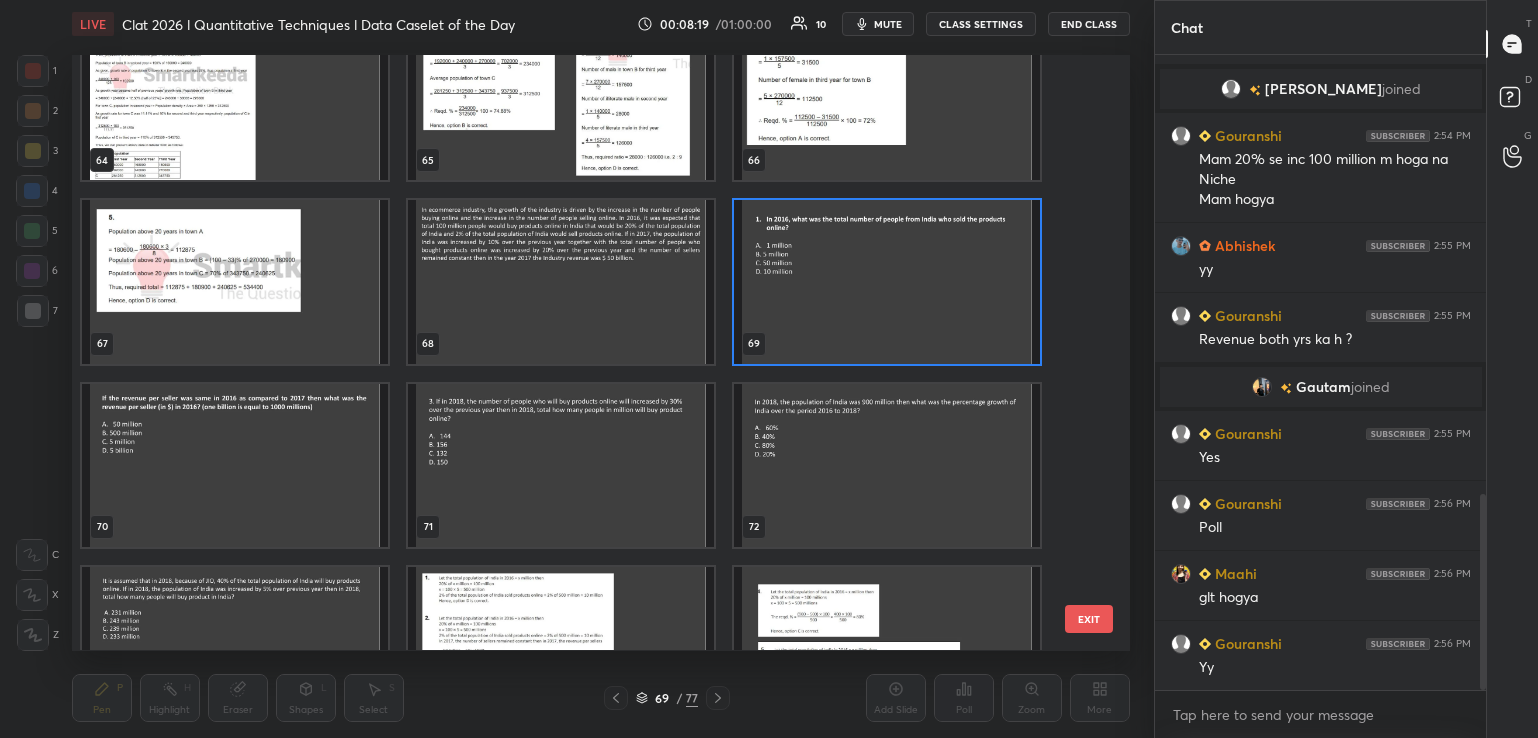 click at bounding box center (235, 465) 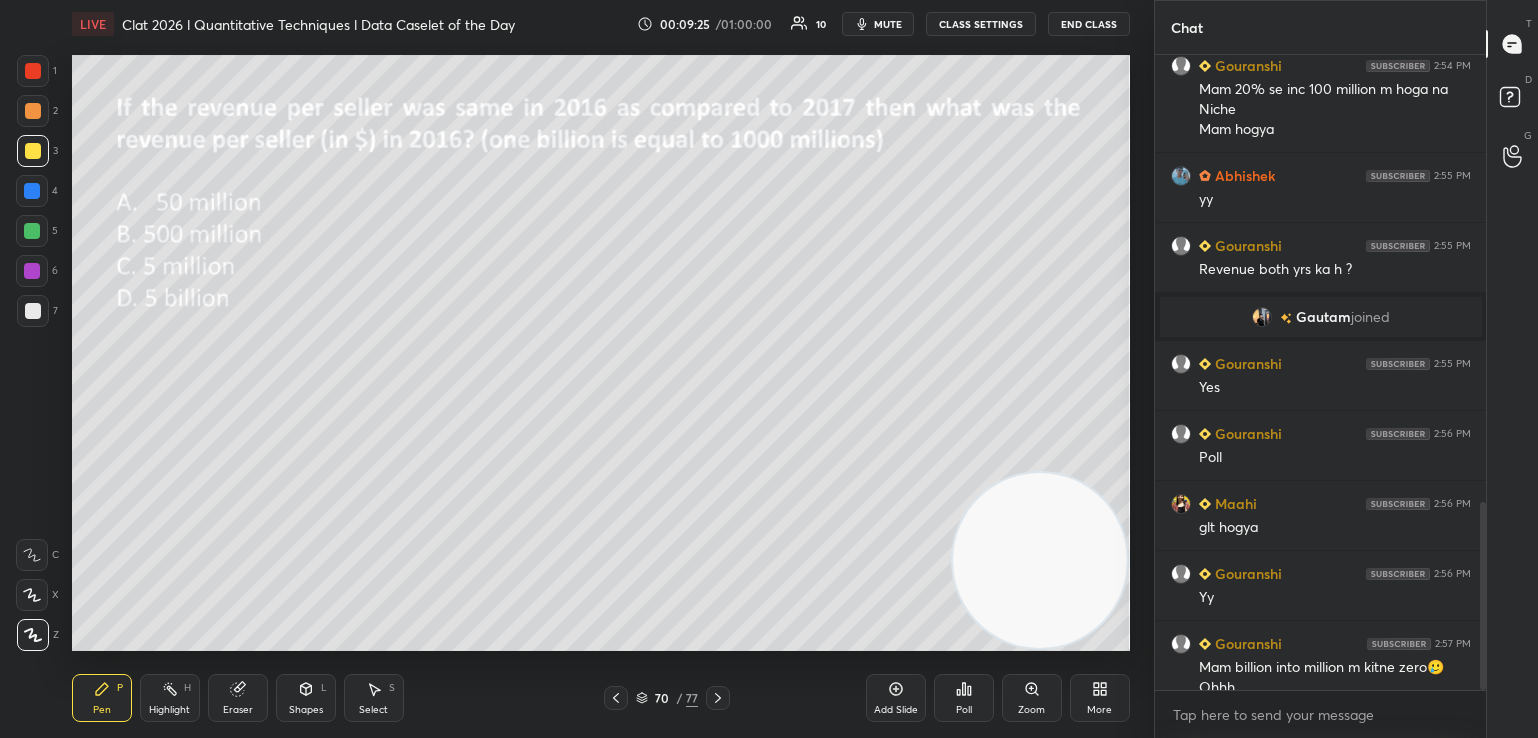 scroll, scrollTop: 1516, scrollLeft: 0, axis: vertical 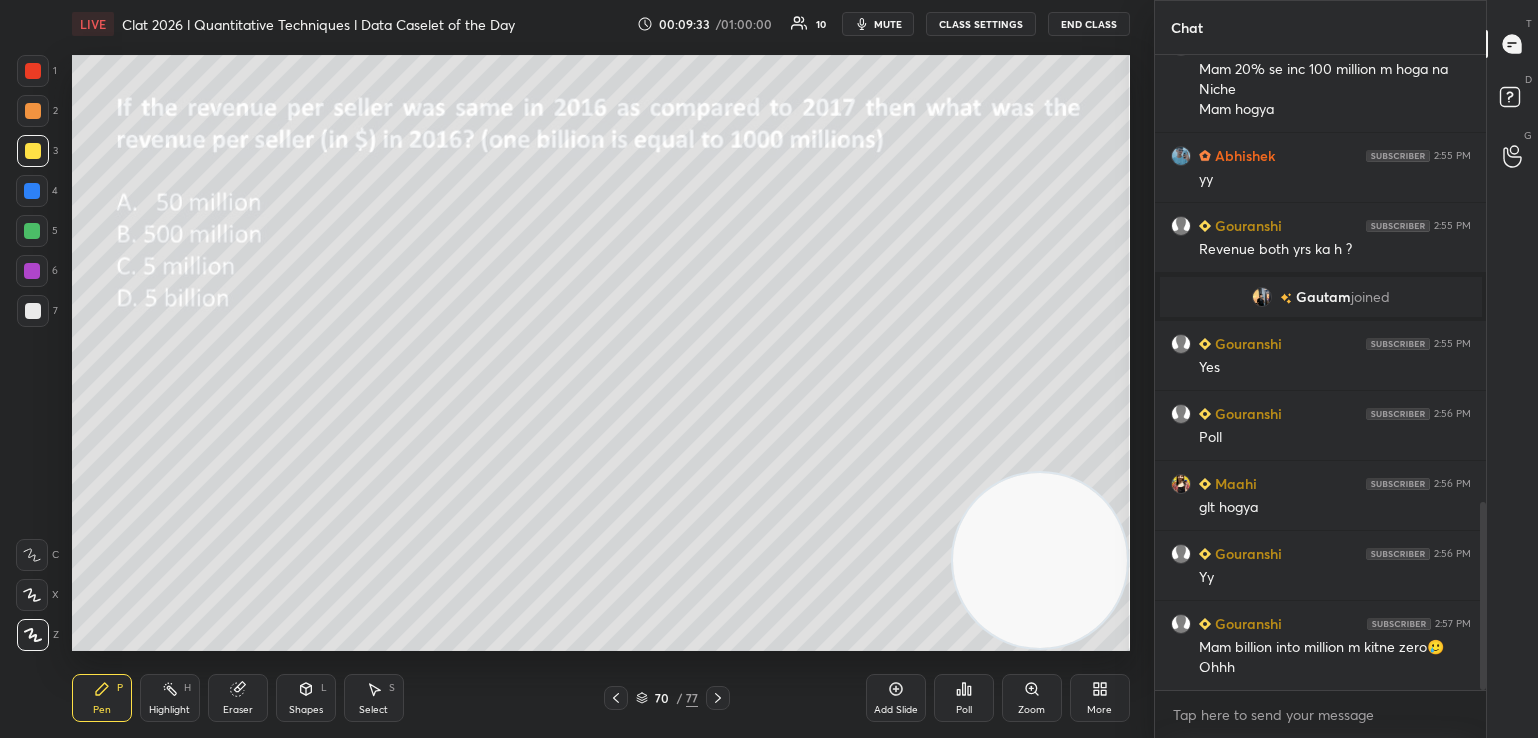 click on "Poll" at bounding box center (964, 698) 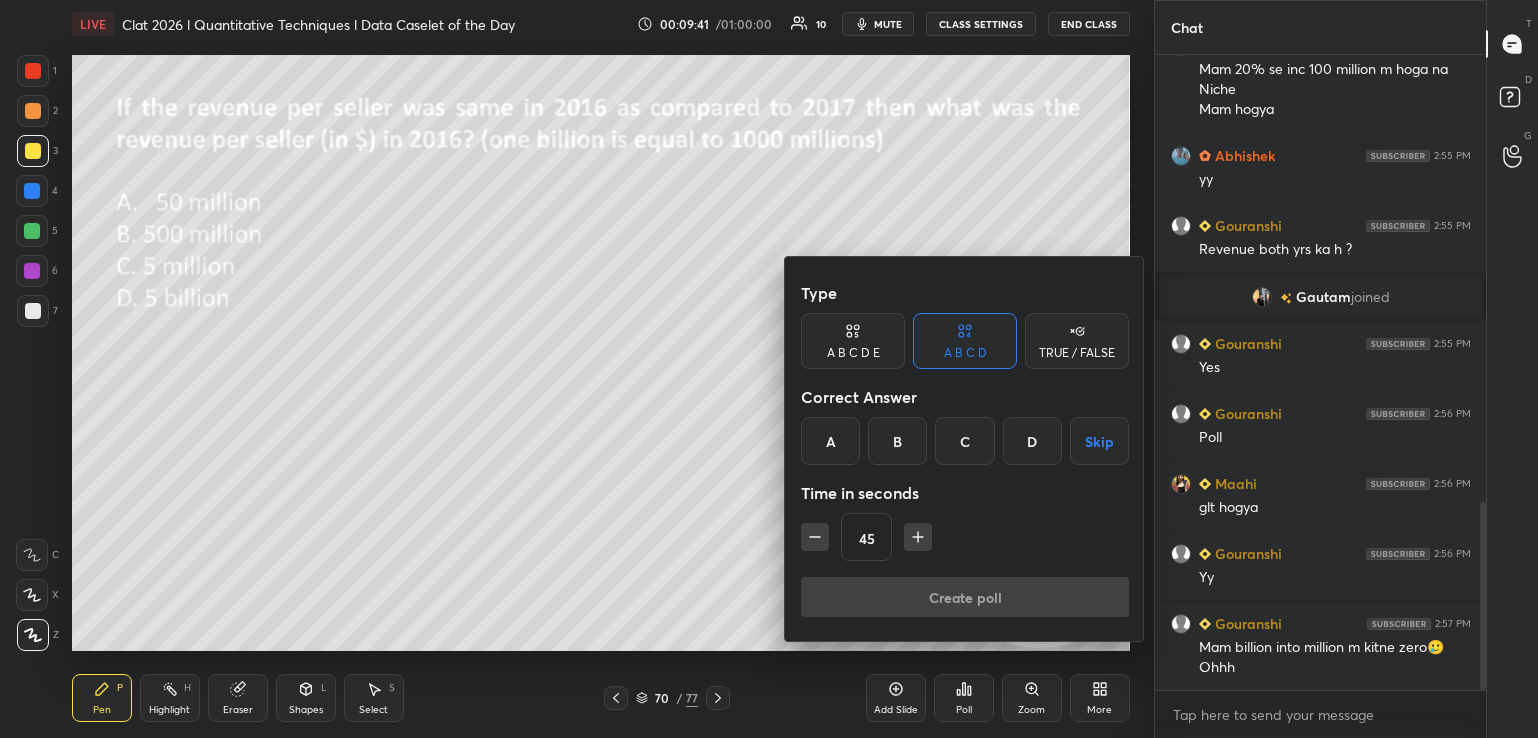 scroll, scrollTop: 589, scrollLeft: 326, axis: both 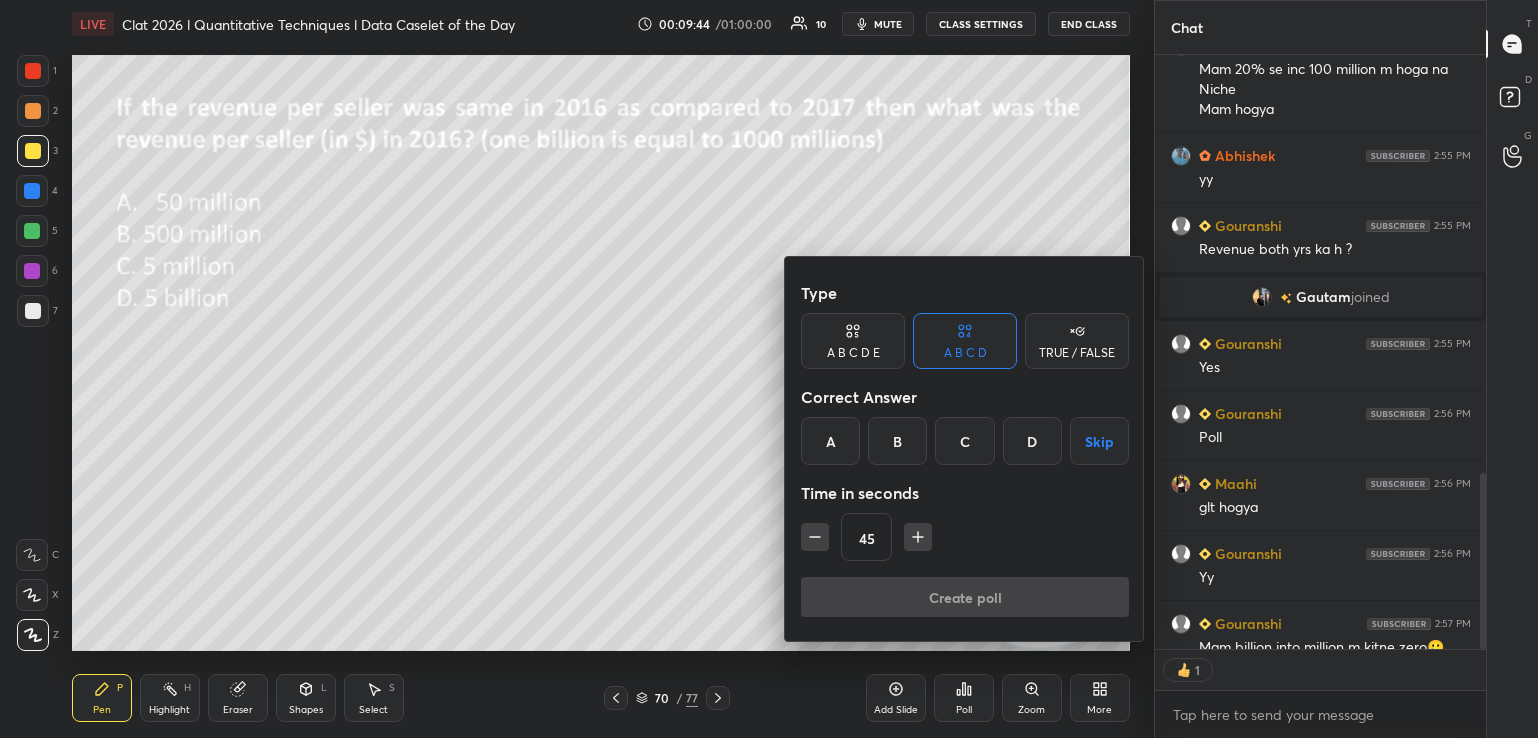 click on "D" at bounding box center [1032, 441] 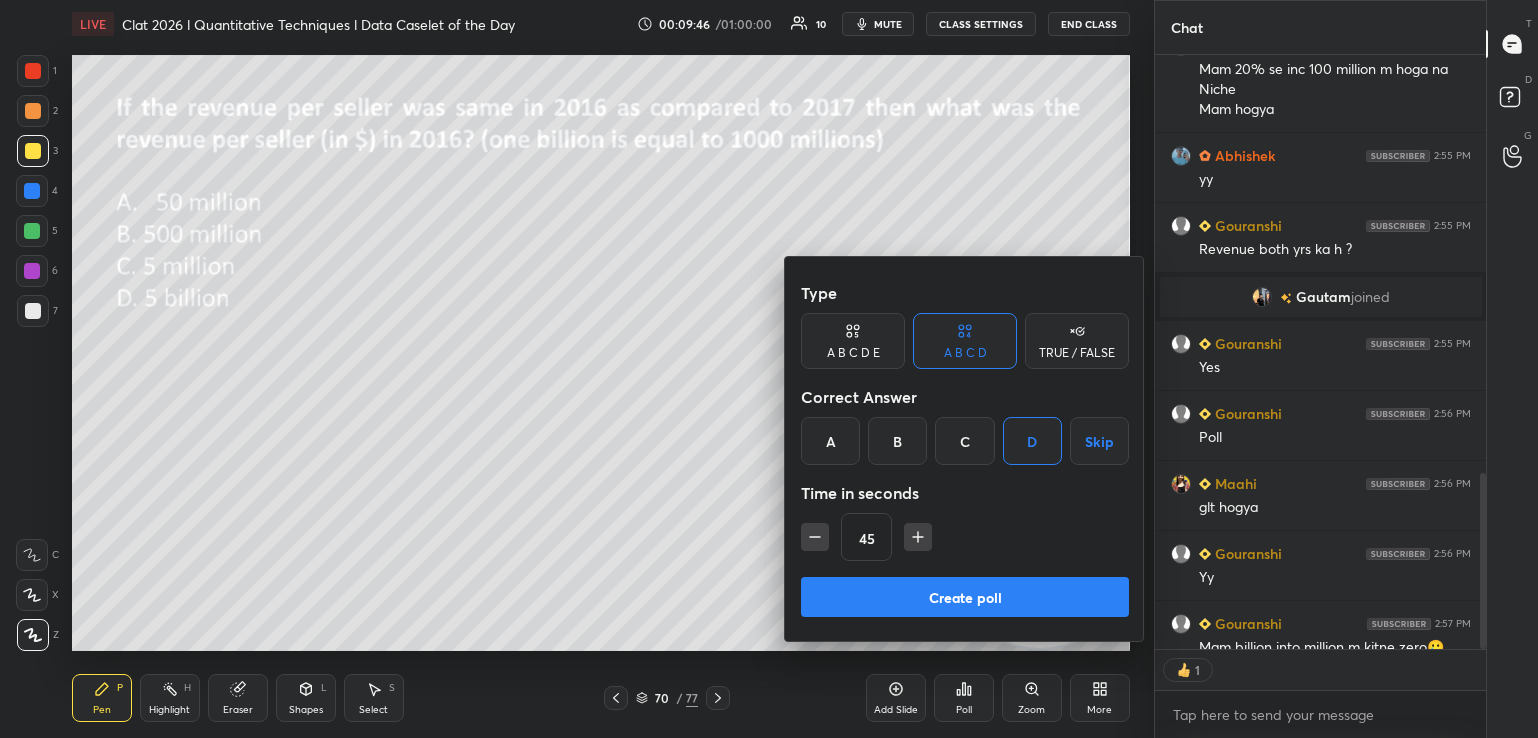 click on "Create poll" at bounding box center [965, 597] 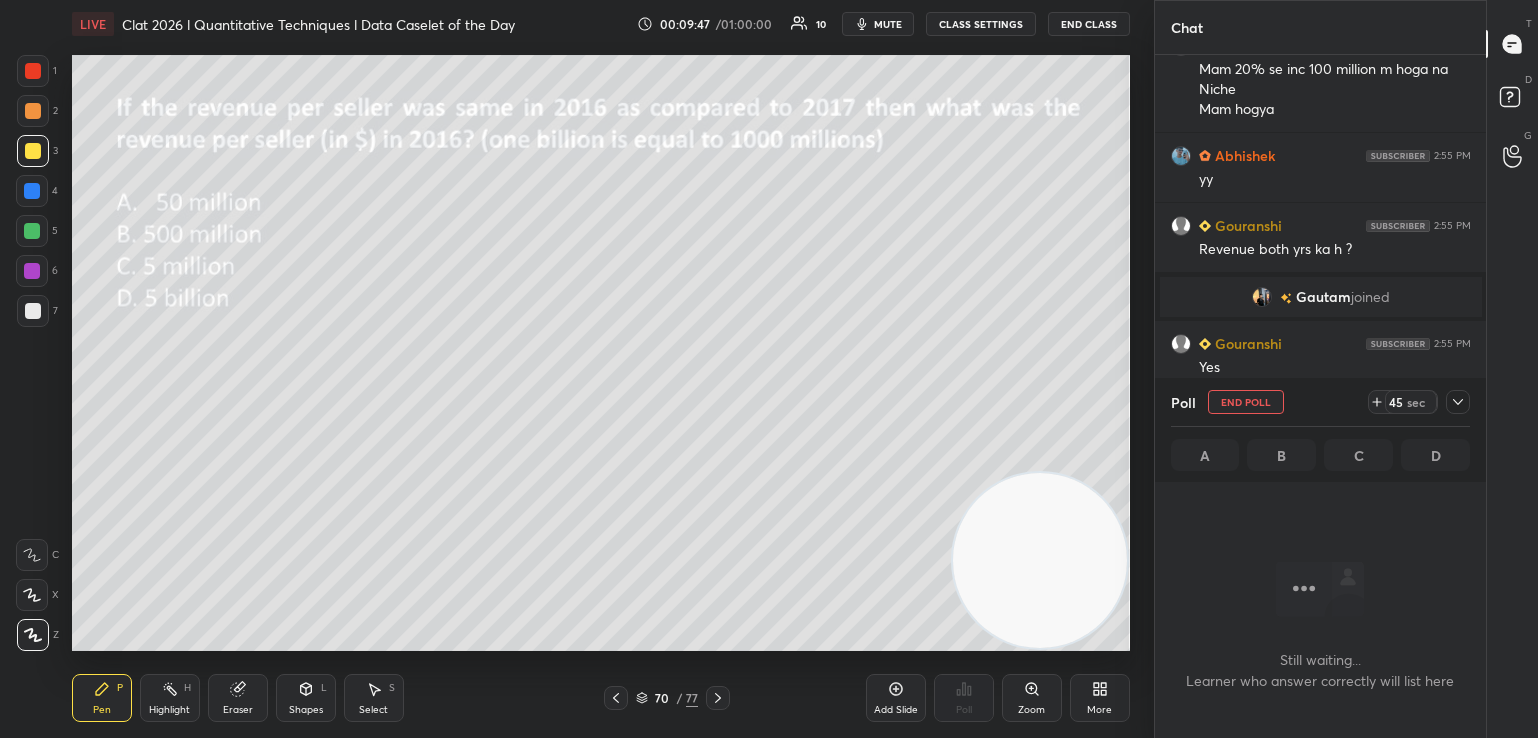 scroll, scrollTop: 7, scrollLeft: 6, axis: both 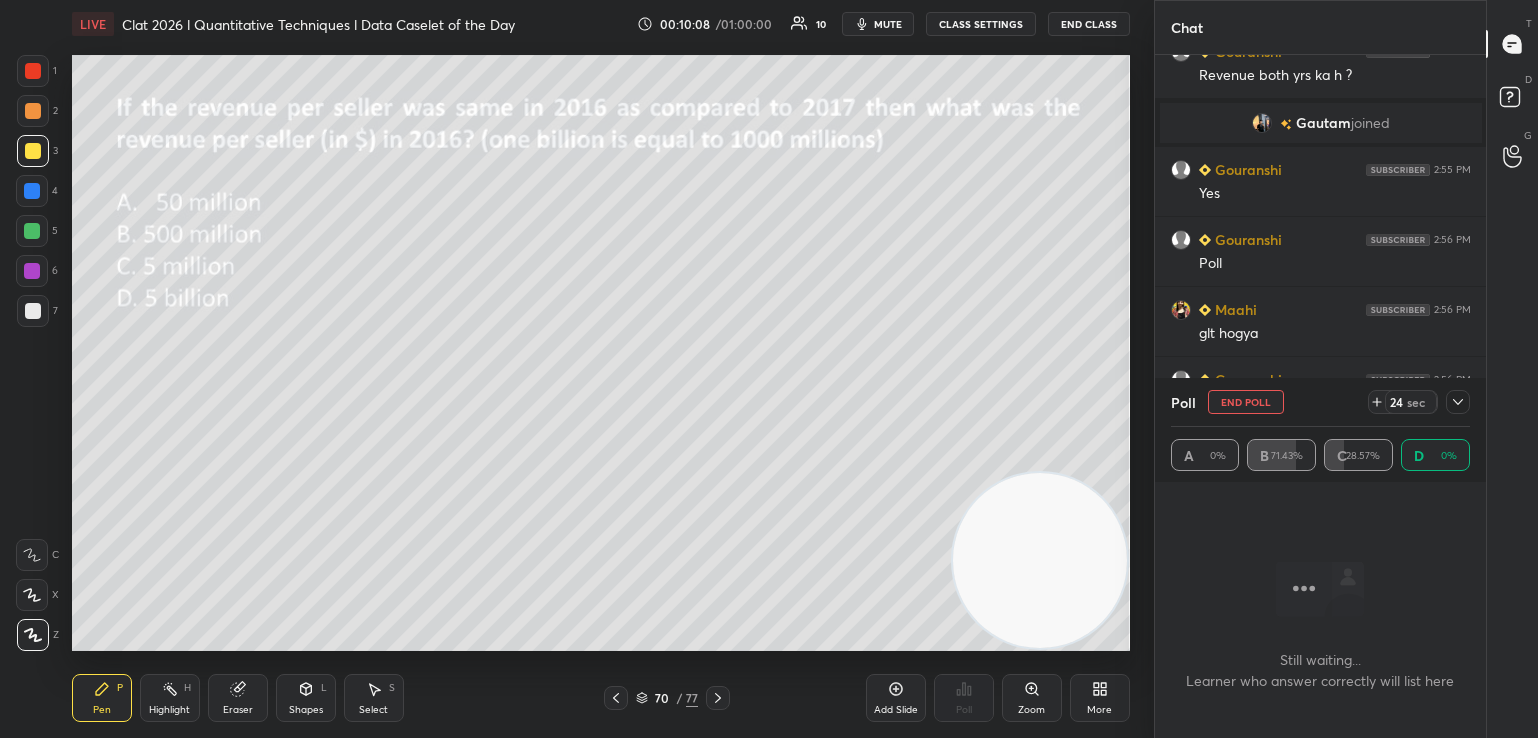 click on "Poll End Poll 24  sec" at bounding box center (1321, 402) 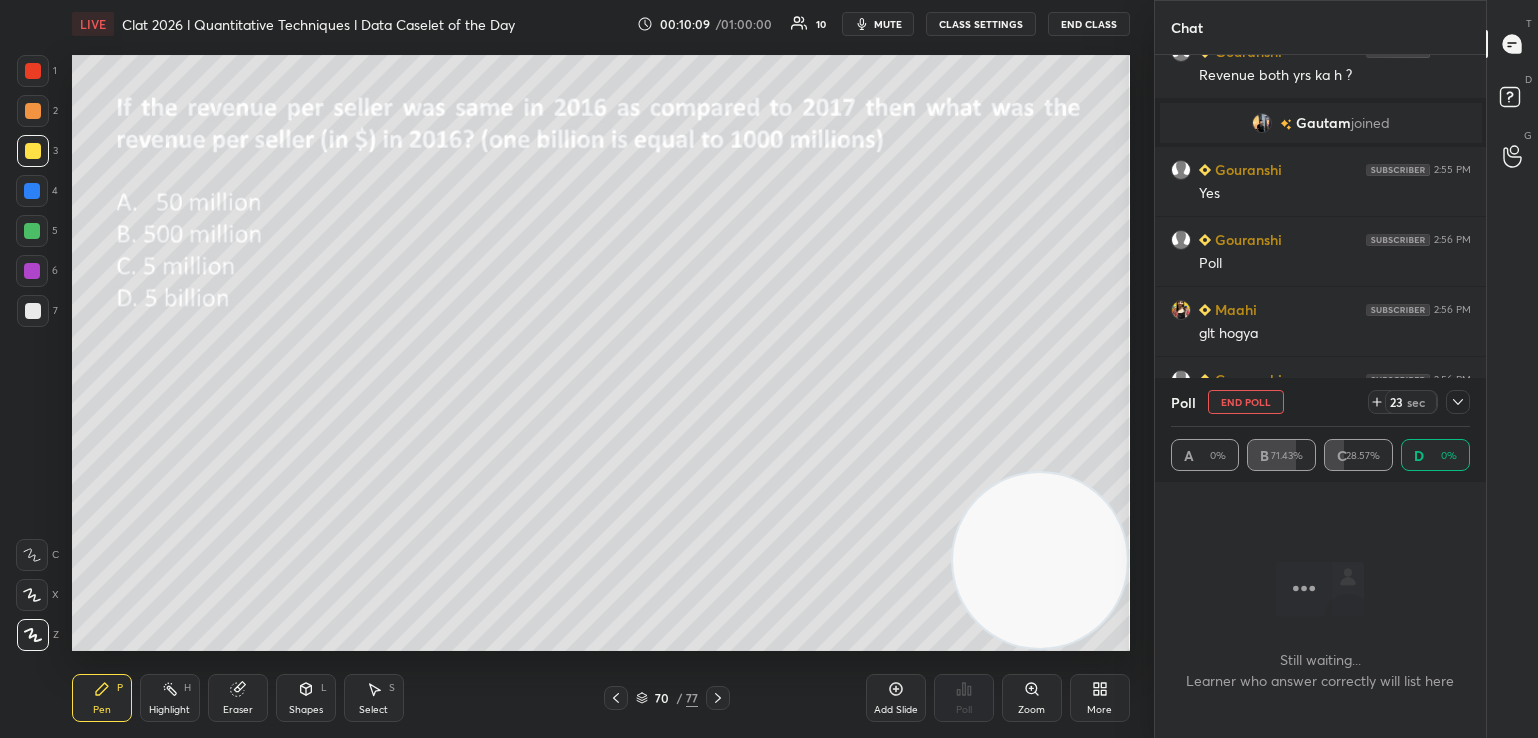 click at bounding box center [1458, 402] 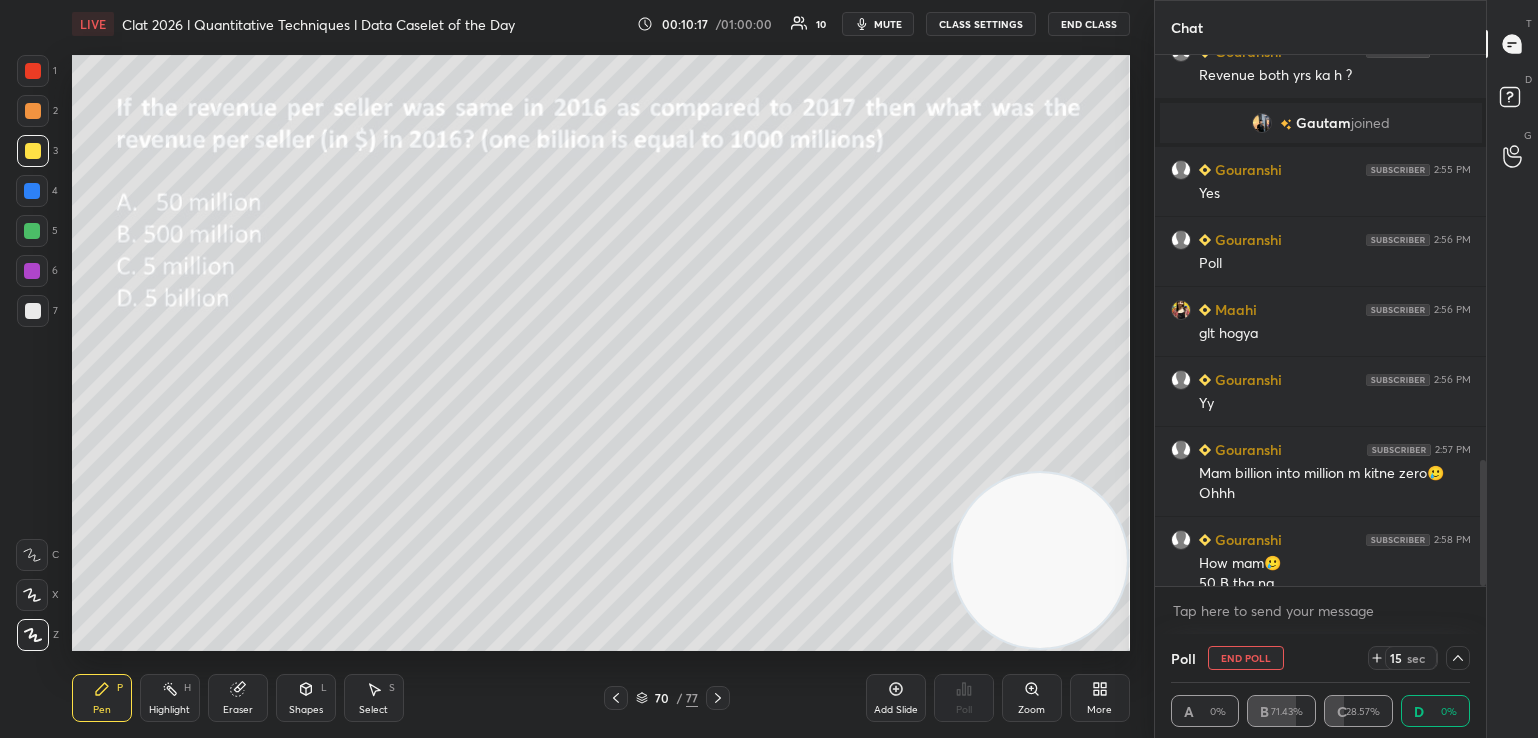 scroll, scrollTop: 1710, scrollLeft: 0, axis: vertical 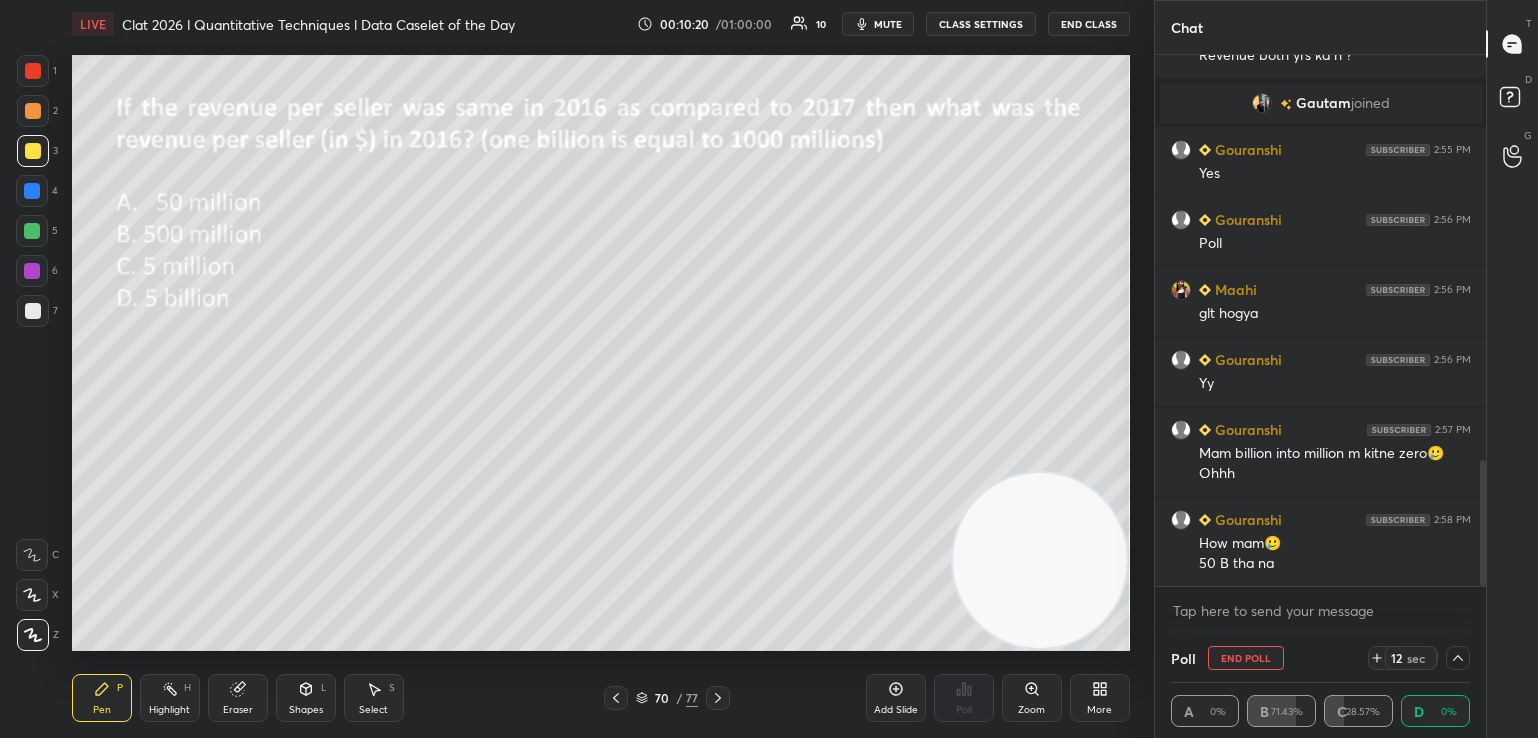 click 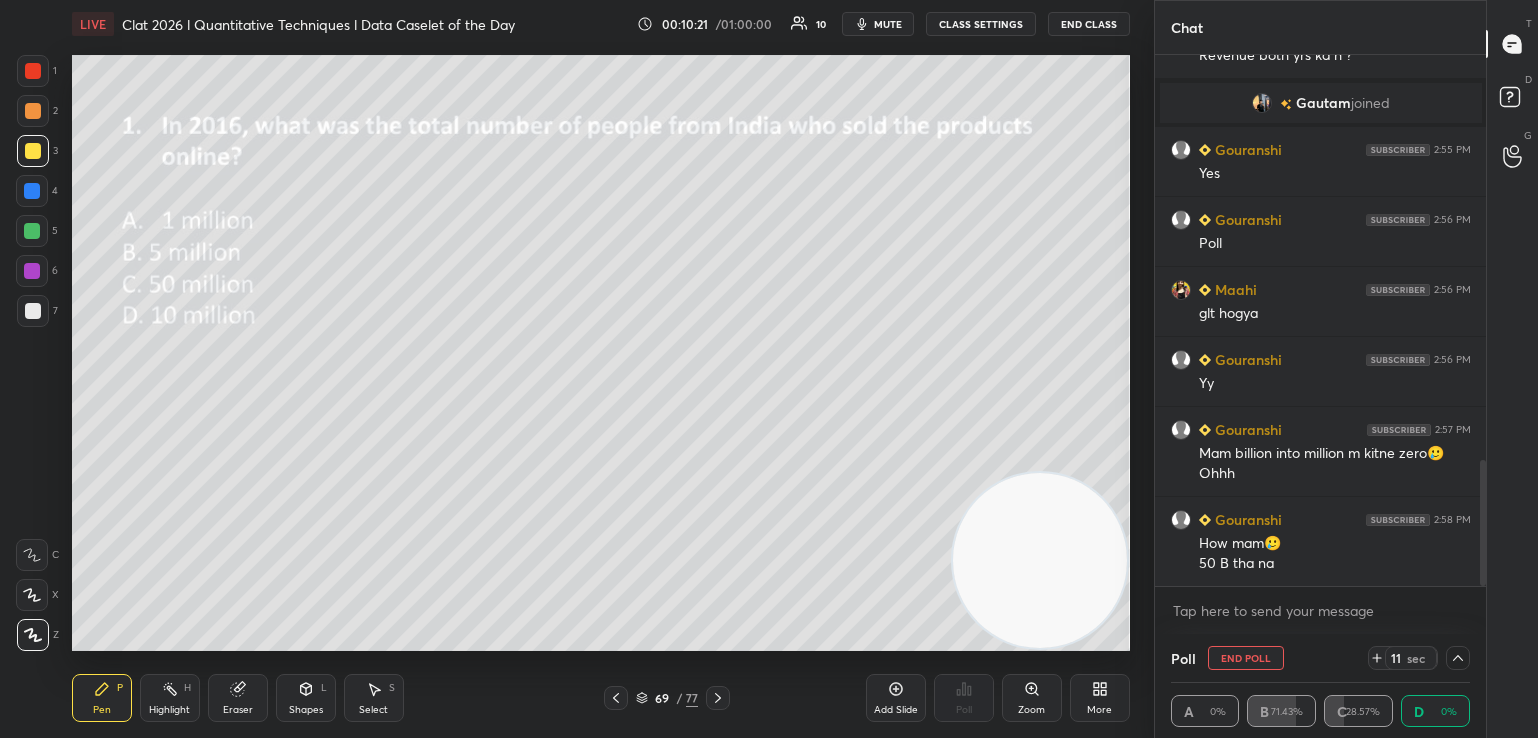 click 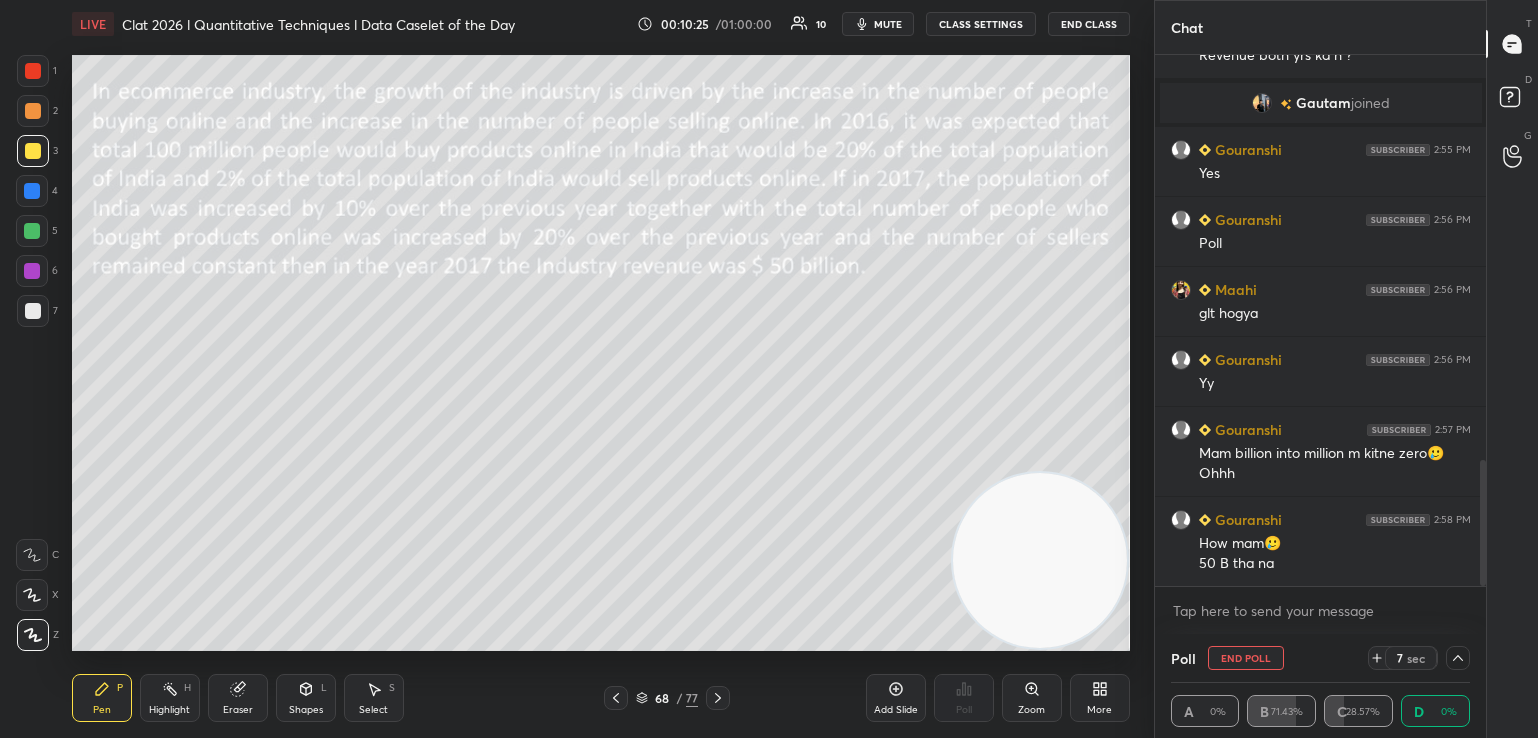click 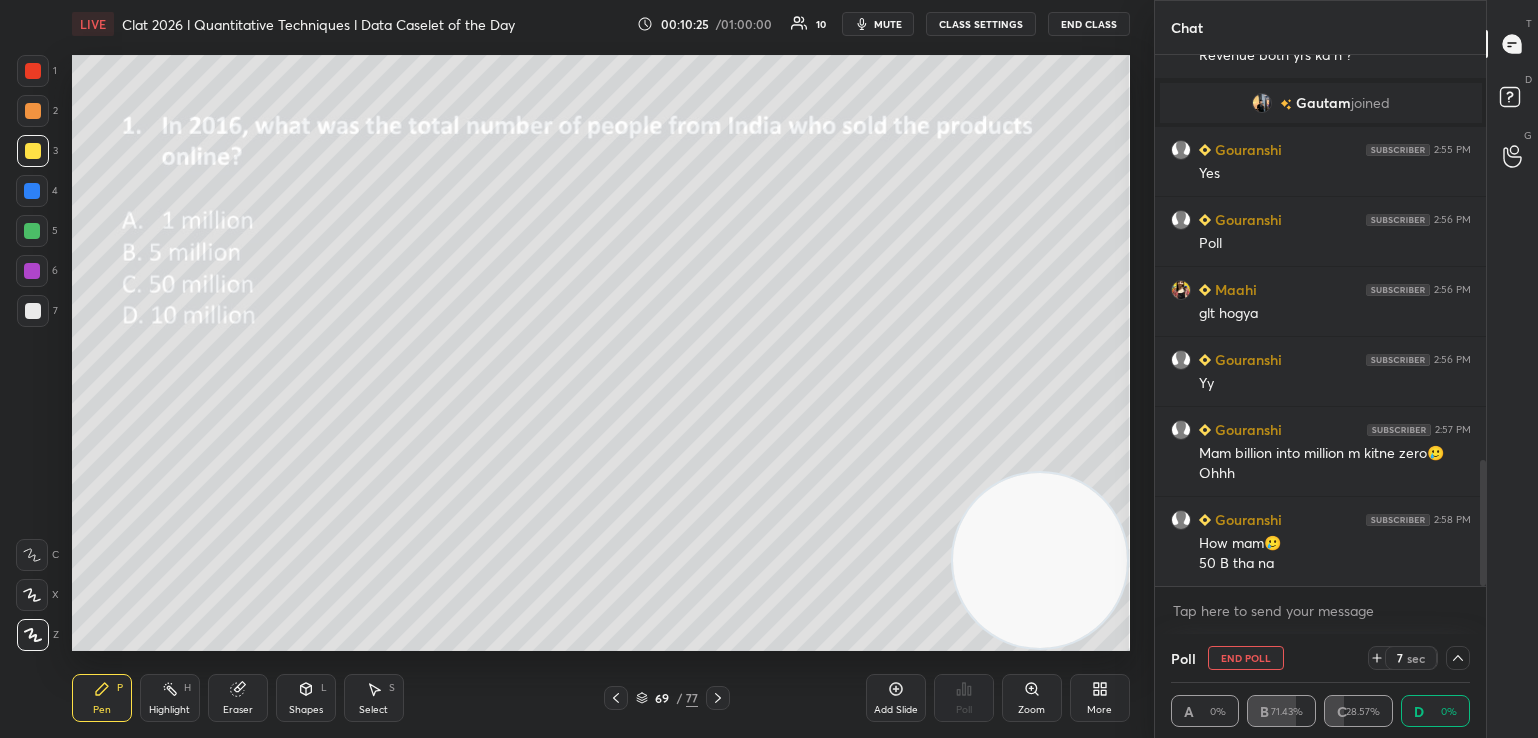click 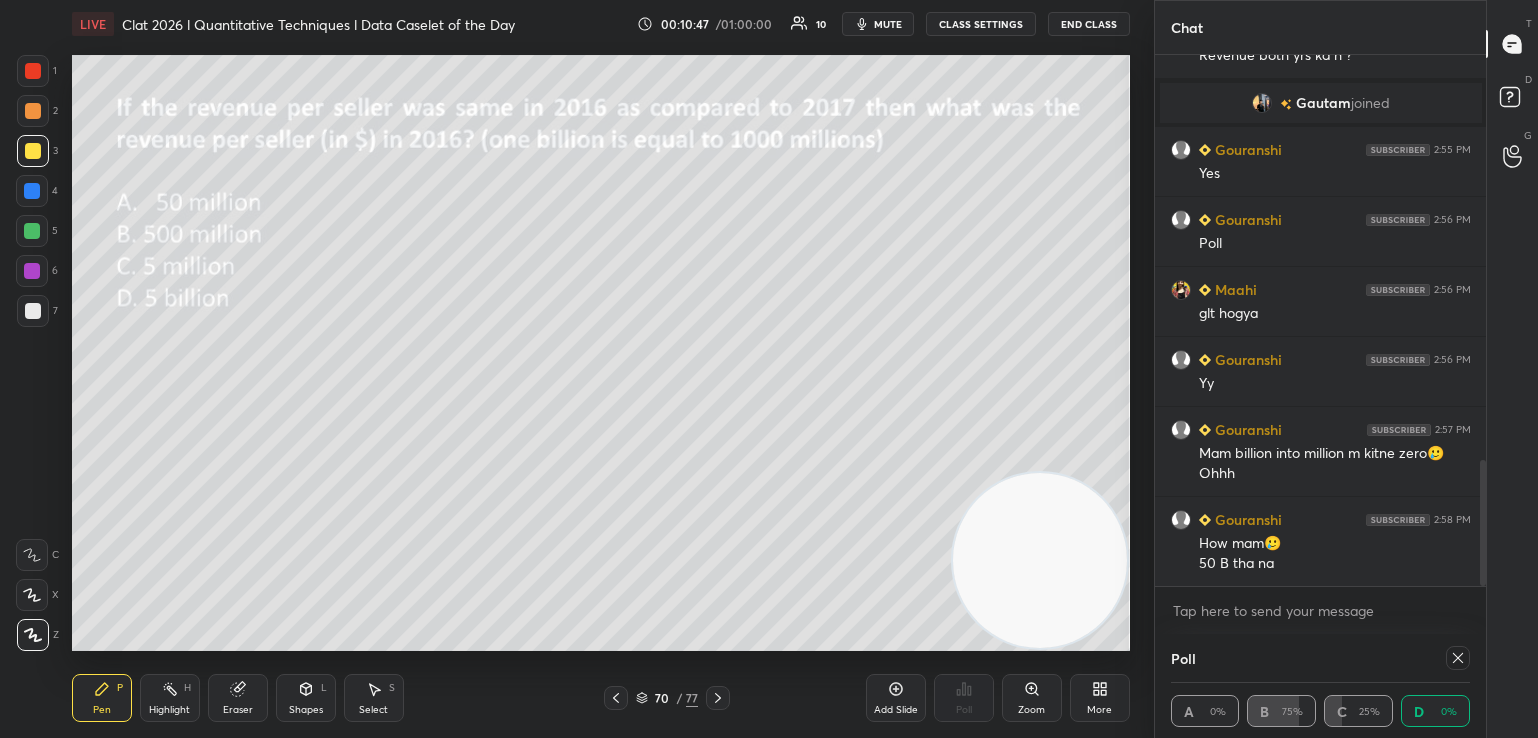 click 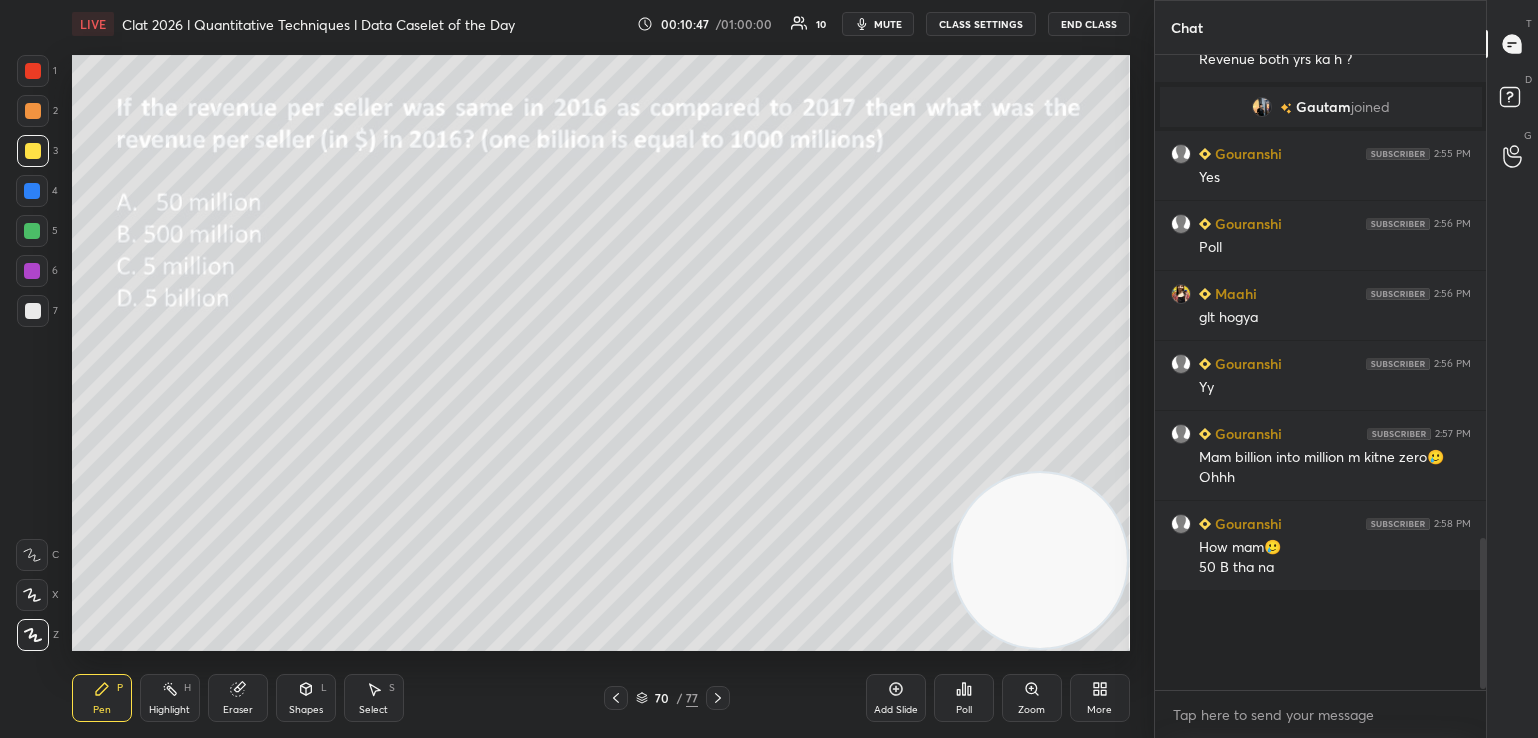 scroll, scrollTop: 588, scrollLeft: 326, axis: both 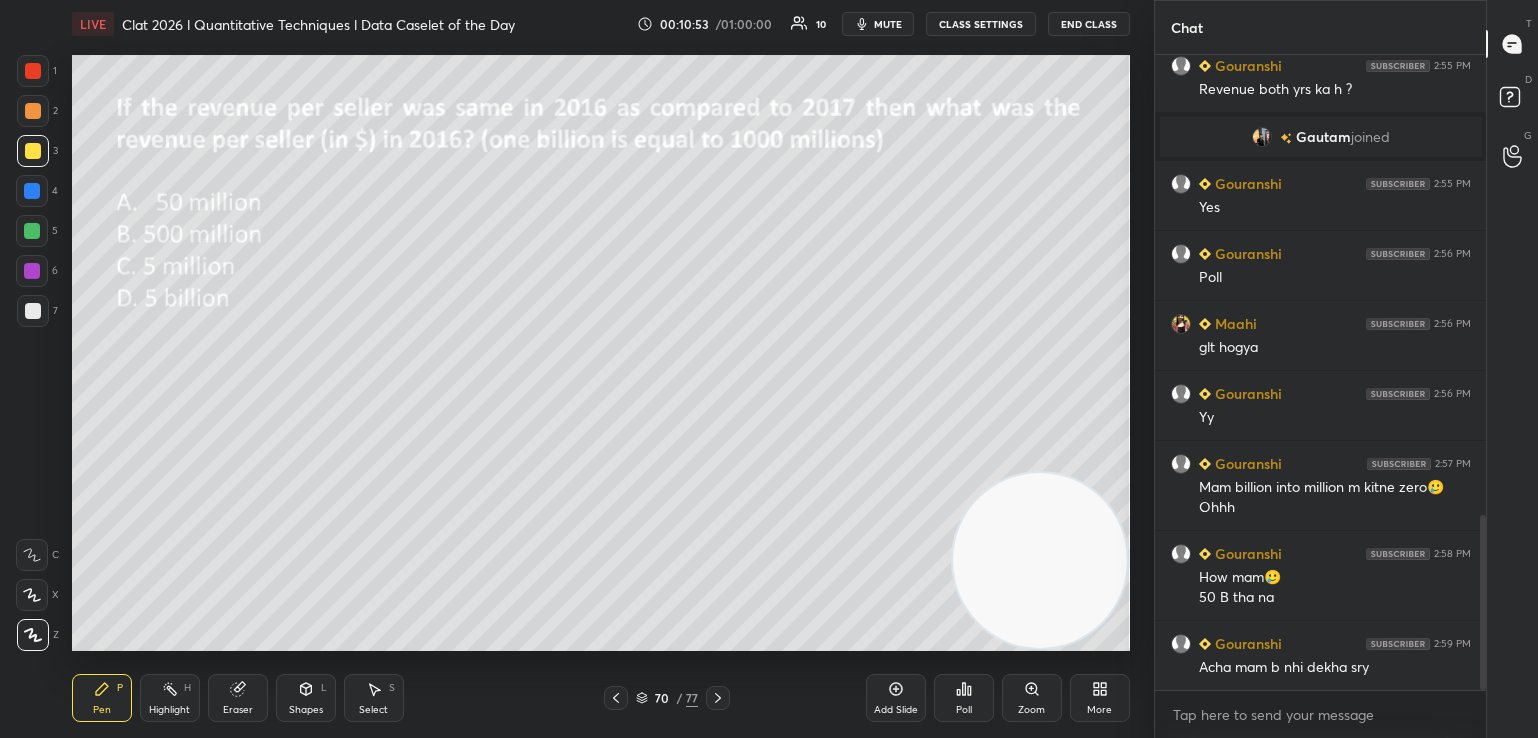 click 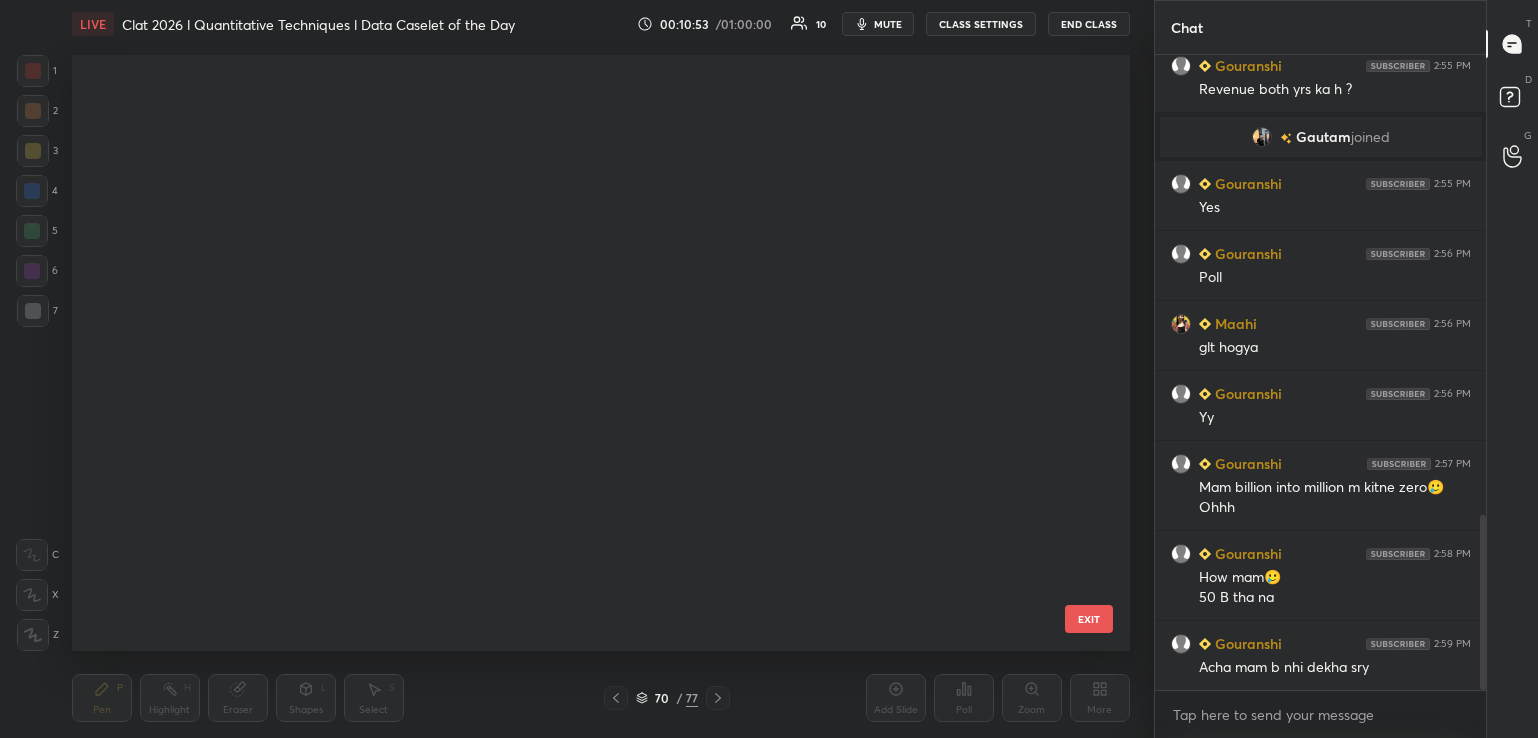 scroll, scrollTop: 3806, scrollLeft: 0, axis: vertical 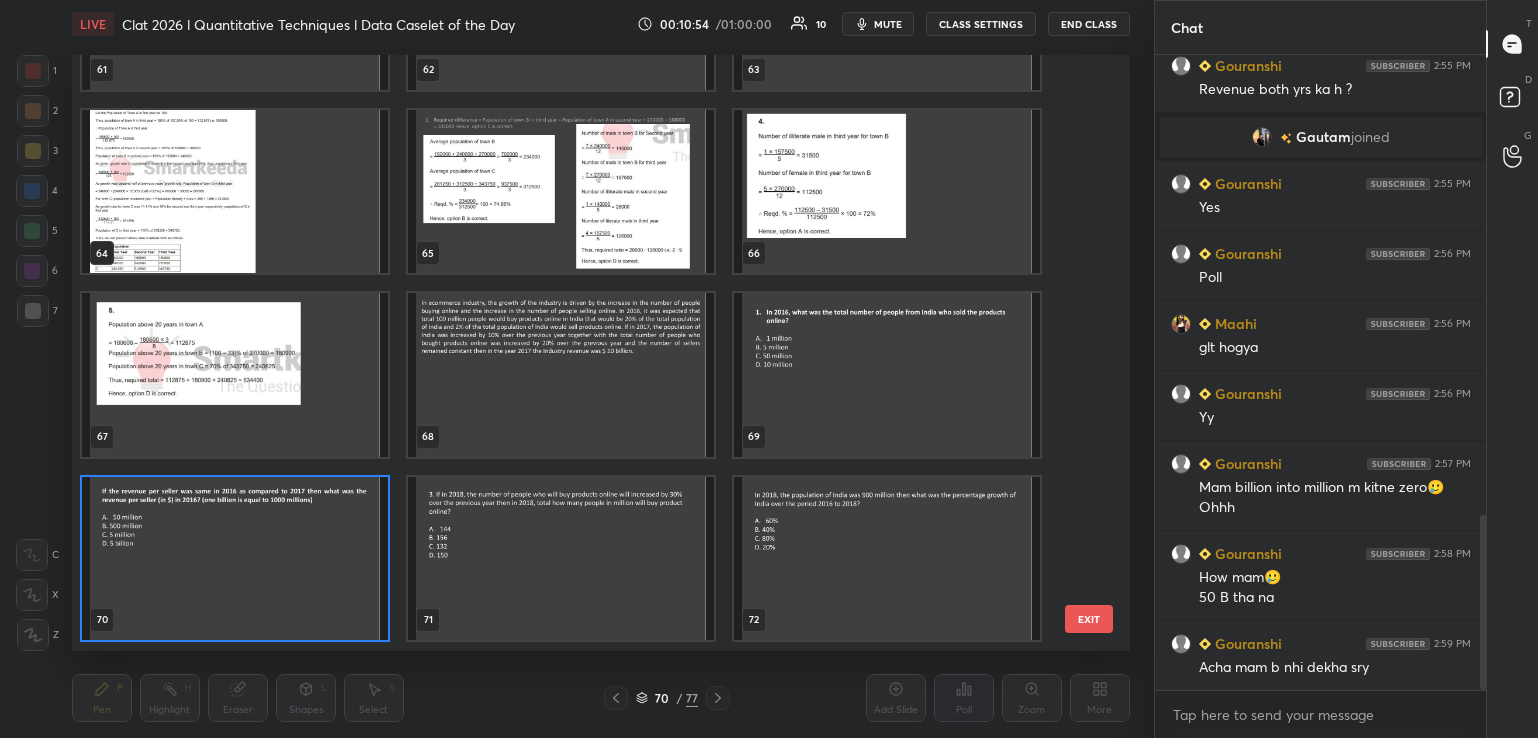 click at bounding box center (561, 375) 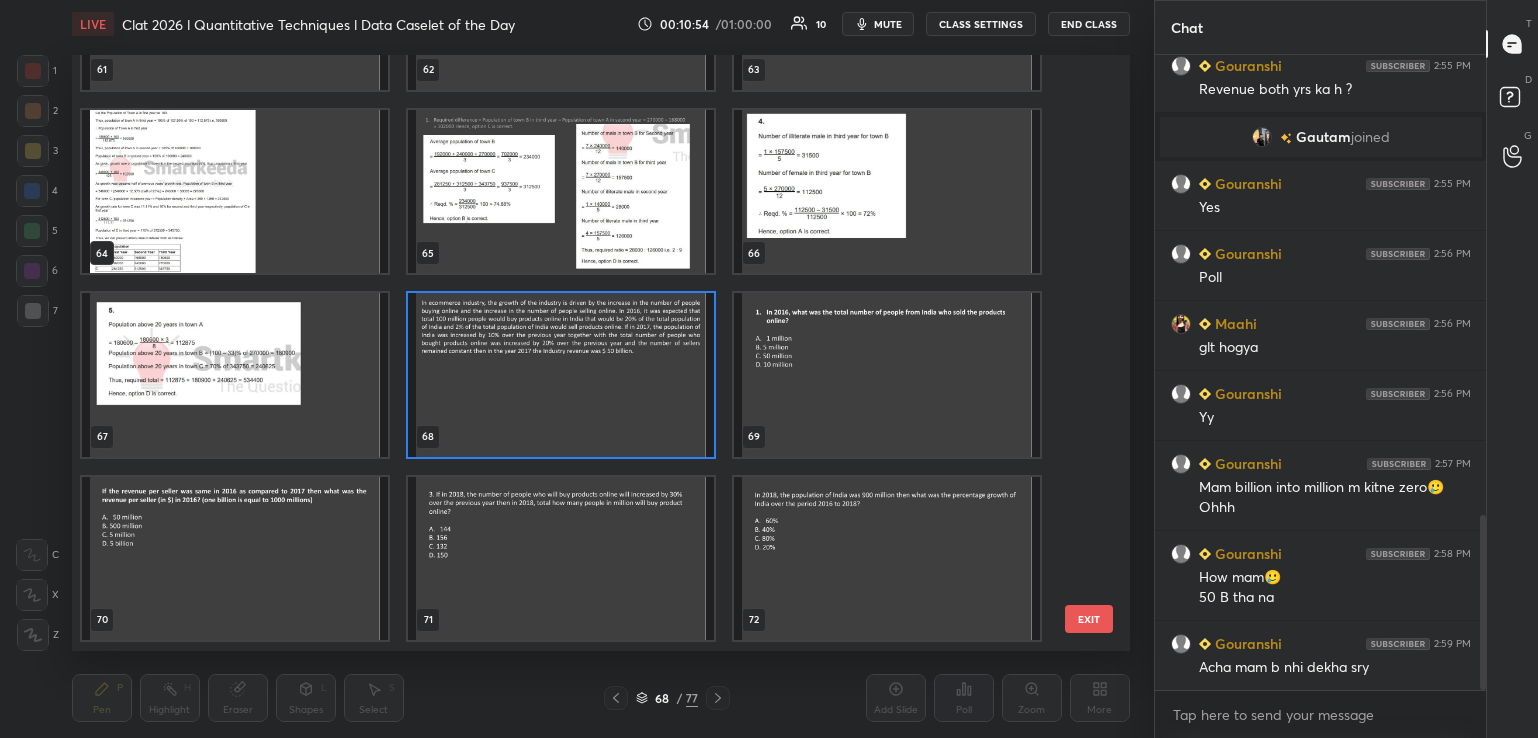 click at bounding box center [561, 375] 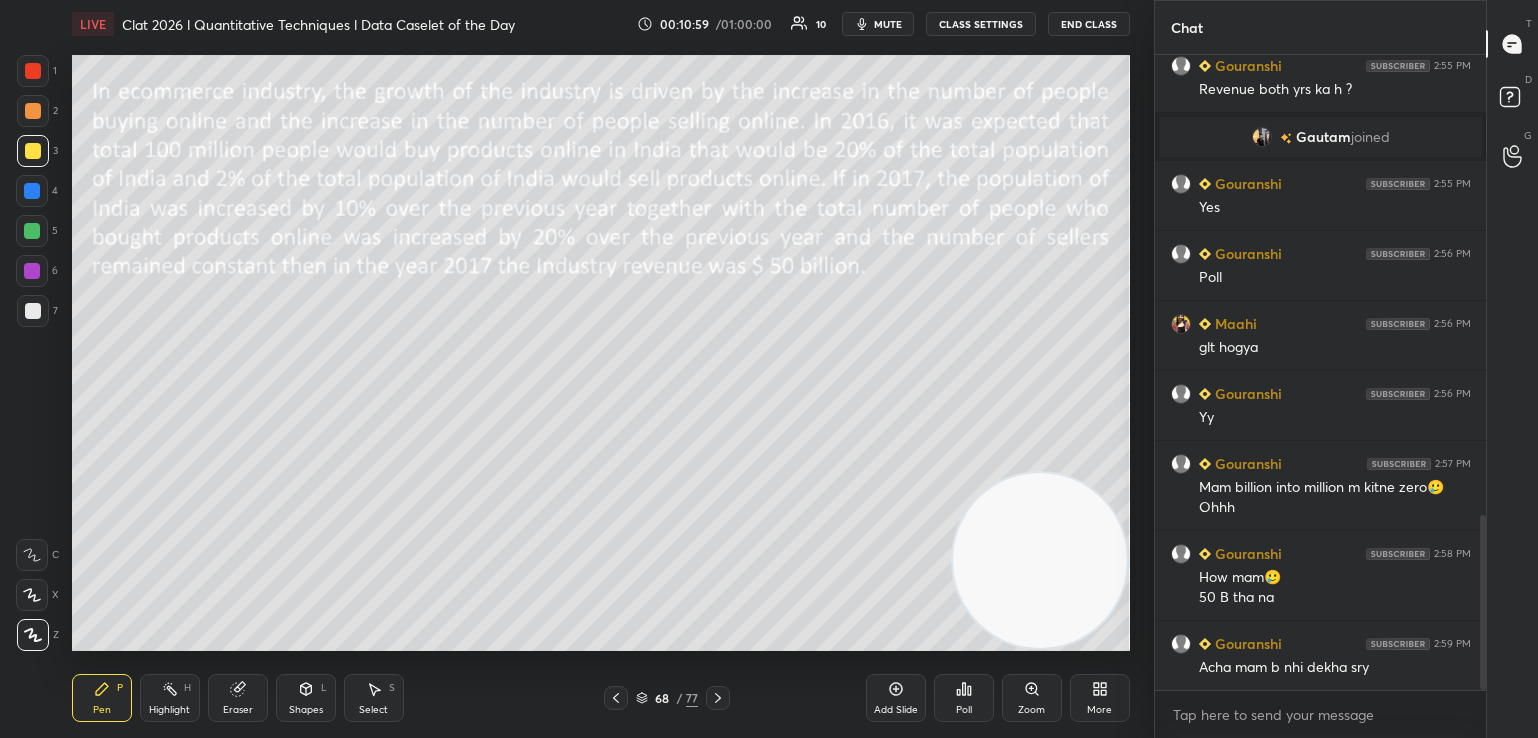 click 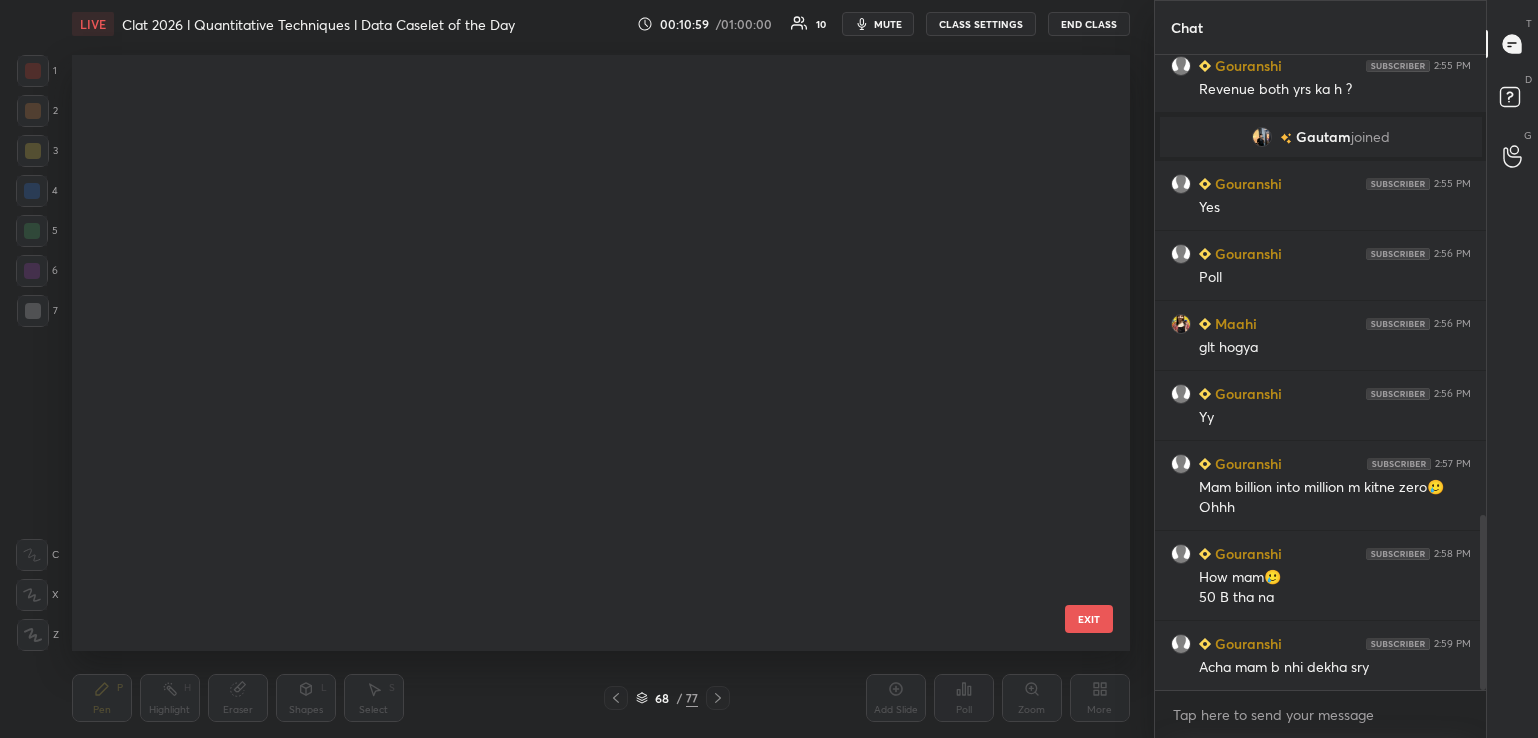 scroll, scrollTop: 3622, scrollLeft: 0, axis: vertical 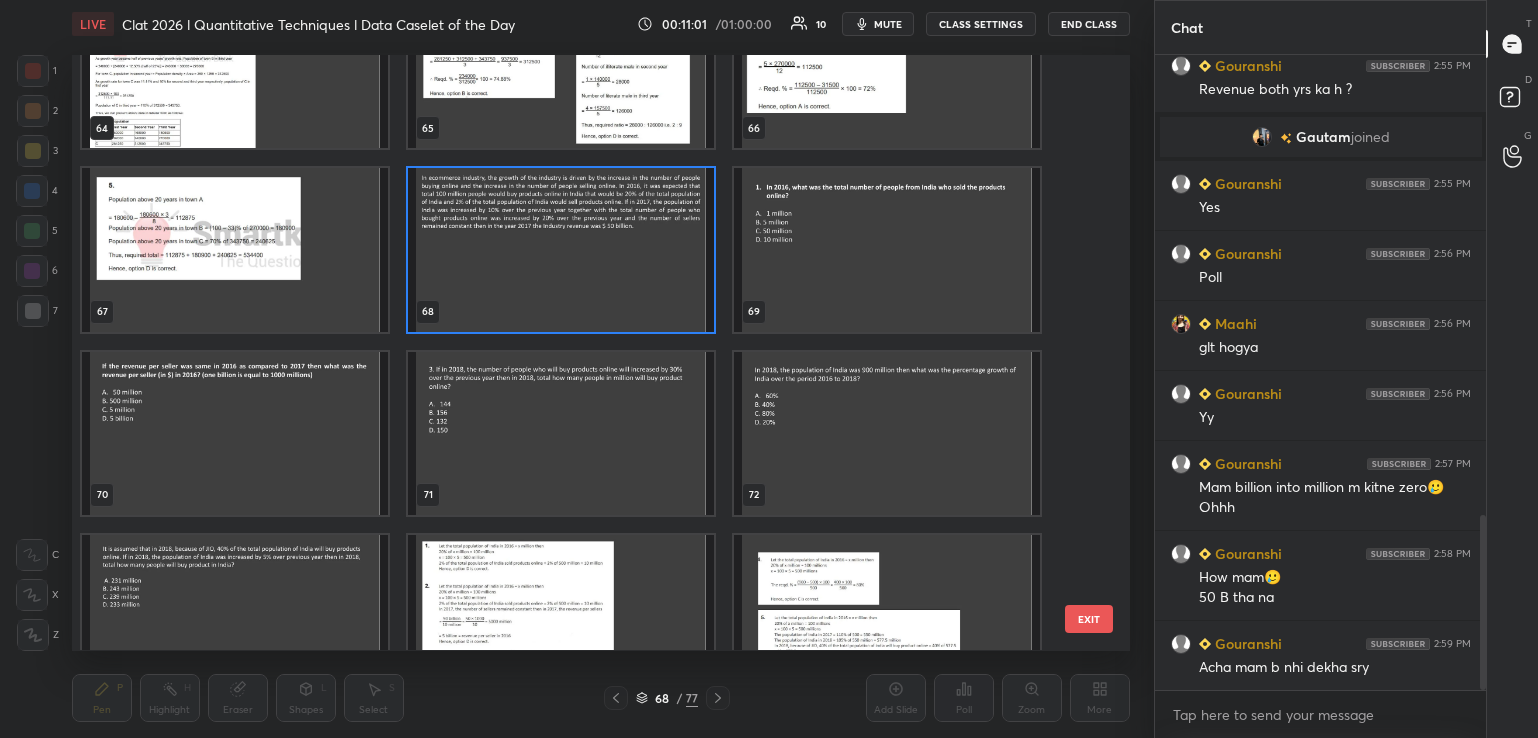 click at bounding box center [235, 433] 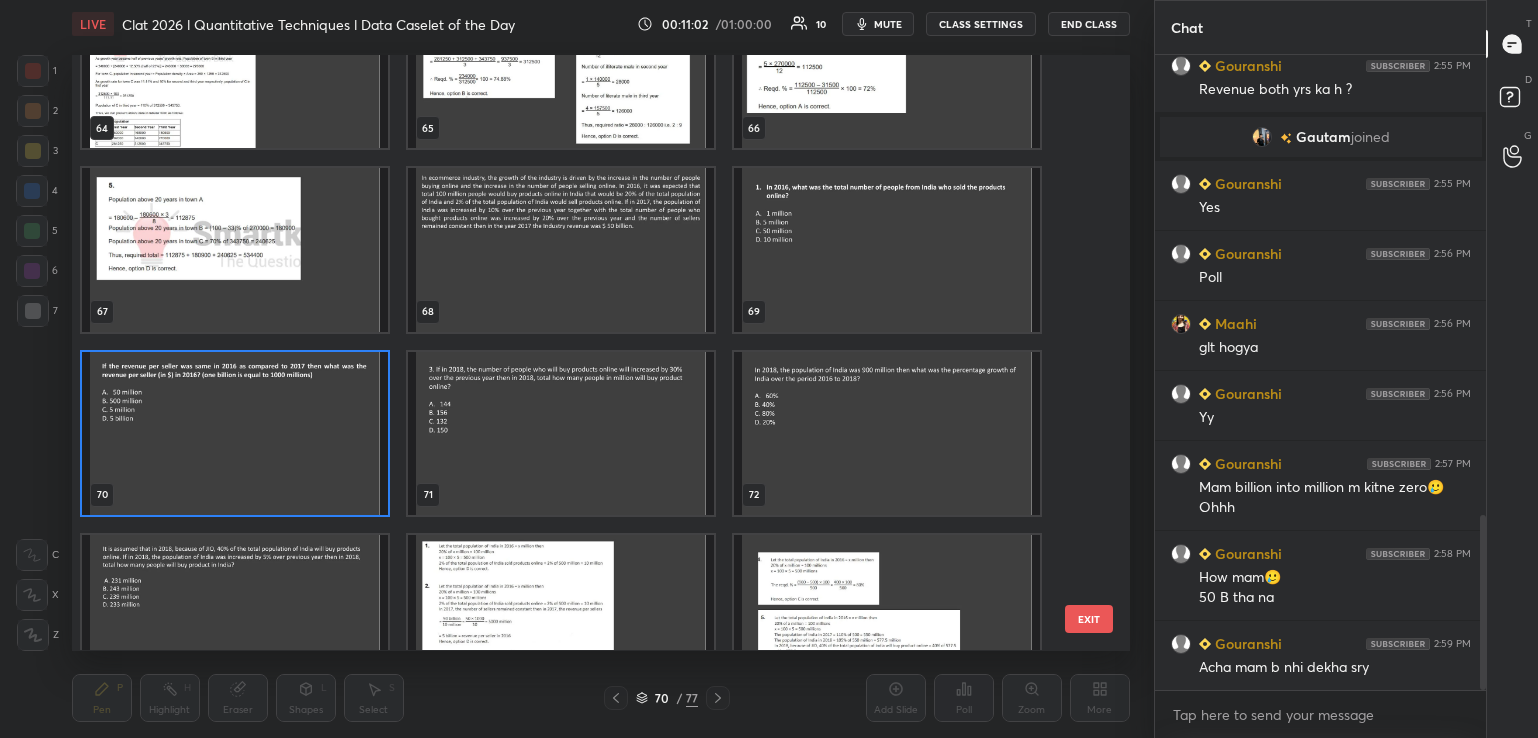 click at bounding box center [235, 433] 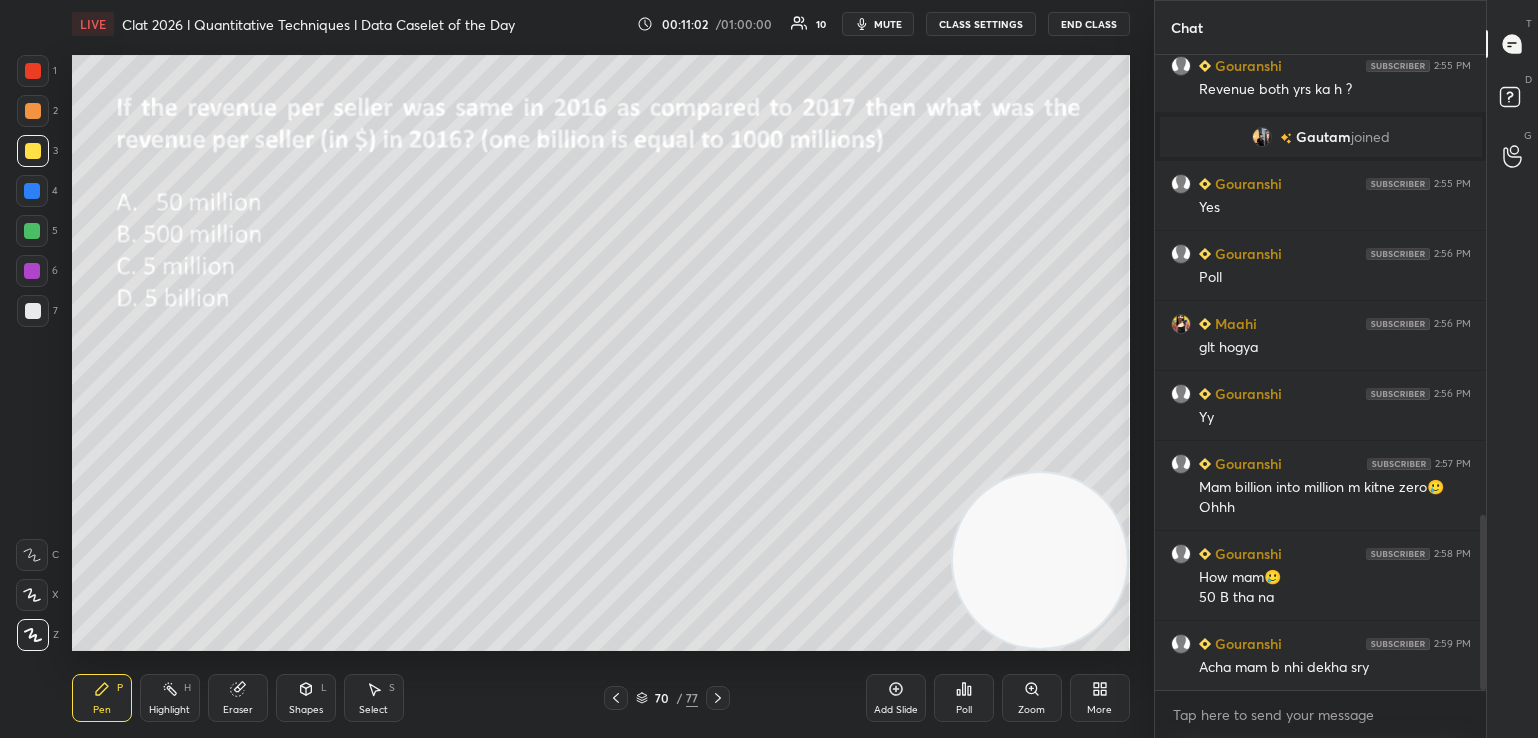 click at bounding box center [235, 433] 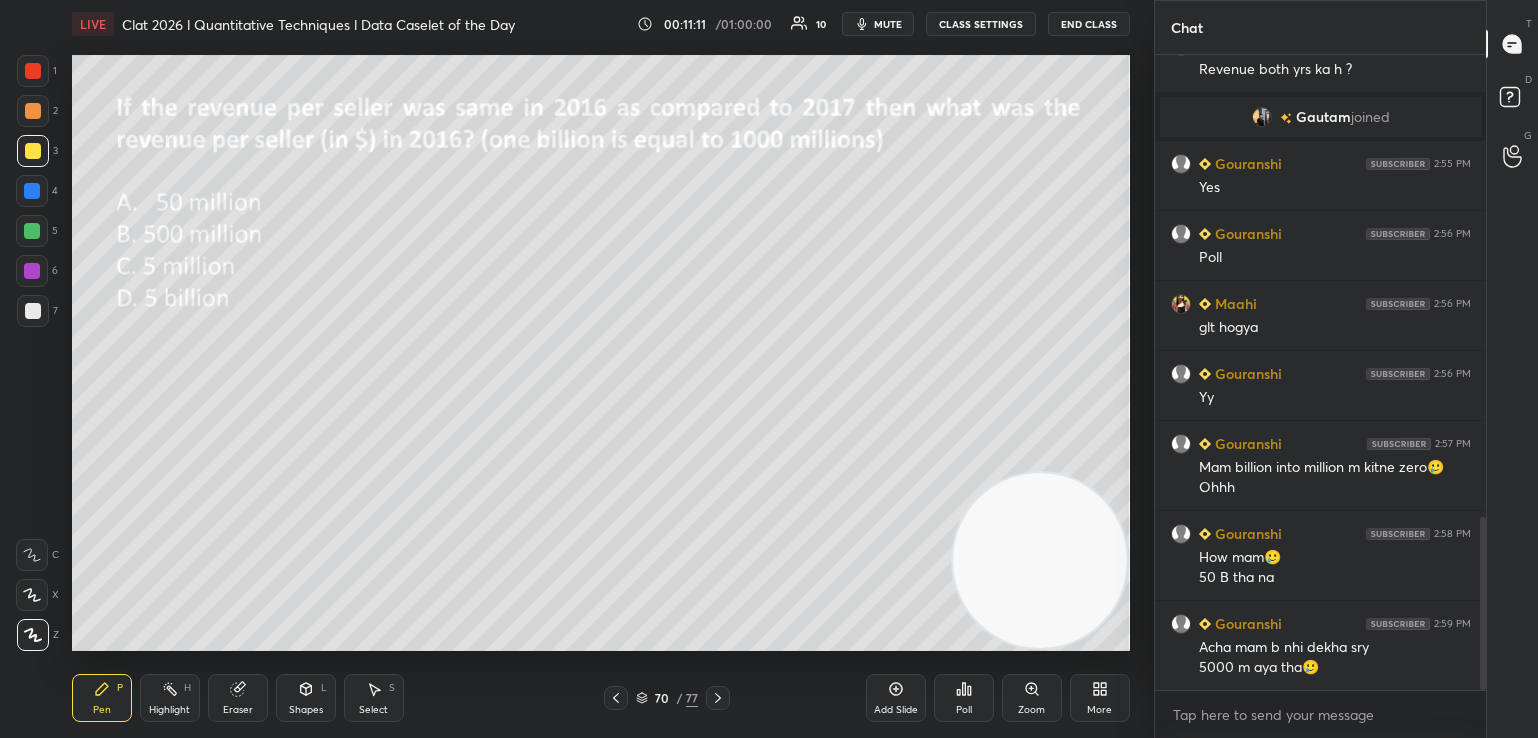 scroll, scrollTop: 1716, scrollLeft: 0, axis: vertical 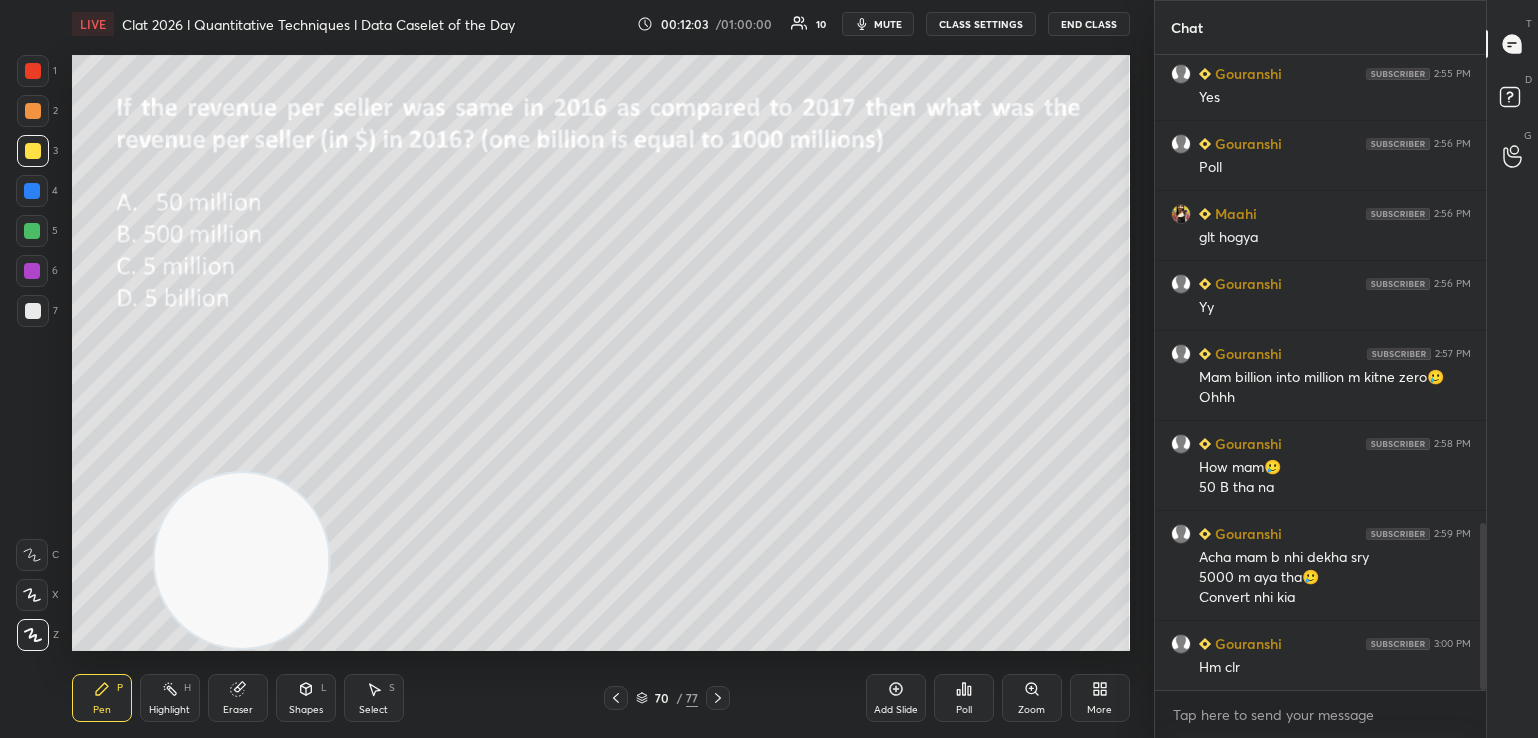 click 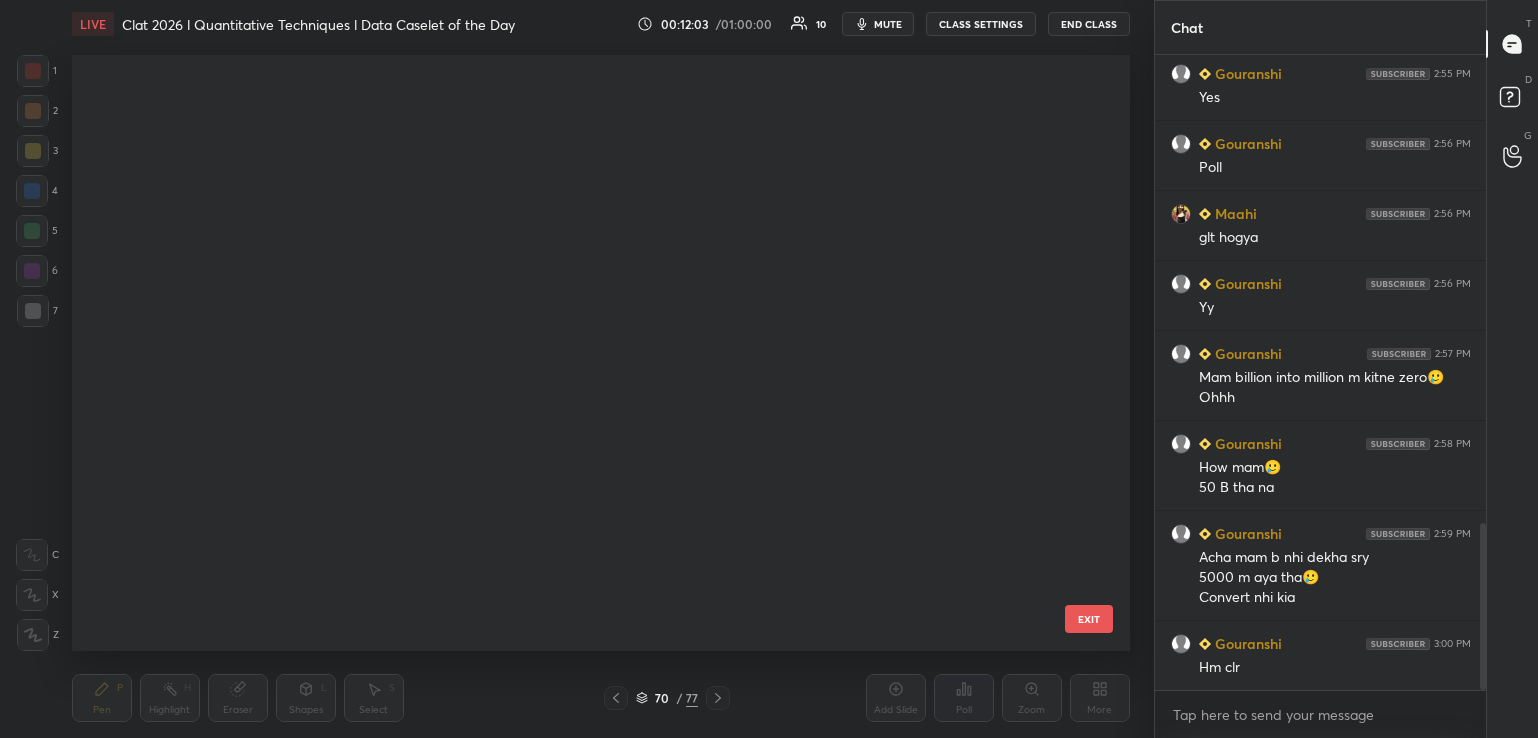 scroll, scrollTop: 3806, scrollLeft: 0, axis: vertical 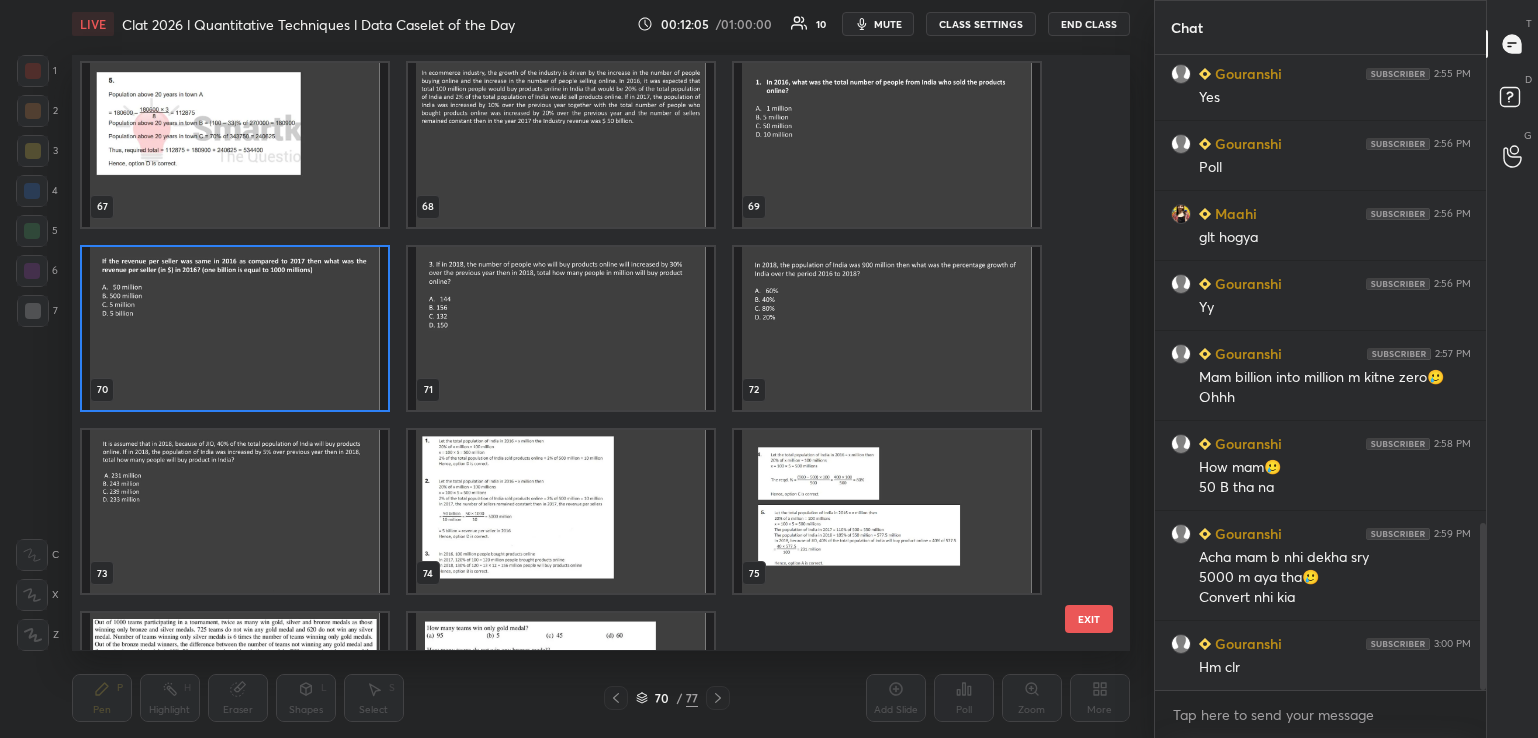 click at bounding box center (561, 328) 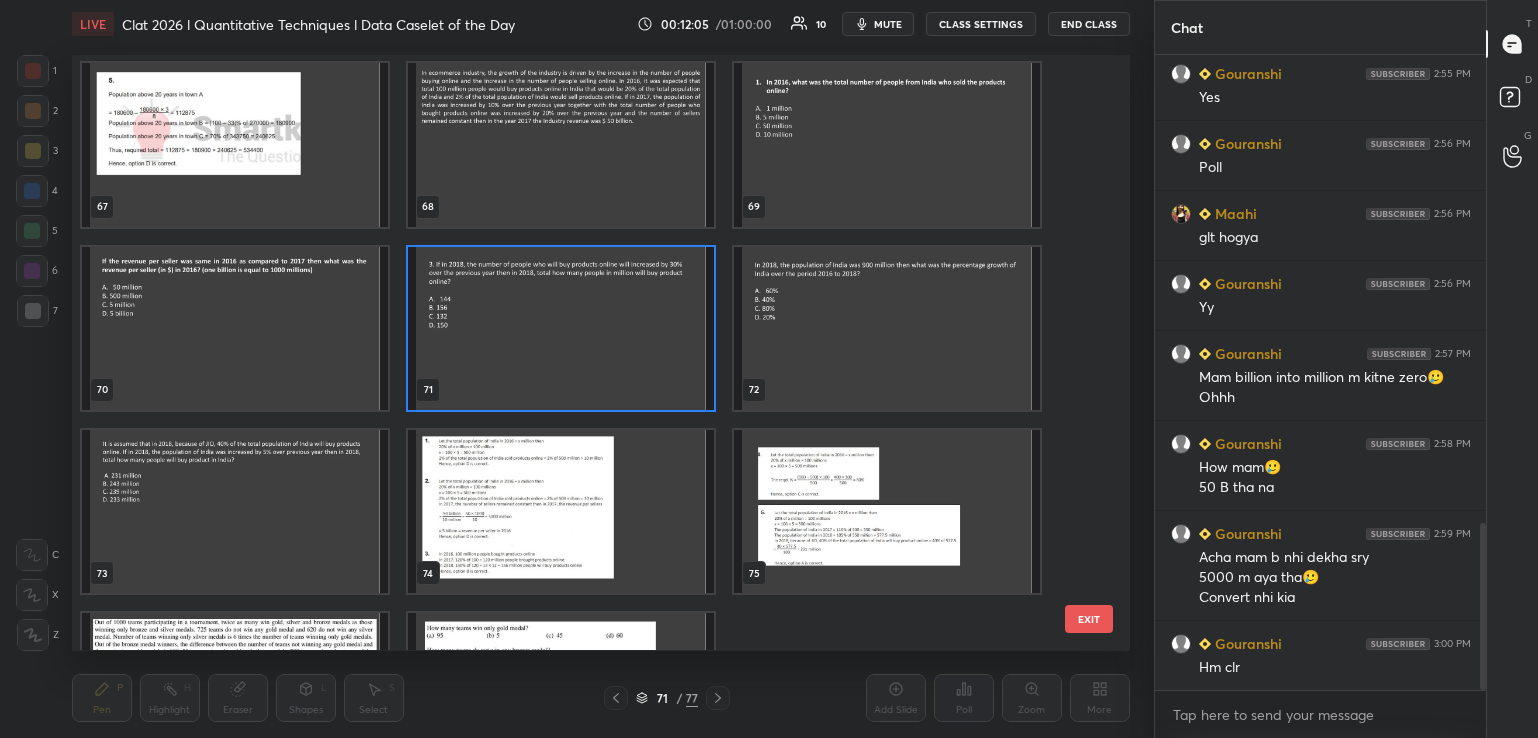click at bounding box center [561, 328] 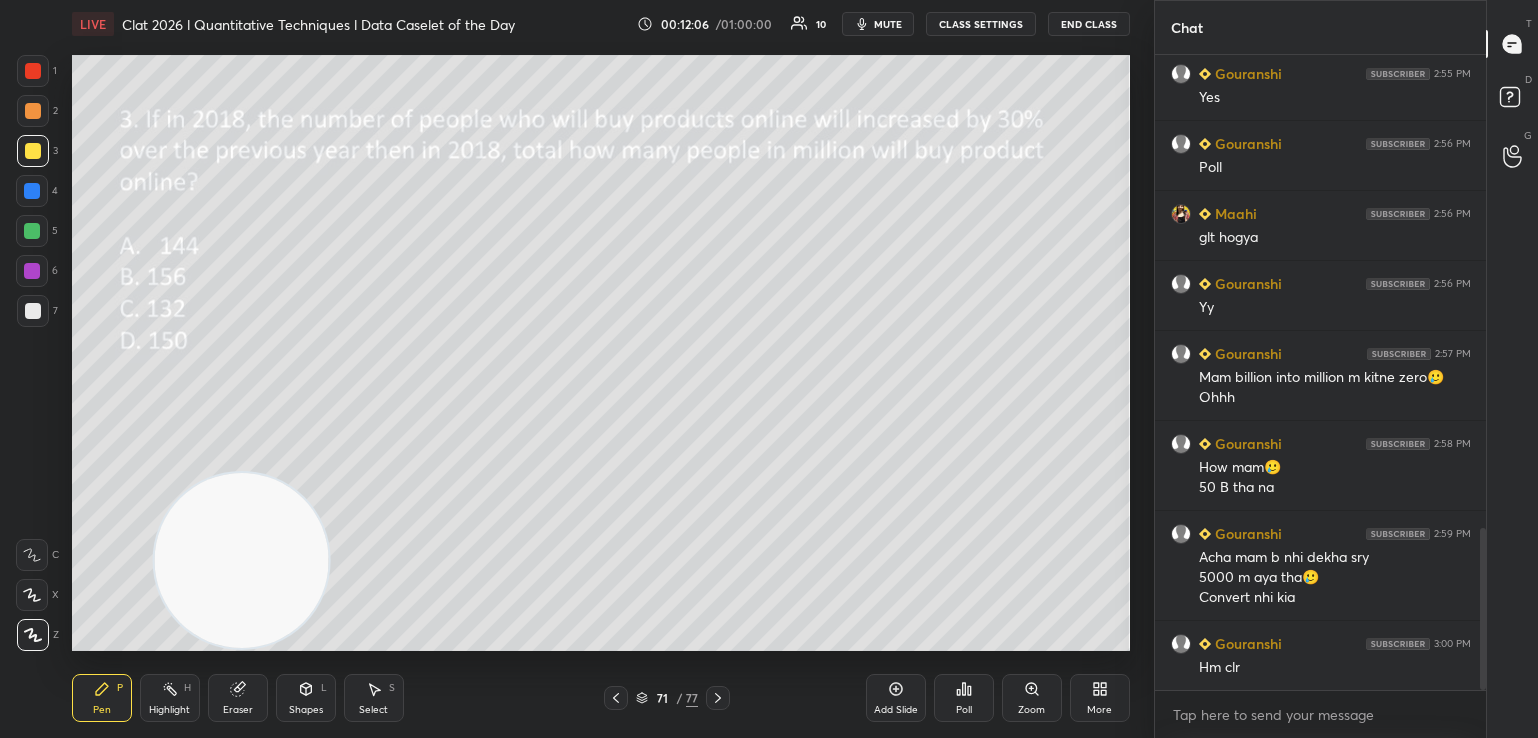 scroll, scrollTop: 1856, scrollLeft: 0, axis: vertical 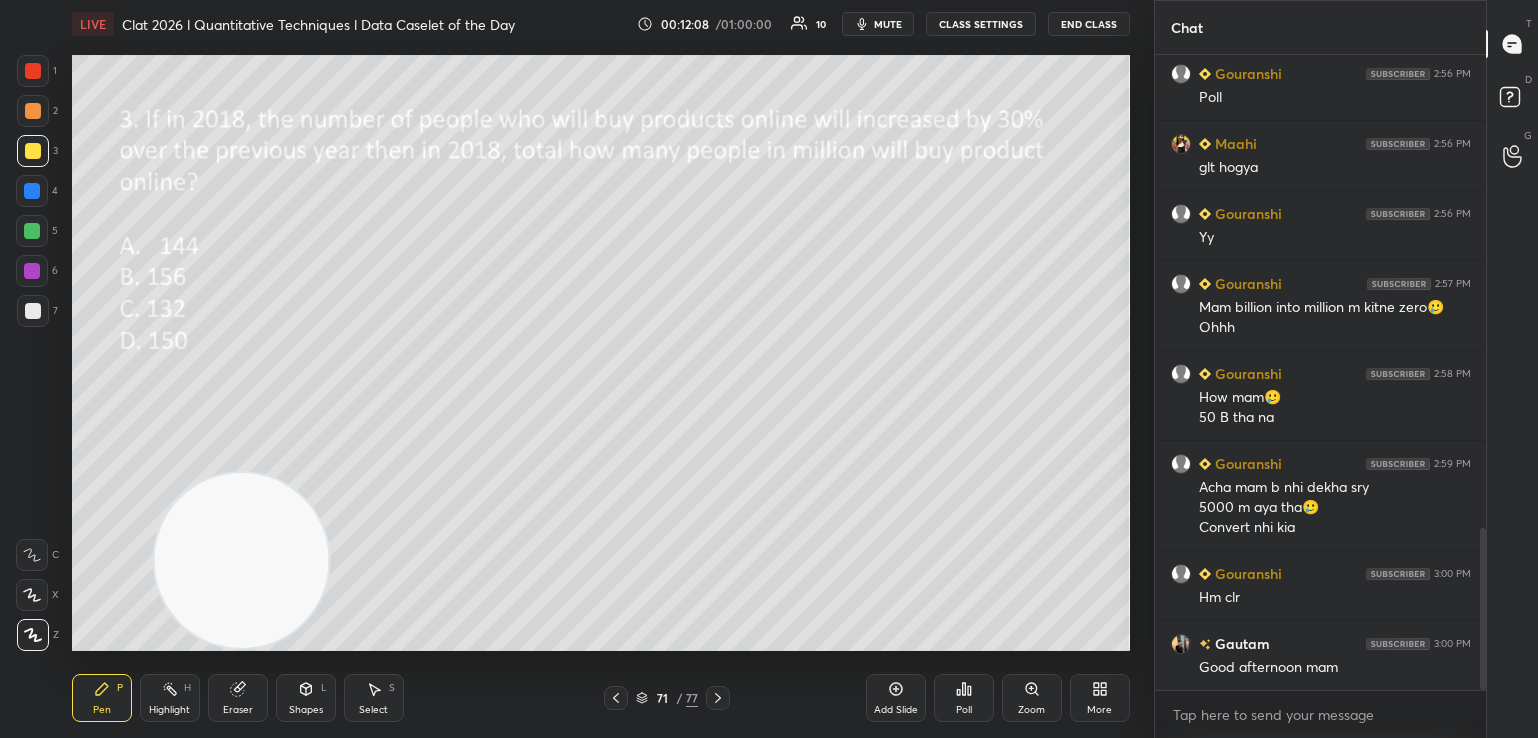 click at bounding box center (33, 71) 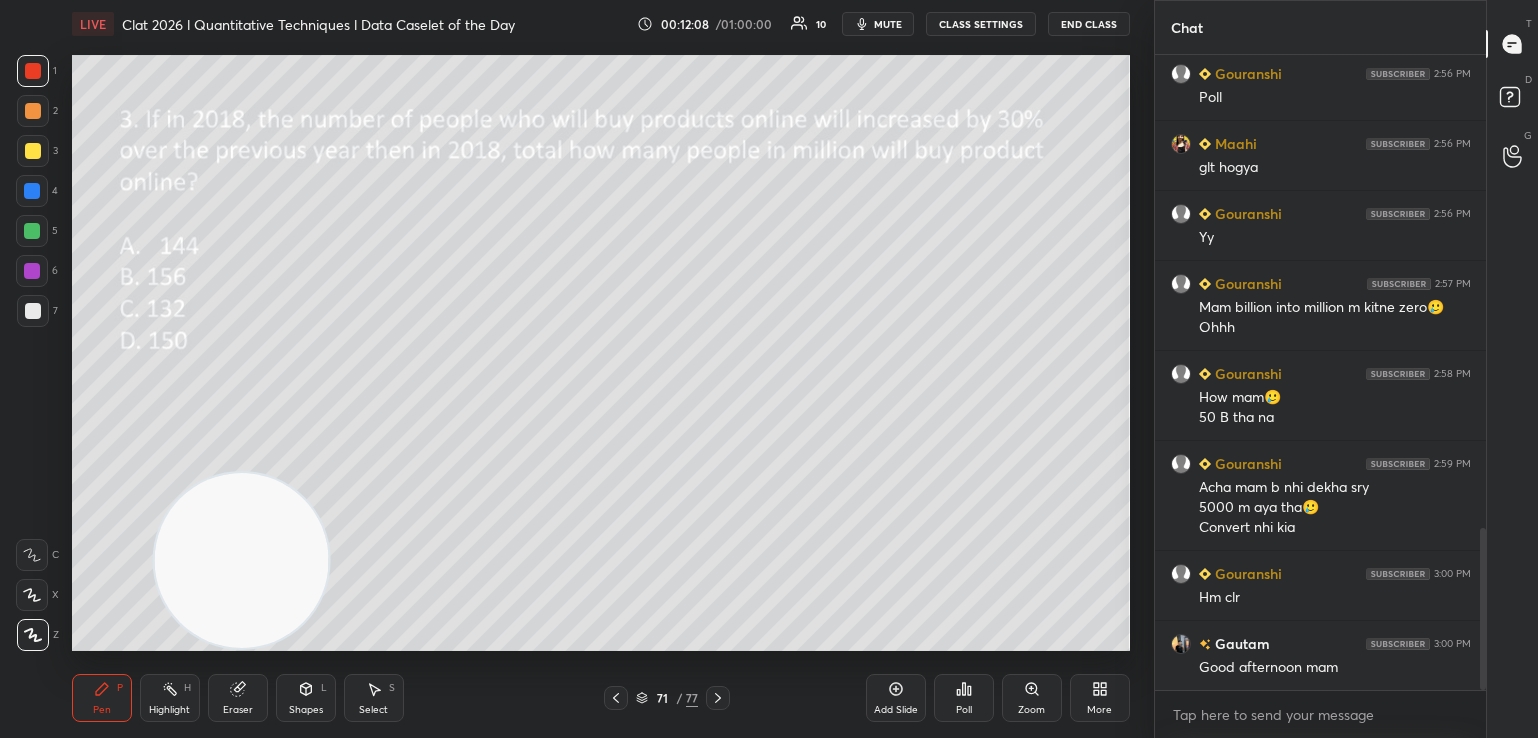 scroll, scrollTop: 1926, scrollLeft: 0, axis: vertical 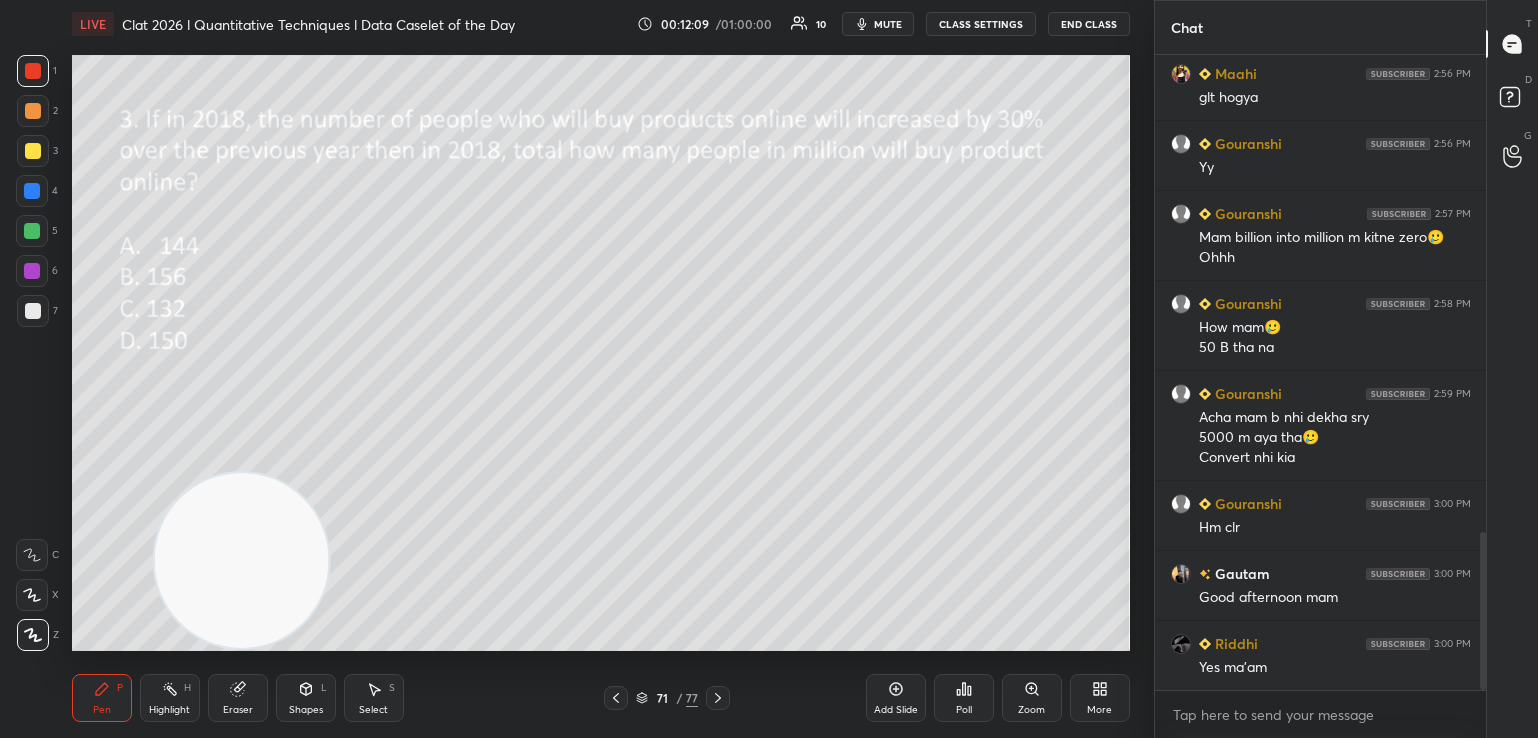 click at bounding box center (33, 151) 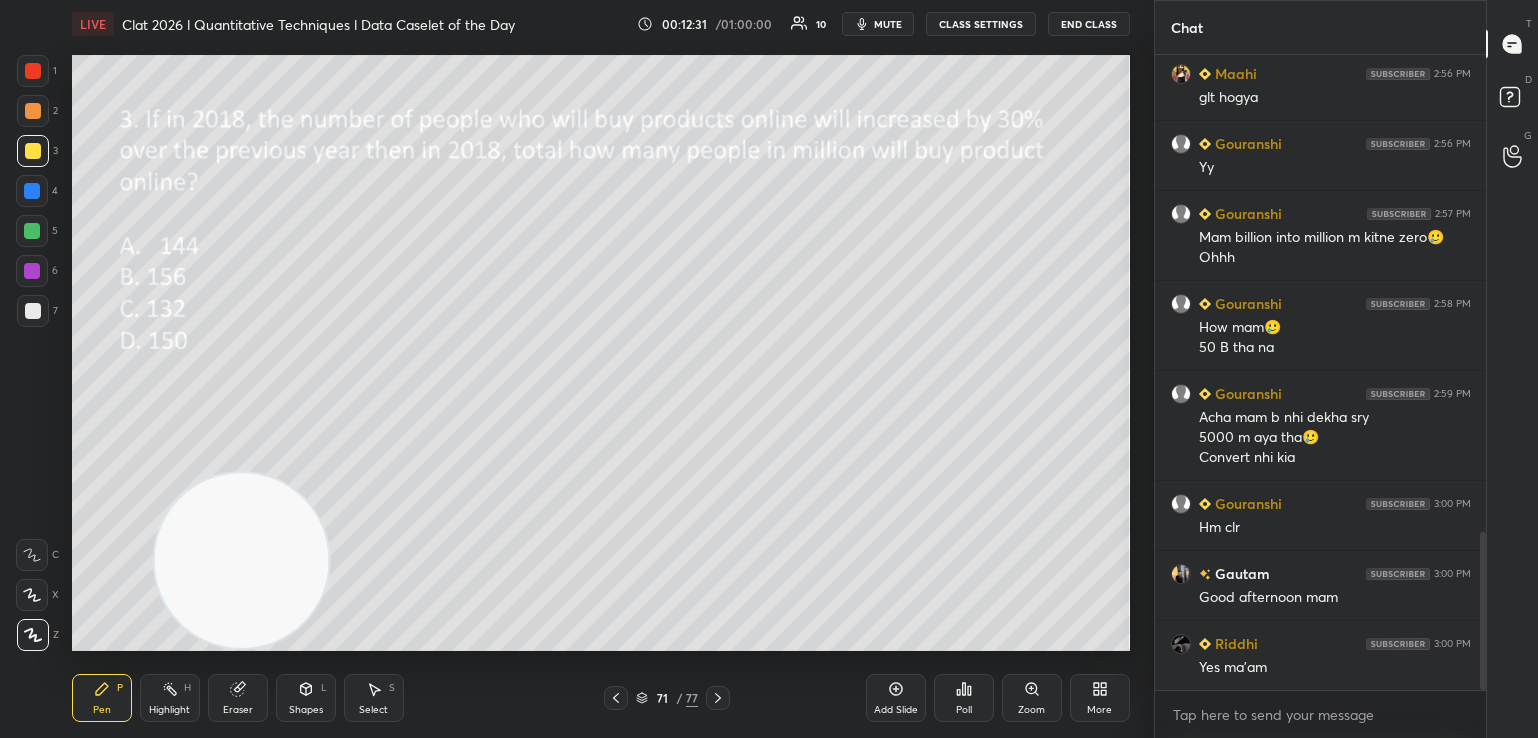 click 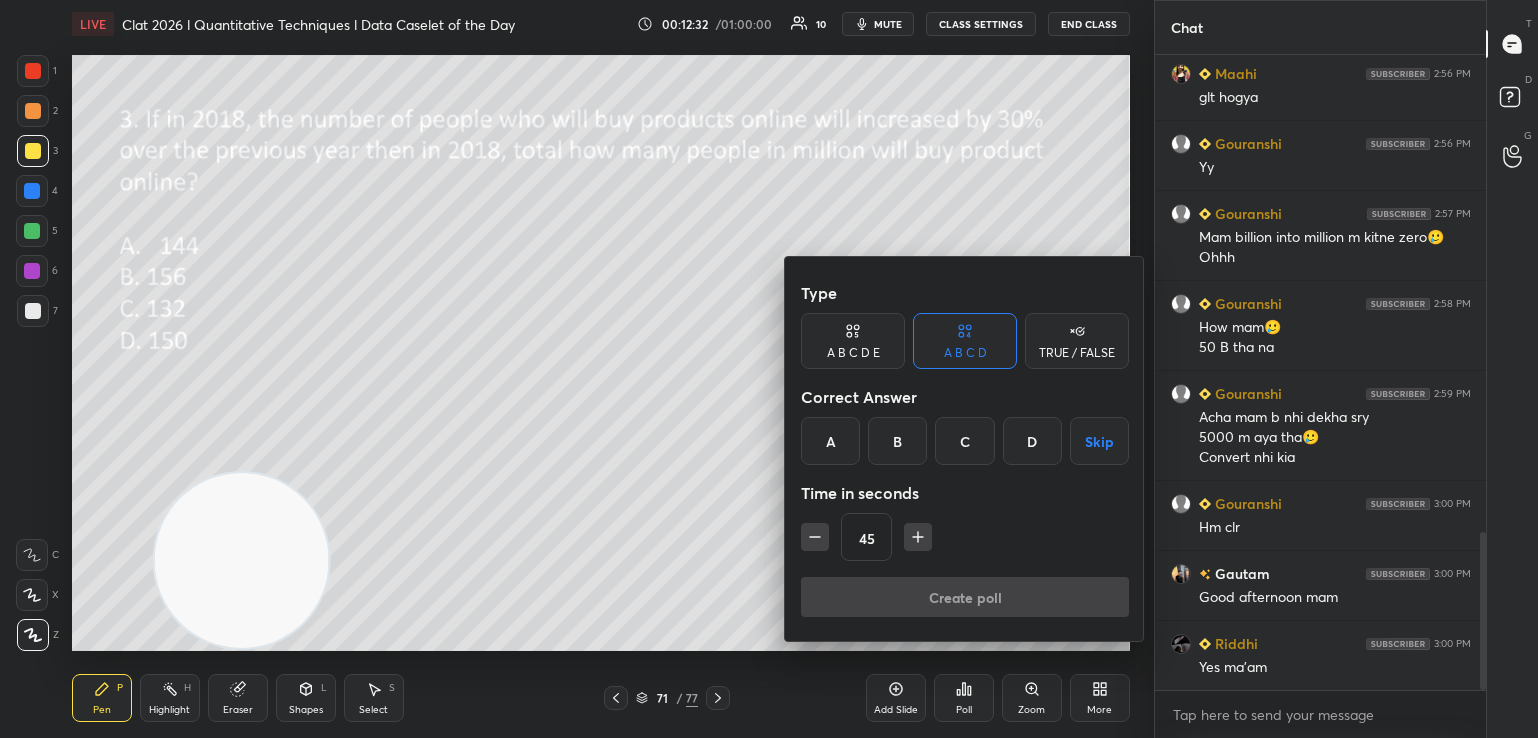 click on "B" at bounding box center [897, 441] 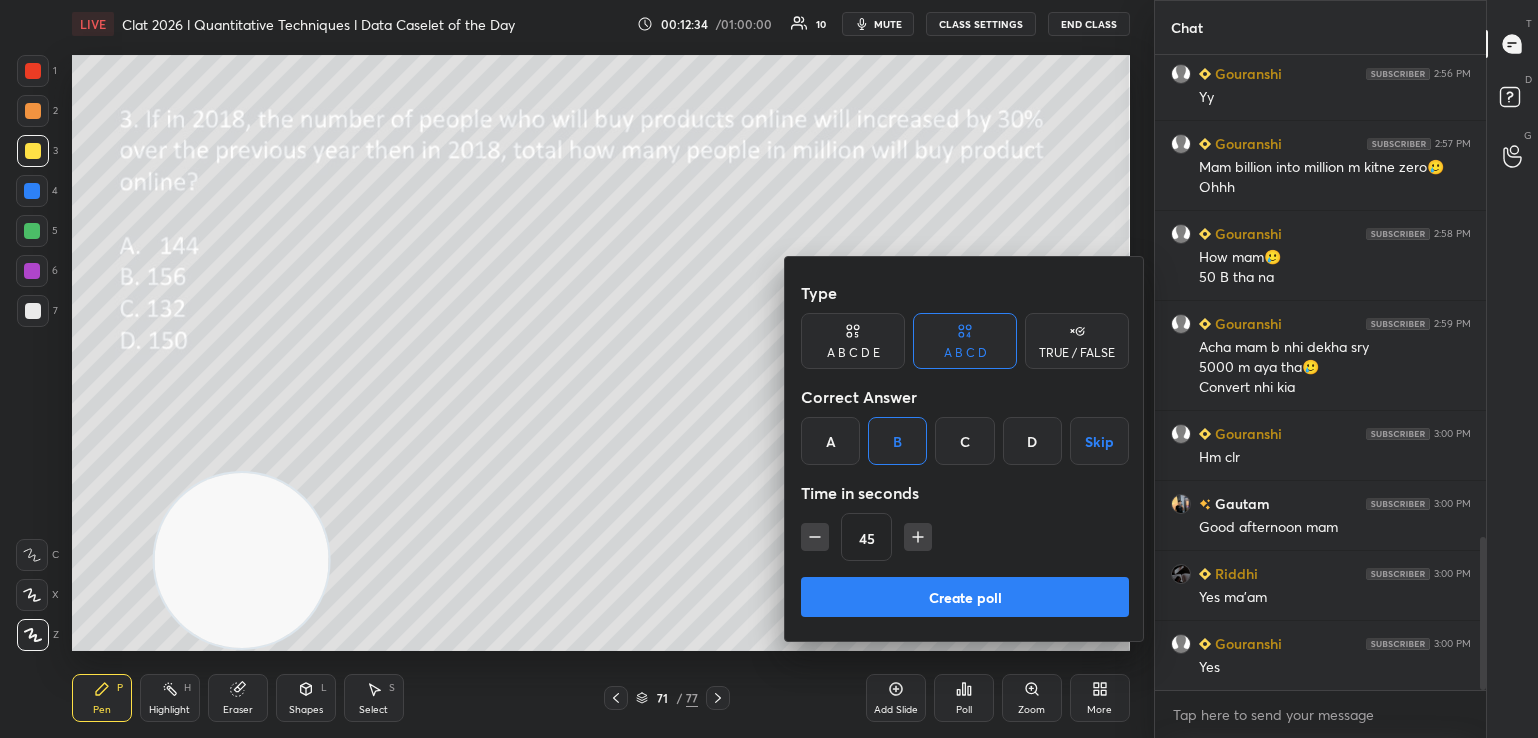 click 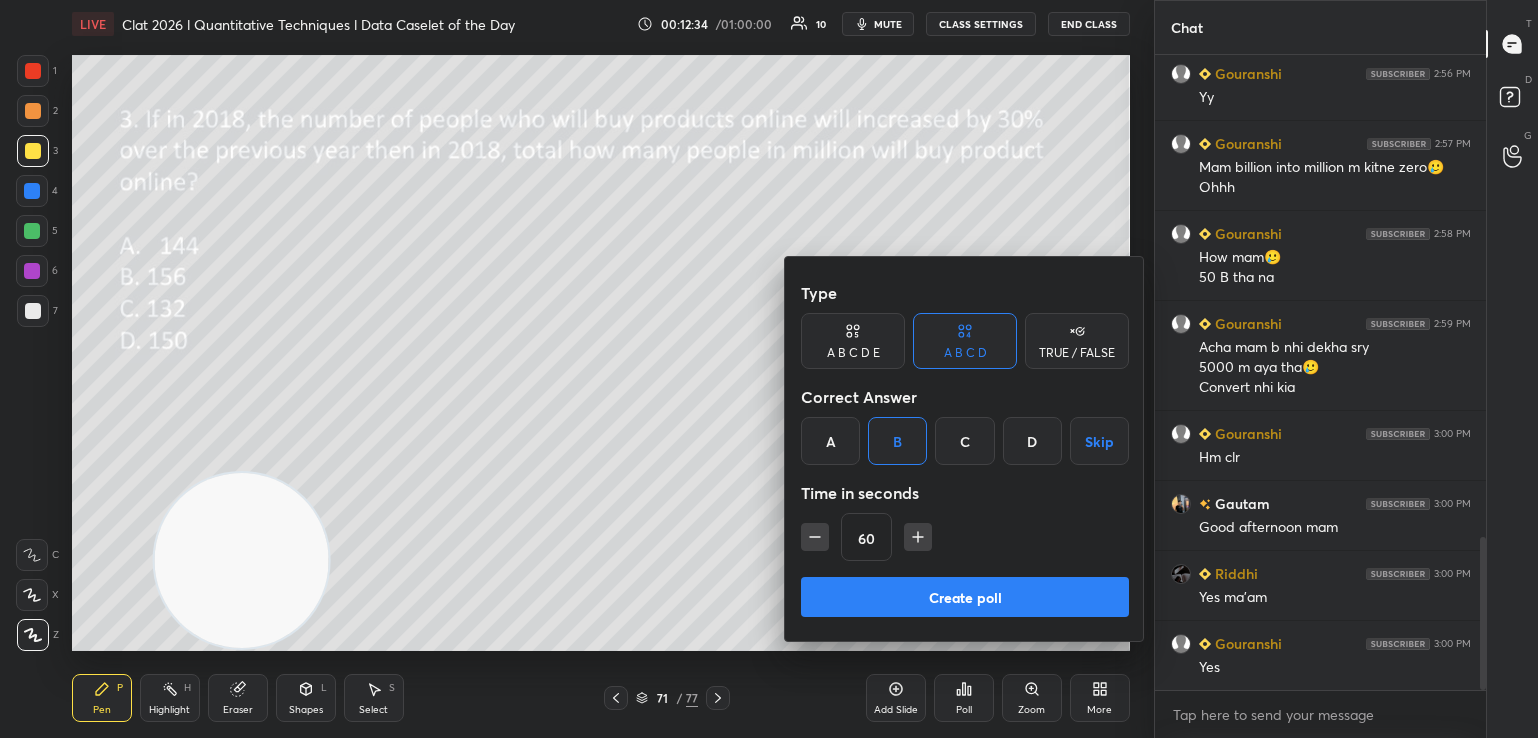 click on "Create poll" at bounding box center (965, 597) 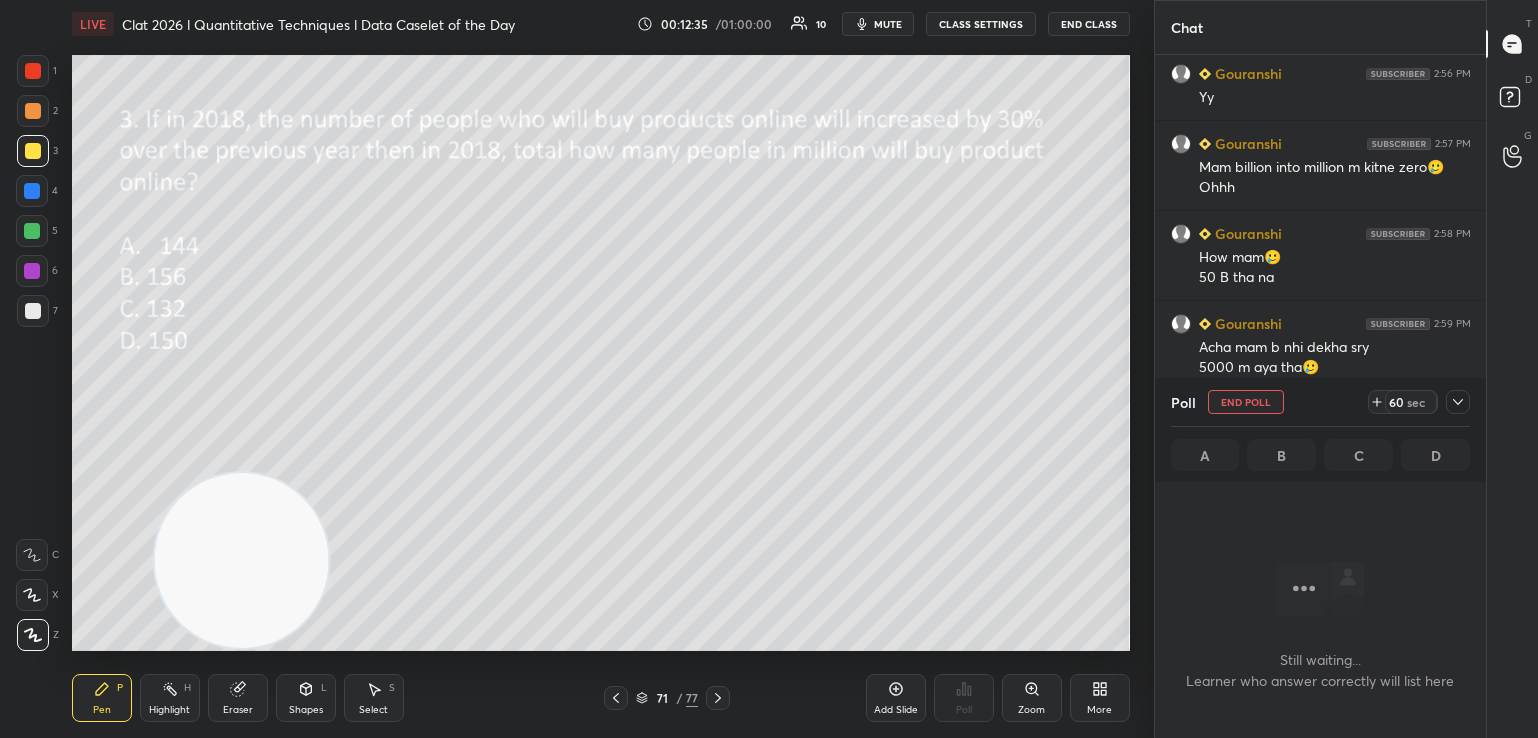 scroll, scrollTop: 554, scrollLeft: 326, axis: both 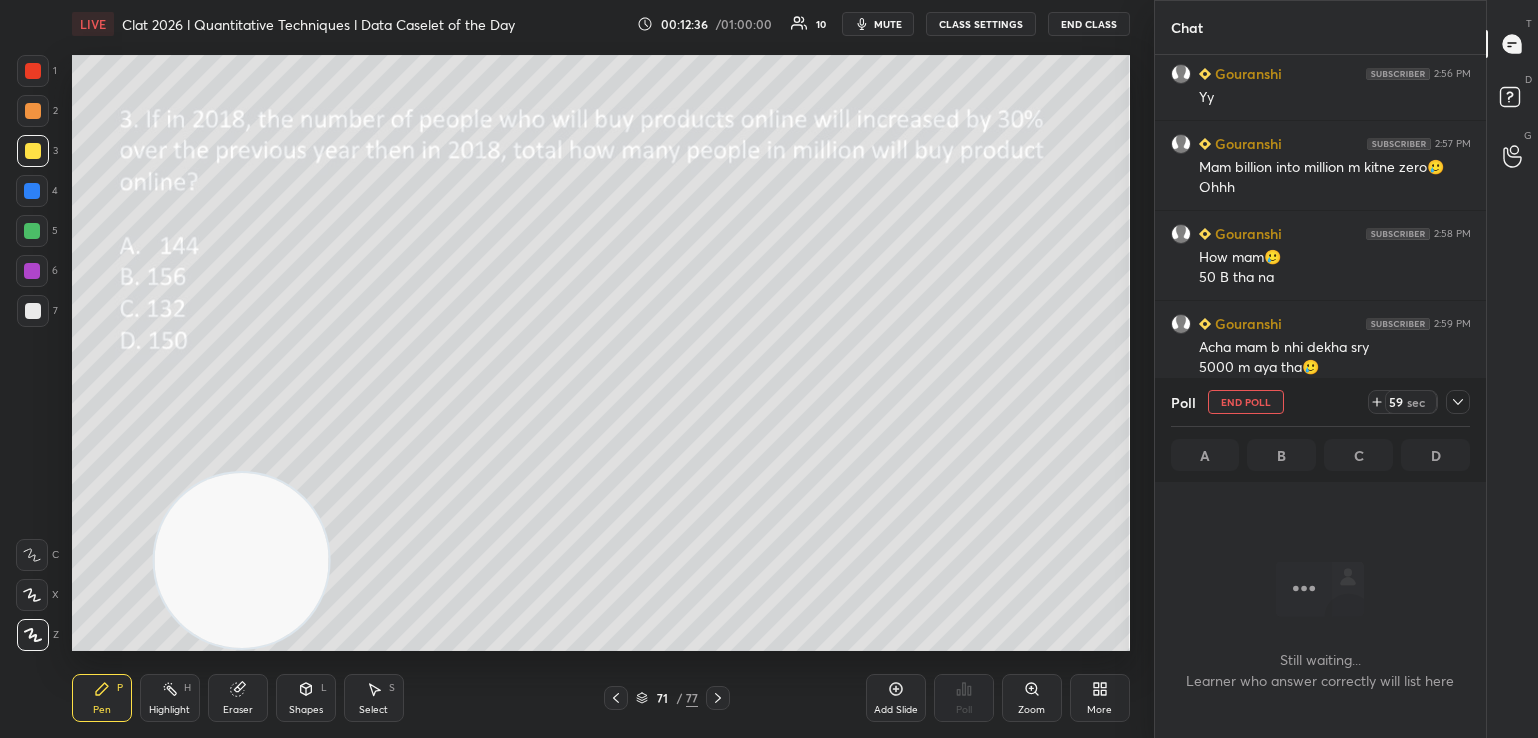 click on "mute" at bounding box center (878, 24) 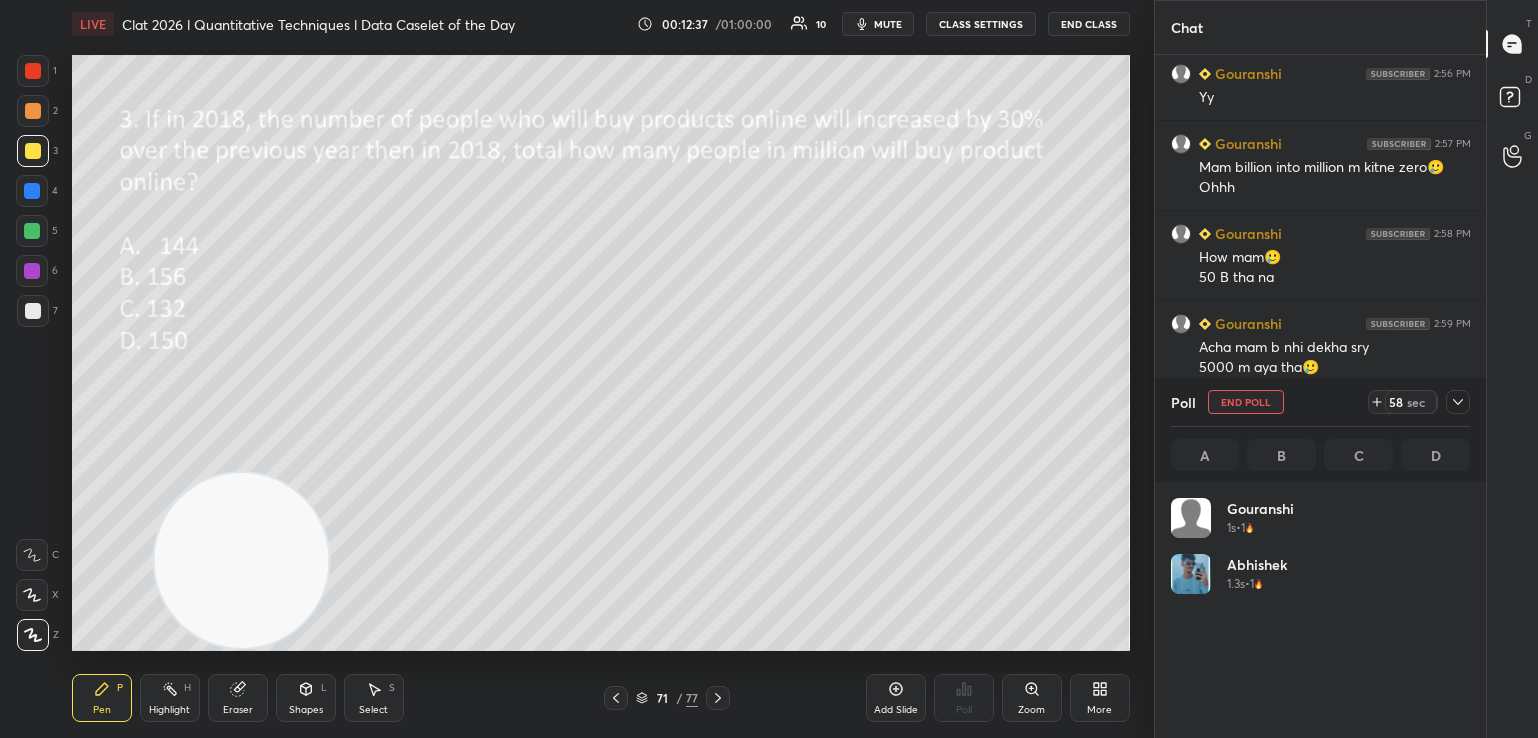 scroll, scrollTop: 6, scrollLeft: 6, axis: both 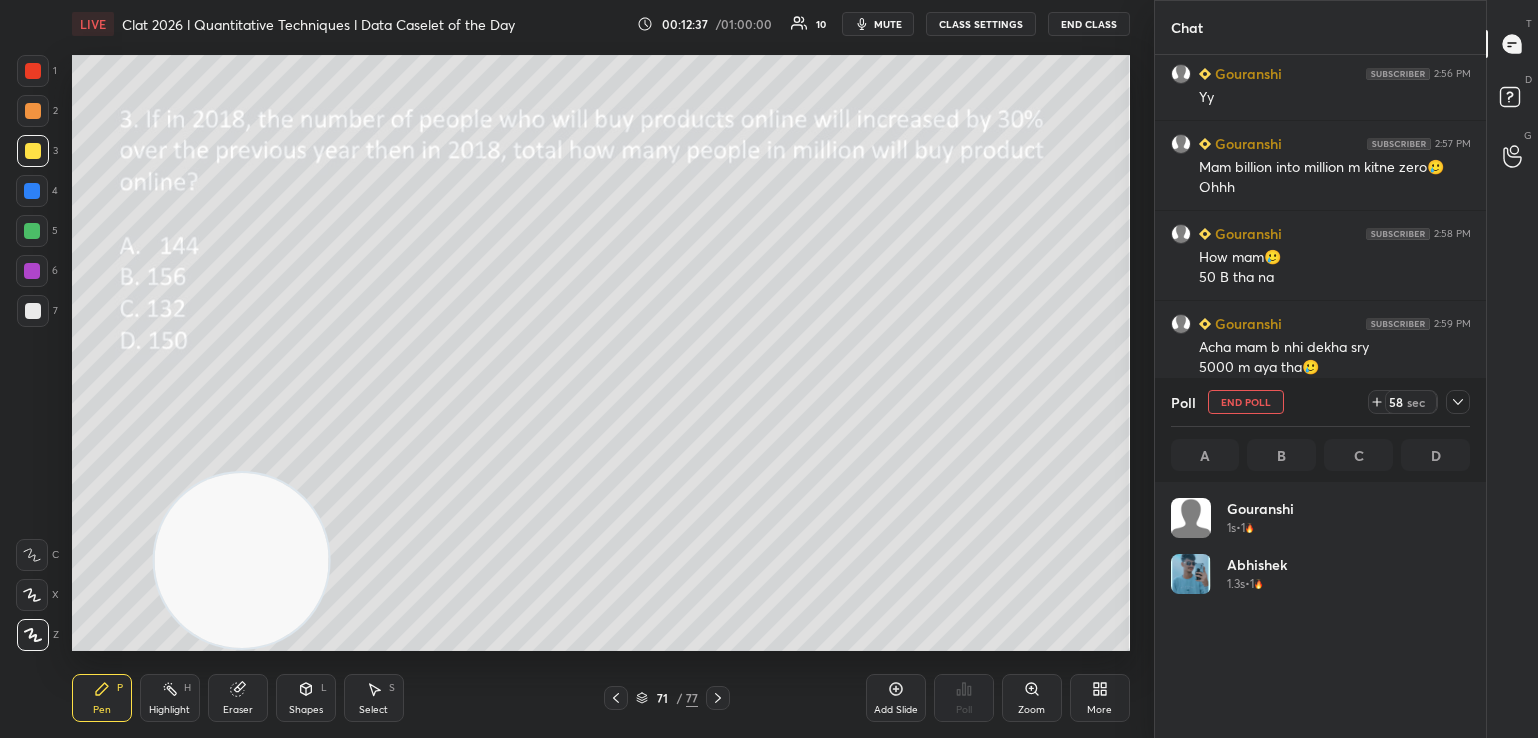 click on "mute" at bounding box center (888, 24) 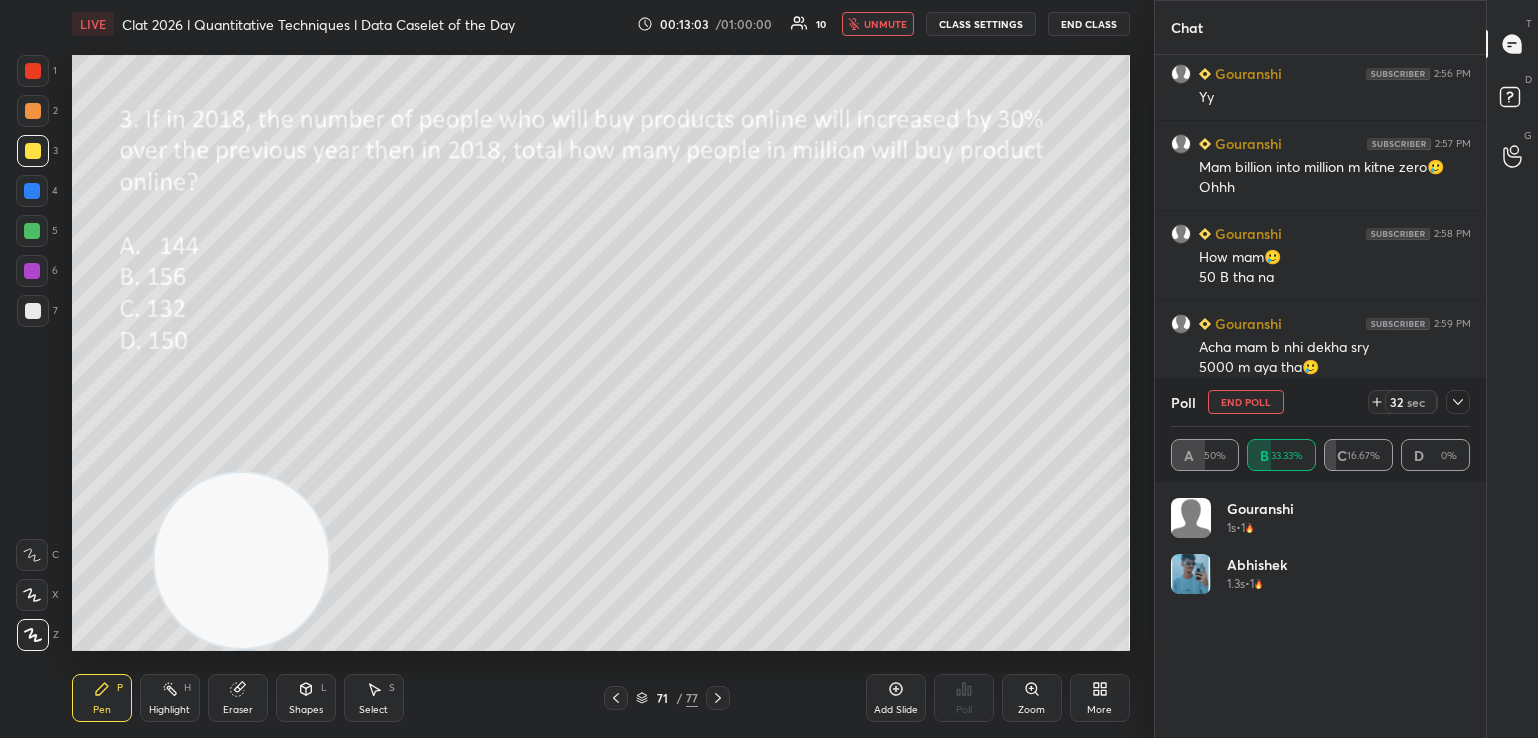 click on "unmute" at bounding box center [885, 24] 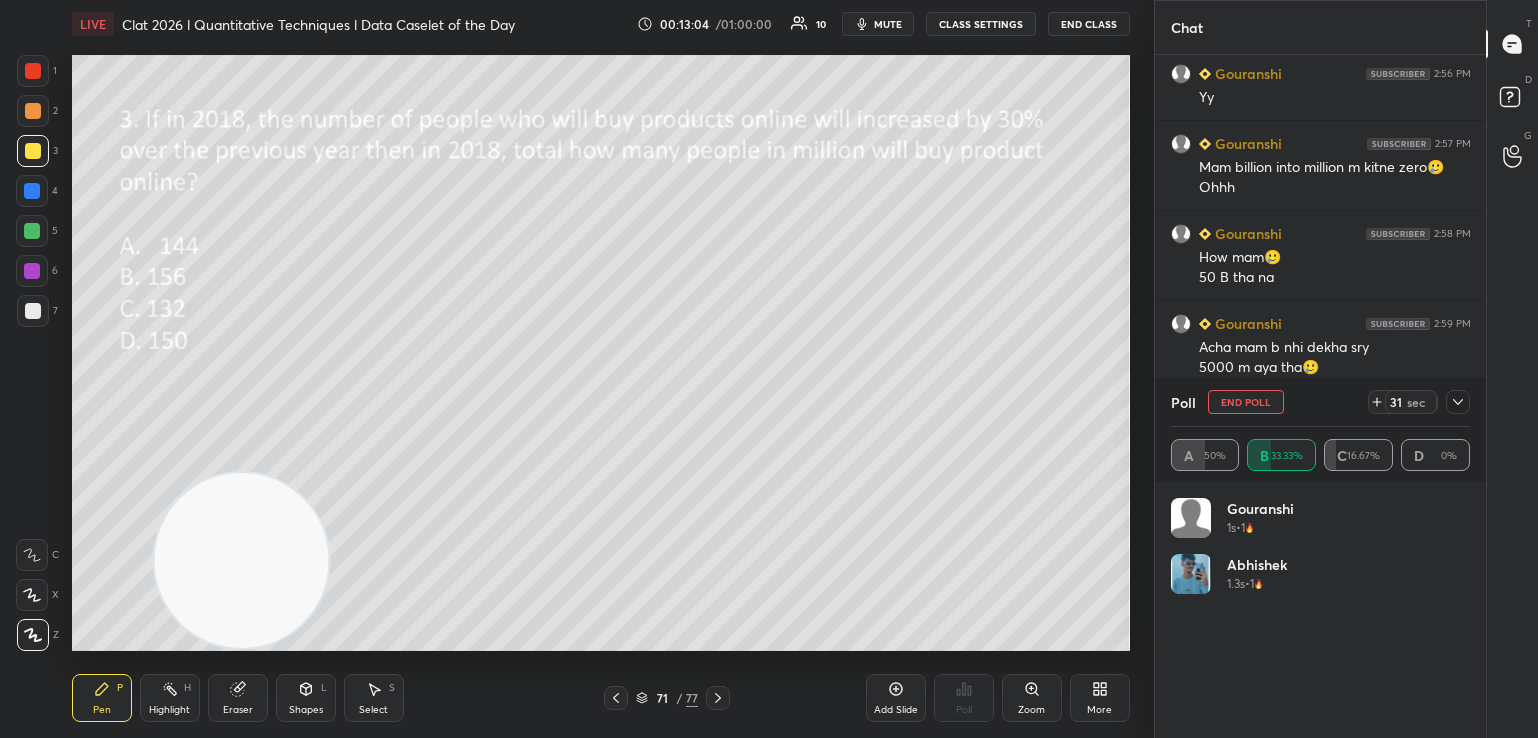 click on "End Poll" at bounding box center (1246, 402) 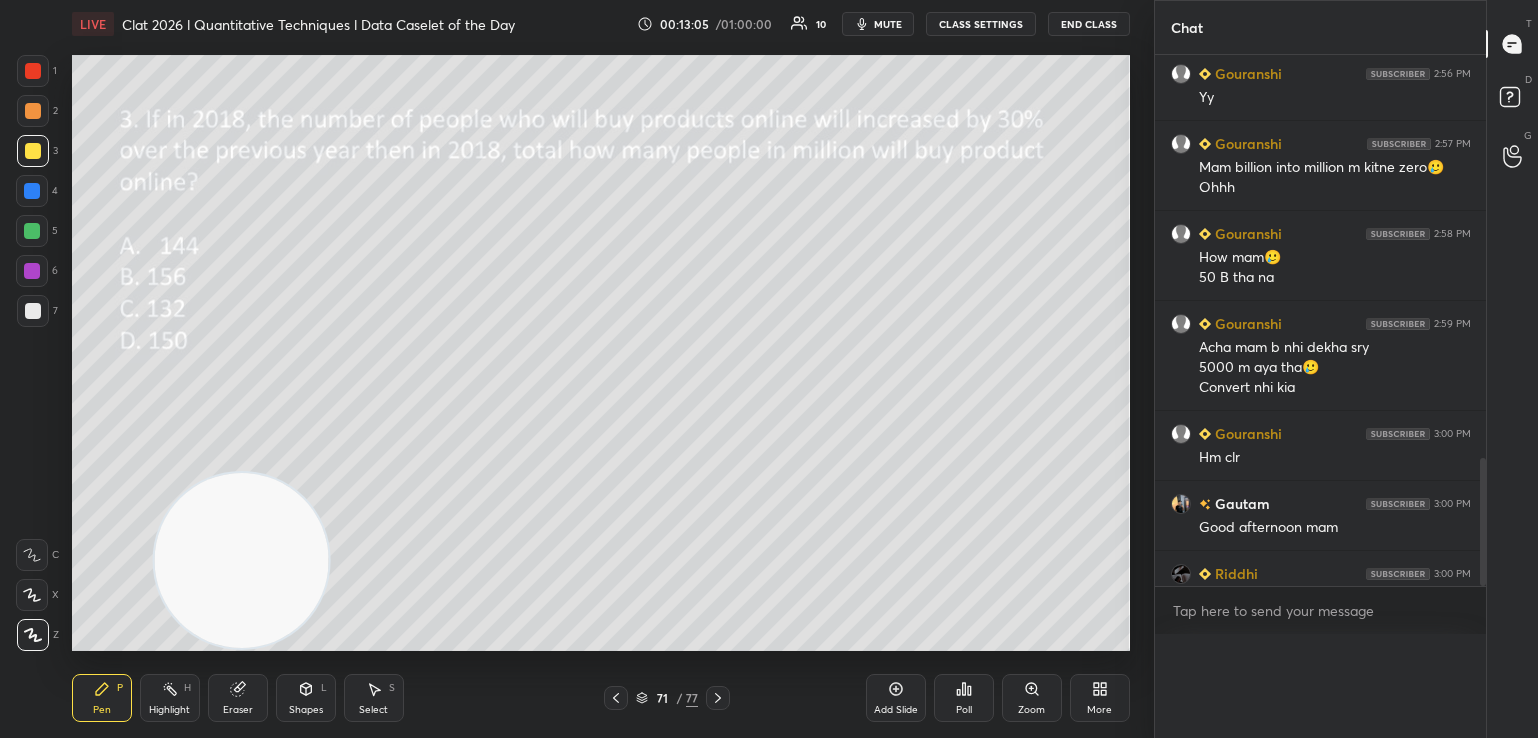 scroll, scrollTop: 0, scrollLeft: 6, axis: horizontal 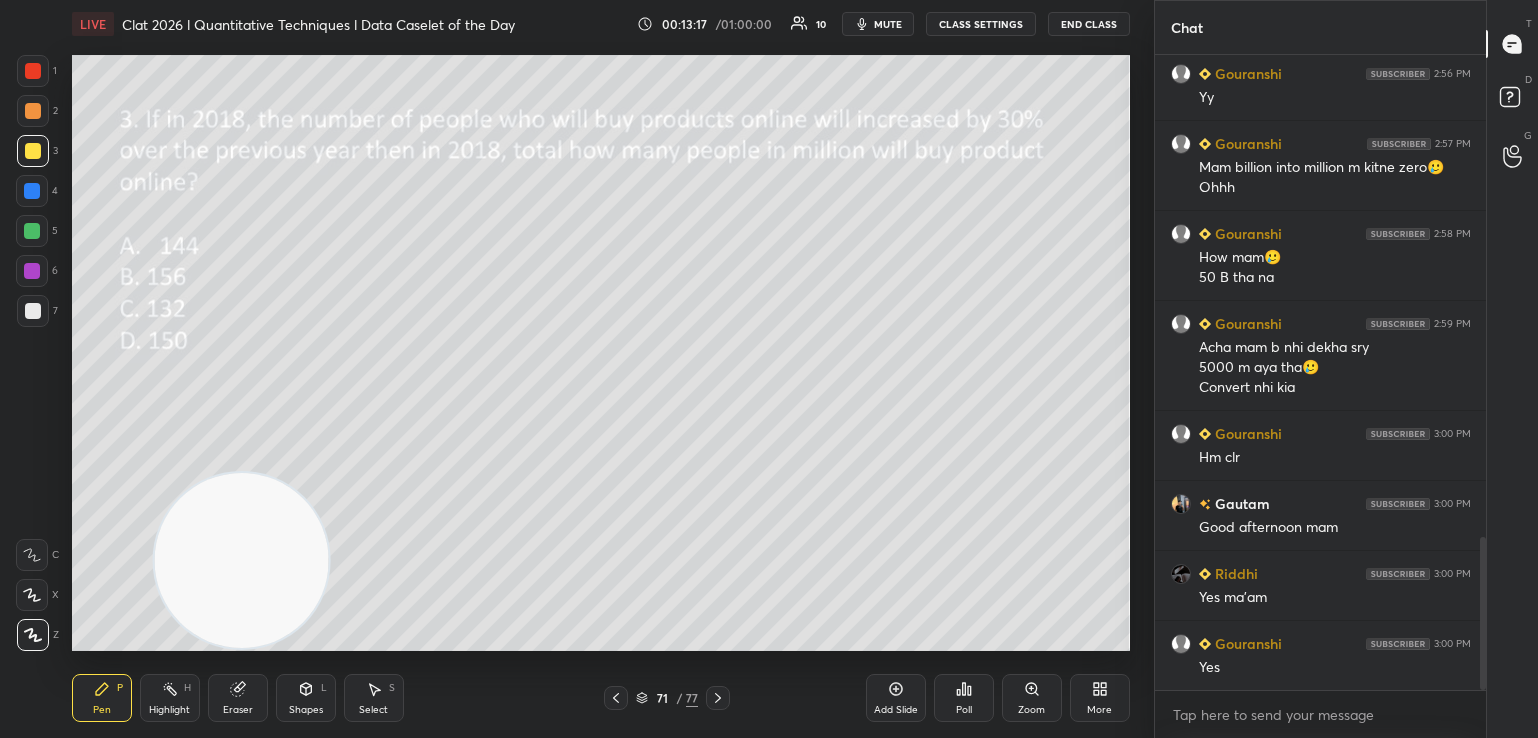 click 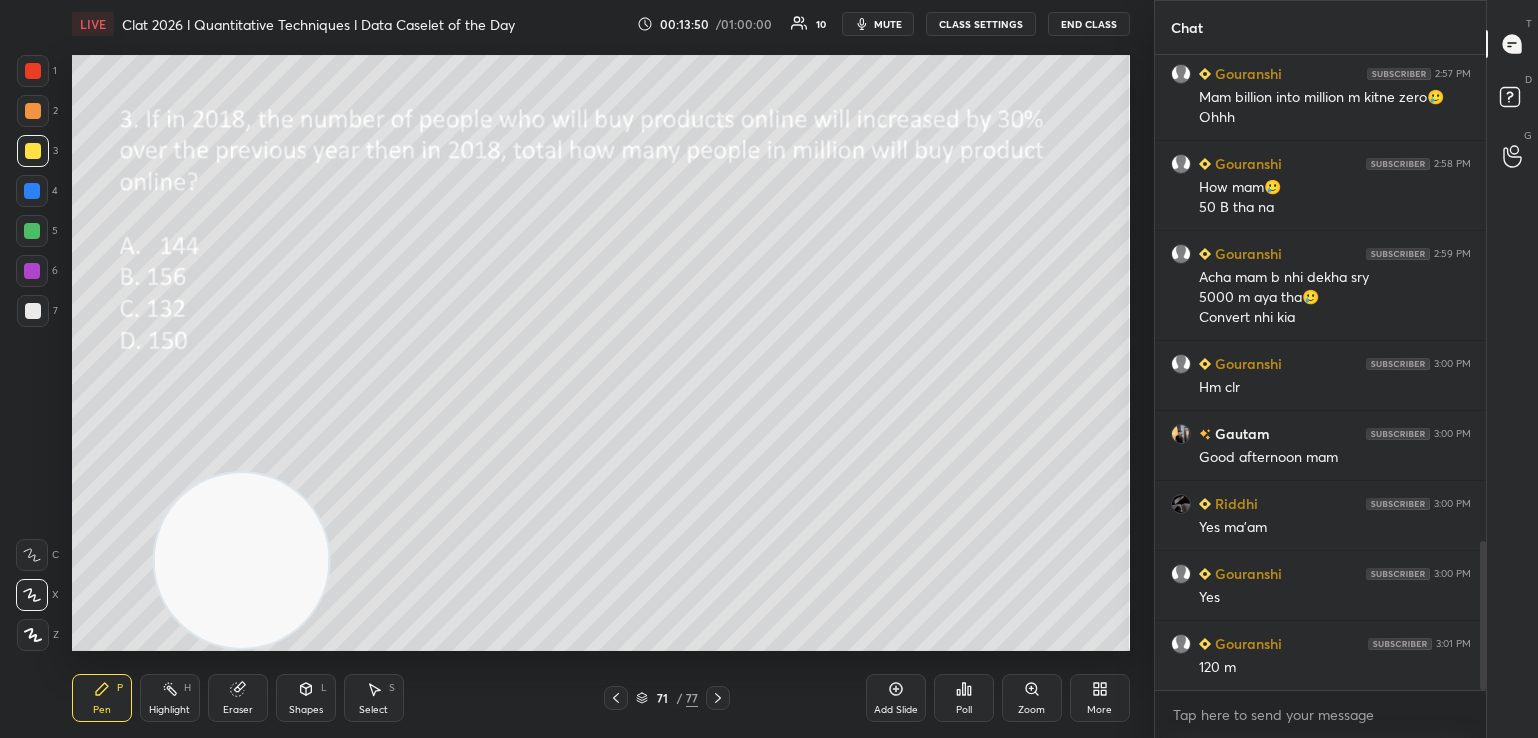 scroll, scrollTop: 2136, scrollLeft: 0, axis: vertical 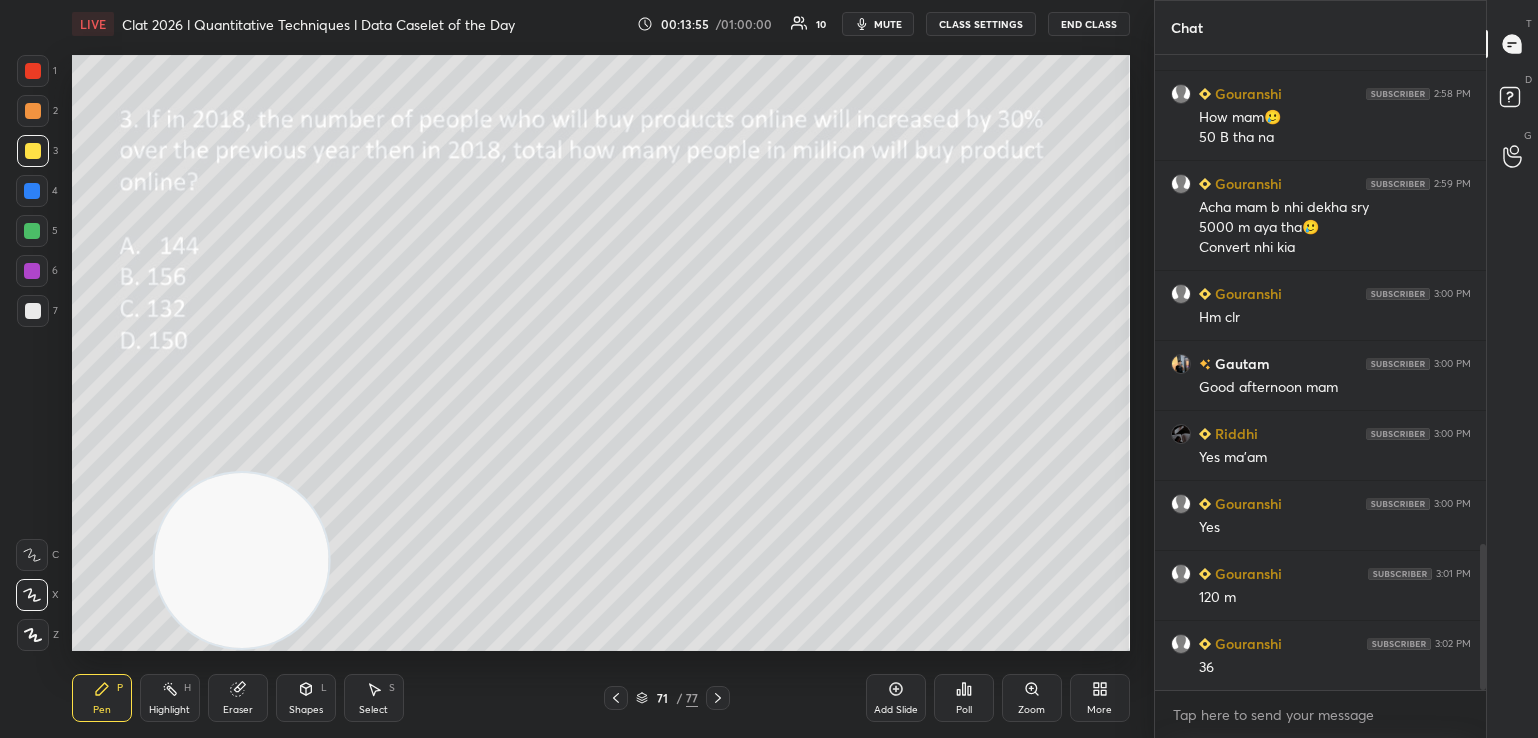 click 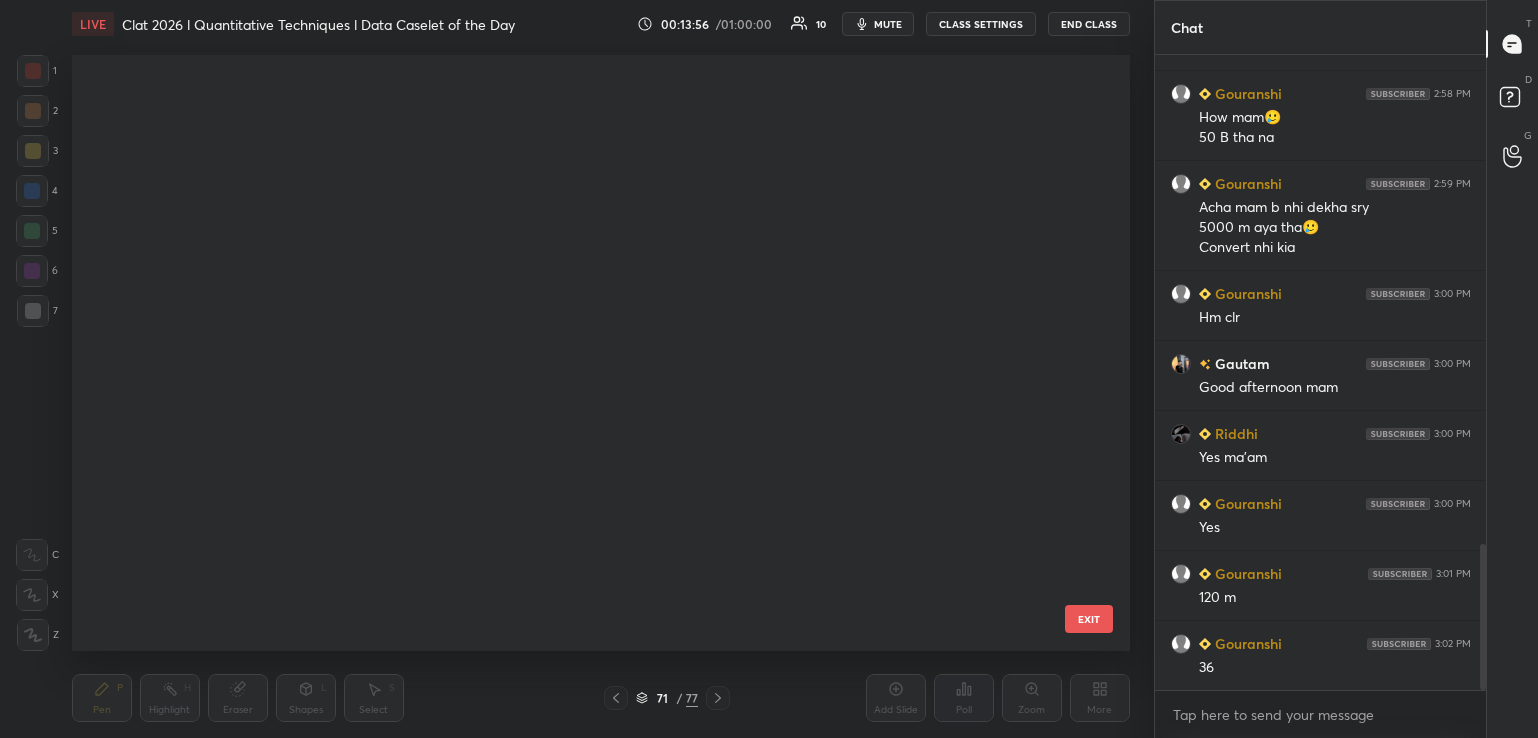 scroll, scrollTop: 3806, scrollLeft: 0, axis: vertical 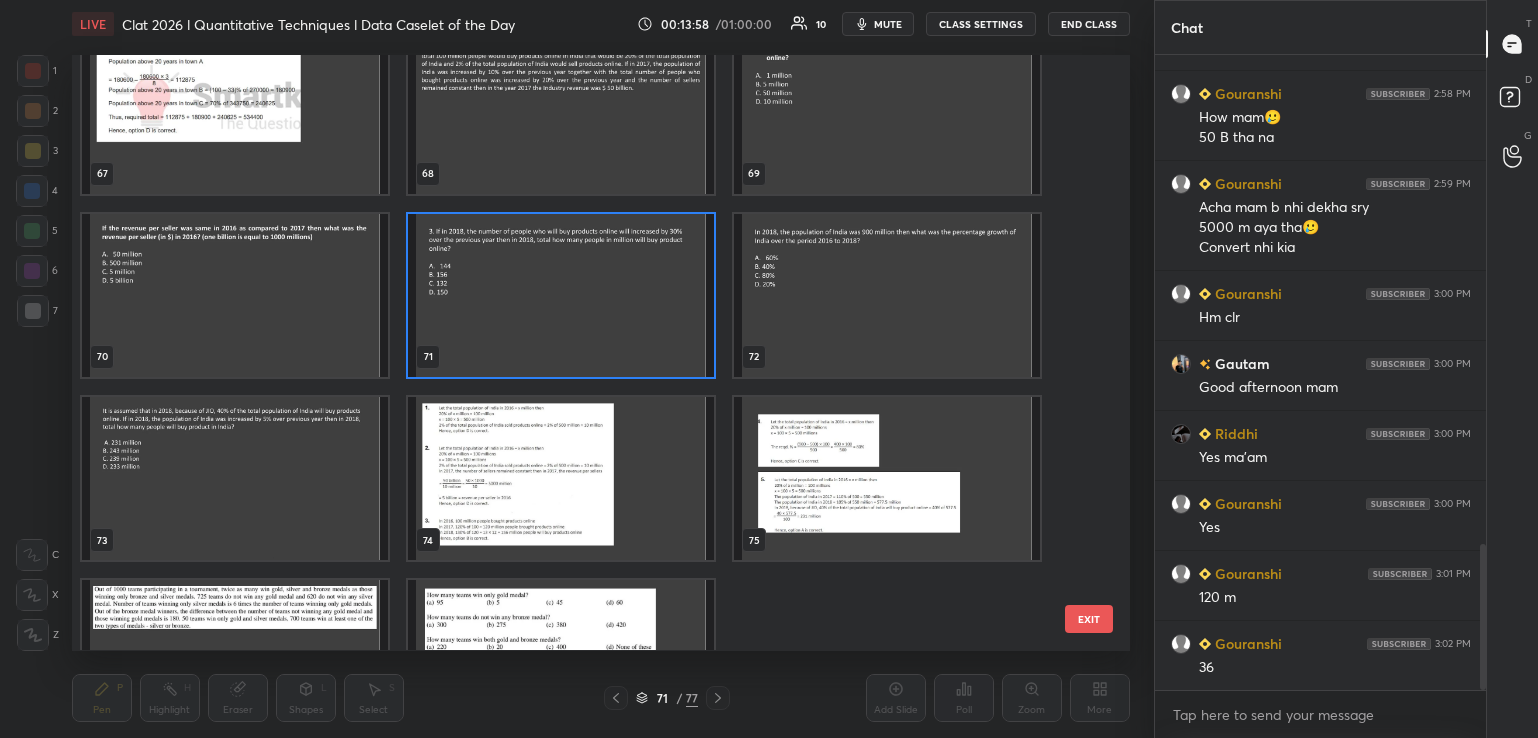 click at bounding box center (887, 295) 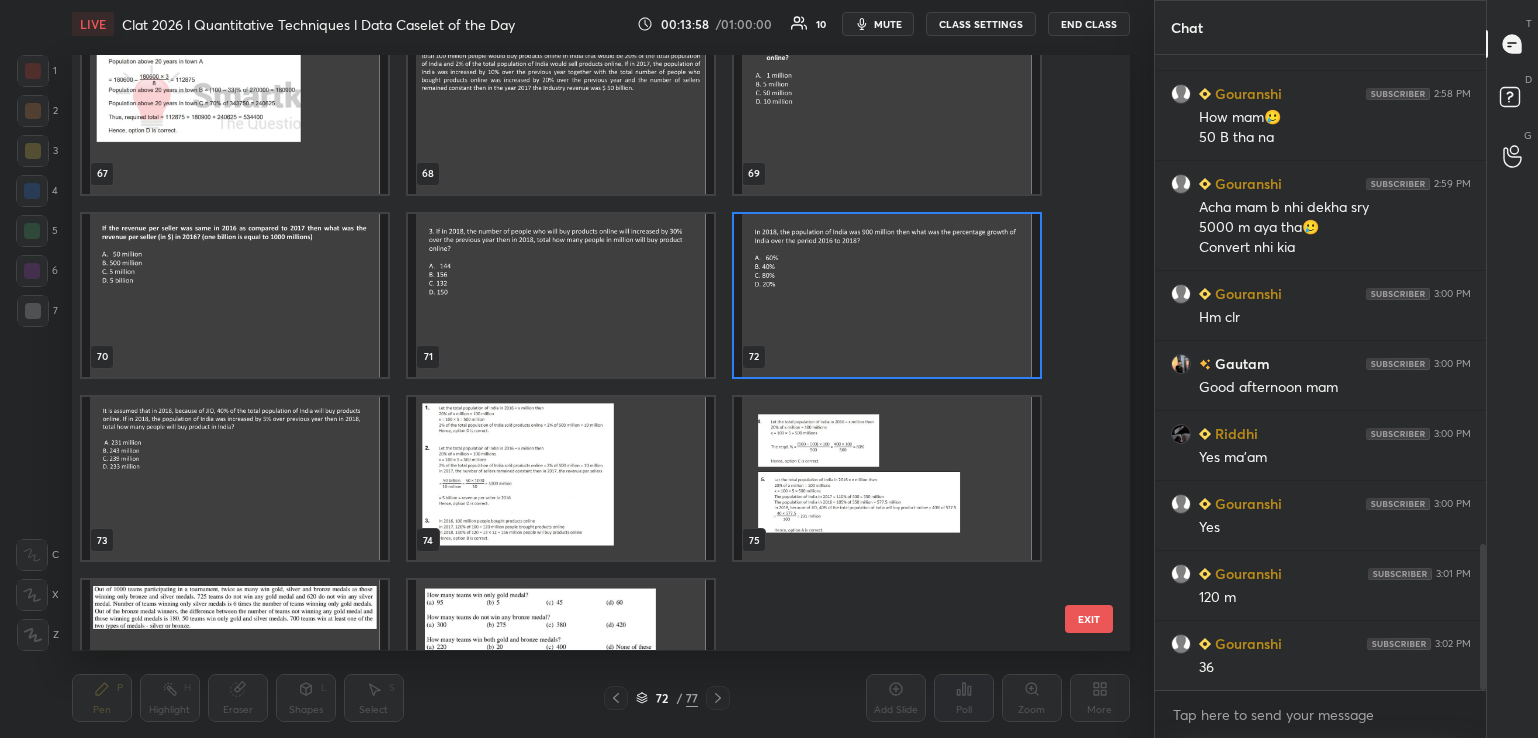 click at bounding box center [887, 295] 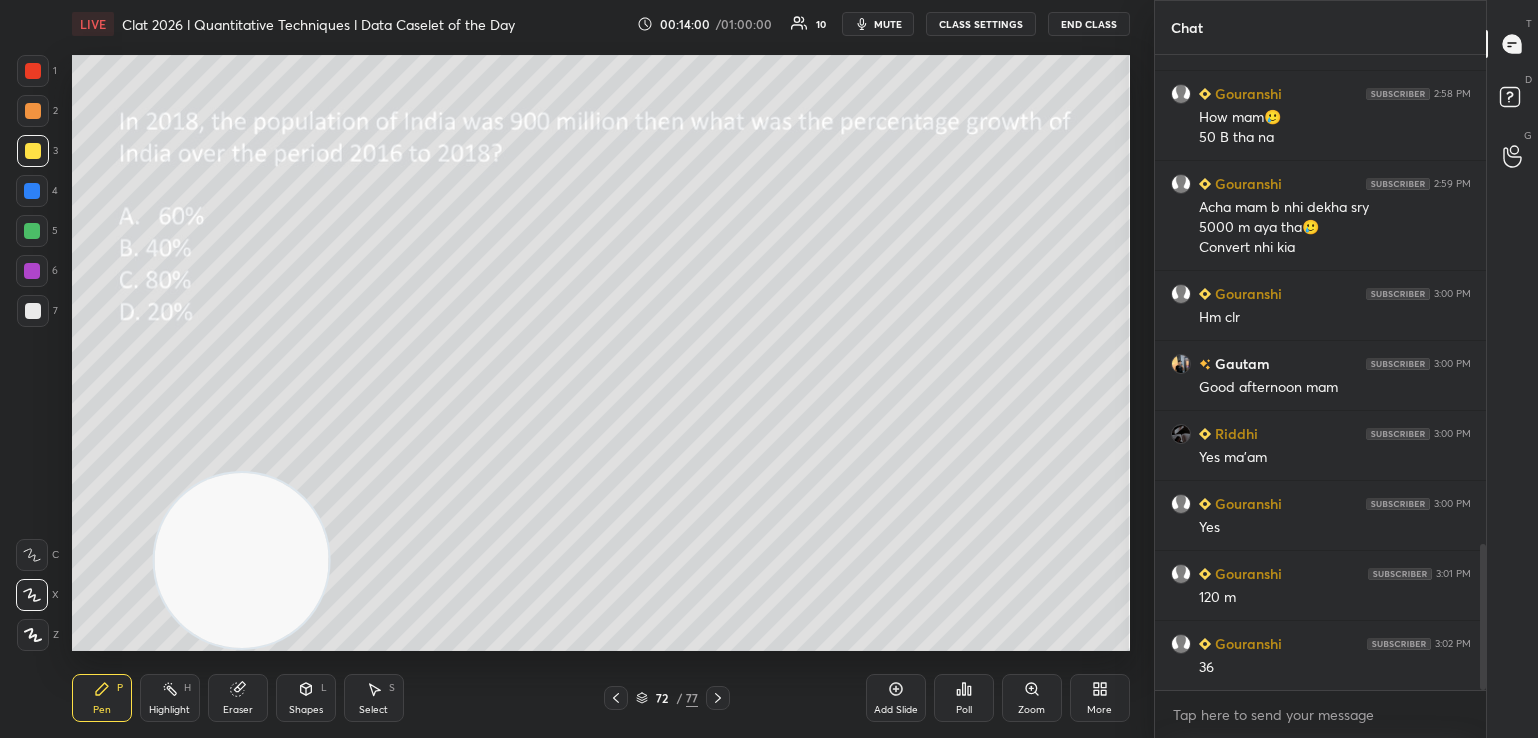 scroll, scrollTop: 2206, scrollLeft: 0, axis: vertical 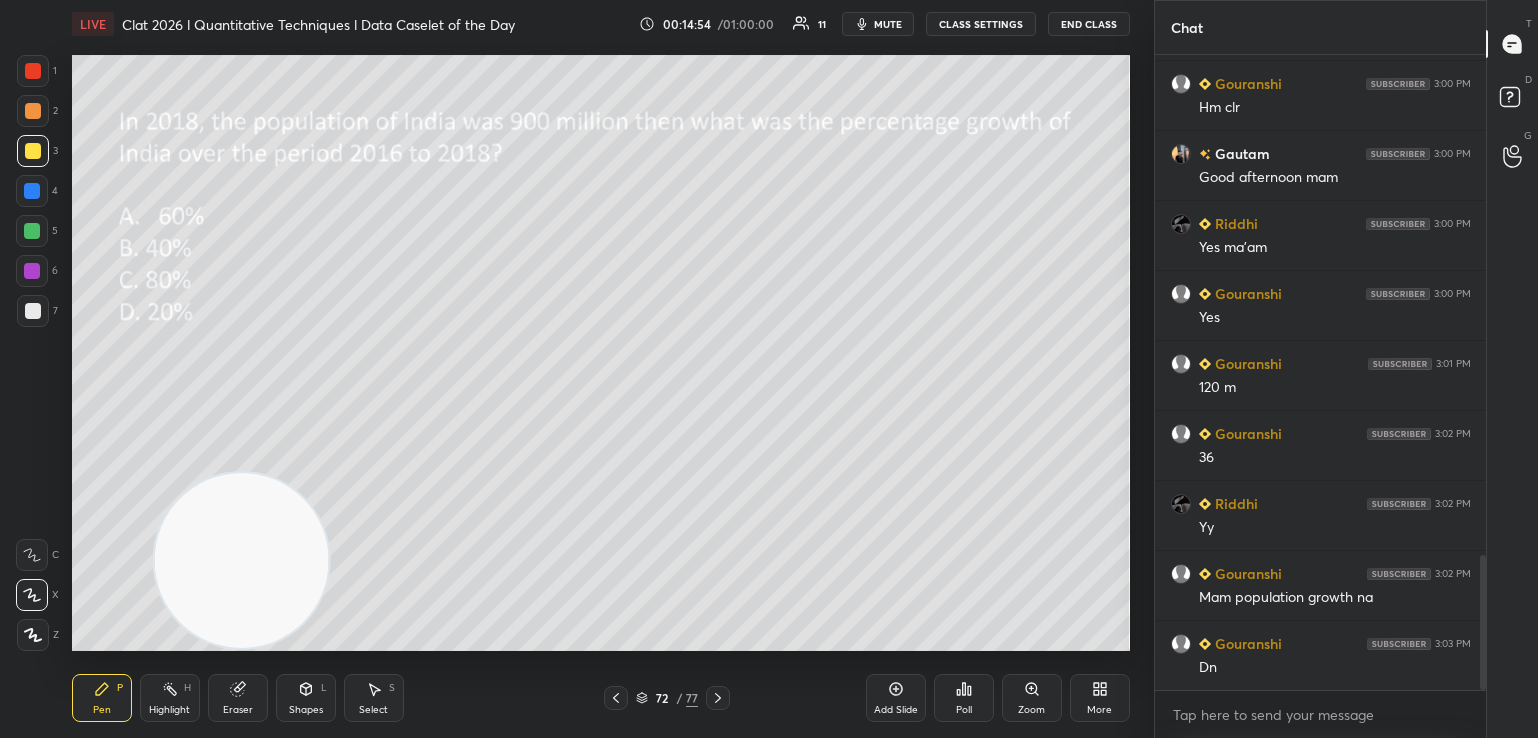 click on "Poll" at bounding box center [964, 698] 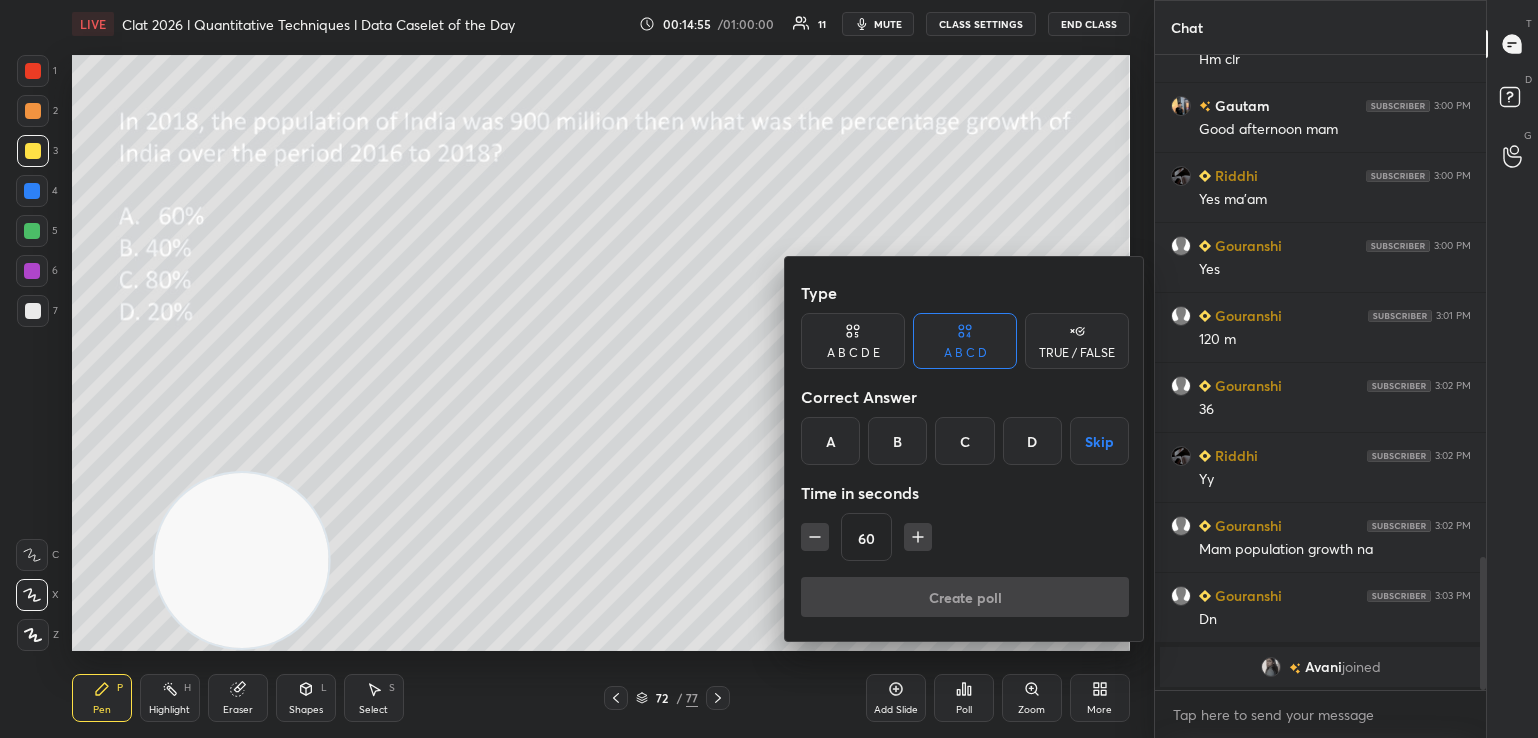 click on "C" at bounding box center (964, 441) 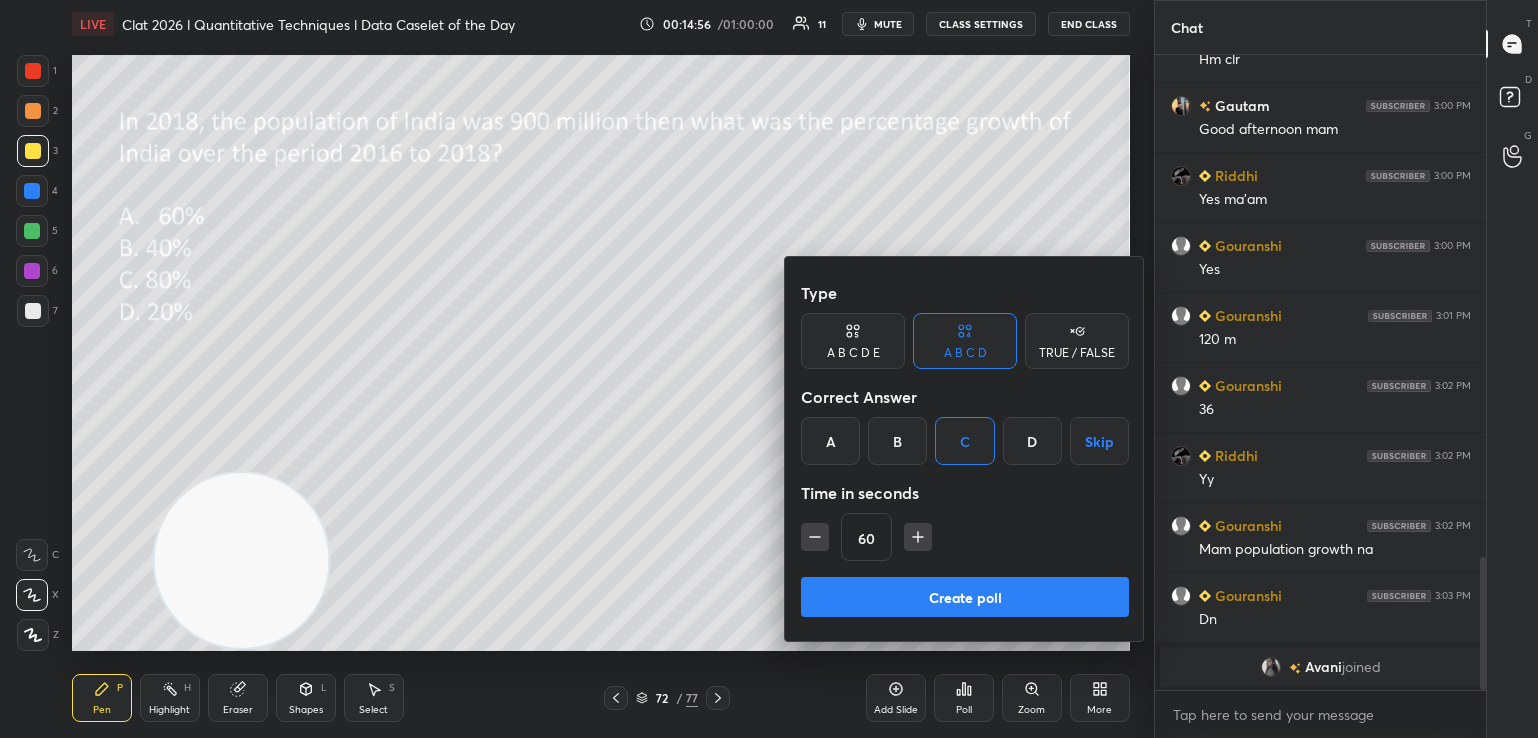 click on "Create poll" at bounding box center (965, 597) 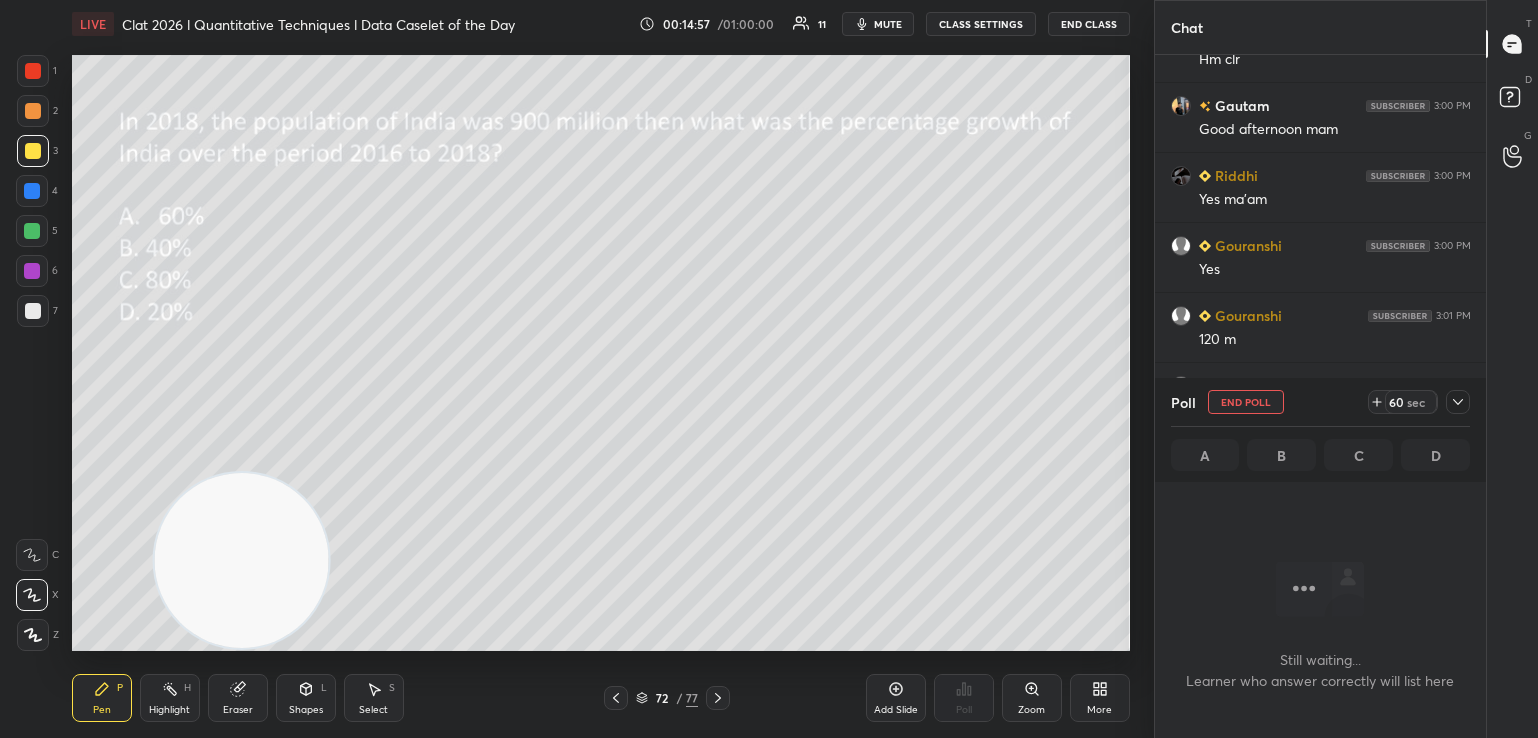 scroll, scrollTop: 568, scrollLeft: 326, axis: both 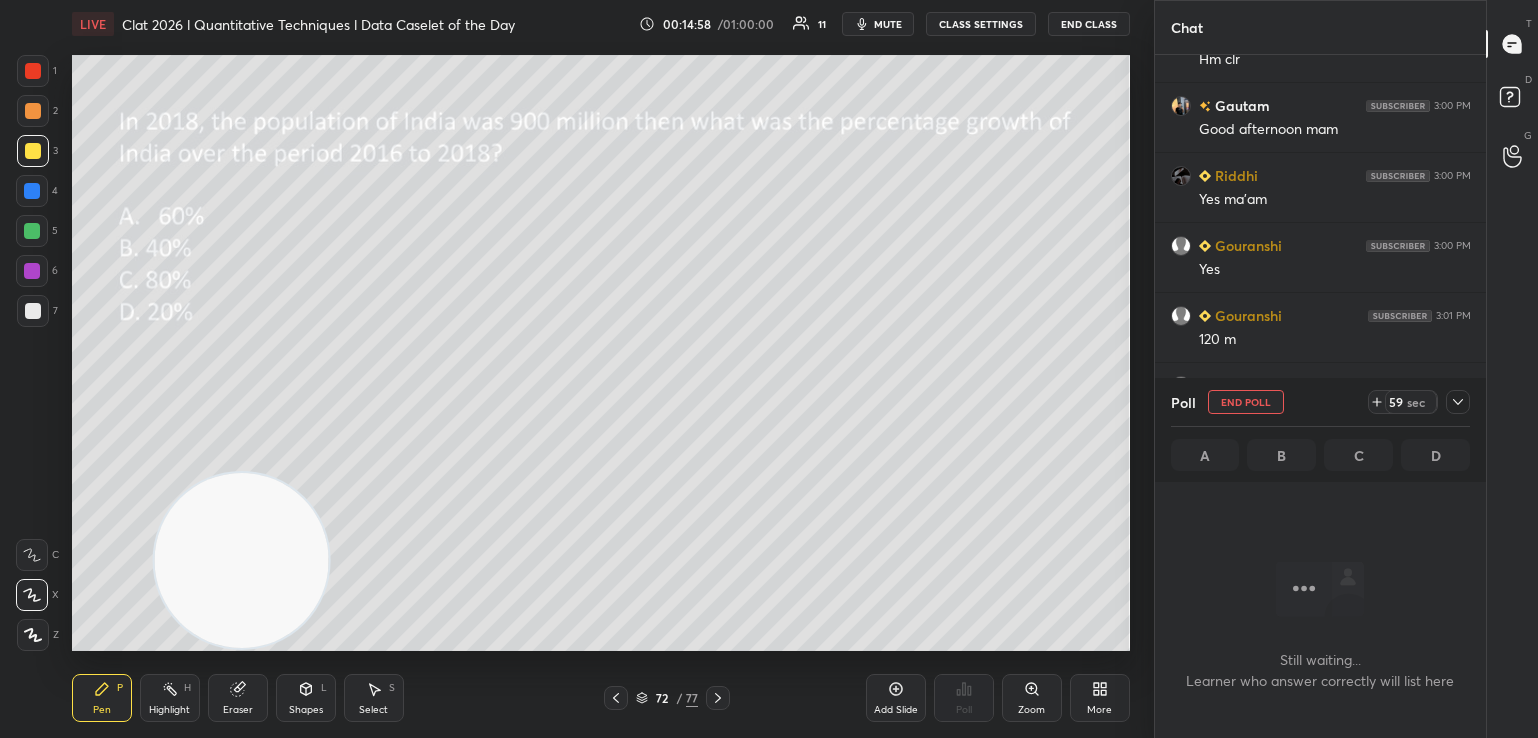 click on "mute" at bounding box center [878, 24] 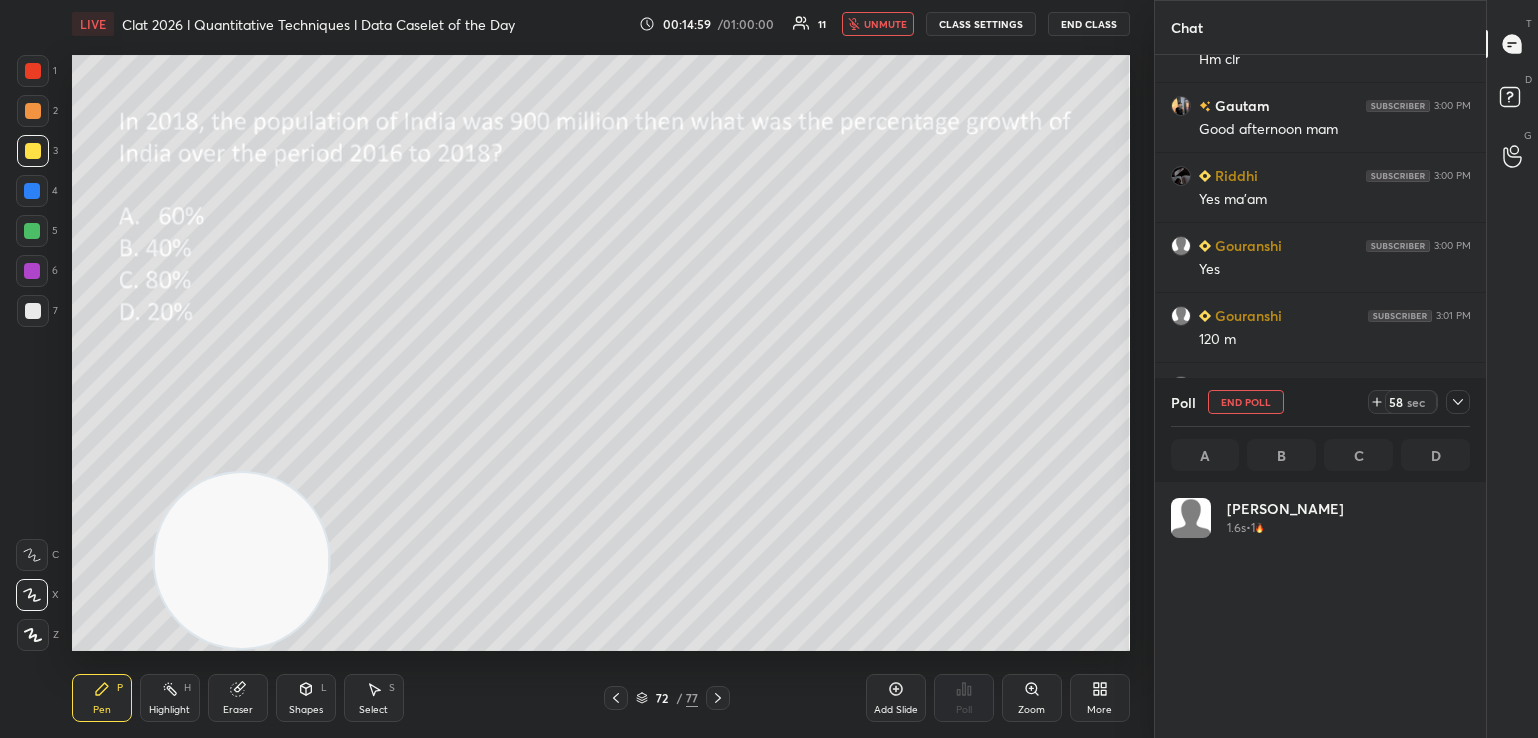 scroll, scrollTop: 6, scrollLeft: 6, axis: both 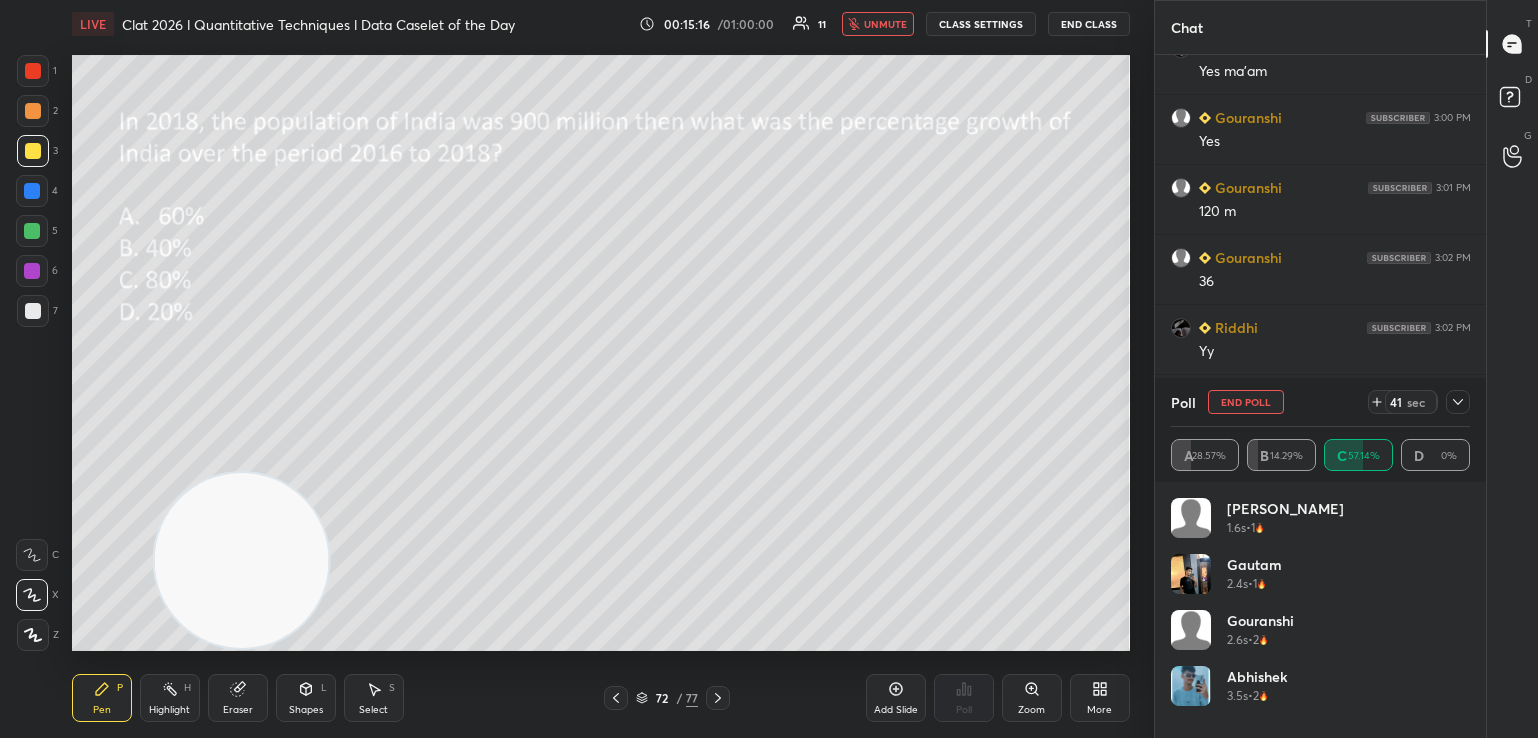 click 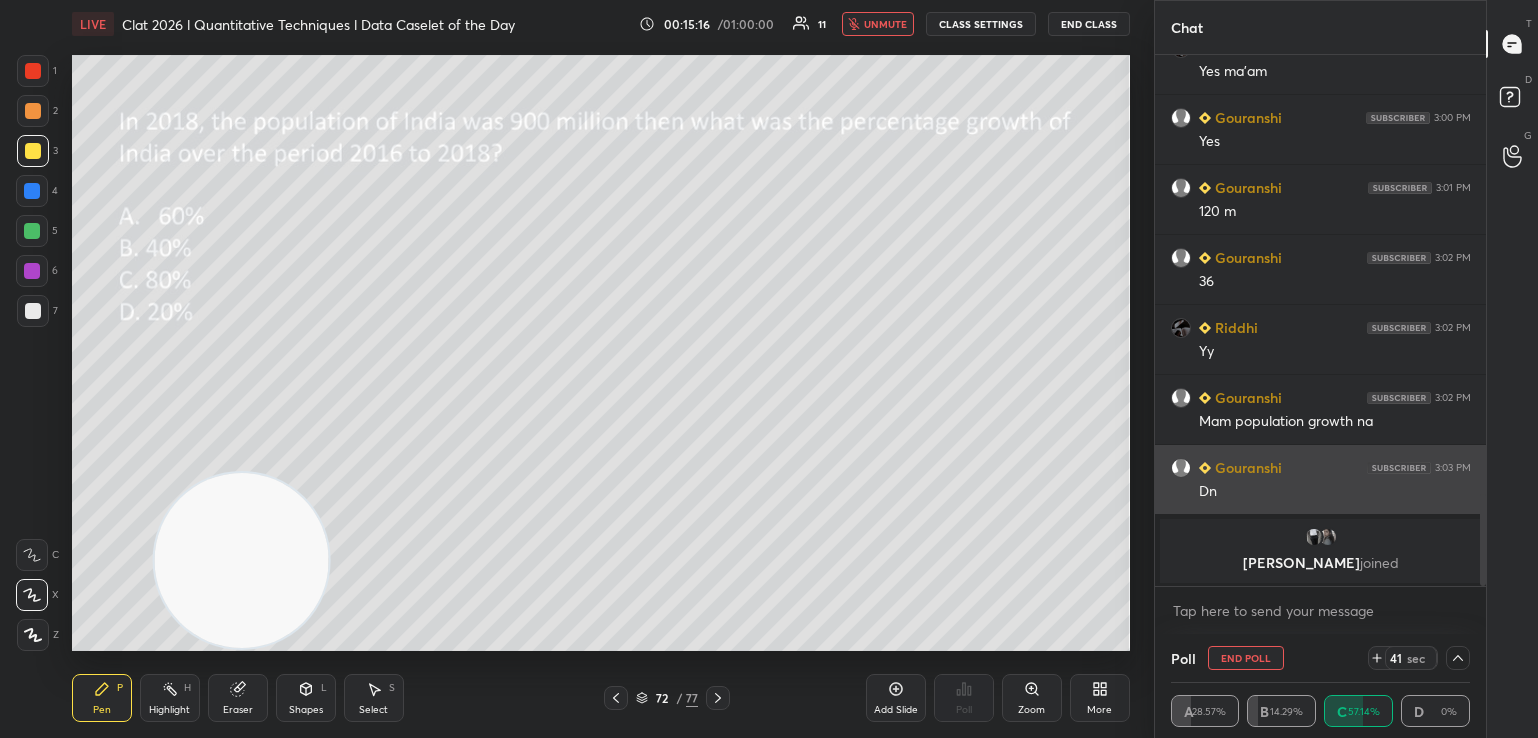 scroll, scrollTop: 0, scrollLeft: 0, axis: both 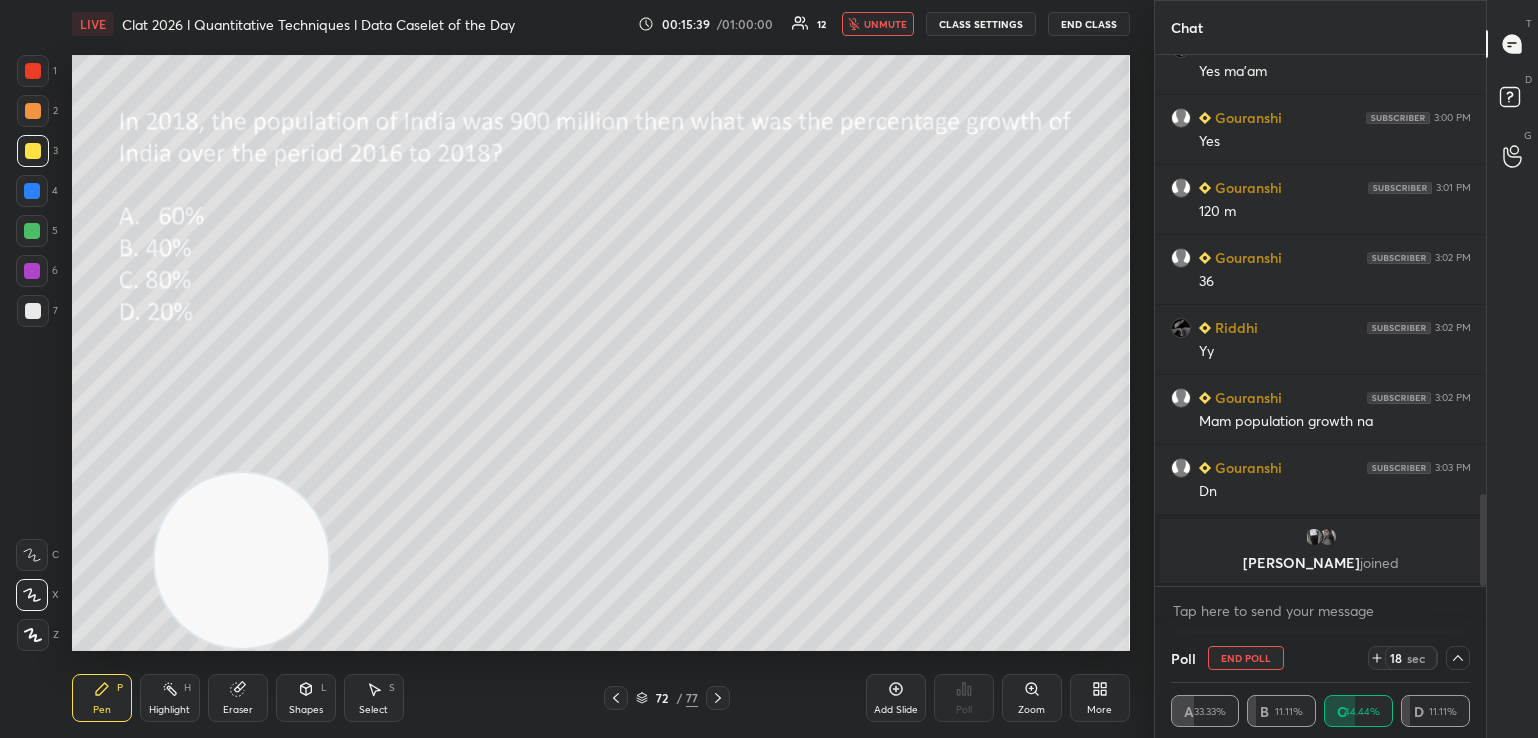 click 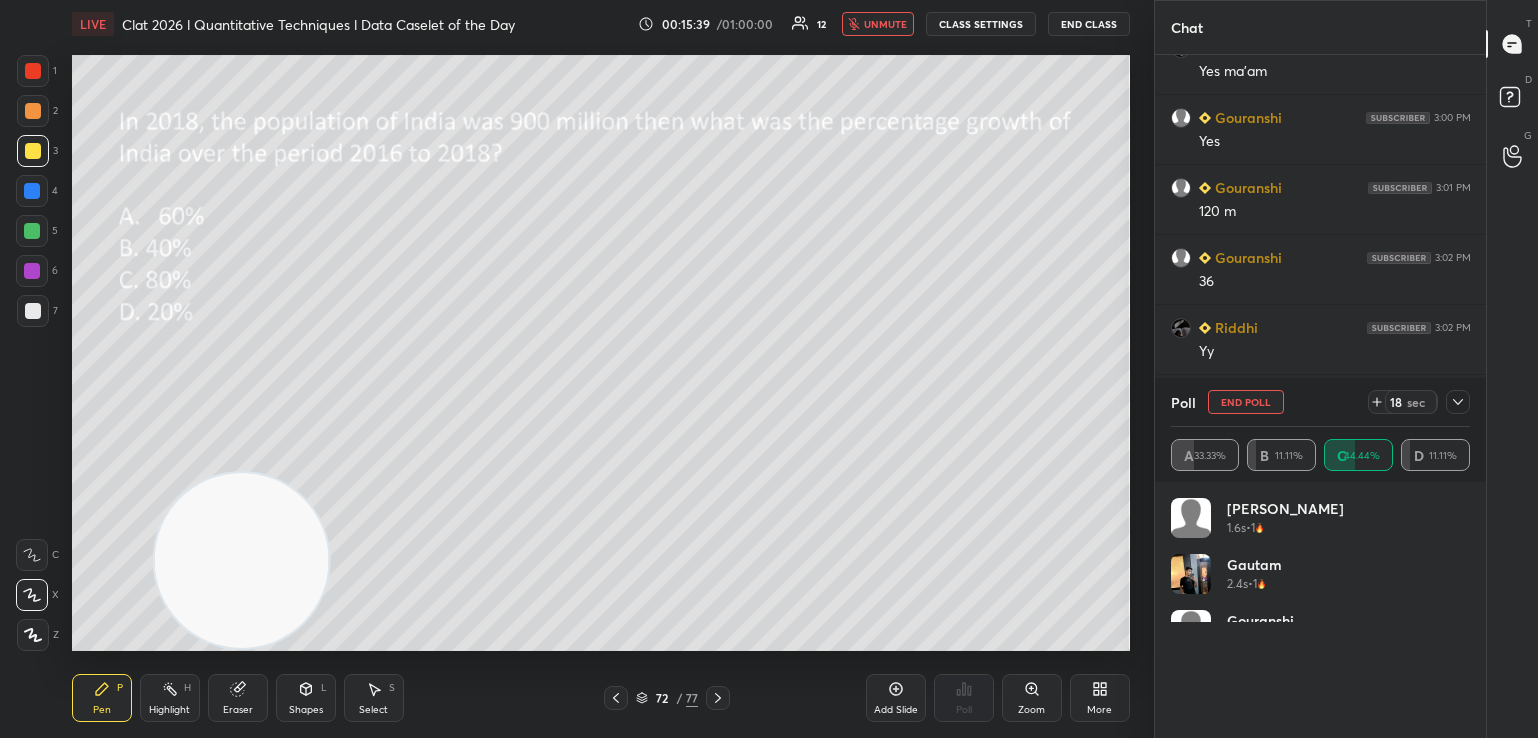 scroll, scrollTop: 6, scrollLeft: 6, axis: both 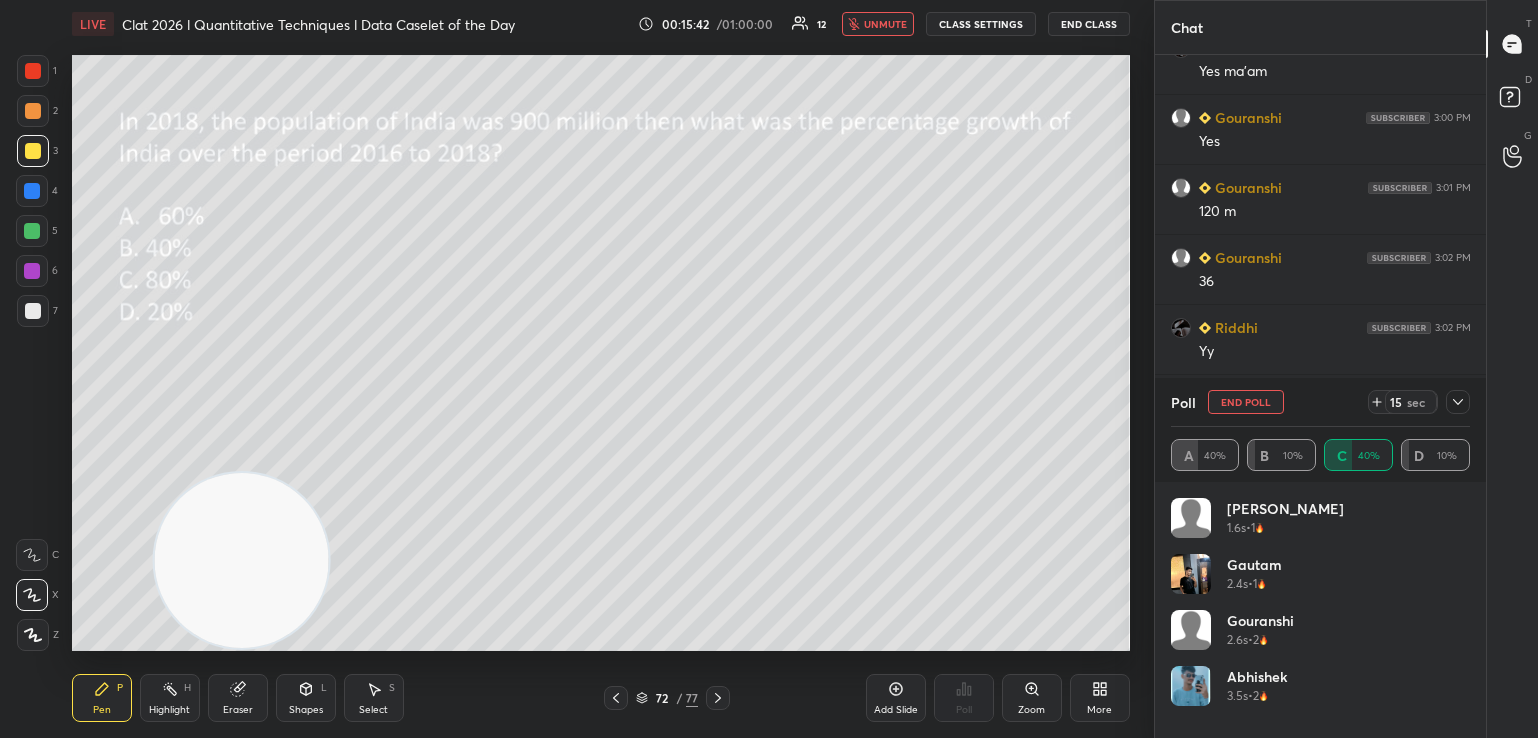 click on "End Poll" at bounding box center [1246, 402] 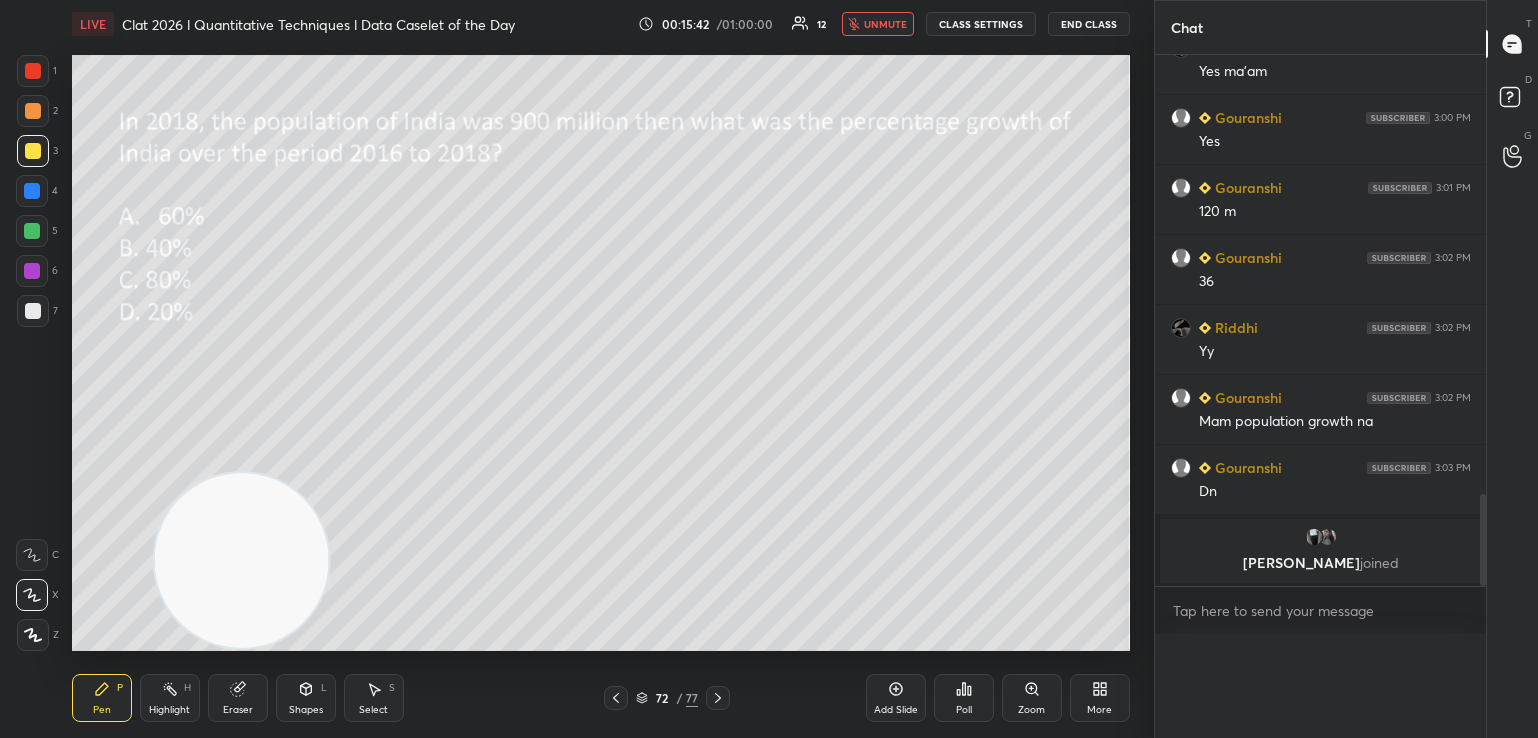 scroll, scrollTop: 0, scrollLeft: 6, axis: horizontal 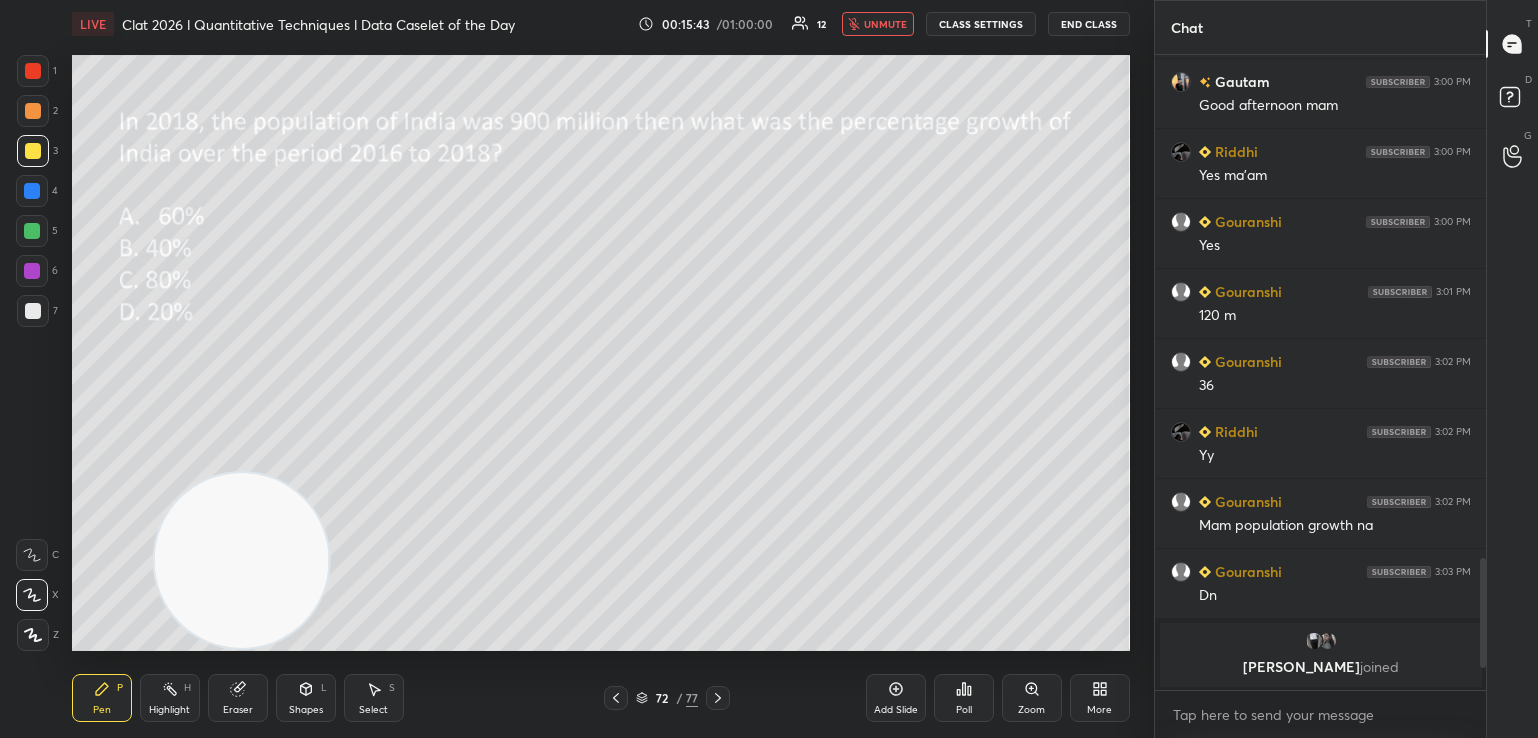 click on "unmute" at bounding box center (885, 24) 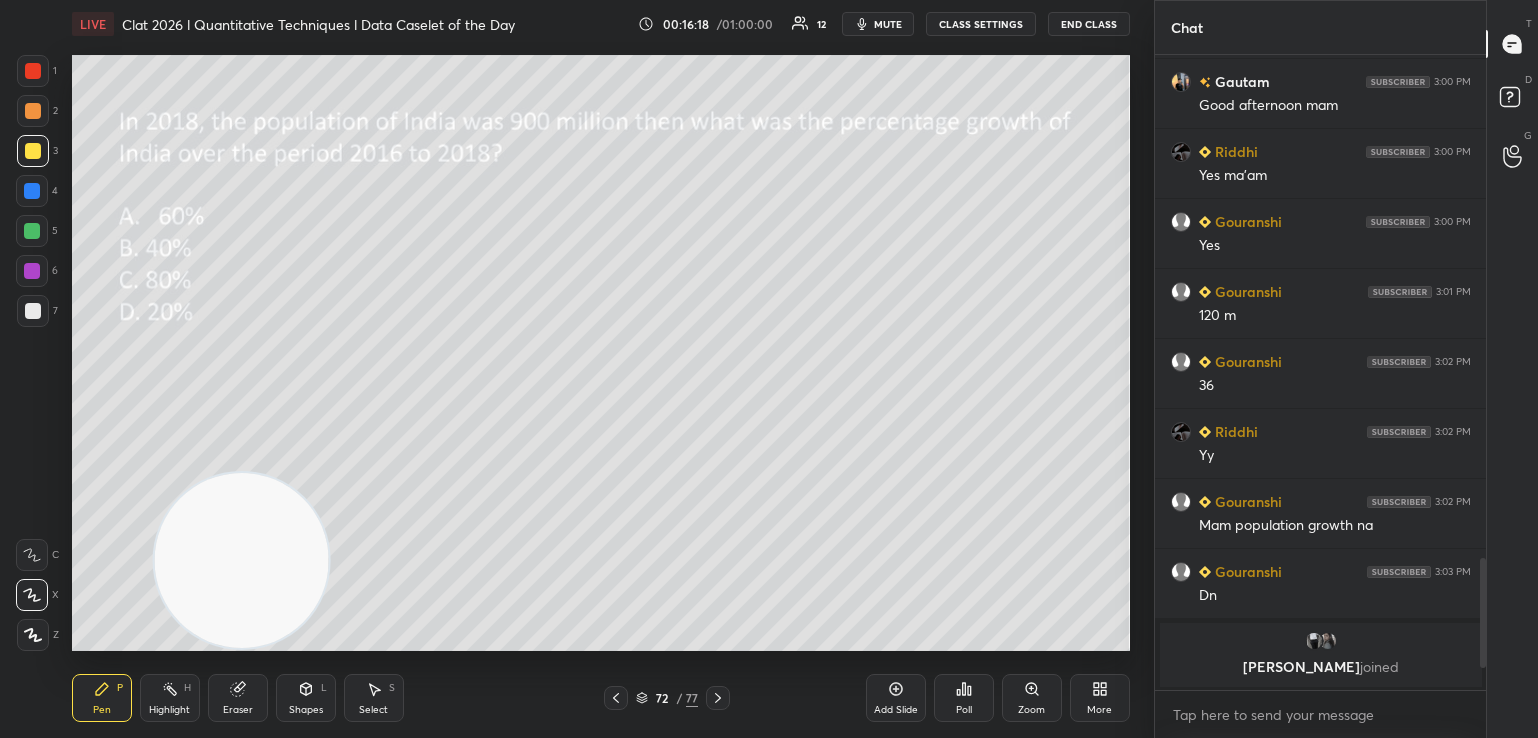 click on "72 / 77" at bounding box center [667, 698] 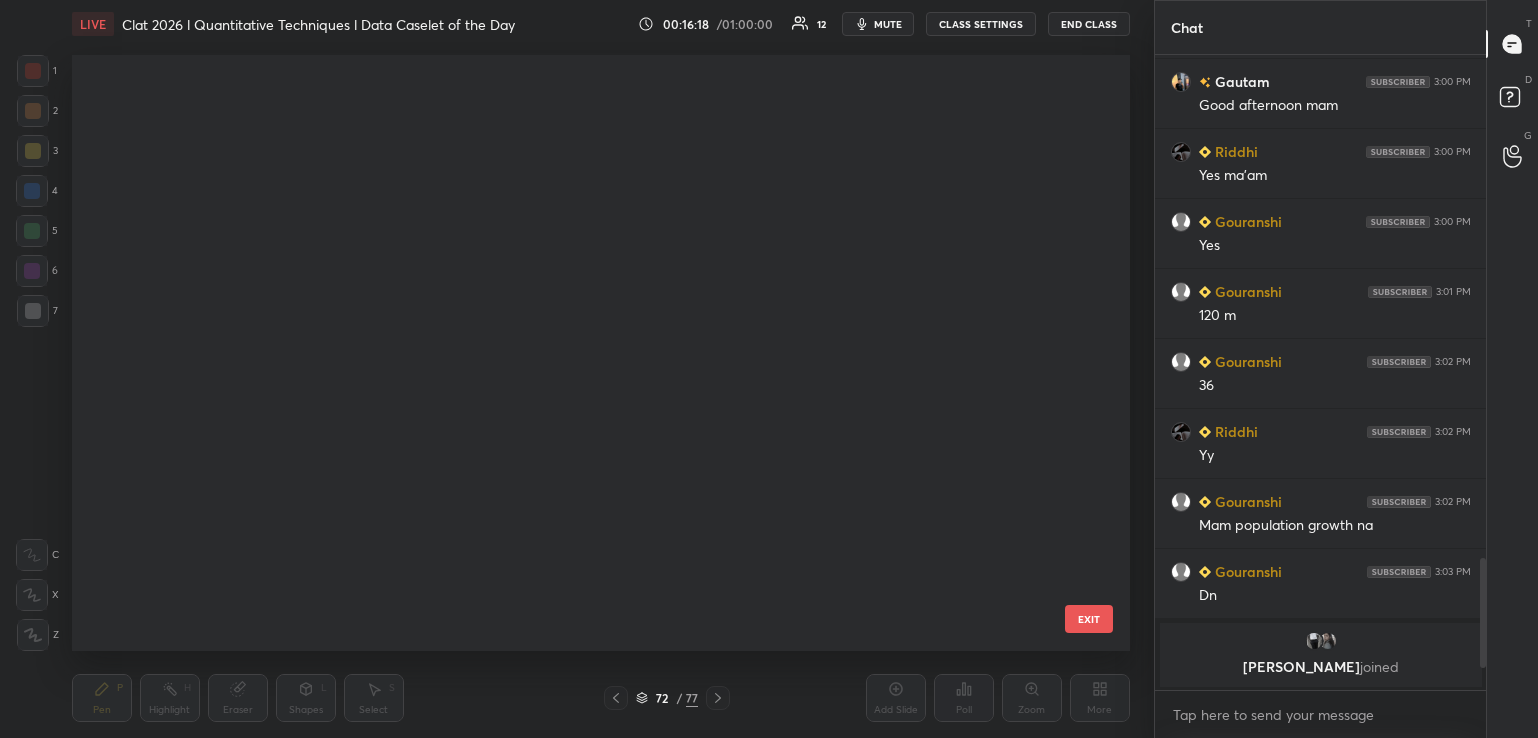 scroll, scrollTop: 3806, scrollLeft: 0, axis: vertical 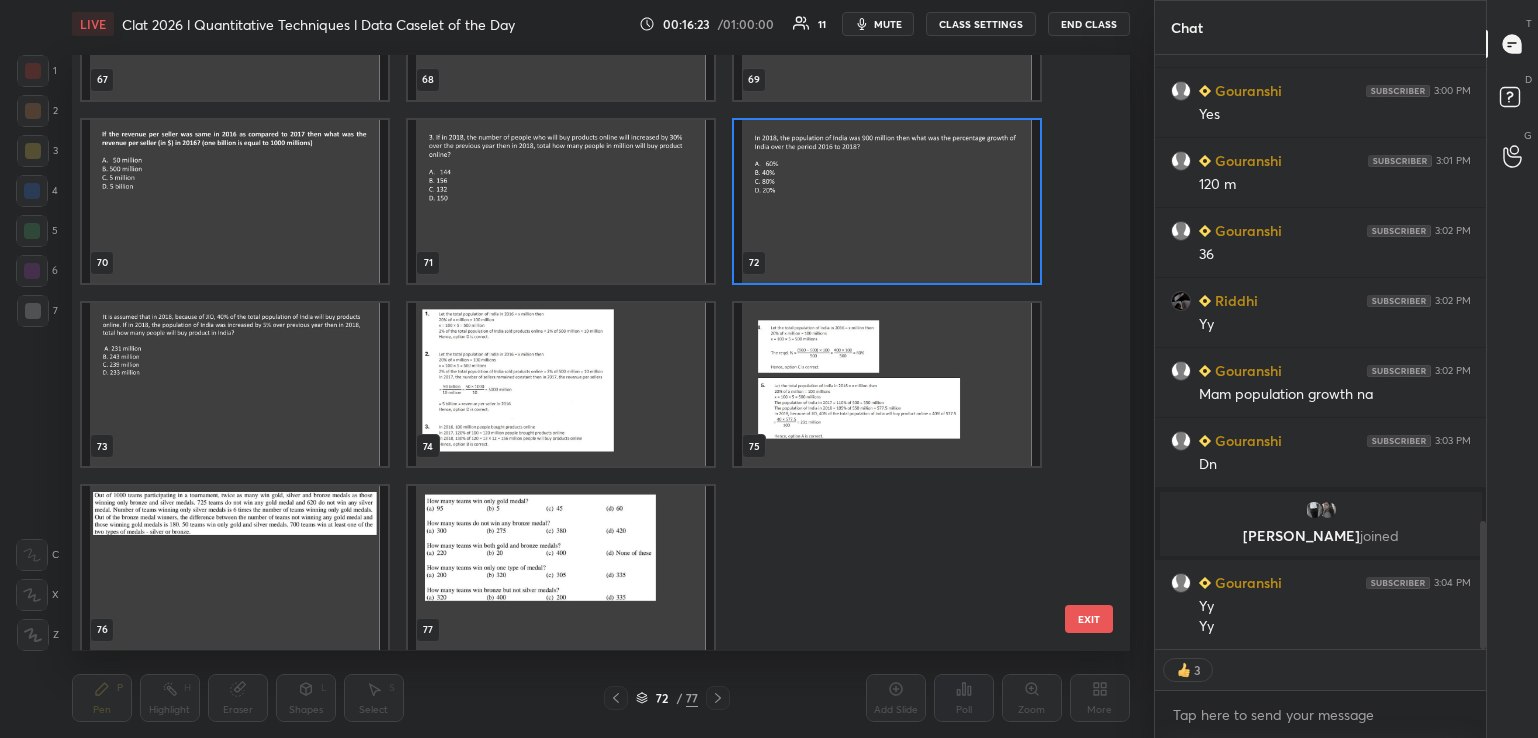 click at bounding box center [235, 384] 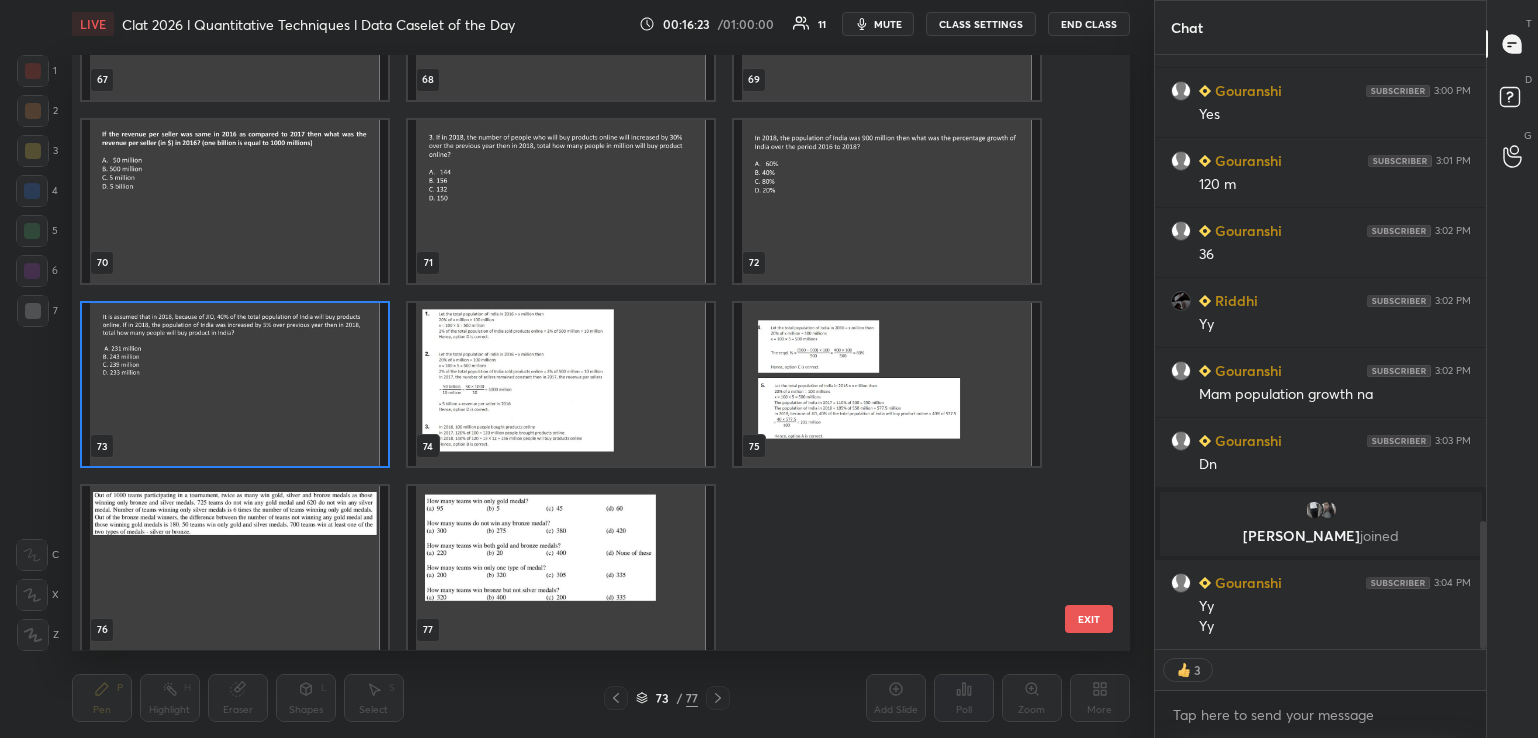 click at bounding box center (235, 384) 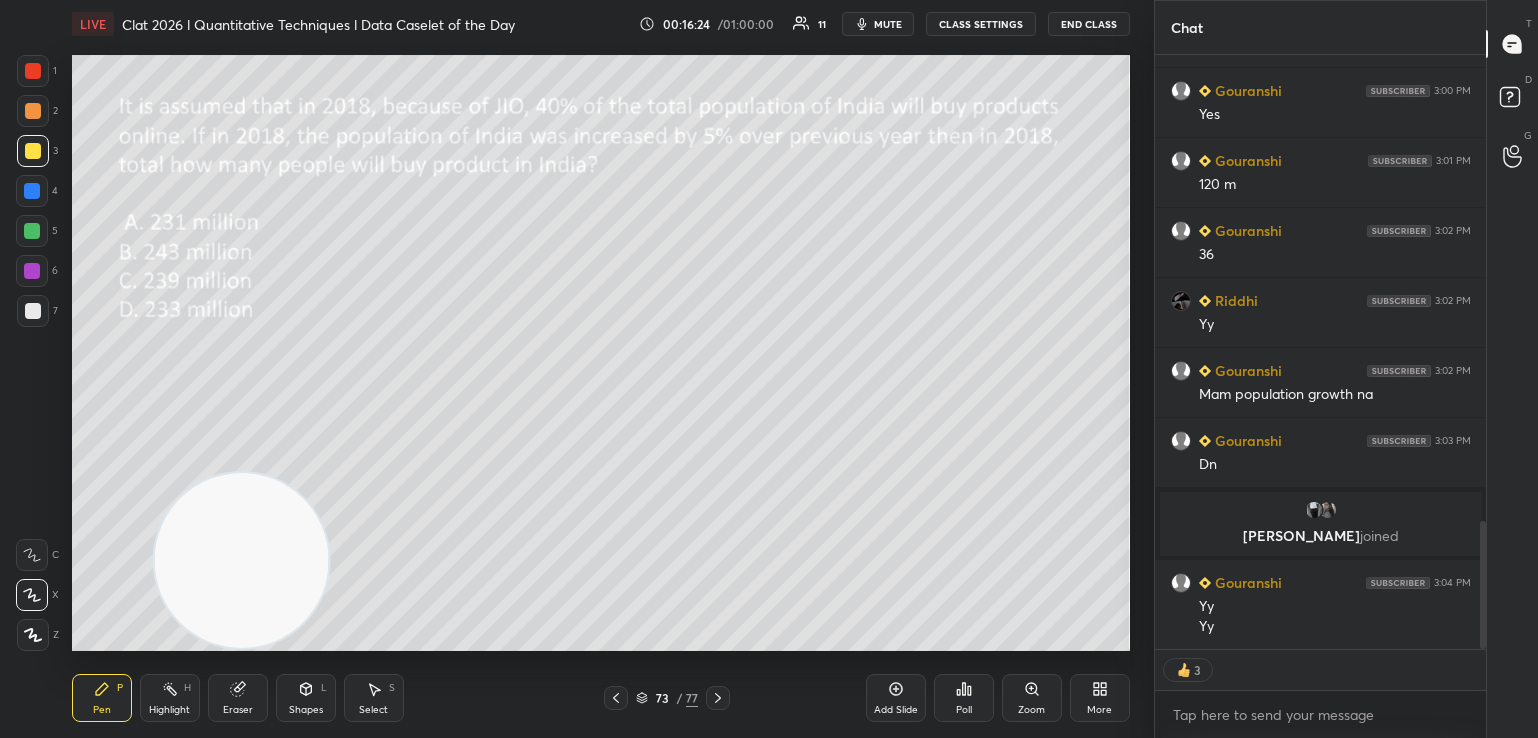 click at bounding box center [235, 384] 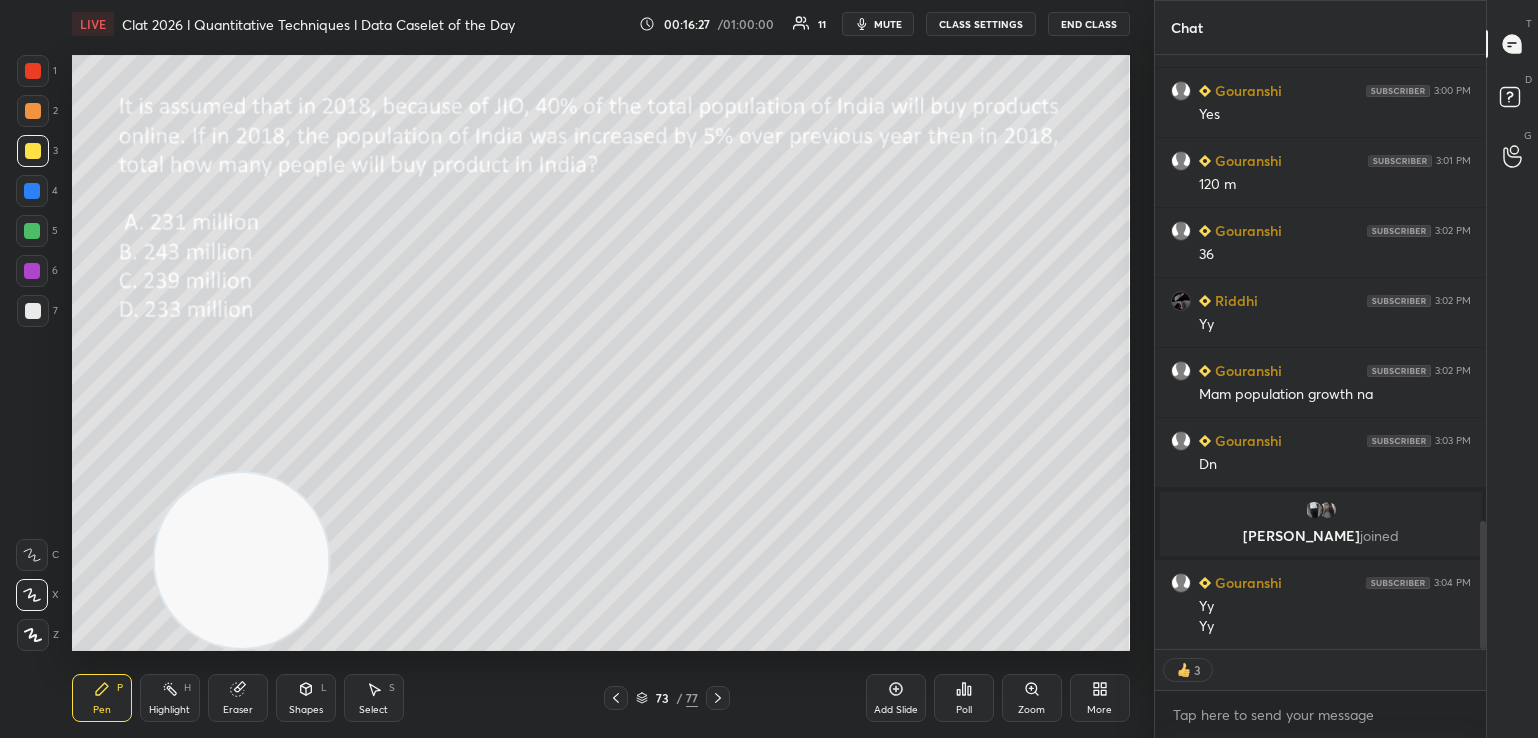 click at bounding box center (33, 151) 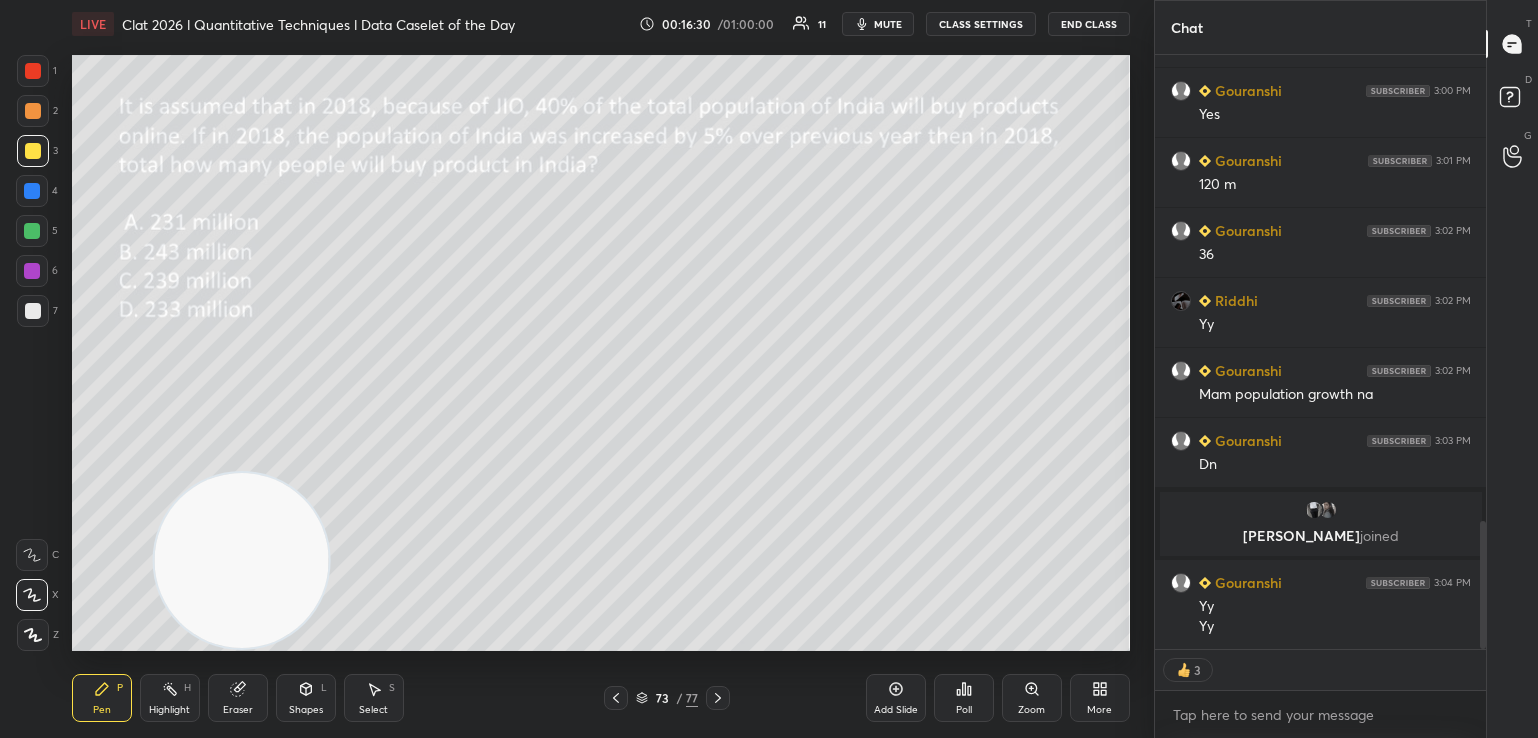 scroll, scrollTop: 6, scrollLeft: 6, axis: both 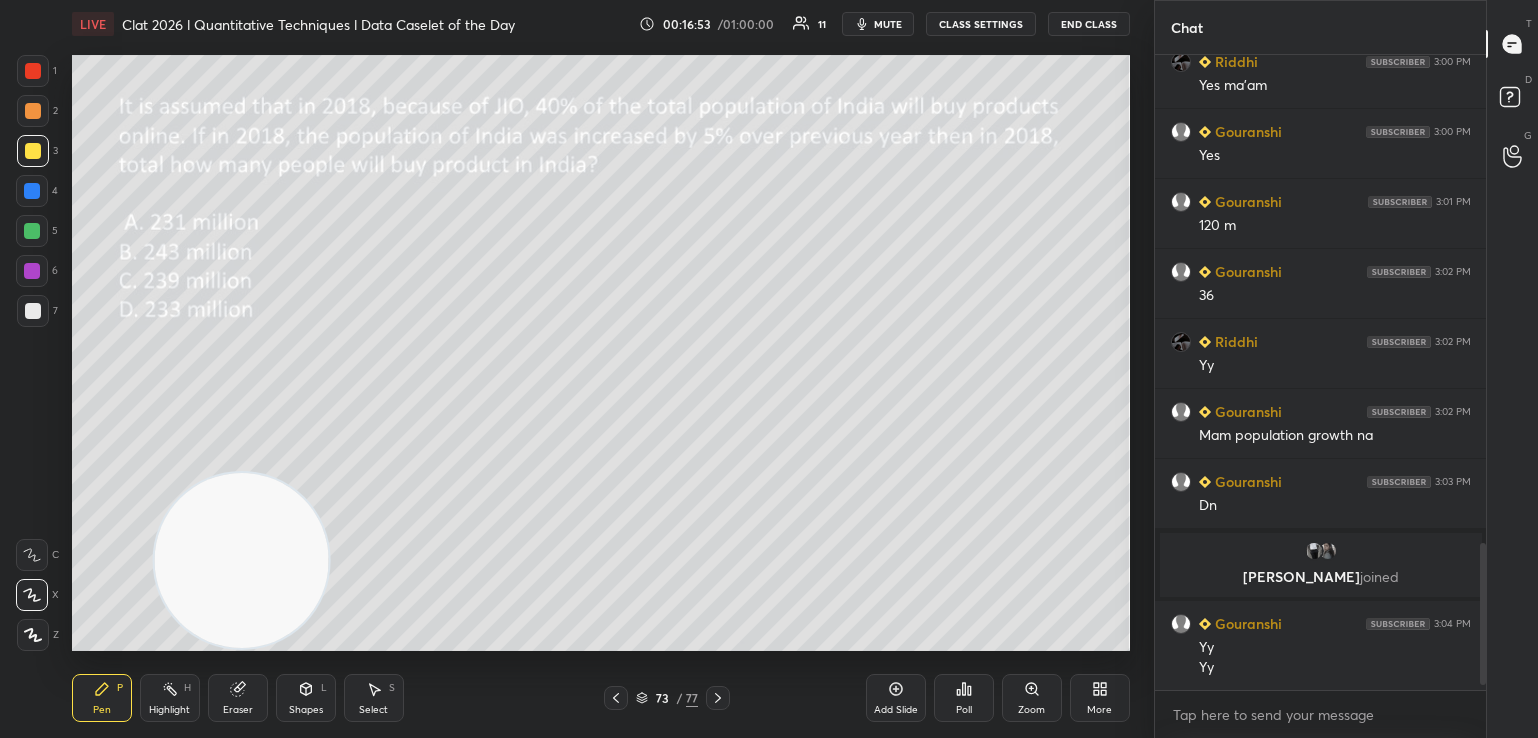 click on "mute" at bounding box center (888, 24) 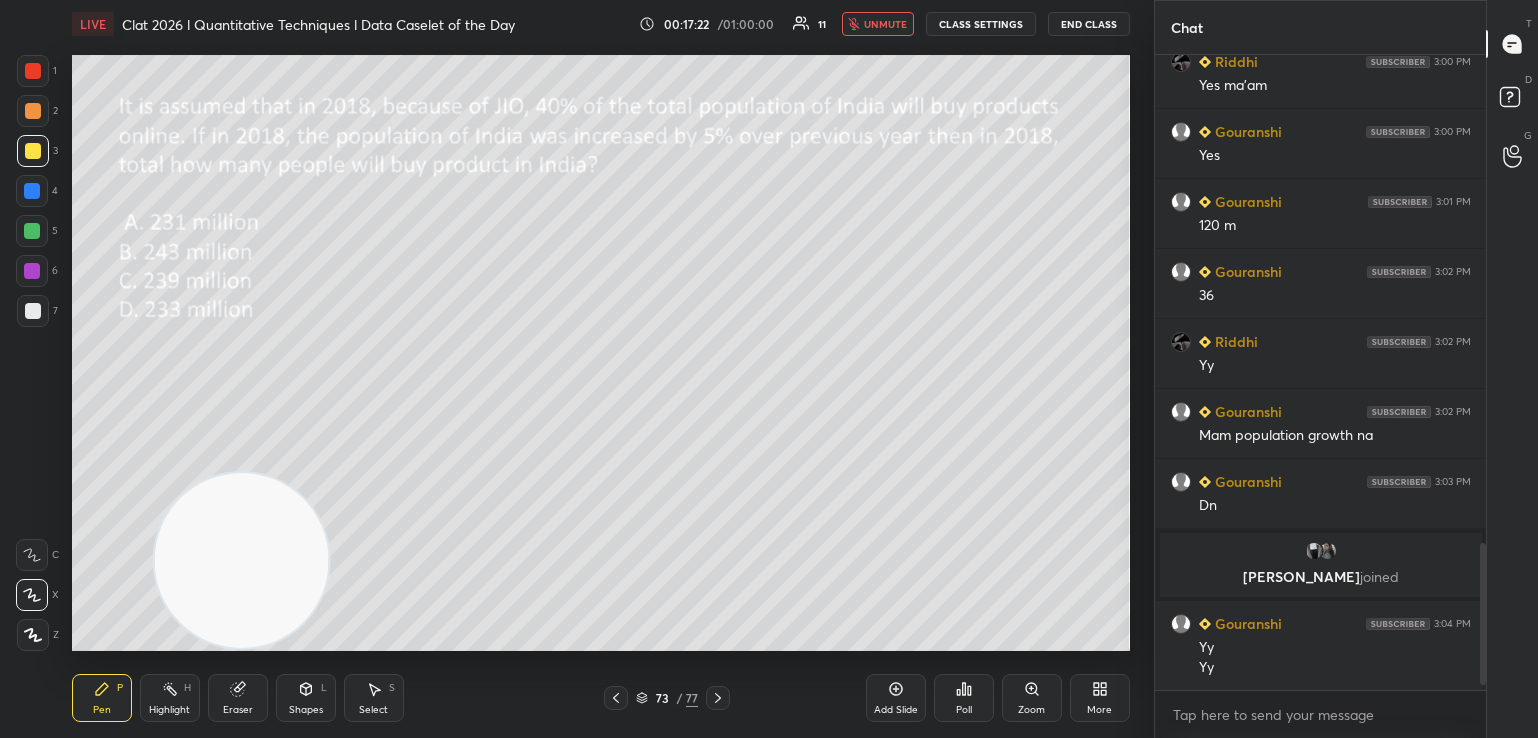 click on "unmute" at bounding box center (878, 24) 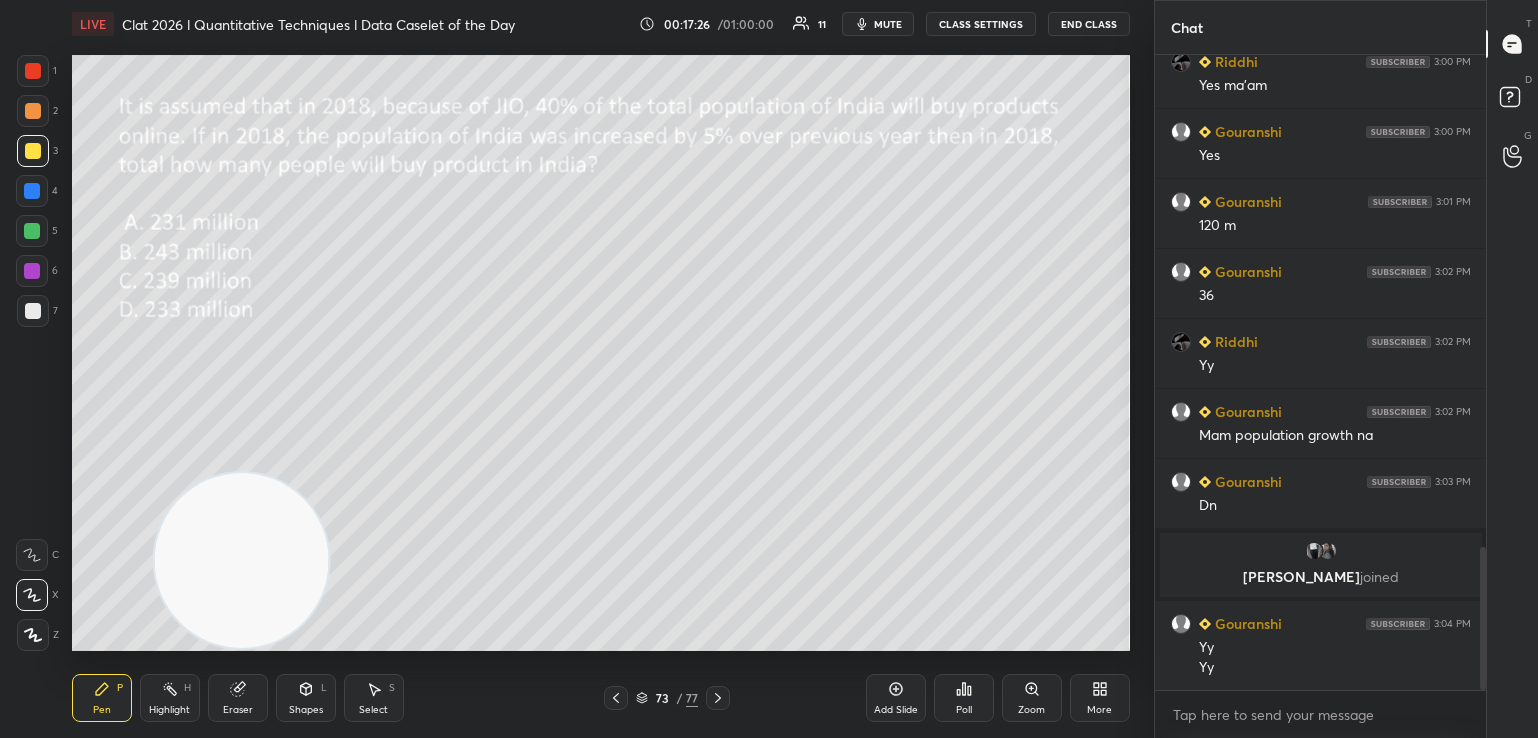 scroll, scrollTop: 2184, scrollLeft: 0, axis: vertical 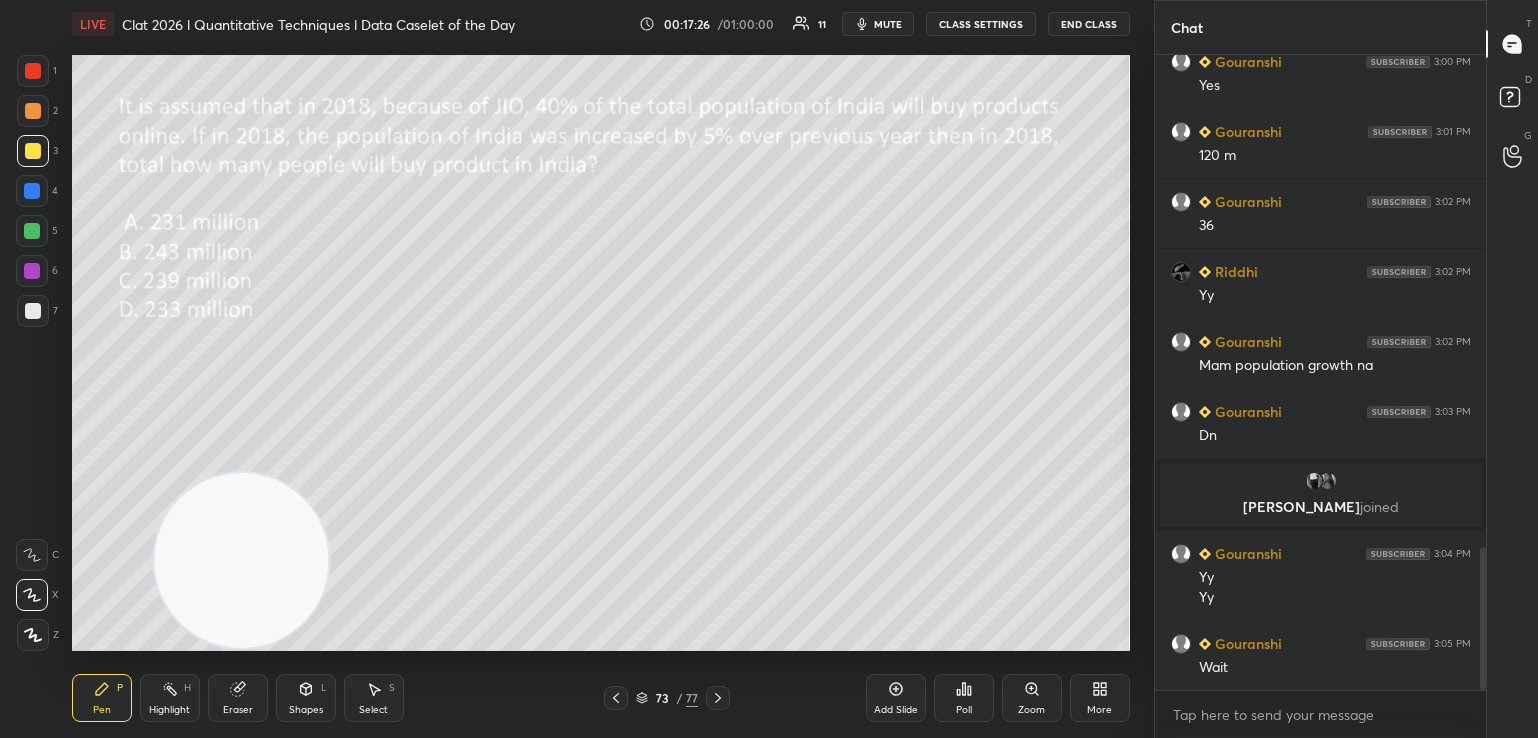 click on "mute" at bounding box center (878, 24) 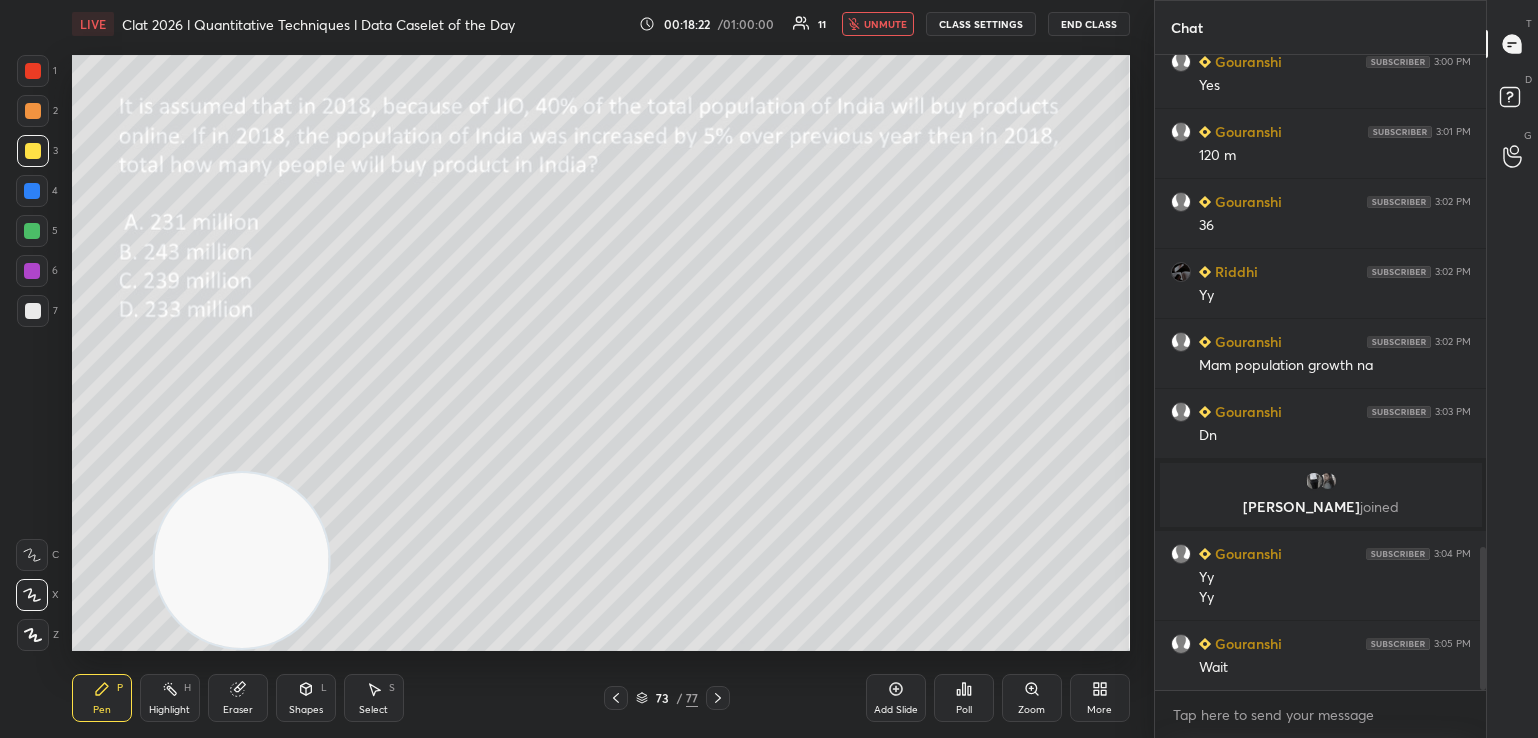 click on "unmute" at bounding box center (885, 24) 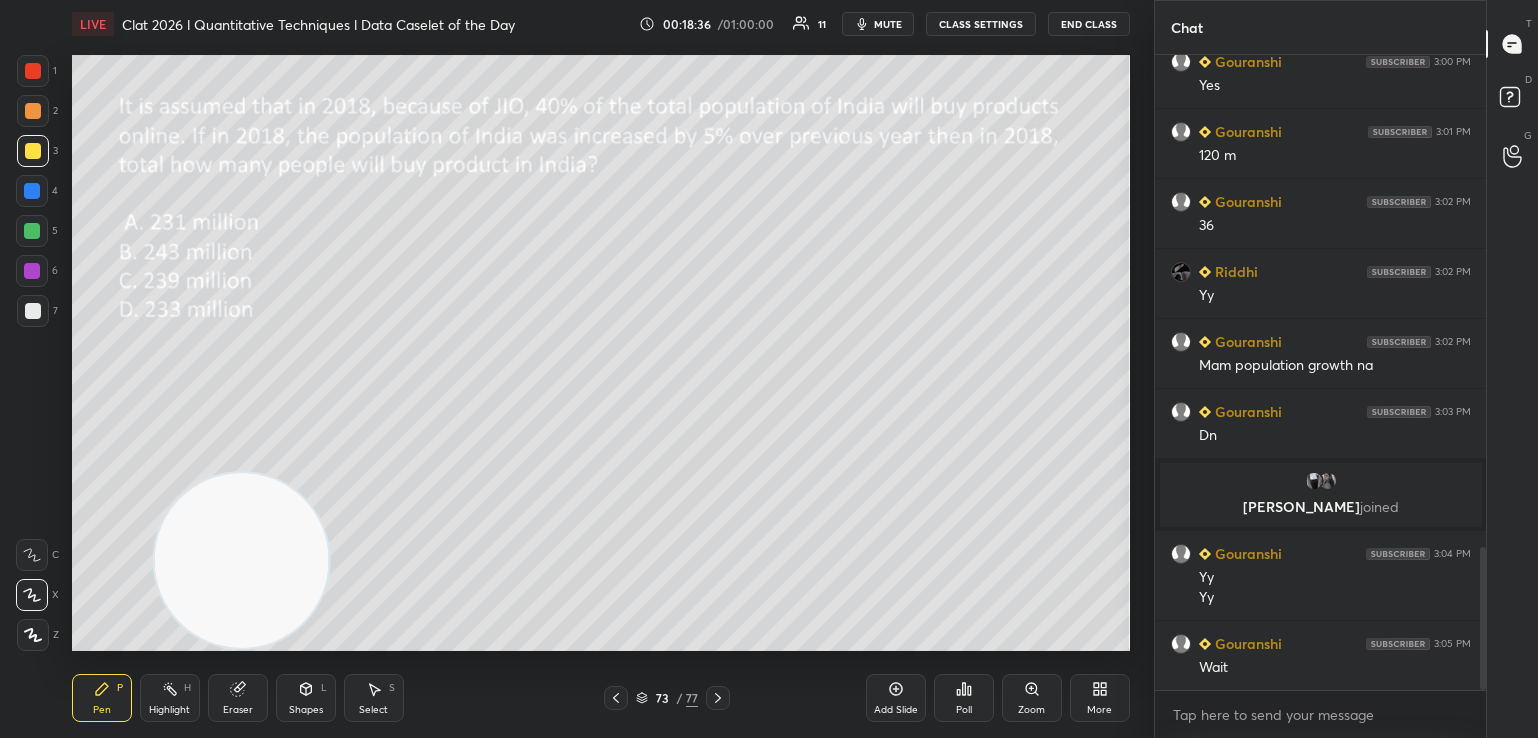 click on "Poll" at bounding box center (964, 698) 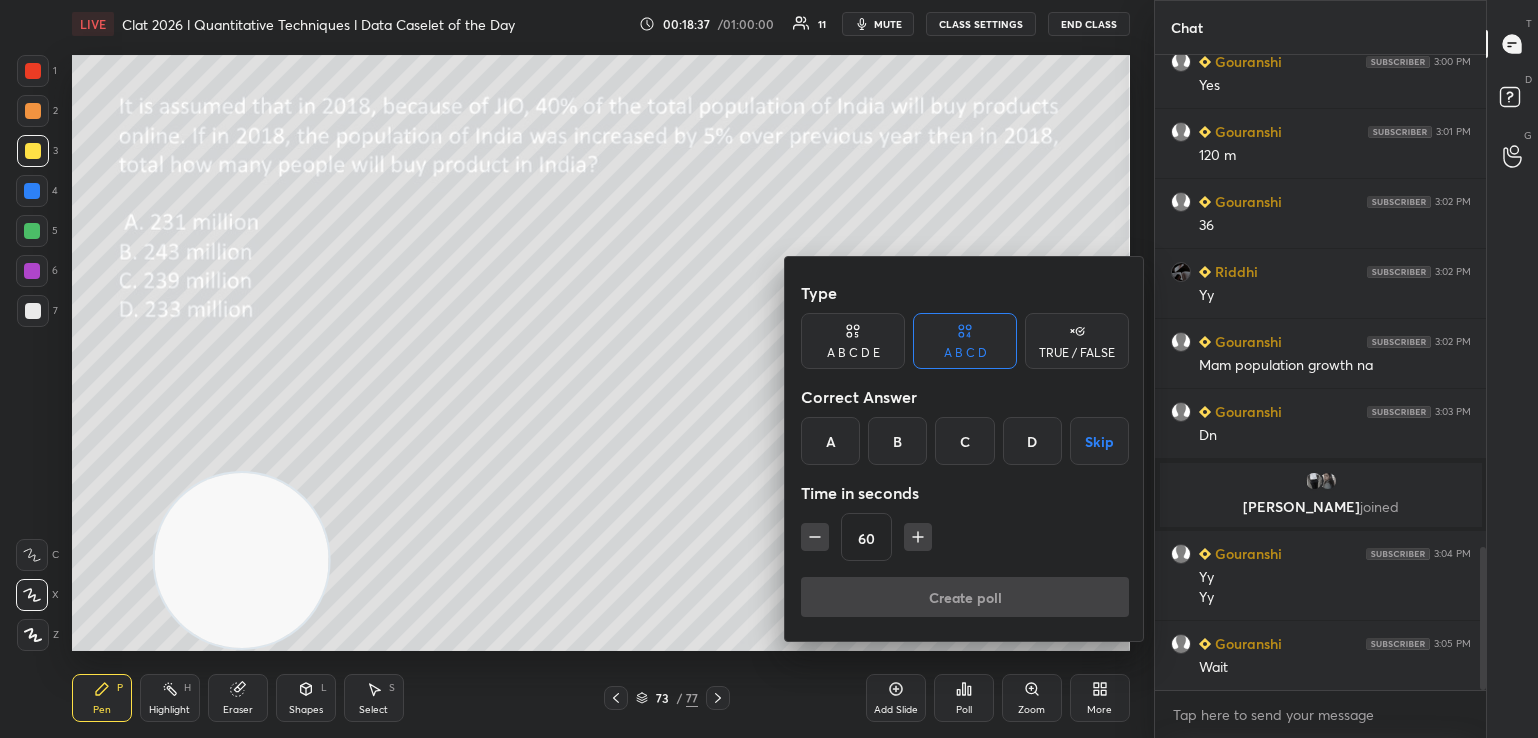 click on "A" at bounding box center (830, 441) 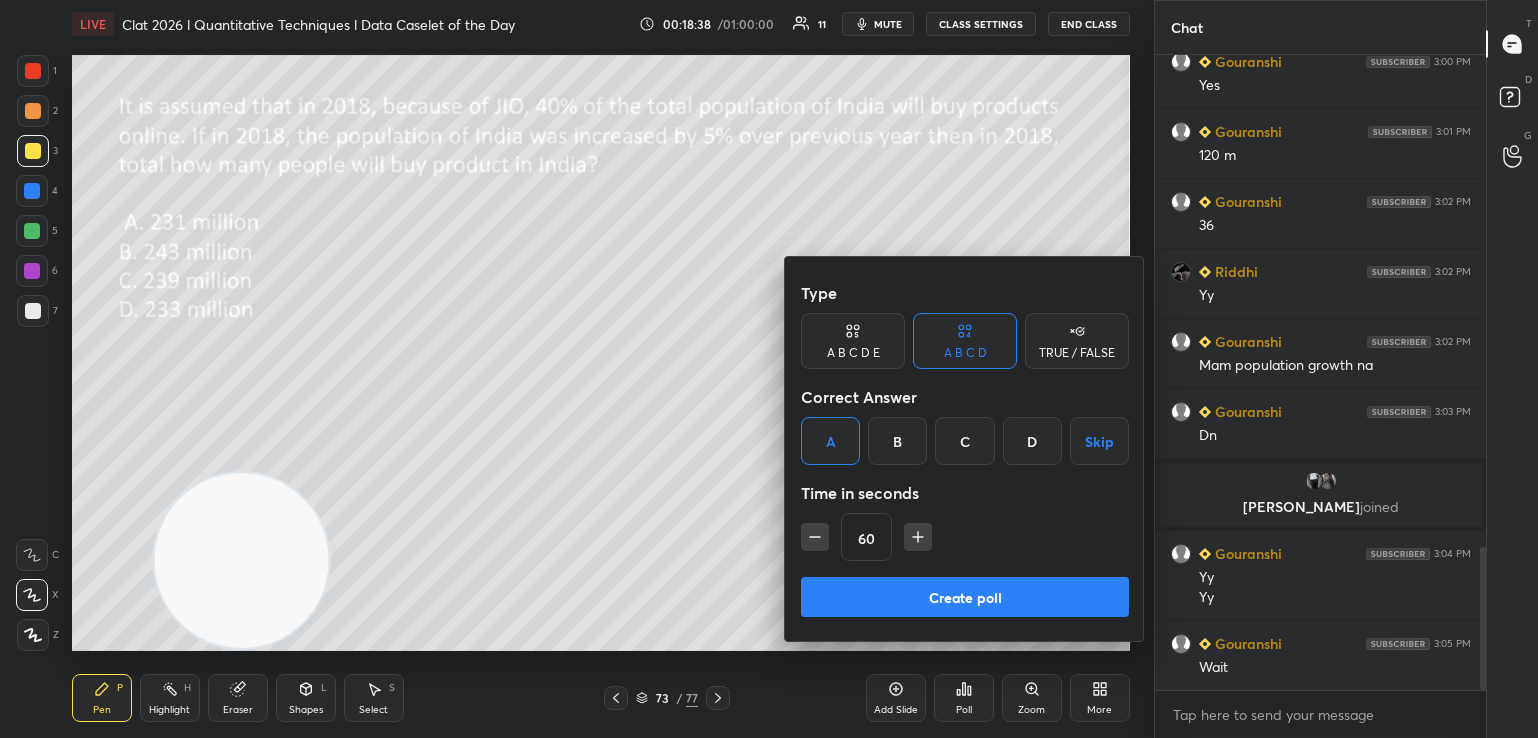 click on "Create poll" at bounding box center [965, 597] 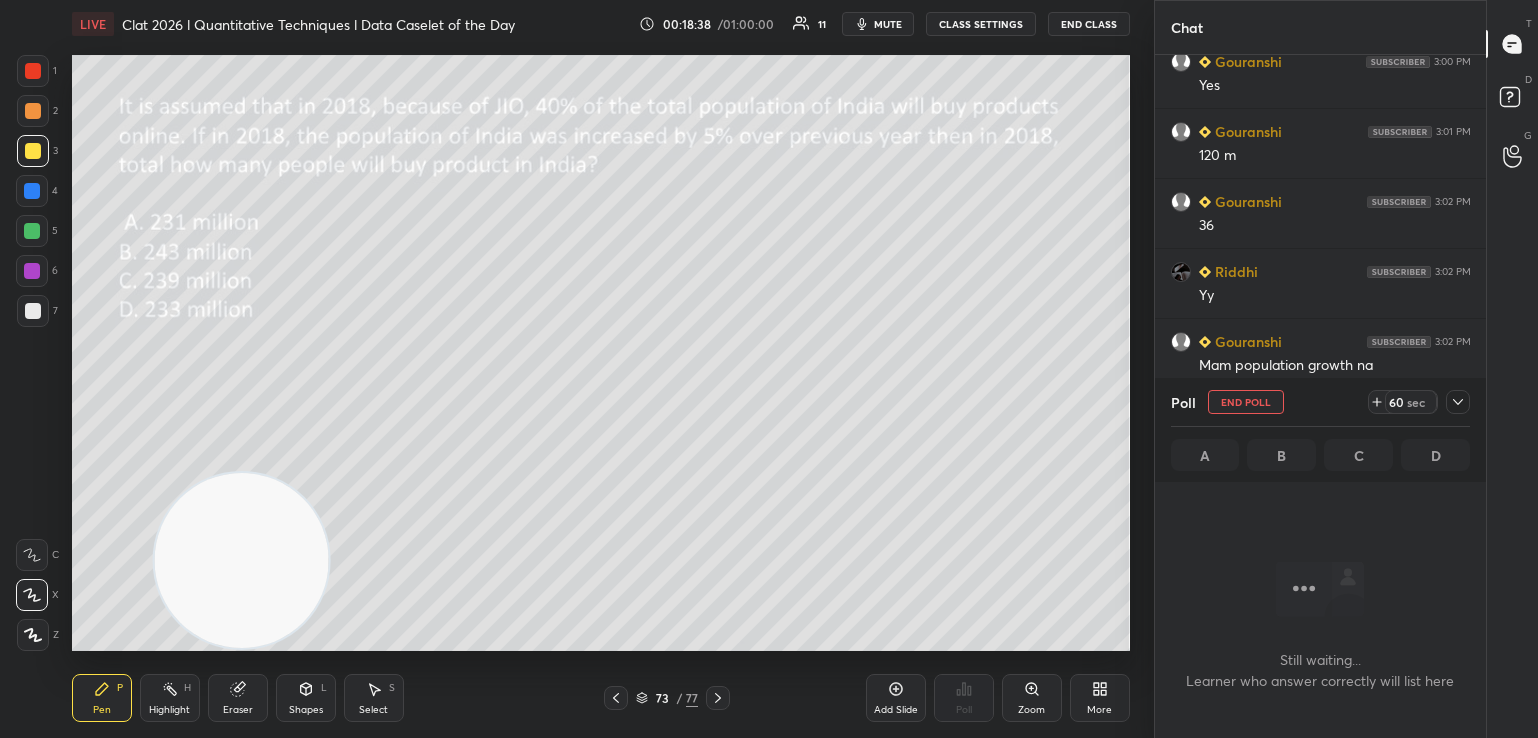 scroll, scrollTop: 559, scrollLeft: 326, axis: both 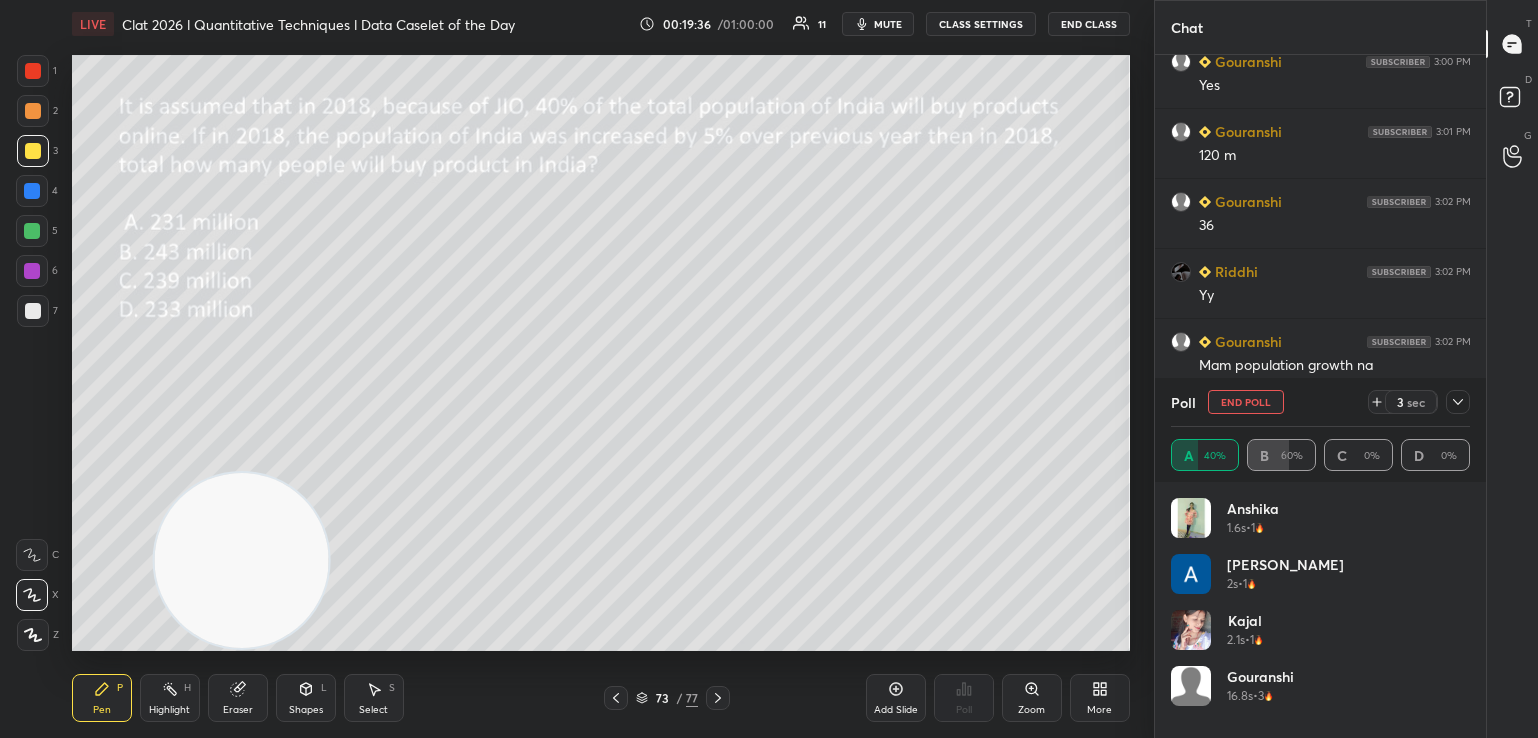 click on "End Poll" at bounding box center (1246, 402) 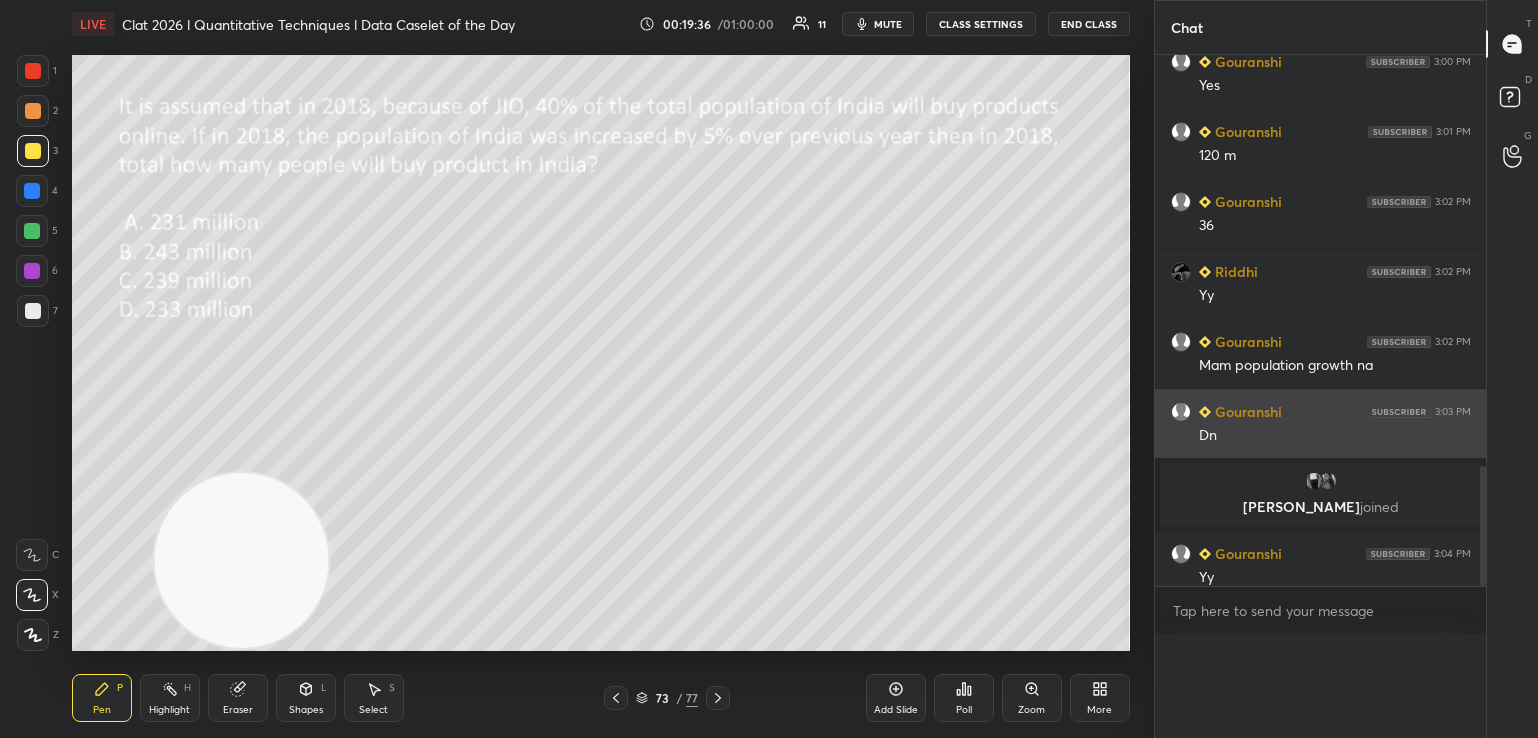 scroll, scrollTop: 0, scrollLeft: 0, axis: both 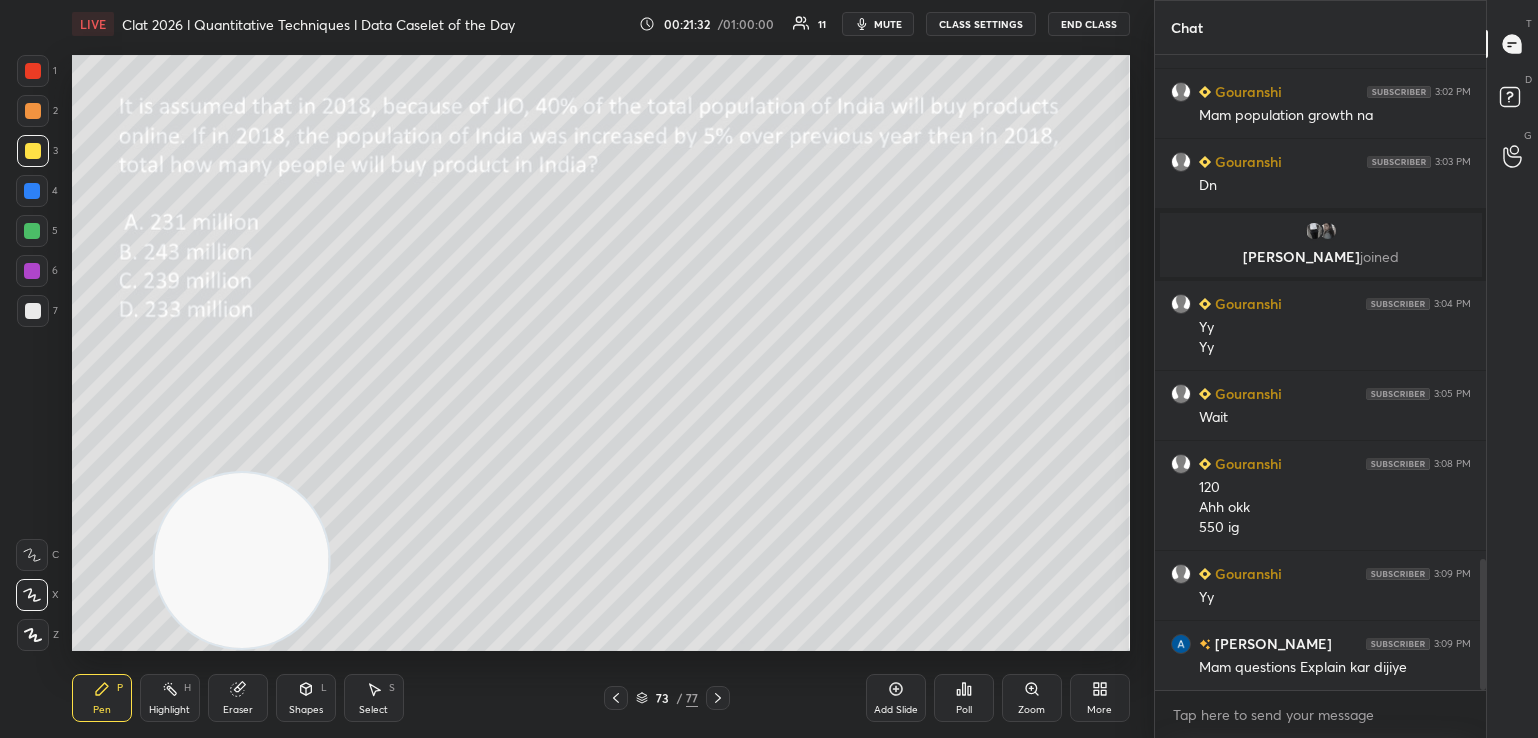 click 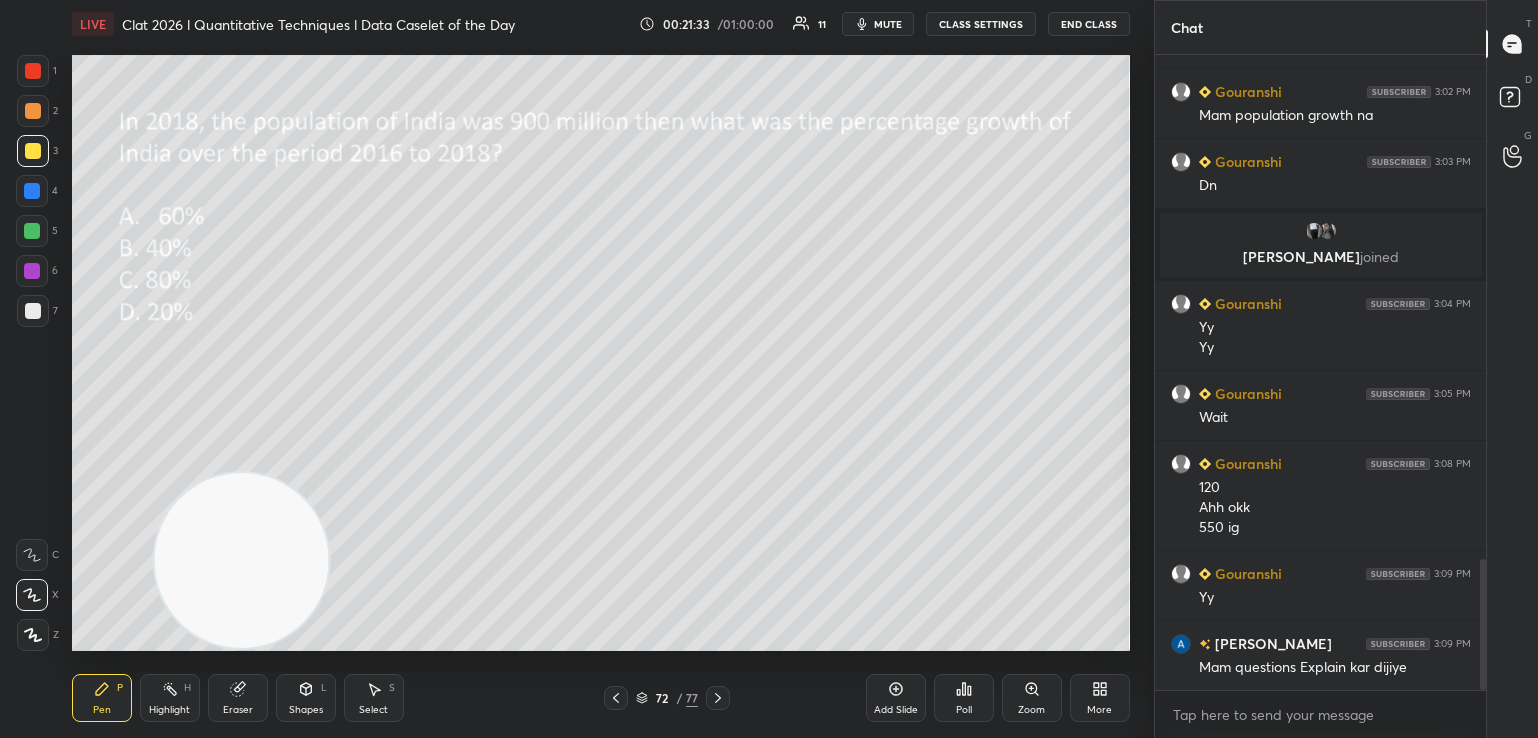 click 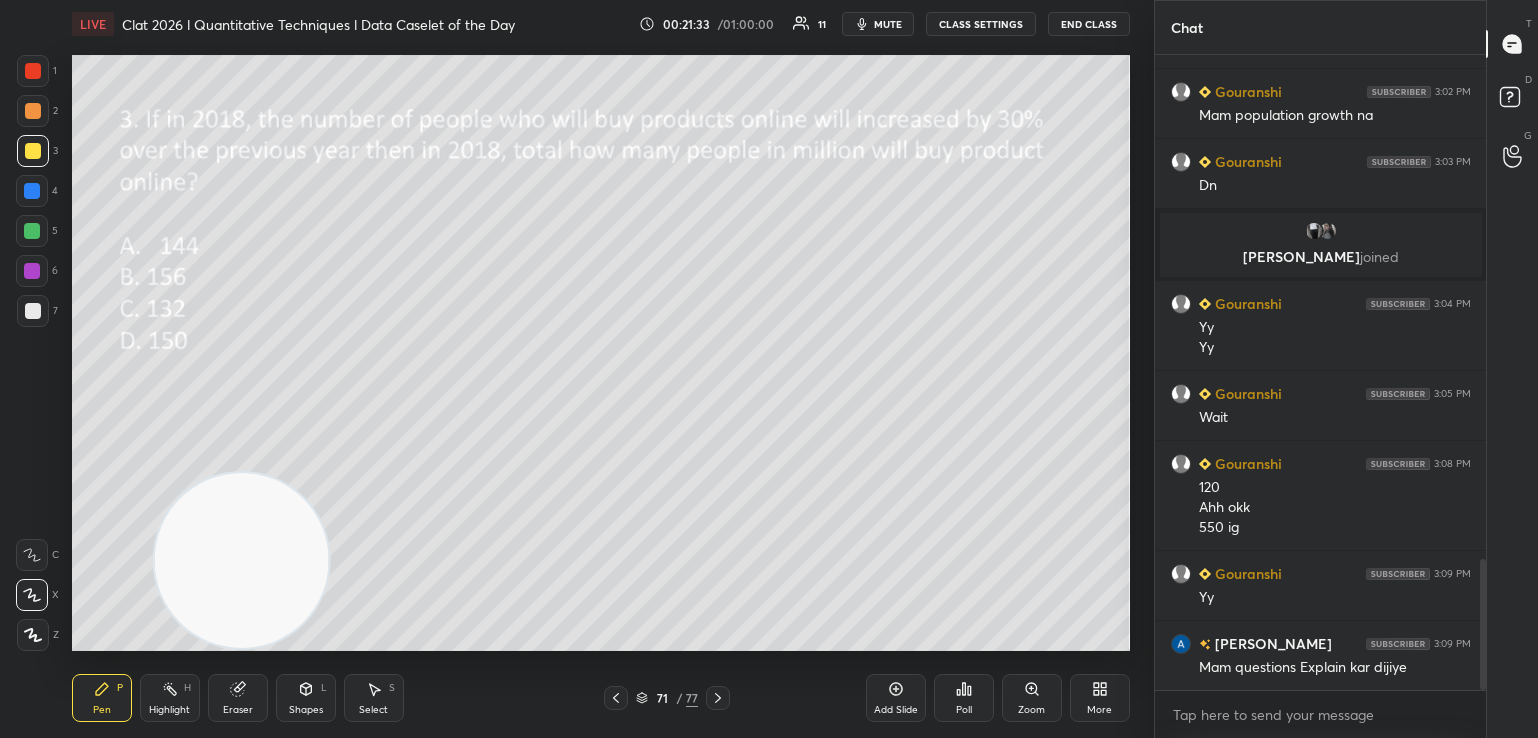 click 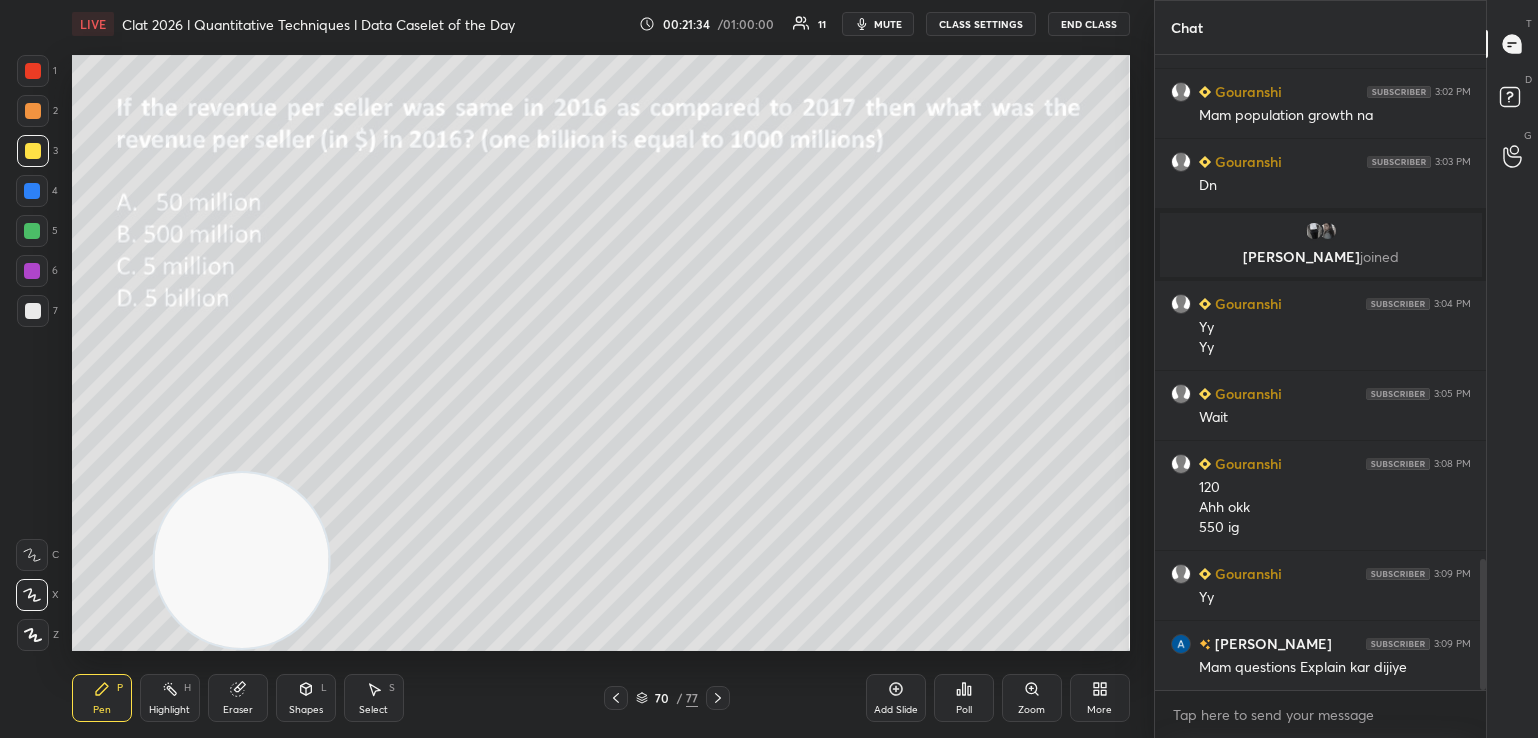 click 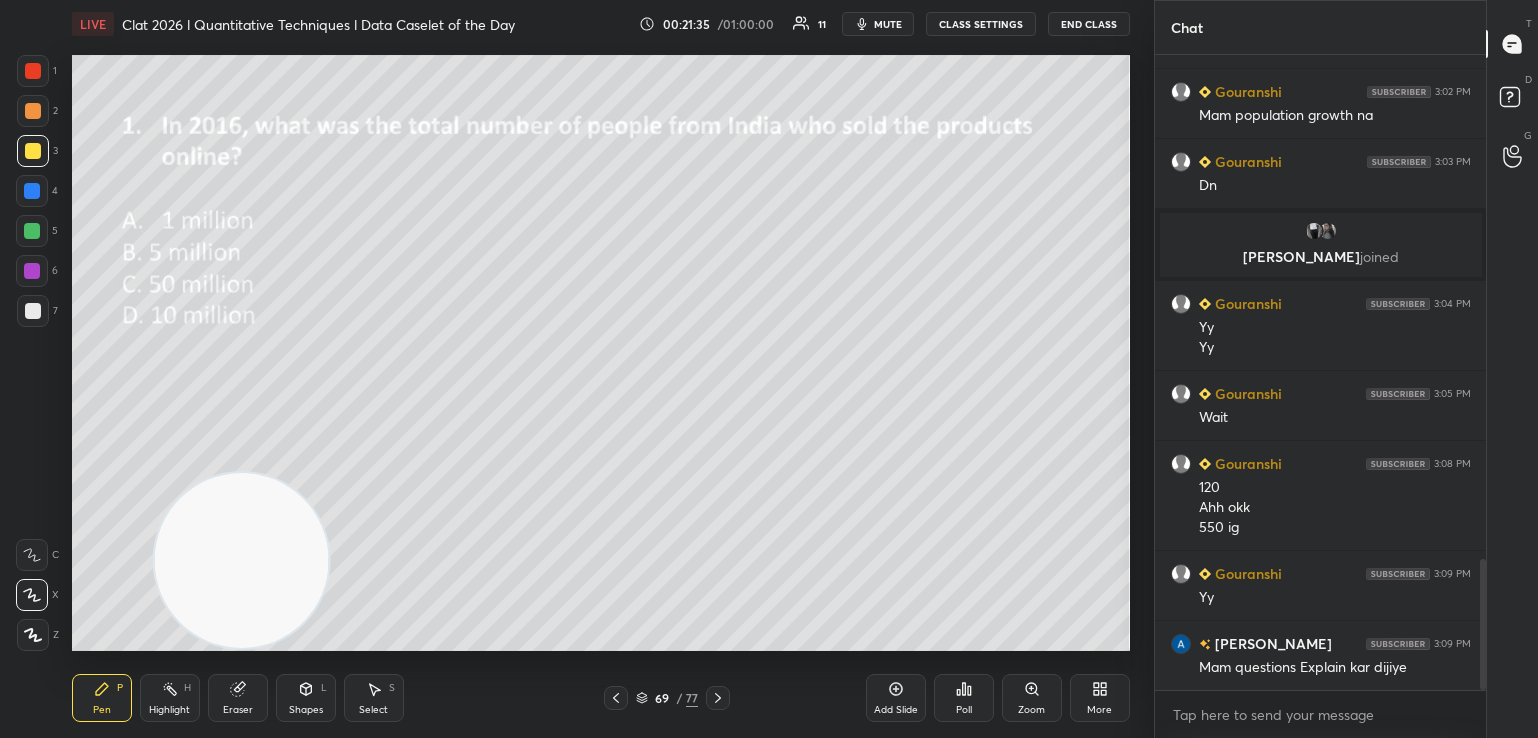 click 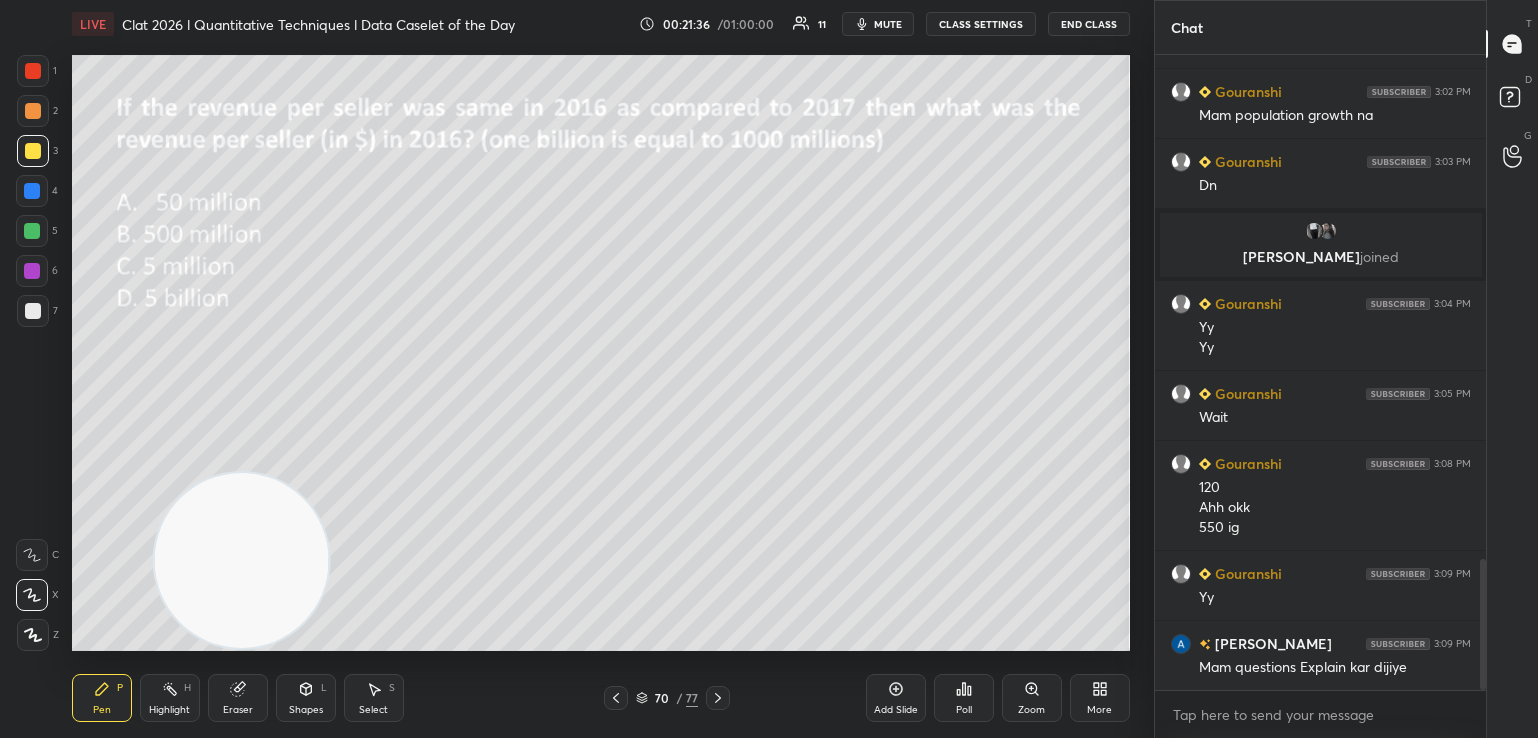 click 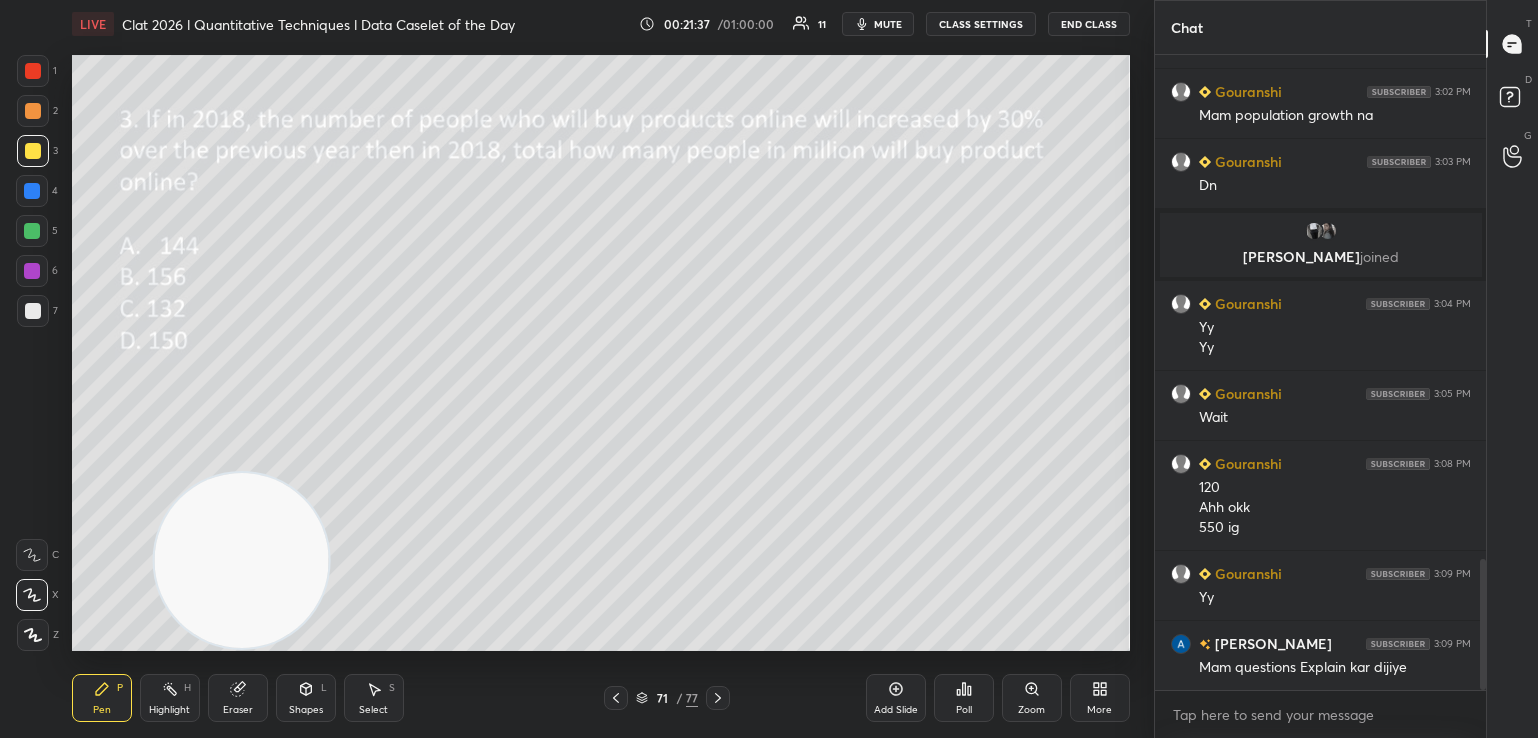 click 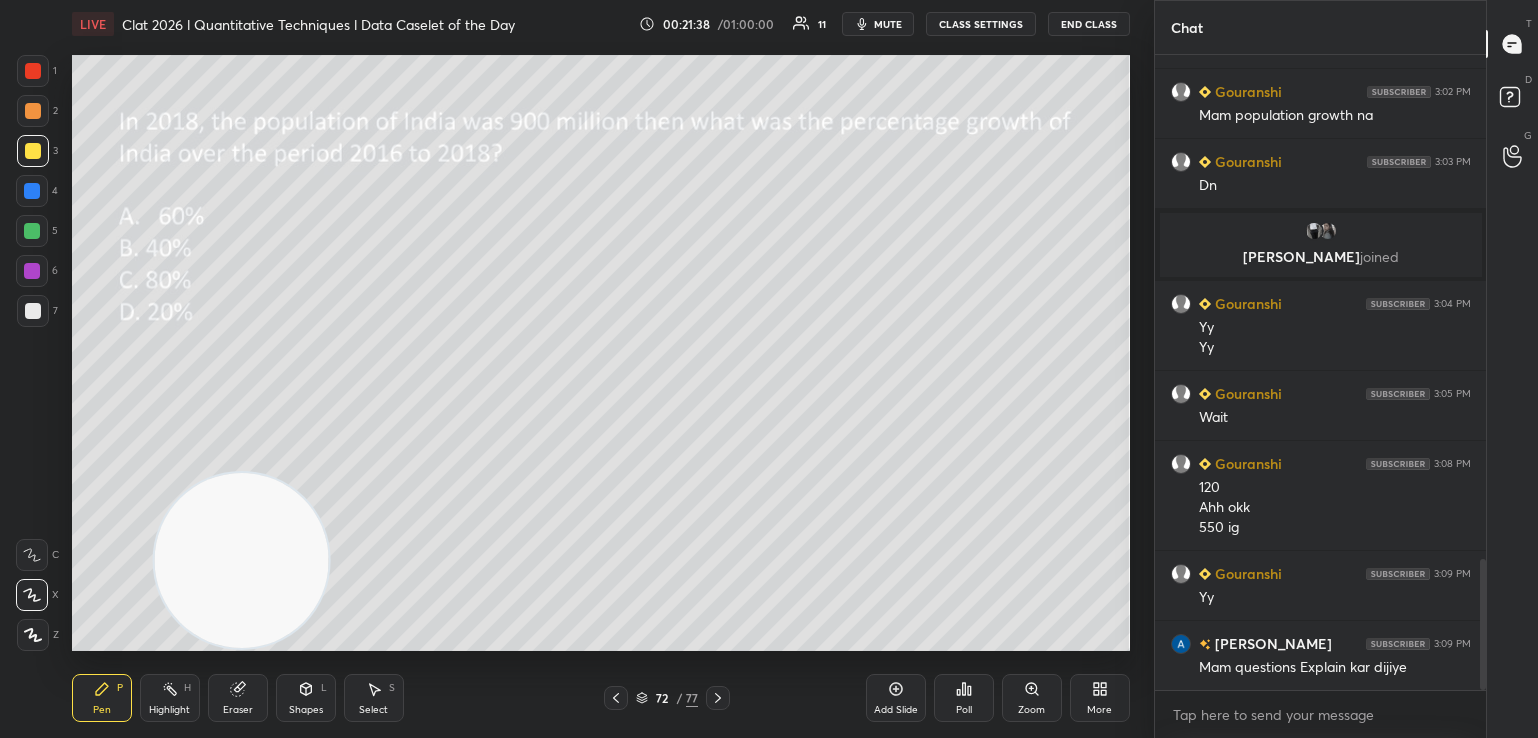 click 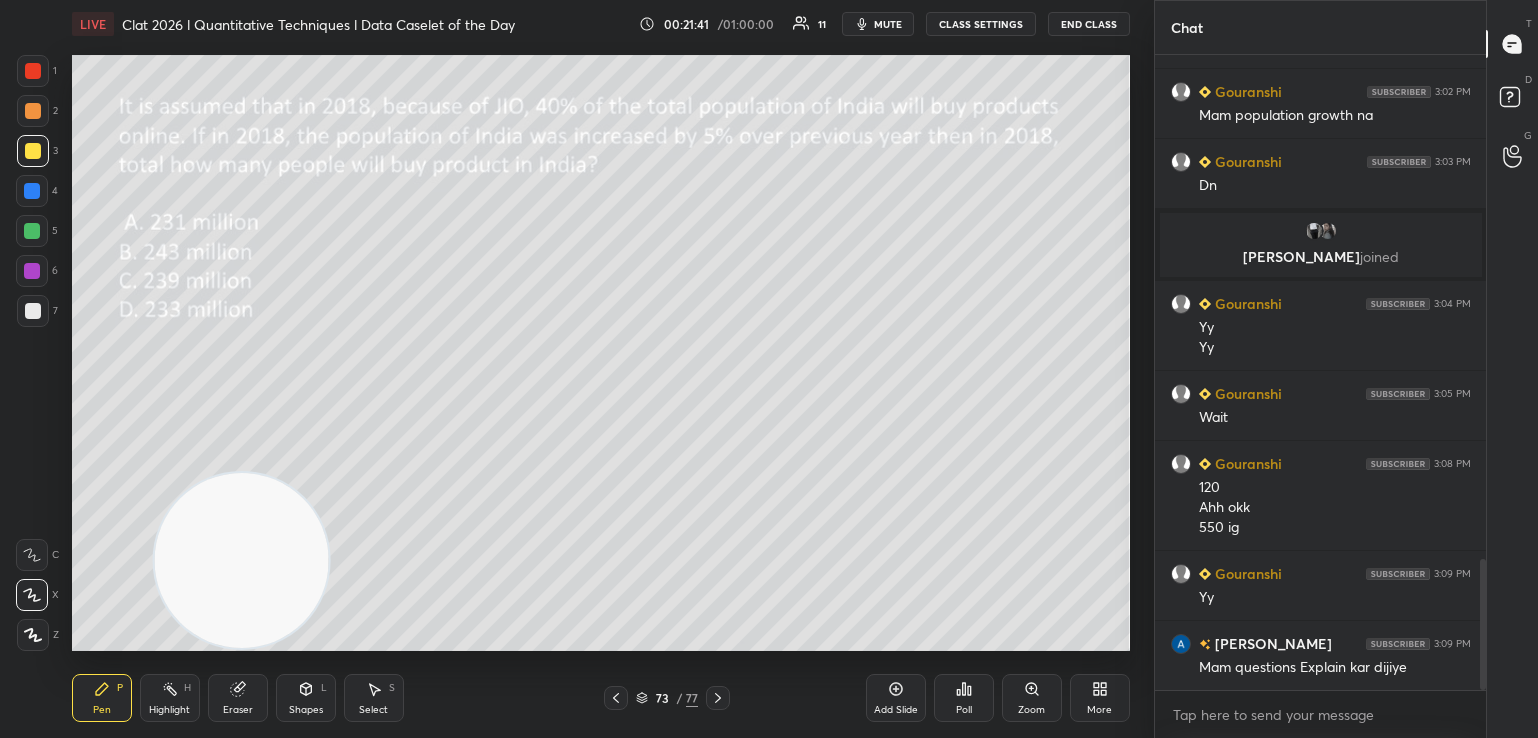 click 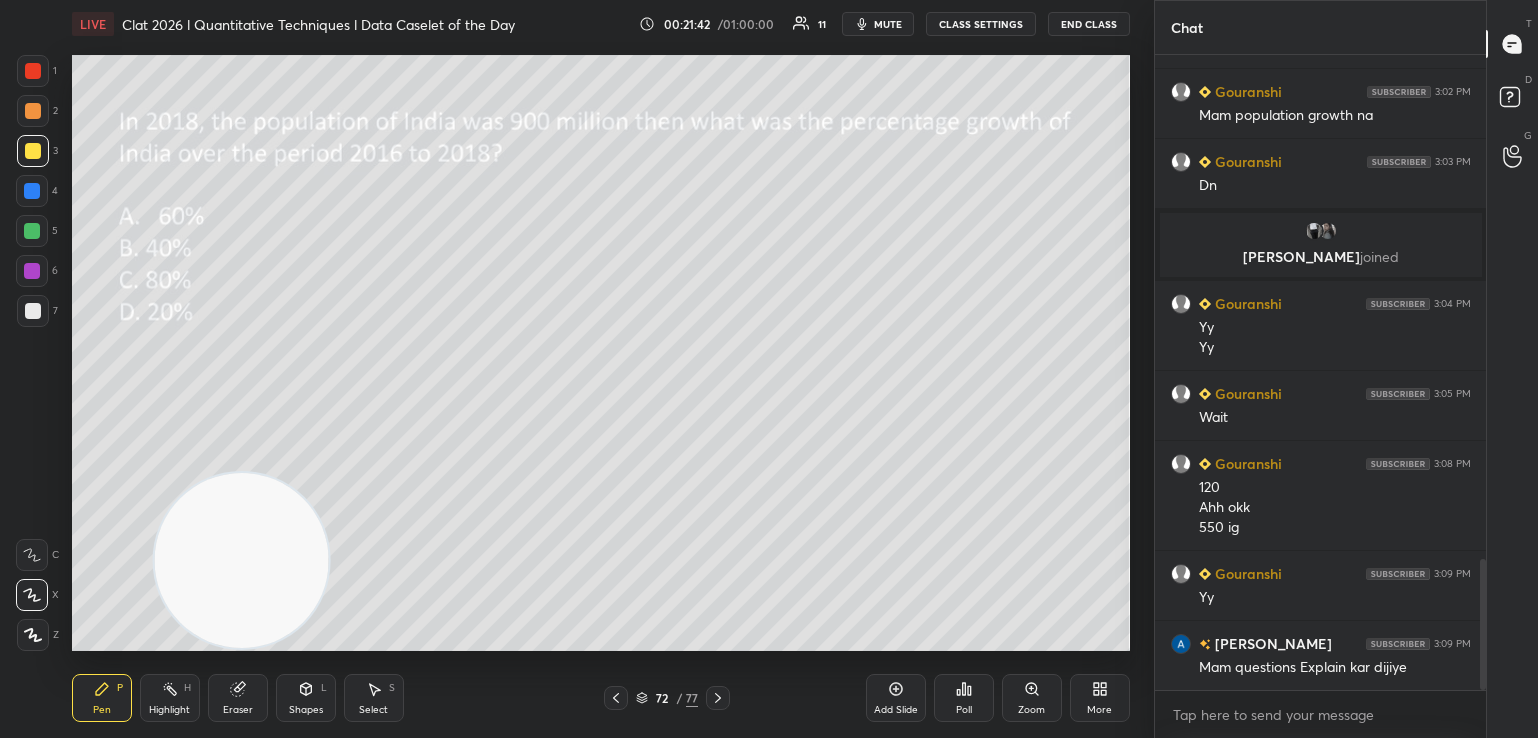 click 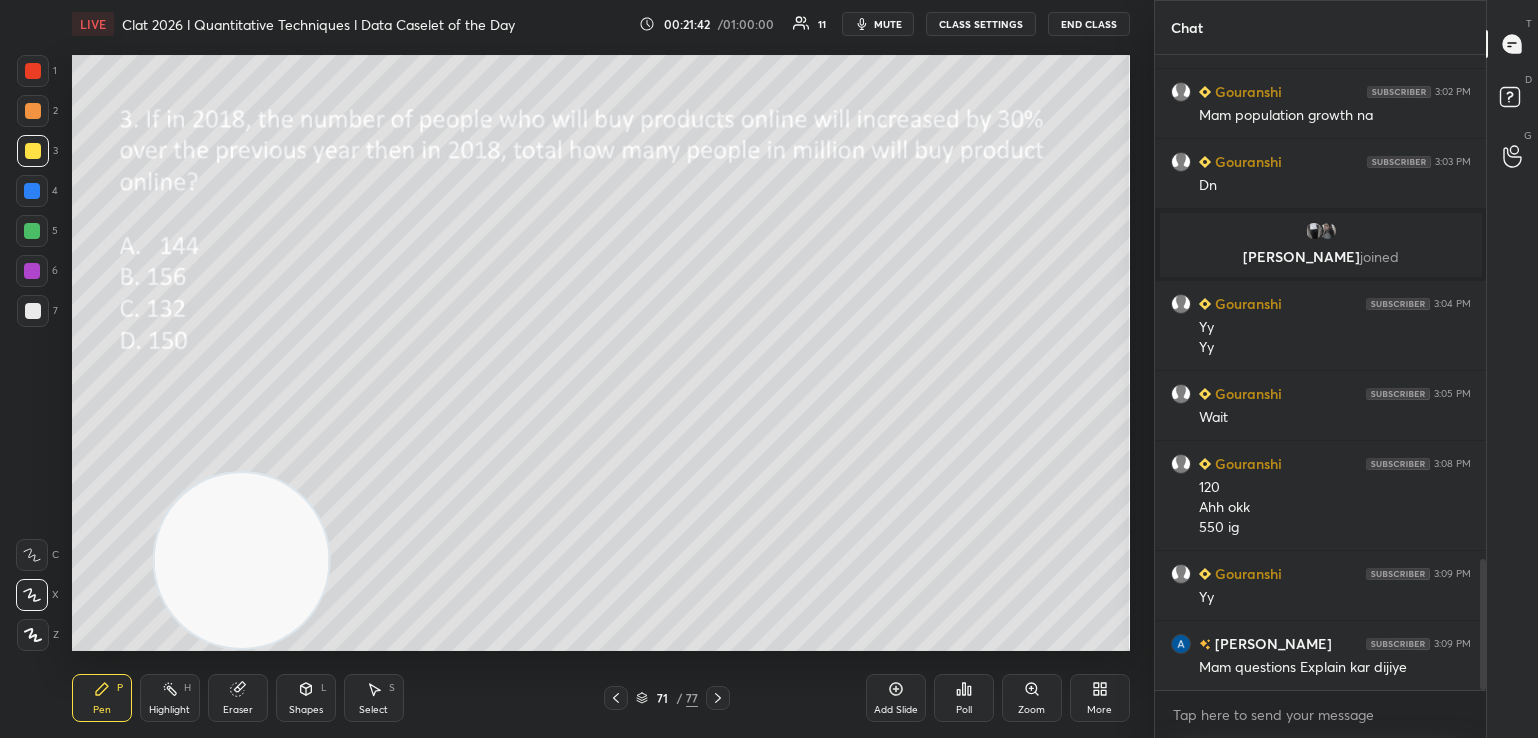 click 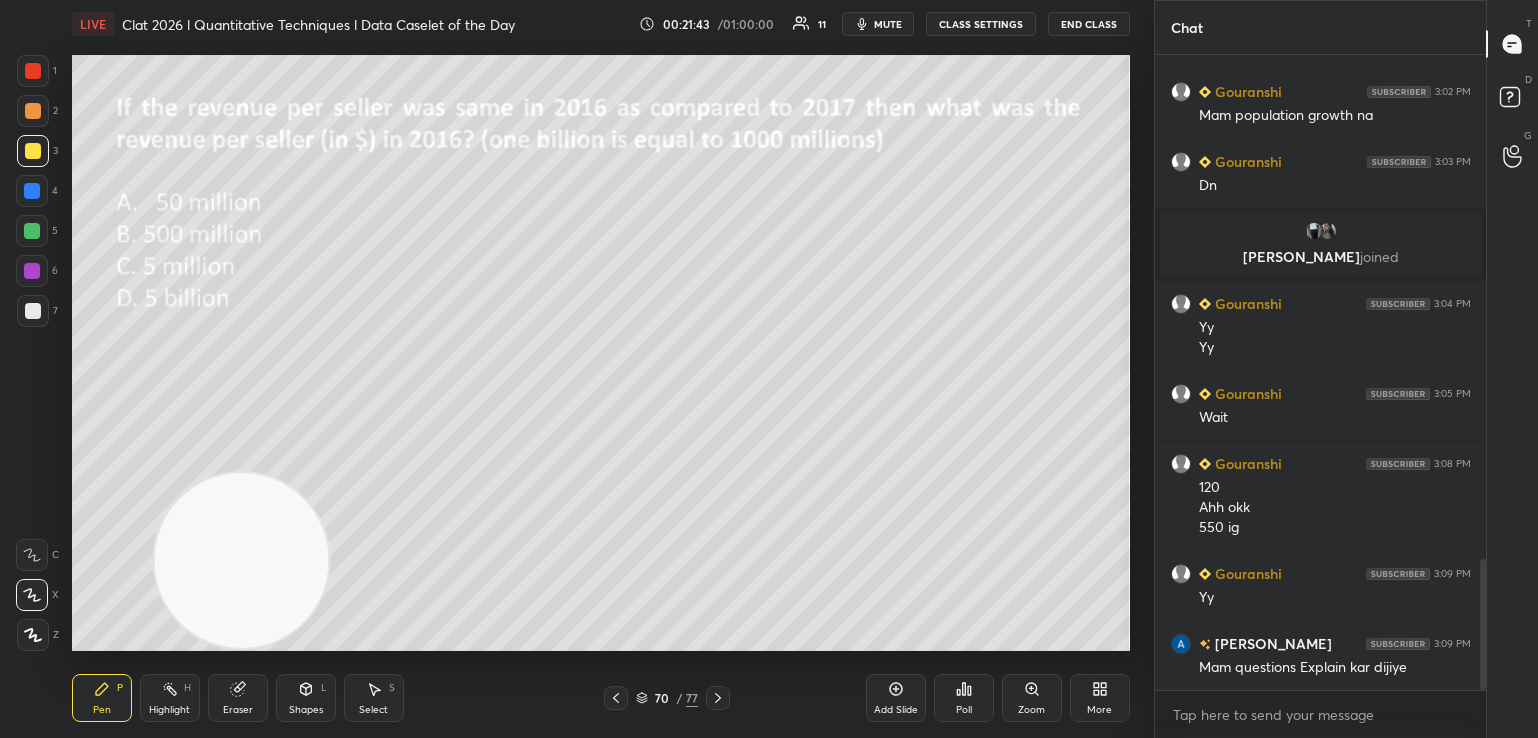 click at bounding box center (616, 698) 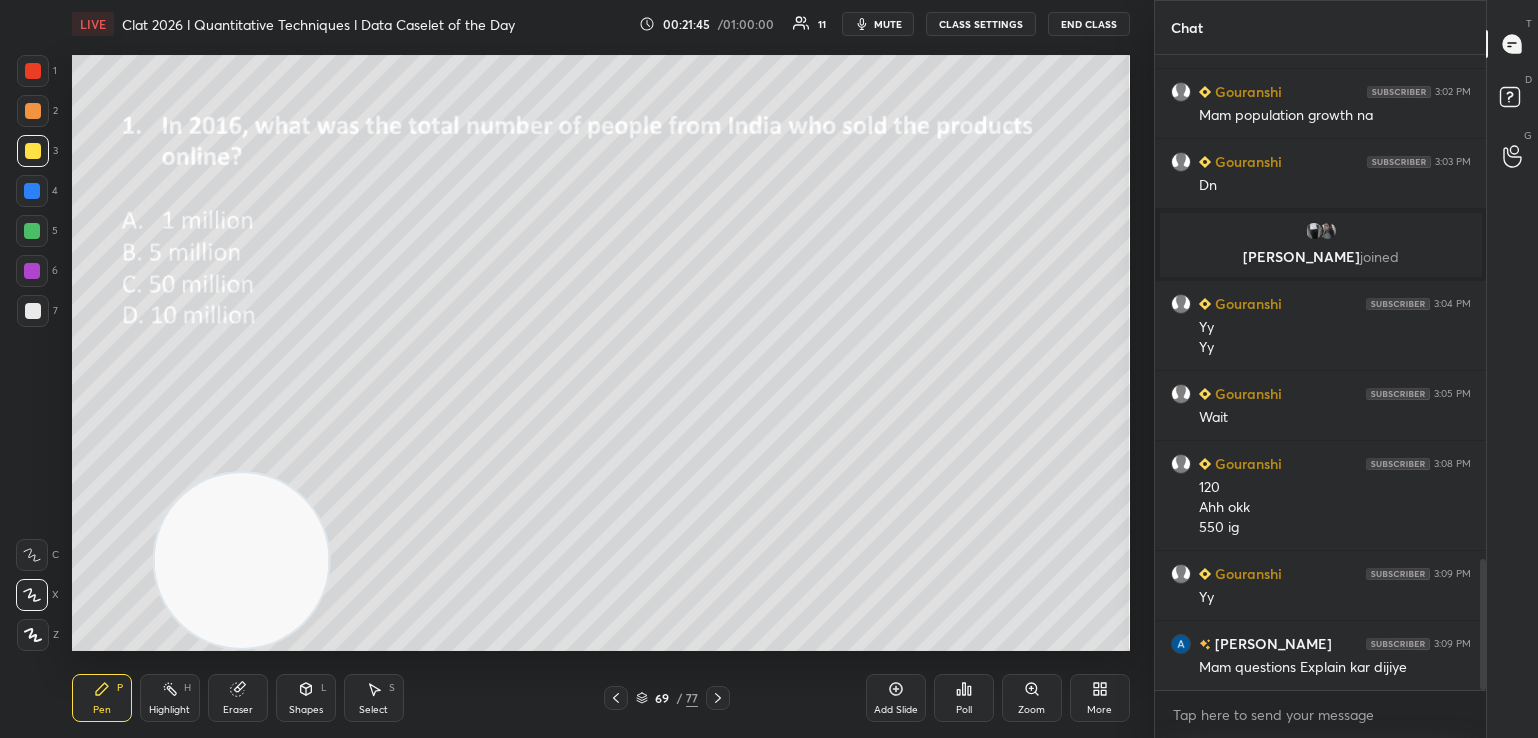 click 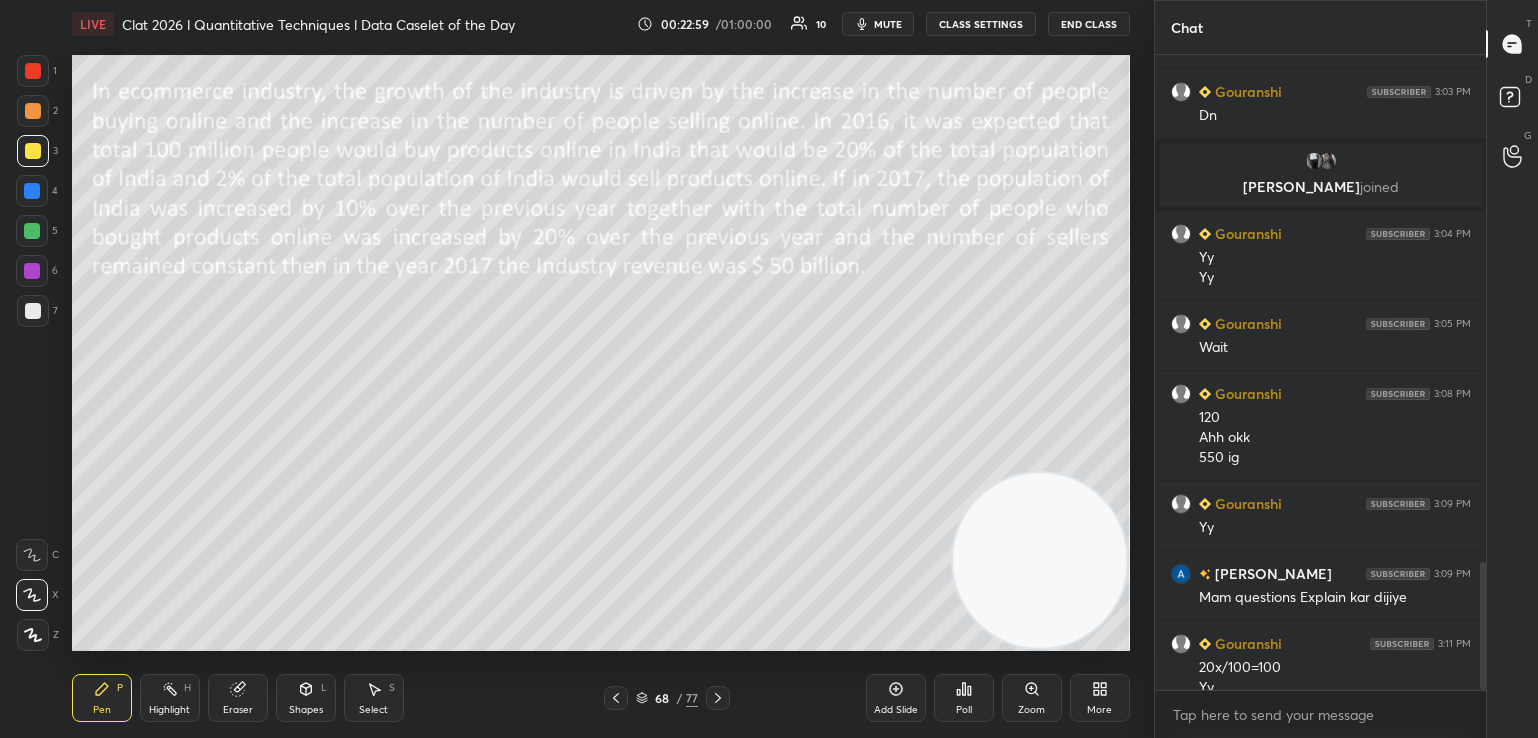 scroll, scrollTop: 2524, scrollLeft: 0, axis: vertical 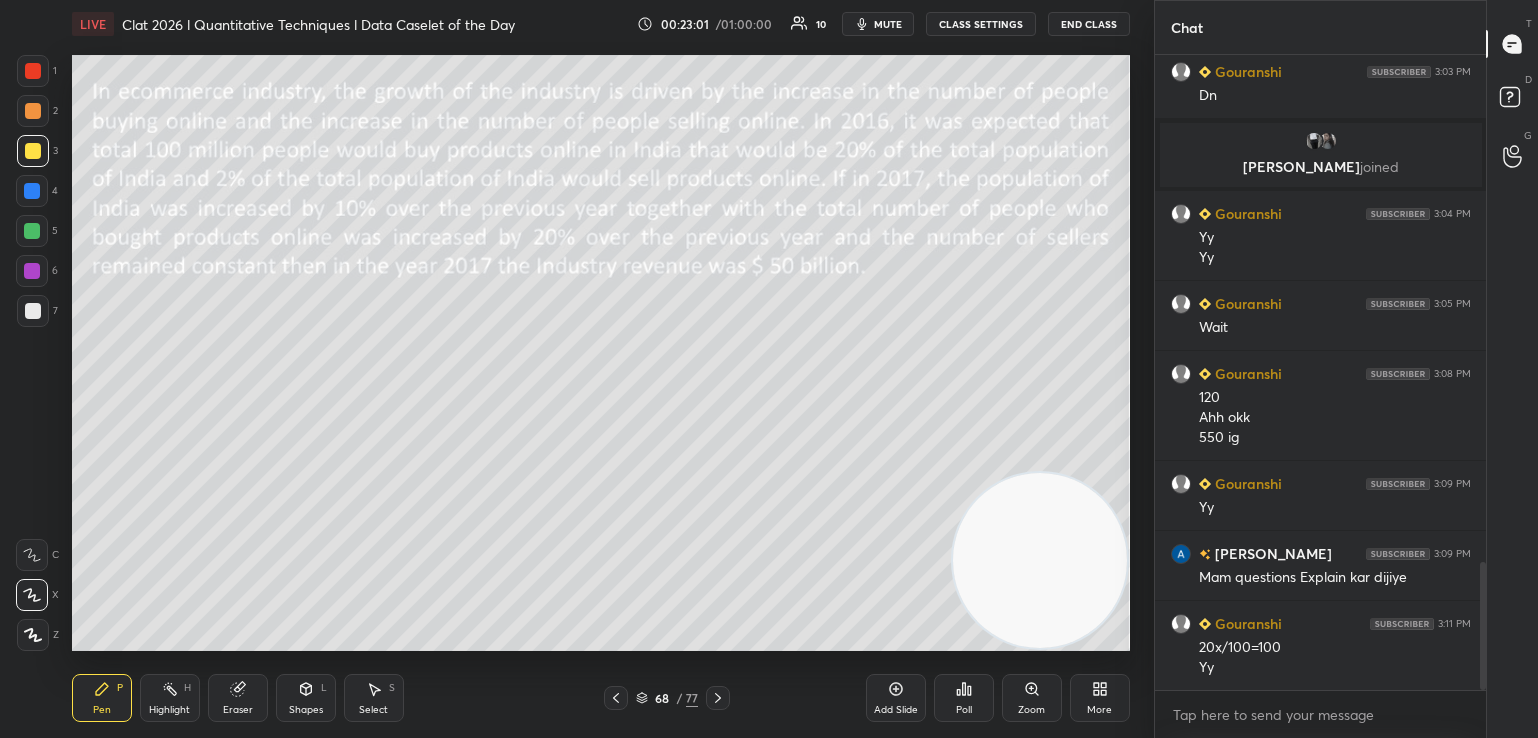 click on "Eraser" at bounding box center [238, 698] 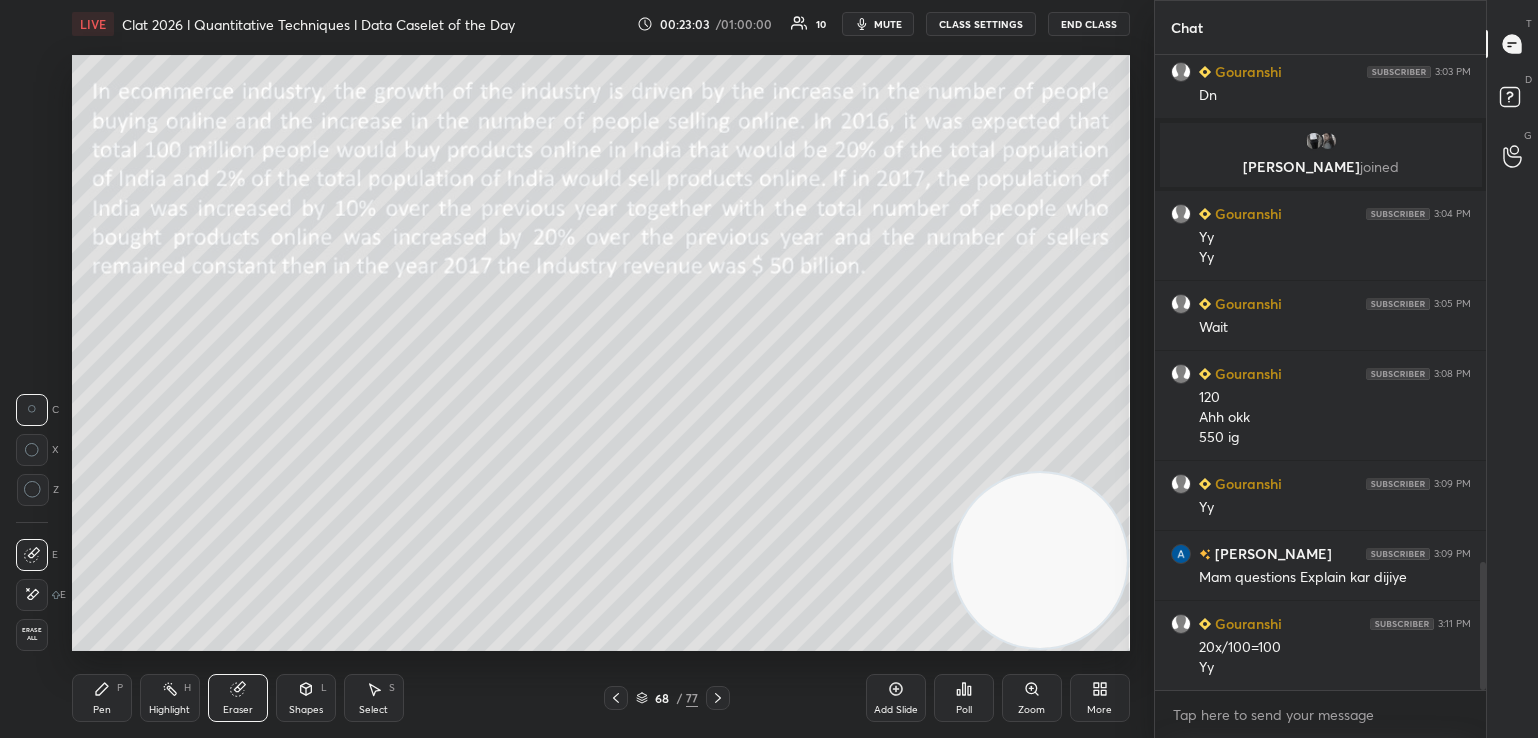 click on "Pen" at bounding box center [102, 710] 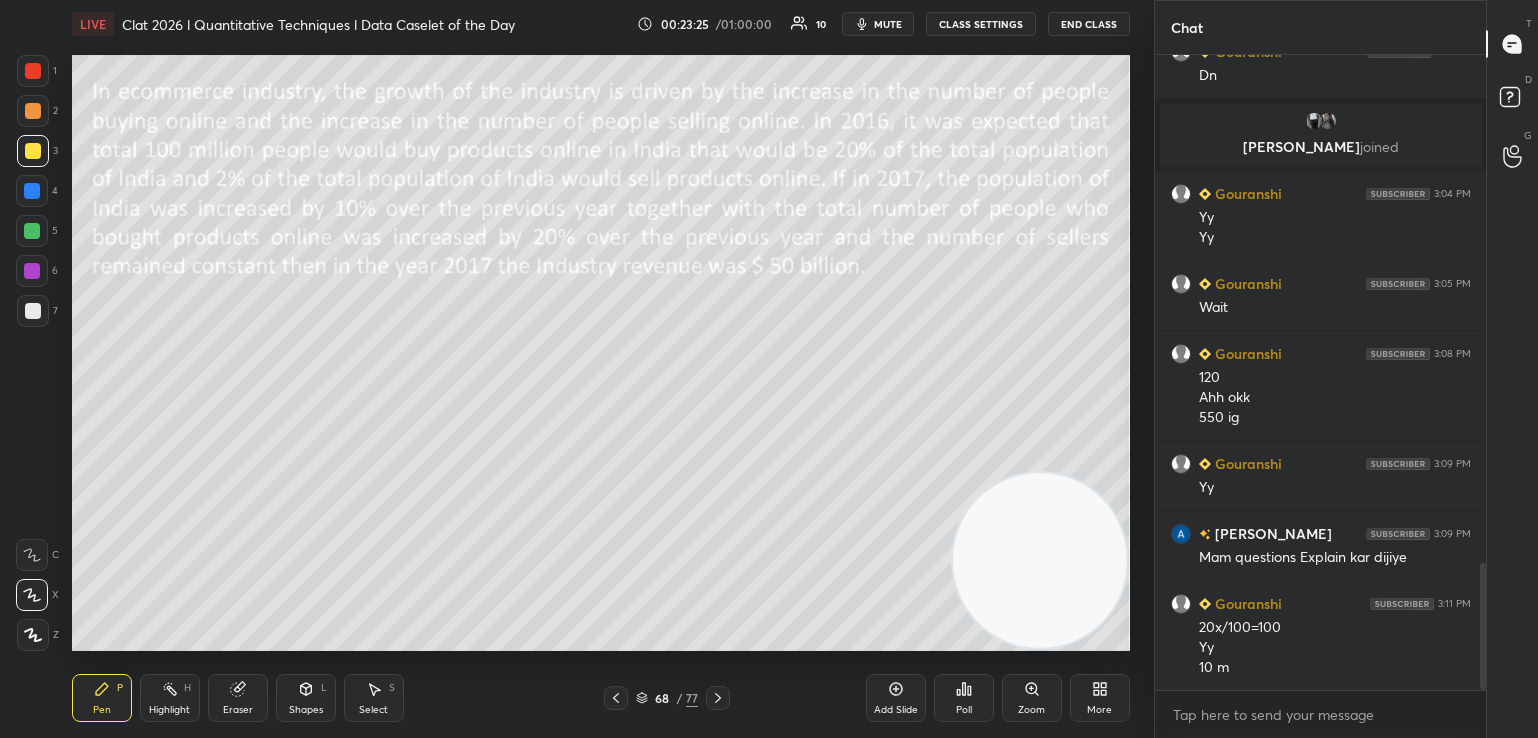 scroll, scrollTop: 2564, scrollLeft: 0, axis: vertical 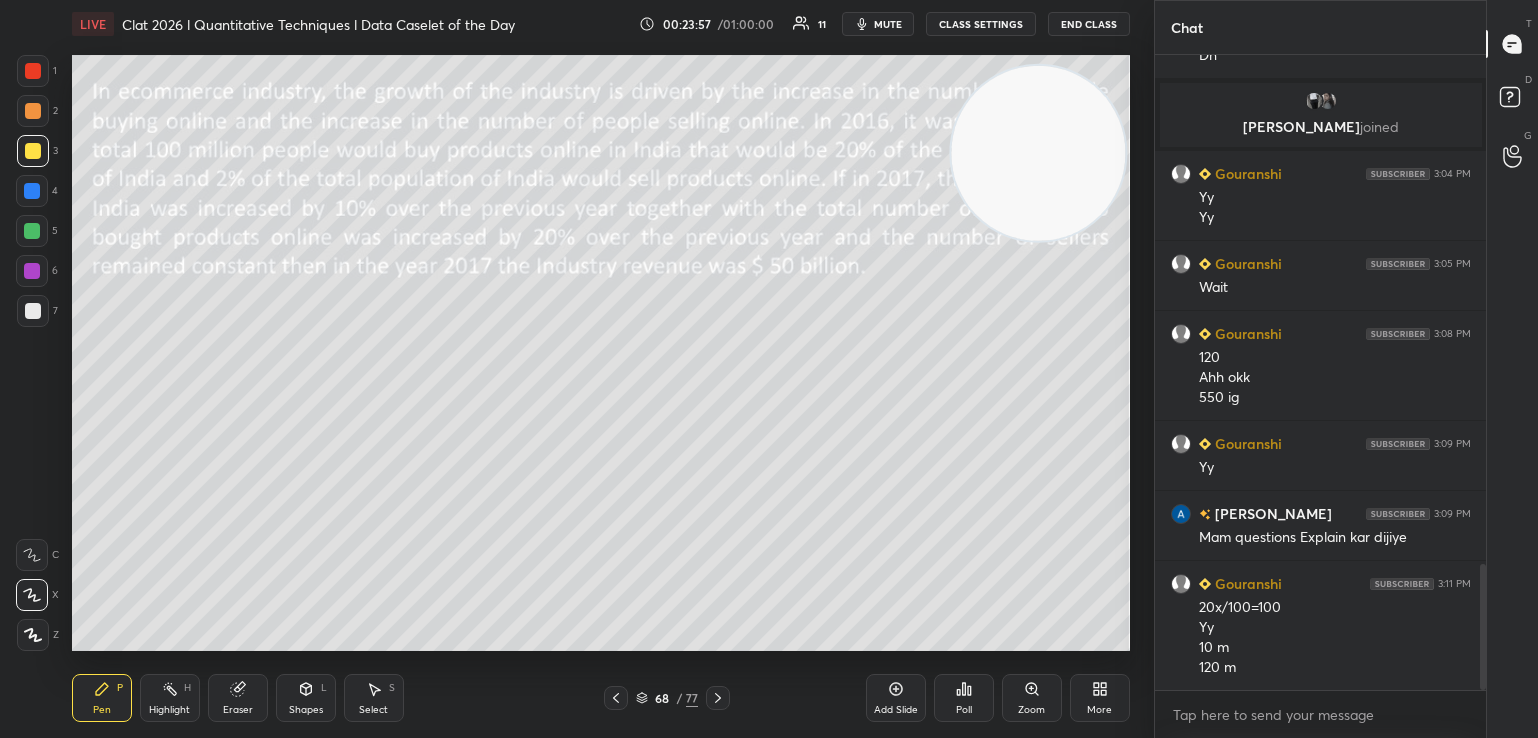 click 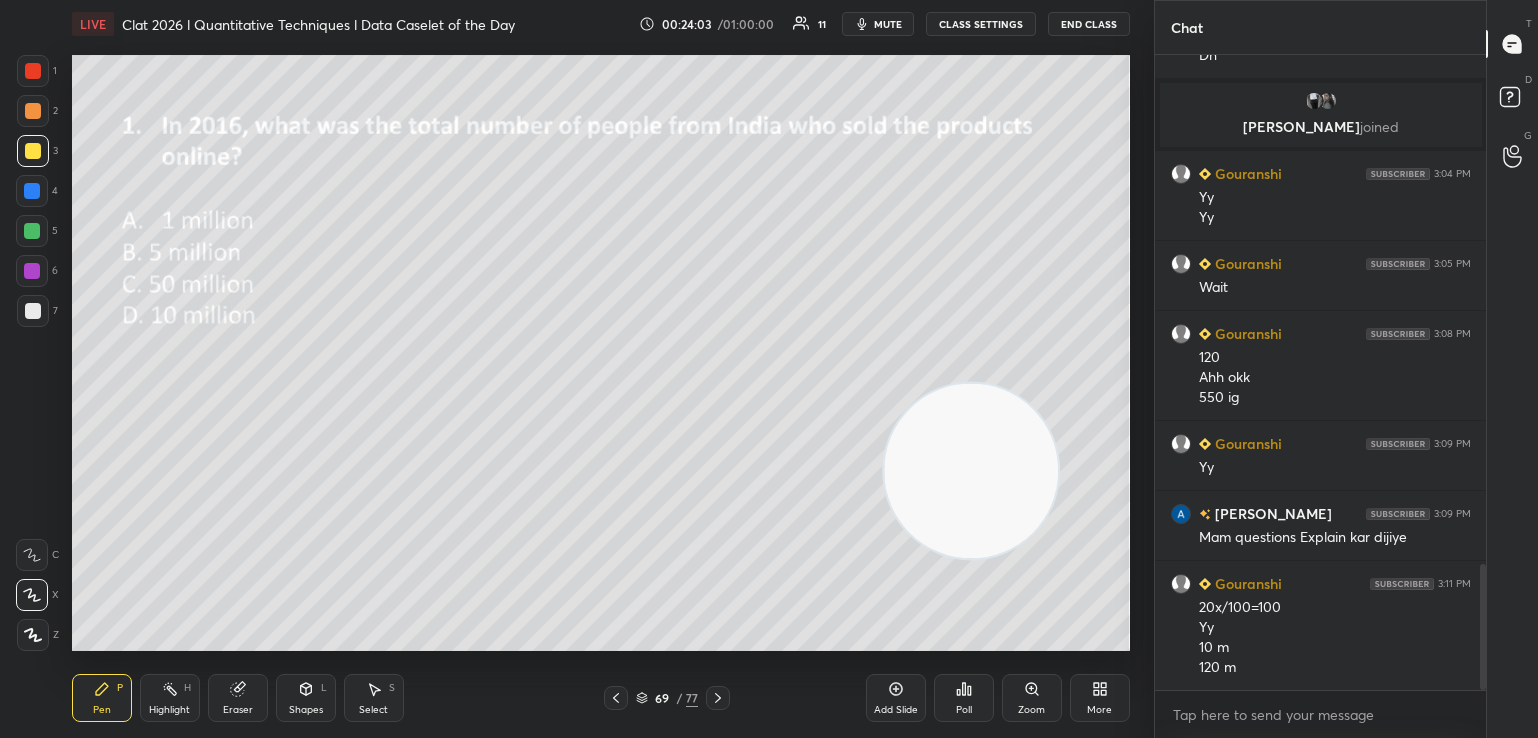 click 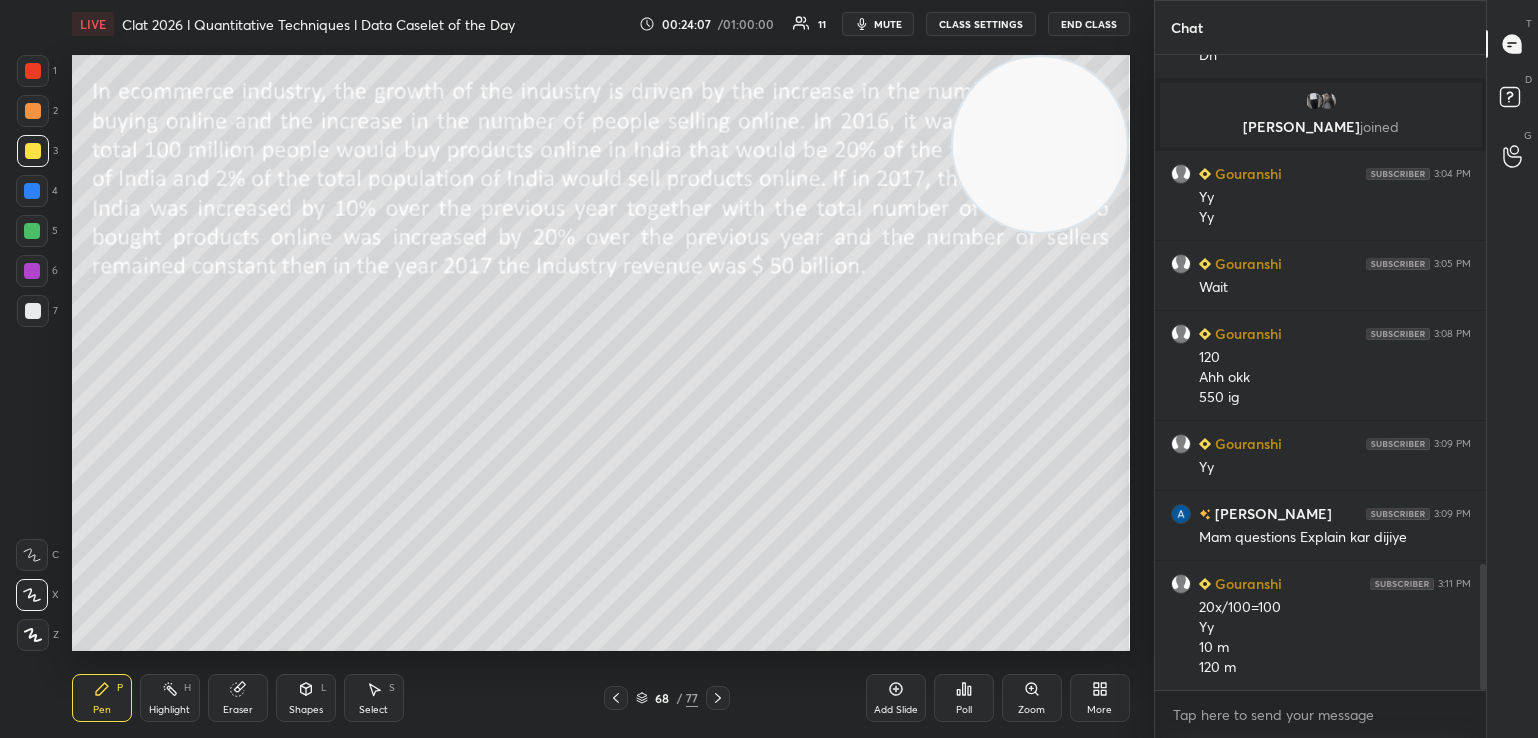 click at bounding box center (718, 698) 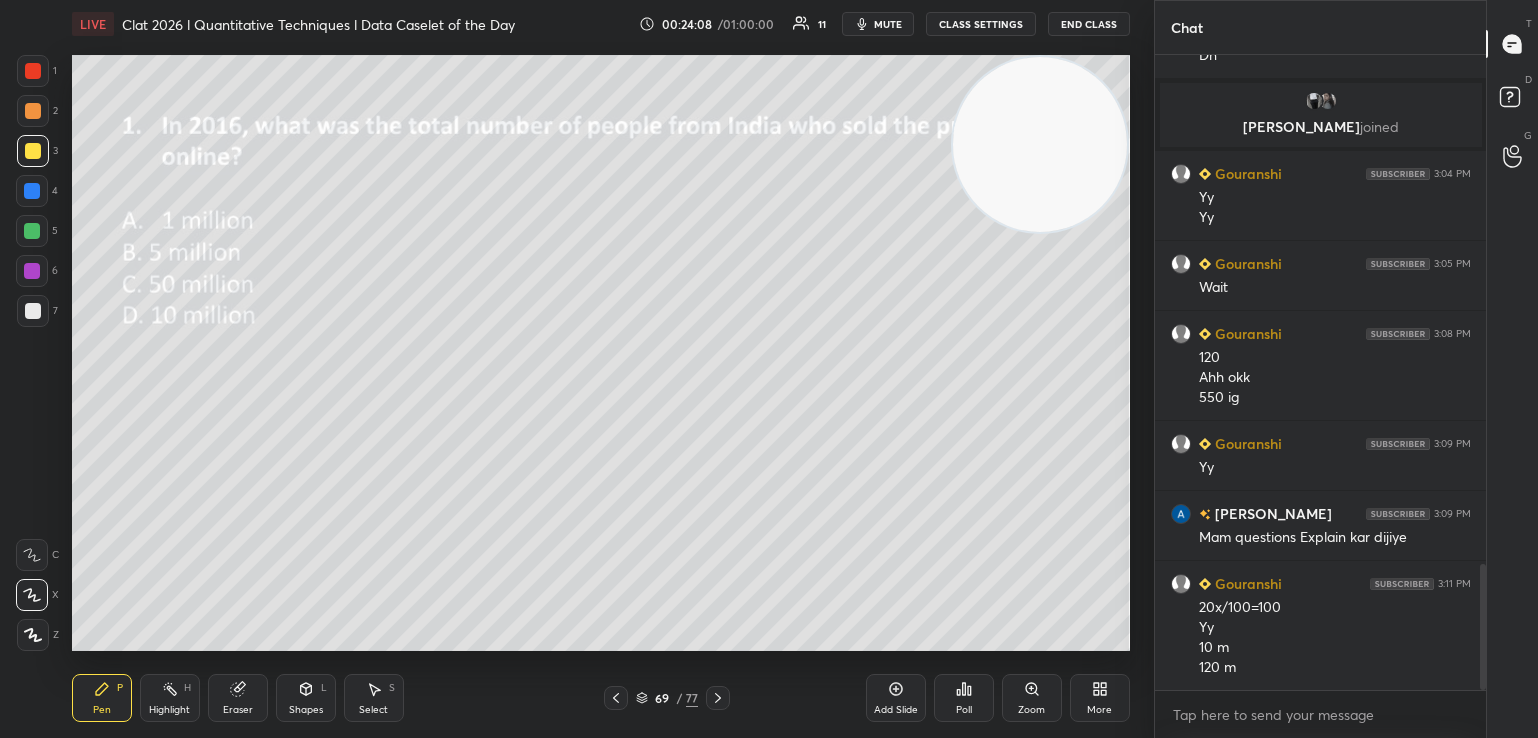 click 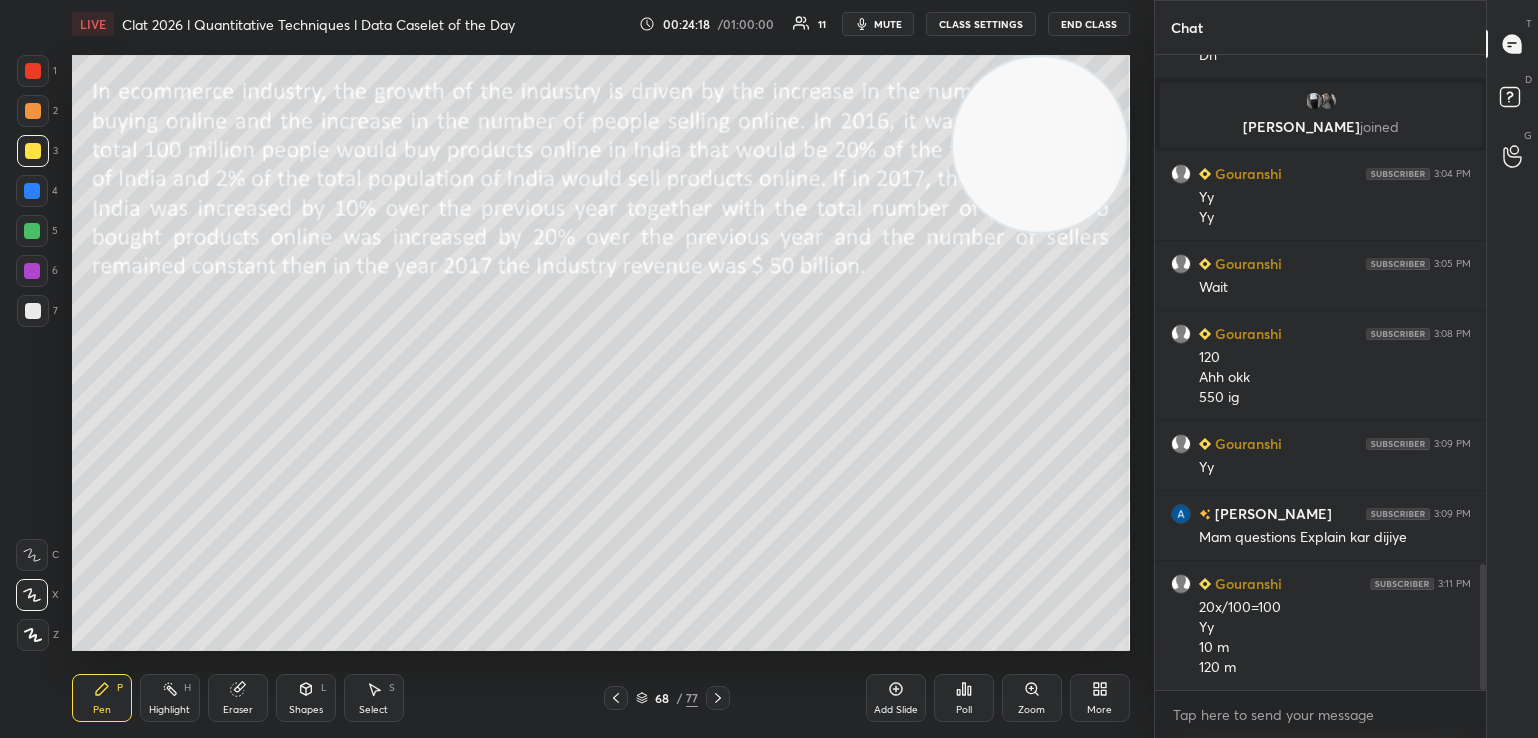 scroll, scrollTop: 2634, scrollLeft: 0, axis: vertical 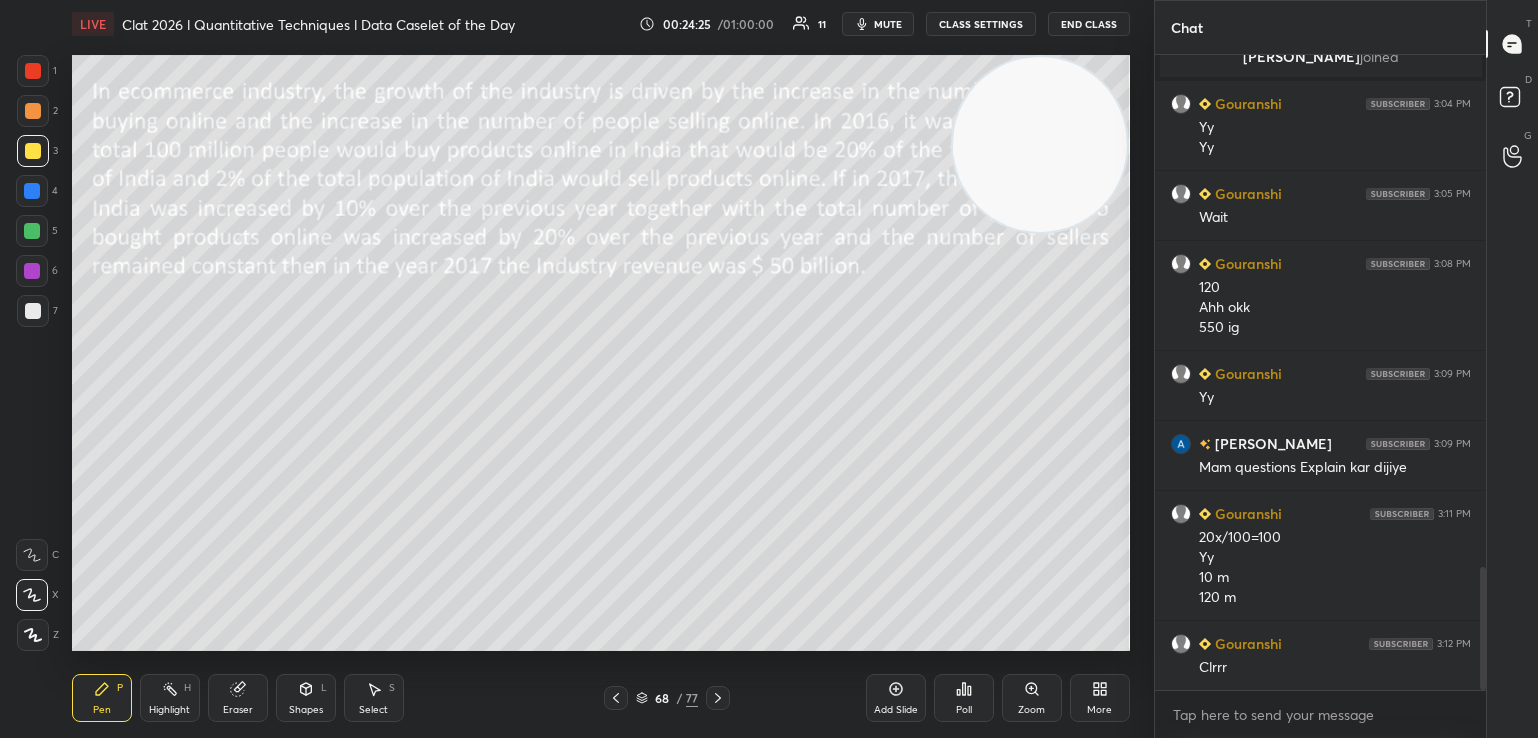 click on "68 / 77" at bounding box center (667, 698) 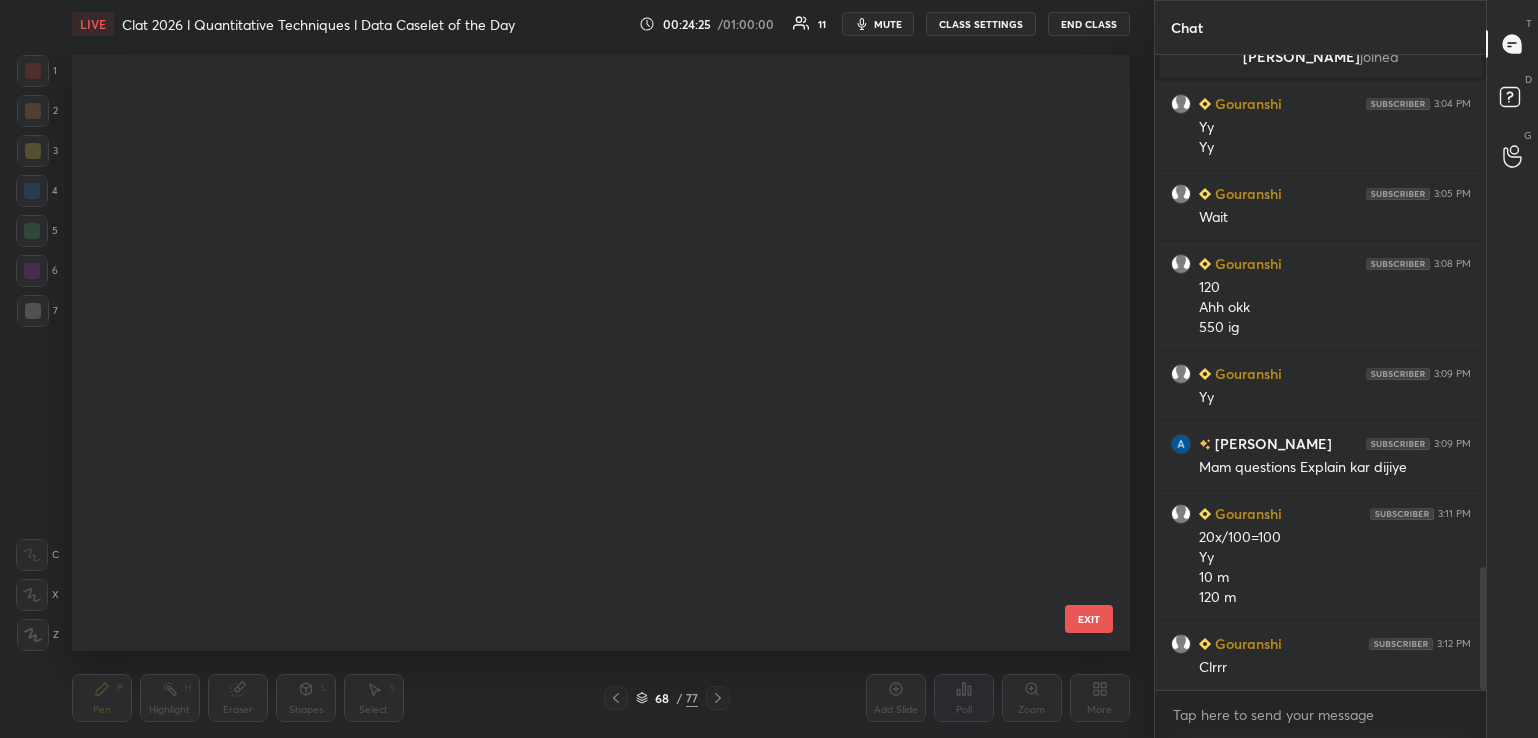scroll, scrollTop: 3622, scrollLeft: 0, axis: vertical 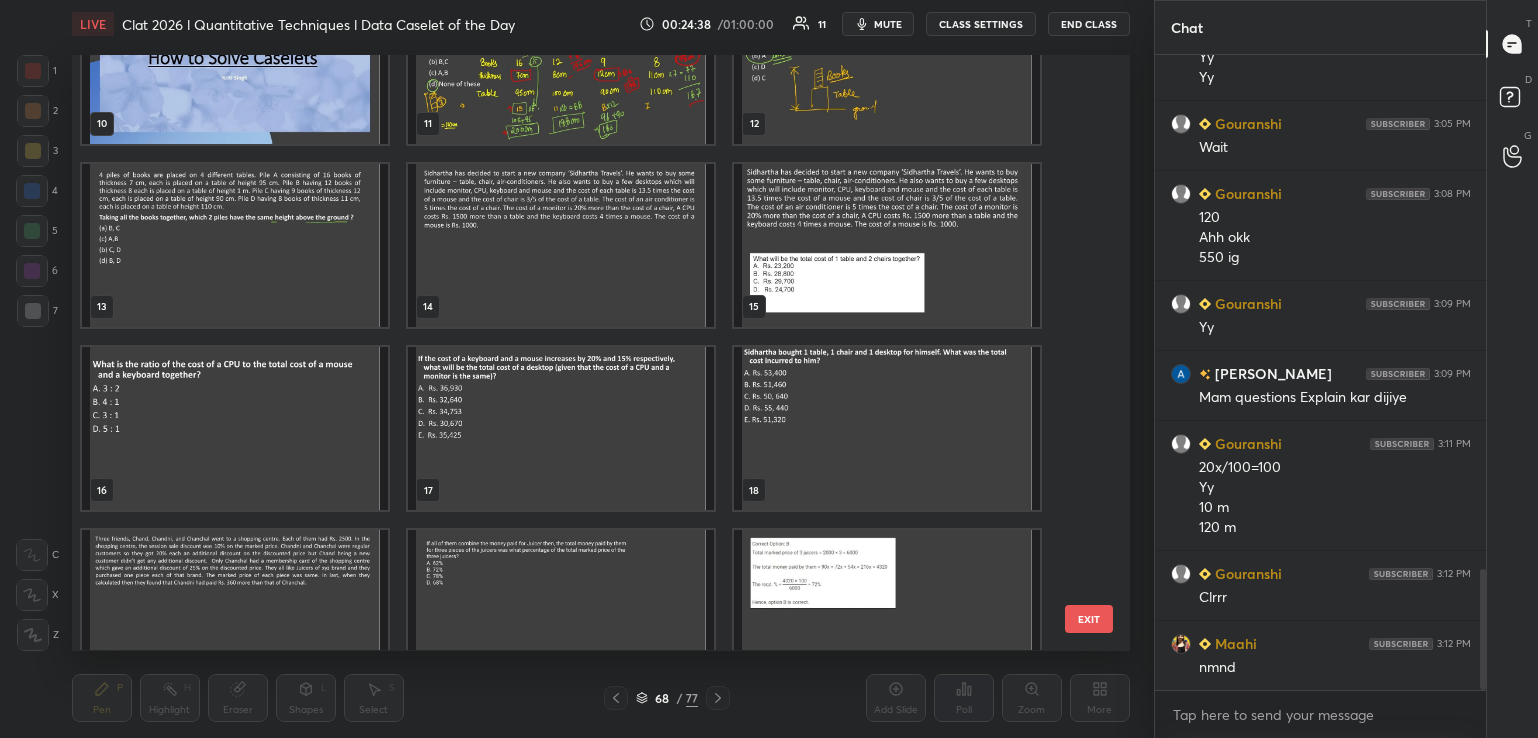 click at bounding box center (235, 612) 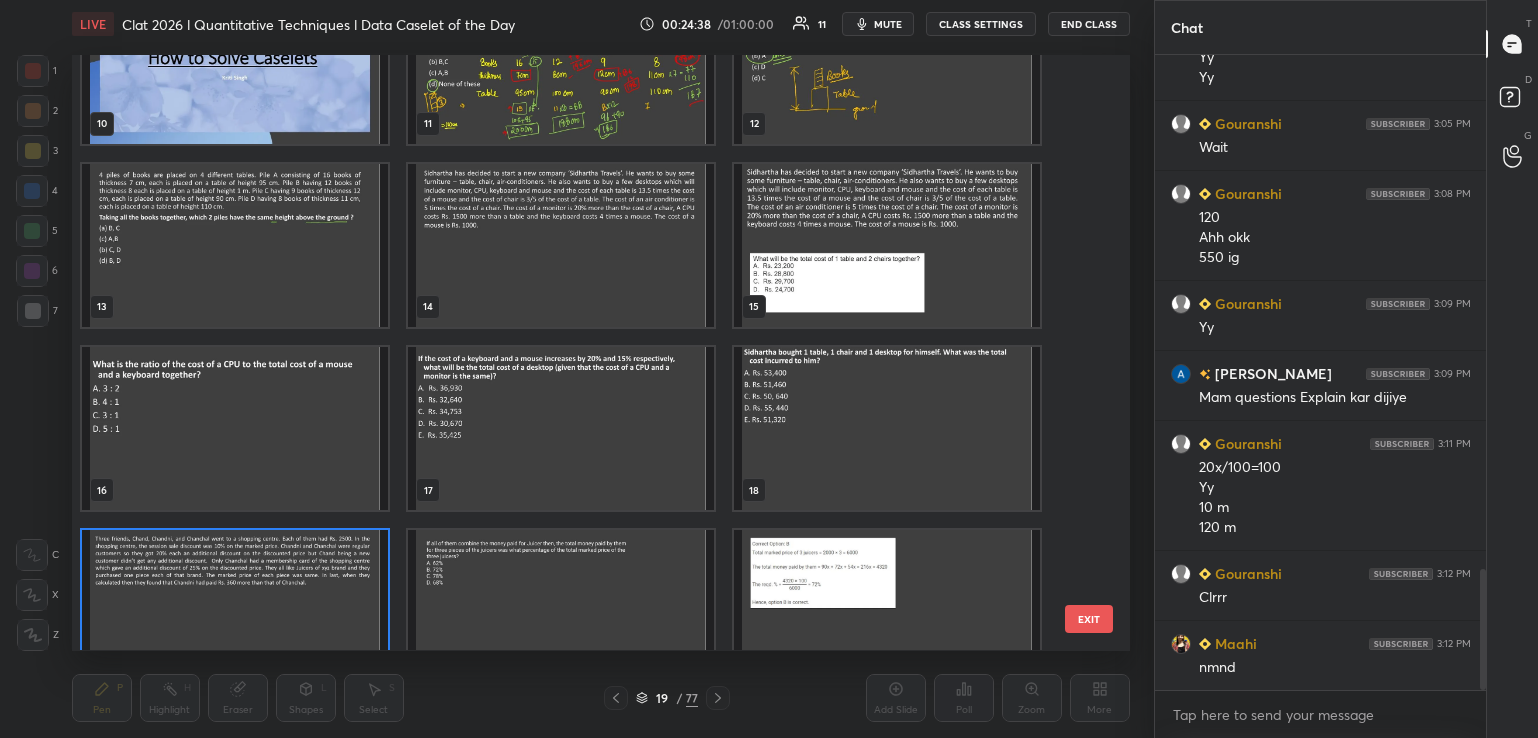 scroll, scrollTop: 688, scrollLeft: 0, axis: vertical 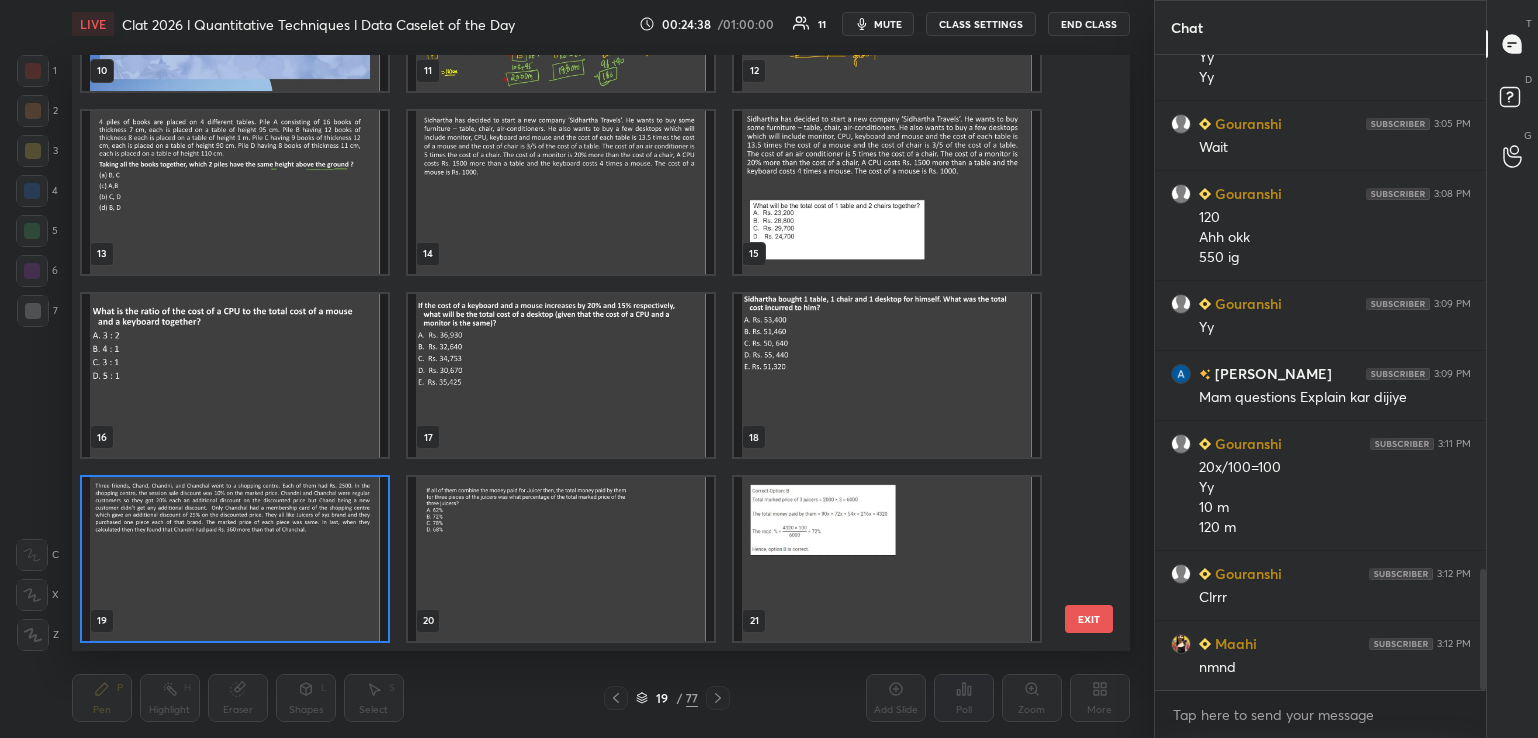click at bounding box center (235, 559) 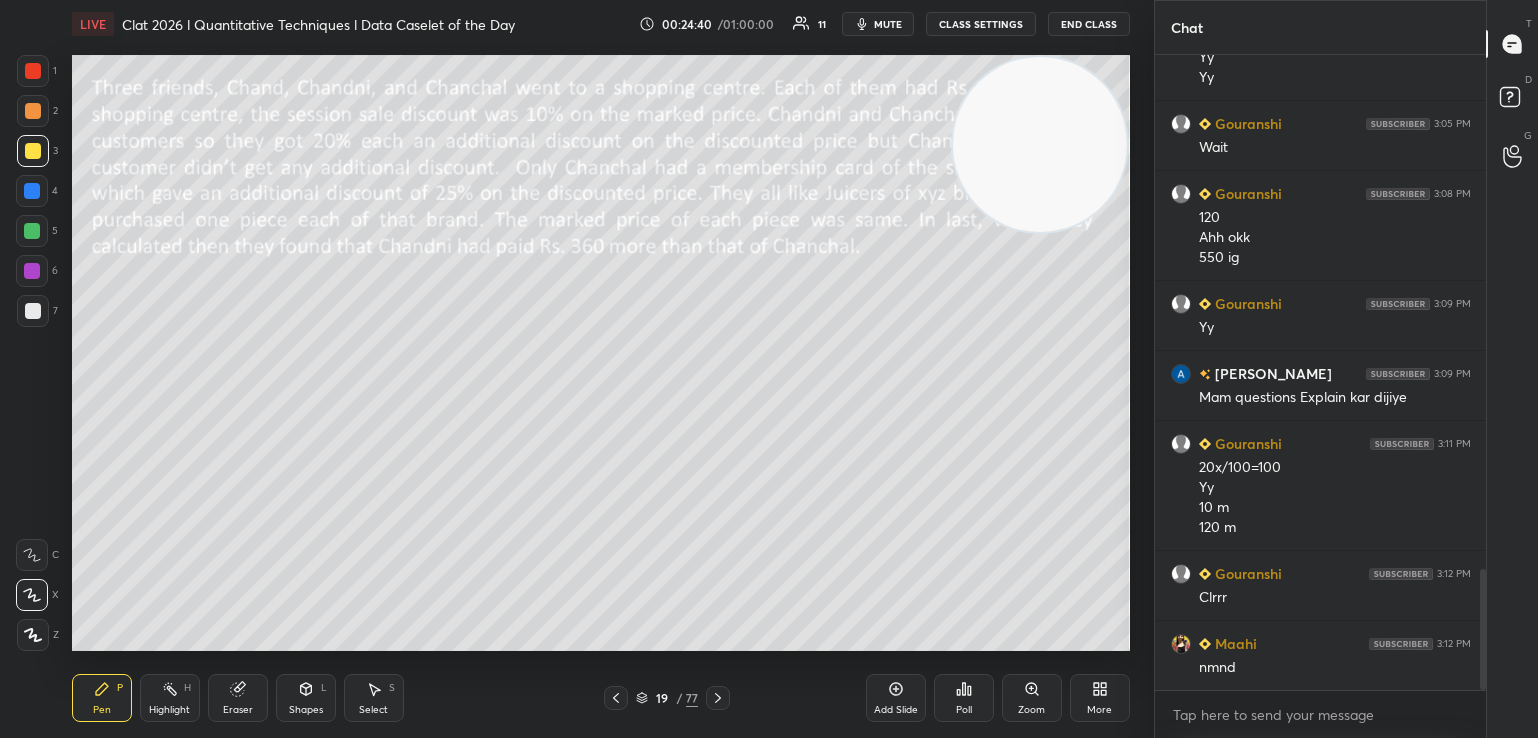 click on "19 / 77" at bounding box center [667, 698] 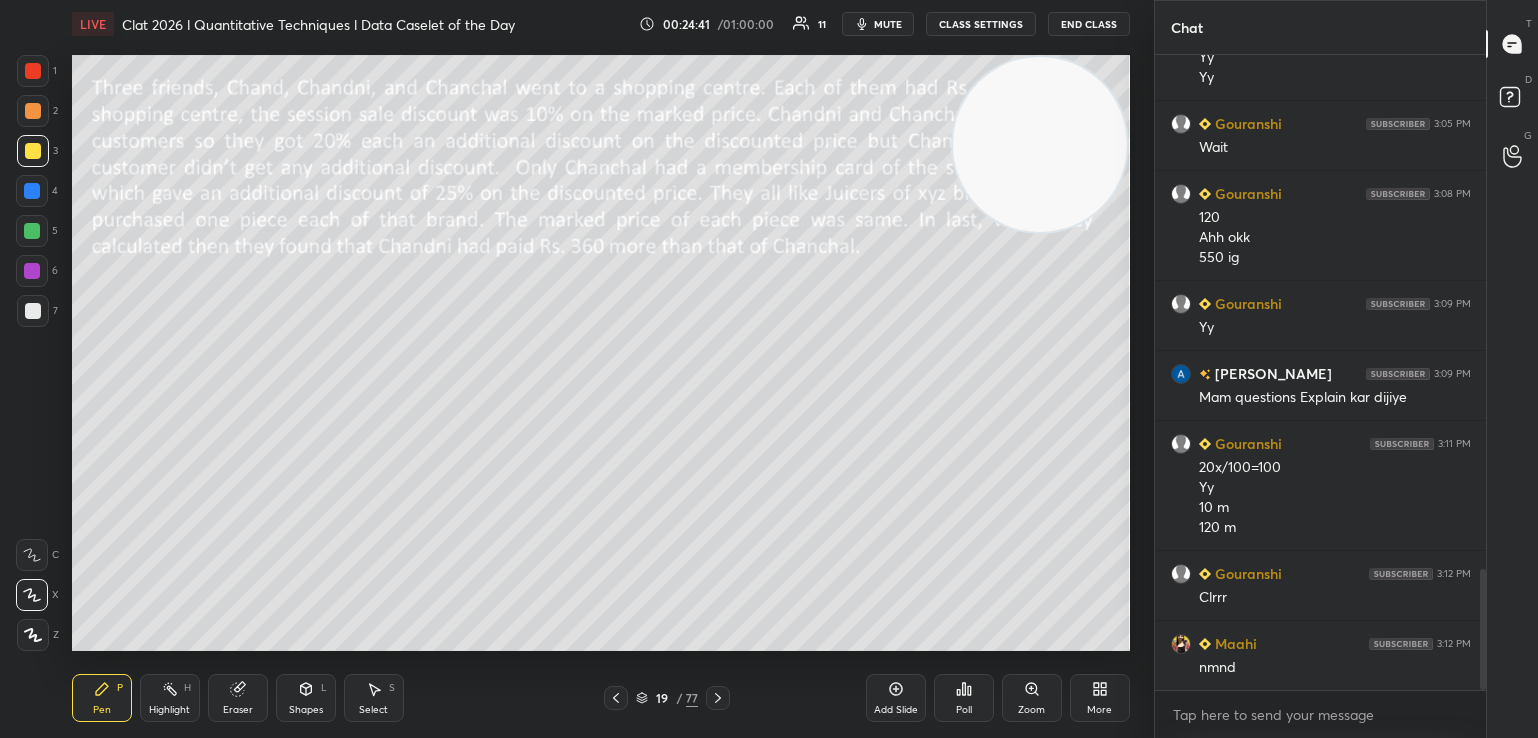 click 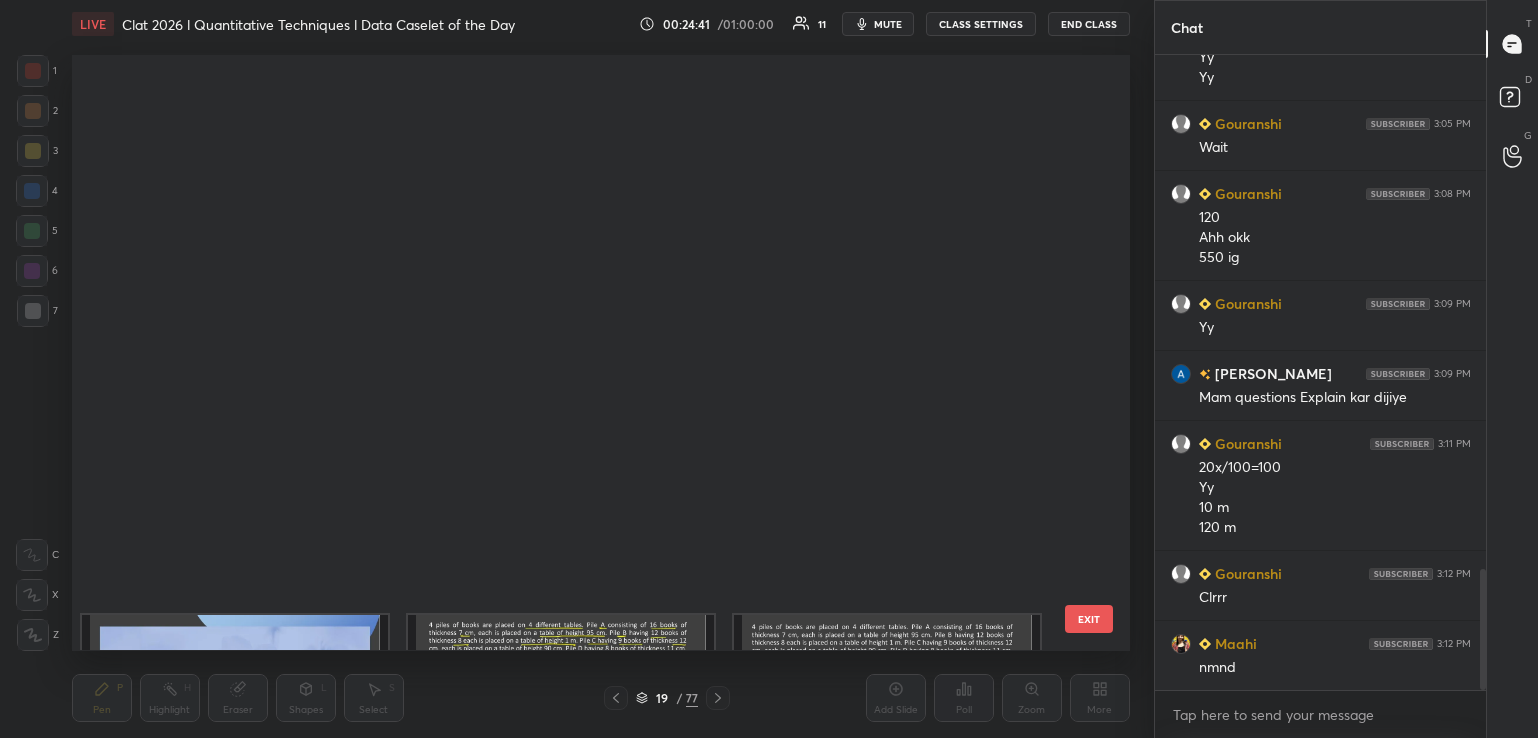 scroll, scrollTop: 688, scrollLeft: 0, axis: vertical 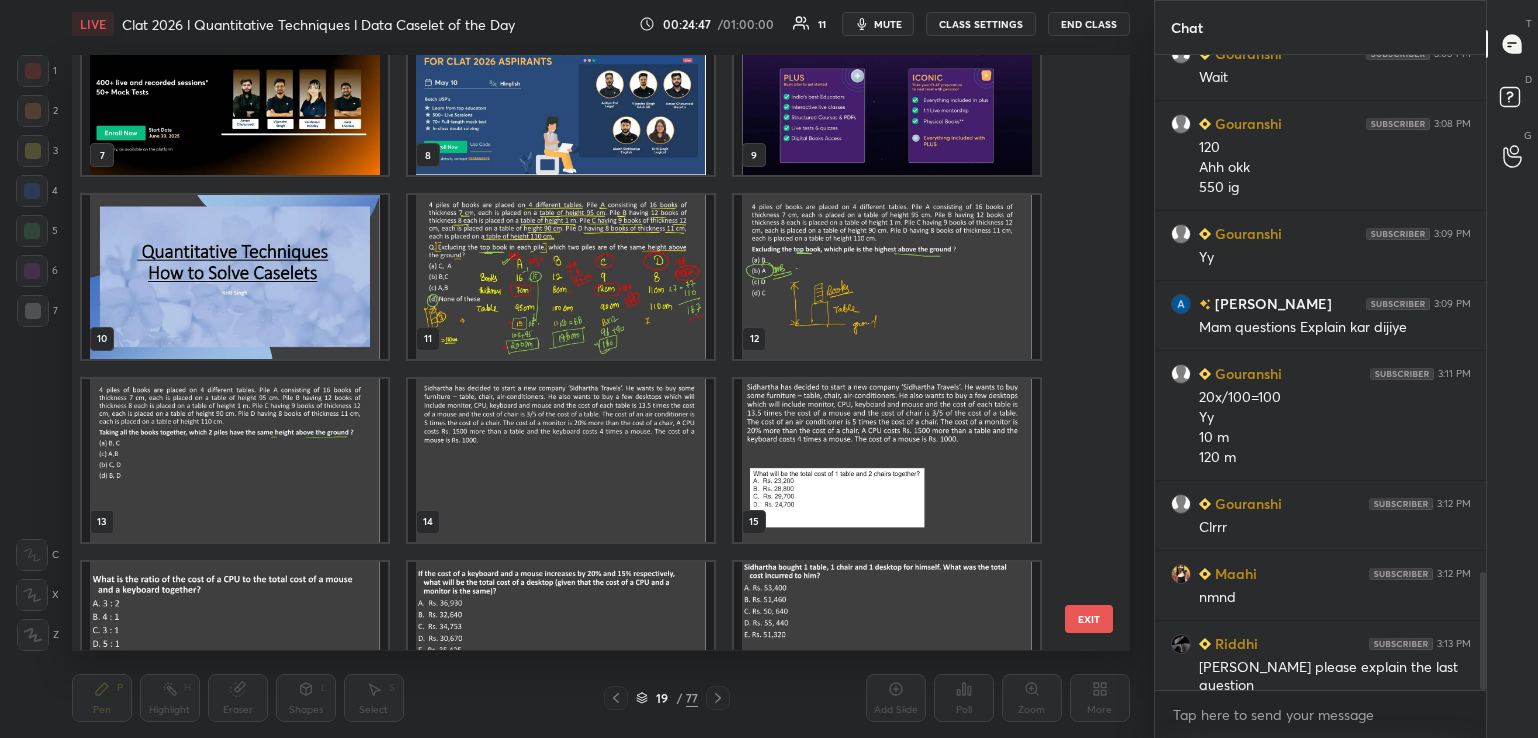 click at bounding box center [561, 460] 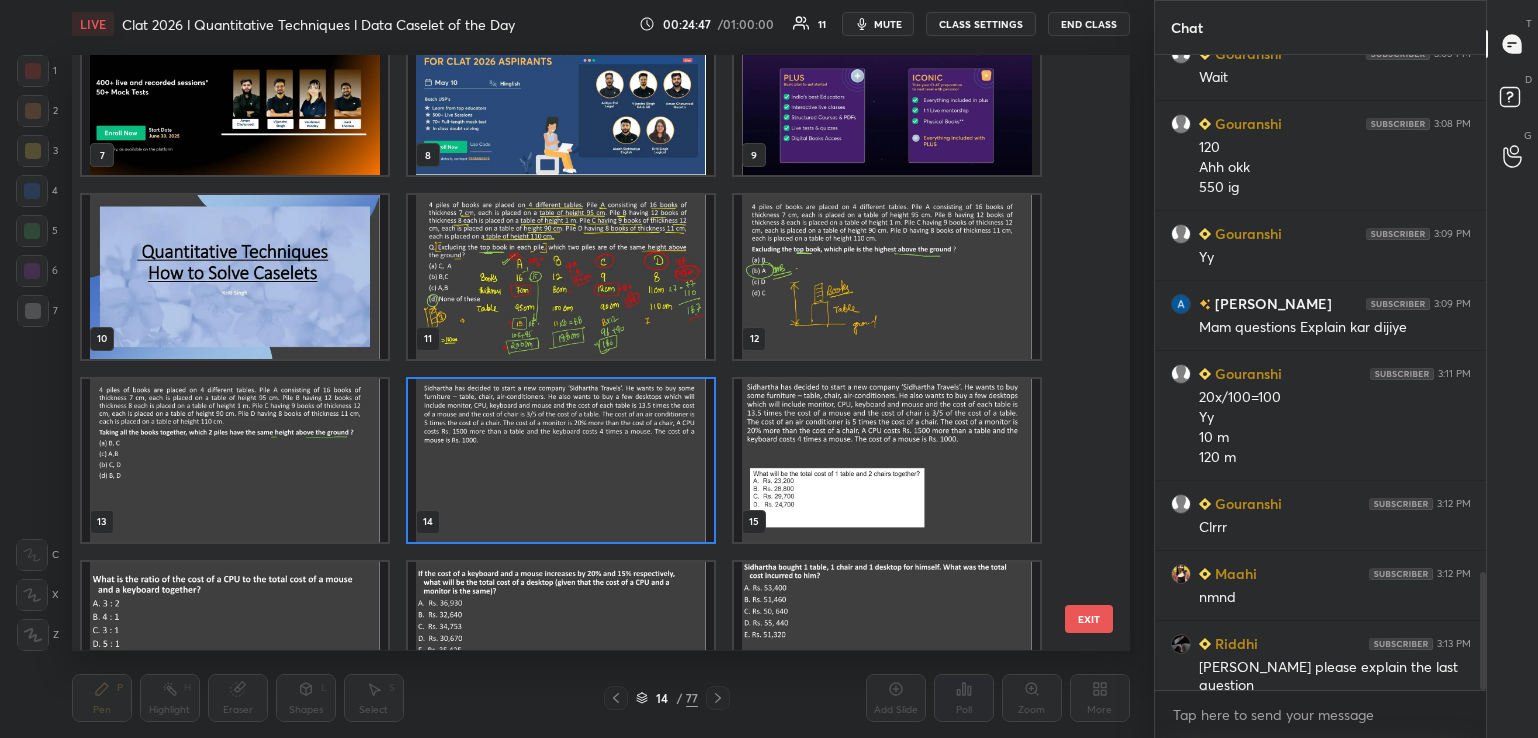 click at bounding box center (561, 460) 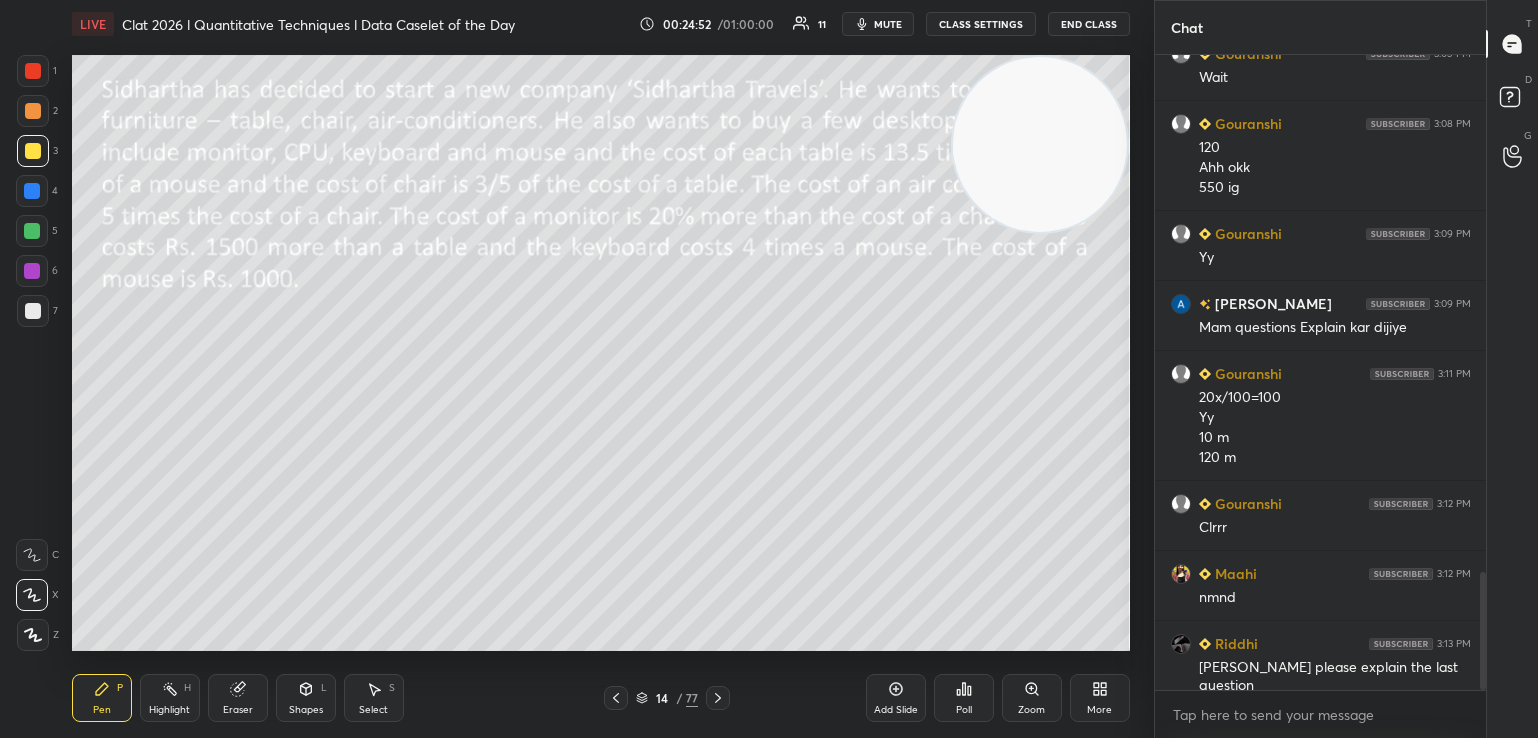 click on "14 / 77" at bounding box center [667, 698] 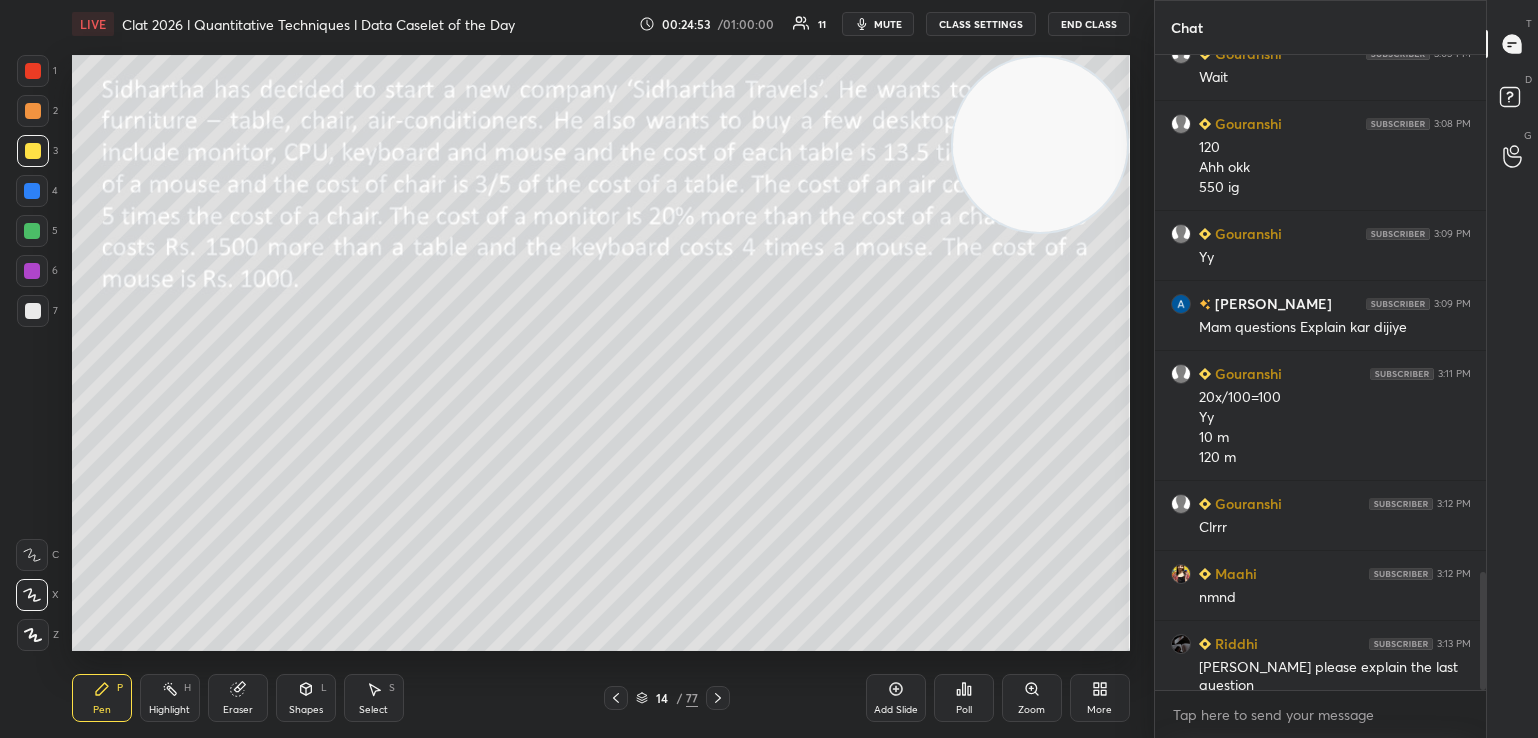click on "14 / 77" at bounding box center [667, 698] 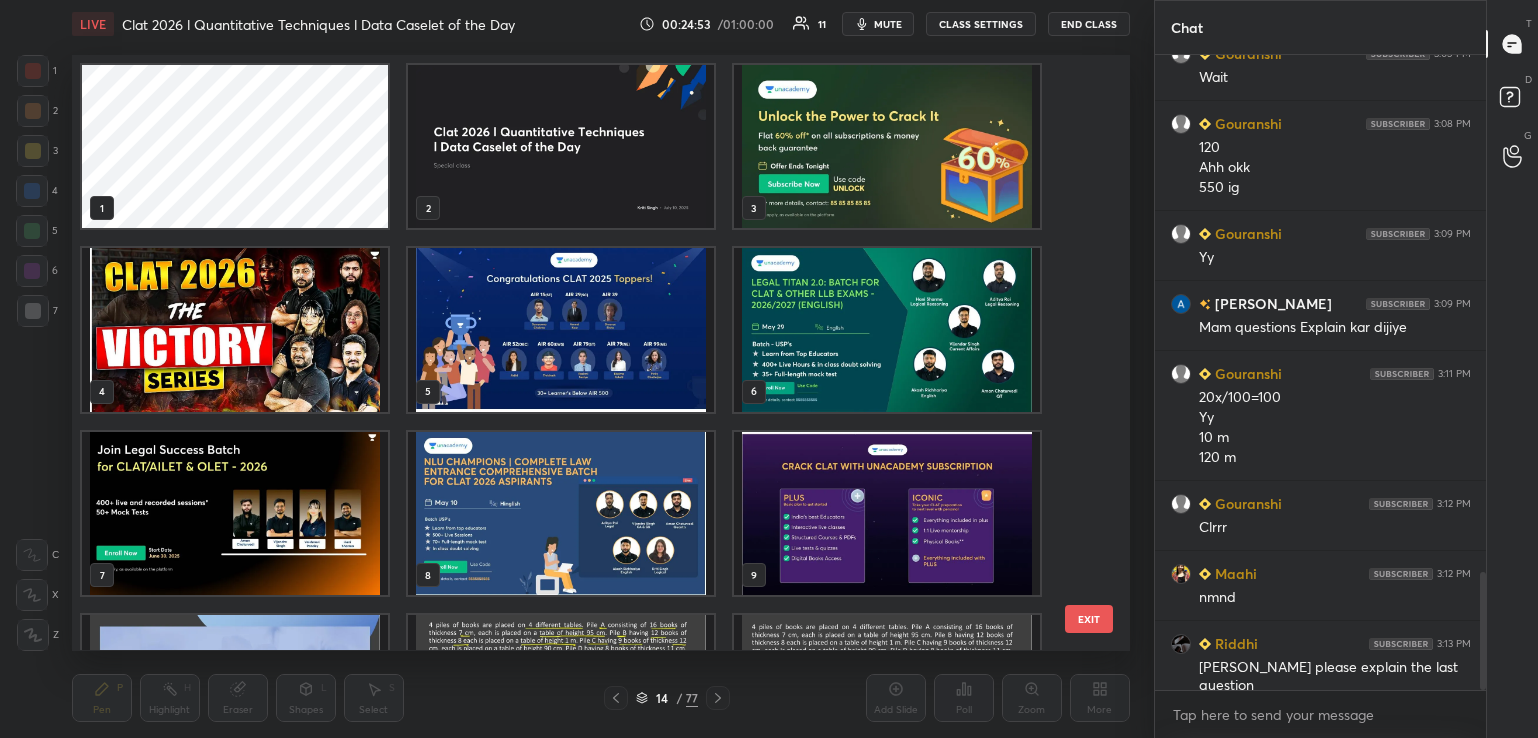 scroll, scrollTop: 321, scrollLeft: 0, axis: vertical 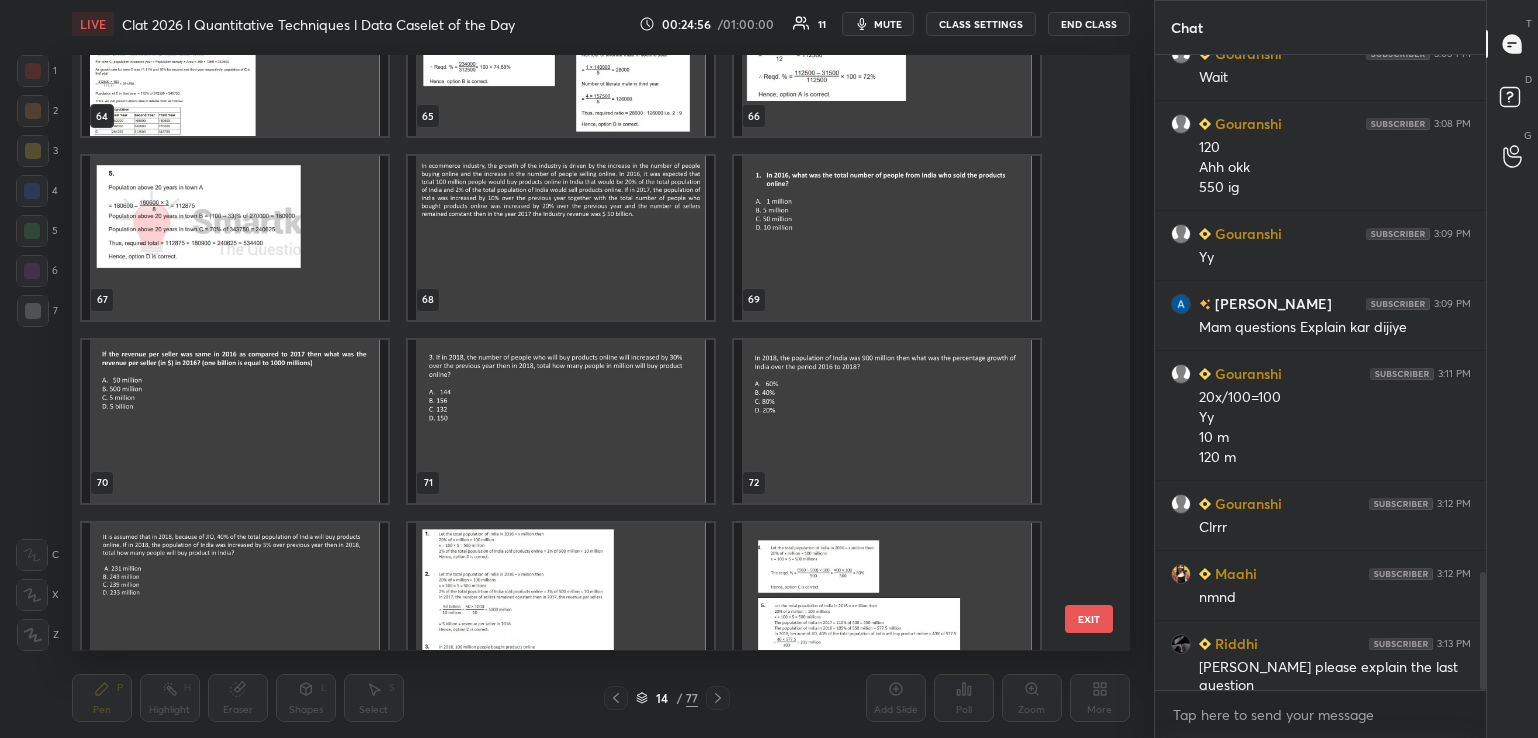 click at bounding box center [235, 604] 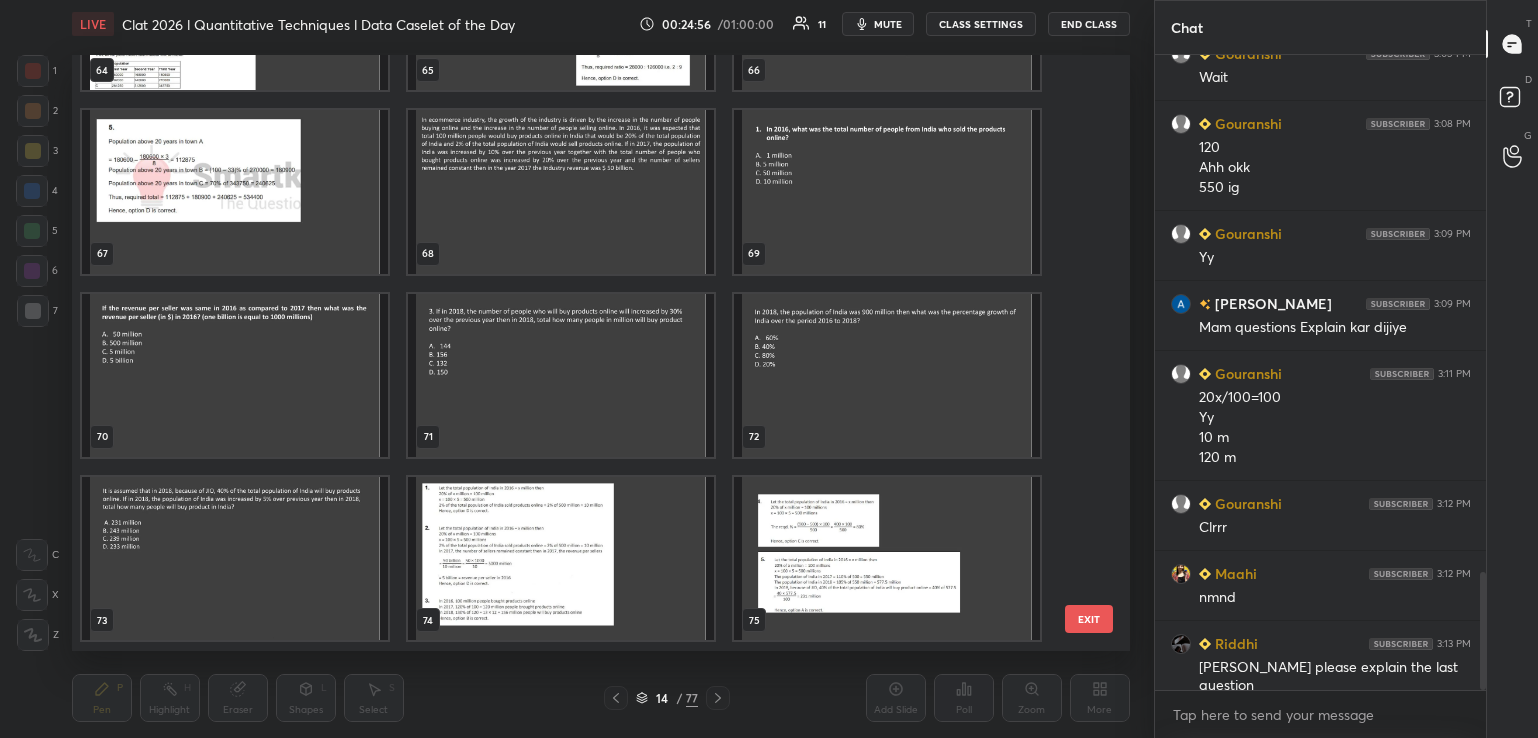 click on "61 62 63 64 65 66 67 68 69 70 71 72 73 74 75" at bounding box center (583, 352) 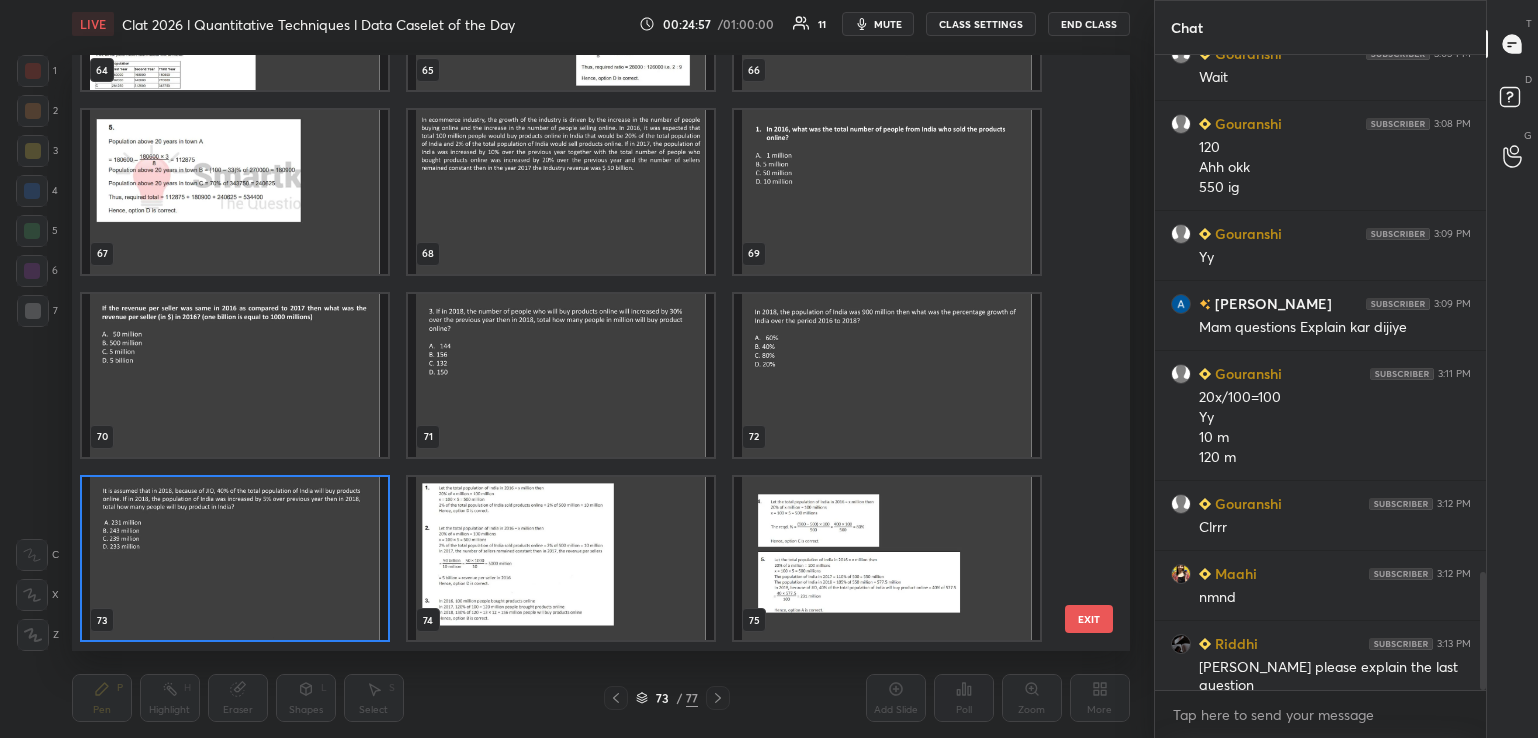 click at bounding box center (235, 558) 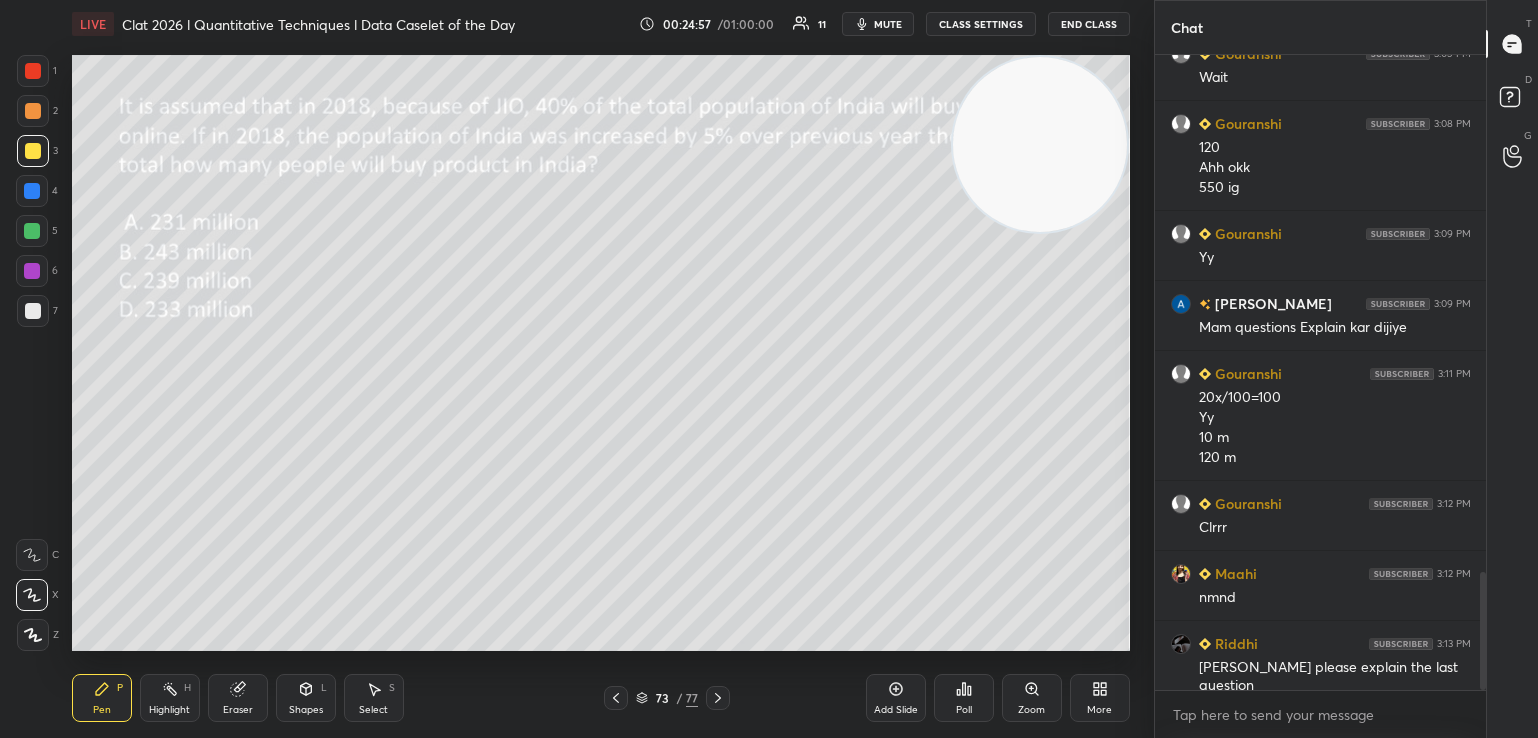click at bounding box center [235, 558] 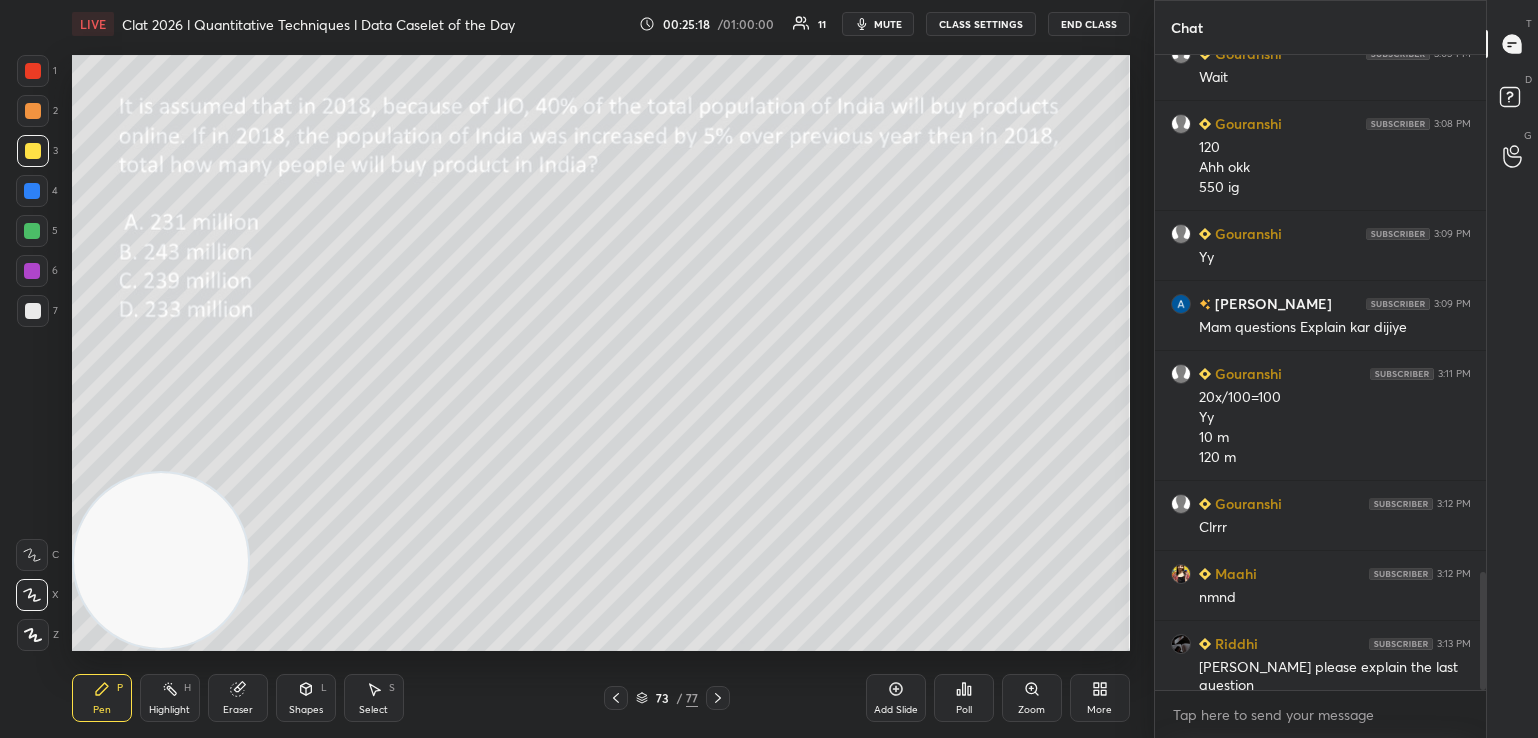 click 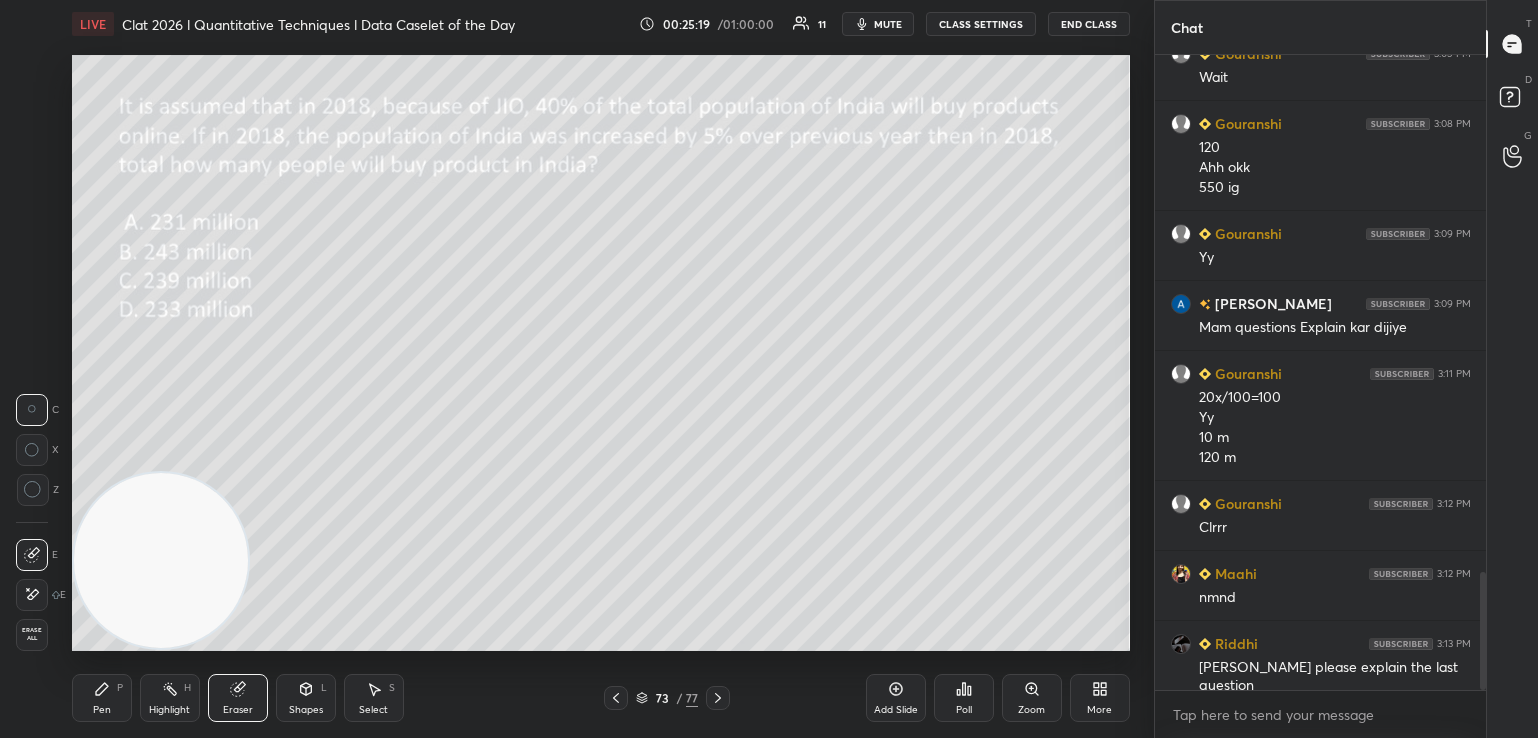 click on "Erase all" at bounding box center (32, 634) 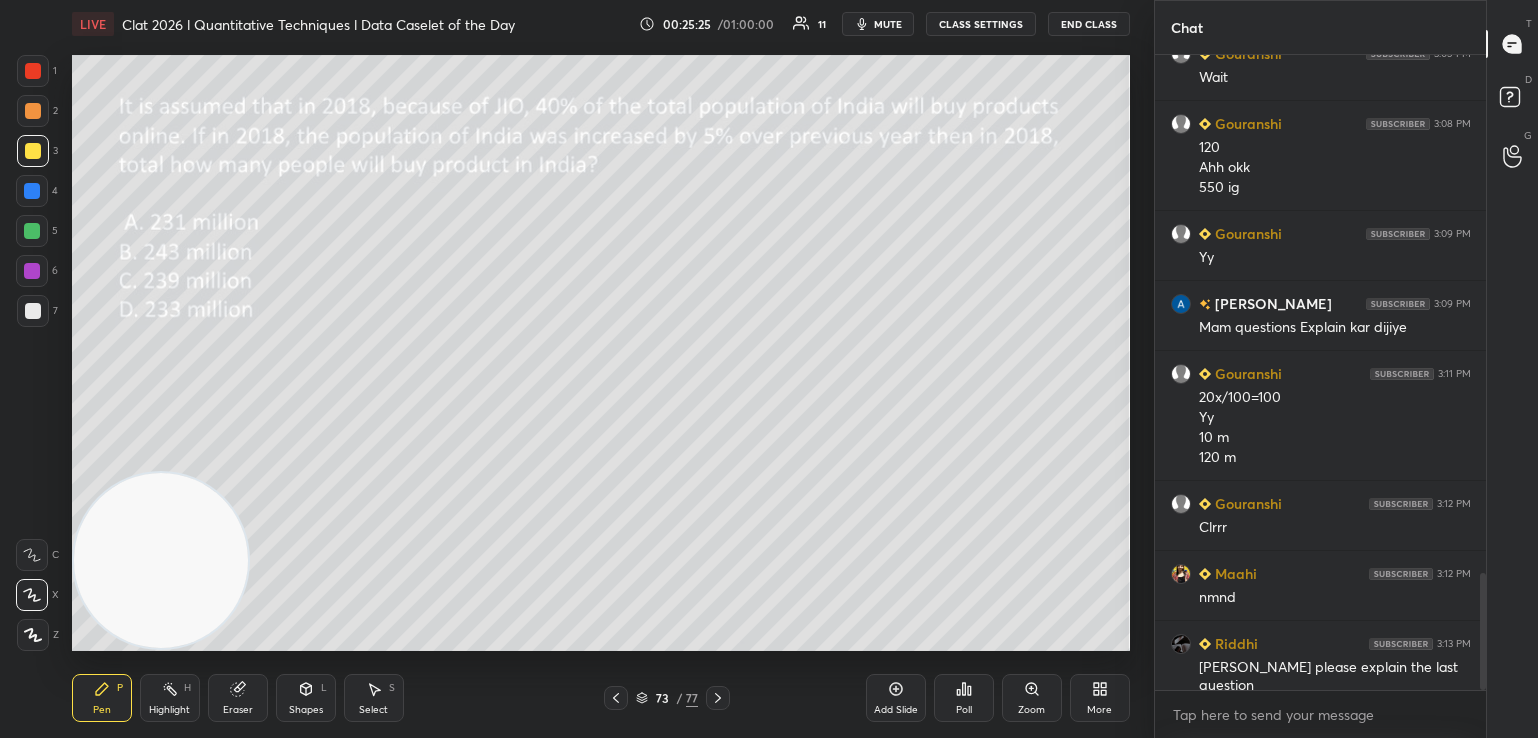 scroll, scrollTop: 2822, scrollLeft: 0, axis: vertical 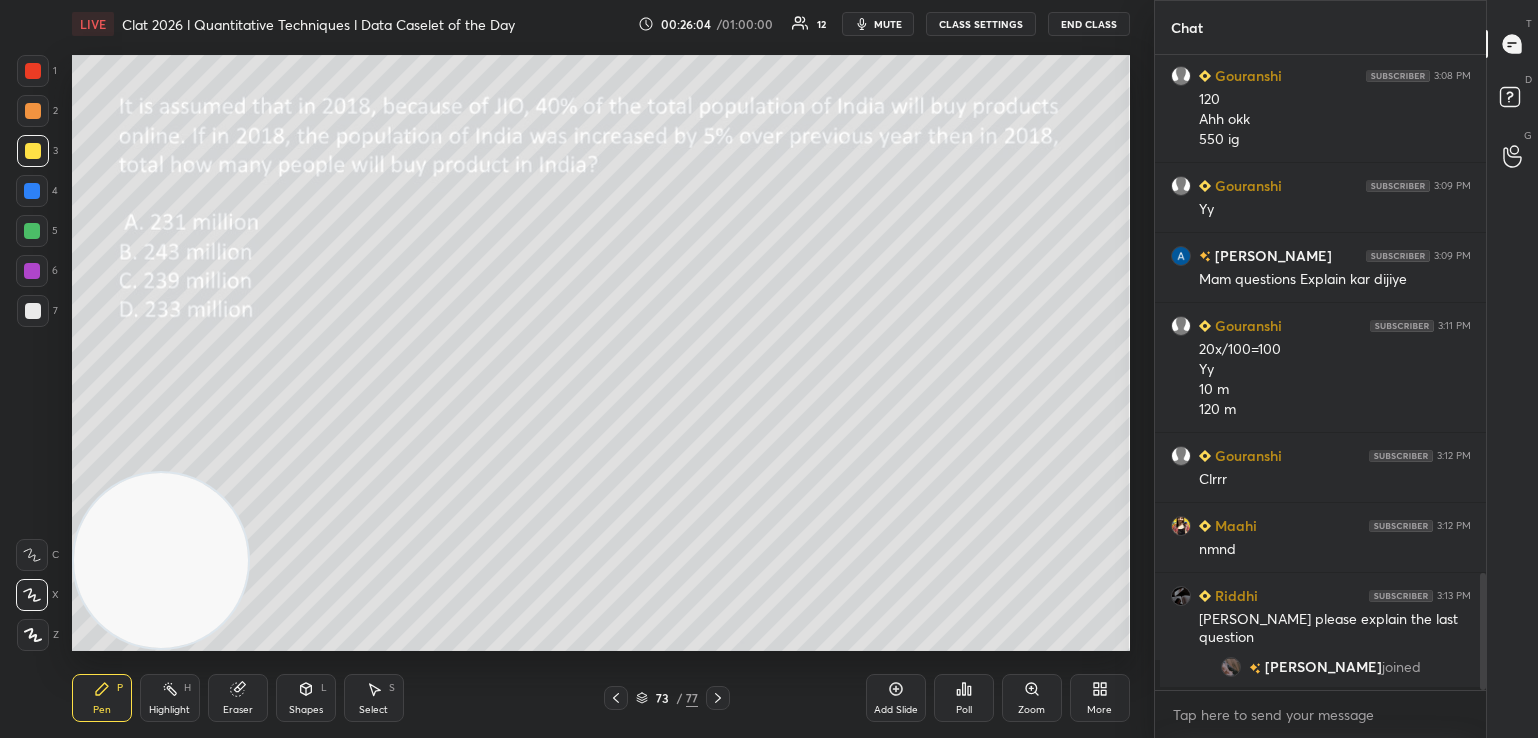 click 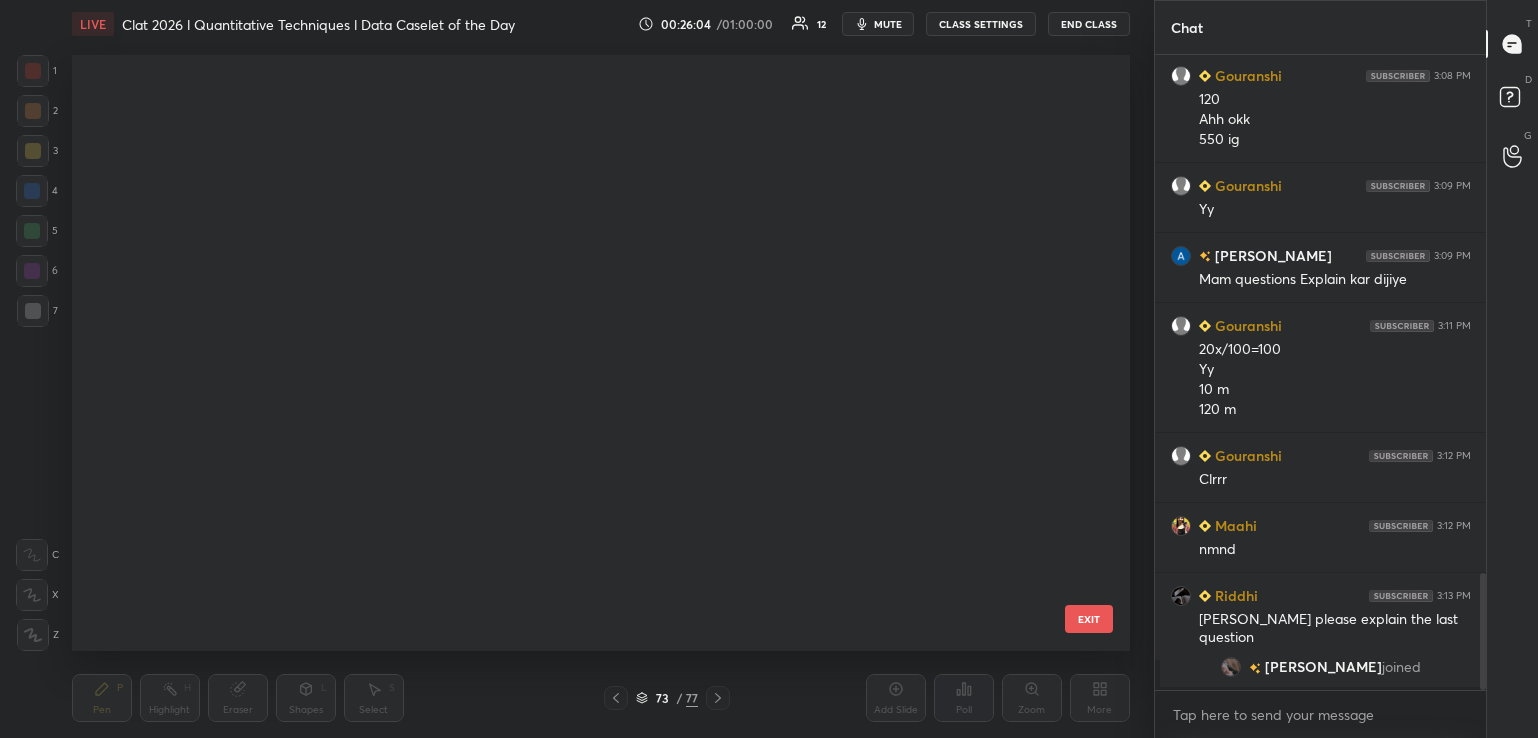 scroll, scrollTop: 3989, scrollLeft: 0, axis: vertical 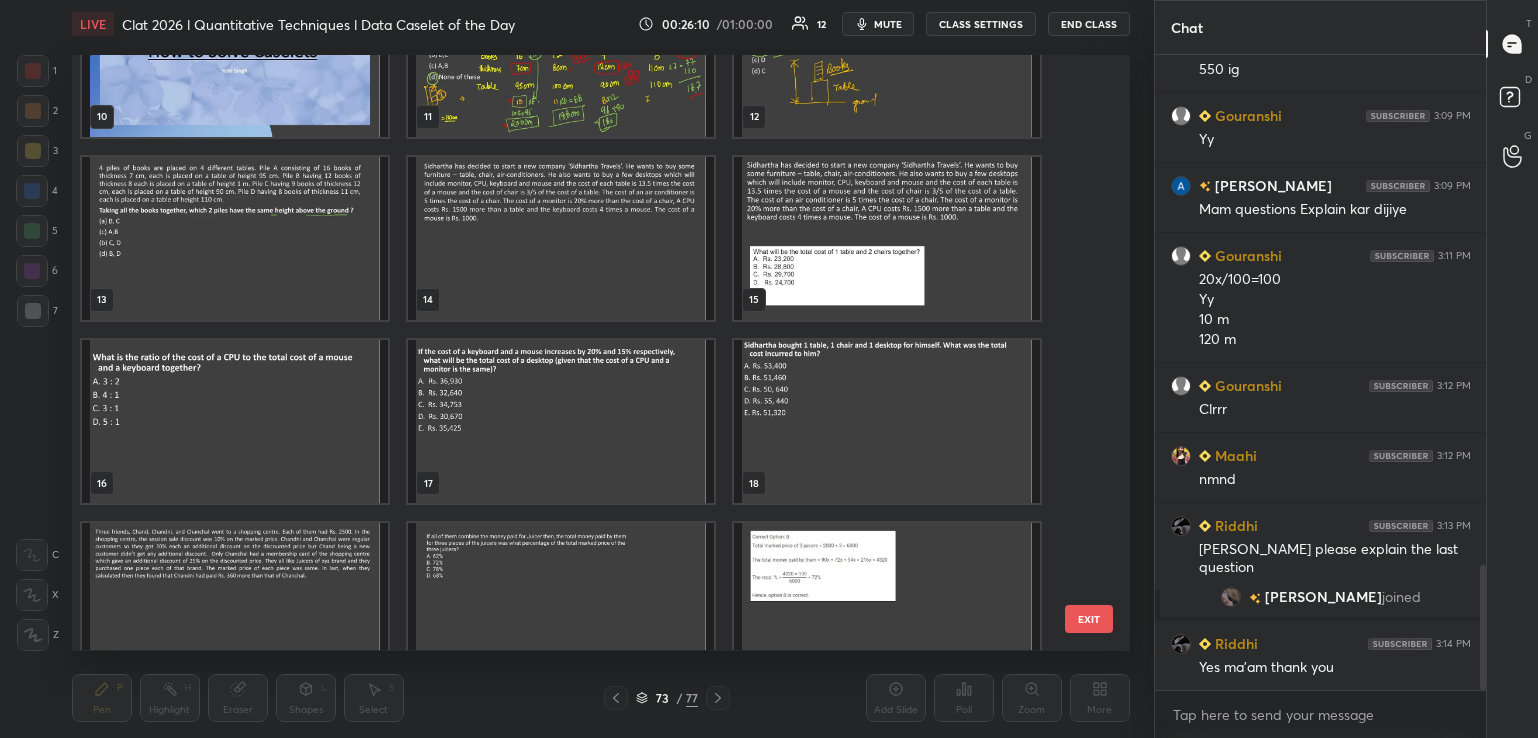 click at bounding box center (561, 238) 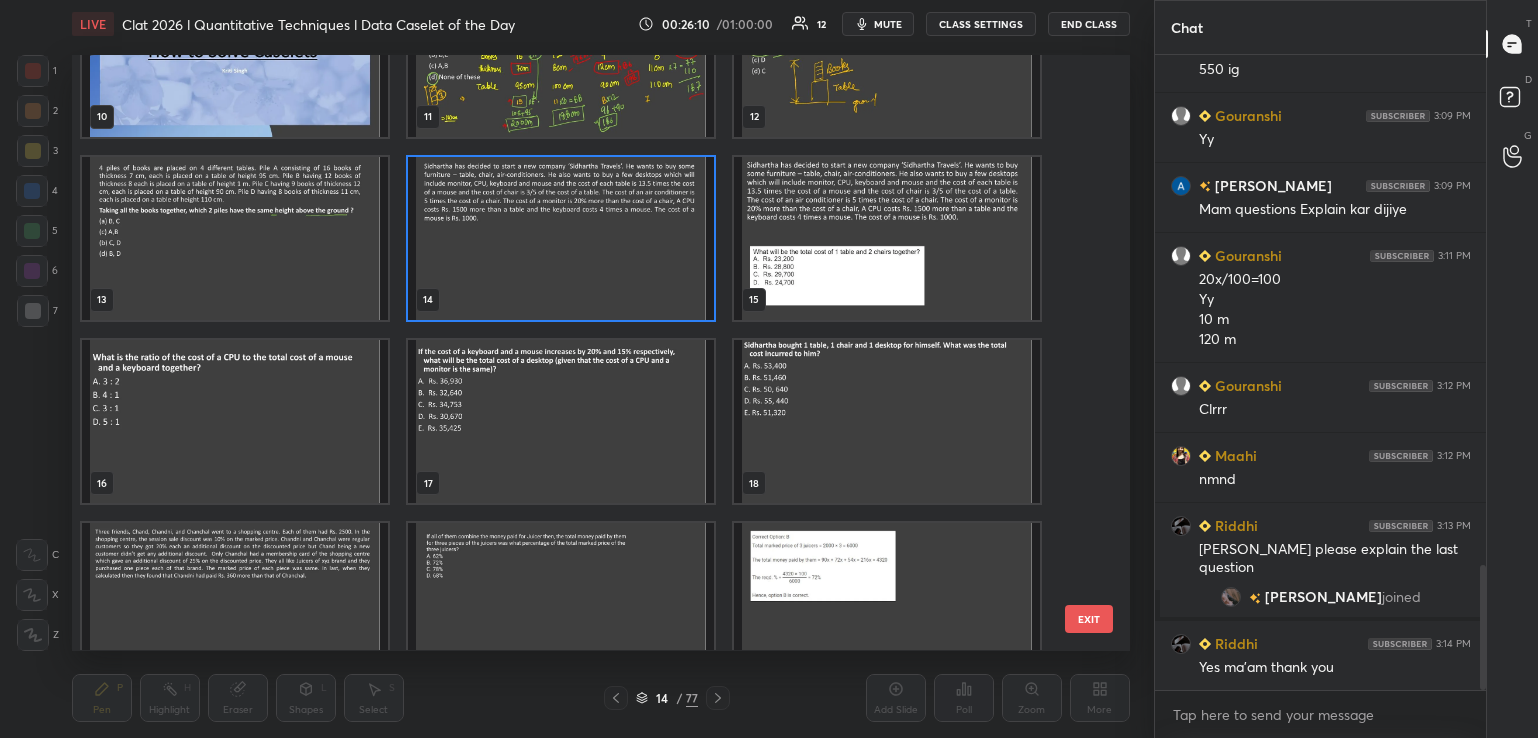 click at bounding box center [561, 238] 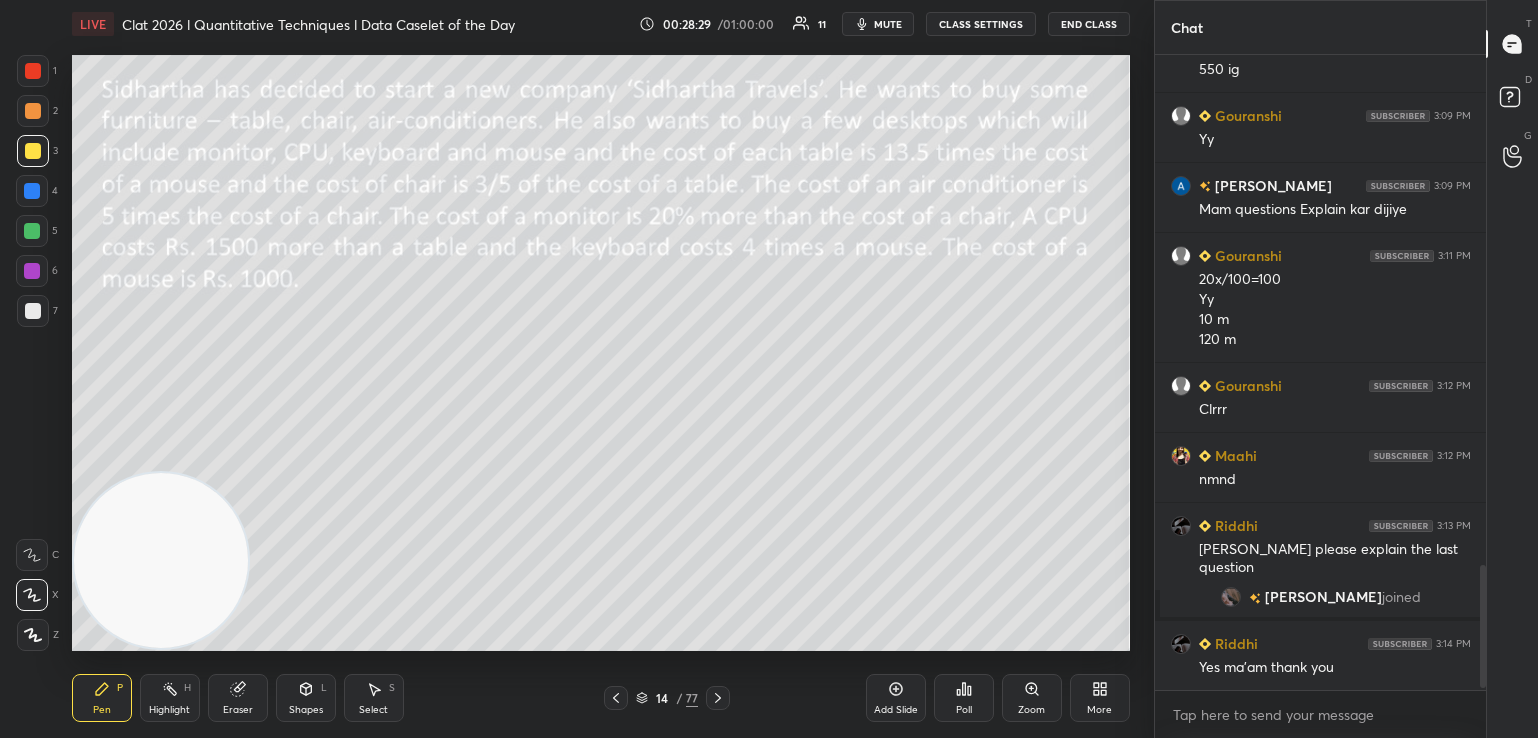 scroll, scrollTop: 2642, scrollLeft: 0, axis: vertical 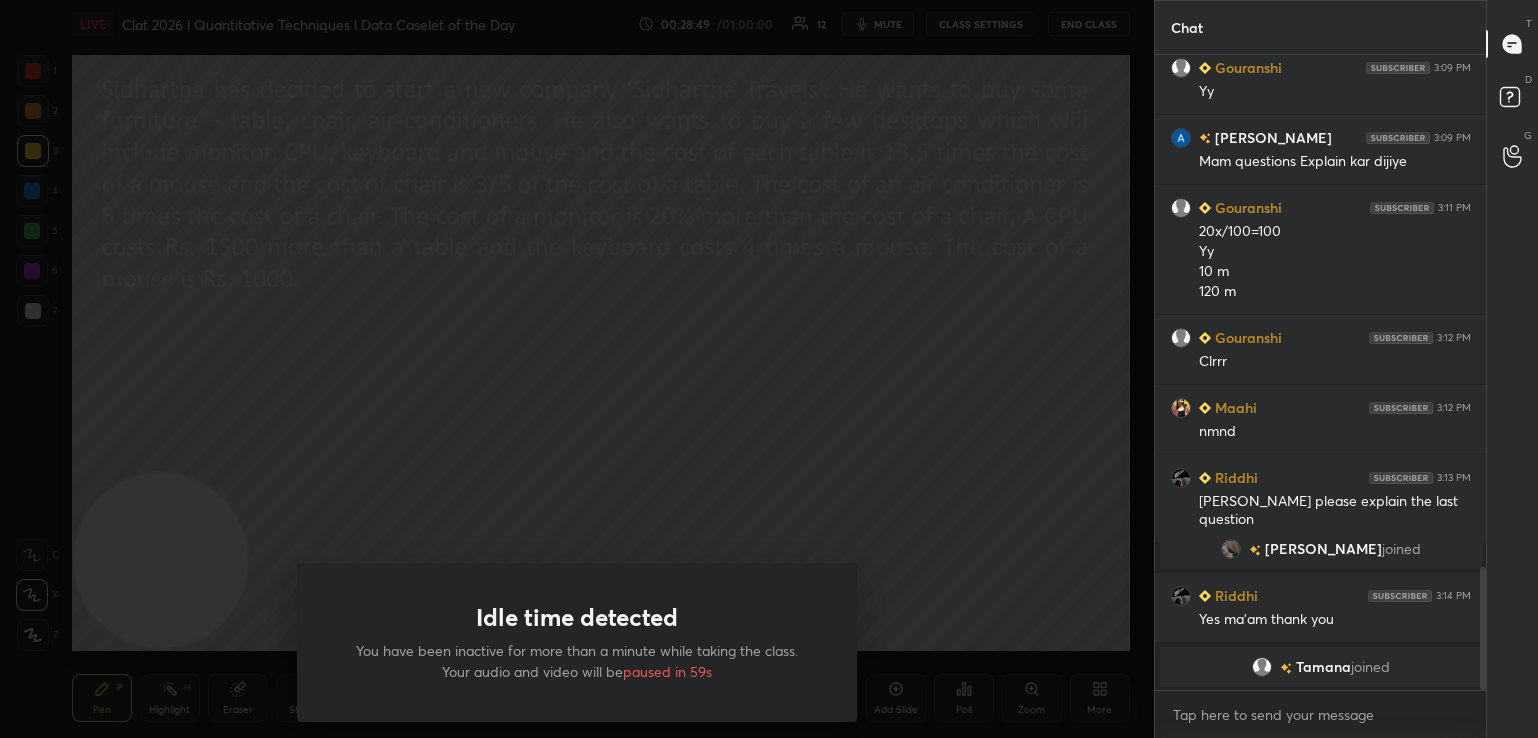 click on "Idle time detected You have been inactive for more than a minute while taking the class. Your audio and video will be  paused in 59s" at bounding box center [577, 369] 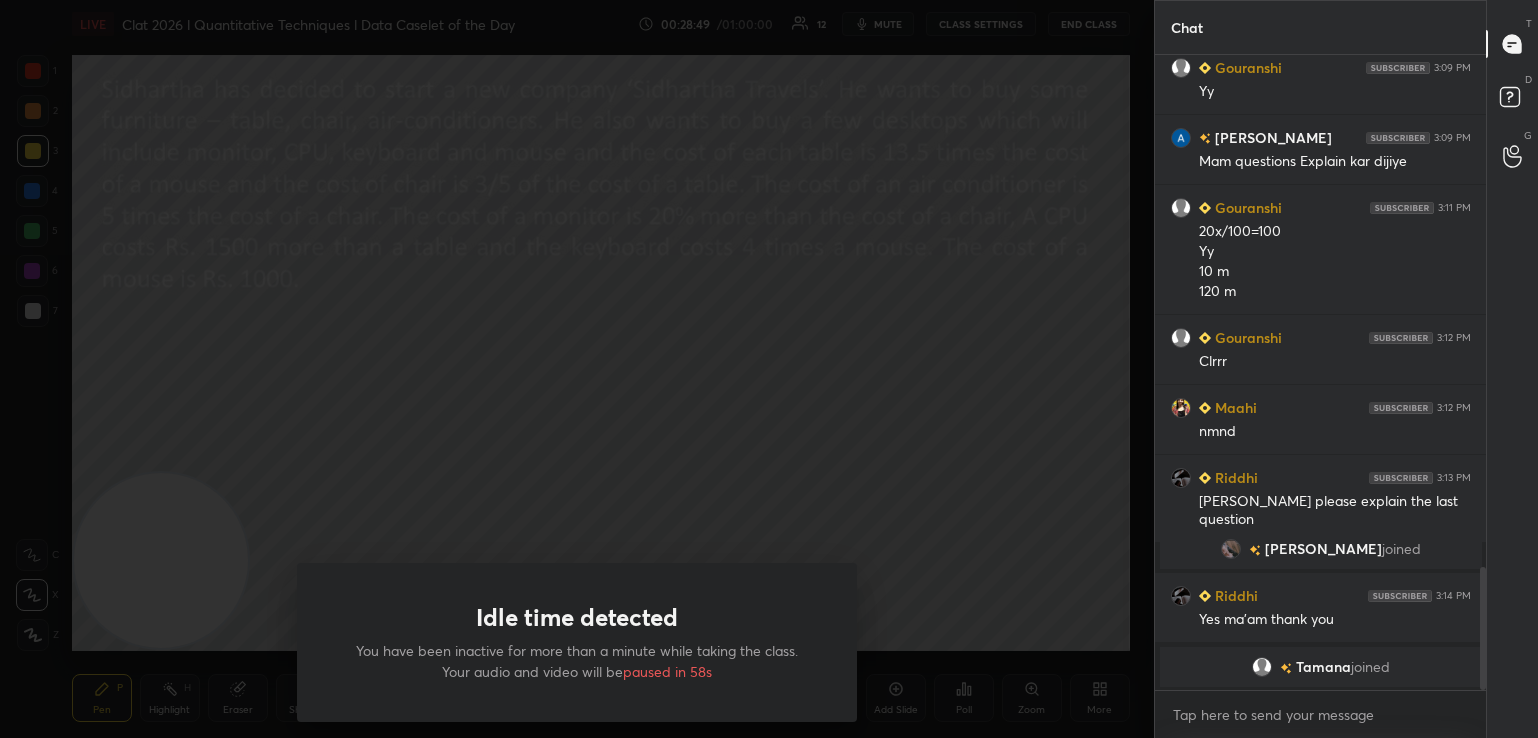click on "Idle time detected You have been inactive for more than a minute while taking the class. Your audio and video will be  paused in 58s" at bounding box center (577, 369) 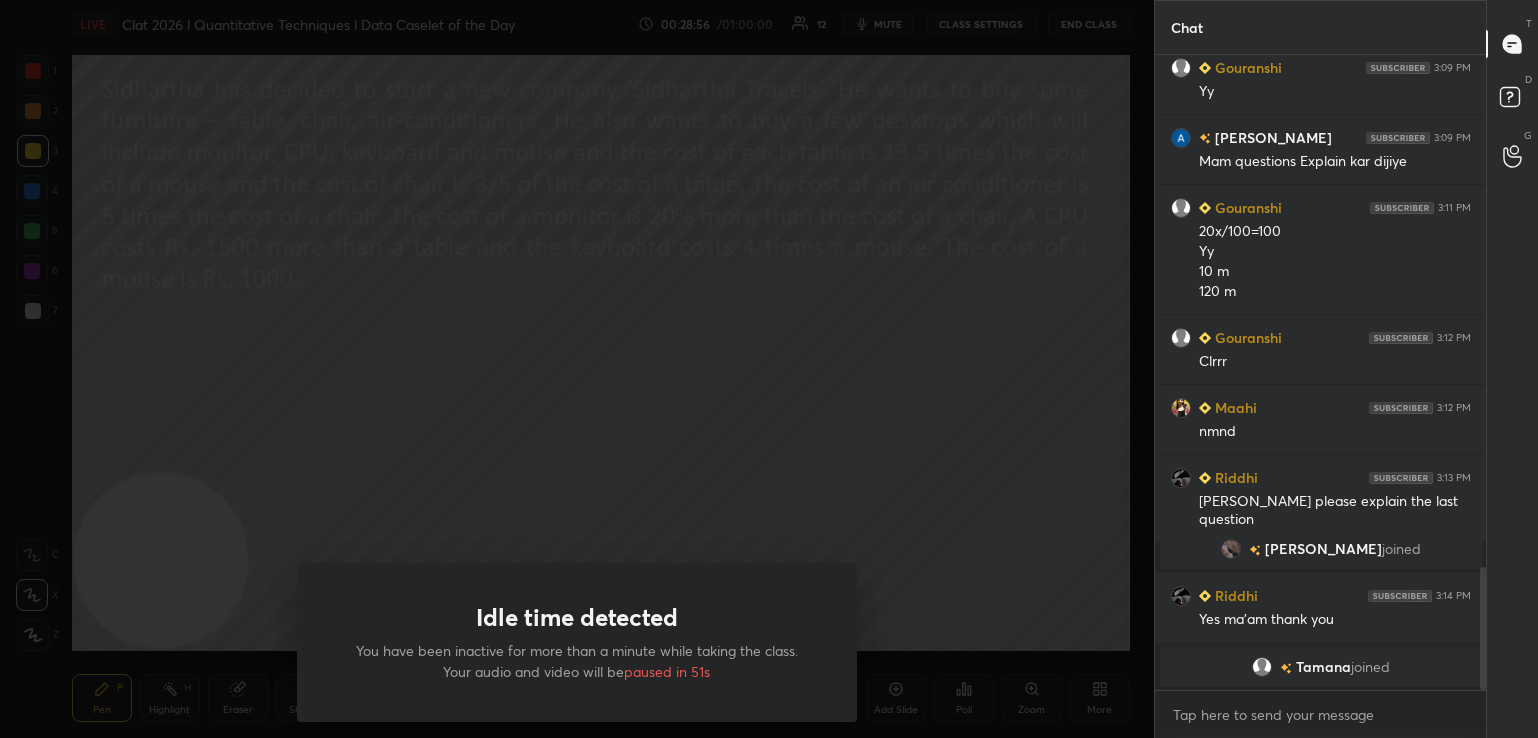 click on "Idle time detected You have been inactive for more than a minute while taking the class. Your audio and video will be  paused in 51s" at bounding box center [577, 369] 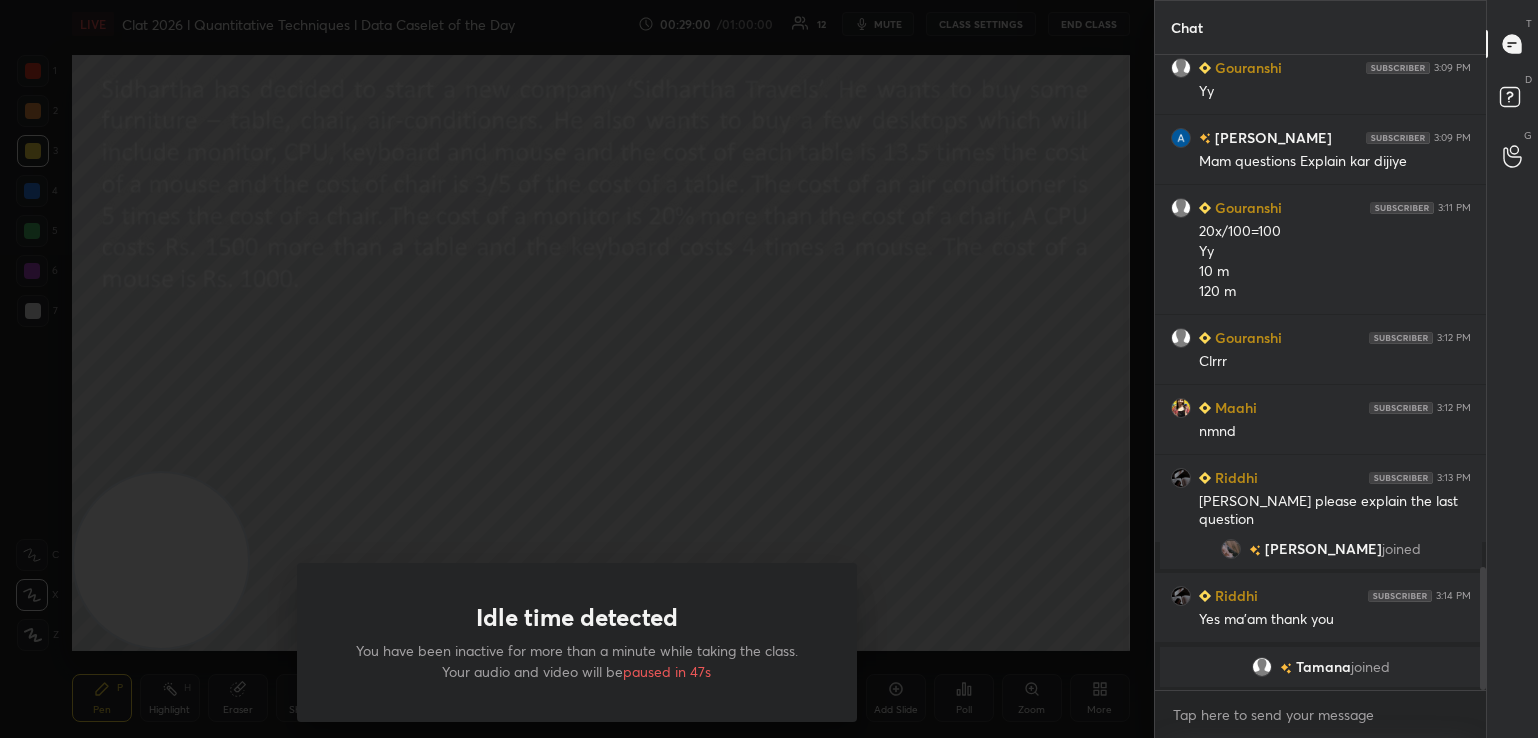 click on "Idle time detected You have been inactive for more than a minute while taking the class. Your audio and video will be  paused in 47s" at bounding box center [577, 369] 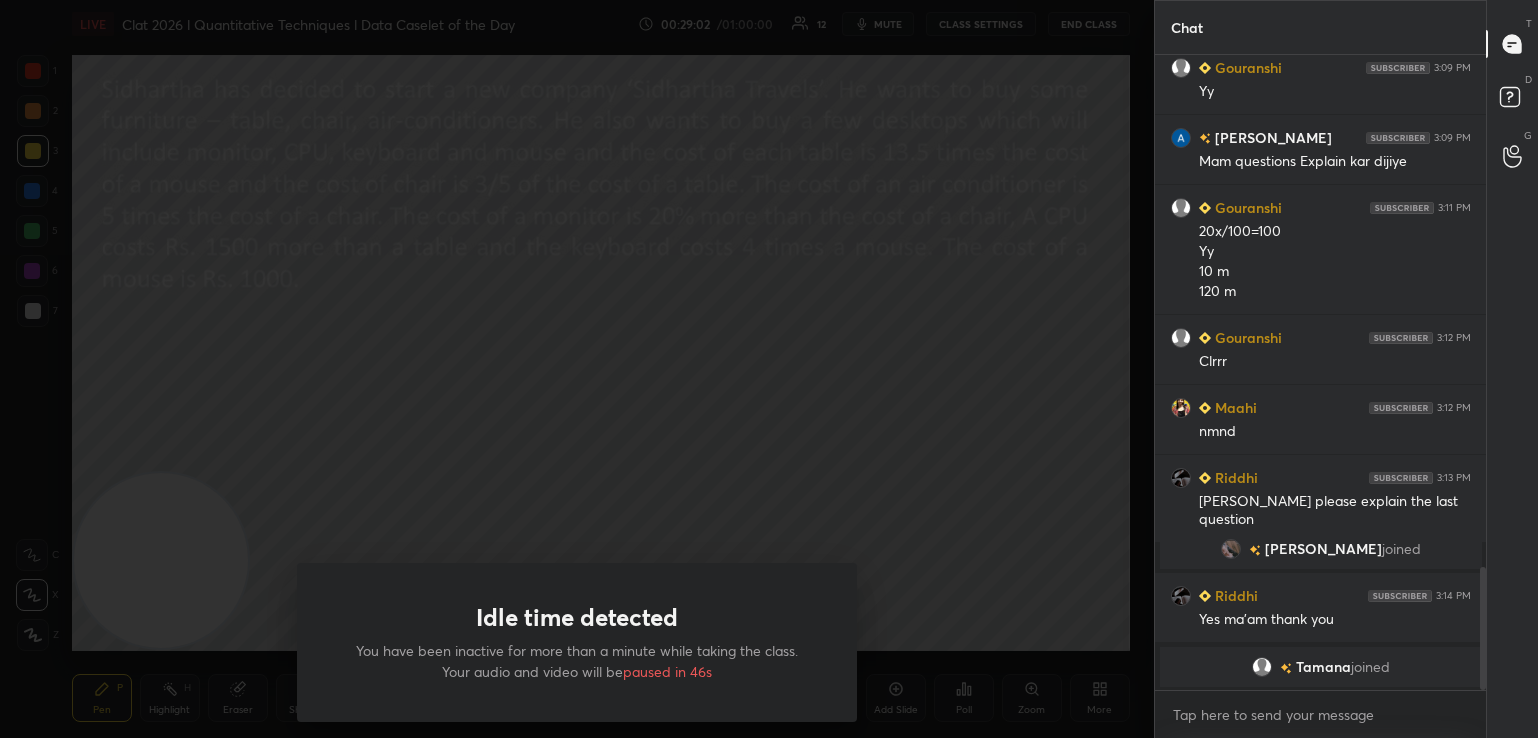 click on "Idle time detected You have been inactive for more than a minute while taking the class. Your audio and video will be  paused in 46s" at bounding box center (577, 369) 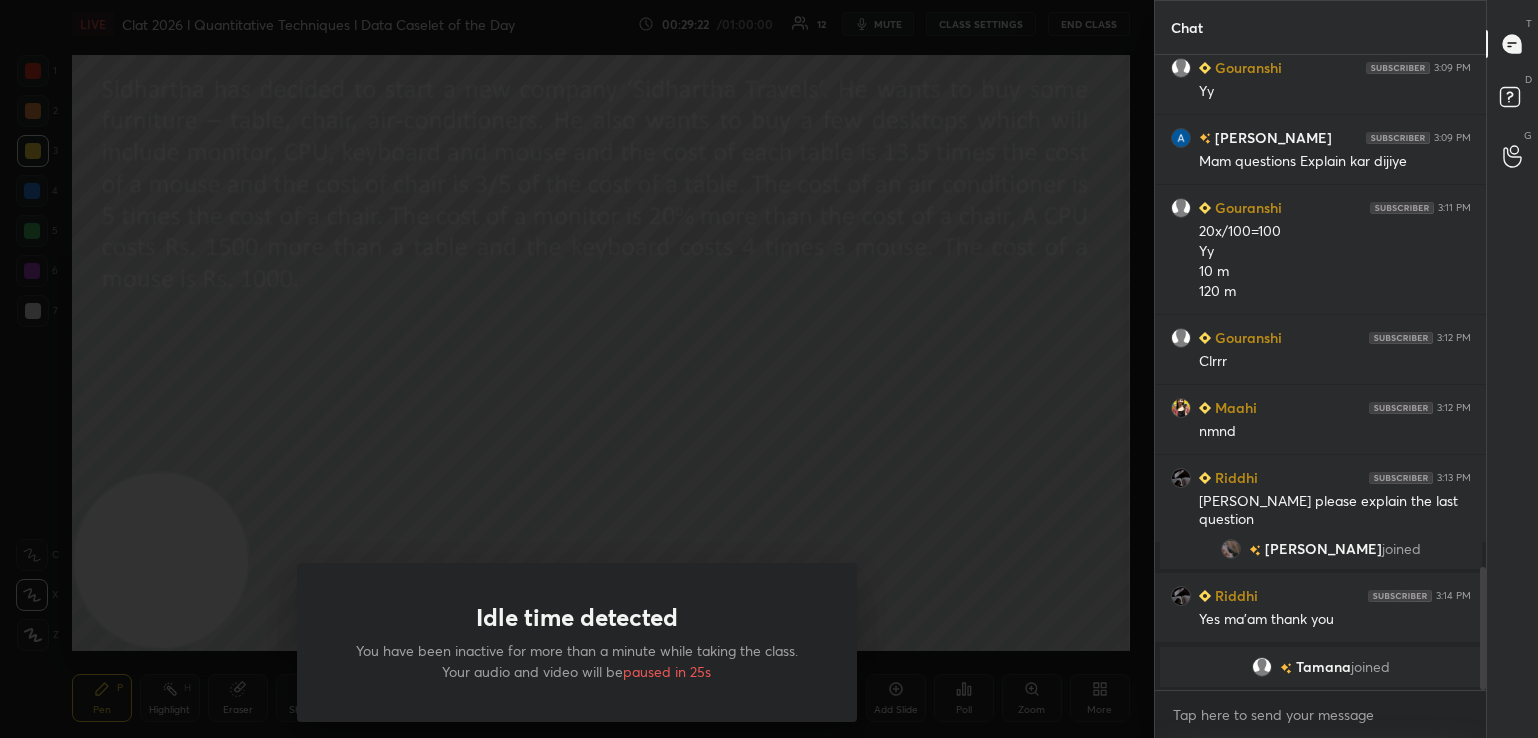 click on "Idle time detected You have been inactive for more than a minute while taking the class. Your audio and video will be  paused in 25s" at bounding box center [577, 369] 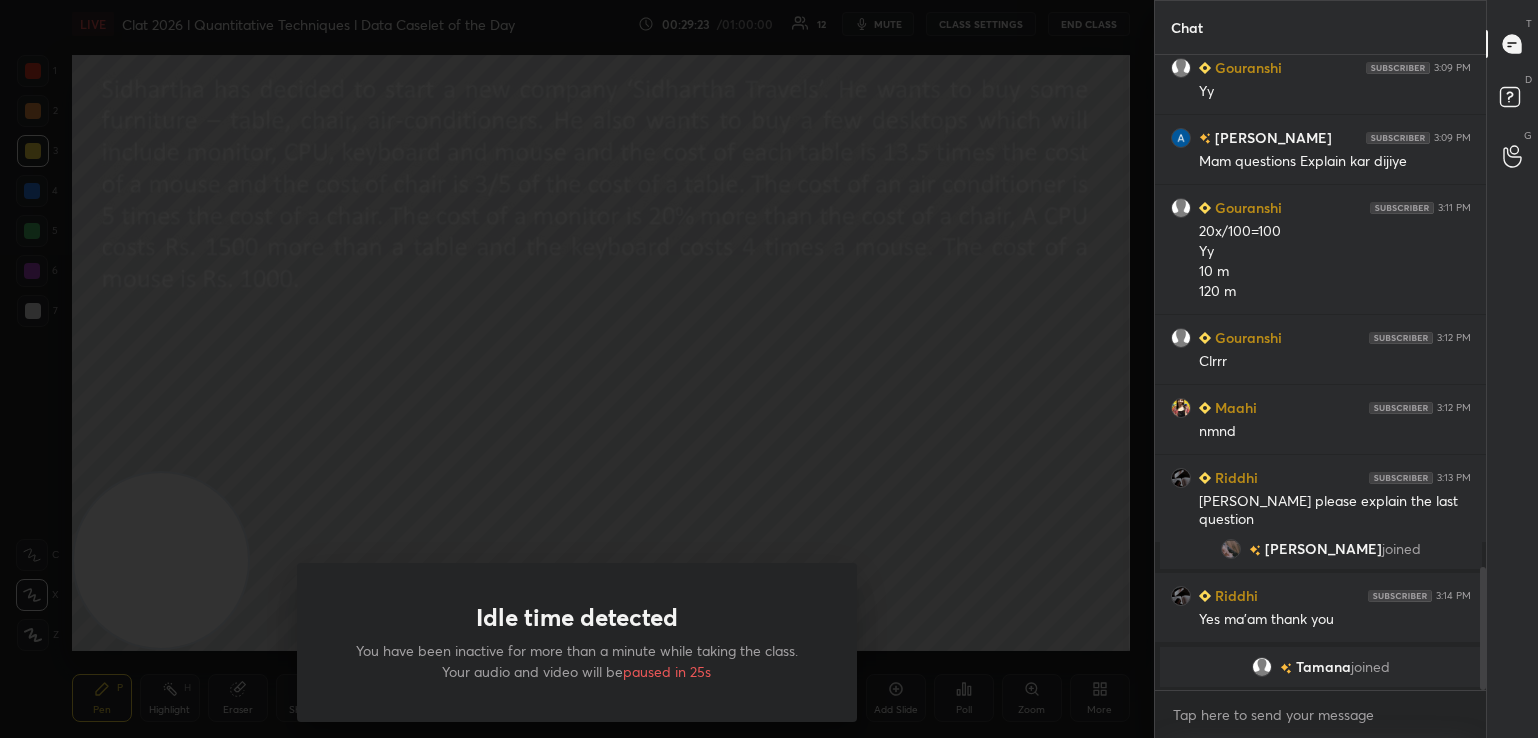 click on "Idle time detected You have been inactive for more than a minute while taking the class. Your audio and video will be  paused in 25s" at bounding box center [577, 369] 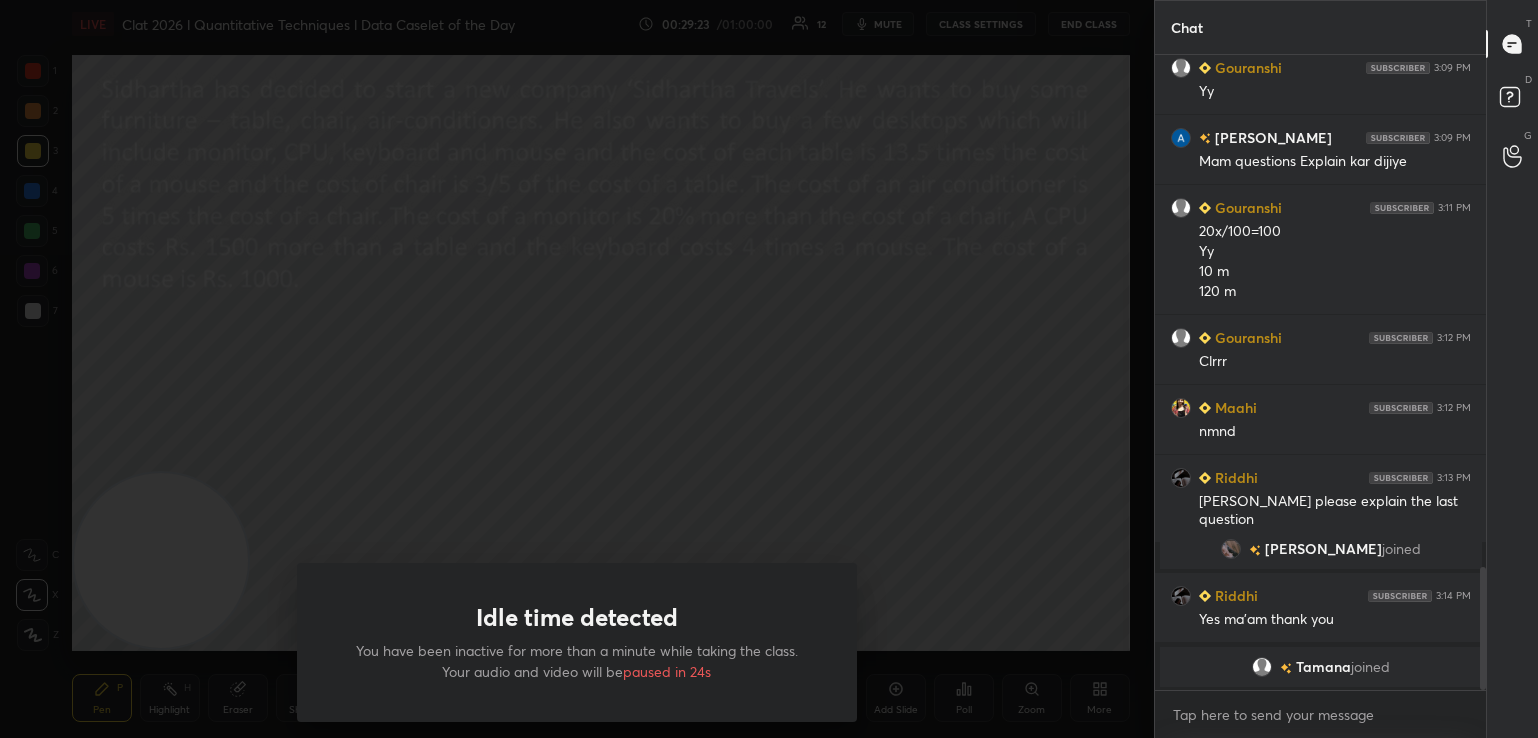 click on "Idle time detected You have been inactive for more than a minute while taking the class. Your audio and video will be  paused in 24s" at bounding box center [577, 369] 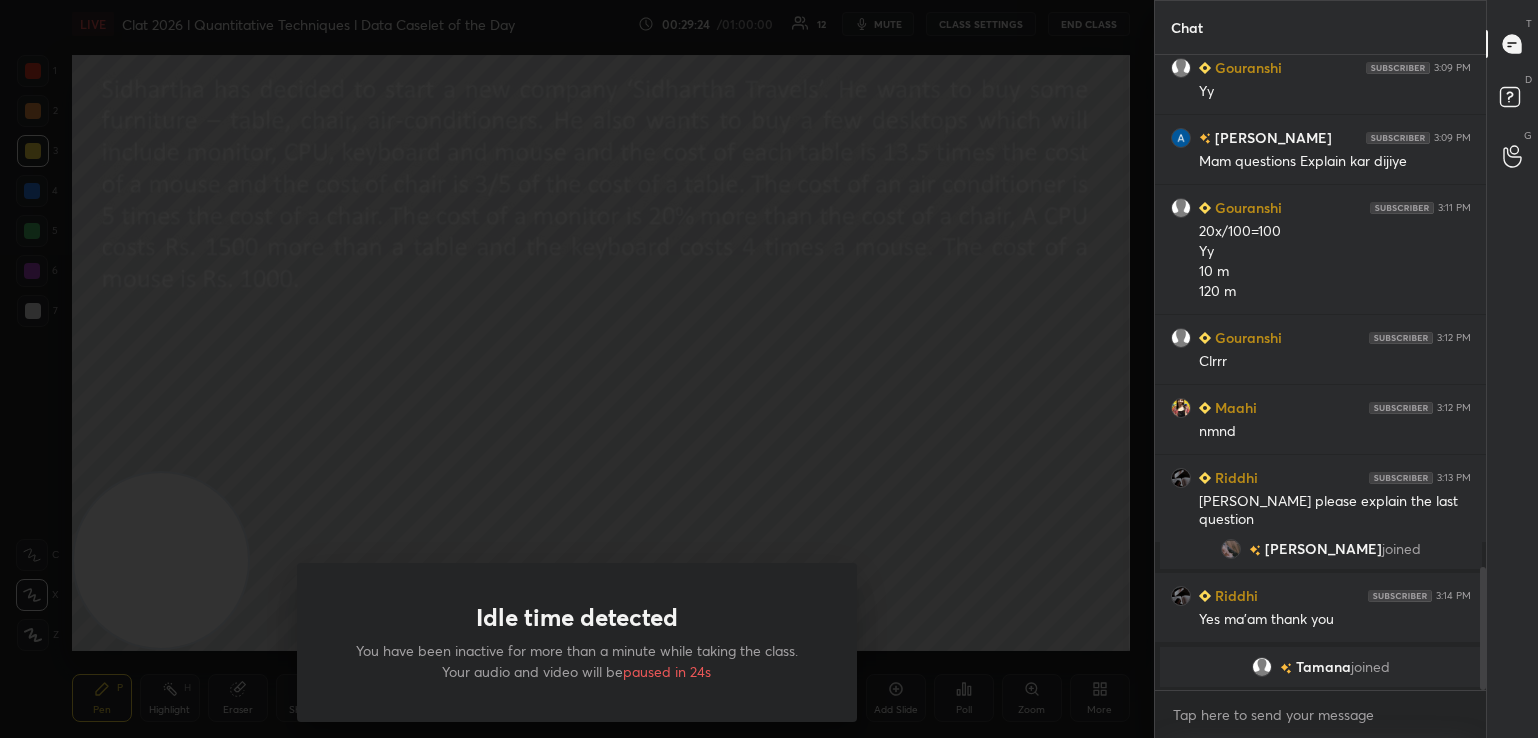 click on "Idle time detected You have been inactive for more than a minute while taking the class. Your audio and video will be  paused in 24s" at bounding box center [577, 369] 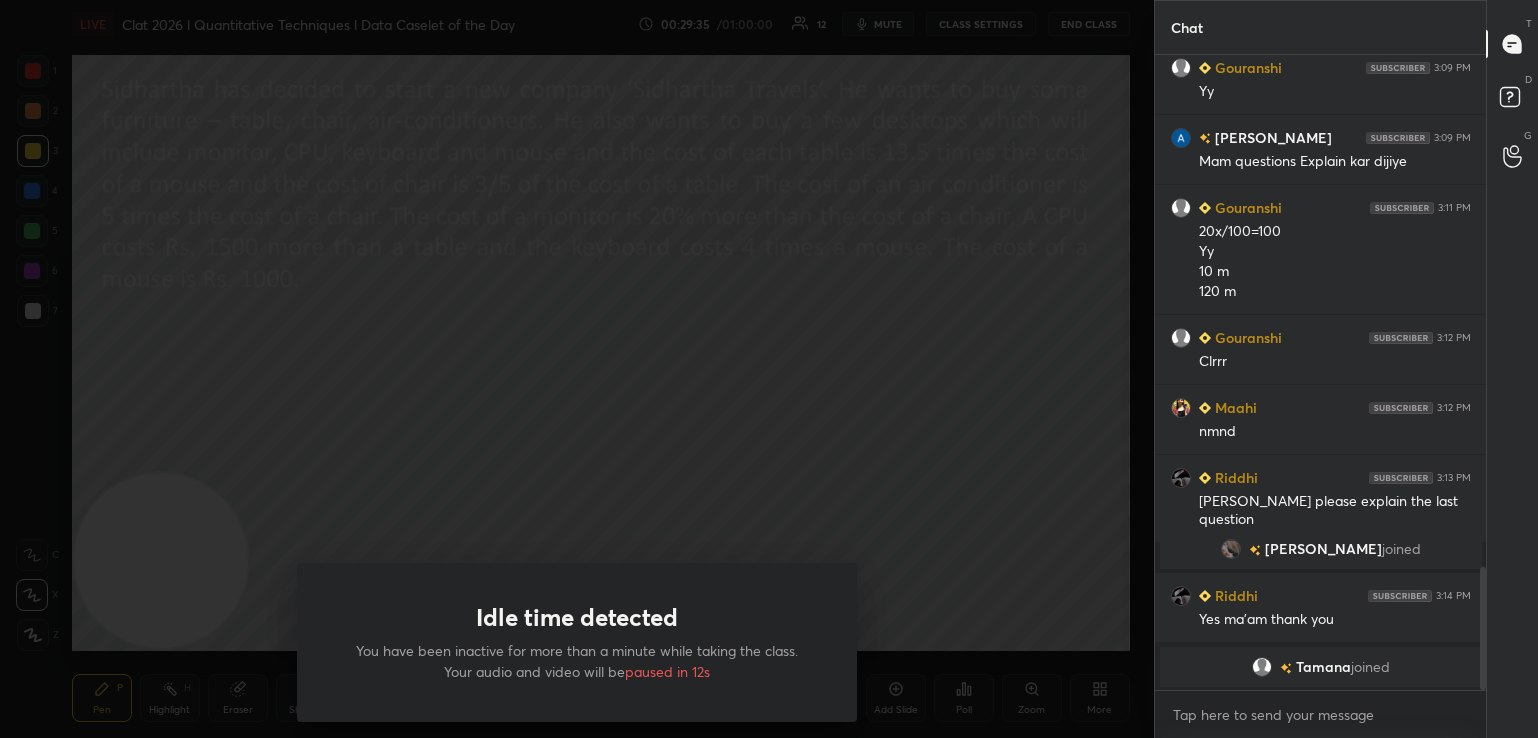 click on "Idle time detected You have been inactive for more than a minute while taking the class. Your audio and video will be  paused in 12s" at bounding box center (577, 369) 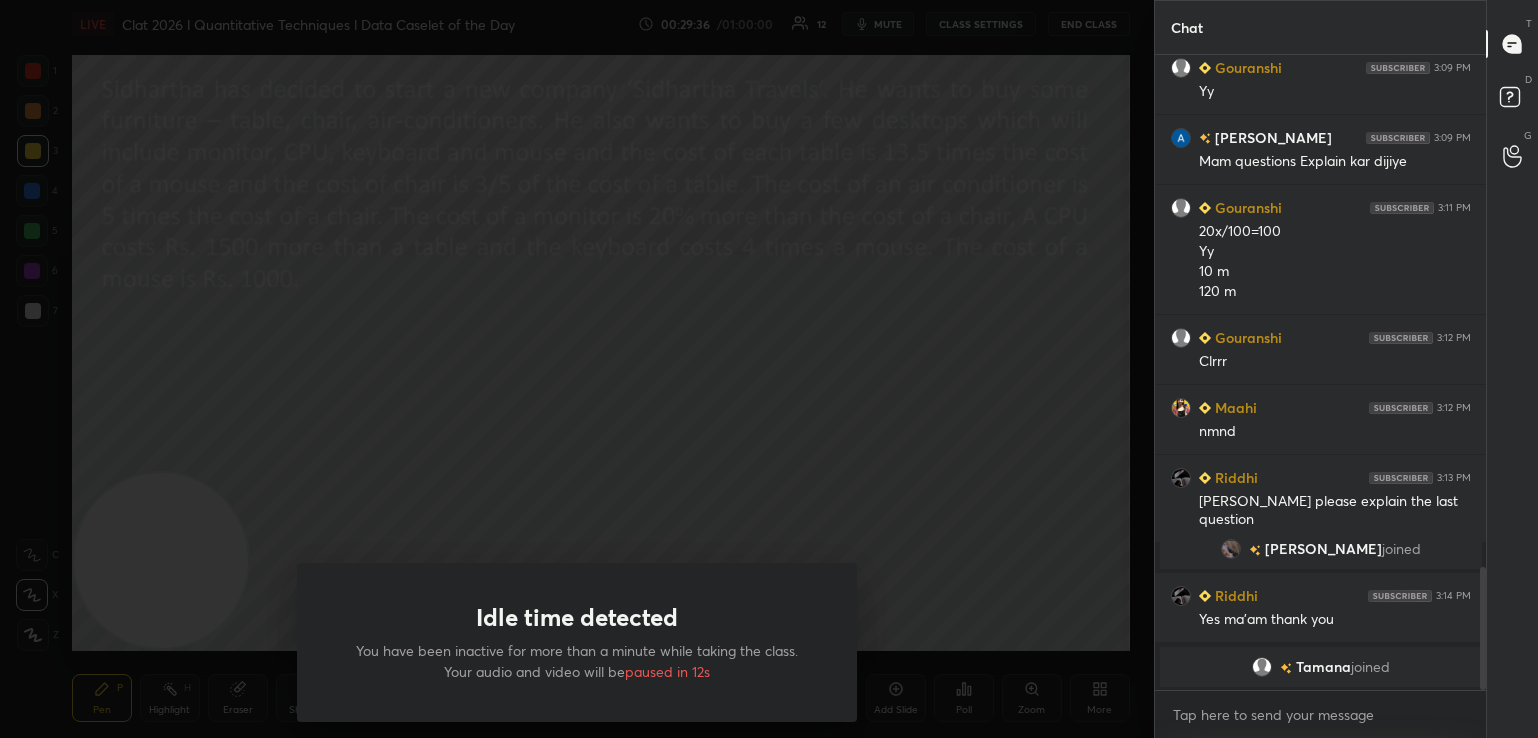 click on "Idle time detected You have been inactive for more than a minute while taking the class. Your audio and video will be  paused in 12s" at bounding box center [577, 369] 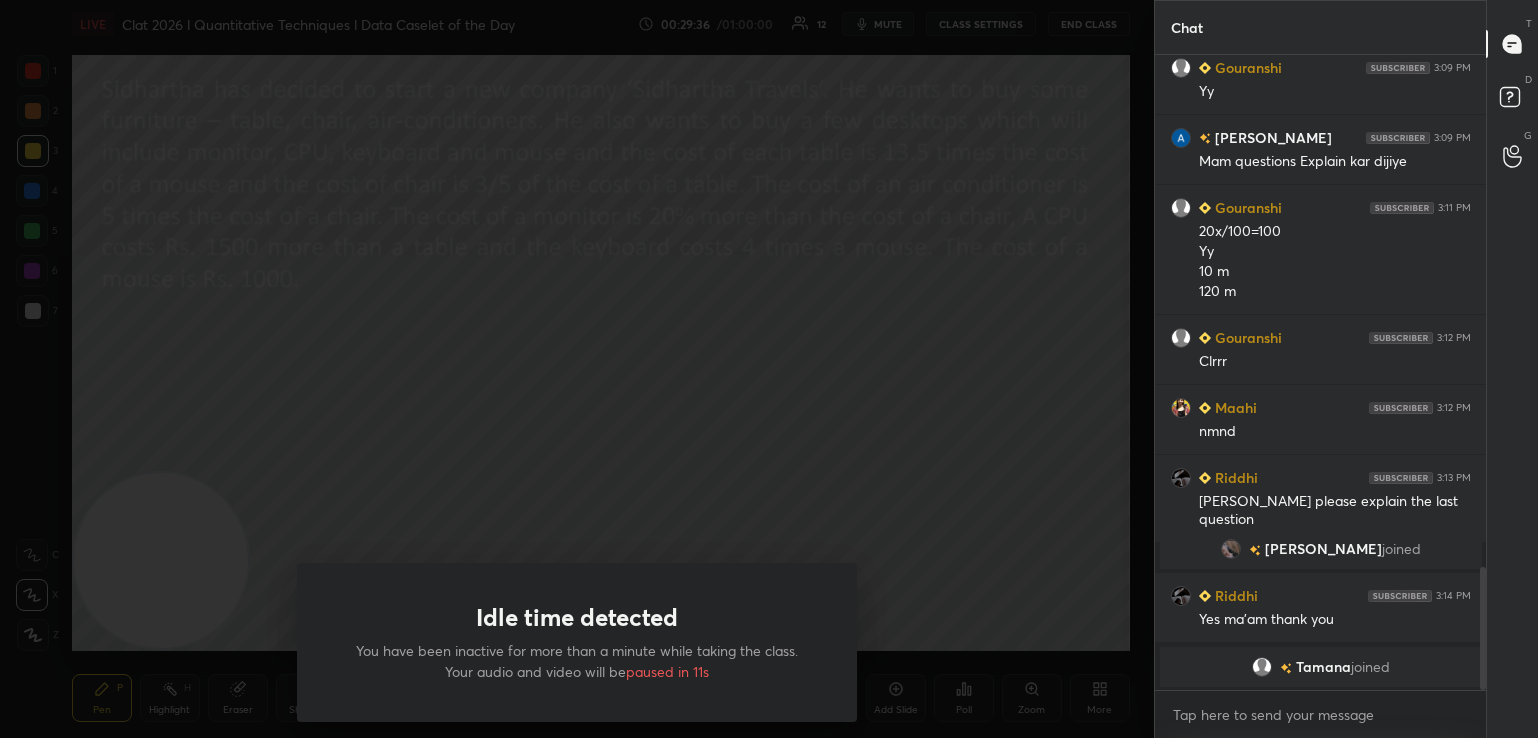 click on "Idle time detected You have been inactive for more than a minute while taking the class. Your audio and video will be  paused in 11s" at bounding box center (577, 369) 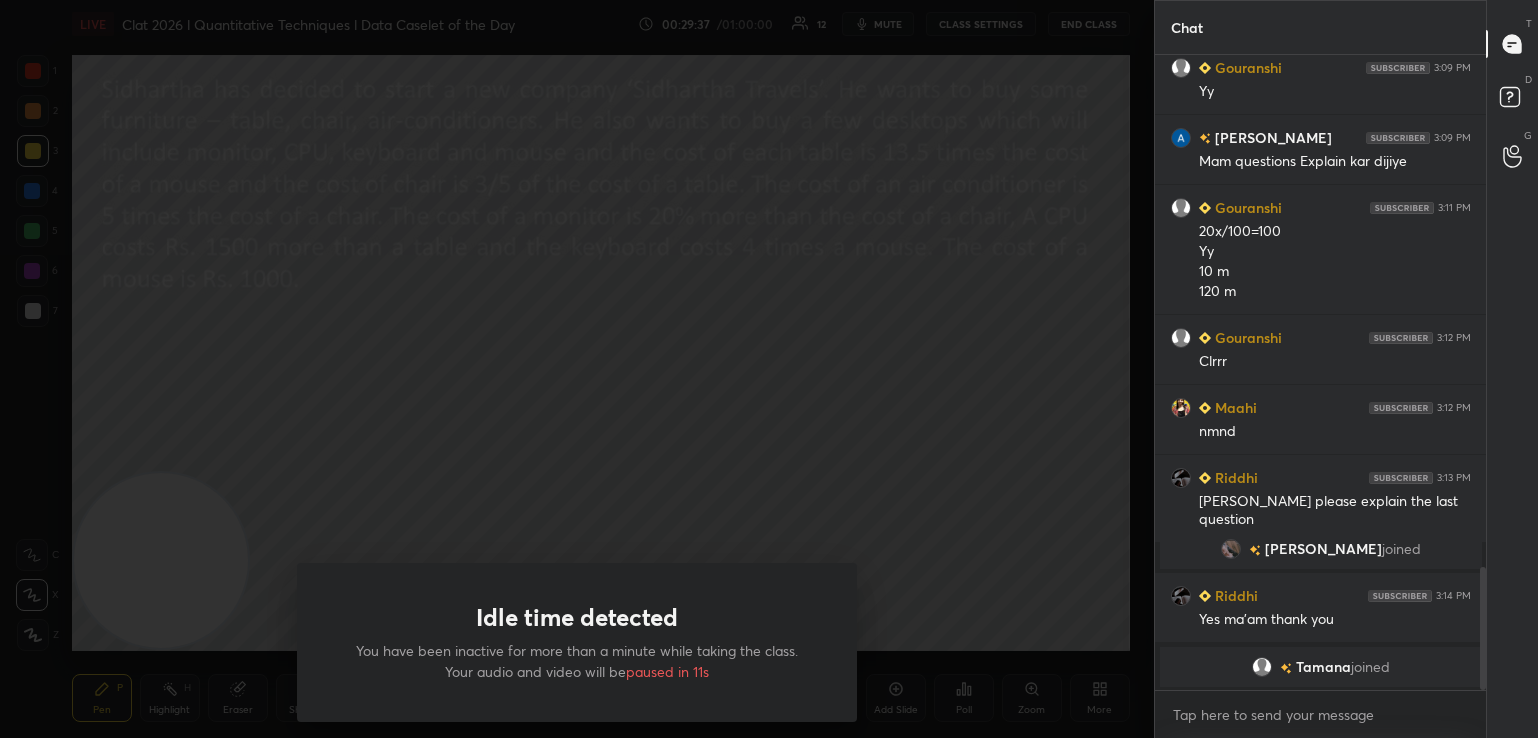 click on "Idle time detected You have been inactive for more than a minute while taking the class. Your audio and video will be  paused in 11s" at bounding box center (577, 369) 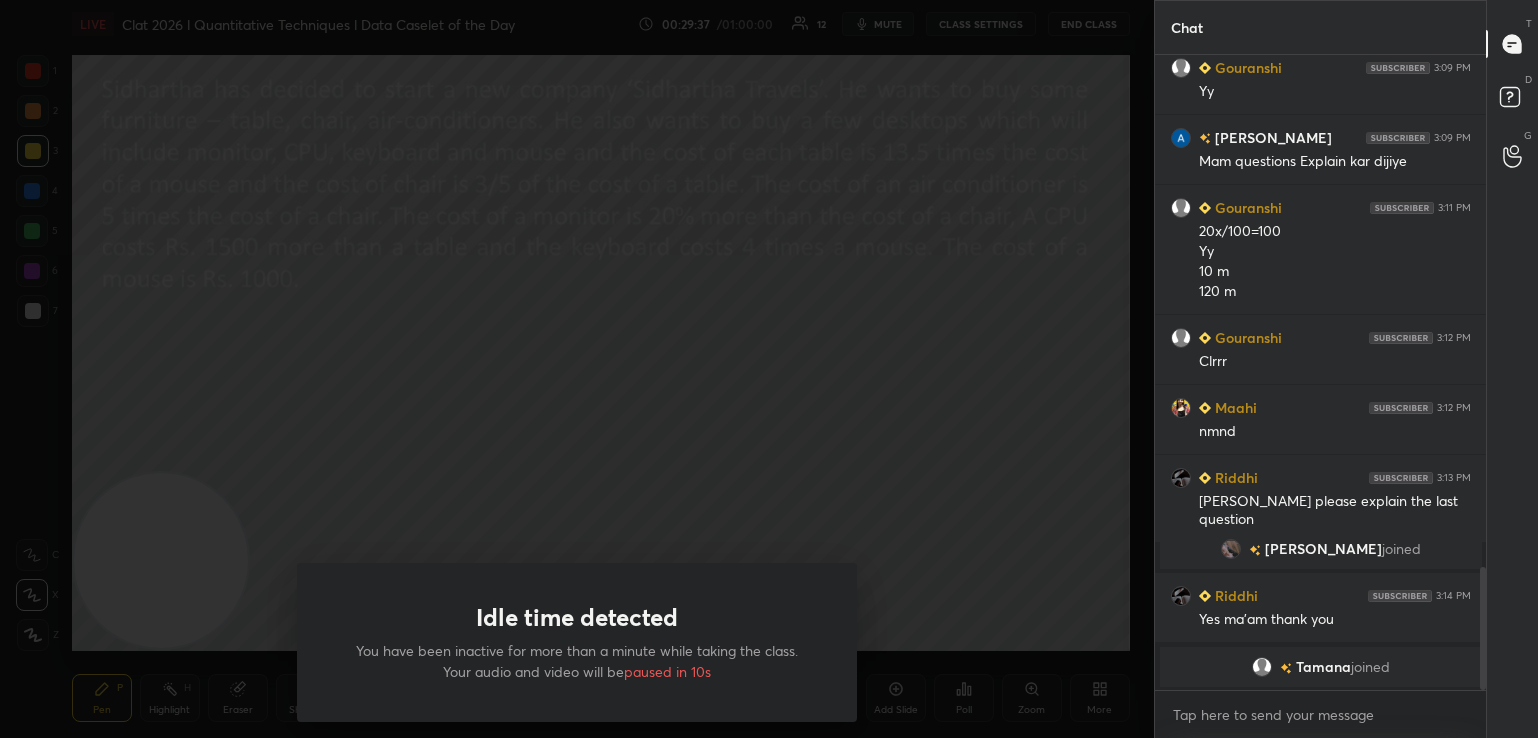 click on "Idle time detected You have been inactive for more than a minute while taking the class. Your audio and video will be  paused in 10s" at bounding box center [577, 369] 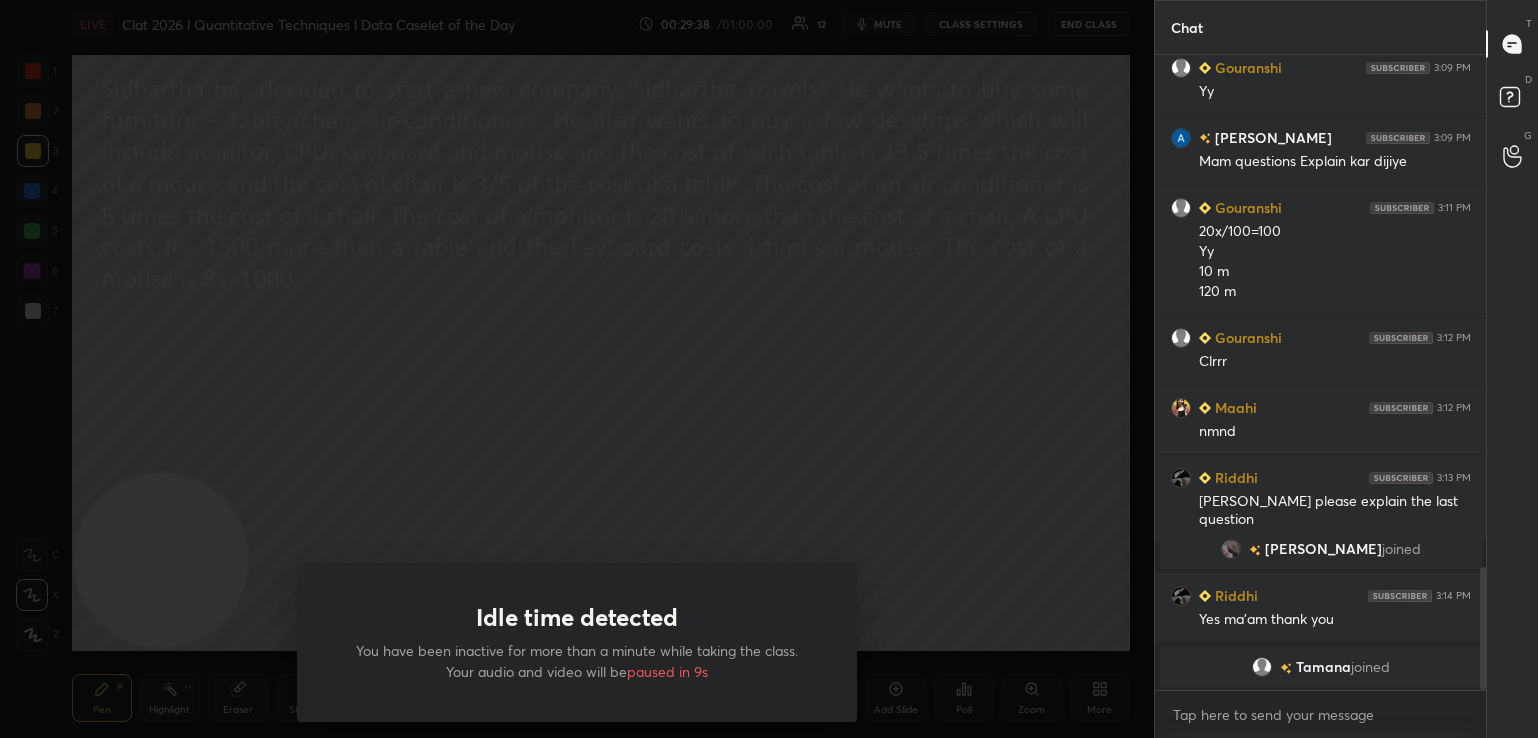 click on "Idle time detected You have been inactive for more than a minute while taking the class. Your audio and video will be  paused in 9s" at bounding box center (577, 369) 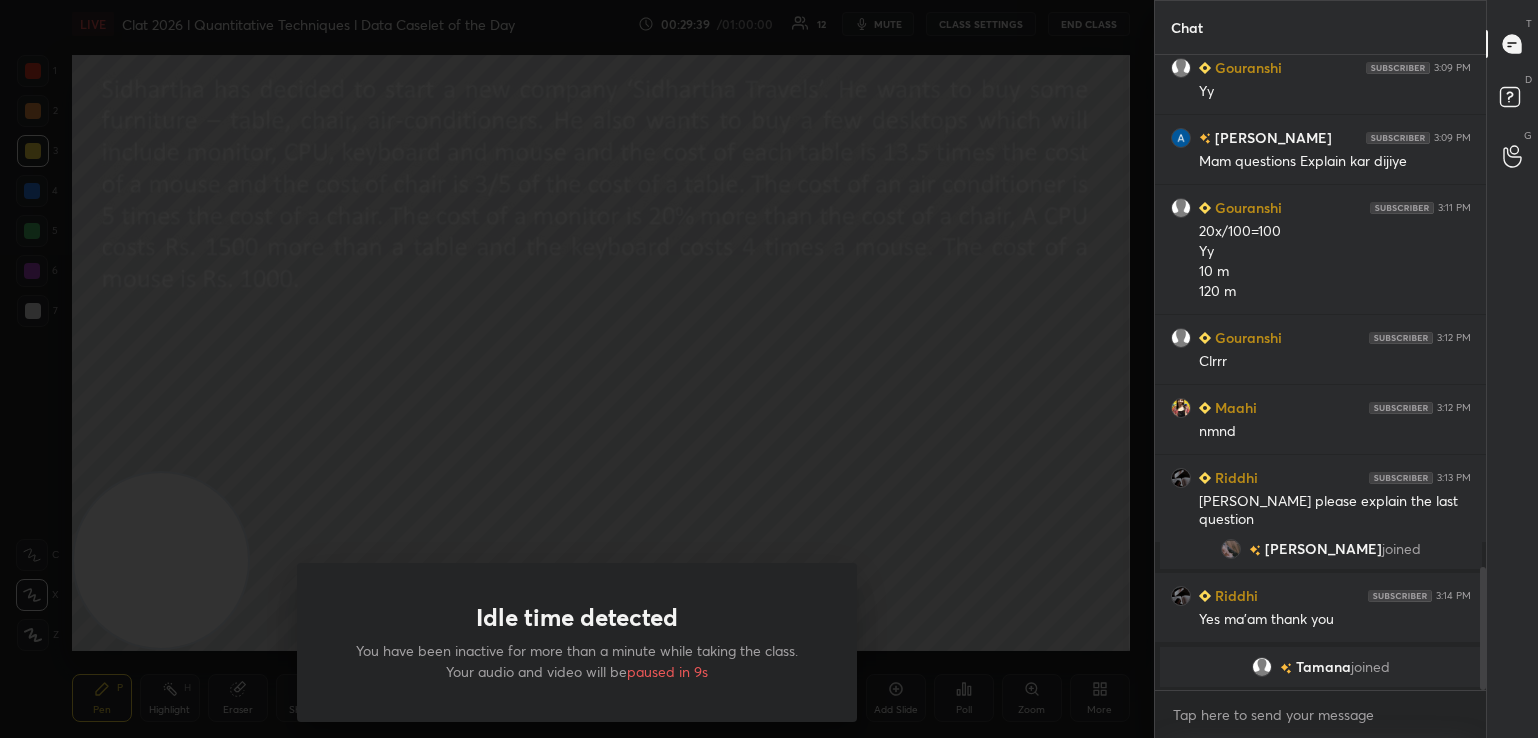 click on "Idle time detected You have been inactive for more than a minute while taking the class. Your audio and video will be  paused in 9s" at bounding box center (577, 369) 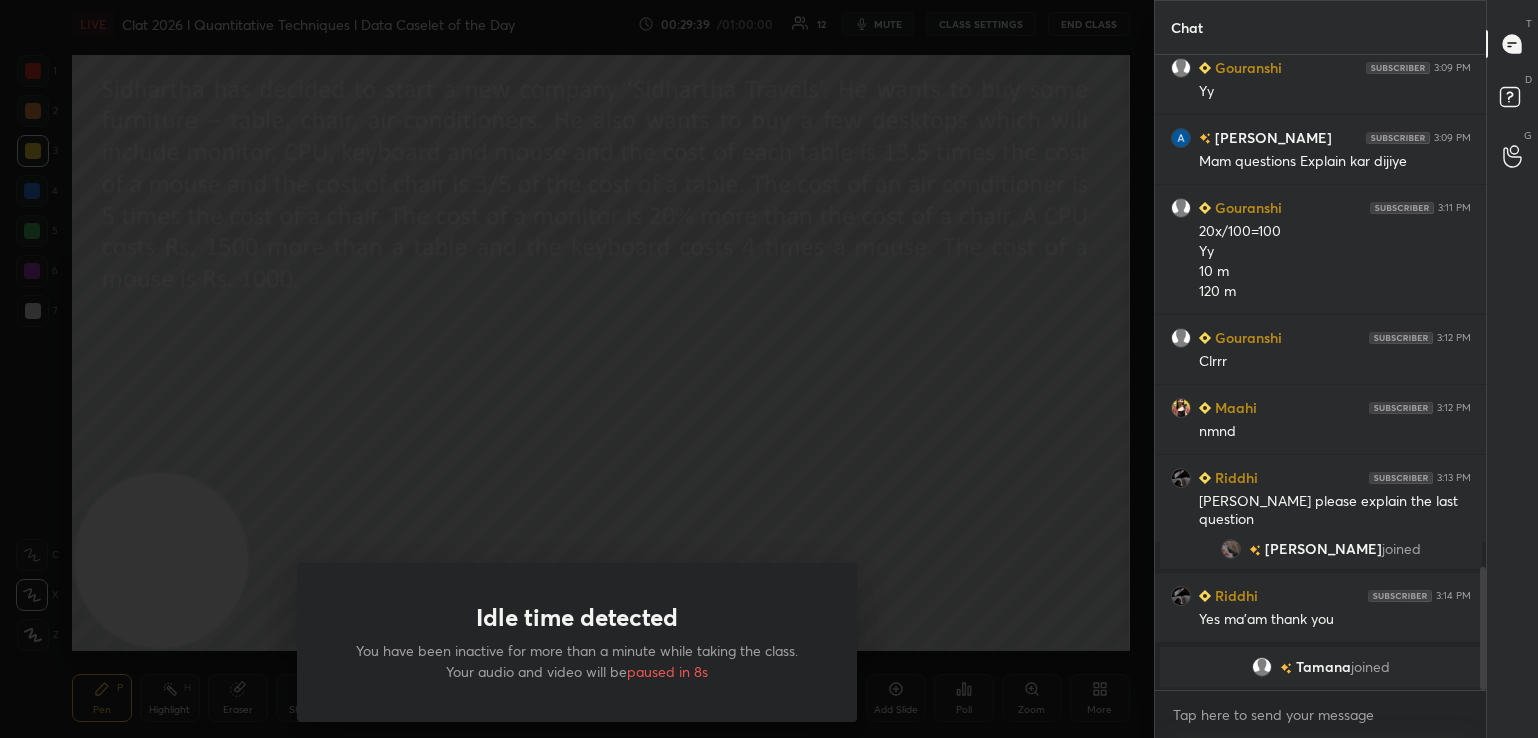 click on "Idle time detected You have been inactive for more than a minute while taking the class. Your audio and video will be  paused in 8s" at bounding box center (577, 369) 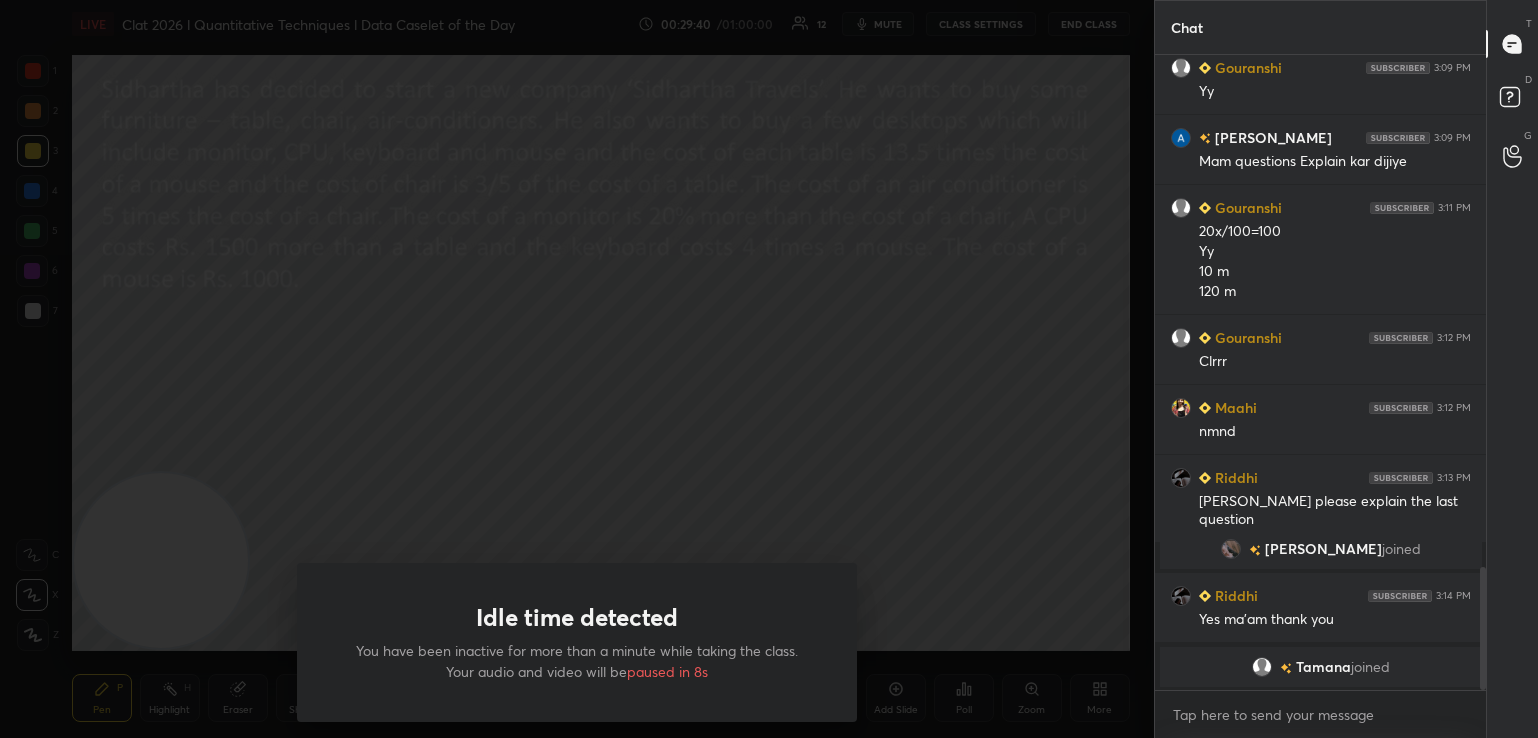 click on "Idle time detected You have been inactive for more than a minute while taking the class. Your audio and video will be  paused in 8s" at bounding box center (577, 369) 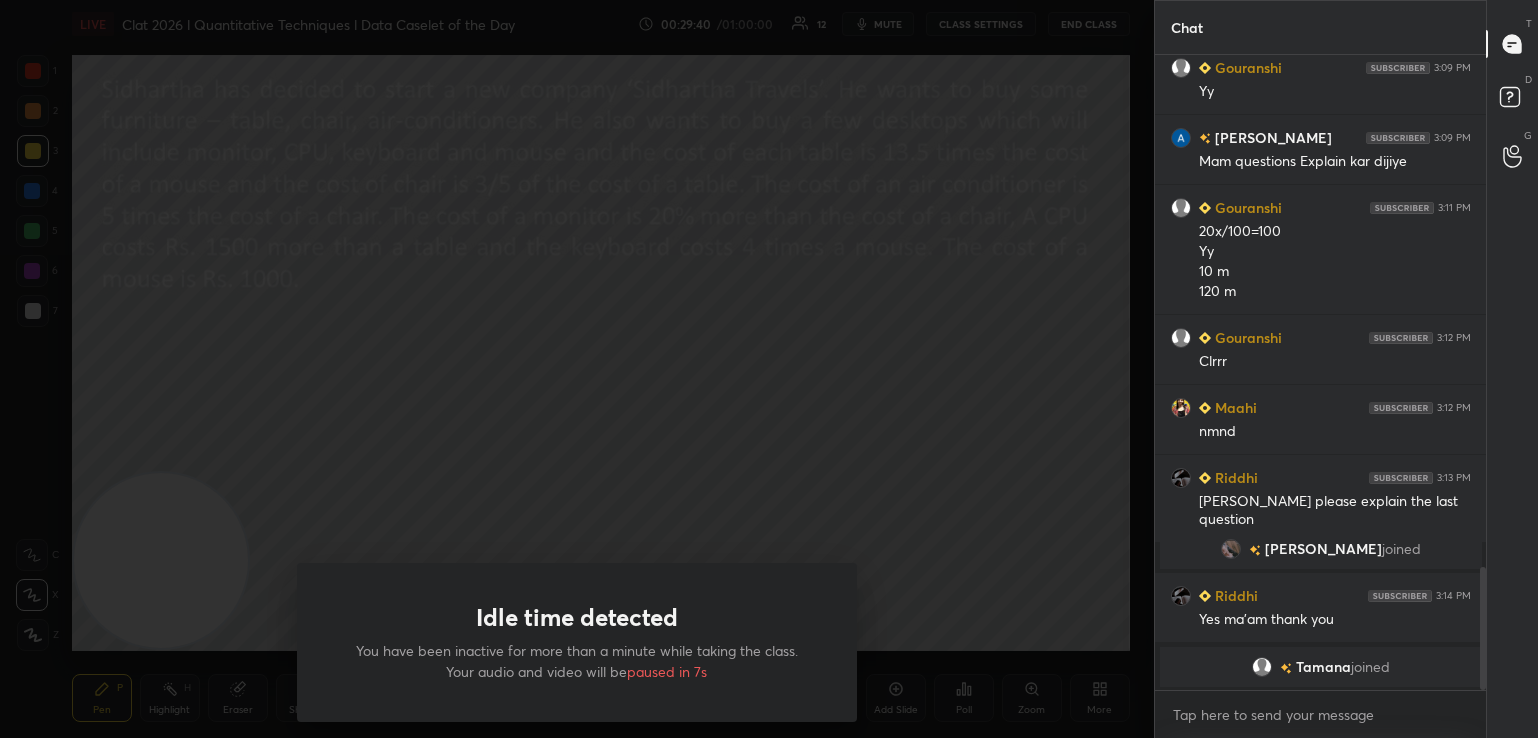click on "Idle time detected You have been inactive for more than a minute while taking the class. Your audio and video will be  paused in 7s" at bounding box center [577, 369] 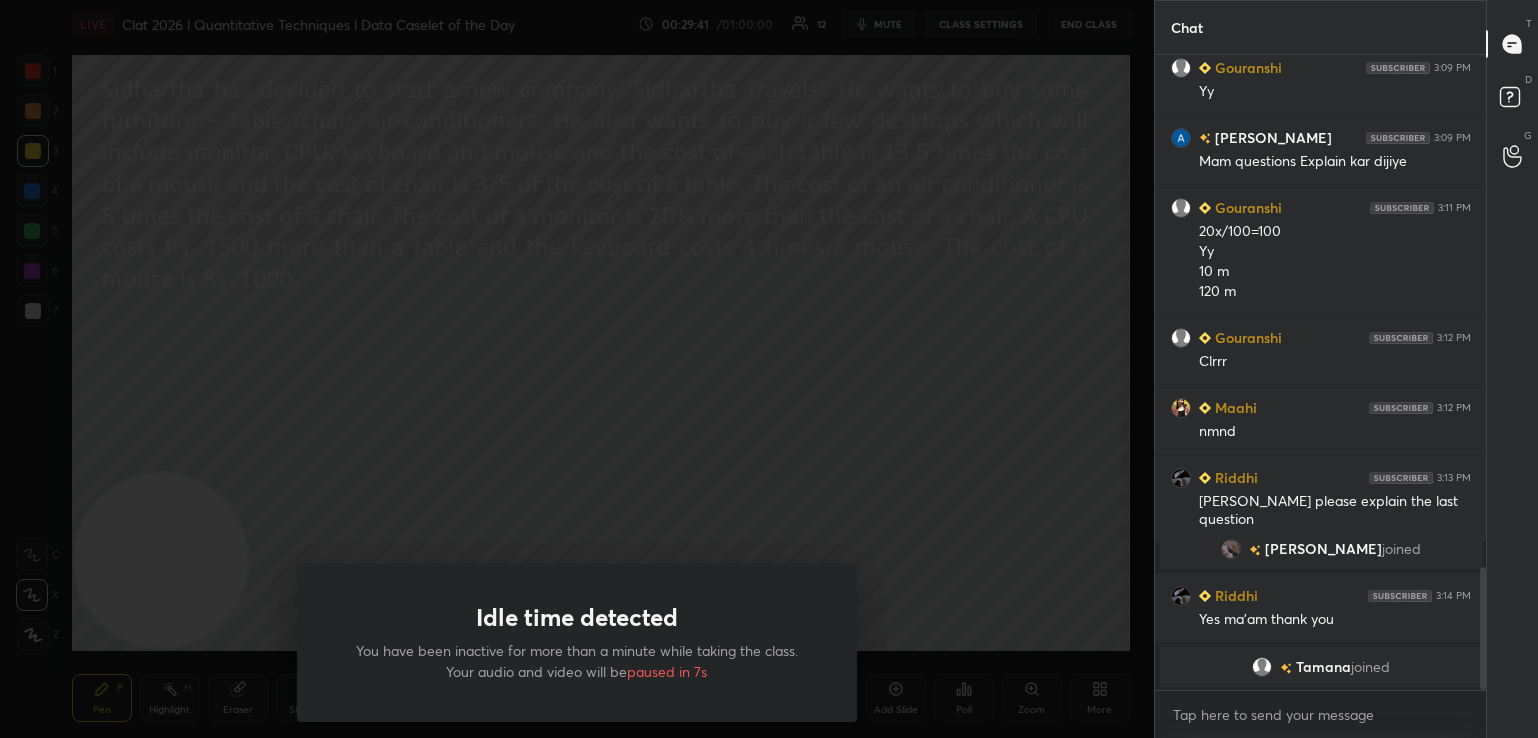 click on "Idle time detected You have been inactive for more than a minute while taking the class. Your audio and video will be  paused in 7s" at bounding box center (577, 369) 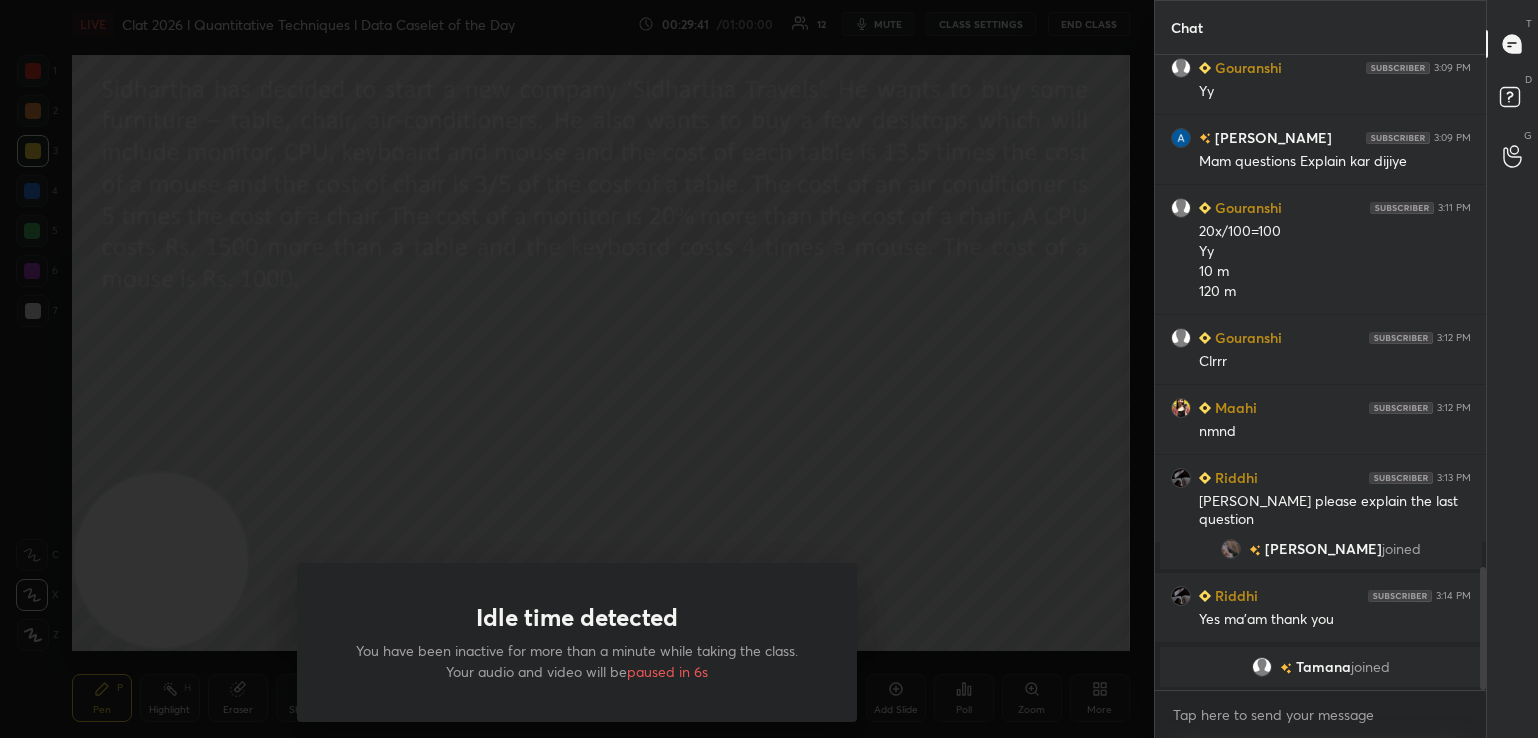 scroll, scrollTop: 2712, scrollLeft: 0, axis: vertical 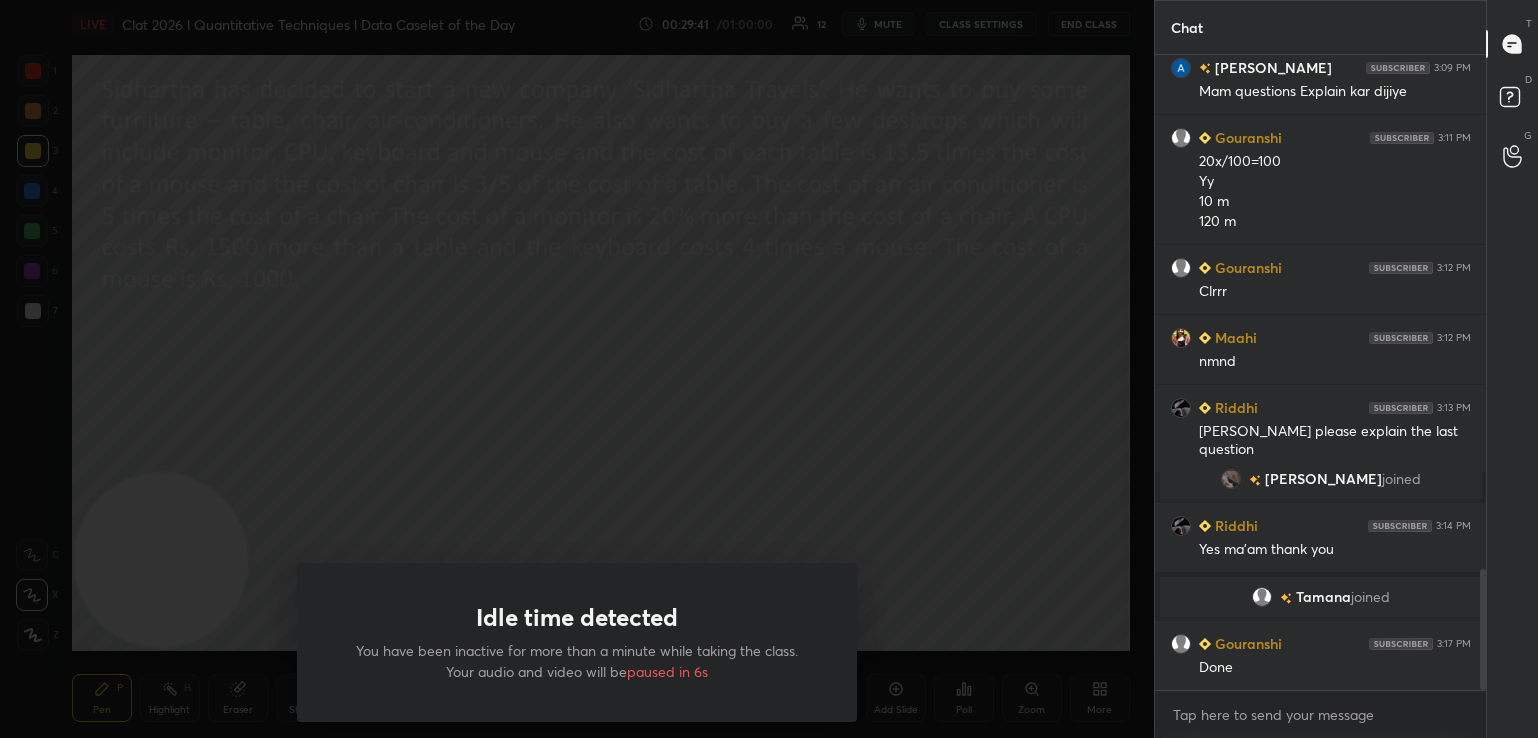 click on "Idle time detected You have been inactive for more than a minute while taking the class. Your audio and video will be  paused in 6s" at bounding box center (577, 369) 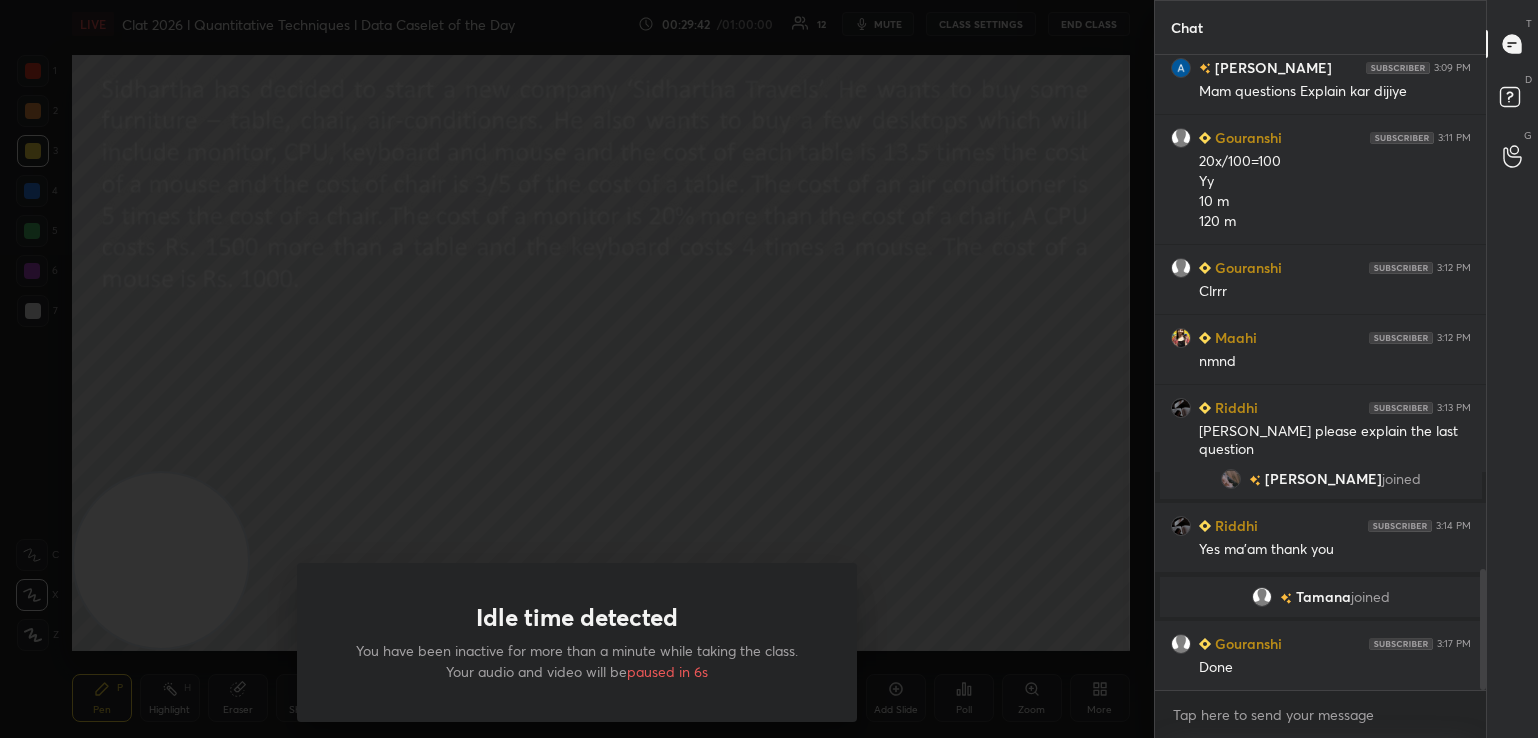 click on "Idle time detected You have been inactive for more than a minute while taking the class. Your audio and video will be  paused in 6s" at bounding box center (577, 369) 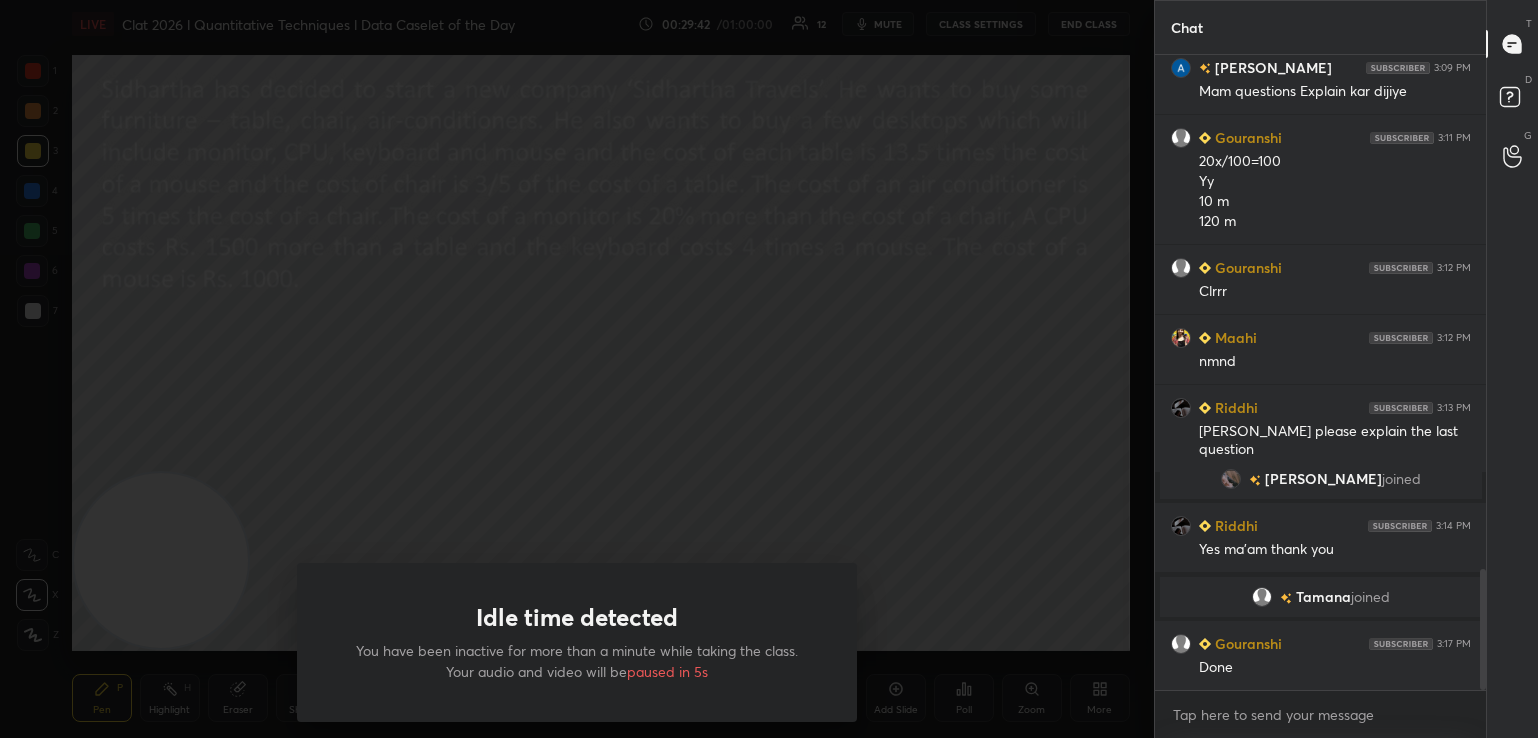 click on "Idle time detected You have been inactive for more than a minute while taking the class. Your audio and video will be  paused in 5s" at bounding box center [577, 369] 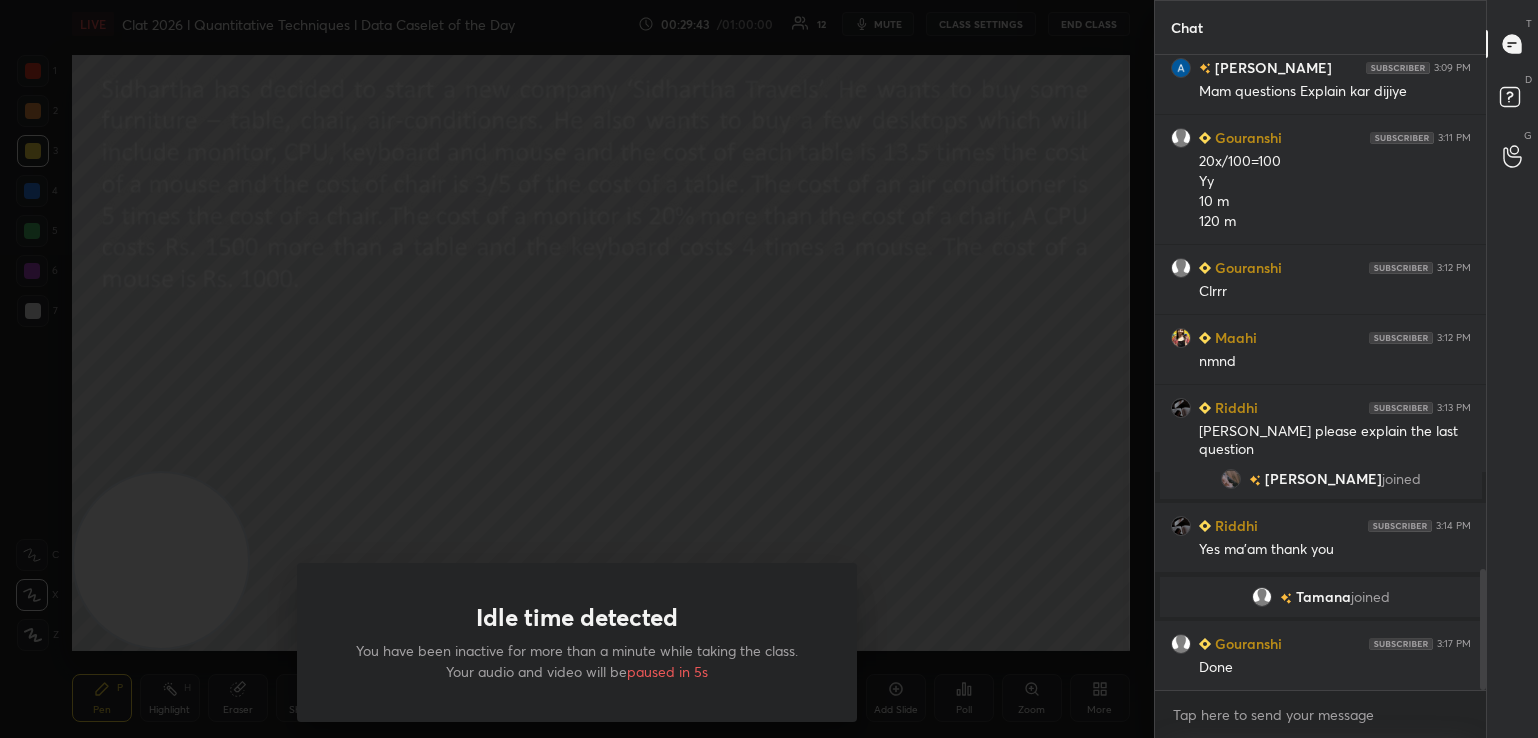click on "Idle time detected You have been inactive for more than a minute while taking the class. Your audio and video will be  paused in 5s" at bounding box center [577, 369] 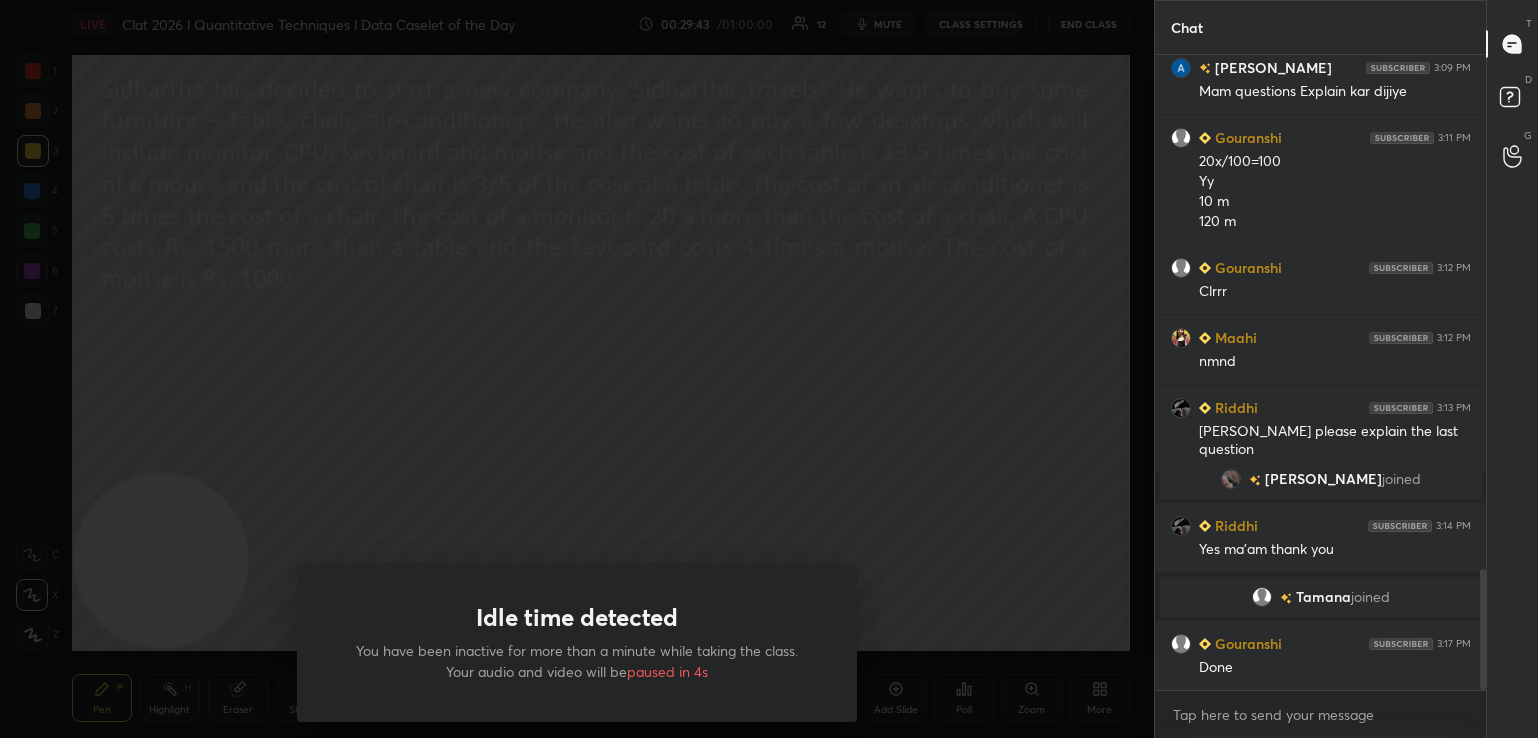 click on "Idle time detected You have been inactive for more than a minute while taking the class. Your audio and video will be  paused in 4s" at bounding box center [577, 369] 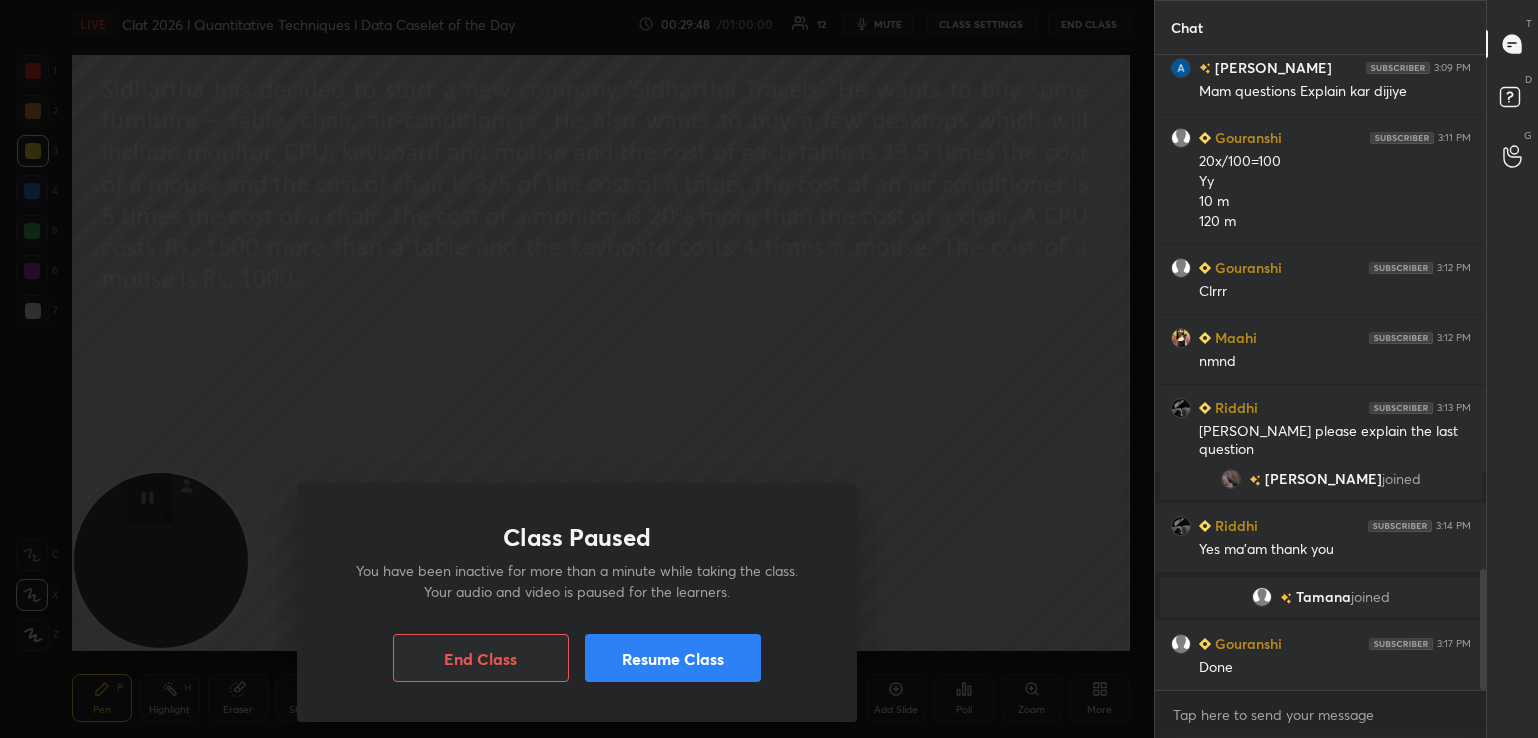 click on "Resume Class" at bounding box center [673, 658] 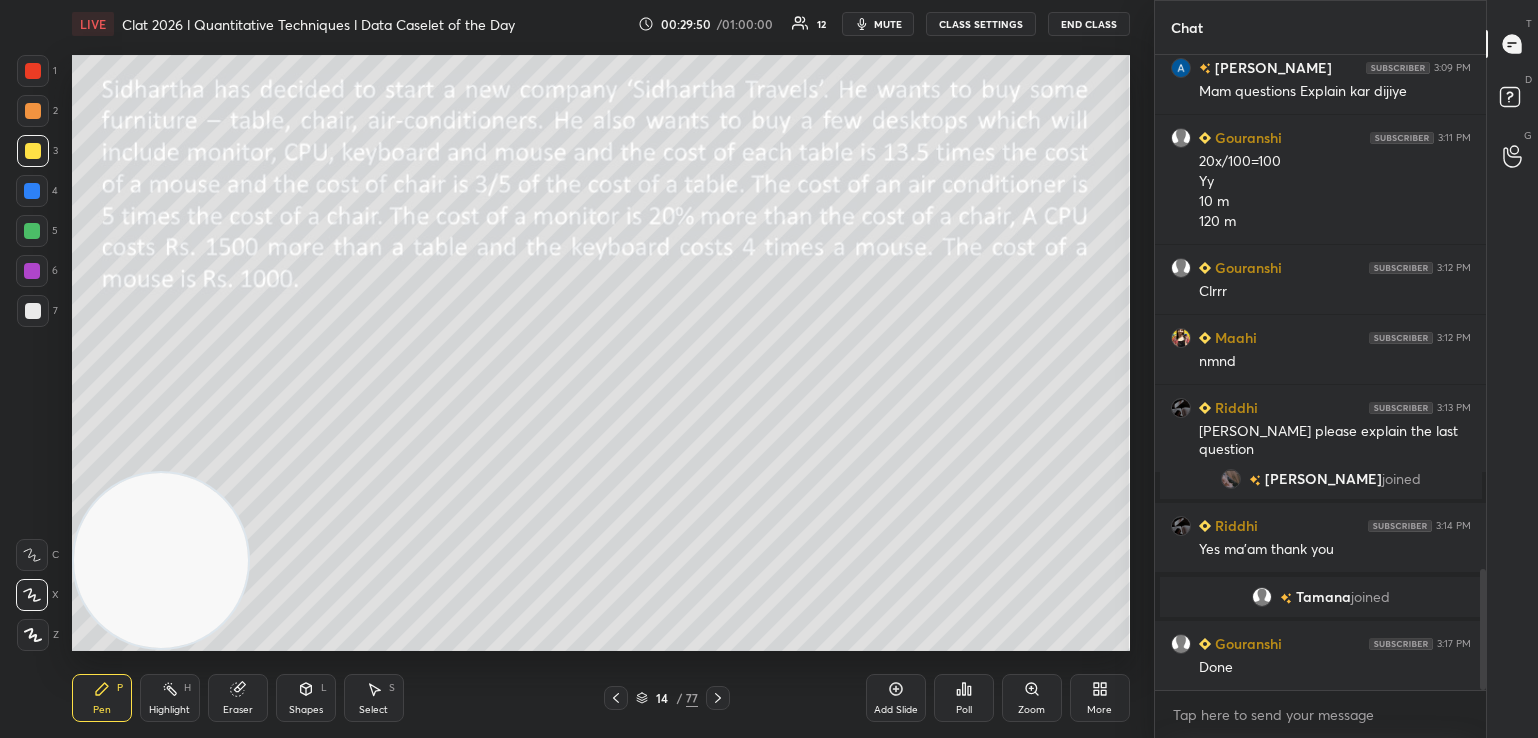 scroll, scrollTop: 2782, scrollLeft: 0, axis: vertical 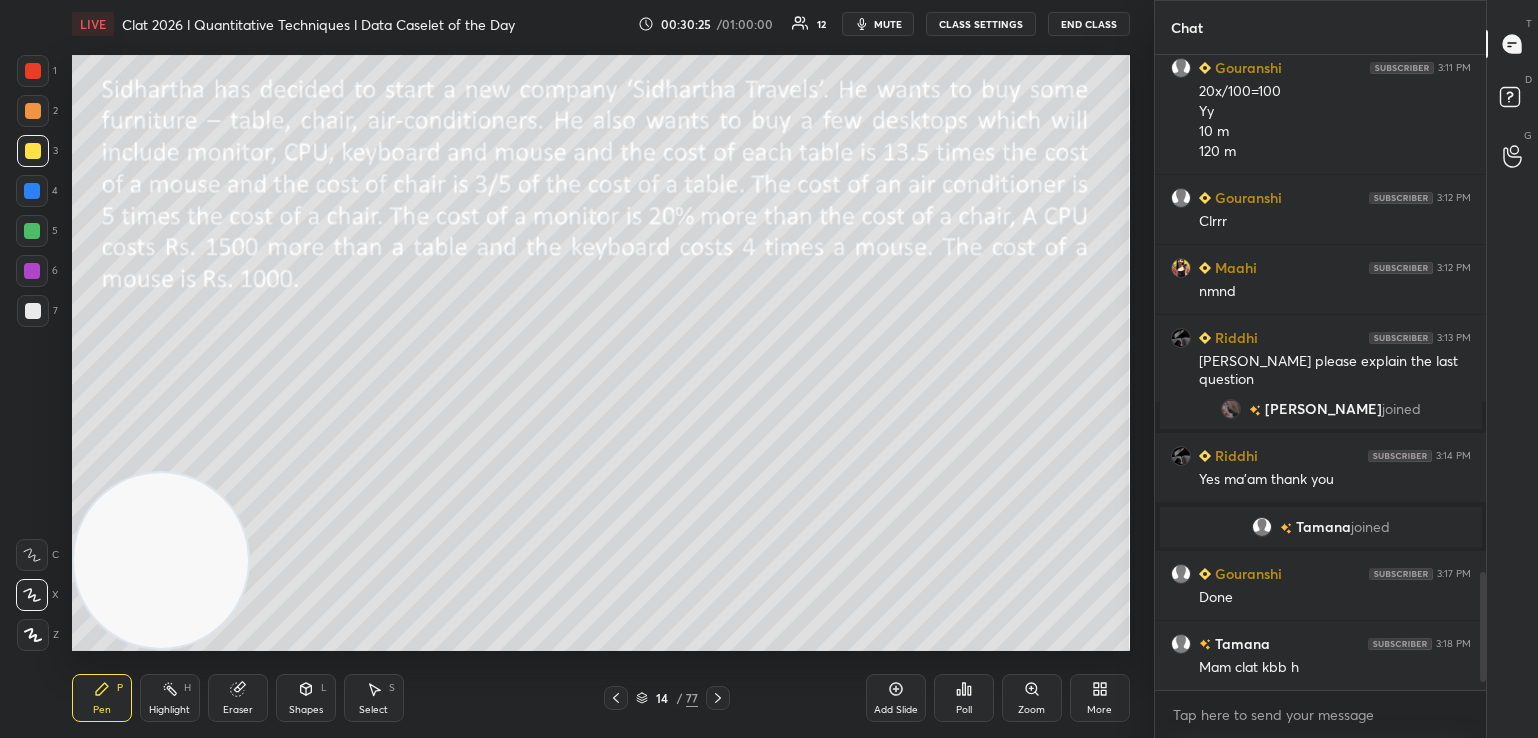 click 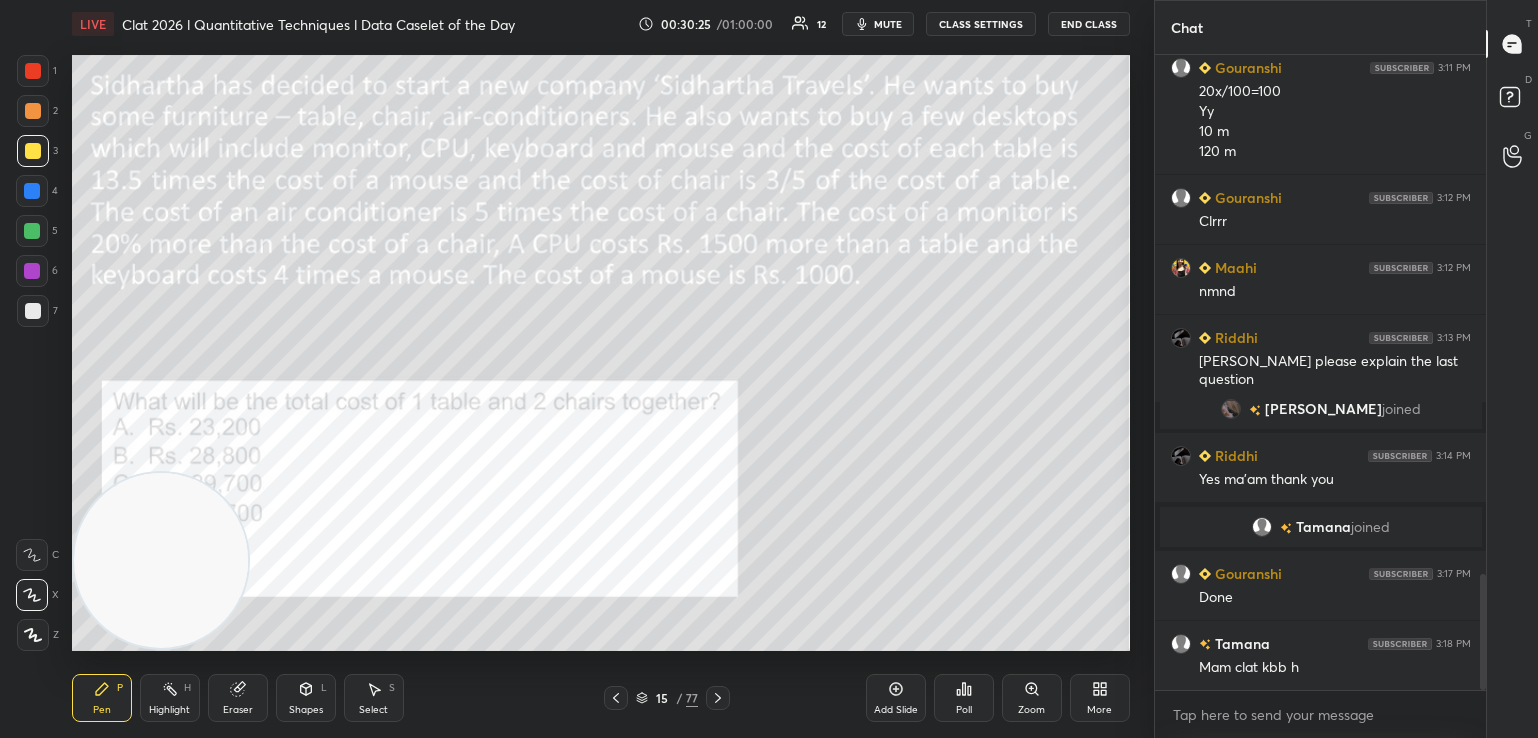 scroll, scrollTop: 2852, scrollLeft: 0, axis: vertical 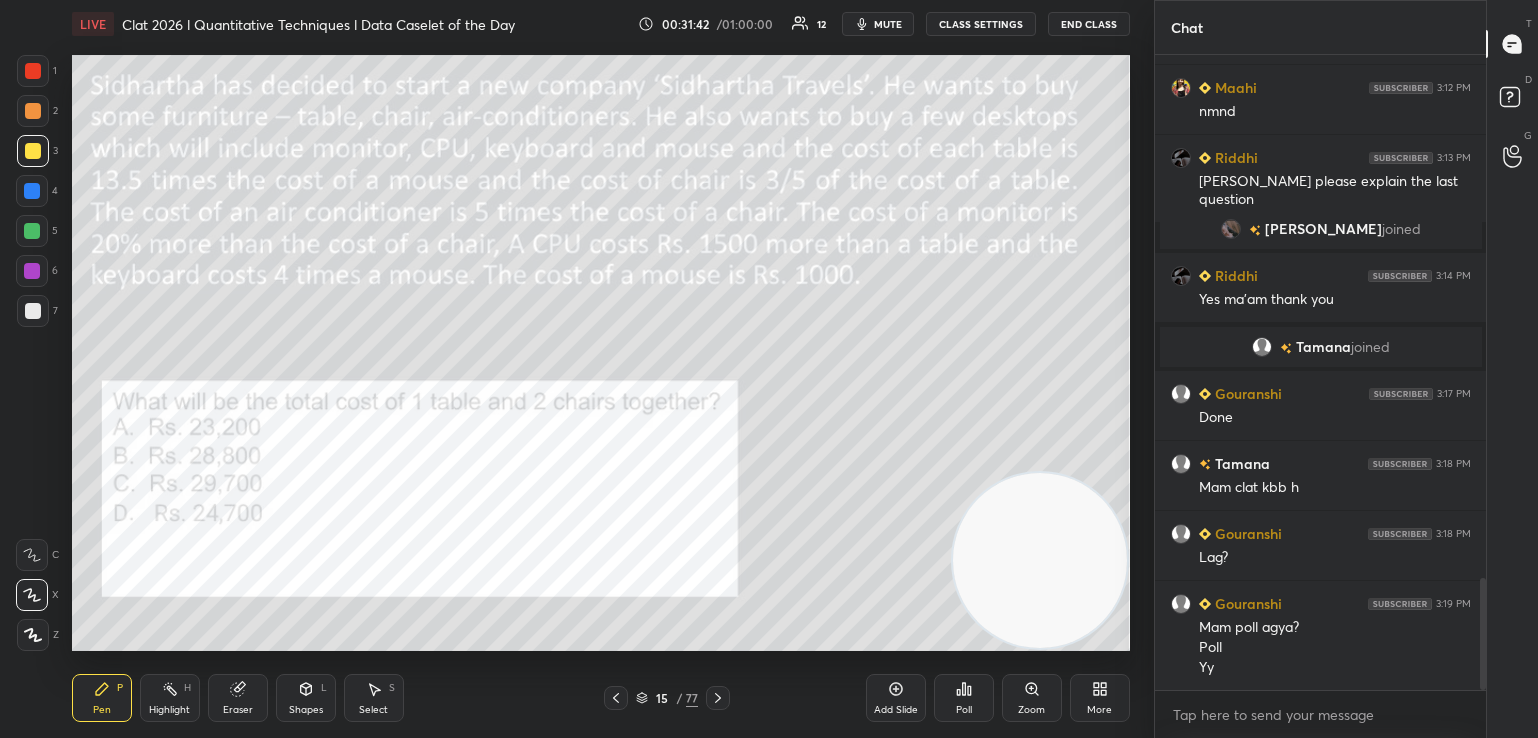 click on "Poll" at bounding box center (964, 710) 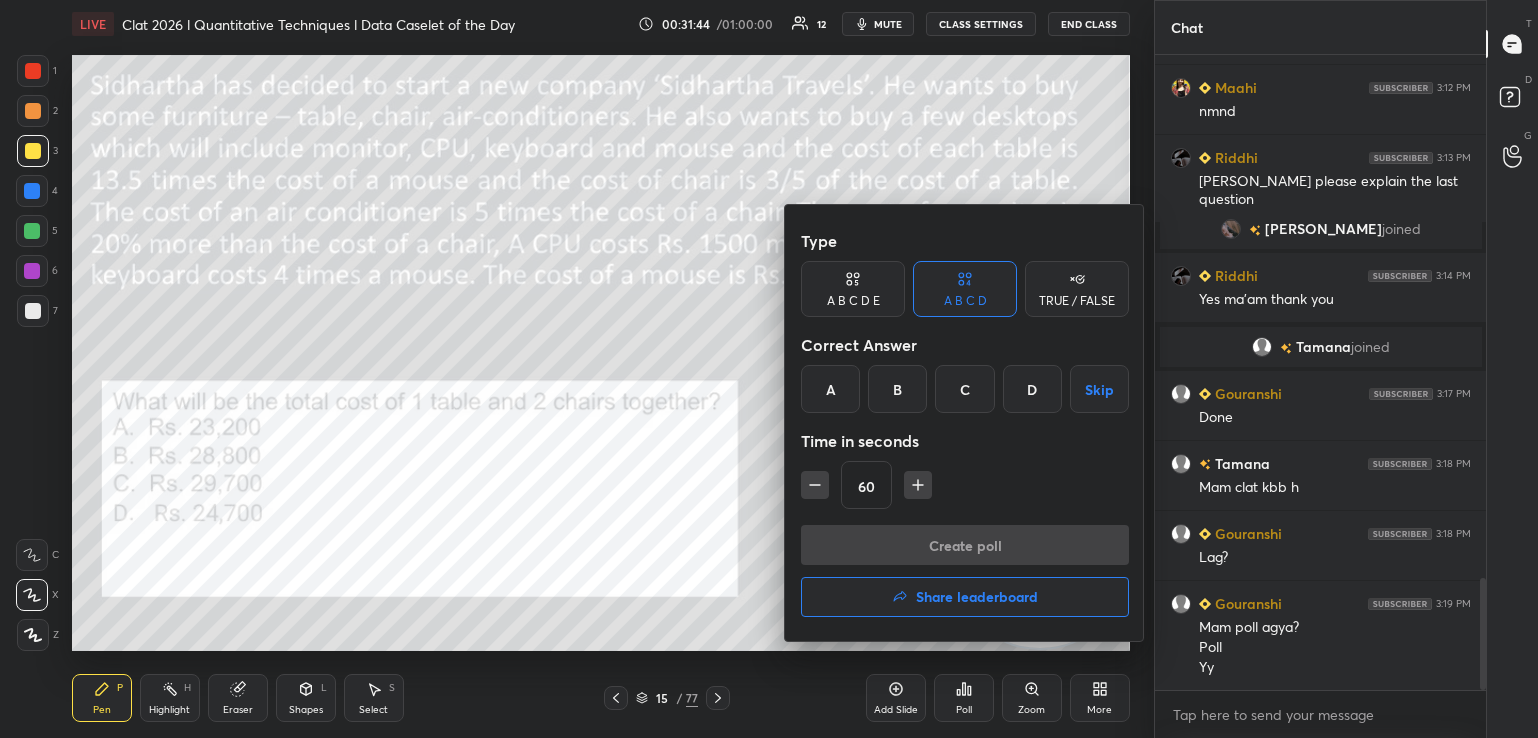 click on "C" at bounding box center (964, 389) 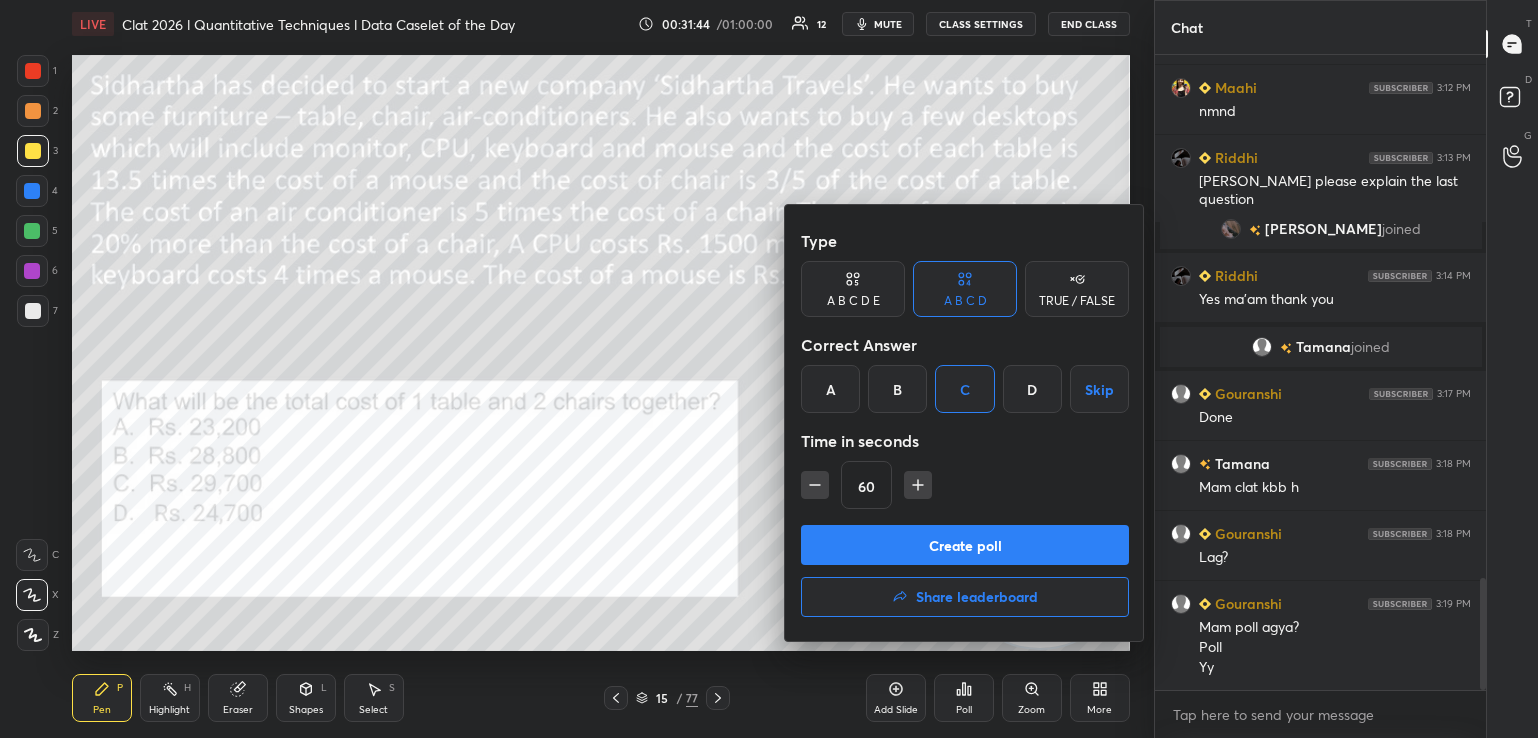 click on "Create poll" at bounding box center [965, 545] 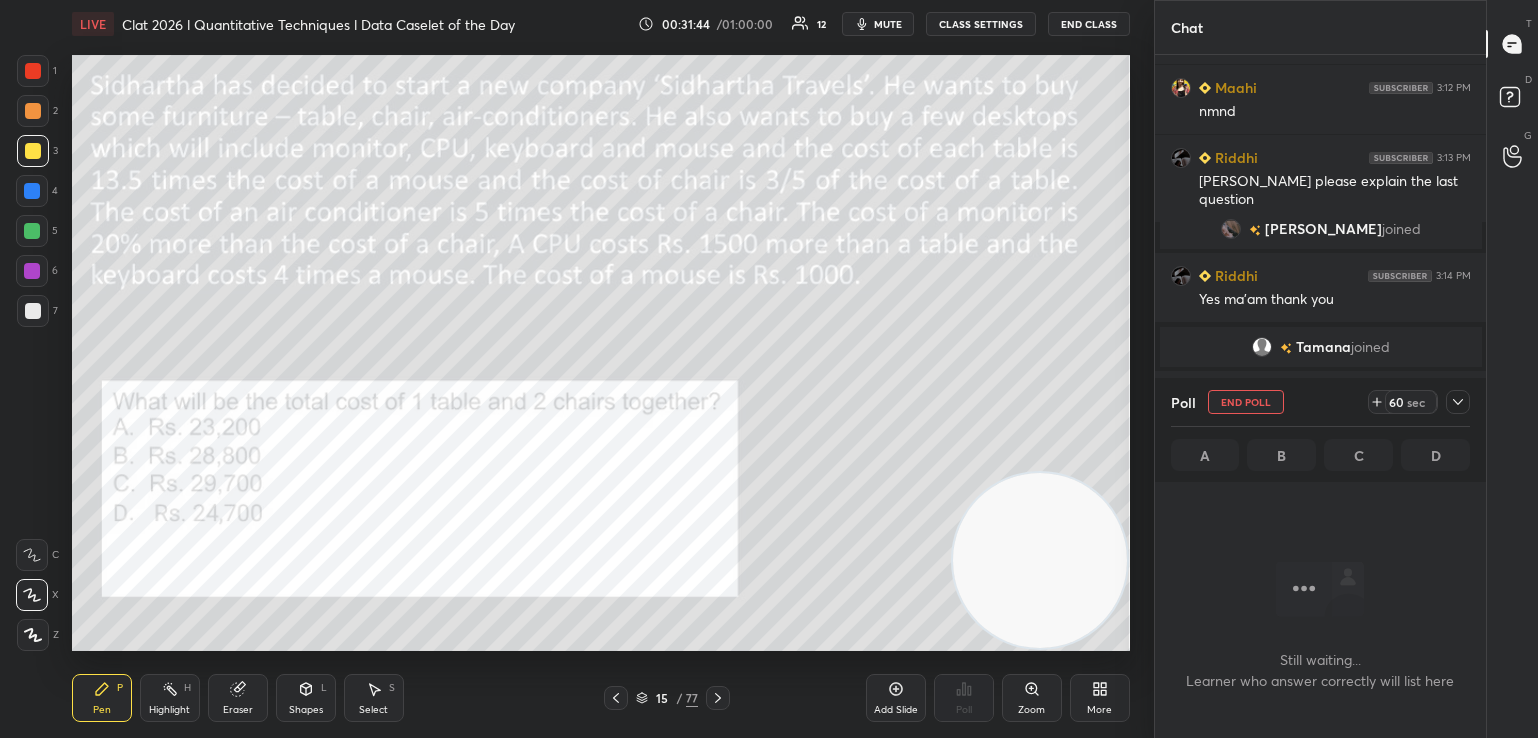 scroll, scrollTop: 559, scrollLeft: 326, axis: both 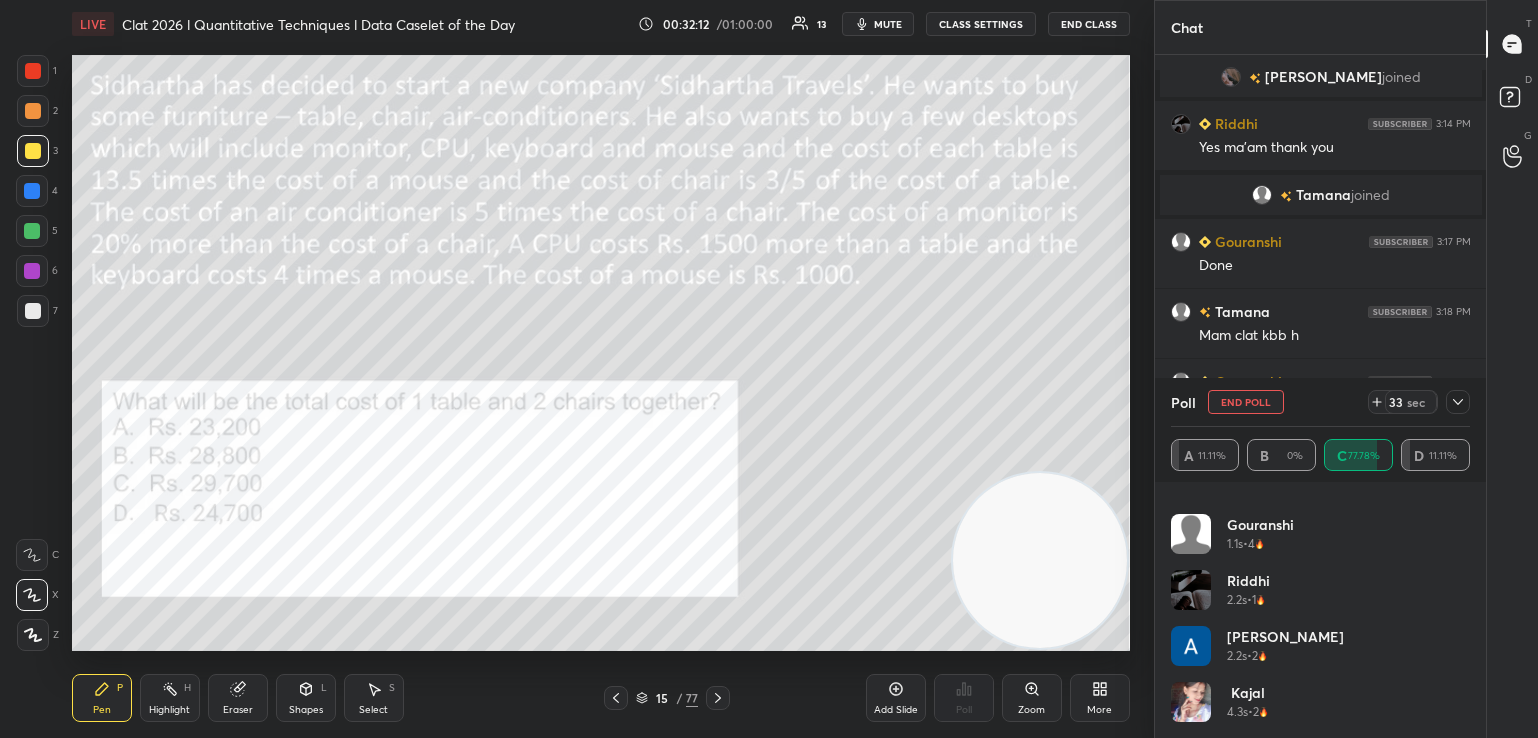 click on "End Poll" at bounding box center (1246, 402) 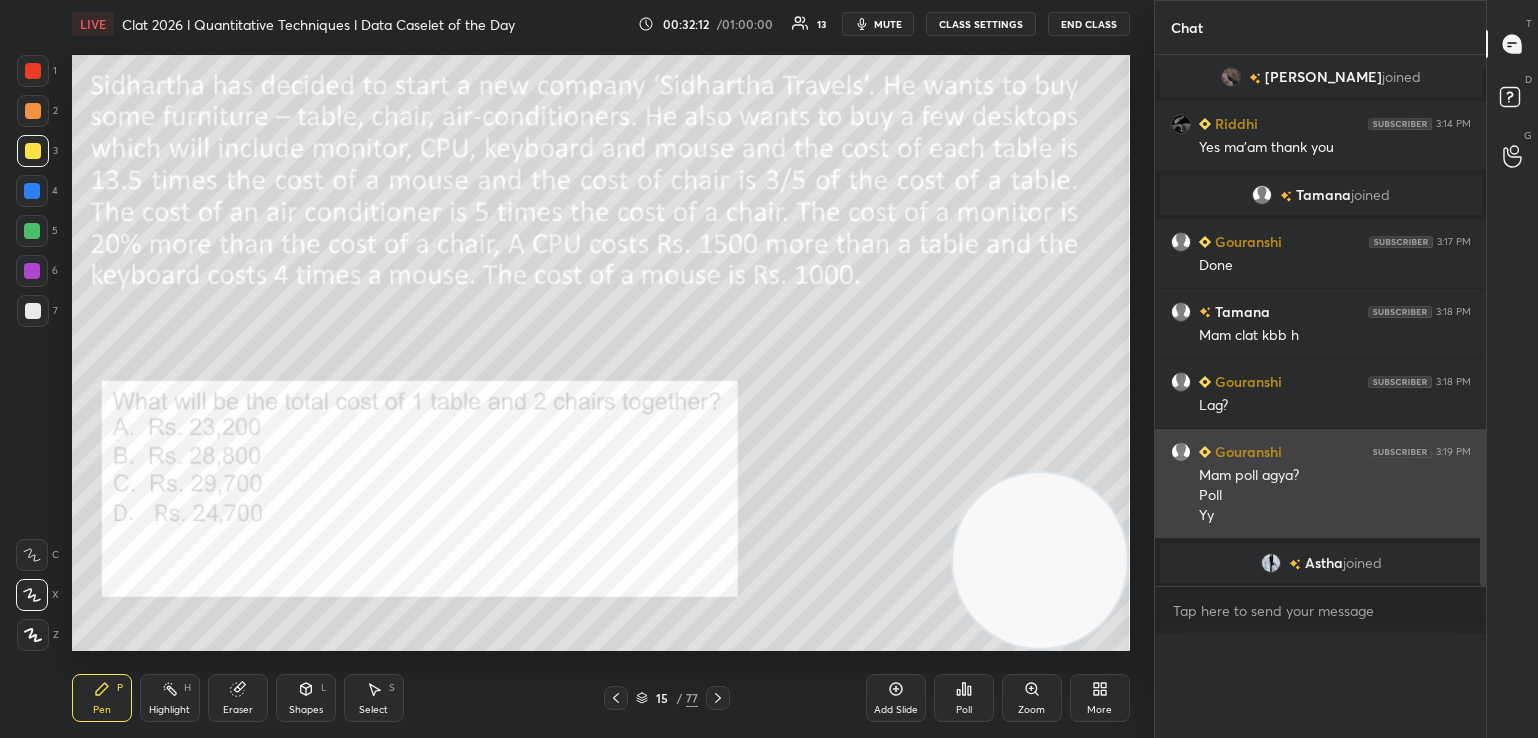 scroll, scrollTop: 104, scrollLeft: 294, axis: both 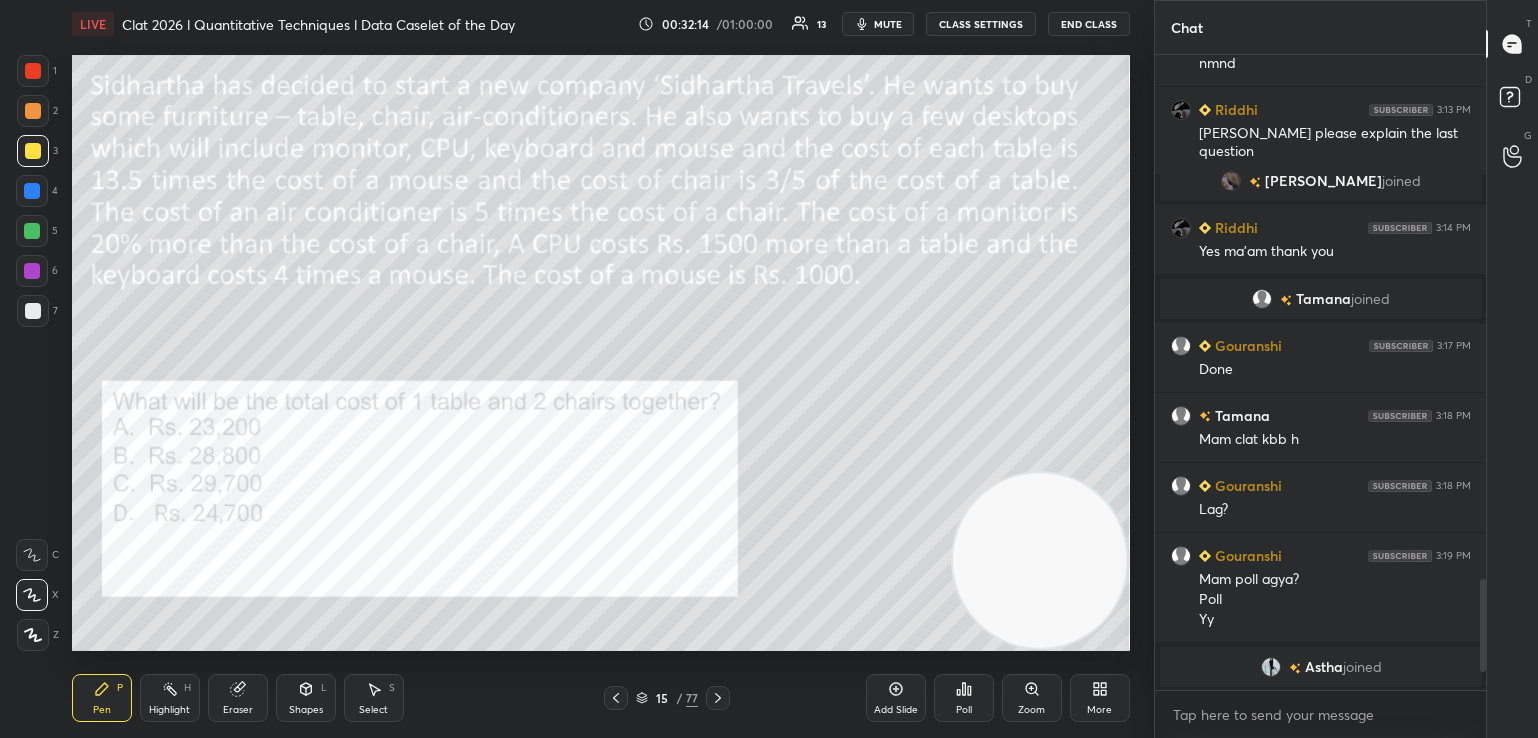 click 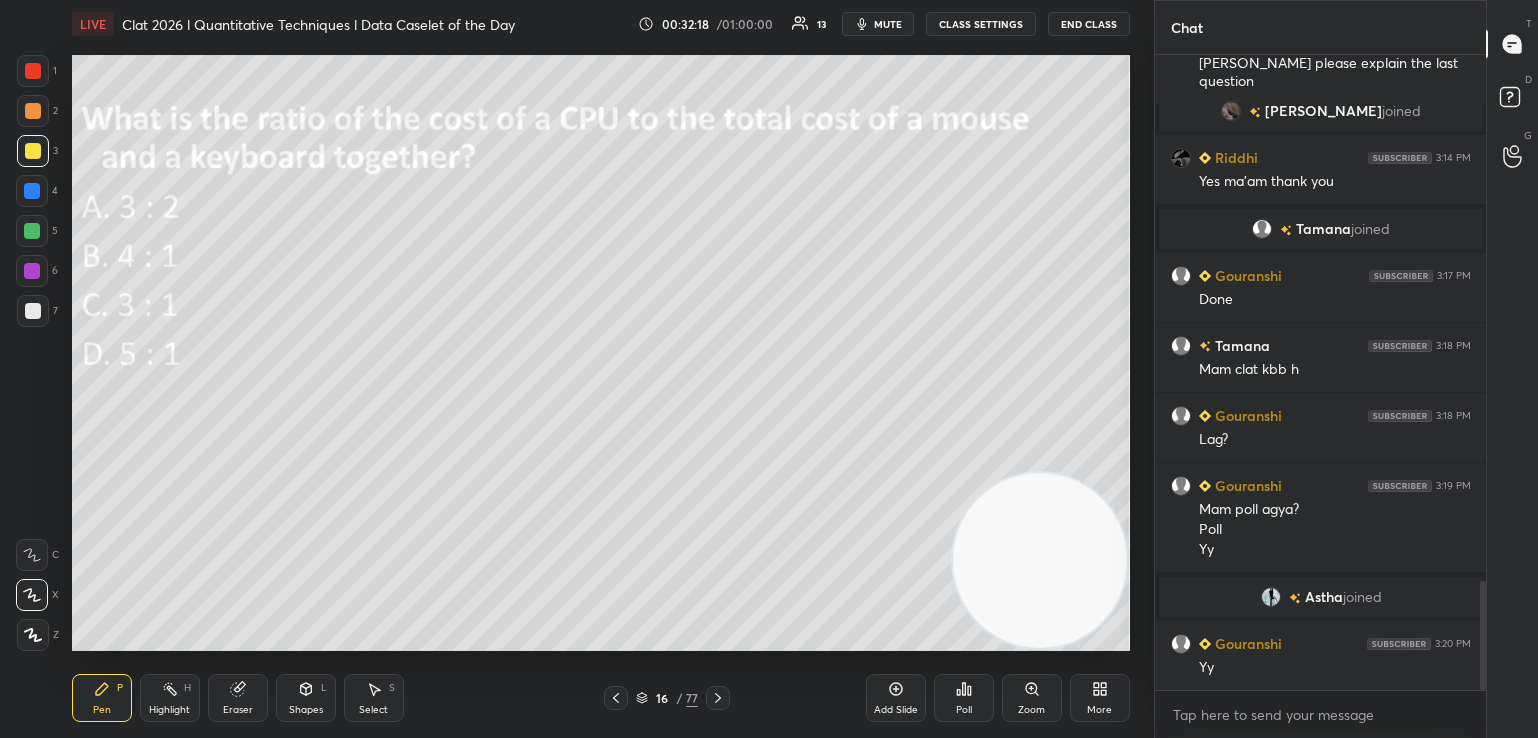 scroll, scrollTop: 3050, scrollLeft: 0, axis: vertical 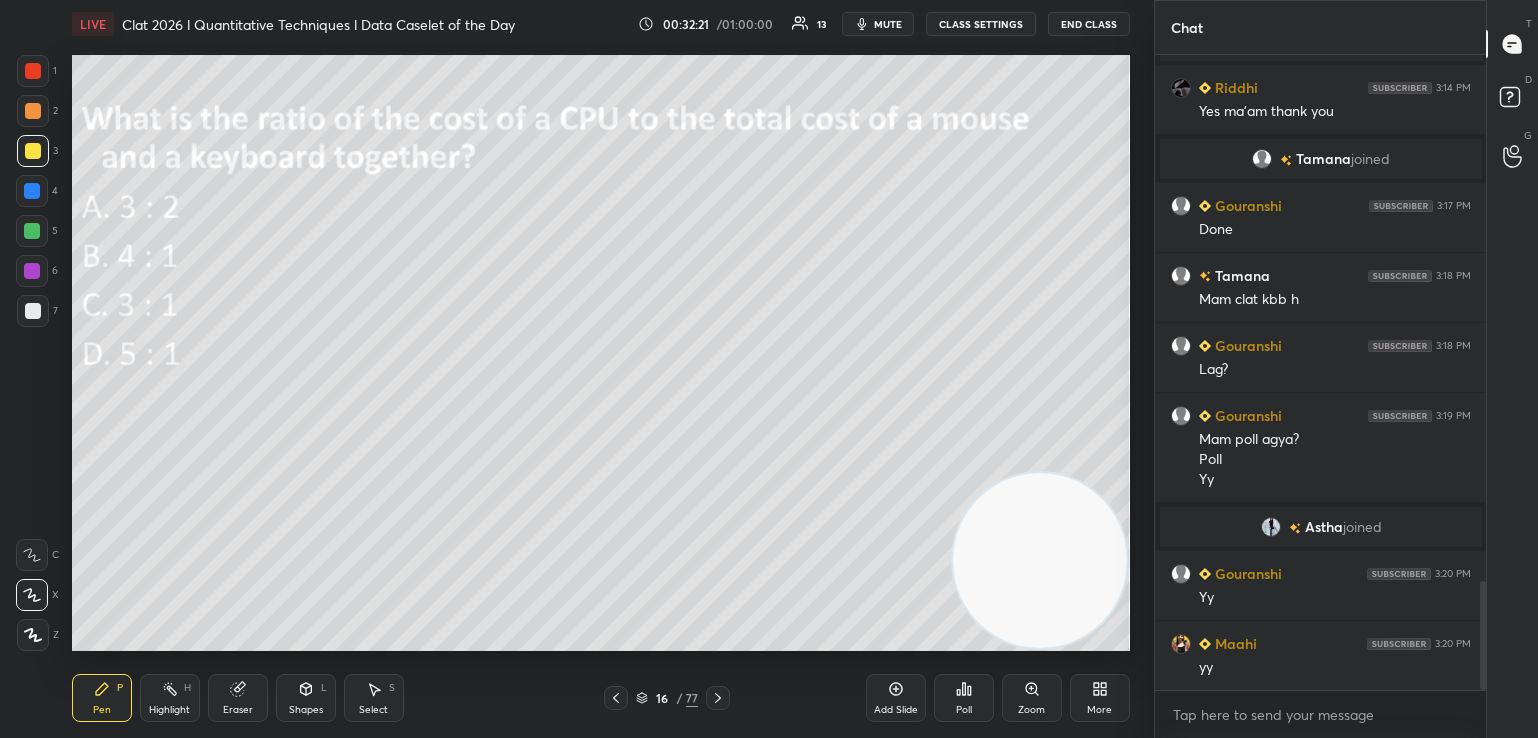 click on "Poll" at bounding box center (964, 698) 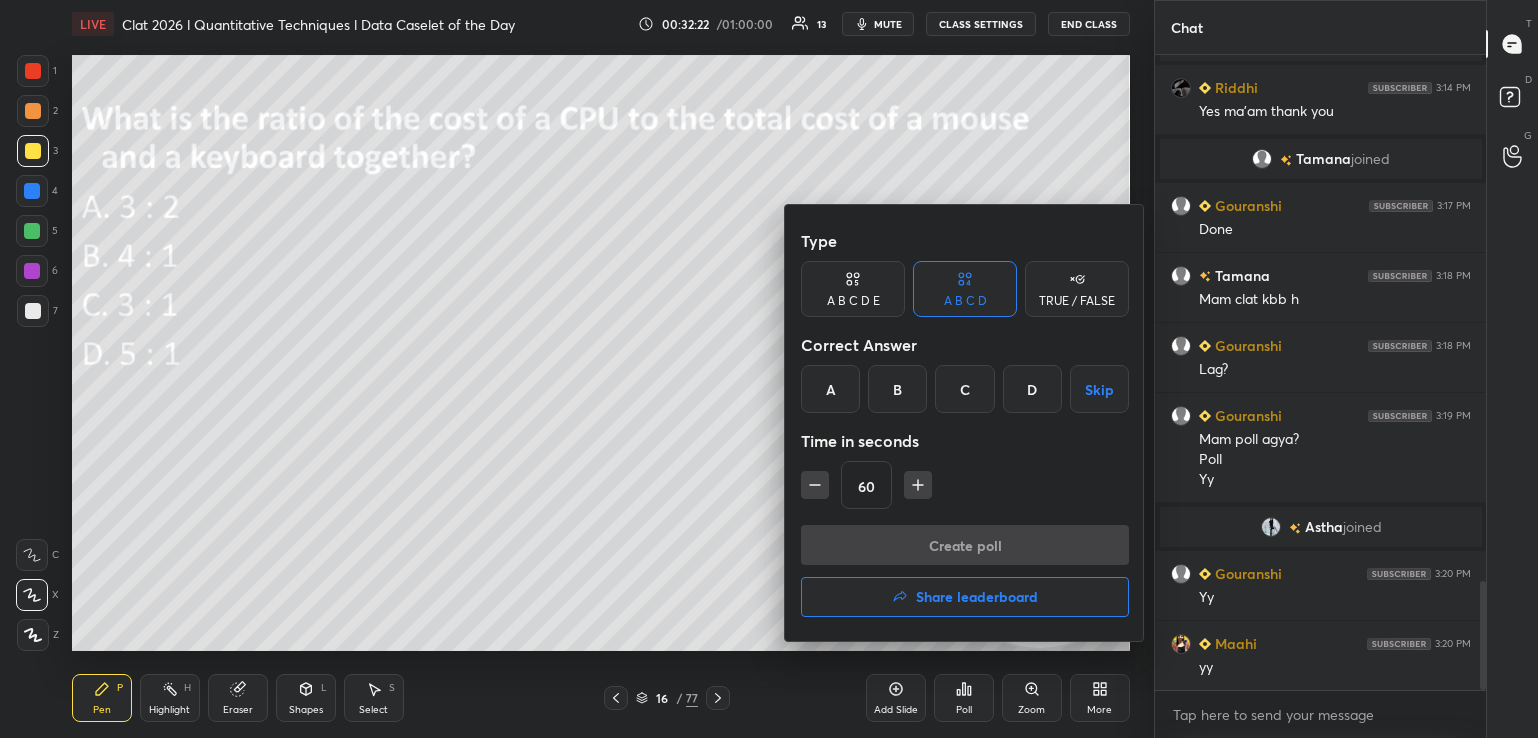 click on "C" at bounding box center (964, 389) 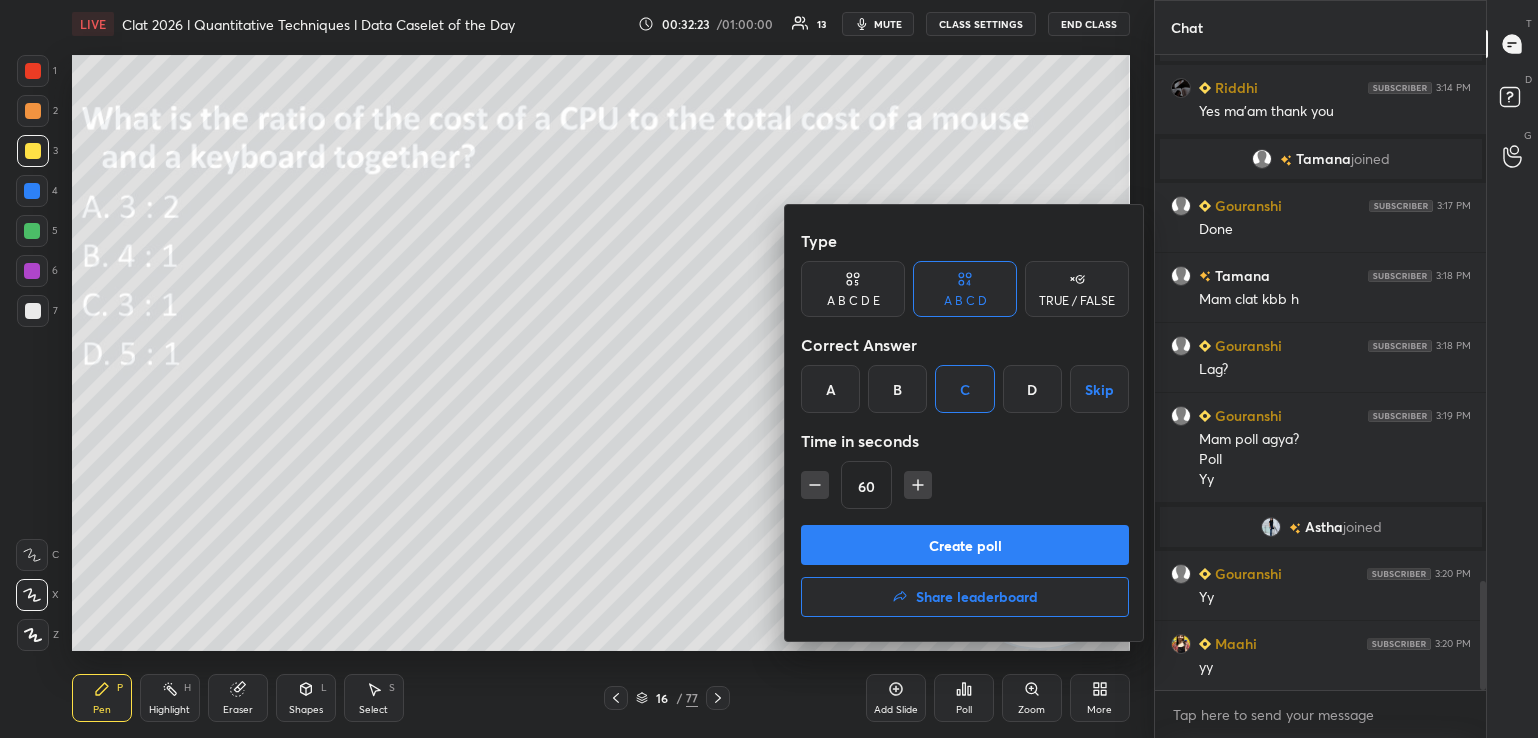 click on "Create poll" at bounding box center [965, 545] 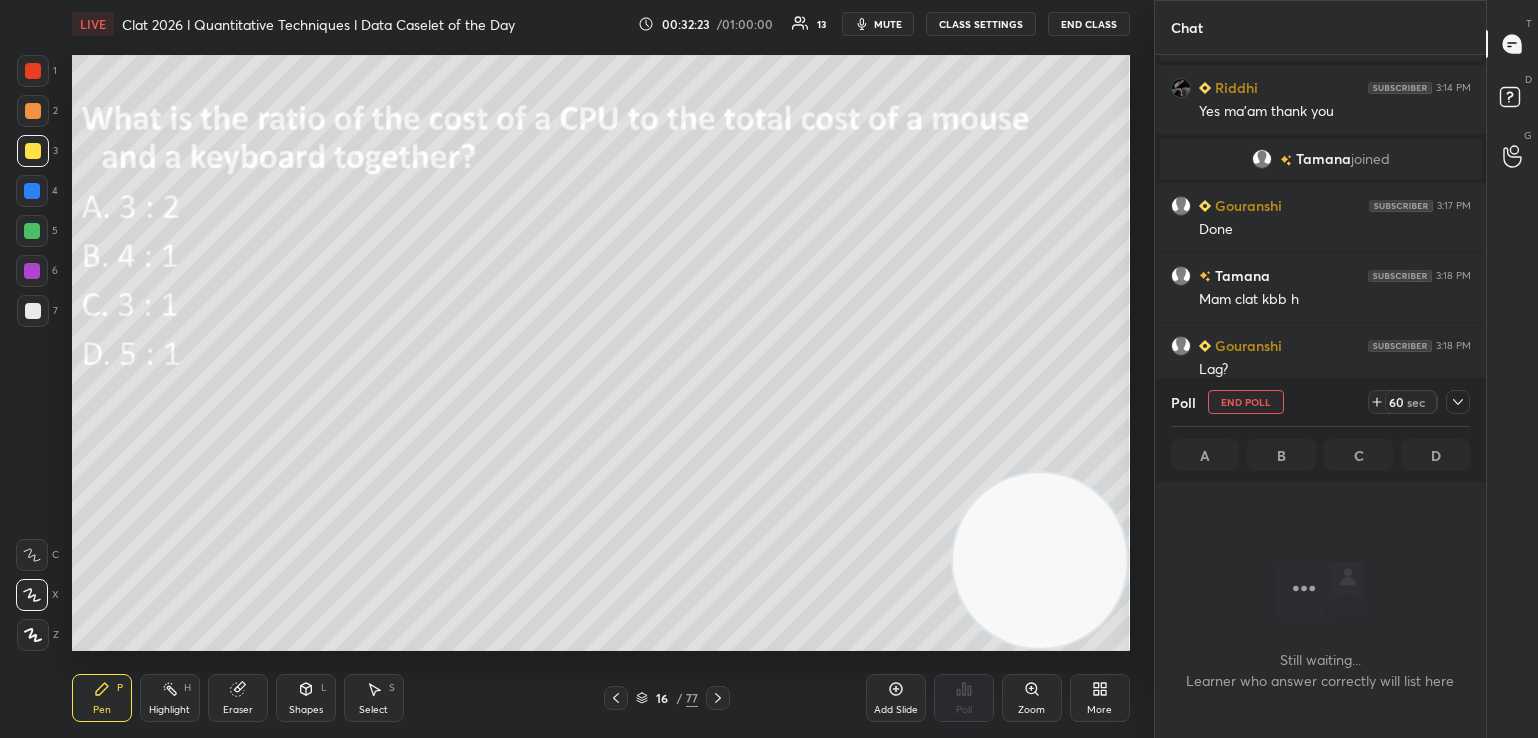scroll, scrollTop: 563, scrollLeft: 326, axis: both 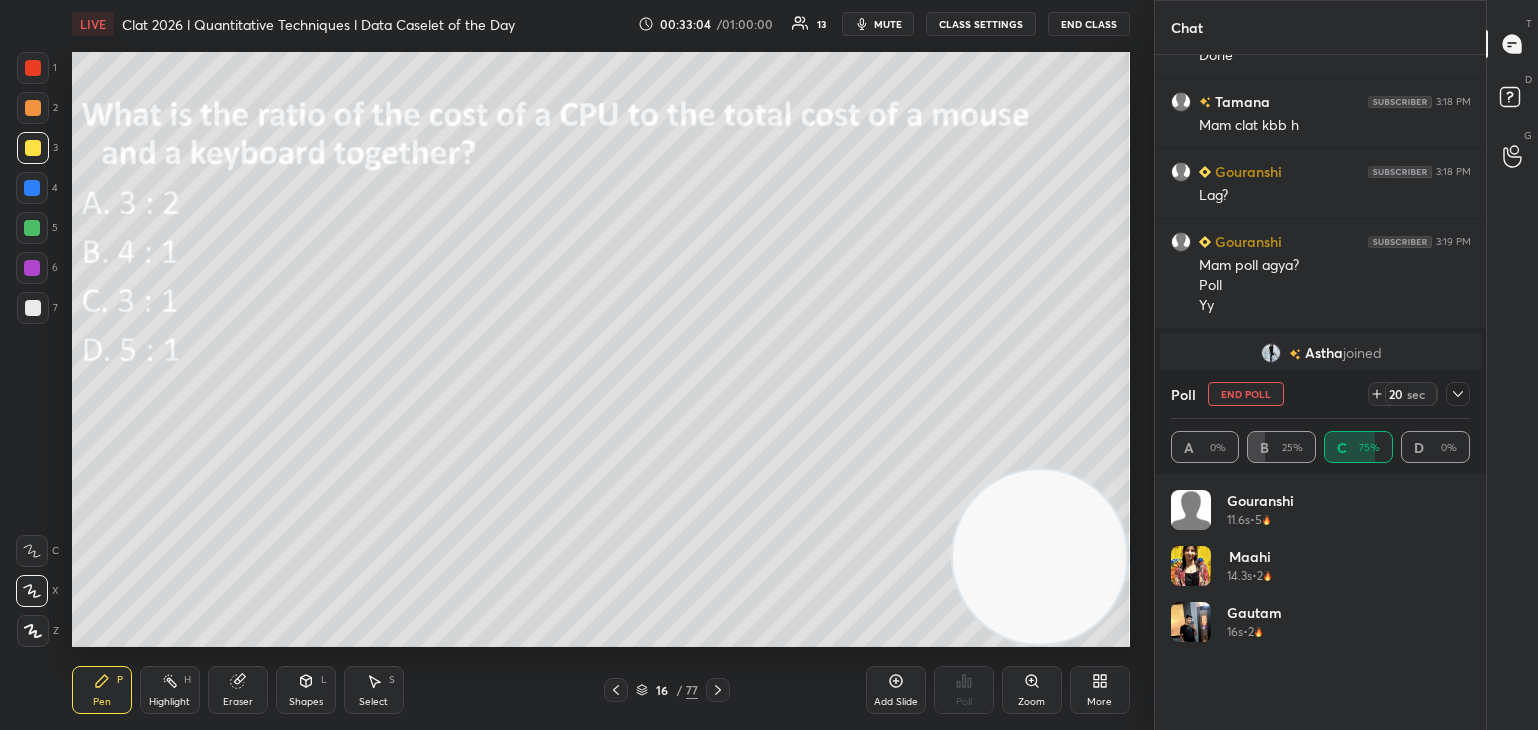 click at bounding box center [1458, 394] 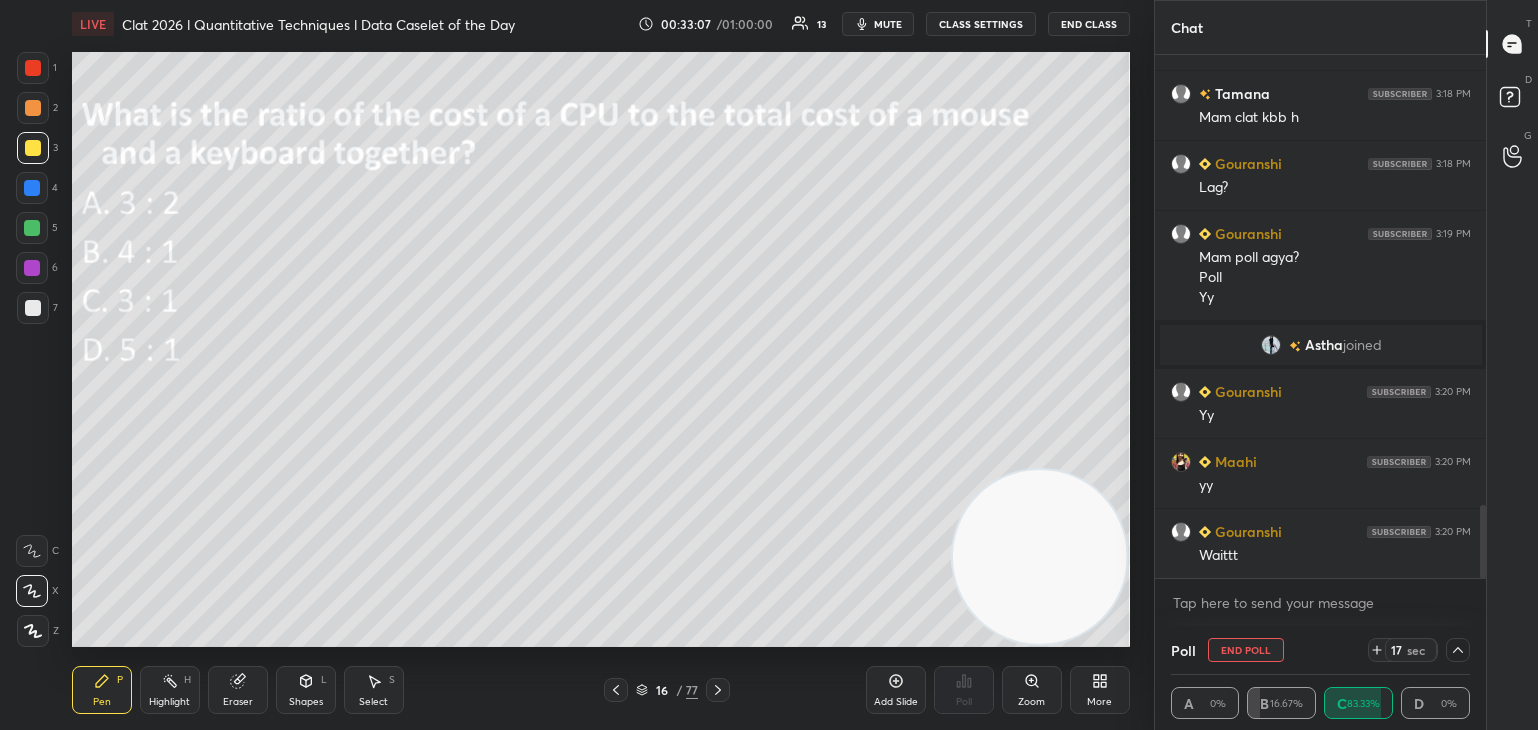click 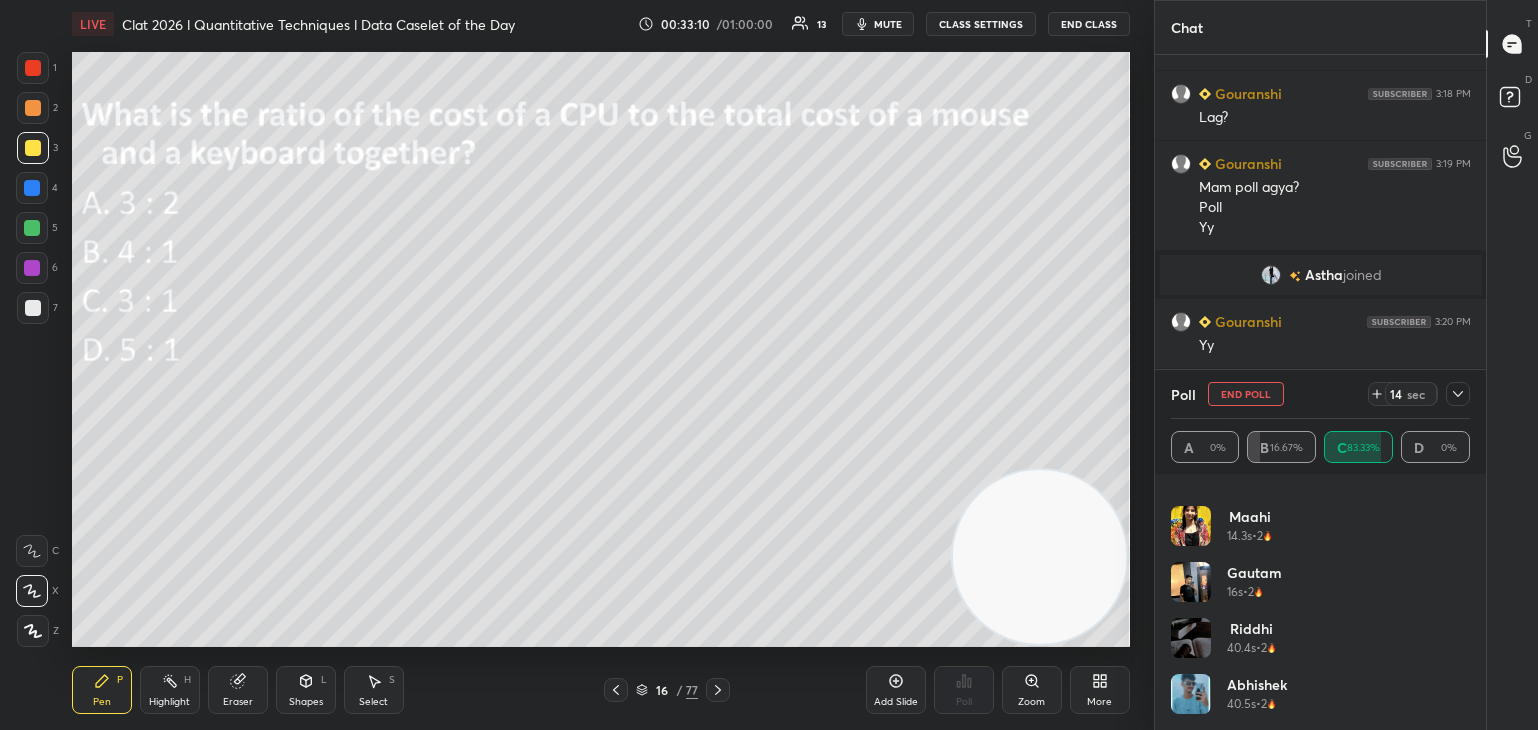 click 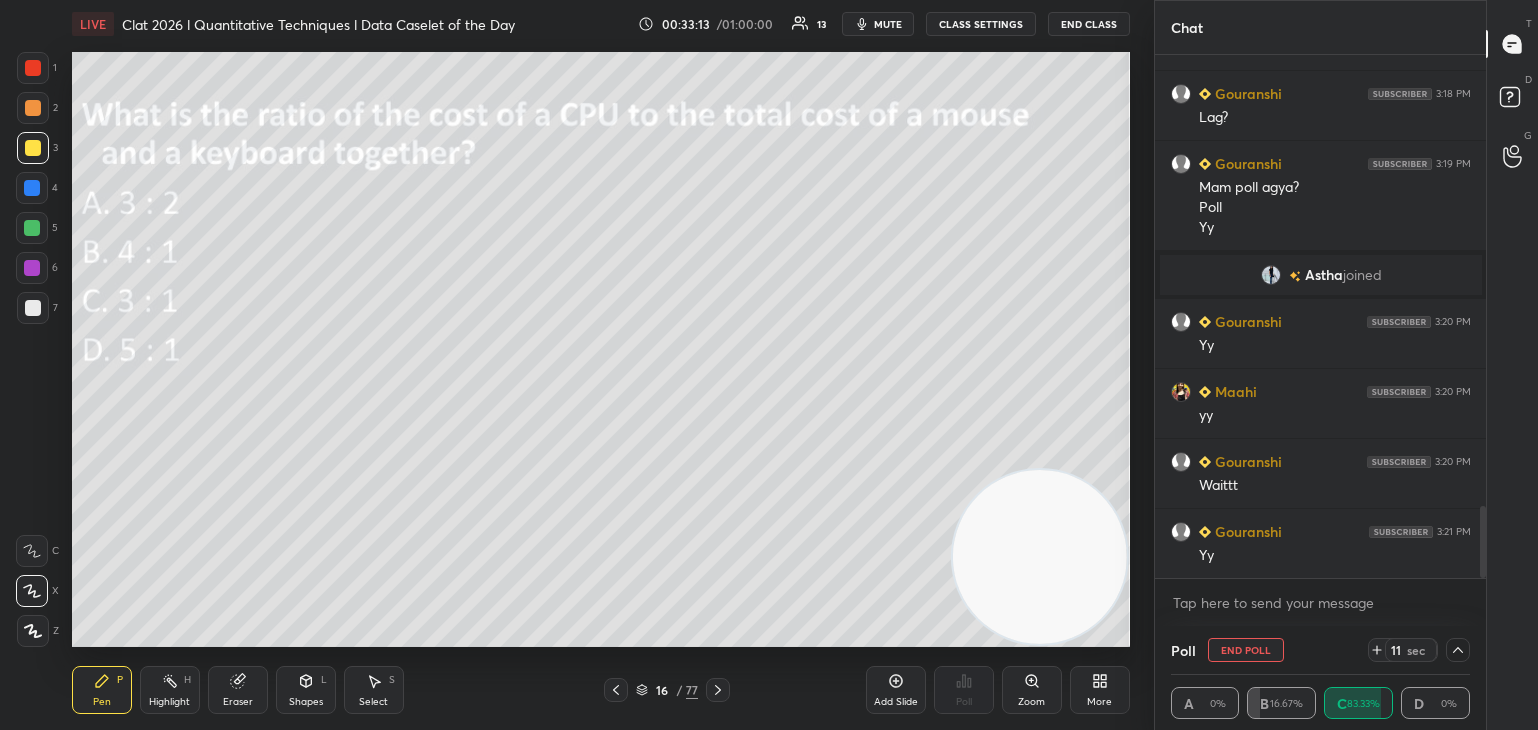 click on "End Poll" at bounding box center (1246, 650) 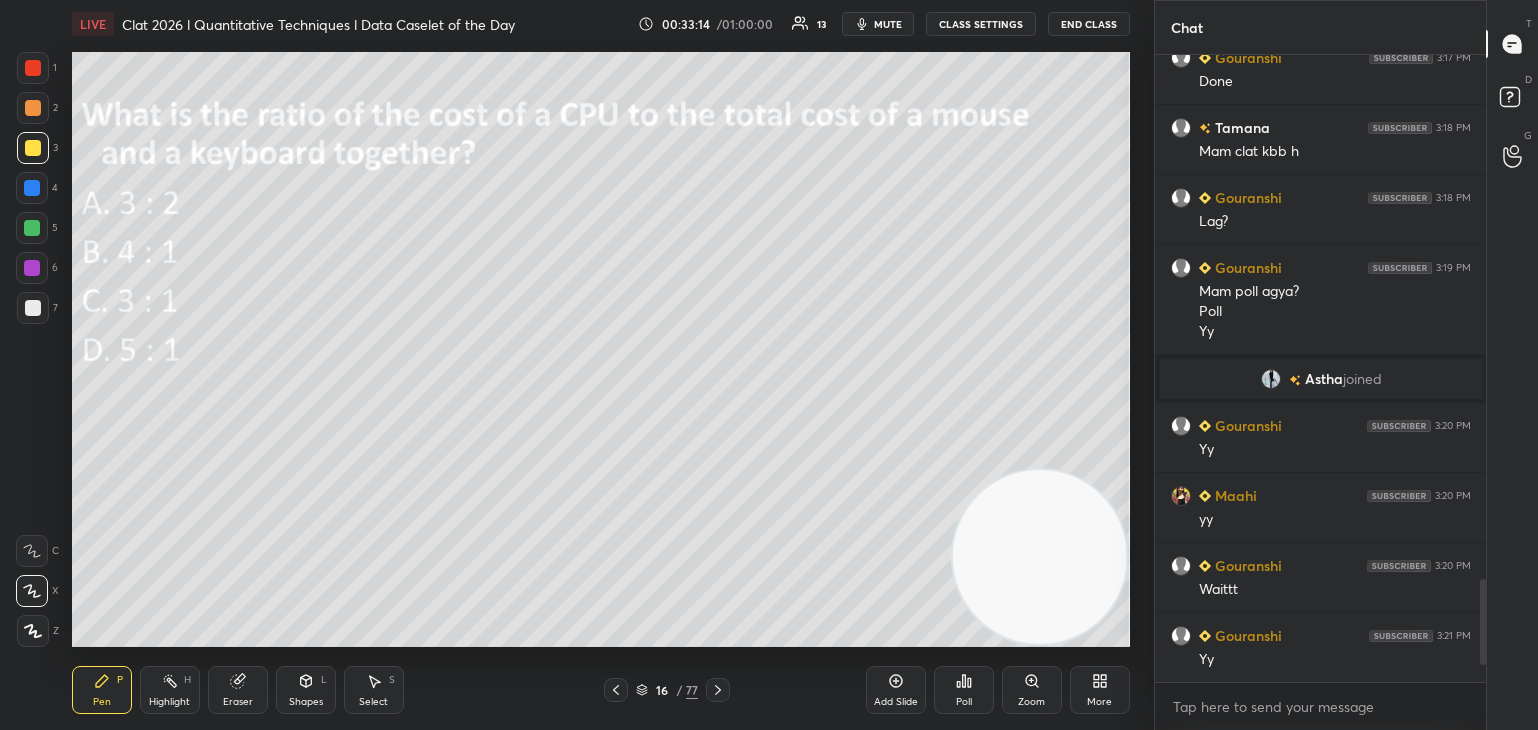 click 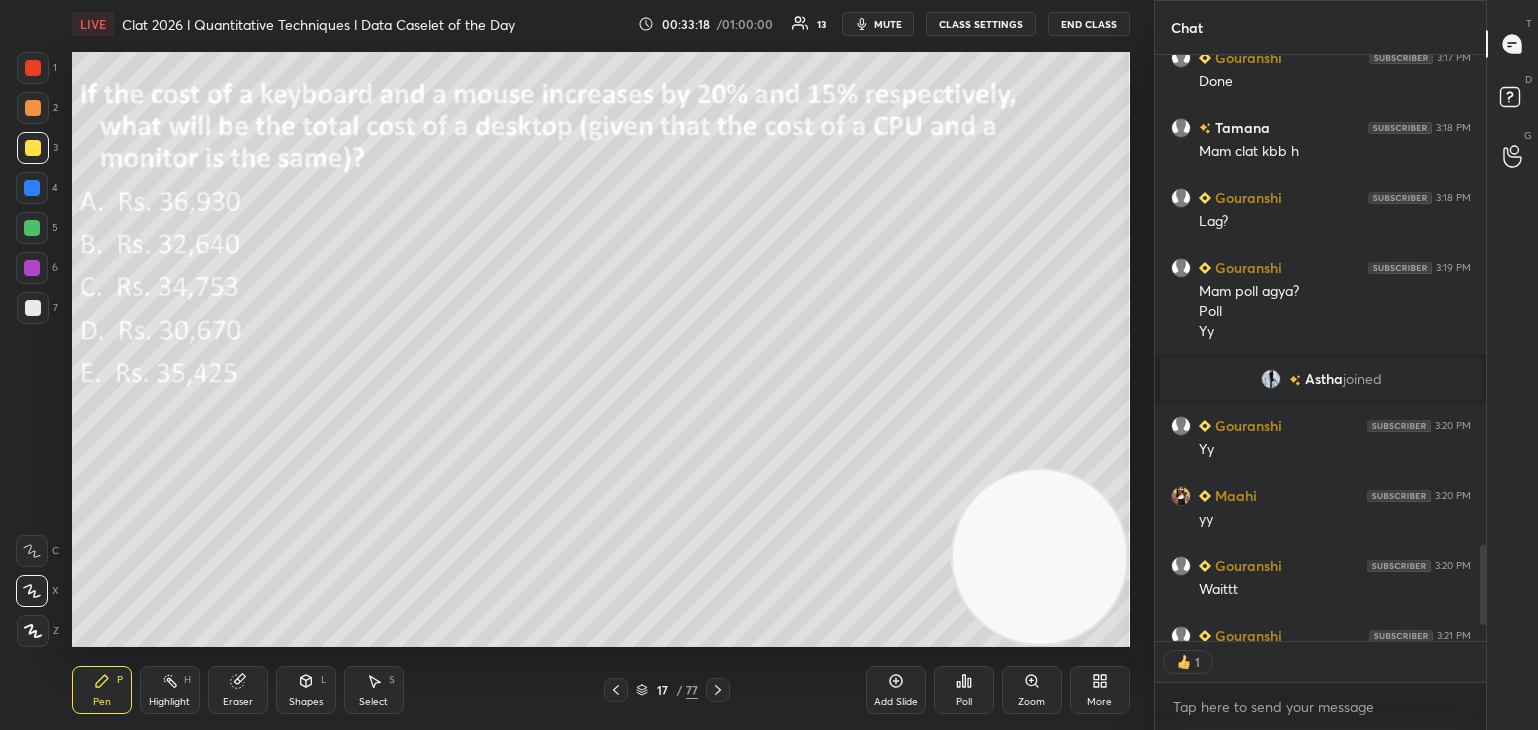 click on "mute" at bounding box center (888, 24) 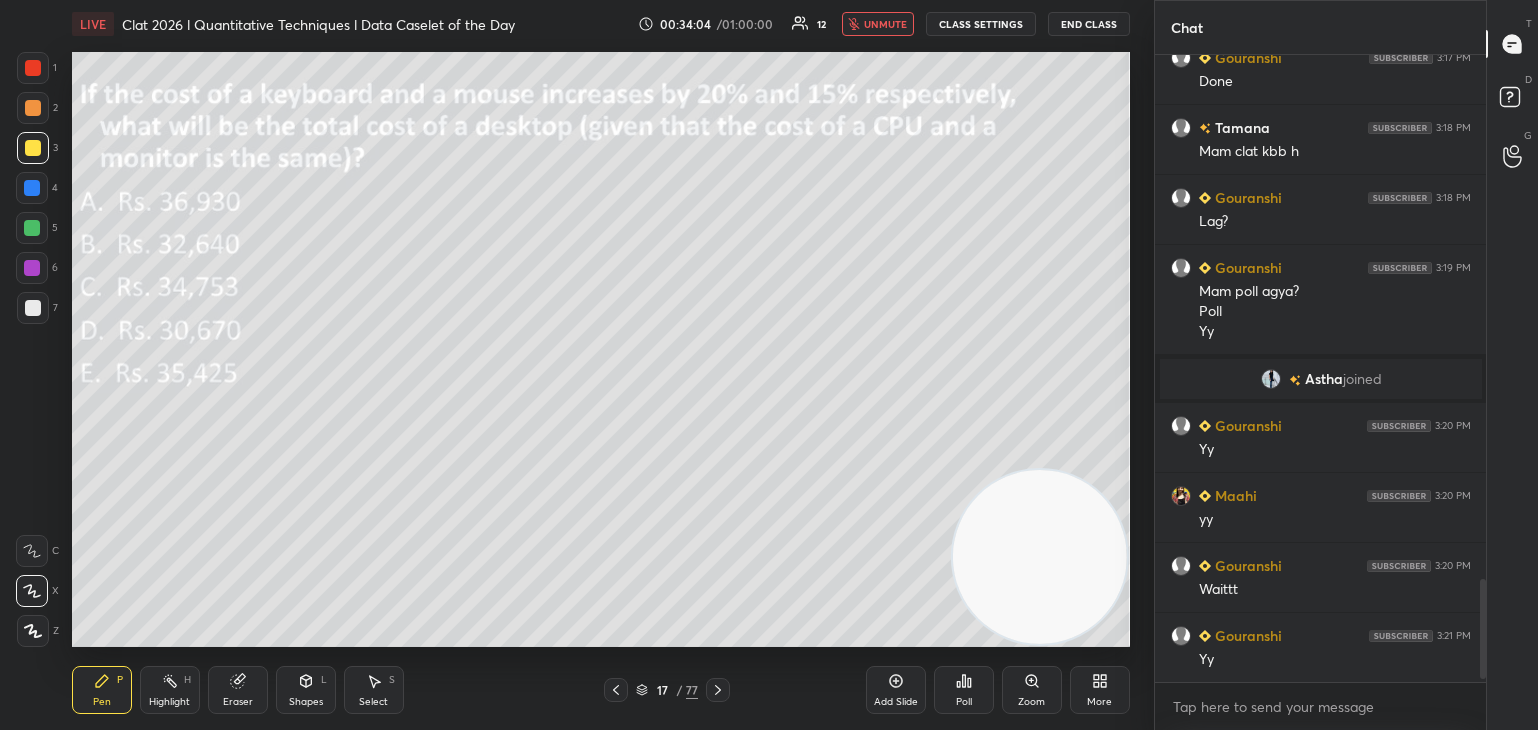 click on "unmute" at bounding box center (885, 24) 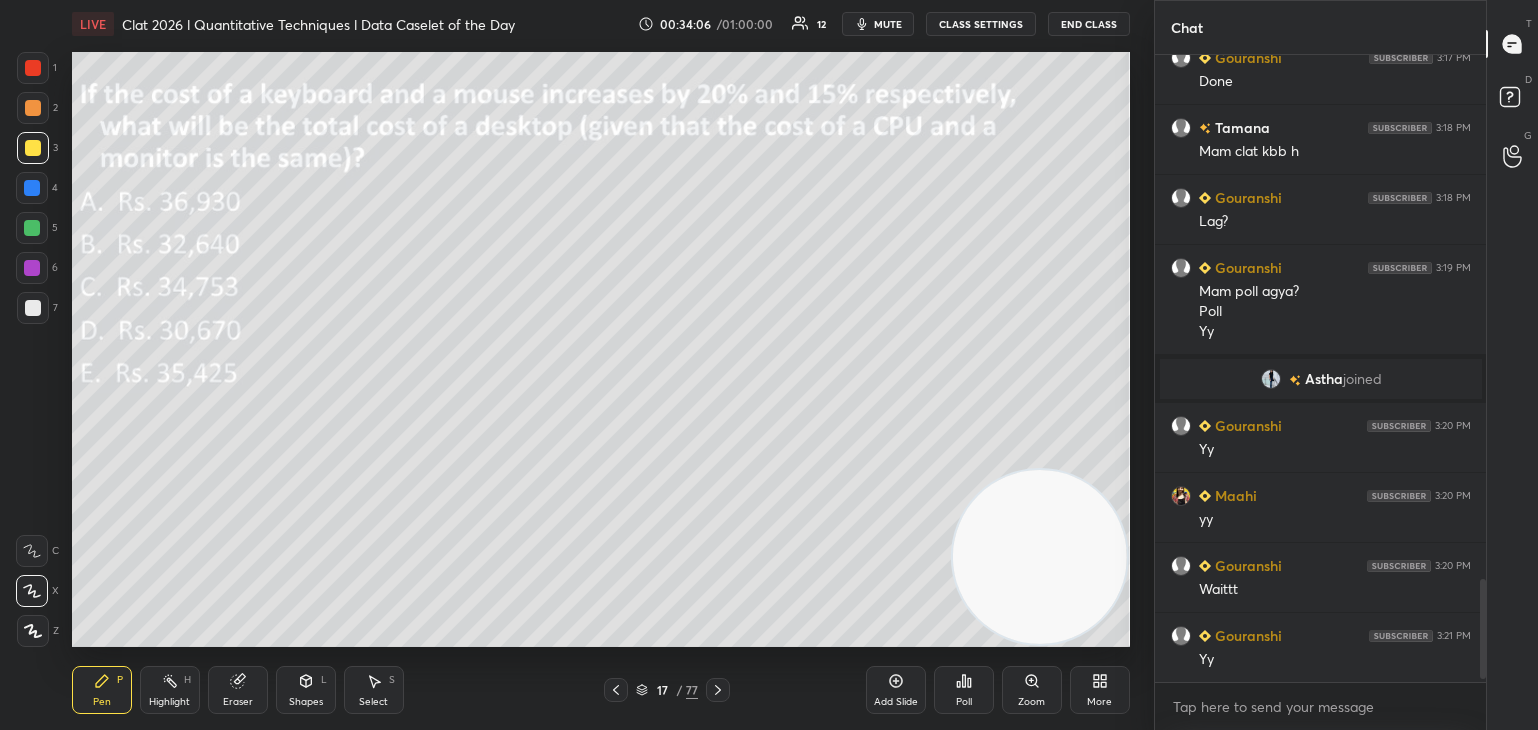 click on "Poll" at bounding box center (964, 702) 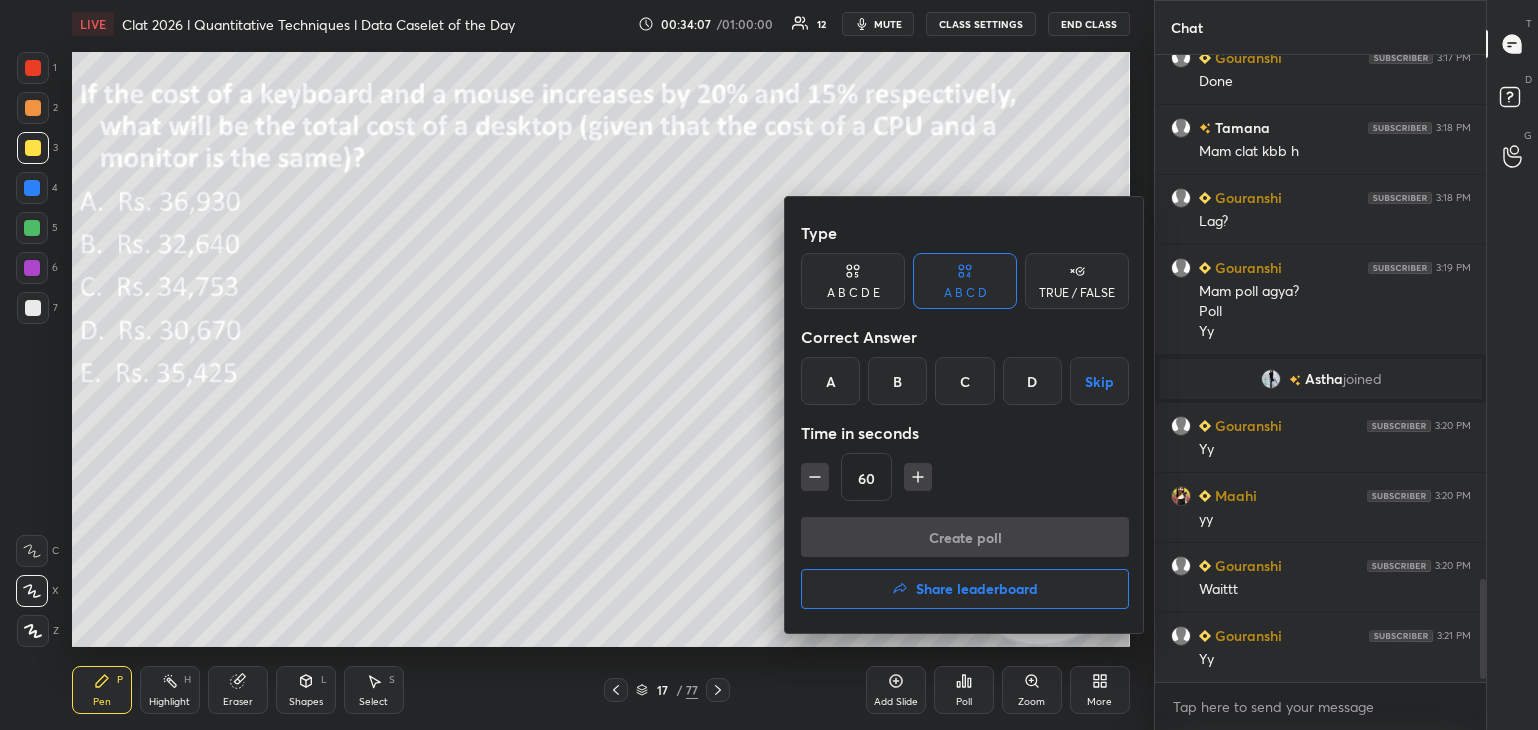 click 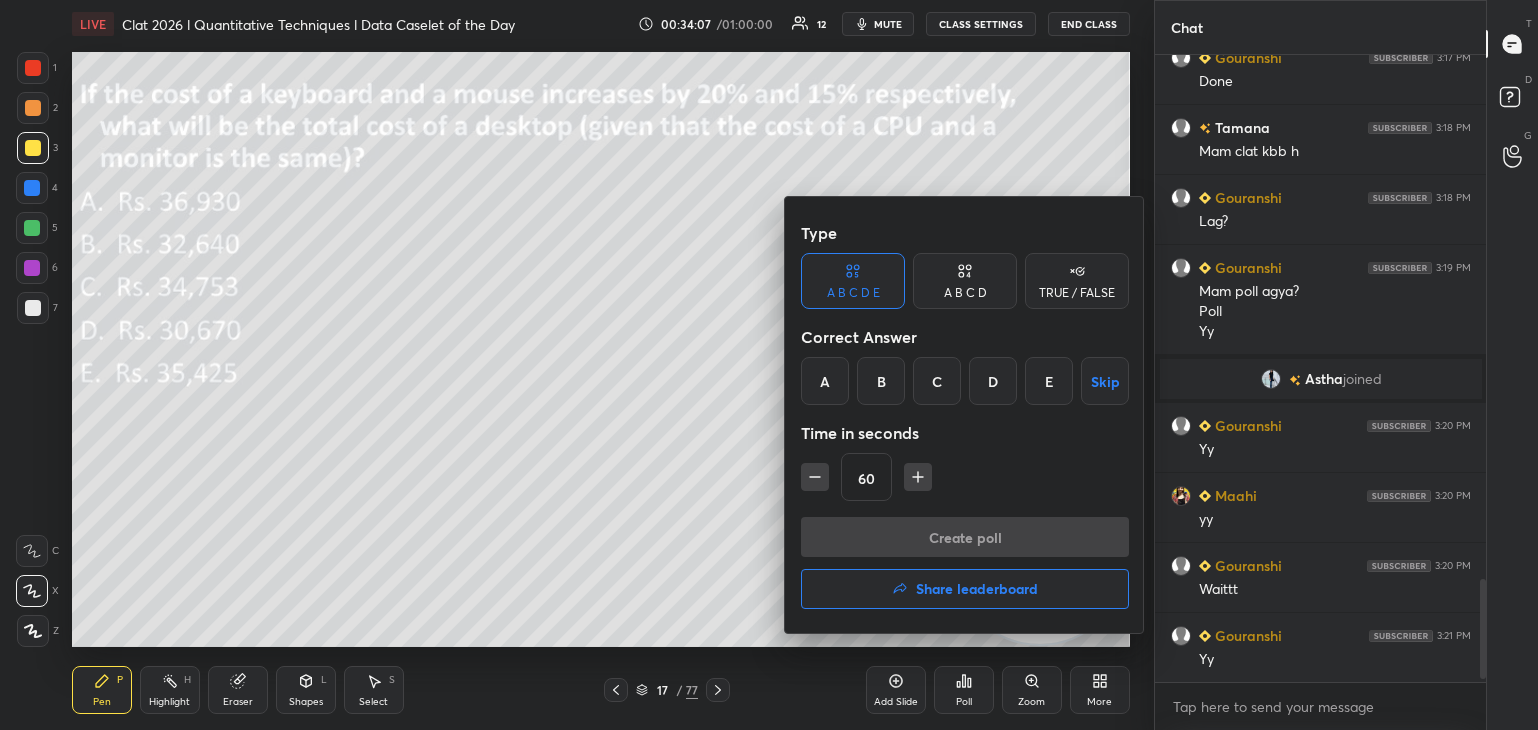 click on "D" at bounding box center (993, 381) 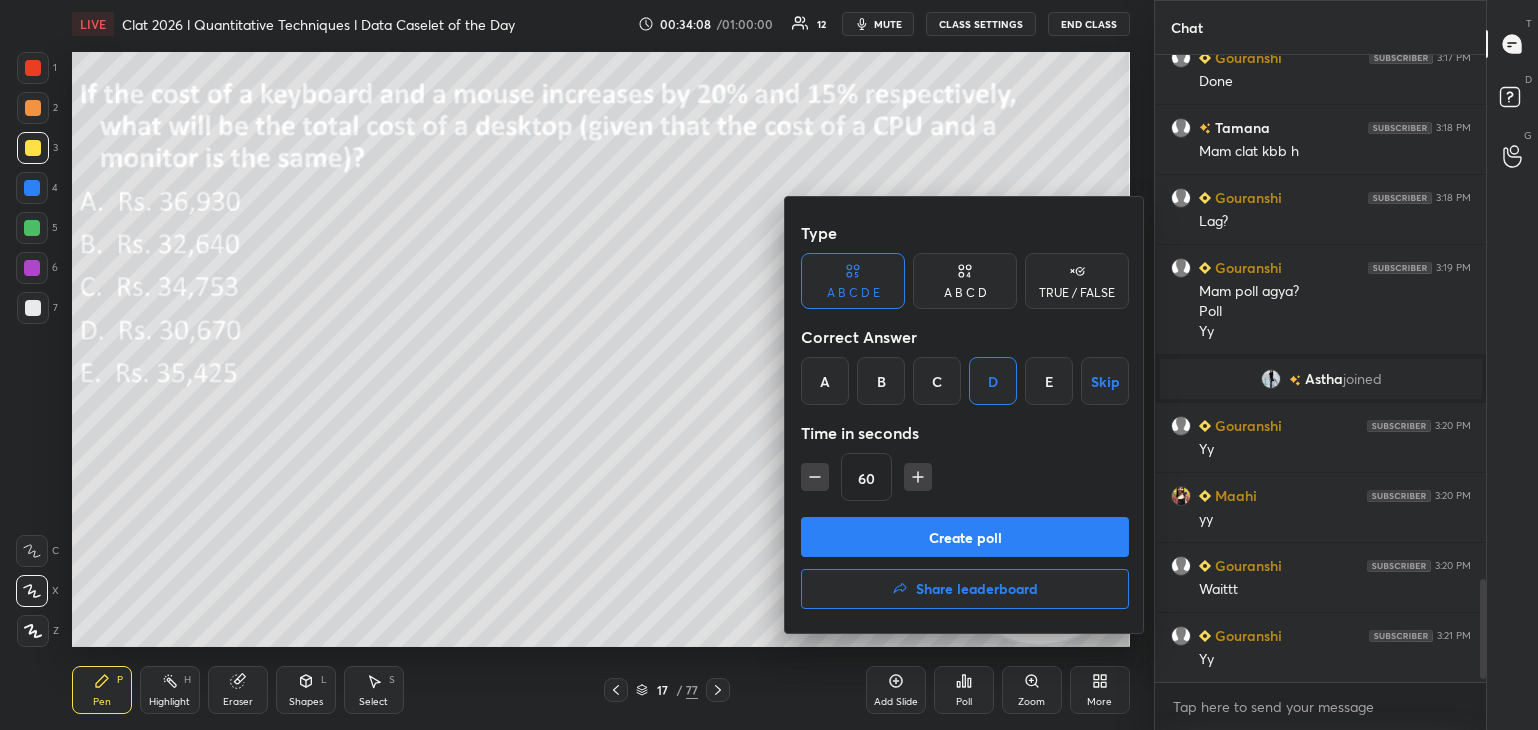 click on "Create poll" at bounding box center [965, 537] 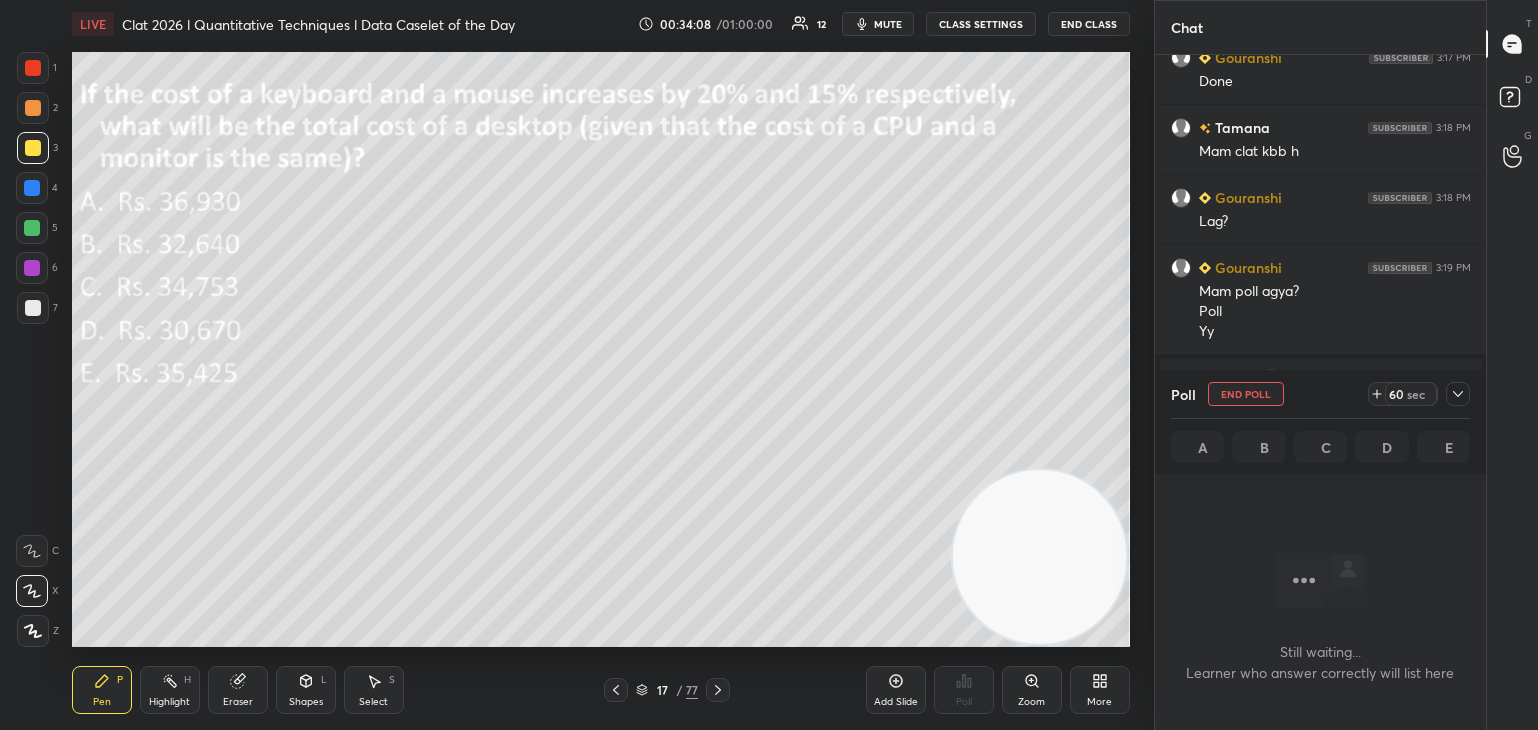 scroll, scrollTop: 6, scrollLeft: 6, axis: both 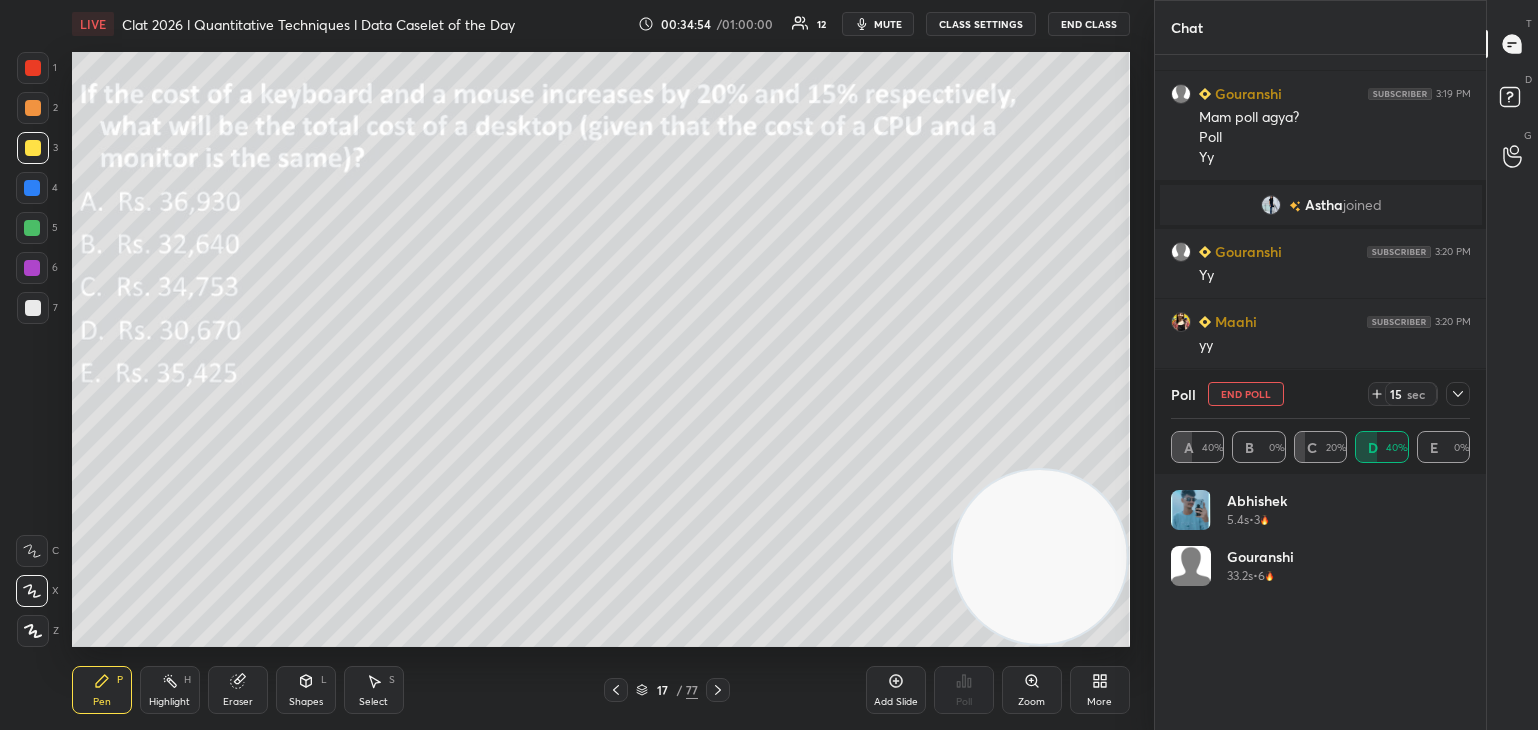 click on "End Poll" at bounding box center (1246, 394) 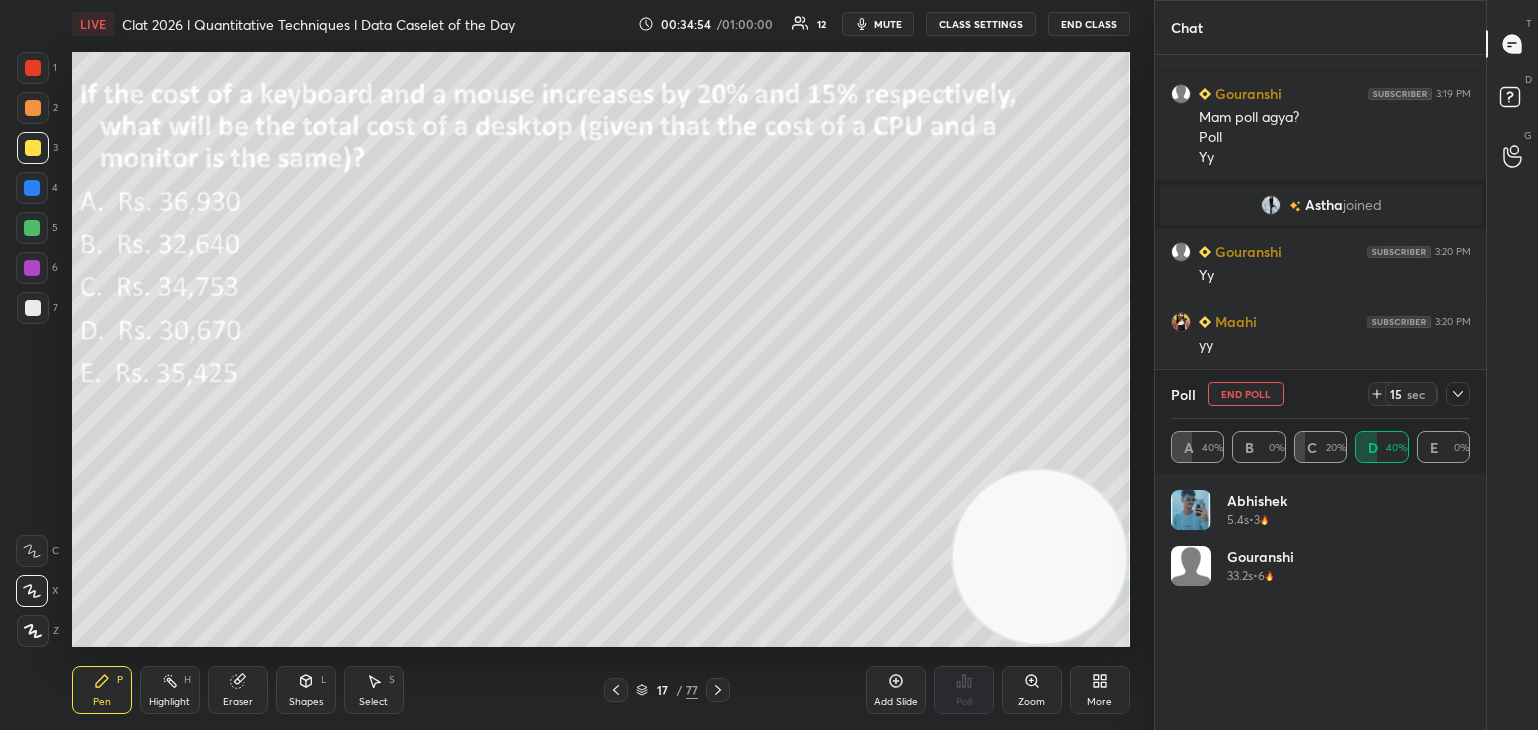 scroll, scrollTop: 3, scrollLeft: 294, axis: both 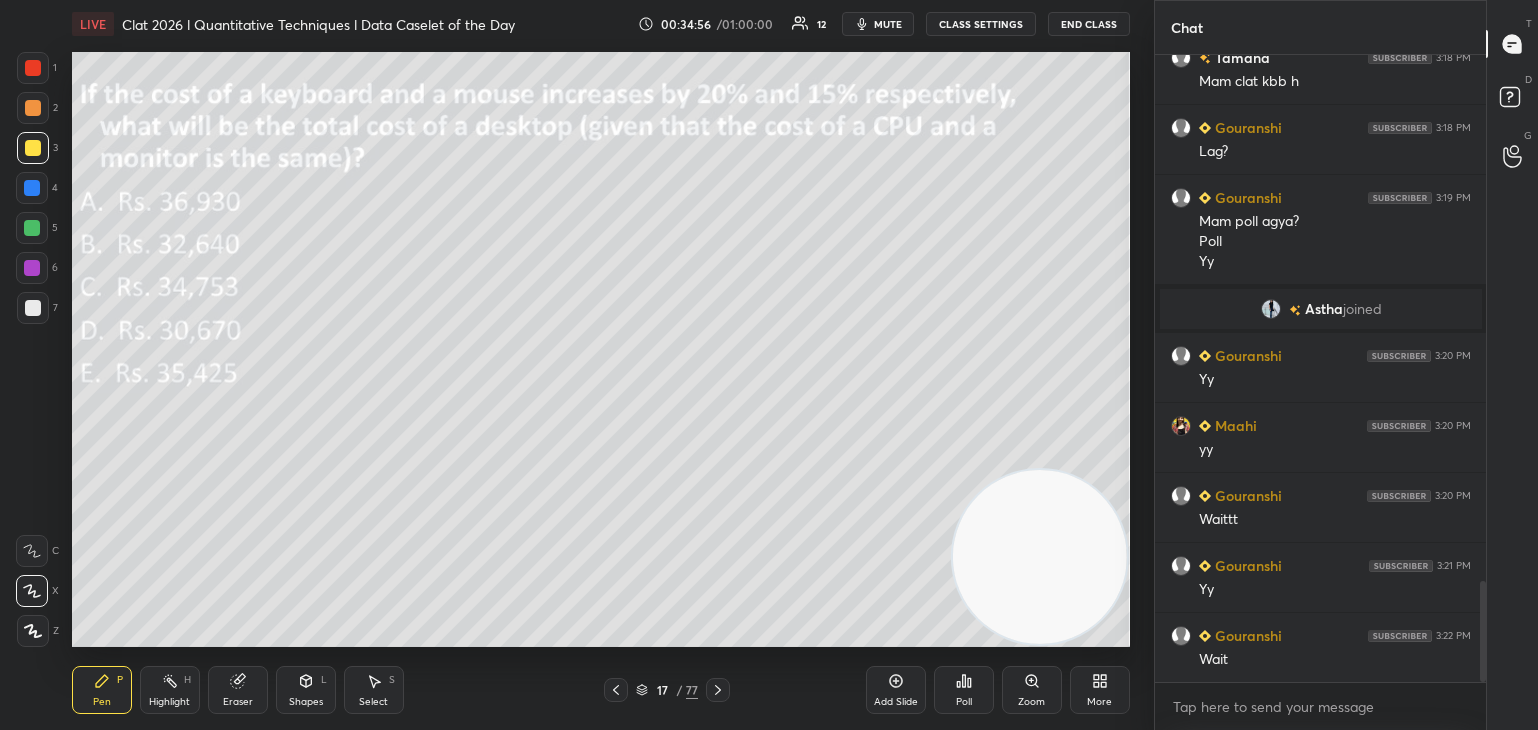 click 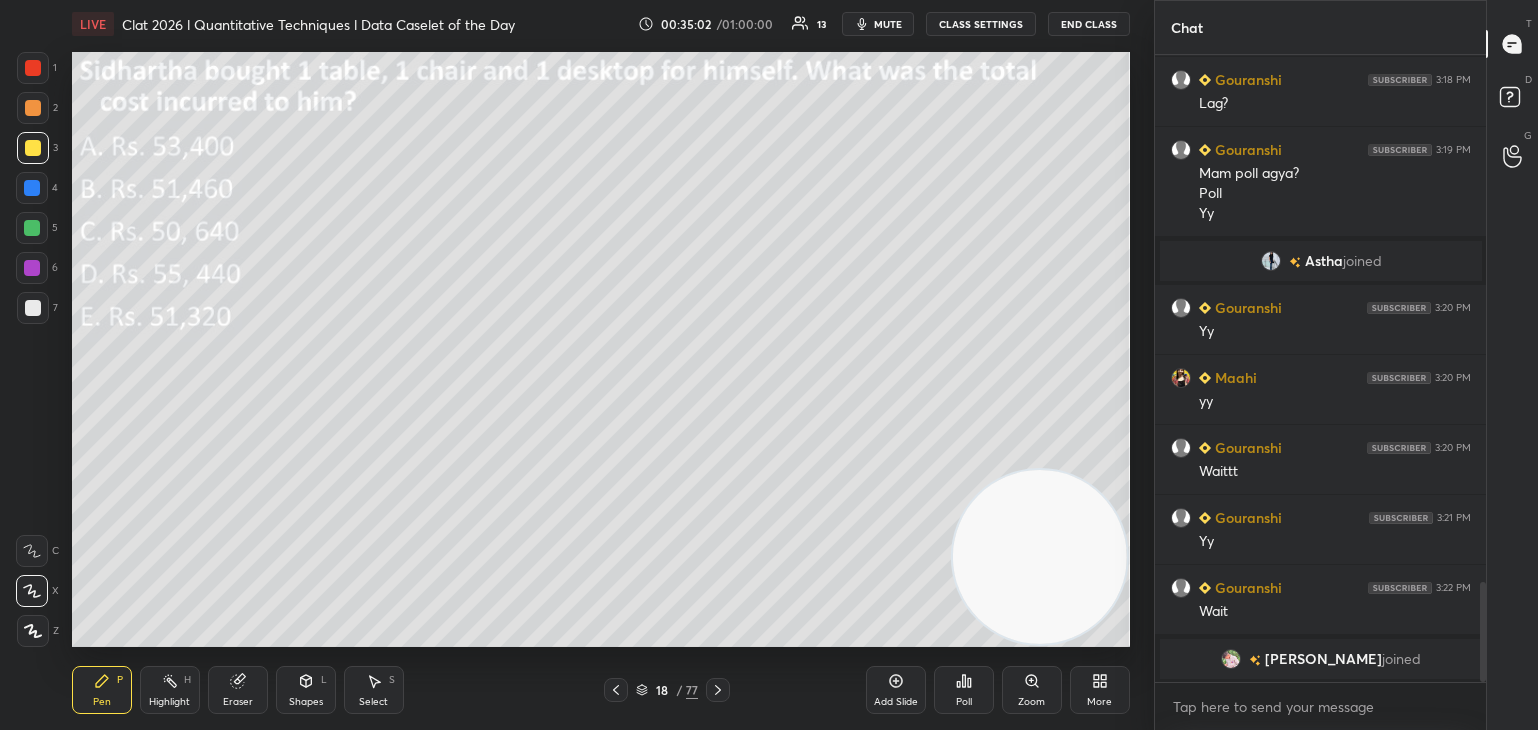 click on "mute" at bounding box center [888, 24] 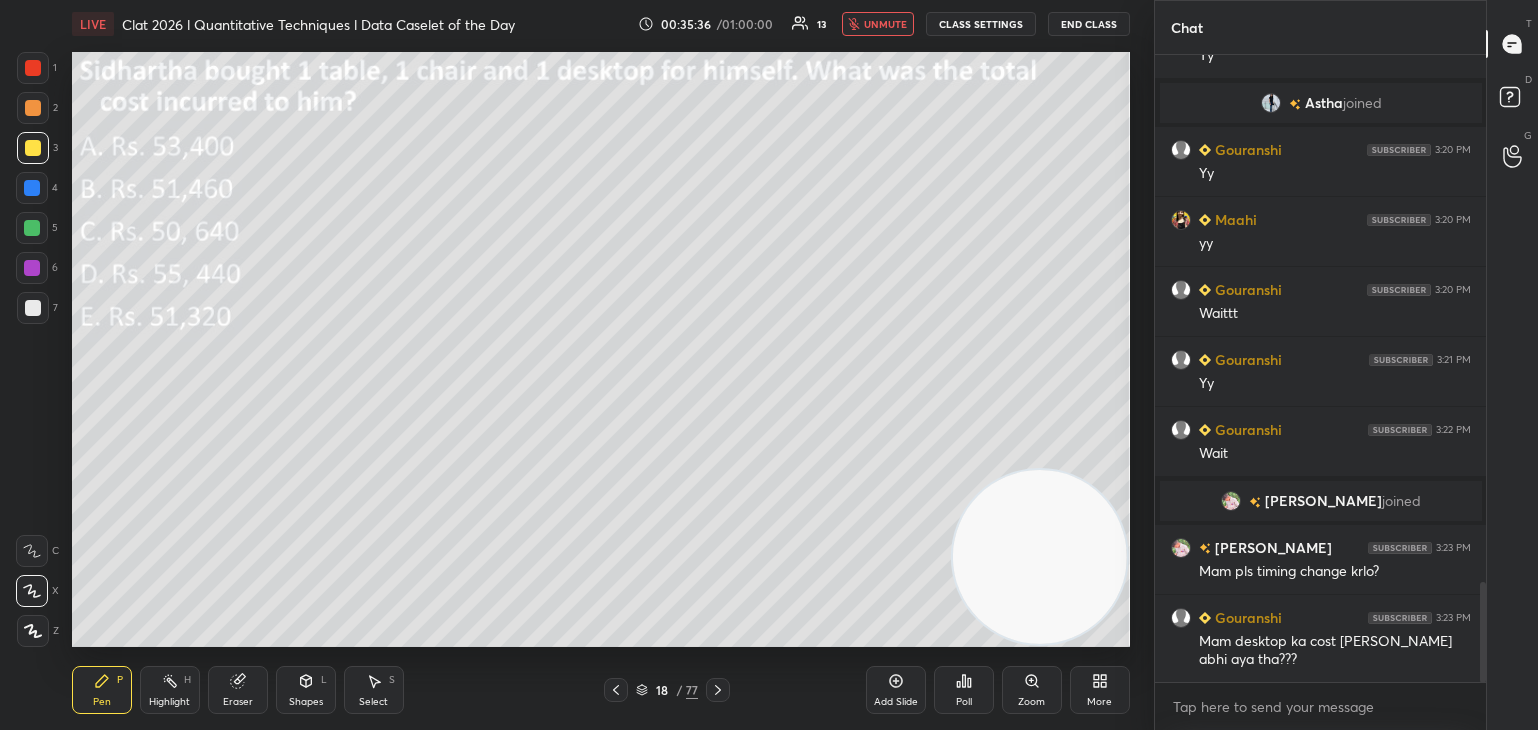 scroll, scrollTop: 3292, scrollLeft: 0, axis: vertical 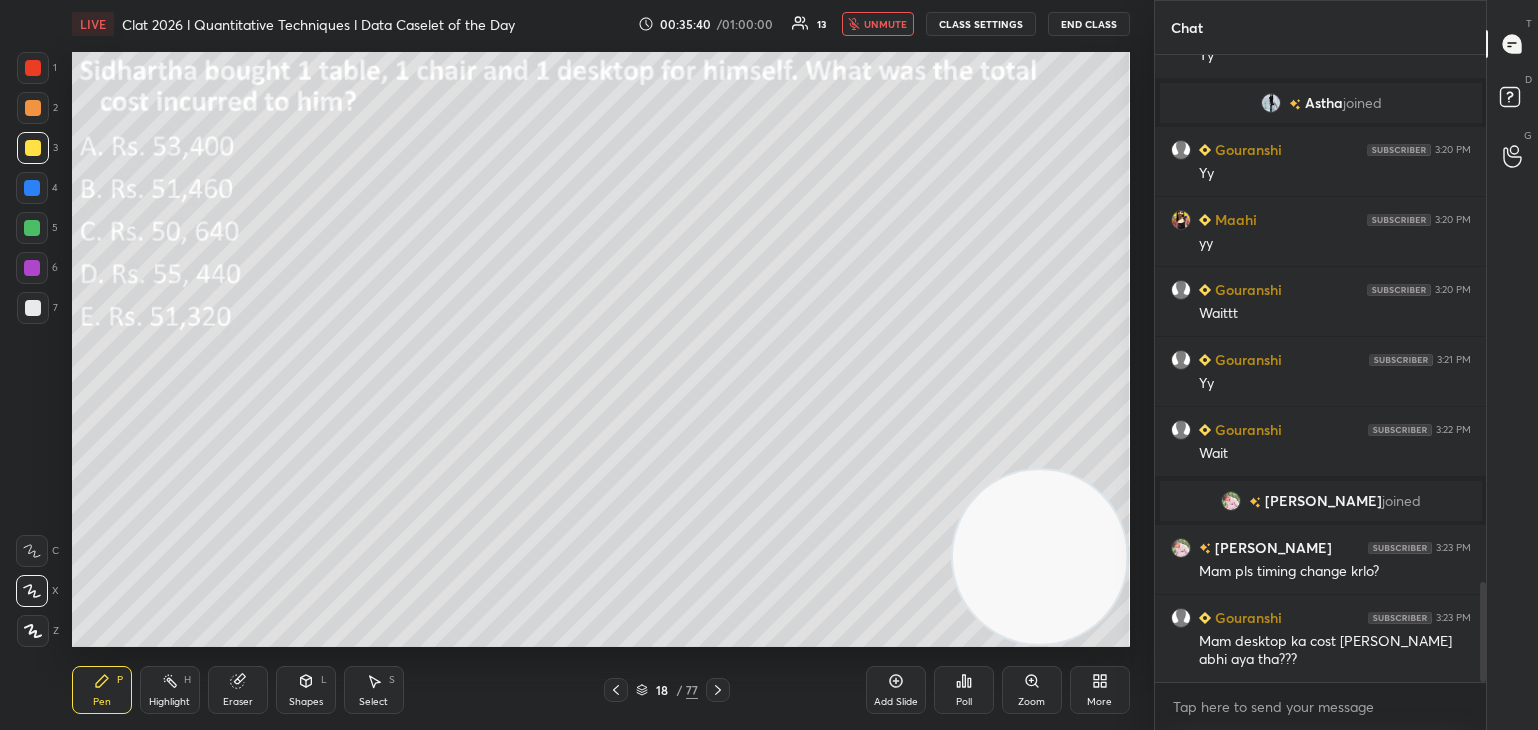 click on "unmute" at bounding box center (885, 24) 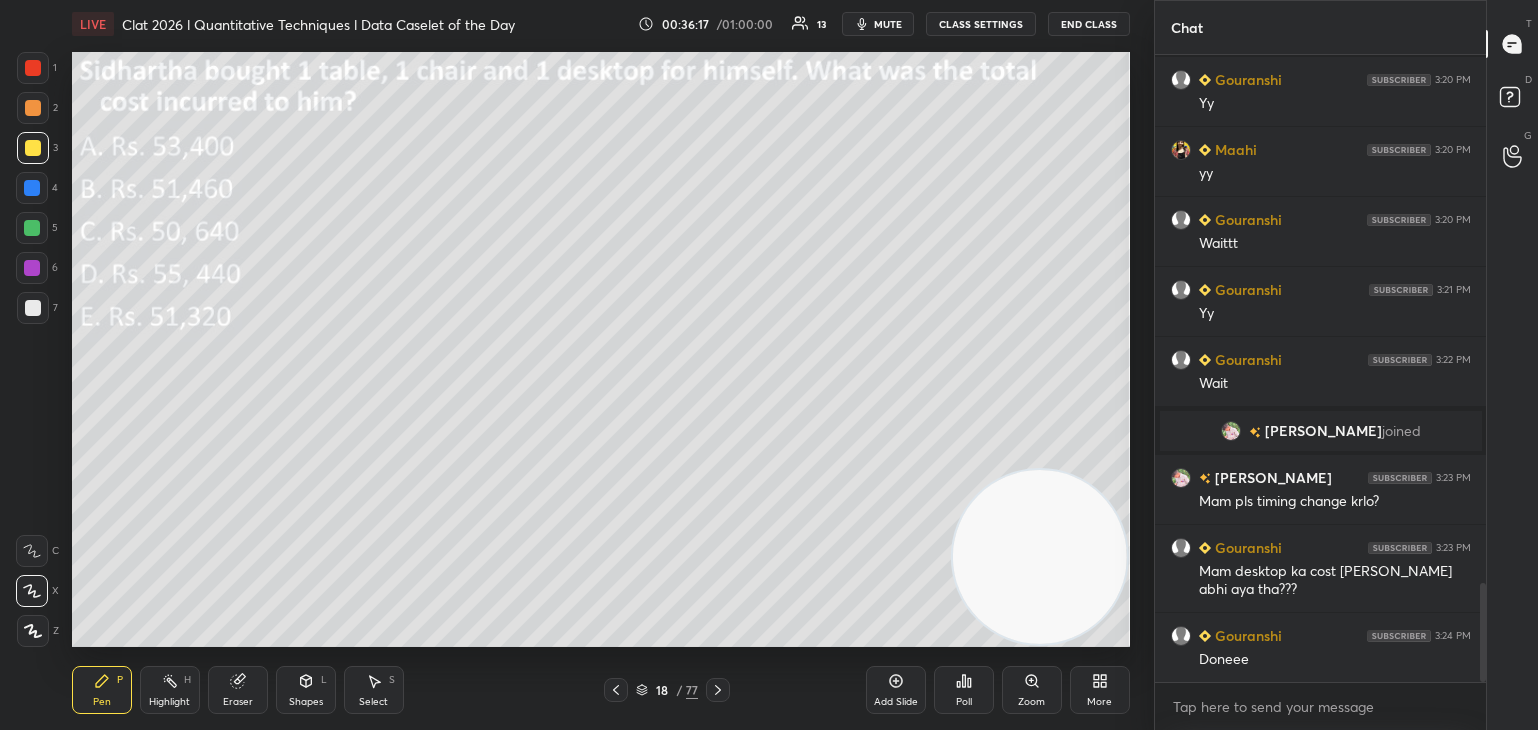 scroll, scrollTop: 3382, scrollLeft: 0, axis: vertical 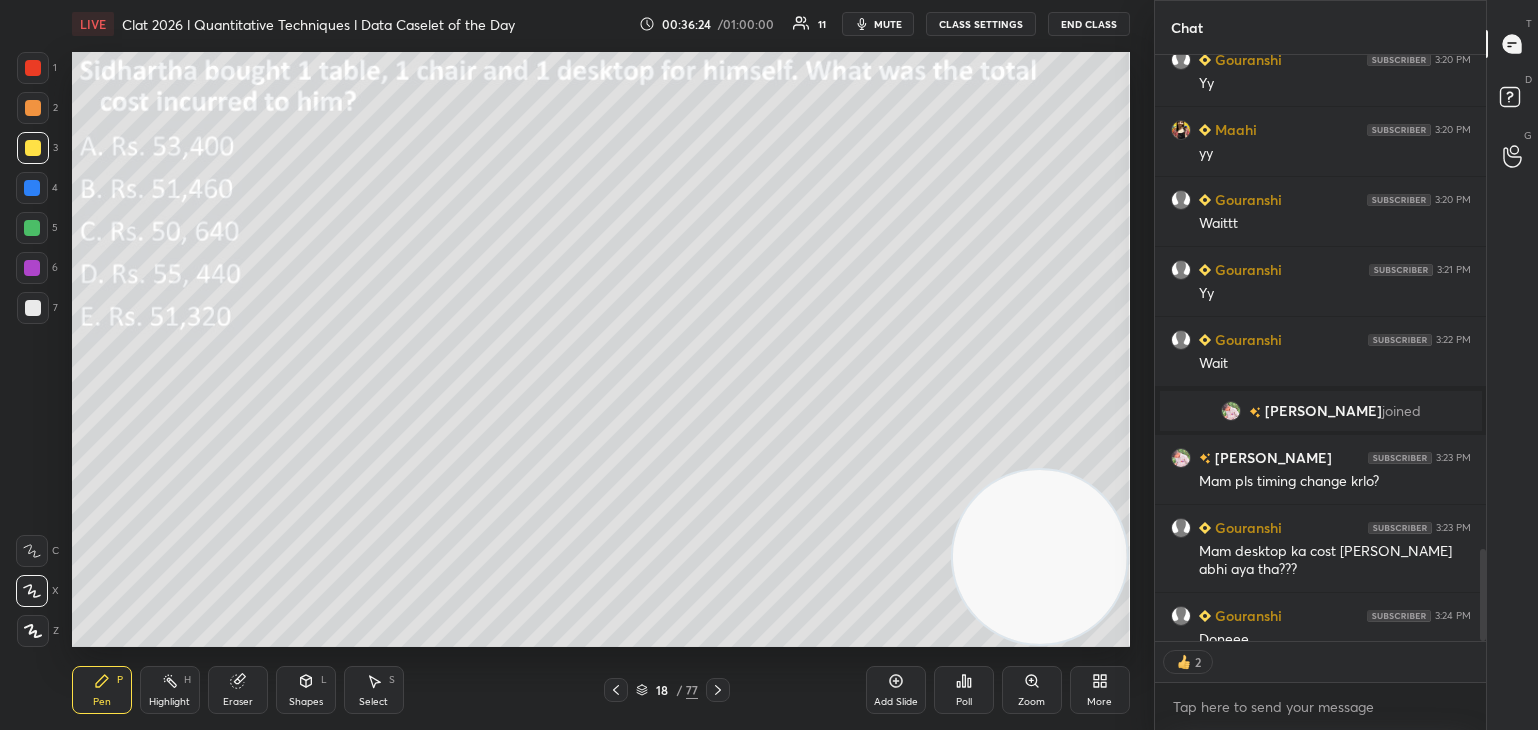 click on "Poll" at bounding box center [964, 690] 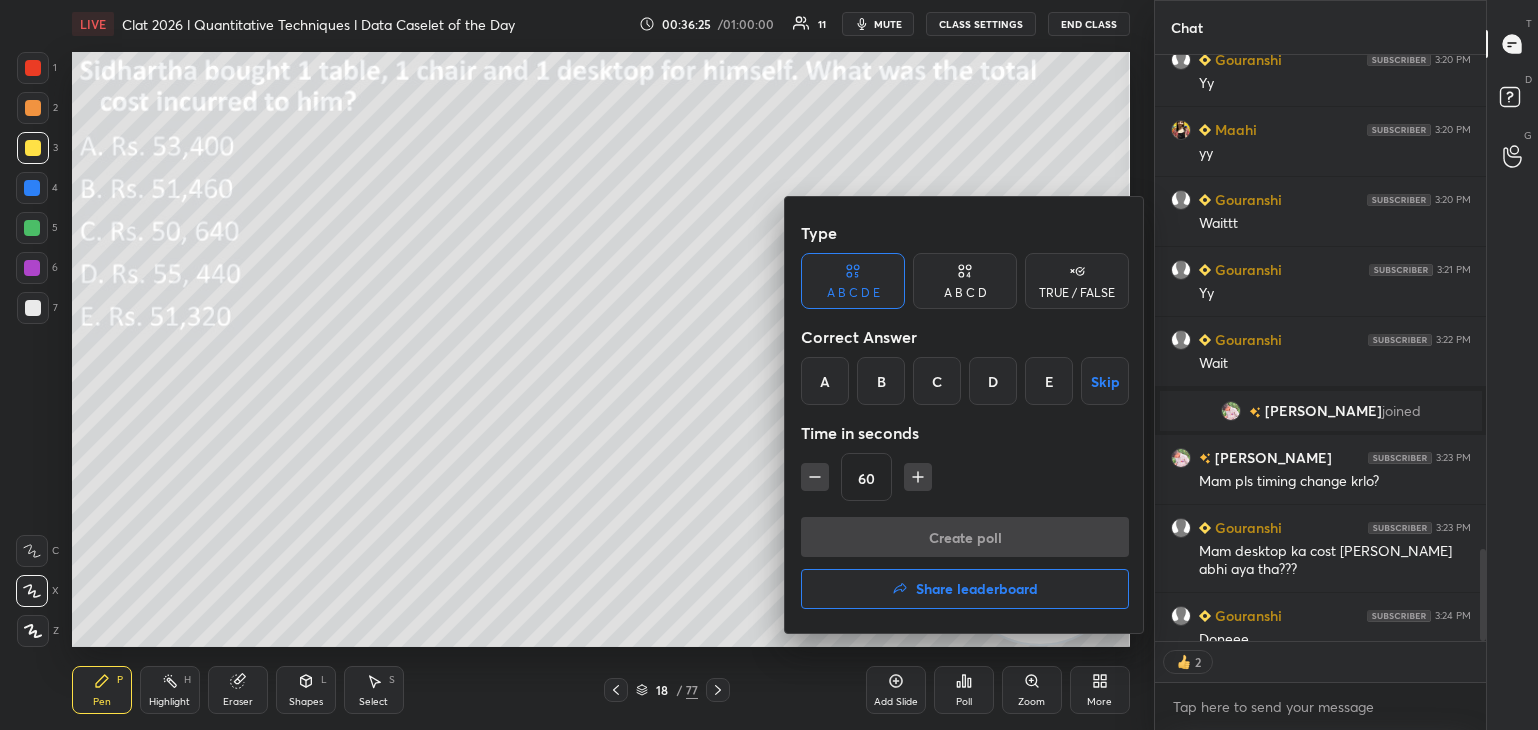 click on "E" at bounding box center (1049, 381) 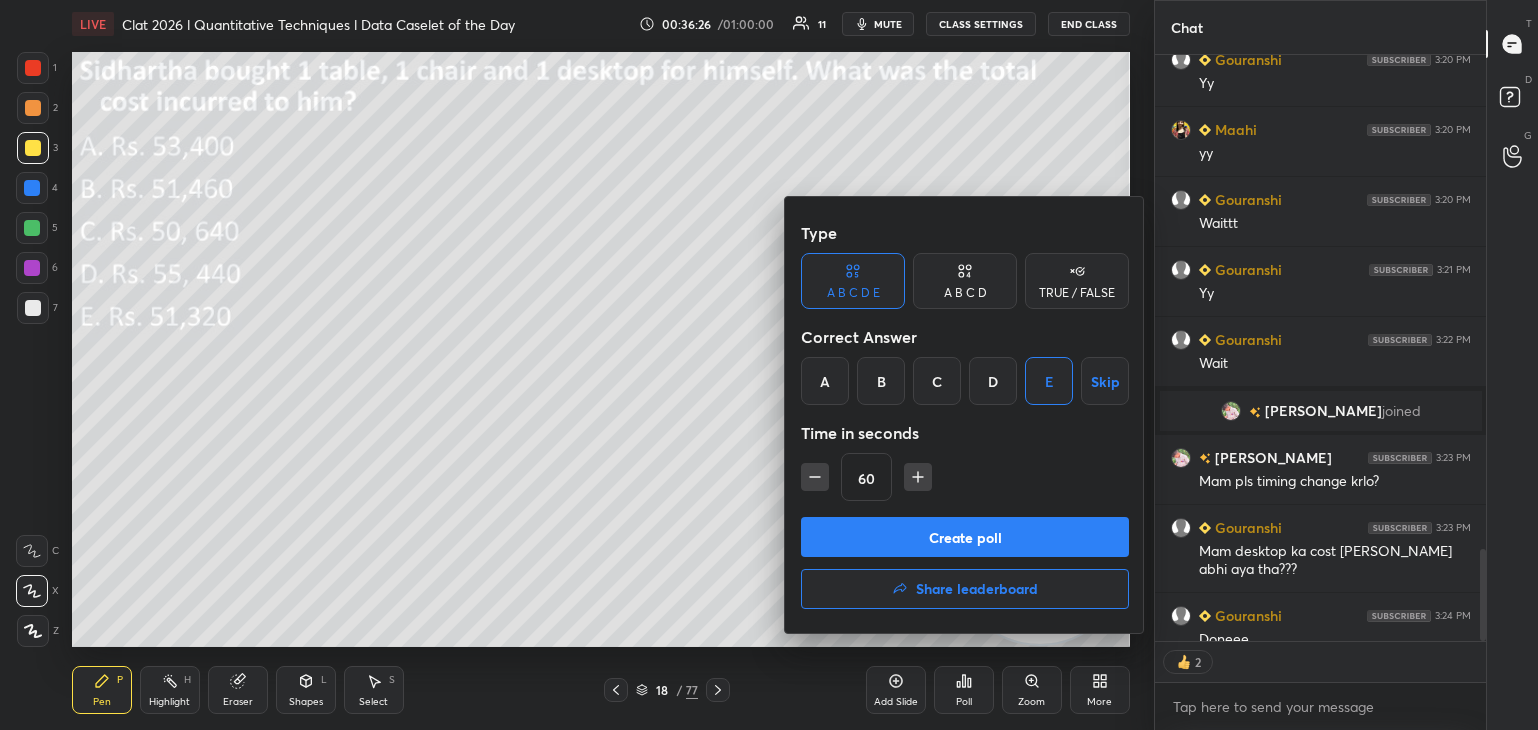 click on "Create poll" at bounding box center [965, 537] 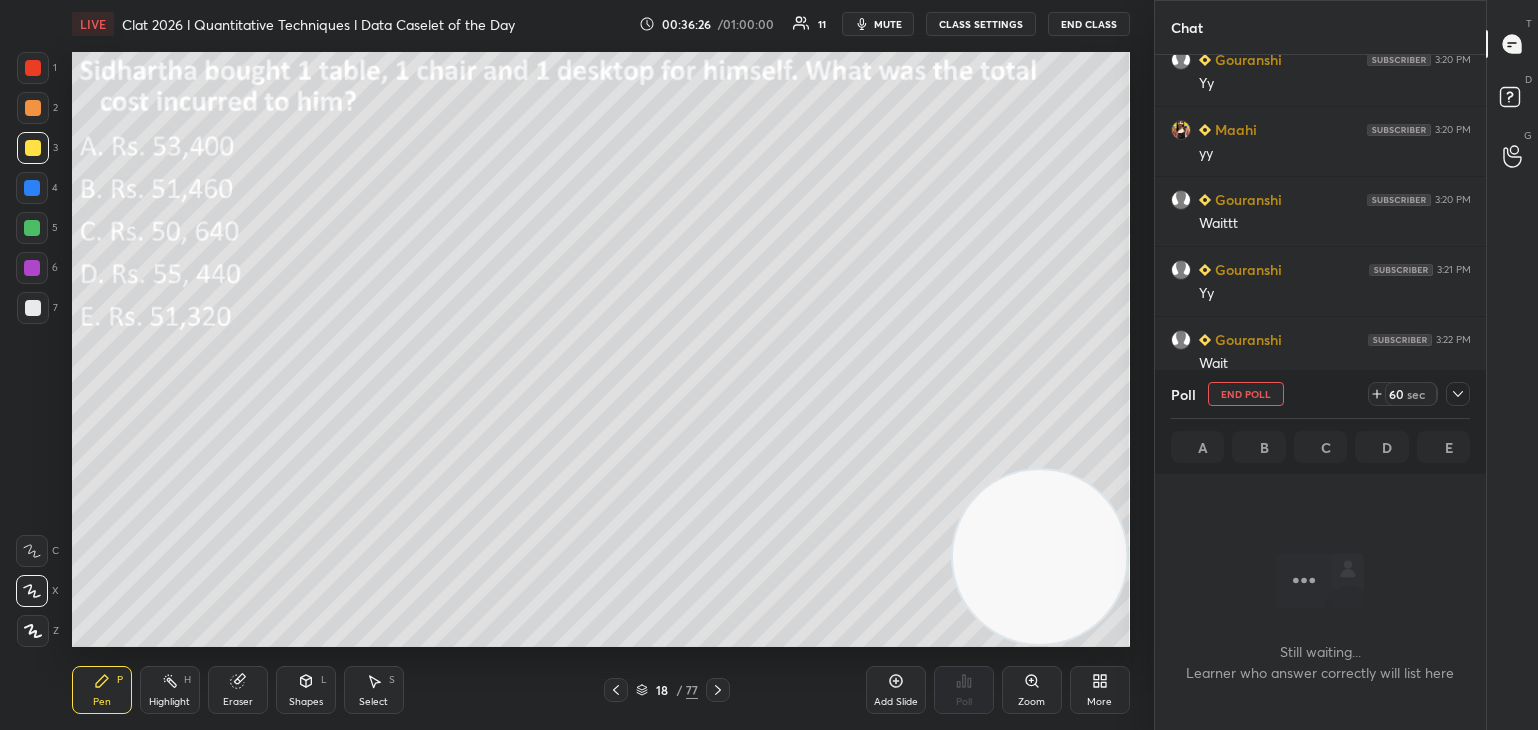 scroll, scrollTop: 480, scrollLeft: 326, axis: both 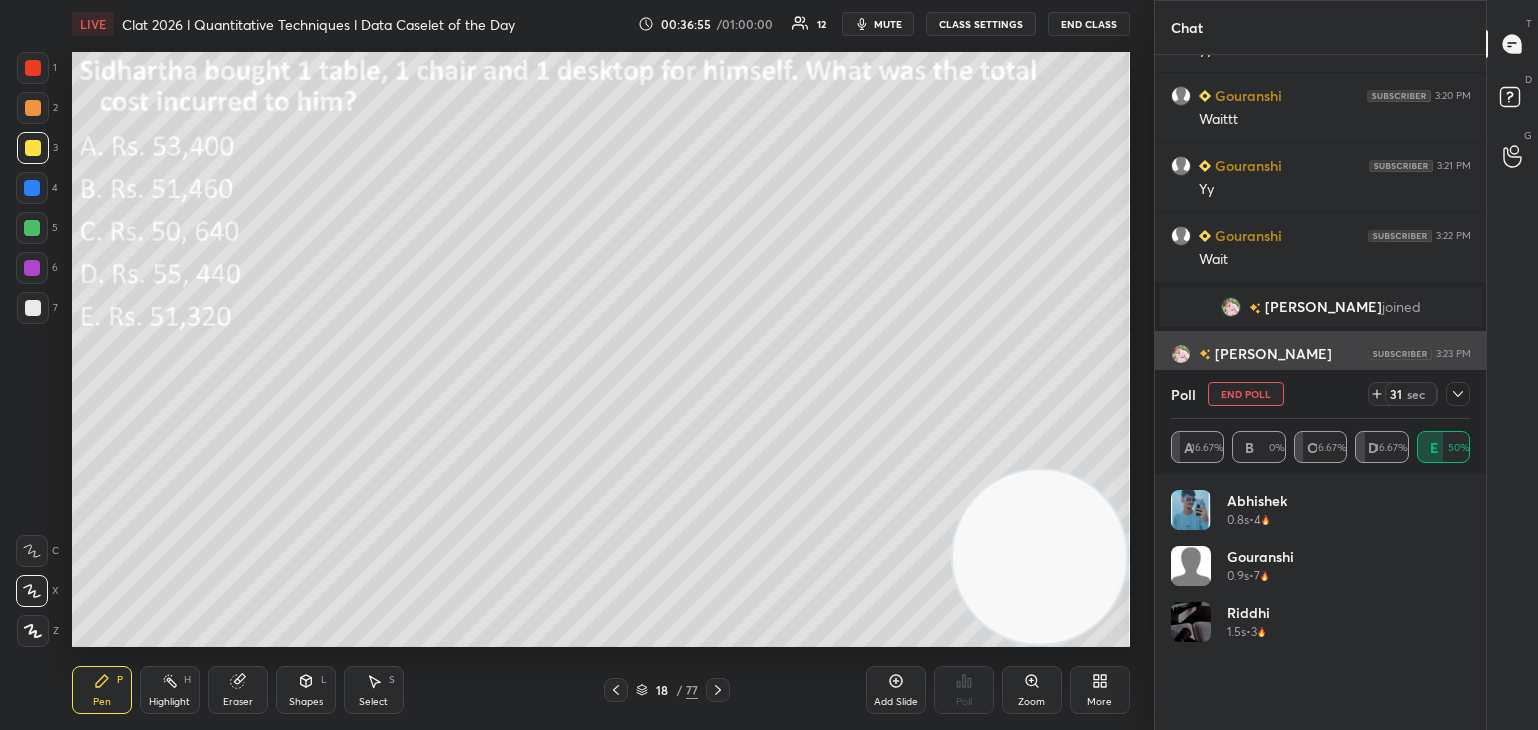 click on "End Poll" at bounding box center [1246, 394] 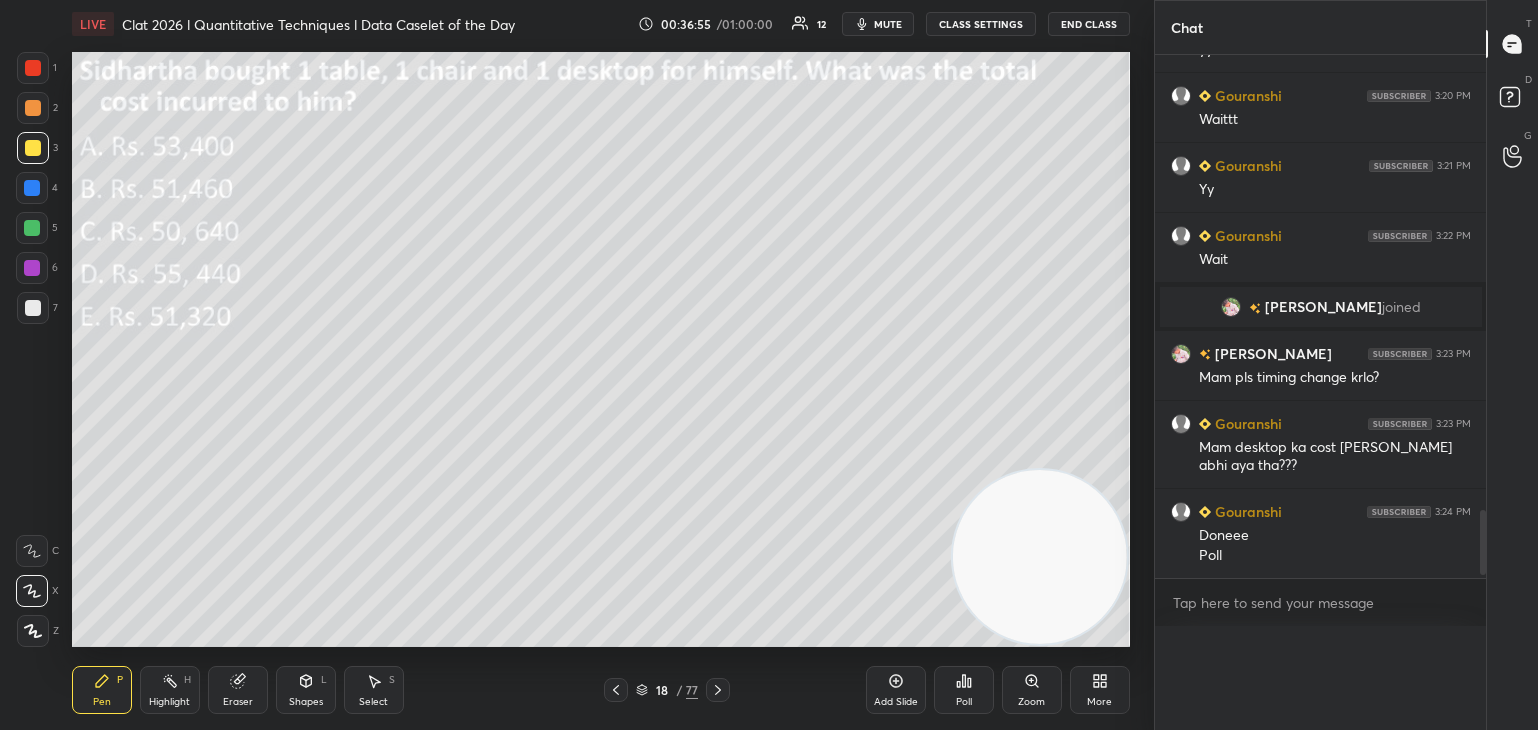 scroll, scrollTop: 0, scrollLeft: 0, axis: both 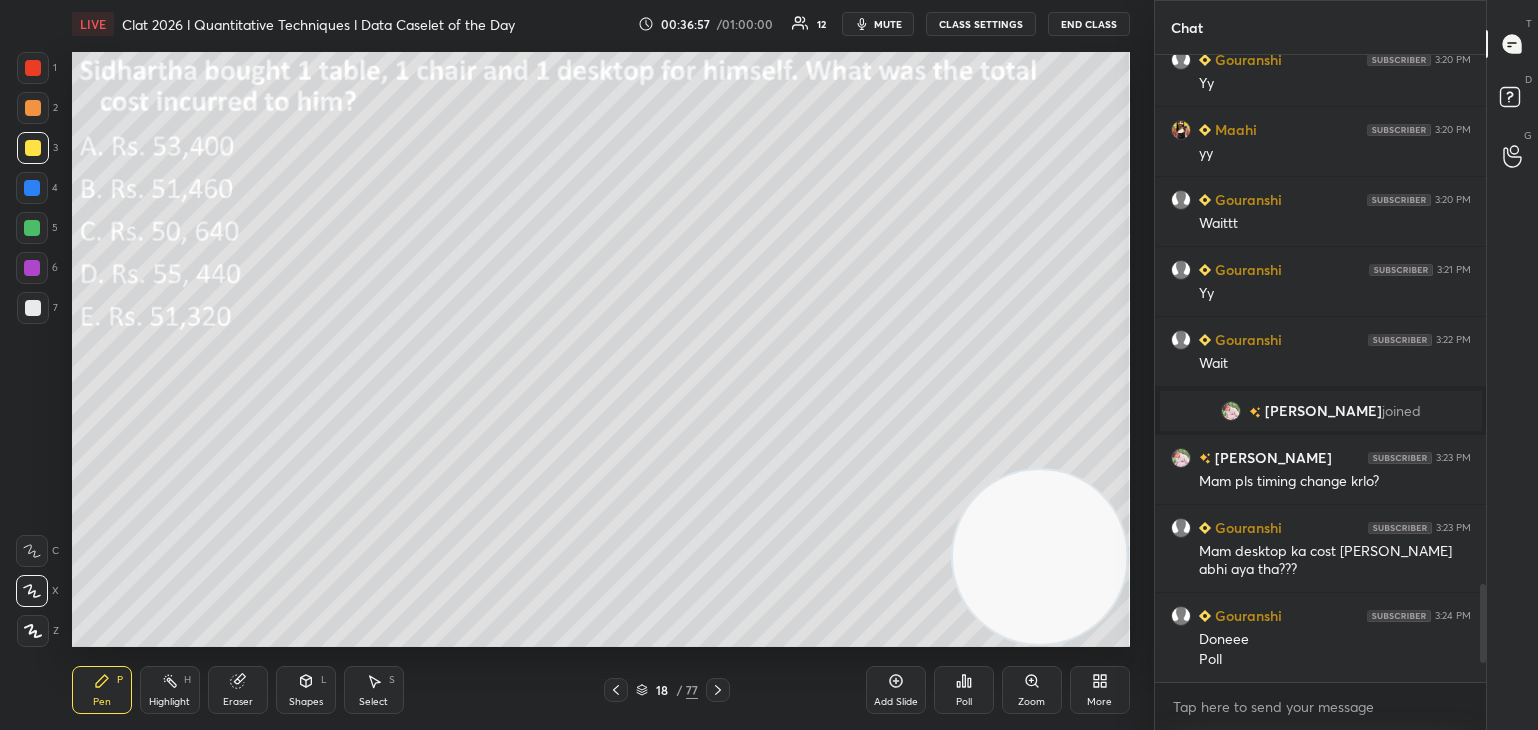 click 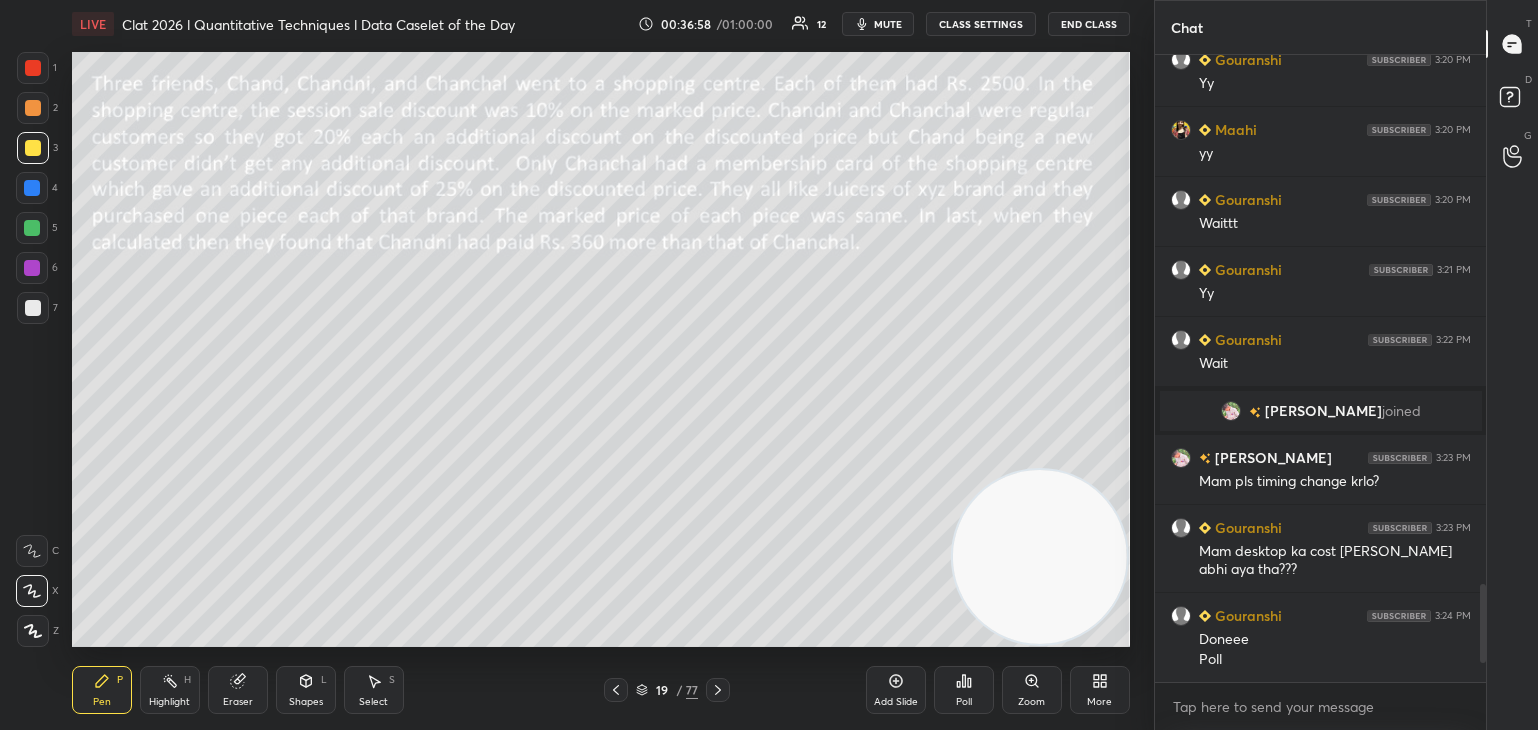 click 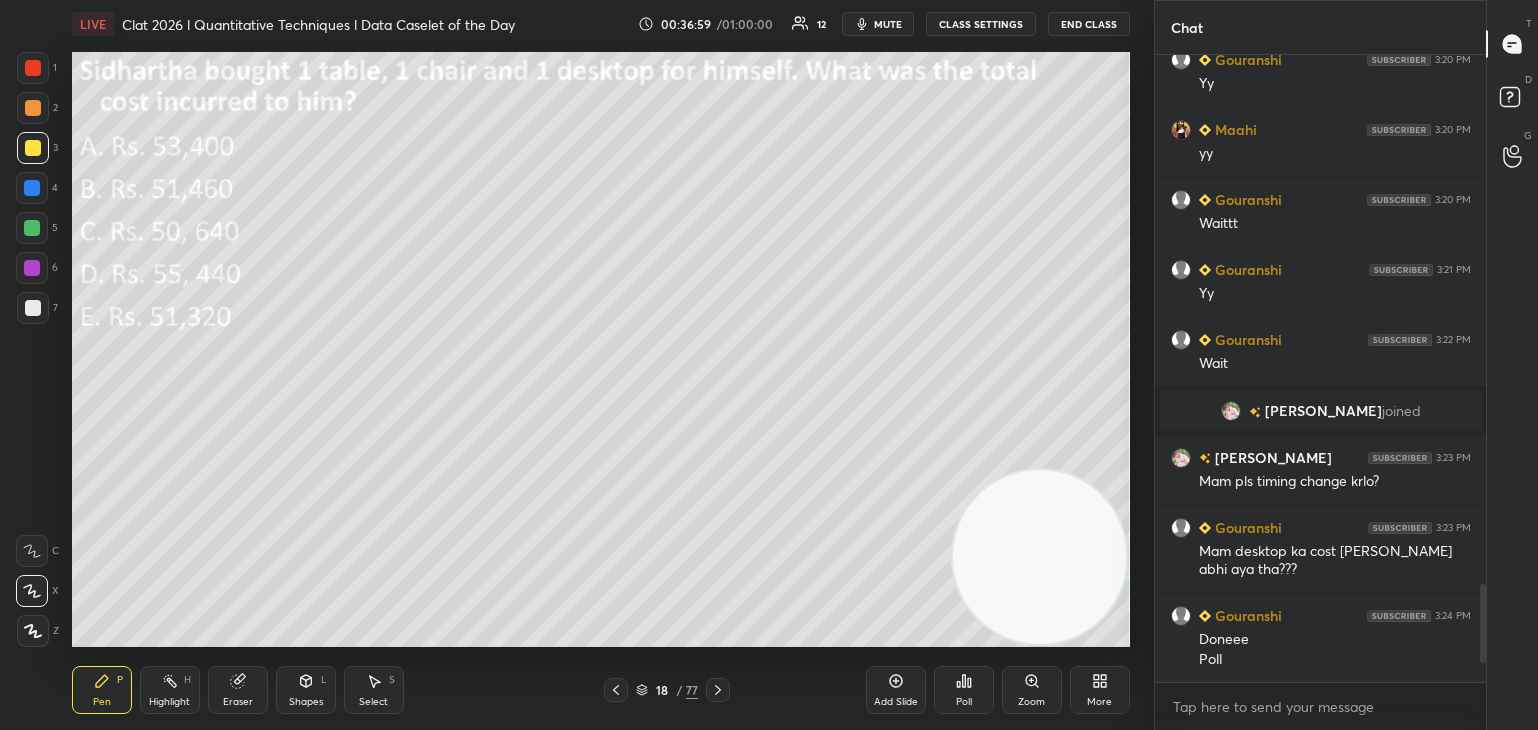 click 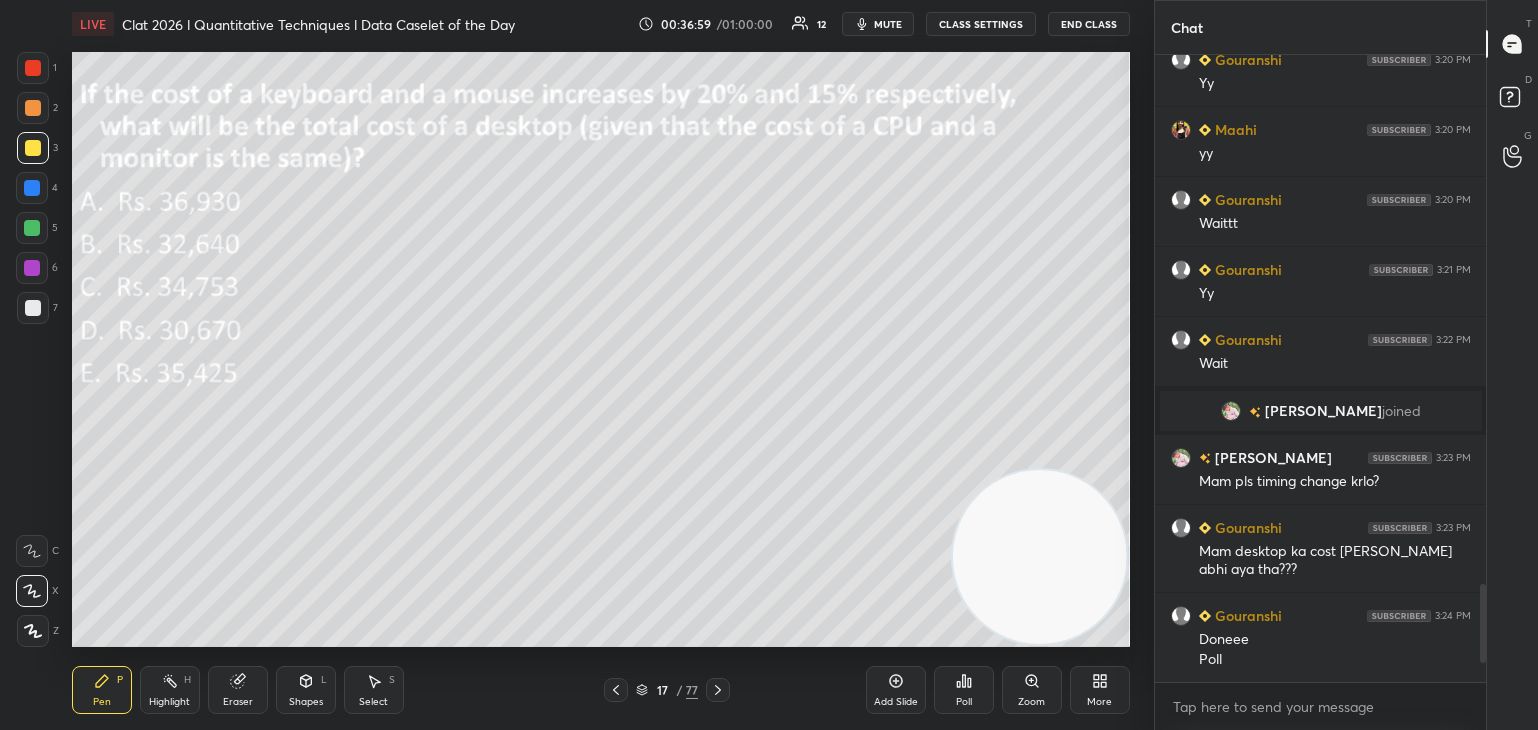 click 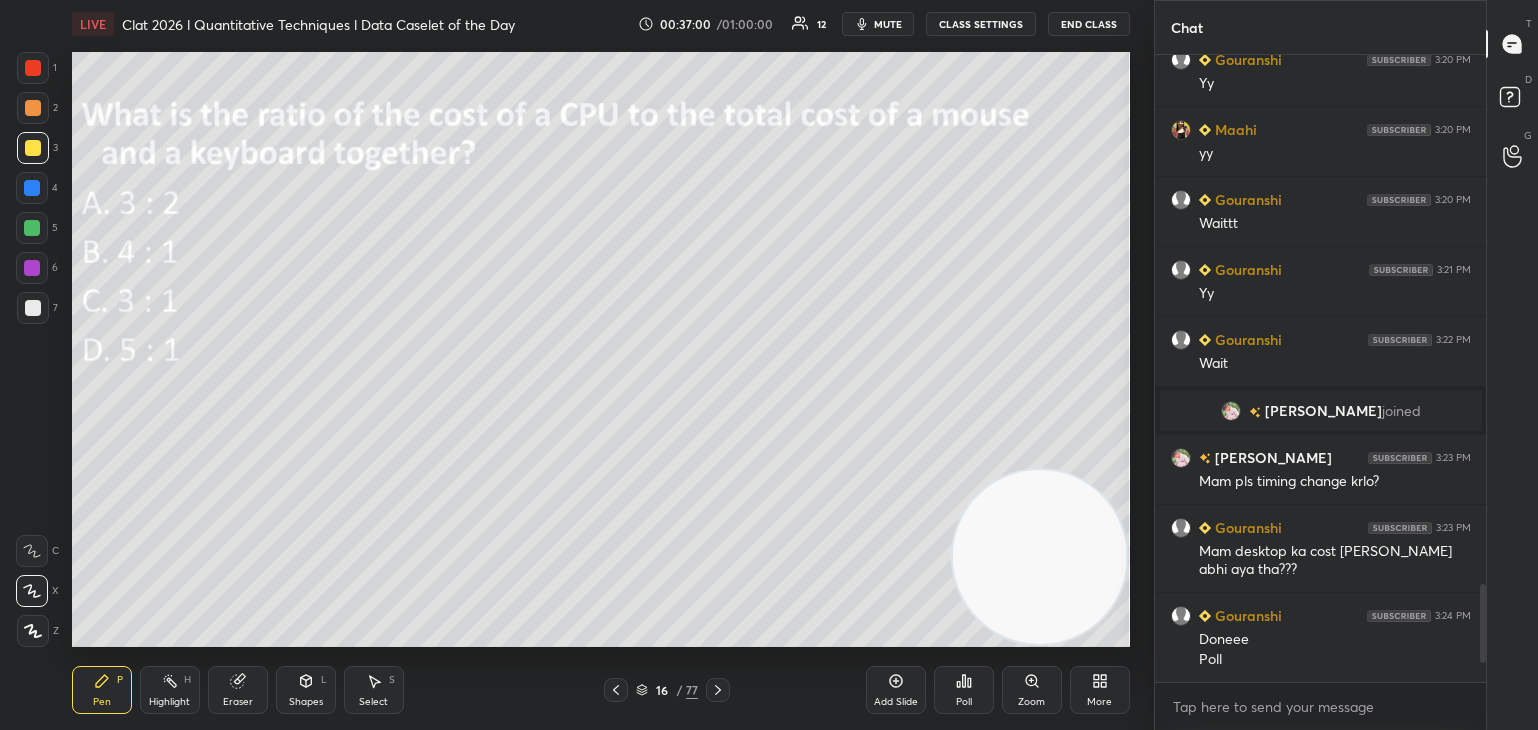 click 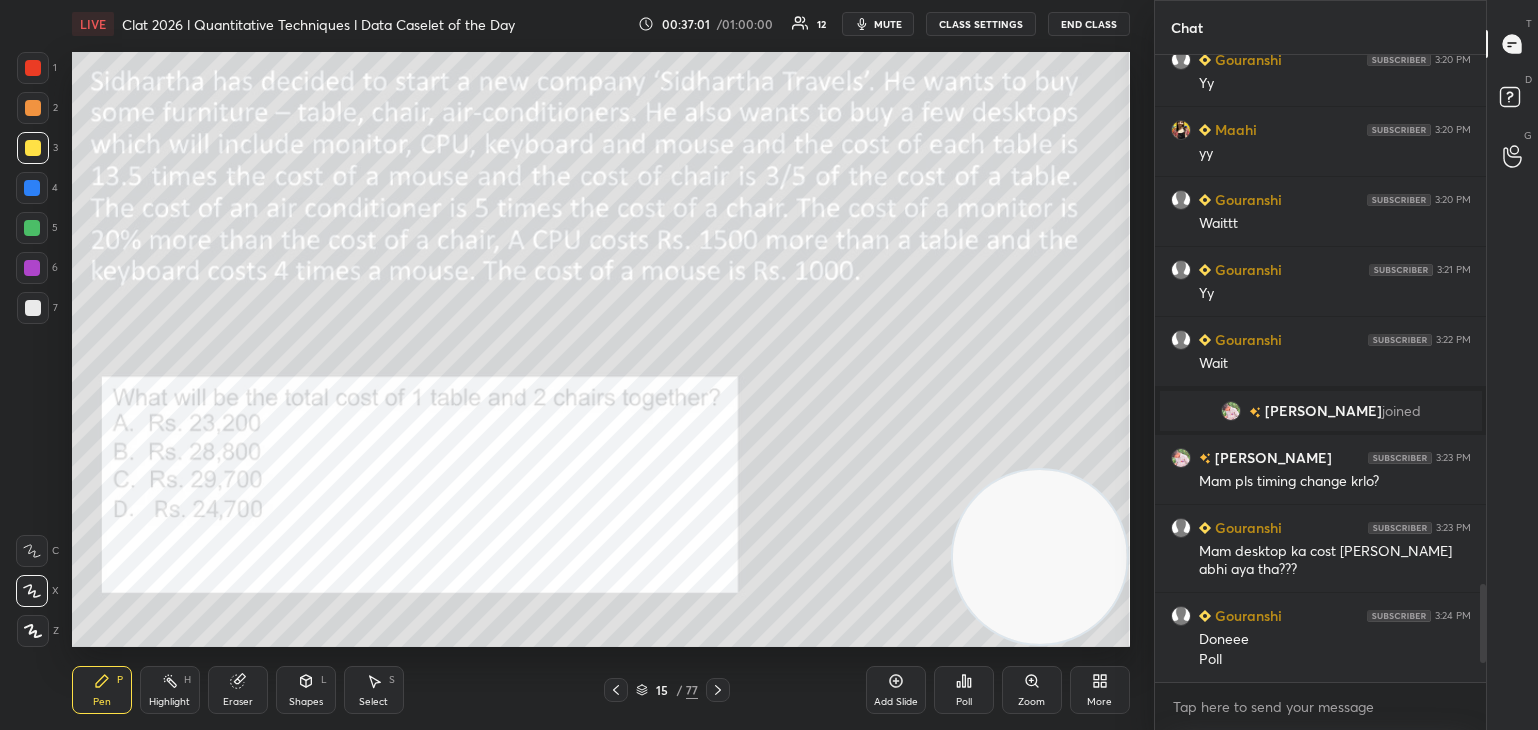 click 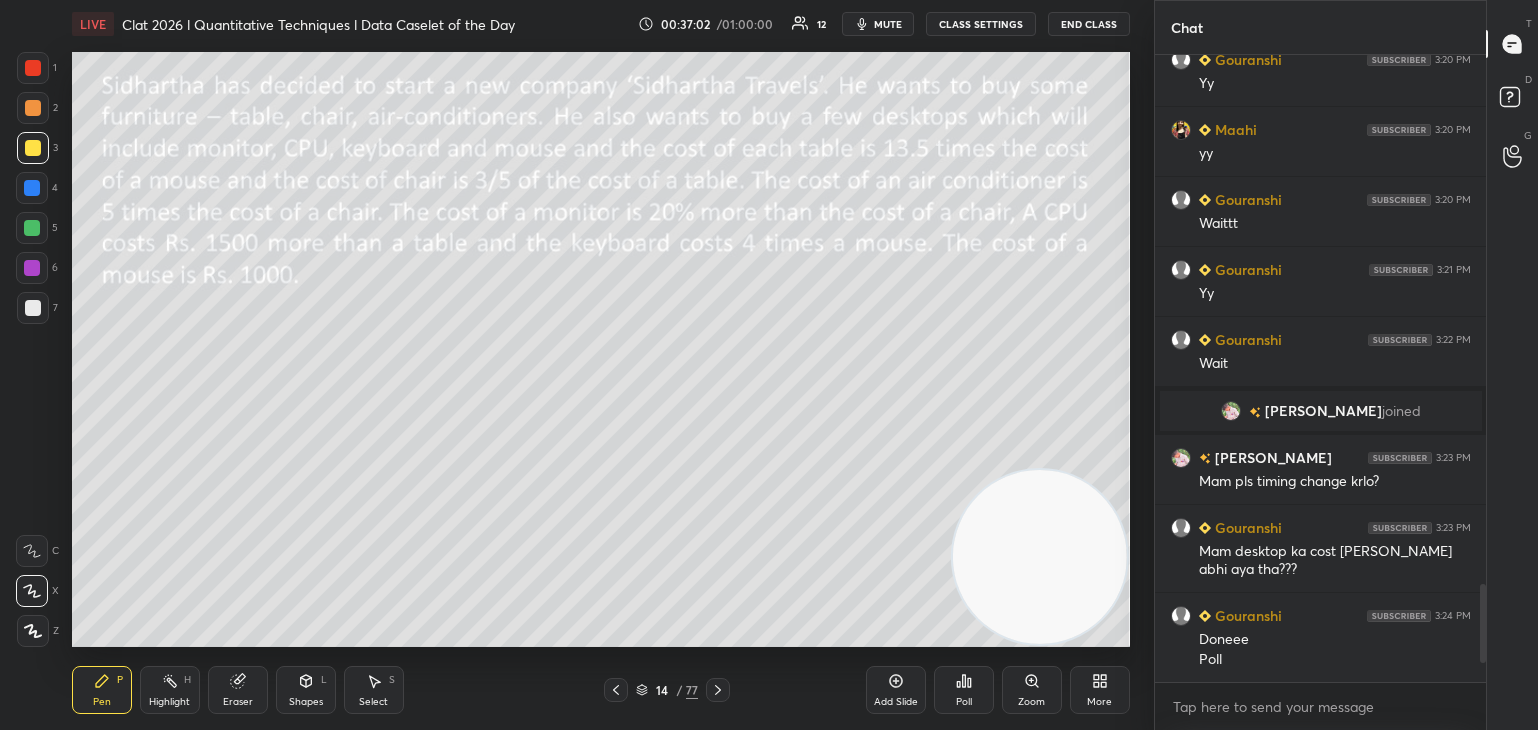 click 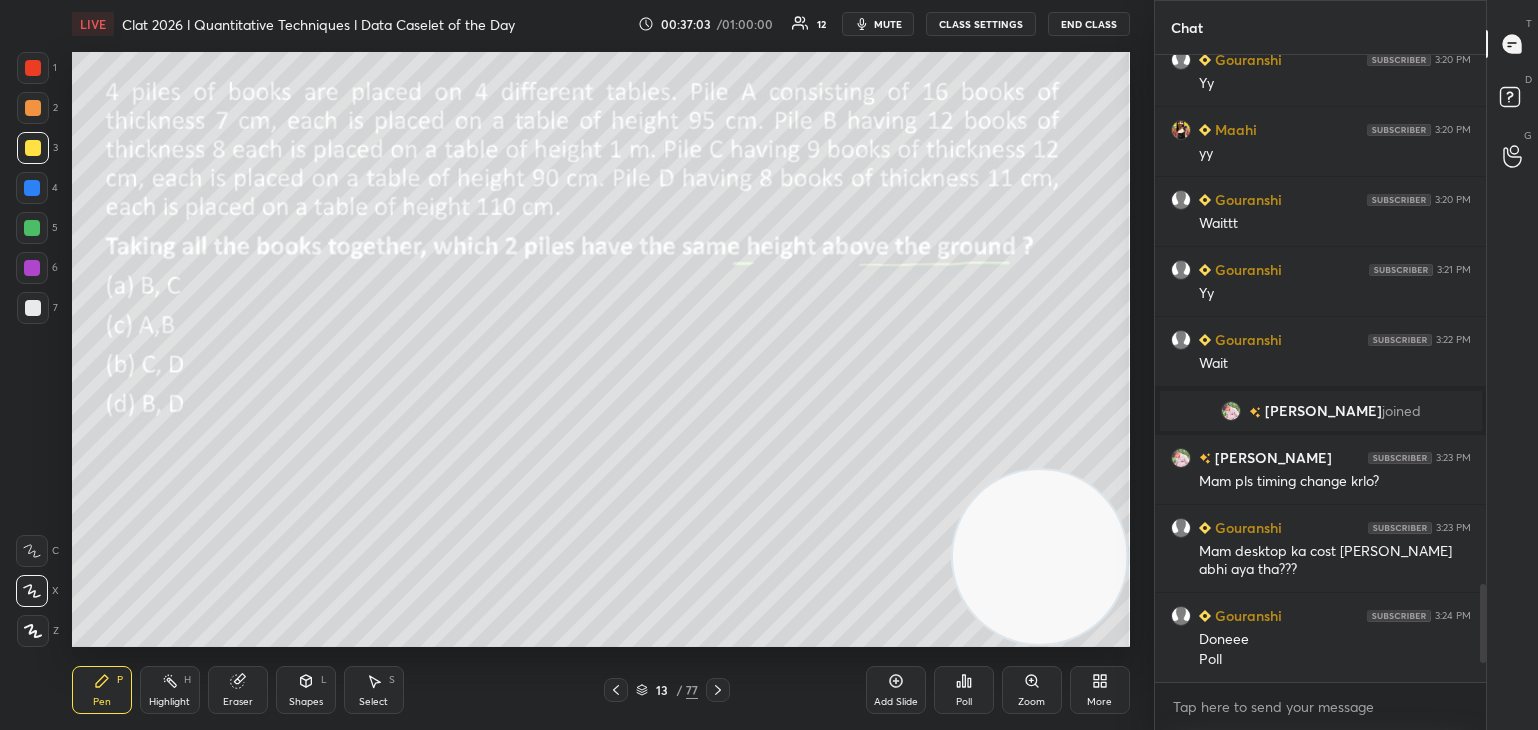 click 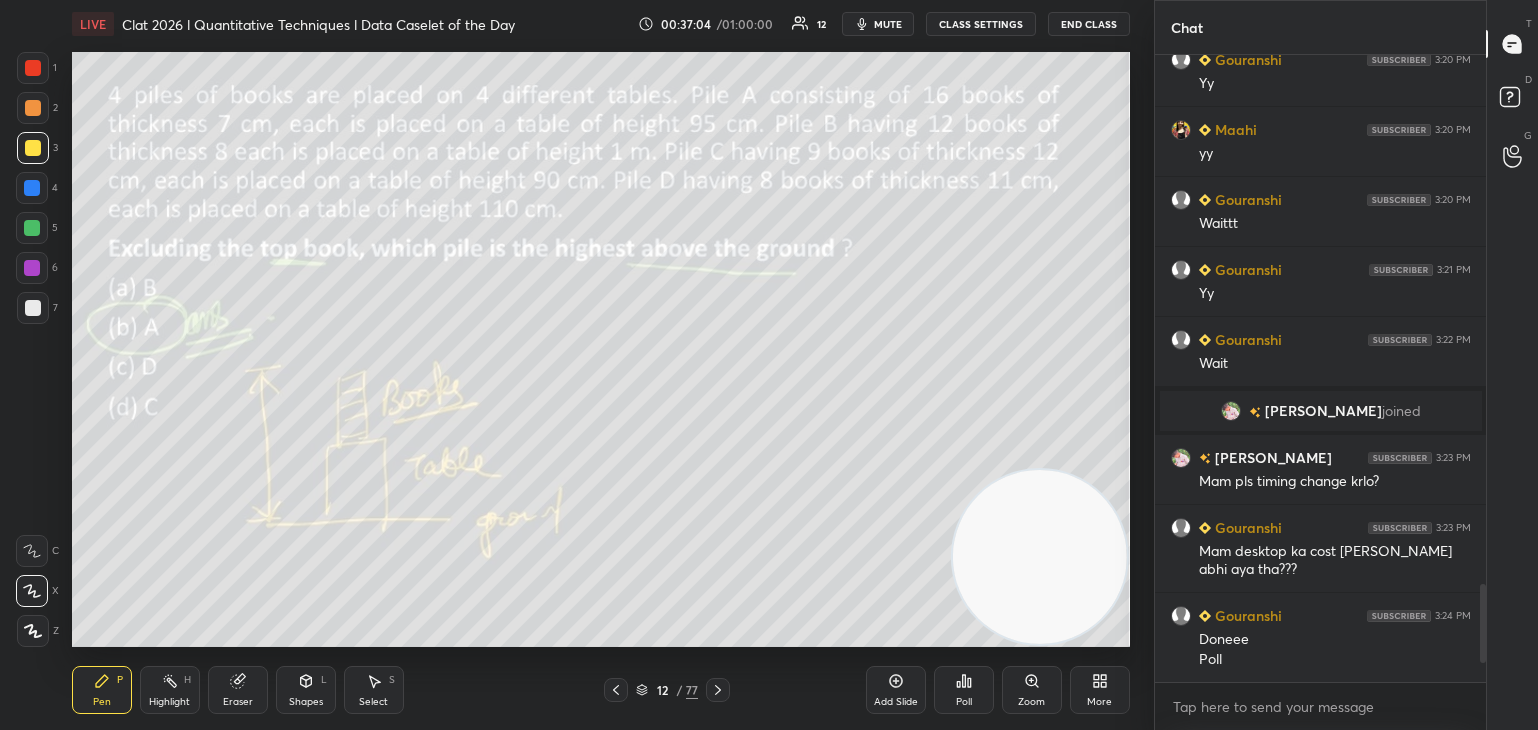 click at bounding box center [718, 690] 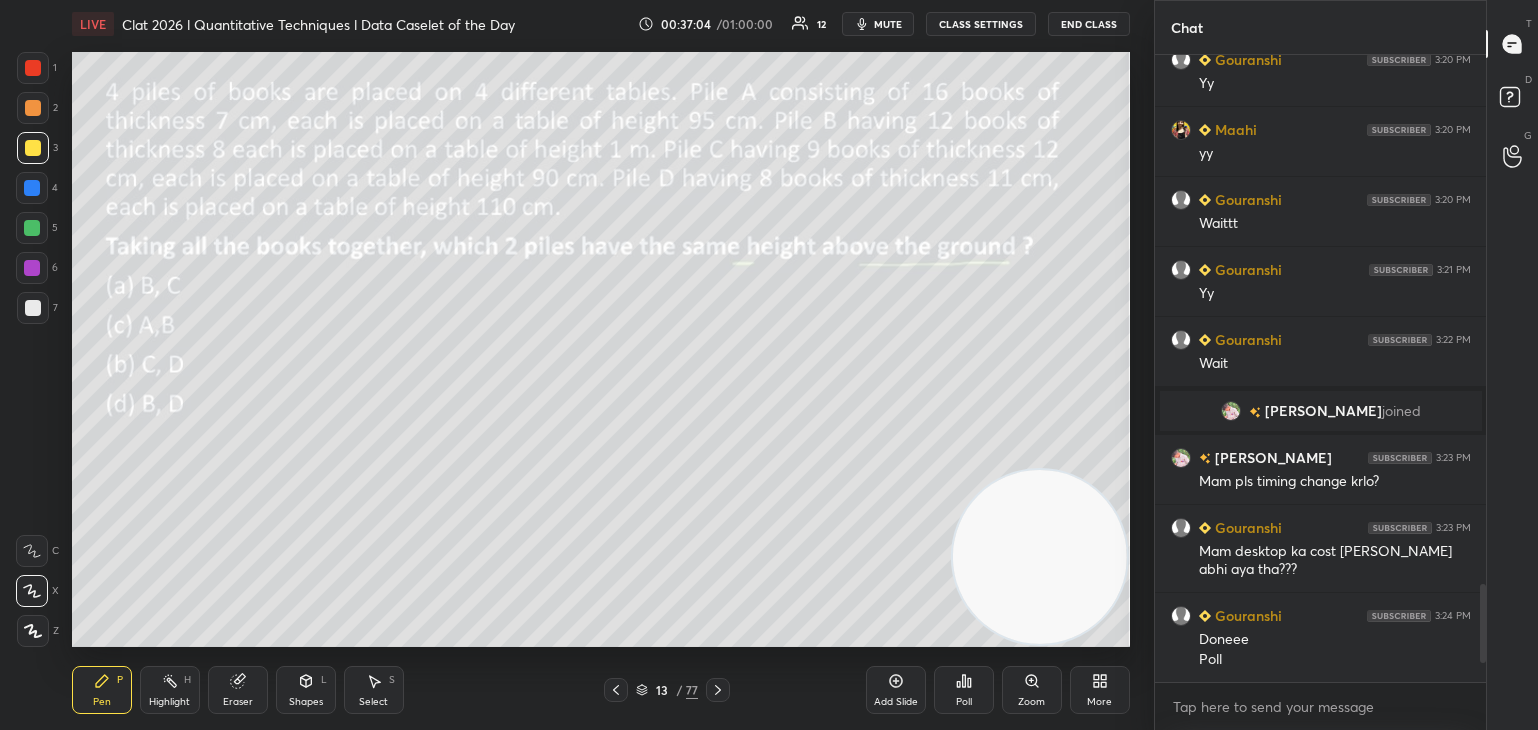 click 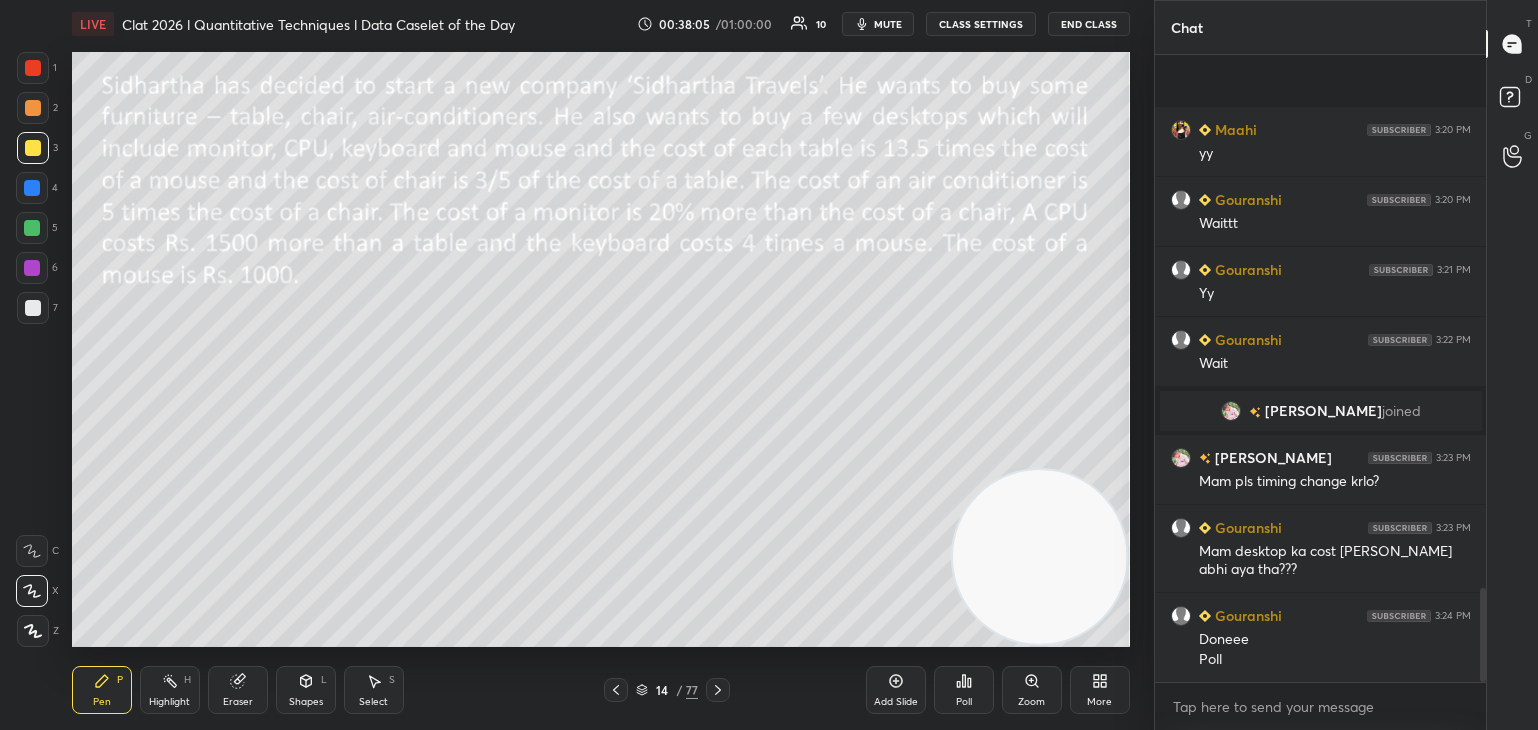 scroll, scrollTop: 3560, scrollLeft: 0, axis: vertical 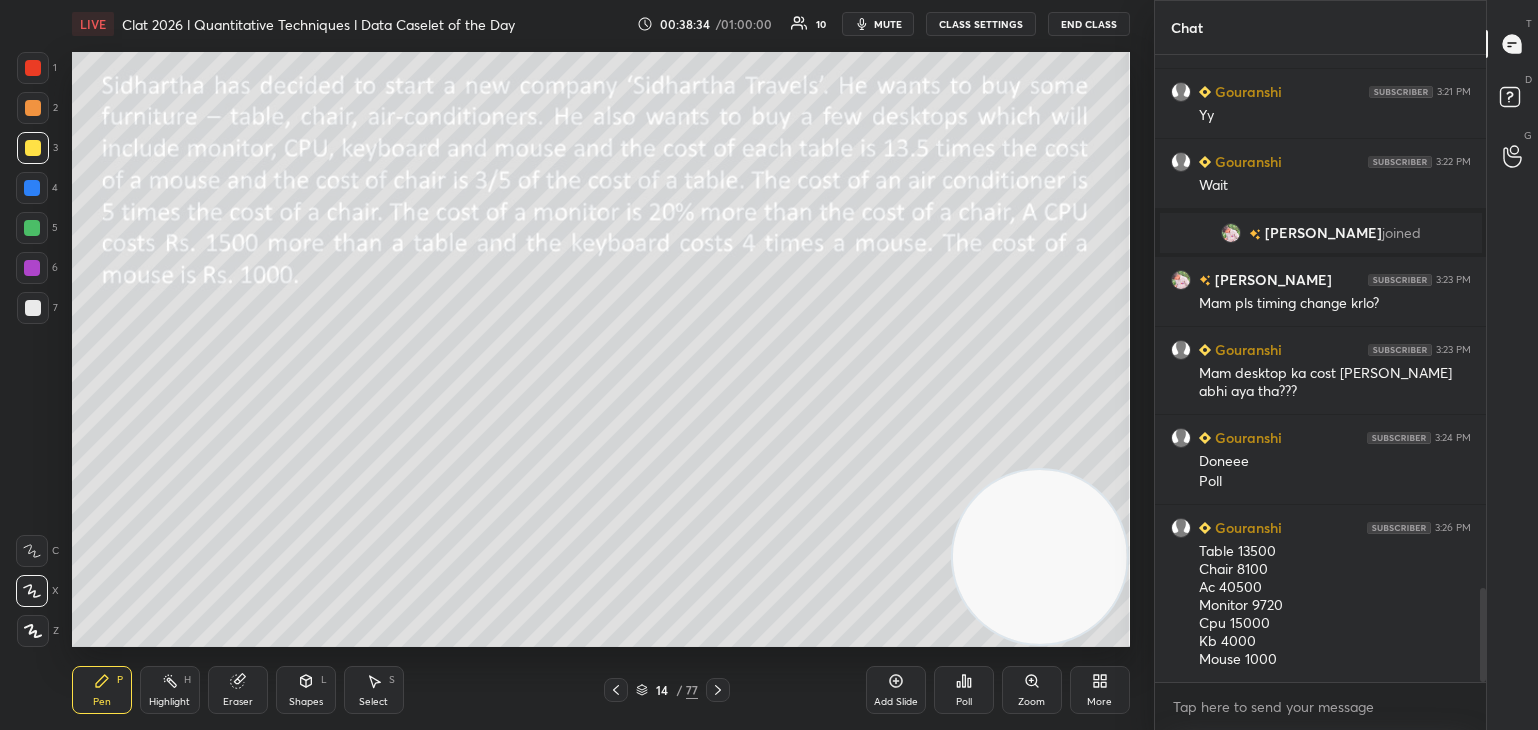 click 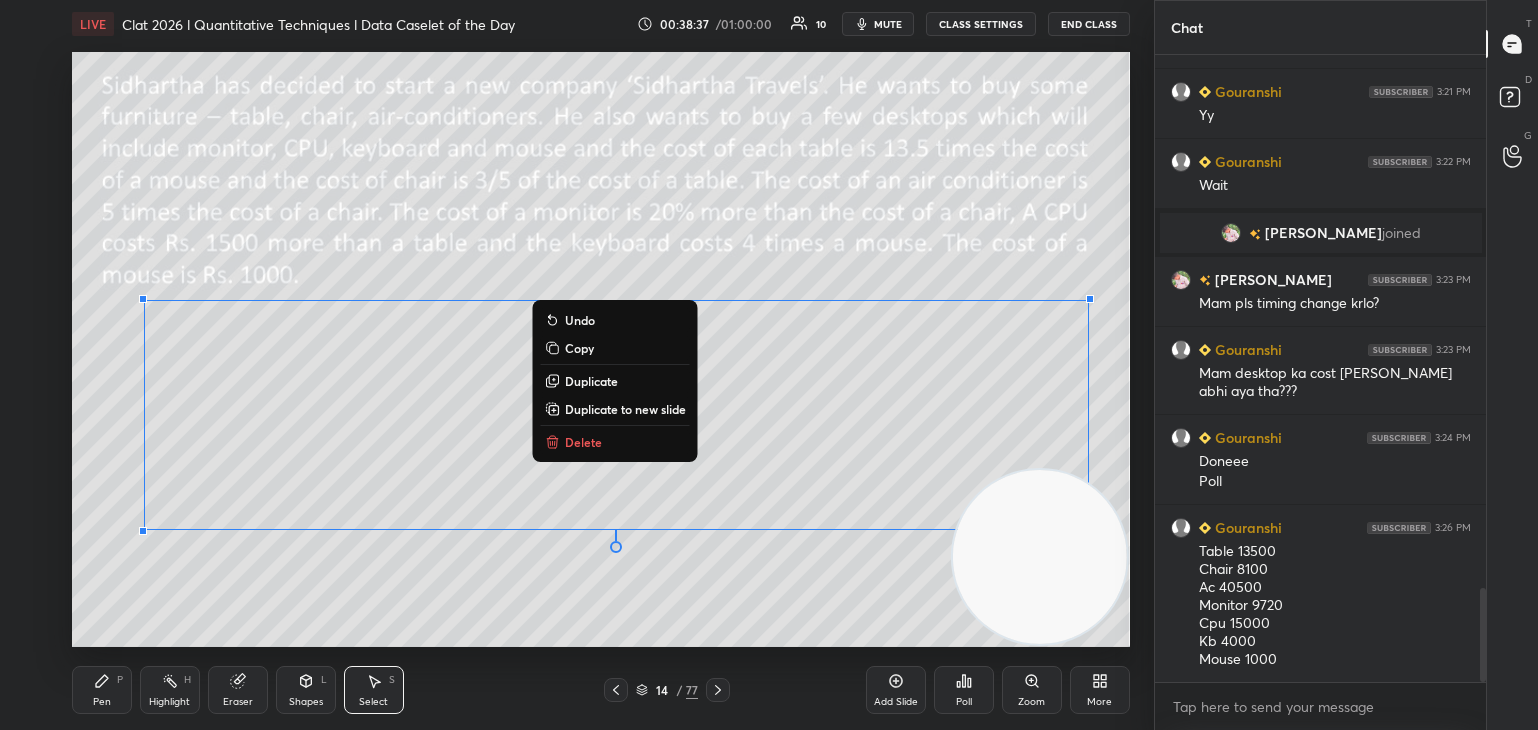 click on "Copy" at bounding box center (579, 348) 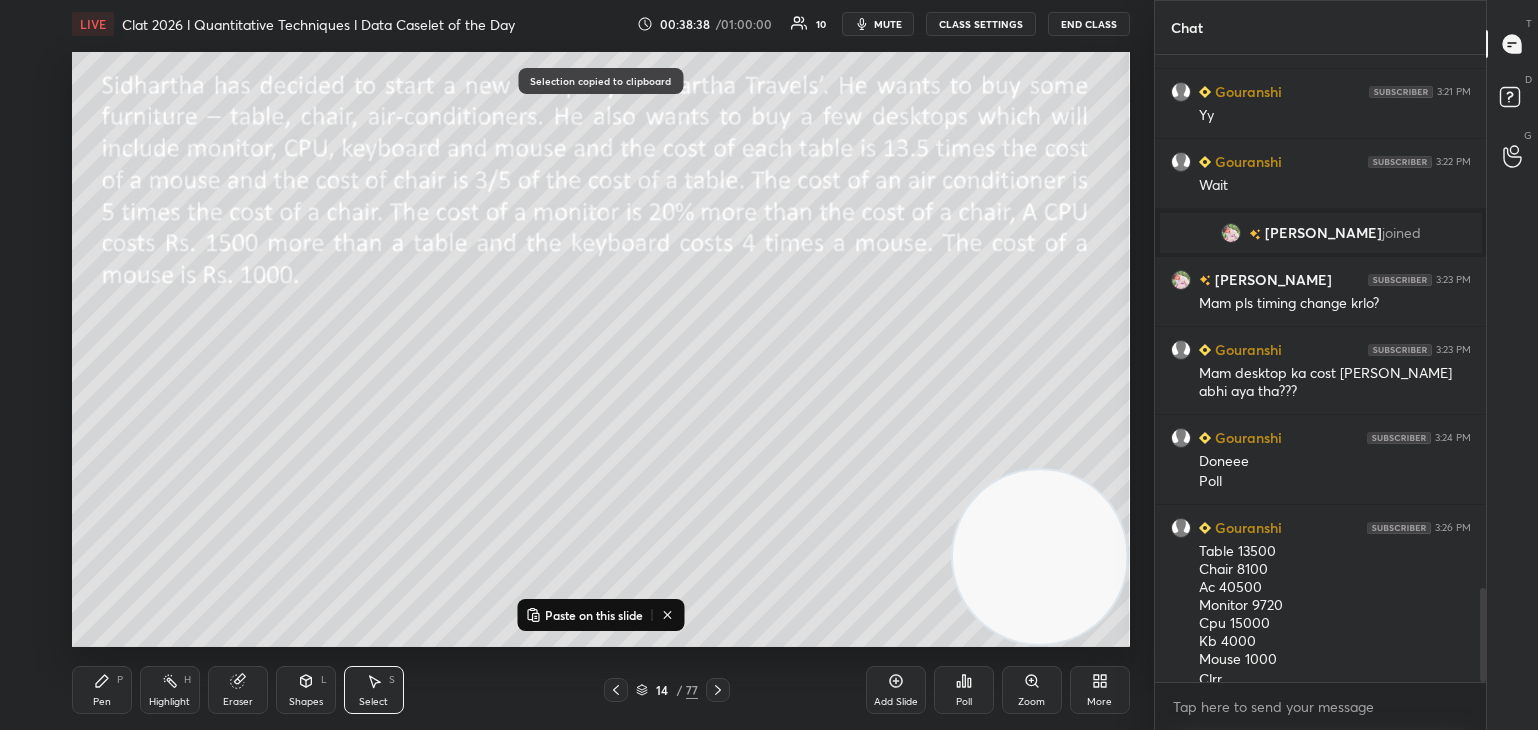 scroll, scrollTop: 3580, scrollLeft: 0, axis: vertical 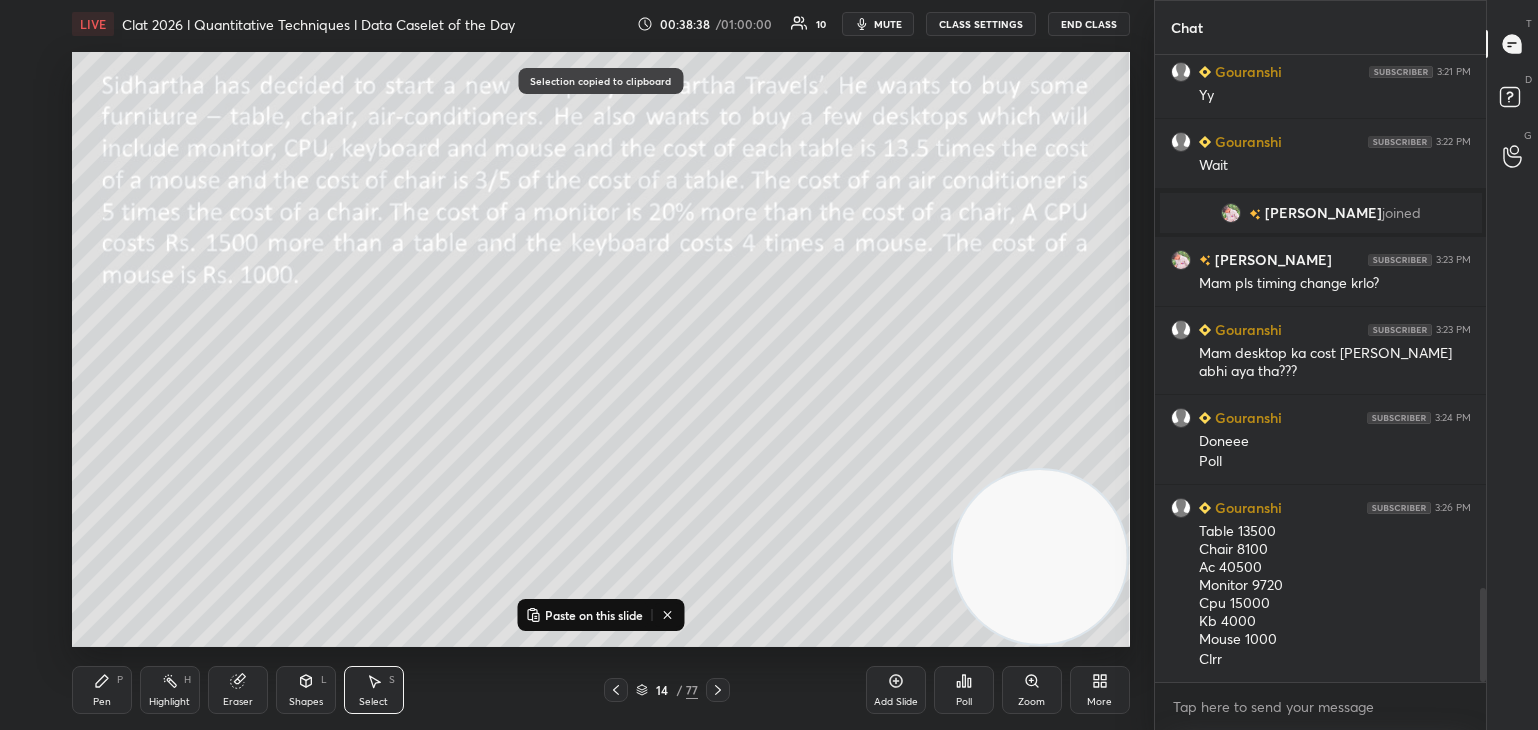 click 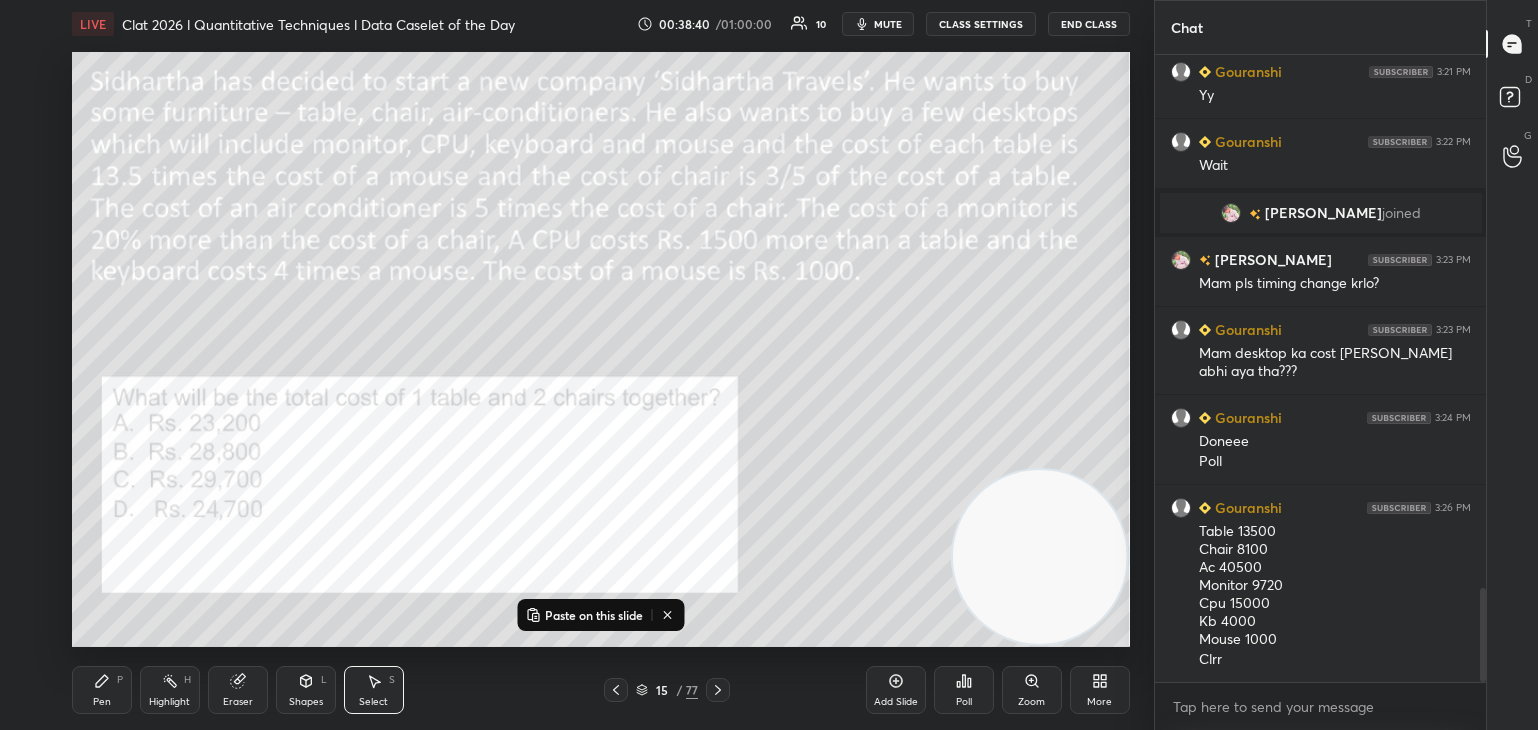 click on "Paste on this slide" at bounding box center (594, 615) 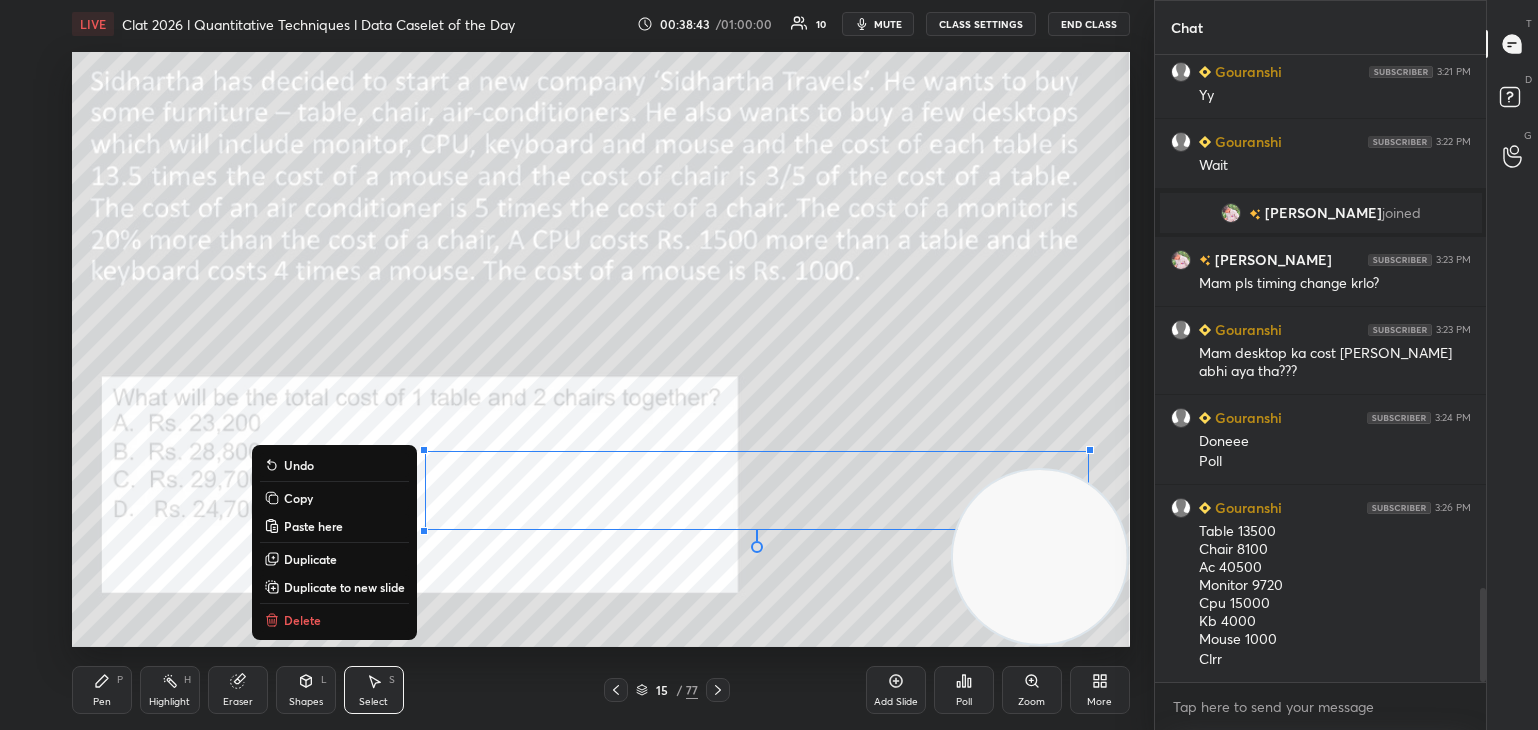 click on "0 ° Undo Copy Paste here Duplicate Duplicate to new slide Delete" at bounding box center [601, 349] 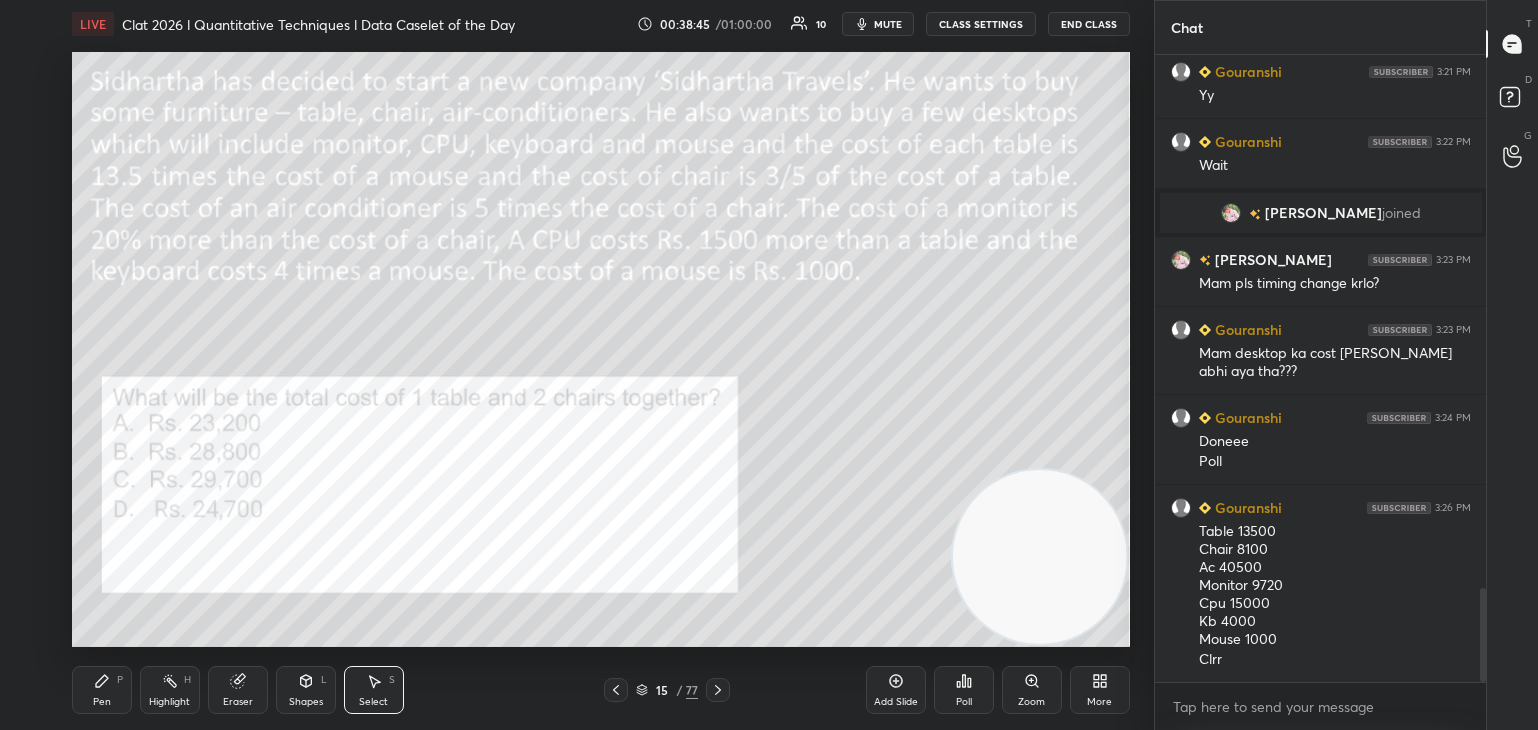 click 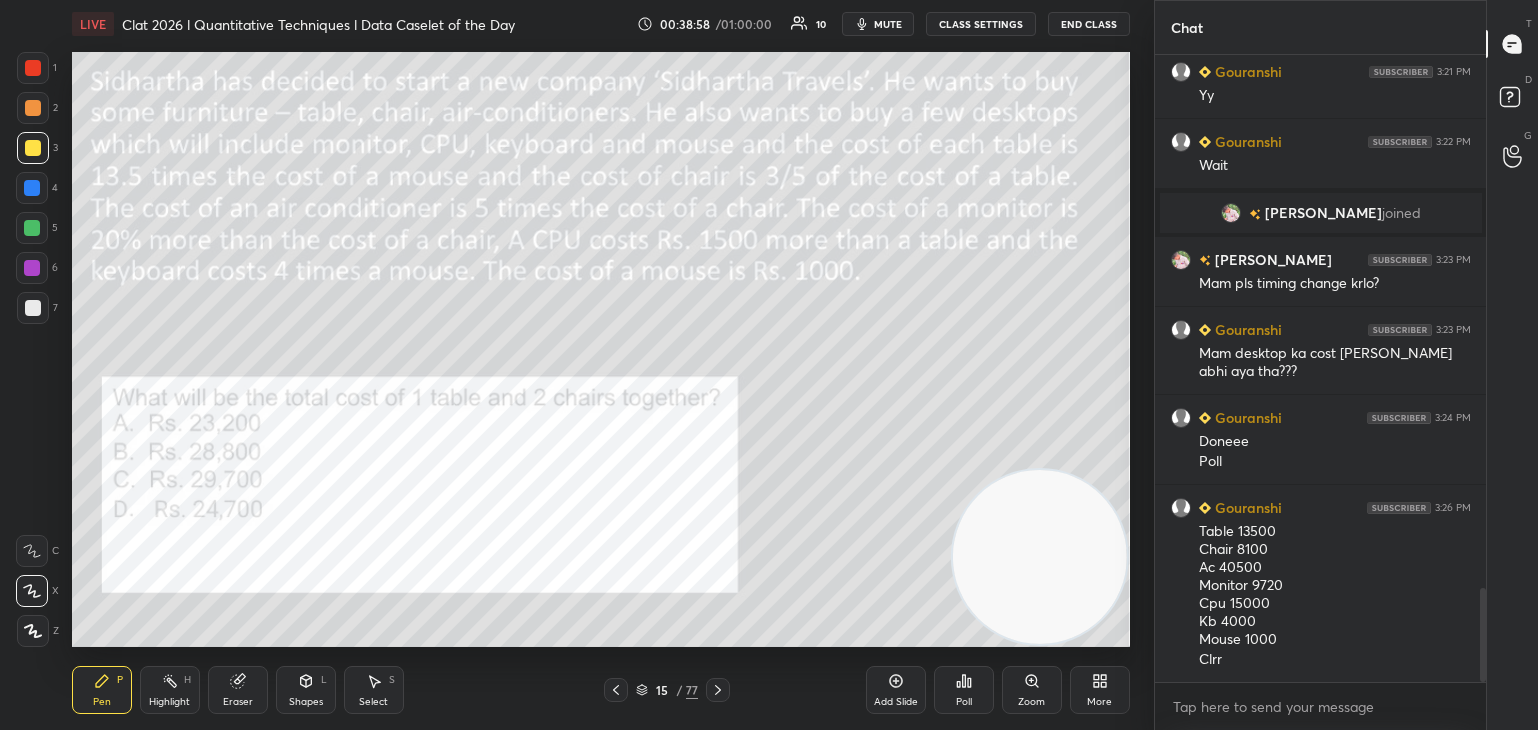 click 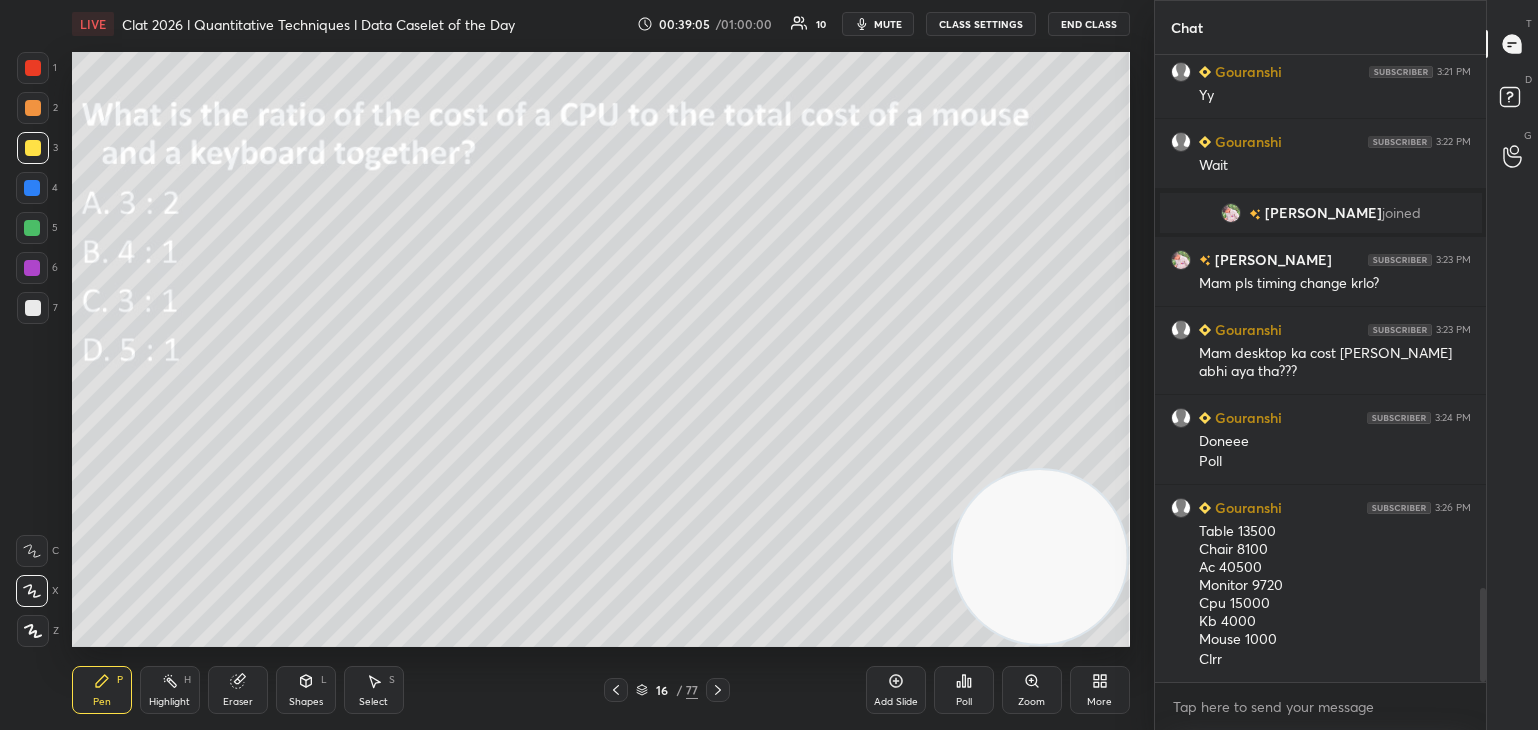 scroll, scrollTop: 3650, scrollLeft: 0, axis: vertical 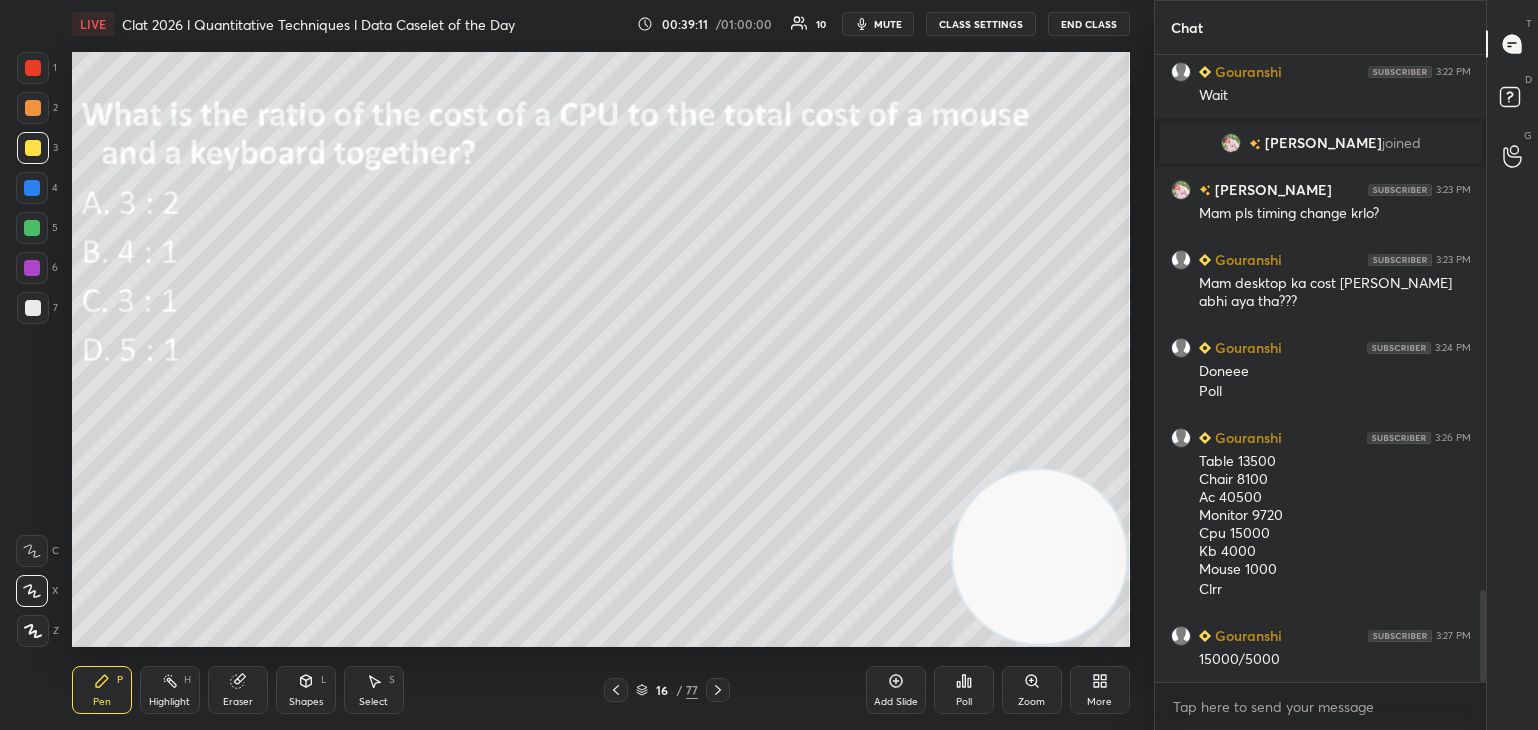 click 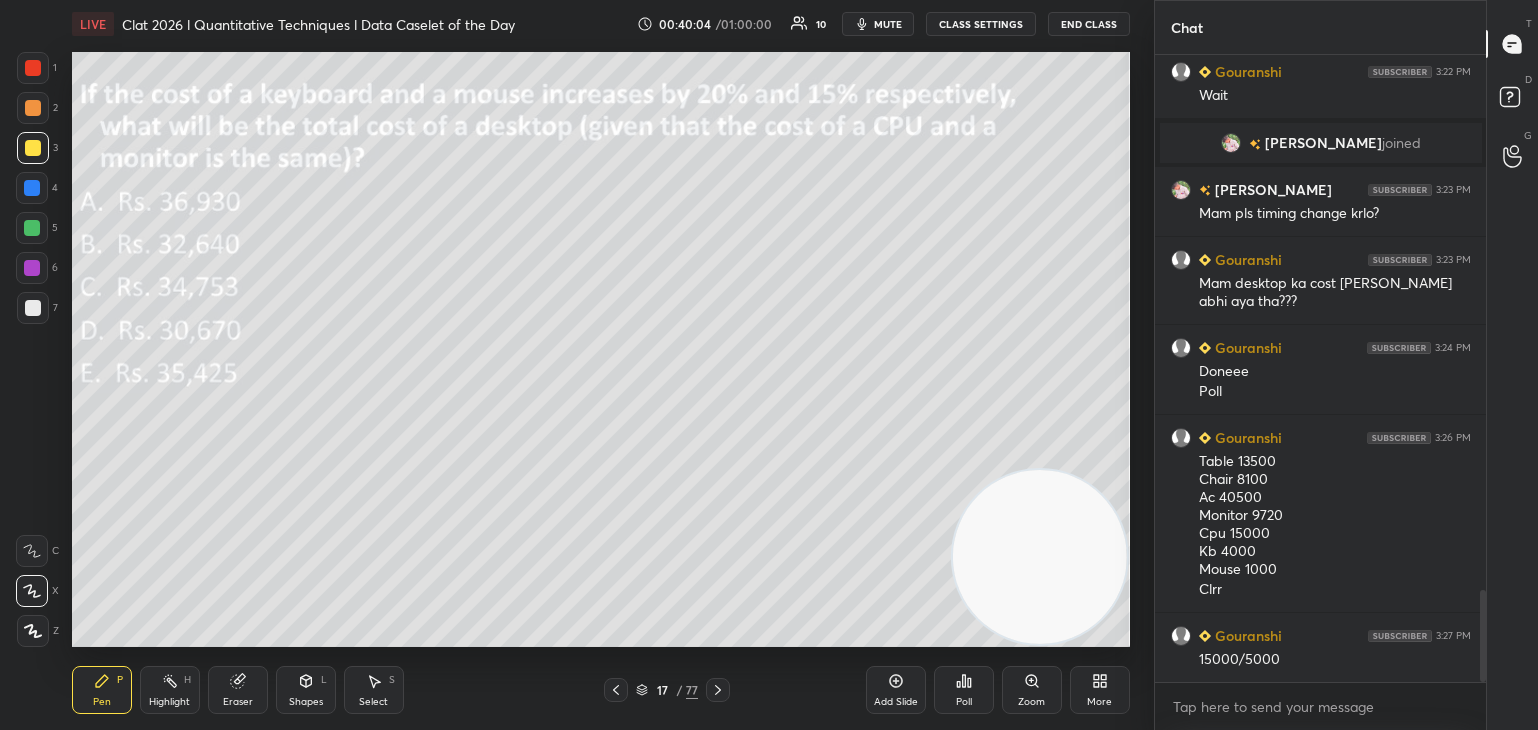click 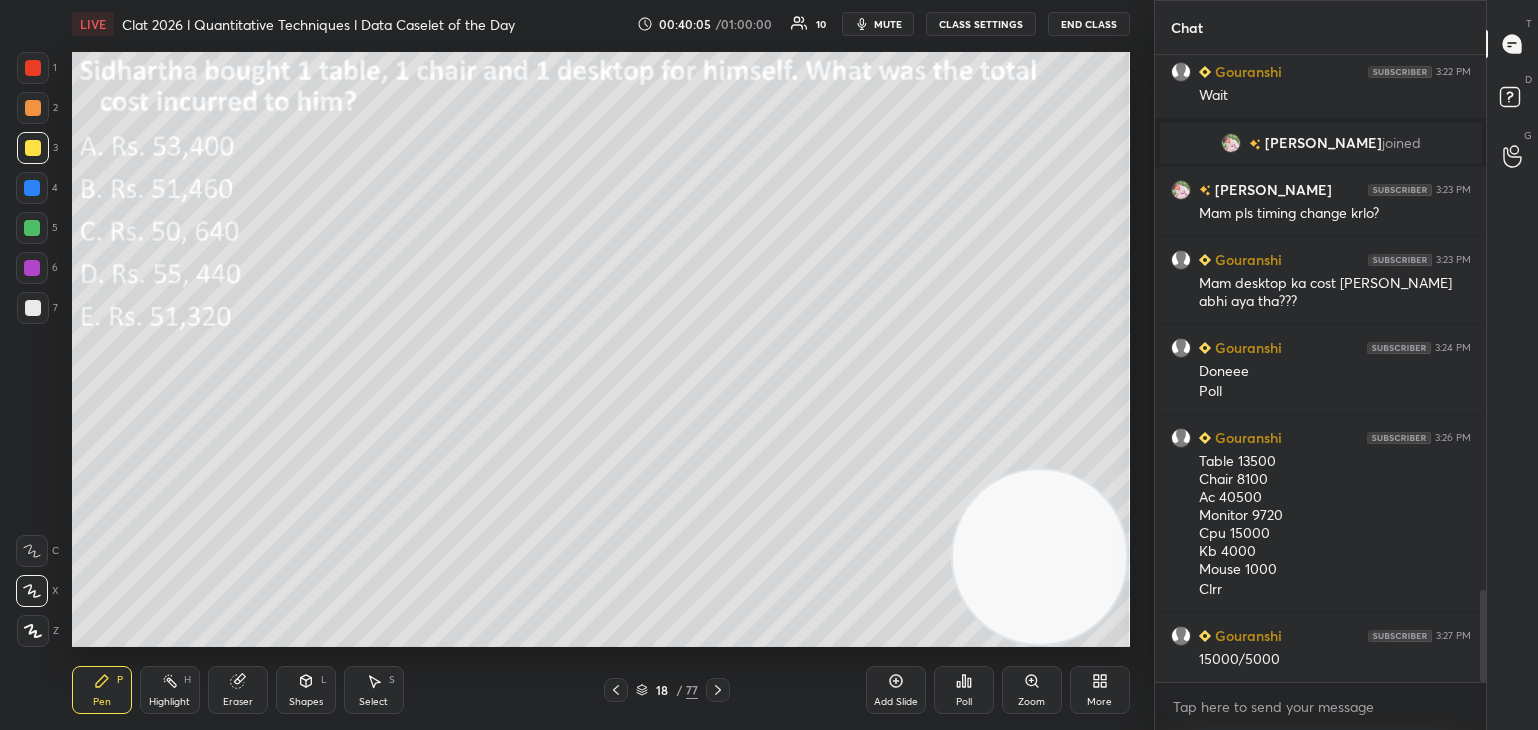 click 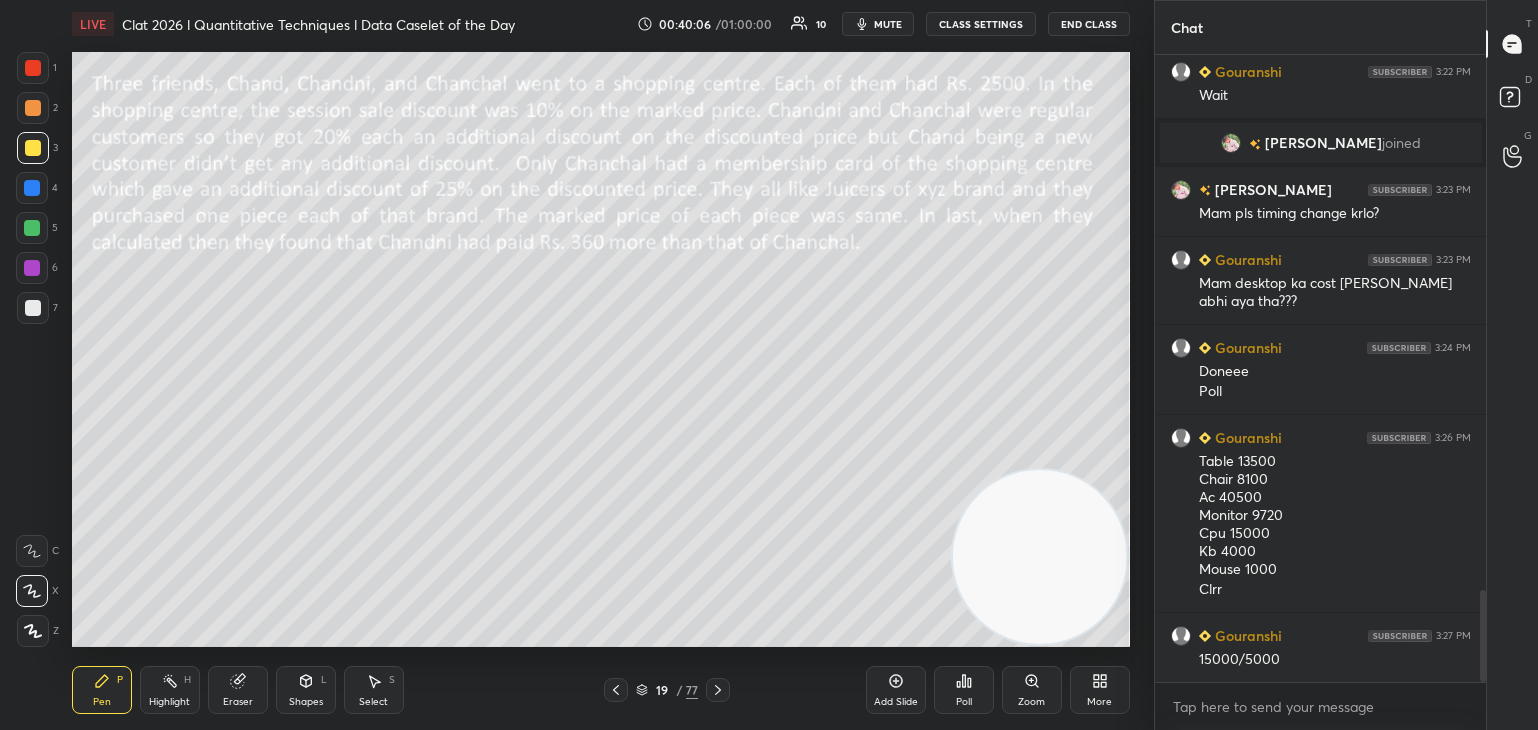 click 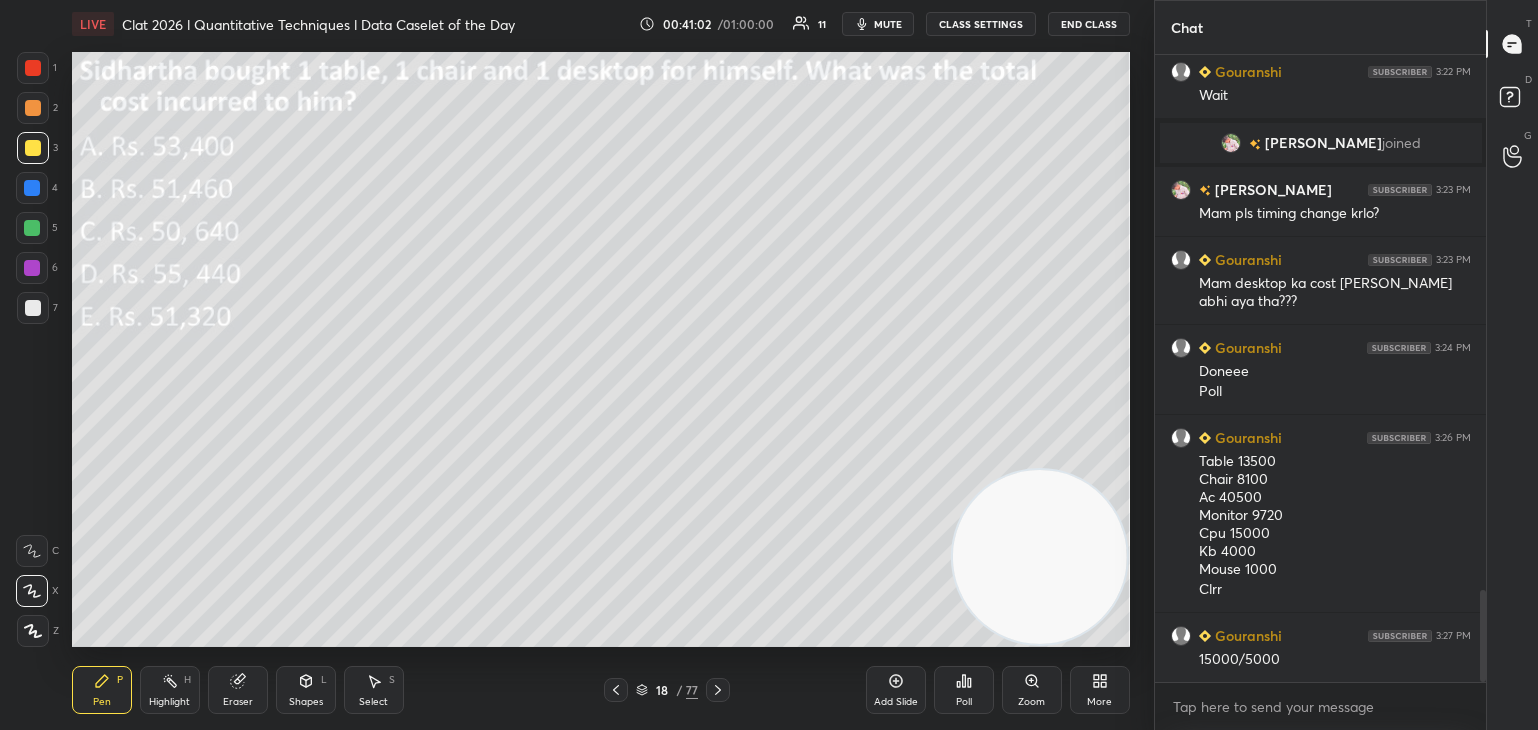 click on "18 / 77" at bounding box center [667, 690] 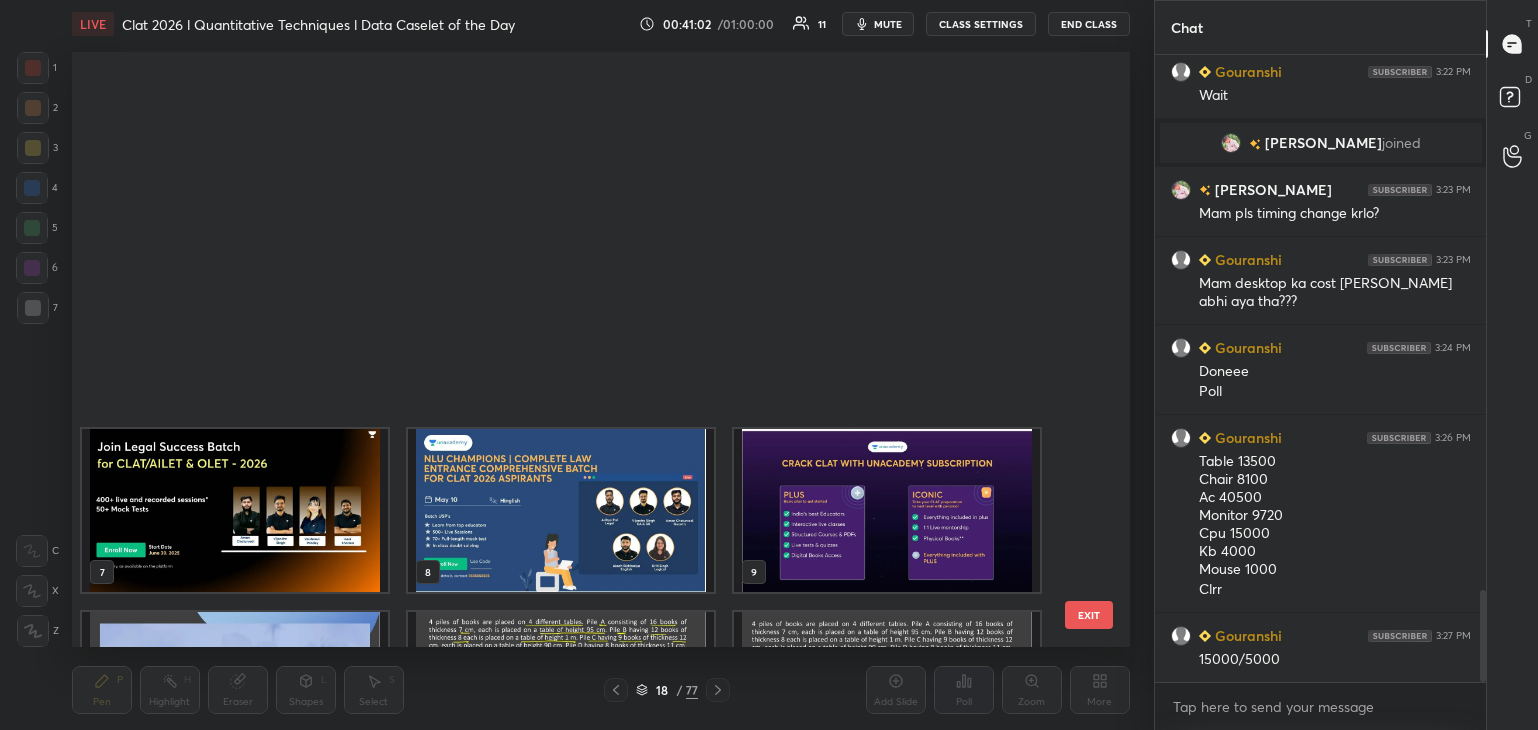 scroll, scrollTop: 505, scrollLeft: 0, axis: vertical 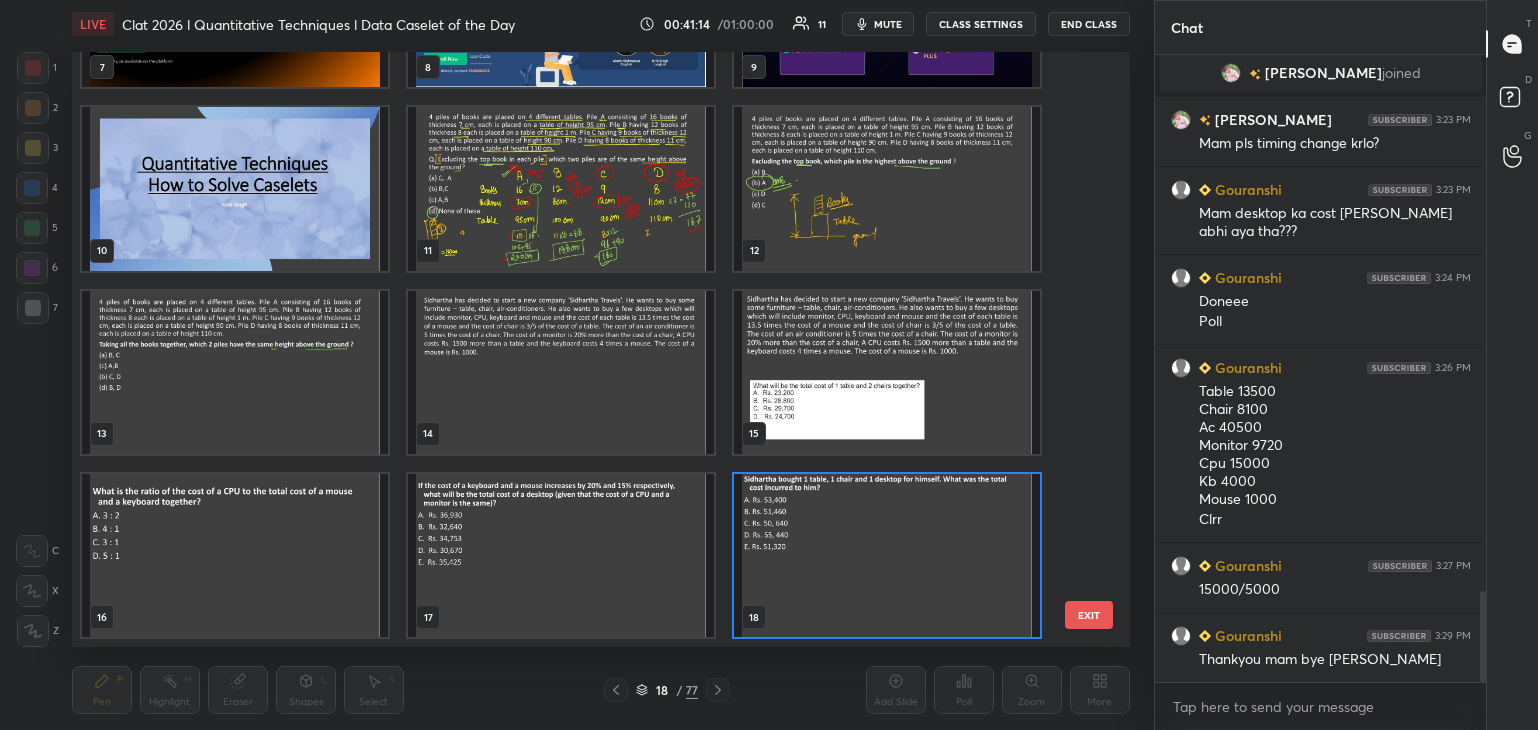 click at bounding box center [887, 554] 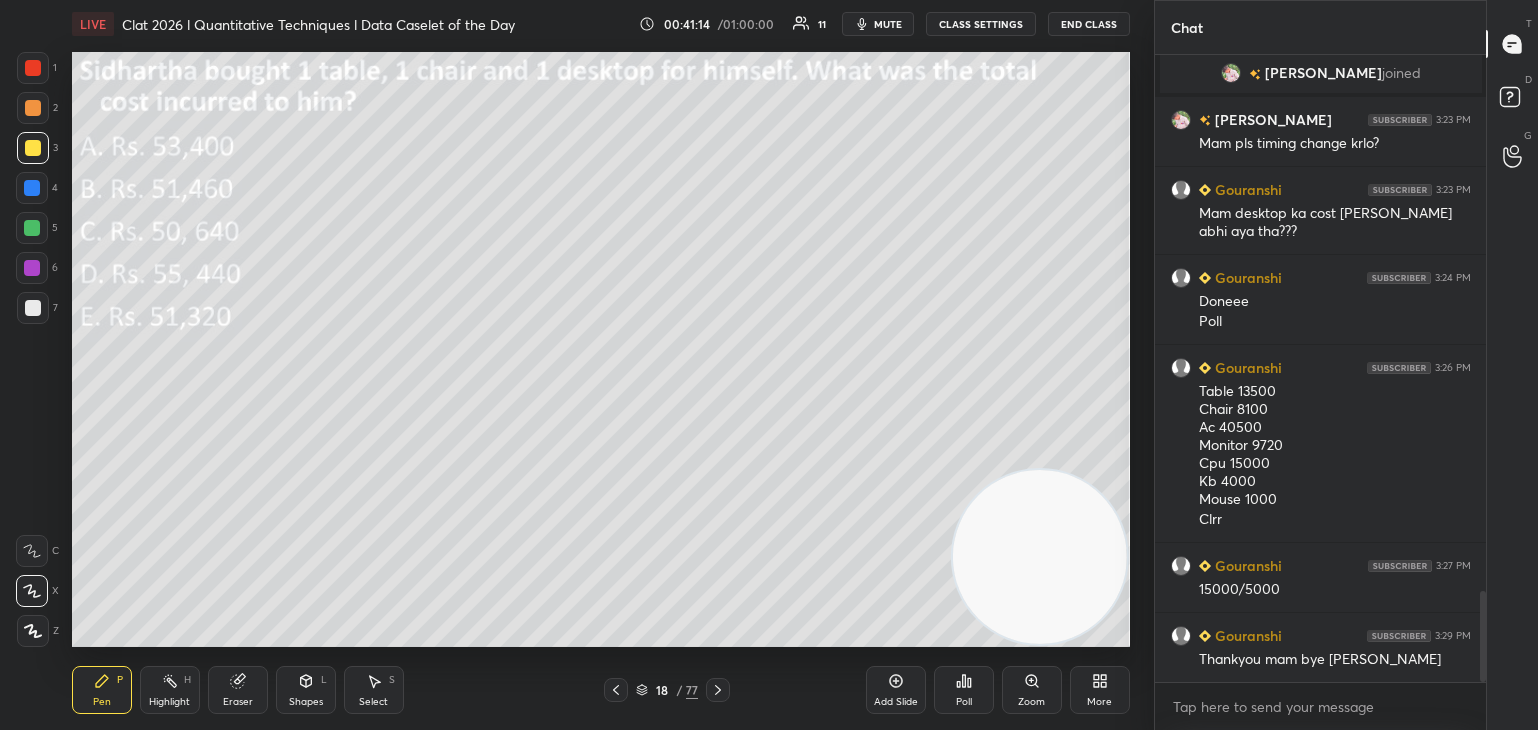 click at bounding box center (887, 554) 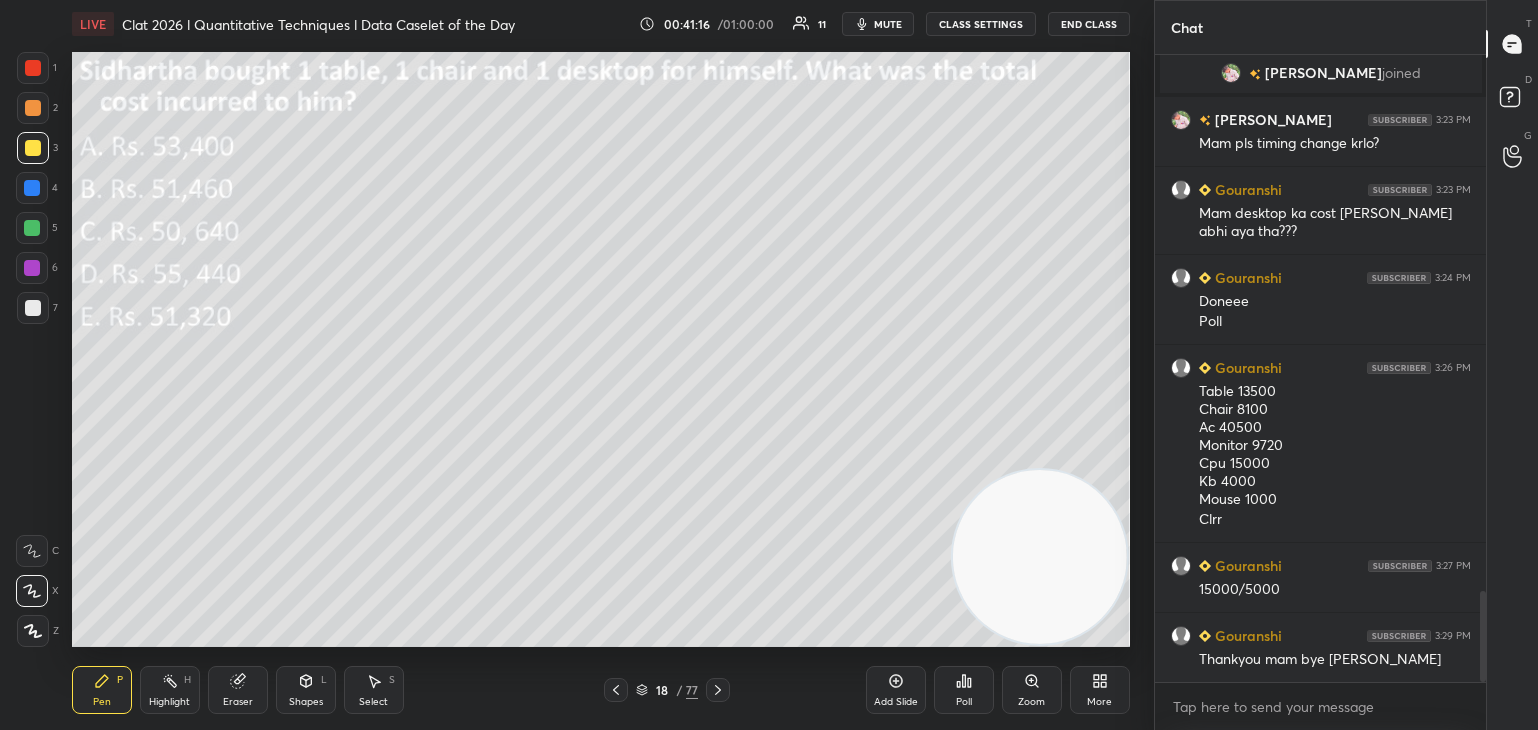 click on "Poll" at bounding box center [964, 690] 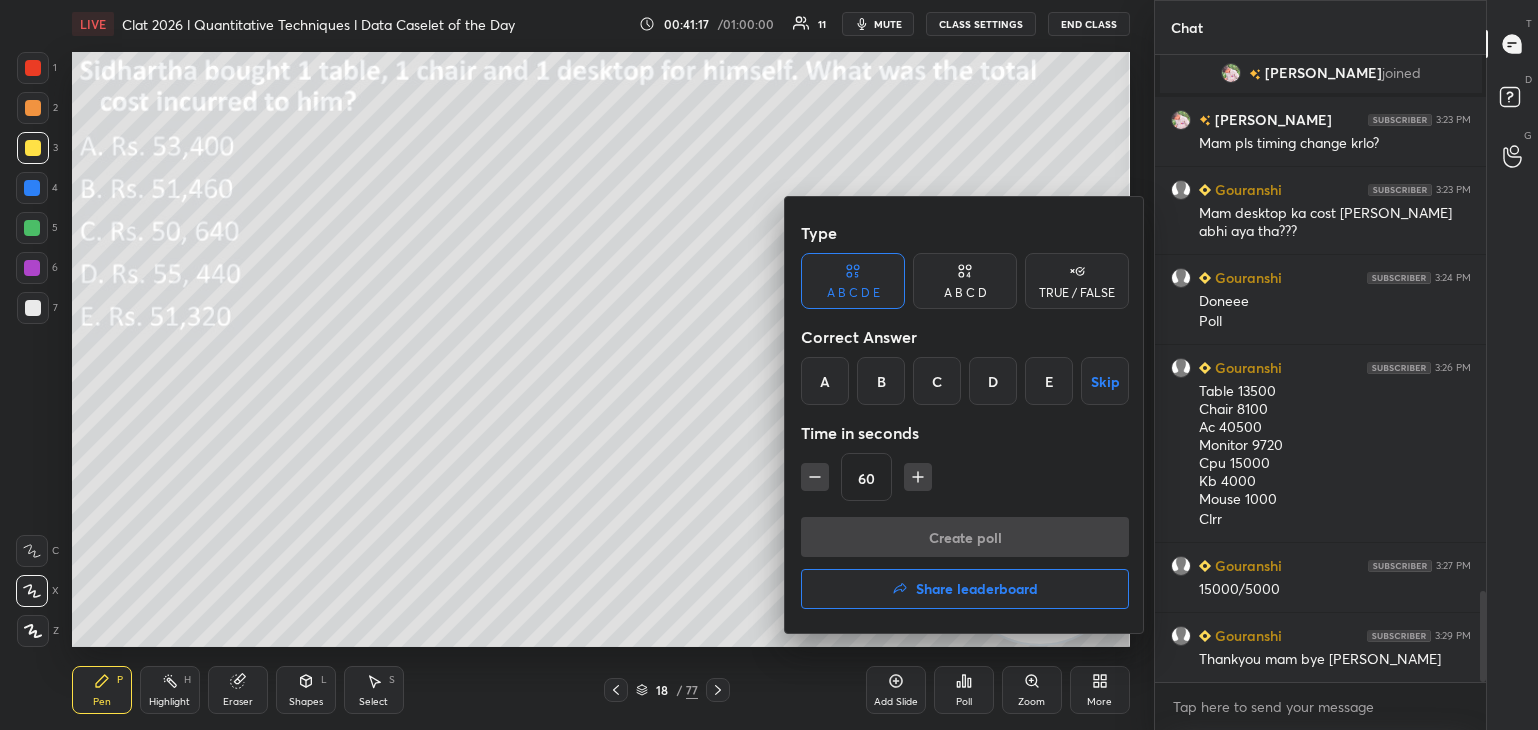 click on "Share leaderboard" at bounding box center [965, 589] 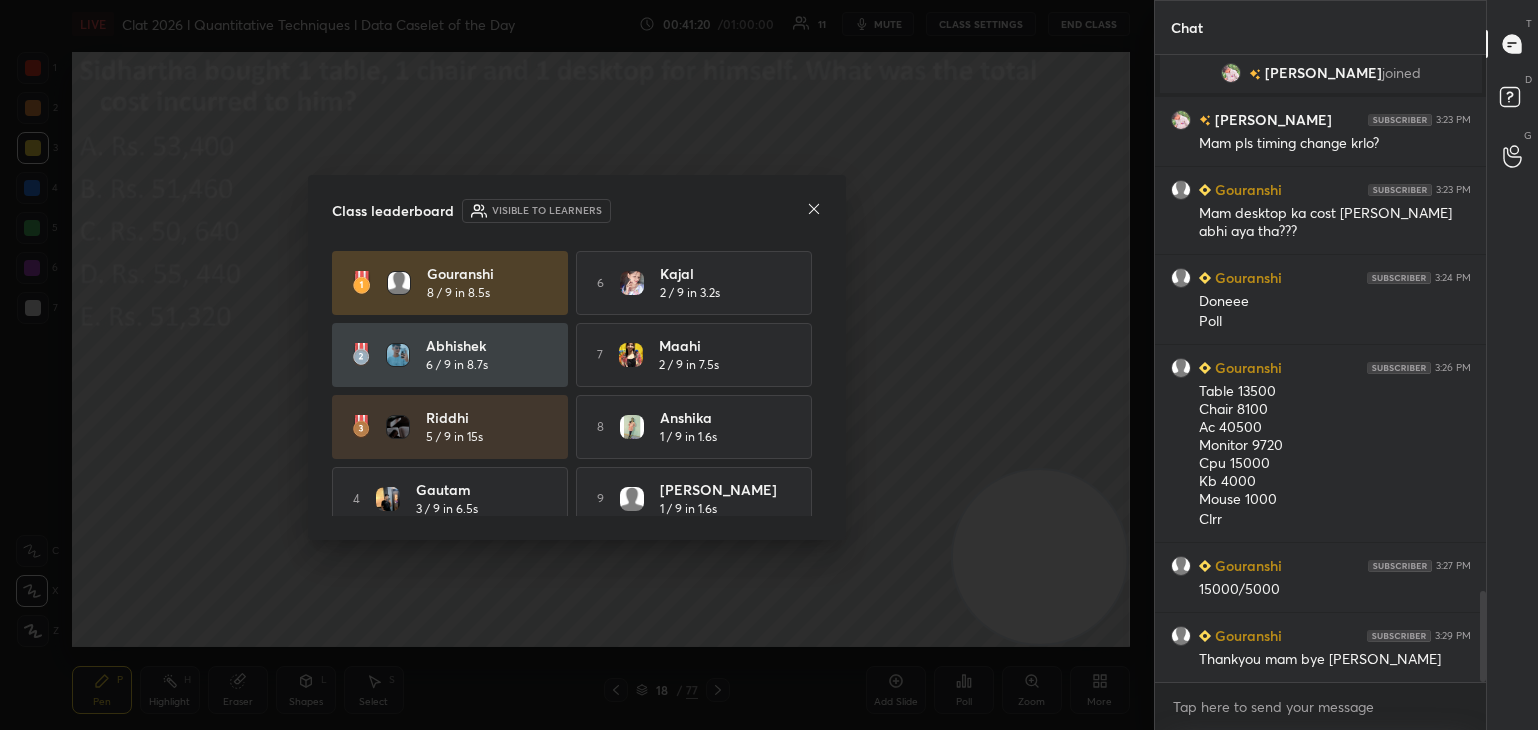 scroll, scrollTop: 92, scrollLeft: 0, axis: vertical 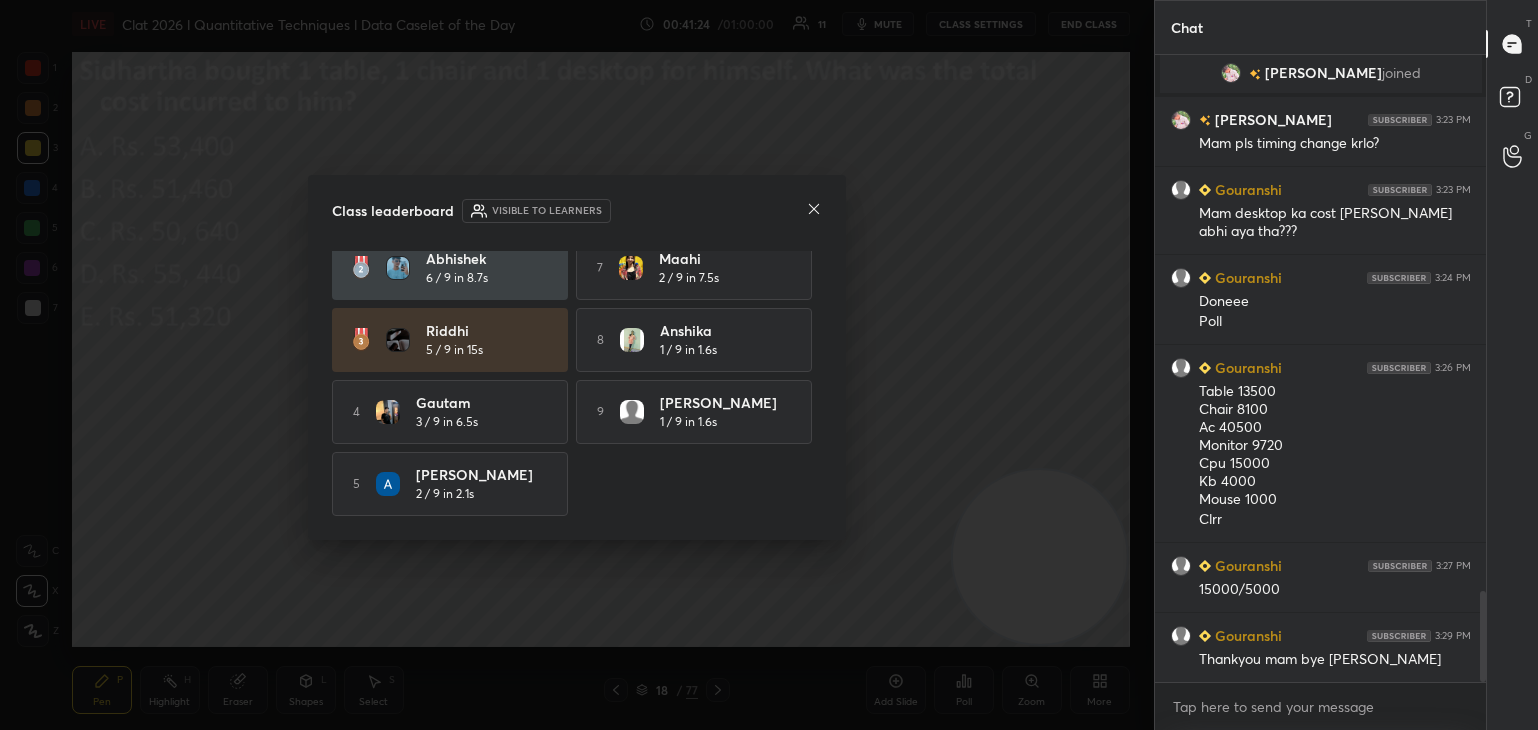 click 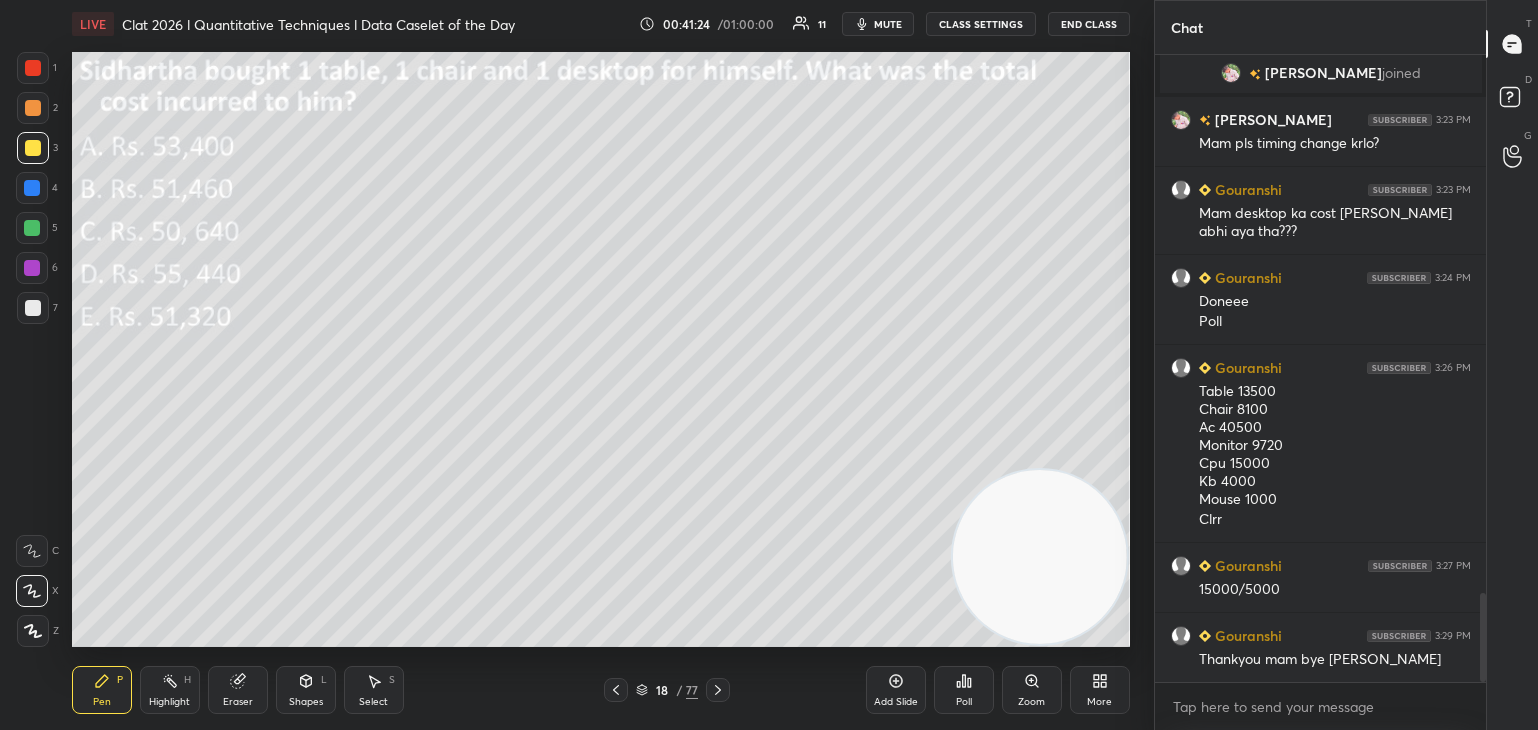 scroll, scrollTop: 3790, scrollLeft: 0, axis: vertical 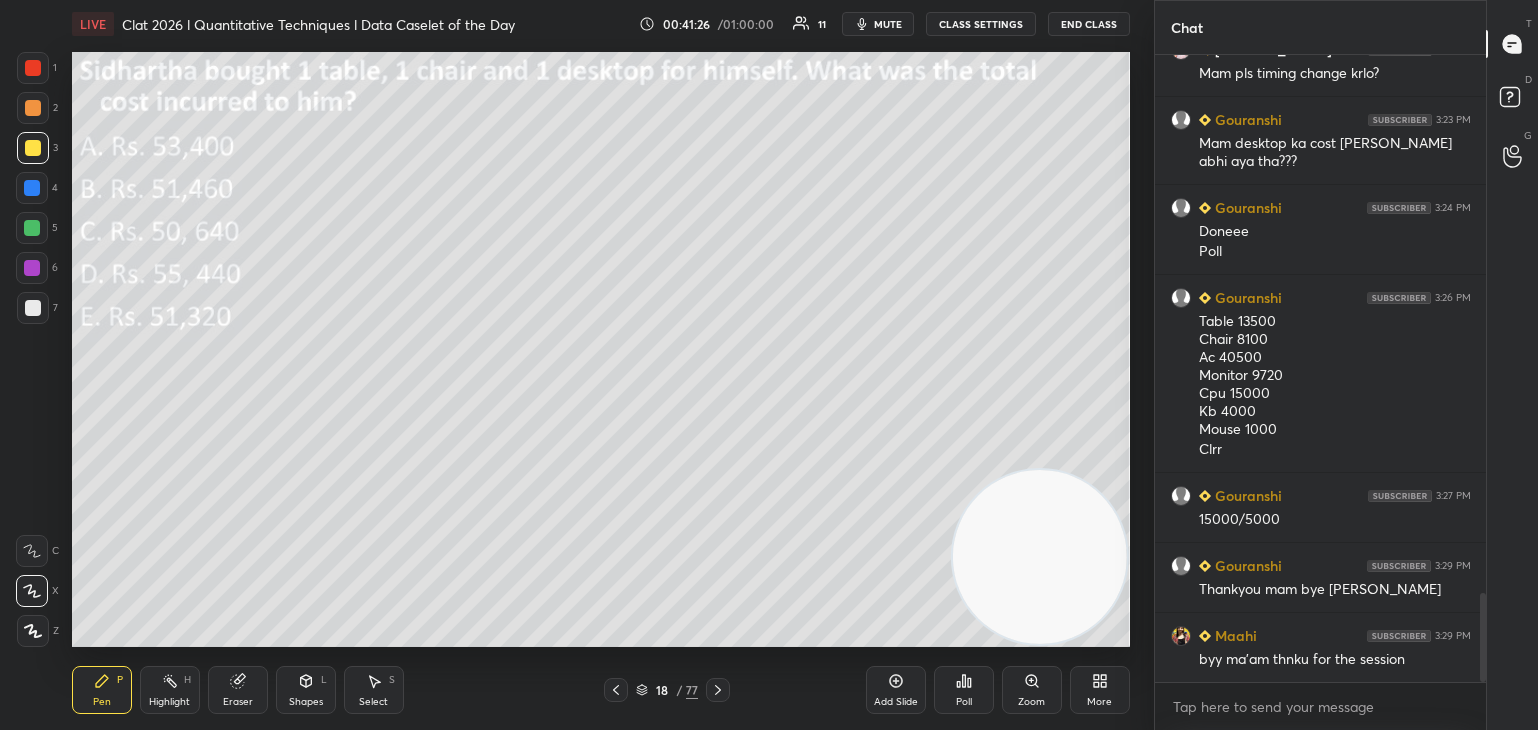 click on "End Class" at bounding box center [1089, 24] 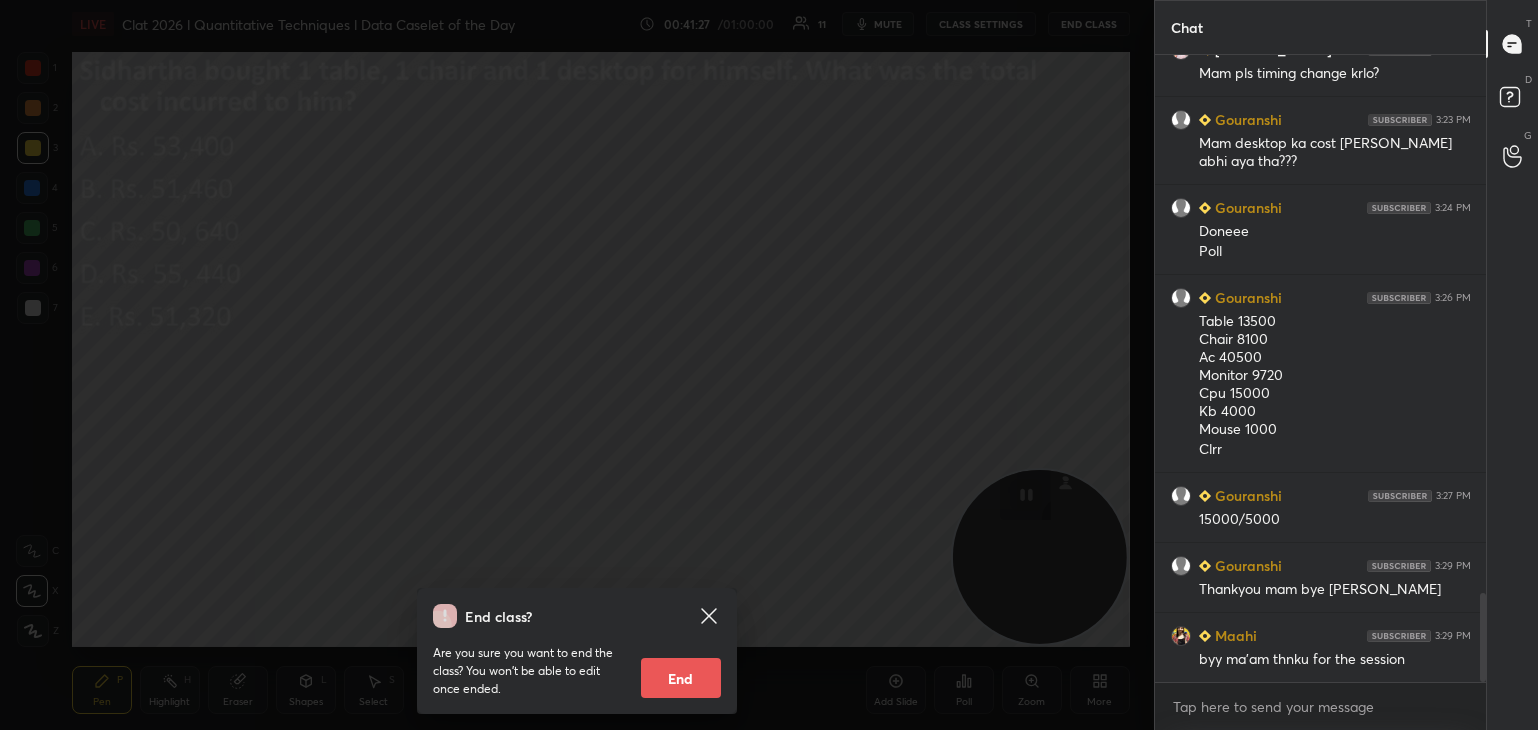 click on "End" at bounding box center [681, 678] 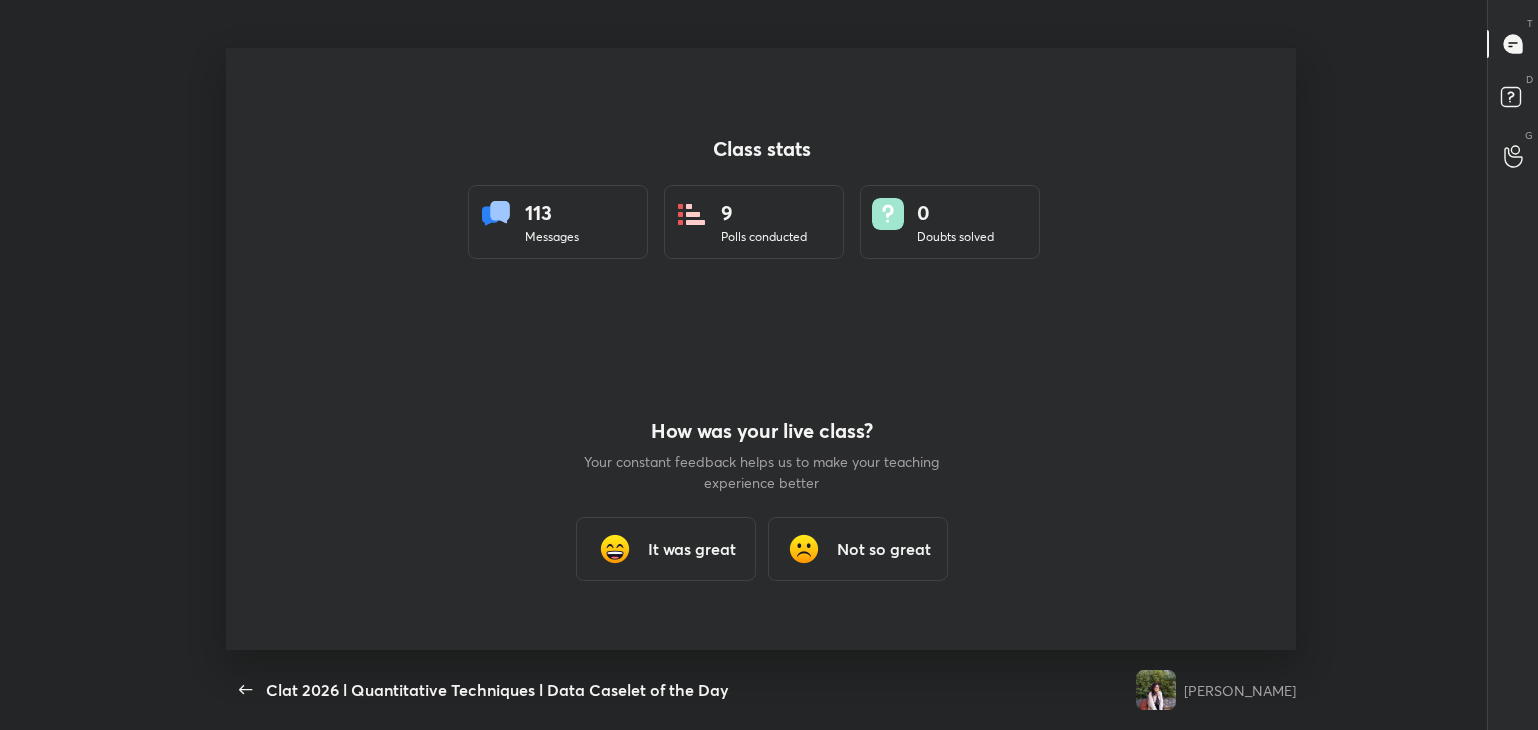 scroll, scrollTop: 99397, scrollLeft: 98754, axis: both 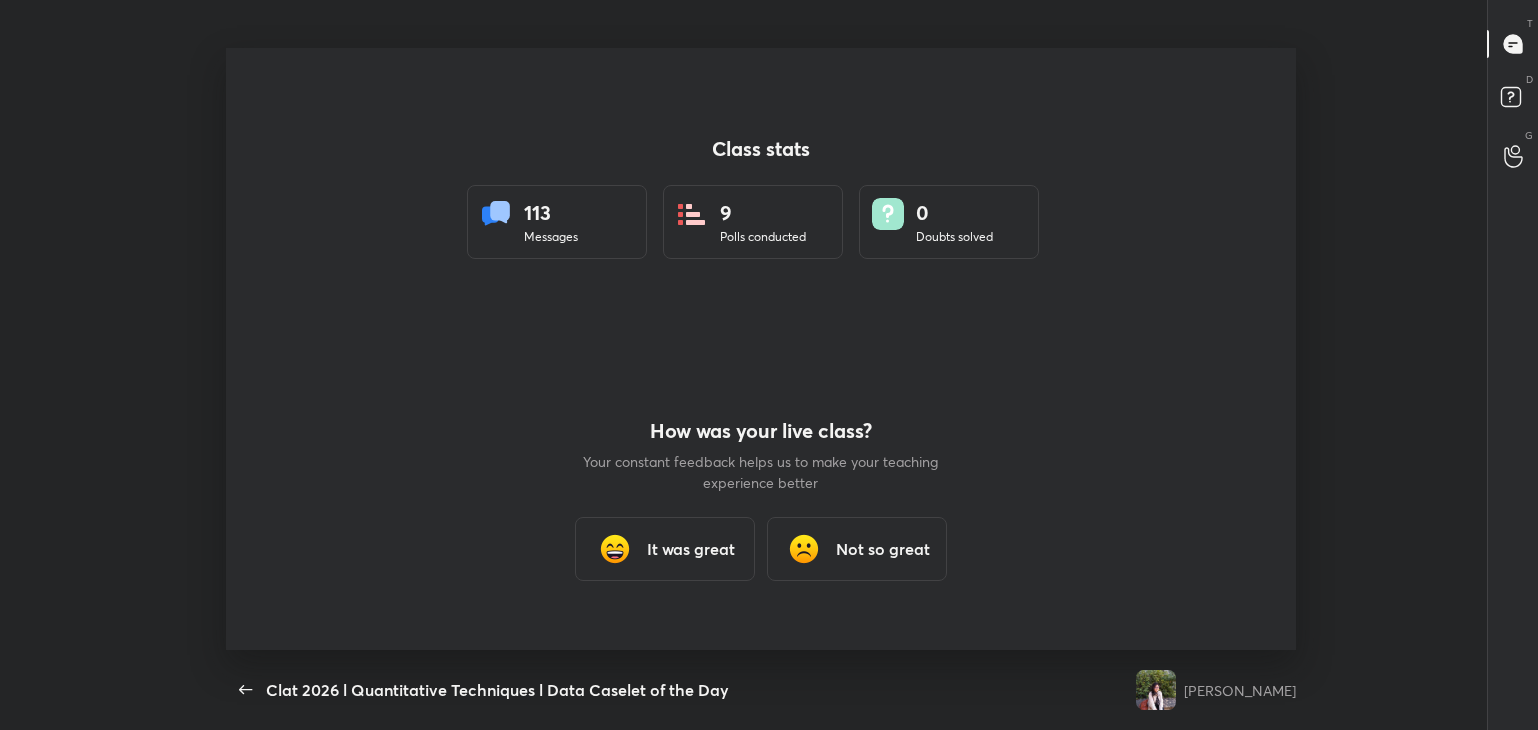 type 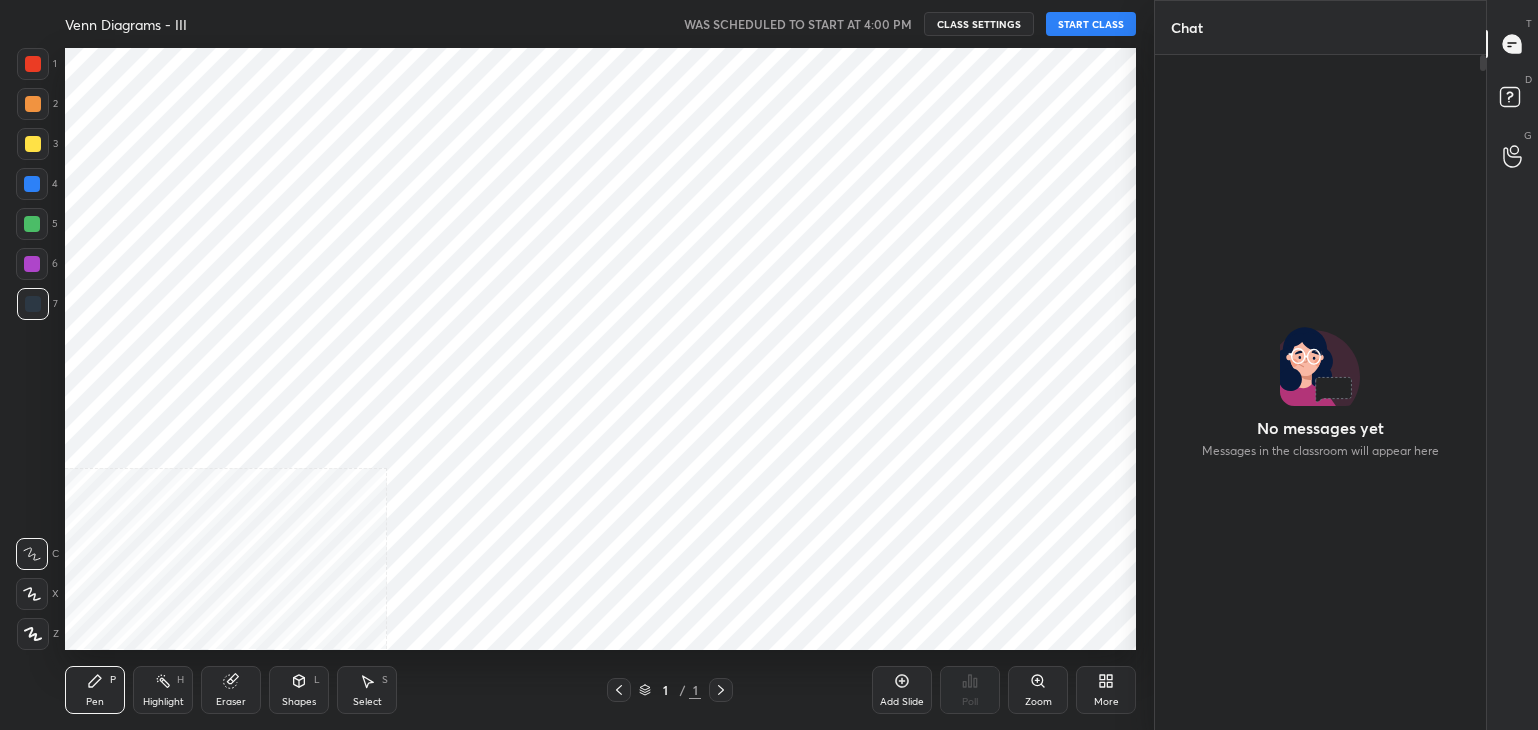 scroll, scrollTop: 0, scrollLeft: 0, axis: both 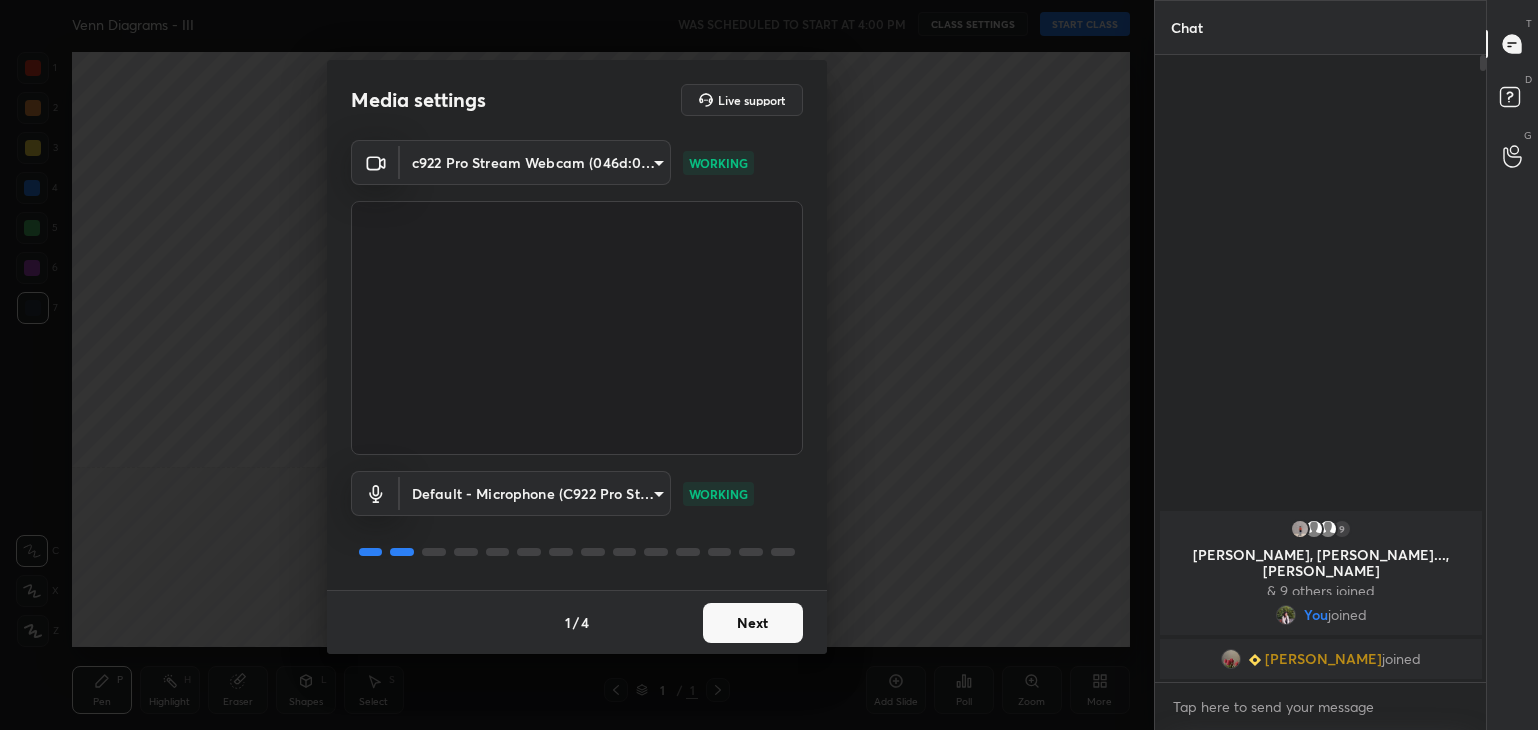 click on "Next" at bounding box center (753, 623) 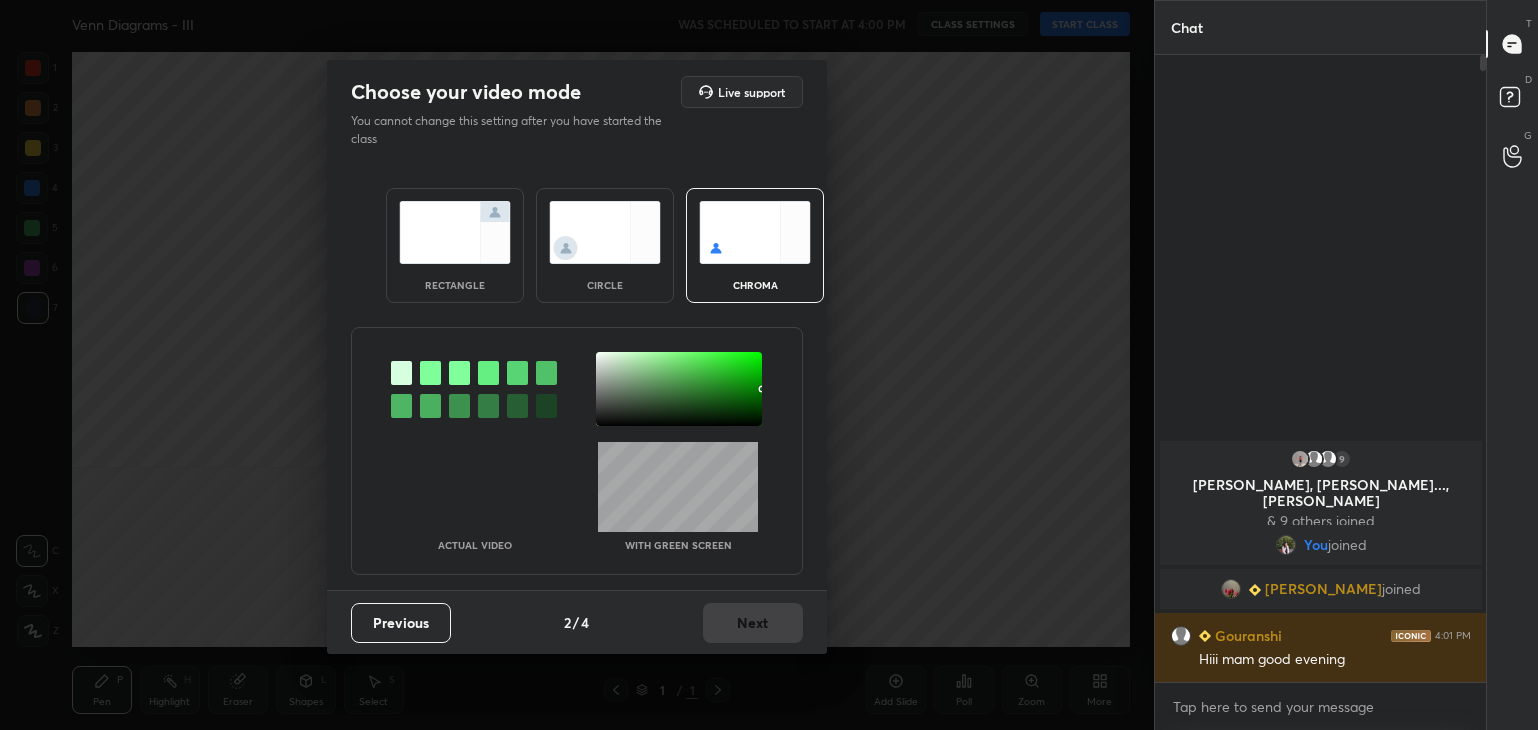 click at bounding box center [605, 232] 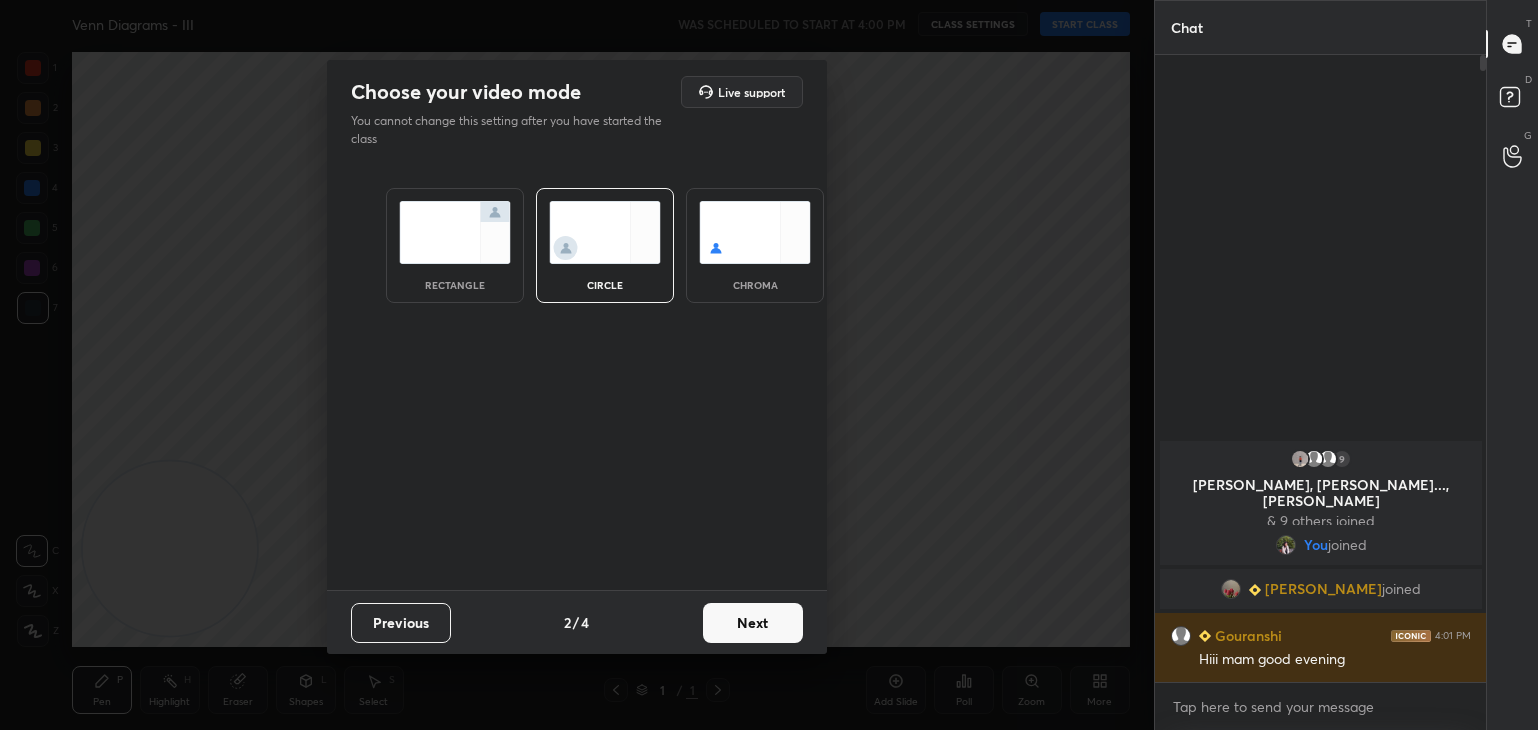 click on "Next" at bounding box center (753, 623) 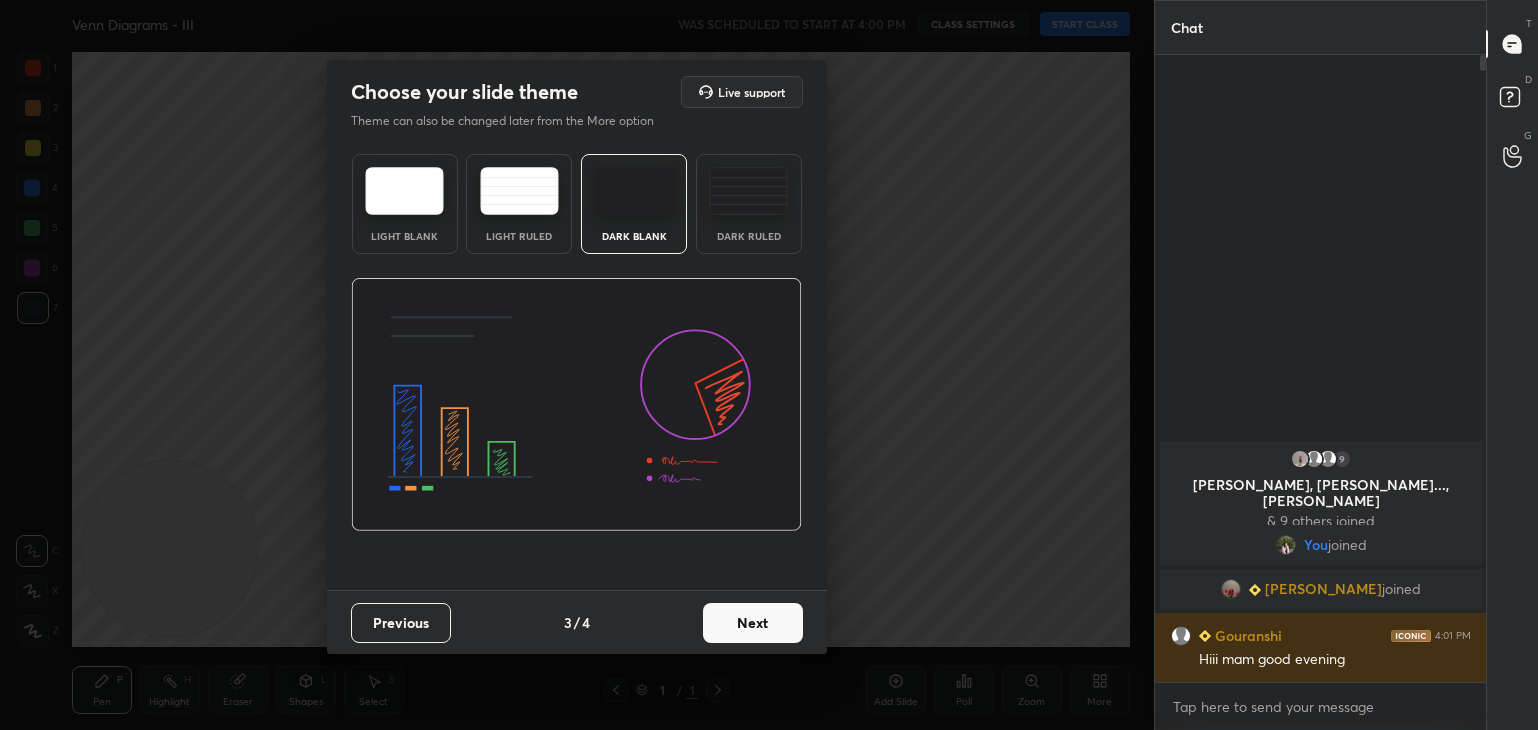 click on "Next" at bounding box center [753, 623] 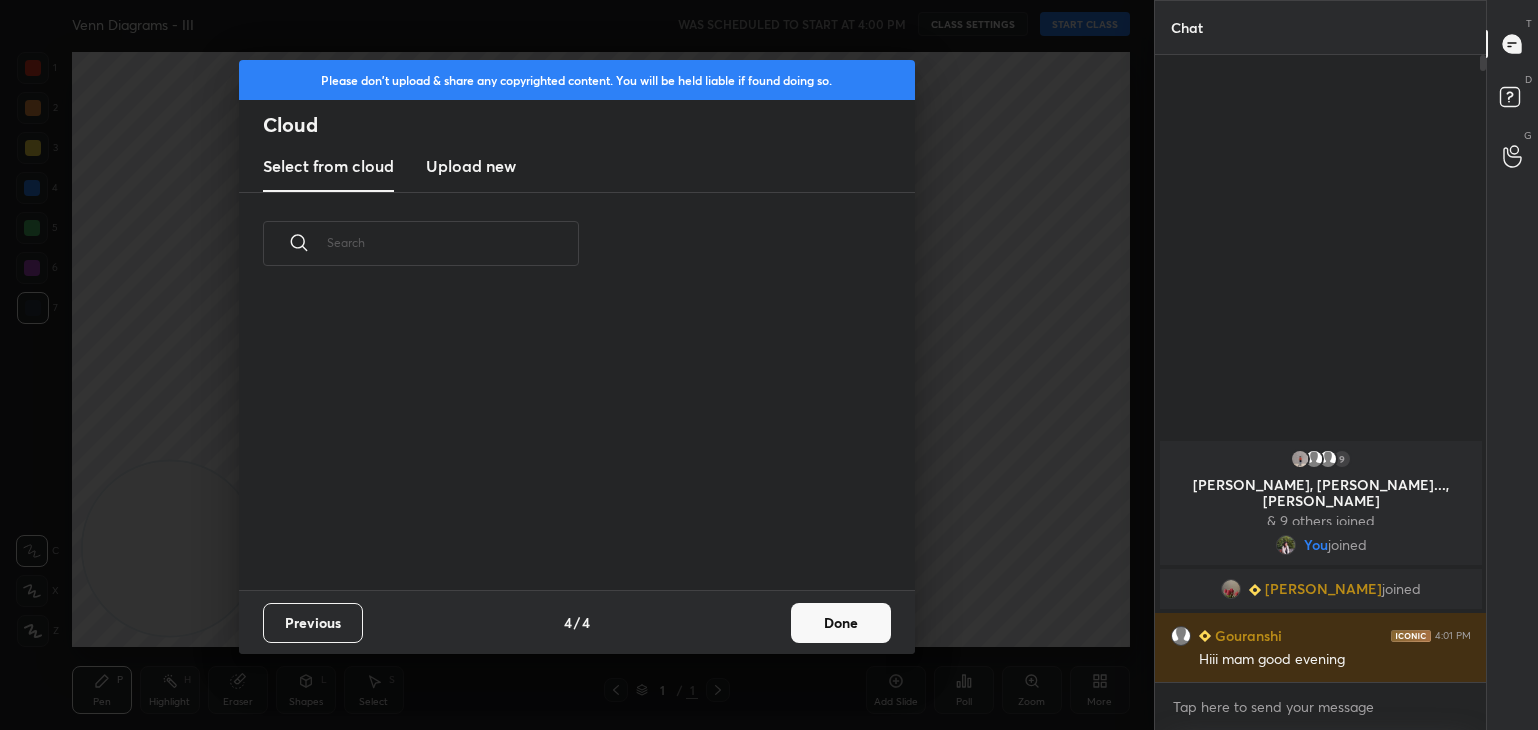 click on "Done" at bounding box center (841, 623) 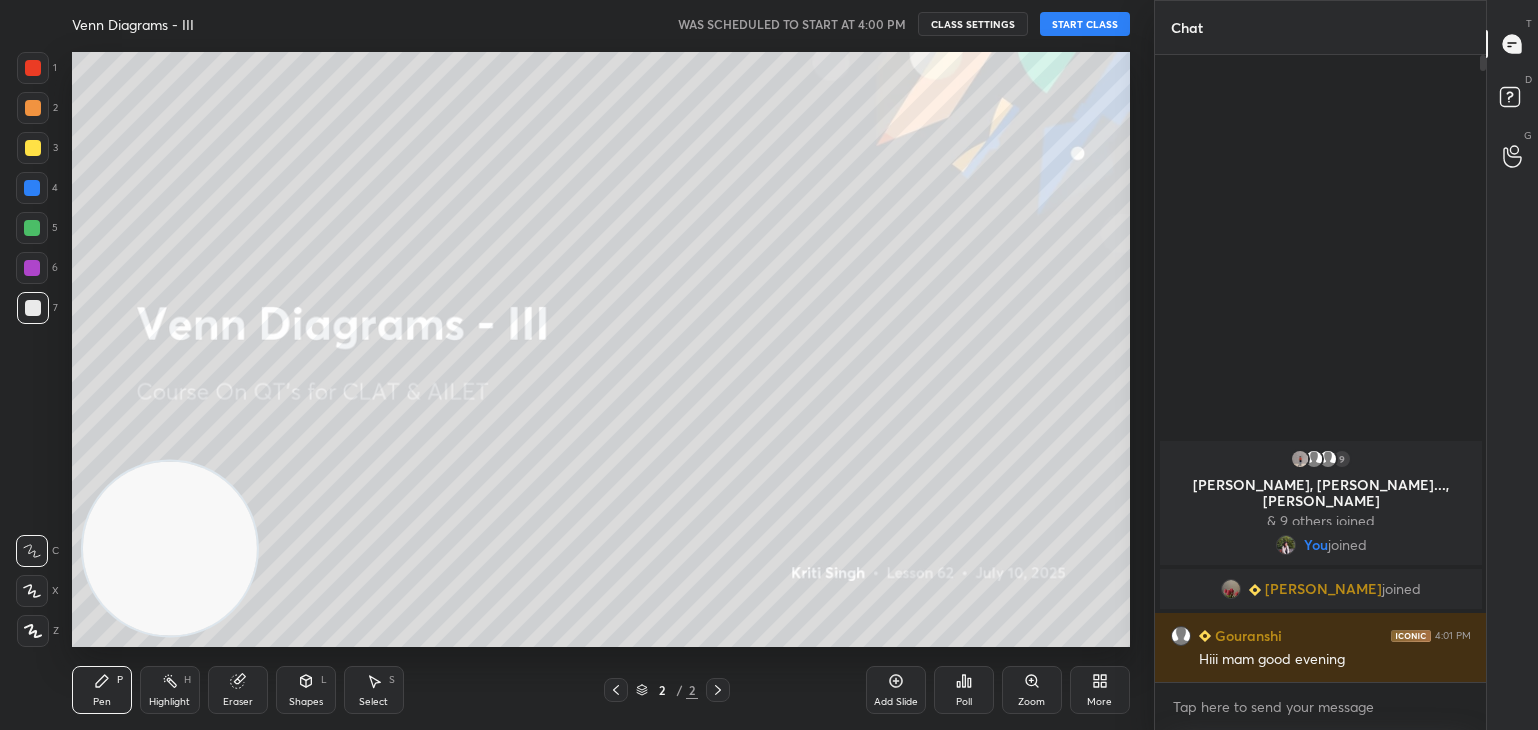 click on "START CLASS" at bounding box center (1085, 24) 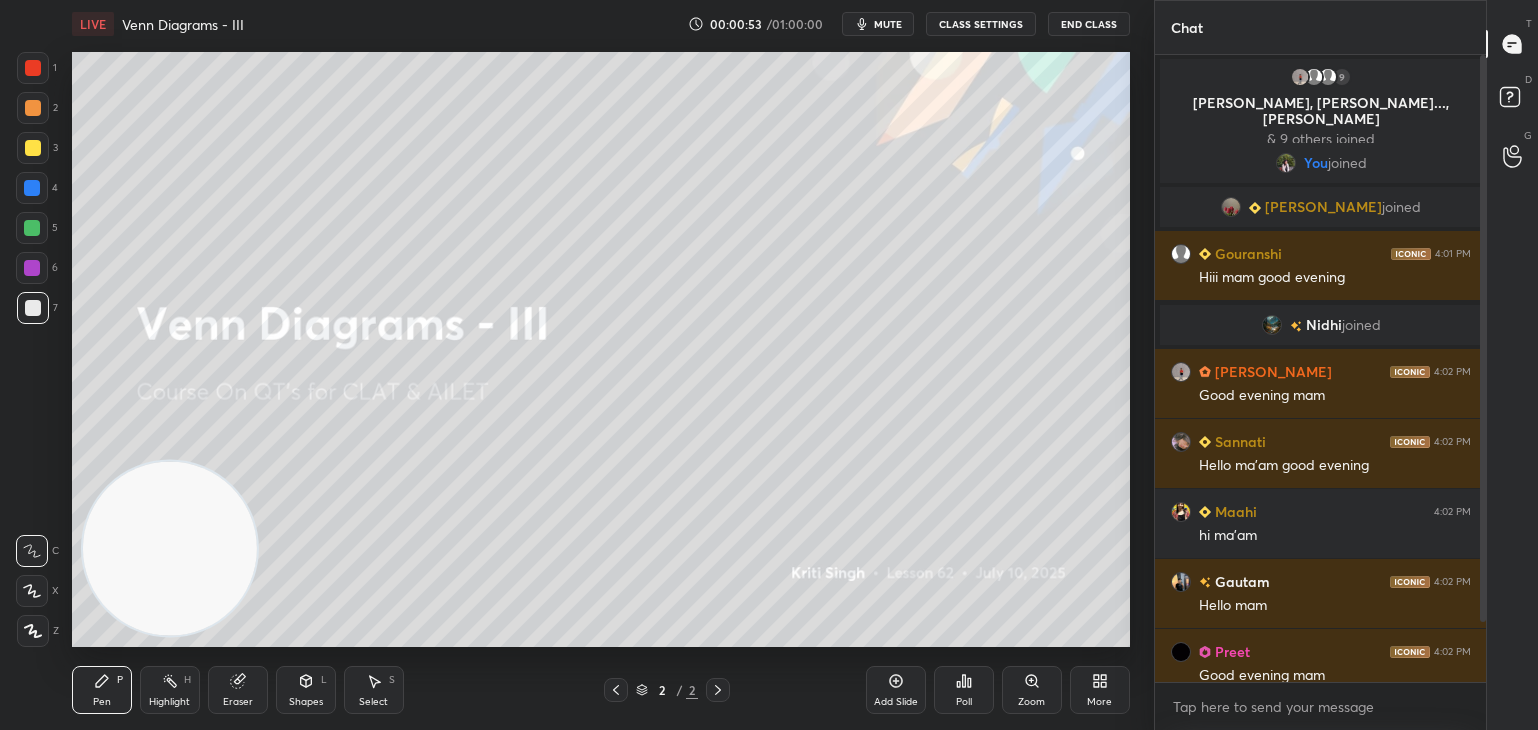 click on "End Class" at bounding box center [1089, 24] 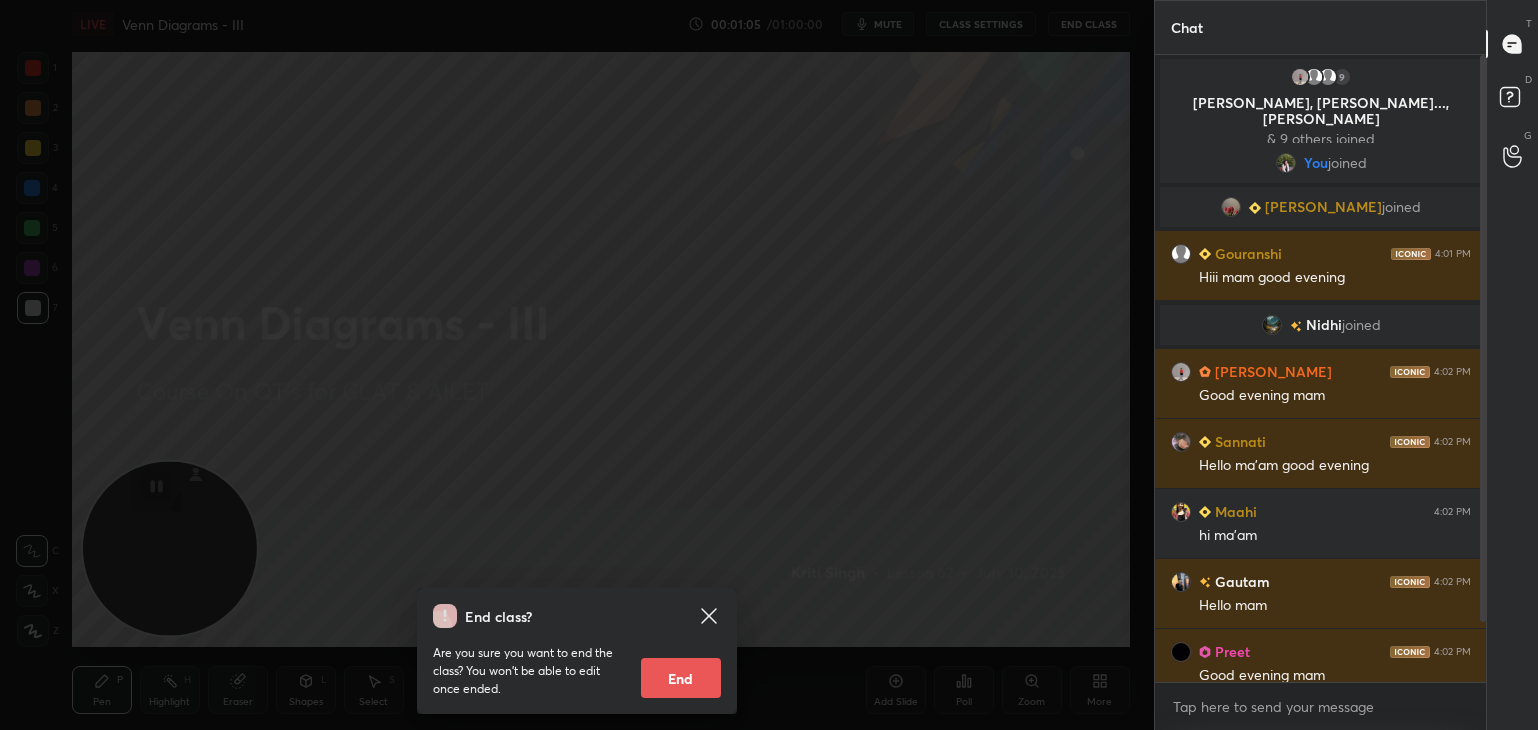 click on "End class? Are you sure you want to end the class? You won’t be able to edit once ended. End" at bounding box center (577, 365) 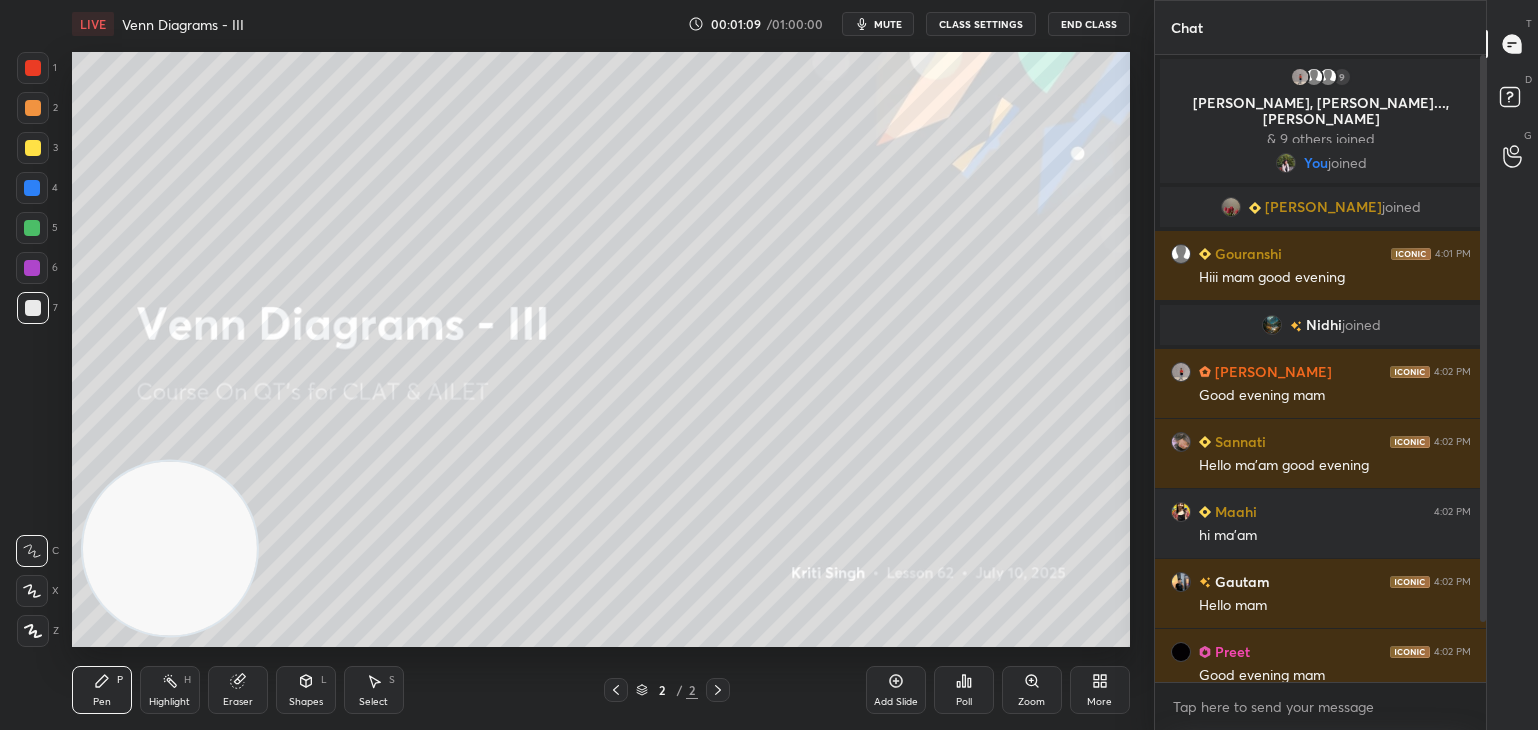 scroll, scrollTop: 86, scrollLeft: 0, axis: vertical 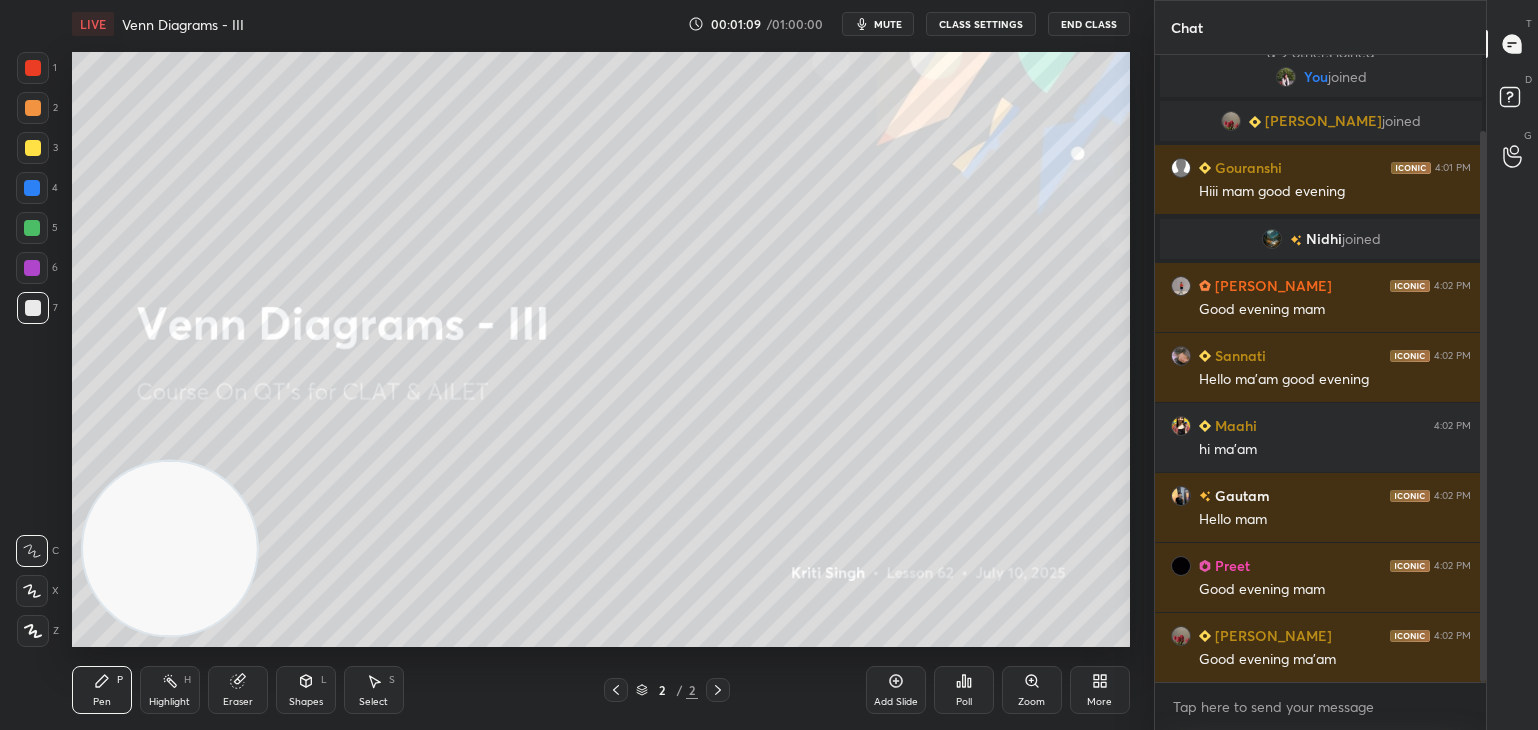 drag, startPoint x: 1484, startPoint y: 135, endPoint x: 1504, endPoint y: 313, distance: 179.12007 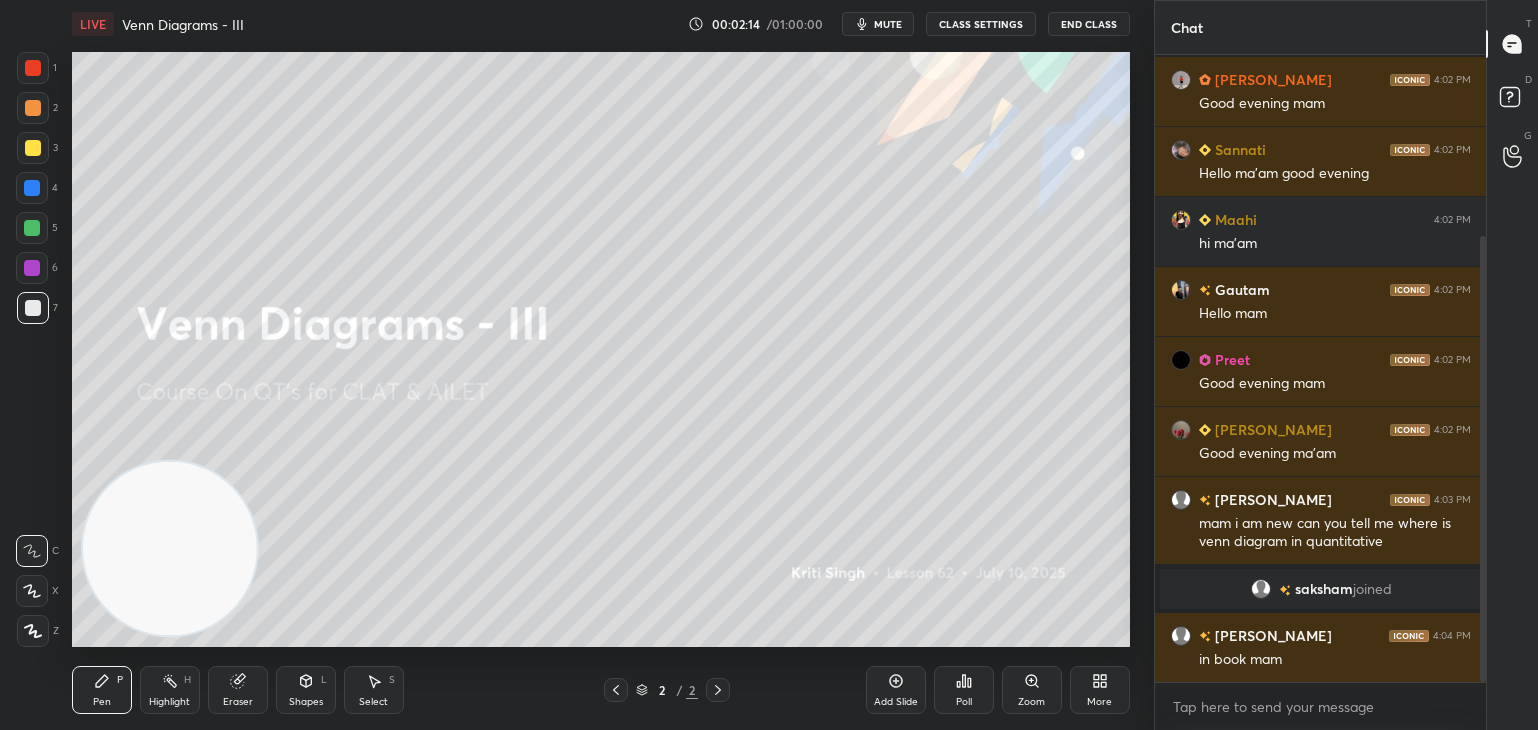 scroll, scrollTop: 324, scrollLeft: 0, axis: vertical 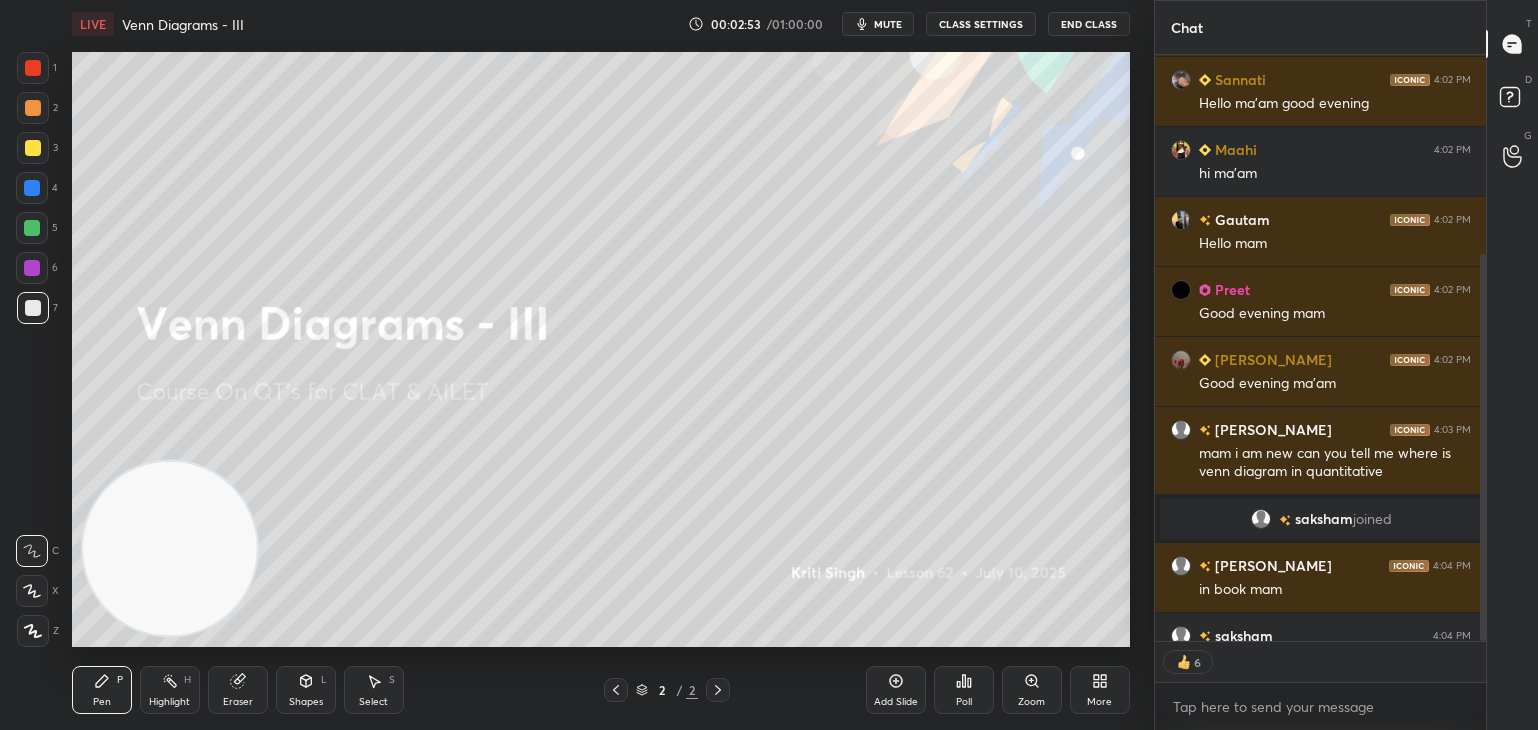 type on "x" 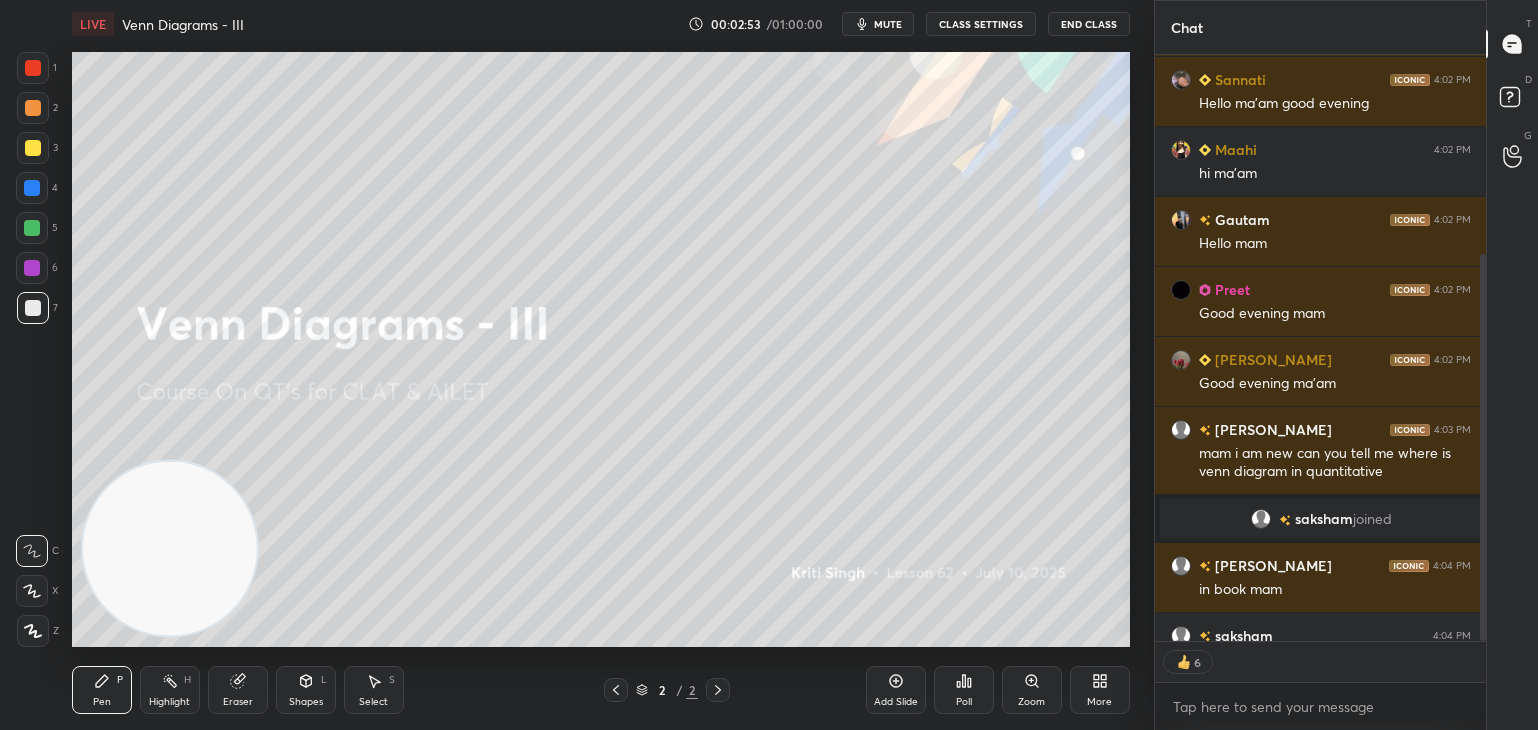 scroll, scrollTop: 6, scrollLeft: 6, axis: both 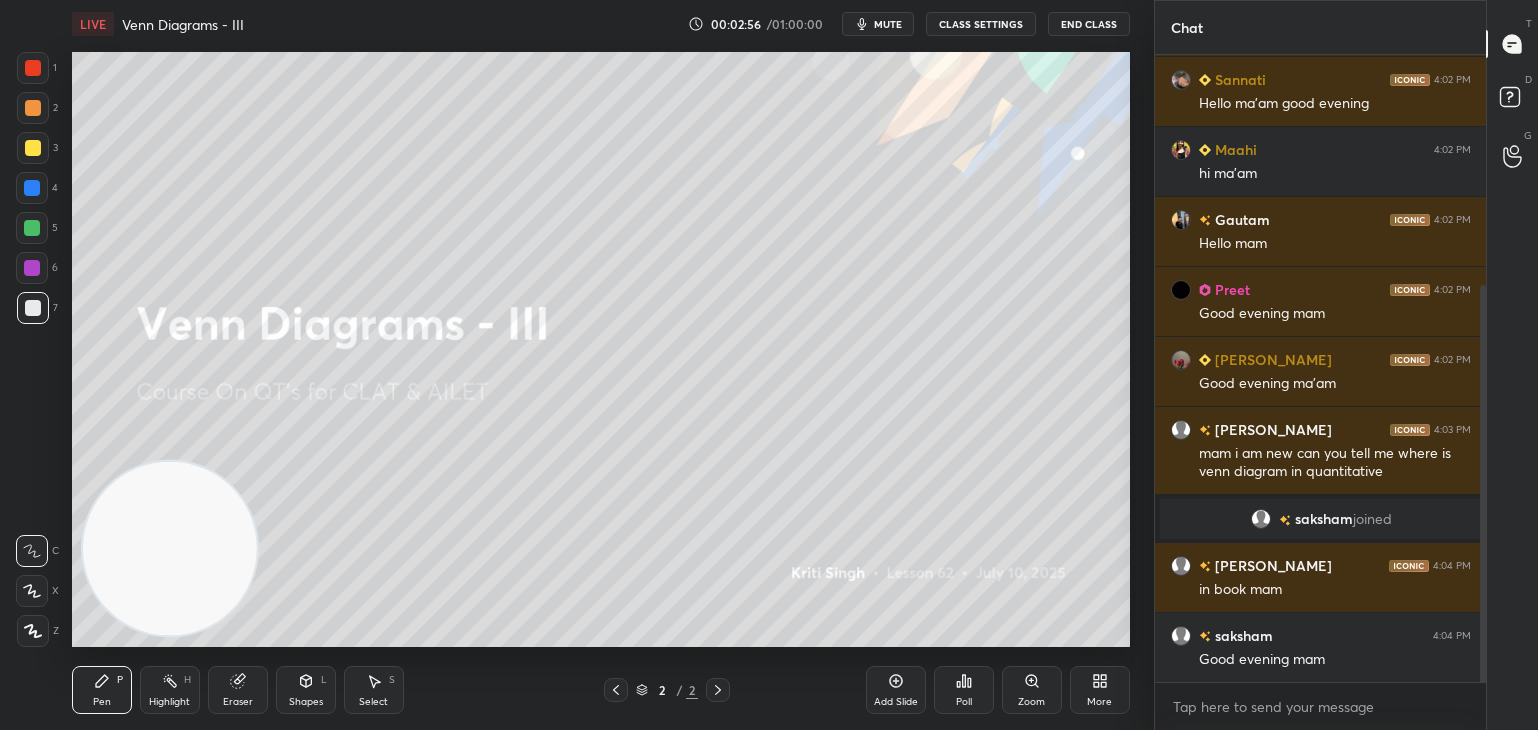 click 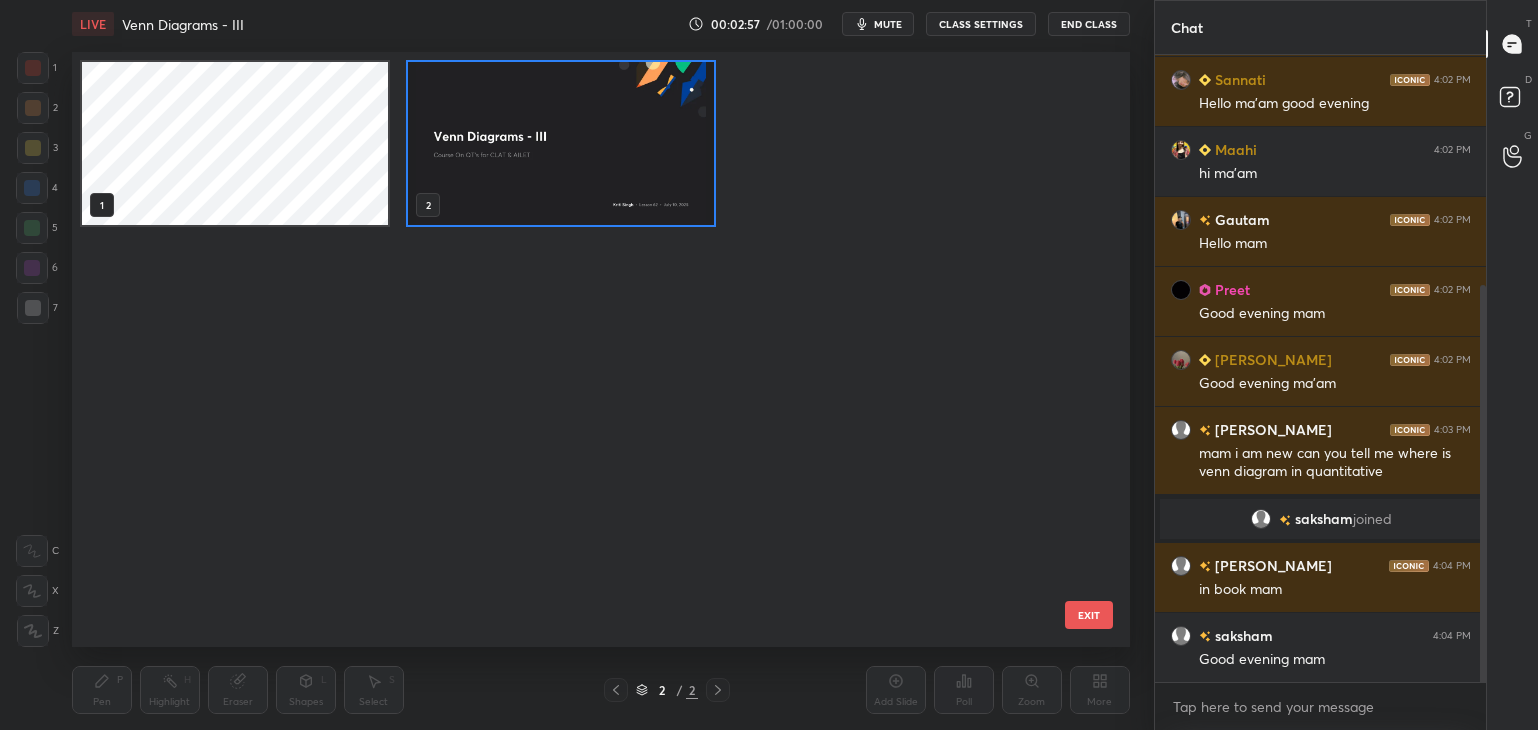 scroll, scrollTop: 6, scrollLeft: 11, axis: both 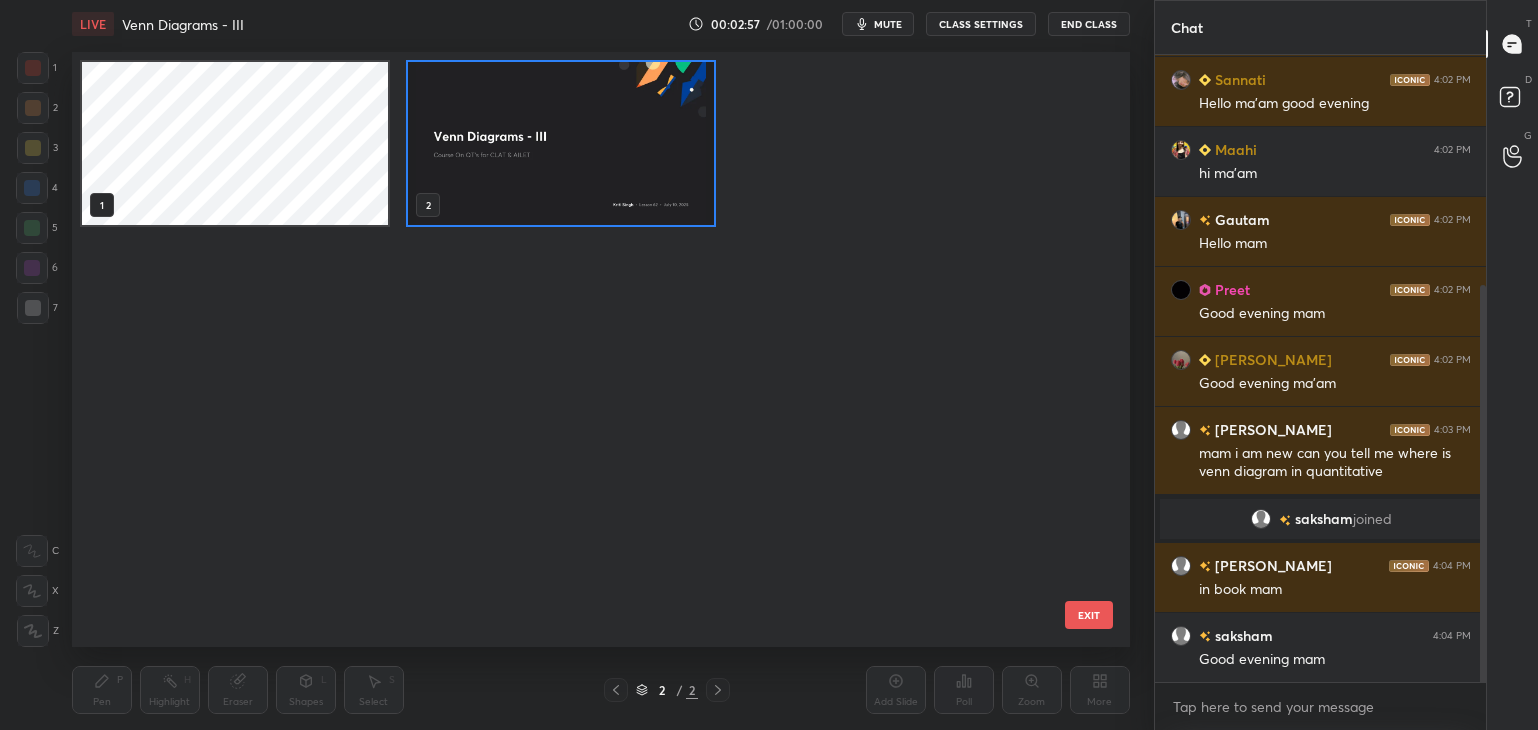 click on "EXIT" at bounding box center (1089, 615) 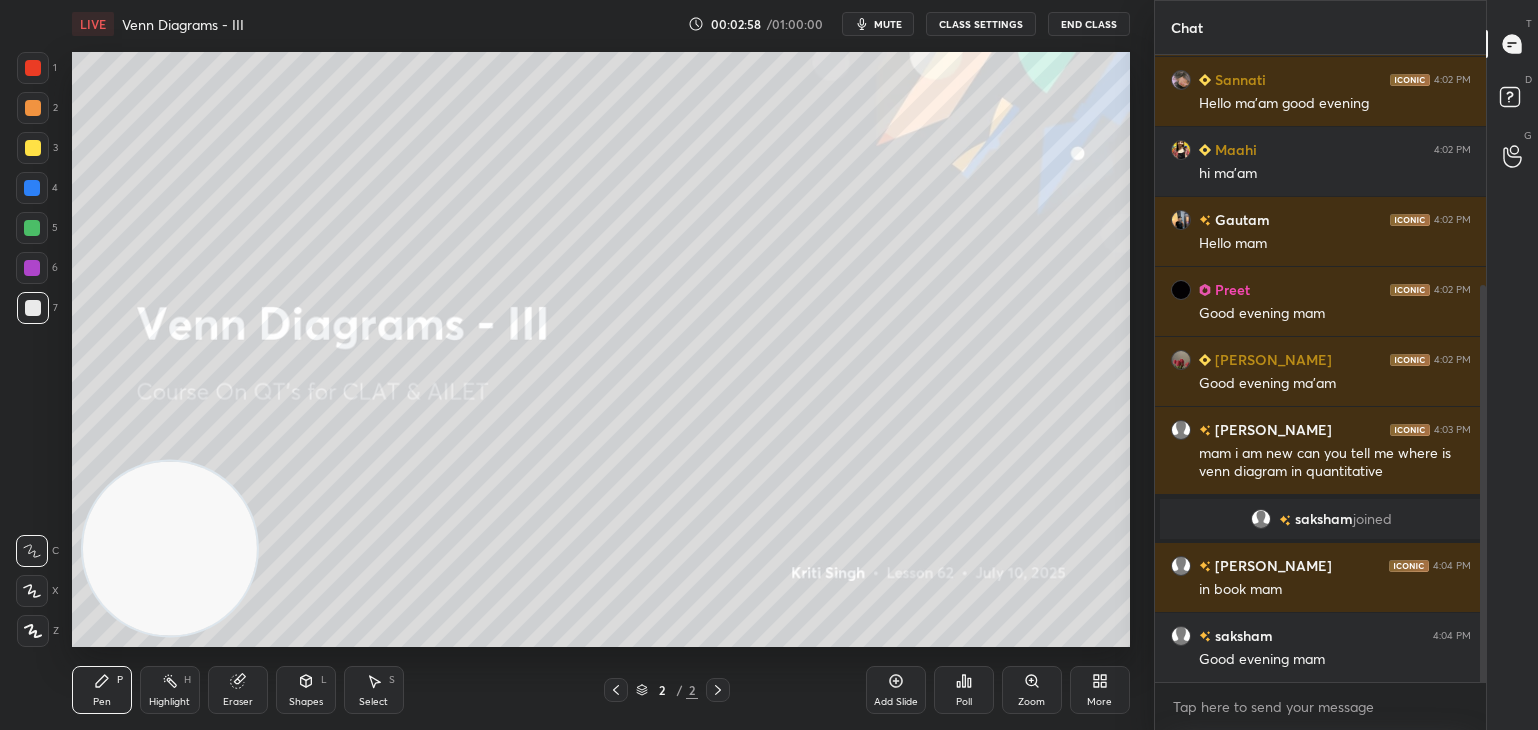click on "More" at bounding box center (1100, 690) 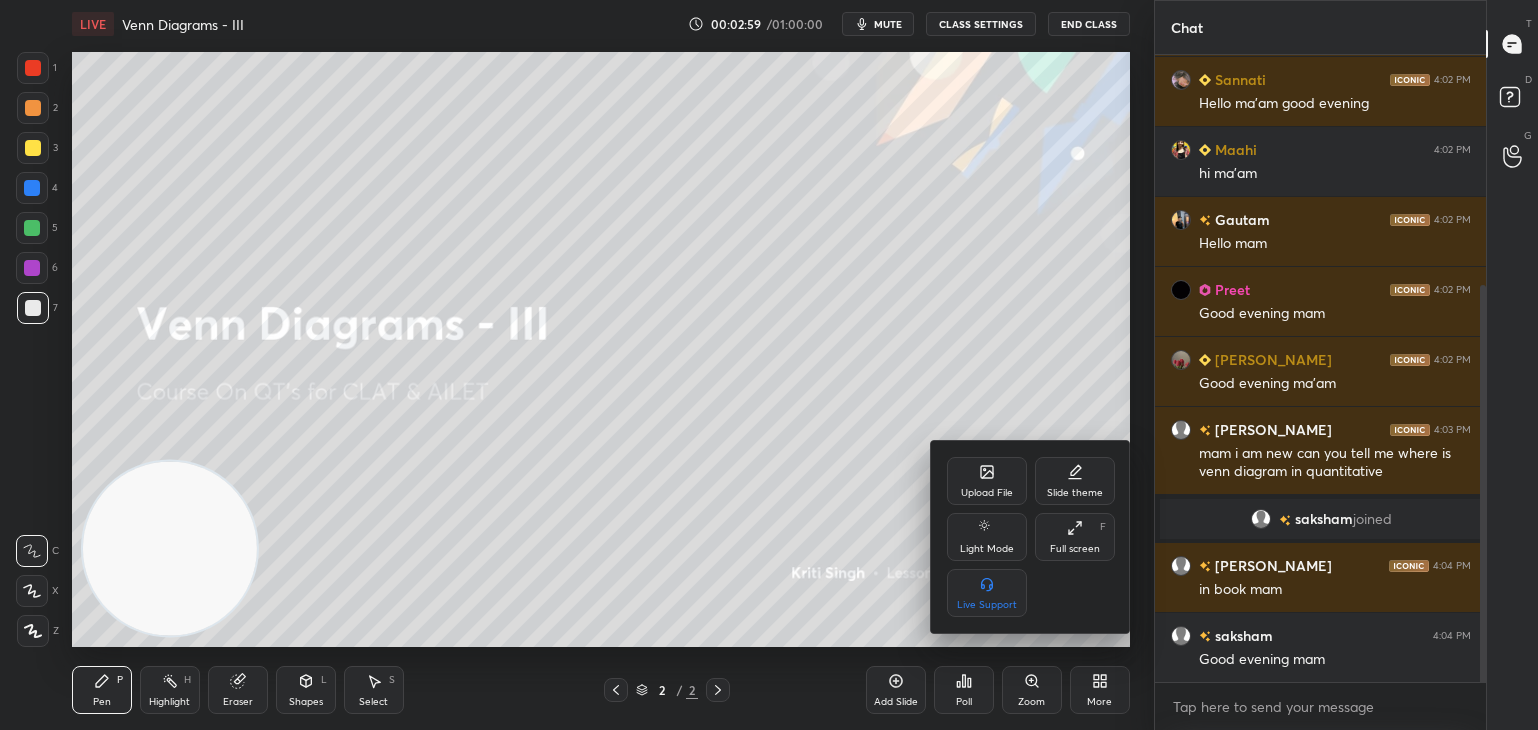 click on "Upload File" at bounding box center (987, 481) 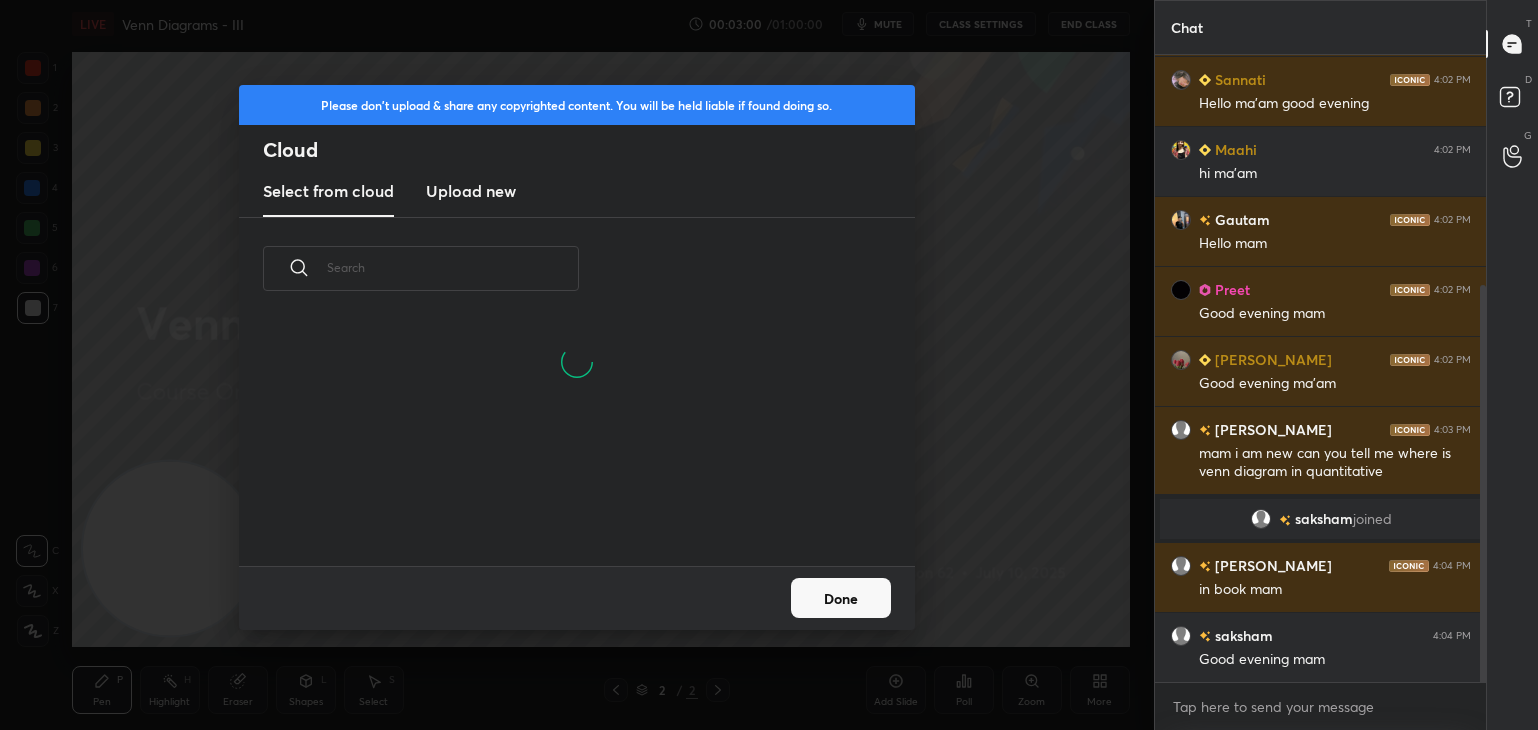 click on "Upload new" at bounding box center (471, 191) 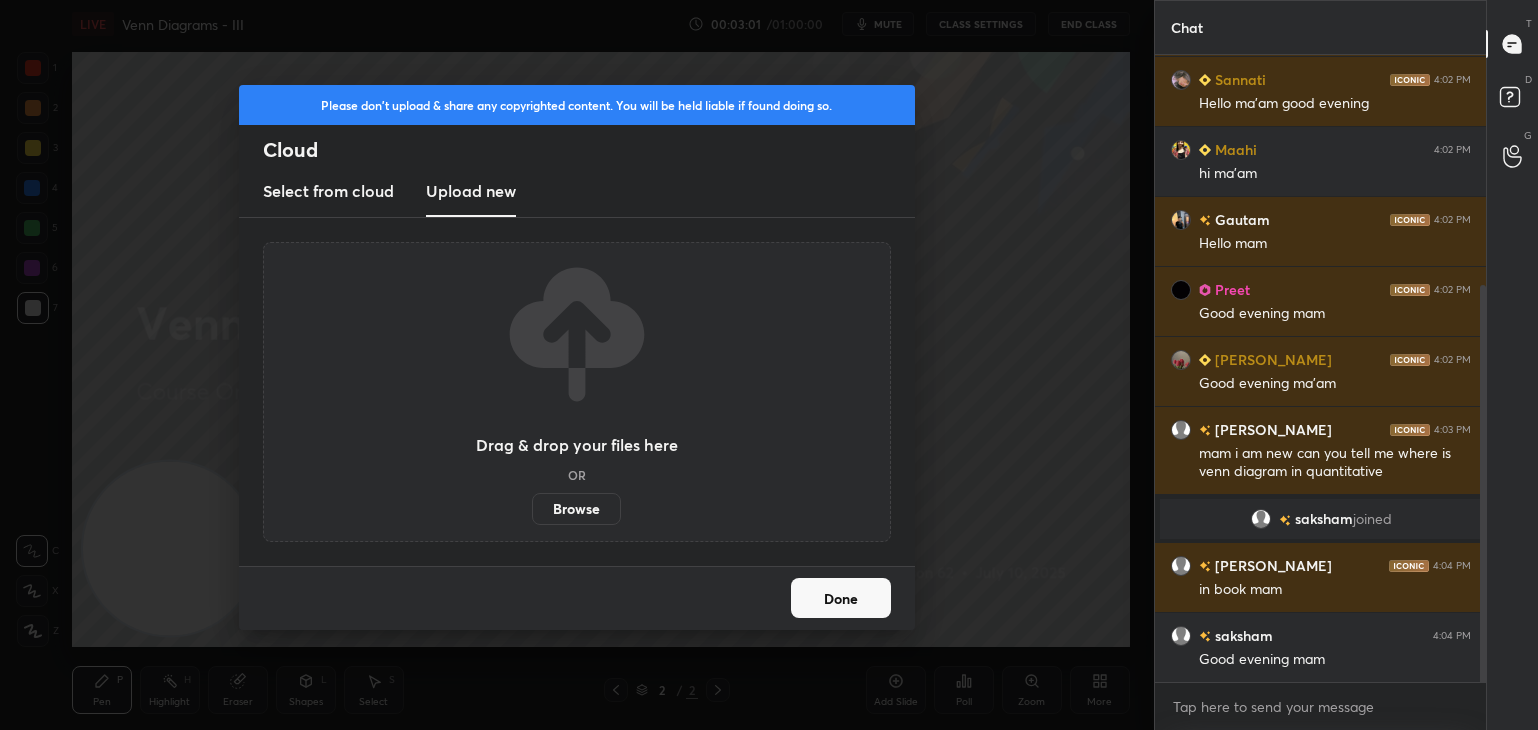 click on "Browse" at bounding box center [576, 509] 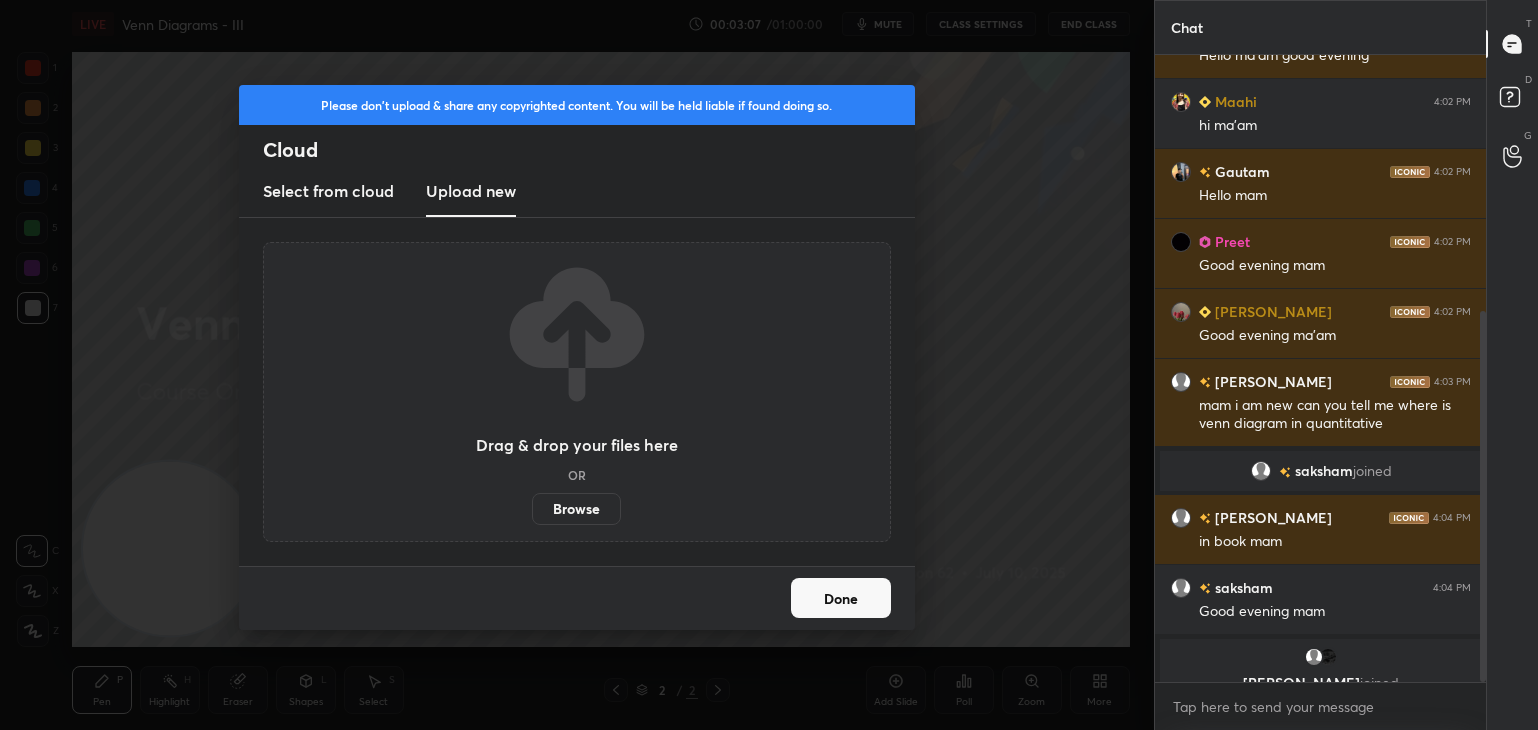 scroll, scrollTop: 434, scrollLeft: 0, axis: vertical 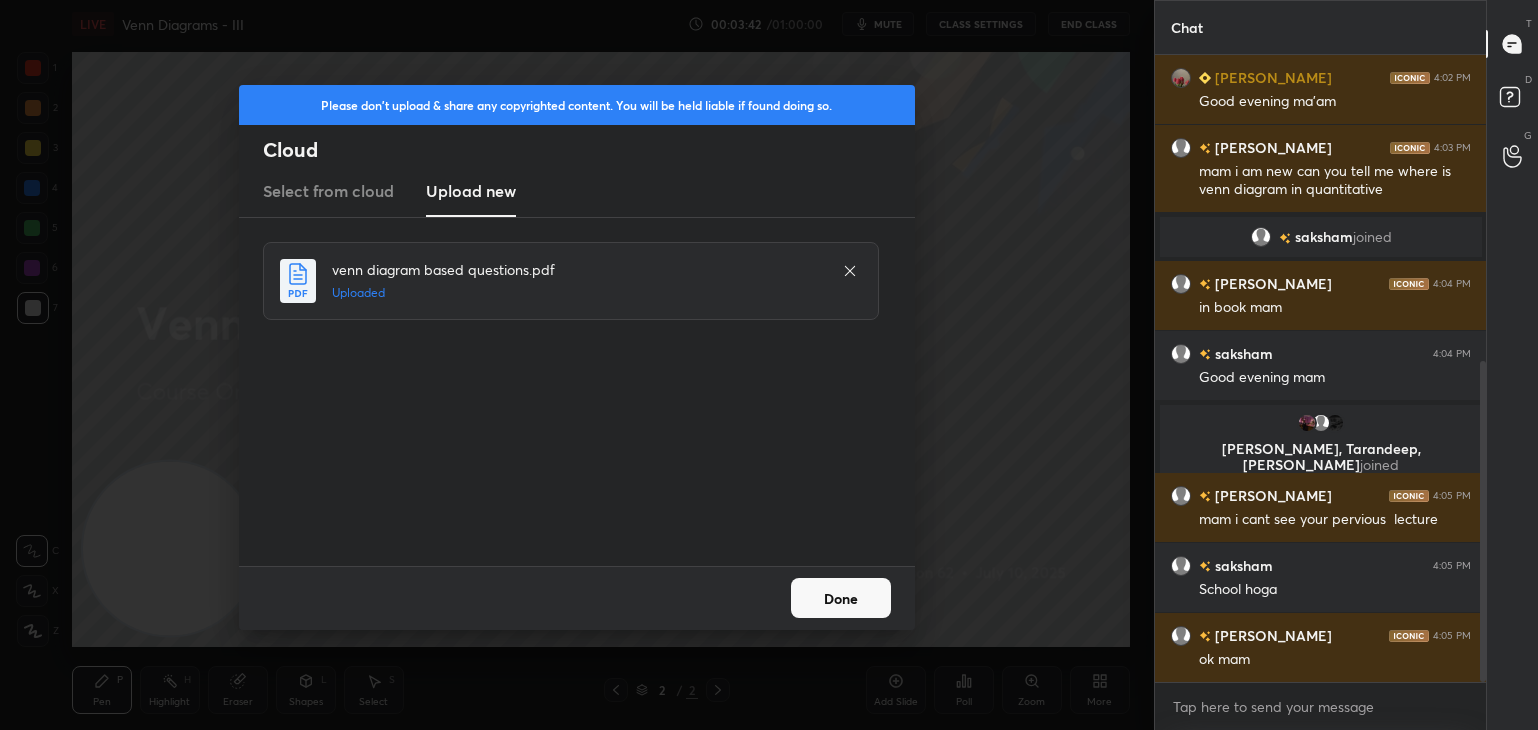 click on "Done" at bounding box center [841, 598] 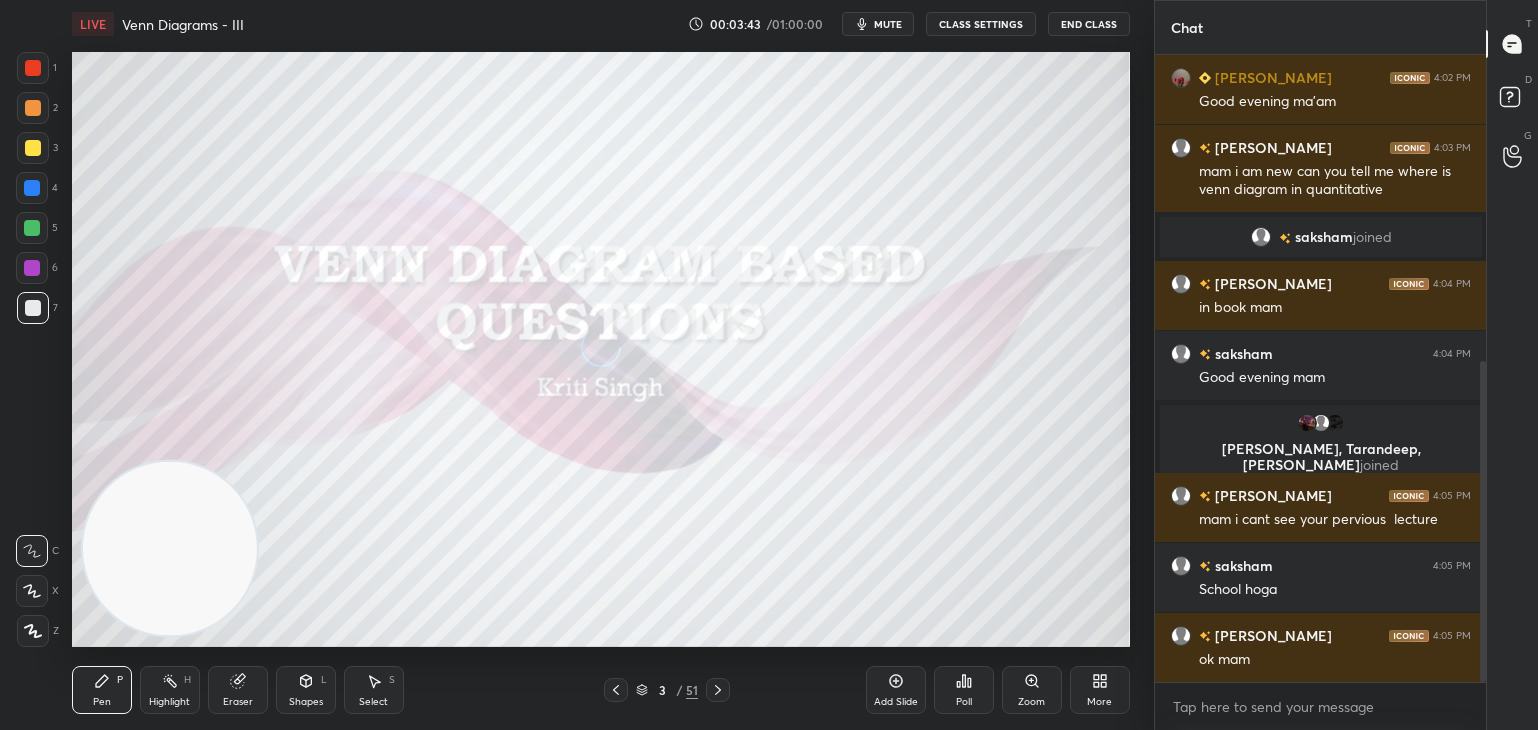 scroll, scrollTop: 670, scrollLeft: 0, axis: vertical 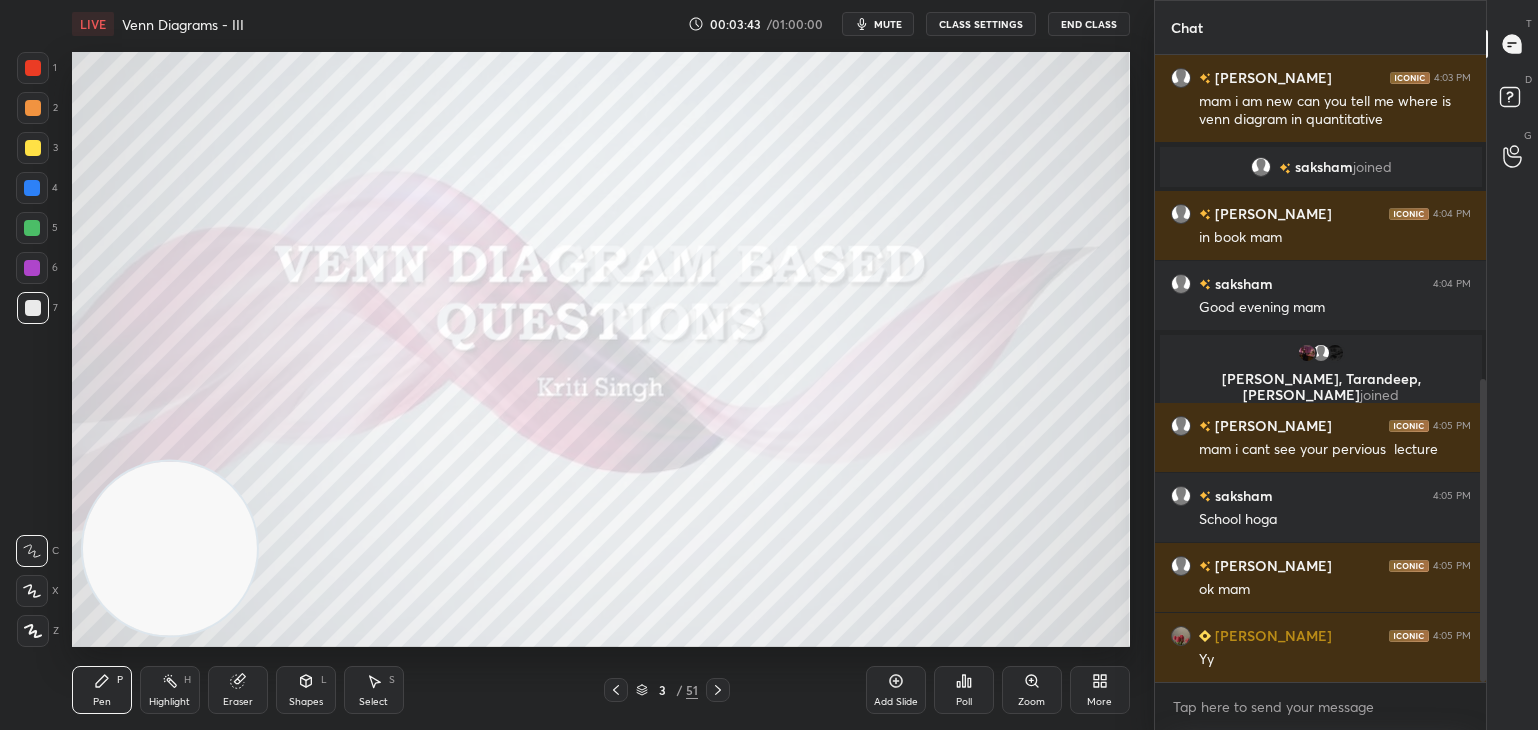 click 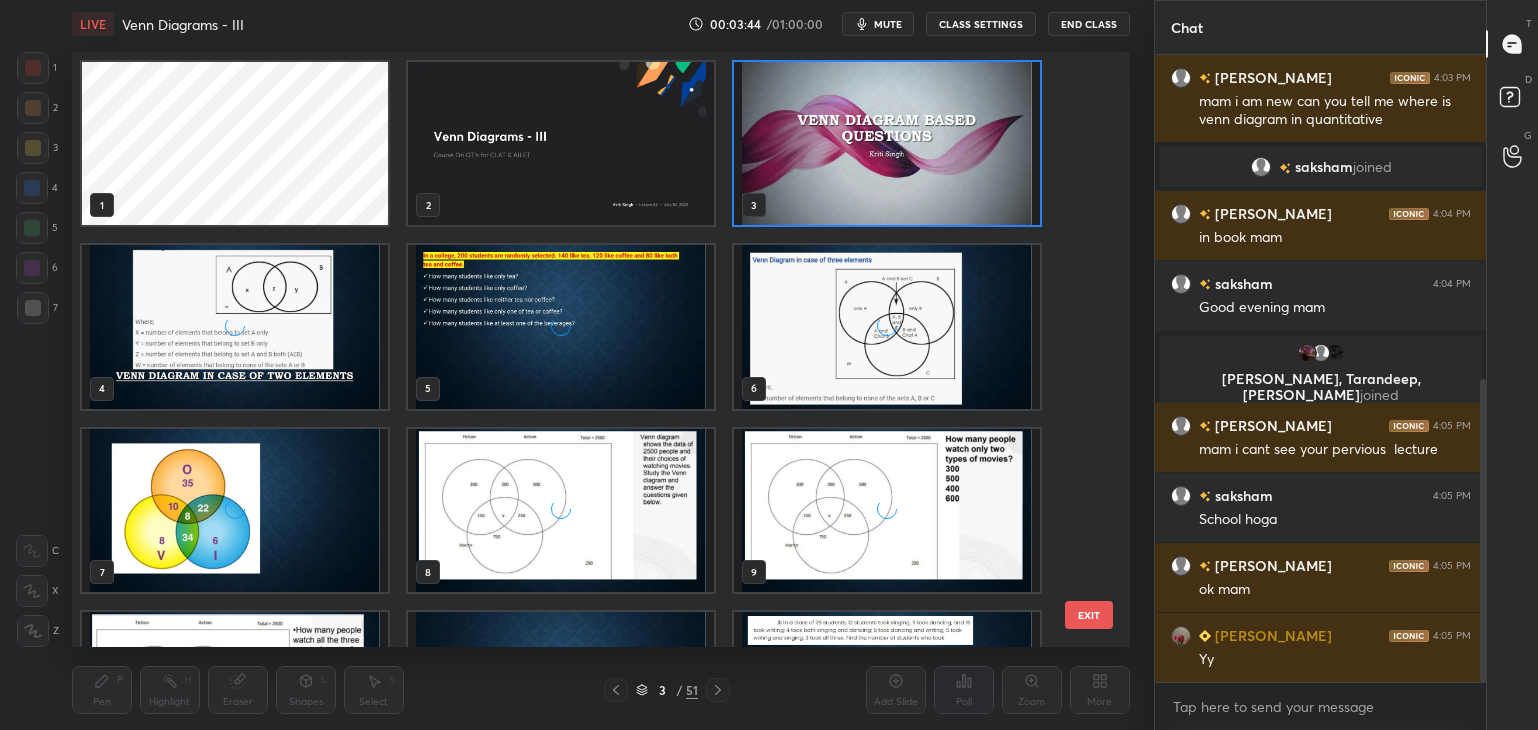 scroll, scrollTop: 6, scrollLeft: 11, axis: both 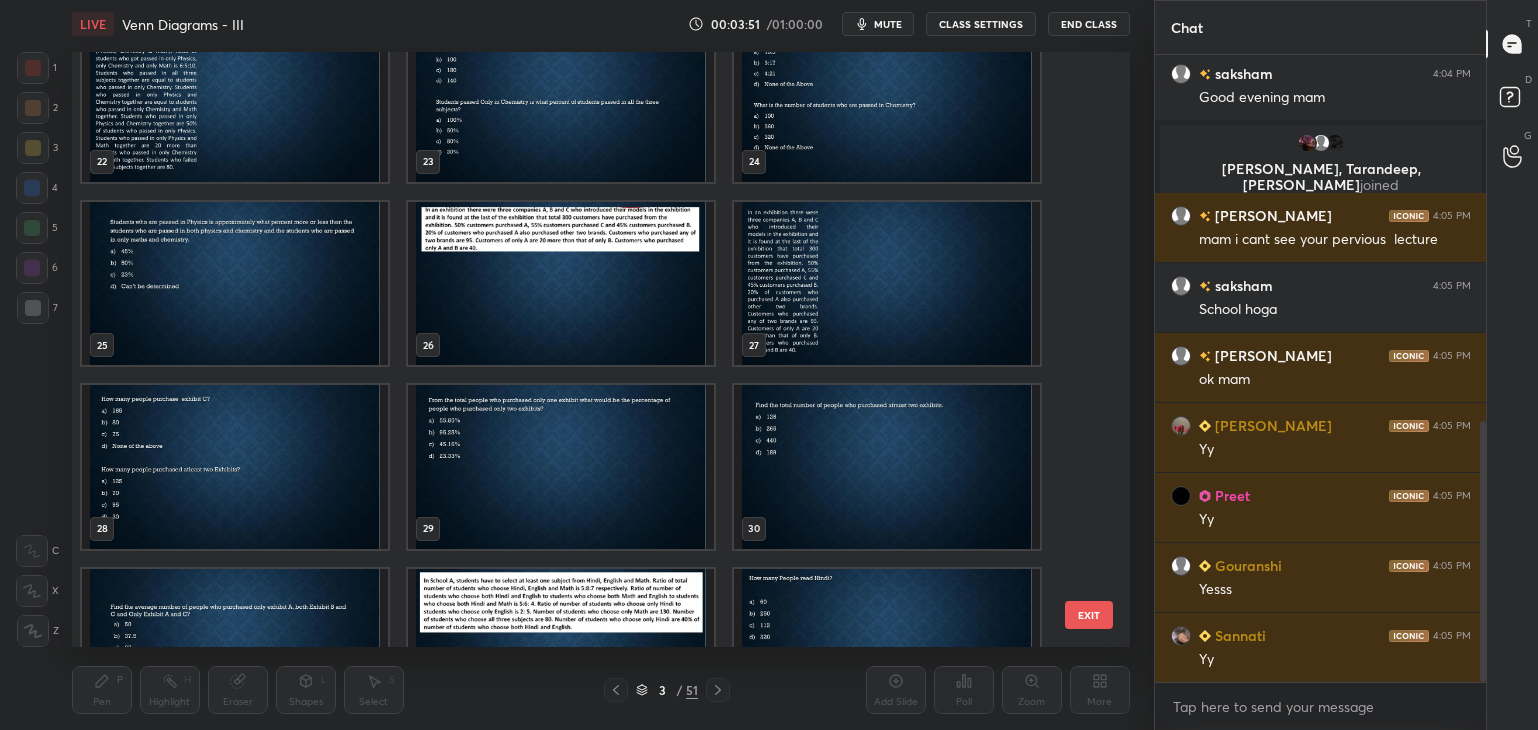 click at bounding box center (561, 283) 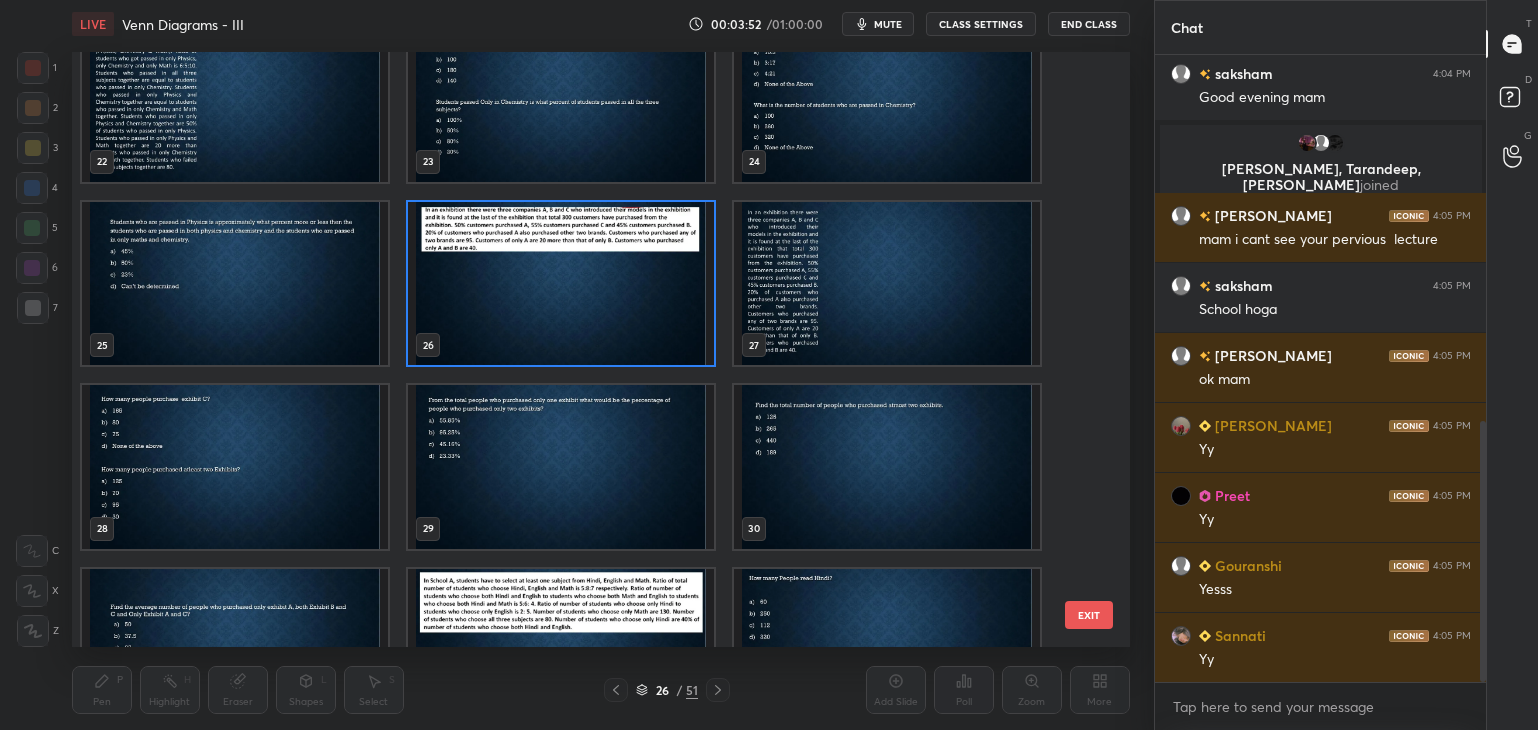 click at bounding box center (561, 283) 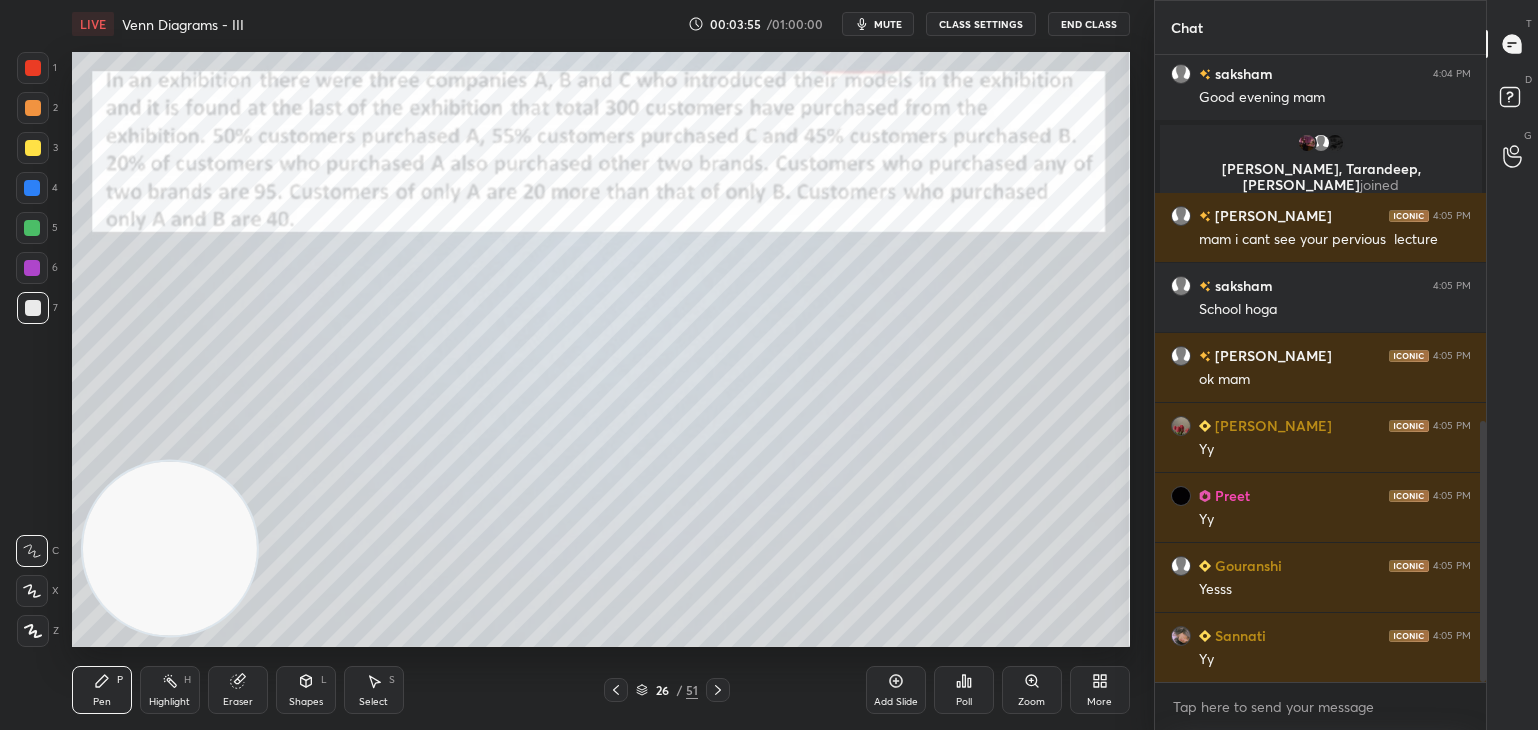 click 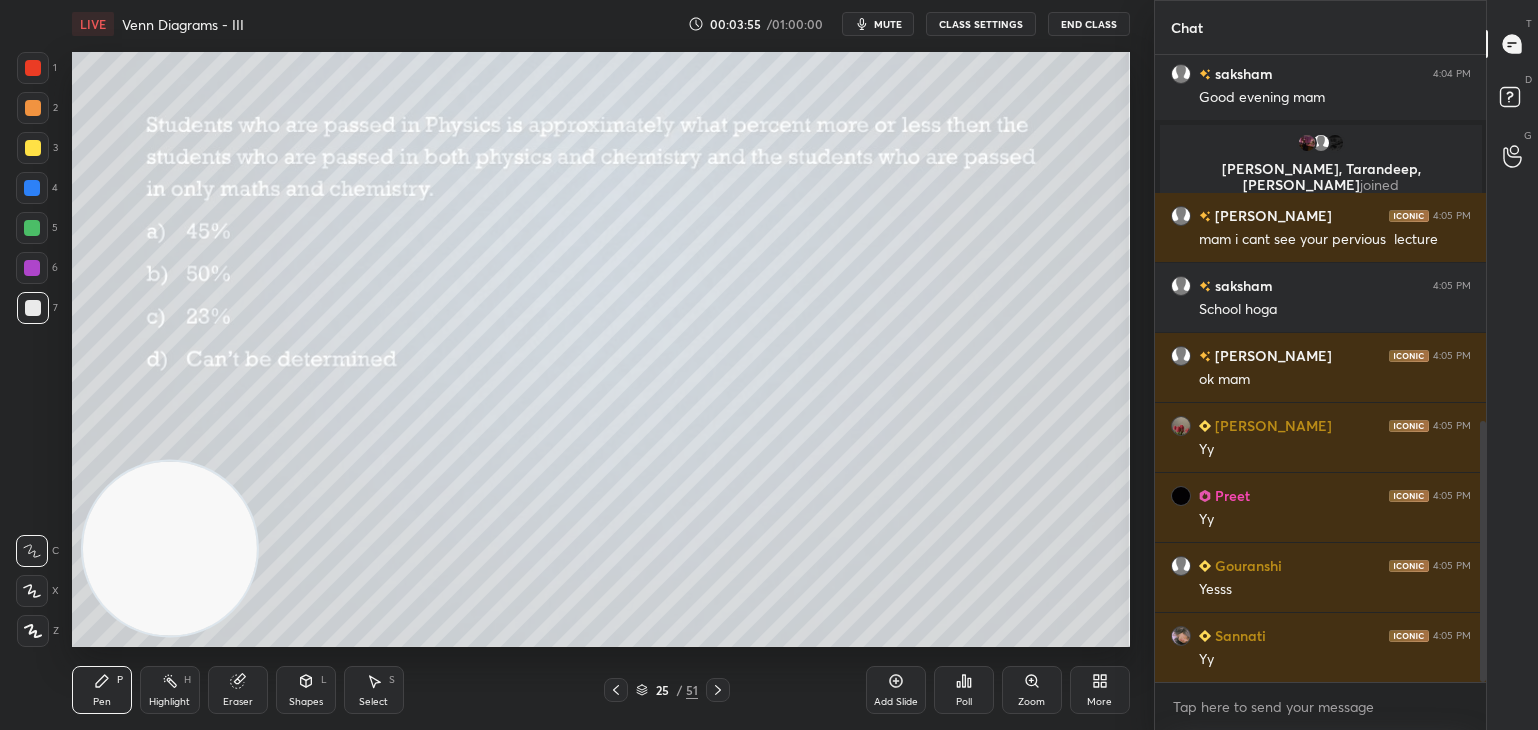 click at bounding box center (616, 690) 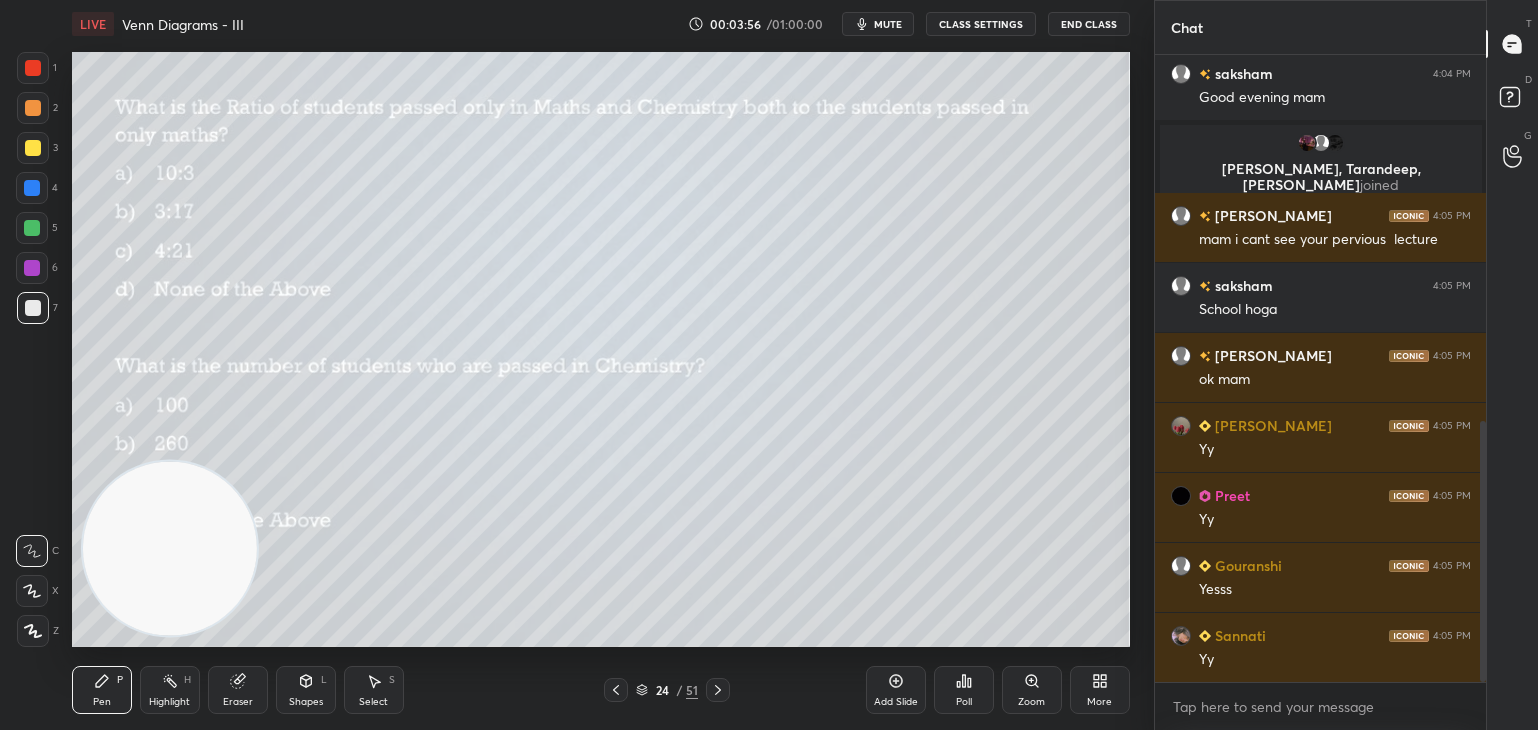 click 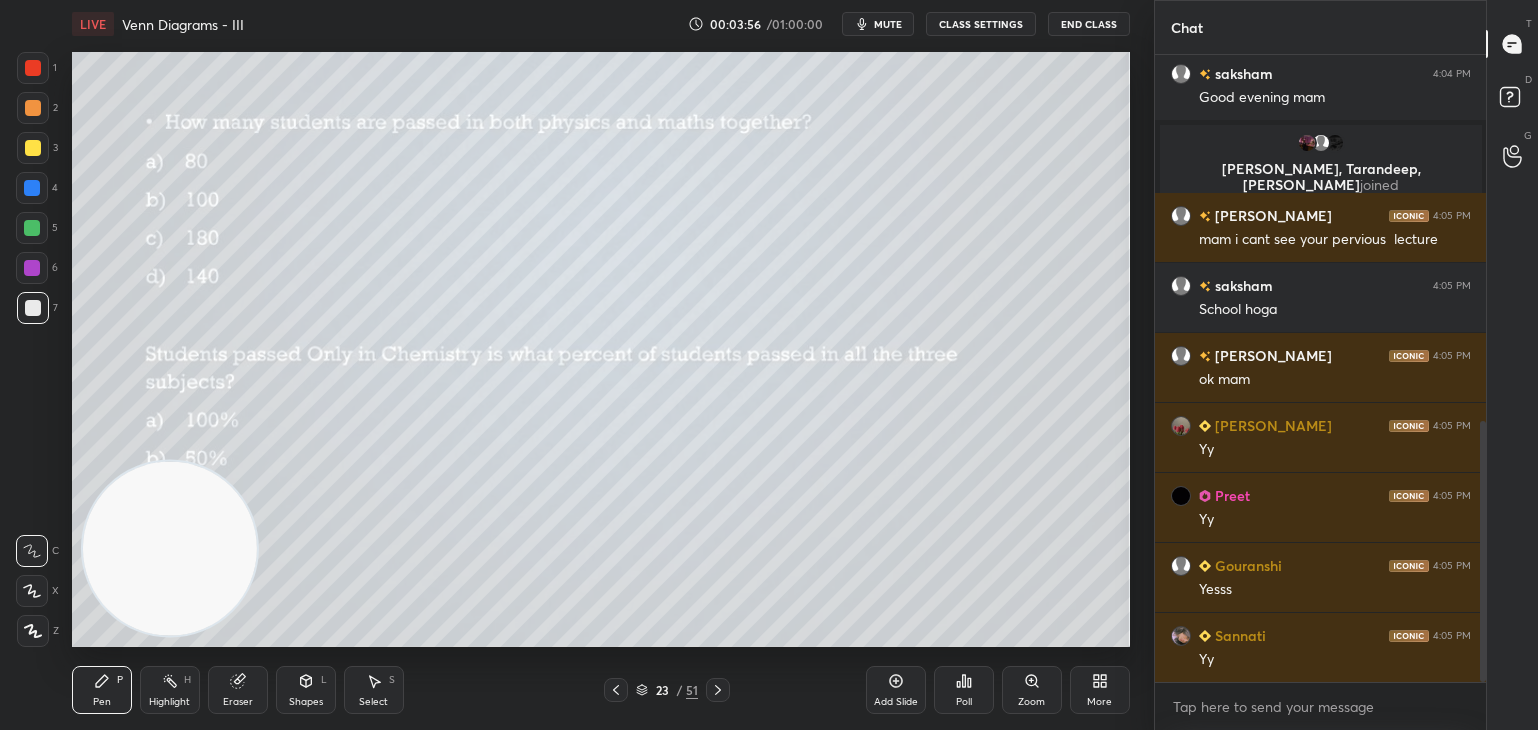 click 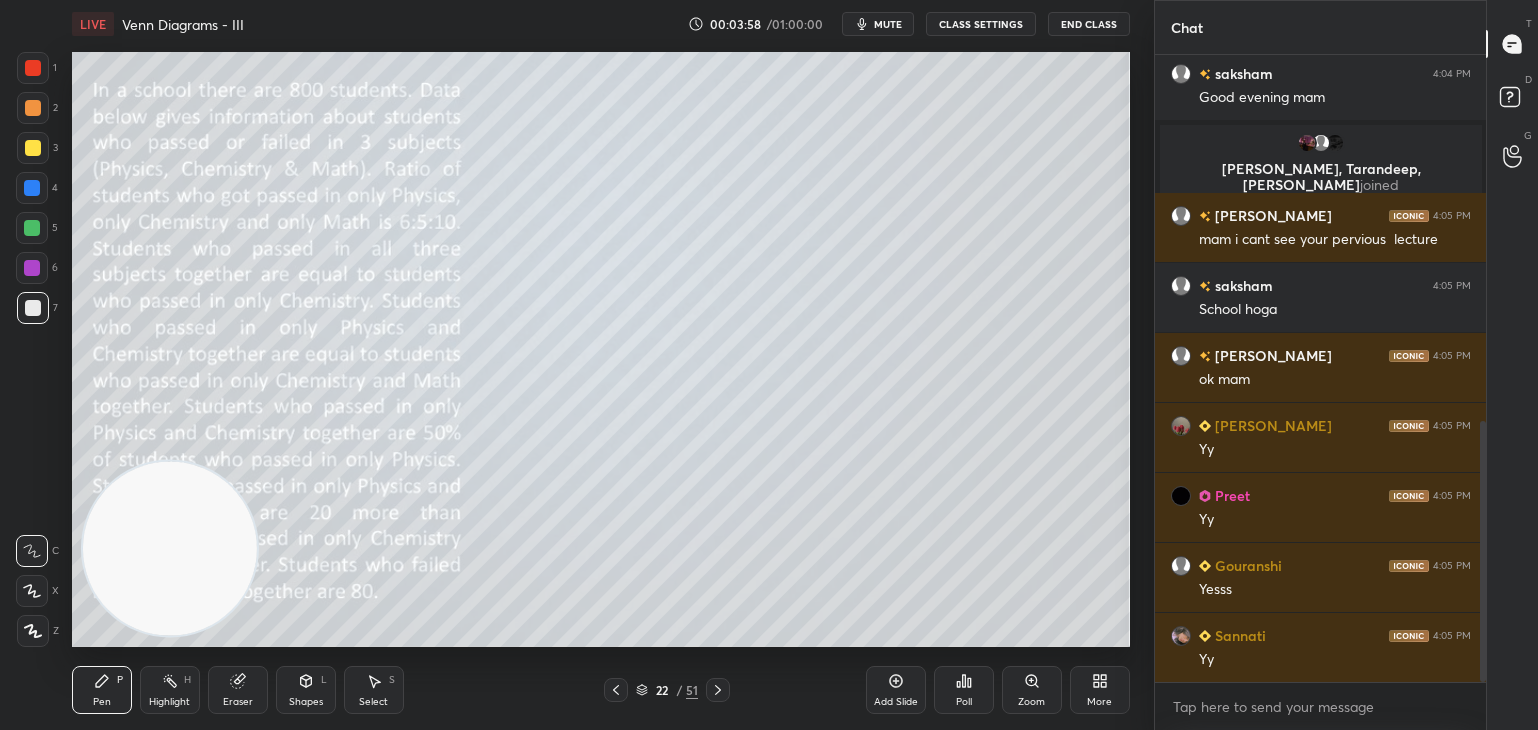 click at bounding box center (616, 690) 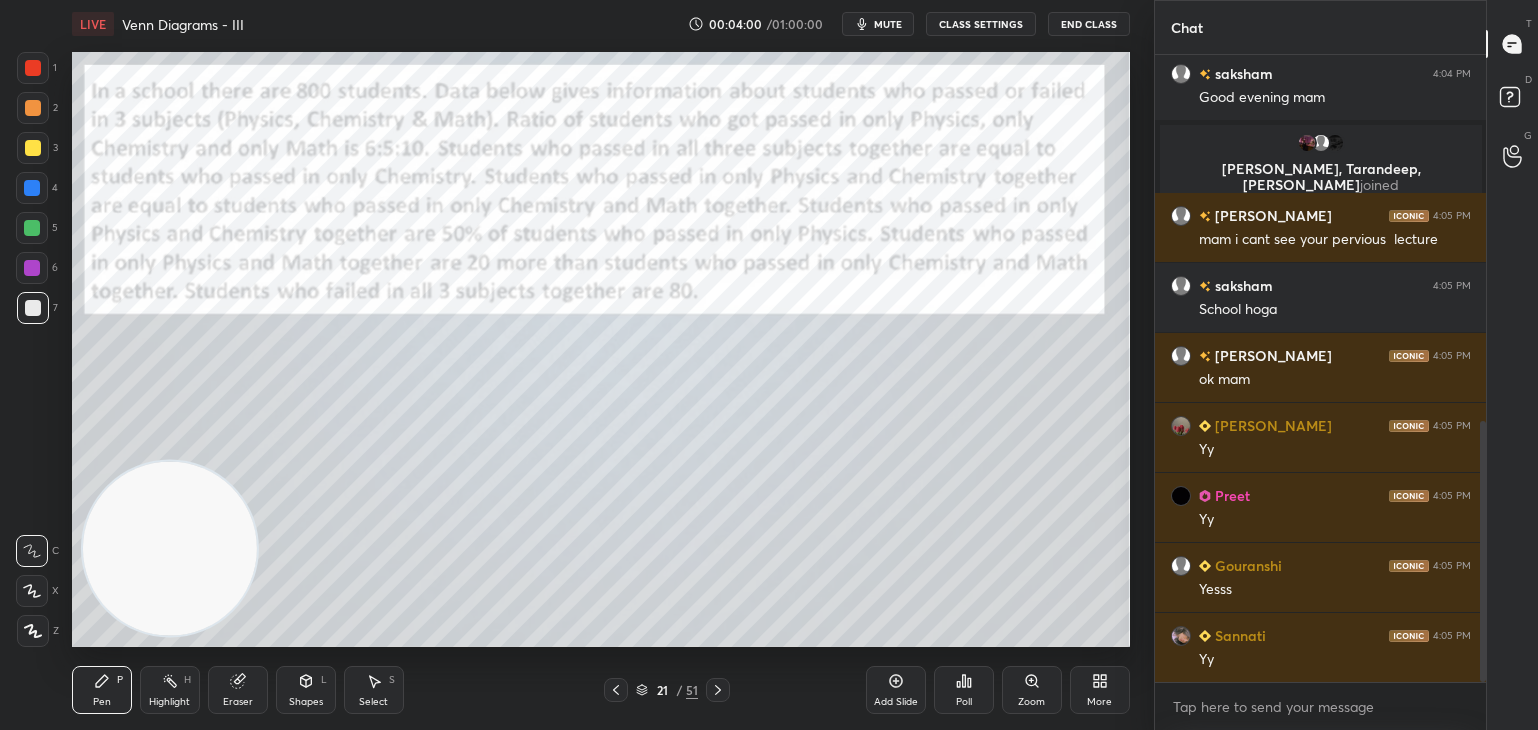 scroll, scrollTop: 950, scrollLeft: 0, axis: vertical 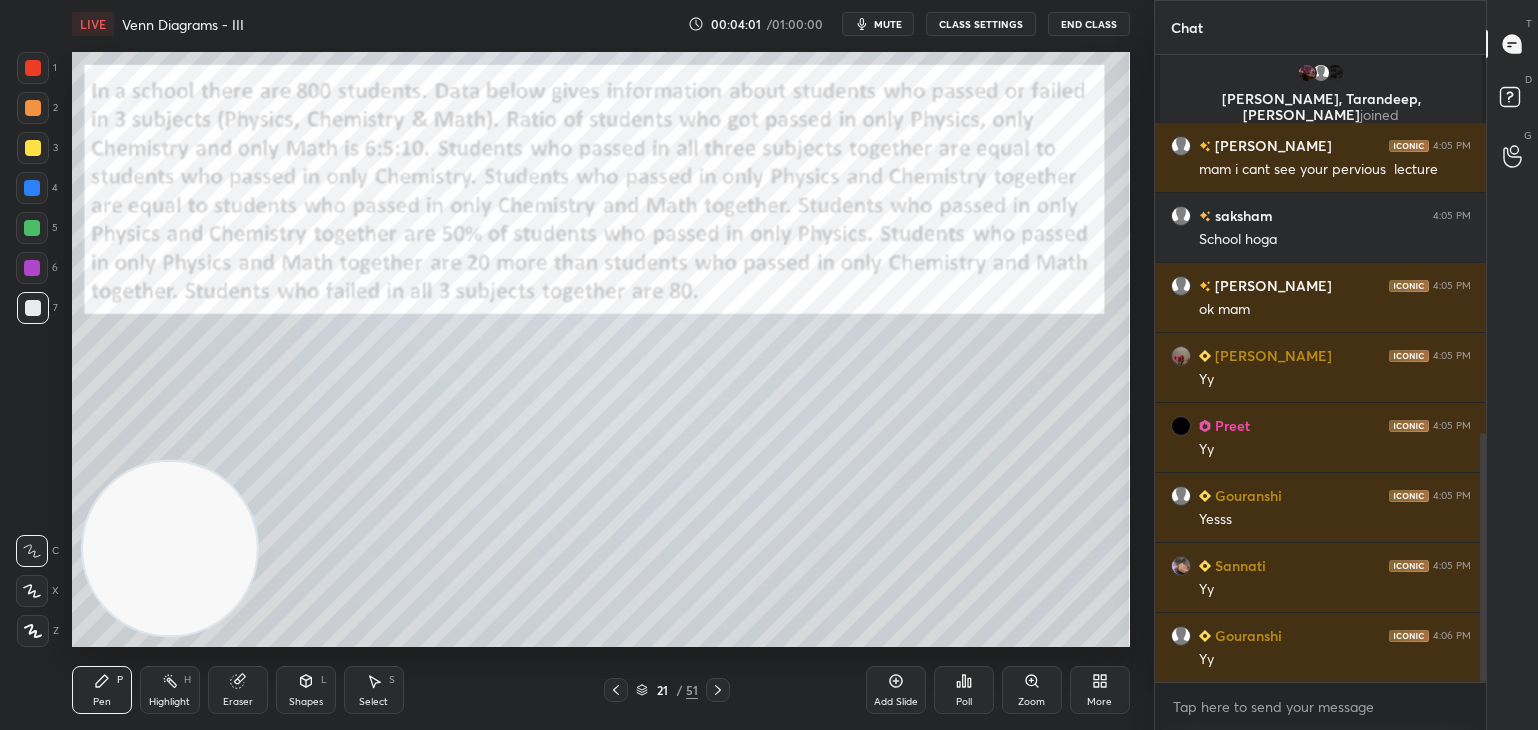 click at bounding box center (33, 68) 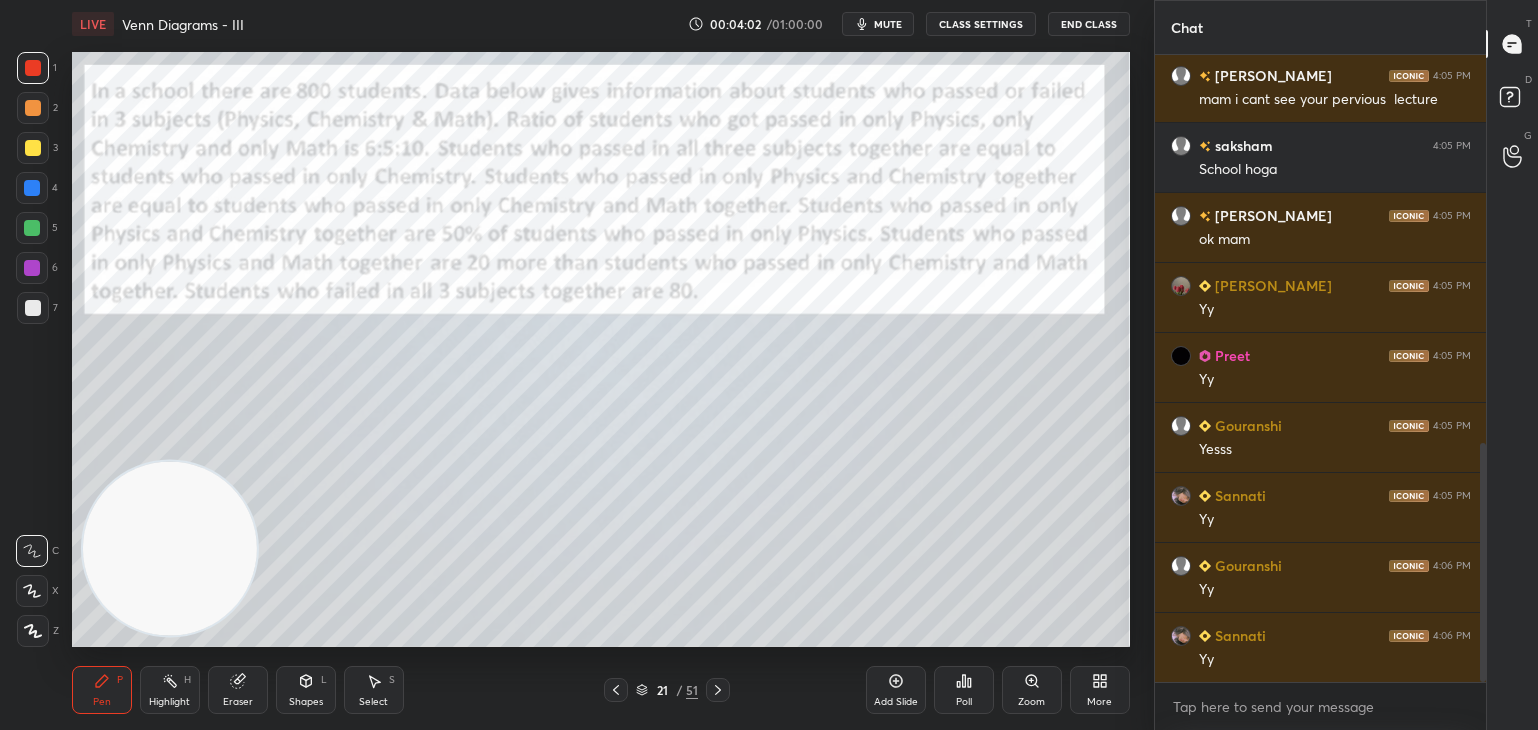 click 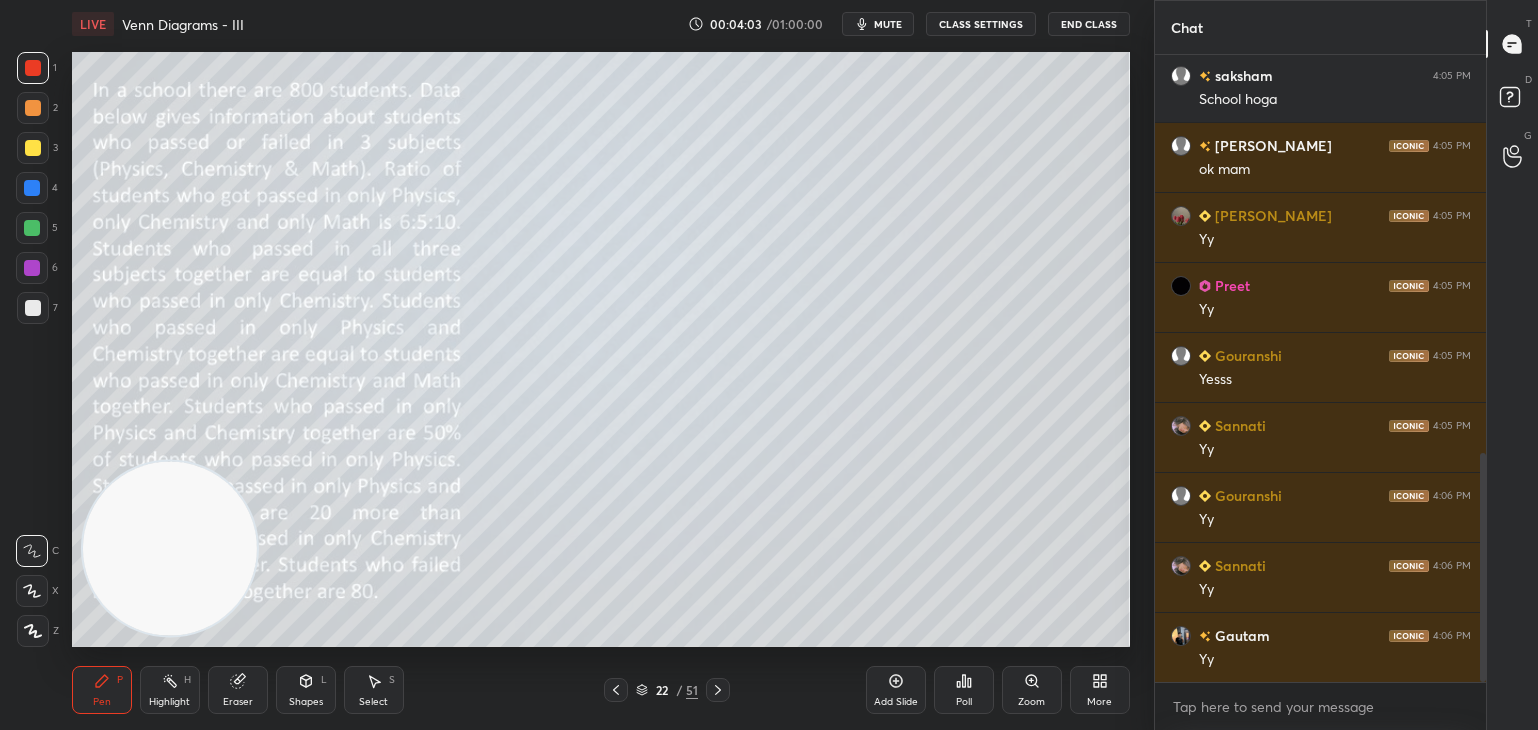 click 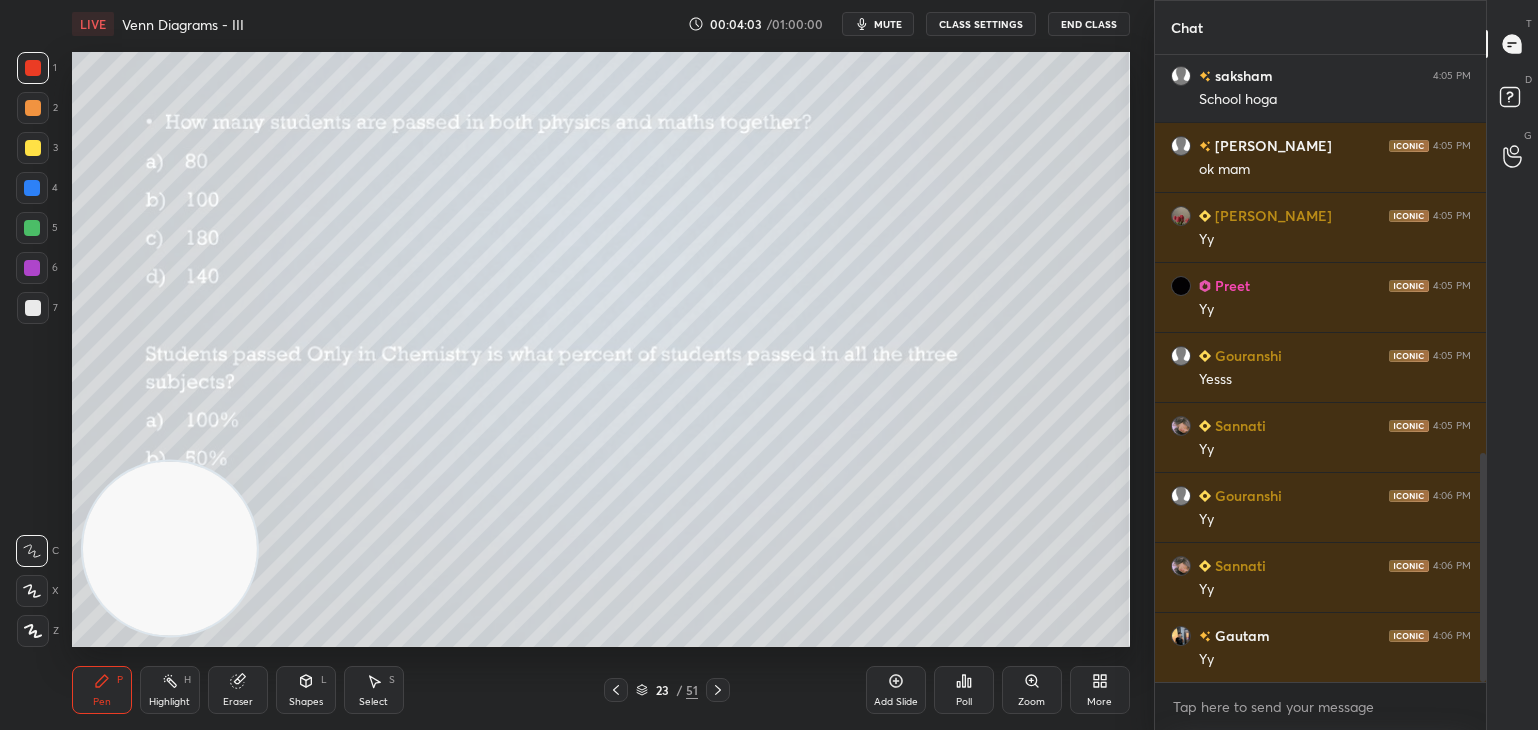 click at bounding box center (718, 690) 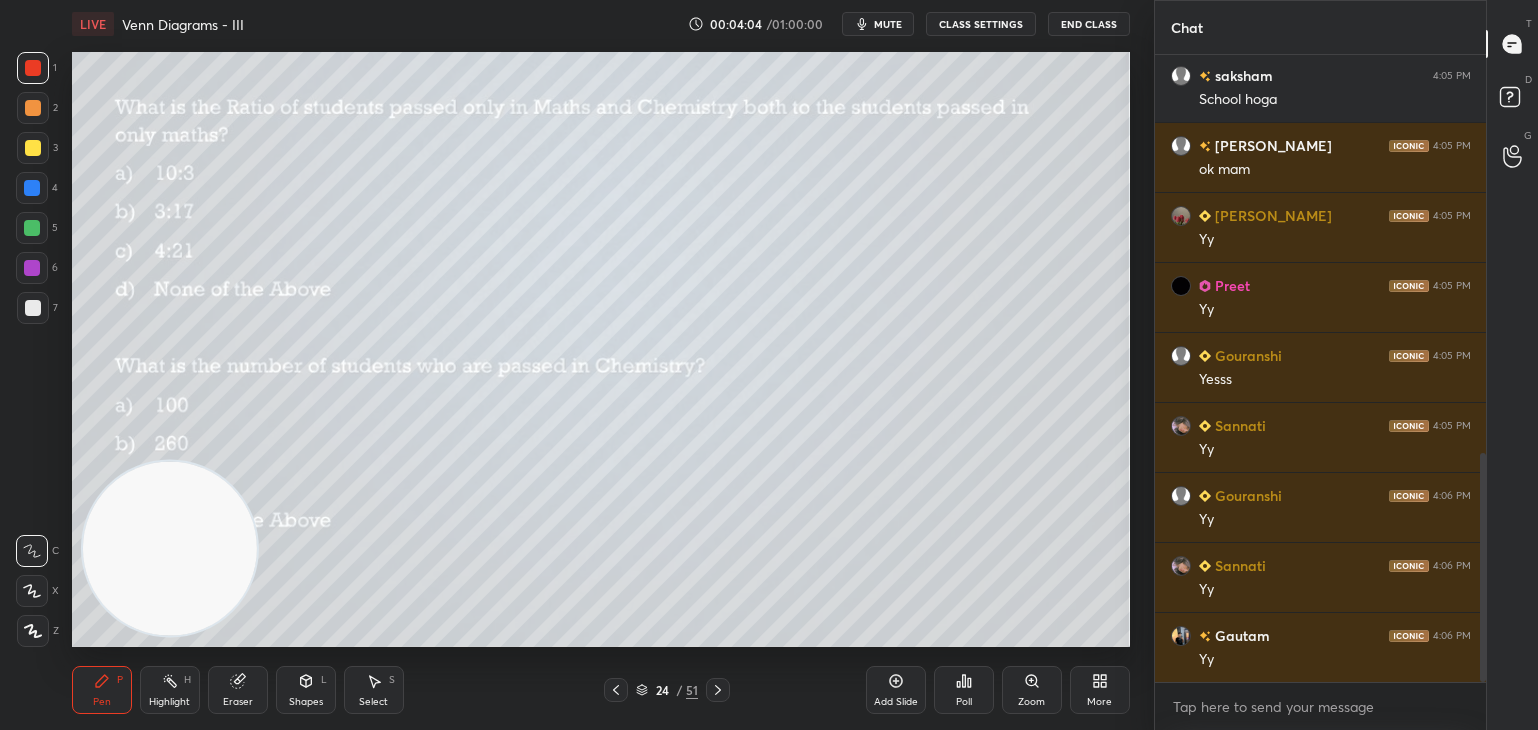 click on "24 / 51" at bounding box center [667, 690] 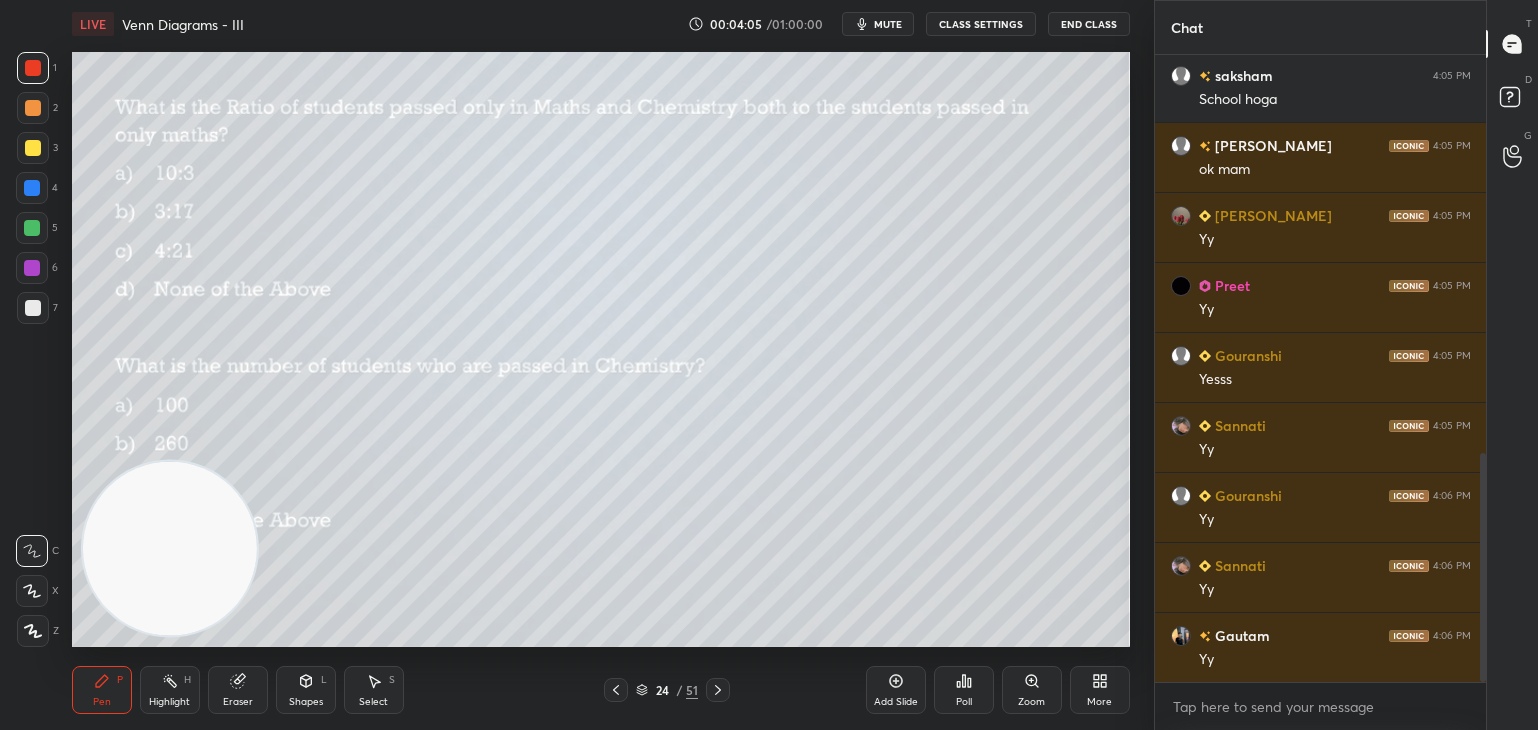 click 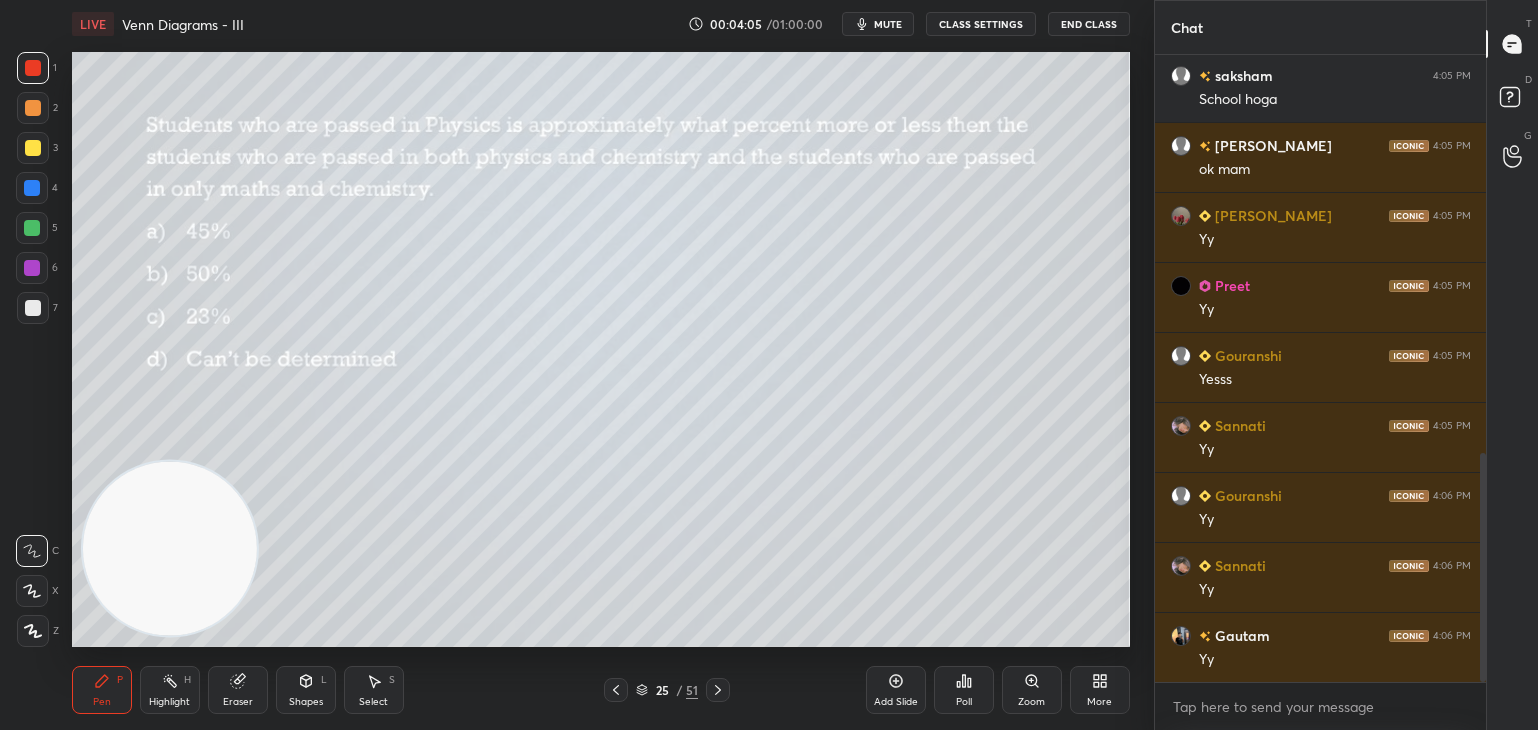 click 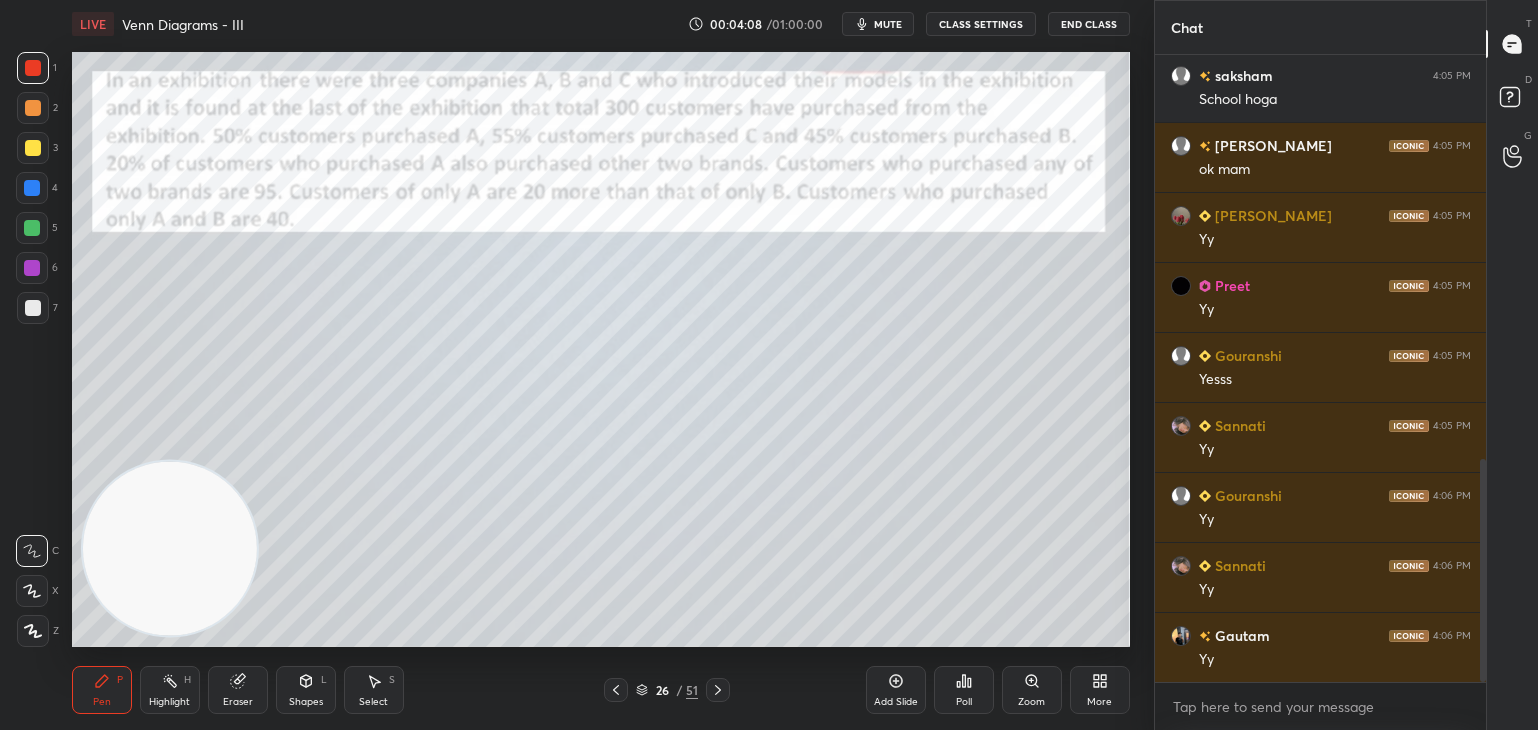 scroll, scrollTop: 1138, scrollLeft: 0, axis: vertical 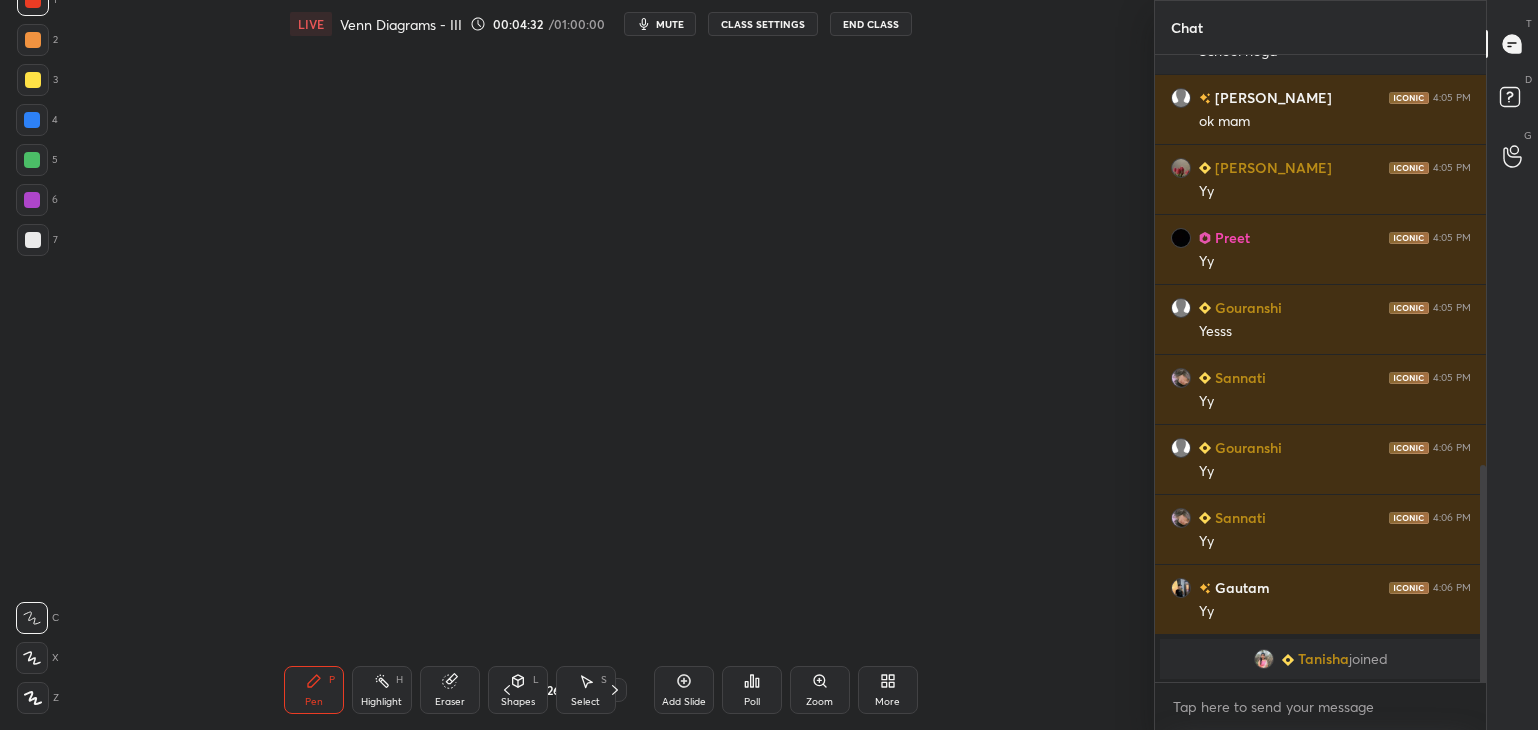 type on "x" 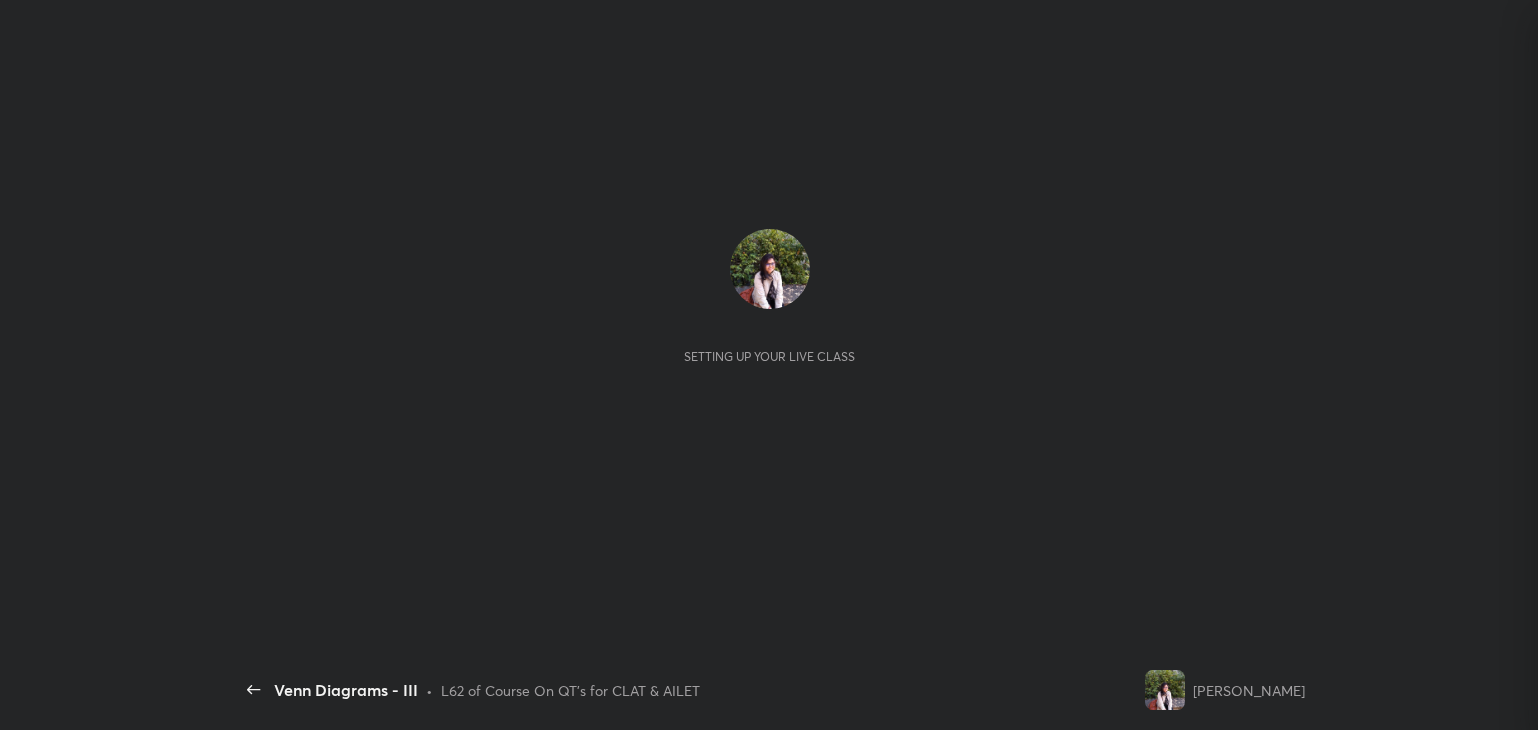 scroll, scrollTop: 0, scrollLeft: 0, axis: both 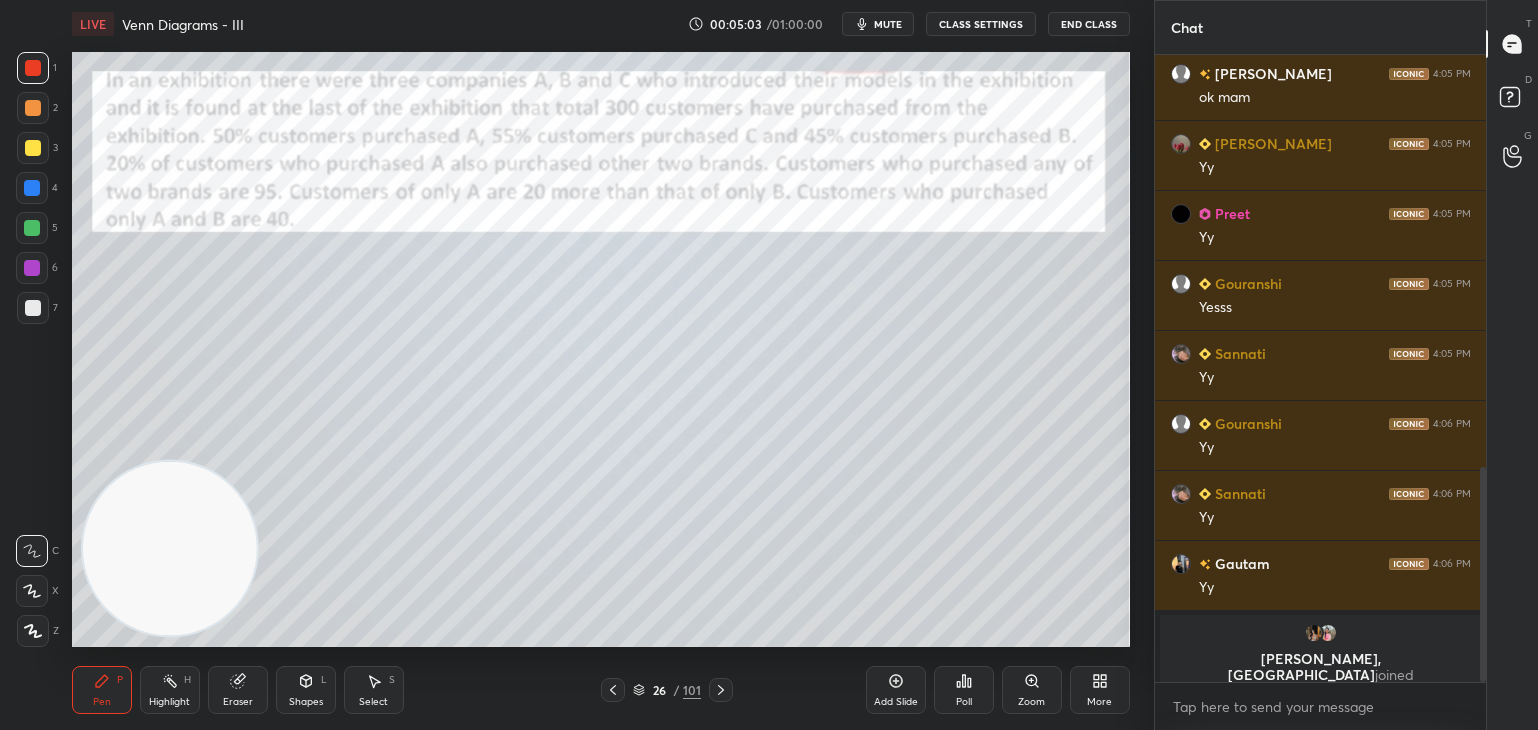 click on "mute" at bounding box center [888, 24] 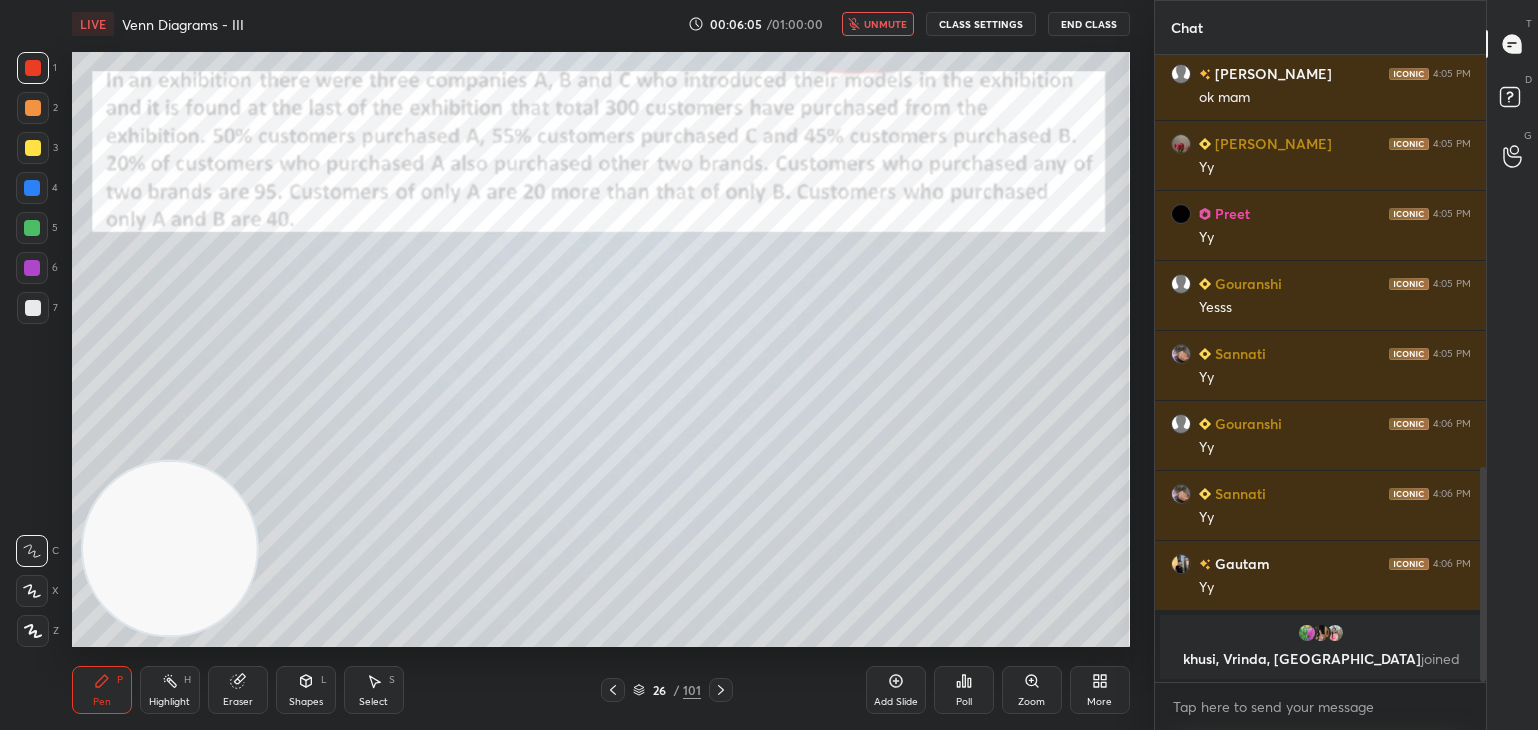 scroll, scrollTop: 1192, scrollLeft: 0, axis: vertical 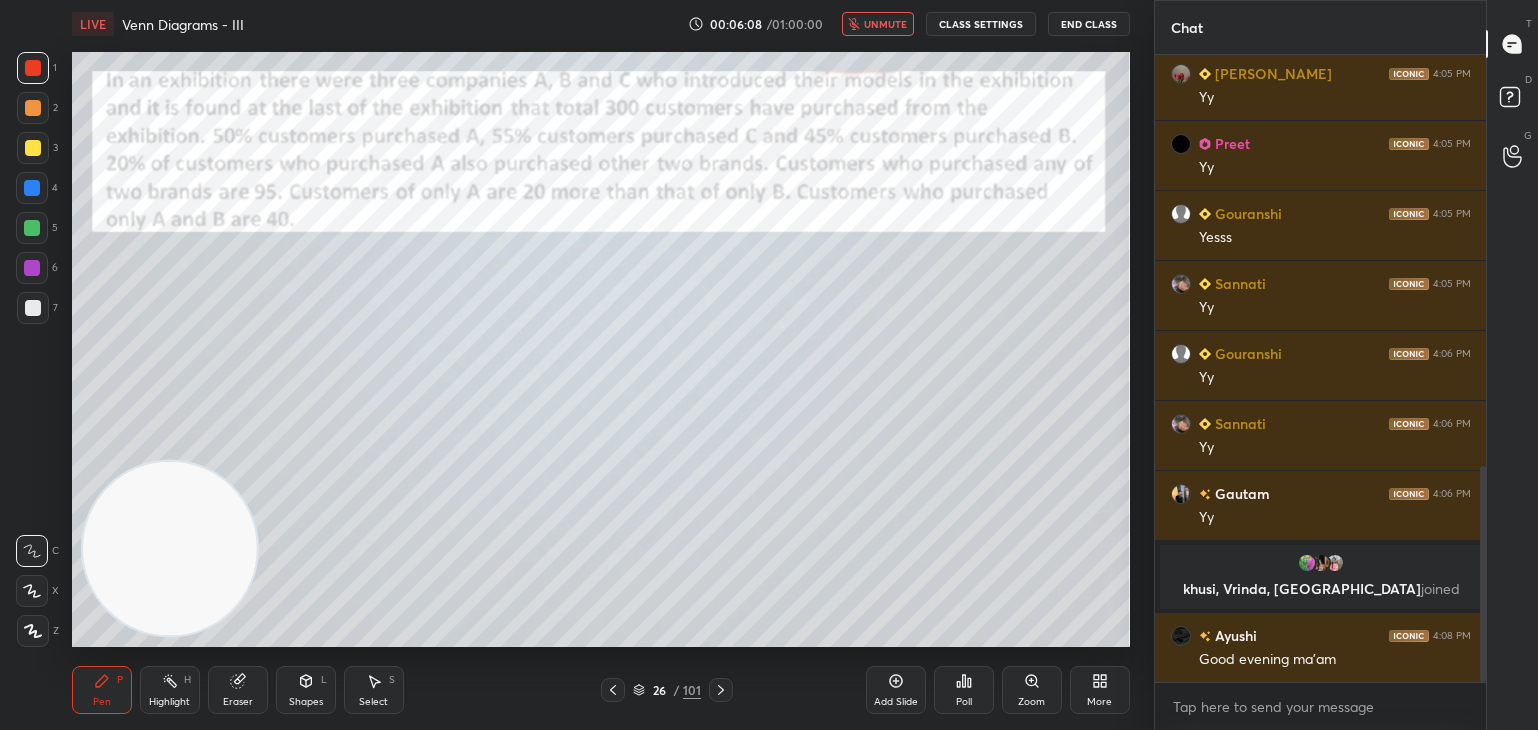 click on "unmute" at bounding box center (885, 24) 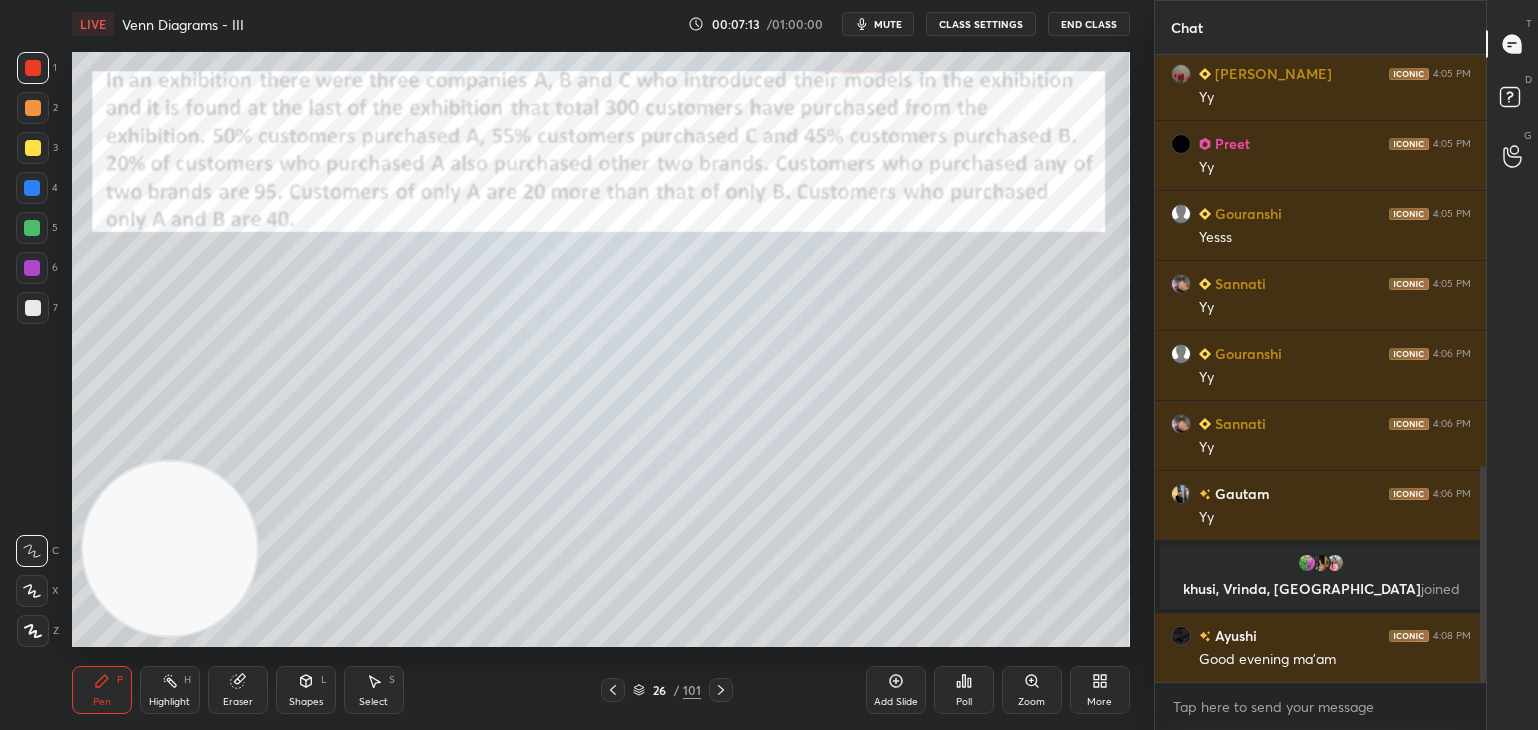 scroll, scrollTop: 1262, scrollLeft: 0, axis: vertical 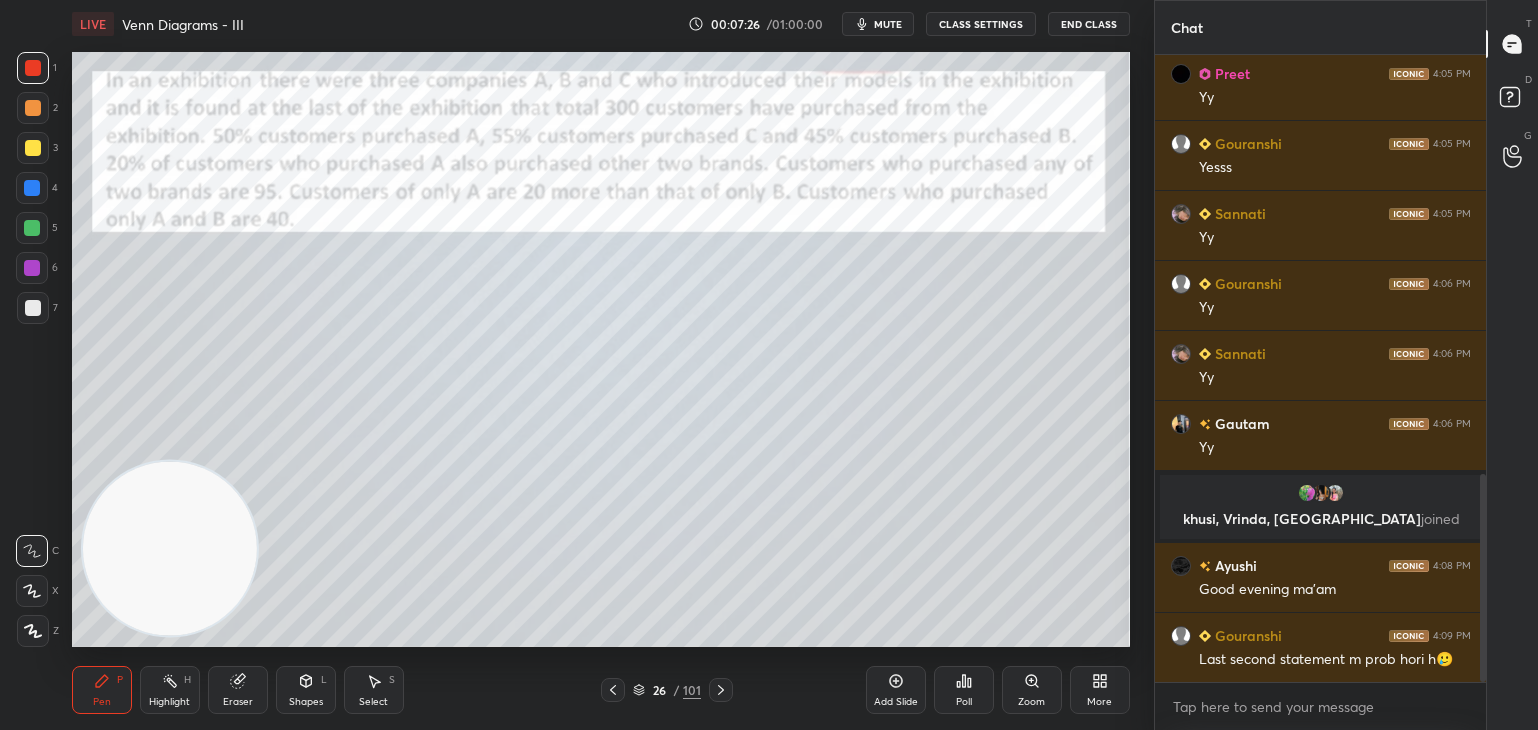 click 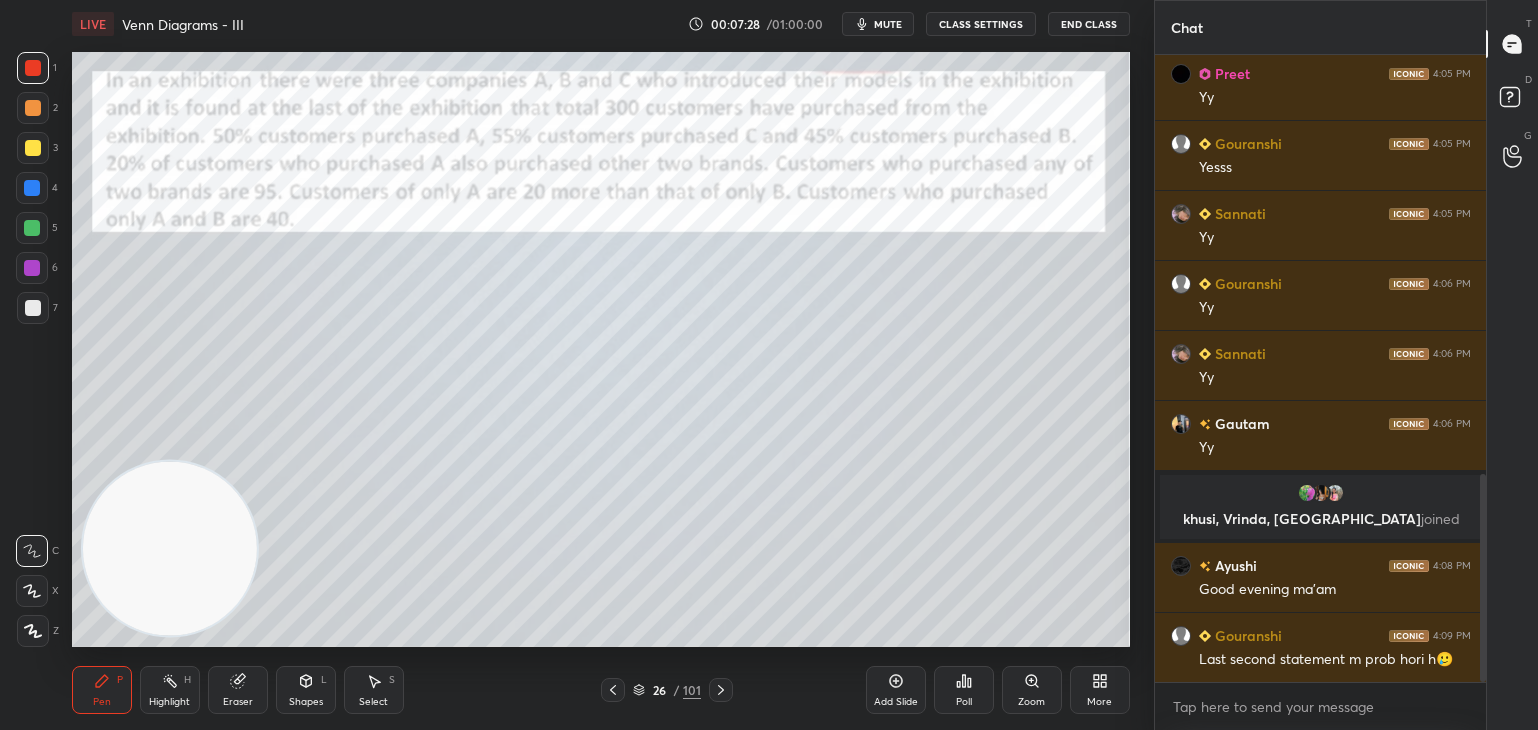 click 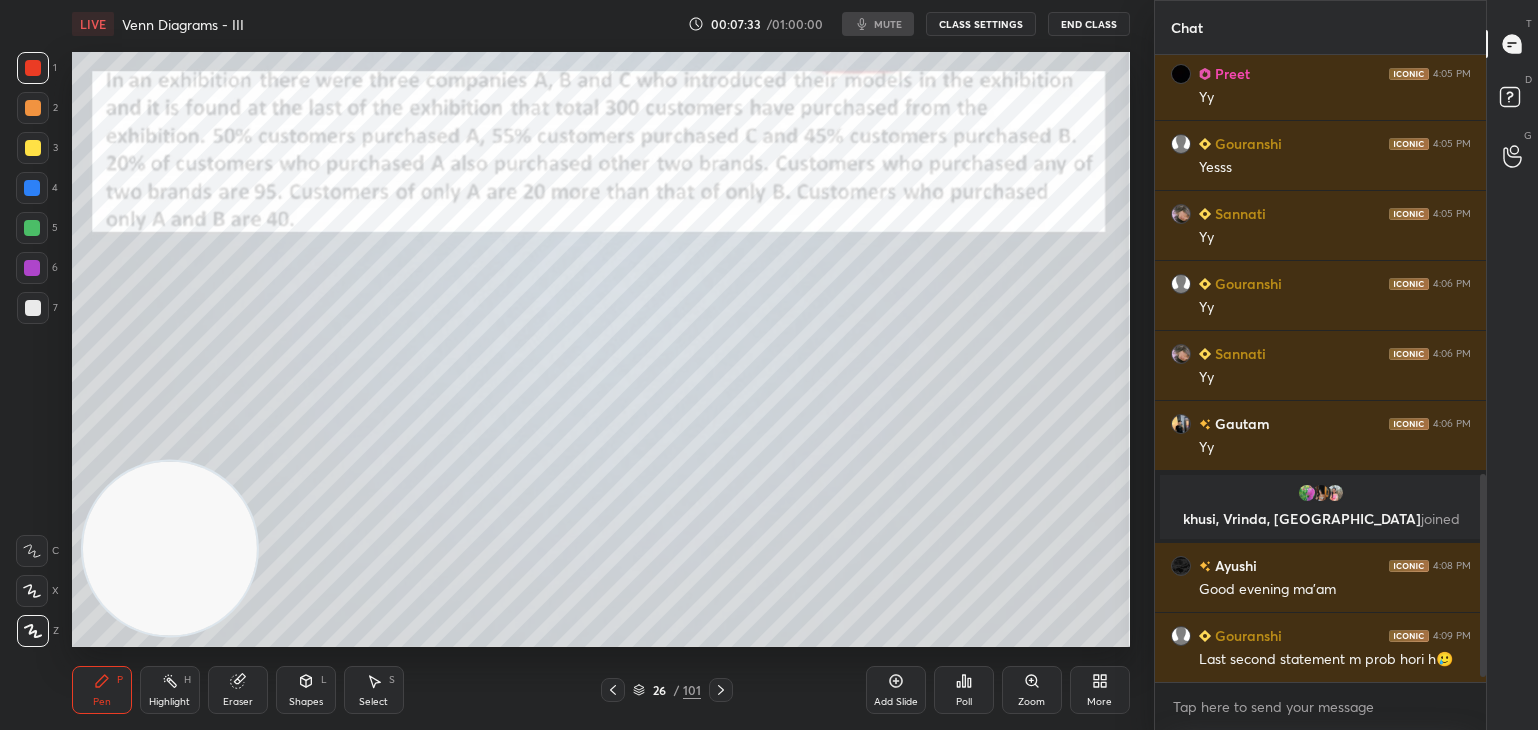 scroll, scrollTop: 1310, scrollLeft: 0, axis: vertical 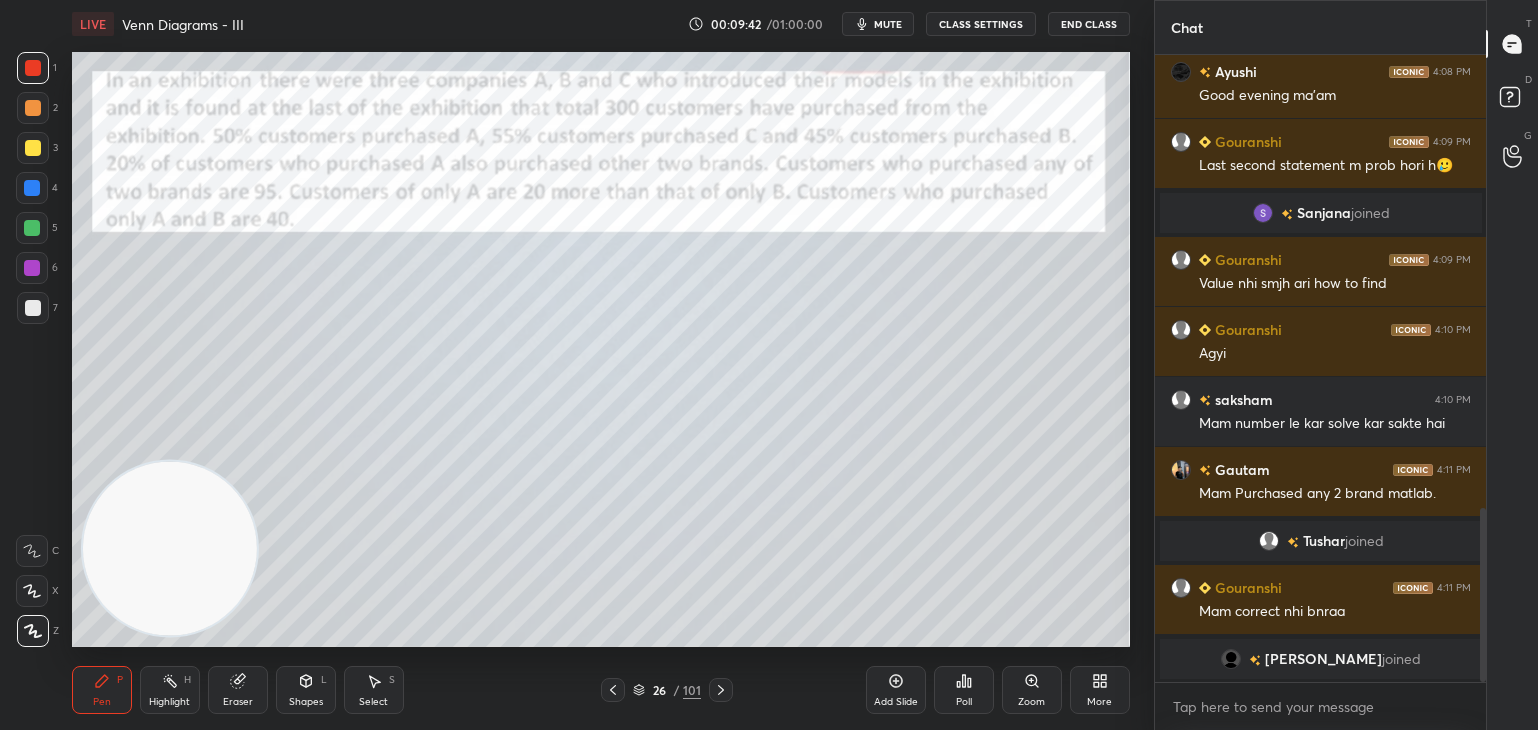 click 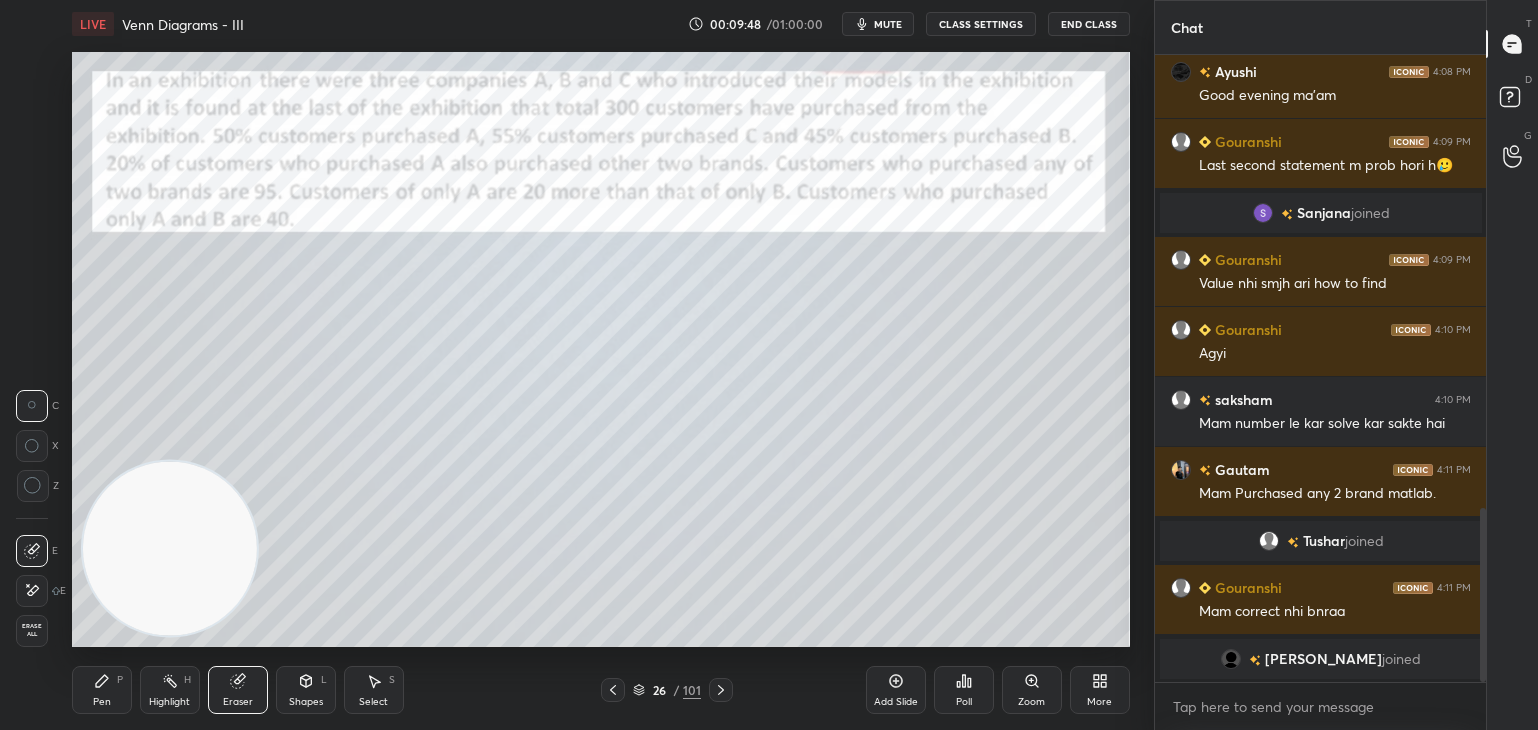 click on "Pen P" at bounding box center (102, 690) 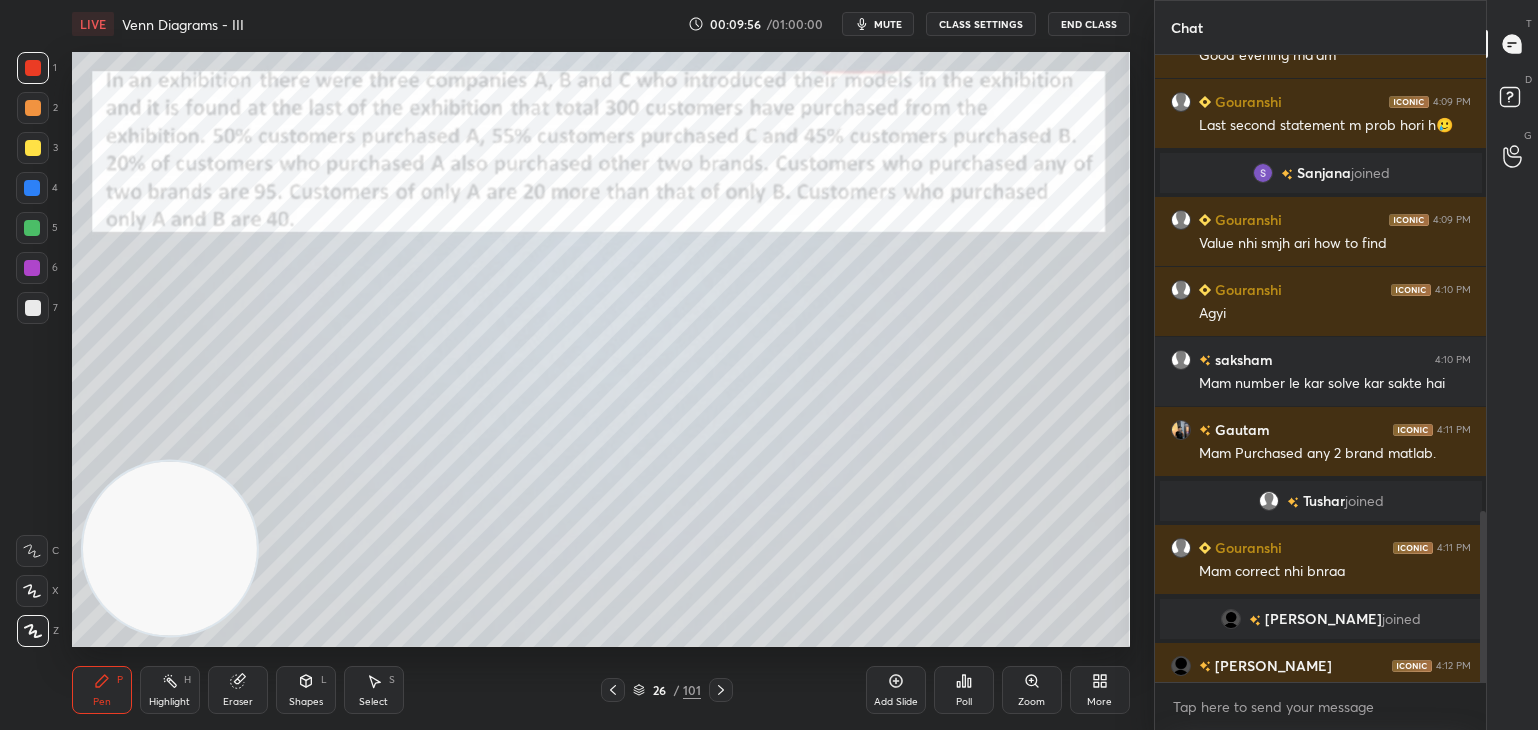 scroll, scrollTop: 1670, scrollLeft: 0, axis: vertical 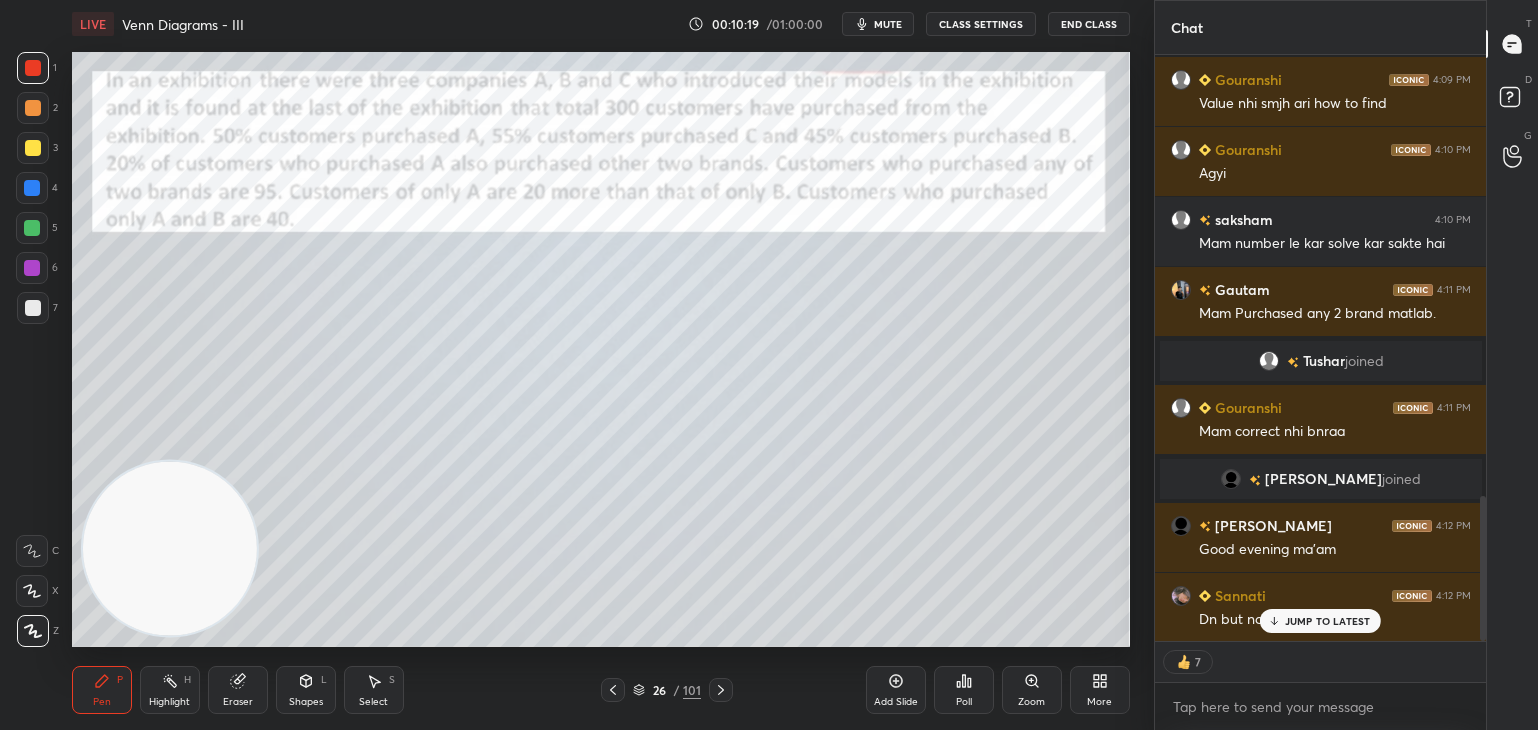 type on "x" 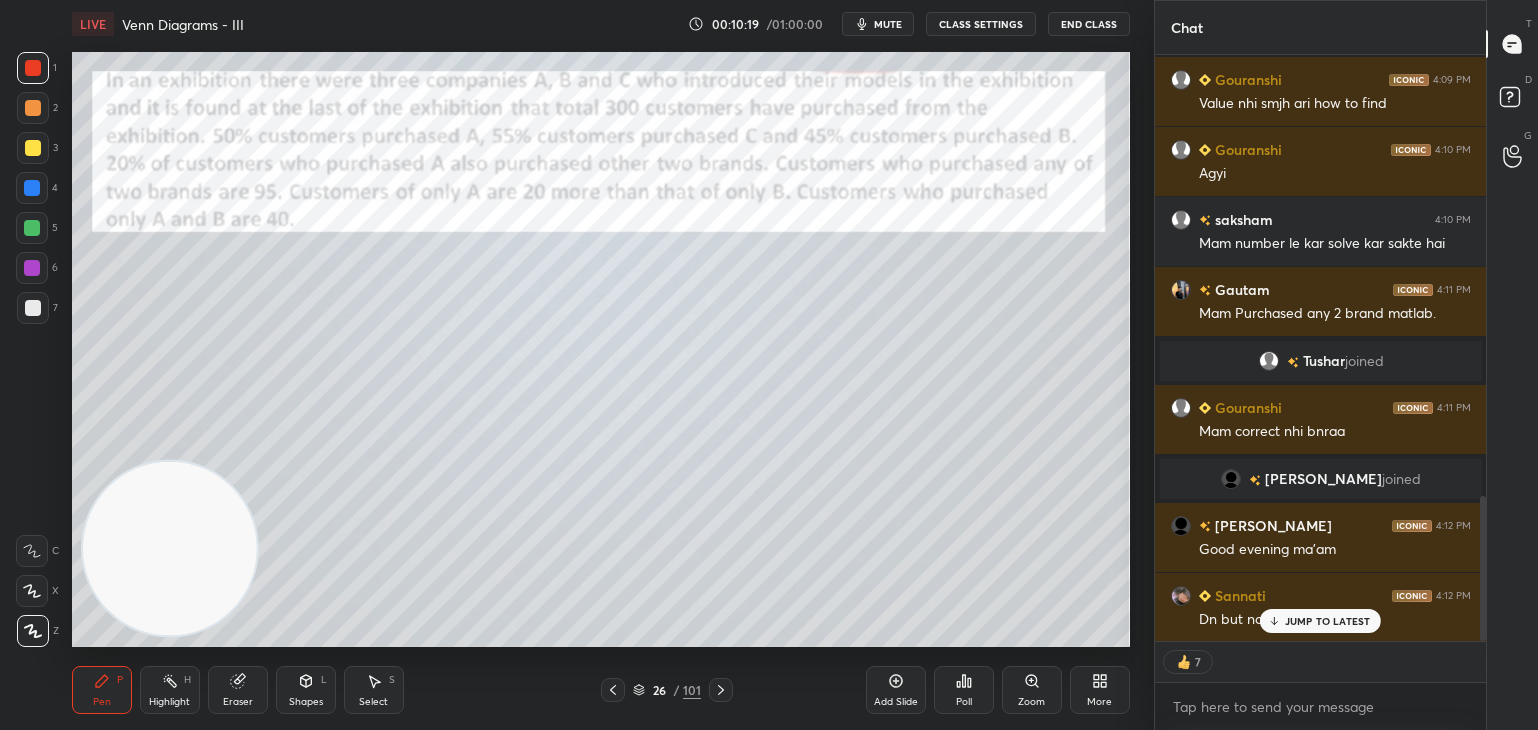 scroll, scrollTop: 621, scrollLeft: 326, axis: both 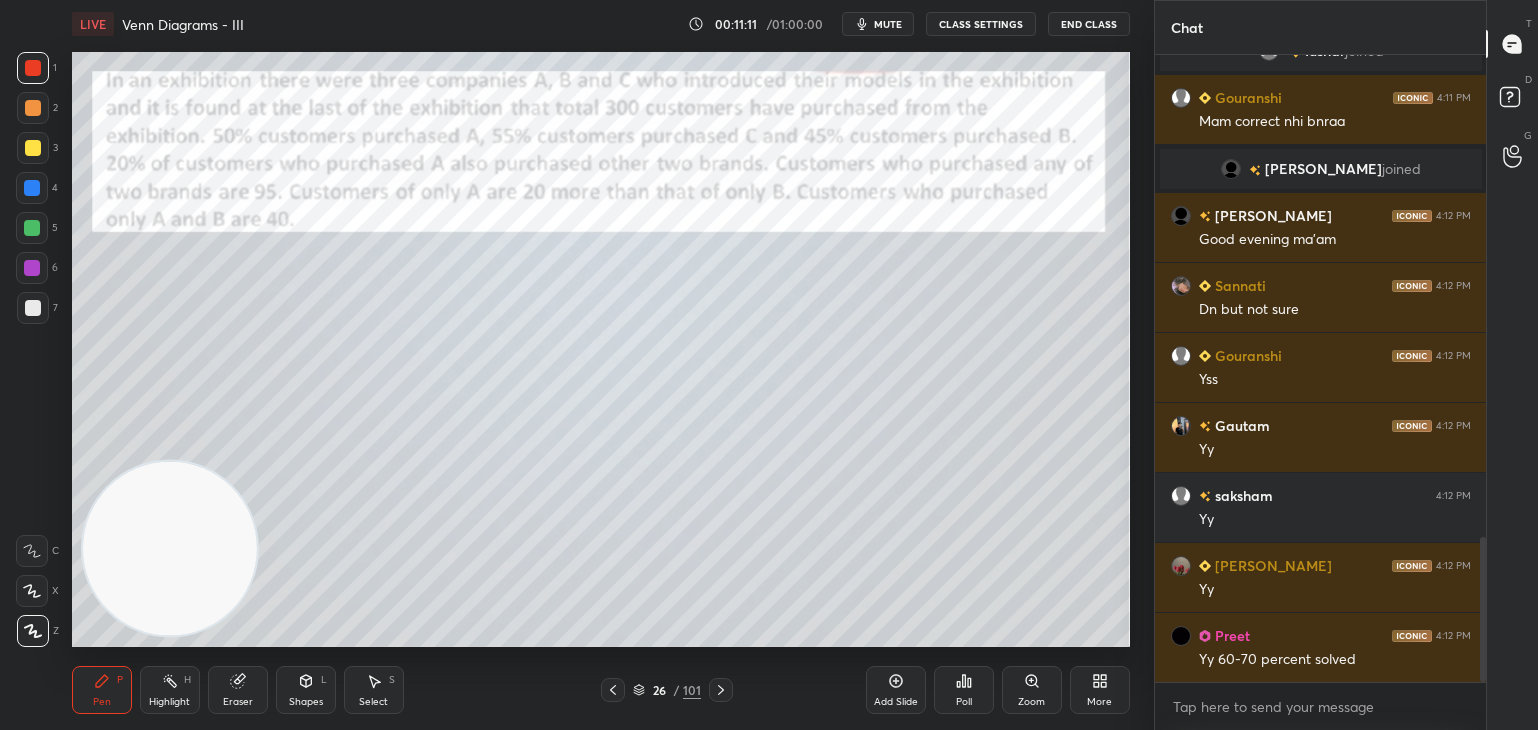 click at bounding box center [33, 308] 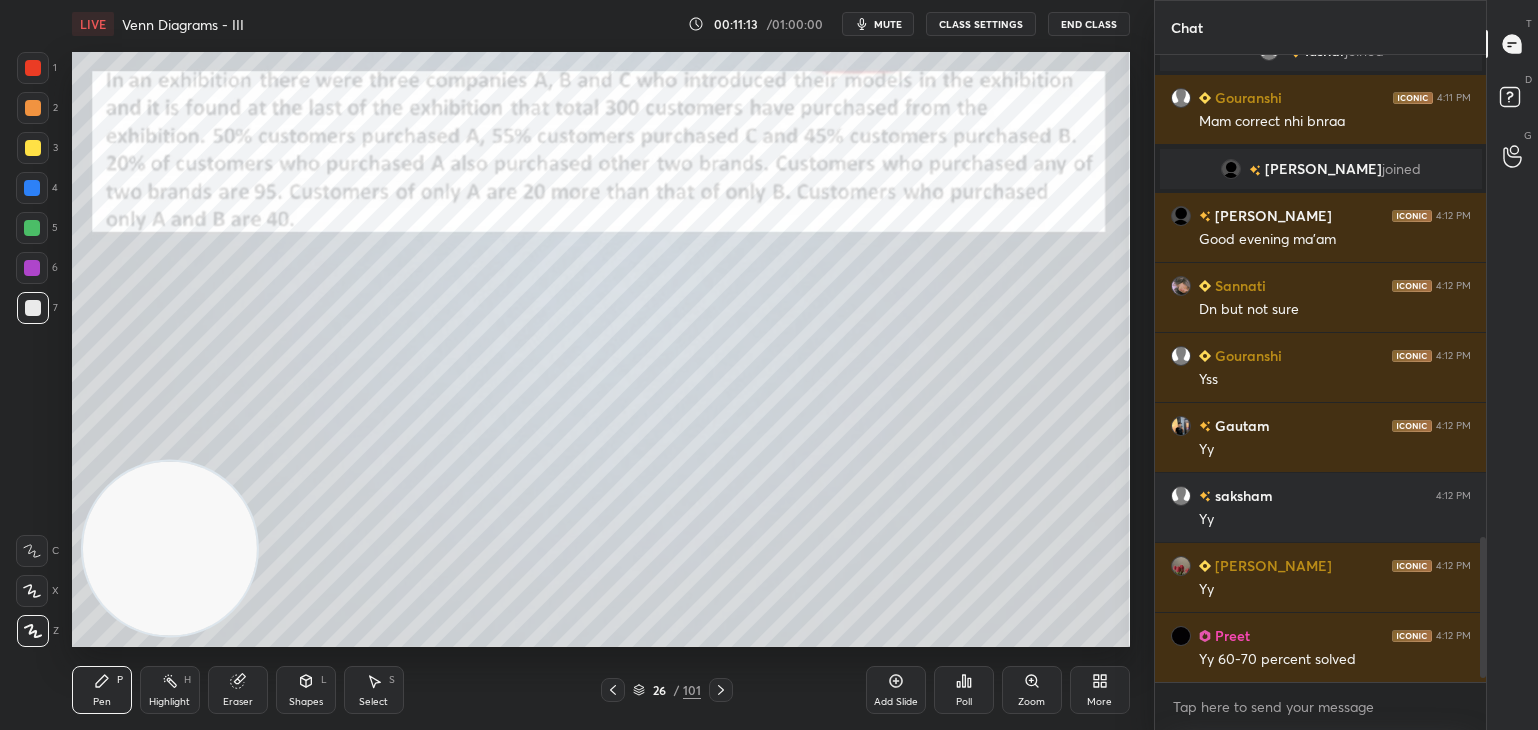 scroll, scrollTop: 2178, scrollLeft: 0, axis: vertical 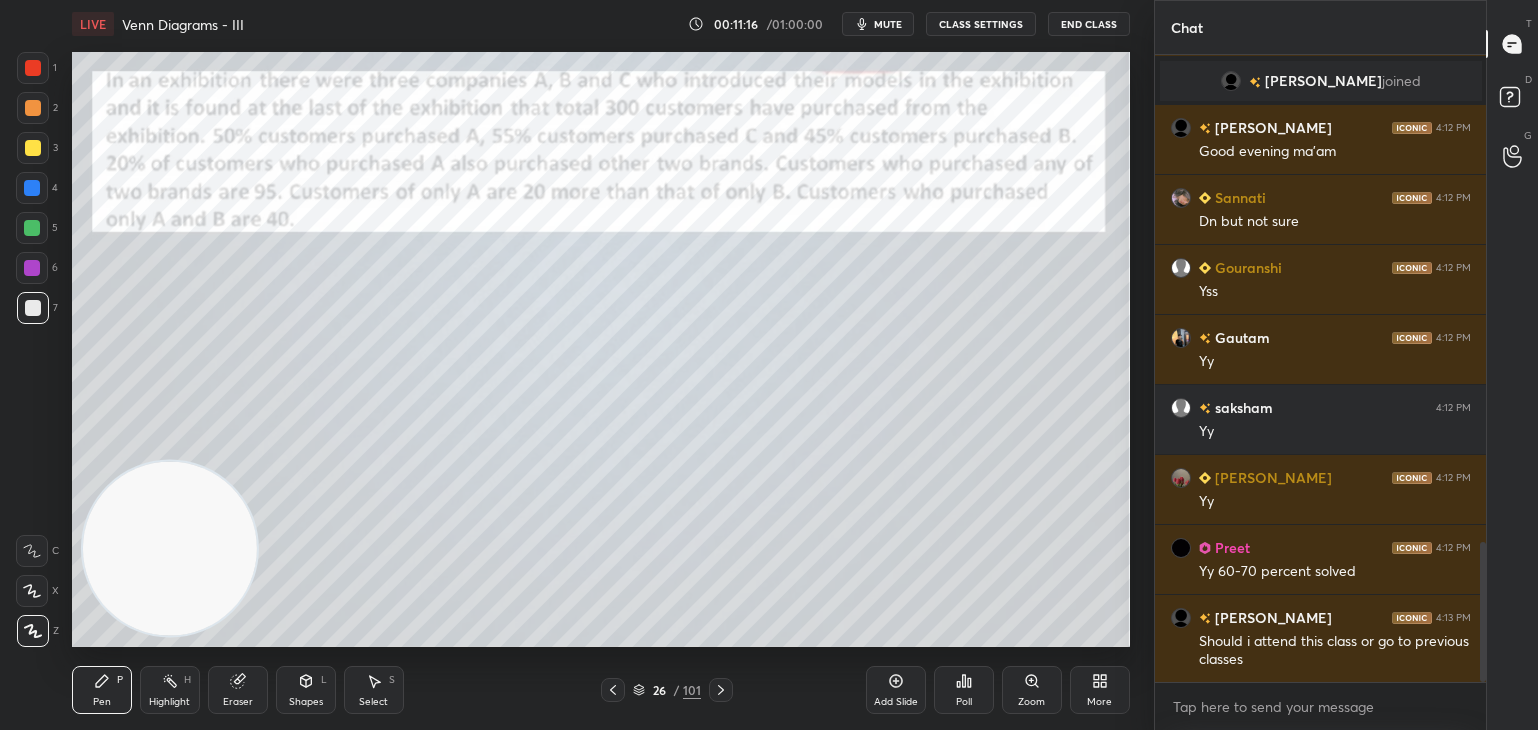 click on "Shapes" at bounding box center [306, 702] 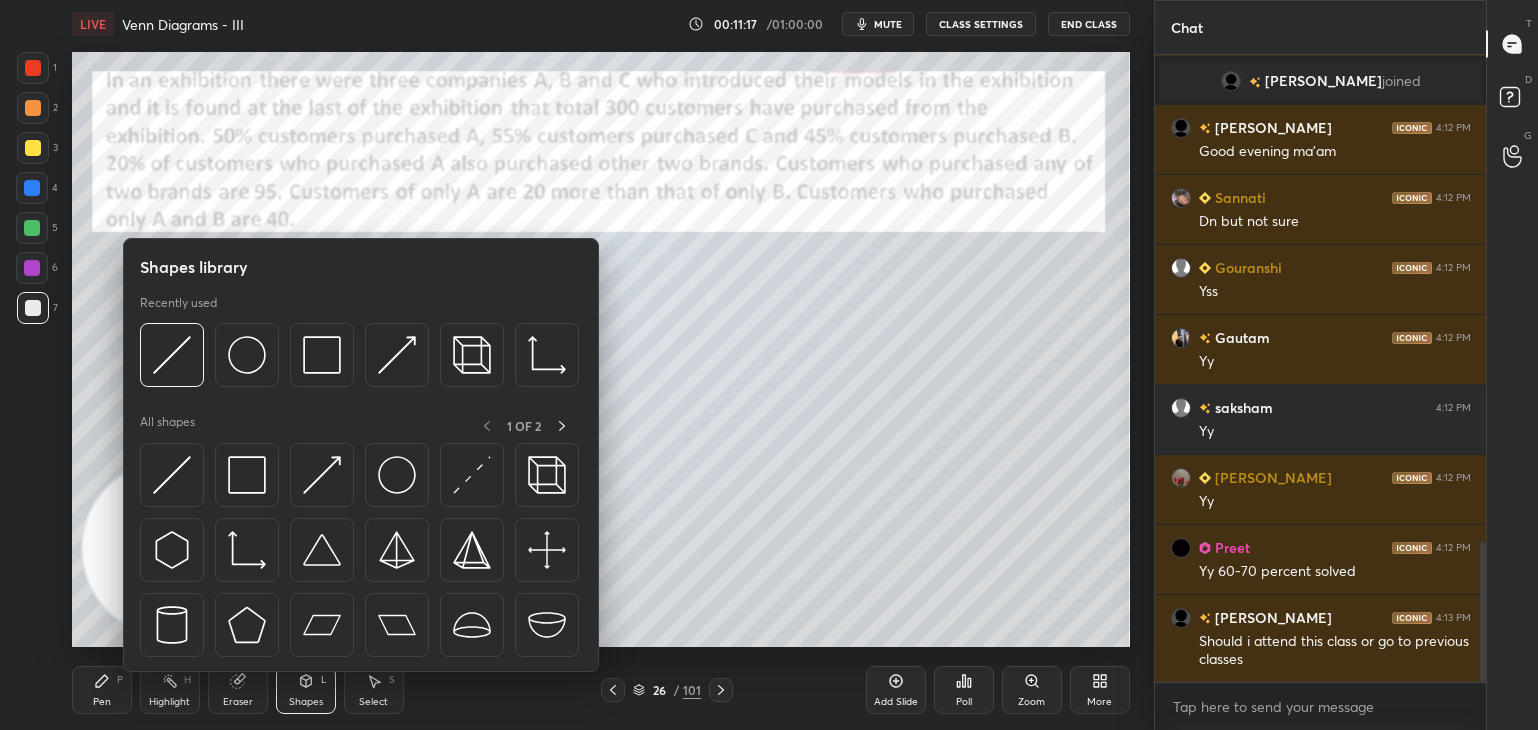 click at bounding box center [247, 355] 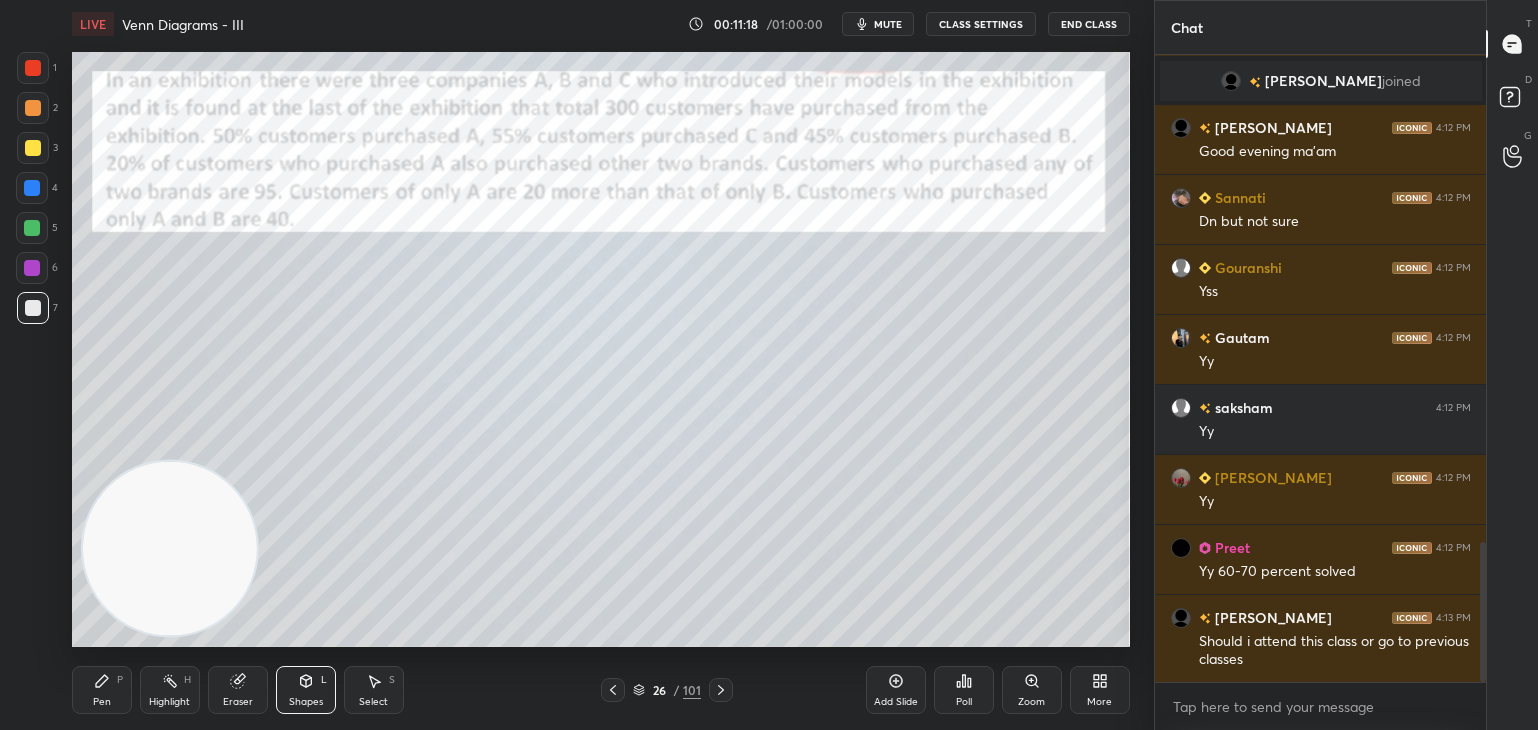 click on "Eraser" at bounding box center (238, 690) 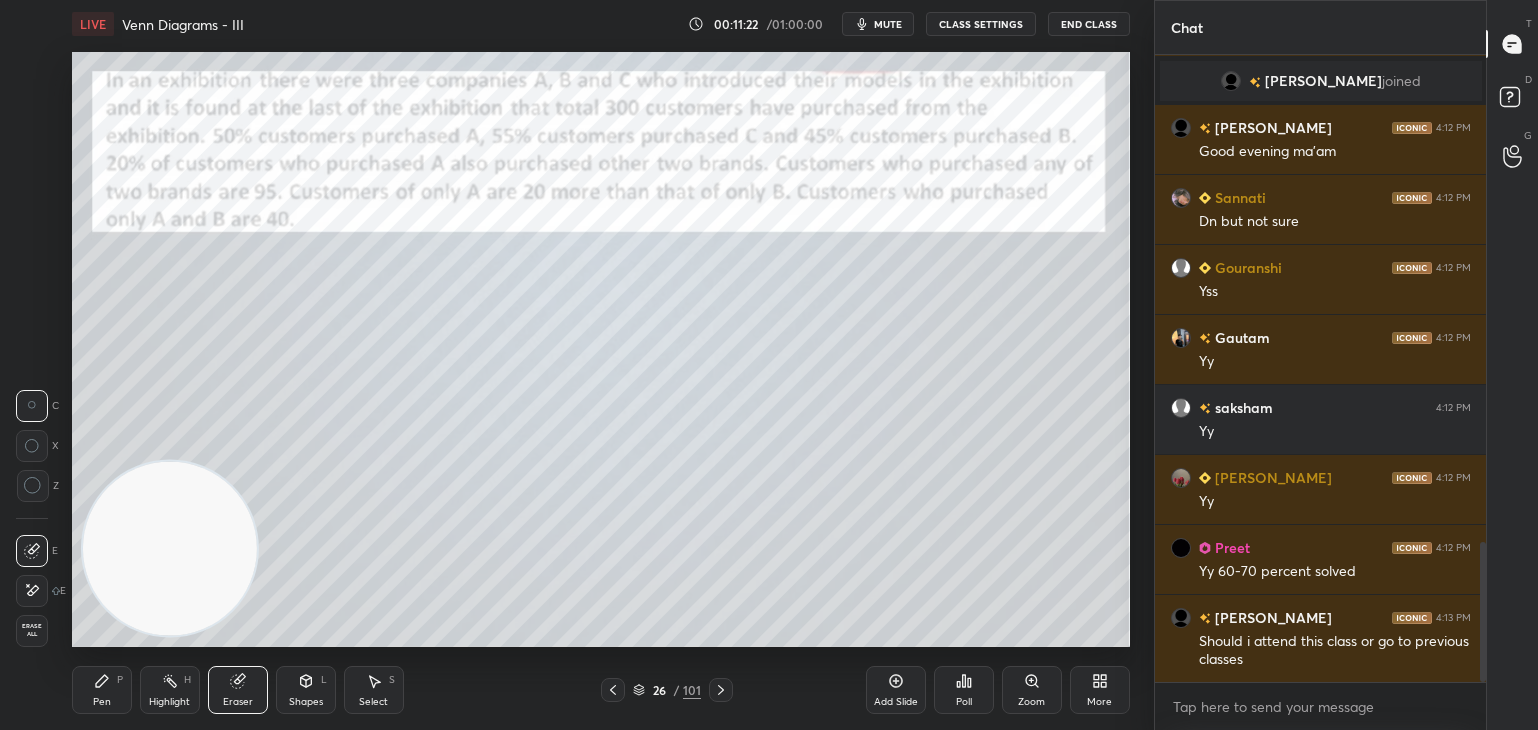 click on "Erase all" at bounding box center [32, 630] 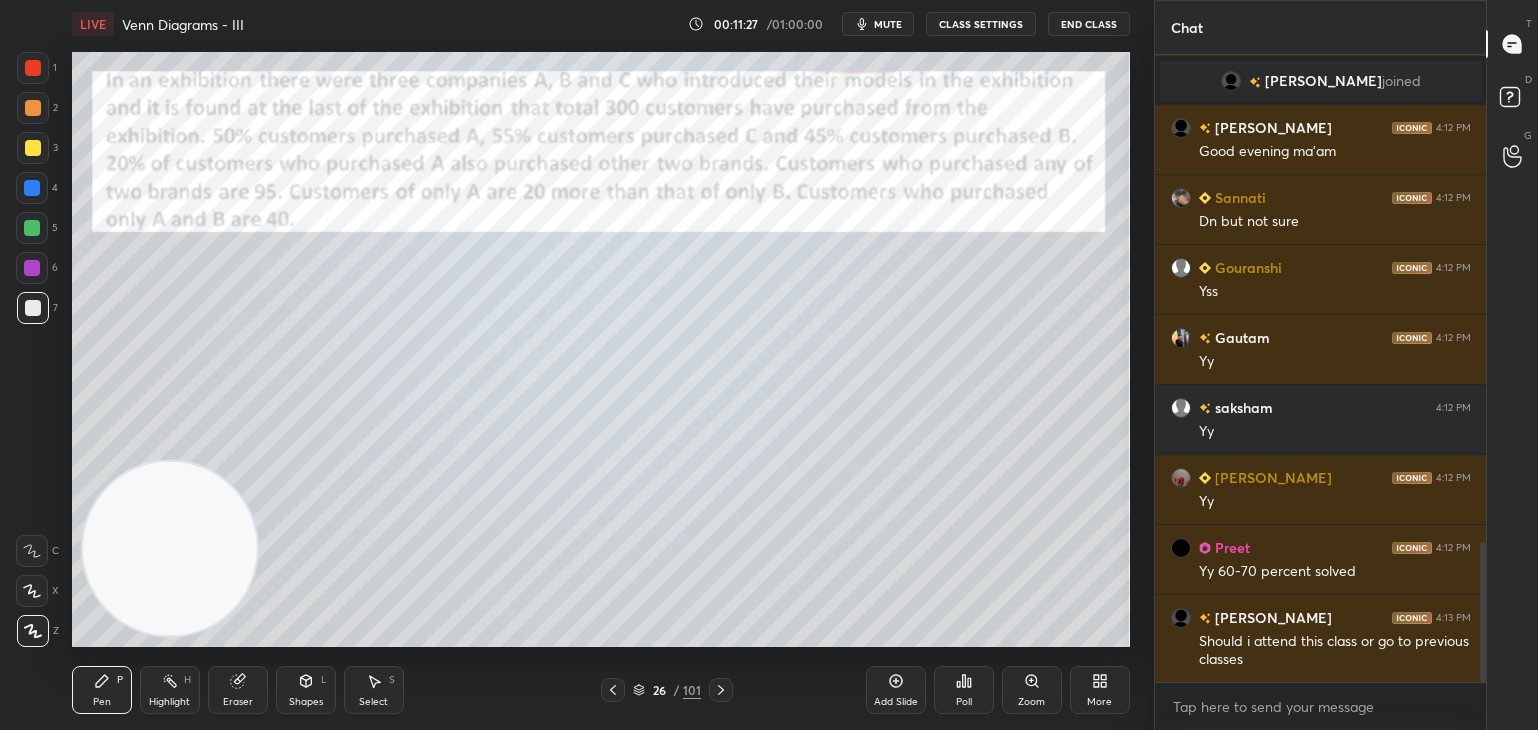 click on "Shapes L" at bounding box center [306, 690] 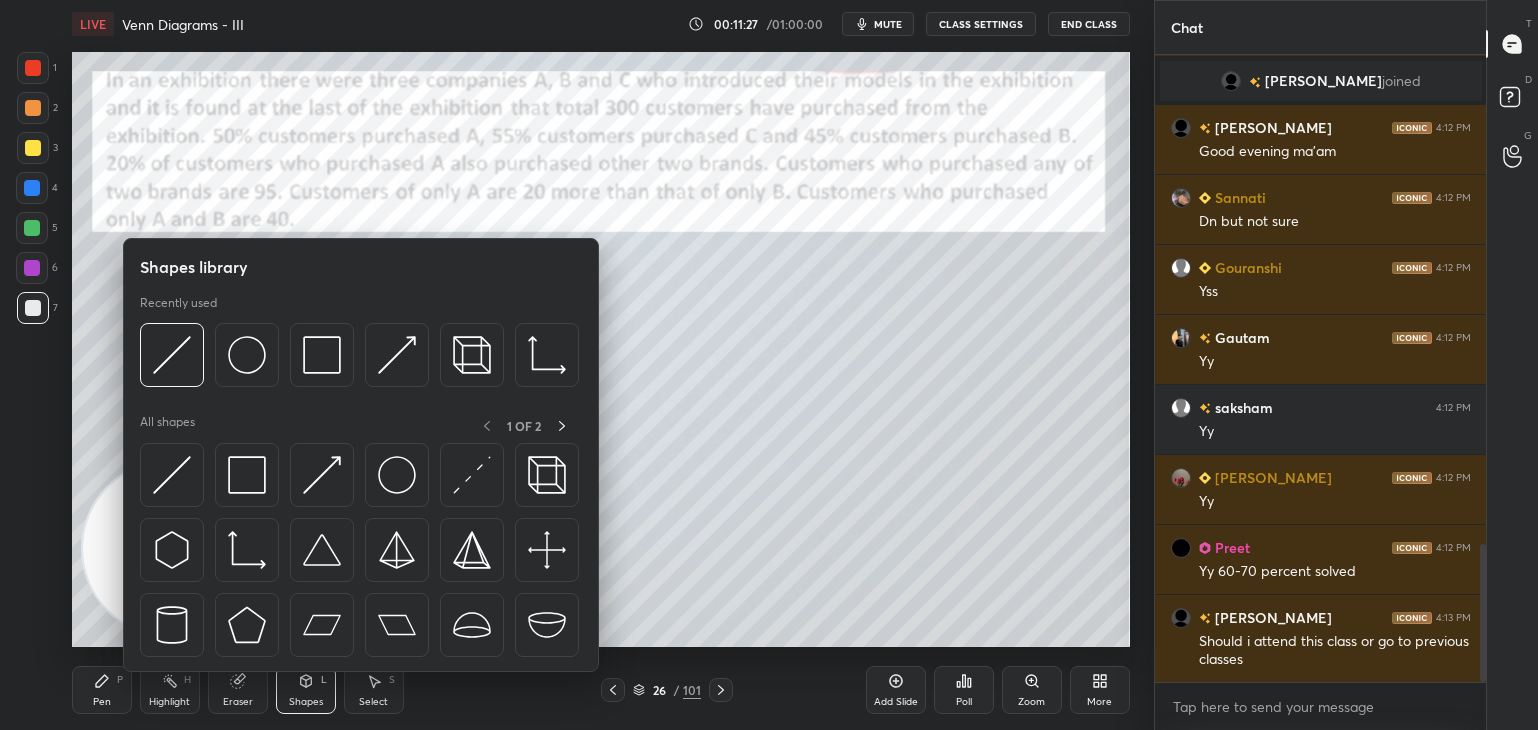 scroll, scrollTop: 2226, scrollLeft: 0, axis: vertical 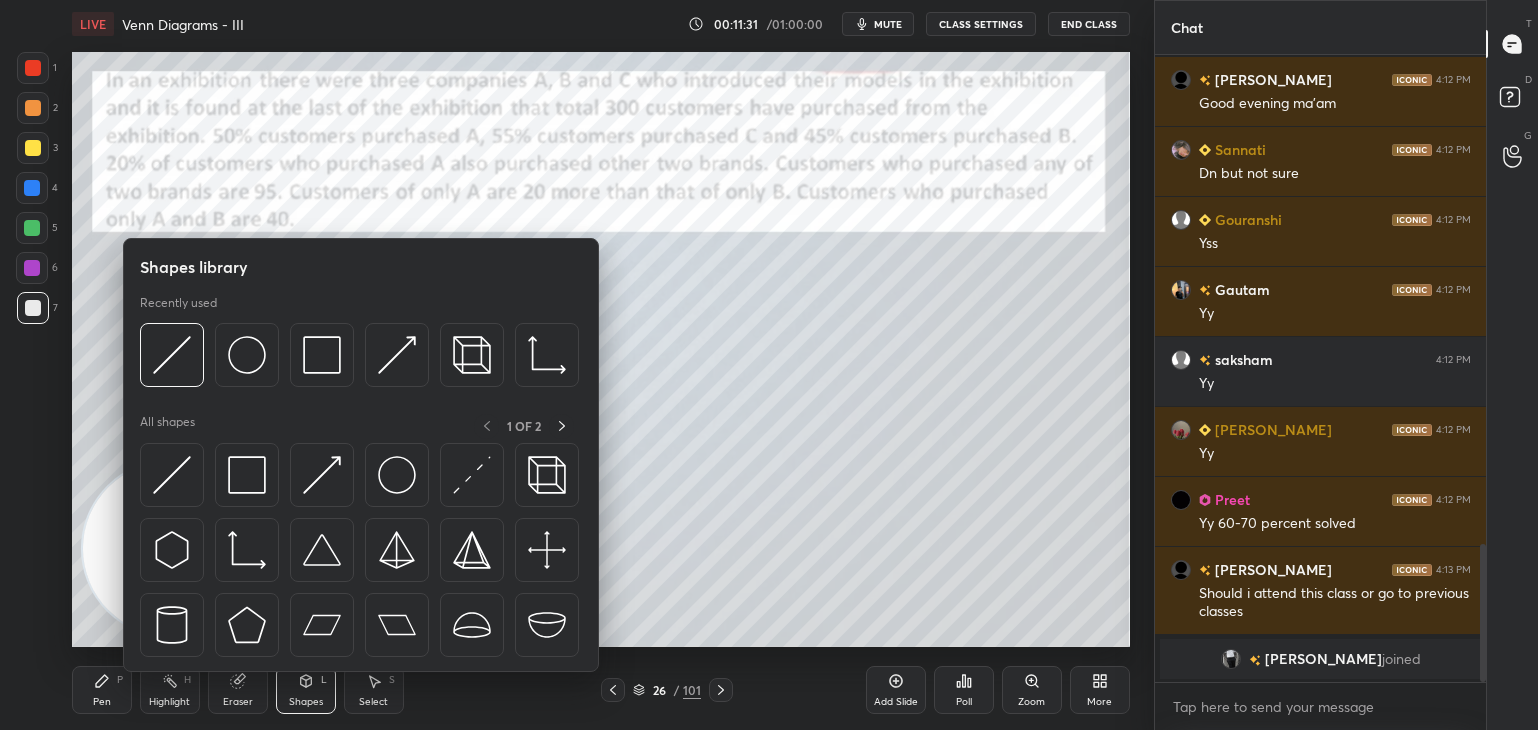 click at bounding box center [397, 475] 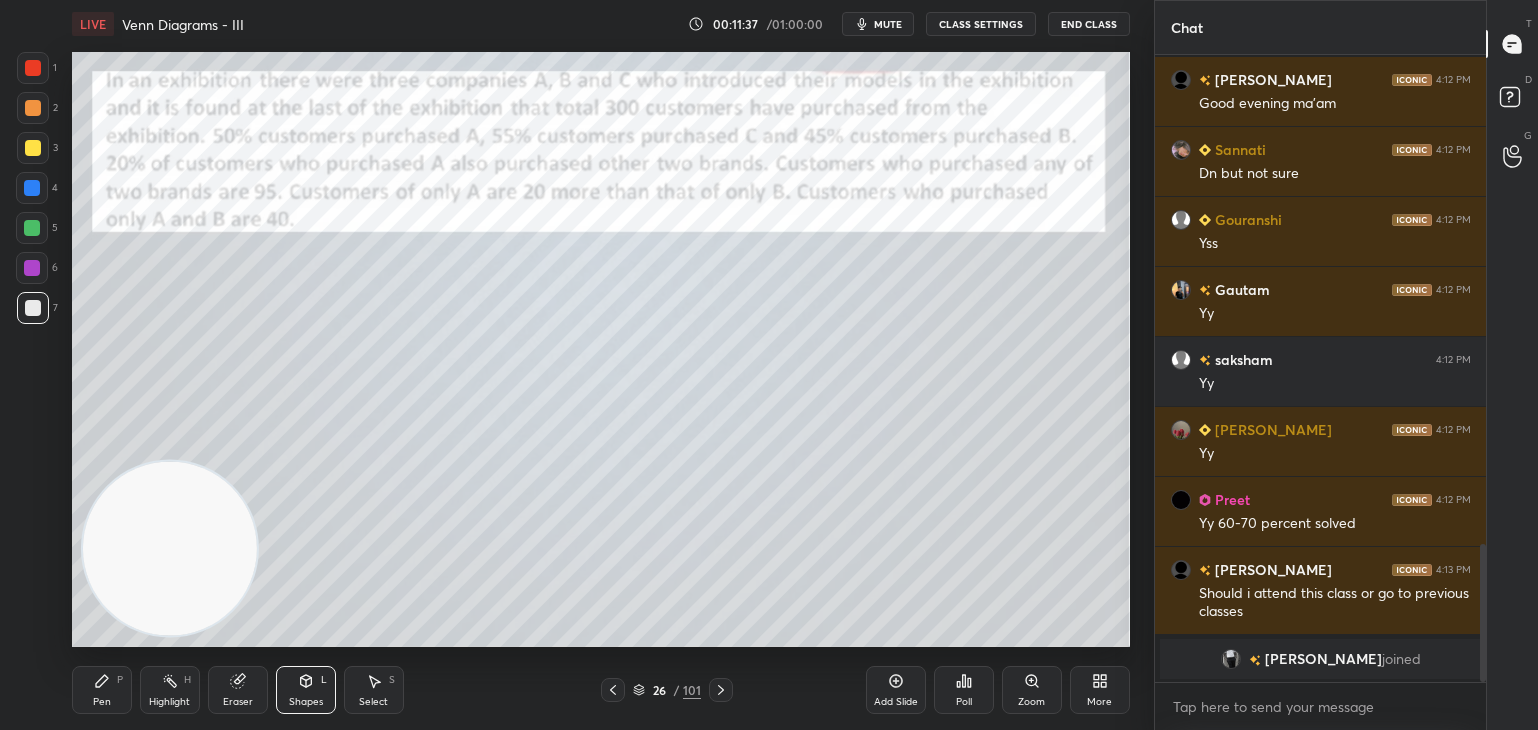 click on "mute" at bounding box center [878, 24] 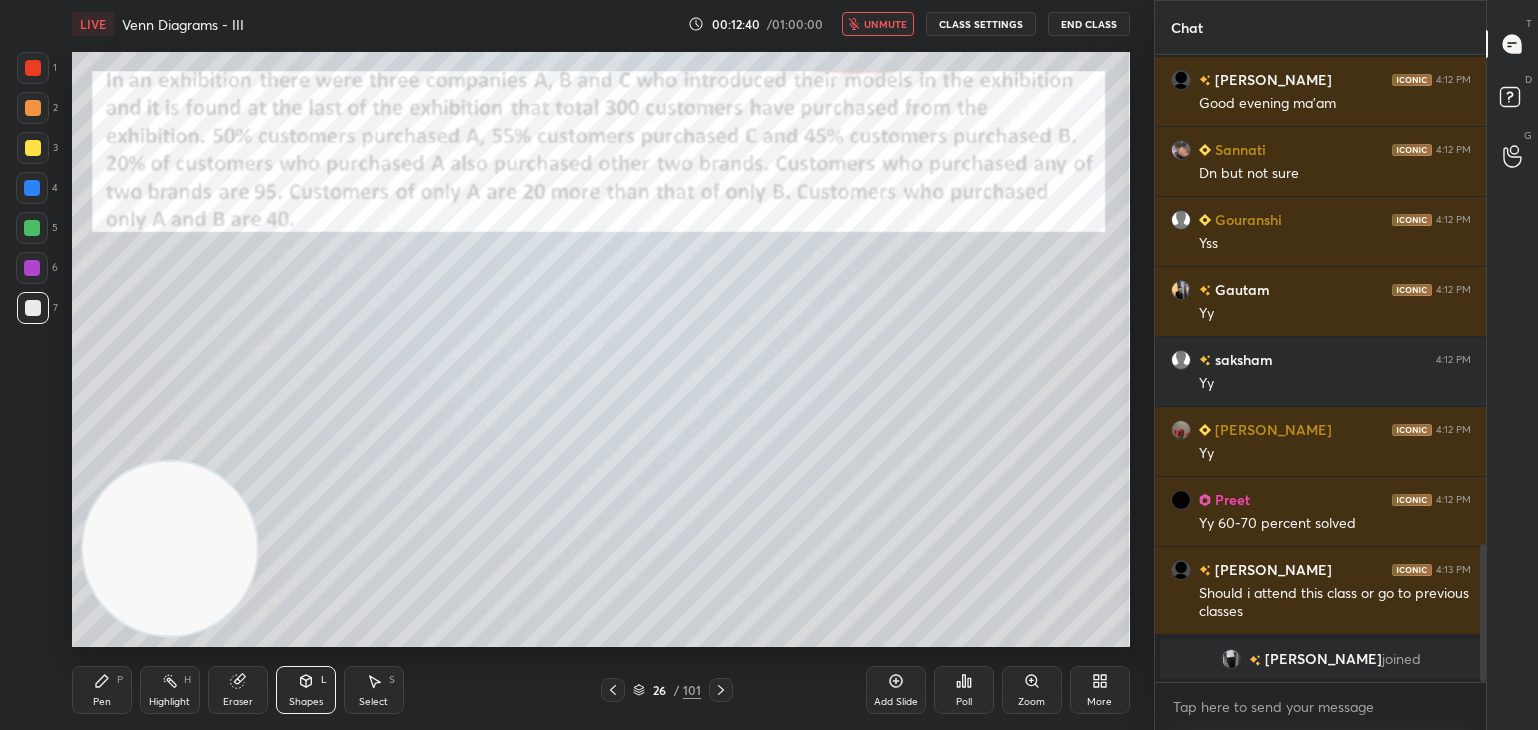click on "unmute" at bounding box center [885, 24] 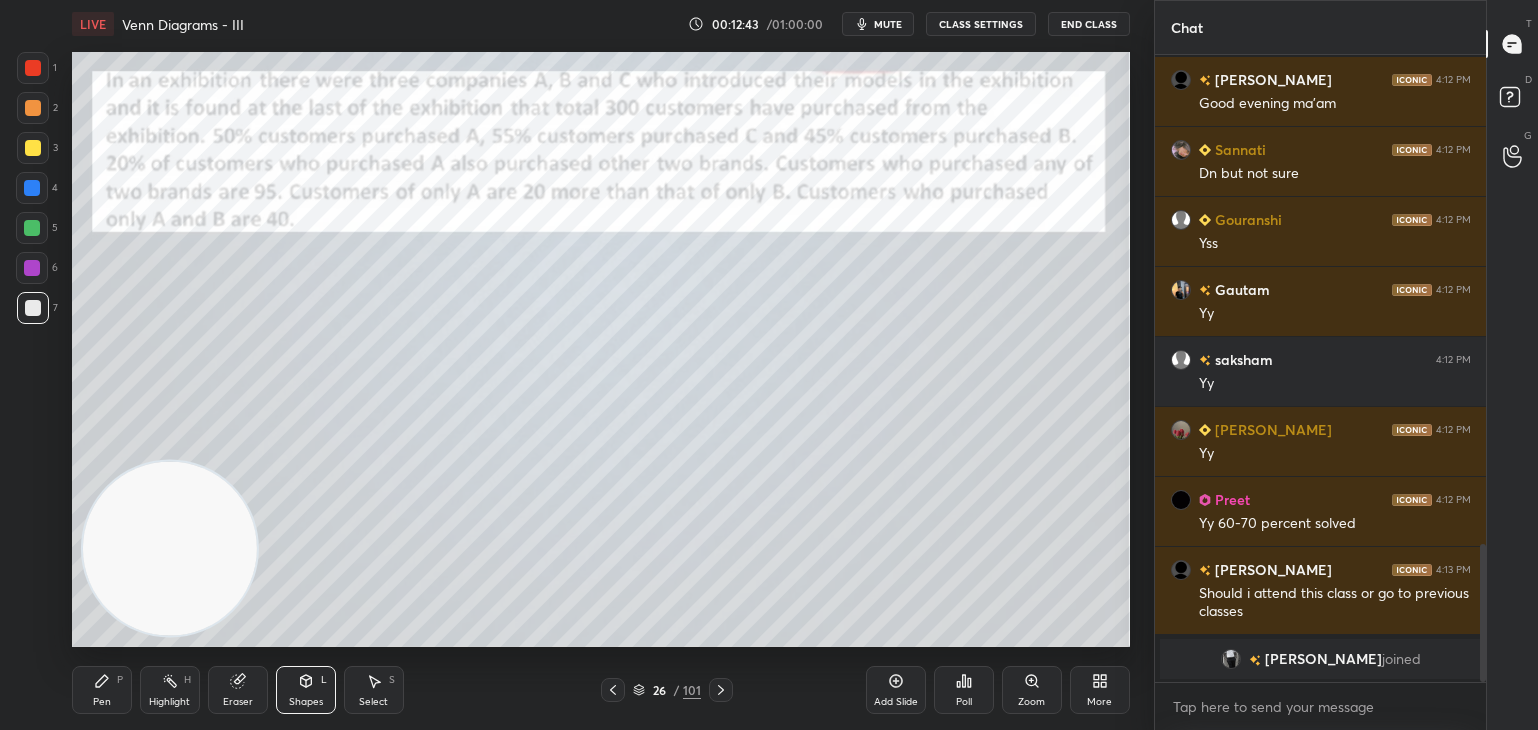 click at bounding box center [33, 148] 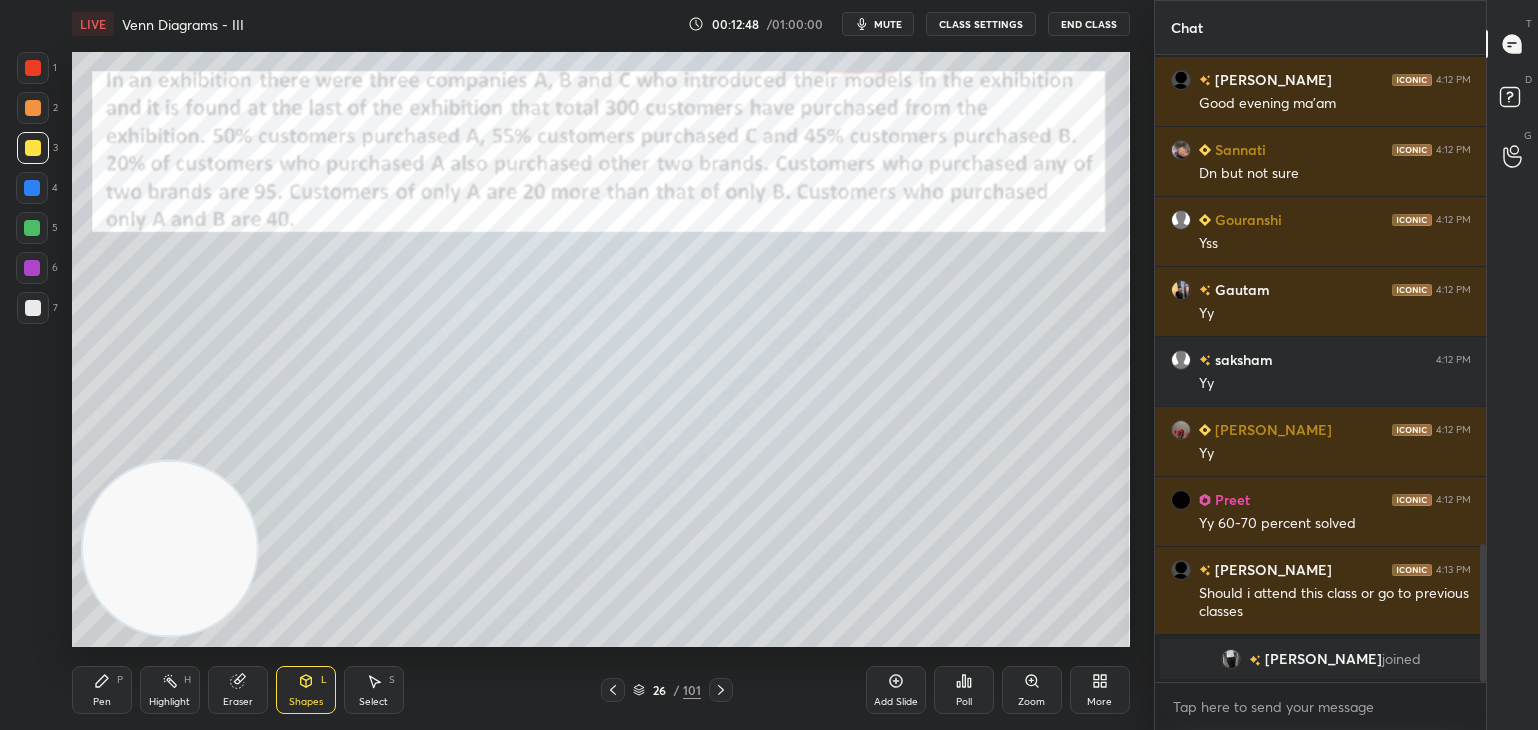 click 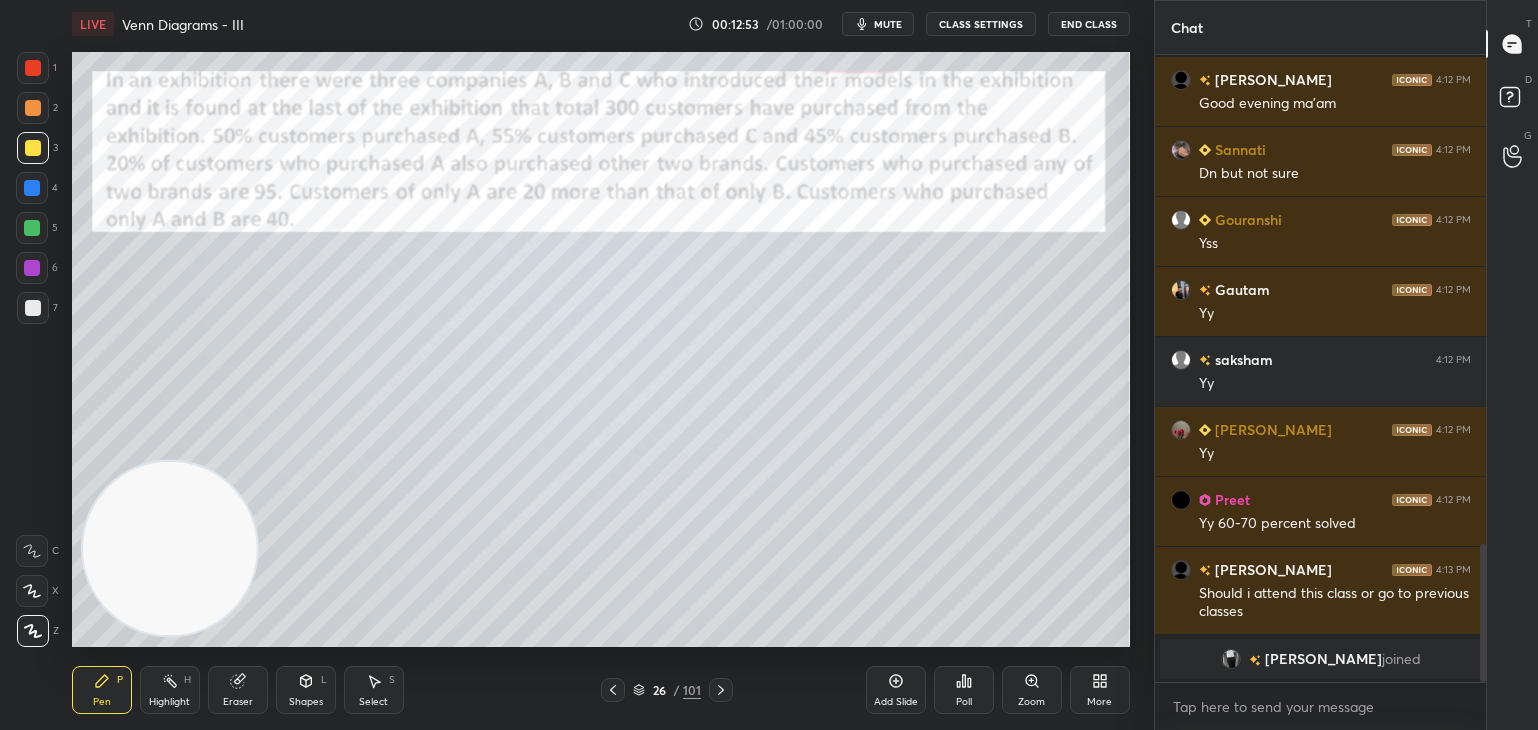 click 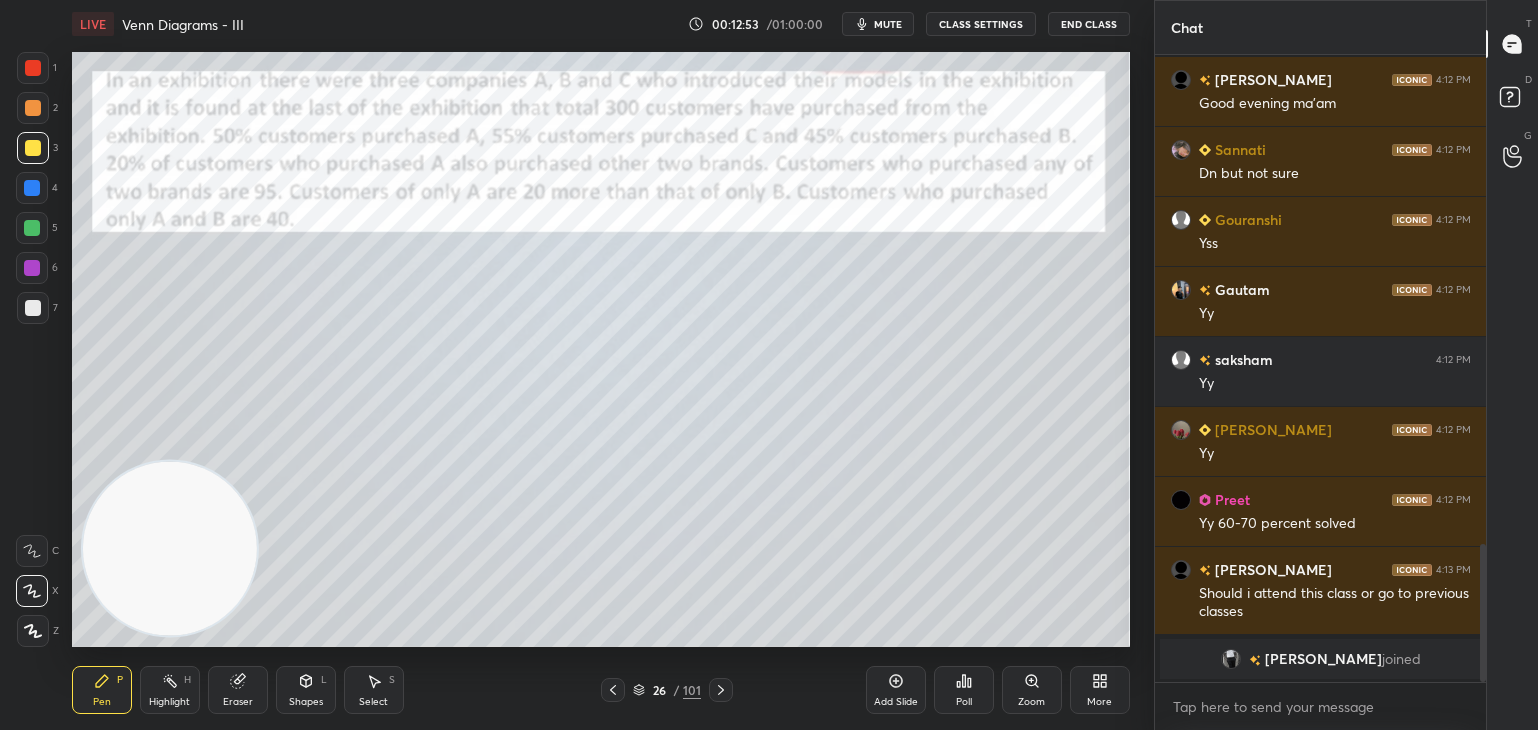 click at bounding box center (32, 551) 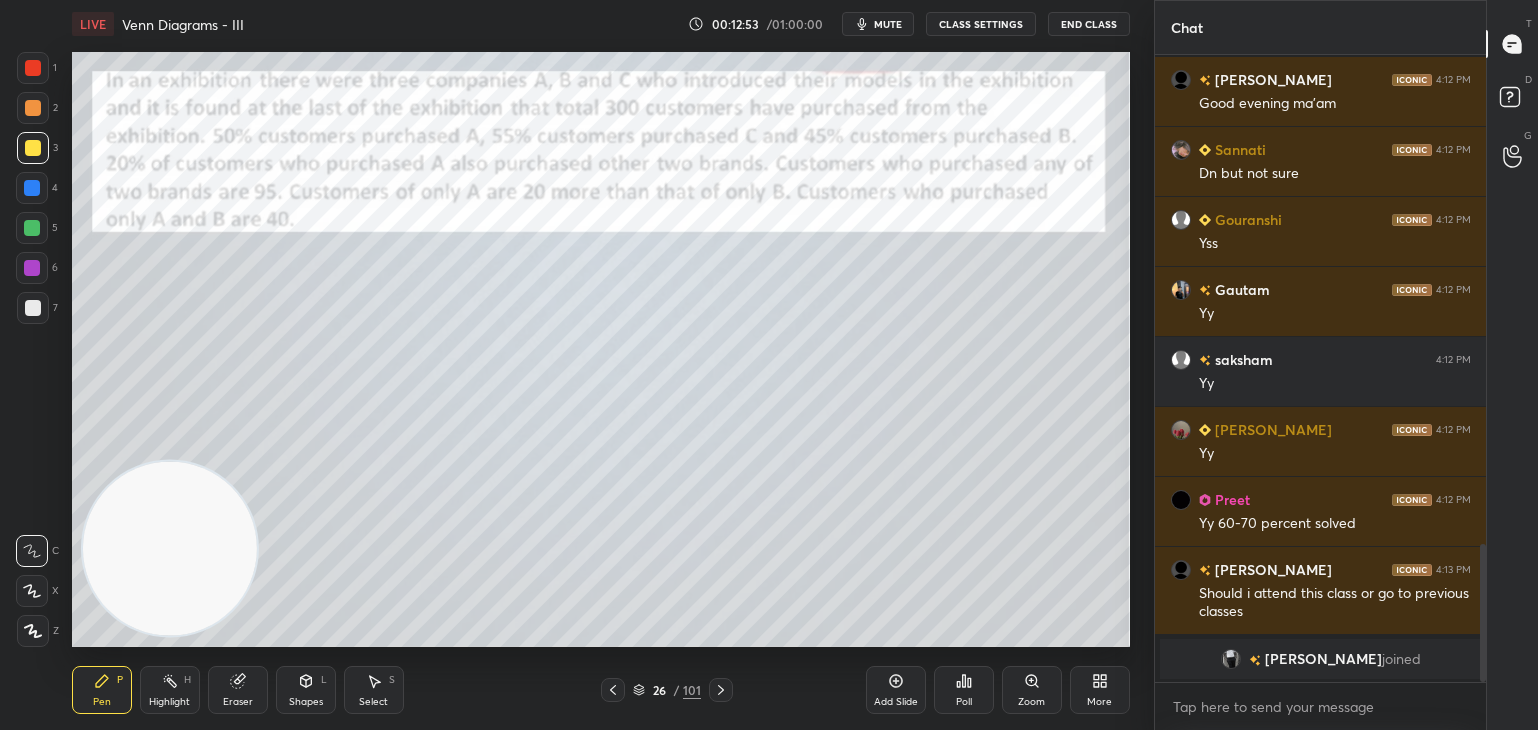 click 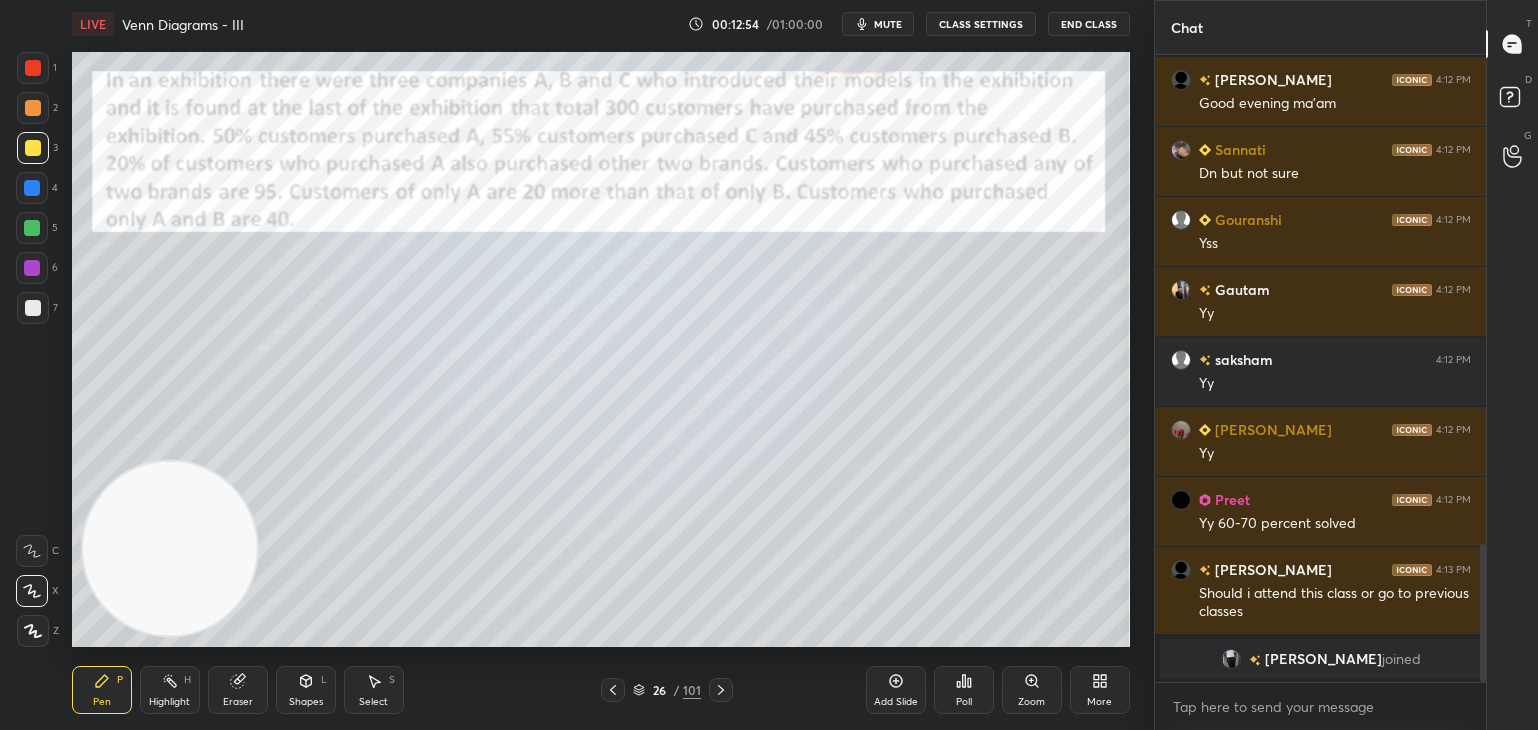 click 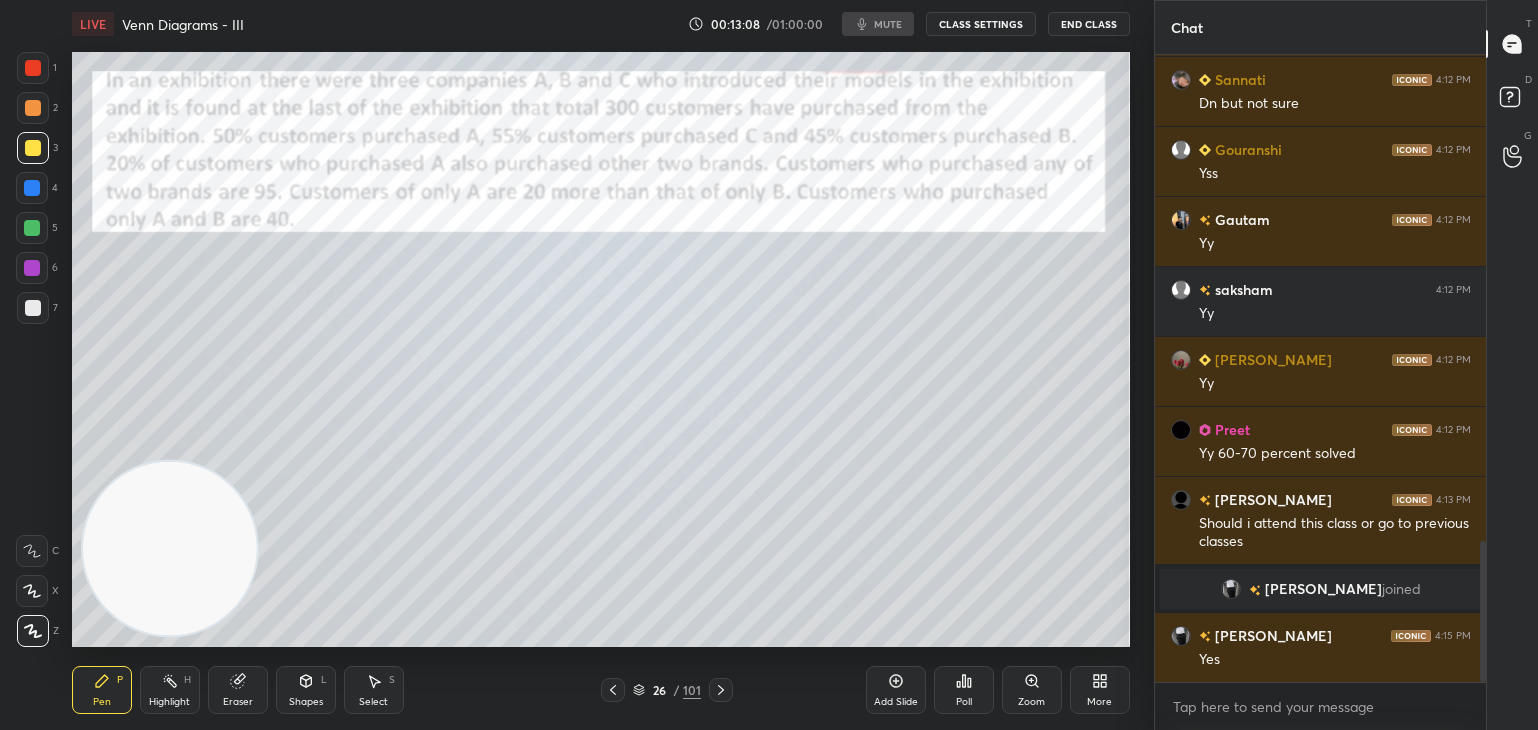 scroll, scrollTop: 2164, scrollLeft: 0, axis: vertical 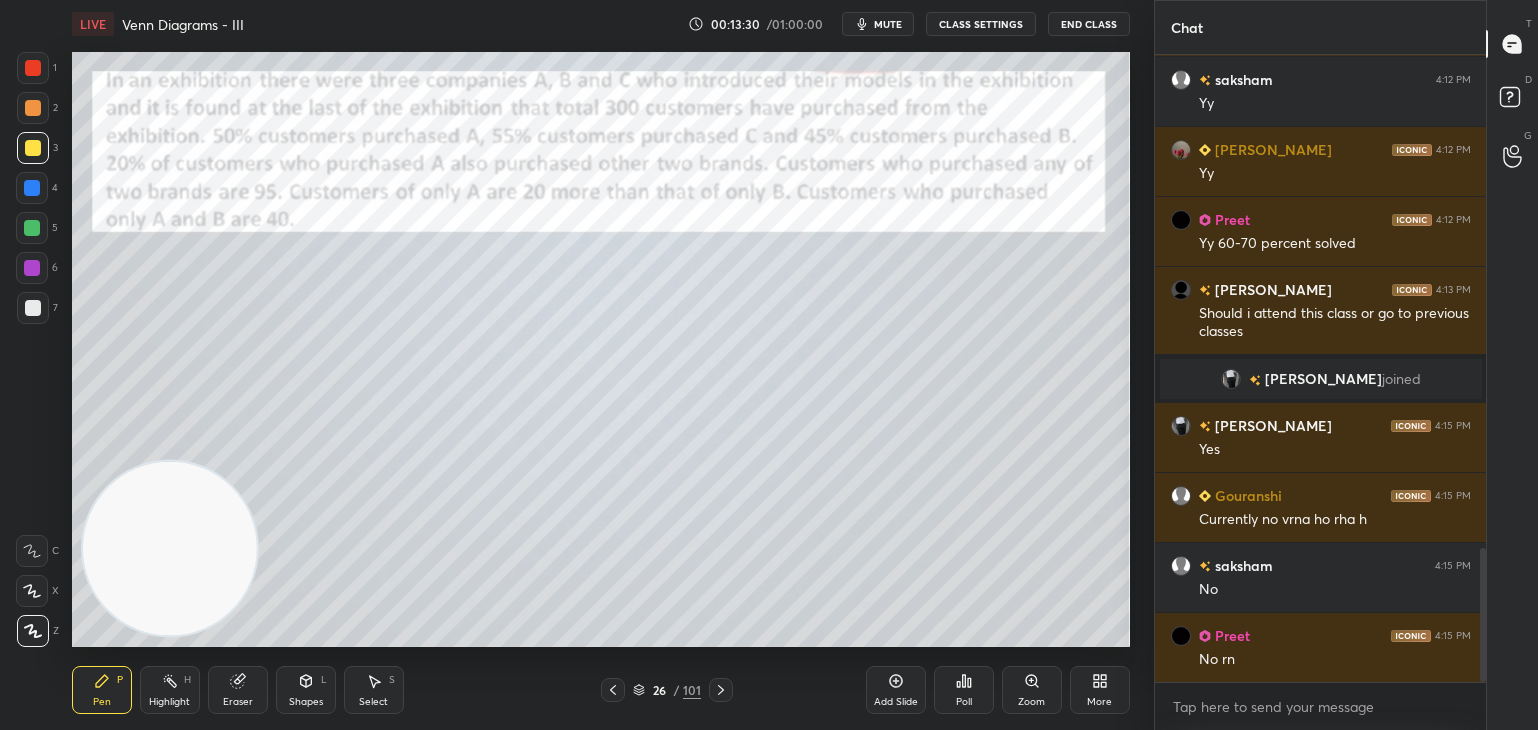 click at bounding box center (33, 308) 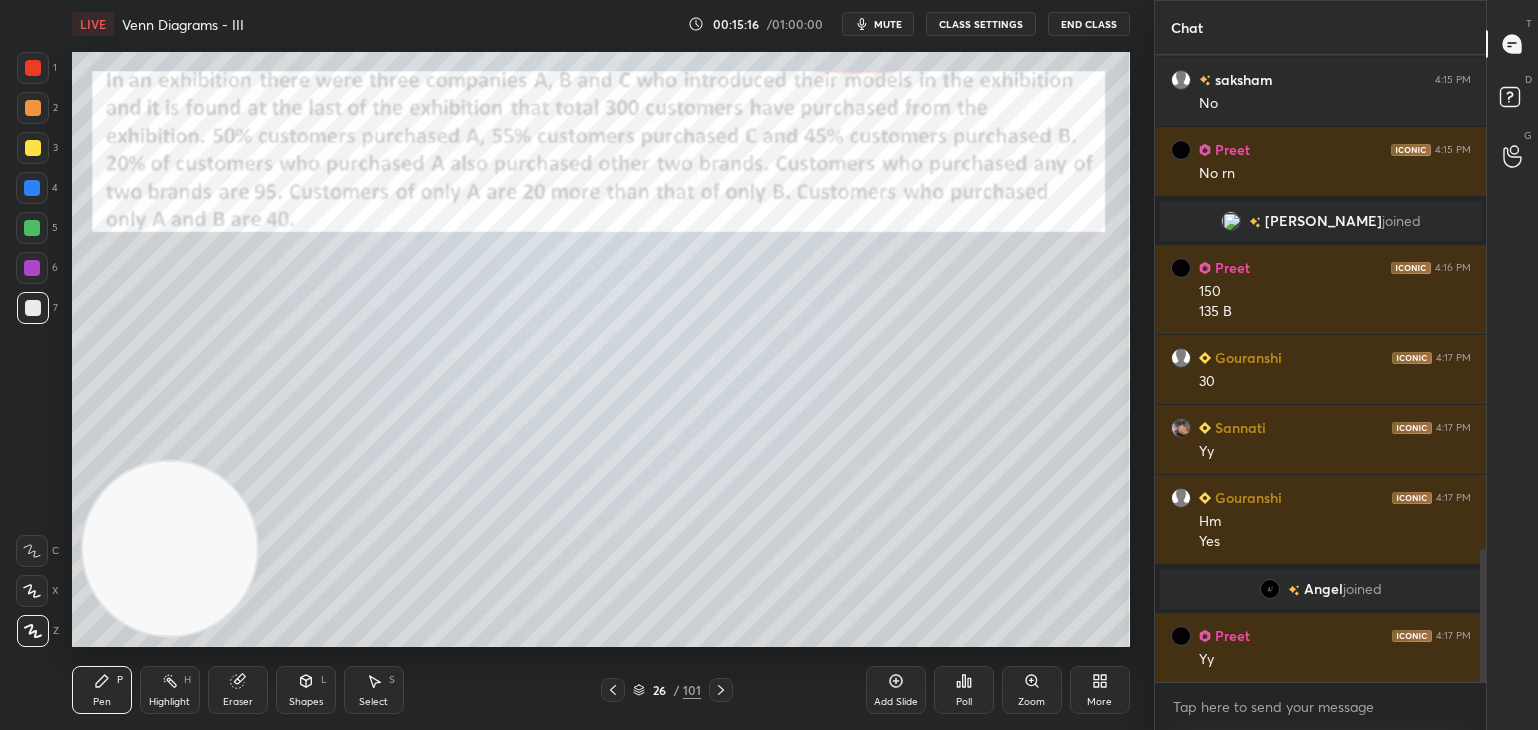 scroll, scrollTop: 2400, scrollLeft: 0, axis: vertical 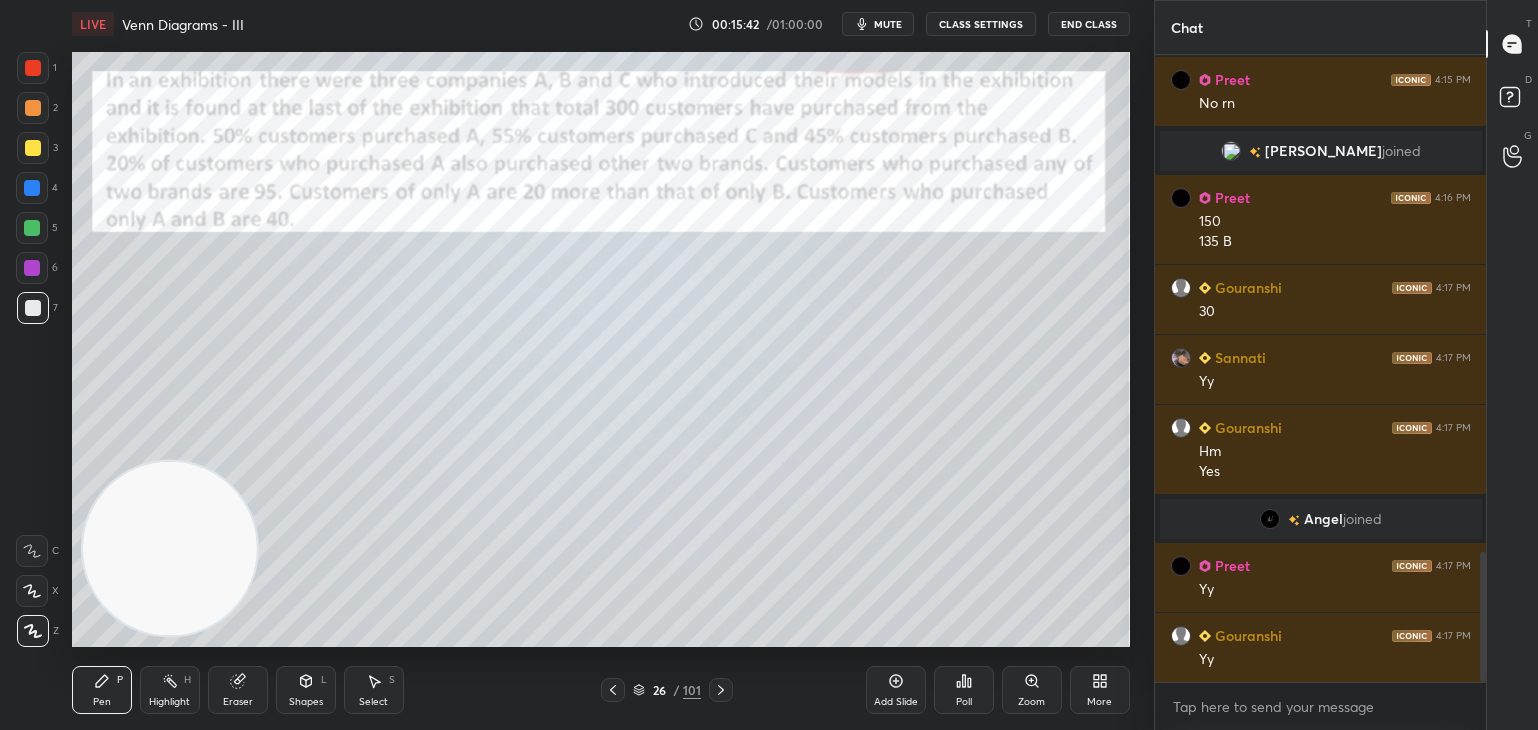 click at bounding box center (33, 68) 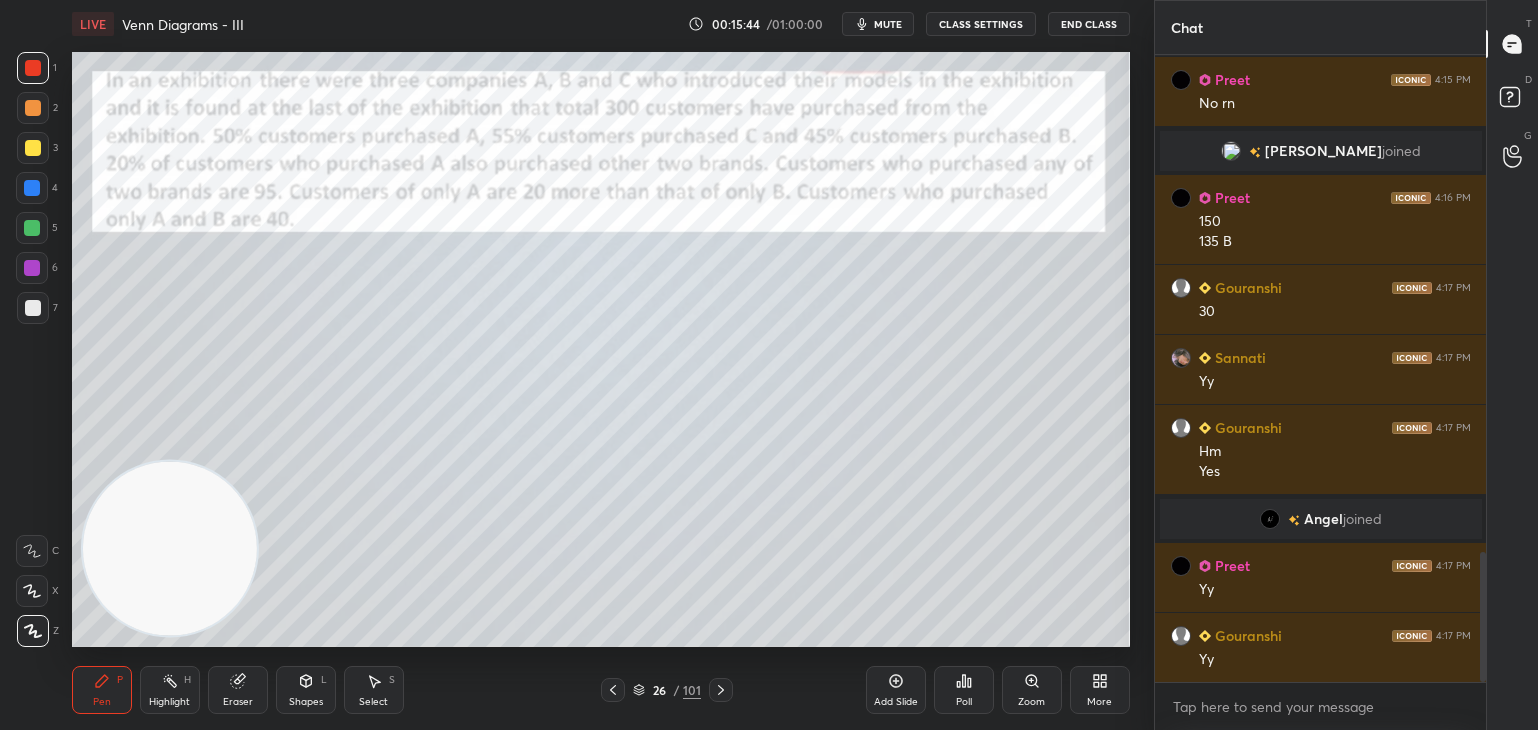 click at bounding box center [32, 228] 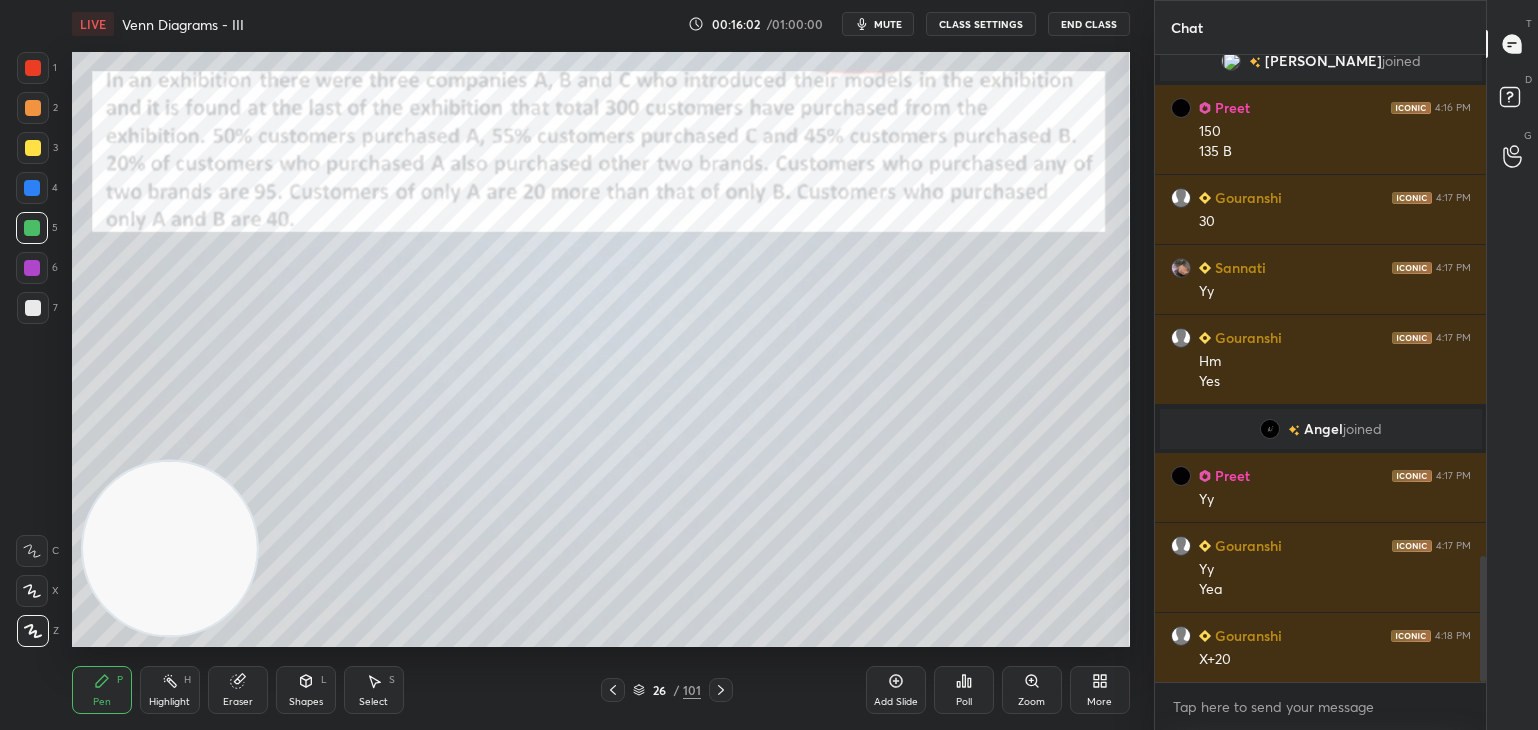 scroll, scrollTop: 2560, scrollLeft: 0, axis: vertical 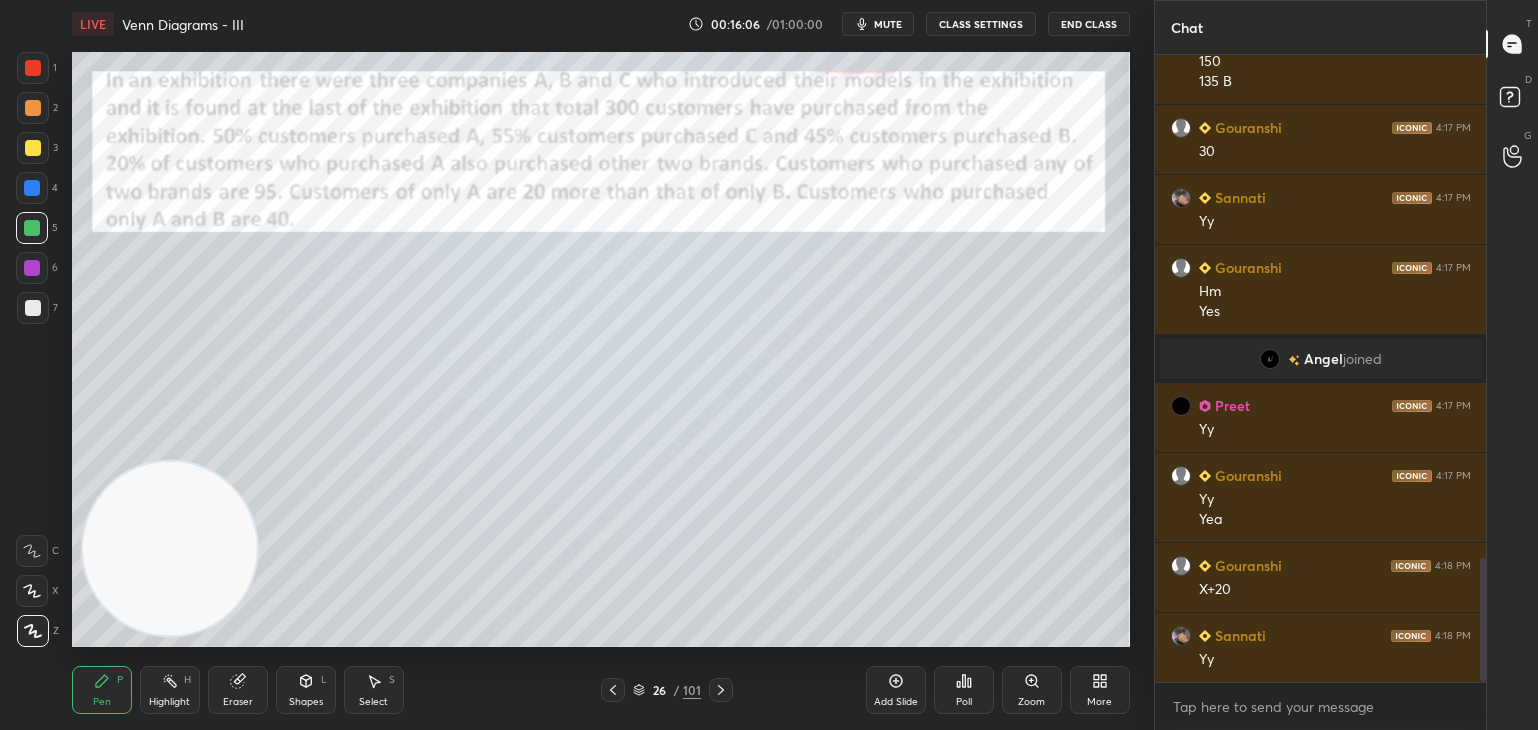 click at bounding box center (33, 108) 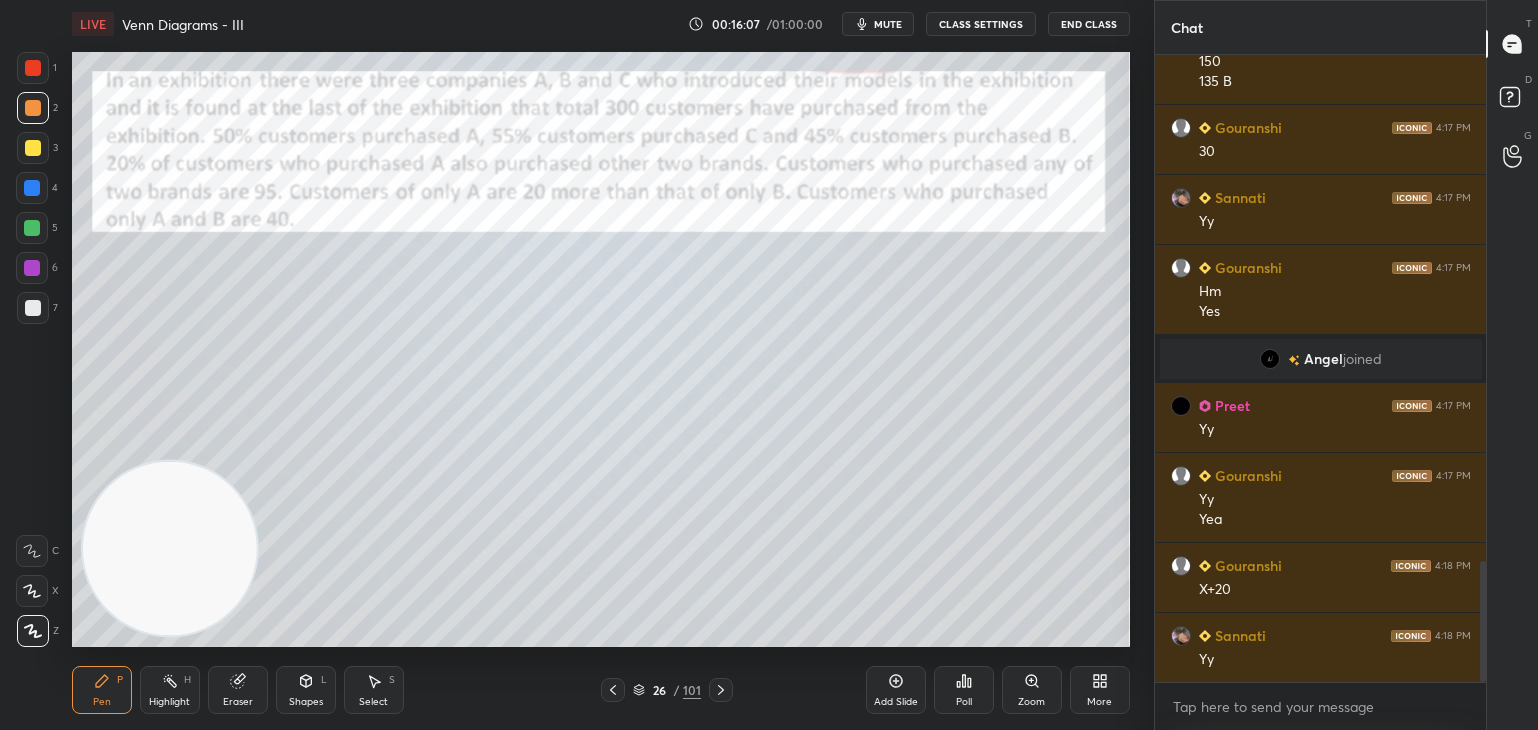scroll, scrollTop: 2630, scrollLeft: 0, axis: vertical 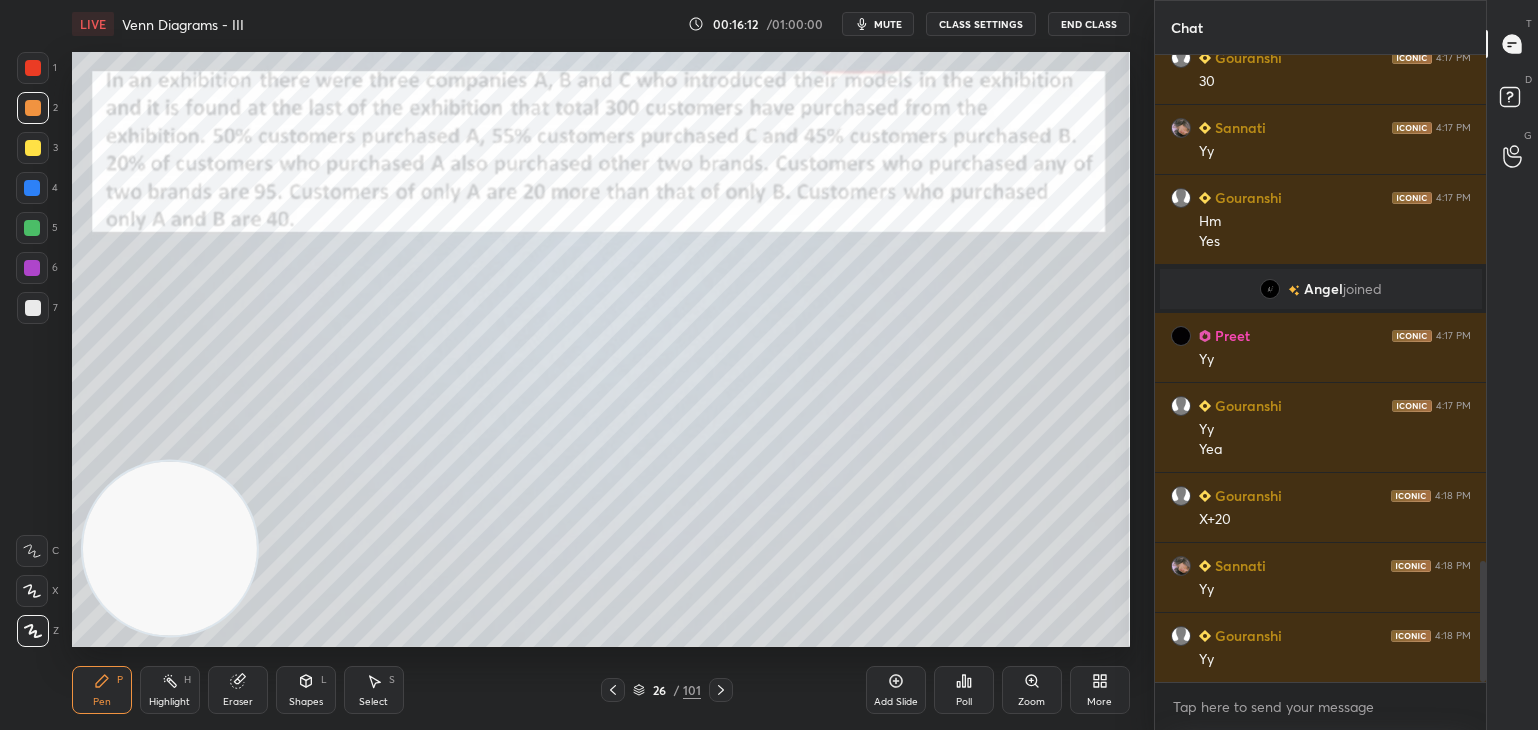 click on "Highlight H" at bounding box center (170, 690) 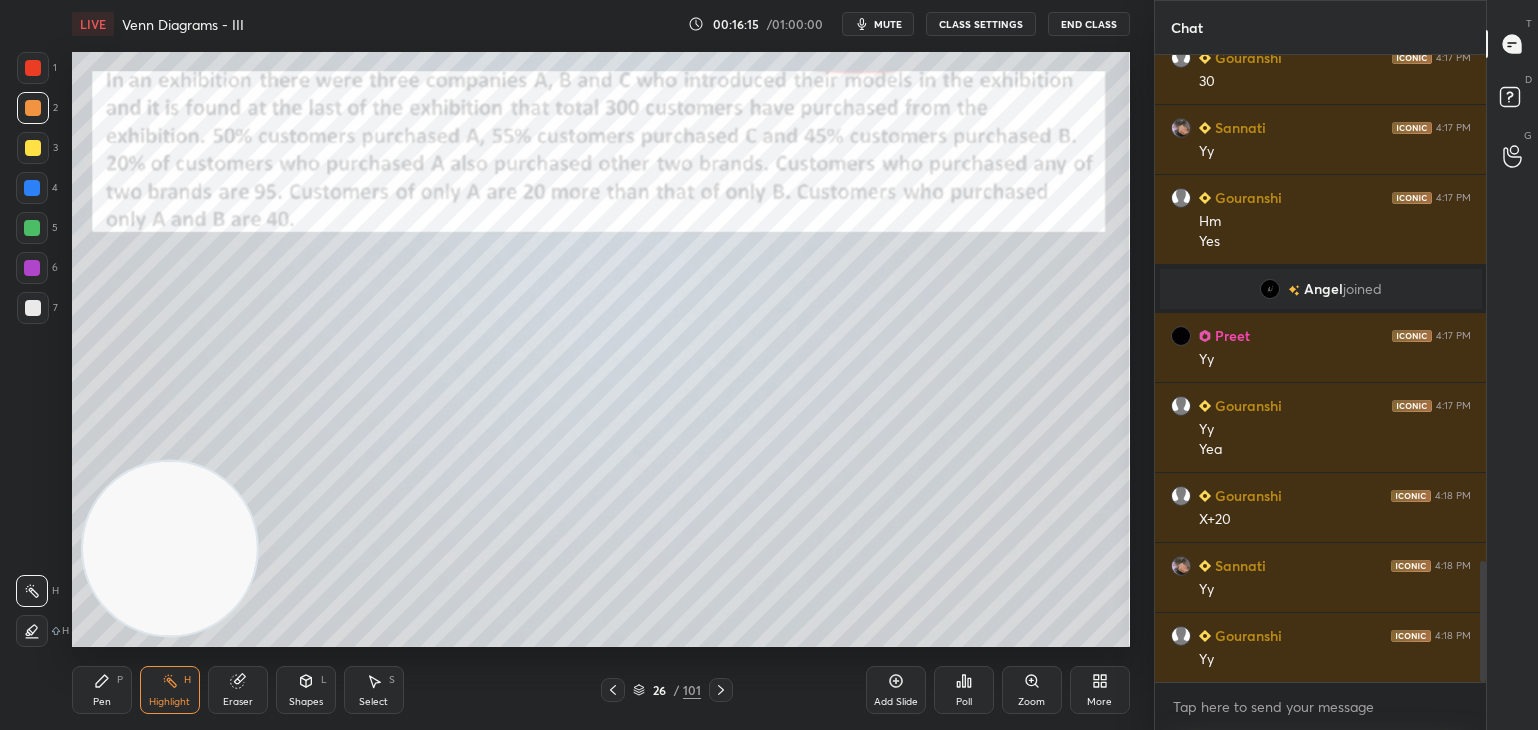 click on "Pen P" at bounding box center (102, 690) 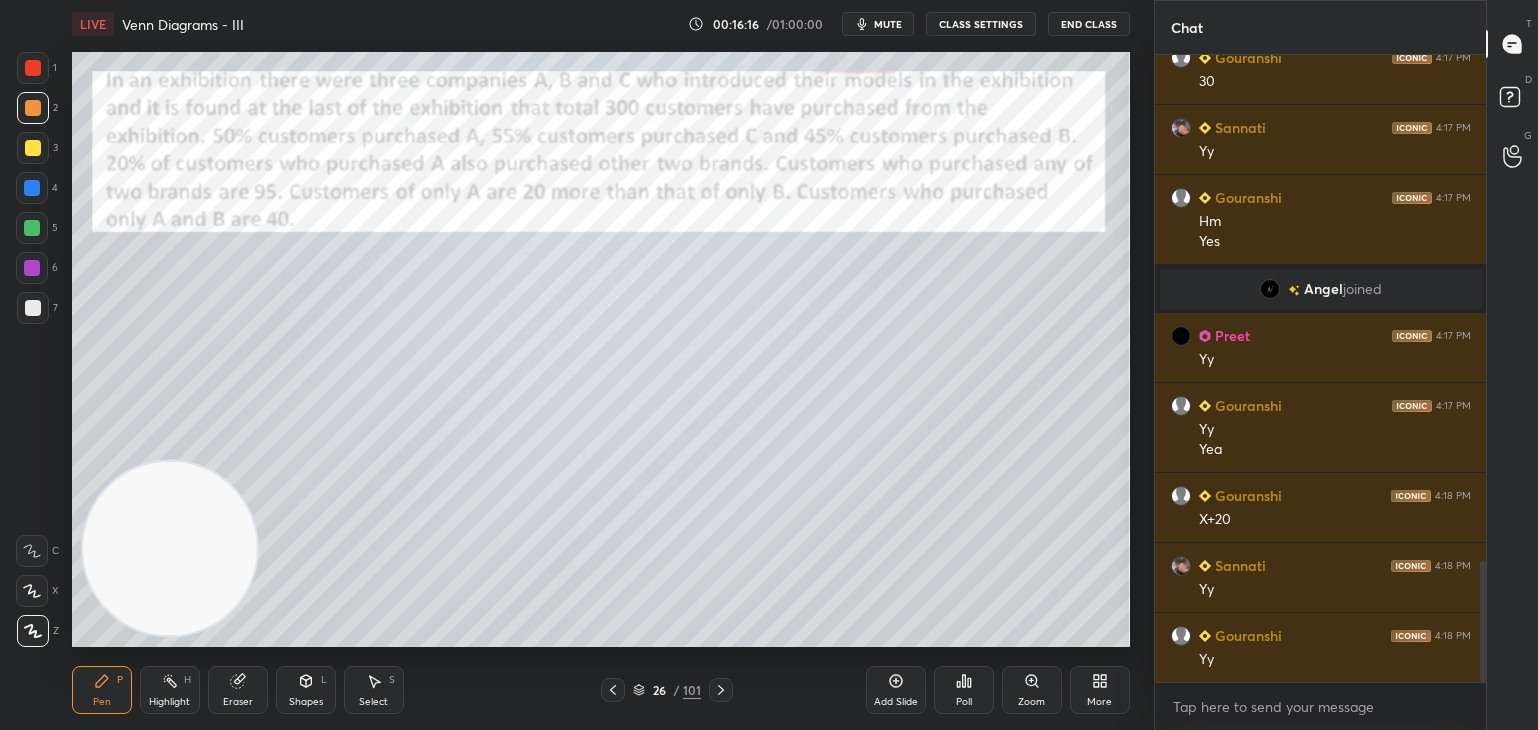 scroll, scrollTop: 2650, scrollLeft: 0, axis: vertical 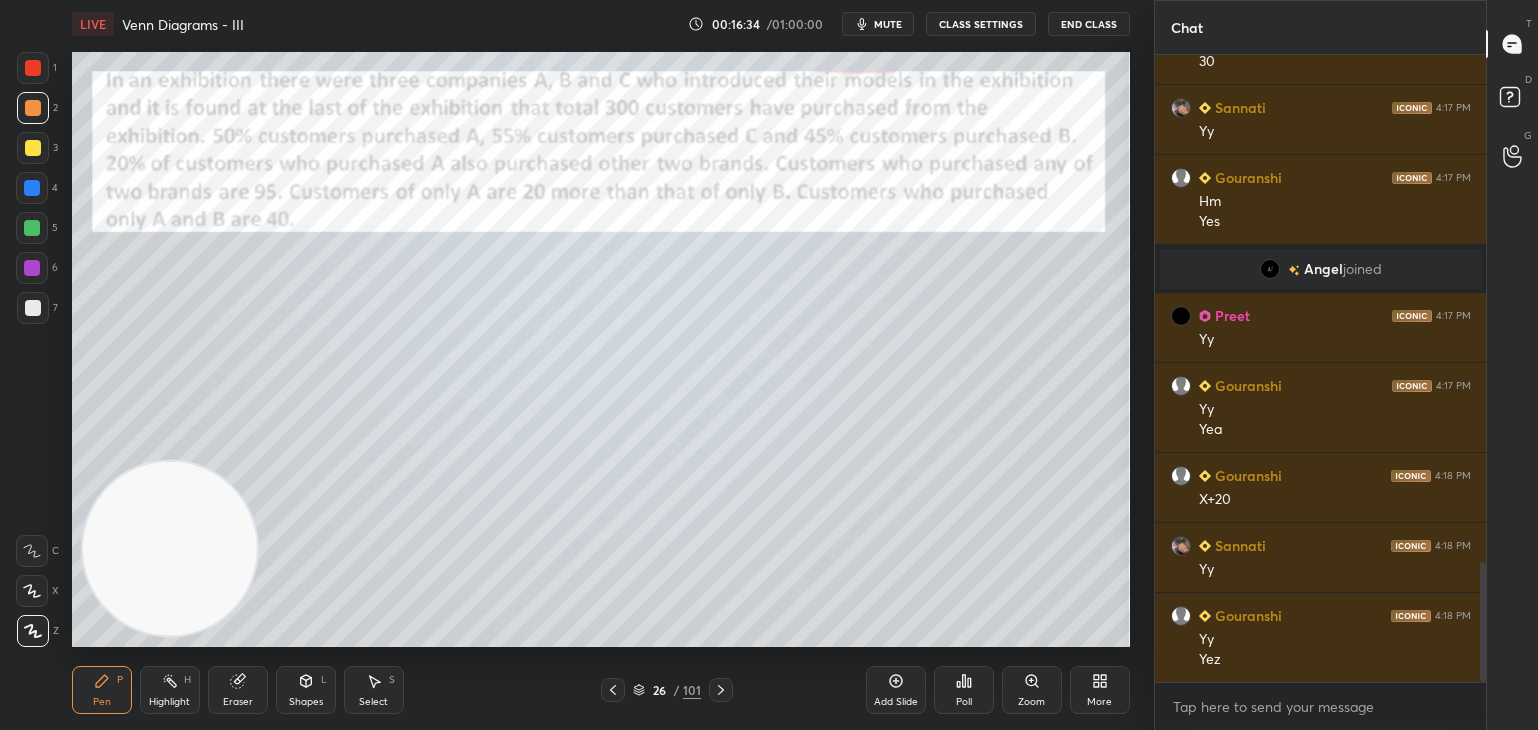click at bounding box center (33, 68) 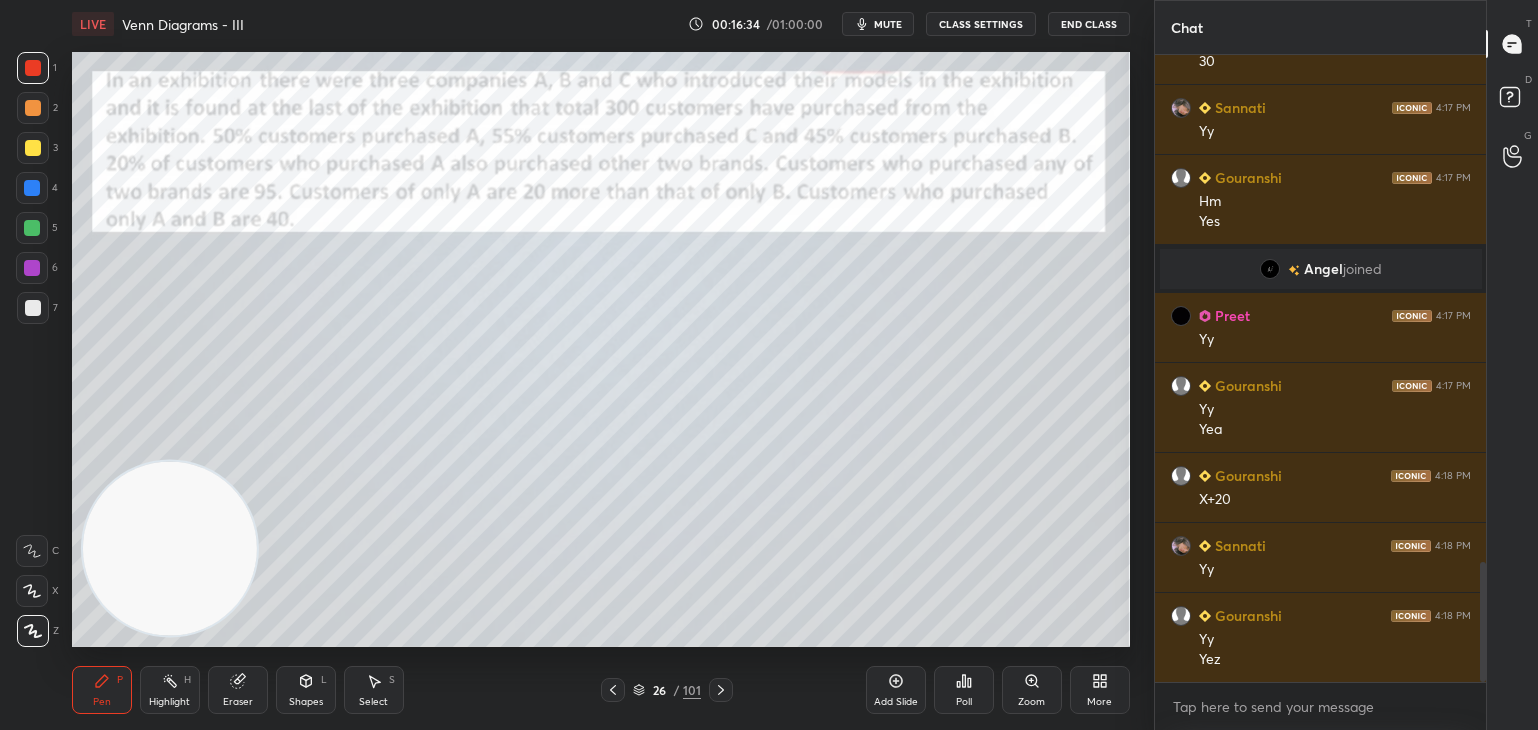 scroll, scrollTop: 2670, scrollLeft: 0, axis: vertical 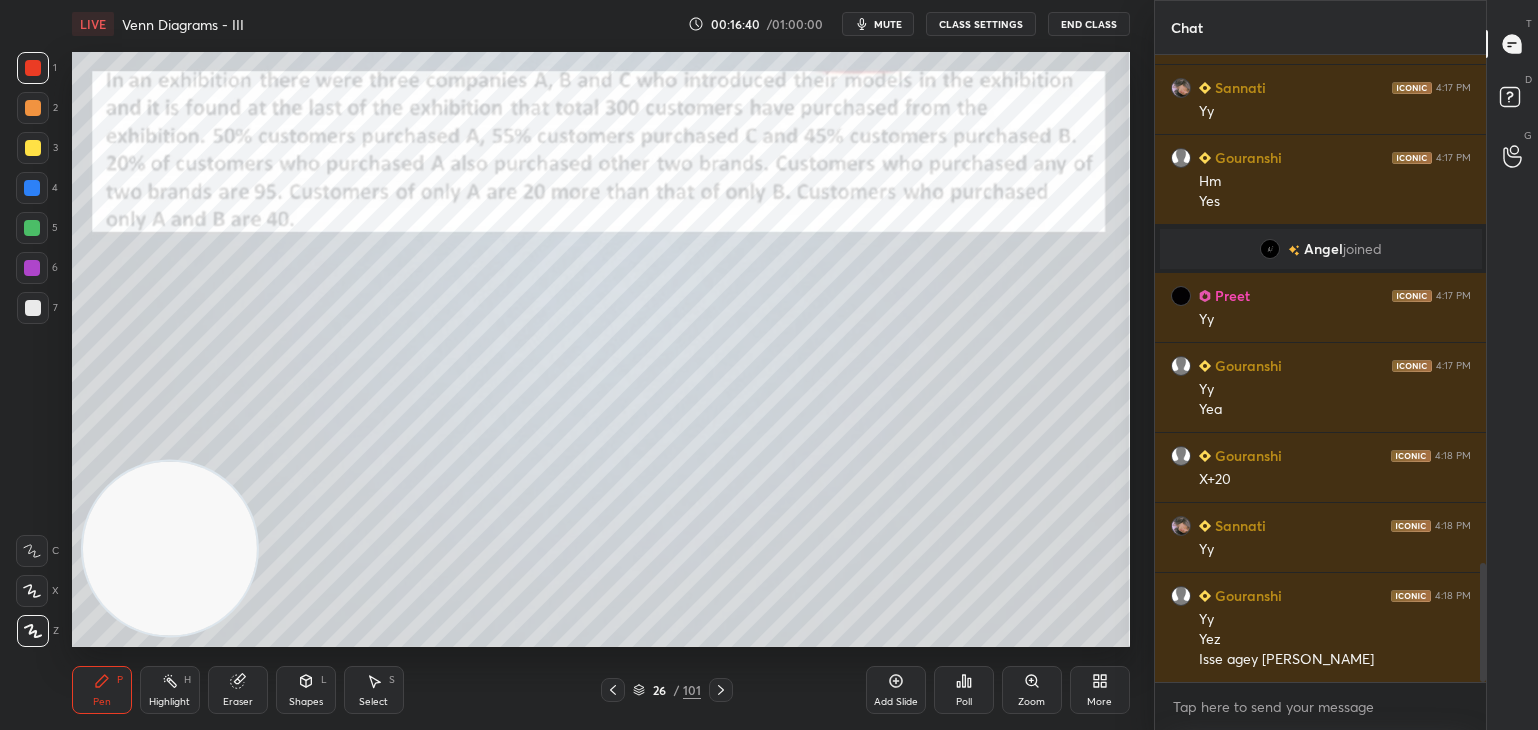 click on "Eraser" at bounding box center (238, 690) 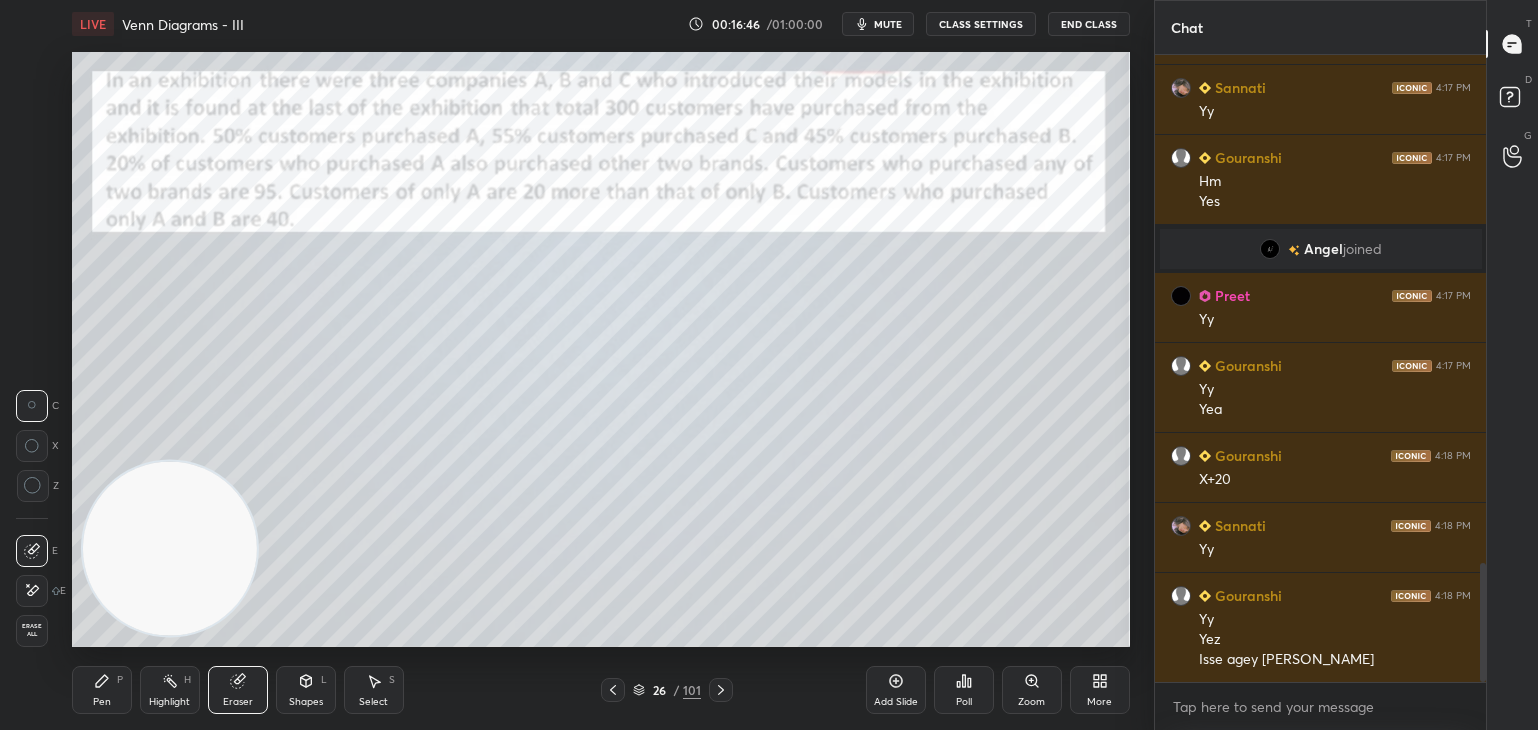 click on "Pen P" at bounding box center (102, 690) 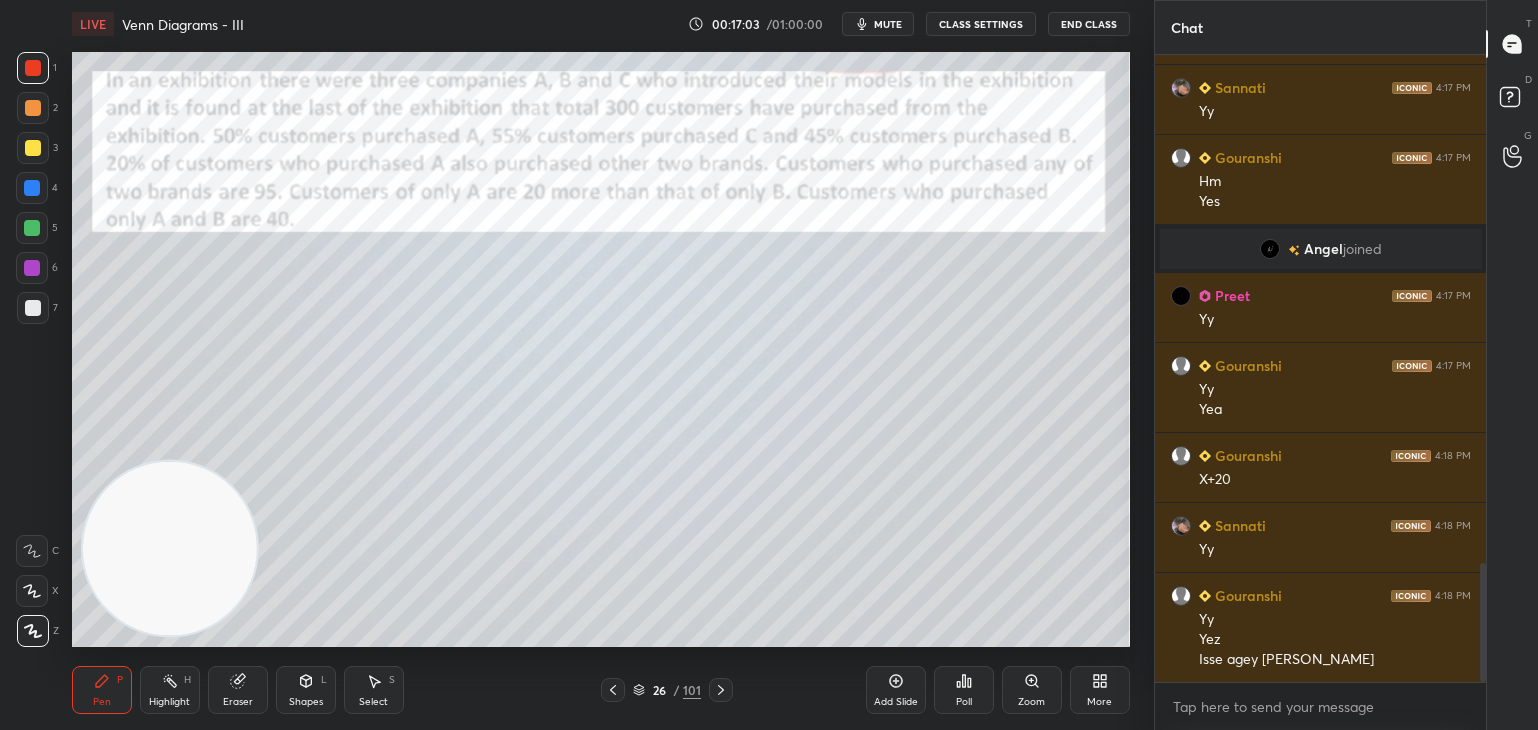 click 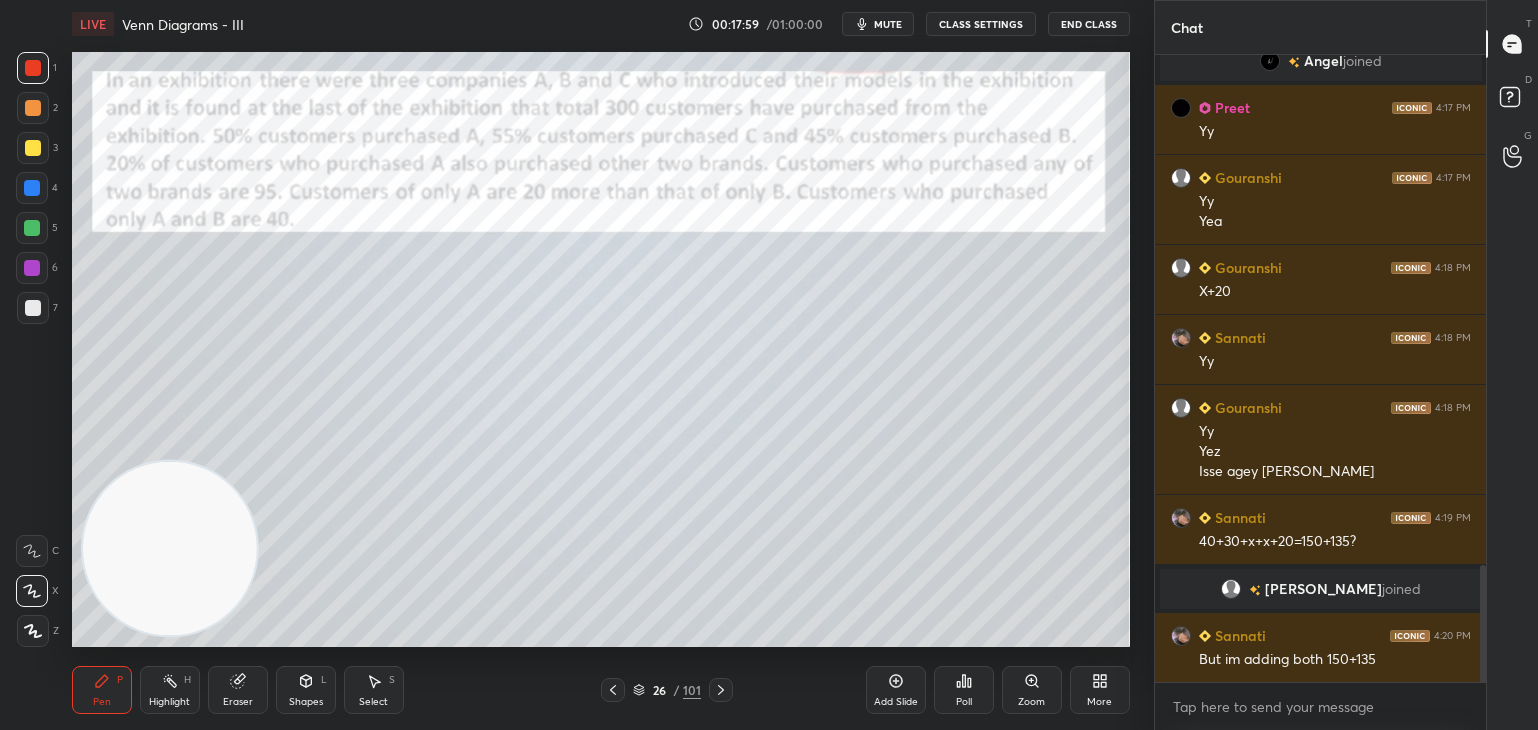 scroll, scrollTop: 2722, scrollLeft: 0, axis: vertical 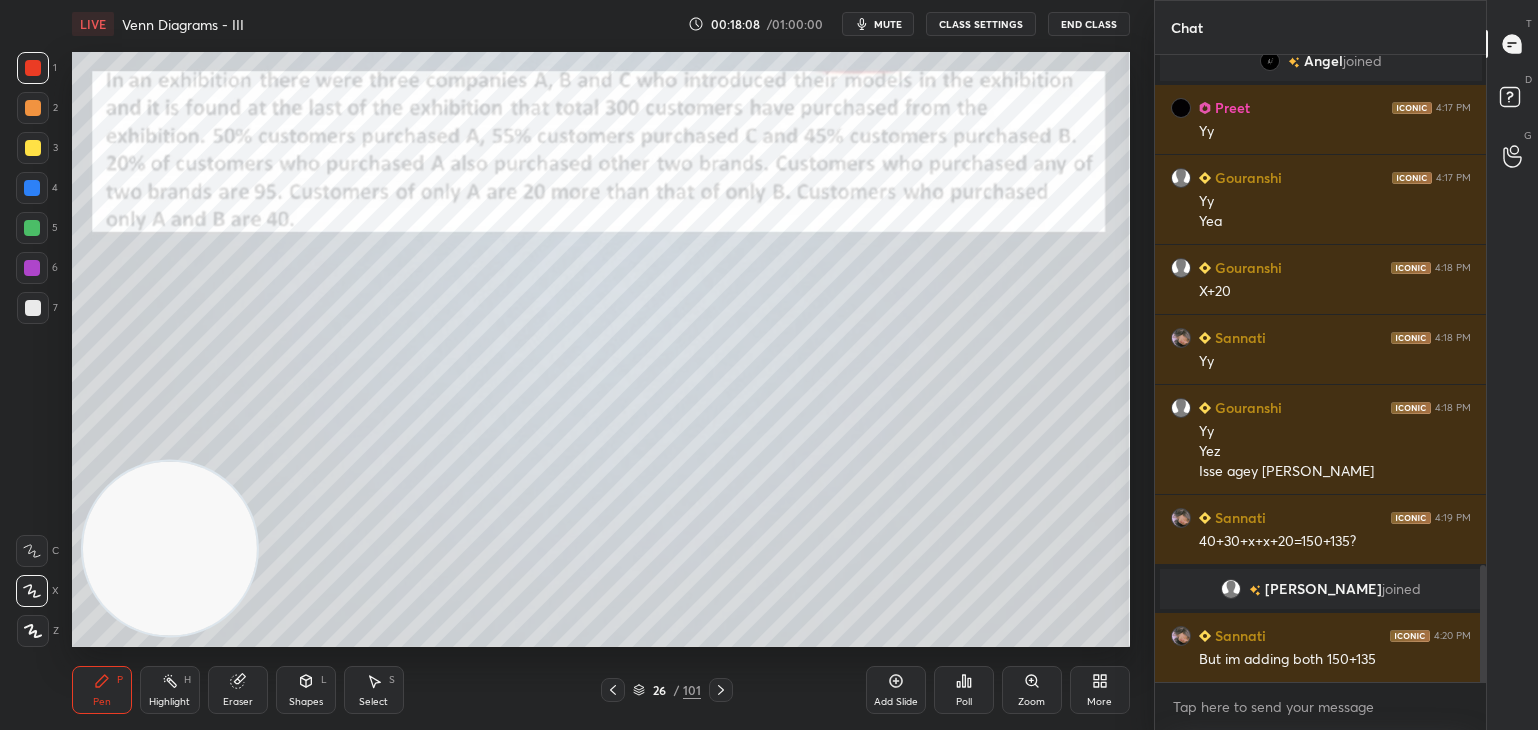 click on "Eraser" at bounding box center [238, 690] 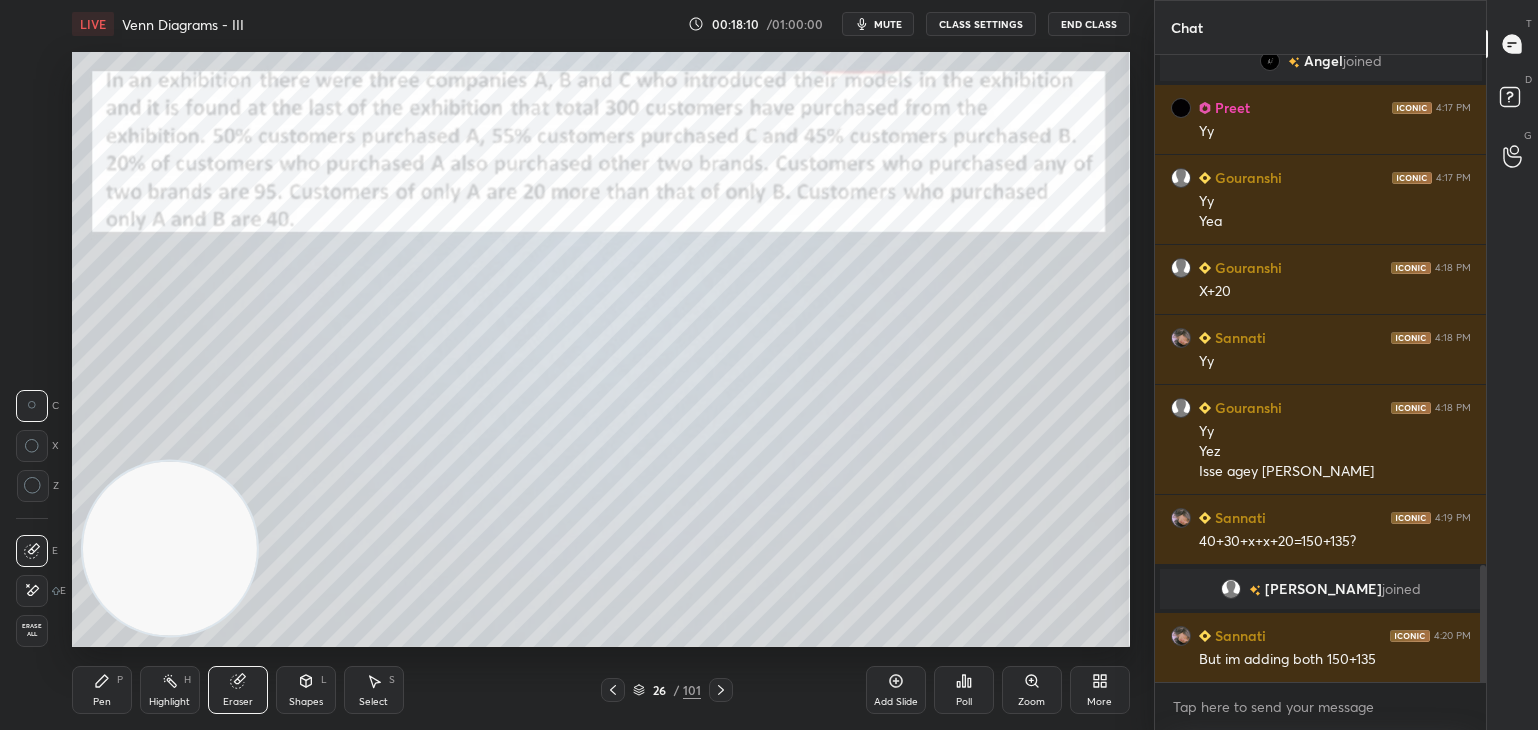 click on "Highlight H" at bounding box center [170, 690] 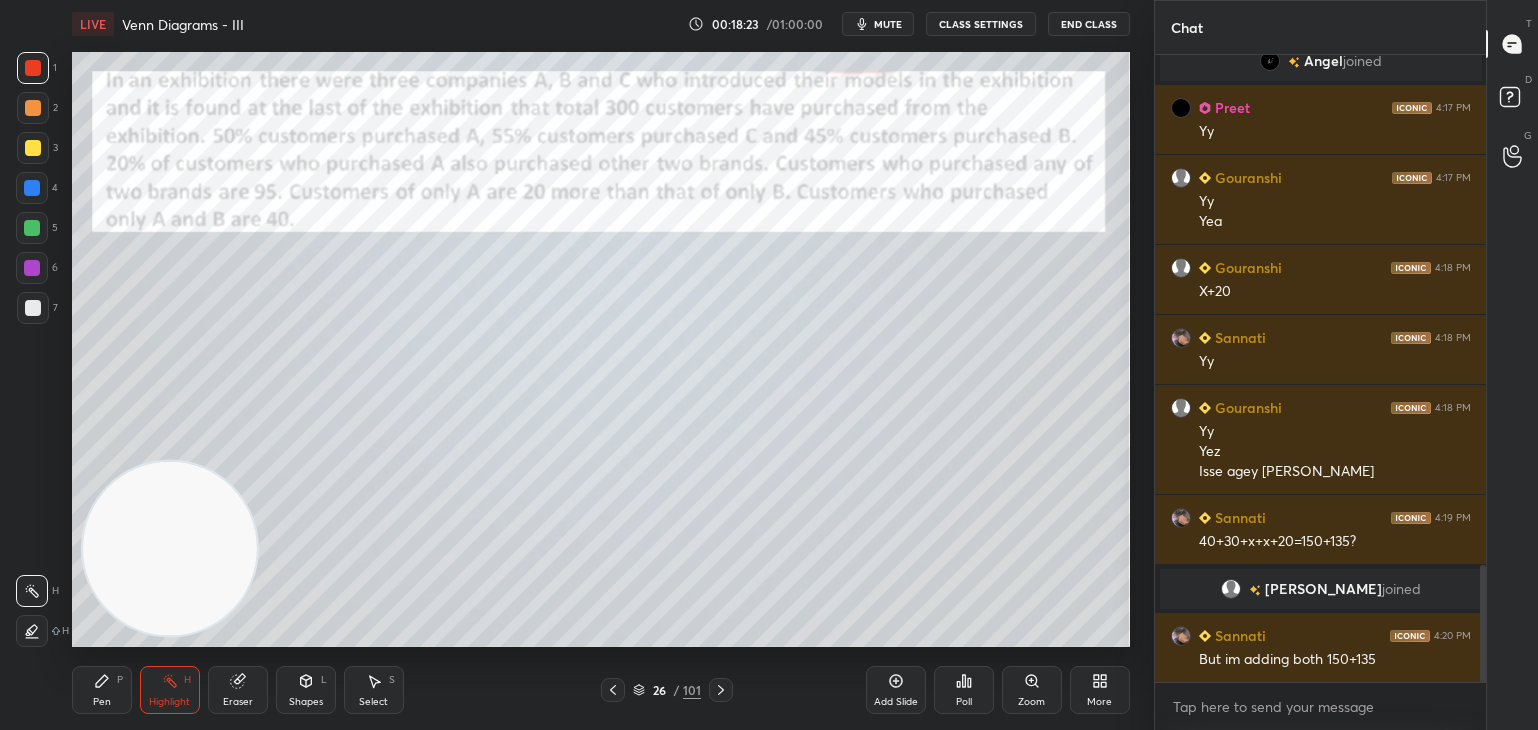 click on "Pen P" at bounding box center (102, 690) 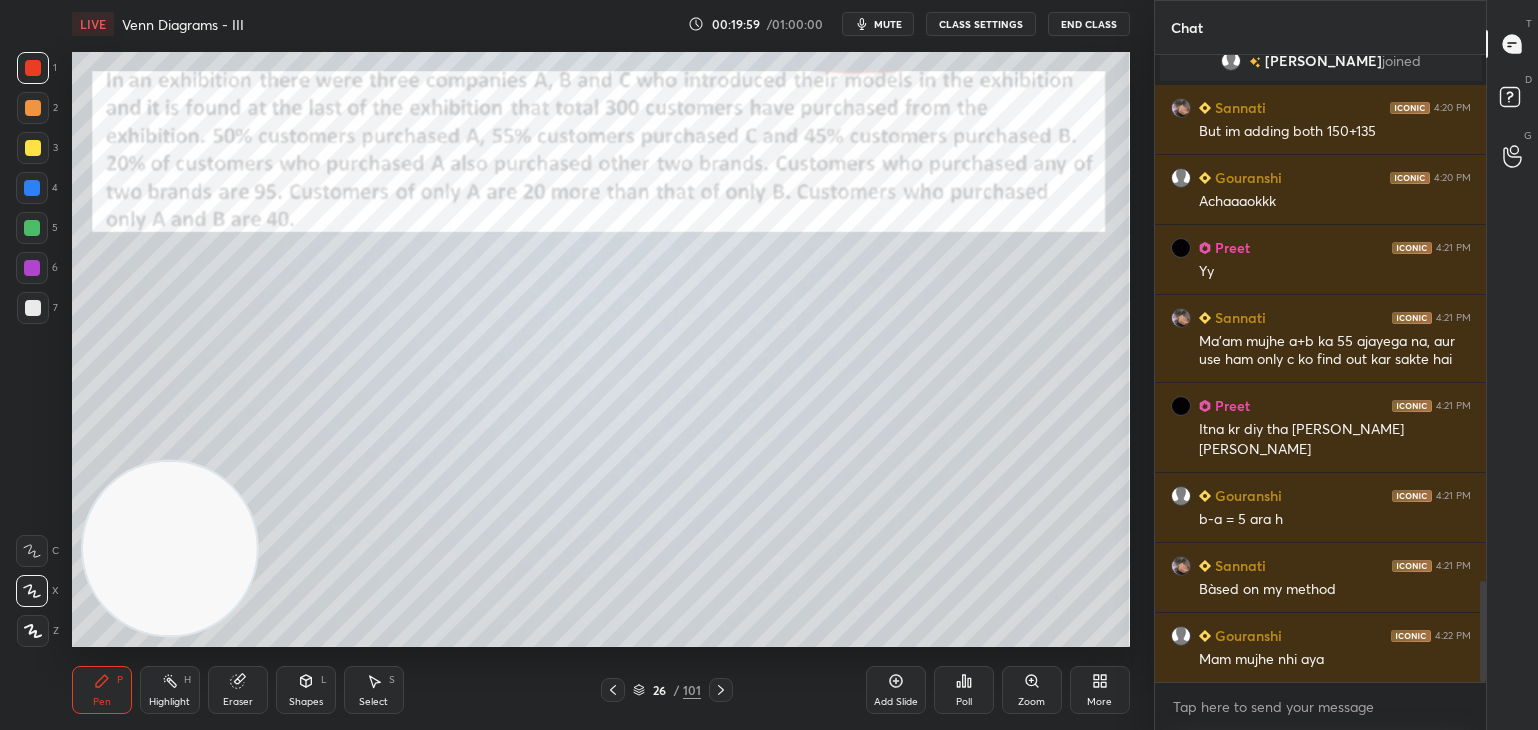 scroll, scrollTop: 3270, scrollLeft: 0, axis: vertical 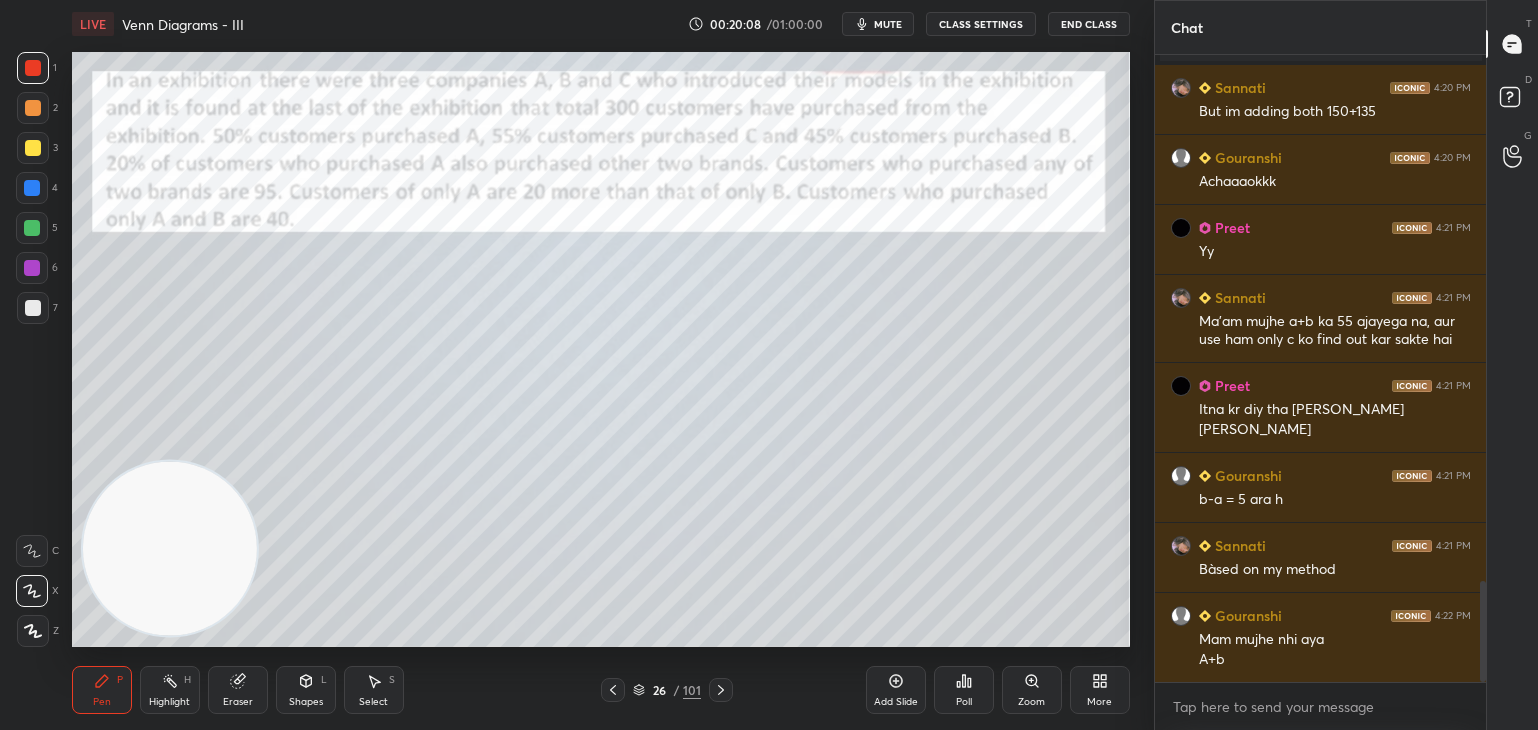click on "Eraser" at bounding box center (238, 702) 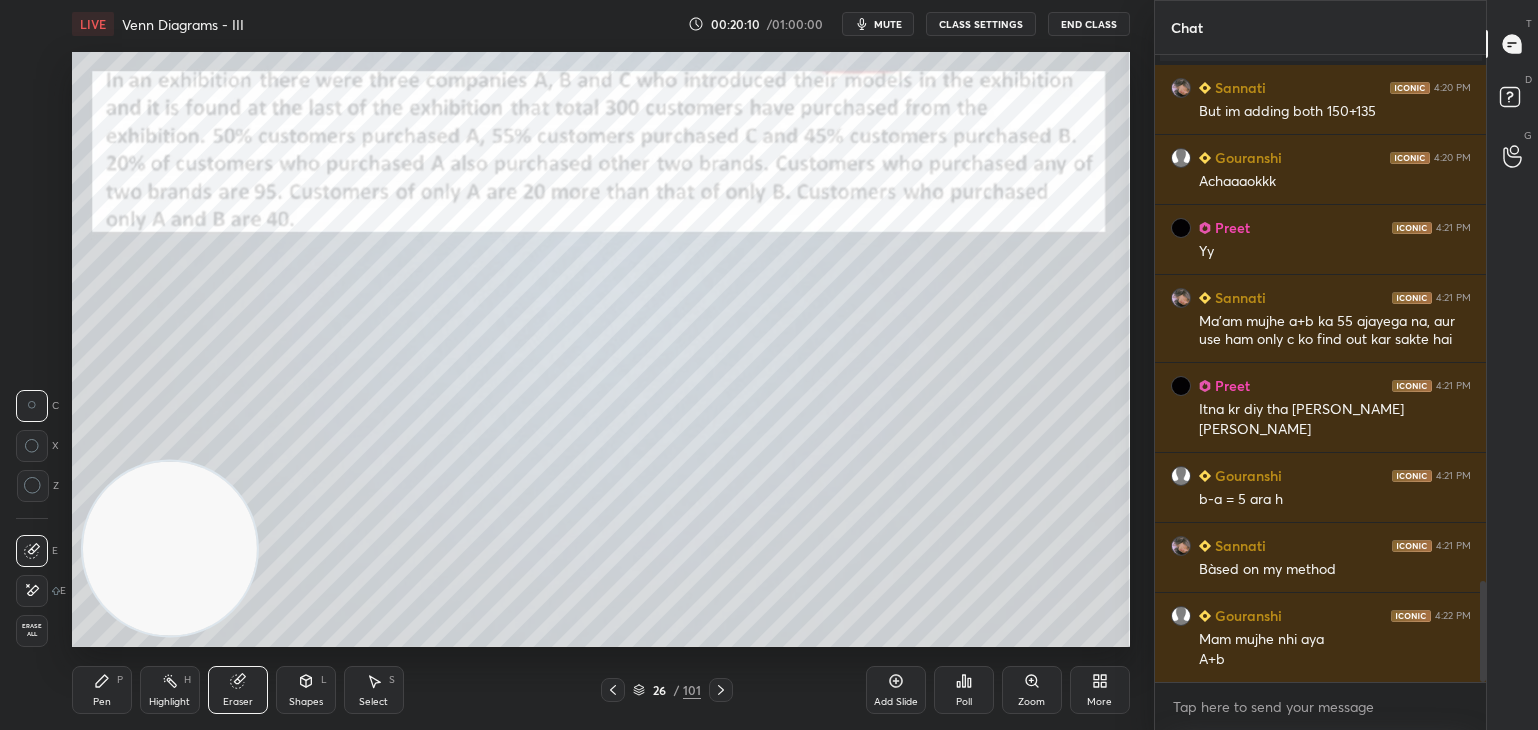 click 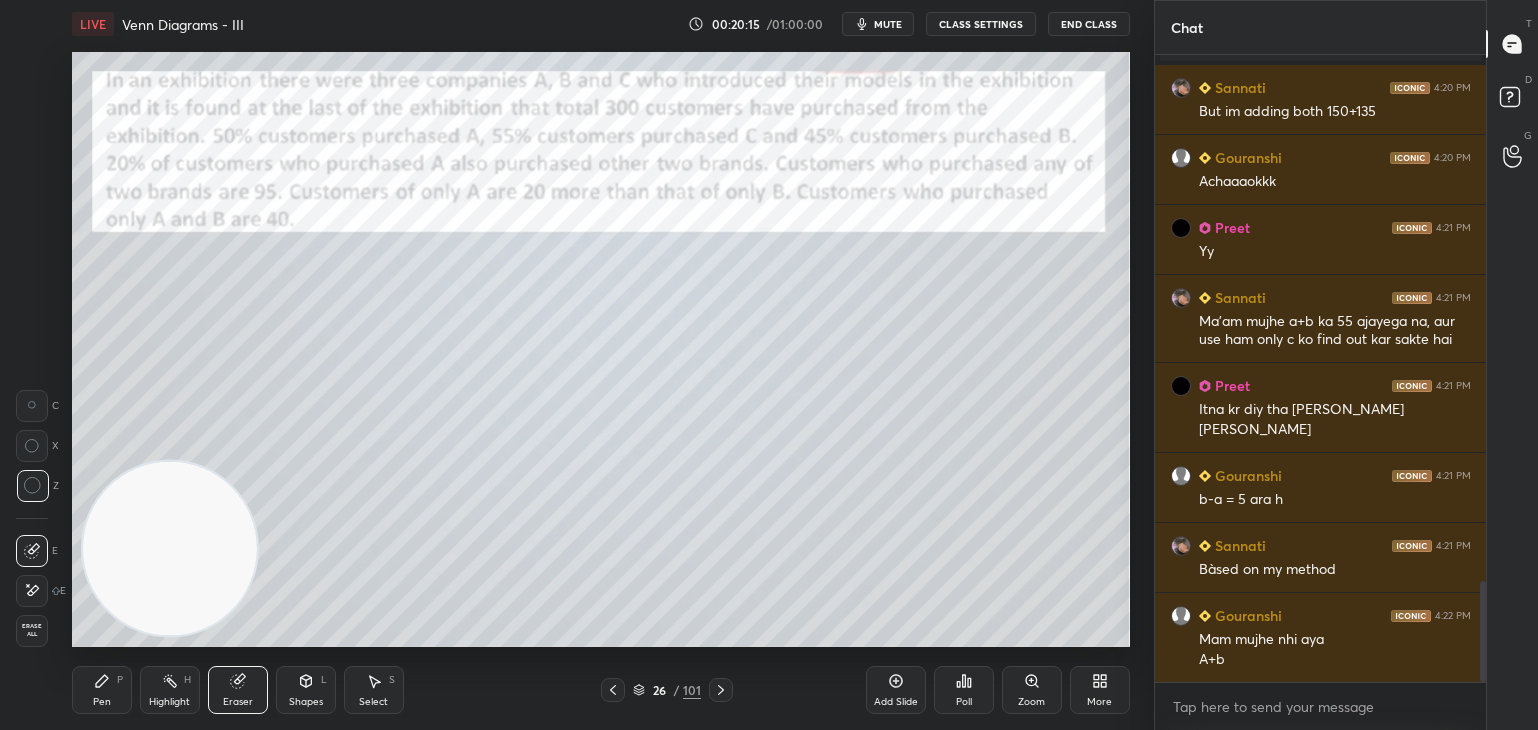 click on "Pen P" at bounding box center [102, 690] 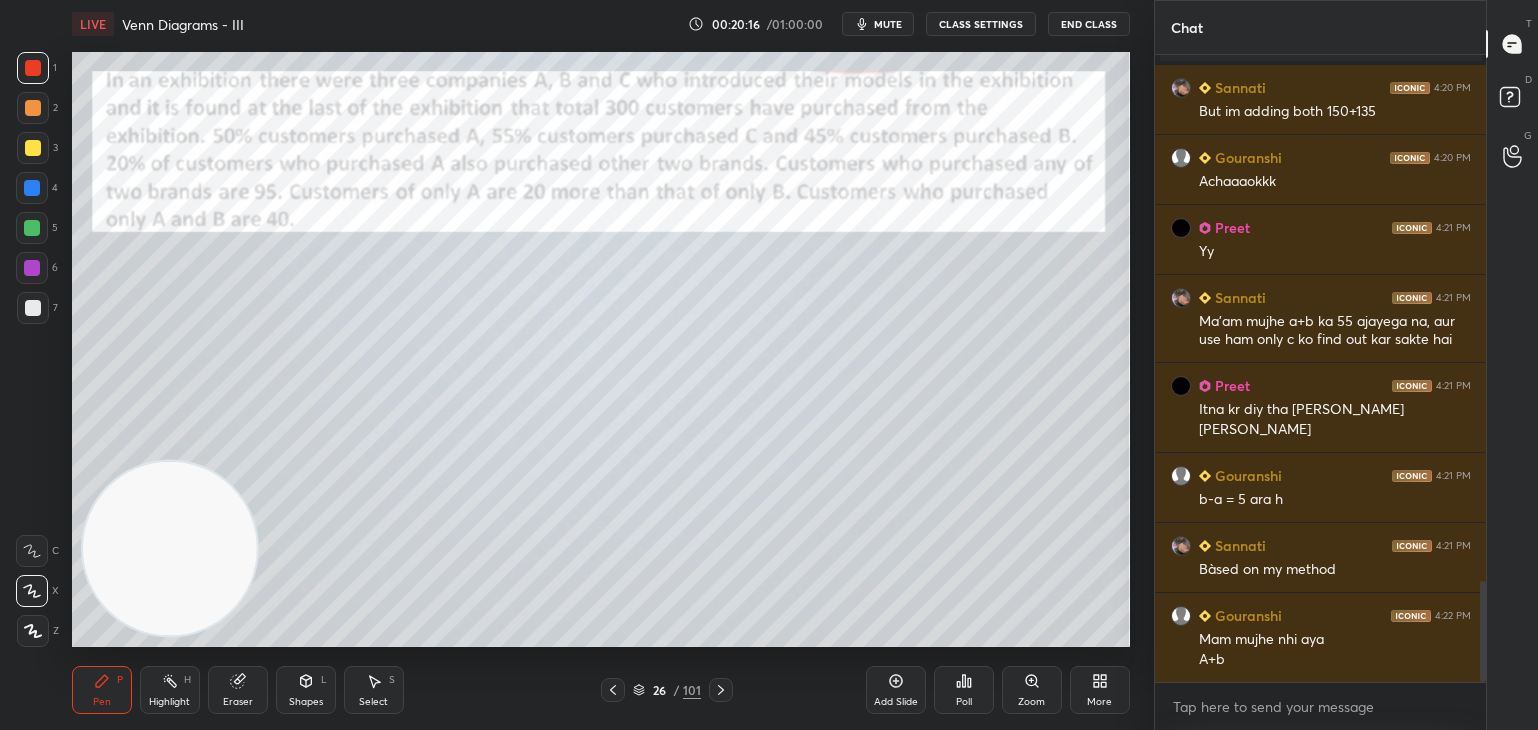 click at bounding box center [33, 308] 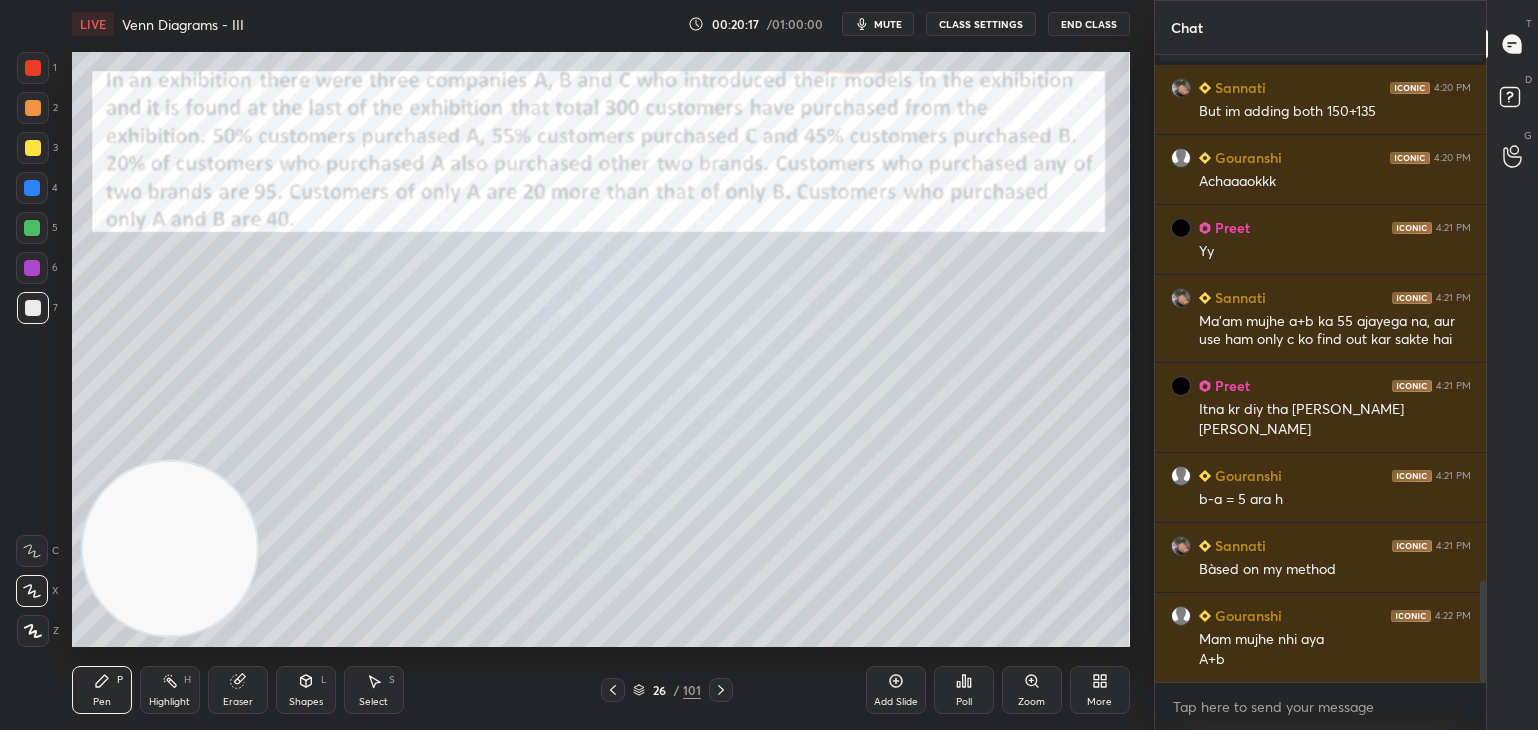 scroll, scrollTop: 3340, scrollLeft: 0, axis: vertical 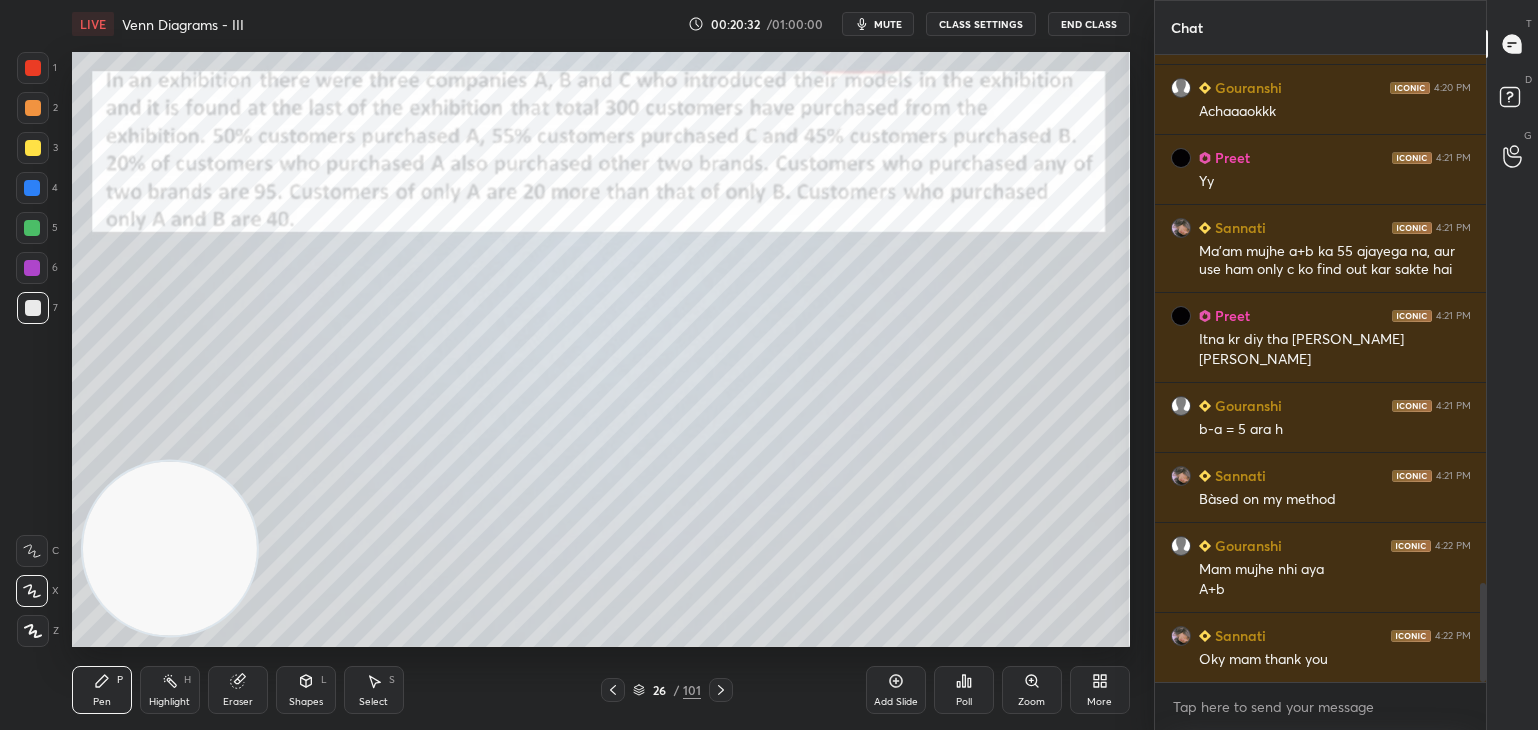 click on "Eraser" at bounding box center [238, 690] 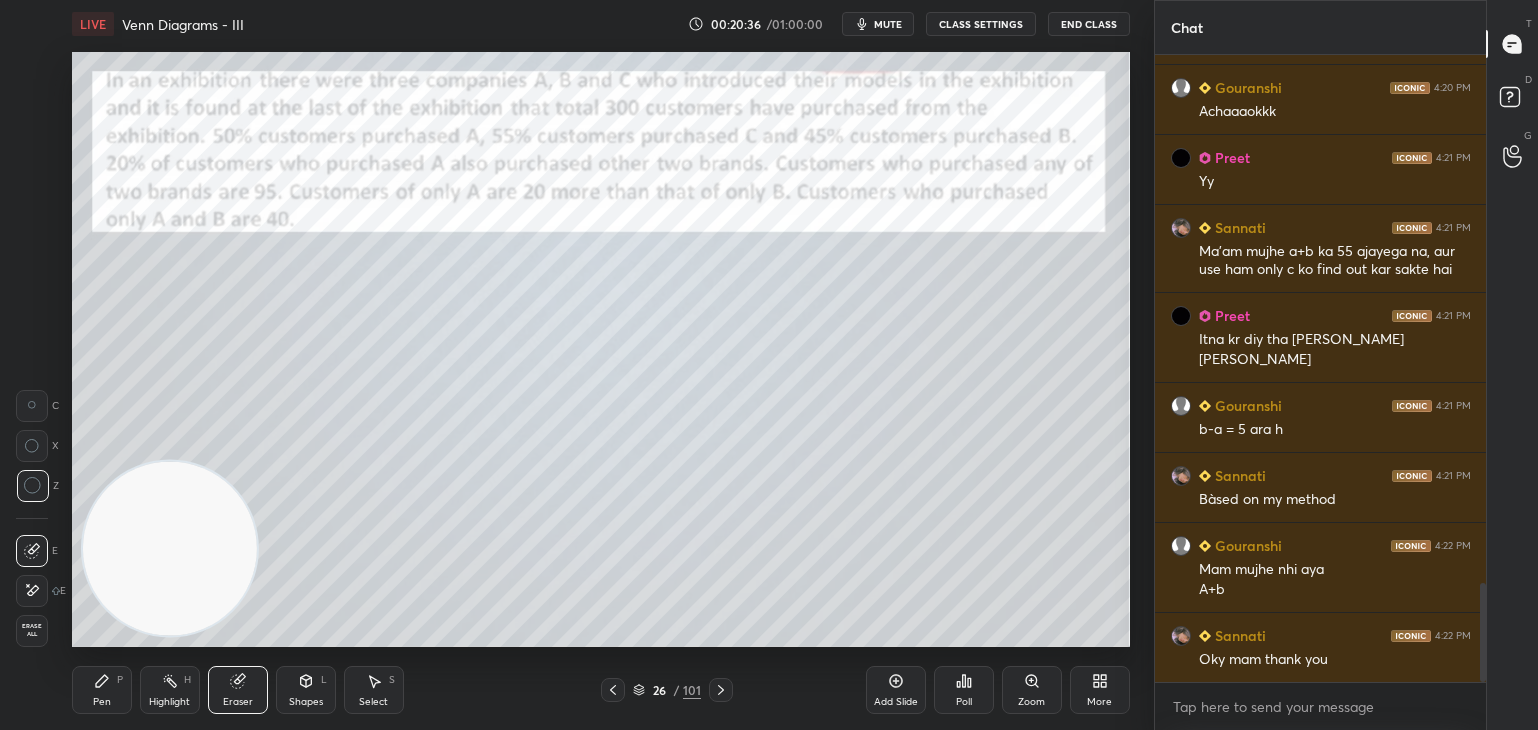 click on "Pen P" at bounding box center (102, 690) 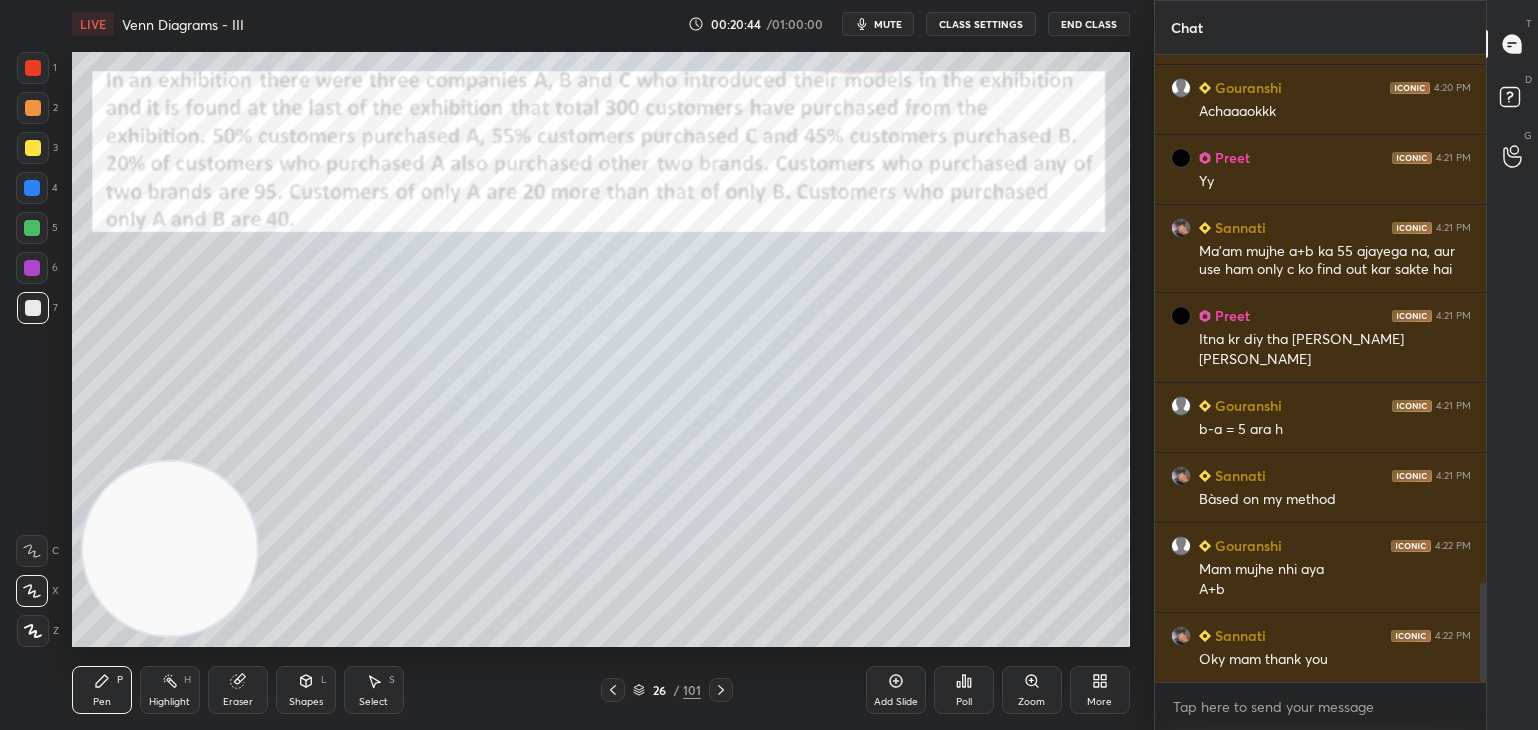 click on "Eraser" at bounding box center [238, 690] 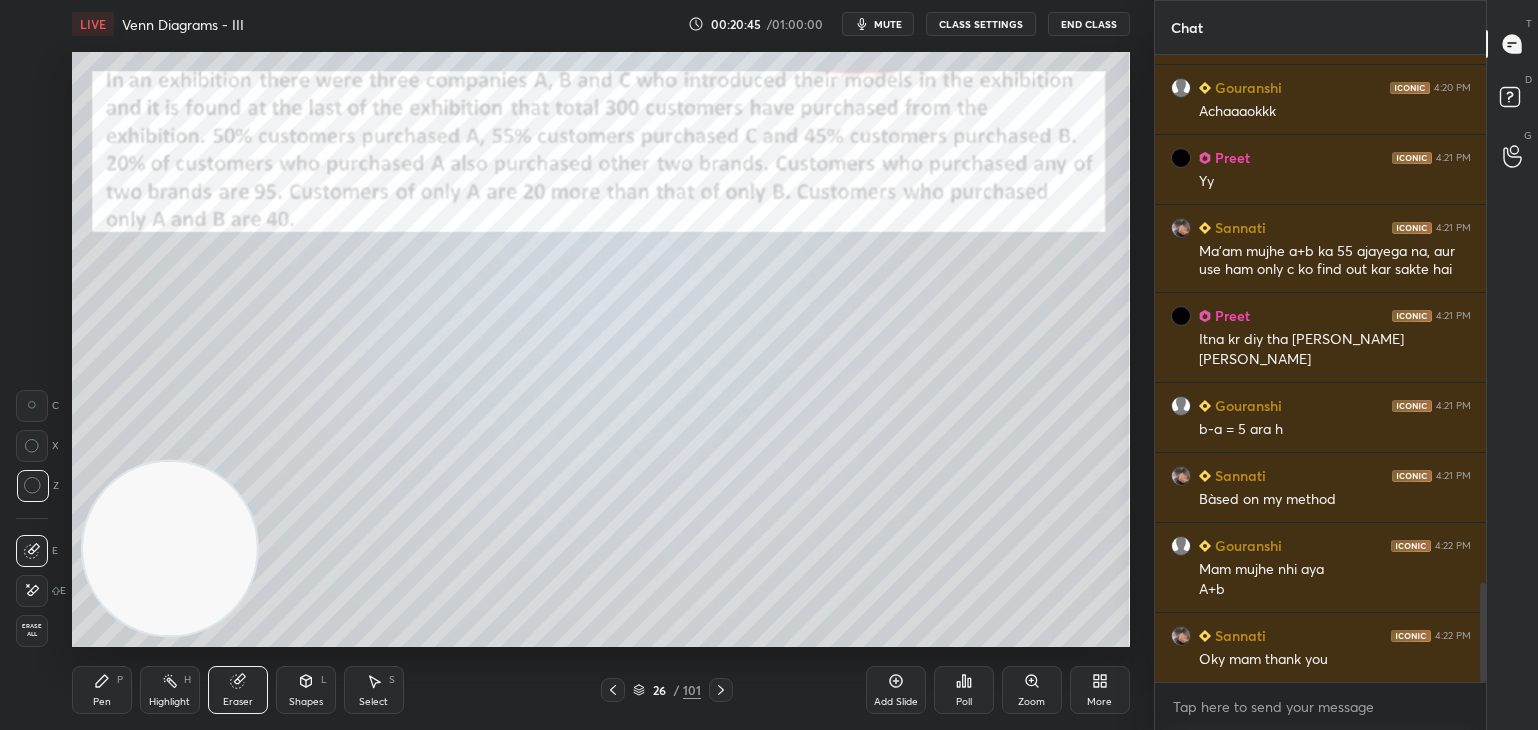 click on "Highlight" at bounding box center (169, 702) 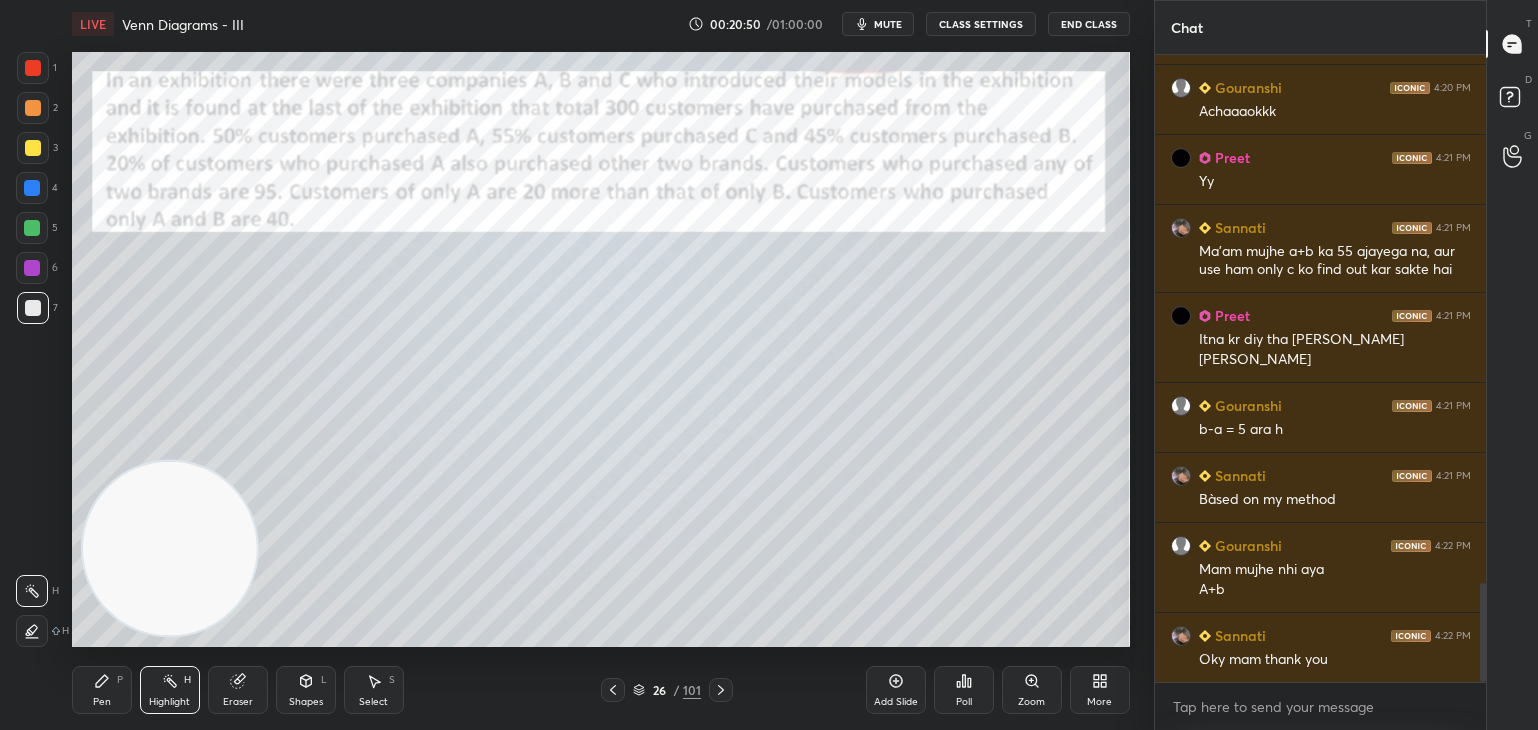 click on "Eraser" at bounding box center [238, 702] 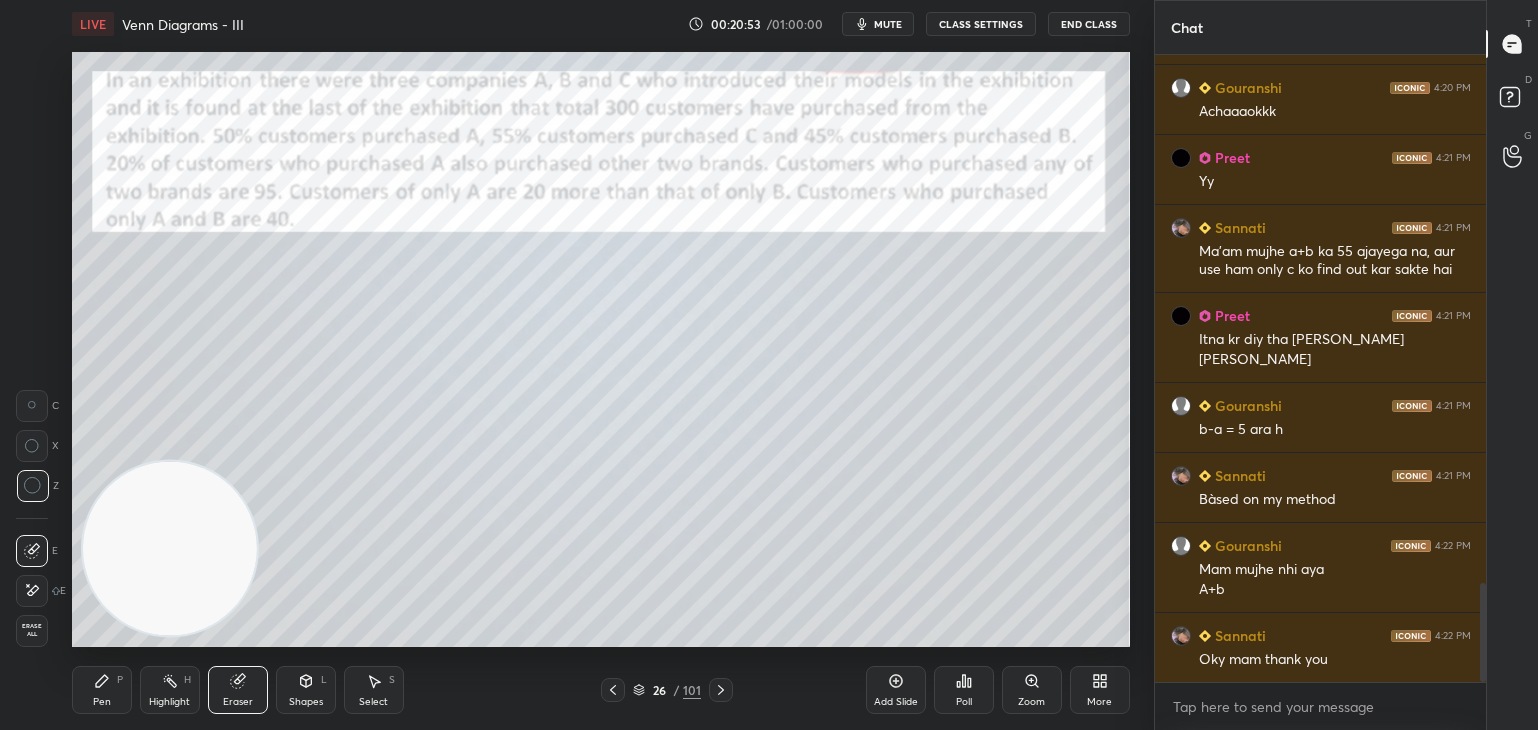click on "Pen" at bounding box center (102, 702) 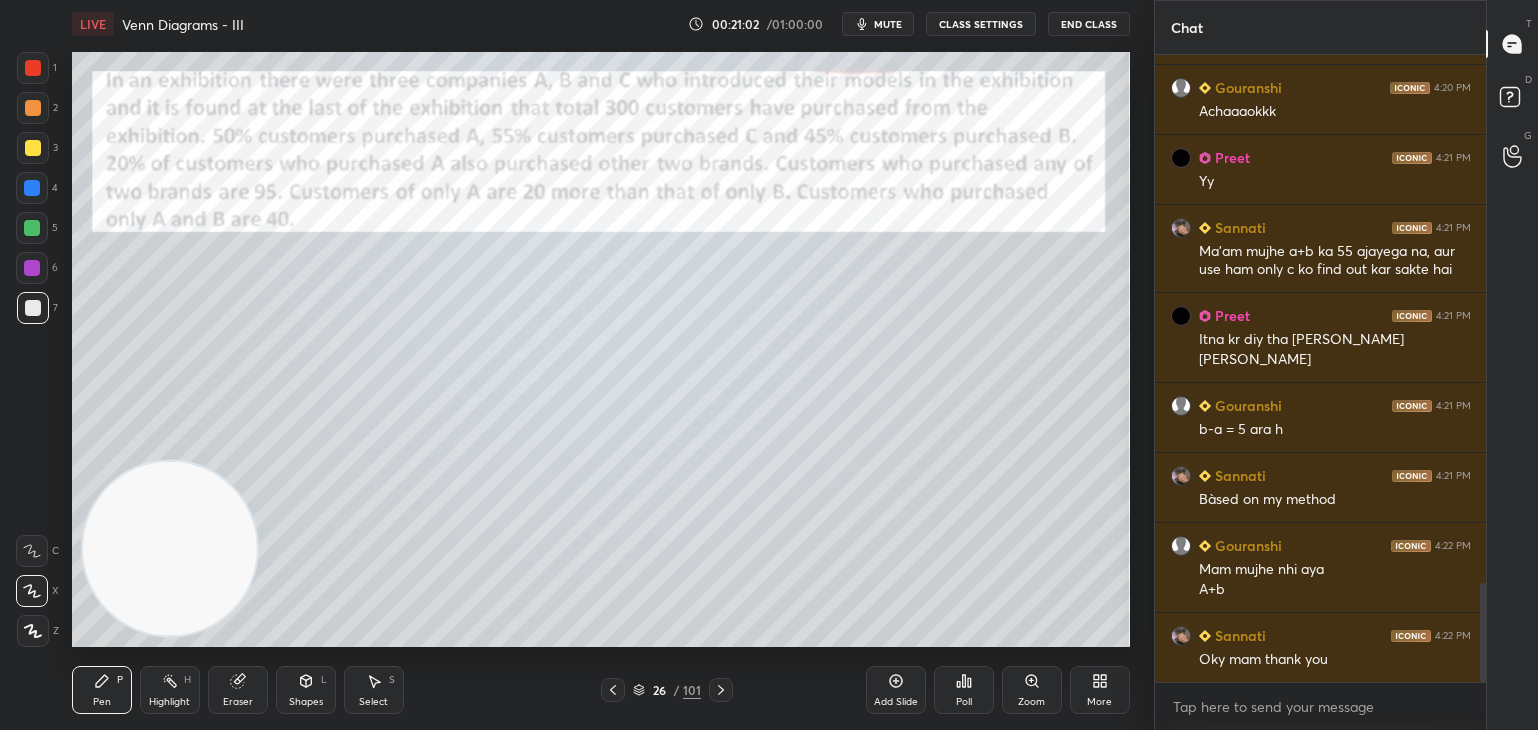 scroll, scrollTop: 3410, scrollLeft: 0, axis: vertical 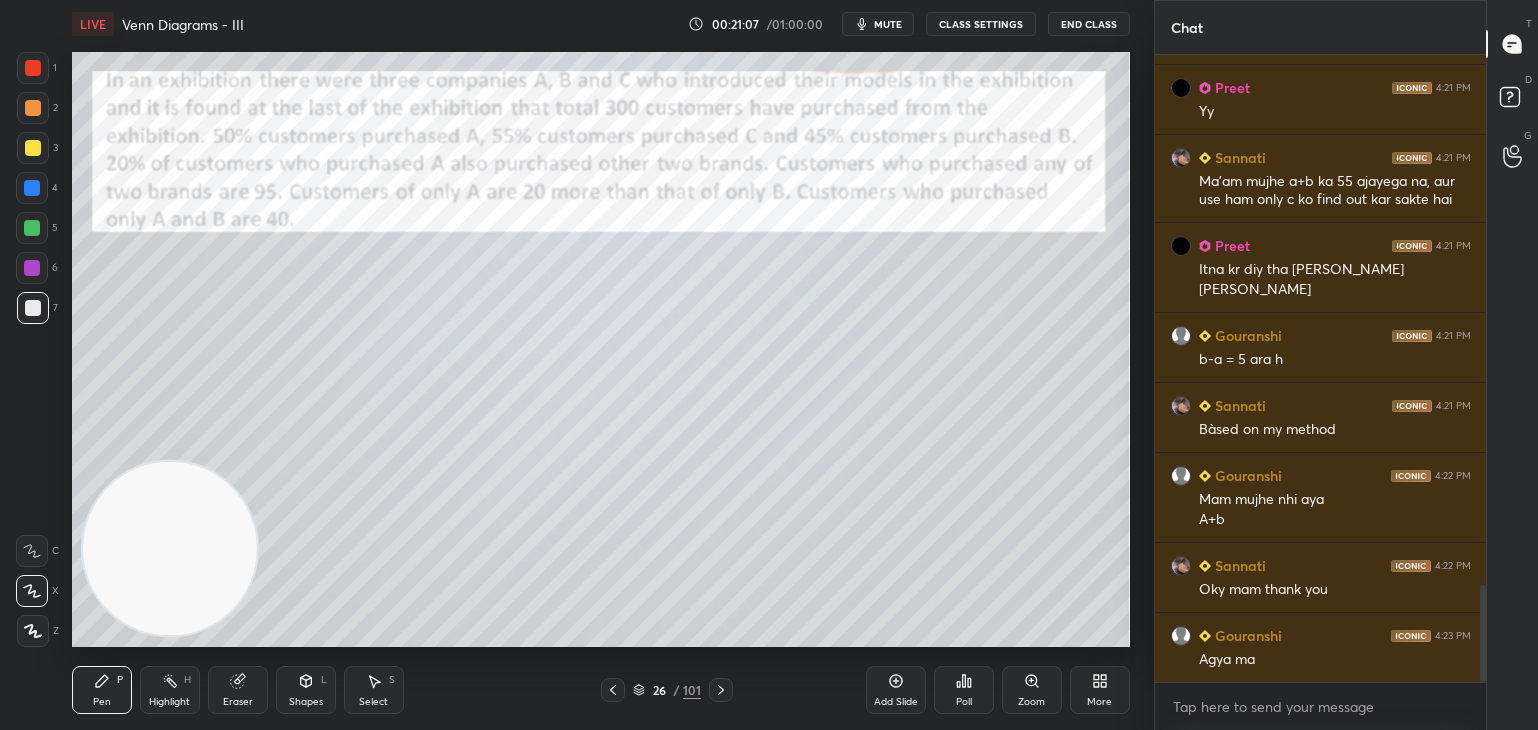 click on "Eraser" at bounding box center (238, 690) 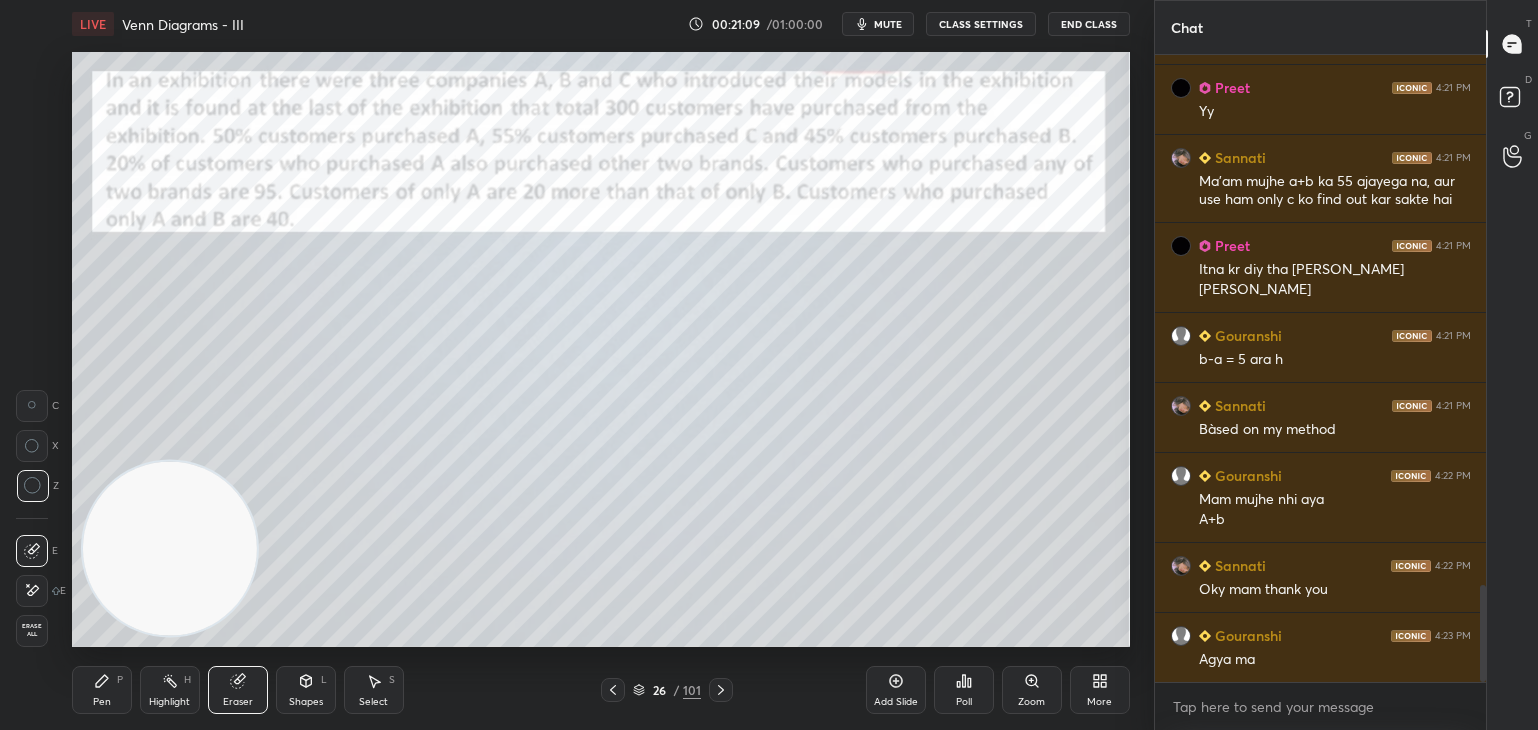 click on "Pen P" at bounding box center (102, 690) 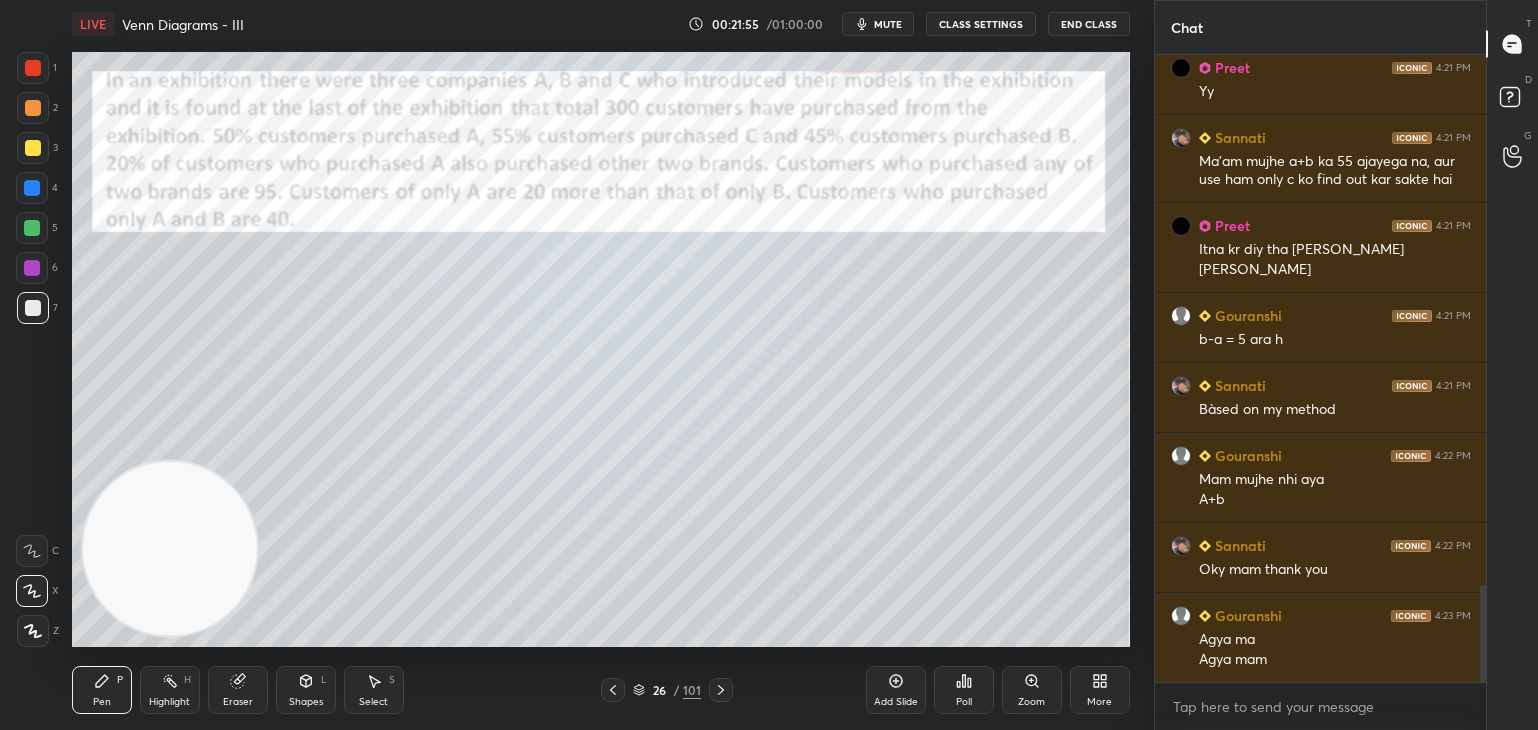 scroll, scrollTop: 3500, scrollLeft: 0, axis: vertical 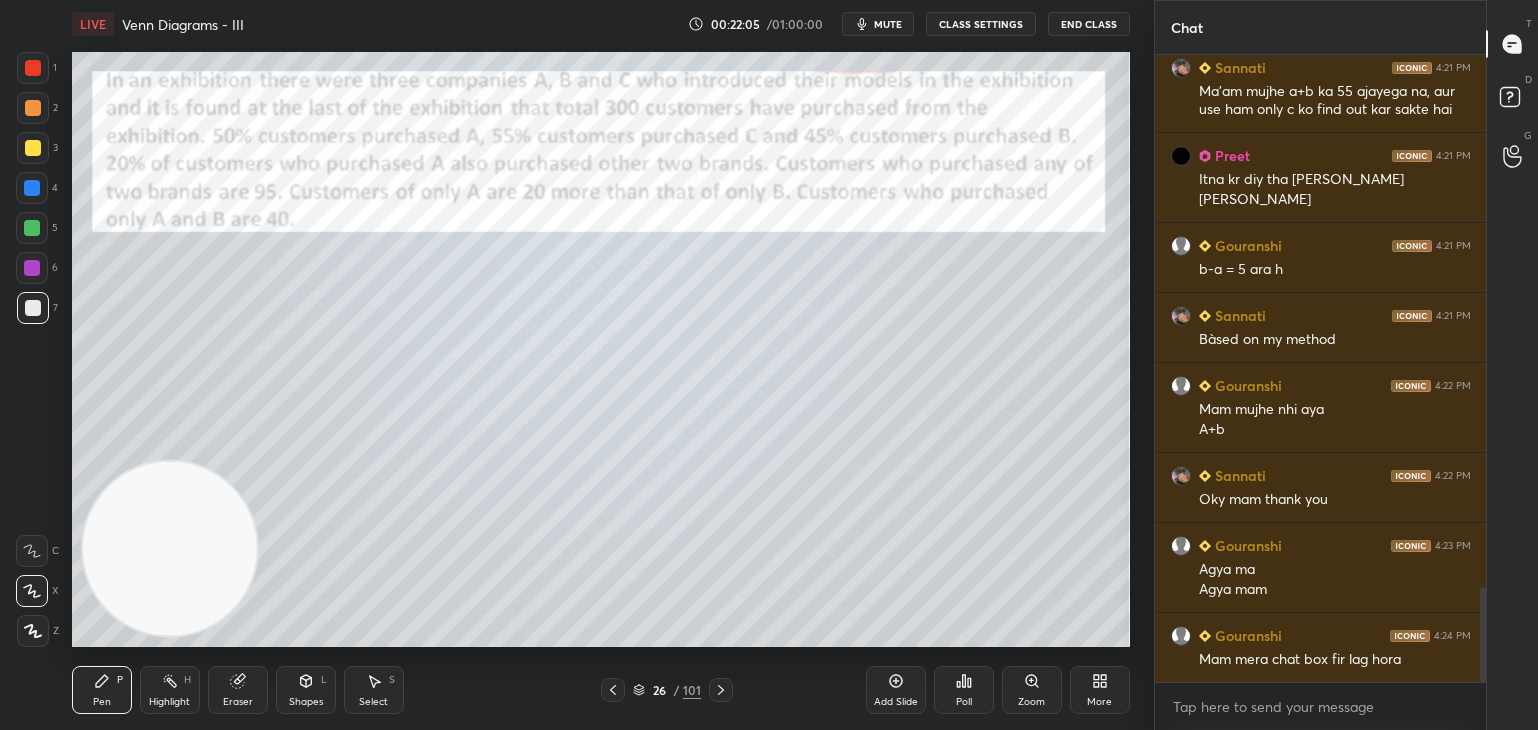 click at bounding box center (32, 268) 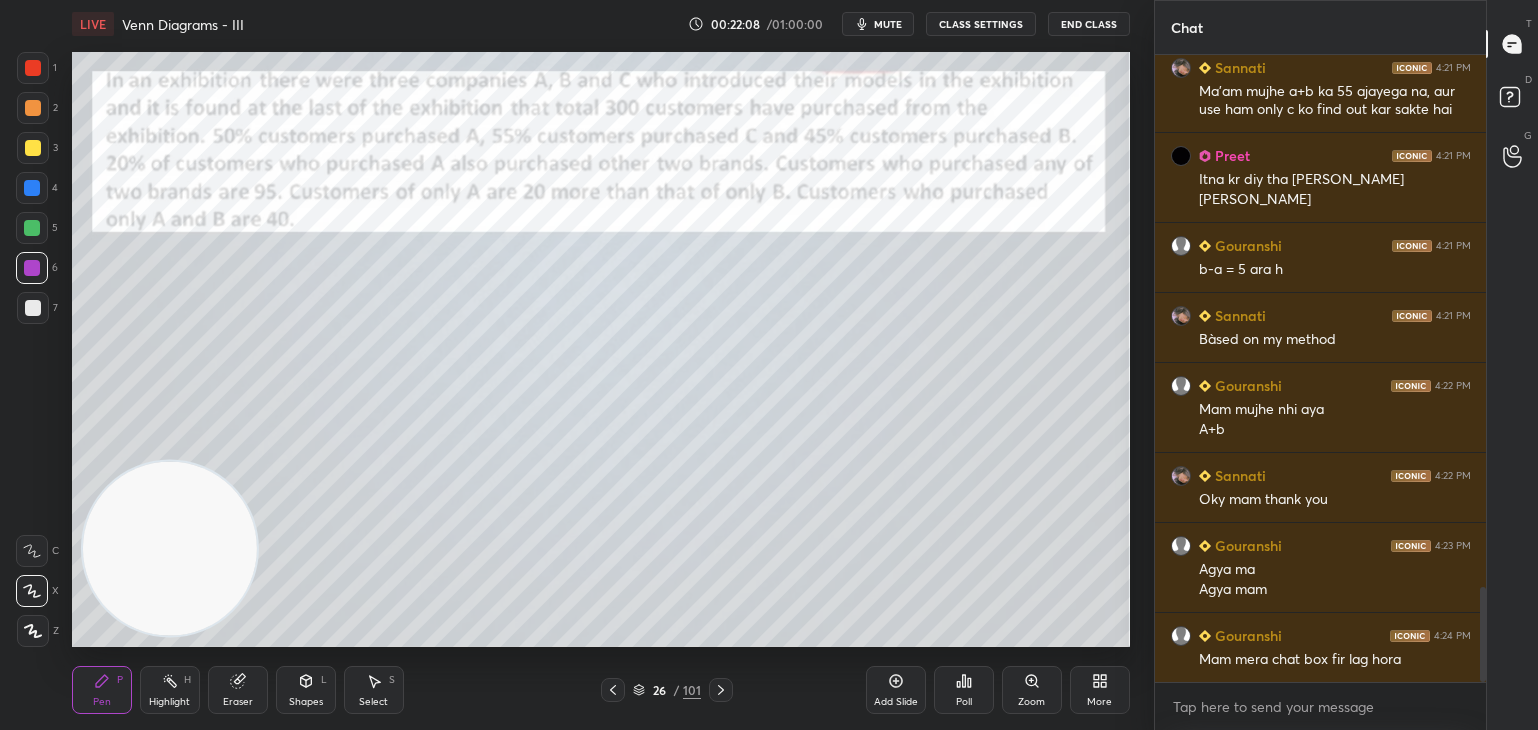 click on "Eraser" at bounding box center [238, 690] 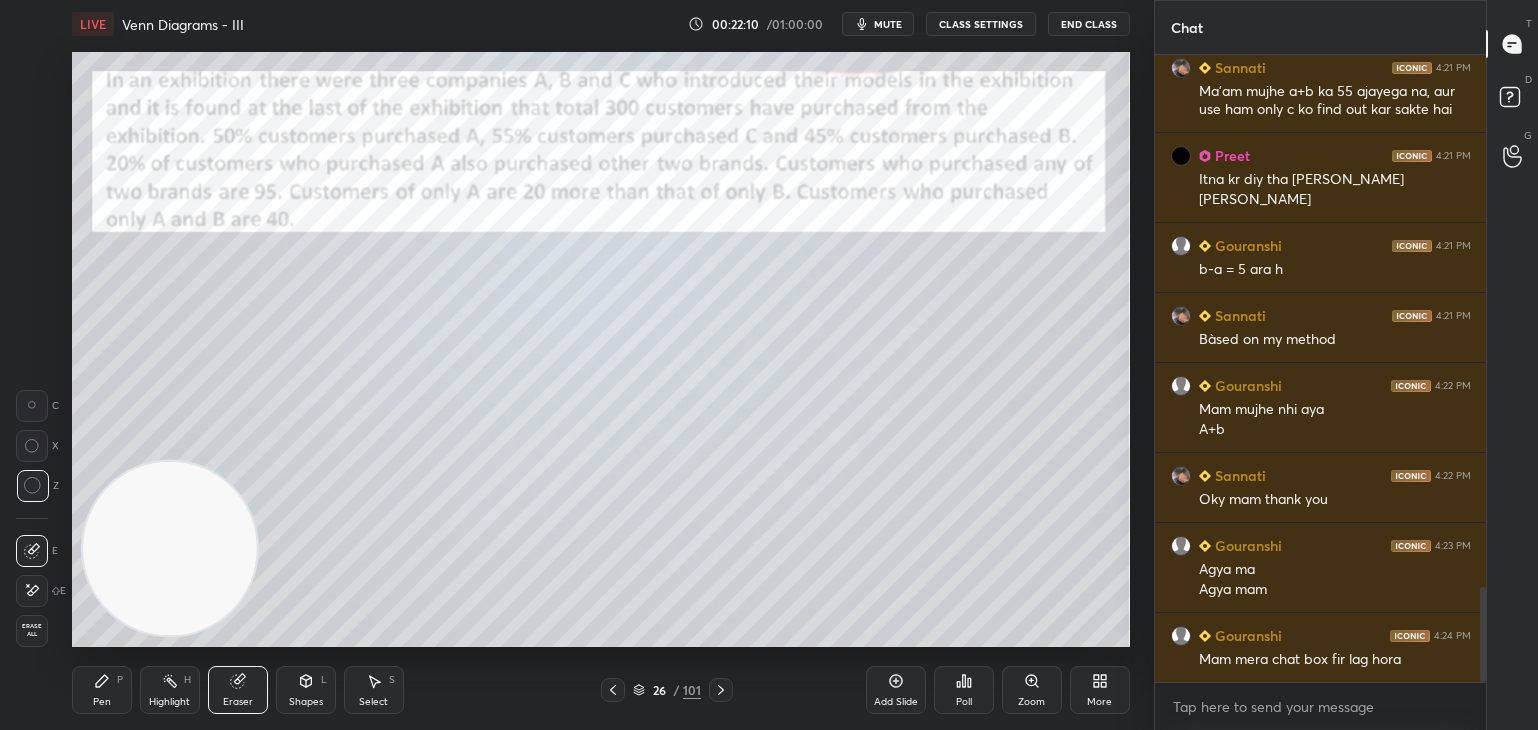 click on "Pen P" at bounding box center (102, 690) 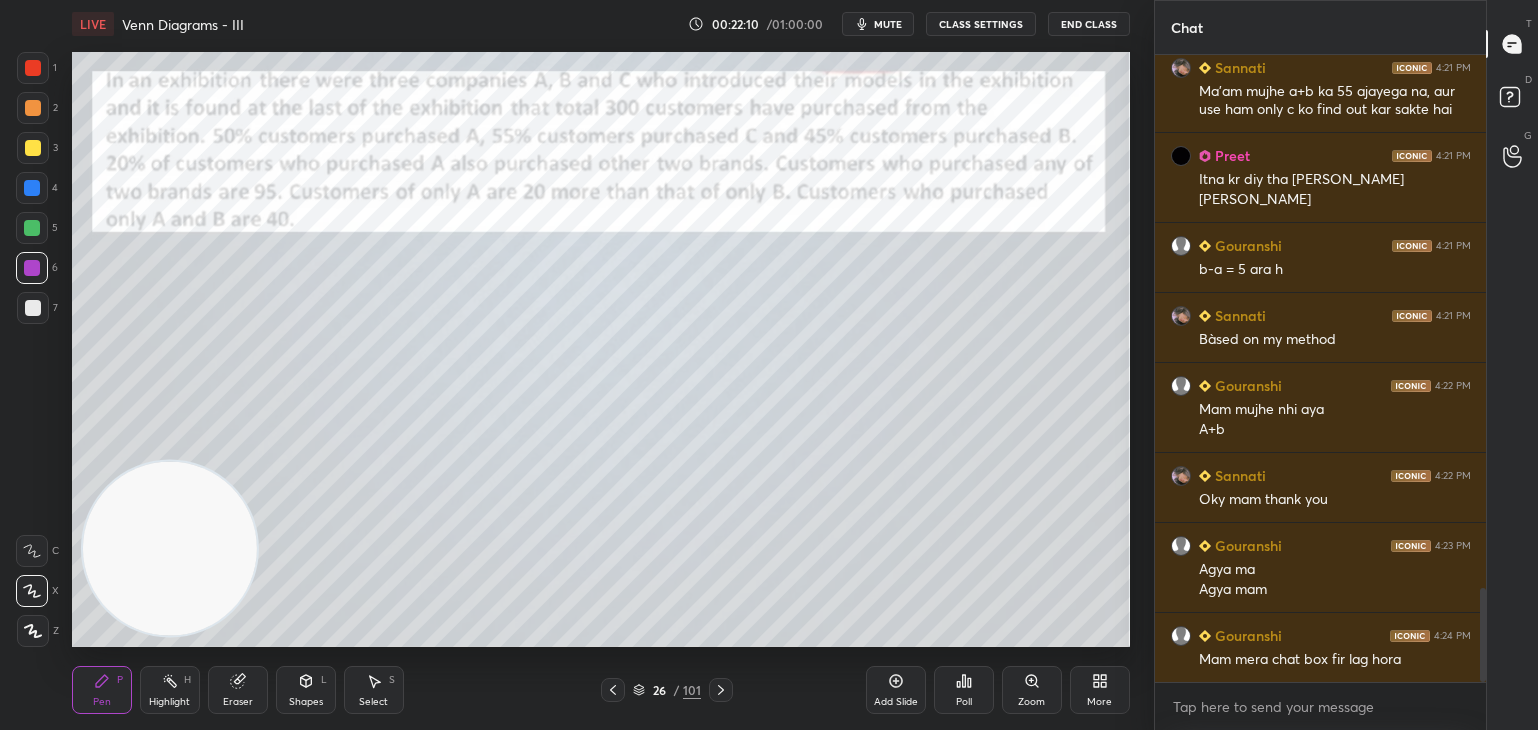 scroll, scrollTop: 3570, scrollLeft: 0, axis: vertical 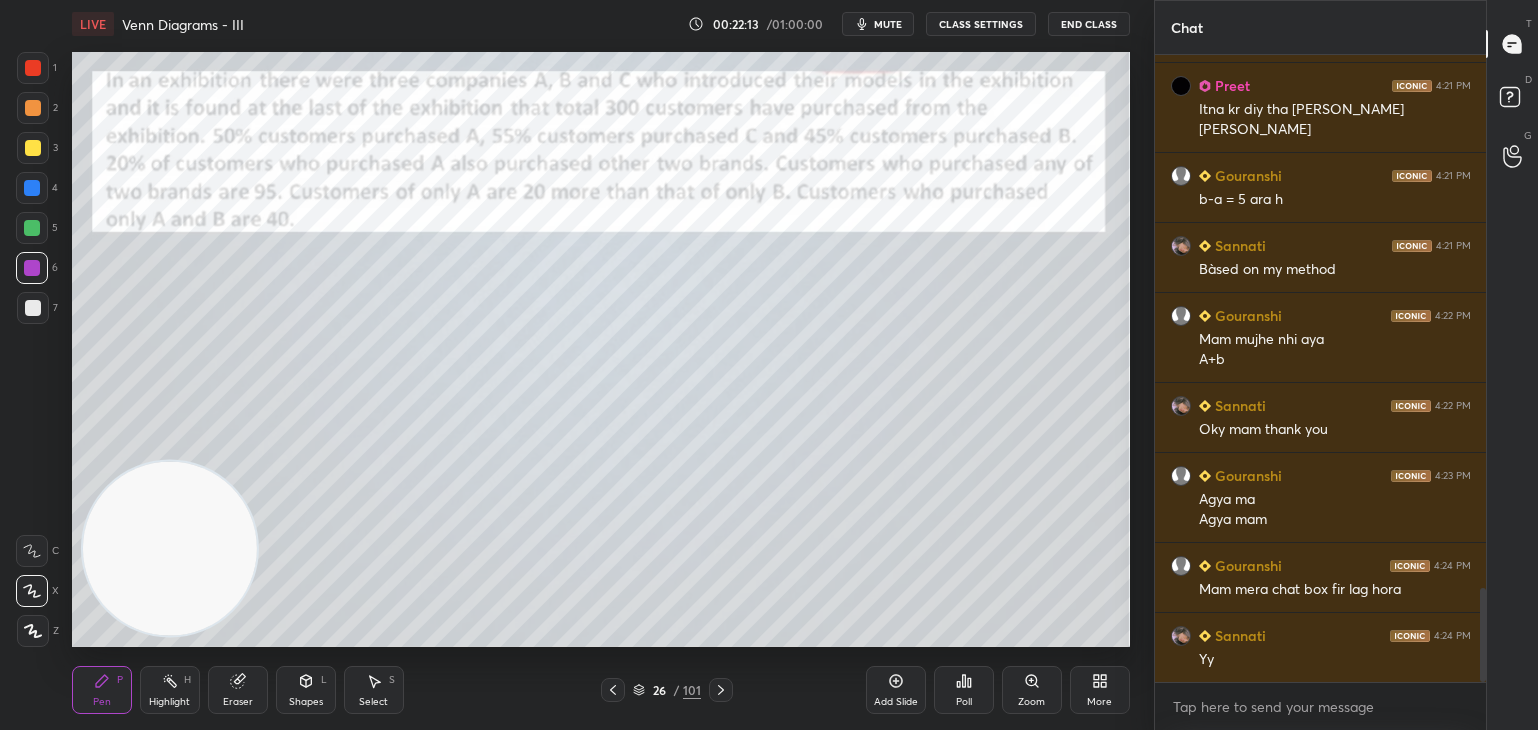 click at bounding box center (32, 188) 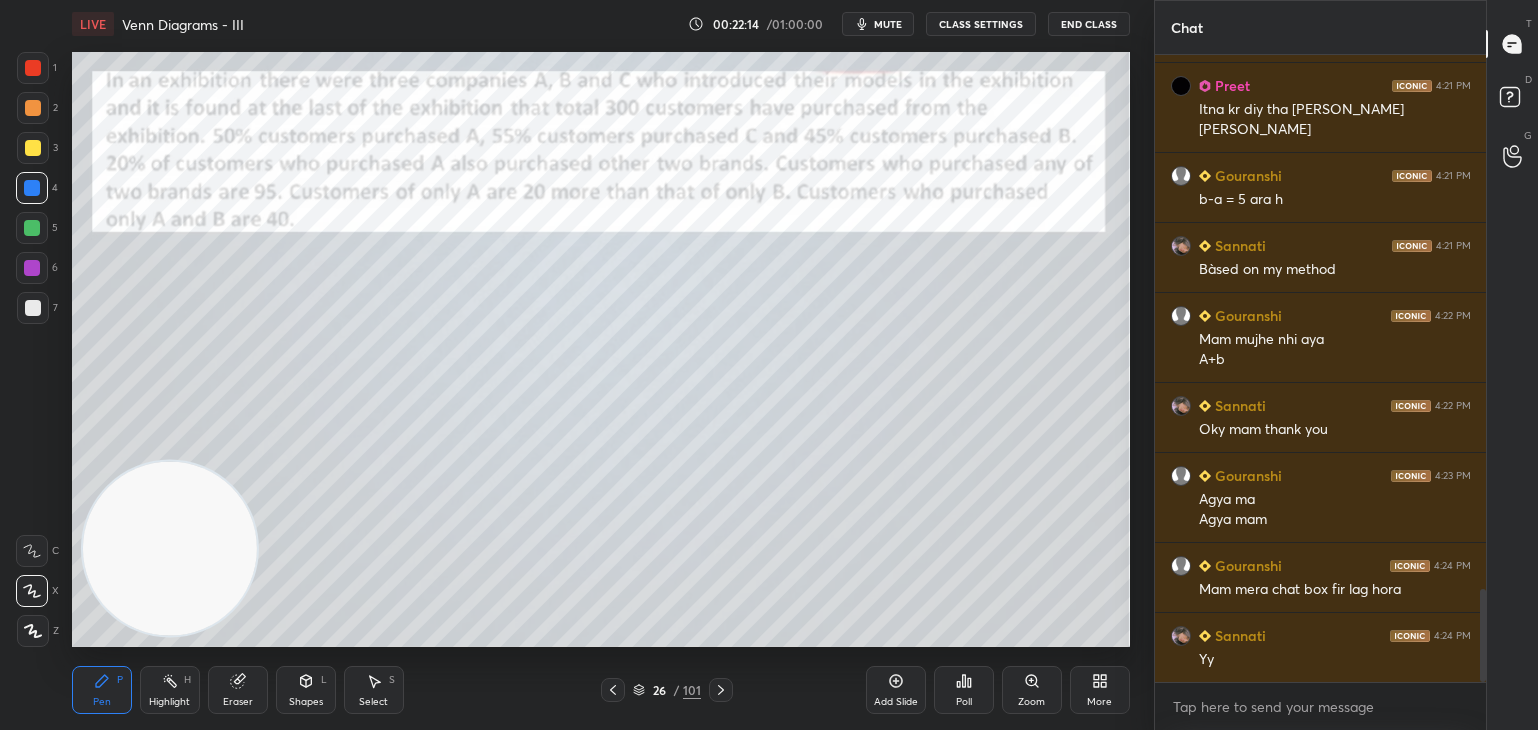scroll, scrollTop: 3618, scrollLeft: 0, axis: vertical 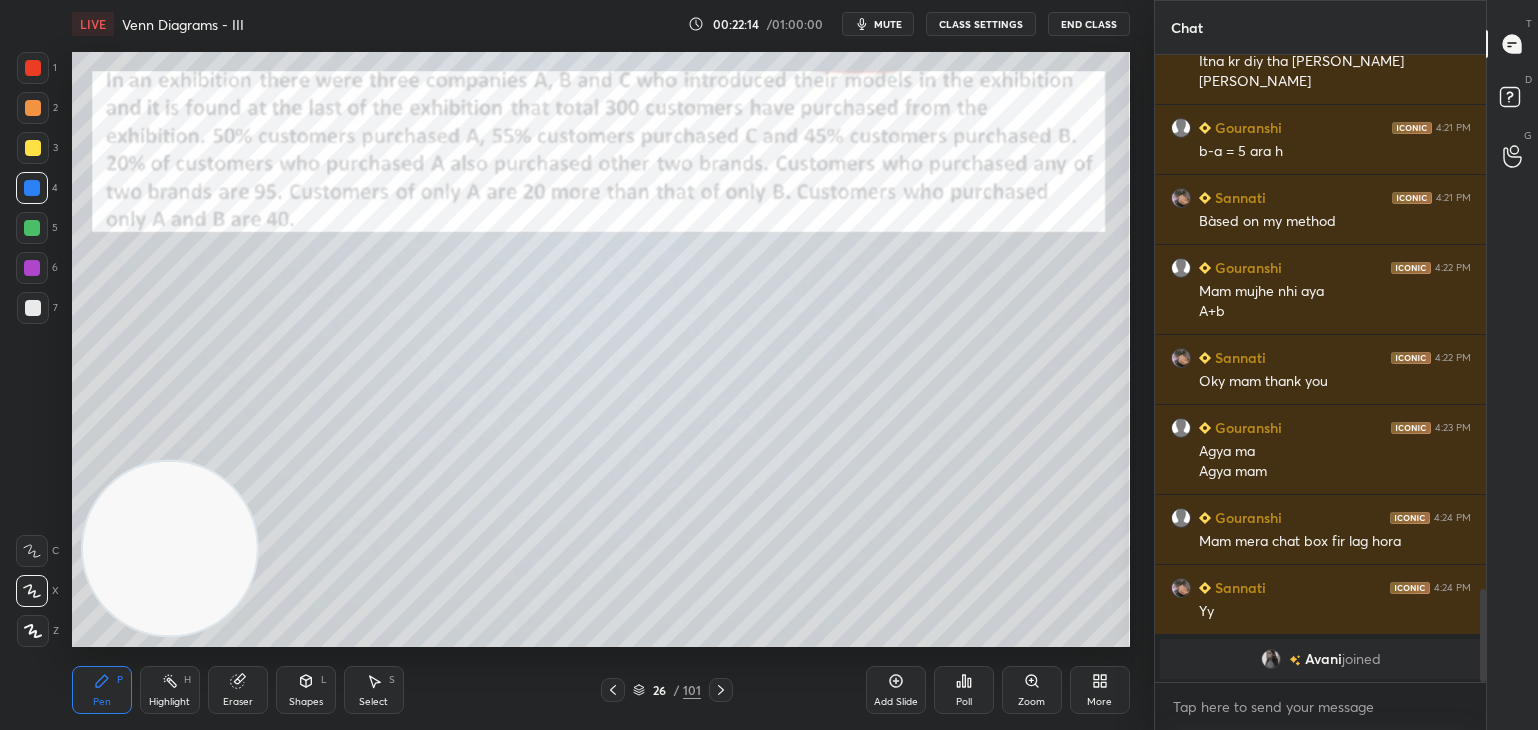 click 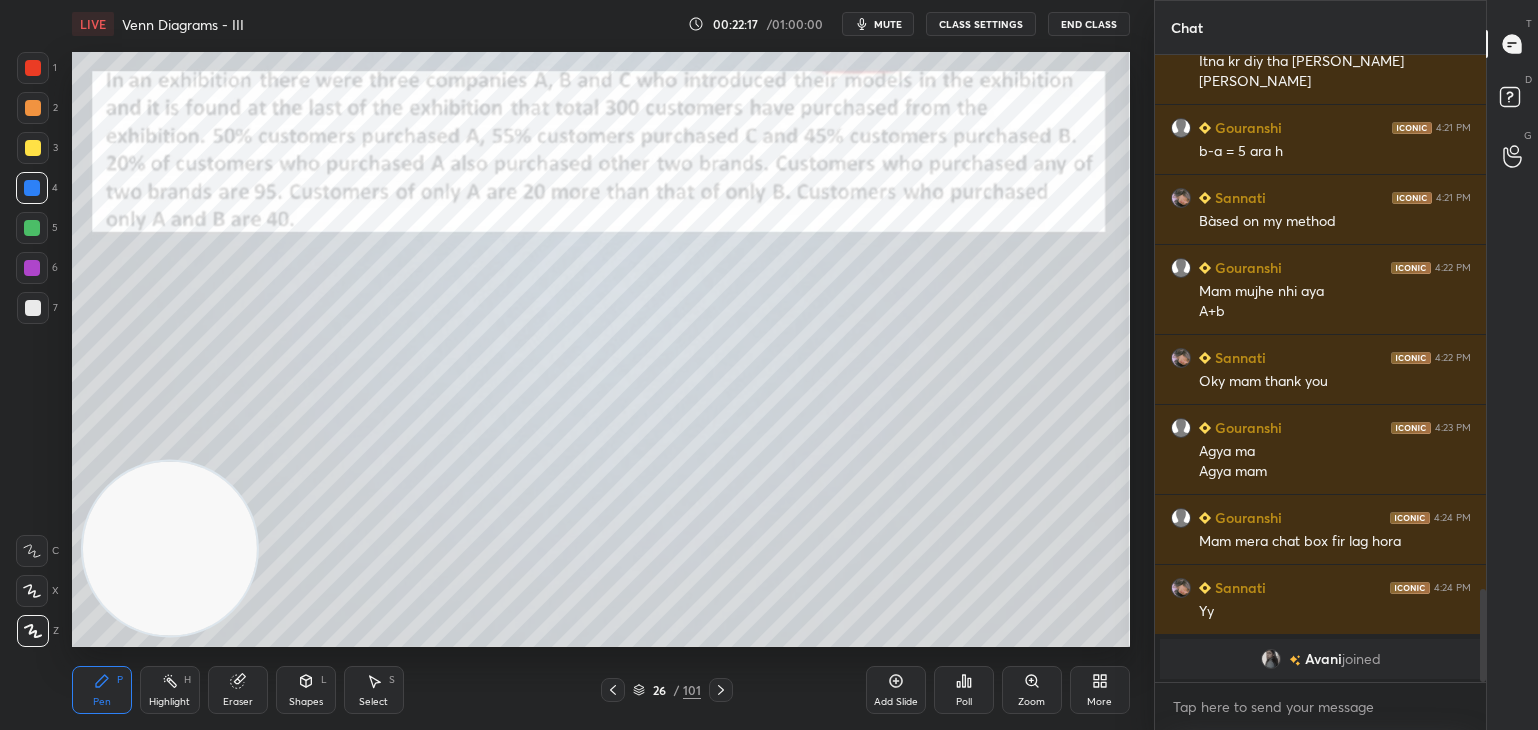 scroll, scrollTop: 3434, scrollLeft: 0, axis: vertical 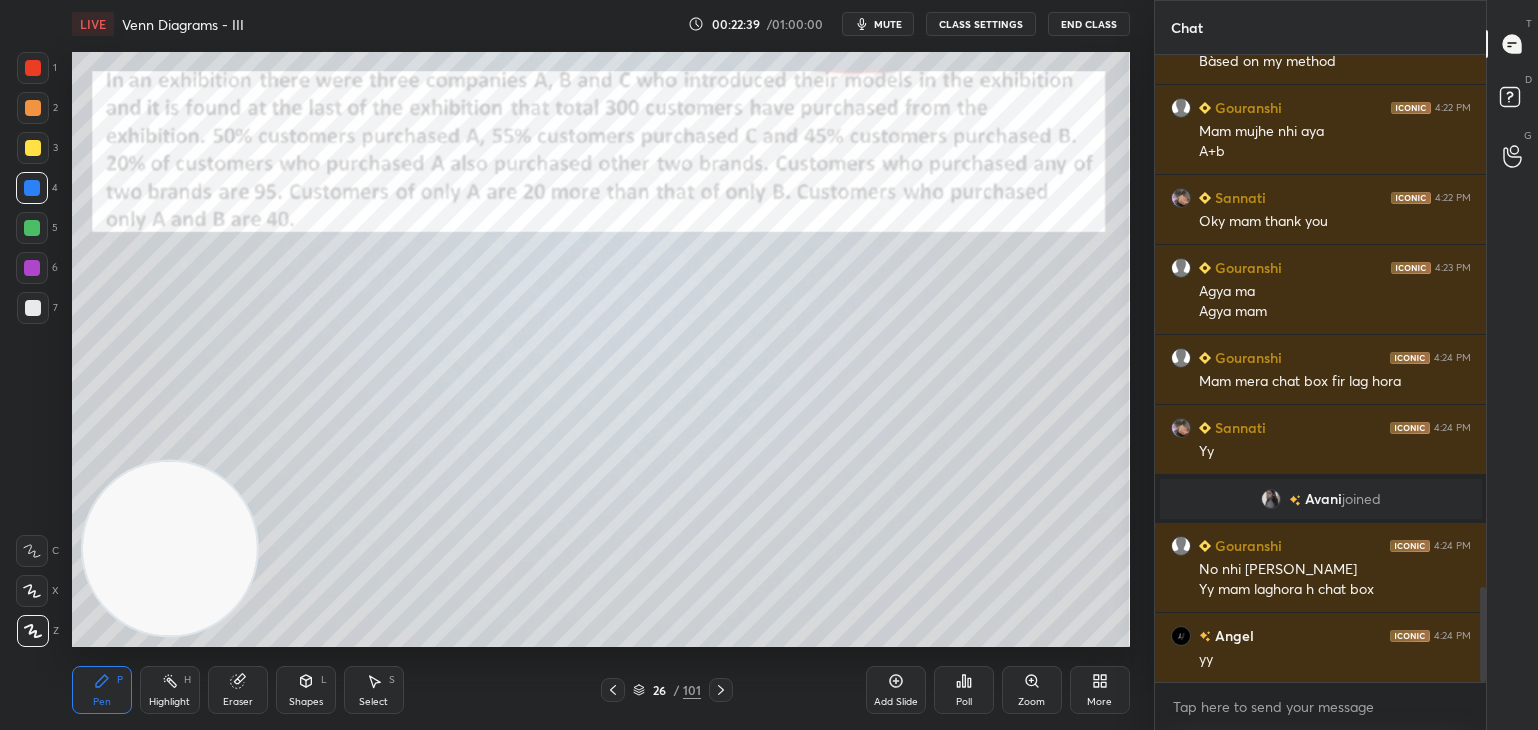 click on "Eraser" at bounding box center (238, 690) 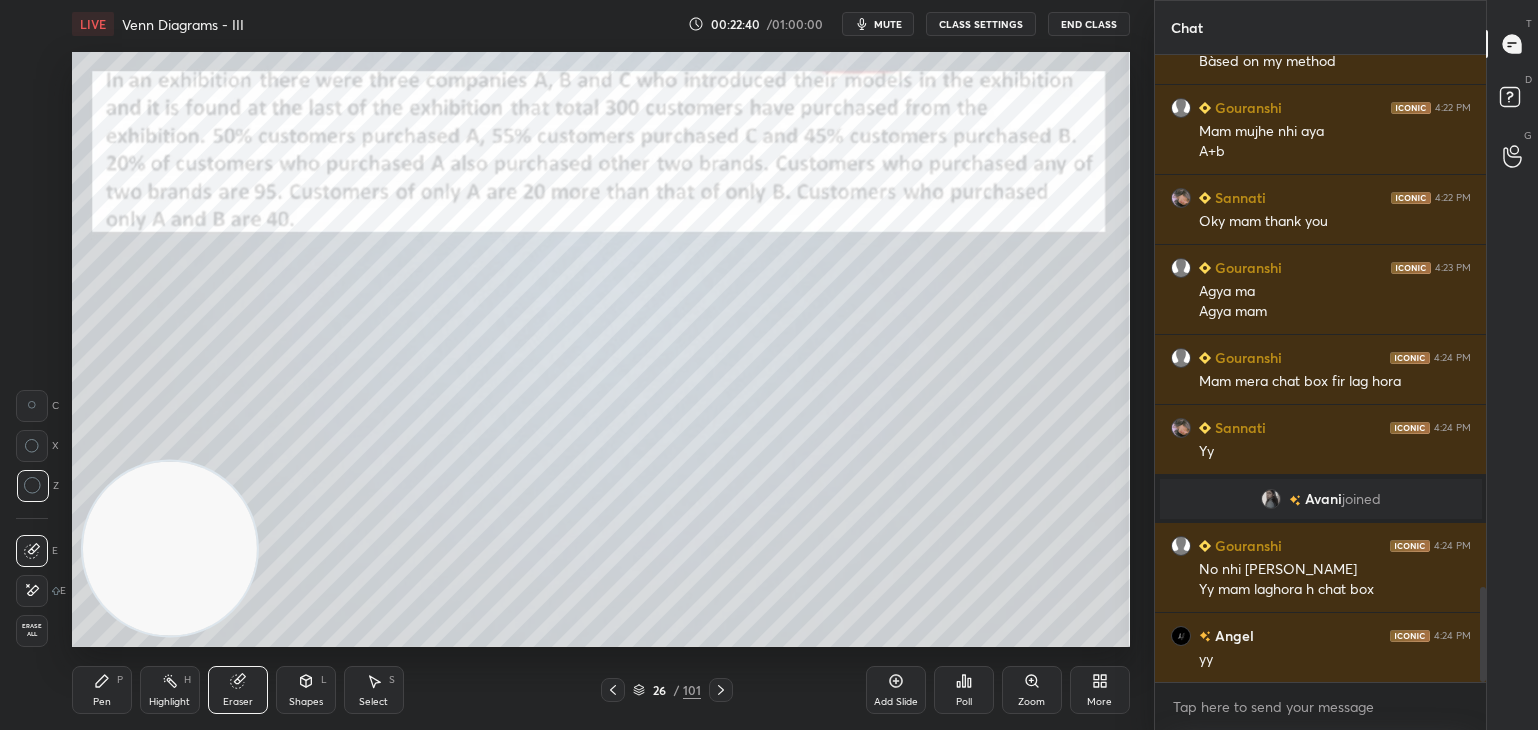 click on "Shapes L" at bounding box center [306, 690] 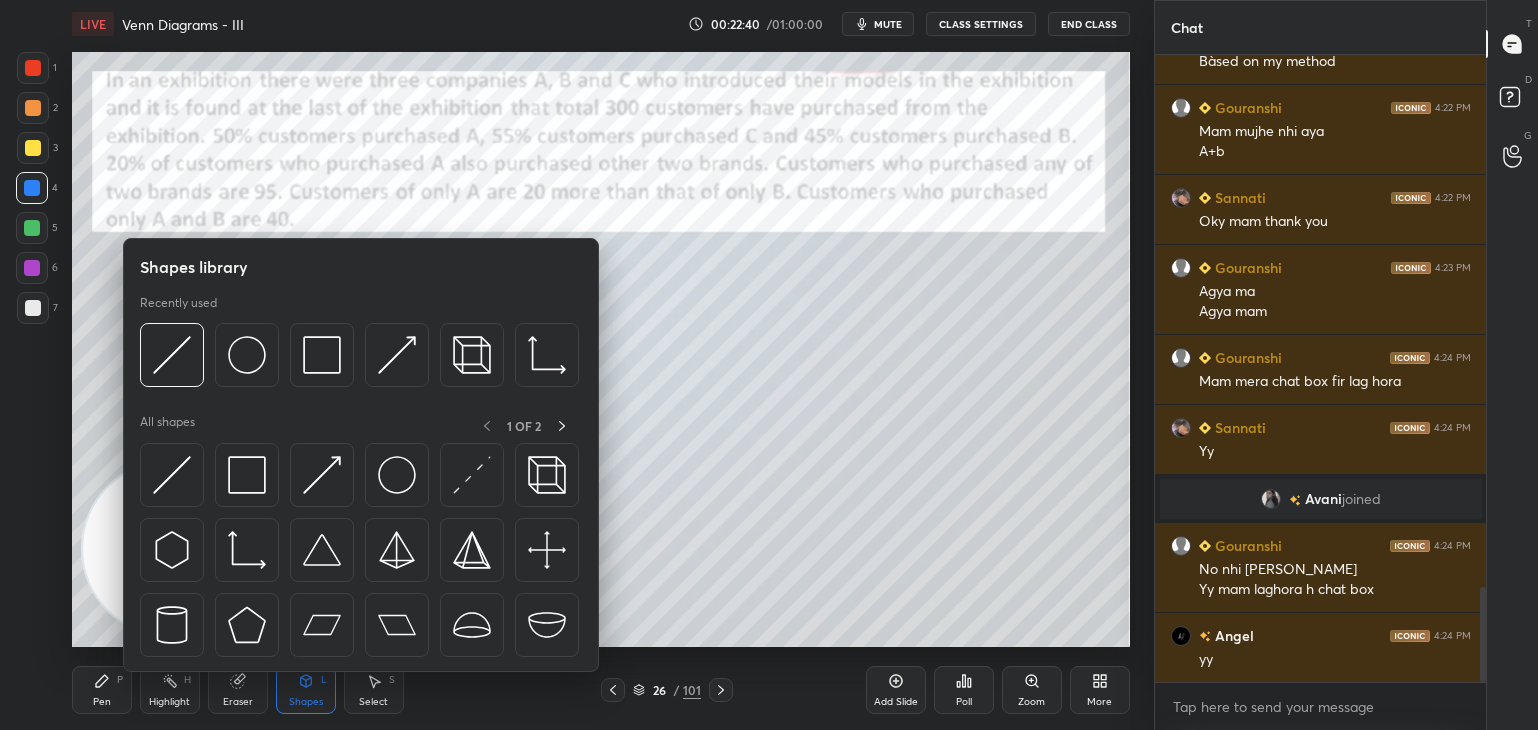 click on "Select S" at bounding box center (374, 690) 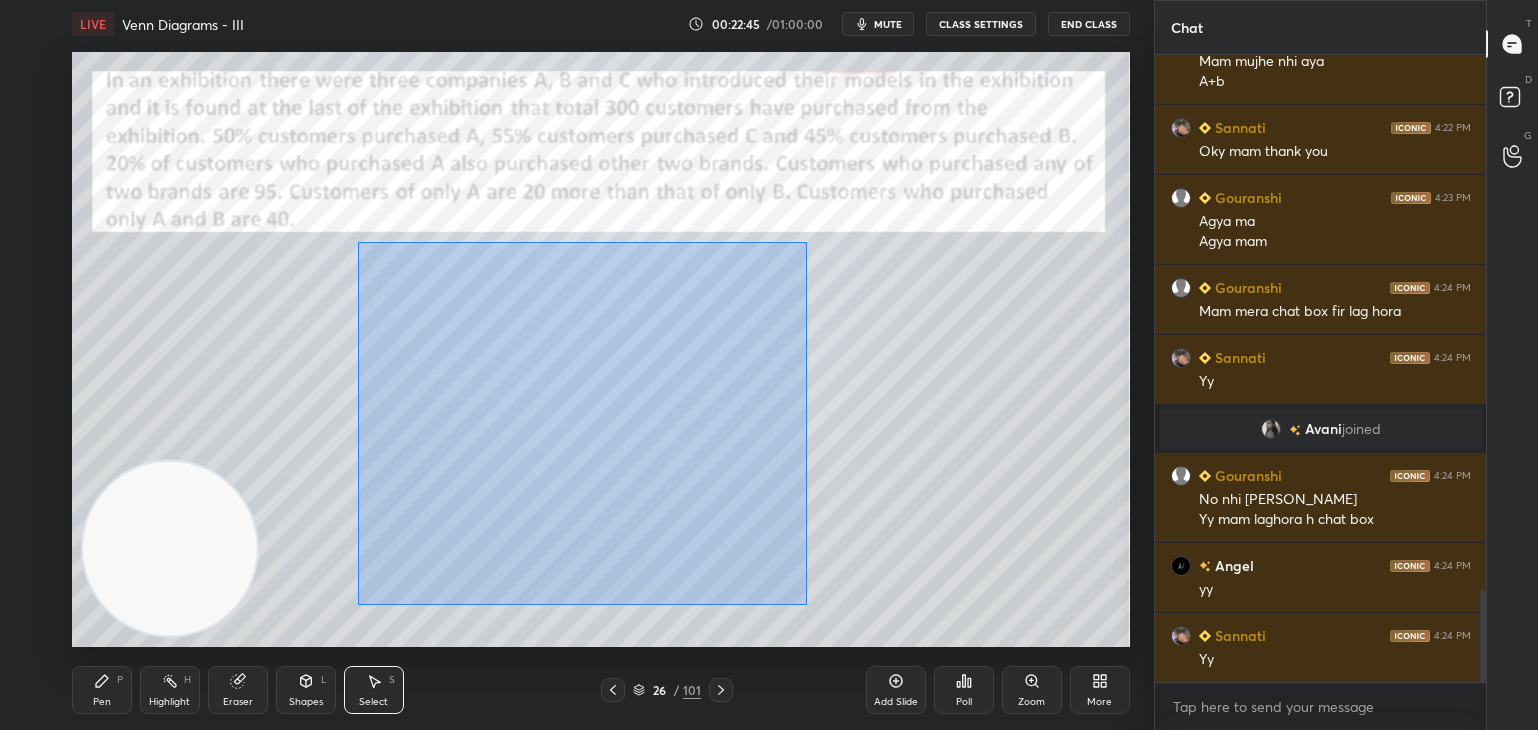 scroll, scrollTop: 3664, scrollLeft: 0, axis: vertical 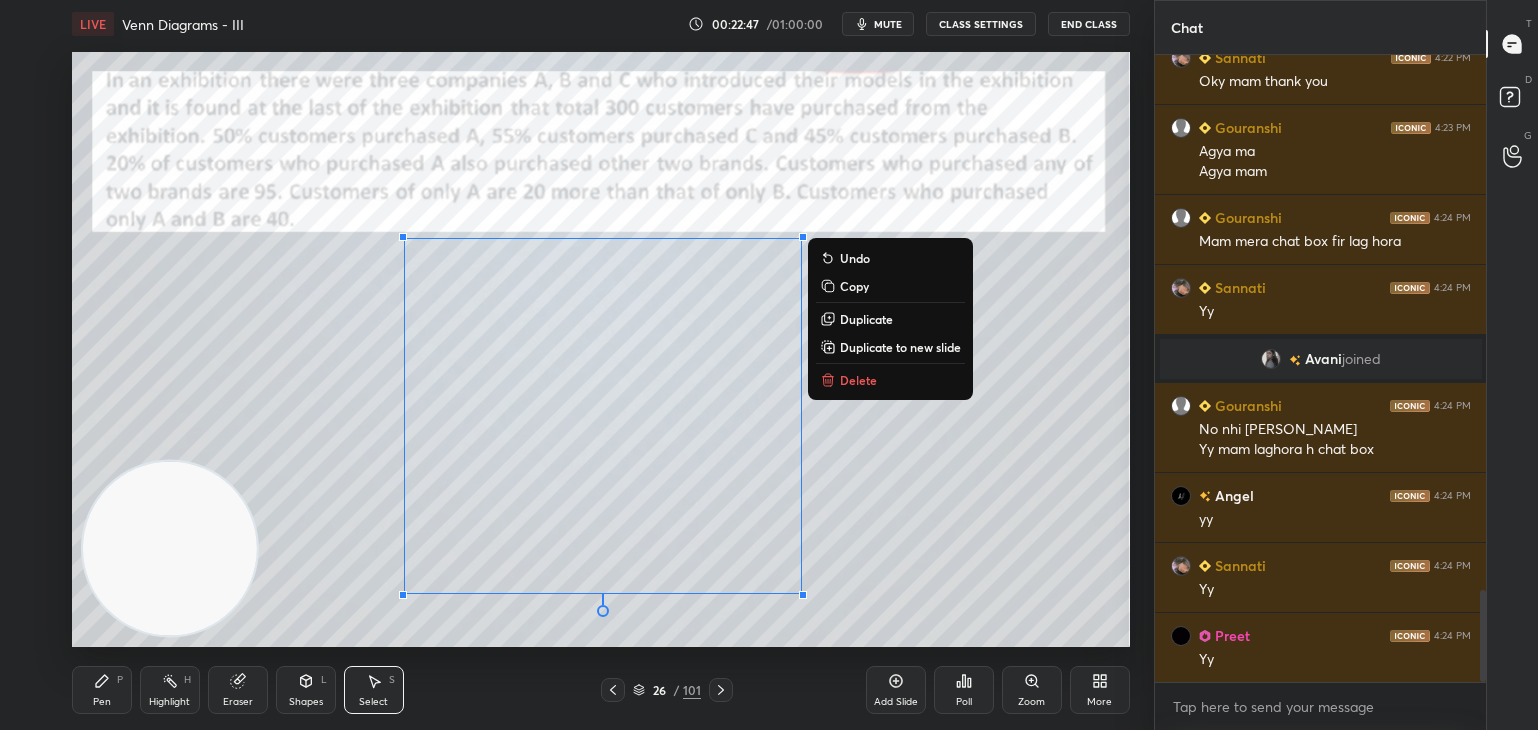 click on "Copy" at bounding box center [854, 286] 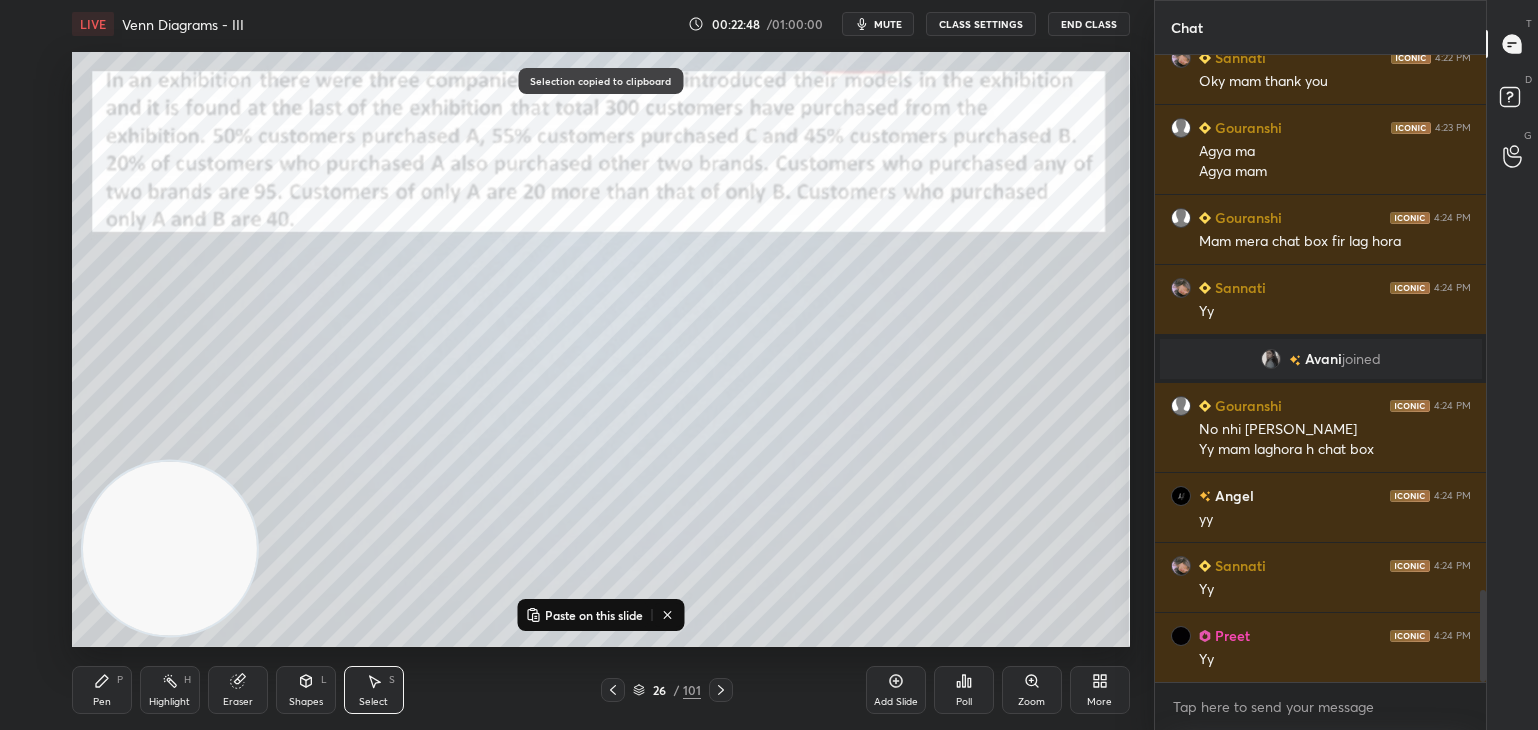 click 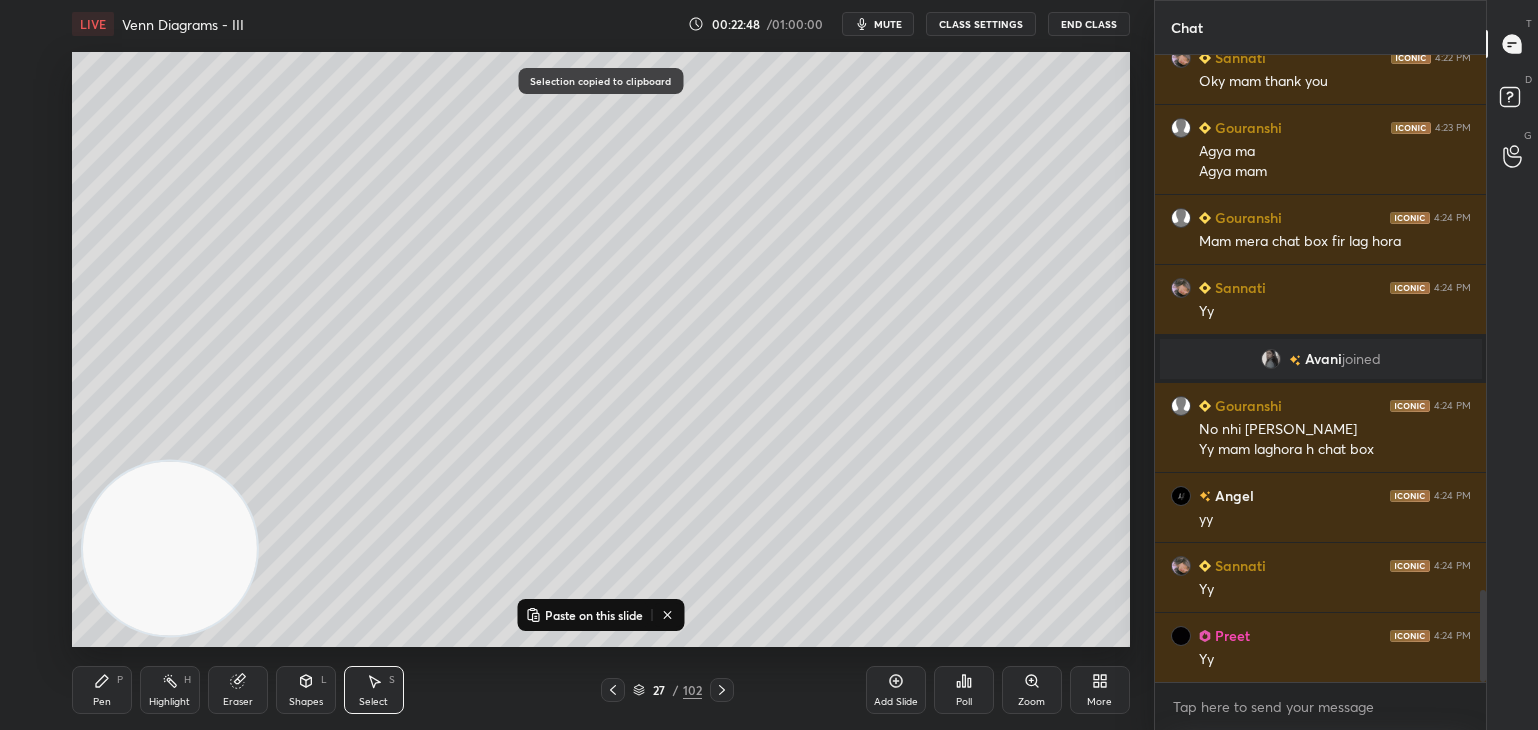 click on "Paste on this slide" at bounding box center [594, 615] 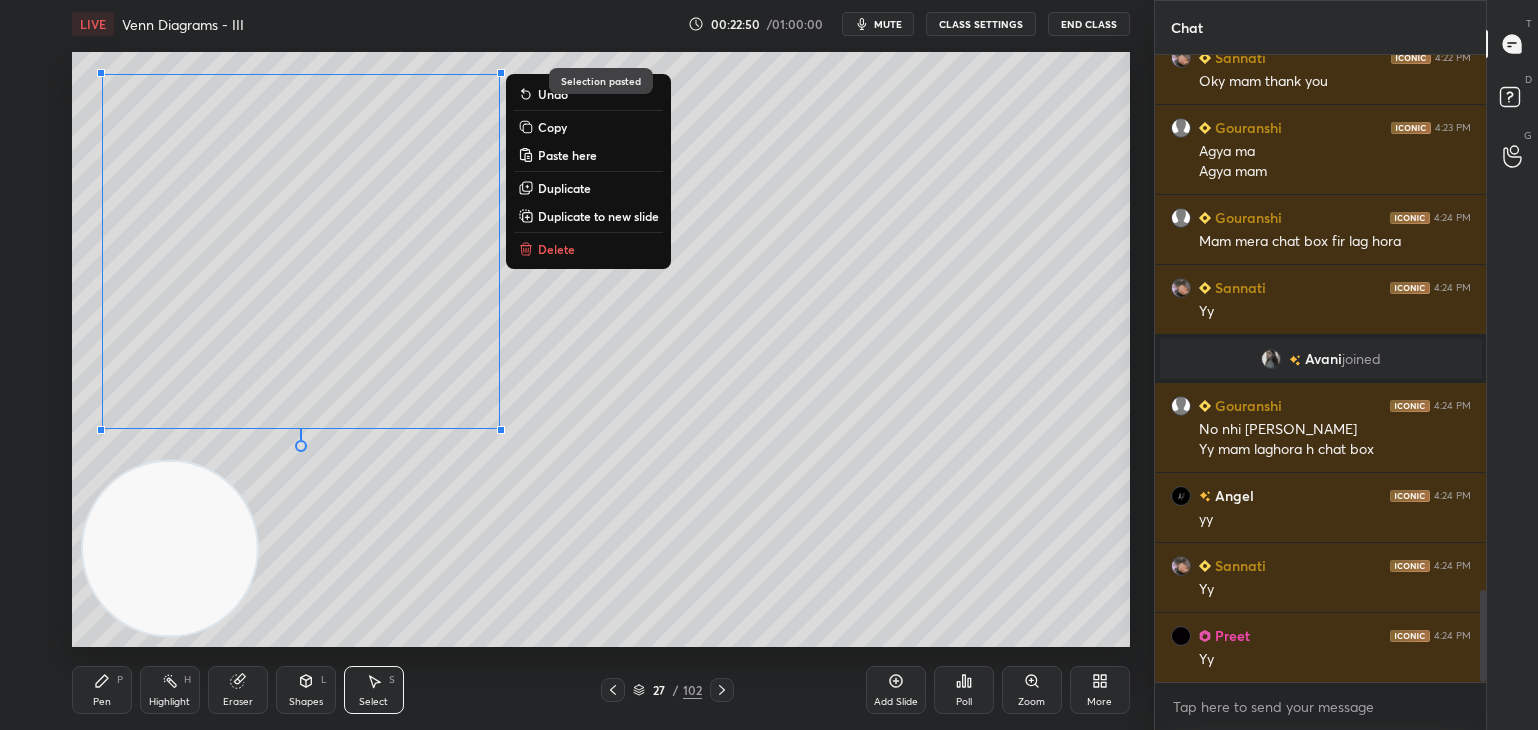 click on "0 ° Undo Copy Paste here Duplicate Duplicate to new slide Delete" at bounding box center [601, 349] 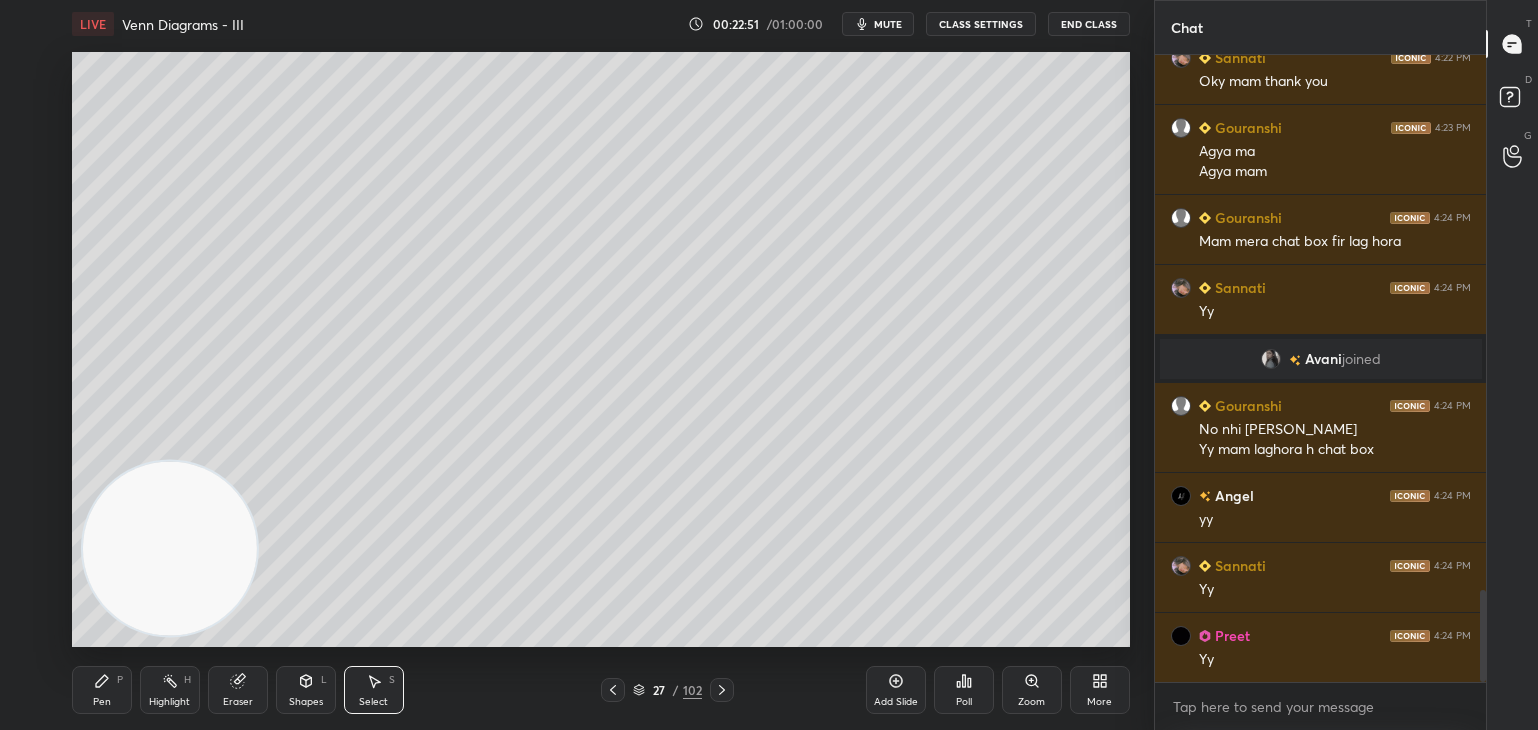 click on "Highlight" at bounding box center [169, 702] 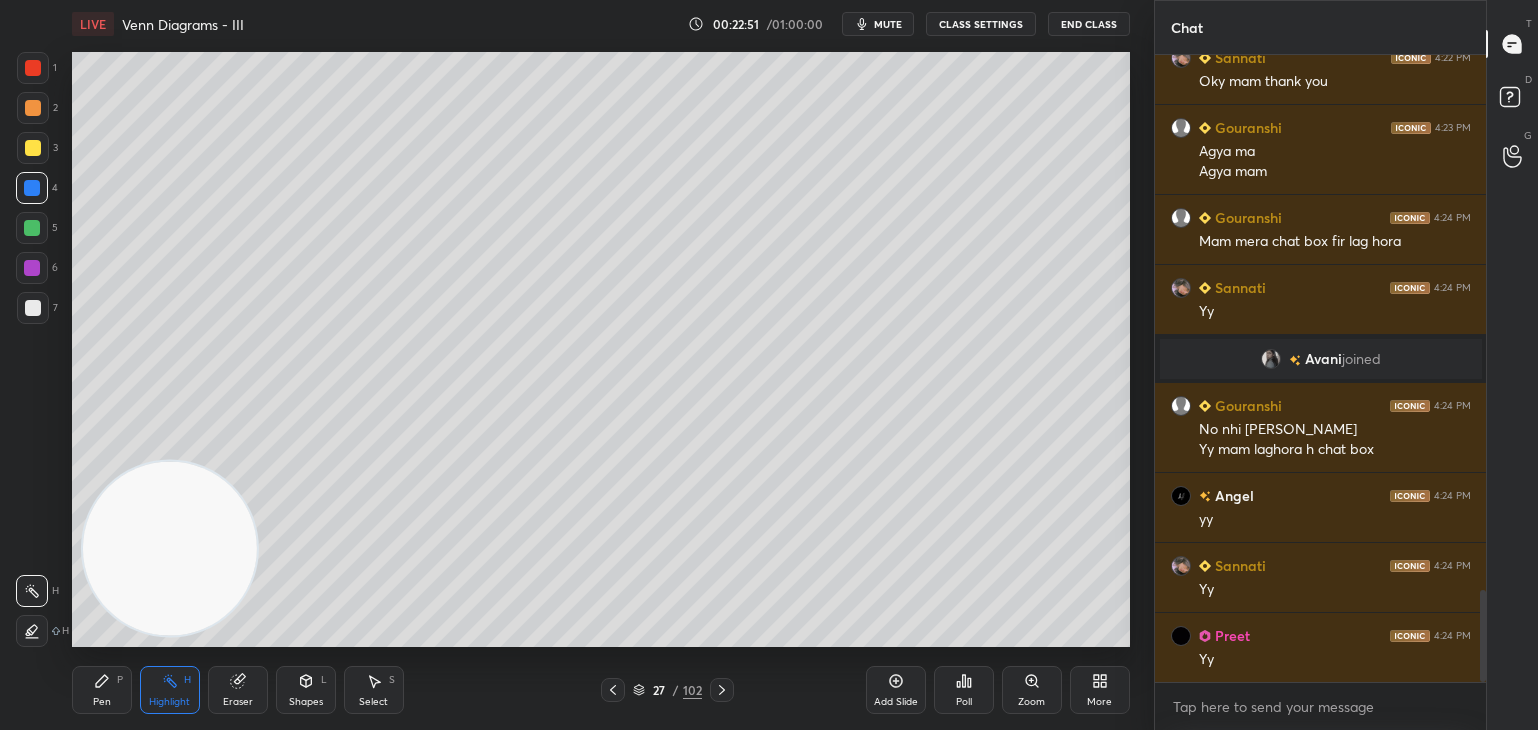scroll, scrollTop: 3734, scrollLeft: 0, axis: vertical 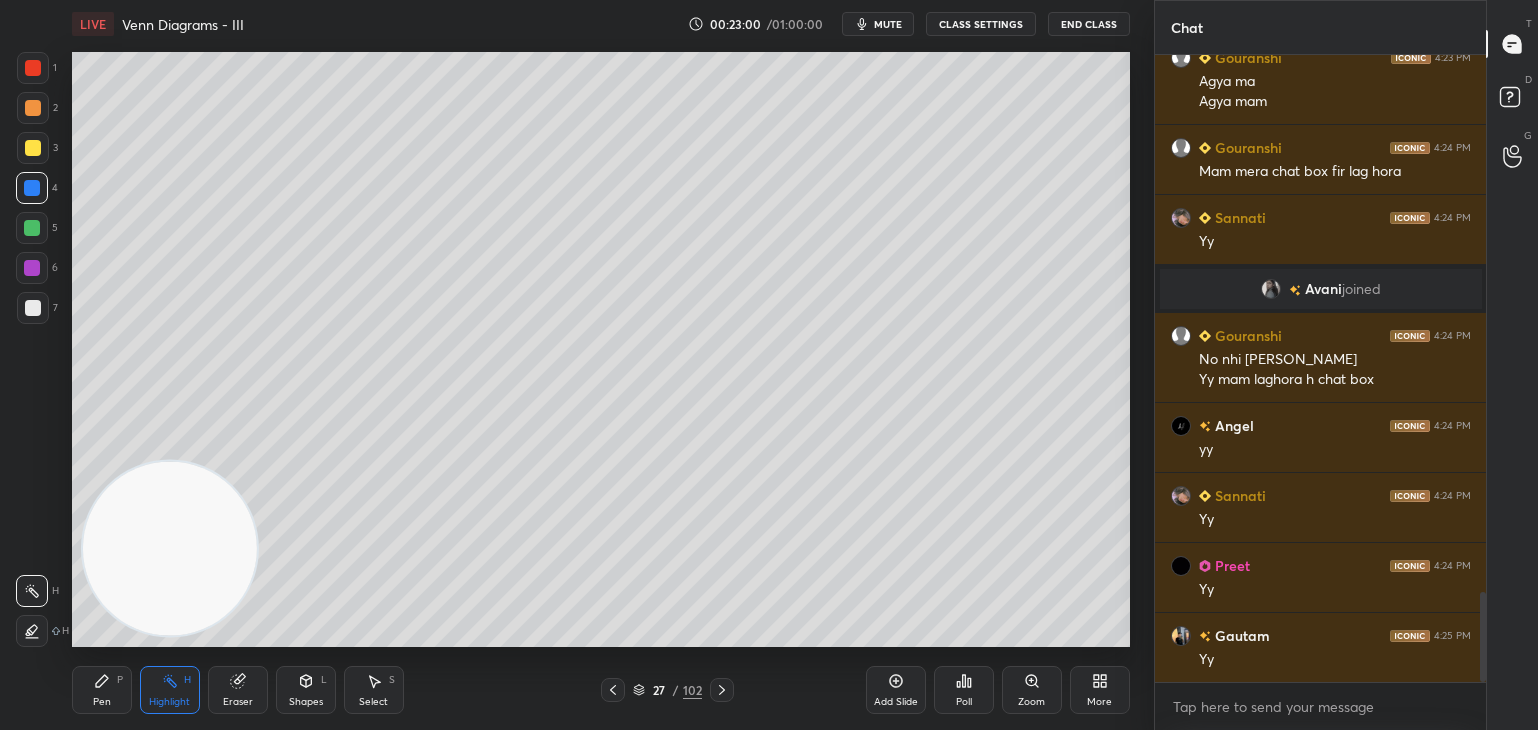click on "Pen" at bounding box center (102, 702) 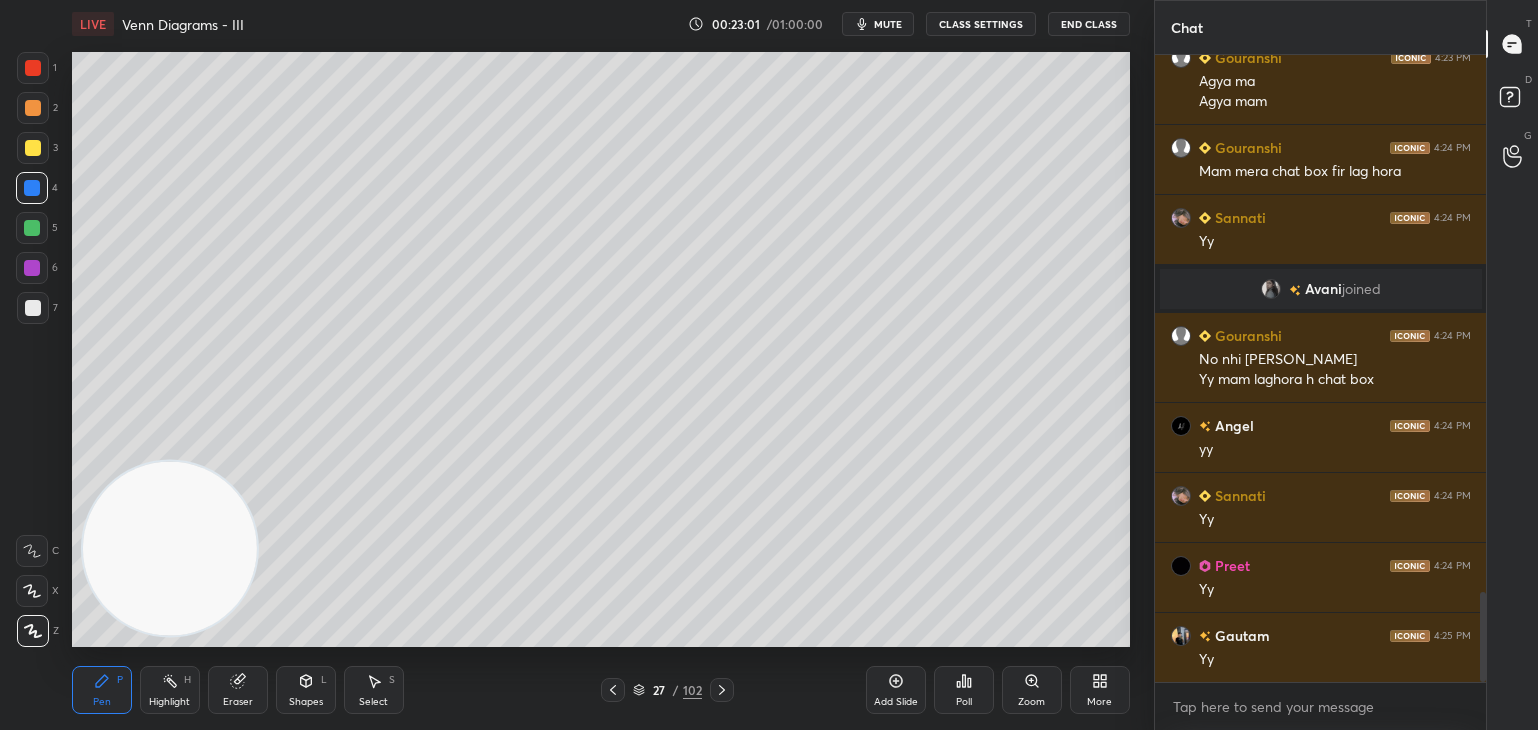 click on "Eraser" at bounding box center [238, 690] 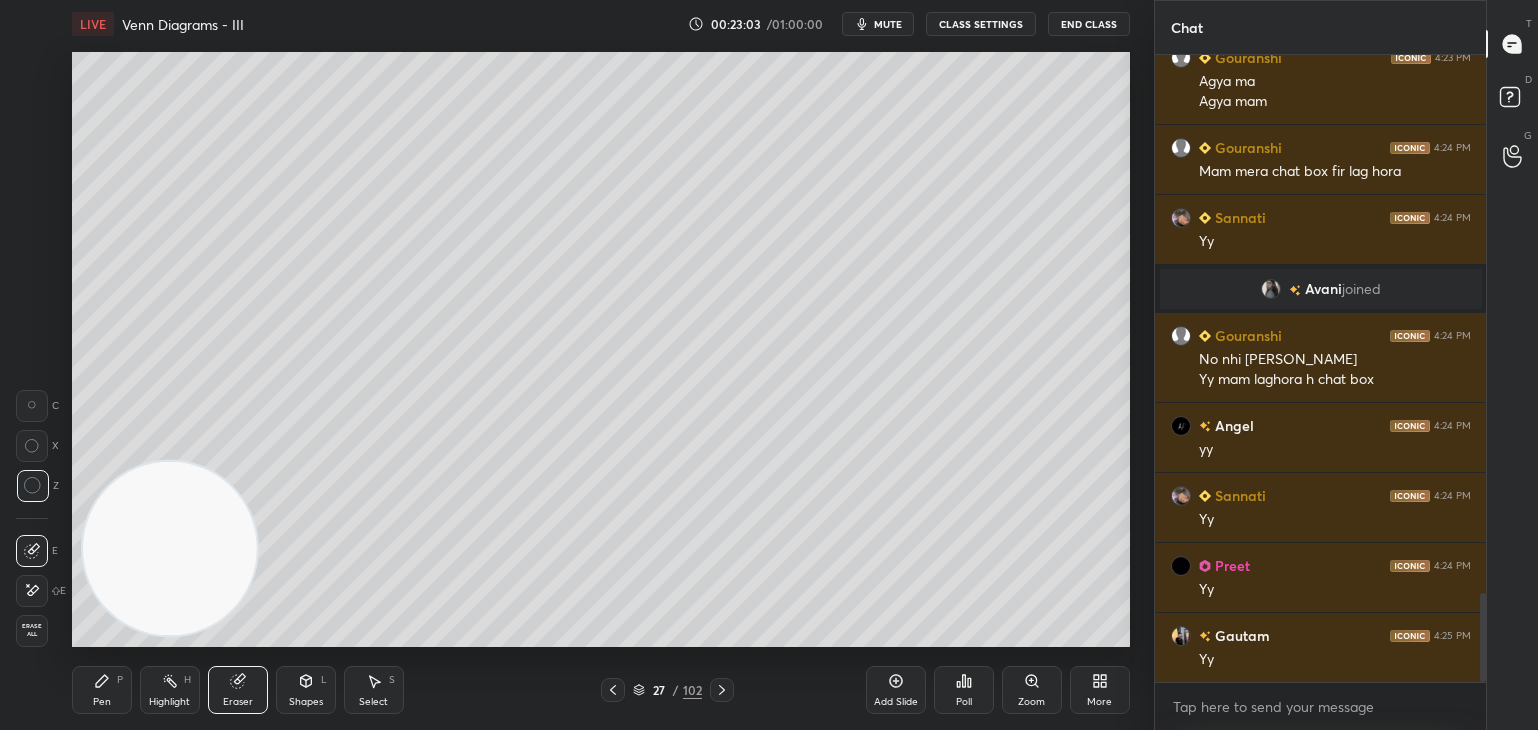 scroll, scrollTop: 3804, scrollLeft: 0, axis: vertical 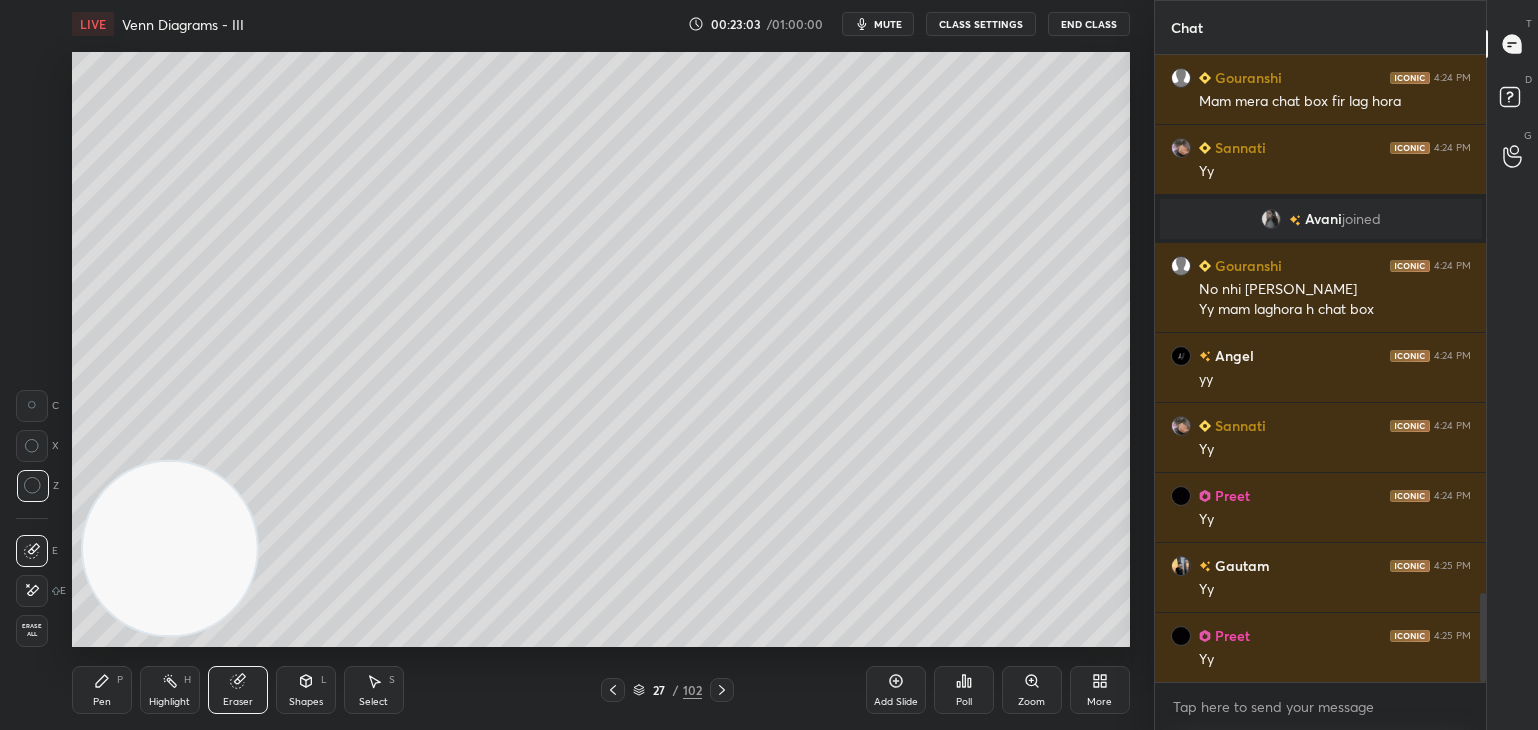 click on "Pen P" at bounding box center [102, 690] 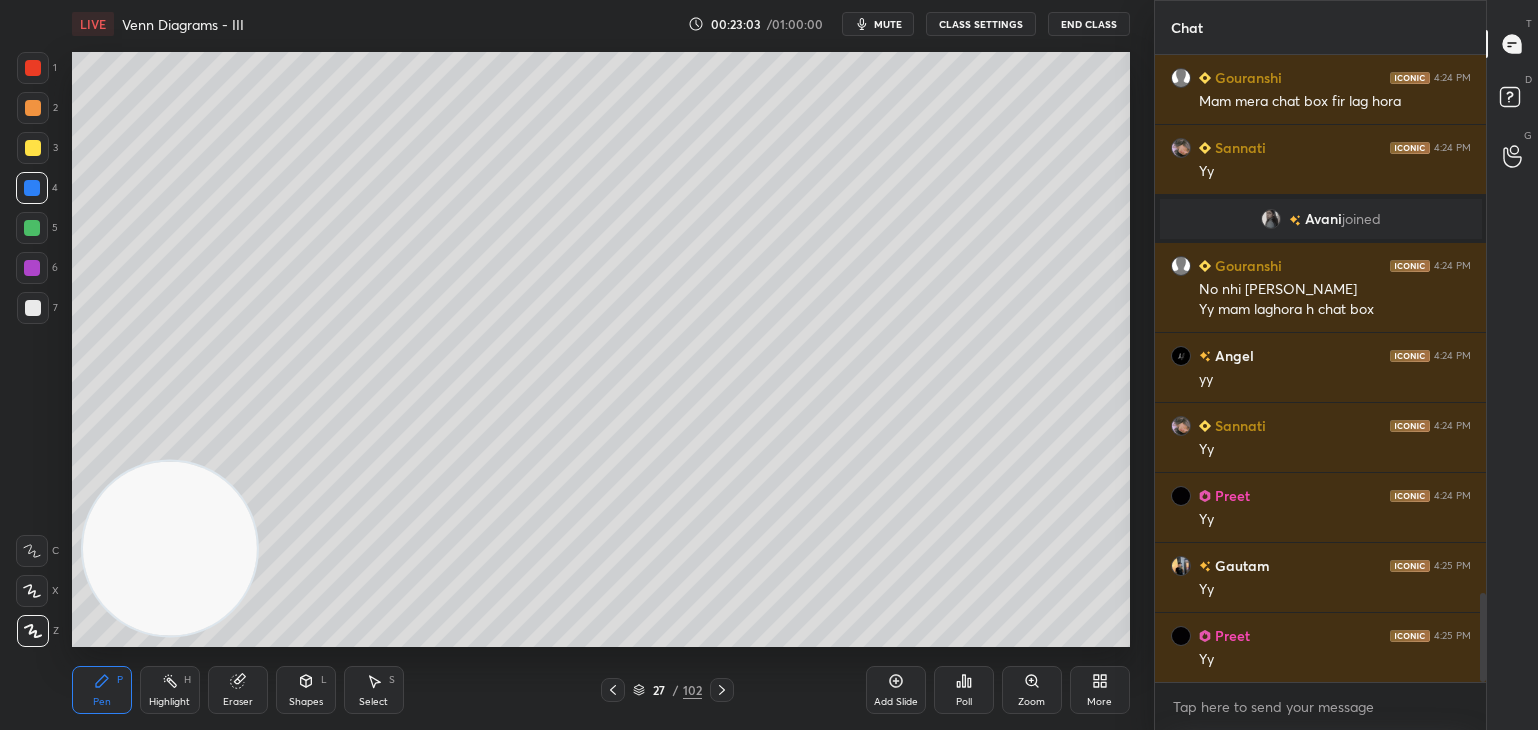 click 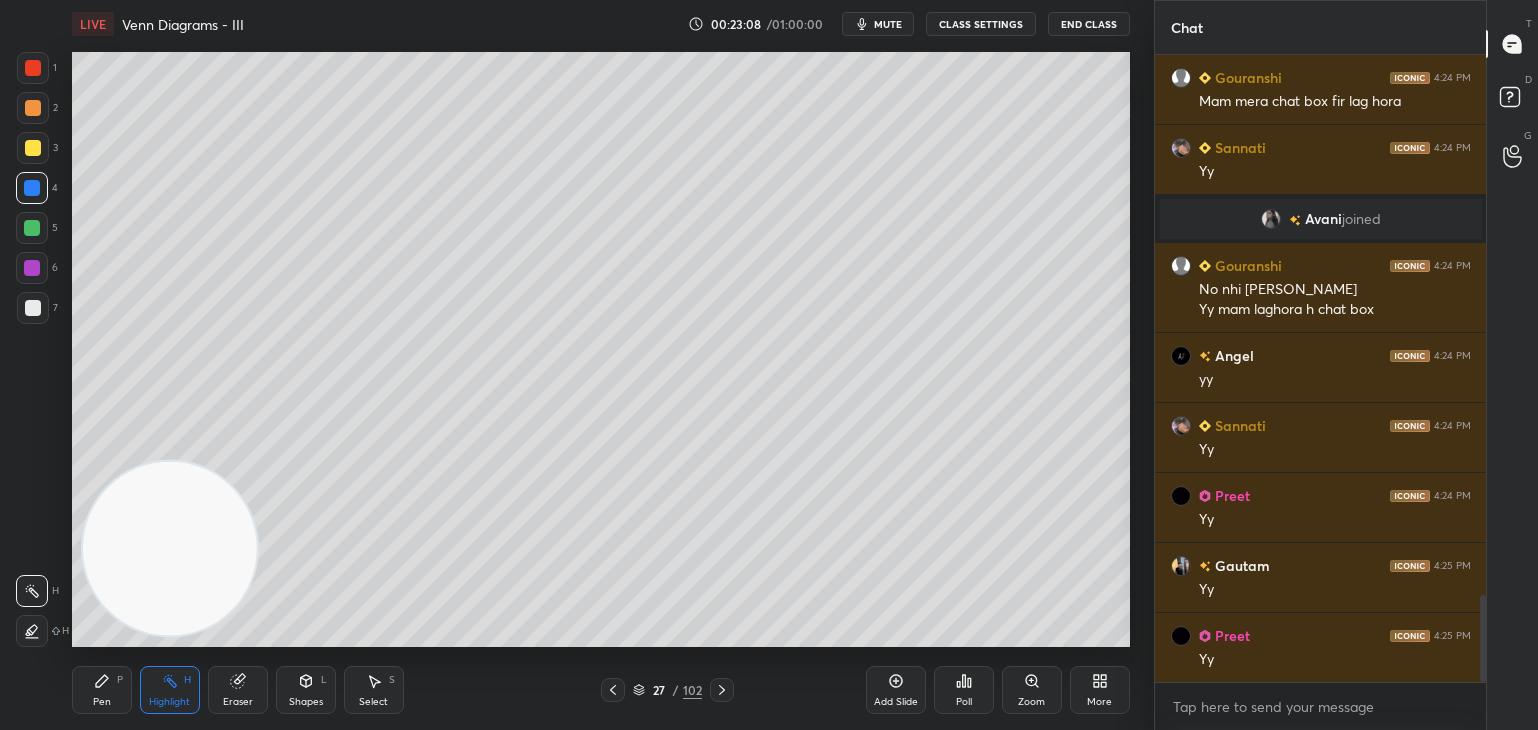 scroll, scrollTop: 3874, scrollLeft: 0, axis: vertical 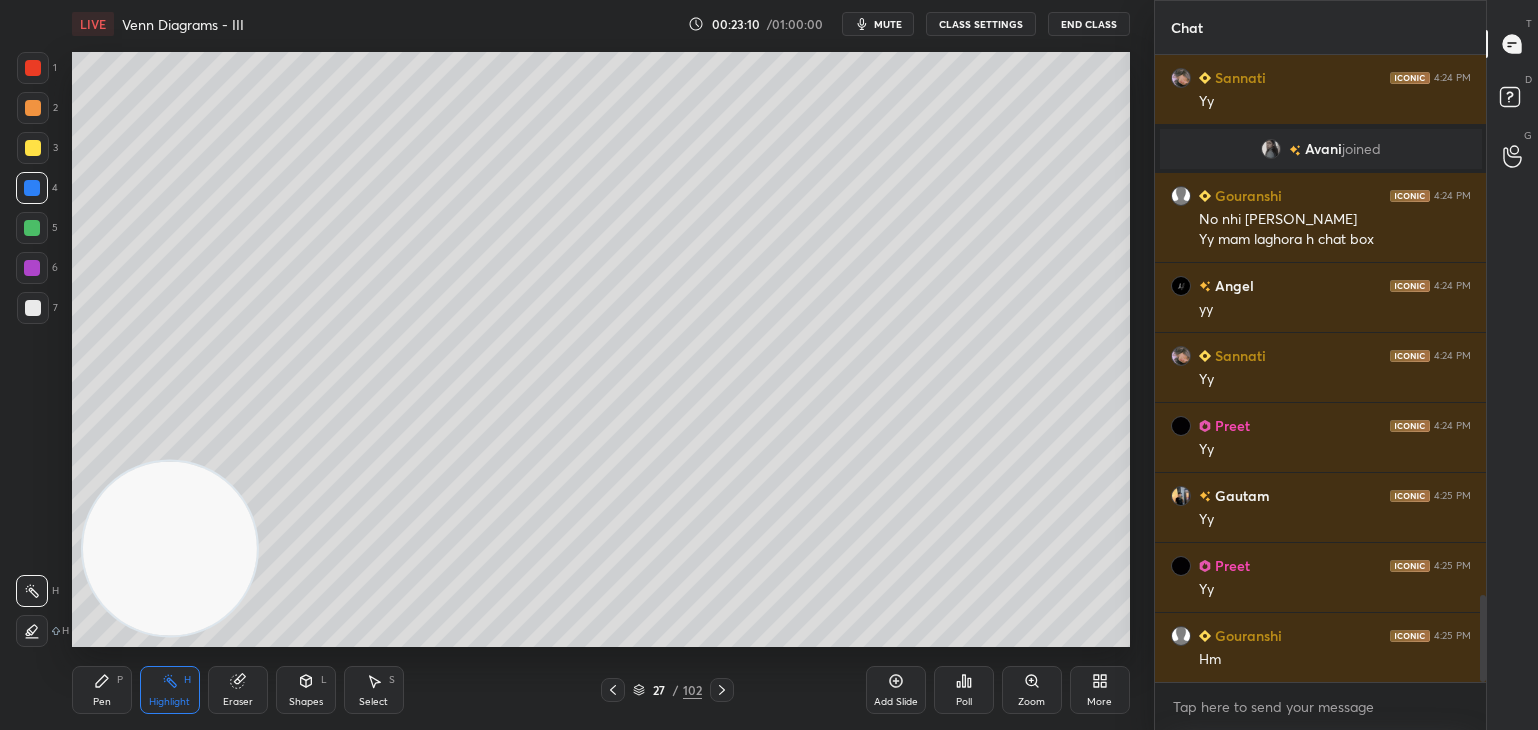 click on "Pen P" at bounding box center (102, 690) 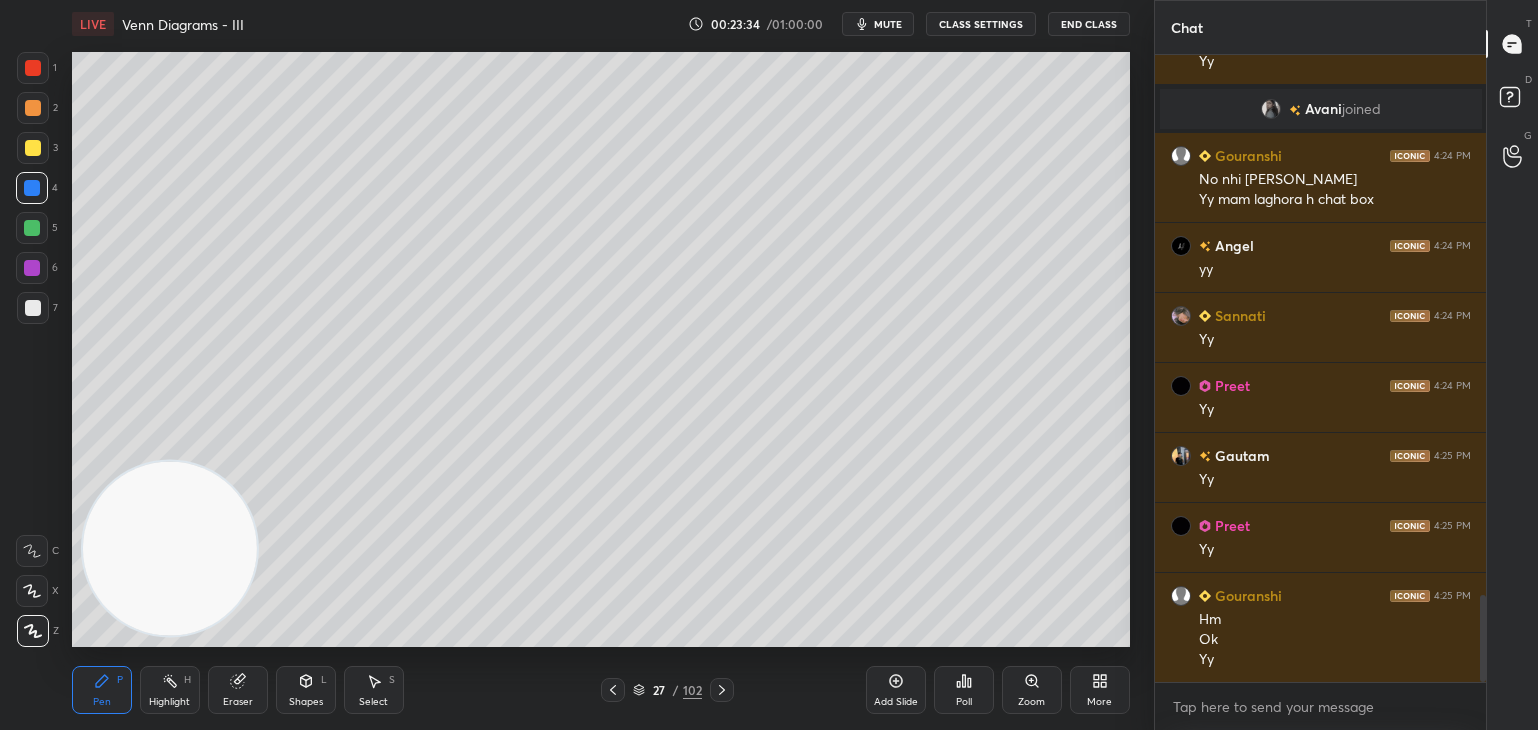 scroll, scrollTop: 3934, scrollLeft: 0, axis: vertical 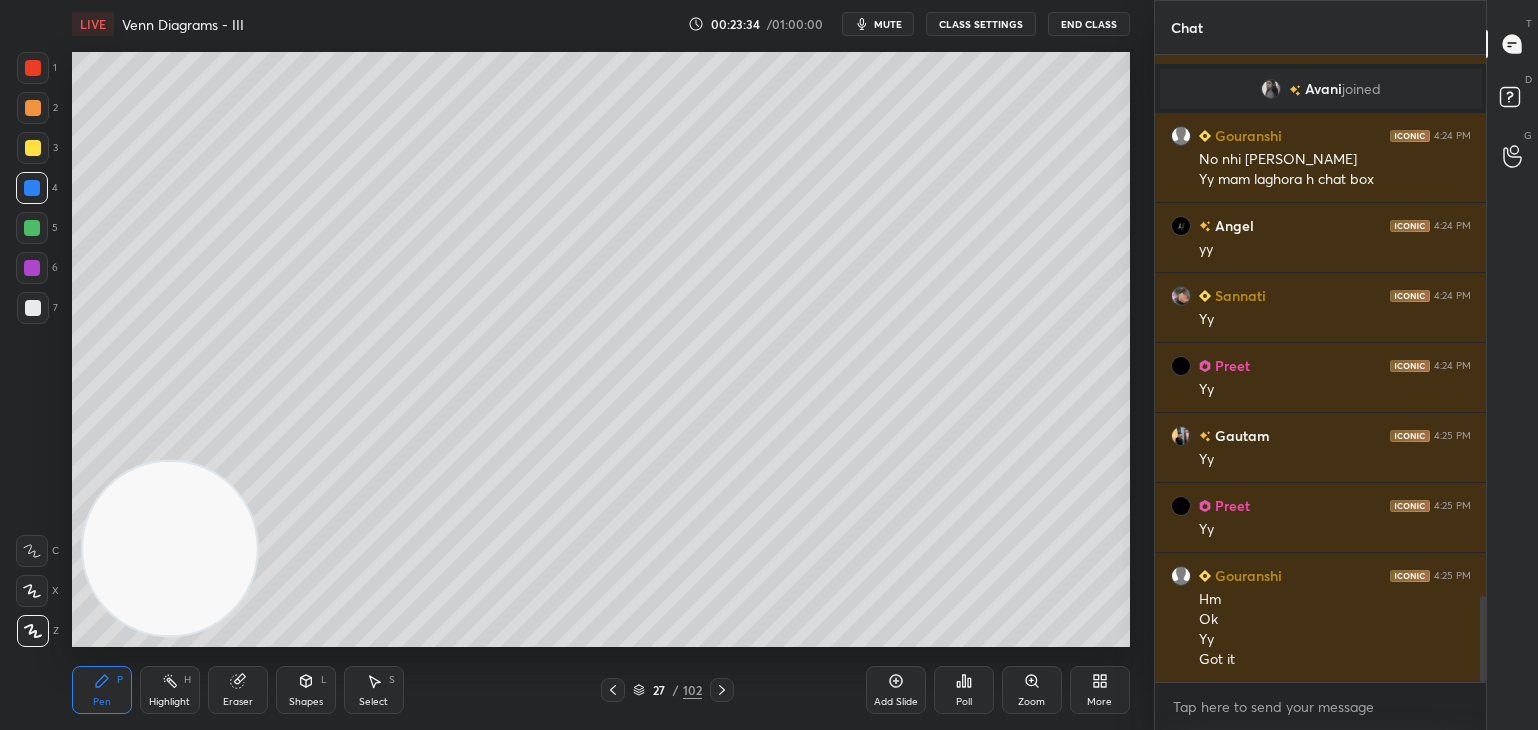 click on "Eraser" at bounding box center (238, 702) 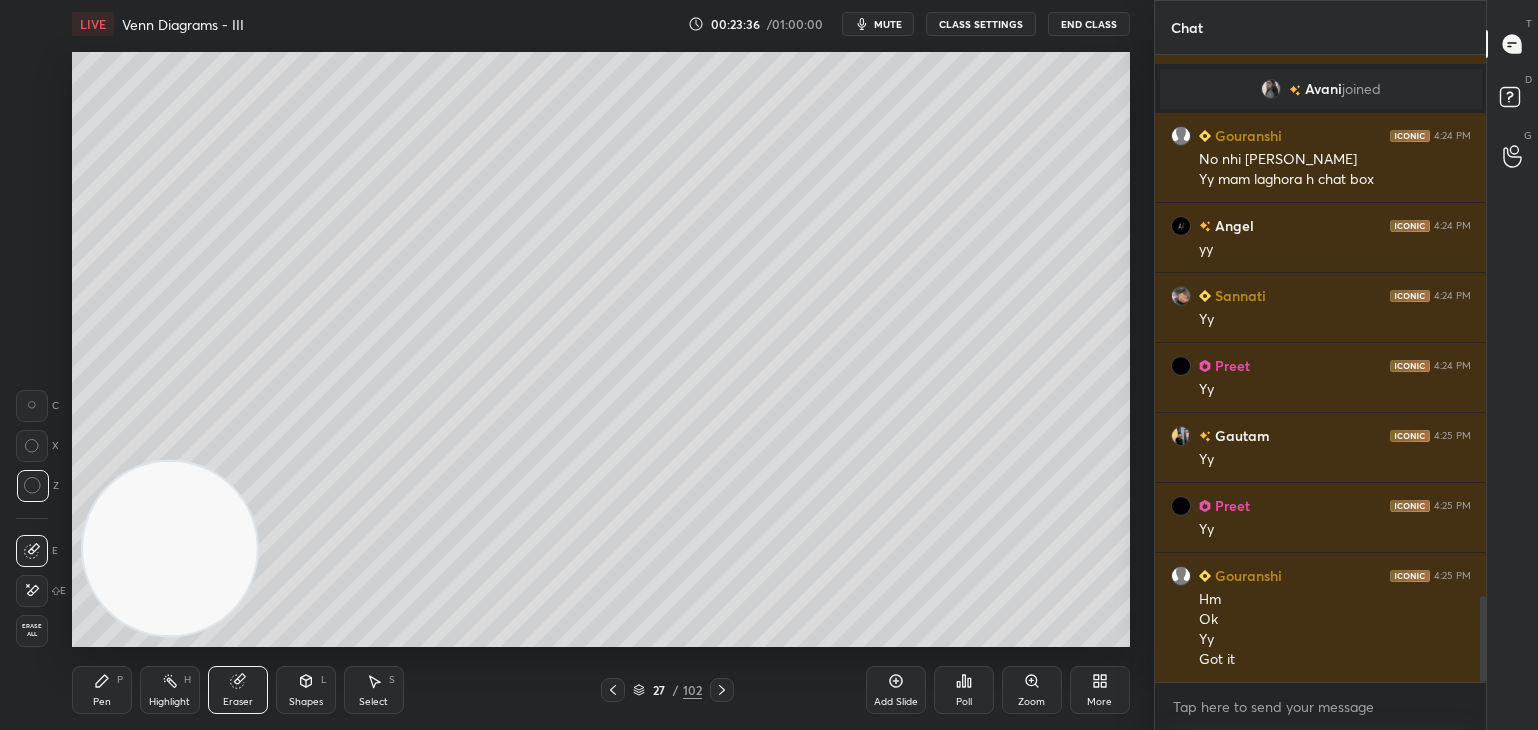 click on "Pen P" at bounding box center [102, 690] 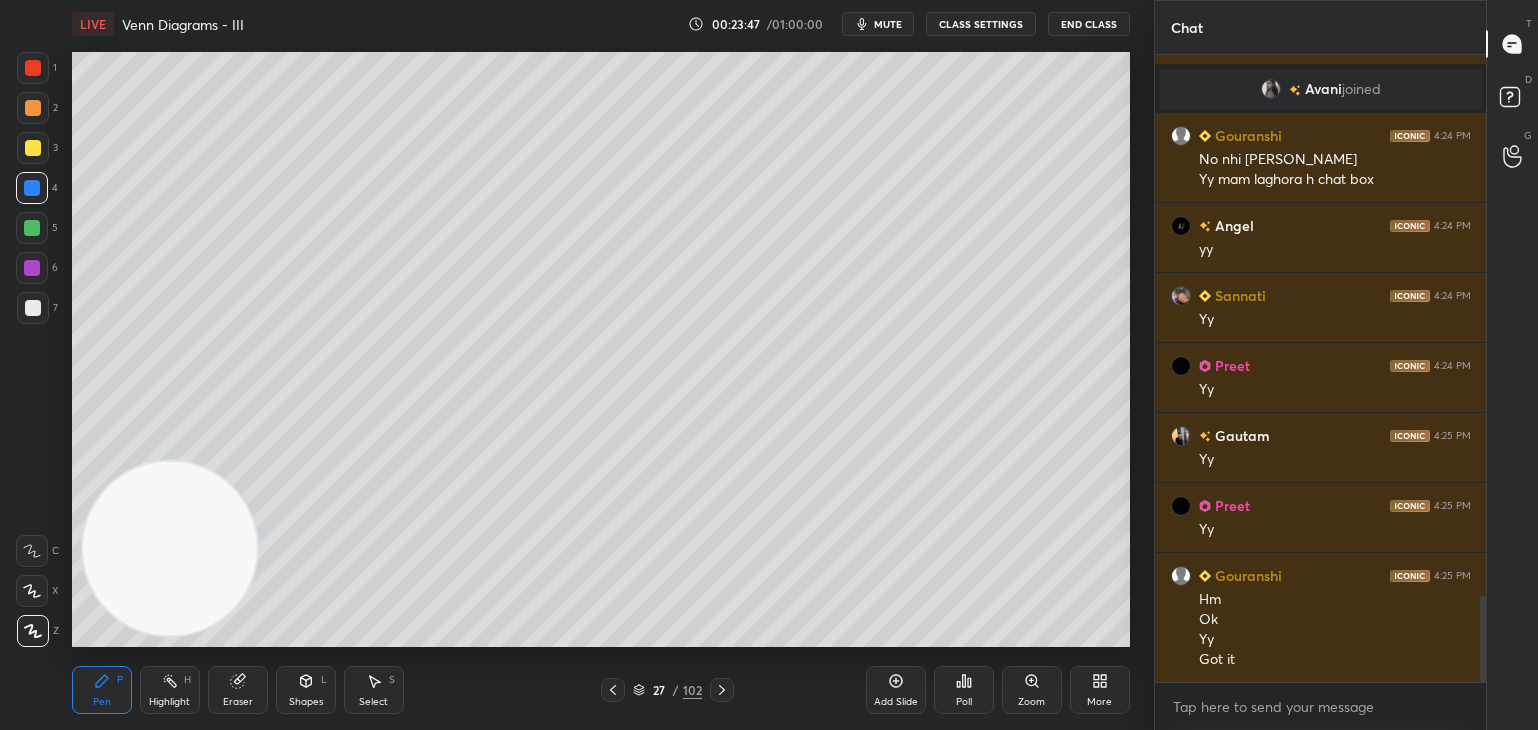 scroll, scrollTop: 4004, scrollLeft: 0, axis: vertical 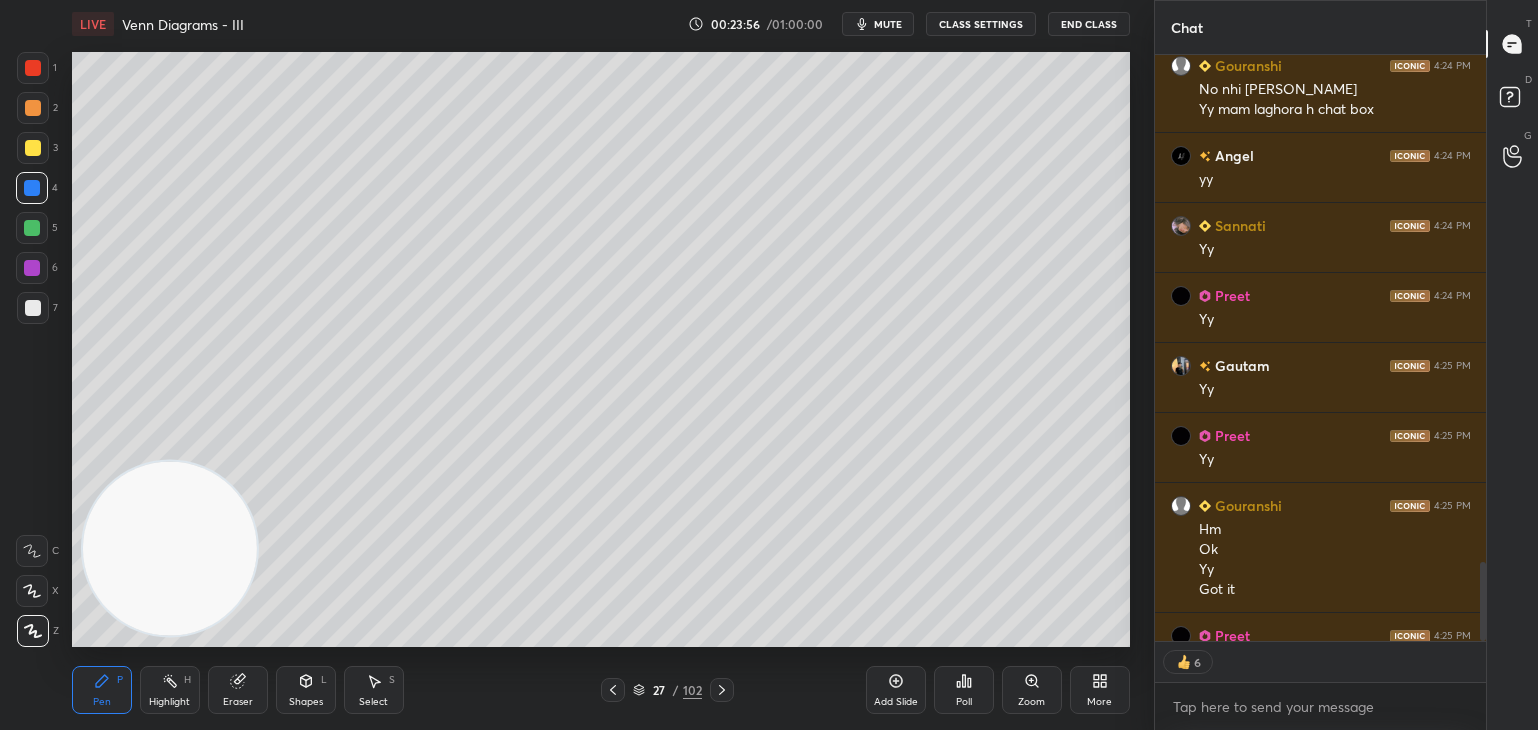 click at bounding box center (33, 148) 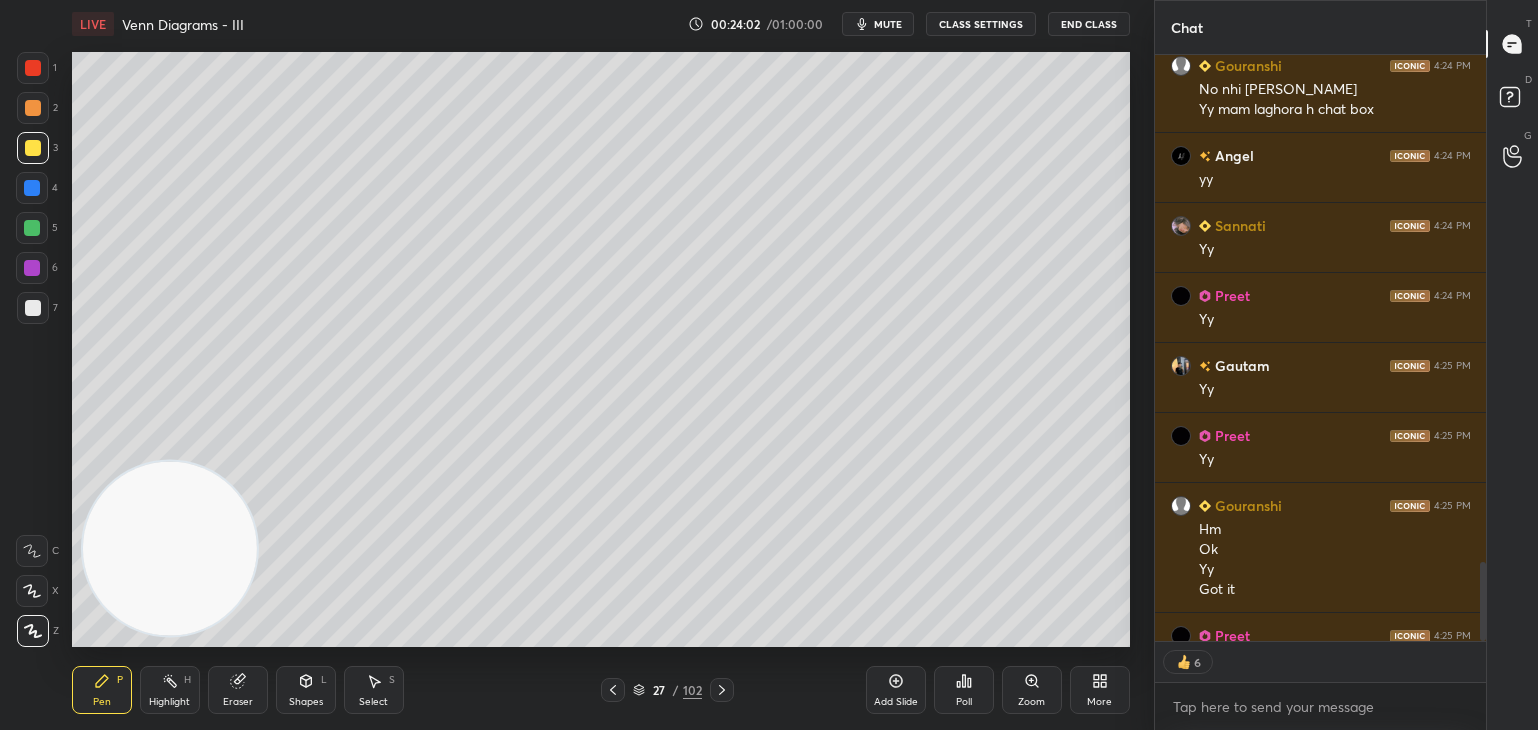 scroll, scrollTop: 6, scrollLeft: 6, axis: both 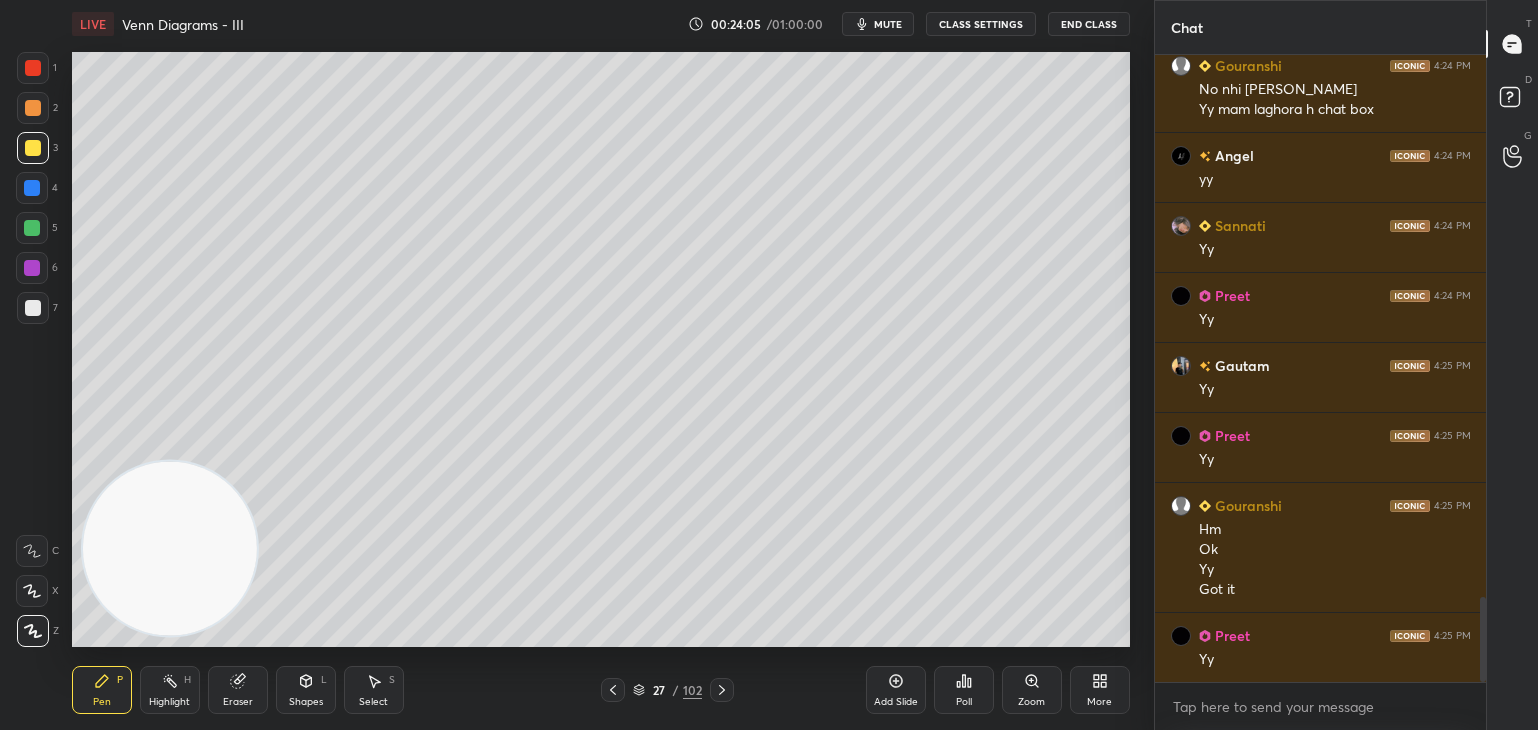 click on "Highlight" at bounding box center (169, 702) 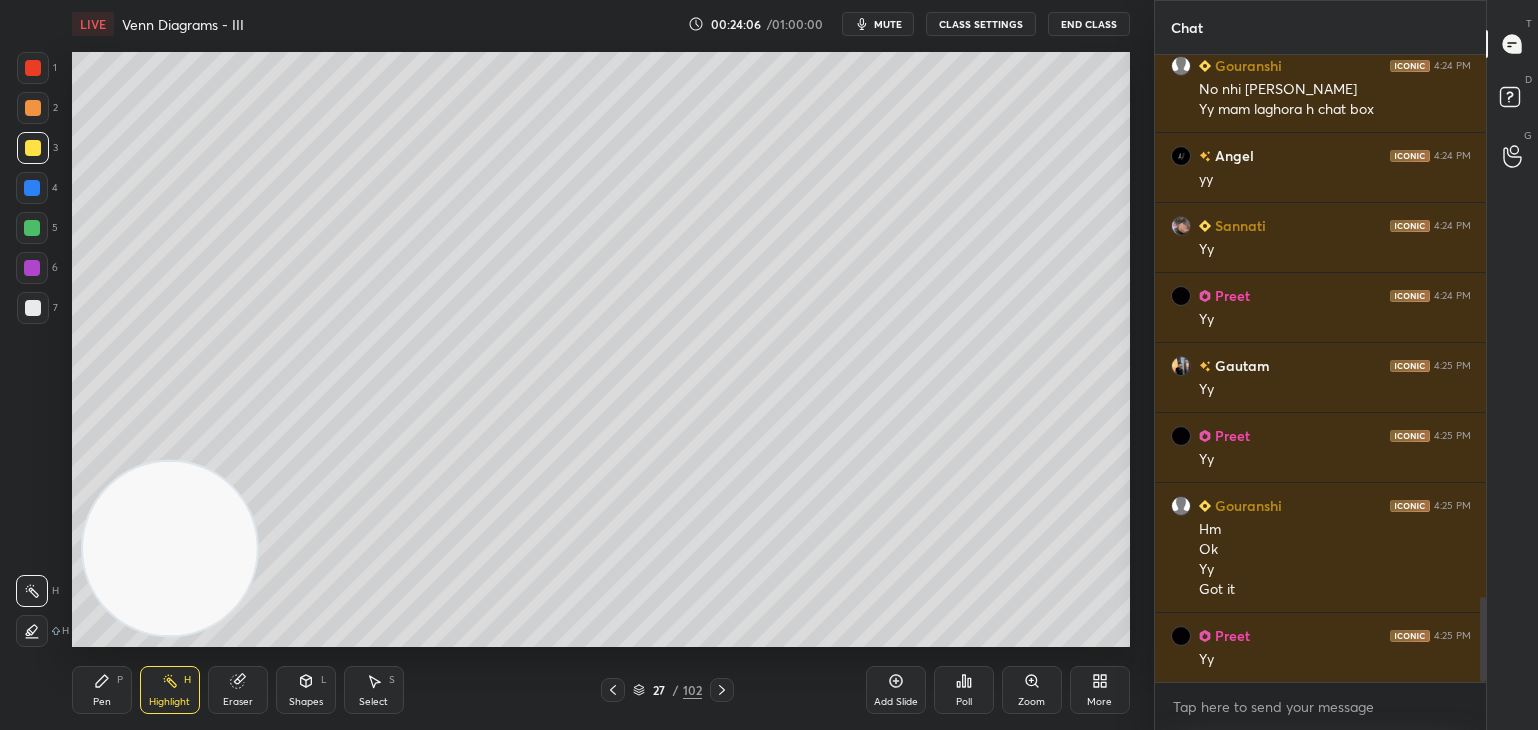 click 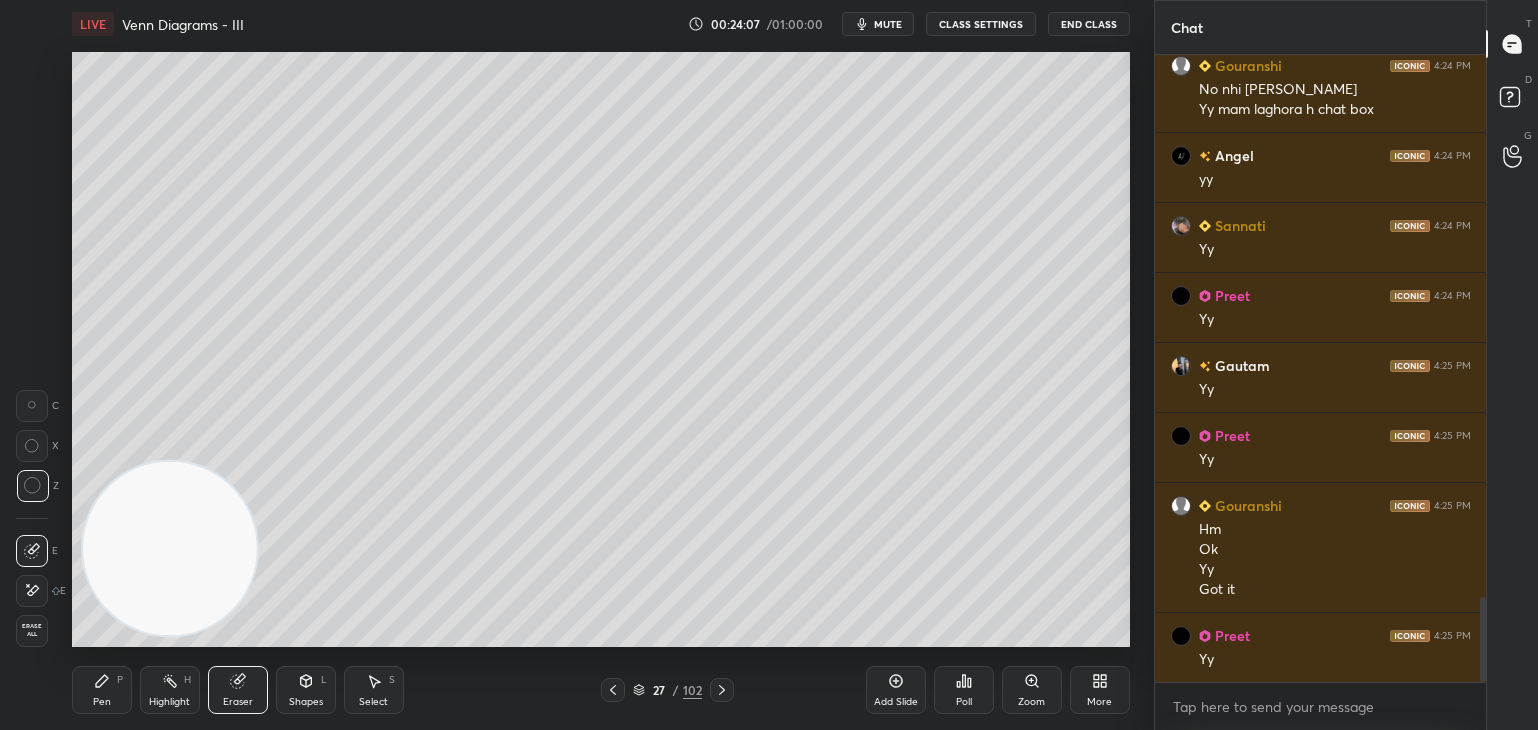 click 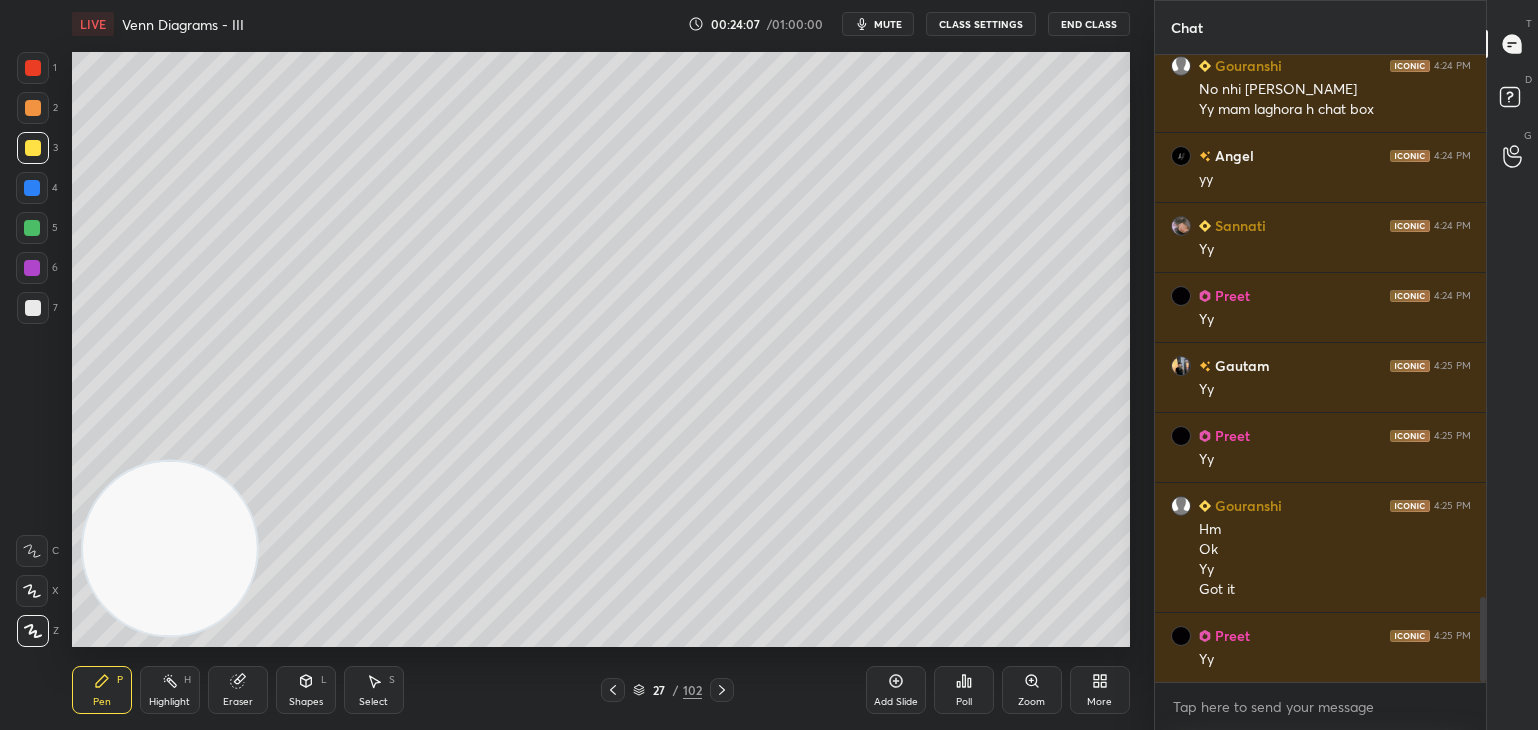 click on "Highlight" at bounding box center (169, 702) 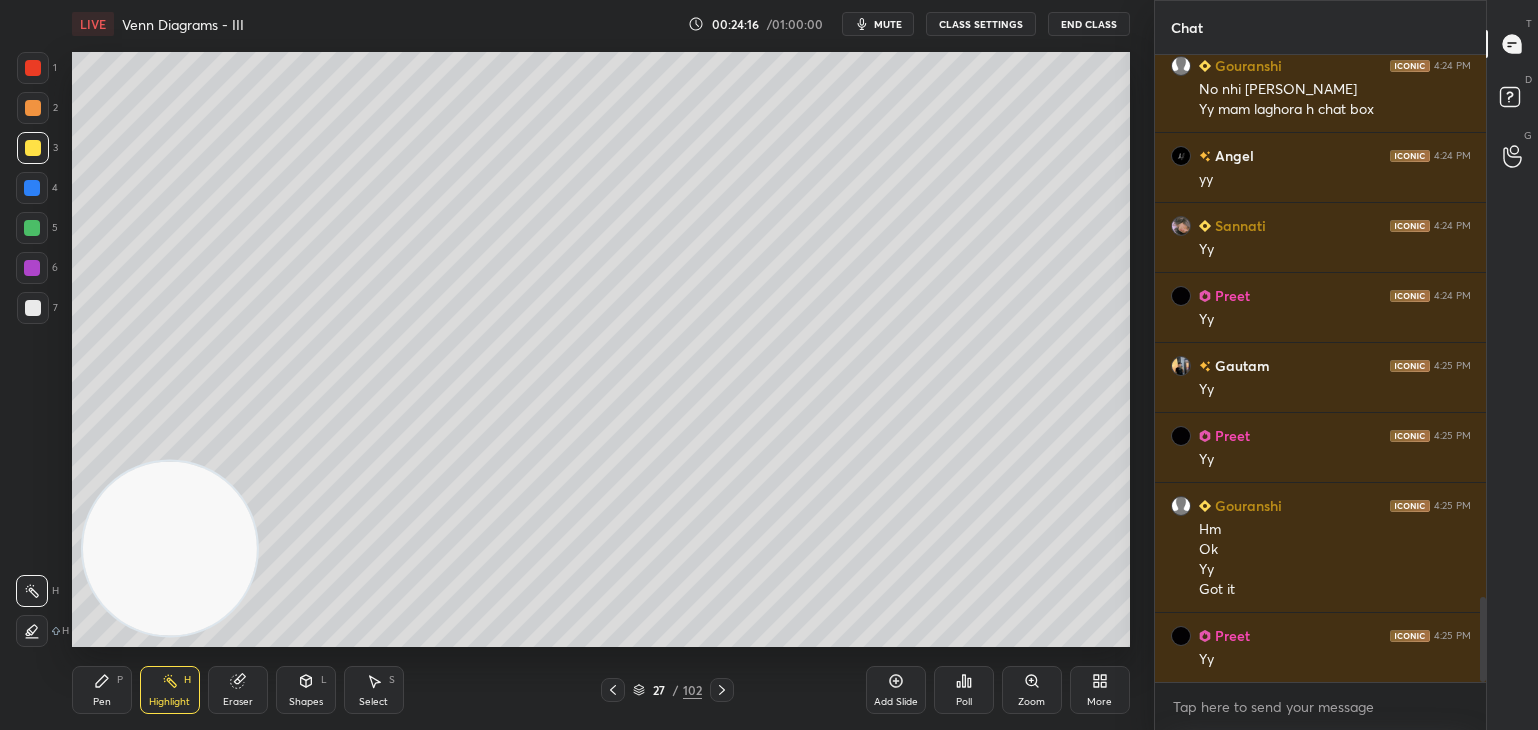 scroll, scrollTop: 4074, scrollLeft: 0, axis: vertical 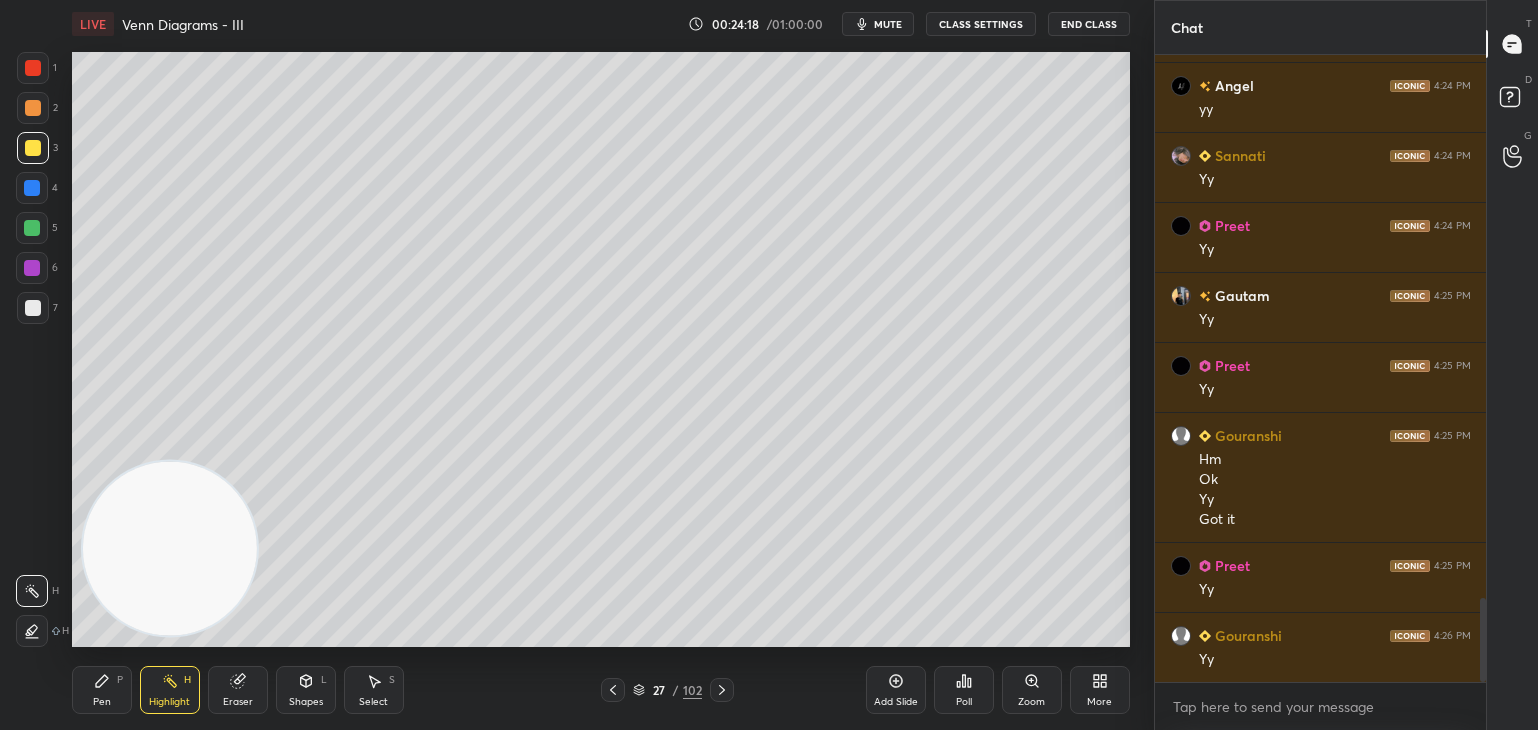 click on "Pen P" at bounding box center [102, 690] 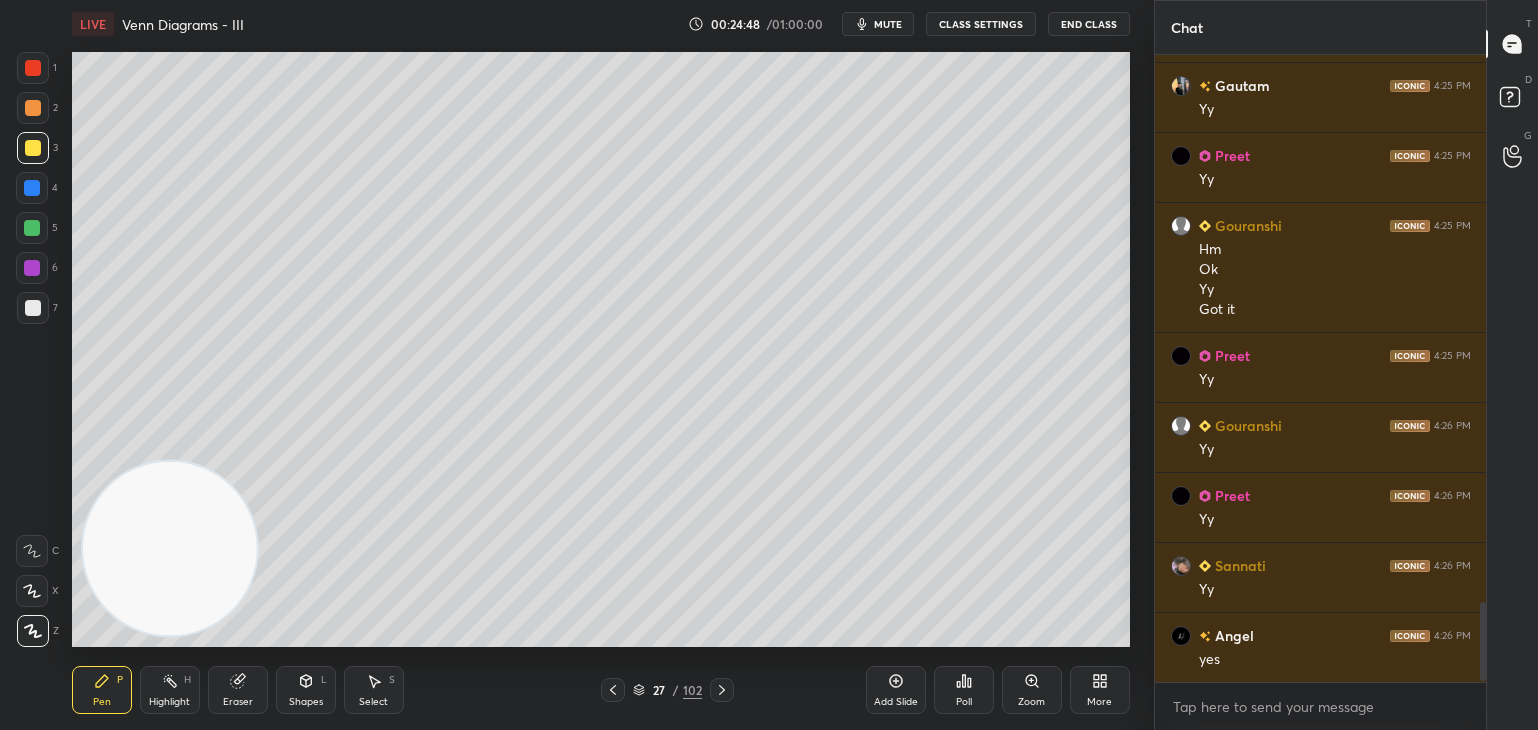 scroll, scrollTop: 4354, scrollLeft: 0, axis: vertical 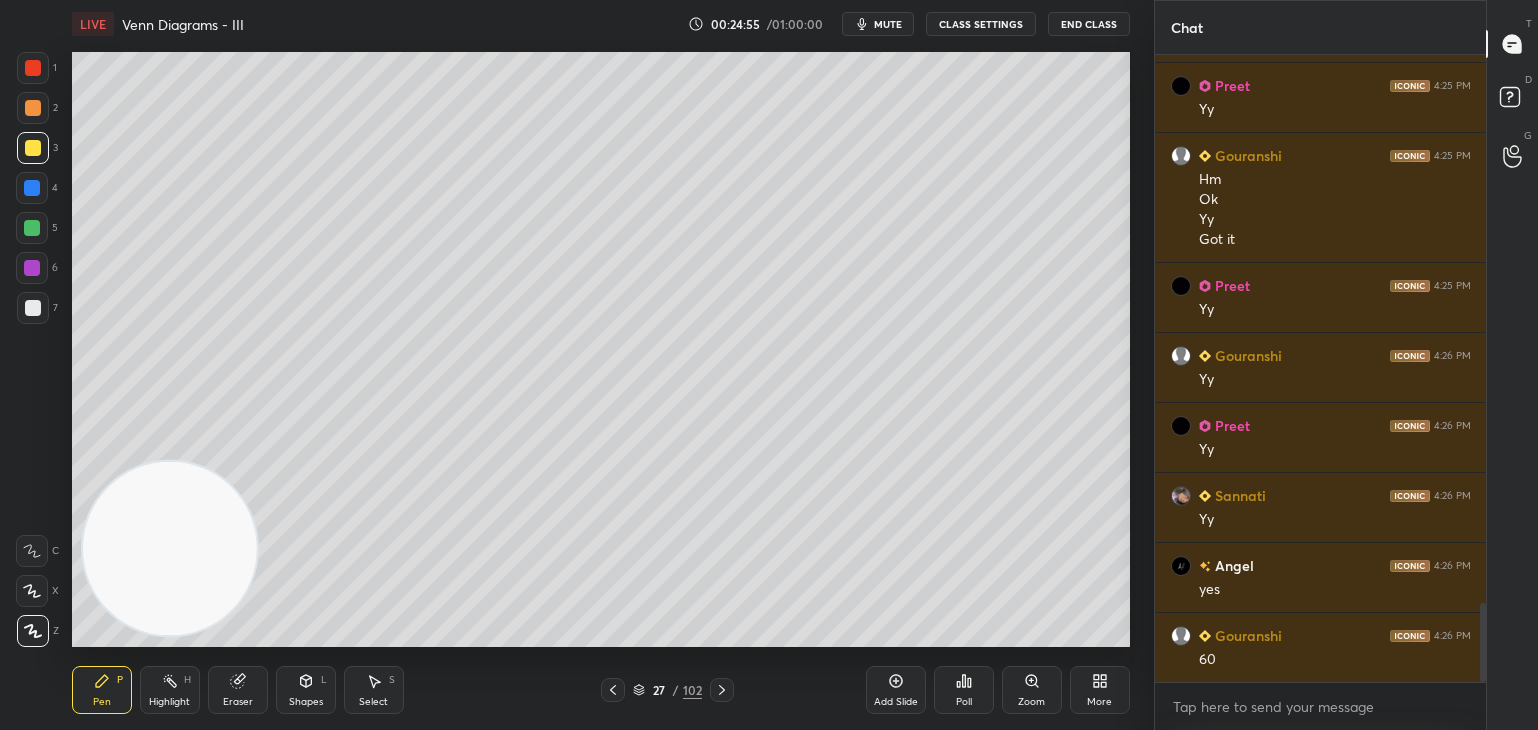 click on "Eraser" at bounding box center [238, 690] 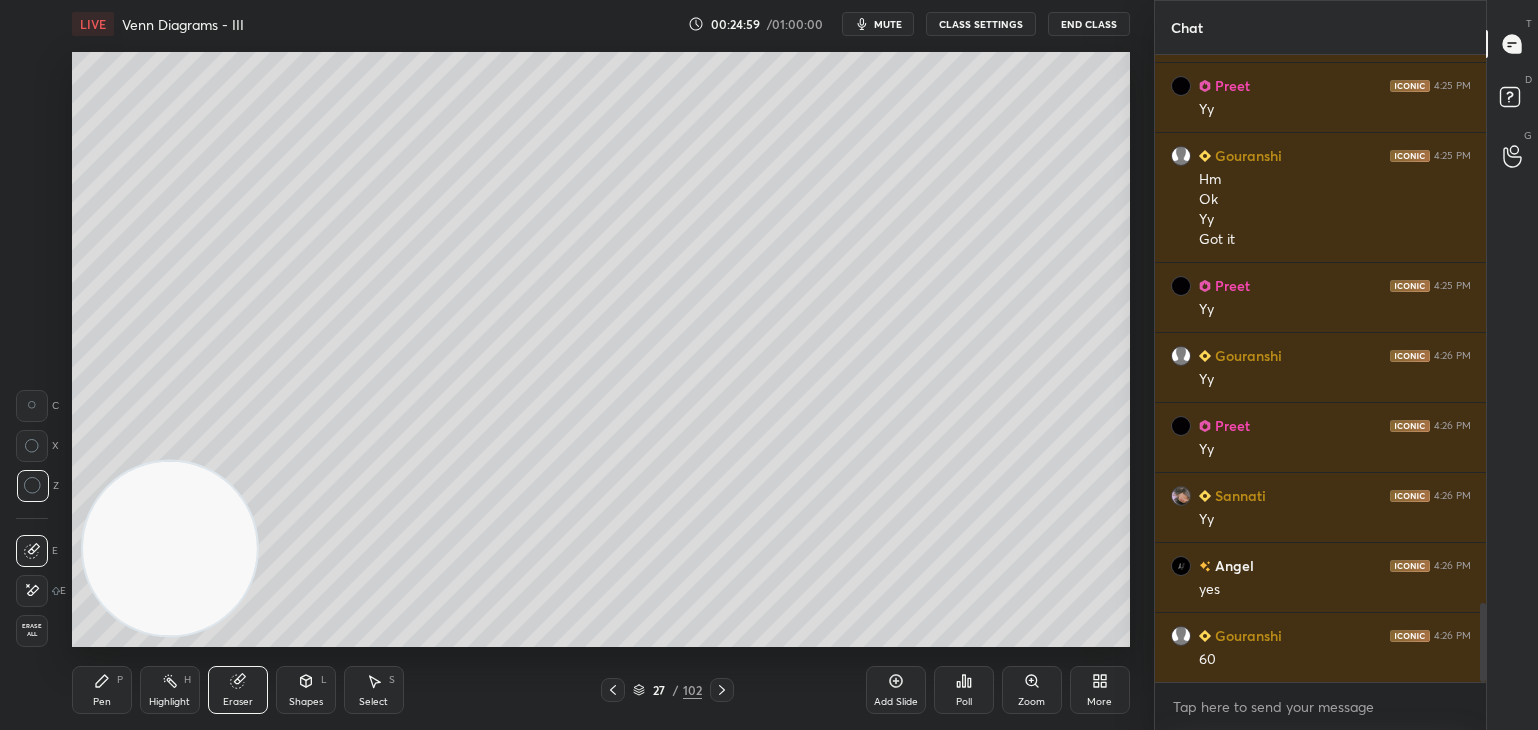 click on "Pen P" at bounding box center (102, 690) 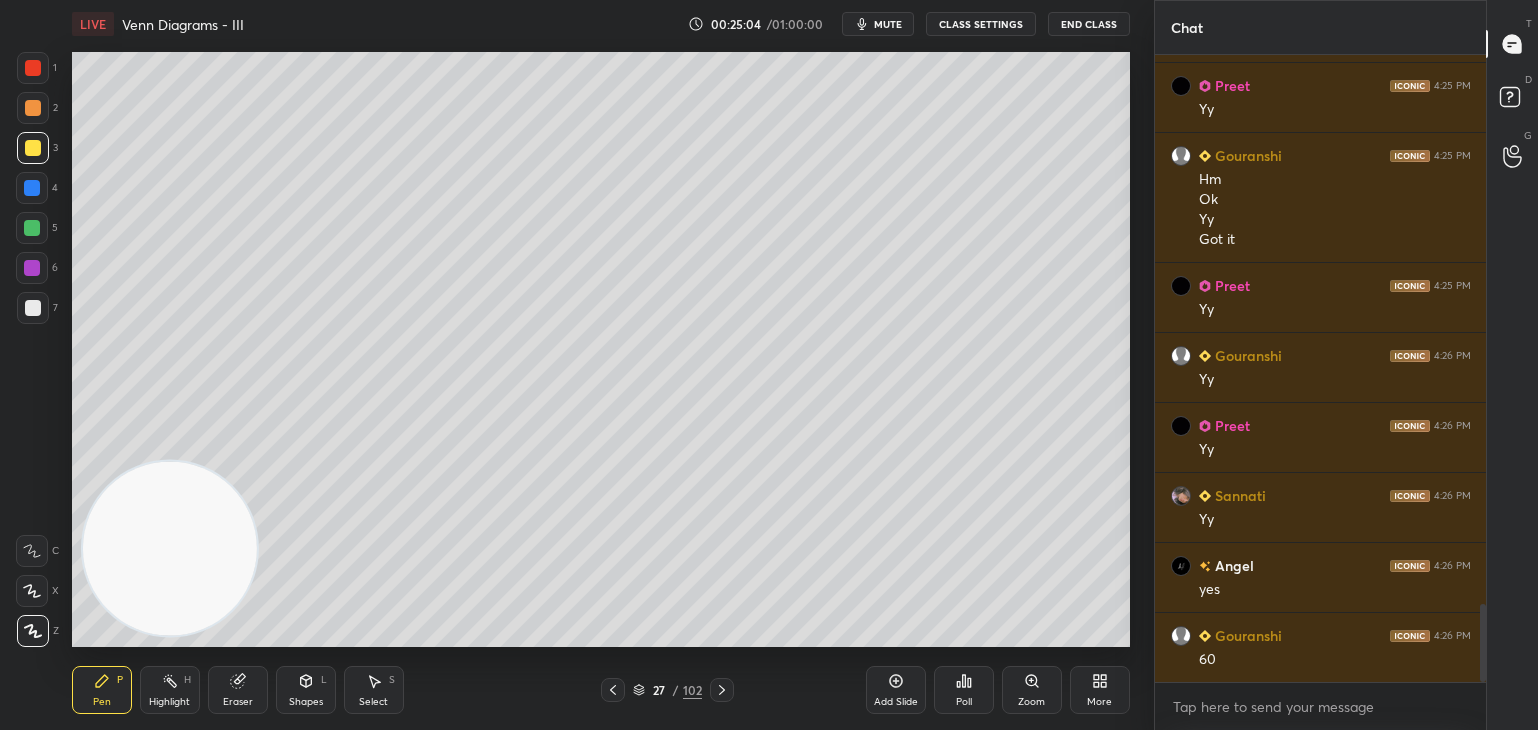scroll, scrollTop: 4424, scrollLeft: 0, axis: vertical 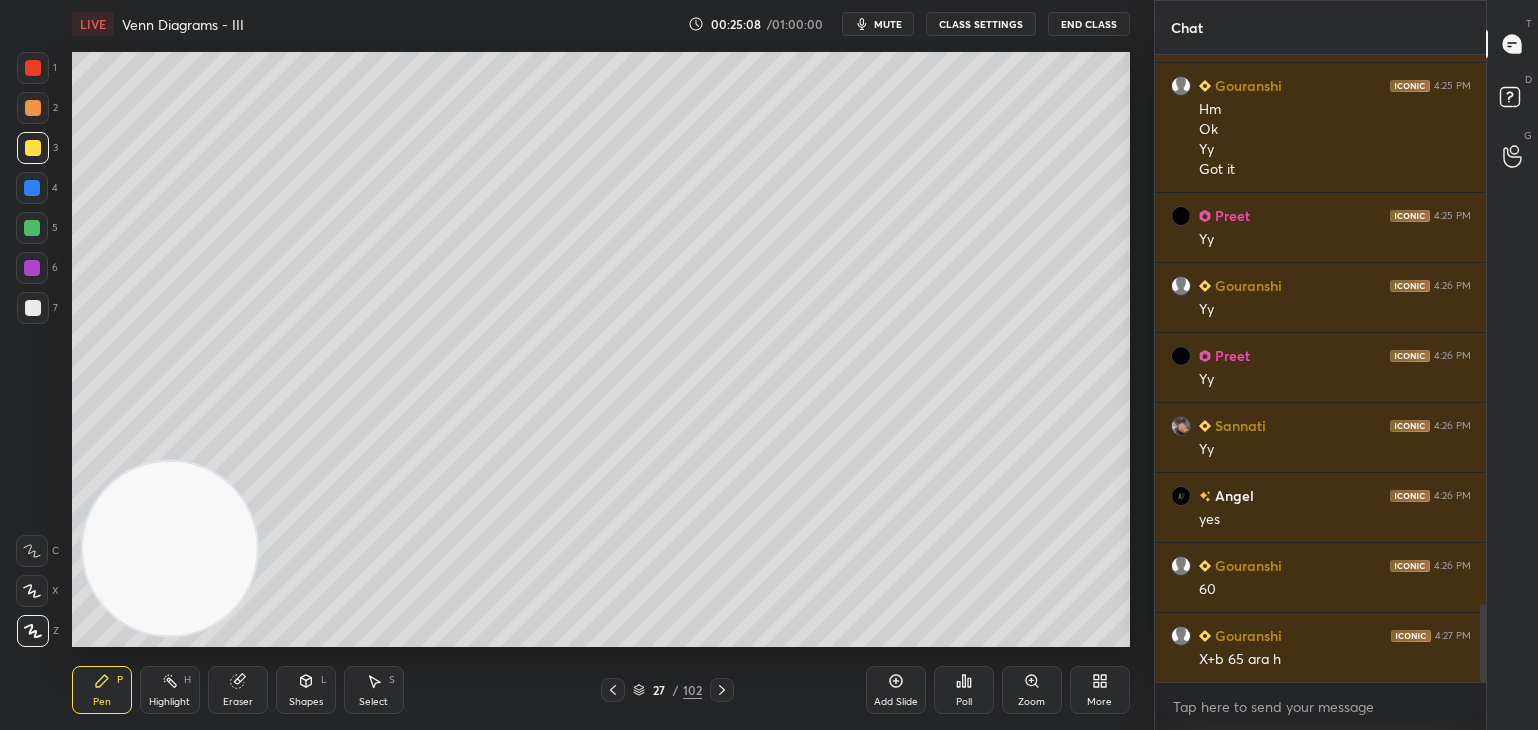click on "Eraser" at bounding box center [238, 690] 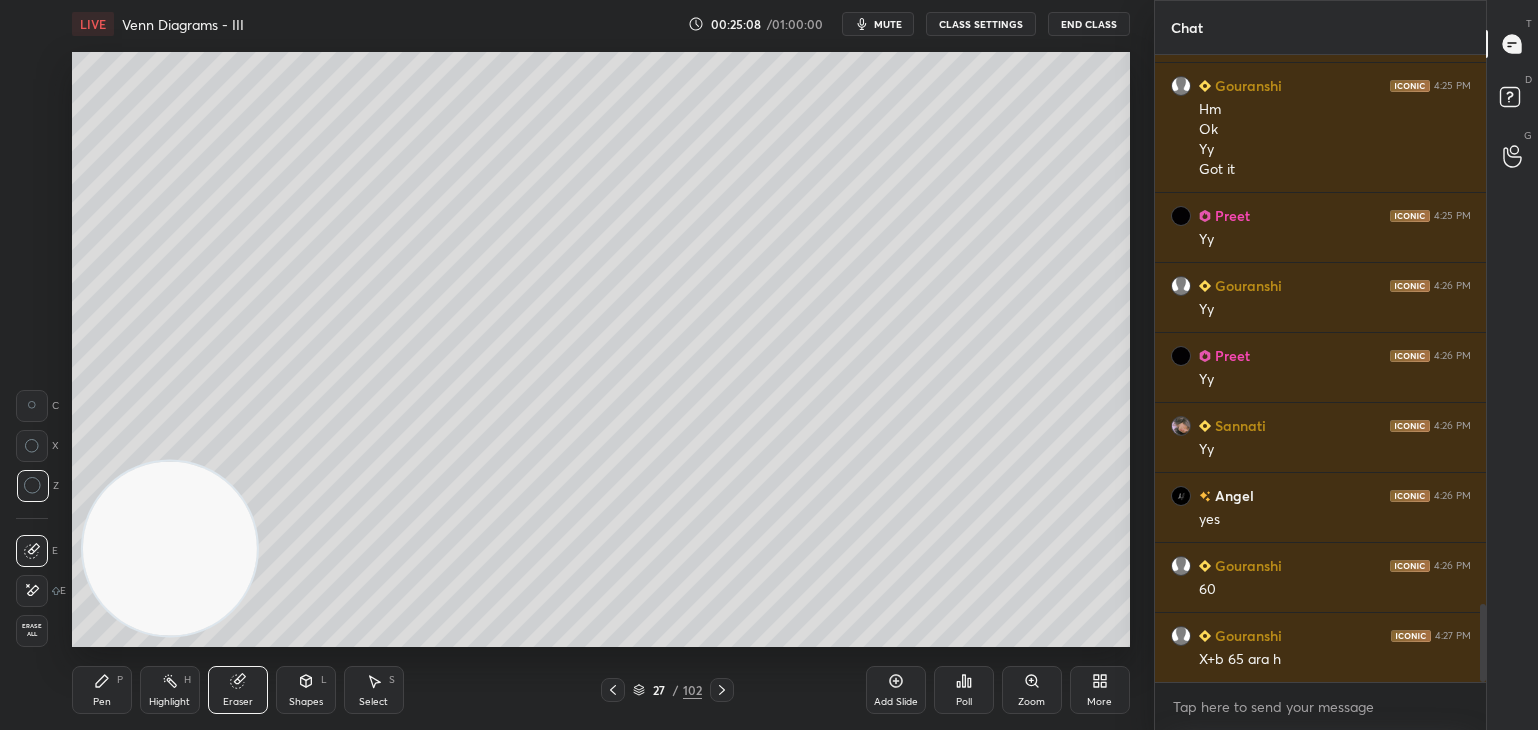 click on "Highlight" at bounding box center [169, 702] 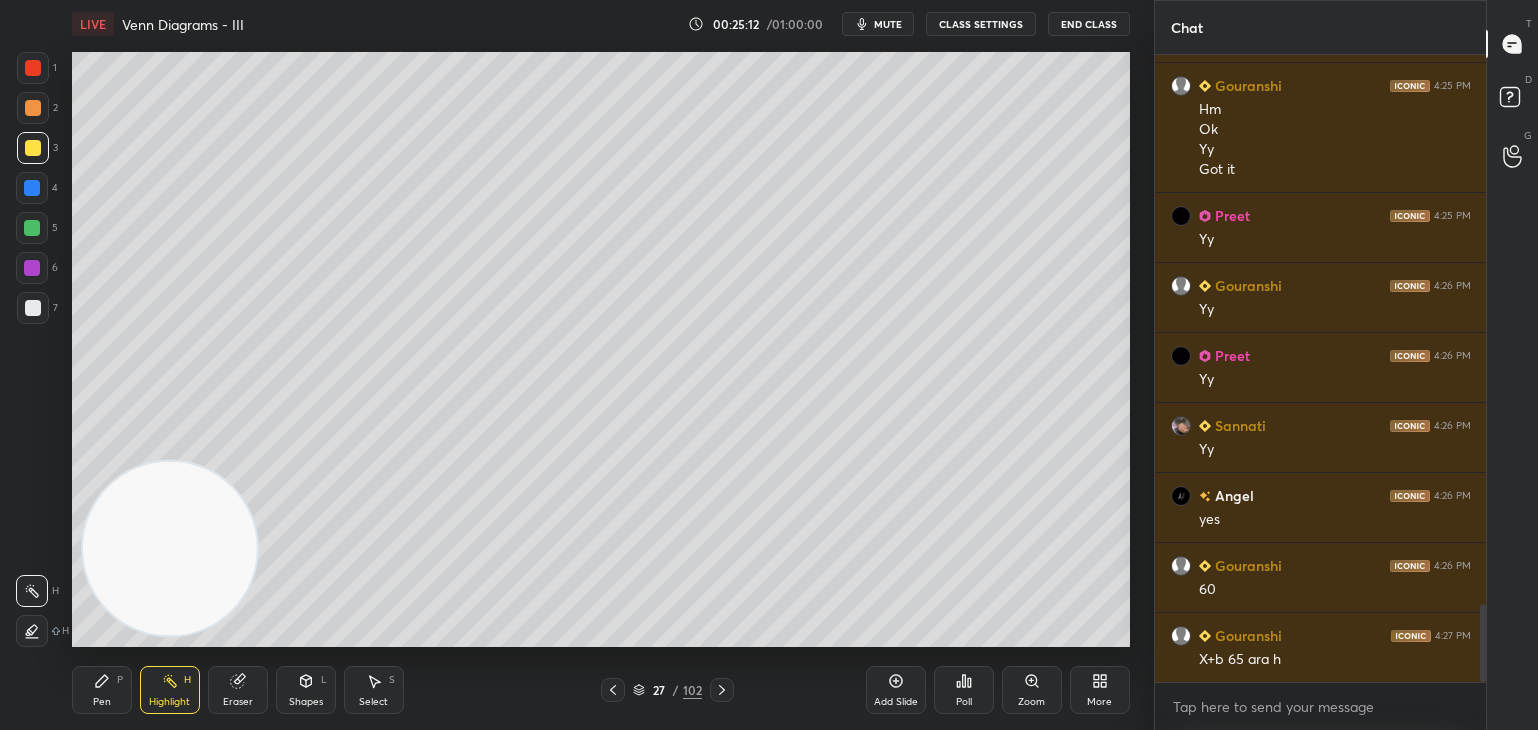 click on "Pen P" at bounding box center [102, 690] 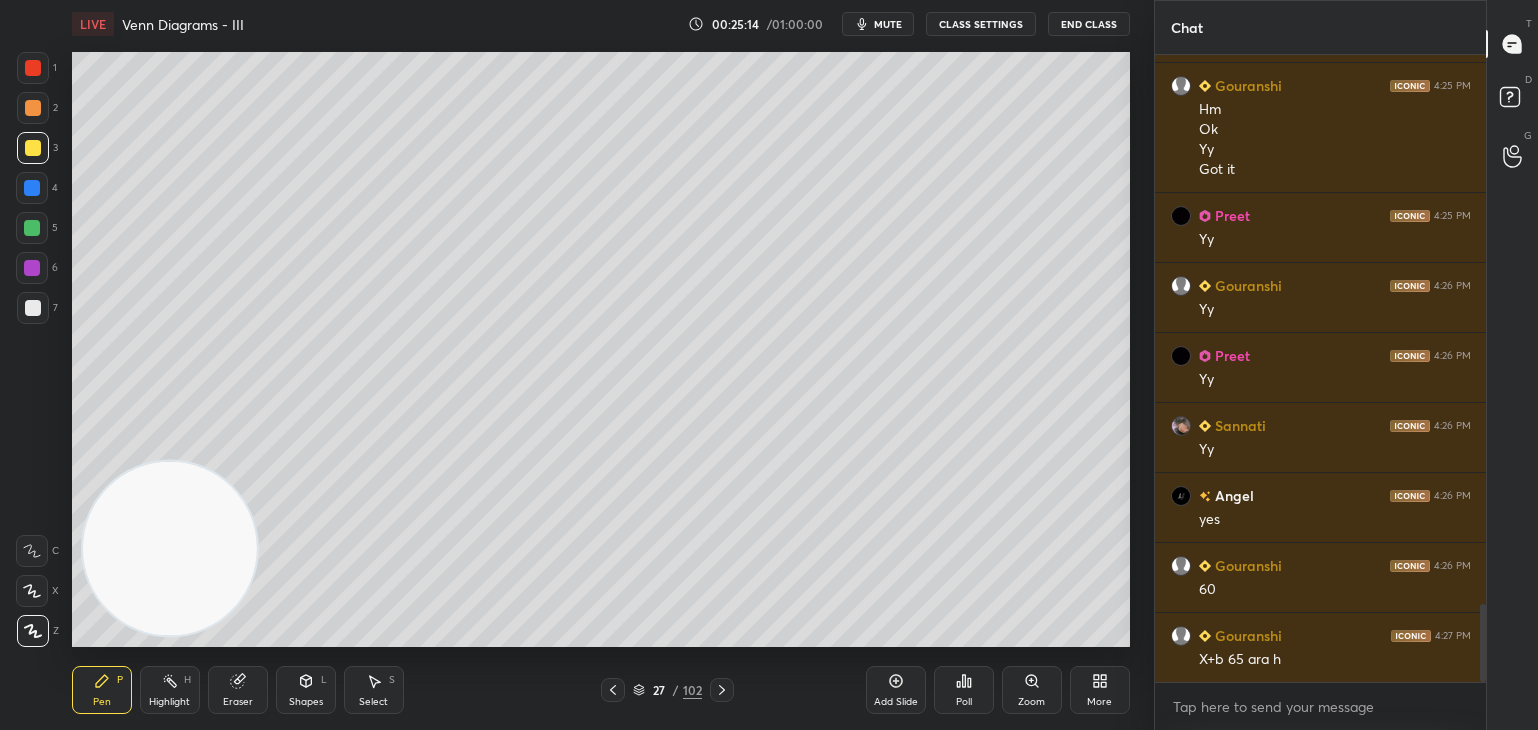 click at bounding box center (32, 188) 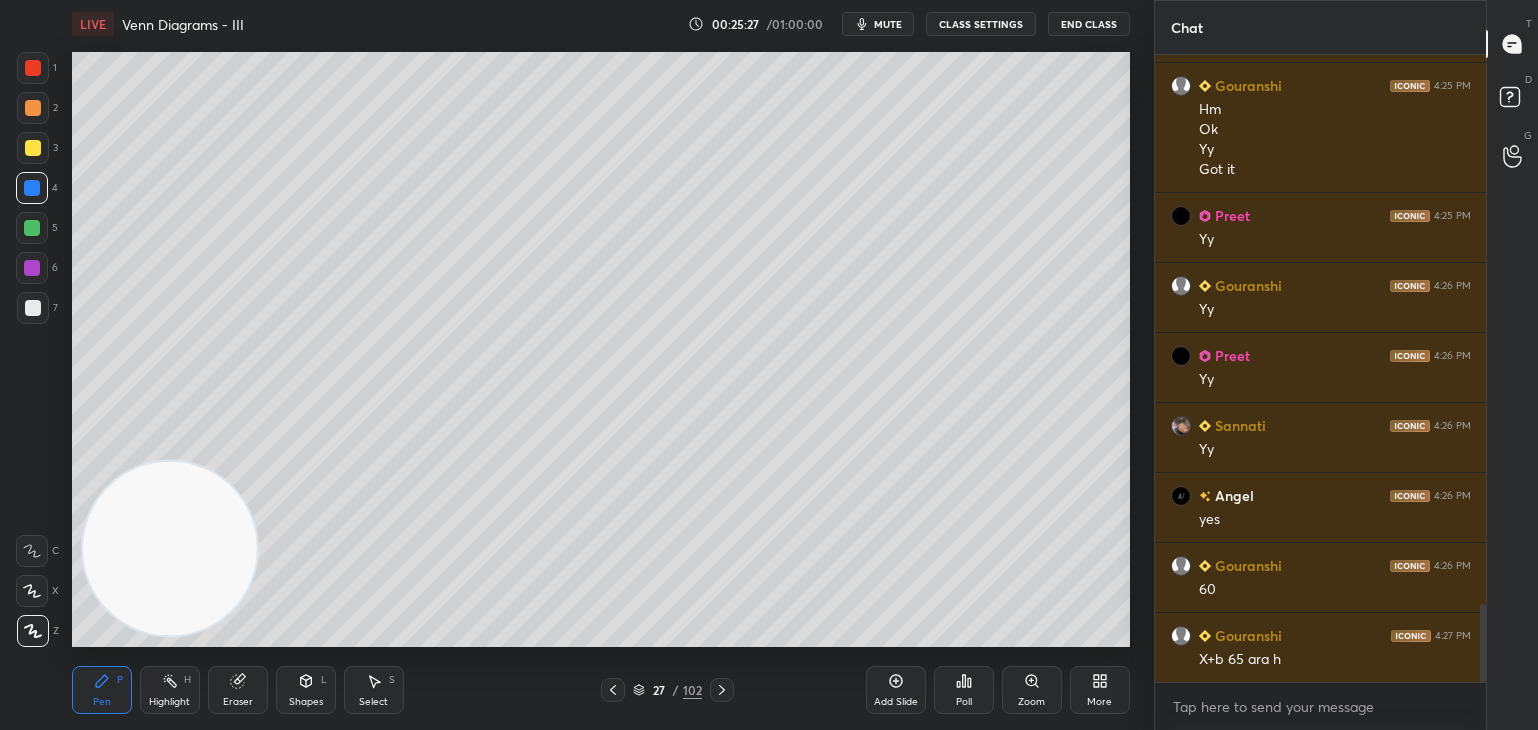 scroll, scrollTop: 4512, scrollLeft: 0, axis: vertical 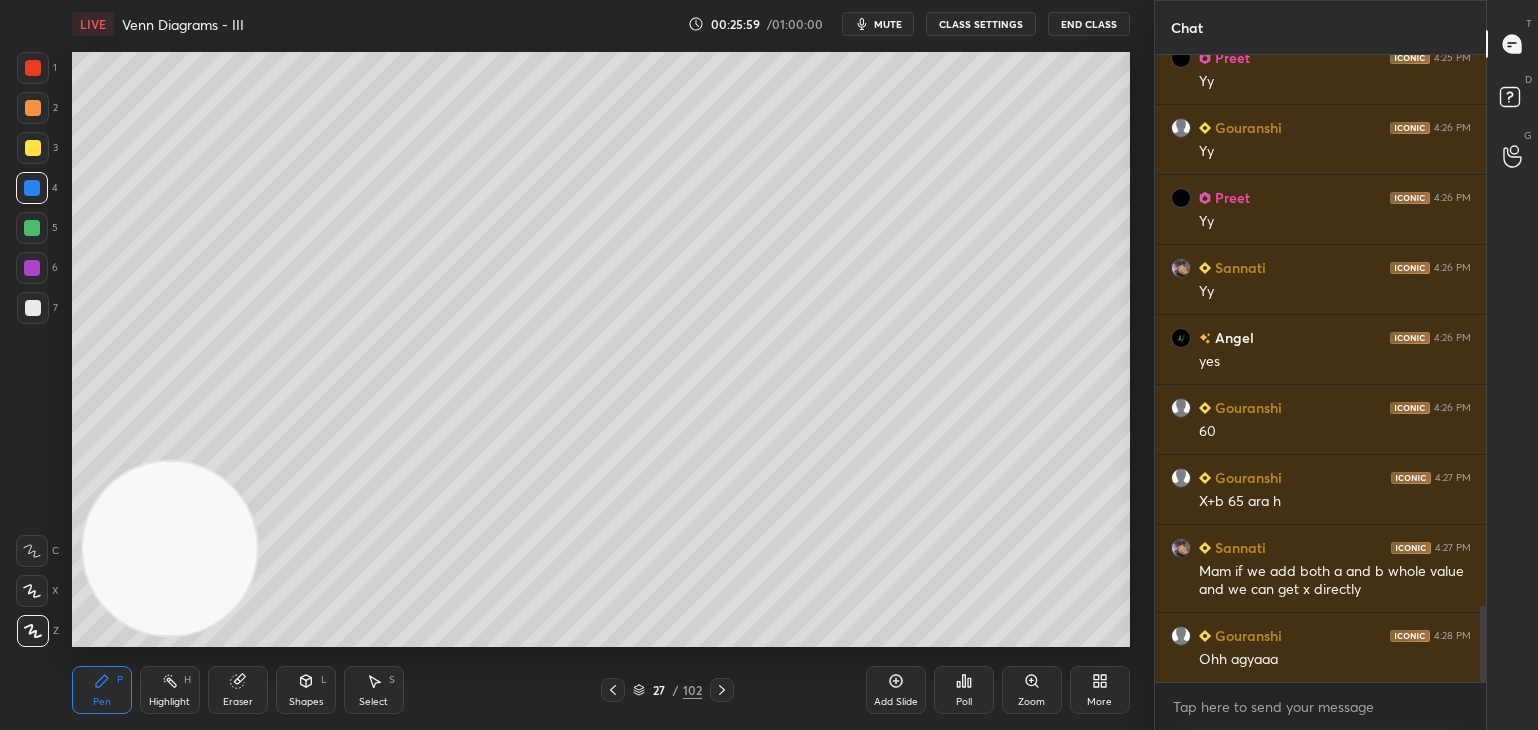 click at bounding box center [33, 108] 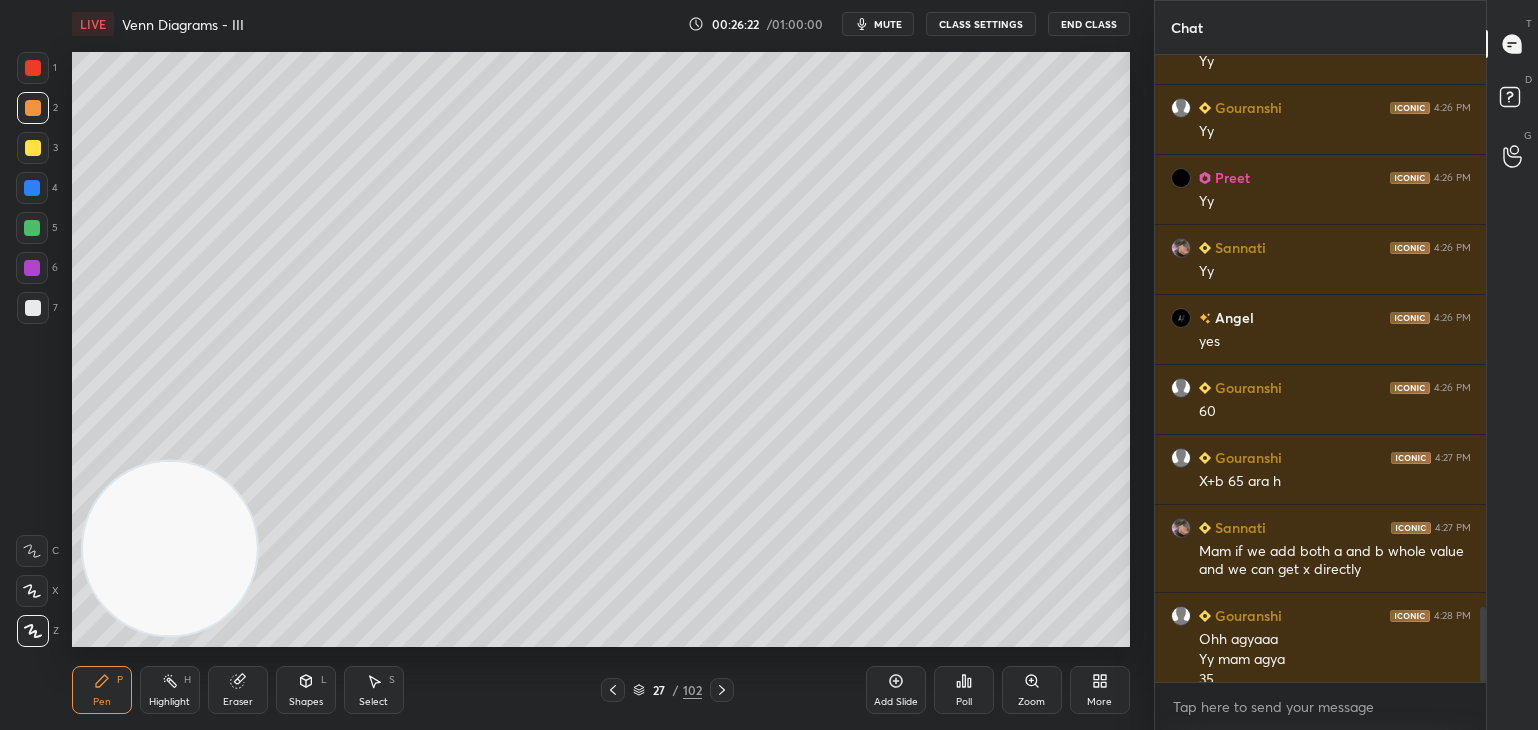 scroll, scrollTop: 4622, scrollLeft: 0, axis: vertical 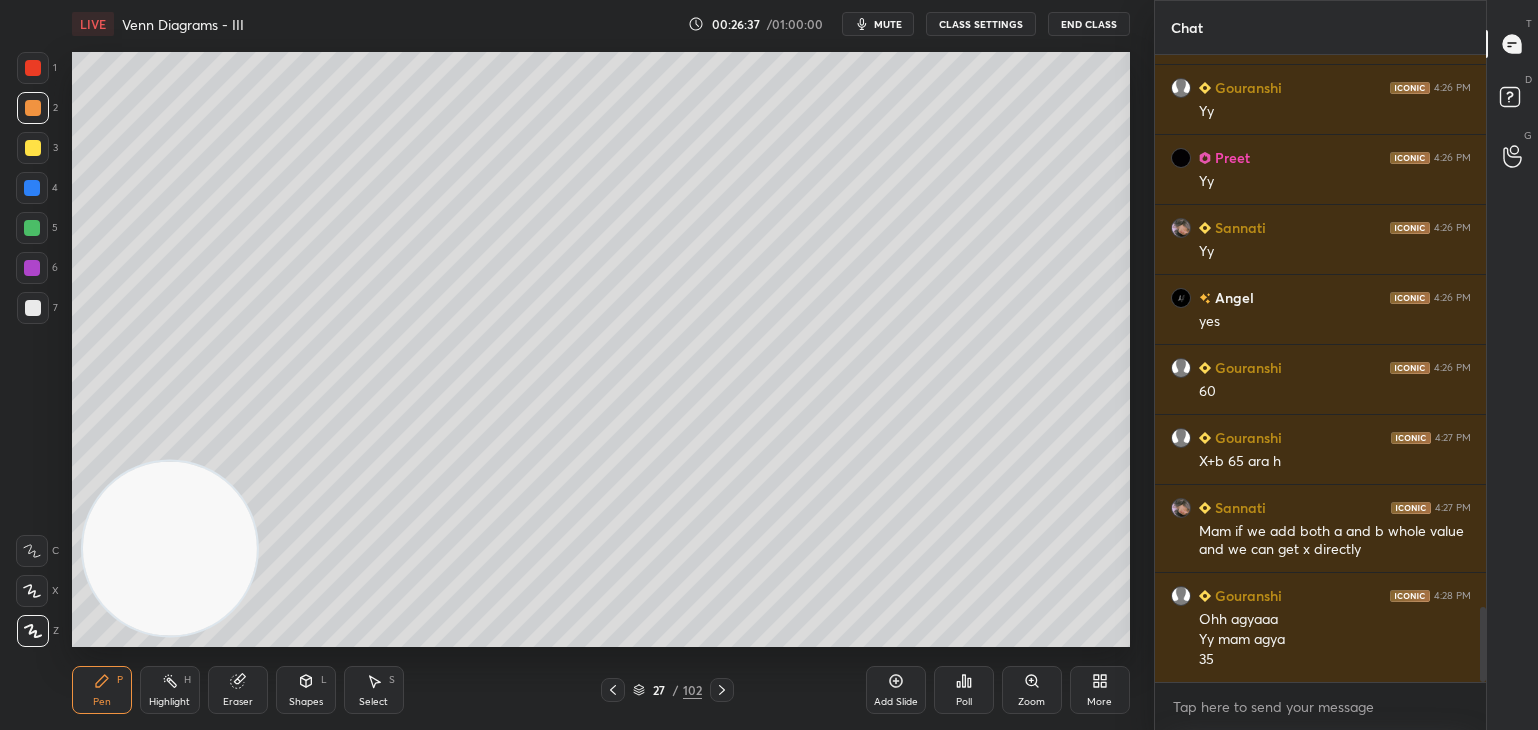 click 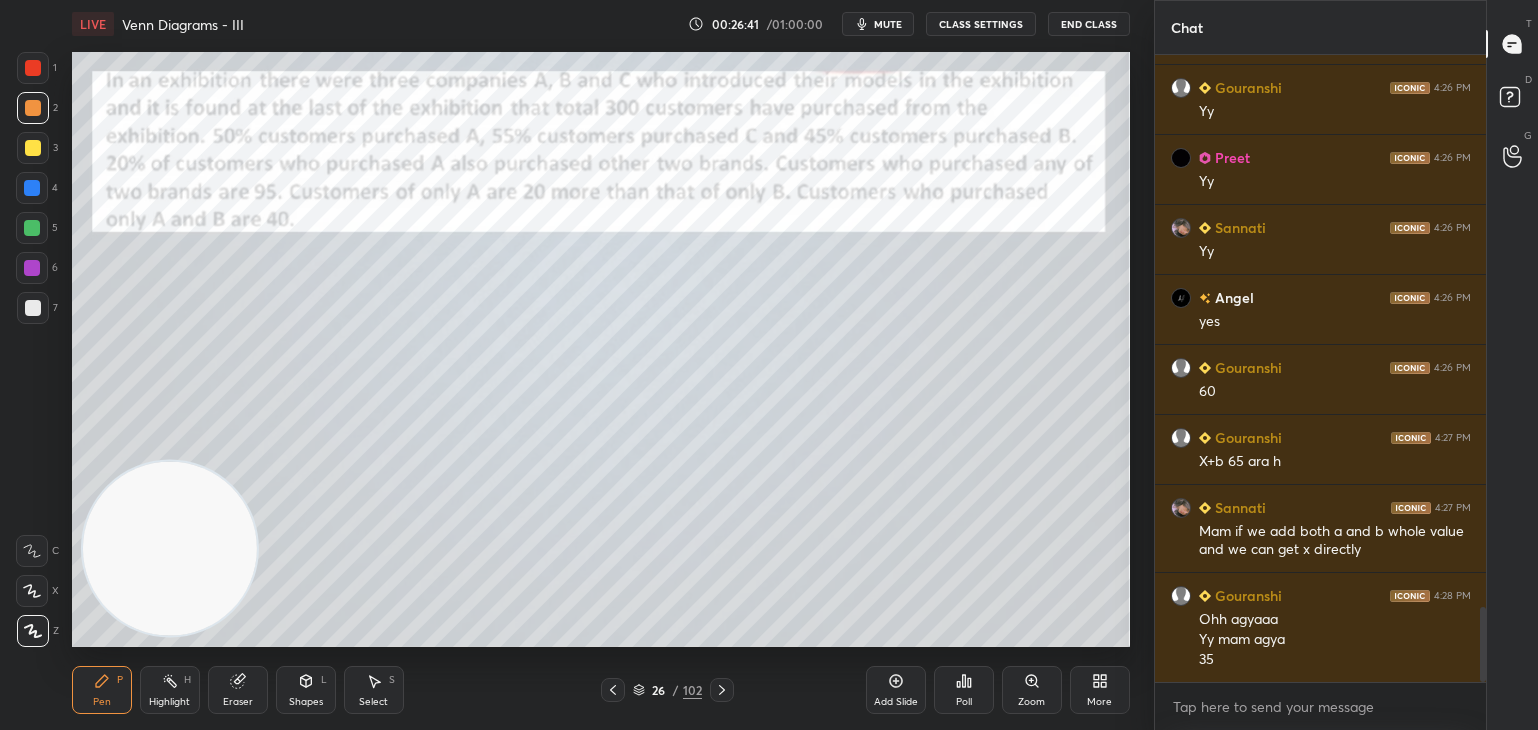 click 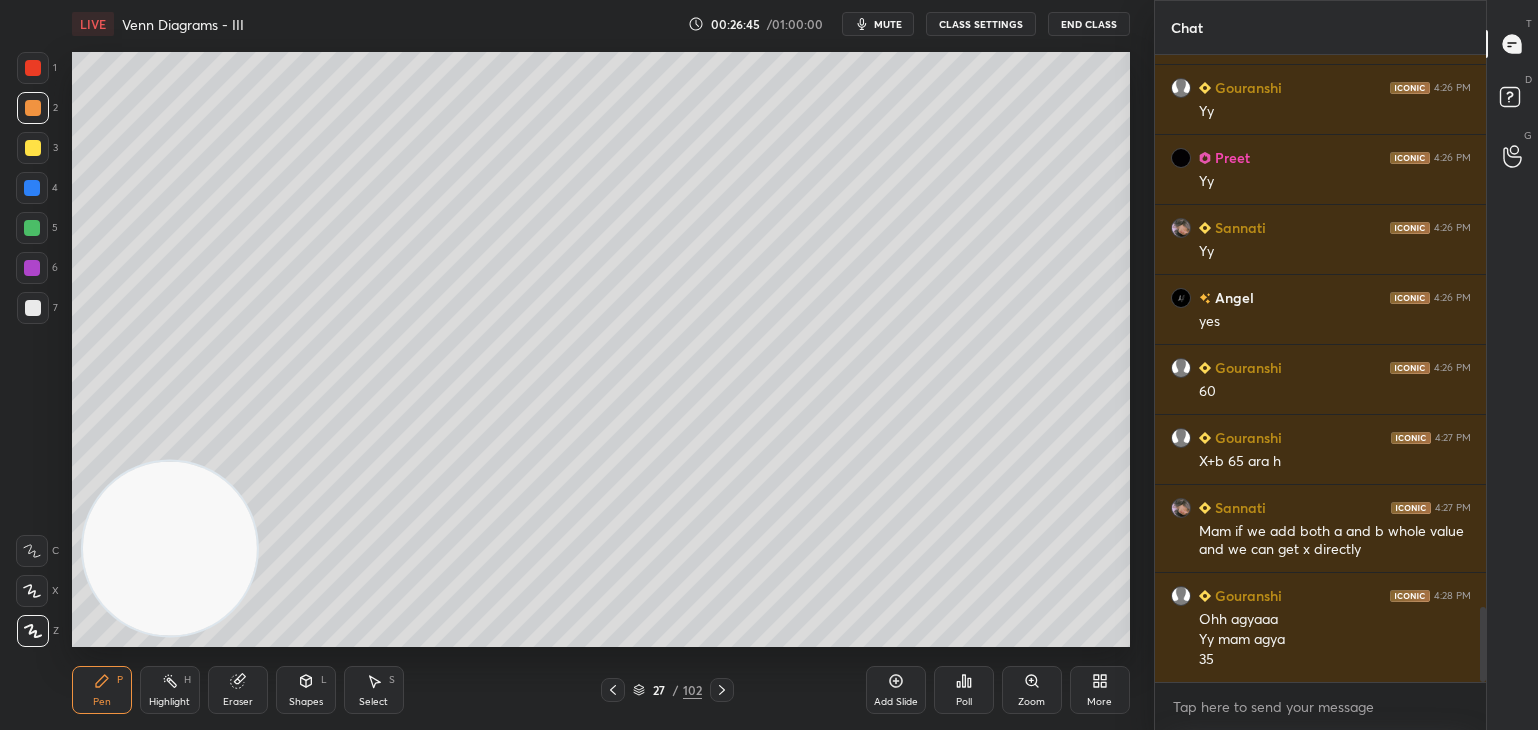 click on "Select S" at bounding box center [374, 690] 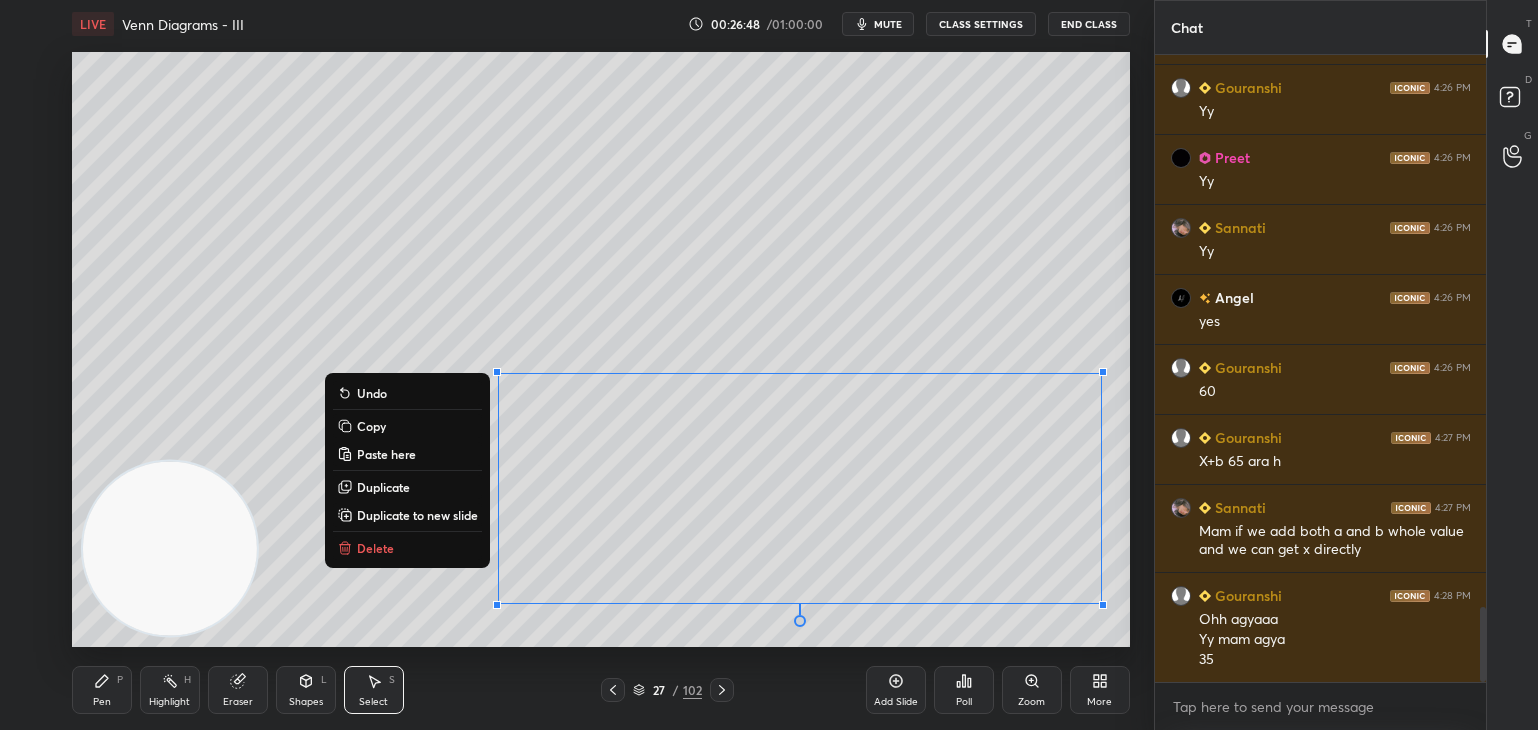 click on "Copy" at bounding box center [371, 426] 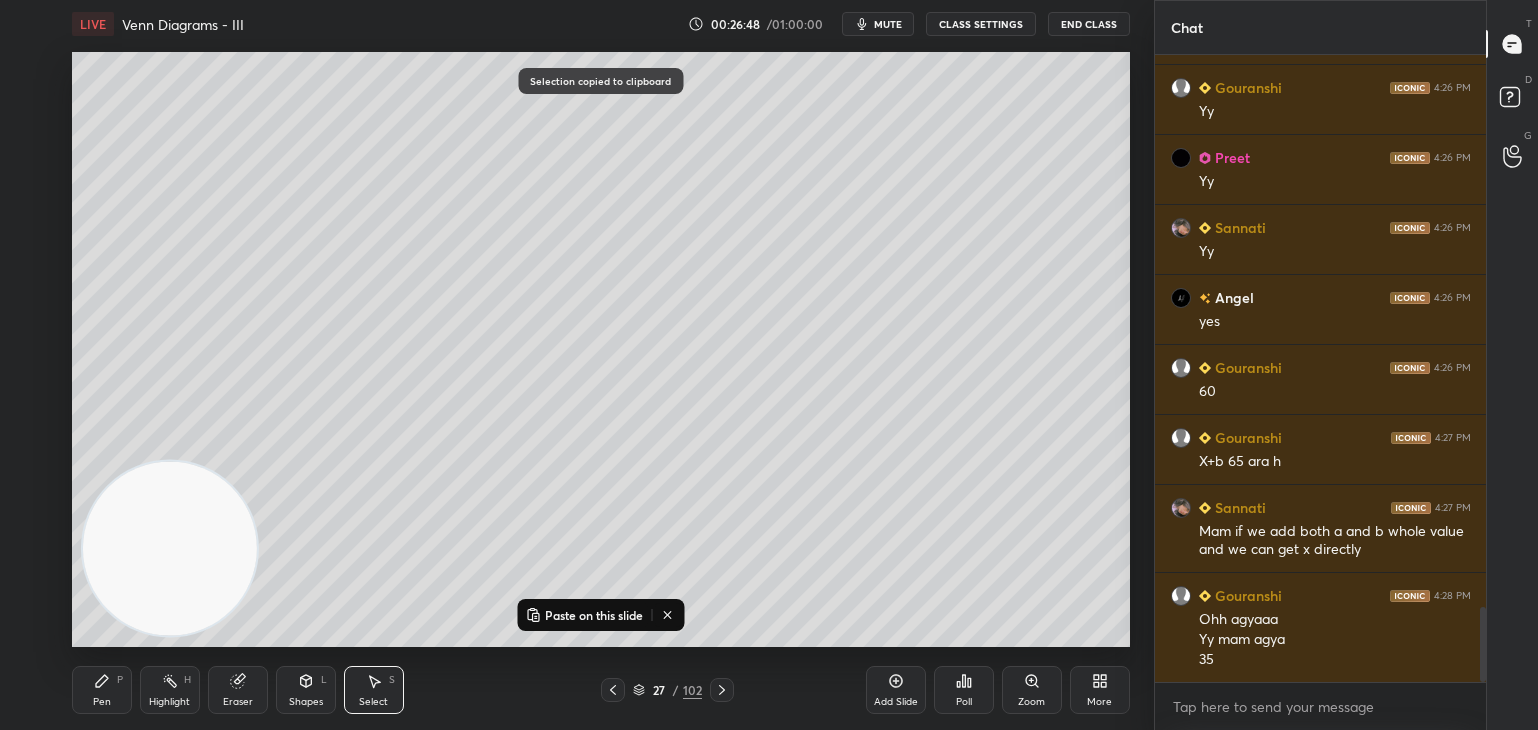 click 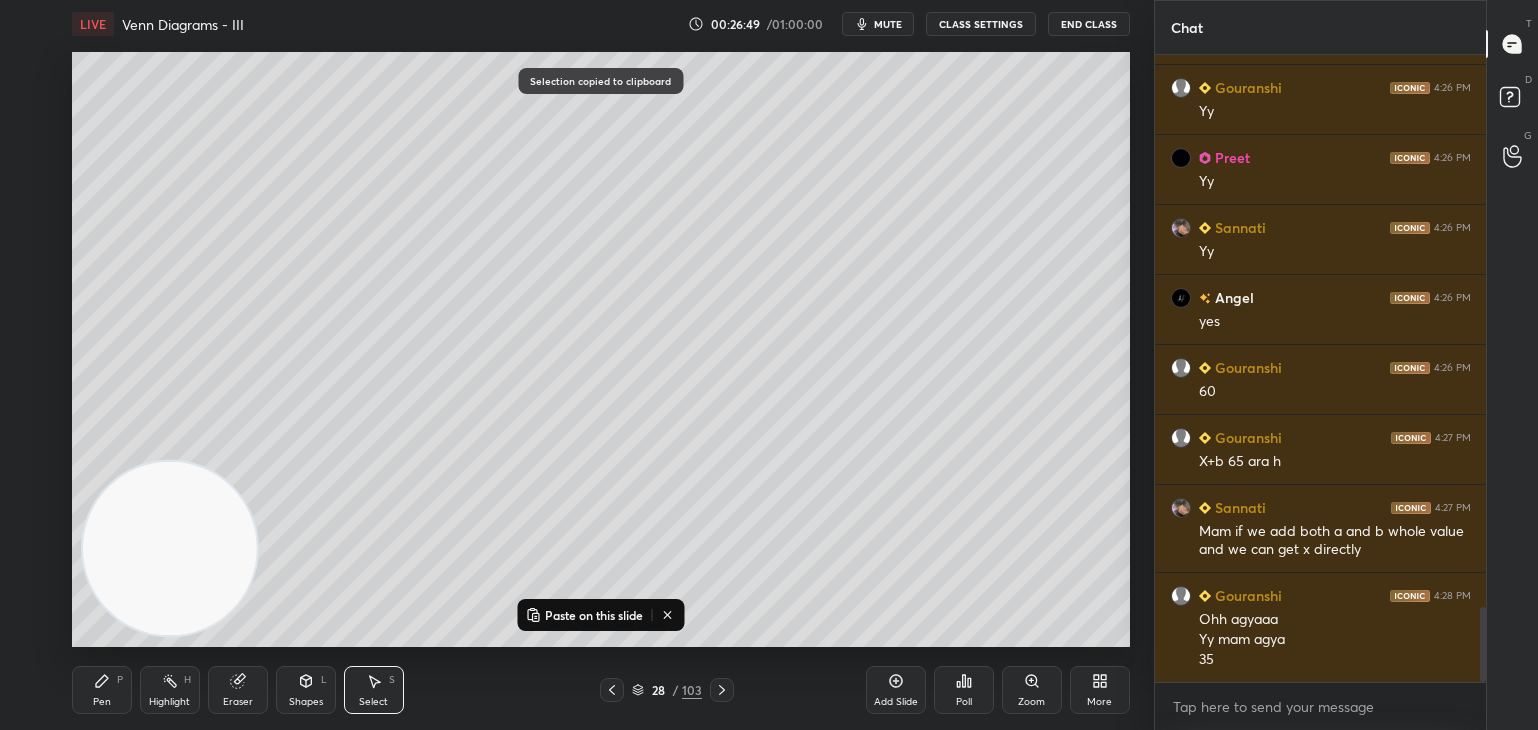 click on "Paste on this slide" at bounding box center (594, 615) 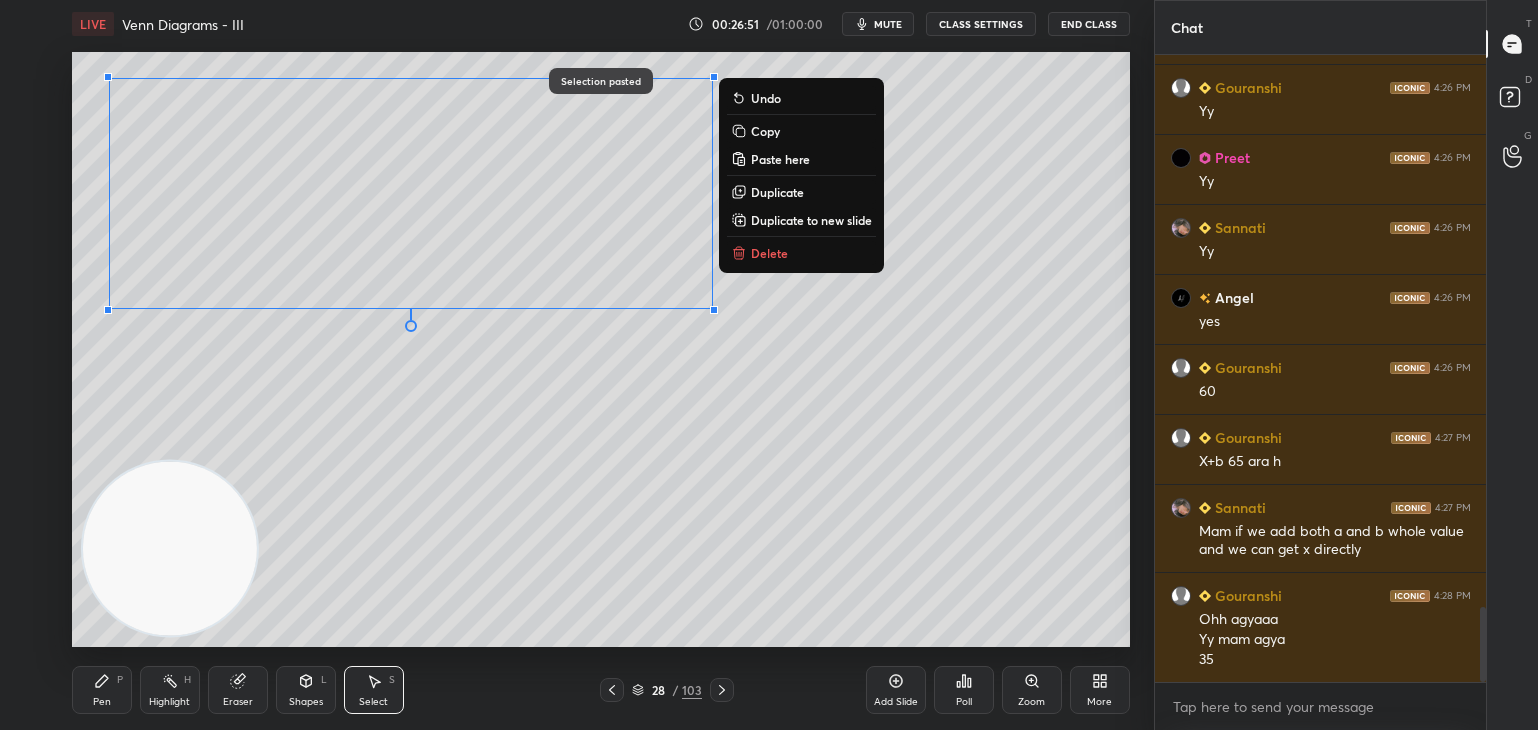 click on "0 ° Undo Copy Paste here Duplicate Duplicate to new slide Delete" at bounding box center (601, 349) 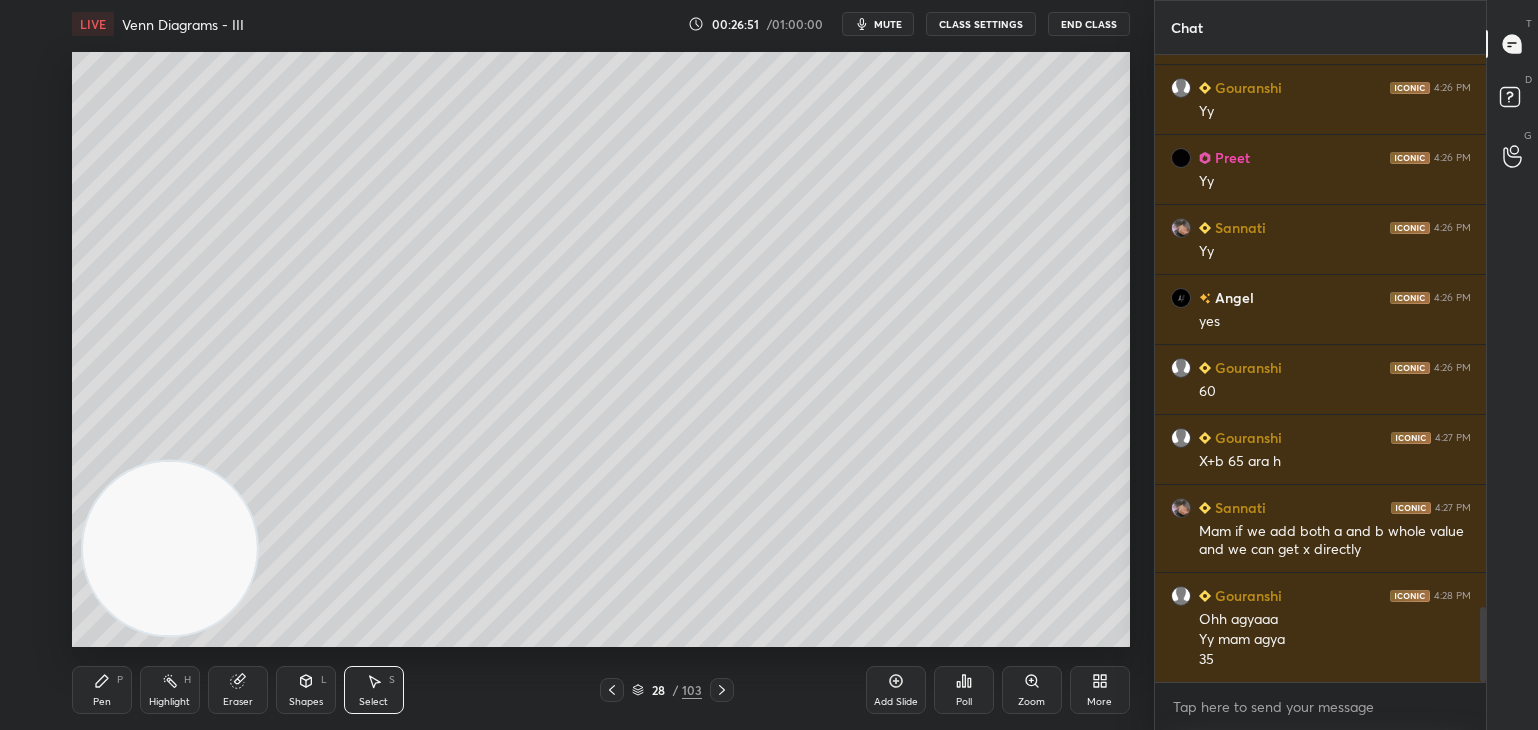 click on "Pen P" at bounding box center (102, 690) 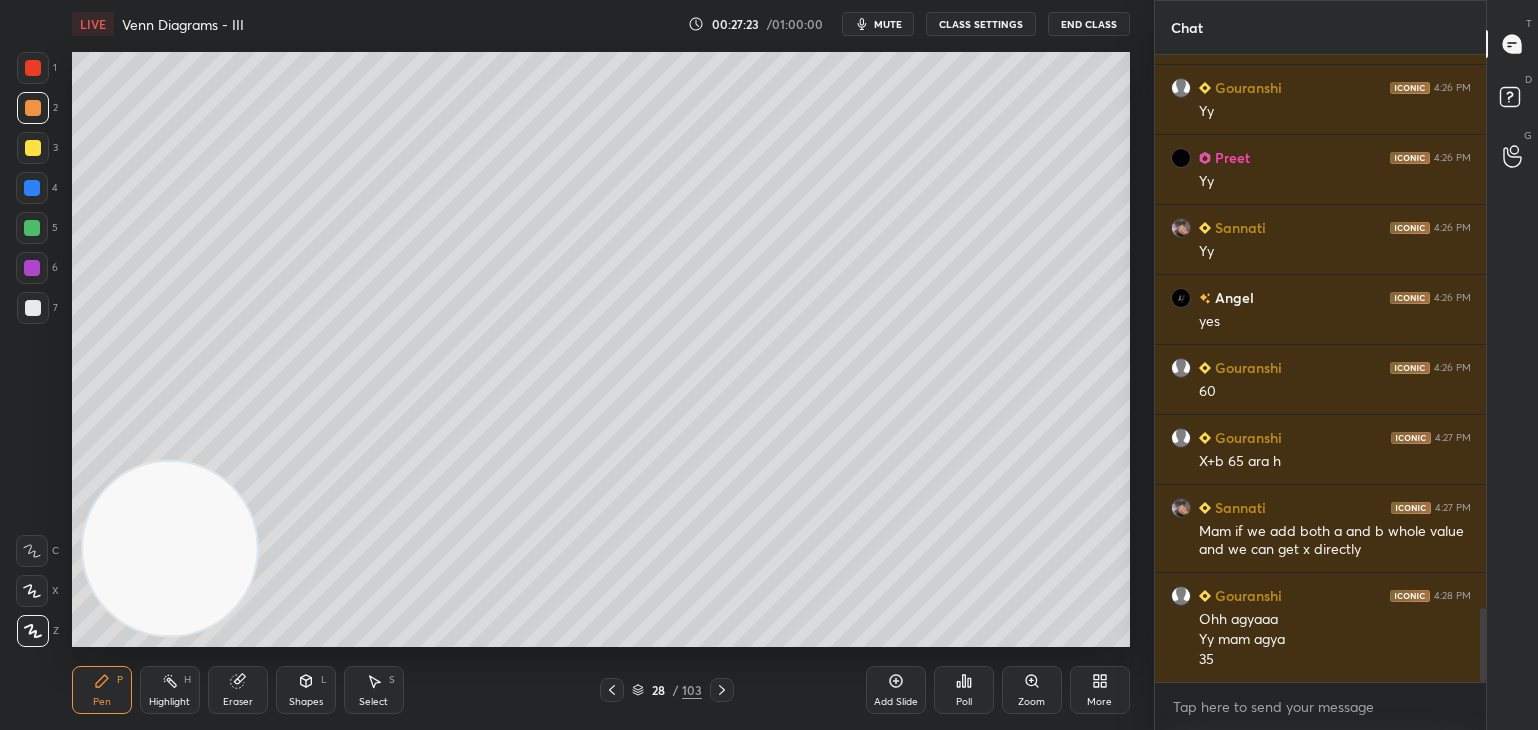 scroll, scrollTop: 4692, scrollLeft: 0, axis: vertical 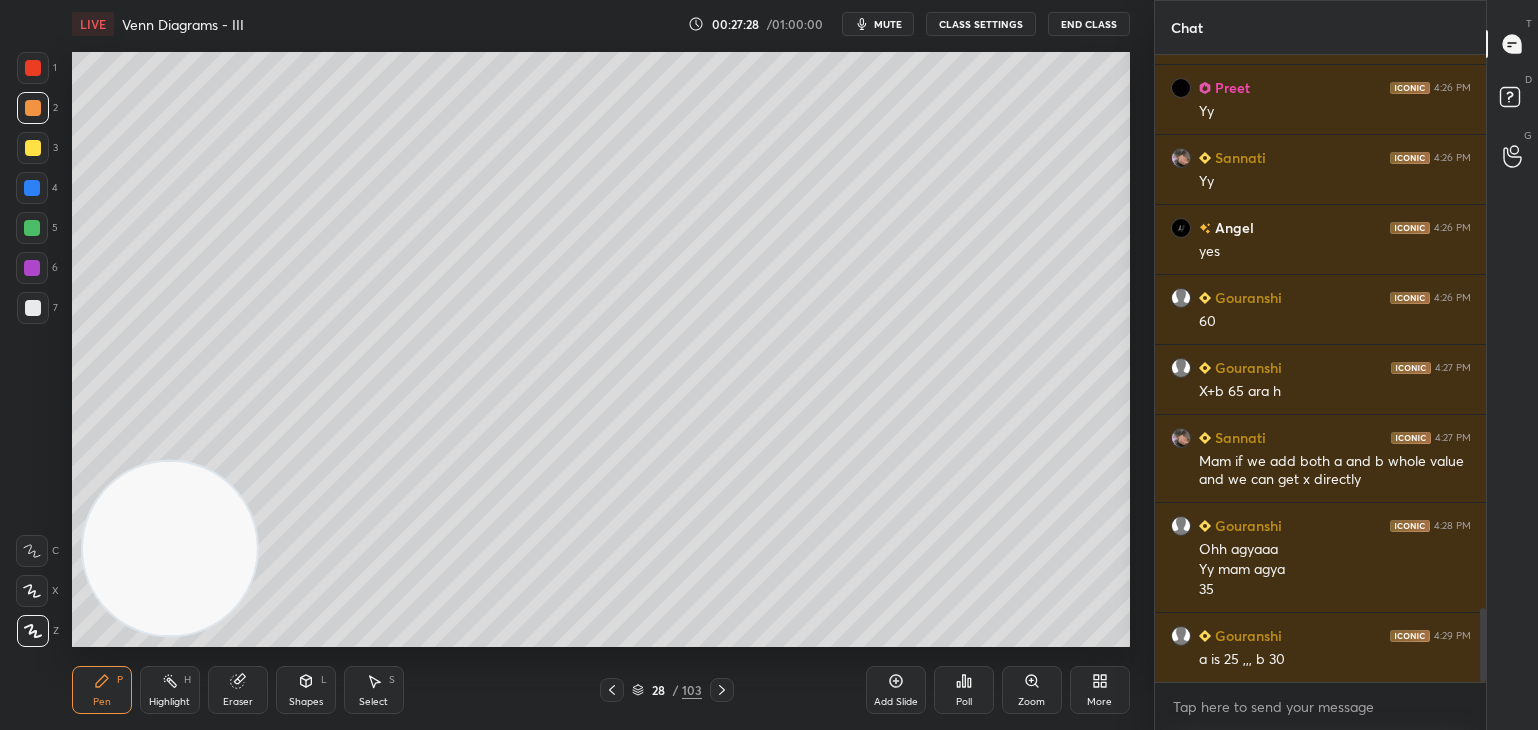 click 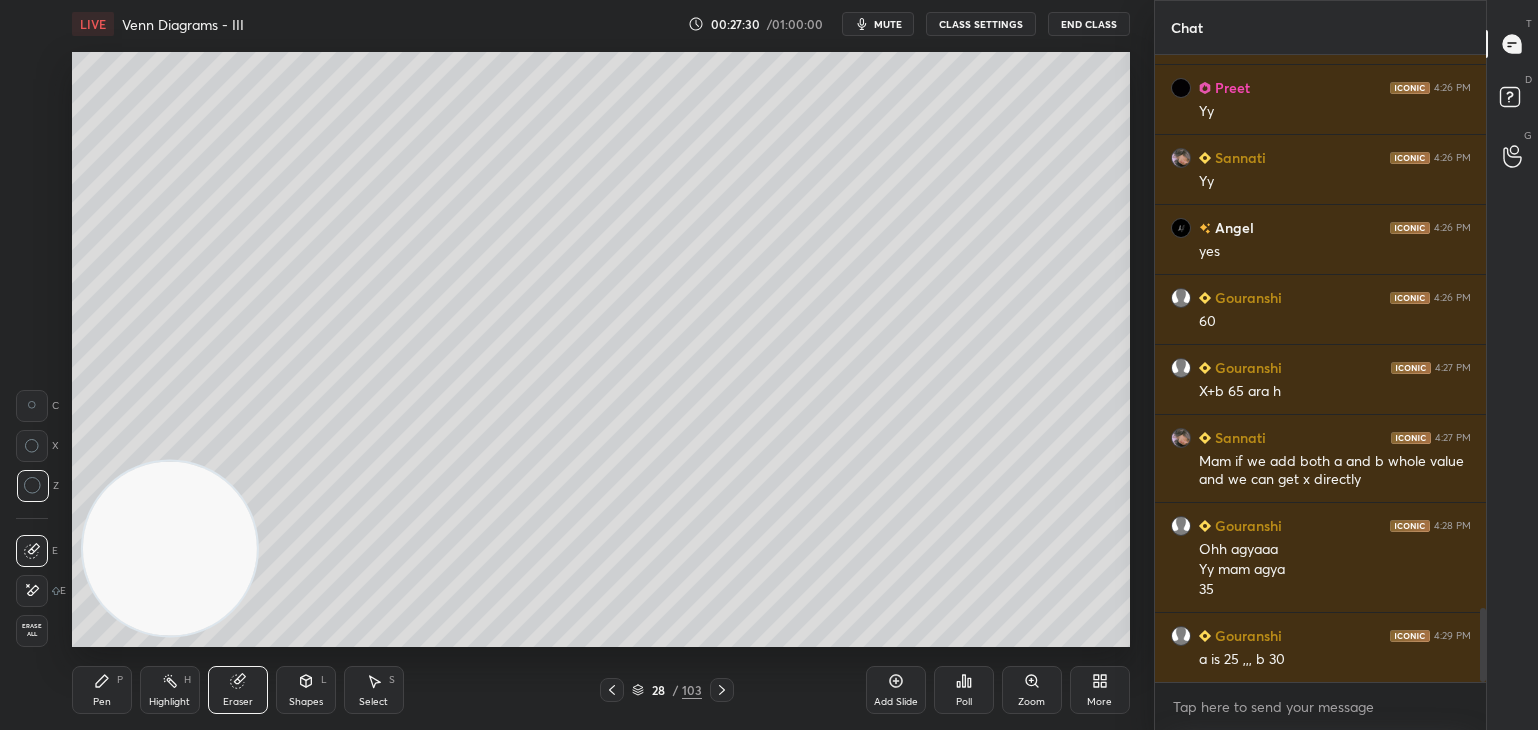 click on "Pen P" at bounding box center [102, 690] 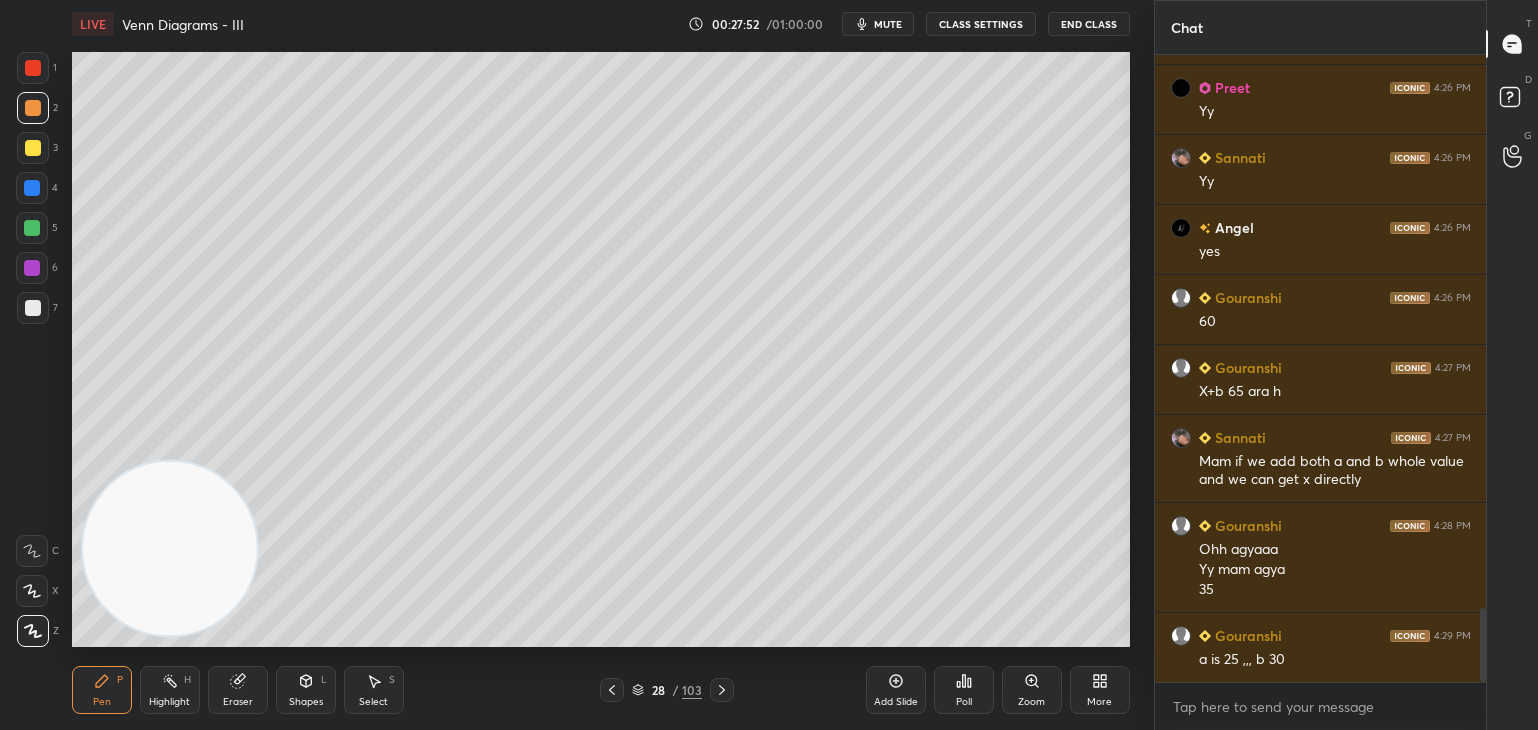 scroll, scrollTop: 4762, scrollLeft: 0, axis: vertical 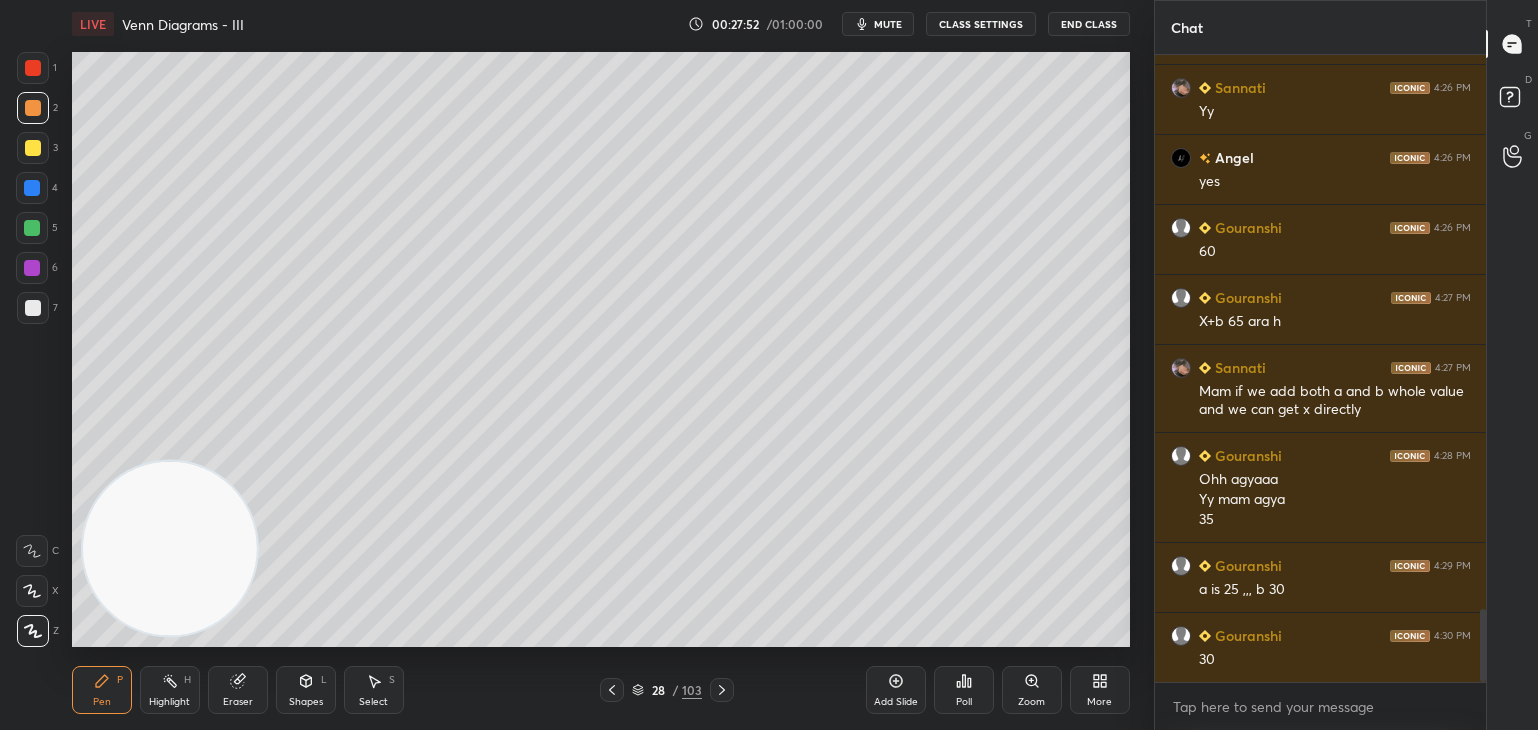 click 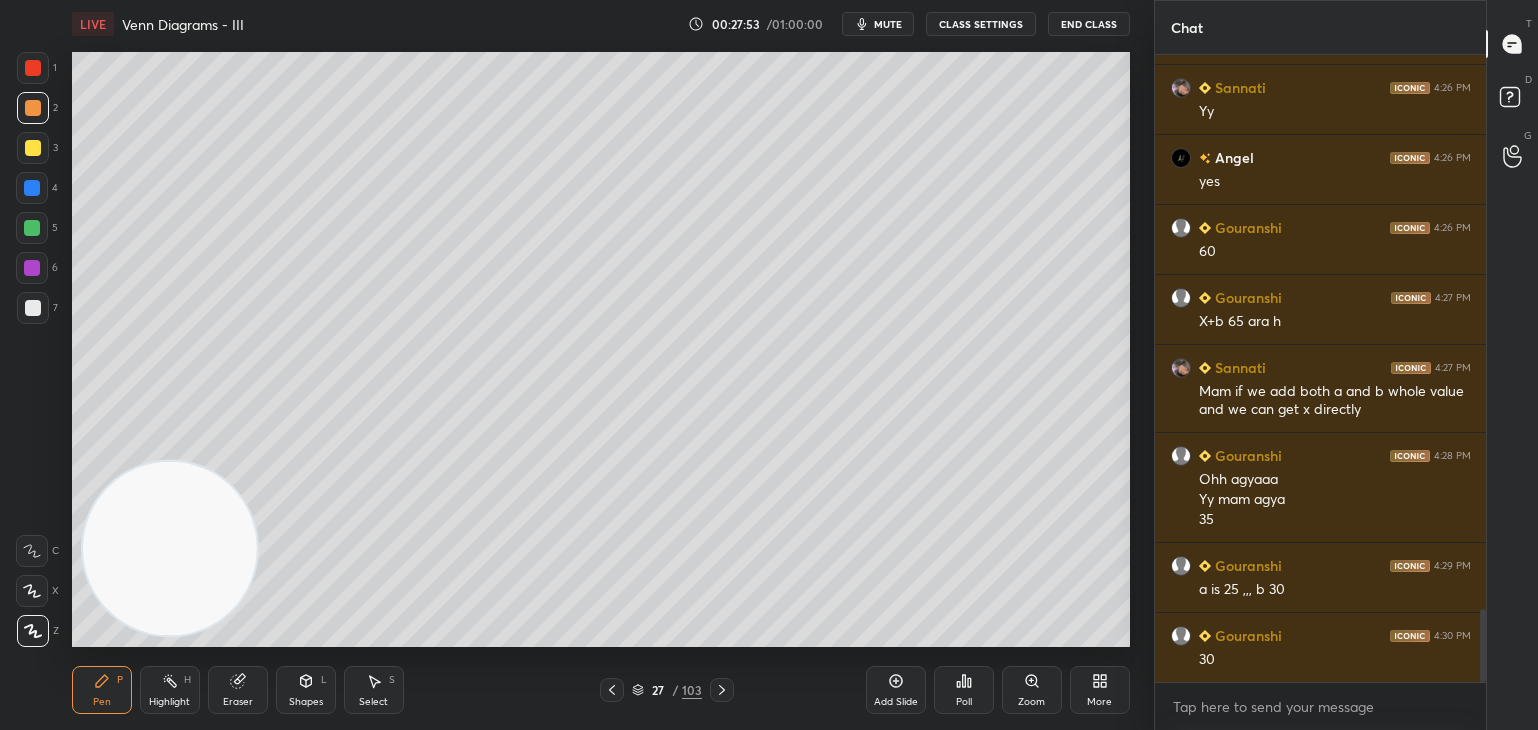 click 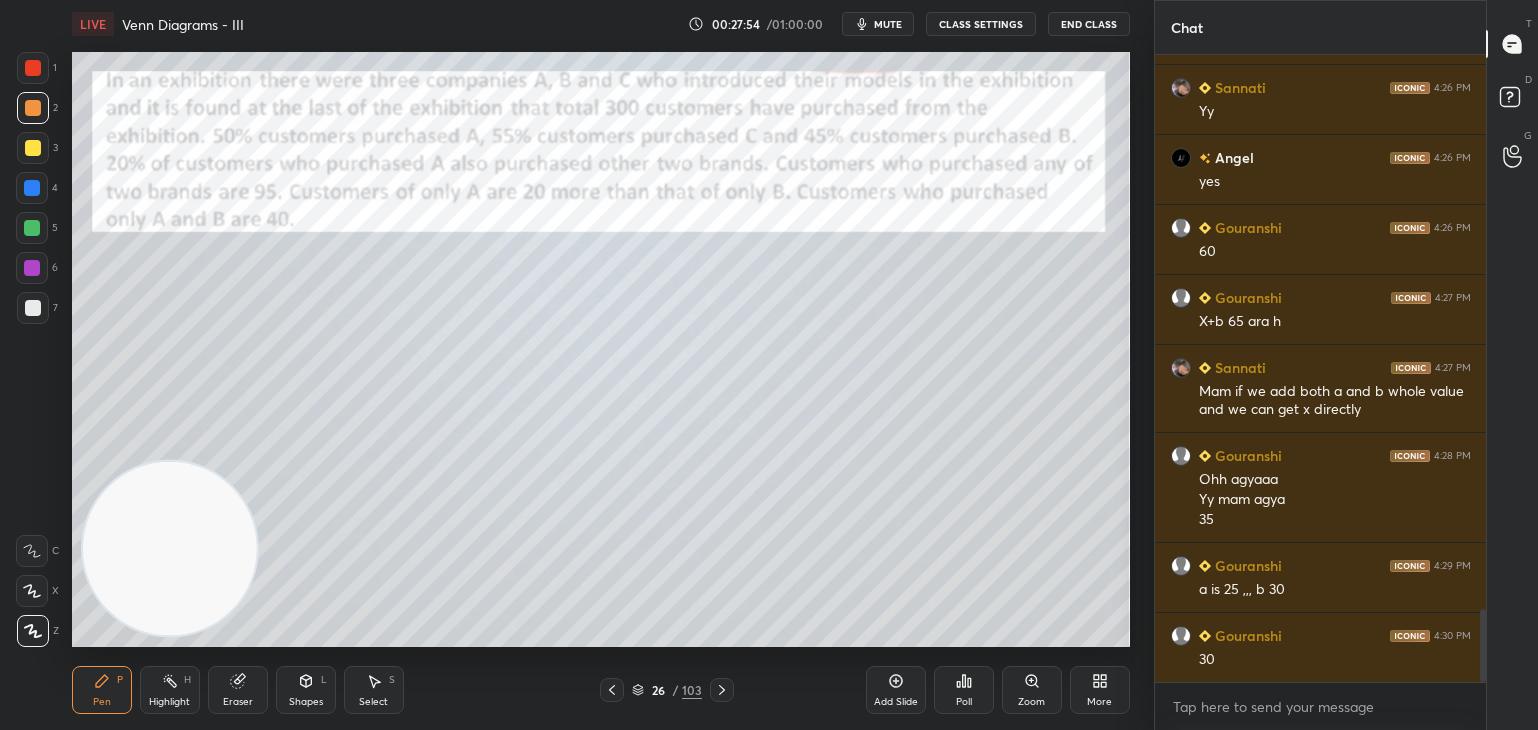 click 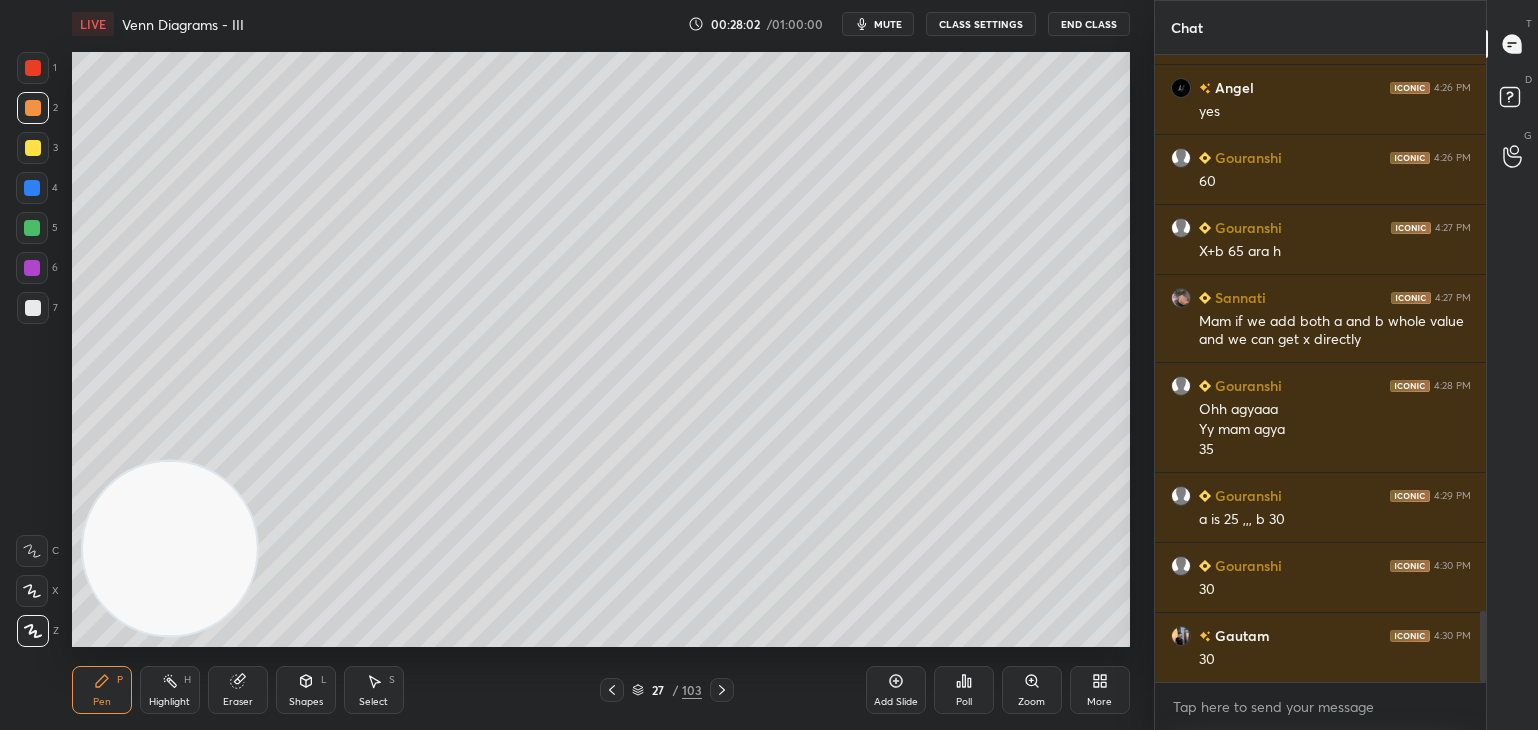 scroll, scrollTop: 4902, scrollLeft: 0, axis: vertical 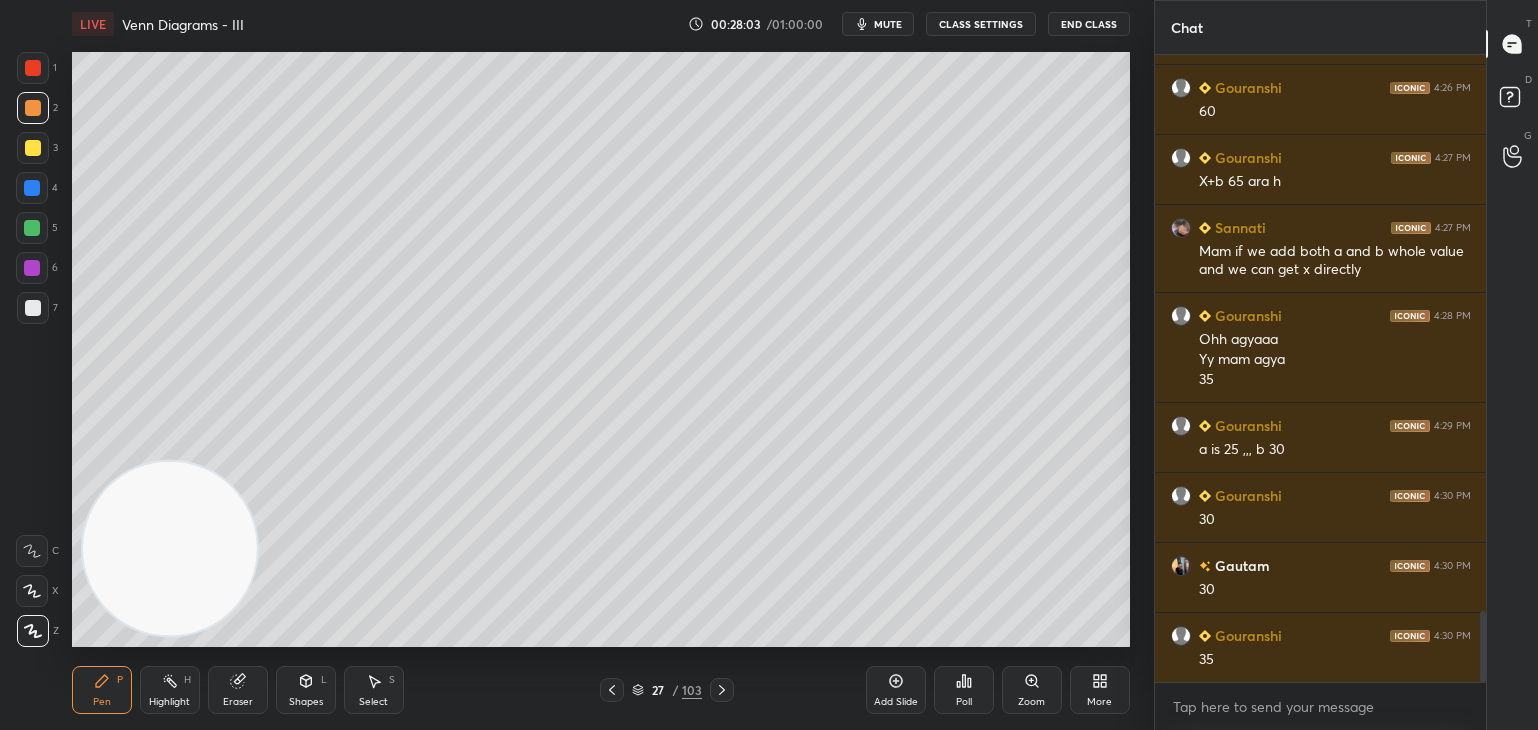 click 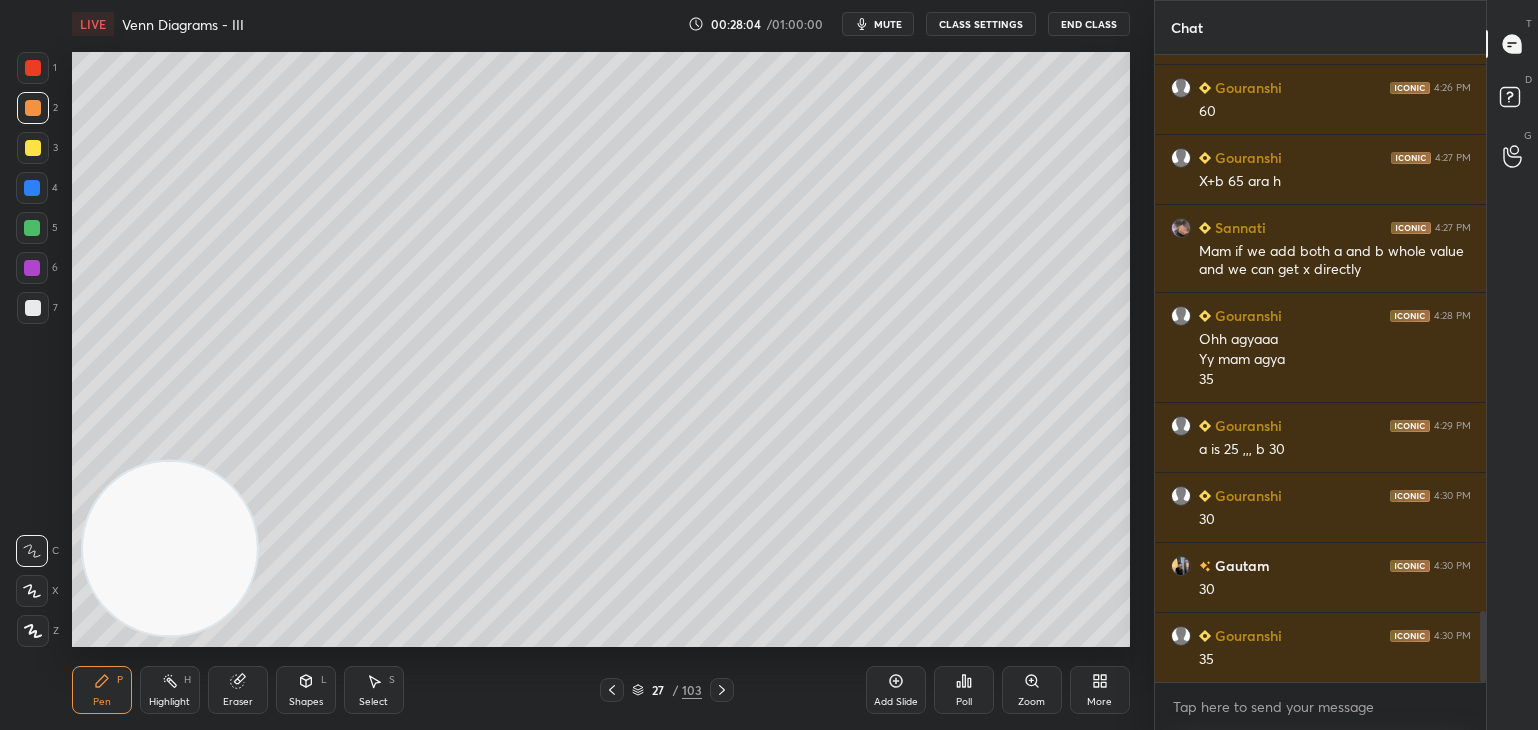 click at bounding box center [33, 148] 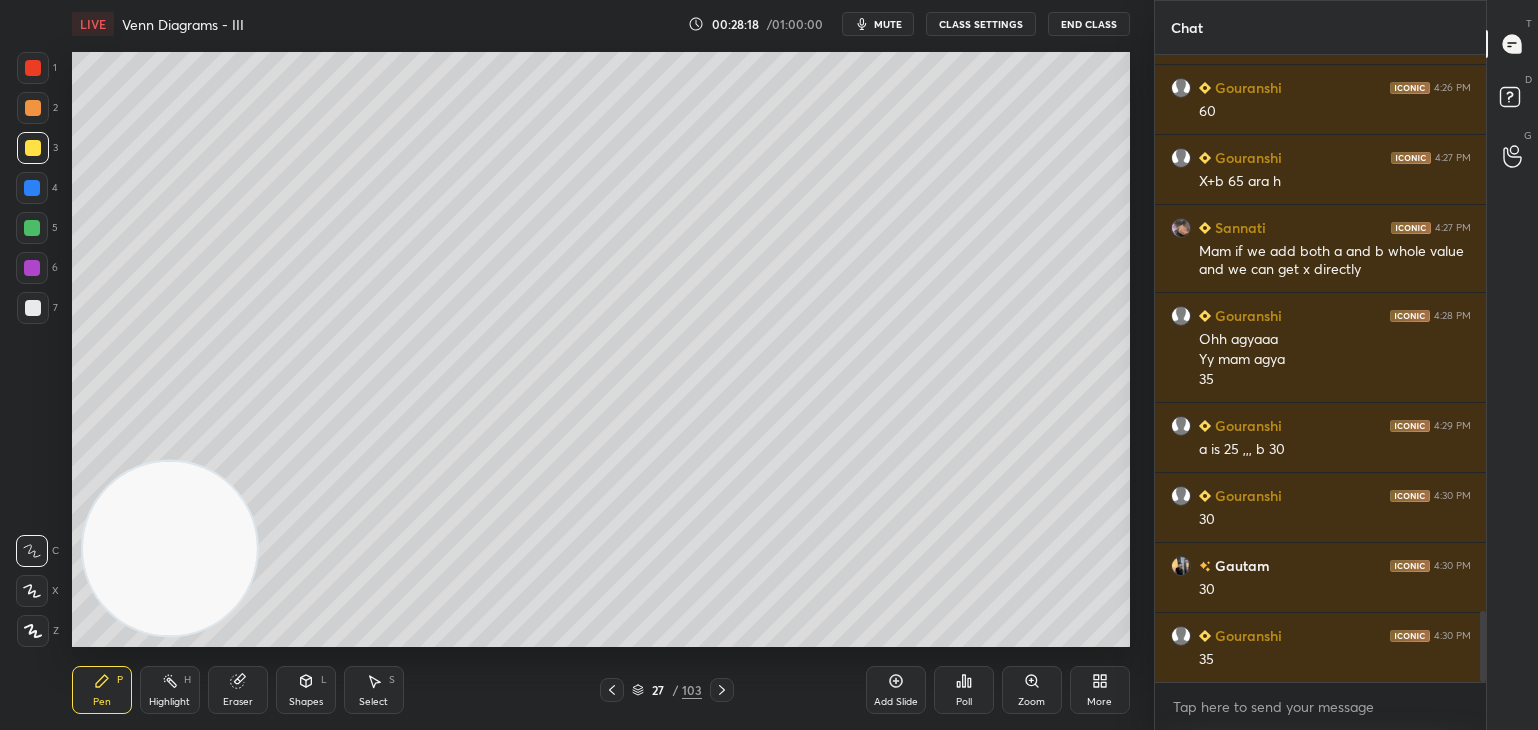 click on "Z" at bounding box center [38, 631] 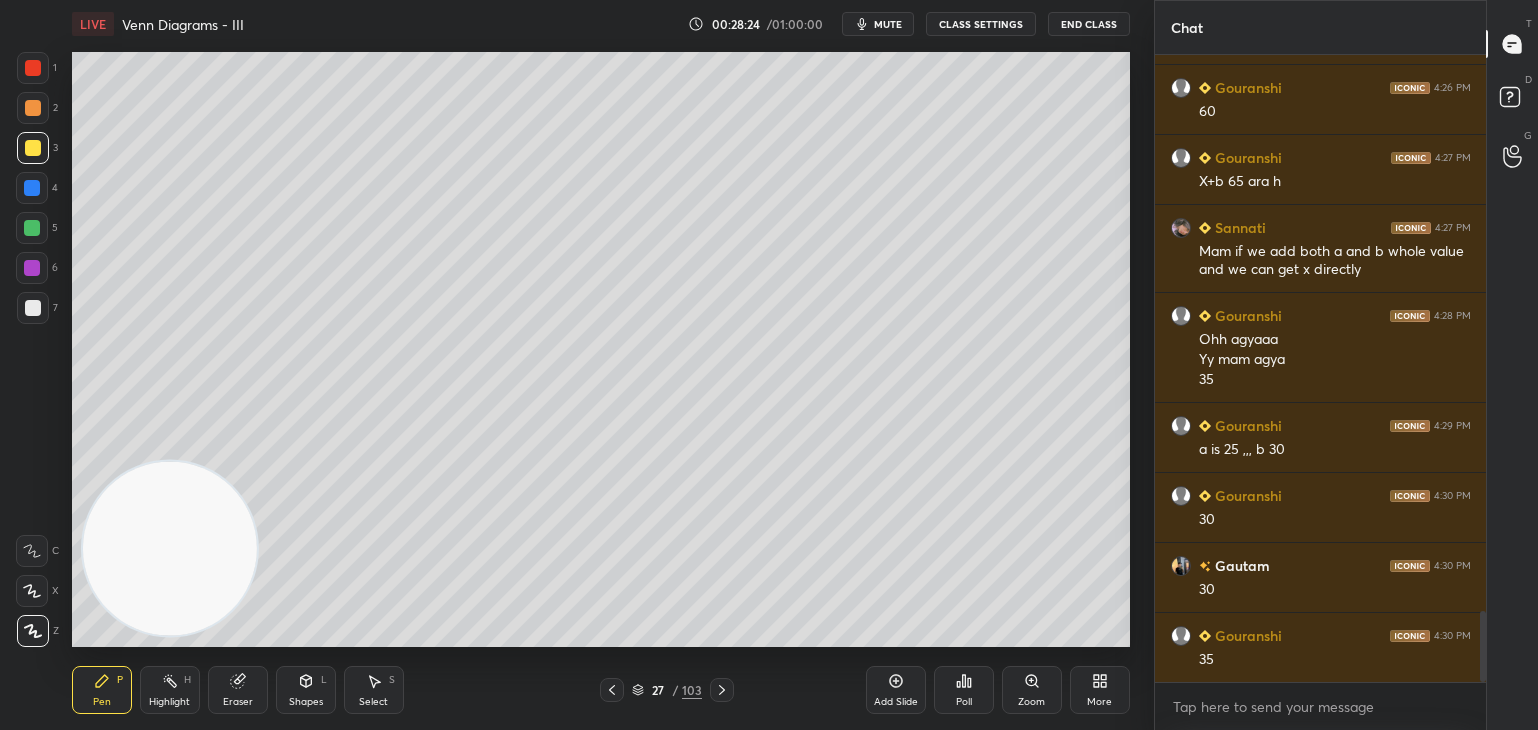 scroll, scrollTop: 4972, scrollLeft: 0, axis: vertical 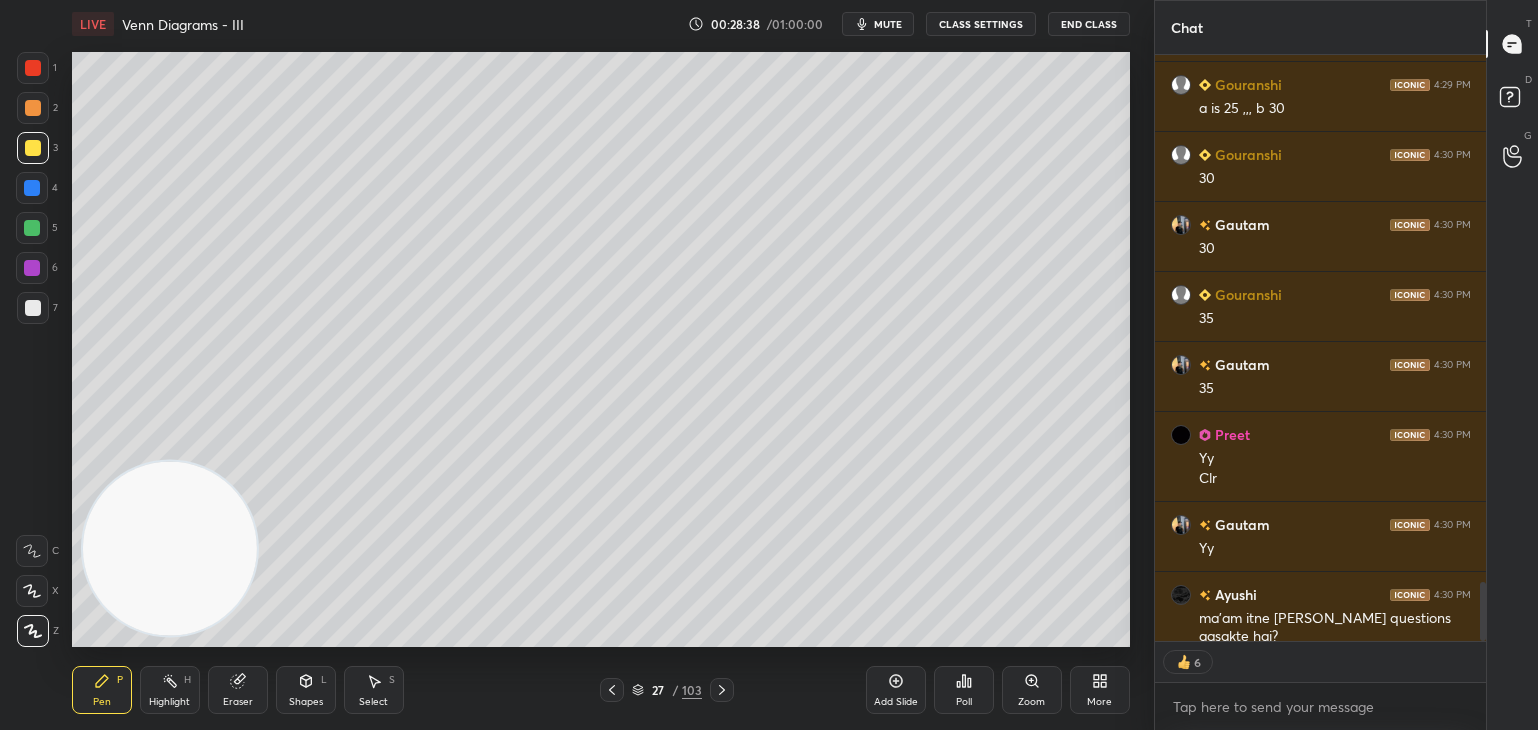 type on "x" 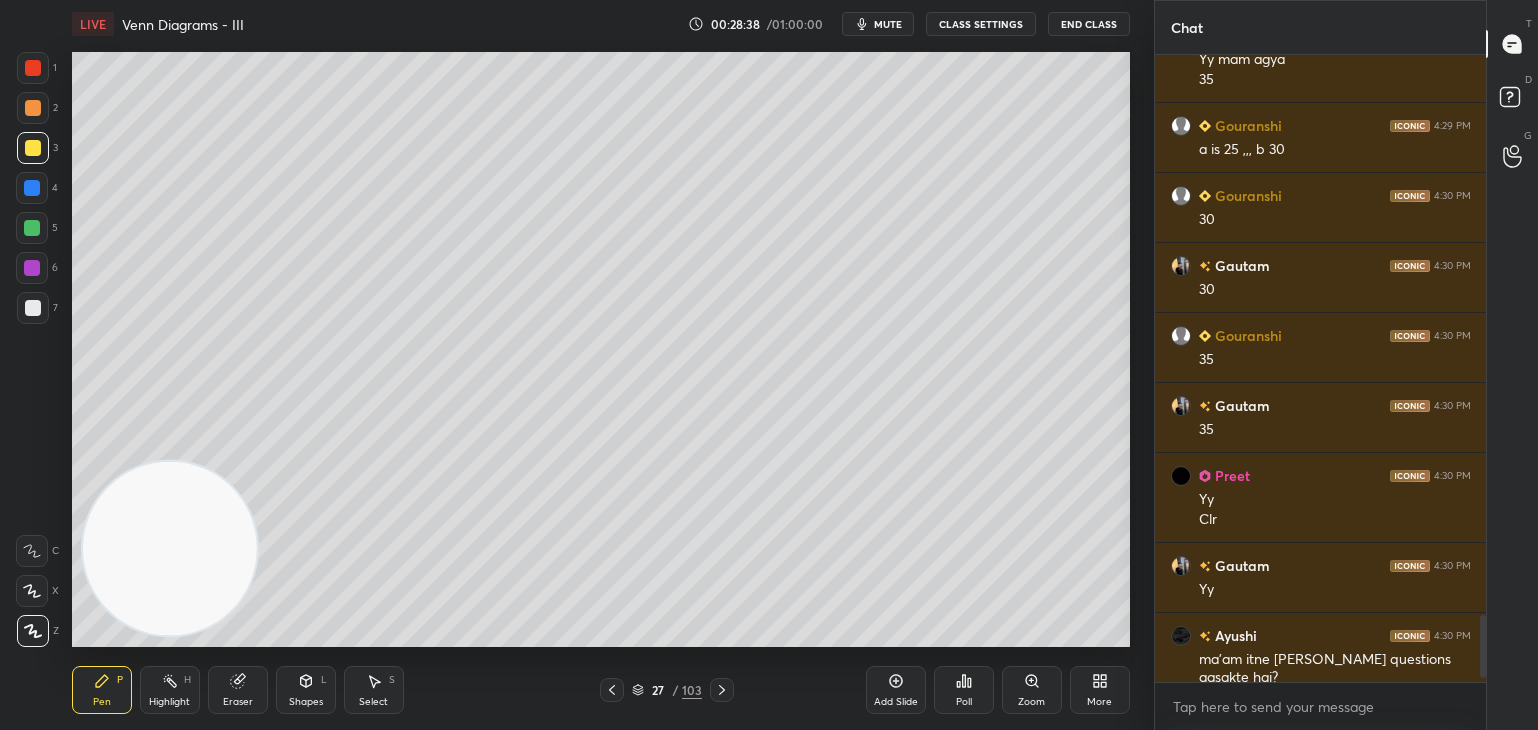 scroll, scrollTop: 621, scrollLeft: 326, axis: both 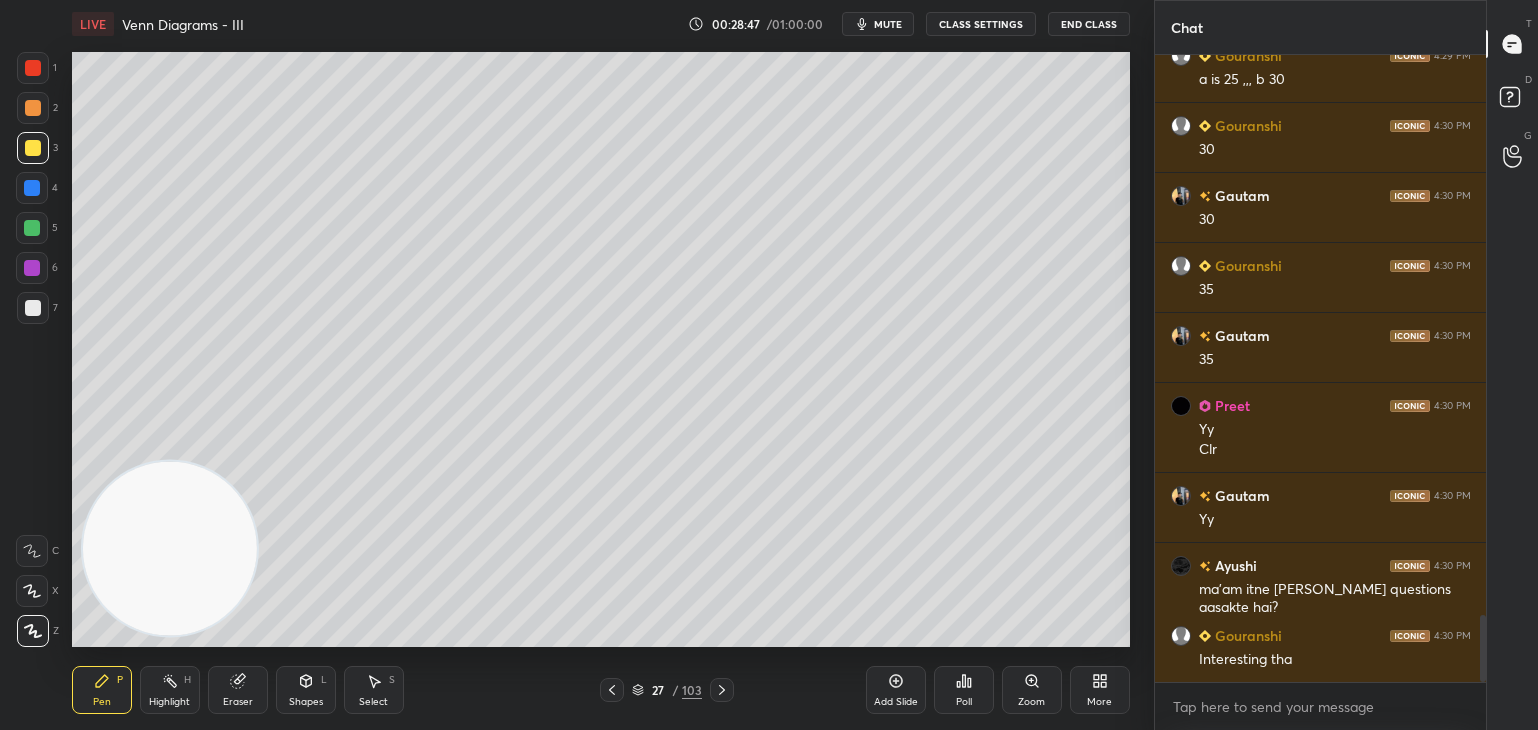 click at bounding box center (722, 690) 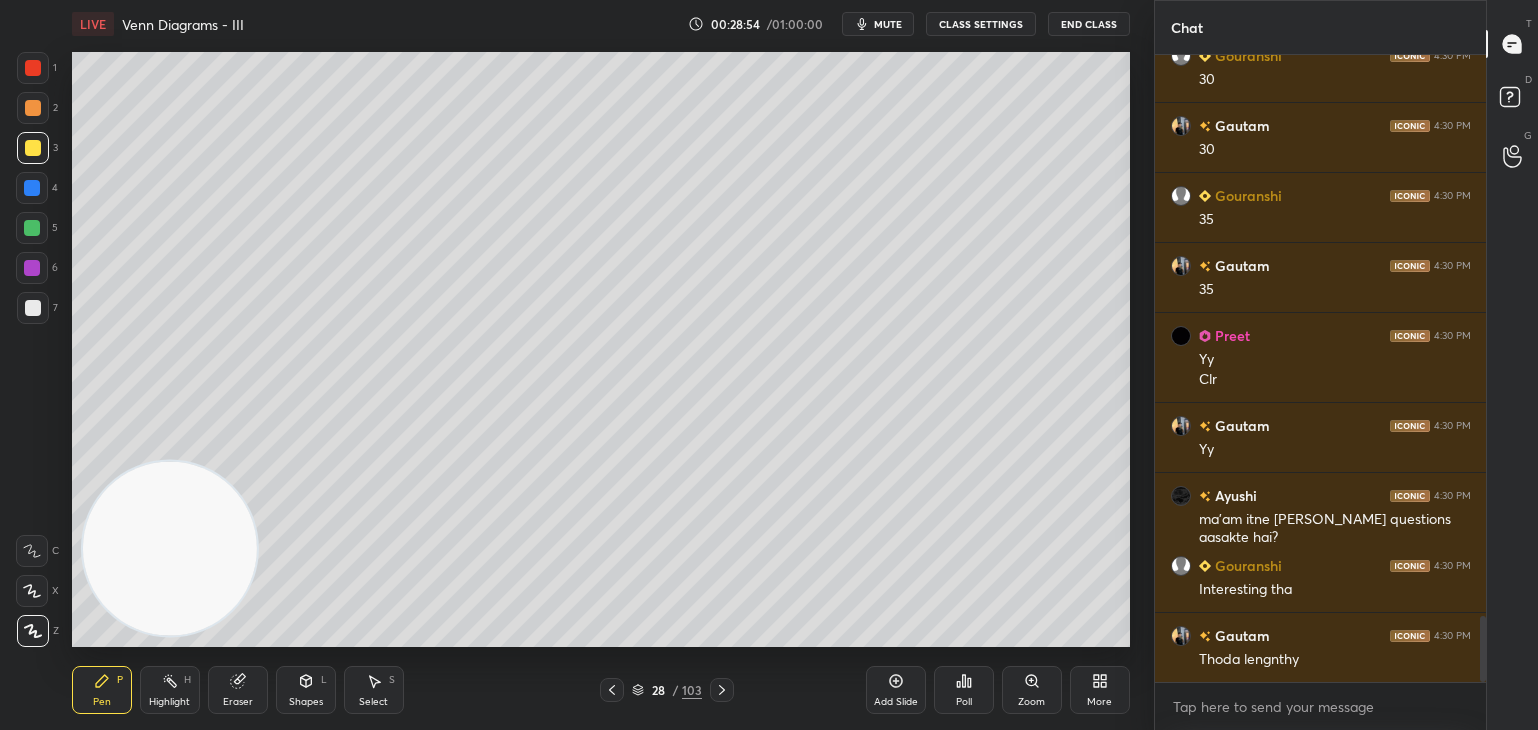 scroll, scrollTop: 5412, scrollLeft: 0, axis: vertical 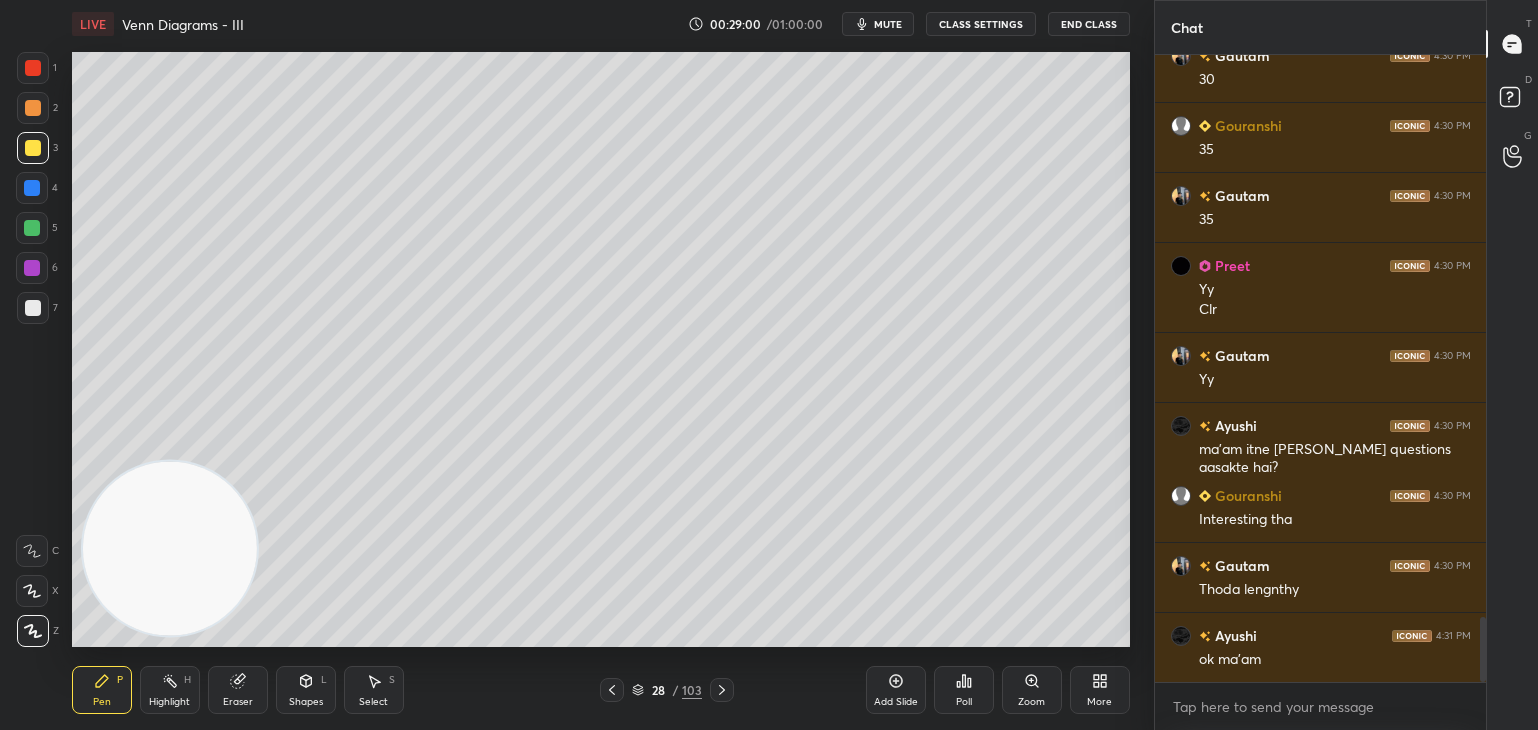 click 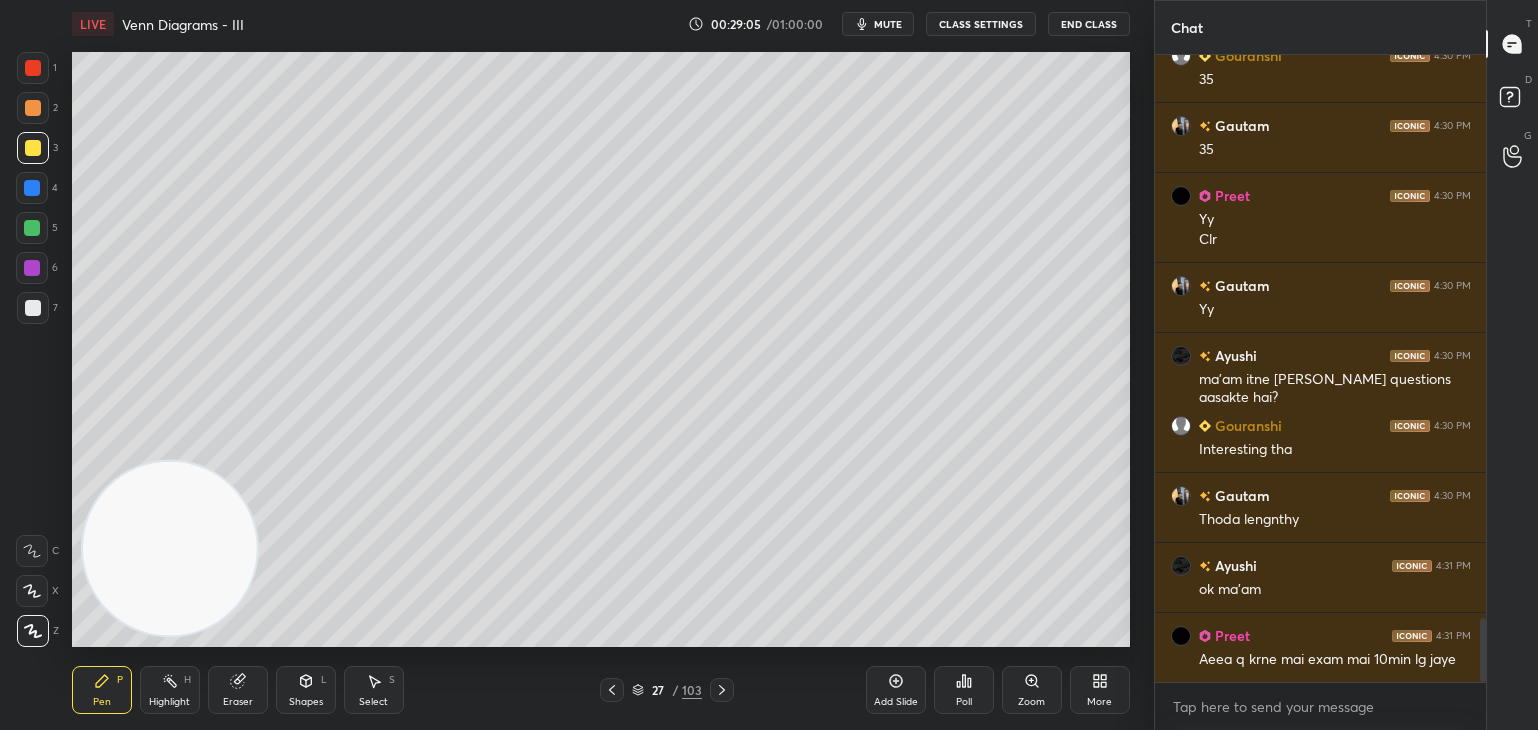 scroll, scrollTop: 5502, scrollLeft: 0, axis: vertical 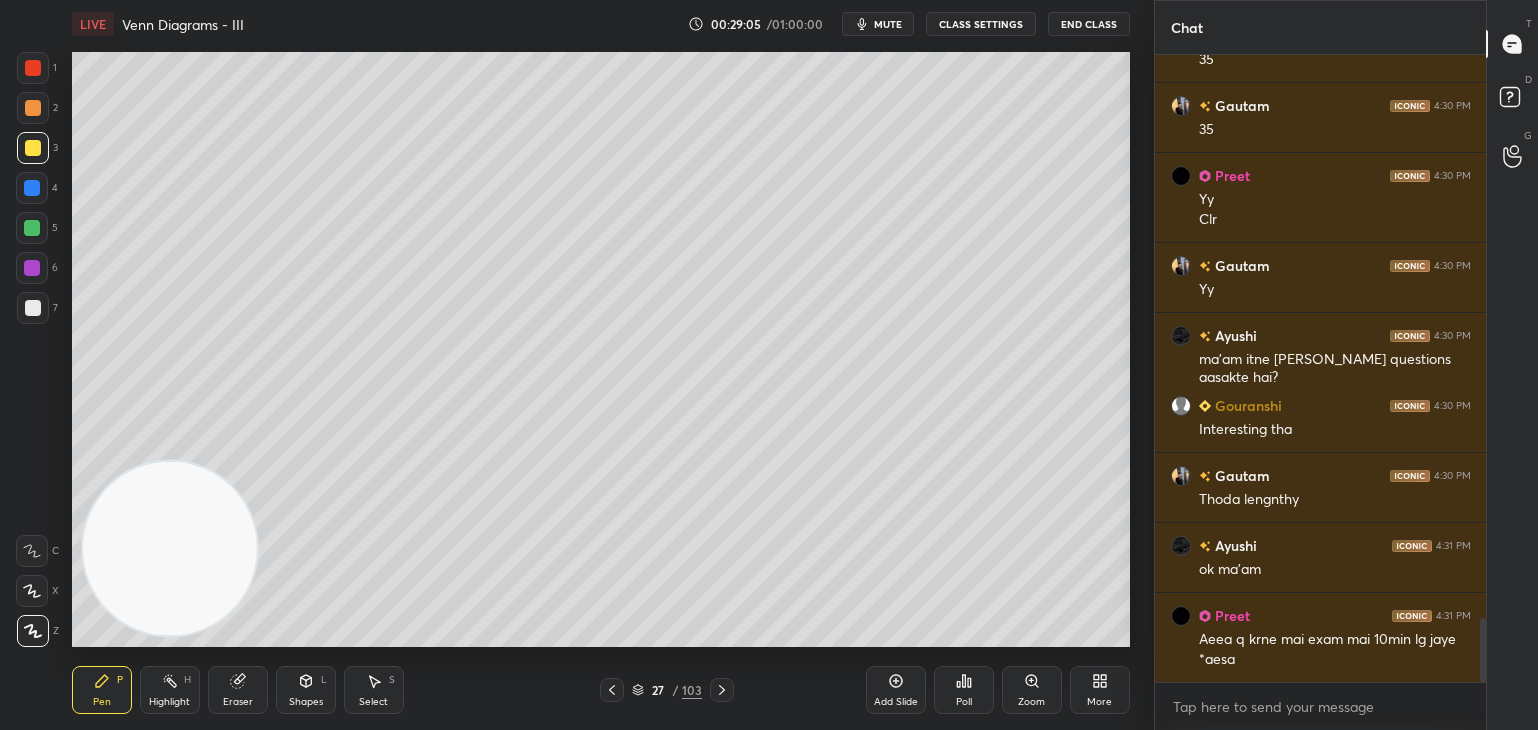 click 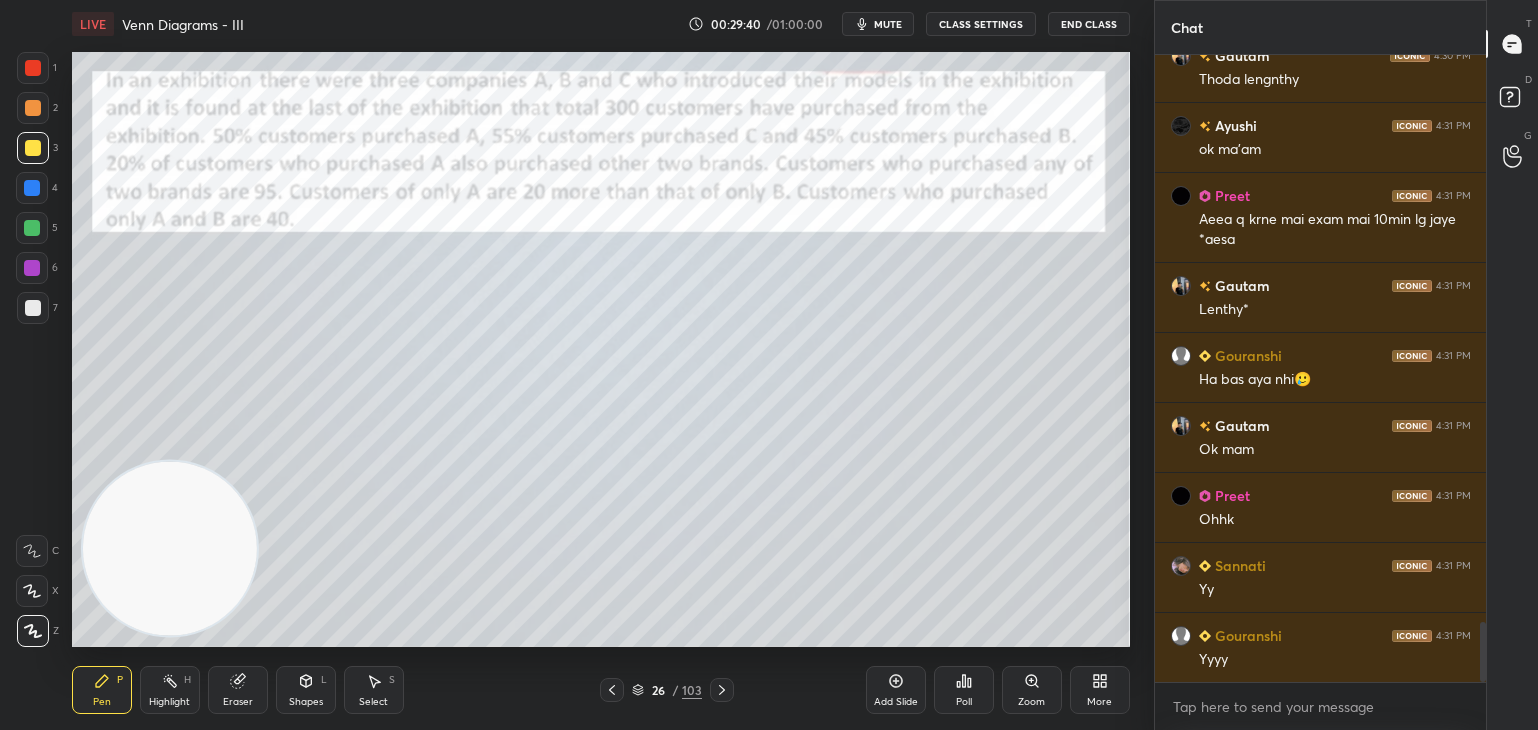 scroll, scrollTop: 5992, scrollLeft: 0, axis: vertical 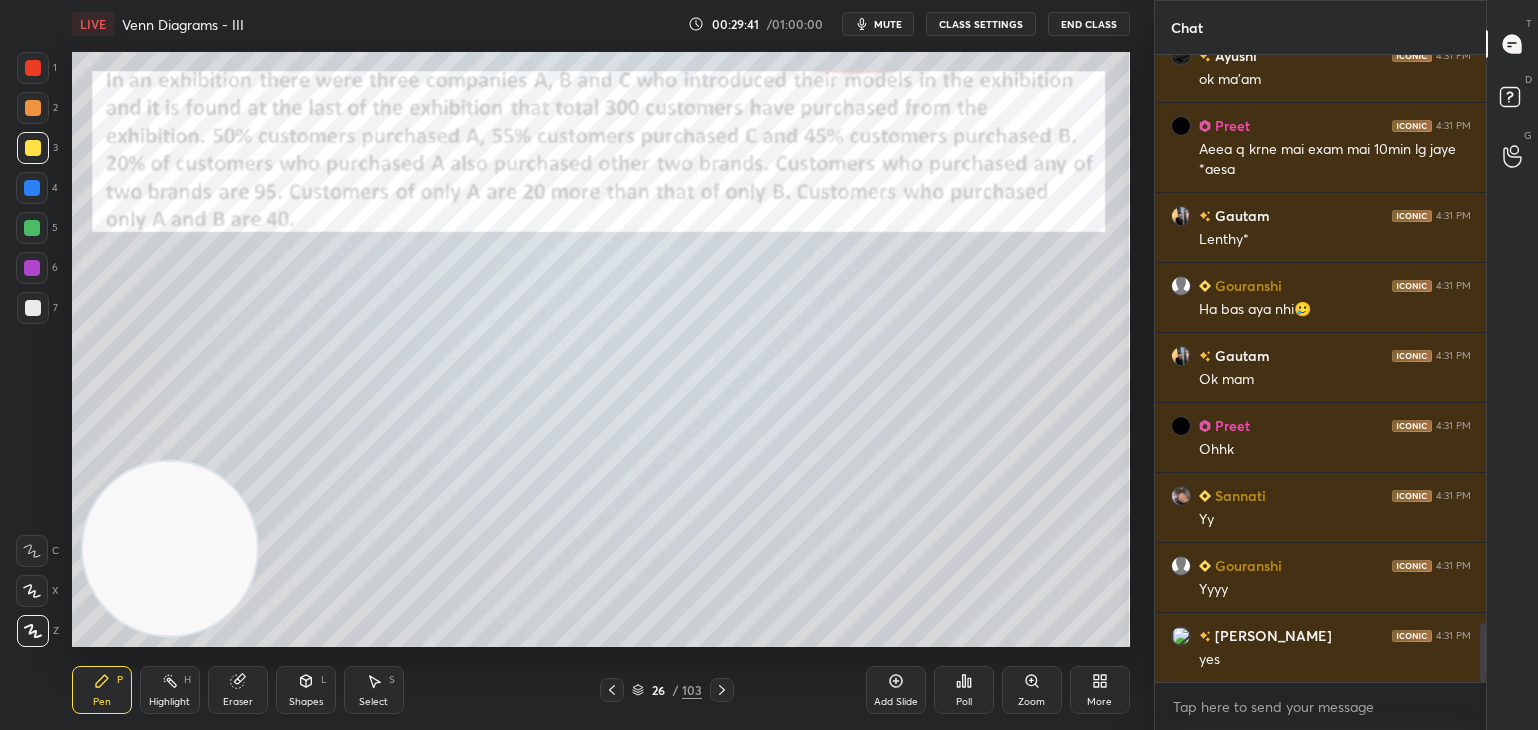 click 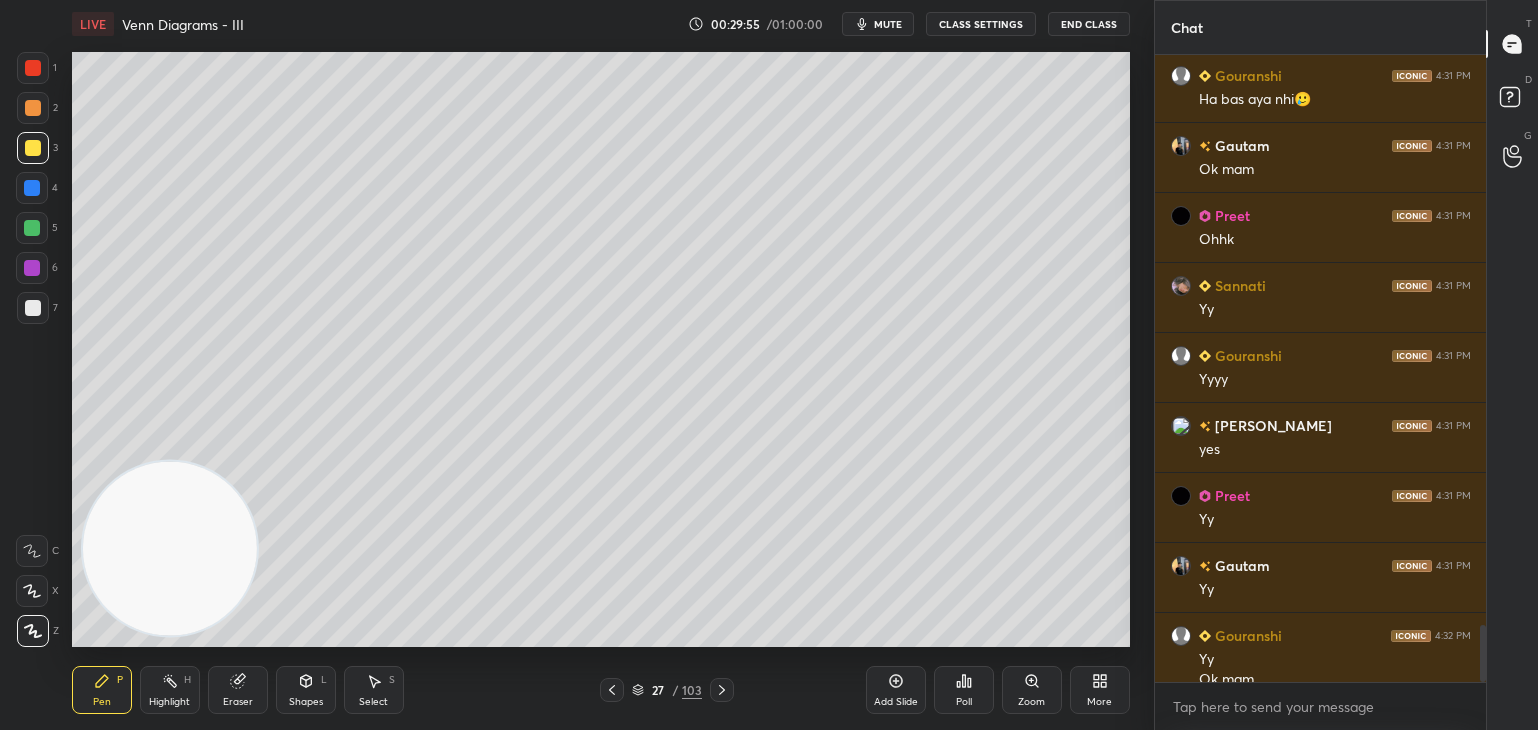 scroll, scrollTop: 6222, scrollLeft: 0, axis: vertical 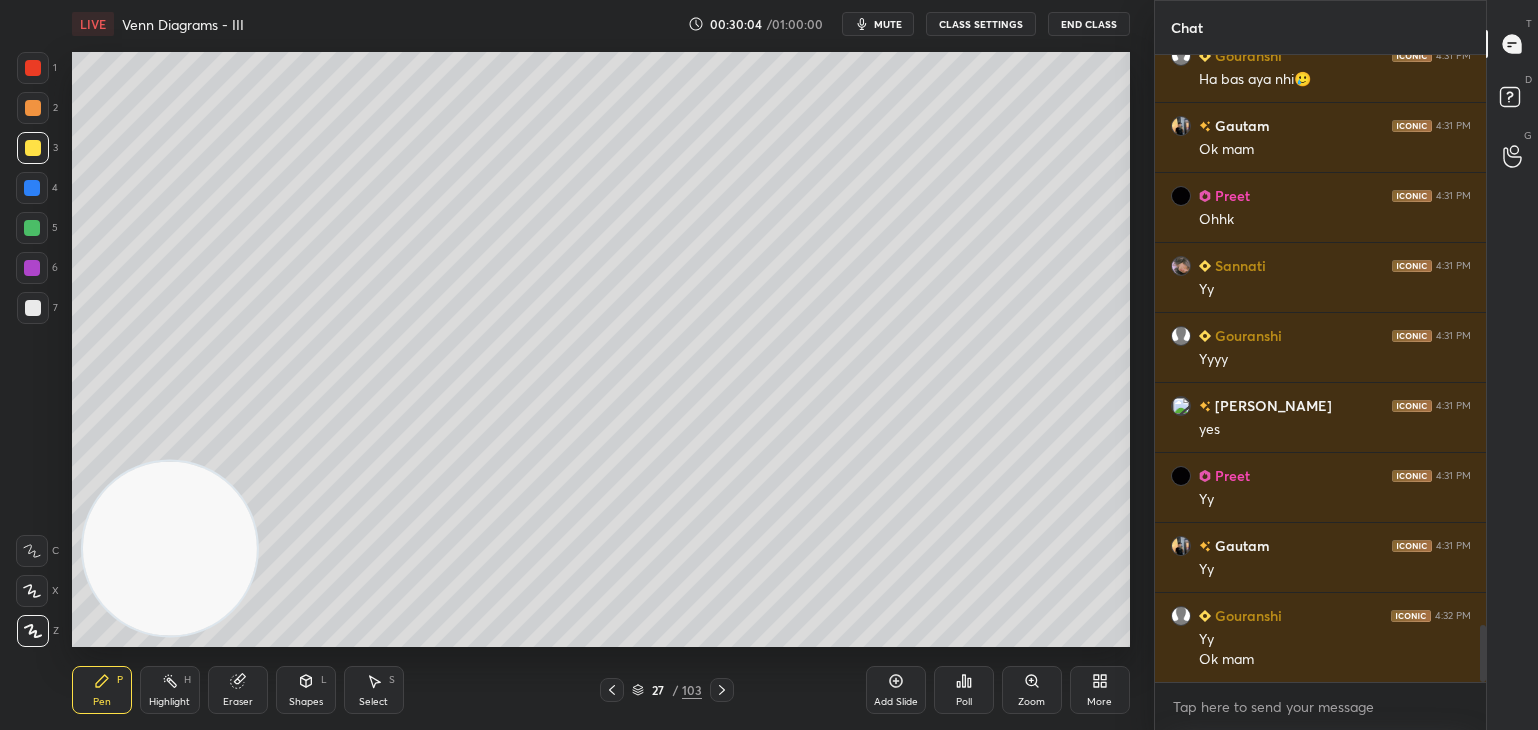 click 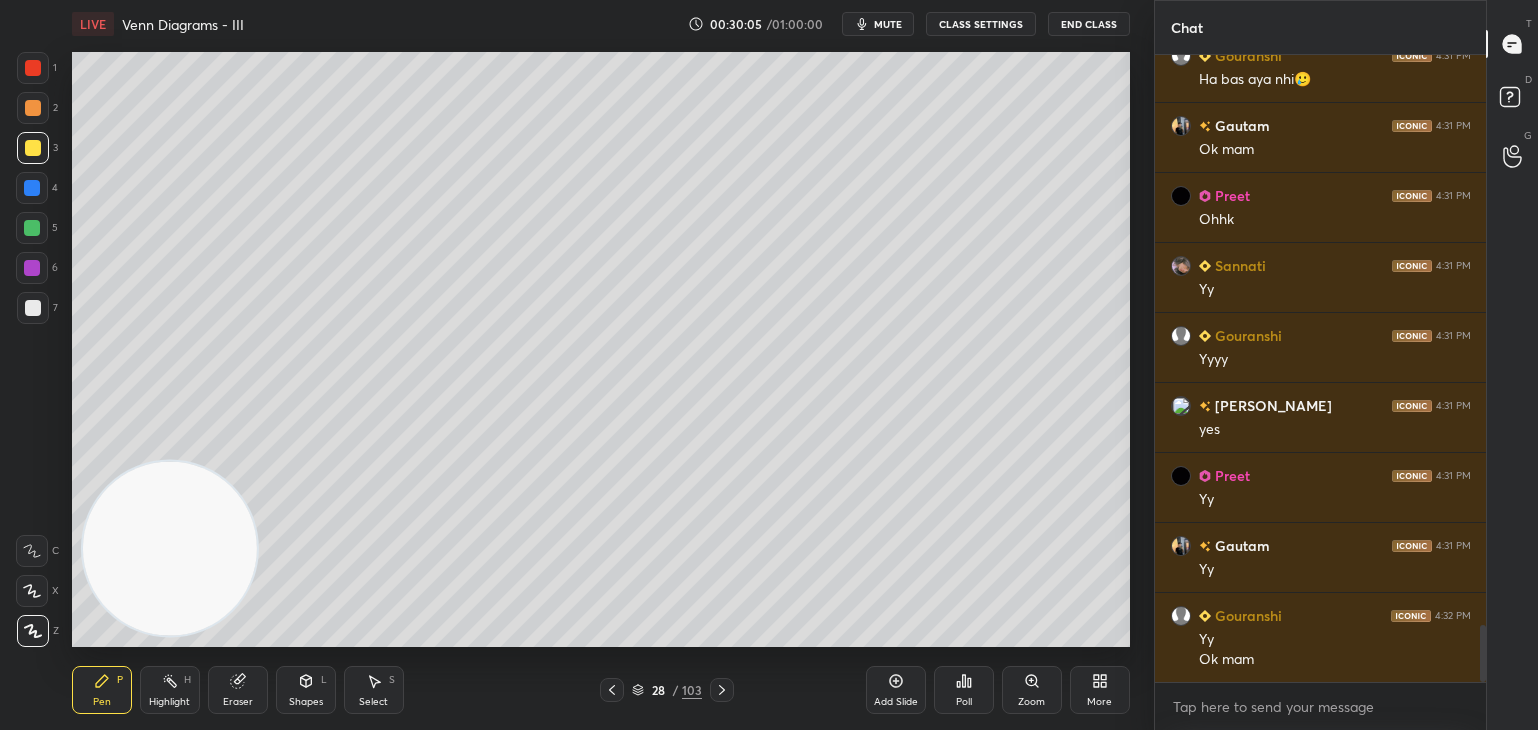 click 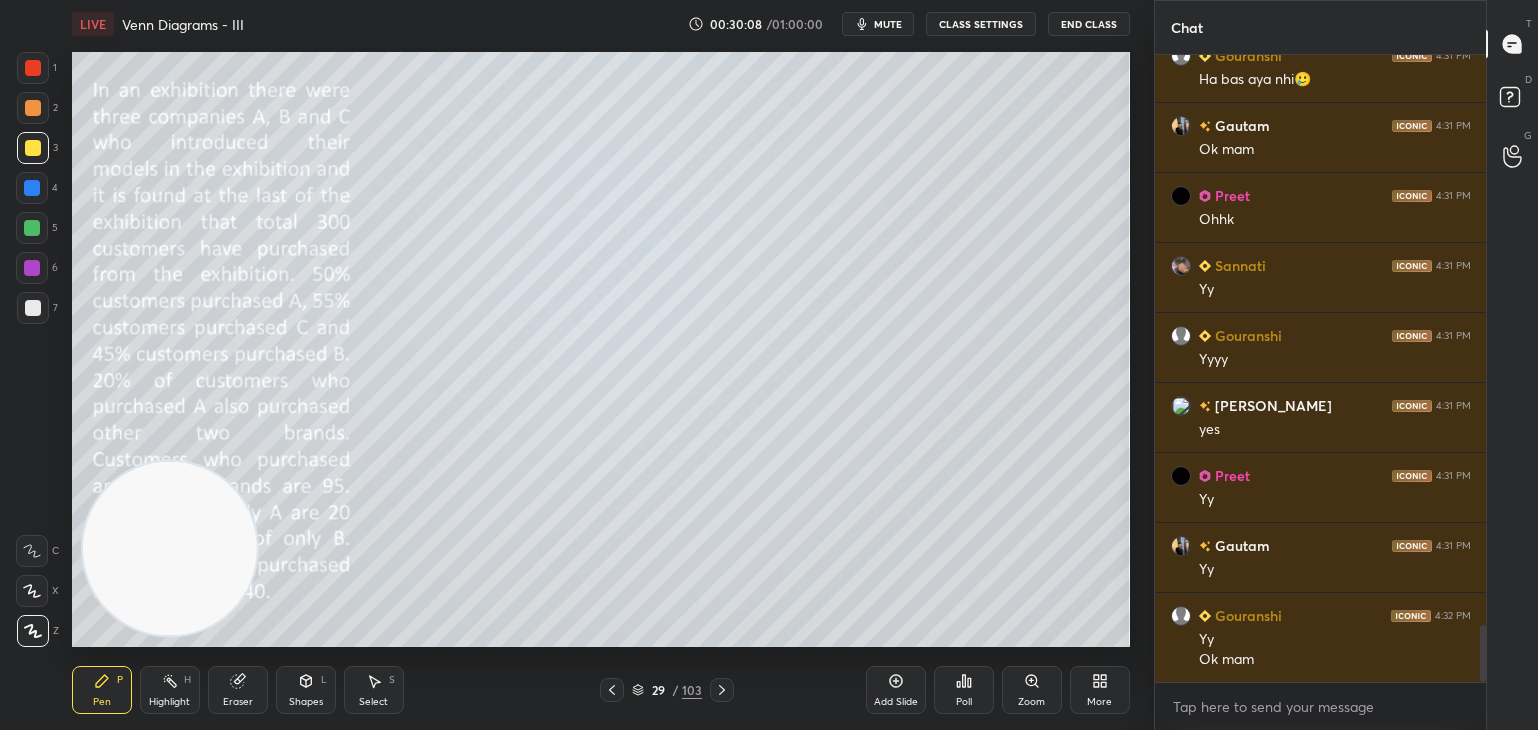 click at bounding box center (722, 690) 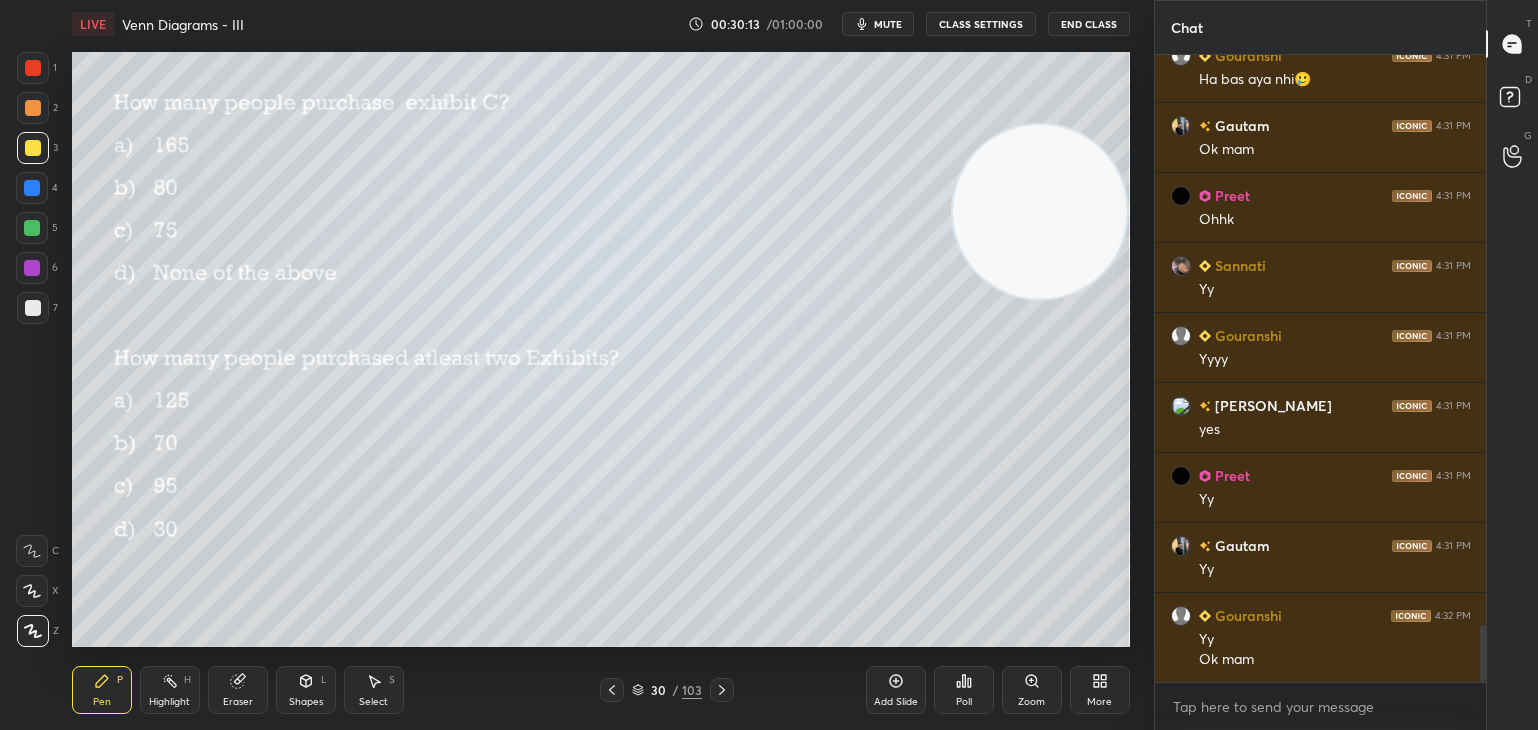 click 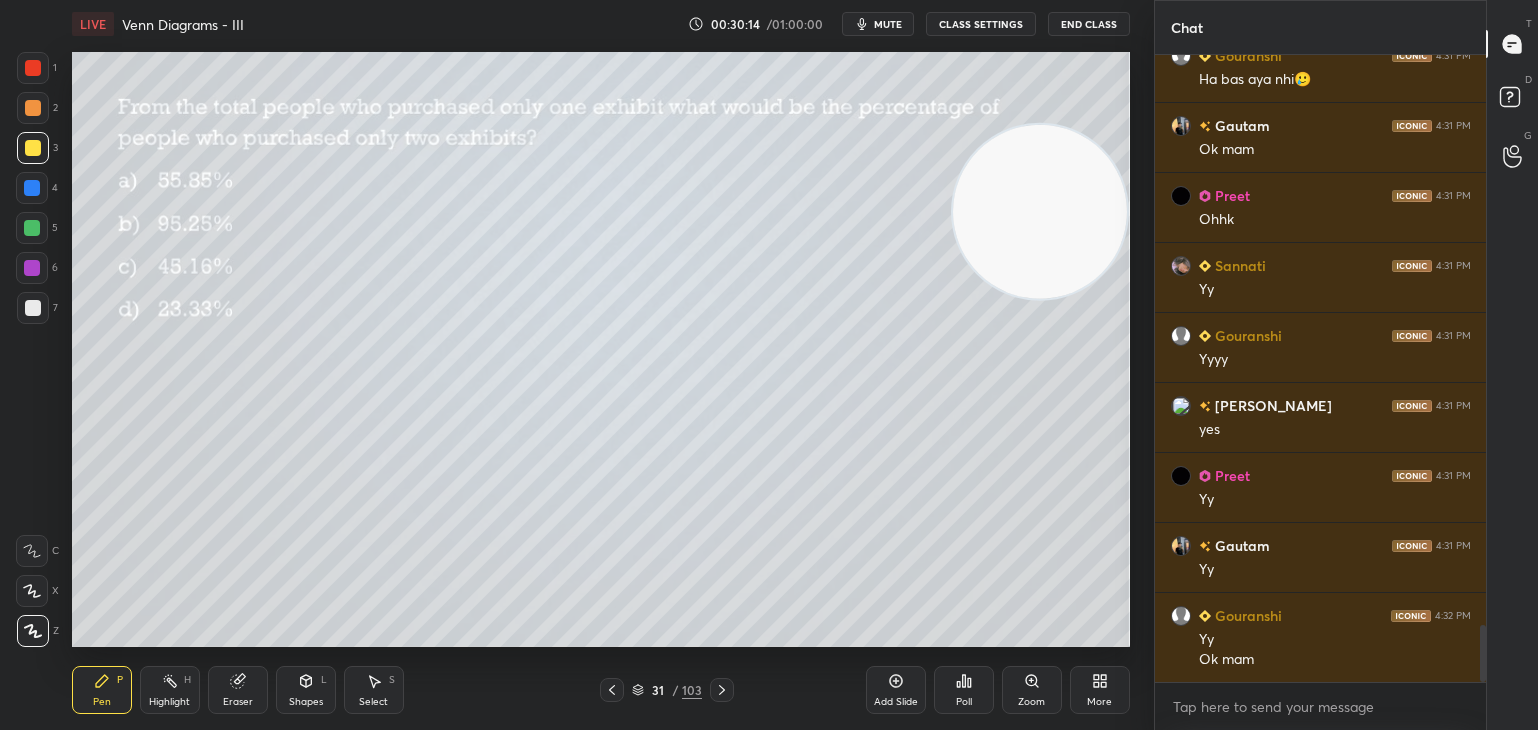 click 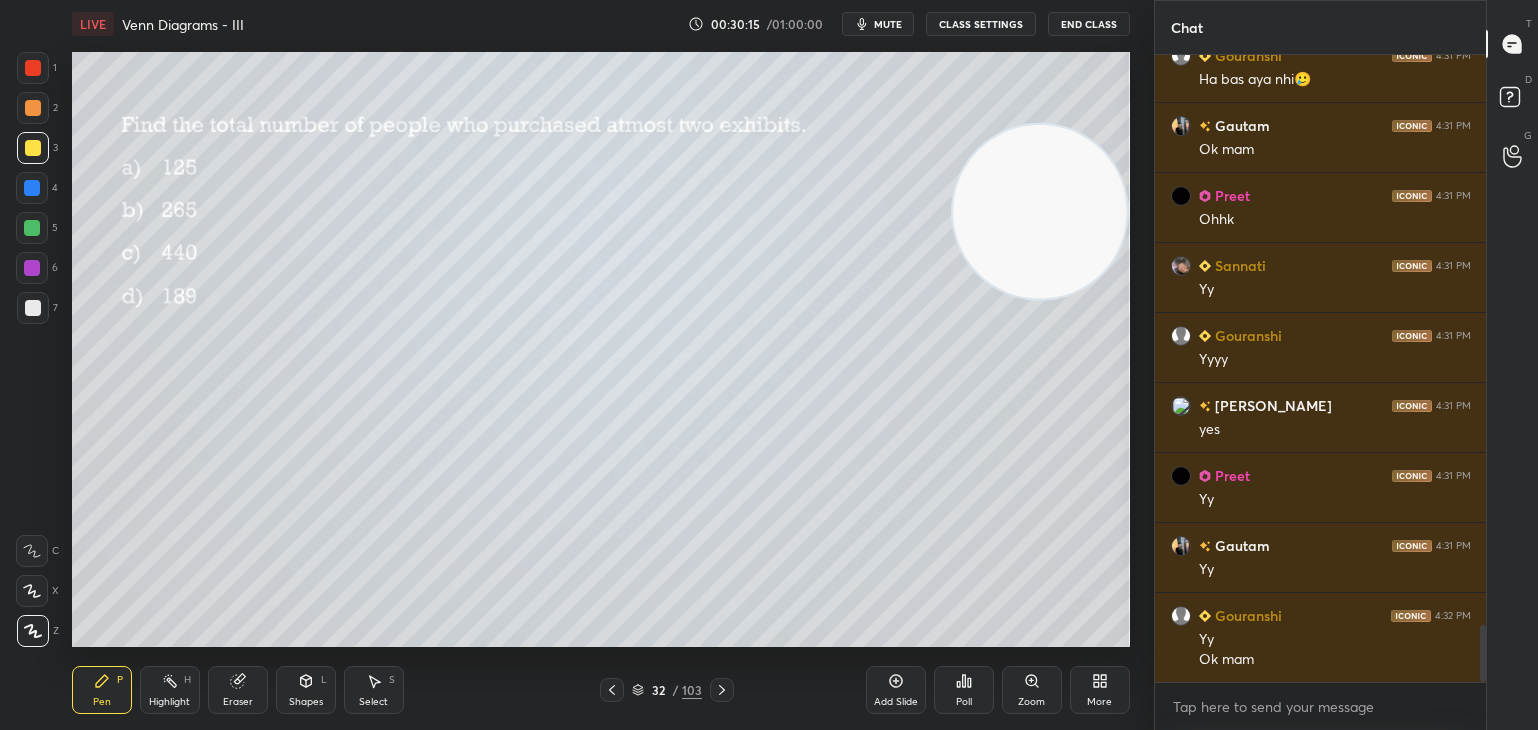 click 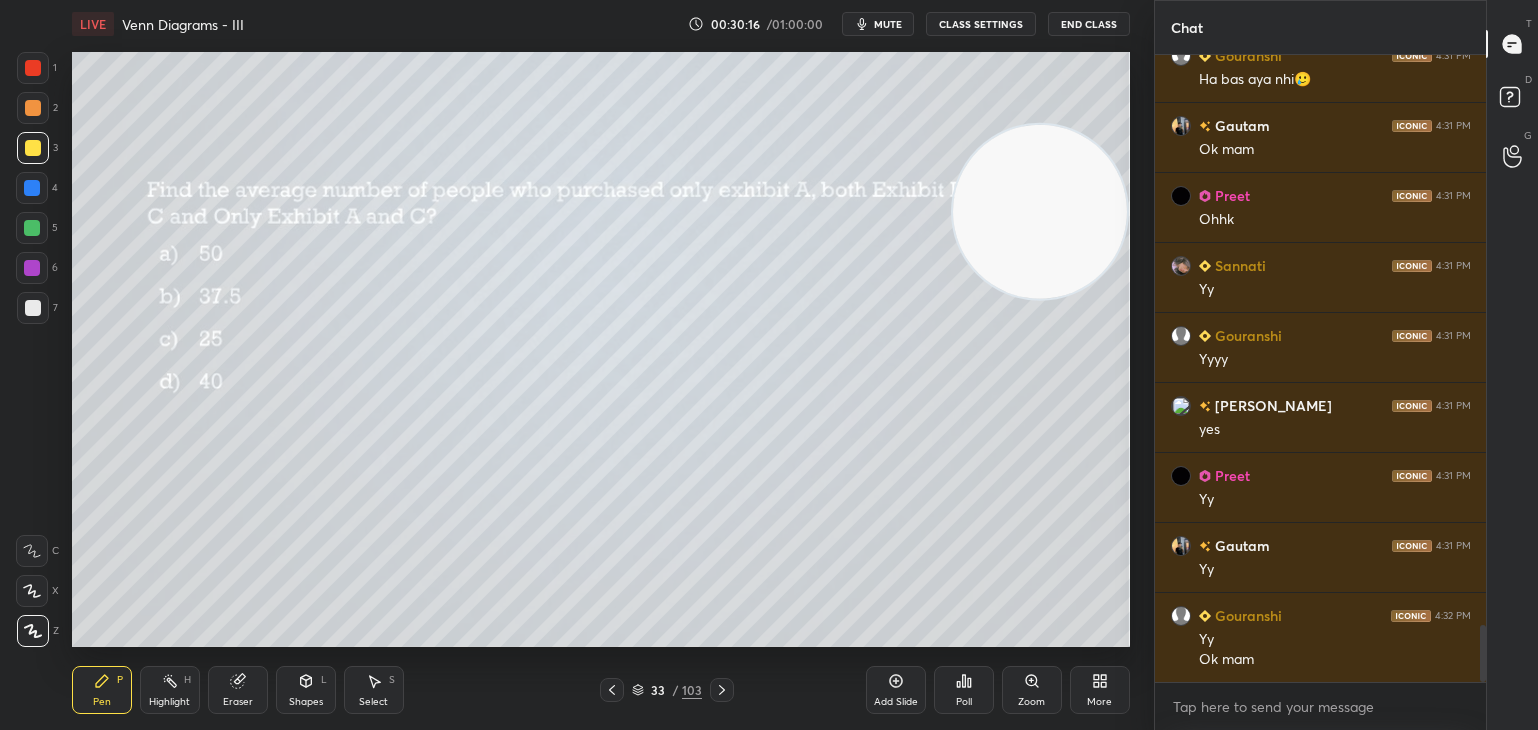 click 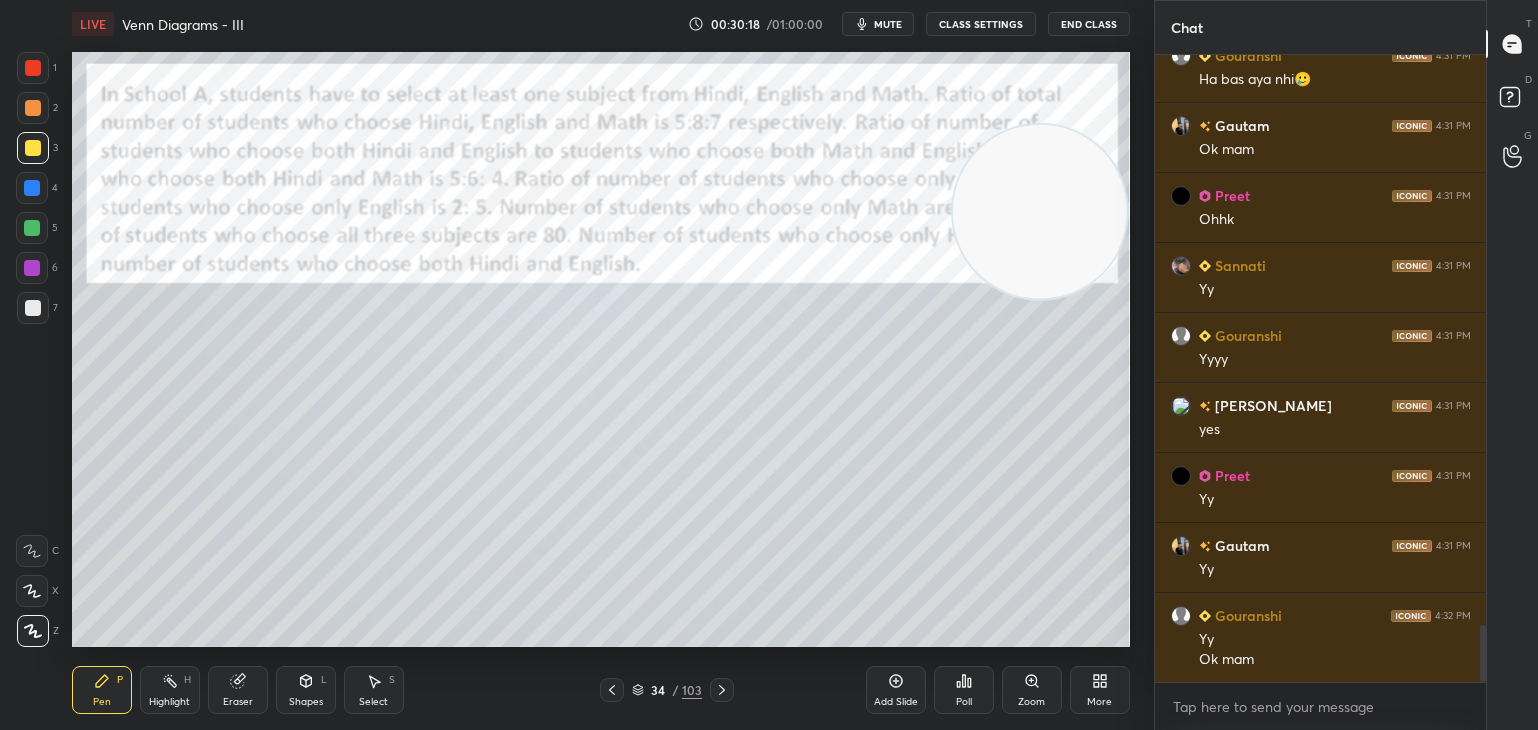 click 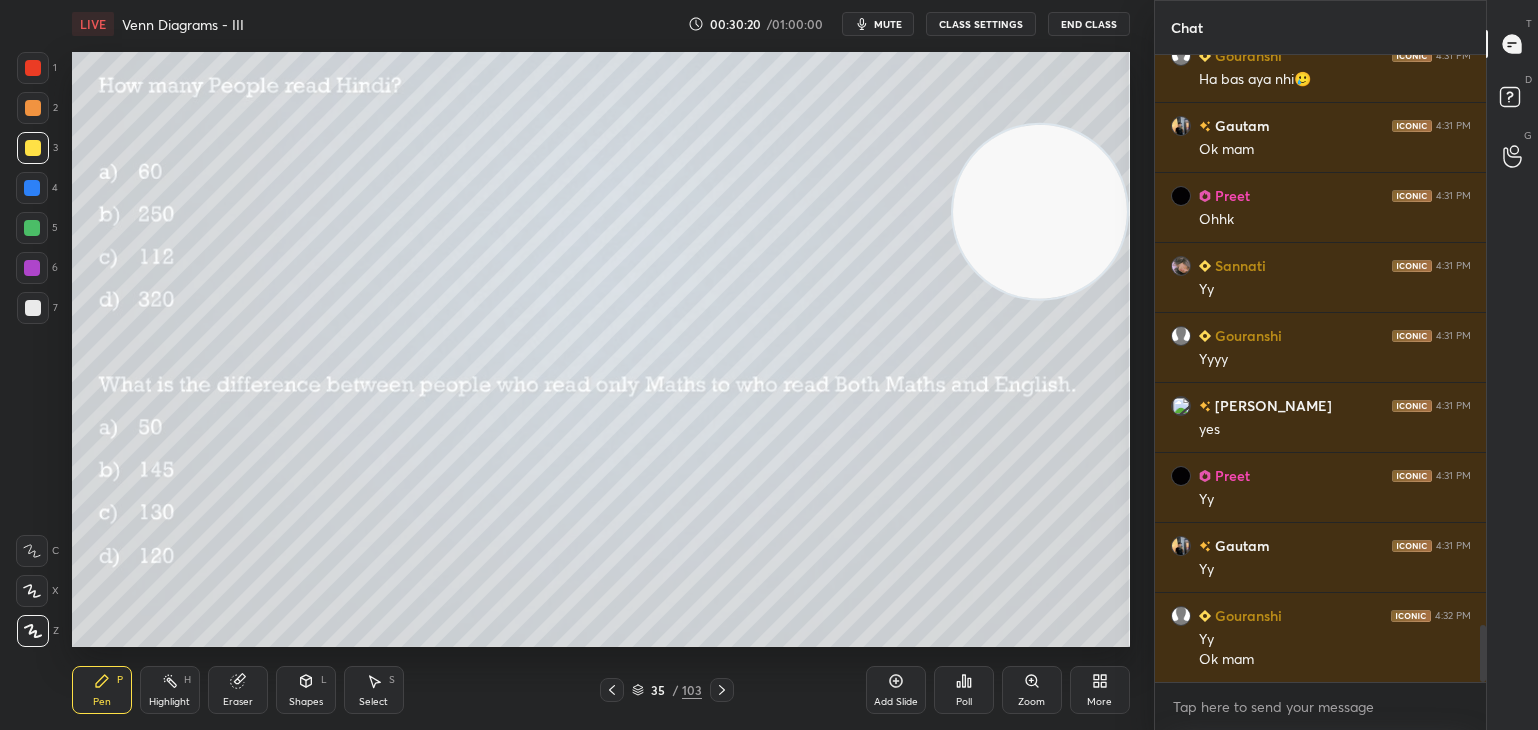 click 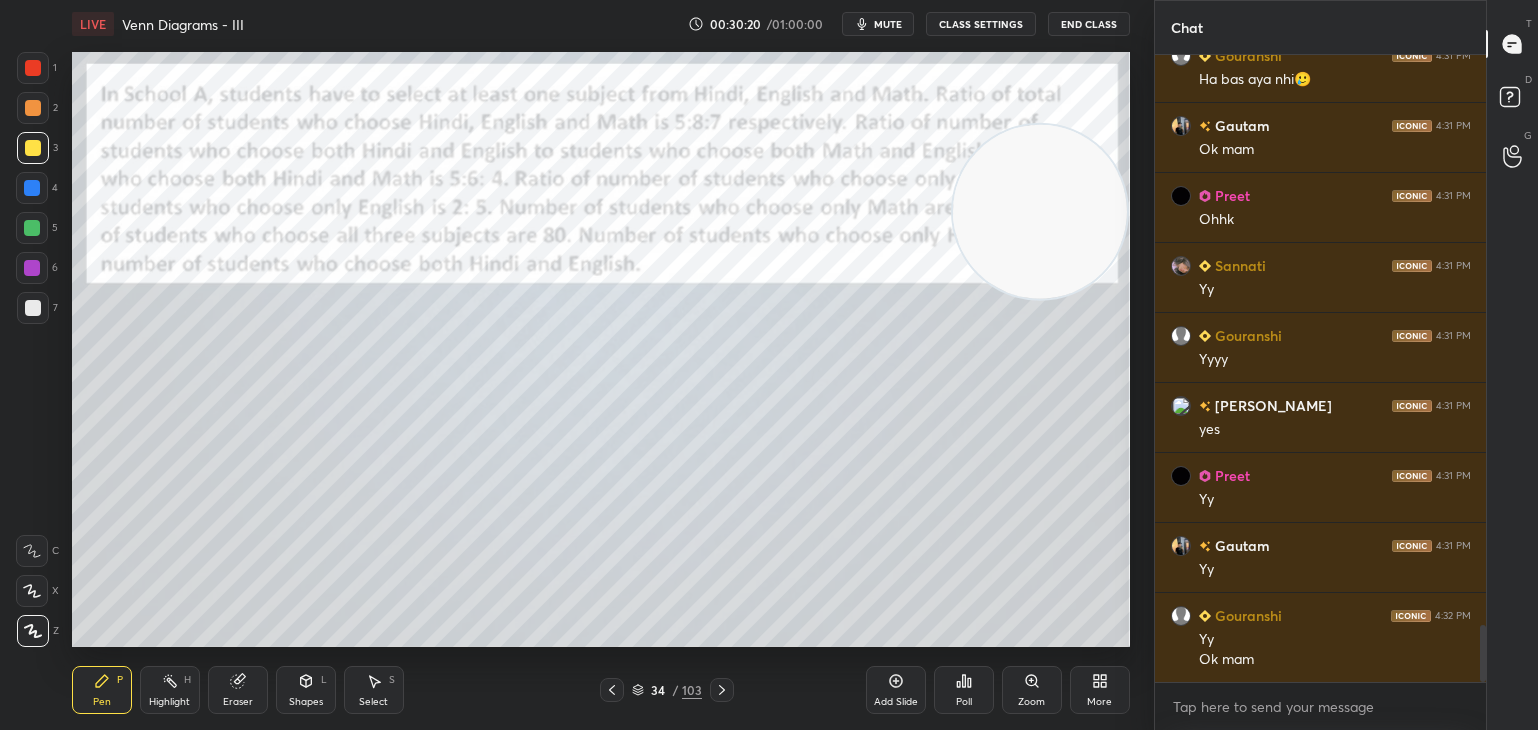 click 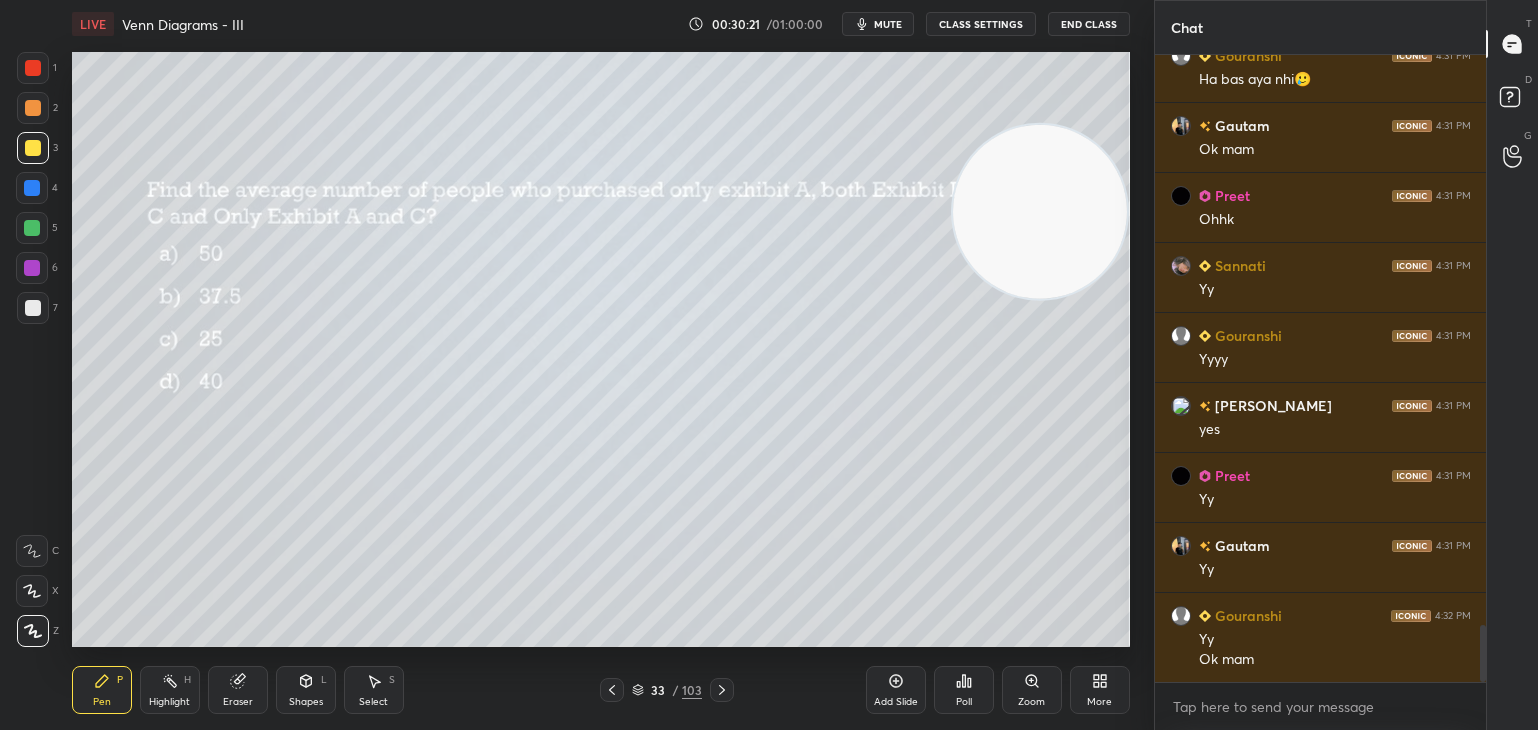 click 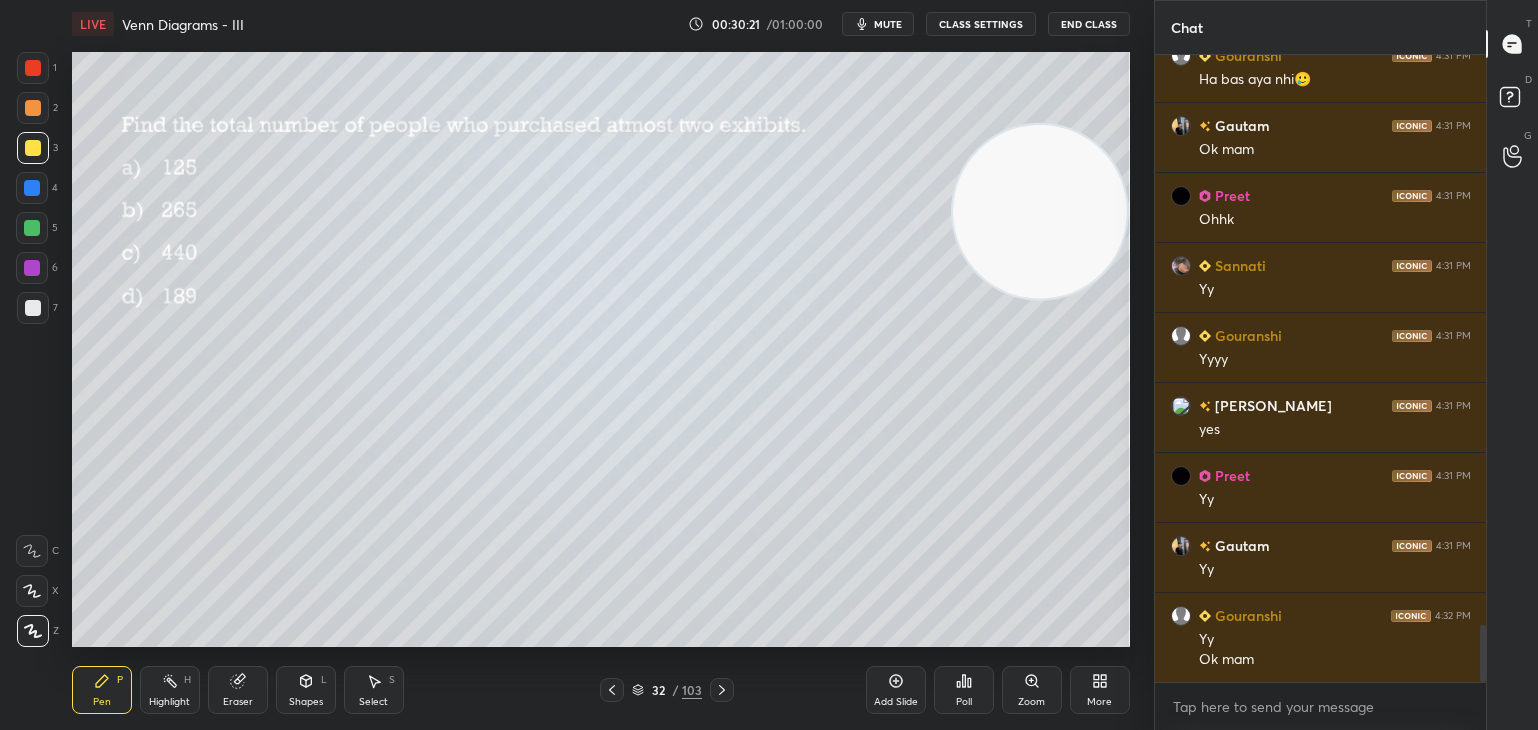 click 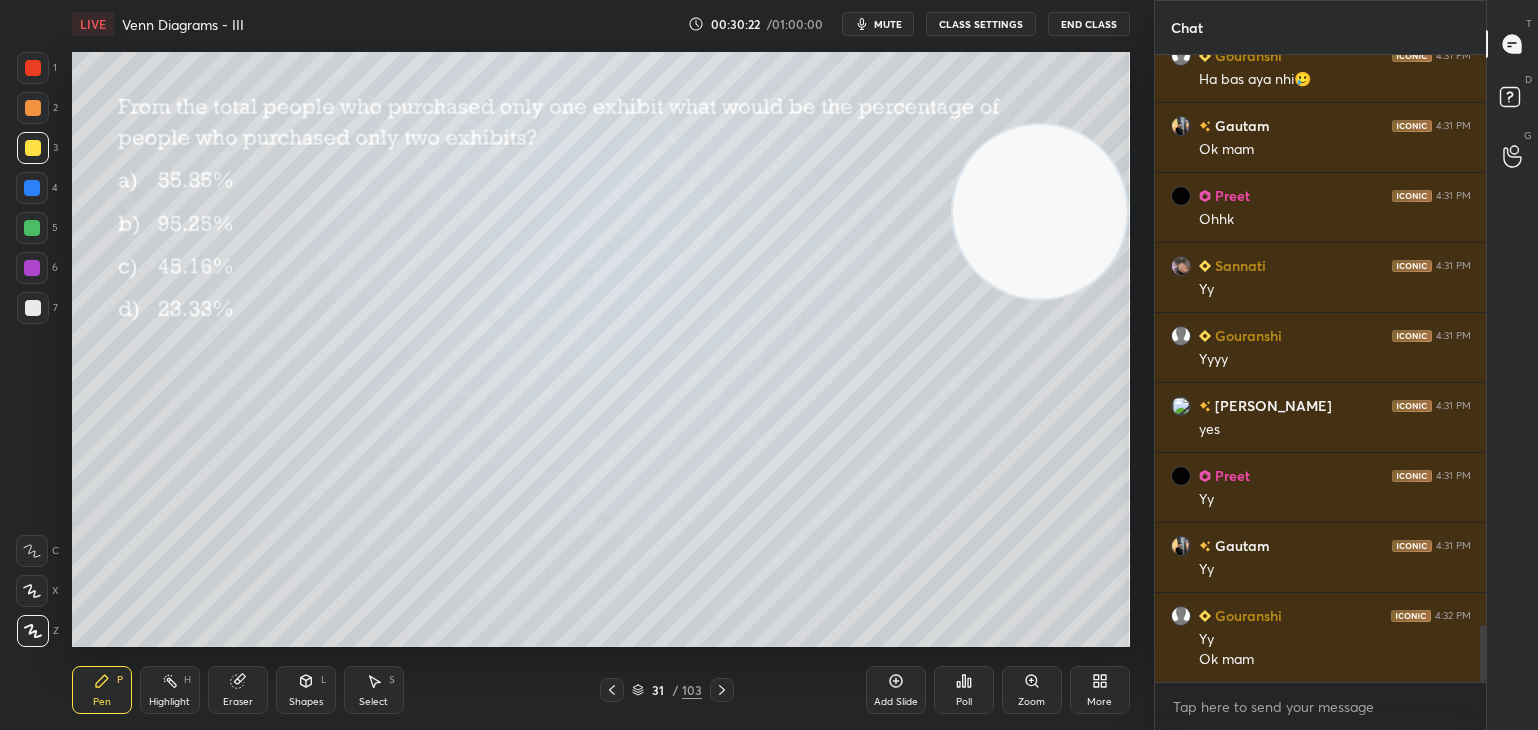 click 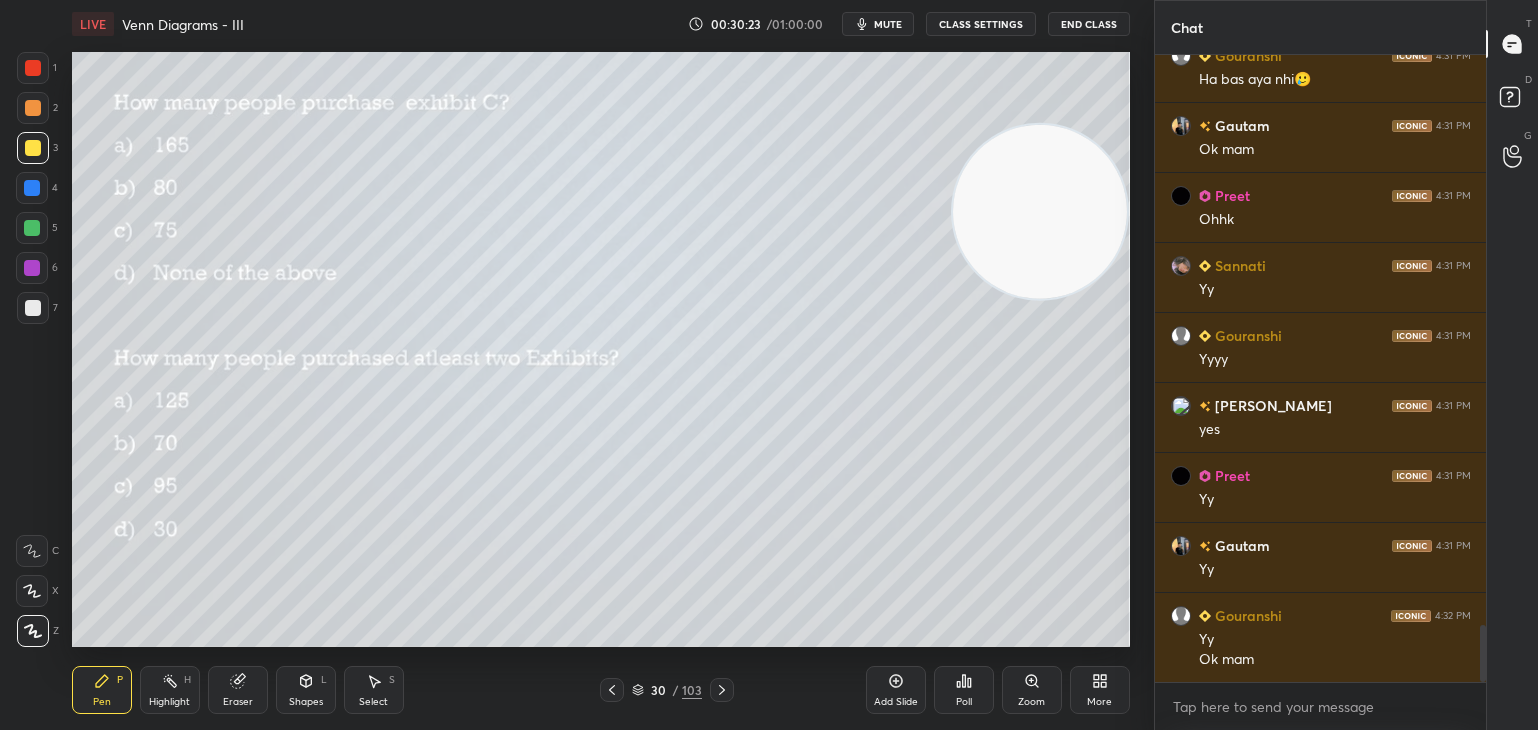 click 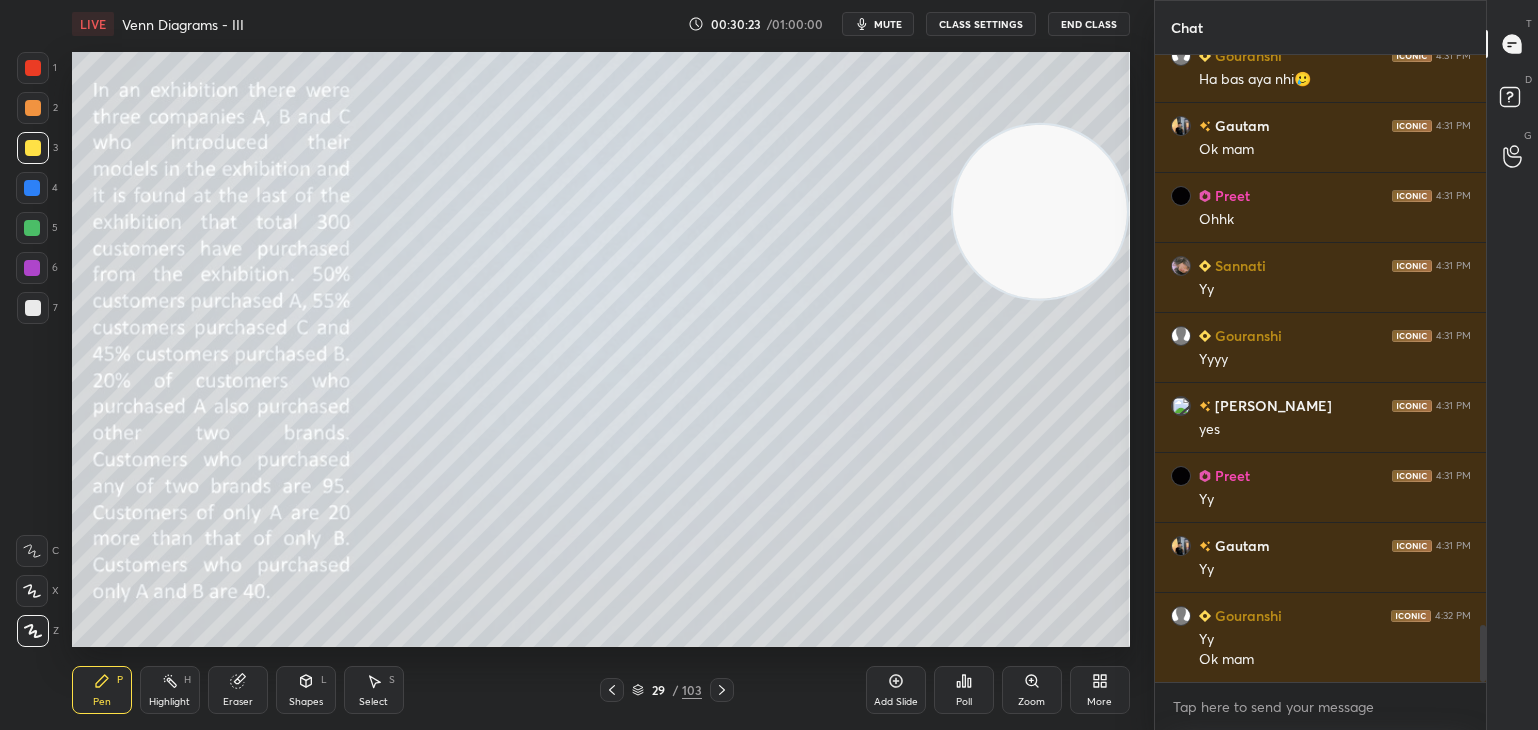 click 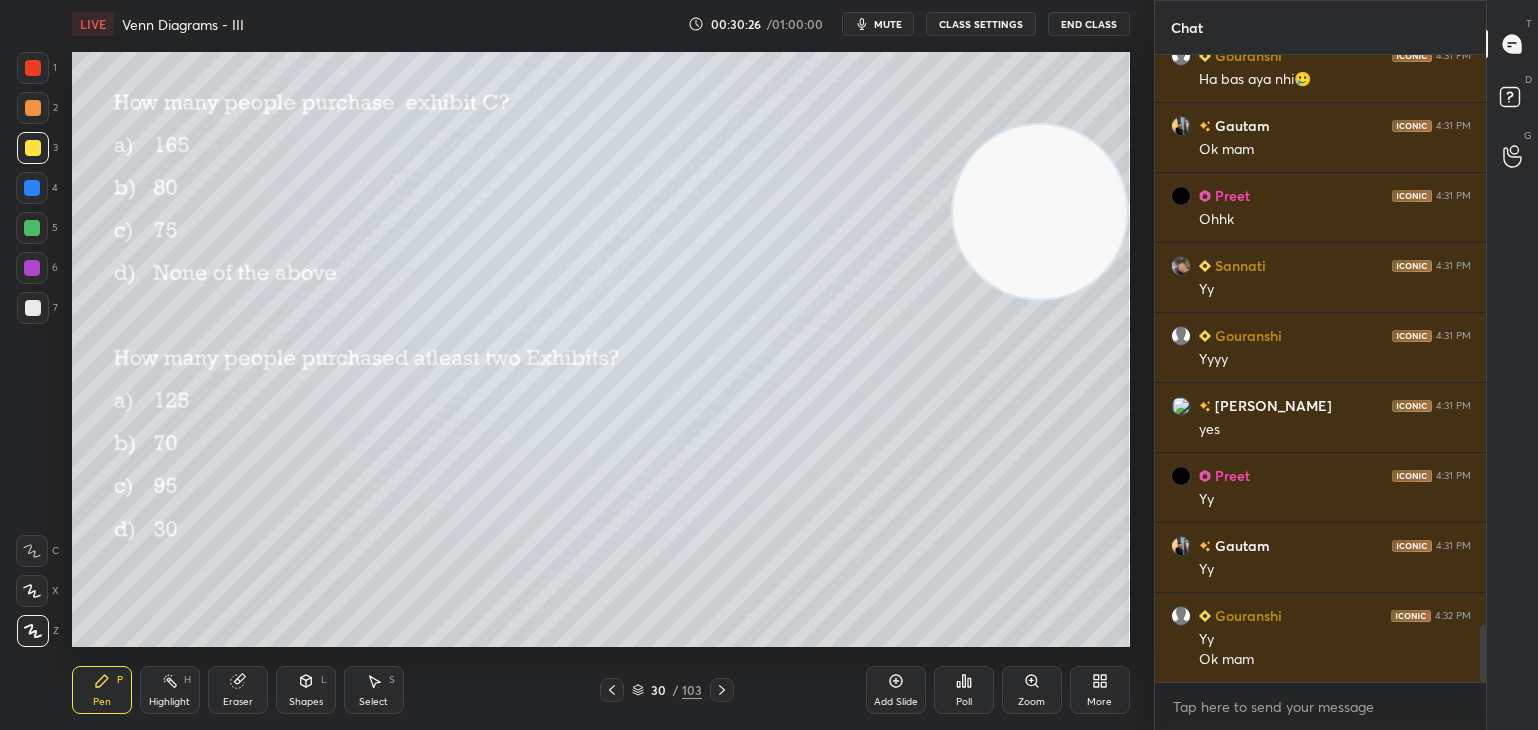 scroll, scrollTop: 6242, scrollLeft: 0, axis: vertical 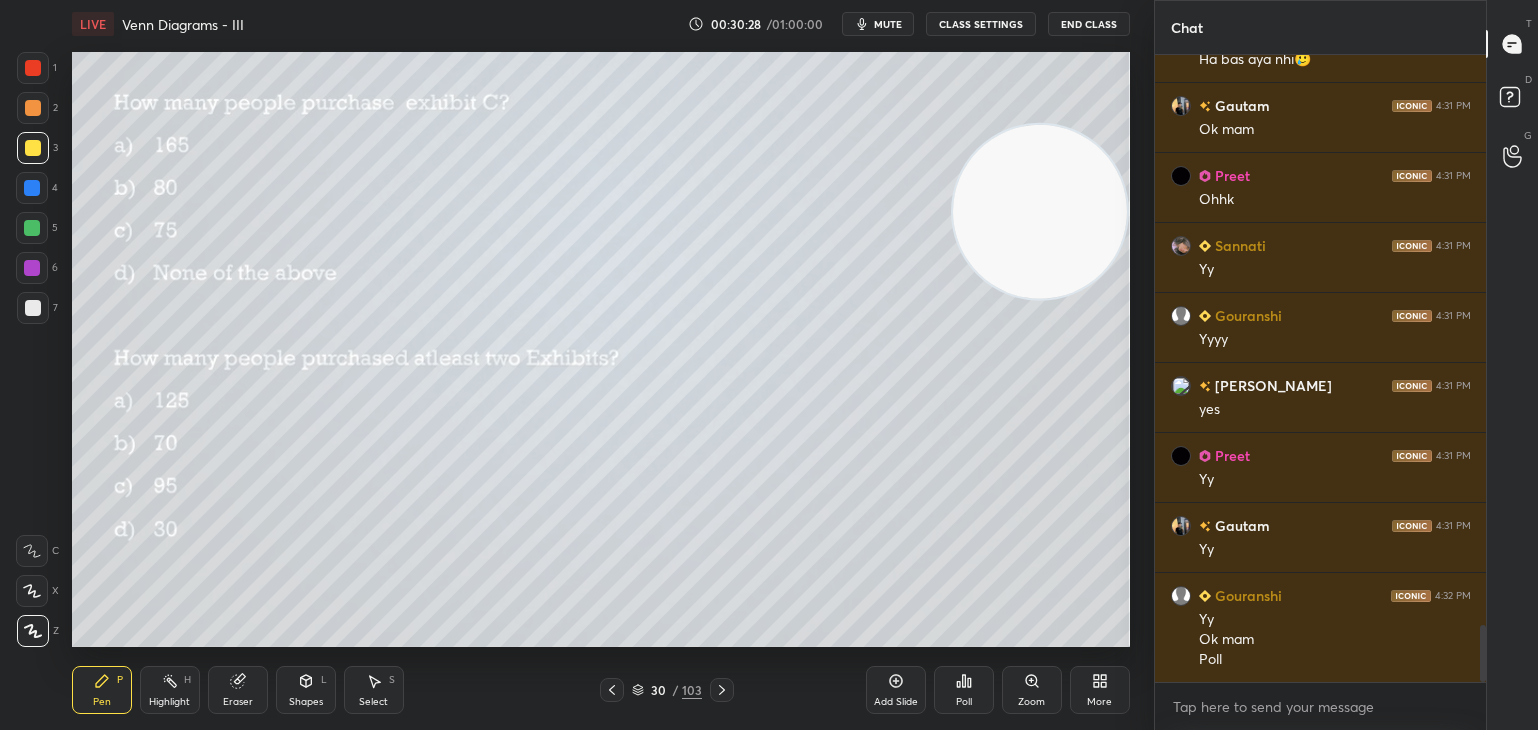 click at bounding box center [33, 108] 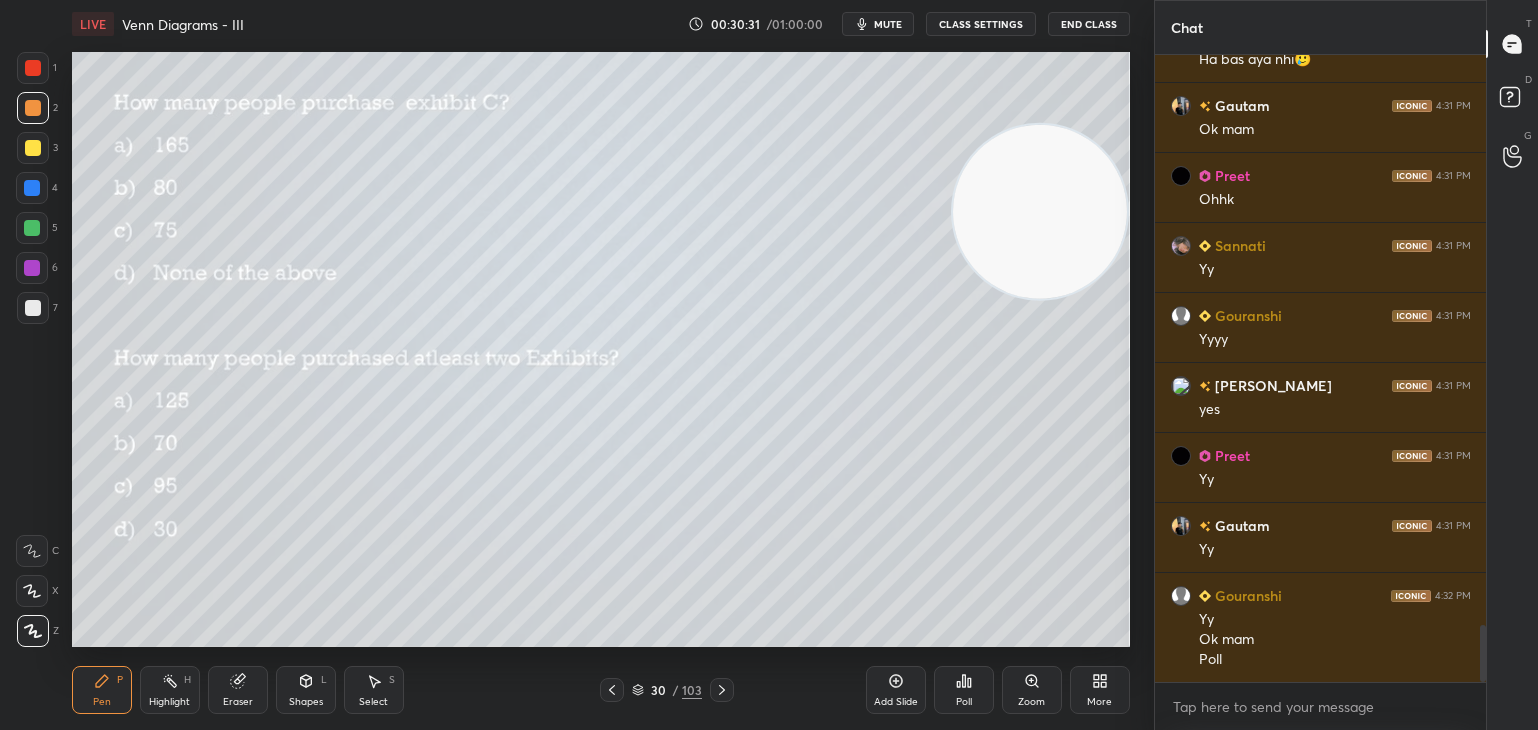 click 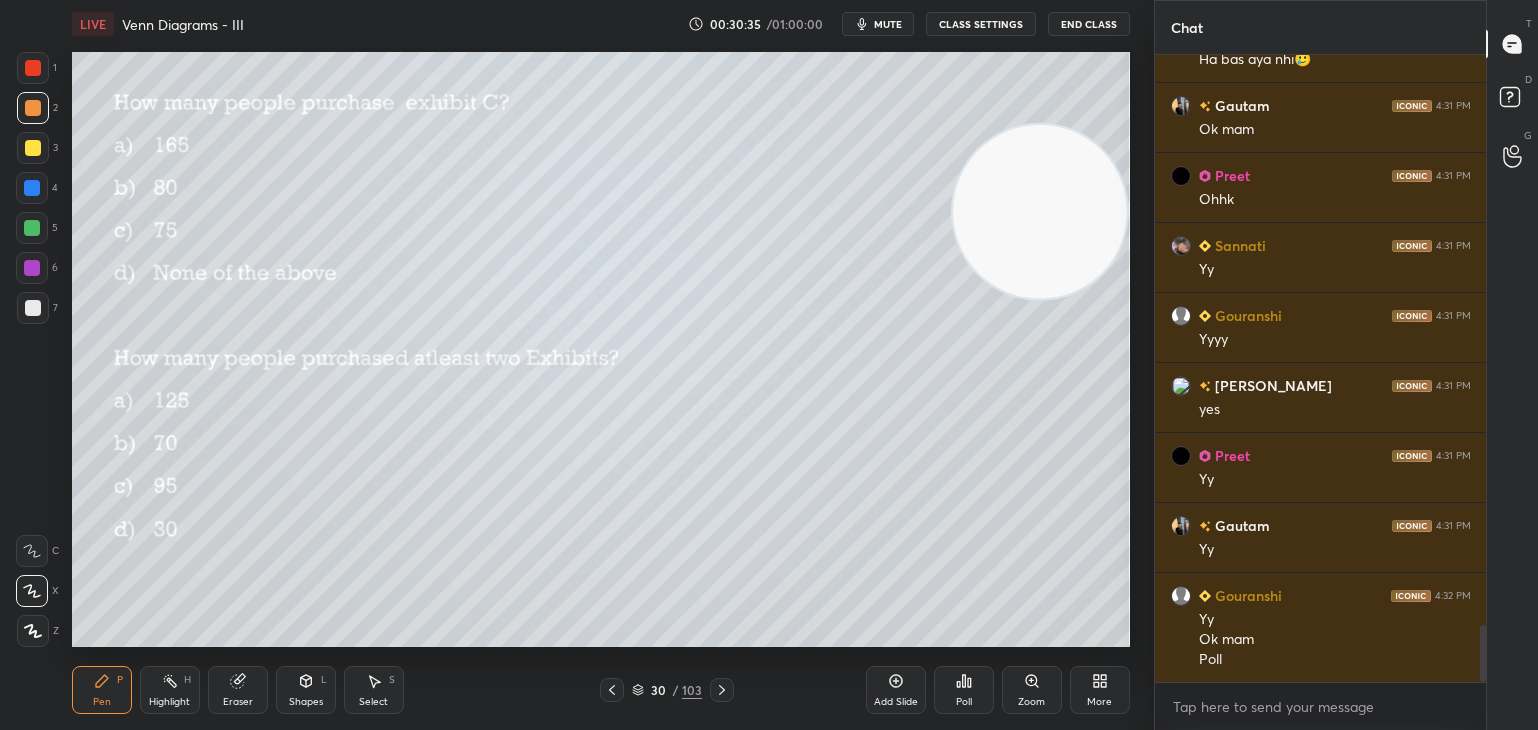 click on "Poll" at bounding box center (964, 690) 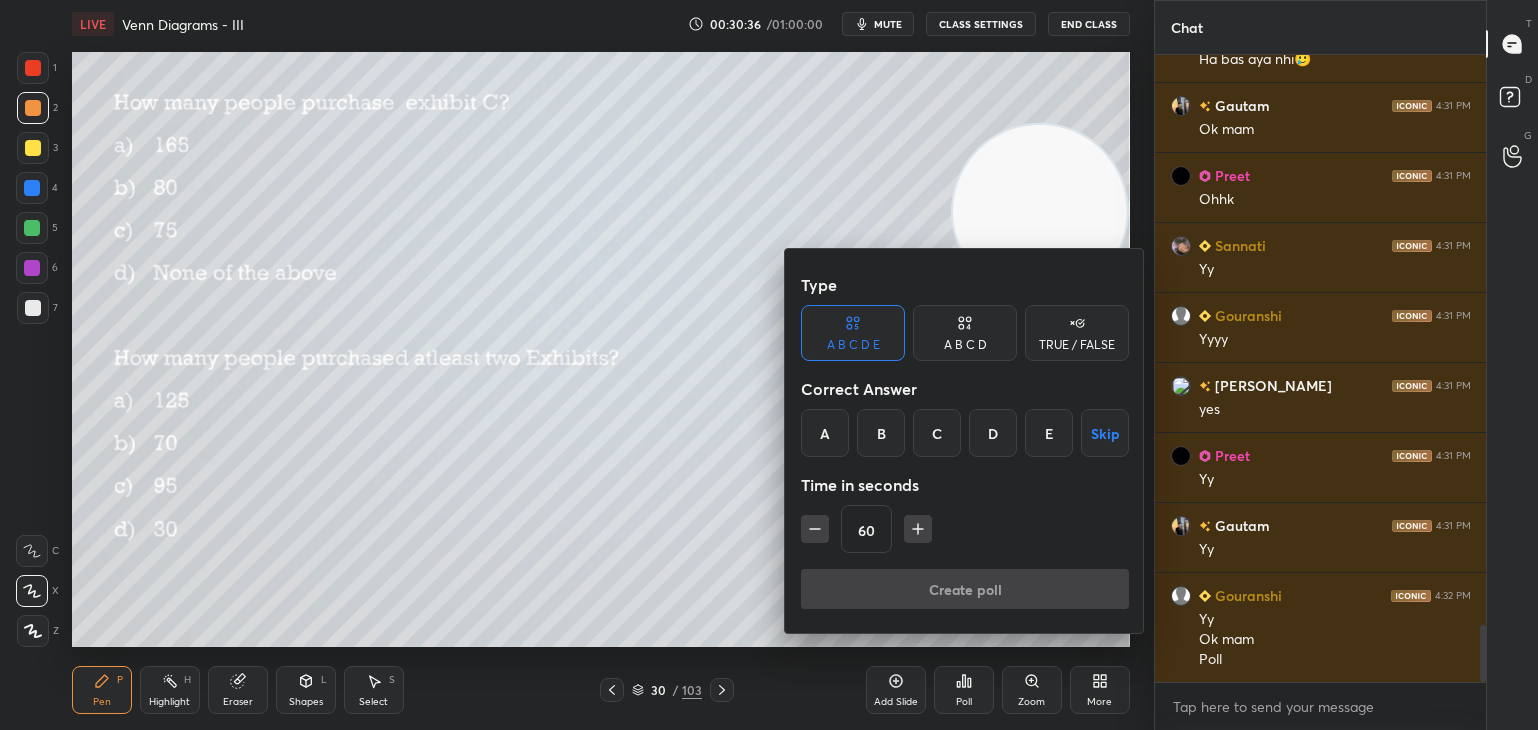 click on "B" at bounding box center (881, 433) 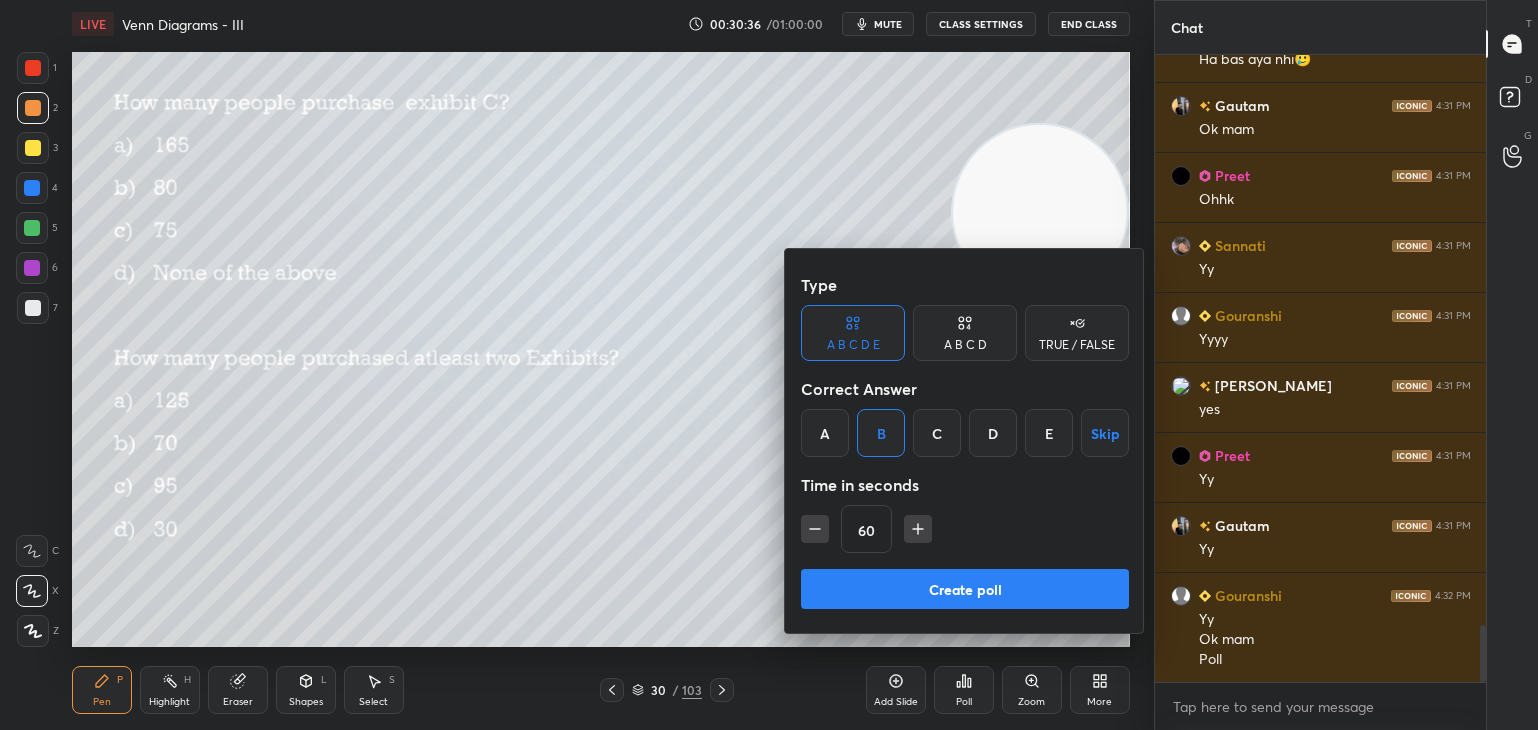 click on "A B C D" at bounding box center [965, 345] 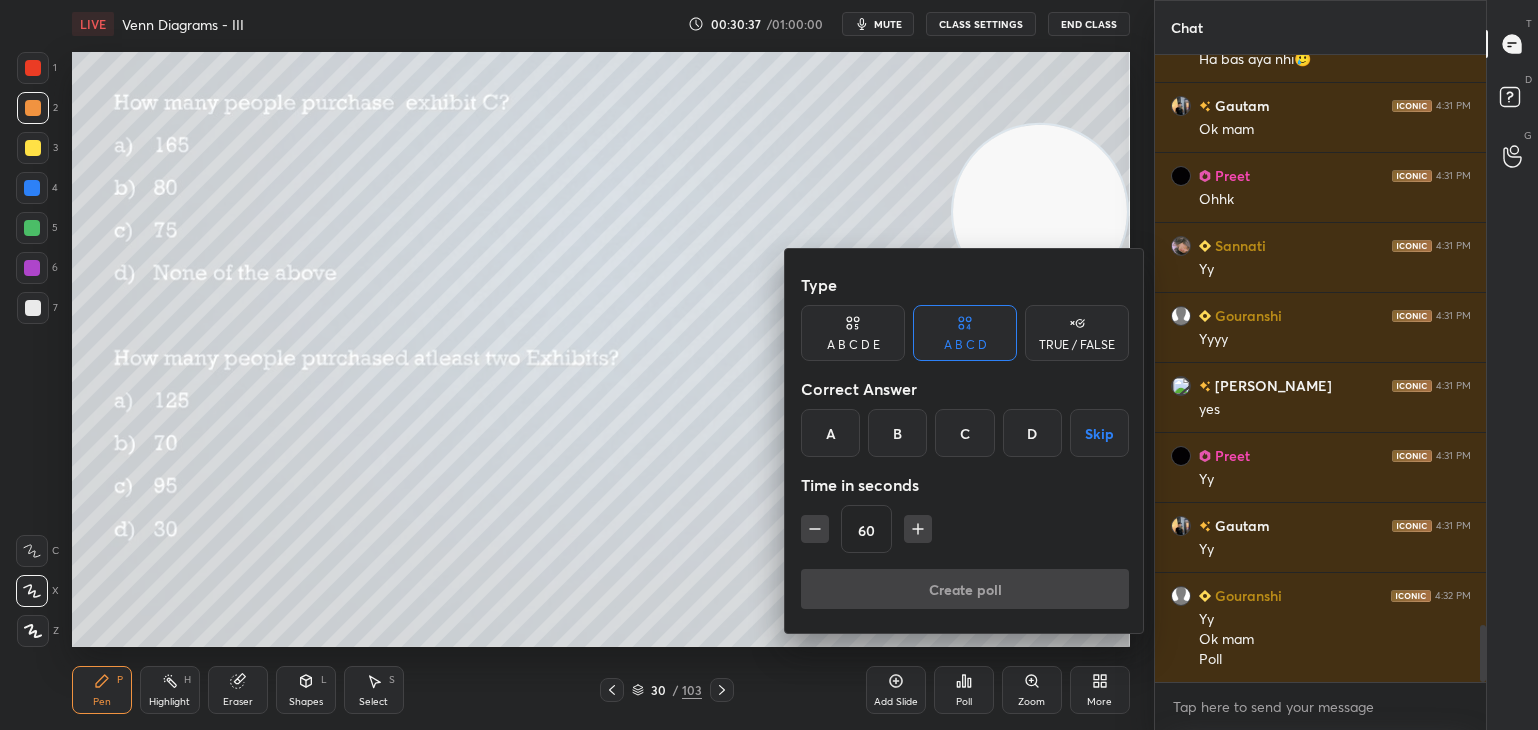 click on "B" at bounding box center [897, 433] 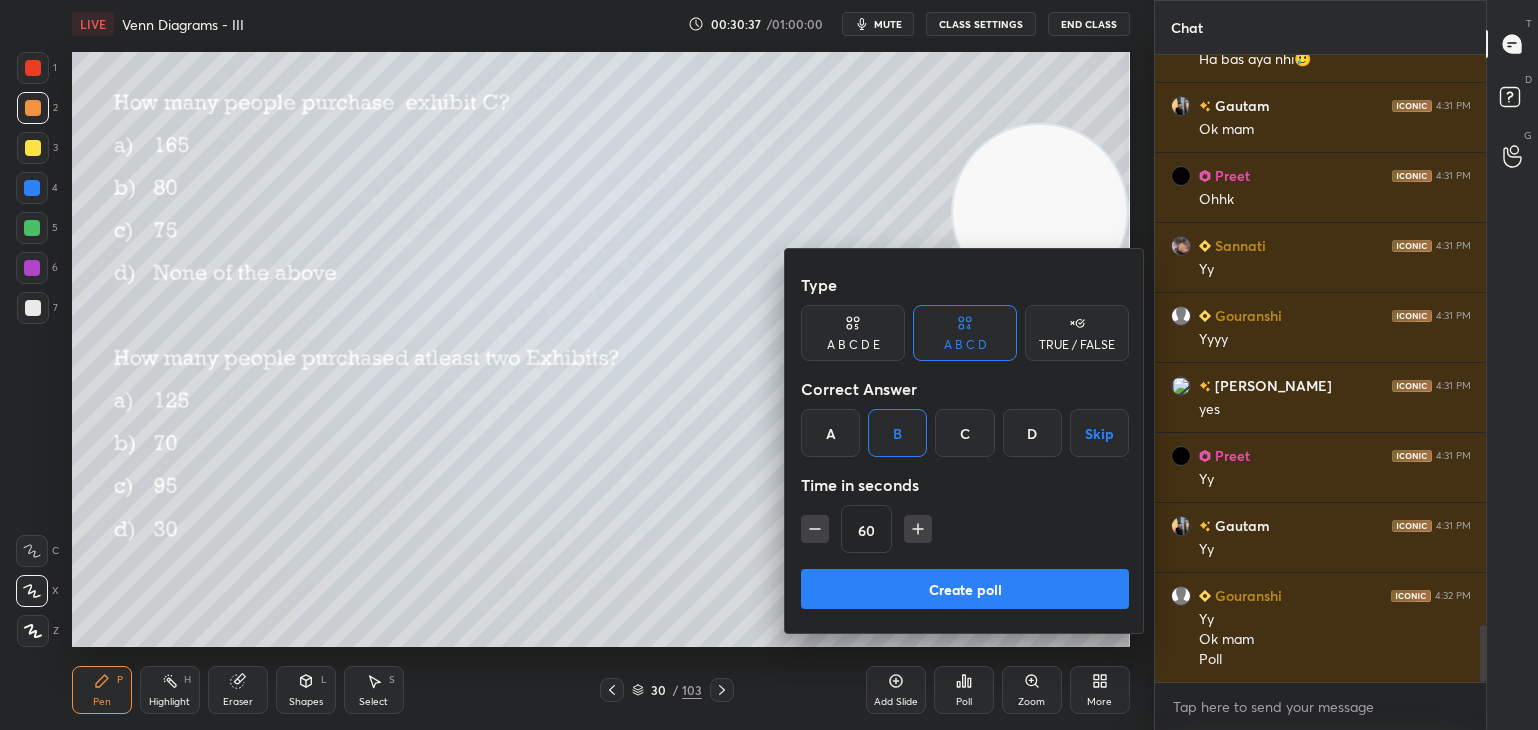 click 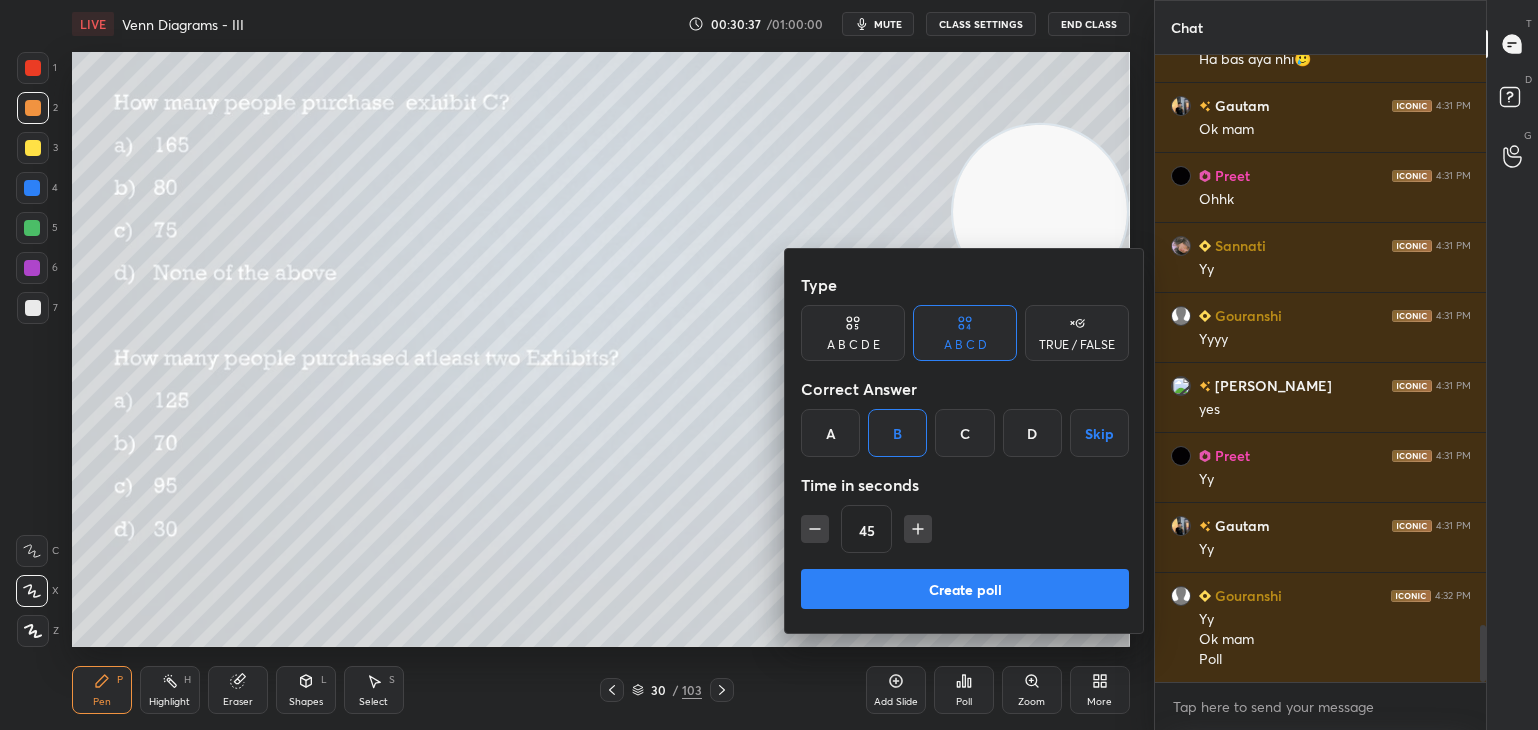 click 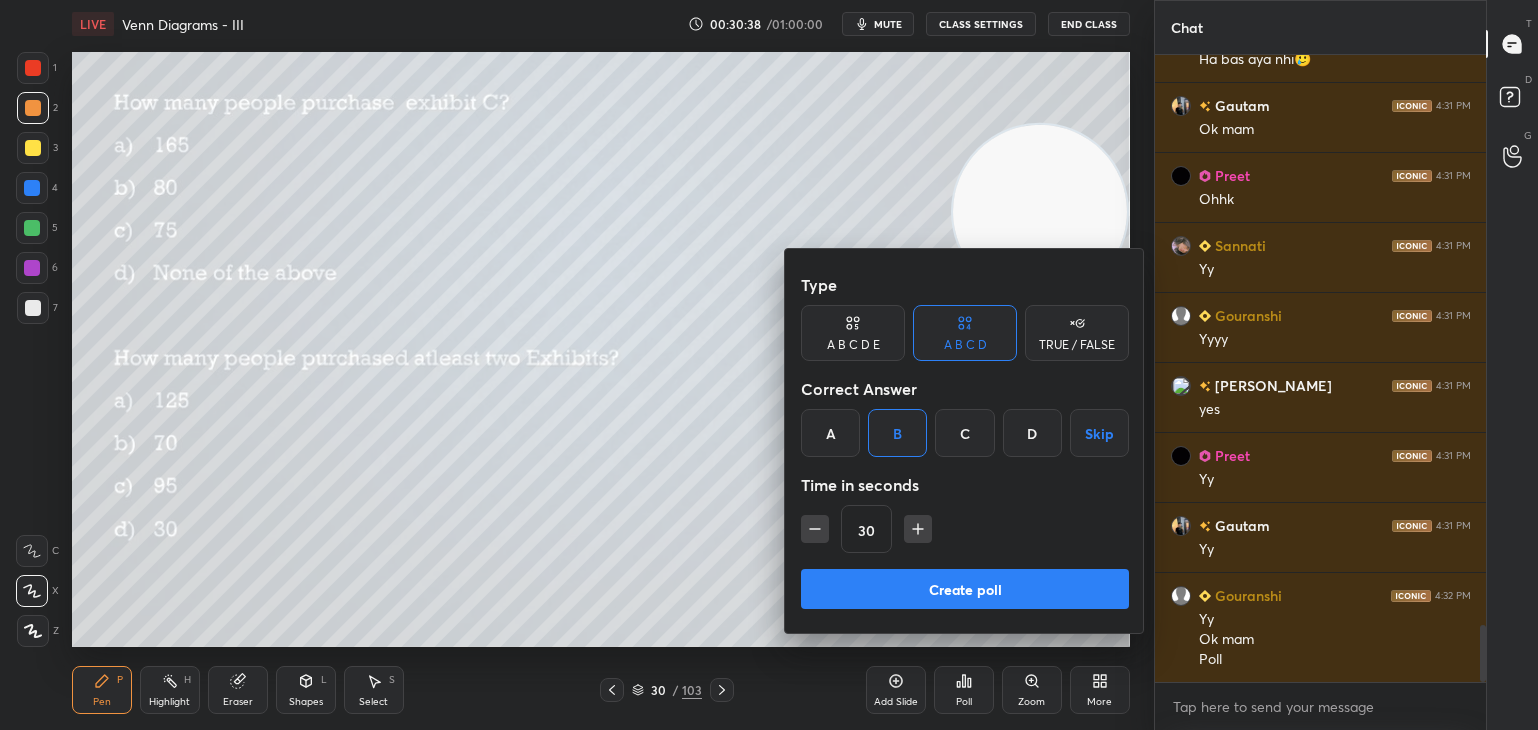 click 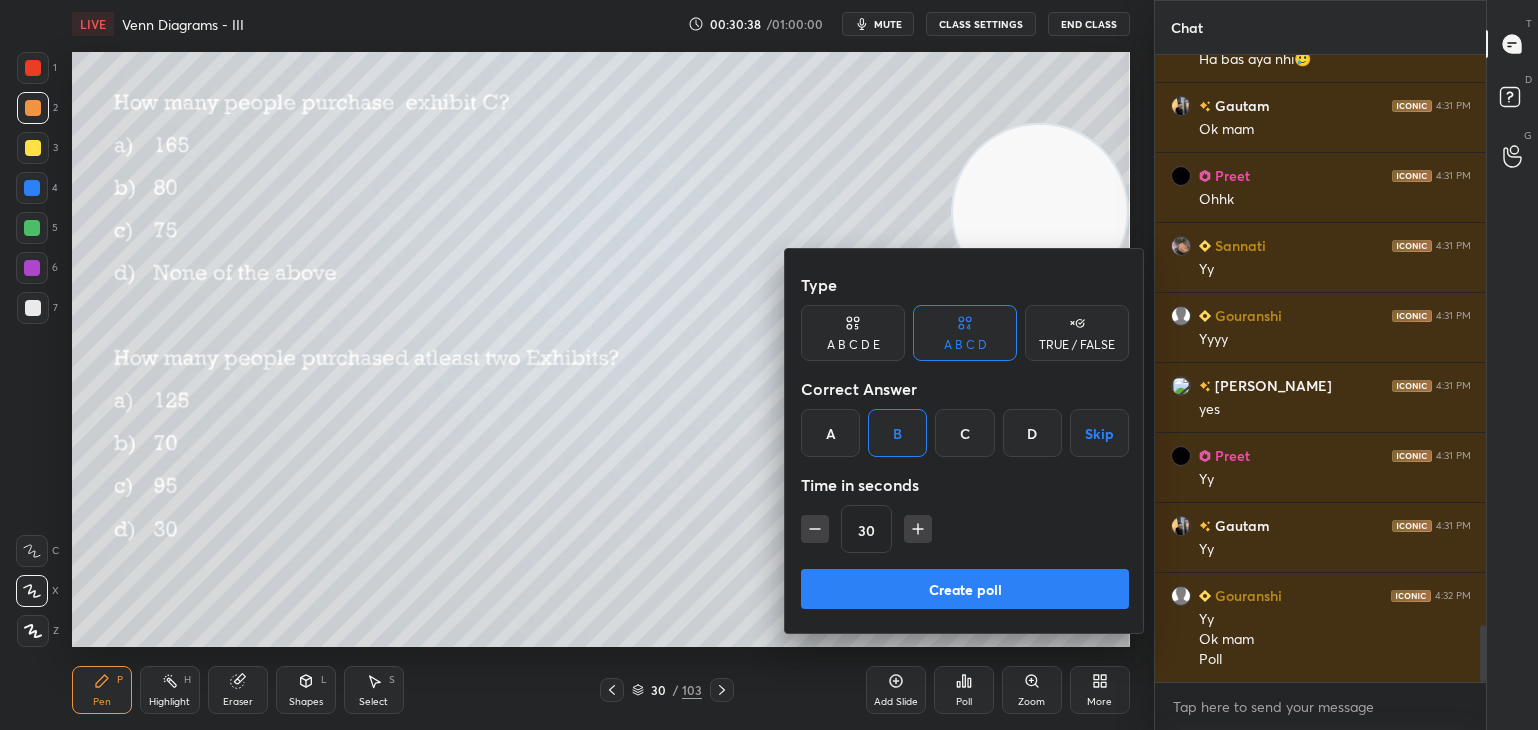 type on "15" 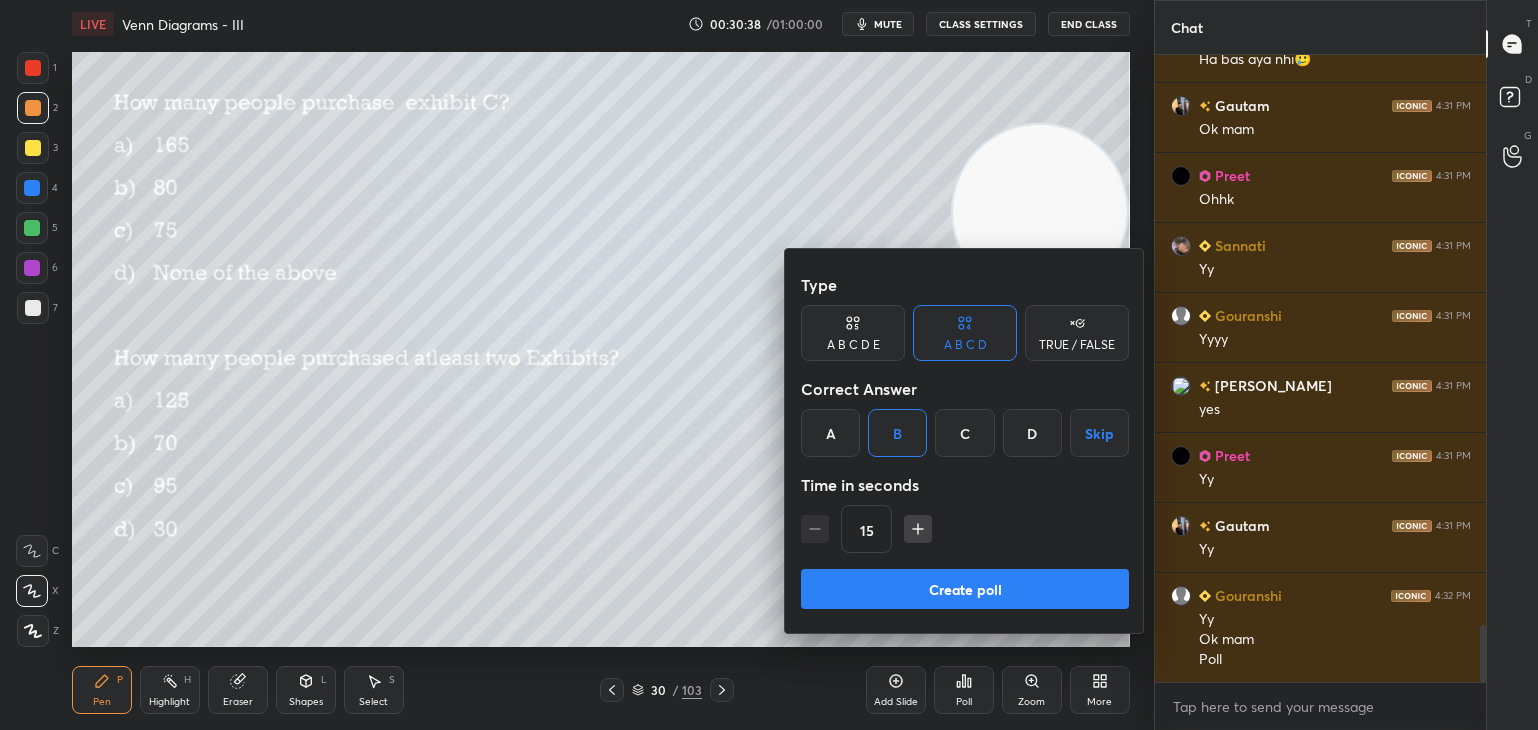 click on "Create poll" at bounding box center (965, 589) 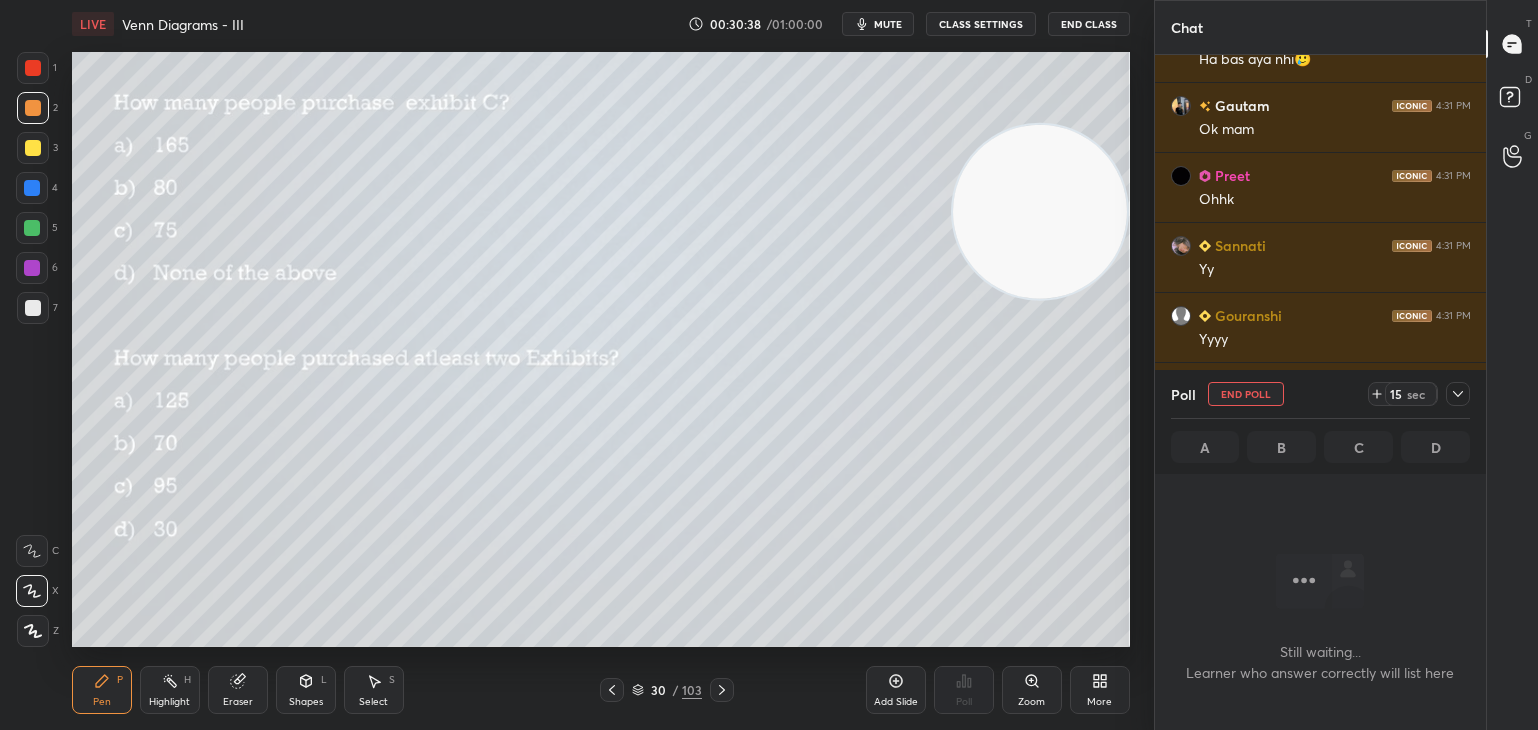 scroll, scrollTop: 555, scrollLeft: 326, axis: both 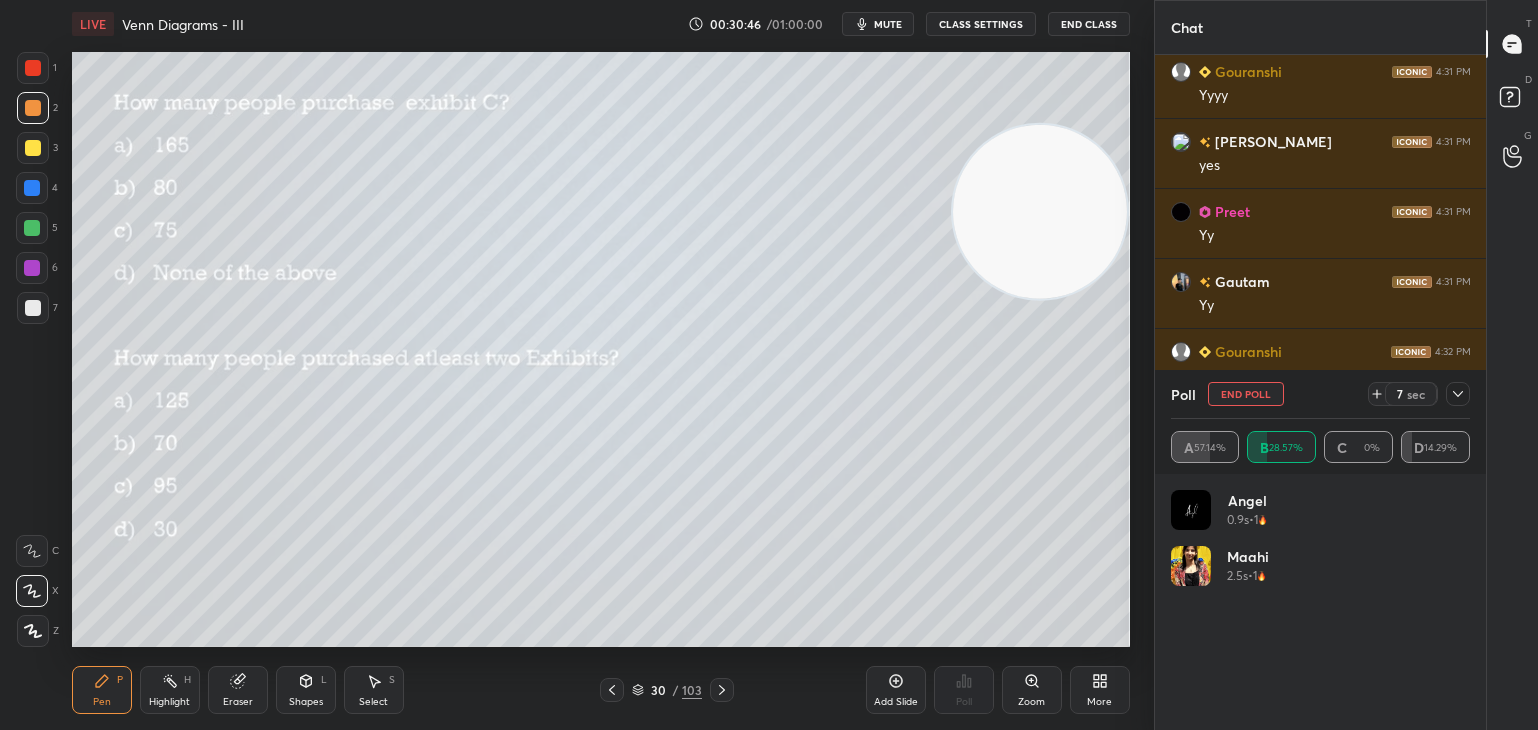 click on "End Poll" at bounding box center (1246, 394) 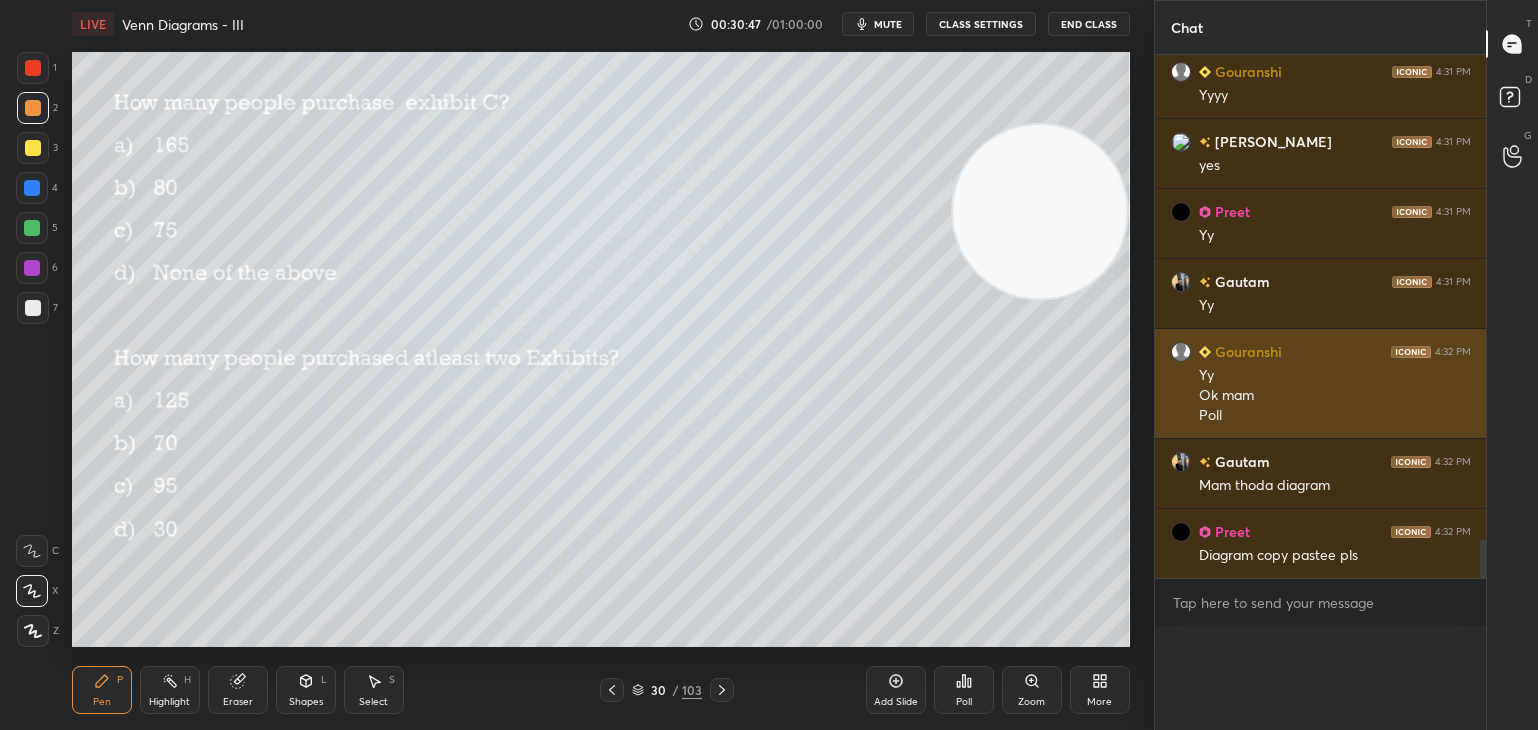 scroll, scrollTop: 151, scrollLeft: 294, axis: both 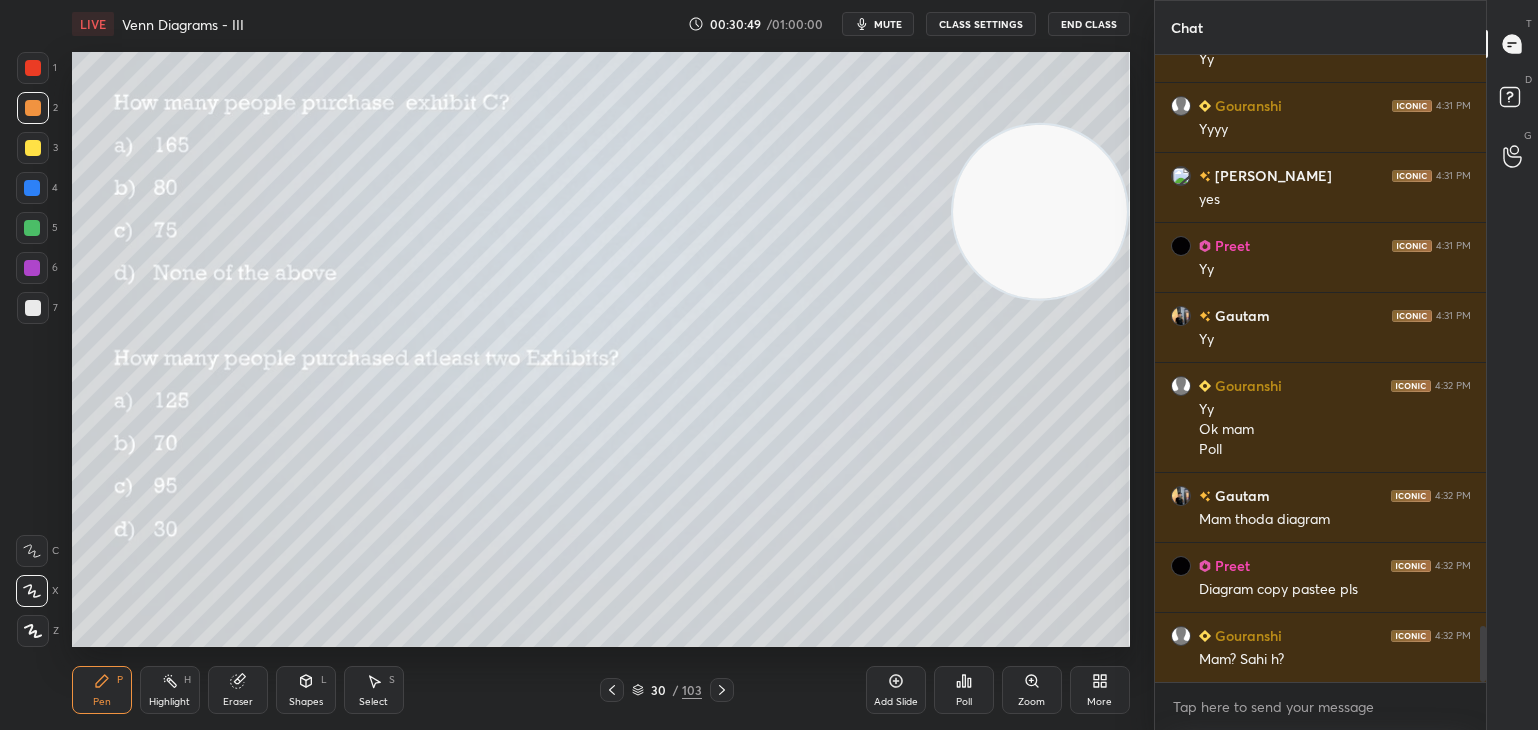 click 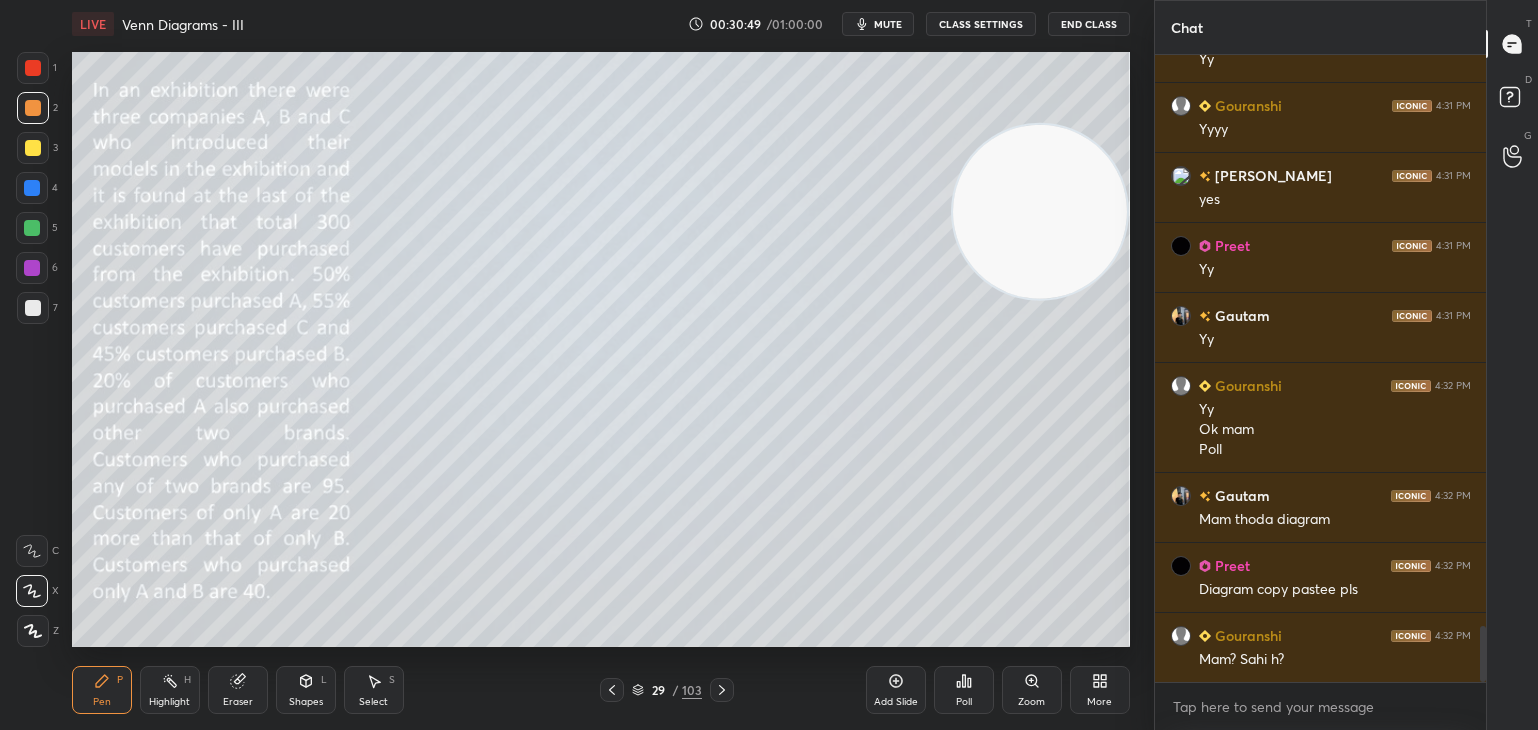 click at bounding box center [612, 690] 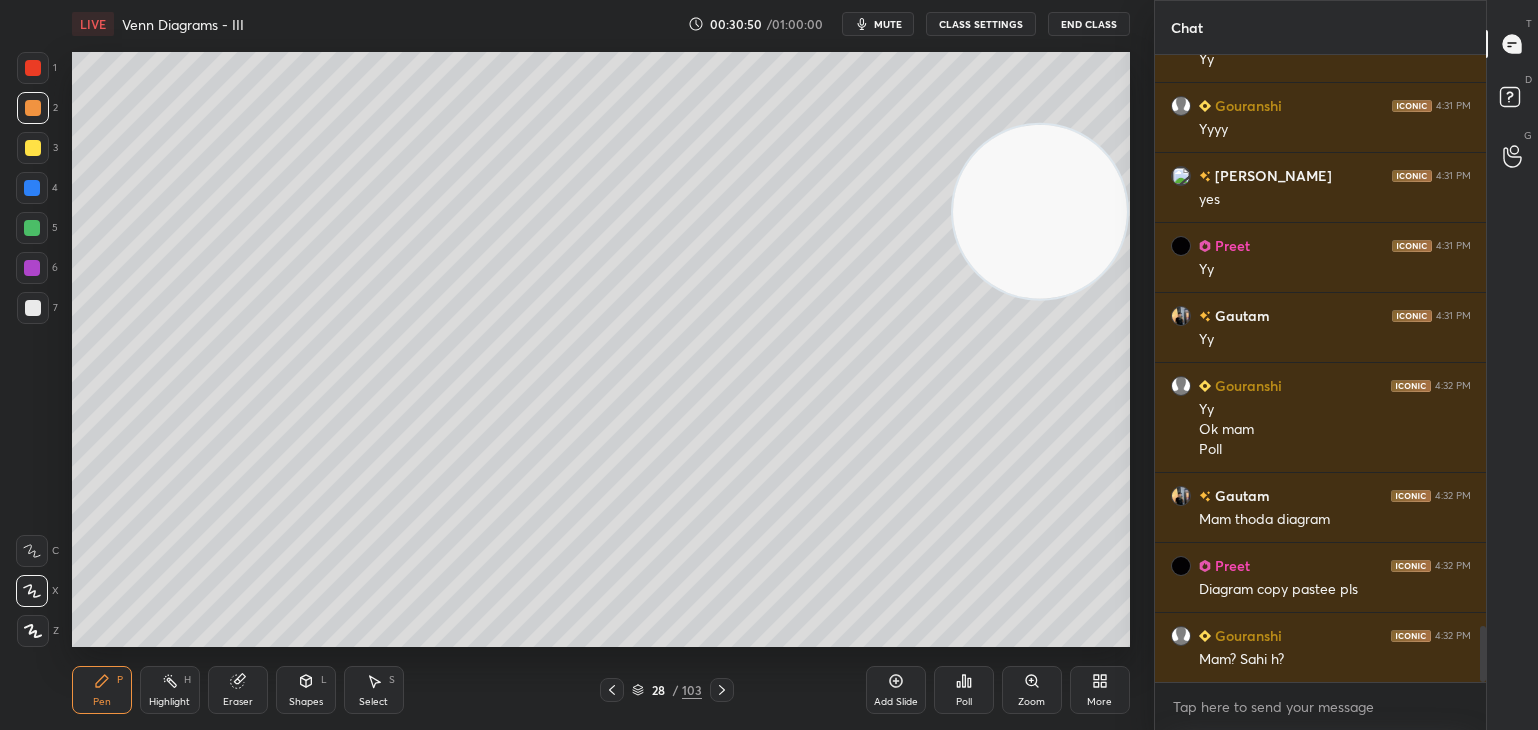 click at bounding box center (612, 690) 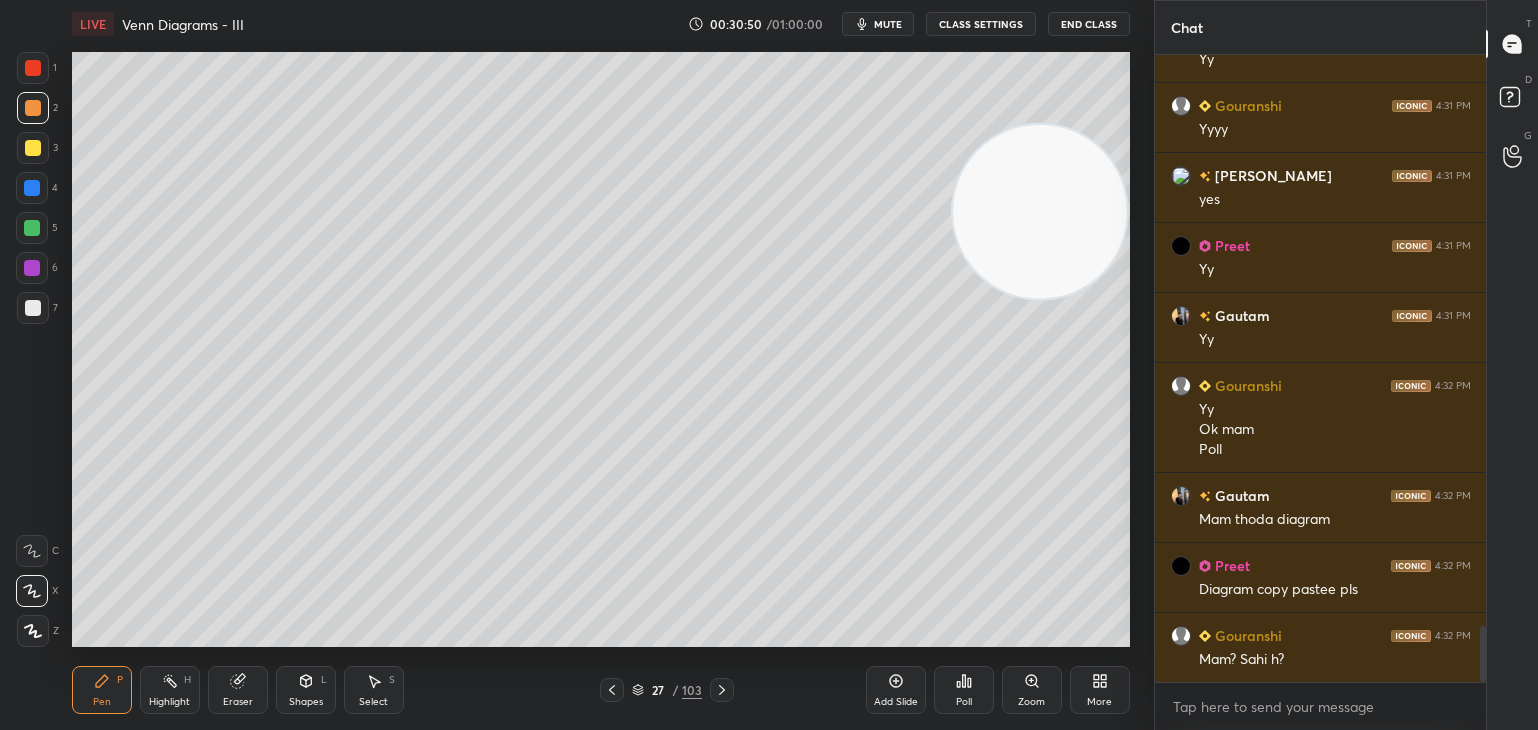 click 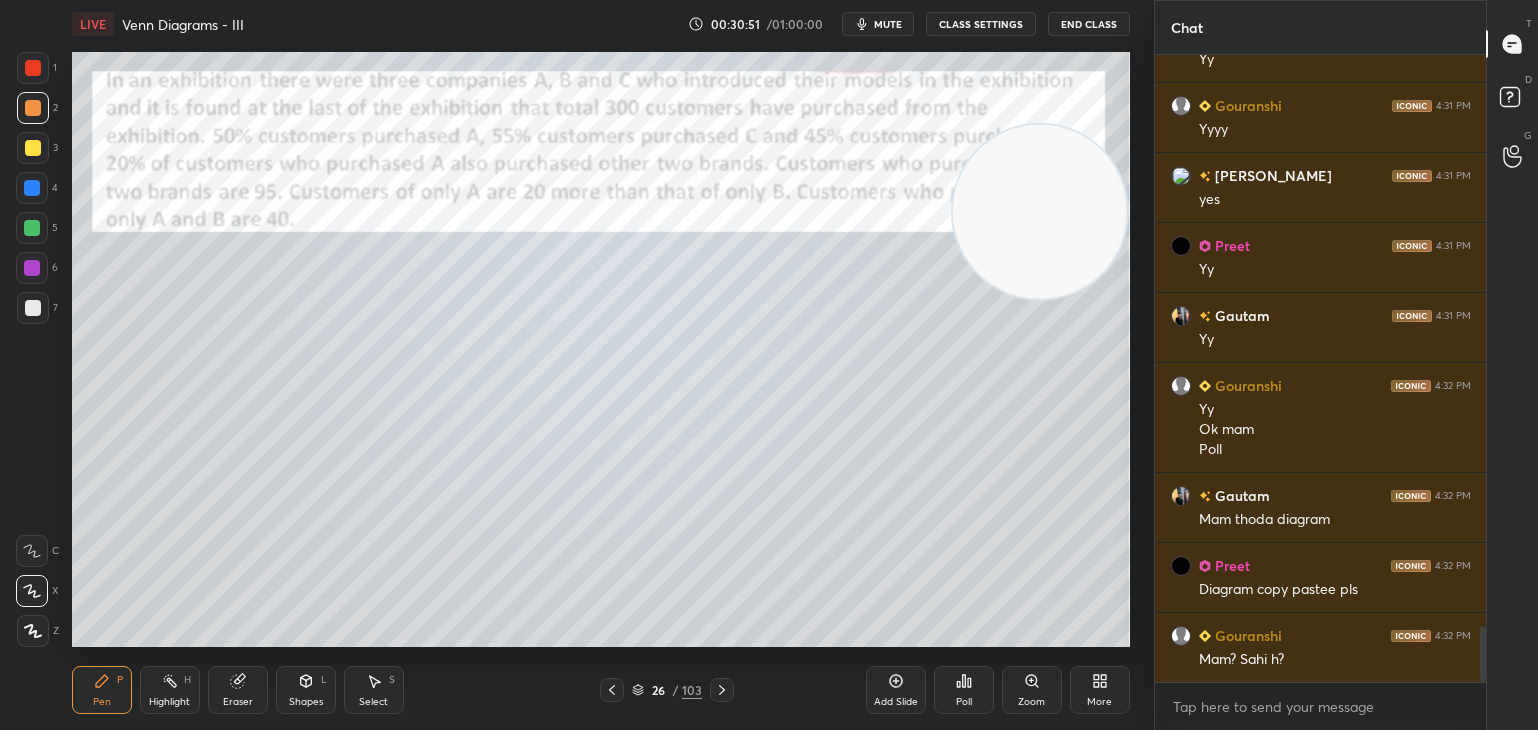 click 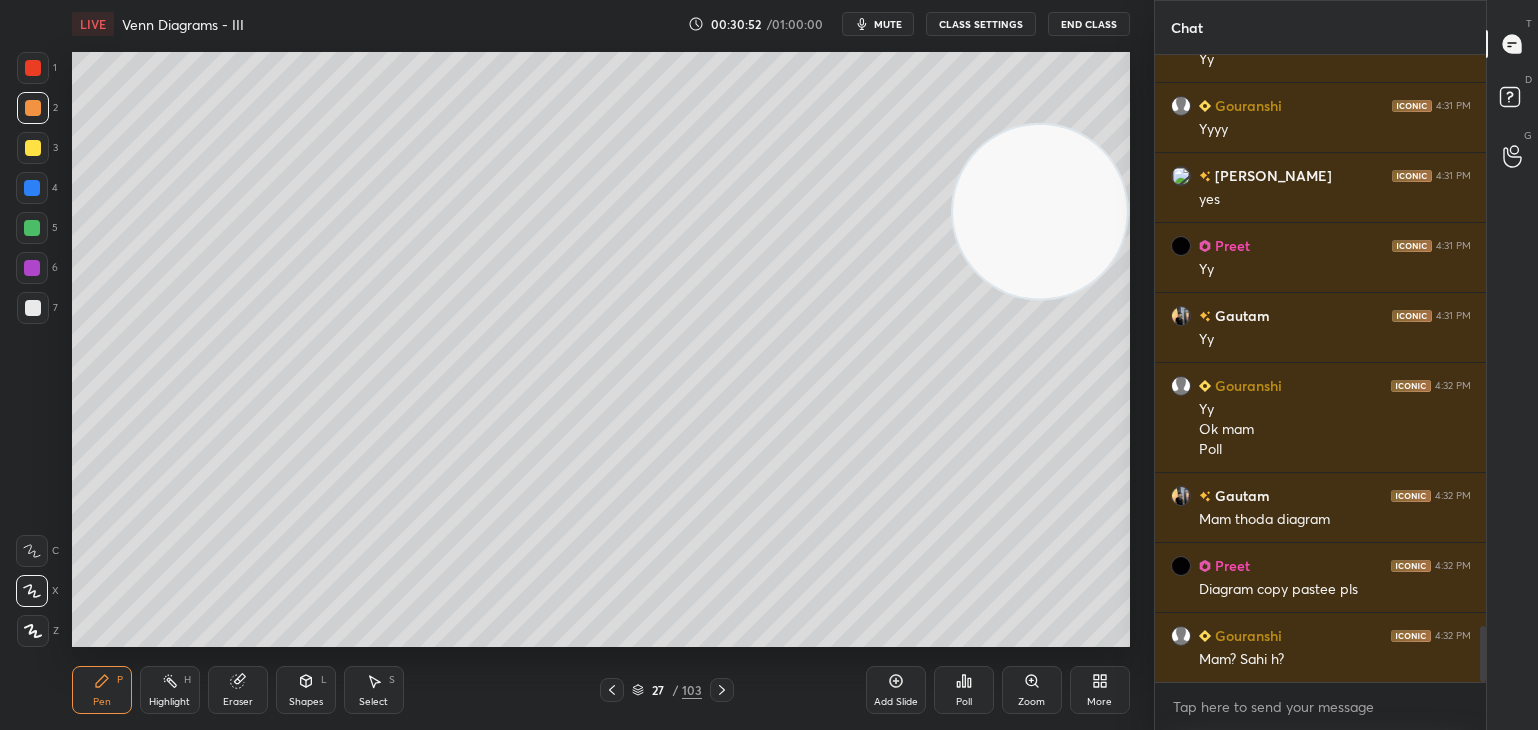 click on "Select S" at bounding box center (374, 690) 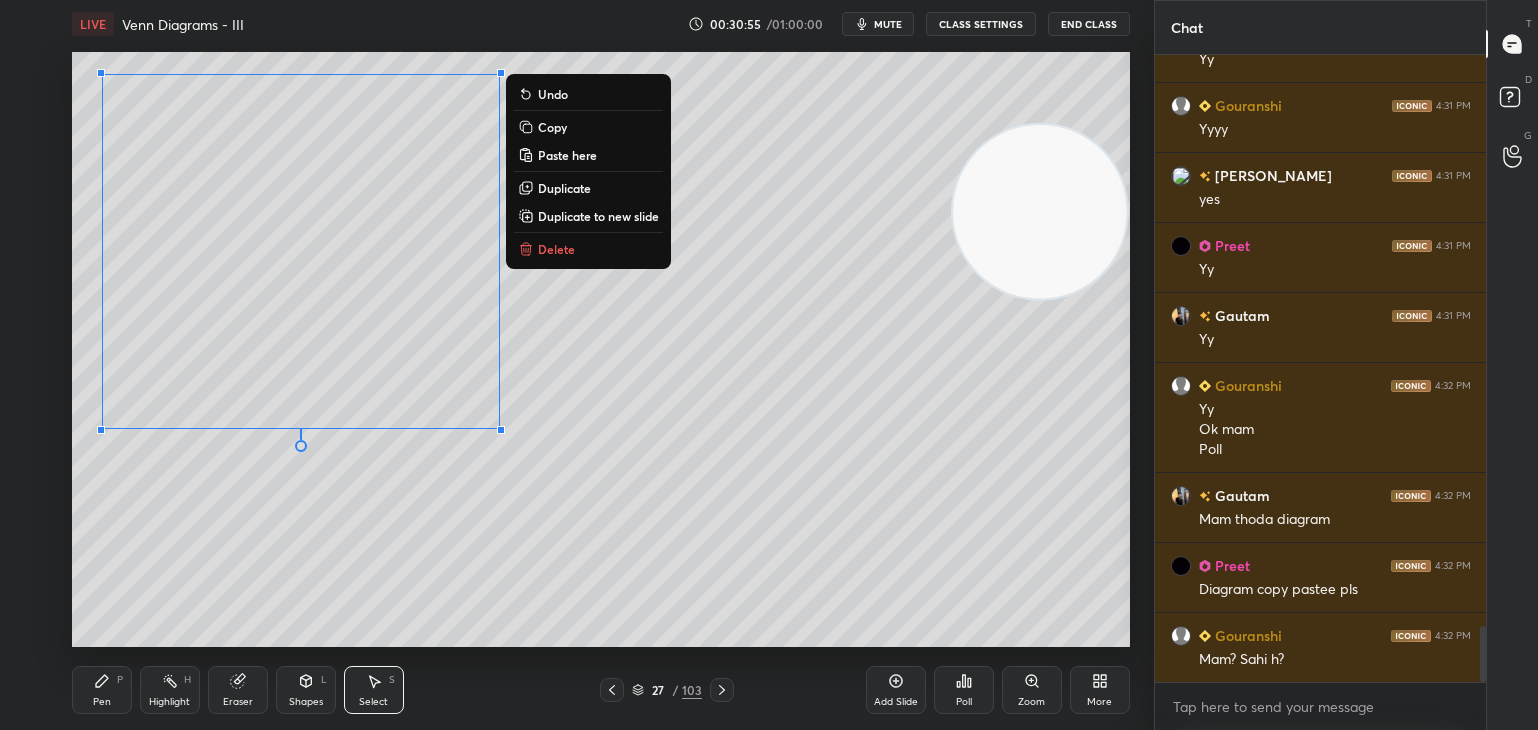 click on "Copy" at bounding box center [552, 127] 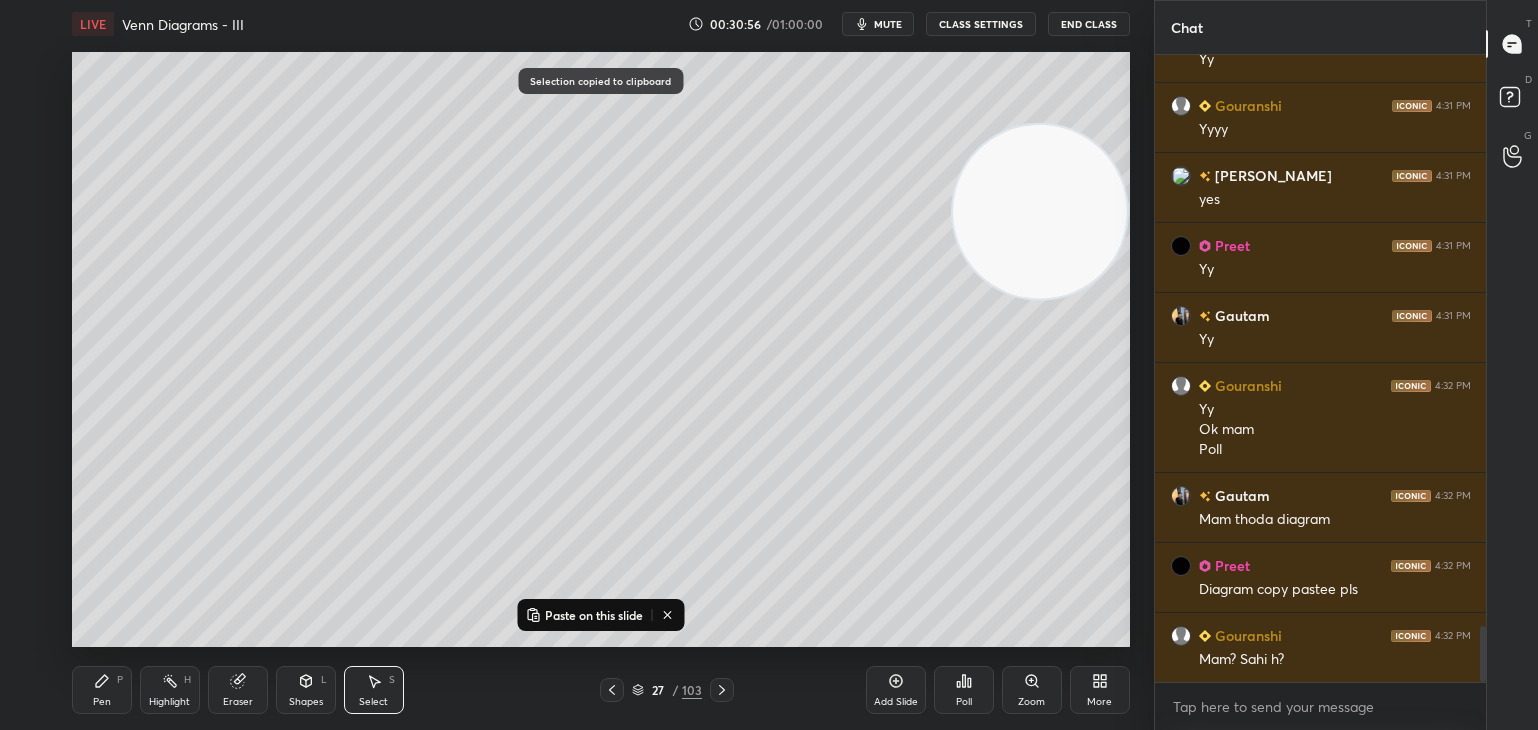 click 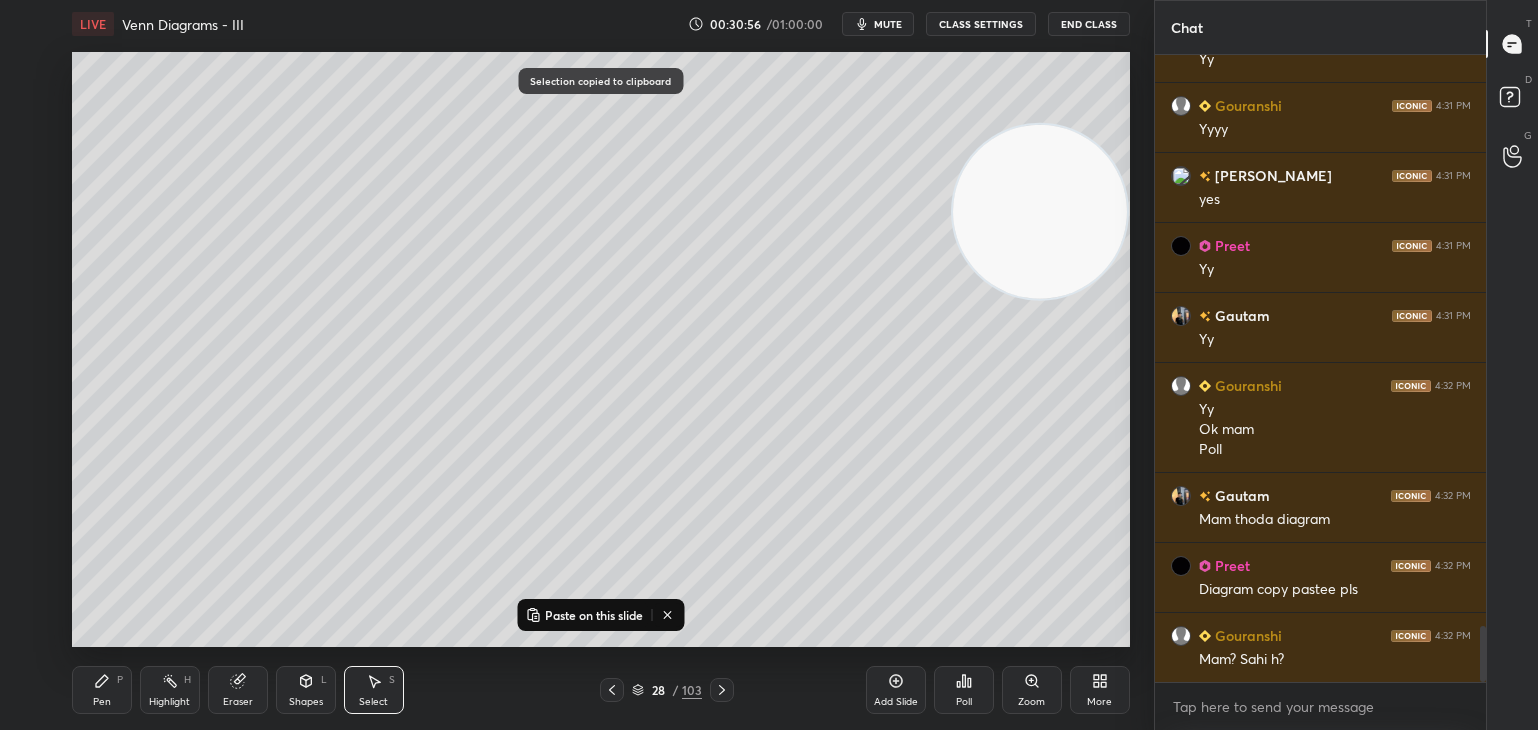 click 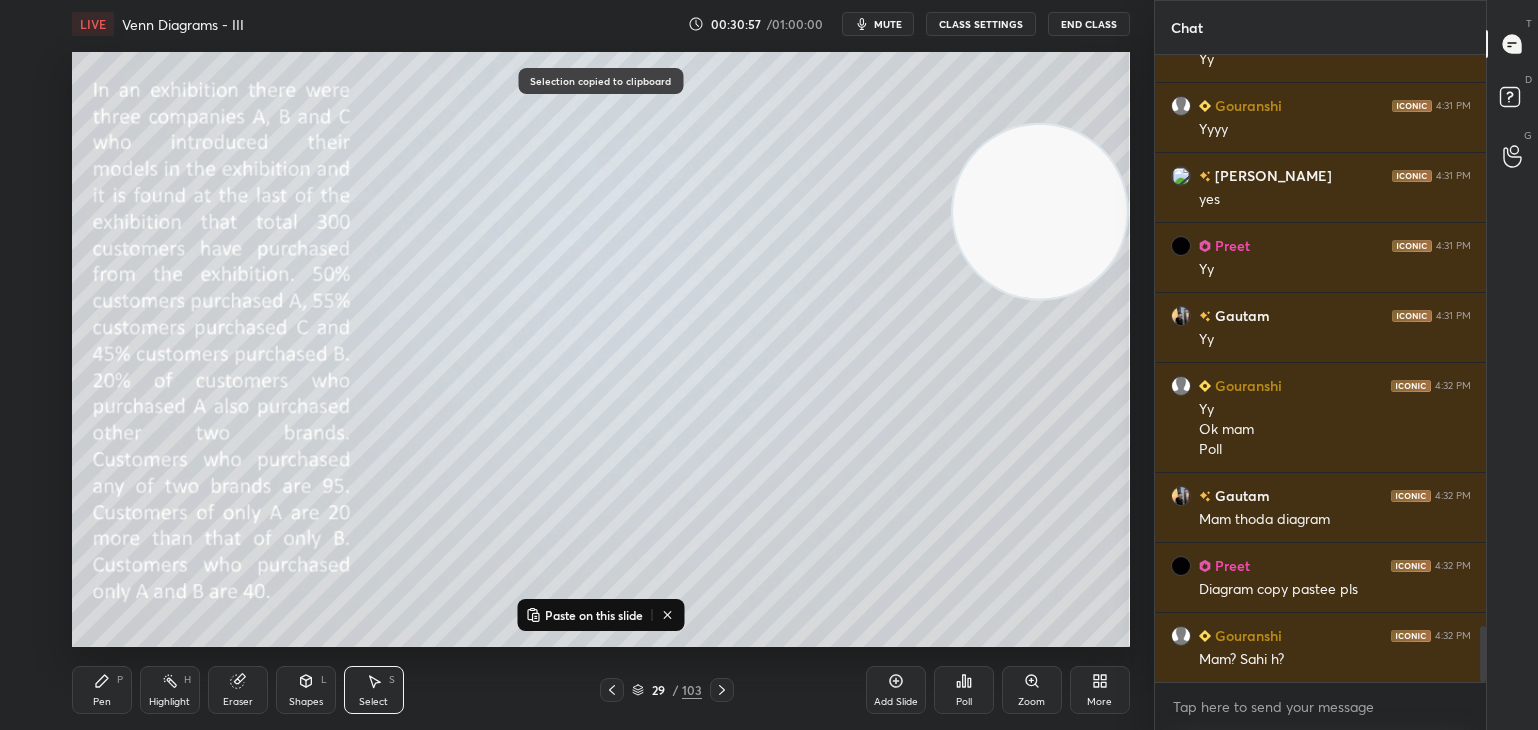 click 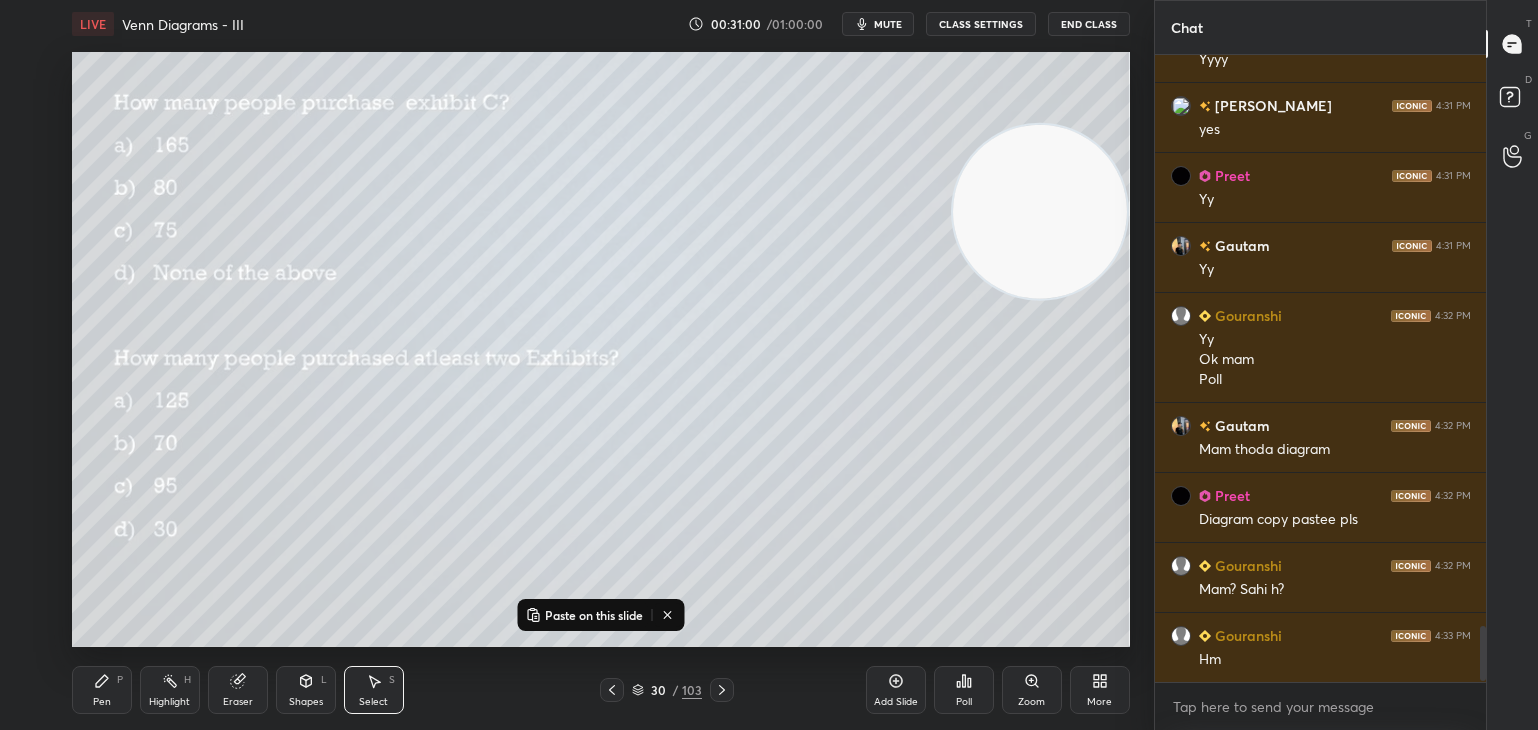 click on "Paste on this slide" at bounding box center [594, 615] 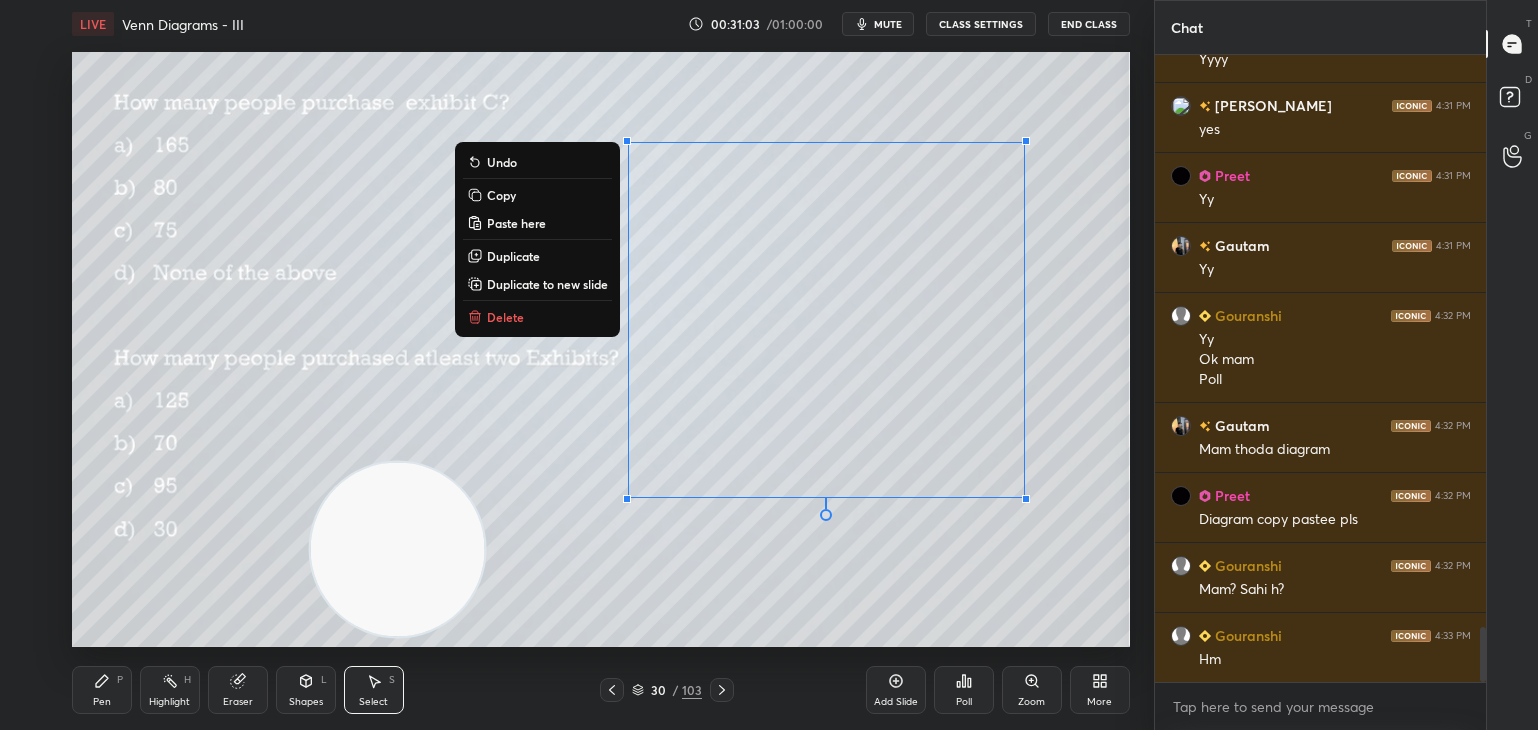 click on "0 ° Undo Copy Paste here Duplicate Duplicate to new slide Delete" at bounding box center [601, 349] 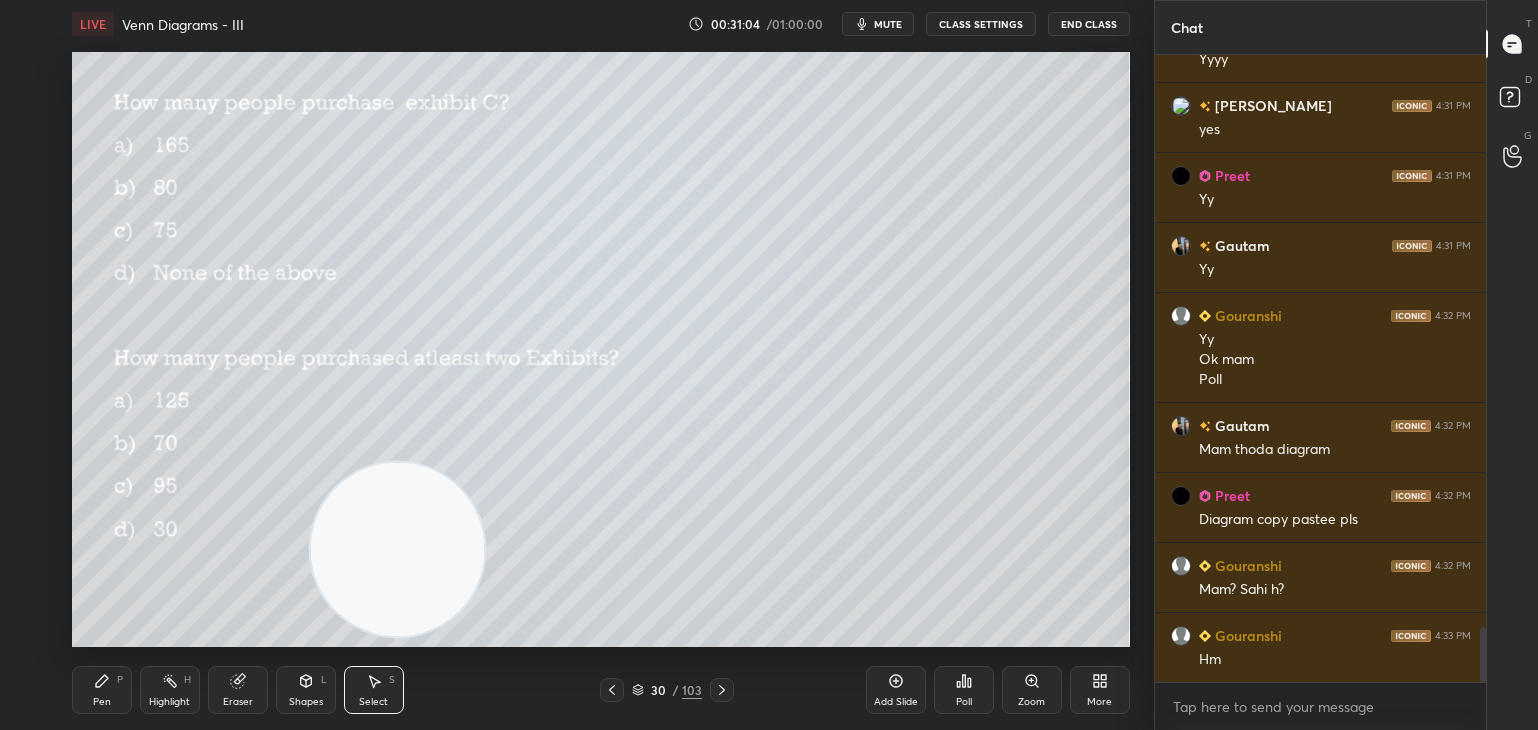 click on "Poll" at bounding box center (964, 702) 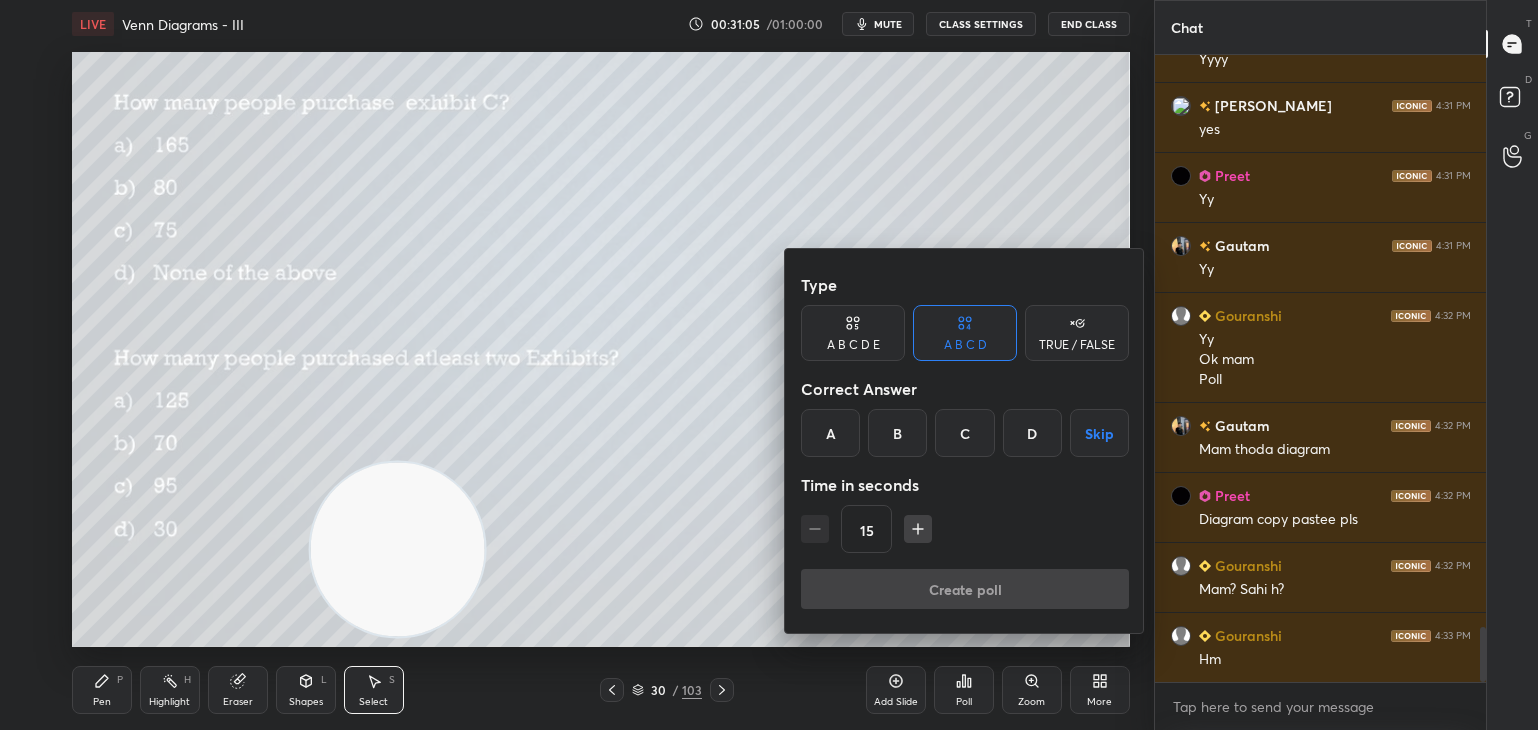 click on "A" at bounding box center [830, 433] 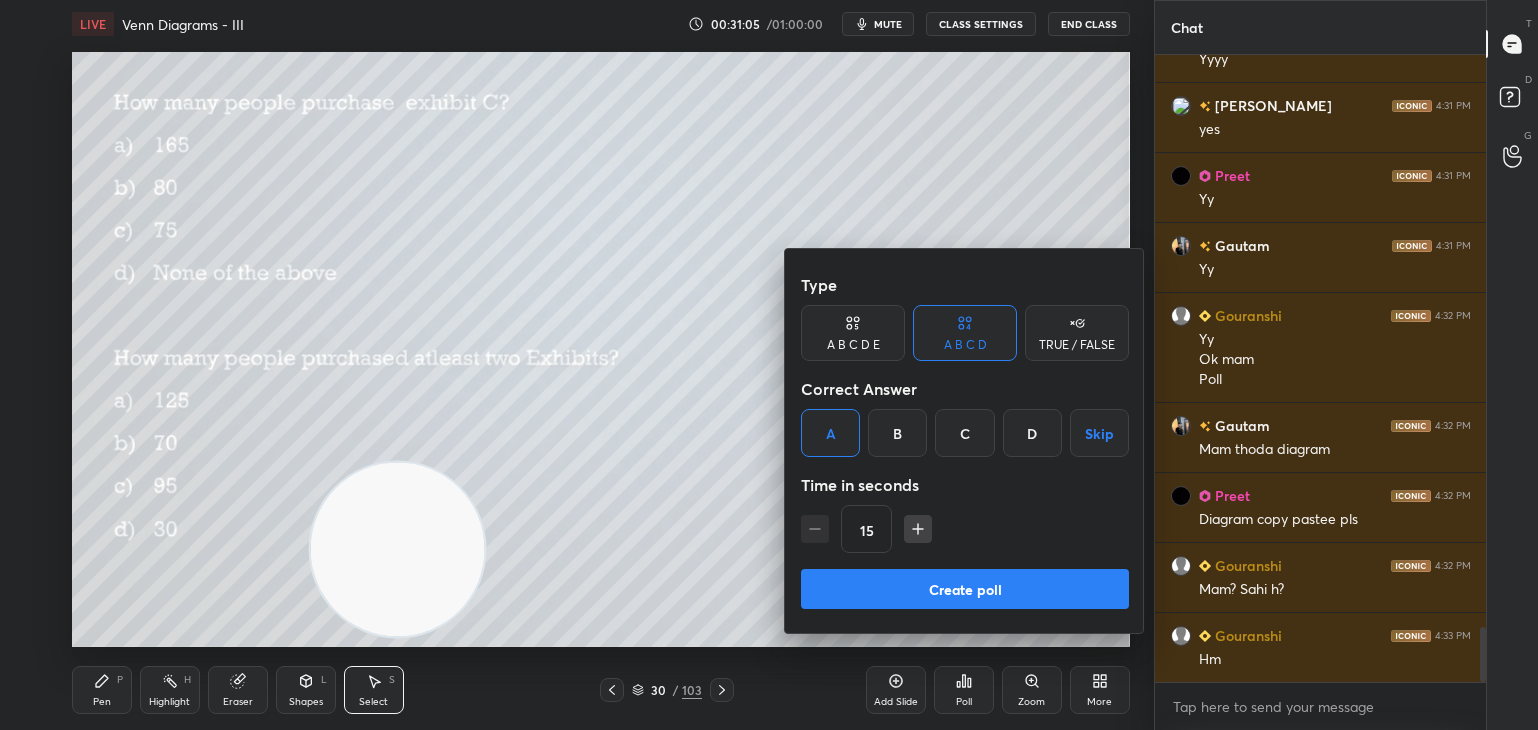 click on "Create poll" at bounding box center [965, 589] 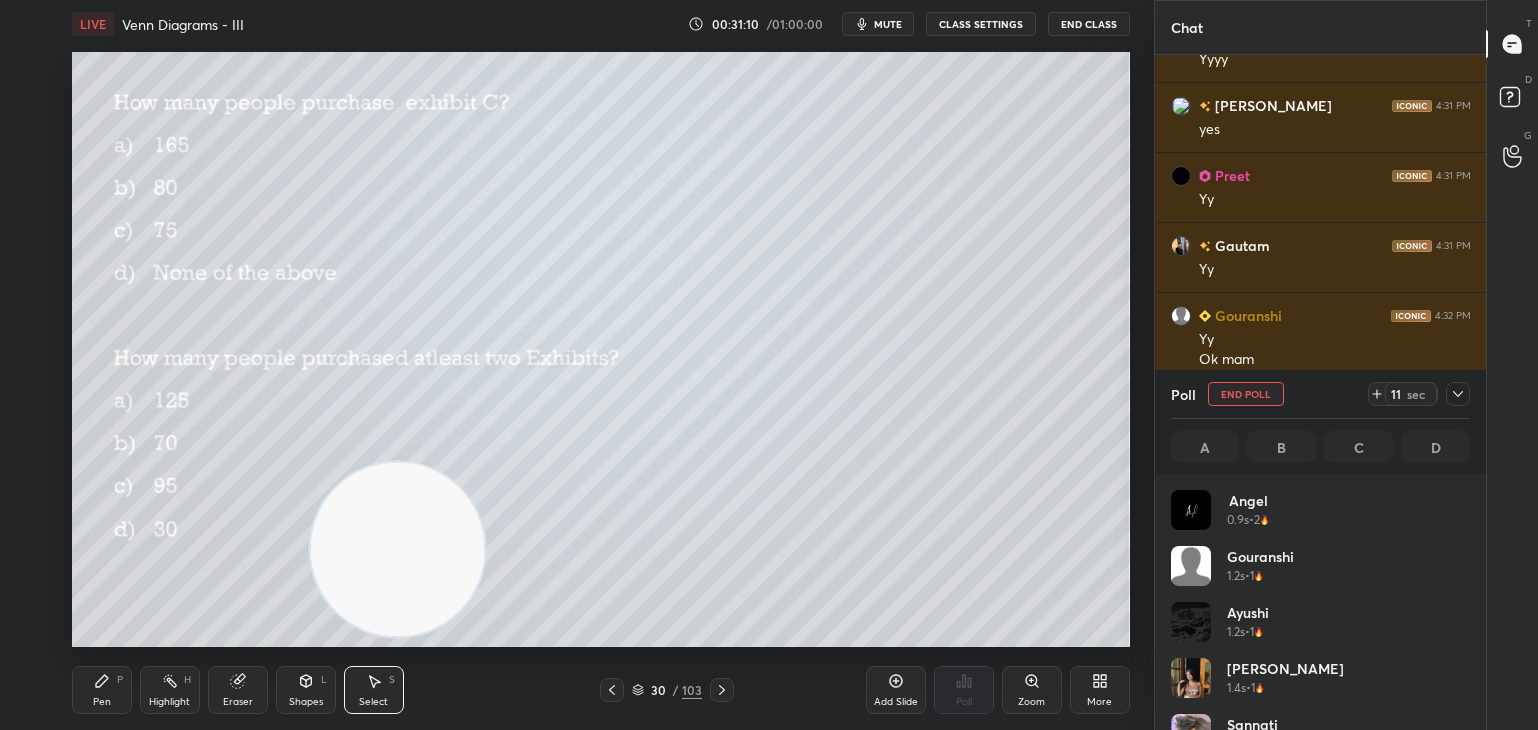 click on "0 ° Undo Copy Paste here Duplicate Duplicate to new slide Delete" at bounding box center [601, 349] 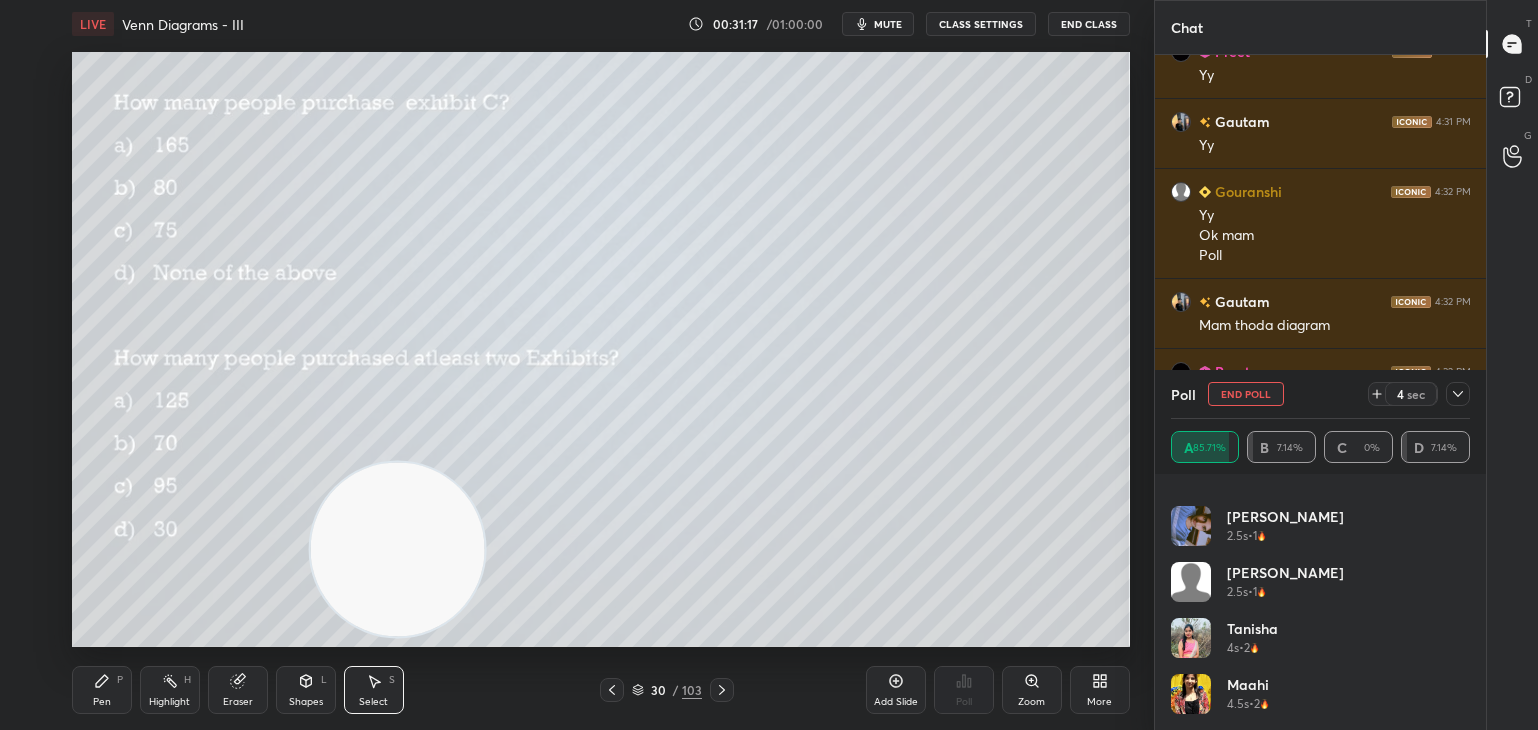 click on "End Poll" at bounding box center (1246, 394) 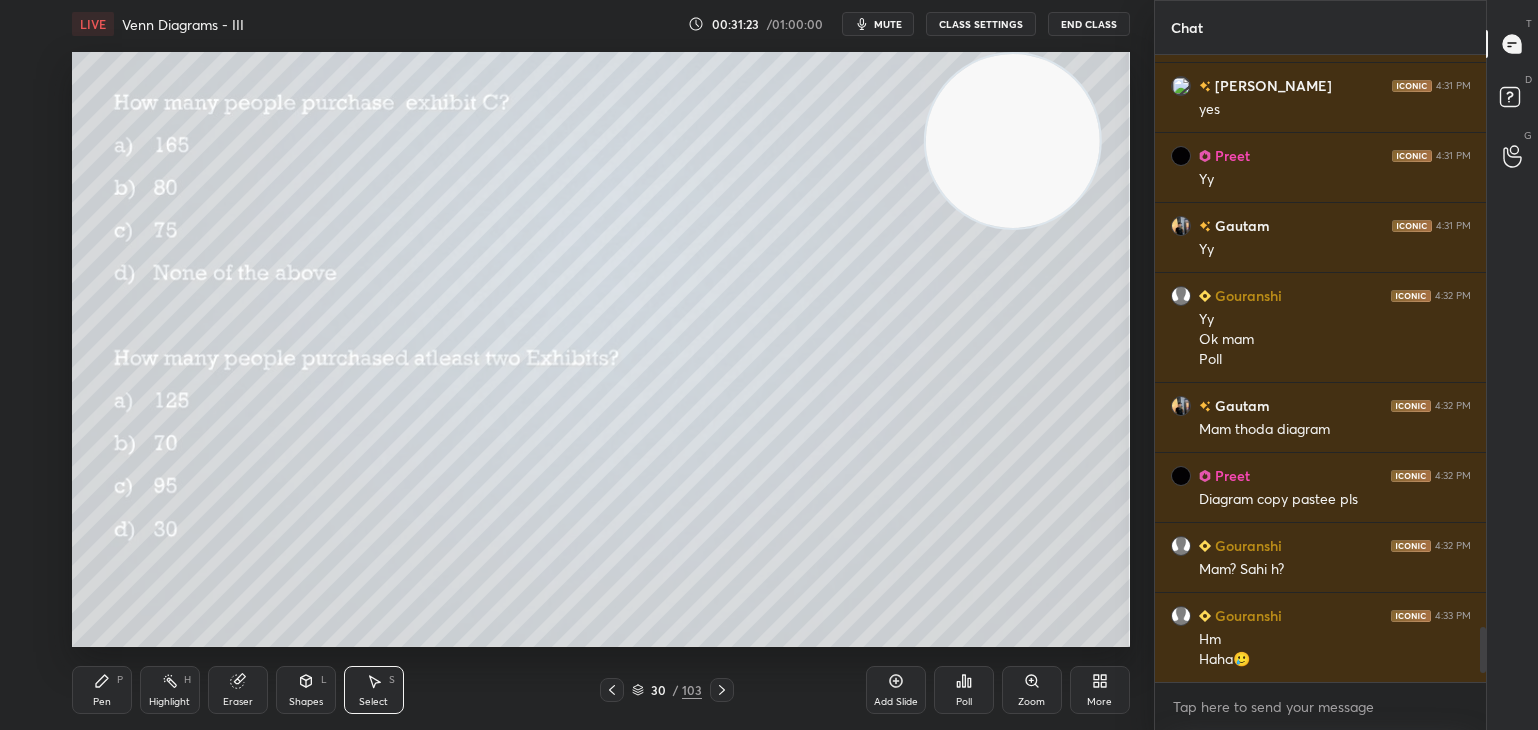 click 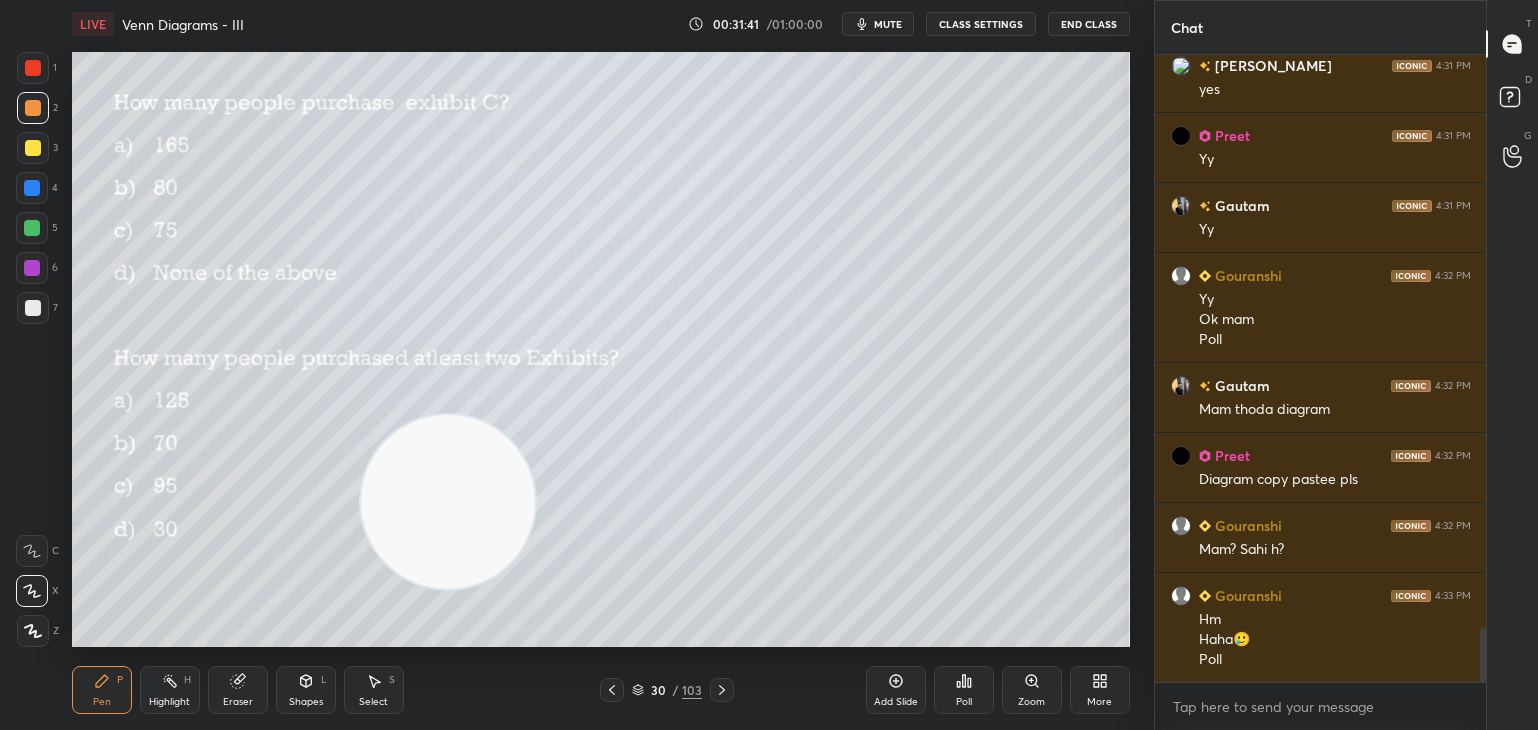 click on "Poll" at bounding box center [964, 690] 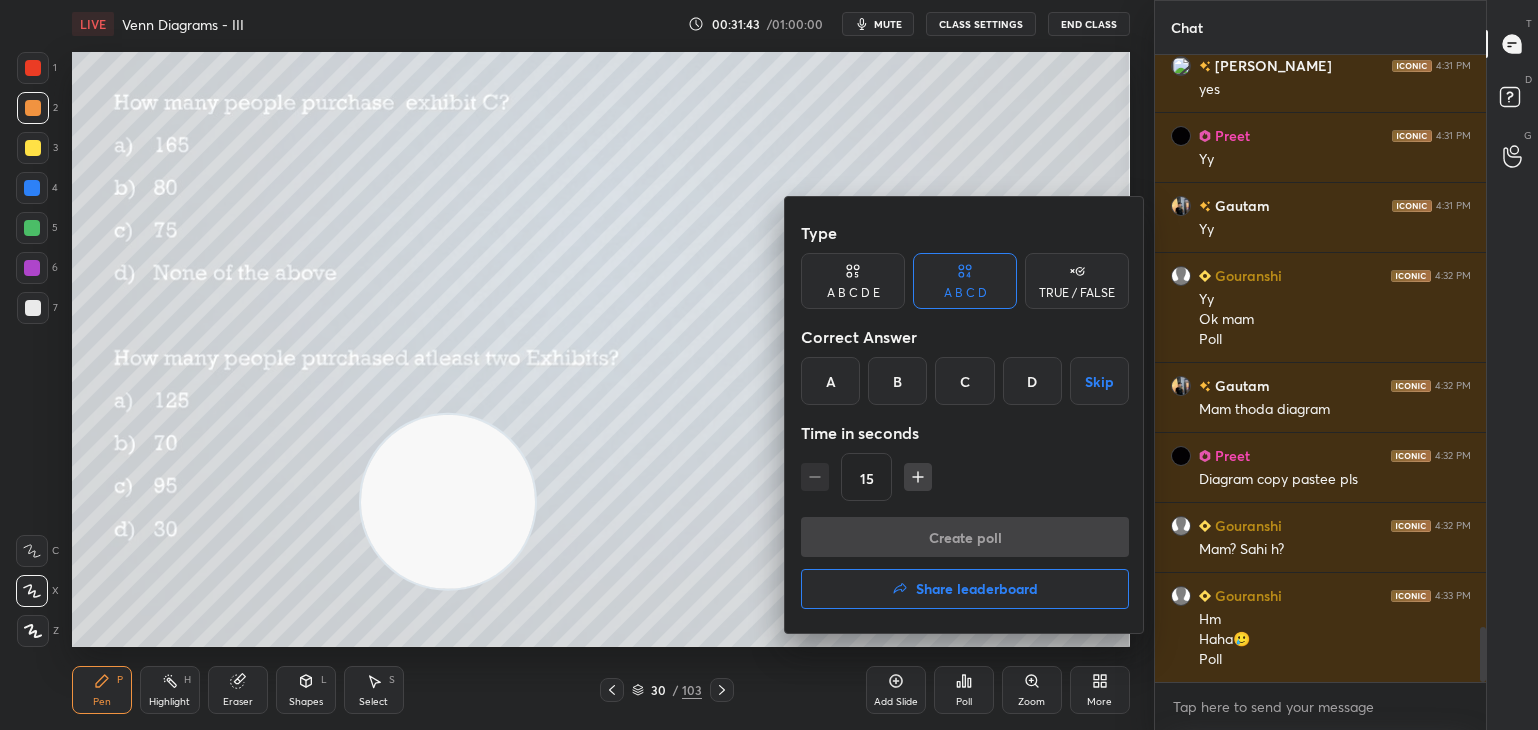click on "A" at bounding box center (830, 381) 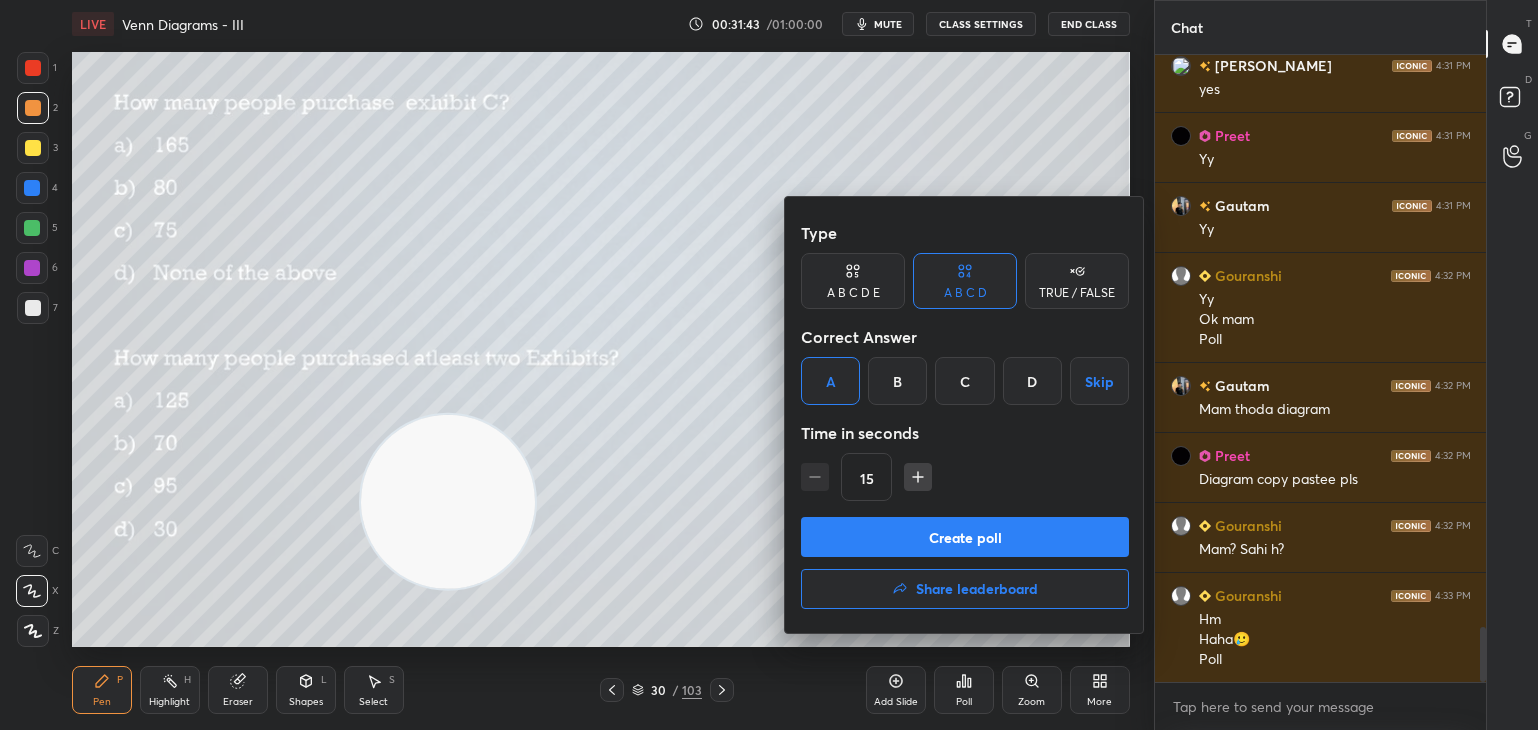 click 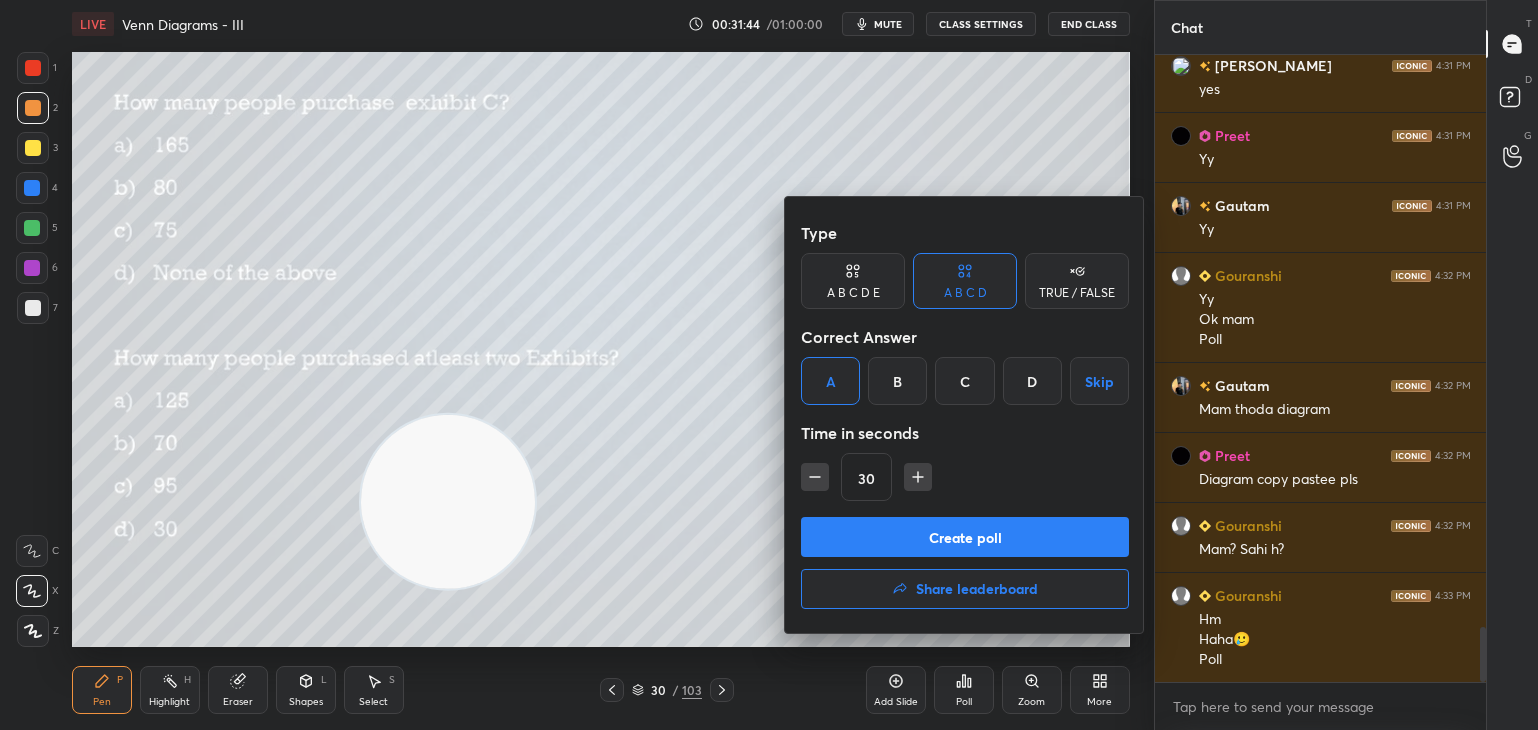 click on "Create poll" at bounding box center [965, 537] 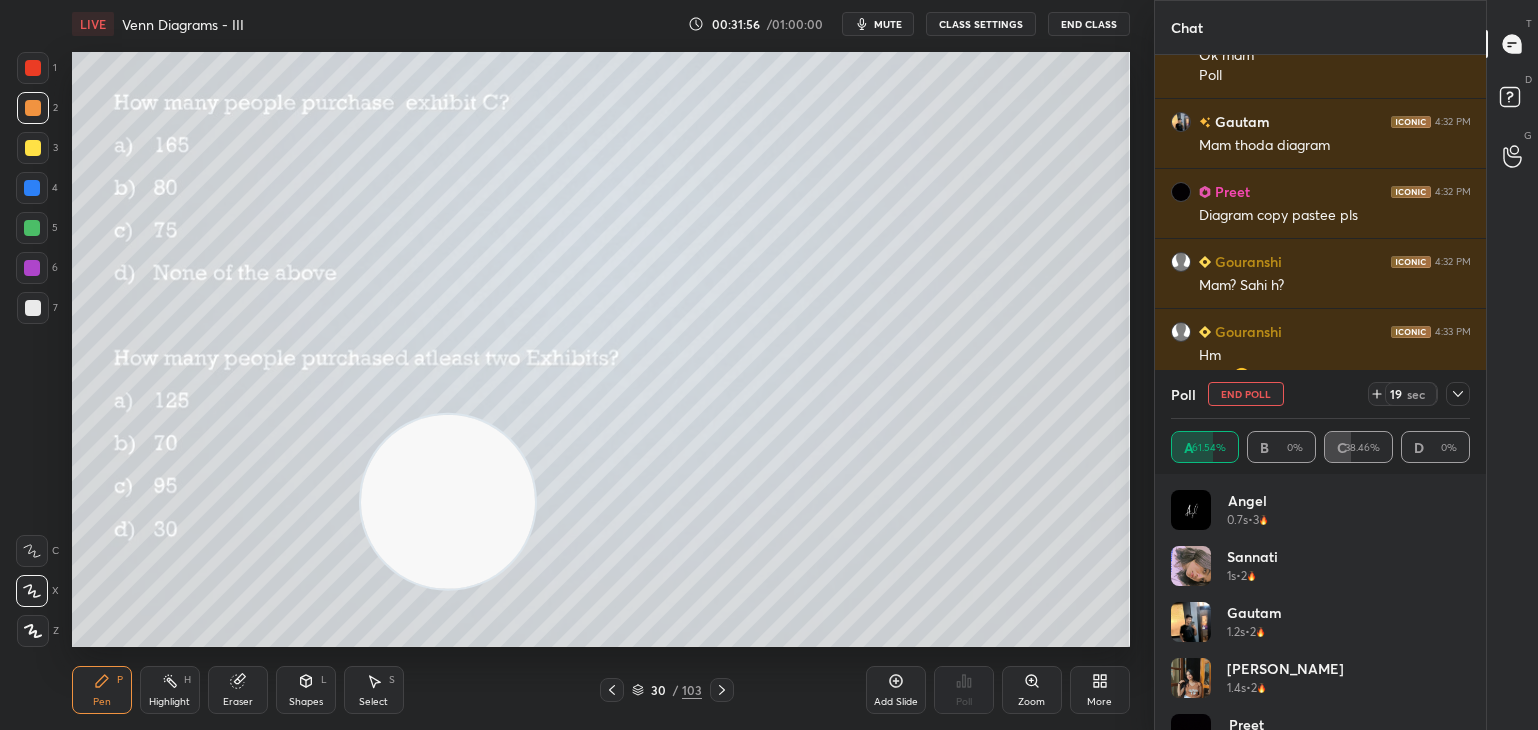 click at bounding box center (1458, 394) 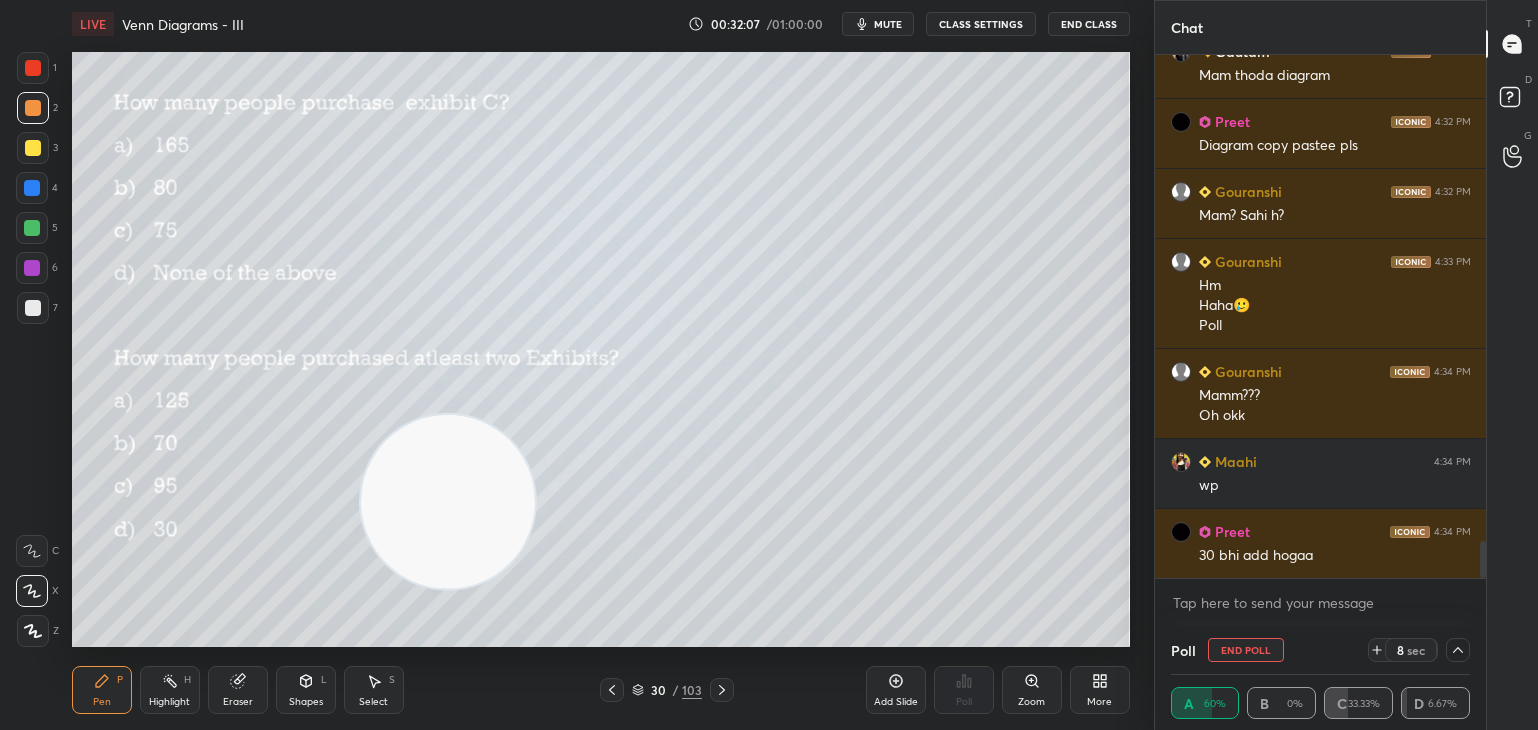click on "End Poll" at bounding box center [1246, 650] 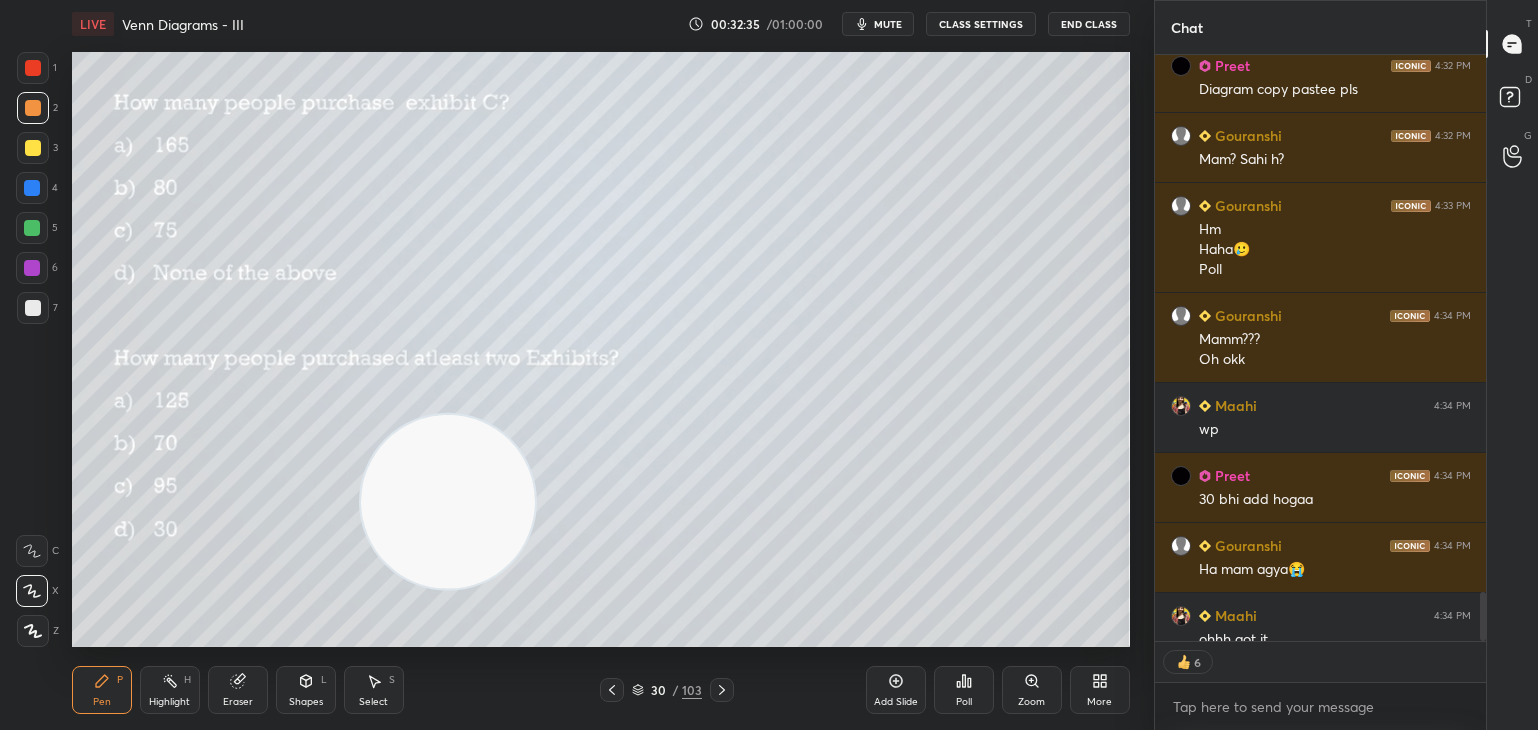 click 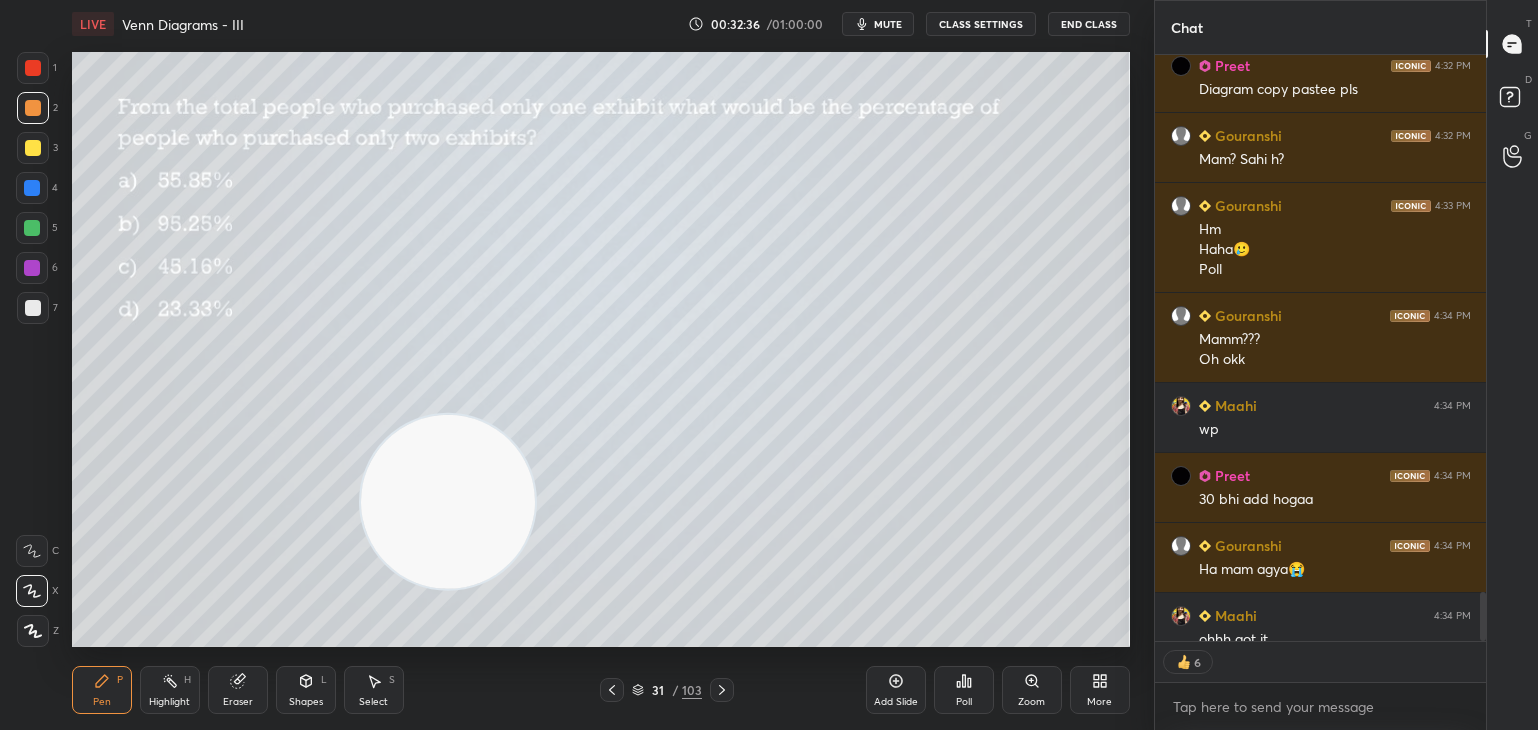 click 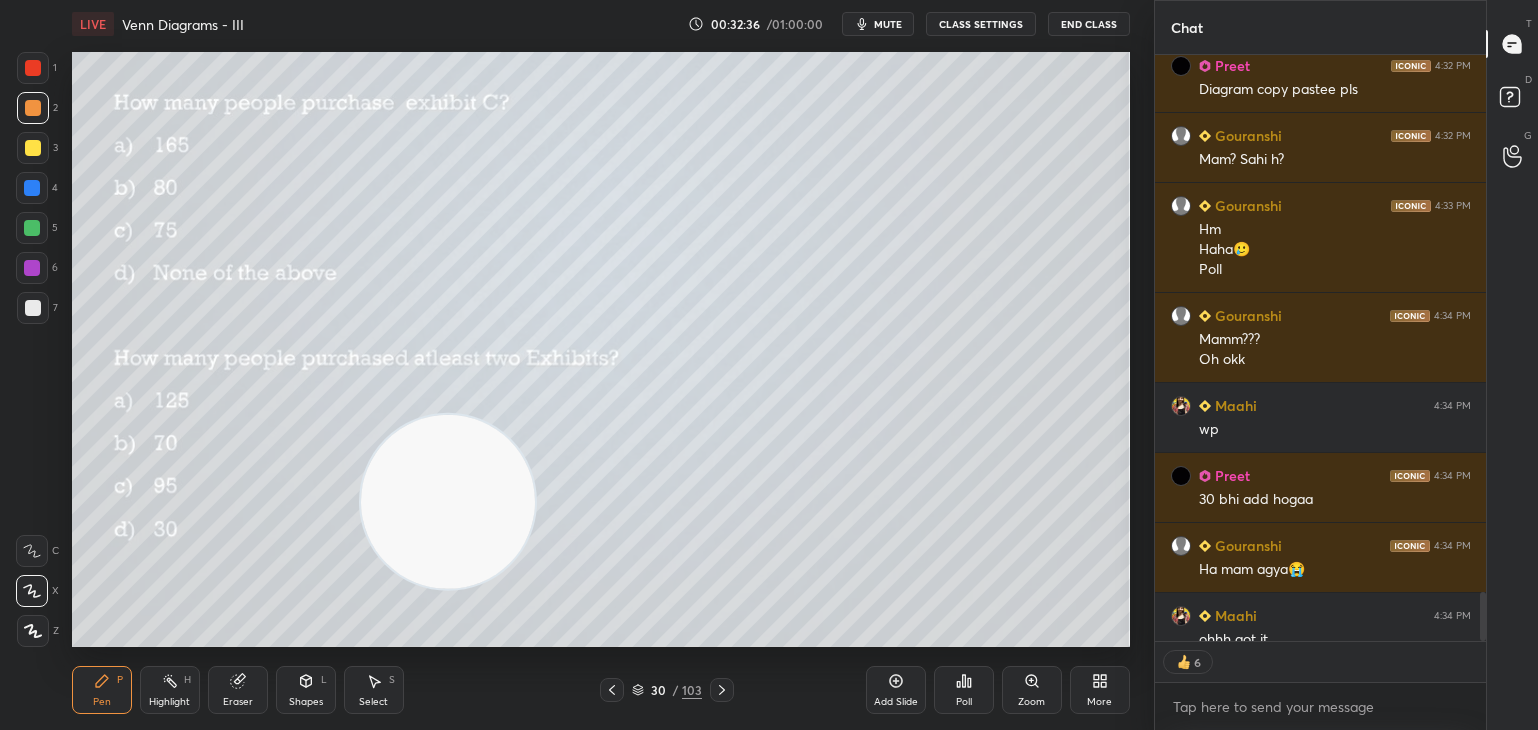 click on "Select S" at bounding box center (374, 690) 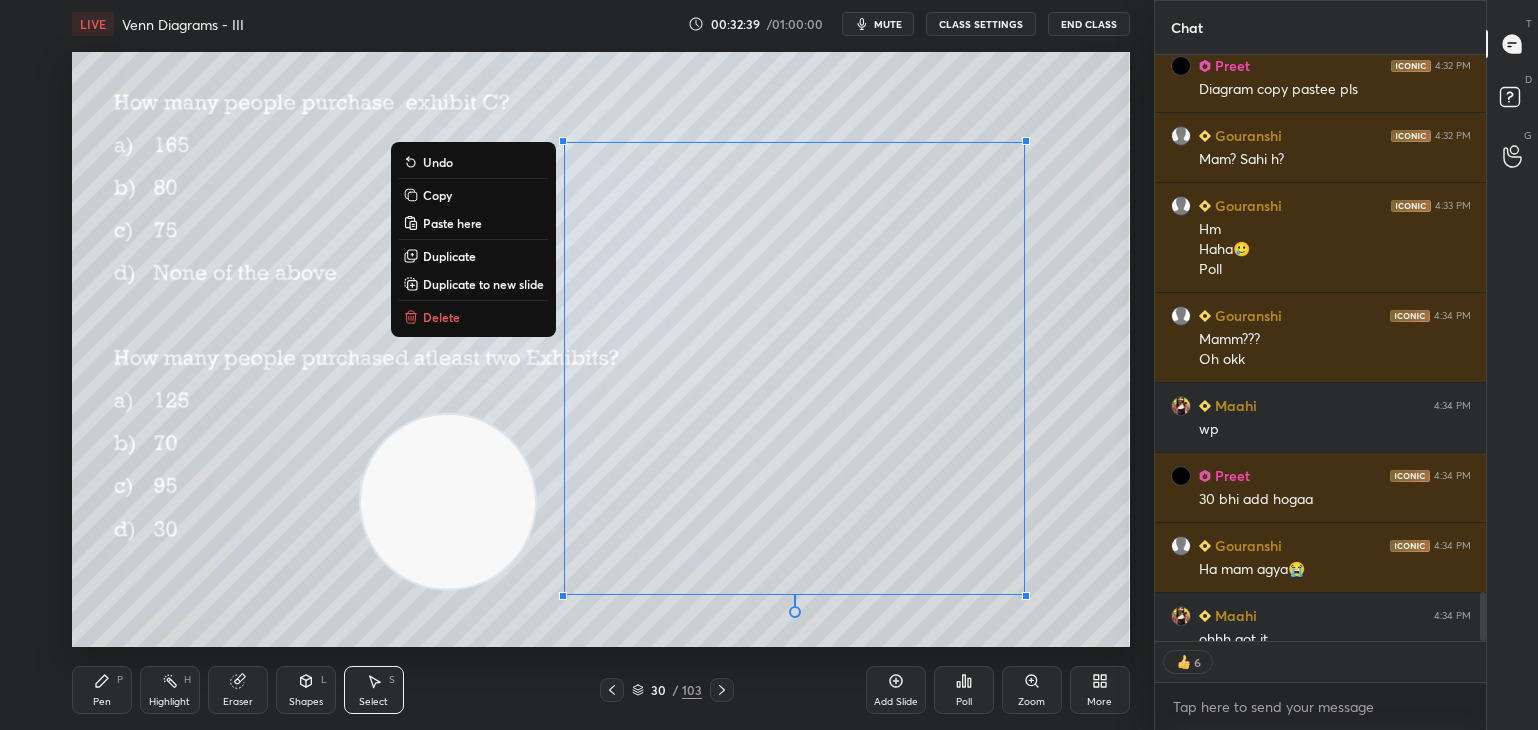 click on "Copy" at bounding box center [473, 195] 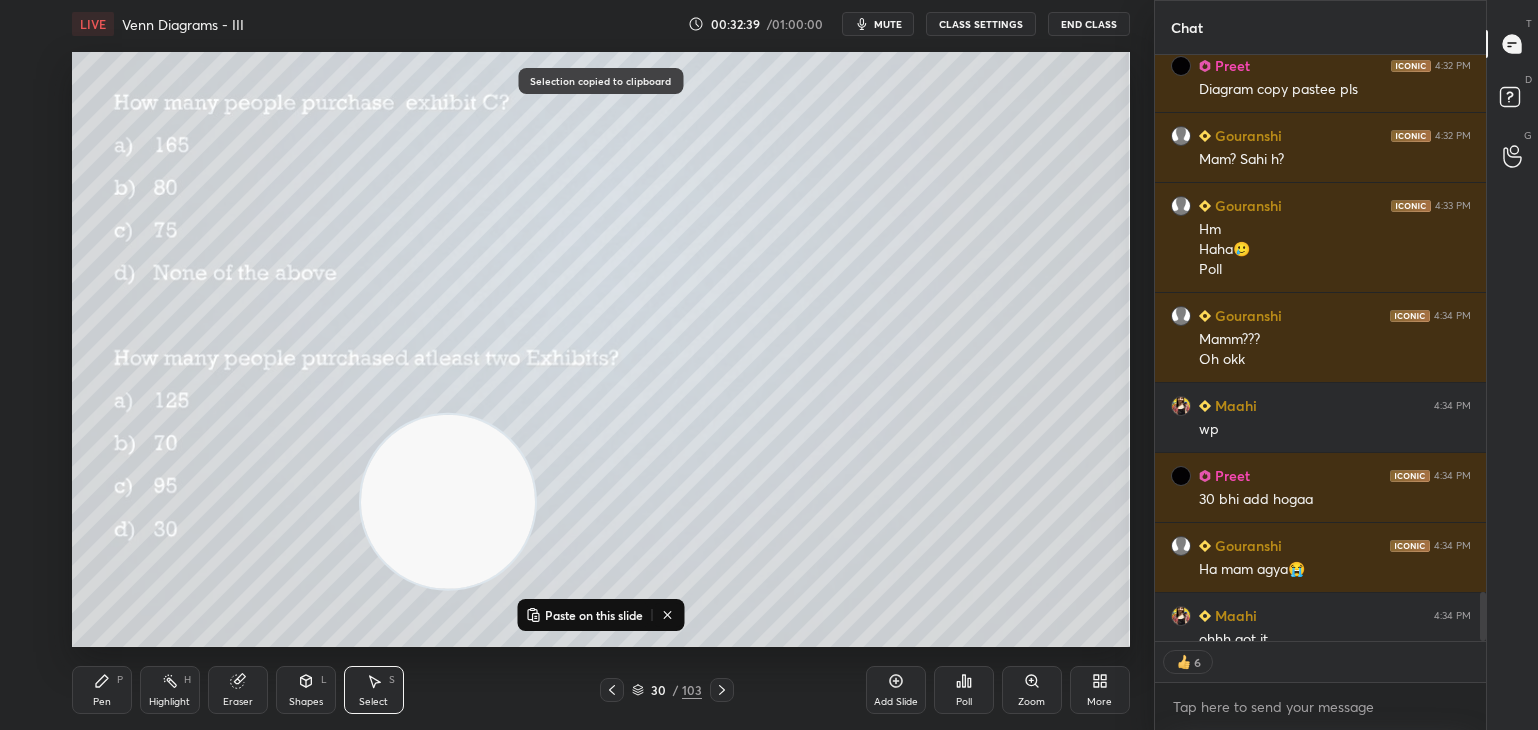 click on "Pen P Highlight H Eraser Shapes L Select S 30 / 103 Add Slide Poll Zoom More" at bounding box center [601, 690] 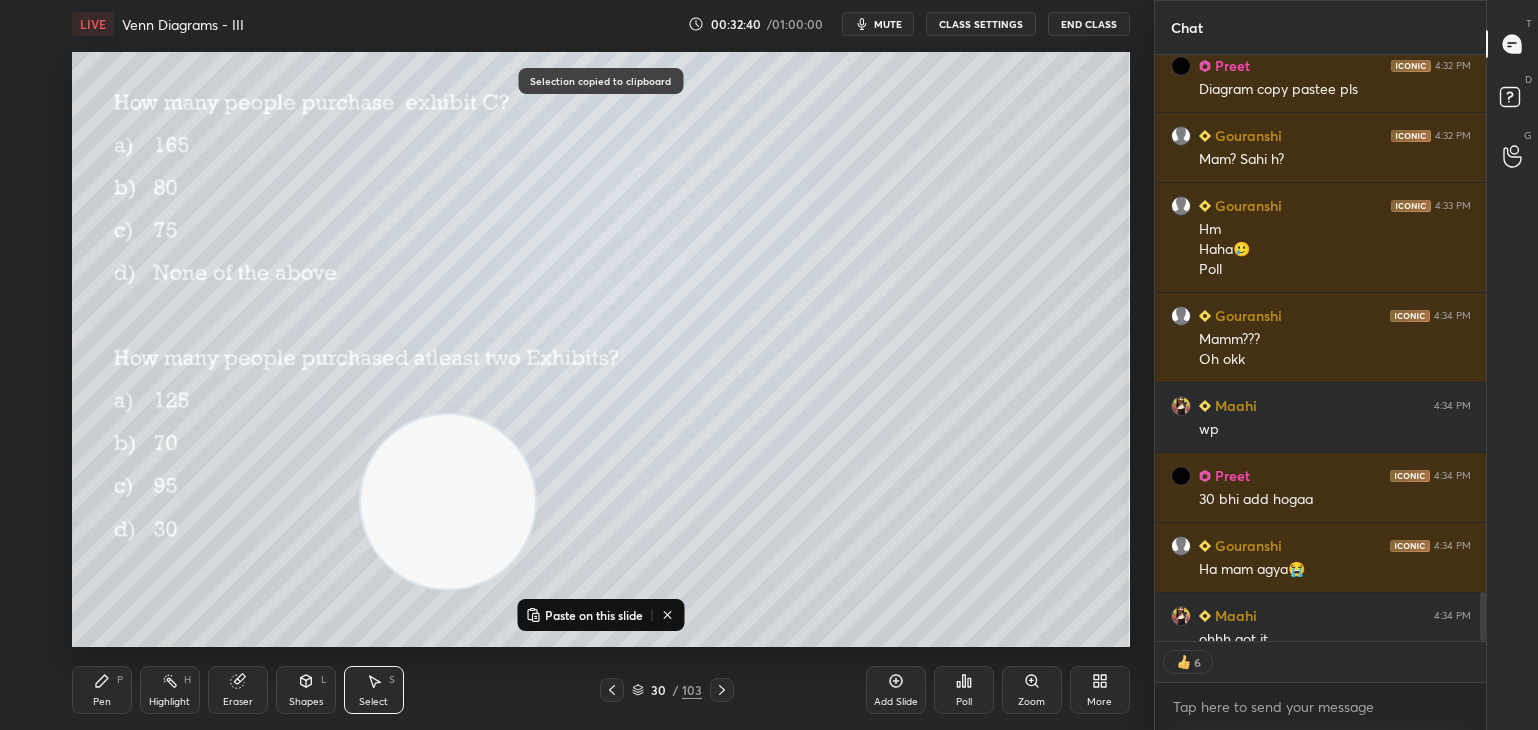 click 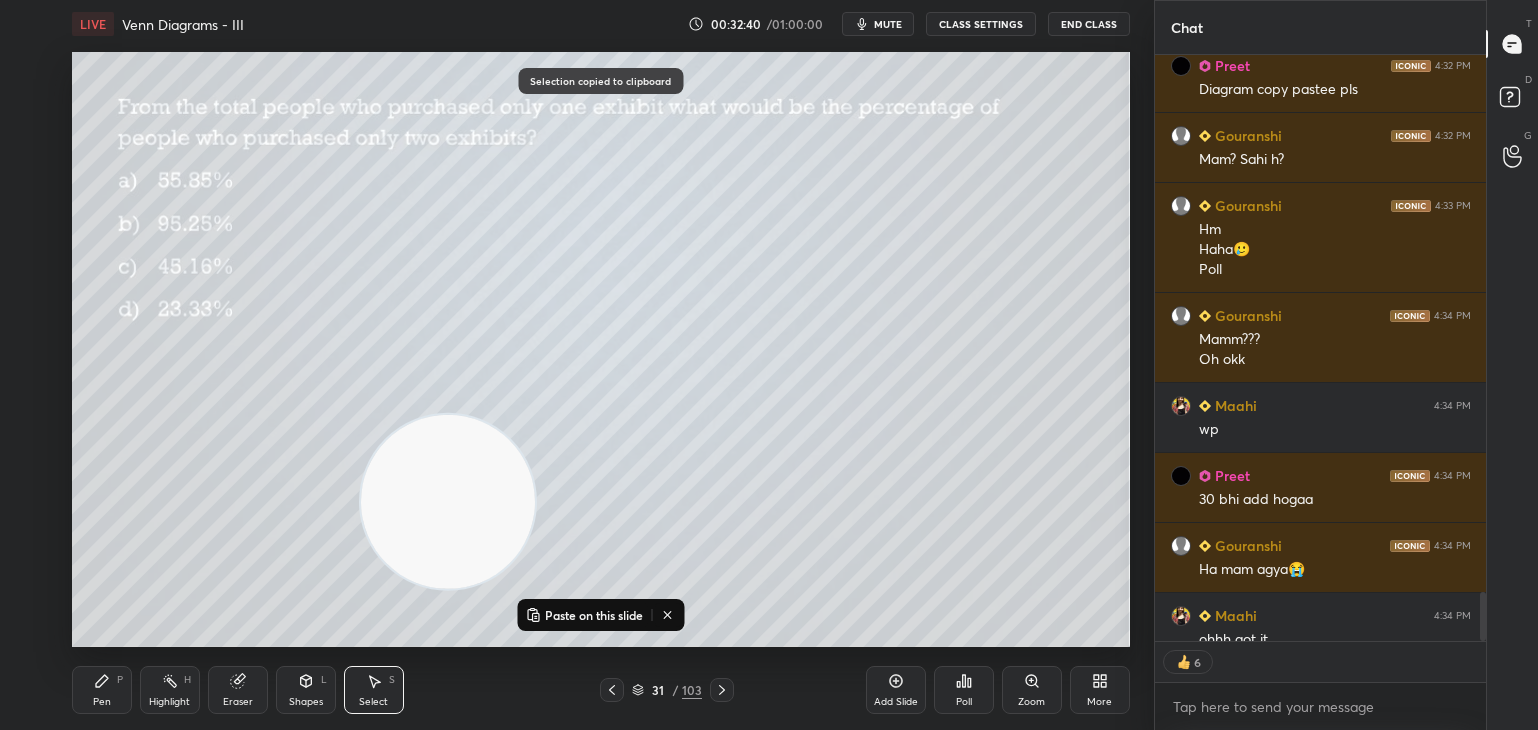click on "Paste on this slide" at bounding box center [594, 615] 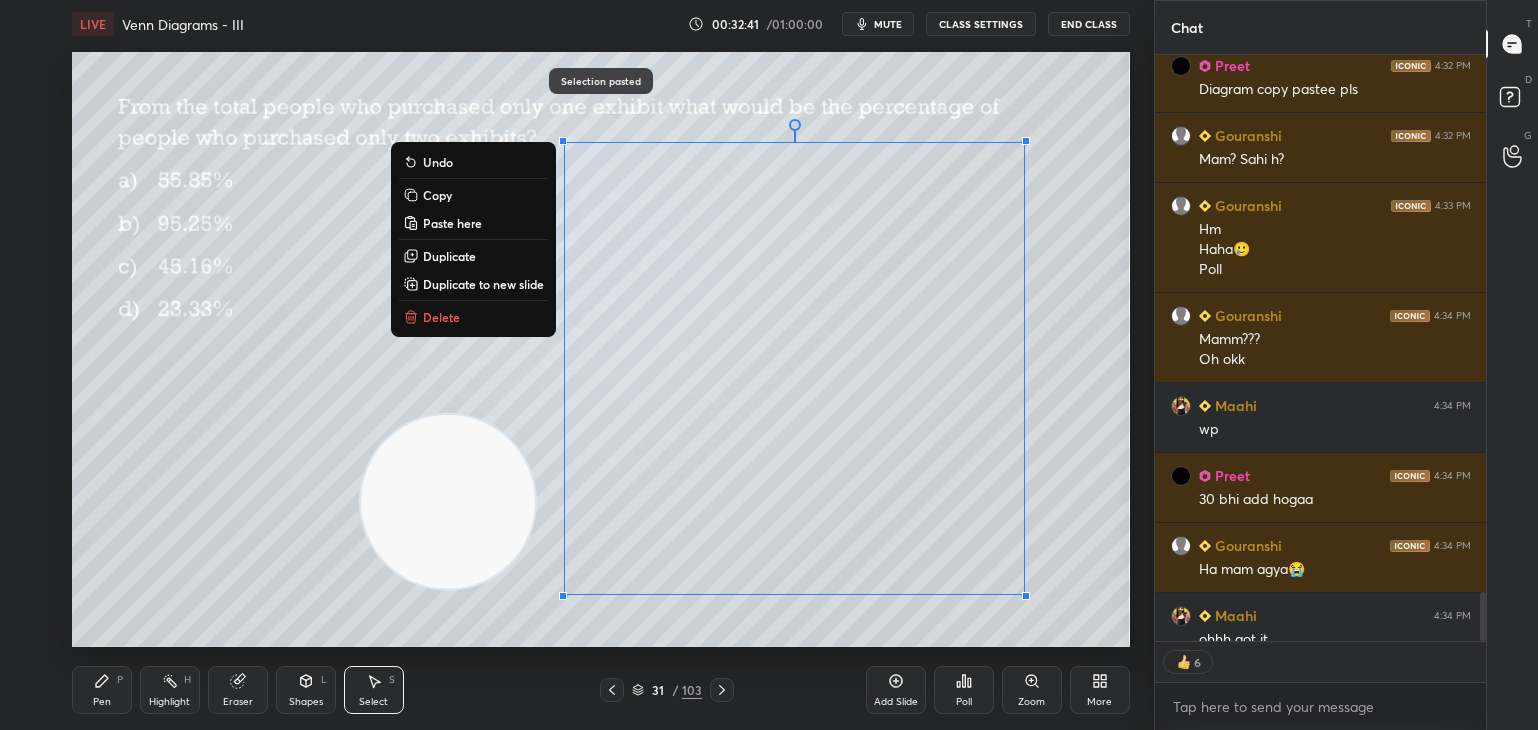 click on "0 ° Undo Copy Paste here Duplicate Duplicate to new slide Delete" at bounding box center (601, 349) 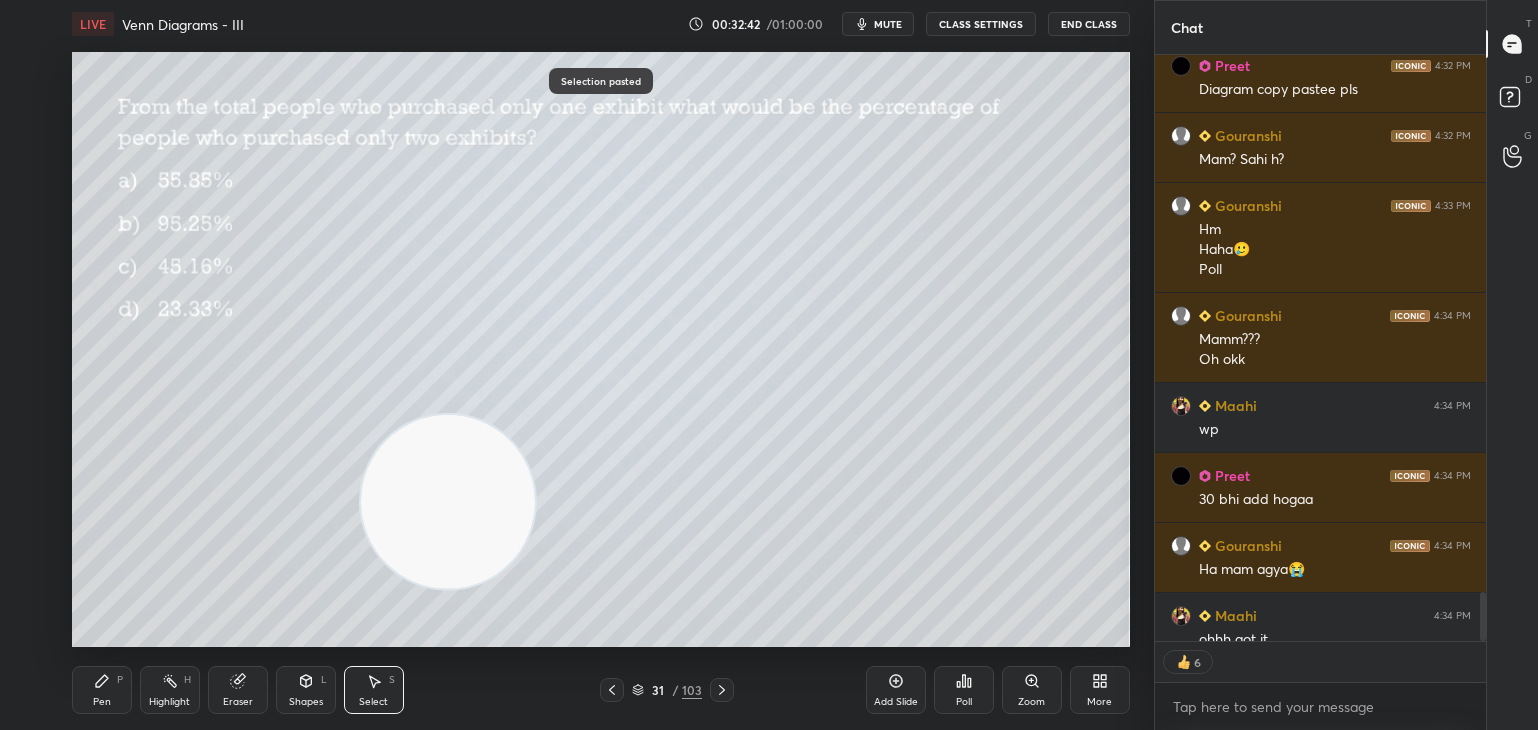 click on "Pen P" at bounding box center [102, 690] 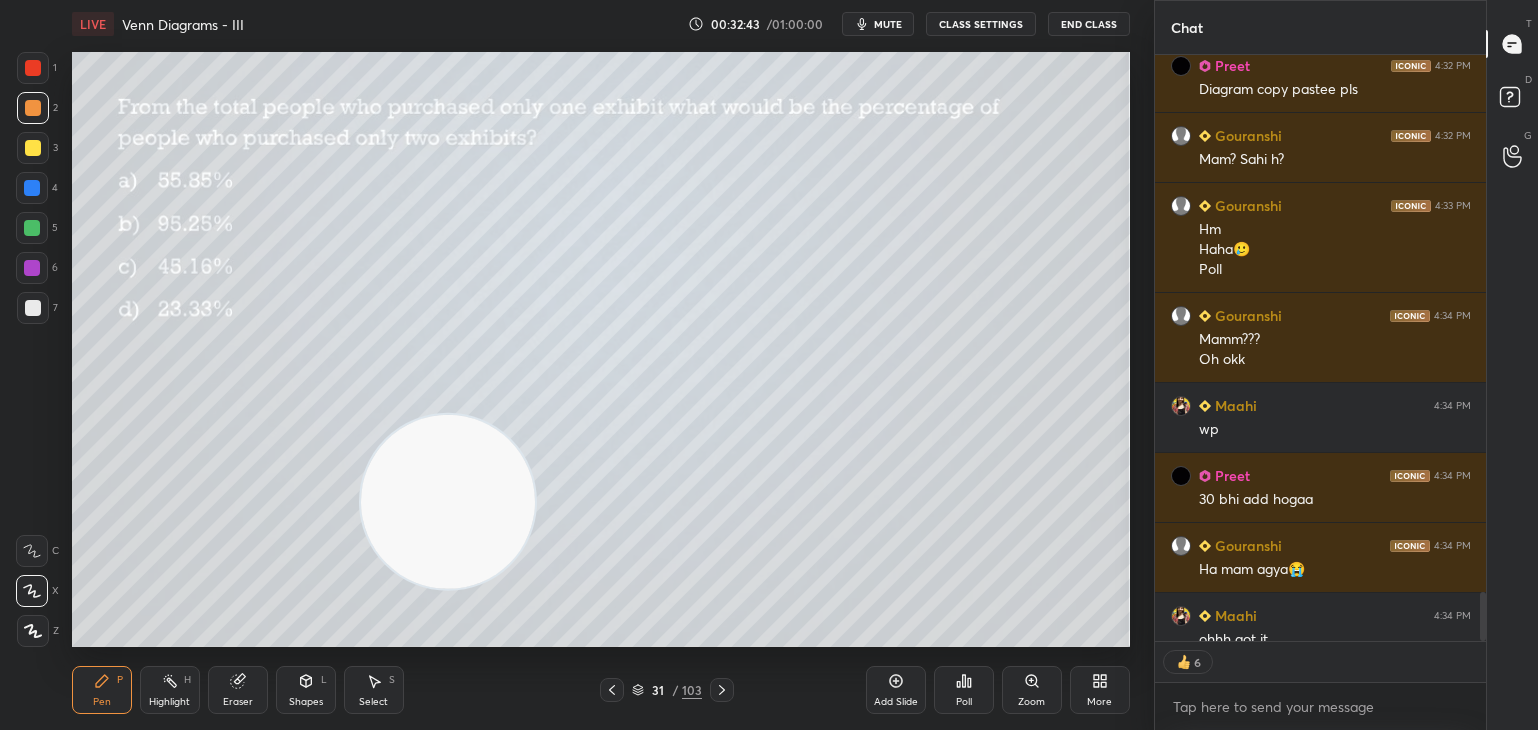 type on "x" 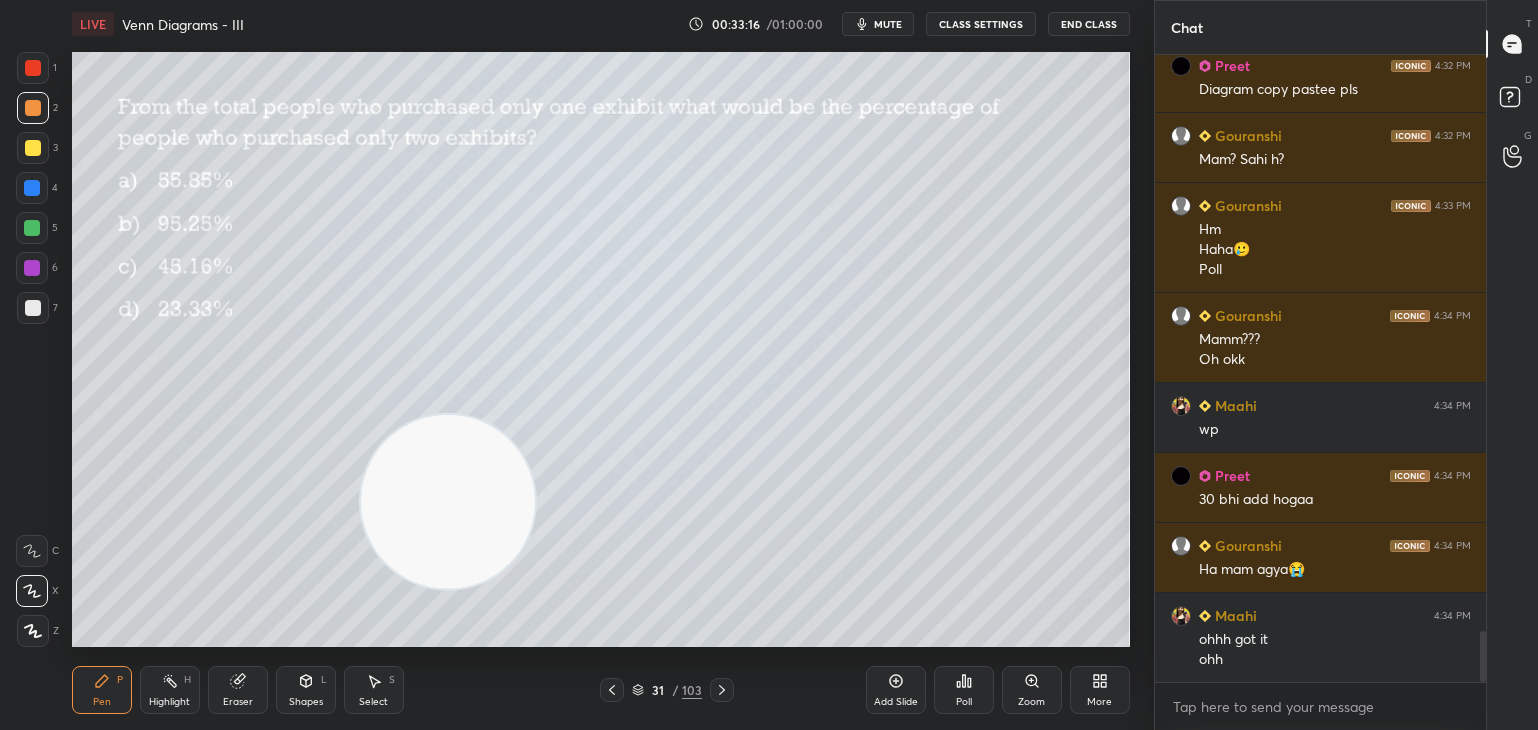 scroll, scrollTop: 7022, scrollLeft: 0, axis: vertical 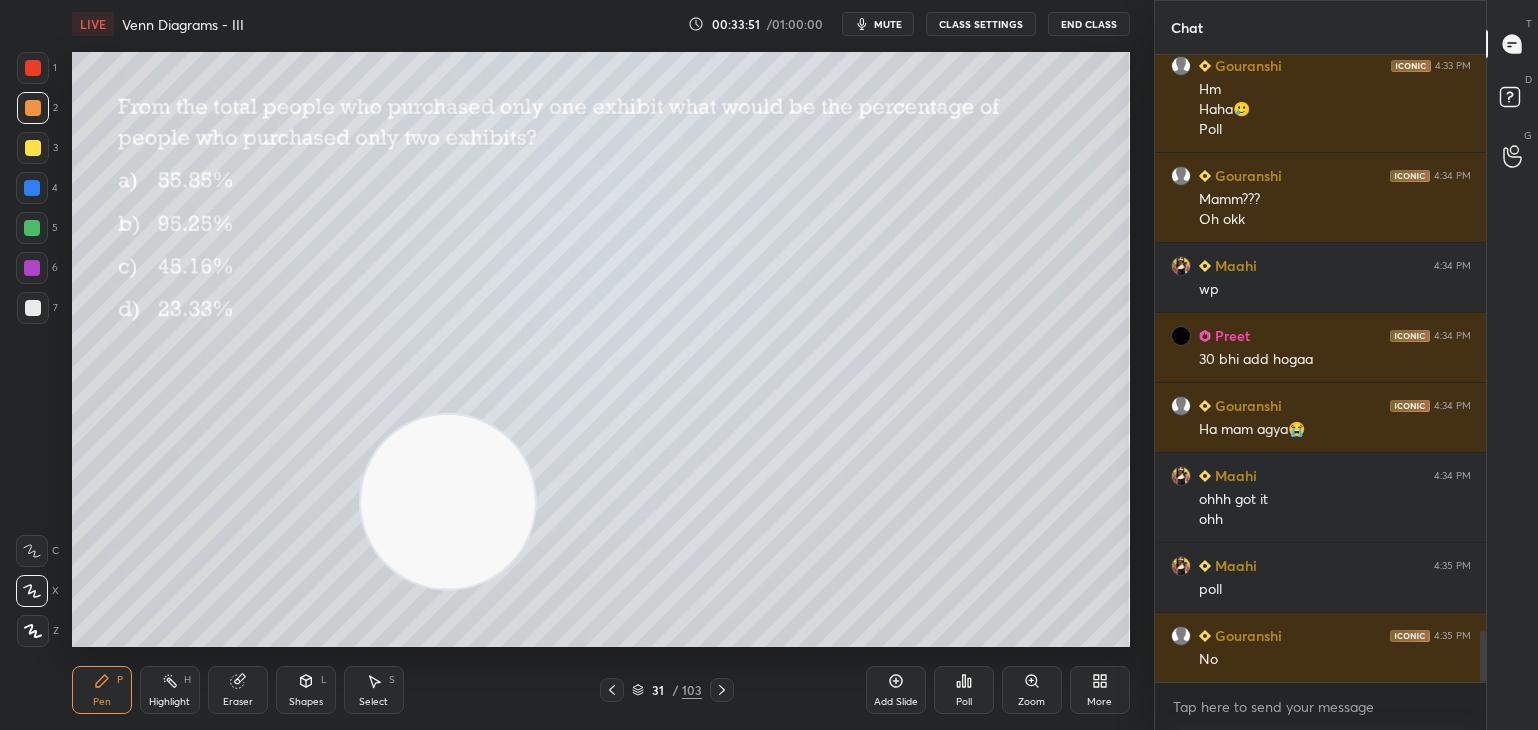 click 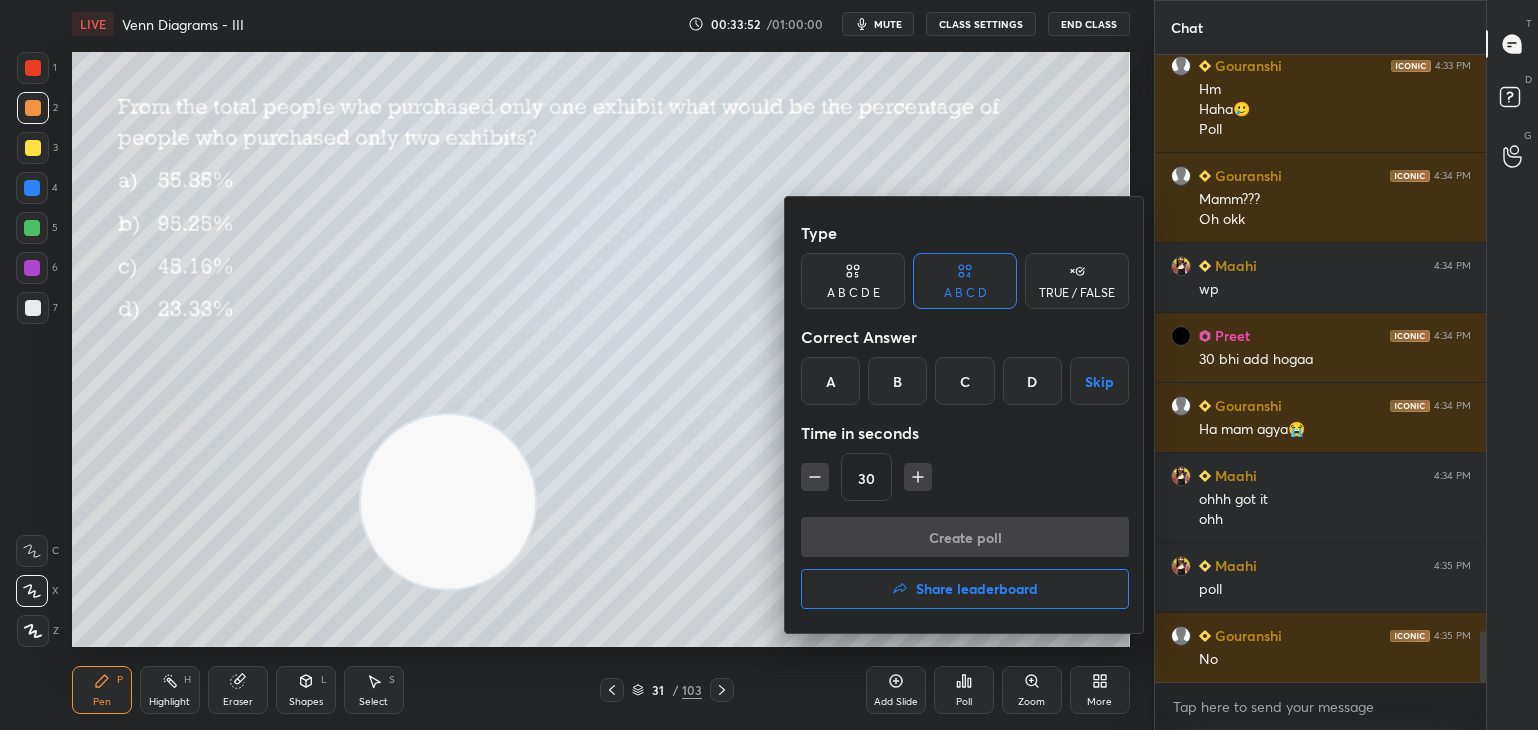 click on "A" at bounding box center [830, 381] 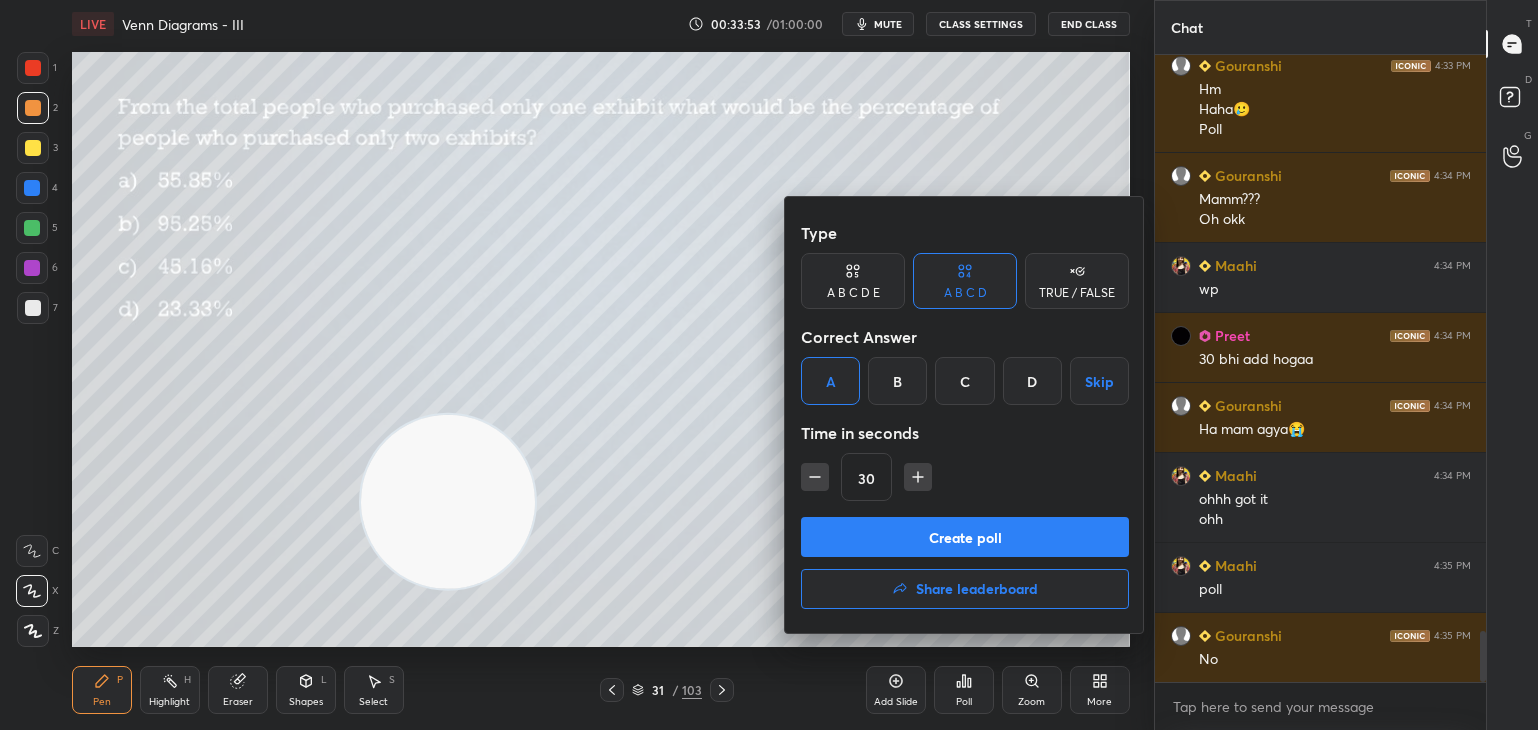 click 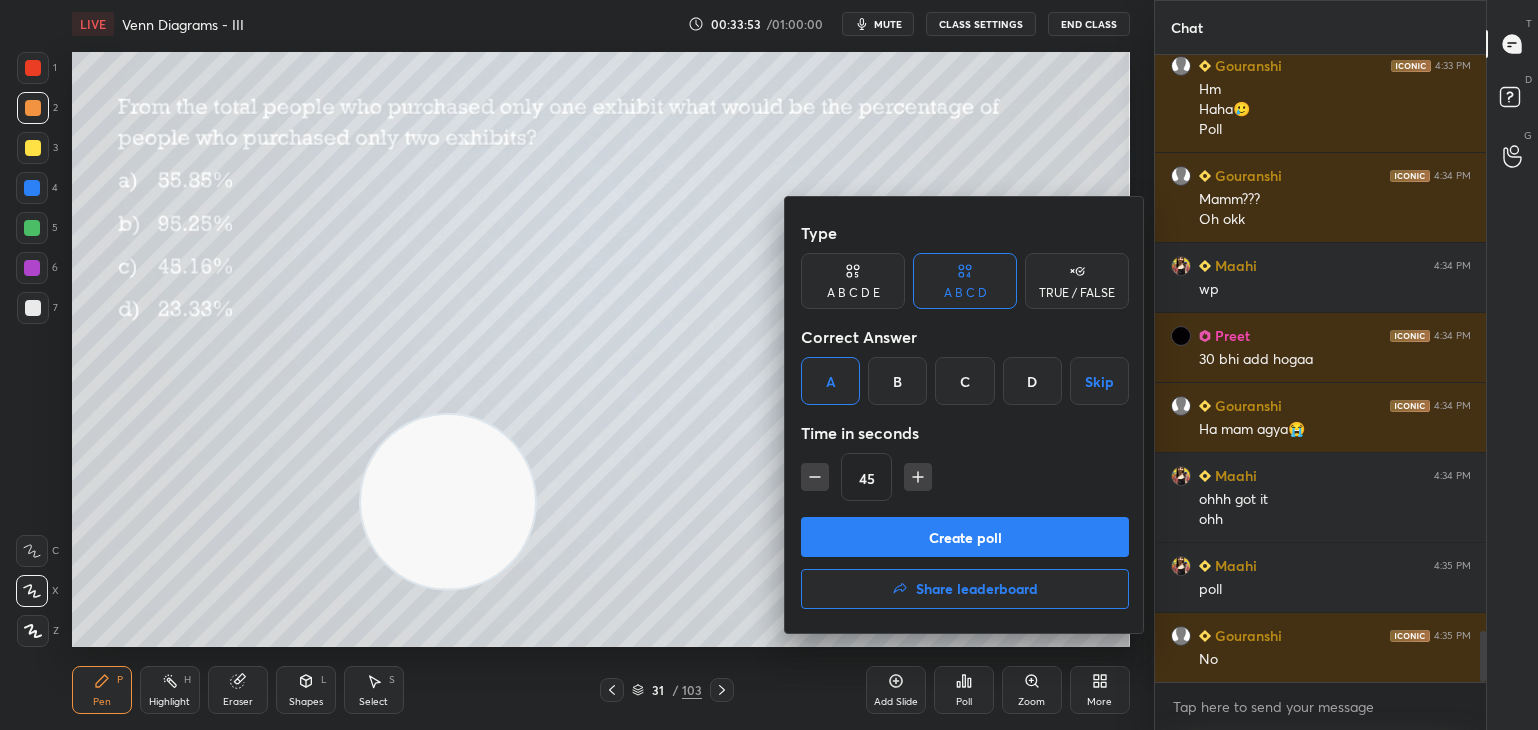 click on "Create poll" at bounding box center [965, 537] 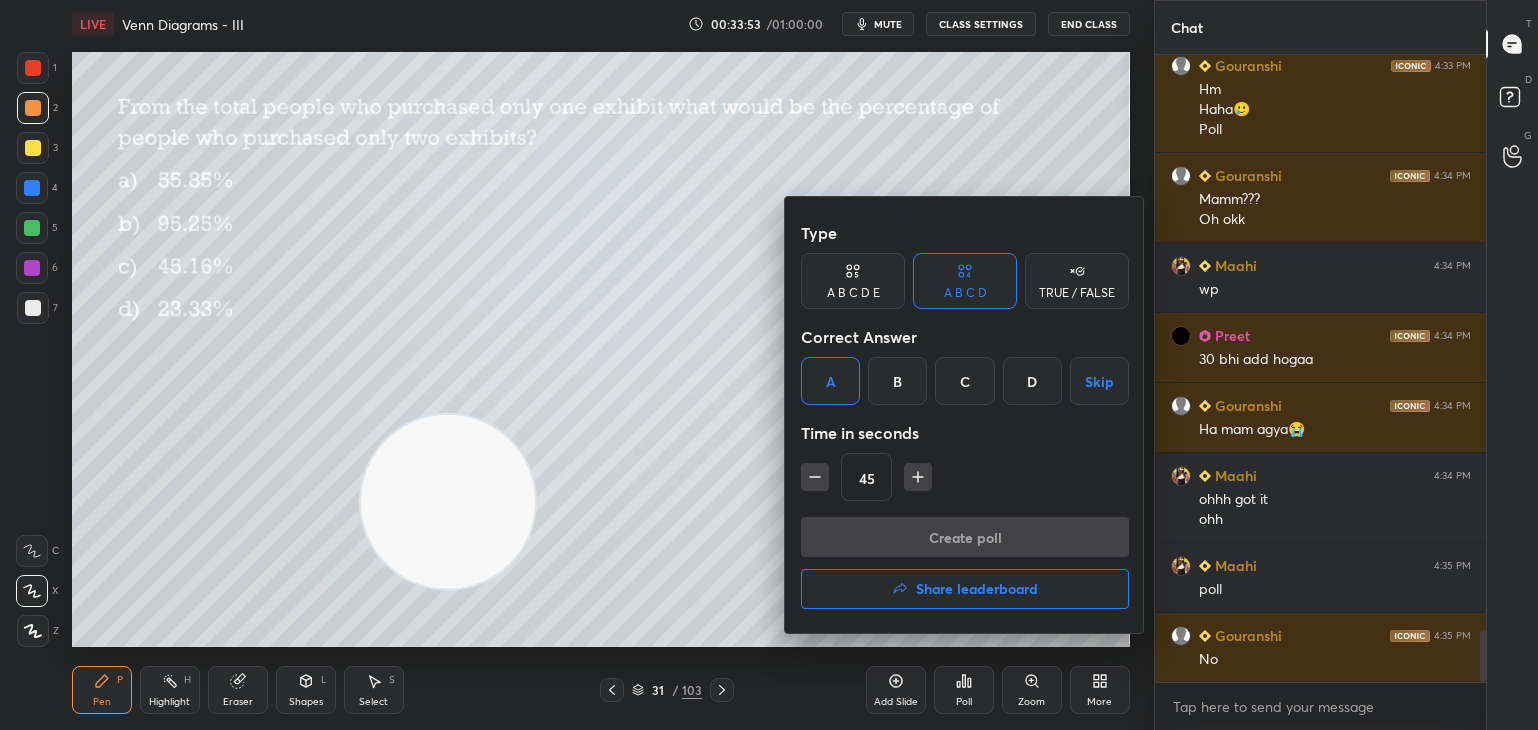 scroll, scrollTop: 602, scrollLeft: 326, axis: both 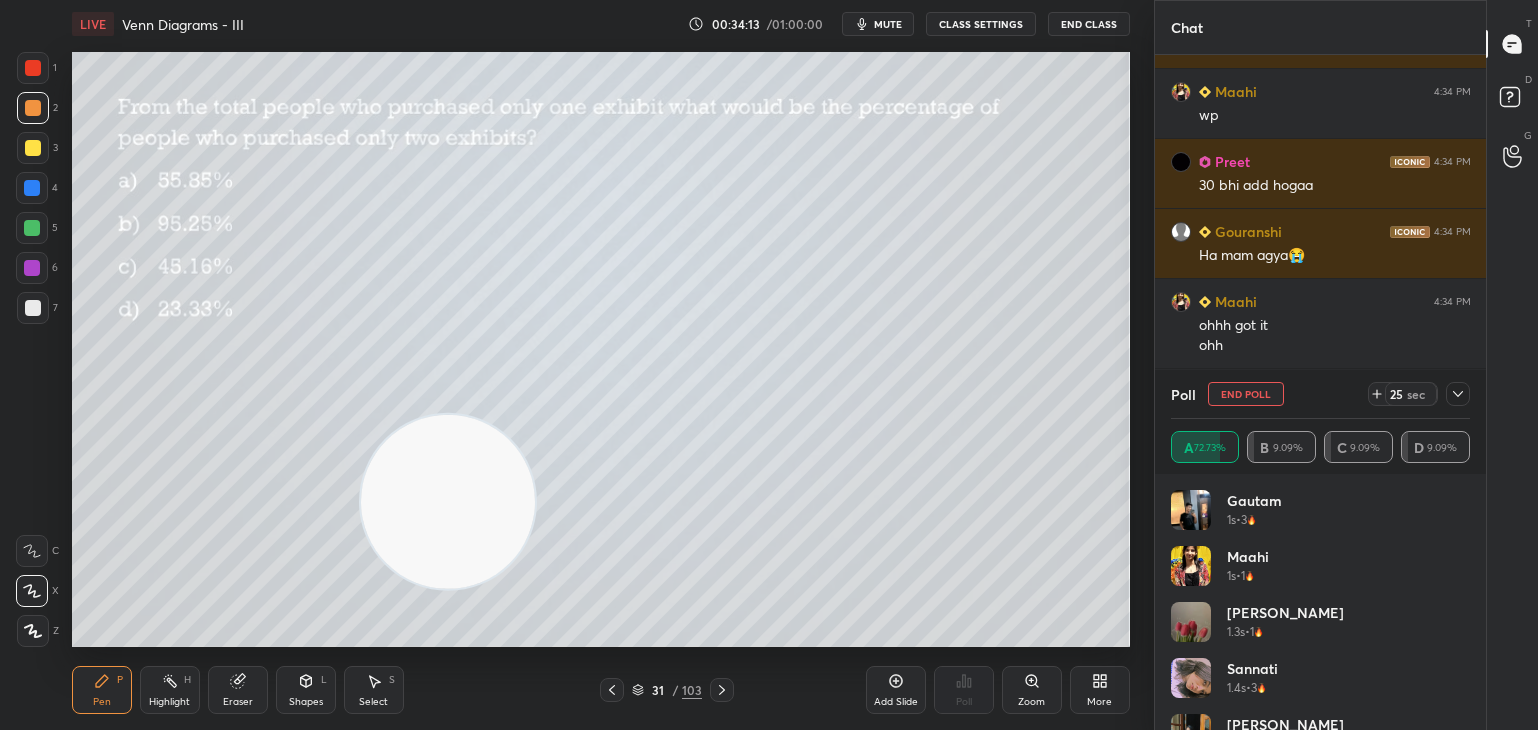 click on "mute" at bounding box center (888, 24) 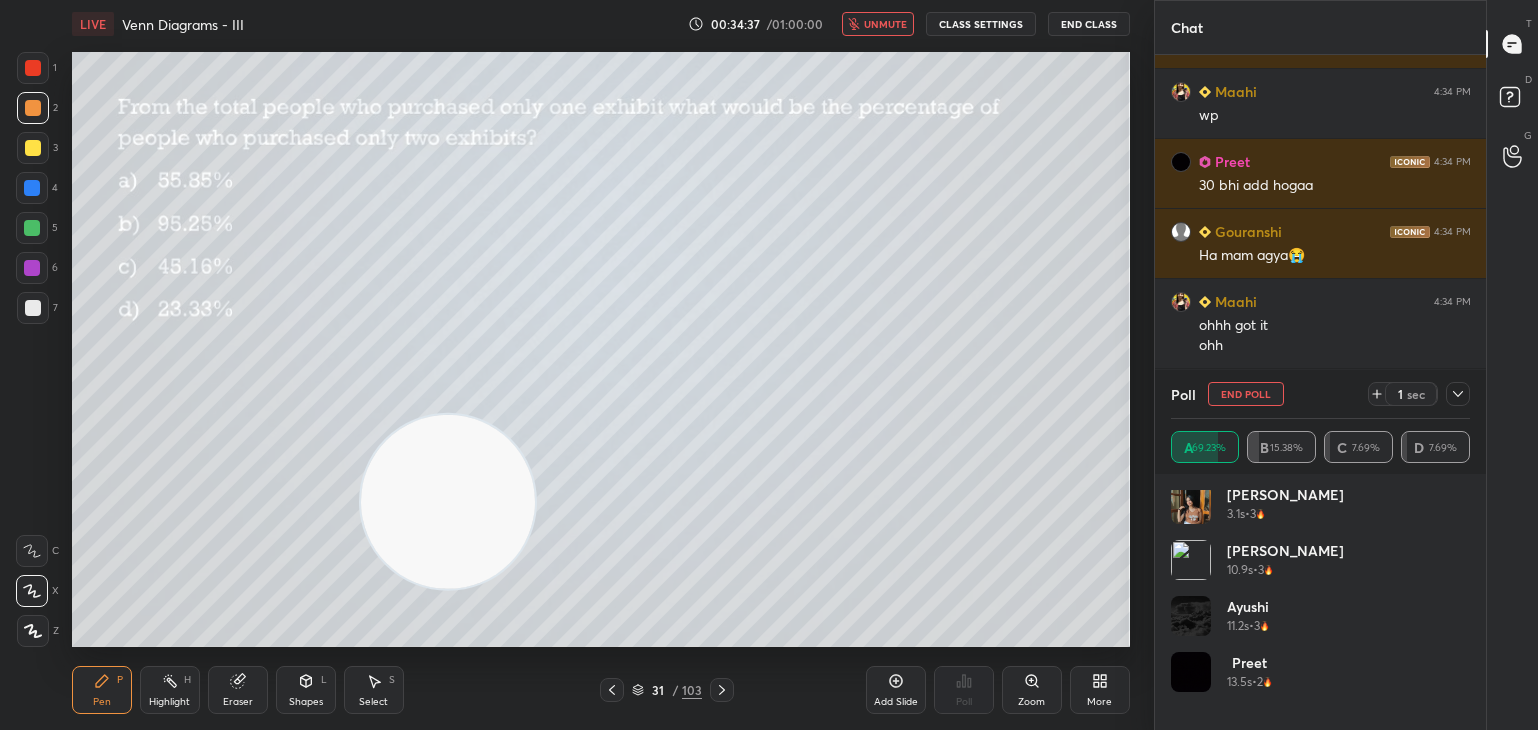 scroll, scrollTop: 264, scrollLeft: 0, axis: vertical 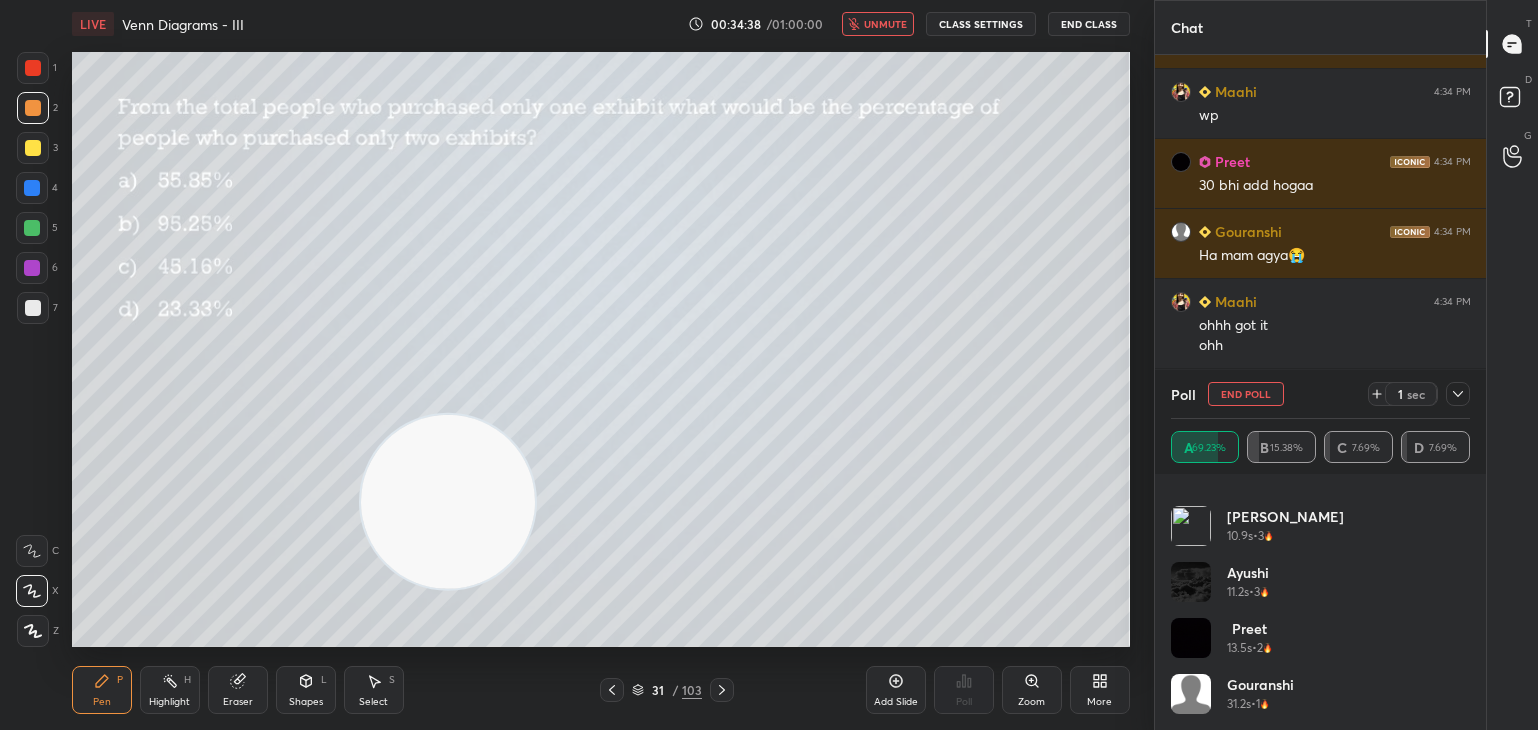 click on "End Poll" at bounding box center (1246, 394) 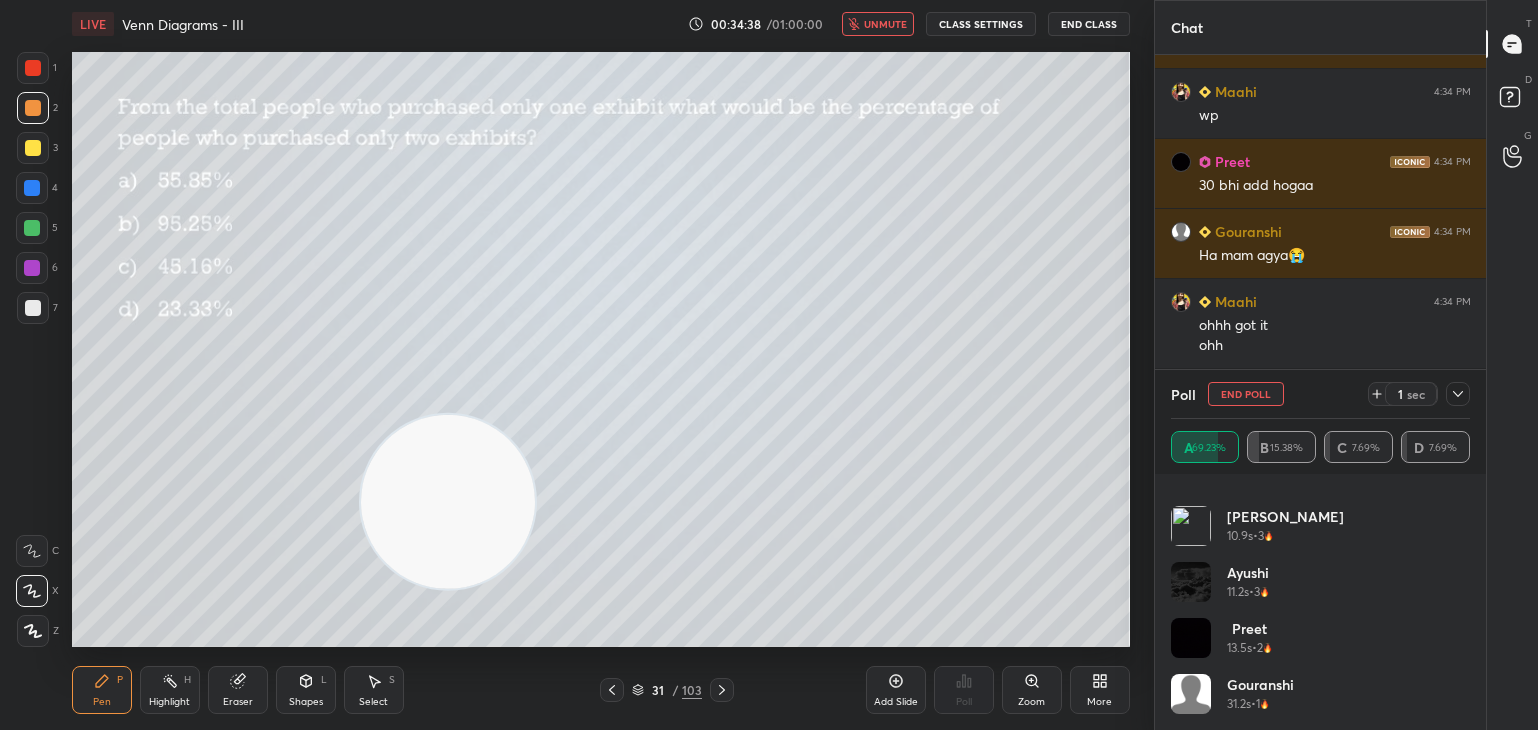 scroll, scrollTop: 152, scrollLeft: 294, axis: both 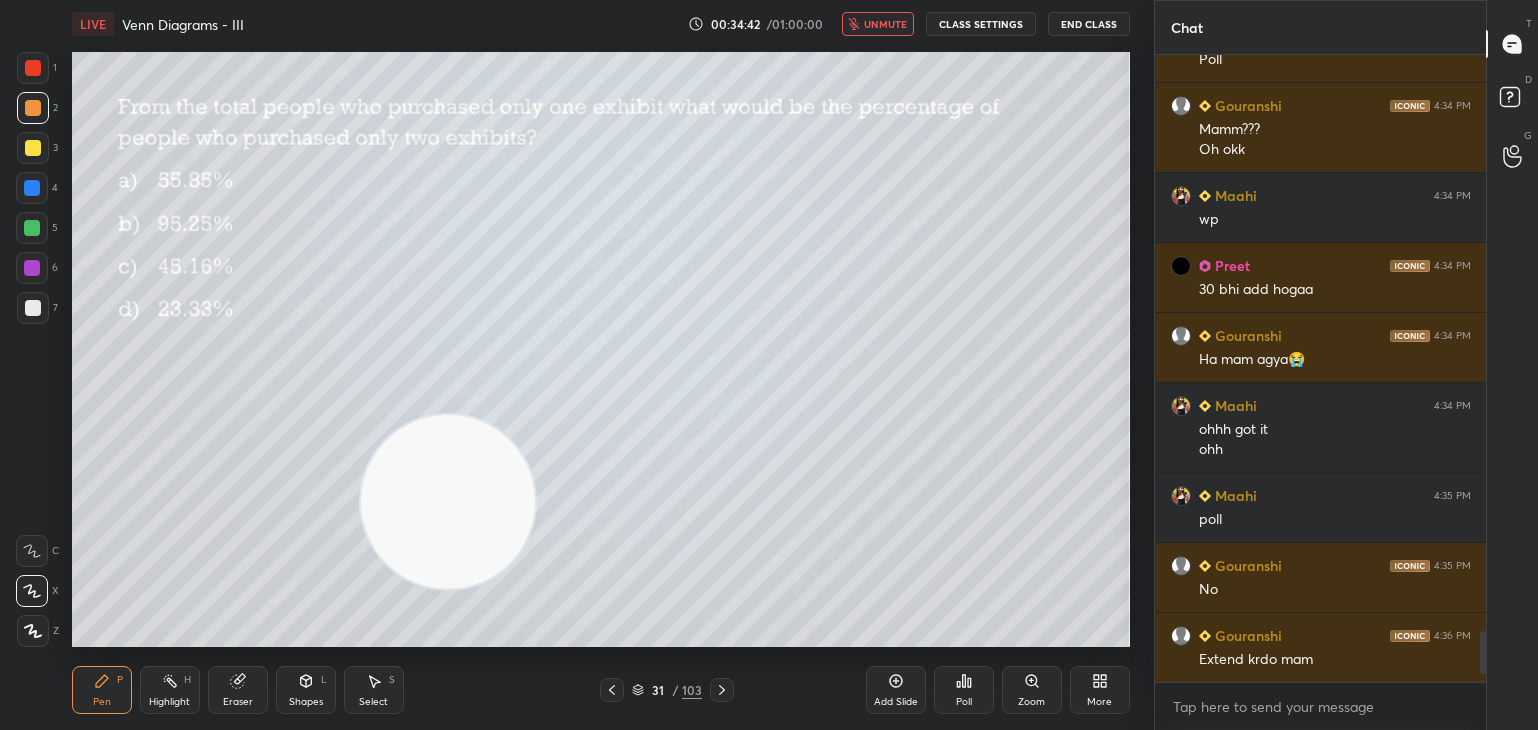 click on "unmute" at bounding box center [885, 24] 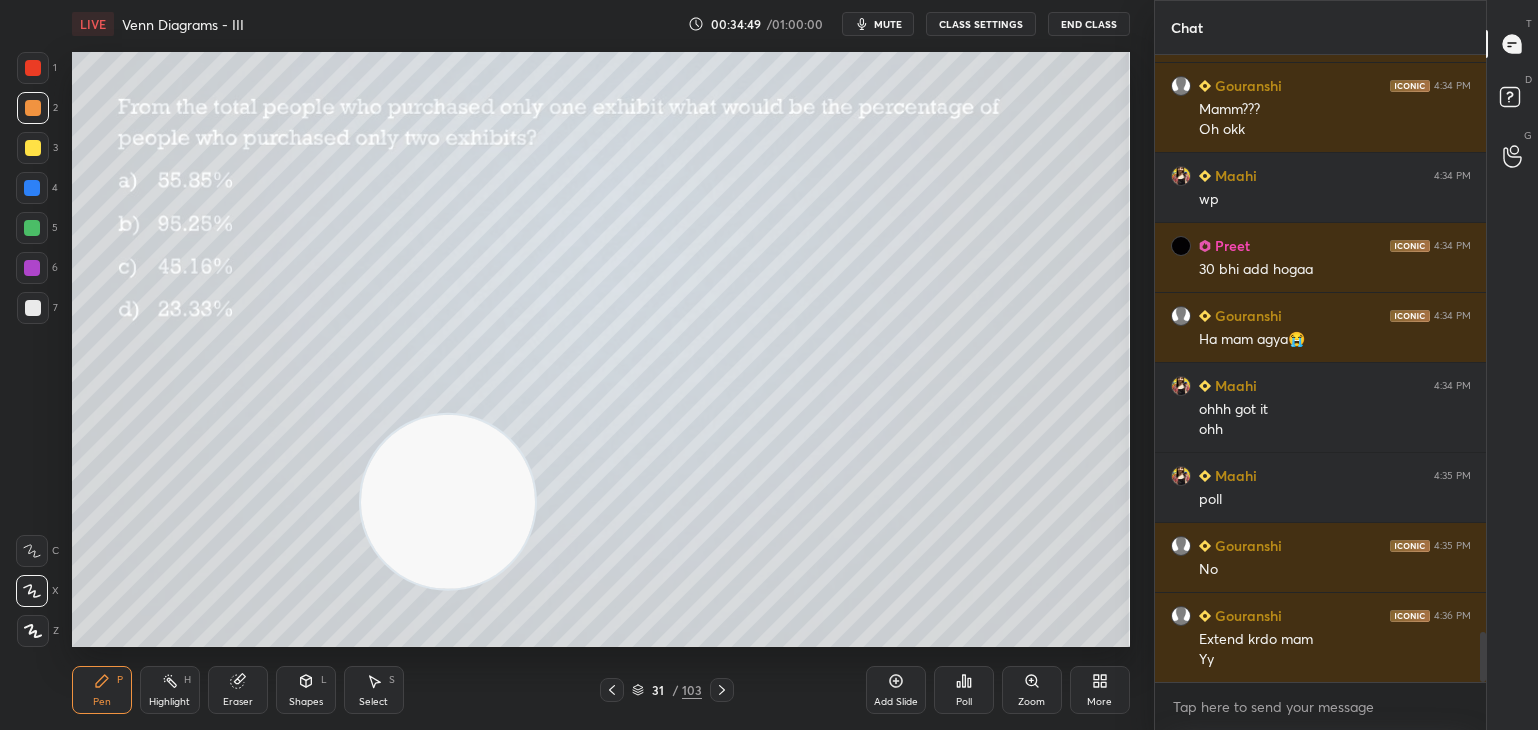 click 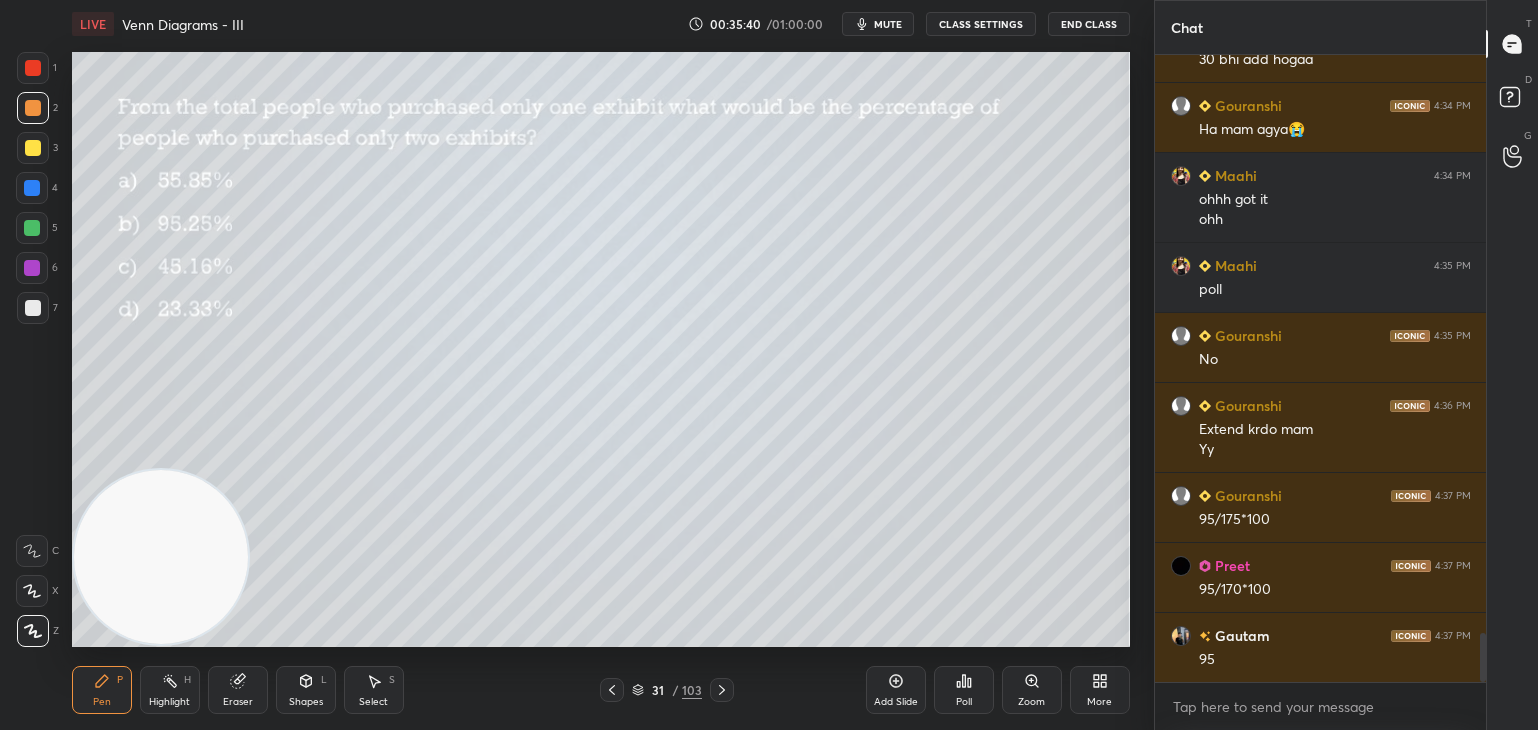 scroll, scrollTop: 7462, scrollLeft: 0, axis: vertical 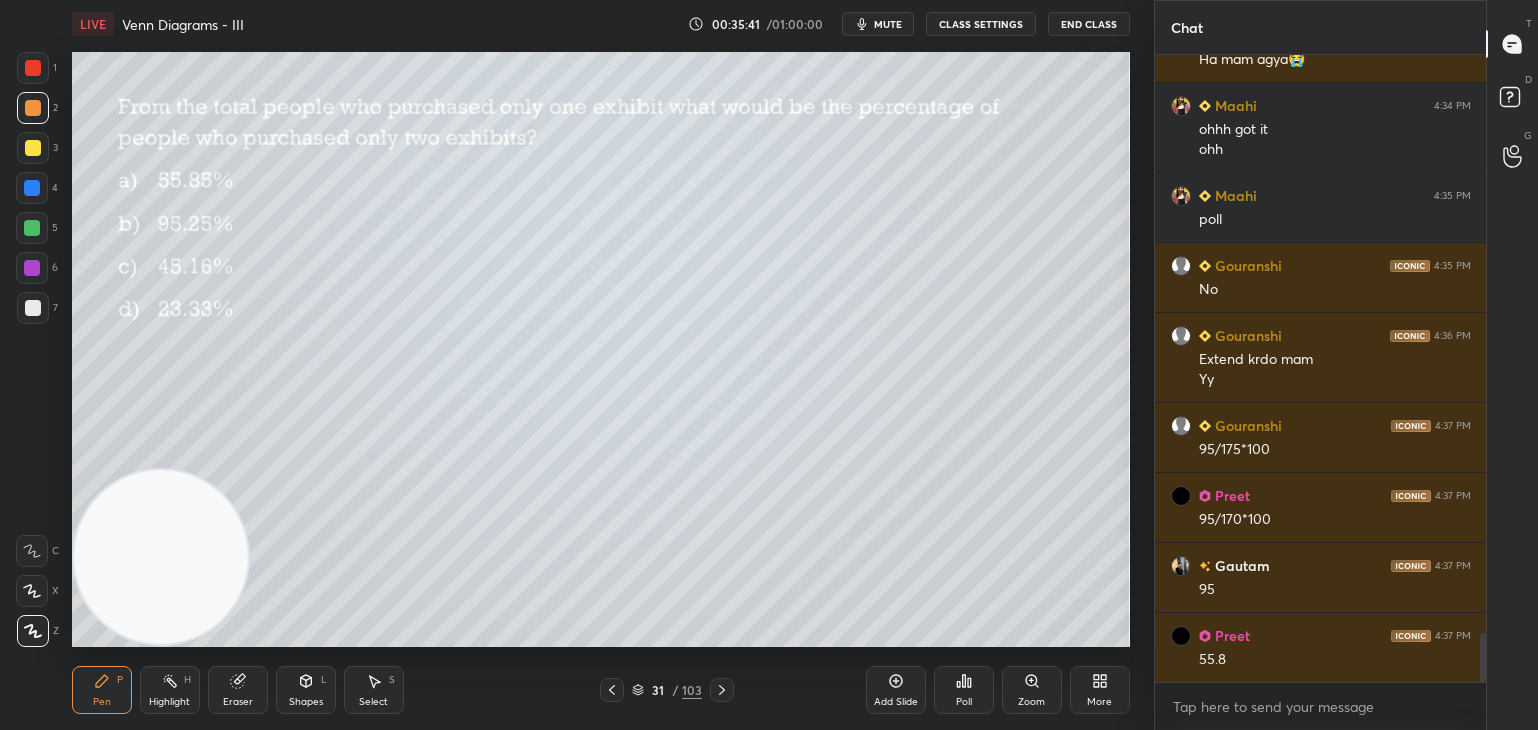 click on "Select S" at bounding box center [374, 690] 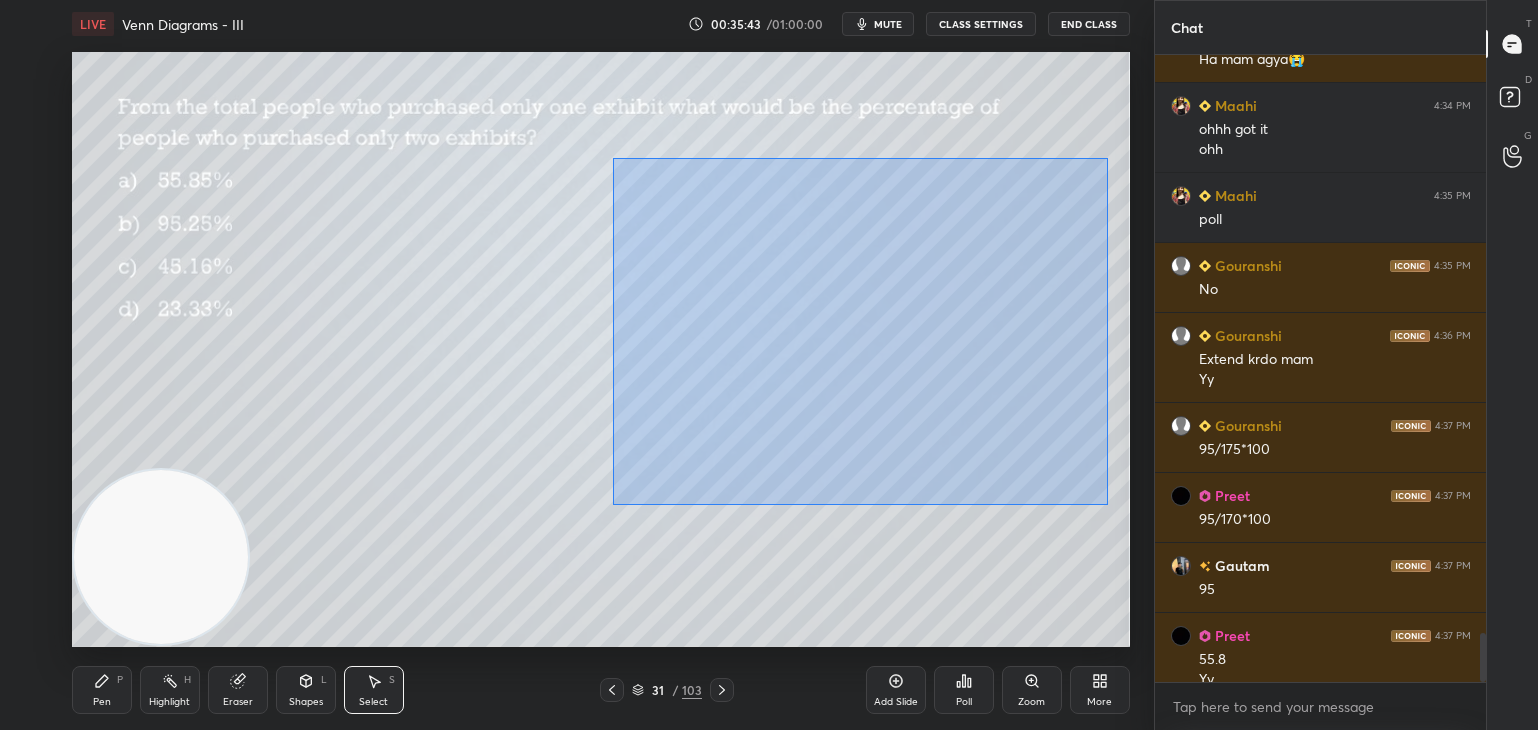 scroll, scrollTop: 7482, scrollLeft: 0, axis: vertical 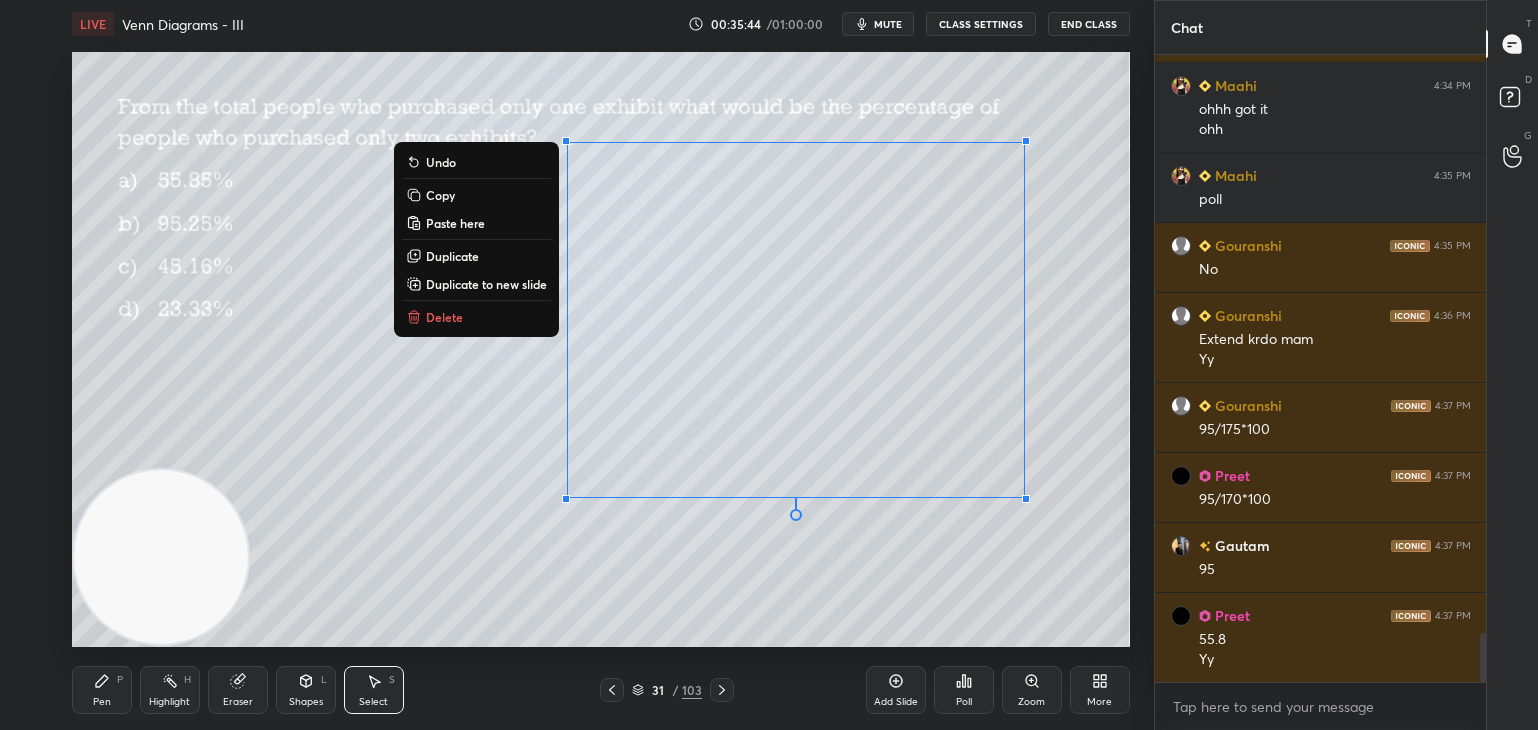 click on "Copy" at bounding box center [440, 195] 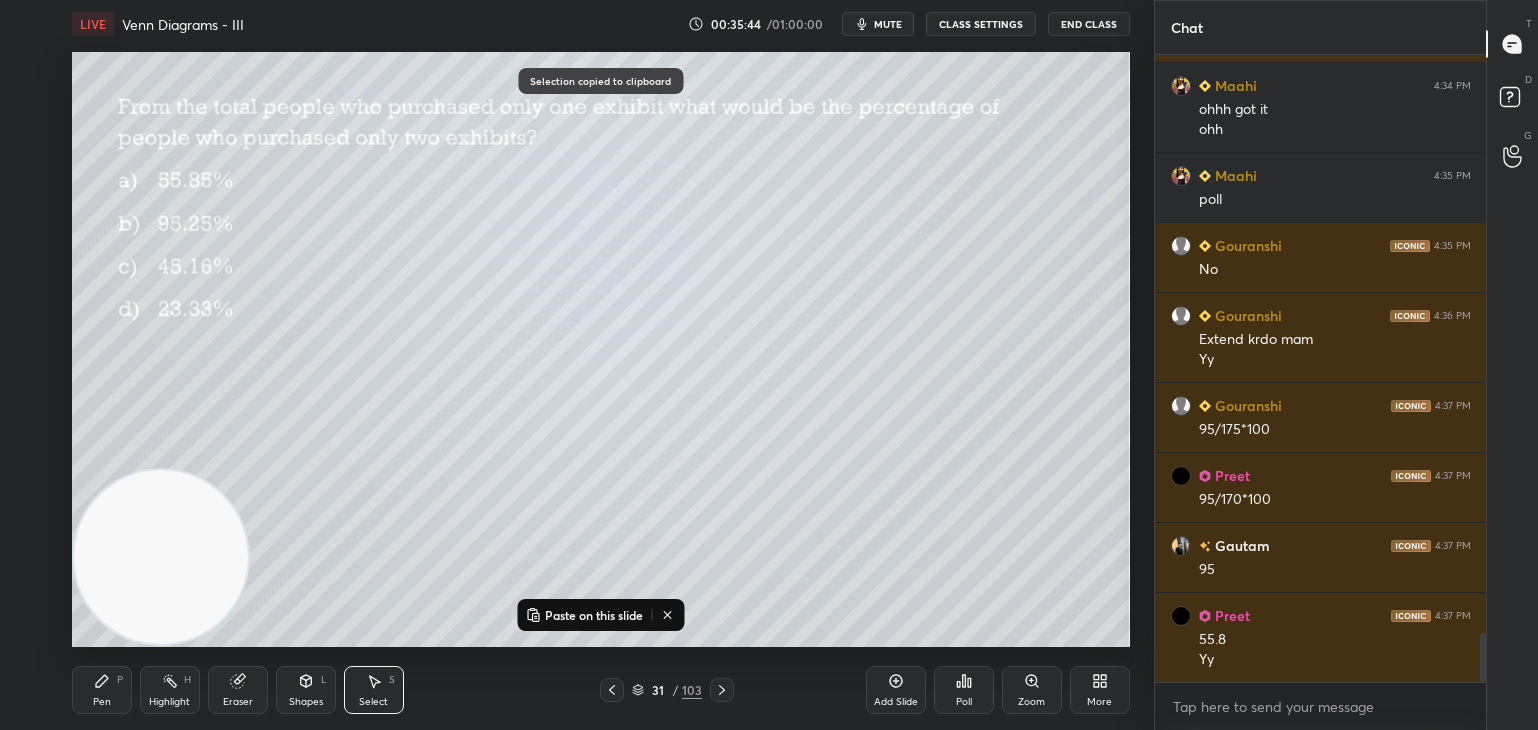 scroll, scrollTop: 7552, scrollLeft: 0, axis: vertical 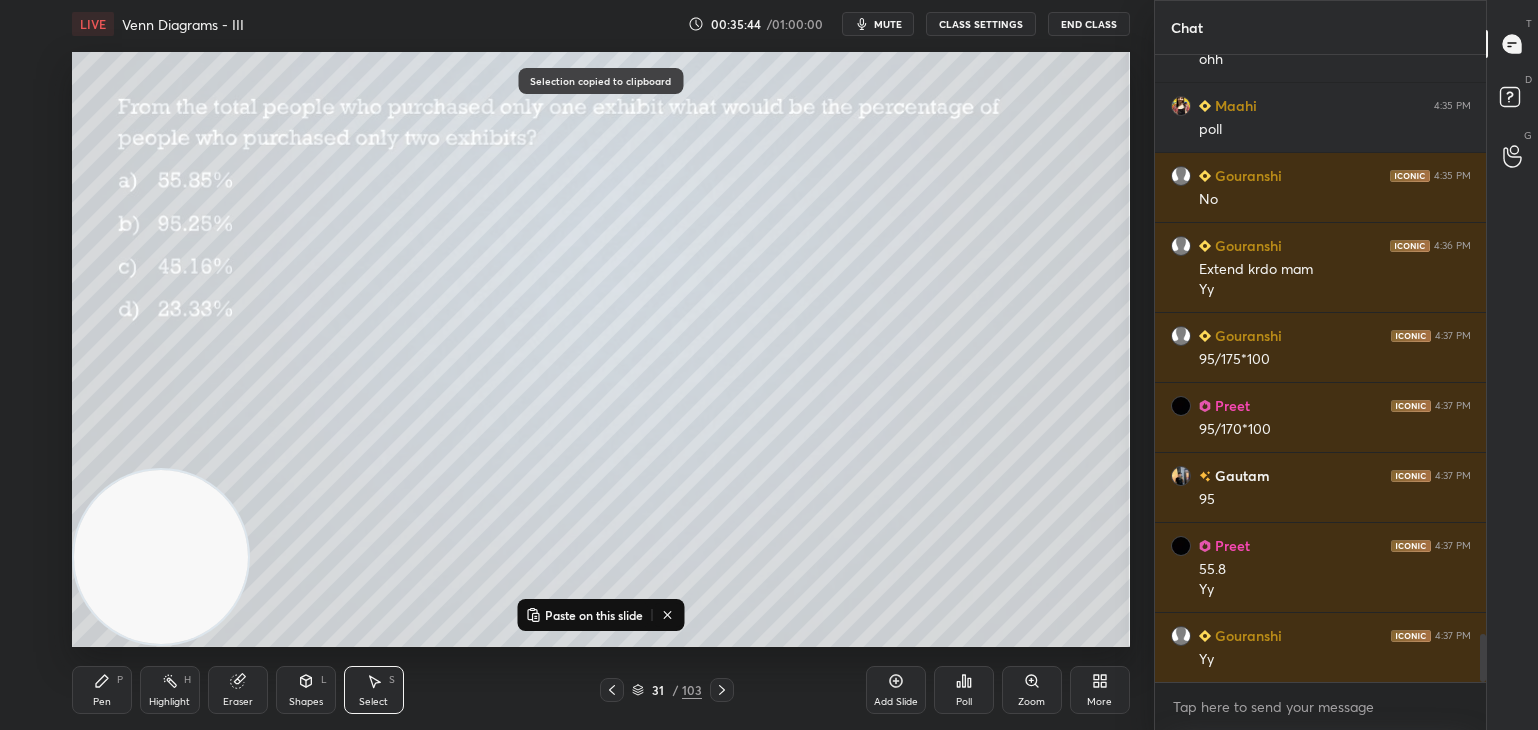 click 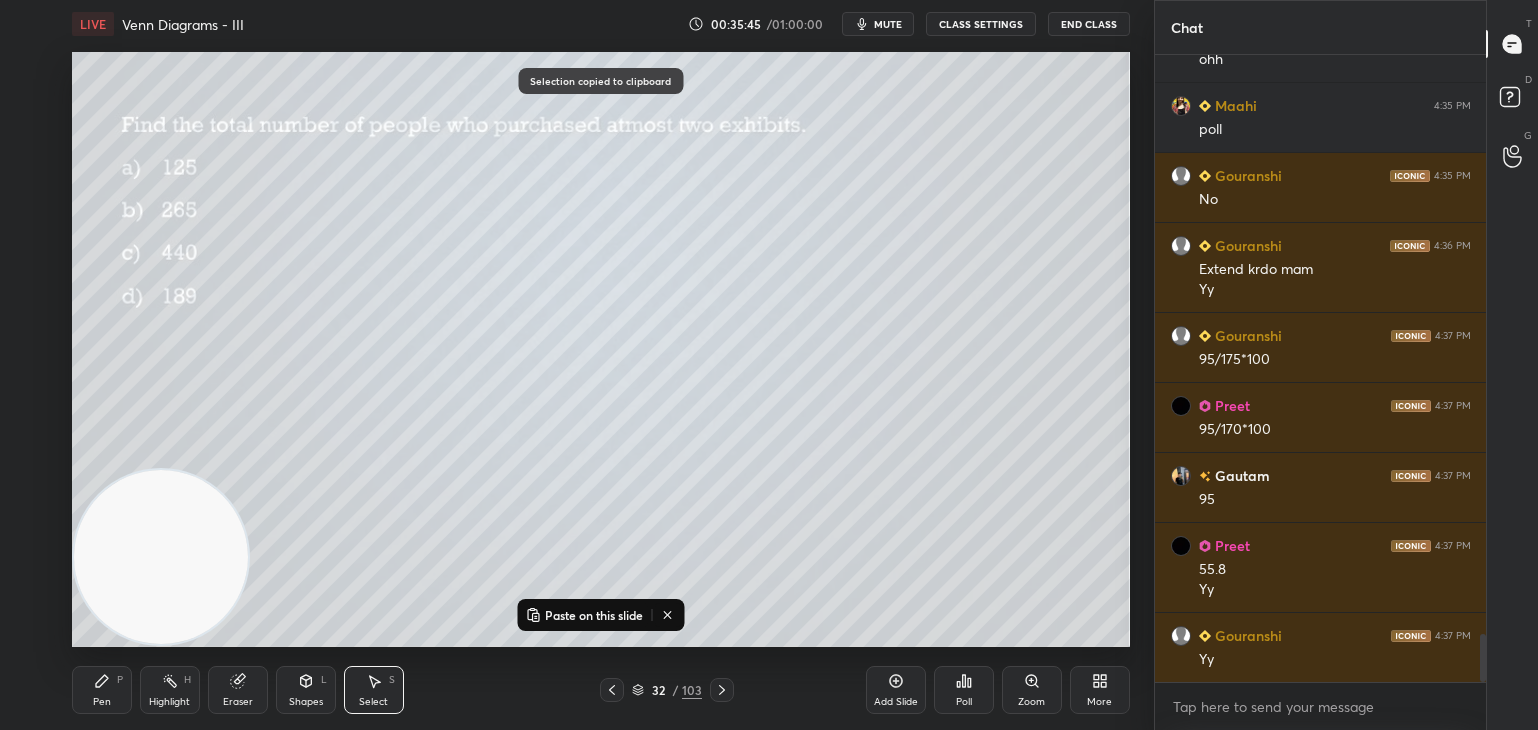 scroll, scrollTop: 7622, scrollLeft: 0, axis: vertical 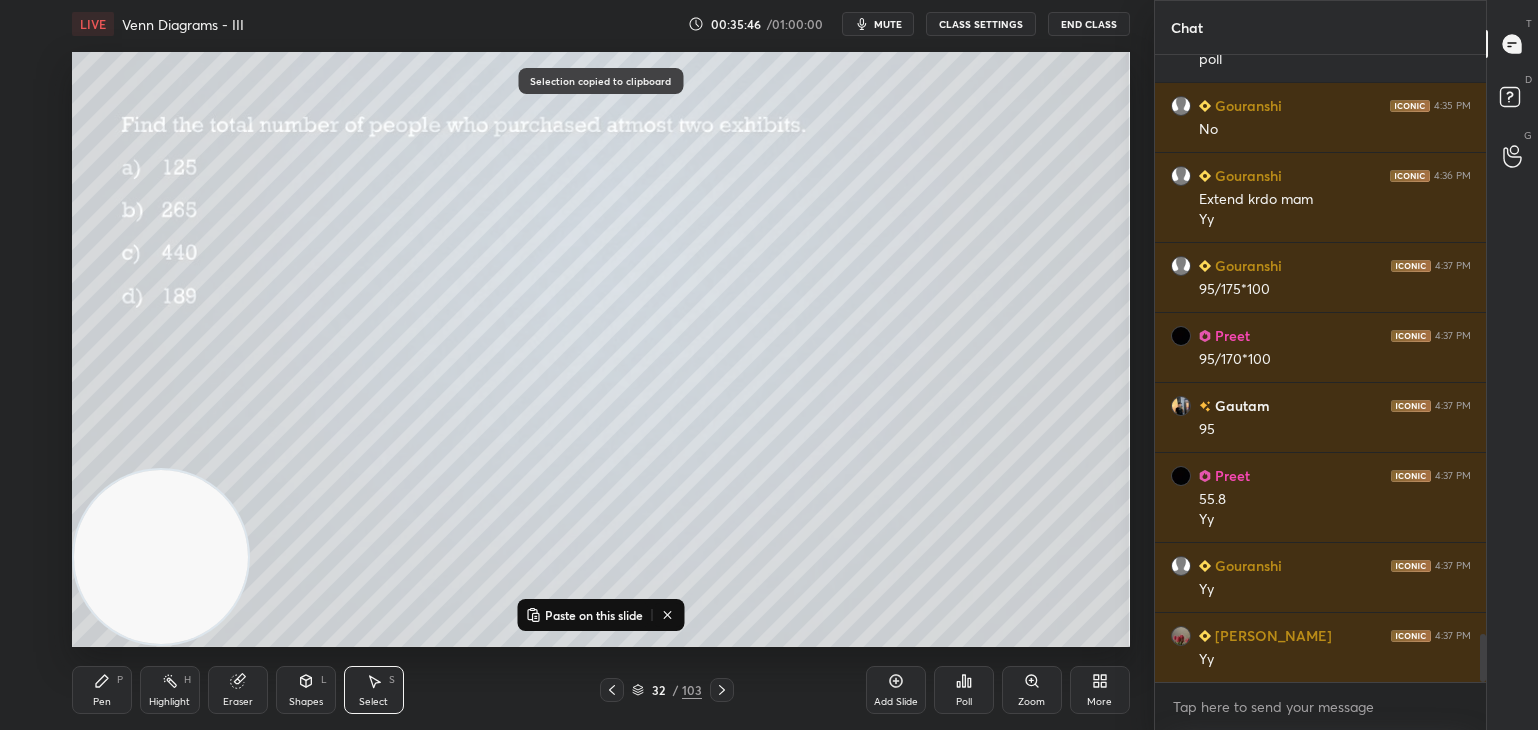 click on "Paste on this slide" at bounding box center (594, 615) 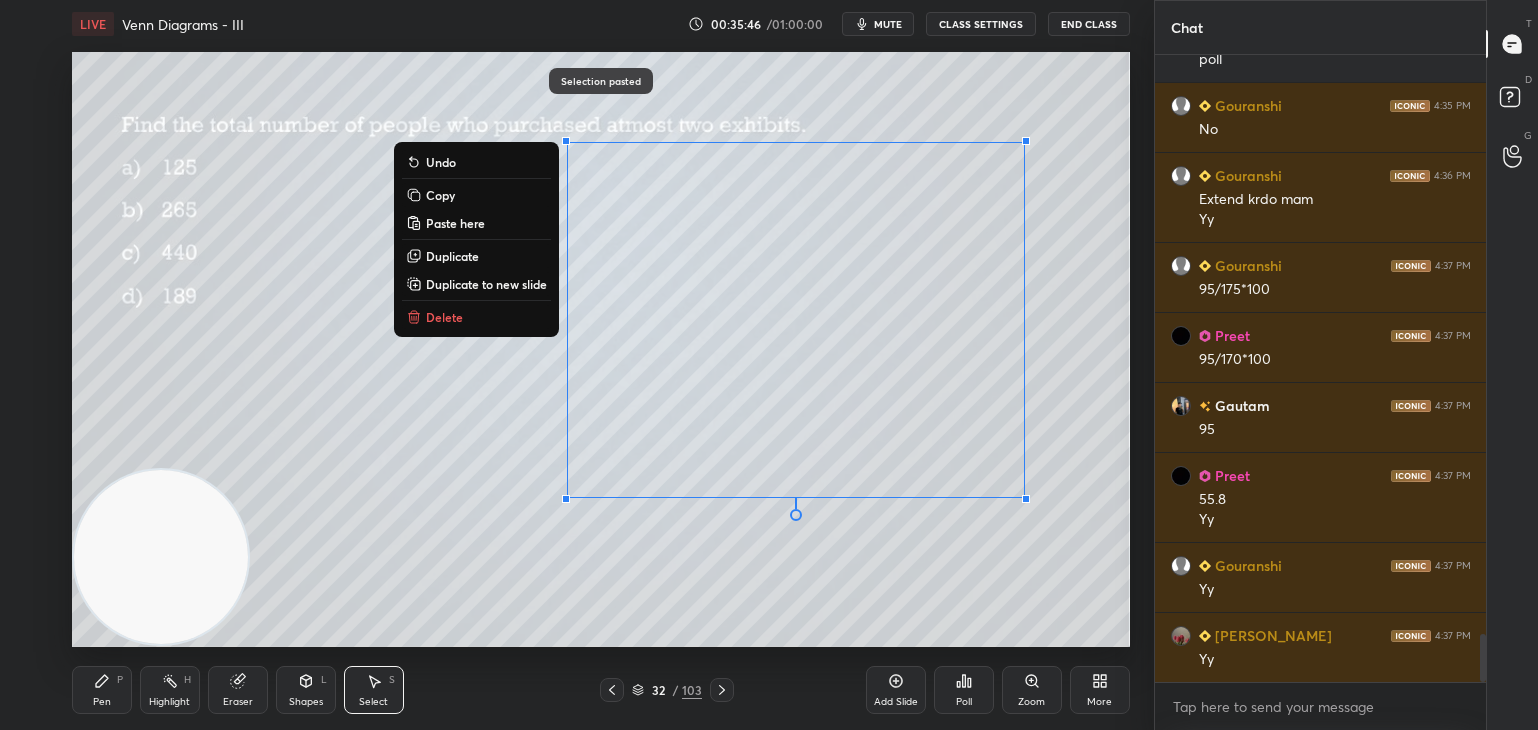 click on "0 ° Undo Copy Paste here Duplicate Duplicate to new slide Delete" at bounding box center [601, 349] 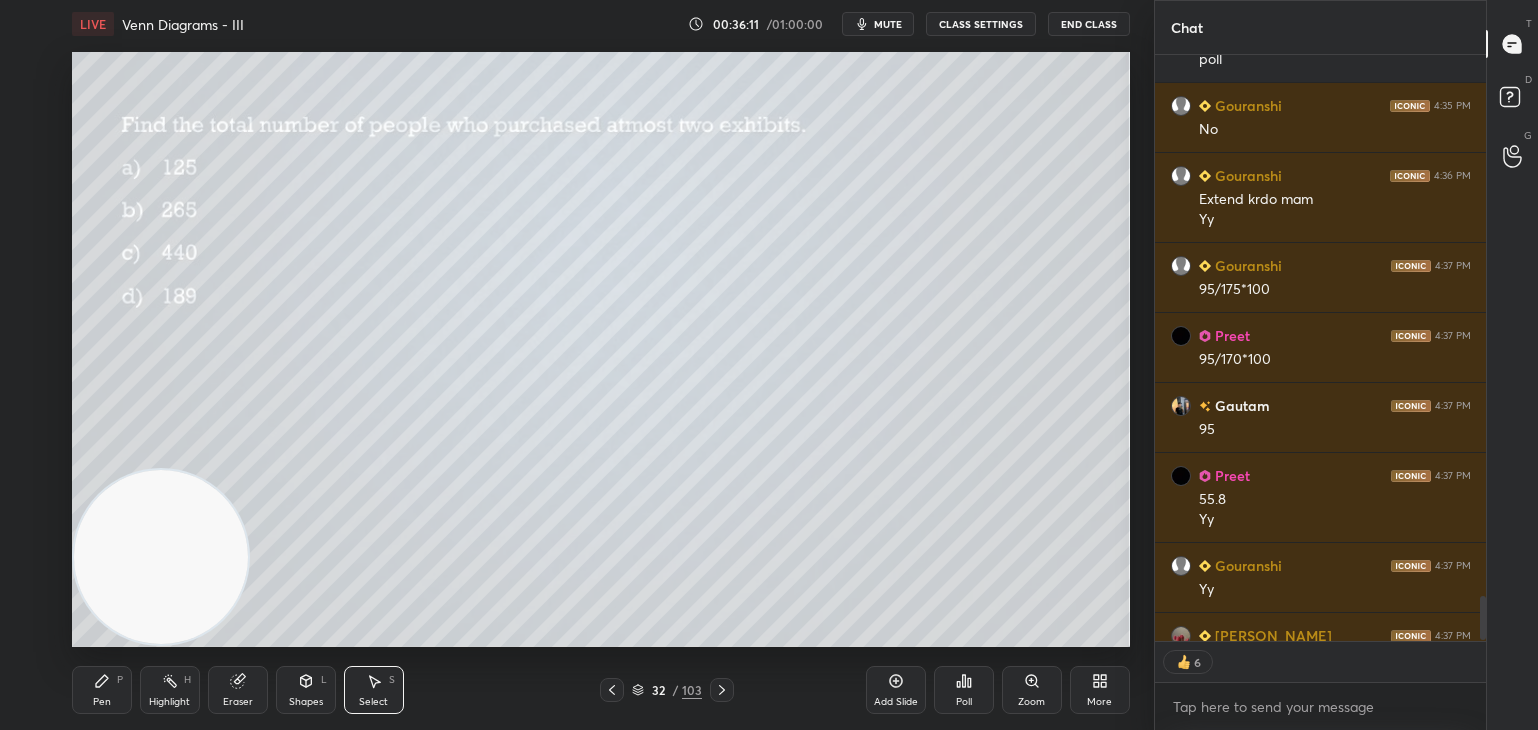scroll, scrollTop: 7762, scrollLeft: 0, axis: vertical 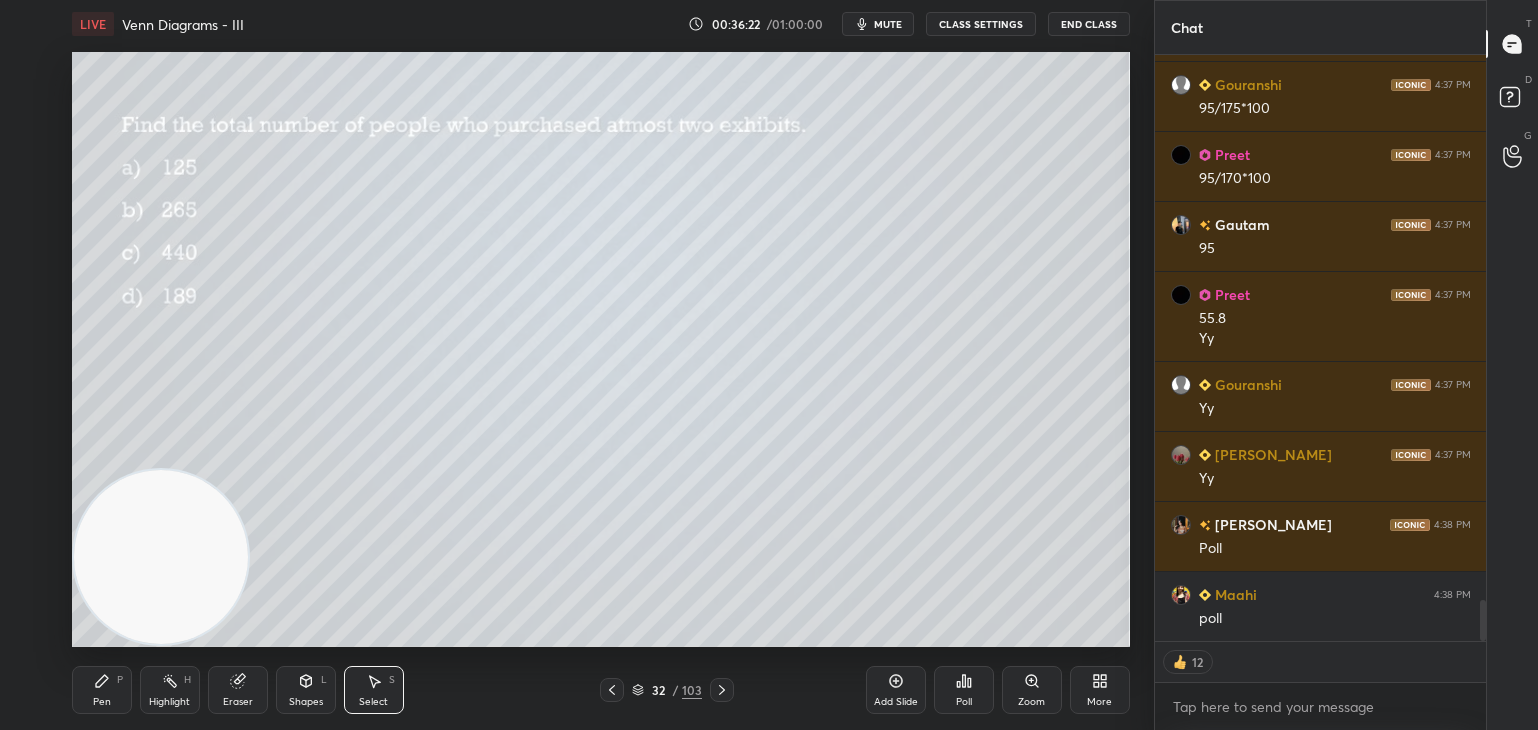 type on "x" 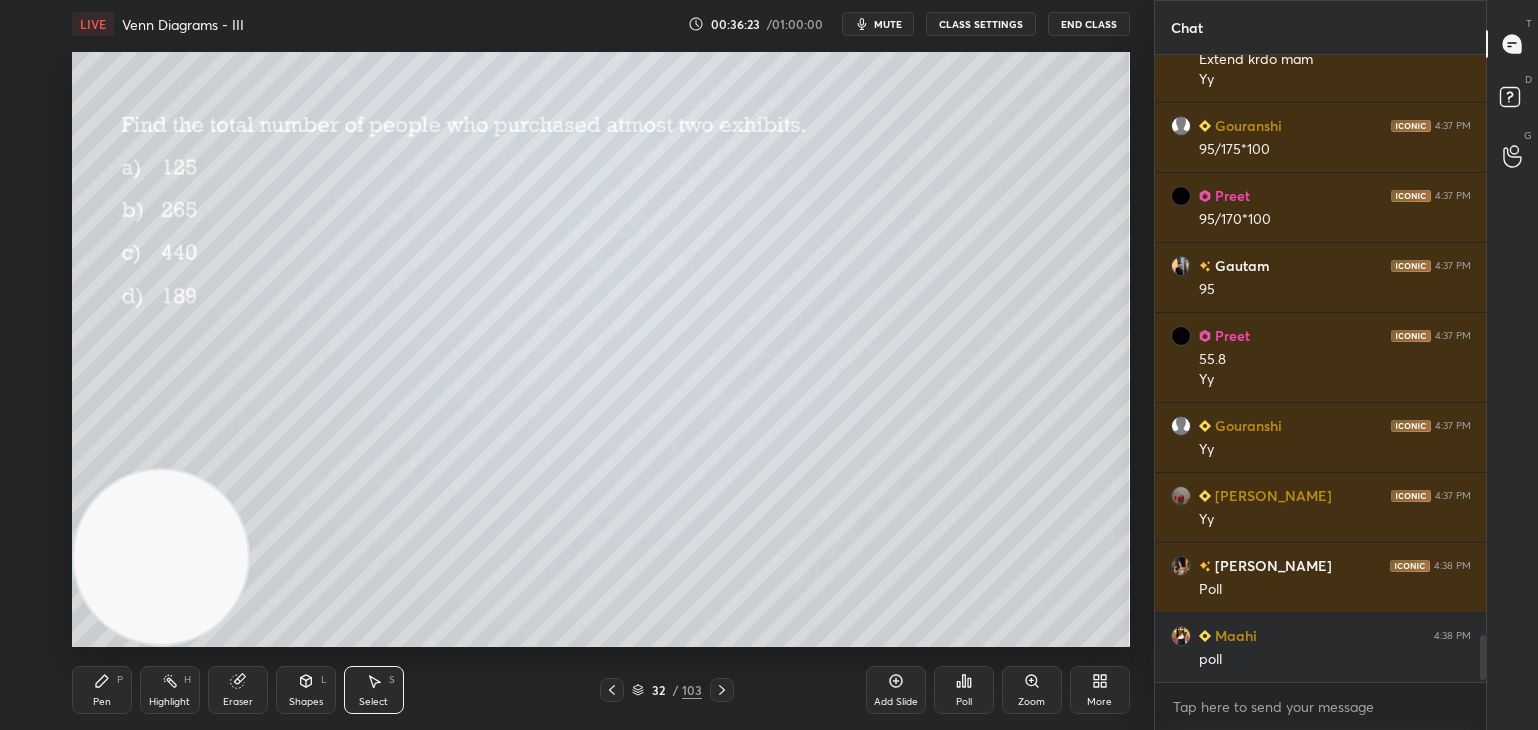 scroll, scrollTop: 7832, scrollLeft: 0, axis: vertical 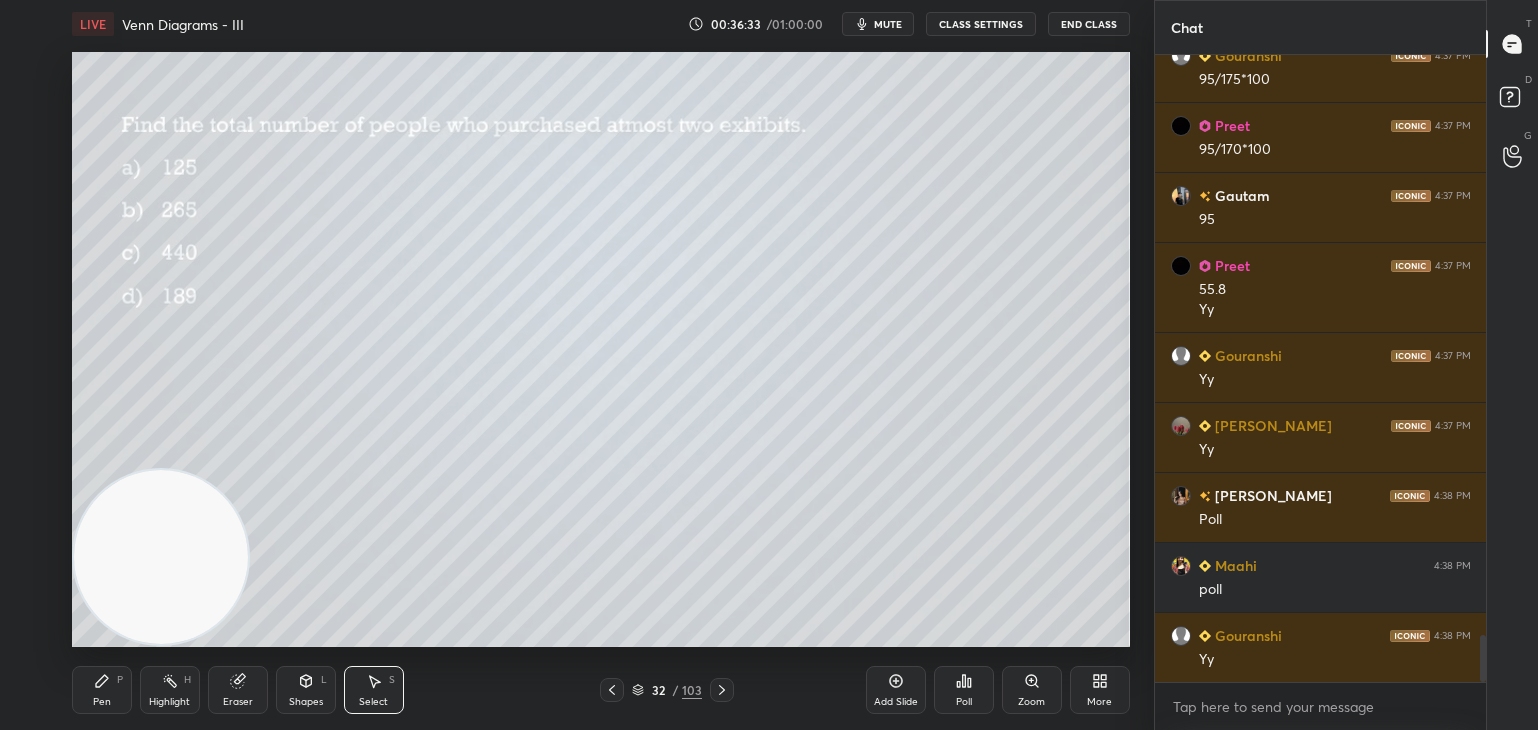 click on "0 ° Undo Copy Paste here Duplicate Duplicate to new slide Delete" at bounding box center [601, 349] 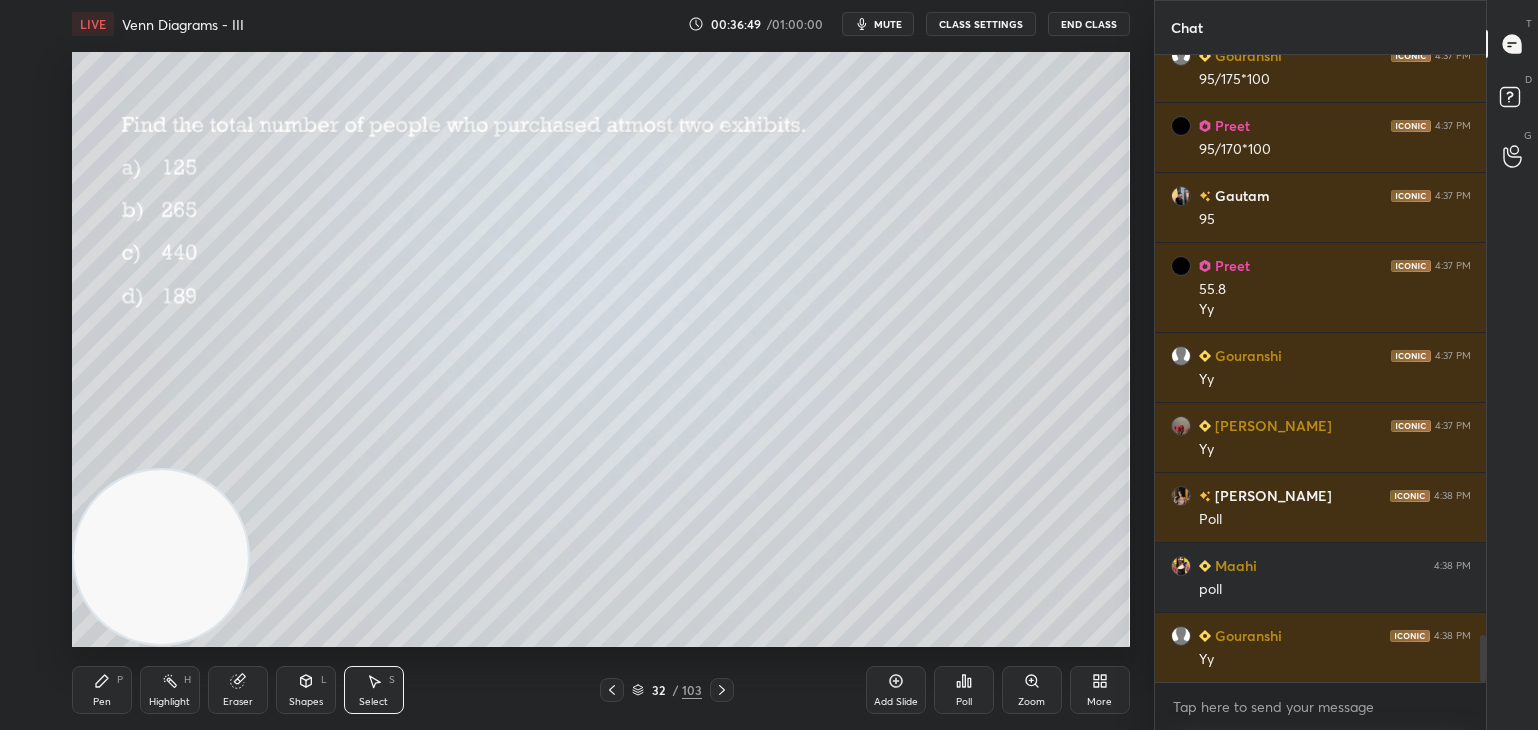 click on "0 ° Undo Copy Paste here Duplicate Duplicate to new slide Delete" at bounding box center [601, 349] 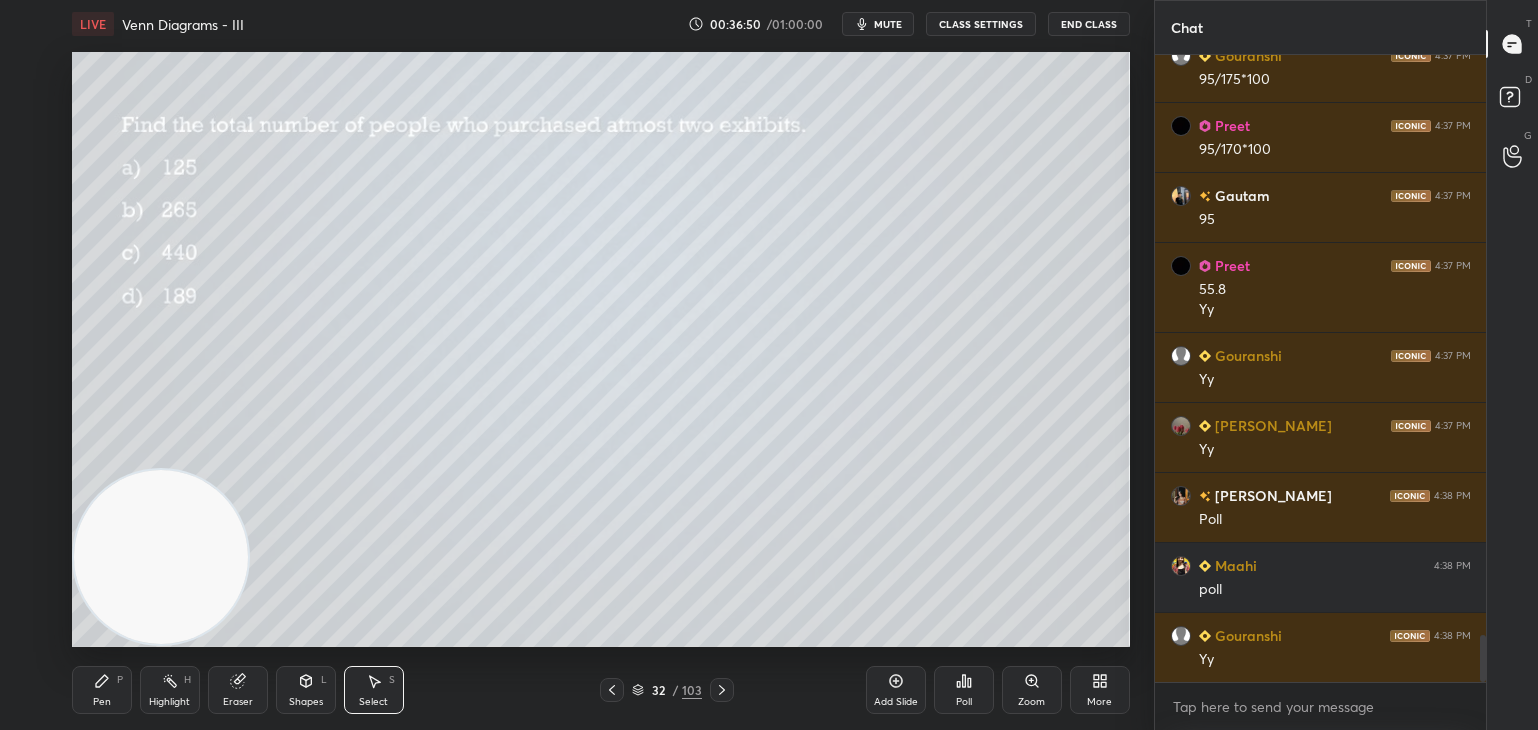 click on "Poll" at bounding box center [964, 690] 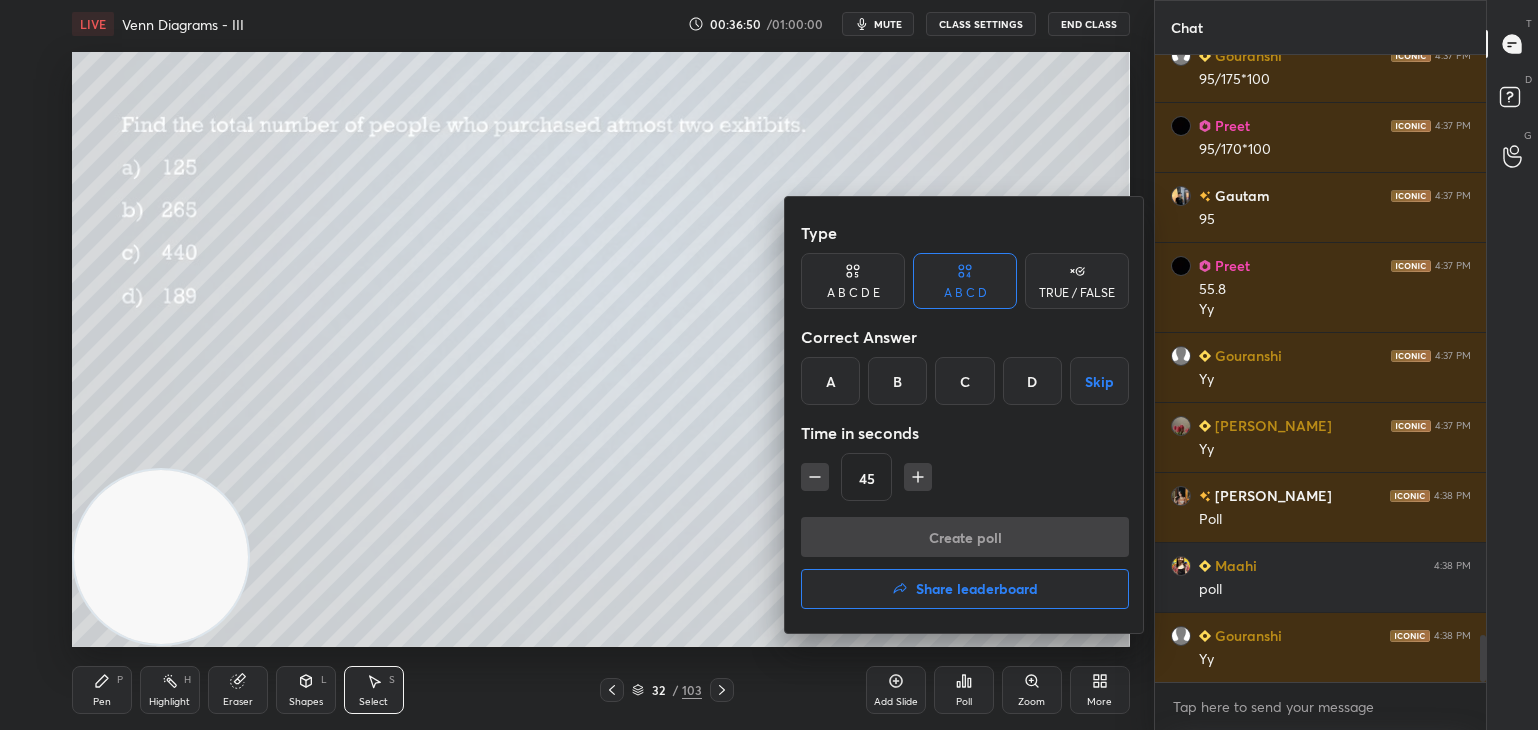 click on "B" at bounding box center [897, 381] 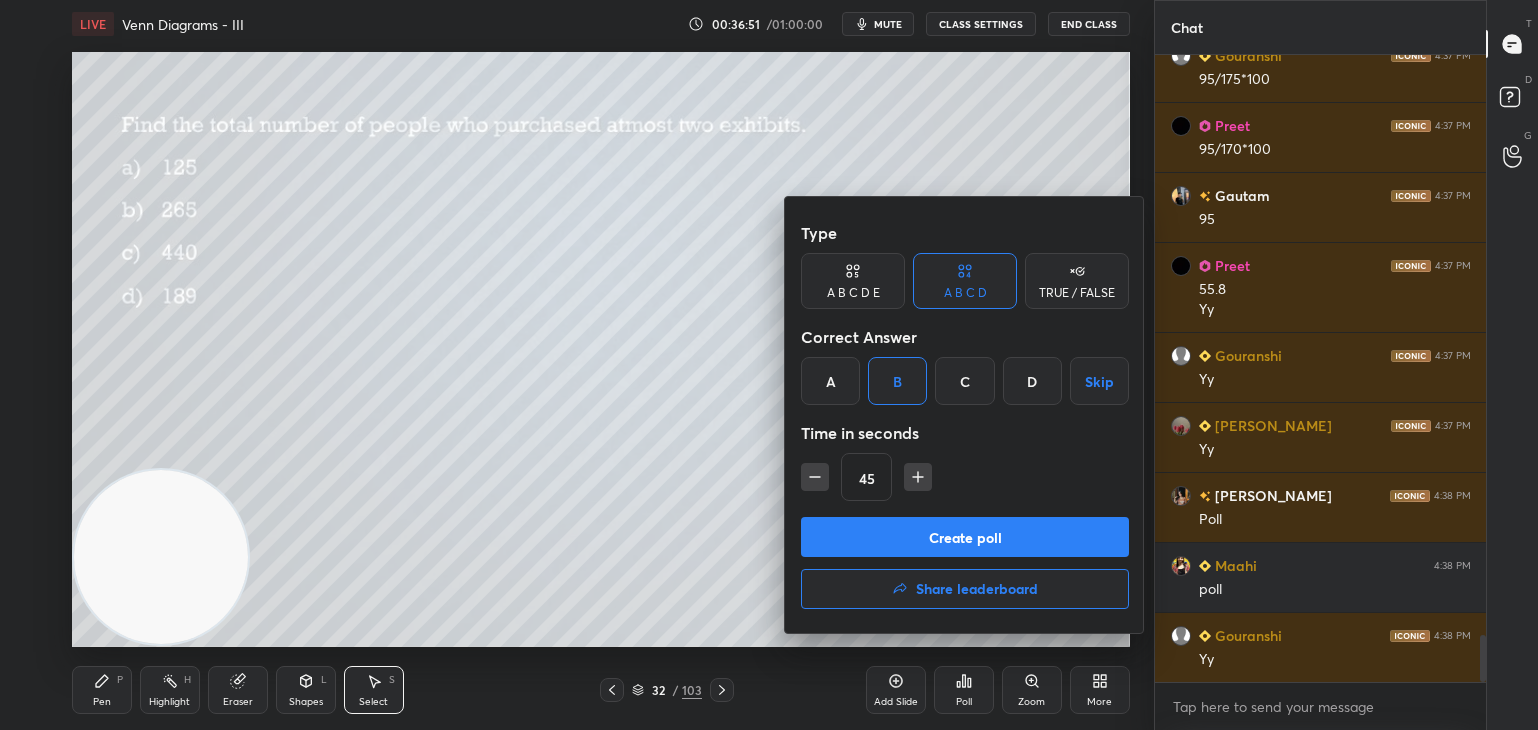 click 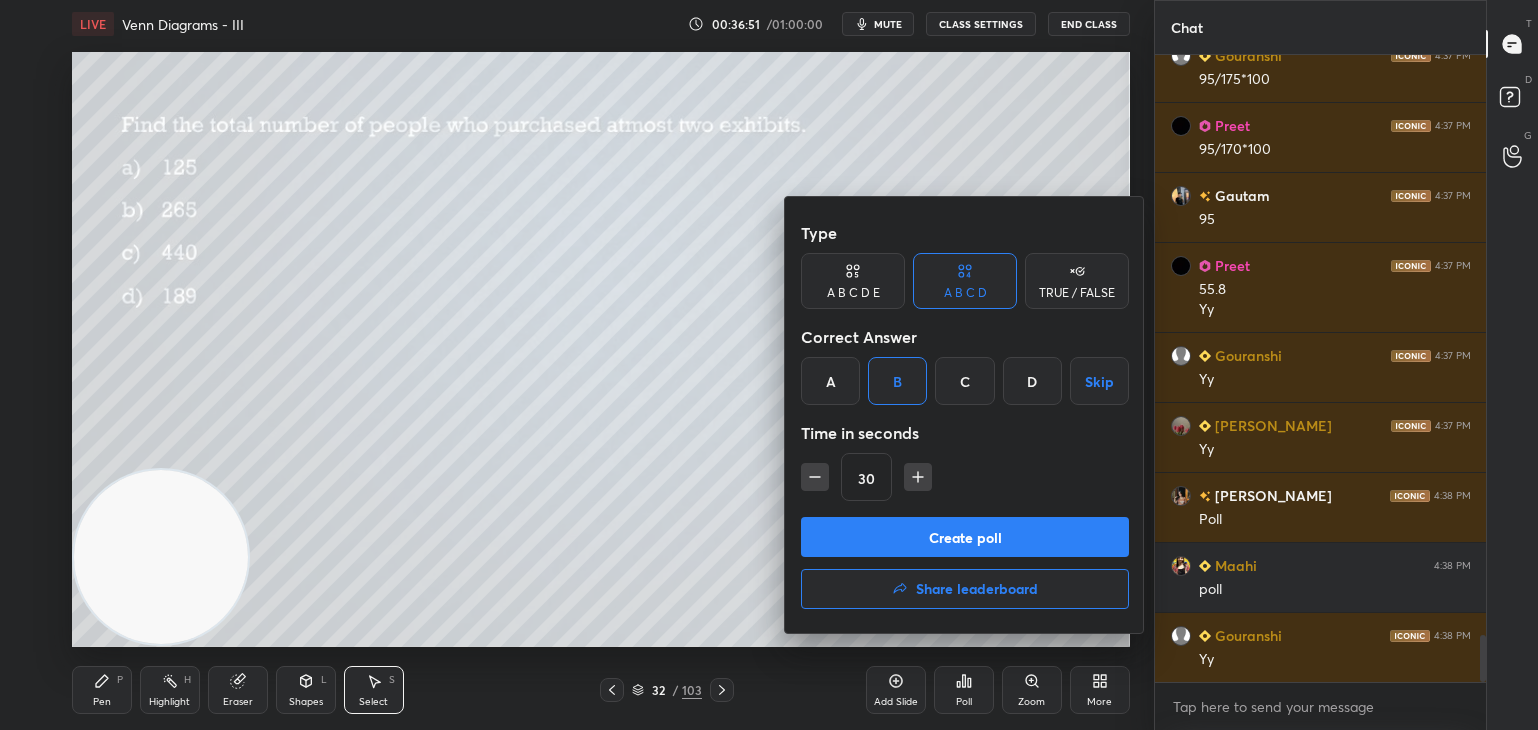 click at bounding box center [815, 477] 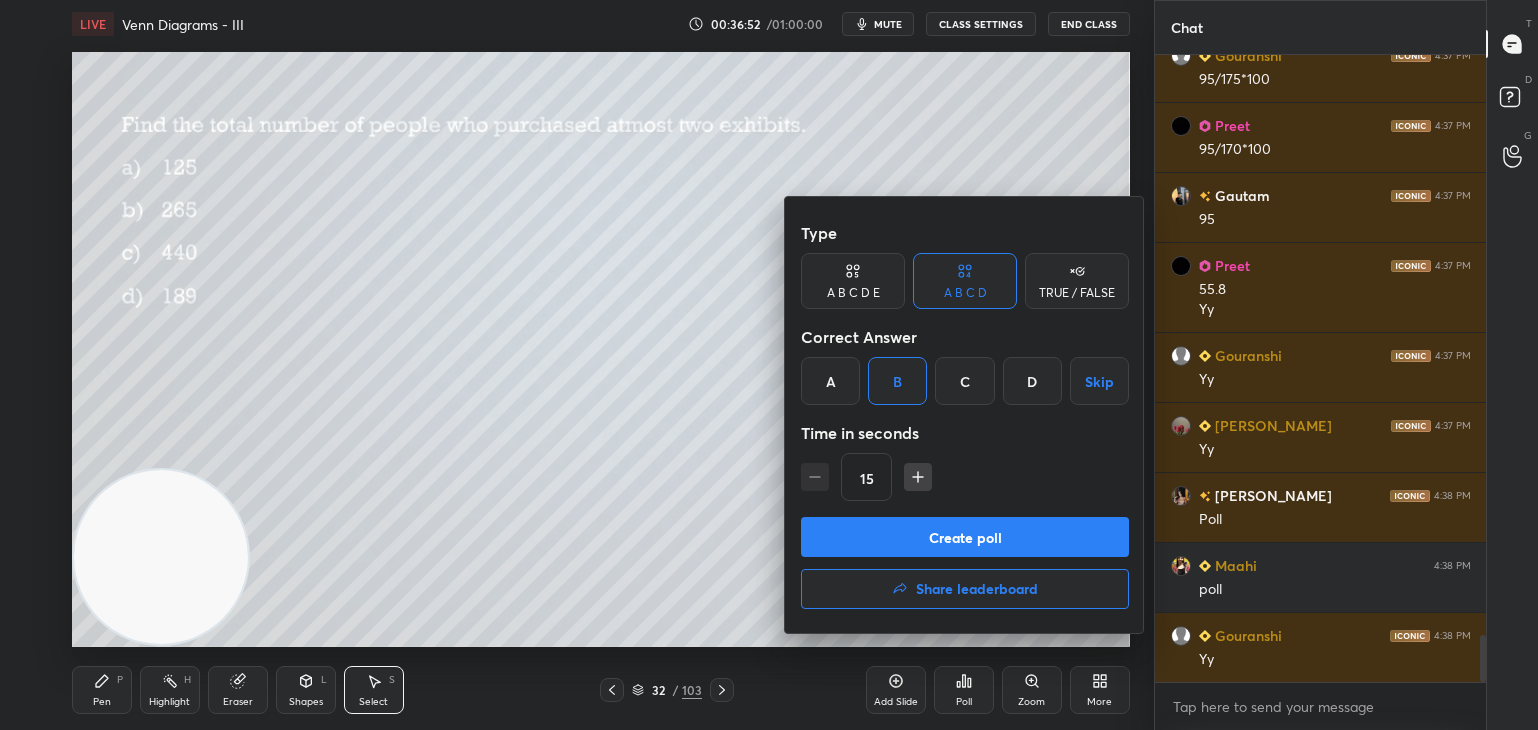 click on "Create poll" at bounding box center (965, 537) 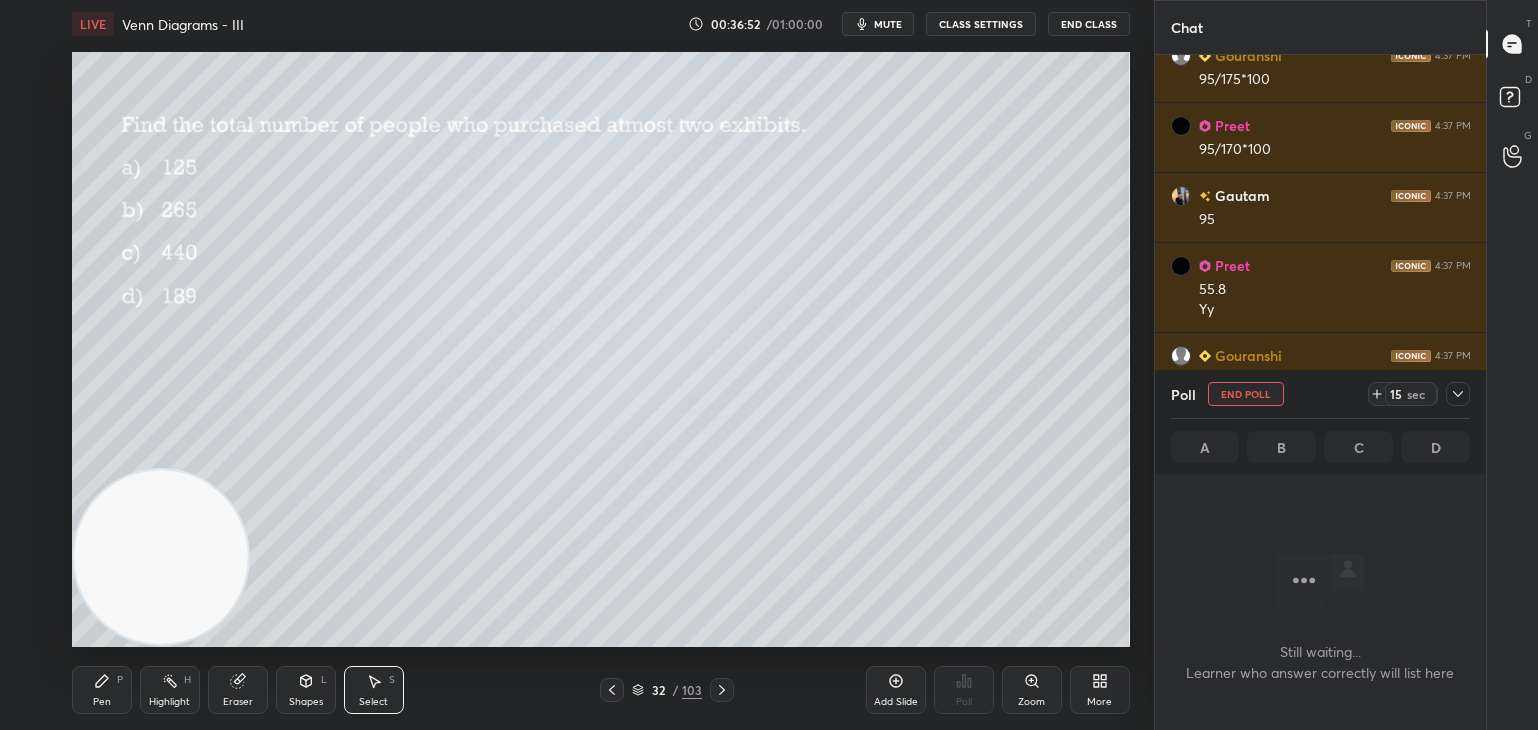 scroll, scrollTop: 551, scrollLeft: 326, axis: both 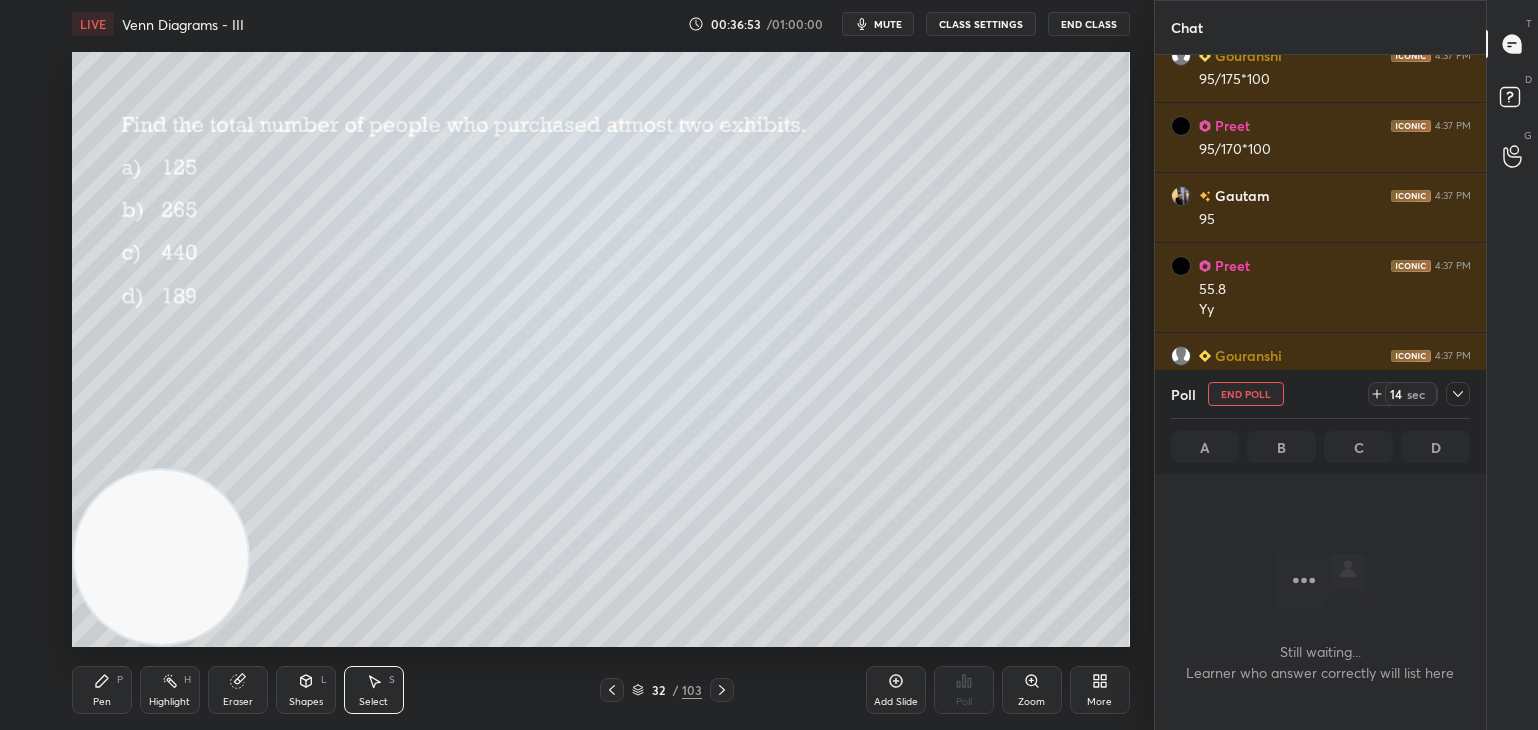 click 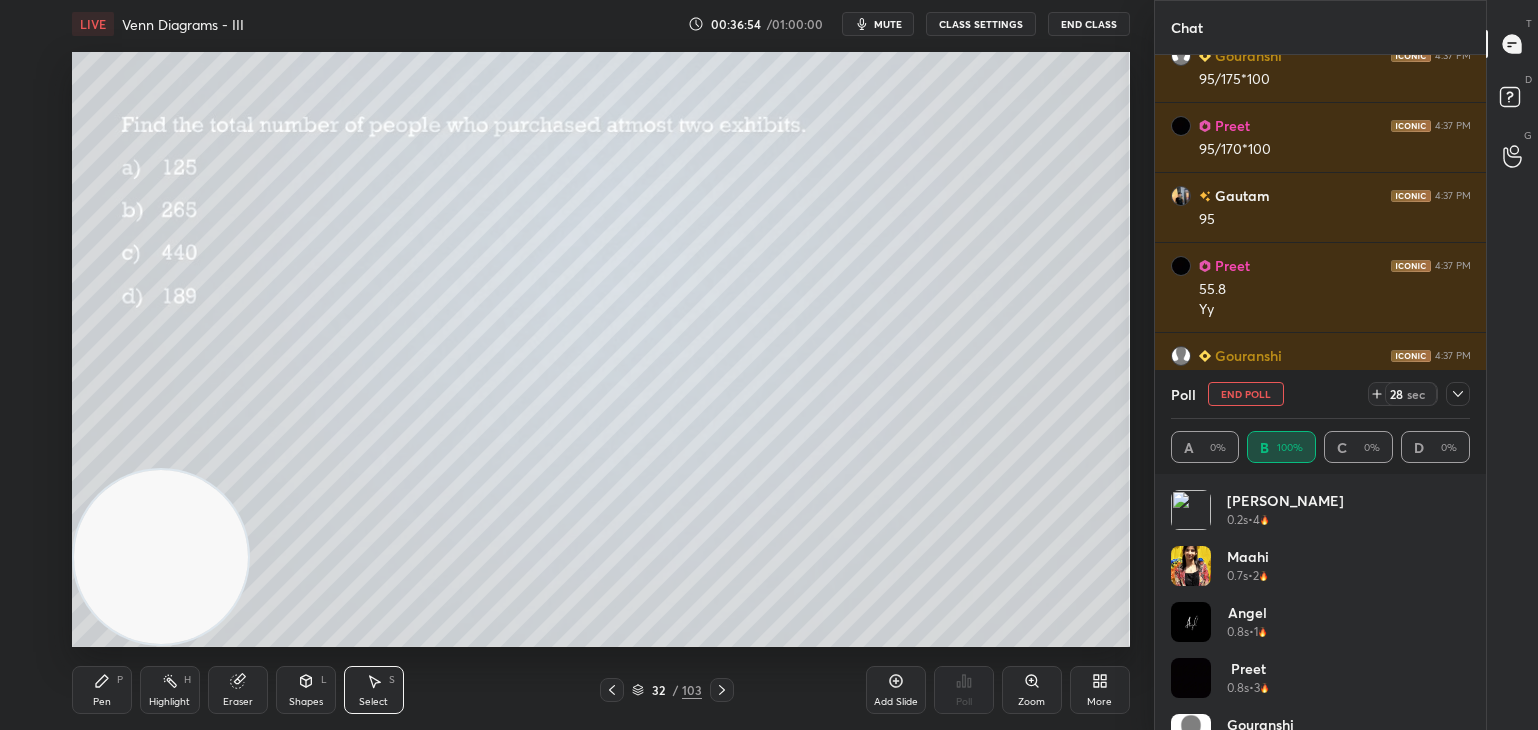 scroll, scrollTop: 234, scrollLeft: 294, axis: both 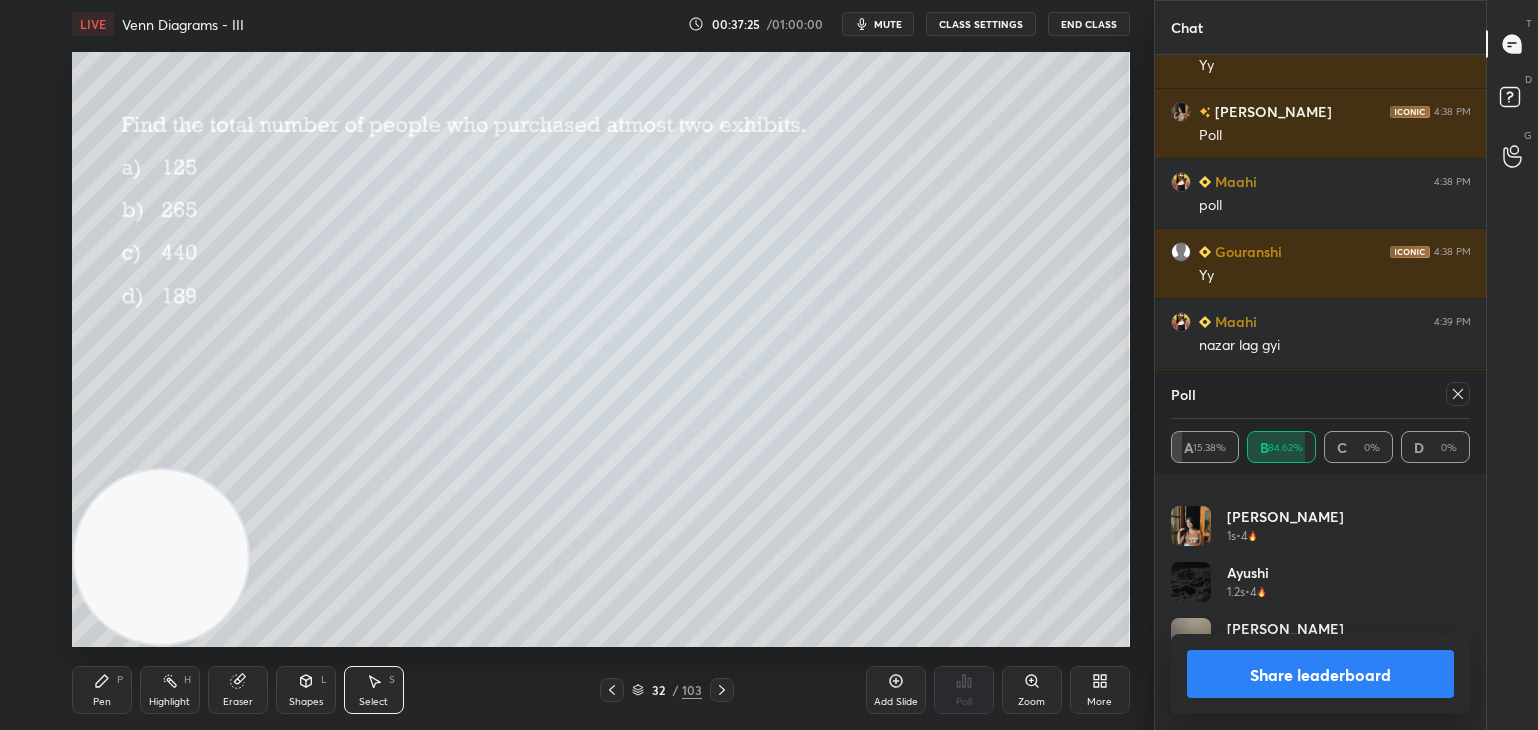 click 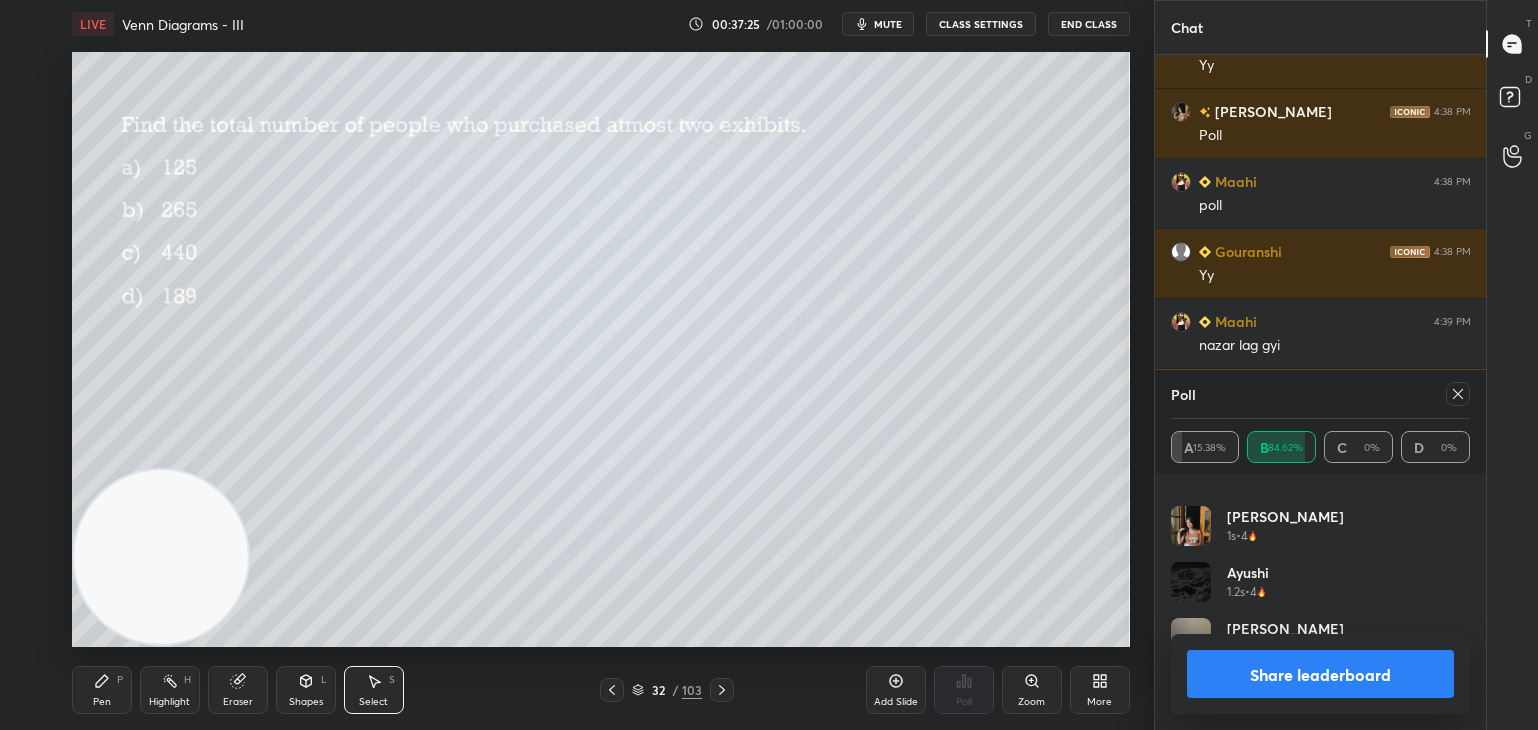 scroll, scrollTop: 151, scrollLeft: 294, axis: both 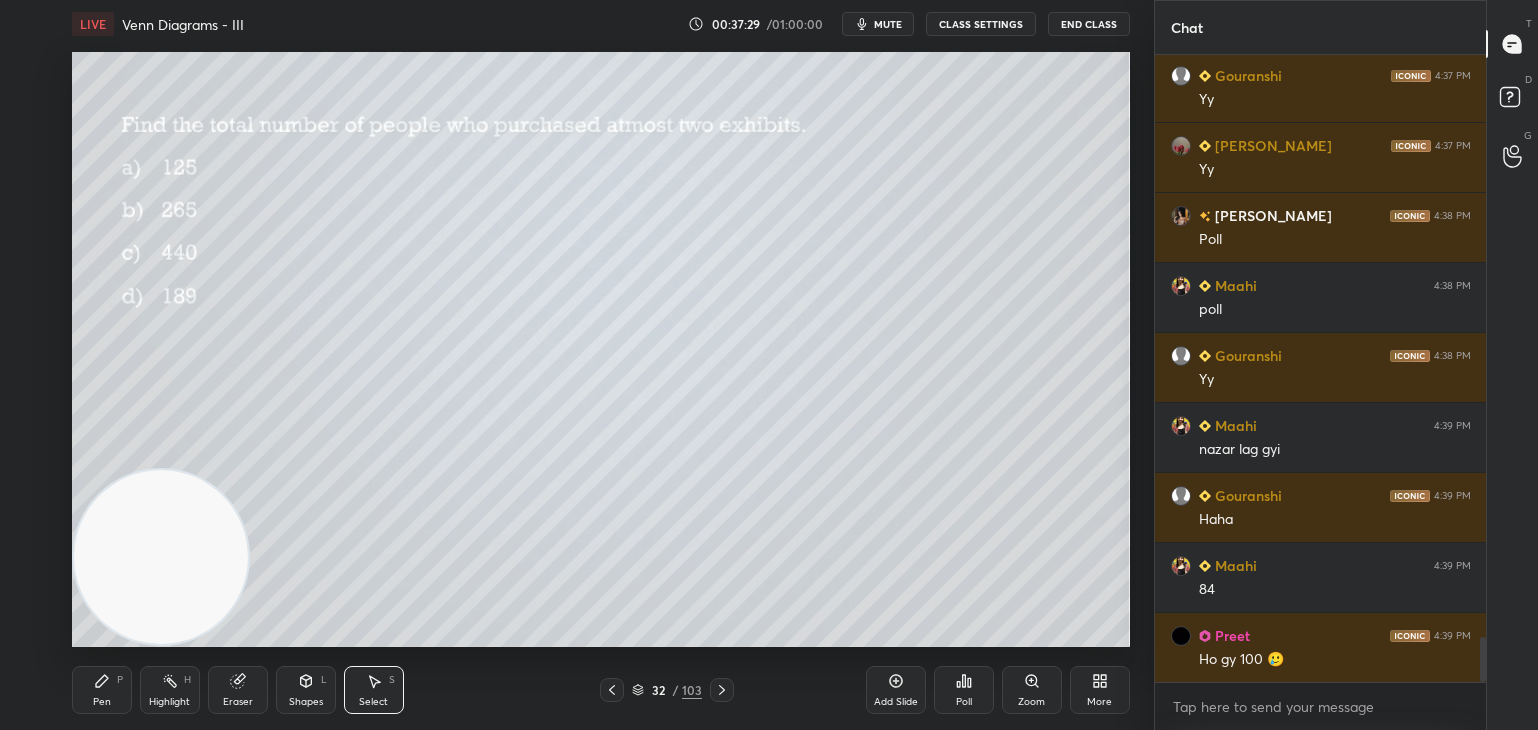 click on "Pen" at bounding box center (102, 702) 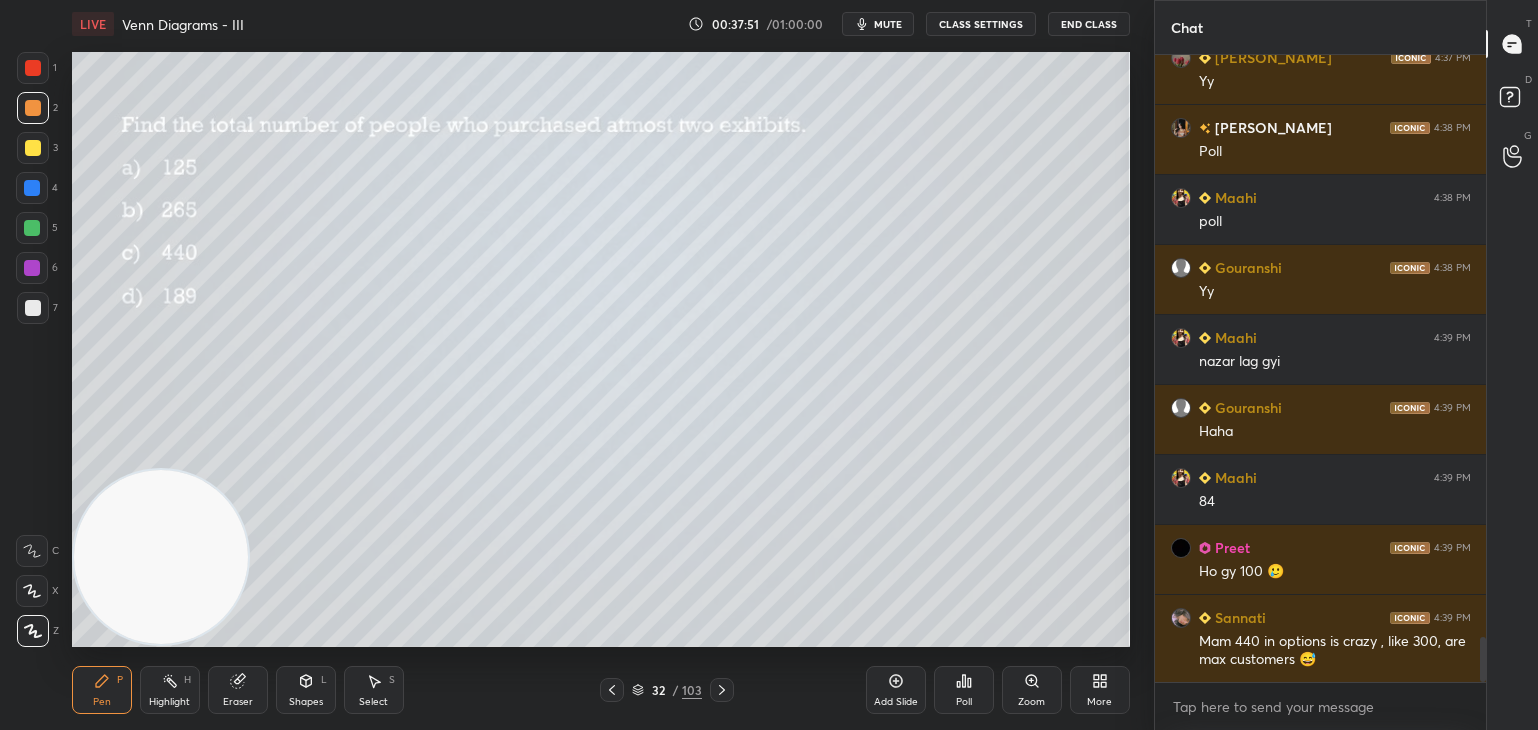 click 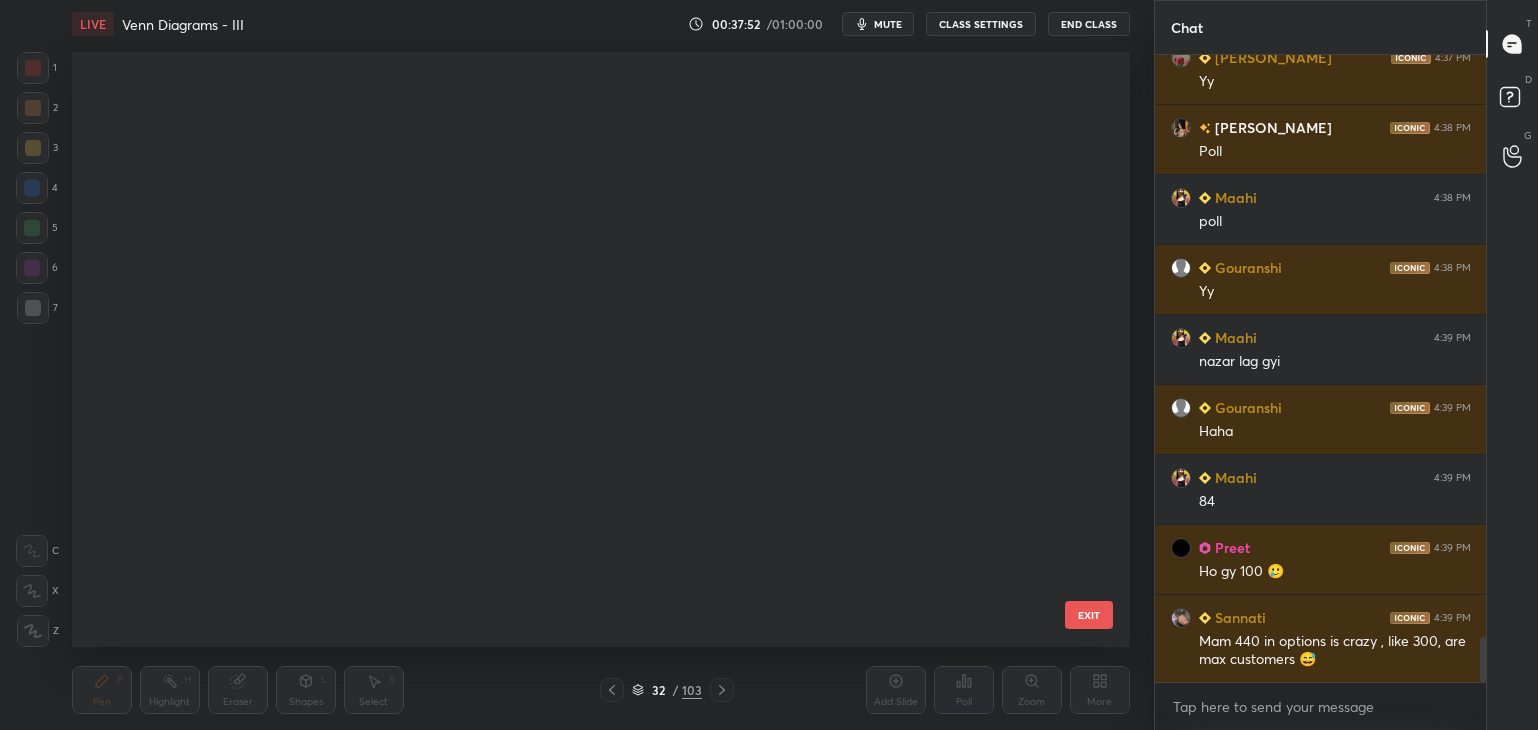 scroll, scrollTop: 1422, scrollLeft: 0, axis: vertical 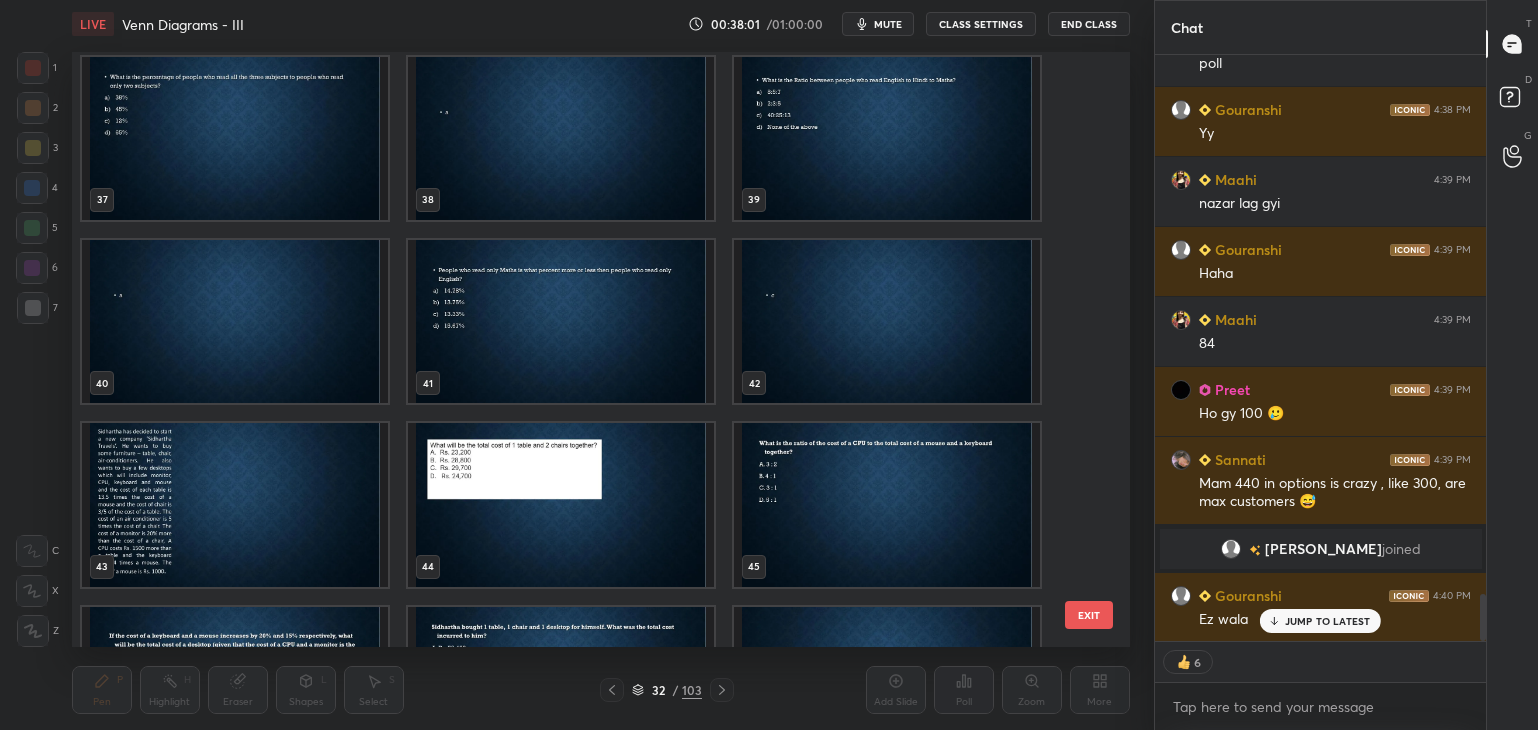 click at bounding box center [235, 504] 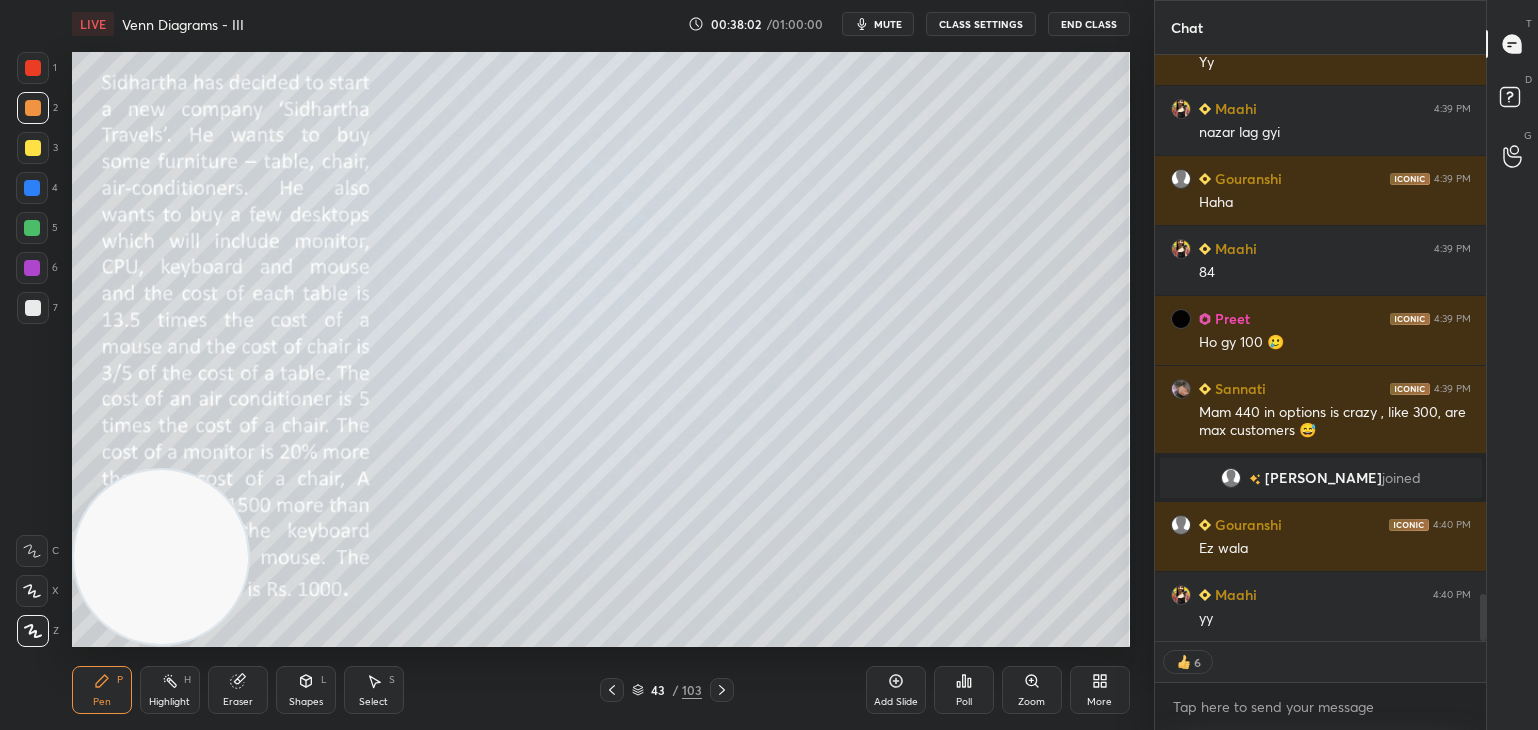 click 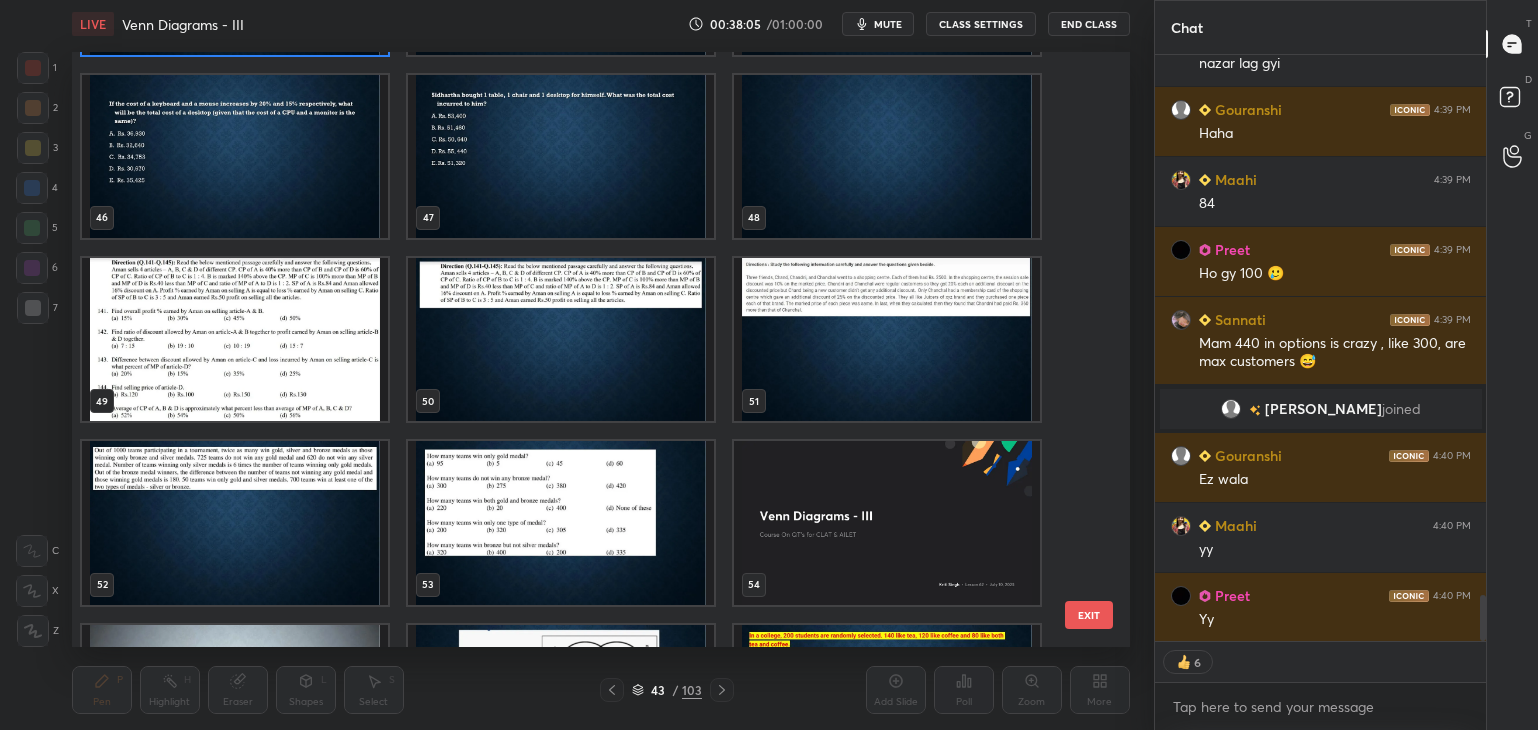 click at bounding box center [235, 339] 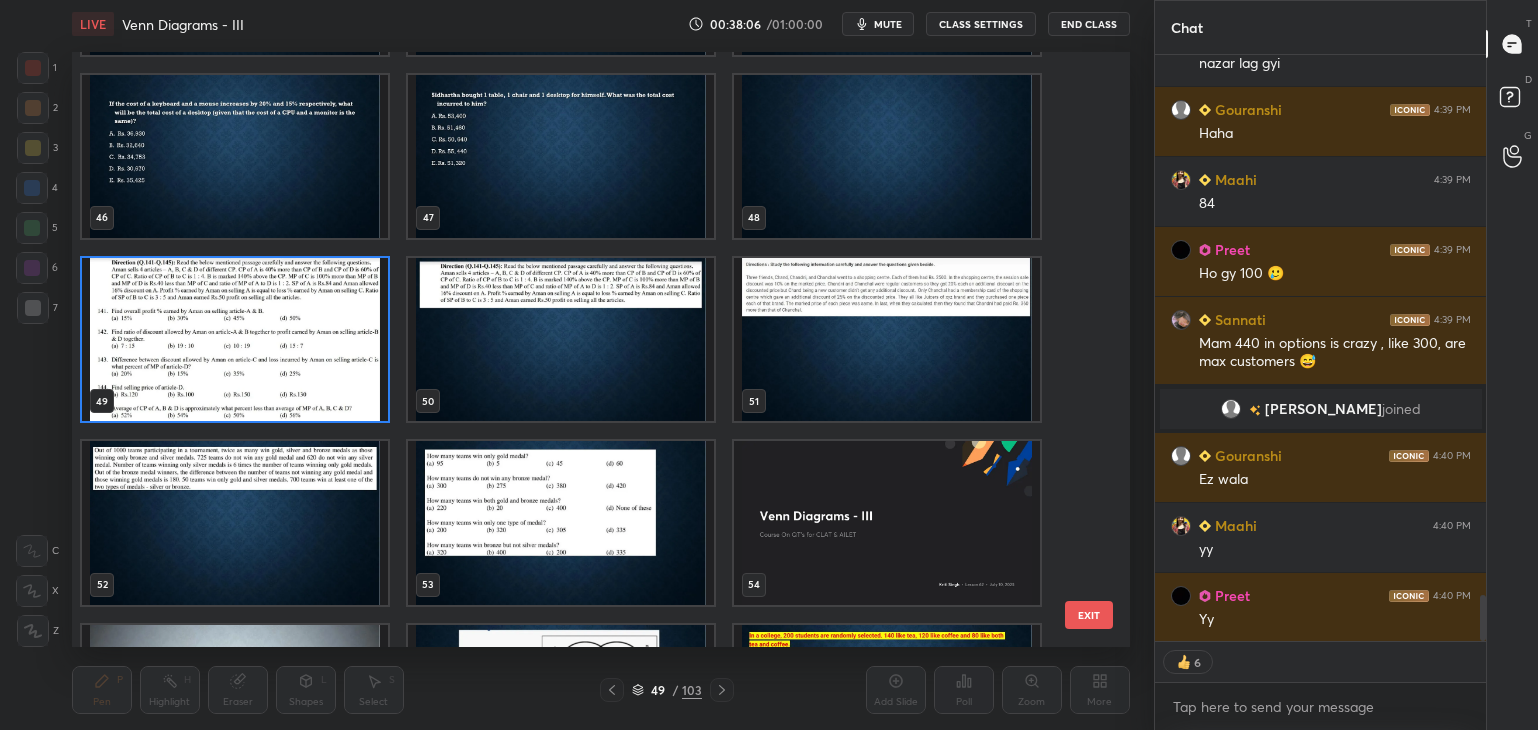 click at bounding box center (235, 339) 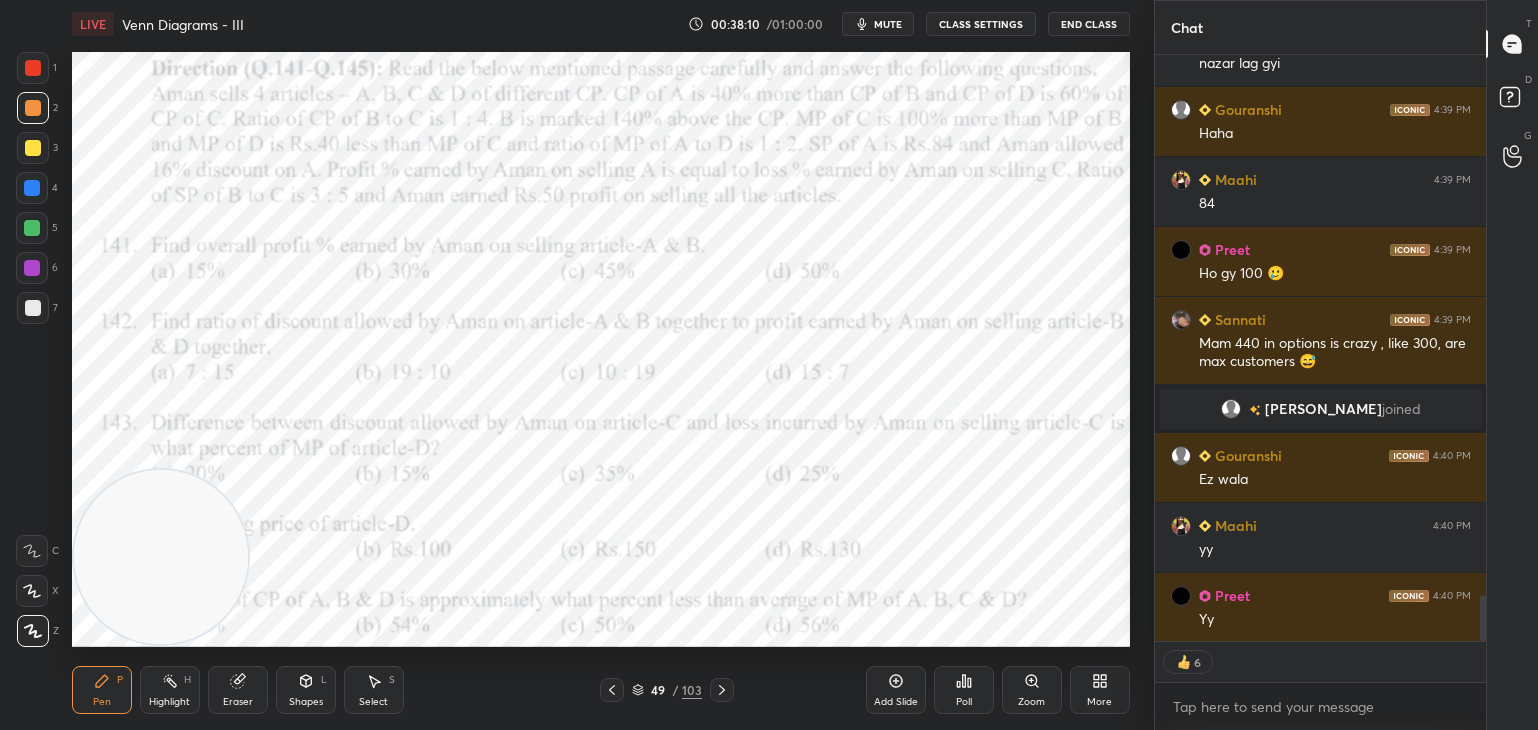 click 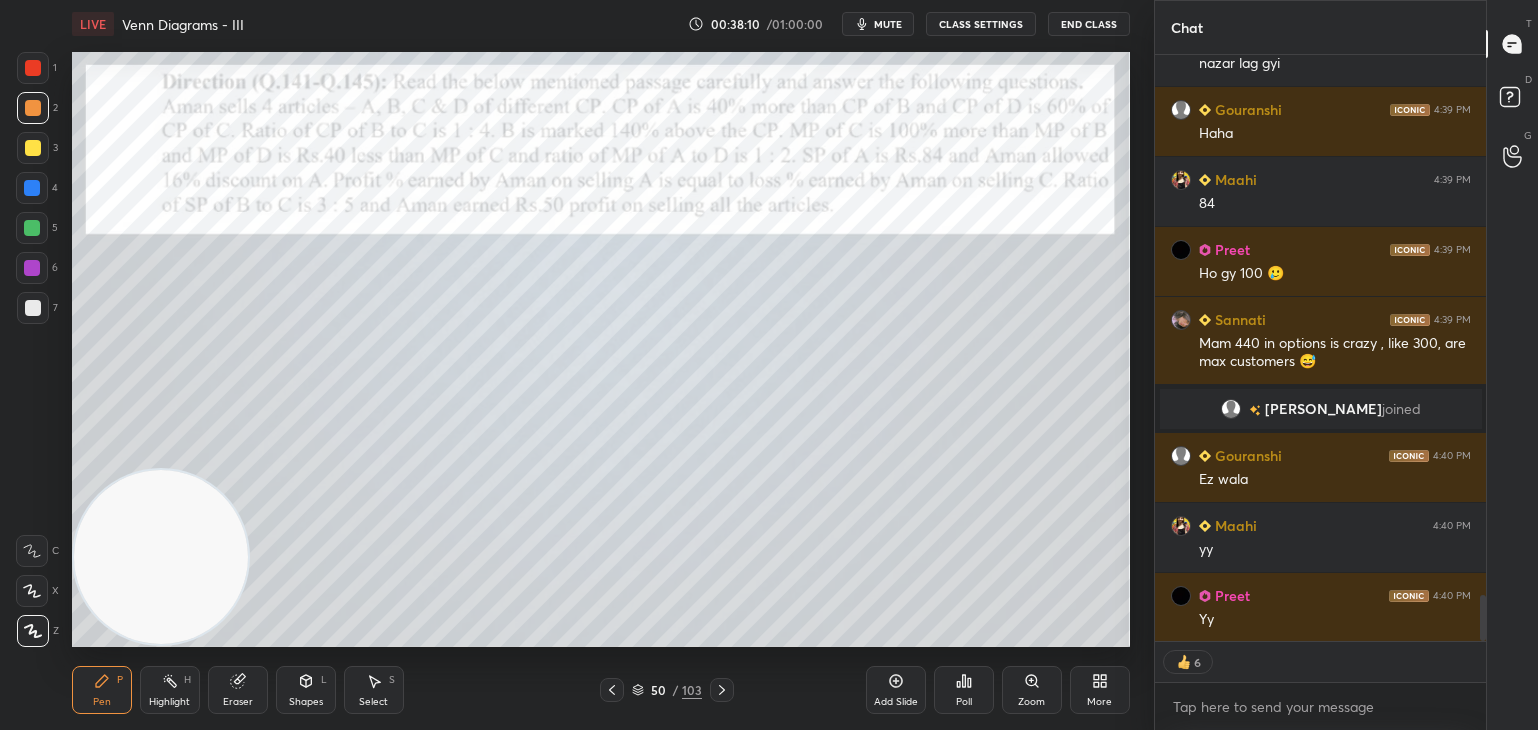 click 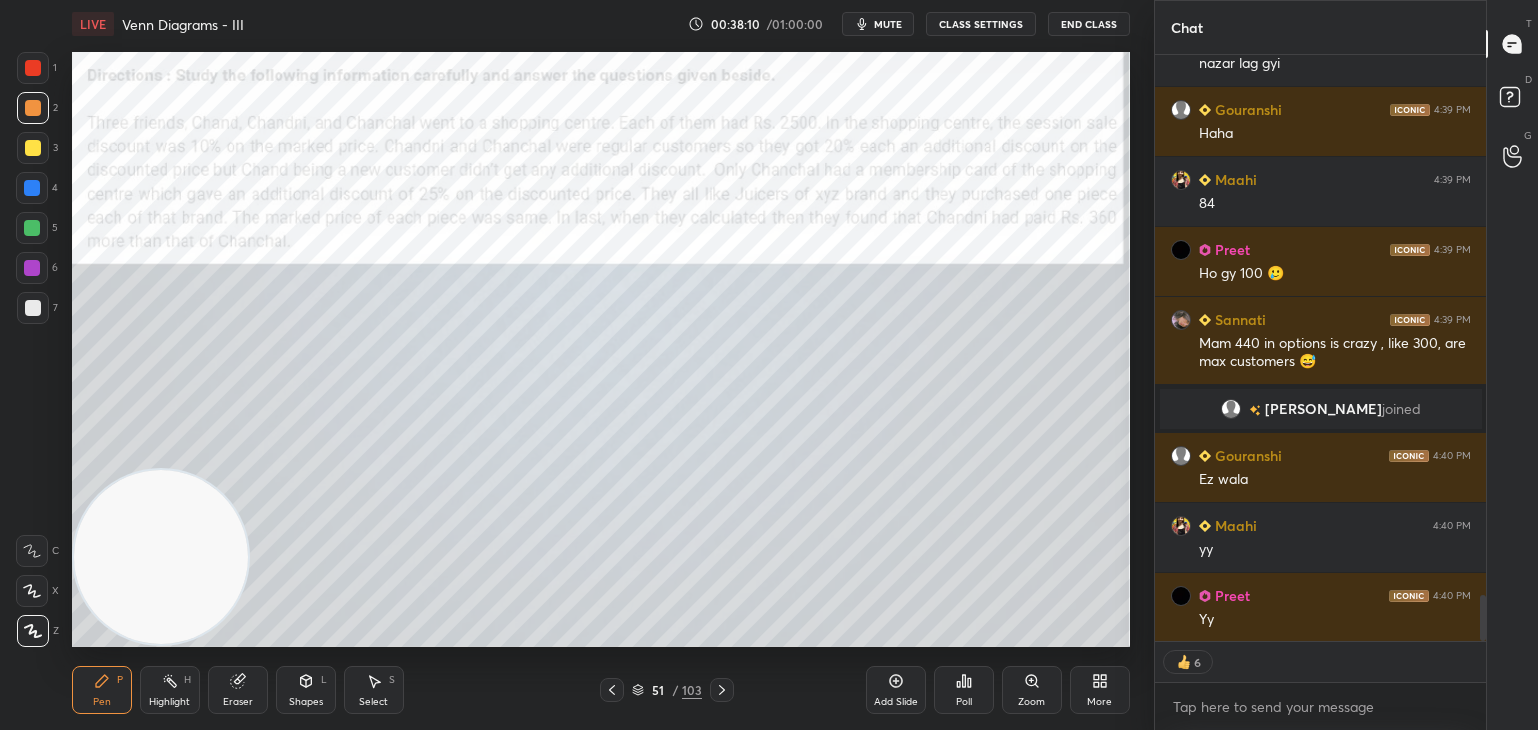 type on "x" 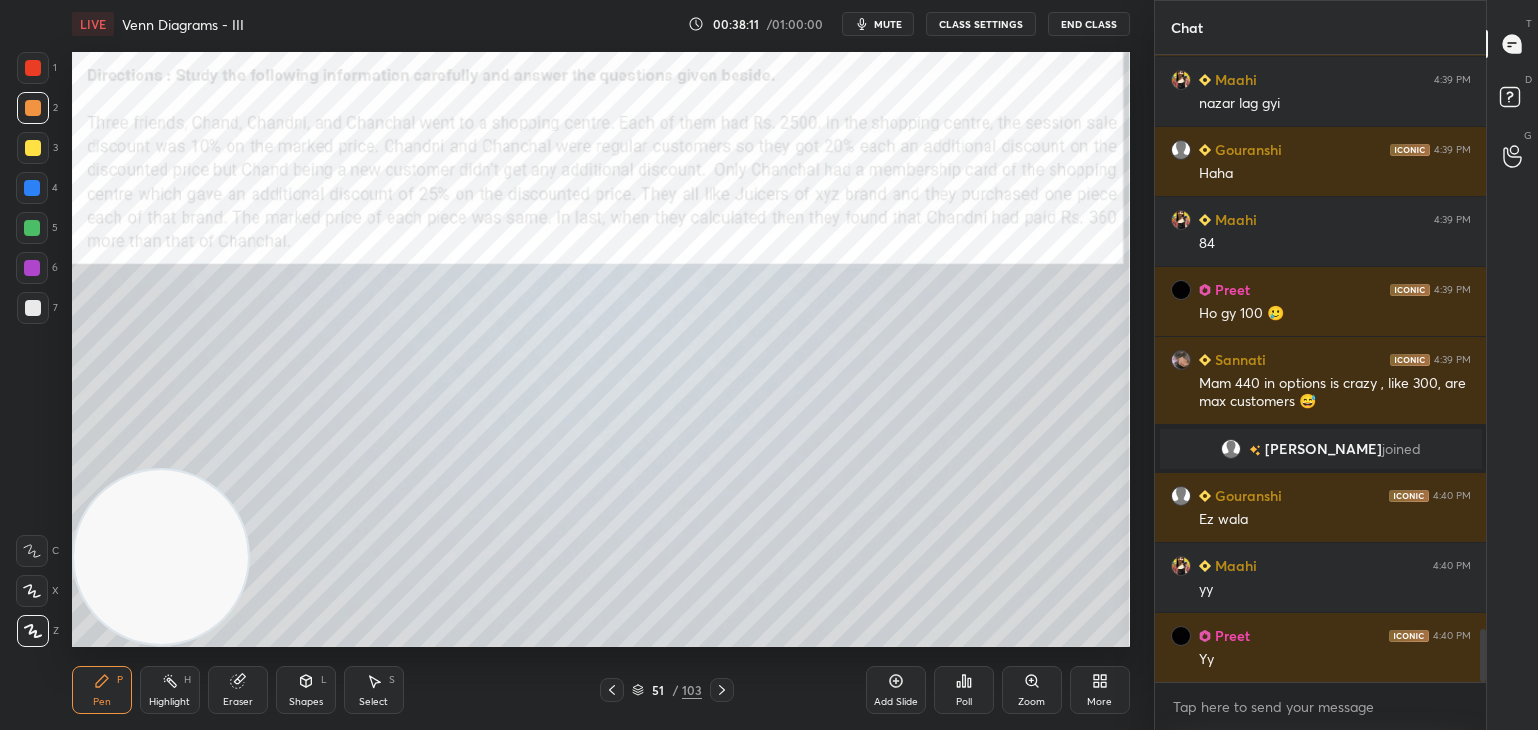 click 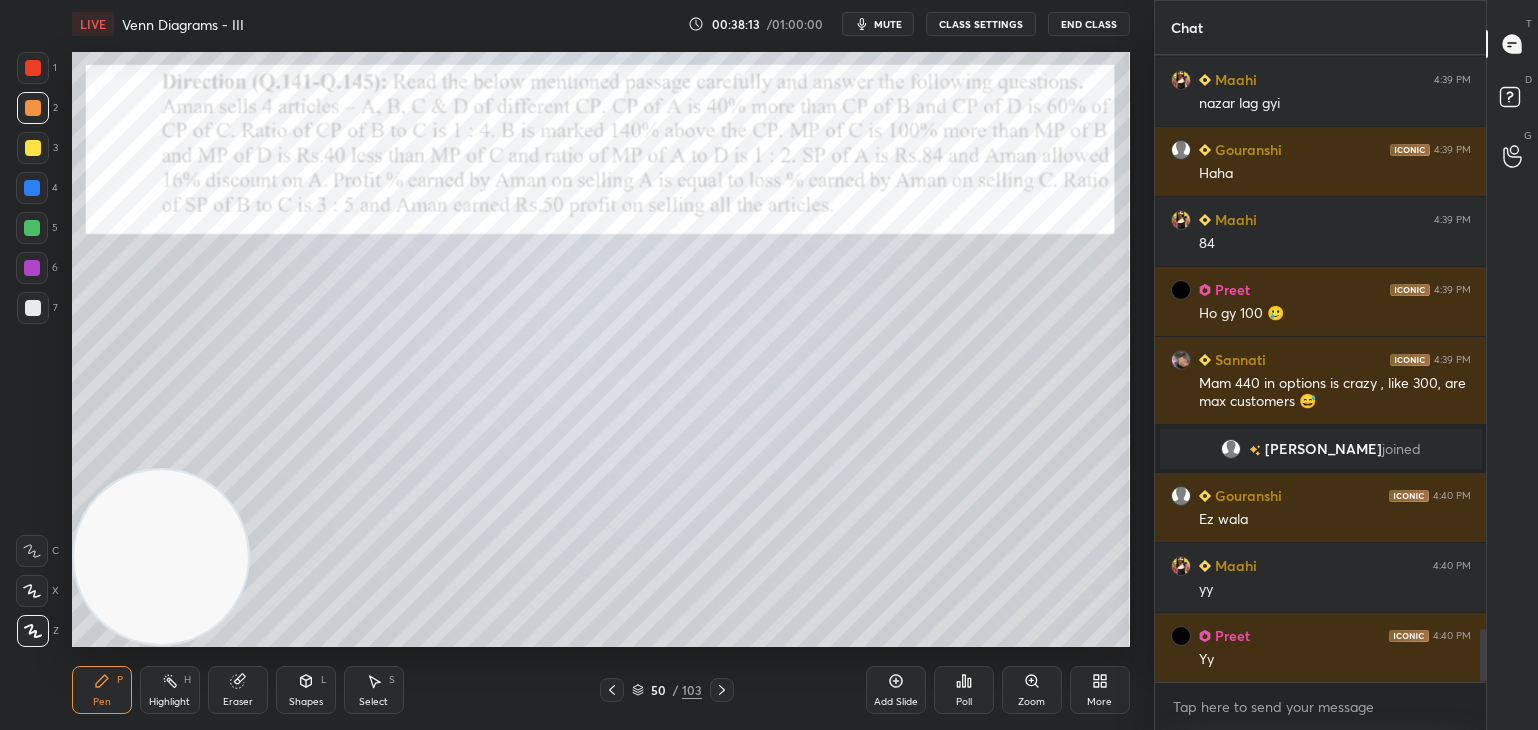 click 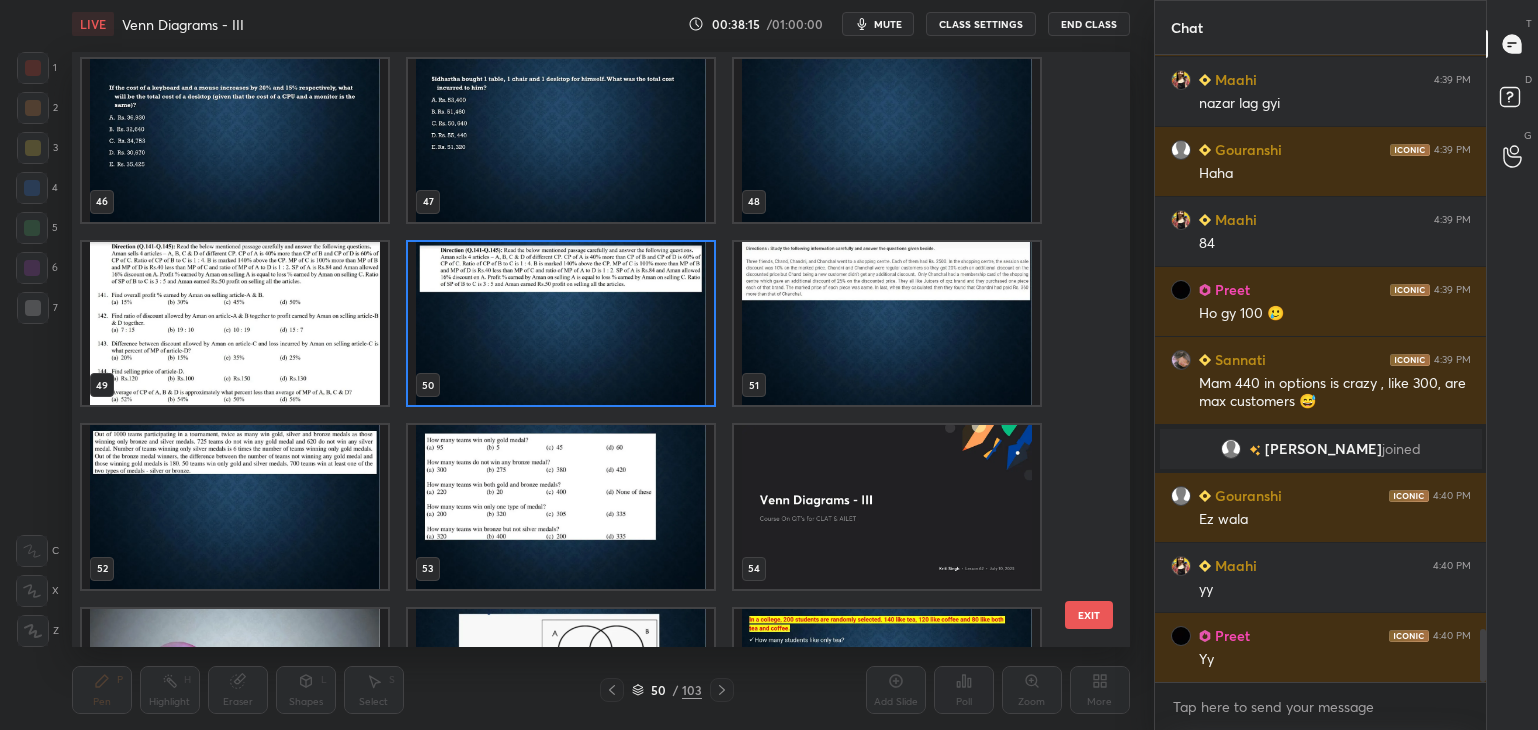 click at bounding box center [235, 506] 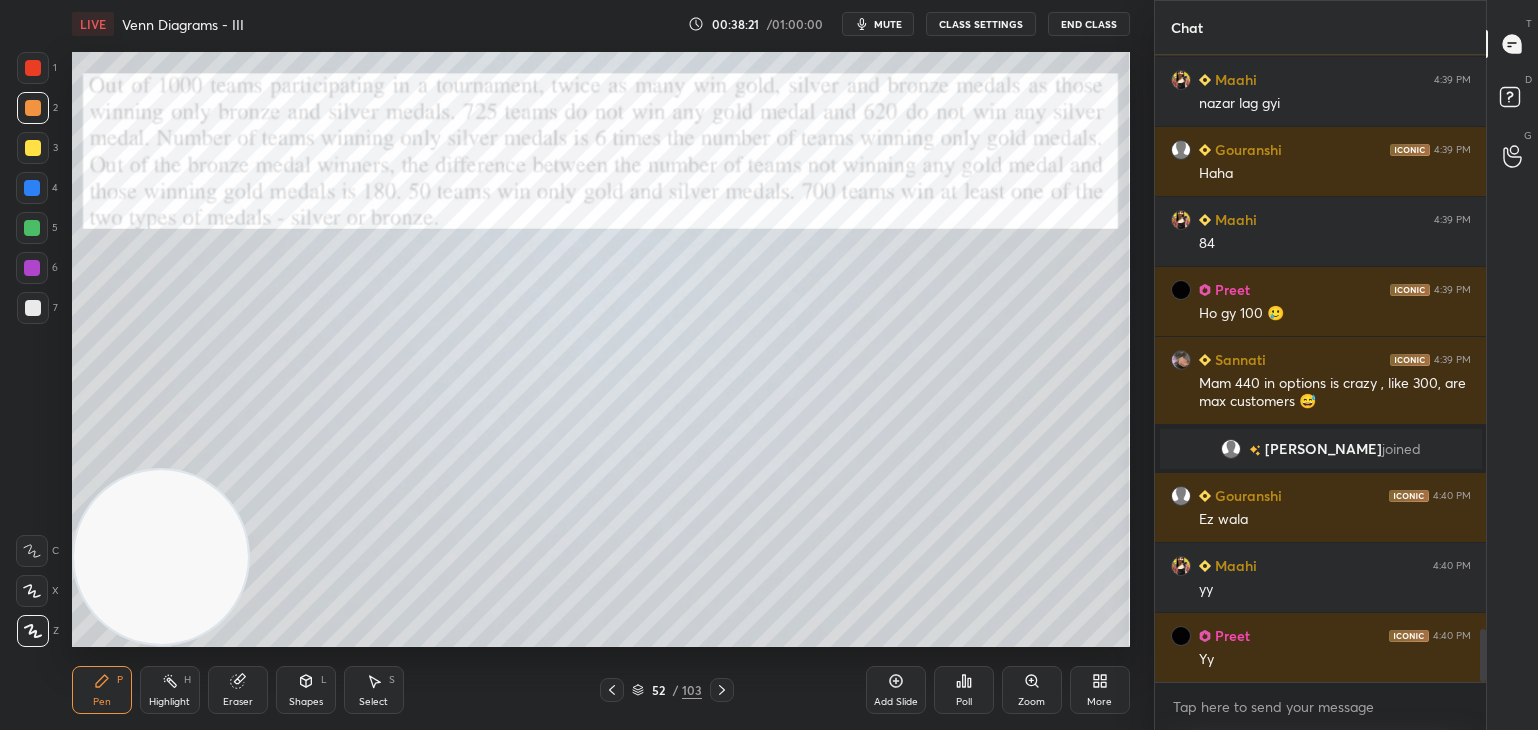 click 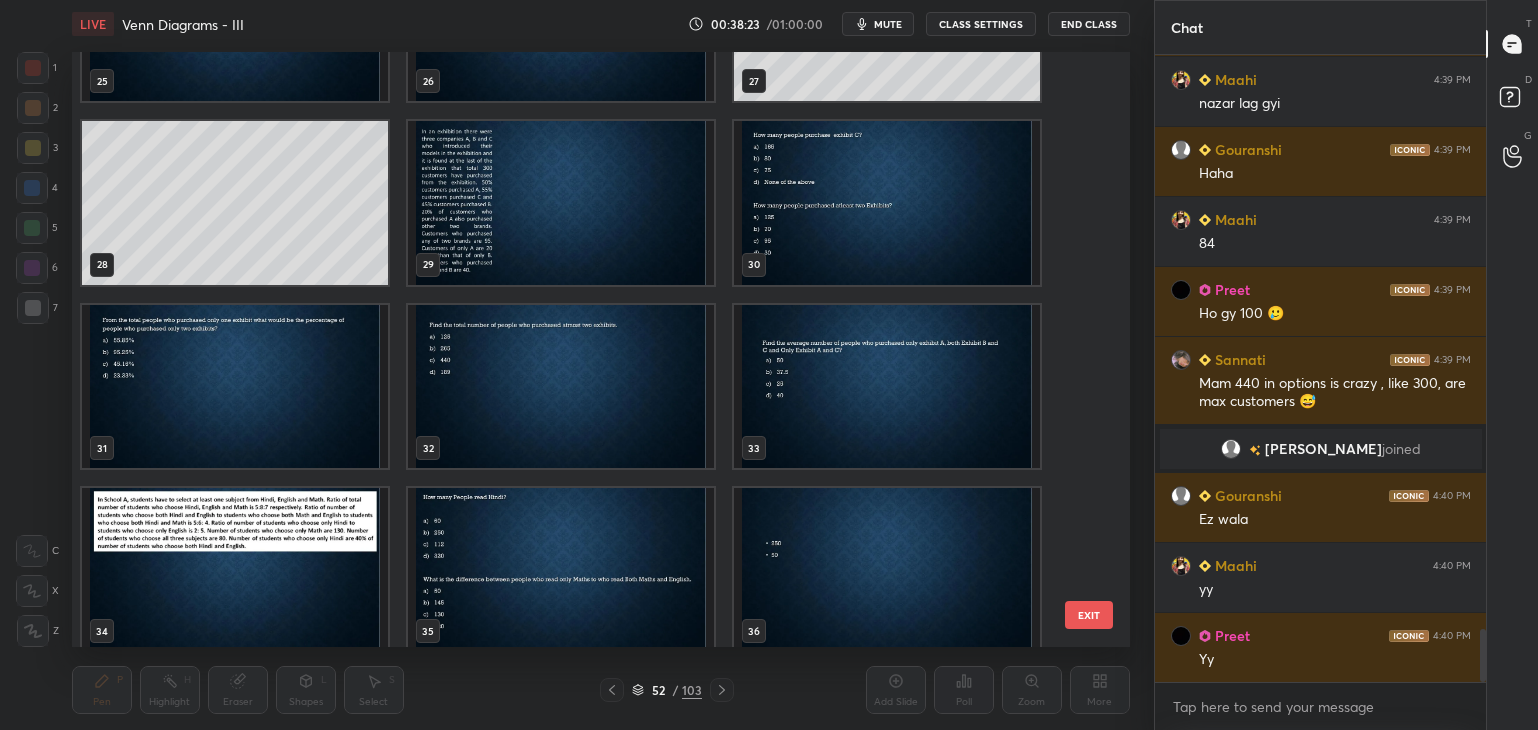 click at bounding box center (235, 569) 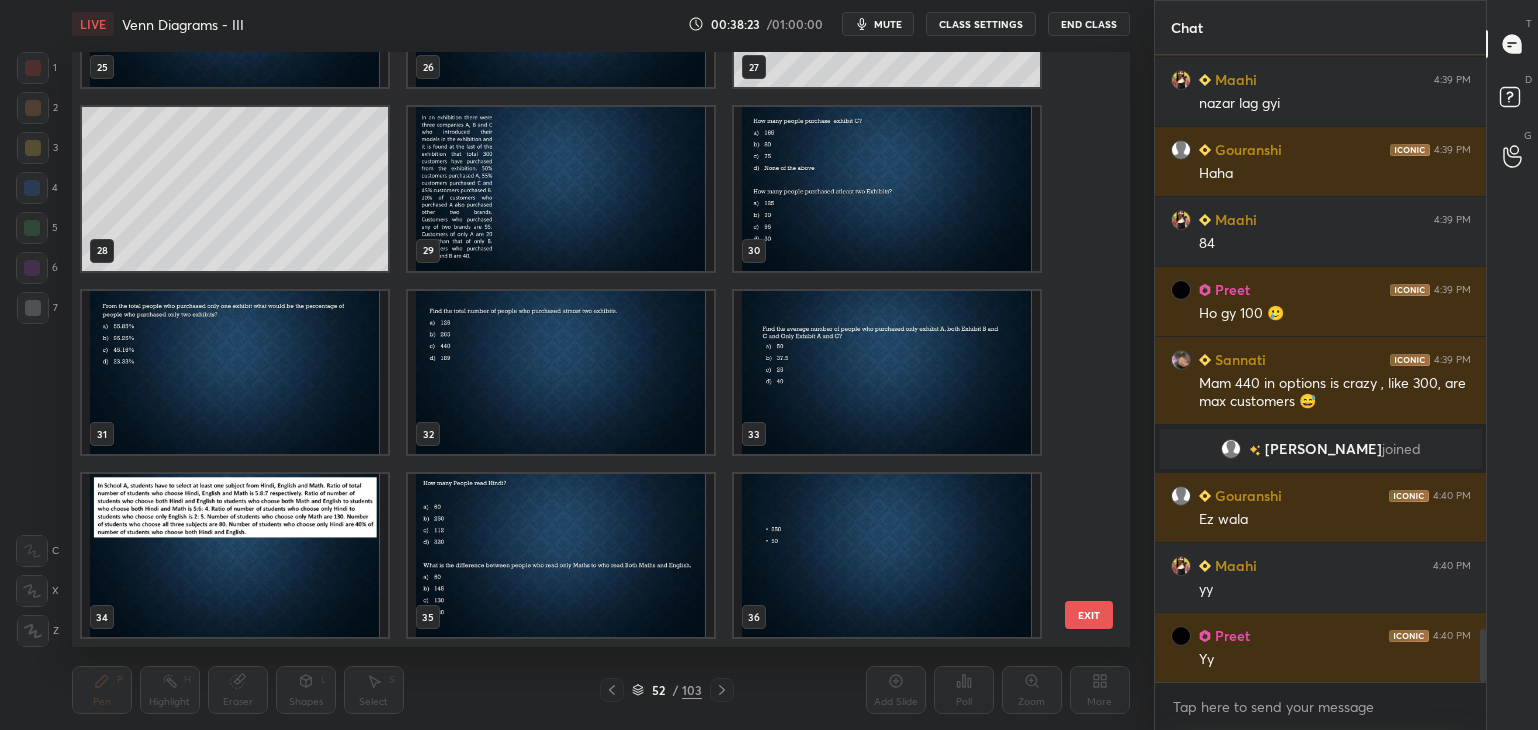 click at bounding box center [235, 555] 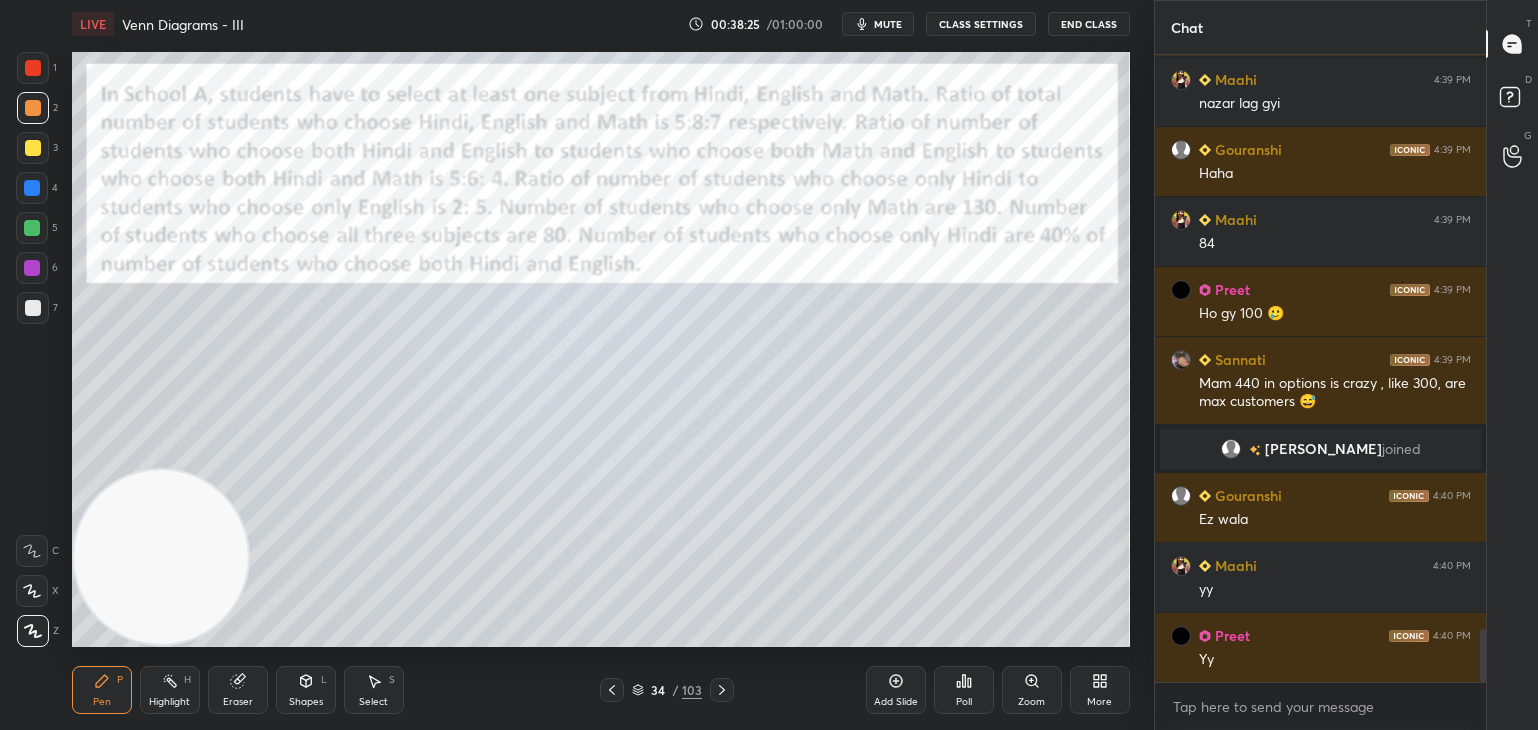 click at bounding box center [33, 68] 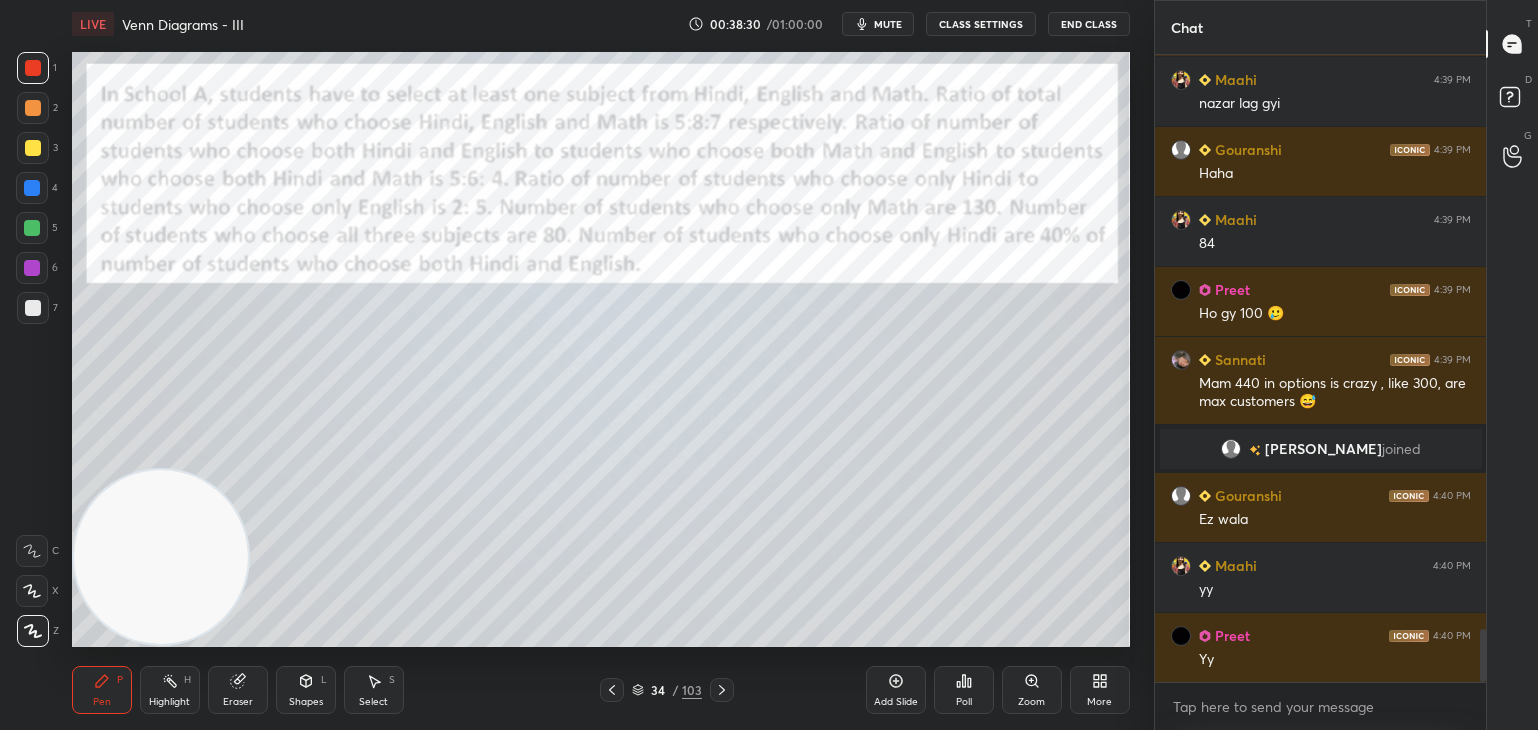 click on "mute" at bounding box center [888, 24] 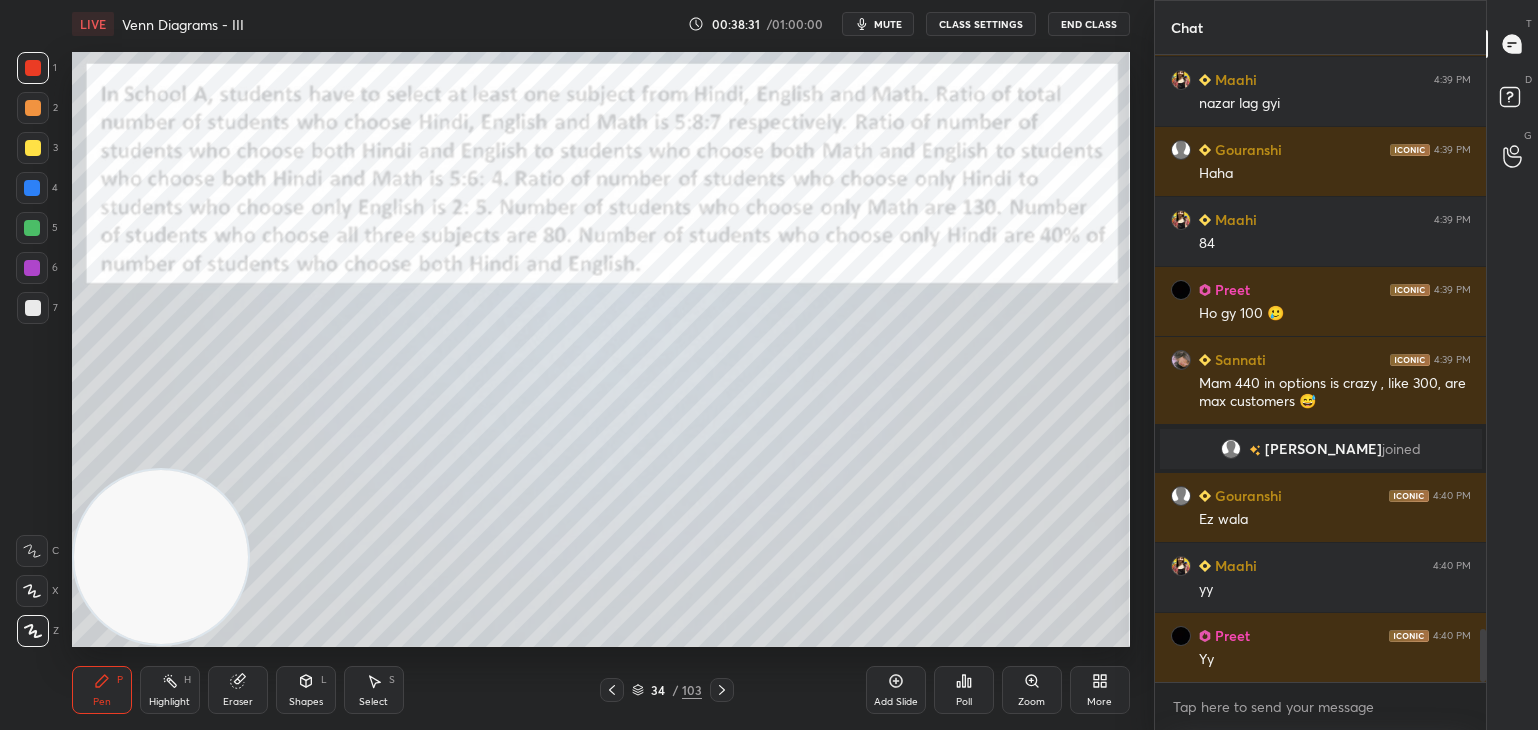 click on "mute" at bounding box center (888, 24) 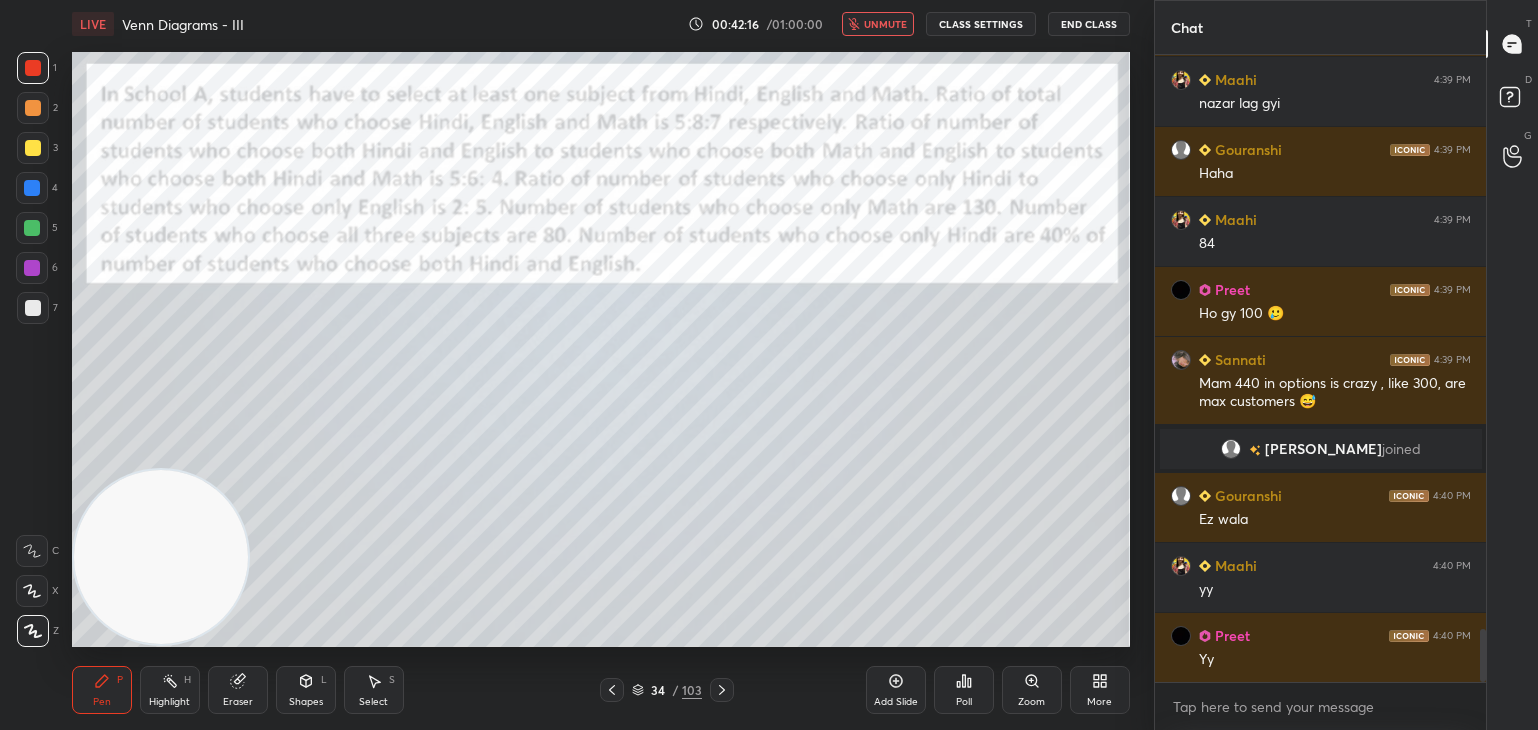 scroll, scrollTop: 6898, scrollLeft: 0, axis: vertical 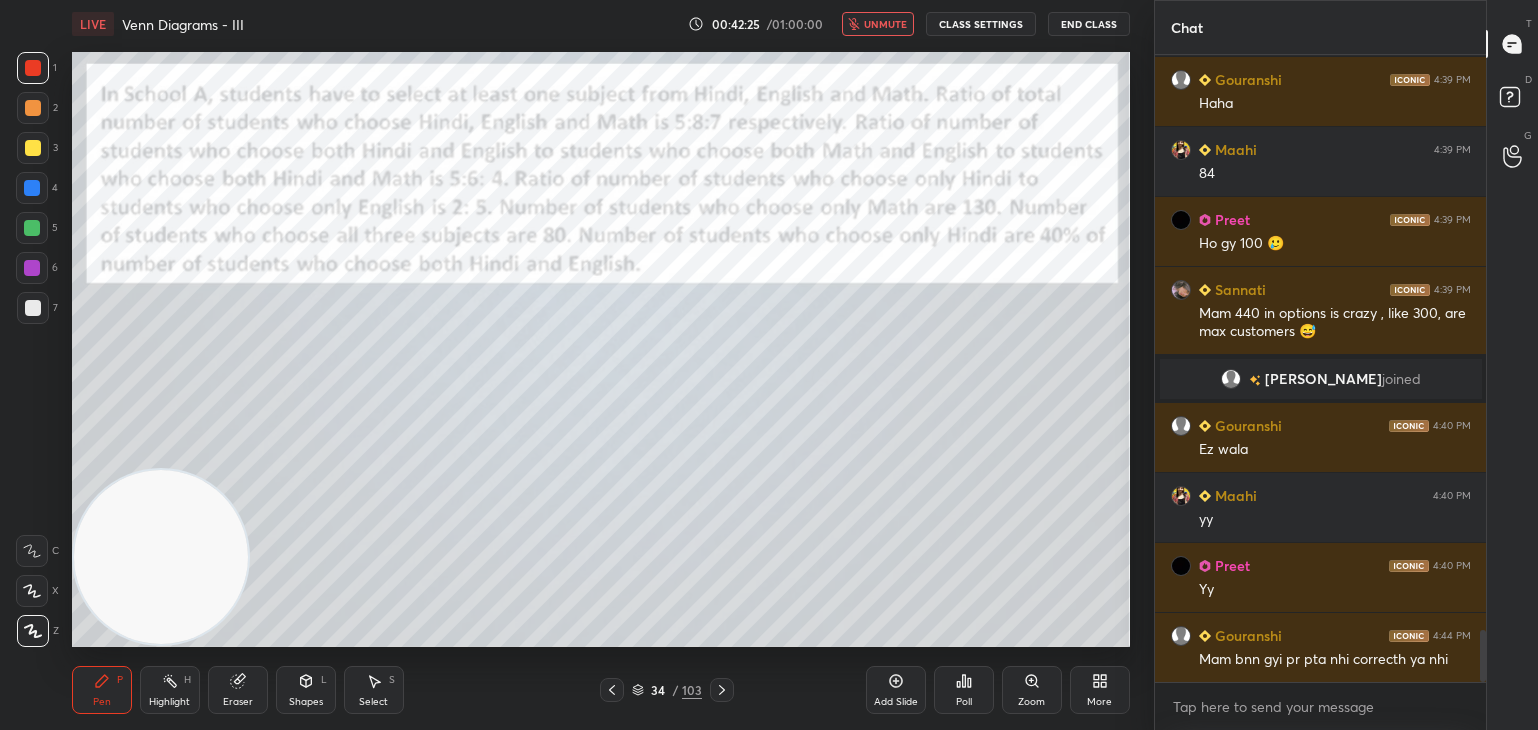 click on "unmute" at bounding box center [885, 24] 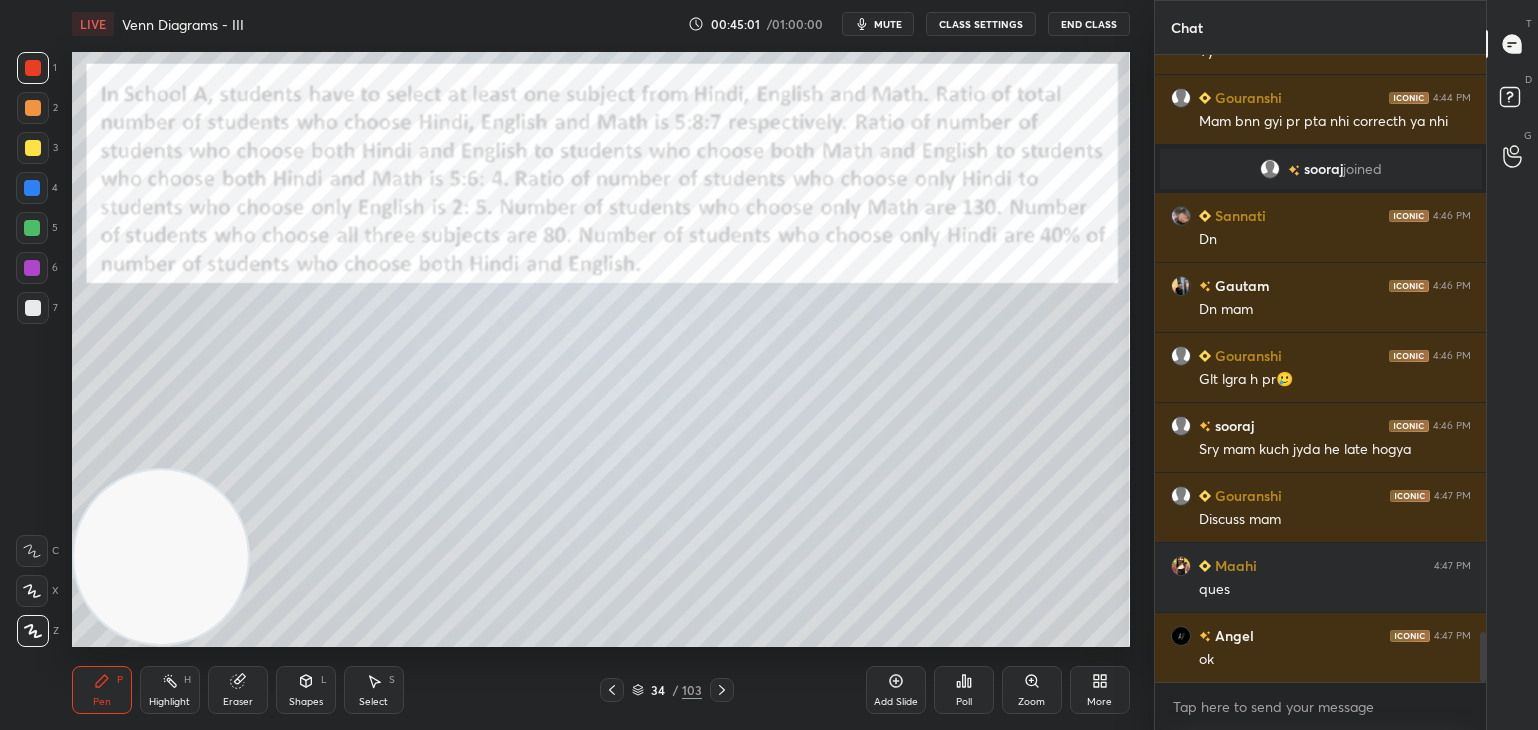scroll, scrollTop: 7386, scrollLeft: 0, axis: vertical 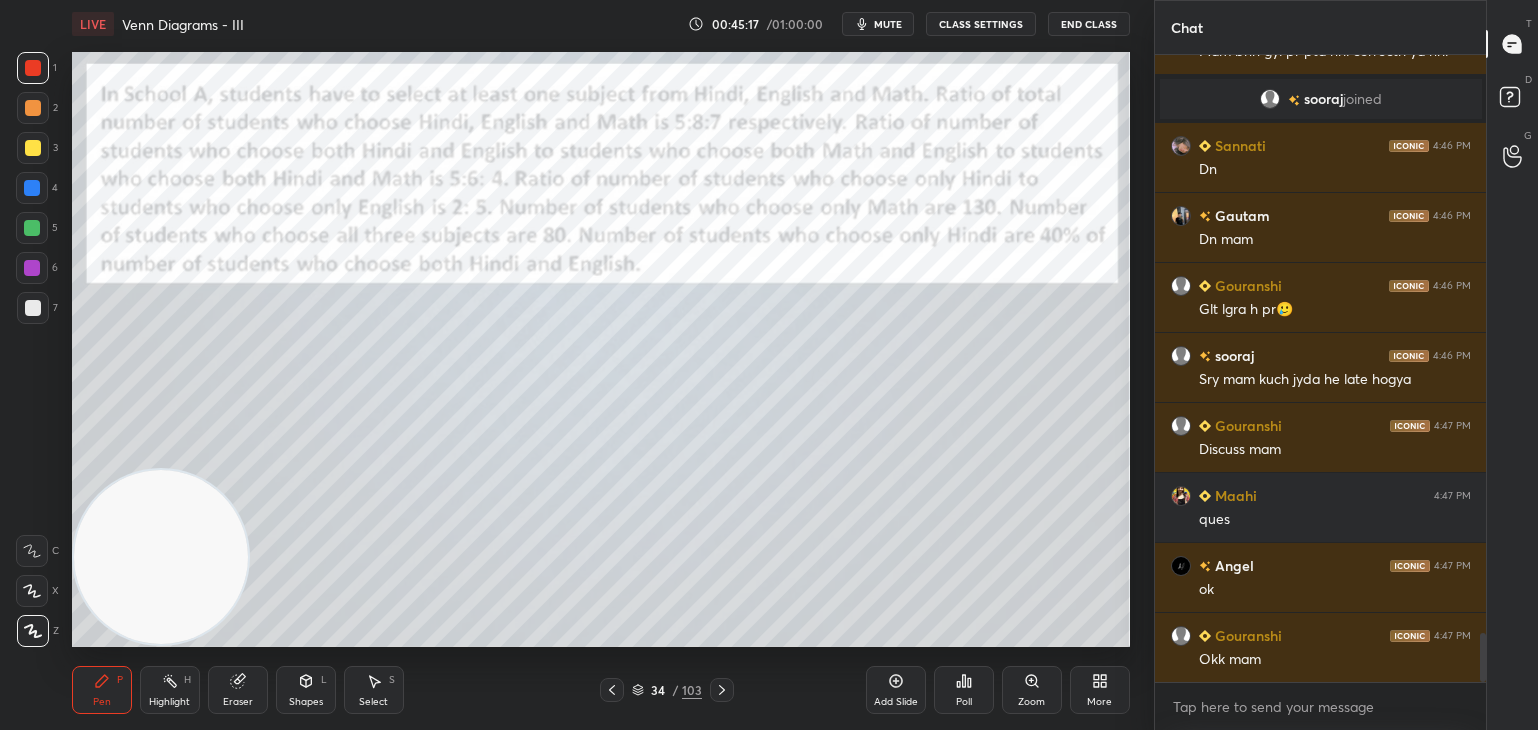 click on "Select S" at bounding box center (374, 690) 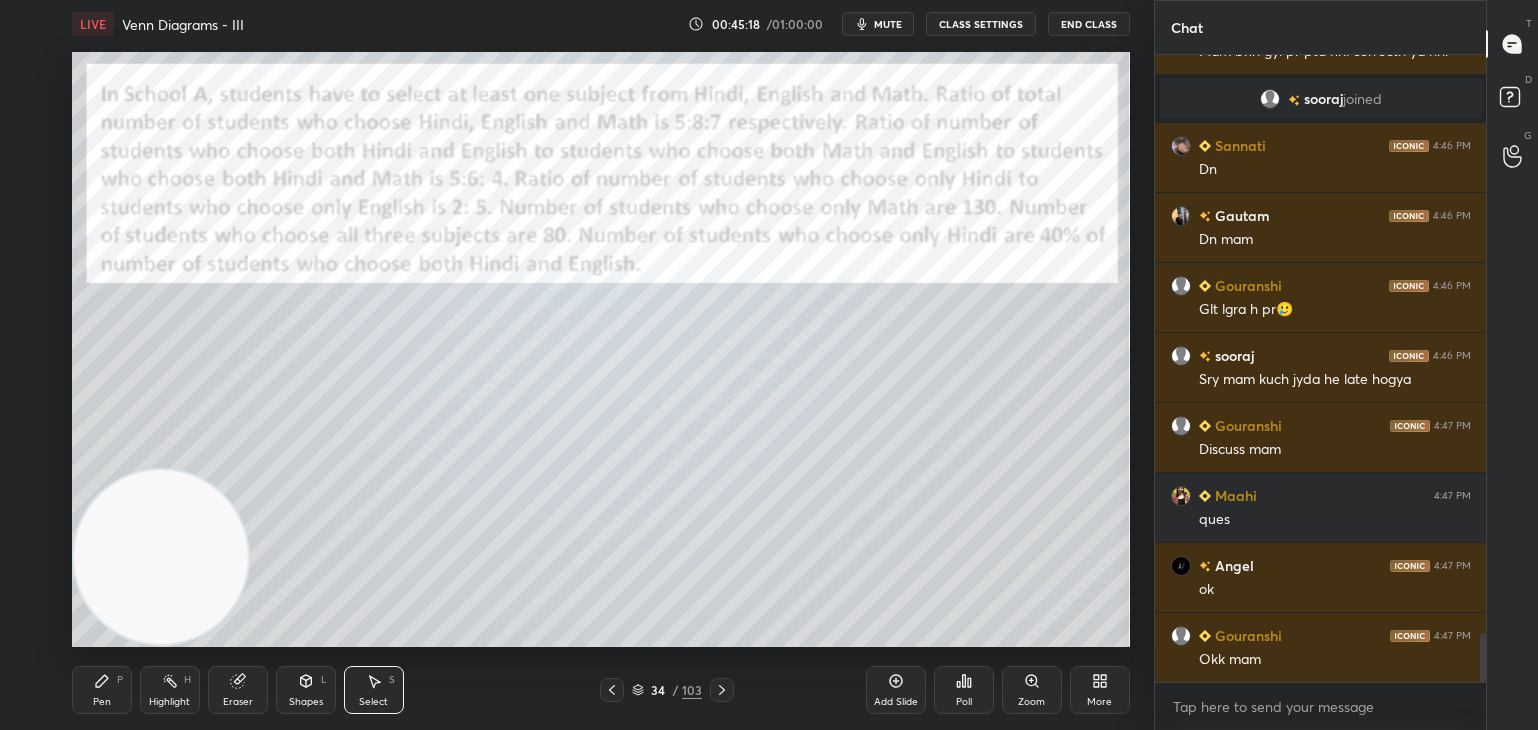 click on "Eraser" 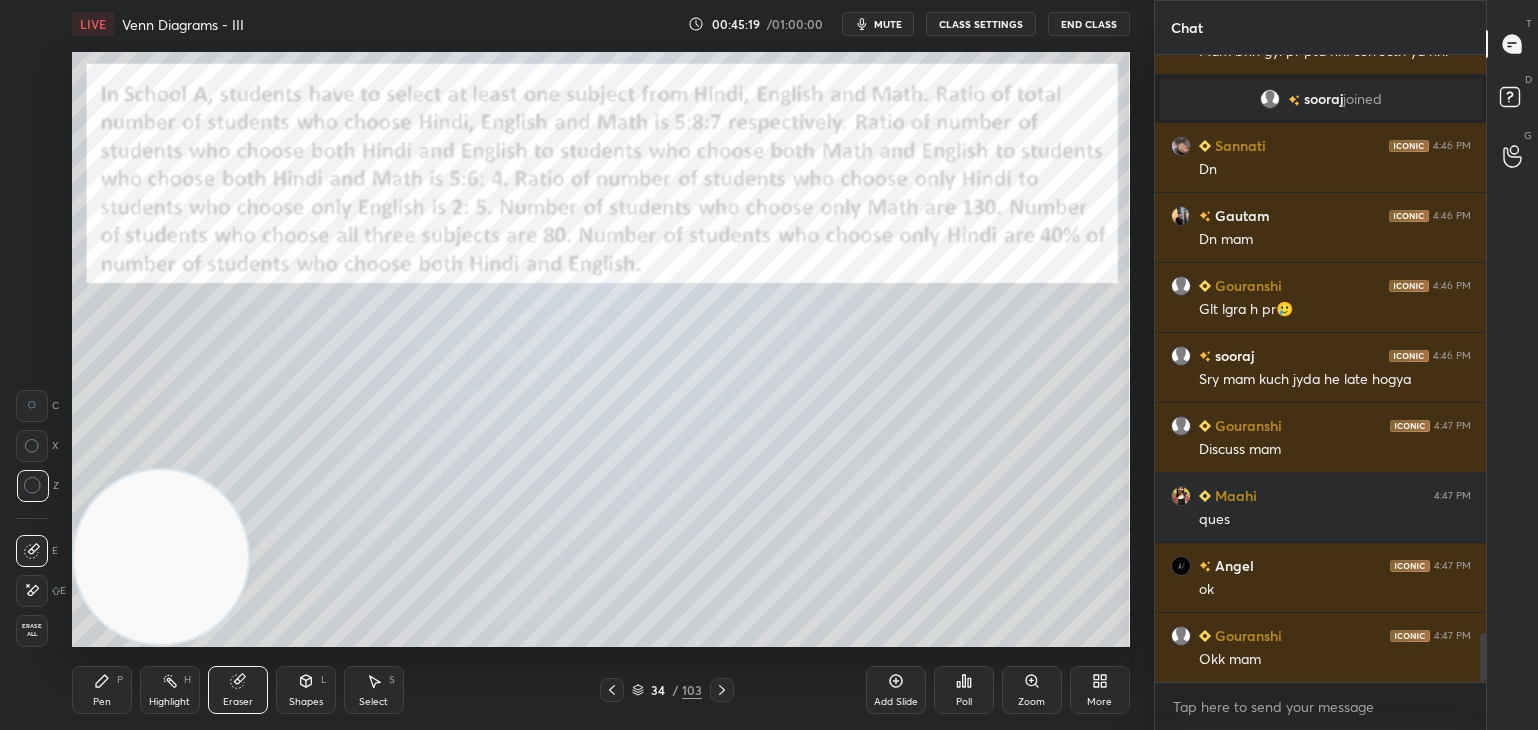 click on "L" 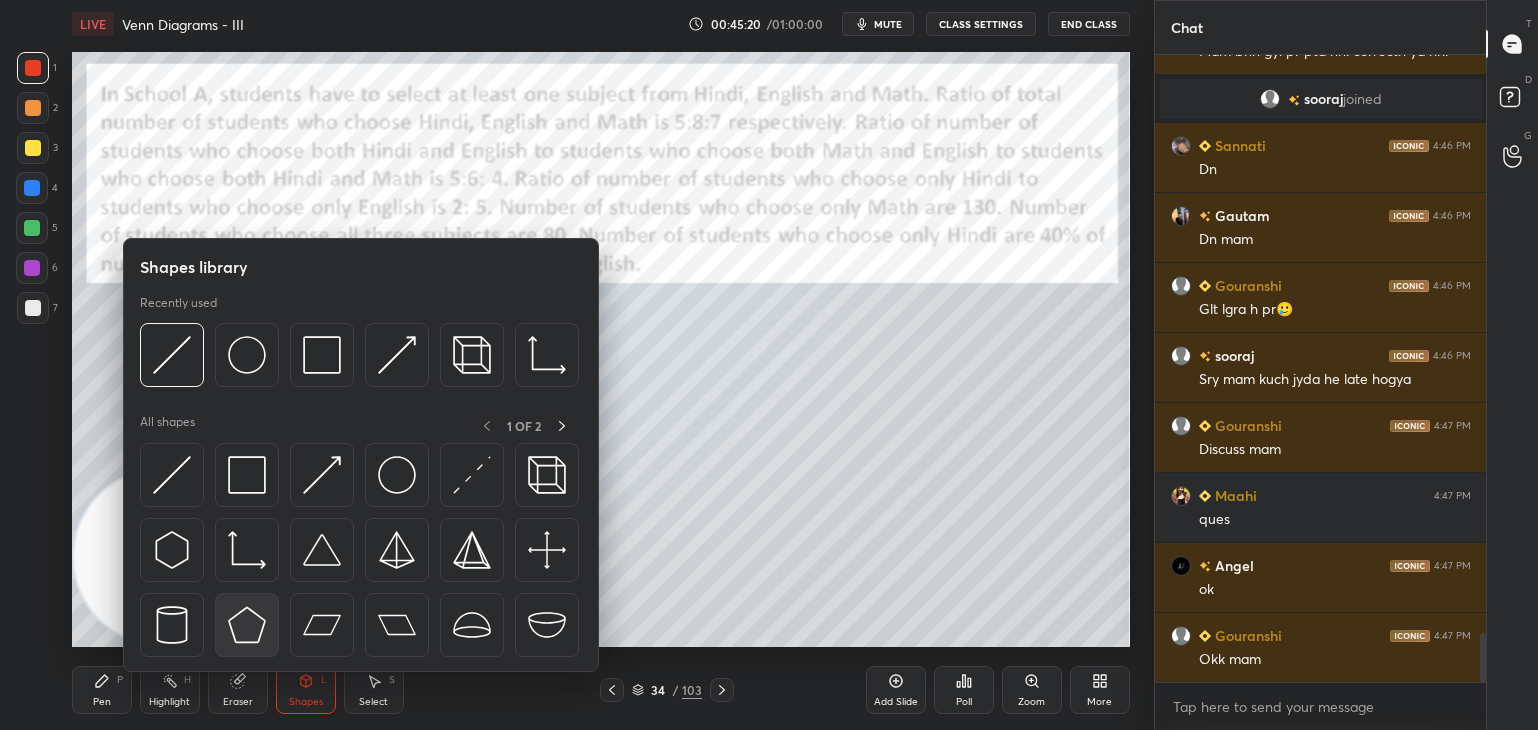 click 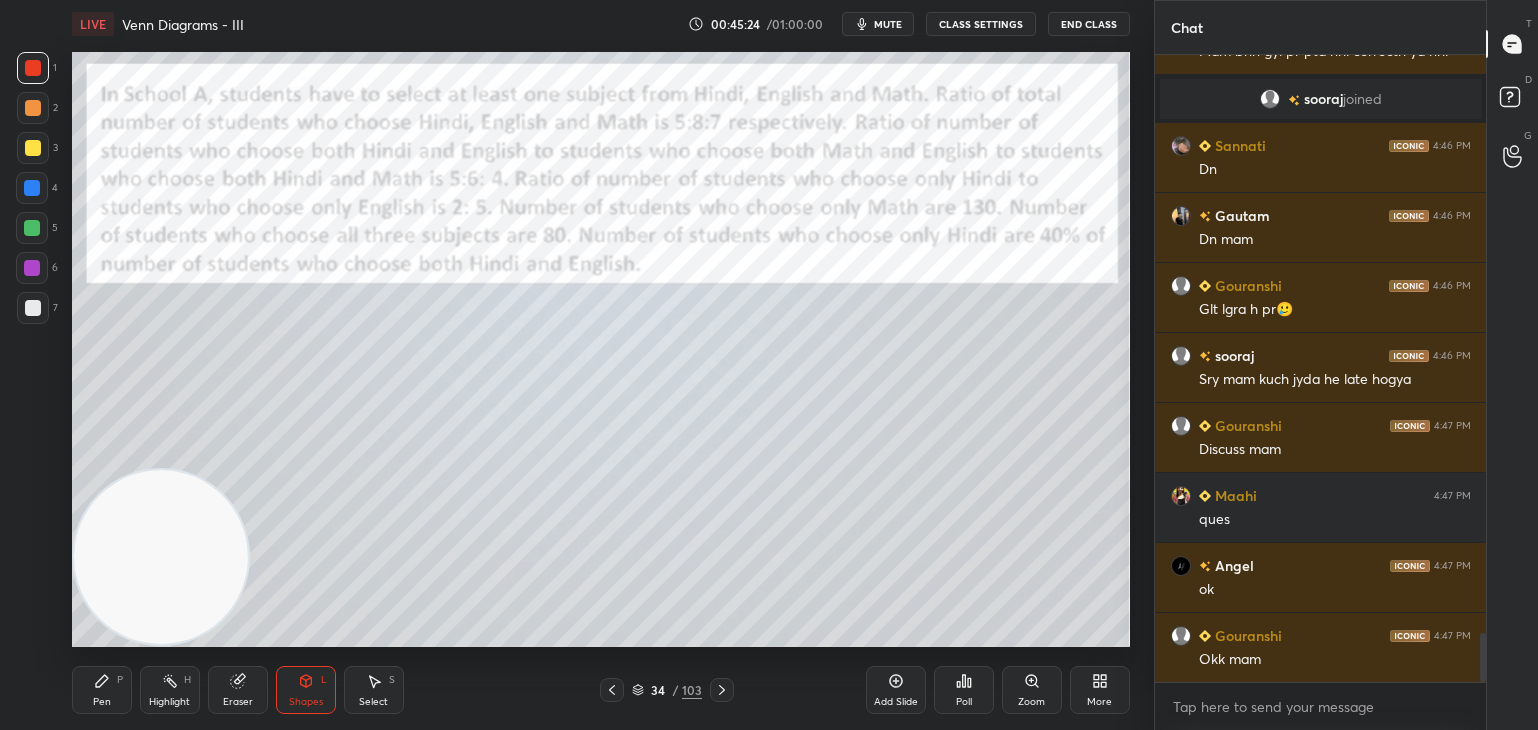 click on "Pen" 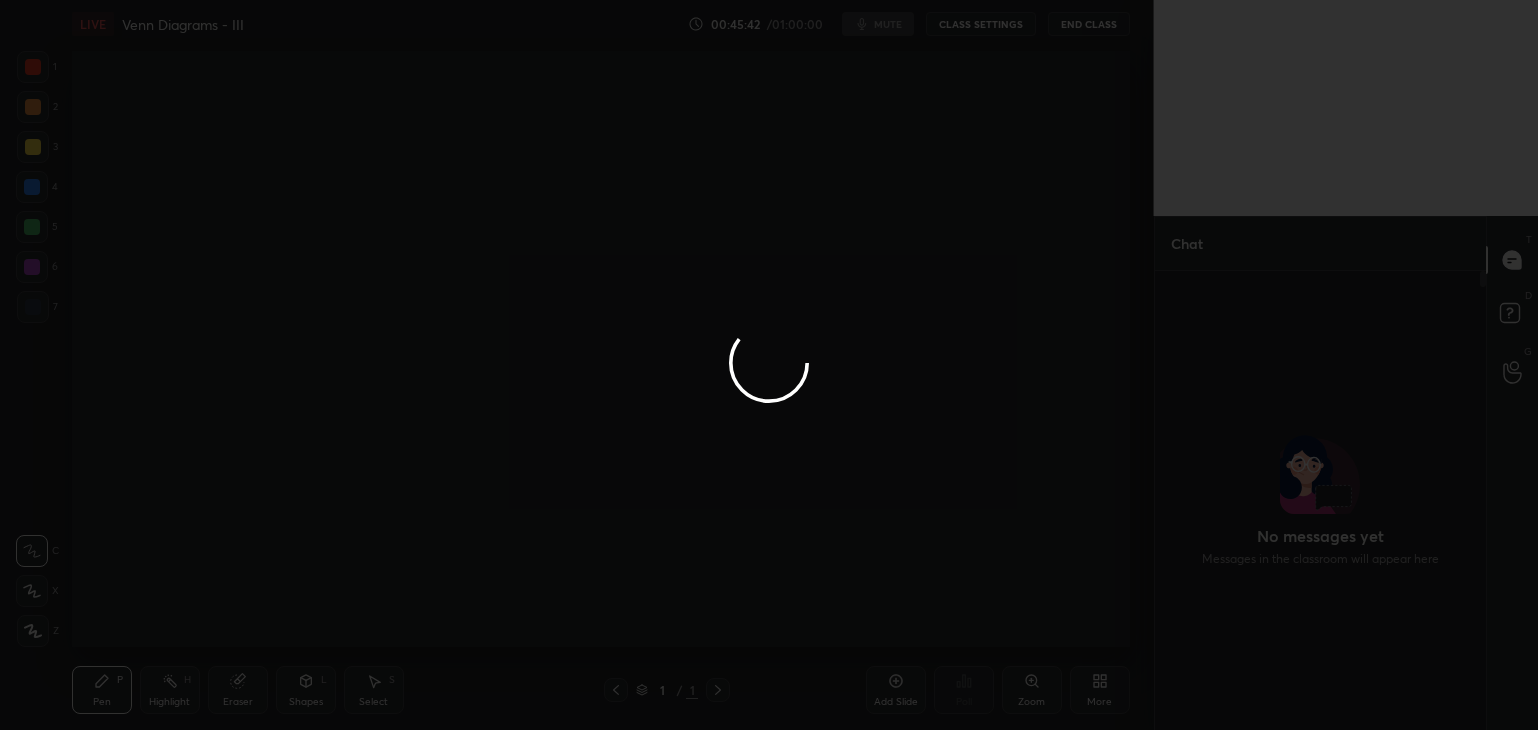 scroll, scrollTop: 0, scrollLeft: 0, axis: both 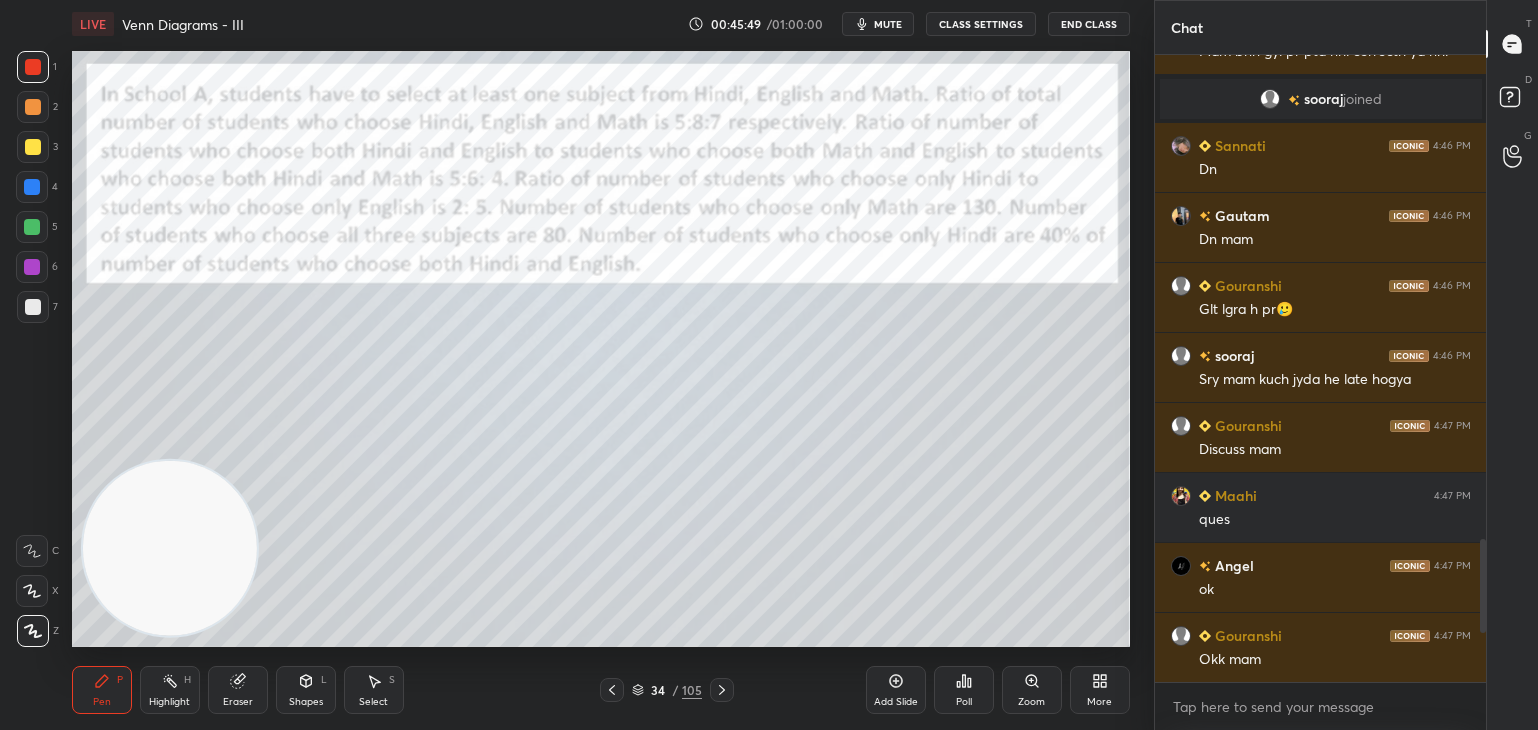 click on "Shapes L" at bounding box center [306, 690] 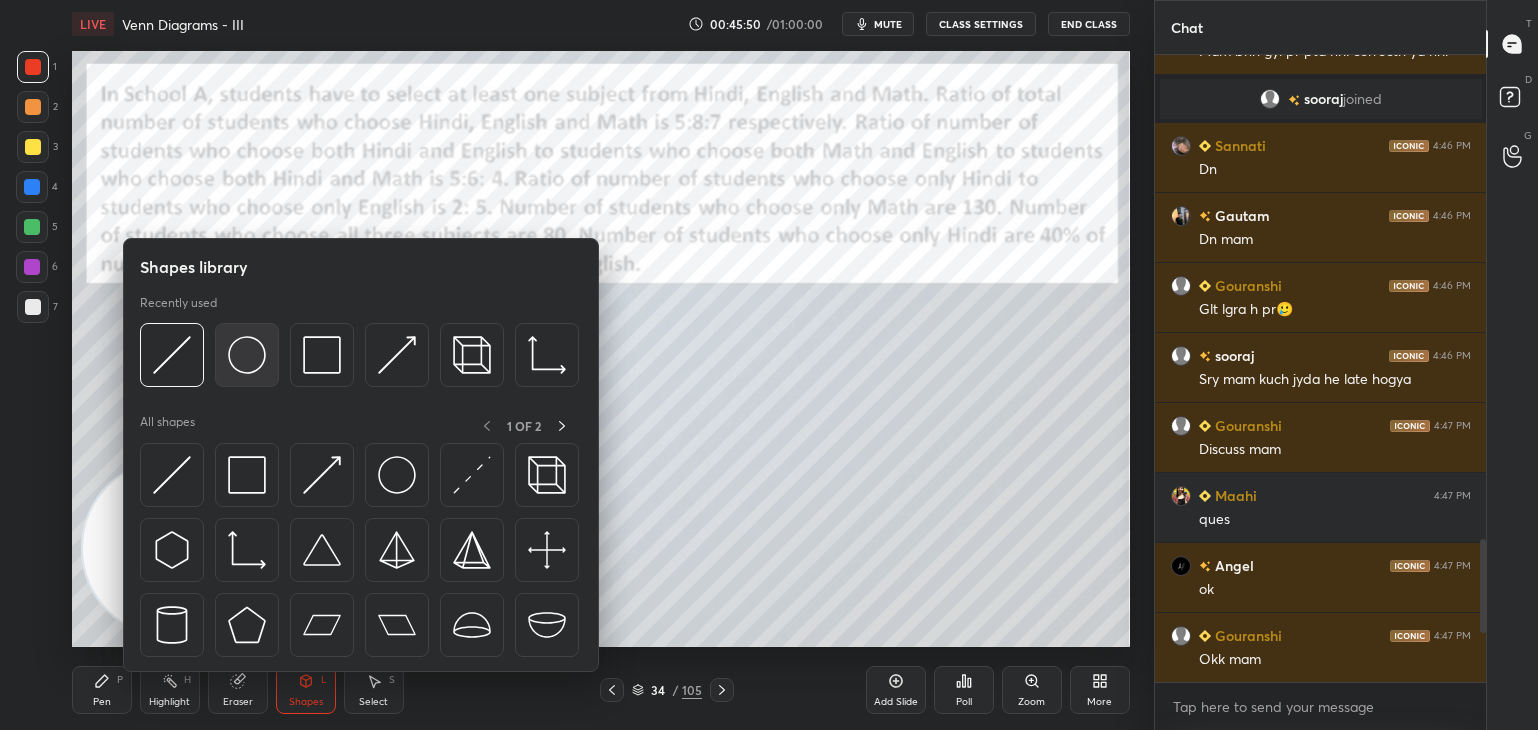 click at bounding box center [247, 355] 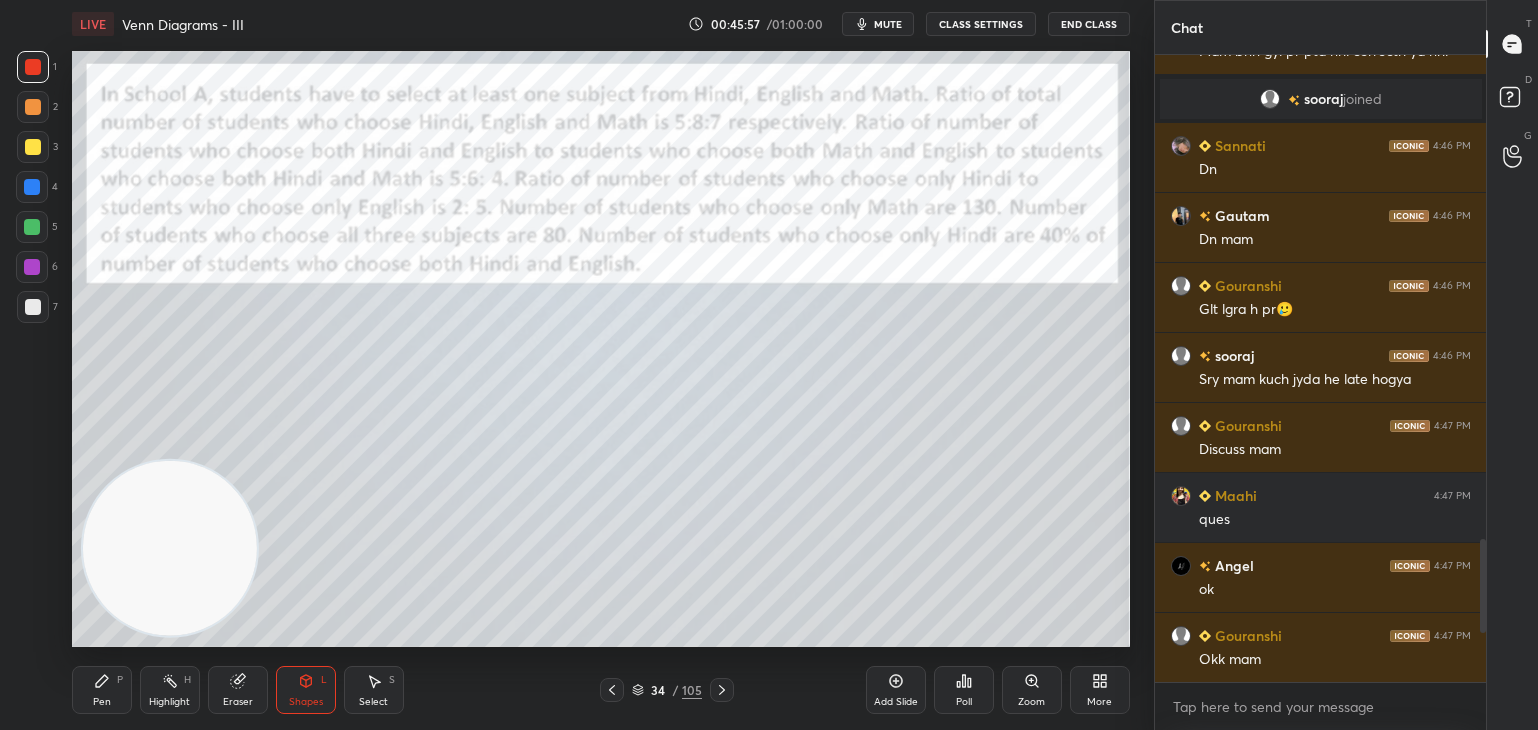 click on "Pen P" at bounding box center [102, 690] 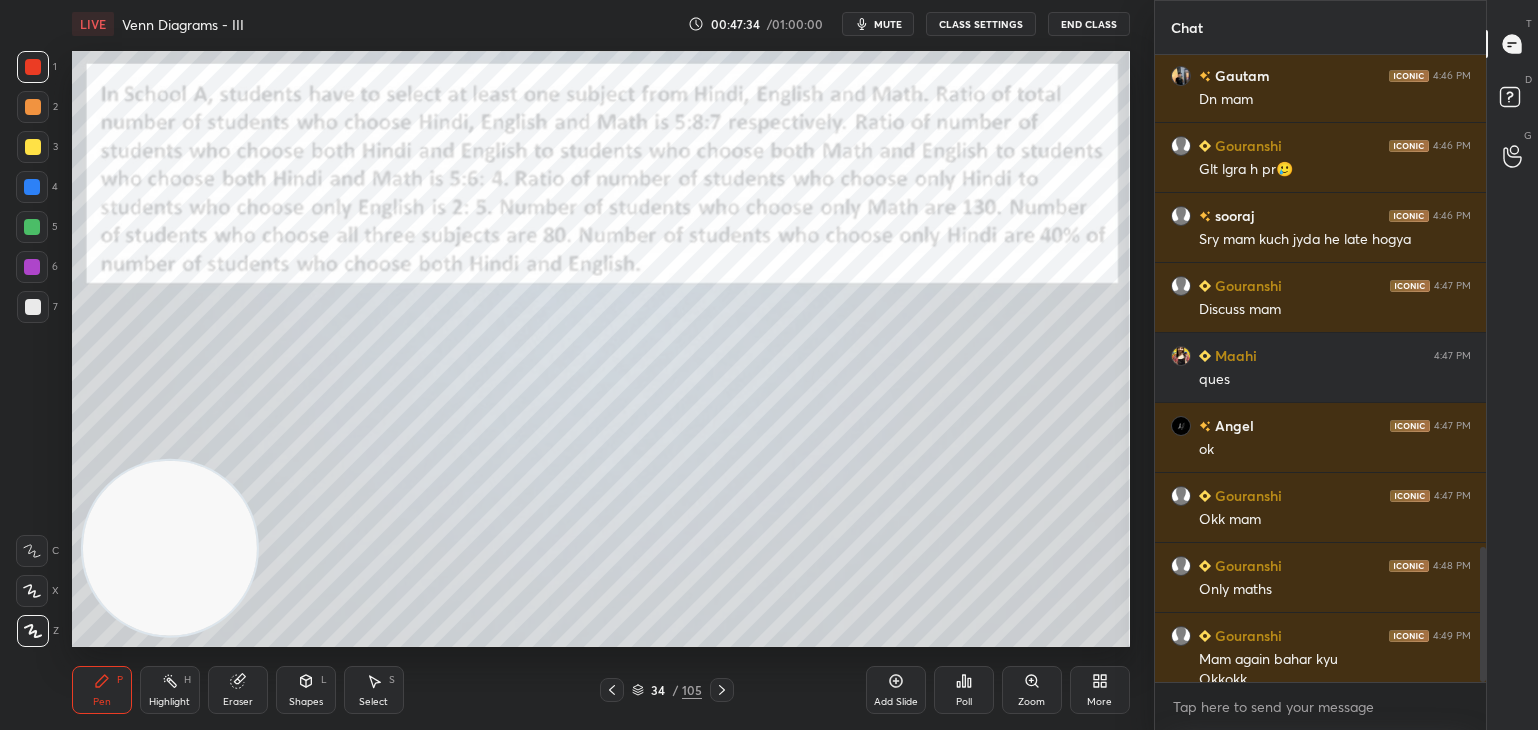 scroll, scrollTop: 2286, scrollLeft: 0, axis: vertical 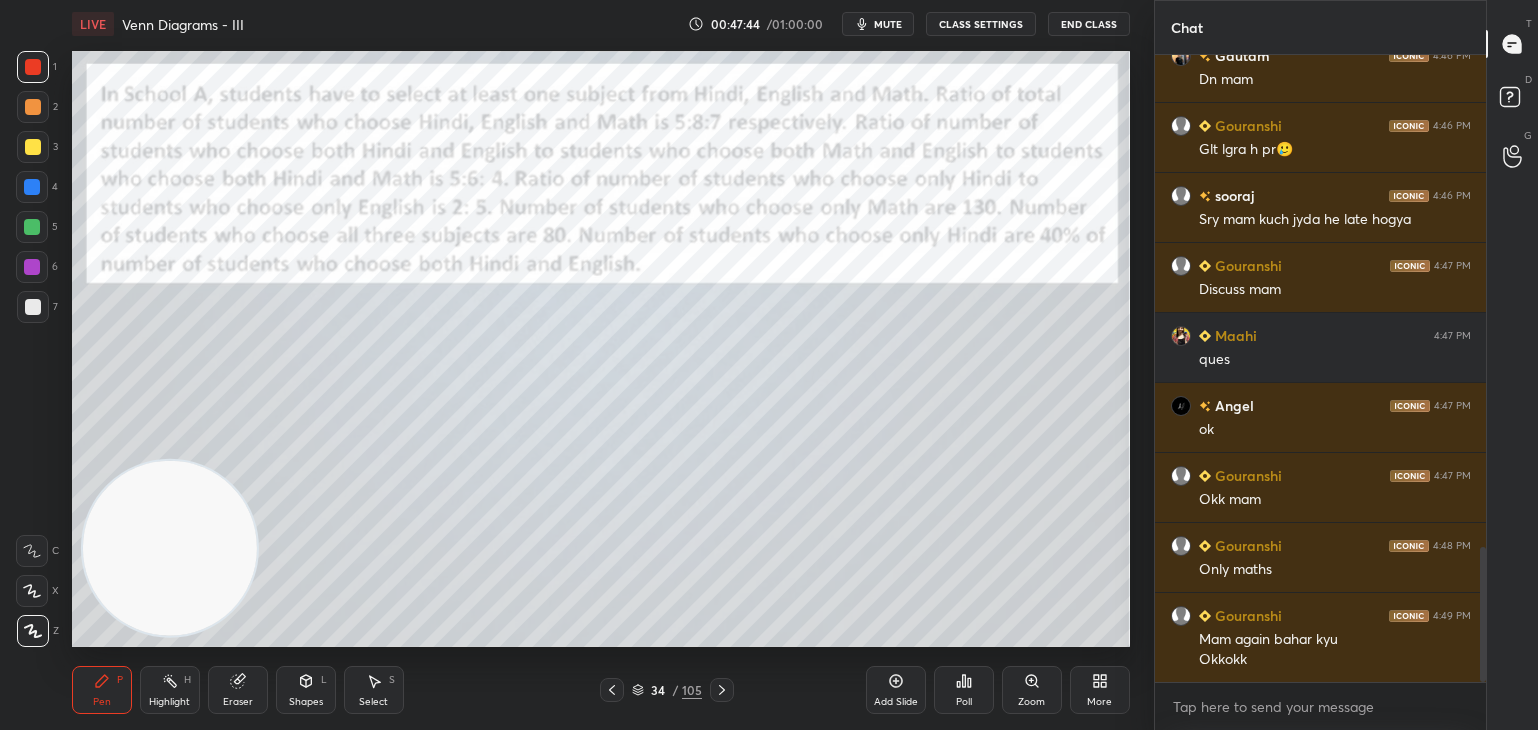 click on "Eraser" at bounding box center (238, 690) 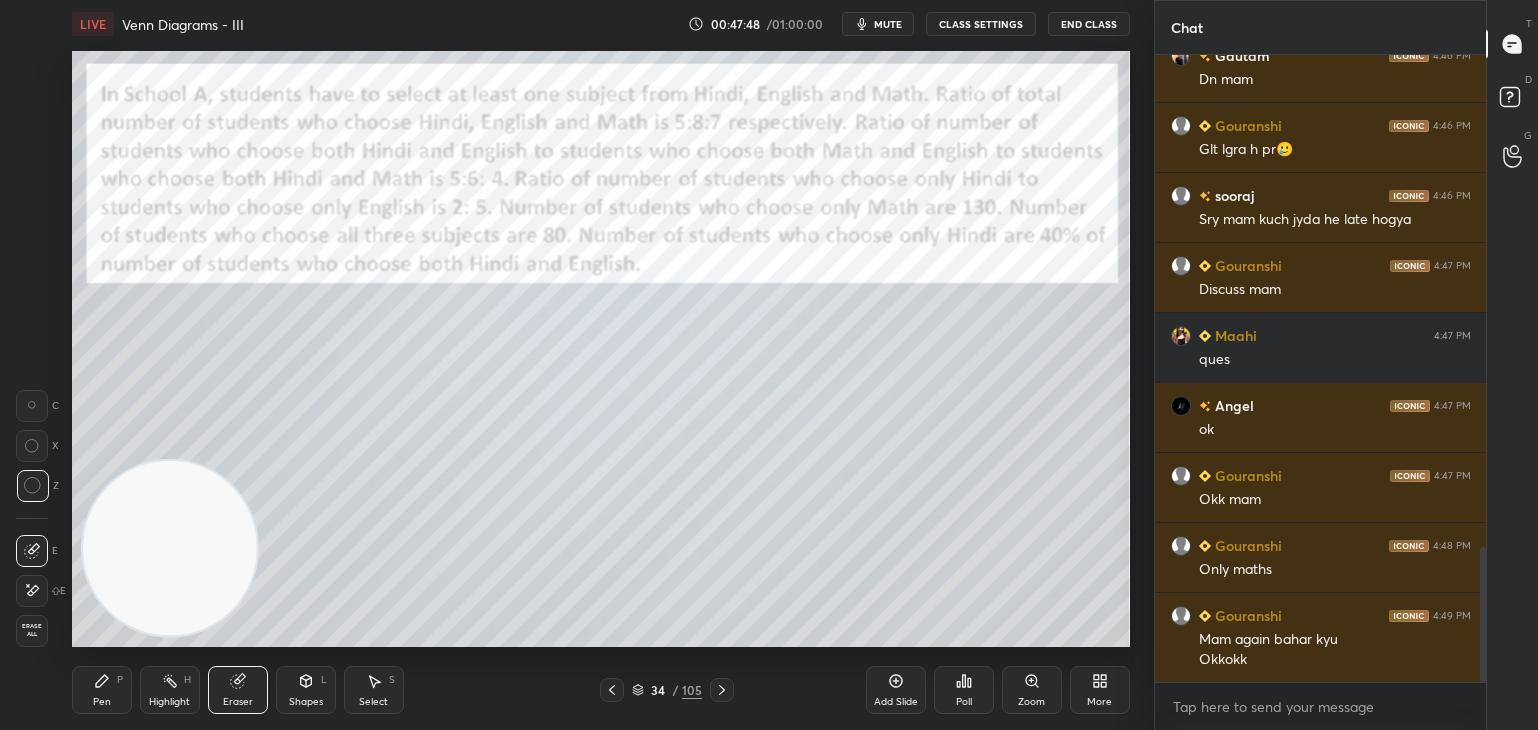 click on "Pen P" at bounding box center (102, 690) 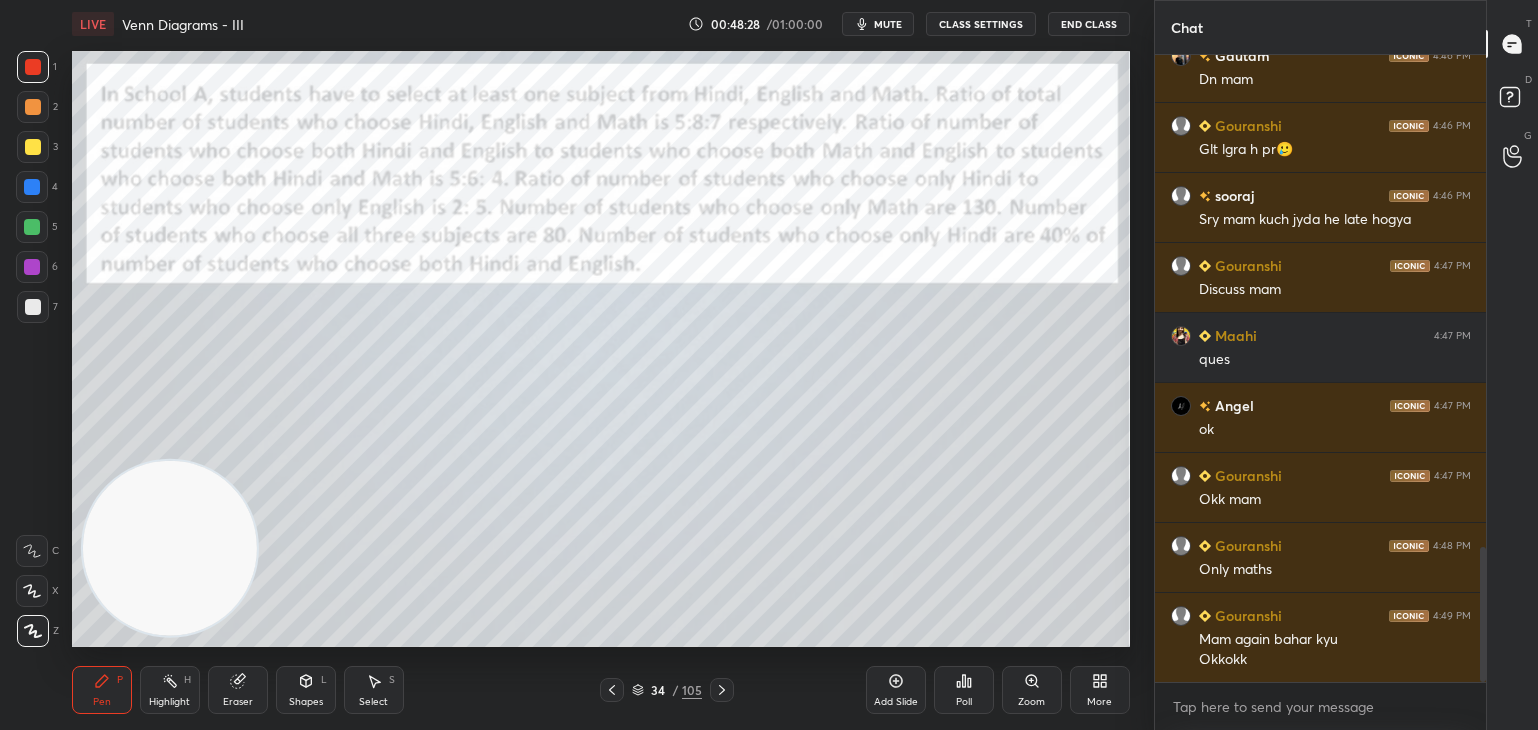 scroll, scrollTop: 2356, scrollLeft: 0, axis: vertical 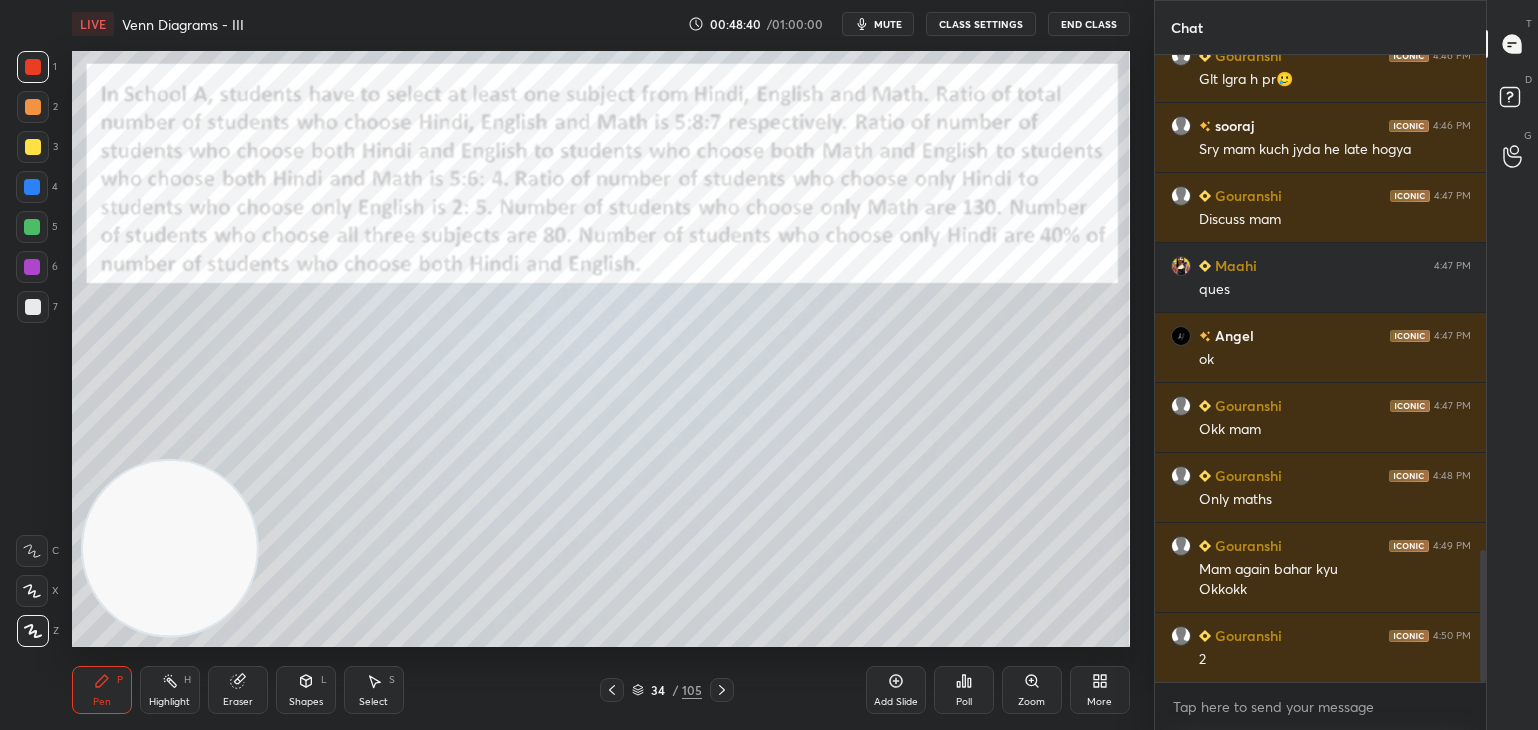 click at bounding box center (33, 307) 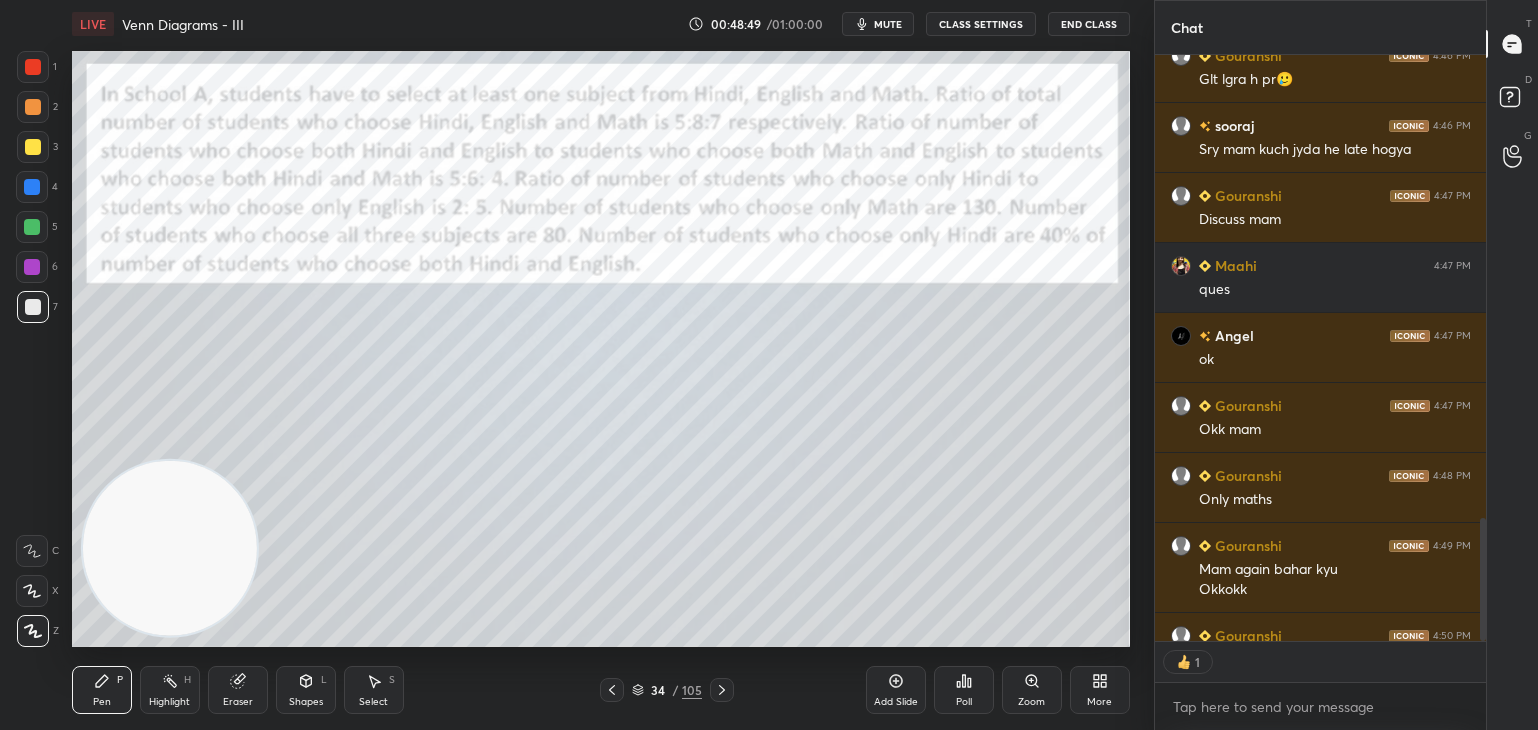scroll, scrollTop: 581, scrollLeft: 326, axis: both 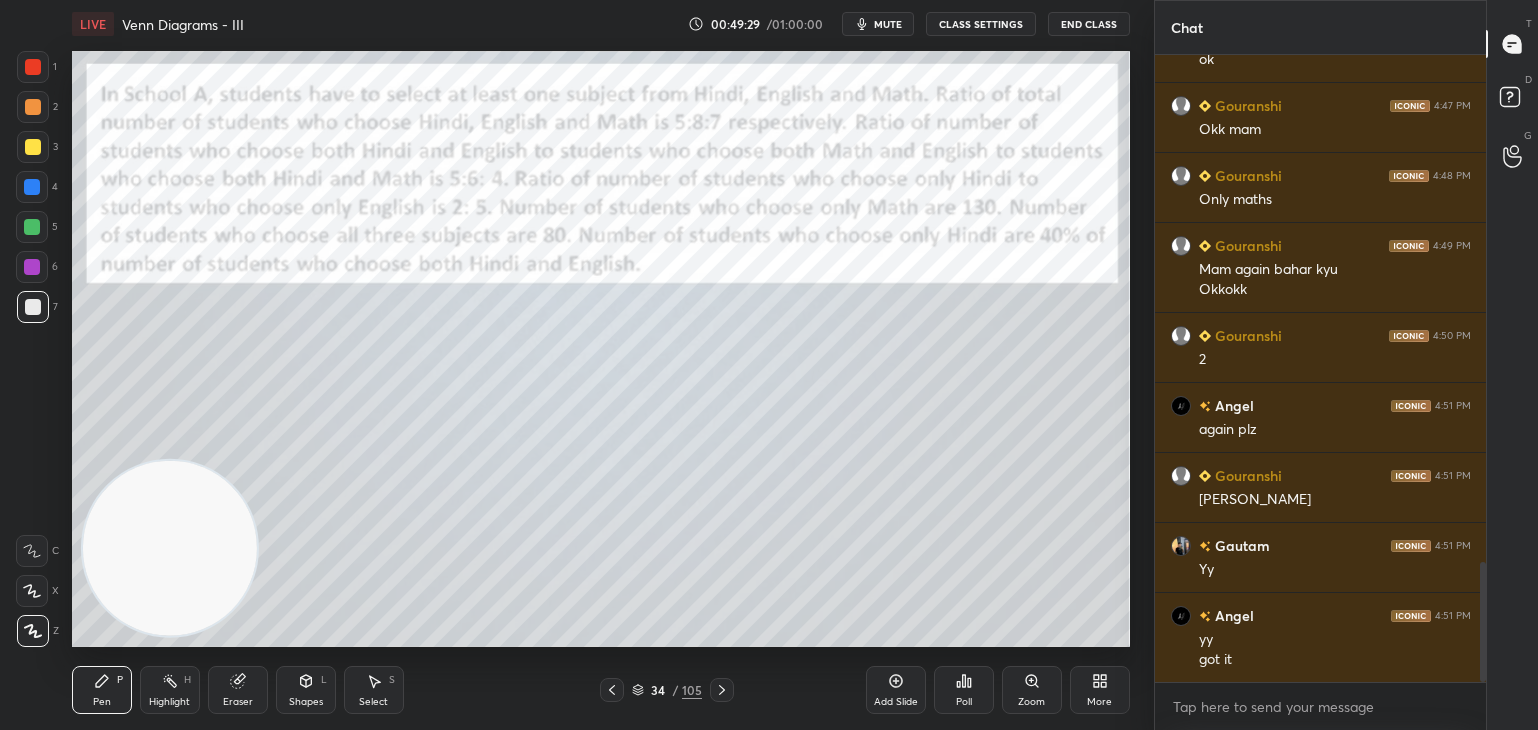 click on "Eraser" at bounding box center (238, 690) 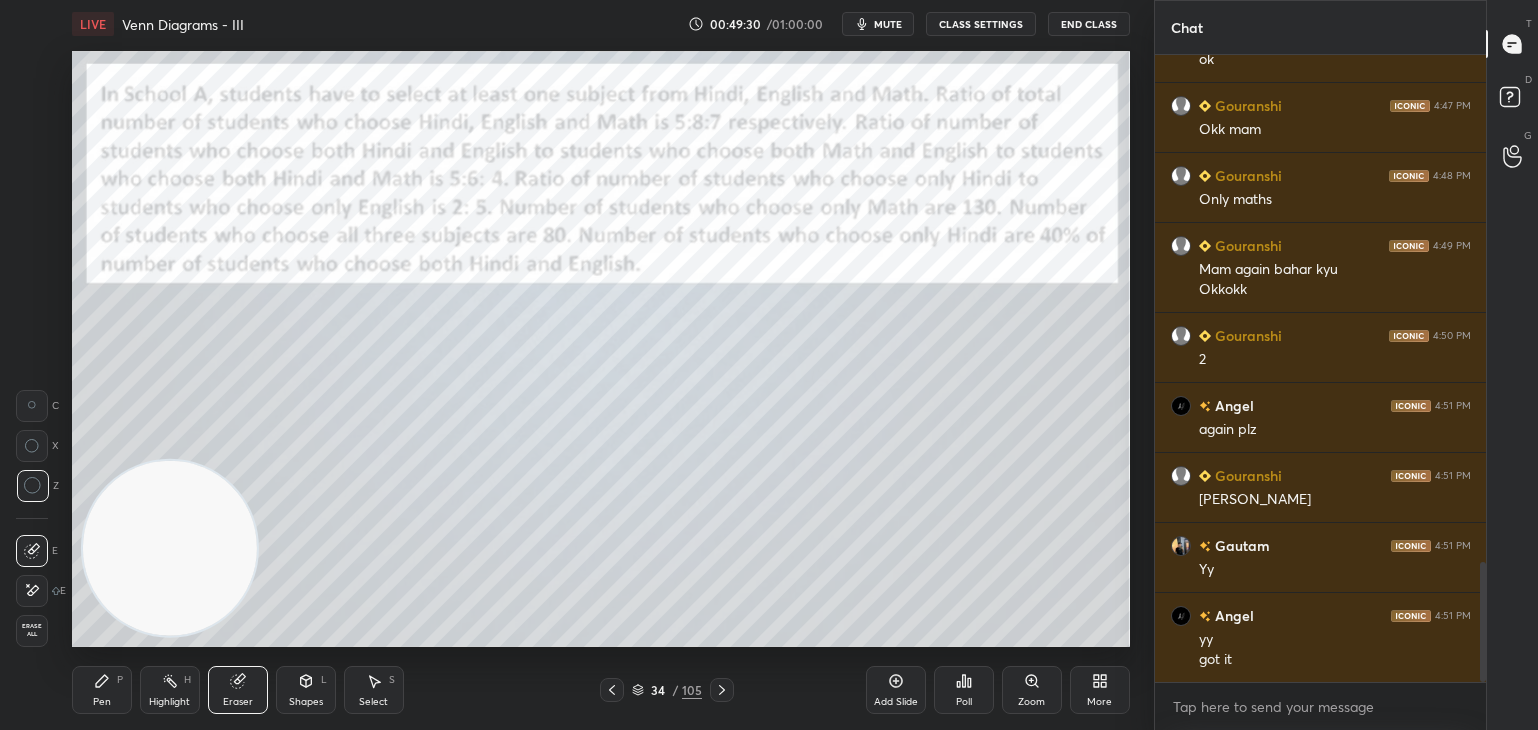 scroll, scrollTop: 2726, scrollLeft: 0, axis: vertical 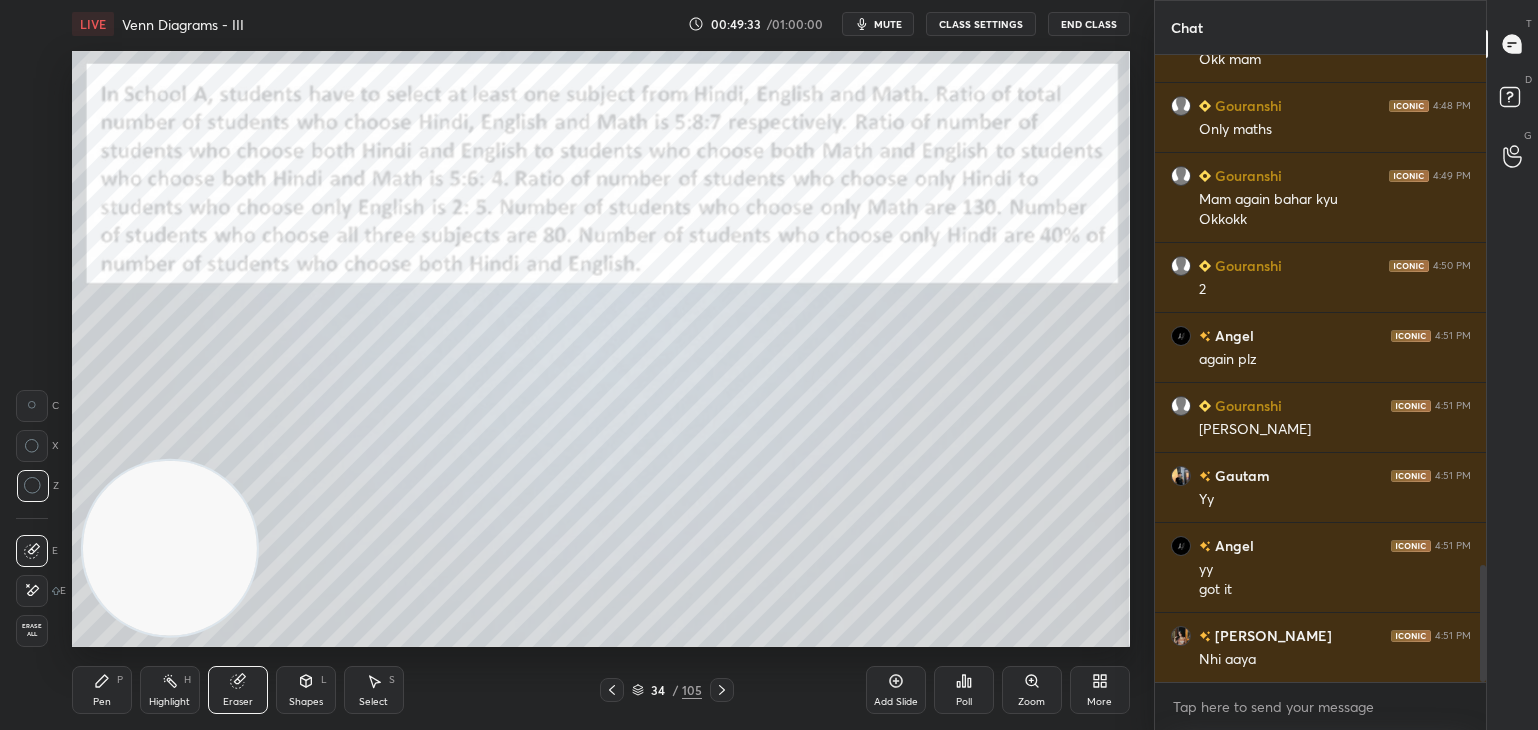 click on "Pen P" at bounding box center (102, 690) 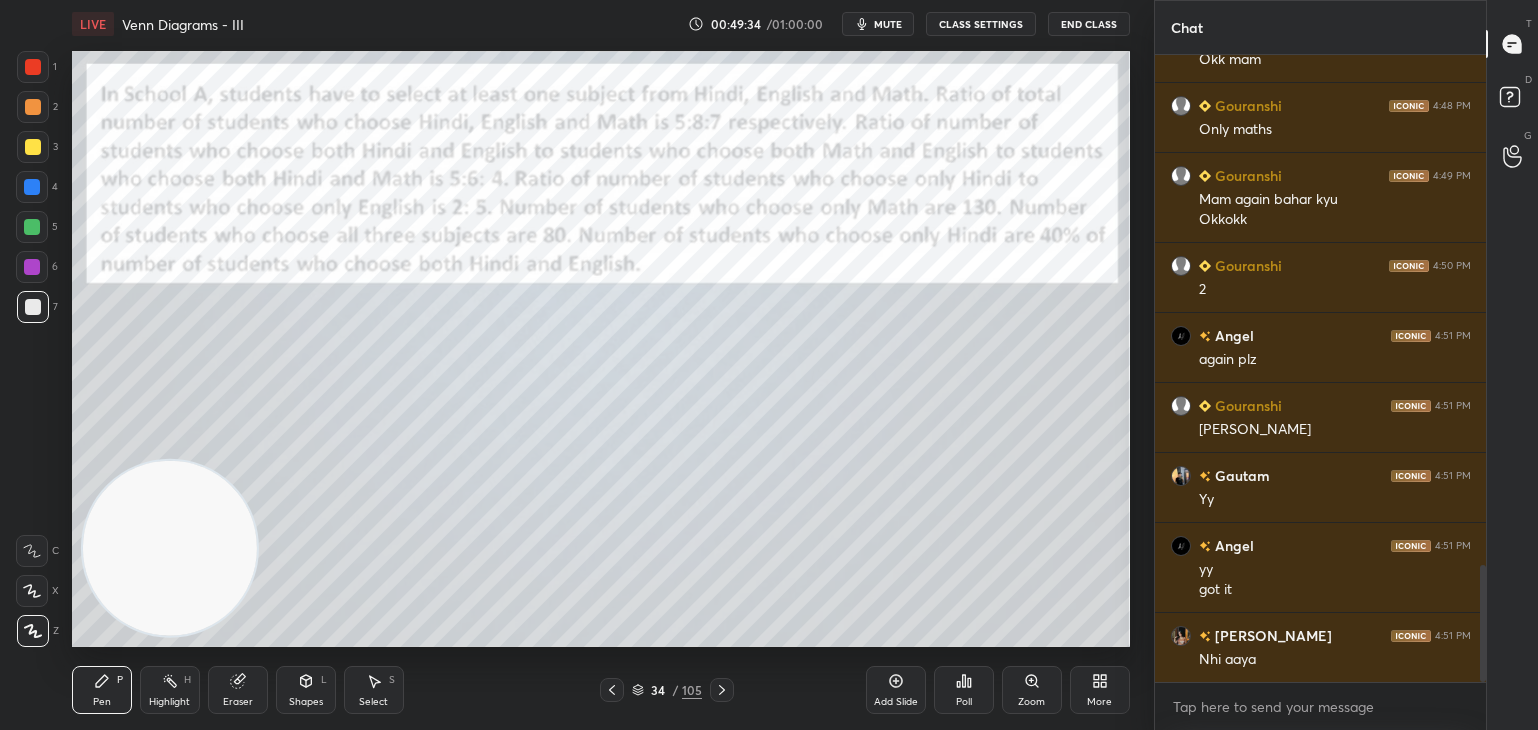 click on "Eraser" at bounding box center (238, 690) 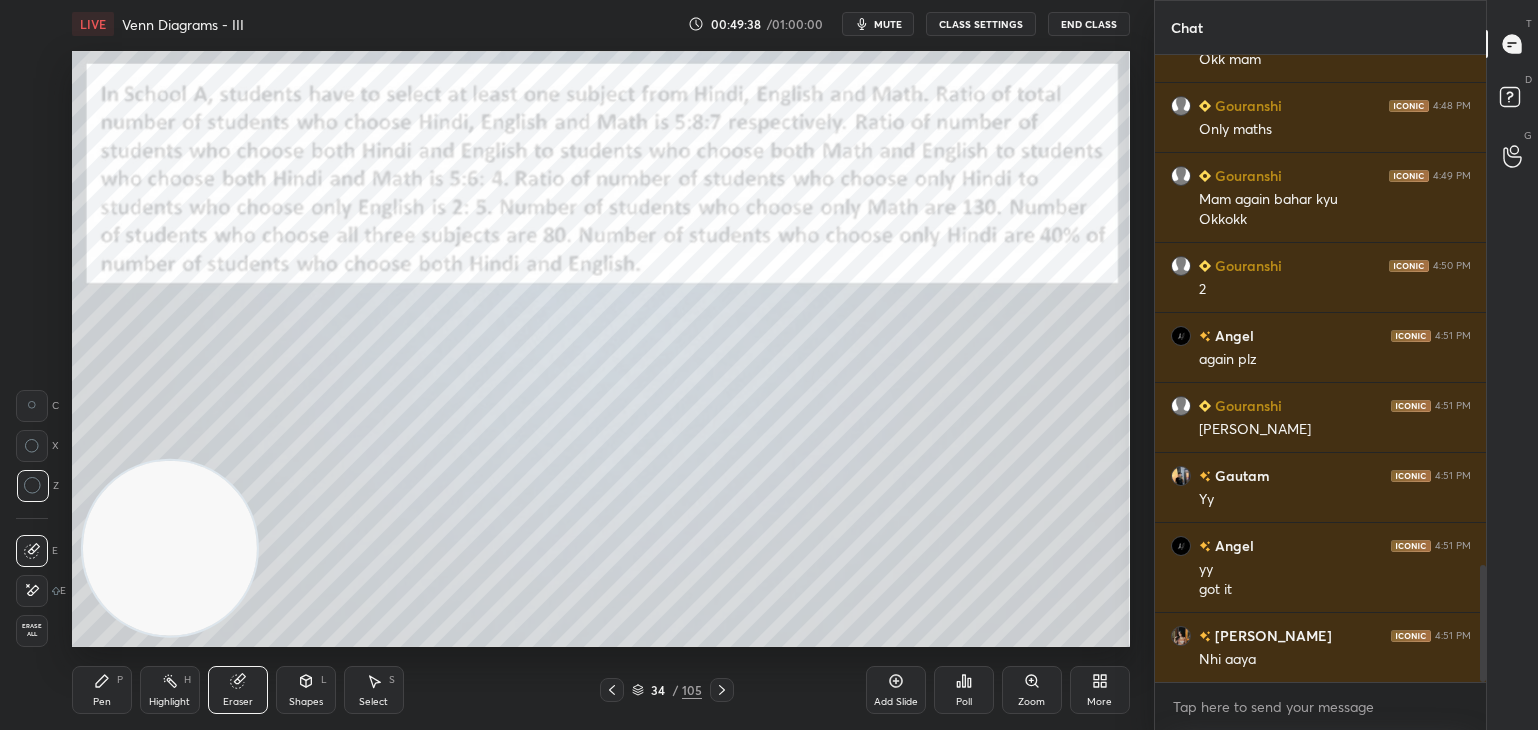 click on "Pen P" at bounding box center [102, 690] 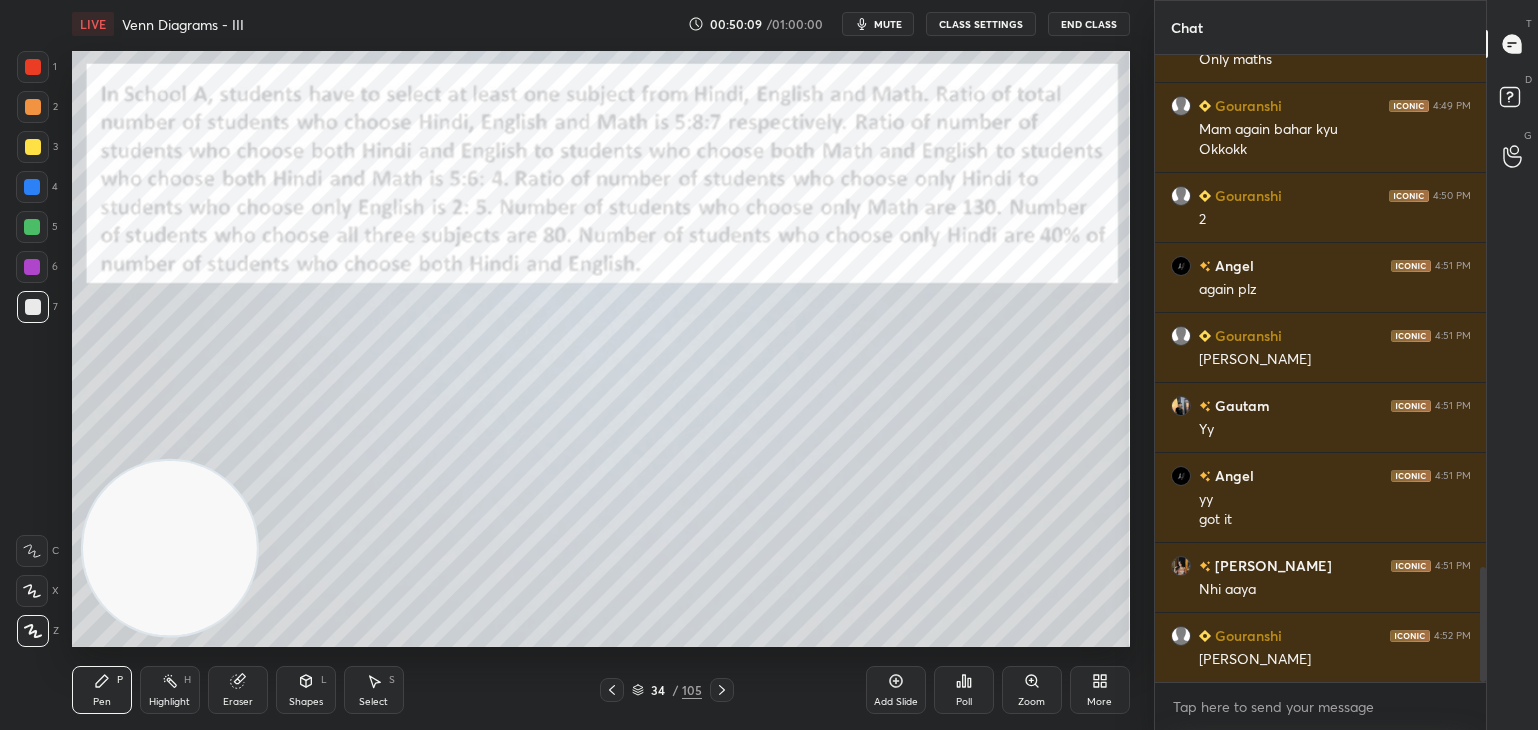 scroll, scrollTop: 2866, scrollLeft: 0, axis: vertical 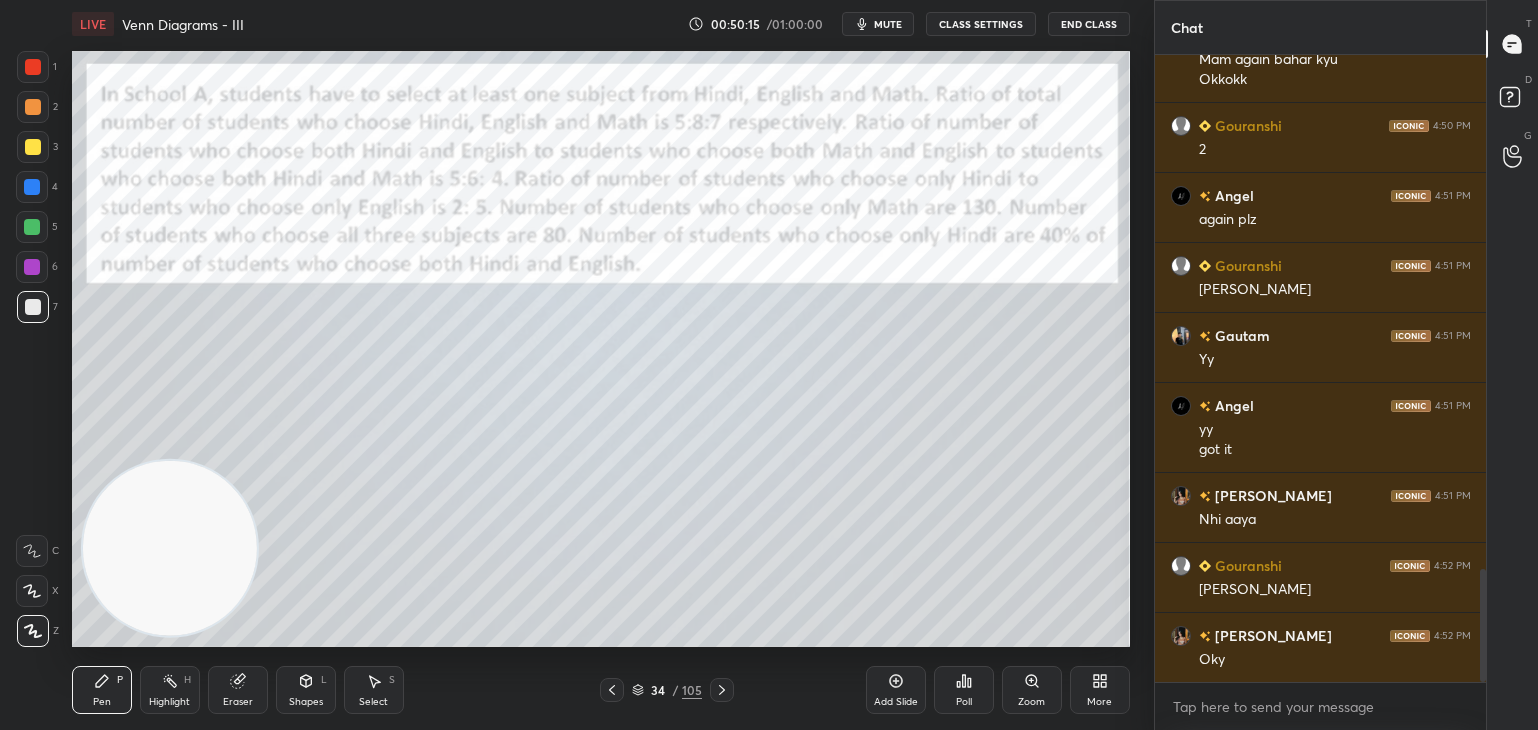 click at bounding box center (33, 147) 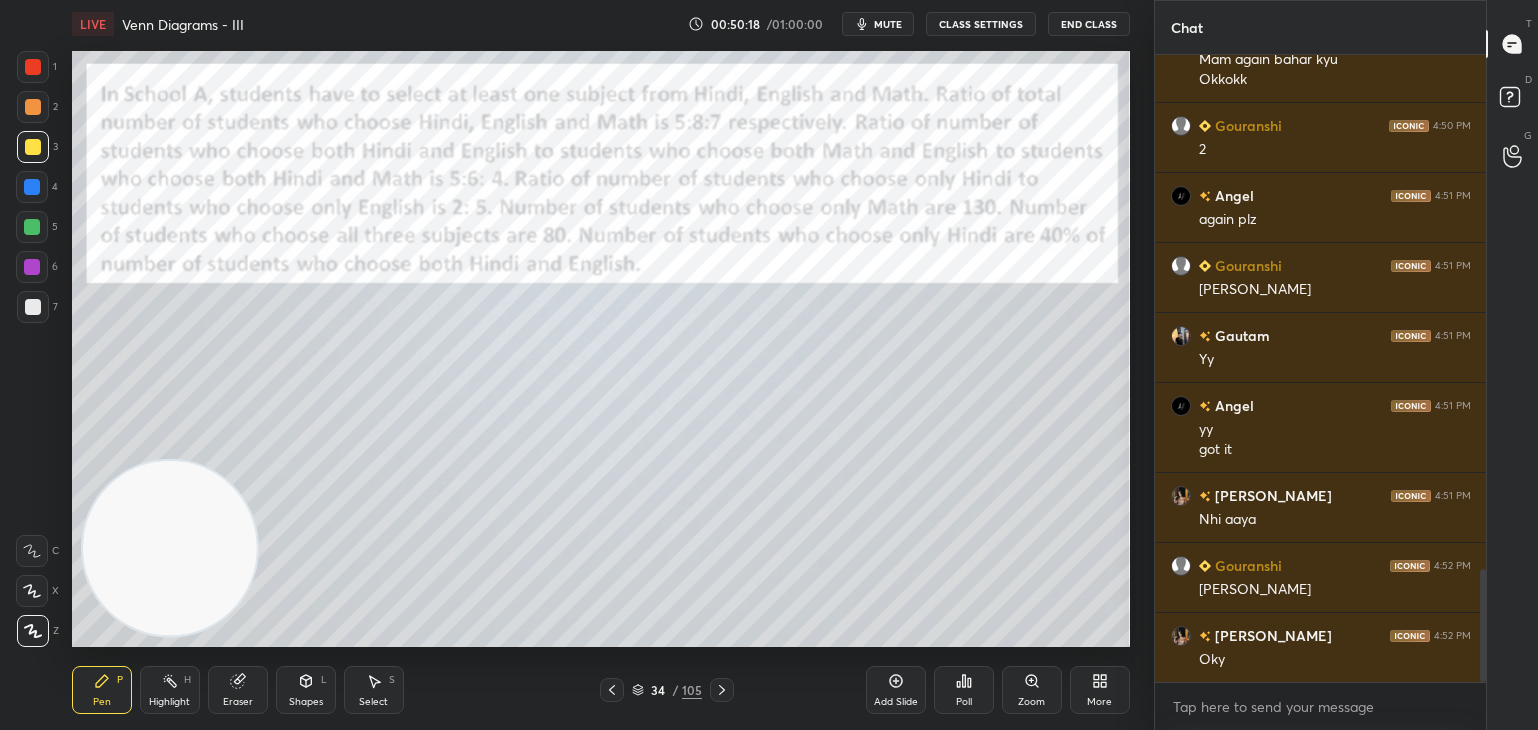 click on "Select" at bounding box center (373, 702) 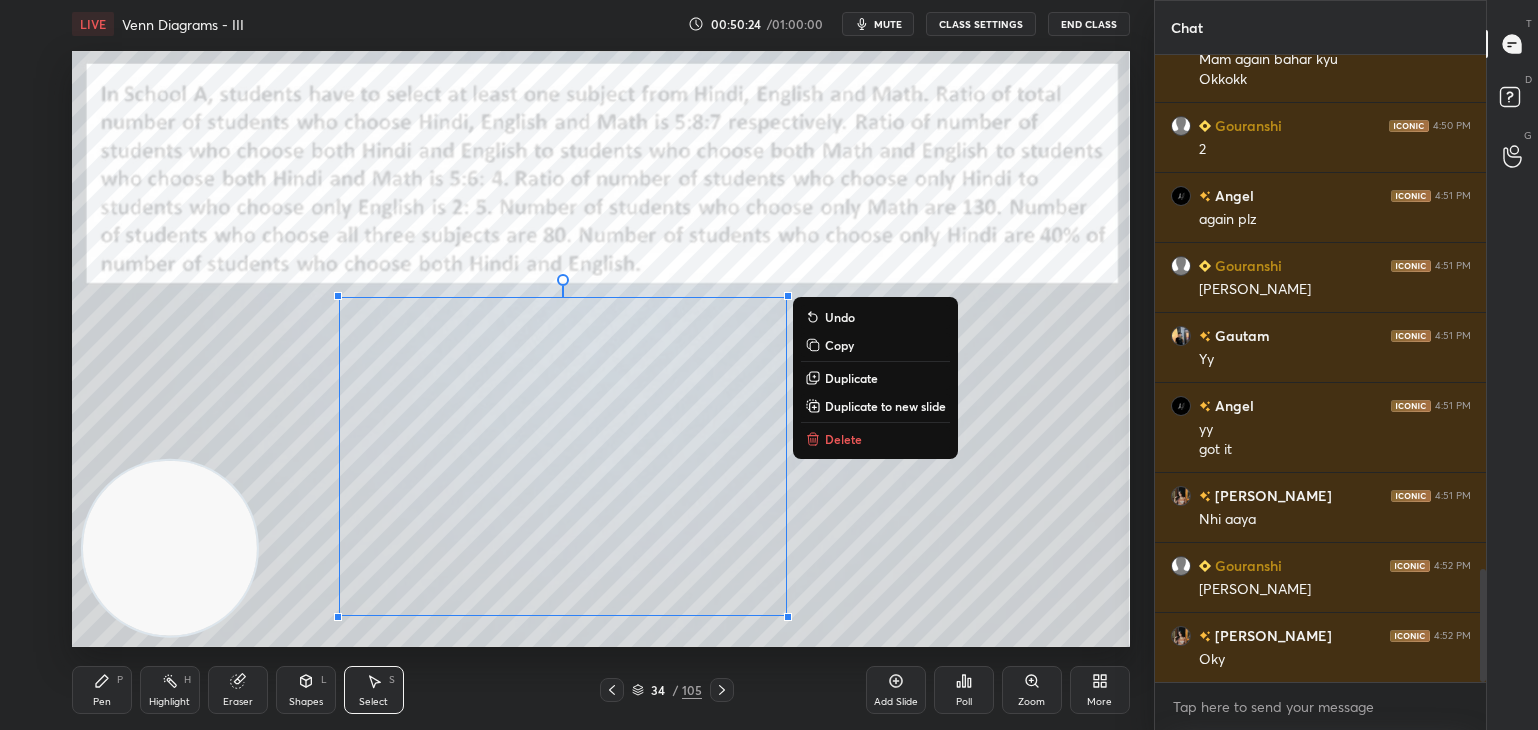 click on "Copy" at bounding box center [839, 345] 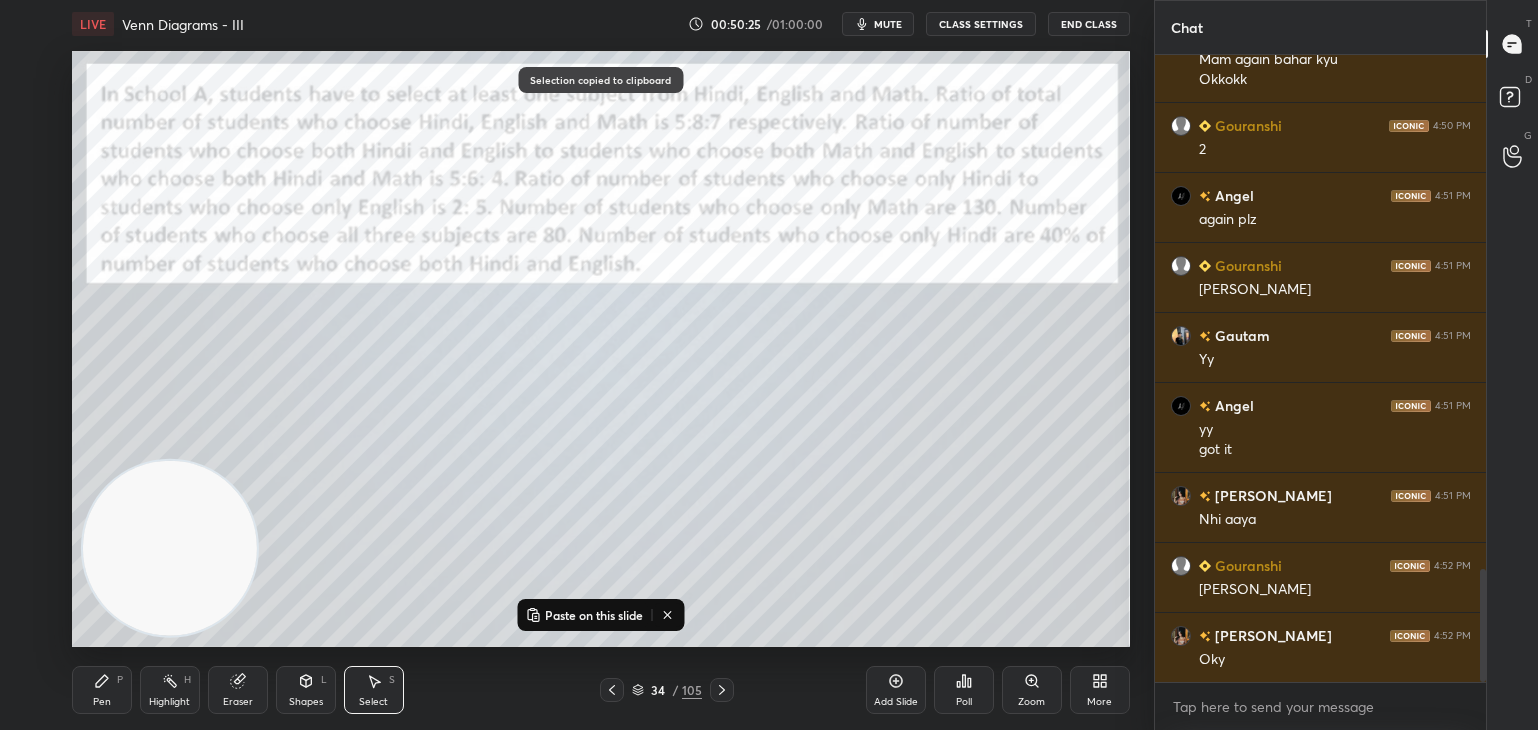 click 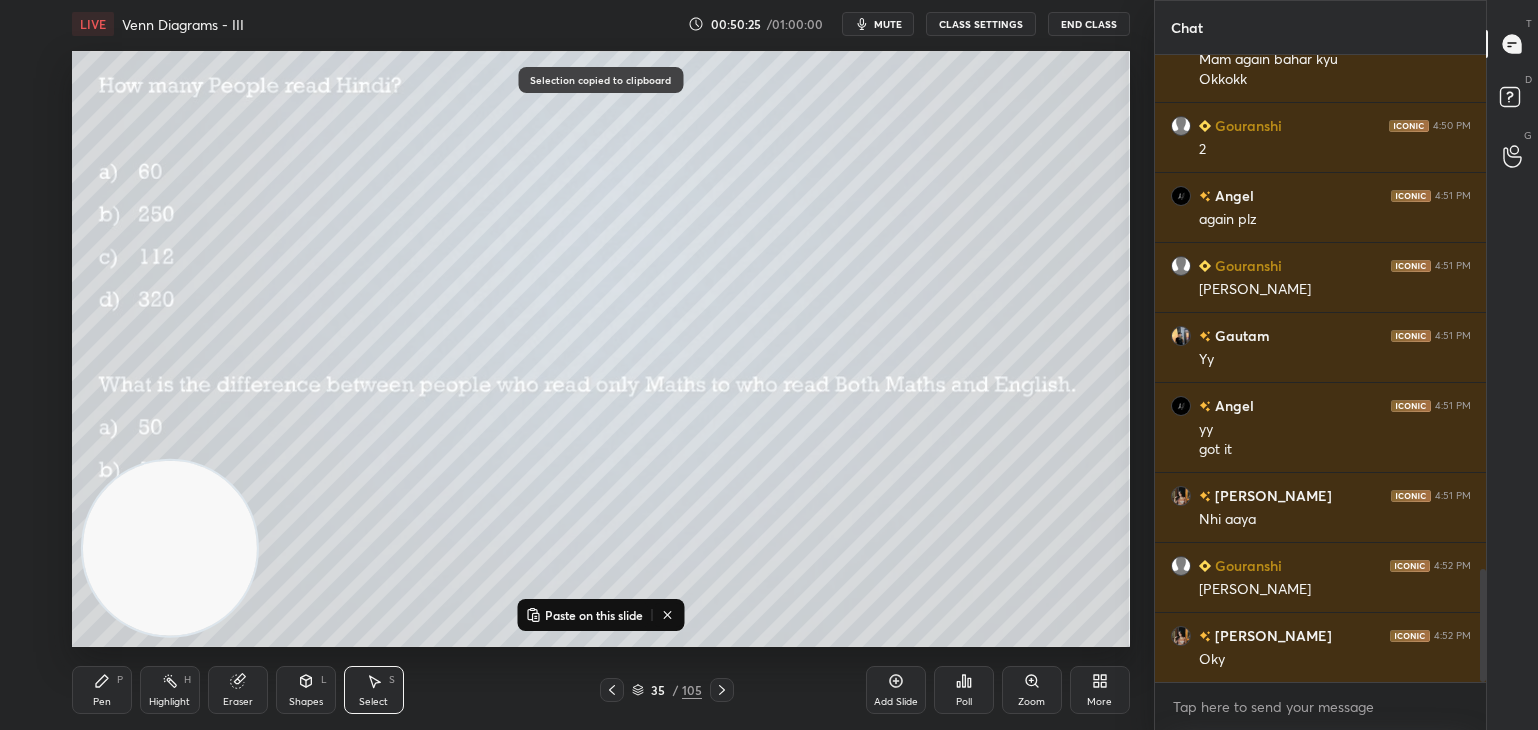 click 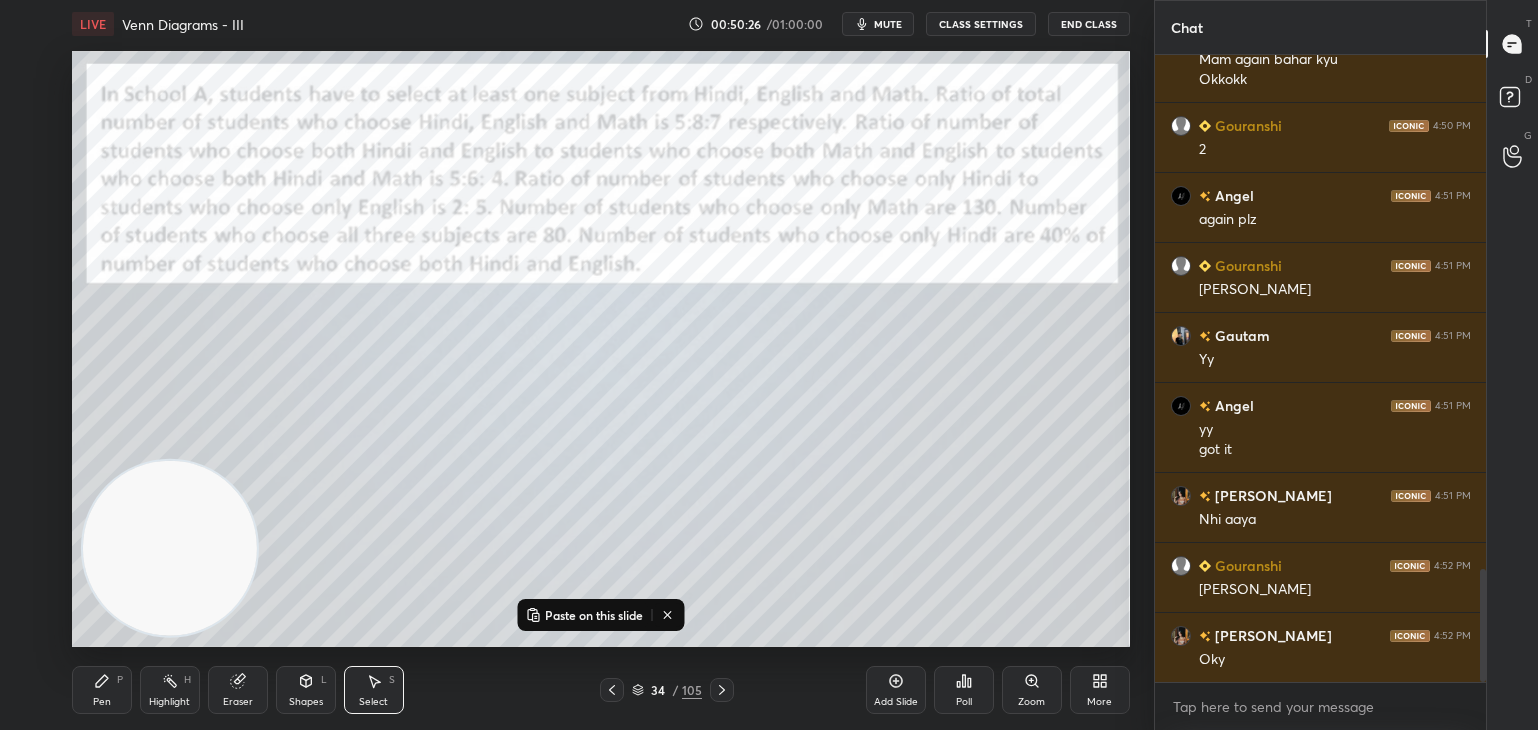click 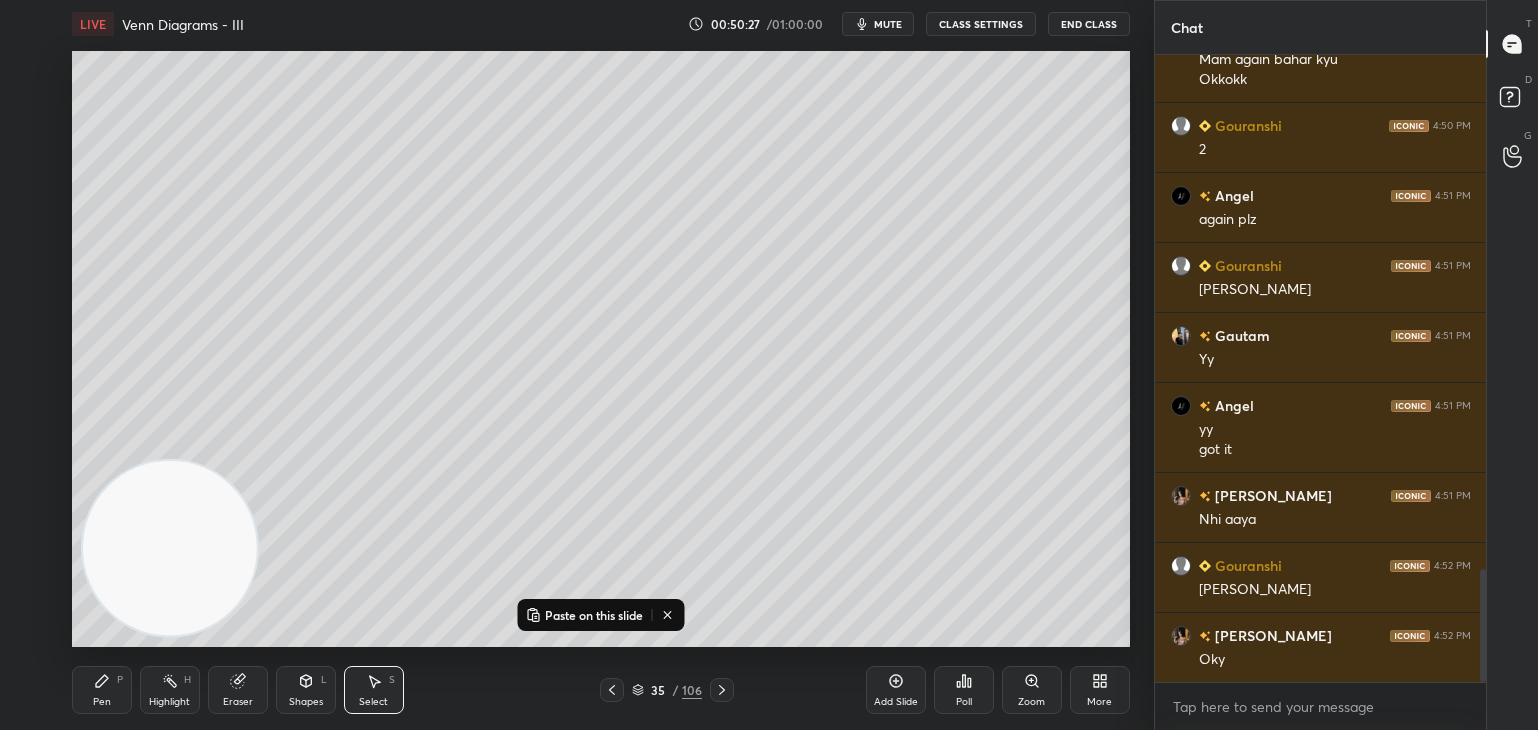 click on "Paste on this slide" at bounding box center (594, 615) 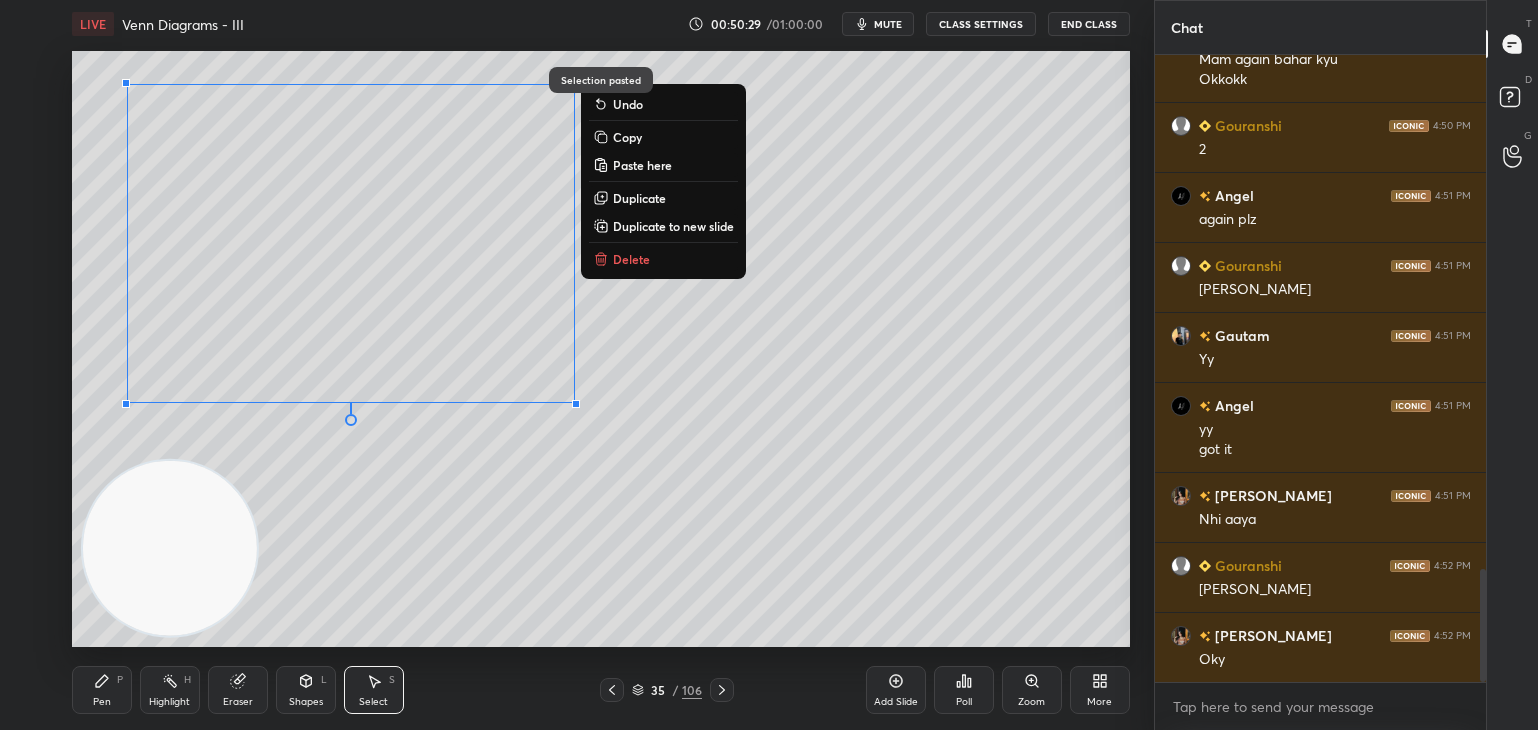click 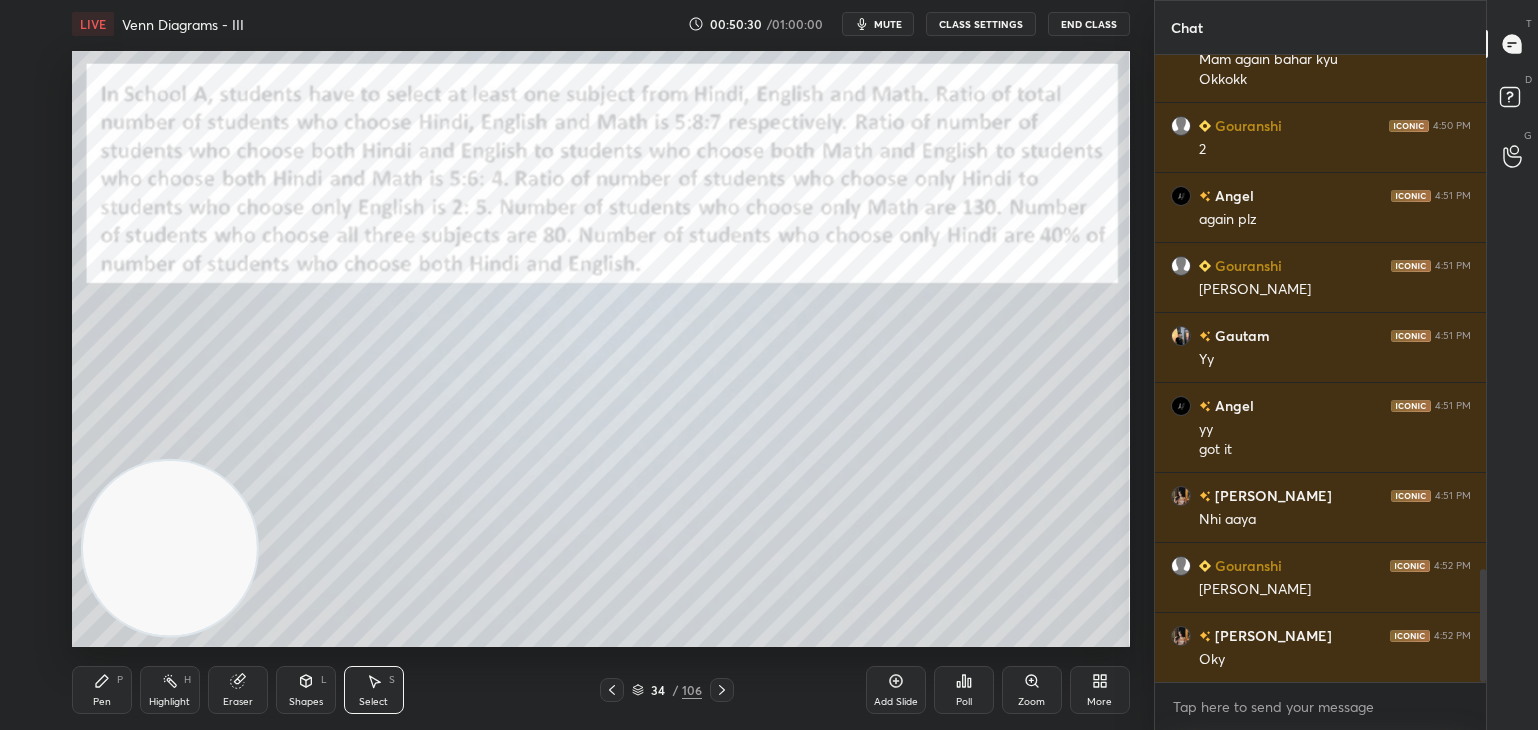 click on "Pen P" at bounding box center (102, 690) 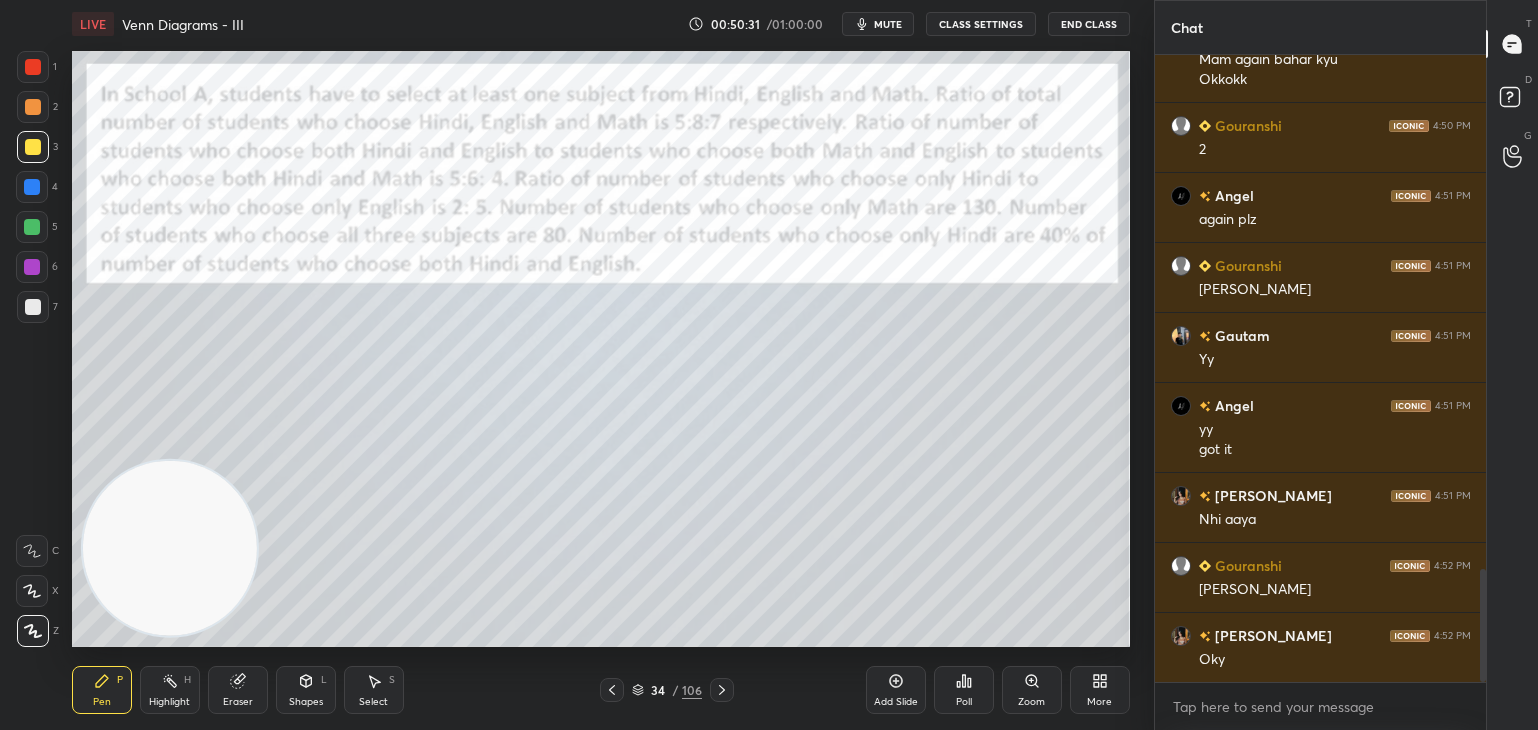 click at bounding box center (33, 147) 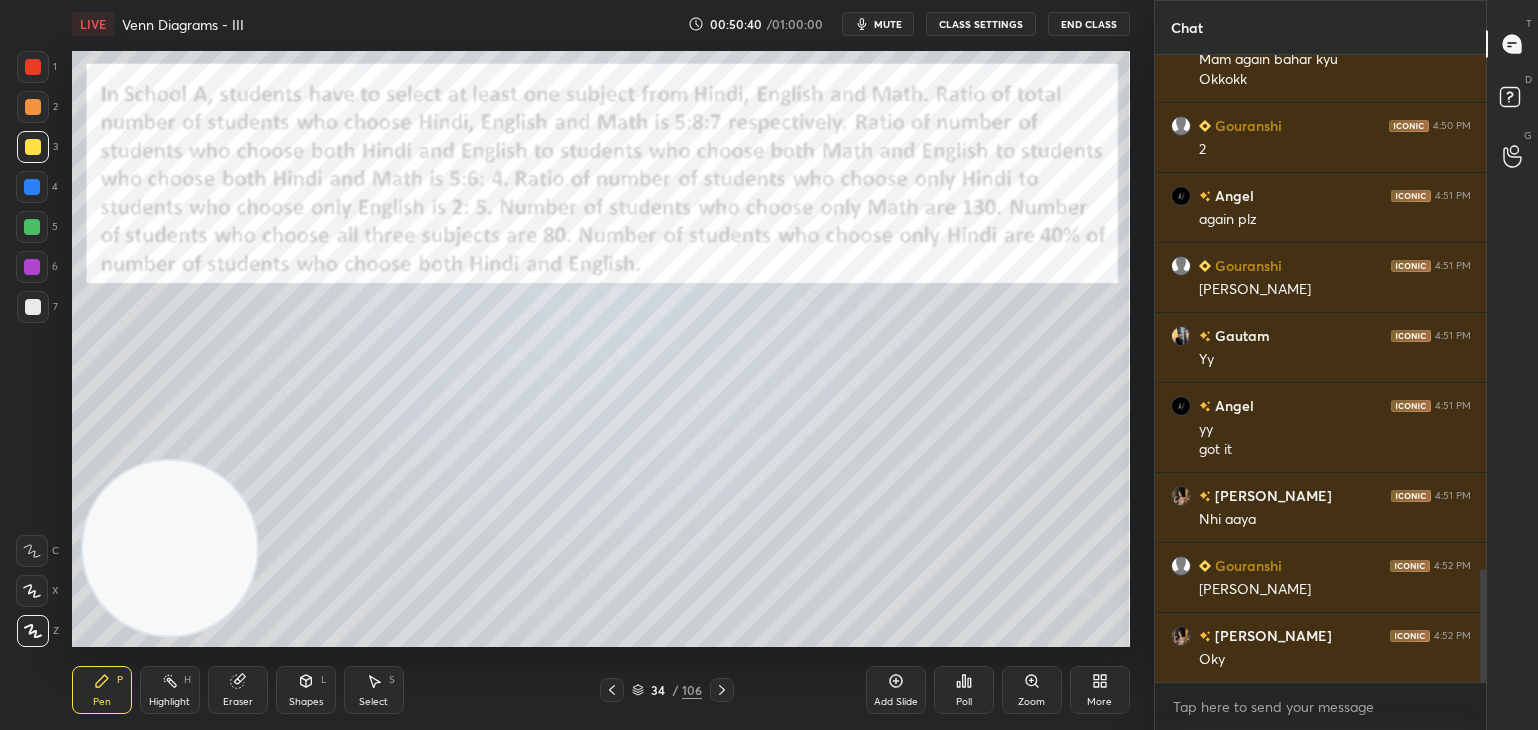 click 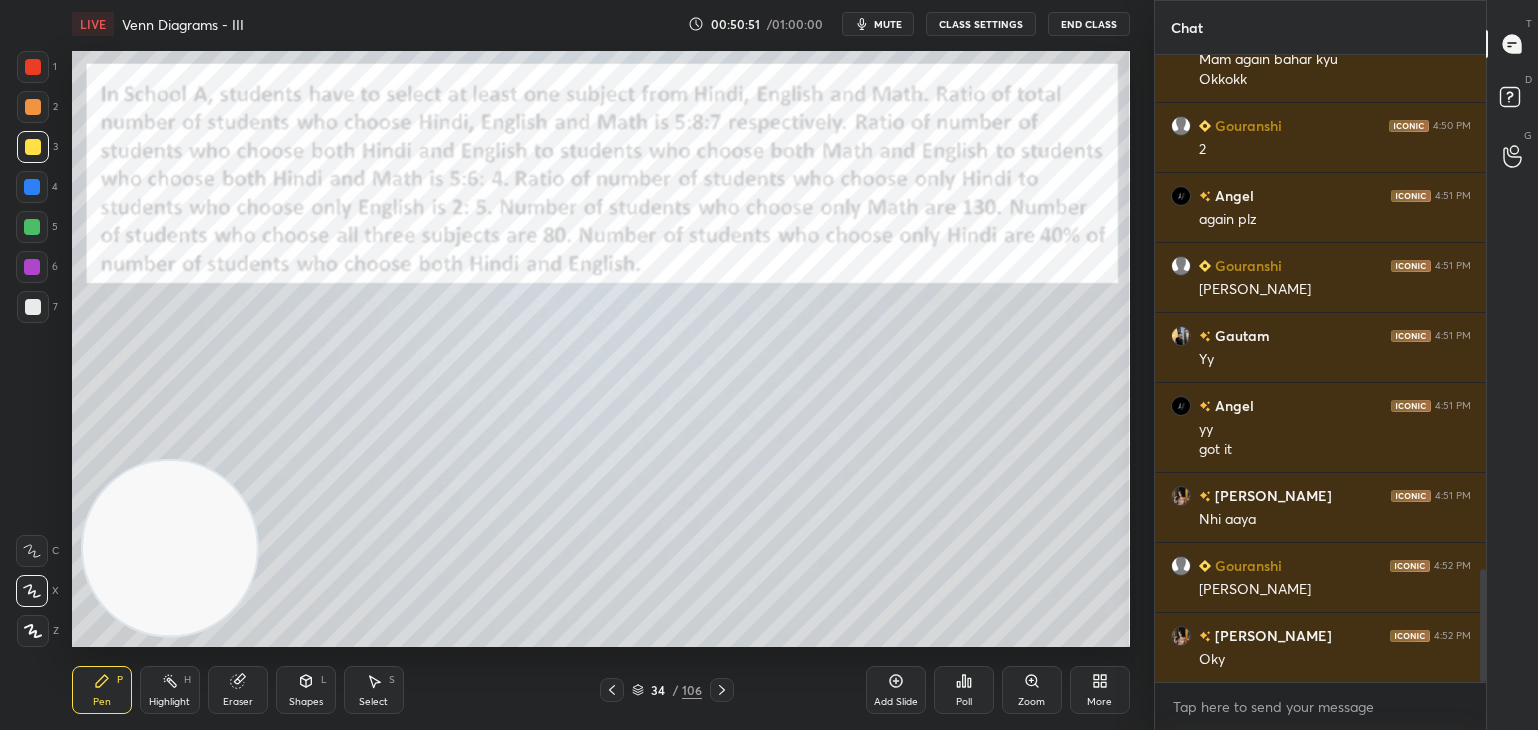 click on "Eraser" at bounding box center (238, 690) 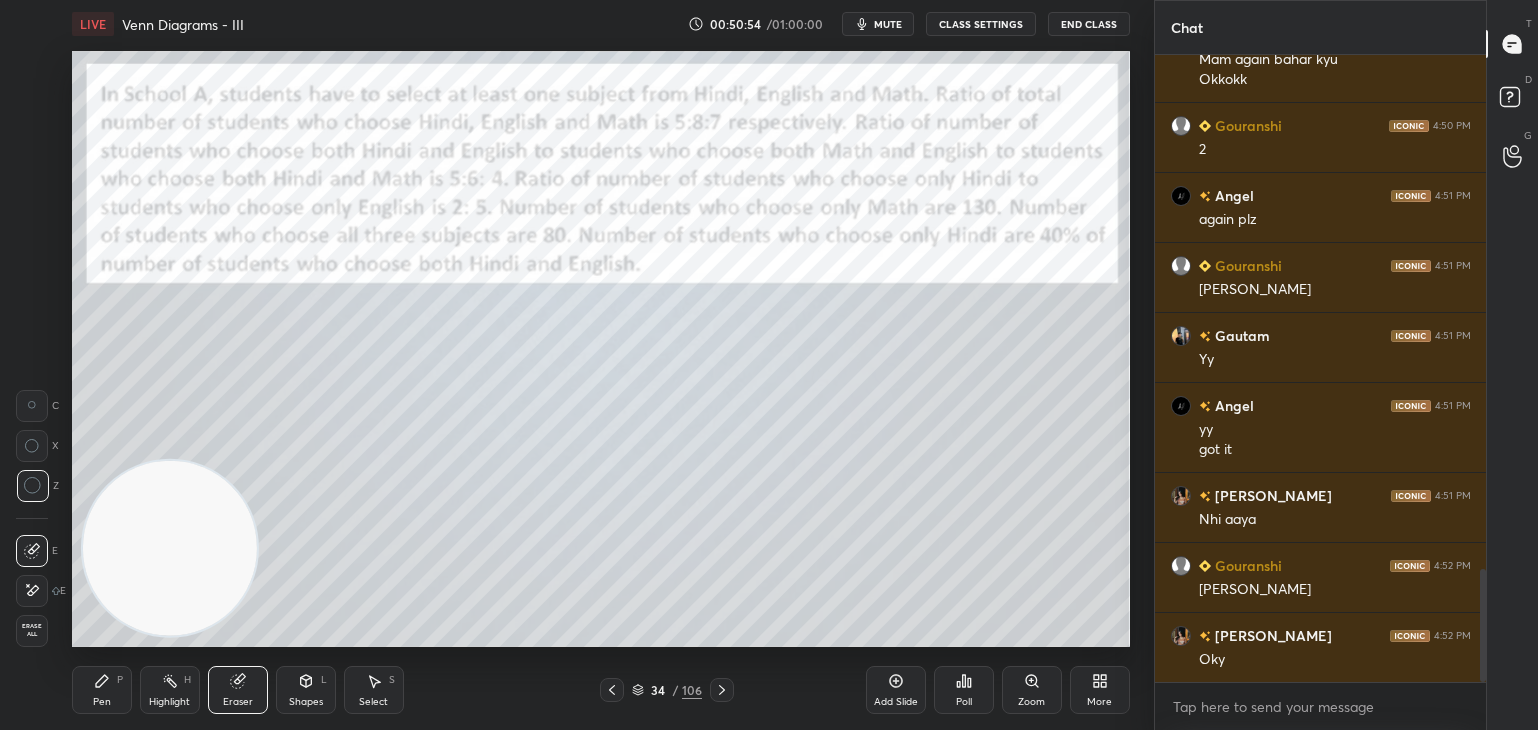 click on "Pen P" at bounding box center [102, 690] 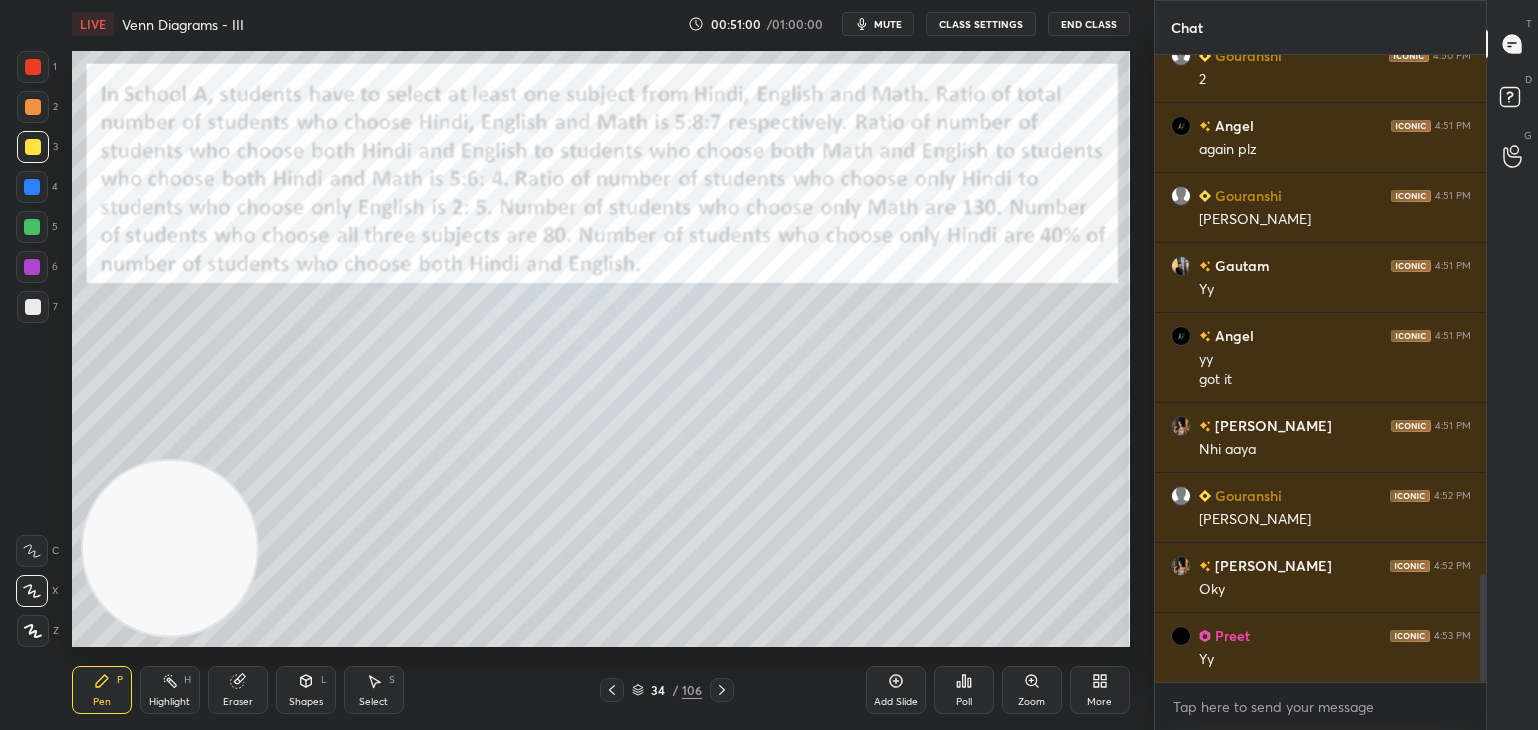 scroll, scrollTop: 3006, scrollLeft: 0, axis: vertical 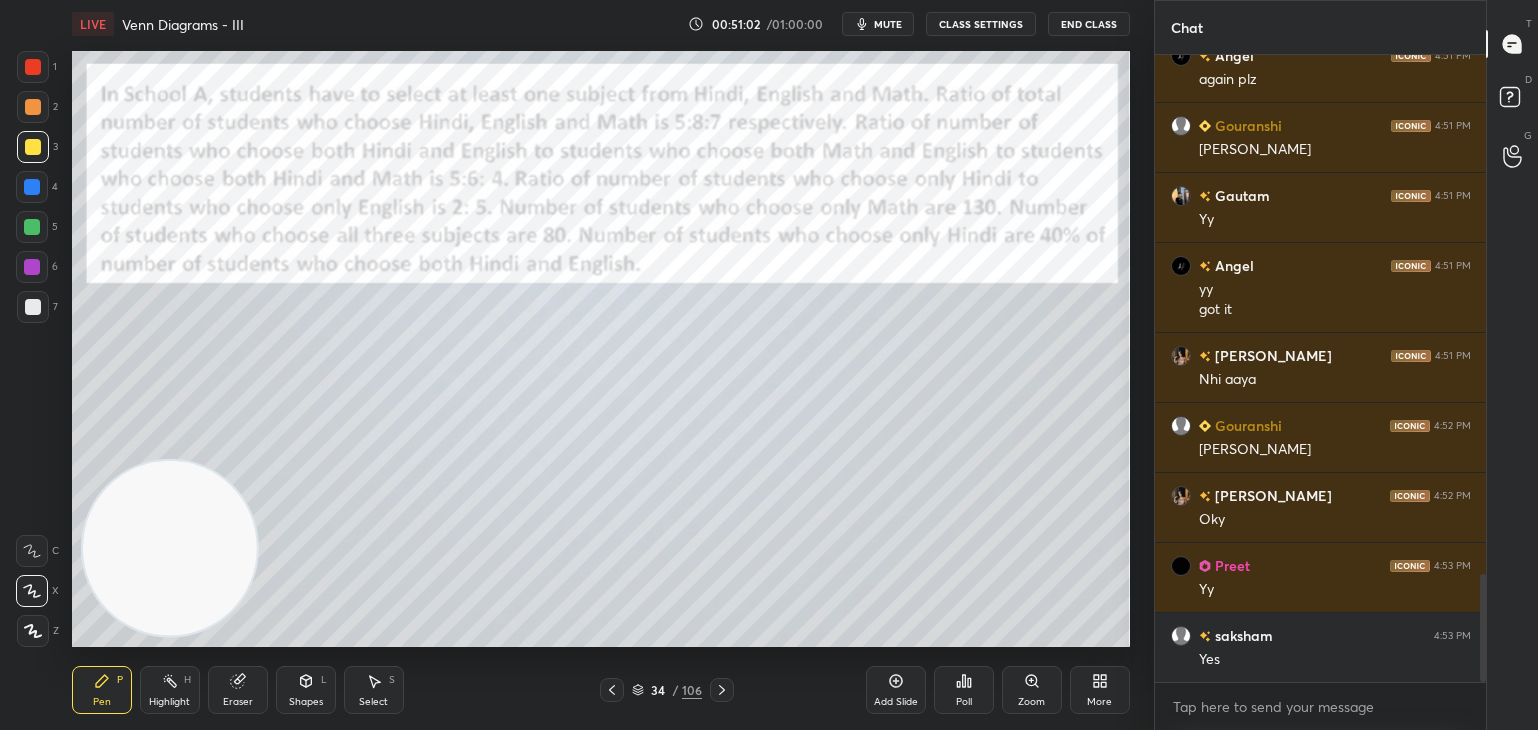click on "Select S" at bounding box center [374, 690] 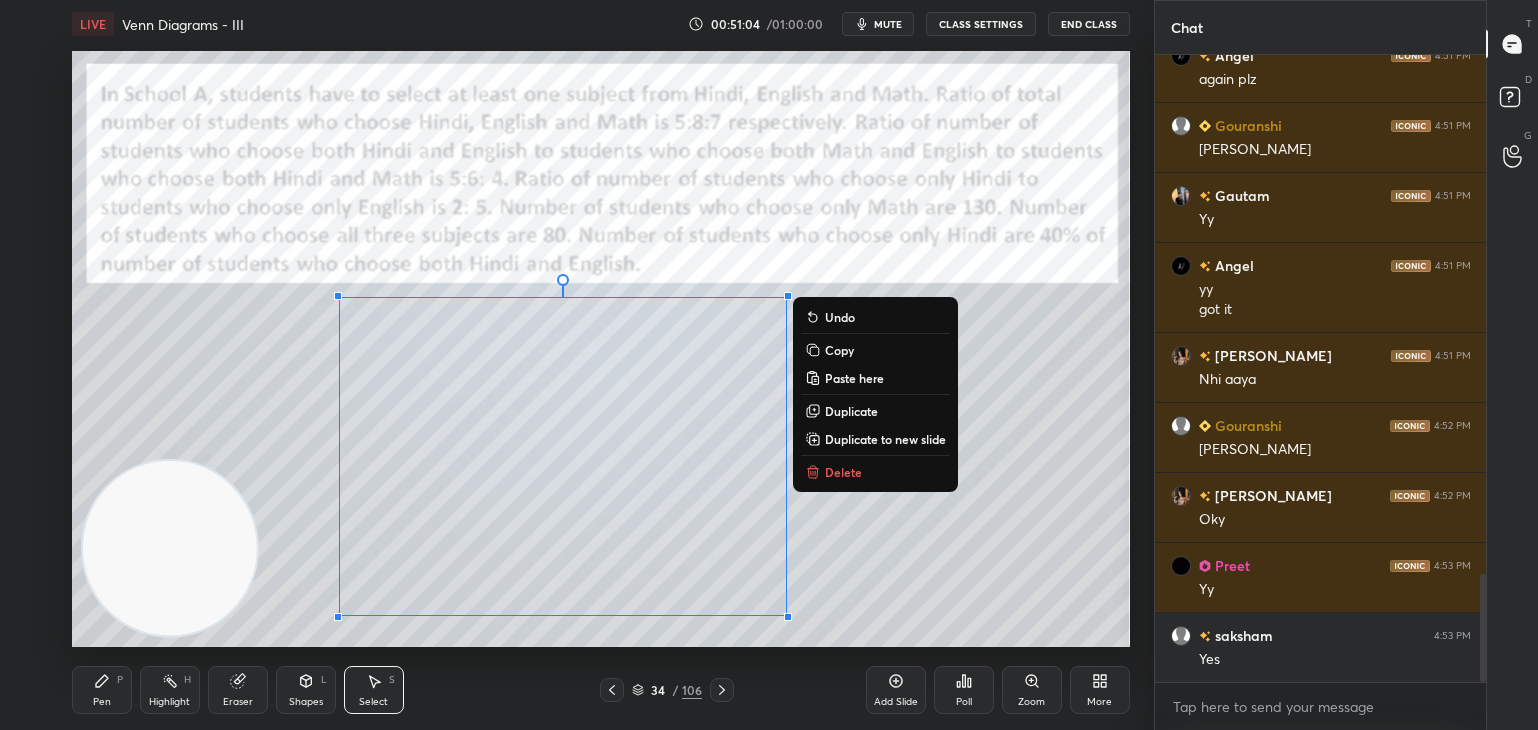 click on "Copy" at bounding box center [839, 350] 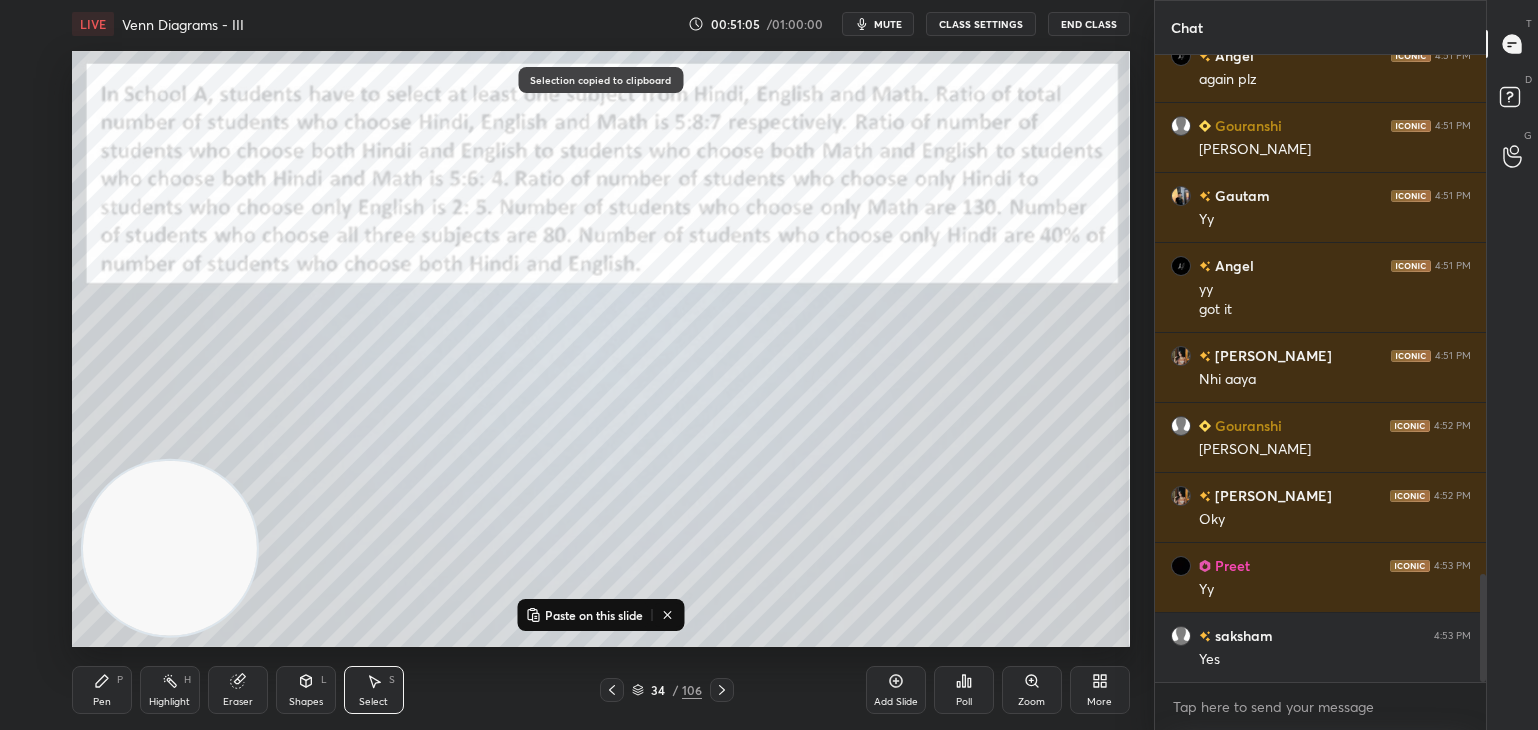 click 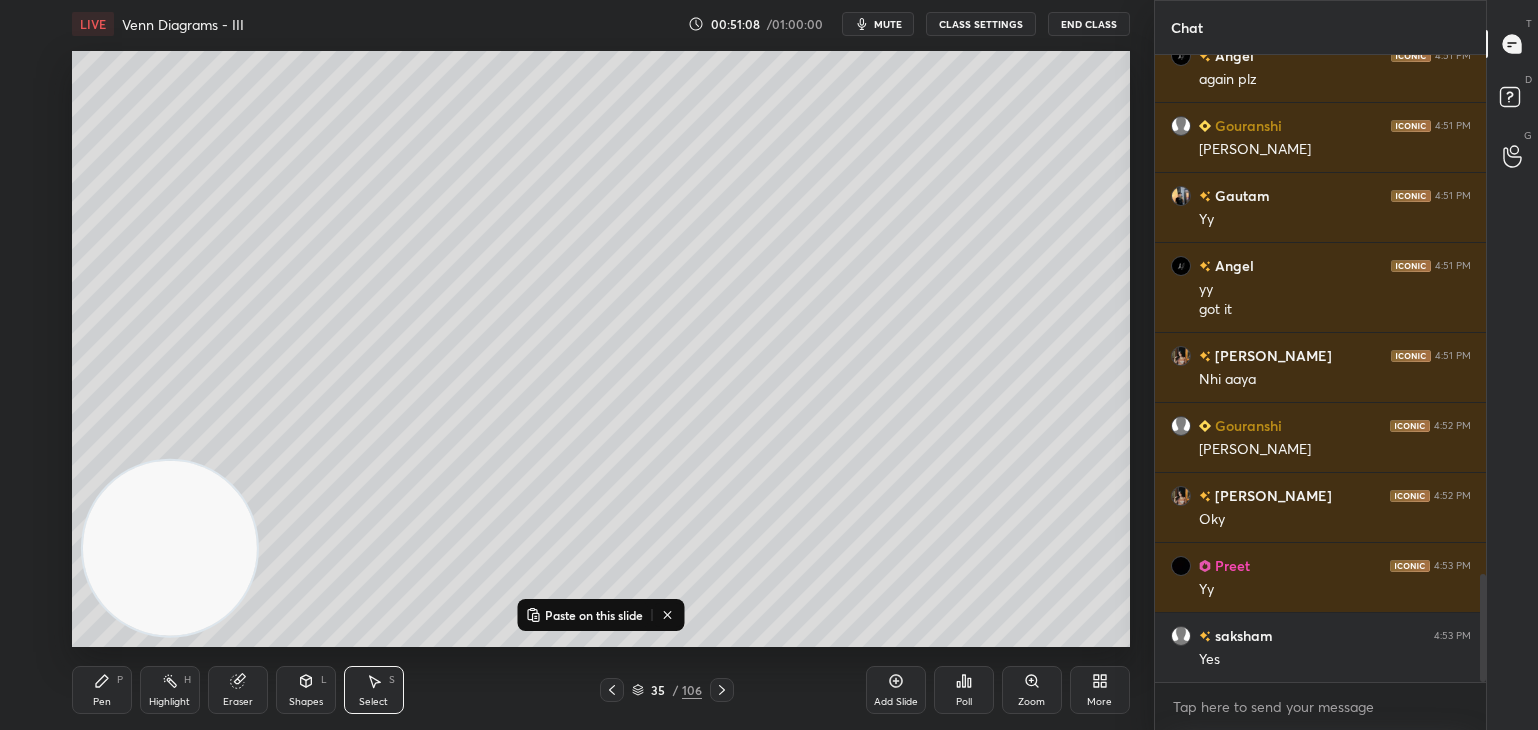 click 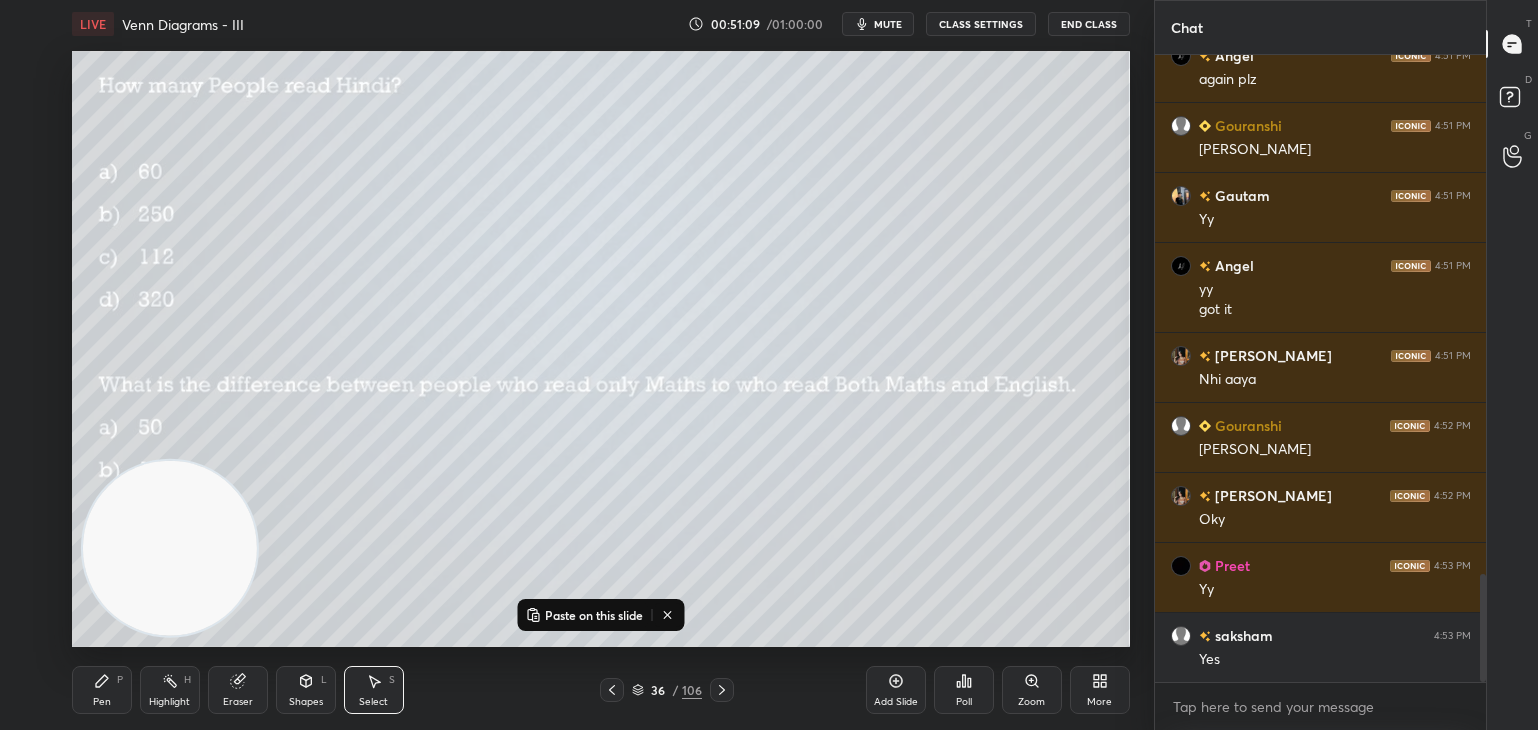 click 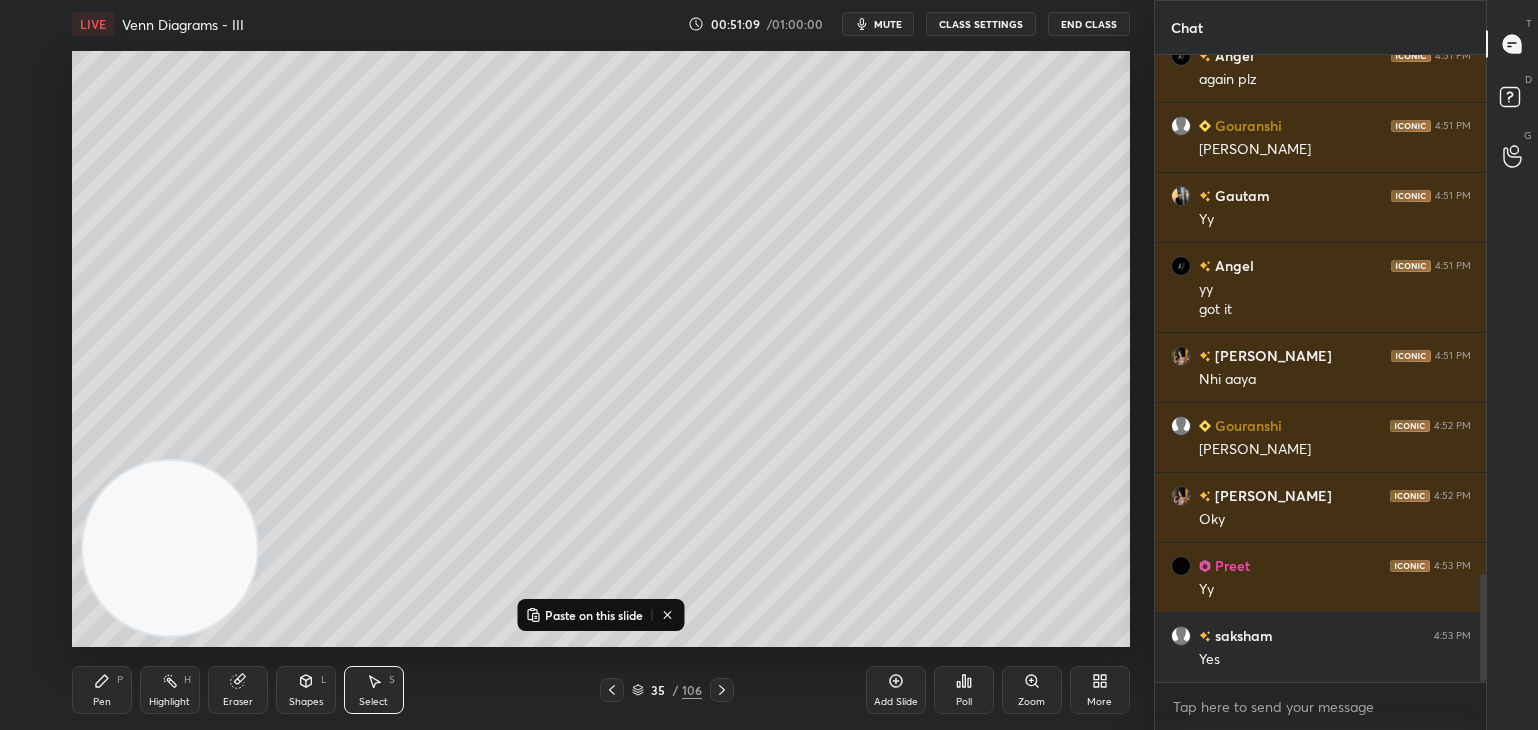 click 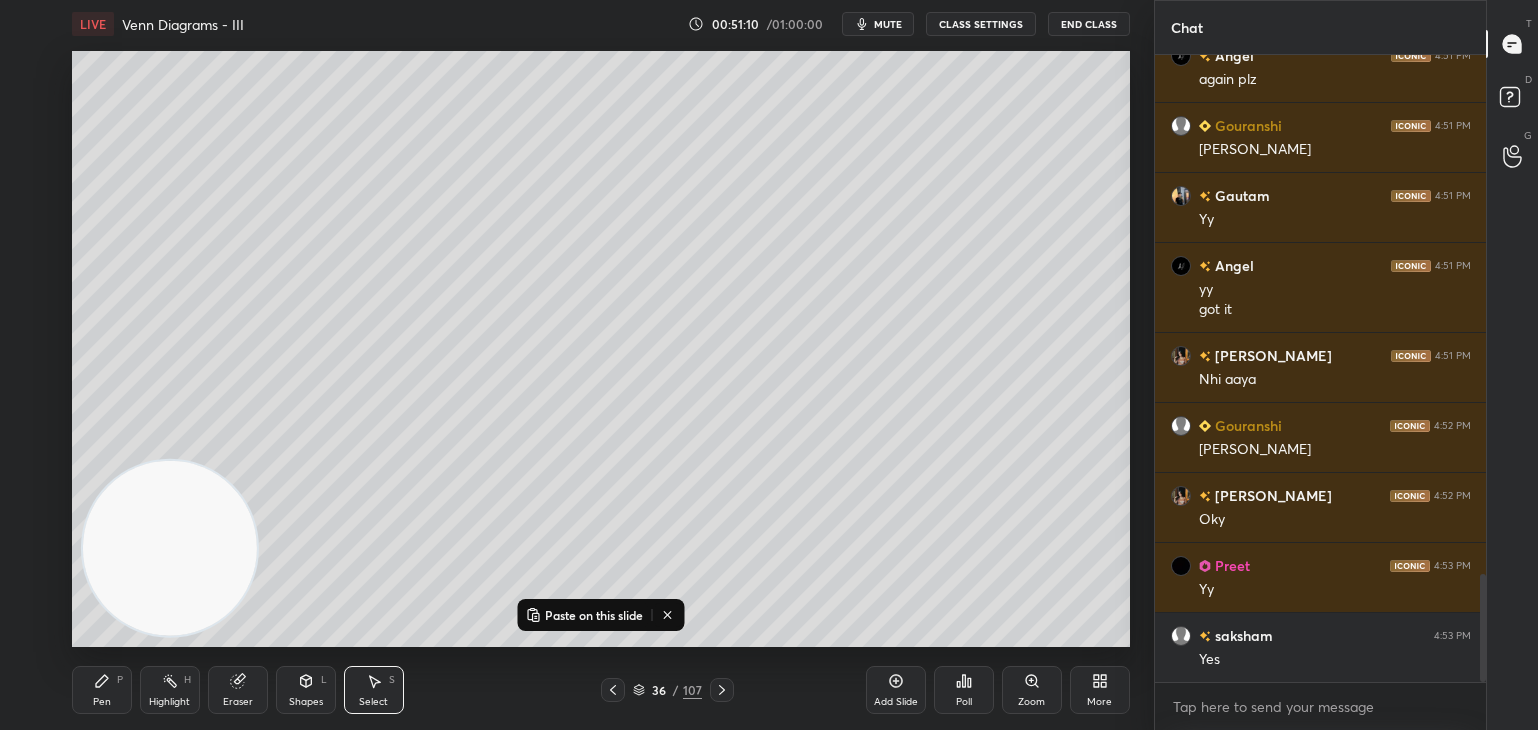 click on "Paste on this slide" at bounding box center (594, 615) 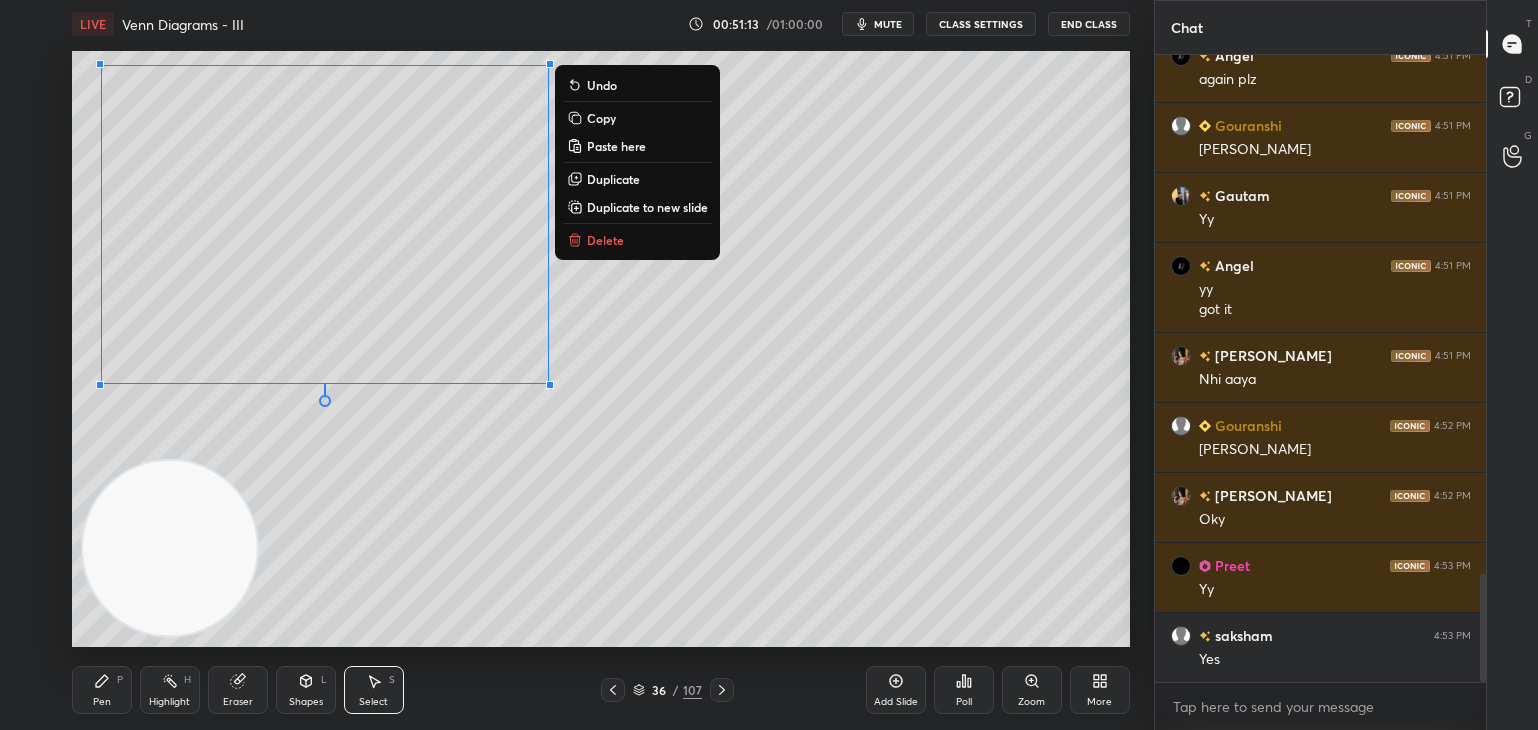 click on "0 ° Undo Copy Paste here Duplicate Duplicate to new slide Delete" at bounding box center [601, 348] 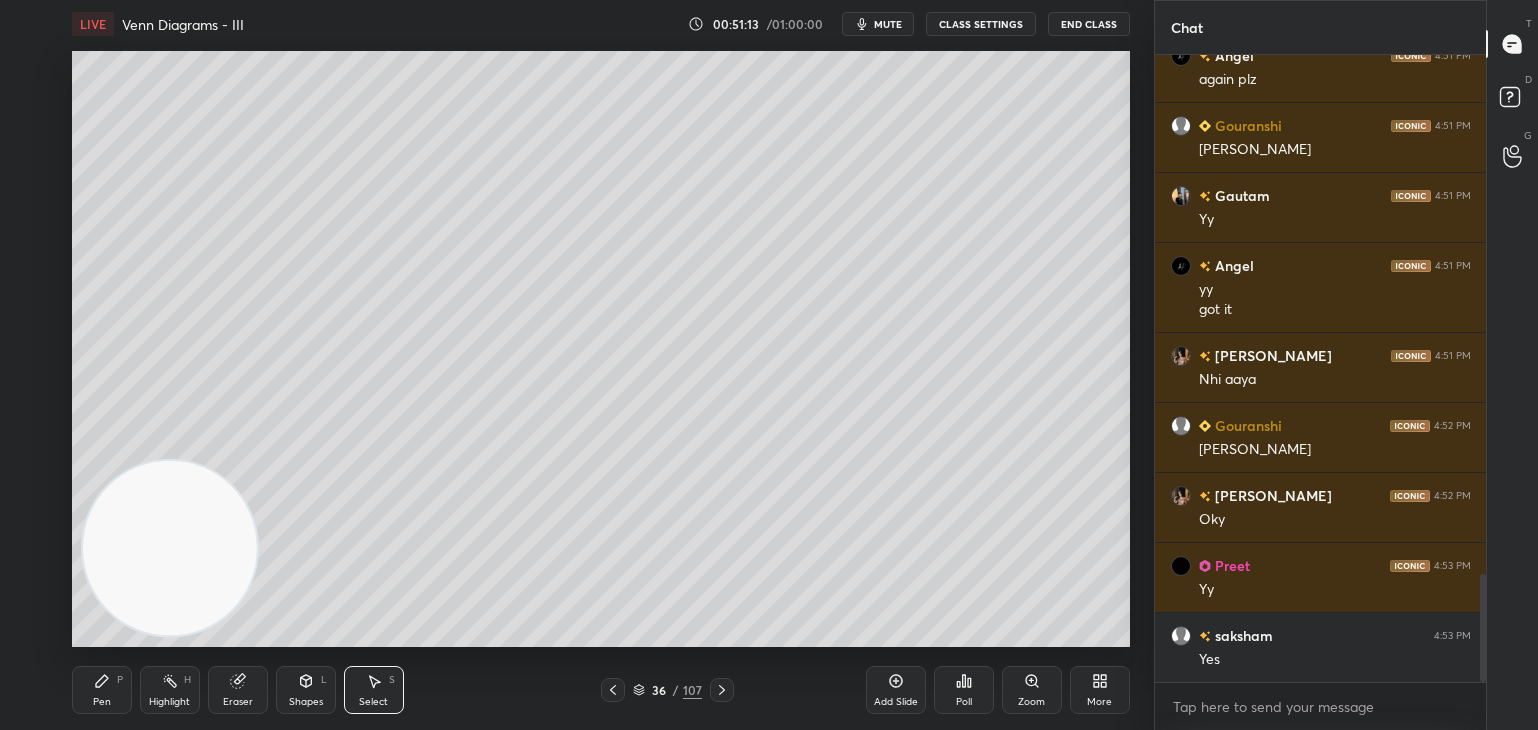click 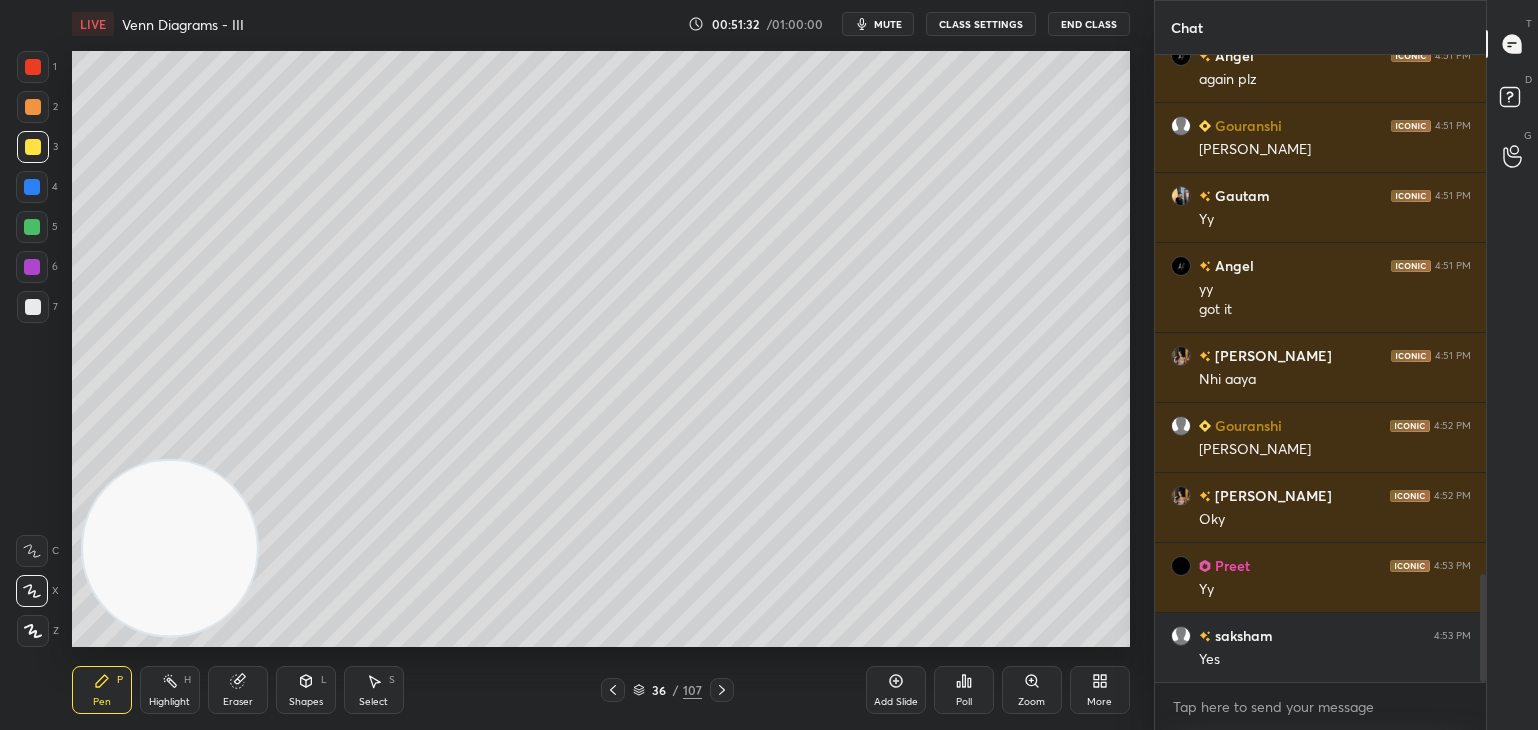 click on "Eraser" at bounding box center (238, 690) 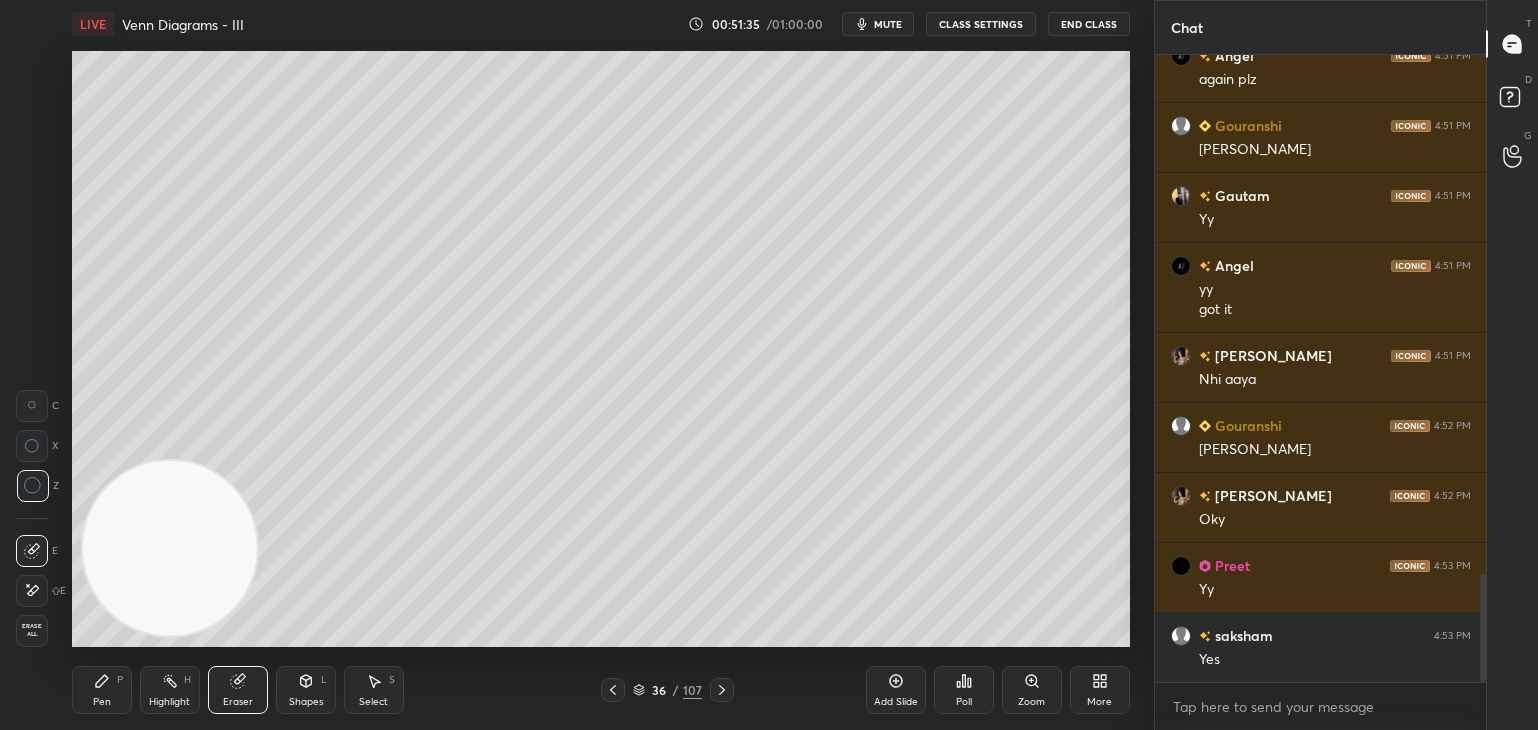 click on "Pen P" at bounding box center [102, 690] 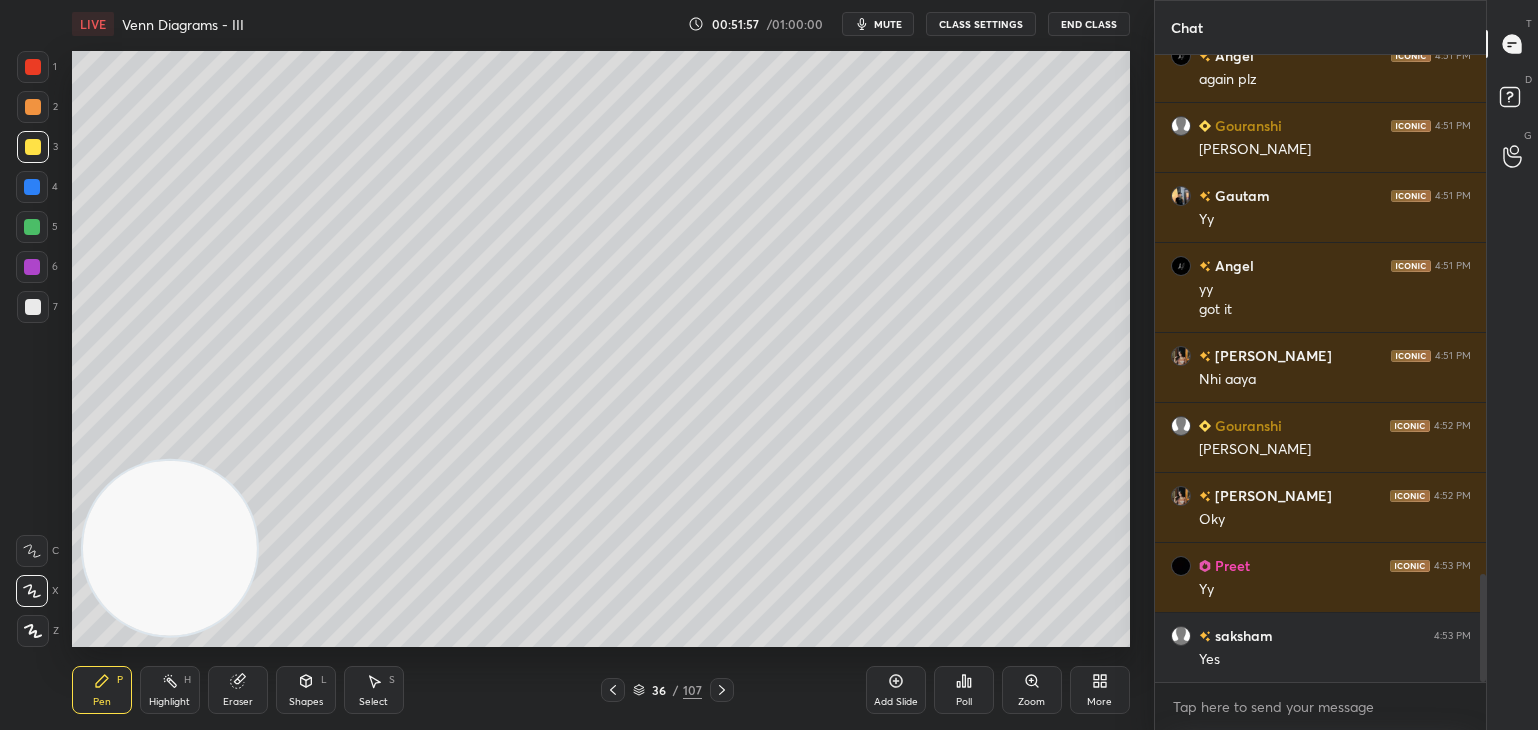 click on "Eraser" at bounding box center (238, 690) 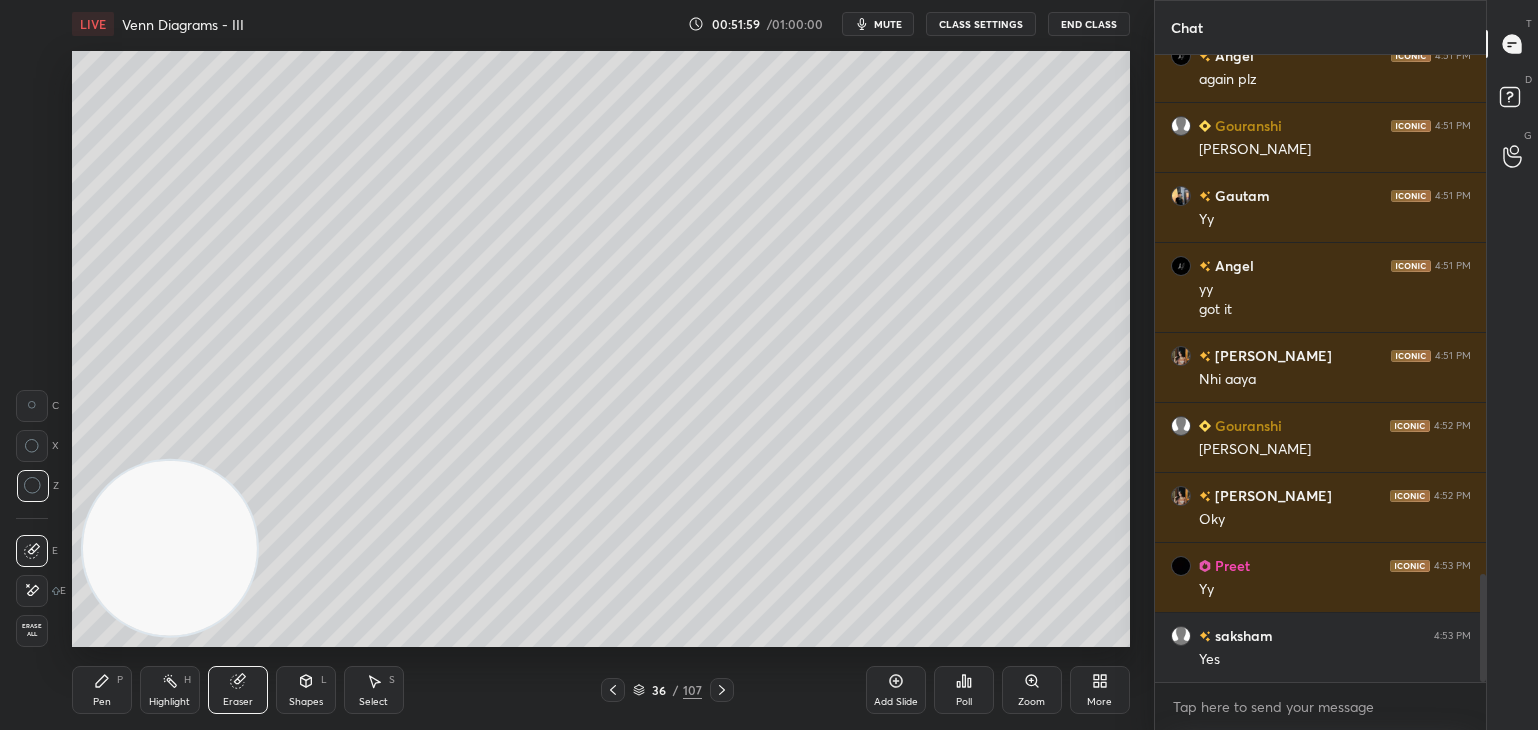 scroll, scrollTop: 3076, scrollLeft: 0, axis: vertical 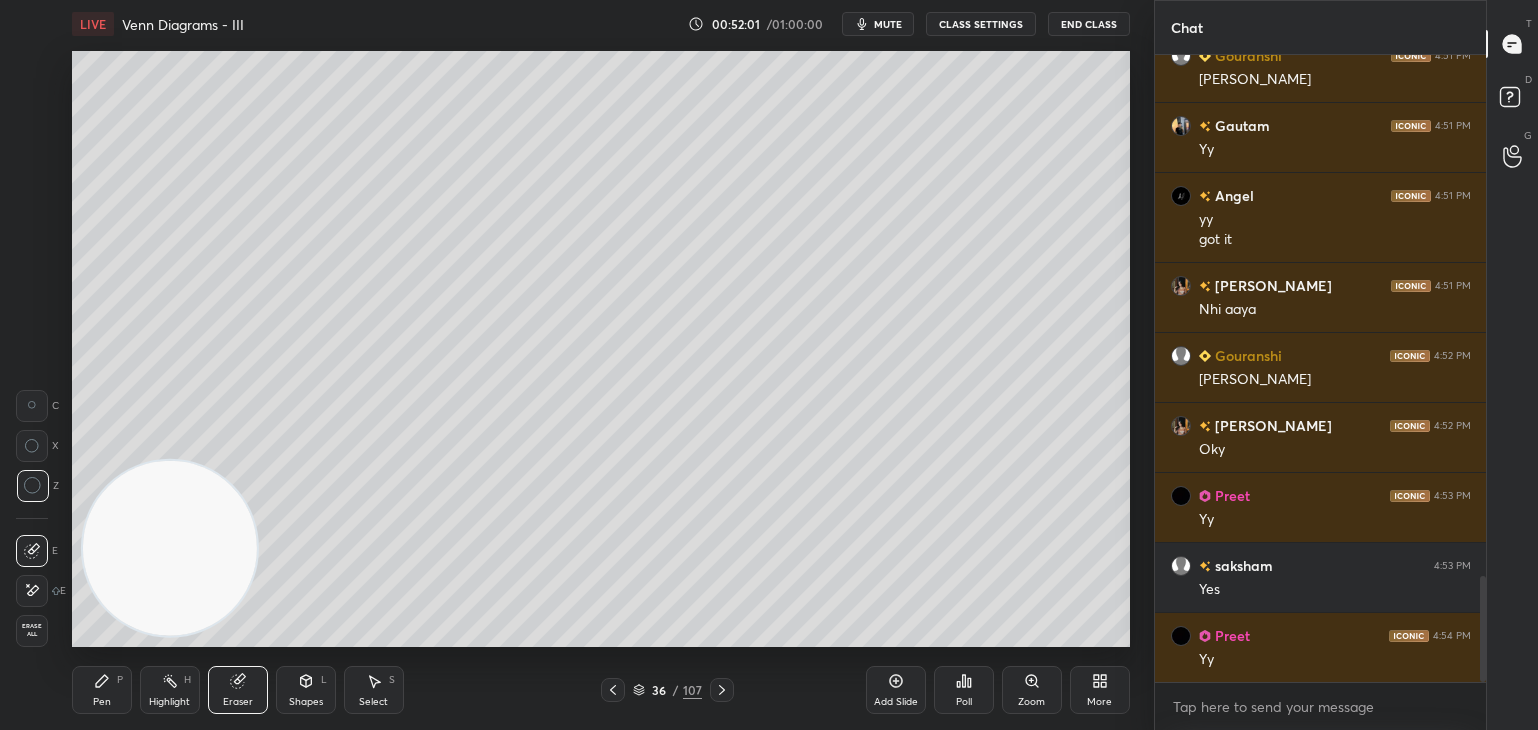 click on "Pen" at bounding box center (102, 702) 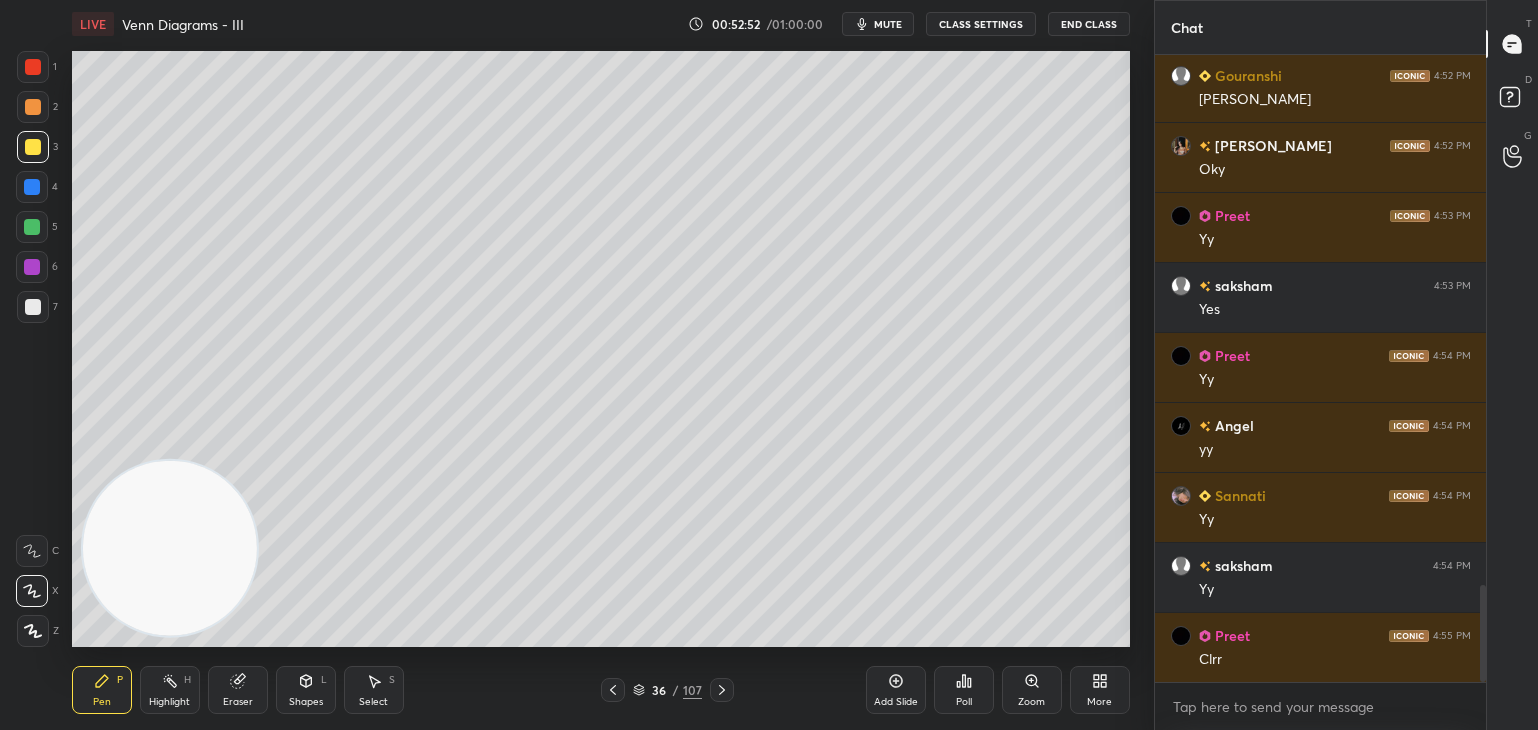 scroll, scrollTop: 3426, scrollLeft: 0, axis: vertical 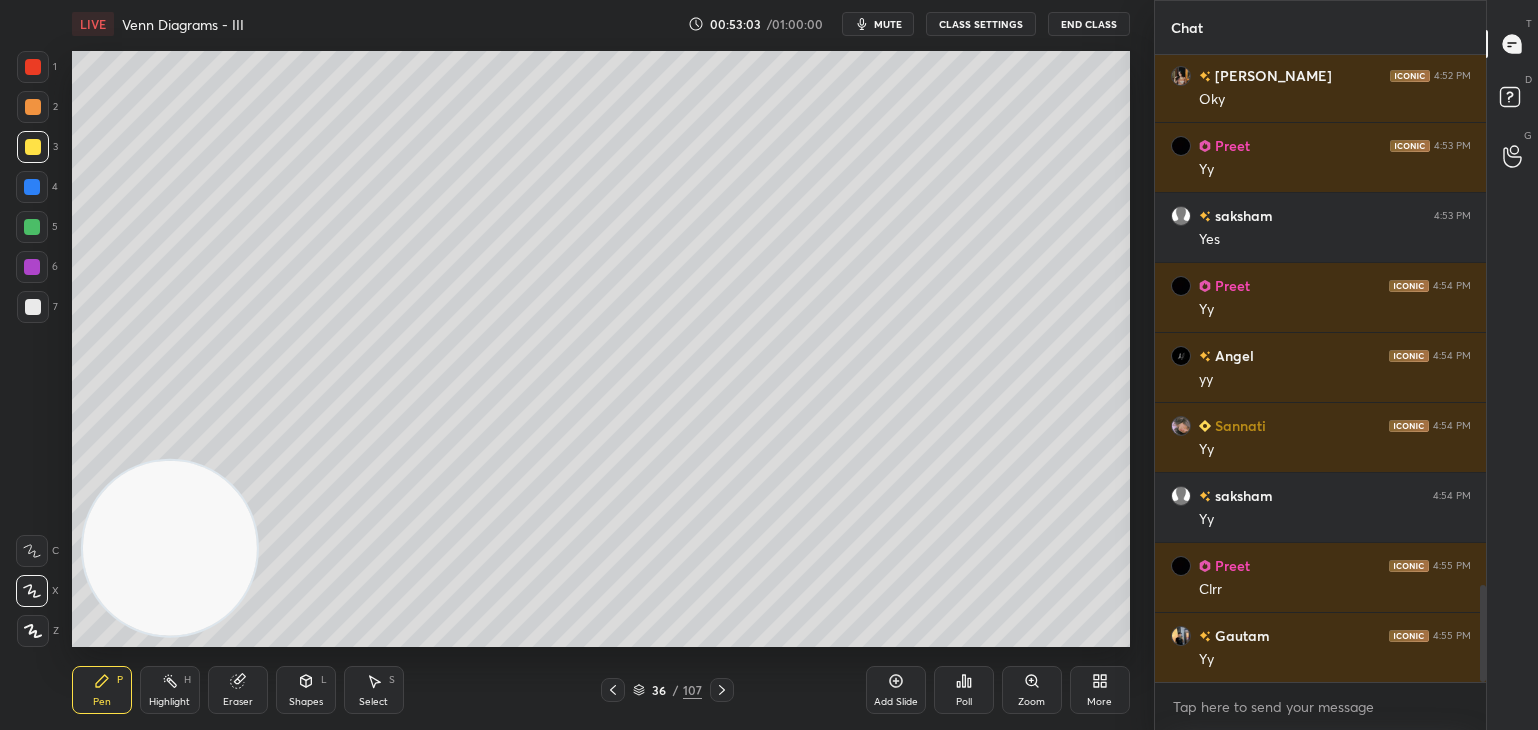 click 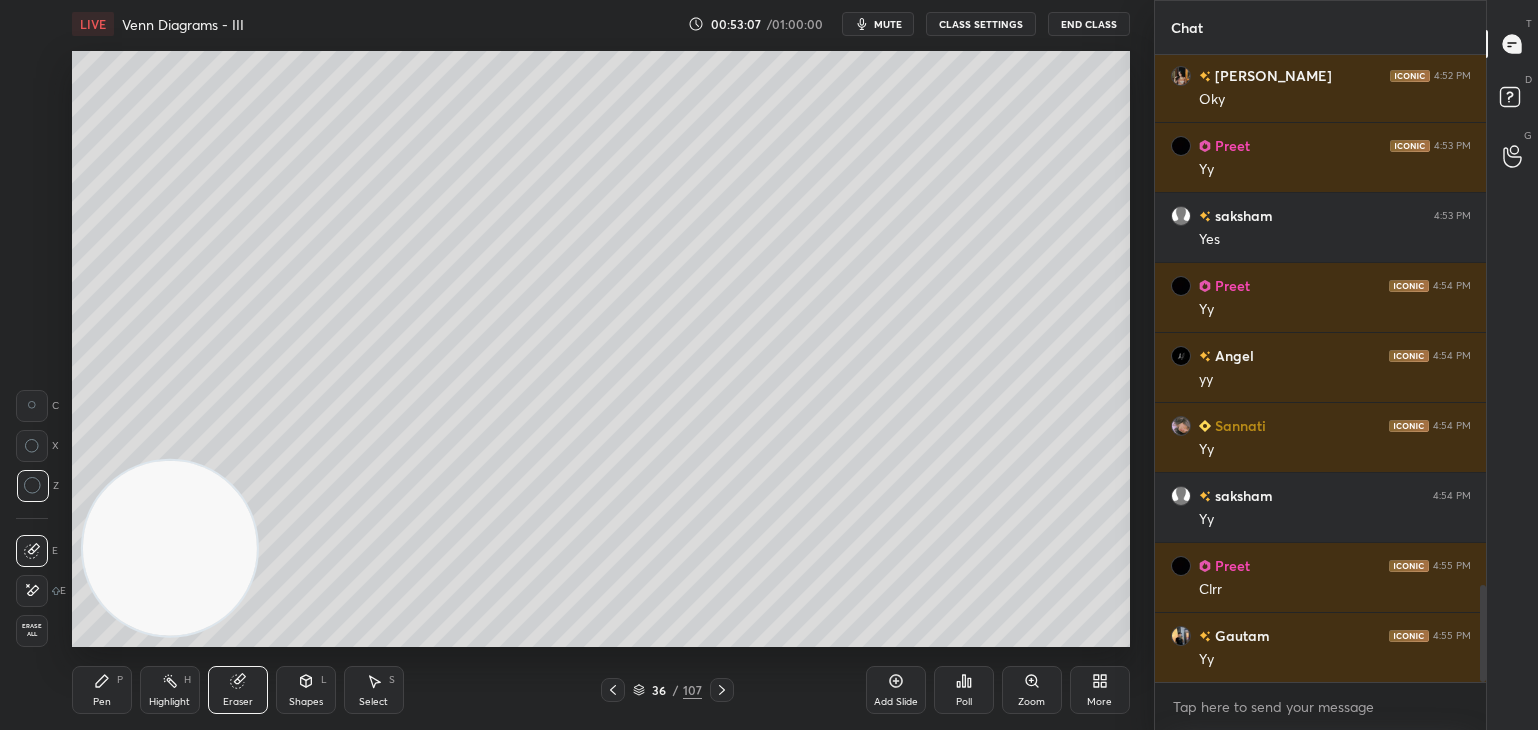 click on "Pen P" at bounding box center (102, 690) 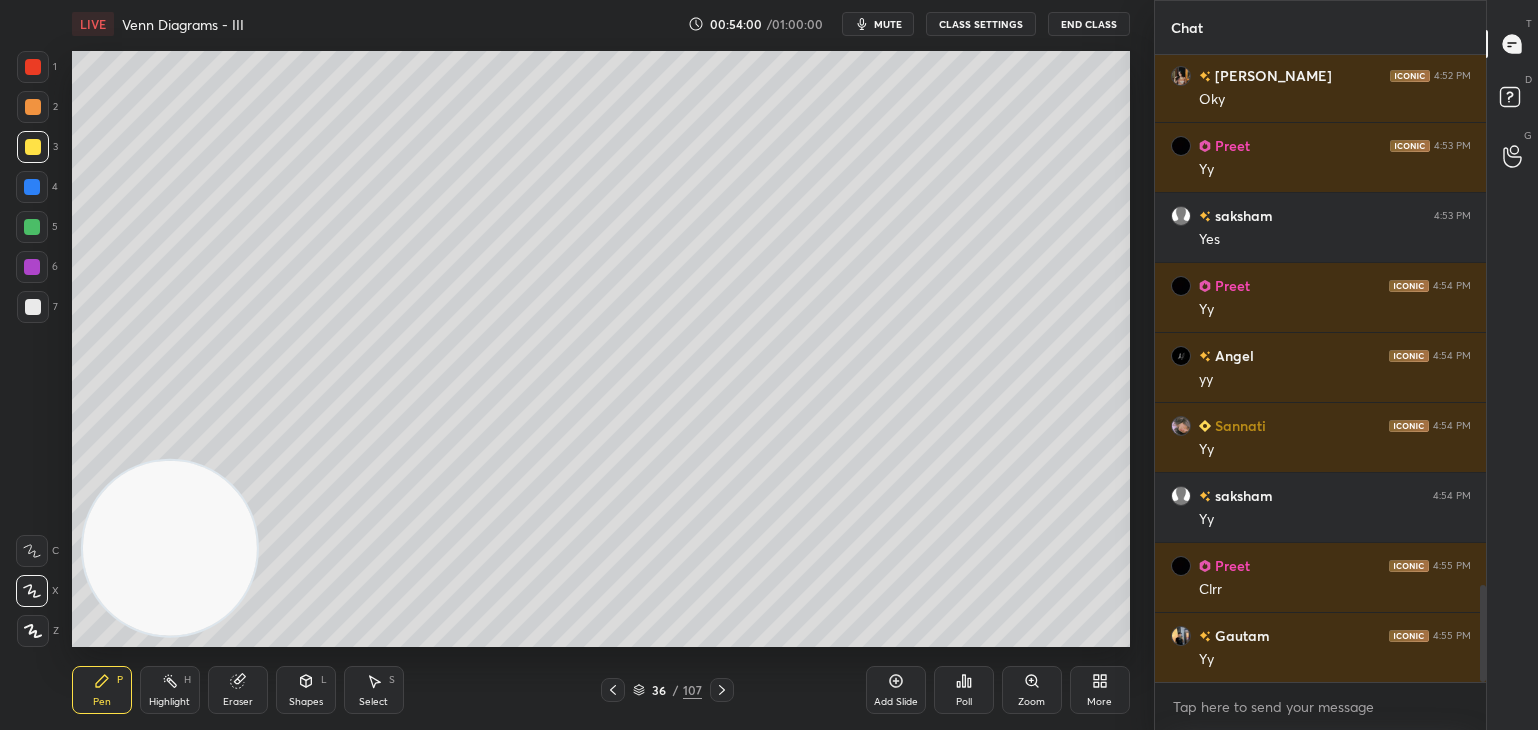 click on "Poll" at bounding box center [964, 690] 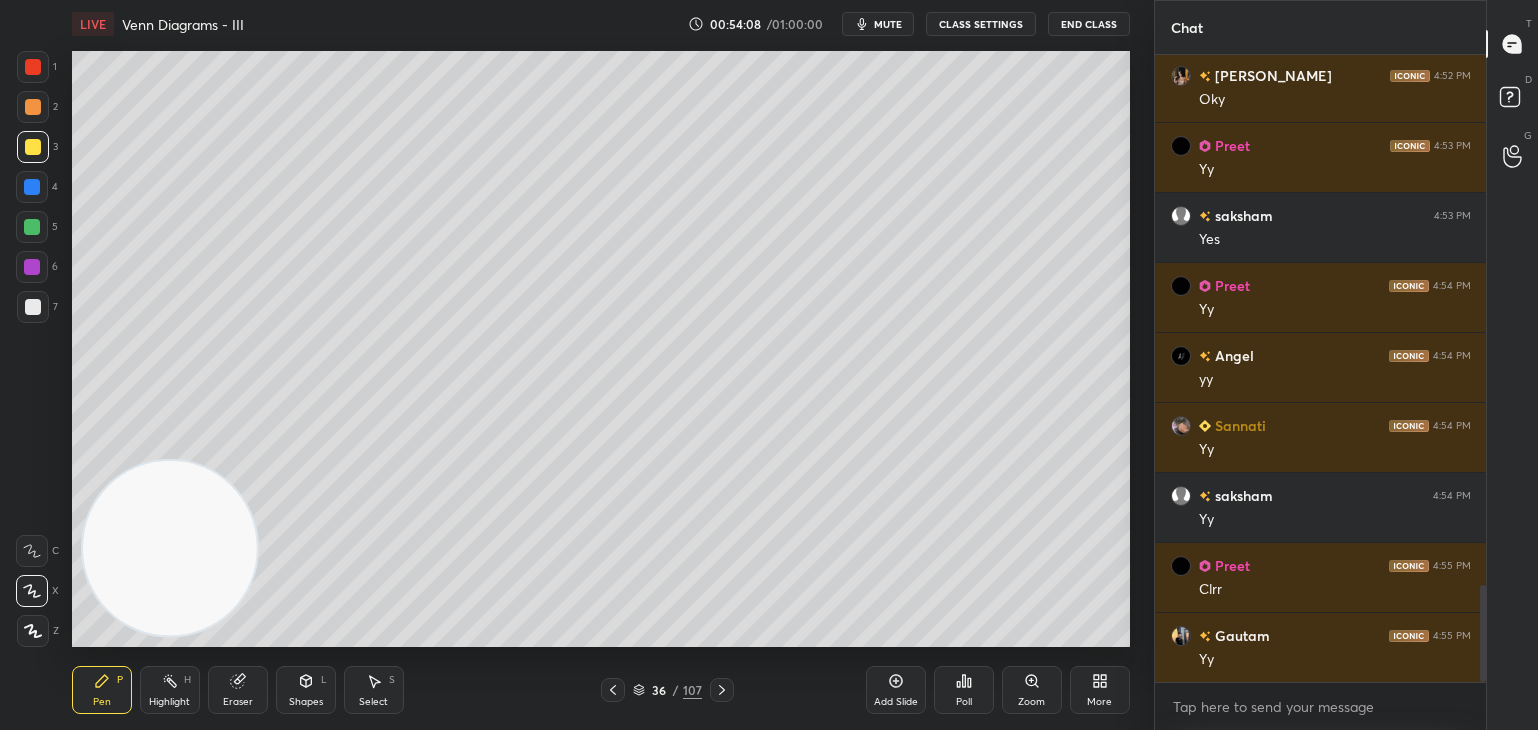 click at bounding box center [33, 307] 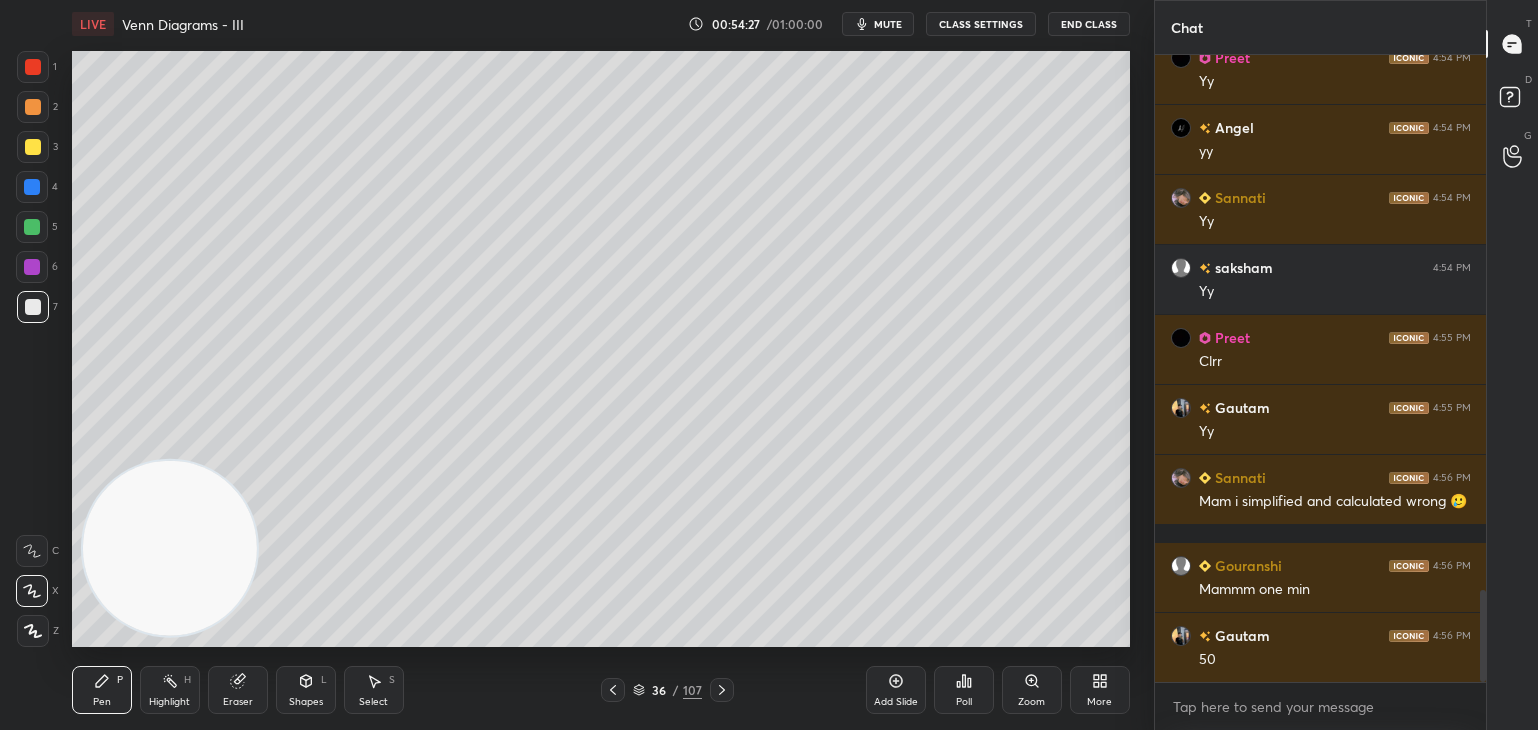 scroll, scrollTop: 3724, scrollLeft: 0, axis: vertical 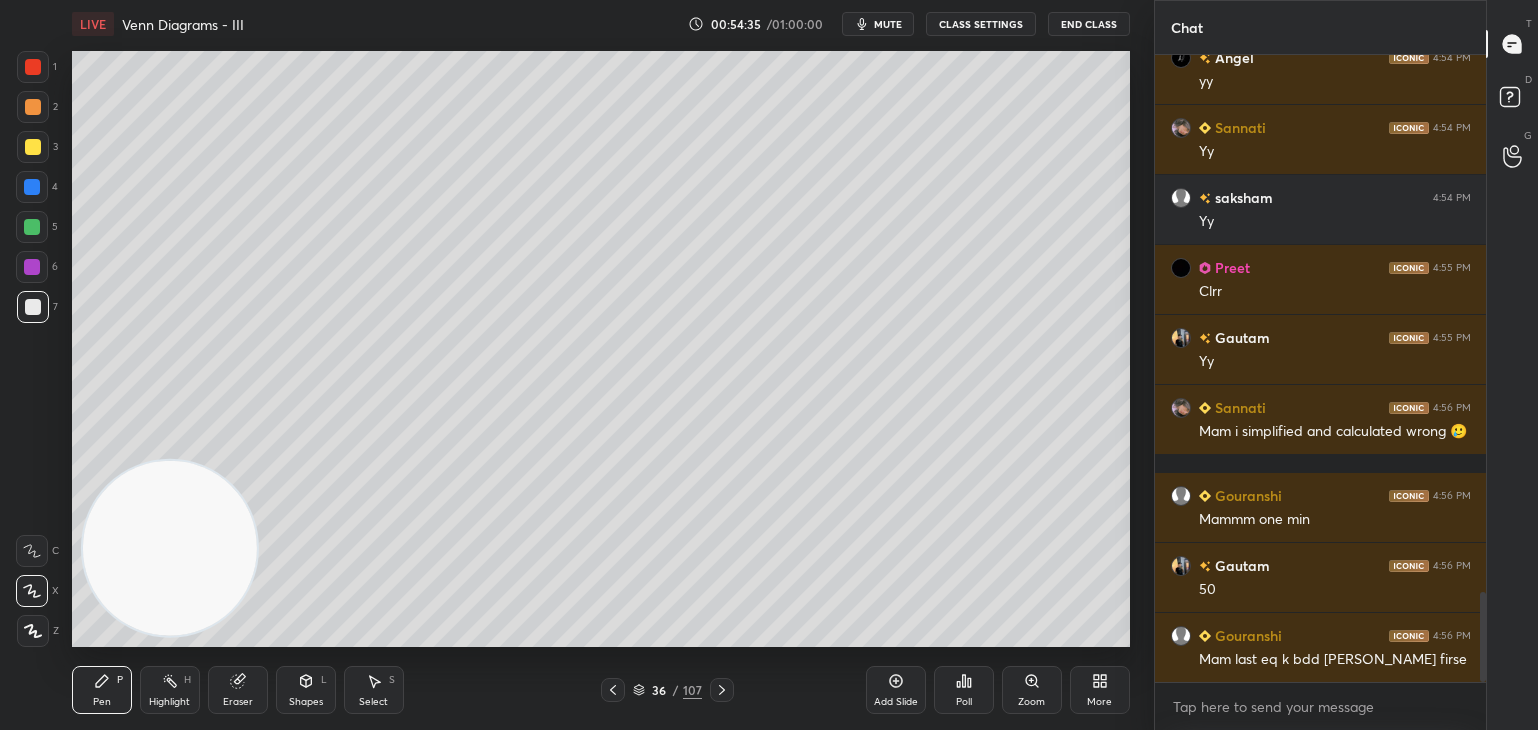 click on "Eraser" at bounding box center (238, 702) 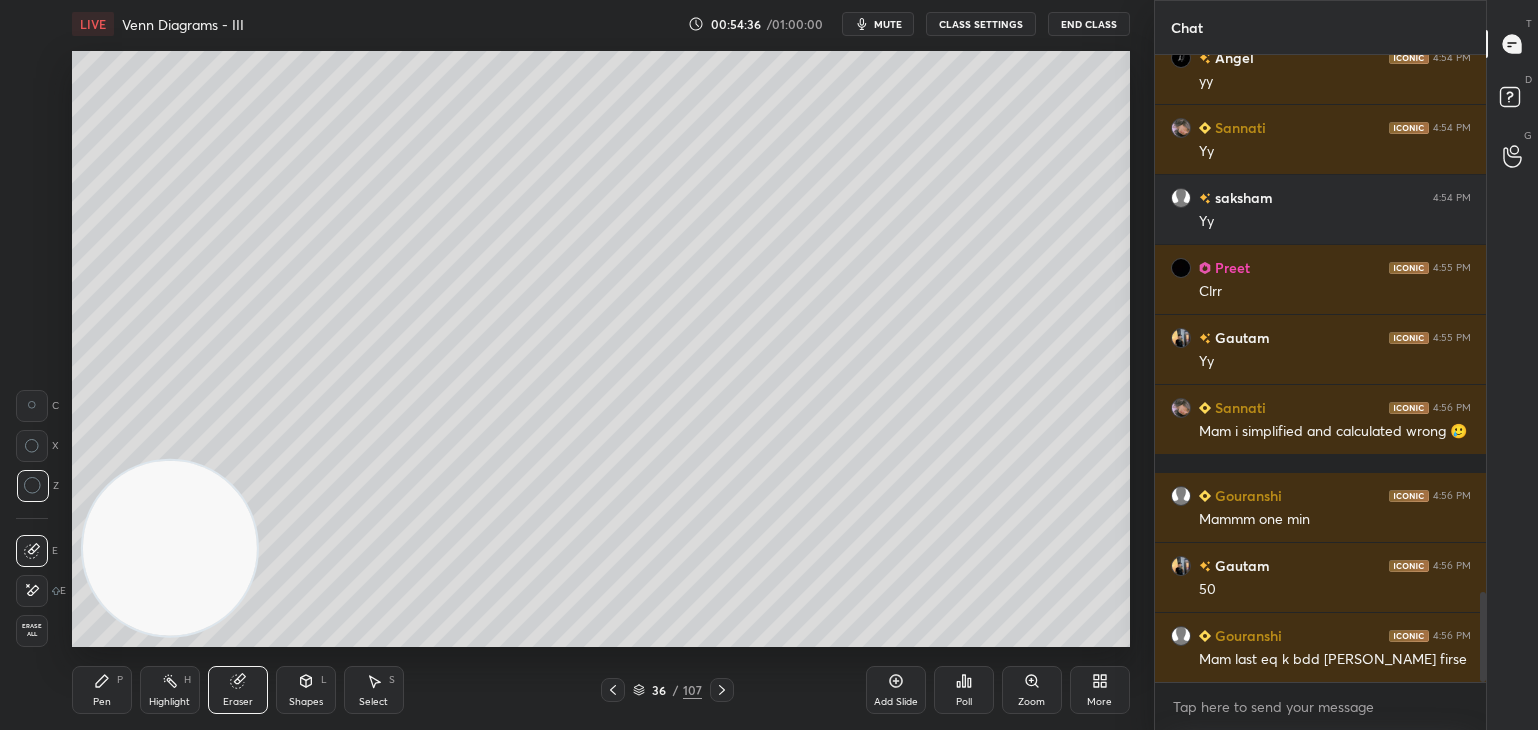 scroll, scrollTop: 3744, scrollLeft: 0, axis: vertical 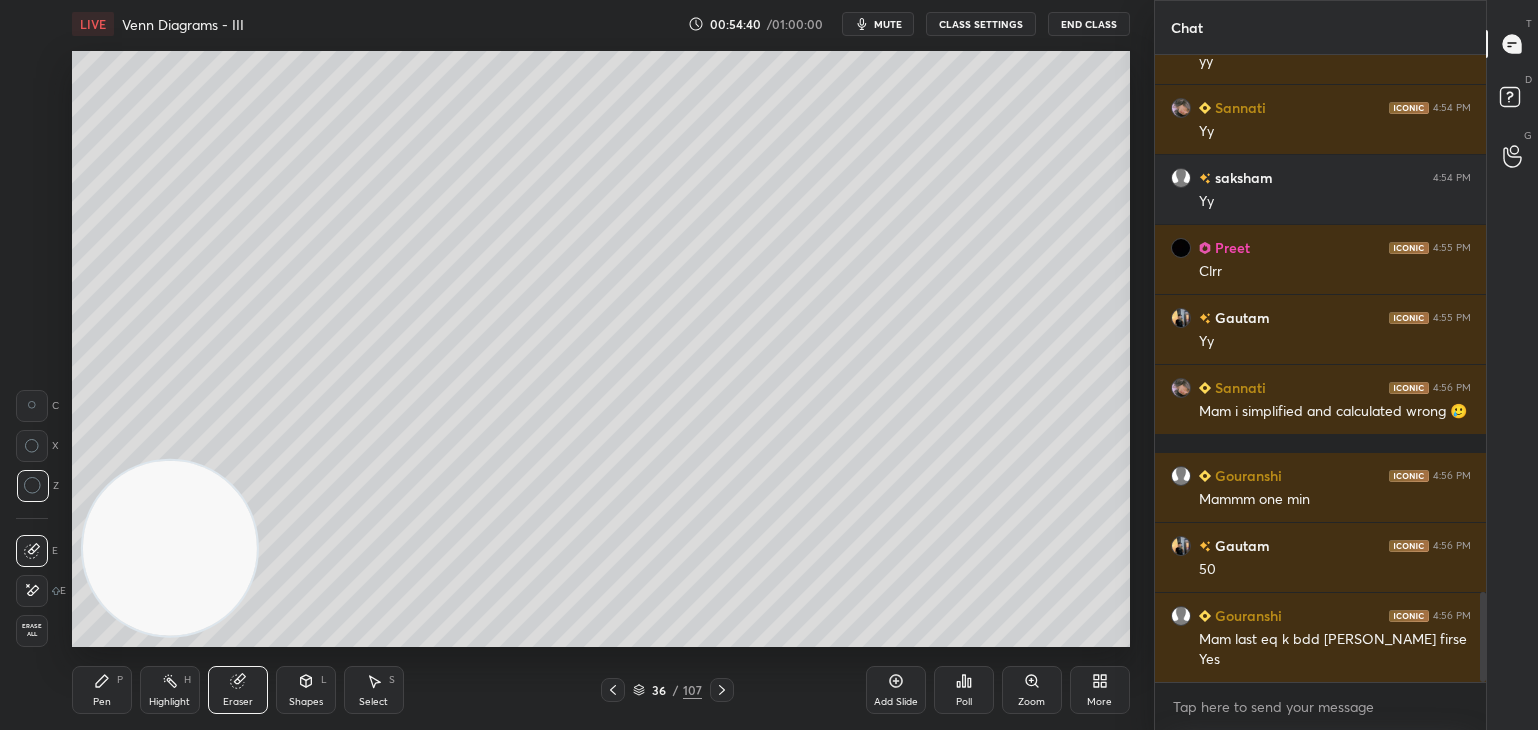 click on "Select S" at bounding box center [374, 690] 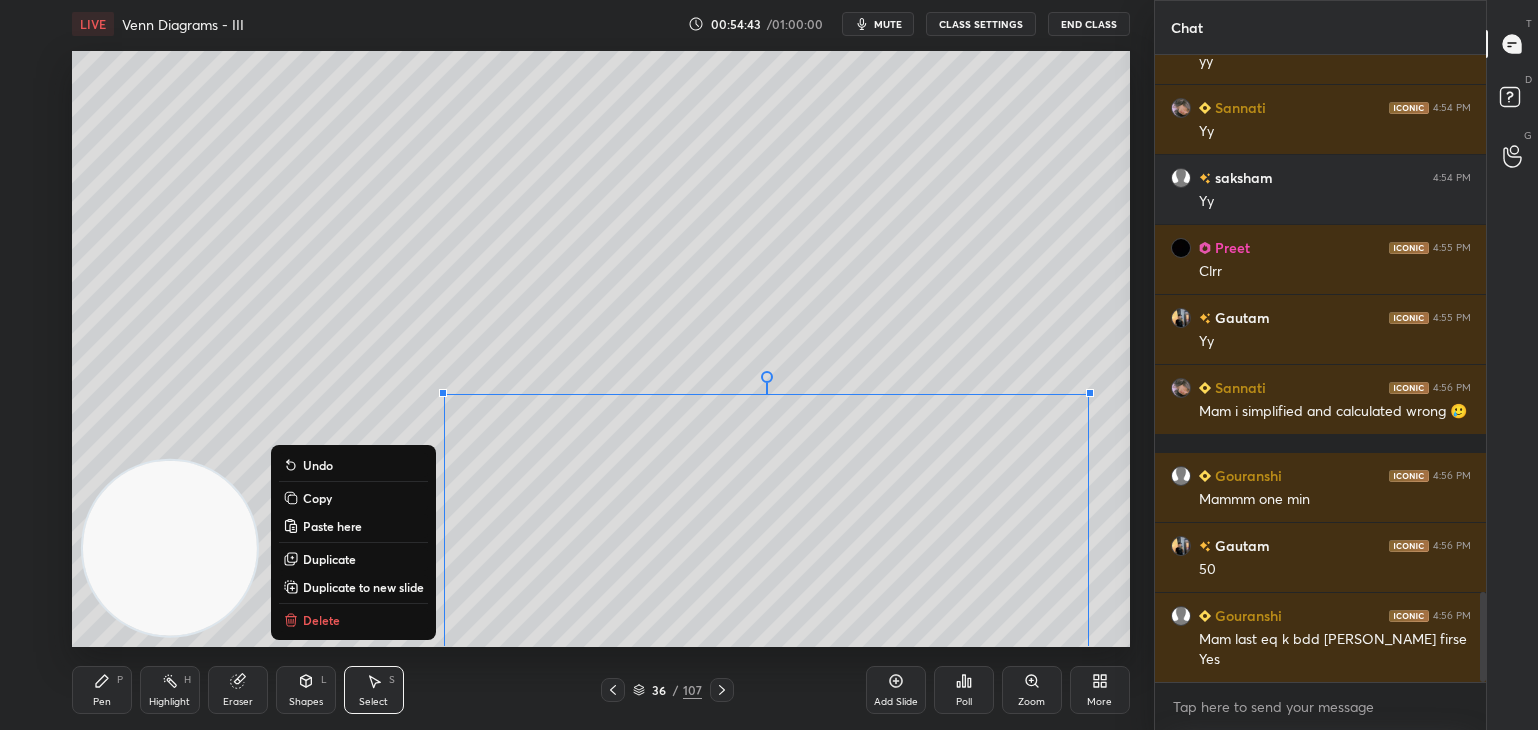click on "Copy" at bounding box center [317, 498] 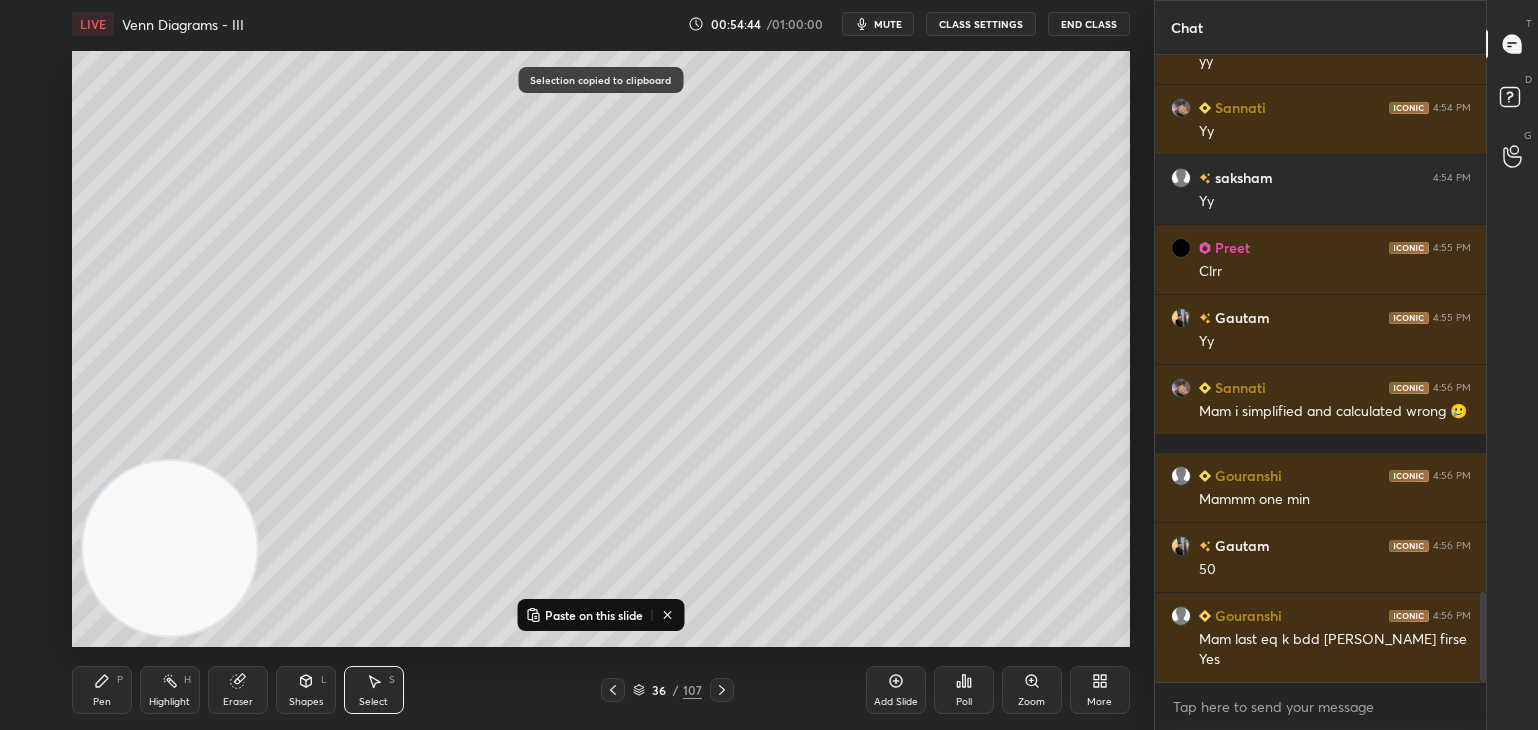 click 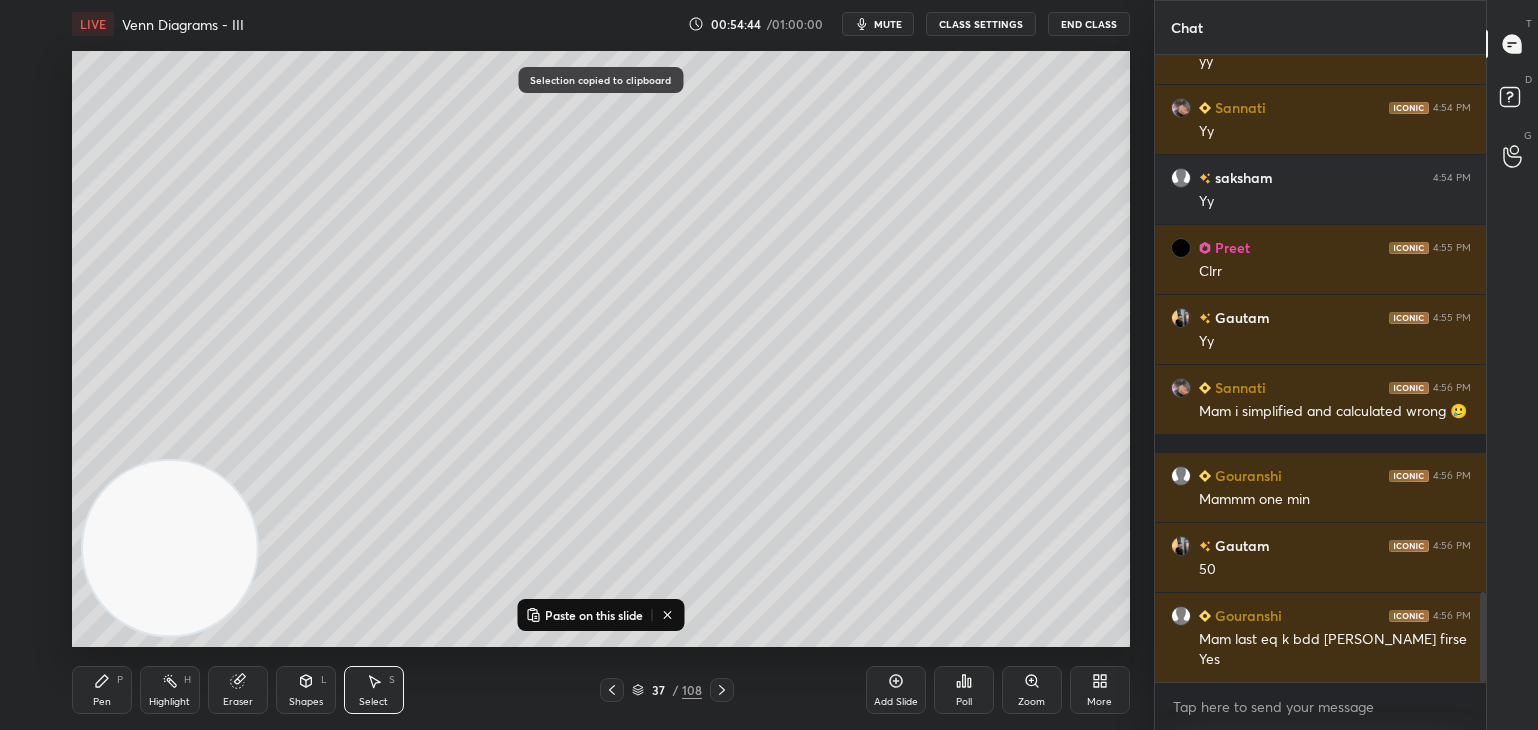 click on "Paste on this slide" at bounding box center (594, 615) 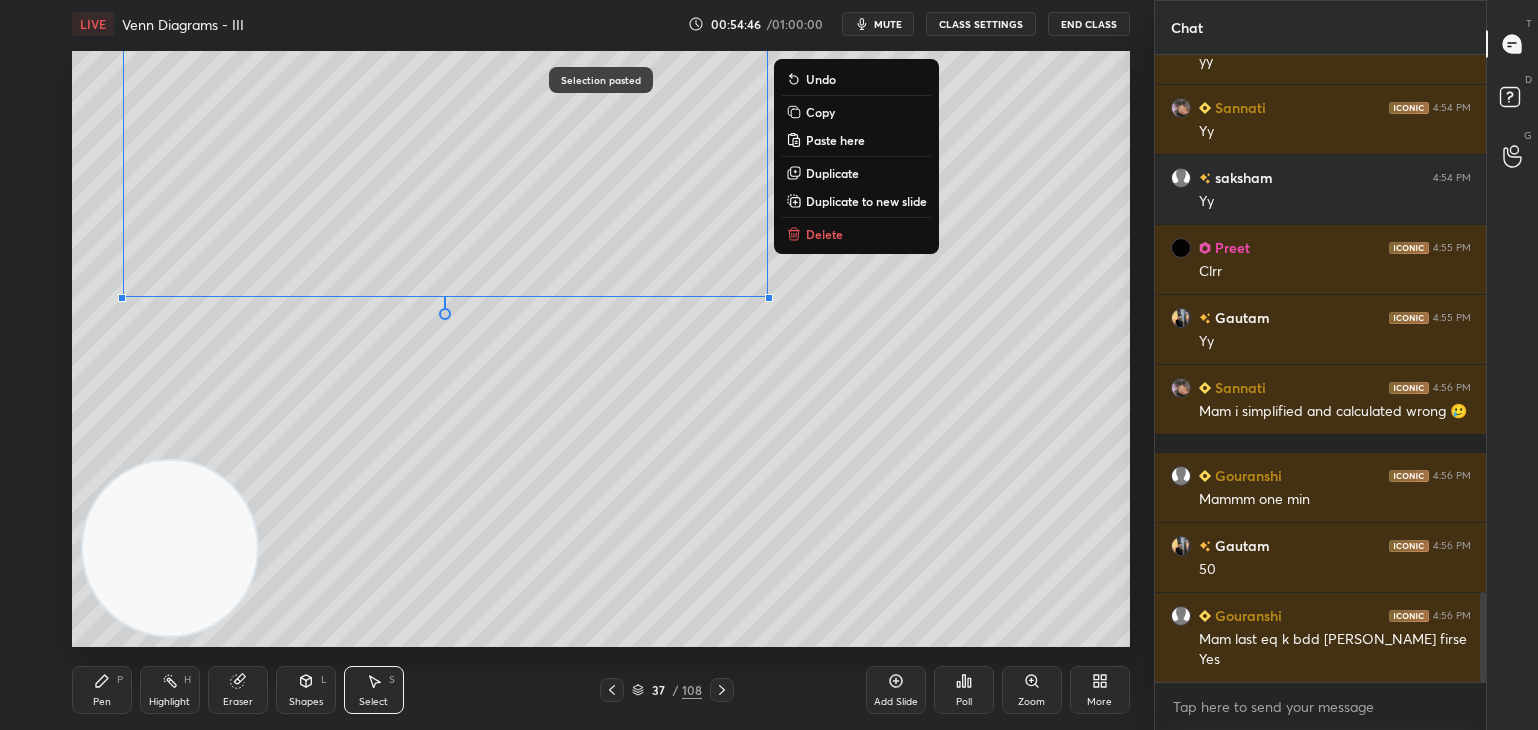 click on "0 ° Undo Copy Paste here Duplicate Duplicate to new slide Delete" at bounding box center (601, 348) 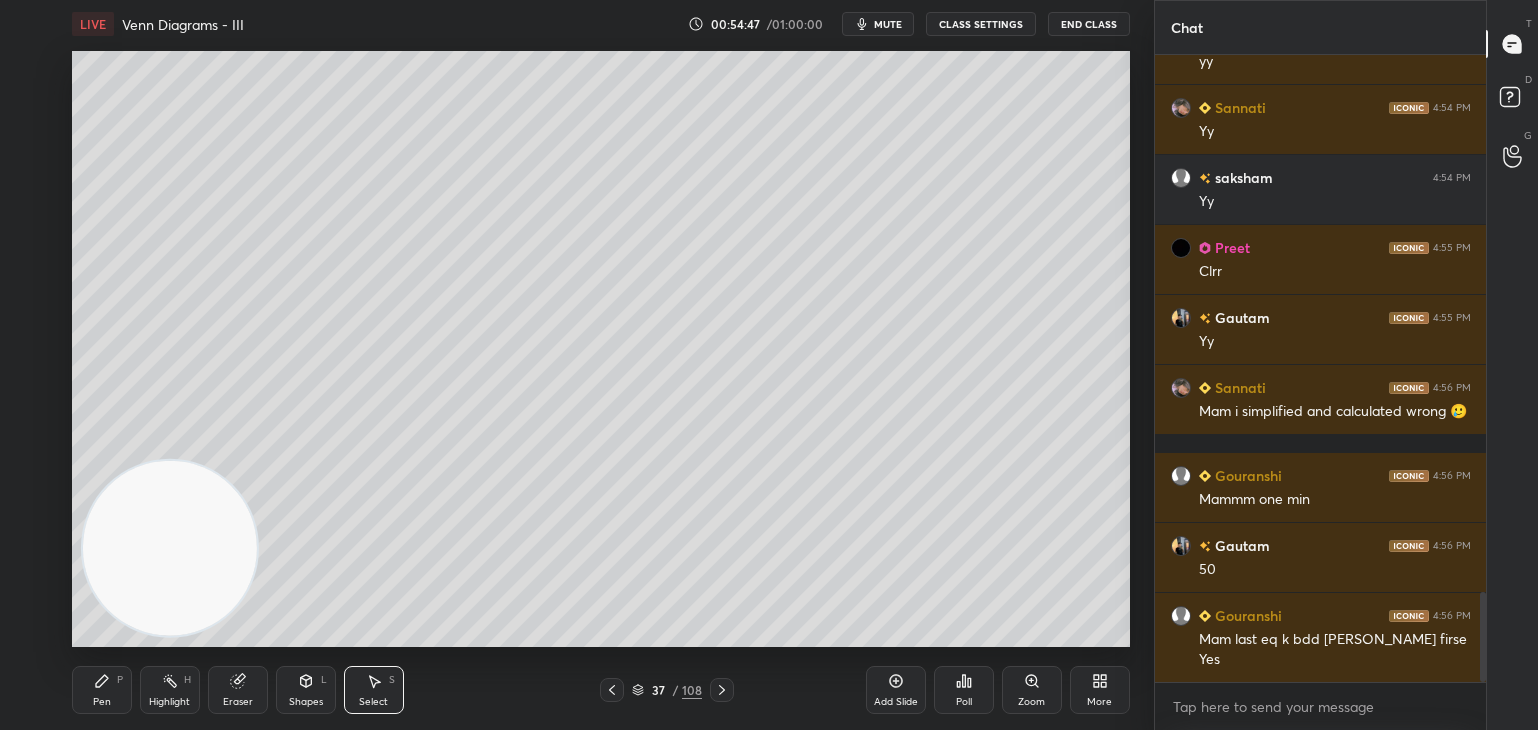 click on "Eraser" at bounding box center (238, 702) 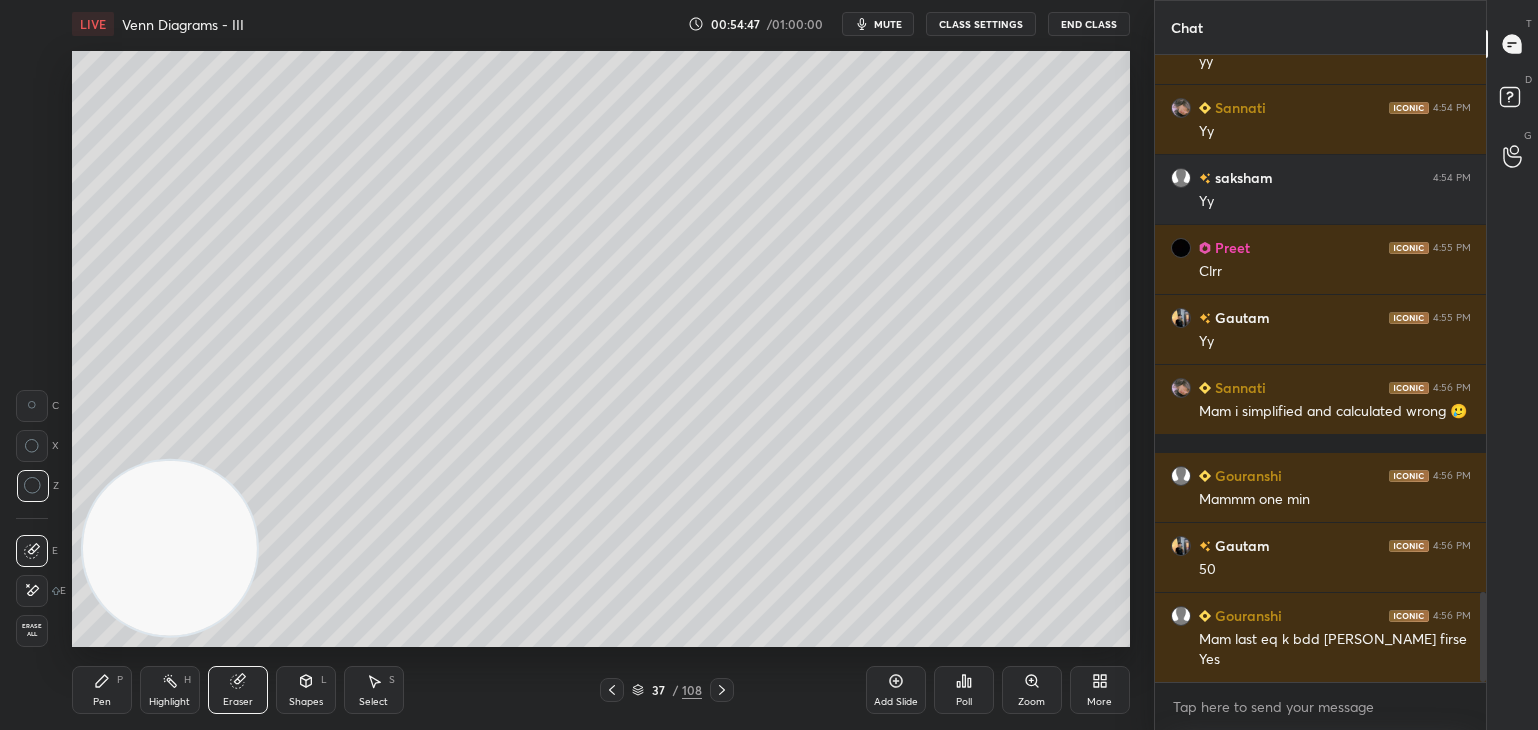 scroll, scrollTop: 3764, scrollLeft: 0, axis: vertical 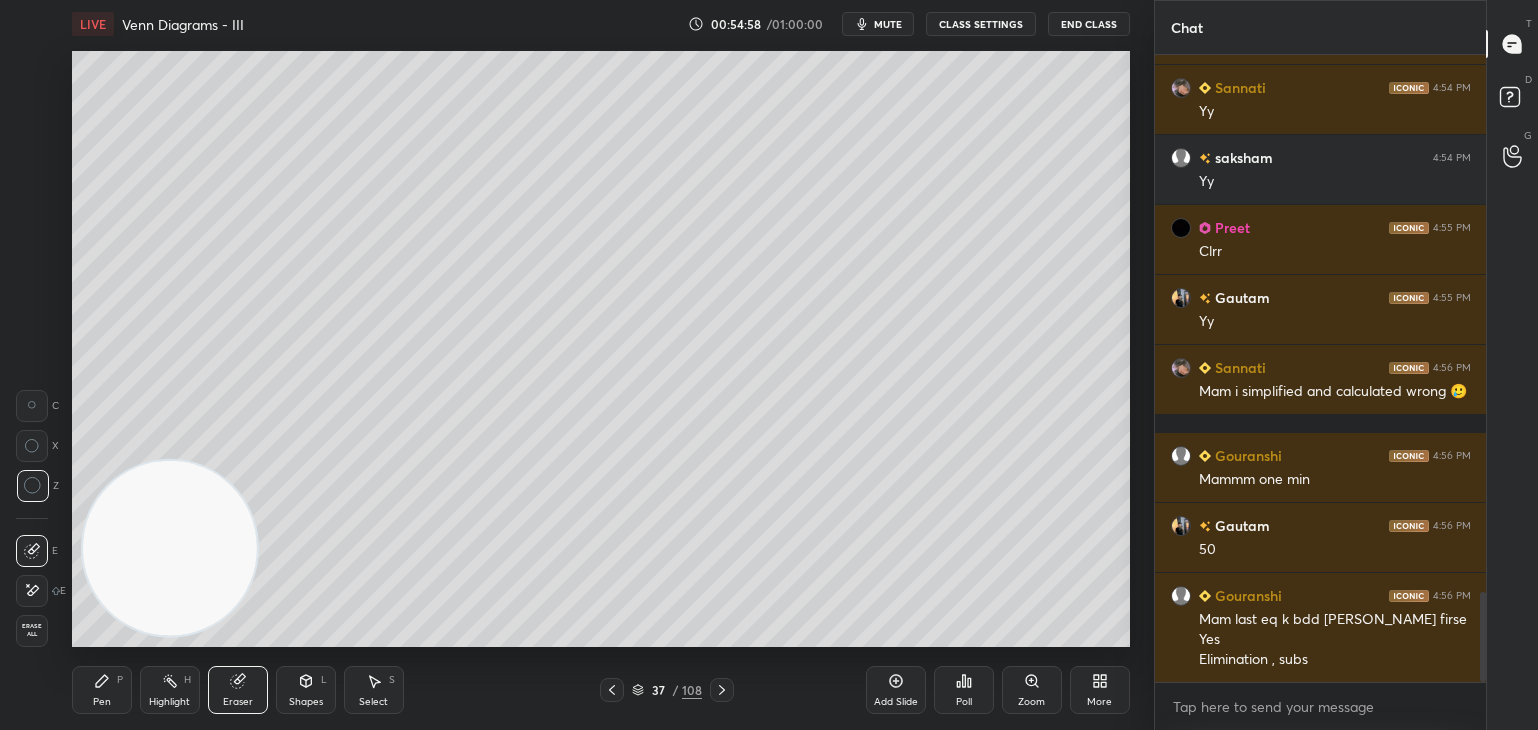 click on "Pen P" at bounding box center (102, 690) 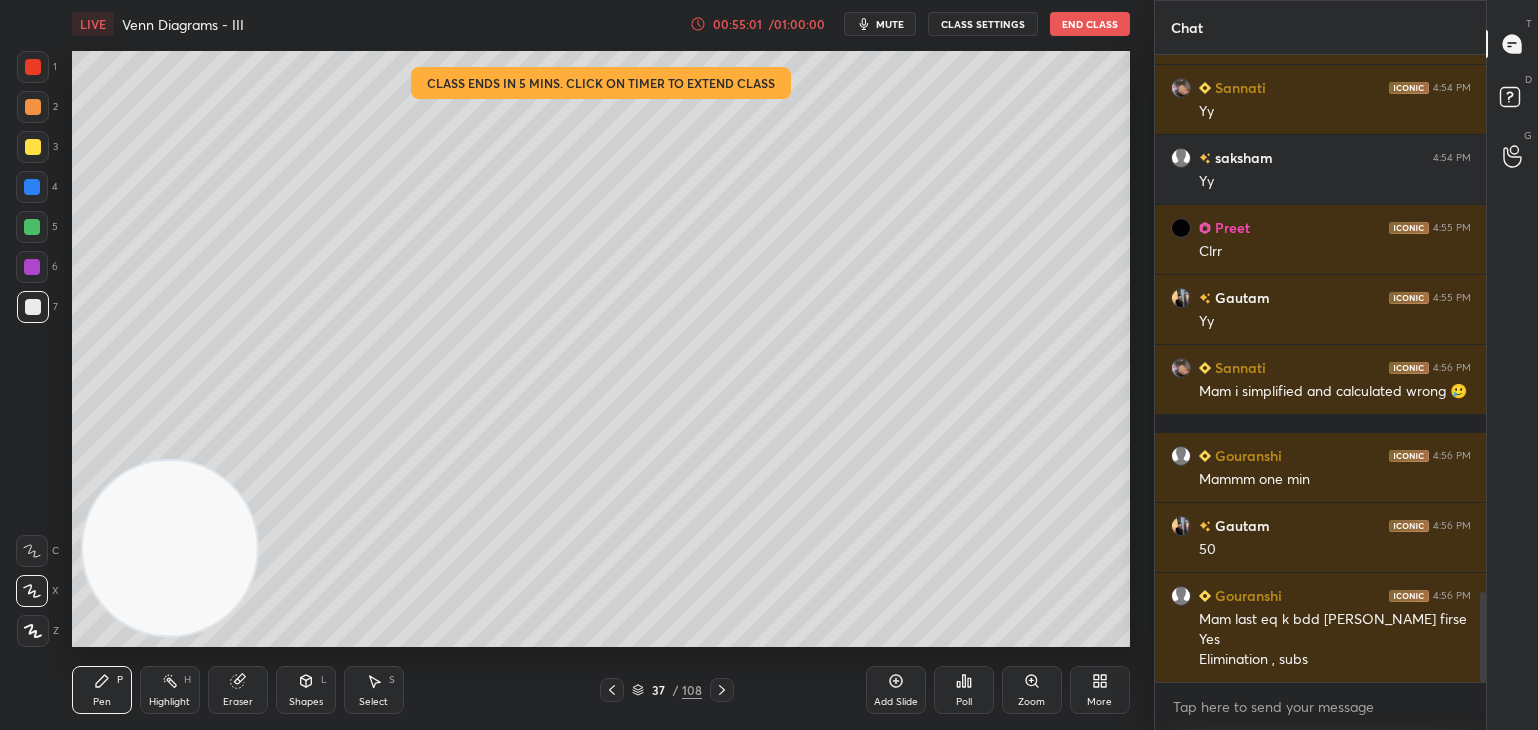 click on "00:55:01" at bounding box center [738, 24] 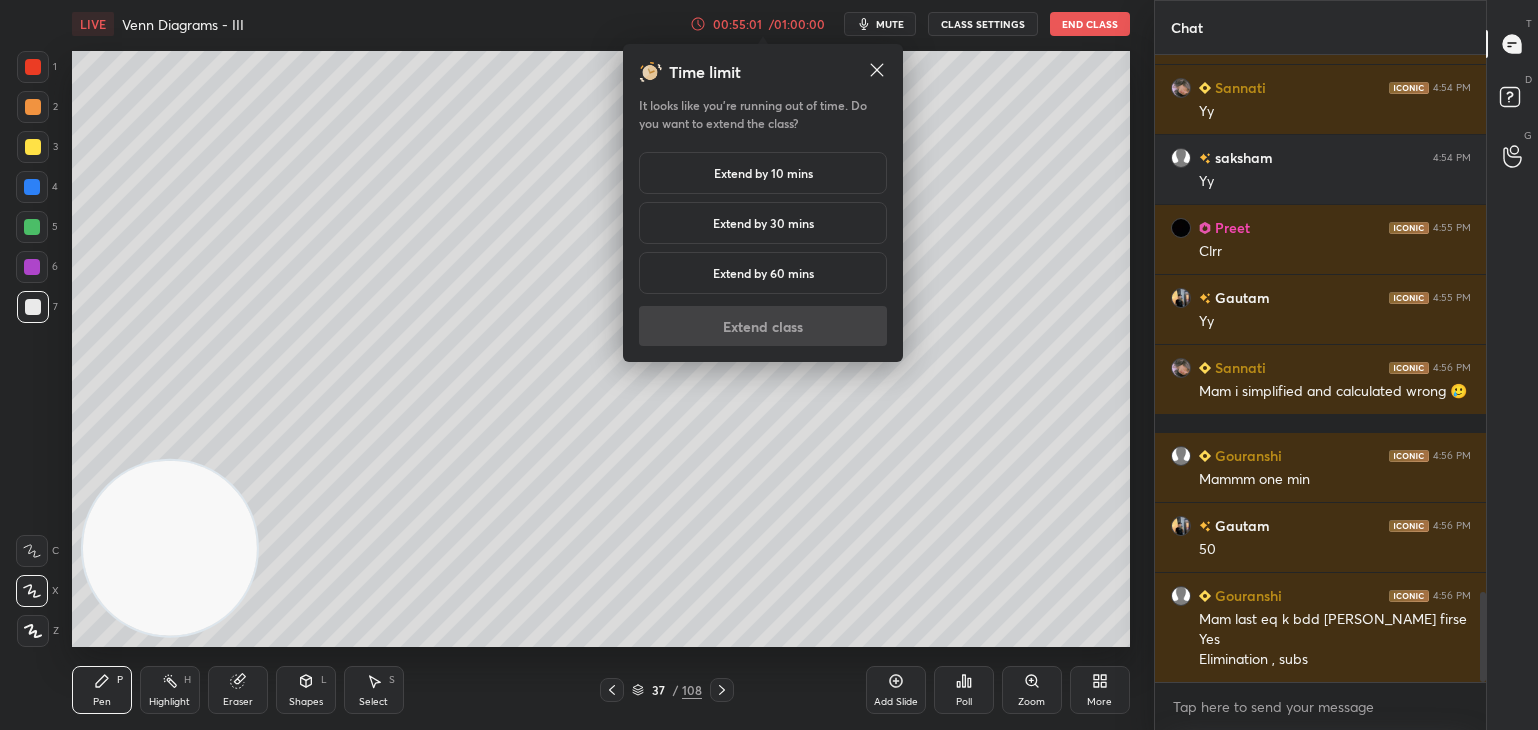 click on "Extend by 10 mins" at bounding box center (763, 173) 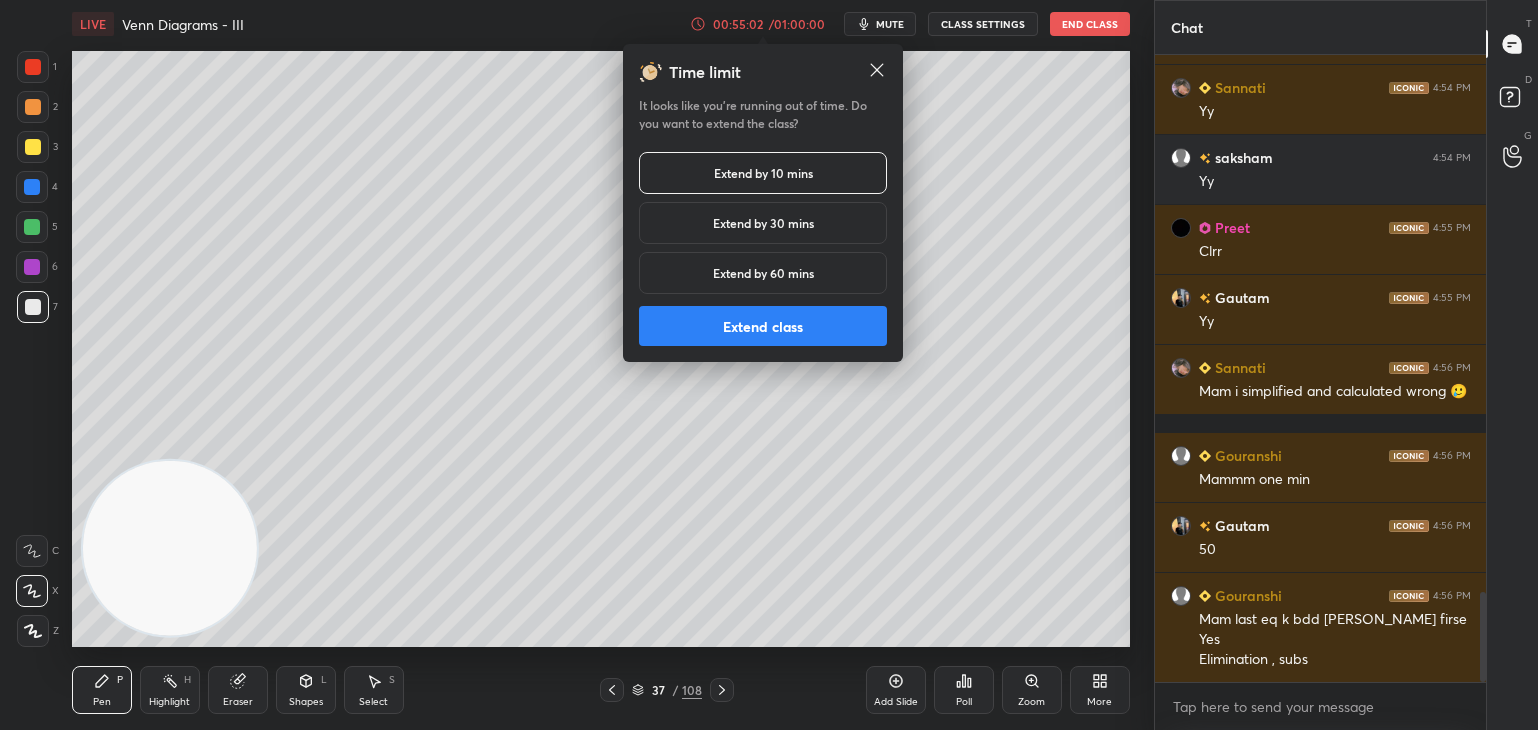 click on "Extend class" at bounding box center (763, 326) 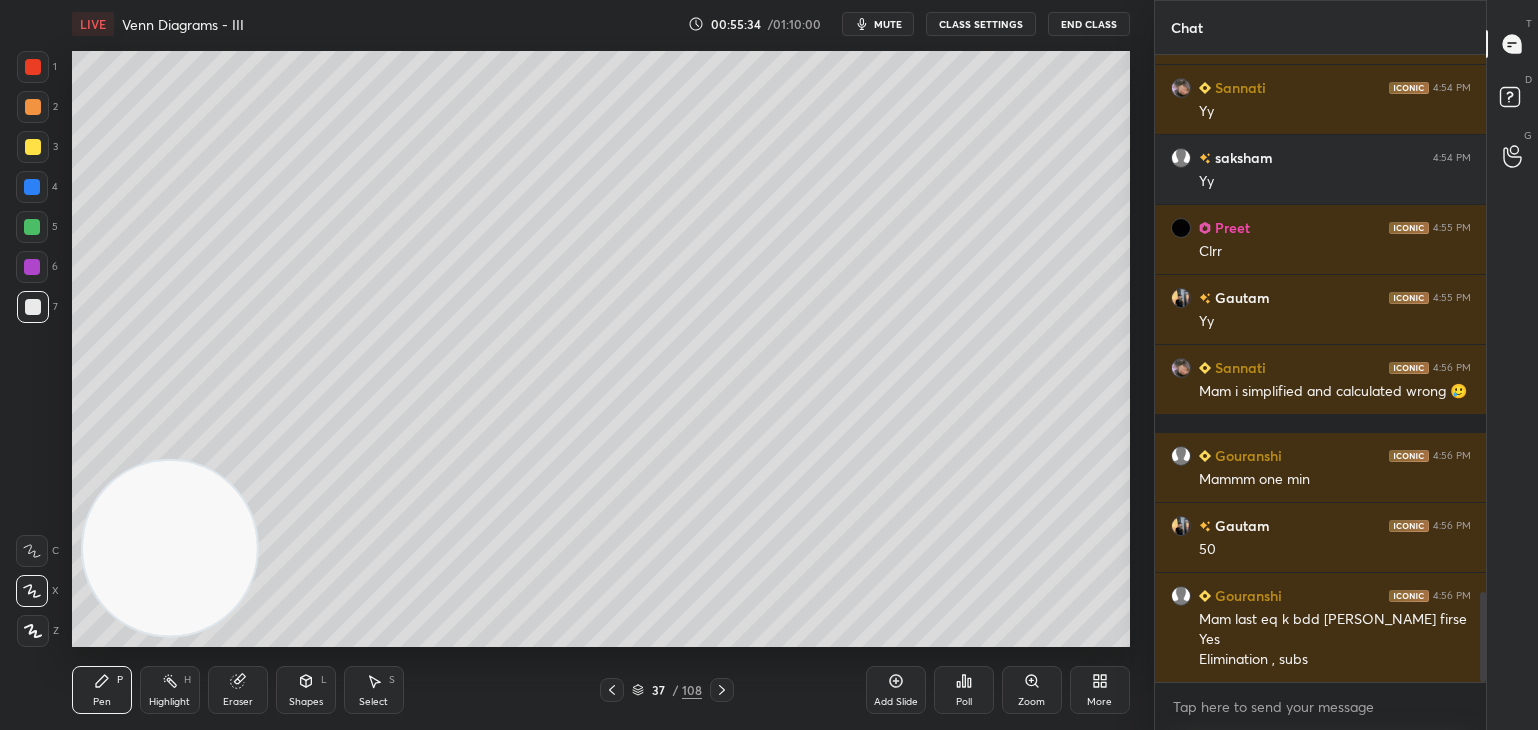 scroll, scrollTop: 3834, scrollLeft: 0, axis: vertical 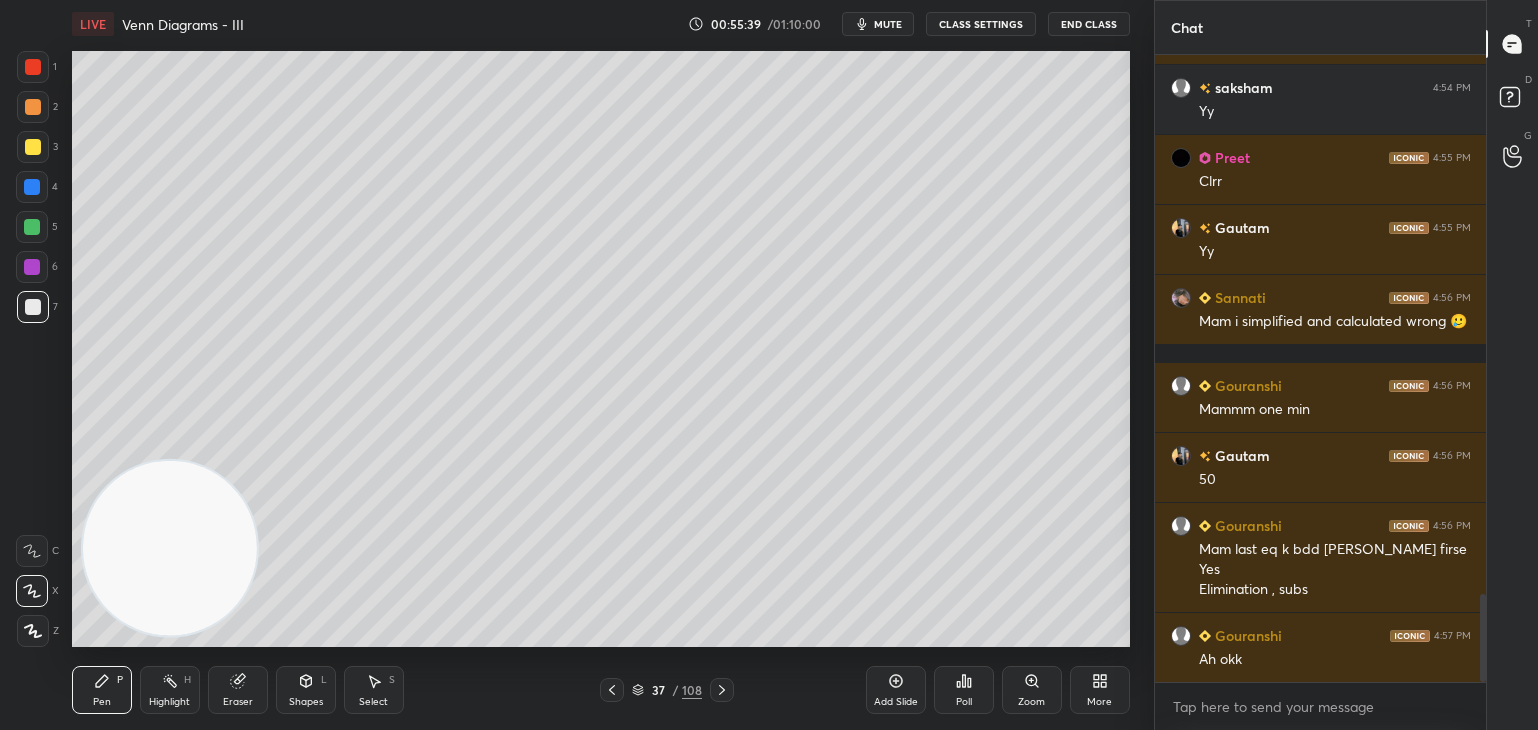 click 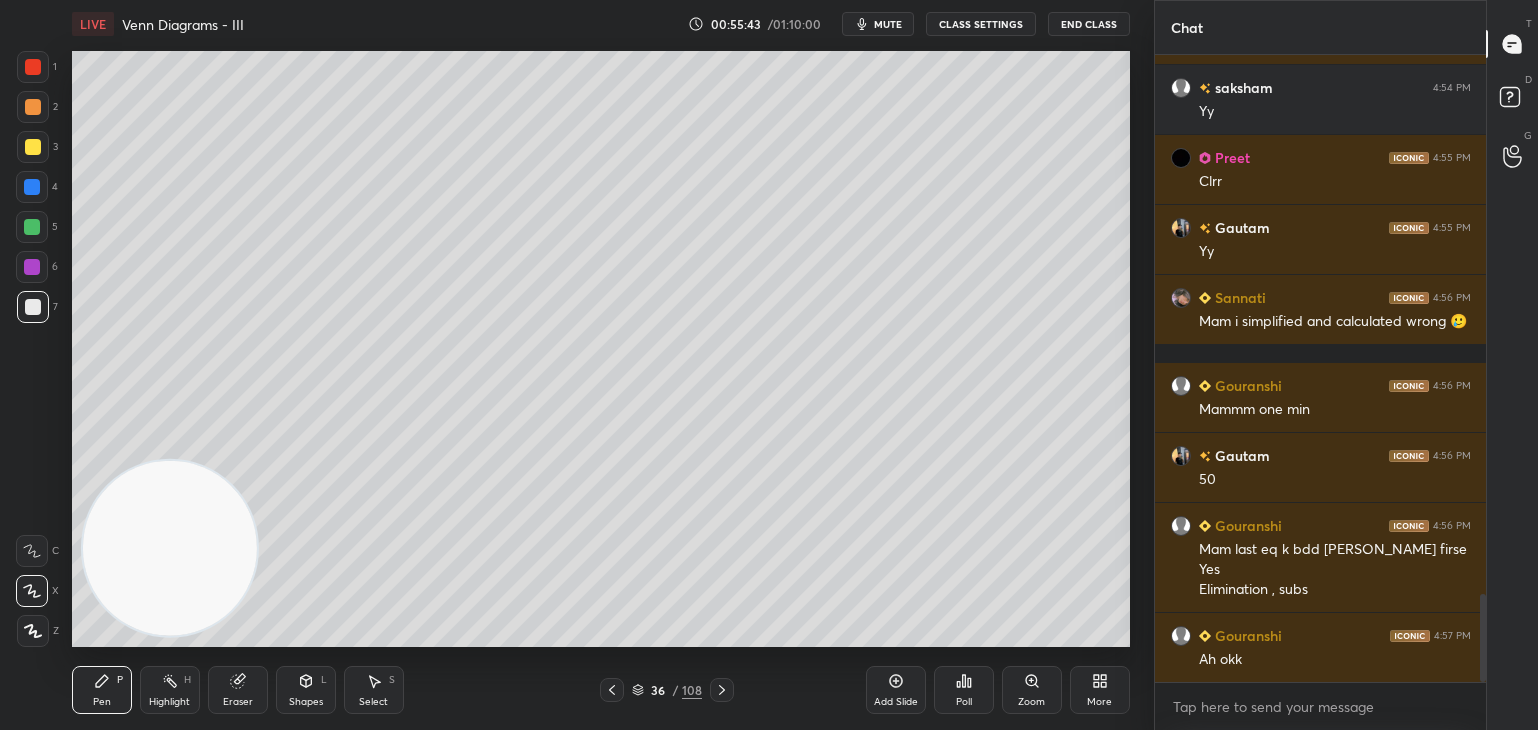 click at bounding box center [722, 690] 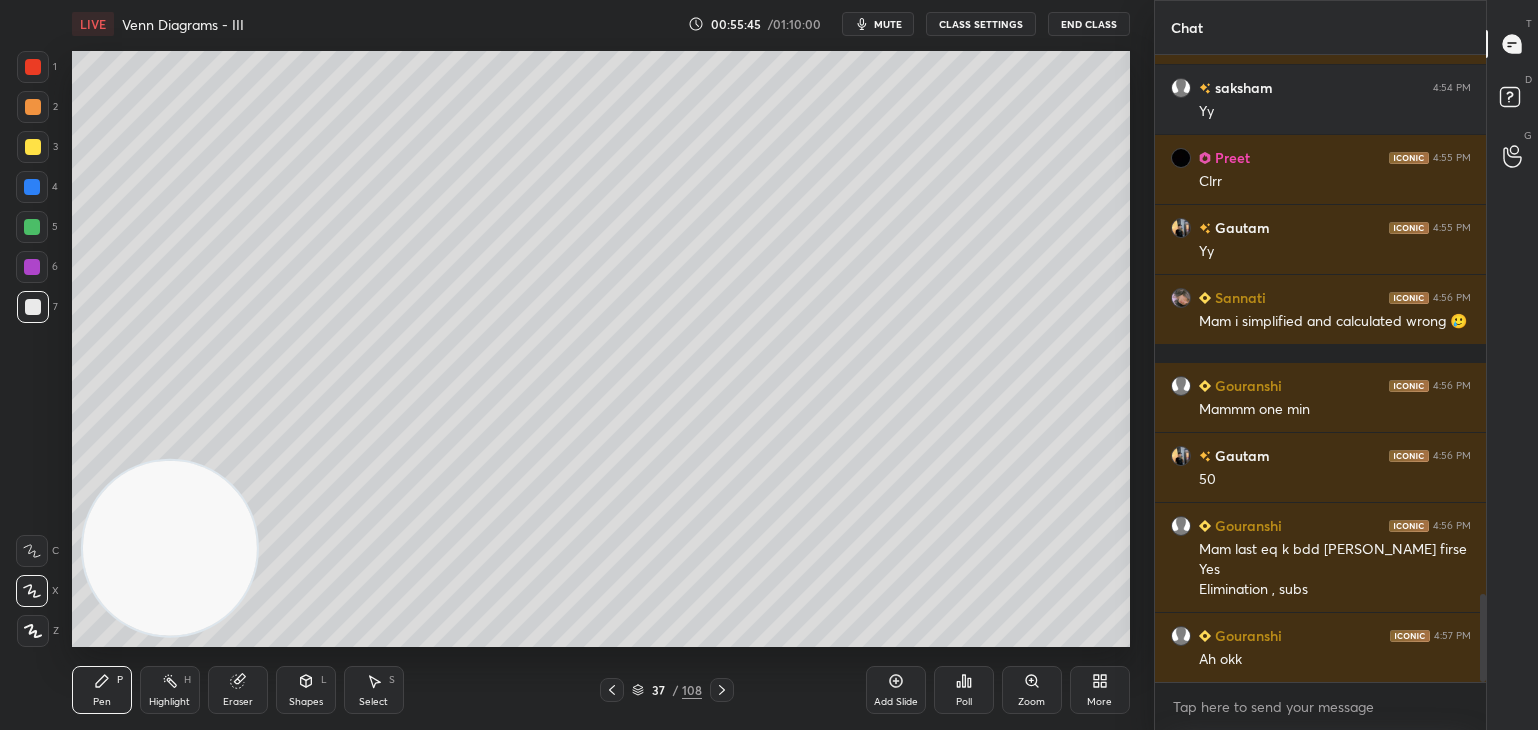 click 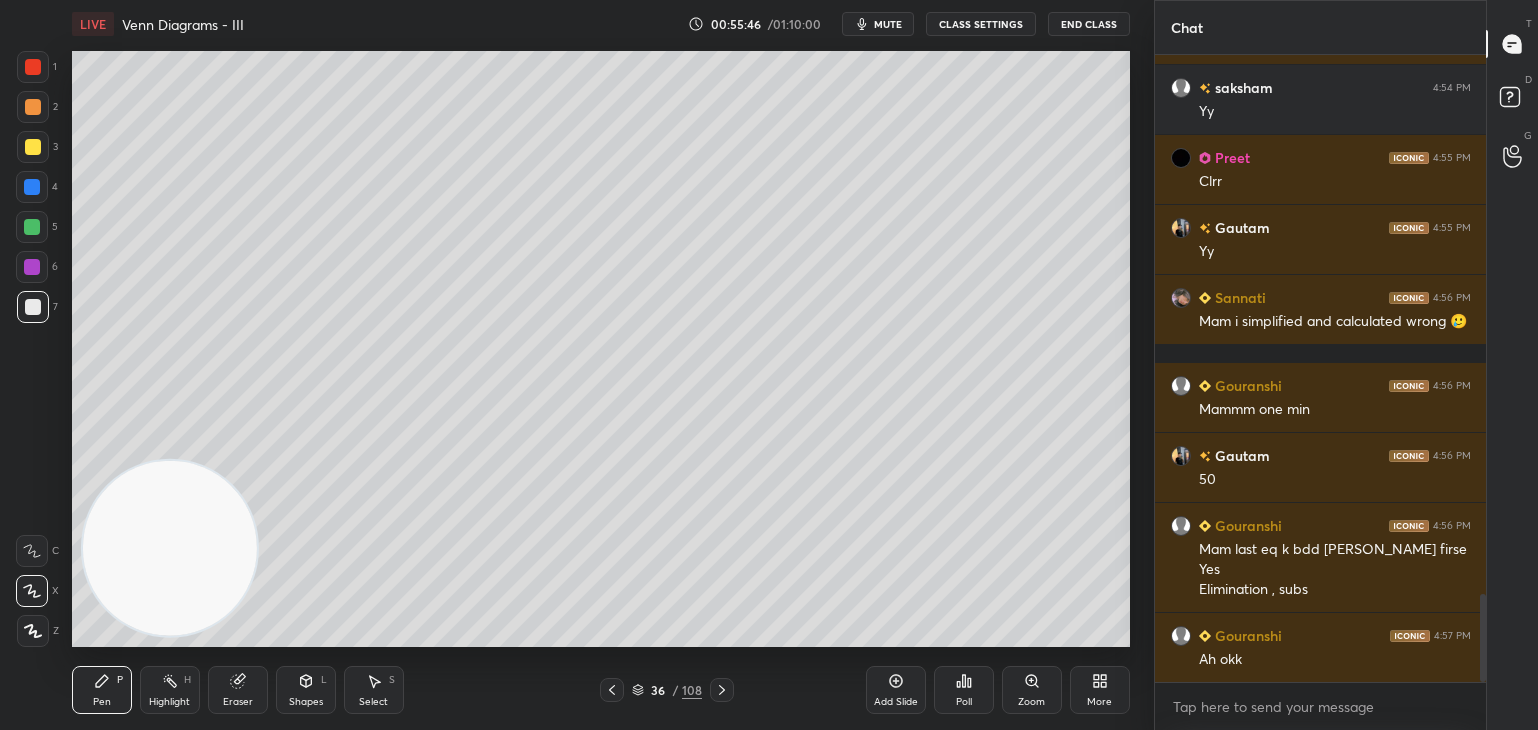 click 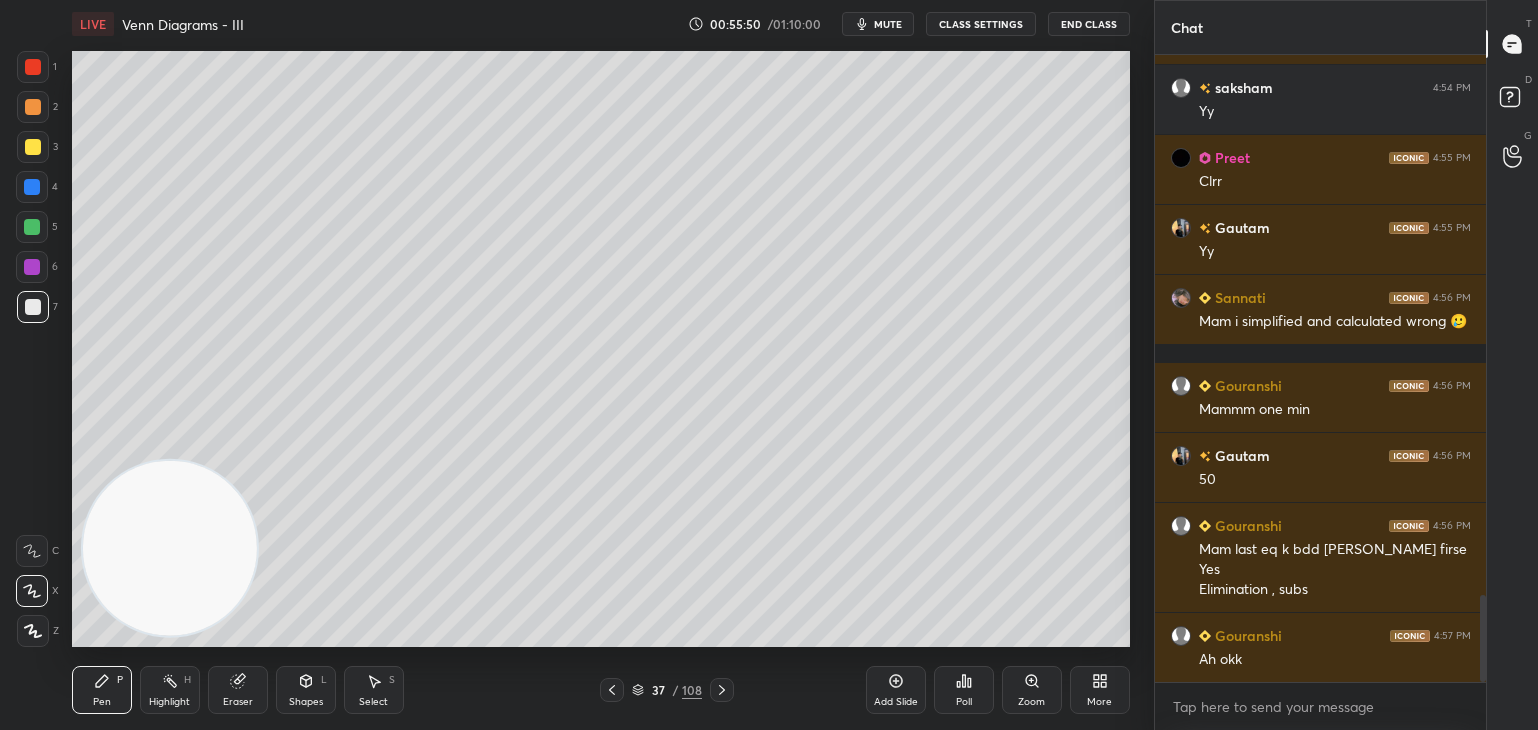scroll, scrollTop: 3904, scrollLeft: 0, axis: vertical 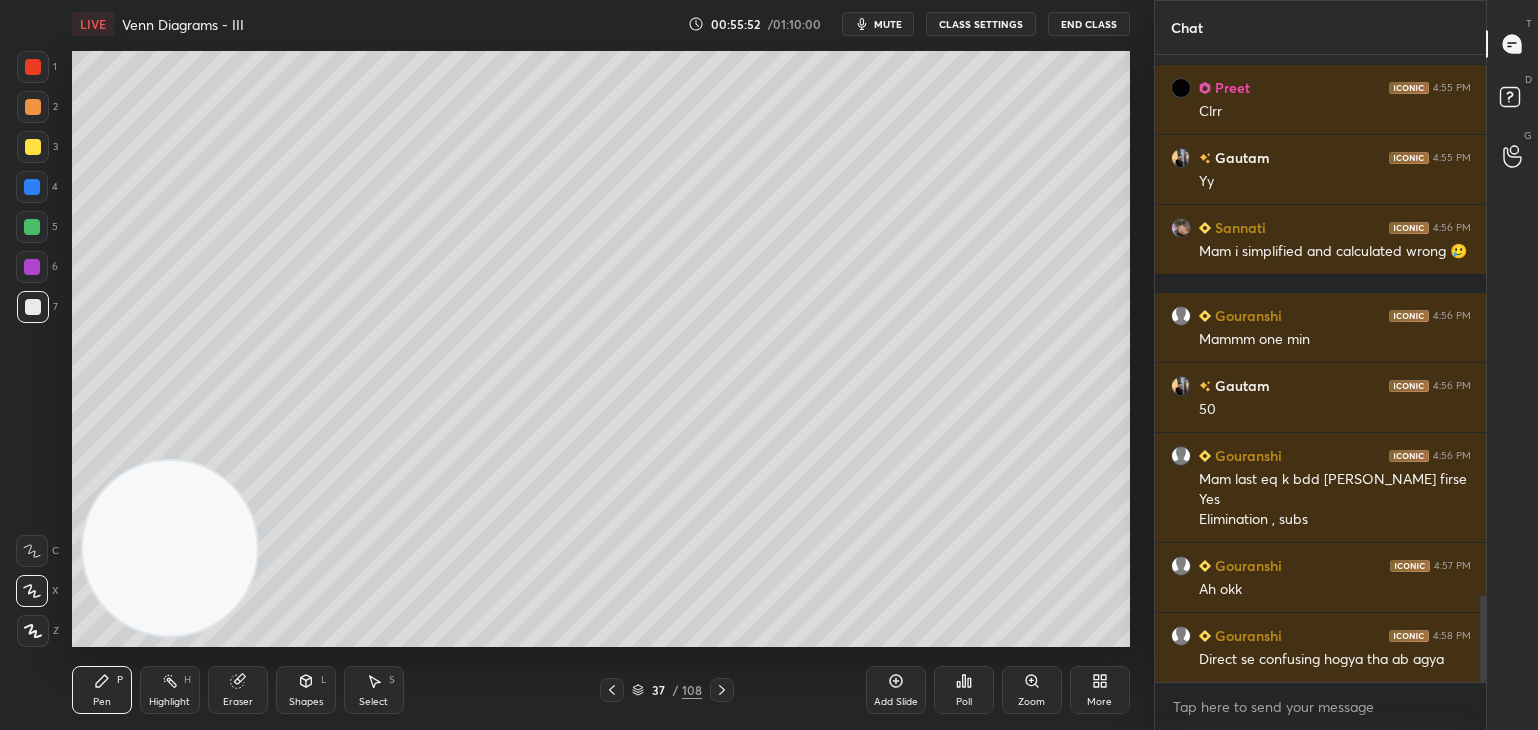 click 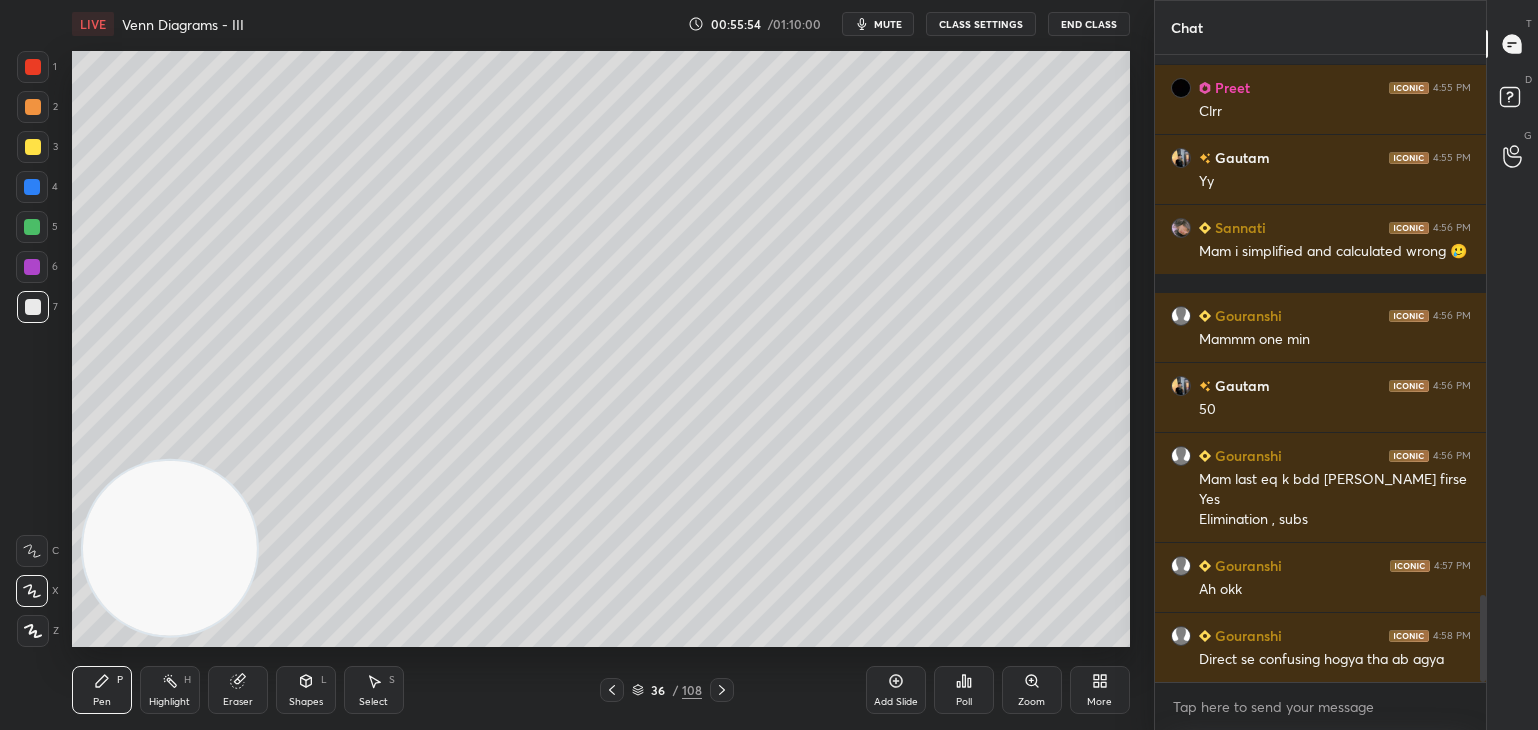 click 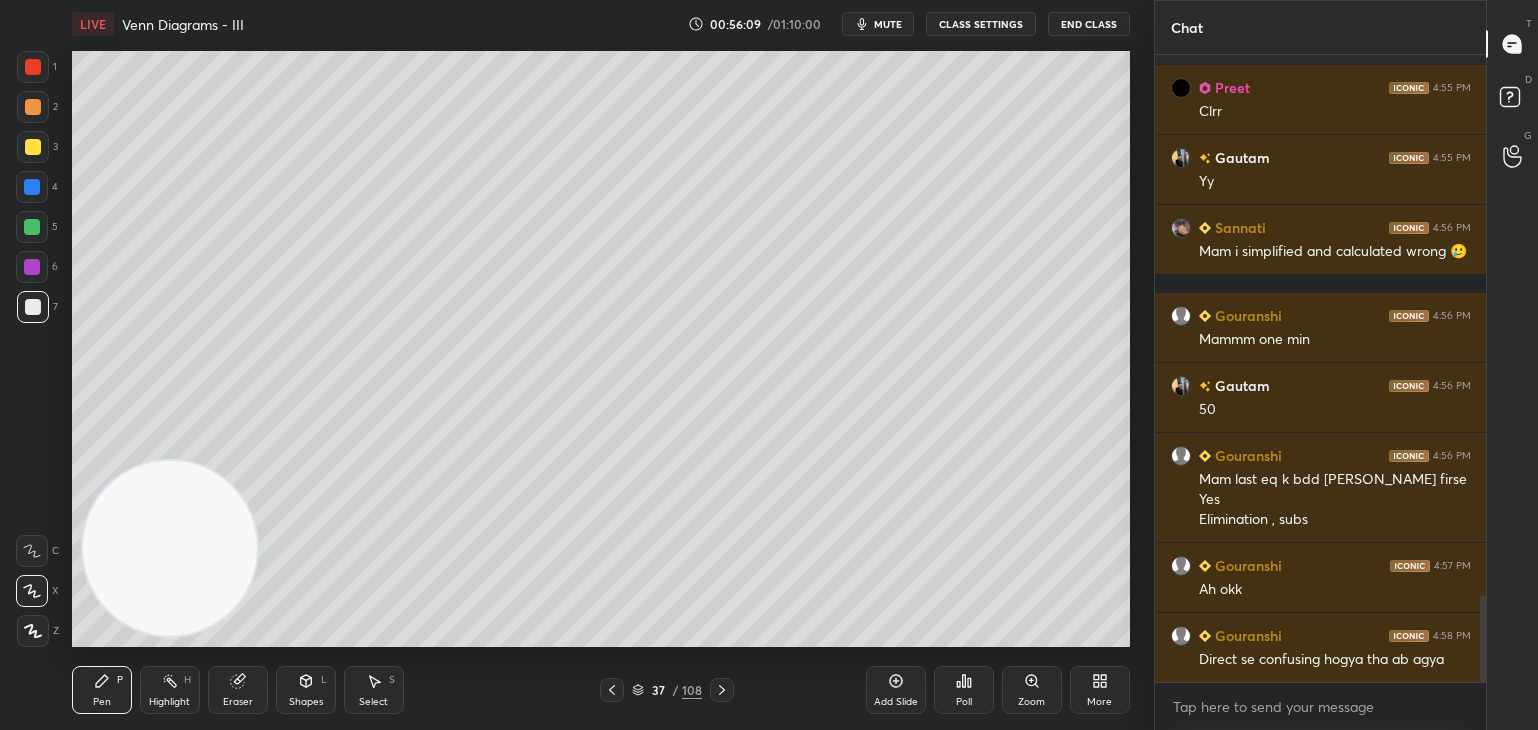 scroll, scrollTop: 3924, scrollLeft: 0, axis: vertical 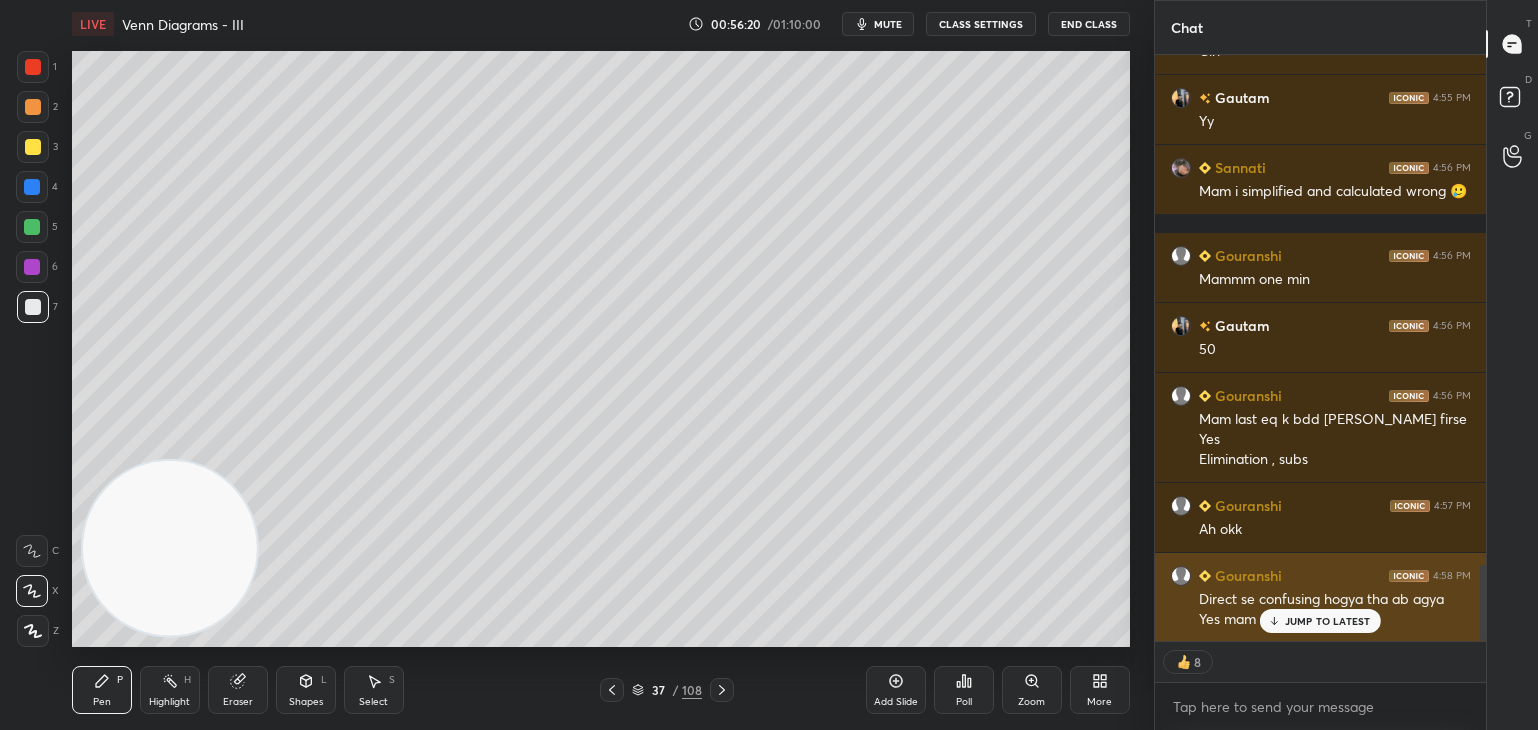 click on "JUMP TO LATEST" at bounding box center (1328, 621) 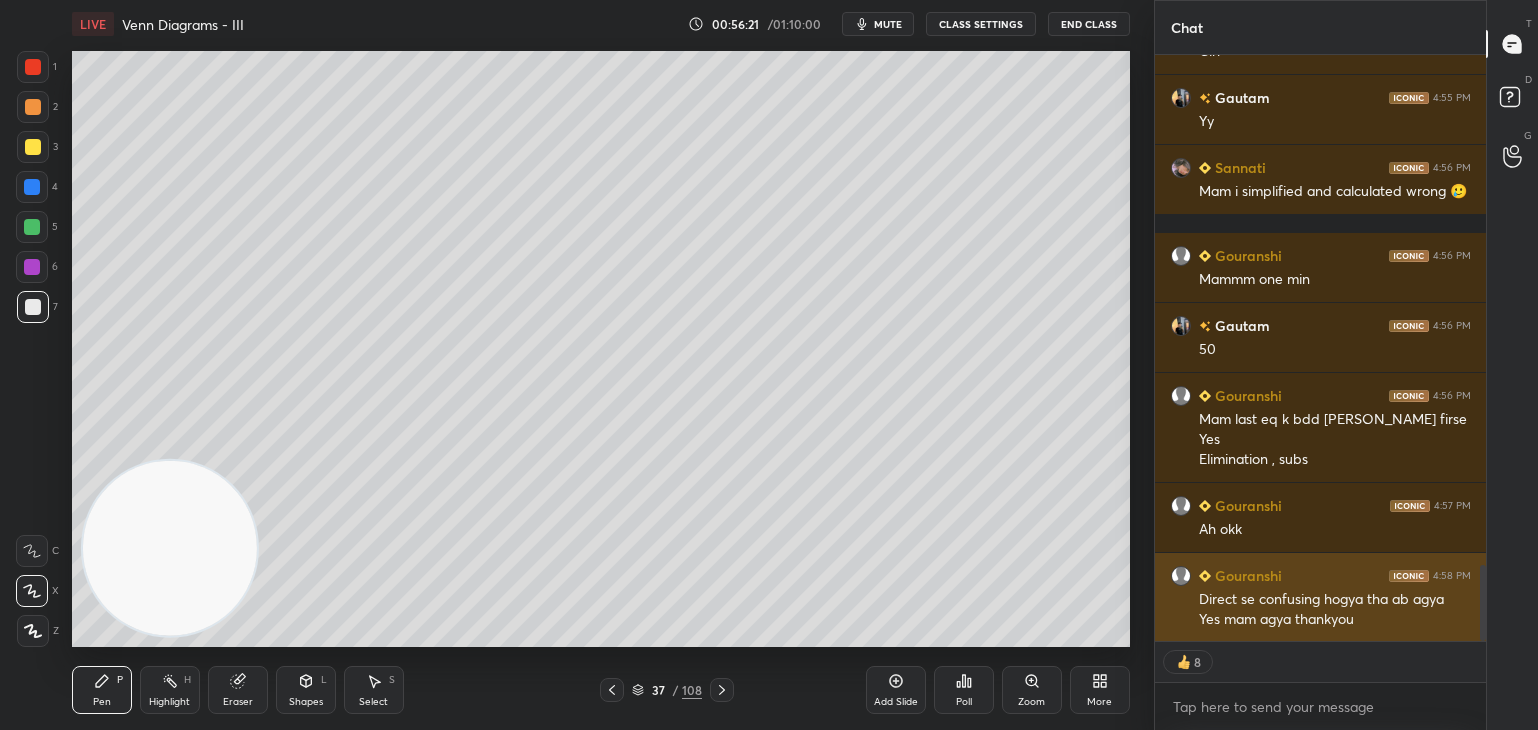 scroll, scrollTop: 4035, scrollLeft: 0, axis: vertical 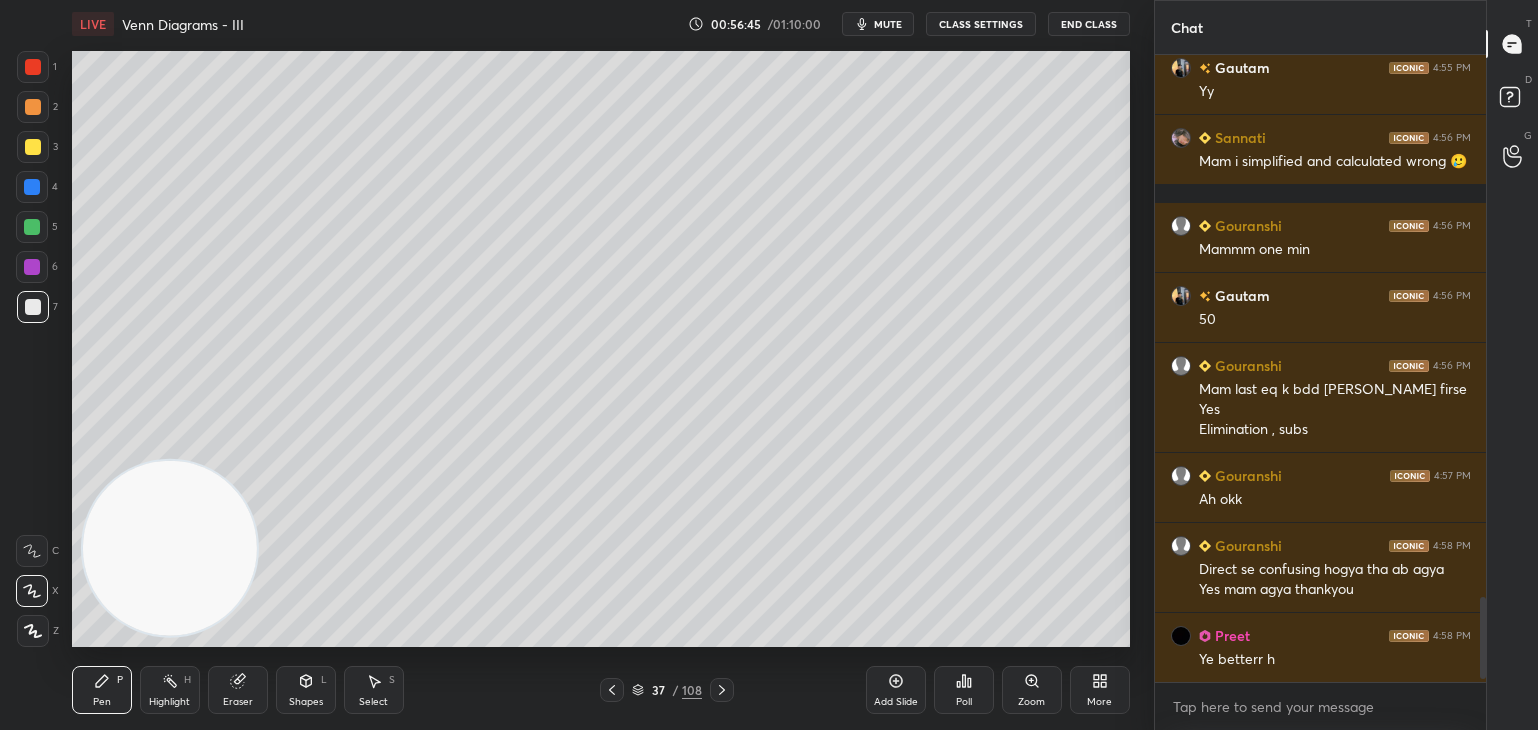 click 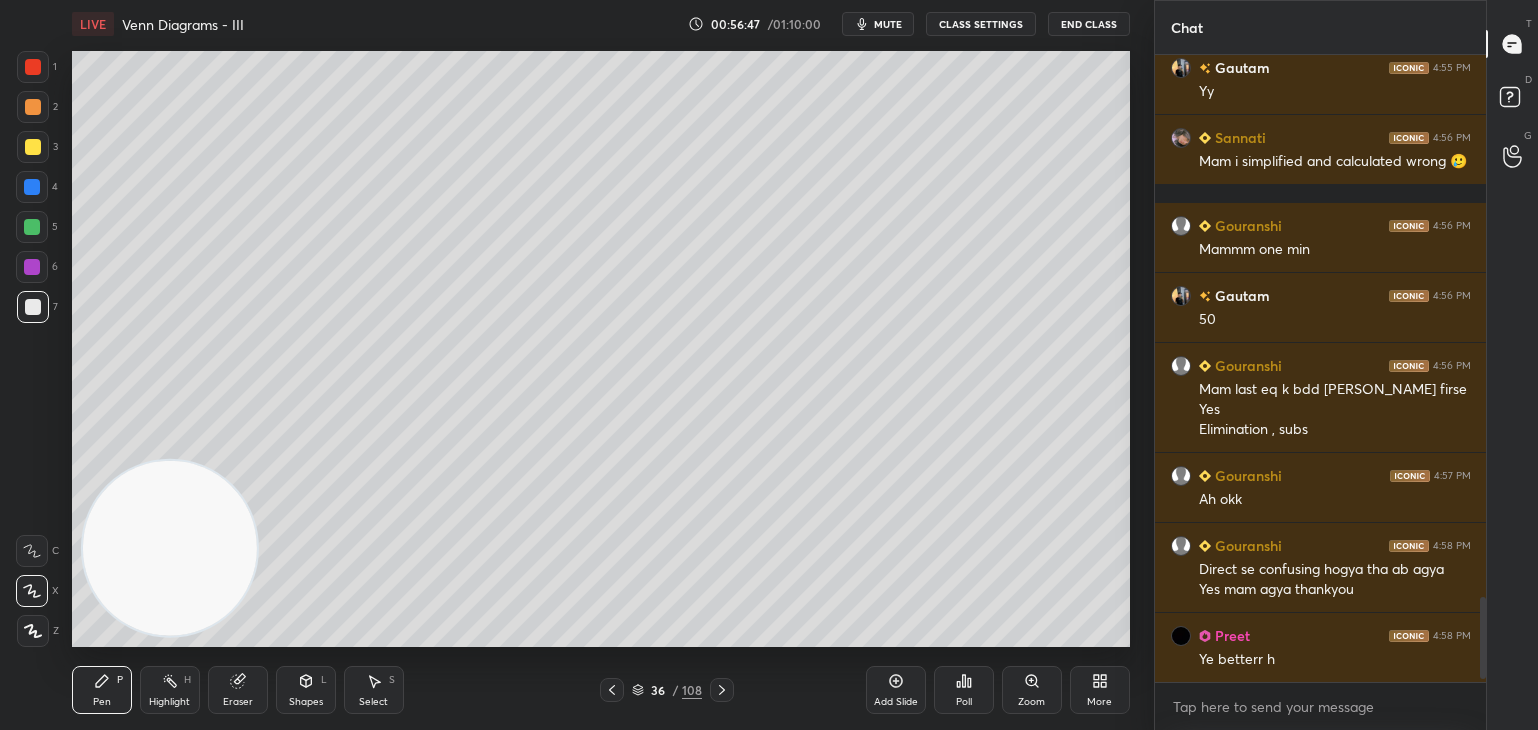 click at bounding box center (33, 147) 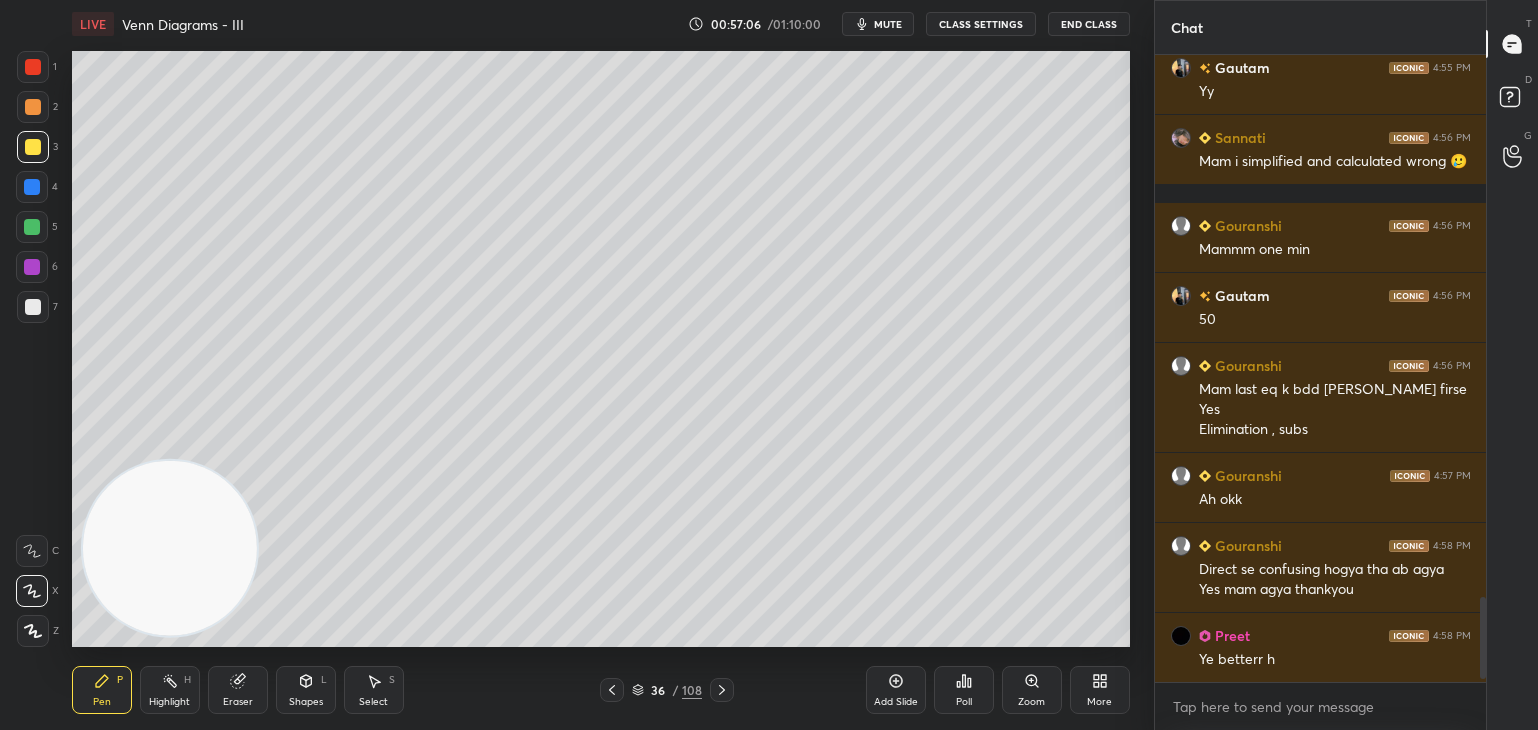 click at bounding box center [33, 307] 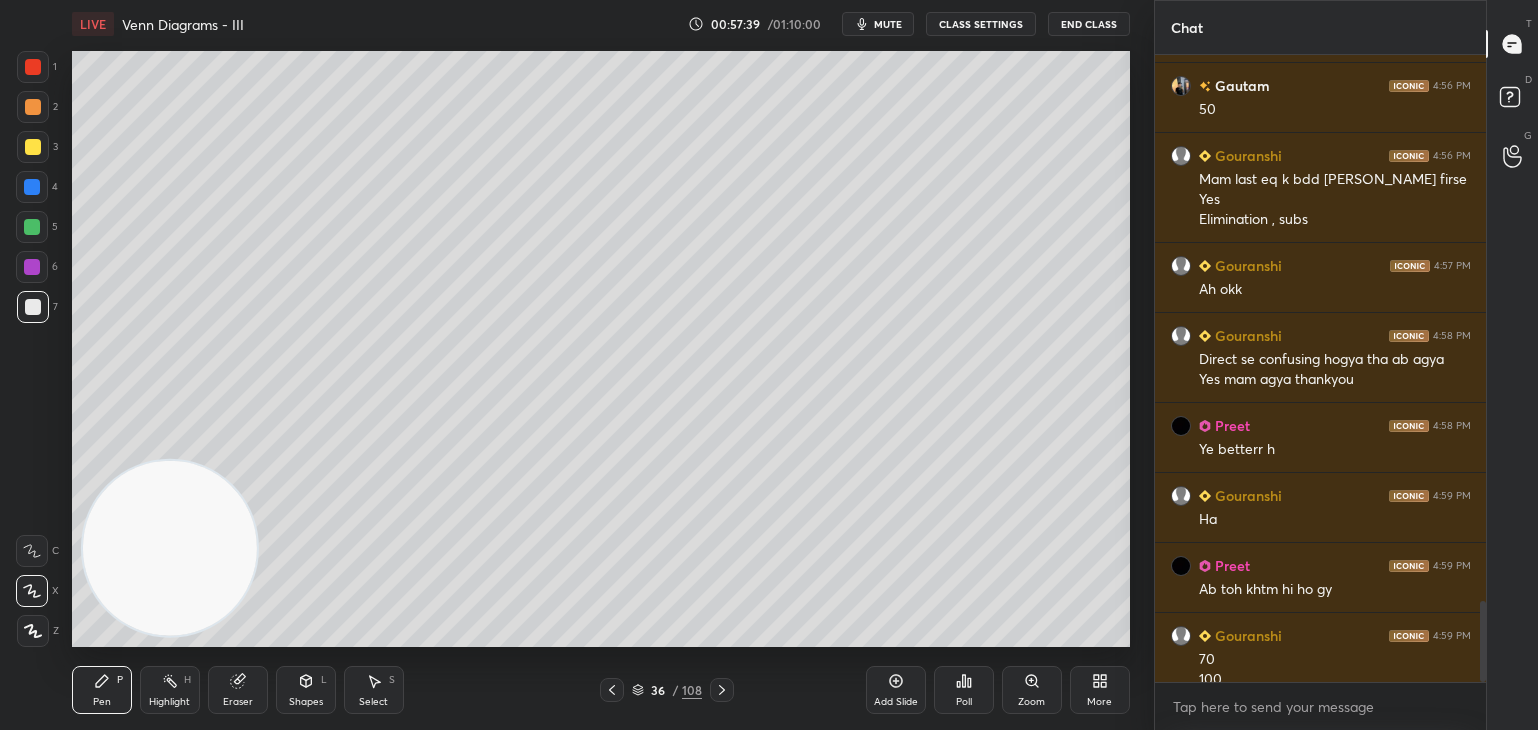 scroll, scrollTop: 4224, scrollLeft: 0, axis: vertical 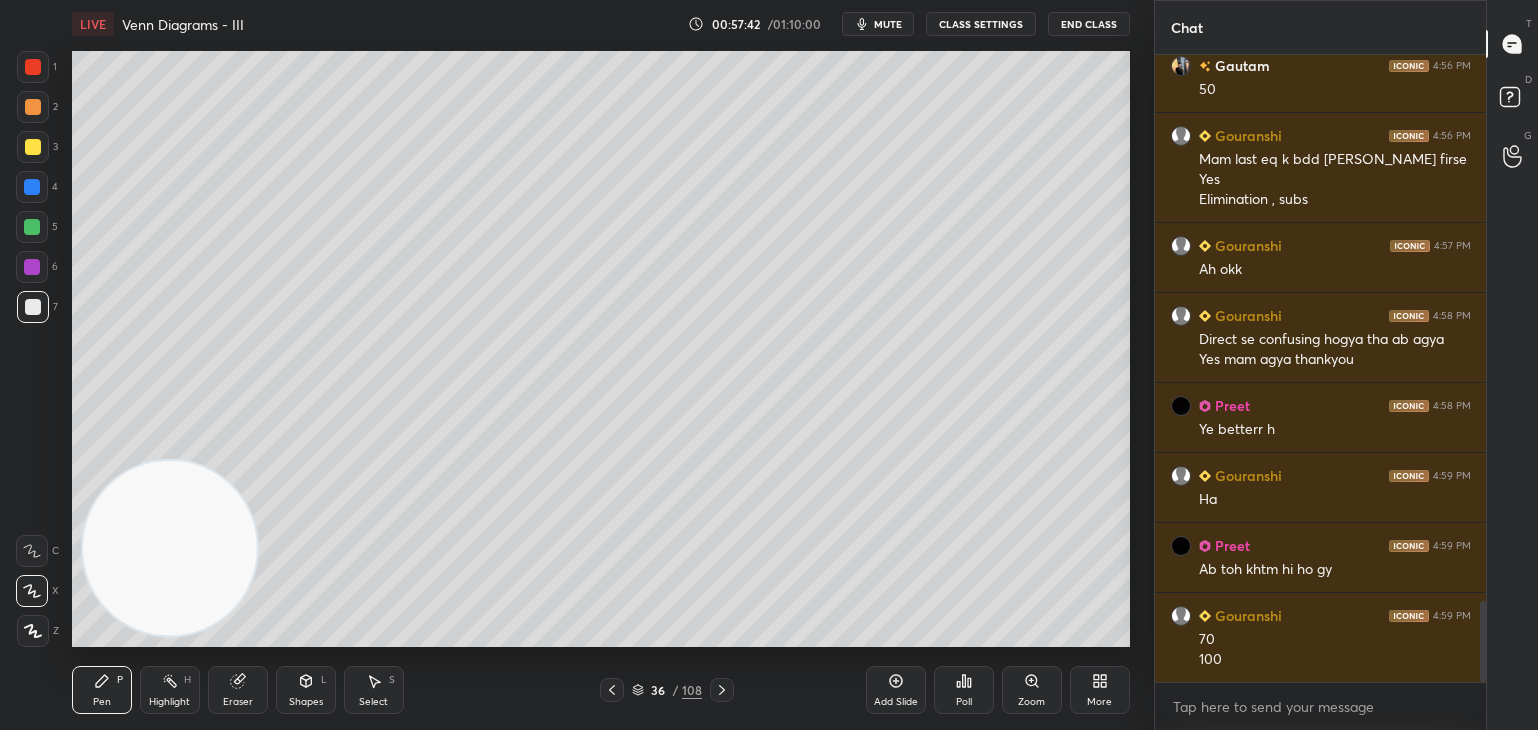 click 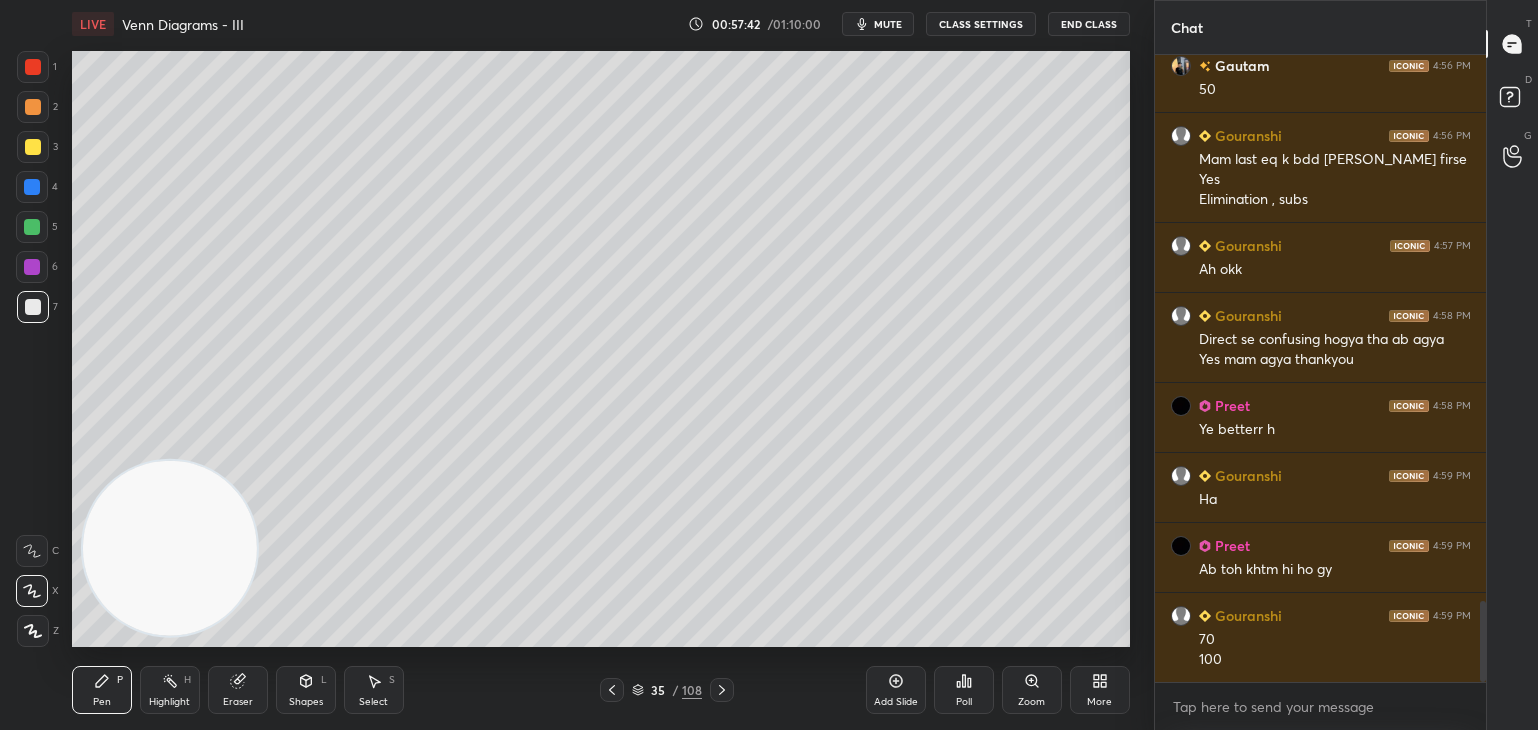 click 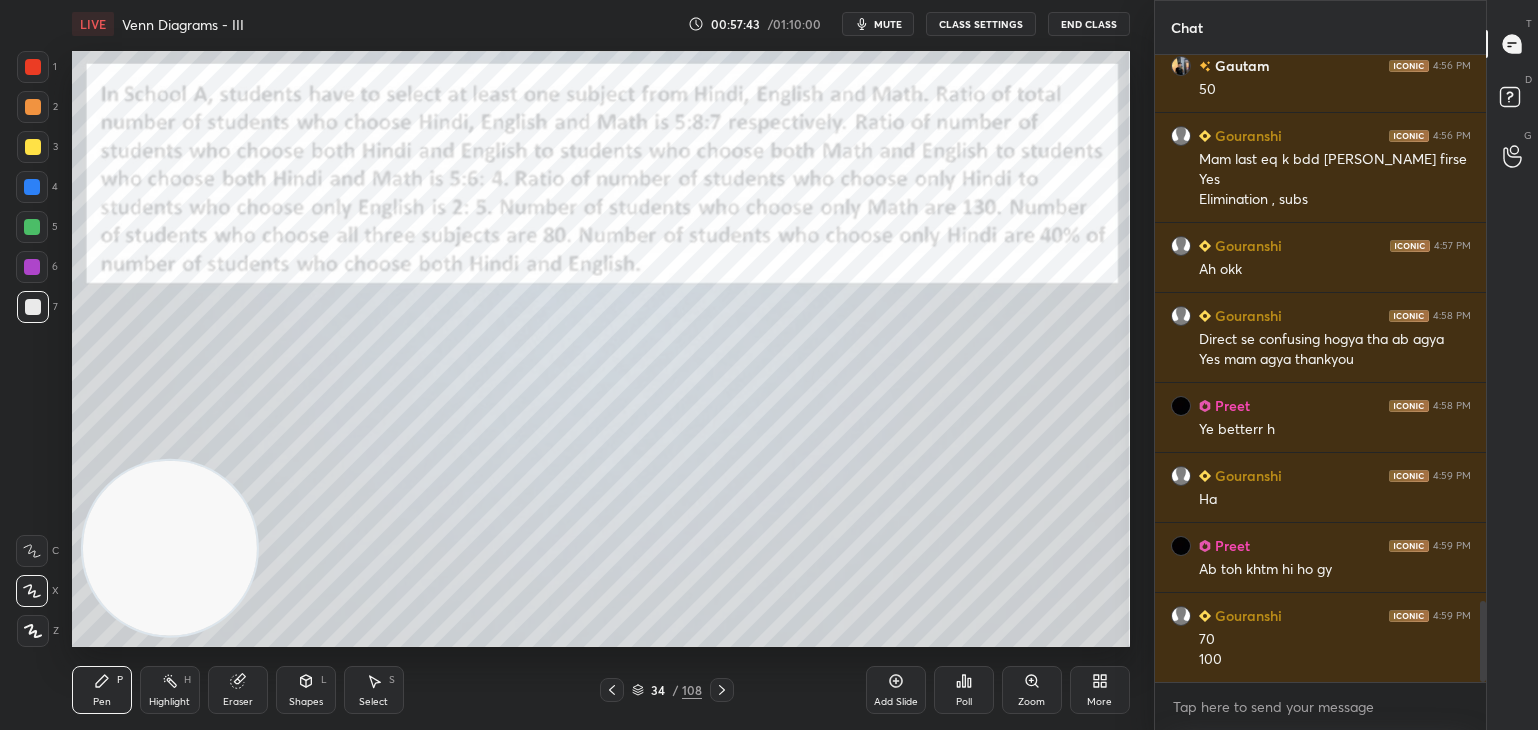 click 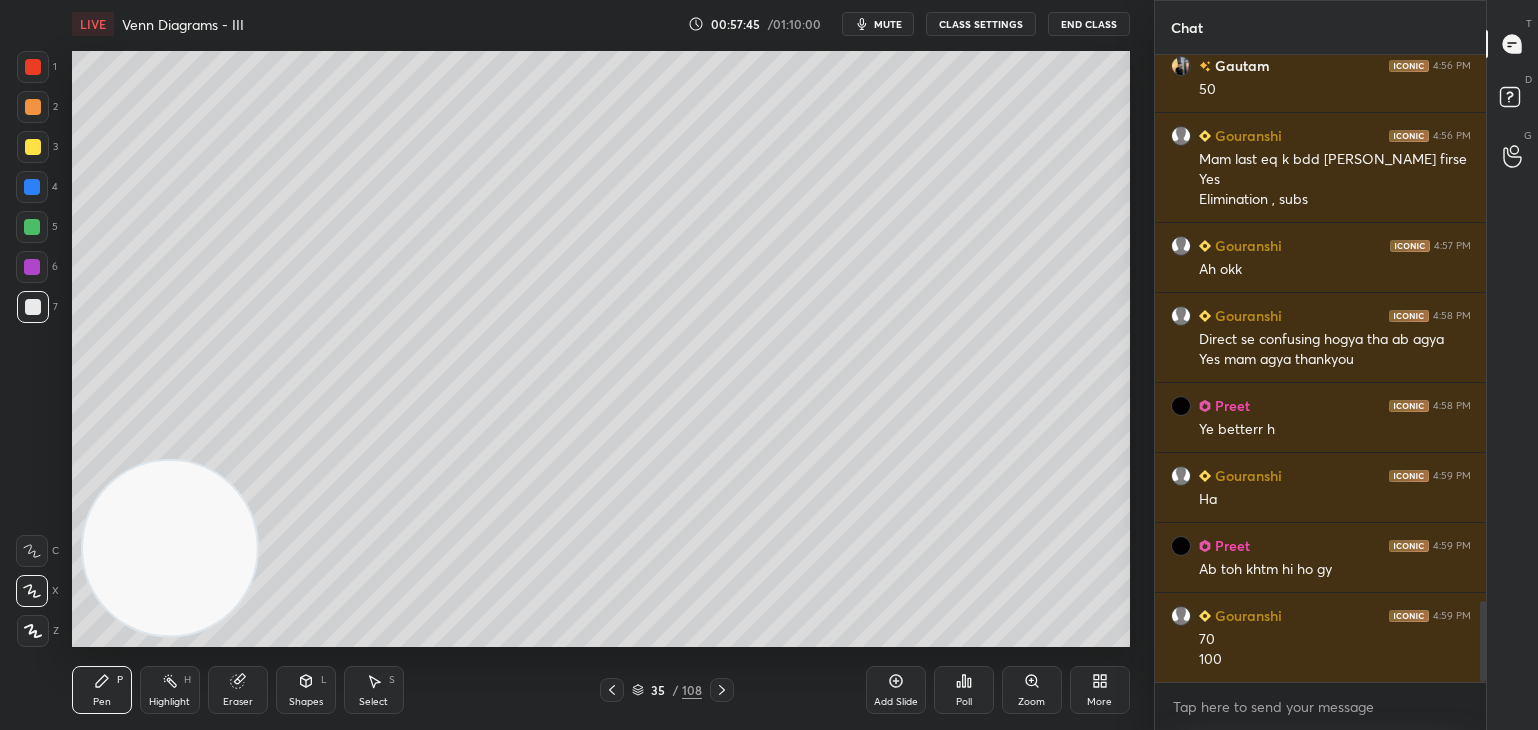click 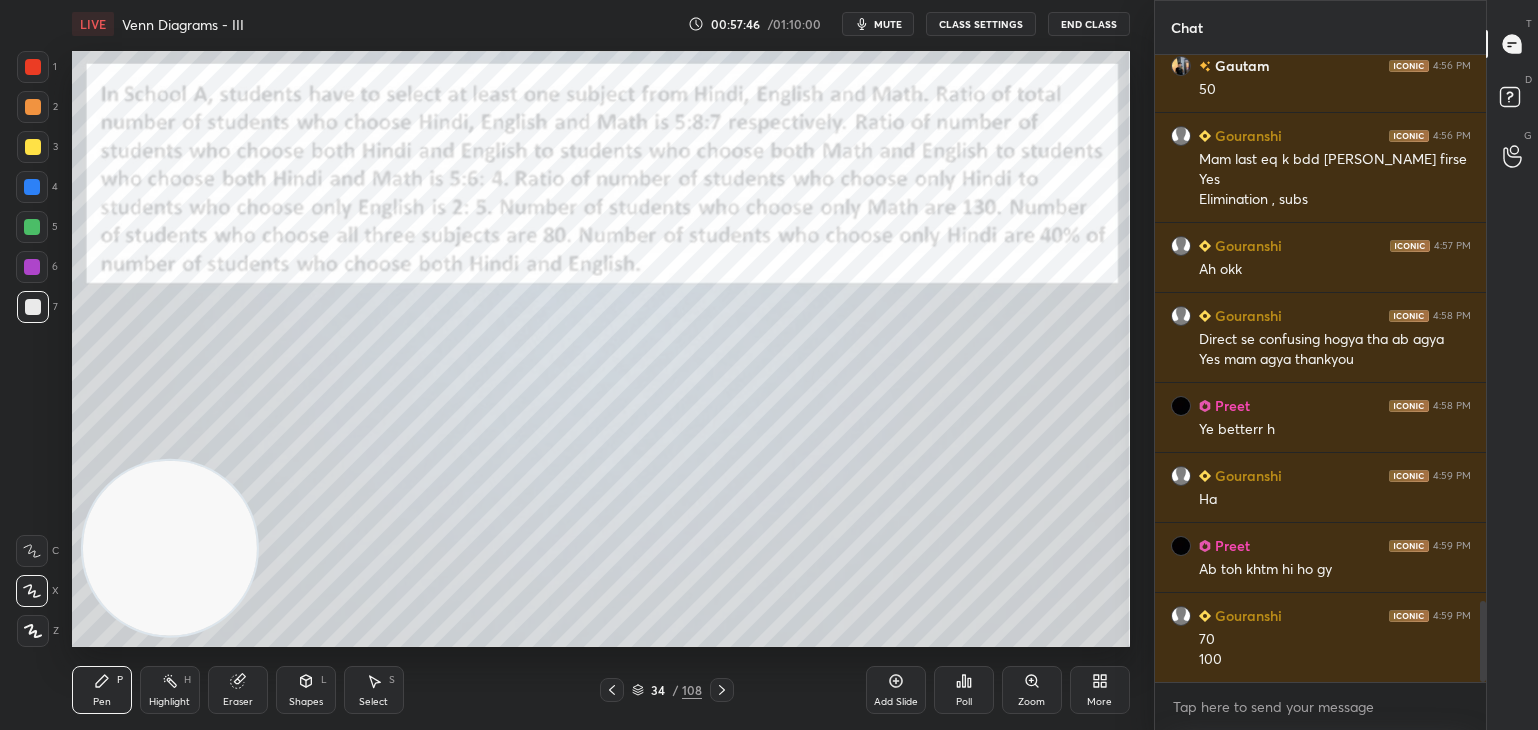 click 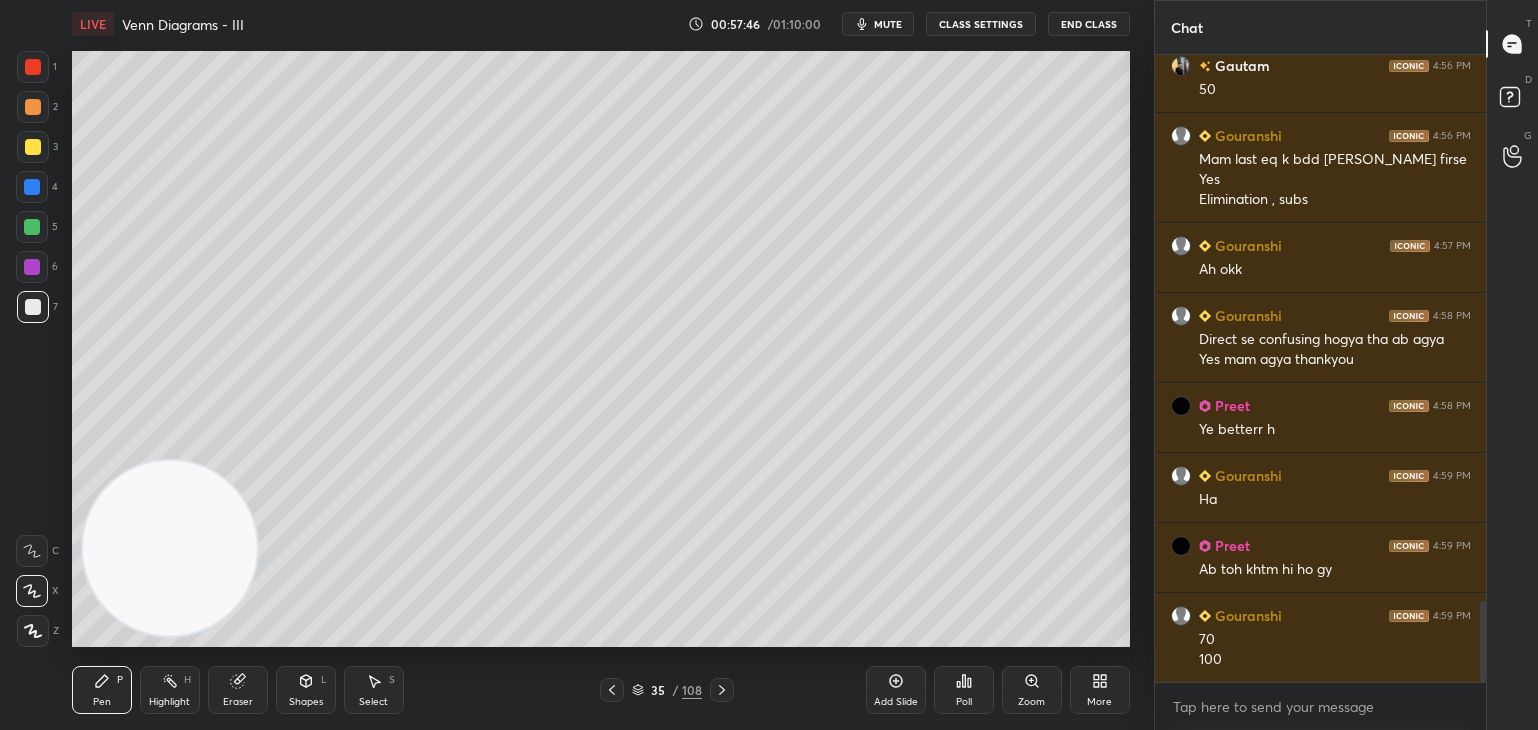 click 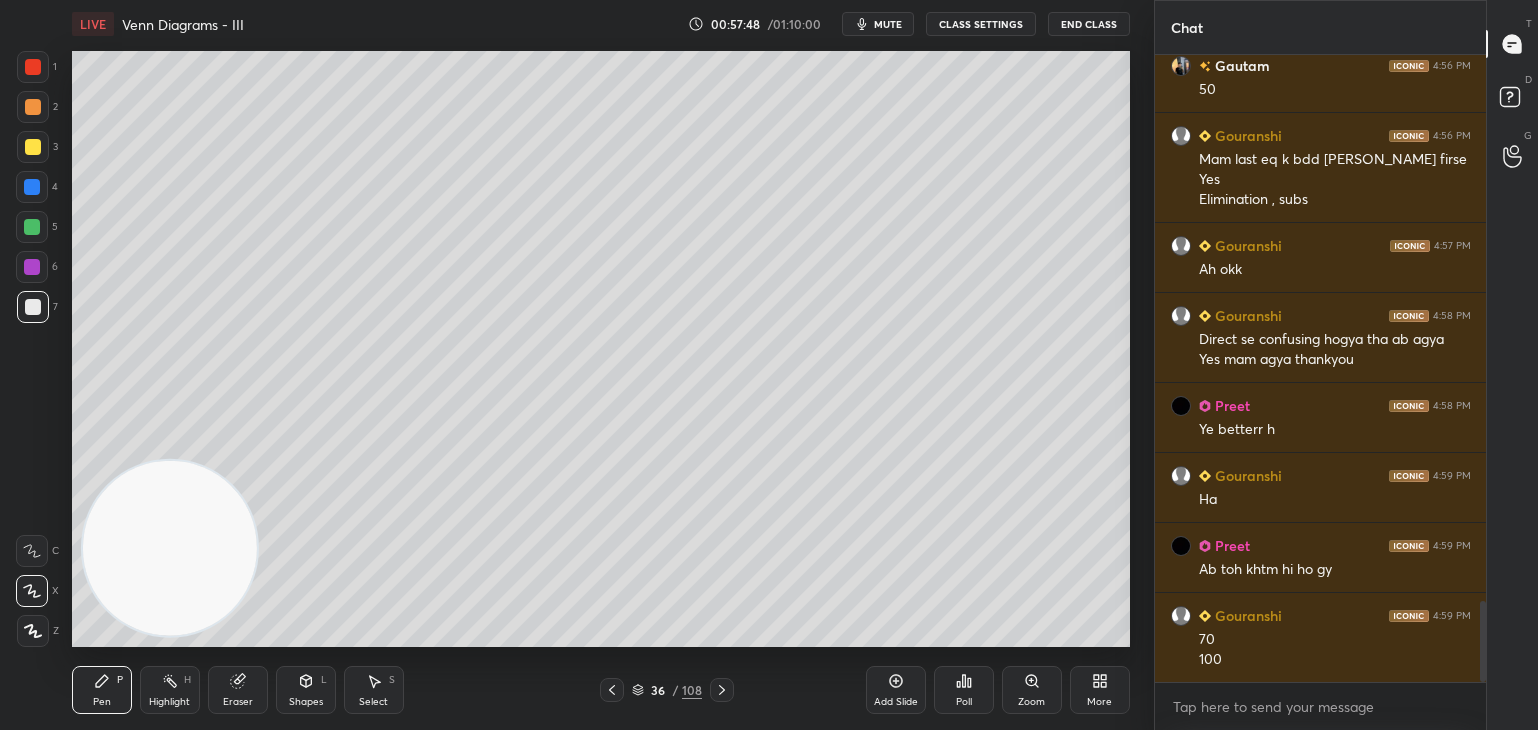 click 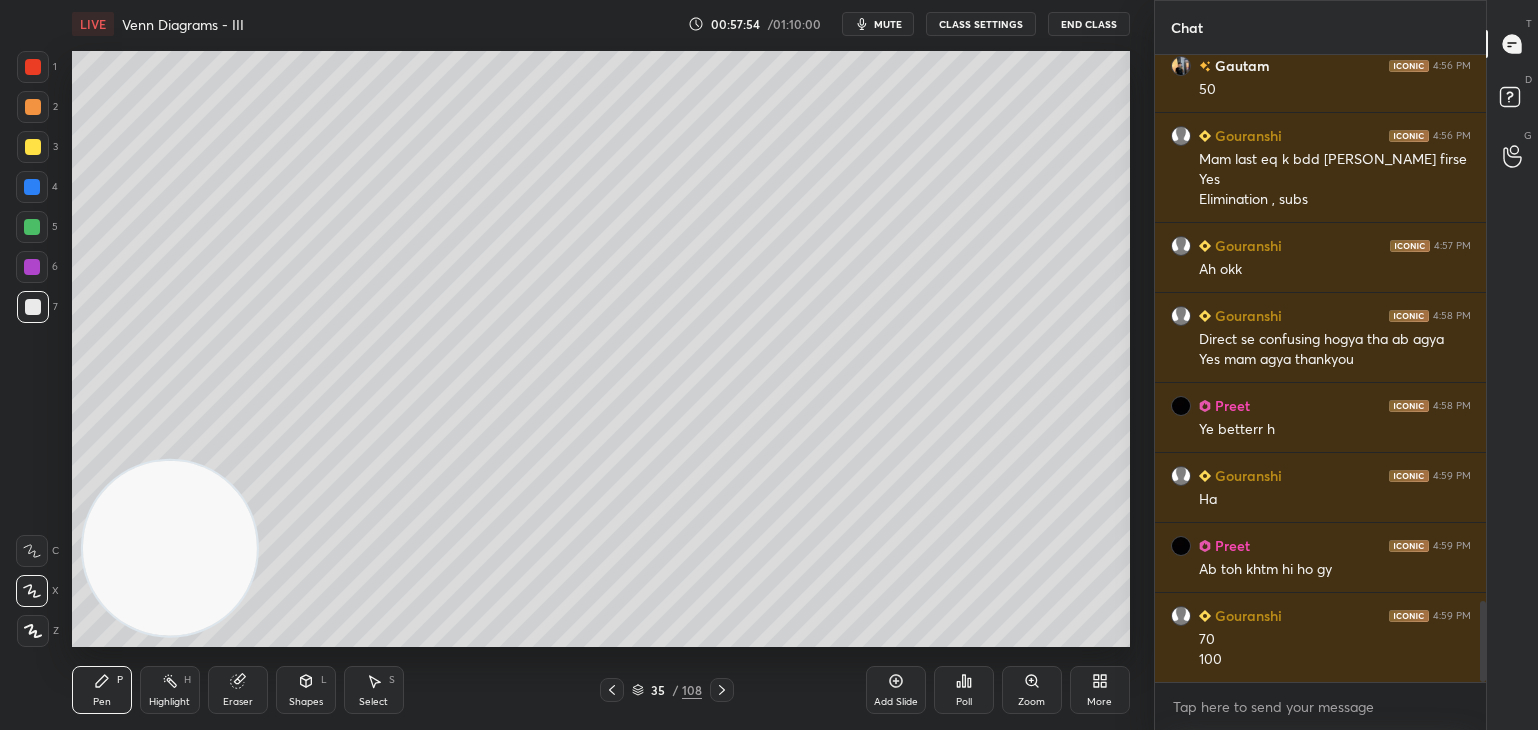 click 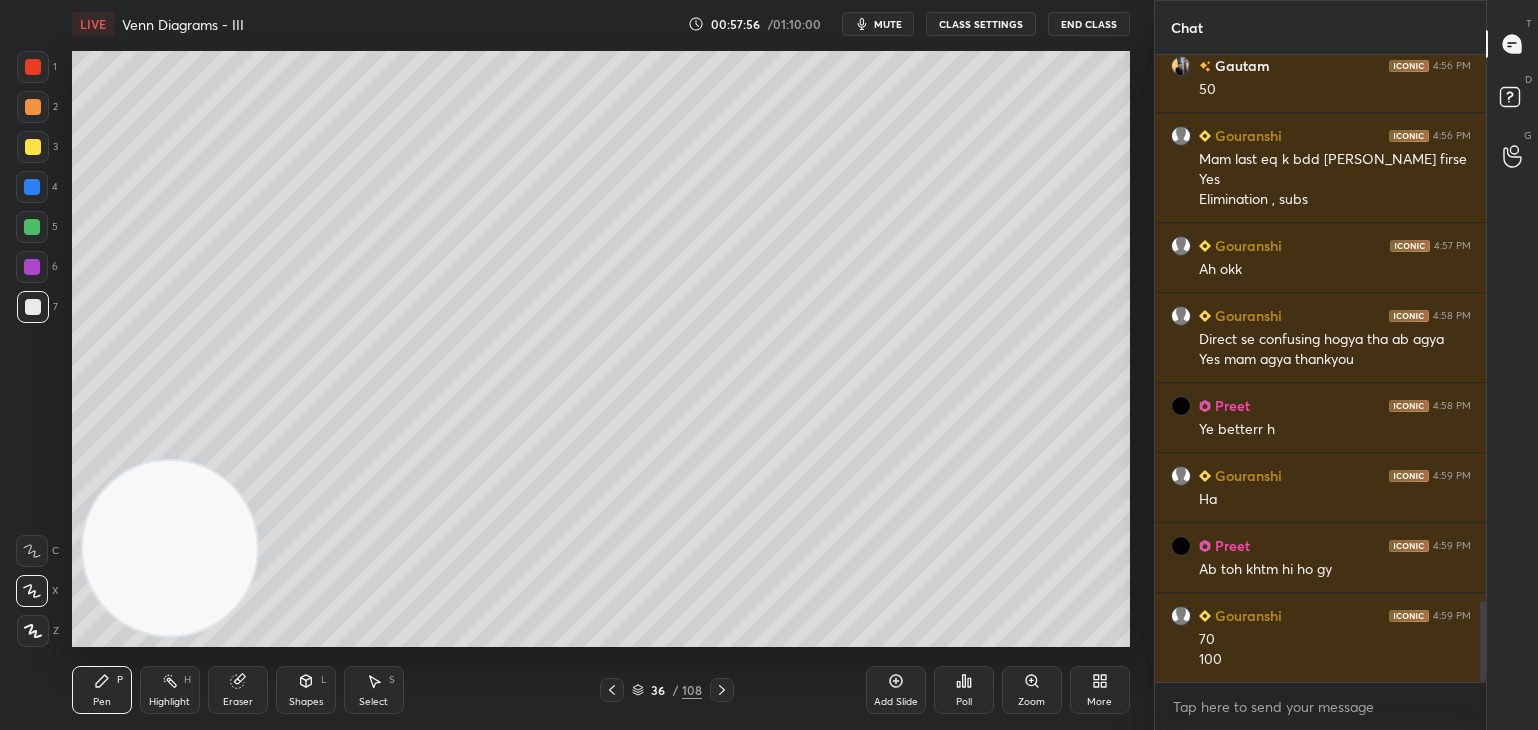 click 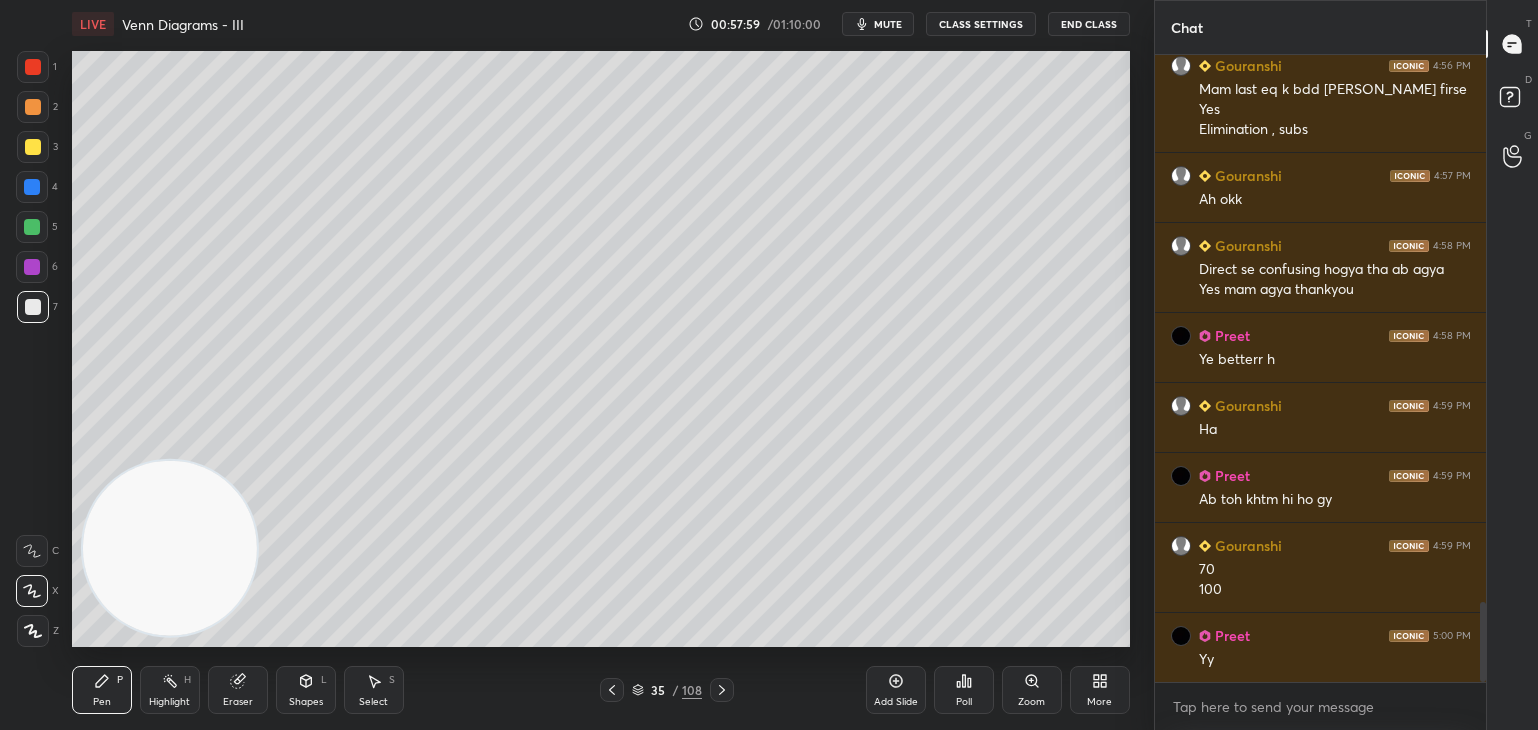 scroll, scrollTop: 4364, scrollLeft: 0, axis: vertical 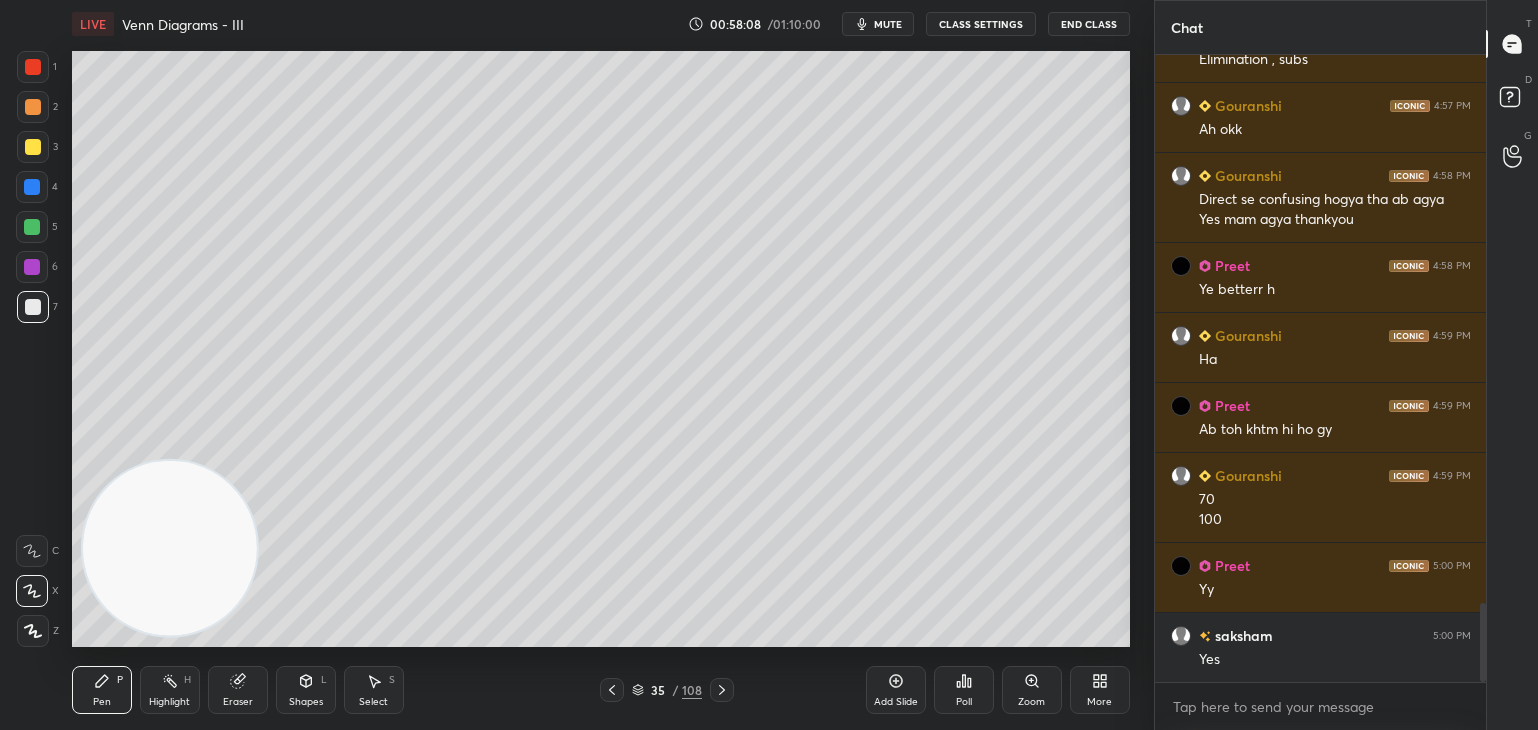 click 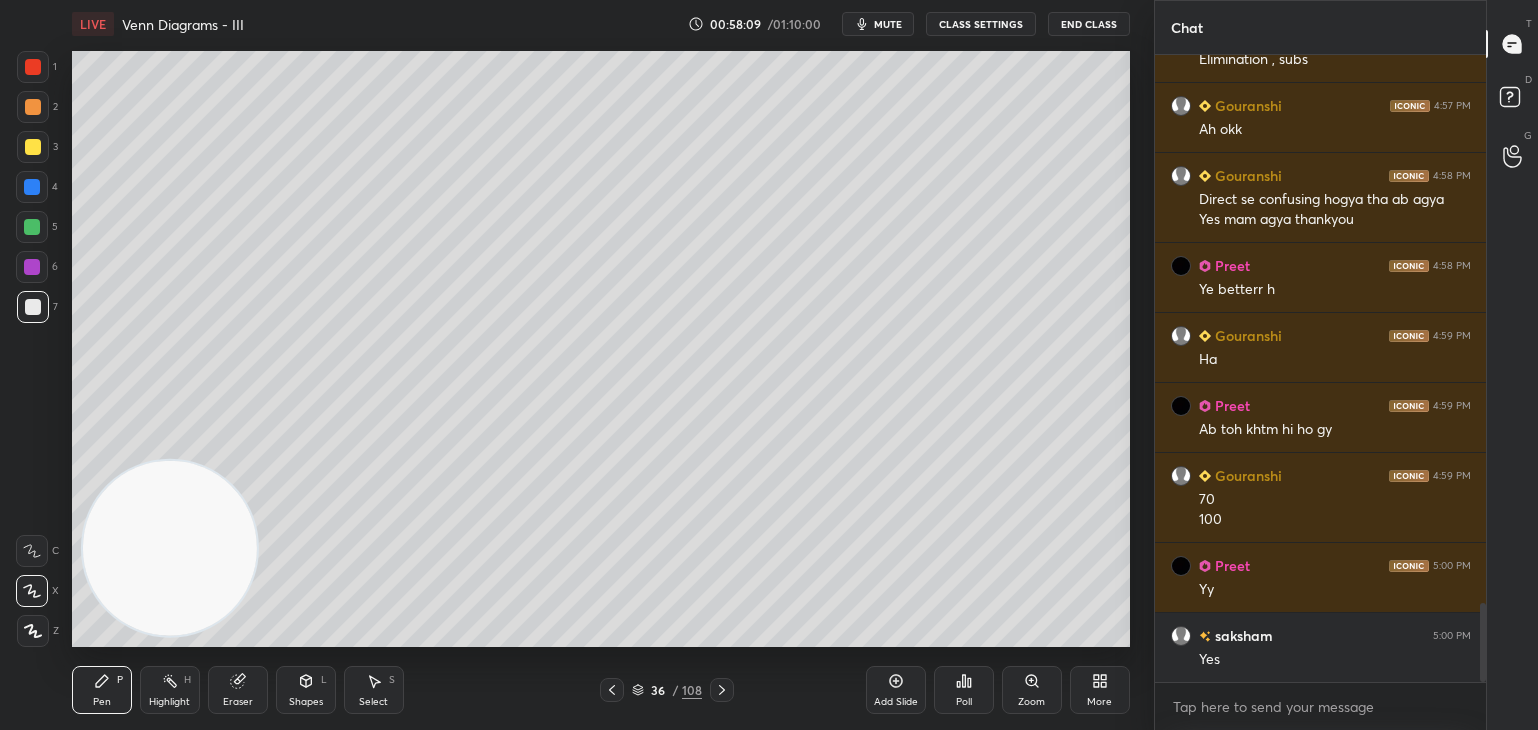 click 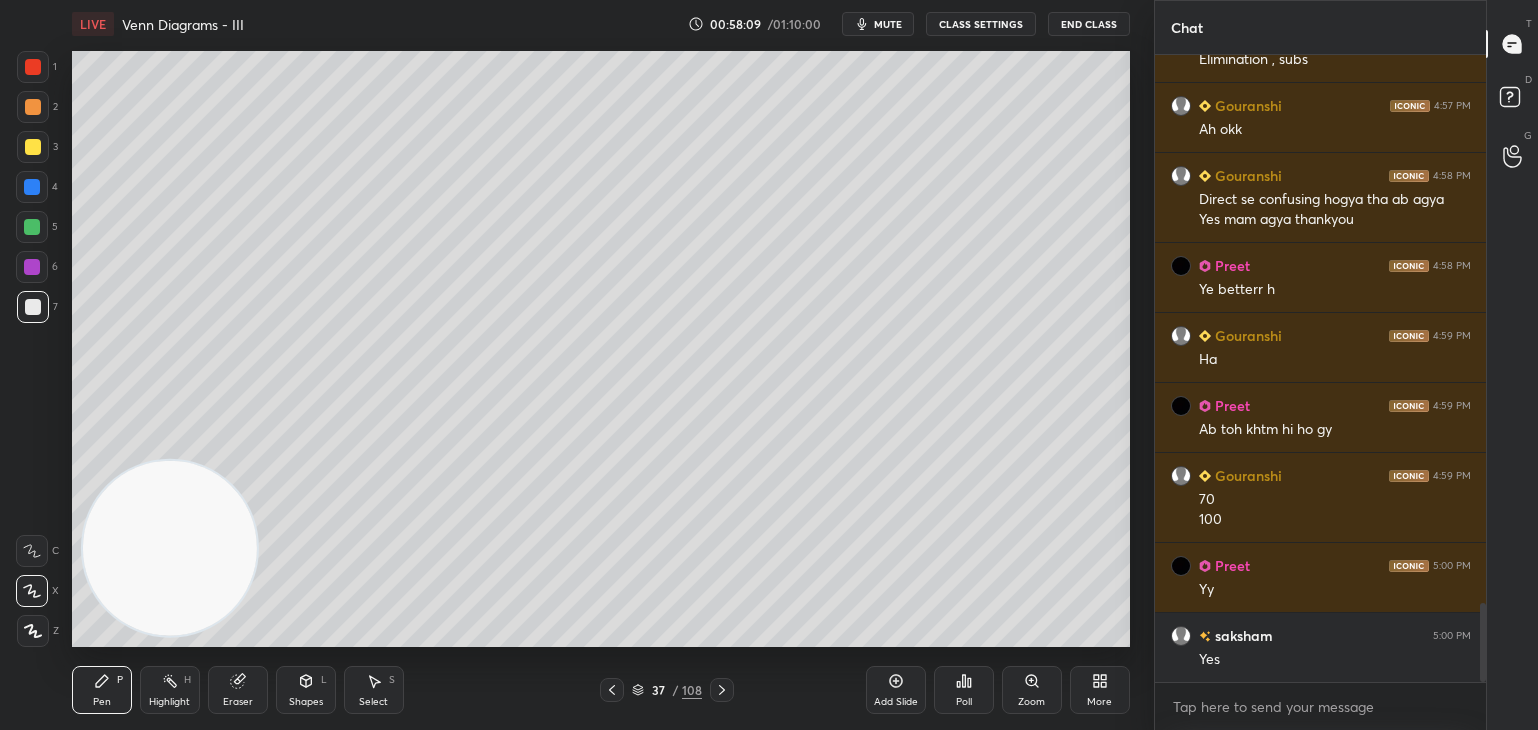 click 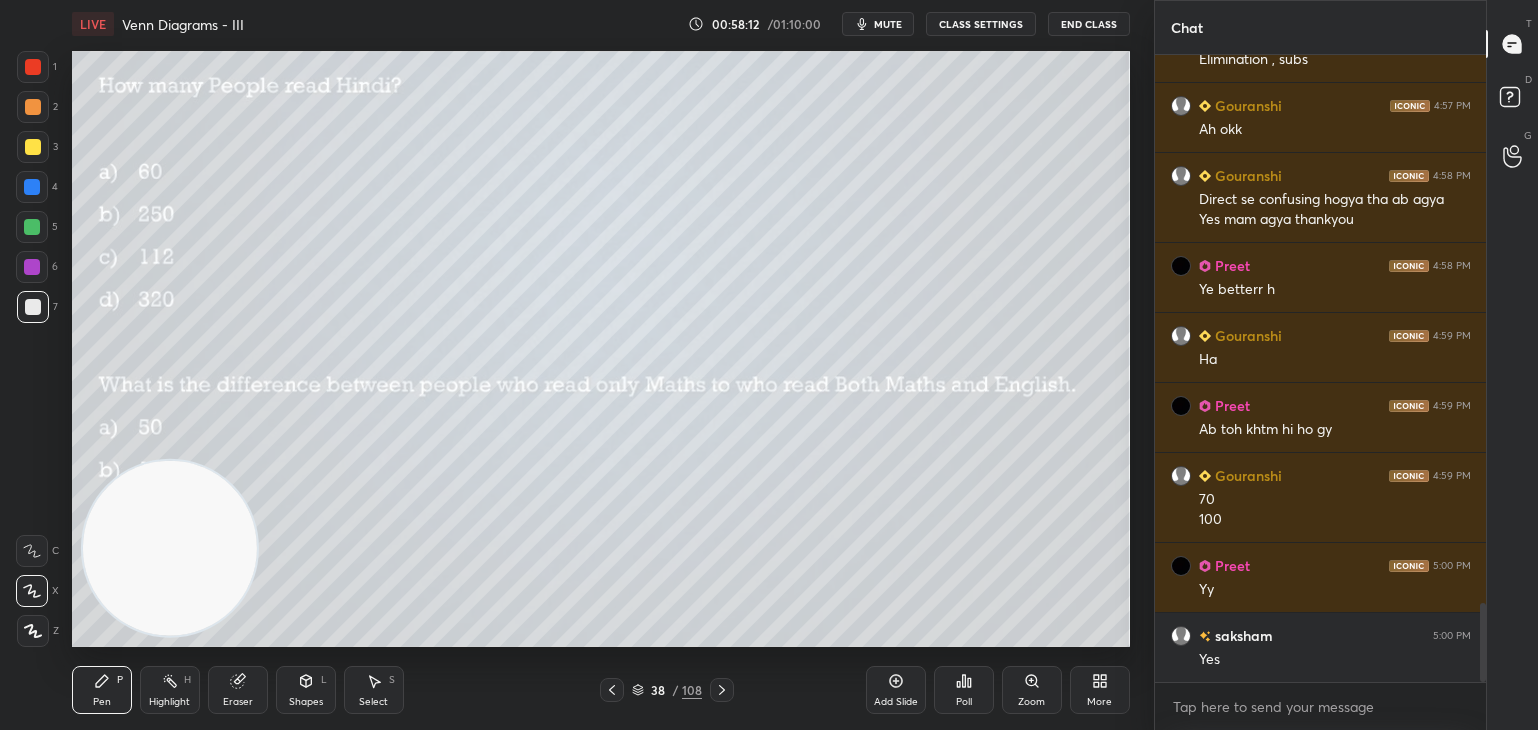 click 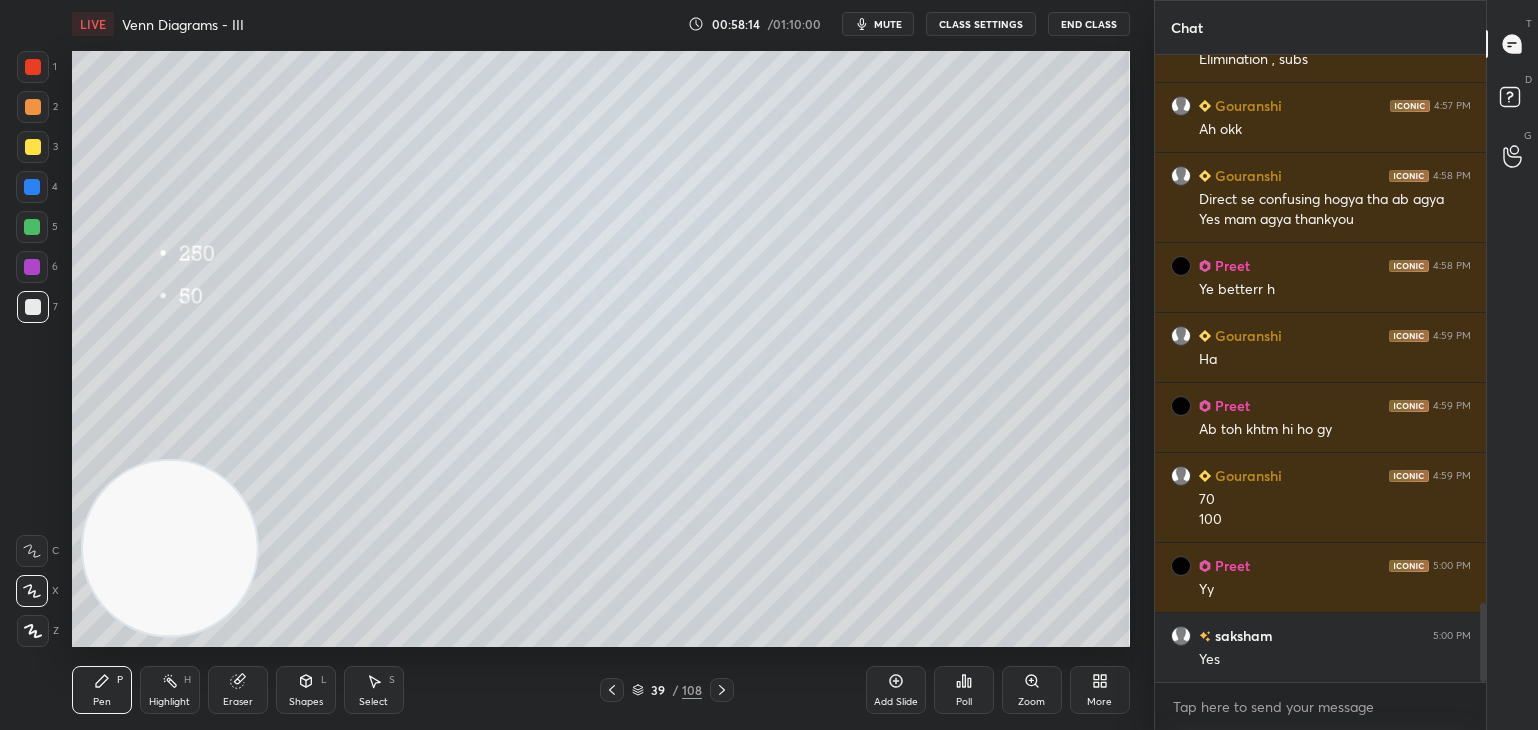 click 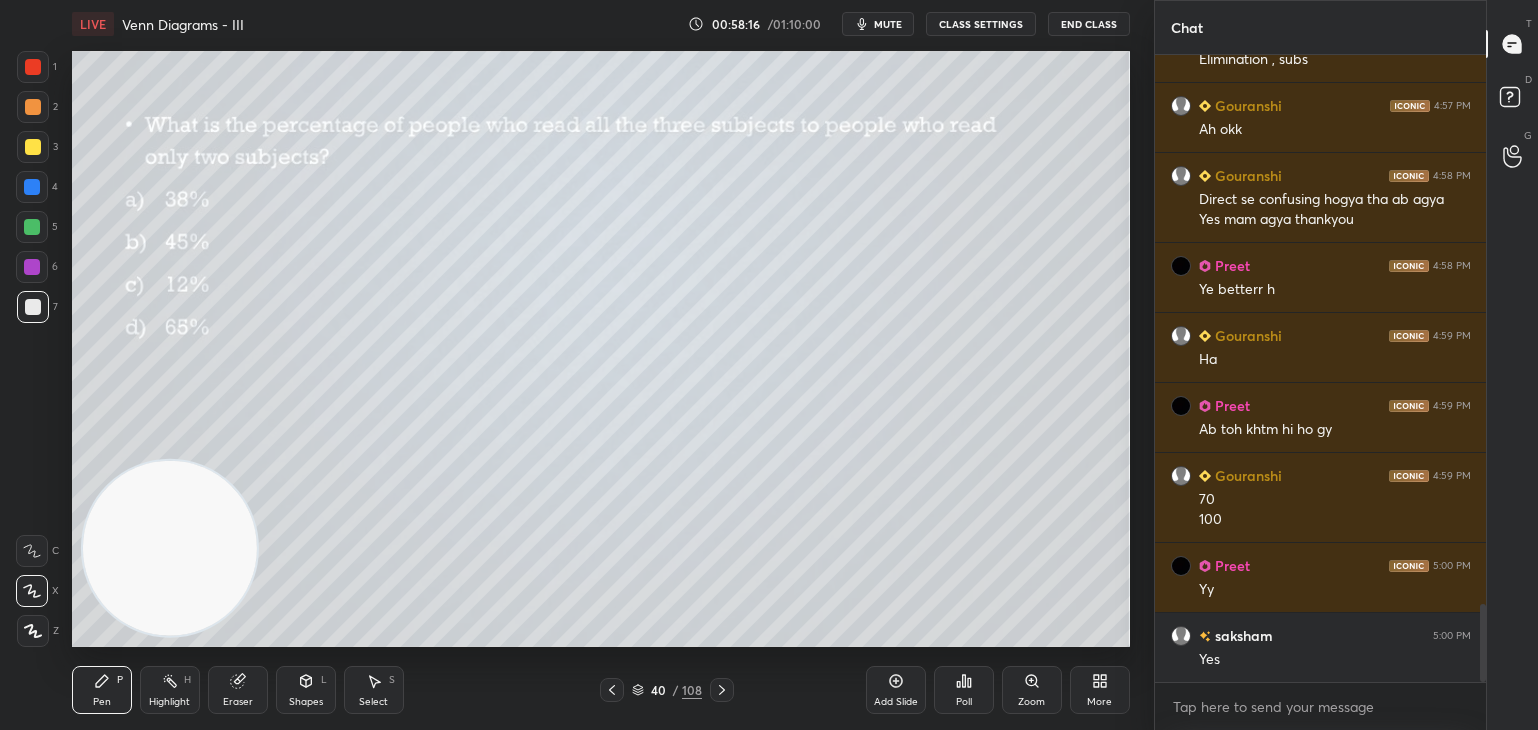 scroll, scrollTop: 4434, scrollLeft: 0, axis: vertical 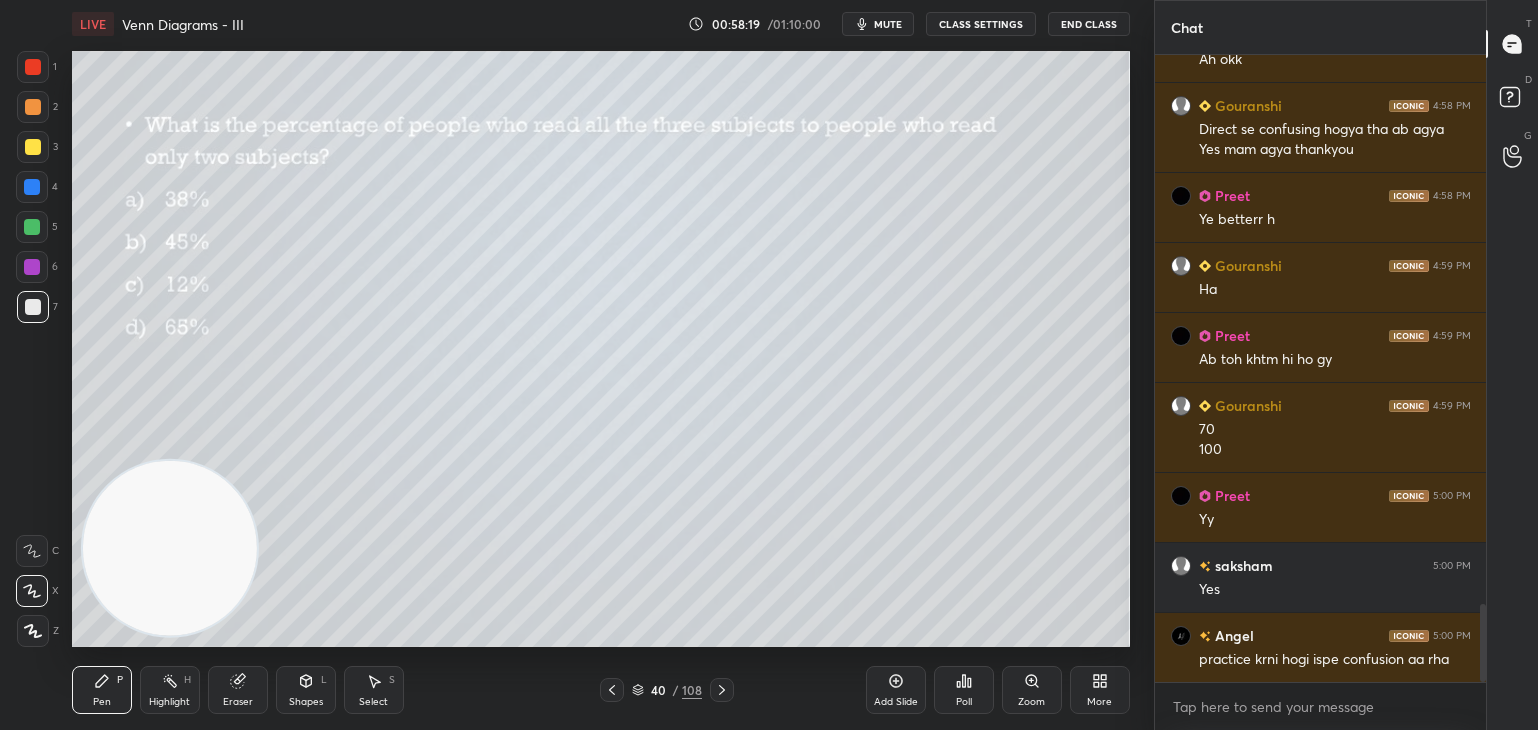 click 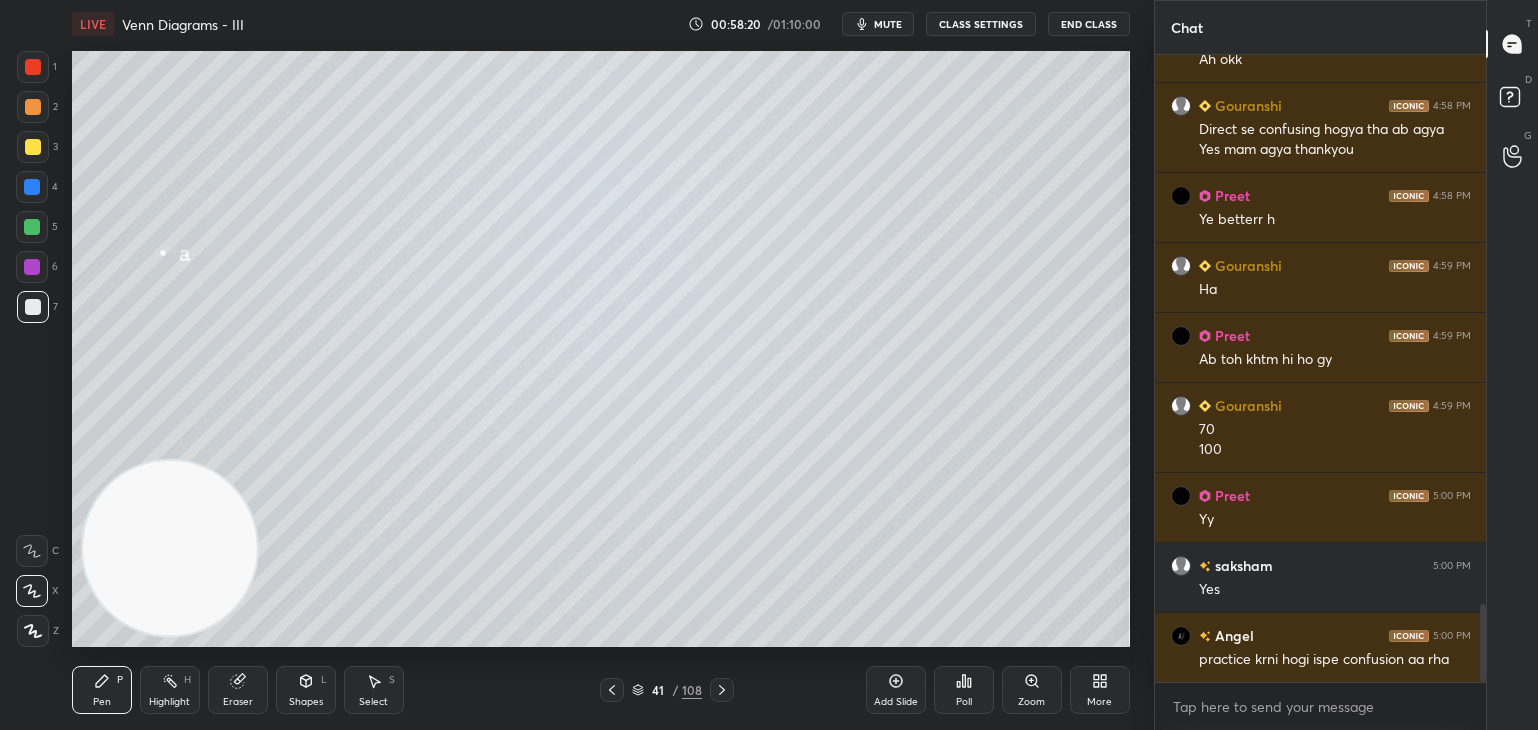 click 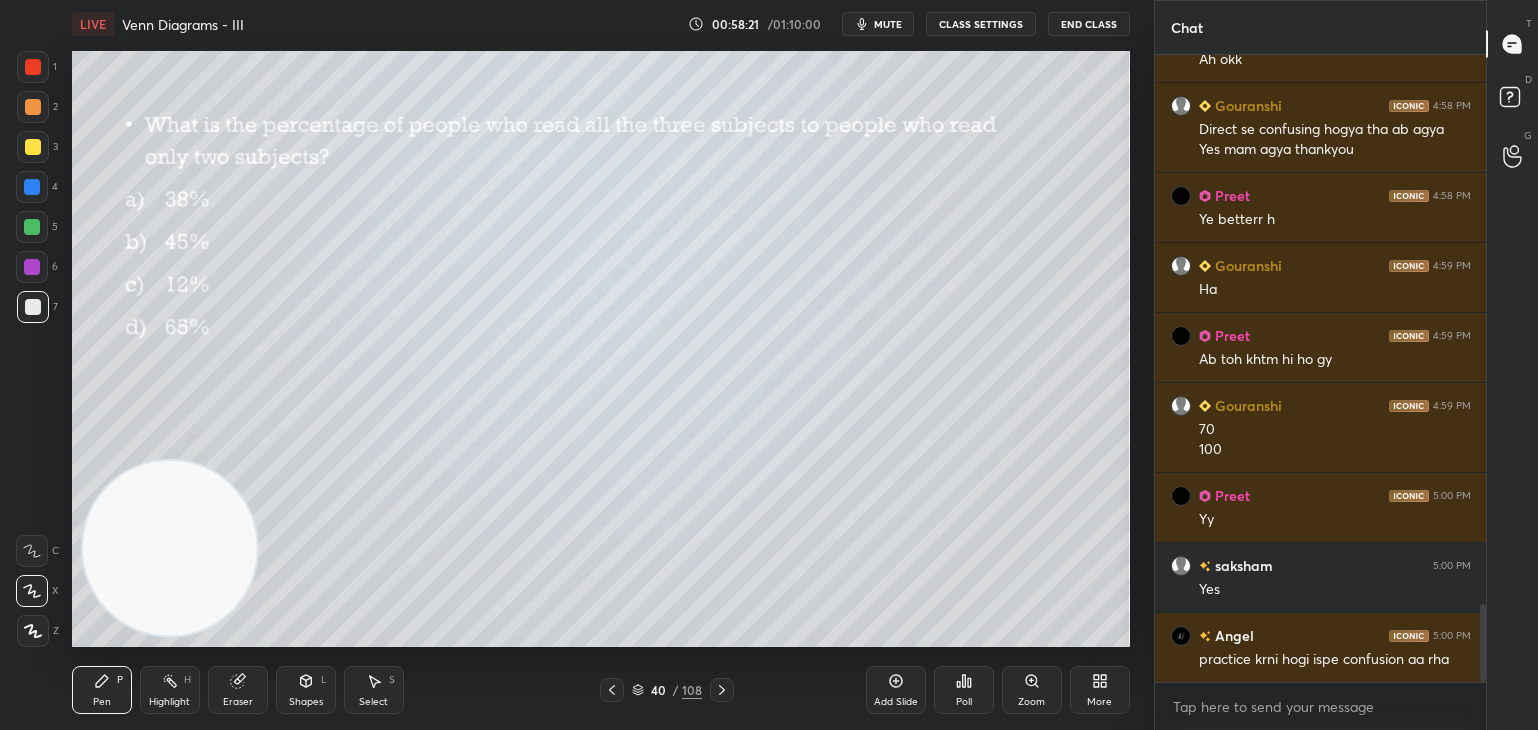 click at bounding box center (612, 690) 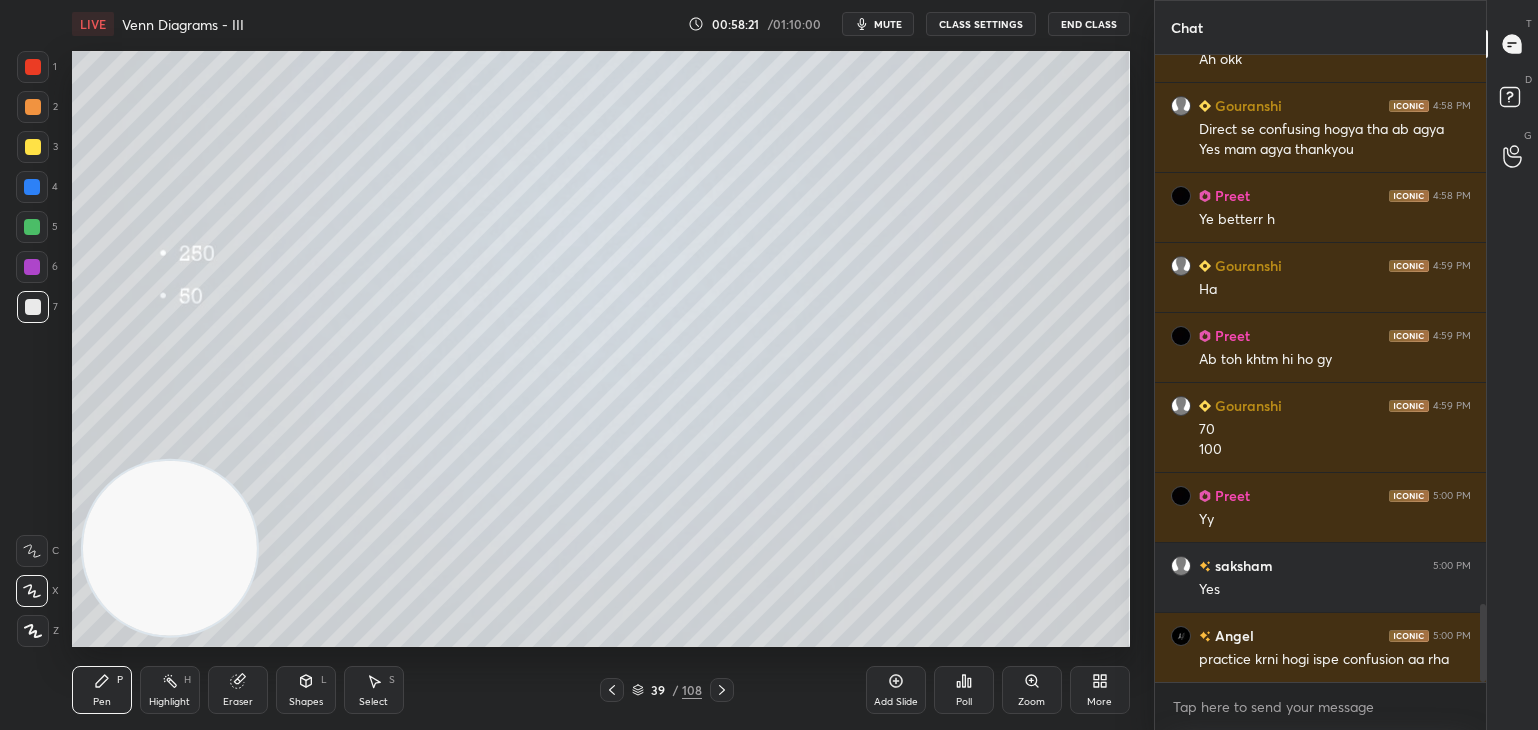 click at bounding box center [612, 690] 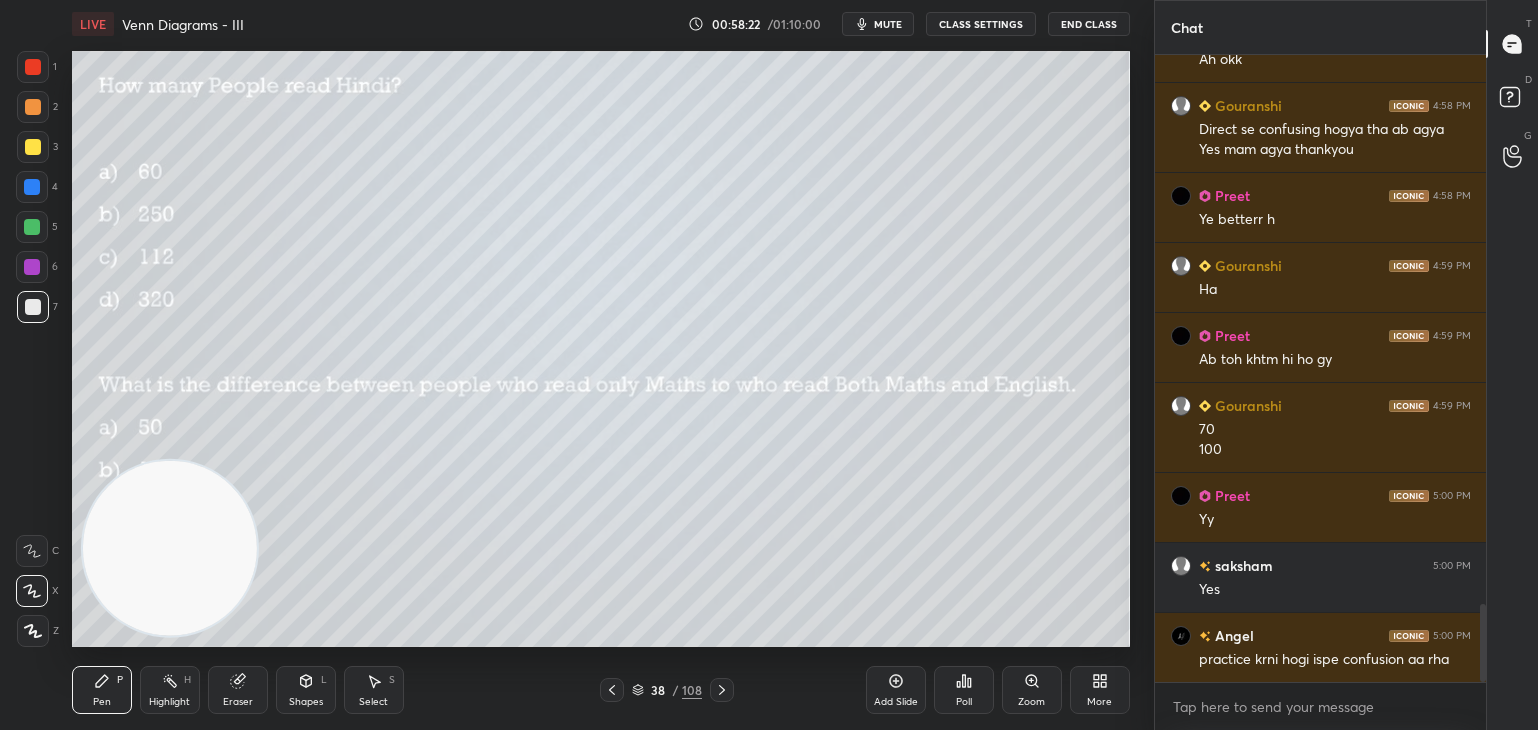 click at bounding box center [612, 690] 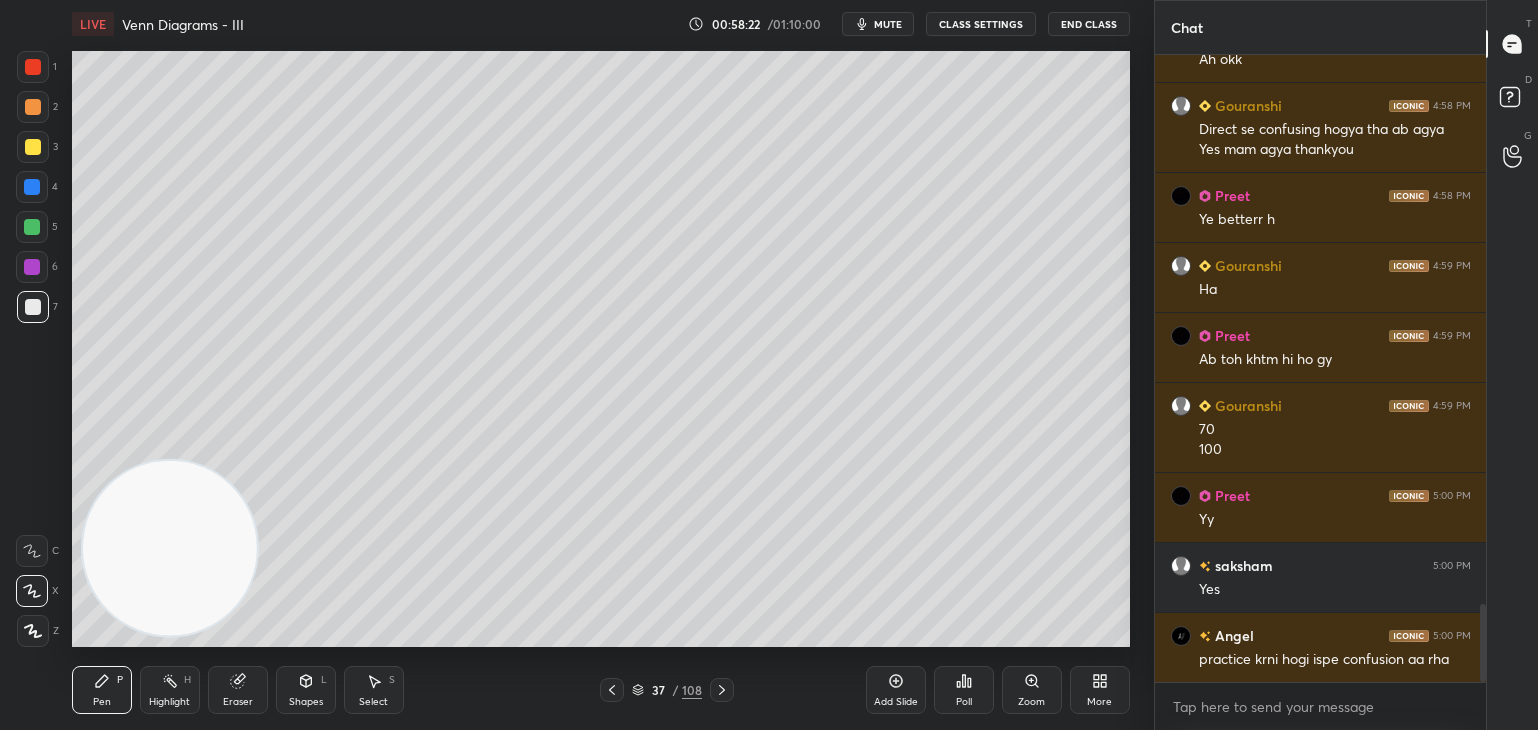 scroll, scrollTop: 4454, scrollLeft: 0, axis: vertical 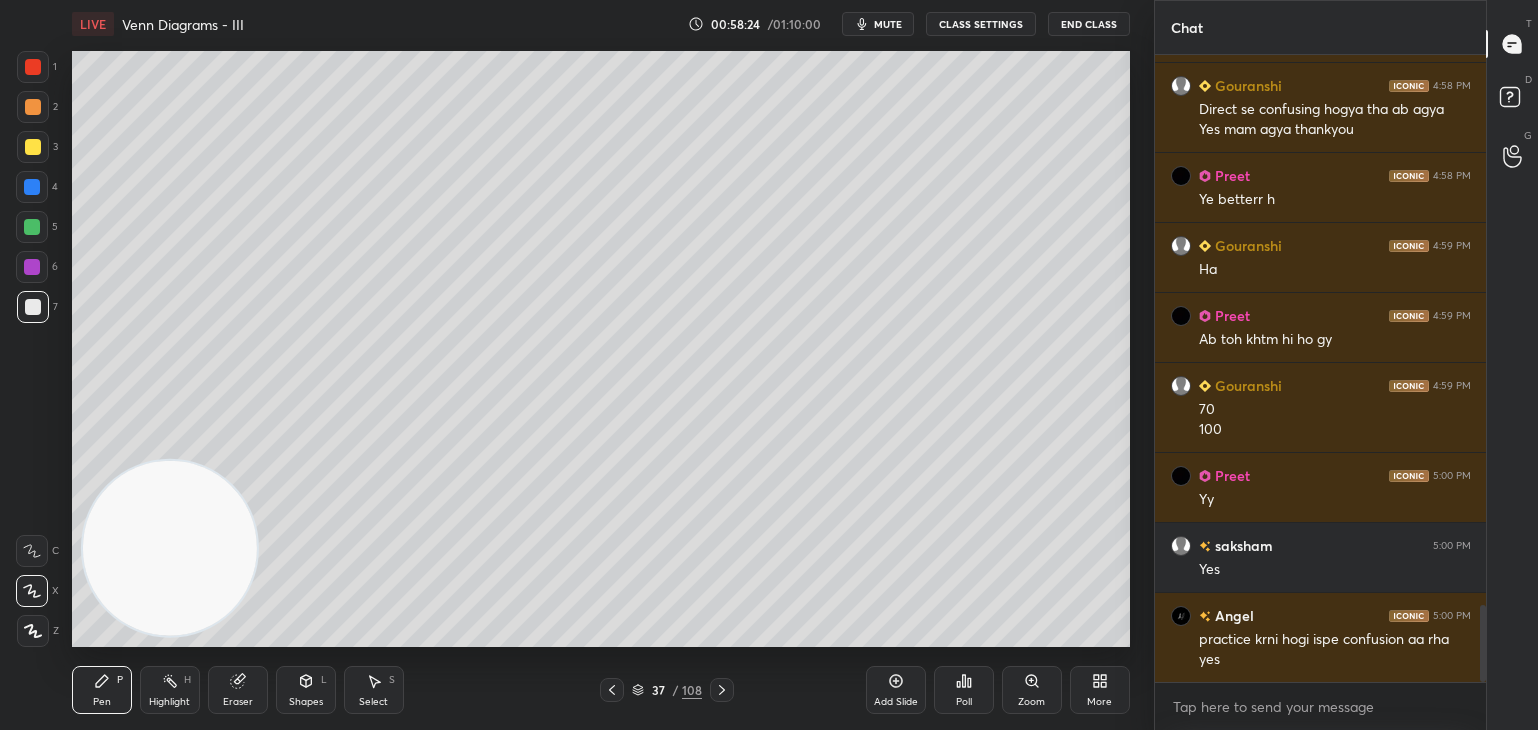 click 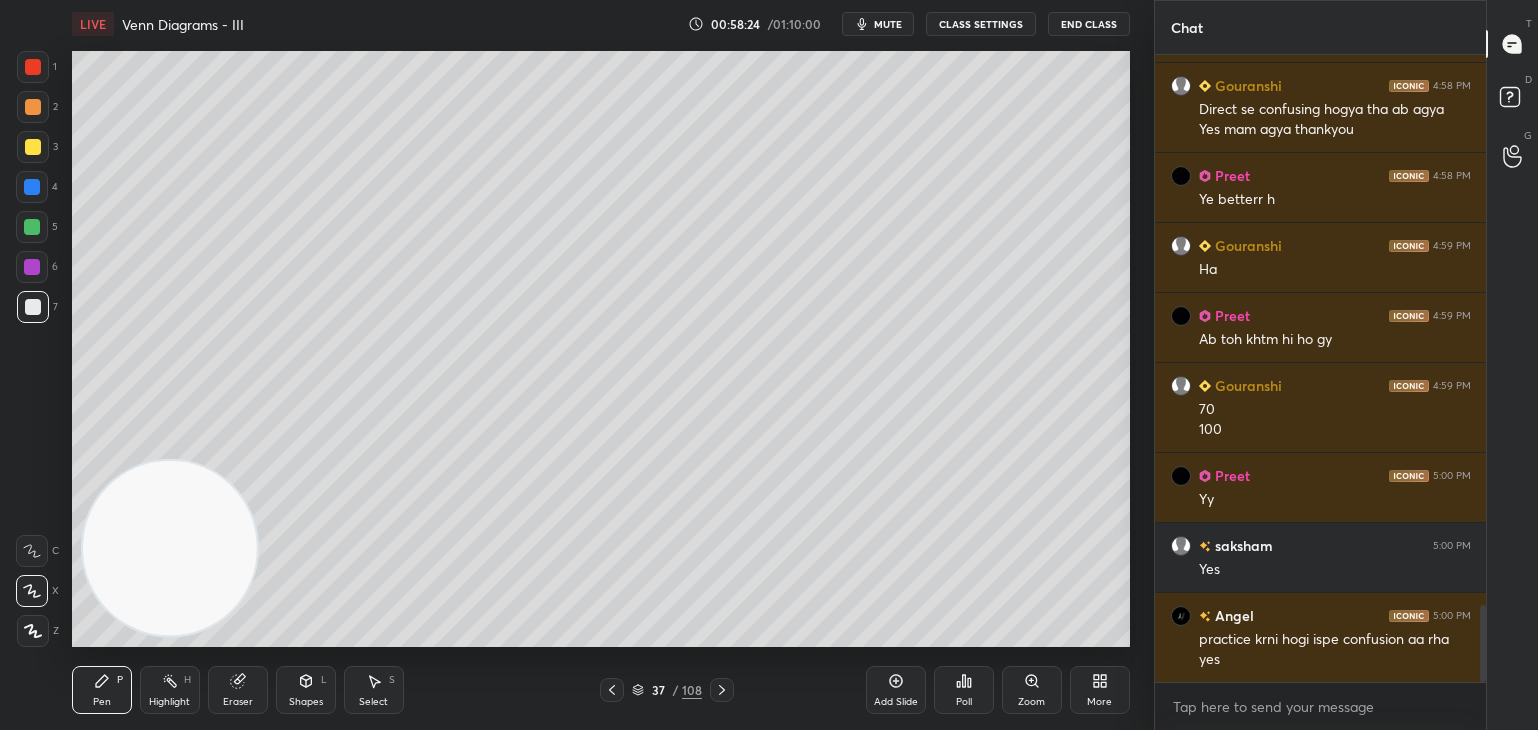 scroll, scrollTop: 4524, scrollLeft: 0, axis: vertical 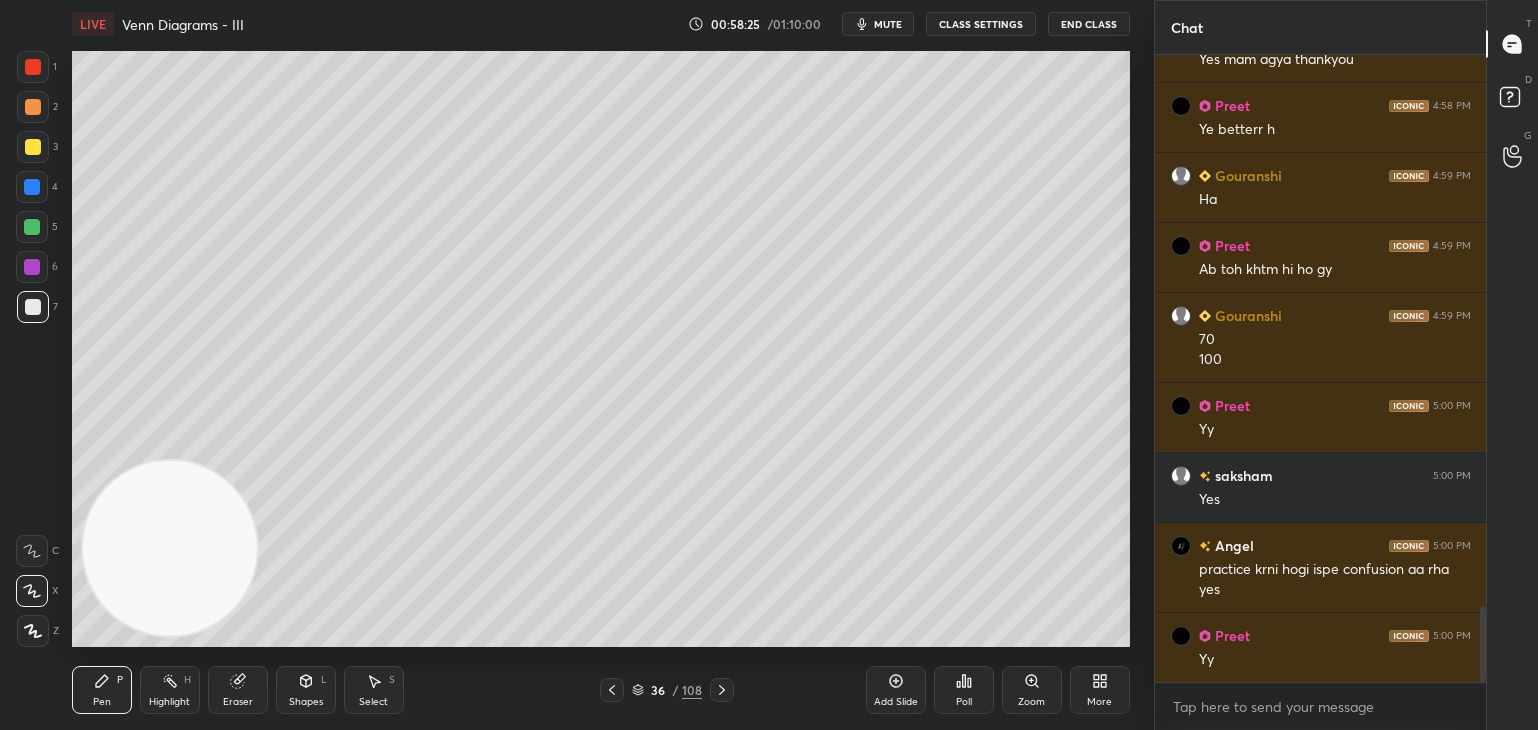 click 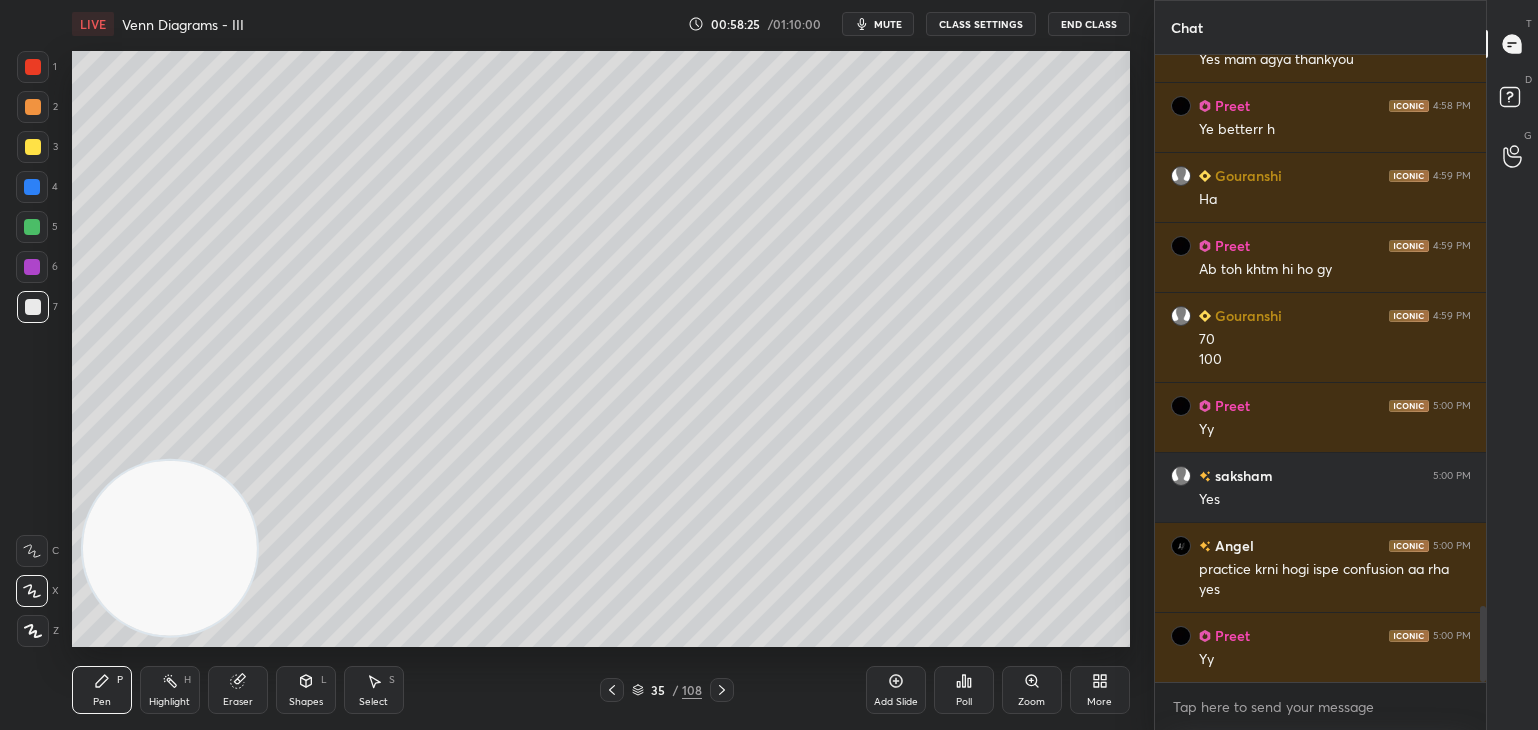 click 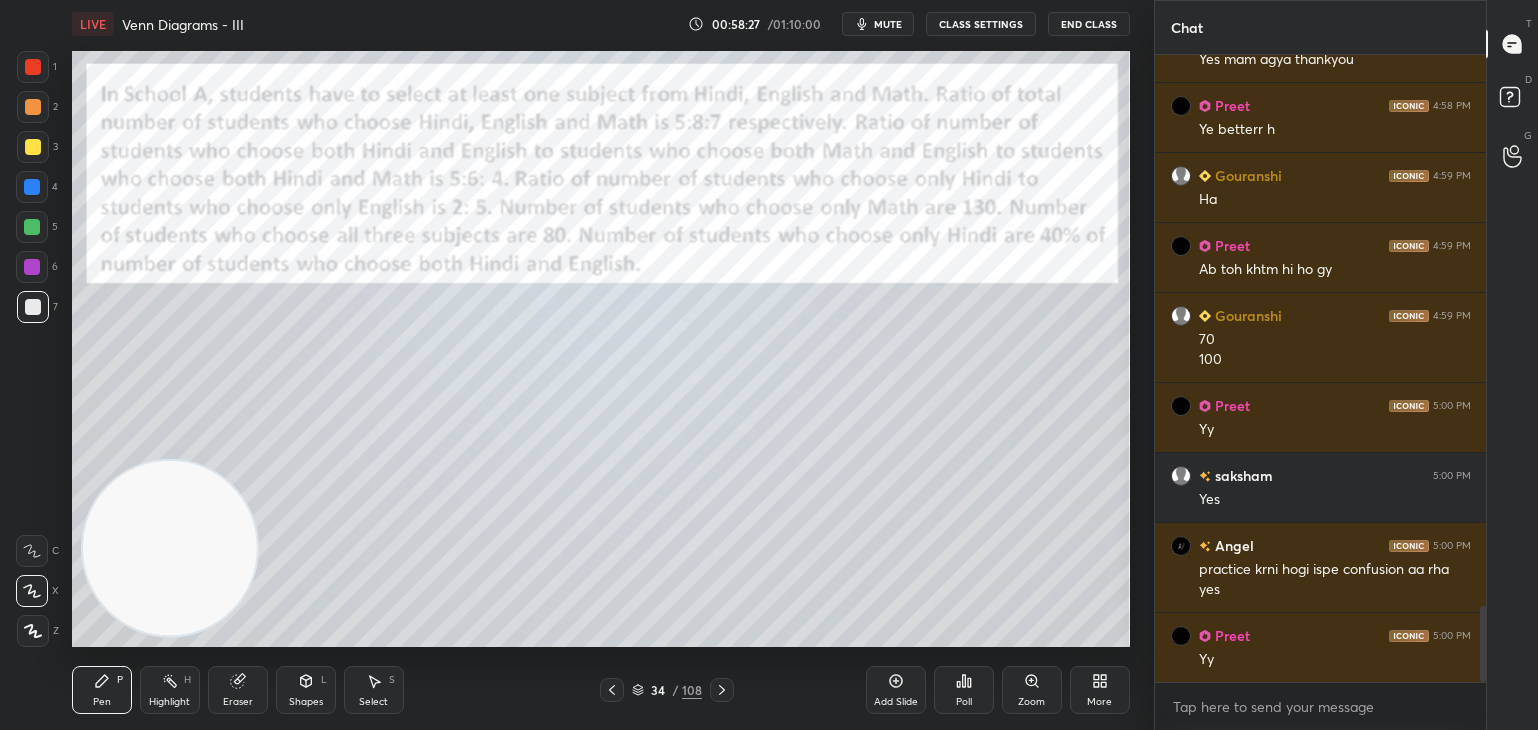 click 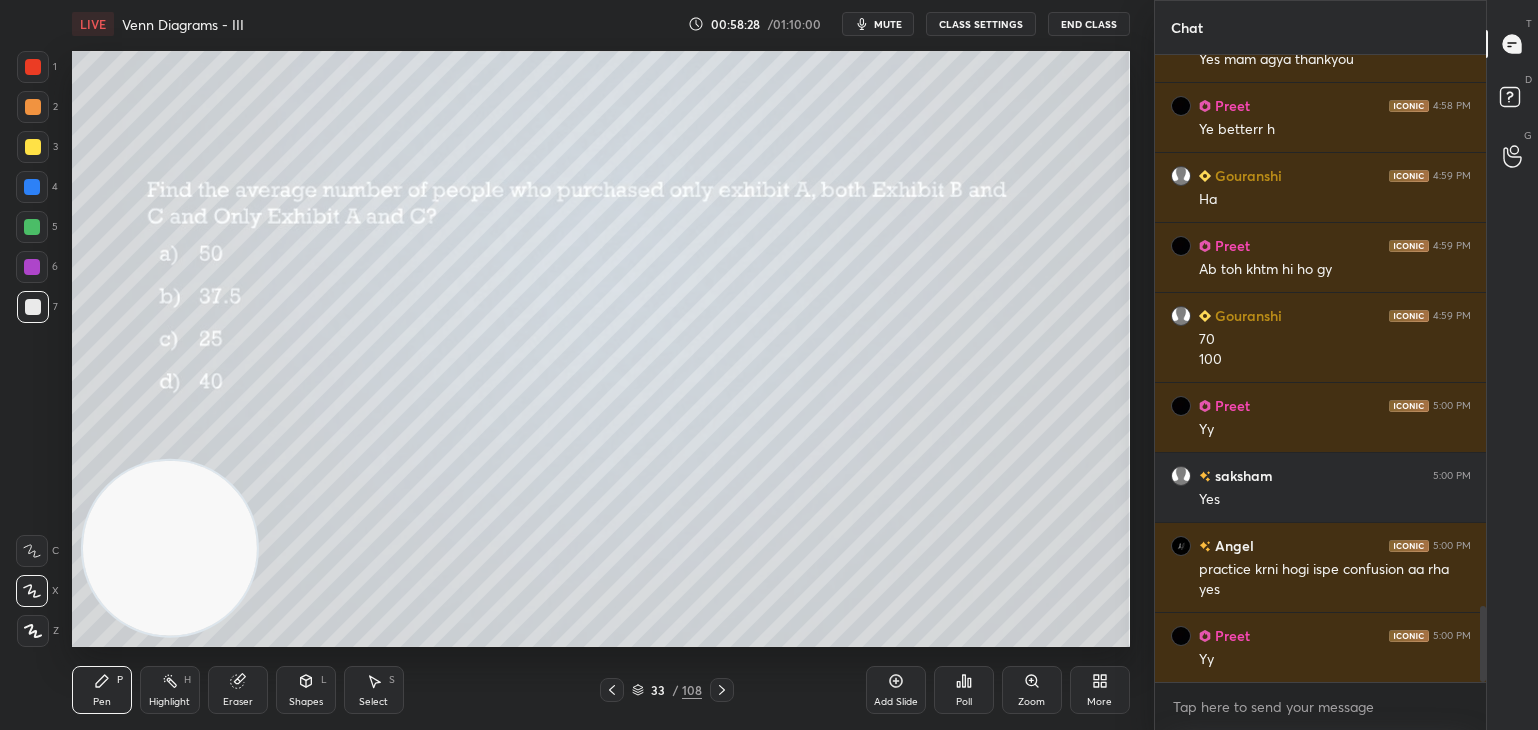 click 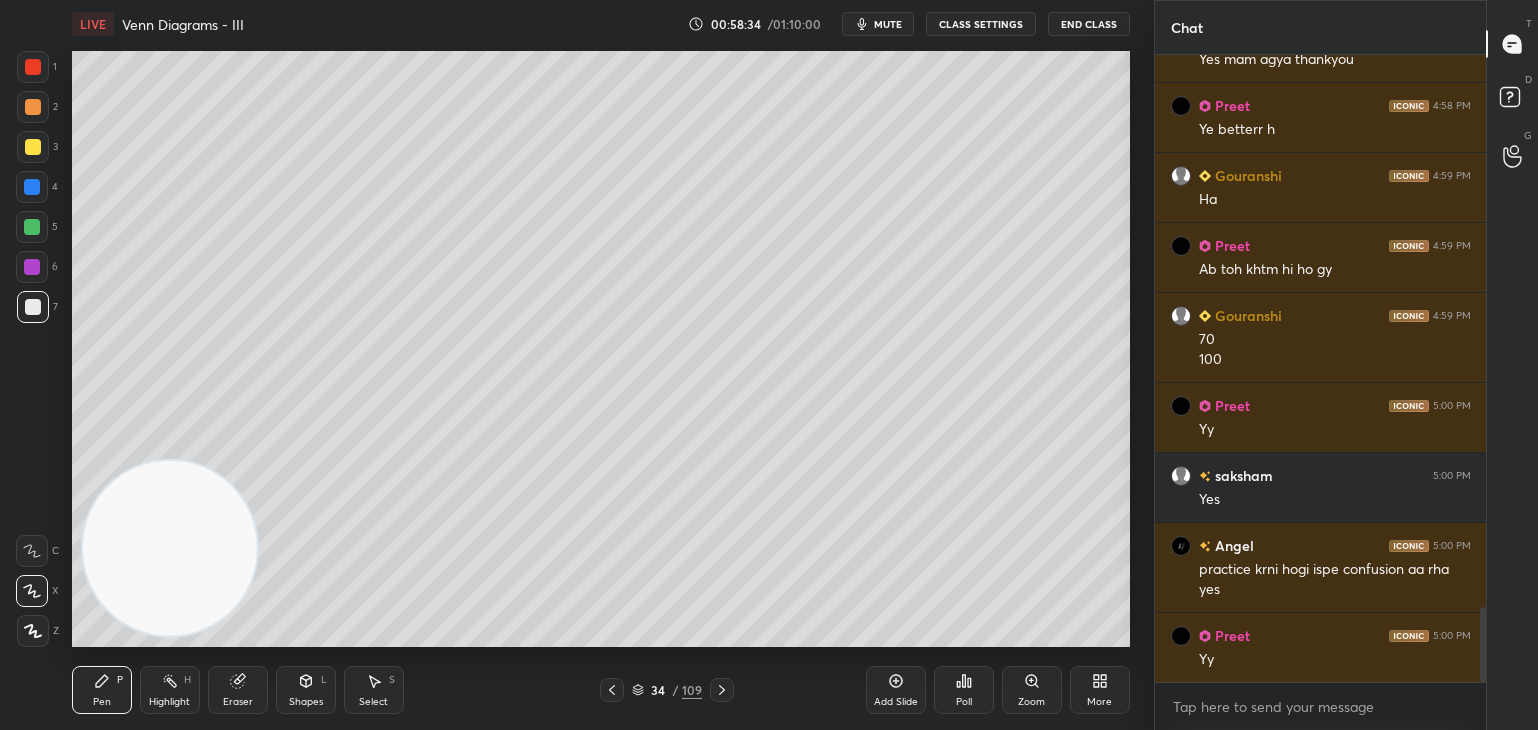 scroll, scrollTop: 4594, scrollLeft: 0, axis: vertical 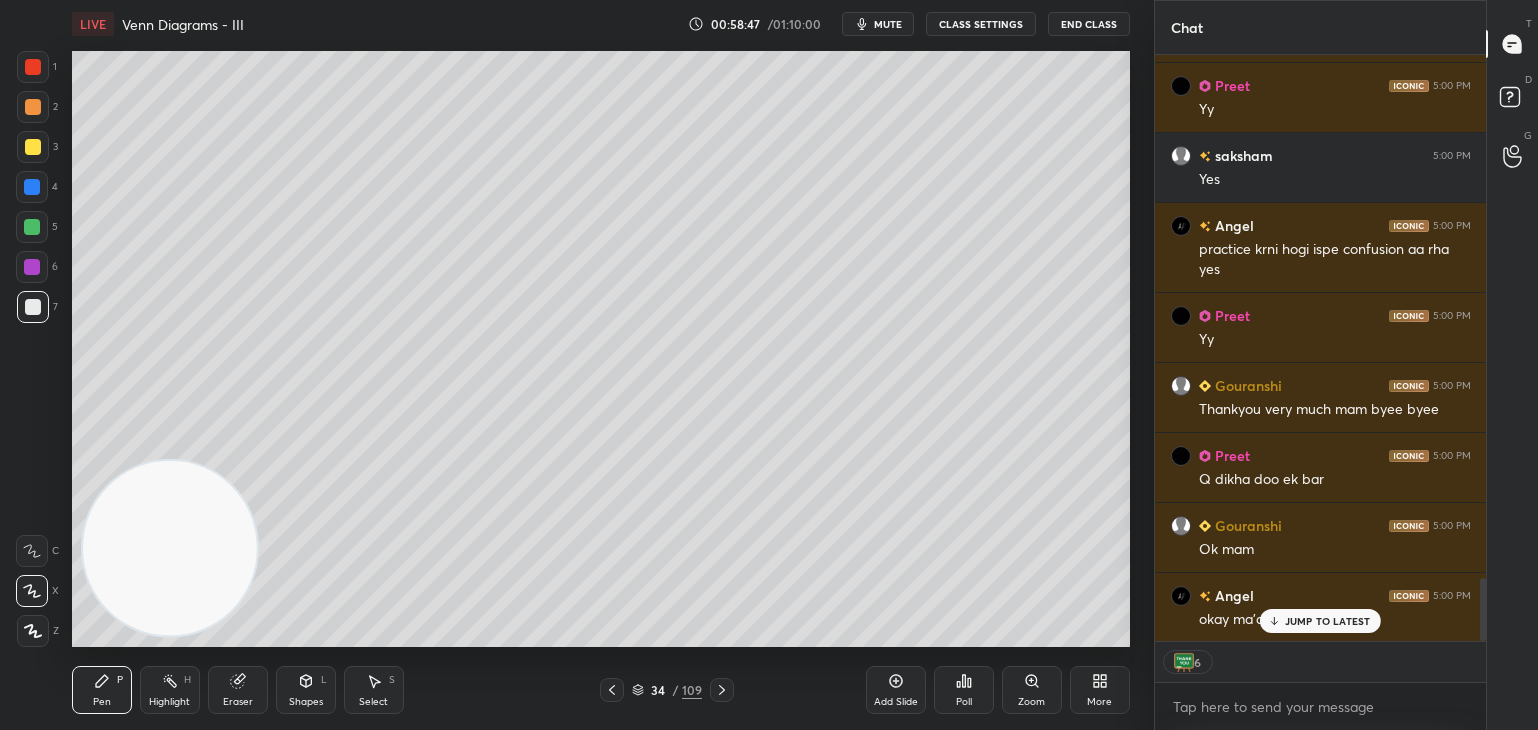 click 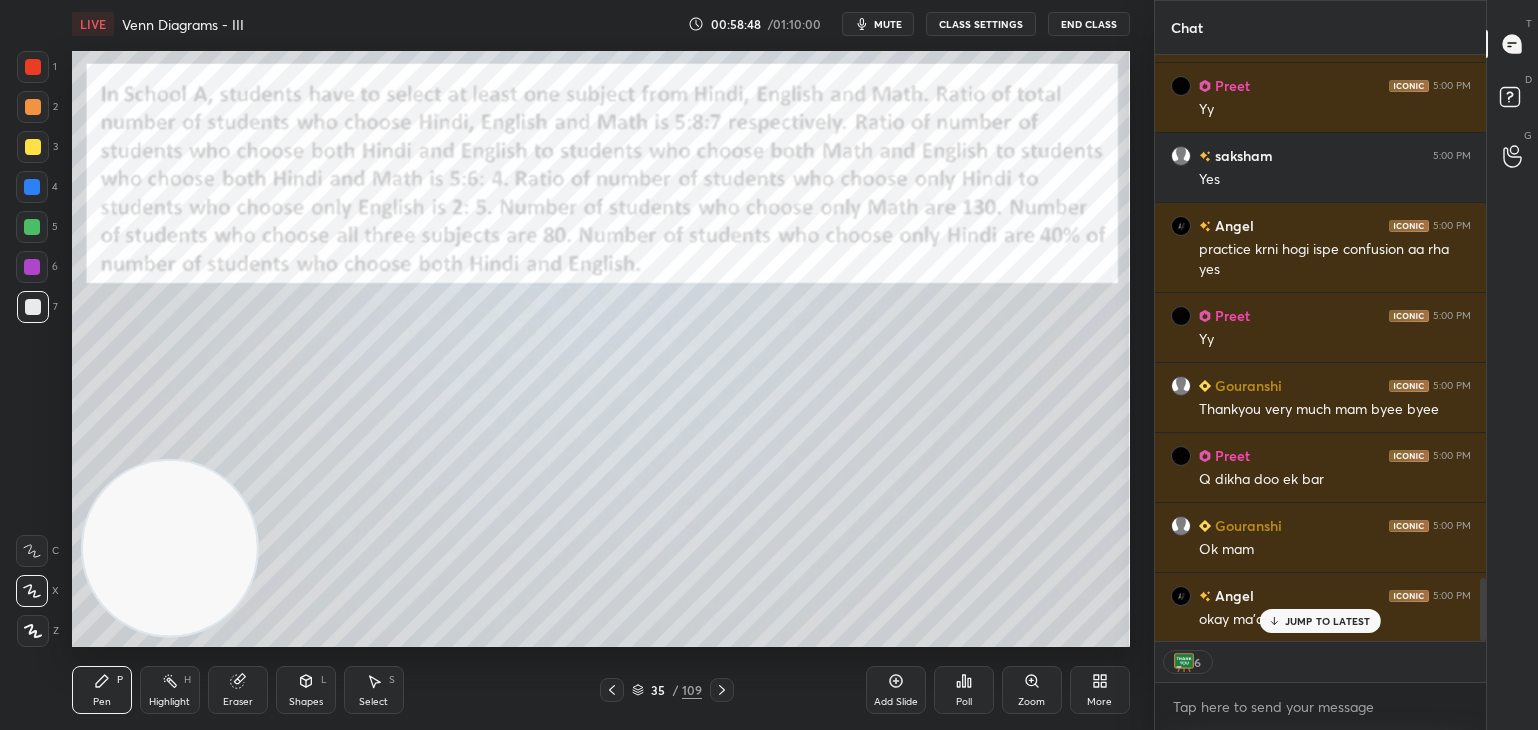 click 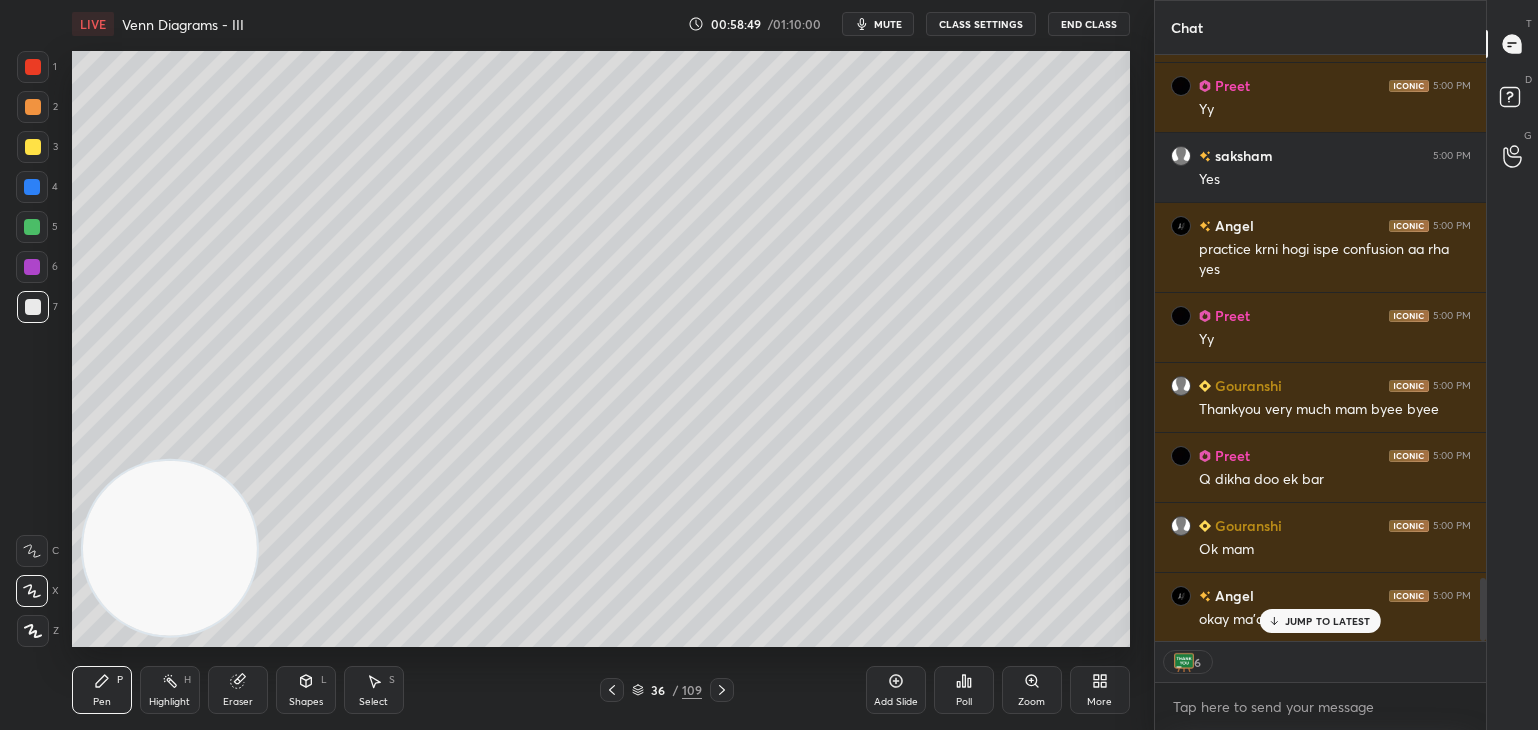 scroll, scrollTop: 6, scrollLeft: 6, axis: both 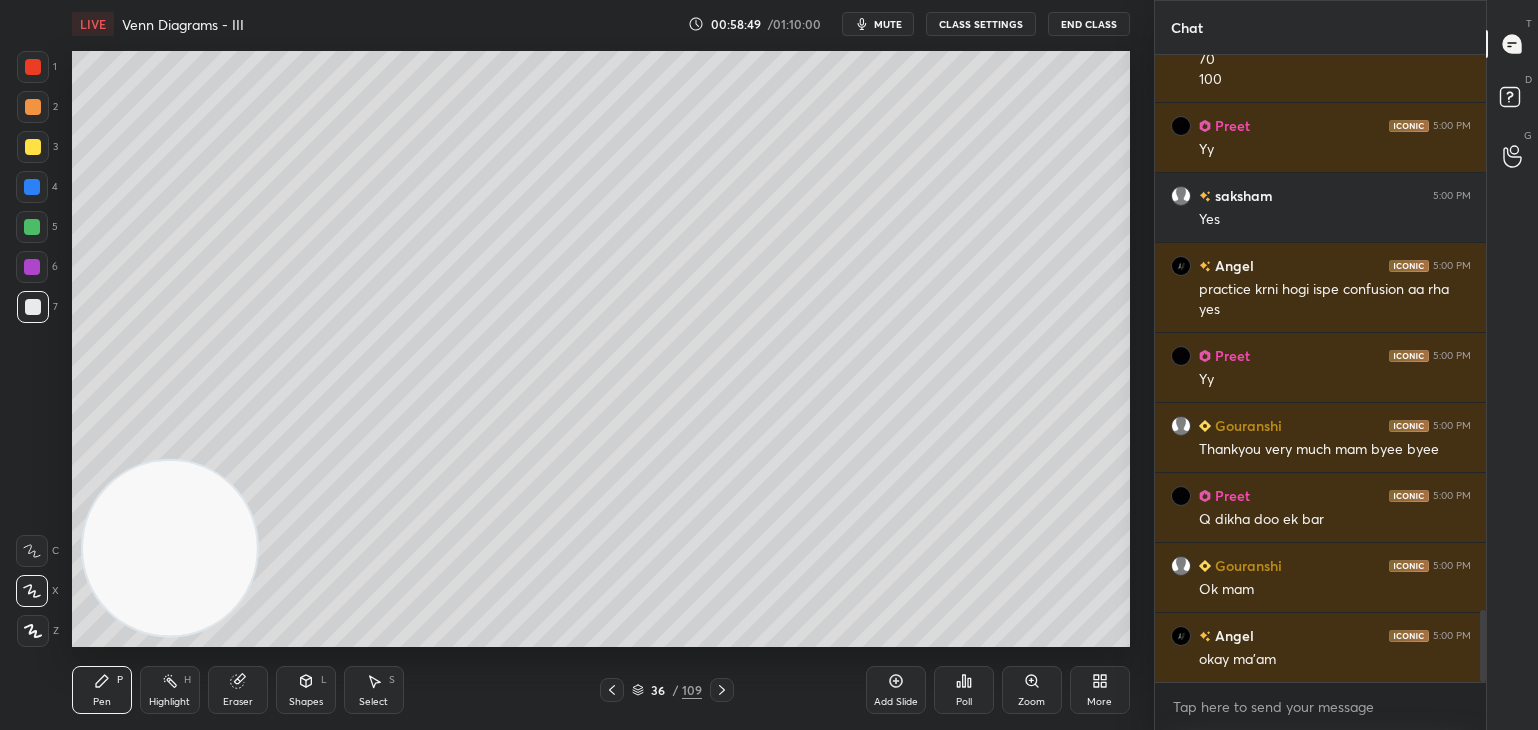 click 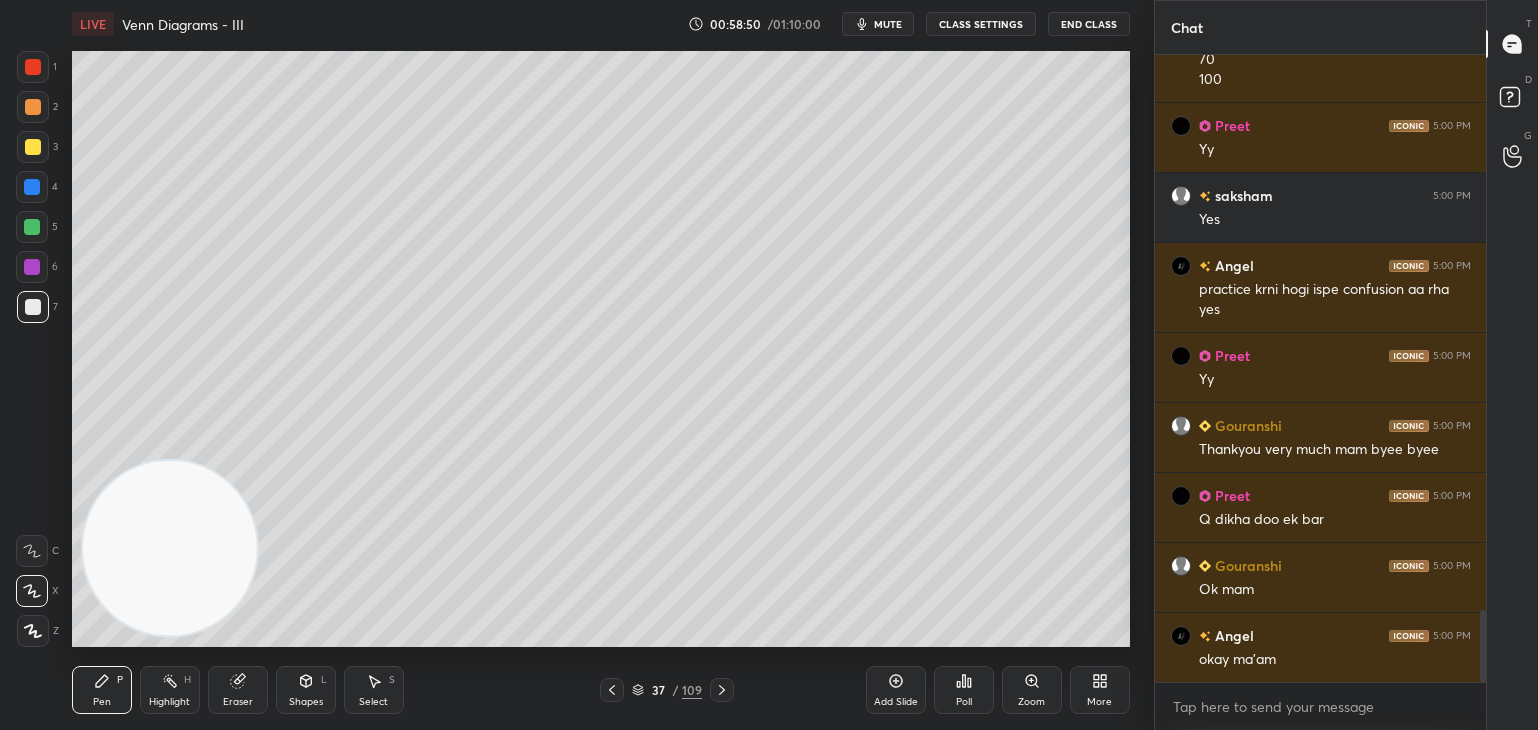 click 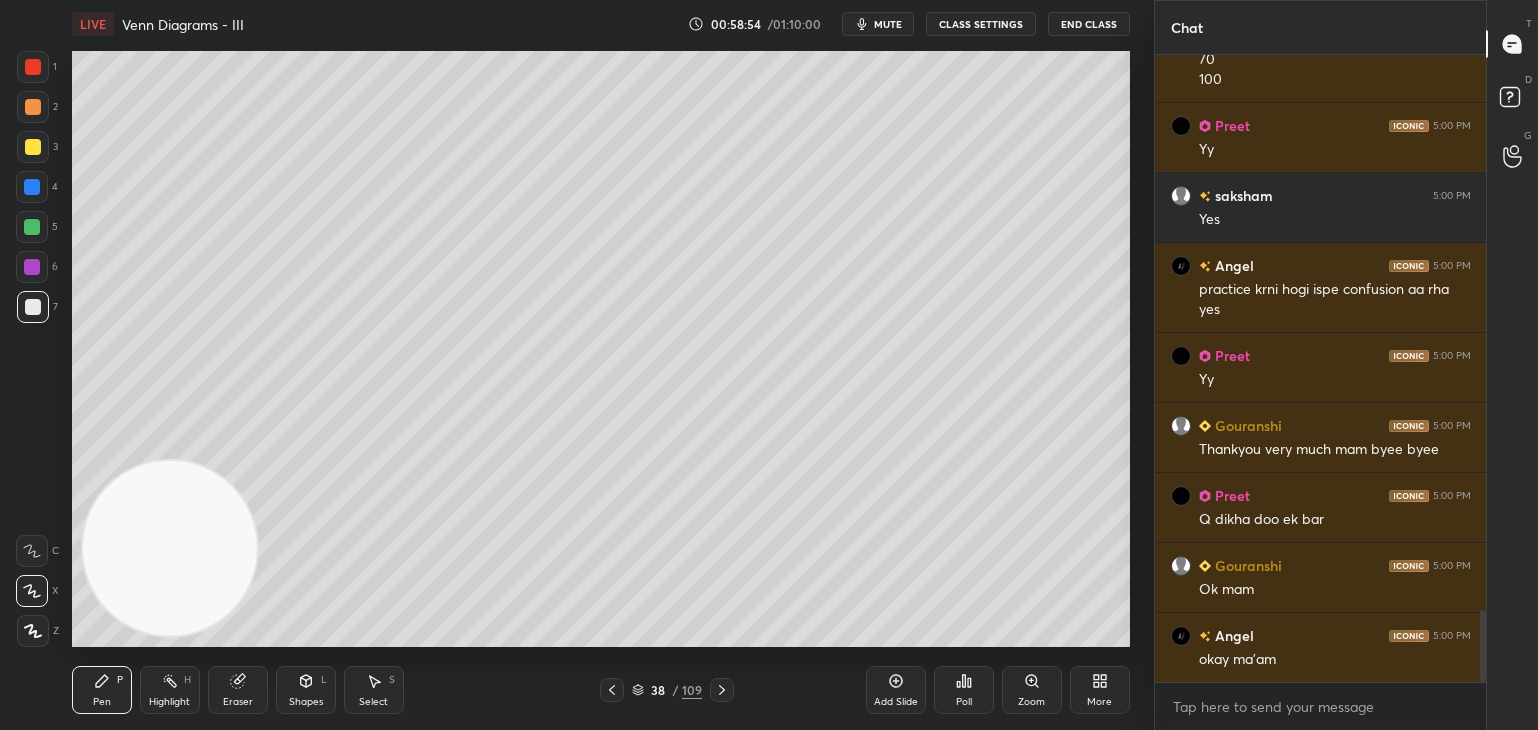 click on "38 / 109" at bounding box center [667, 690] 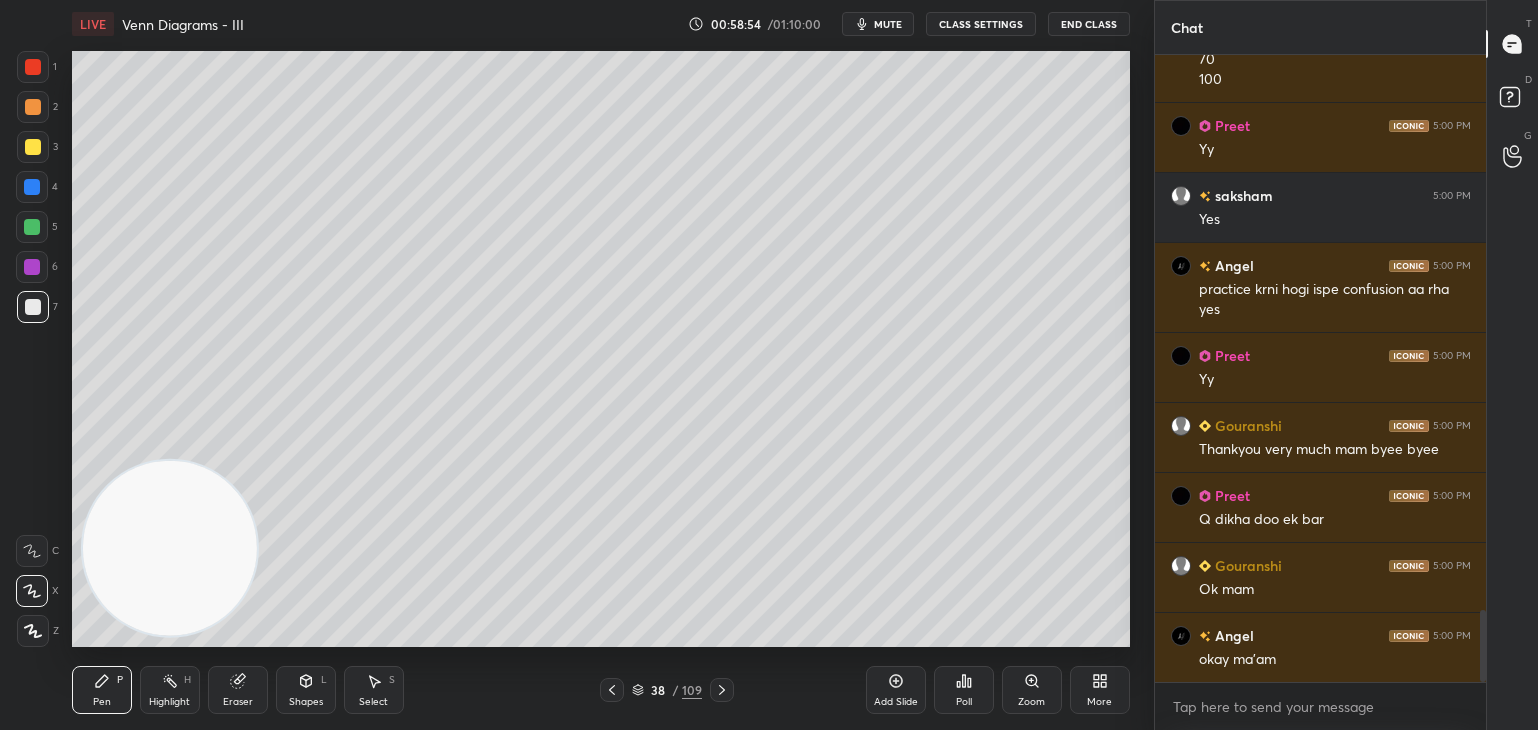 click 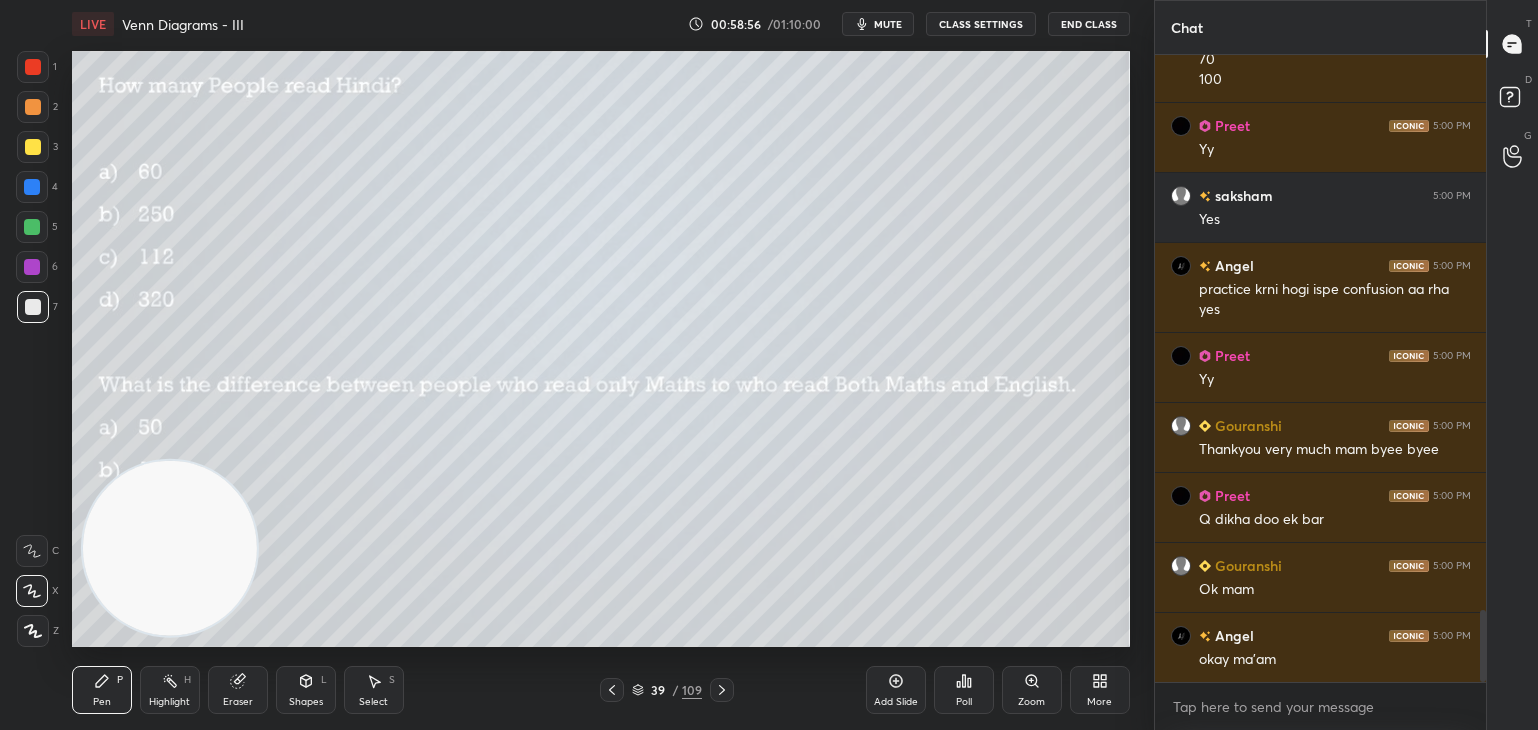 scroll, scrollTop: 4874, scrollLeft: 0, axis: vertical 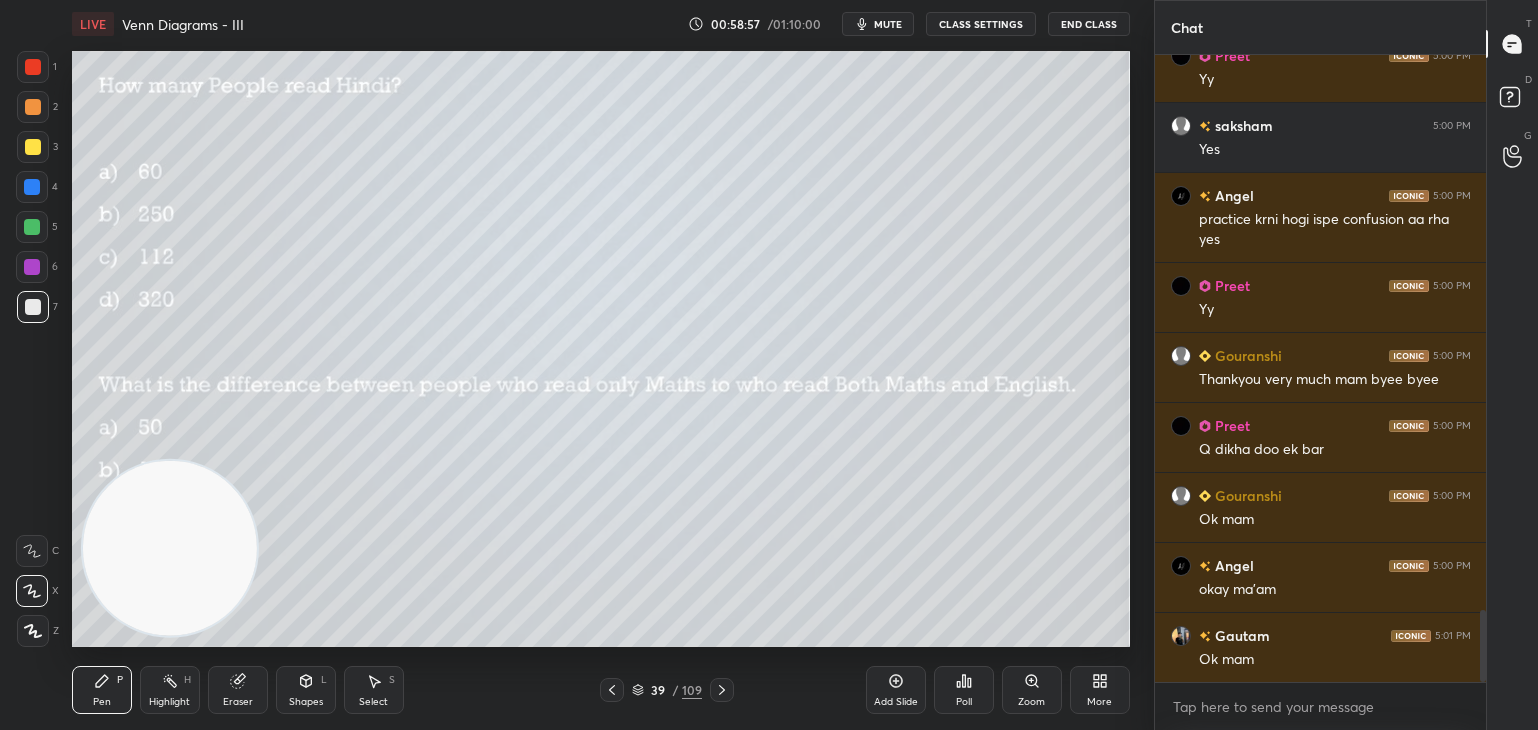 click 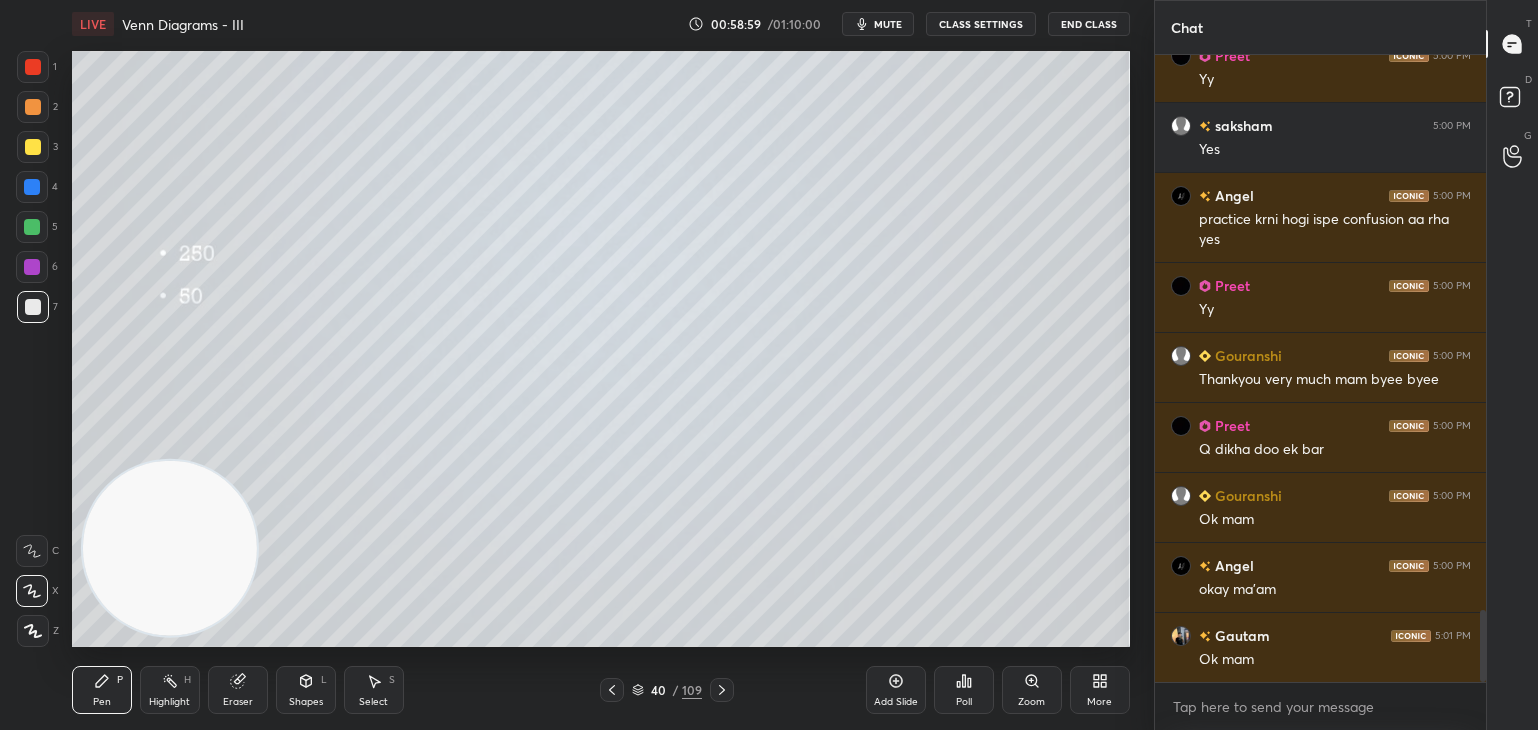 click 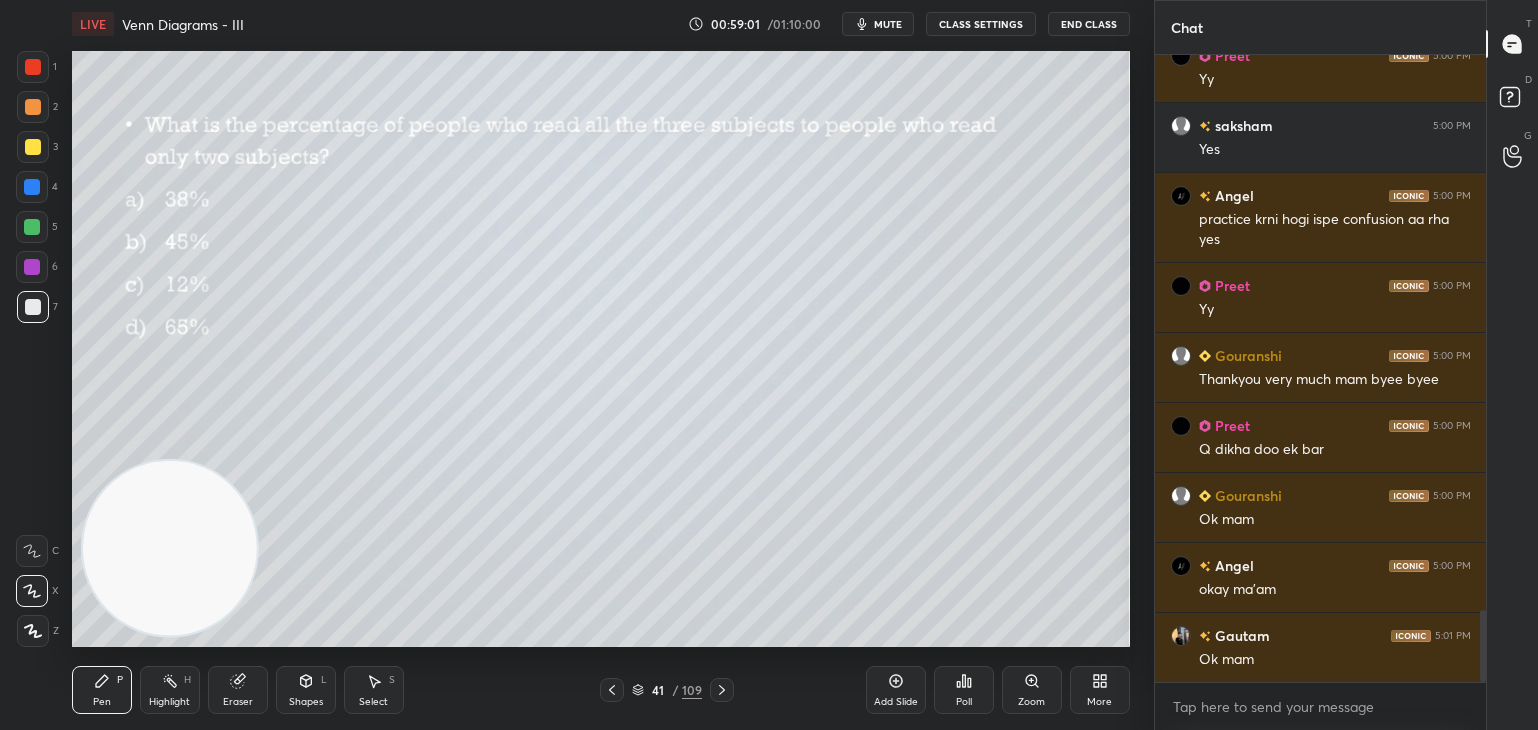 scroll, scrollTop: 4944, scrollLeft: 0, axis: vertical 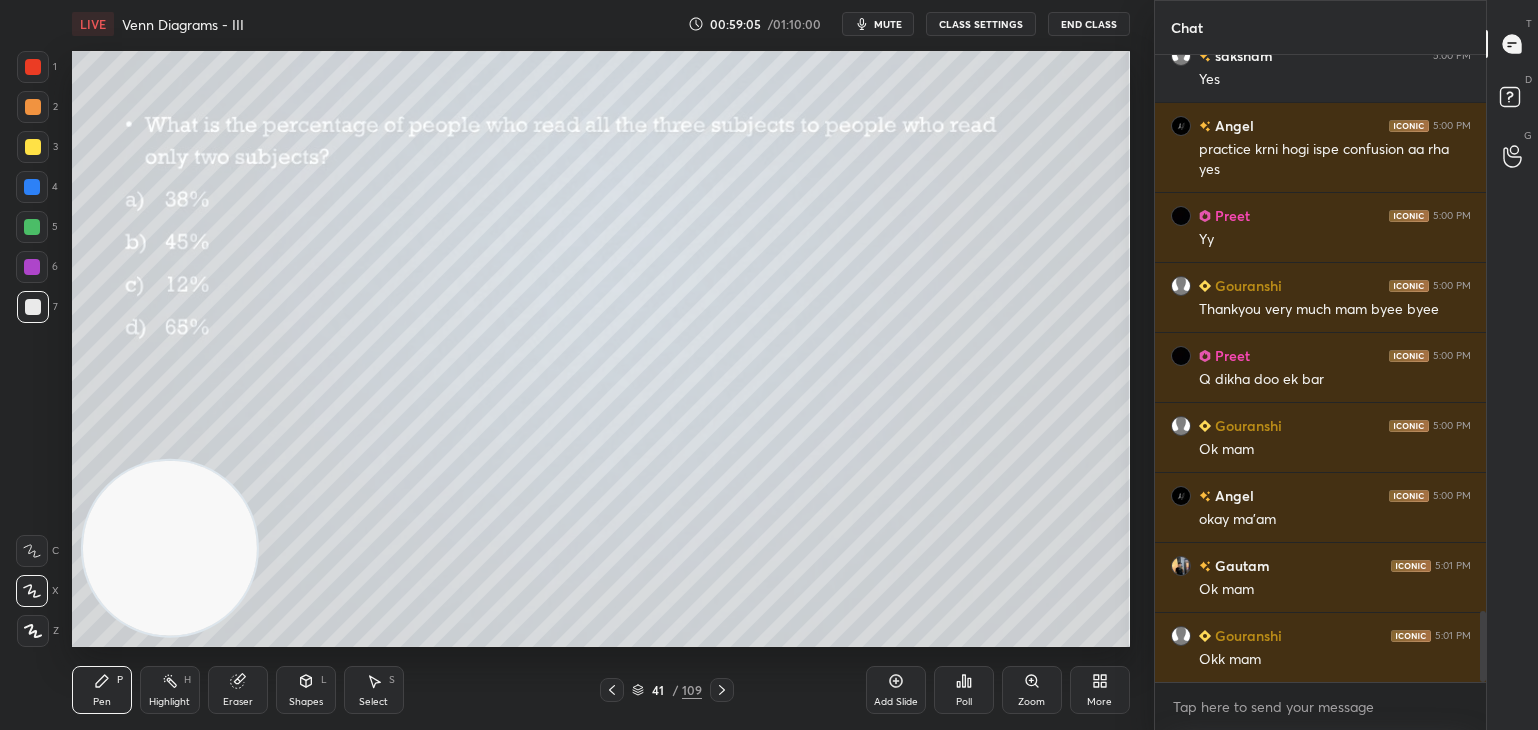 click 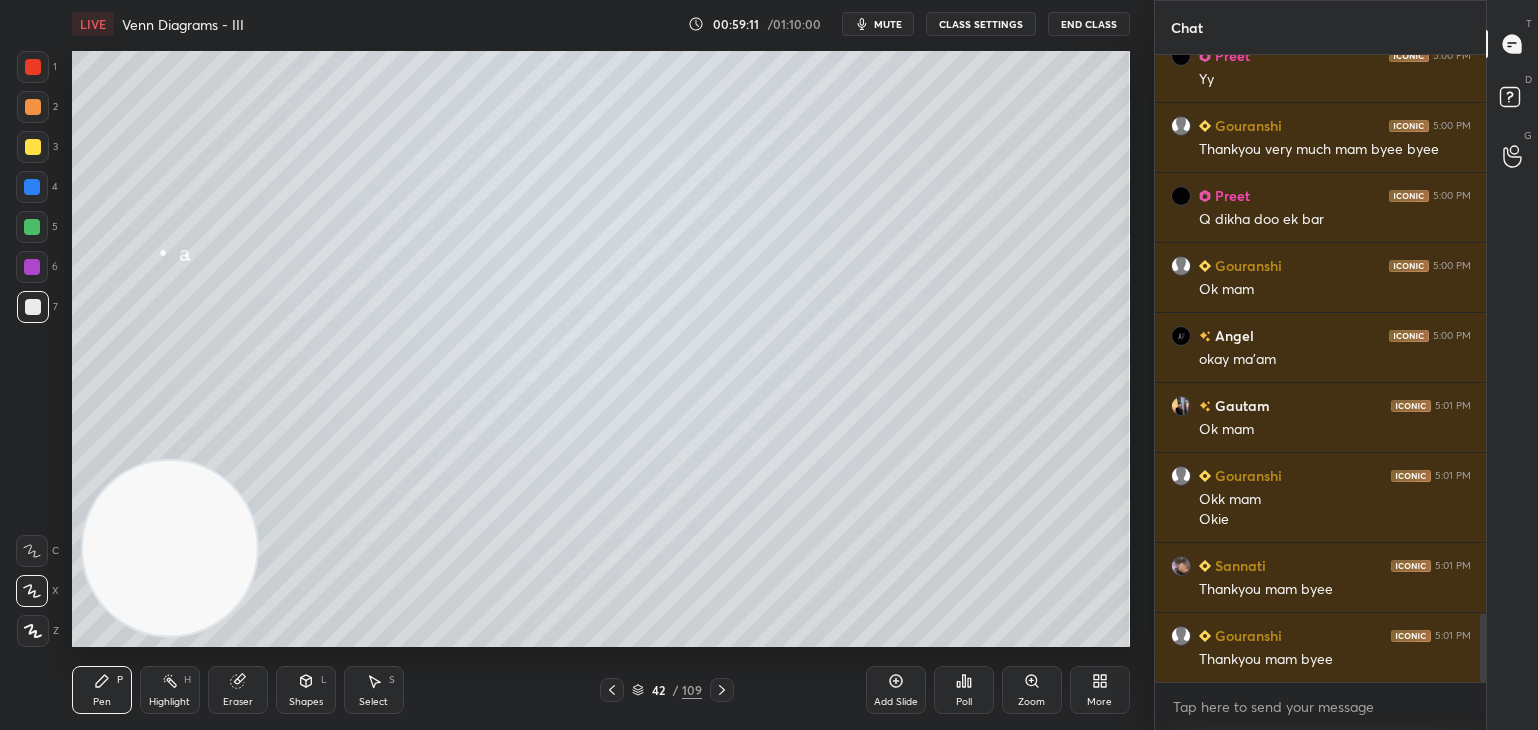 scroll, scrollTop: 5174, scrollLeft: 0, axis: vertical 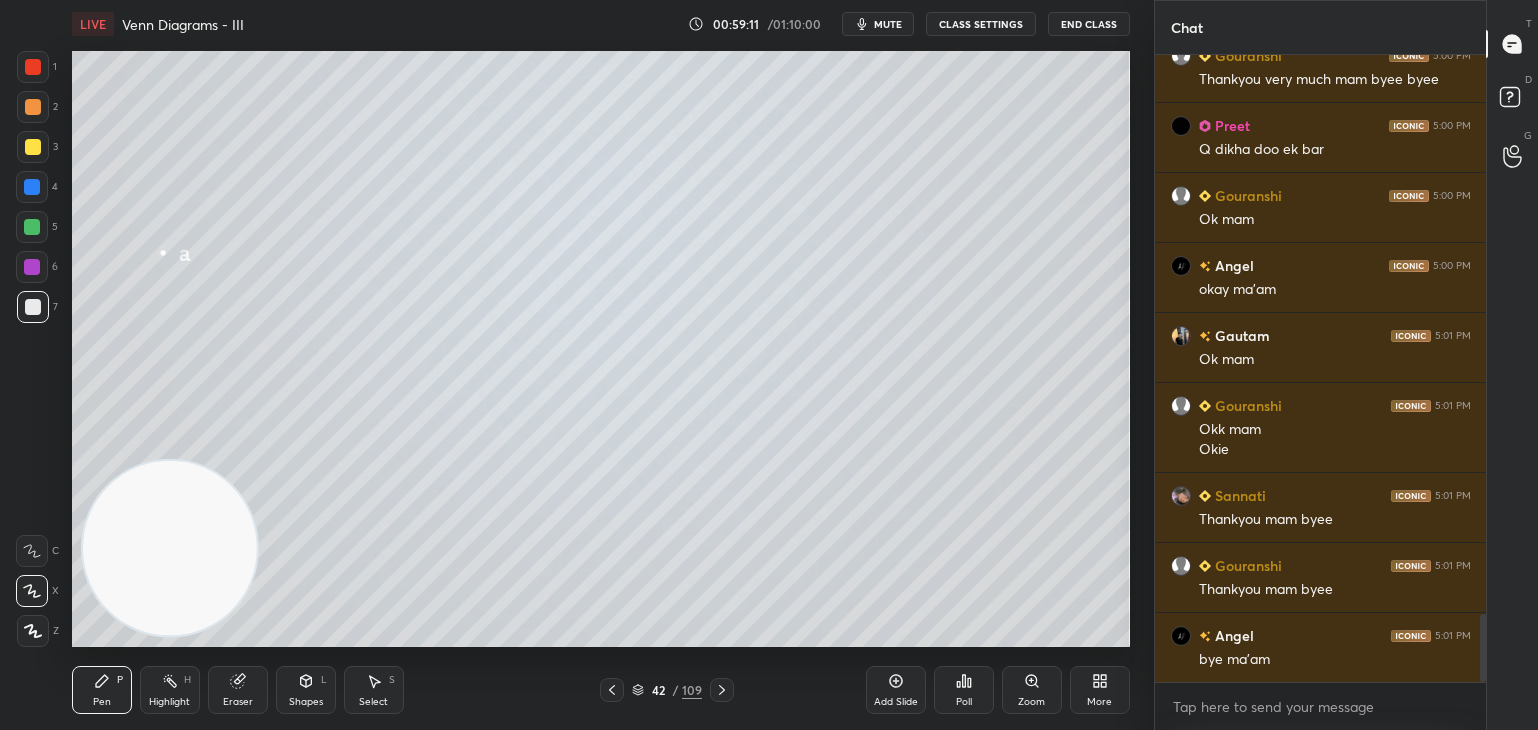 click on "End Class" at bounding box center [1089, 24] 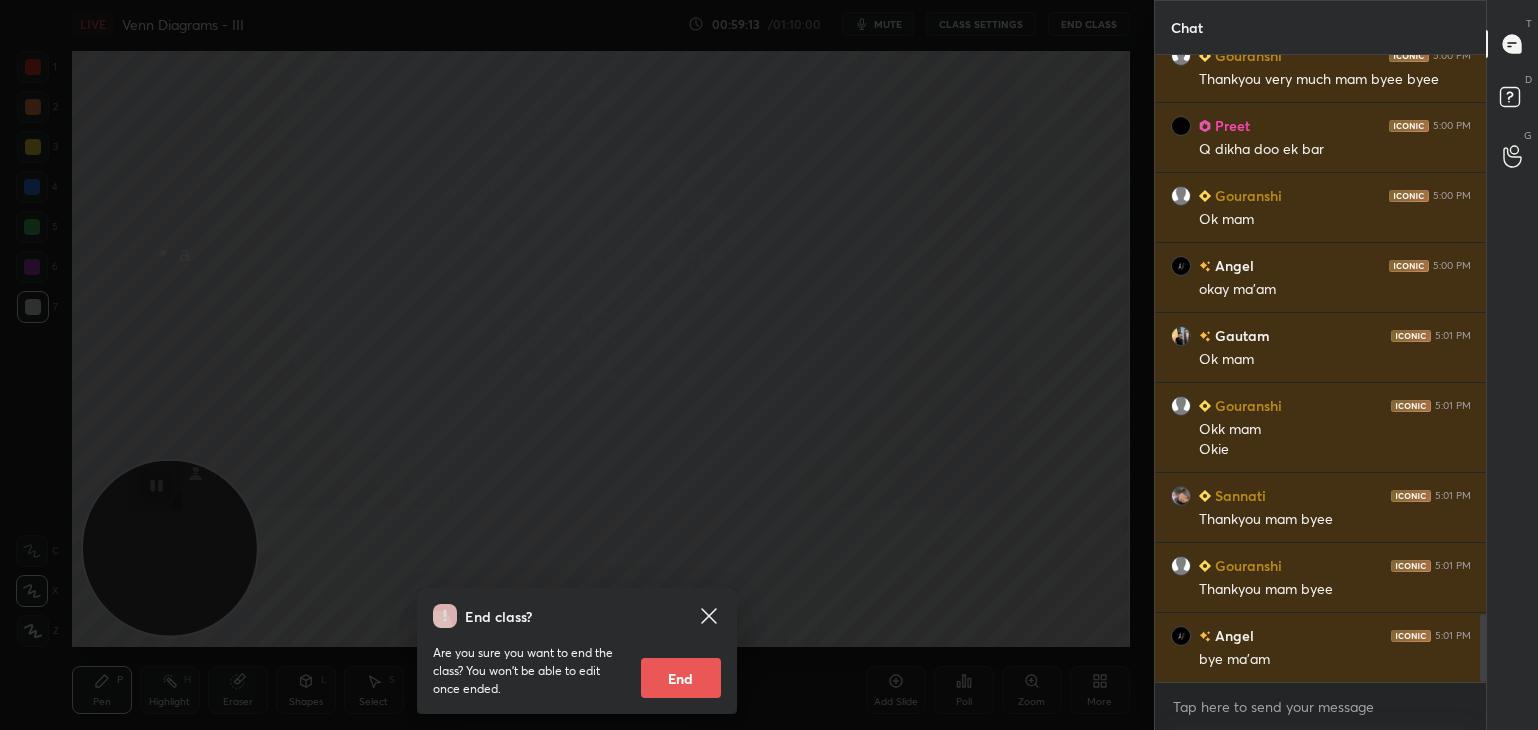 click 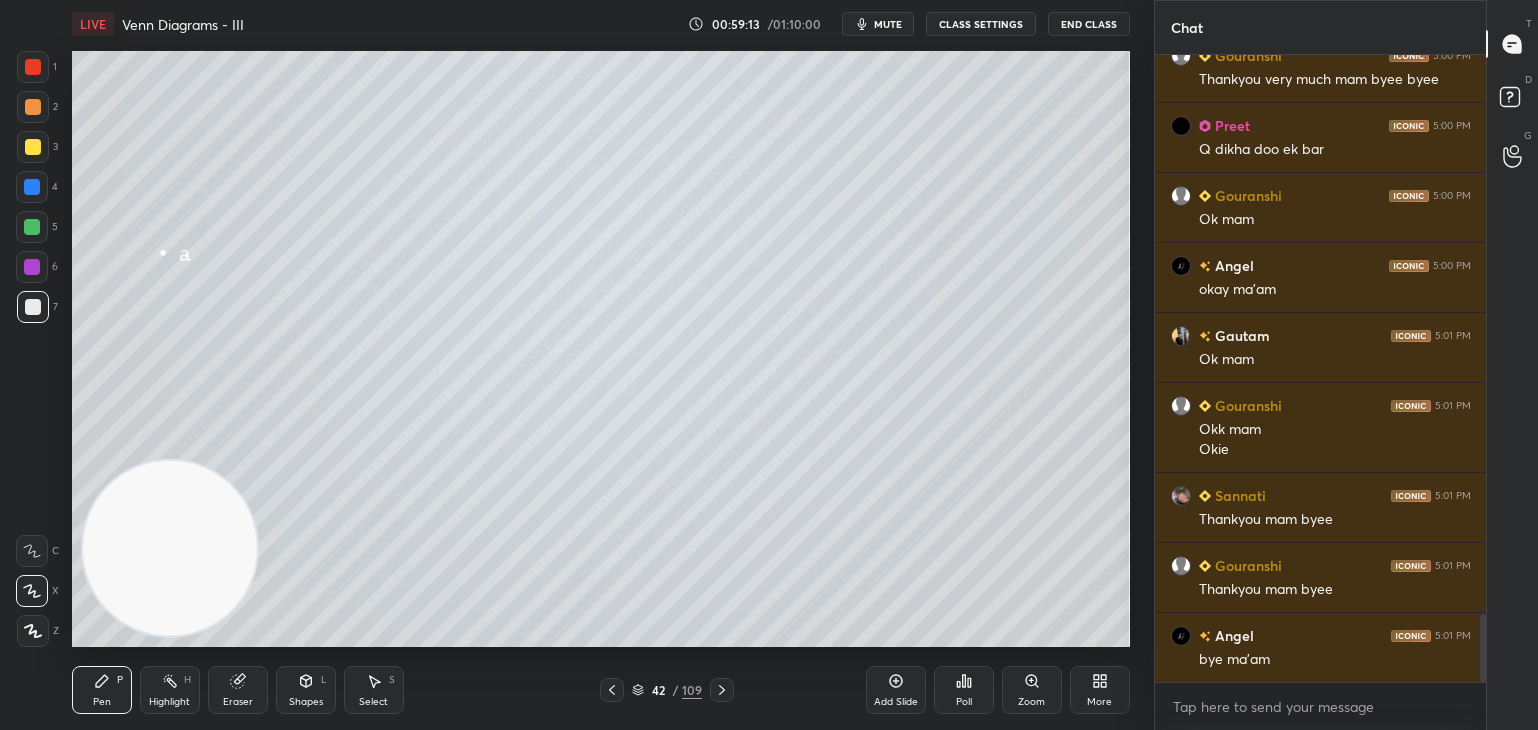 click on "Poll" at bounding box center (964, 702) 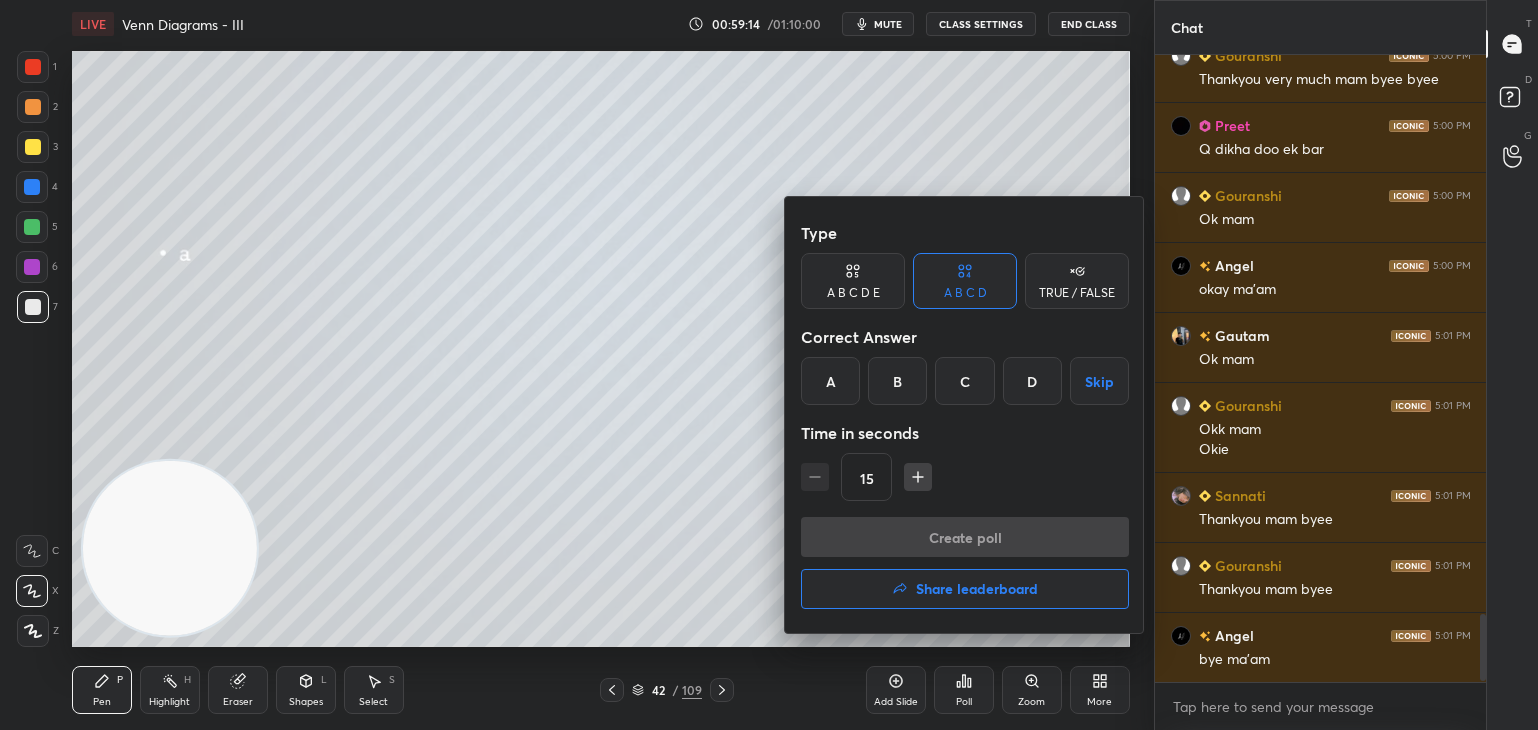 scroll, scrollTop: 5244, scrollLeft: 0, axis: vertical 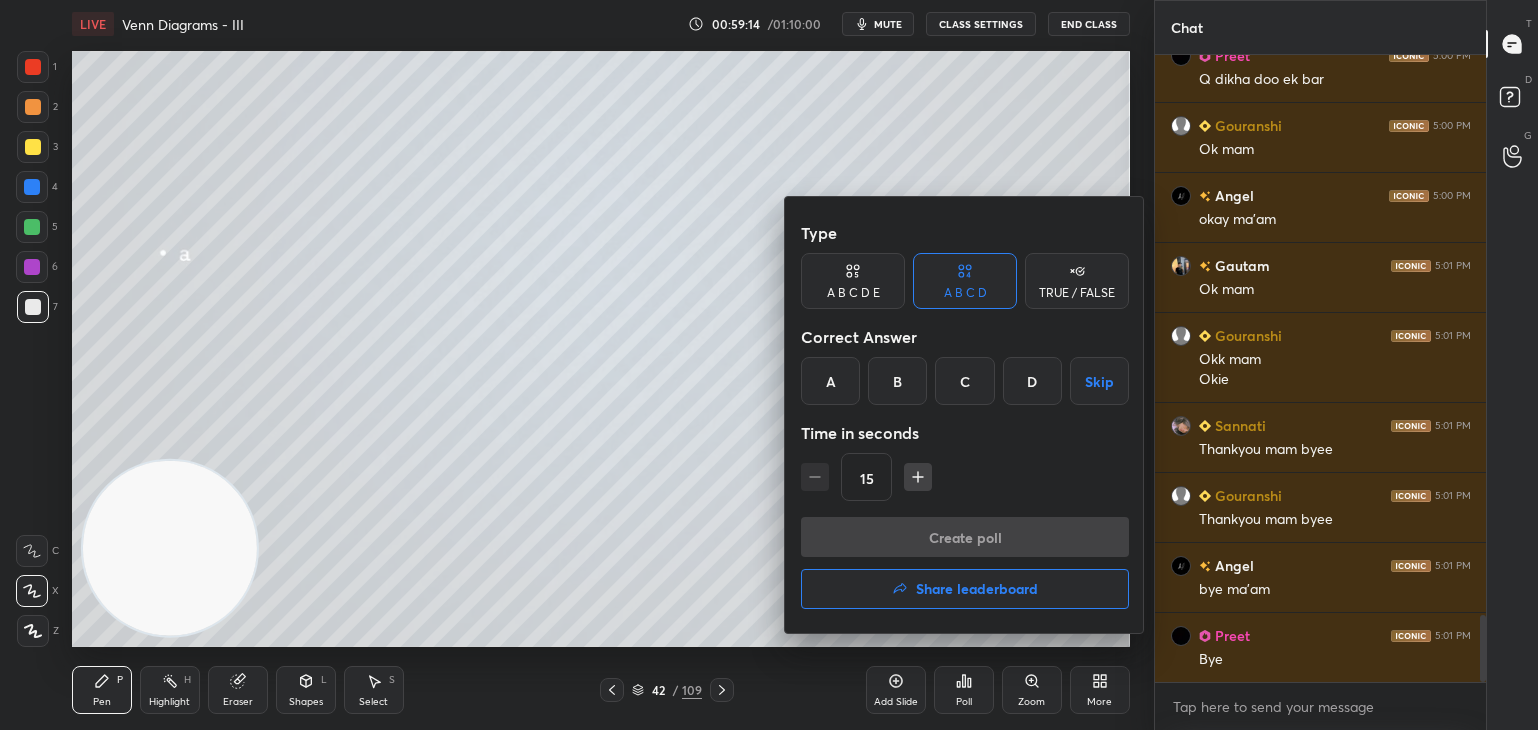 click on "Share leaderboard" at bounding box center [977, 589] 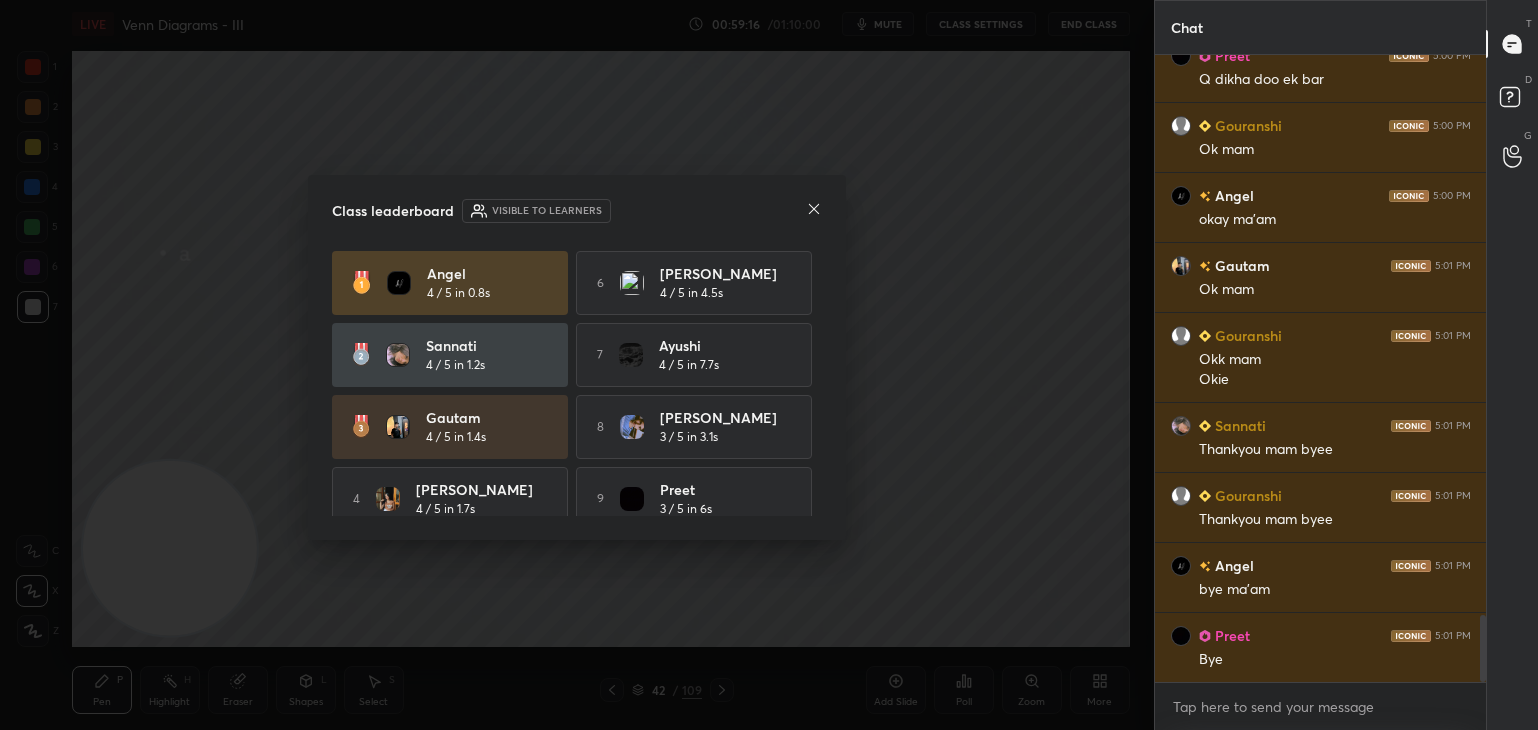 scroll, scrollTop: 92, scrollLeft: 0, axis: vertical 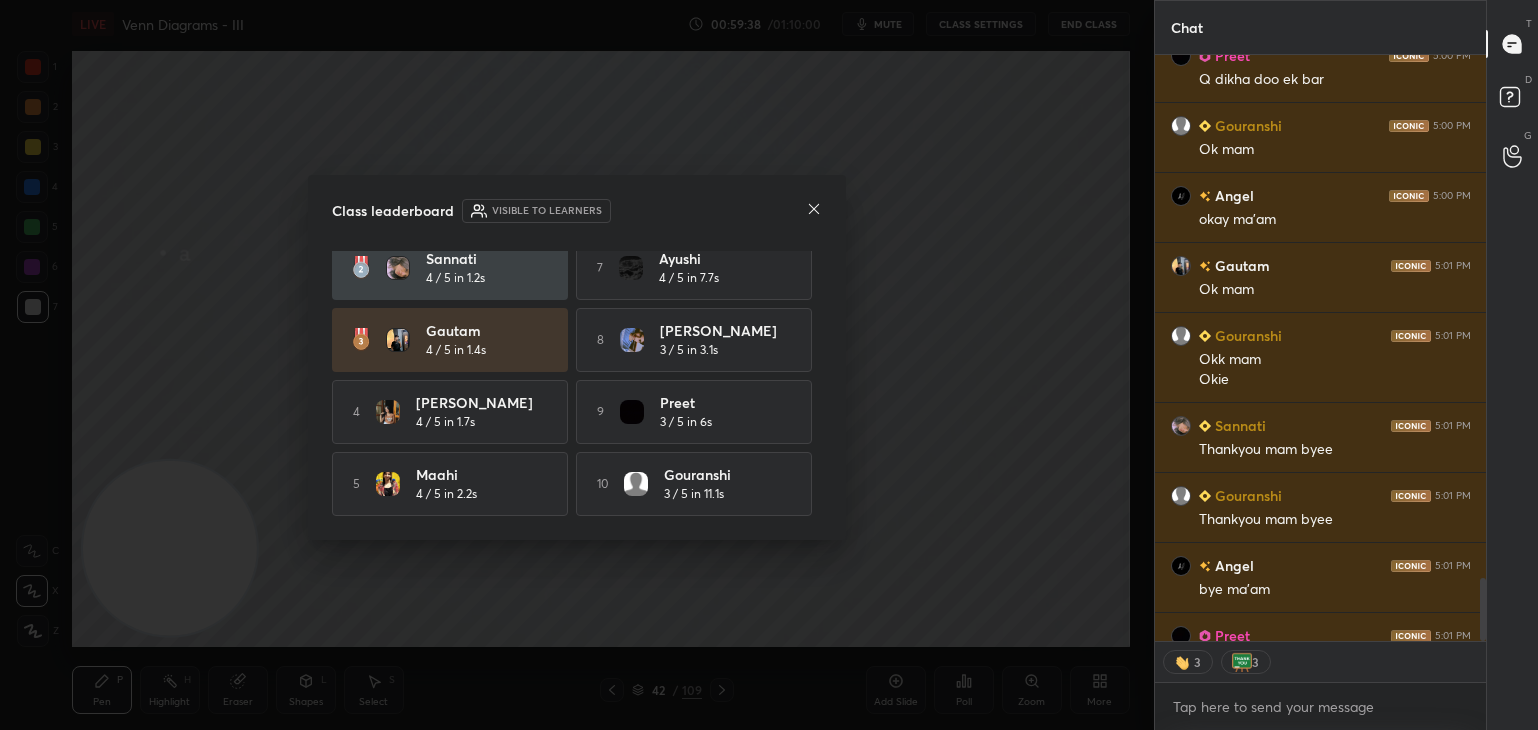 type on "x" 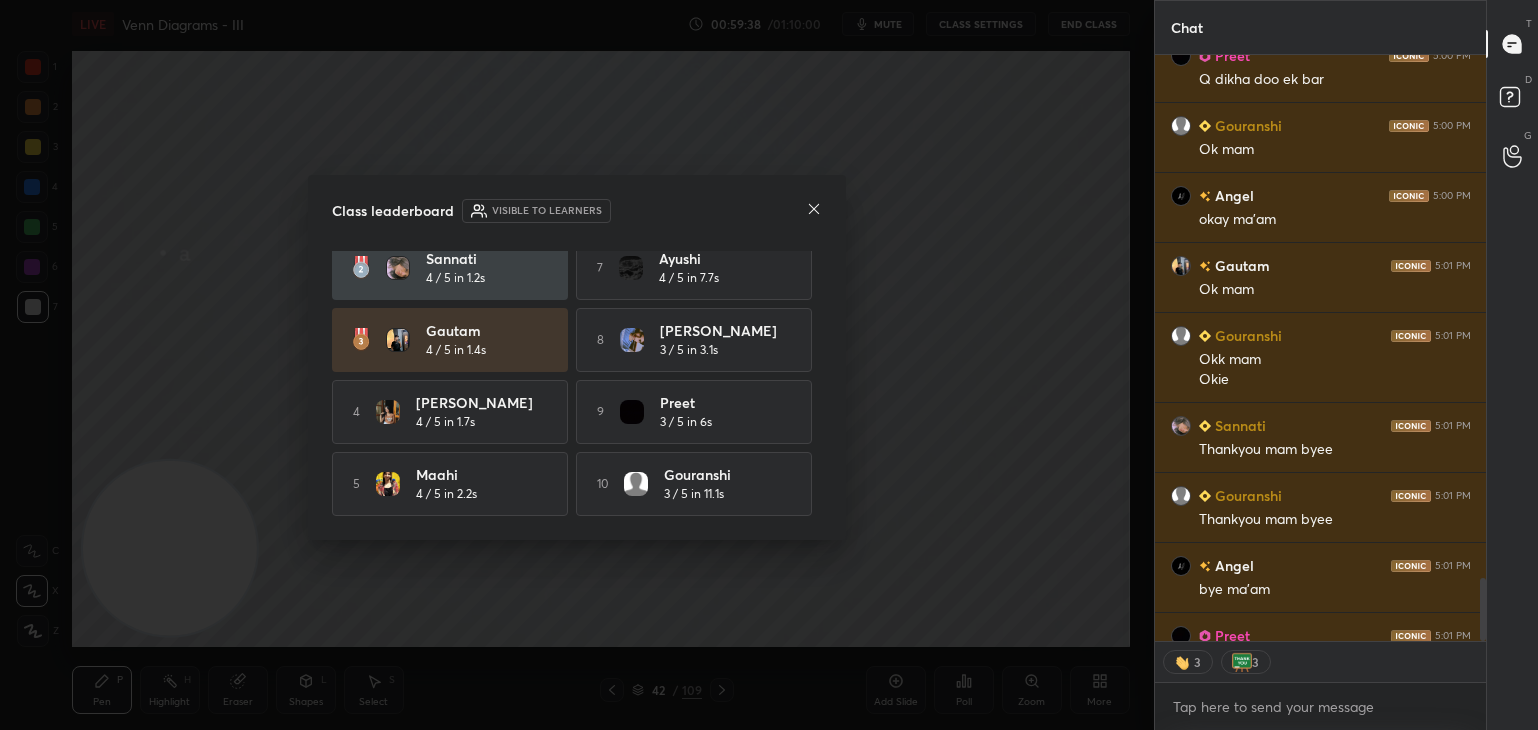 scroll, scrollTop: 6, scrollLeft: 6, axis: both 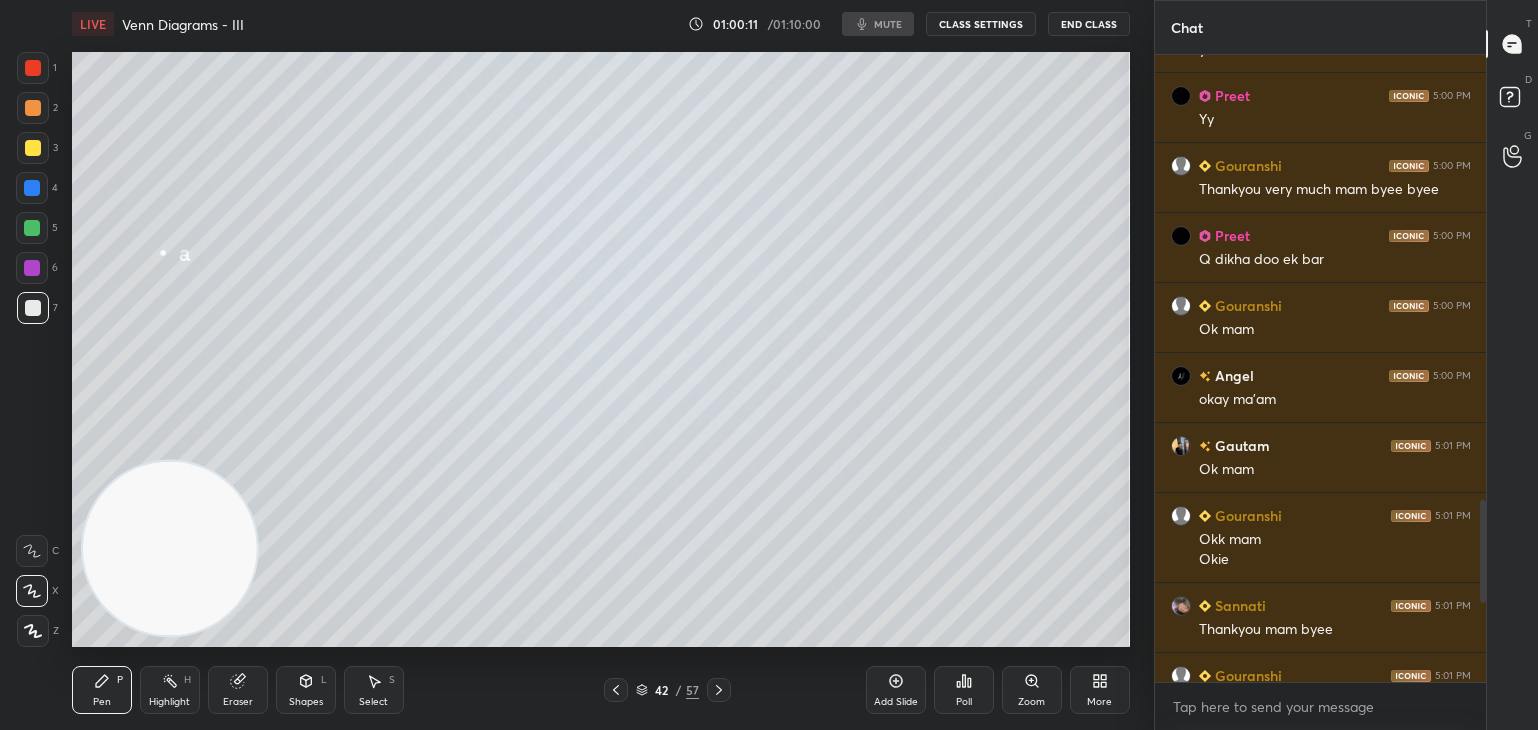 click on "End Class" at bounding box center (1089, 24) 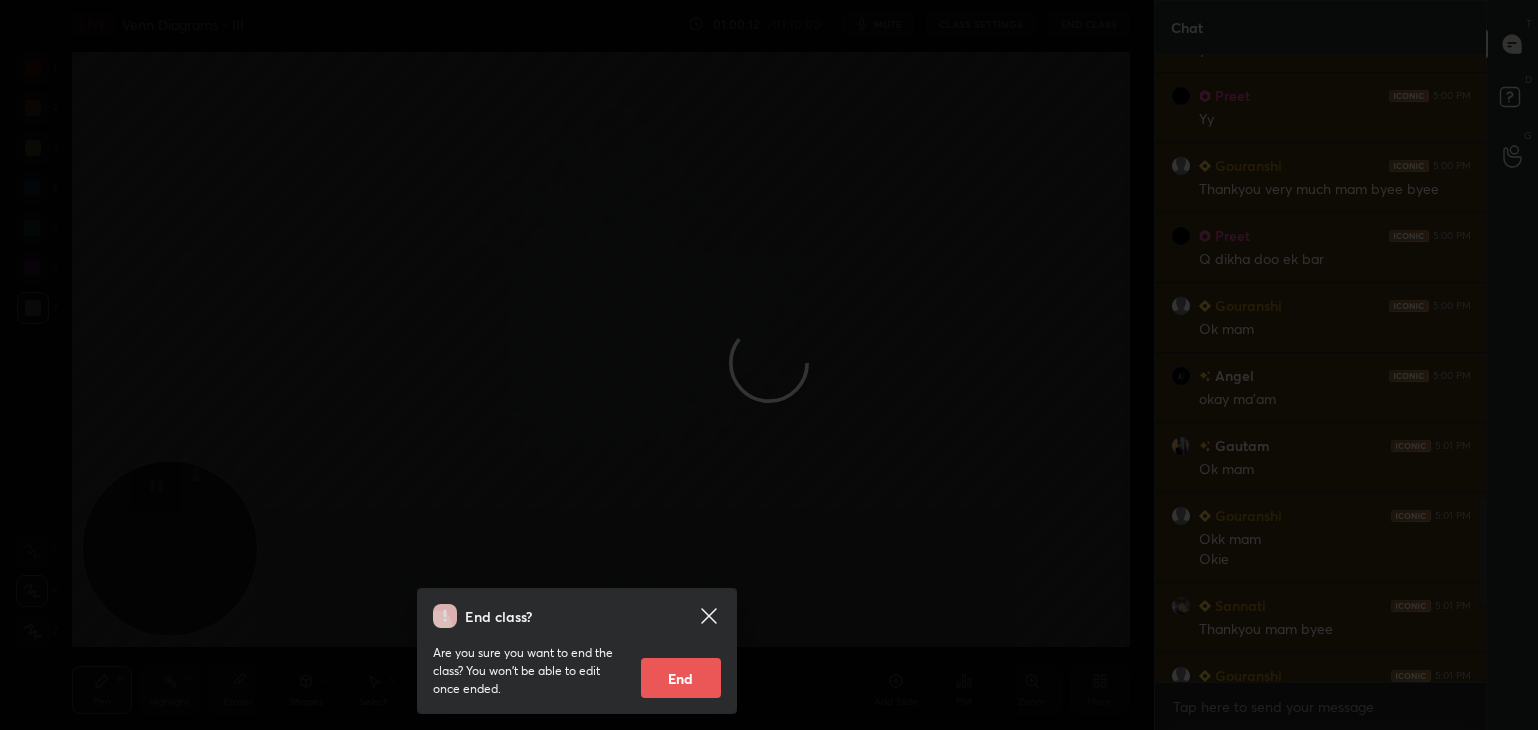 click on "End" at bounding box center (681, 678) 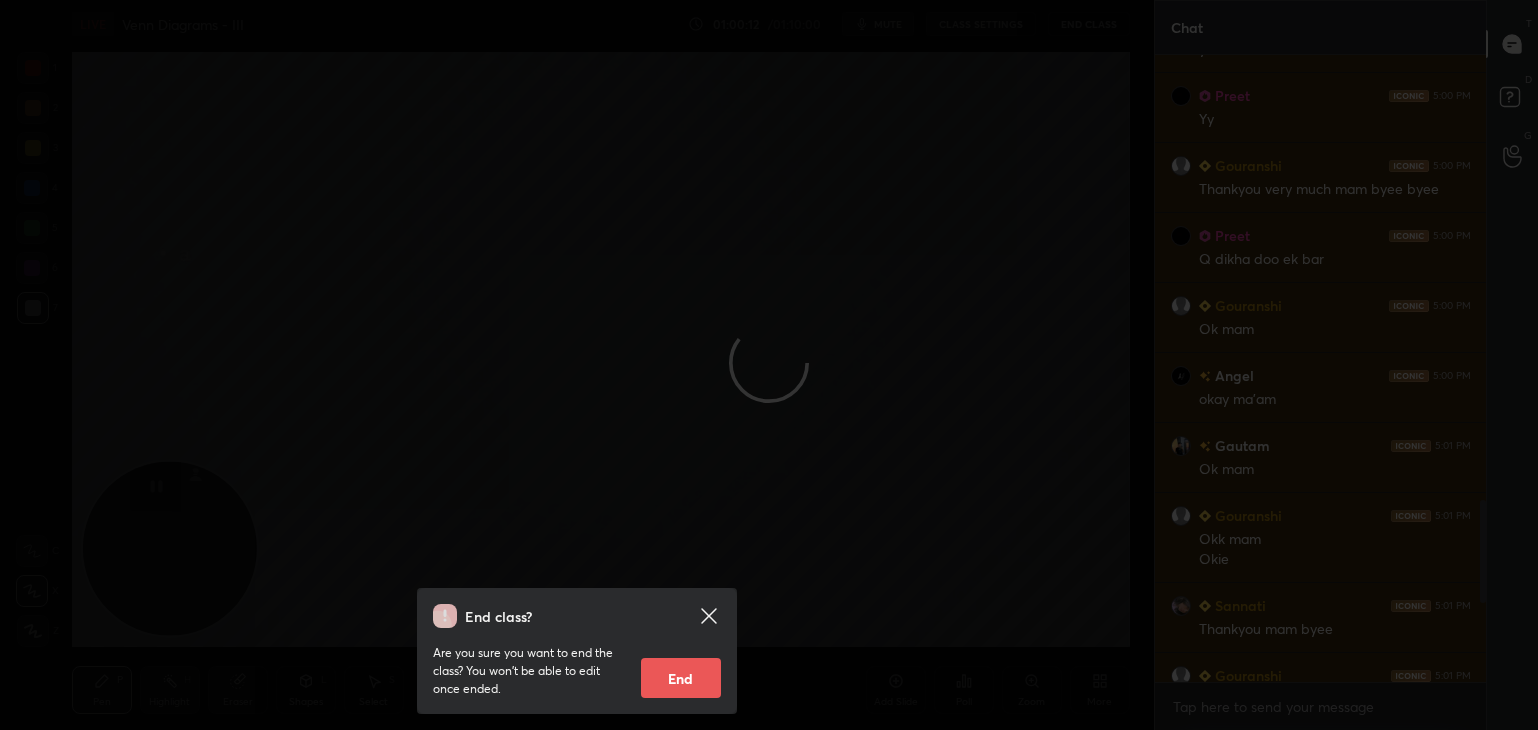 type on "x" 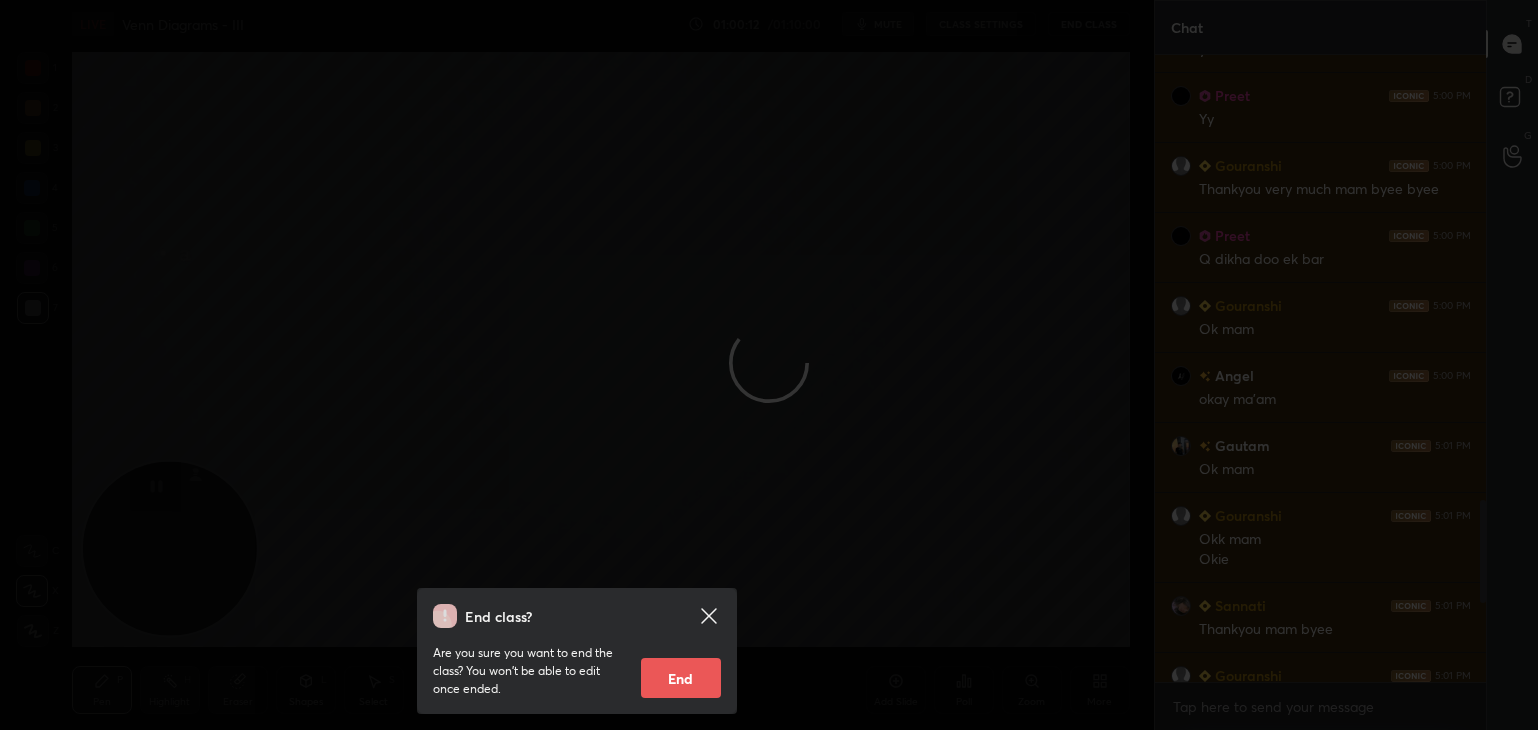 scroll, scrollTop: 99397, scrollLeft: 98781, axis: both 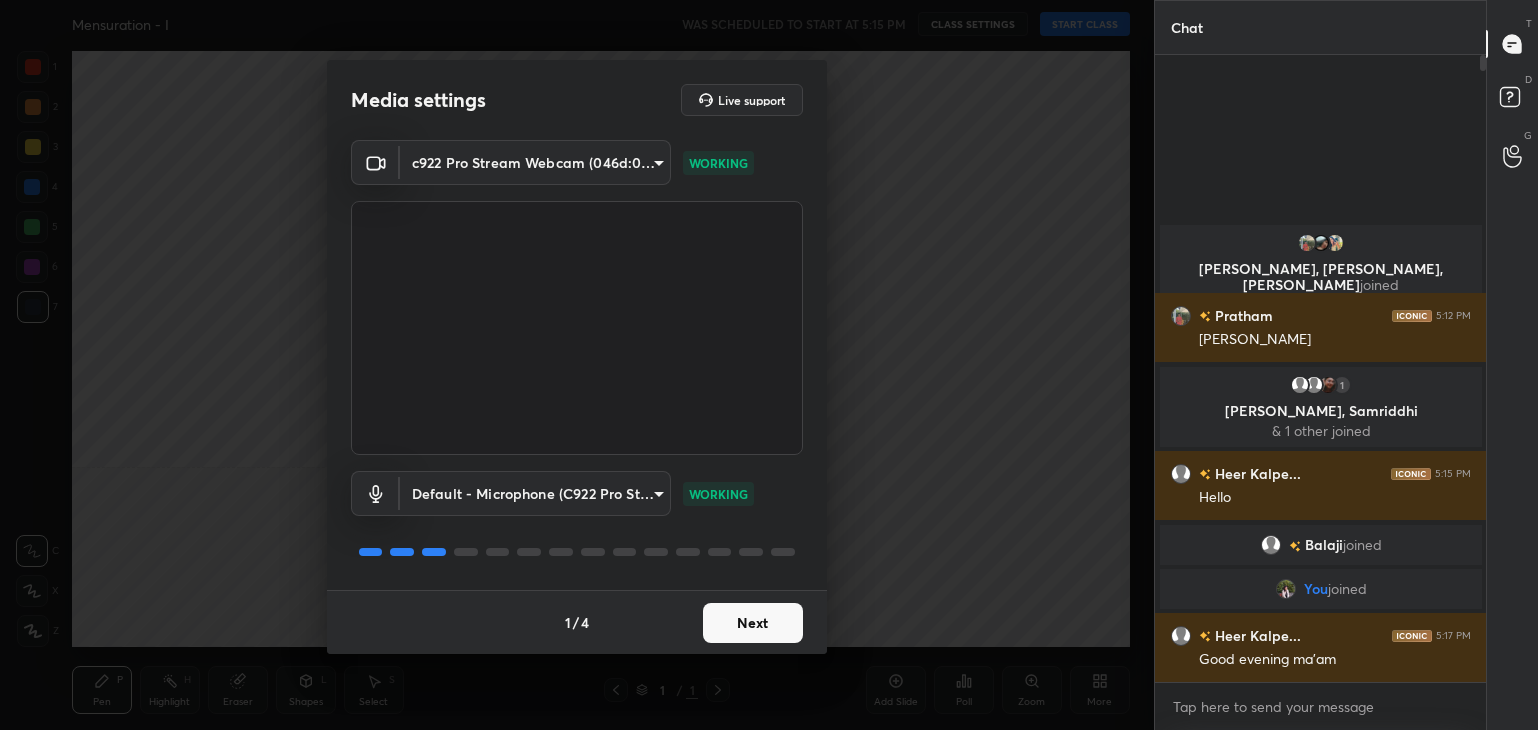 click on "Next" at bounding box center [753, 623] 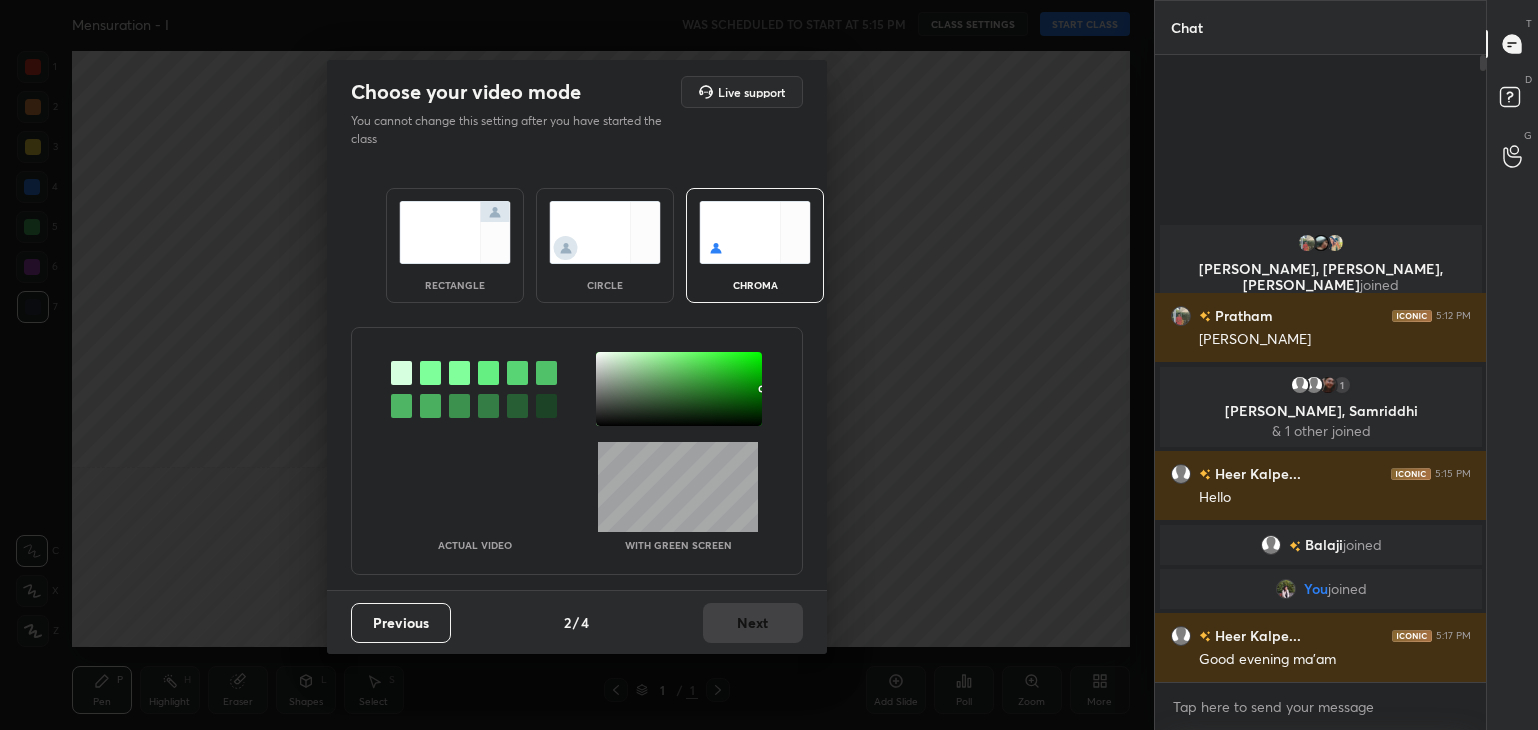 click at bounding box center [605, 232] 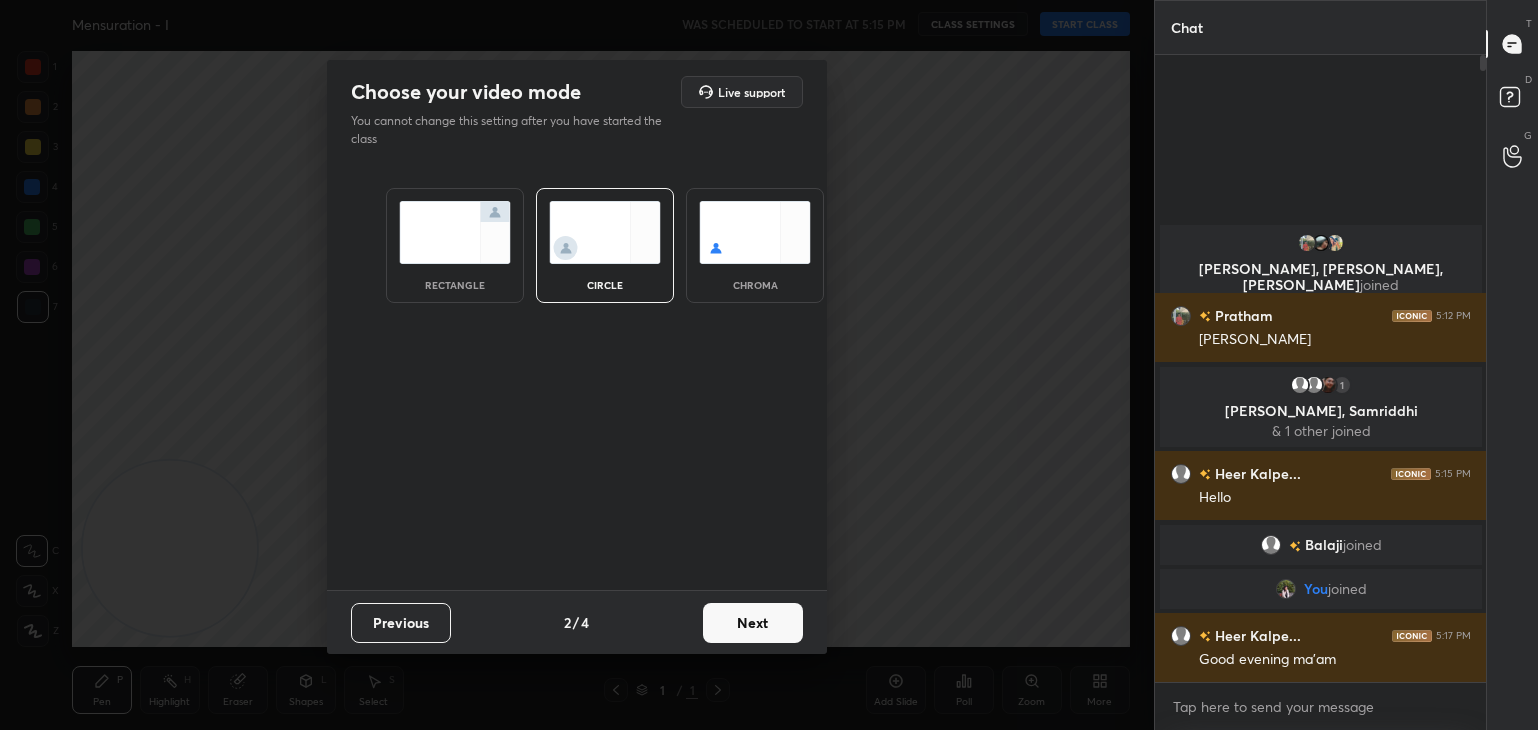 click on "Next" at bounding box center [753, 623] 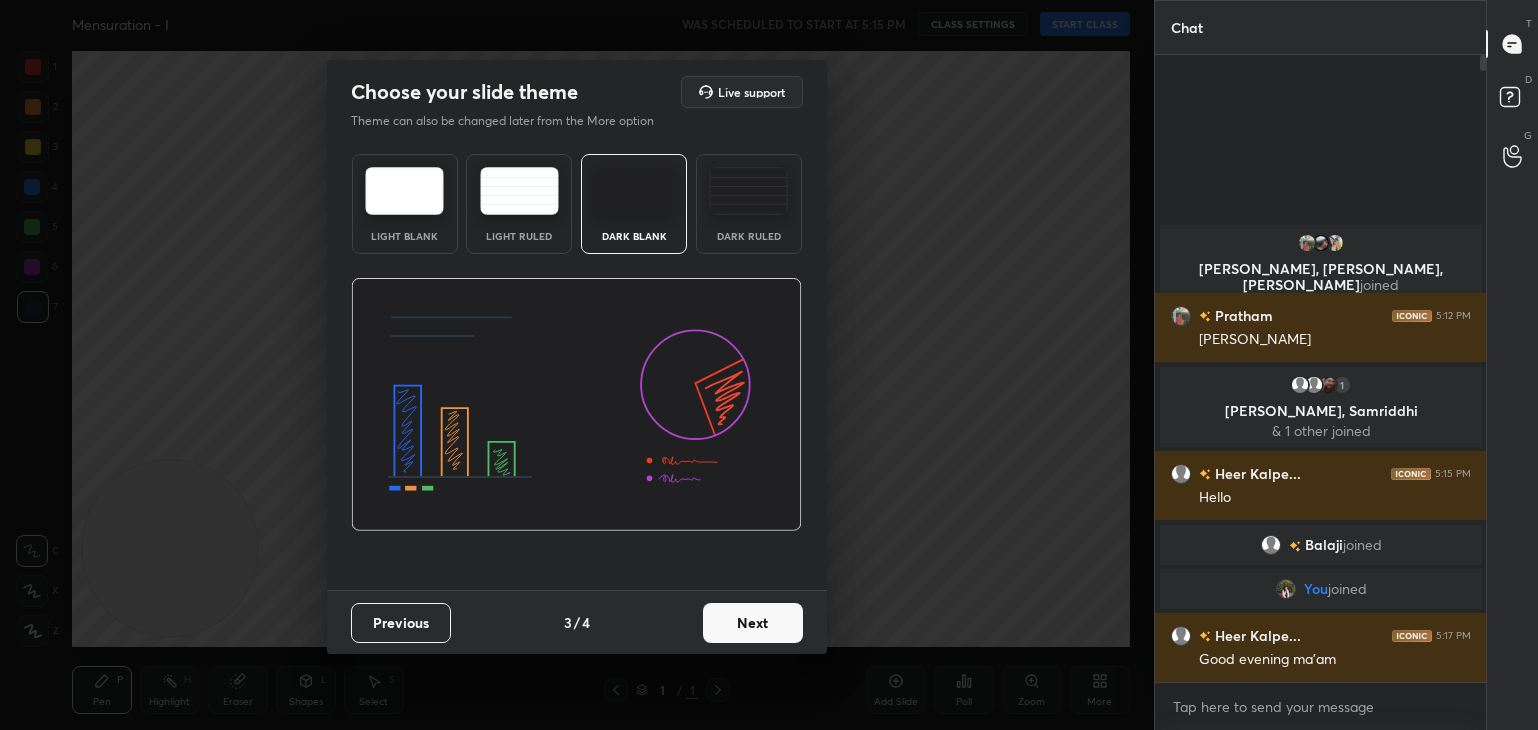 click on "Next" at bounding box center (753, 623) 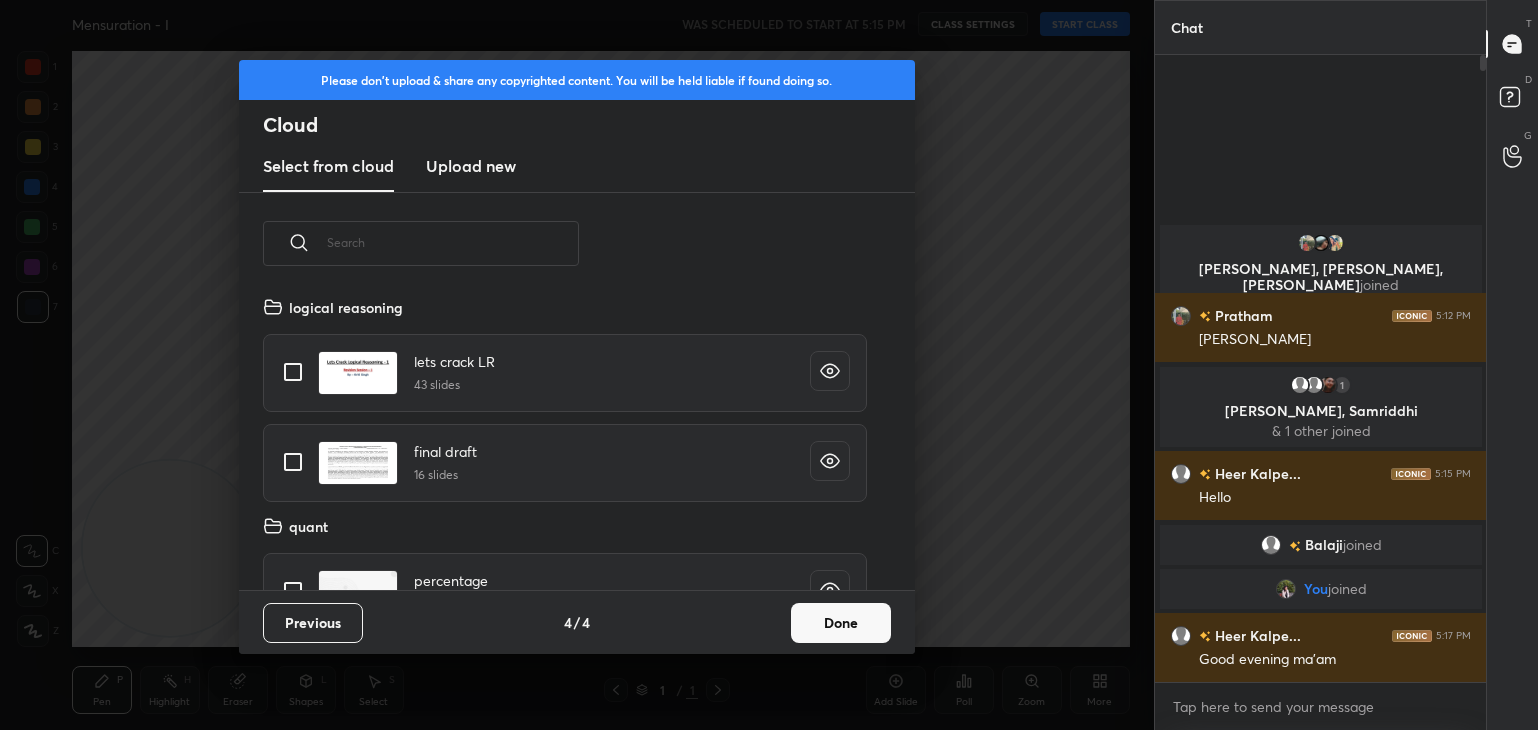 scroll, scrollTop: 6, scrollLeft: 10, axis: both 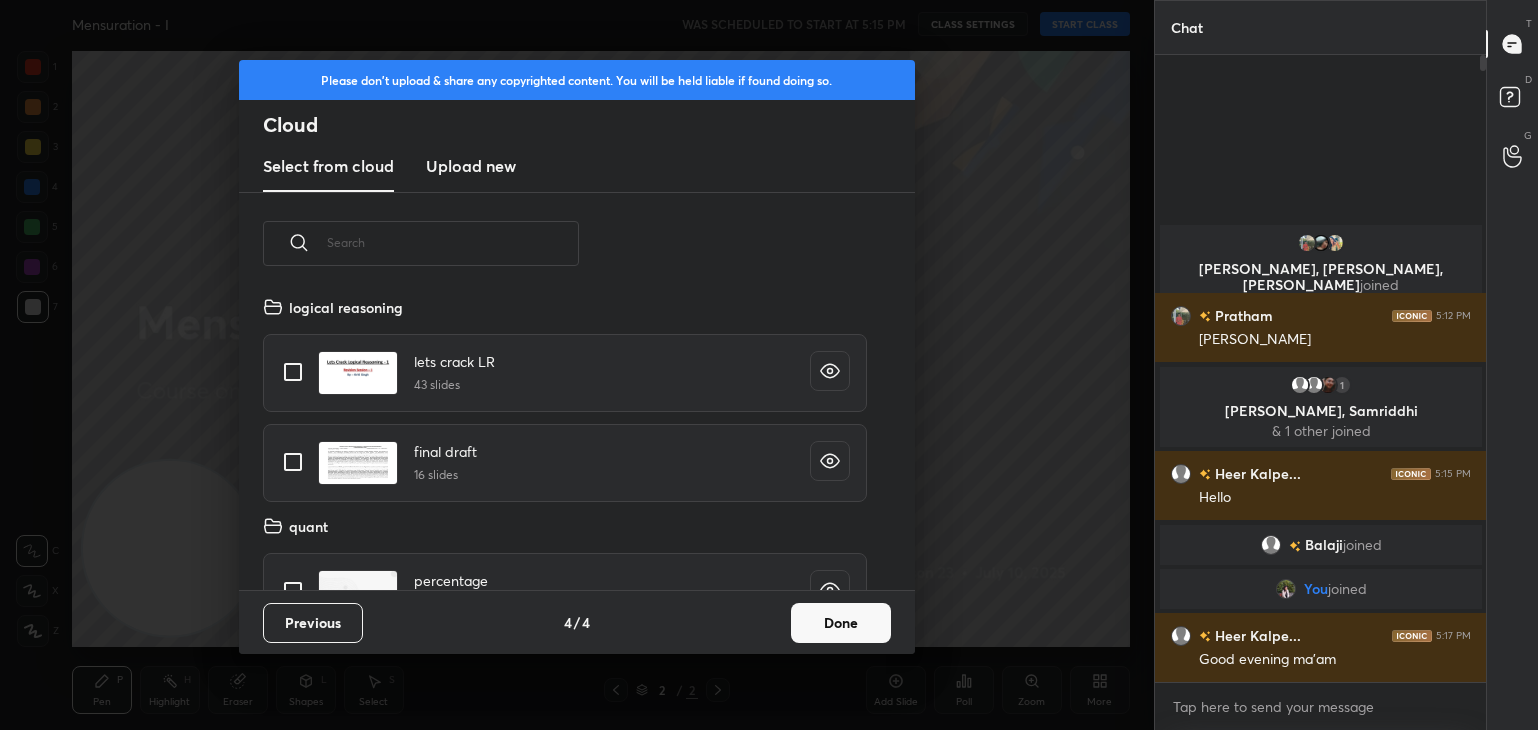 click on "Done" at bounding box center [841, 623] 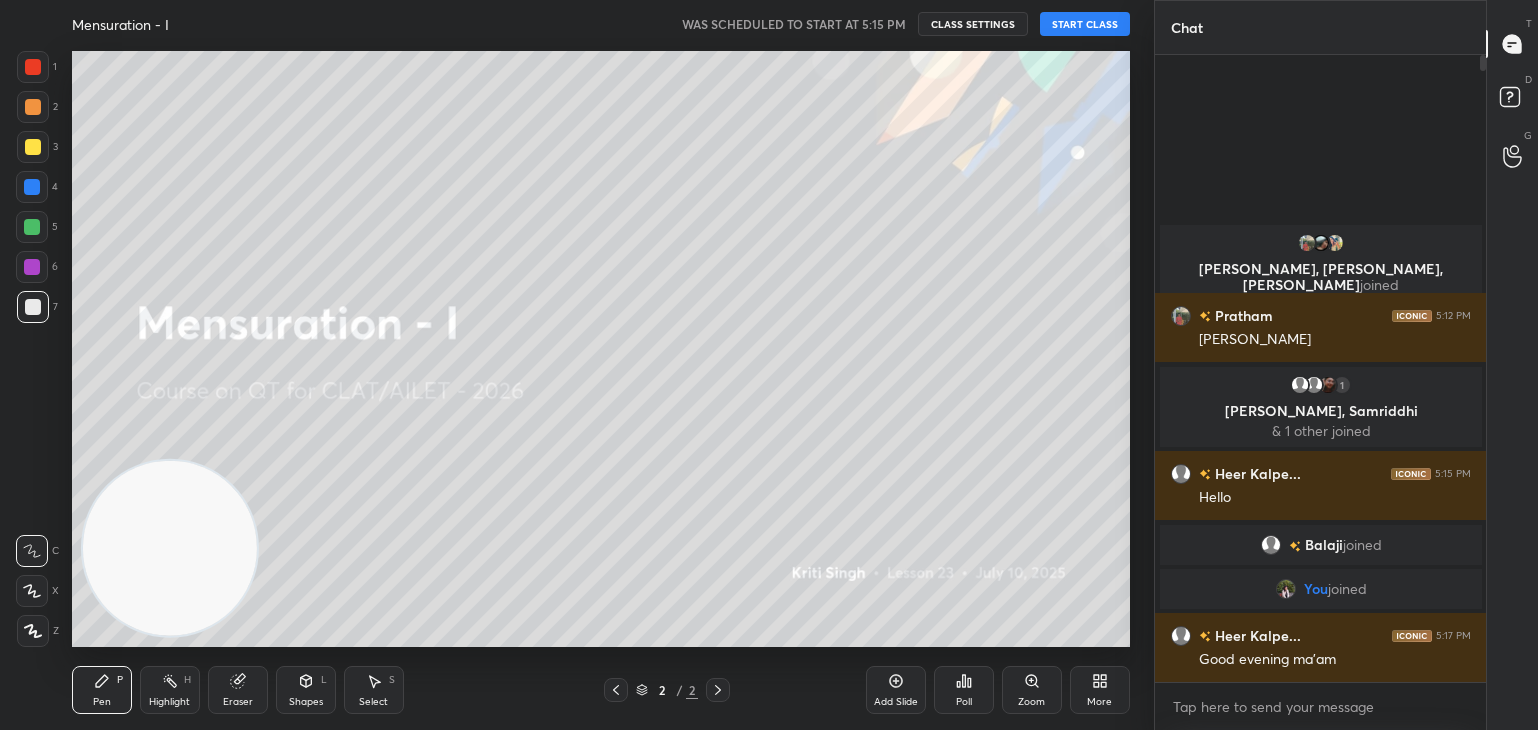 click on "START CLASS" at bounding box center [1085, 24] 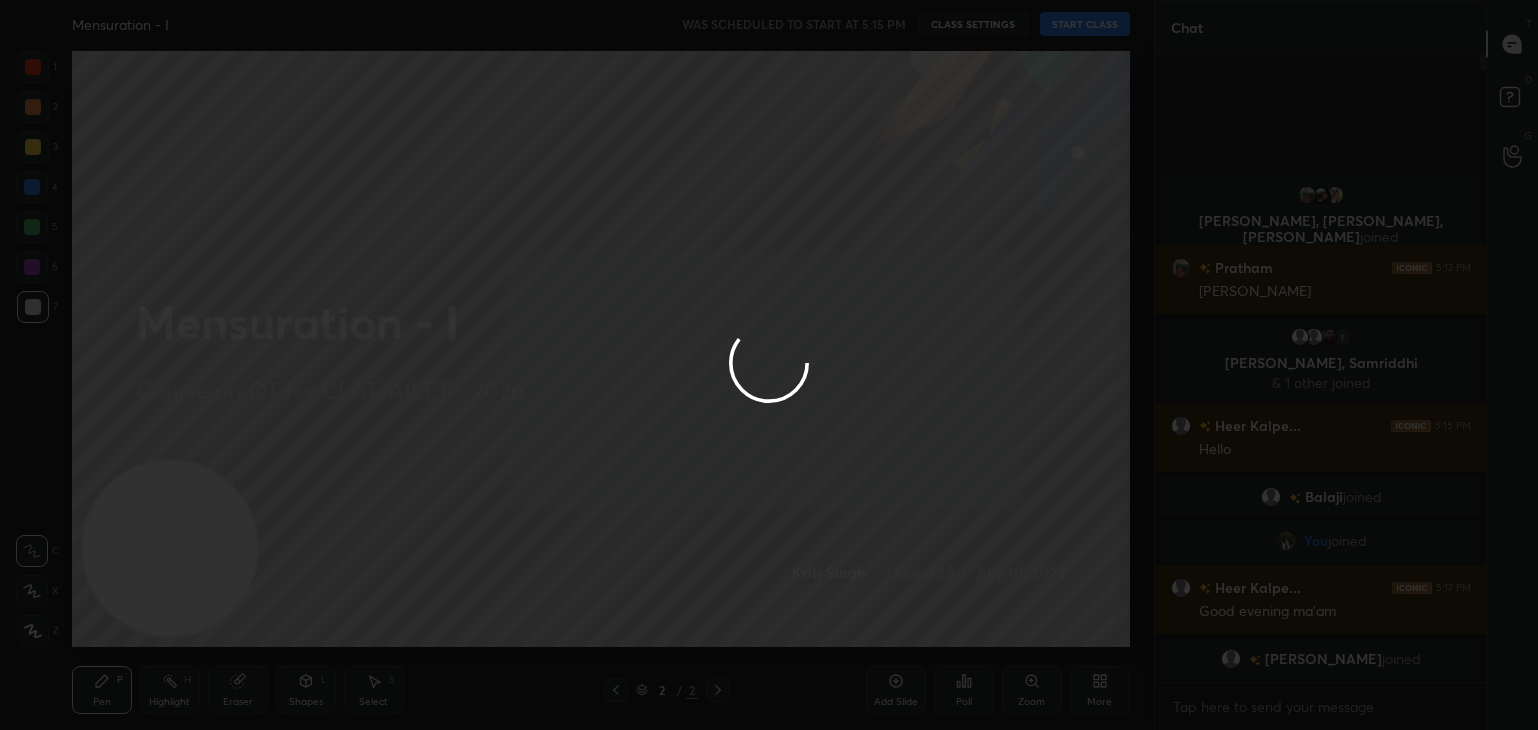 type on "x" 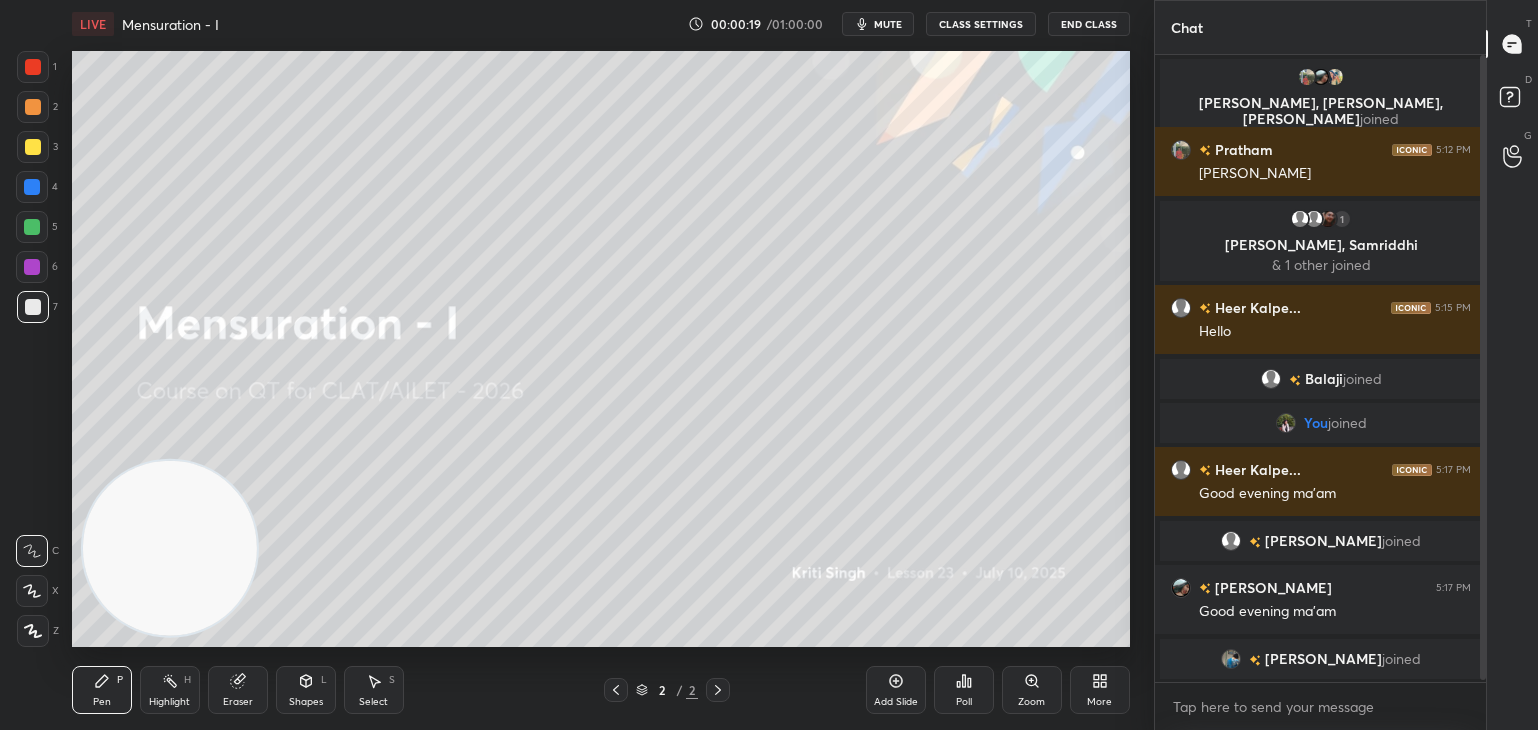 drag, startPoint x: 1480, startPoint y: 118, endPoint x: 1501, endPoint y: 221, distance: 105.11898 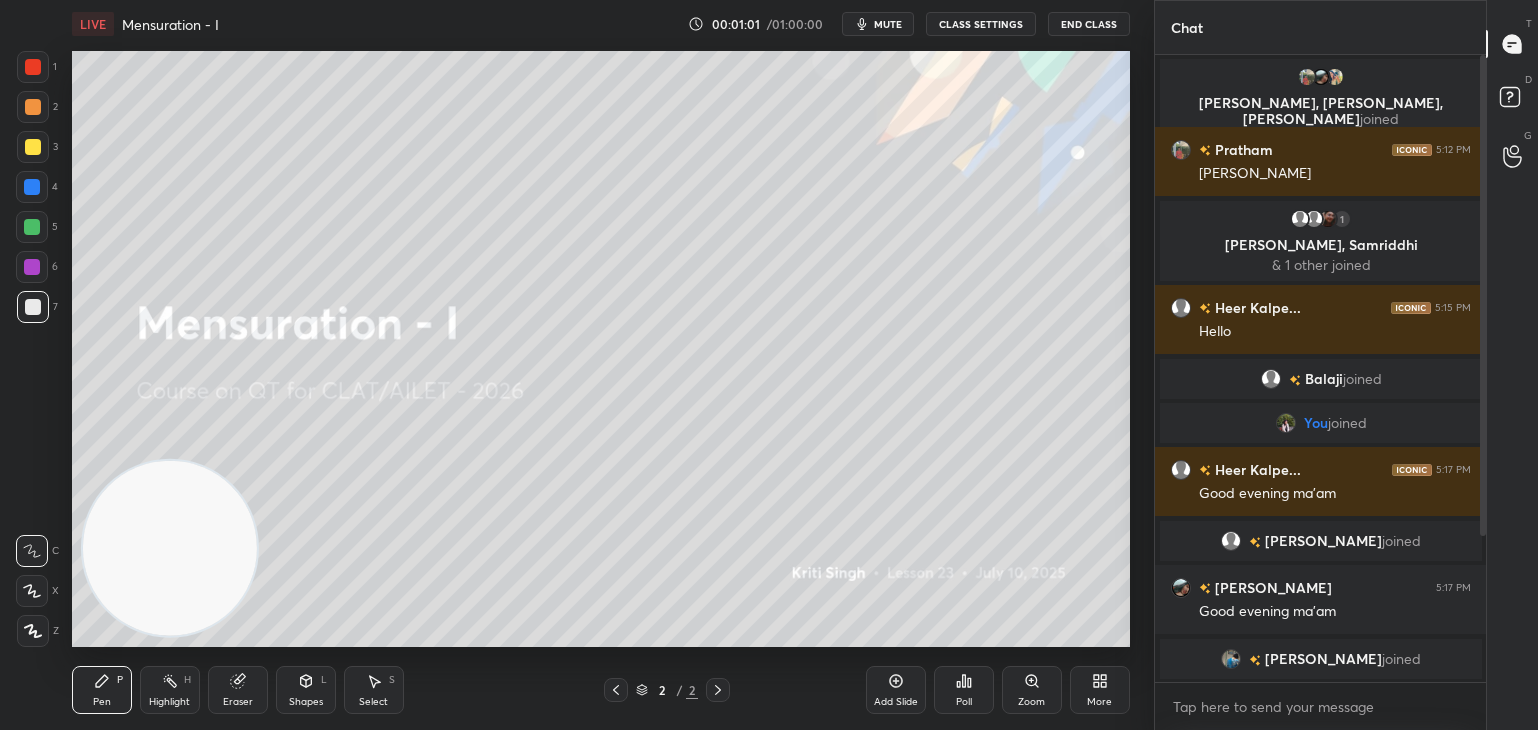 scroll, scrollTop: 188, scrollLeft: 0, axis: vertical 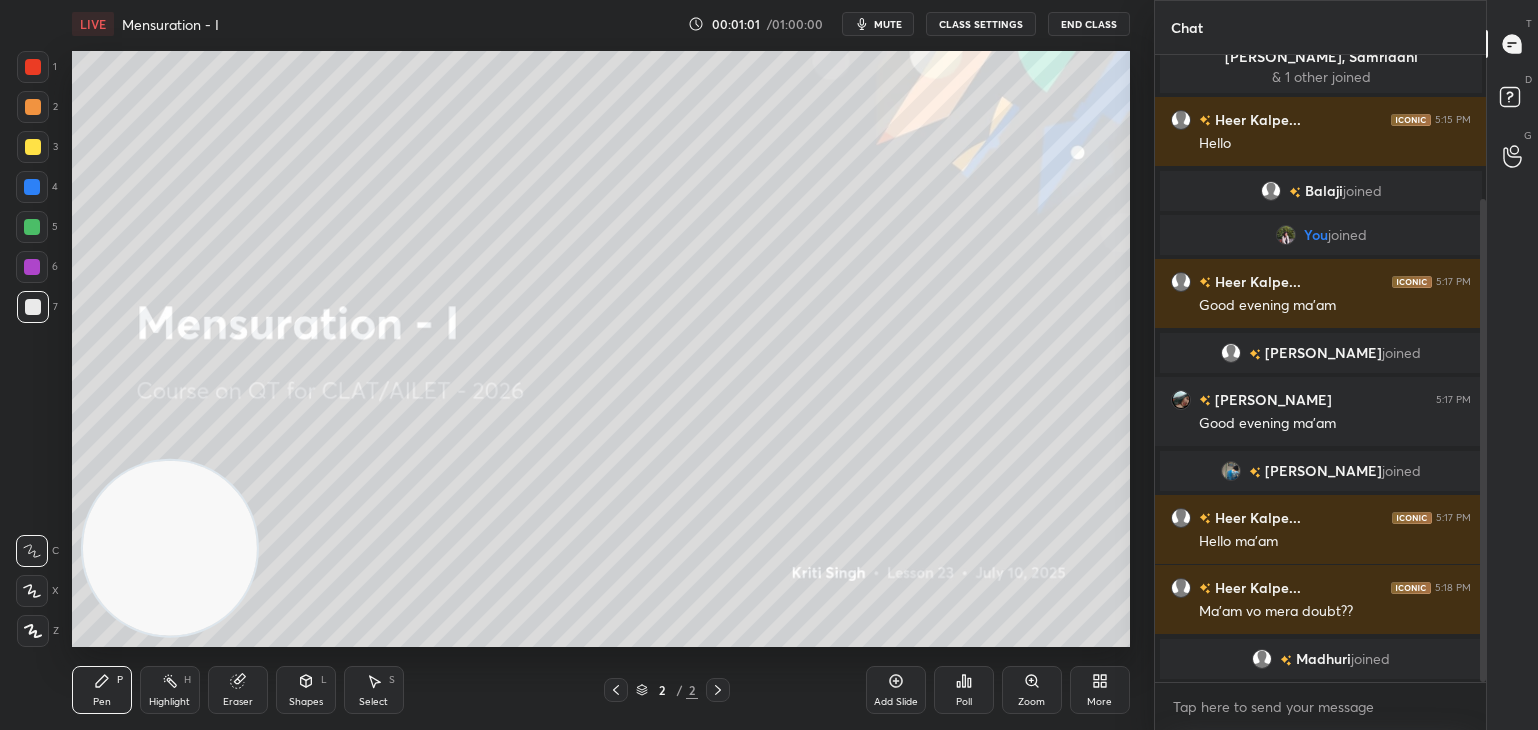 drag, startPoint x: 1484, startPoint y: 216, endPoint x: 1495, endPoint y: 440, distance: 224.26993 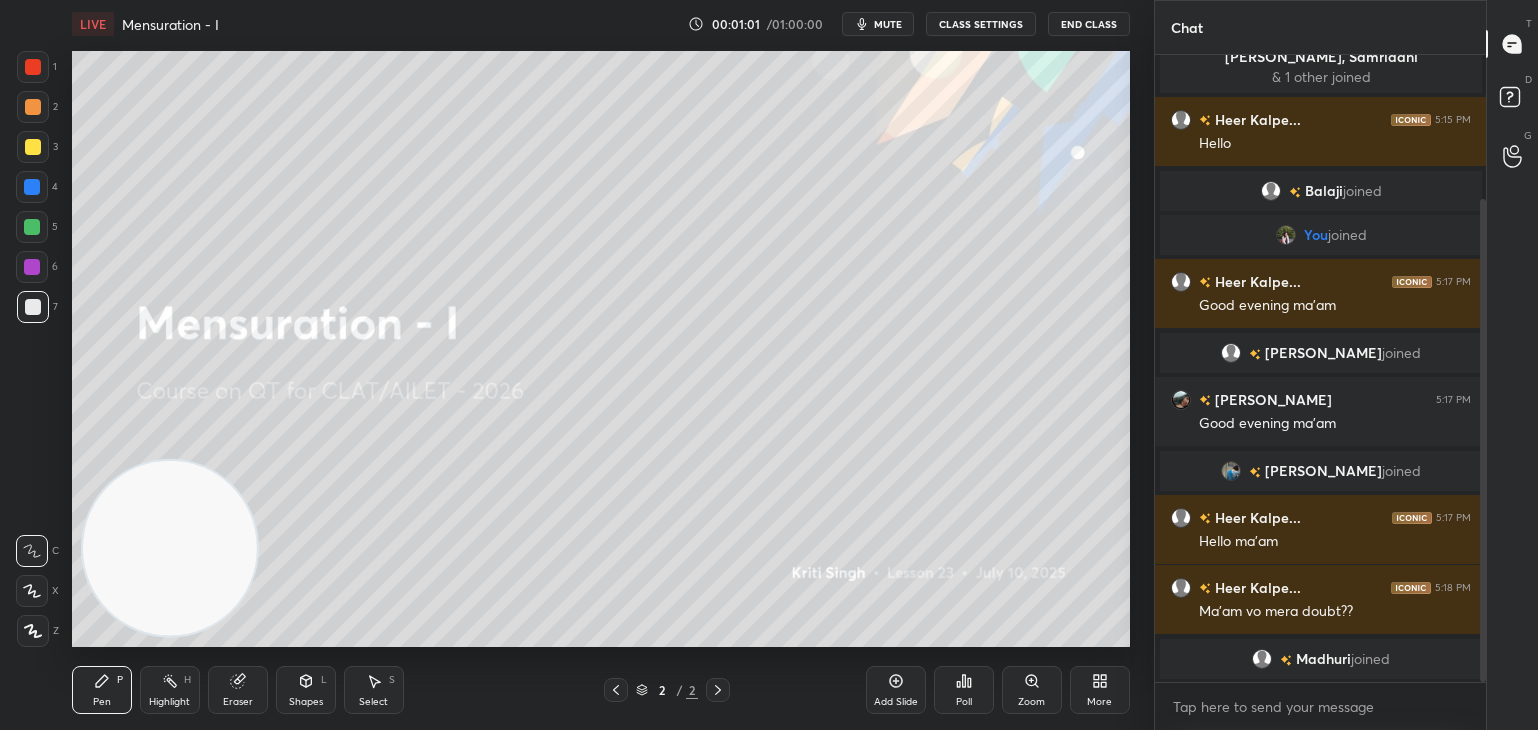 click on "Chat Pratham 5:12 PM Hlo guyys 1 [PERSON_NAME], [PERSON_NAME] &  1 other  joined Heer Kalpe... 5:15 PM Hello [PERSON_NAME]  joined You  joined Heer Kalpe... 5:17 PM Good evening ma'am [PERSON_NAME]  joined [PERSON_NAME] 5:17 PM Good evening ma'am [PERSON_NAME]  joined Heer Kalpe... 5:17 PM Hello ma'am Heer Kalpe... 5:18 PM [PERSON_NAME] vo mera doubt?? [PERSON_NAME]  joined JUMP TO LATEST Enable hand raising Enable raise hand to speak to learners. Once enabled, chat will be turned off temporarily. Enable x   Doubts asked by learners will show up here NEW DOUBTS ASKED No one has raised a hand yet Can't raise hand Looks like educator just invited you to speak. Please wait before you can raise your hand again. Got it T Messages (T) D Doubts (D) G Raise Hand (G)" at bounding box center [1346, 365] 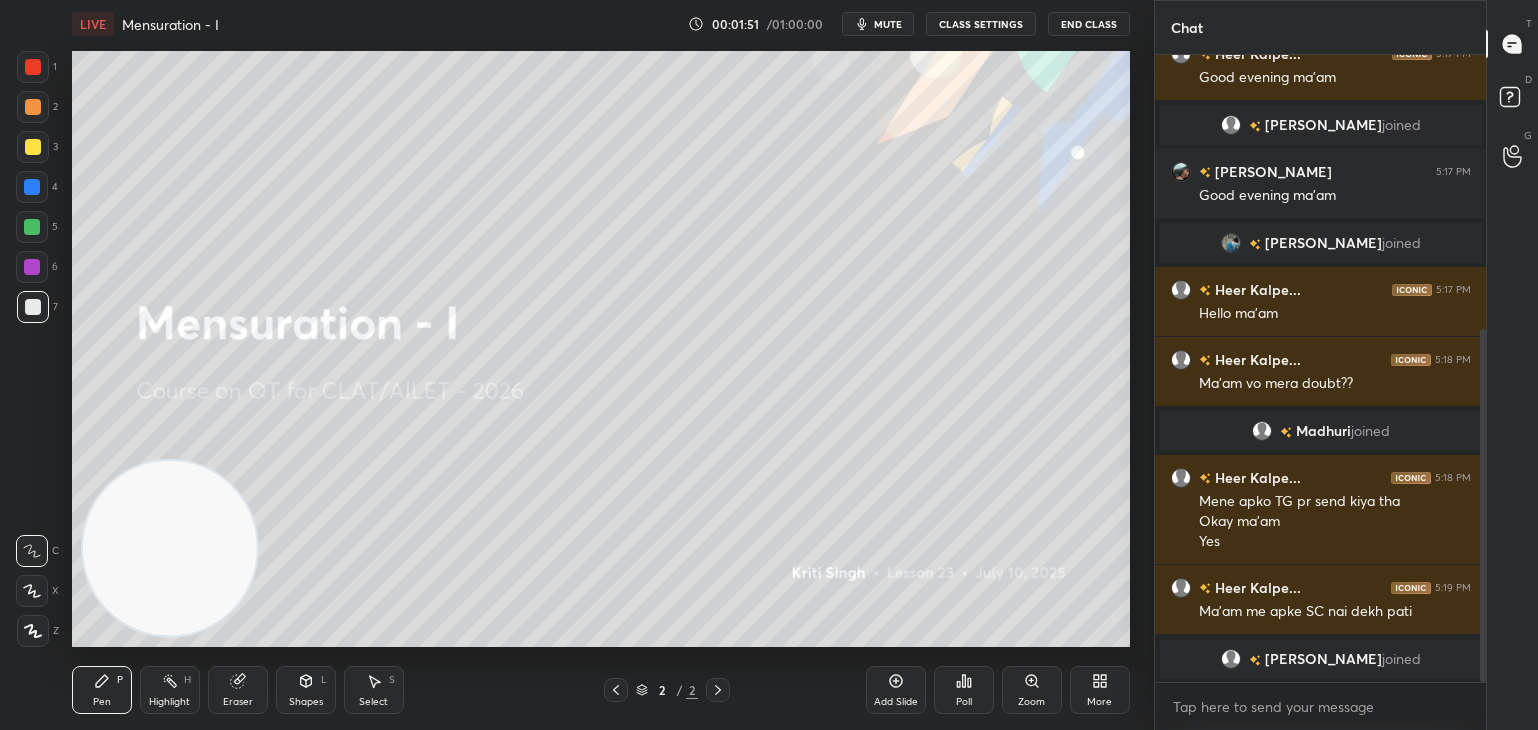 scroll, scrollTop: 486, scrollLeft: 0, axis: vertical 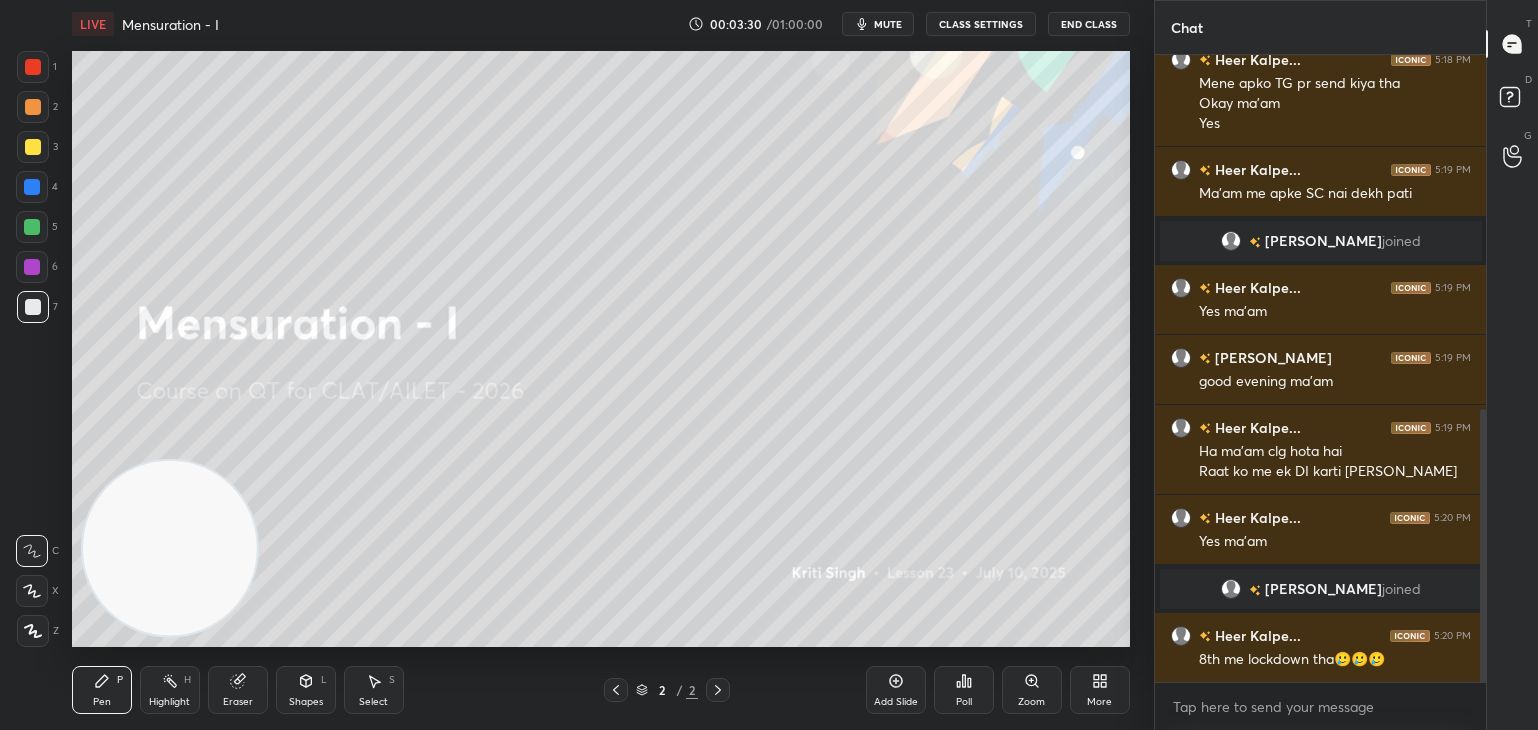 click on "More" at bounding box center [1100, 690] 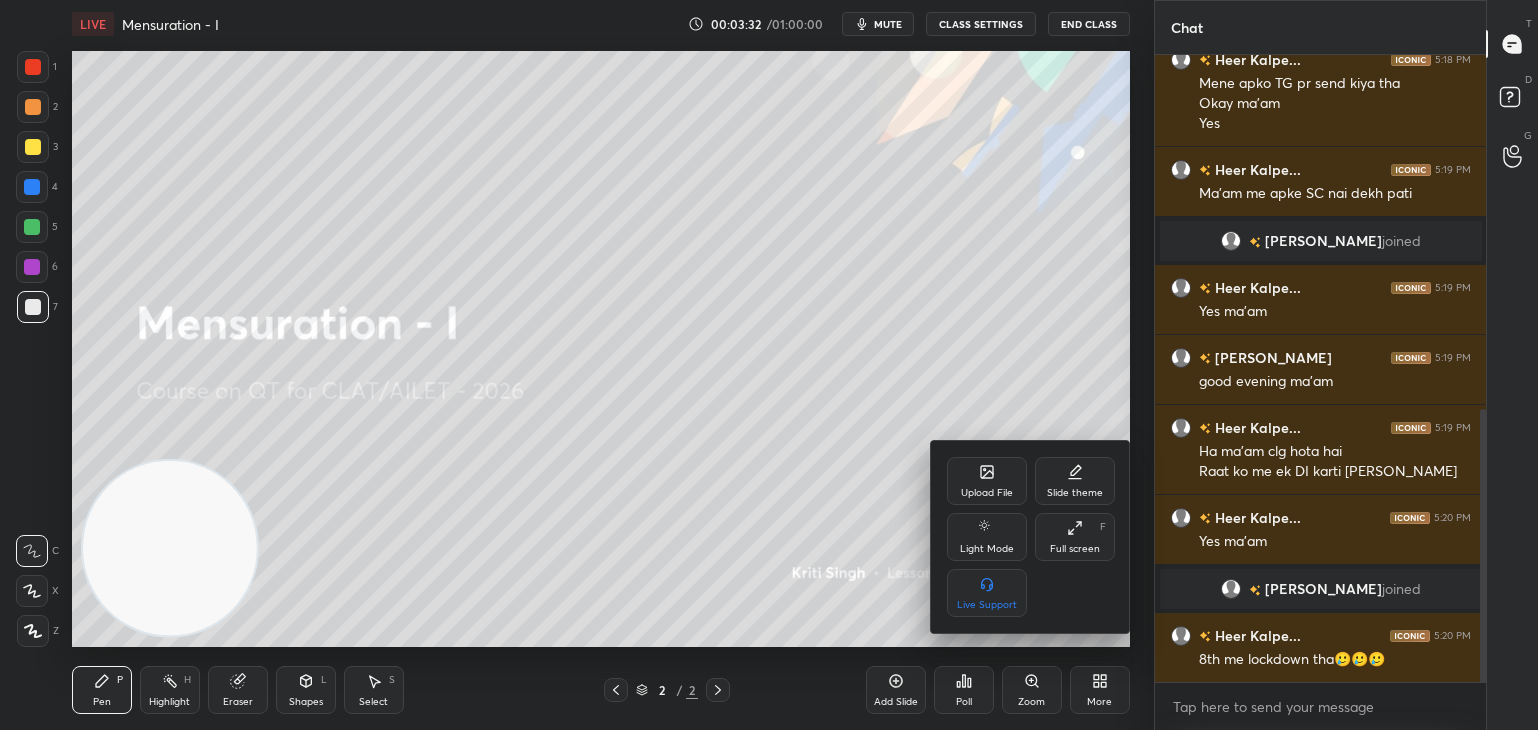 click on "Upload File" at bounding box center [987, 481] 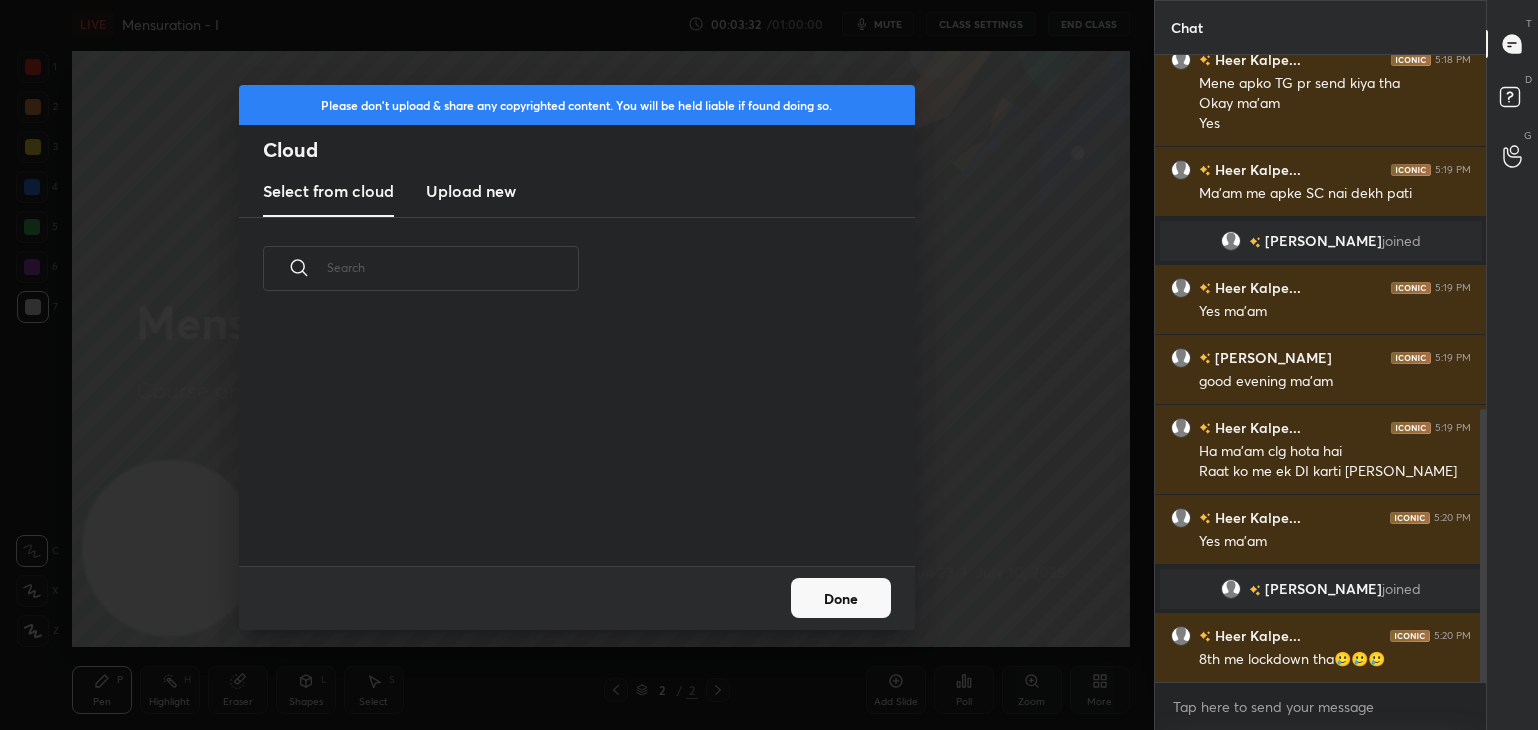 scroll, scrollTop: 5, scrollLeft: 10, axis: both 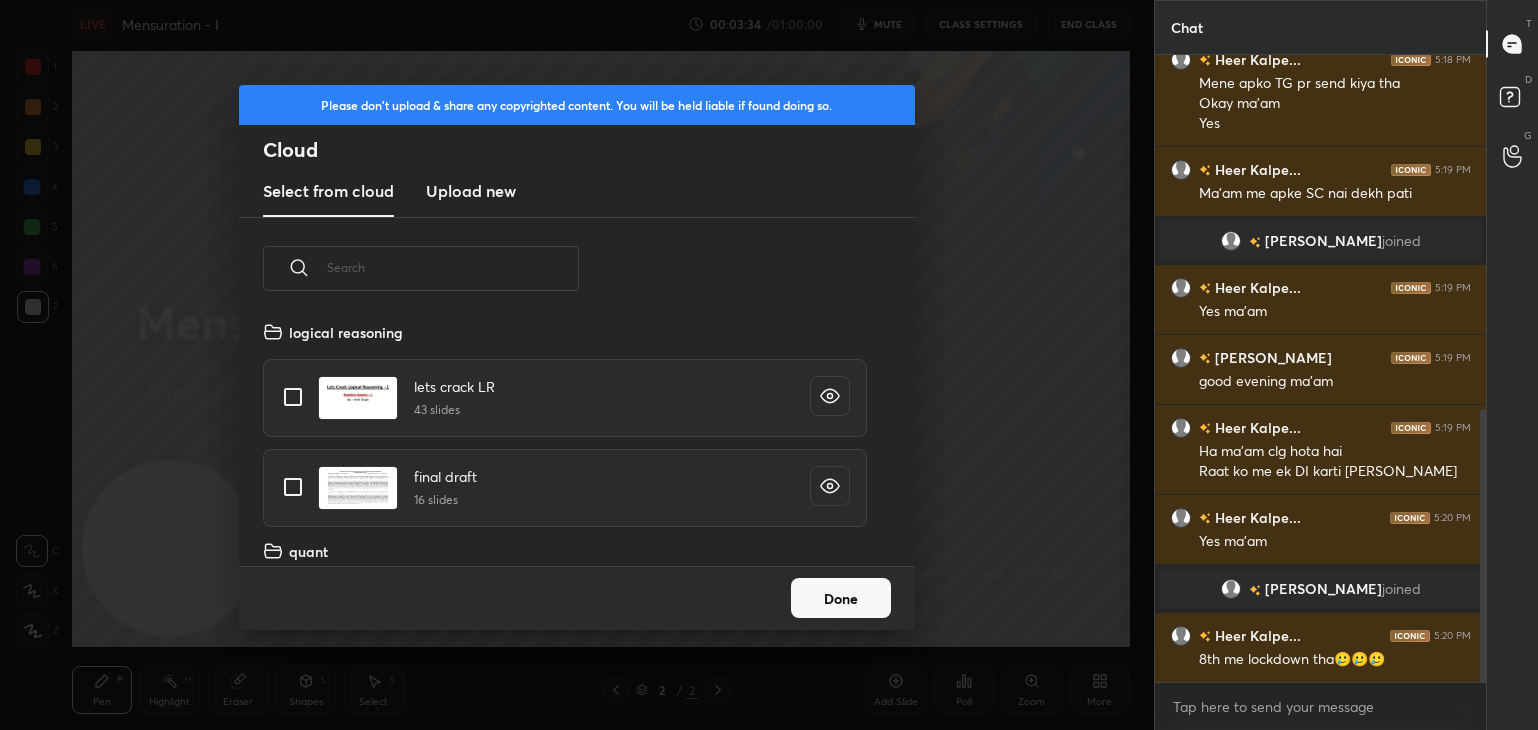 click on "Upload new" at bounding box center (471, 191) 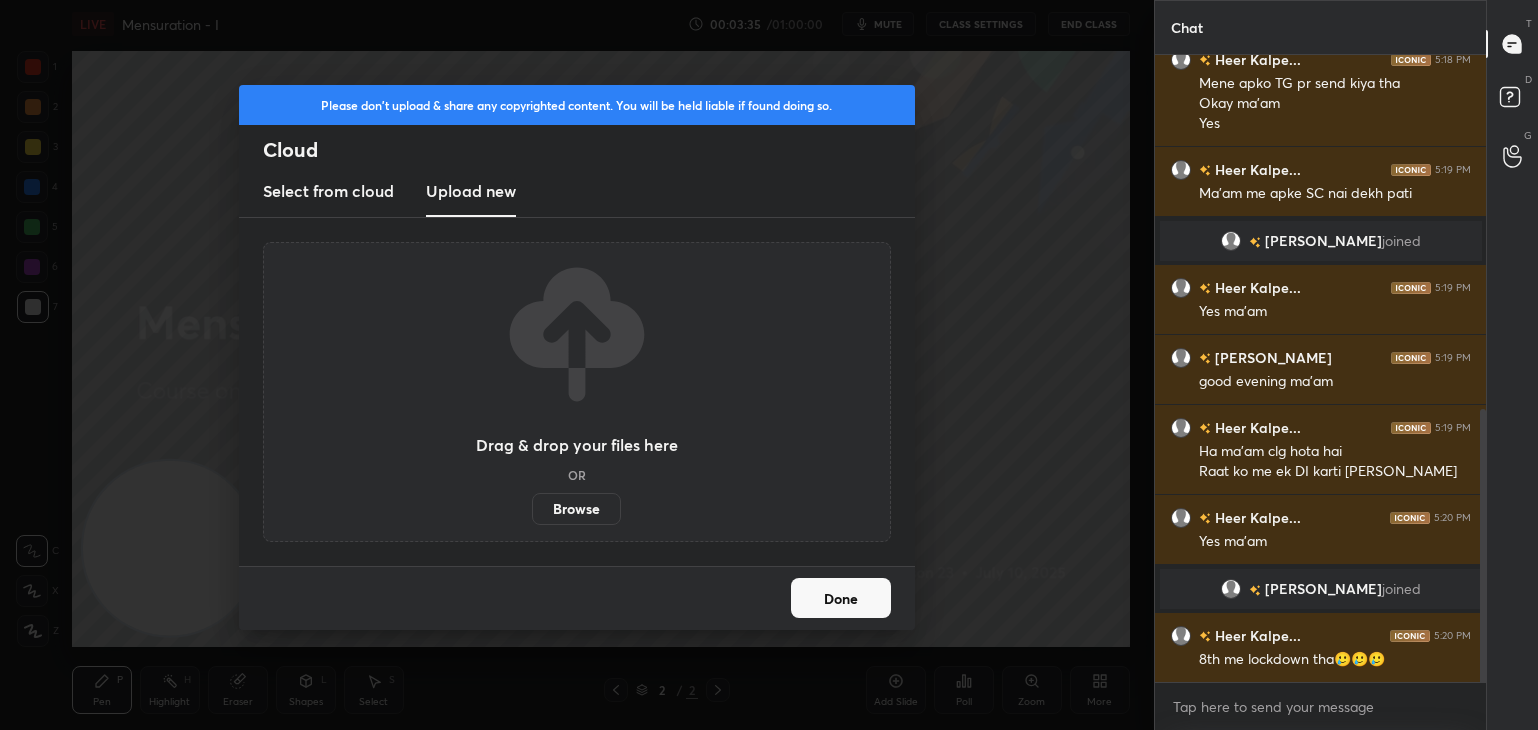 click on "Browse" at bounding box center (576, 509) 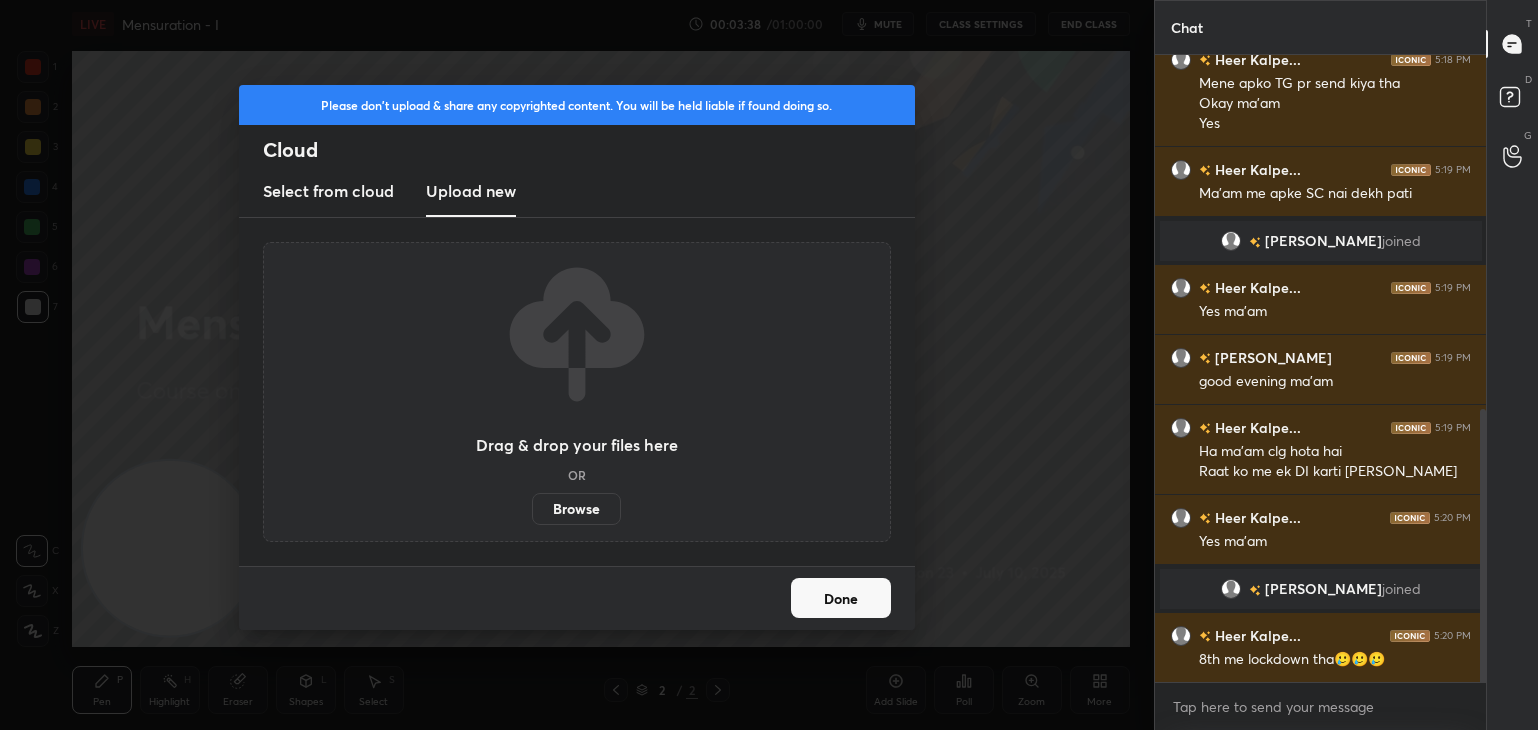 scroll, scrollTop: 882, scrollLeft: 0, axis: vertical 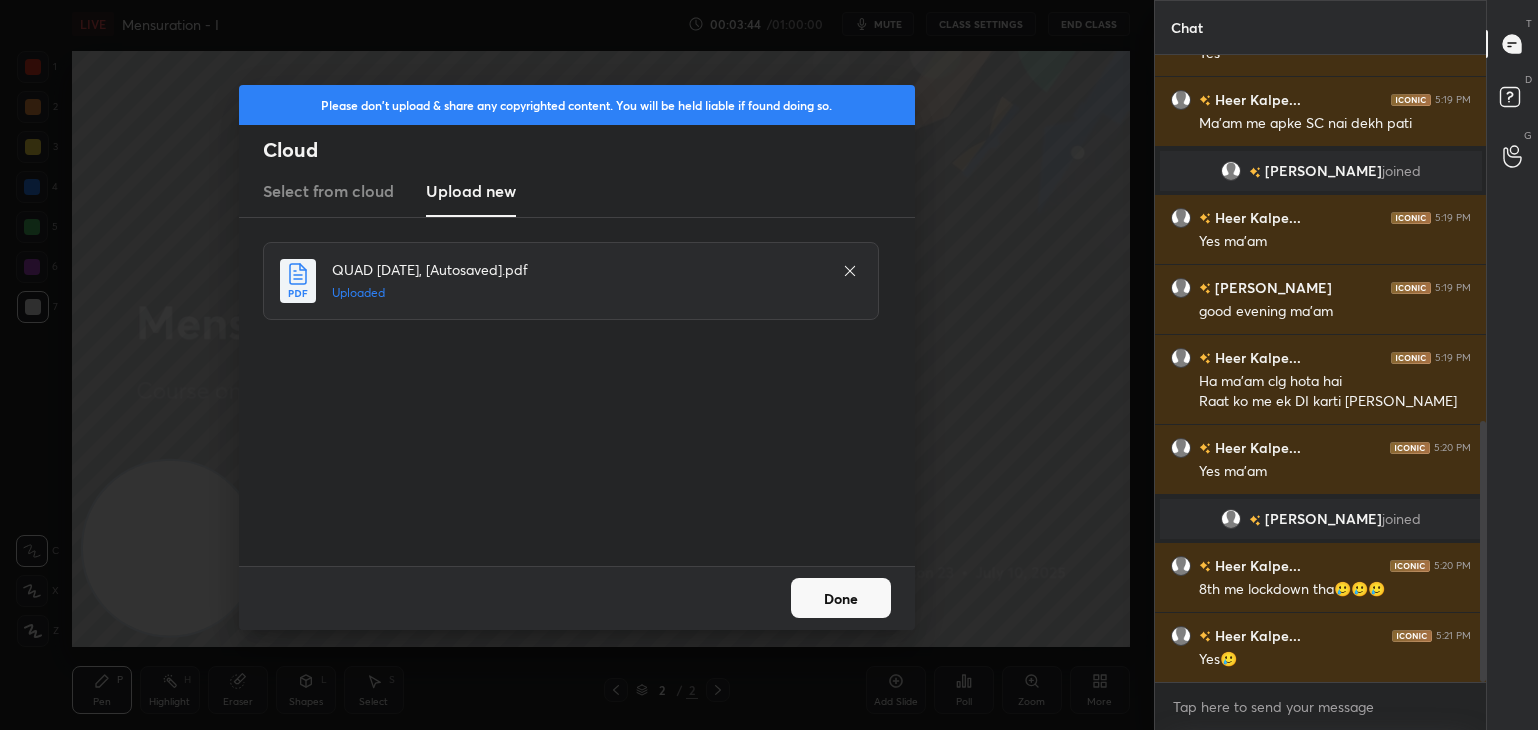 click on "Done" at bounding box center [841, 598] 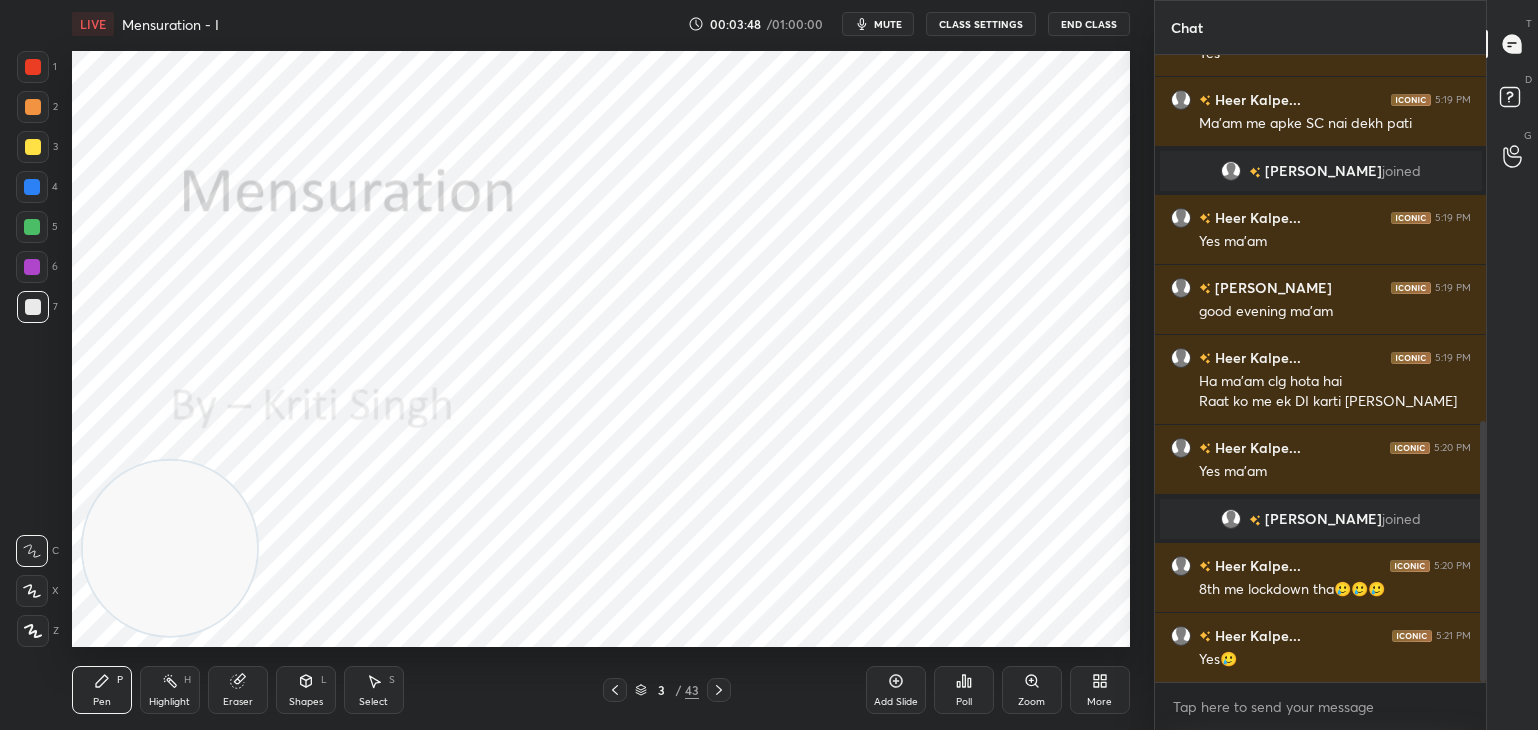 click 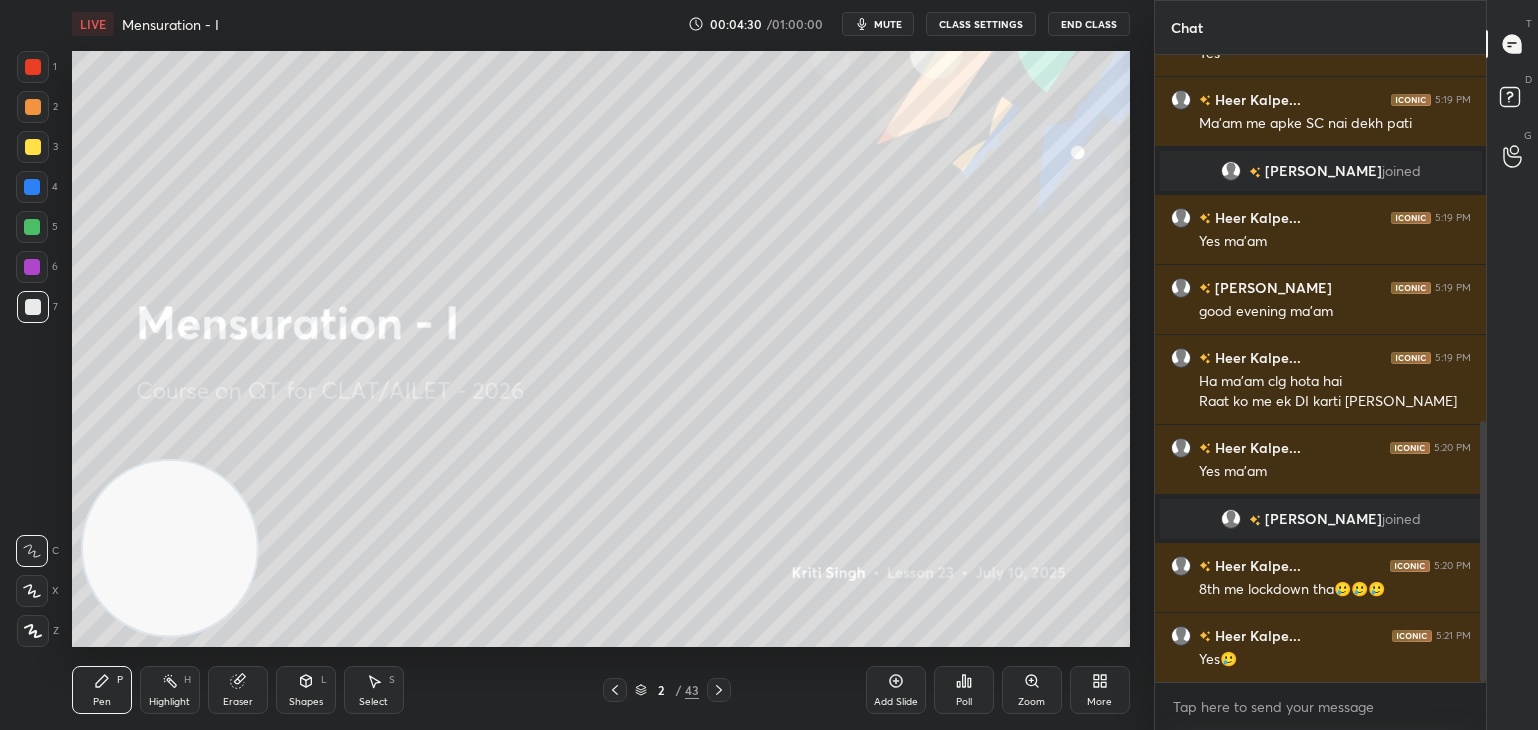 click 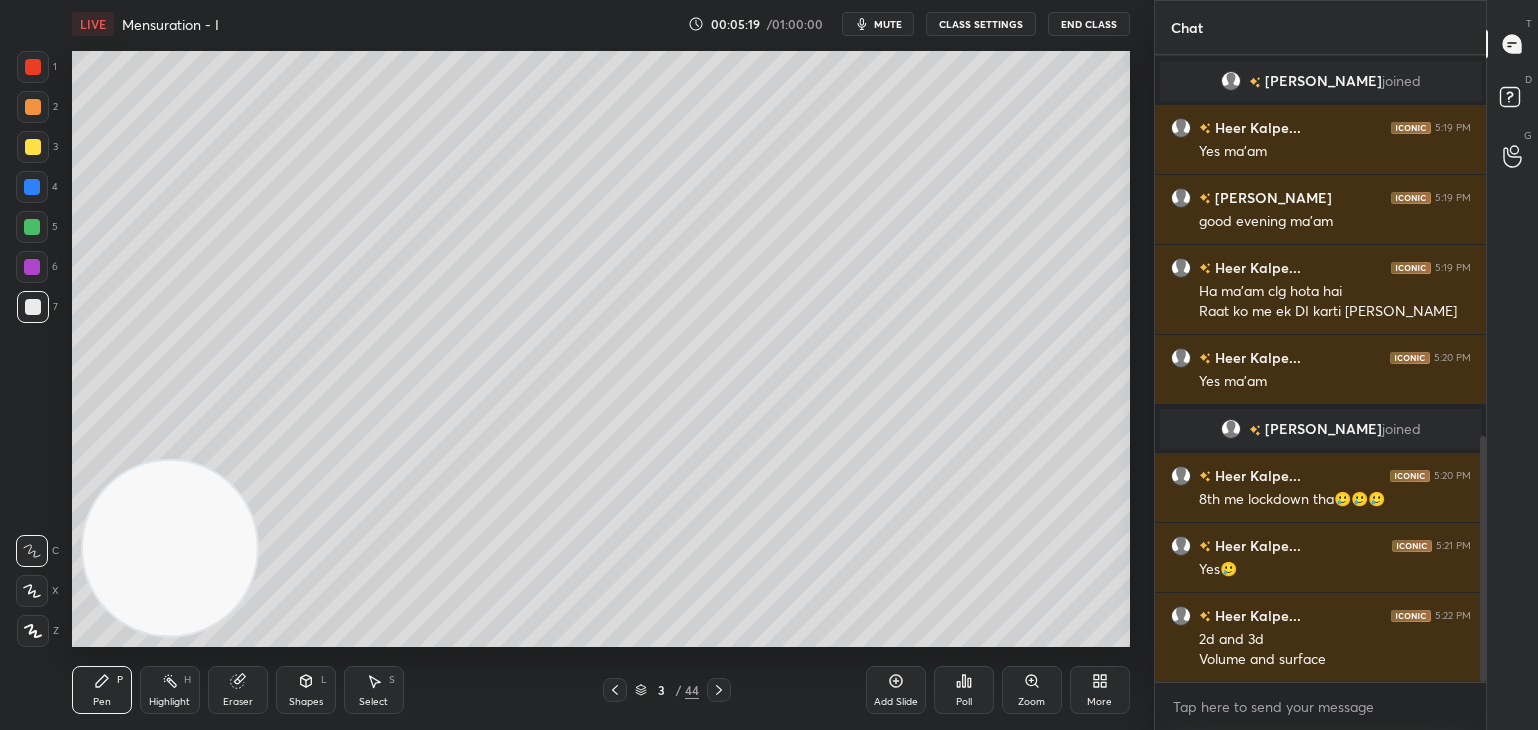 scroll, scrollTop: 1020, scrollLeft: 0, axis: vertical 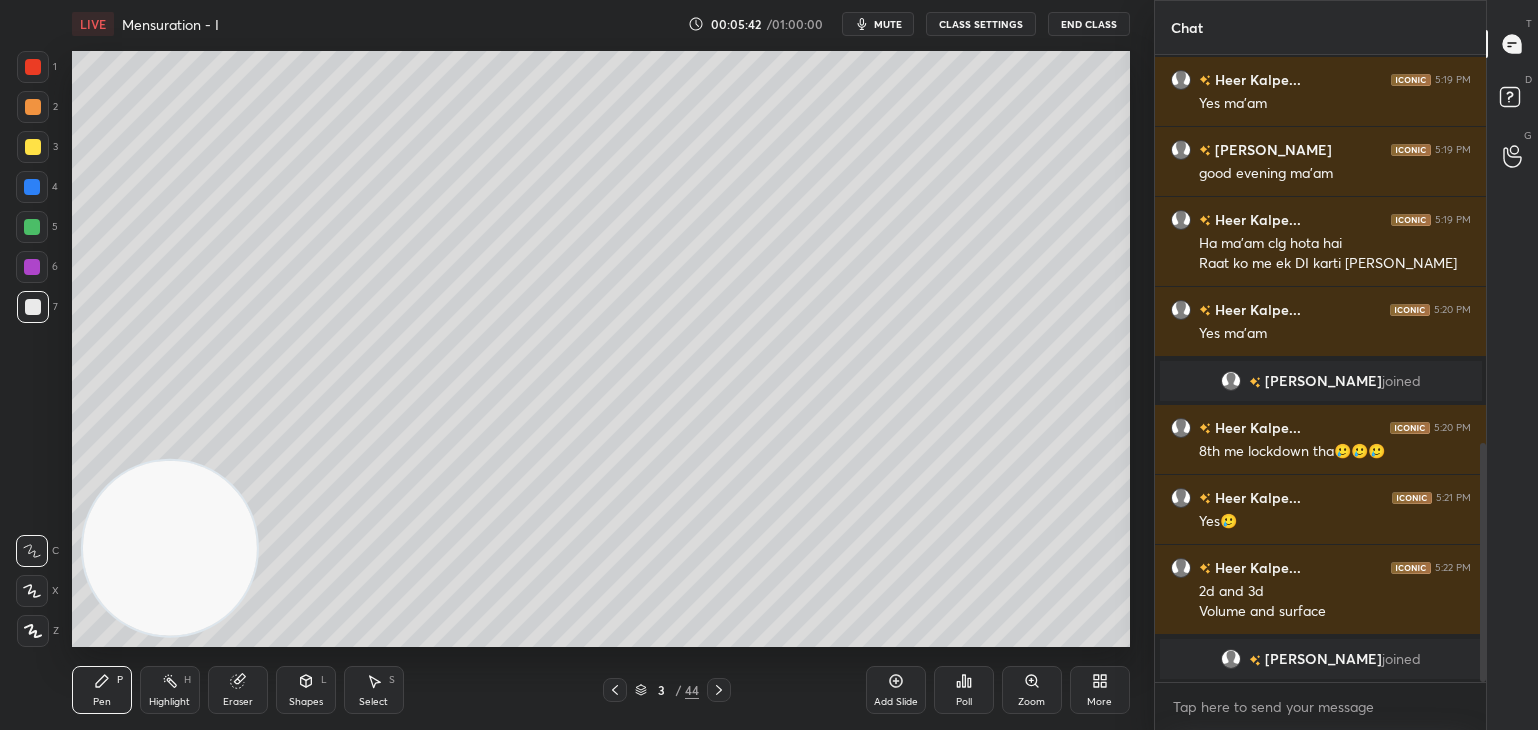 click 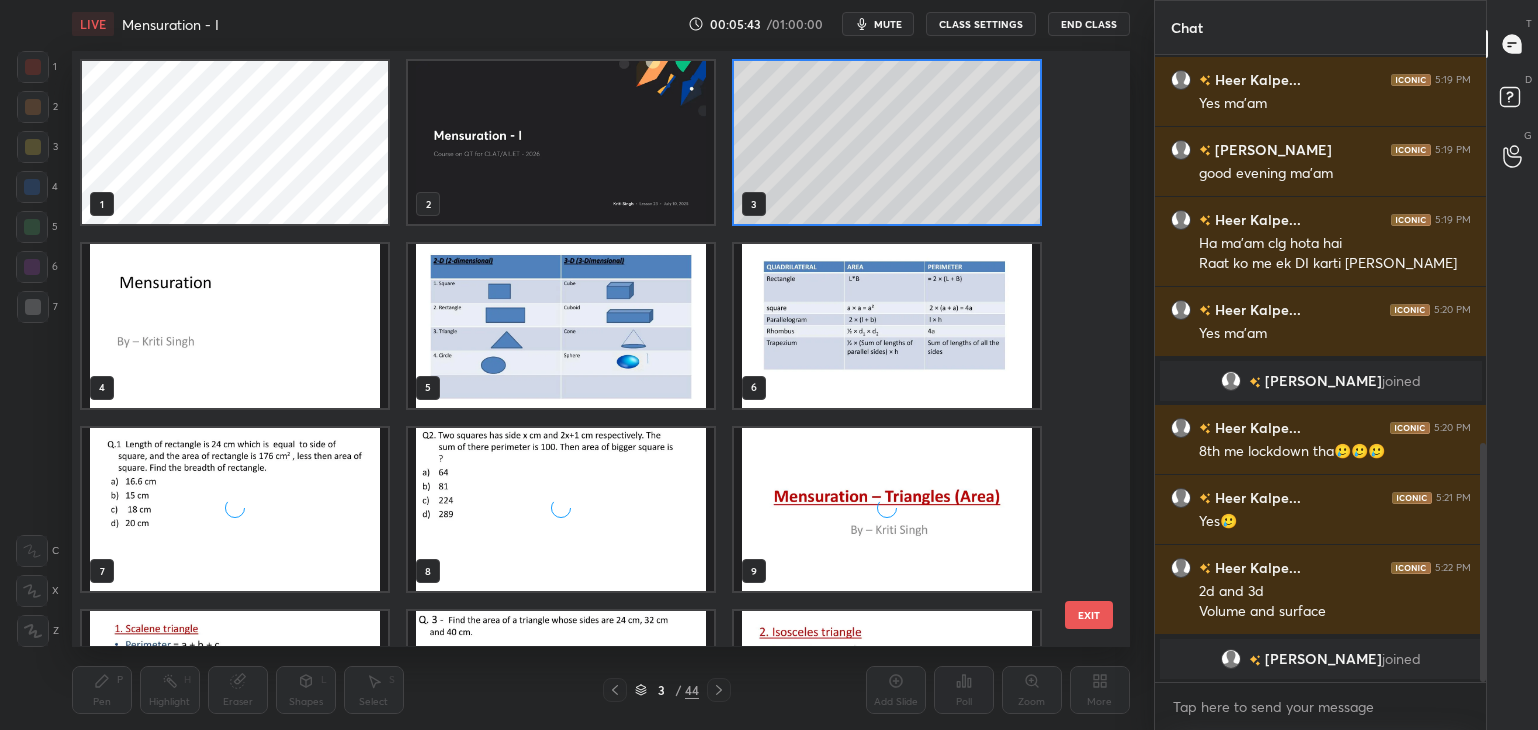 scroll, scrollTop: 6, scrollLeft: 11, axis: both 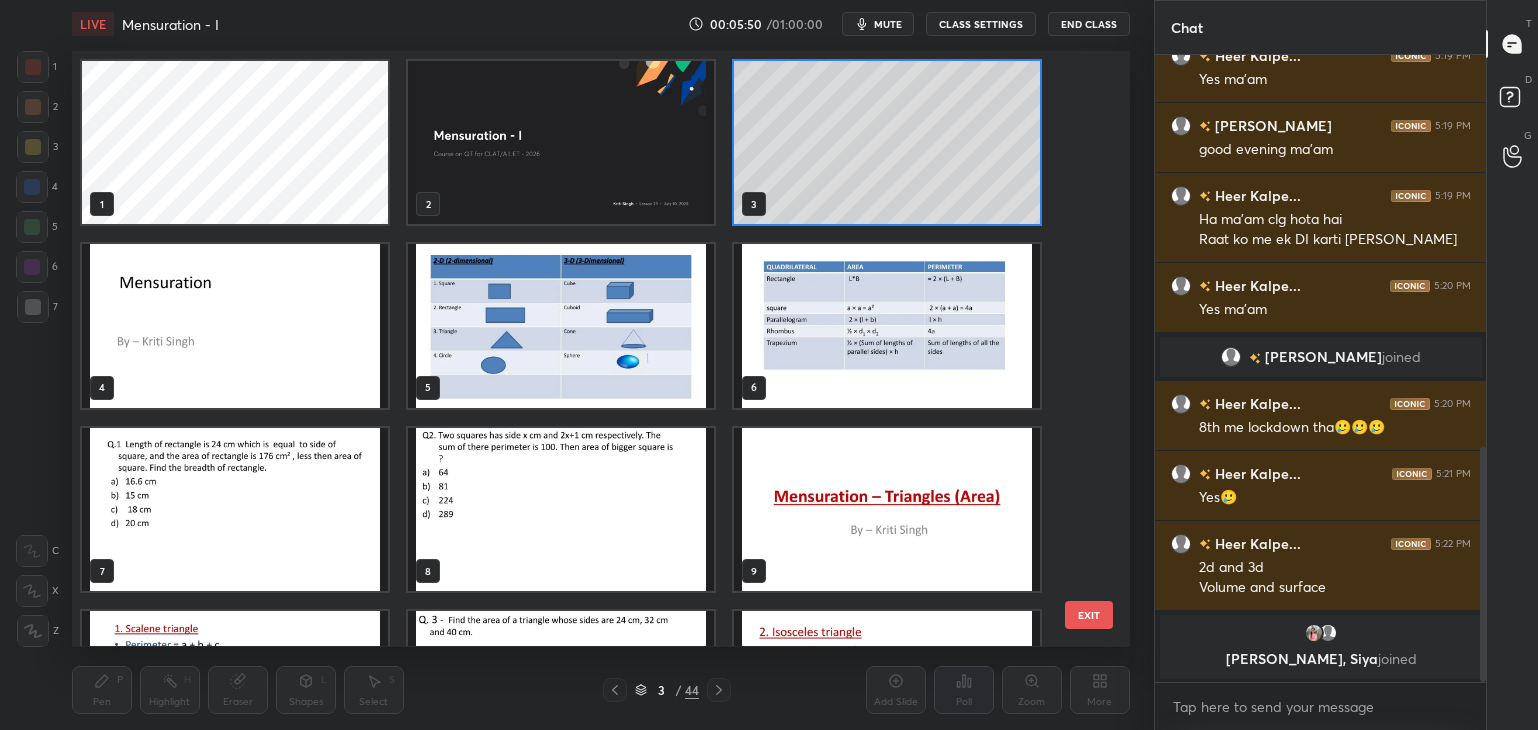 click at bounding box center [561, 326] 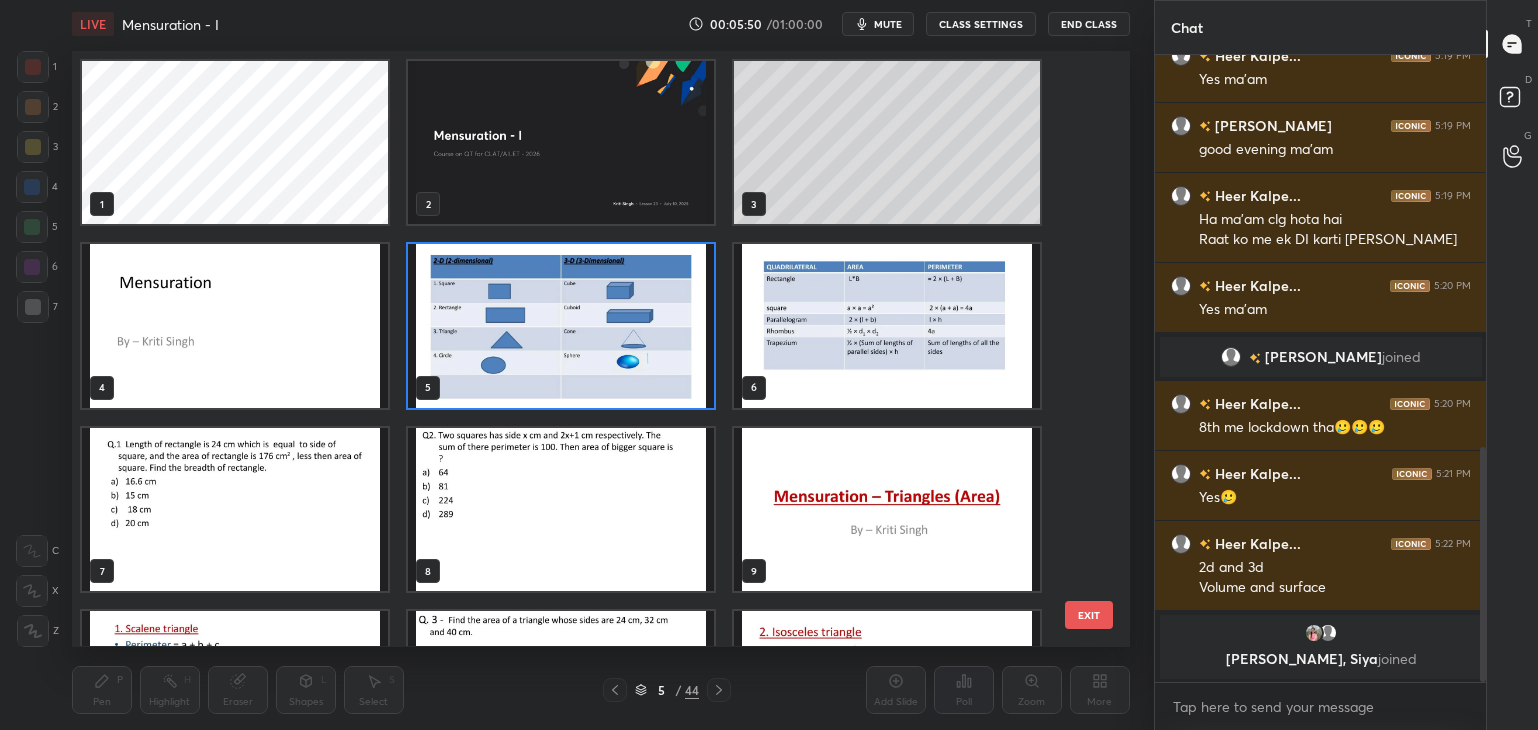 click at bounding box center (561, 326) 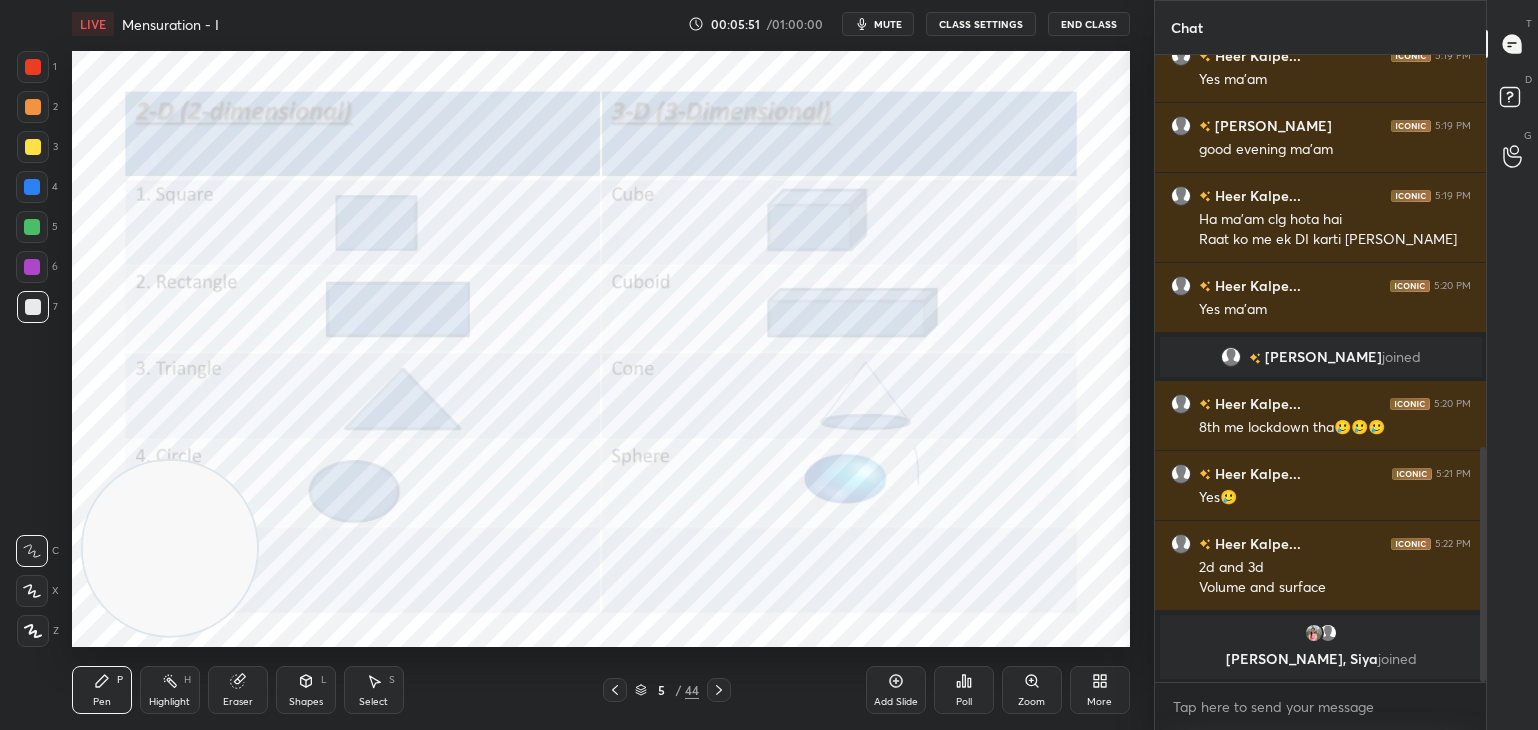 click at bounding box center [561, 326] 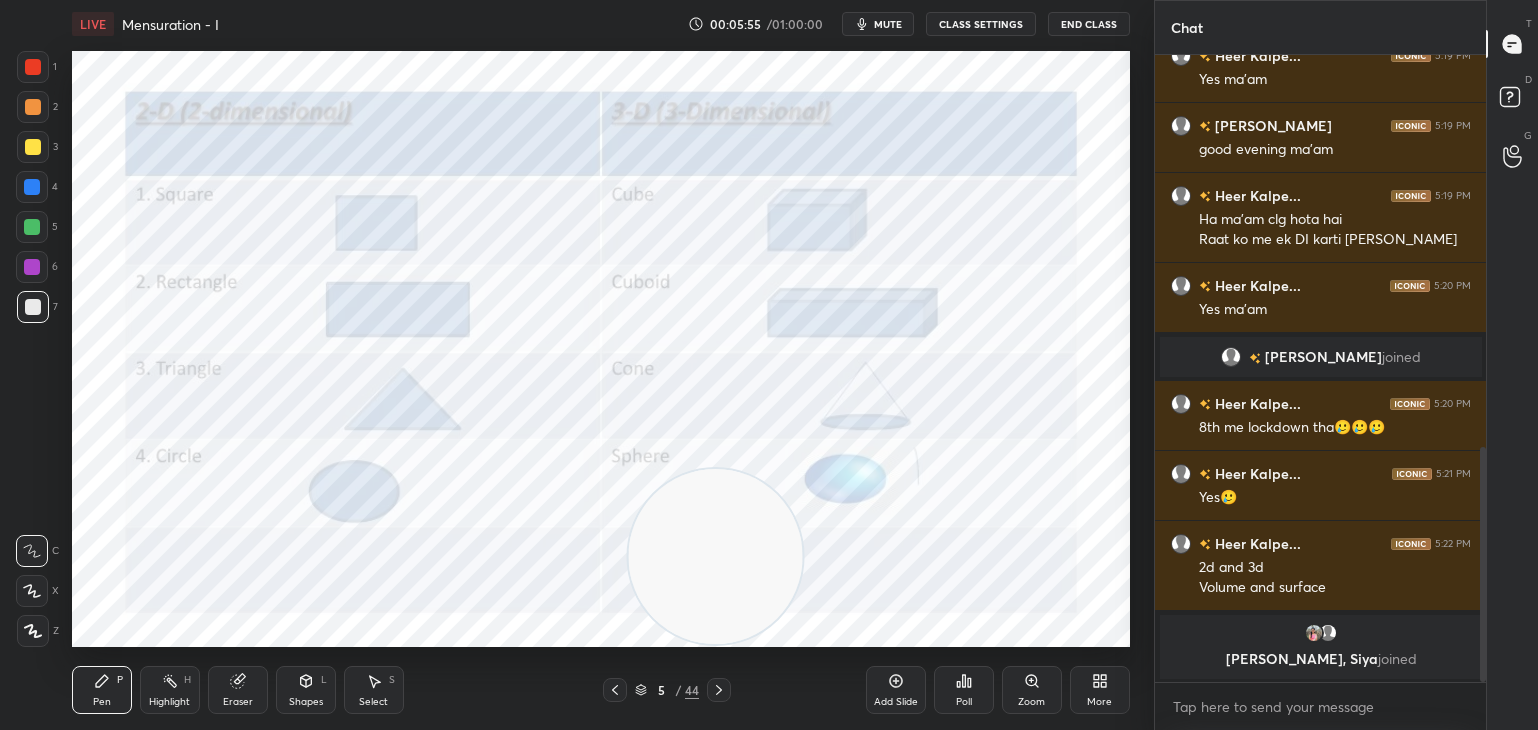 click at bounding box center (33, 67) 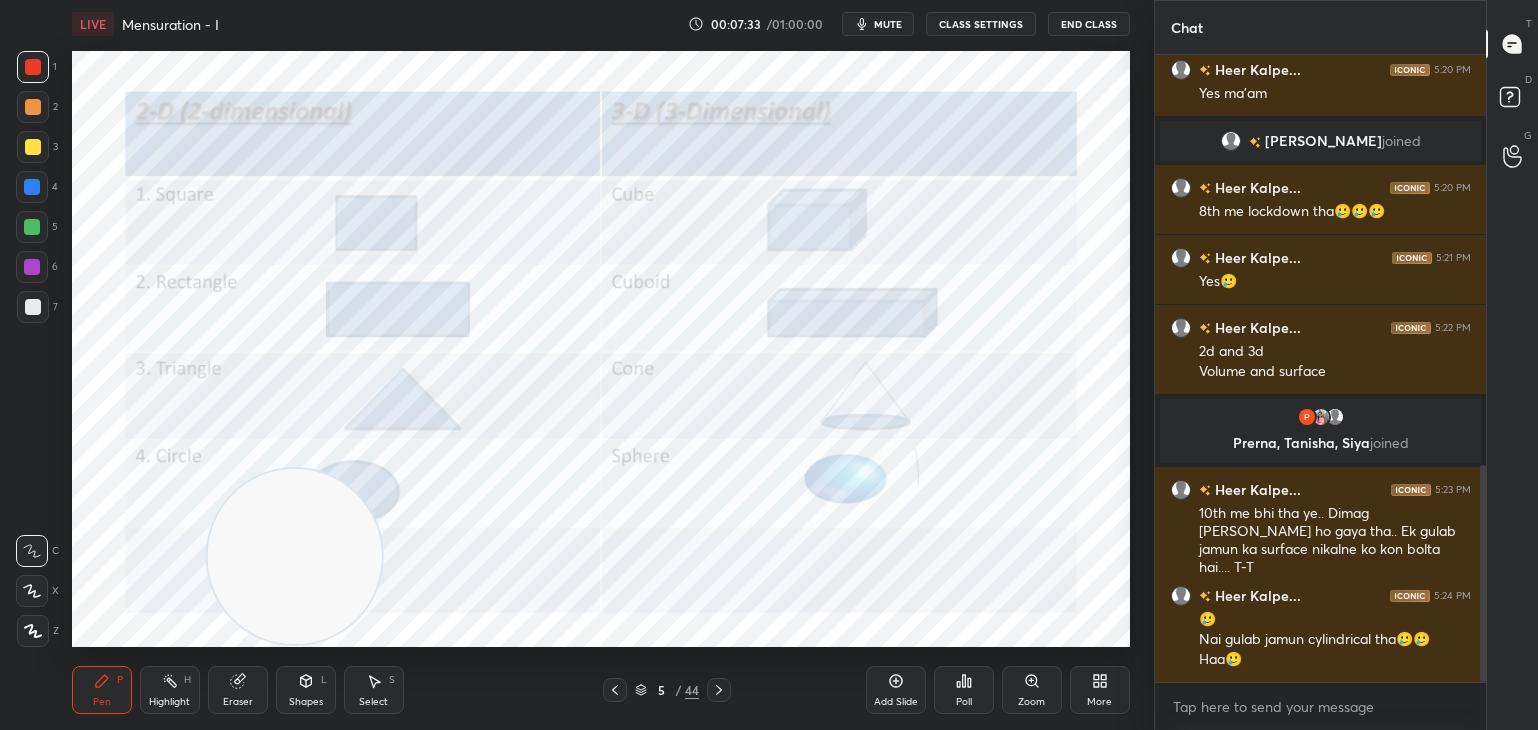 scroll, scrollTop: 1254, scrollLeft: 0, axis: vertical 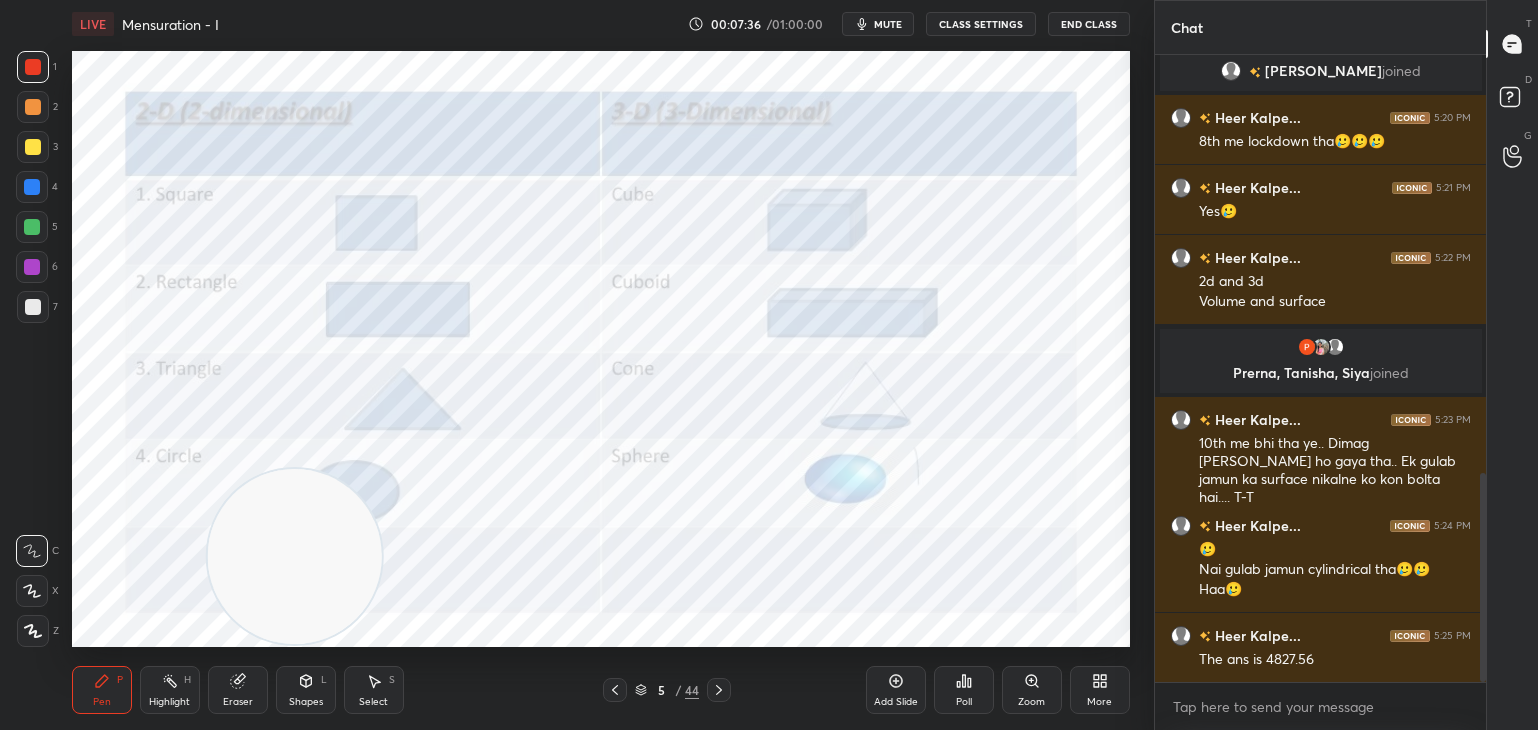 click 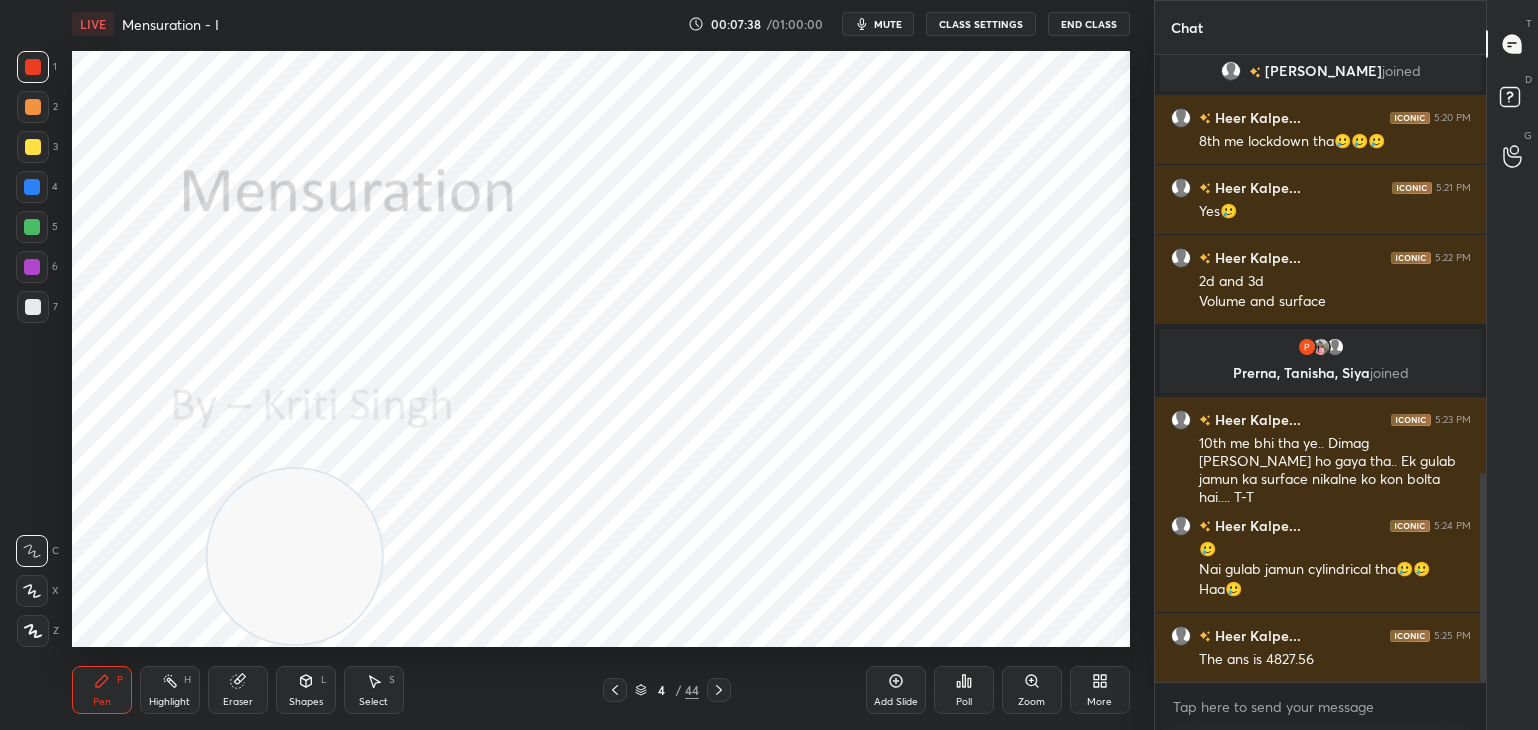 click 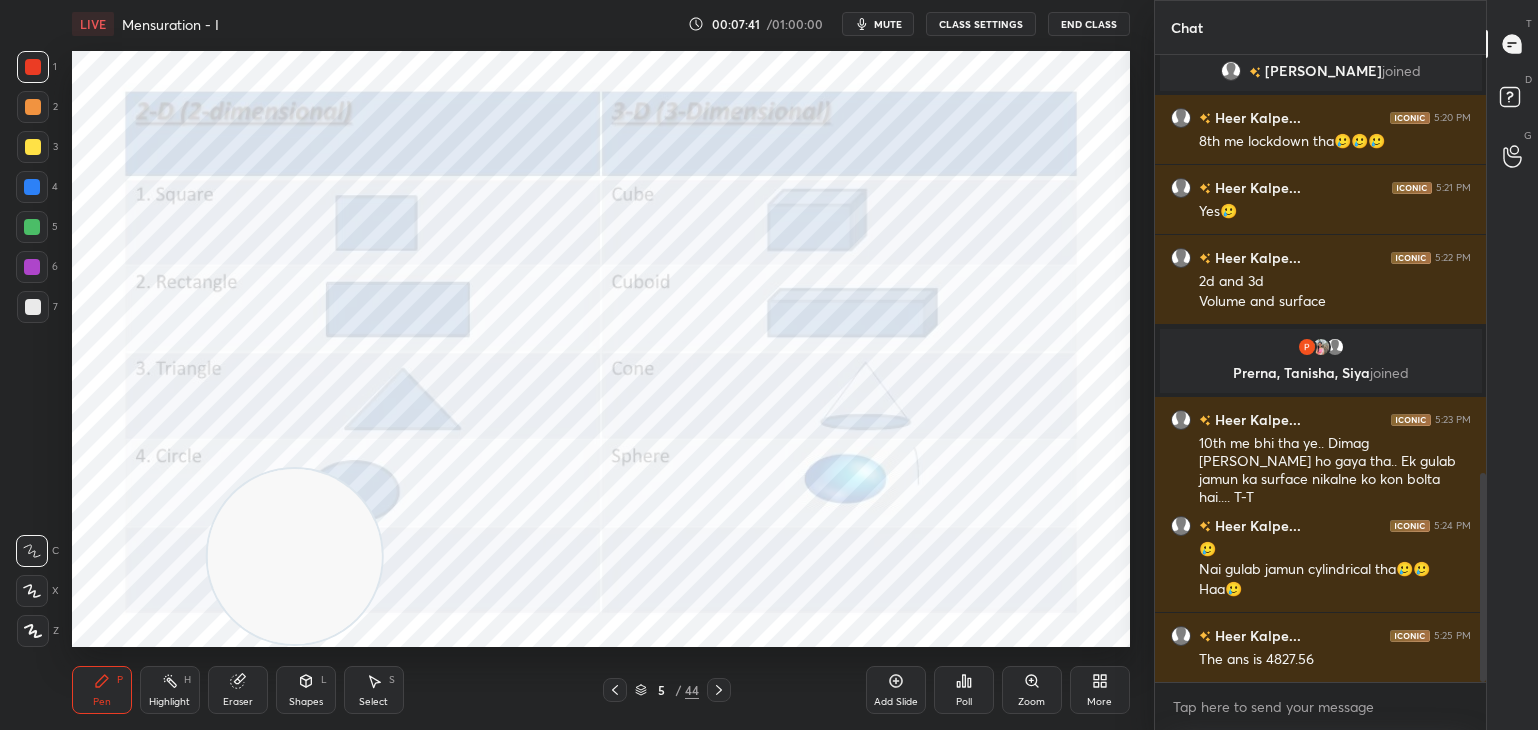 click 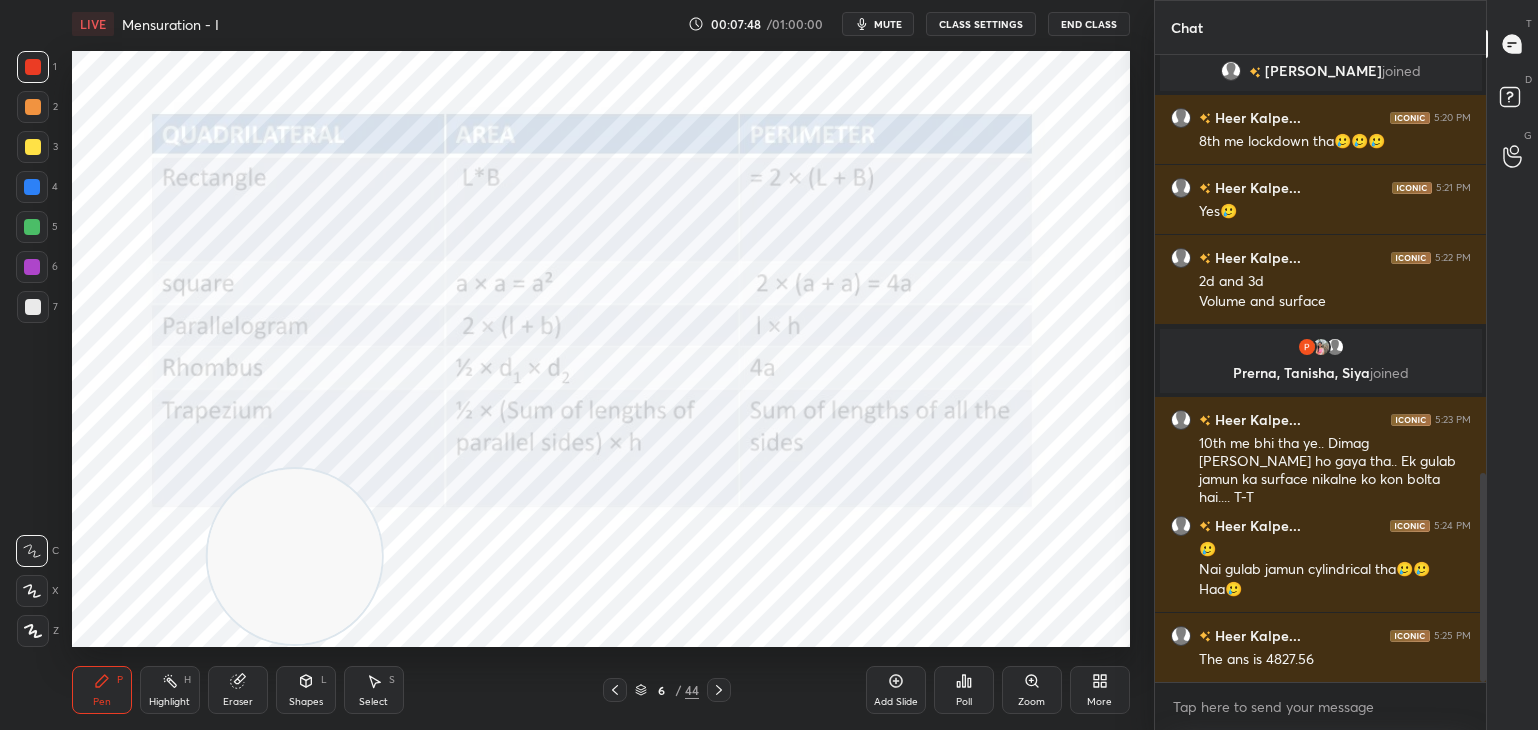 click 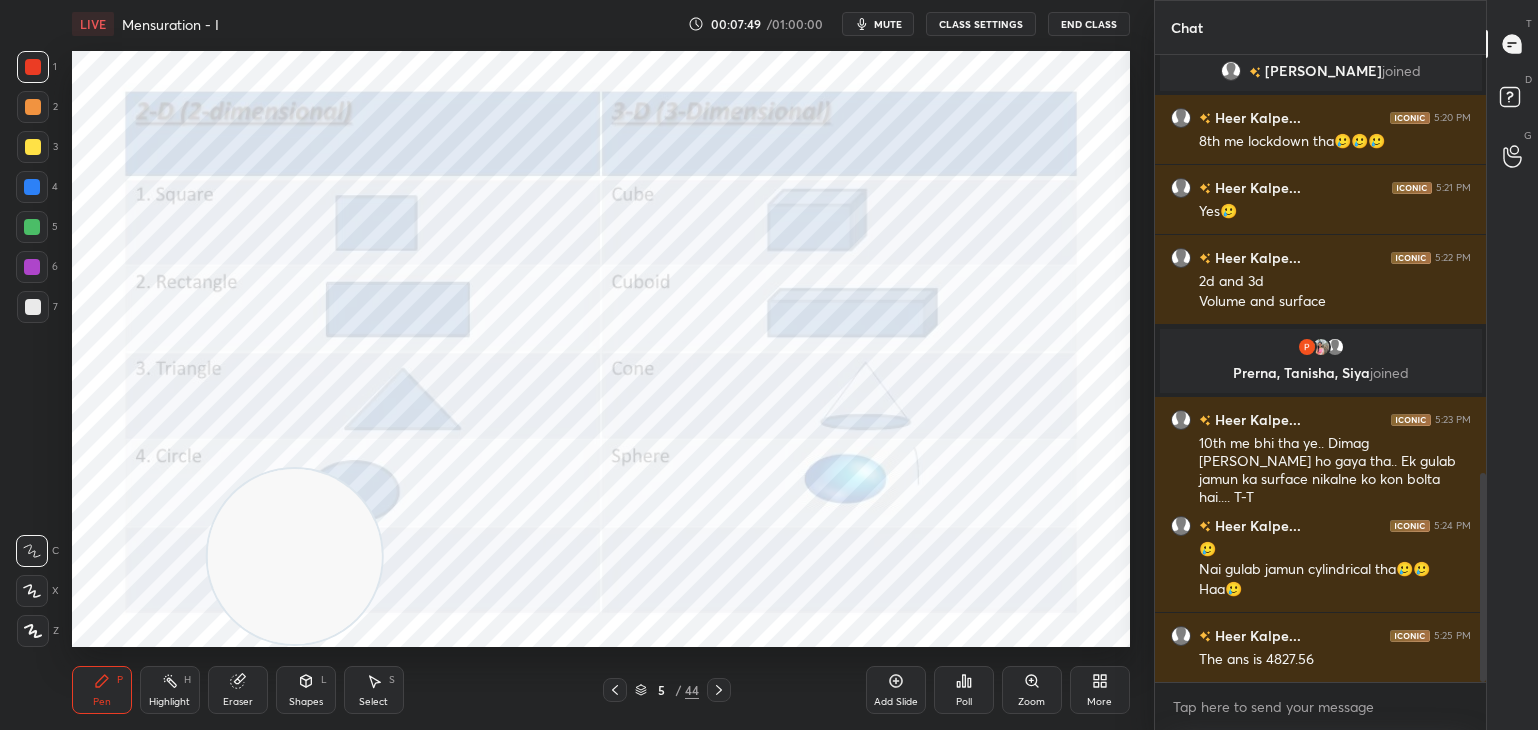 click 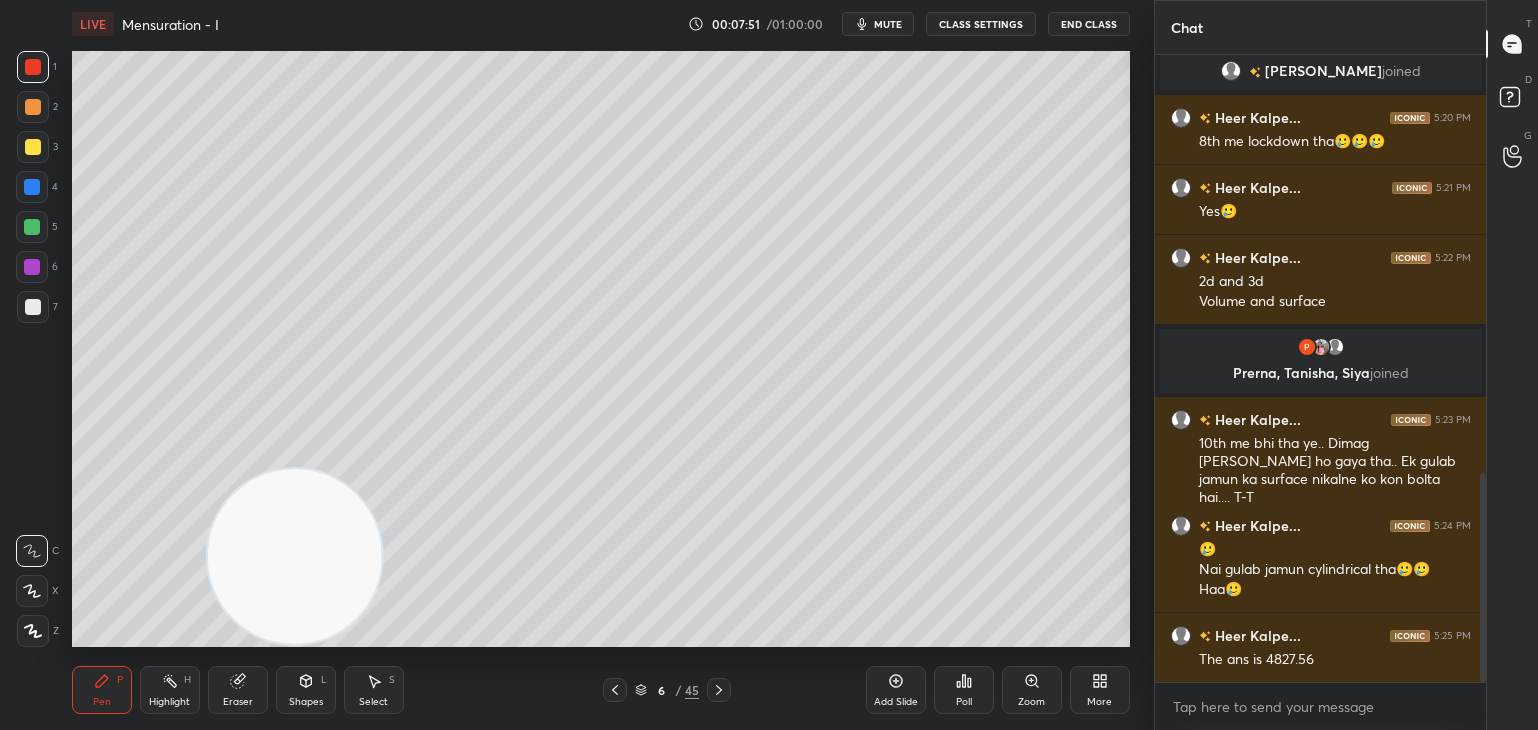 click at bounding box center (33, 147) 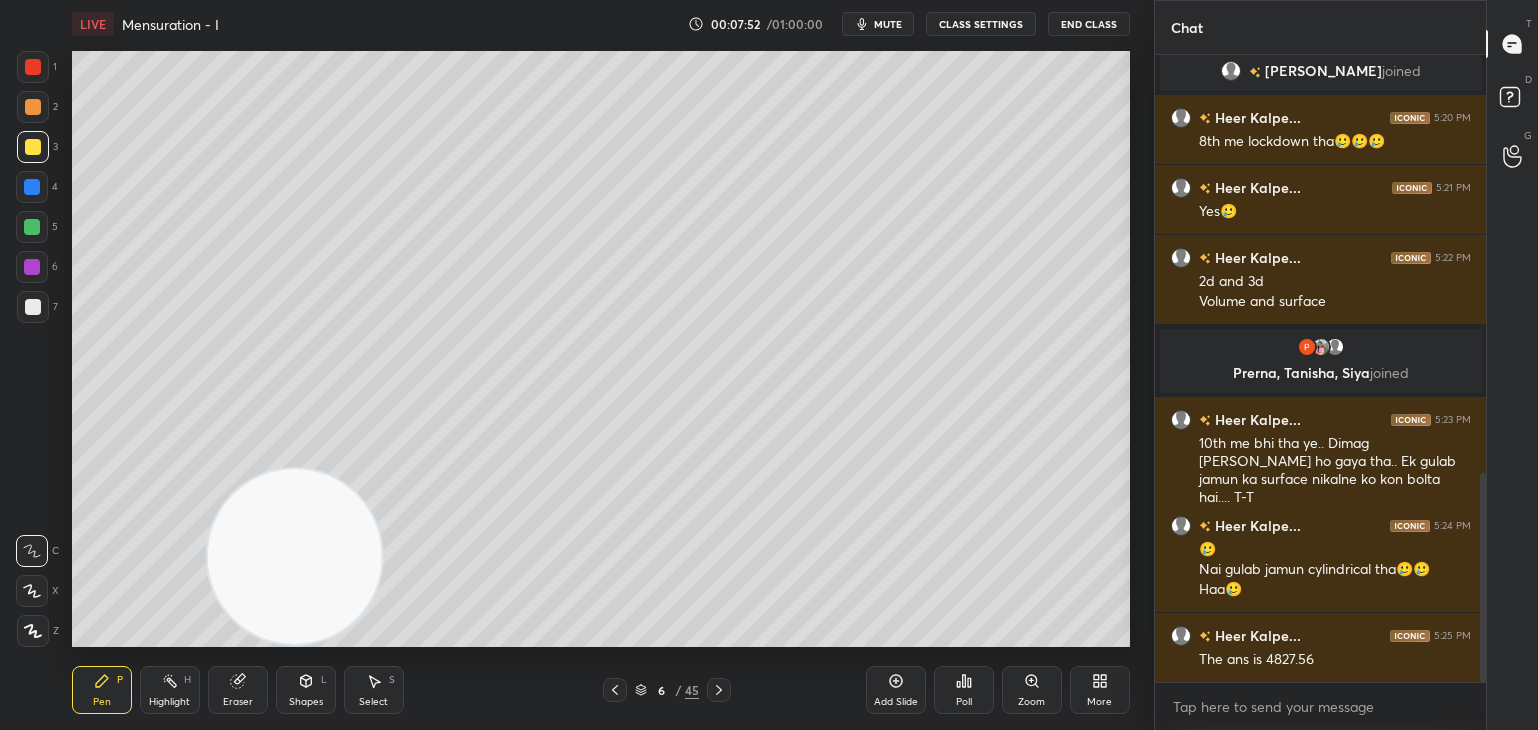 click 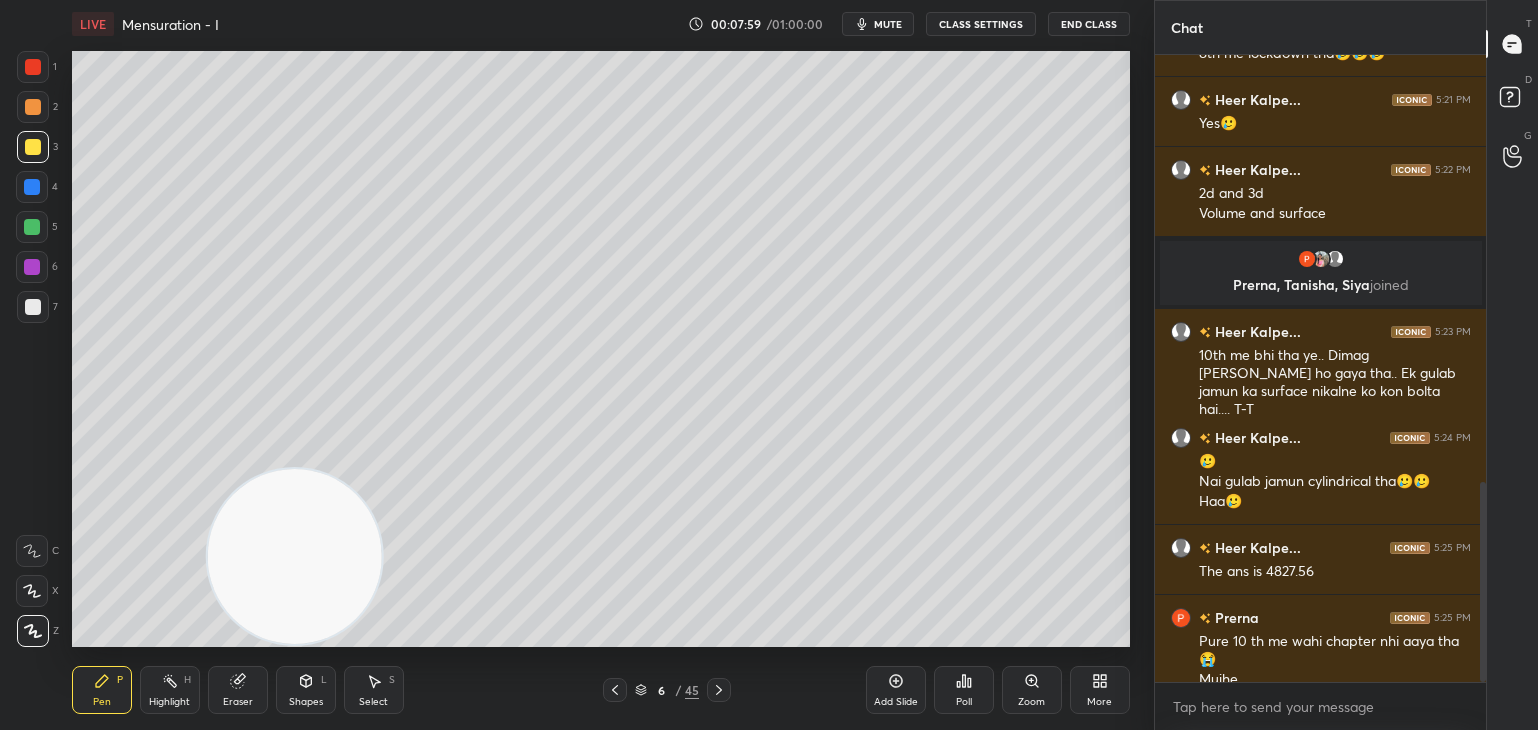 scroll, scrollTop: 1362, scrollLeft: 0, axis: vertical 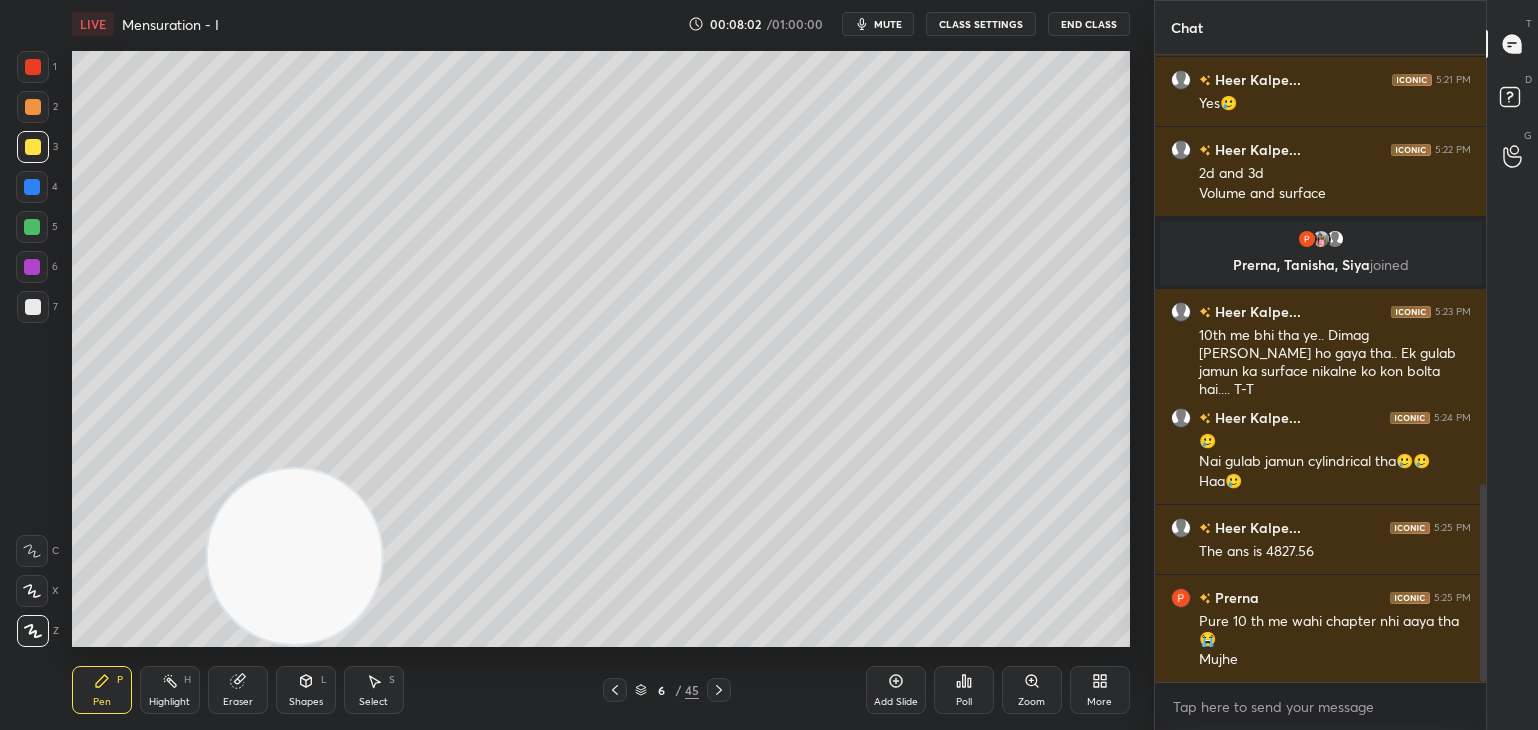 click on "Shapes" at bounding box center (306, 702) 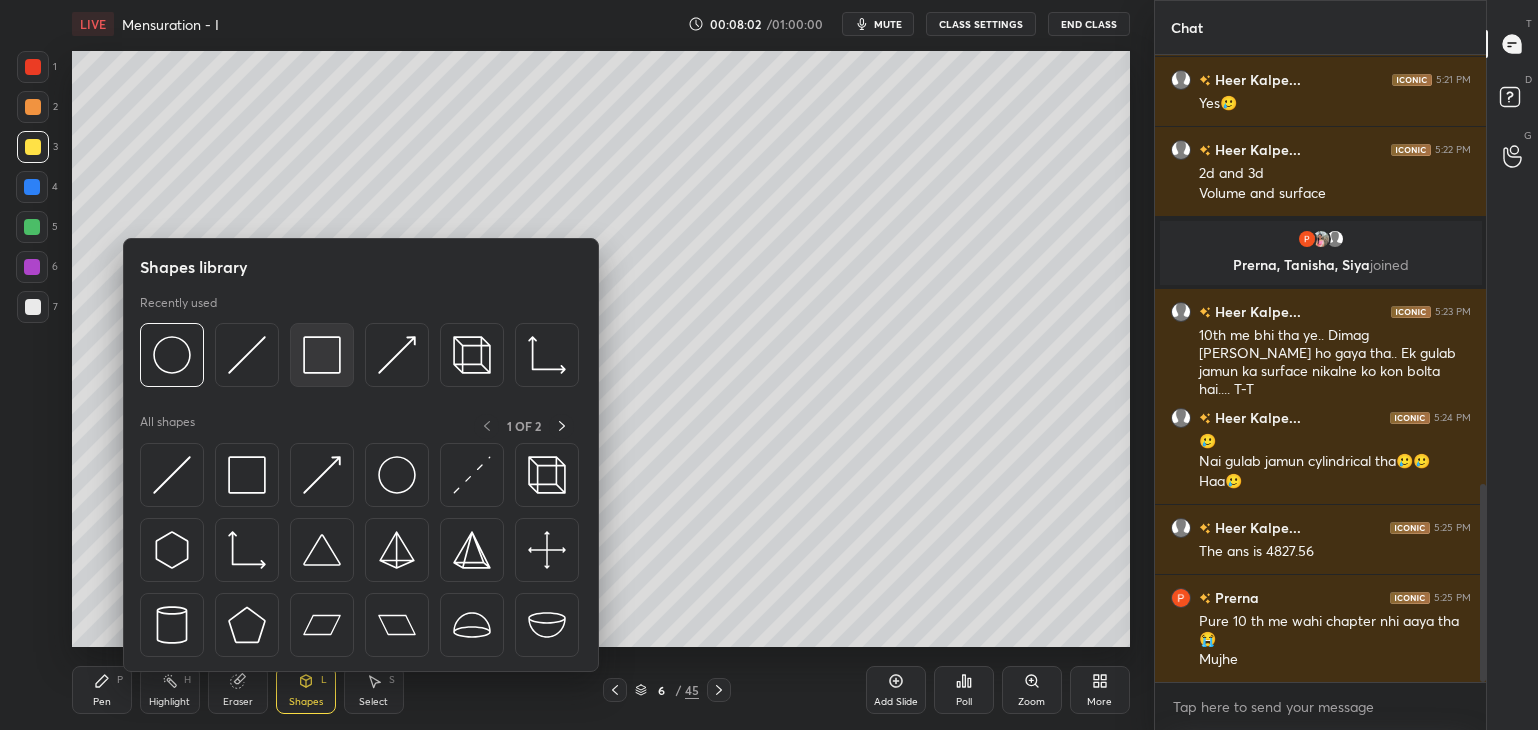 click at bounding box center (322, 355) 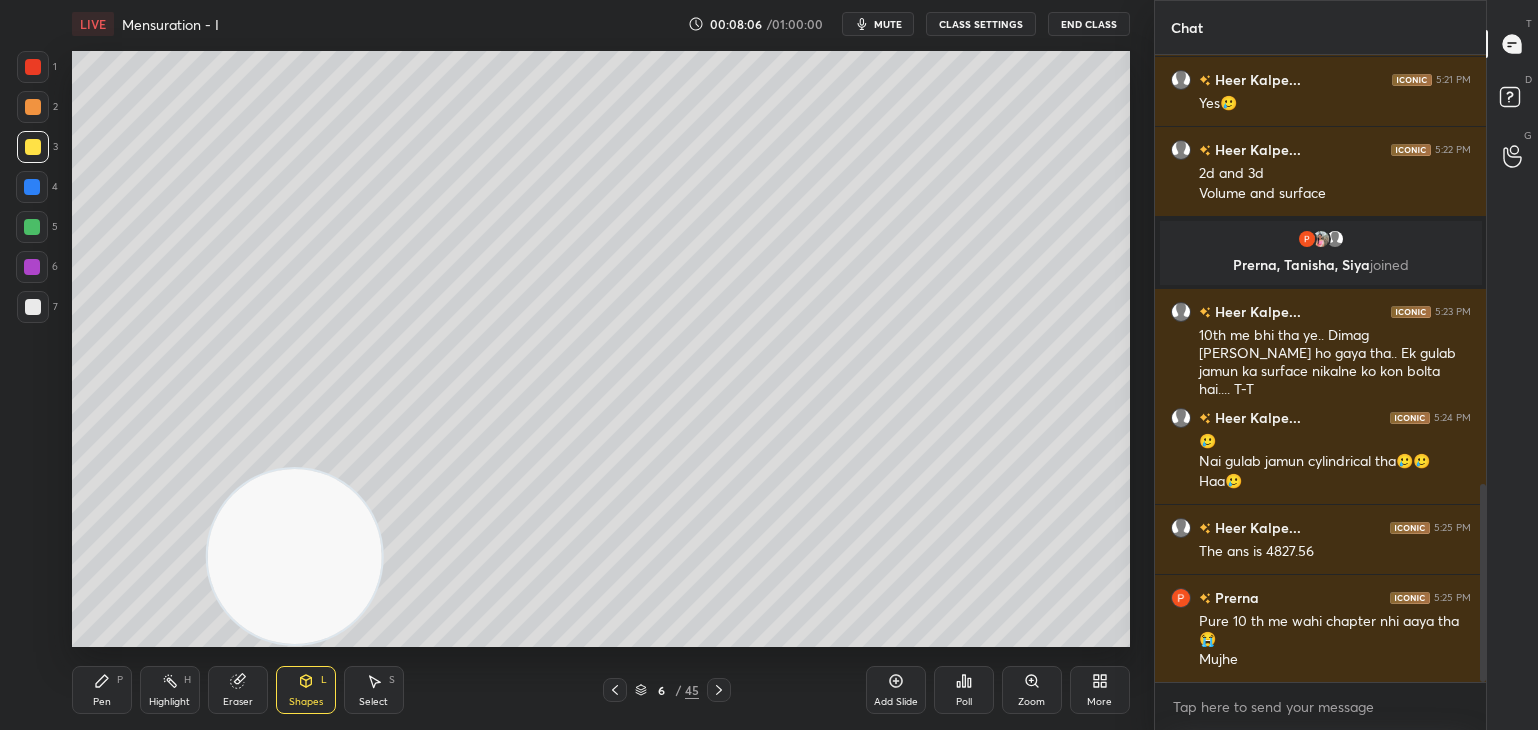 click on "Pen P Highlight H Eraser Shapes L Select S 6 / 45 Add Slide Poll Zoom More" at bounding box center (601, 690) 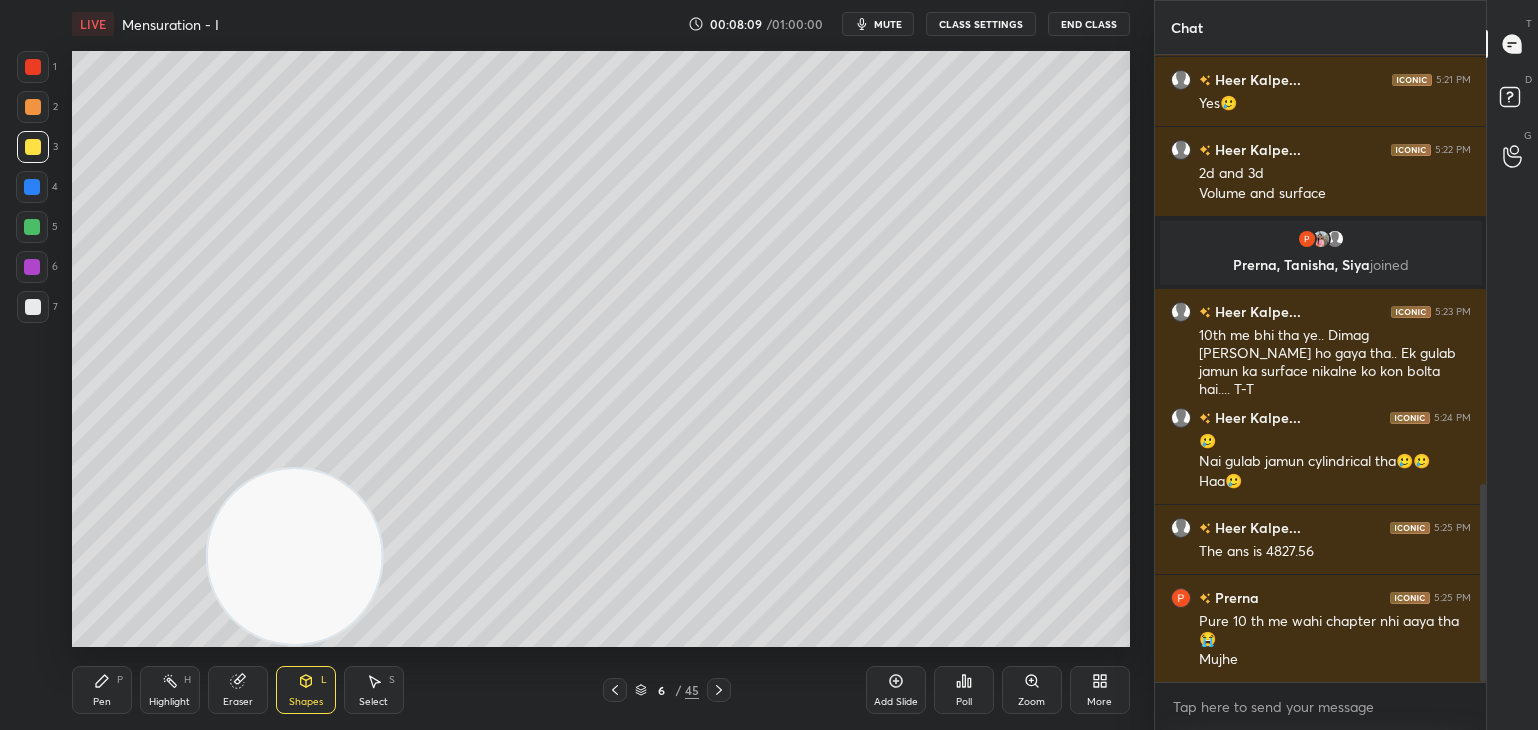 click 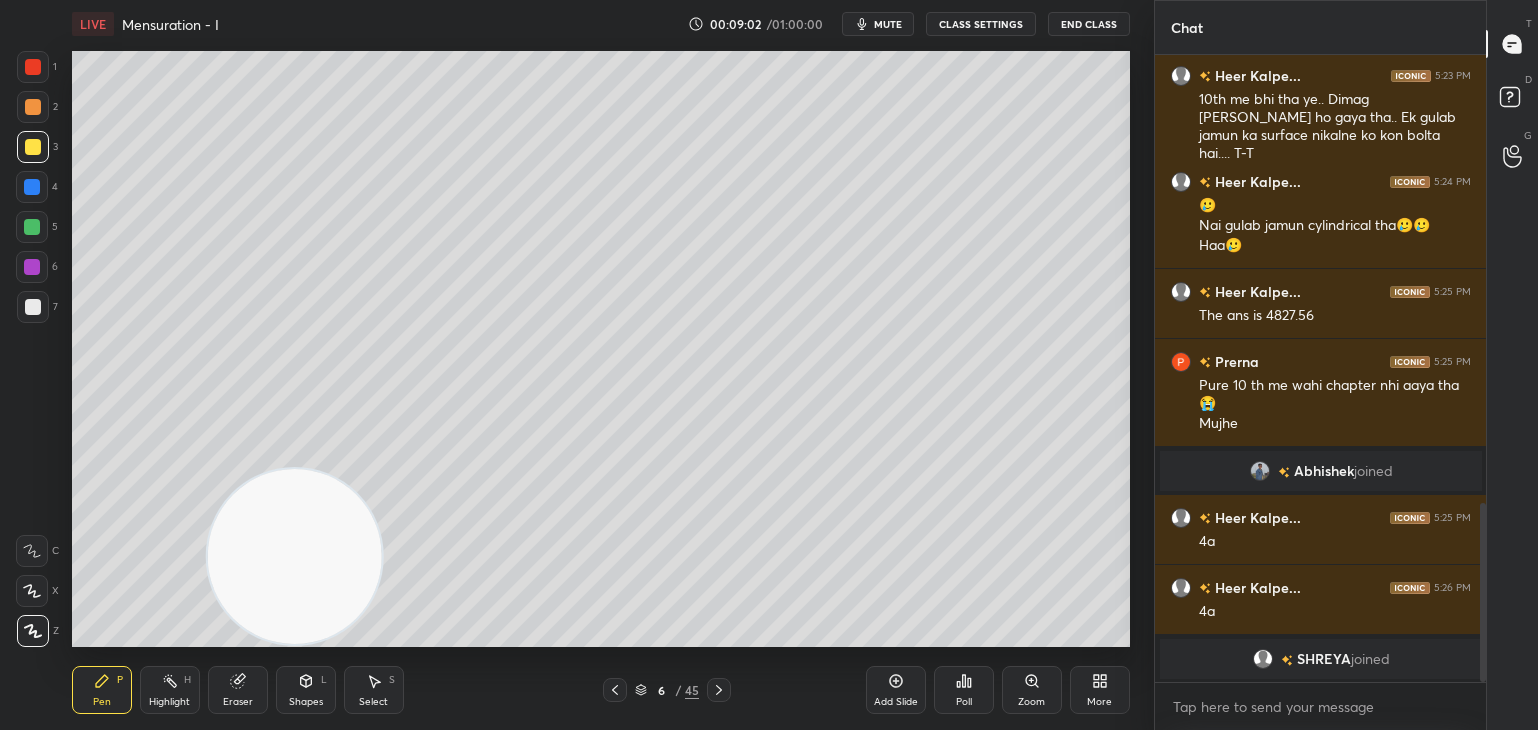 scroll, scrollTop: 1598, scrollLeft: 0, axis: vertical 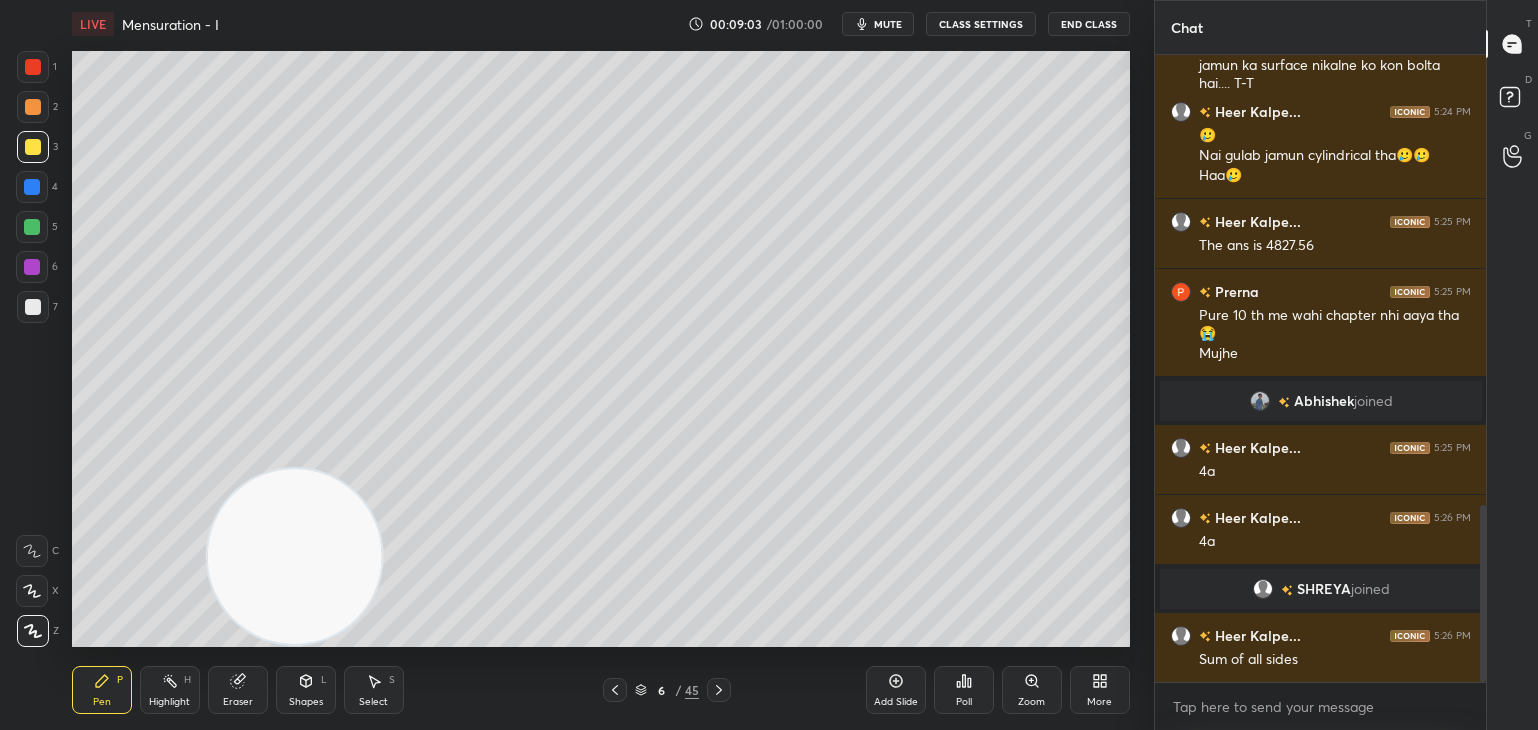 click on "Eraser" at bounding box center (238, 690) 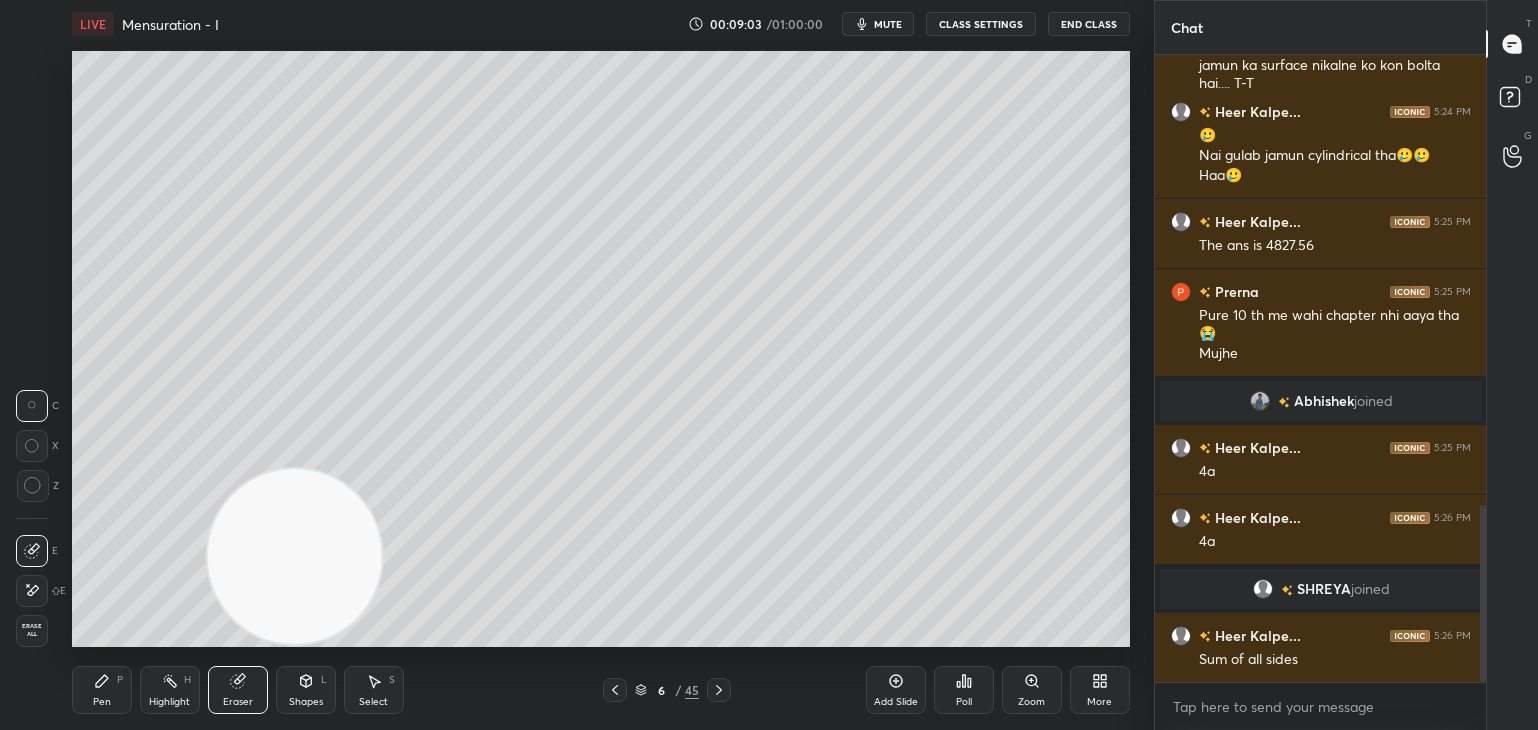 click on "Highlight H" at bounding box center [170, 690] 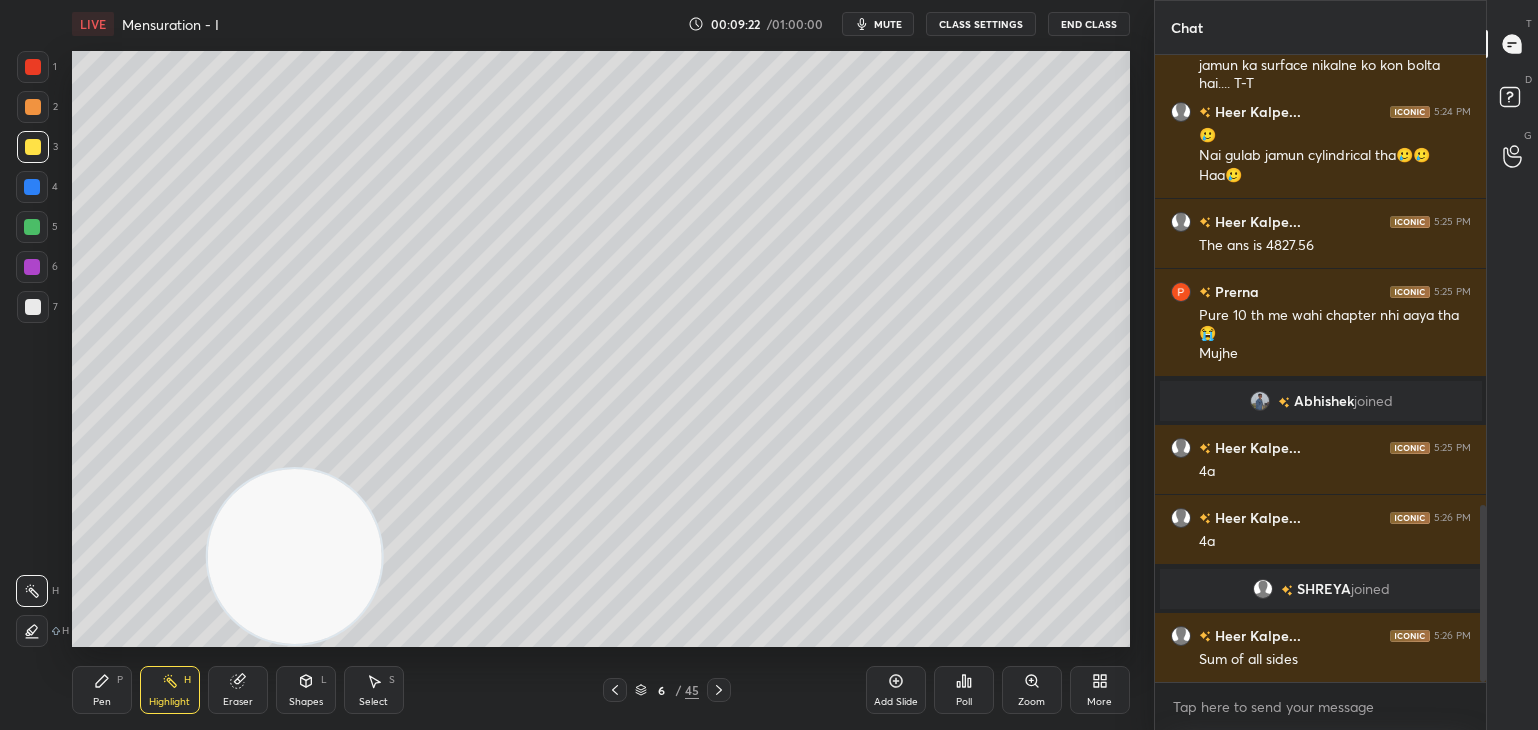 click on "Pen P" at bounding box center [102, 690] 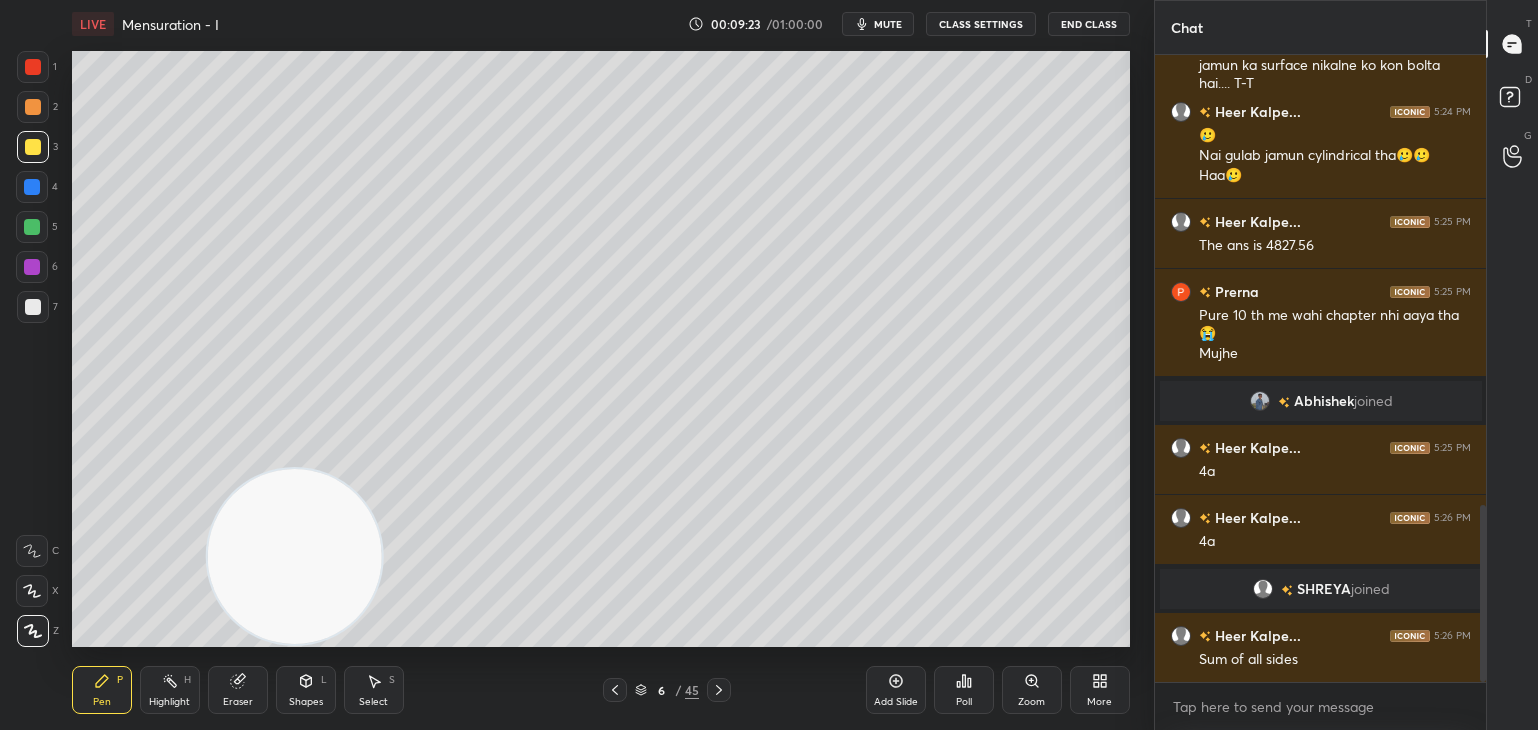 click on "Eraser" at bounding box center (238, 690) 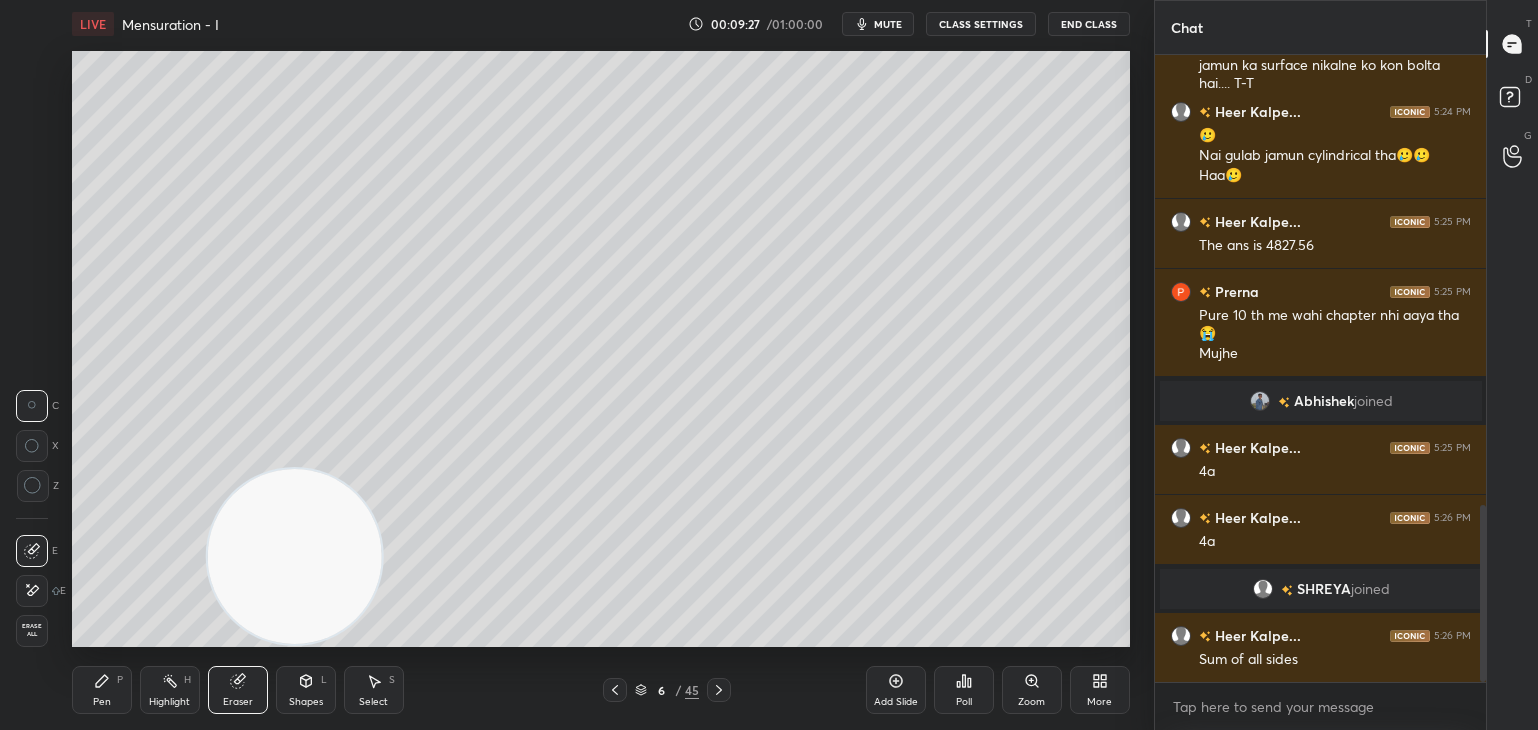 click 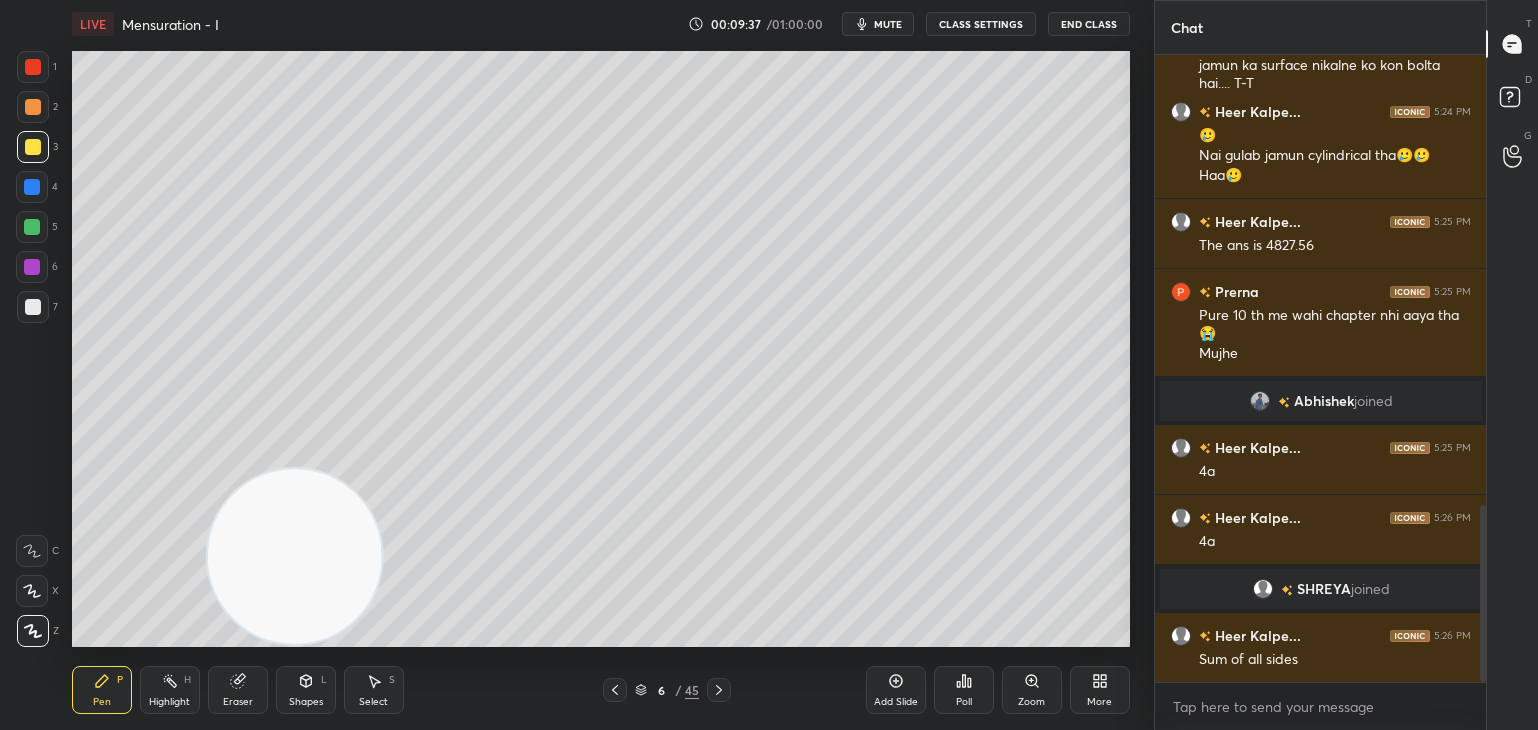 click 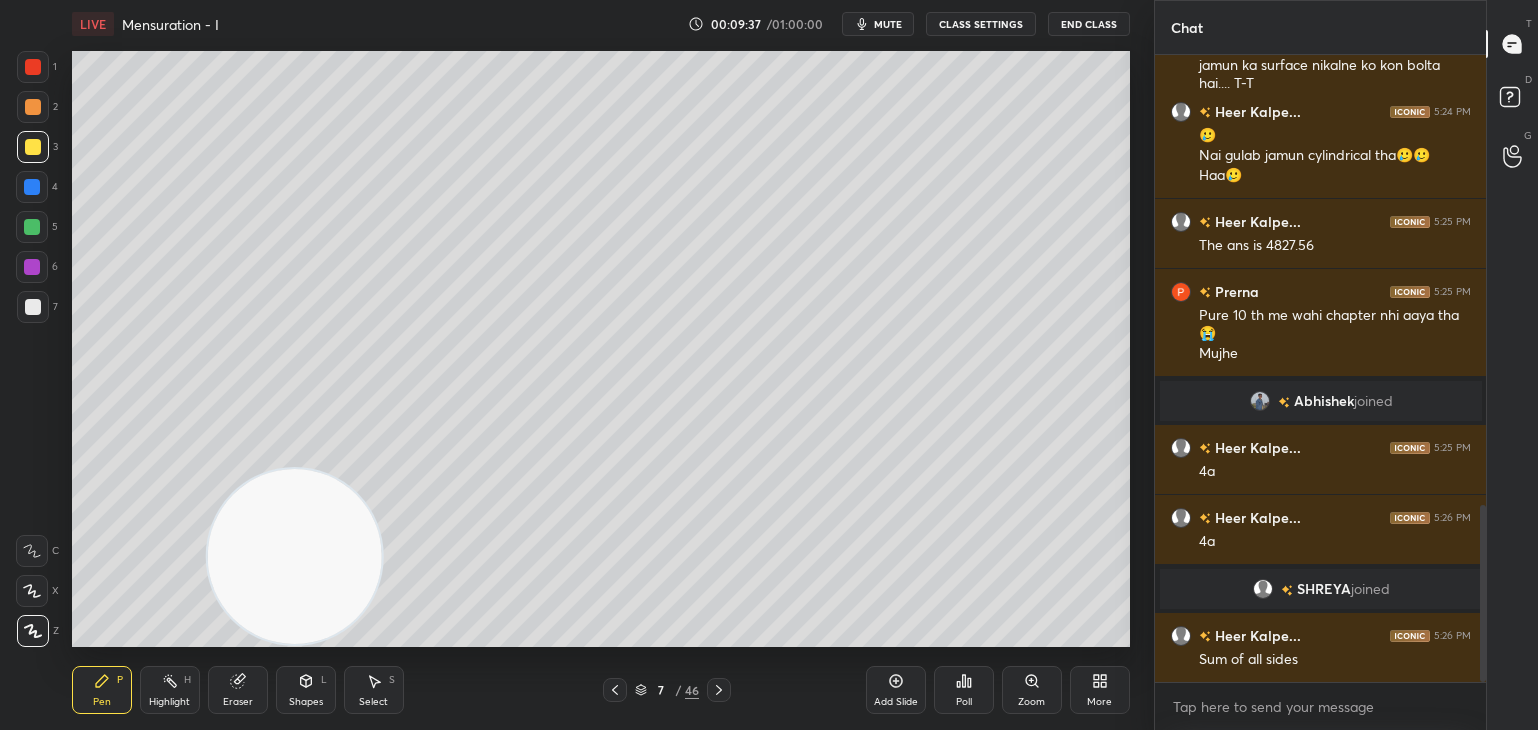 scroll, scrollTop: 1668, scrollLeft: 0, axis: vertical 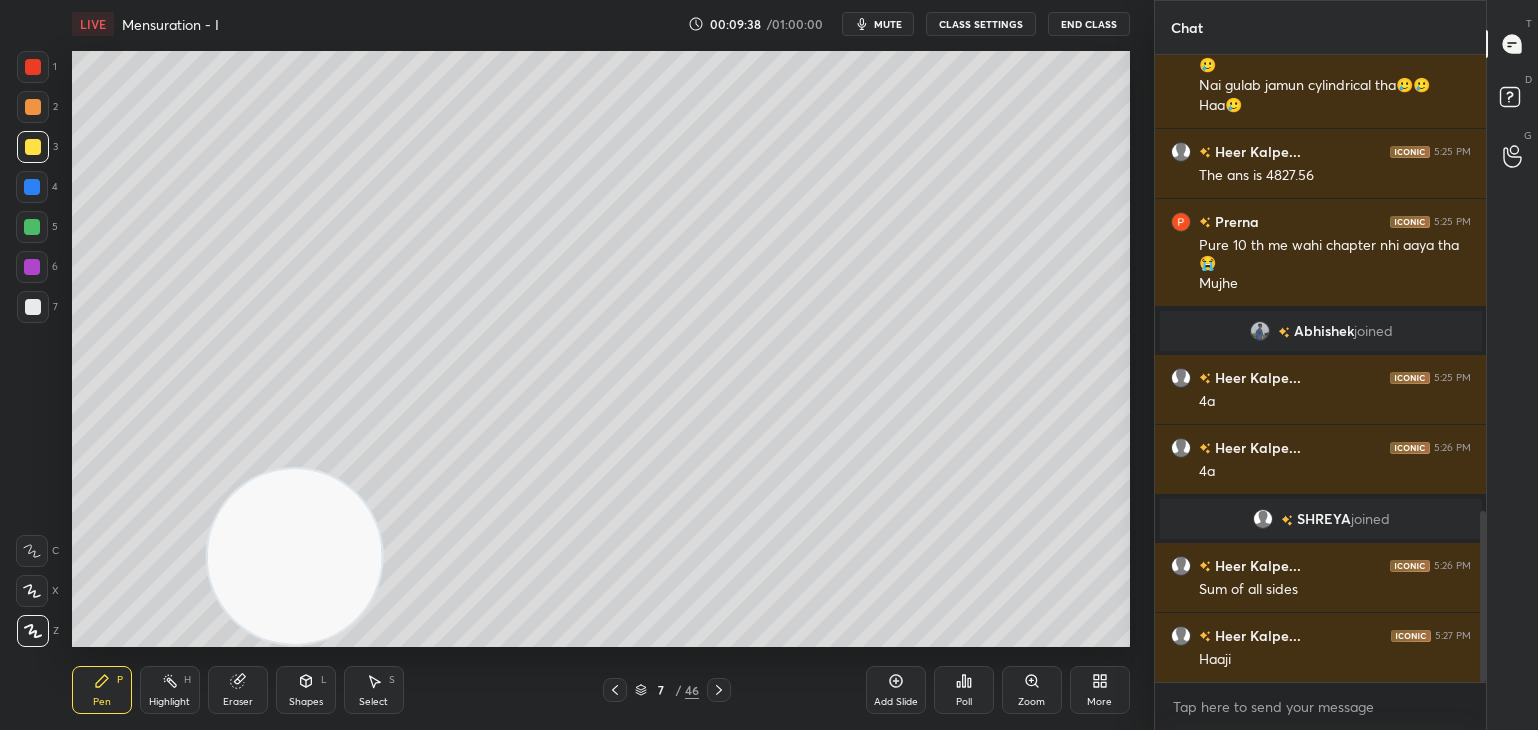click 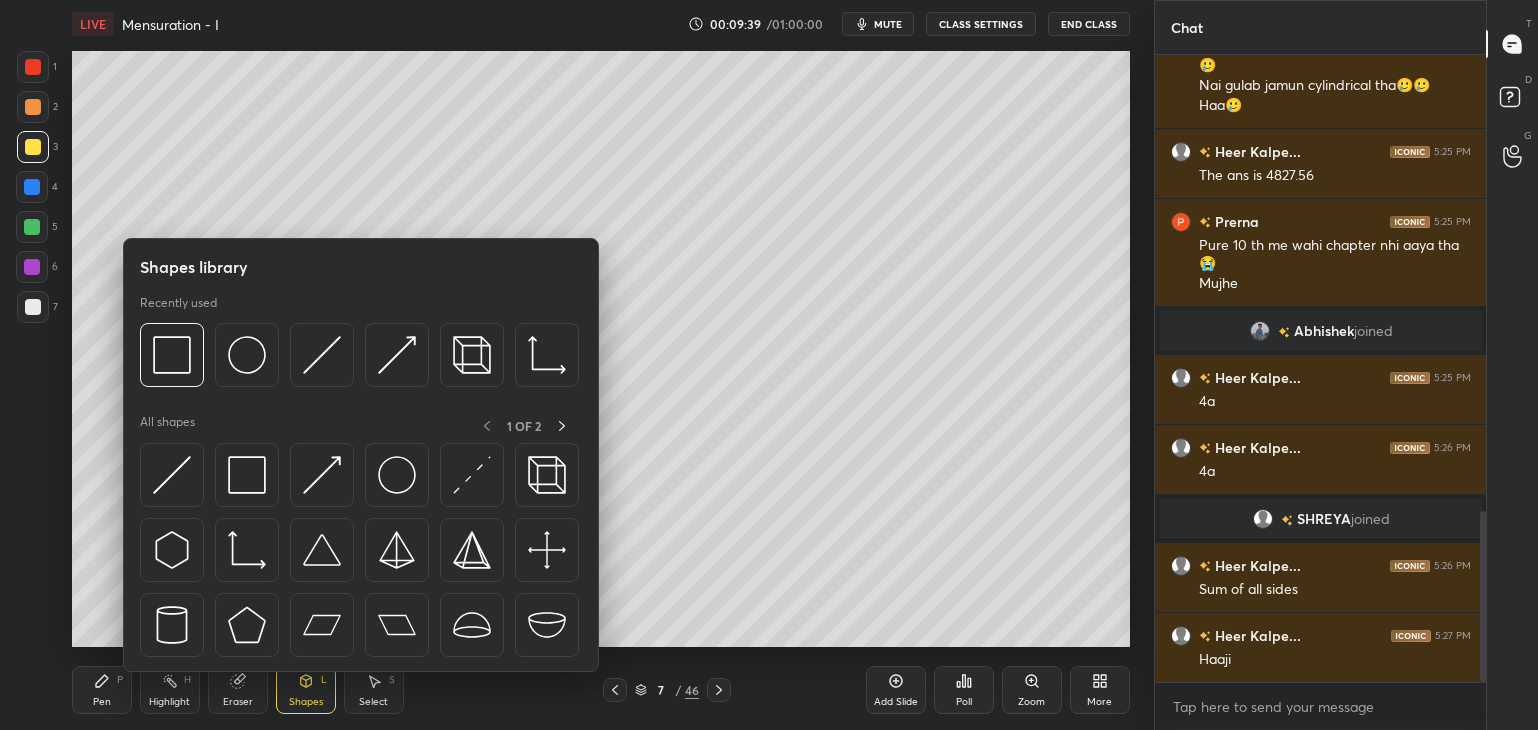 click at bounding box center (247, 475) 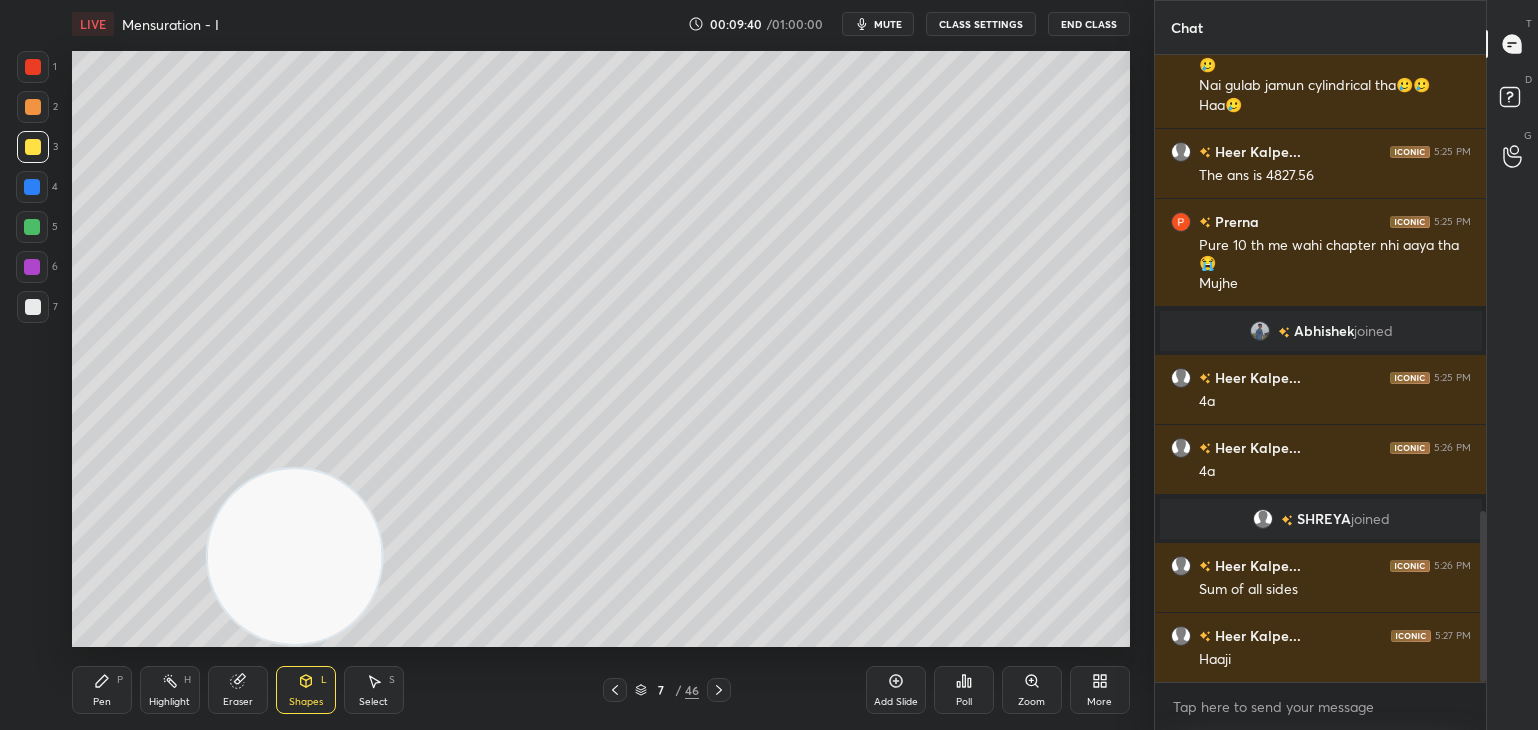 scroll, scrollTop: 1738, scrollLeft: 0, axis: vertical 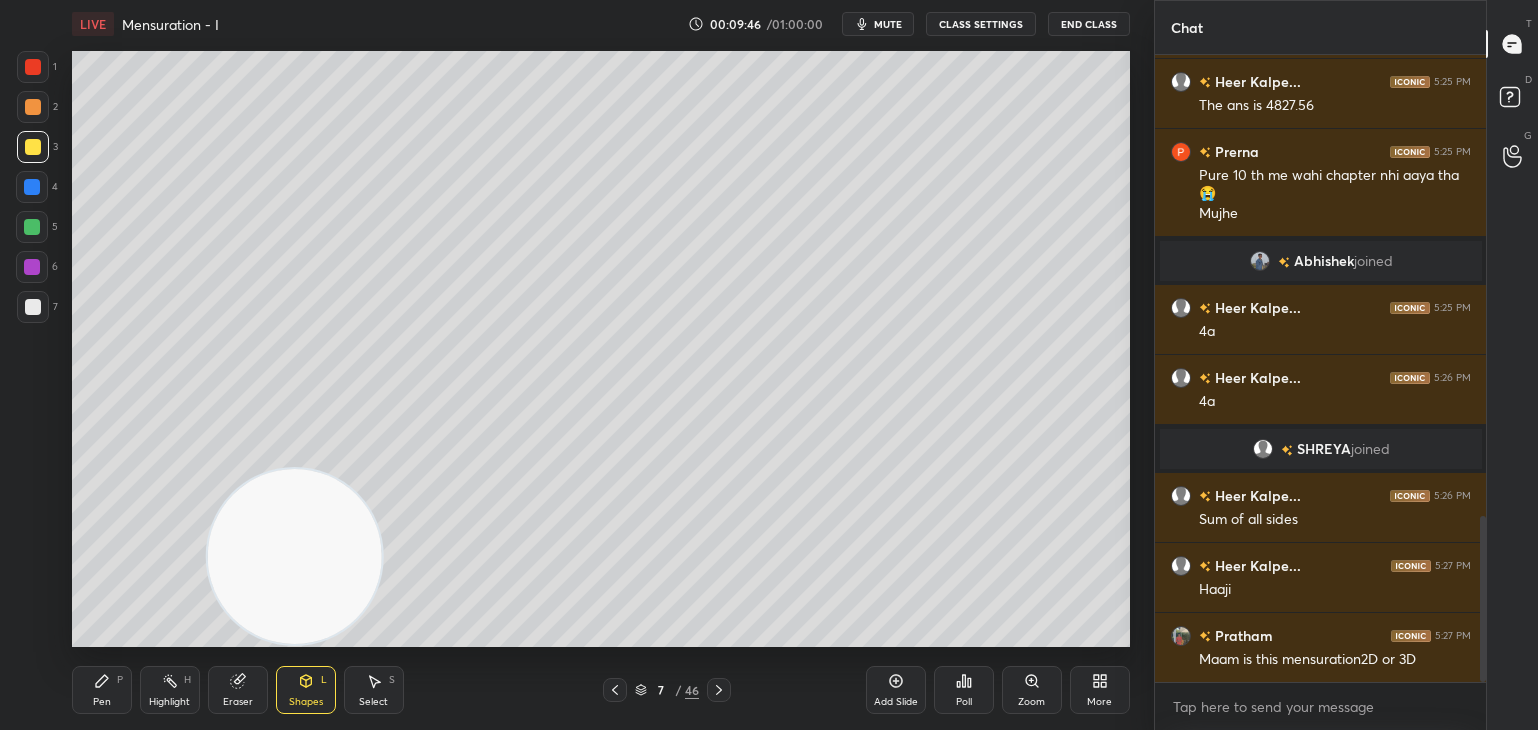 click on "Pen P" at bounding box center (102, 690) 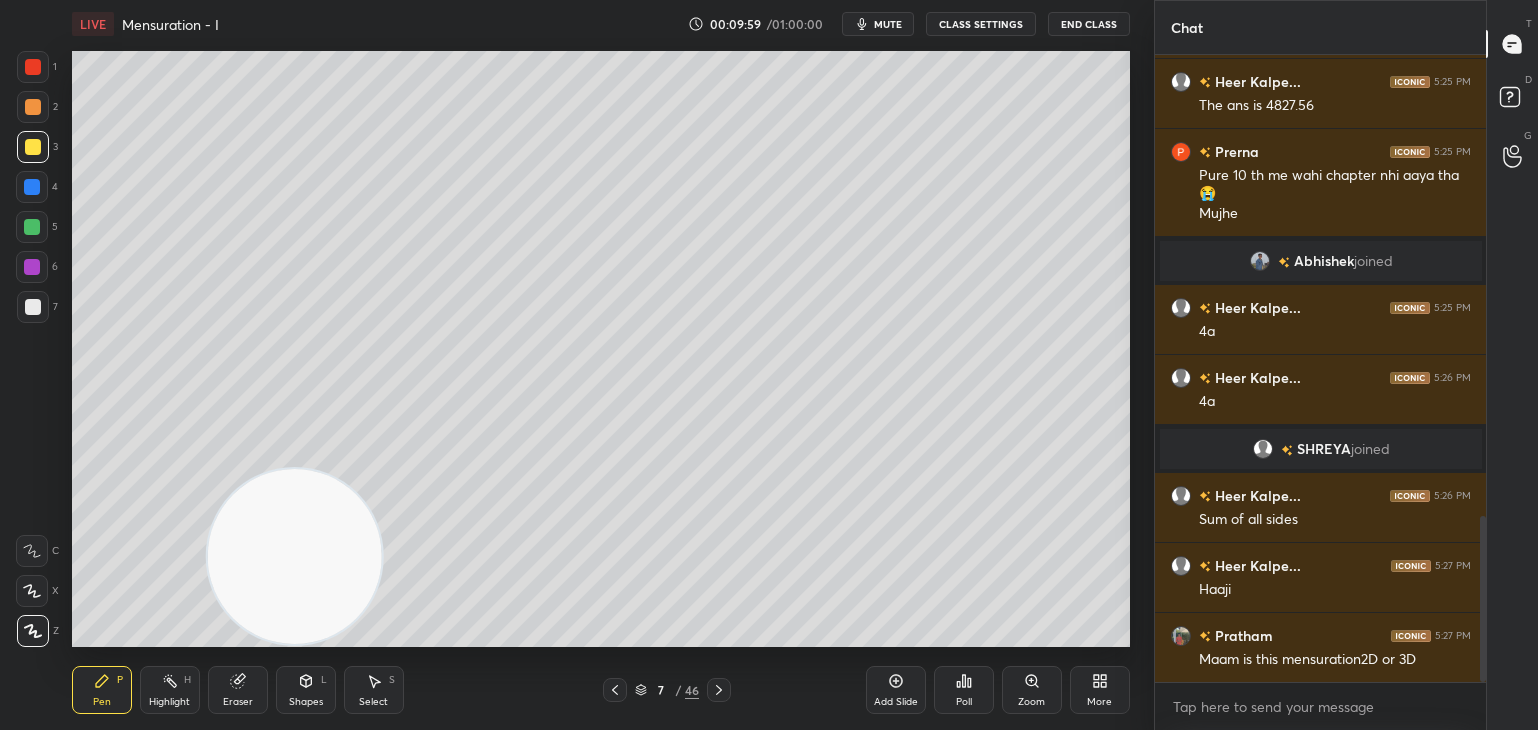 click at bounding box center (33, 307) 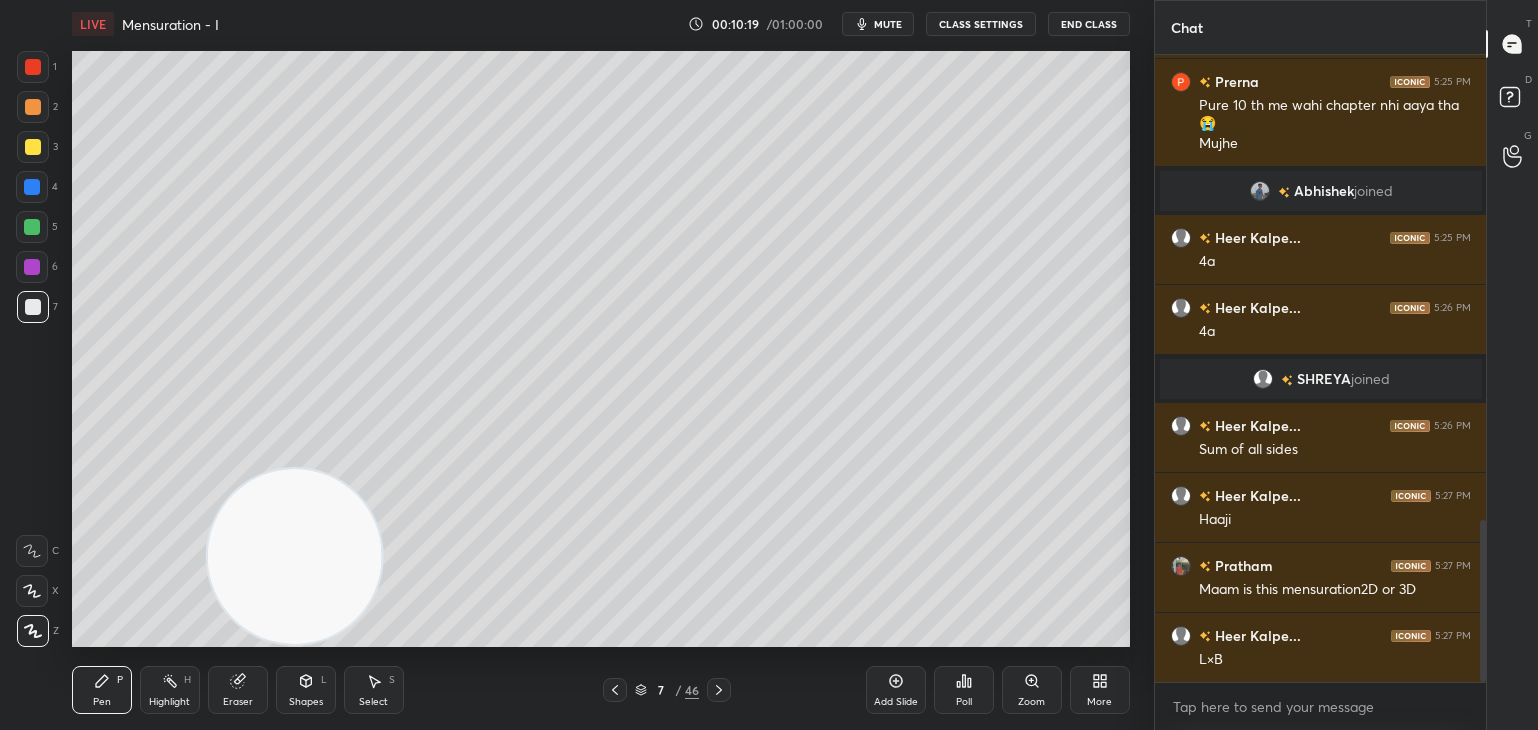 scroll, scrollTop: 1828, scrollLeft: 0, axis: vertical 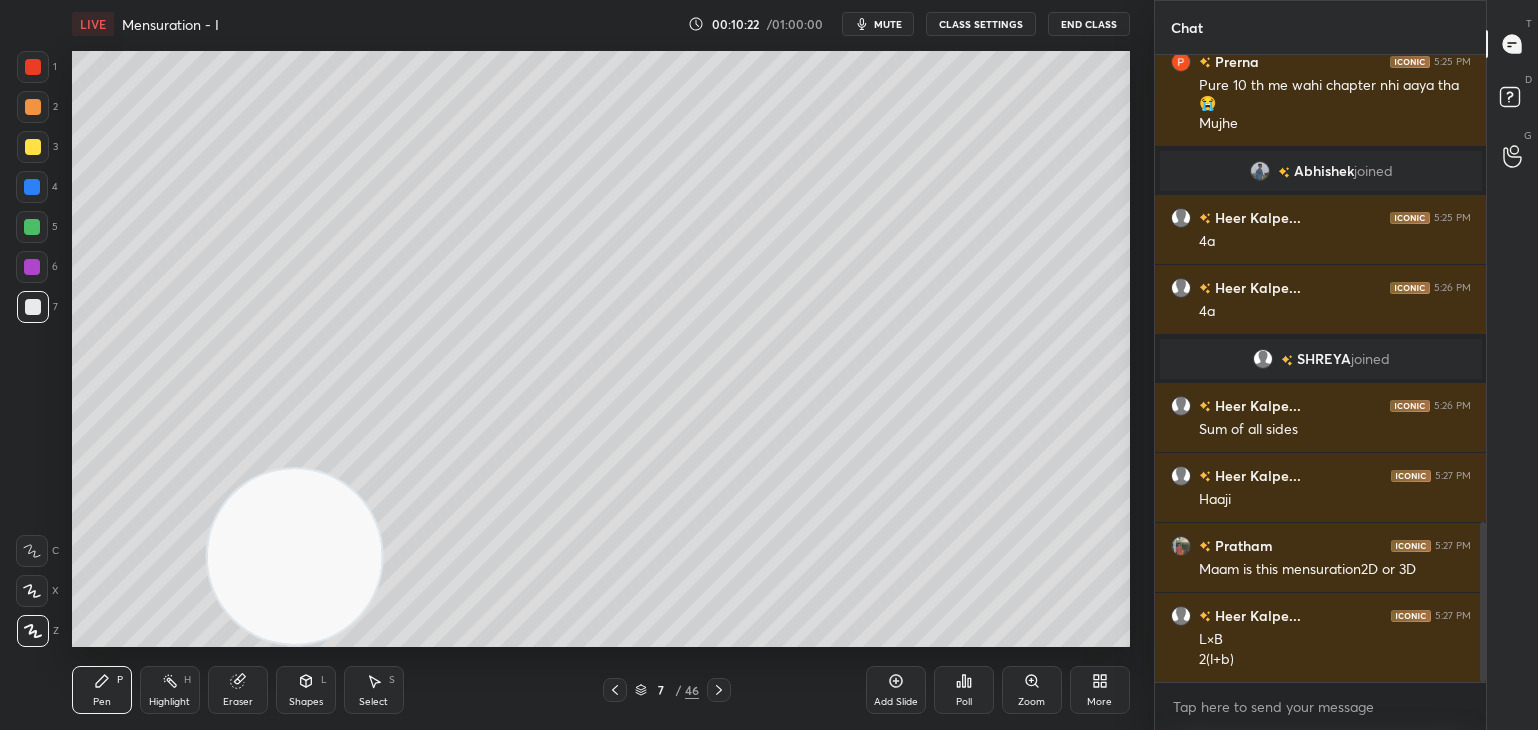 click 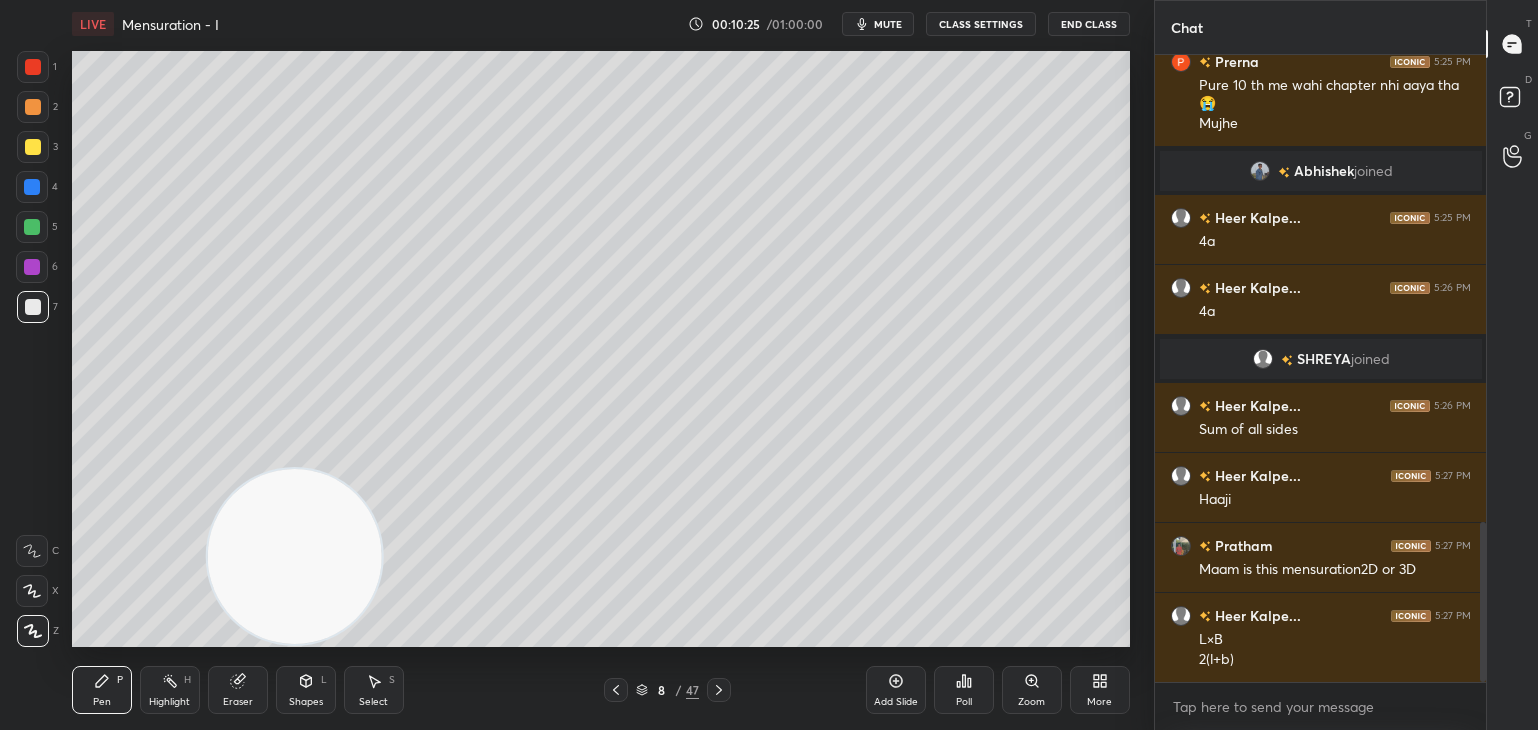click on "Shapes L" at bounding box center (306, 690) 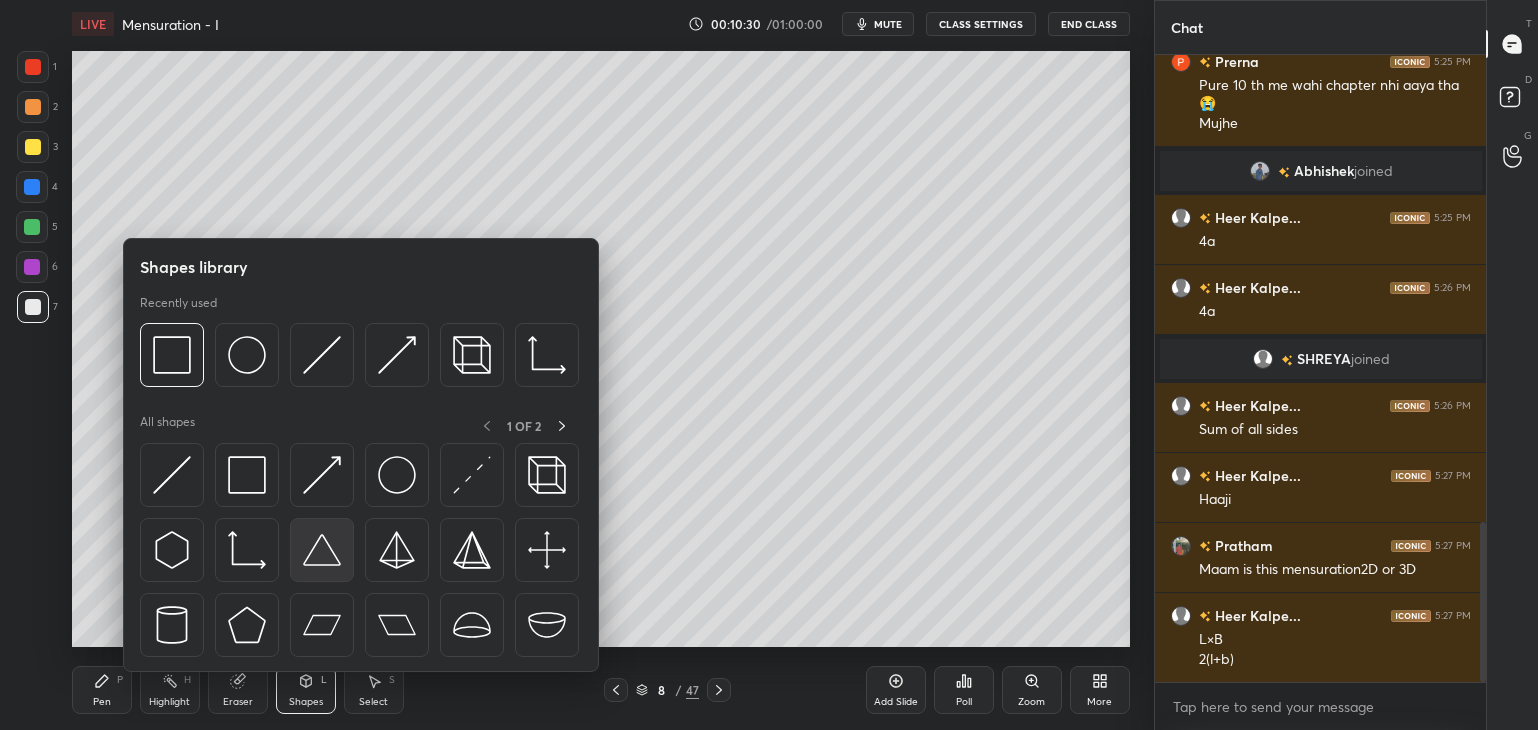 click at bounding box center [322, 550] 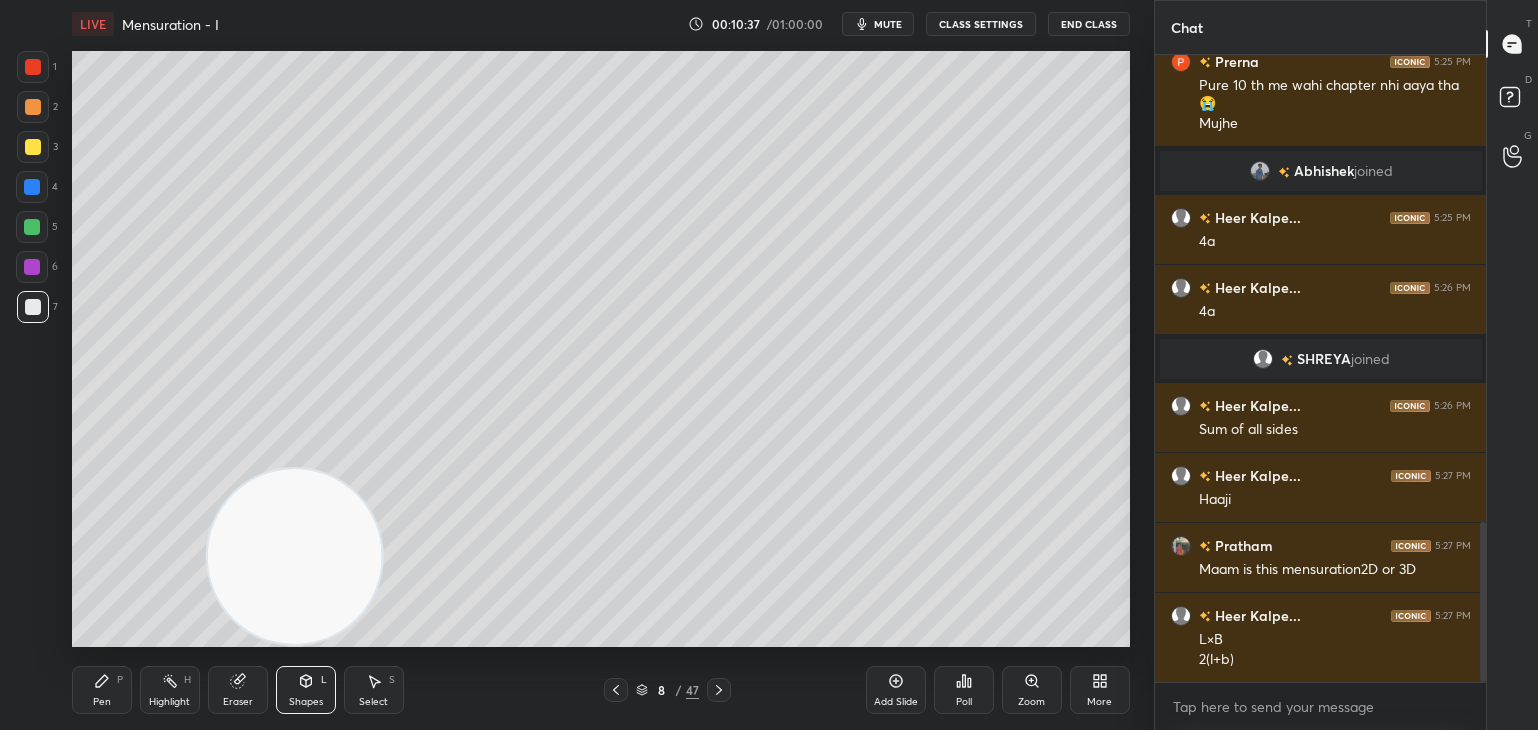 click on "Eraser" at bounding box center [238, 690] 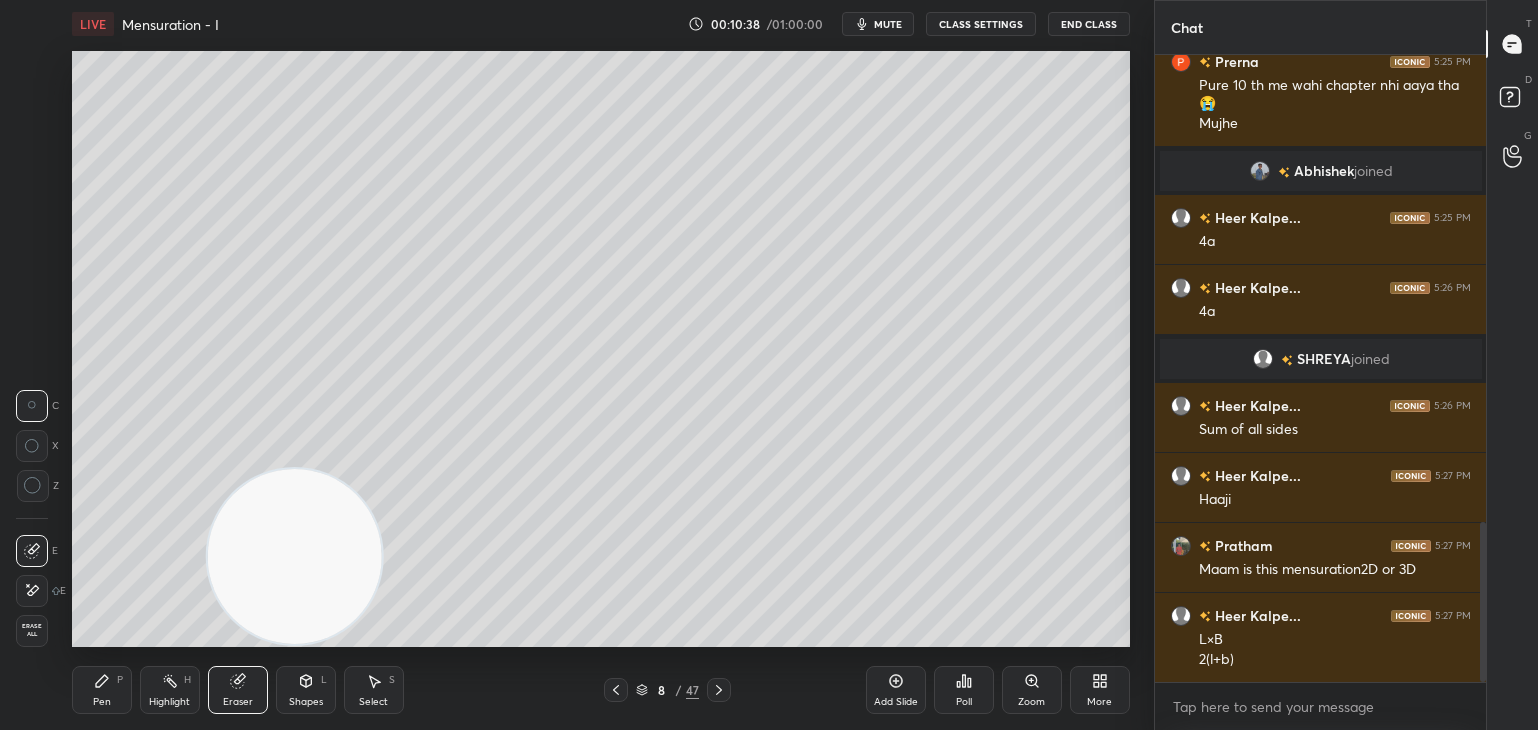 click on "Shapes L" at bounding box center [306, 690] 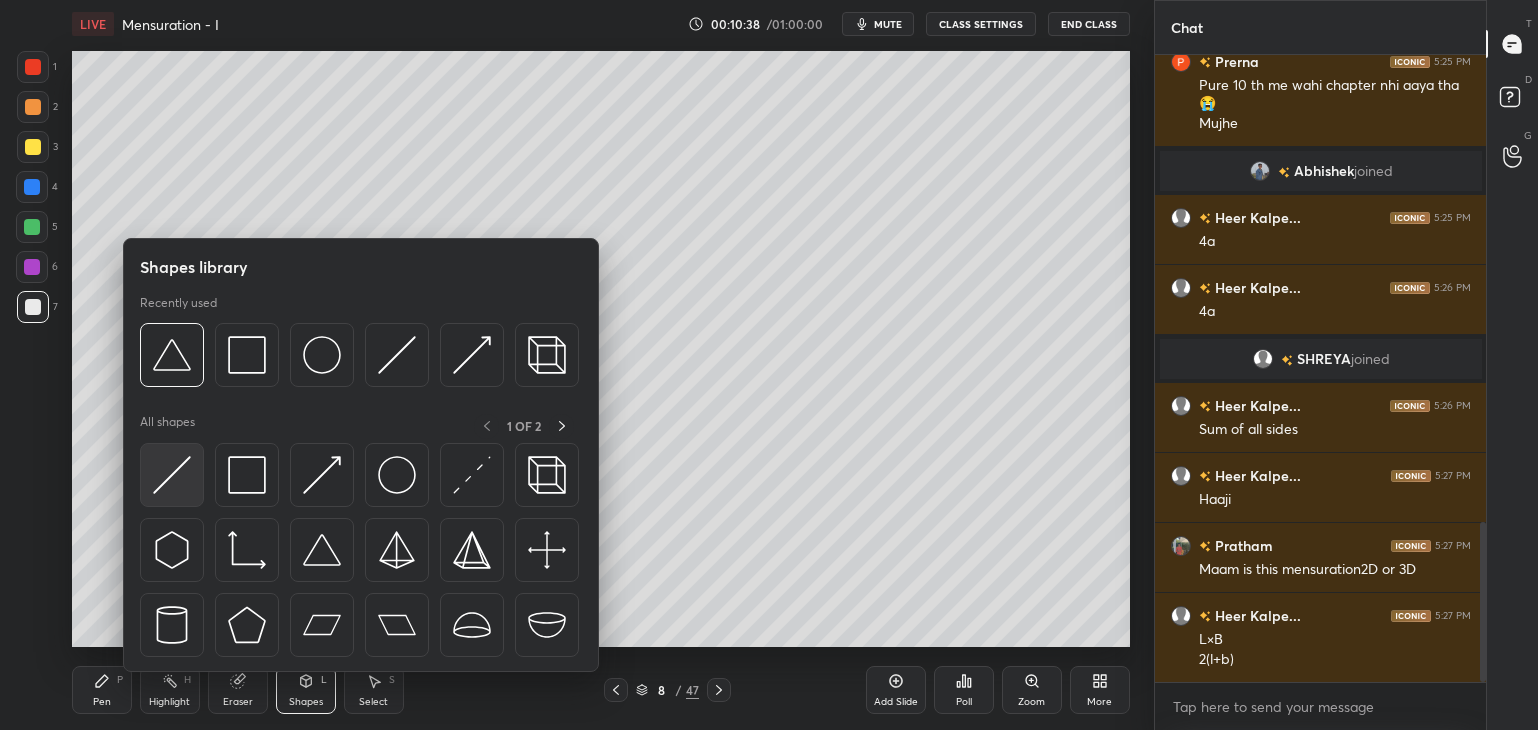 click at bounding box center [172, 475] 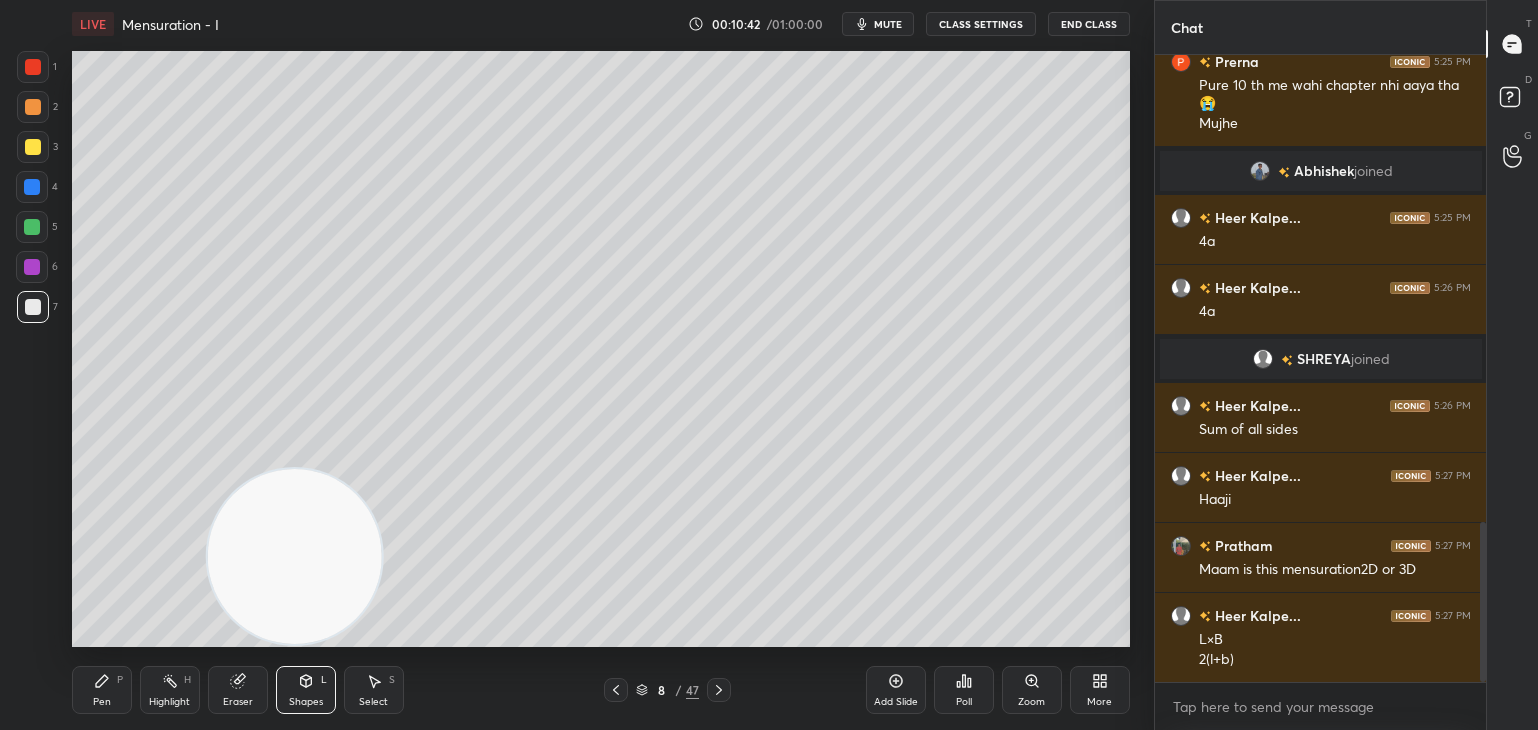 click 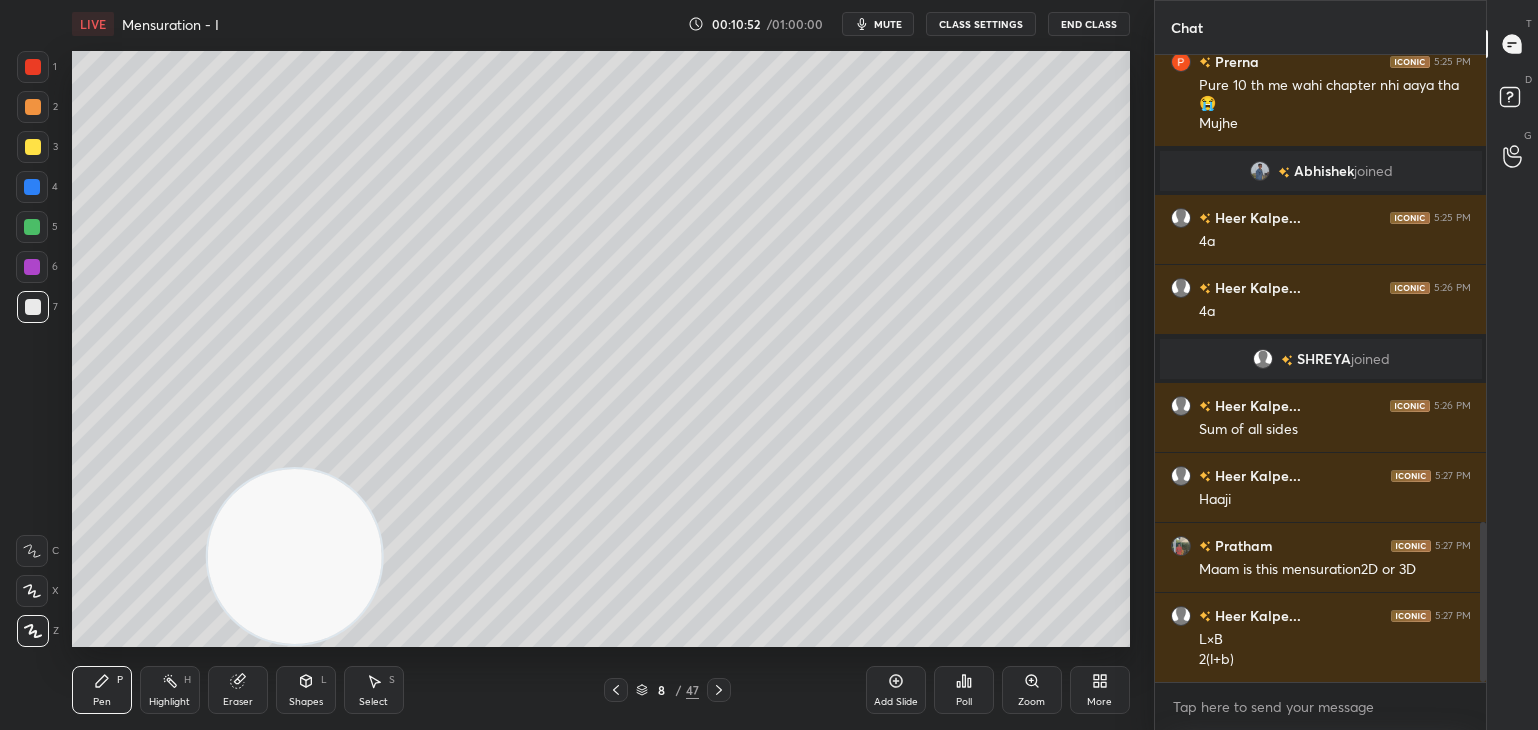 scroll, scrollTop: 1898, scrollLeft: 0, axis: vertical 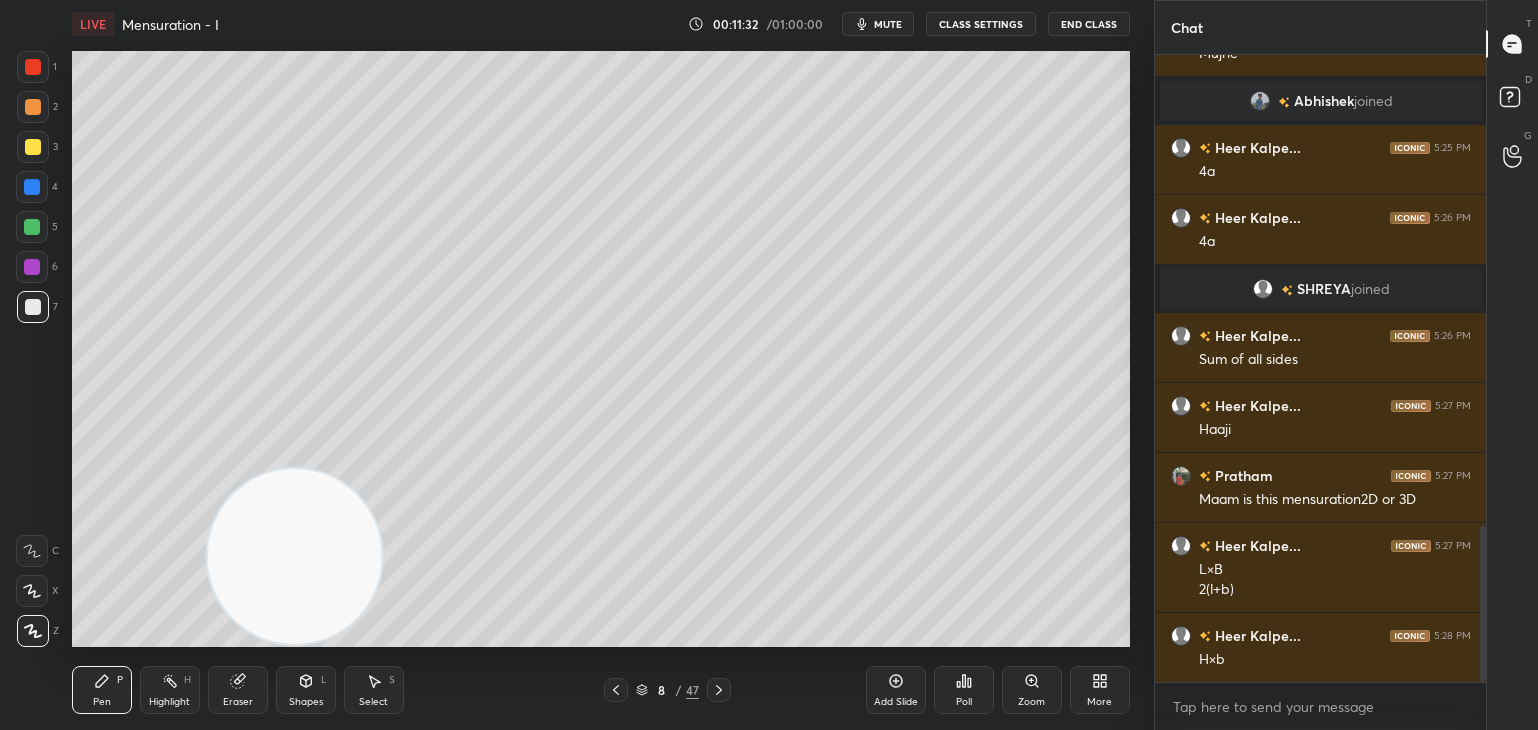 click 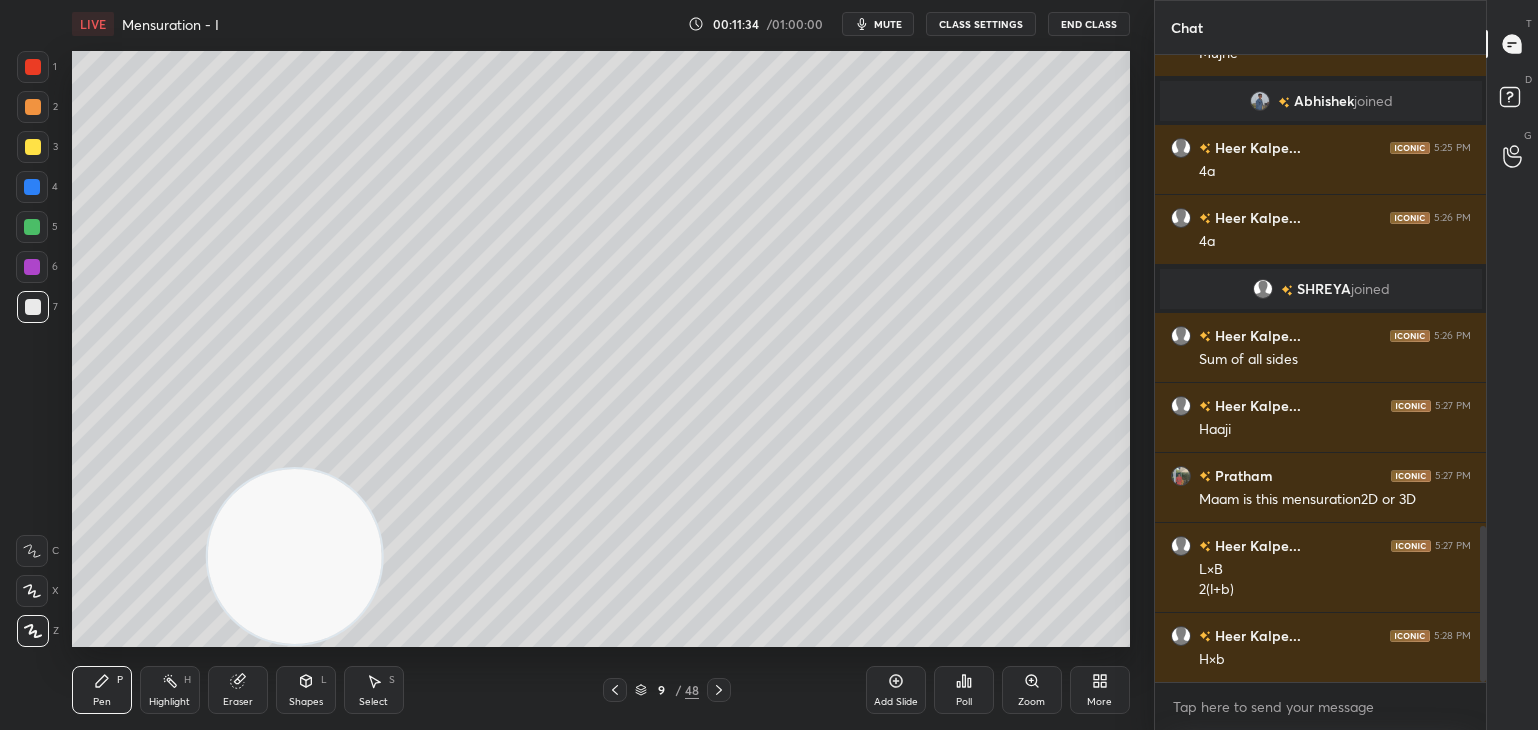 click on "Shapes" at bounding box center [306, 702] 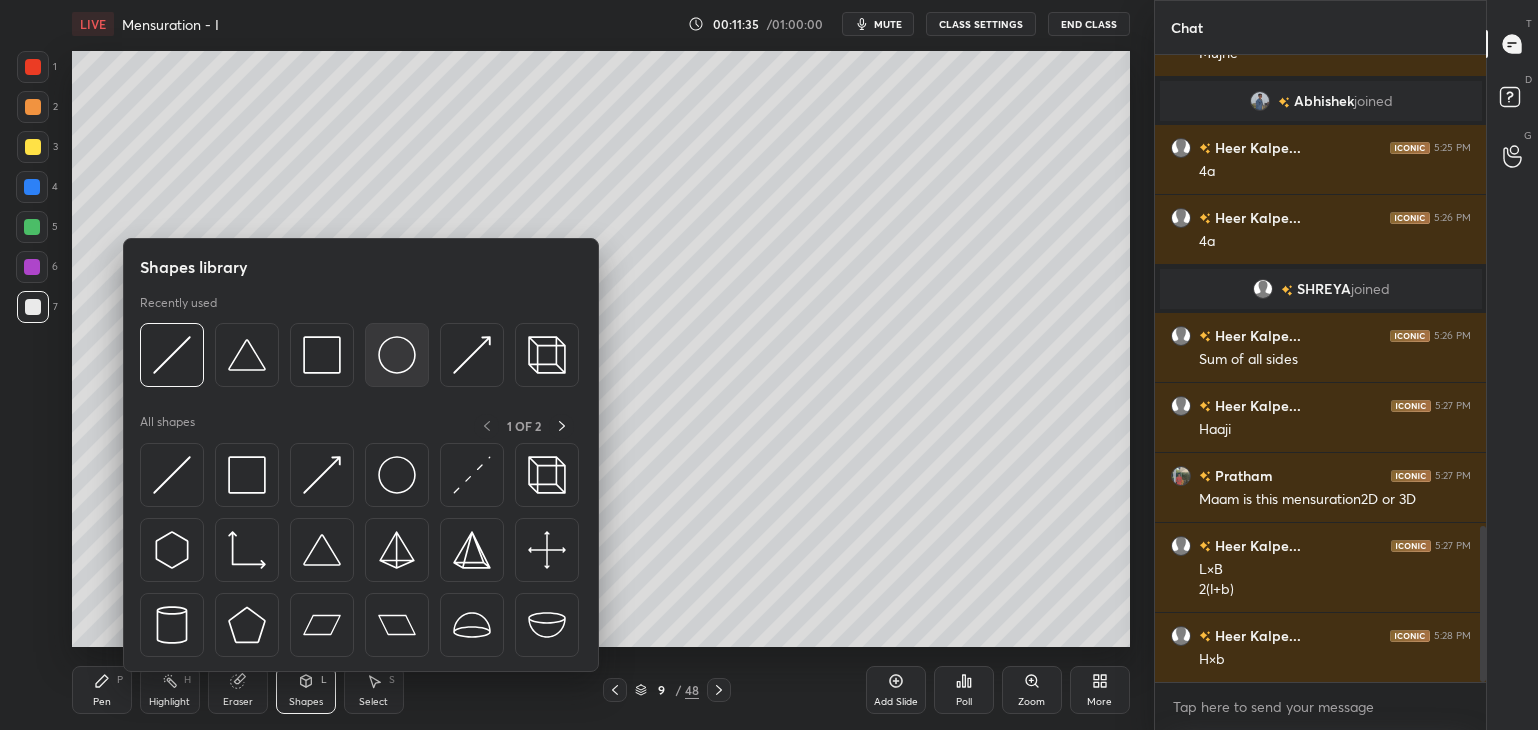 click at bounding box center [397, 355] 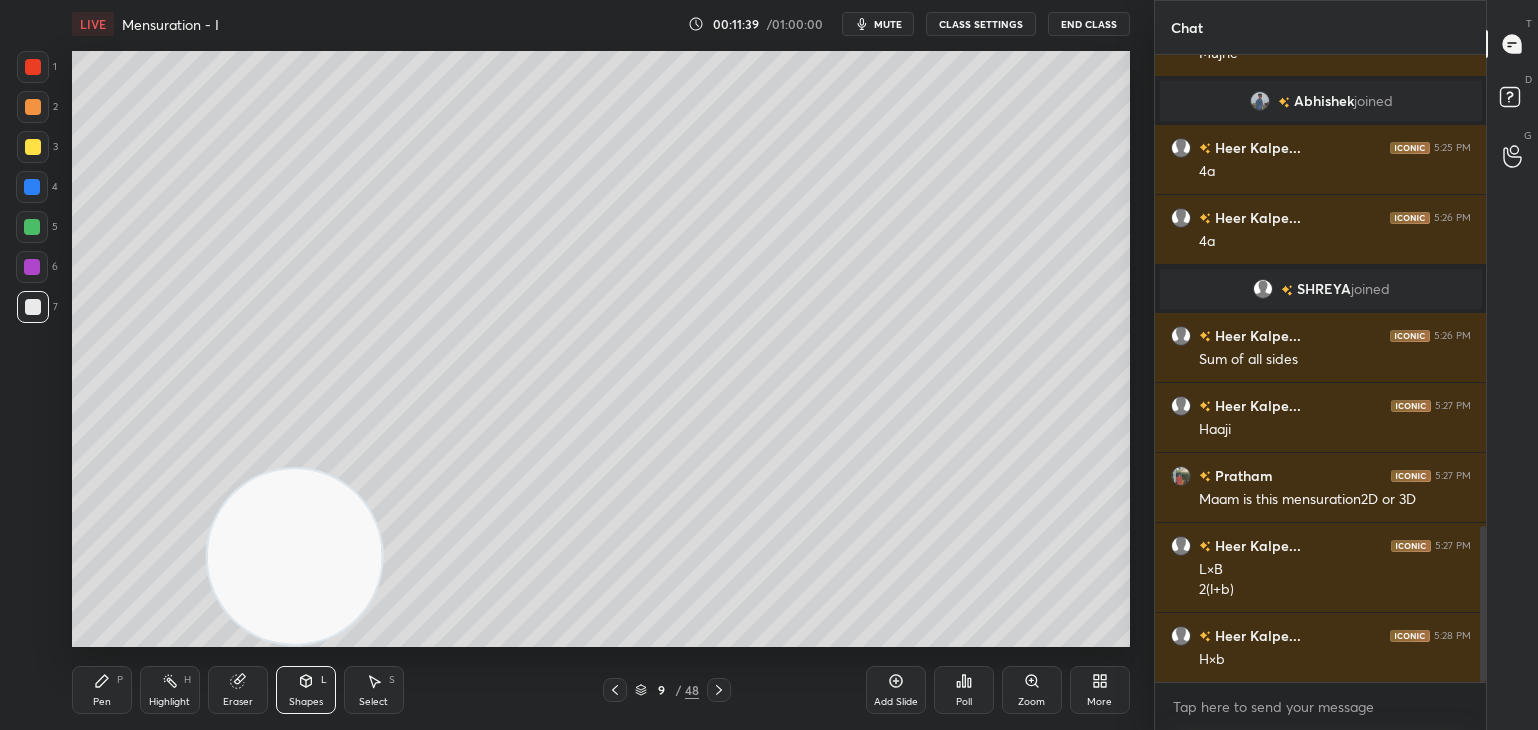 click on "Eraser" at bounding box center (238, 702) 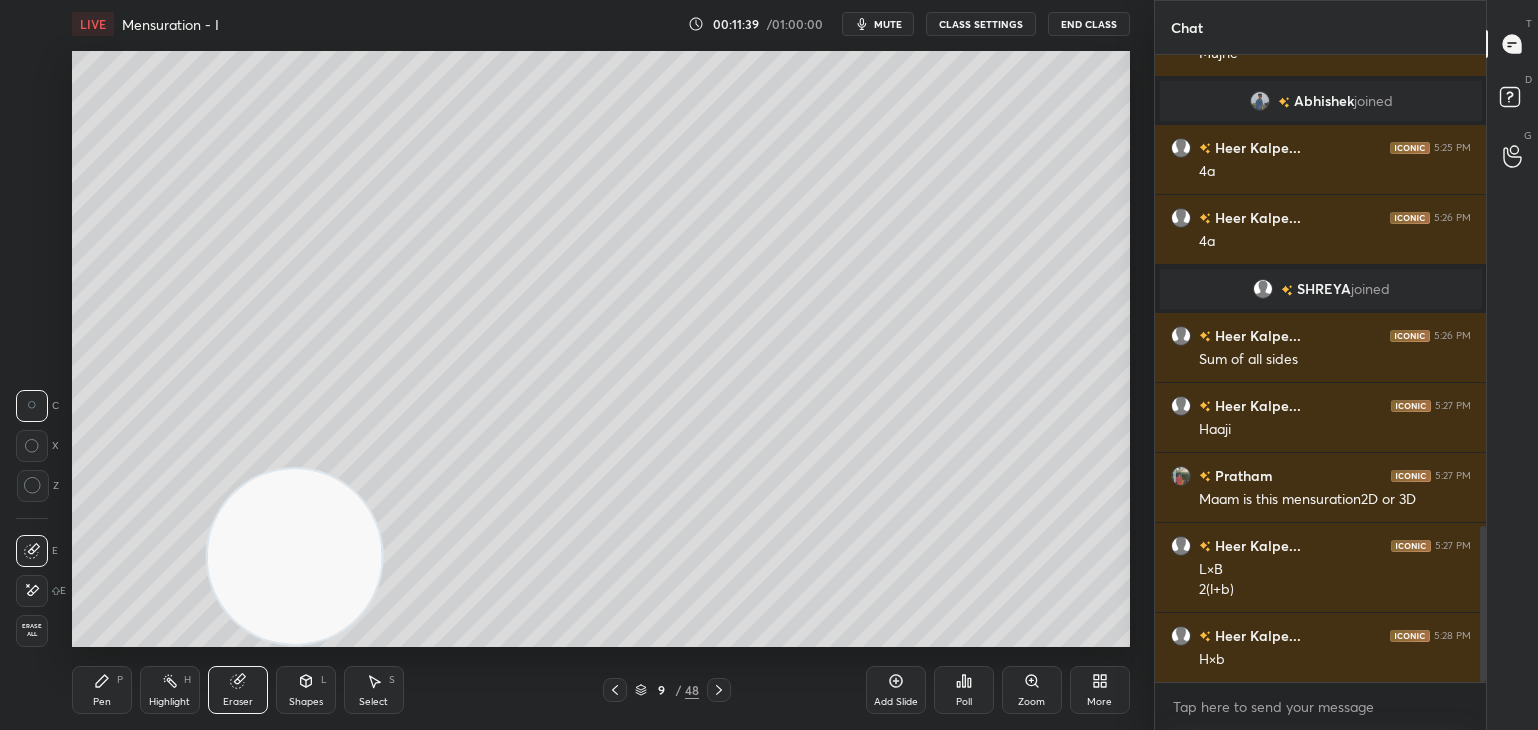click on "Shapes" at bounding box center (306, 702) 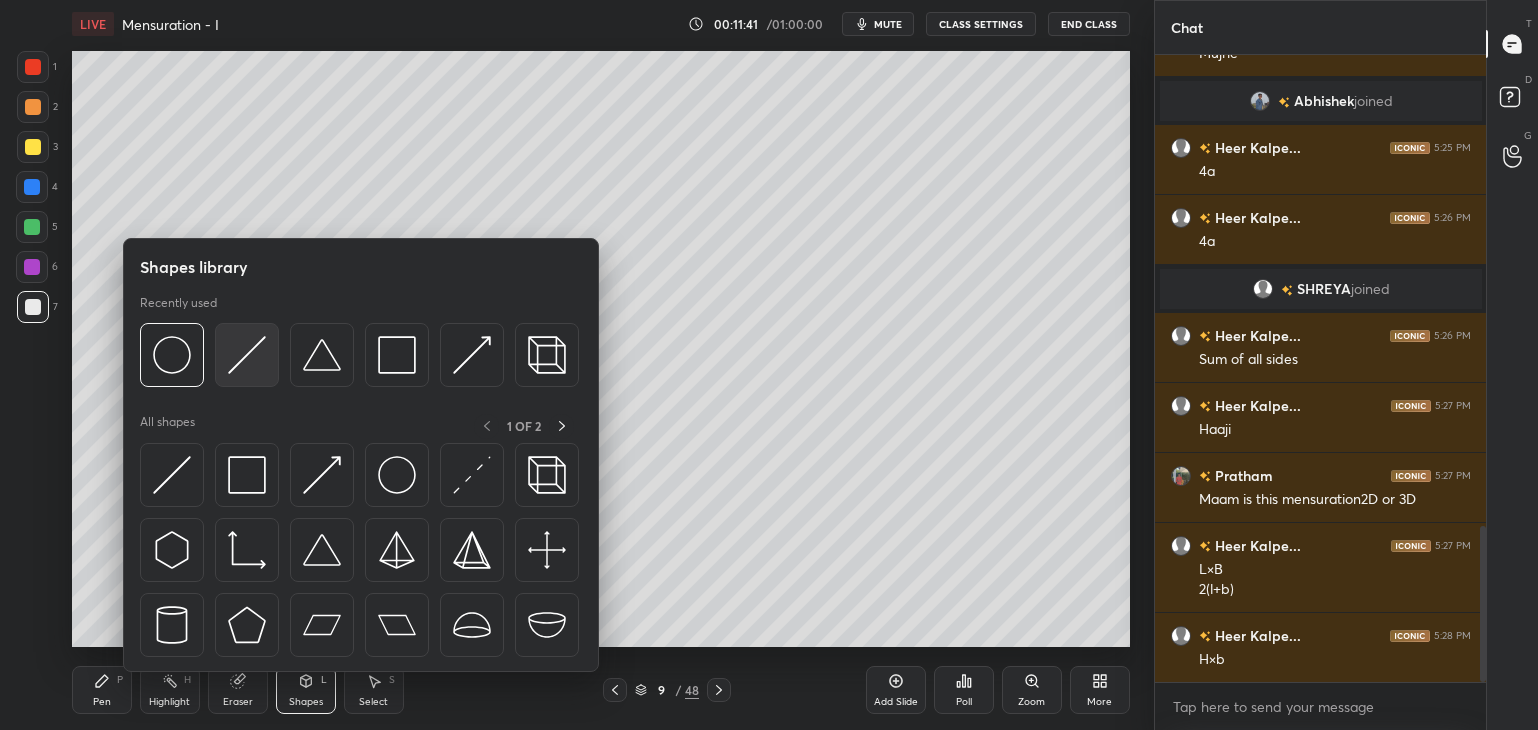 click at bounding box center (247, 355) 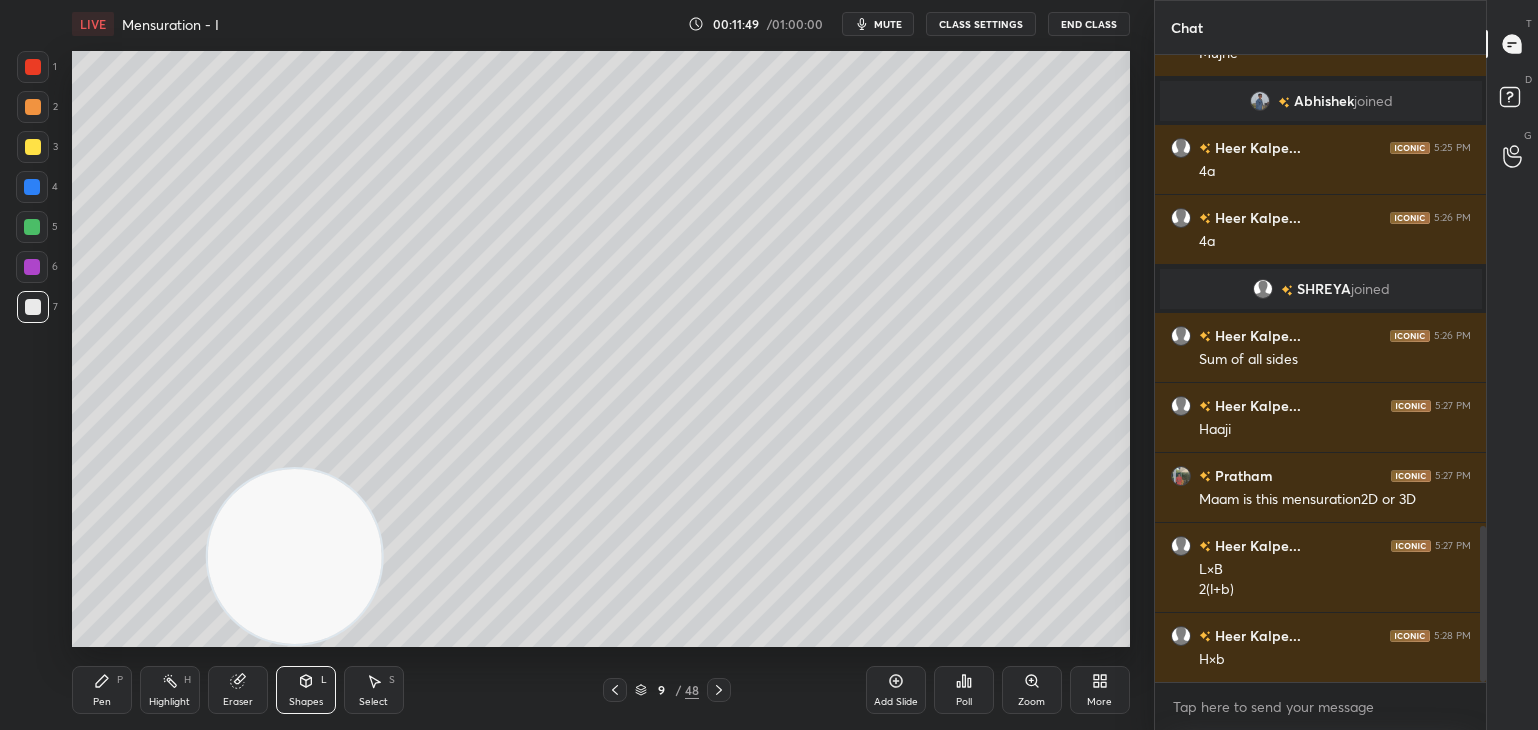 click on "Pen" at bounding box center (102, 702) 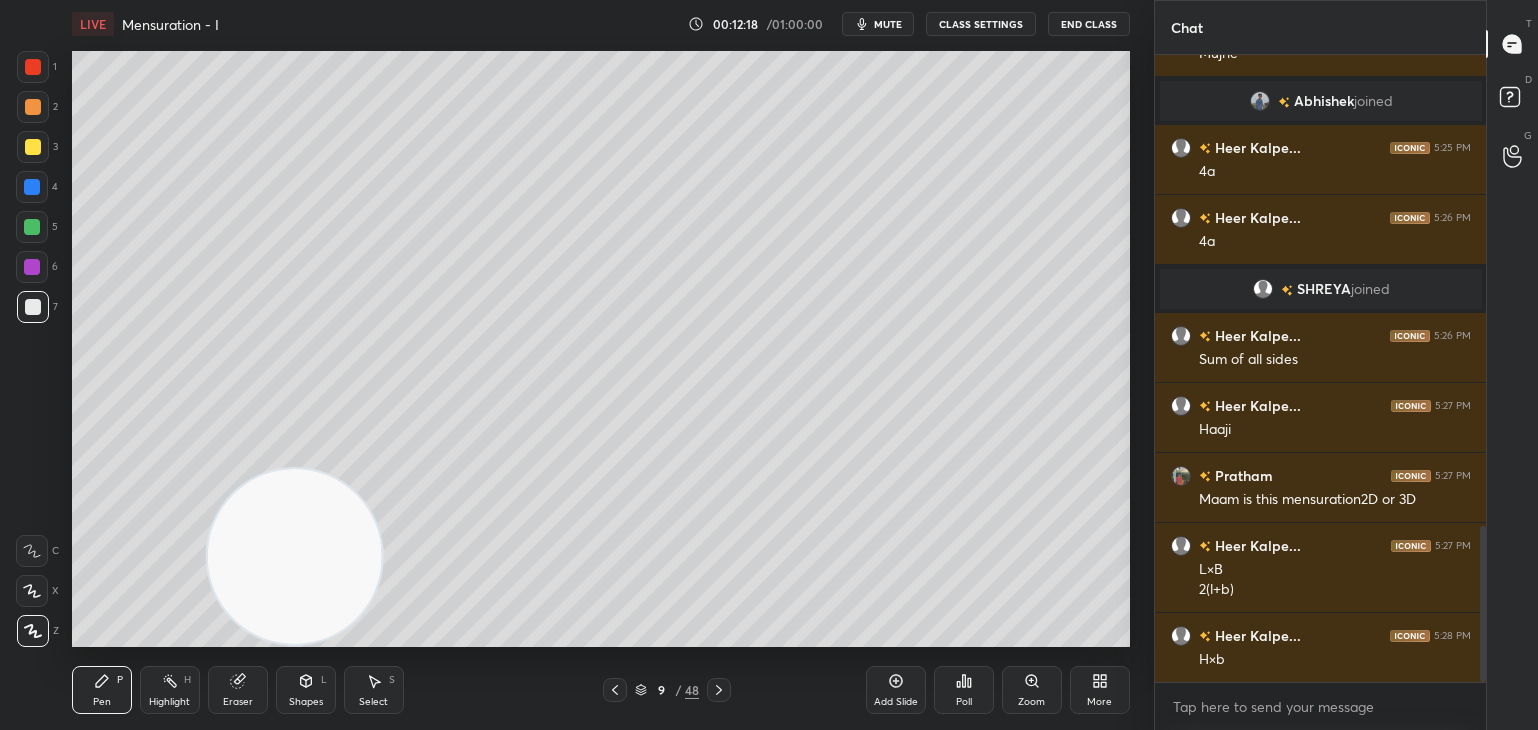 click 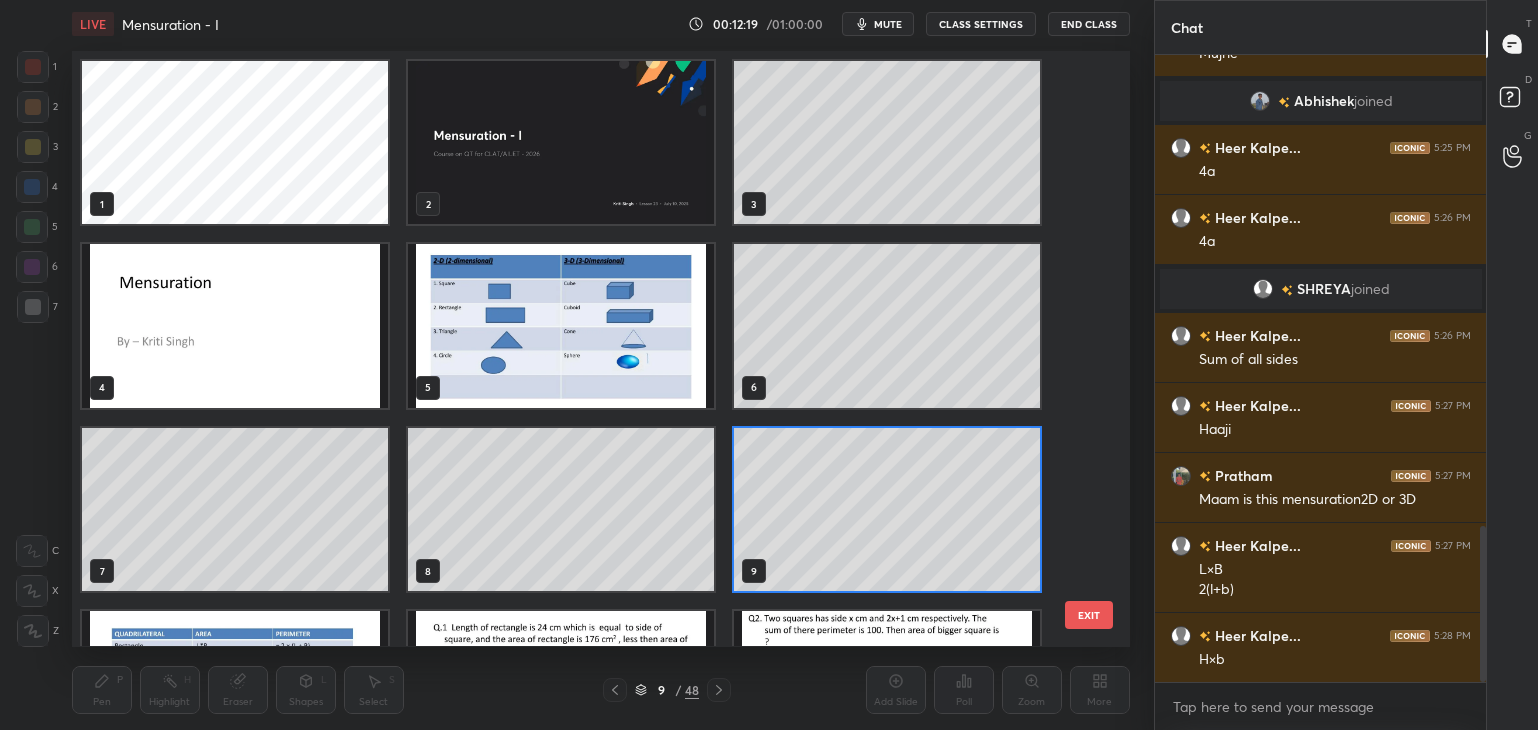 scroll, scrollTop: 6, scrollLeft: 11, axis: both 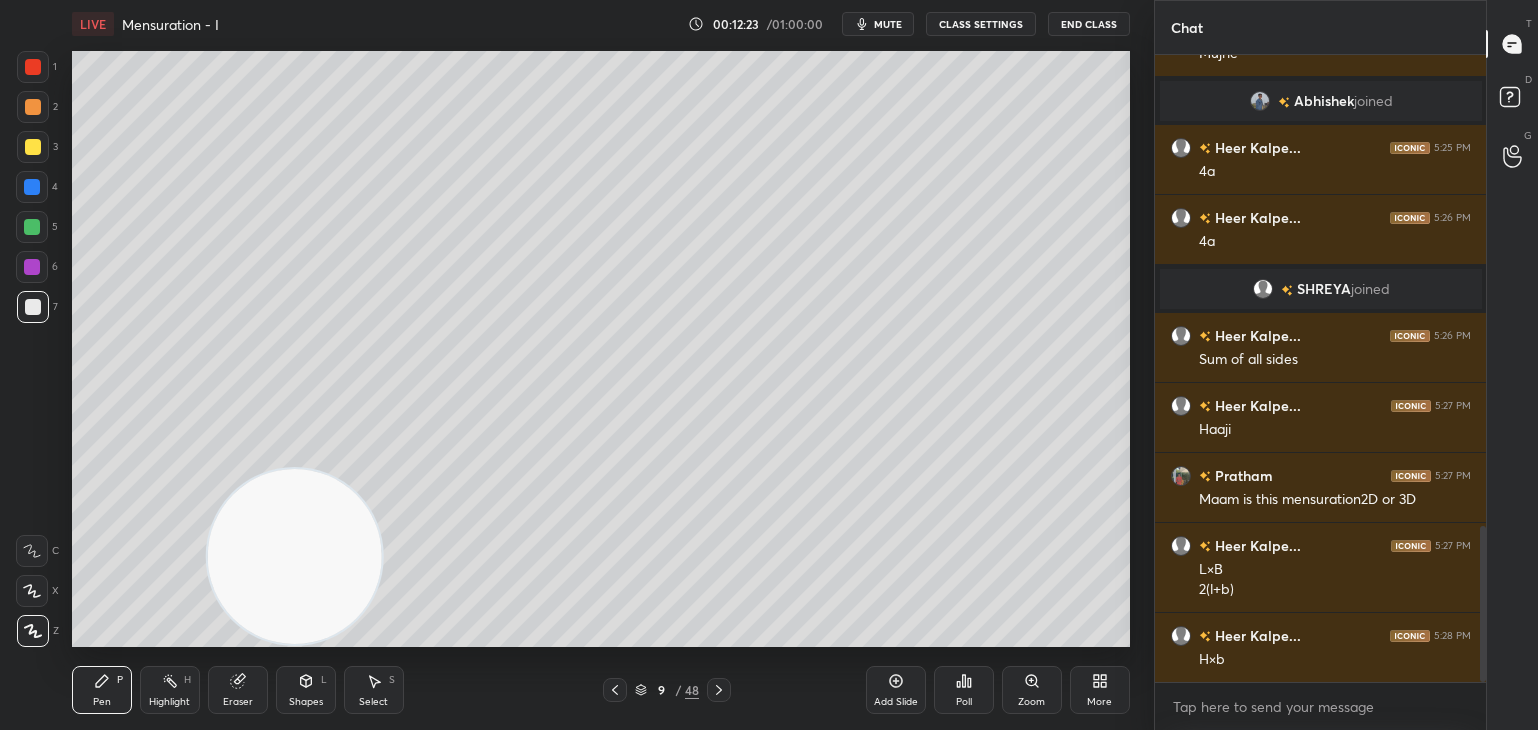 click 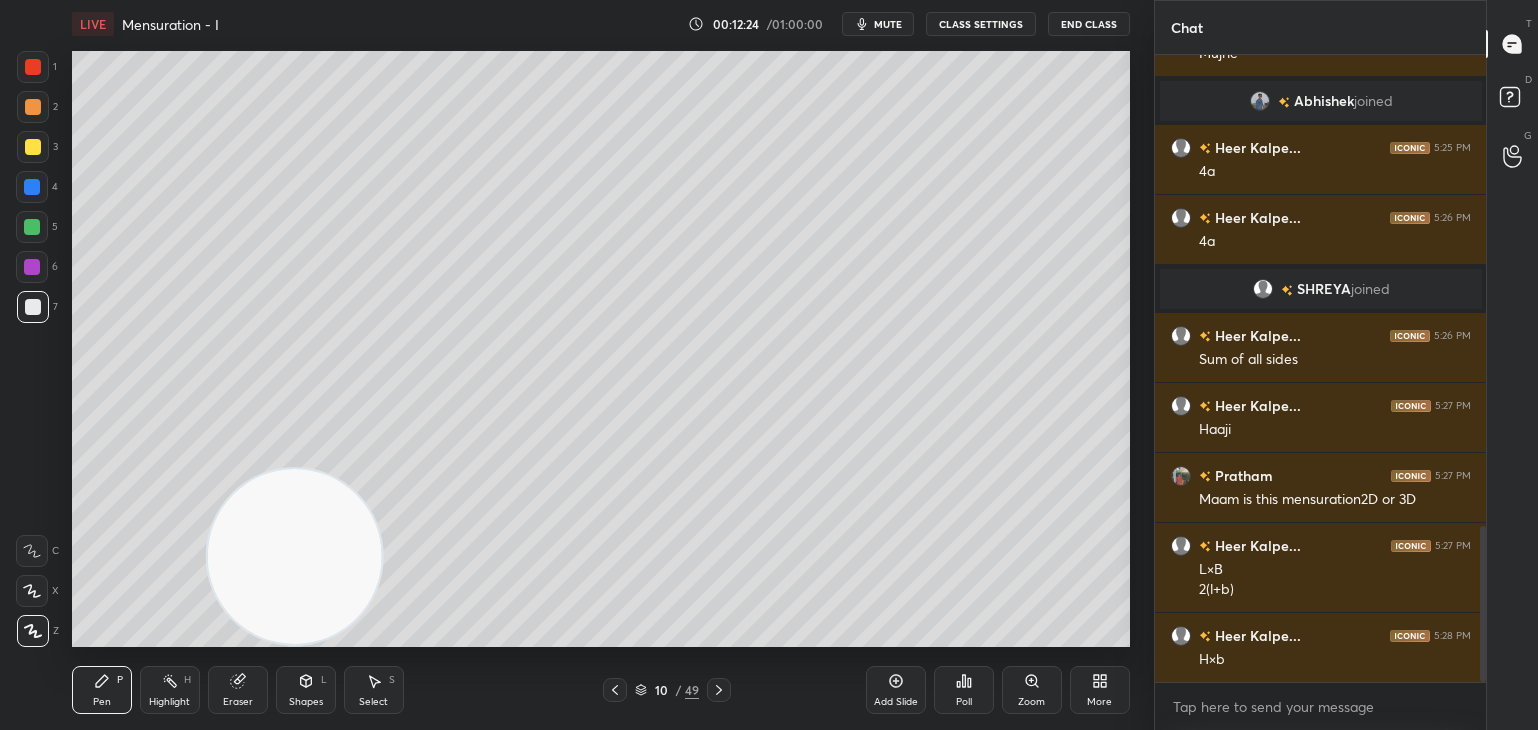 click at bounding box center [33, 147] 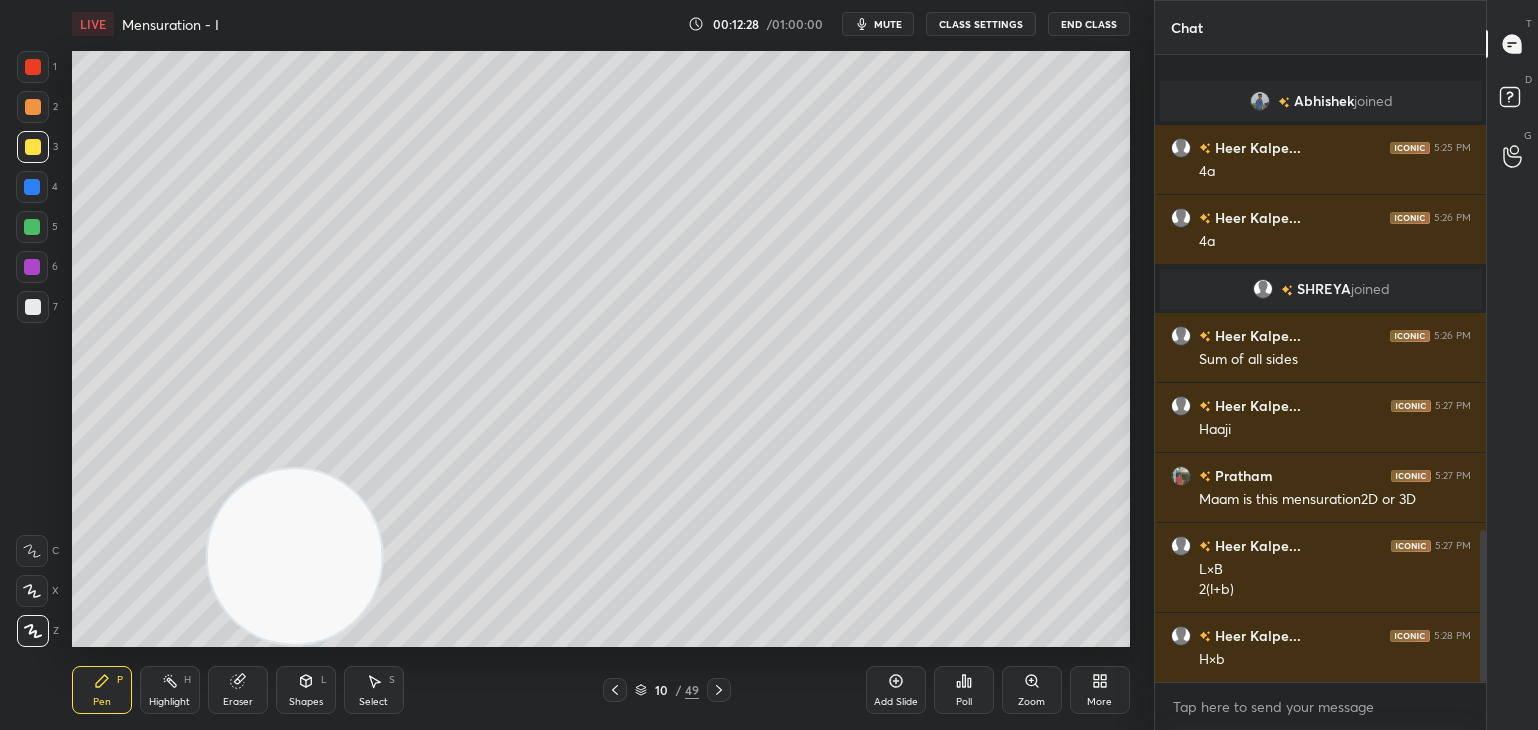 scroll, scrollTop: 1968, scrollLeft: 0, axis: vertical 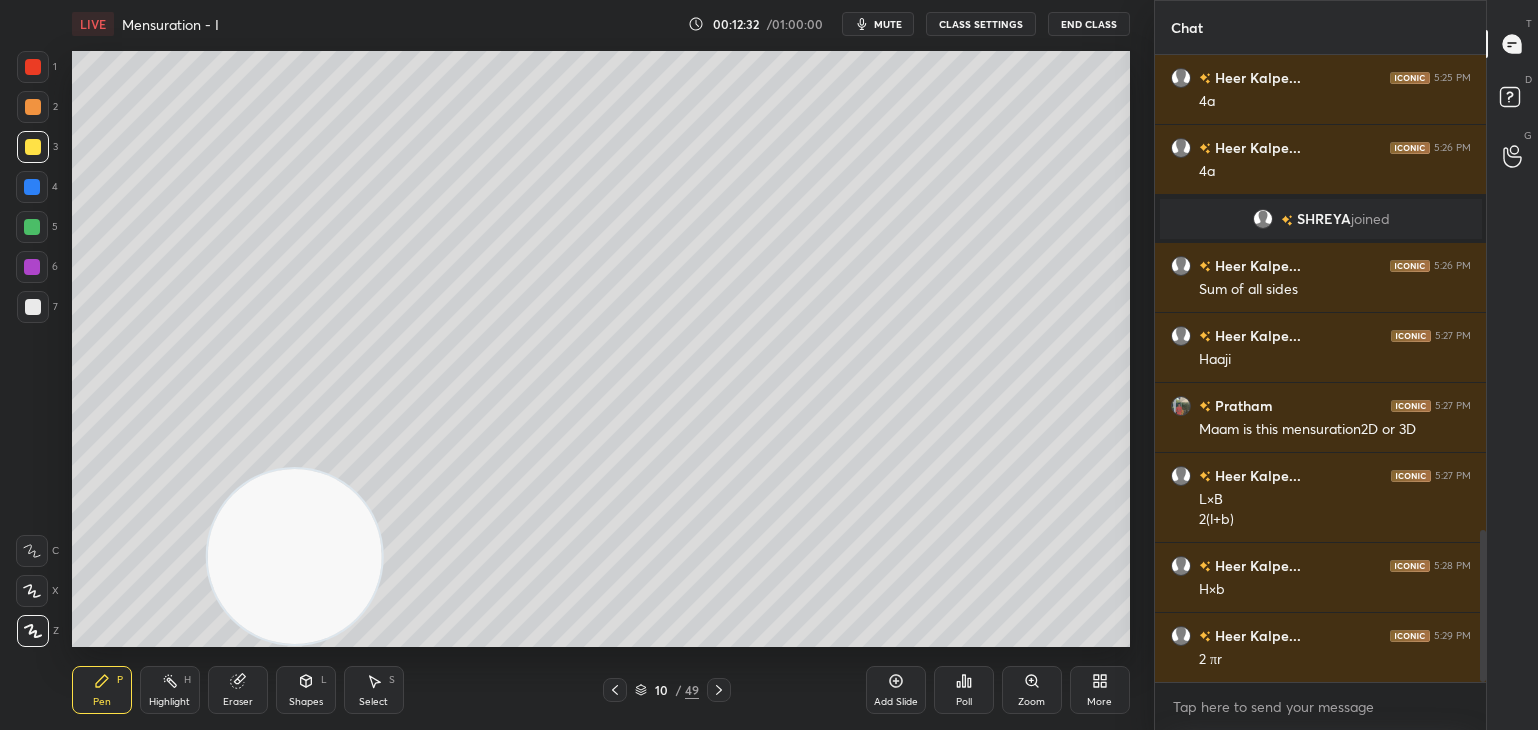 click on "Shapes L" at bounding box center (306, 690) 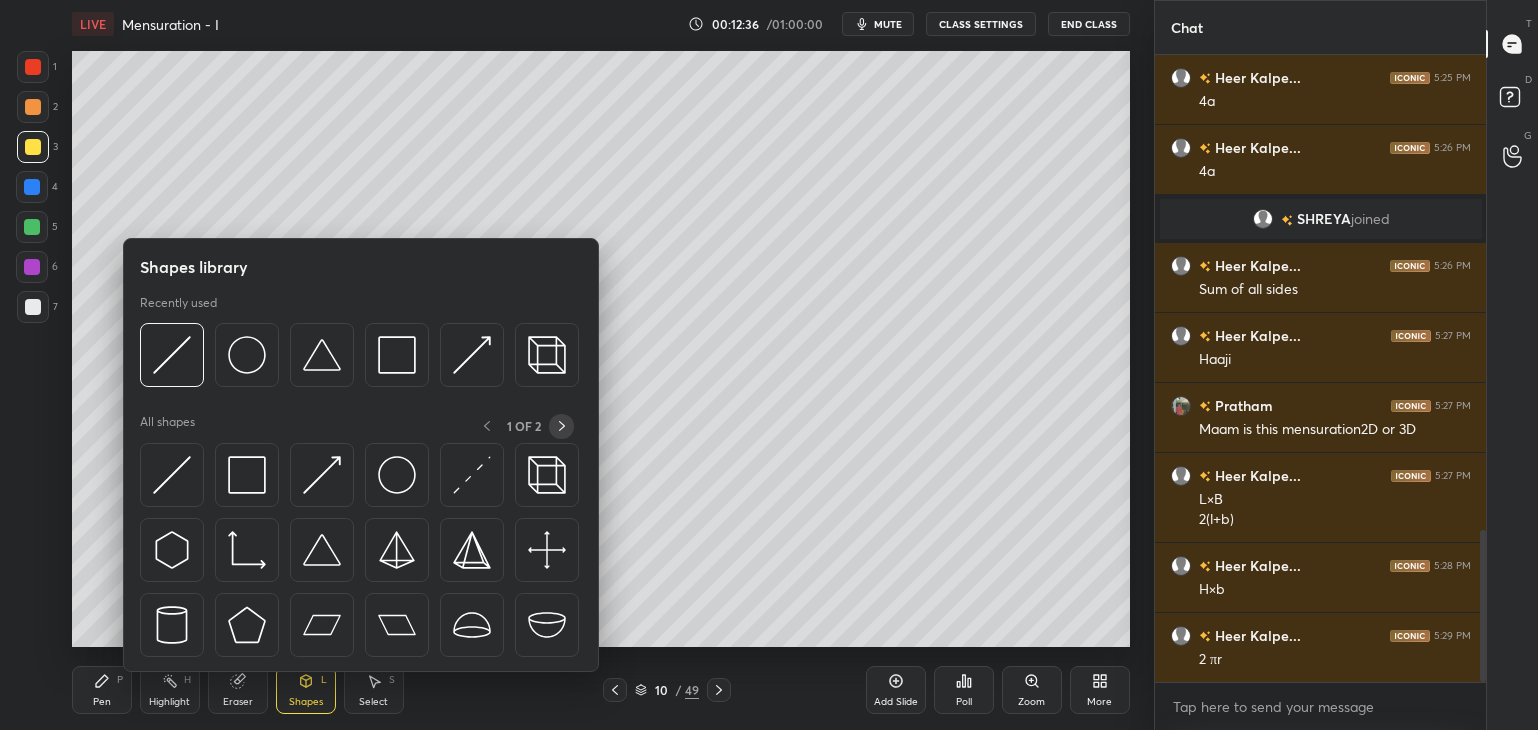 click 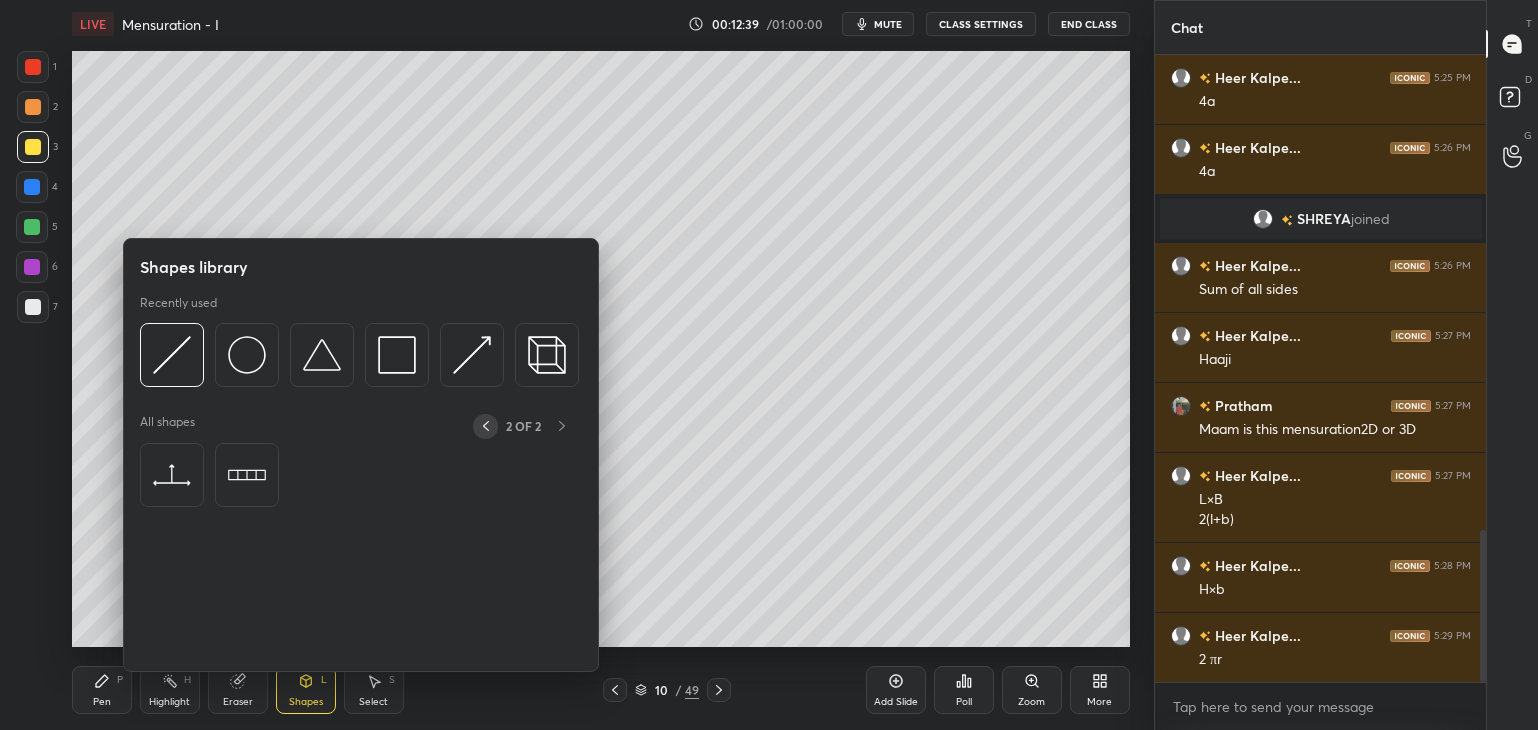 click 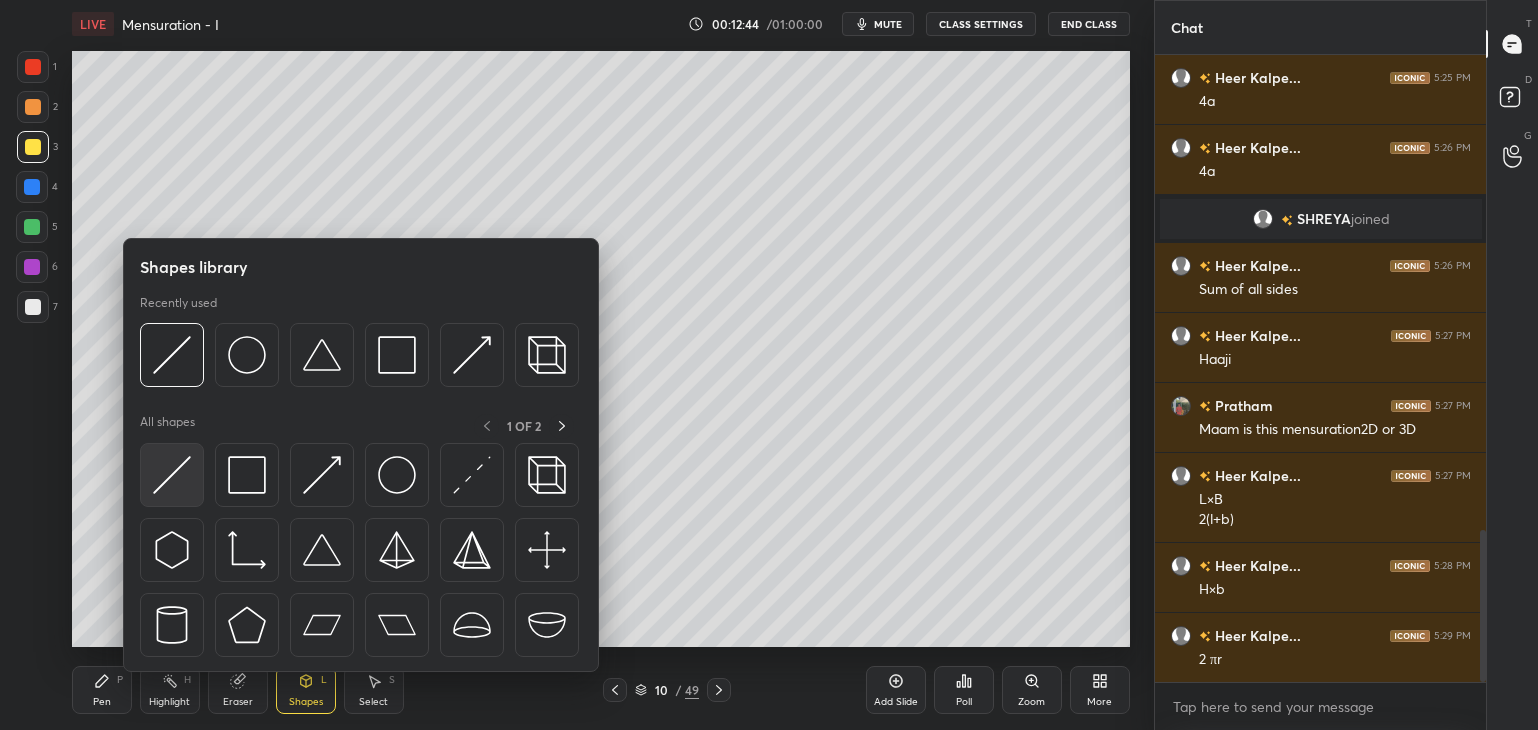 click at bounding box center (172, 475) 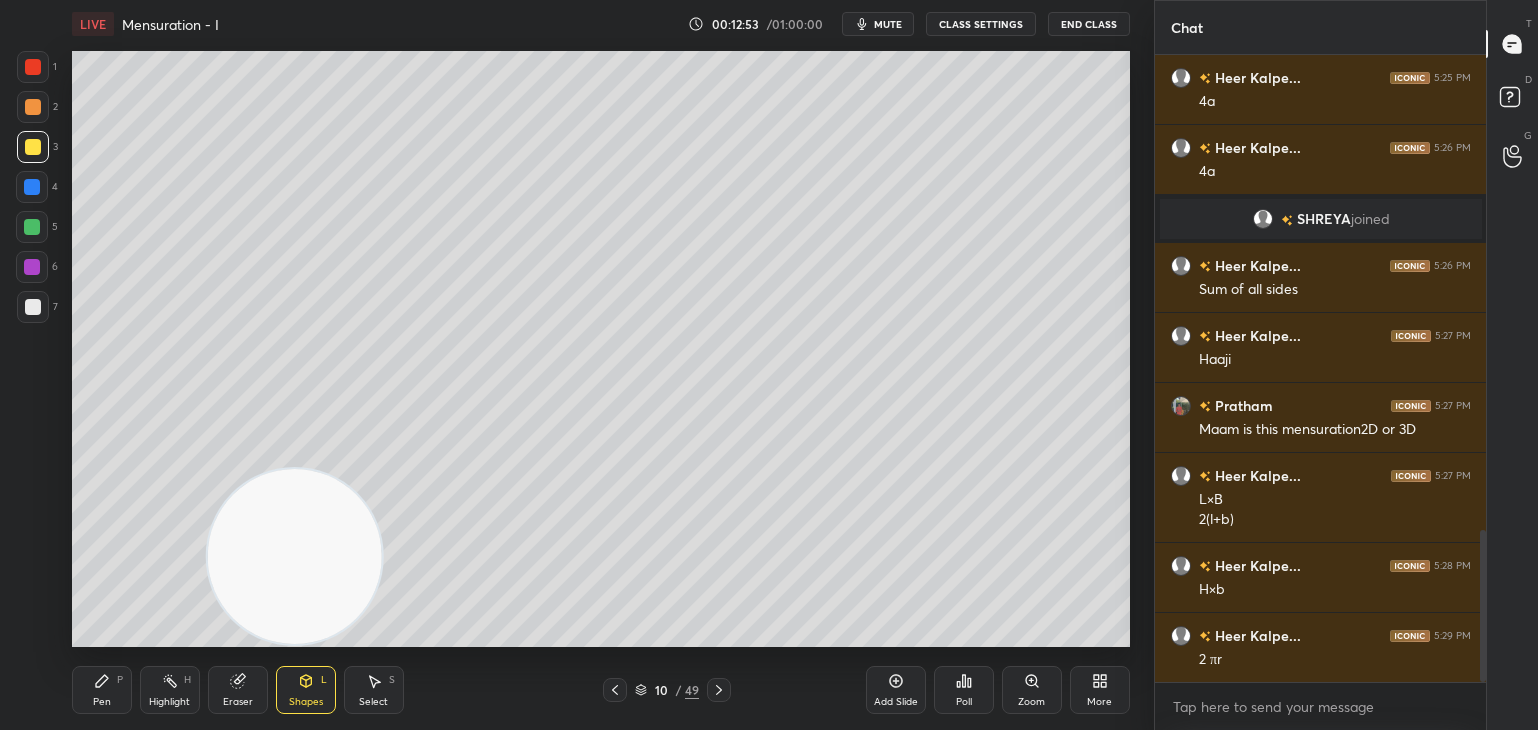 click on "Pen P" at bounding box center [102, 690] 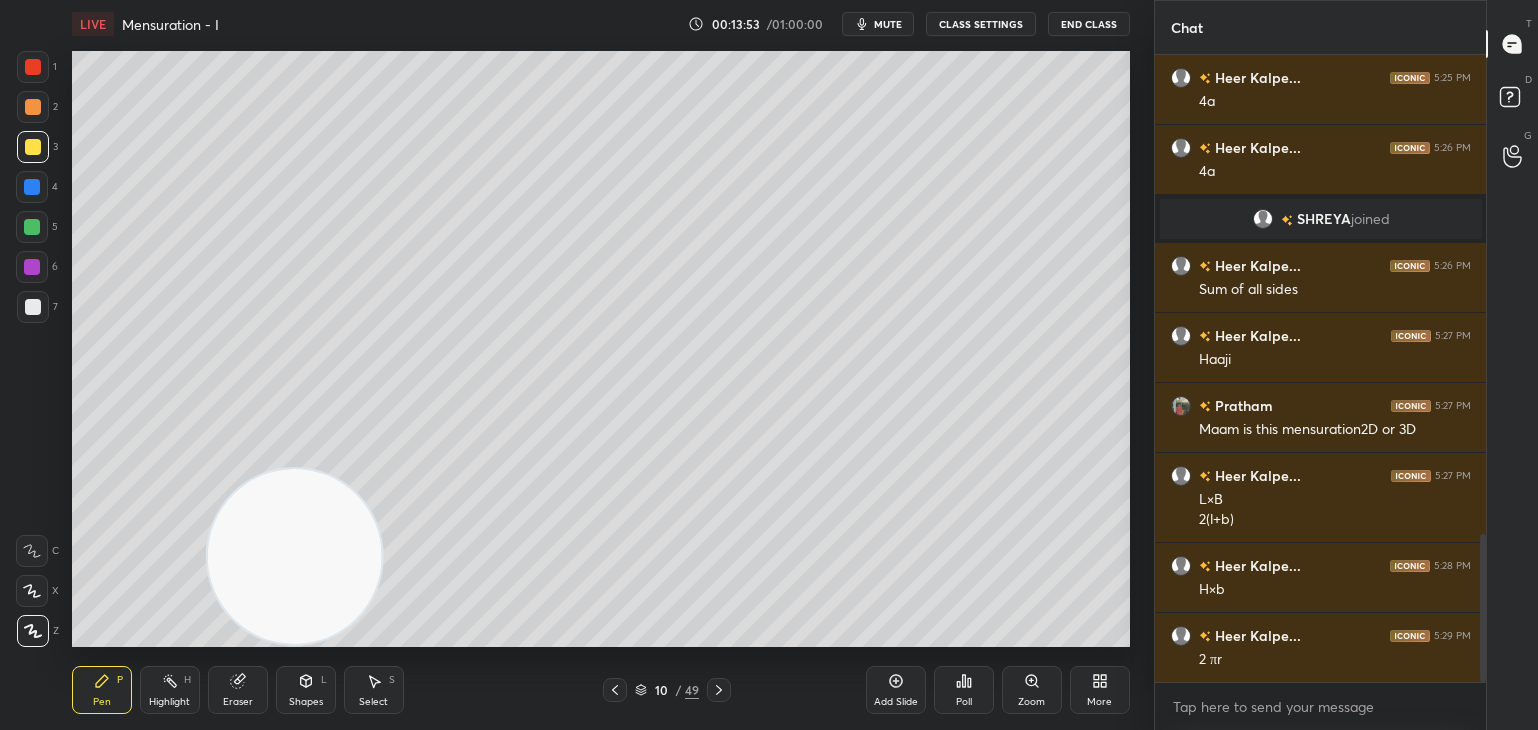 scroll, scrollTop: 2038, scrollLeft: 0, axis: vertical 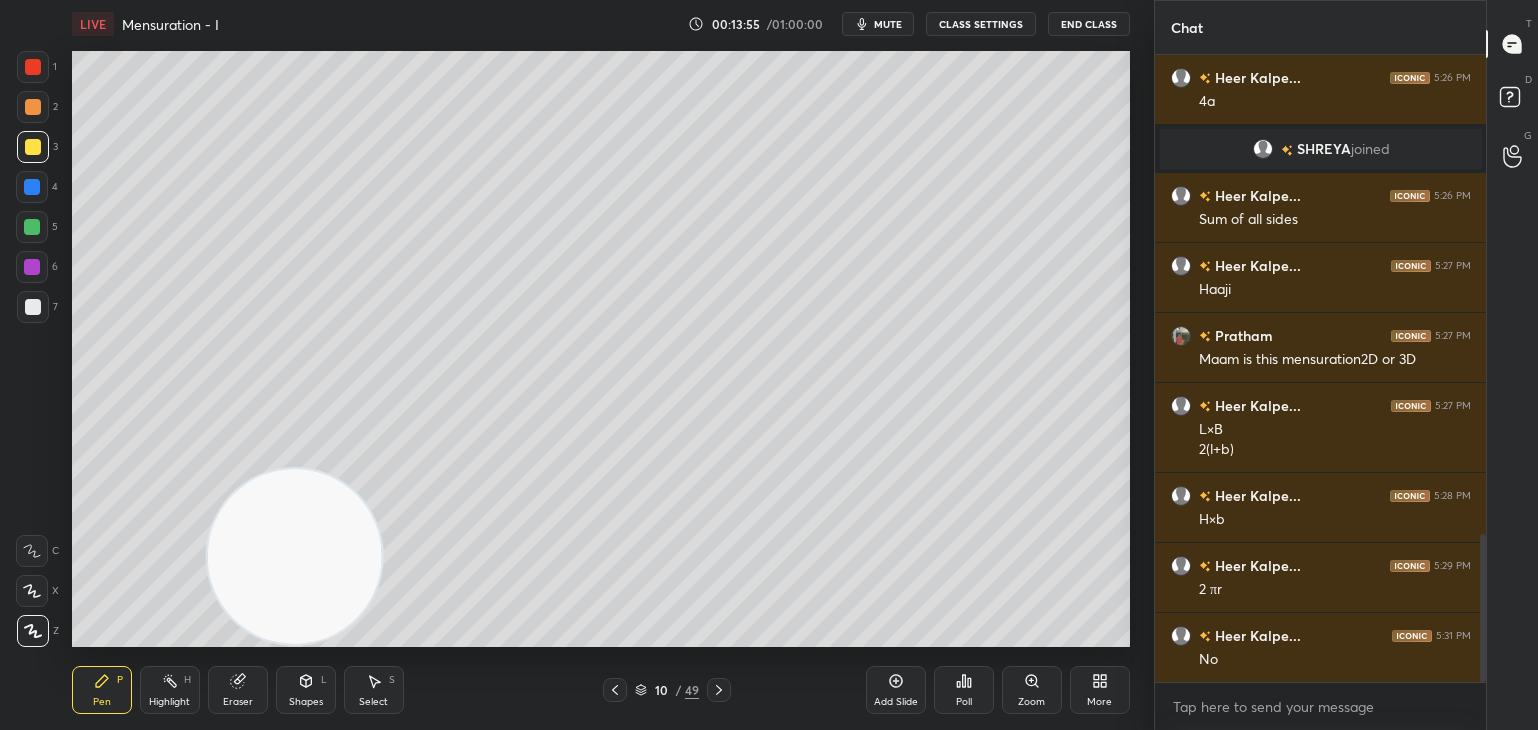 click 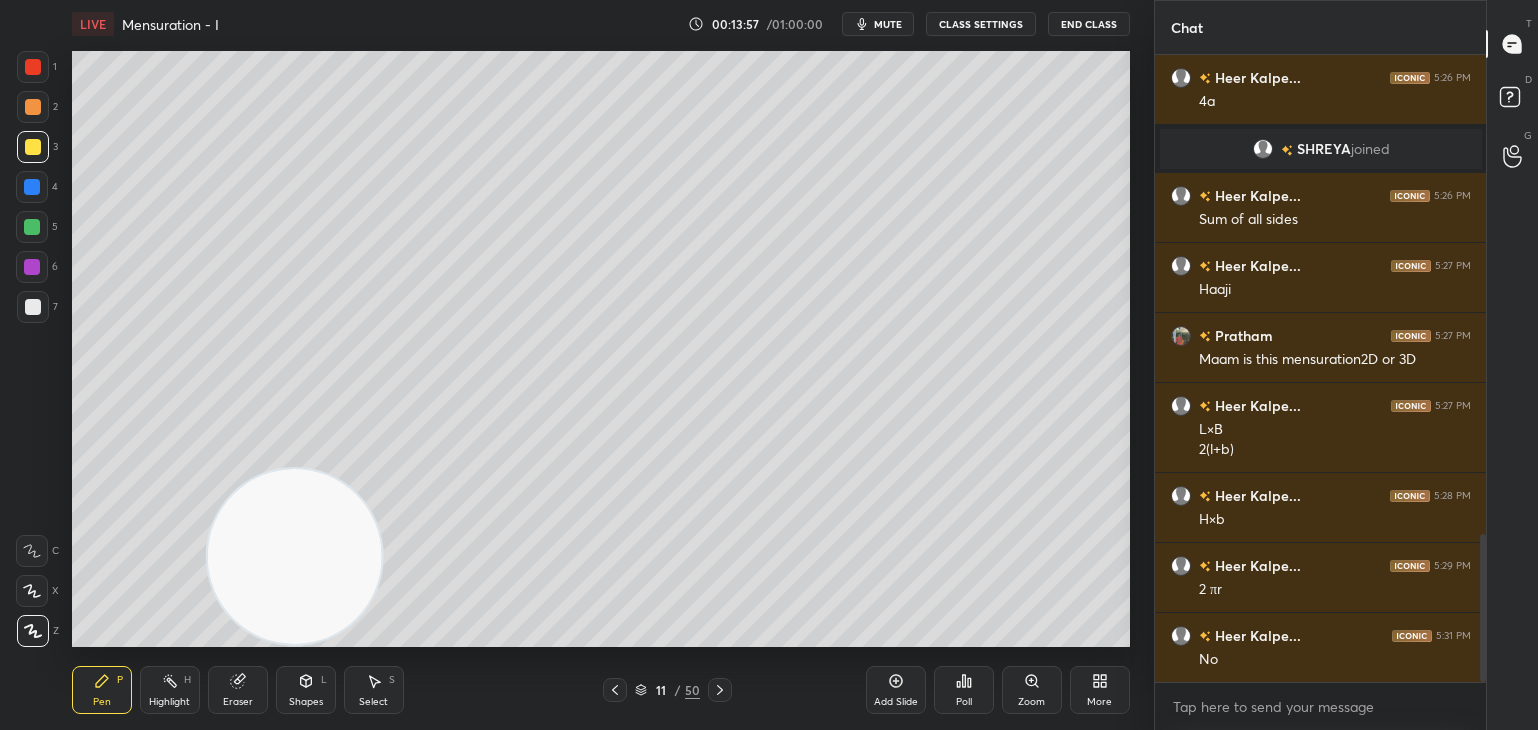 click on "Shapes" at bounding box center (306, 702) 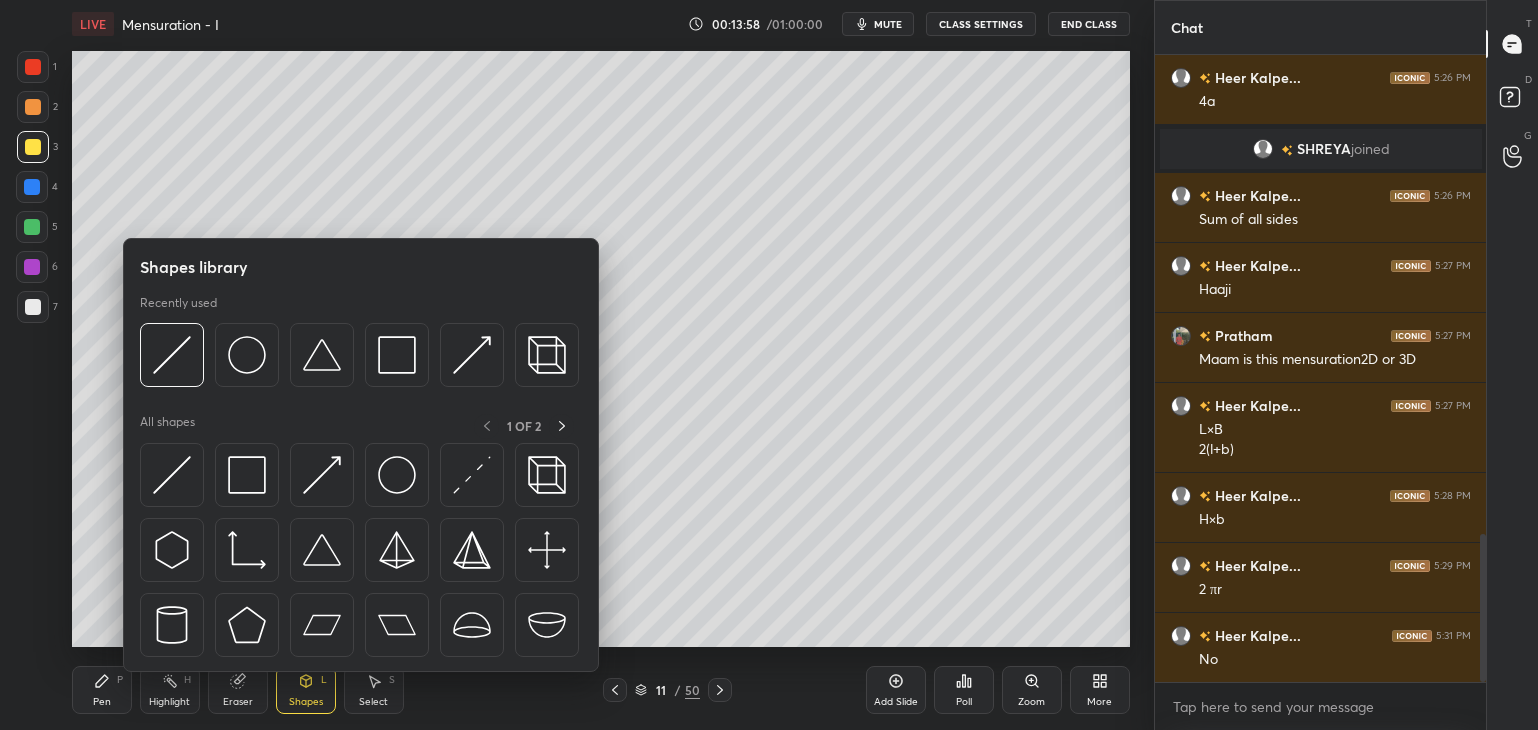 click at bounding box center [322, 625] 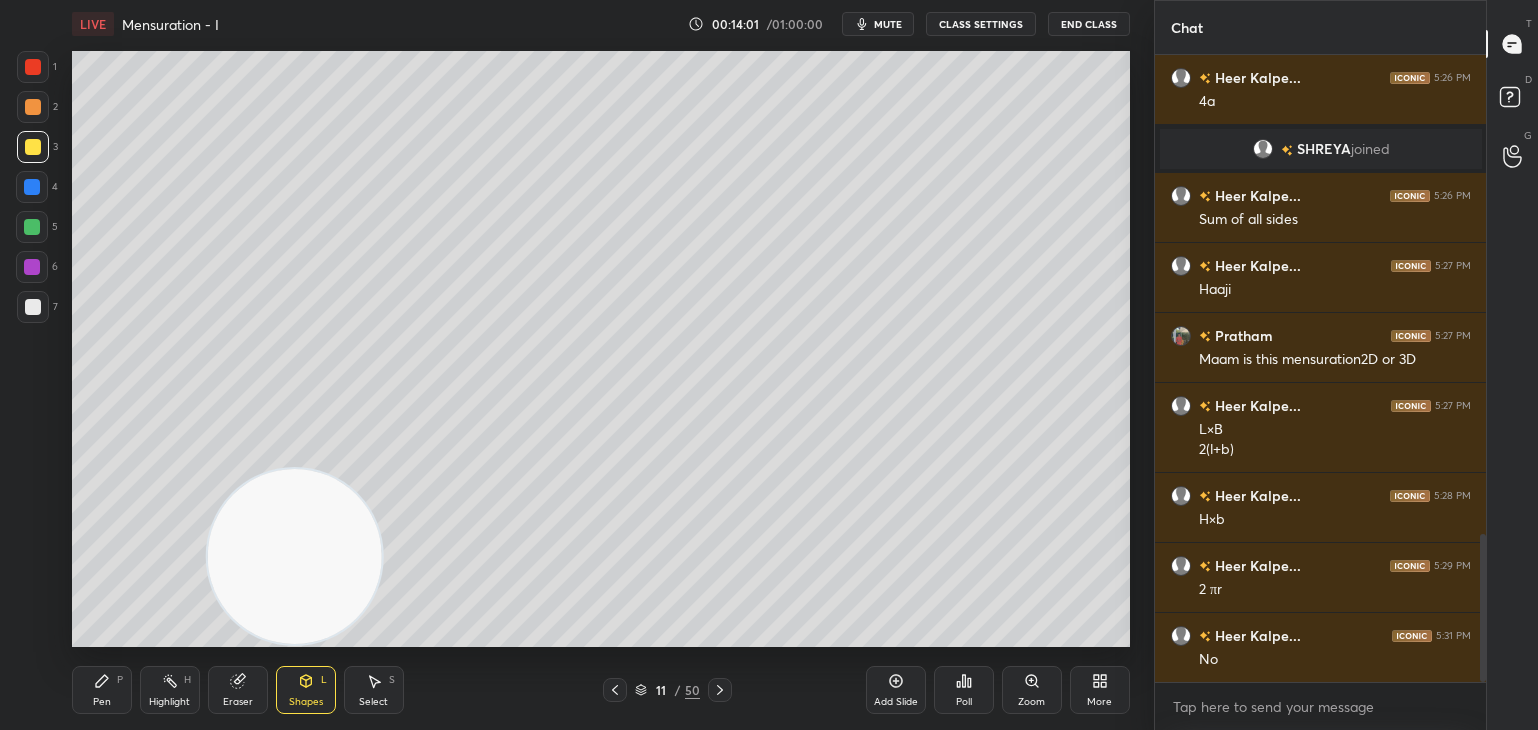 click 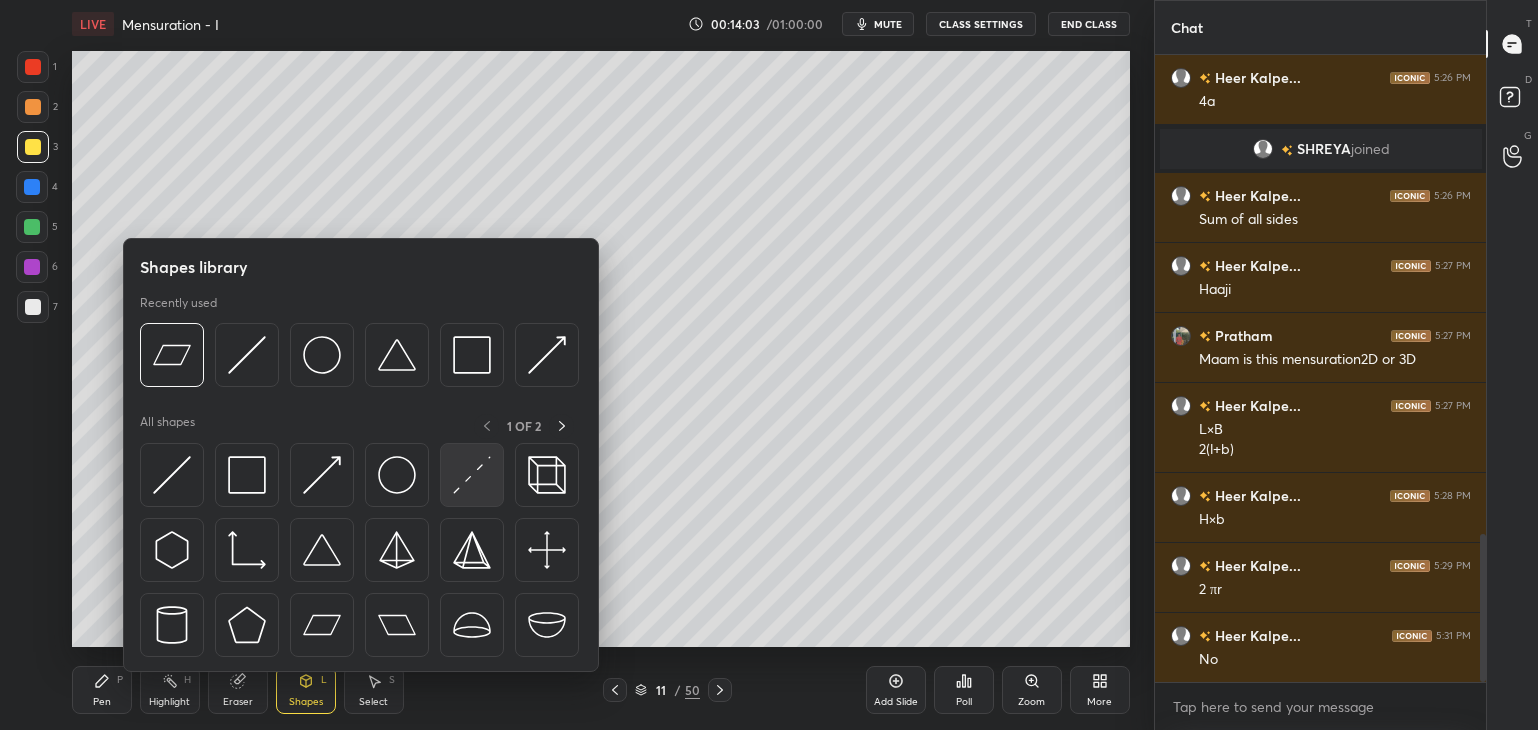 click at bounding box center (472, 475) 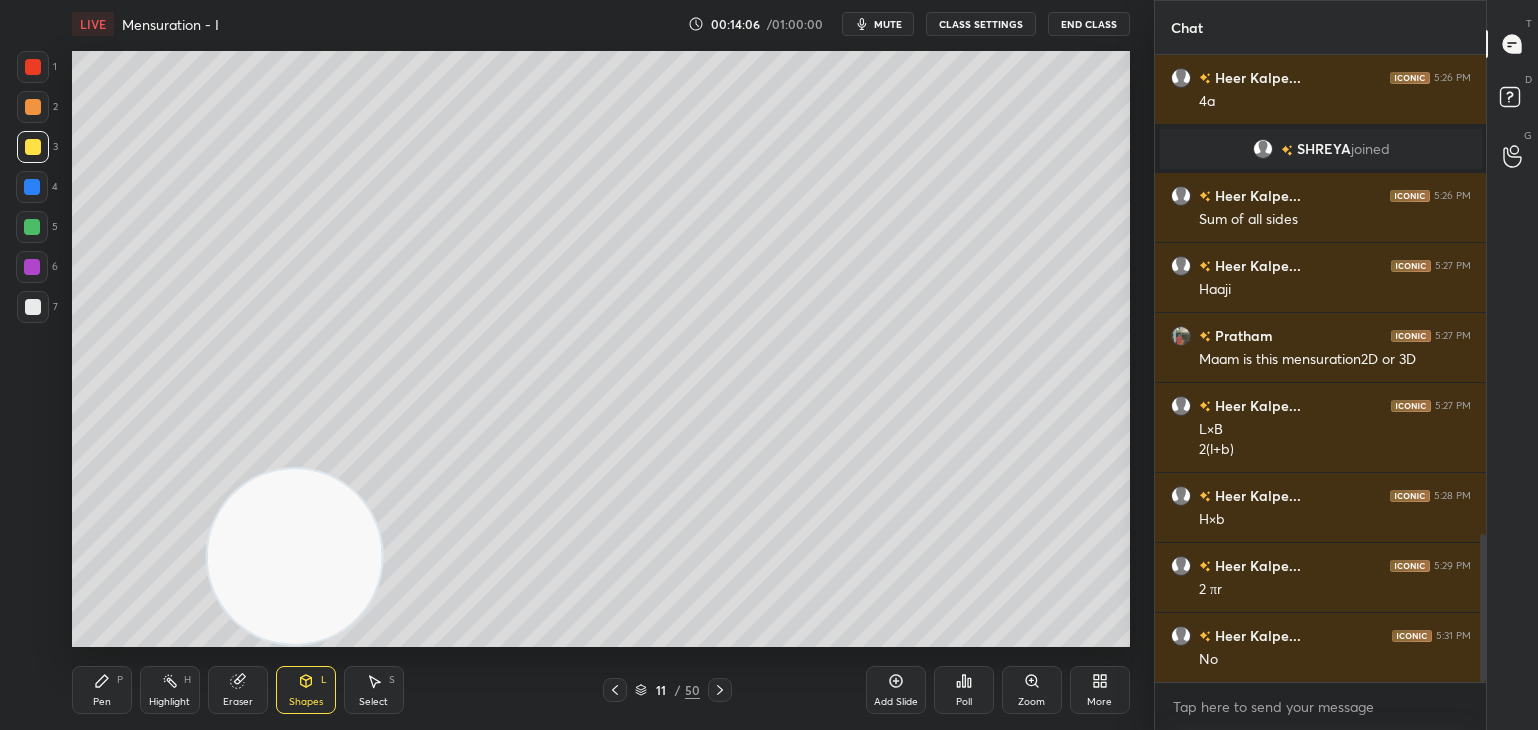 click 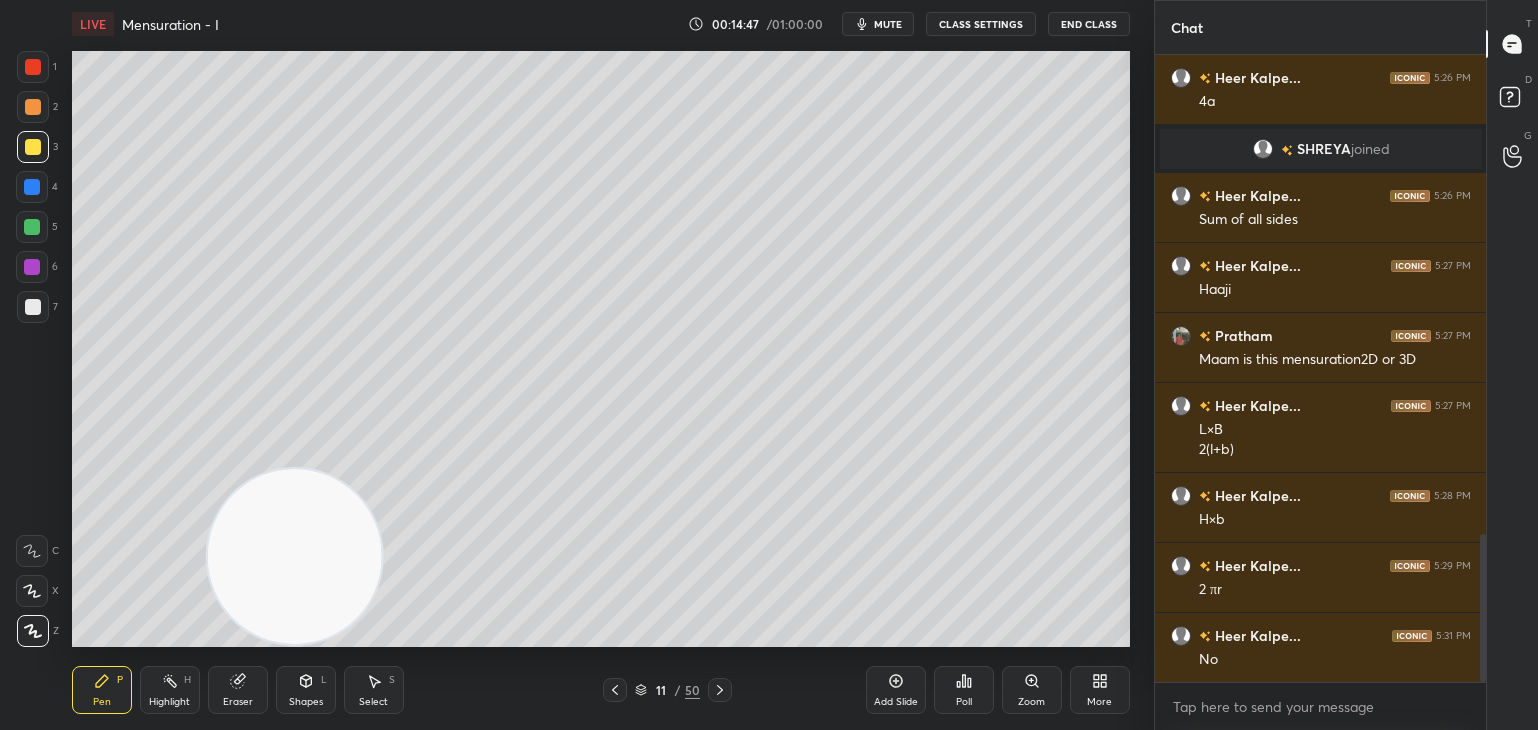 click on "Shapes" at bounding box center [306, 702] 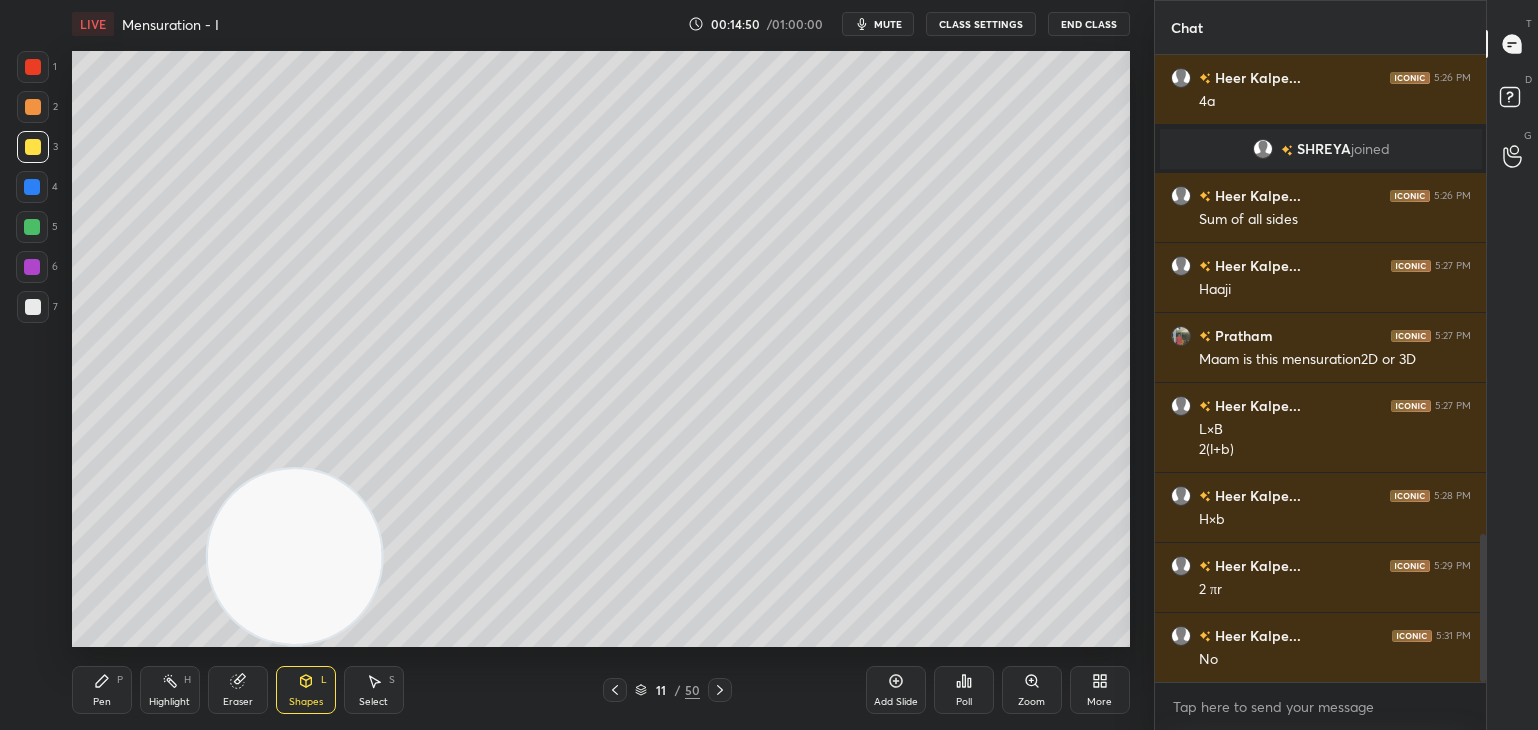 click 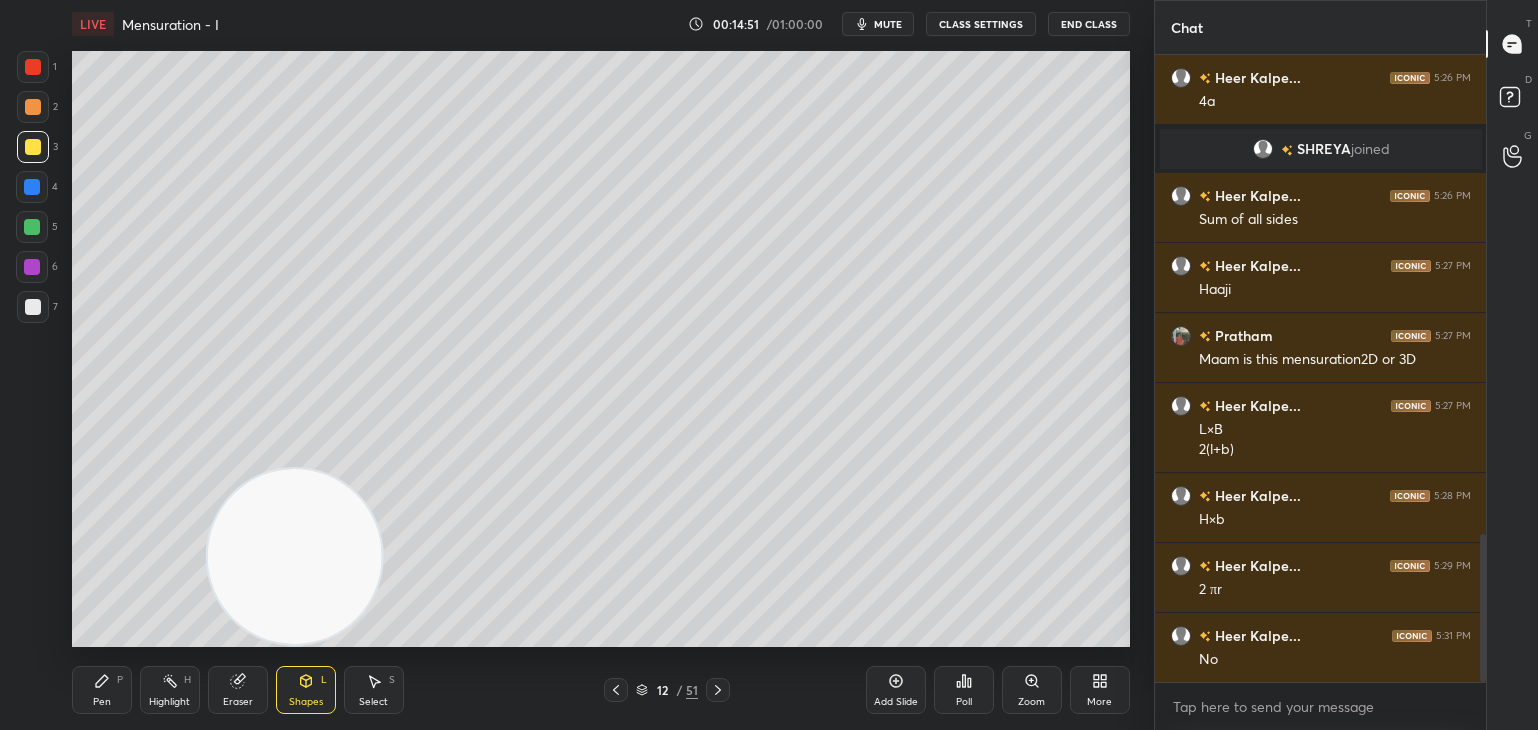 click 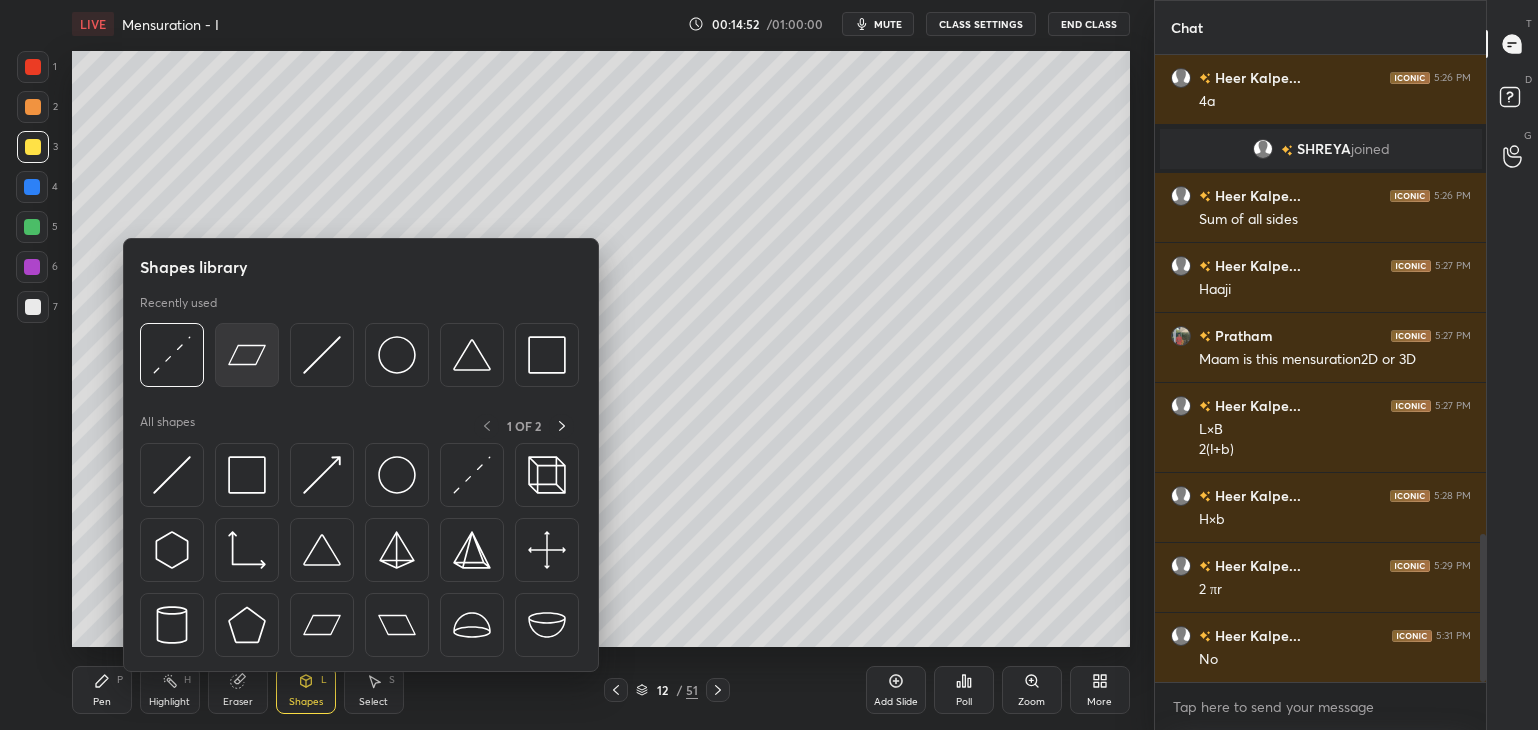 scroll, scrollTop: 2108, scrollLeft: 0, axis: vertical 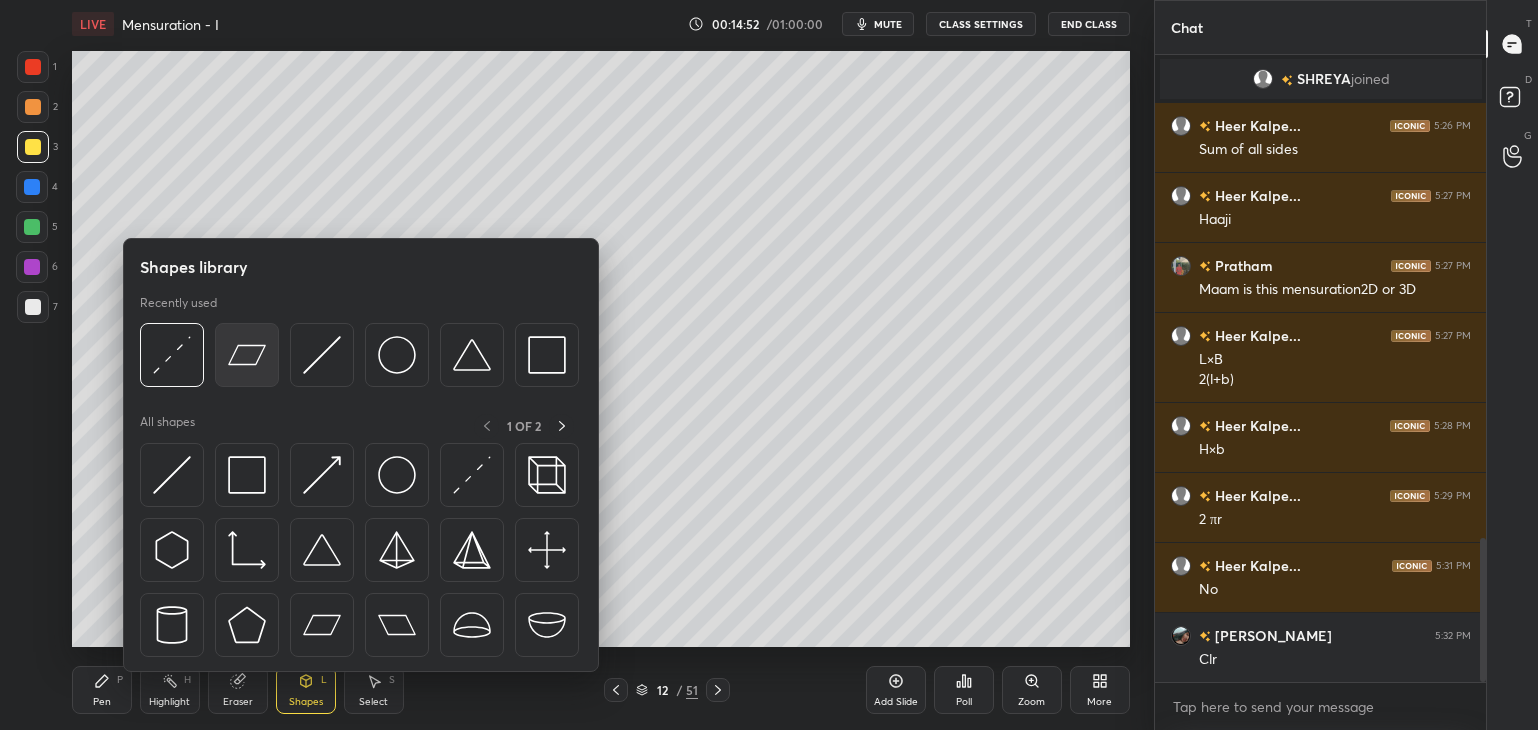 click at bounding box center [247, 355] 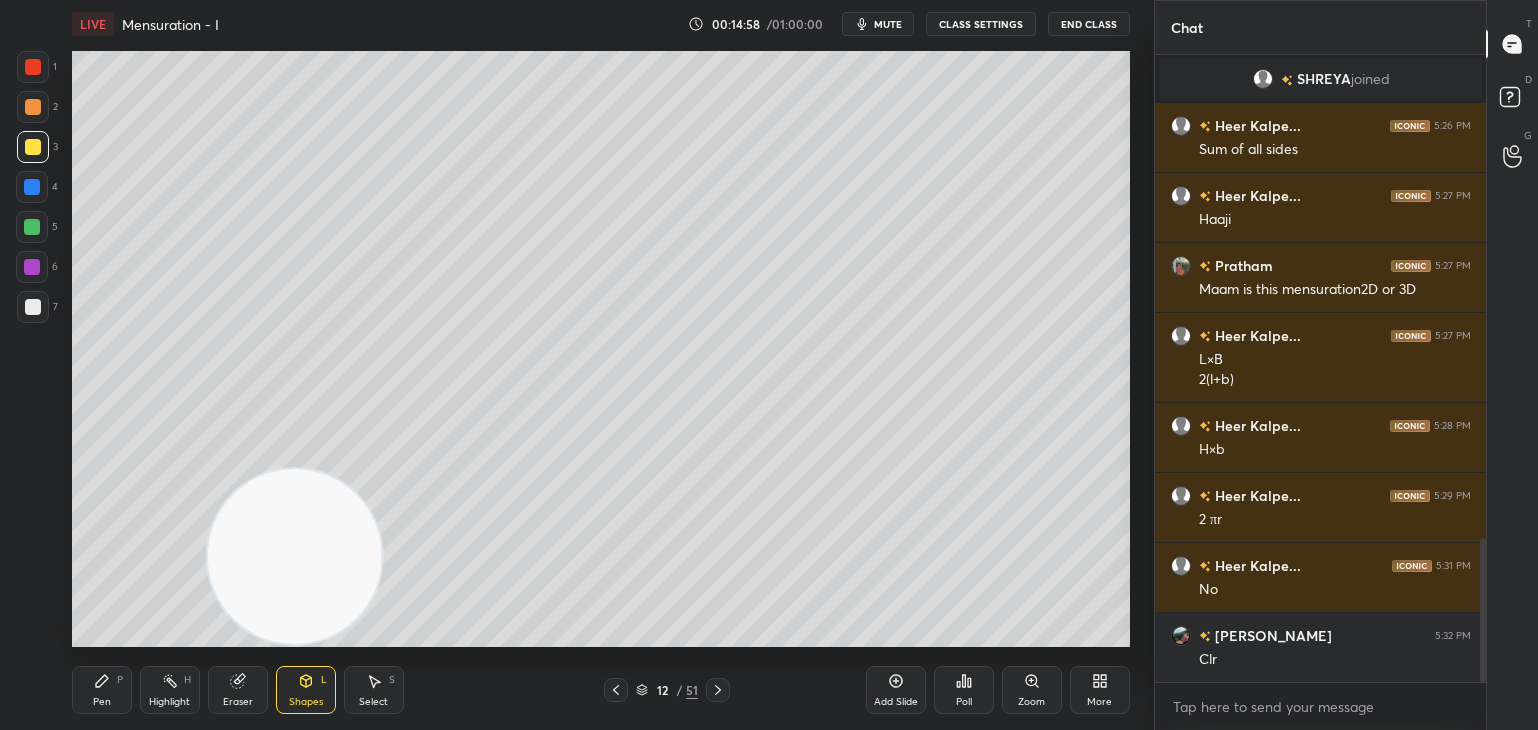 click on "Pen" at bounding box center [102, 702] 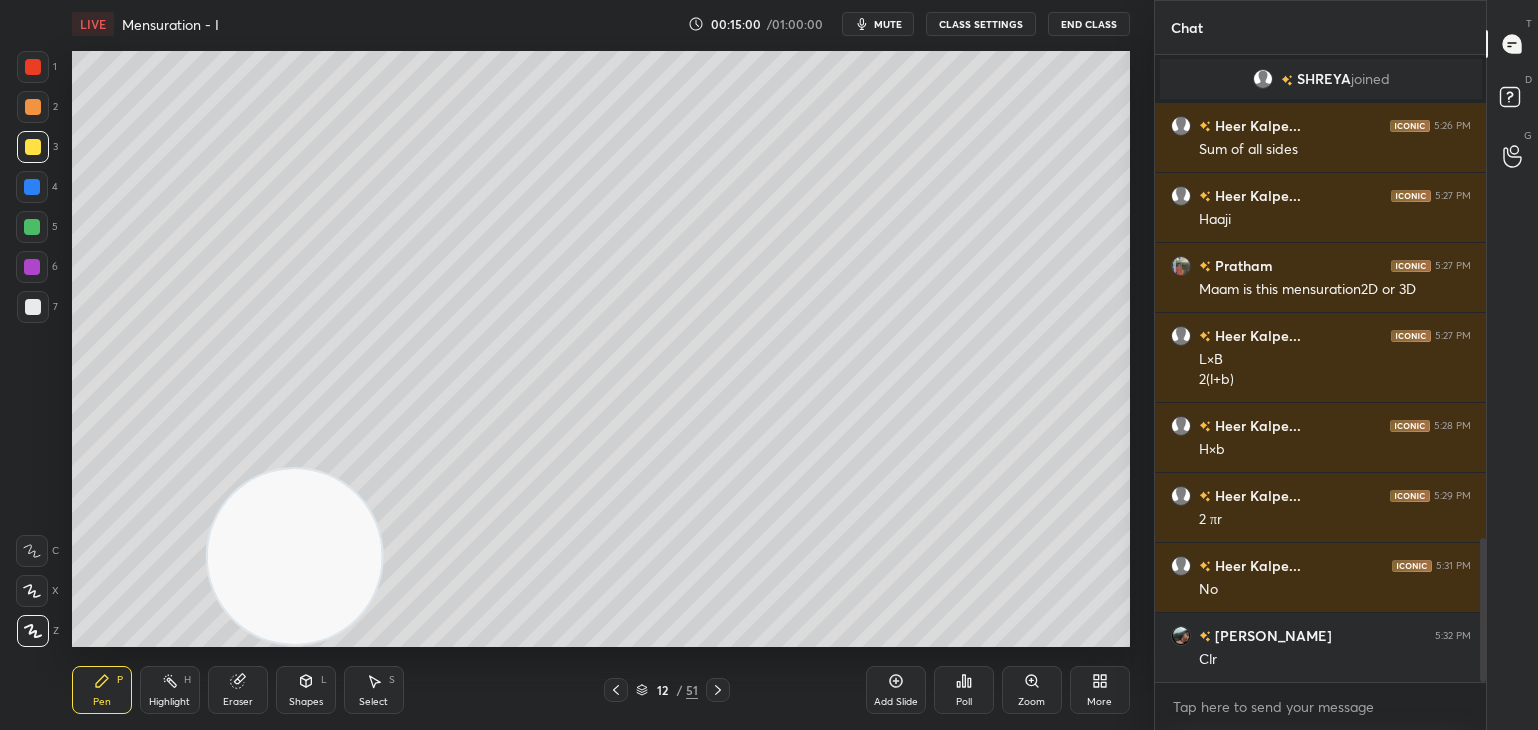 click on "Shapes L" at bounding box center (306, 690) 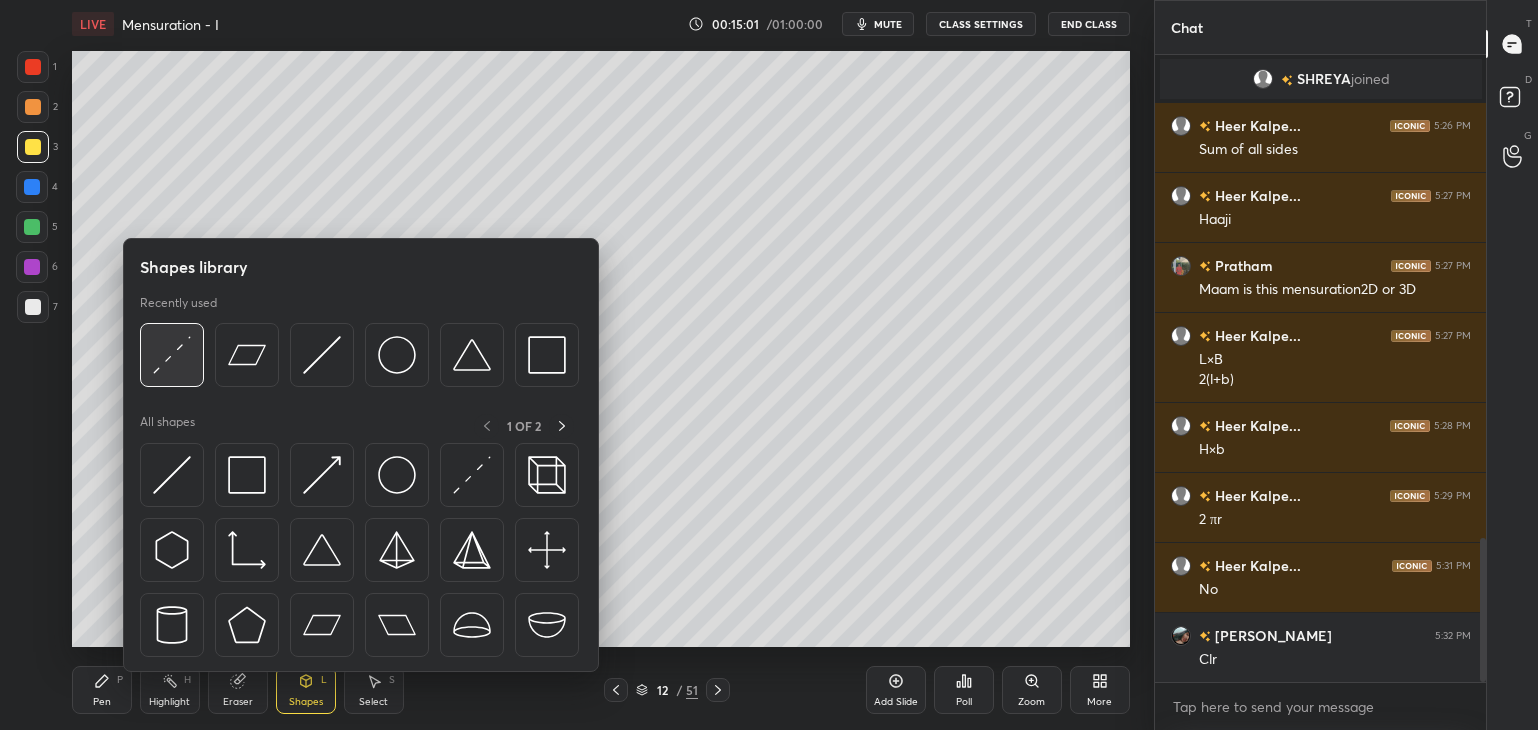 click at bounding box center [172, 355] 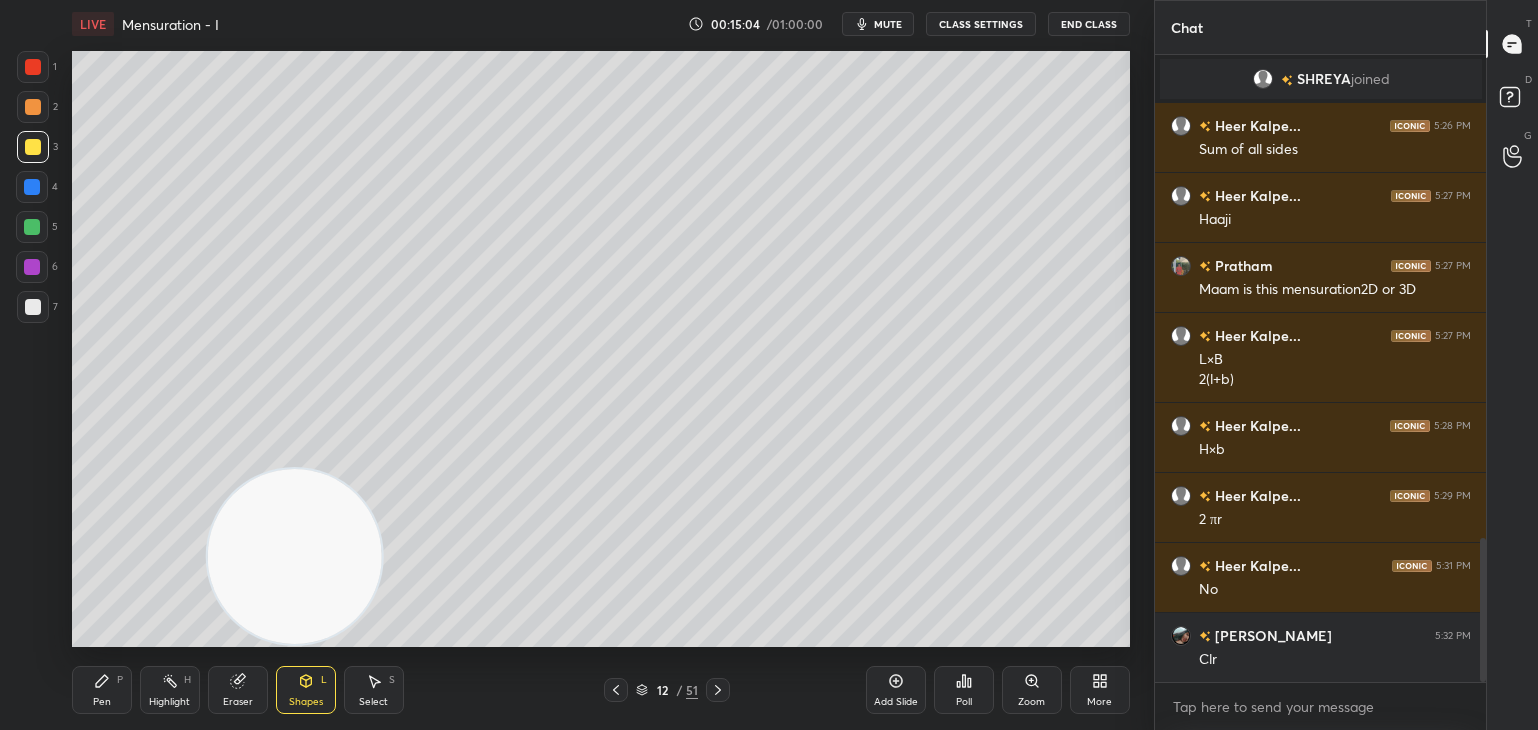 click on "Pen" at bounding box center (102, 702) 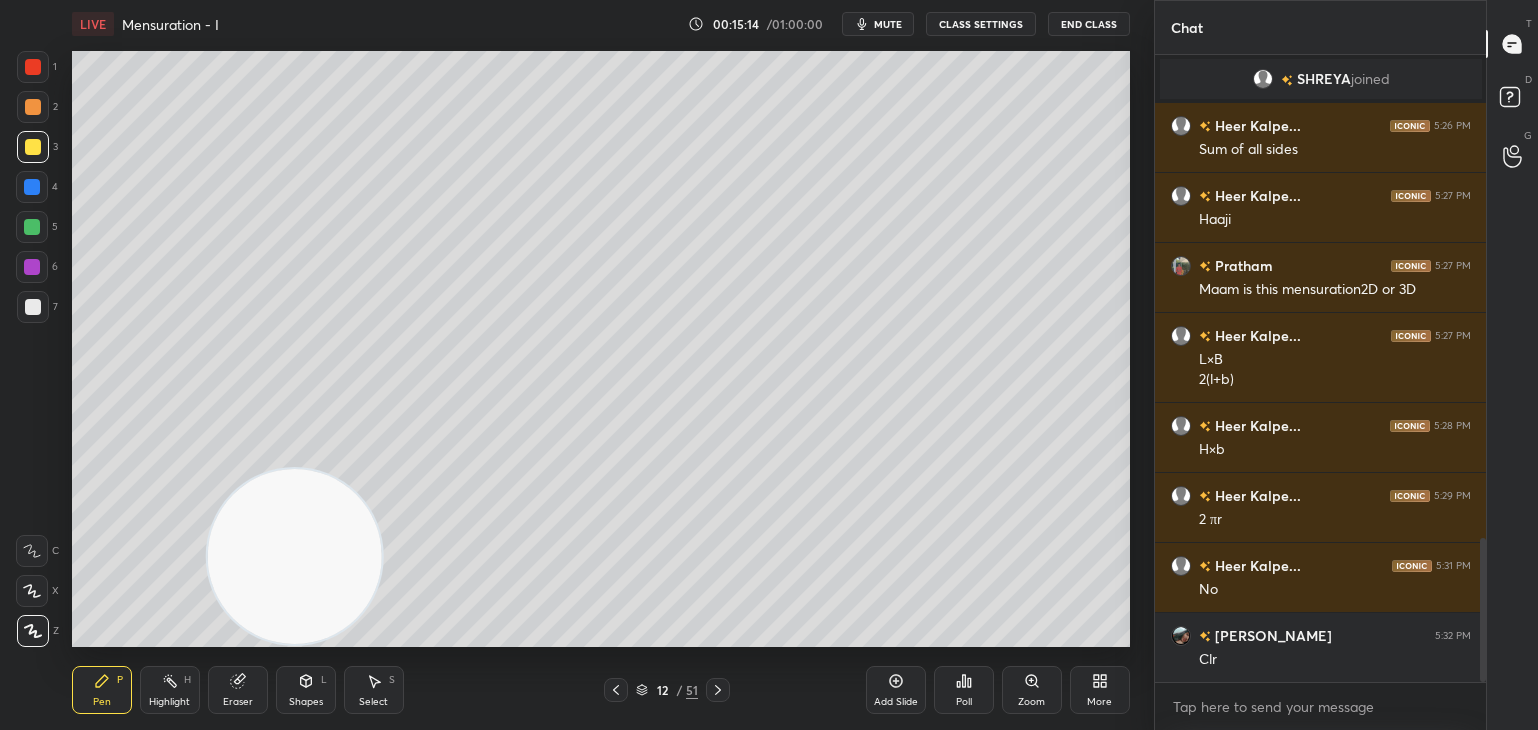 scroll, scrollTop: 2178, scrollLeft: 0, axis: vertical 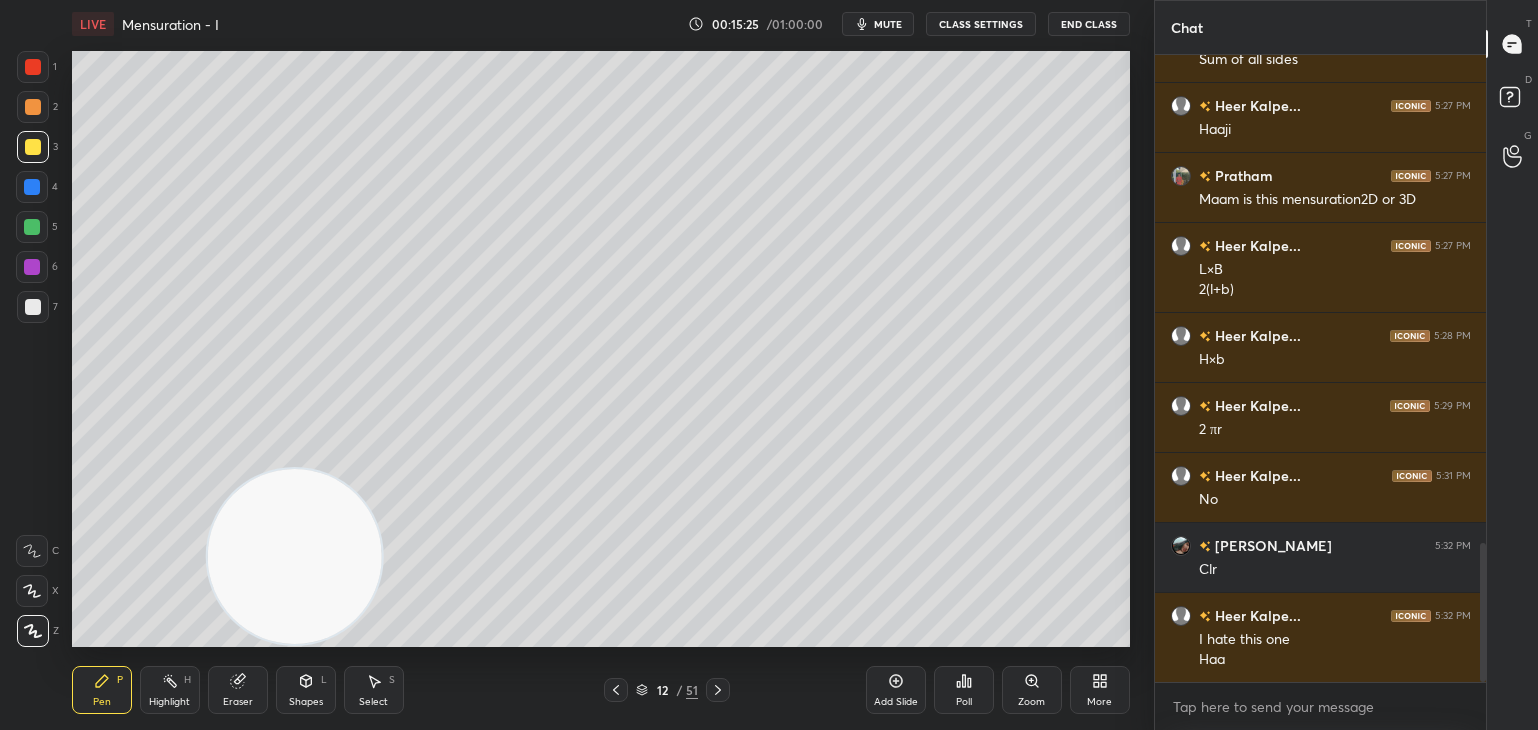 click on "Eraser" at bounding box center [238, 702] 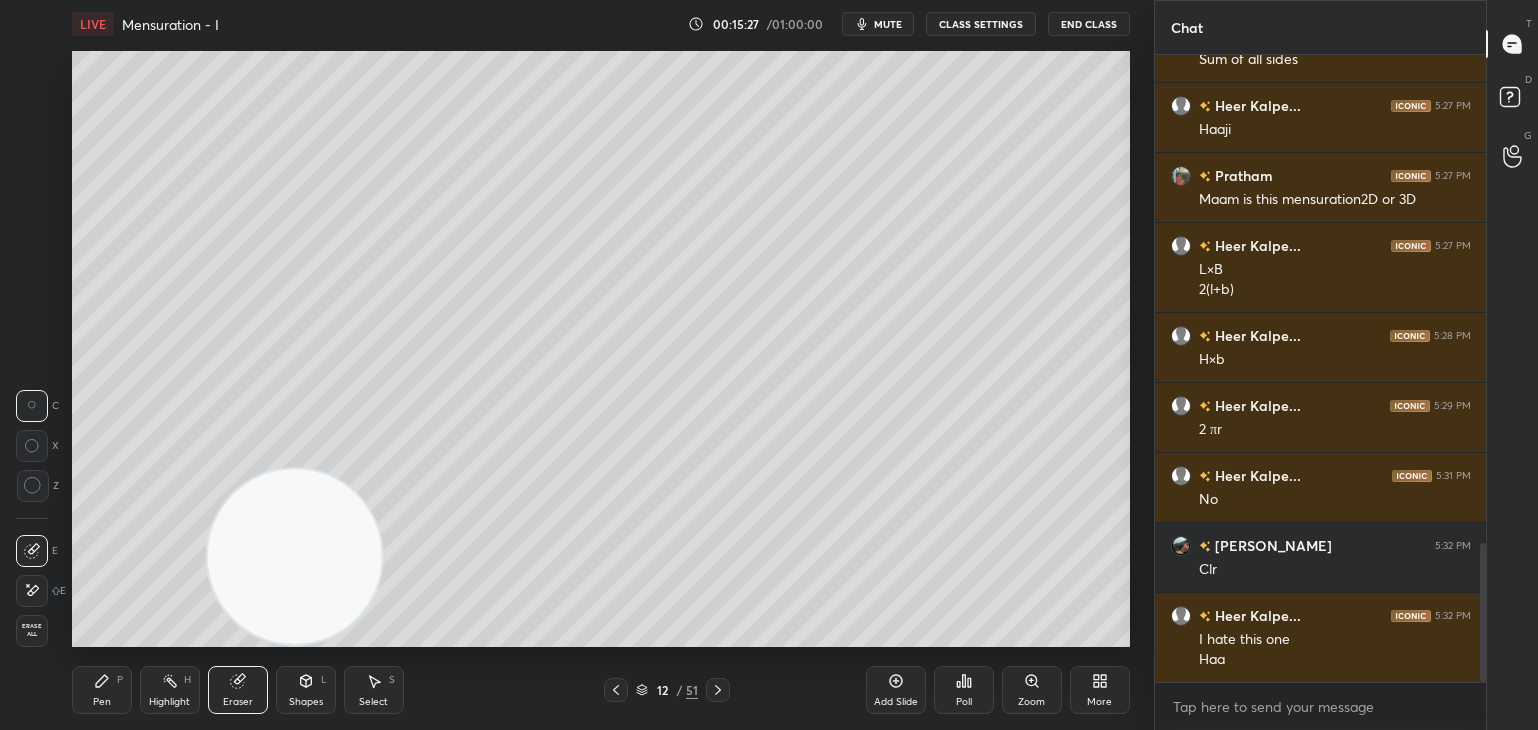 click on "Shapes" at bounding box center (306, 702) 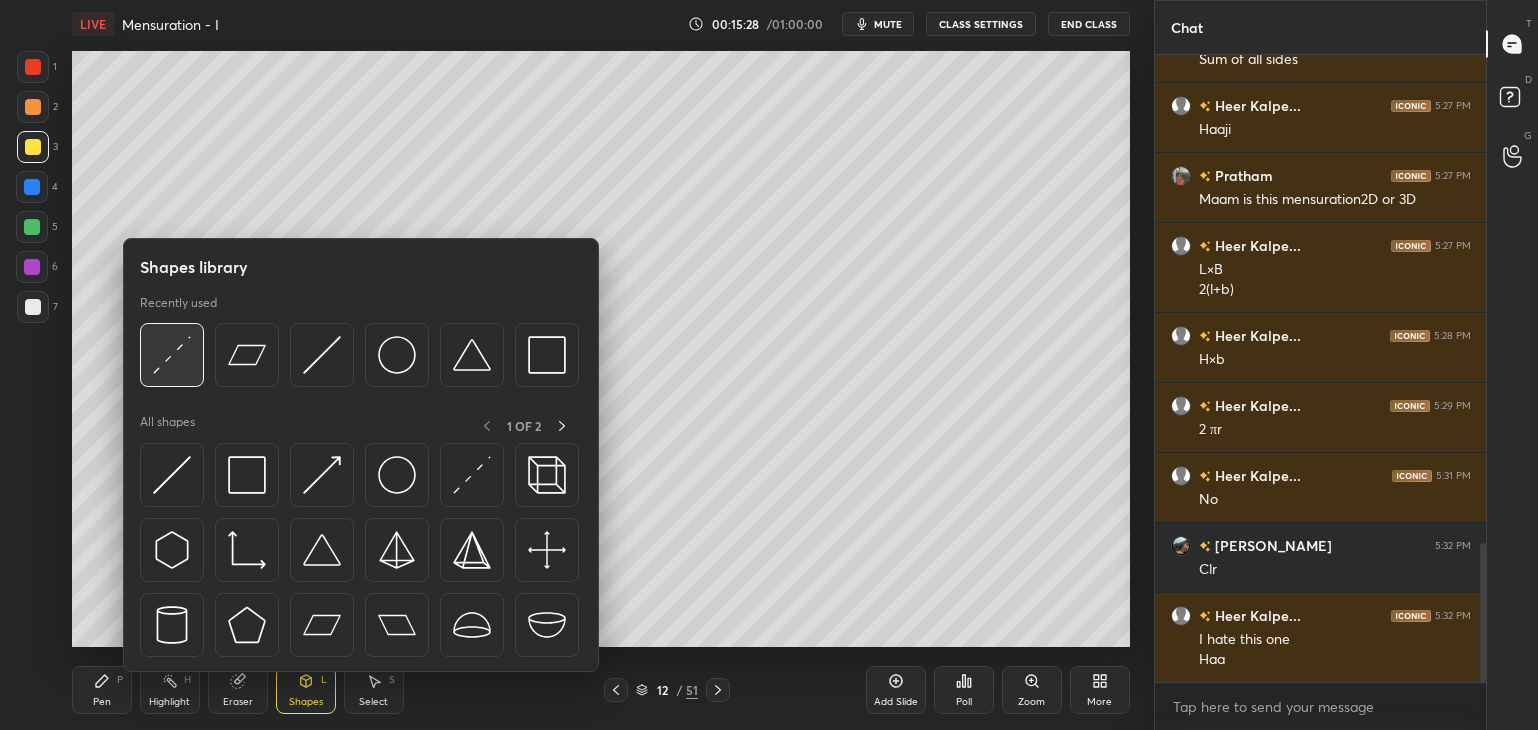 click at bounding box center [172, 355] 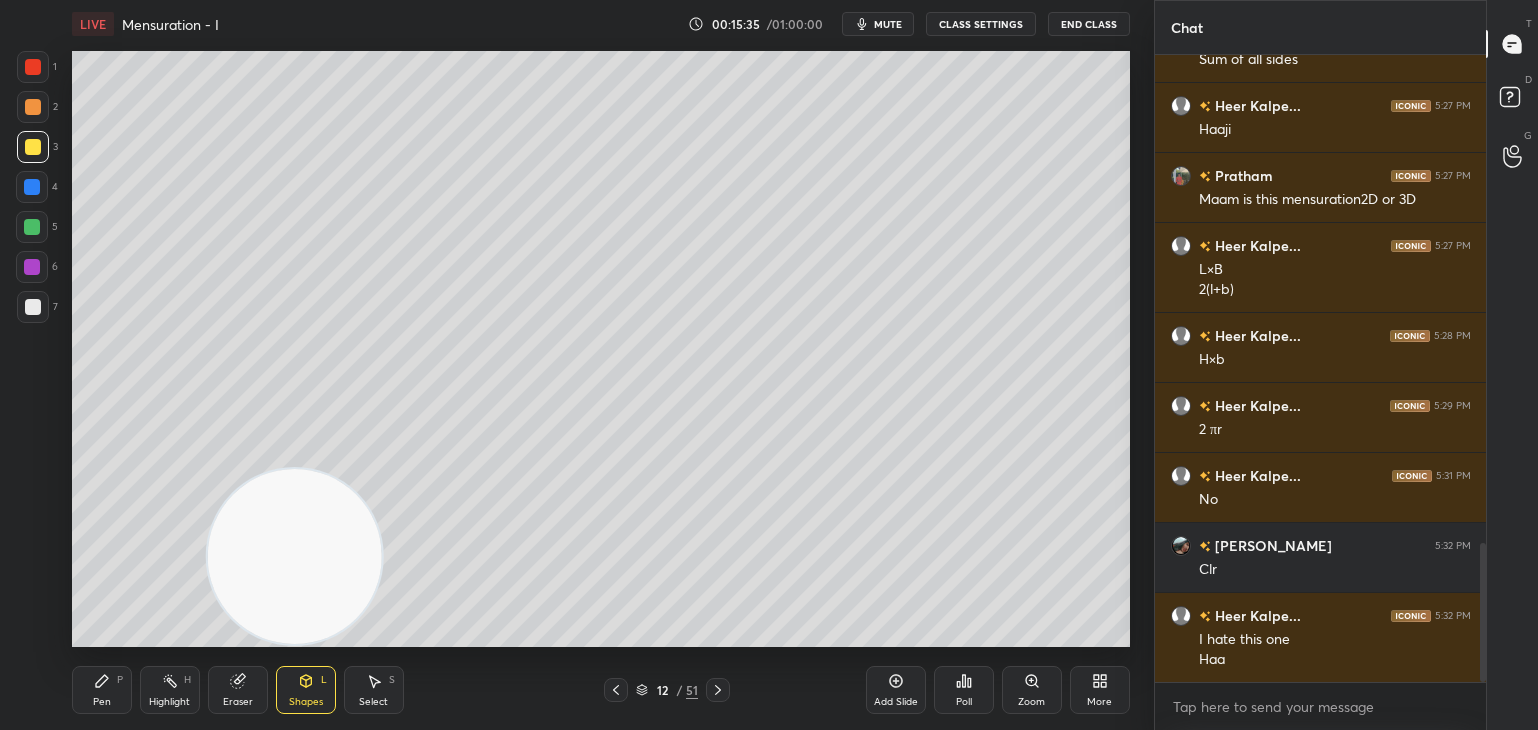 click on "Pen" at bounding box center (102, 702) 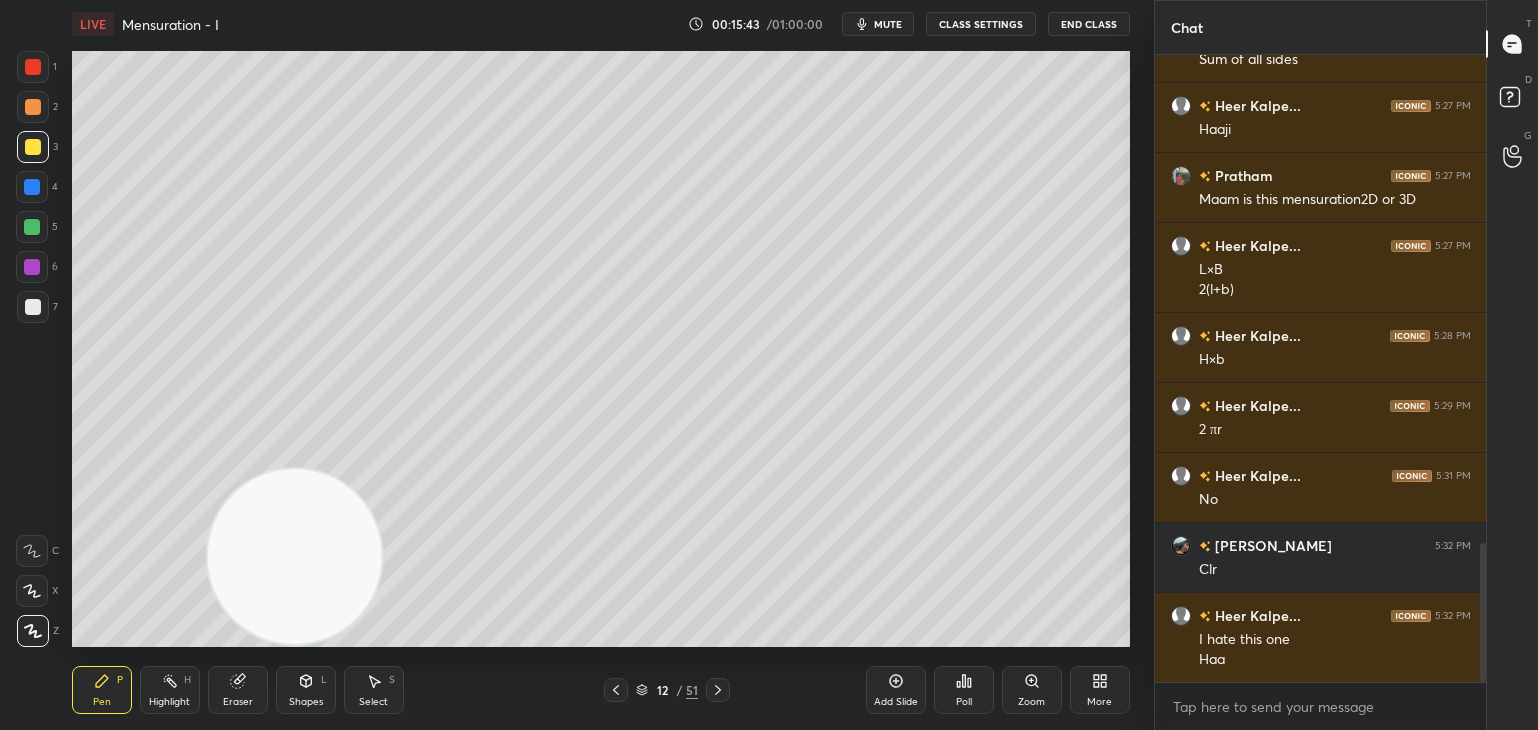 scroll, scrollTop: 2268, scrollLeft: 0, axis: vertical 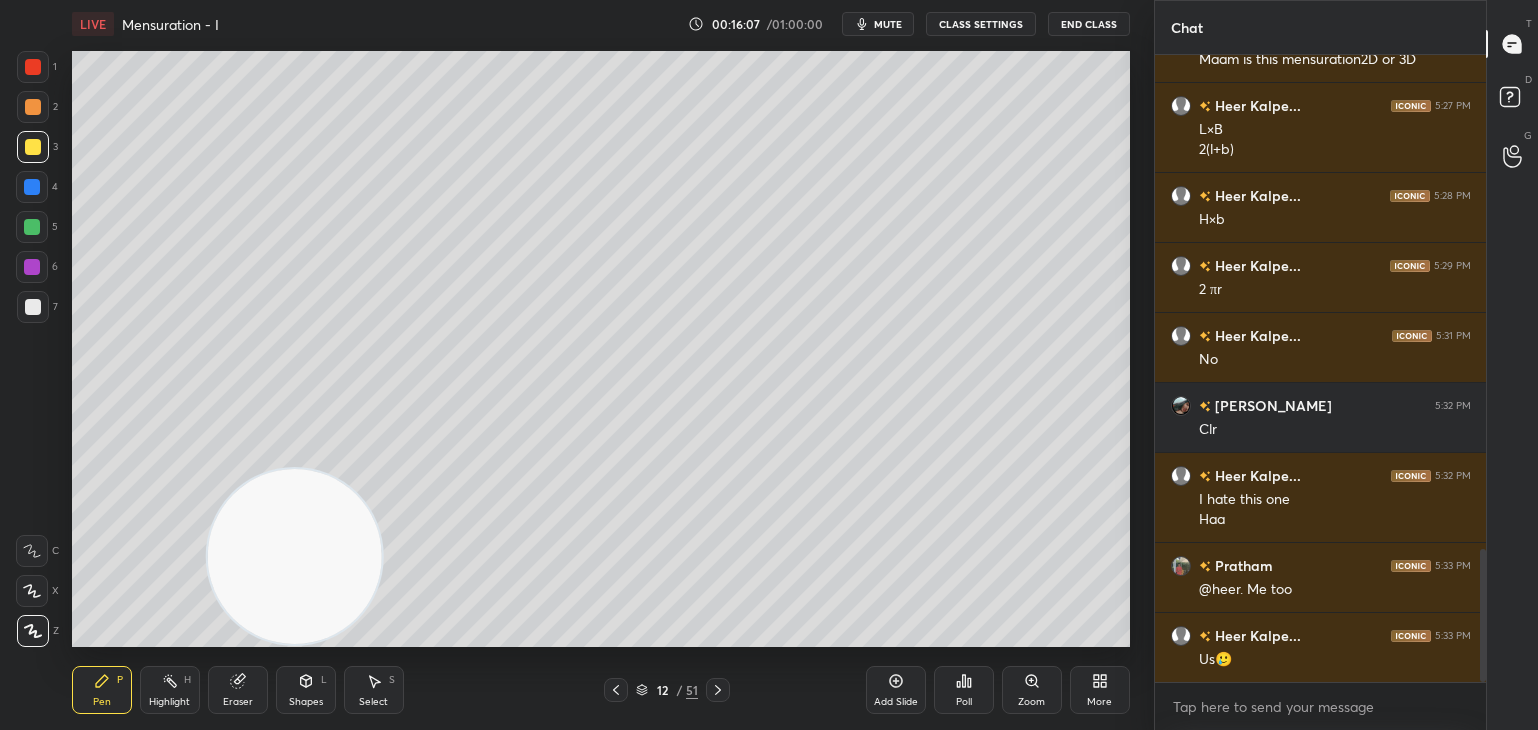click on "12 / 51" at bounding box center (667, 690) 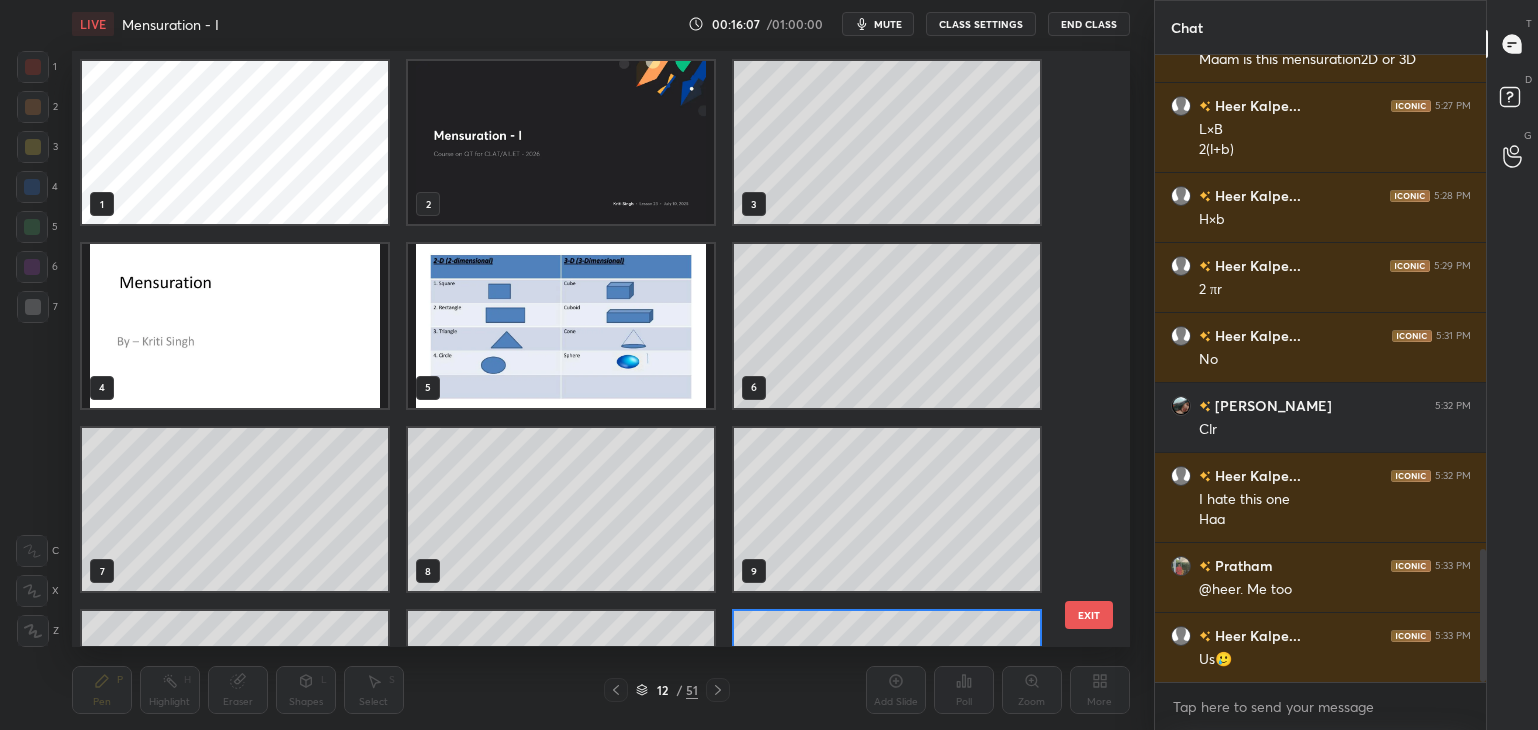 scroll, scrollTop: 138, scrollLeft: 0, axis: vertical 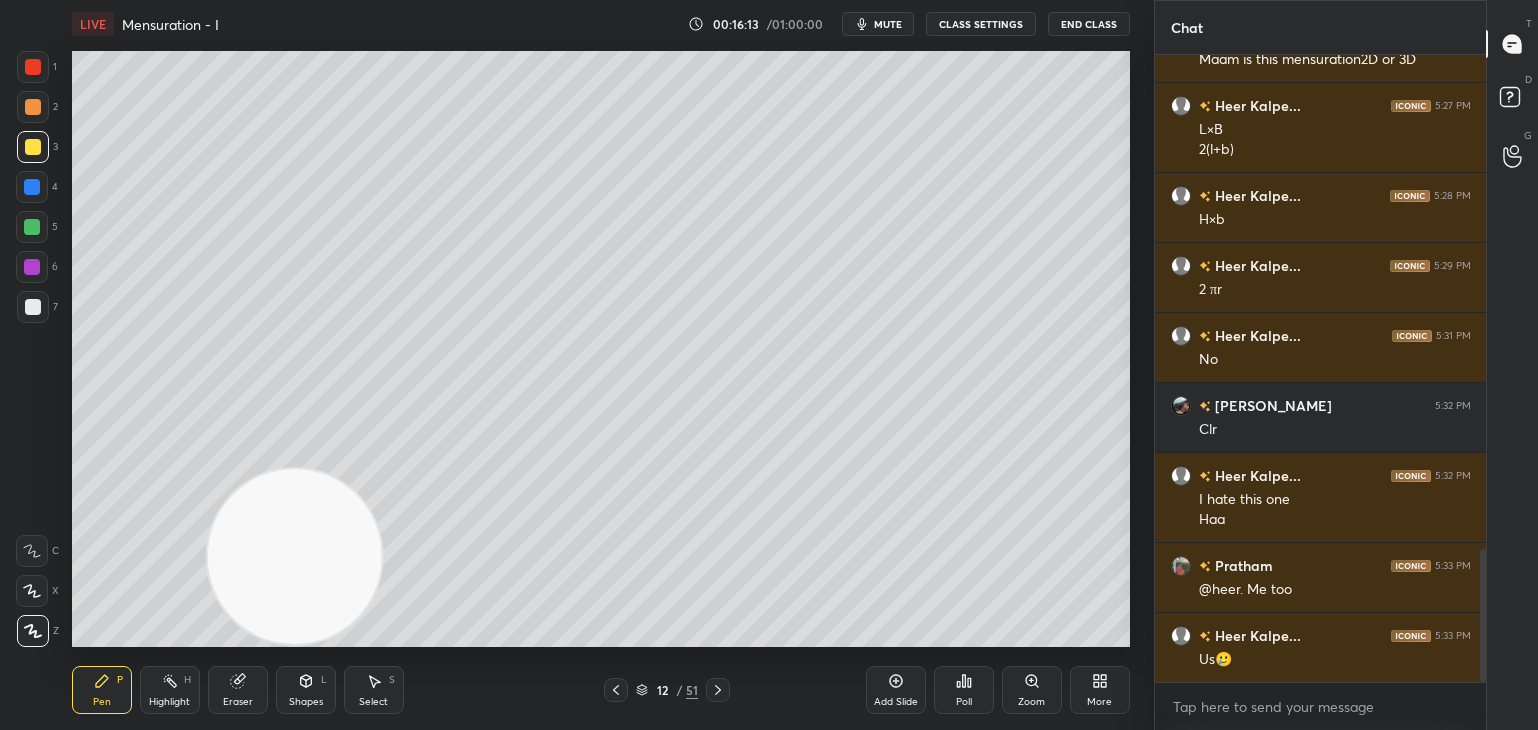 click 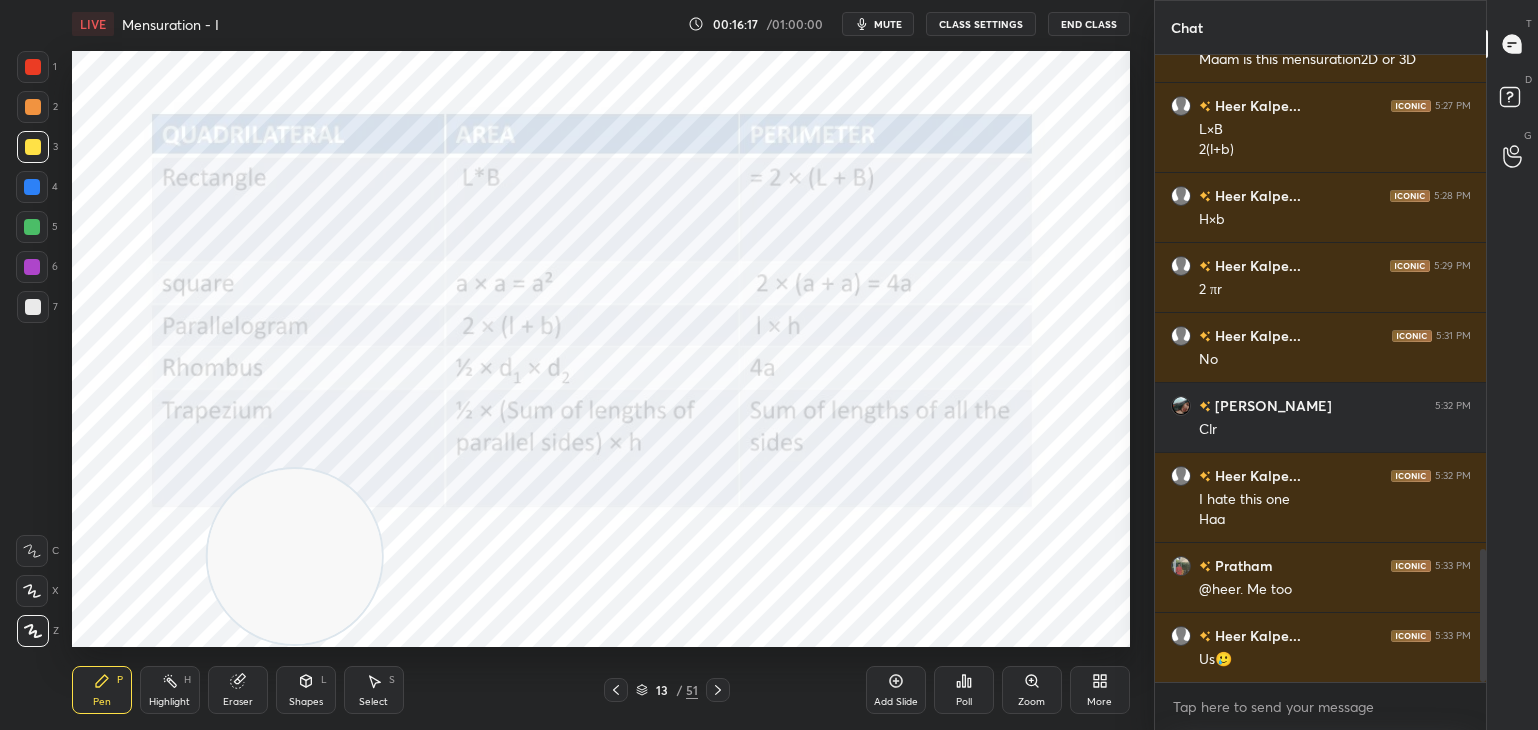 click at bounding box center [33, 67] 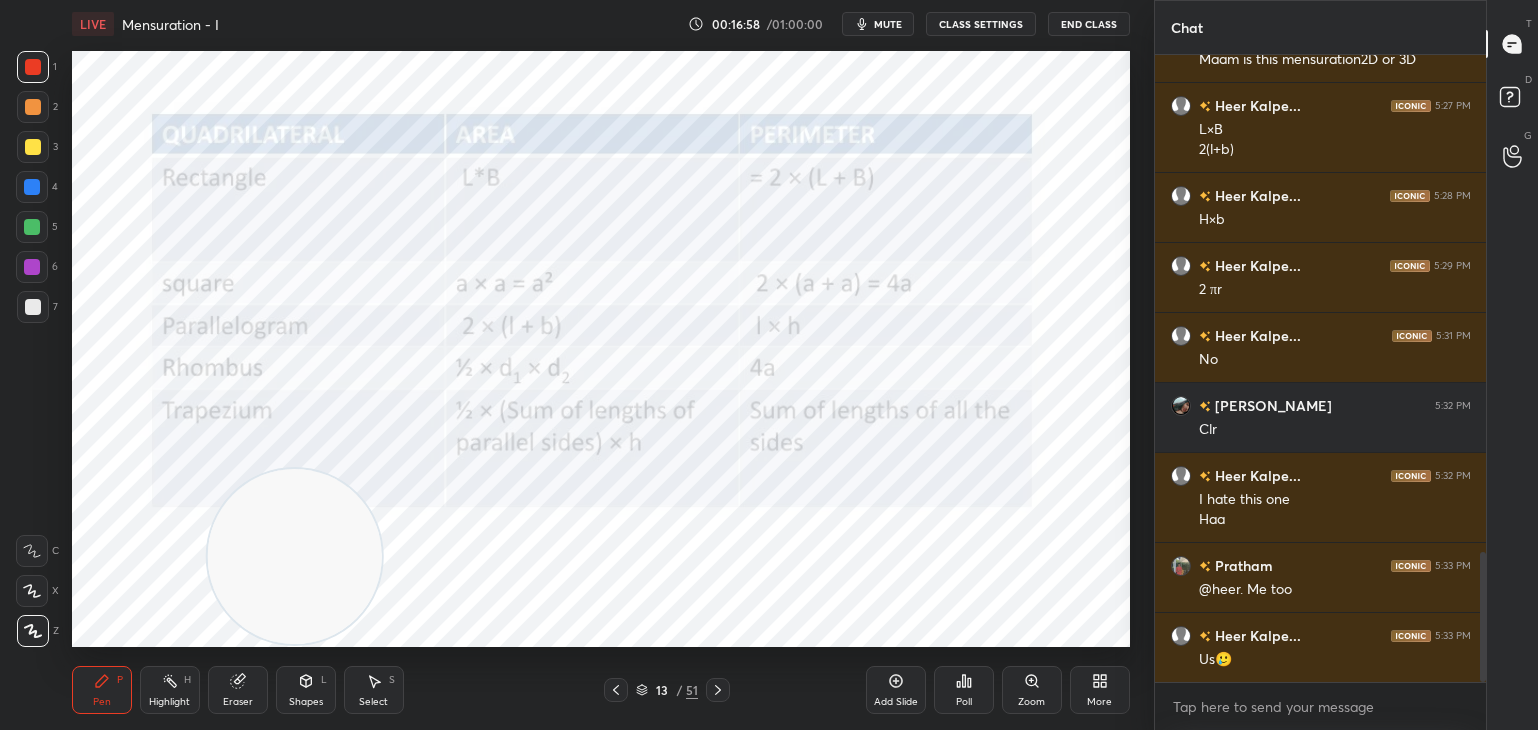 scroll, scrollTop: 2408, scrollLeft: 0, axis: vertical 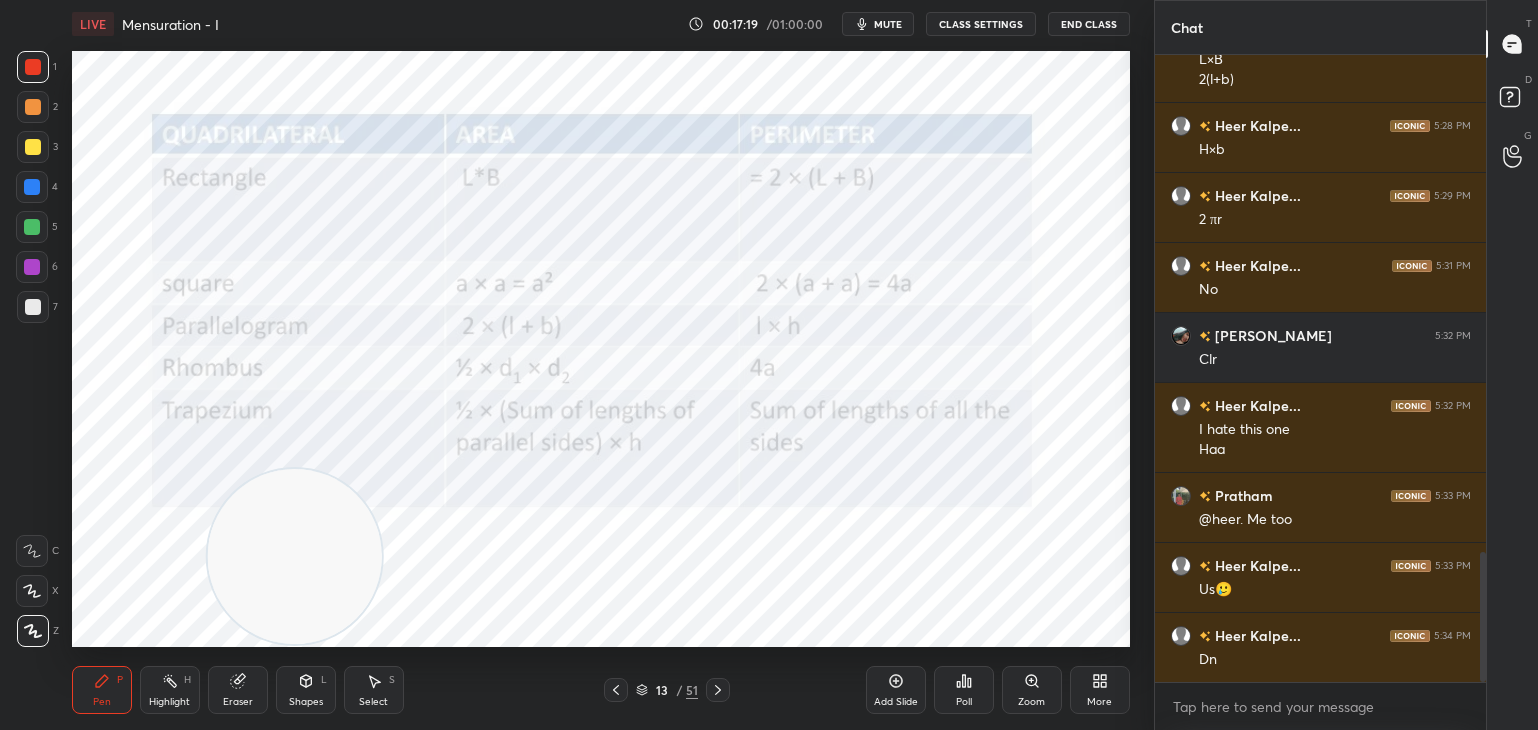 click 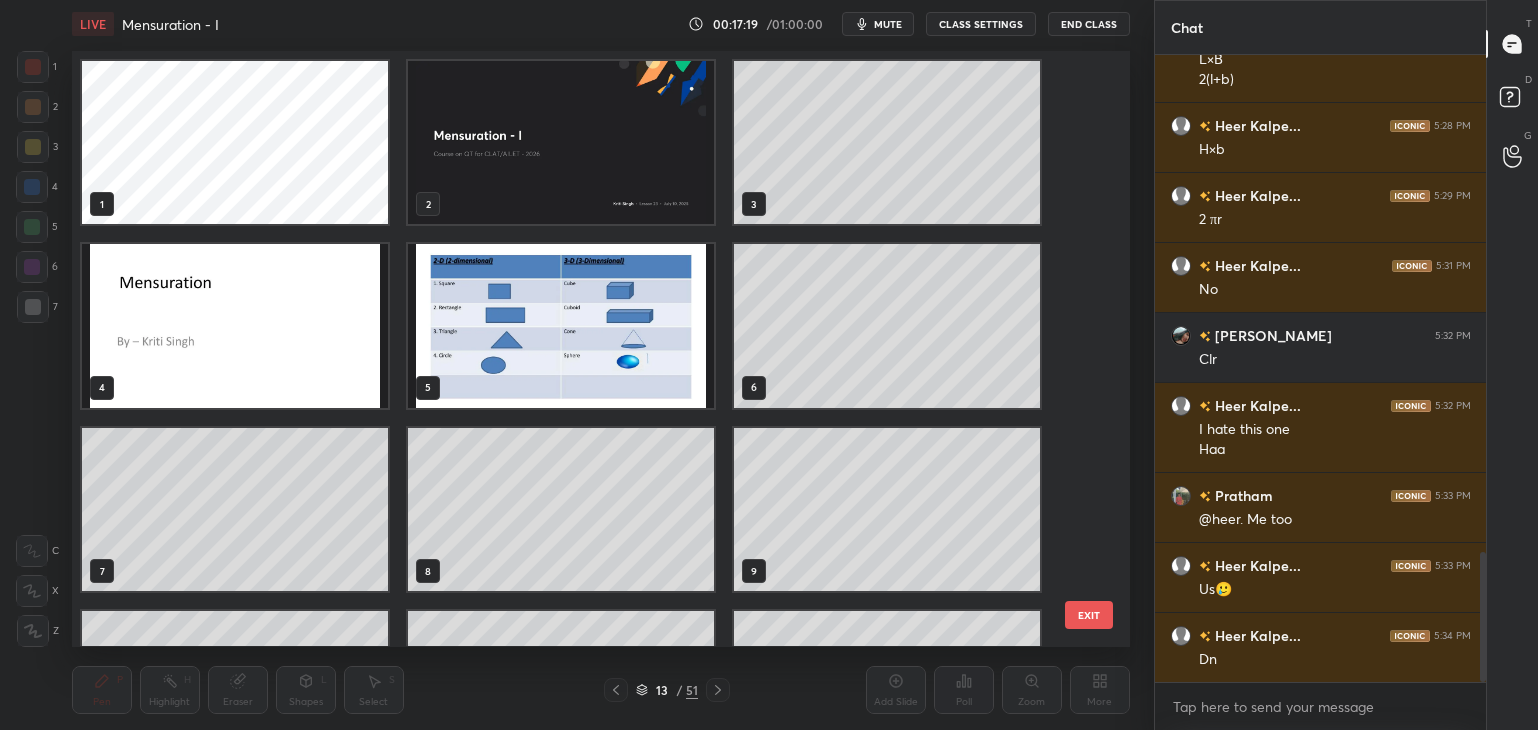 scroll, scrollTop: 321, scrollLeft: 0, axis: vertical 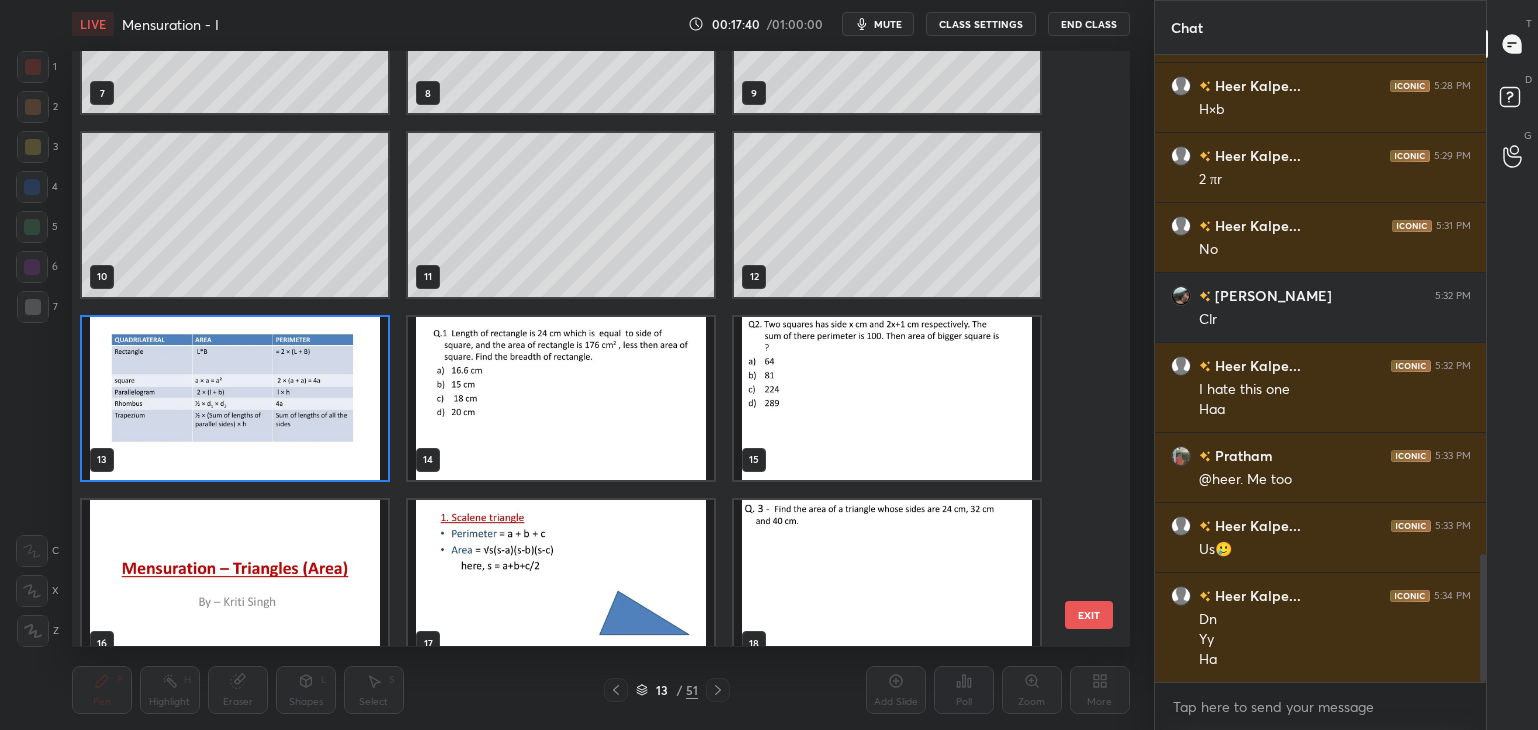 click at bounding box center [561, 398] 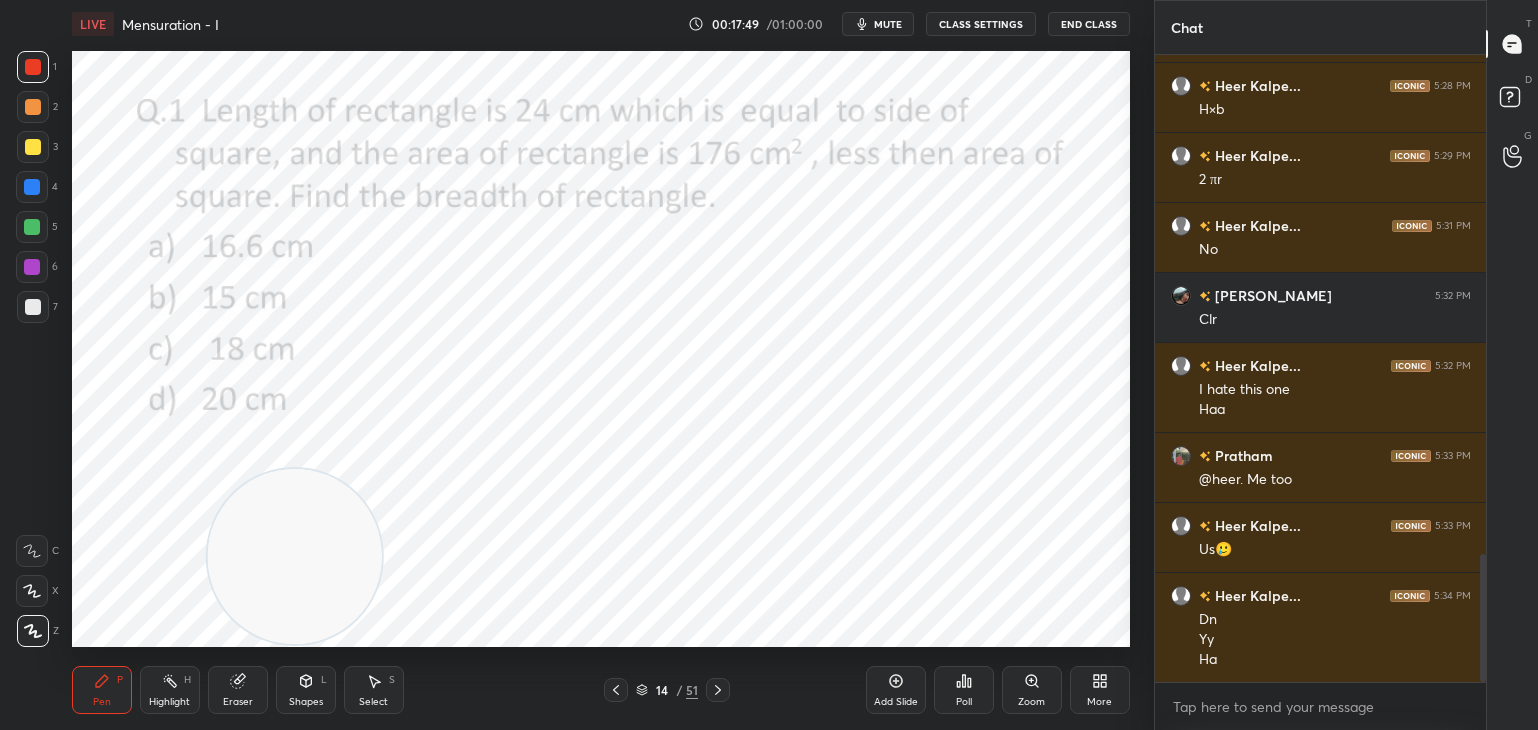 click on "mute" at bounding box center (888, 24) 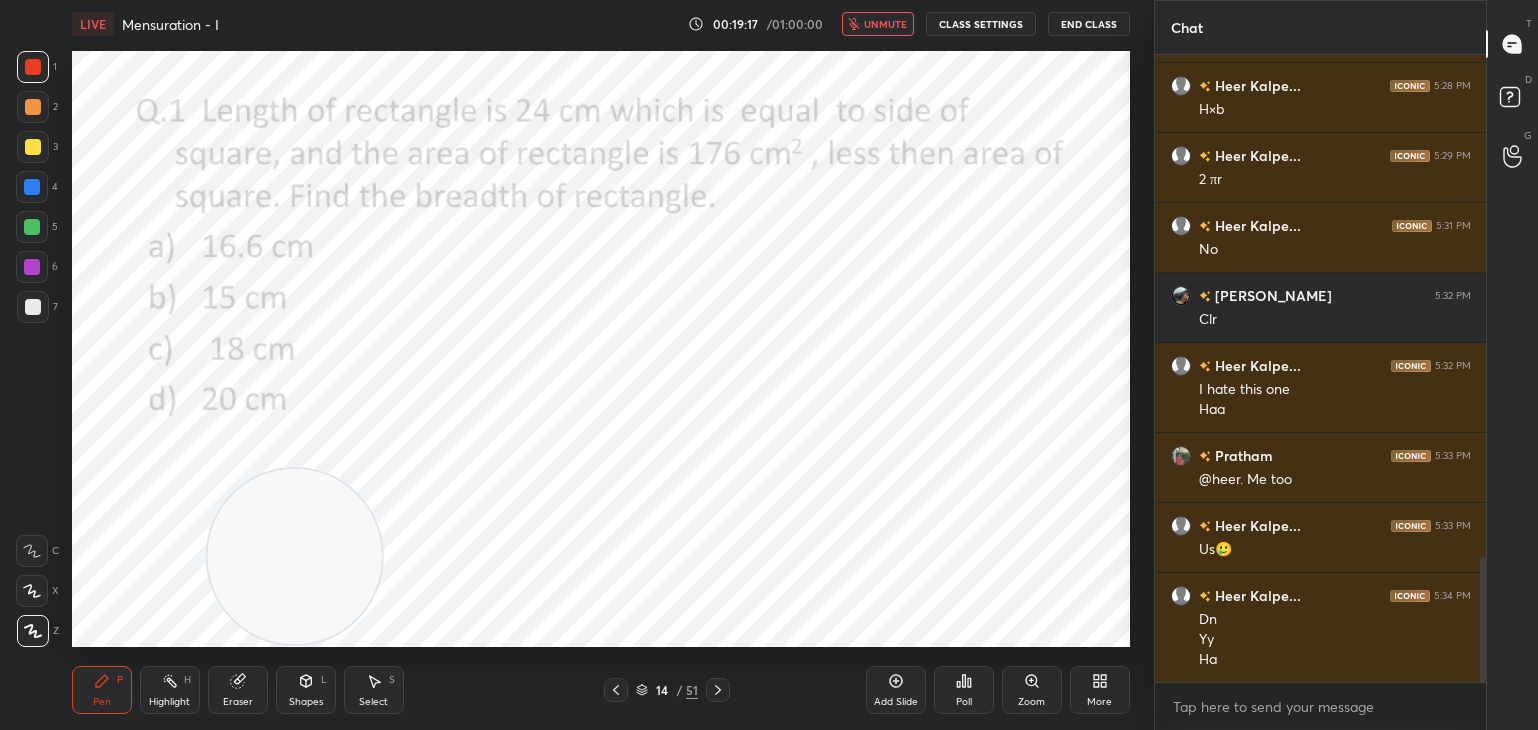 scroll, scrollTop: 2518, scrollLeft: 0, axis: vertical 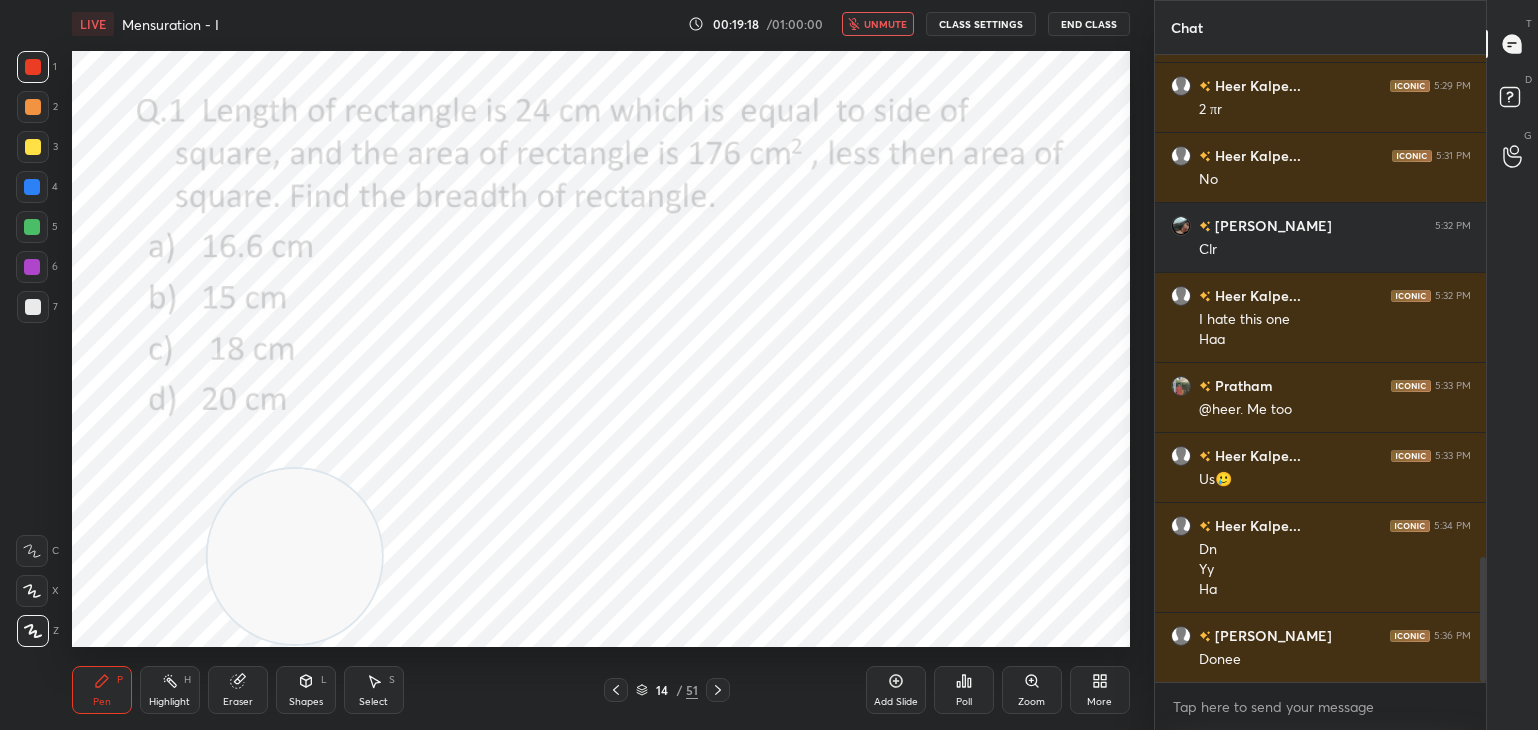 click on "unmute" at bounding box center (885, 24) 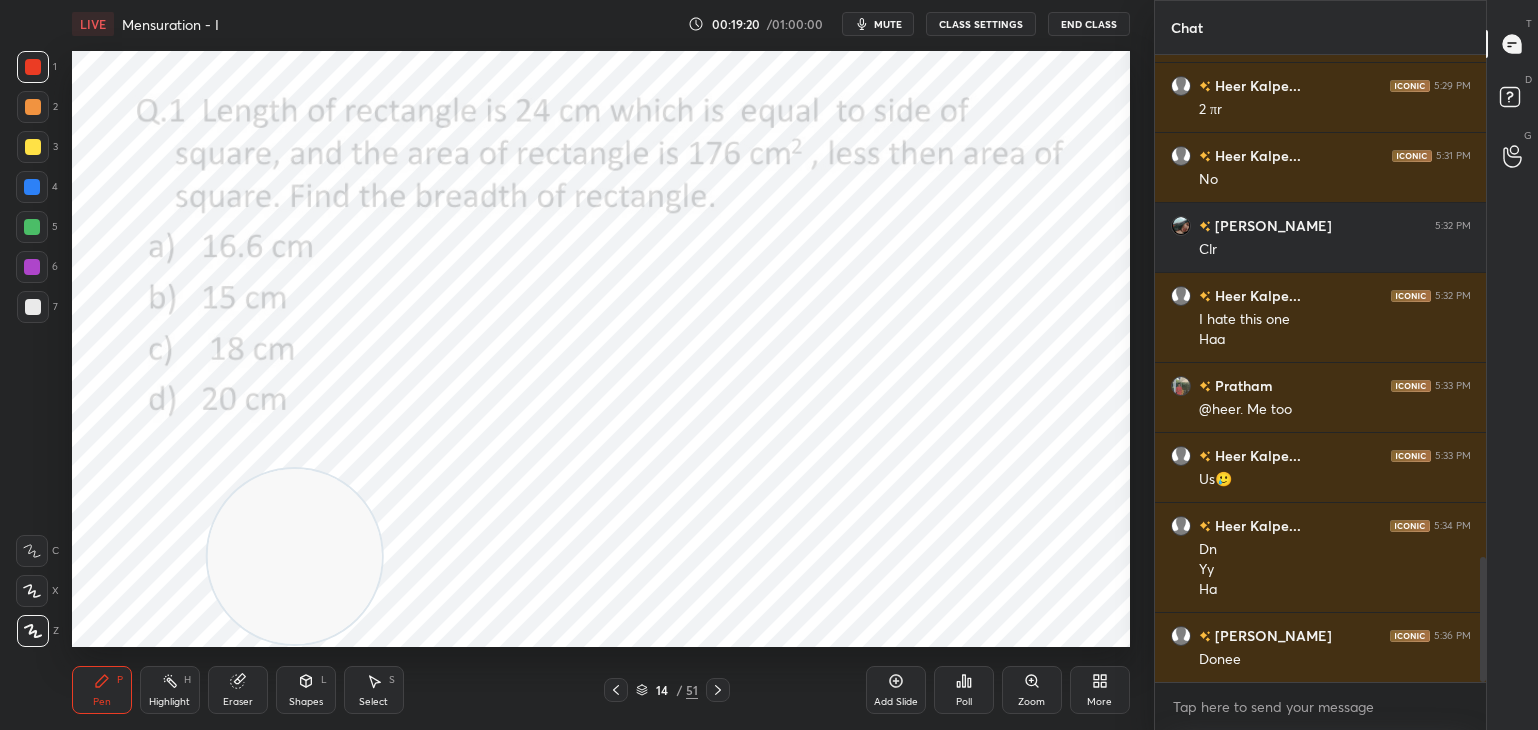 click on "Poll" at bounding box center [964, 690] 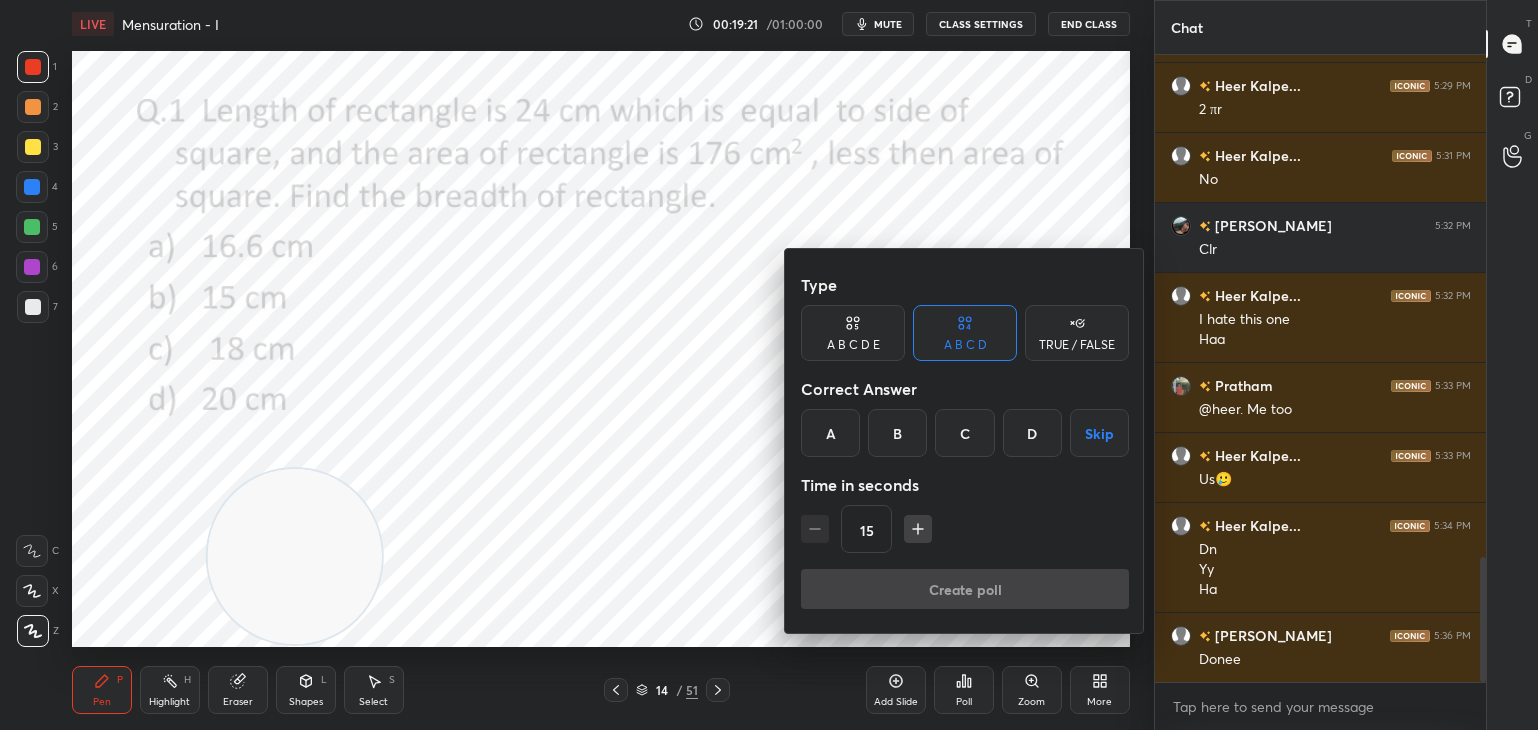 click on "A" at bounding box center (830, 433) 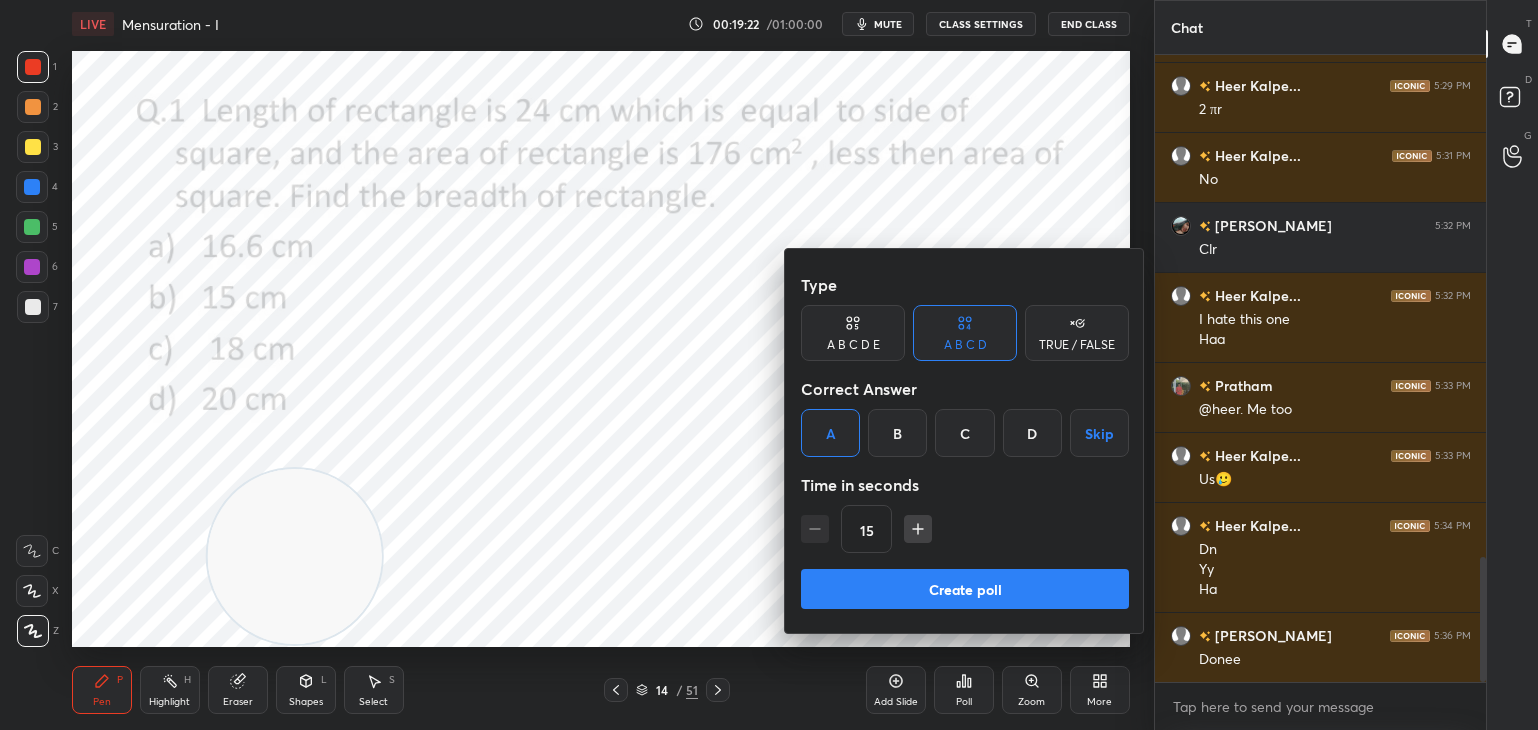 click 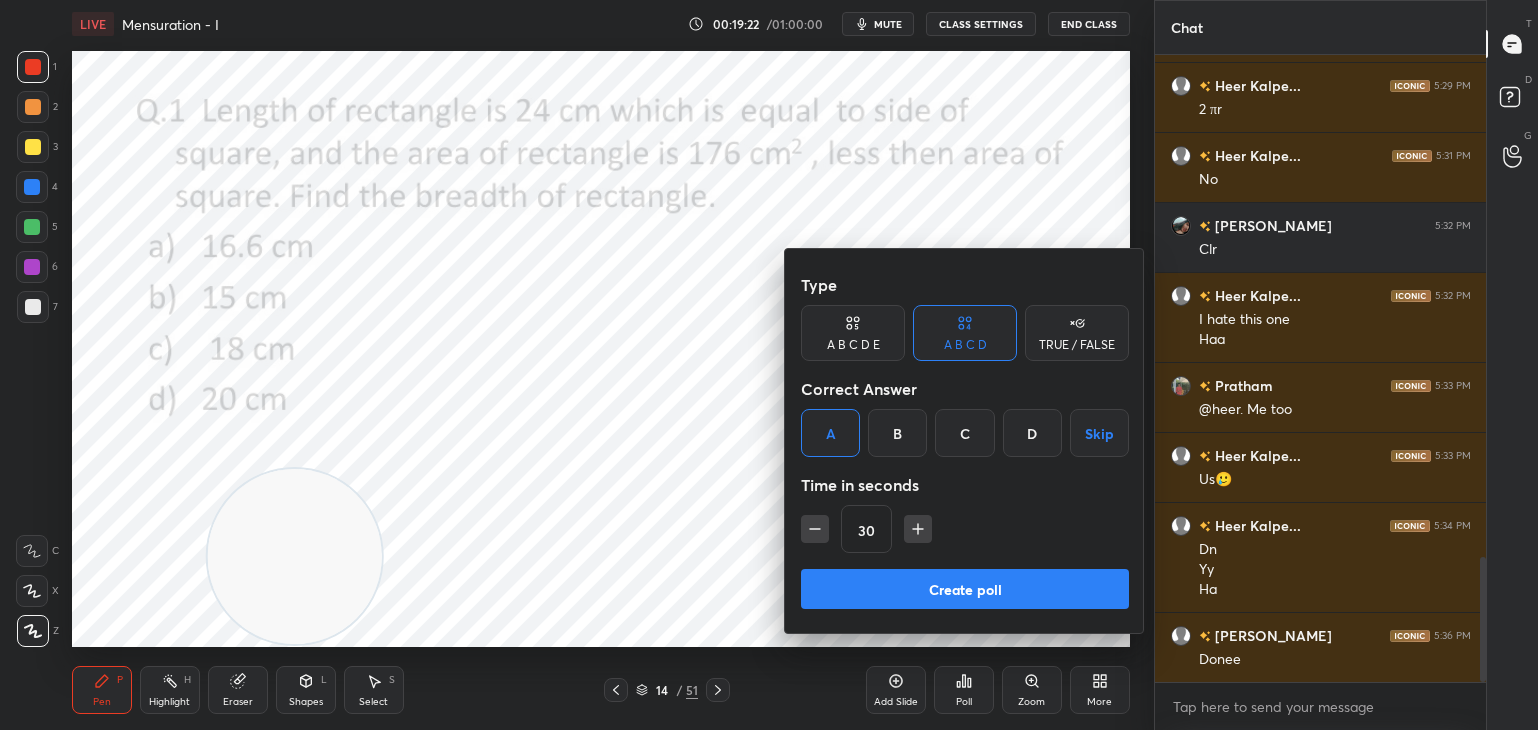 click 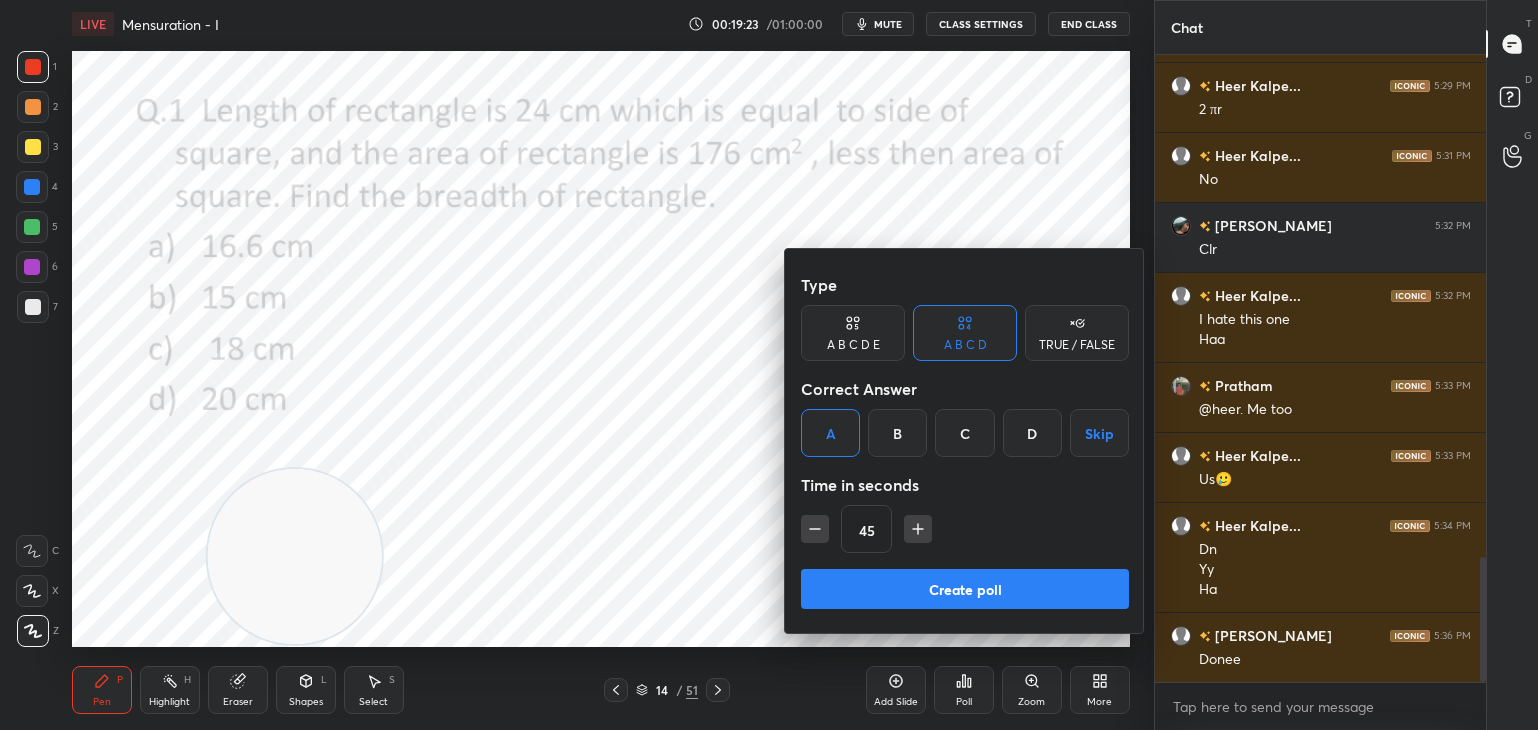 scroll, scrollTop: 2588, scrollLeft: 0, axis: vertical 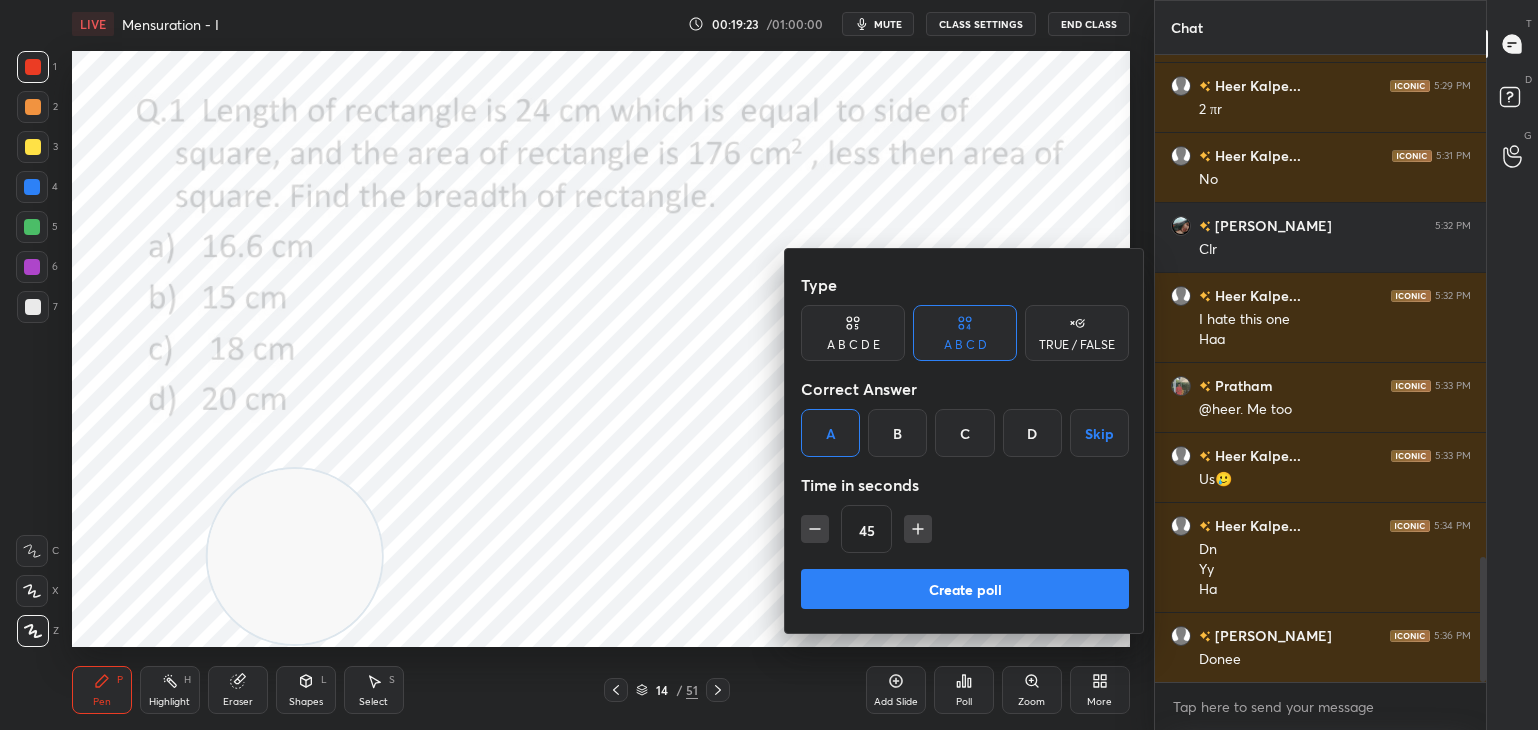 click on "Create poll" at bounding box center [965, 589] 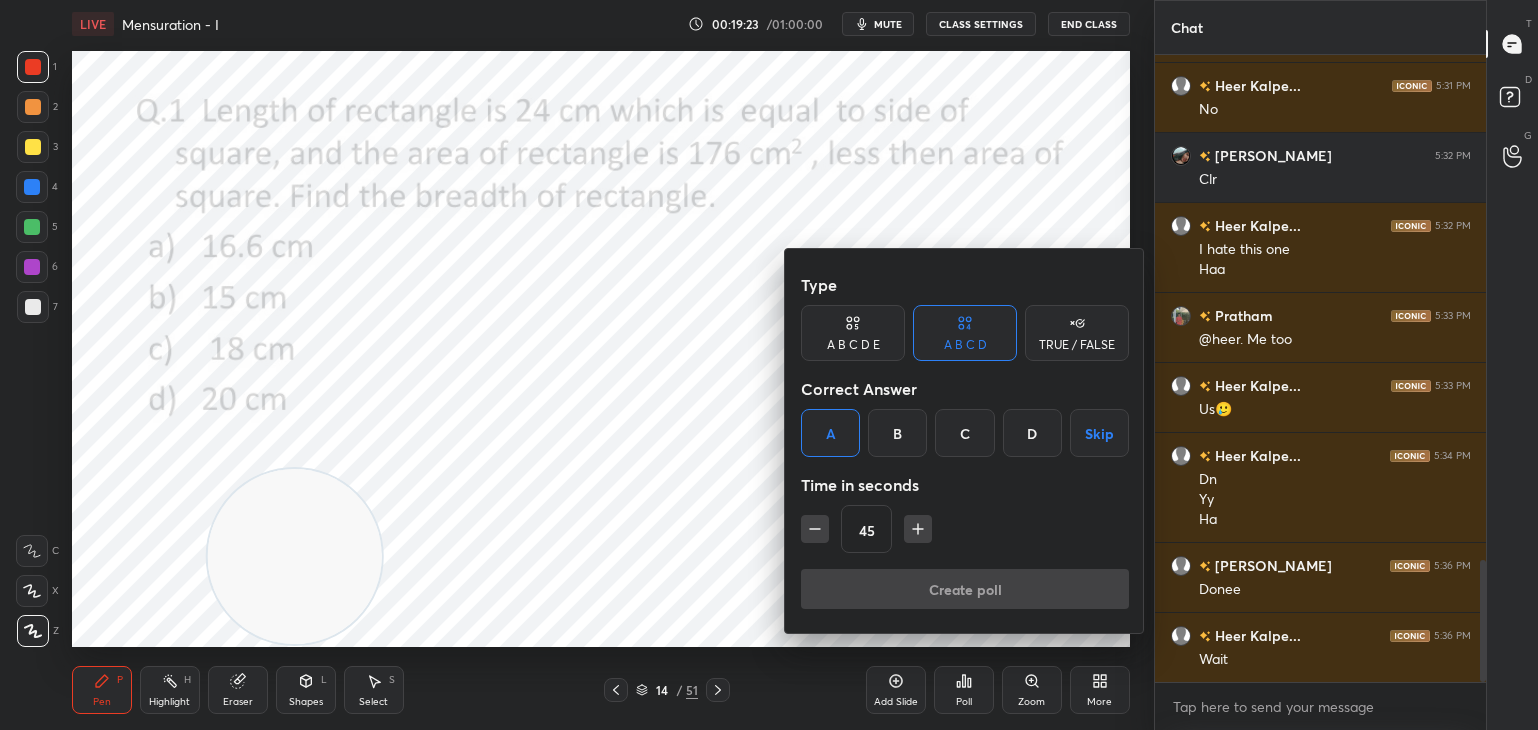 scroll, scrollTop: 555, scrollLeft: 326, axis: both 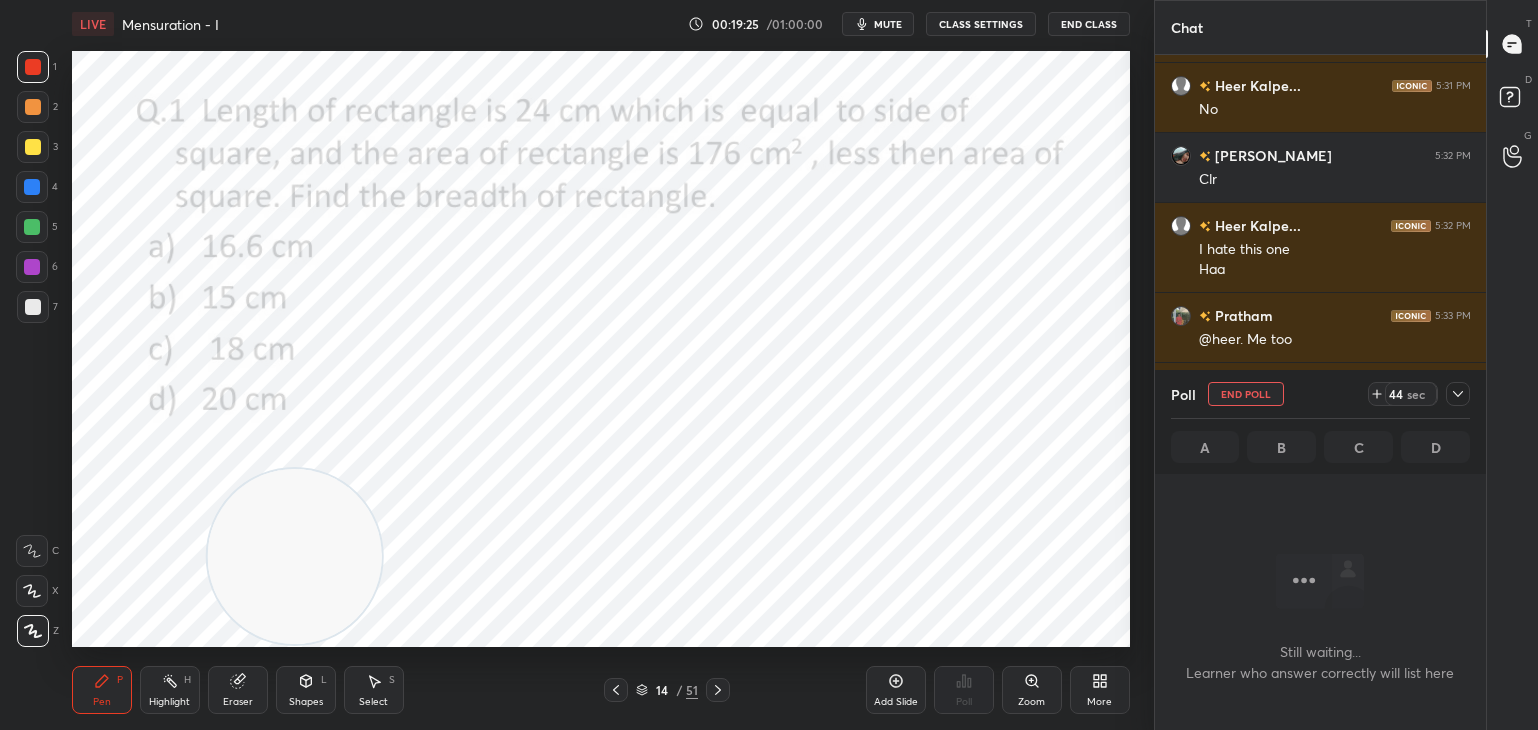 click 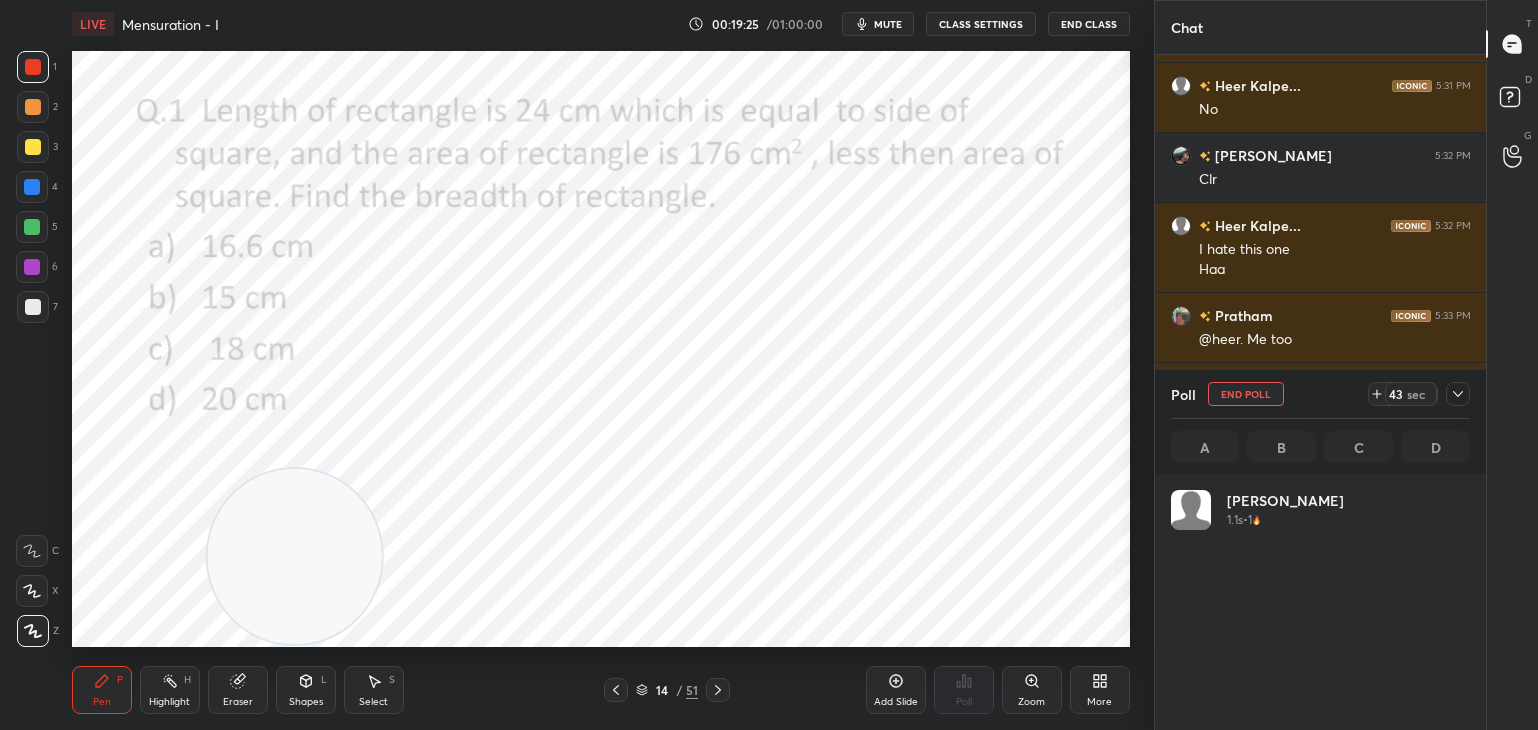scroll, scrollTop: 6, scrollLeft: 6, axis: both 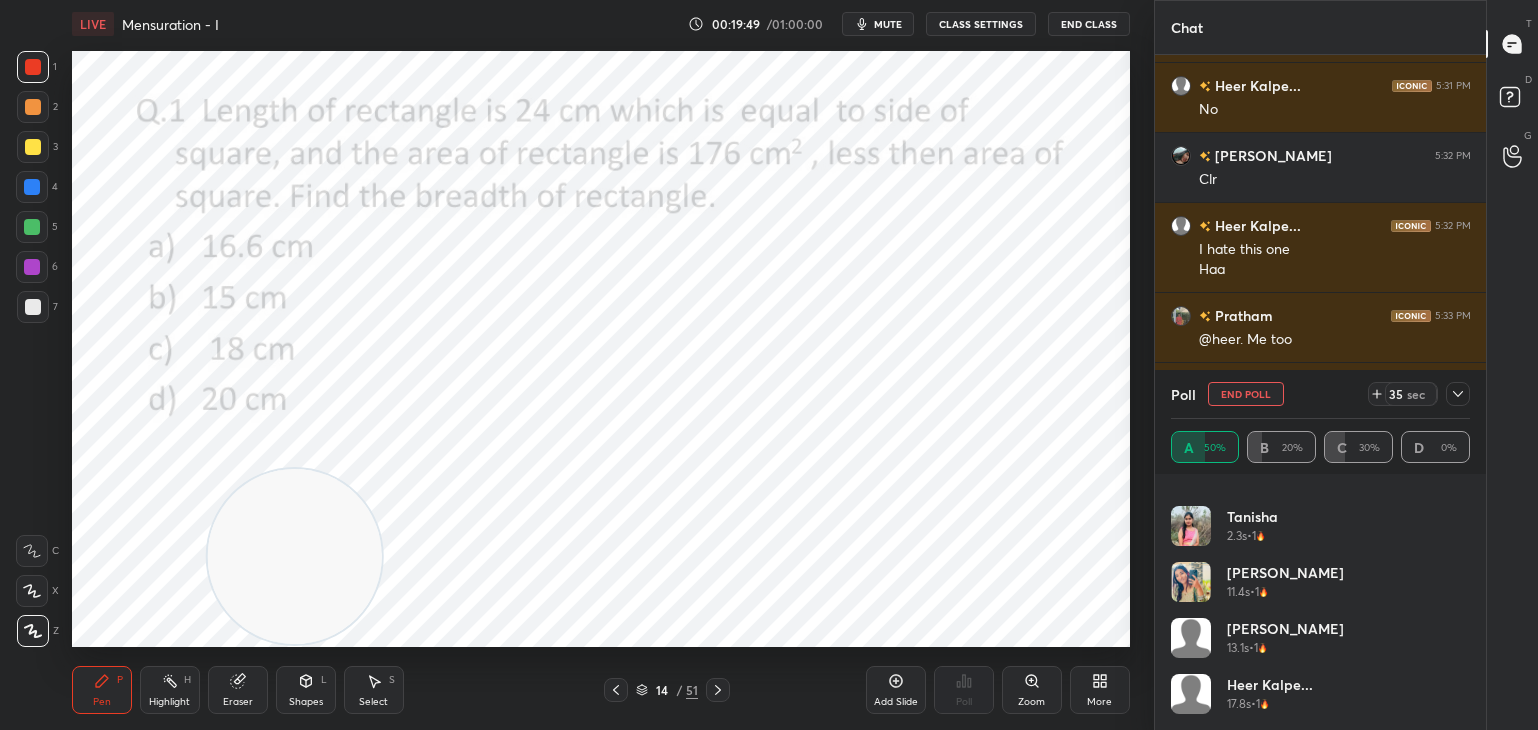 click 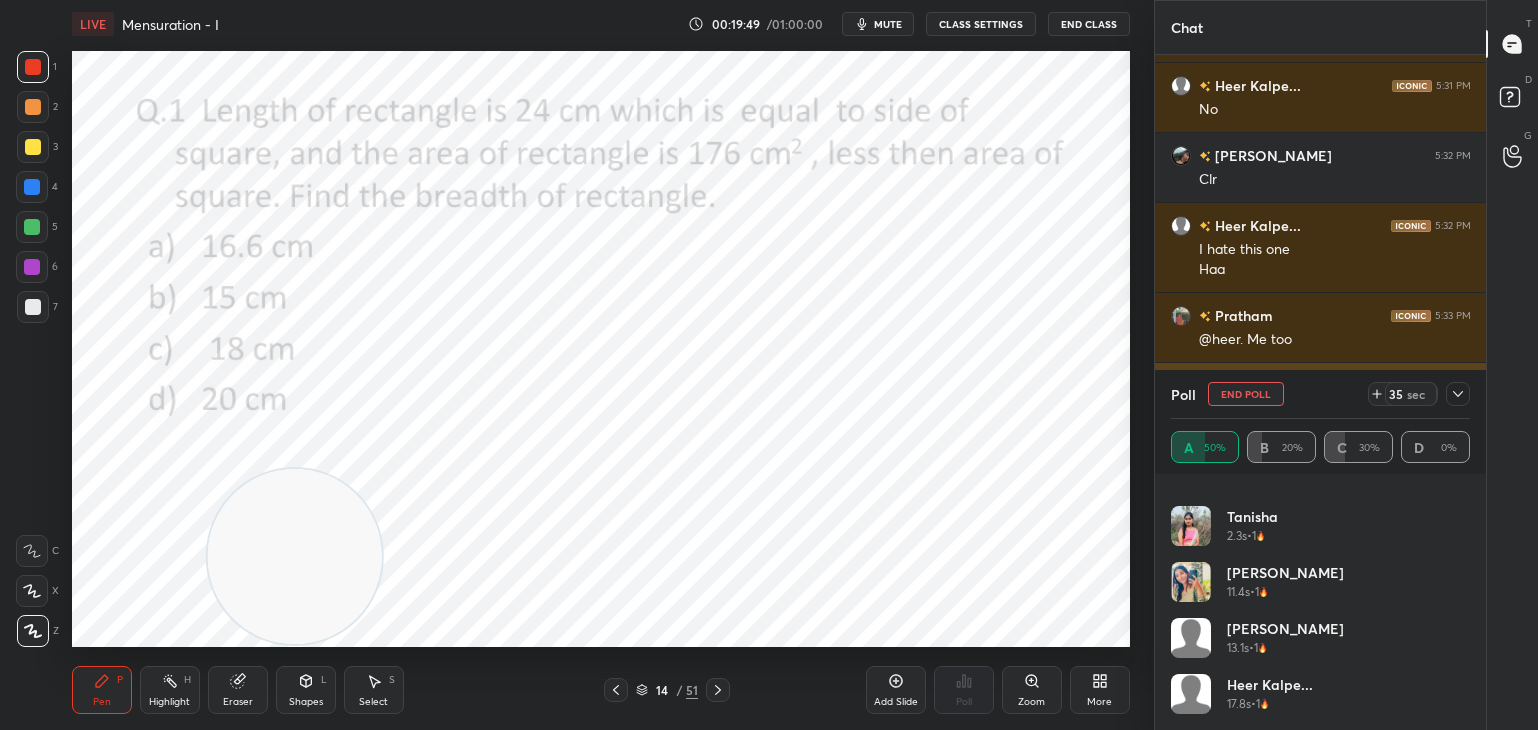 scroll, scrollTop: 200, scrollLeft: 294, axis: both 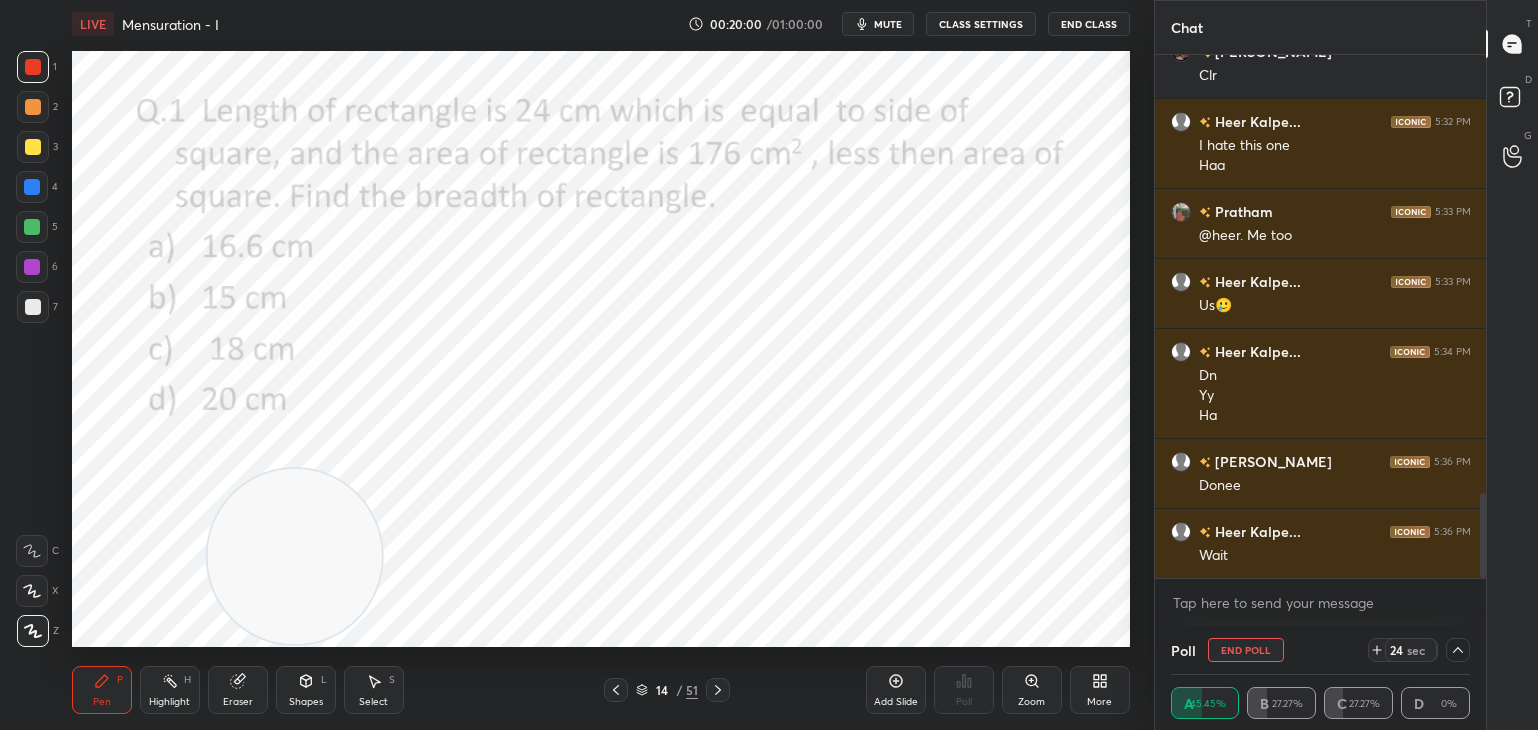 click 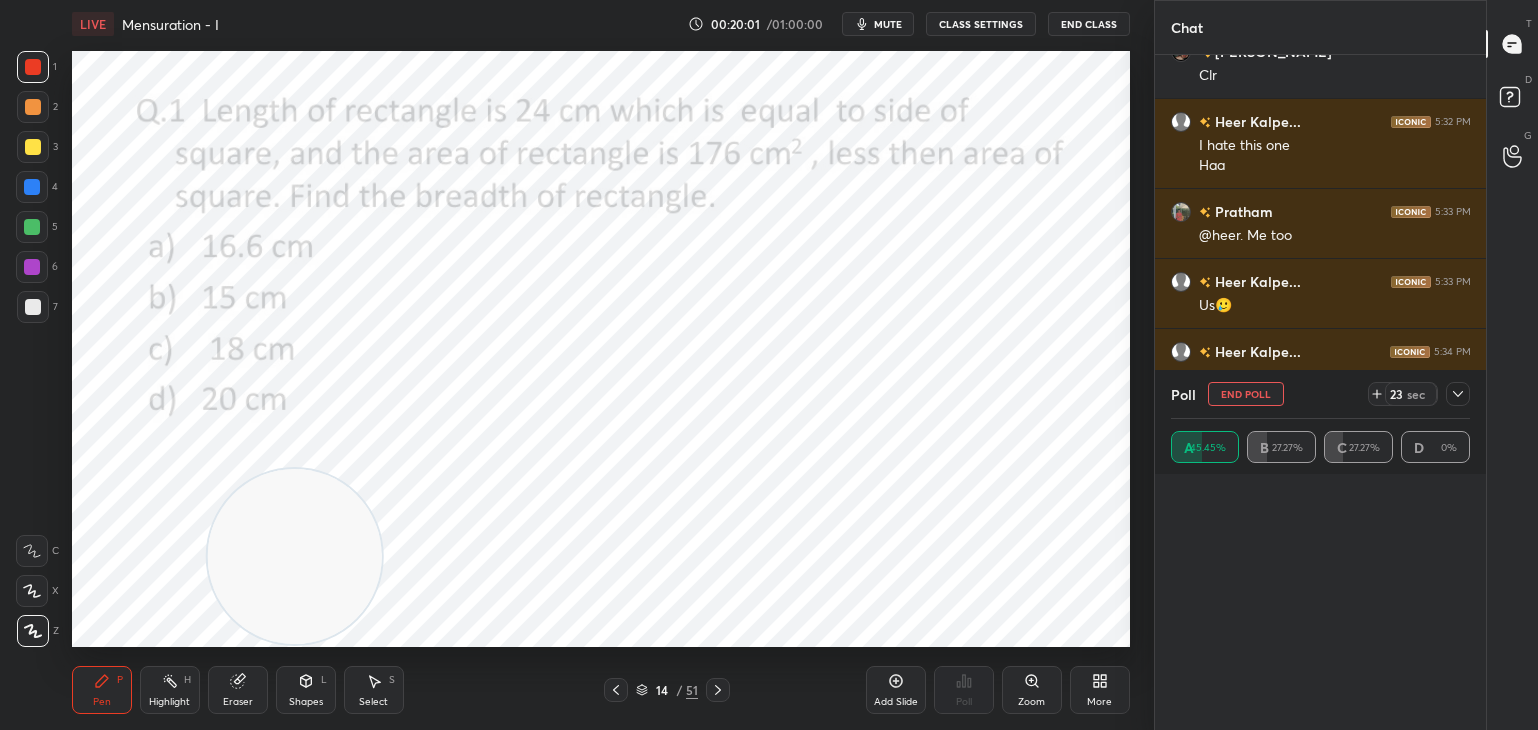 scroll, scrollTop: 0, scrollLeft: 0, axis: both 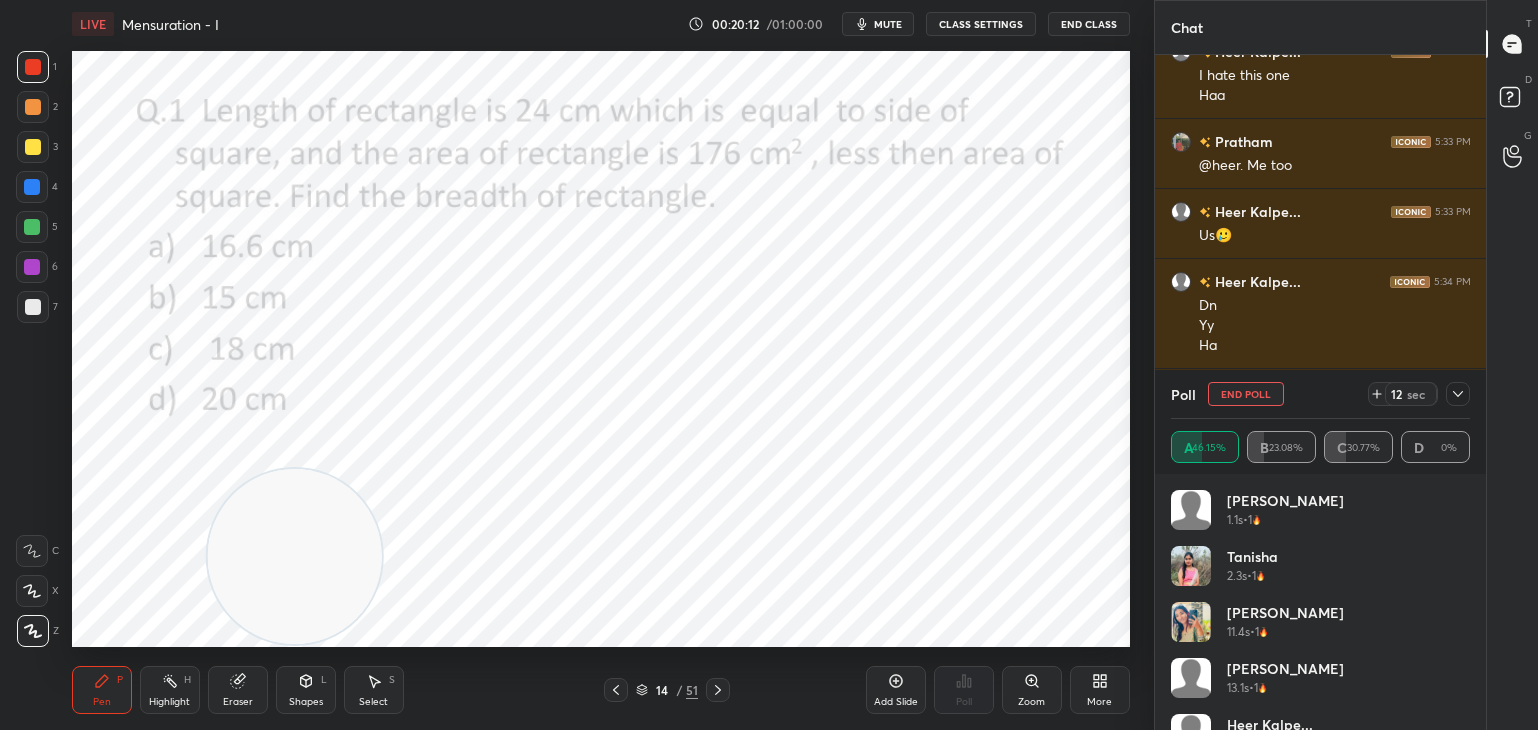 click on "End Poll" at bounding box center (1246, 394) 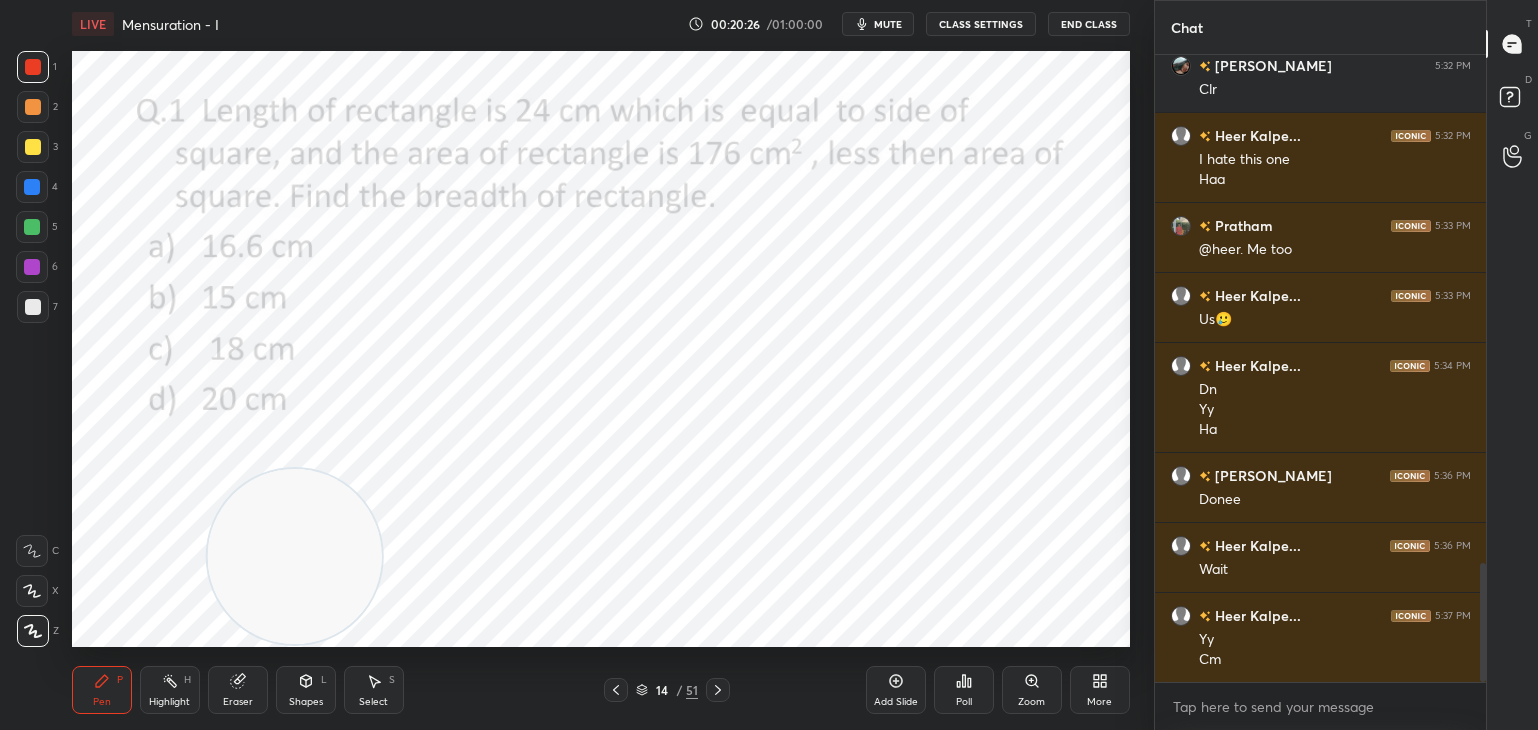 click on "Shapes" at bounding box center (306, 702) 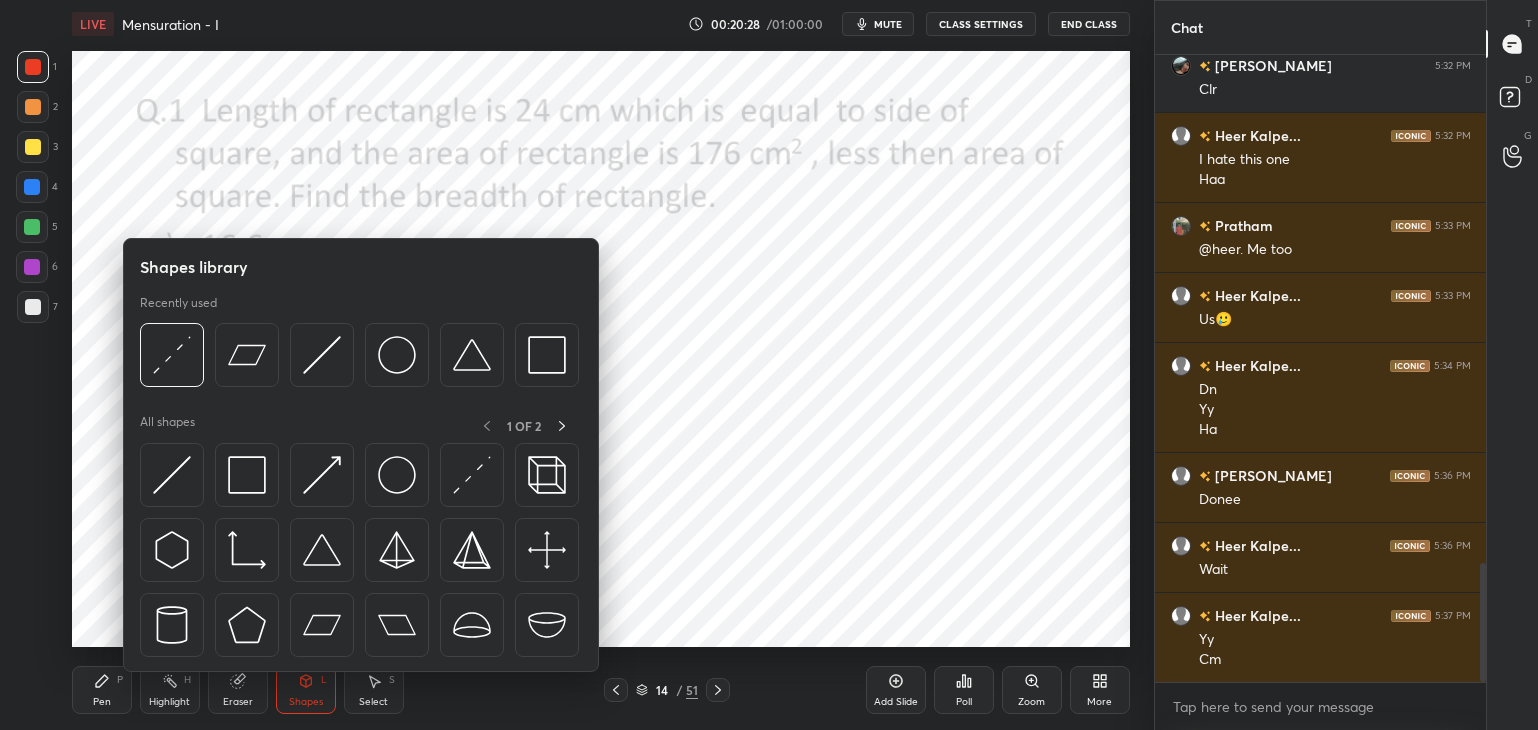 click at bounding box center [247, 475] 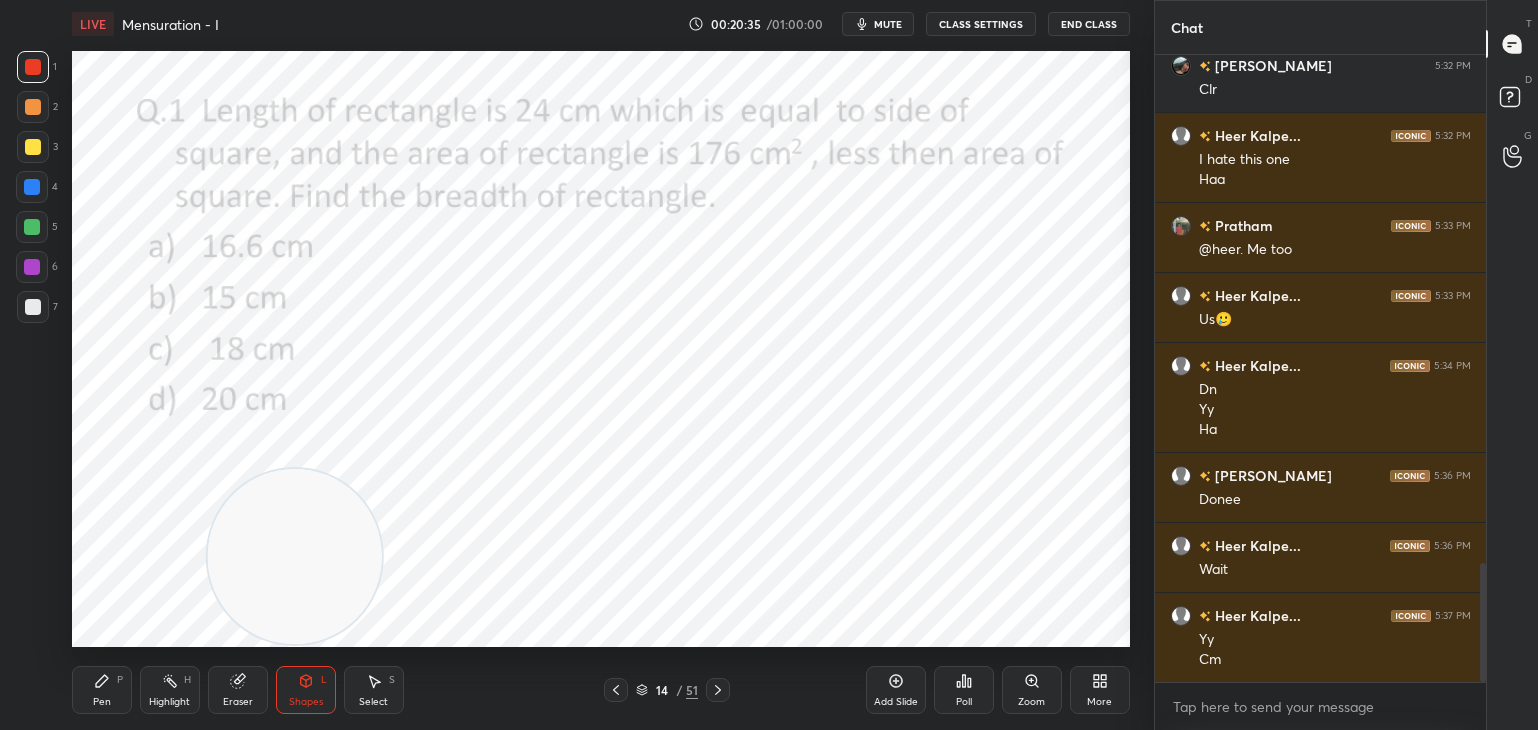 click on "P" at bounding box center (120, 680) 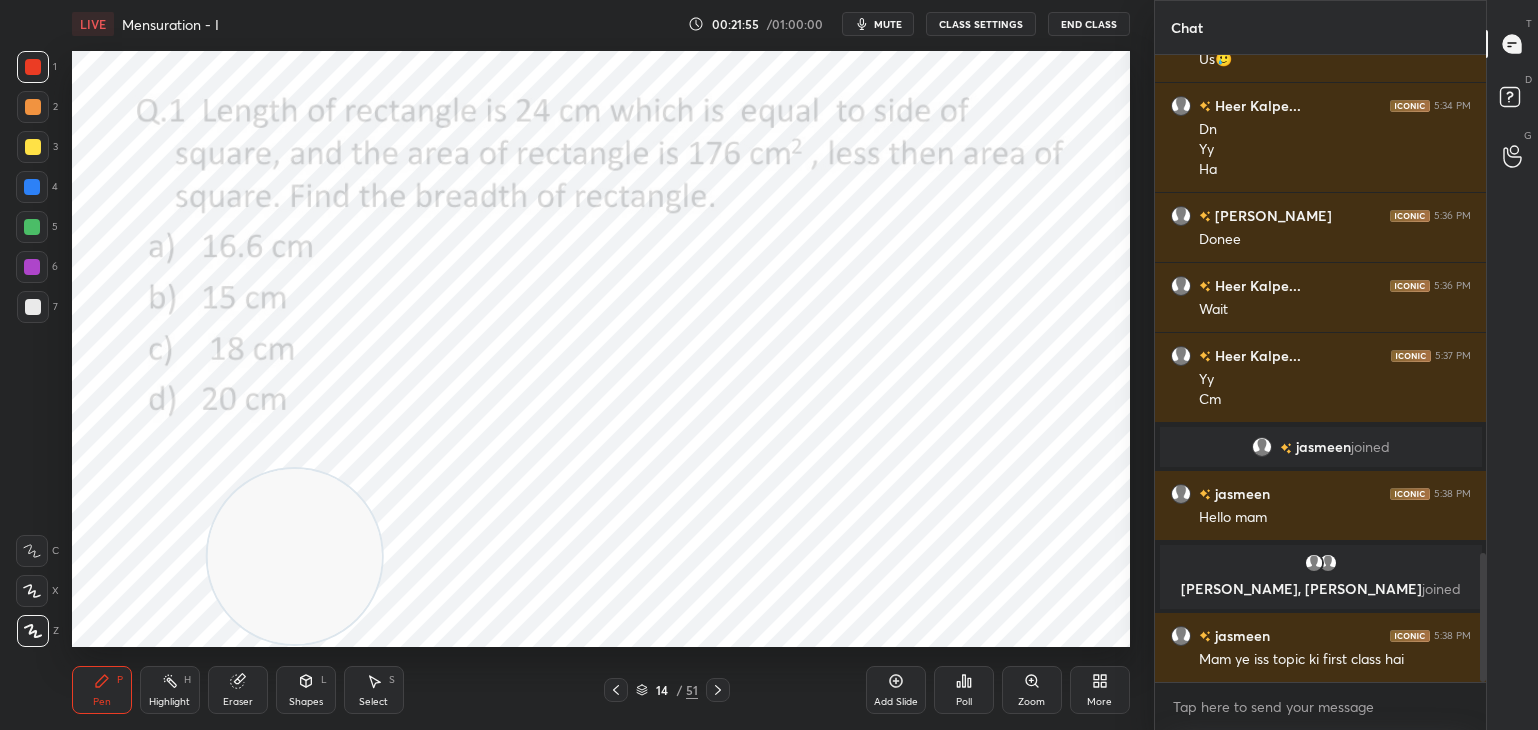 scroll, scrollTop: 2500, scrollLeft: 0, axis: vertical 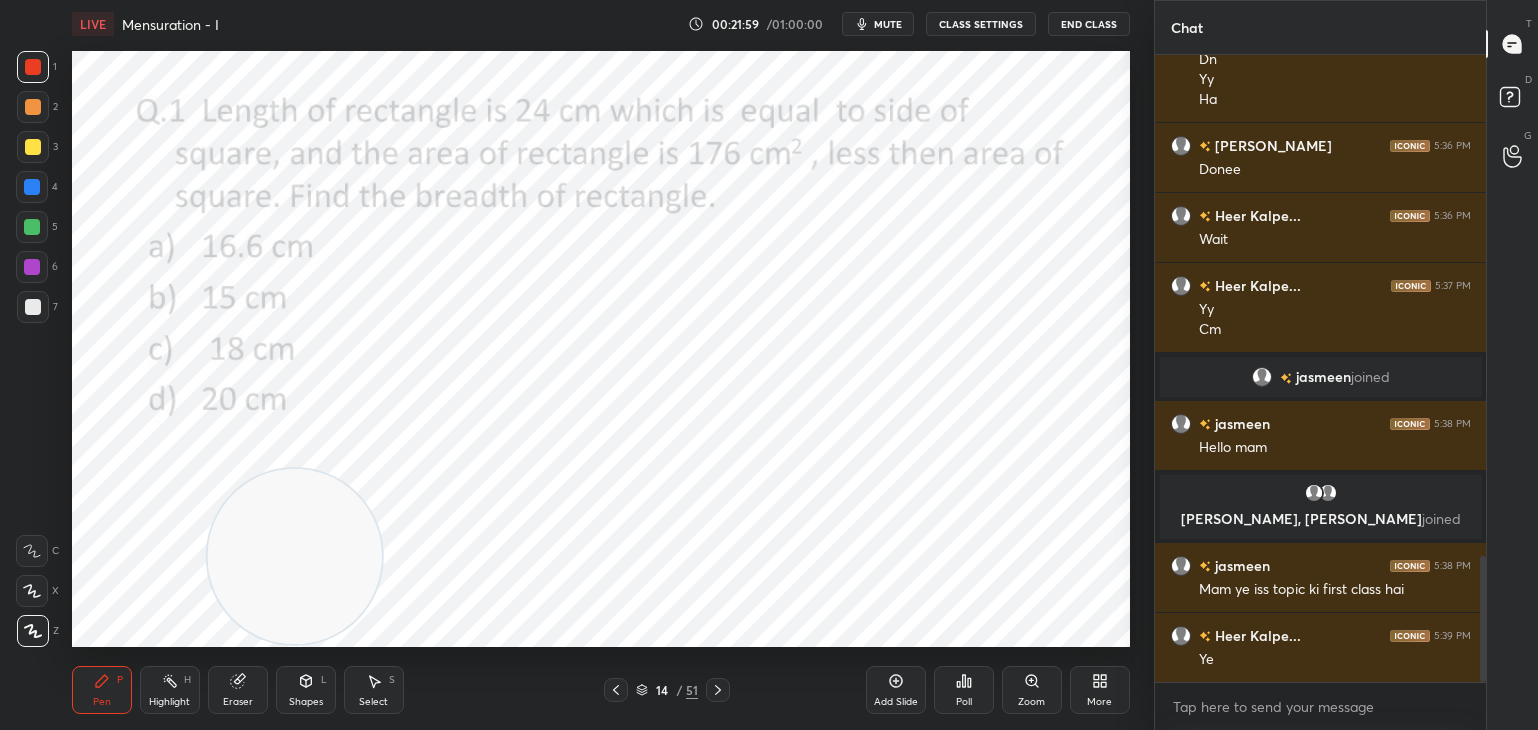 click 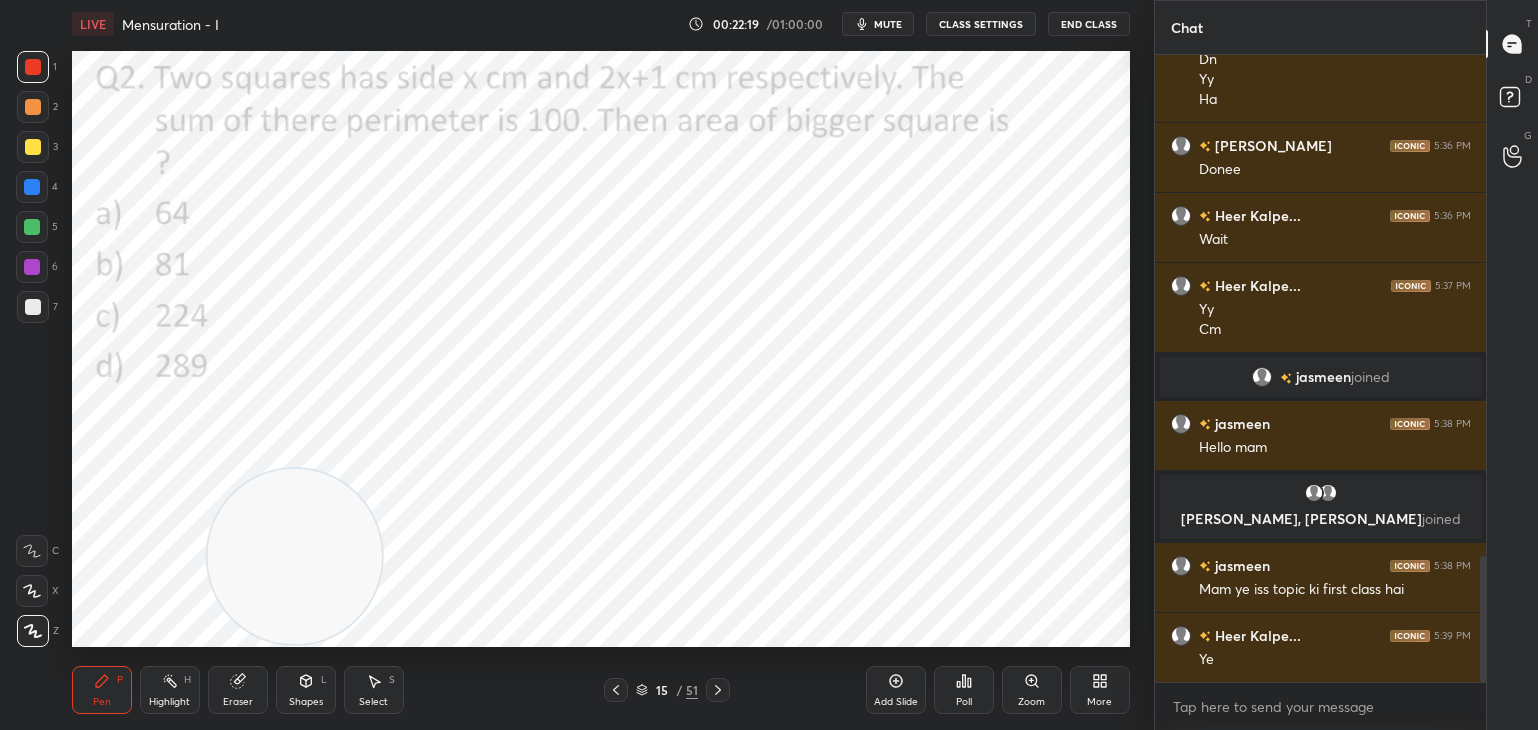 click on "mute" at bounding box center (888, 24) 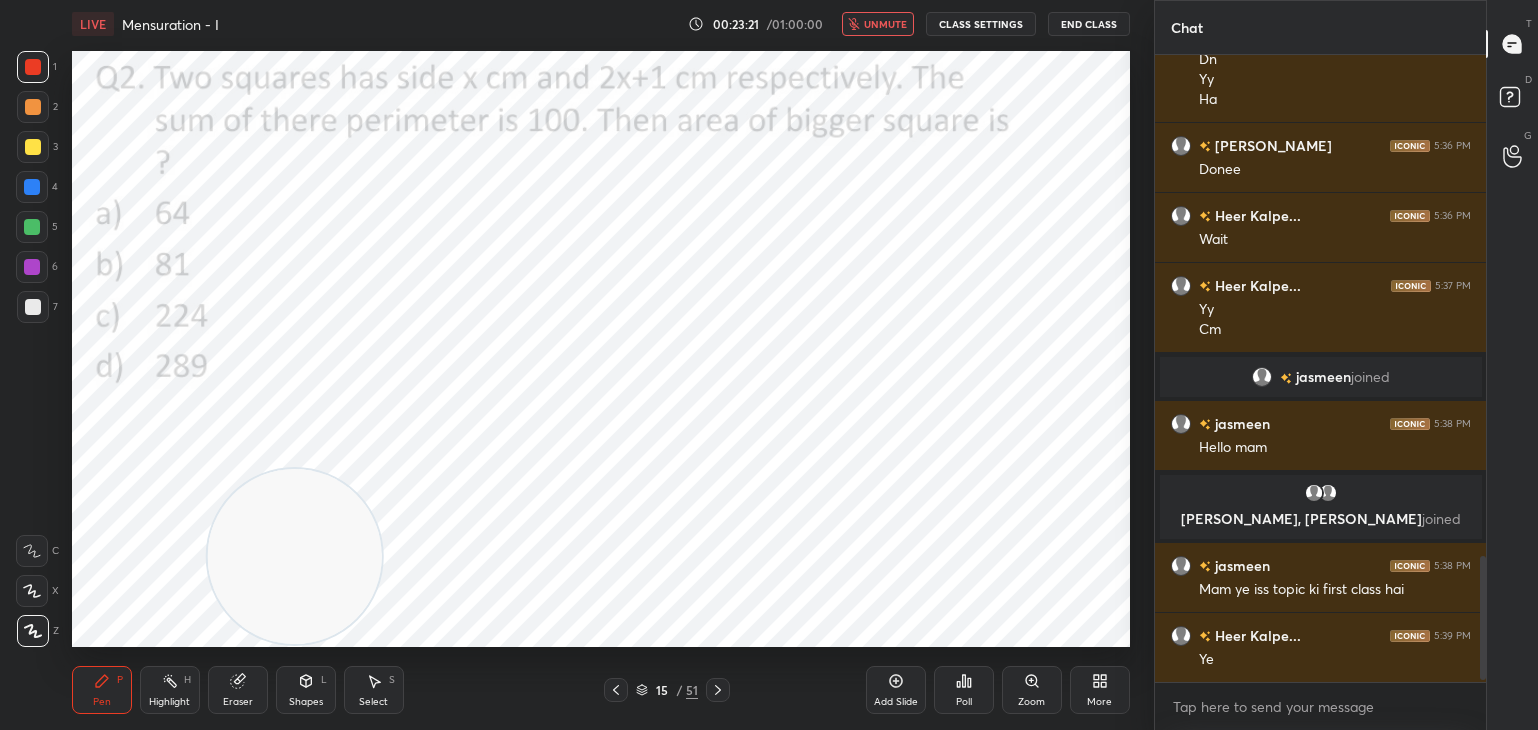scroll, scrollTop: 2570, scrollLeft: 0, axis: vertical 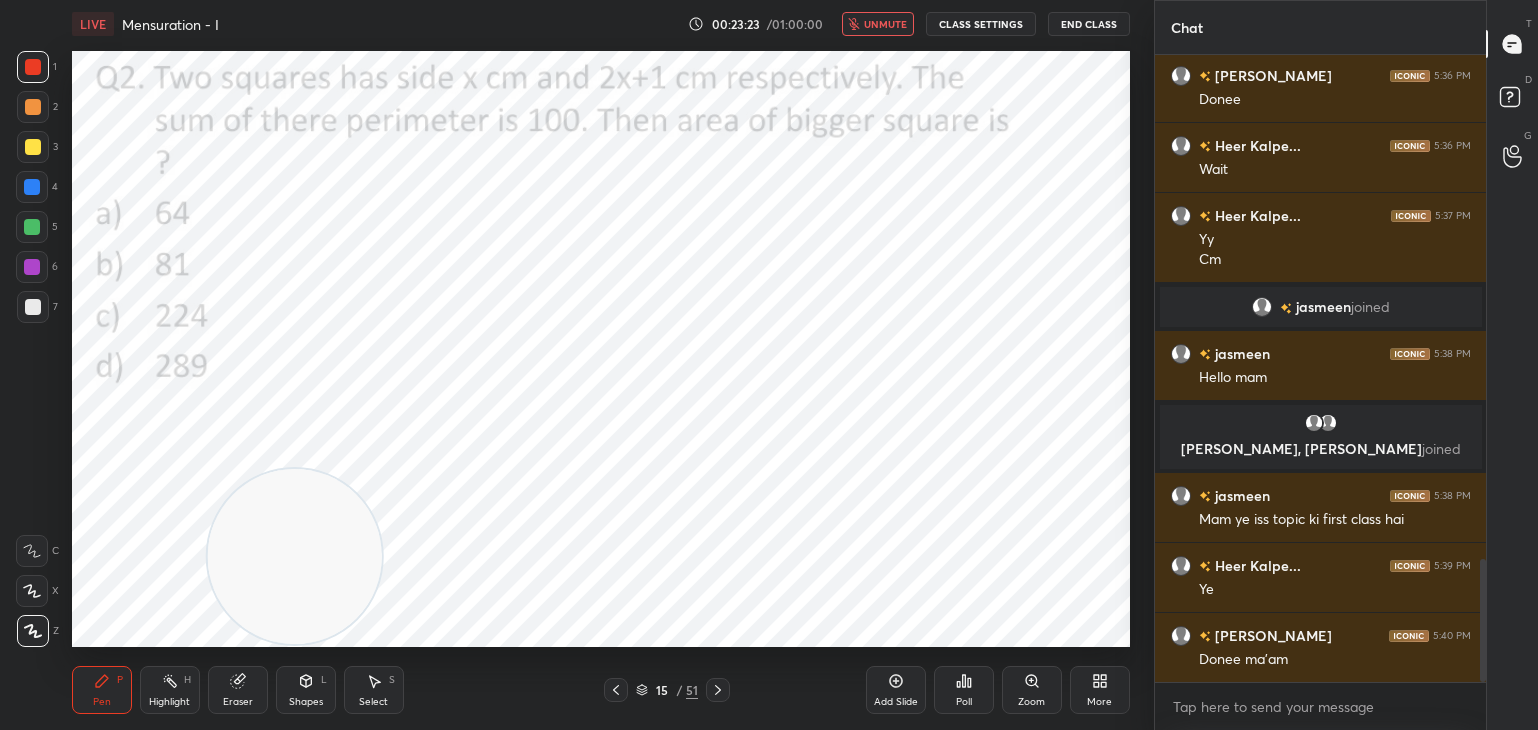 click on "unmute" at bounding box center (885, 24) 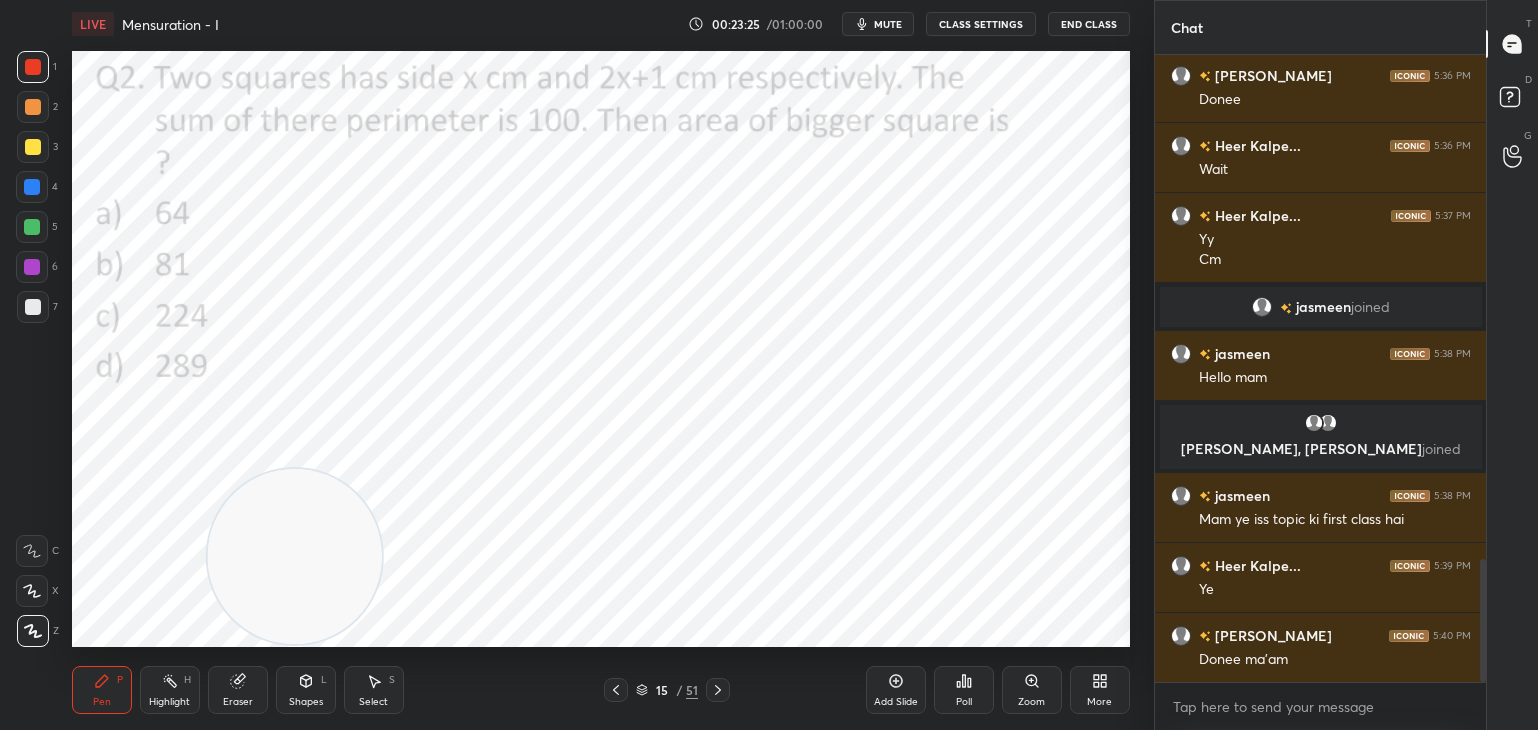 click 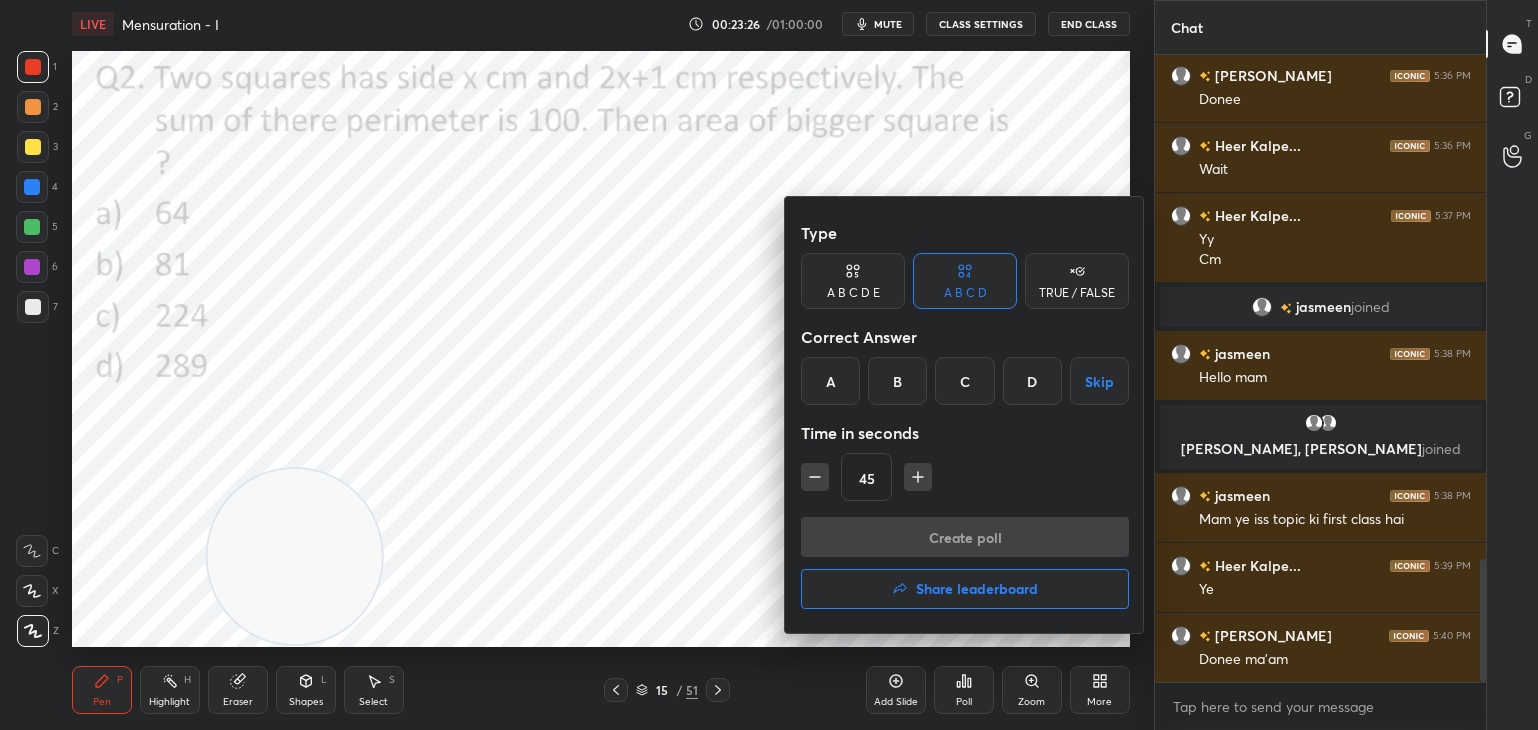 click on "D" at bounding box center [1032, 381] 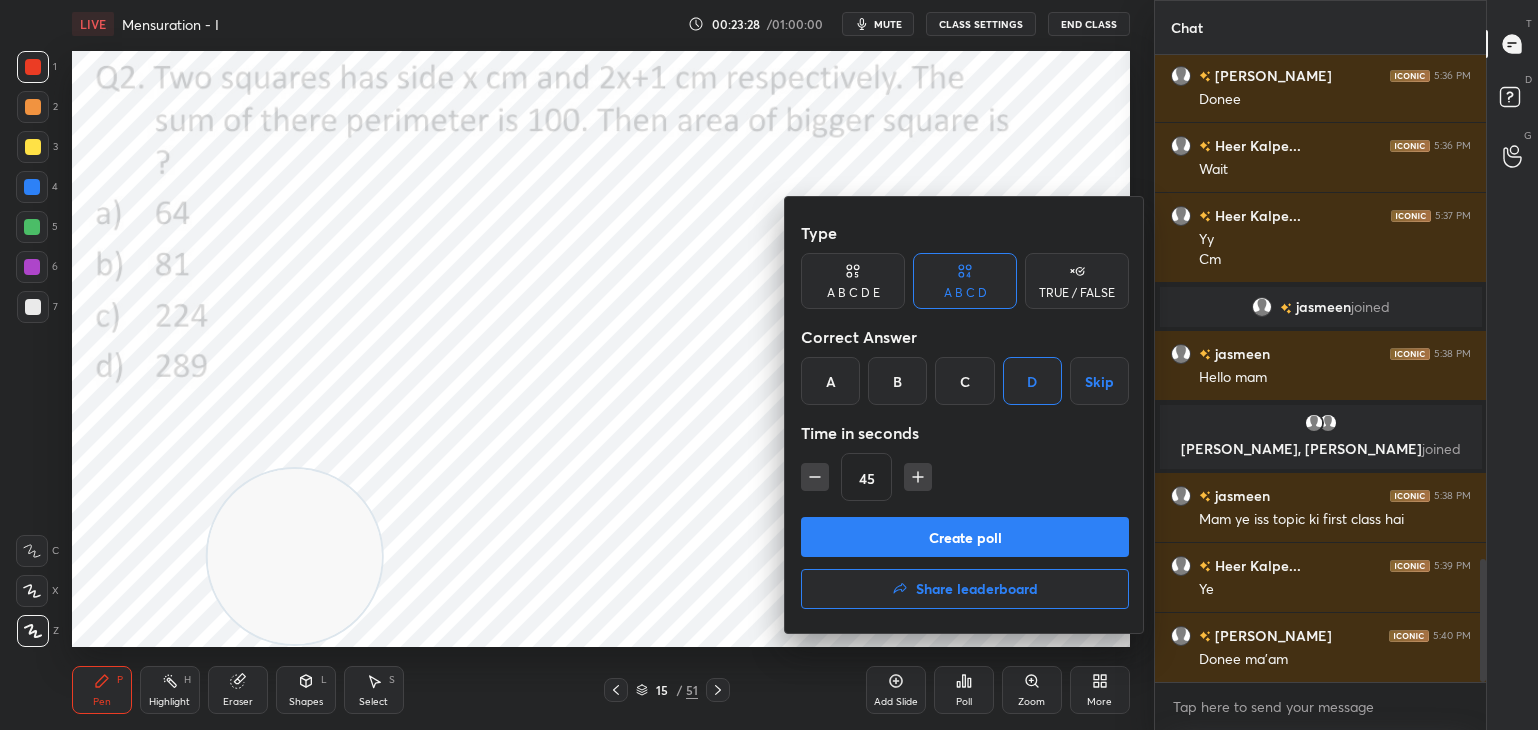 click 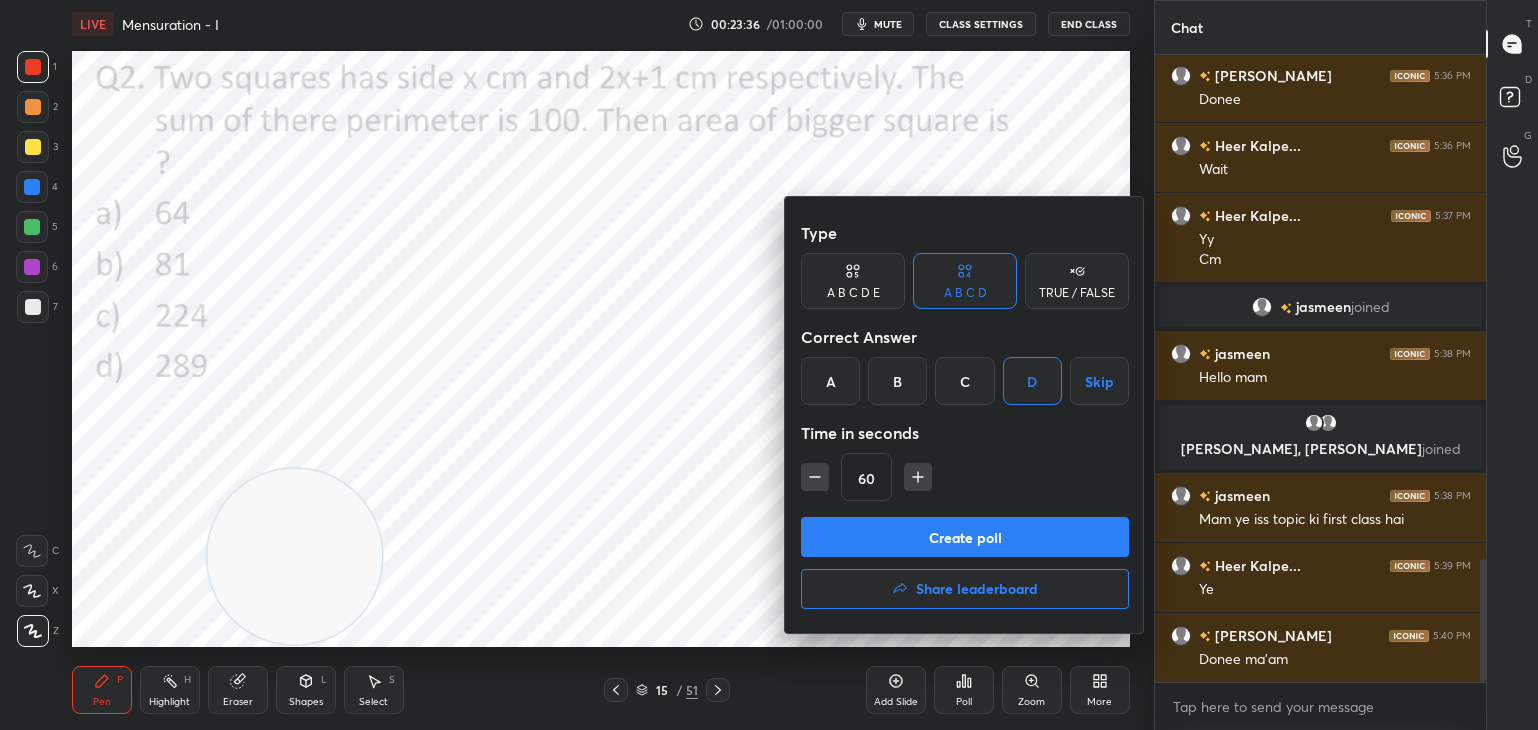 click on "Create poll" at bounding box center (965, 537) 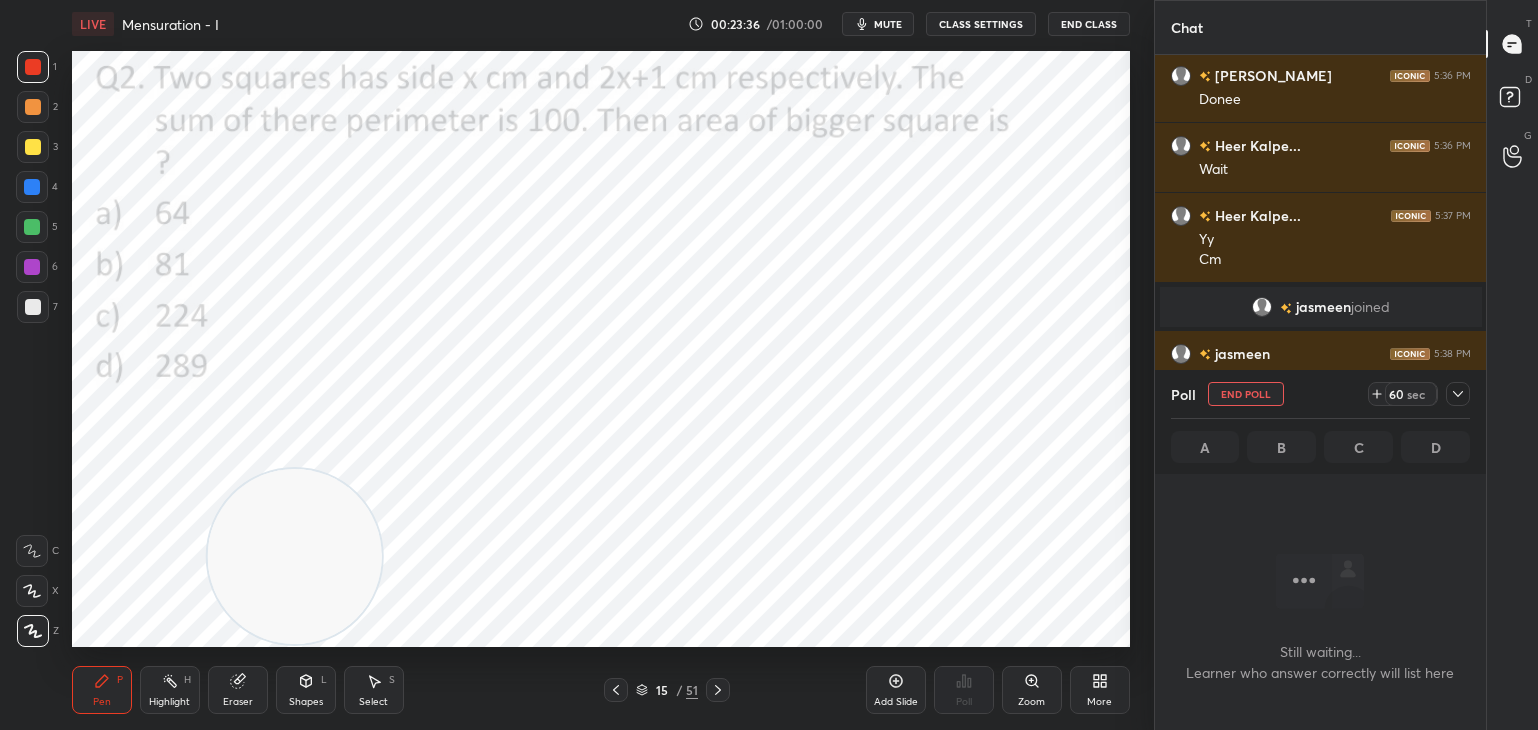 scroll, scrollTop: 555, scrollLeft: 326, axis: both 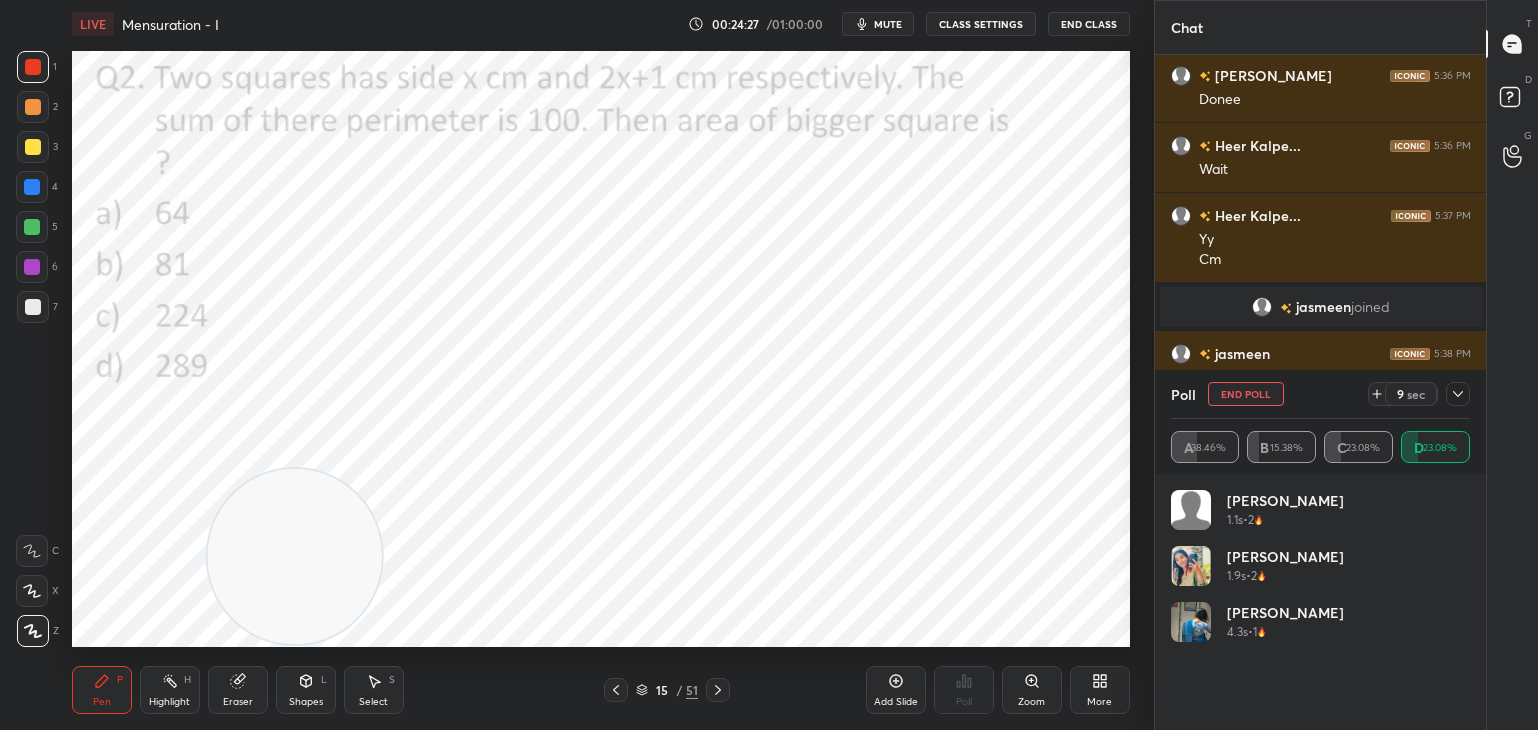 click on "End Poll" at bounding box center (1246, 394) 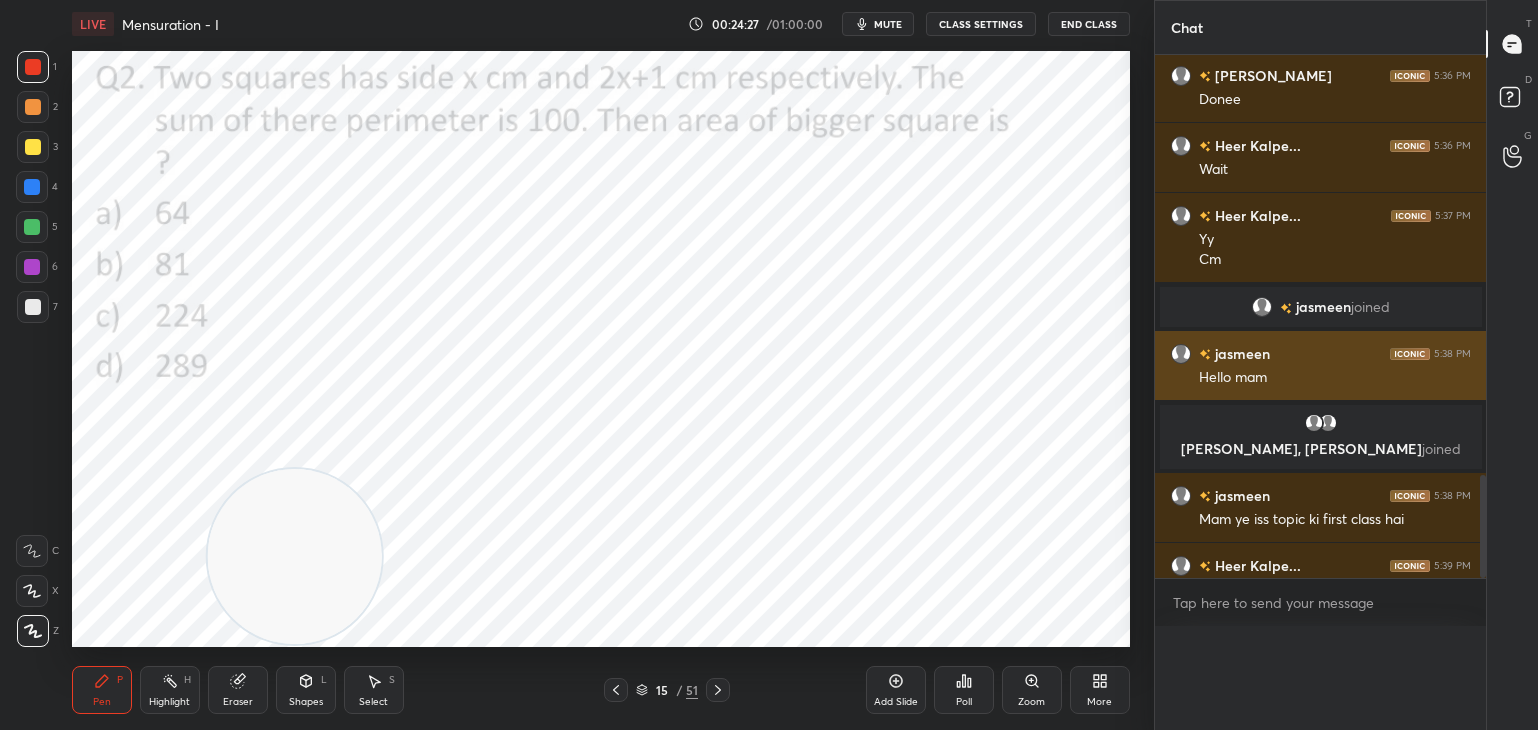 scroll, scrollTop: 0, scrollLeft: 0, axis: both 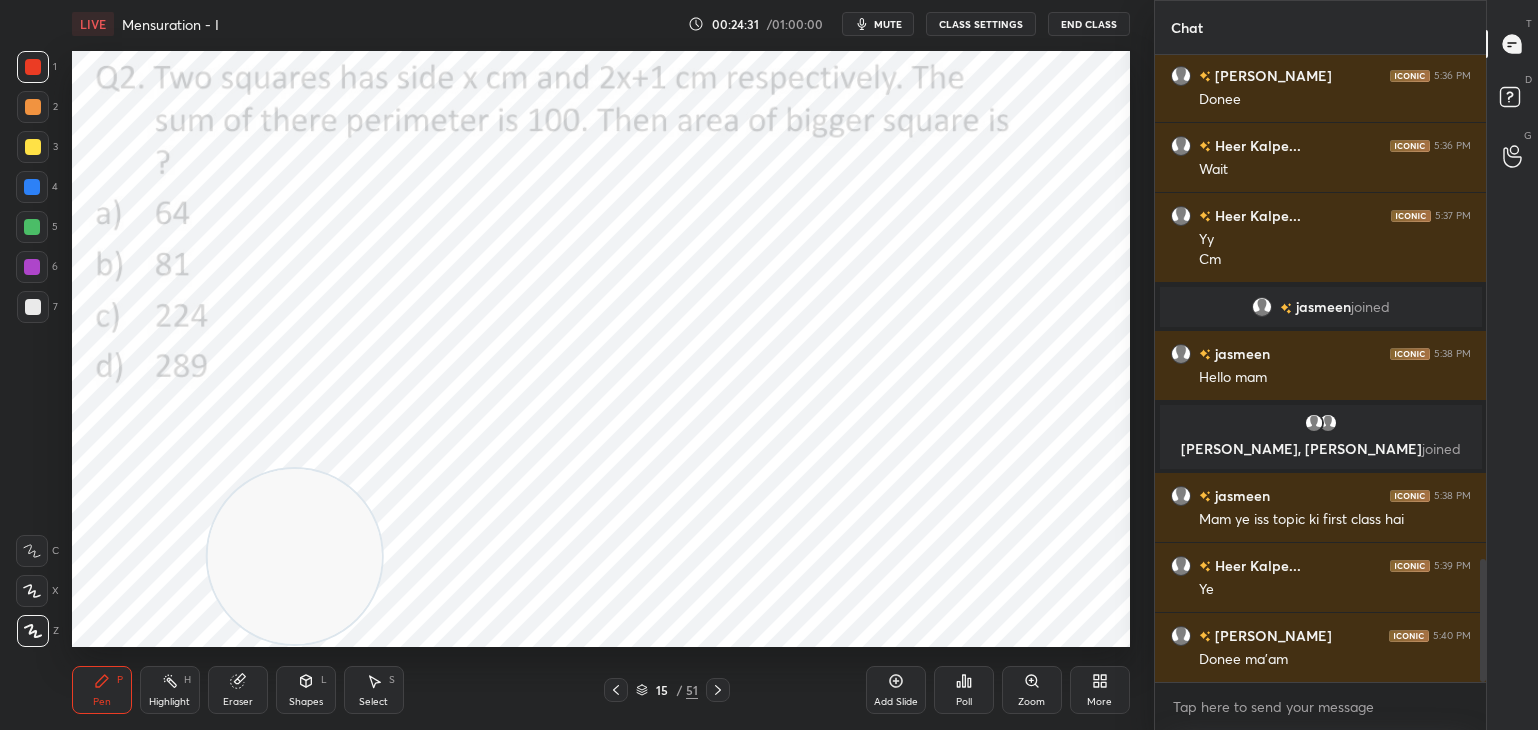 click on "Eraser" at bounding box center [238, 690] 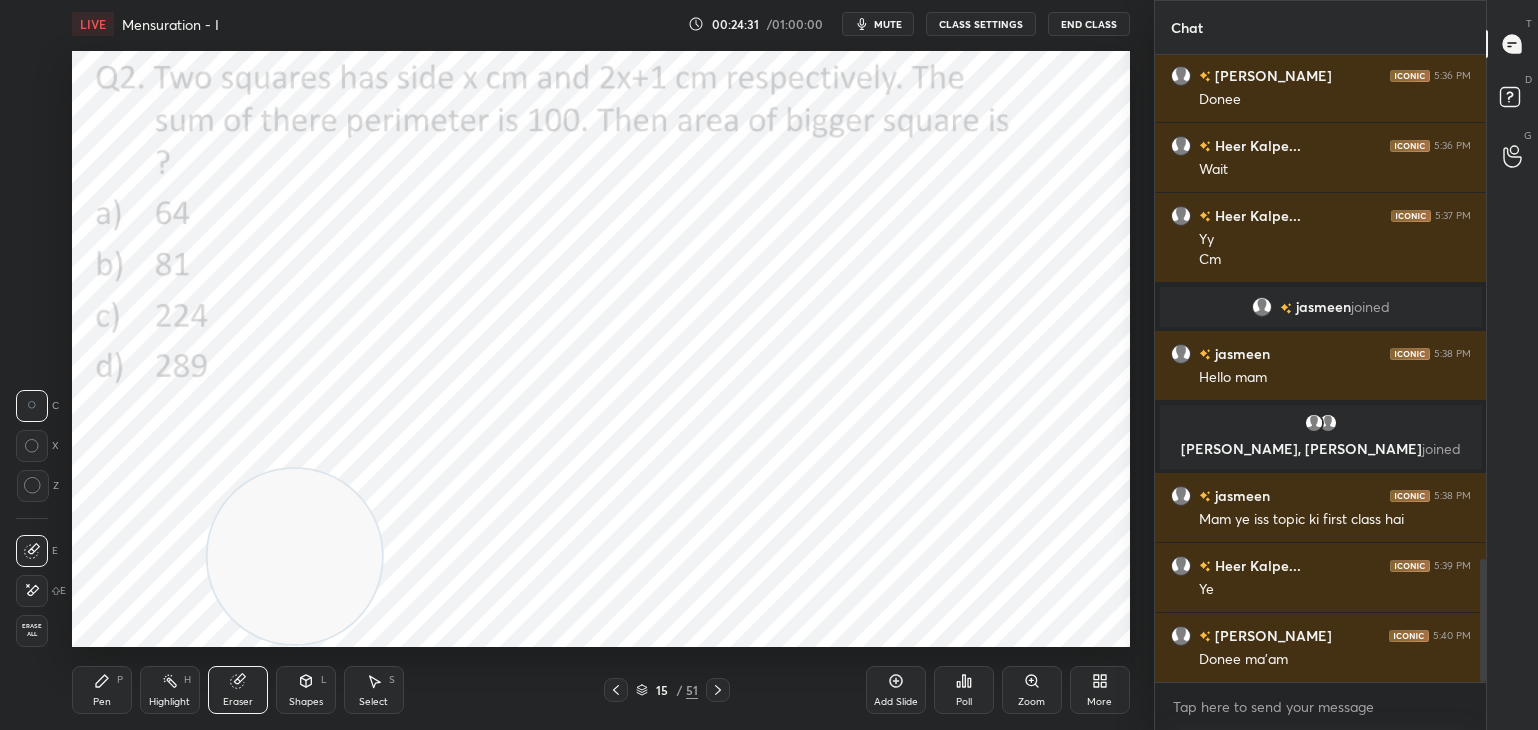click on "Shapes L" at bounding box center [306, 690] 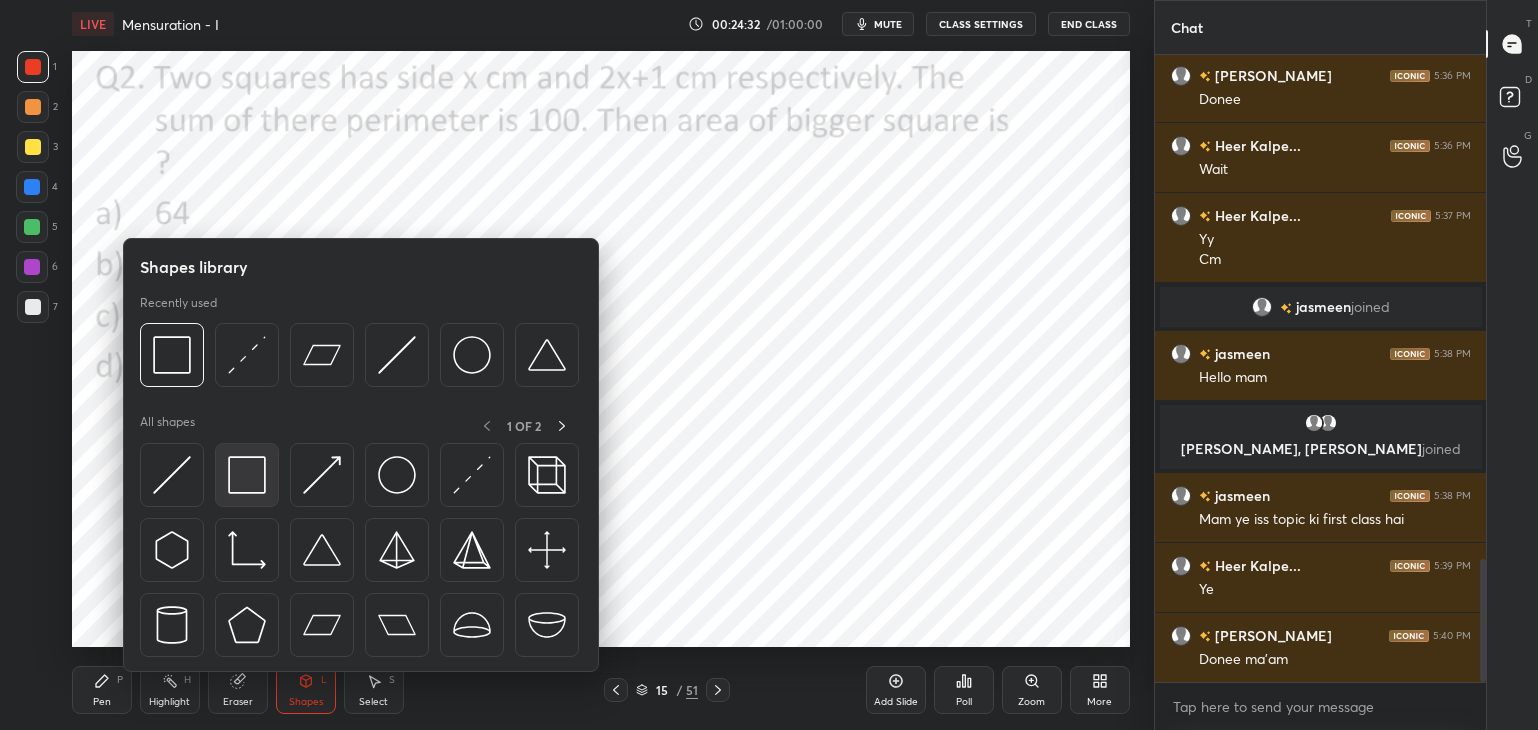 click at bounding box center [247, 475] 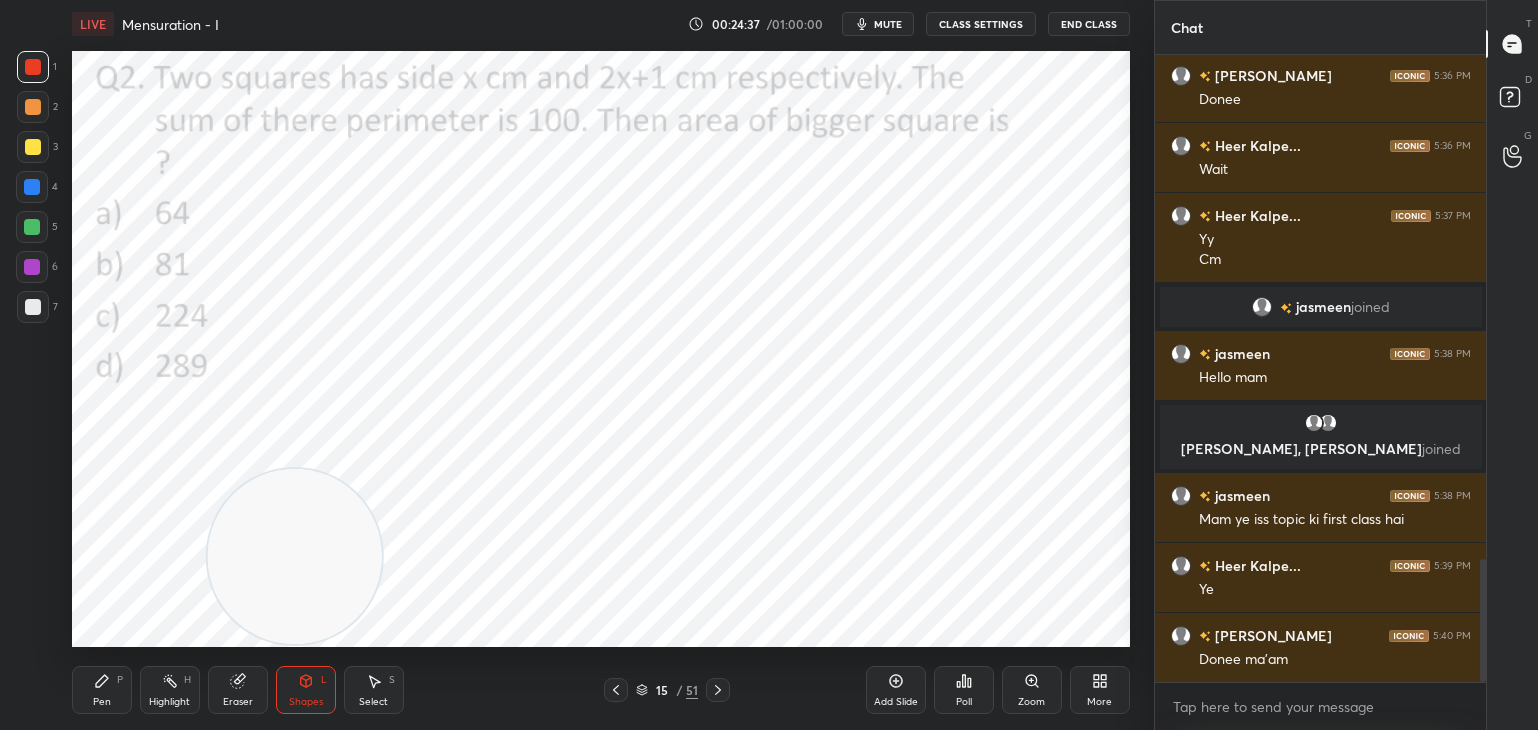 click on "Pen" at bounding box center [102, 702] 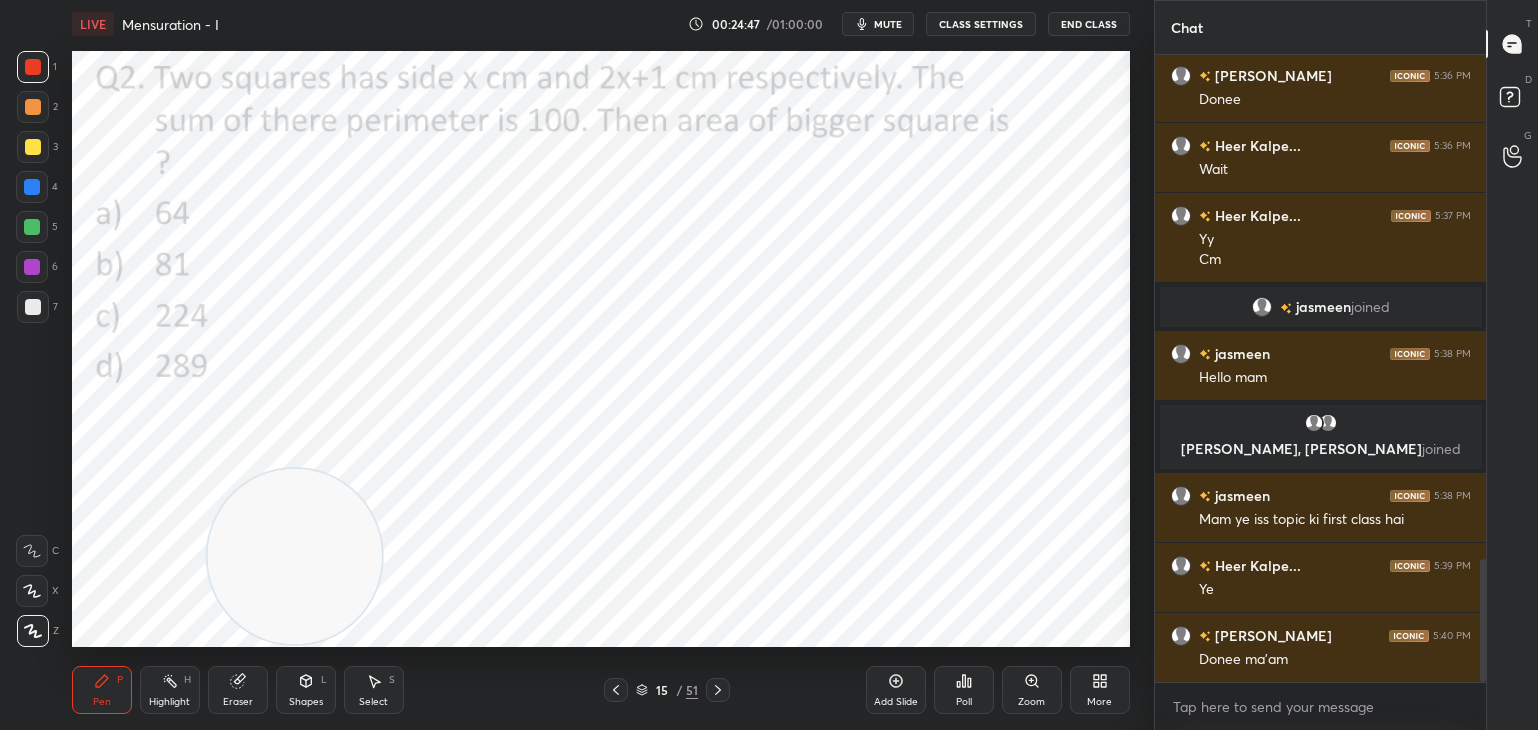 click at bounding box center [33, 307] 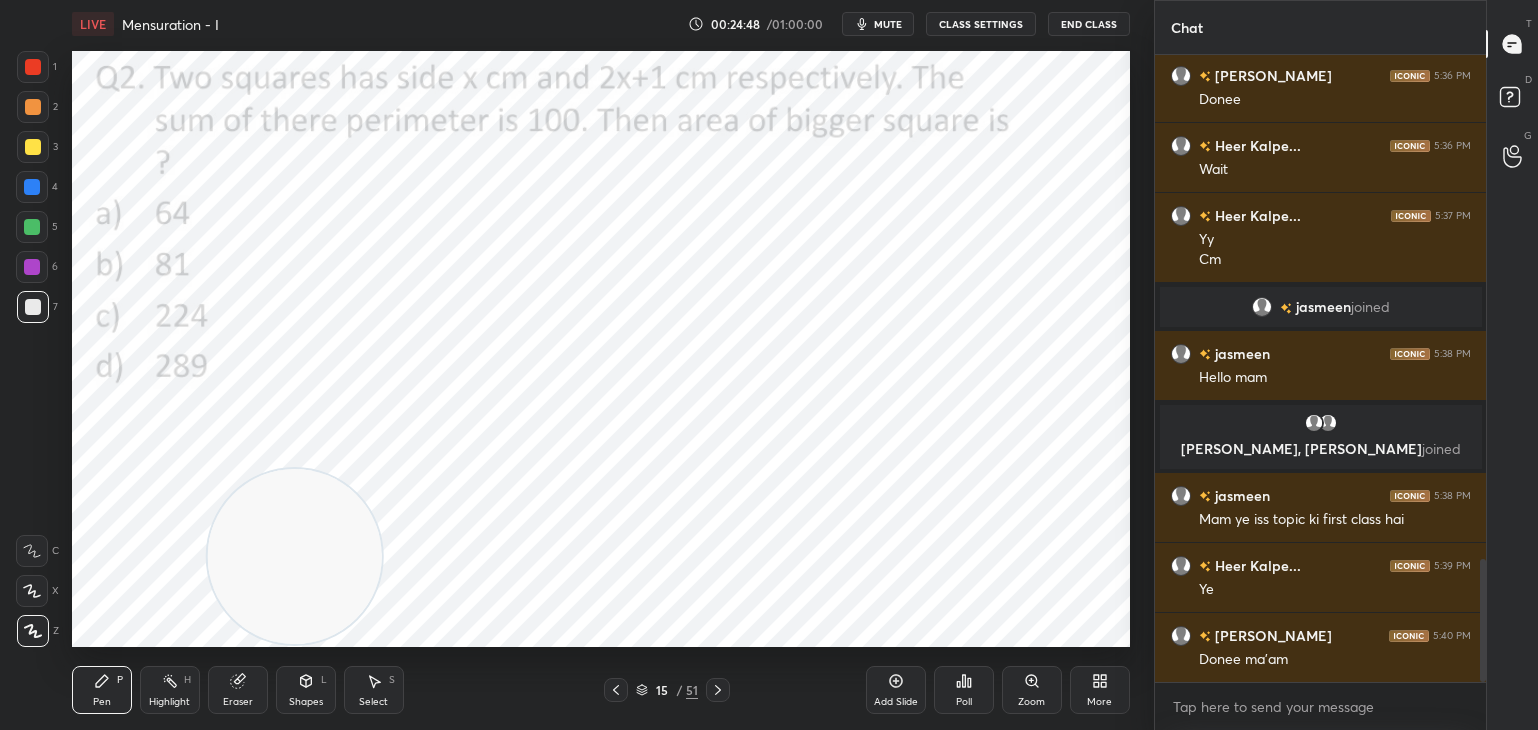 click at bounding box center [32, 267] 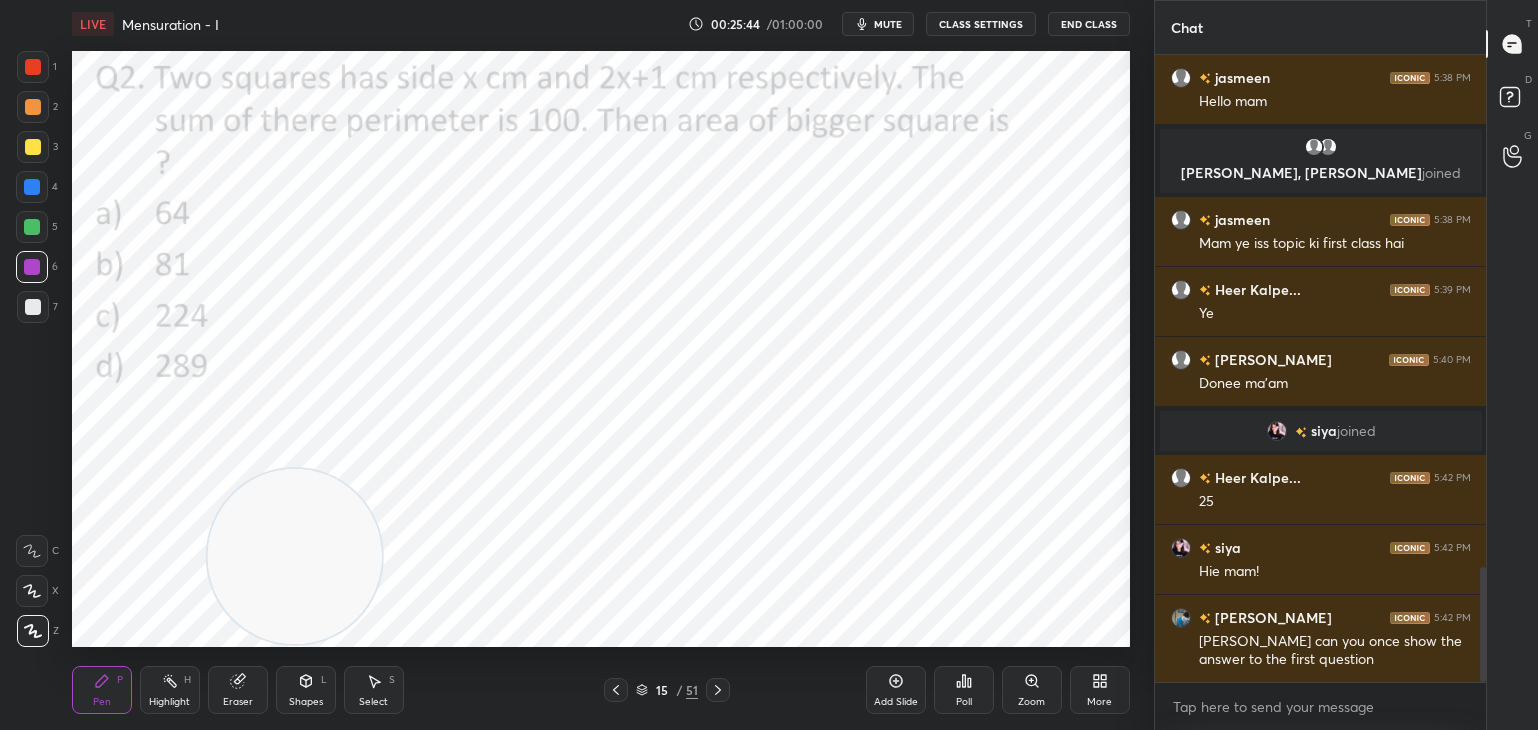 scroll, scrollTop: 2878, scrollLeft: 0, axis: vertical 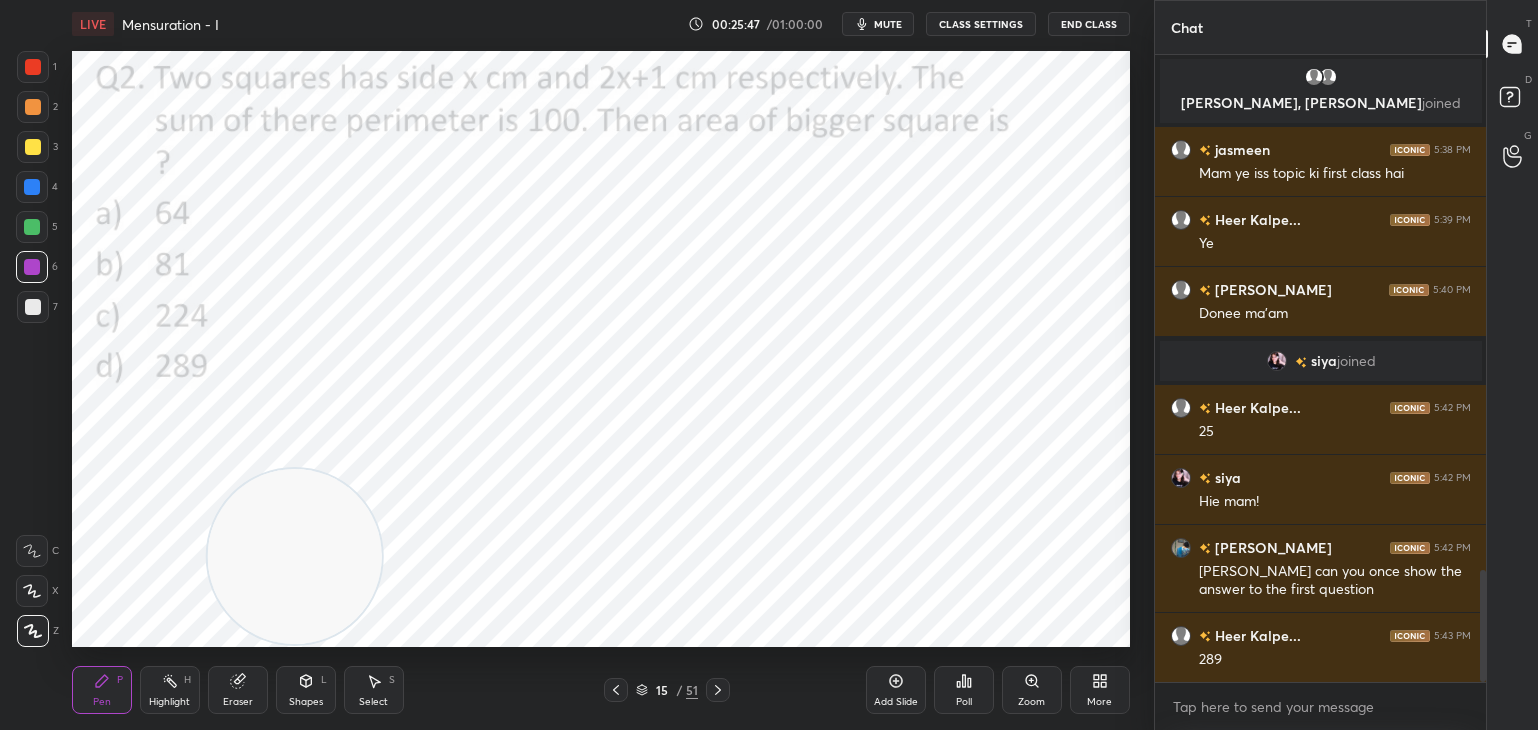click 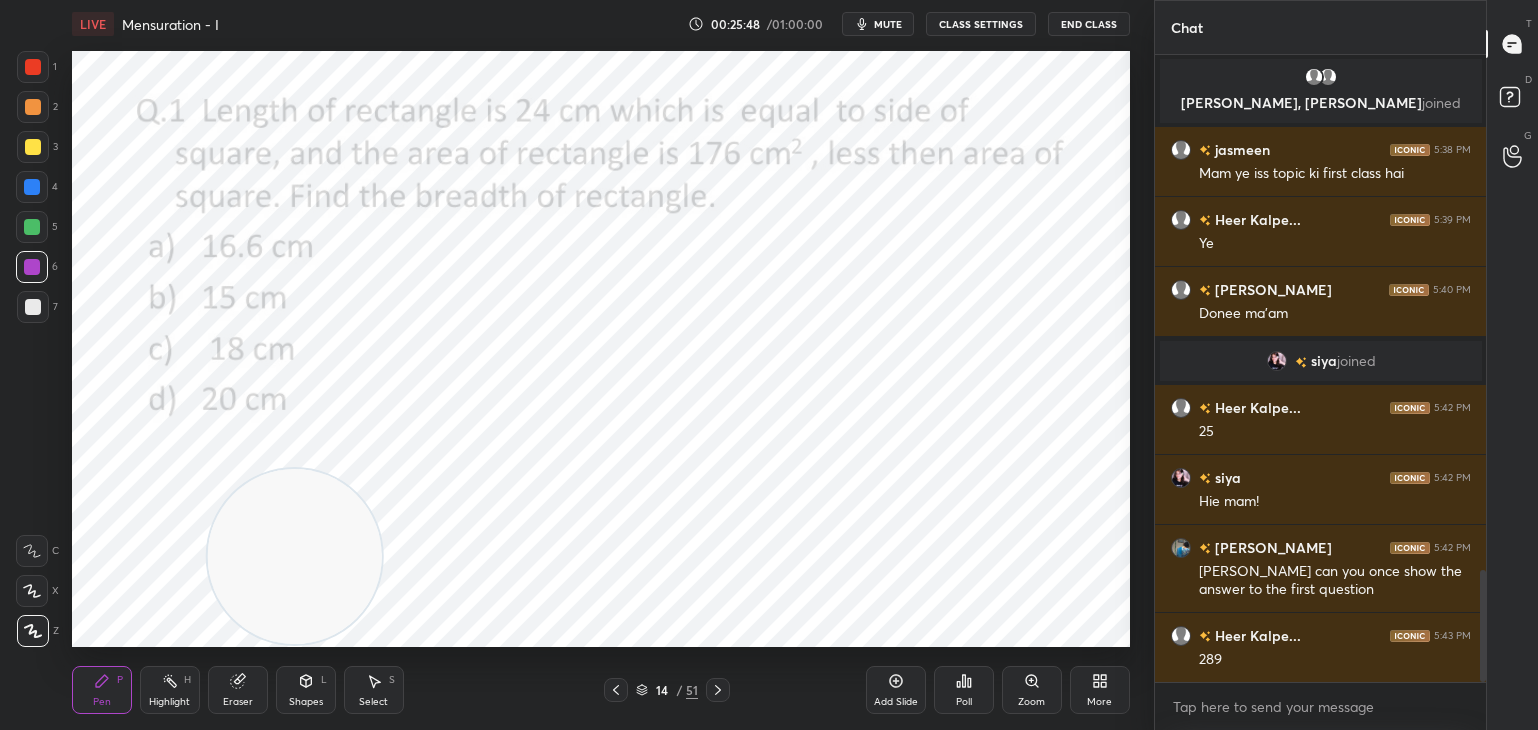 scroll, scrollTop: 2898, scrollLeft: 0, axis: vertical 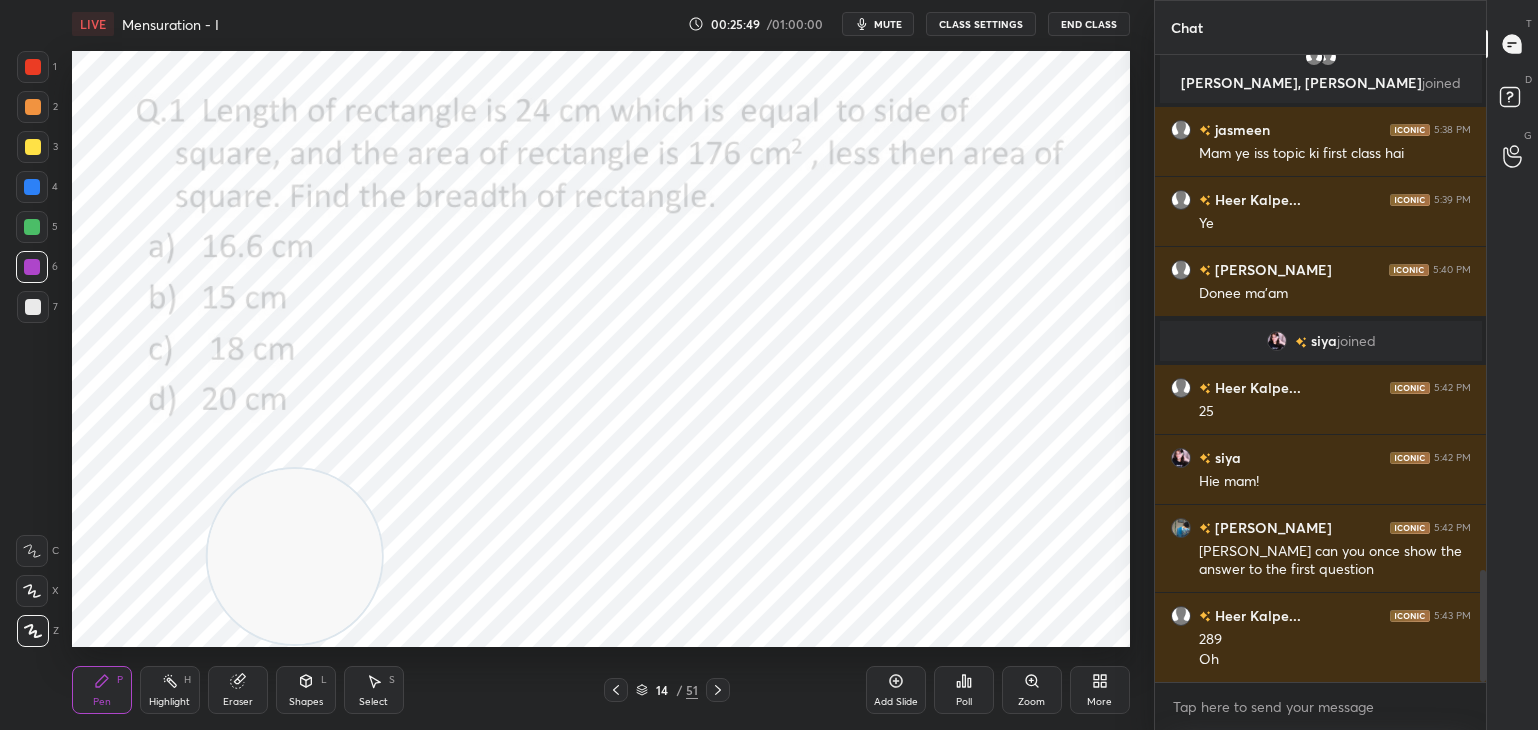 click 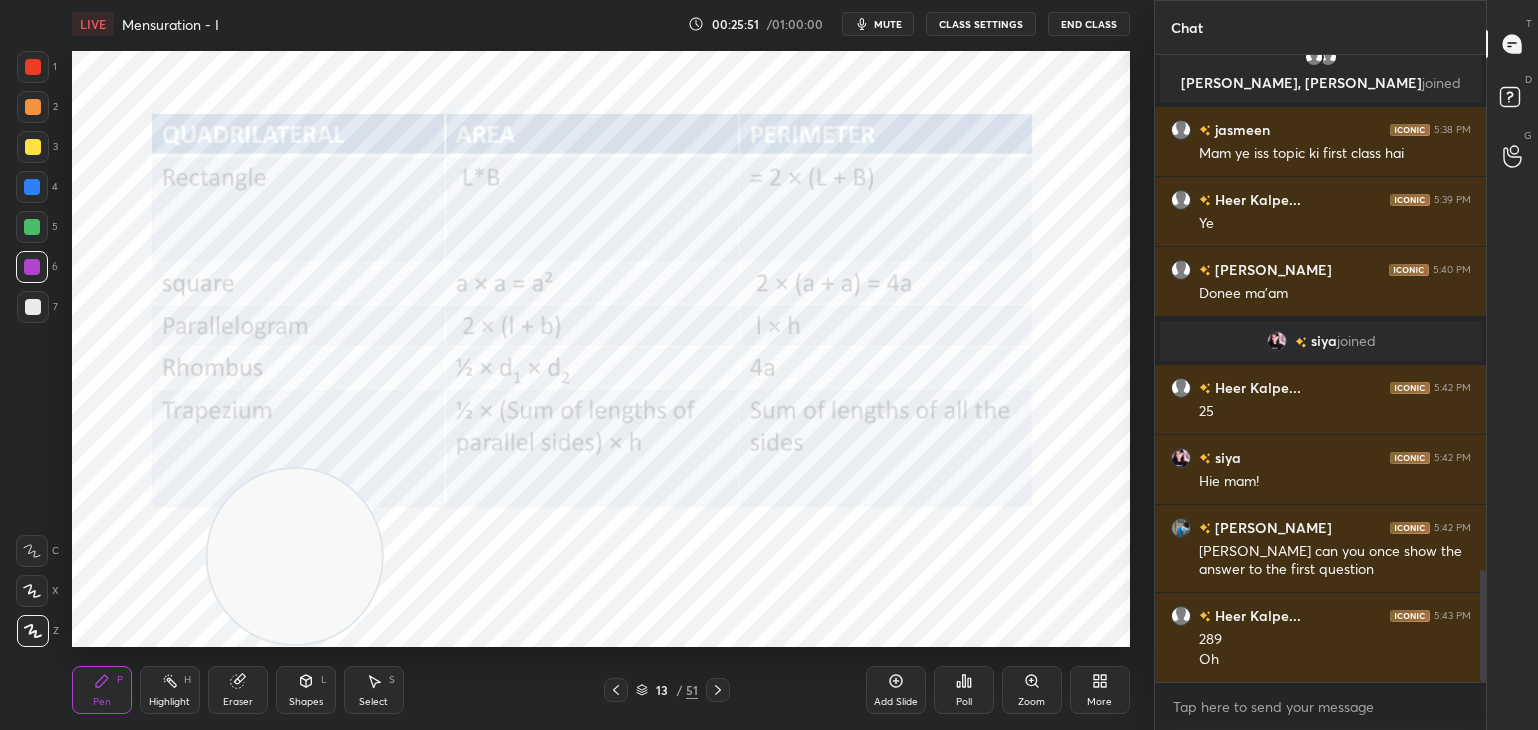 click 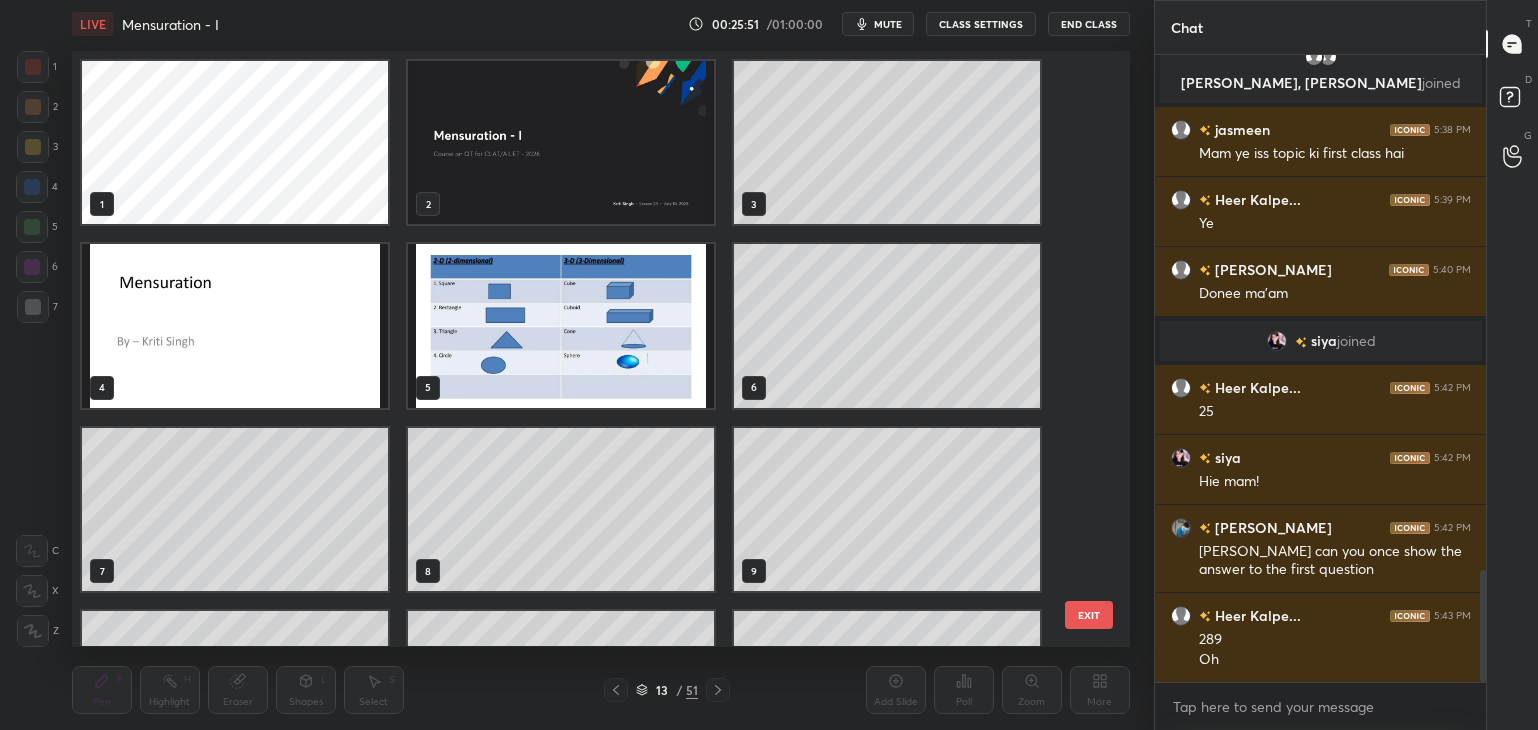 scroll, scrollTop: 321, scrollLeft: 0, axis: vertical 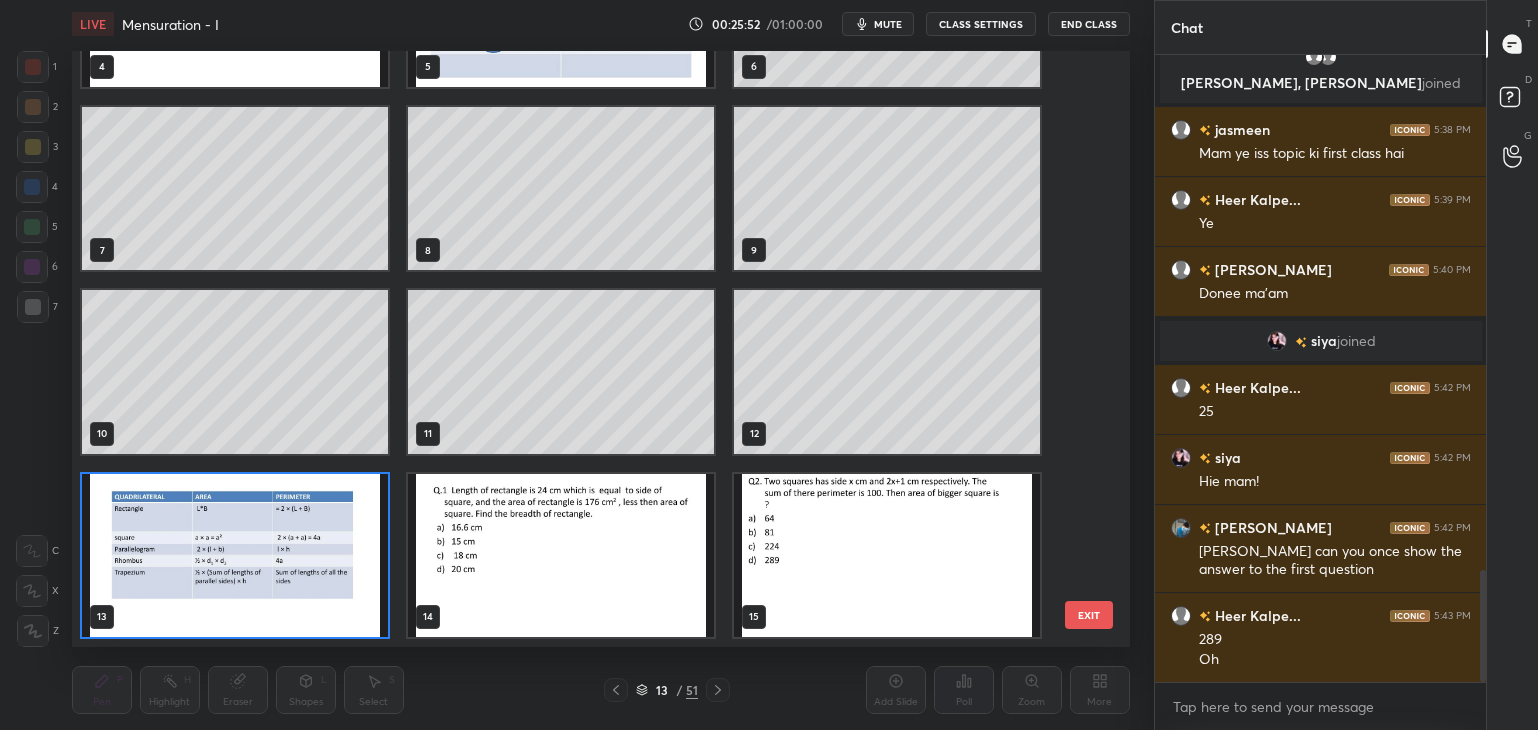 click at bounding box center (561, 555) 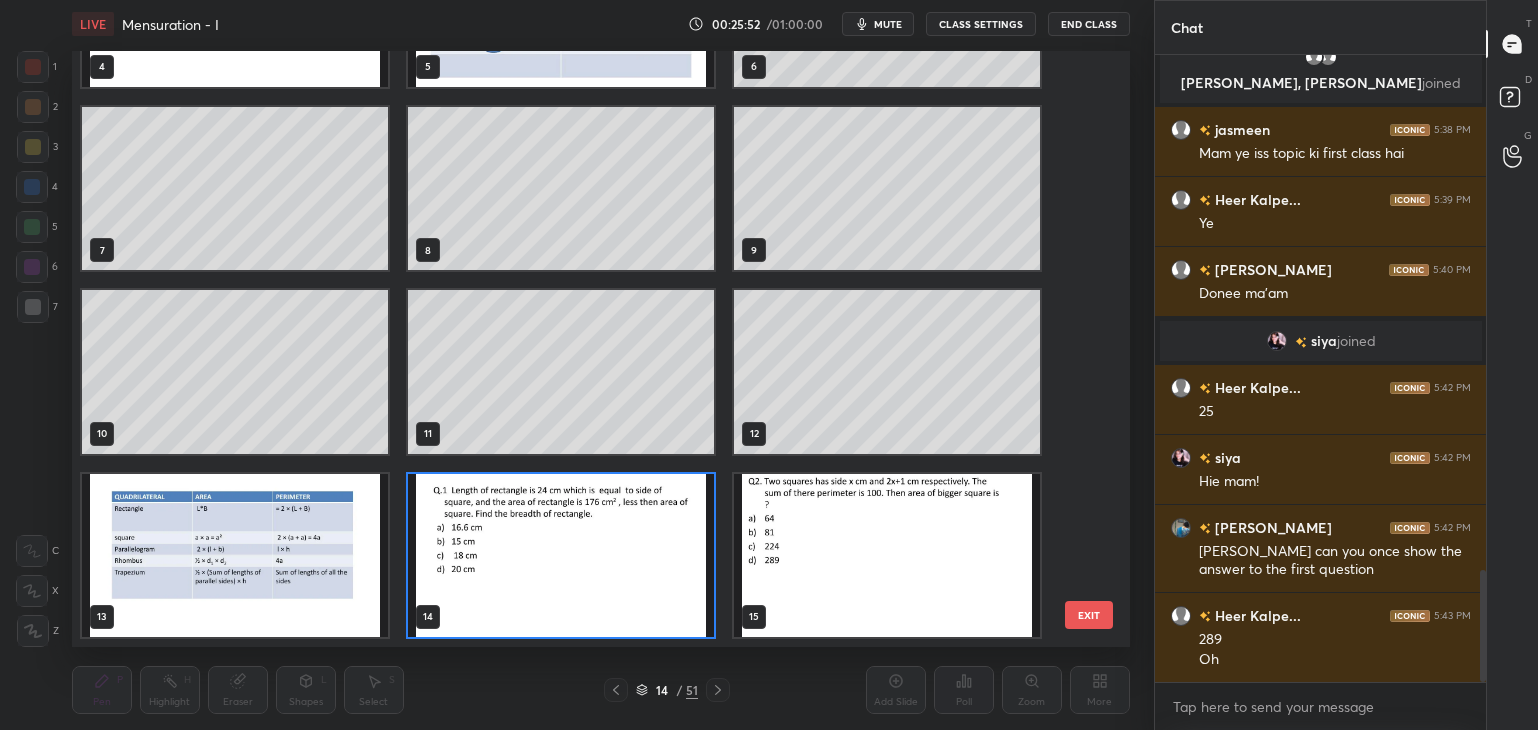 click at bounding box center (561, 555) 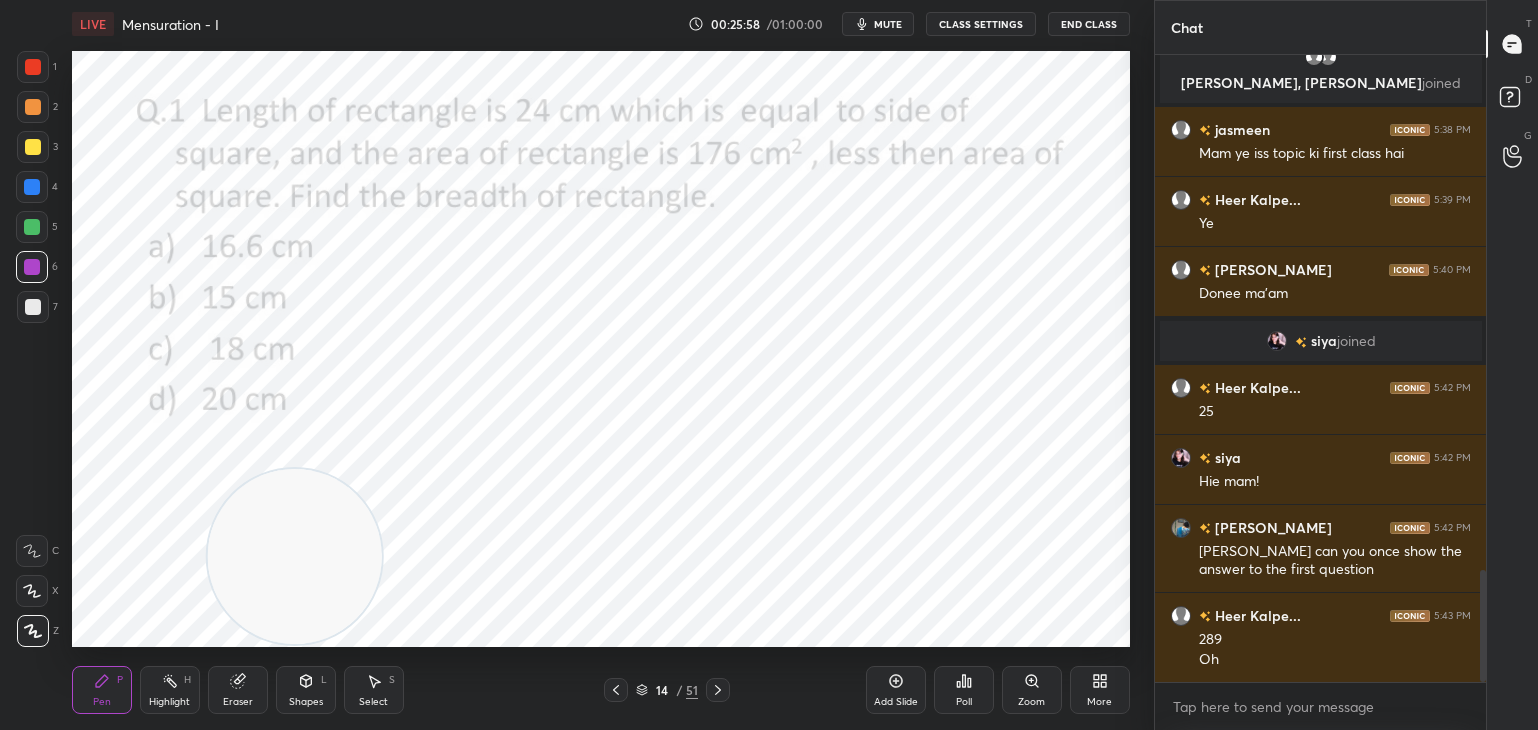 click 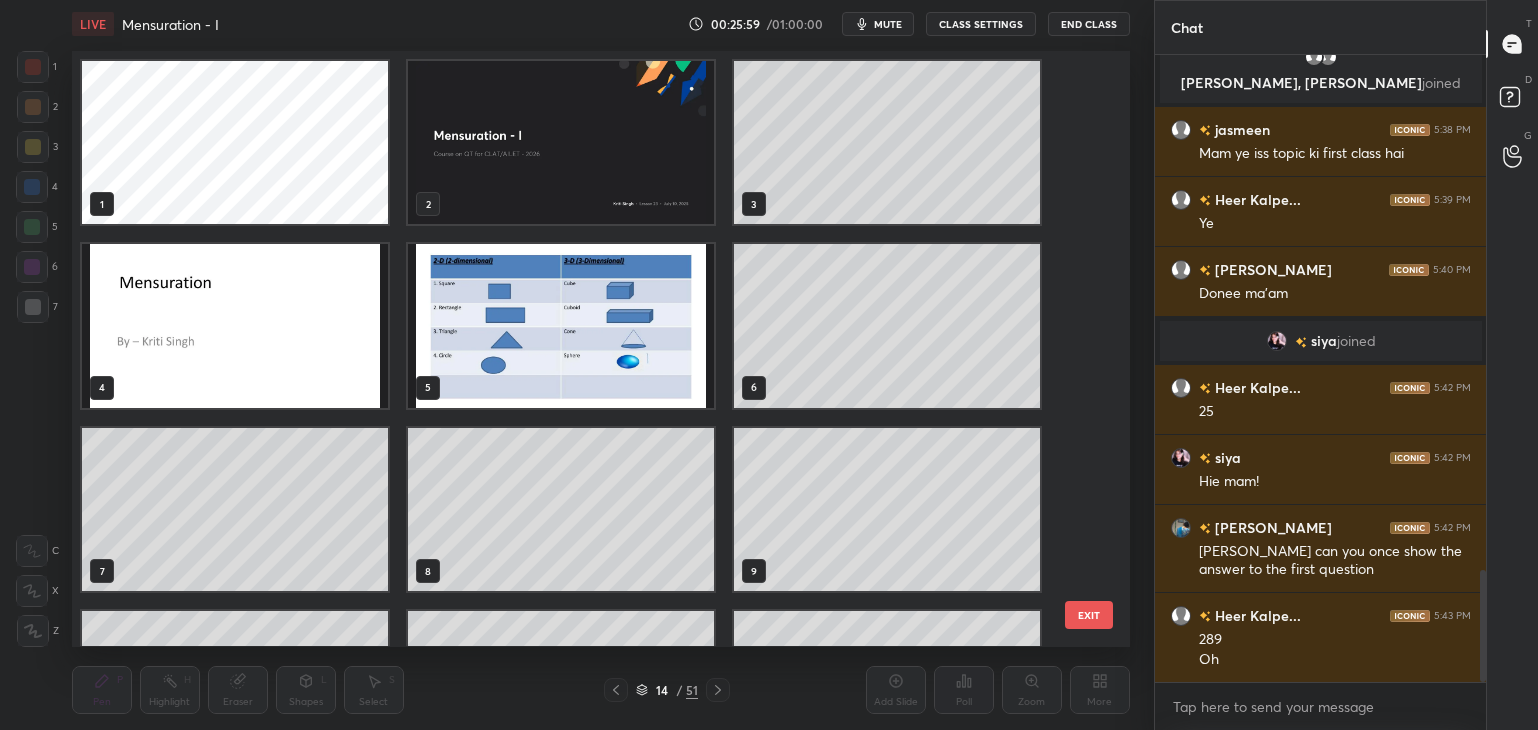 scroll, scrollTop: 321, scrollLeft: 0, axis: vertical 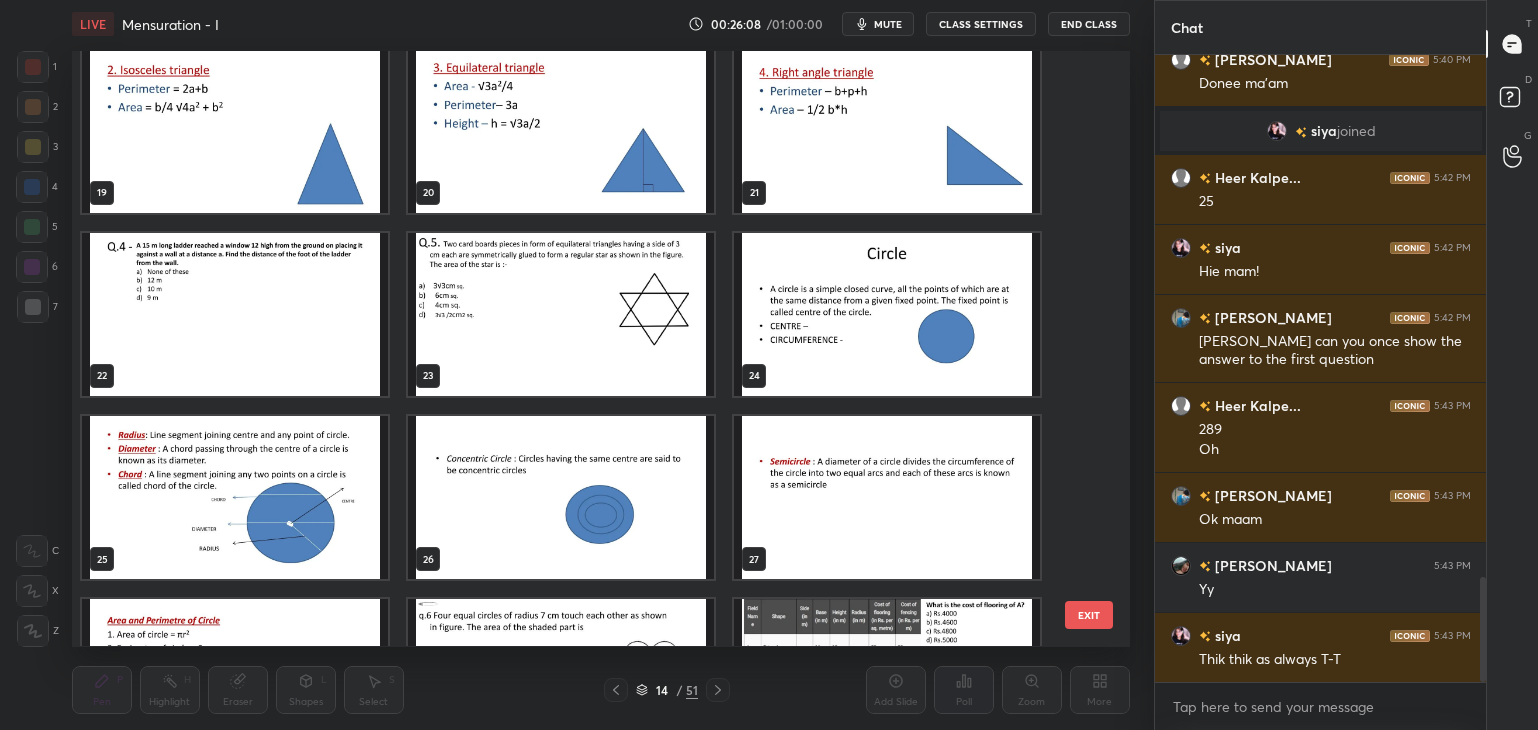 click at bounding box center [235, 314] 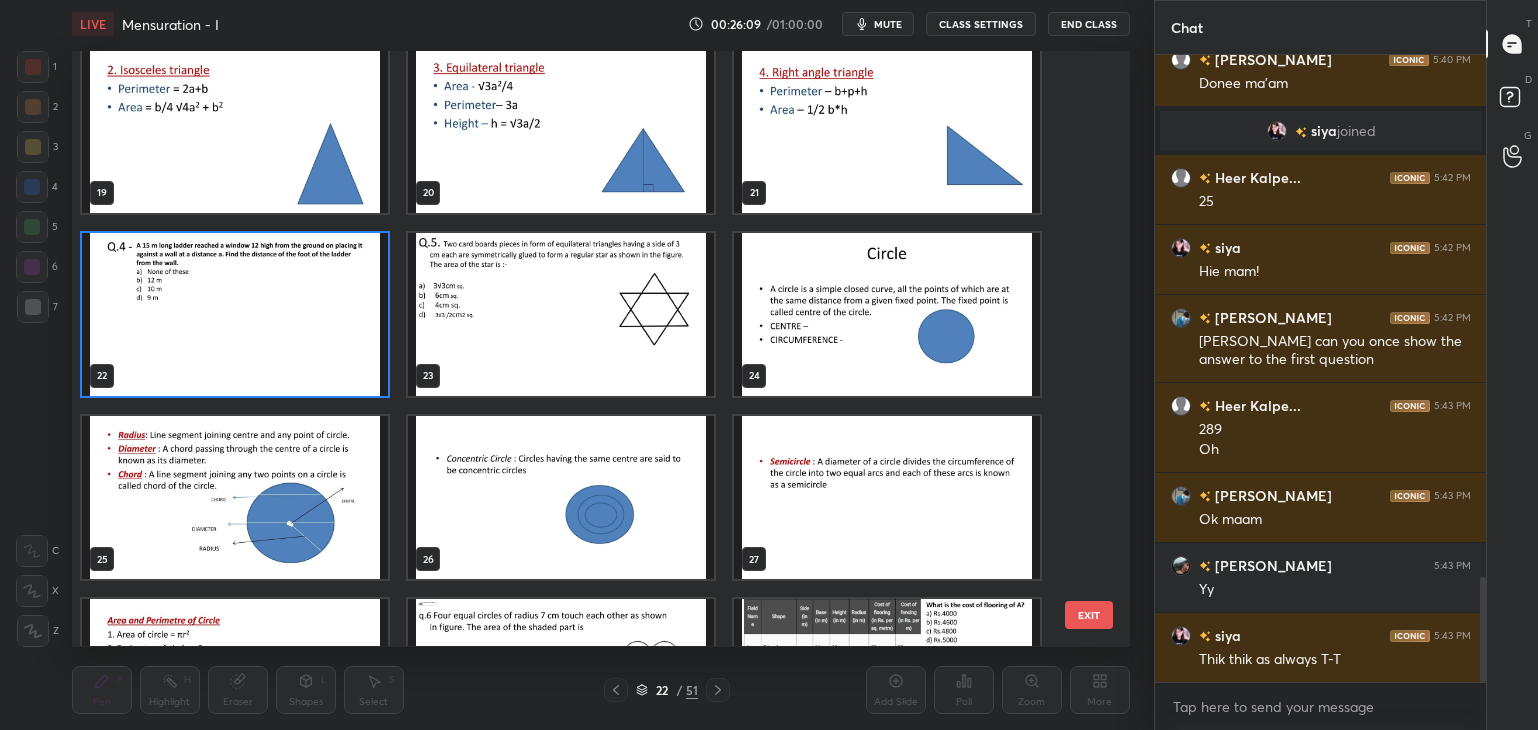 click at bounding box center (235, 314) 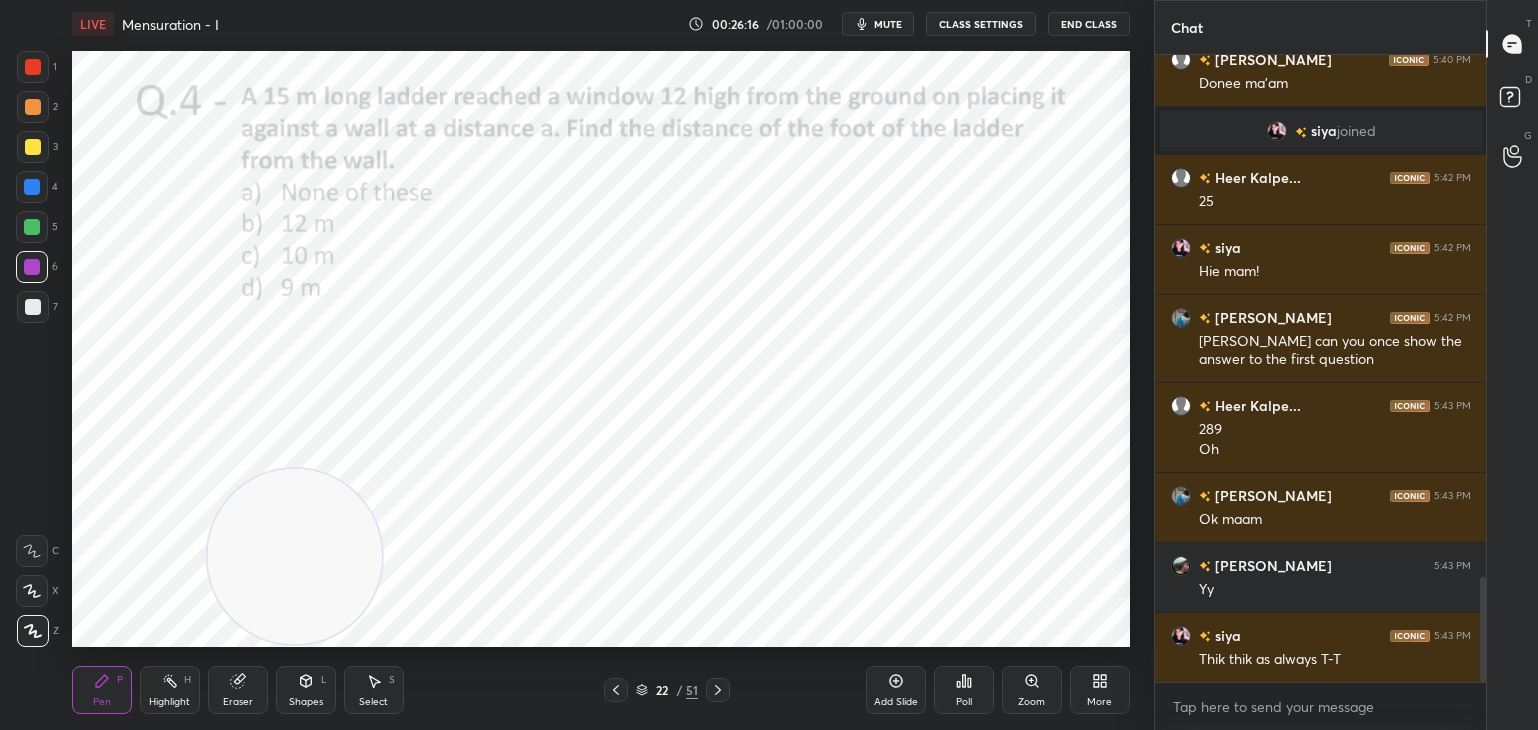 click on "mute" at bounding box center (888, 24) 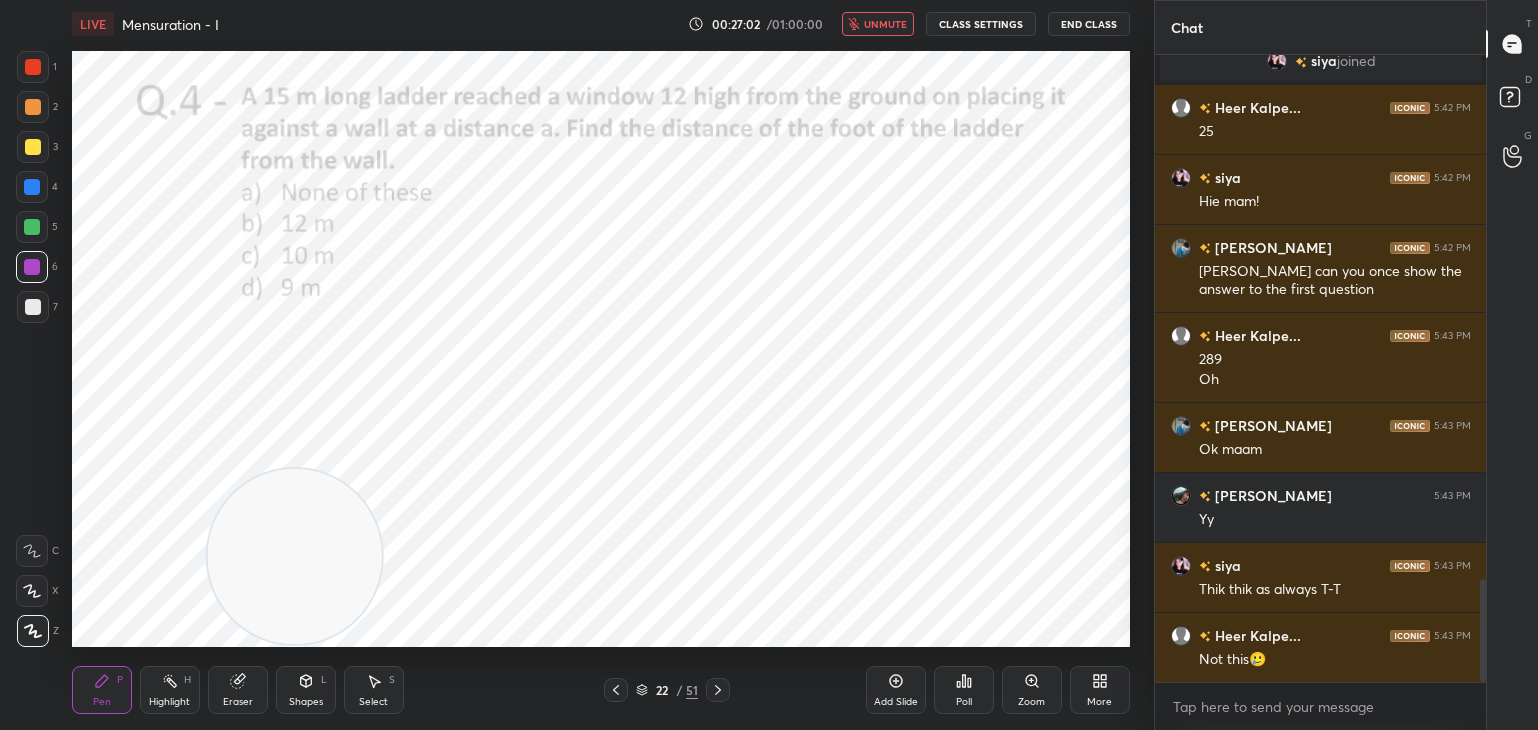 scroll, scrollTop: 3248, scrollLeft: 0, axis: vertical 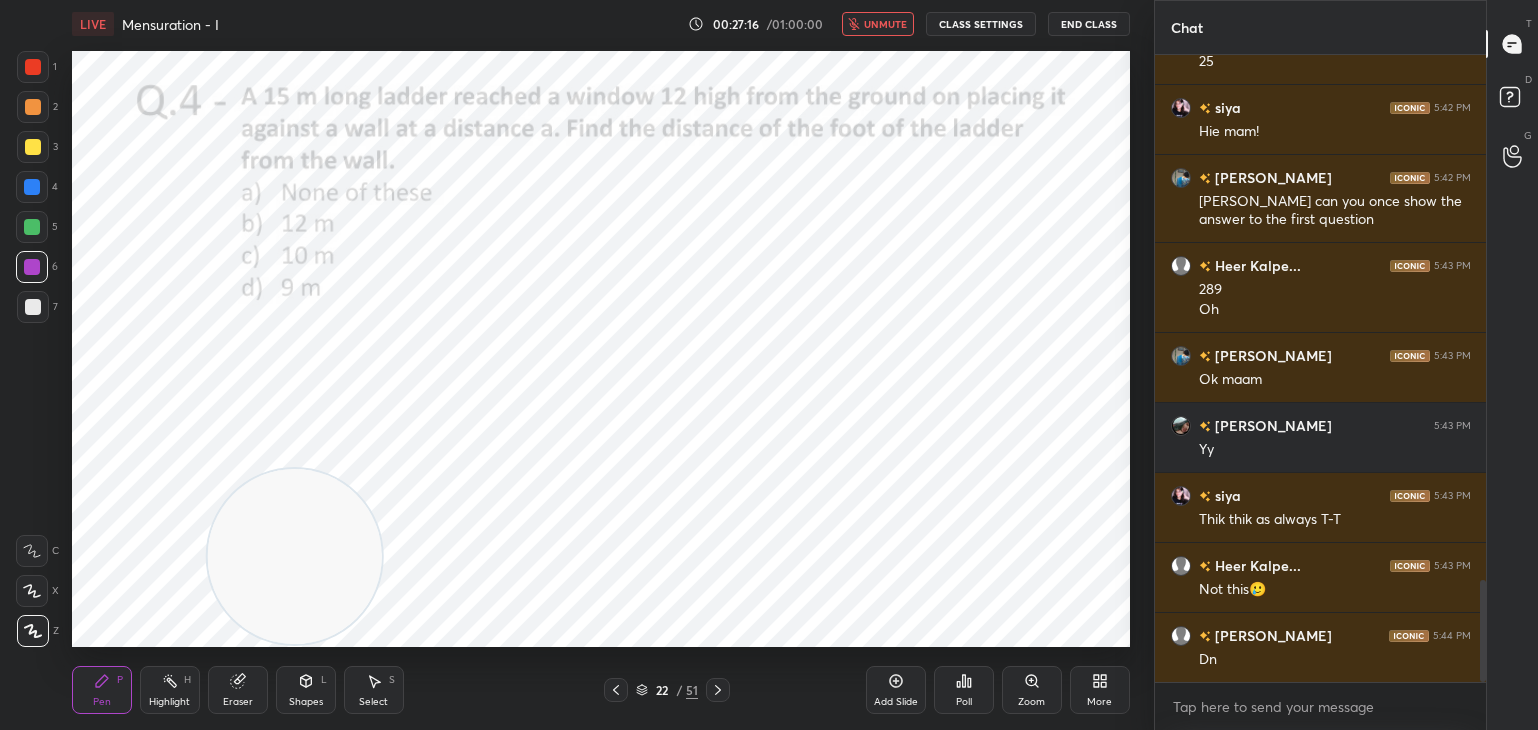 click on "Eraser" at bounding box center (238, 690) 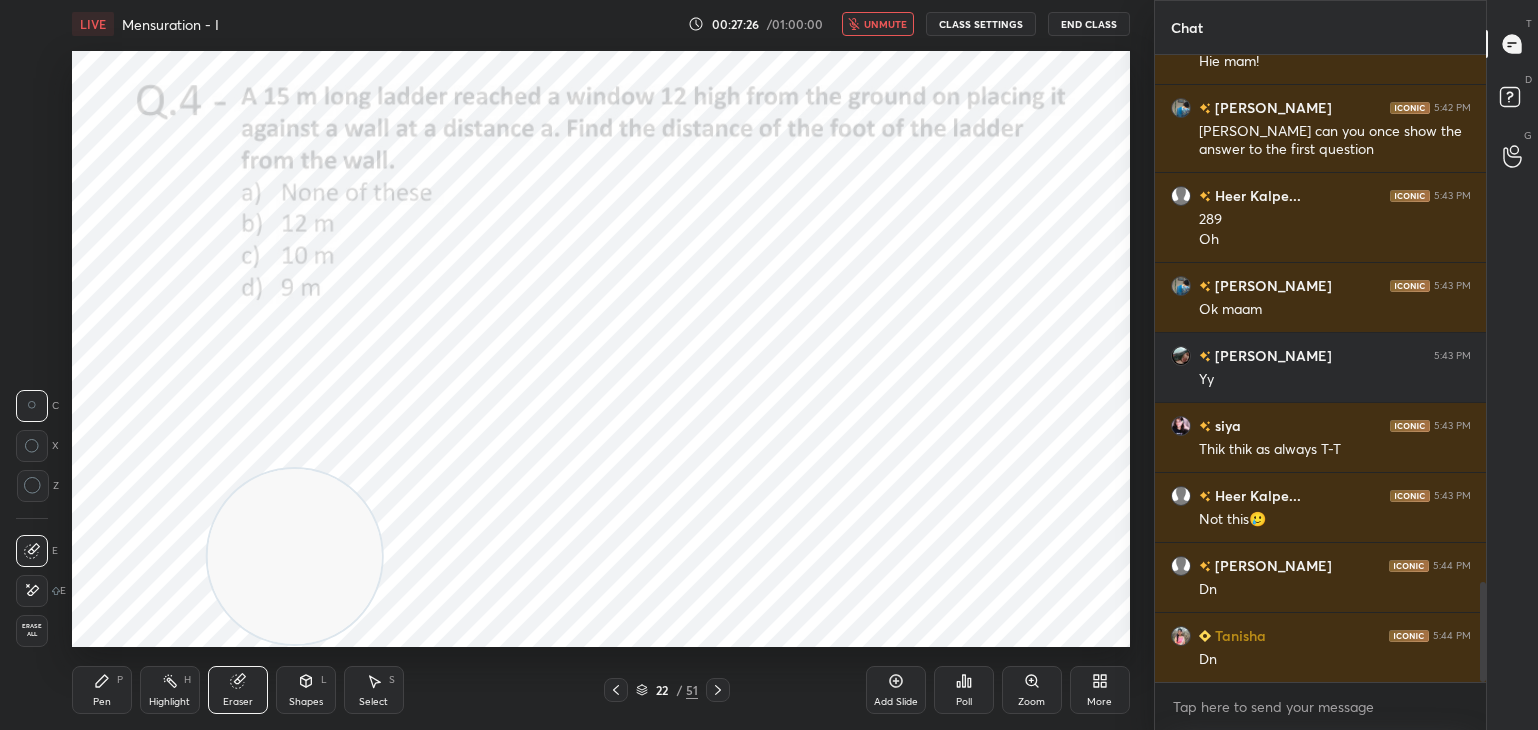 scroll, scrollTop: 3366, scrollLeft: 0, axis: vertical 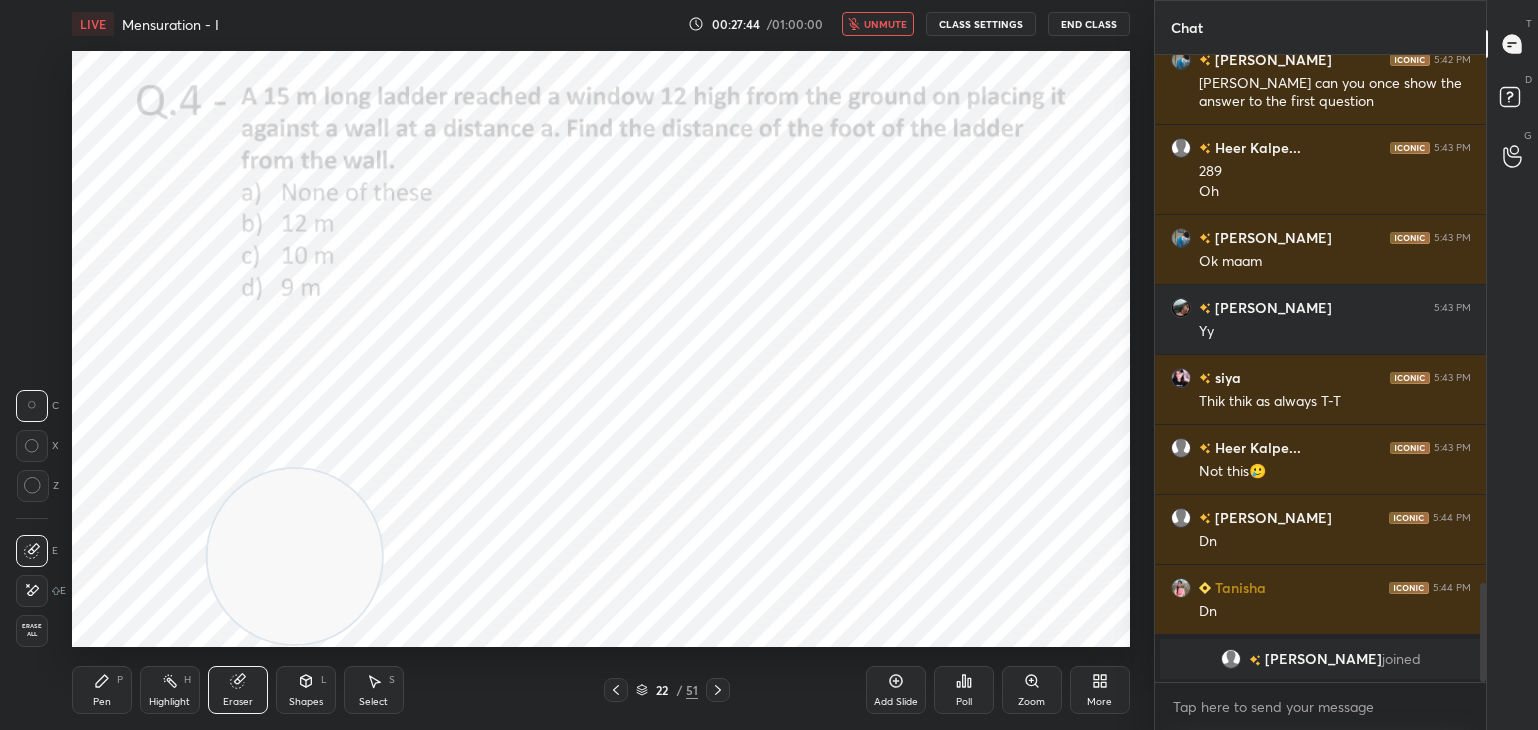 click 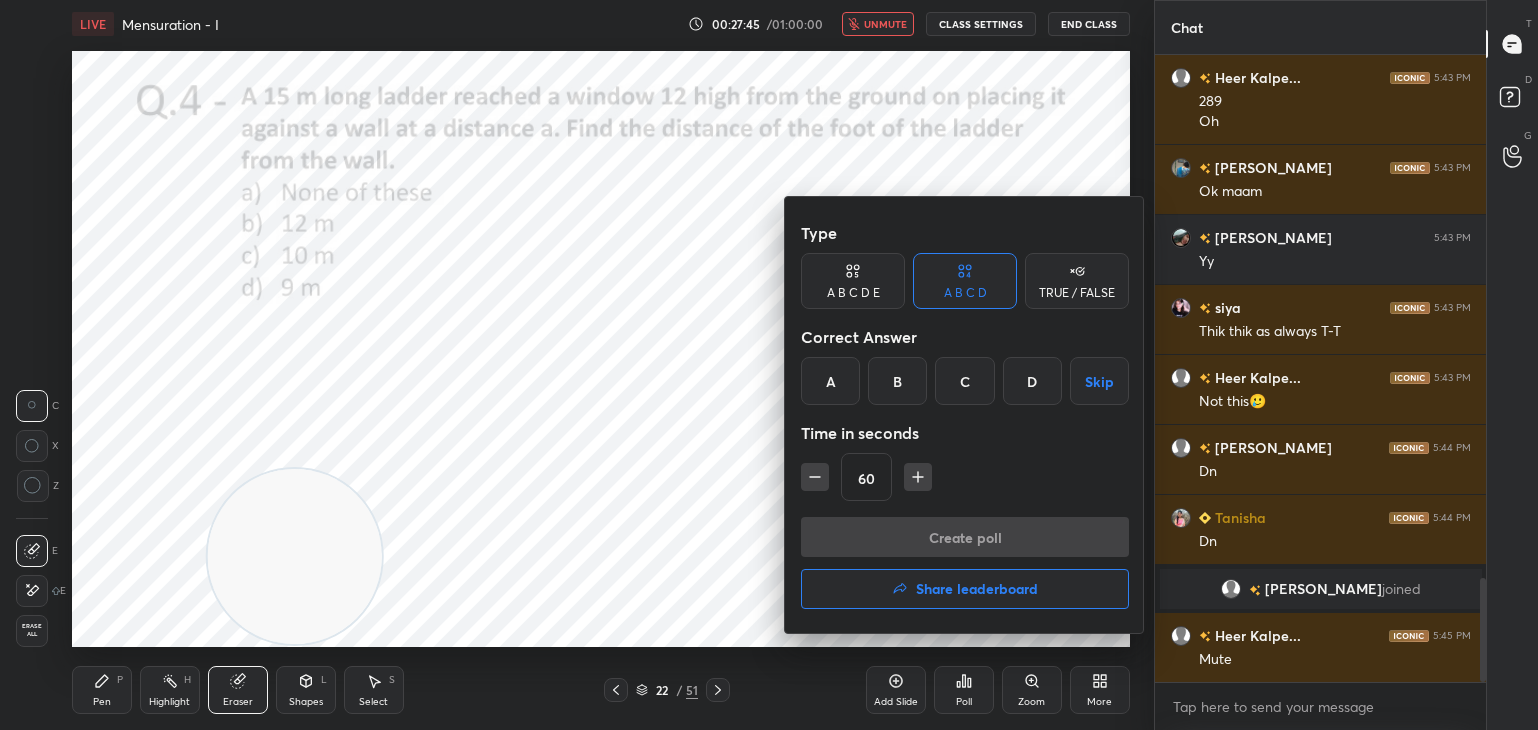 scroll, scrollTop: 3156, scrollLeft: 0, axis: vertical 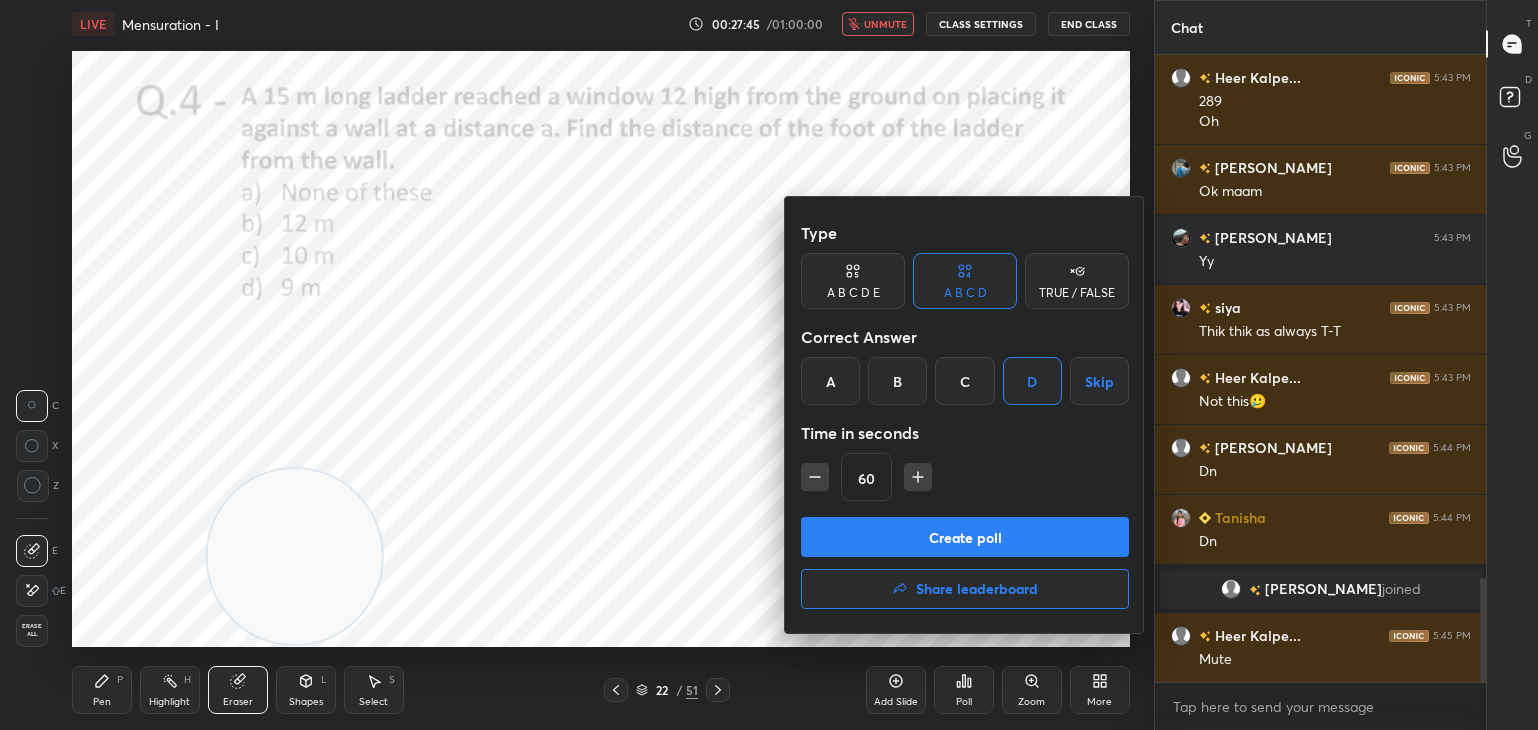click on "Create poll" at bounding box center (965, 537) 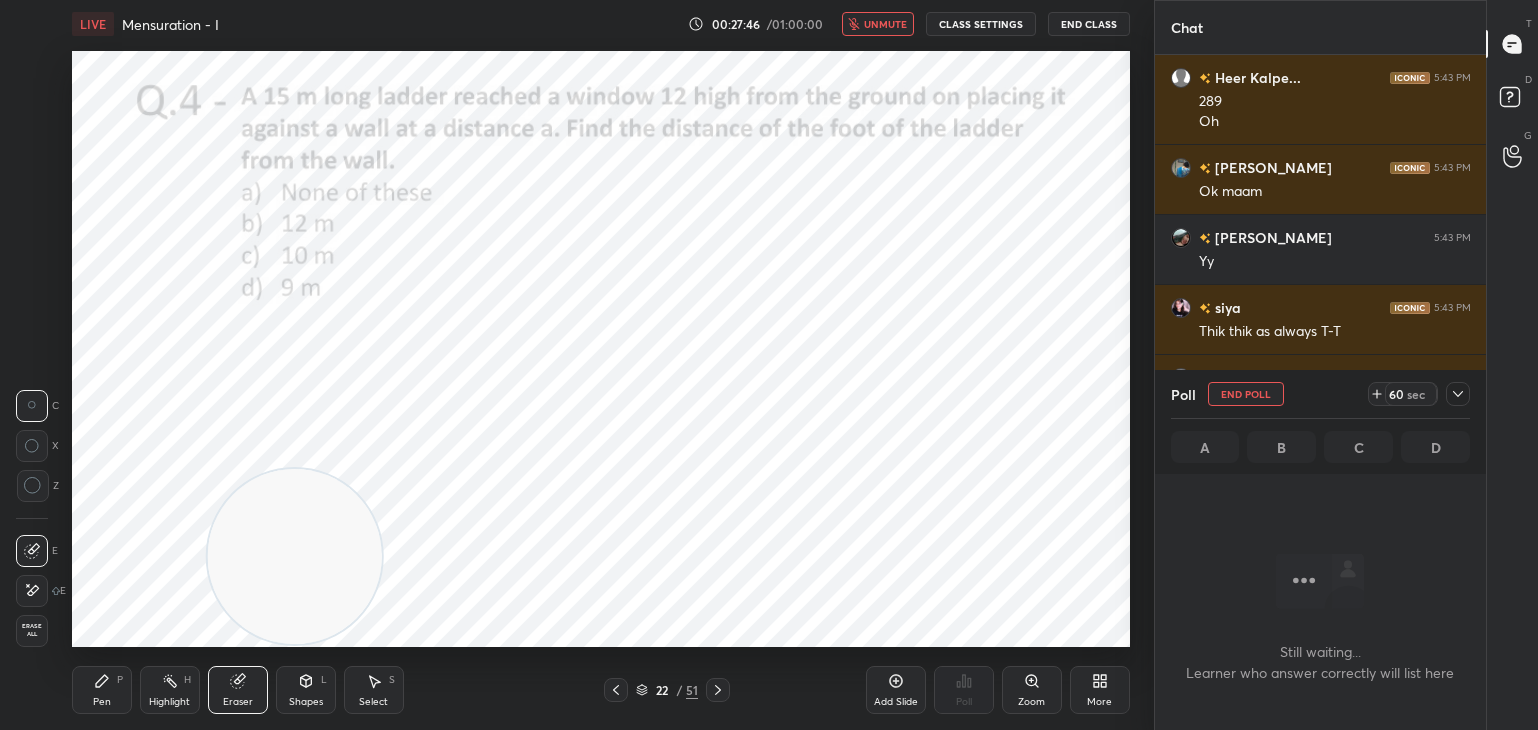 scroll, scrollTop: 556, scrollLeft: 326, axis: both 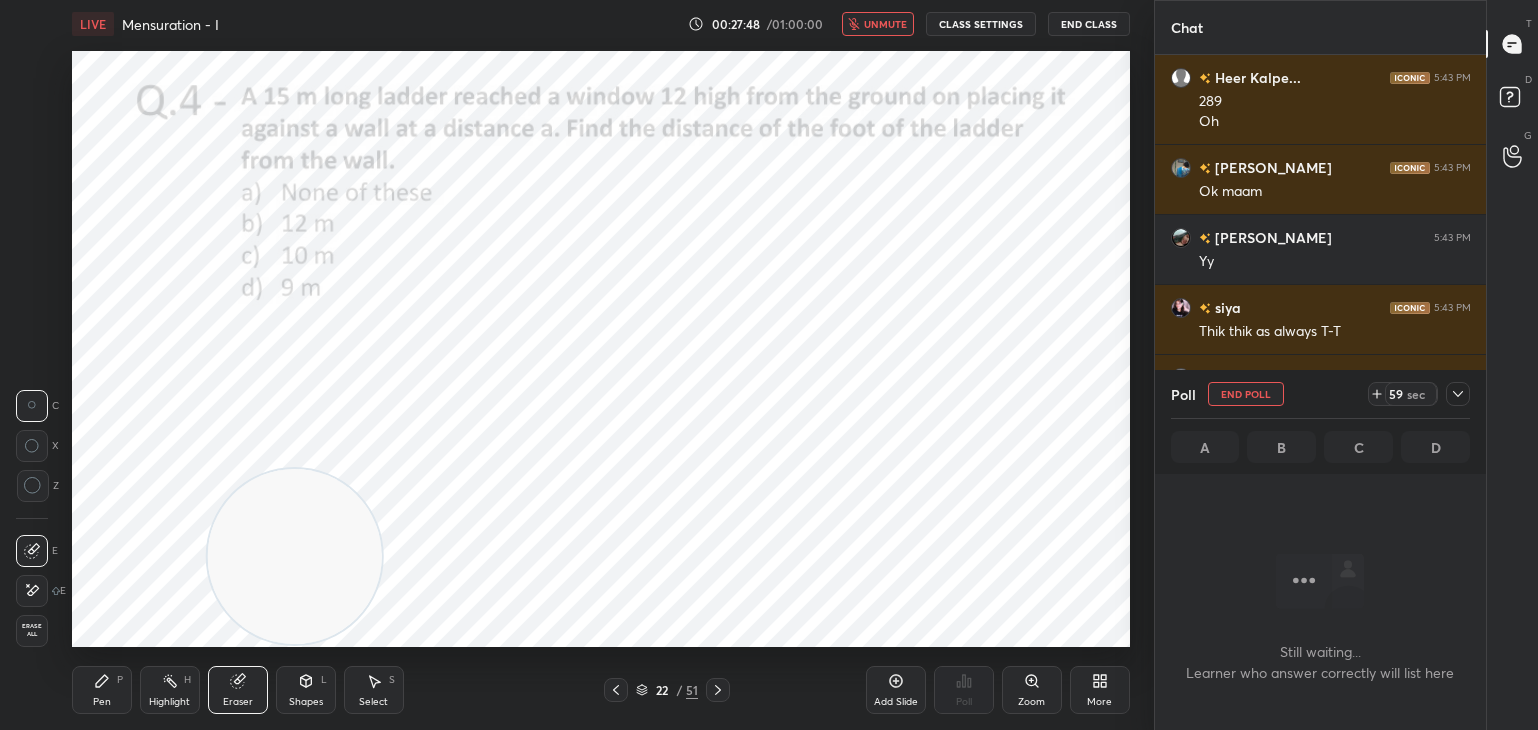click on "Pen" at bounding box center (102, 702) 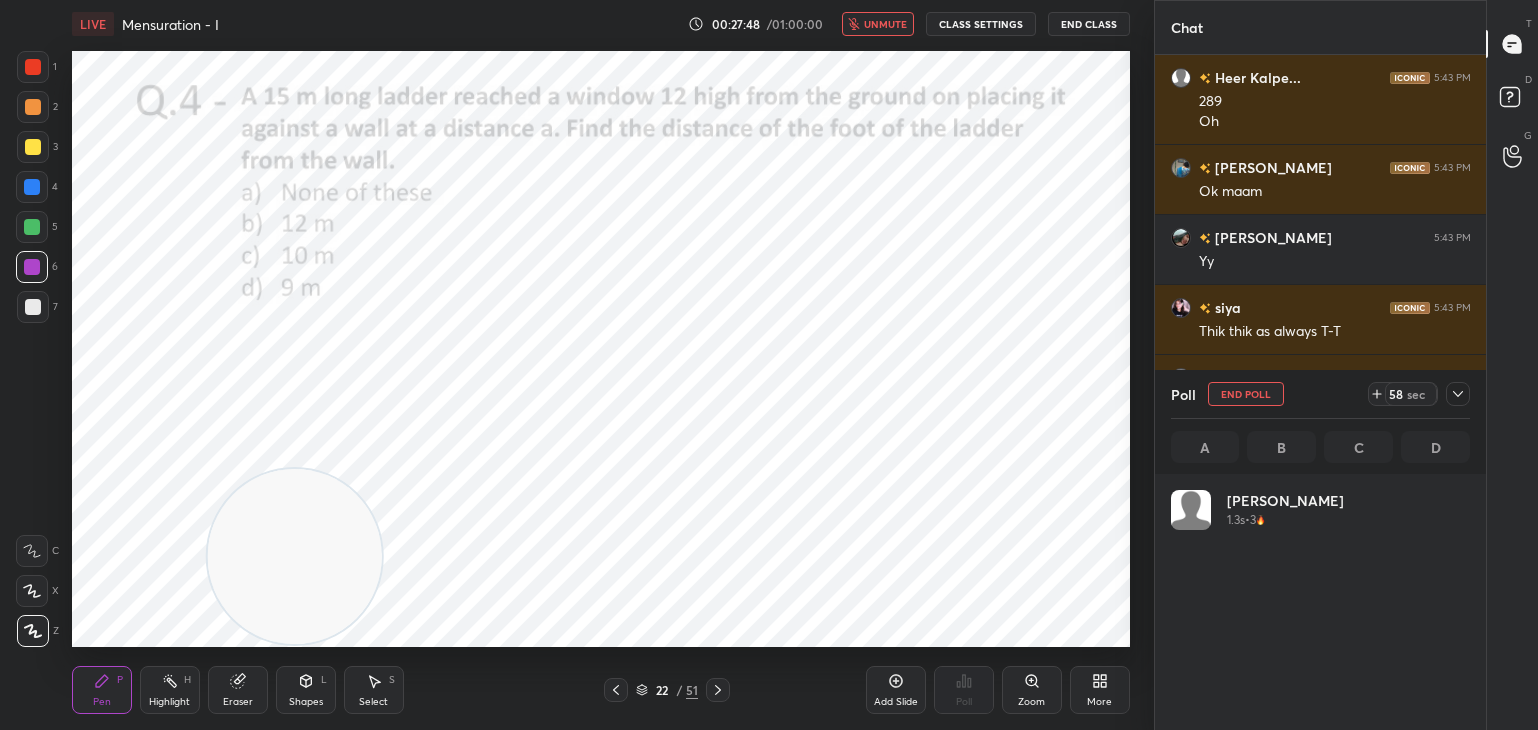 scroll, scrollTop: 6, scrollLeft: 6, axis: both 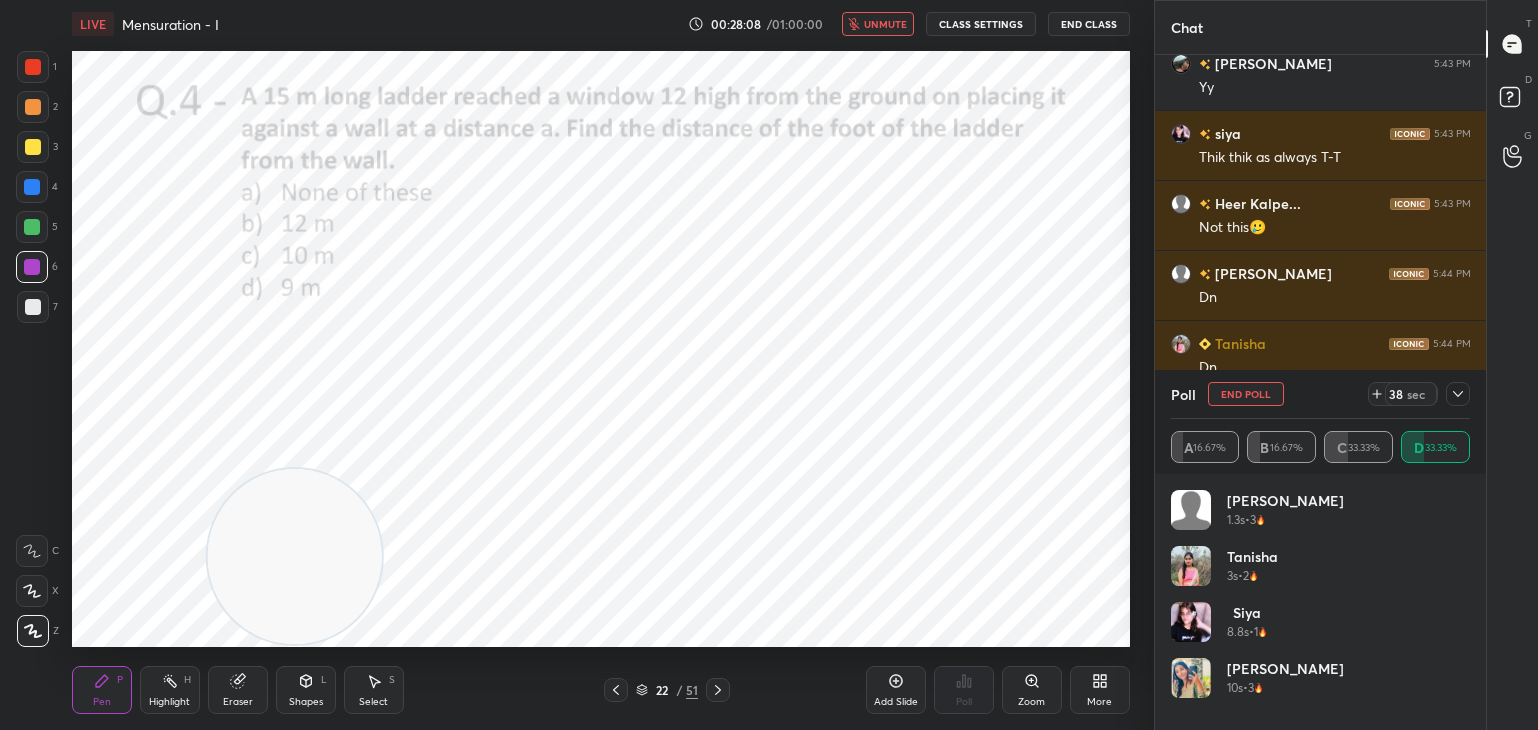 click 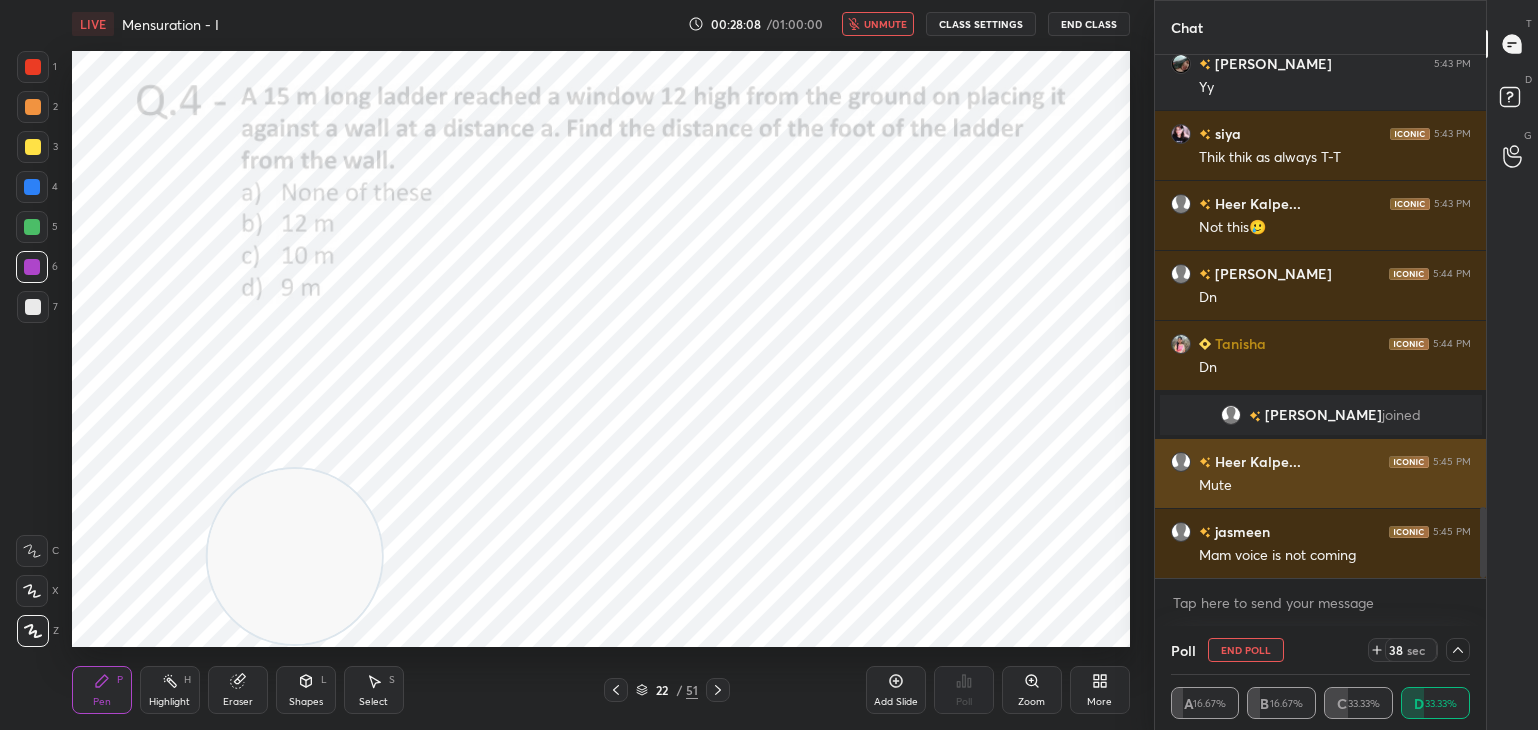 scroll, scrollTop: 0, scrollLeft: 0, axis: both 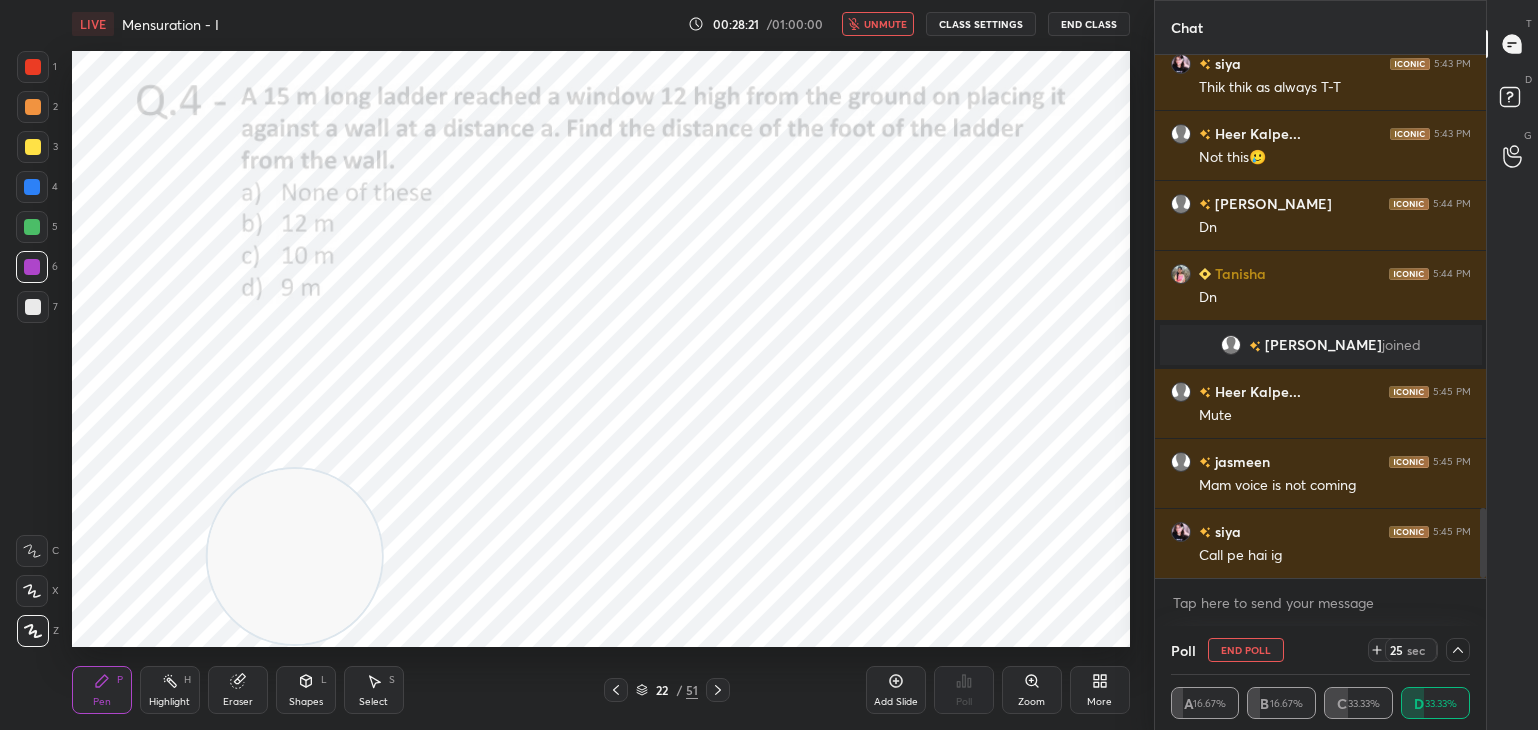 click on "unmute" at bounding box center [878, 24] 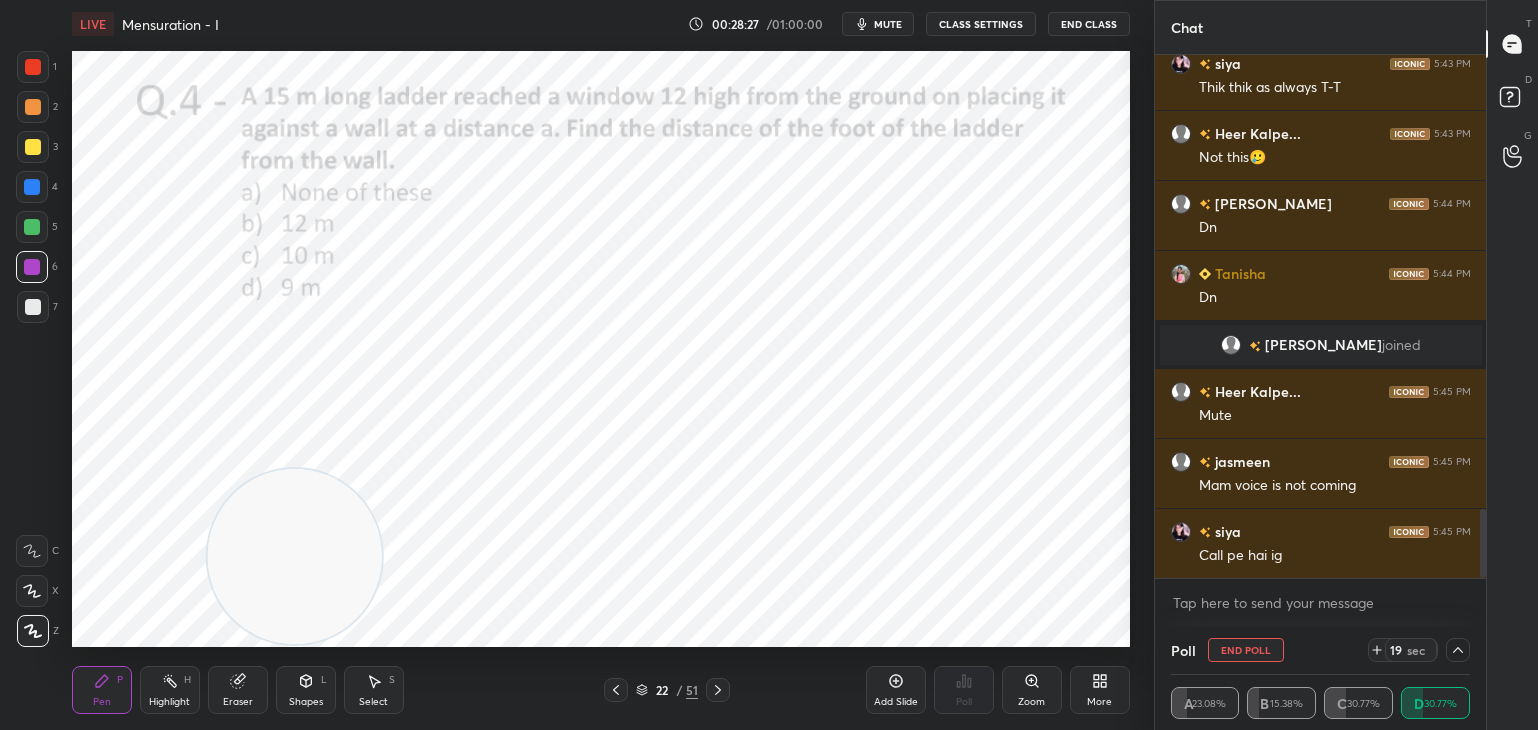 scroll, scrollTop: 3470, scrollLeft: 0, axis: vertical 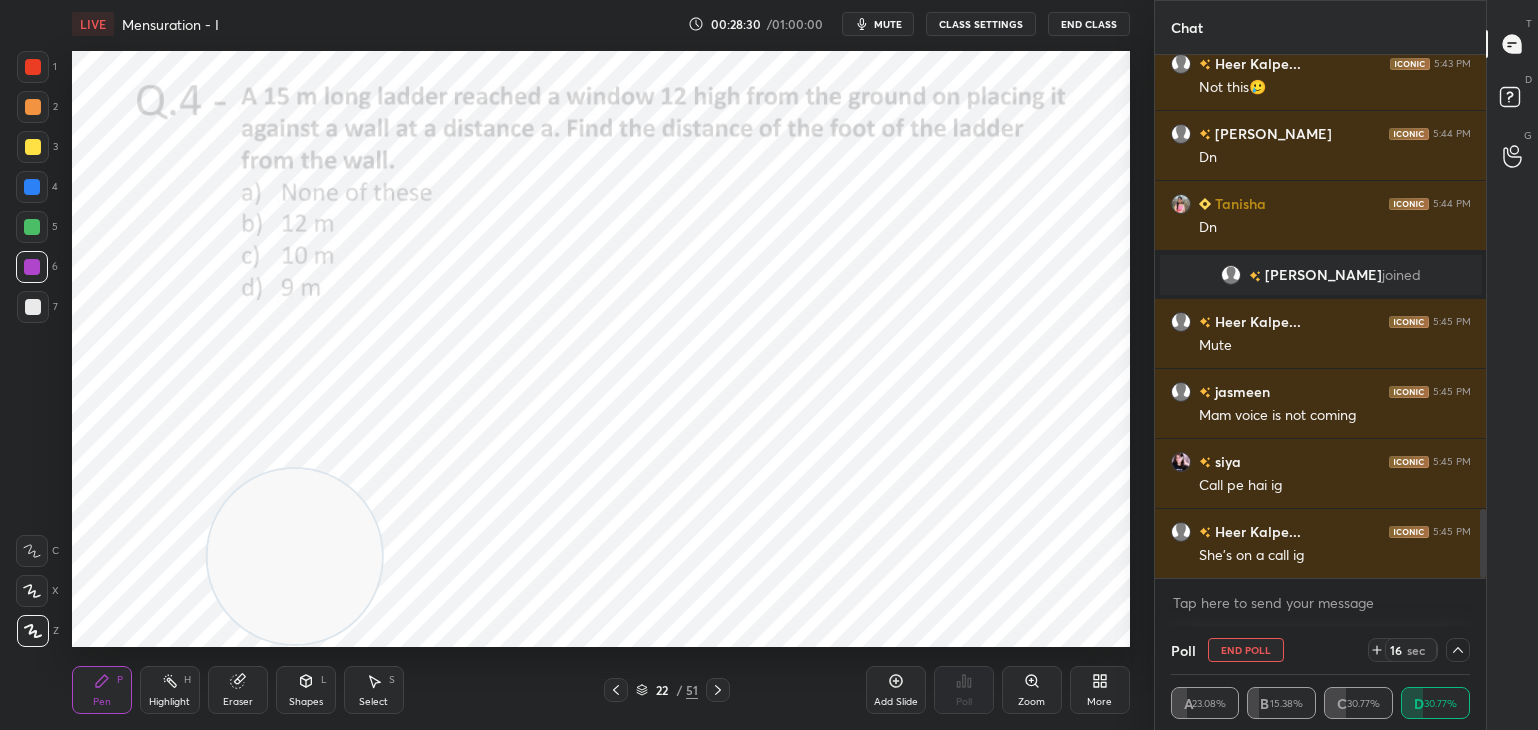click 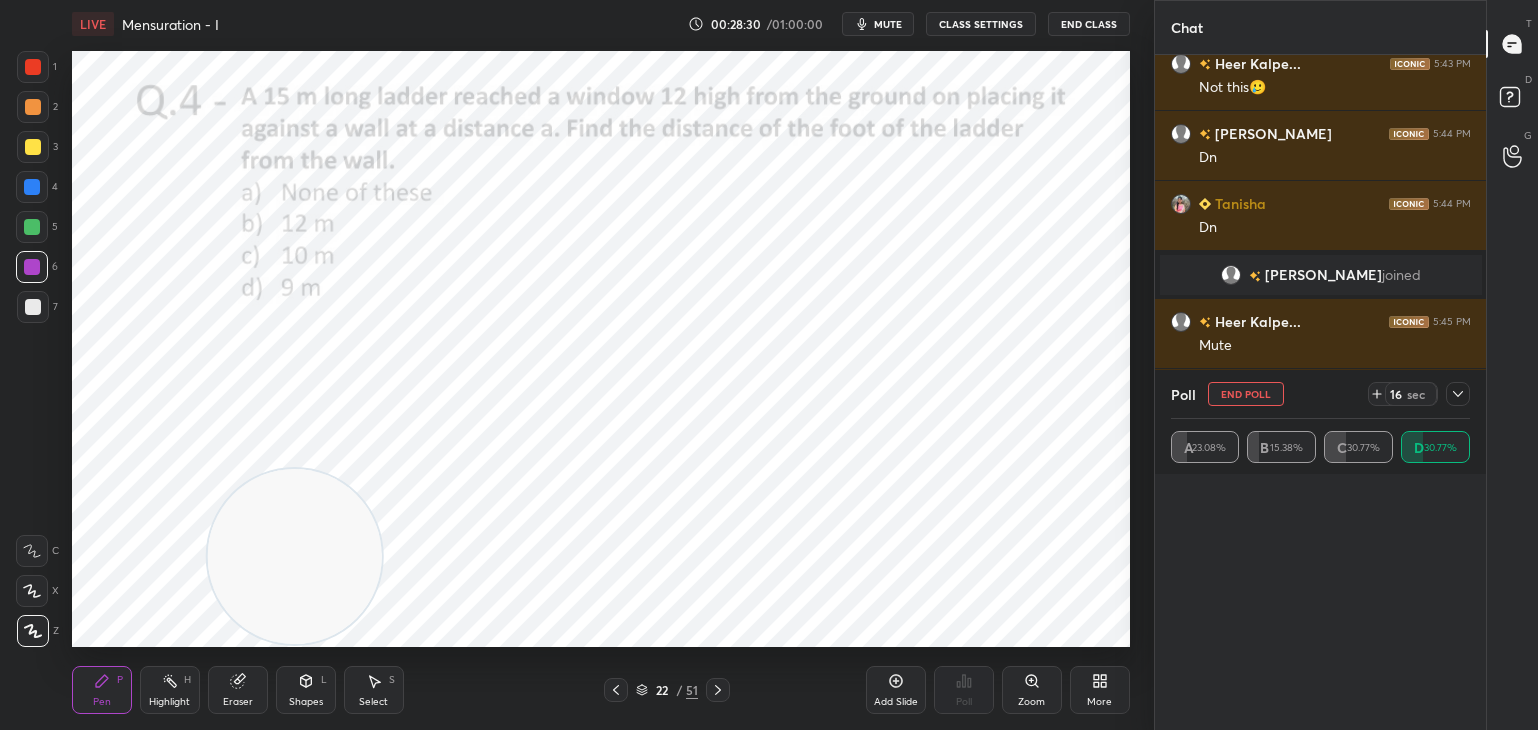scroll, scrollTop: 0, scrollLeft: 0, axis: both 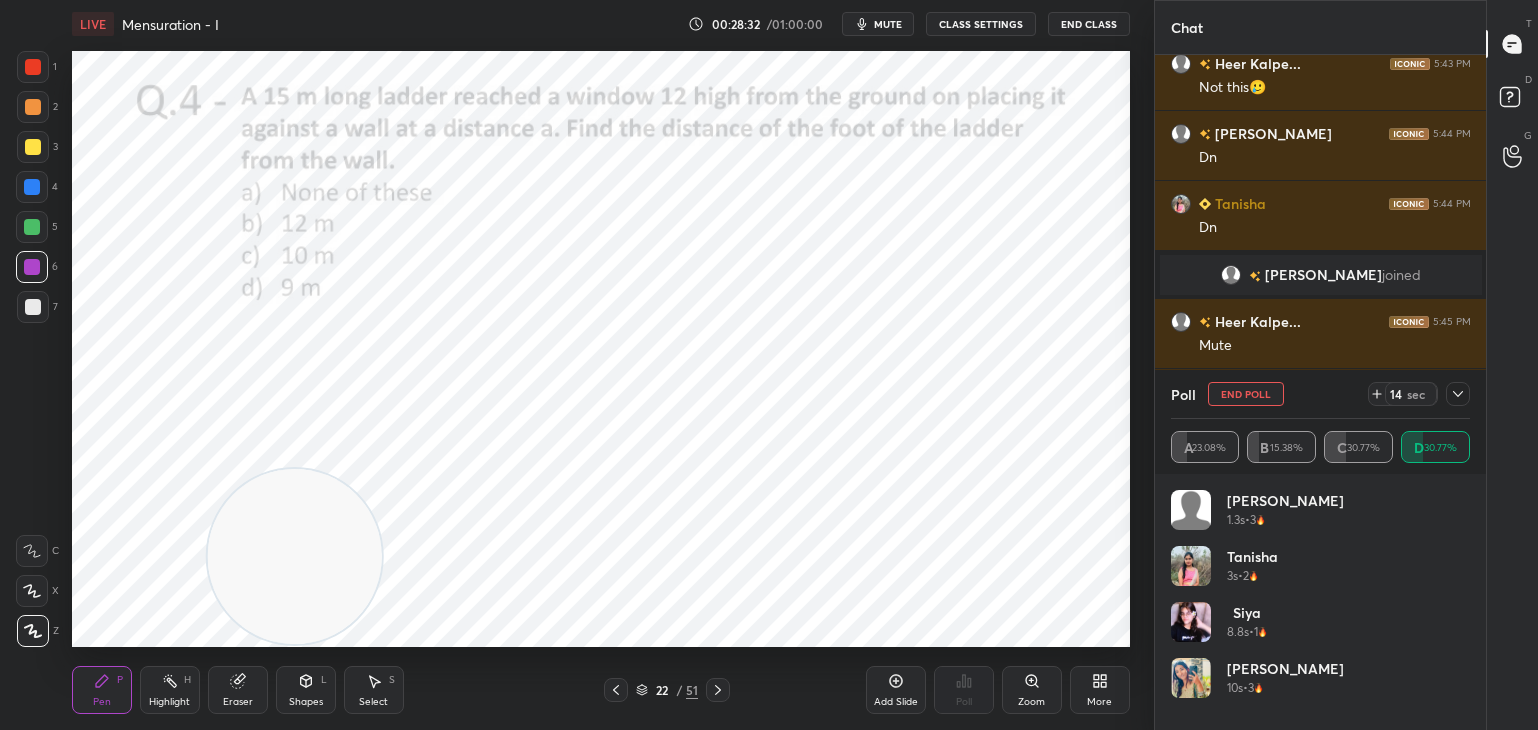click on "End Poll" at bounding box center [1246, 394] 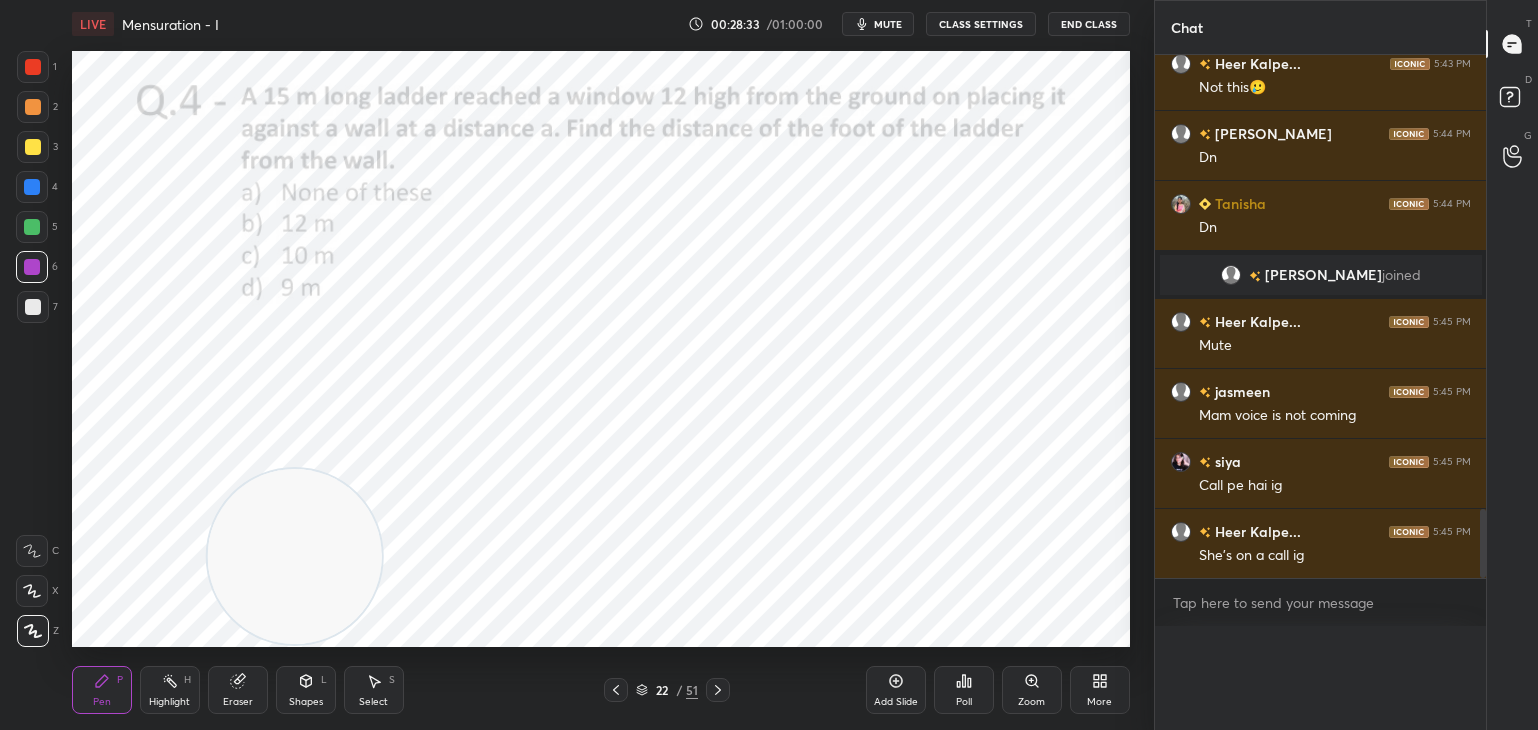 scroll, scrollTop: 0, scrollLeft: 0, axis: both 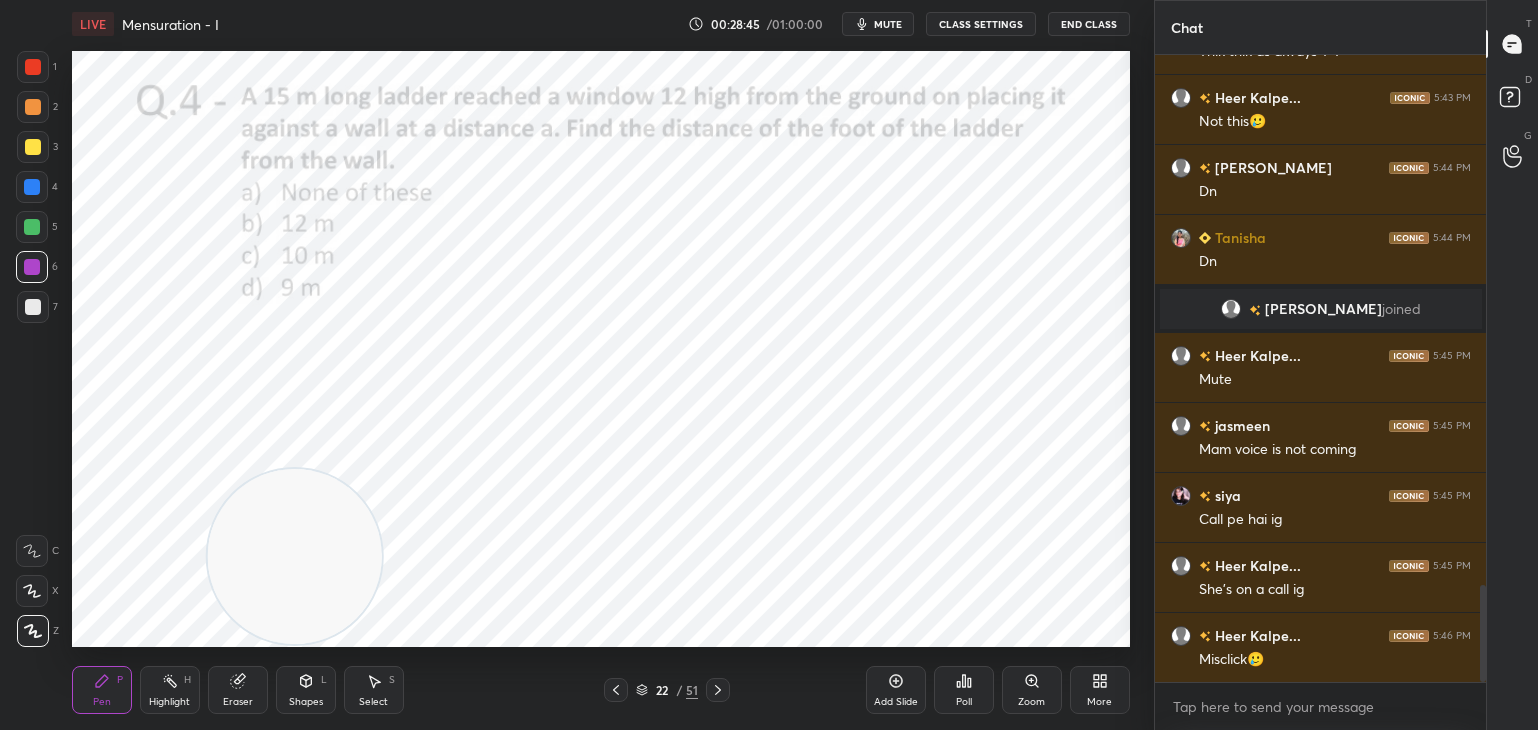 click on "Shapes L" at bounding box center (306, 690) 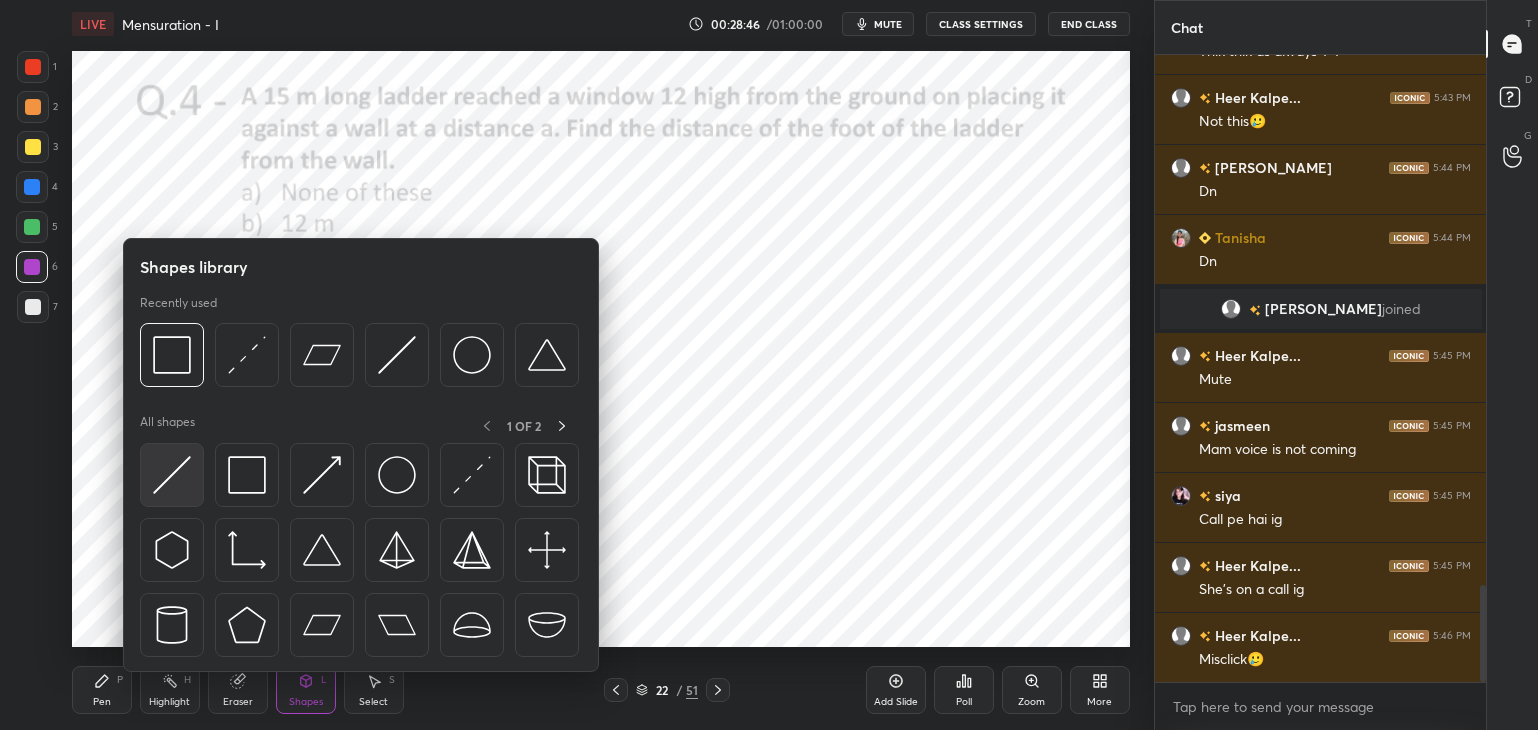 click at bounding box center (172, 475) 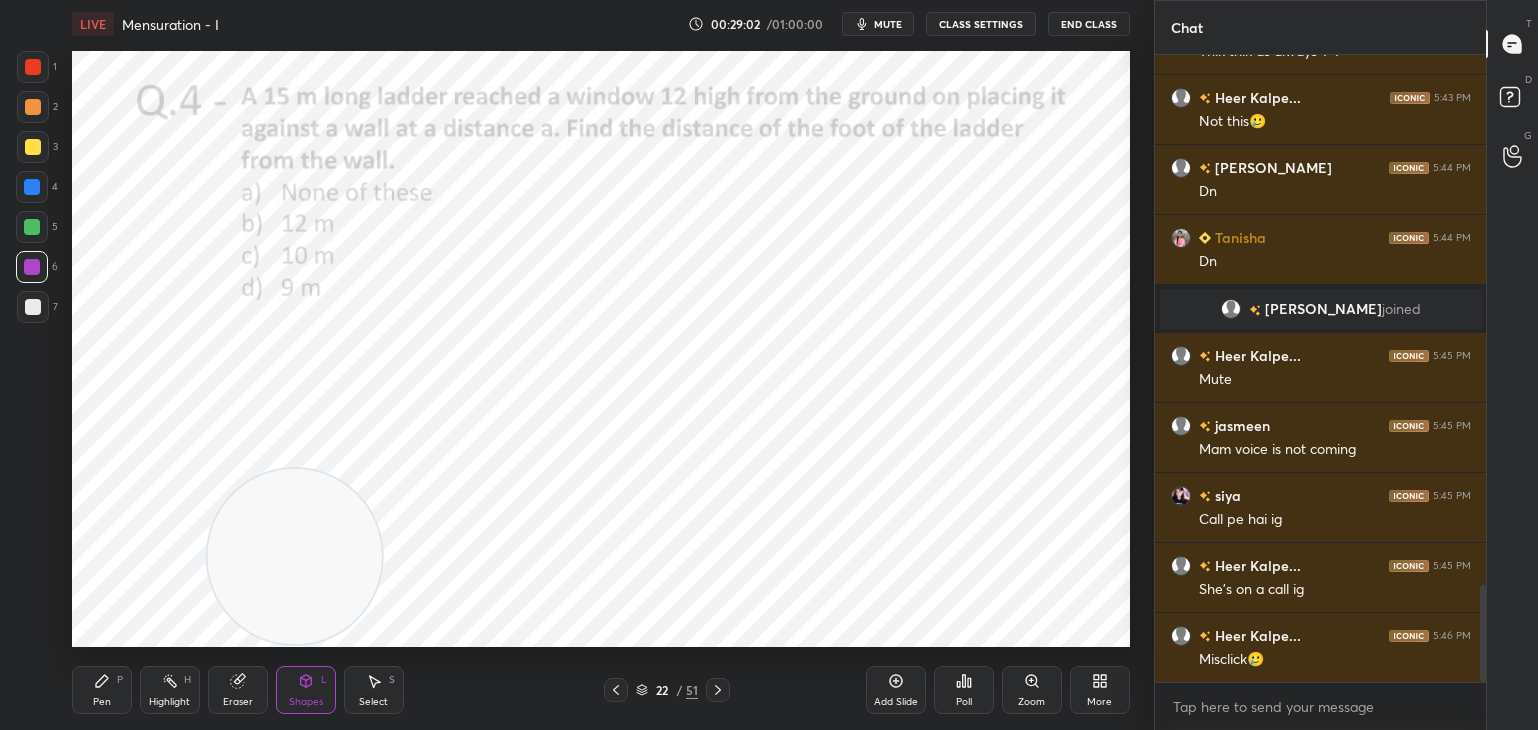 click on "Pen P" at bounding box center [102, 690] 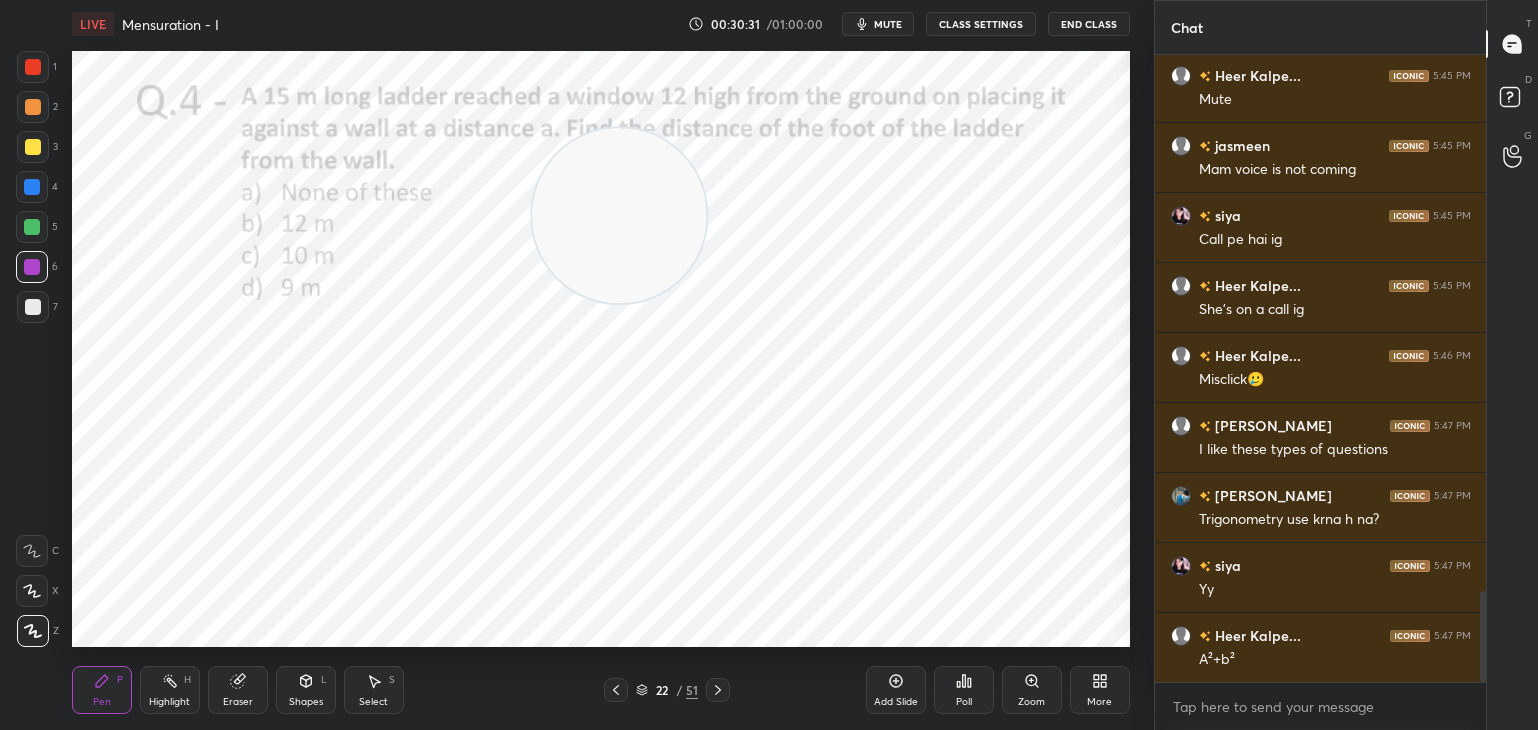 scroll, scrollTop: 3736, scrollLeft: 0, axis: vertical 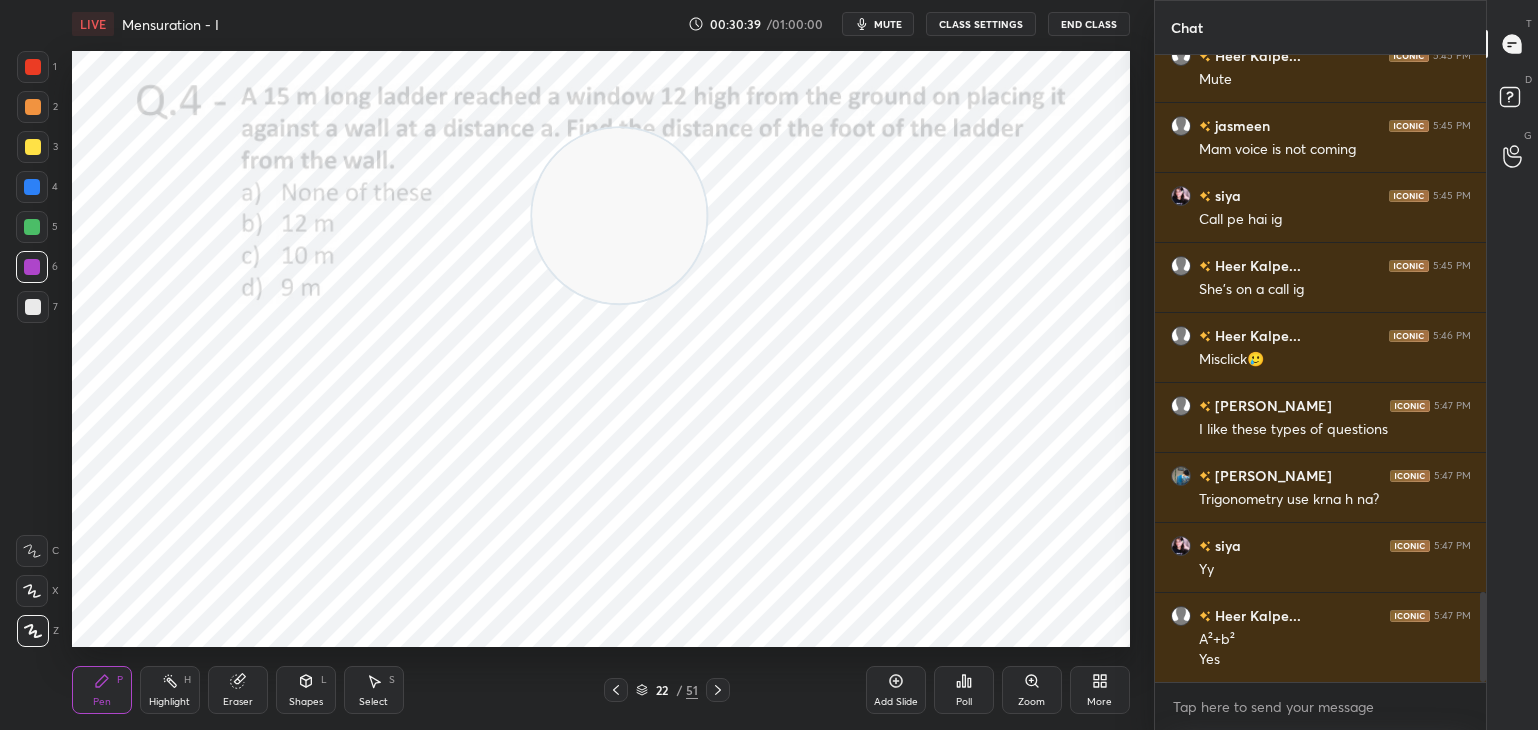 click 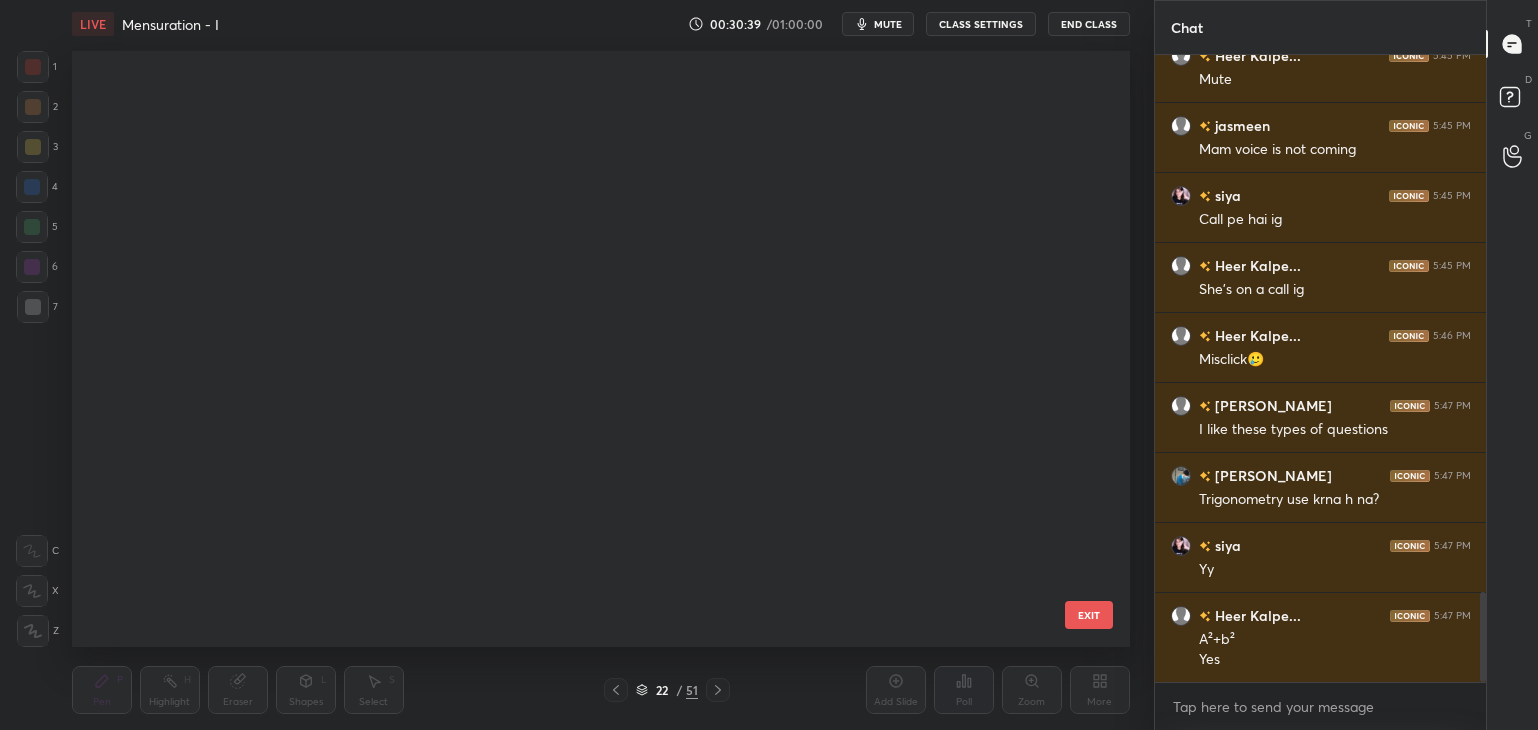 scroll, scrollTop: 872, scrollLeft: 0, axis: vertical 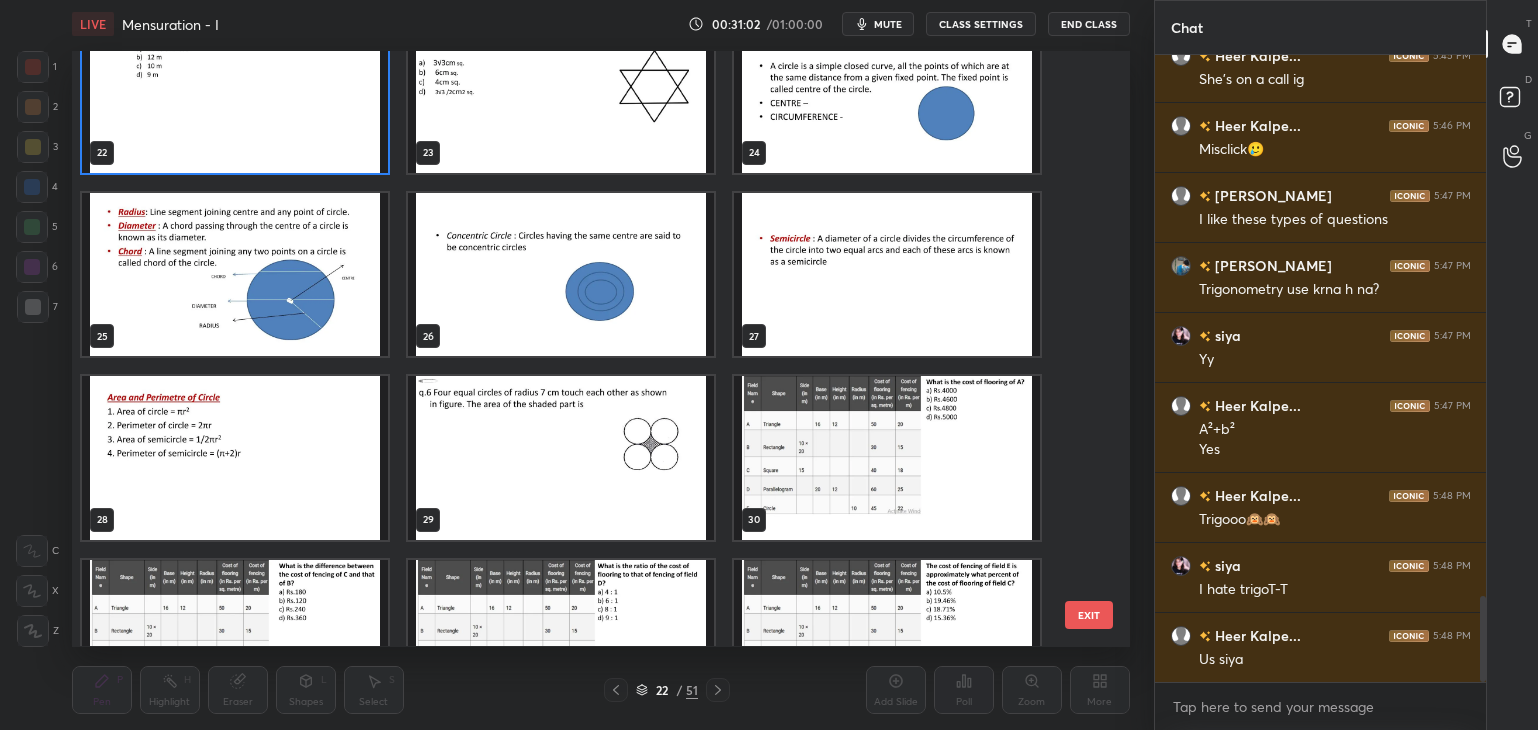 click at bounding box center (561, 458) 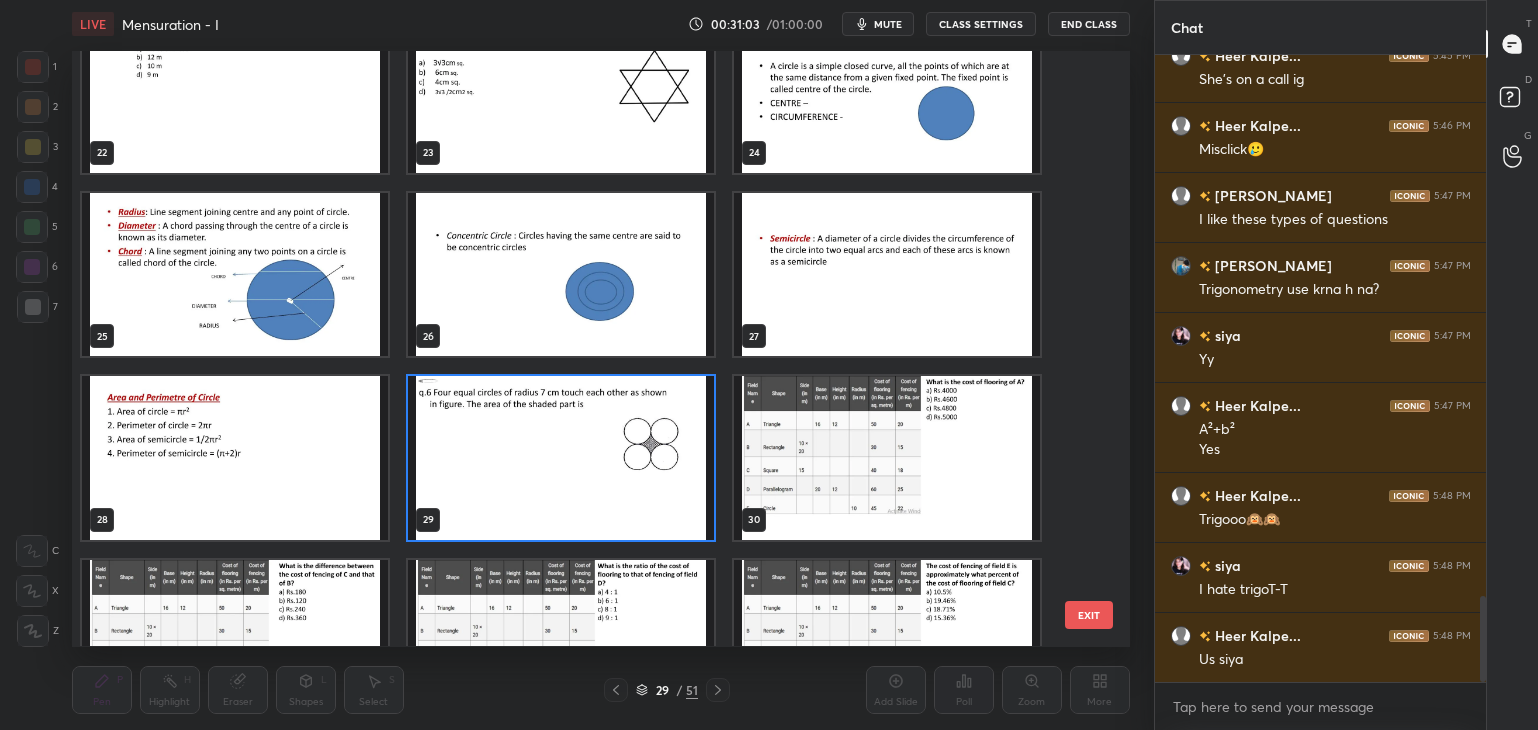 click at bounding box center [561, 458] 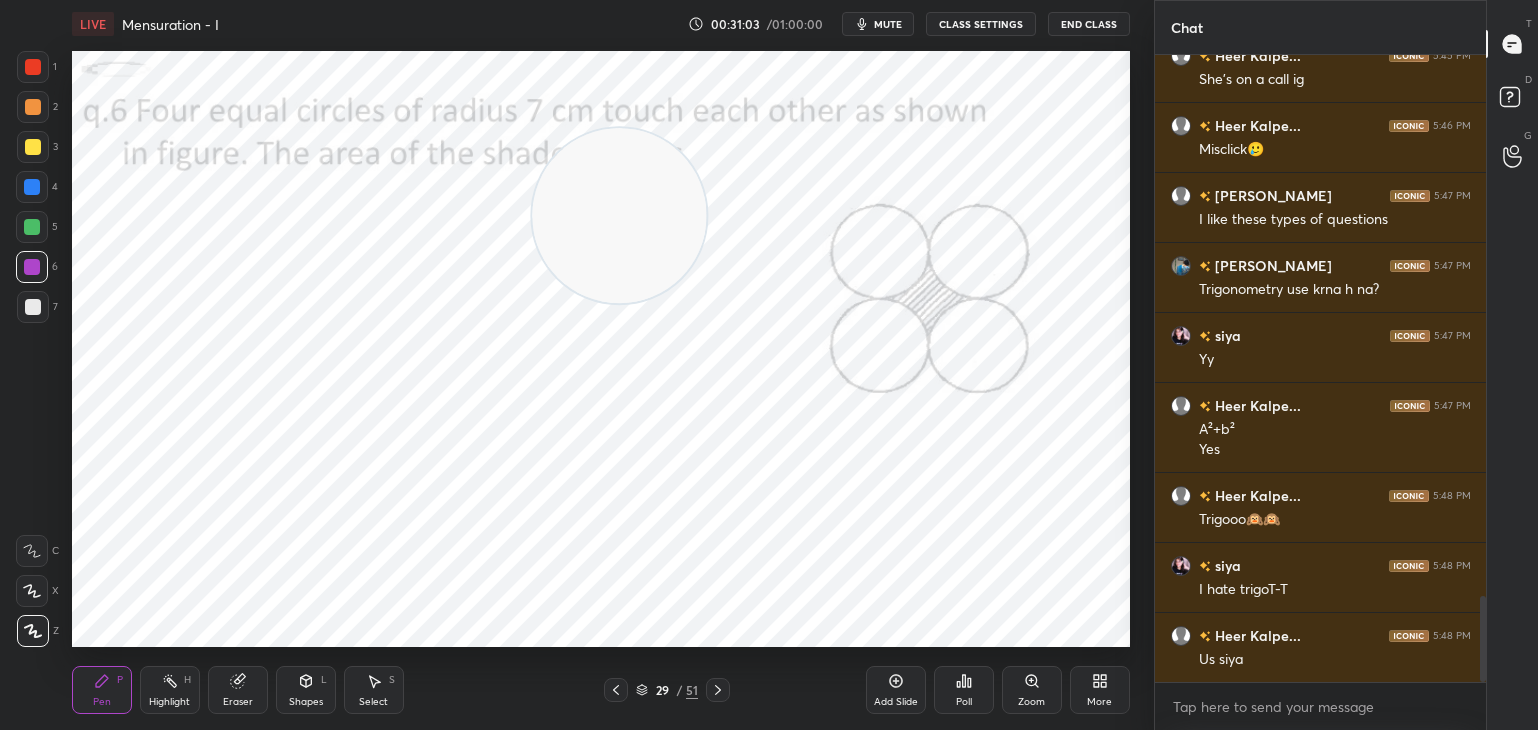 click at bounding box center (561, 458) 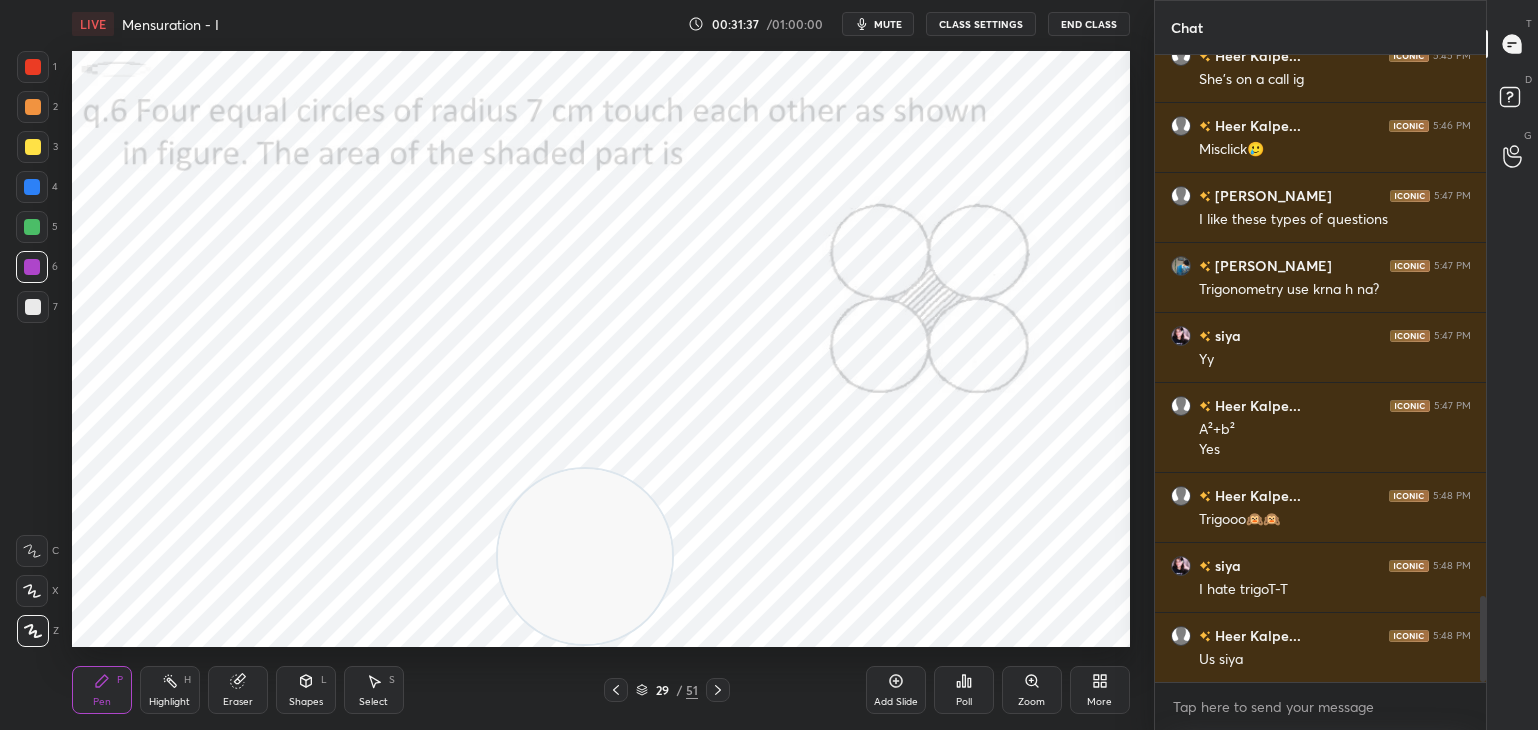 scroll, scrollTop: 4016, scrollLeft: 0, axis: vertical 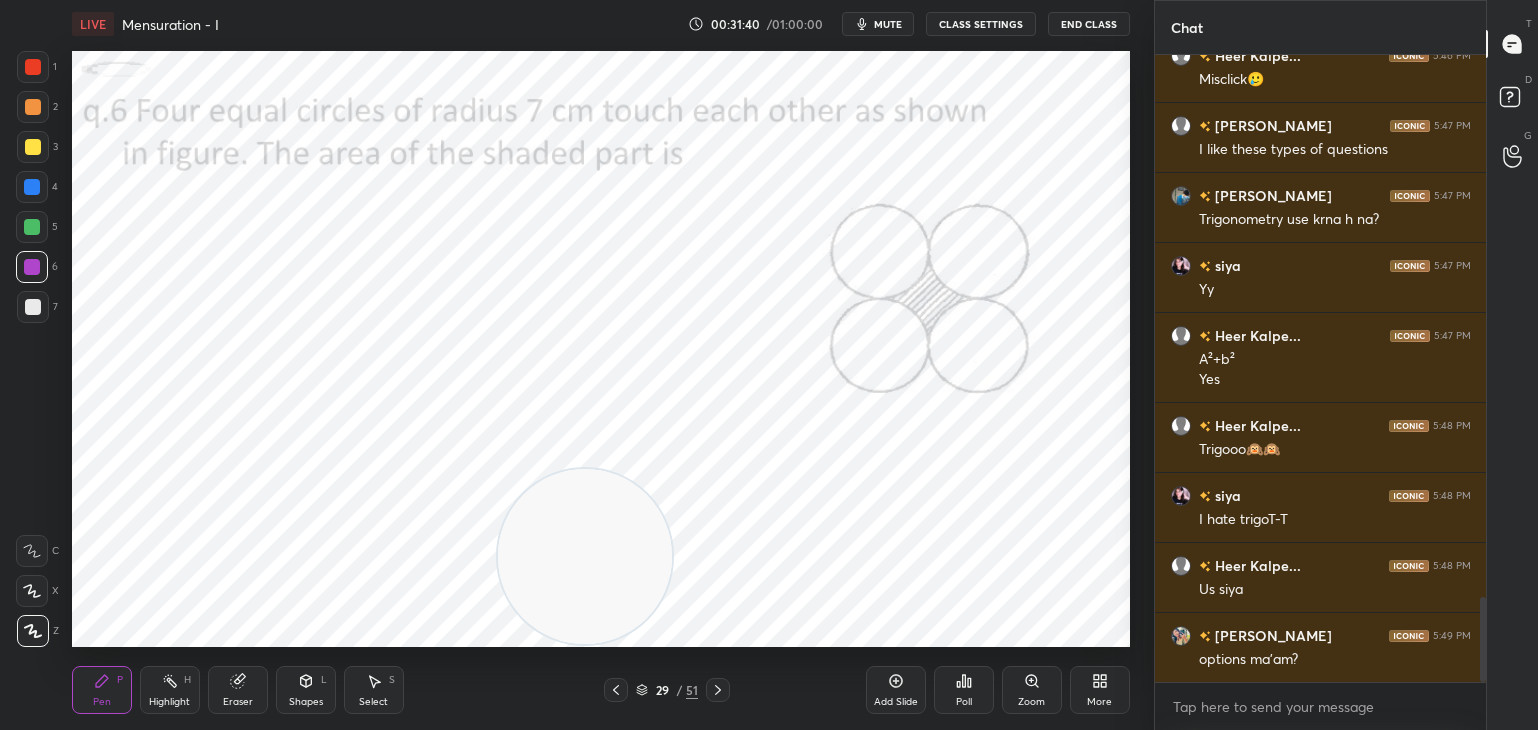 click at bounding box center (33, 67) 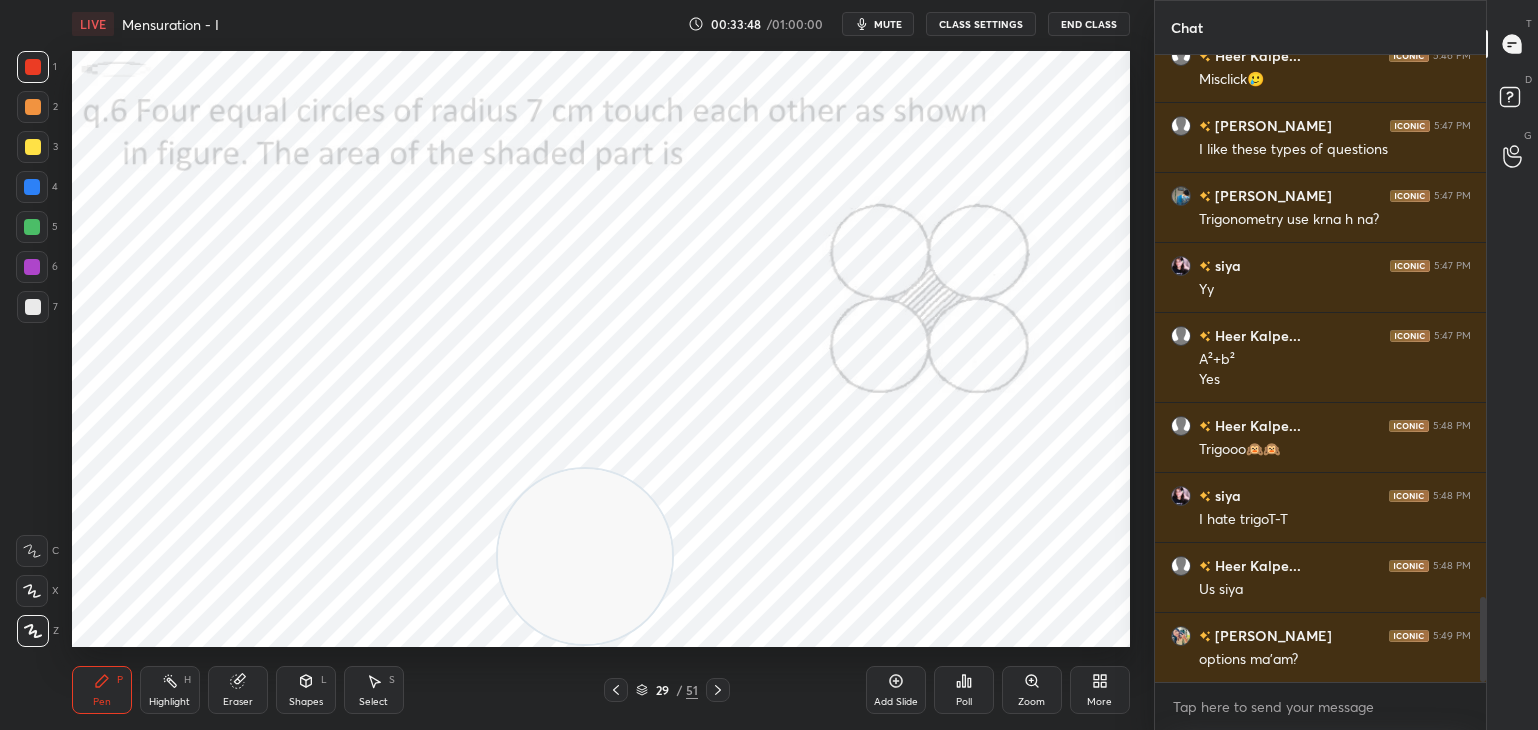 click on "Poll" at bounding box center (964, 690) 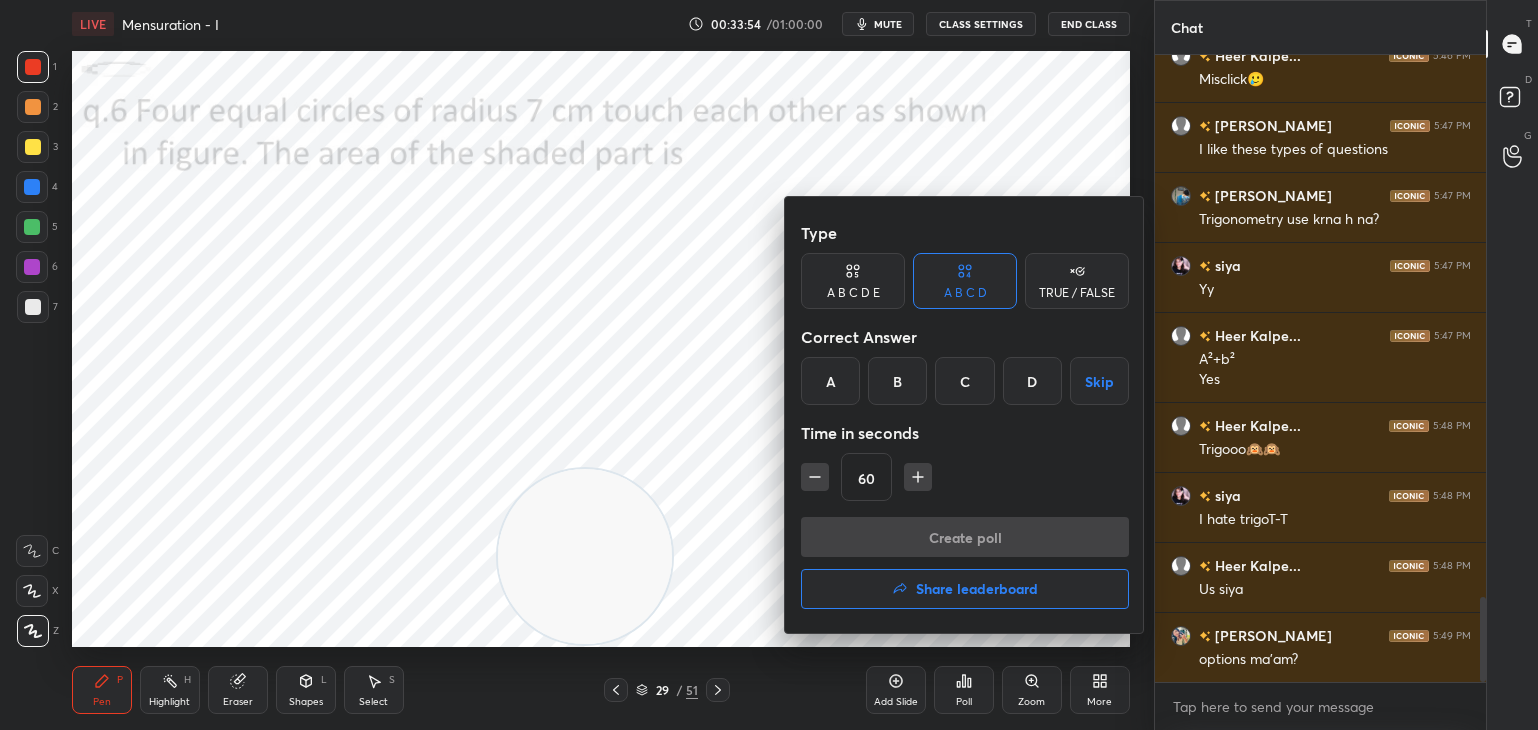 click at bounding box center [769, 365] 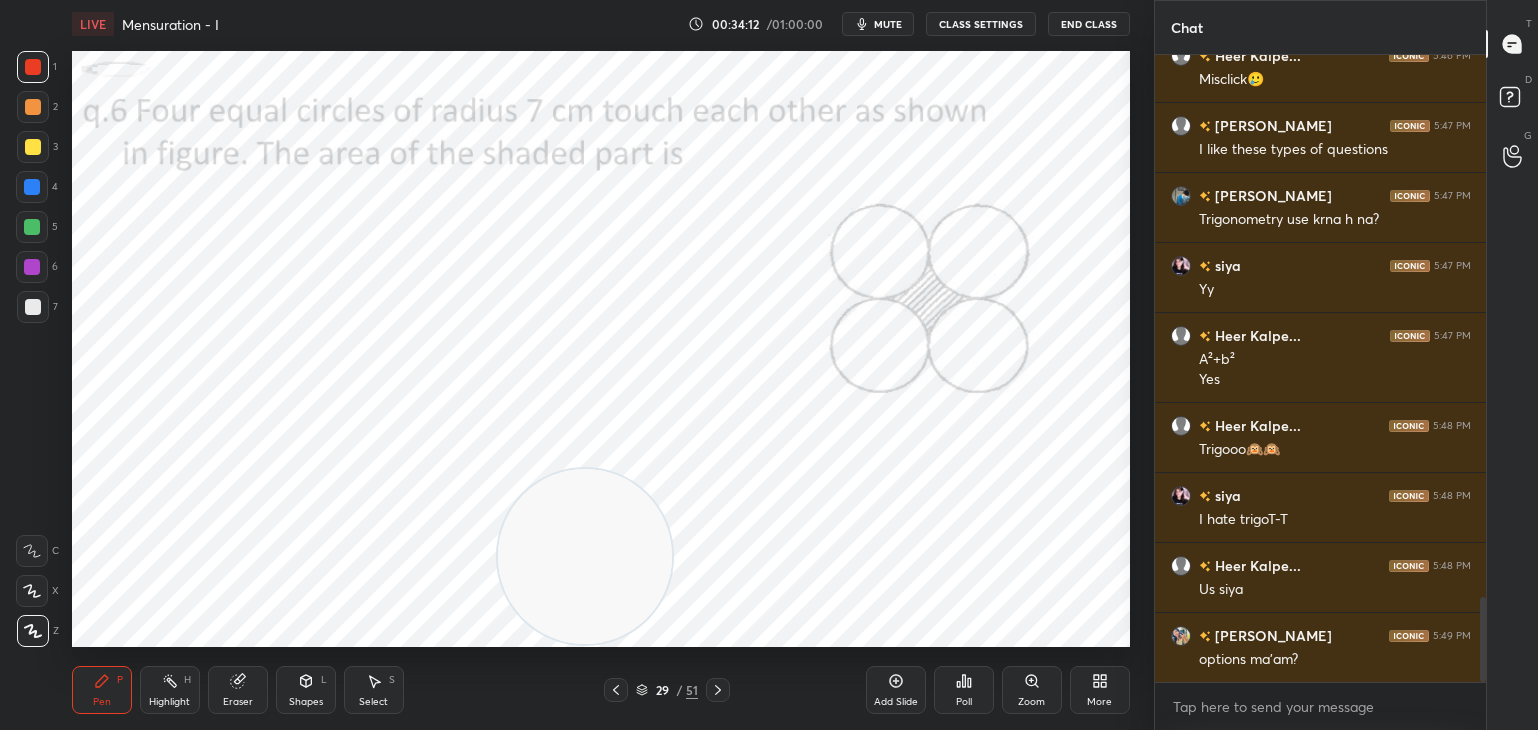 click on "mute" at bounding box center [888, 24] 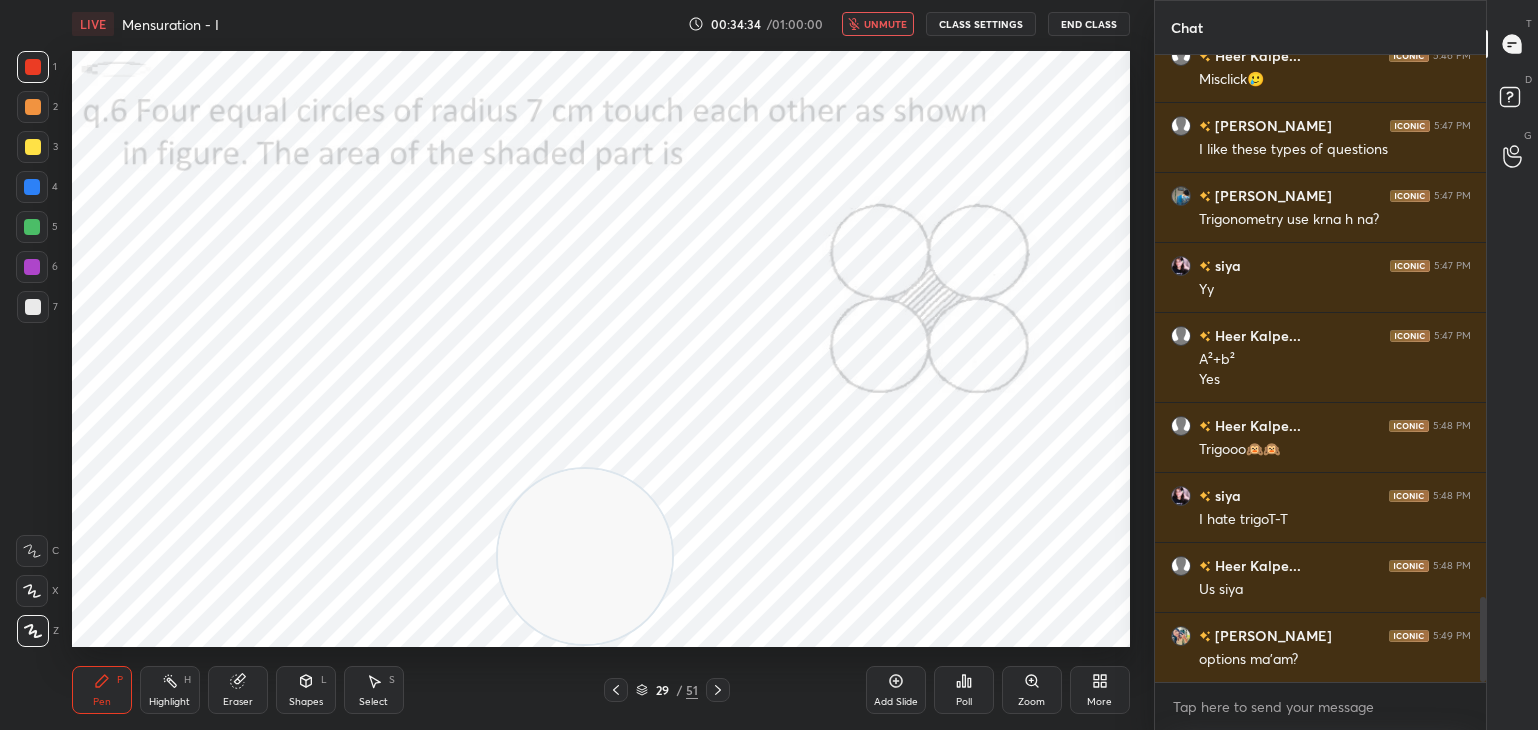 scroll, scrollTop: 4086, scrollLeft: 0, axis: vertical 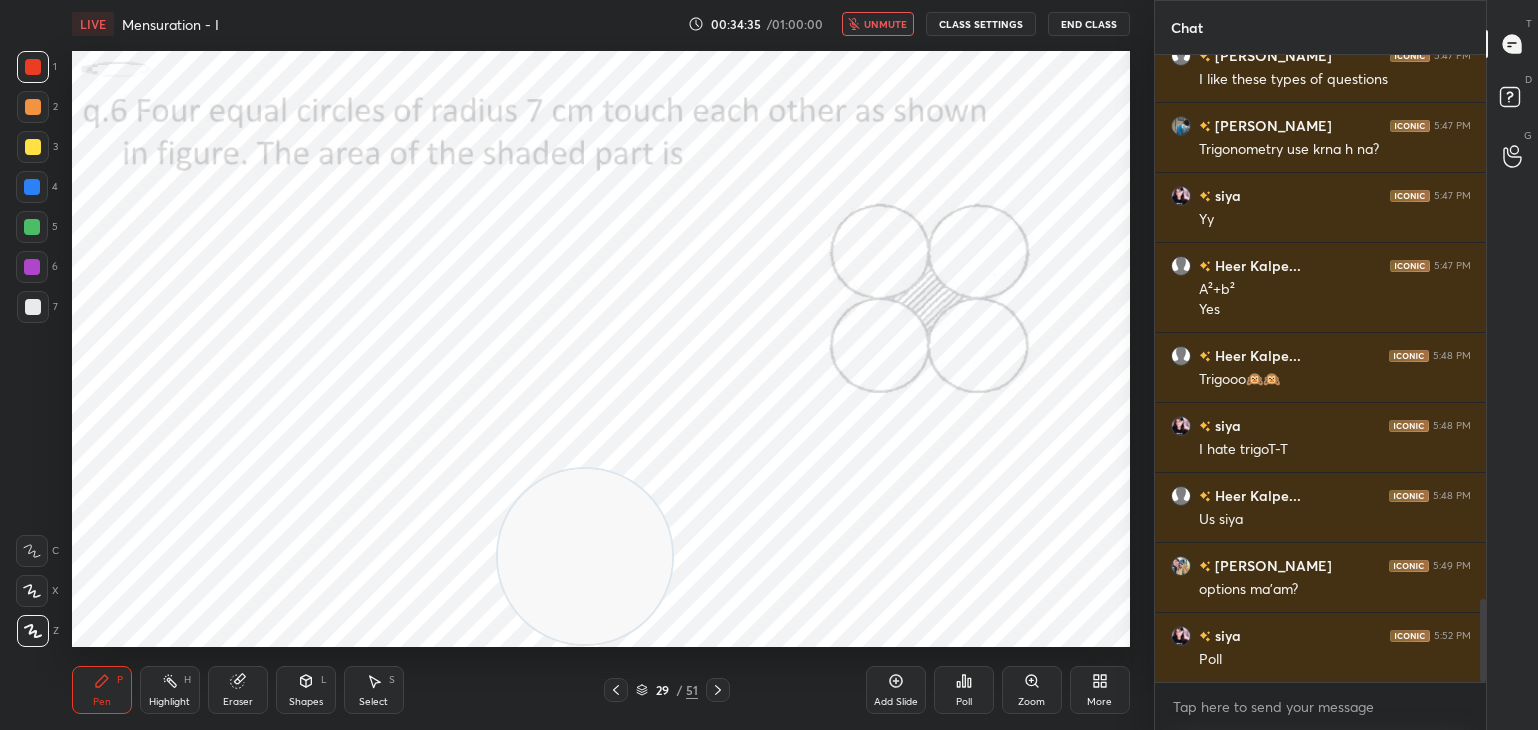 click on "unmute" at bounding box center [885, 24] 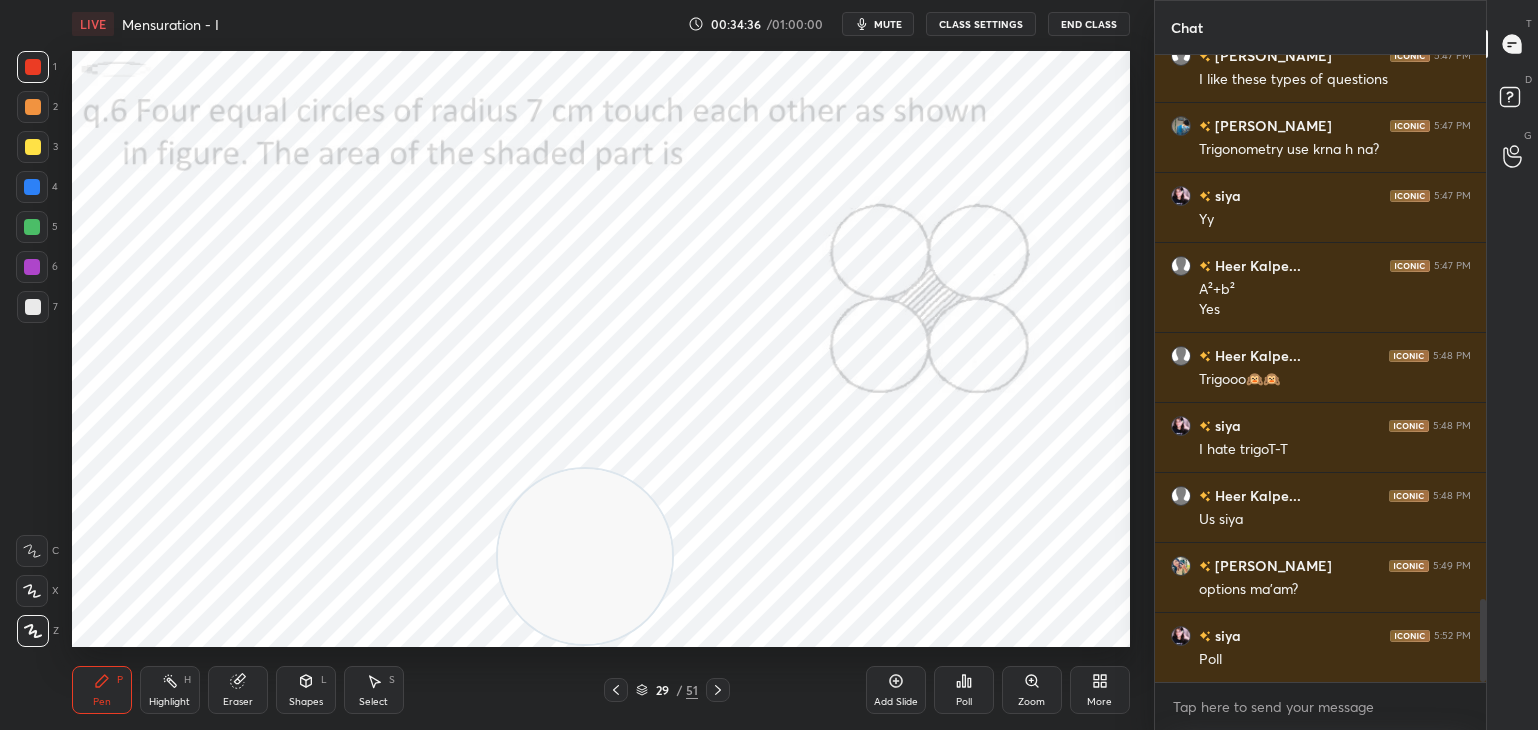 click on "Poll" at bounding box center [964, 702] 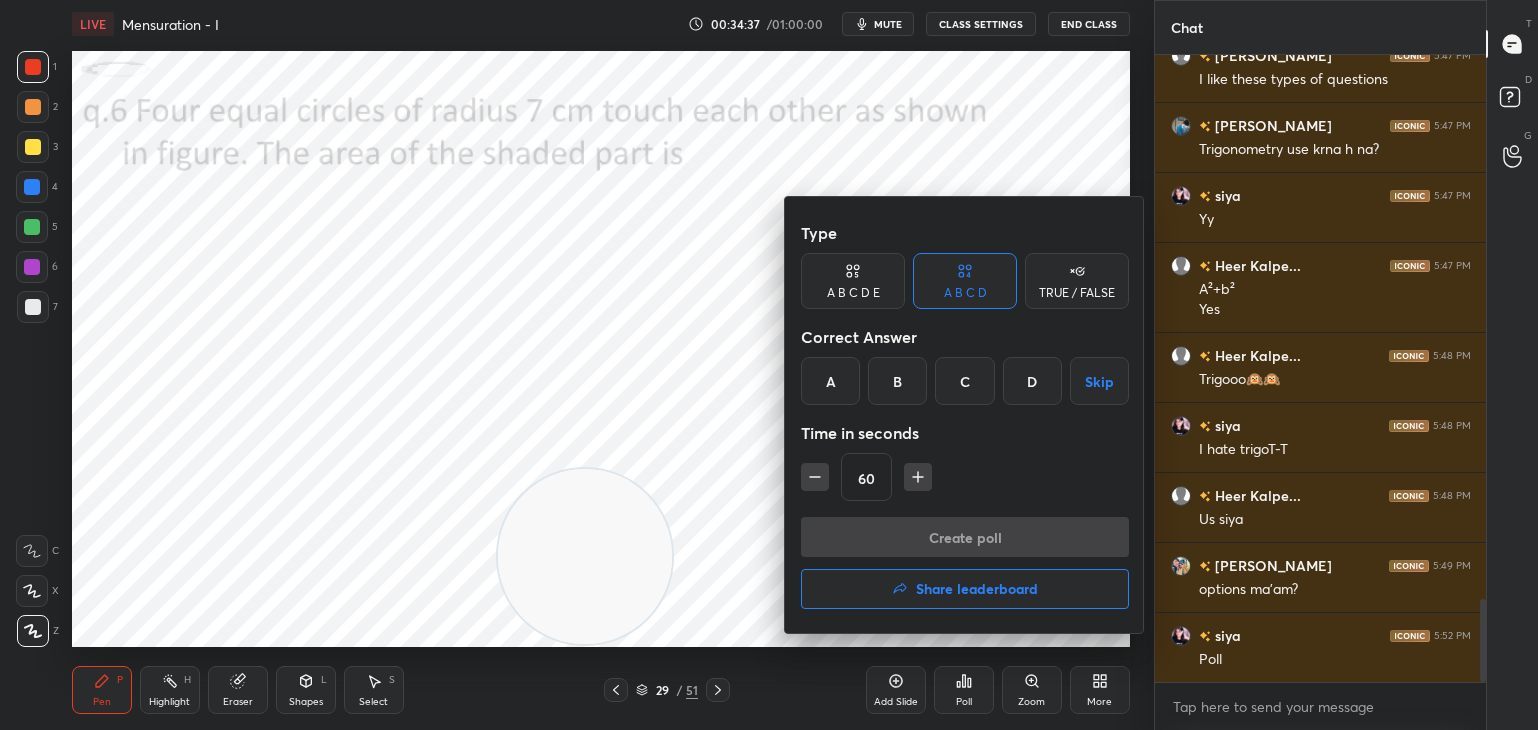 click on "D" at bounding box center (1032, 381) 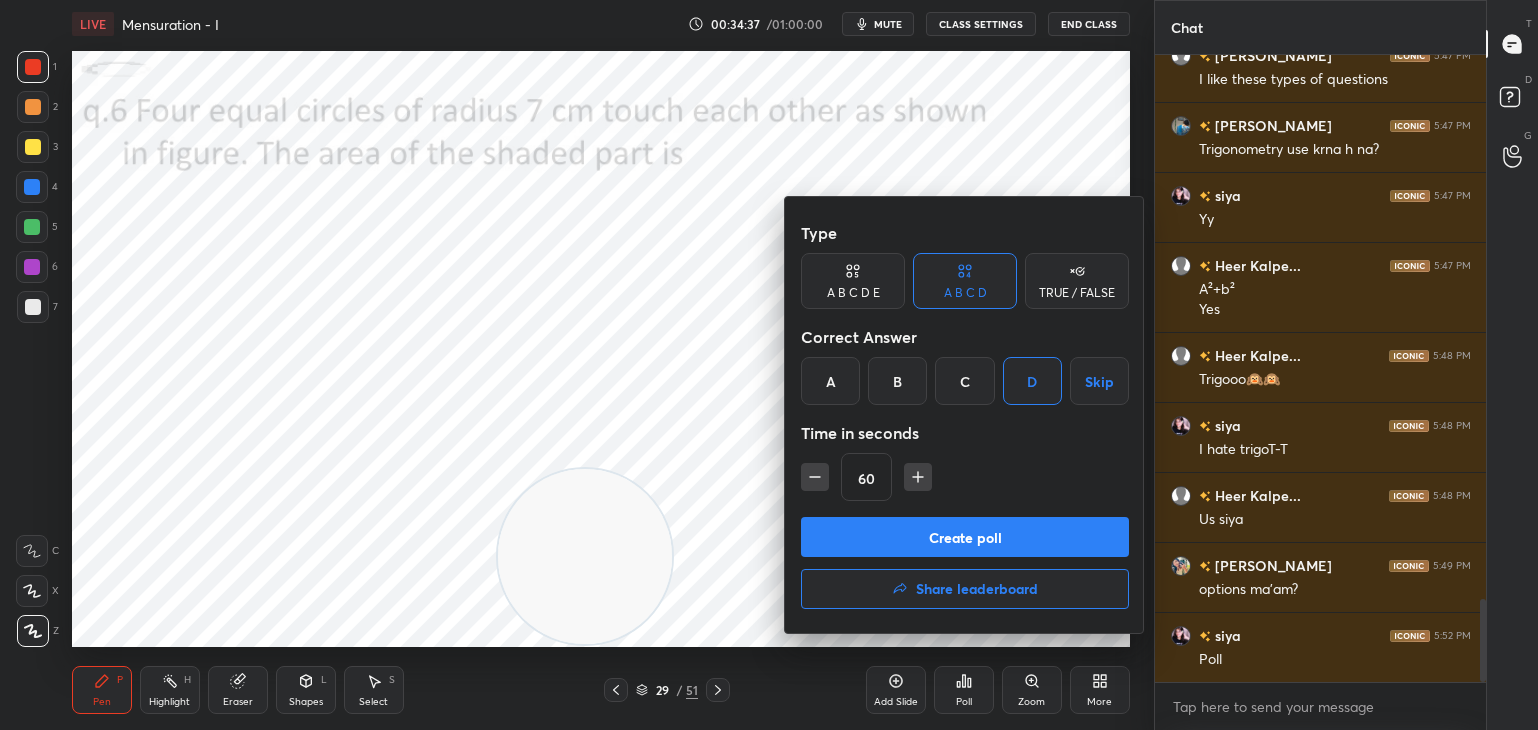 click on "Create poll" at bounding box center (965, 537) 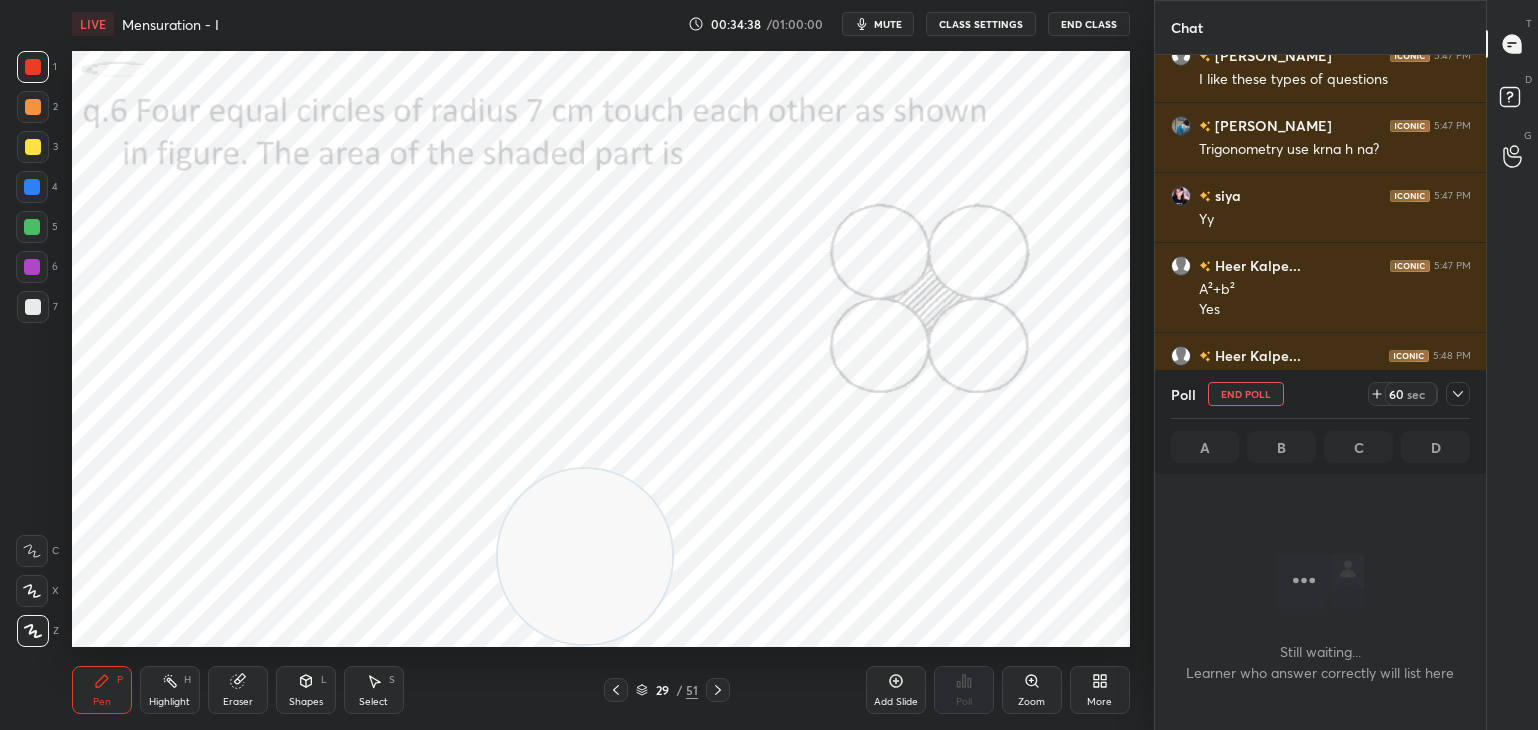 scroll, scrollTop: 555, scrollLeft: 326, axis: both 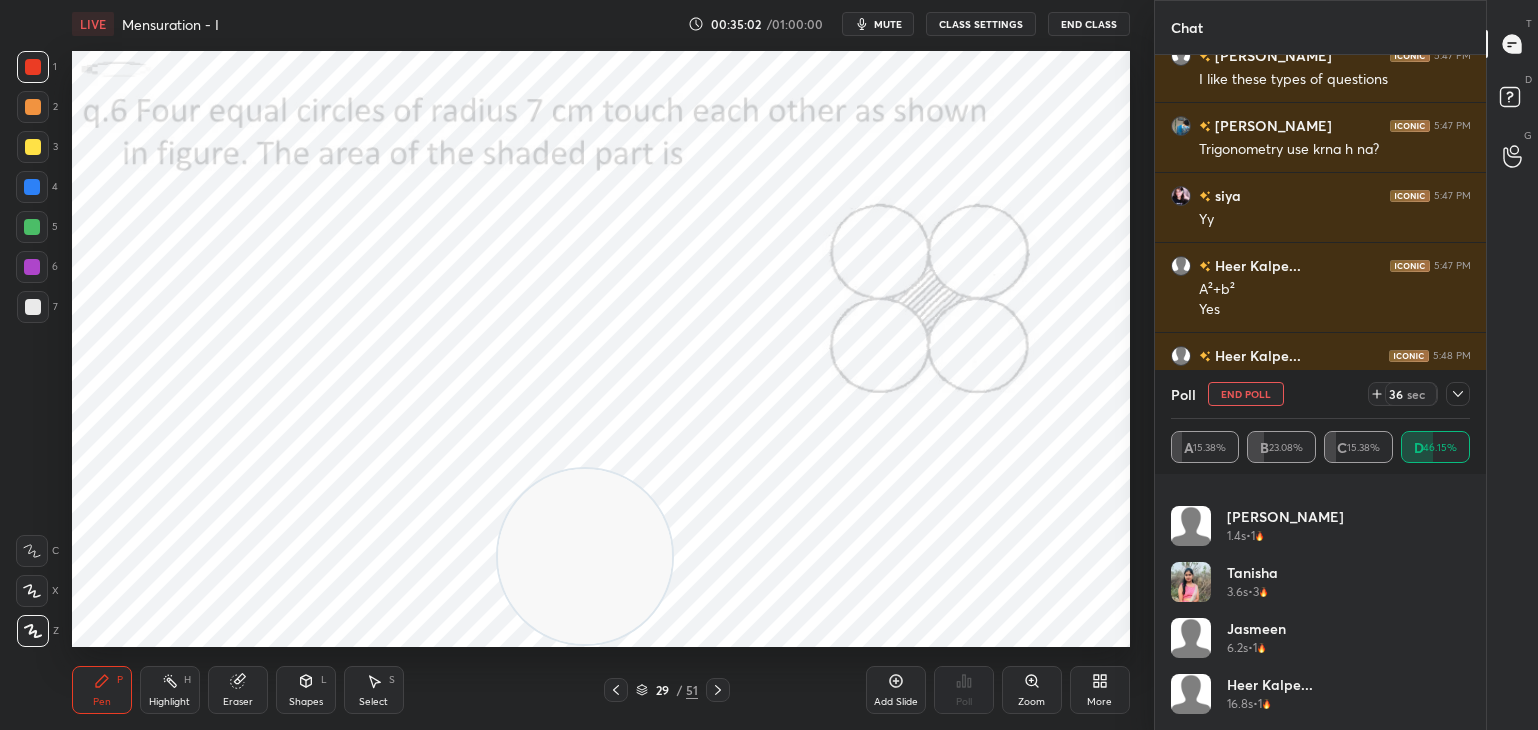 click 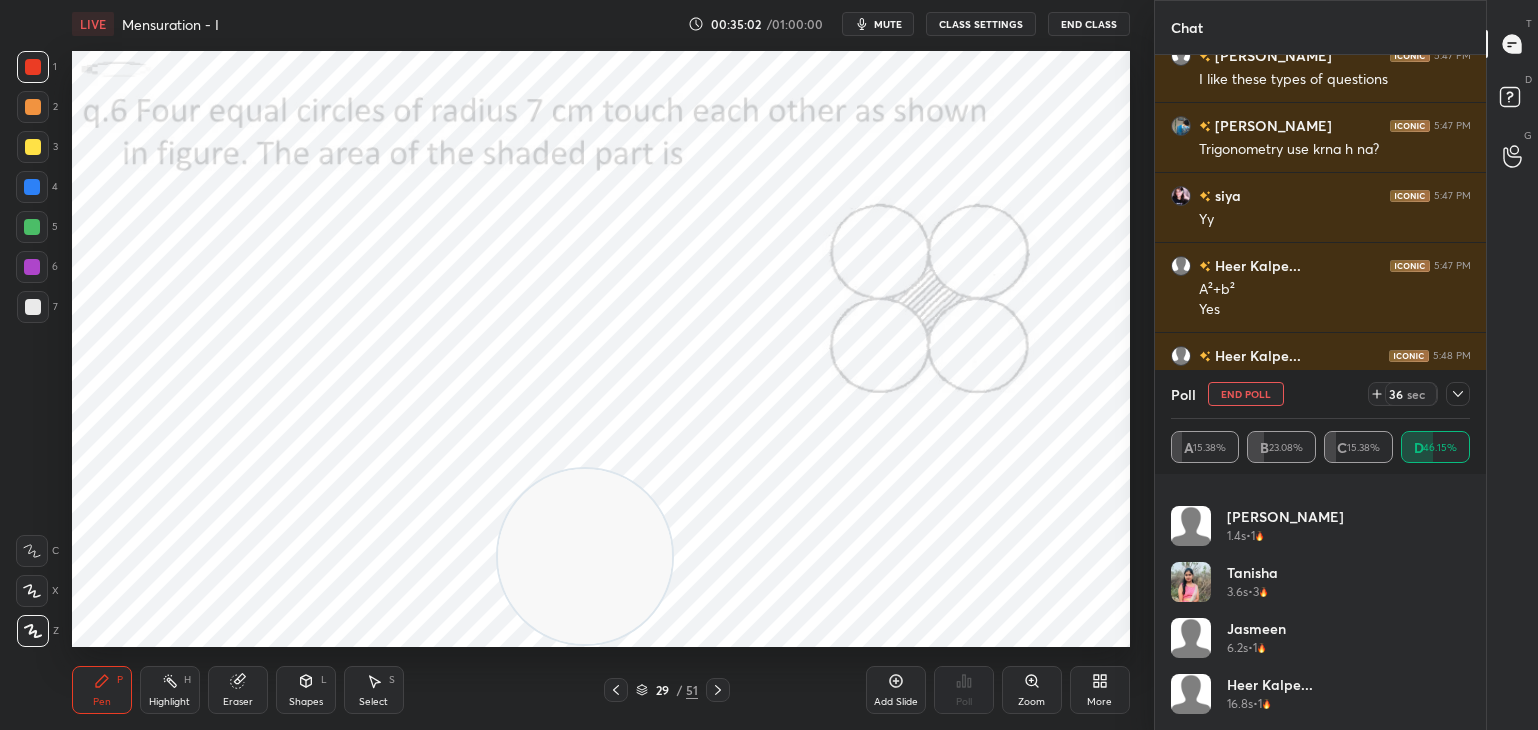 scroll, scrollTop: 184, scrollLeft: 294, axis: both 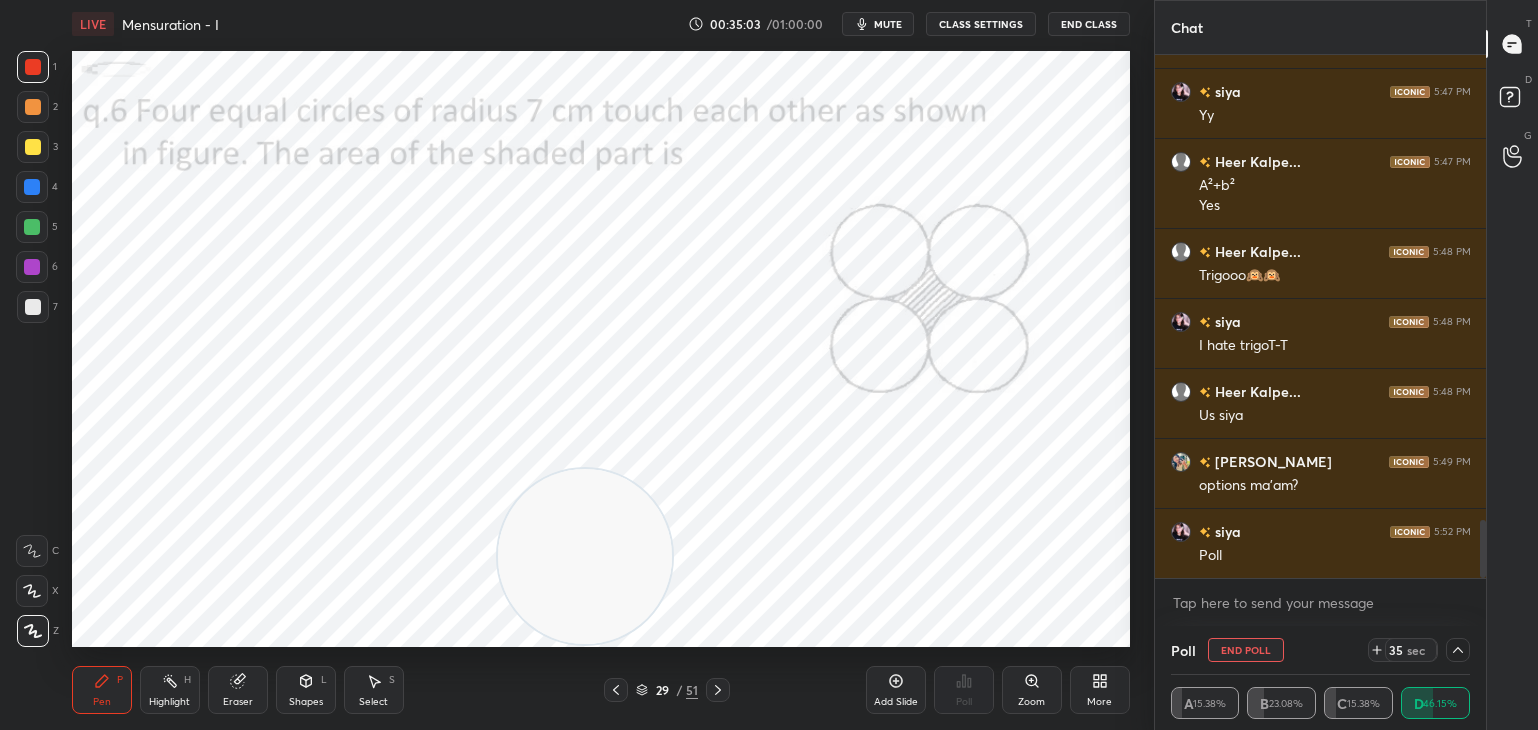 click at bounding box center [1458, 650] 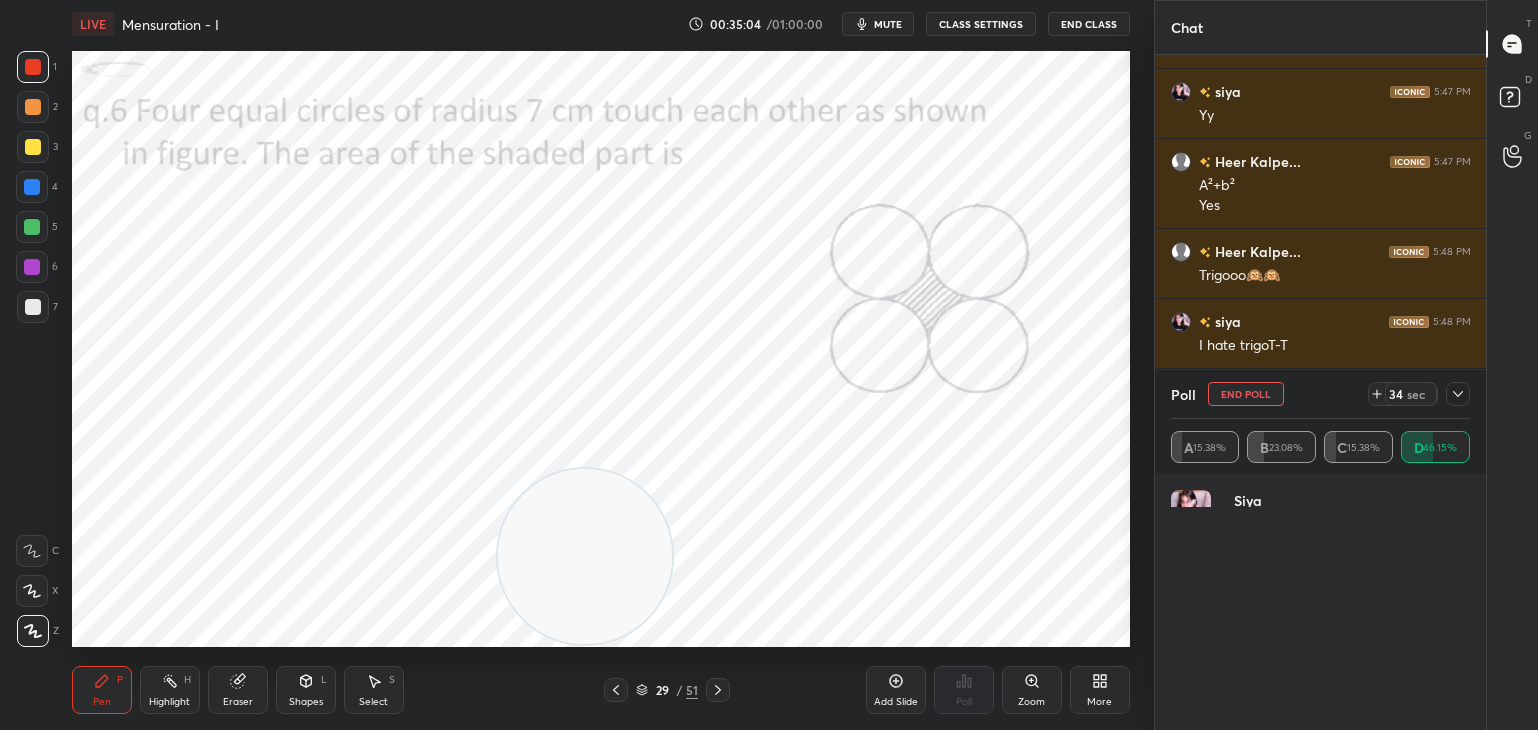 scroll, scrollTop: 0, scrollLeft: 0, axis: both 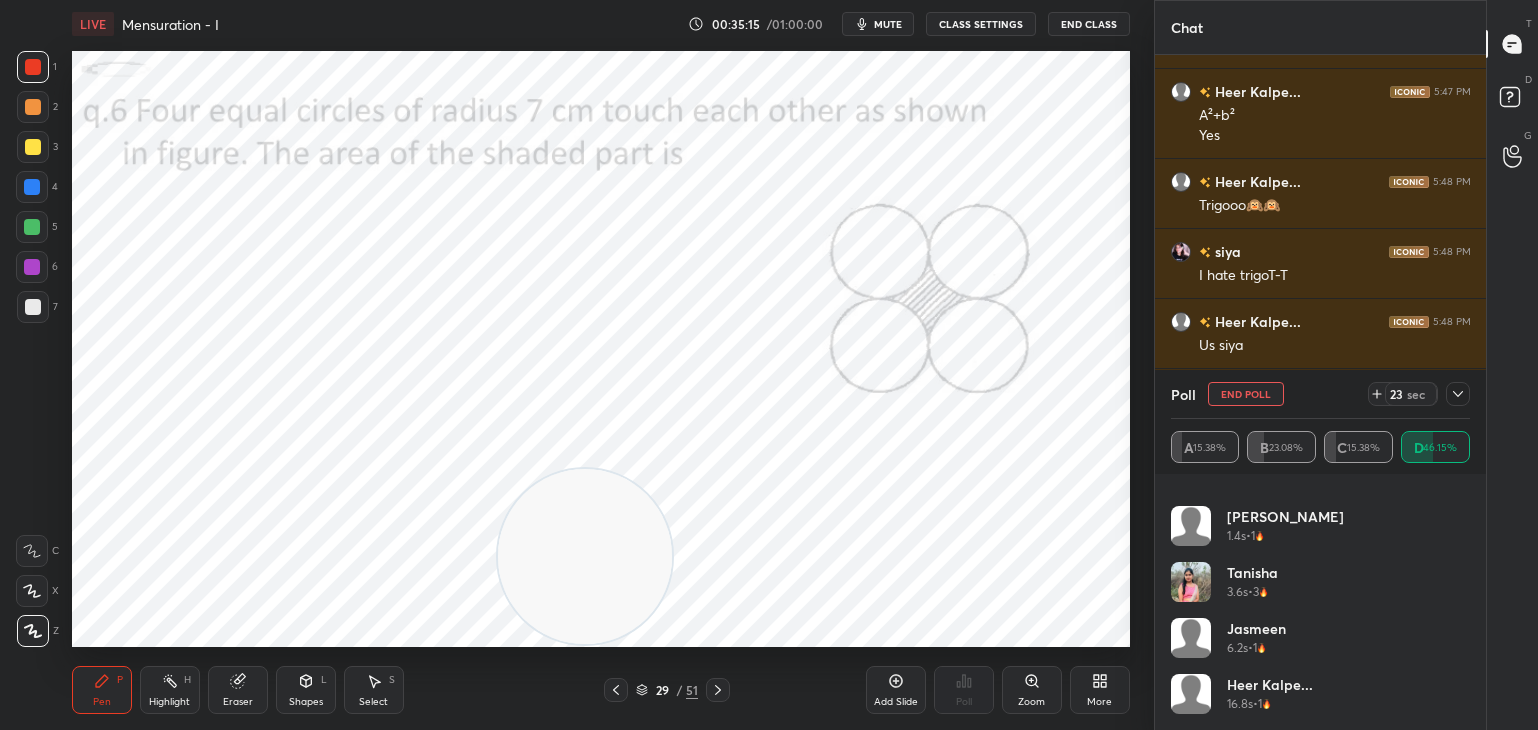 click 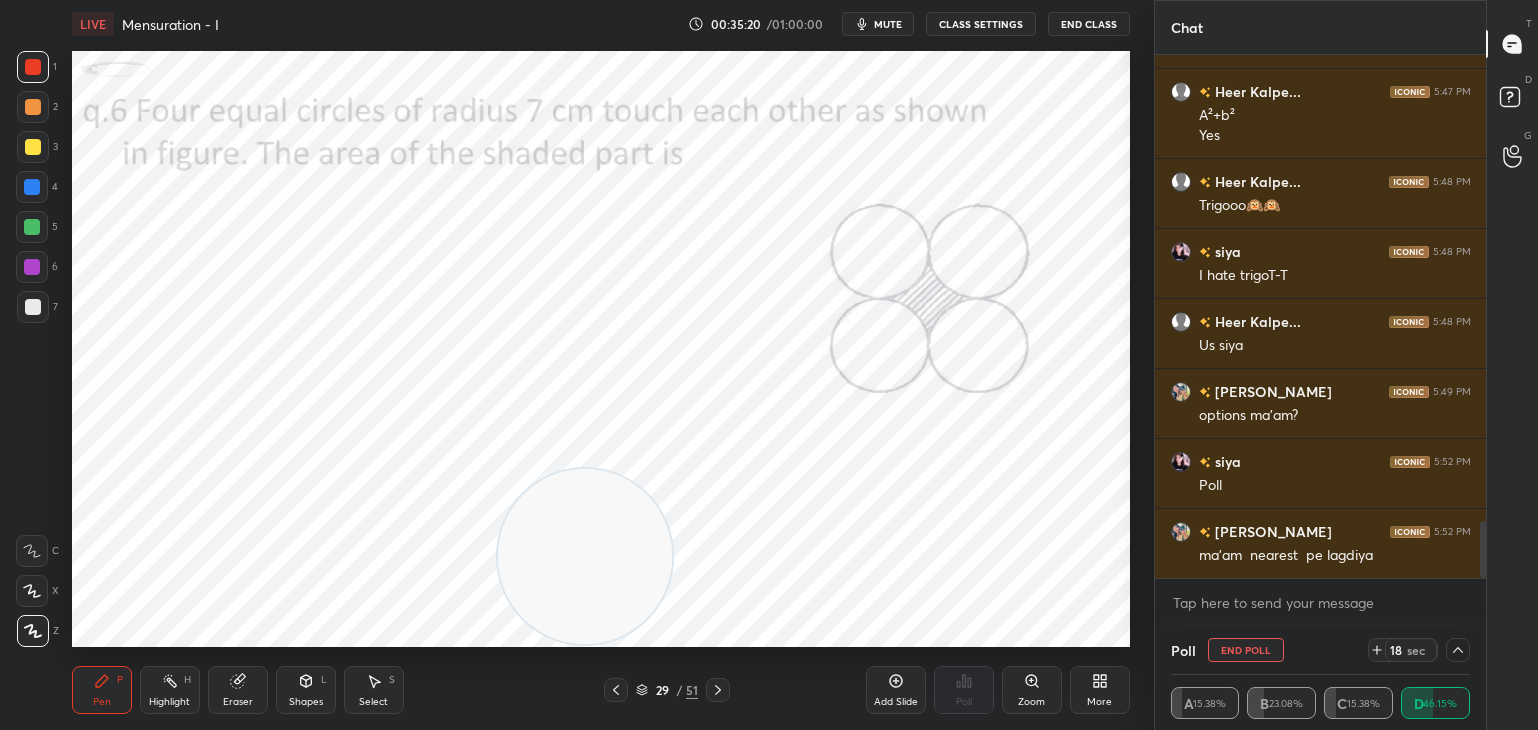 click 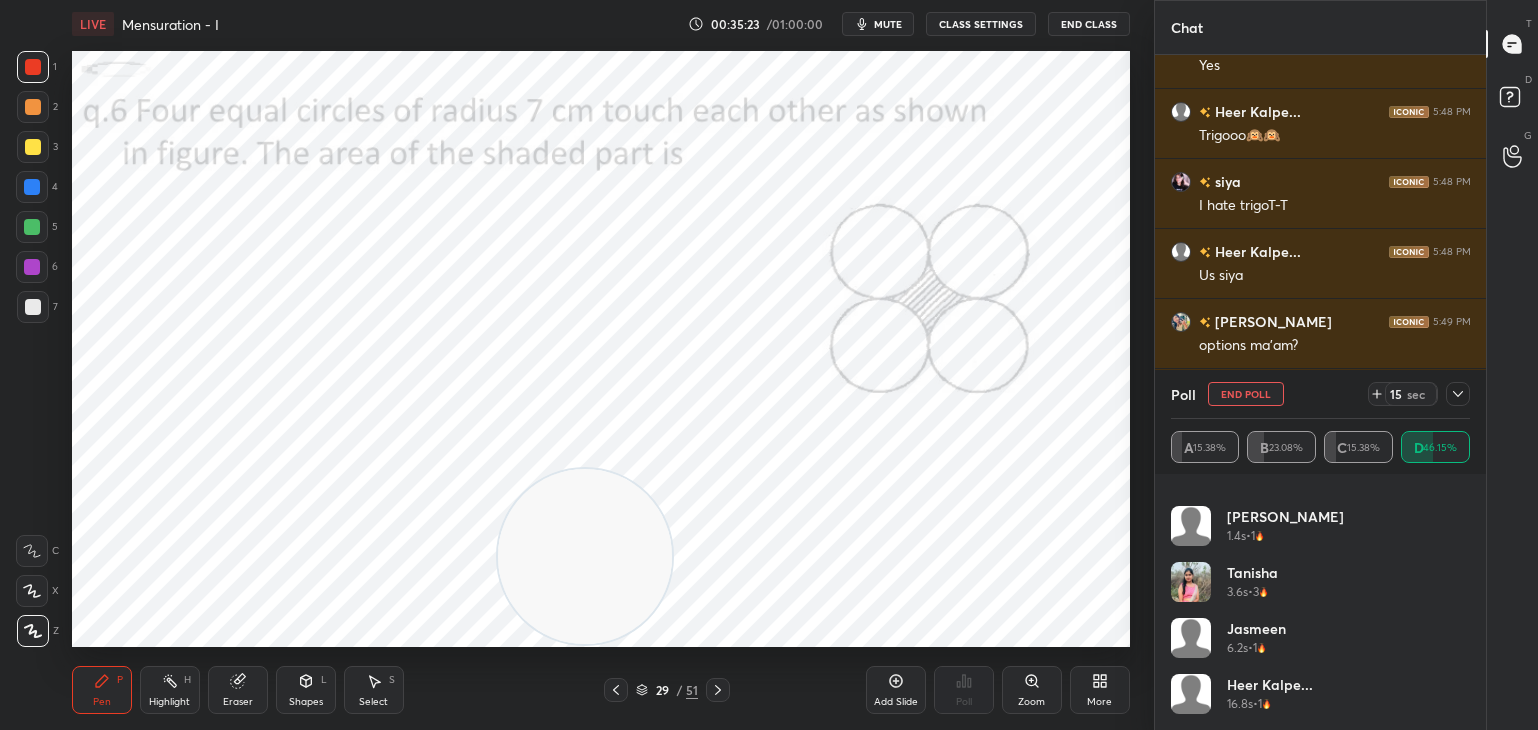 click 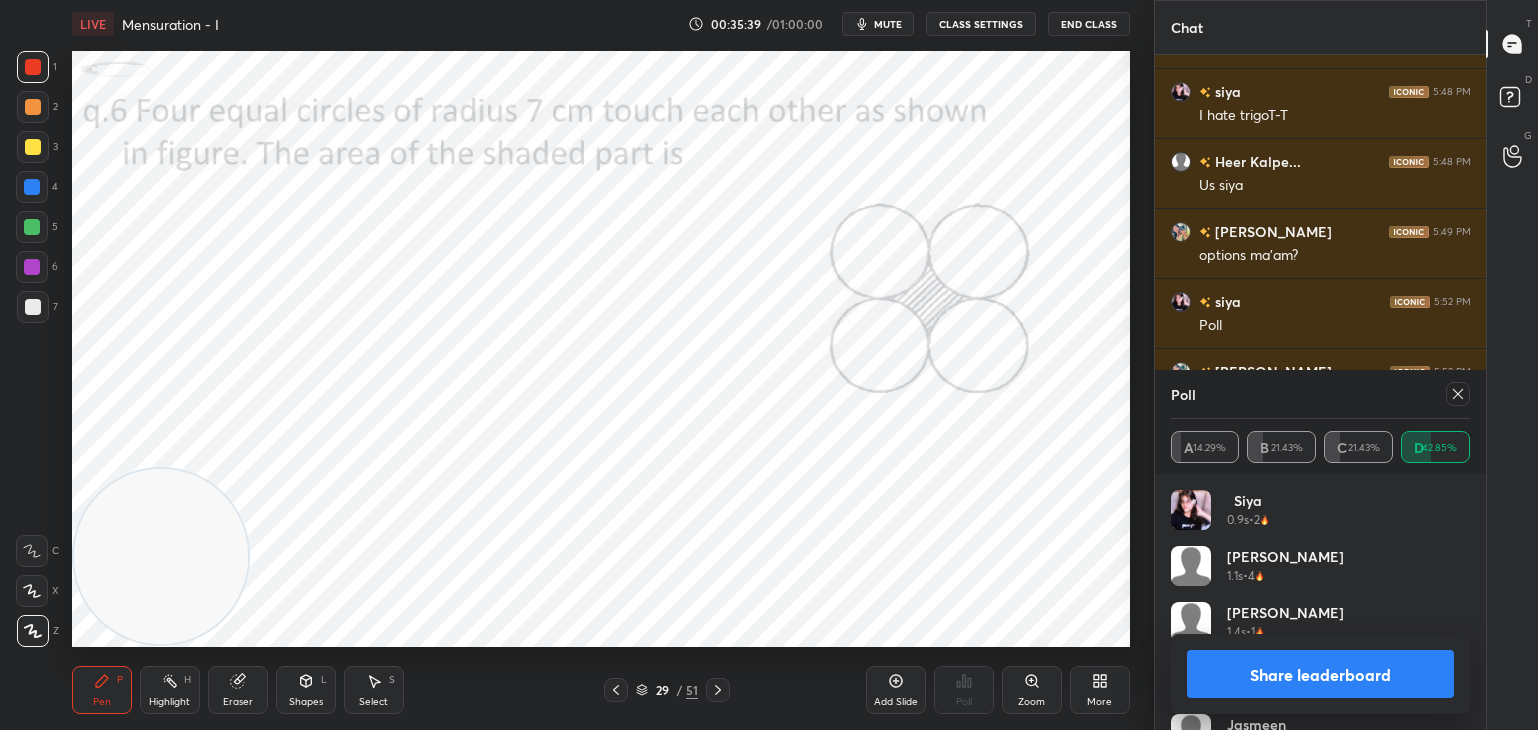 click 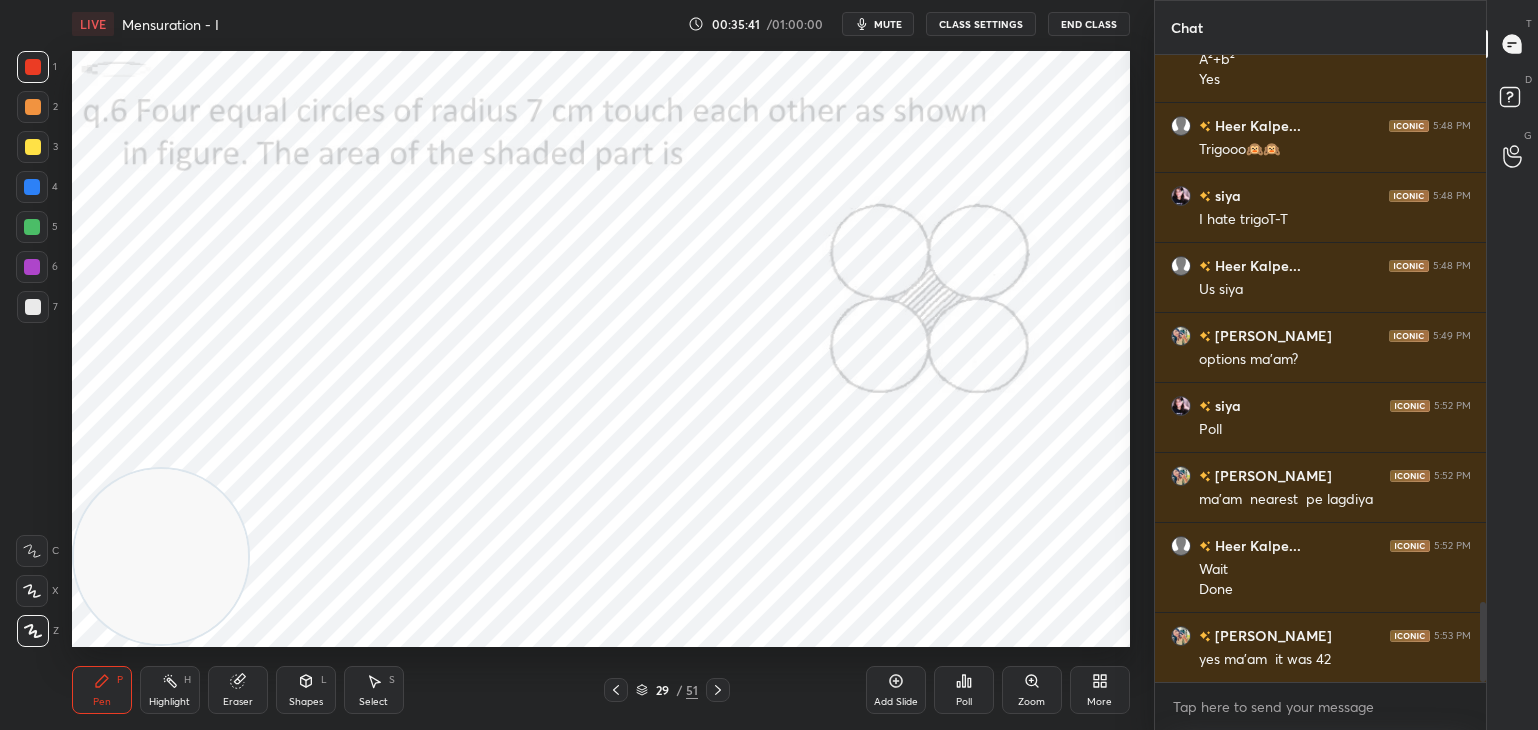 click at bounding box center (161, 556) 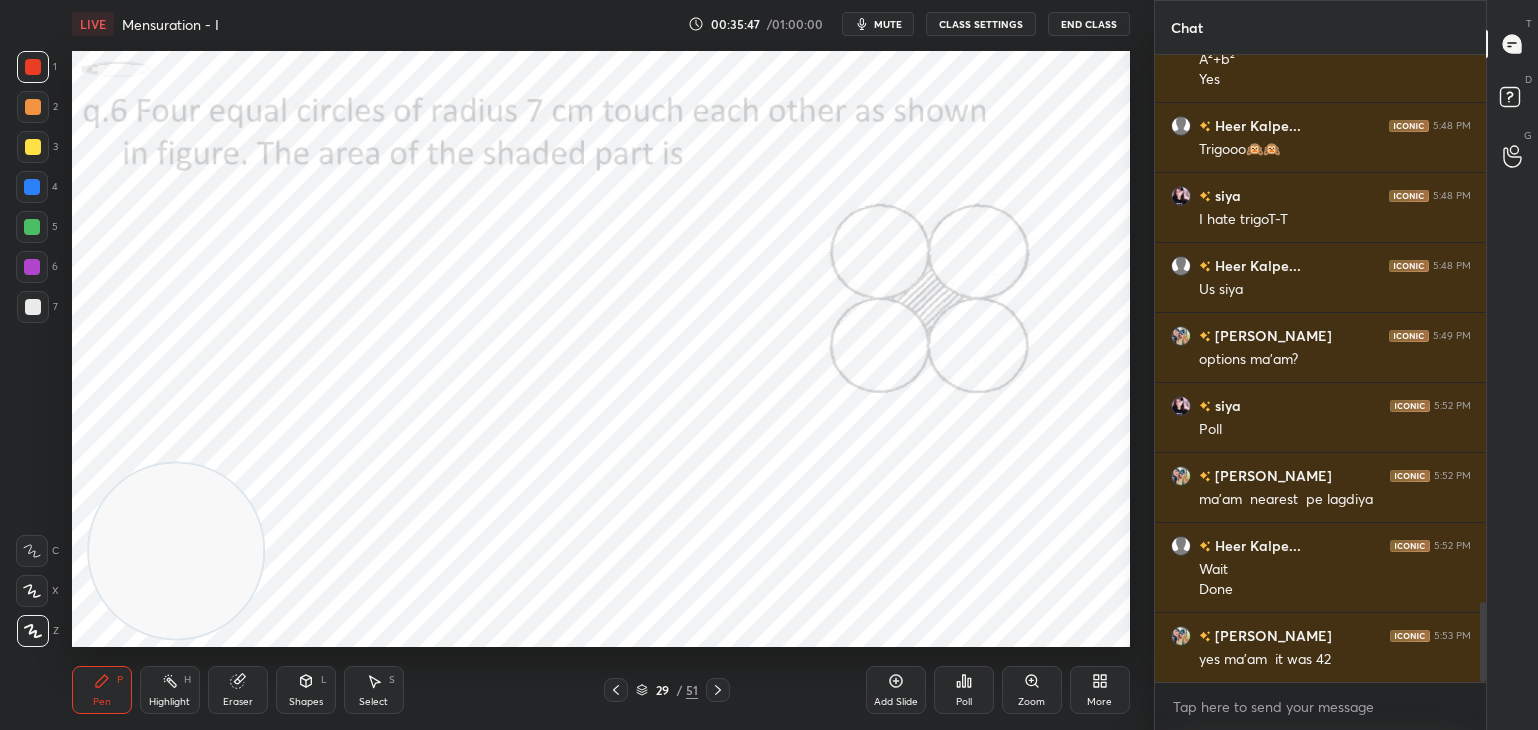 click on "Pen P Highlight H Eraser Shapes L Select S 29 / 51 Add Slide Poll Zoom More" at bounding box center [601, 690] 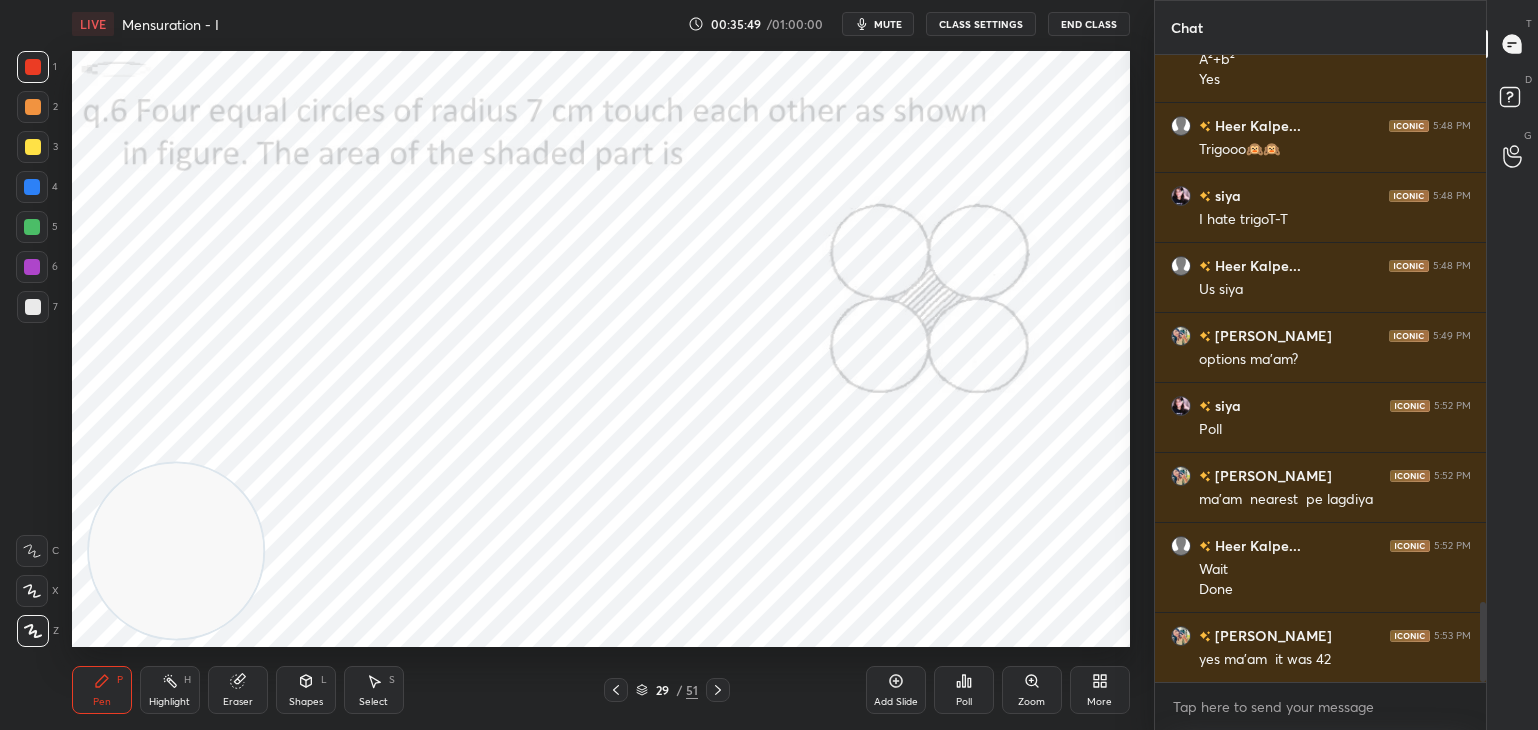 click 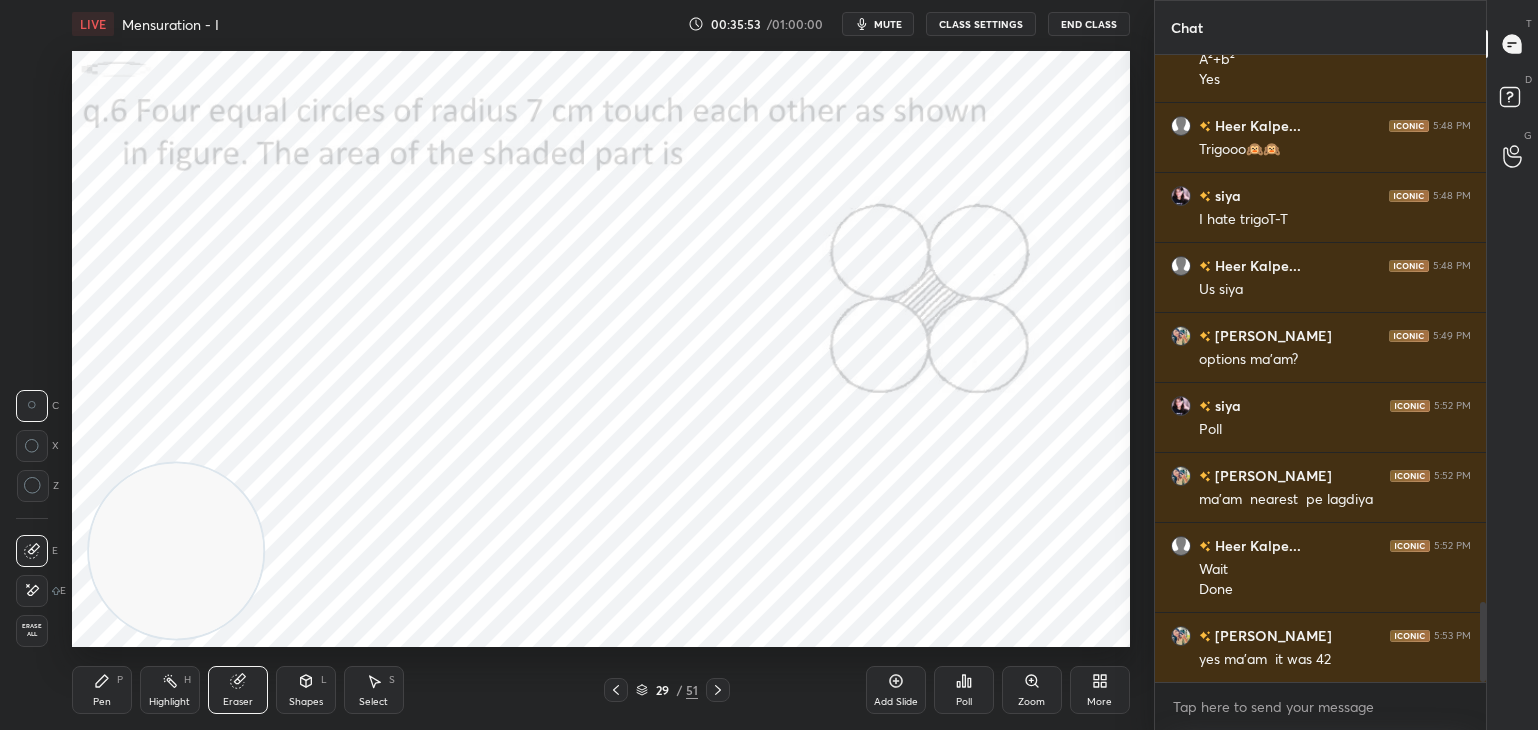 click on "Erase all" at bounding box center [32, 630] 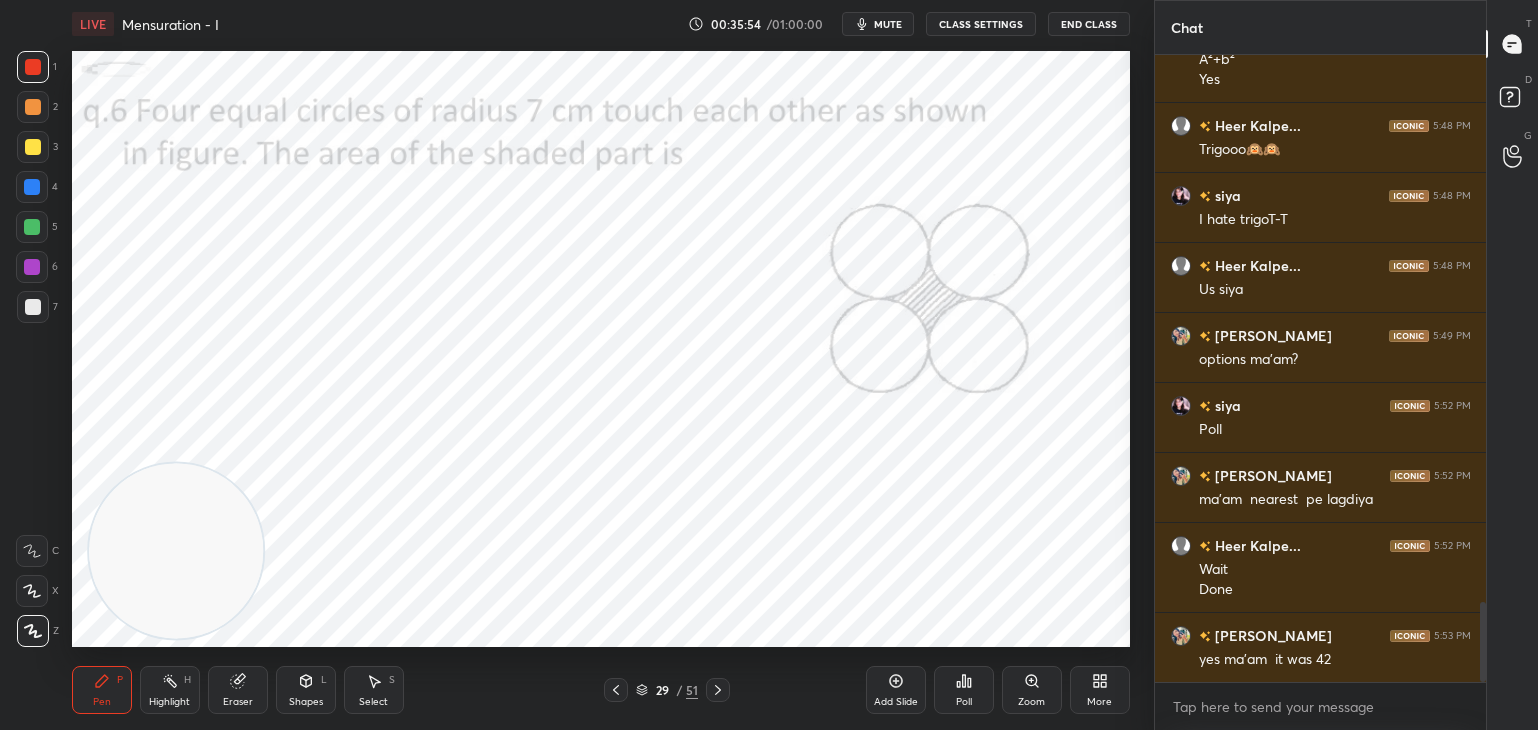click on "Pen P" at bounding box center (102, 690) 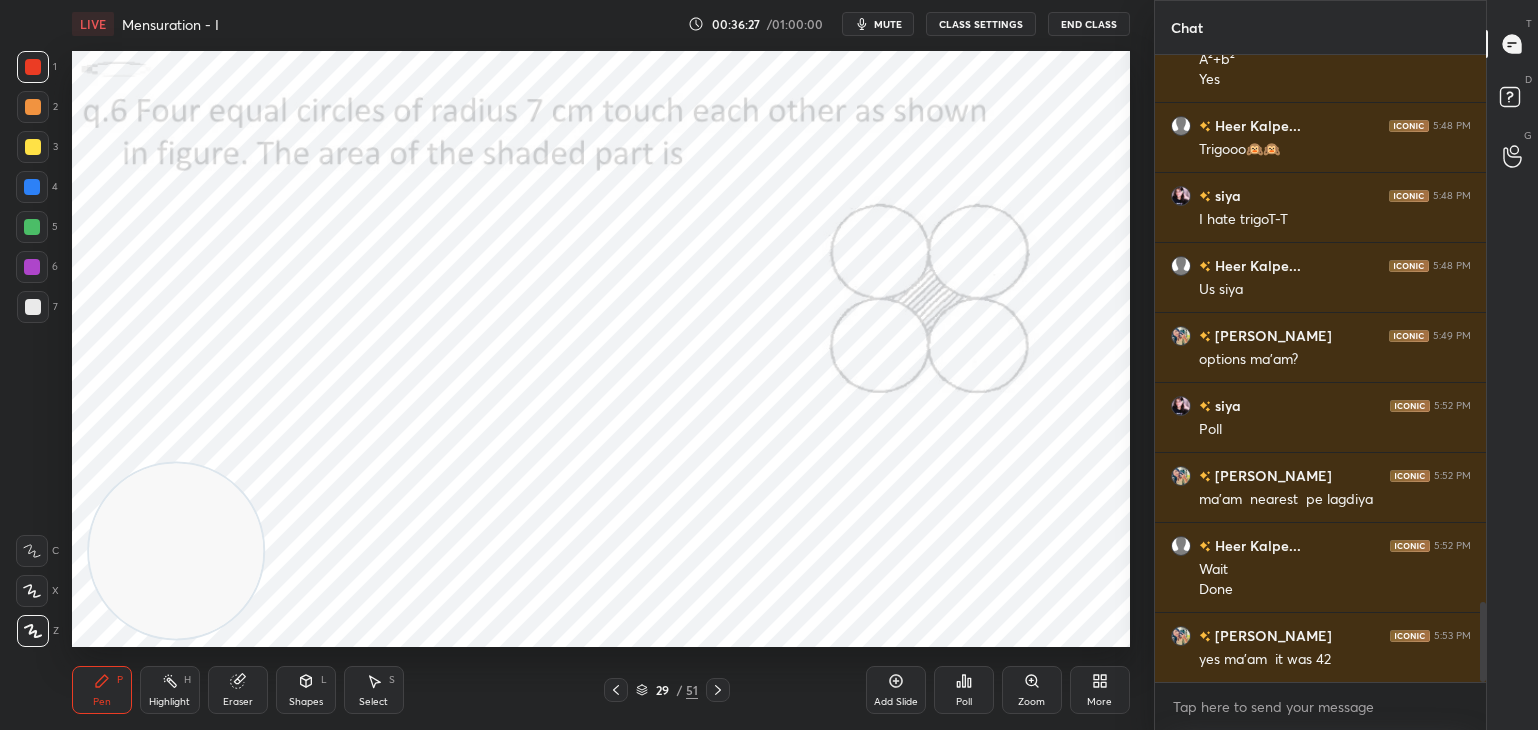 click on "Highlight H" at bounding box center (170, 690) 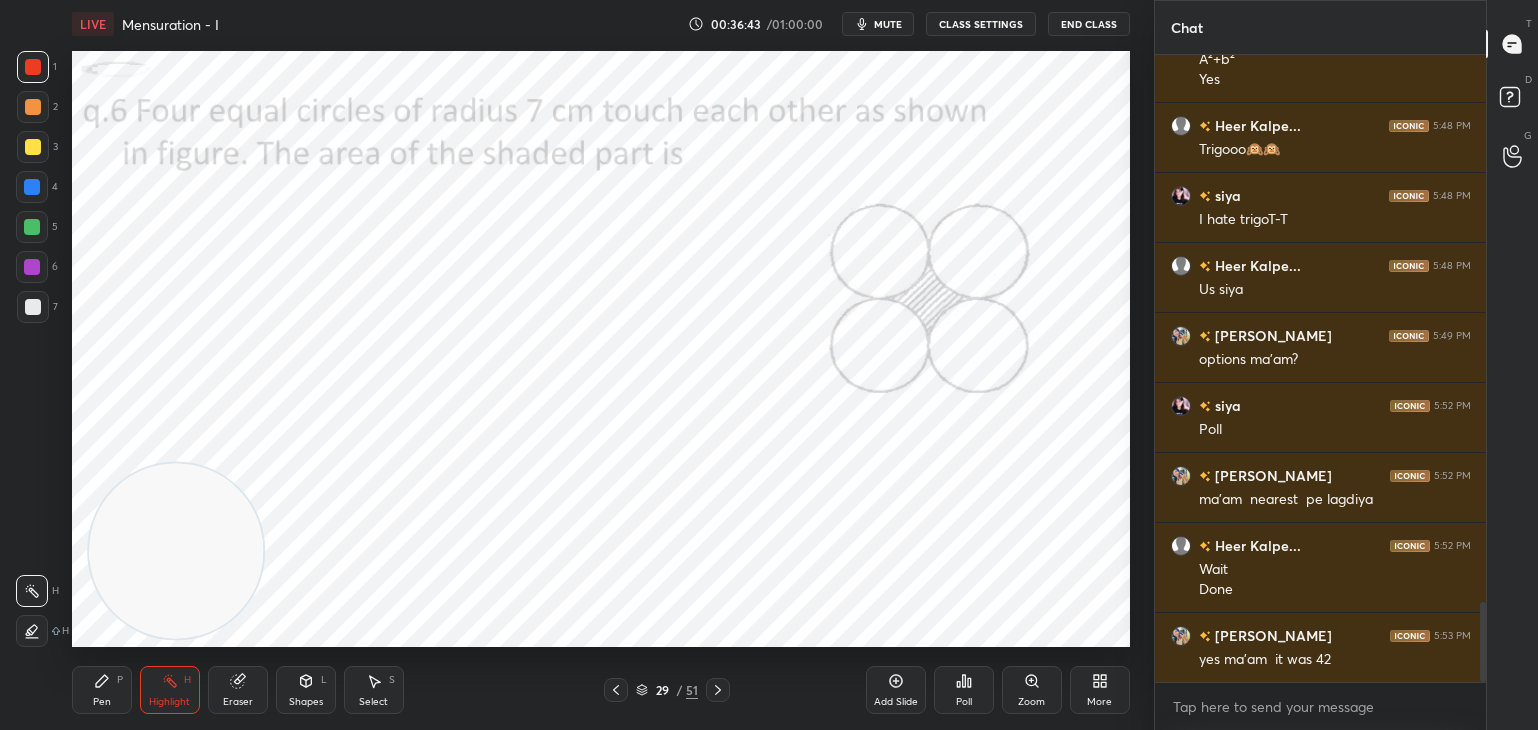 click on "Pen" at bounding box center [102, 702] 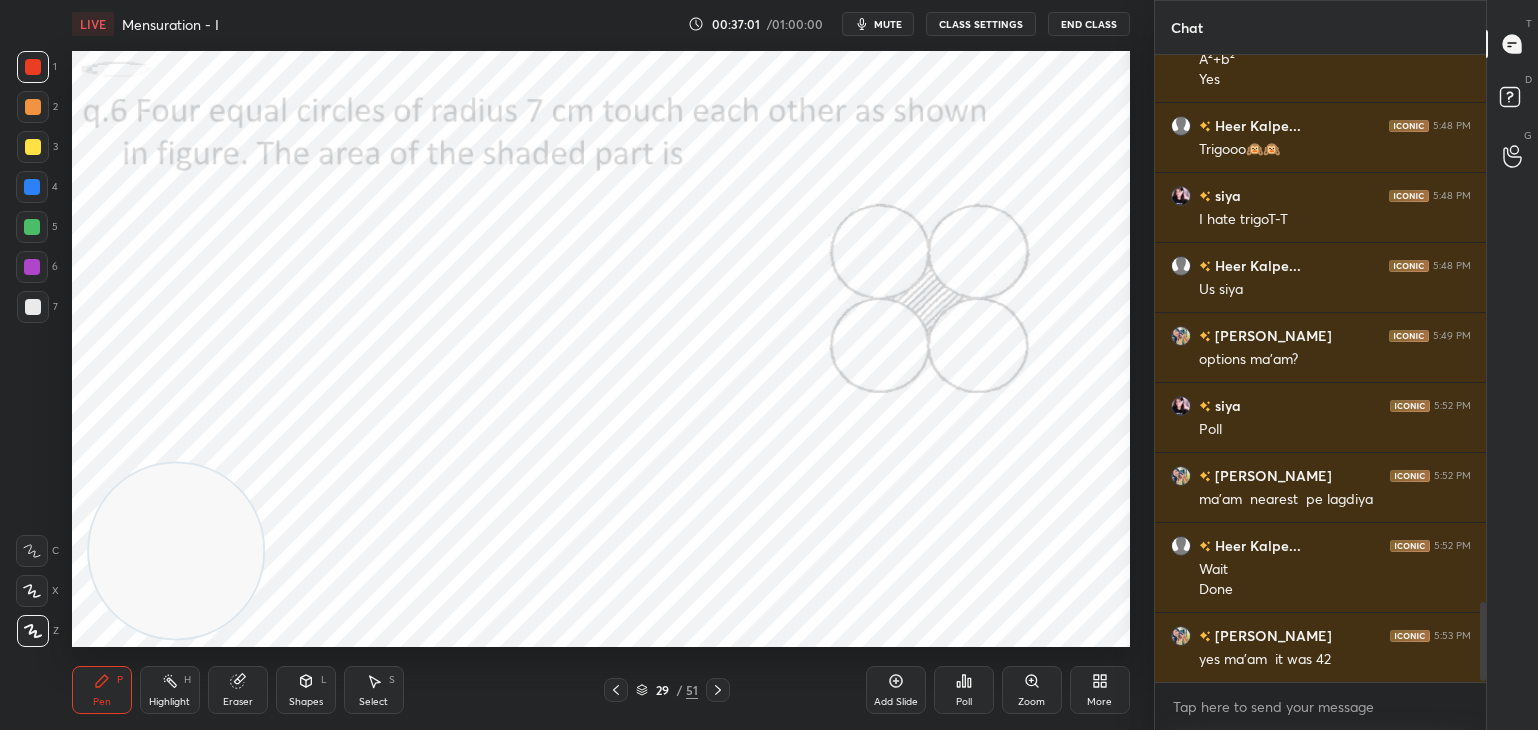 scroll, scrollTop: 4386, scrollLeft: 0, axis: vertical 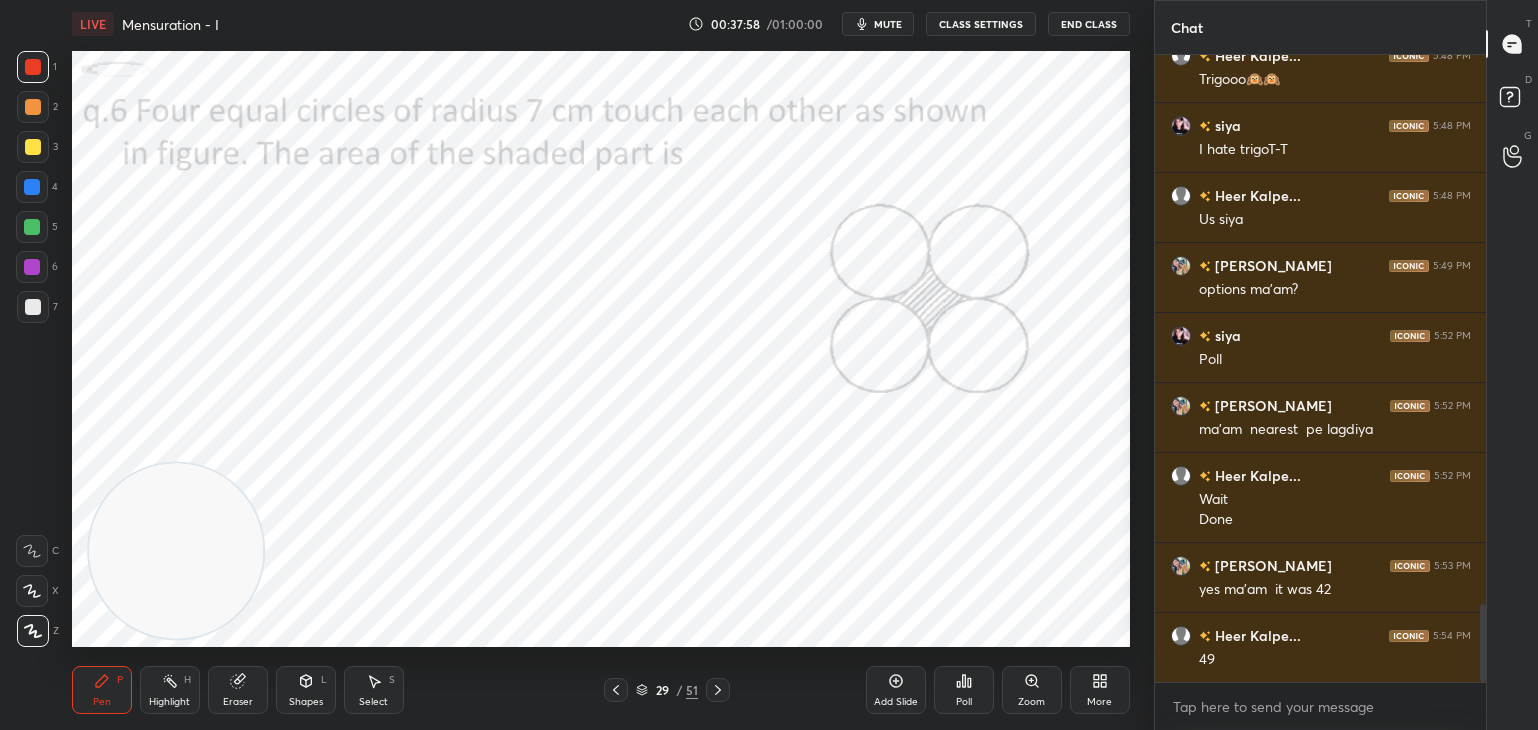 click on "mute" at bounding box center [888, 24] 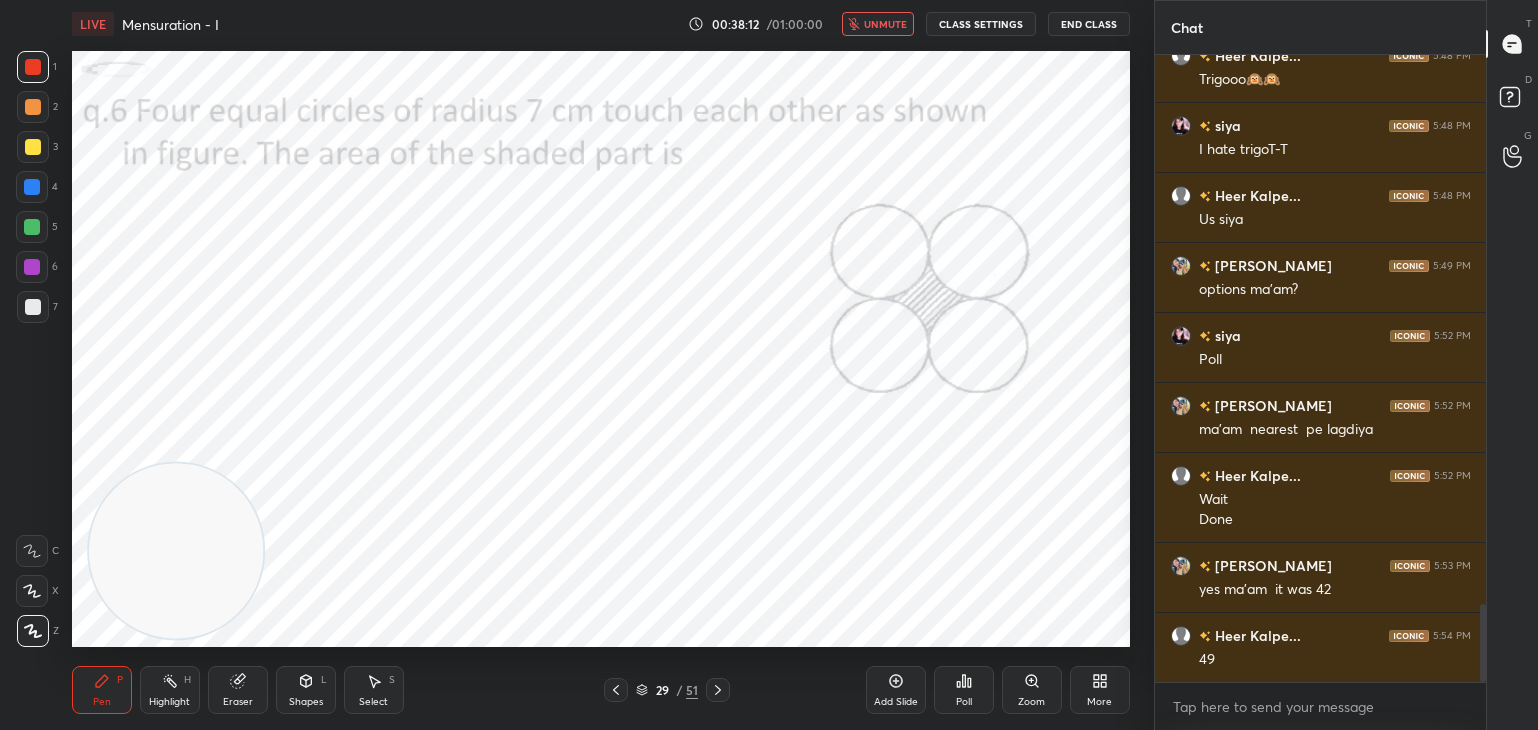 click on "unmute" at bounding box center [885, 24] 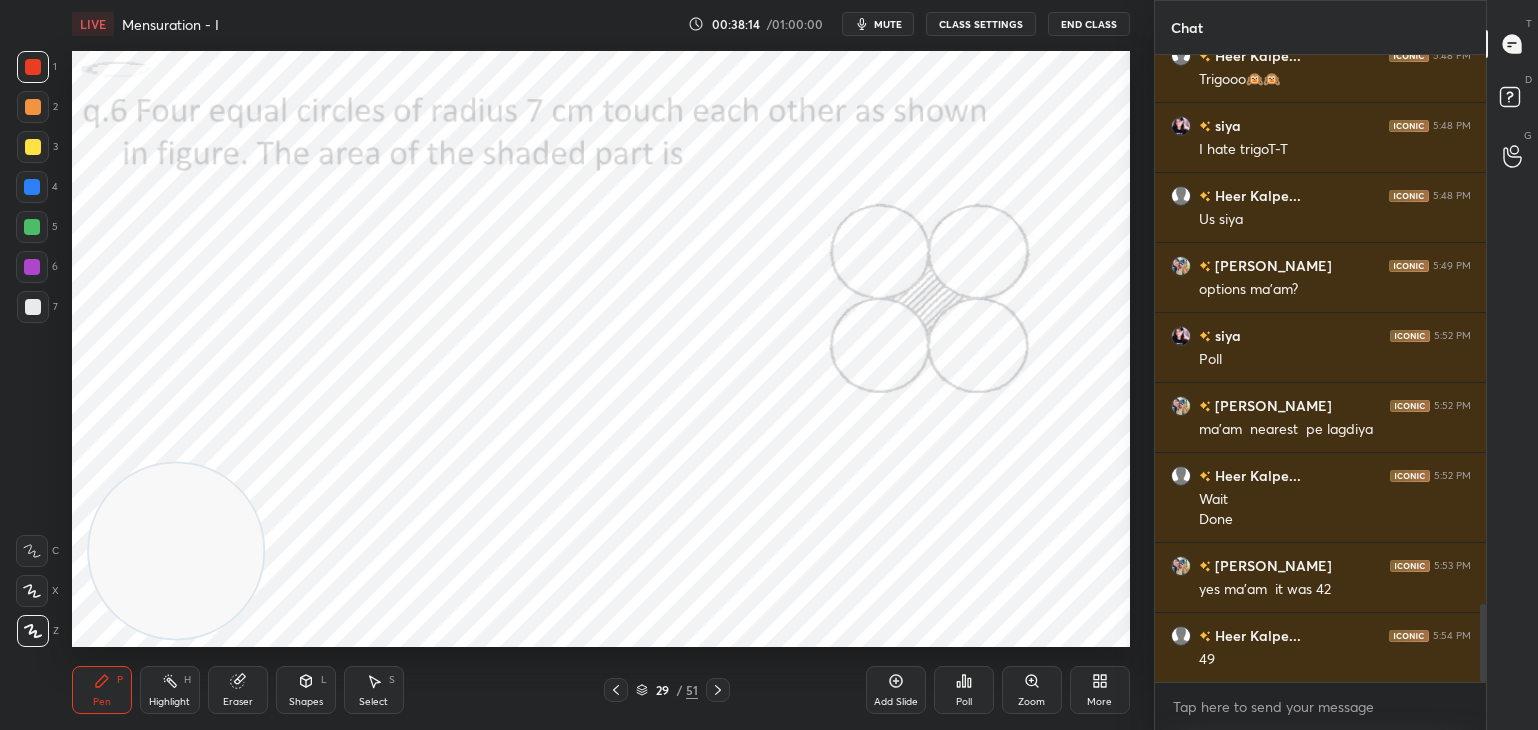 scroll, scrollTop: 4456, scrollLeft: 0, axis: vertical 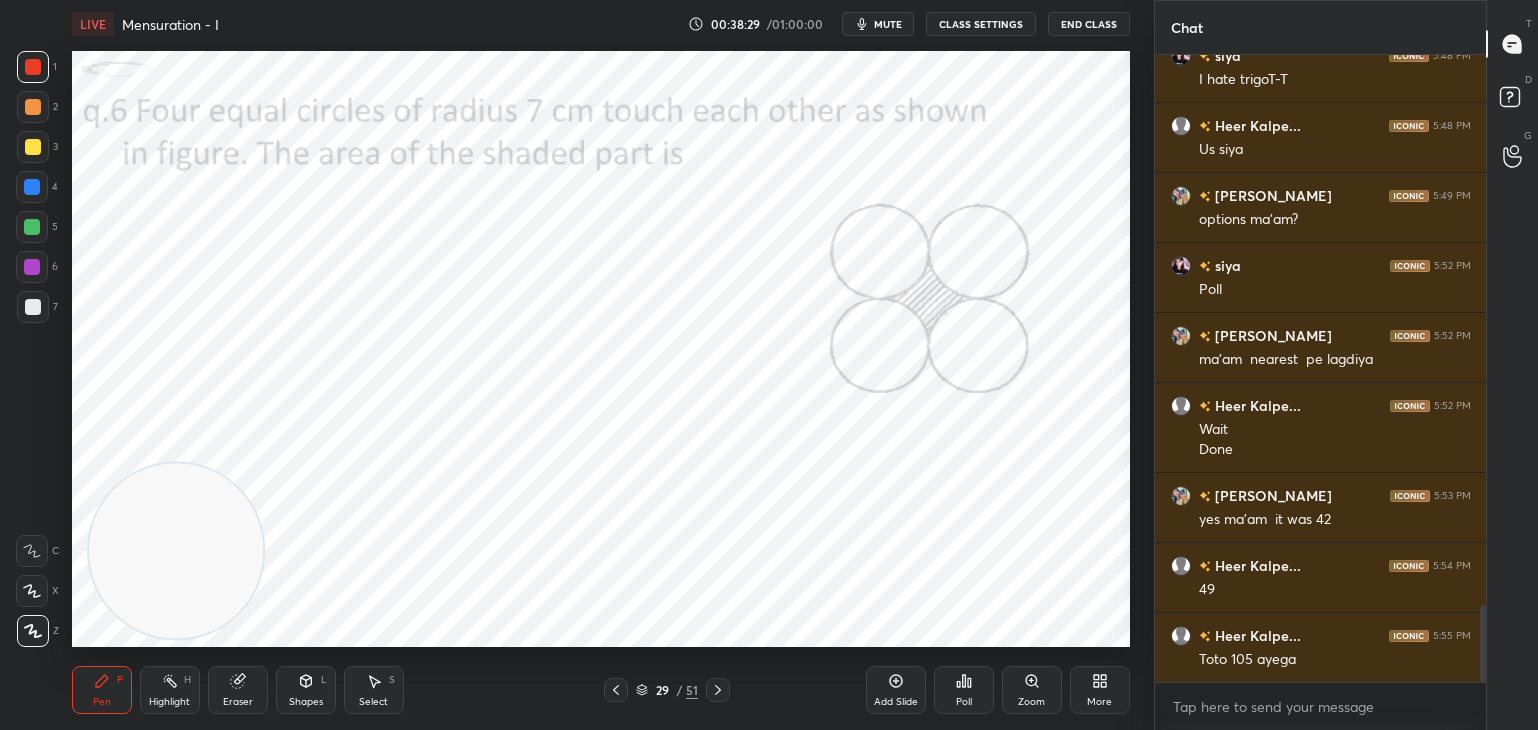 click on "Eraser" at bounding box center (238, 702) 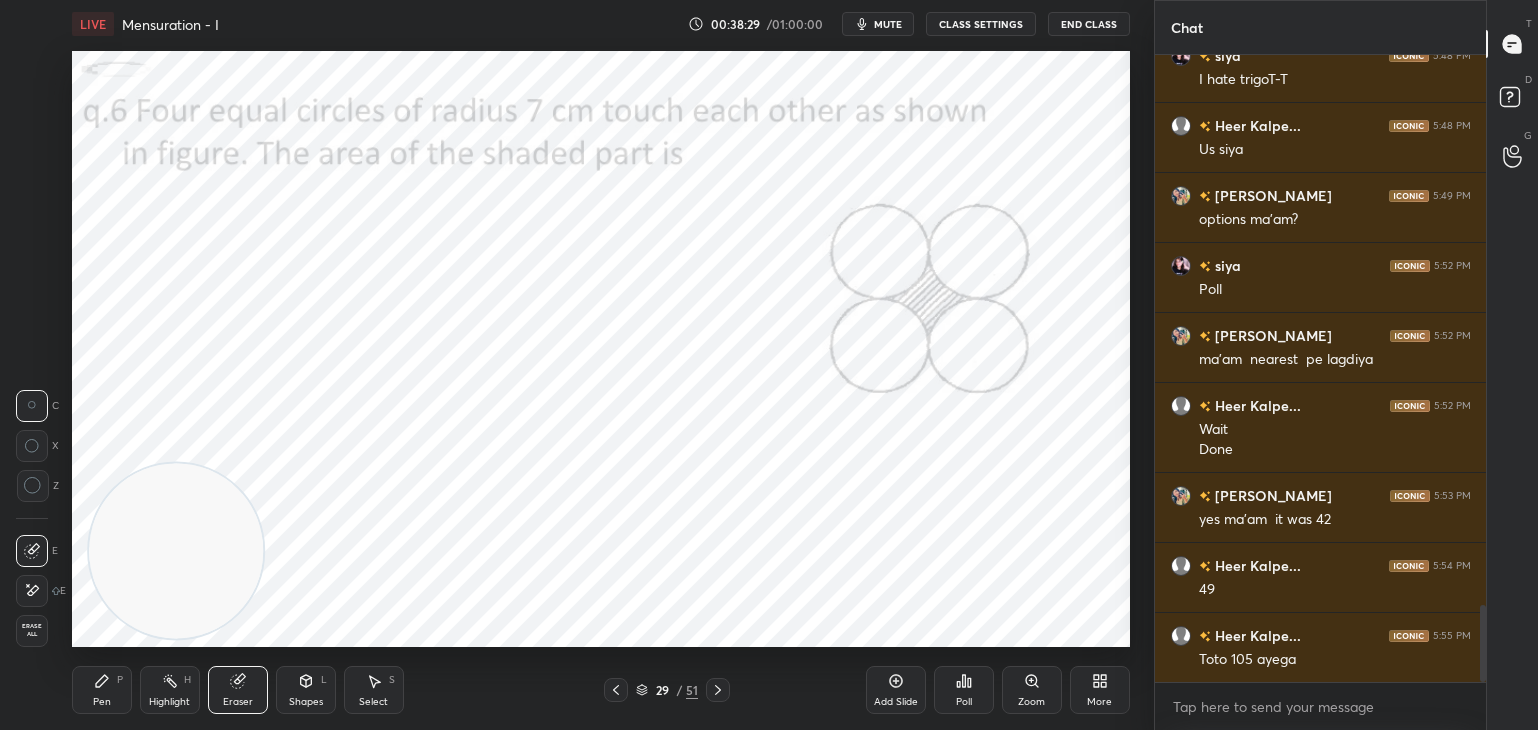 scroll, scrollTop: 4526, scrollLeft: 0, axis: vertical 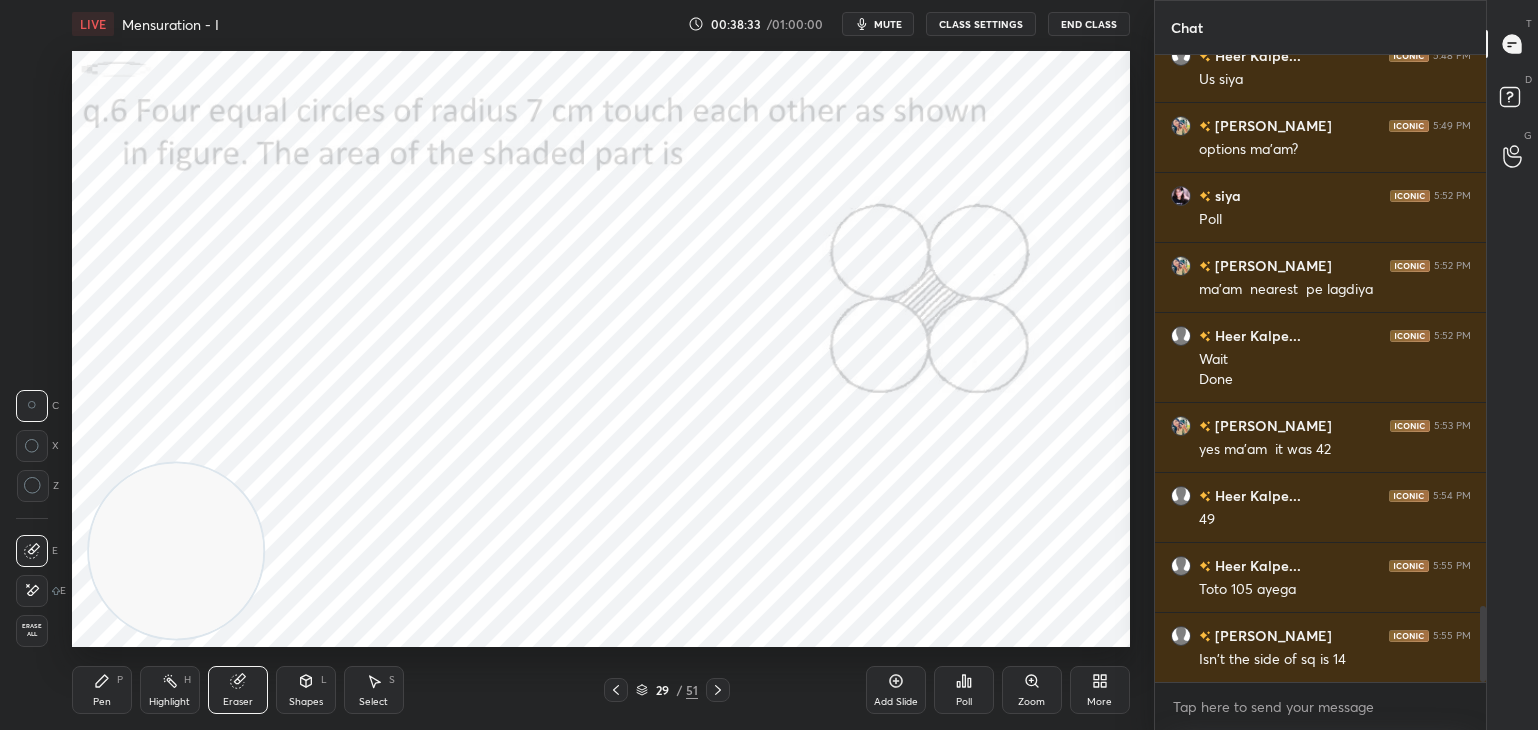 click on "Pen" at bounding box center [102, 702] 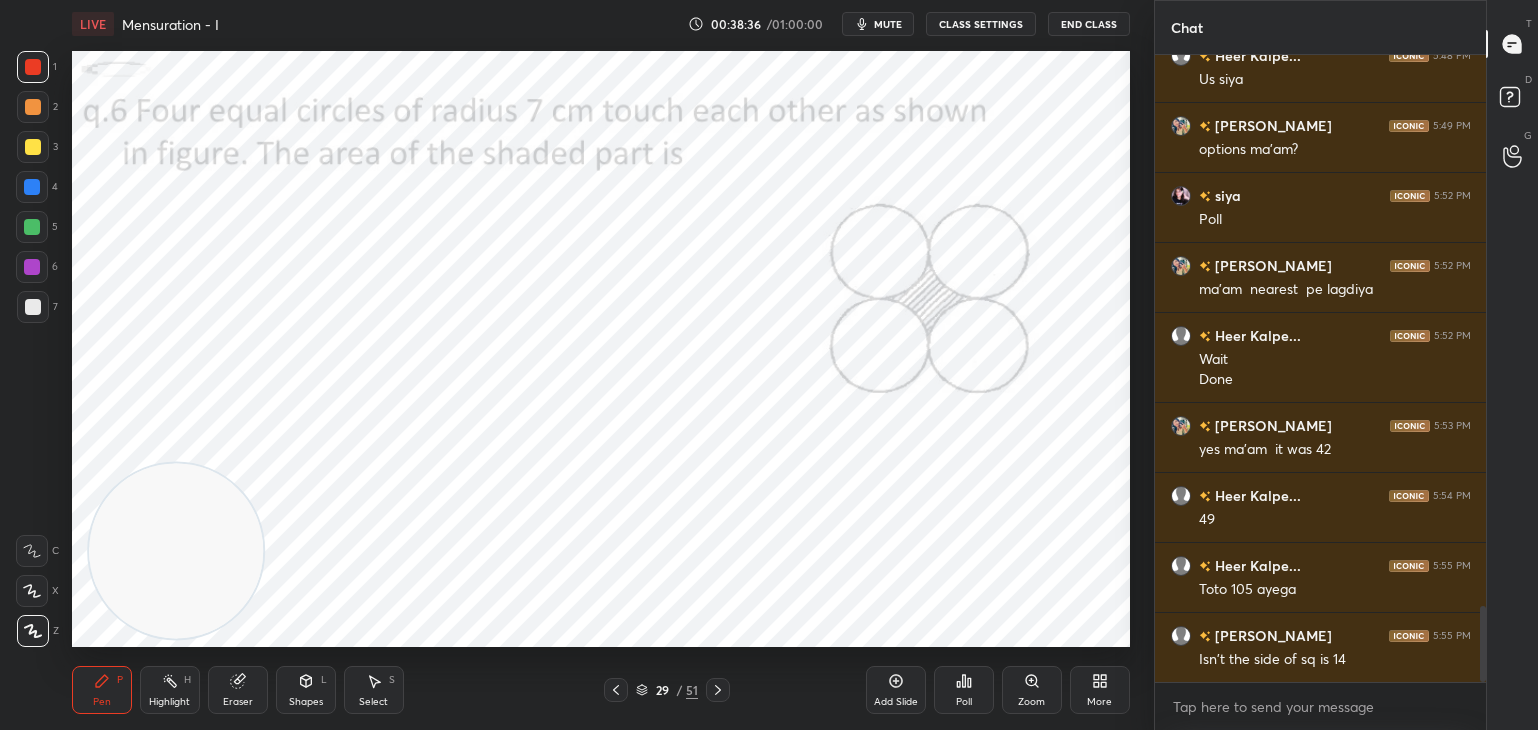 click at bounding box center [32, 187] 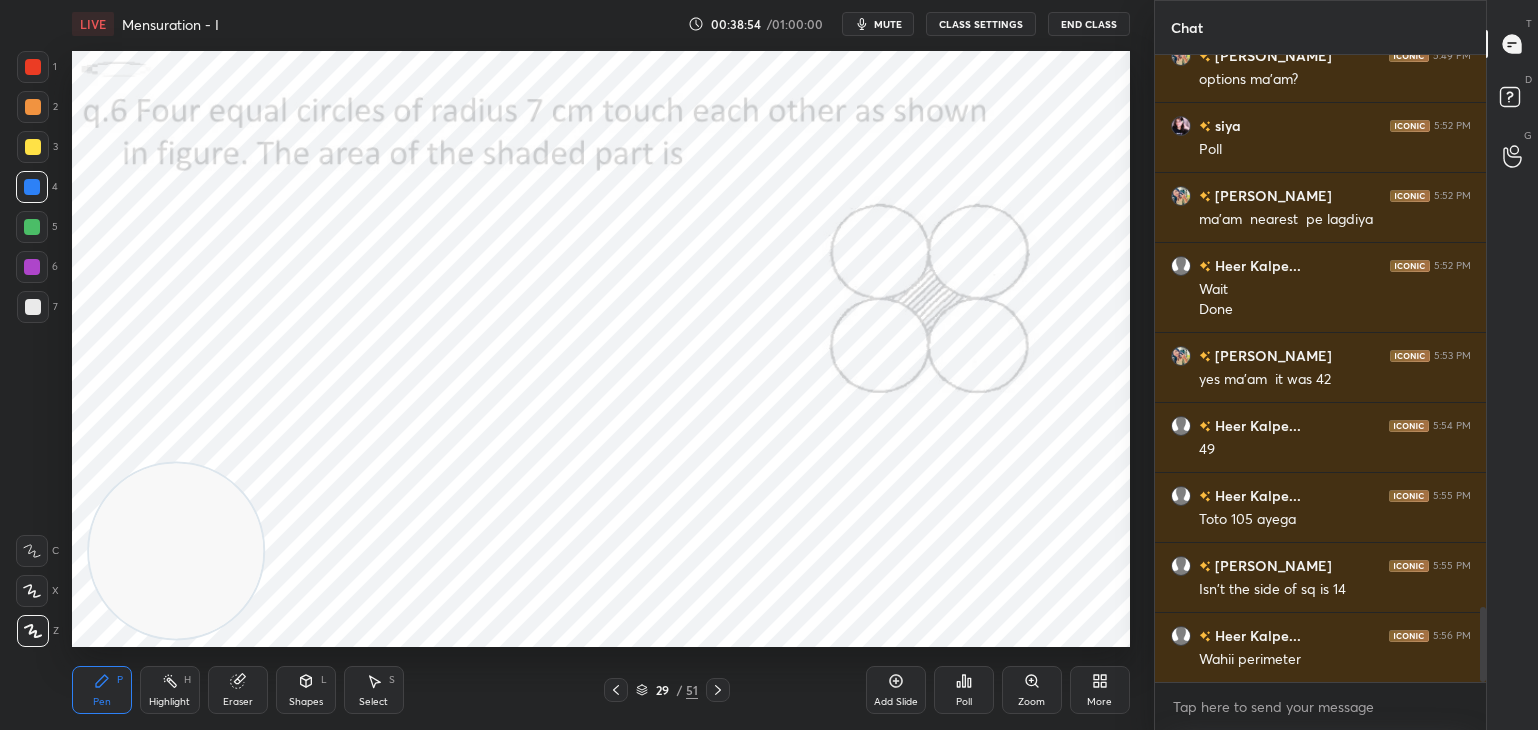 scroll, scrollTop: 4666, scrollLeft: 0, axis: vertical 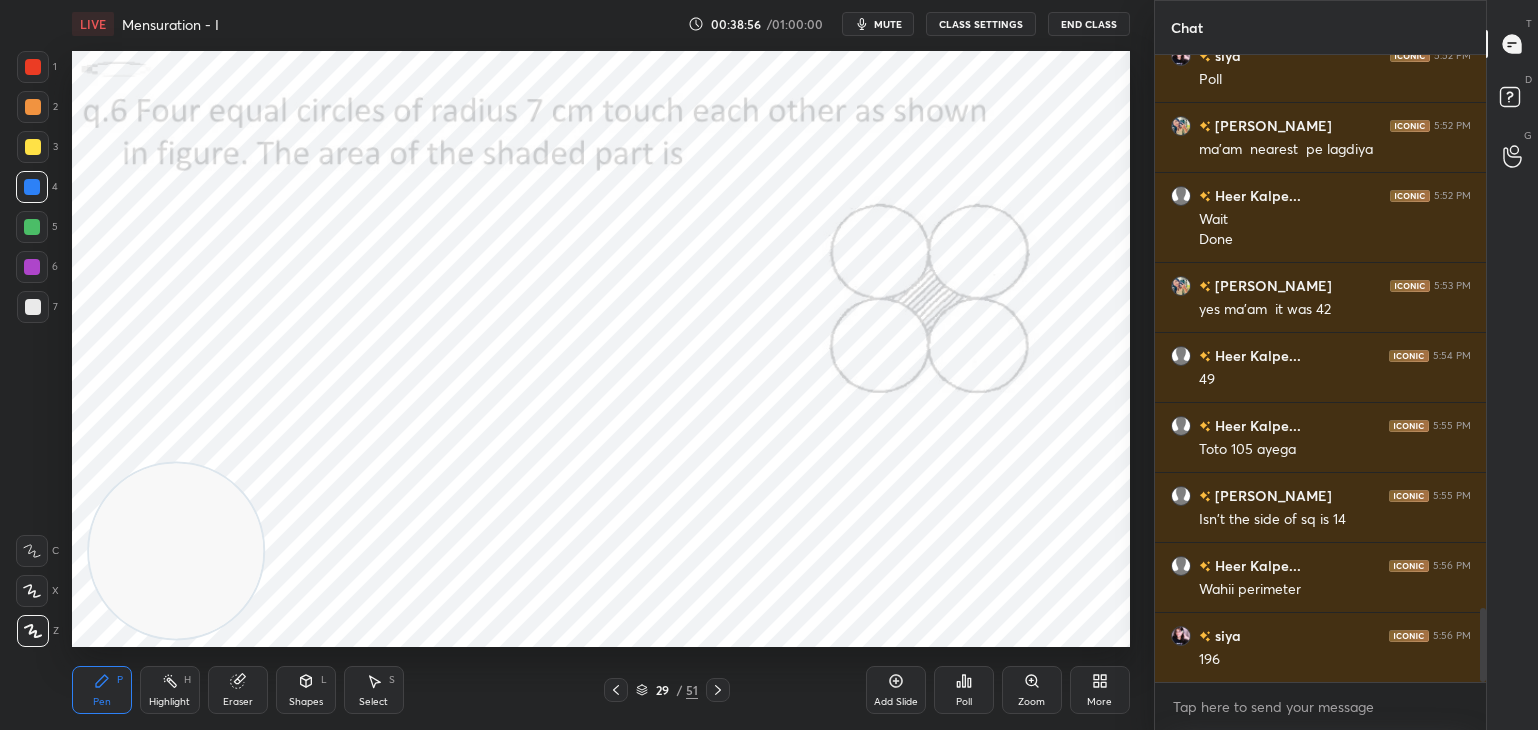 click on "Eraser" at bounding box center [238, 702] 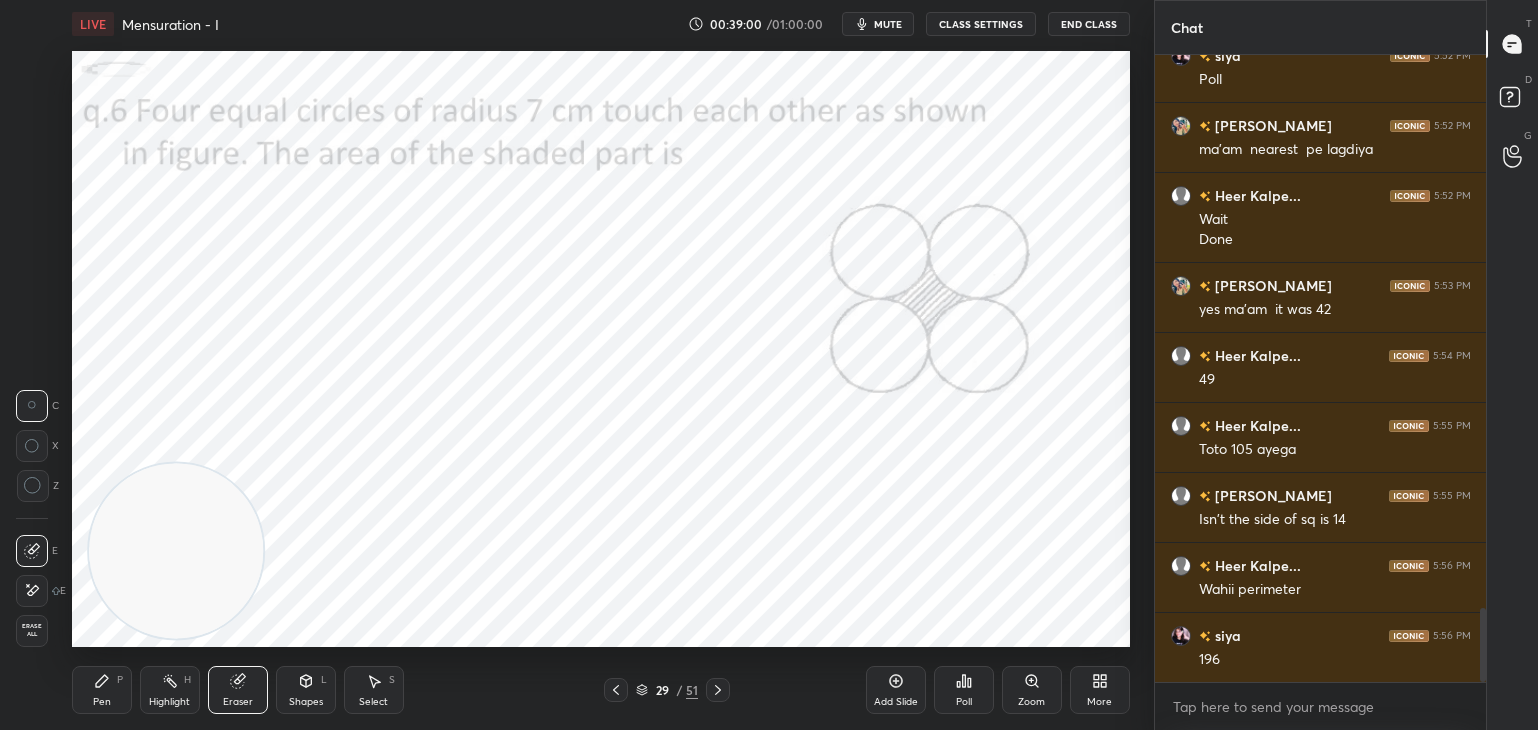 click on "Pen P" at bounding box center (102, 690) 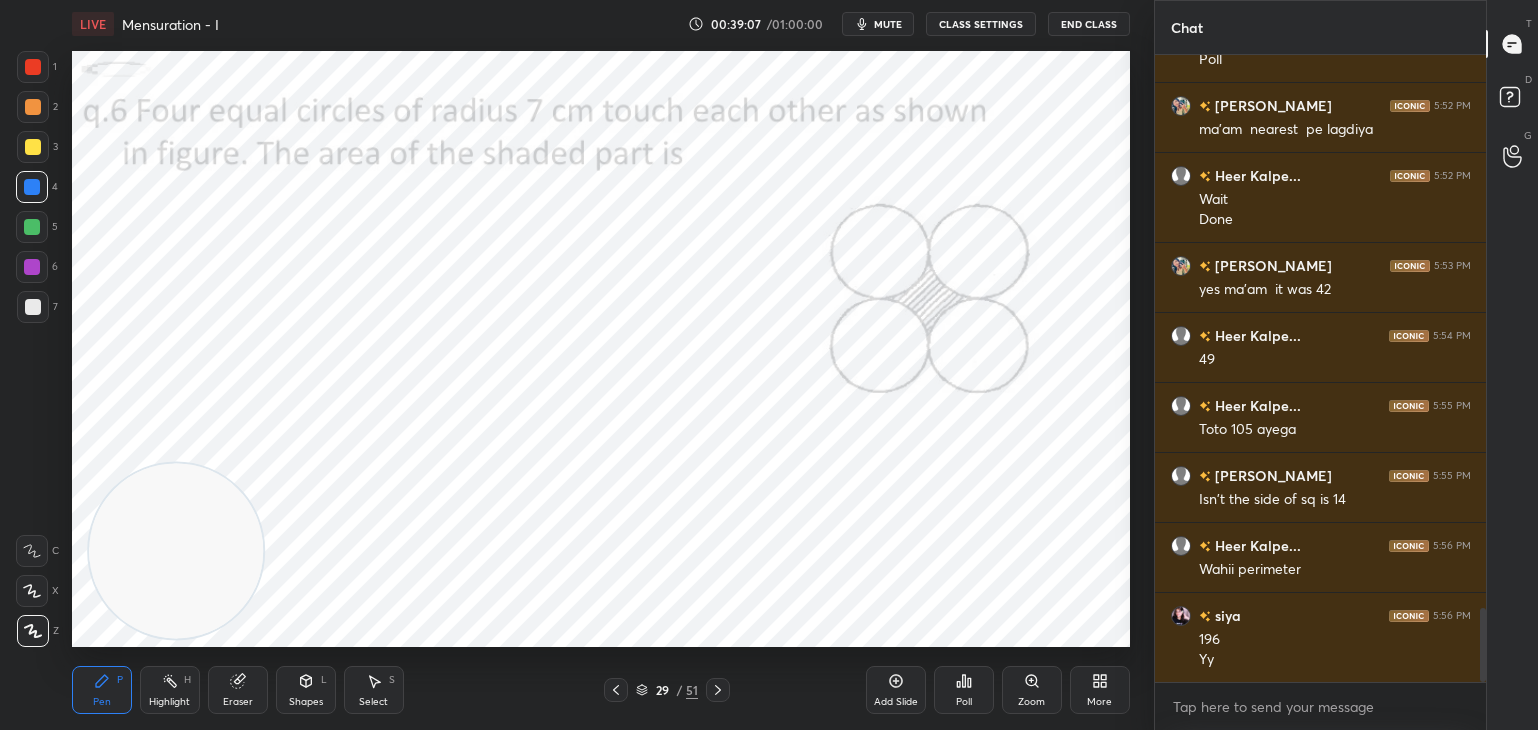 scroll, scrollTop: 4706, scrollLeft: 0, axis: vertical 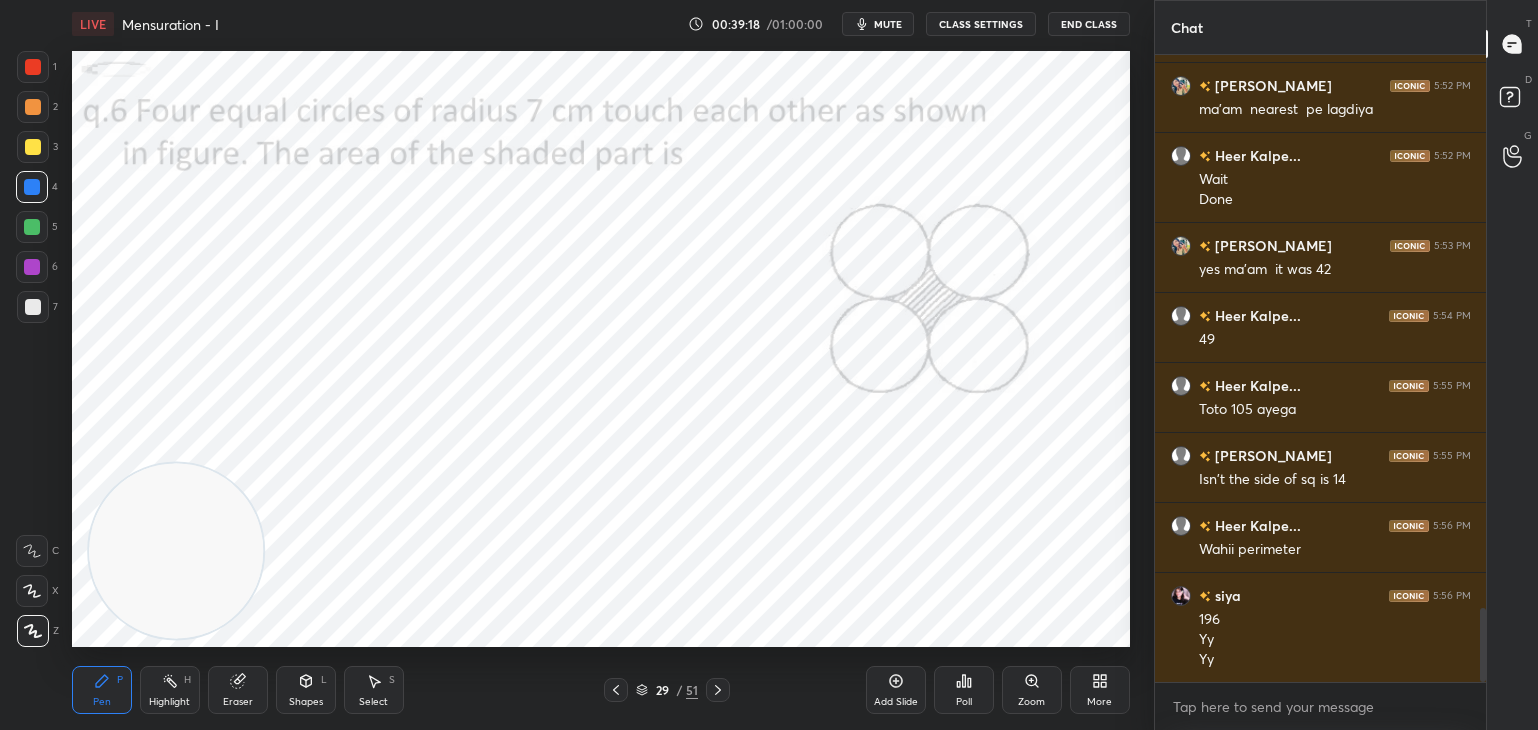click 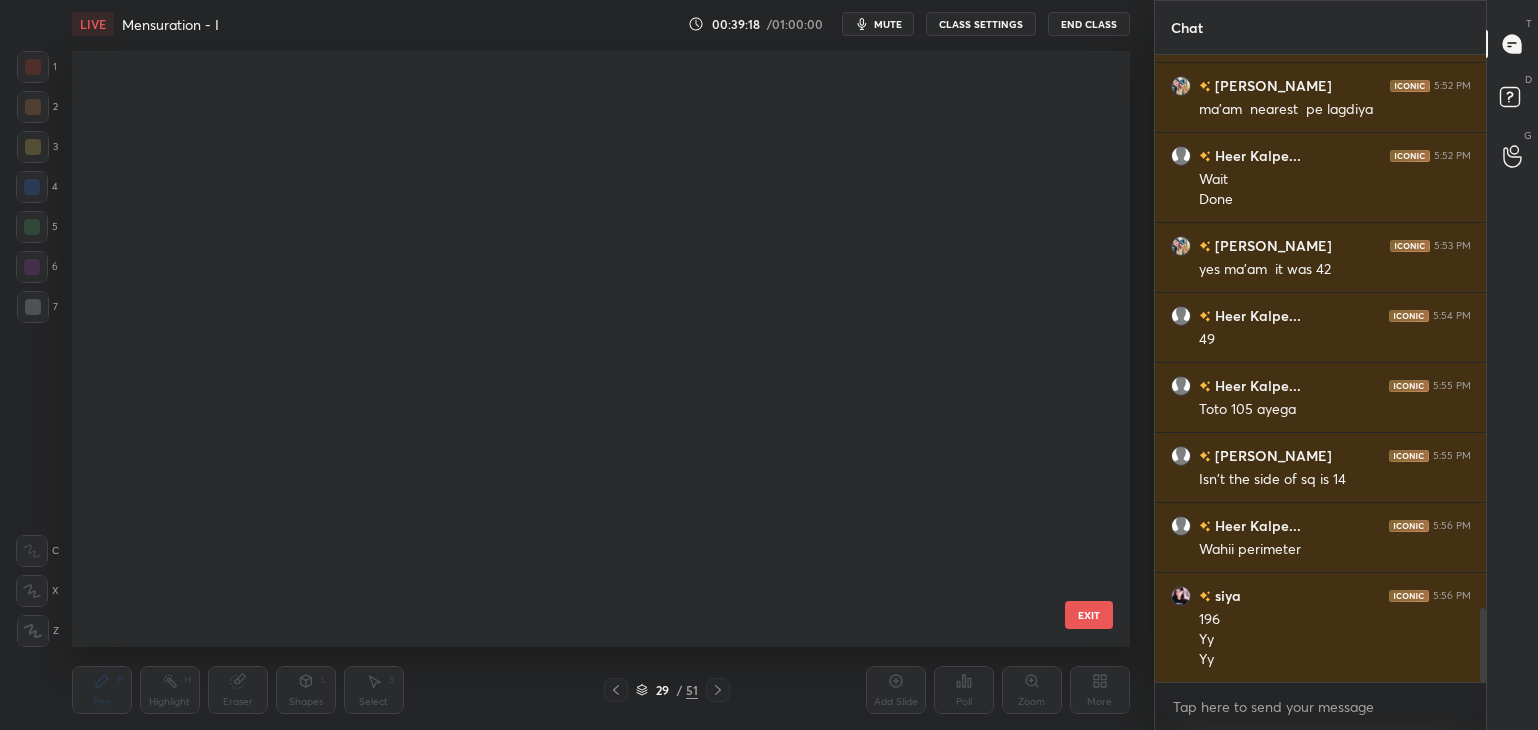 scroll, scrollTop: 1238, scrollLeft: 0, axis: vertical 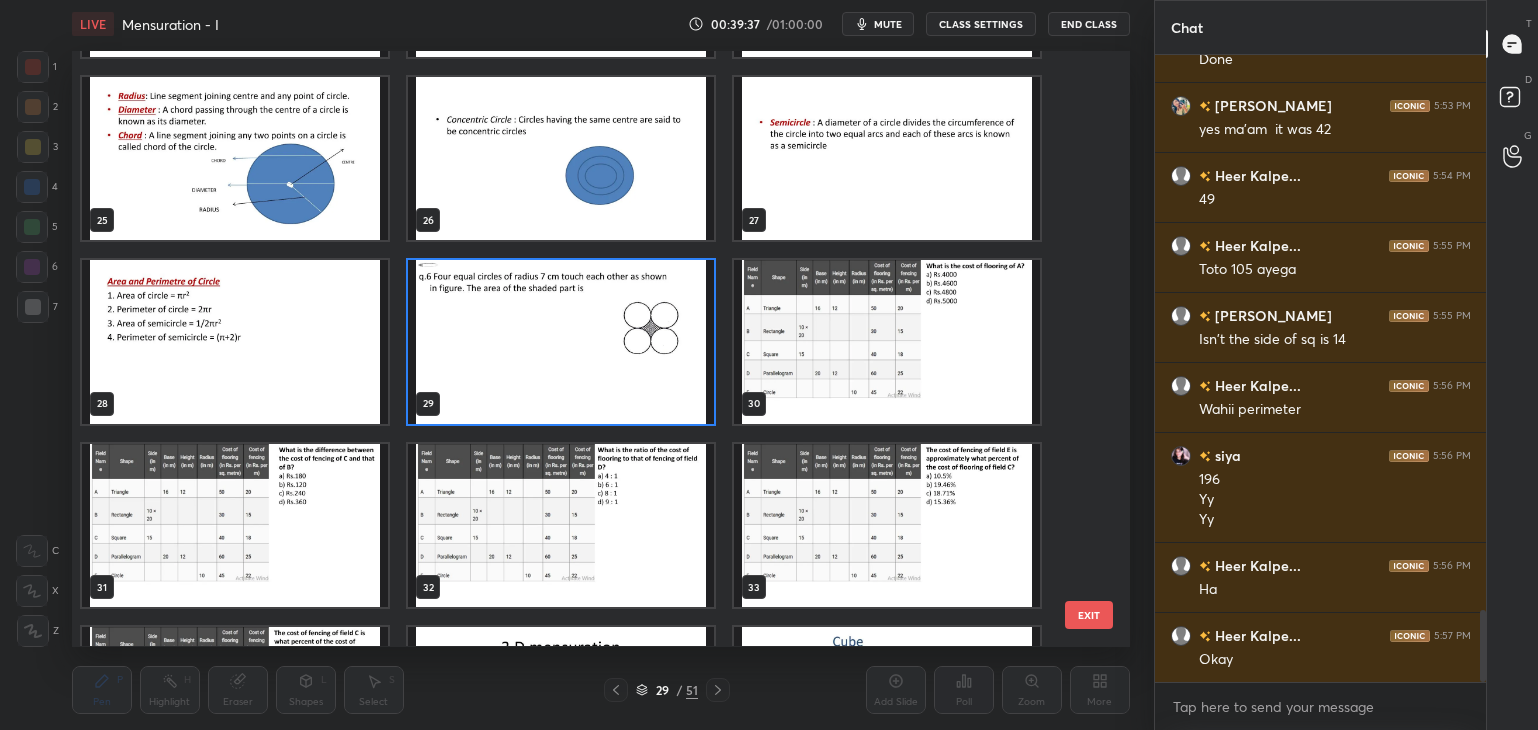 click at bounding box center [887, 342] 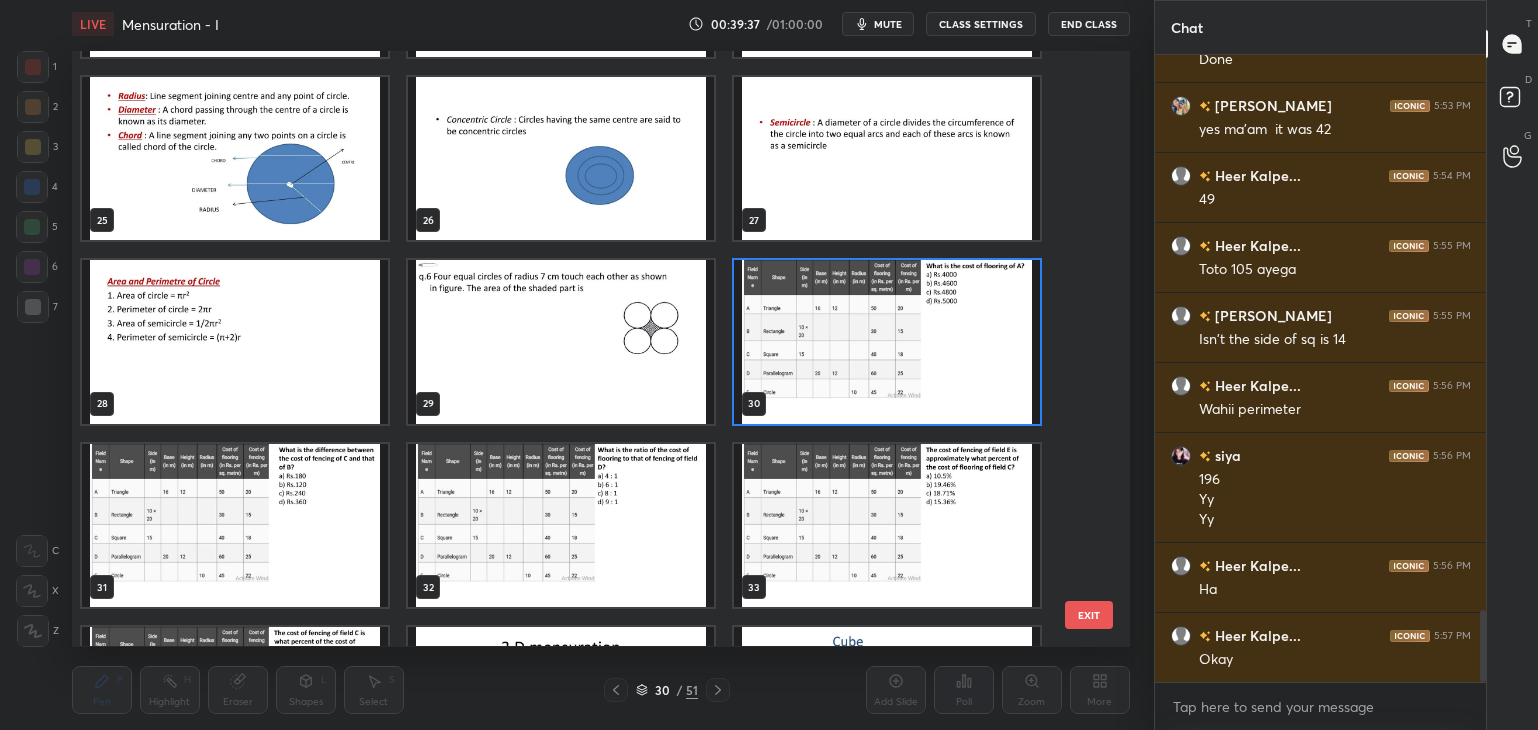 click at bounding box center [887, 342] 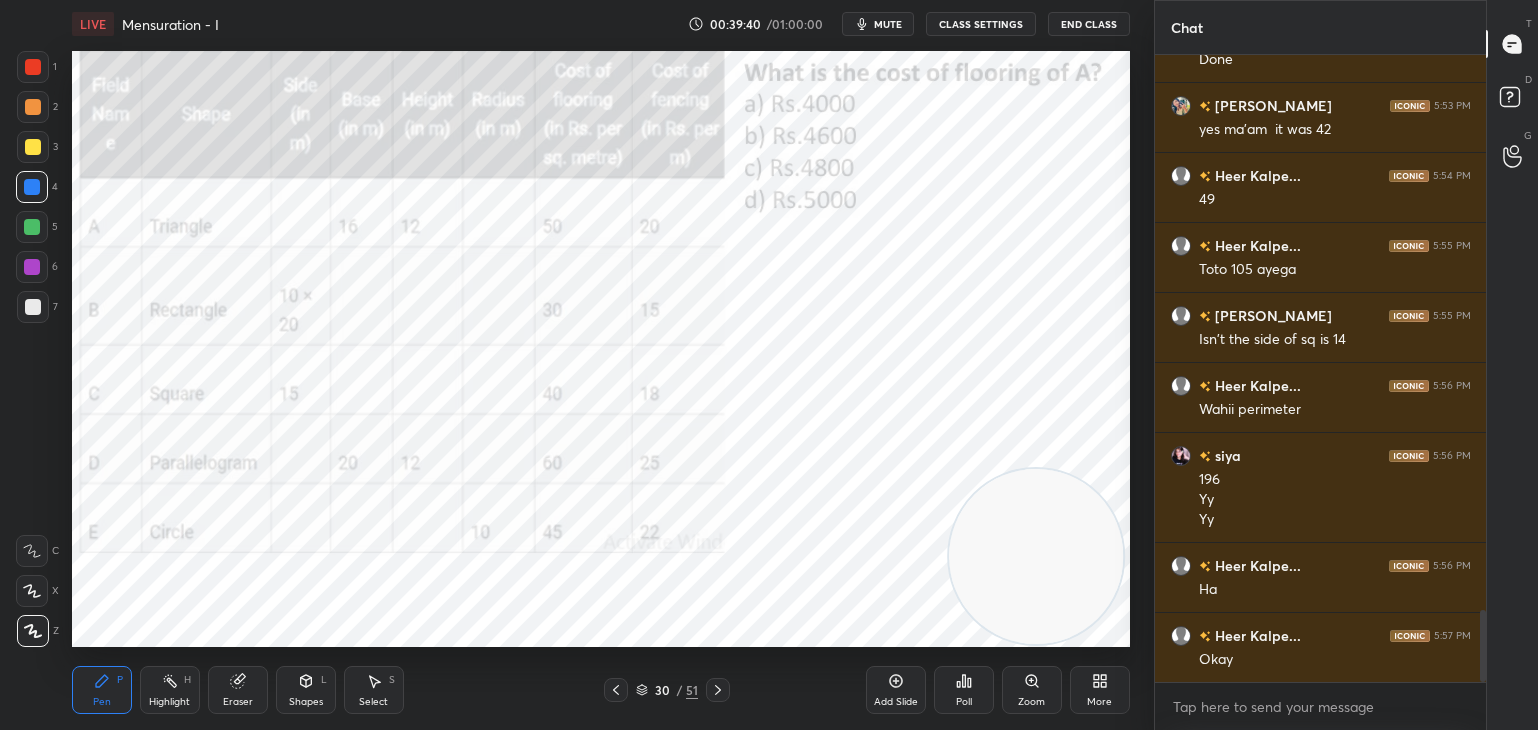 click at bounding box center (616, 690) 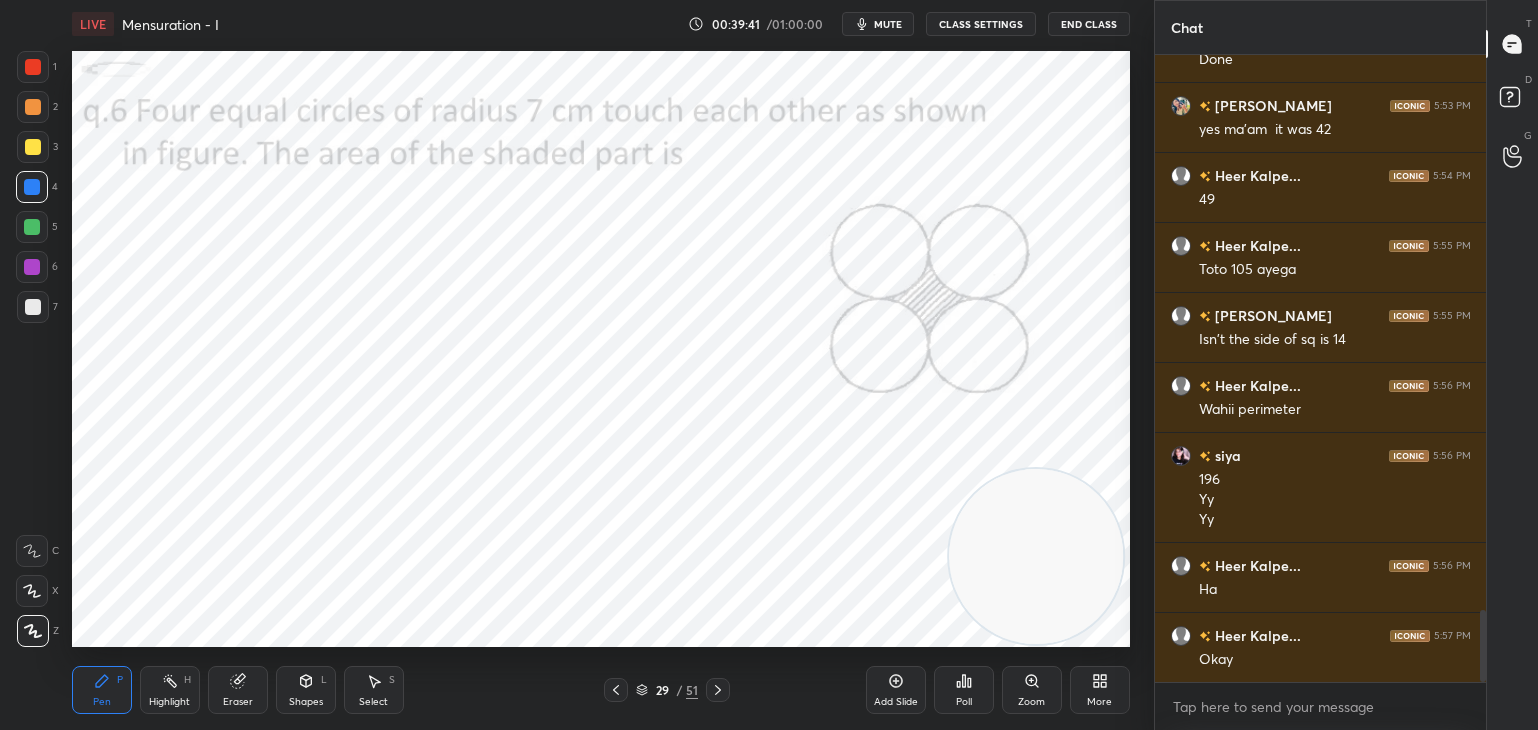 click on "Add Slide" at bounding box center [896, 690] 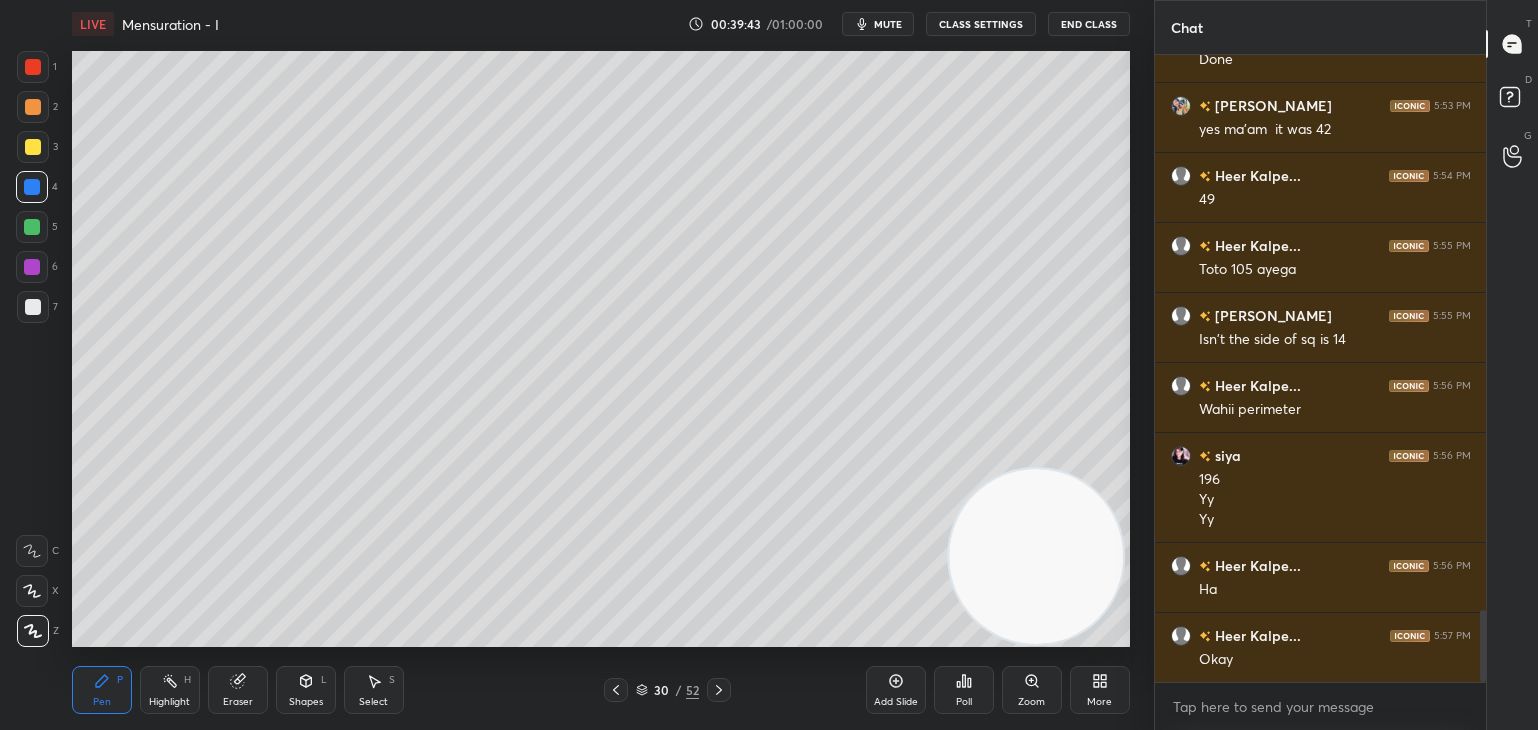 click at bounding box center [33, 147] 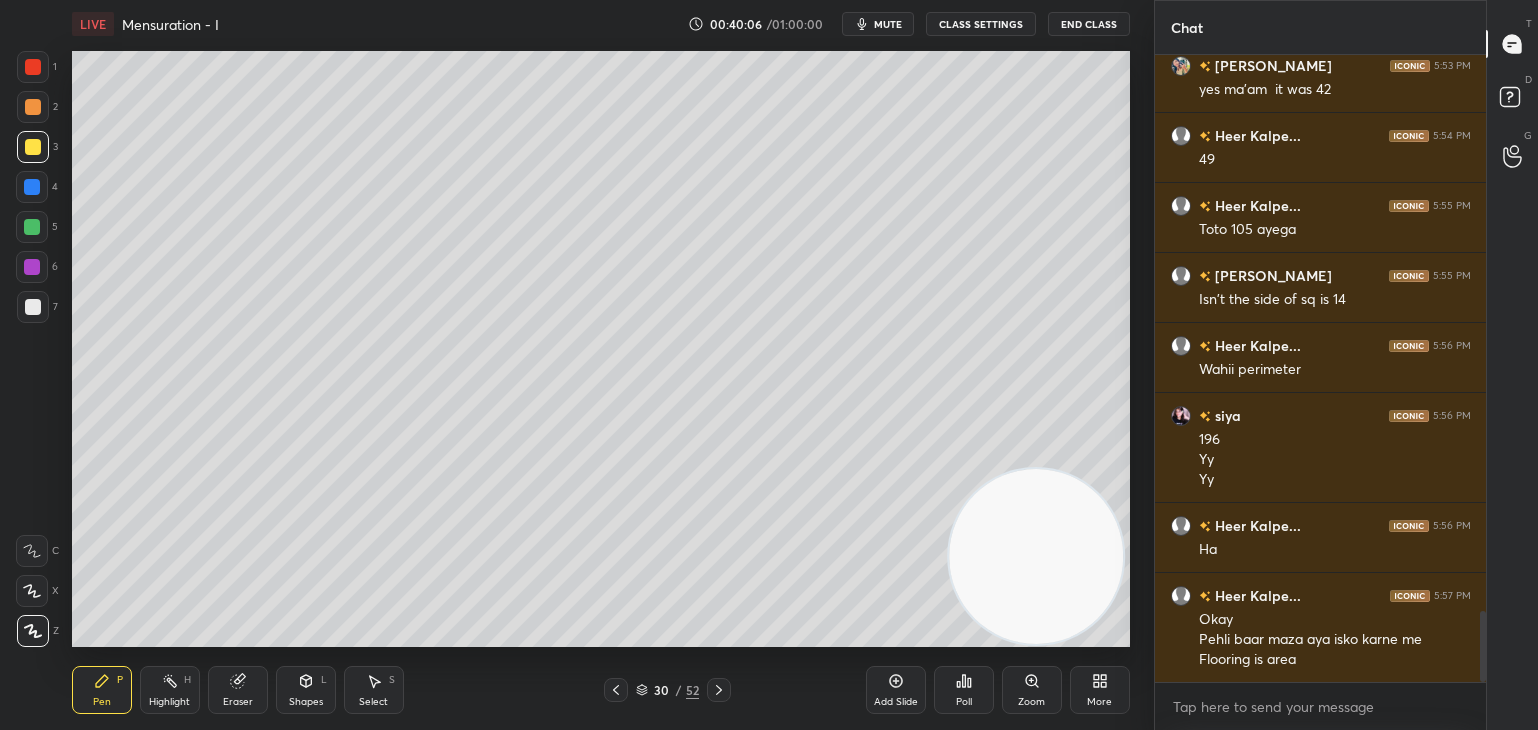 scroll, scrollTop: 4906, scrollLeft: 0, axis: vertical 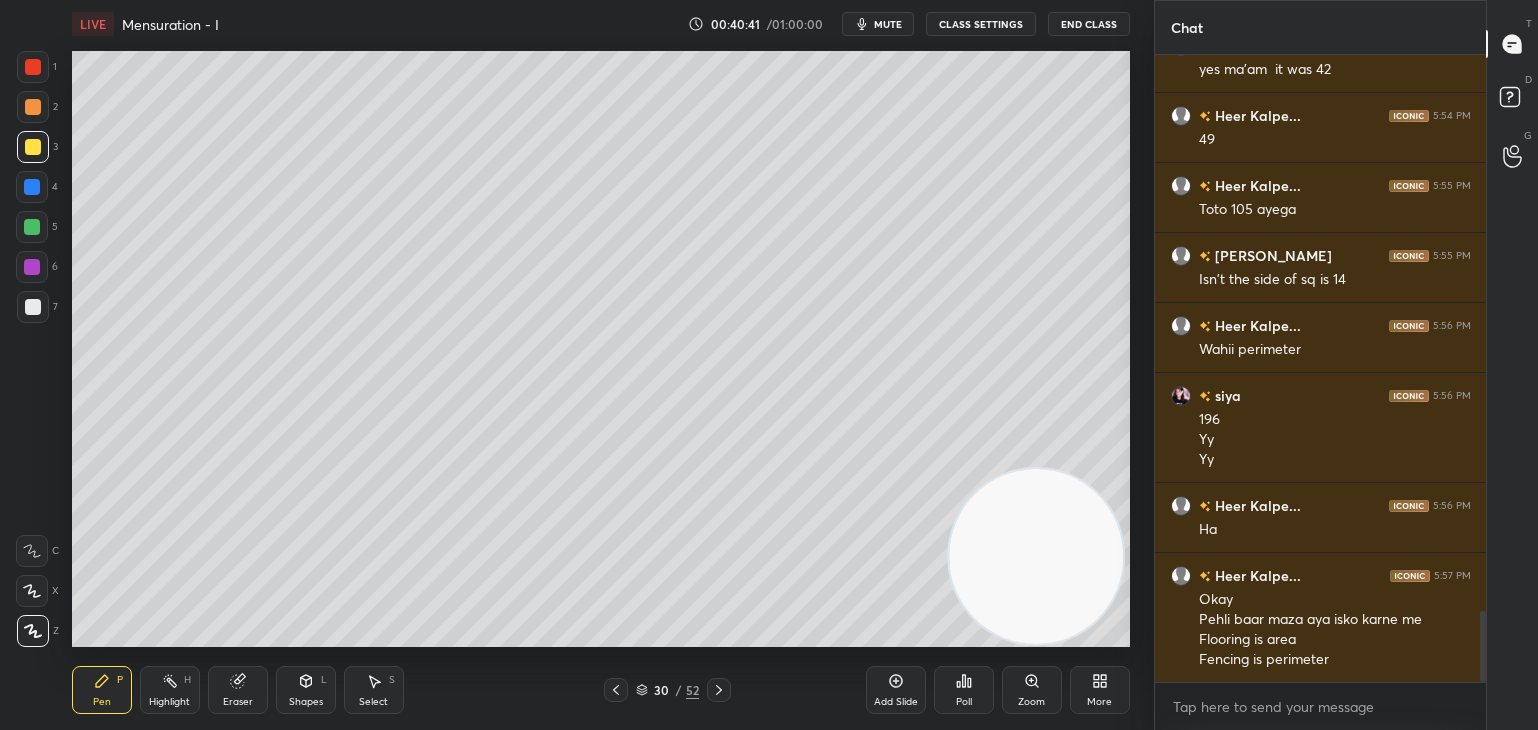 click on "30 / 52" at bounding box center [667, 690] 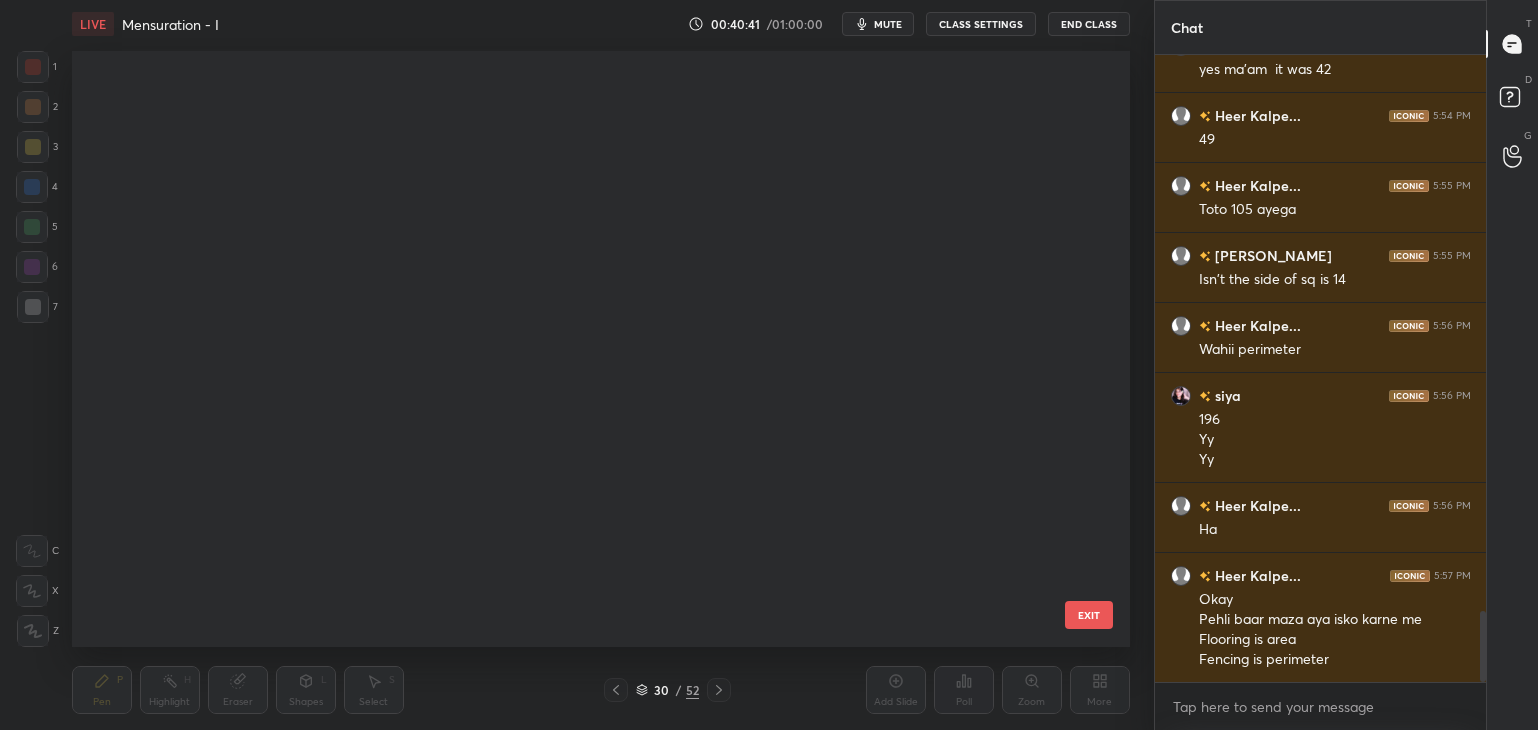 scroll, scrollTop: 1238, scrollLeft: 0, axis: vertical 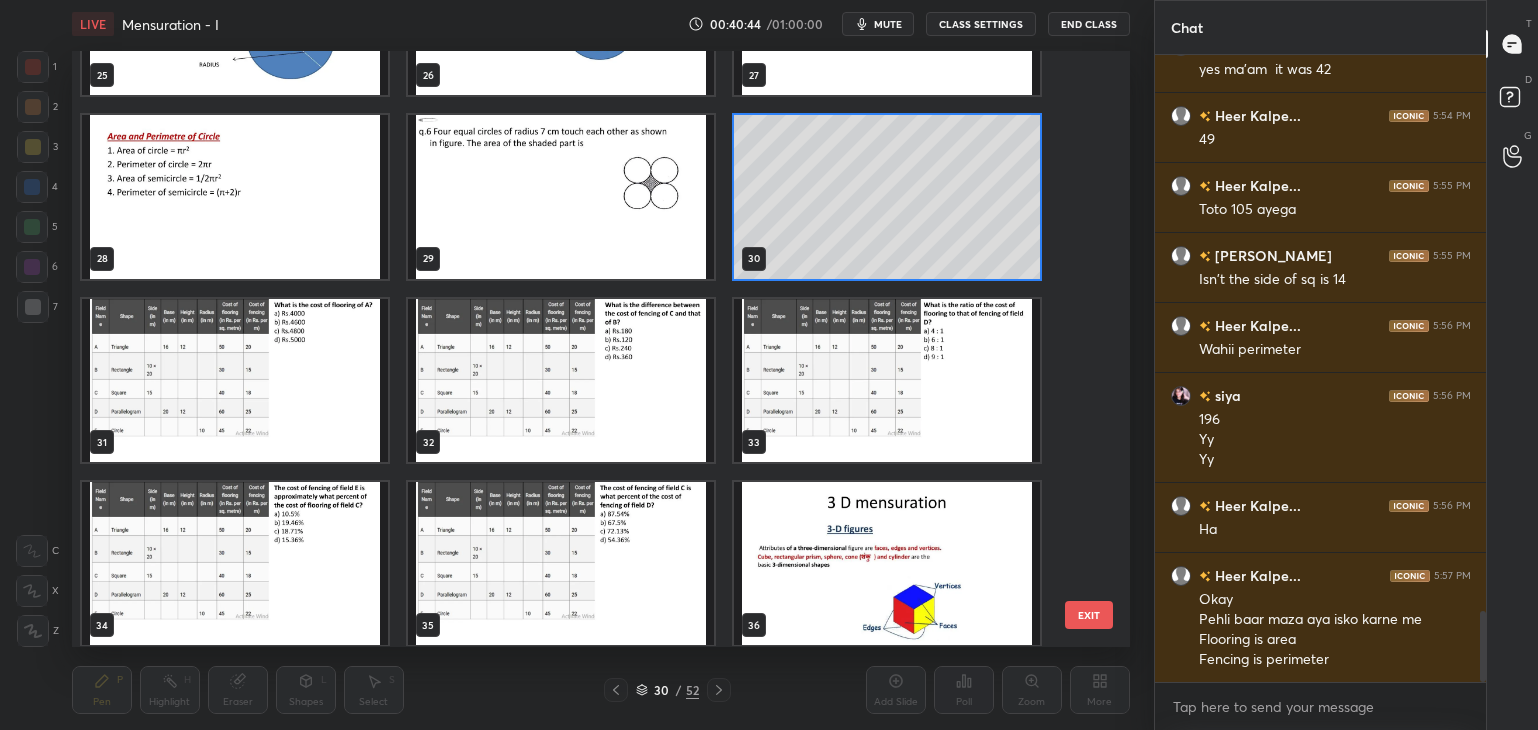 click at bounding box center (235, 380) 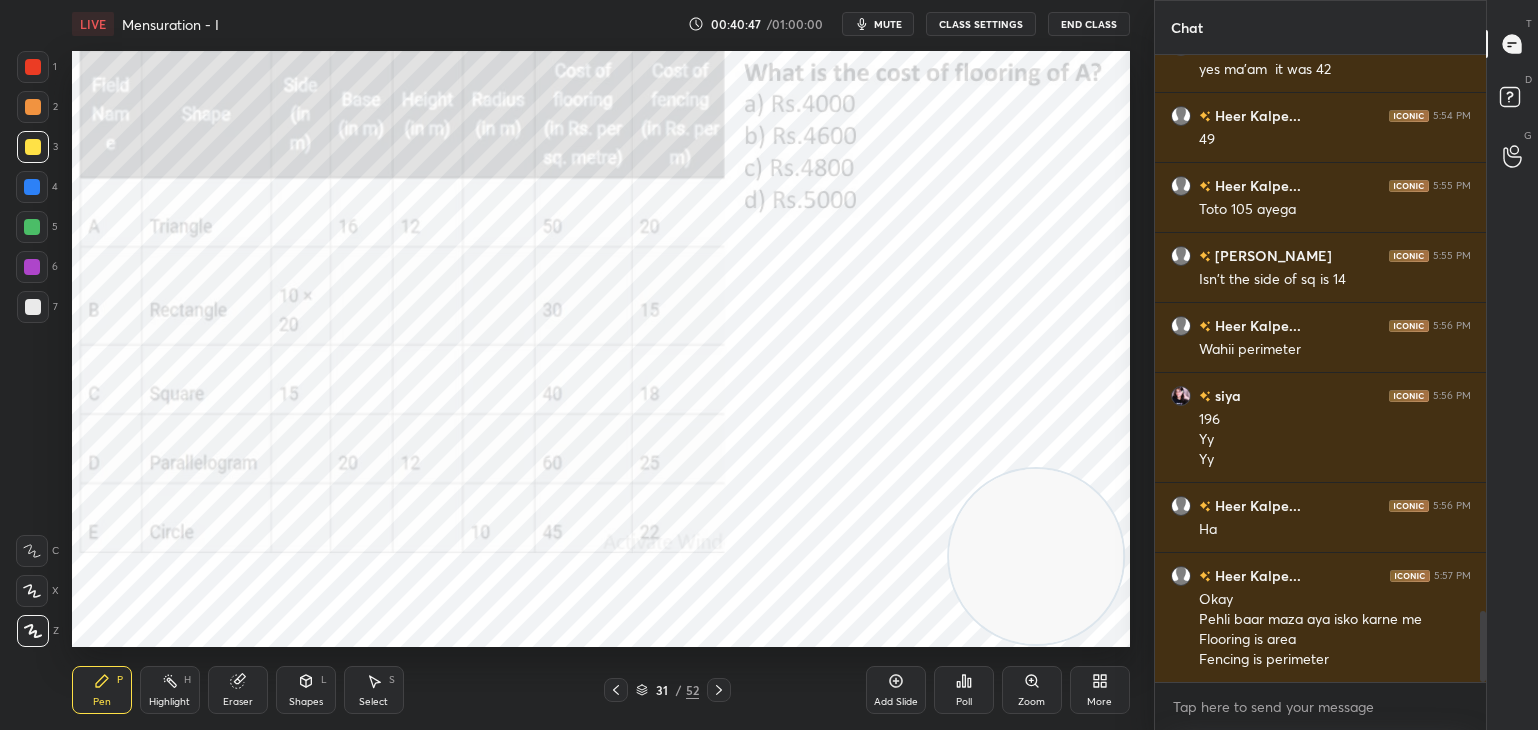 click at bounding box center [33, 67] 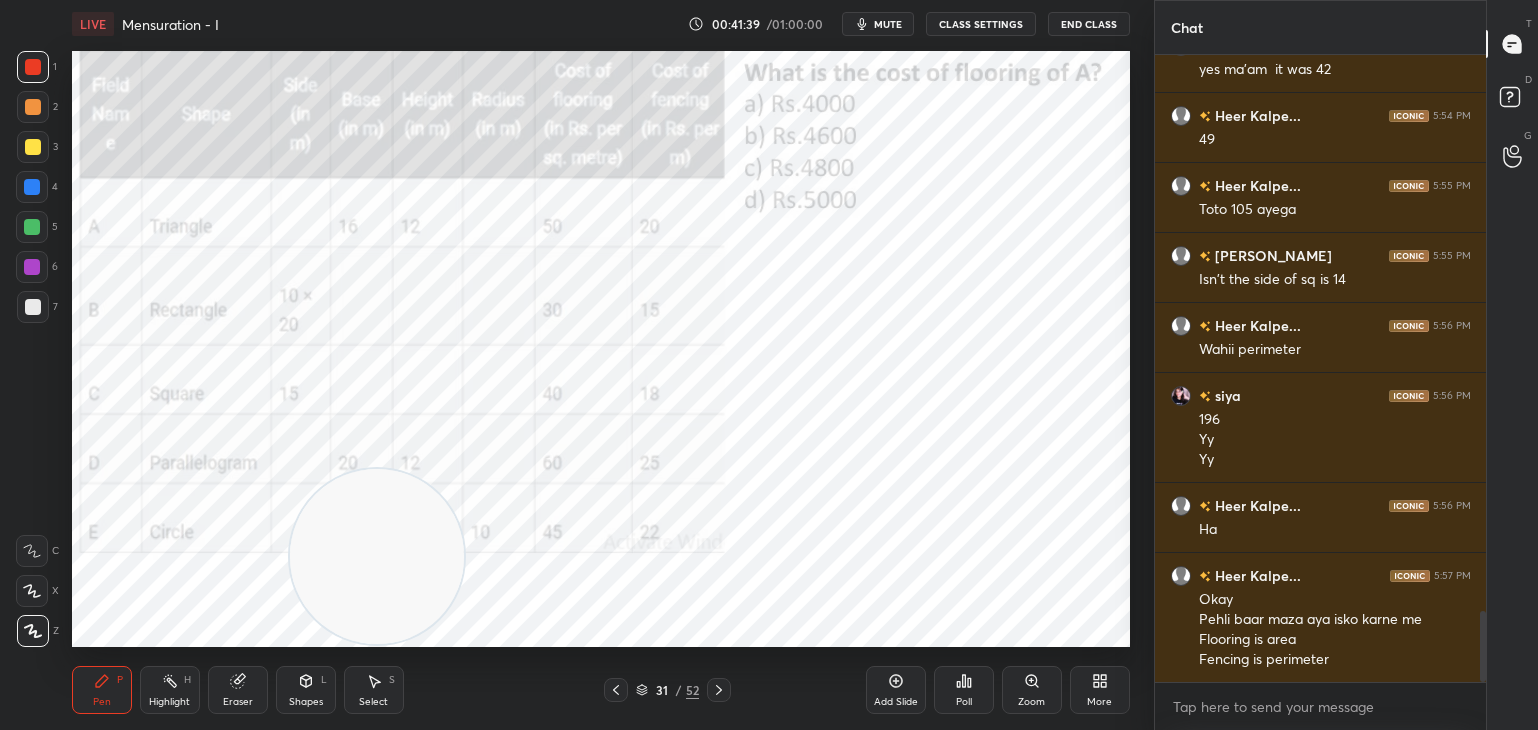 click on "Poll" at bounding box center (964, 690) 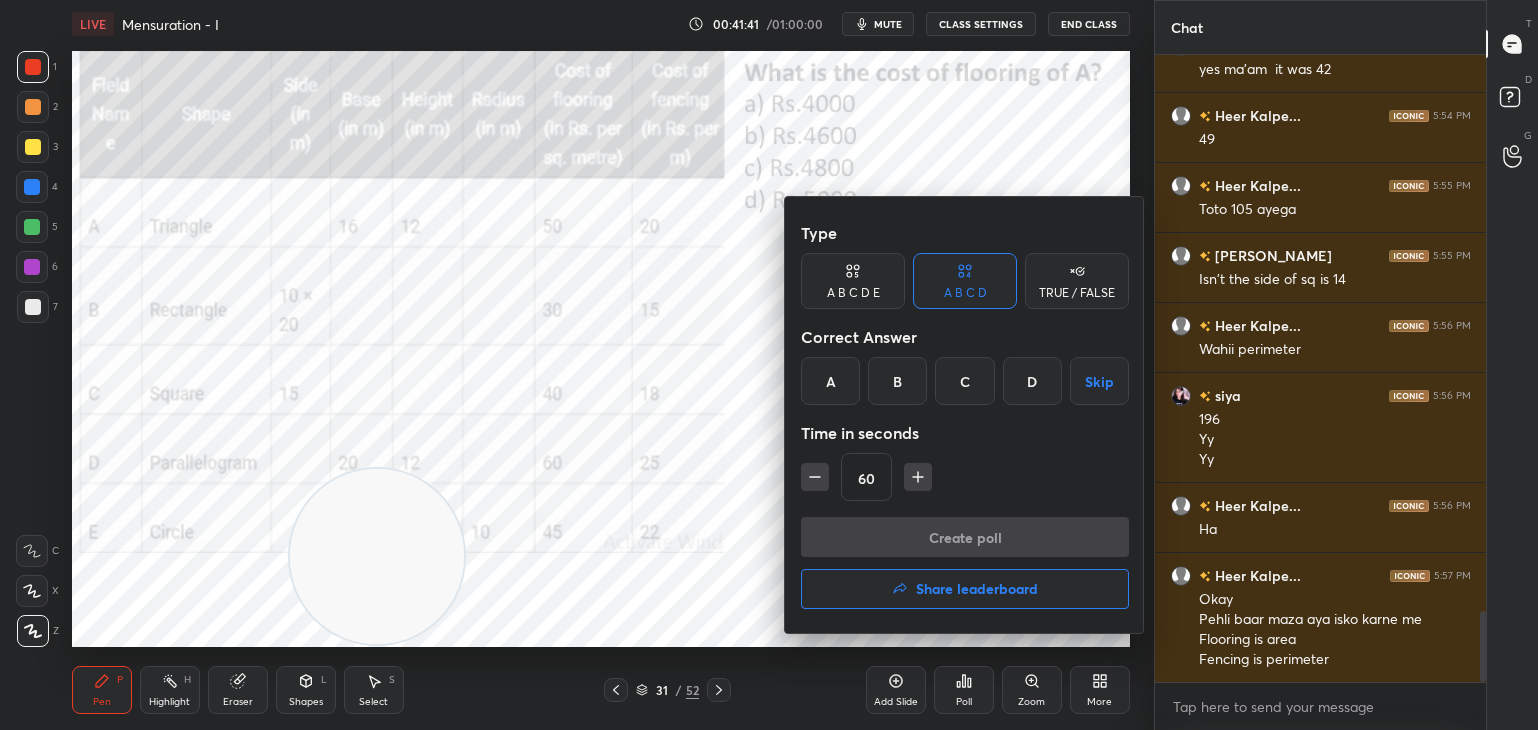 click on "C" at bounding box center (964, 381) 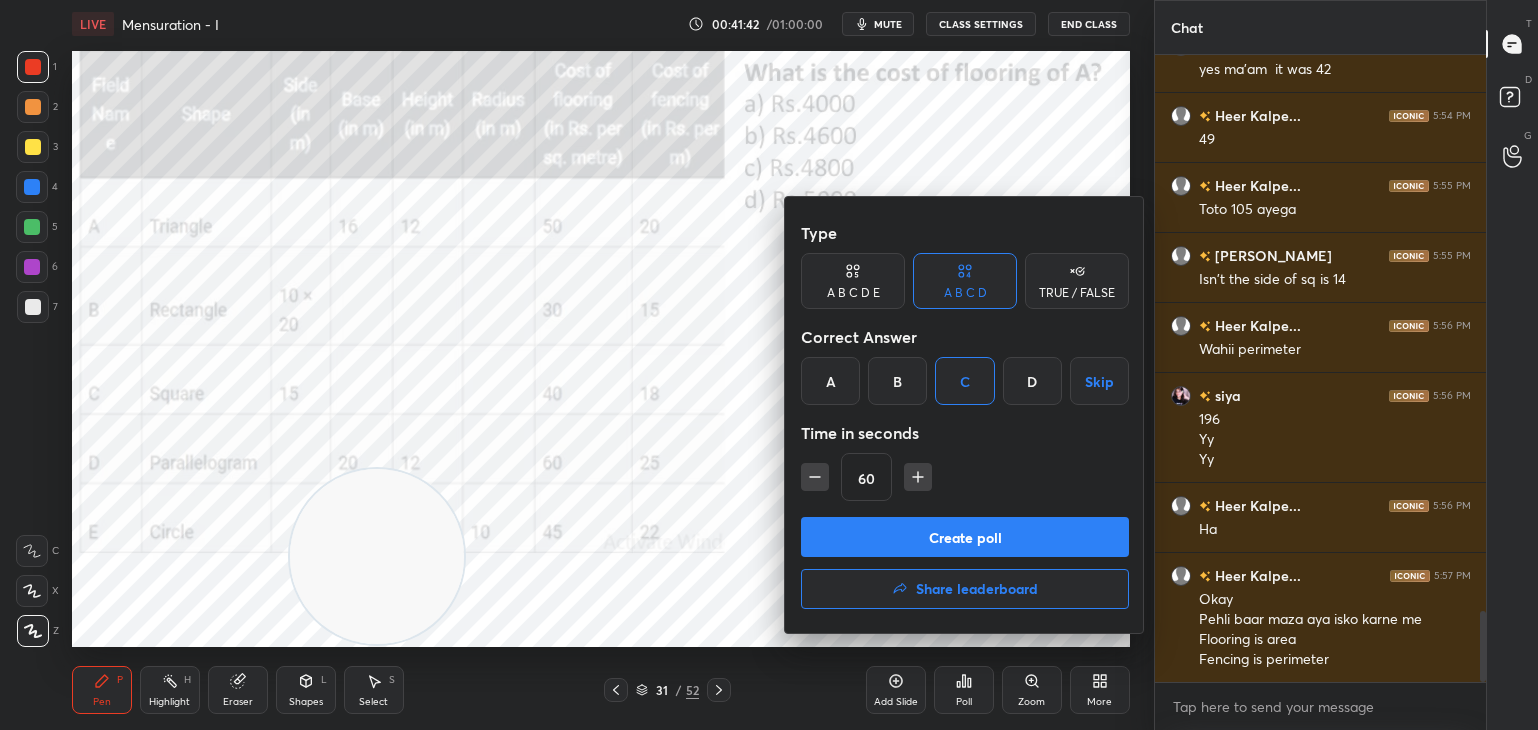 click on "Time in seconds" at bounding box center [965, 433] 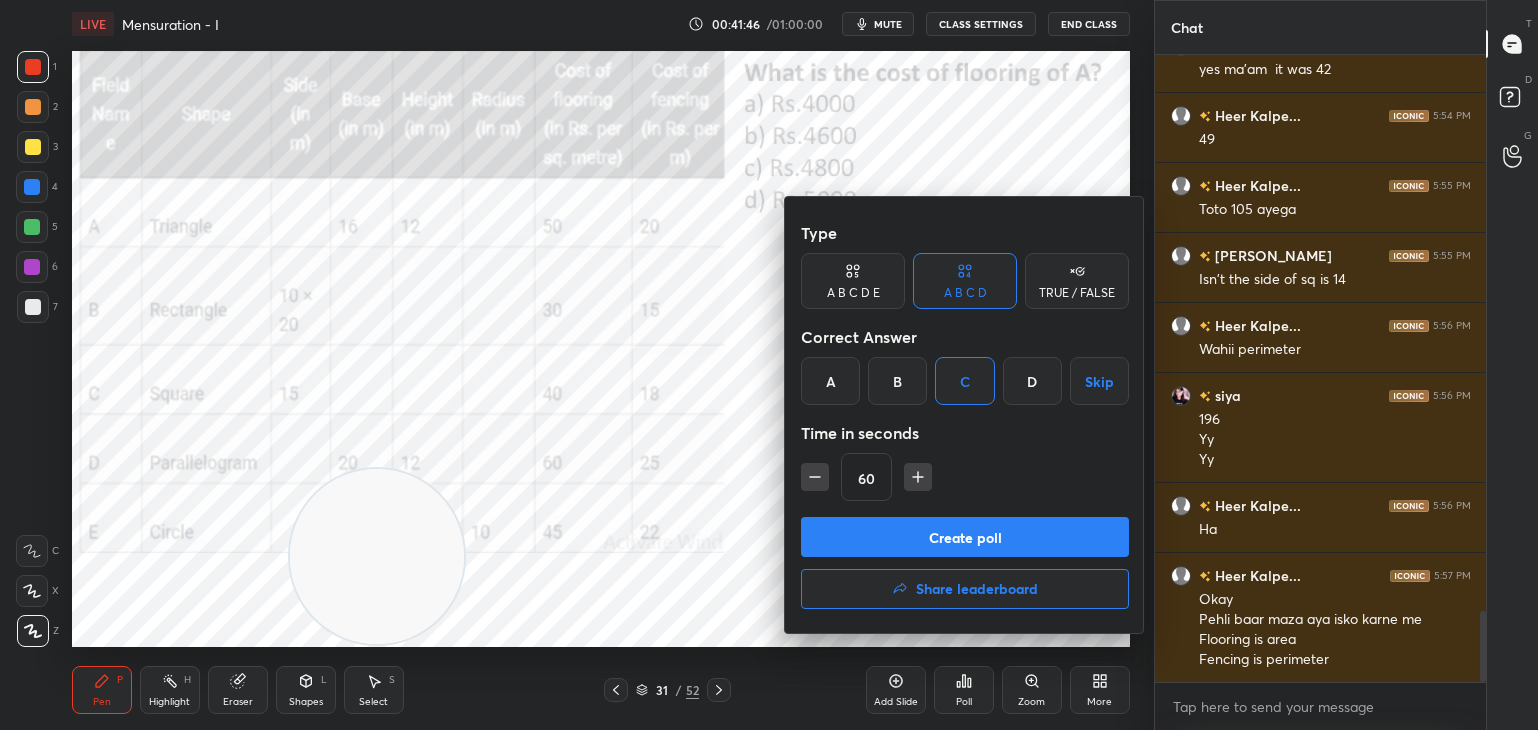 click on "Create poll" at bounding box center (965, 537) 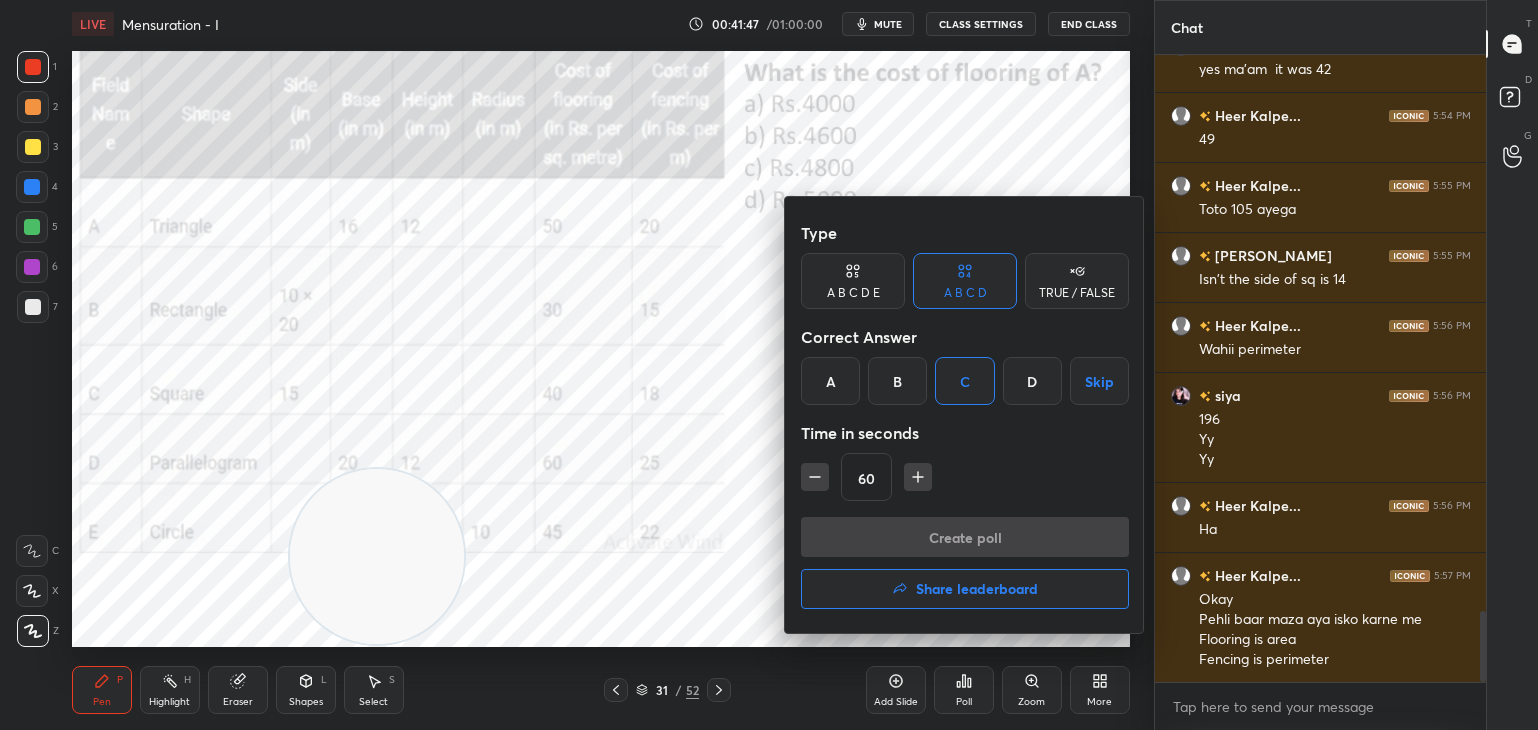 scroll, scrollTop: 602, scrollLeft: 326, axis: both 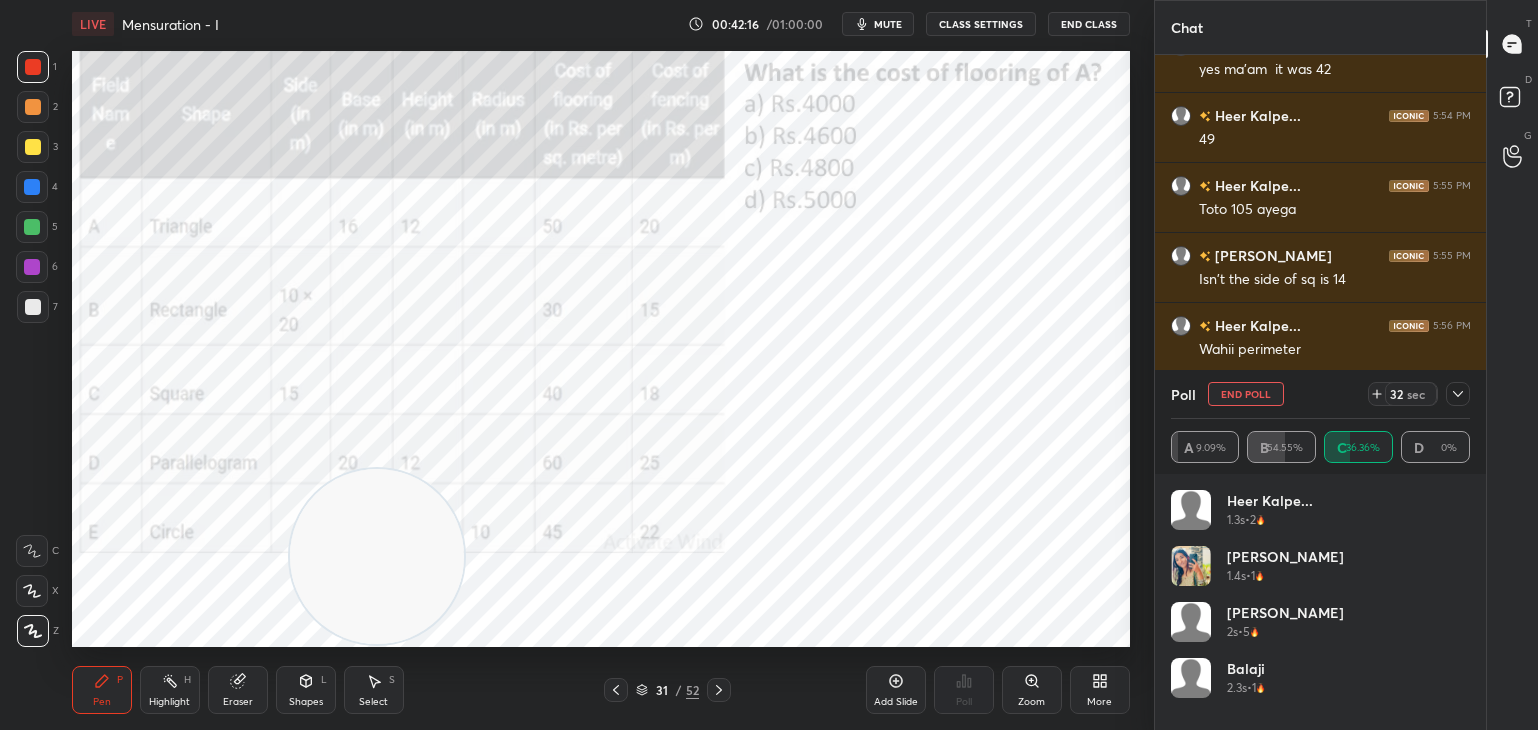 click 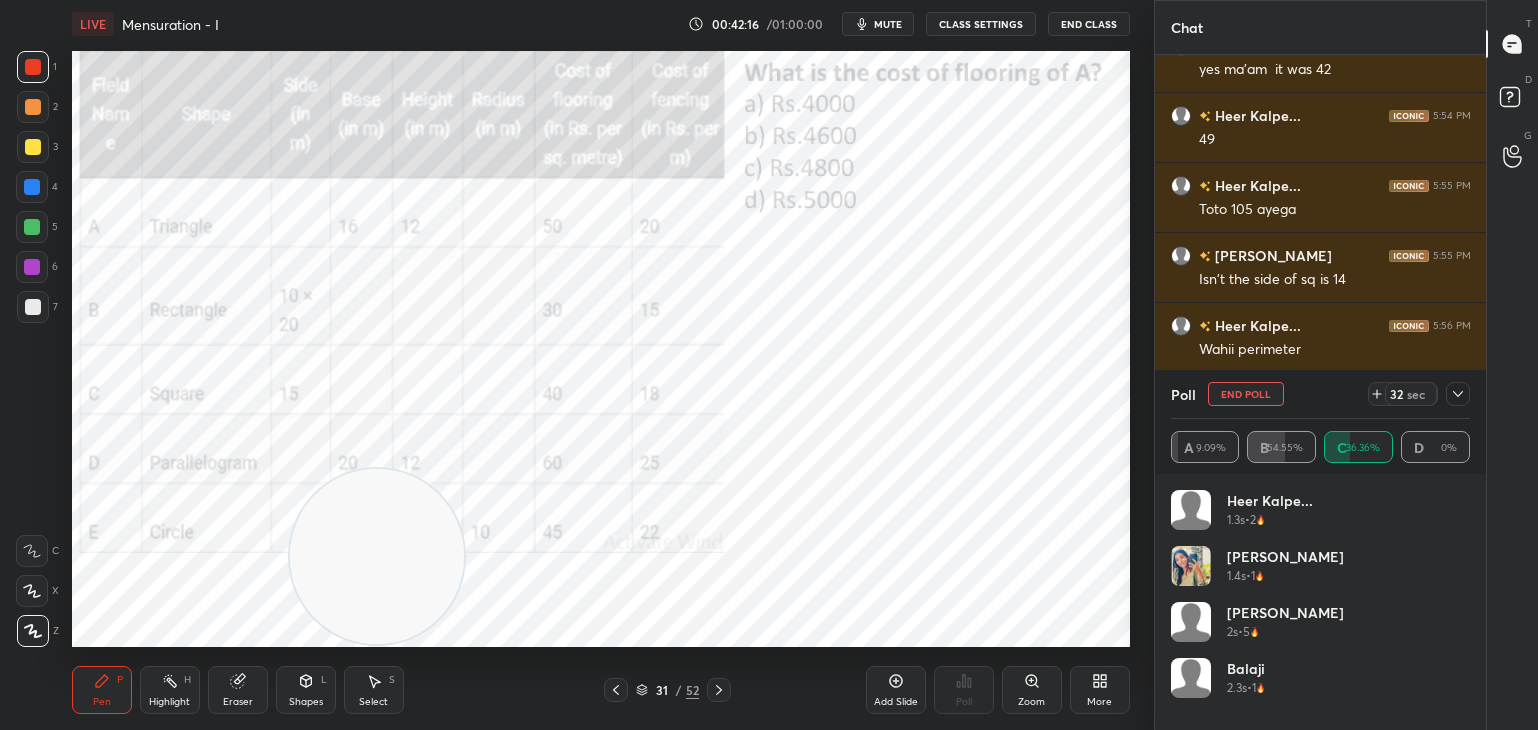 scroll, scrollTop: 201, scrollLeft: 294, axis: both 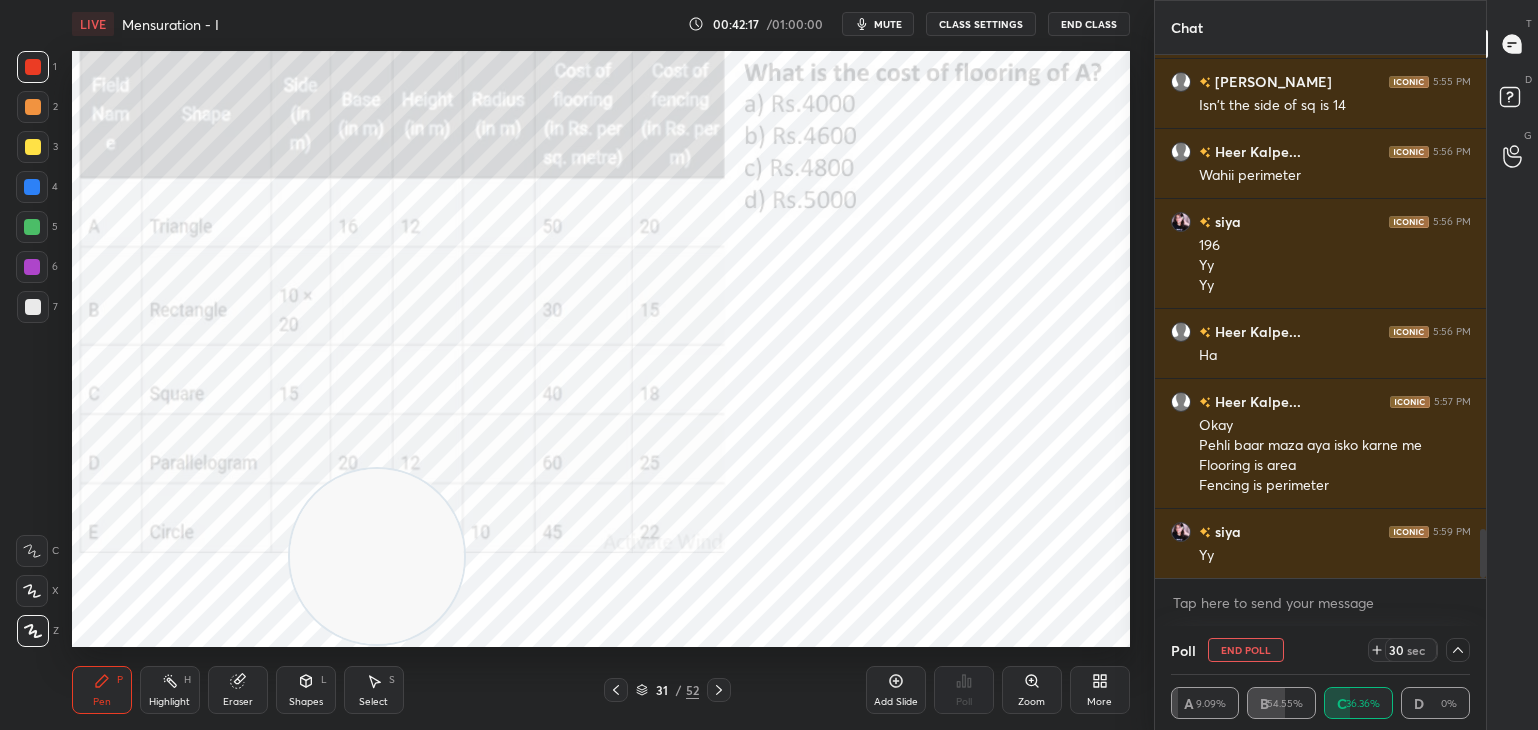 click on "End Poll" at bounding box center (1246, 650) 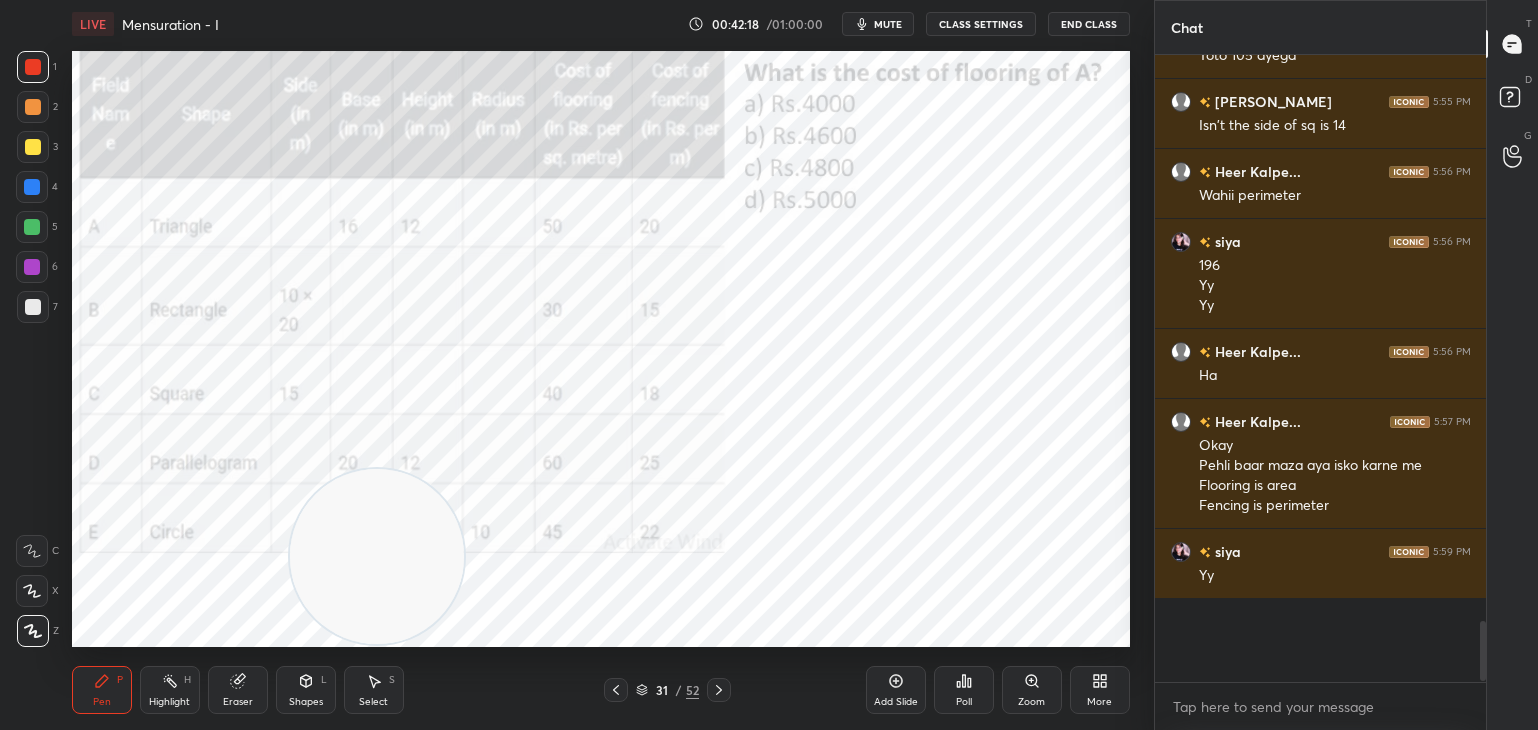 scroll, scrollTop: 588, scrollLeft: 326, axis: both 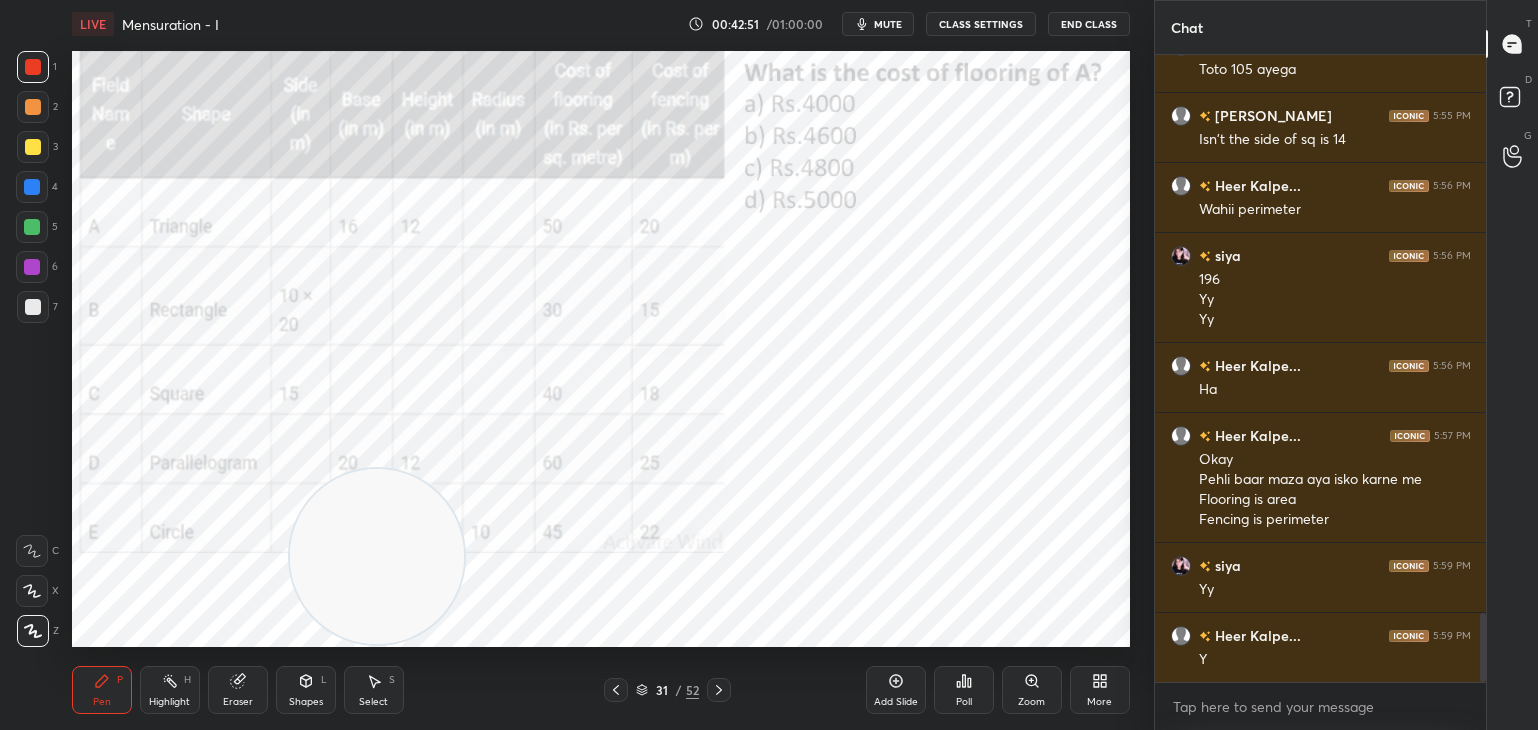 click 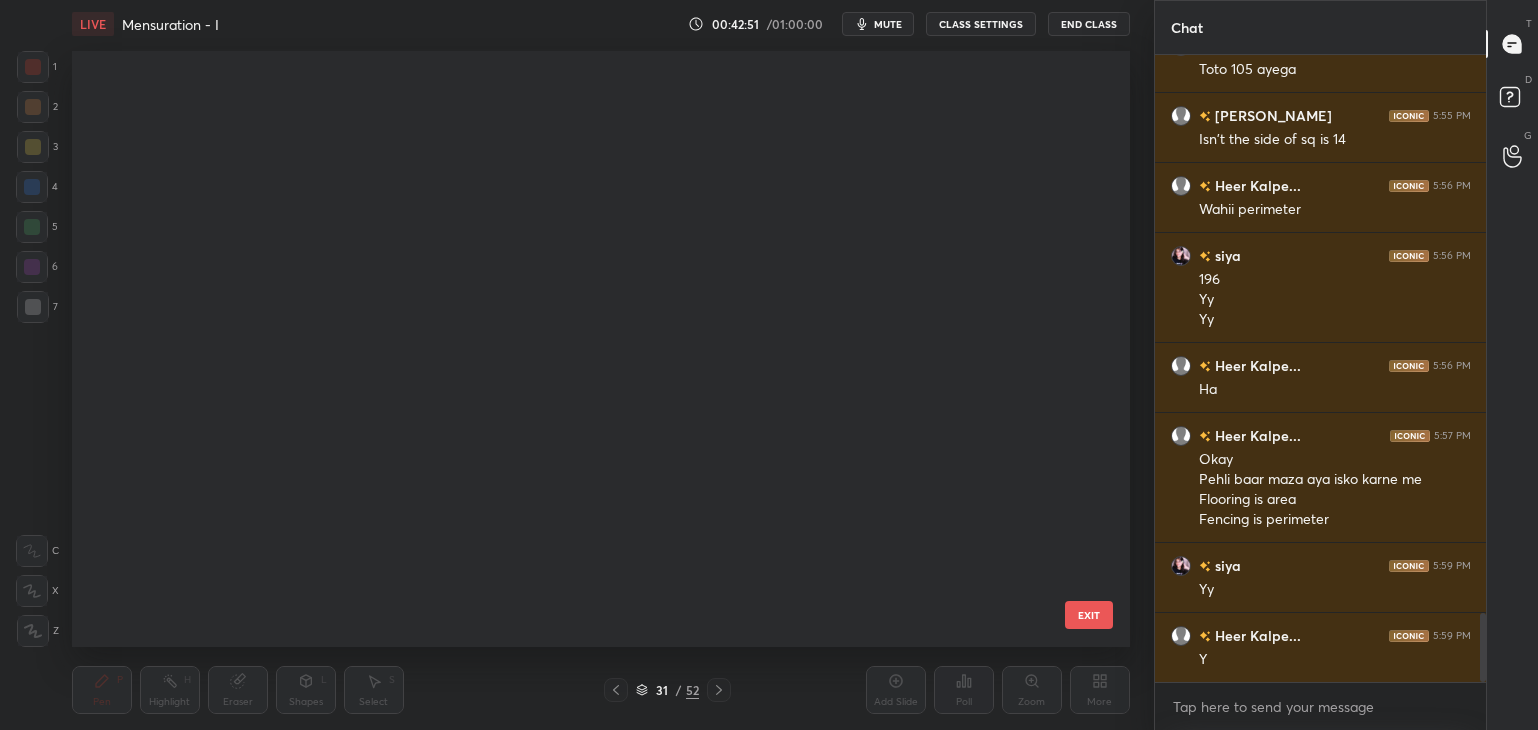 scroll, scrollTop: 1422, scrollLeft: 0, axis: vertical 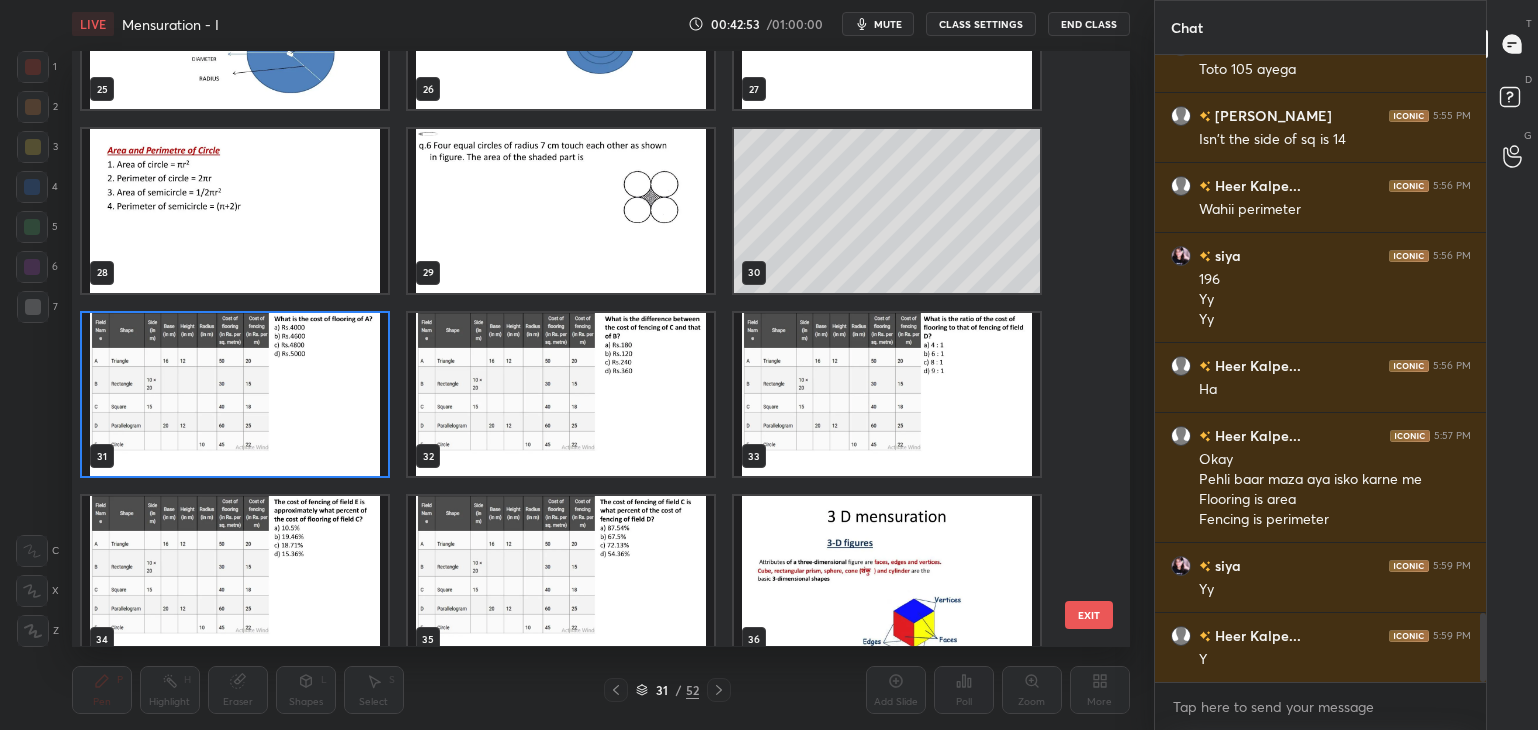 click at bounding box center (561, 394) 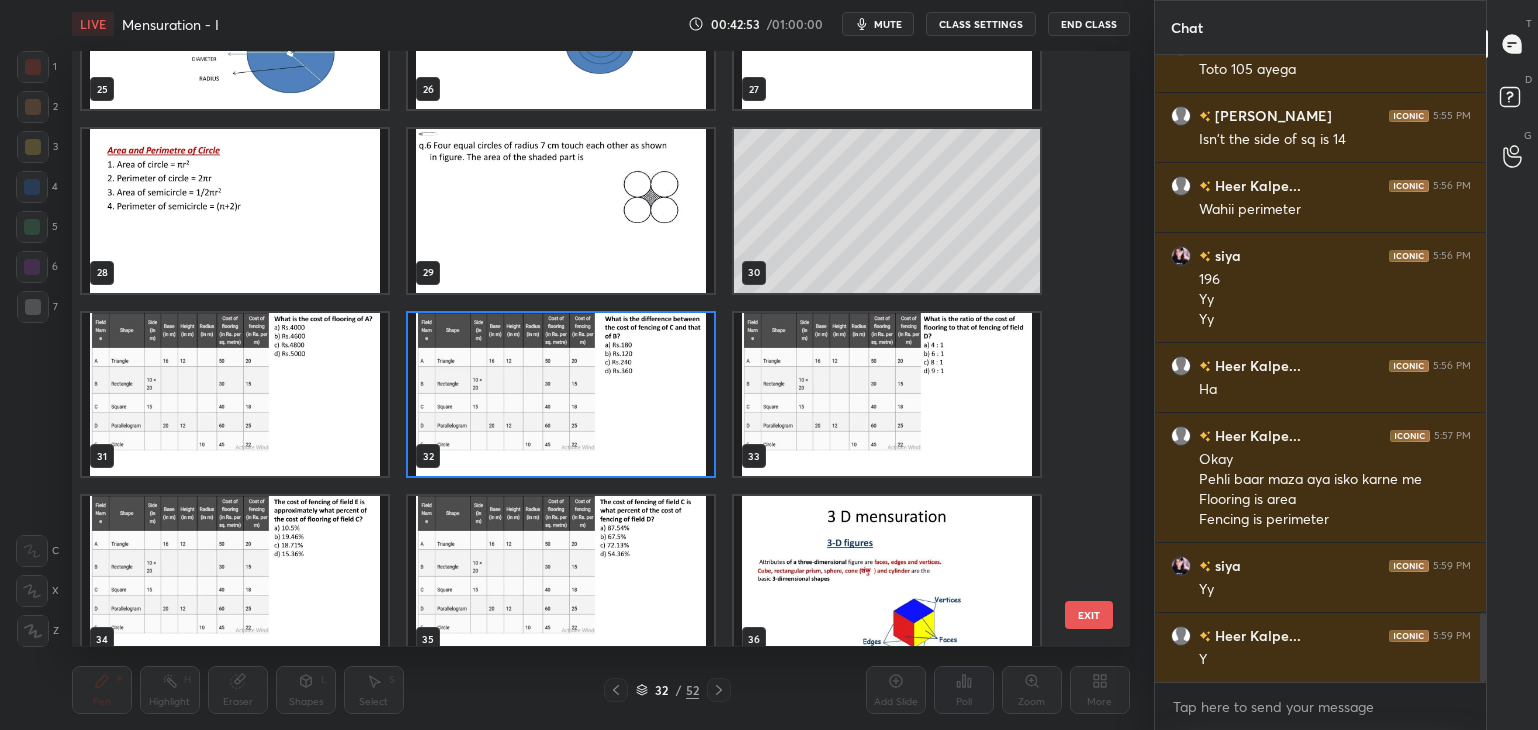 click at bounding box center (561, 394) 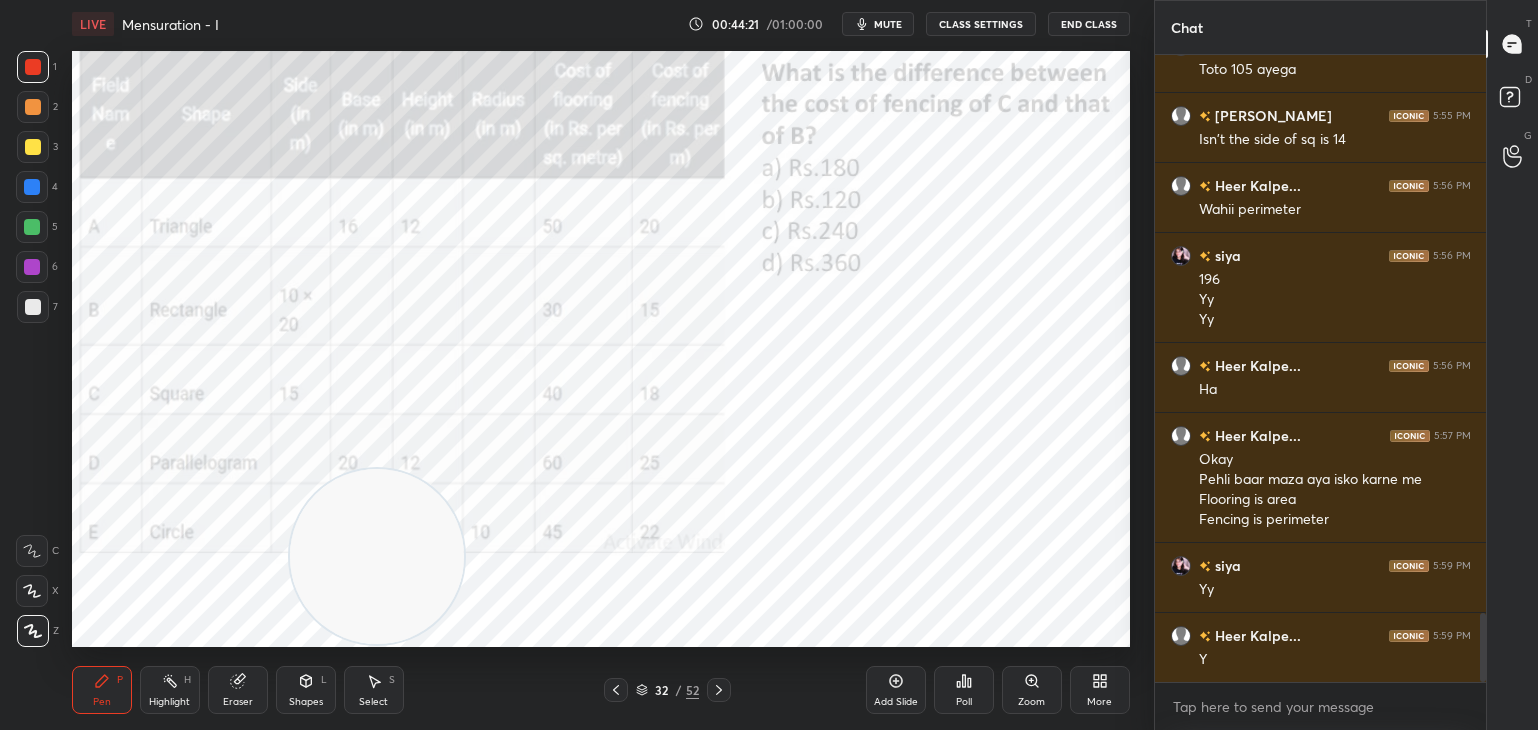 scroll, scrollTop: 5116, scrollLeft: 0, axis: vertical 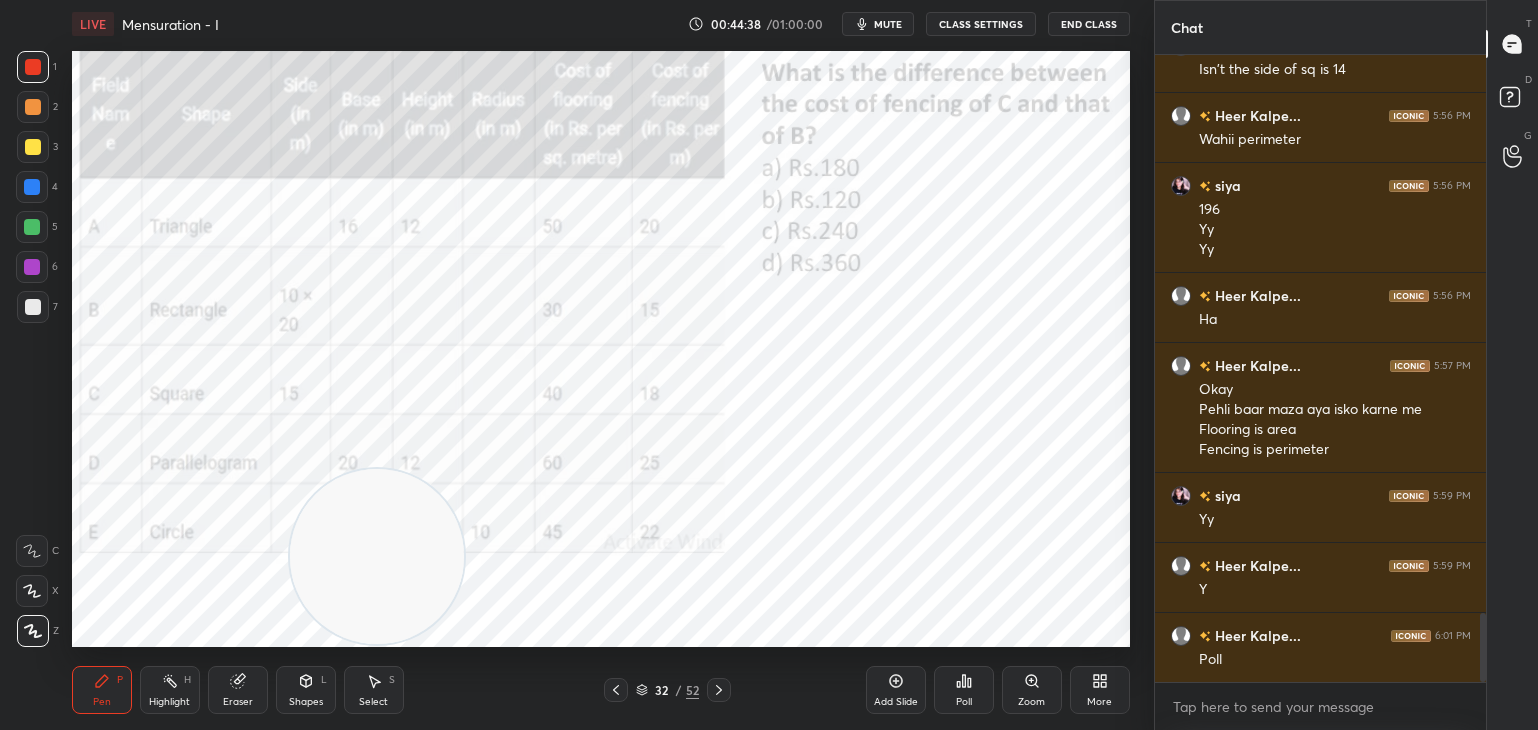 click on "Poll" at bounding box center [964, 702] 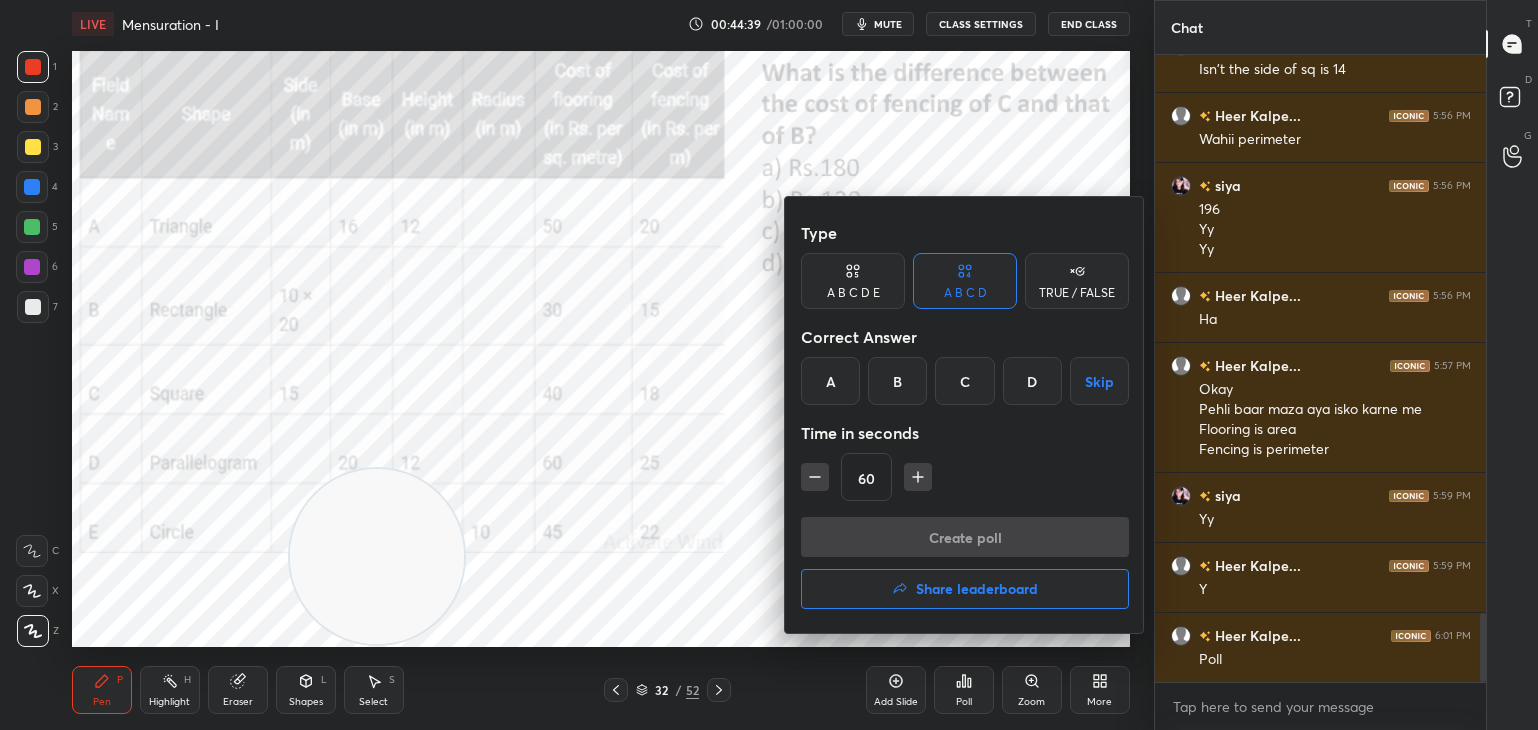 click on "A" at bounding box center (830, 381) 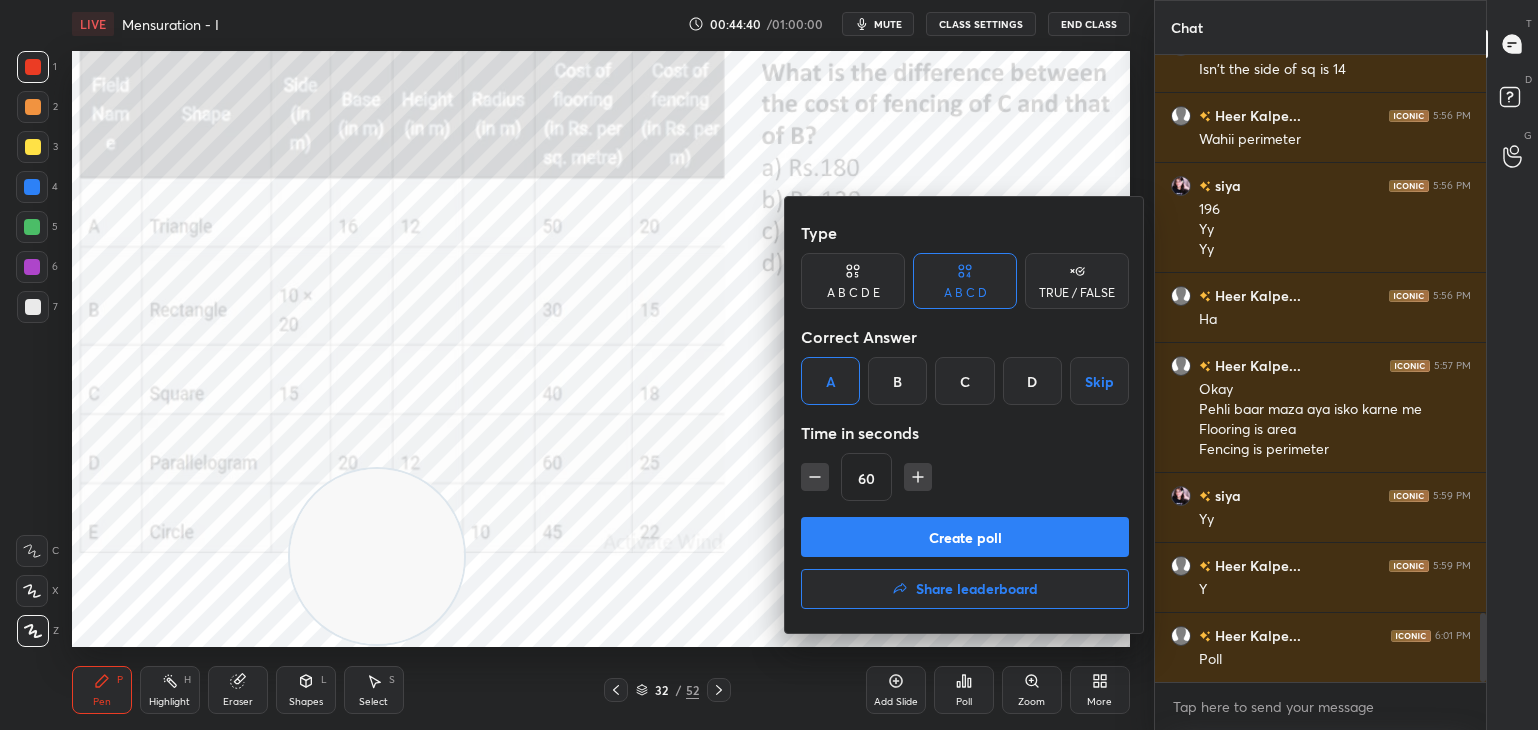 click on "Create poll" at bounding box center [965, 537] 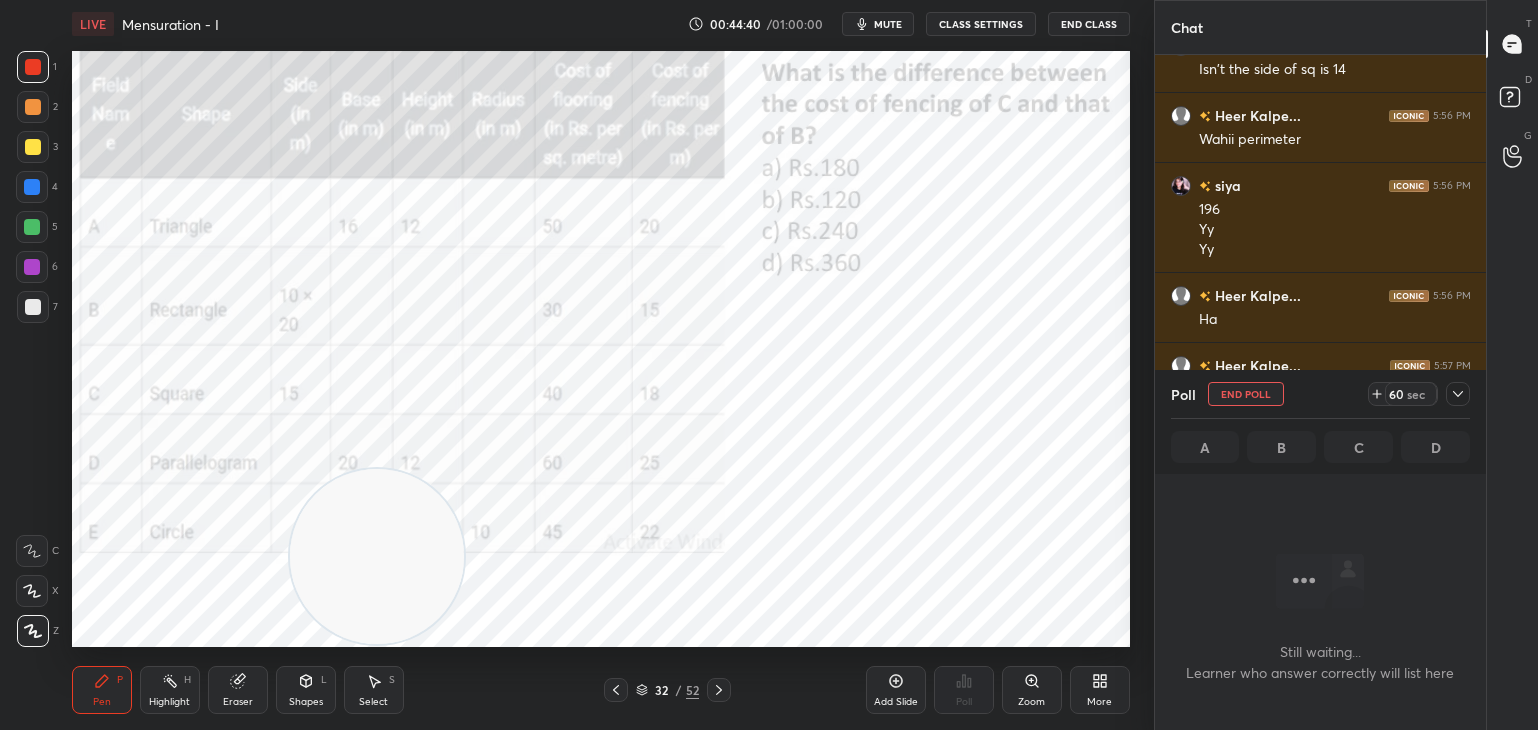 scroll, scrollTop: 555, scrollLeft: 326, axis: both 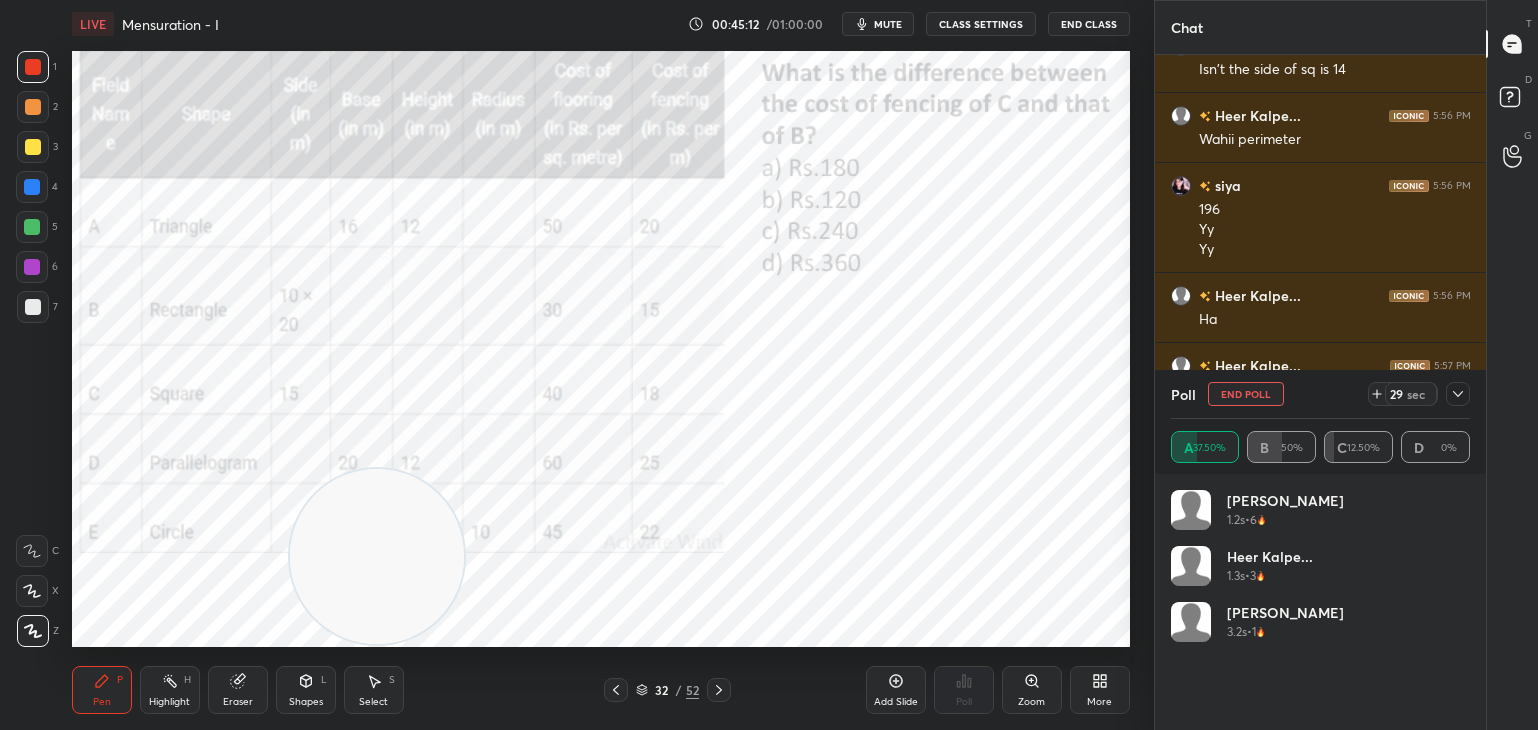 click on "End Poll" at bounding box center (1246, 394) 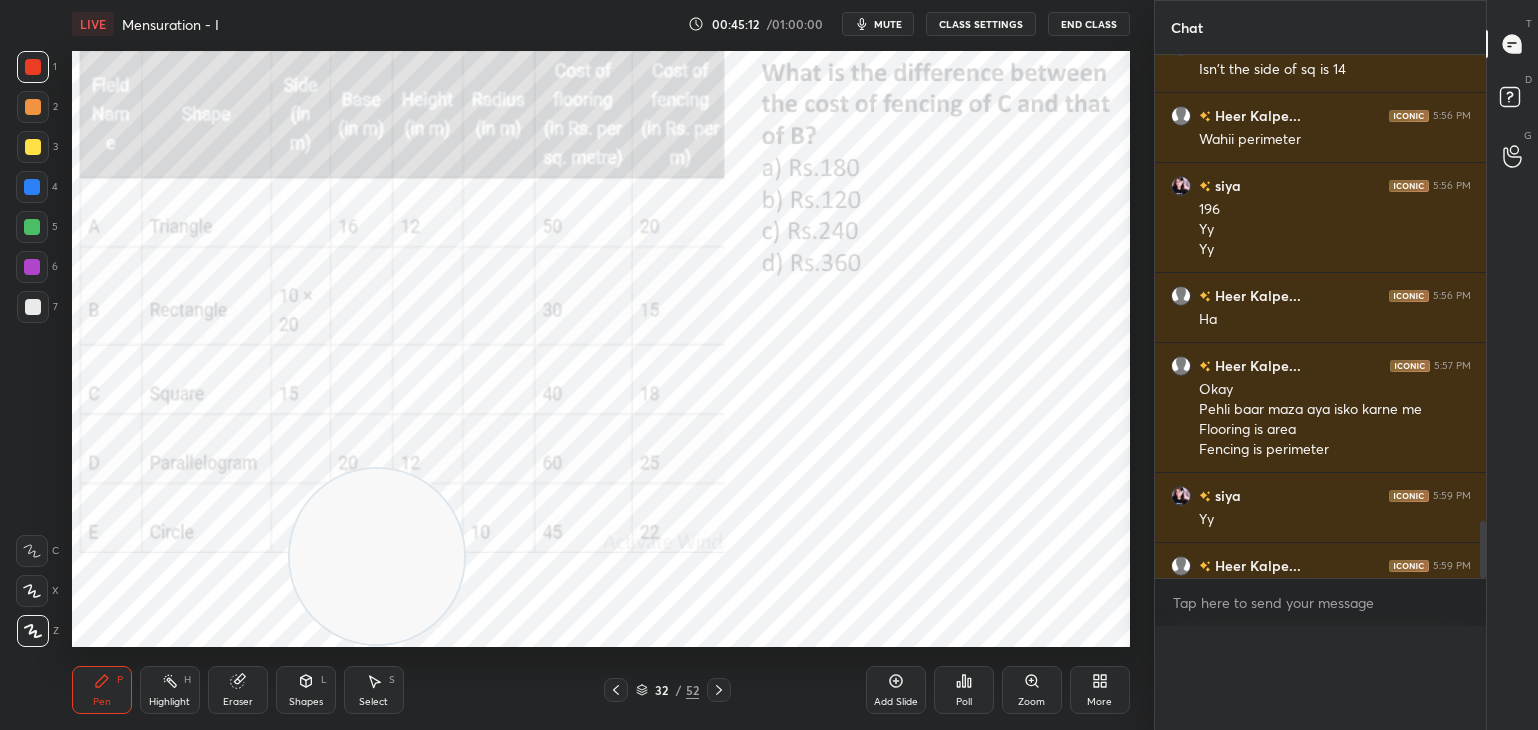 scroll, scrollTop: 0, scrollLeft: 0, axis: both 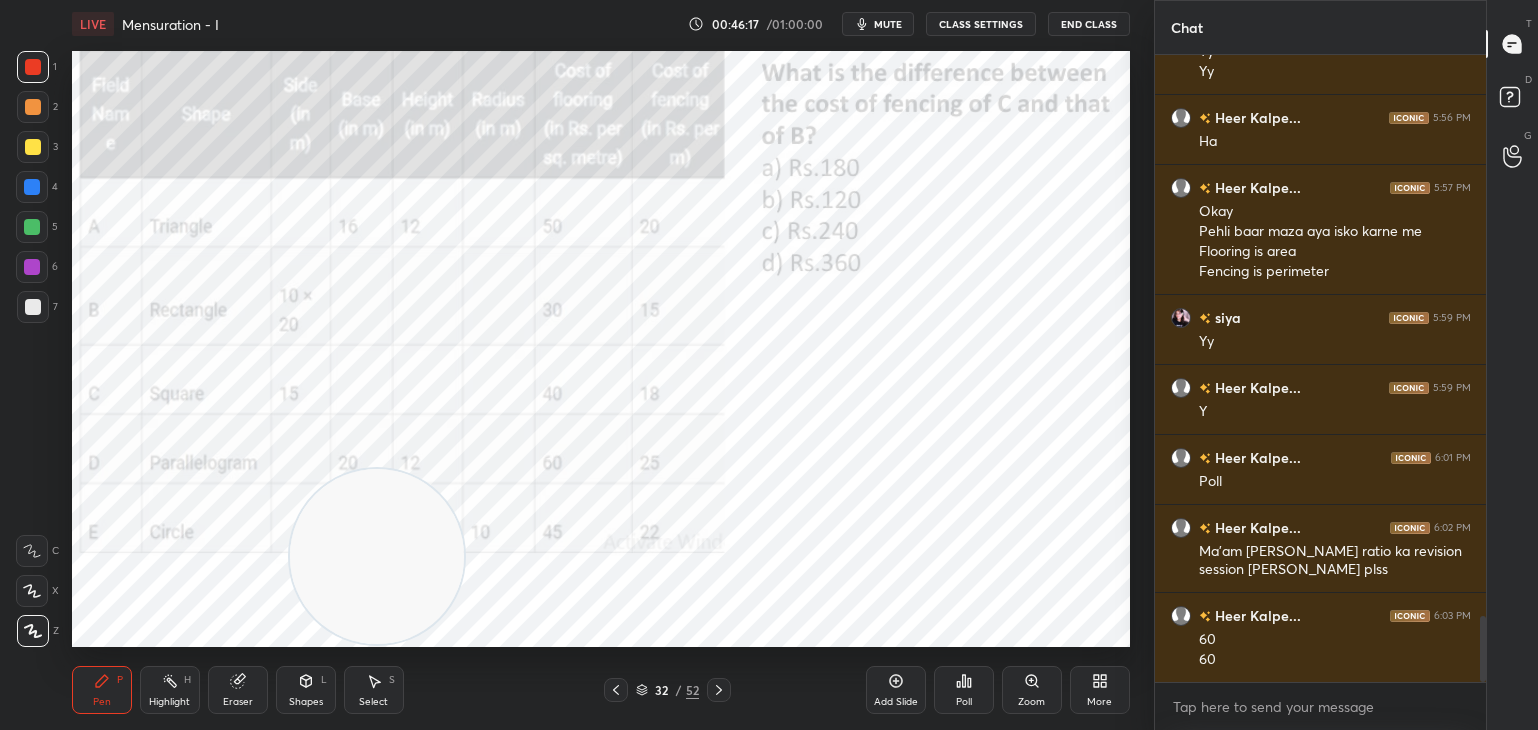 click 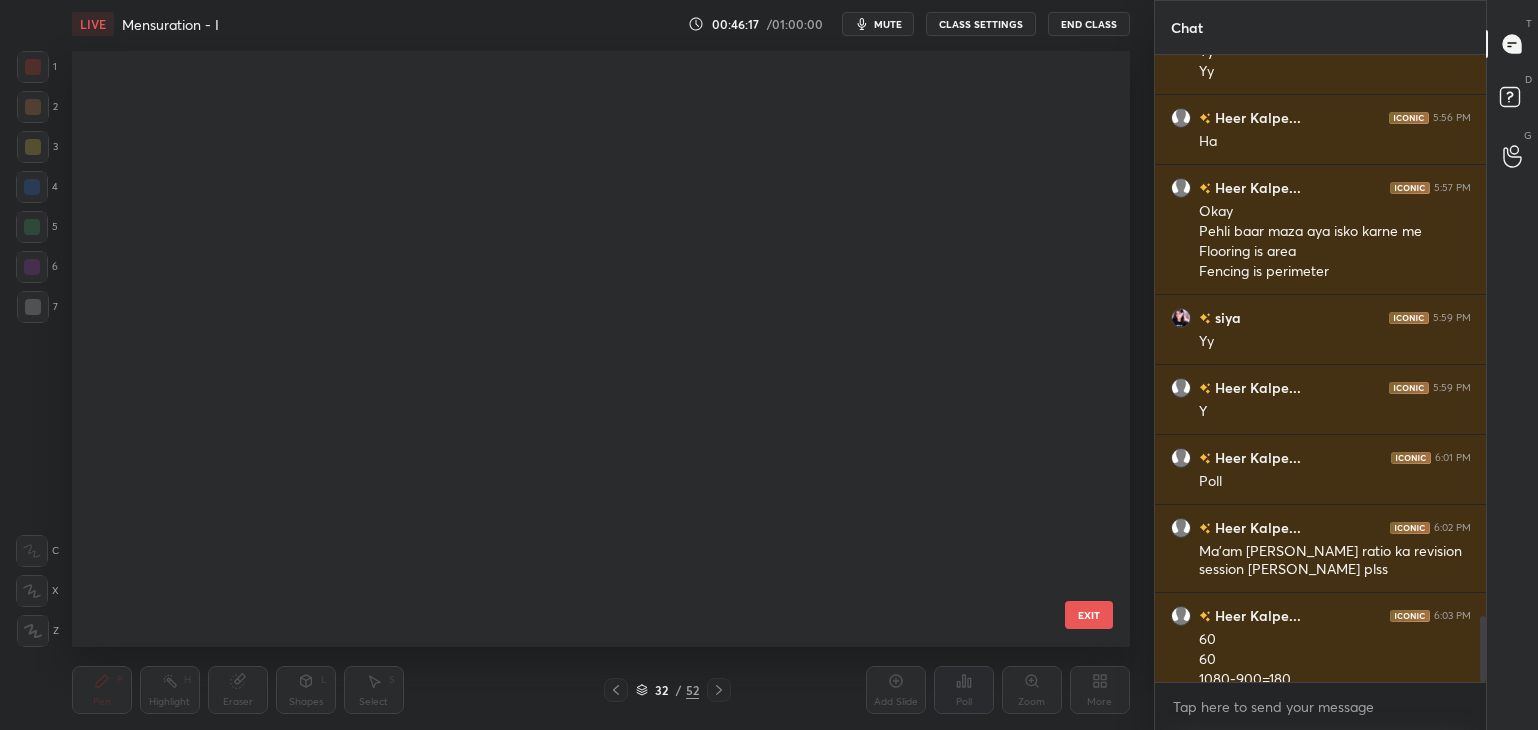scroll, scrollTop: 5314, scrollLeft: 0, axis: vertical 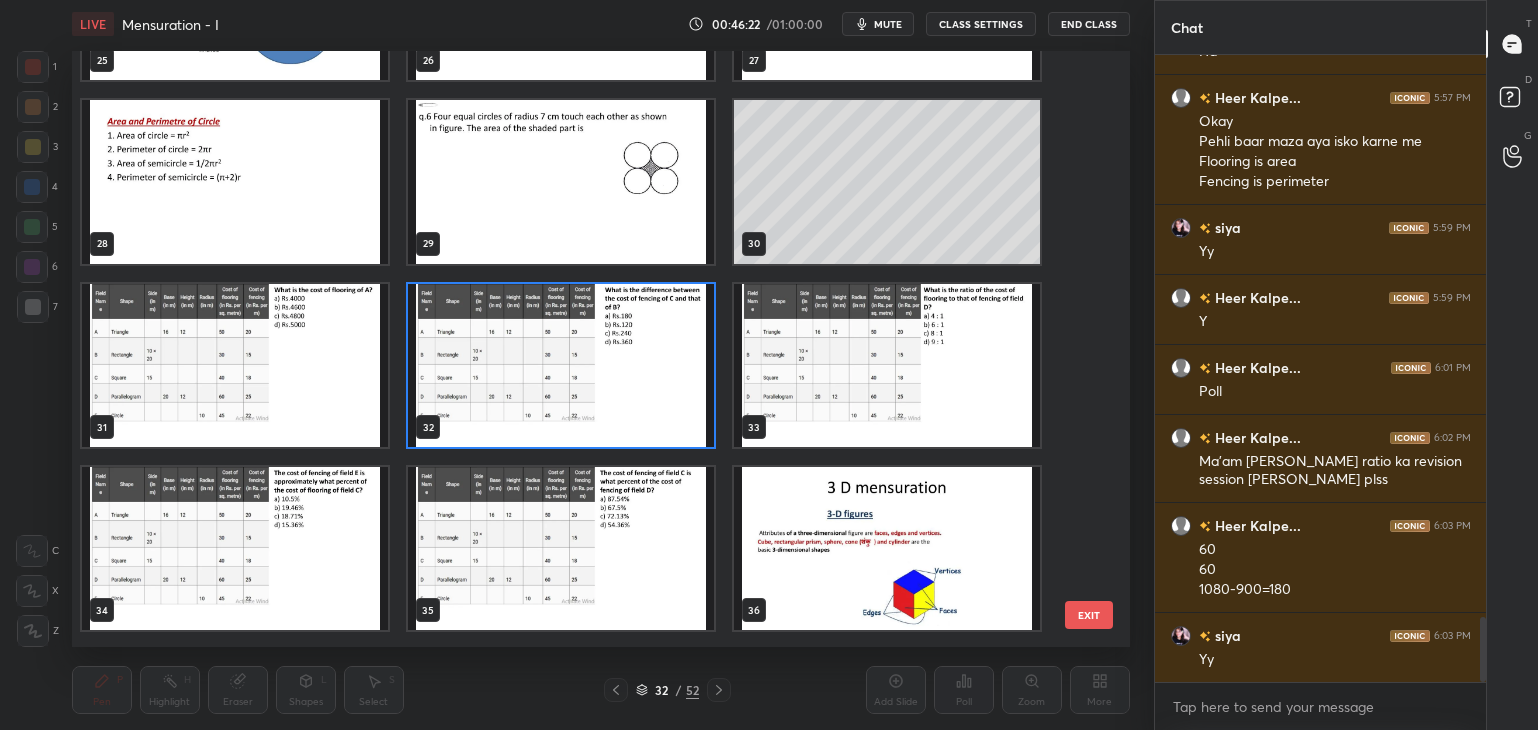 click at bounding box center (887, 365) 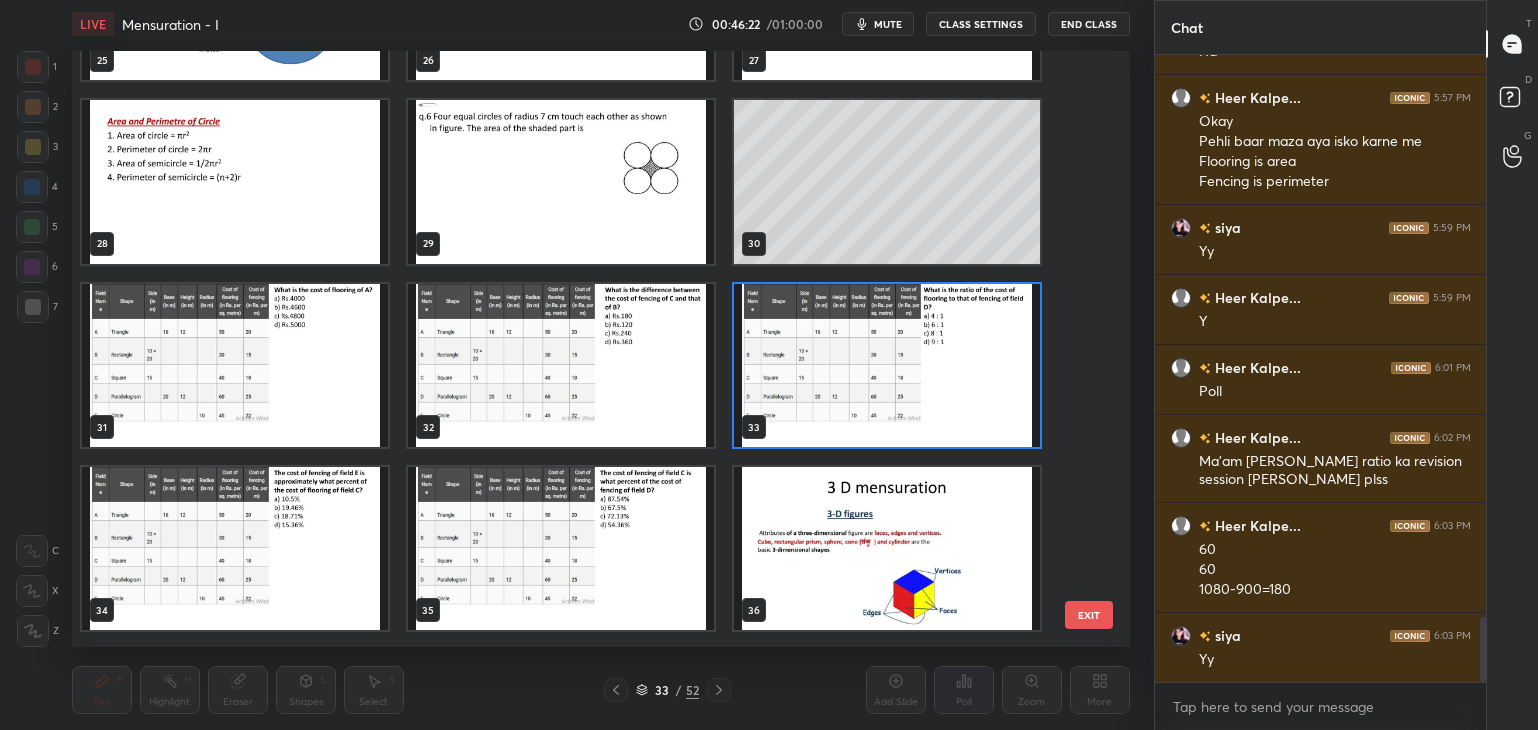 click at bounding box center [887, 365] 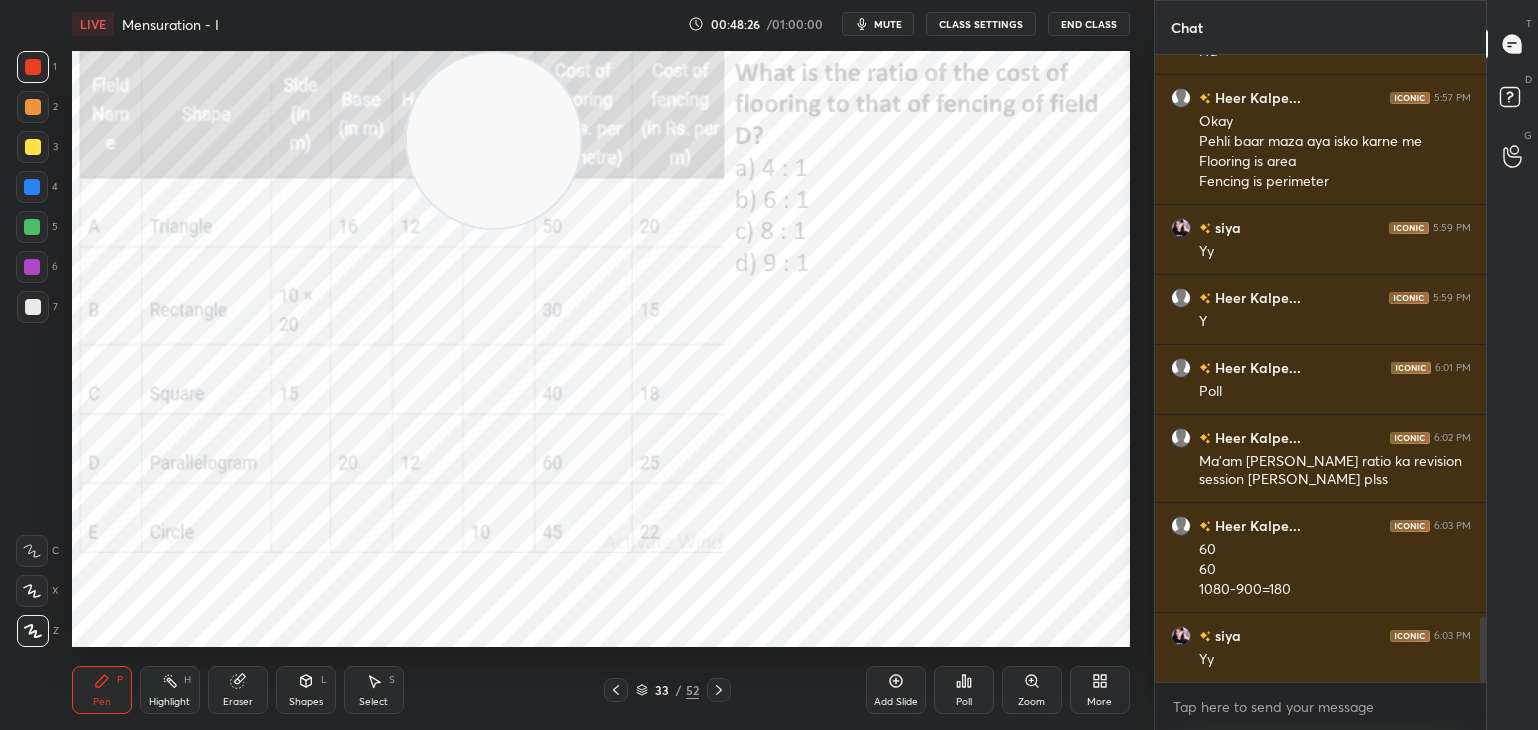click on "Poll" at bounding box center [964, 702] 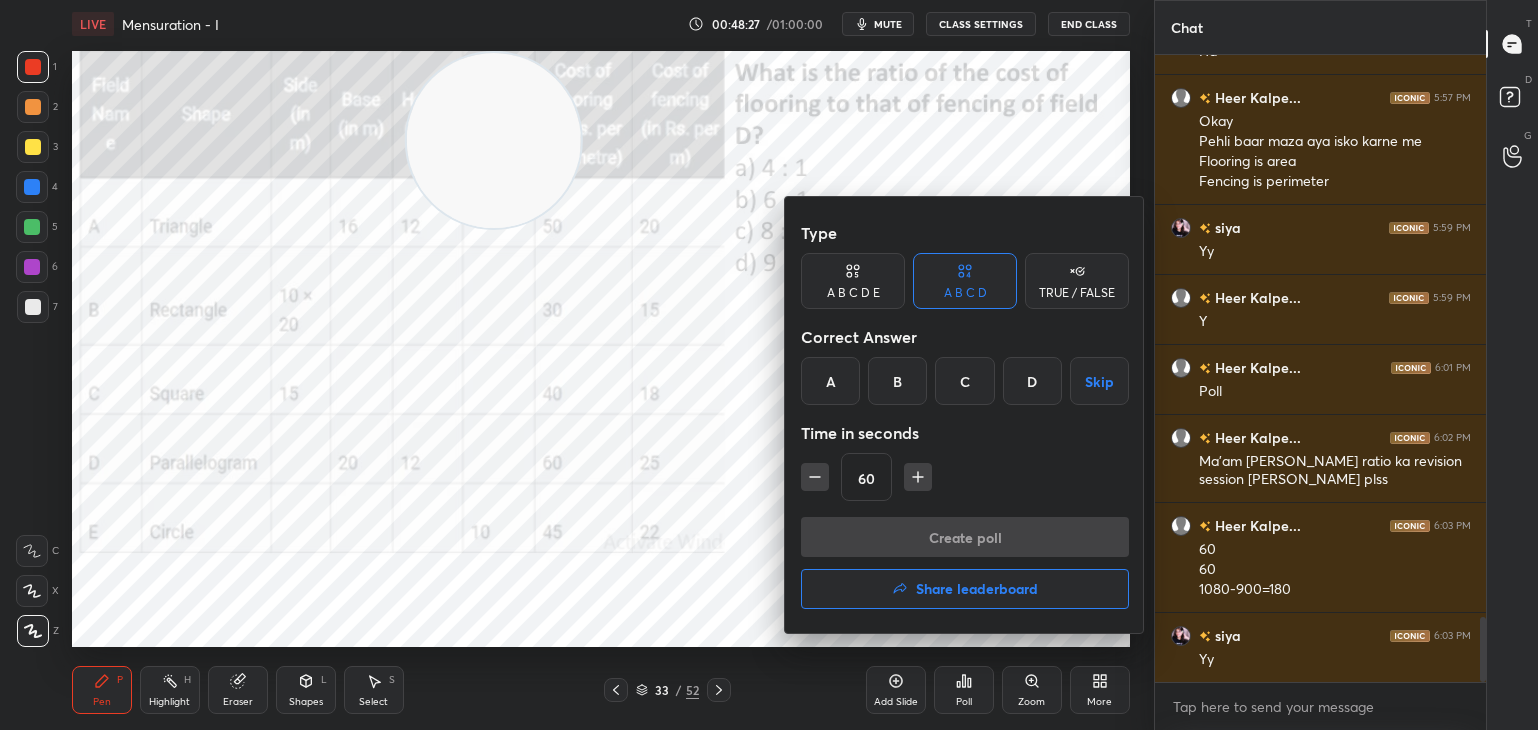click on "D" at bounding box center (1032, 381) 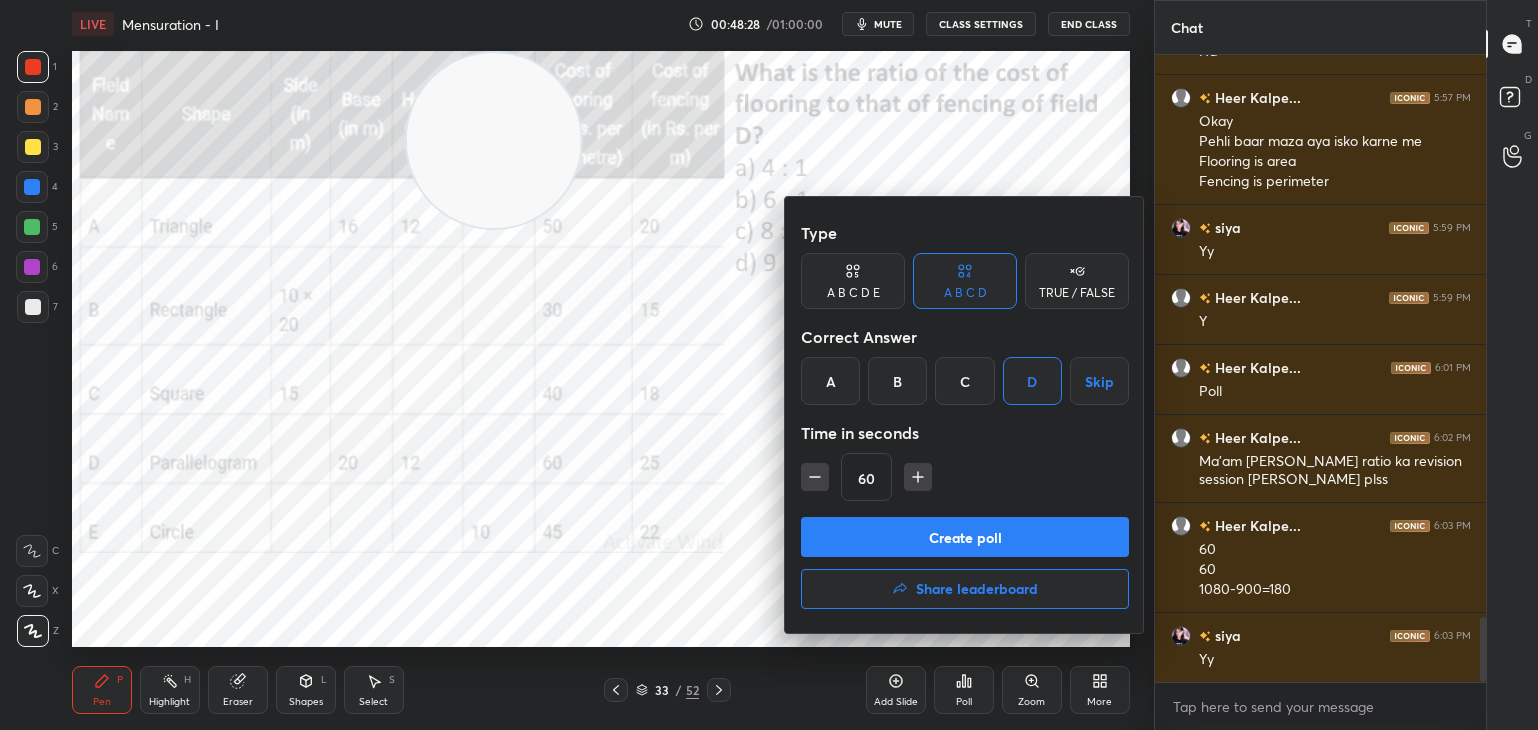click on "Create poll" at bounding box center (965, 537) 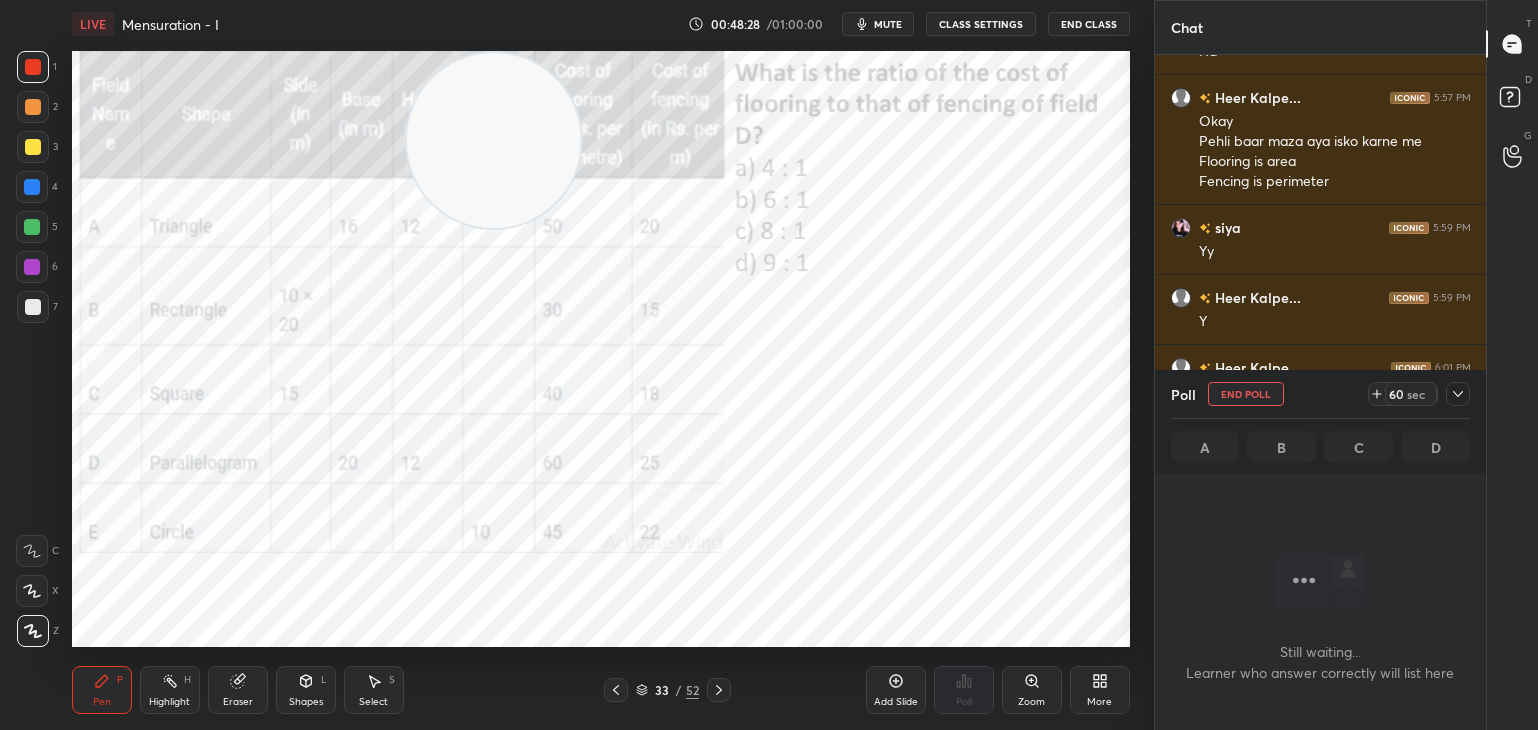 scroll, scrollTop: 555, scrollLeft: 326, axis: both 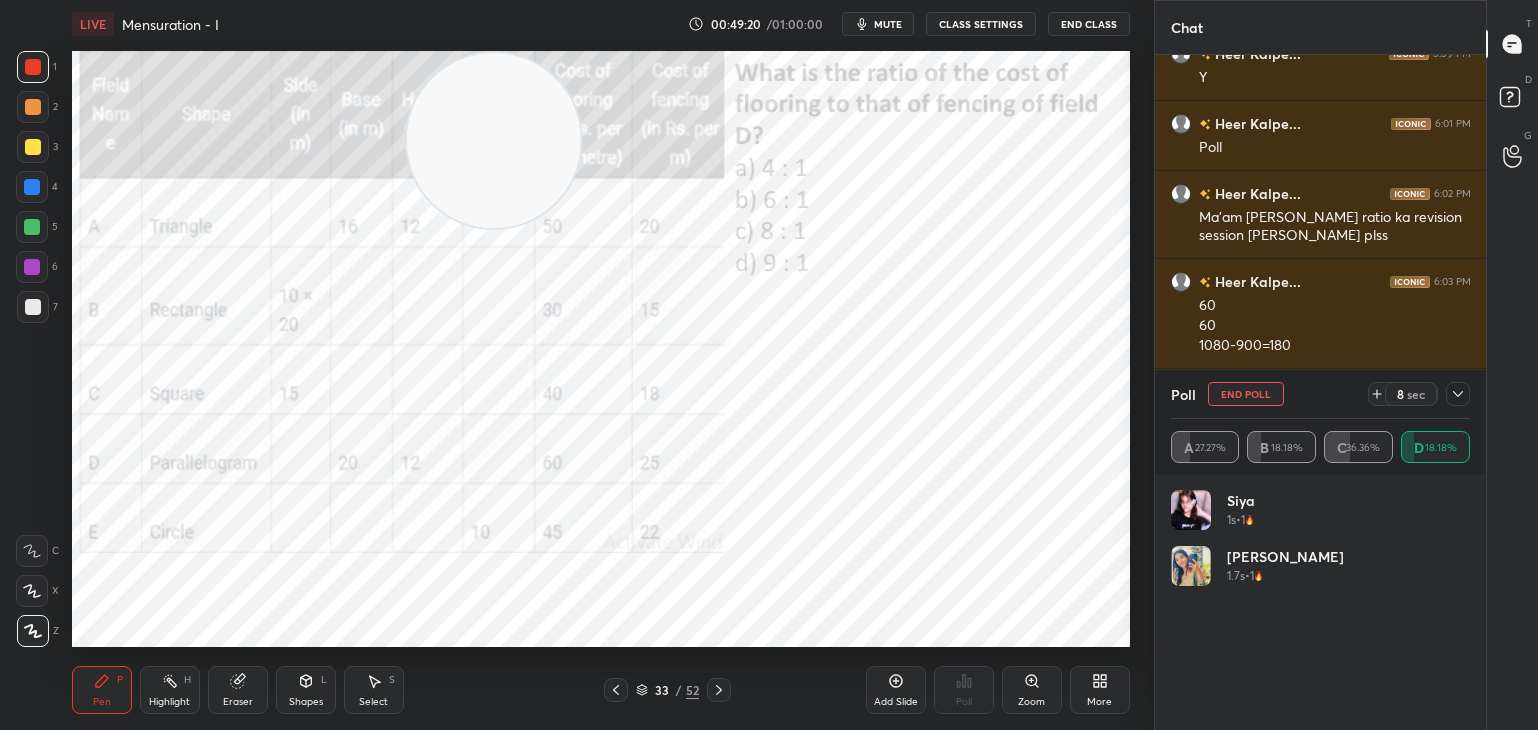 click on "End Poll" at bounding box center (1246, 394) 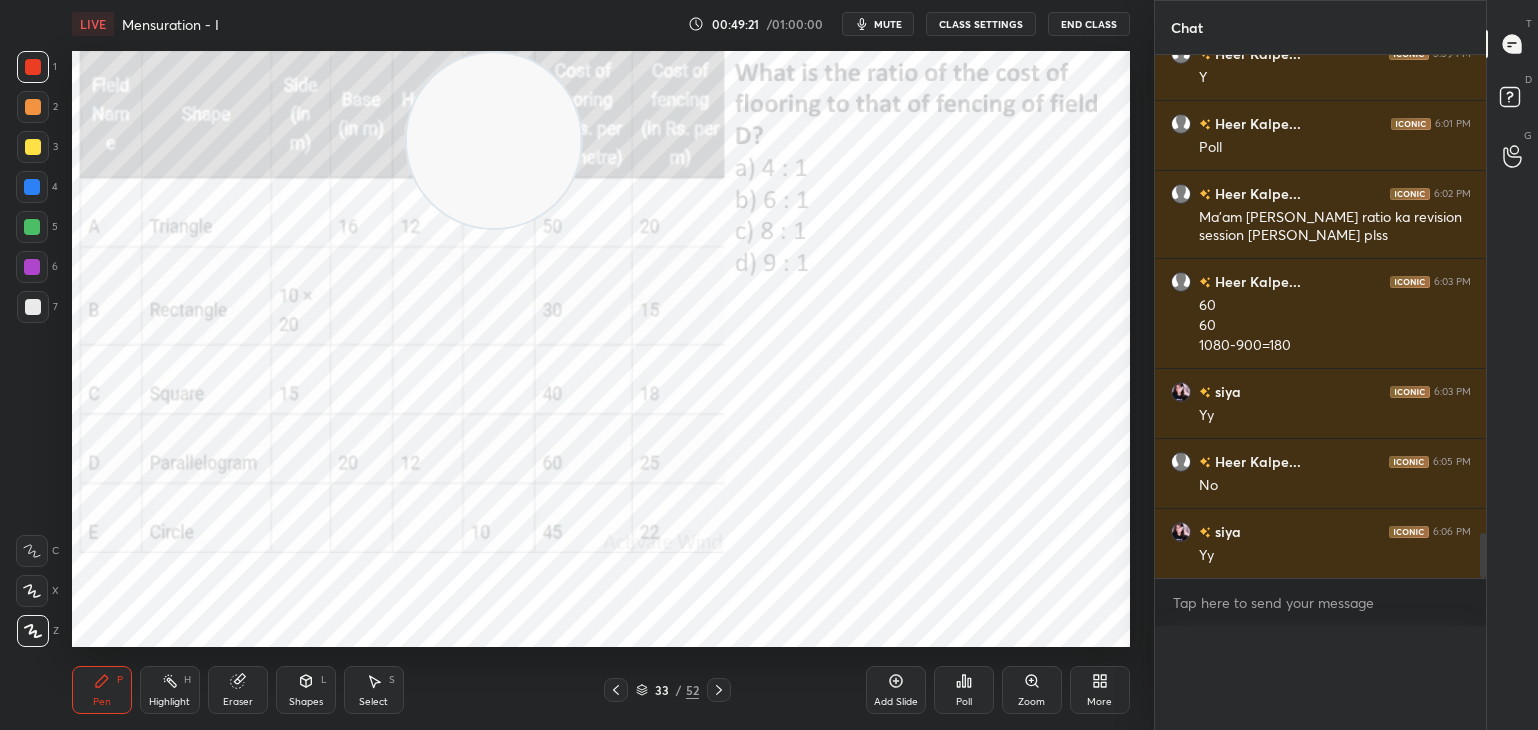 scroll, scrollTop: 0, scrollLeft: 0, axis: both 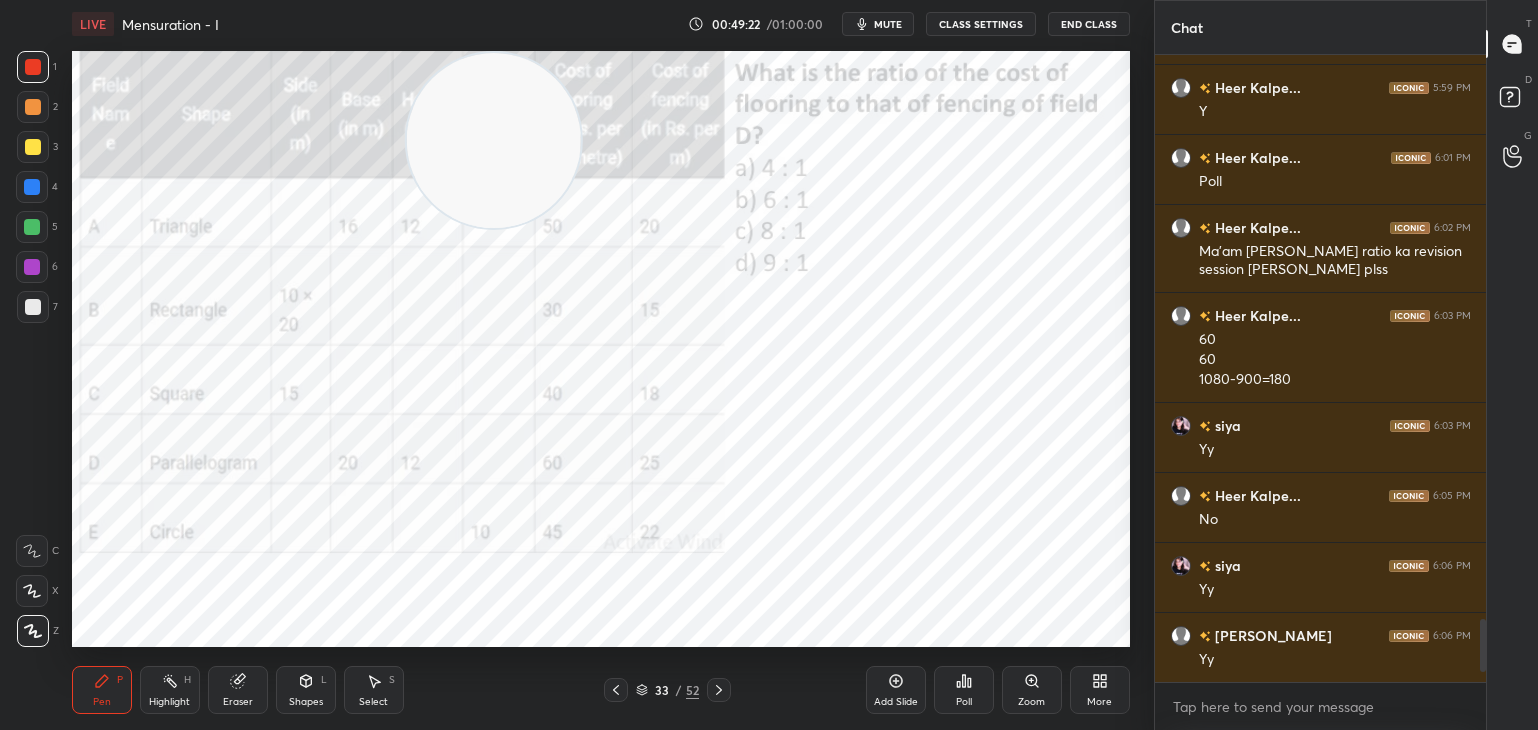 click on "T Messages (T) D Doubts (D) G Raise Hand (G)" at bounding box center (1512, 365) 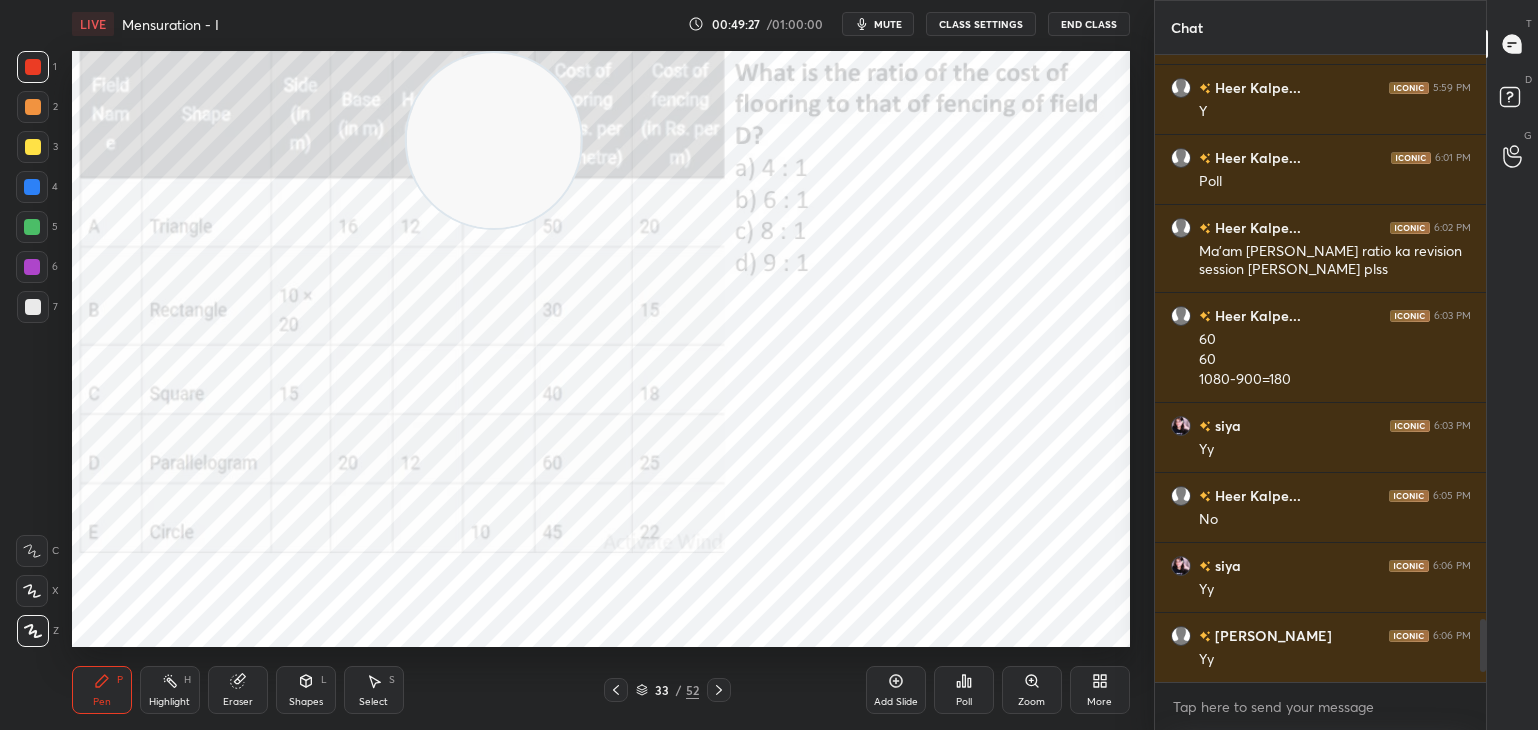 click at bounding box center [494, 140] 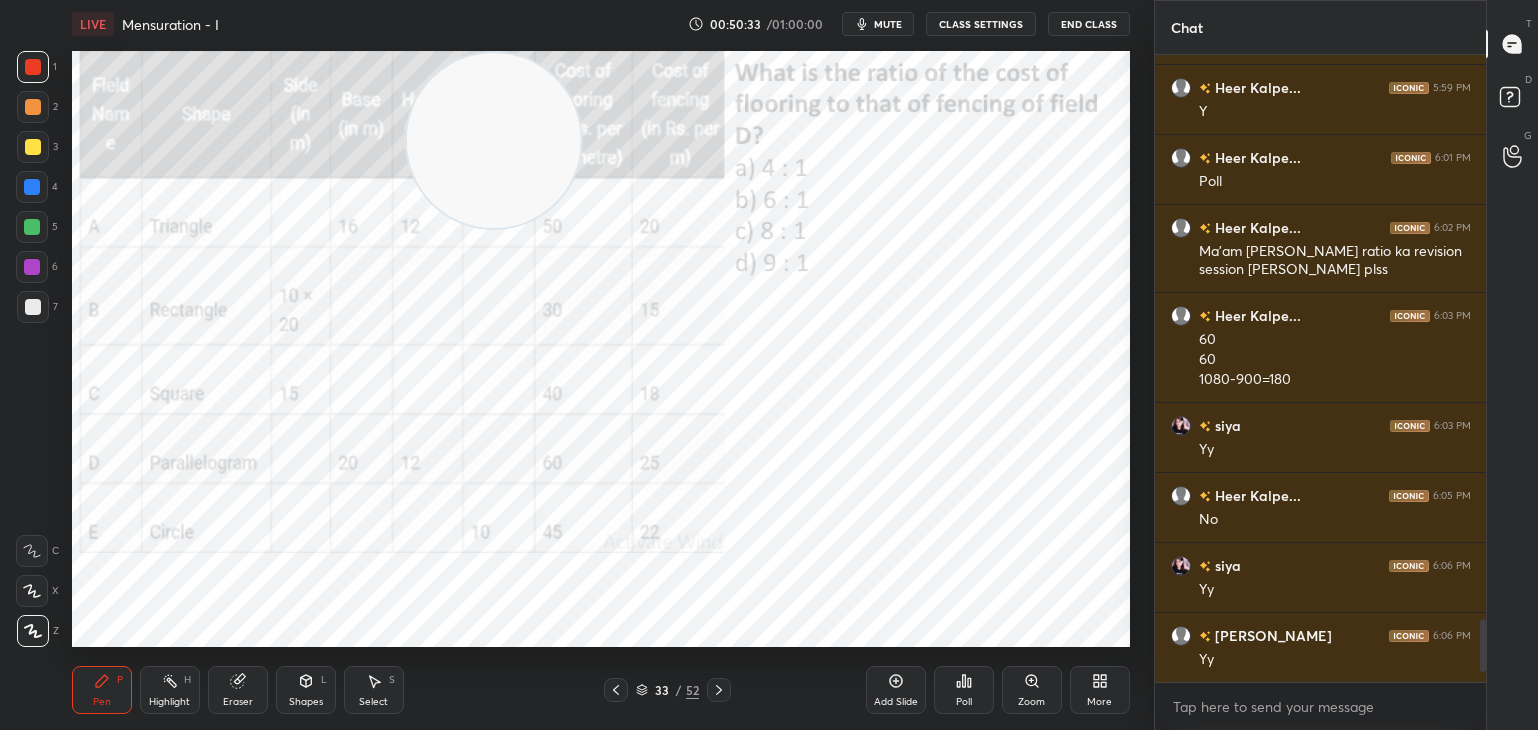 click 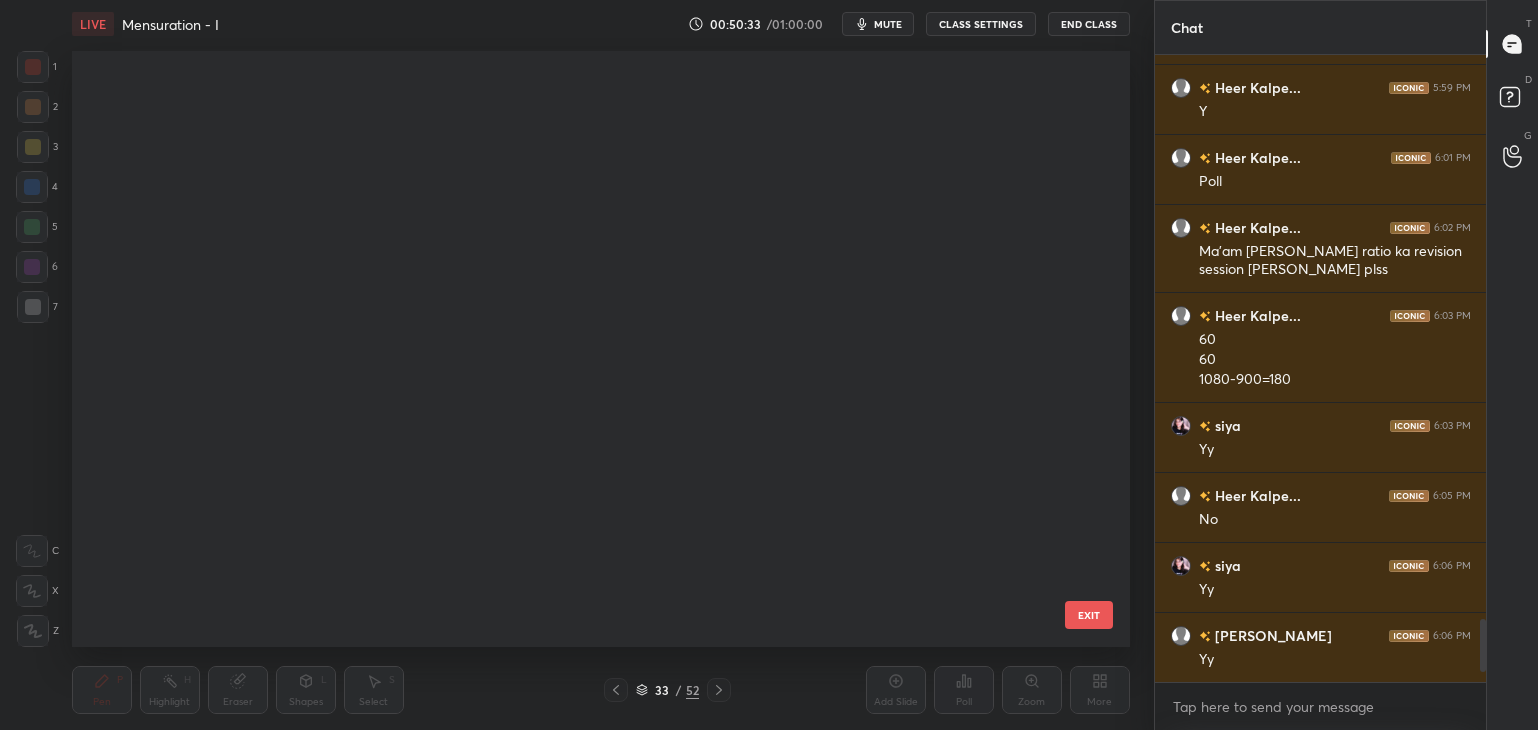 scroll, scrollTop: 1422, scrollLeft: 0, axis: vertical 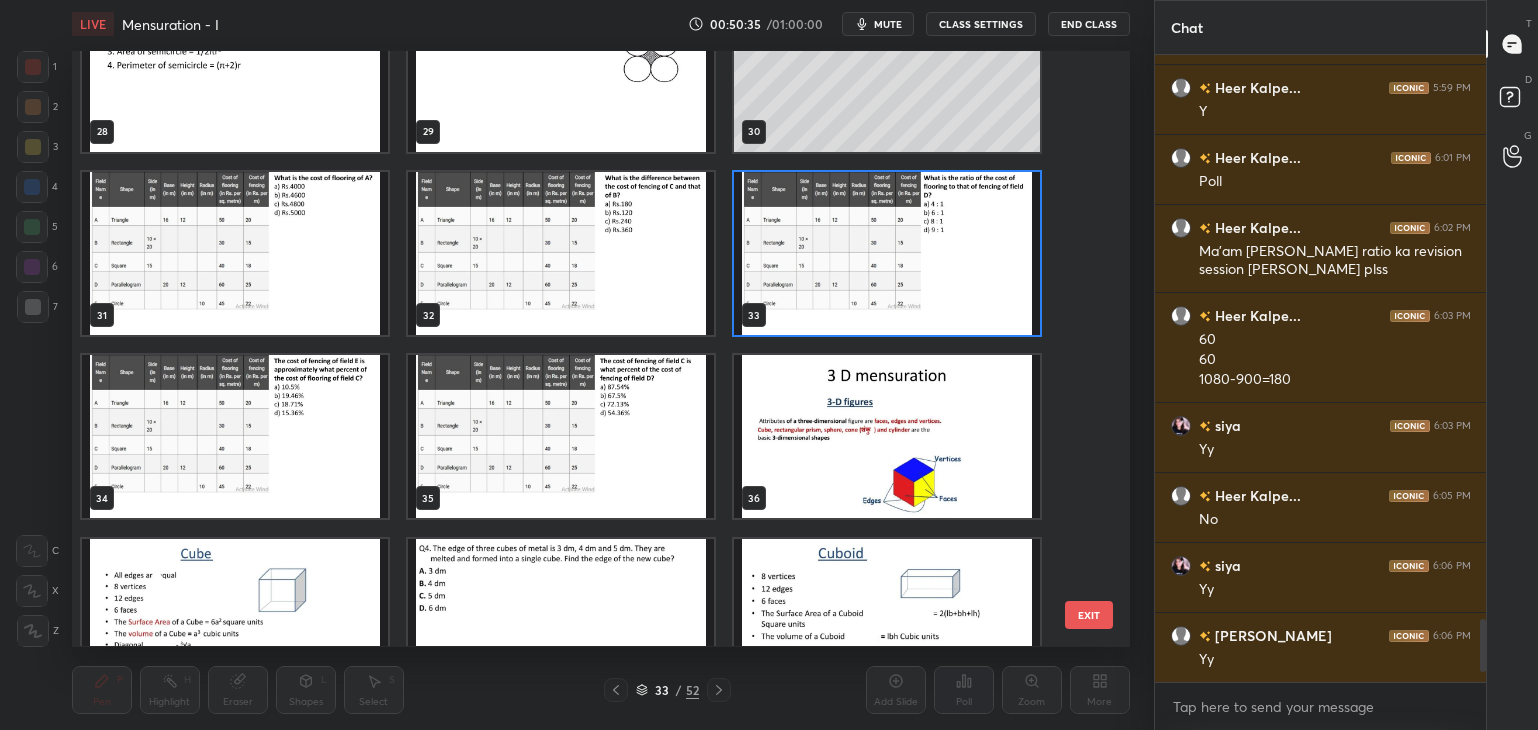 click at bounding box center (235, 437) 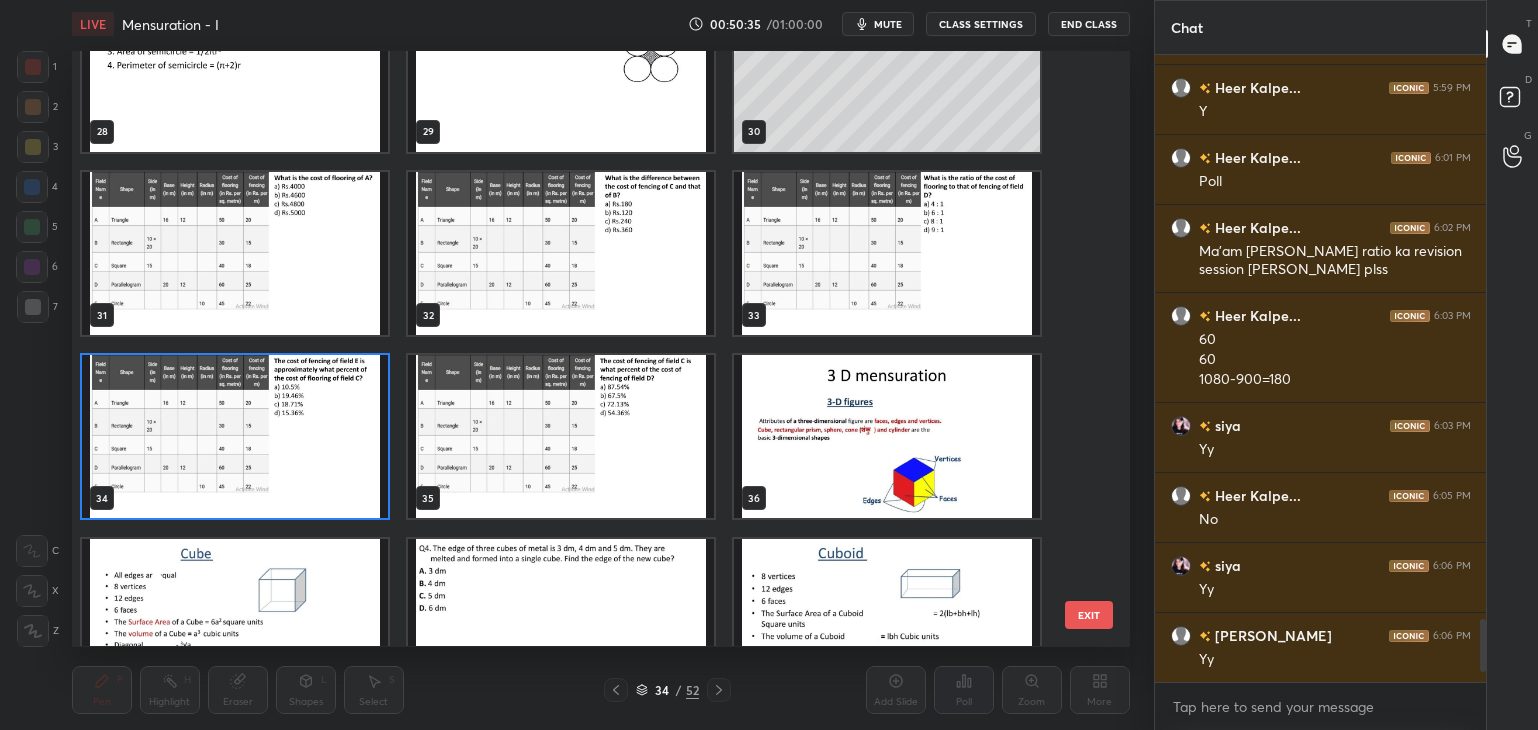 click at bounding box center (235, 437) 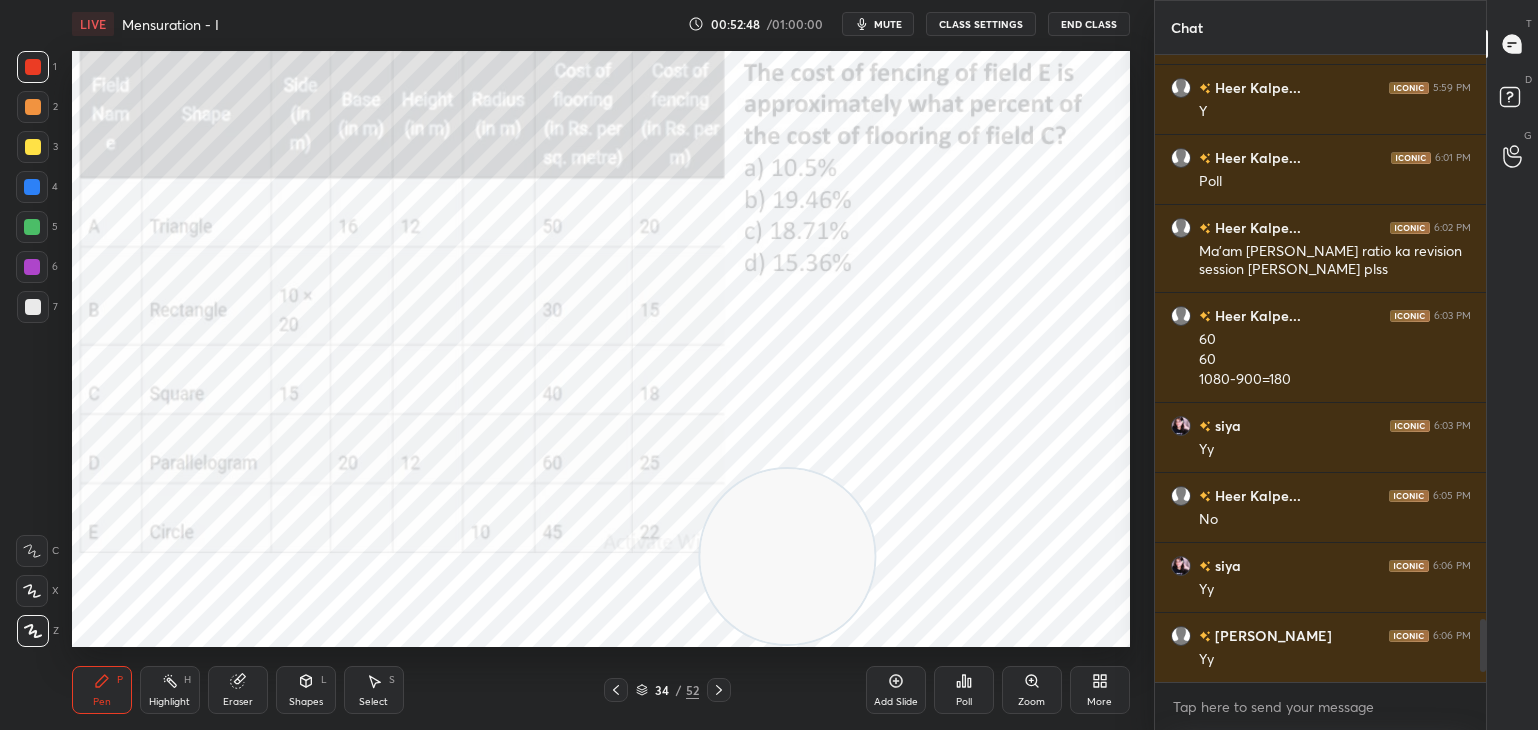 click 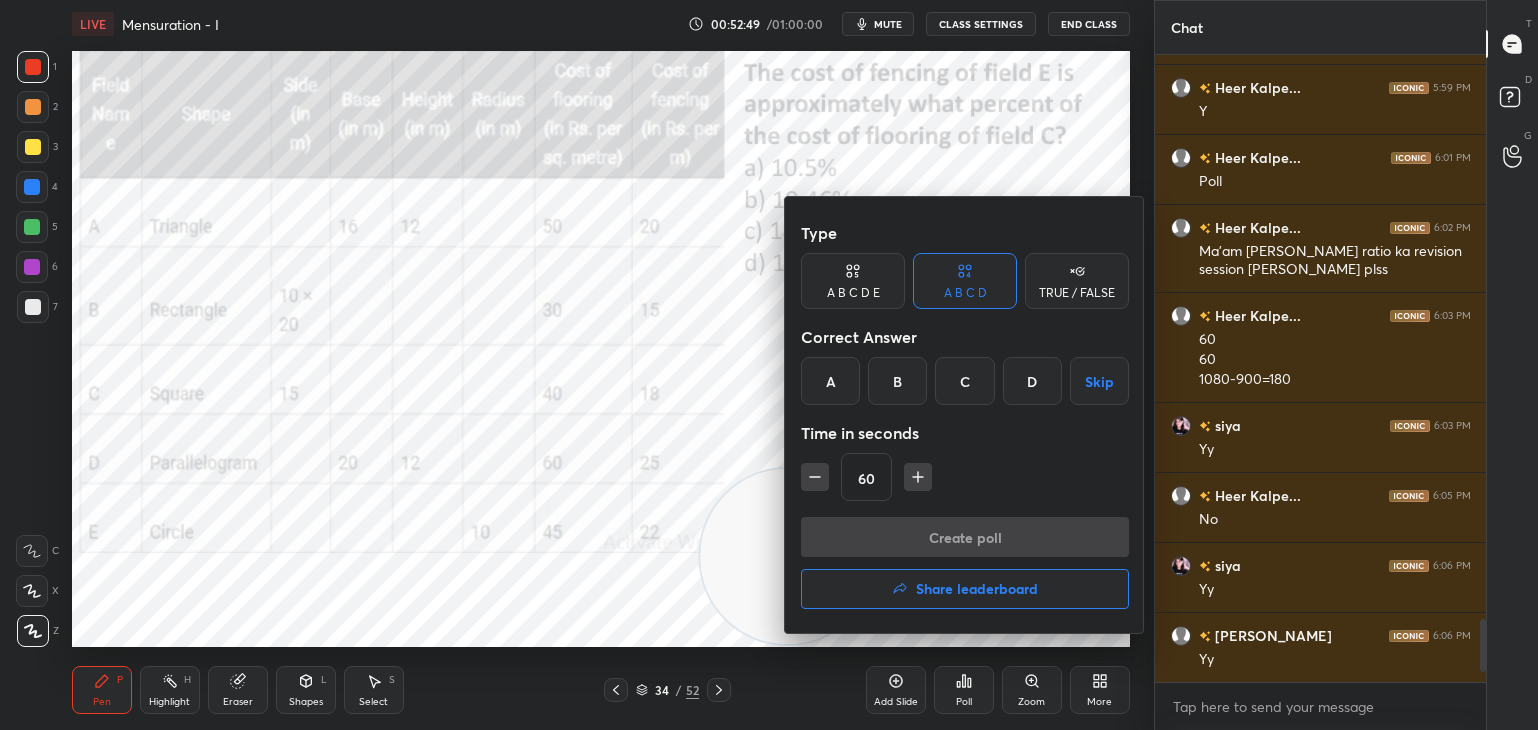 click on "D" at bounding box center [1032, 381] 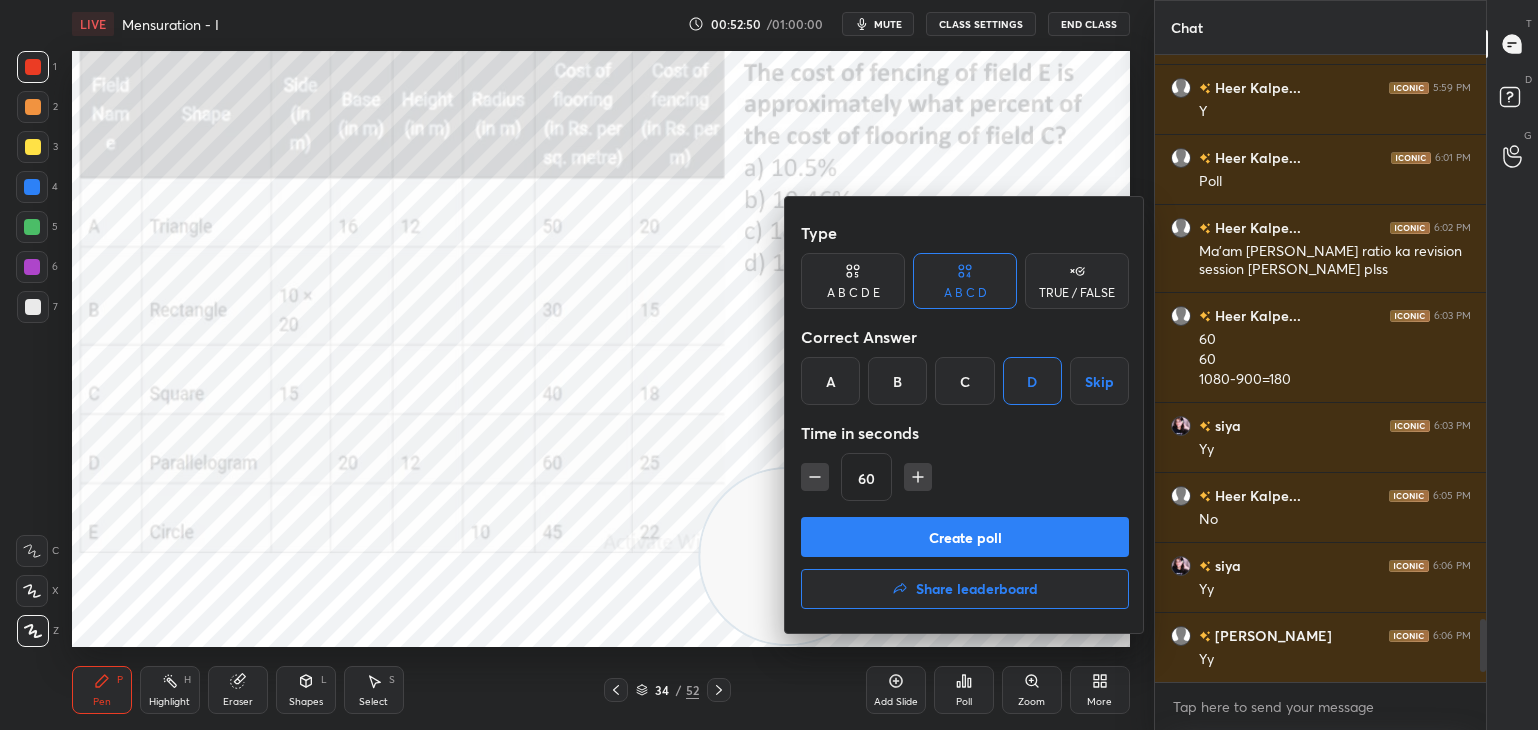 click on "Create poll" at bounding box center (965, 537) 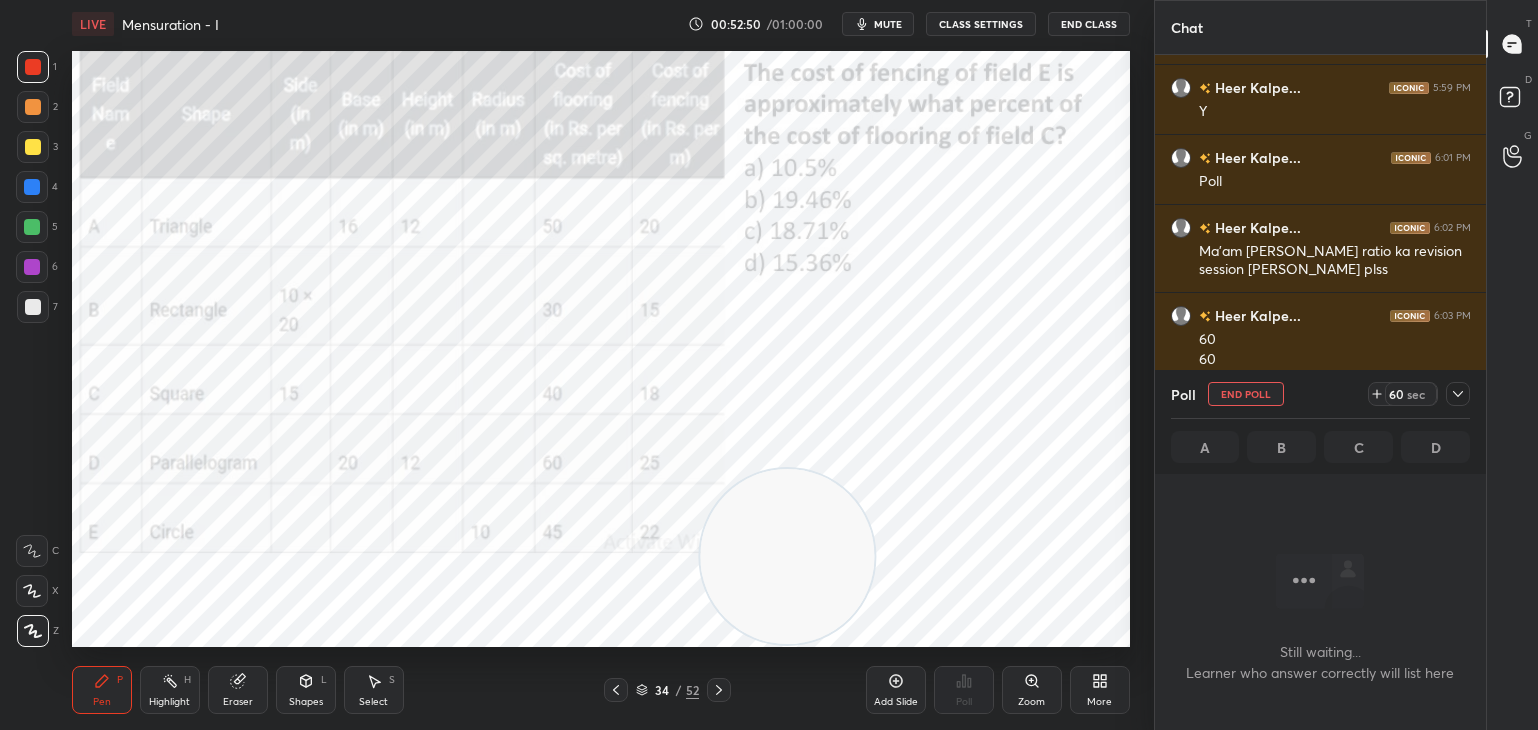 scroll, scrollTop: 601, scrollLeft: 326, axis: both 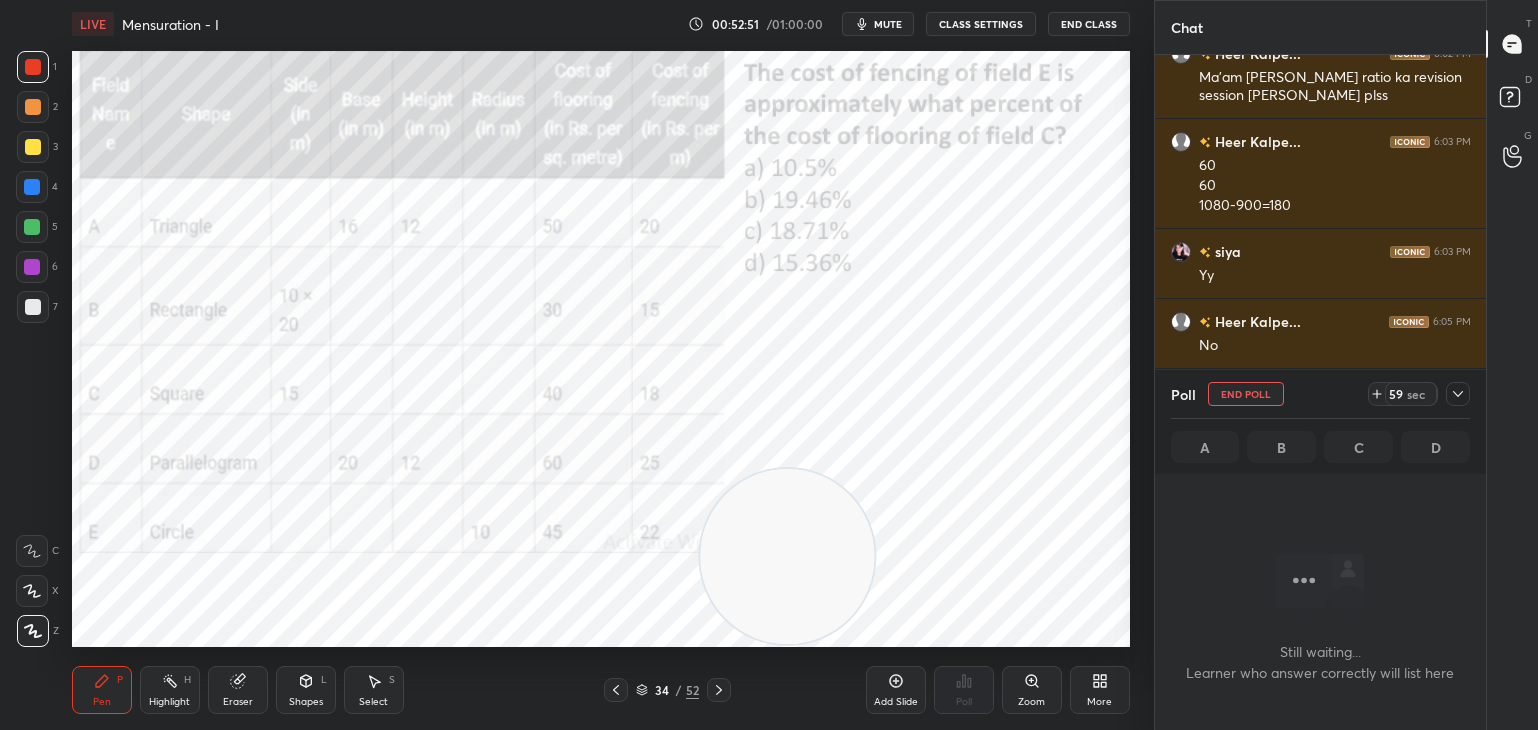 click at bounding box center (1458, 394) 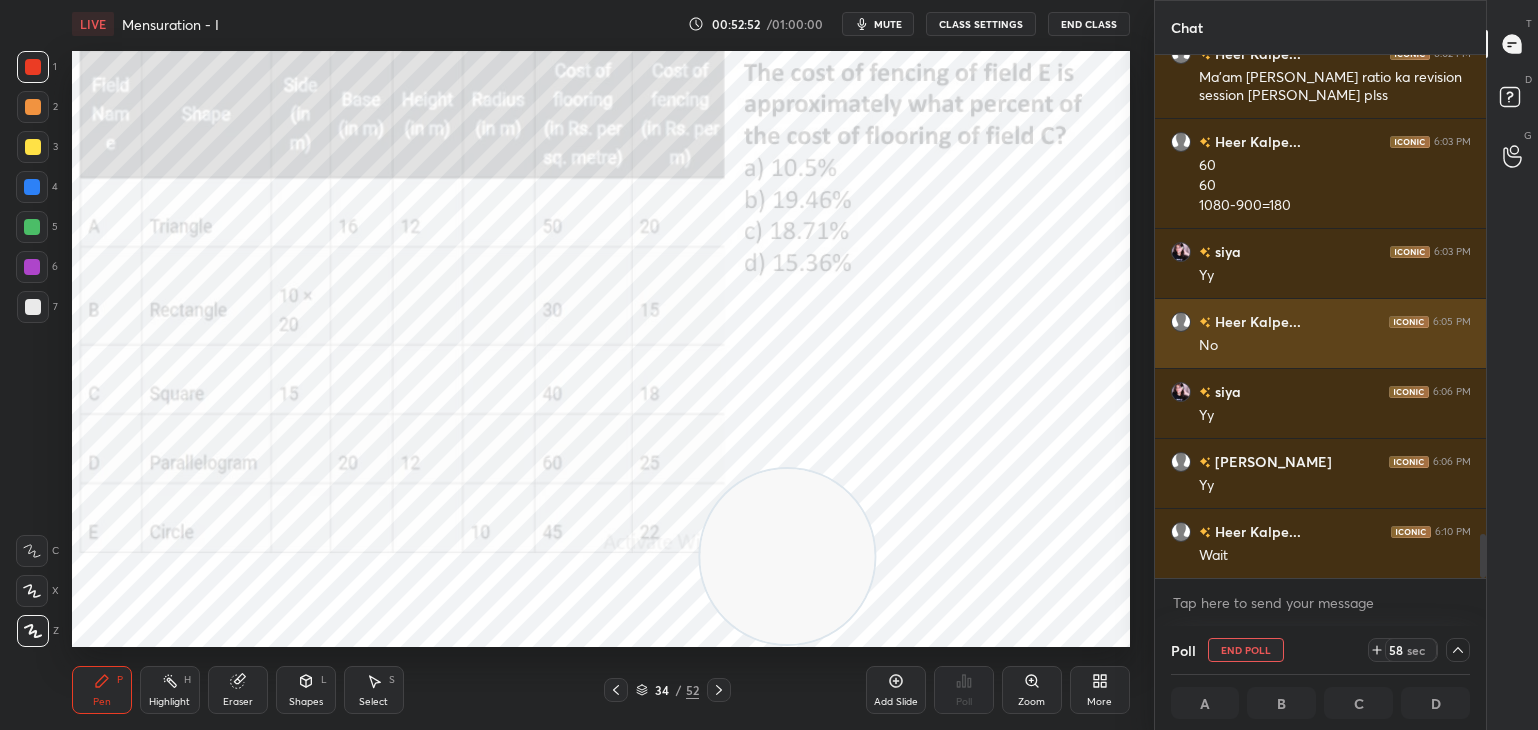 scroll, scrollTop: 0, scrollLeft: 6, axis: horizontal 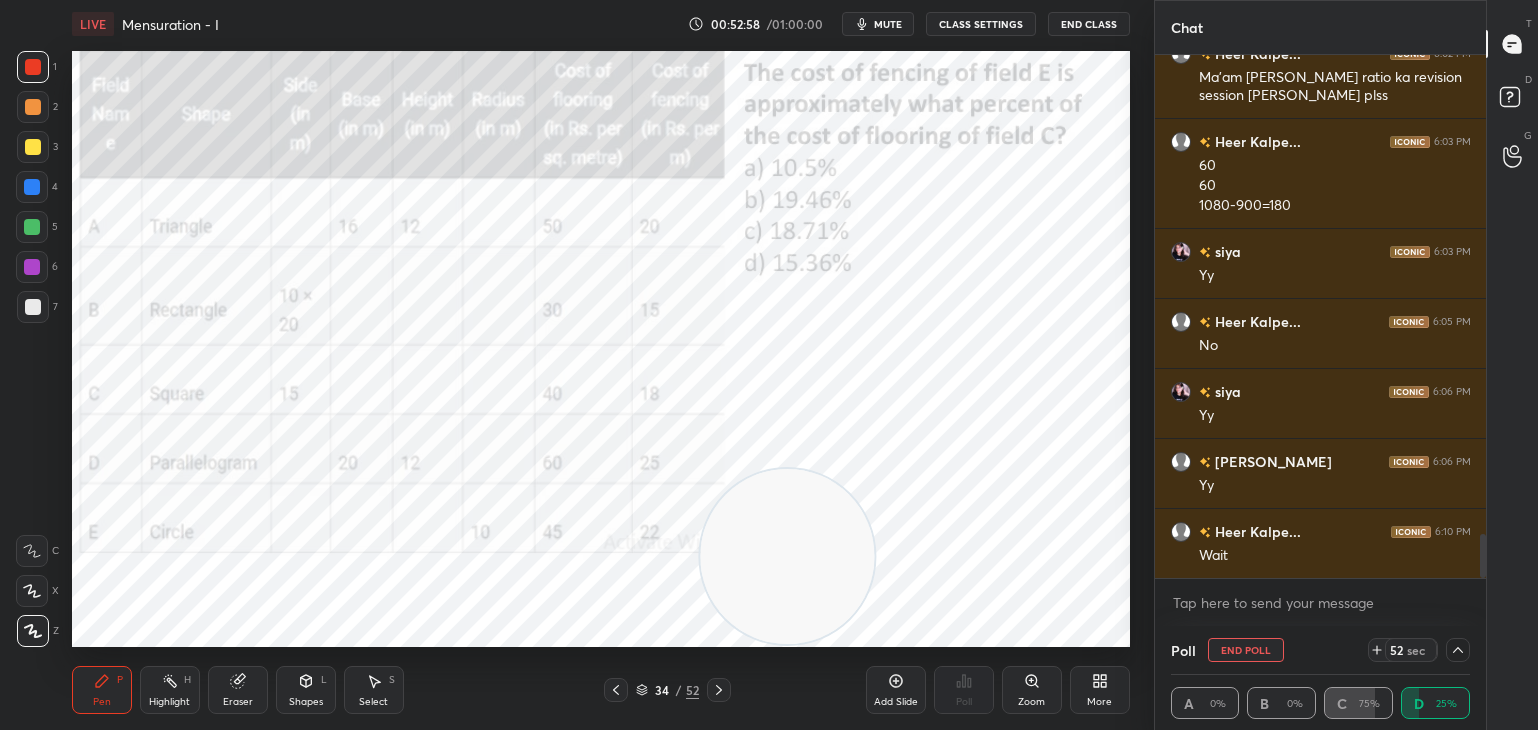 click on "34 / 52" at bounding box center [667, 690] 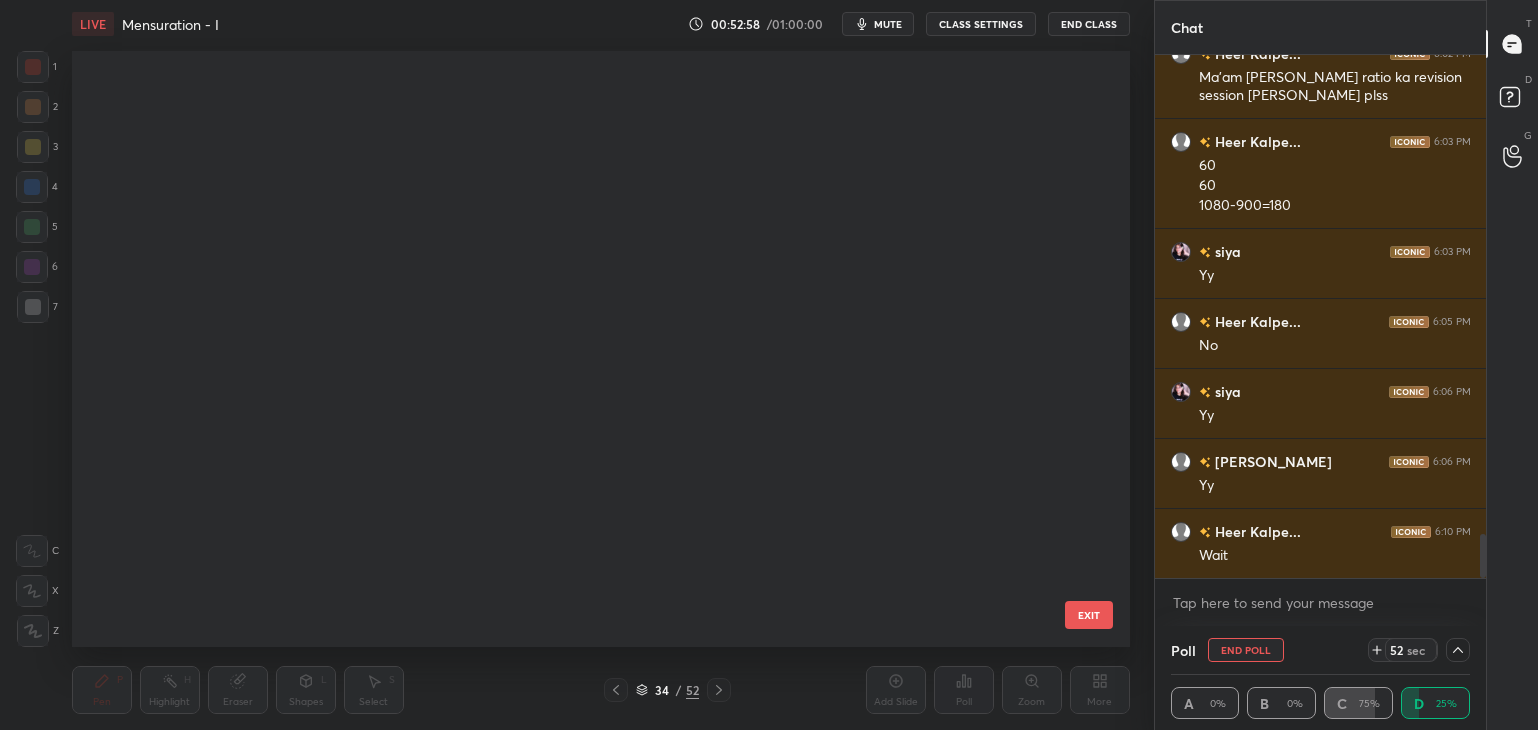 scroll, scrollTop: 1605, scrollLeft: 0, axis: vertical 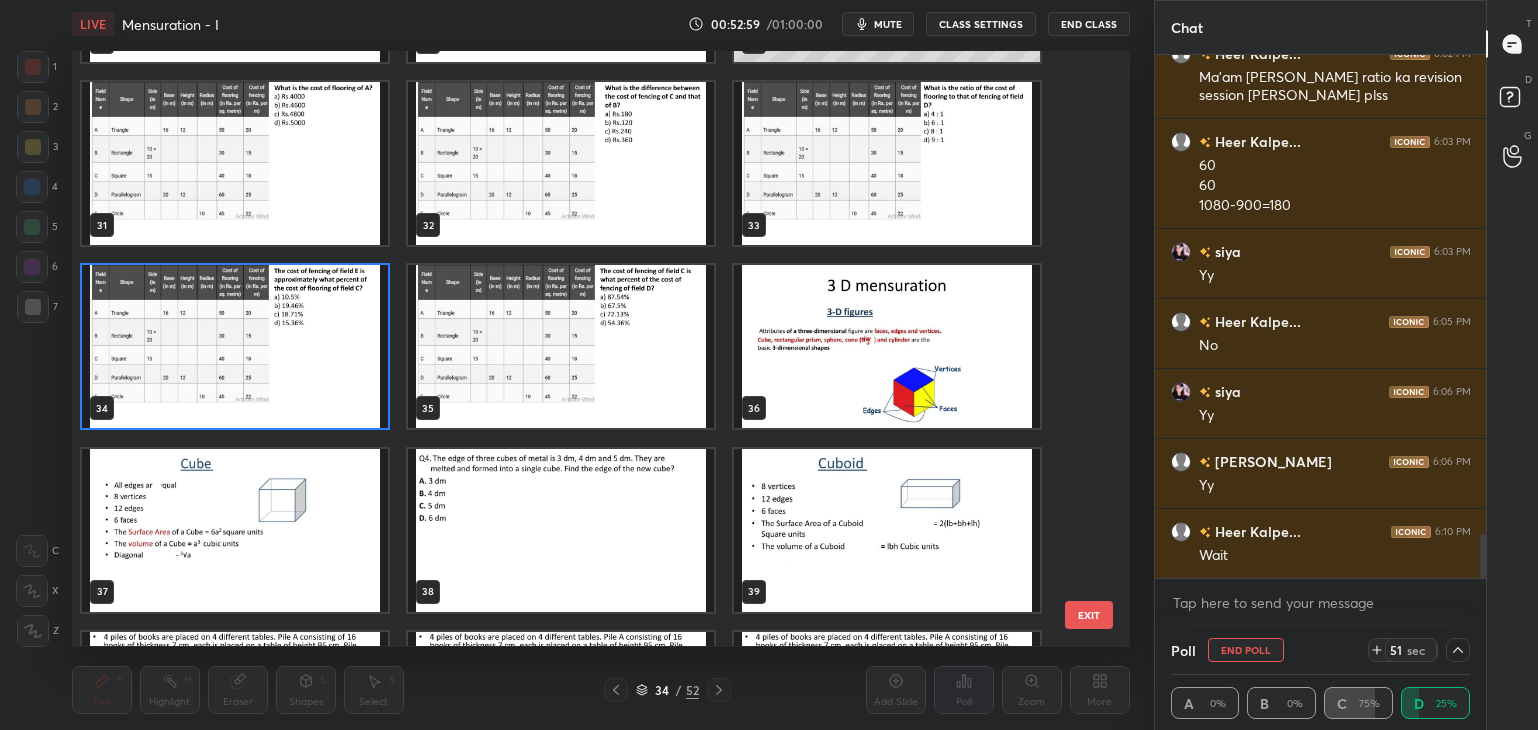 click at bounding box center [235, 347] 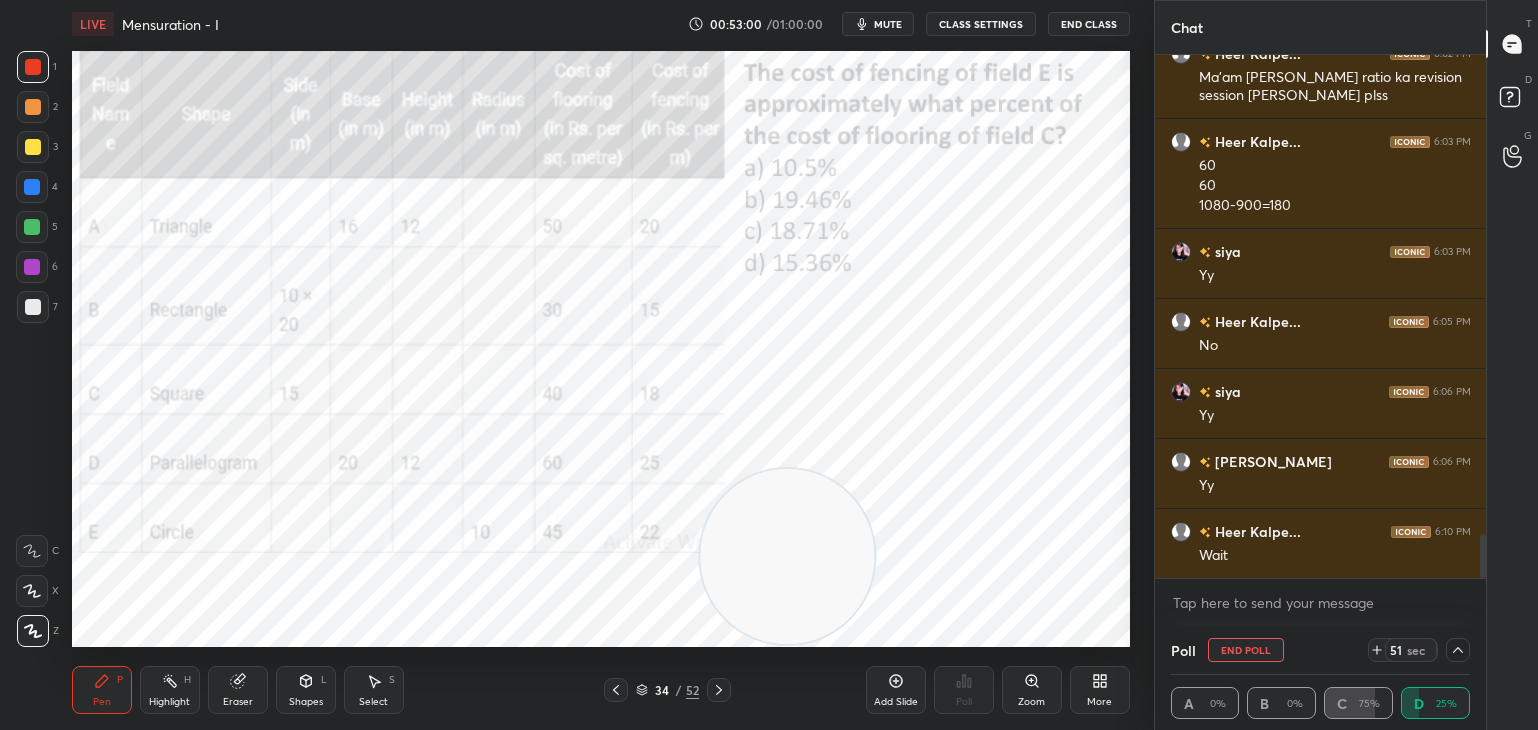 click at bounding box center [235, 347] 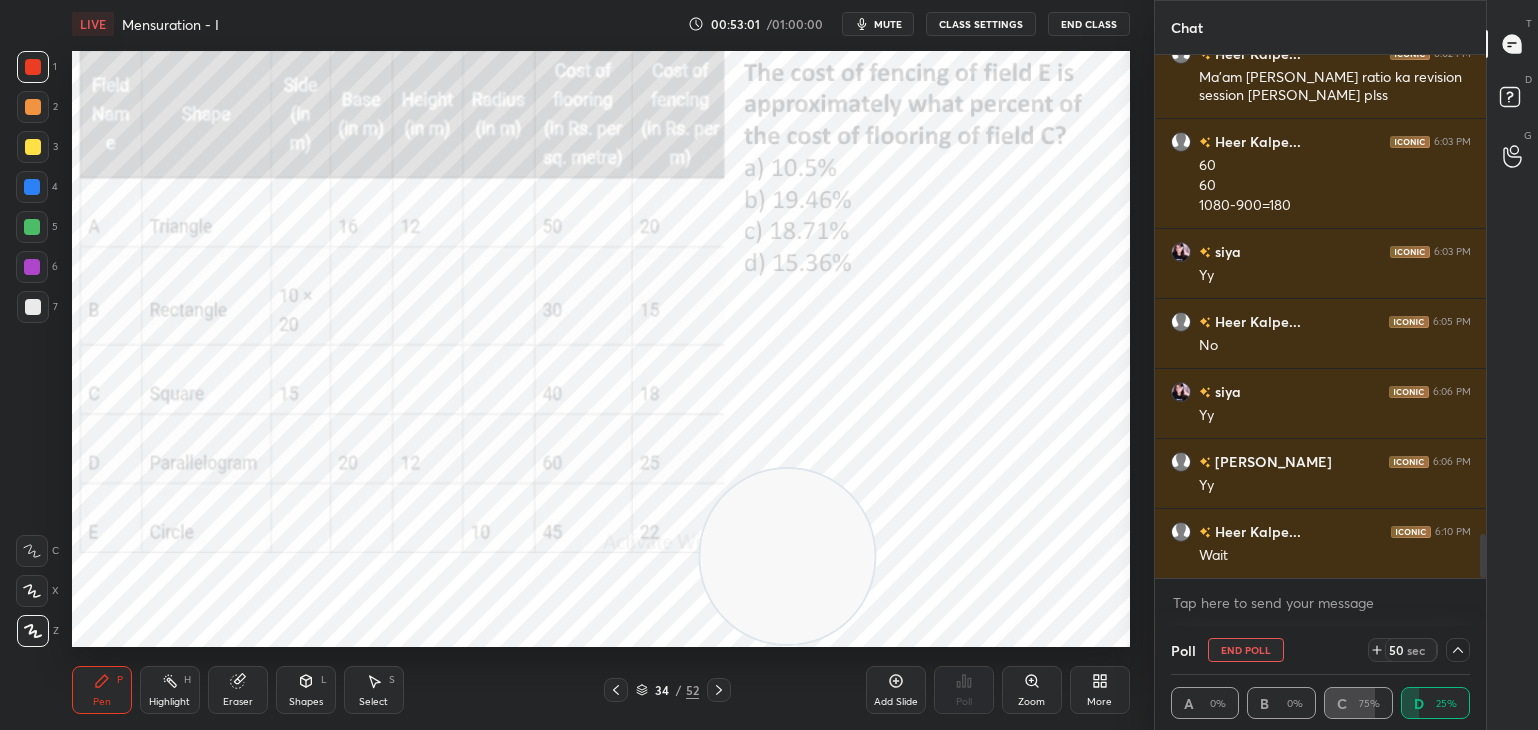 click at bounding box center (1458, 650) 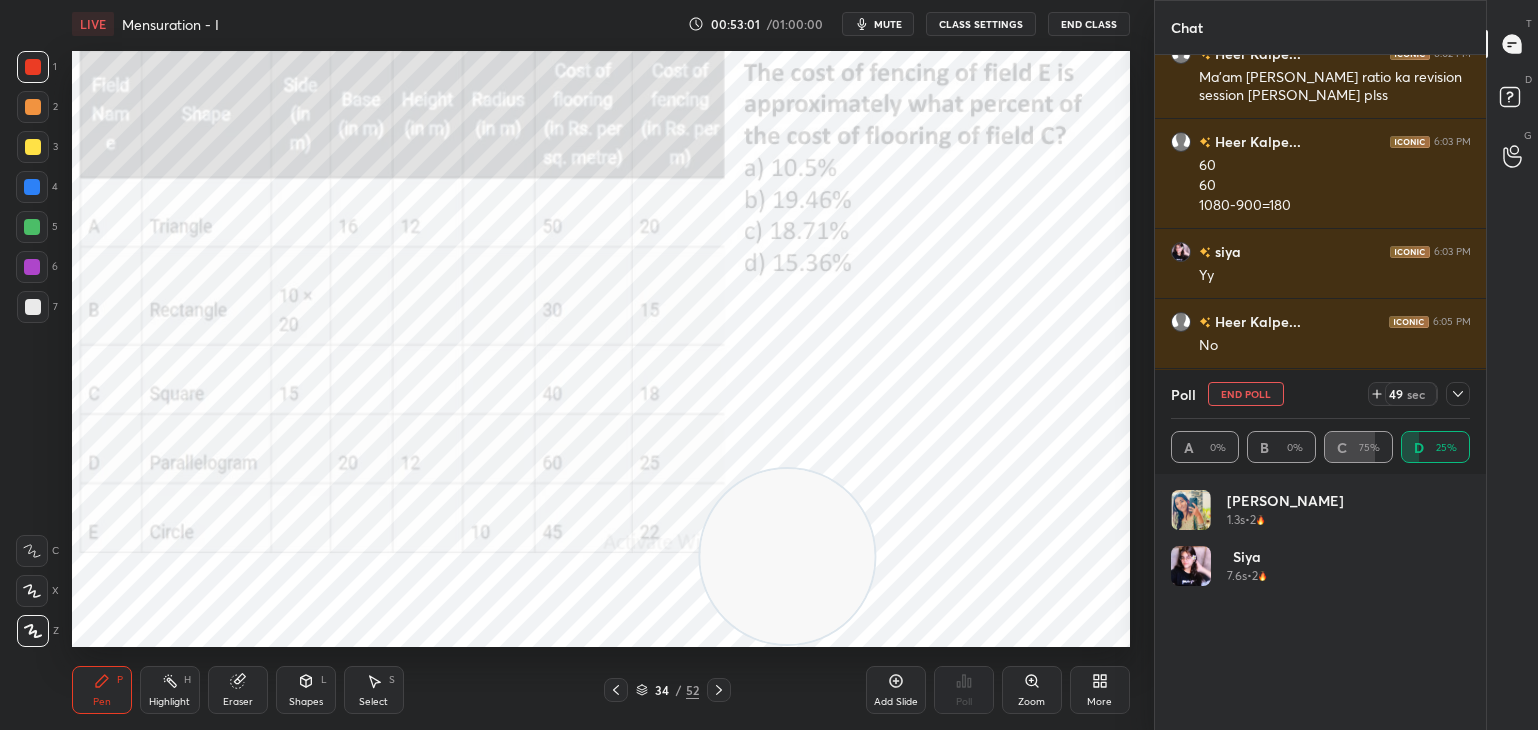 scroll, scrollTop: 0, scrollLeft: 0, axis: both 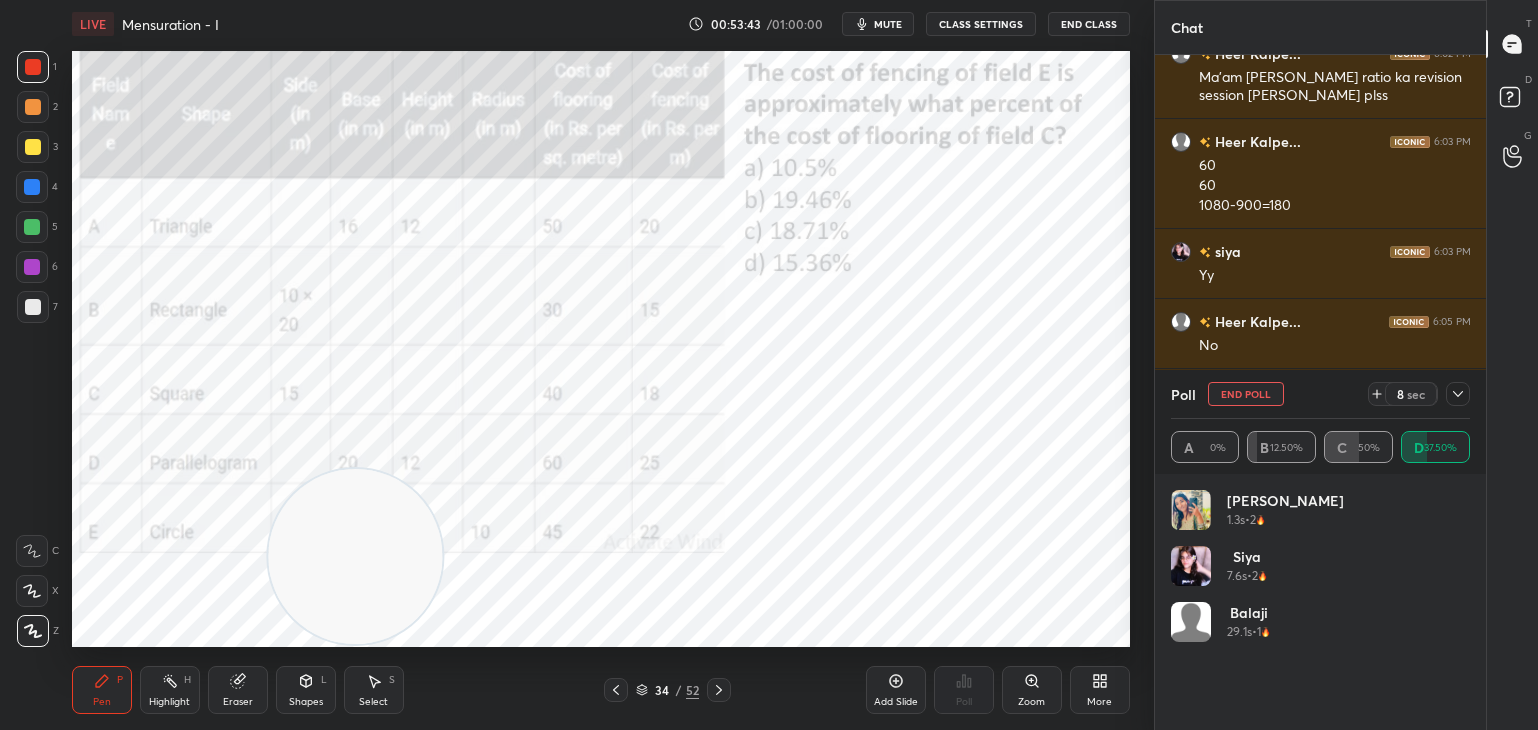 click on "End Poll" at bounding box center [1246, 394] 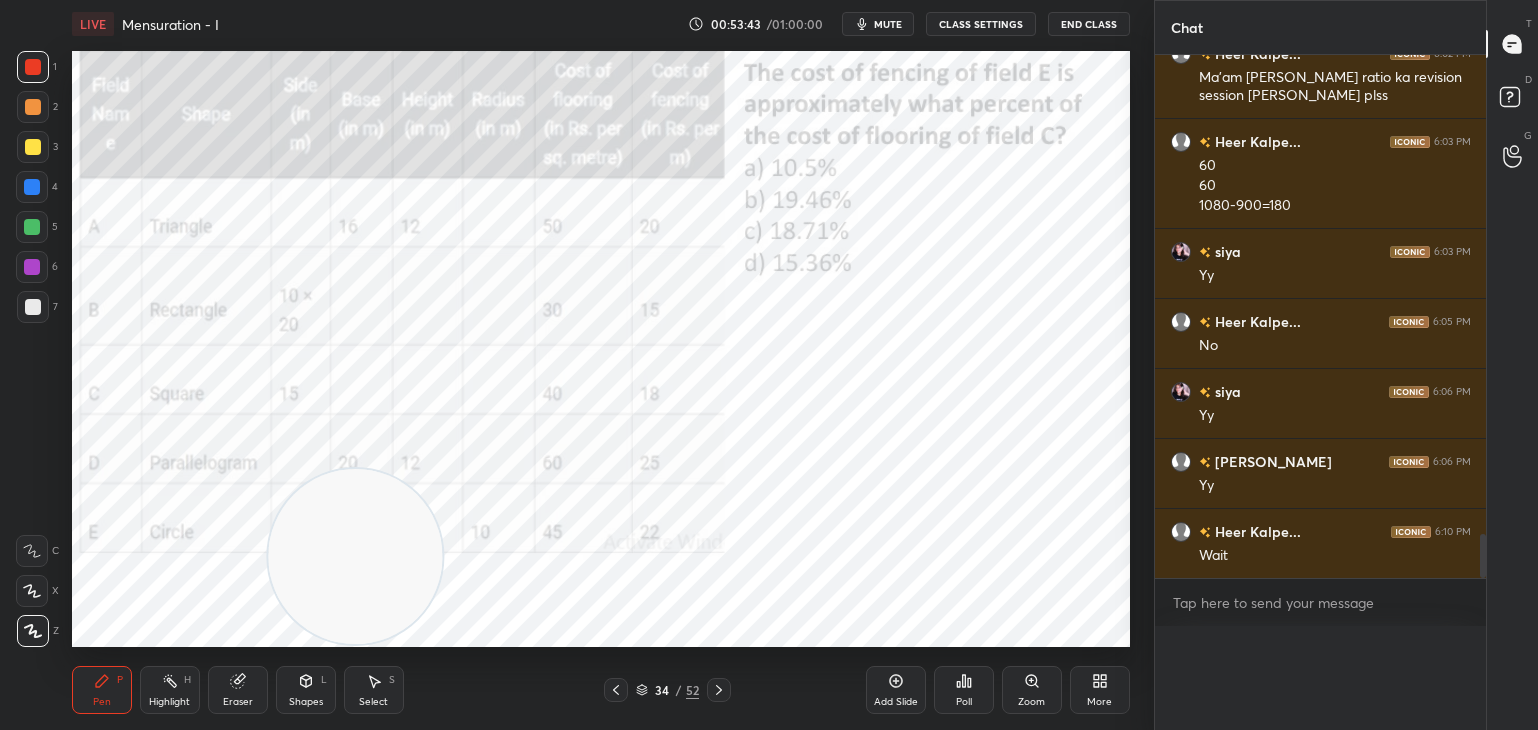 scroll, scrollTop: 0, scrollLeft: 0, axis: both 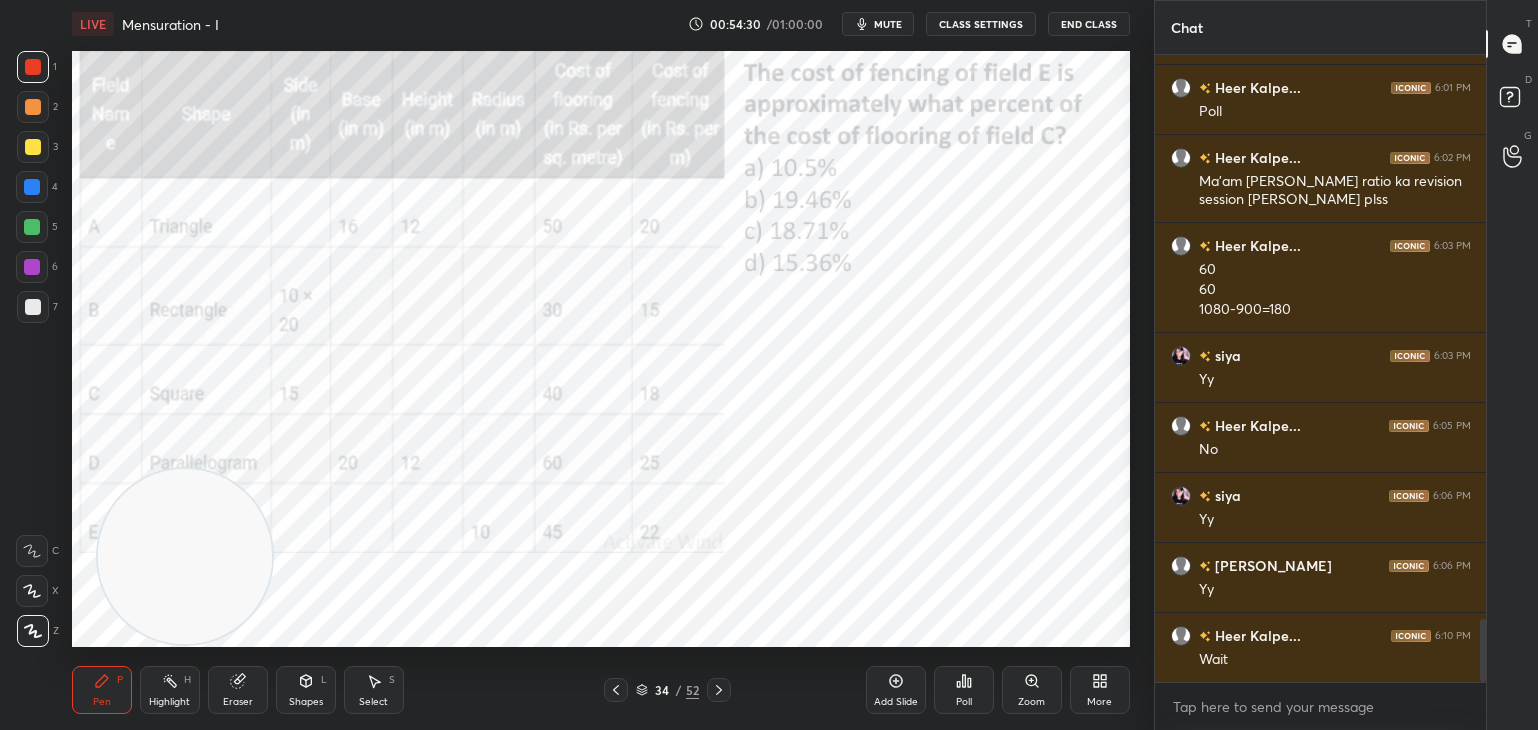 click on "Eraser" at bounding box center (238, 690) 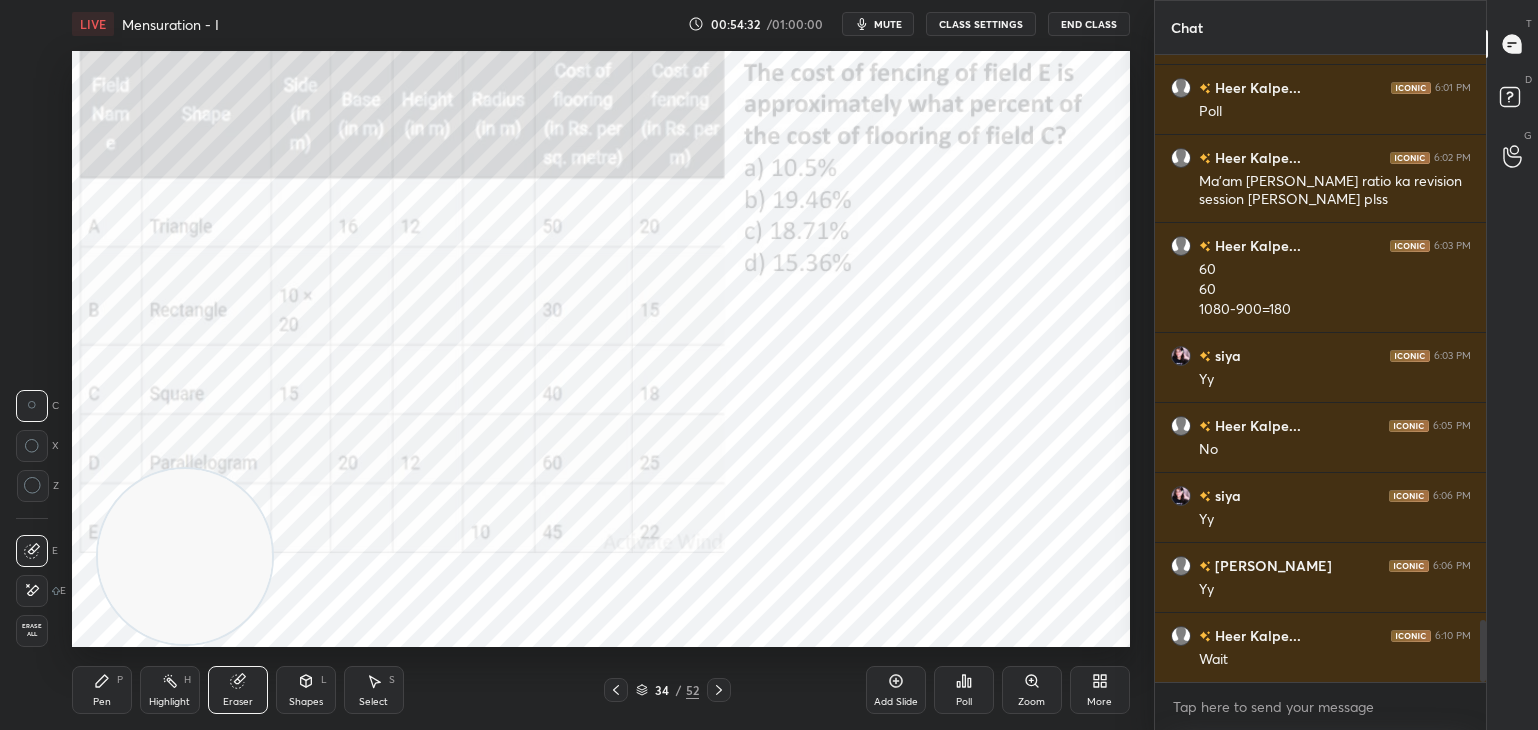 scroll, scrollTop: 5734, scrollLeft: 0, axis: vertical 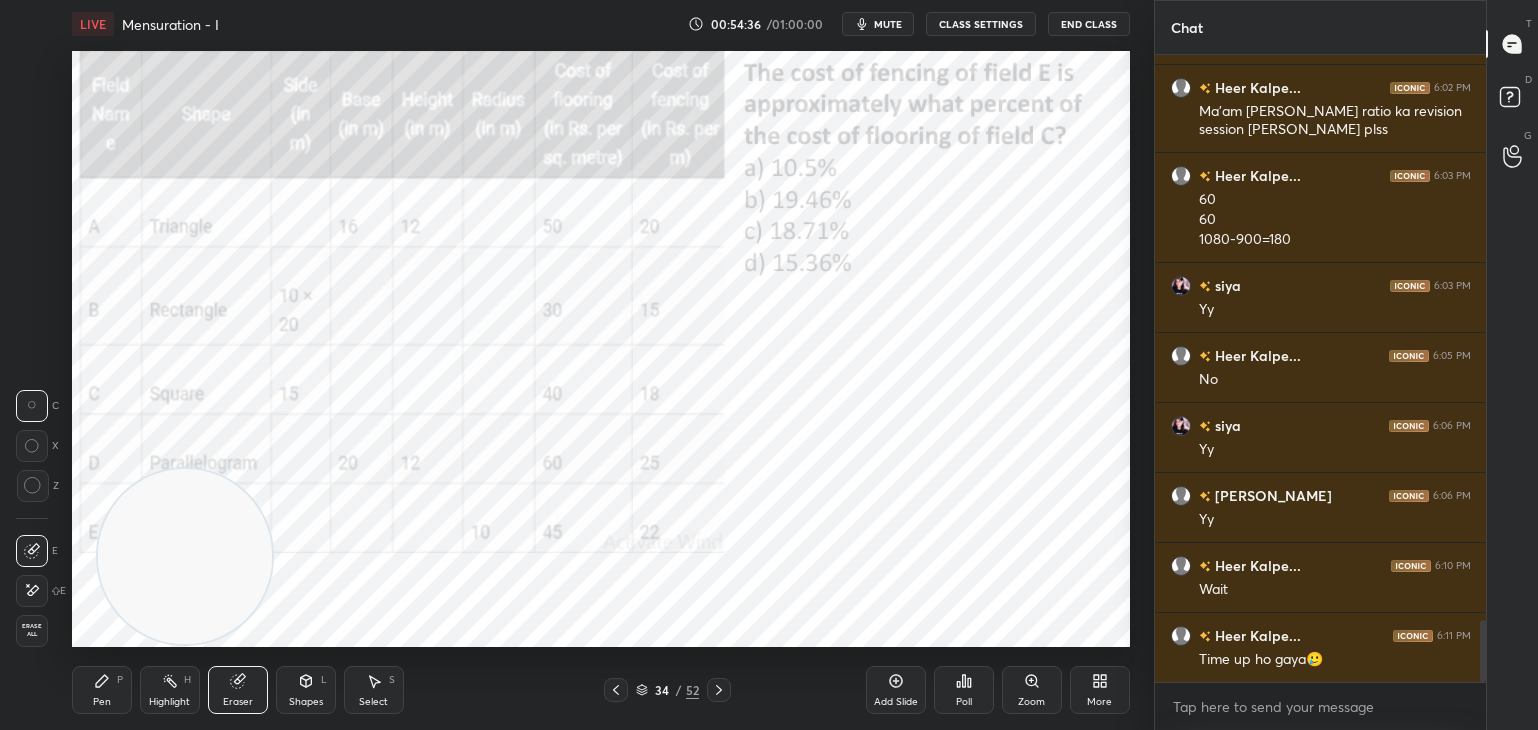 click on "Pen P" at bounding box center [102, 690] 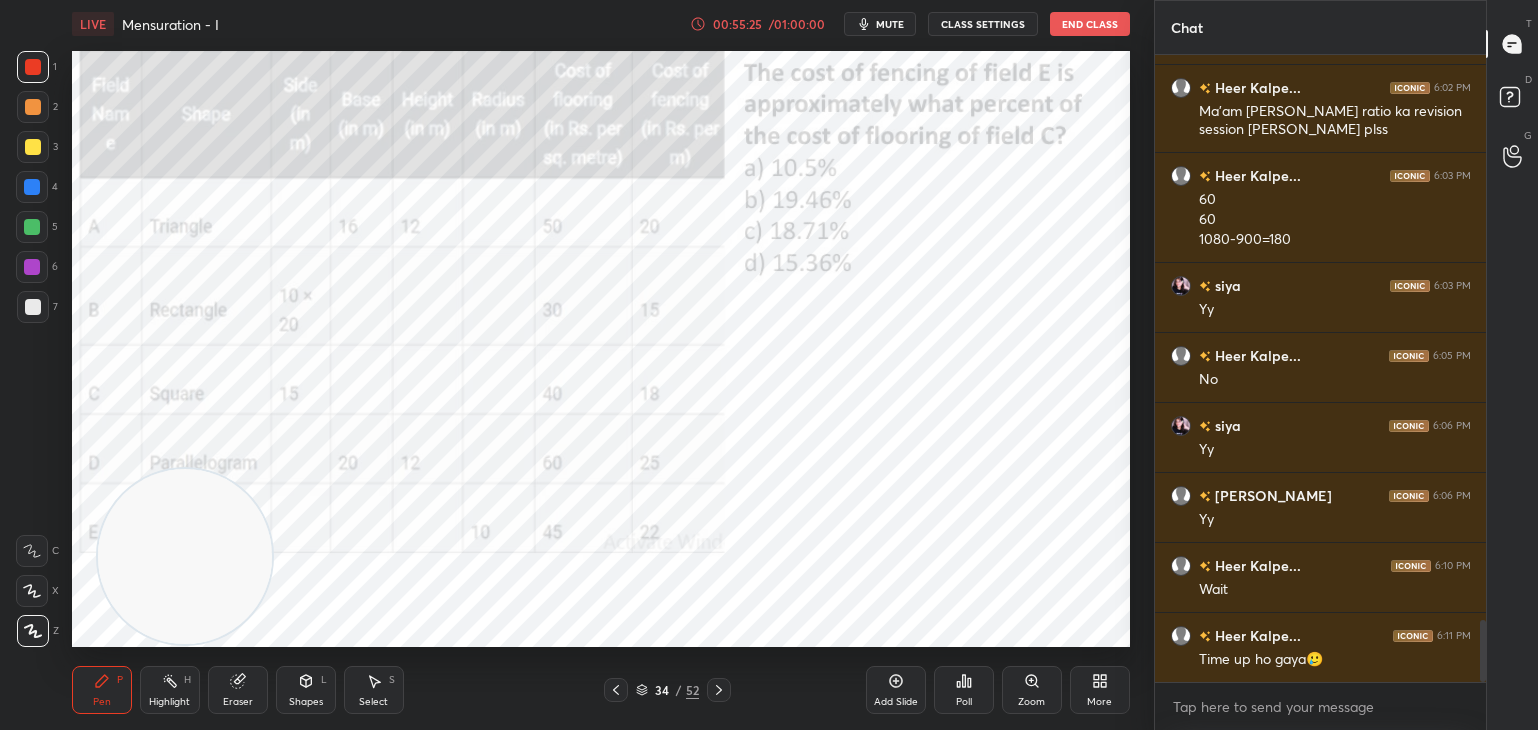 click 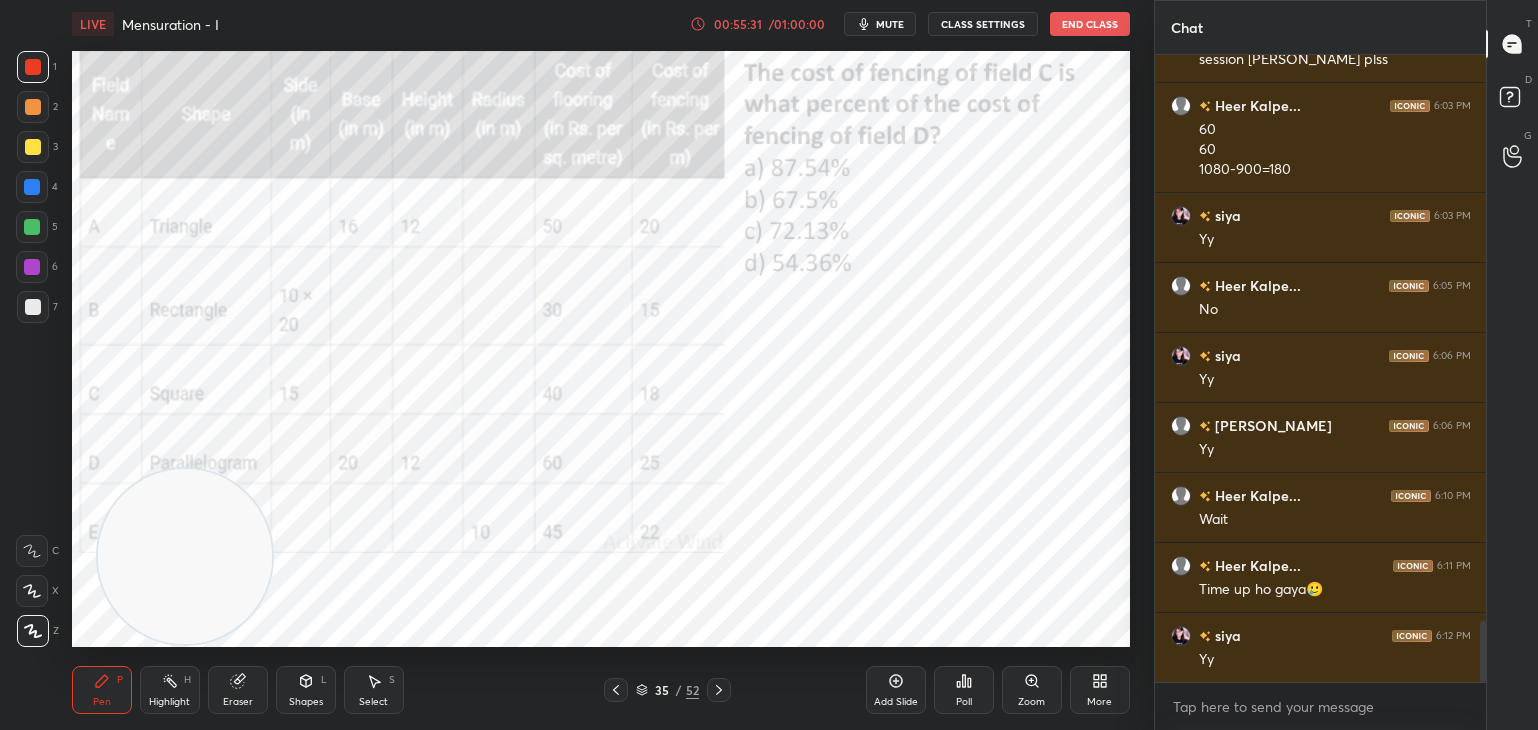 scroll, scrollTop: 5874, scrollLeft: 0, axis: vertical 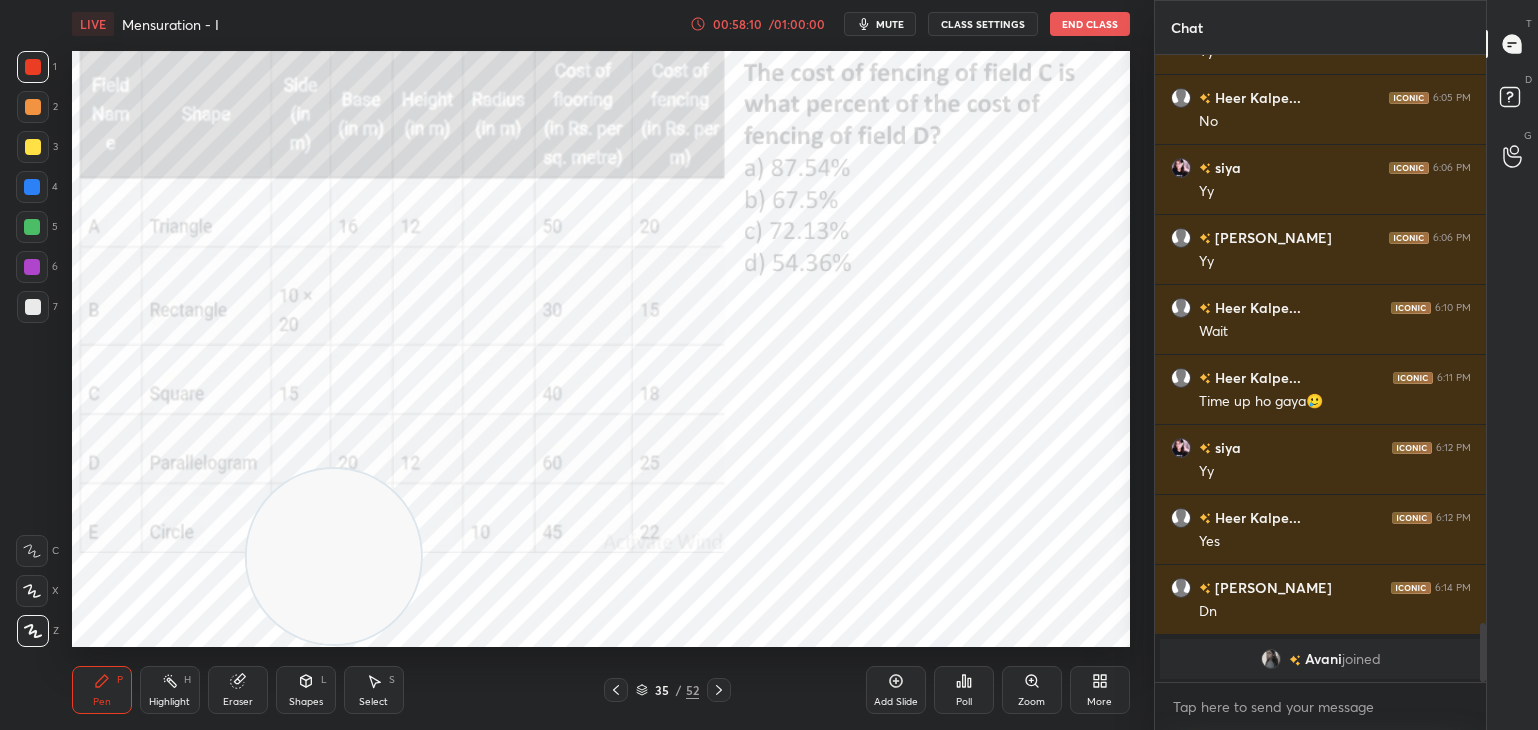 click on "Poll" at bounding box center [964, 690] 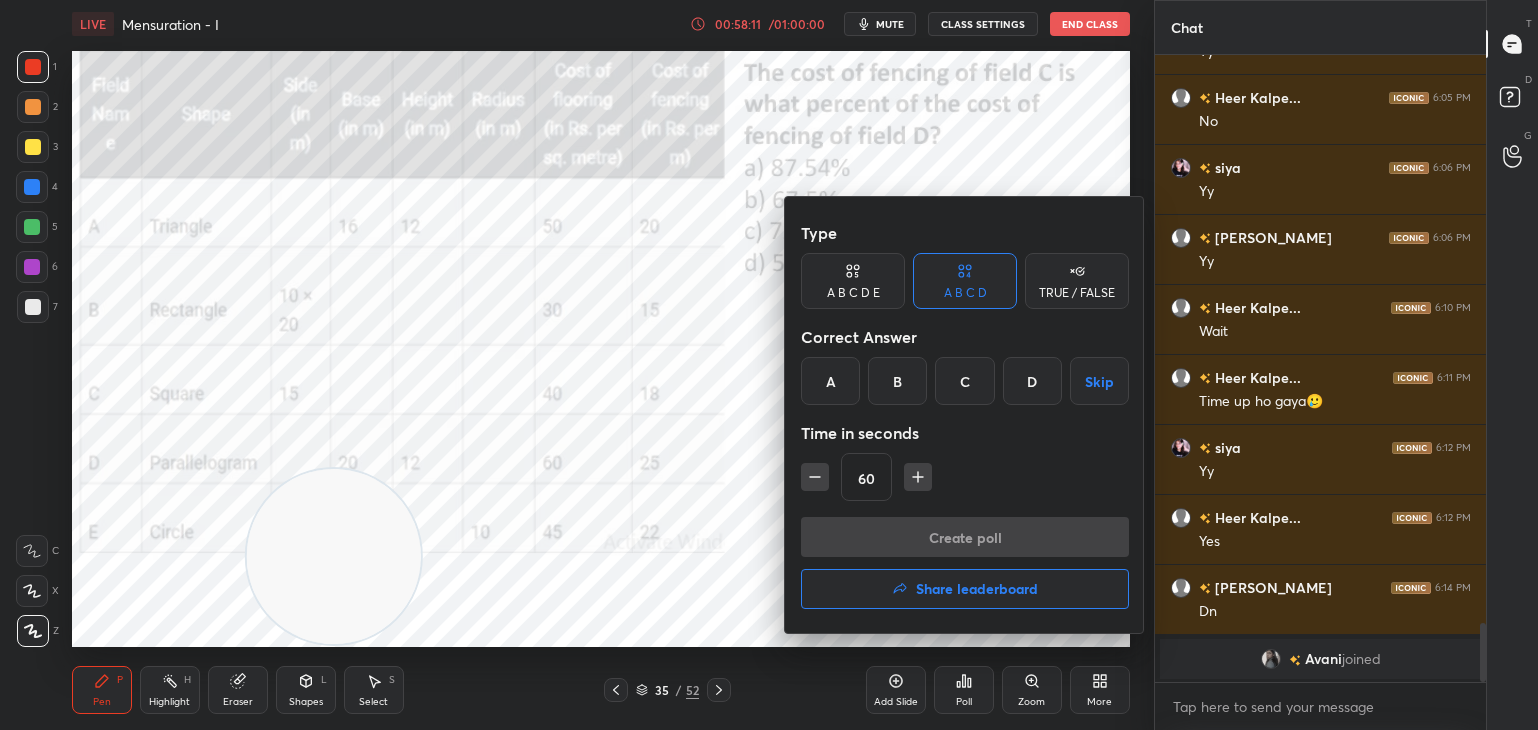 click on "B" at bounding box center (897, 381) 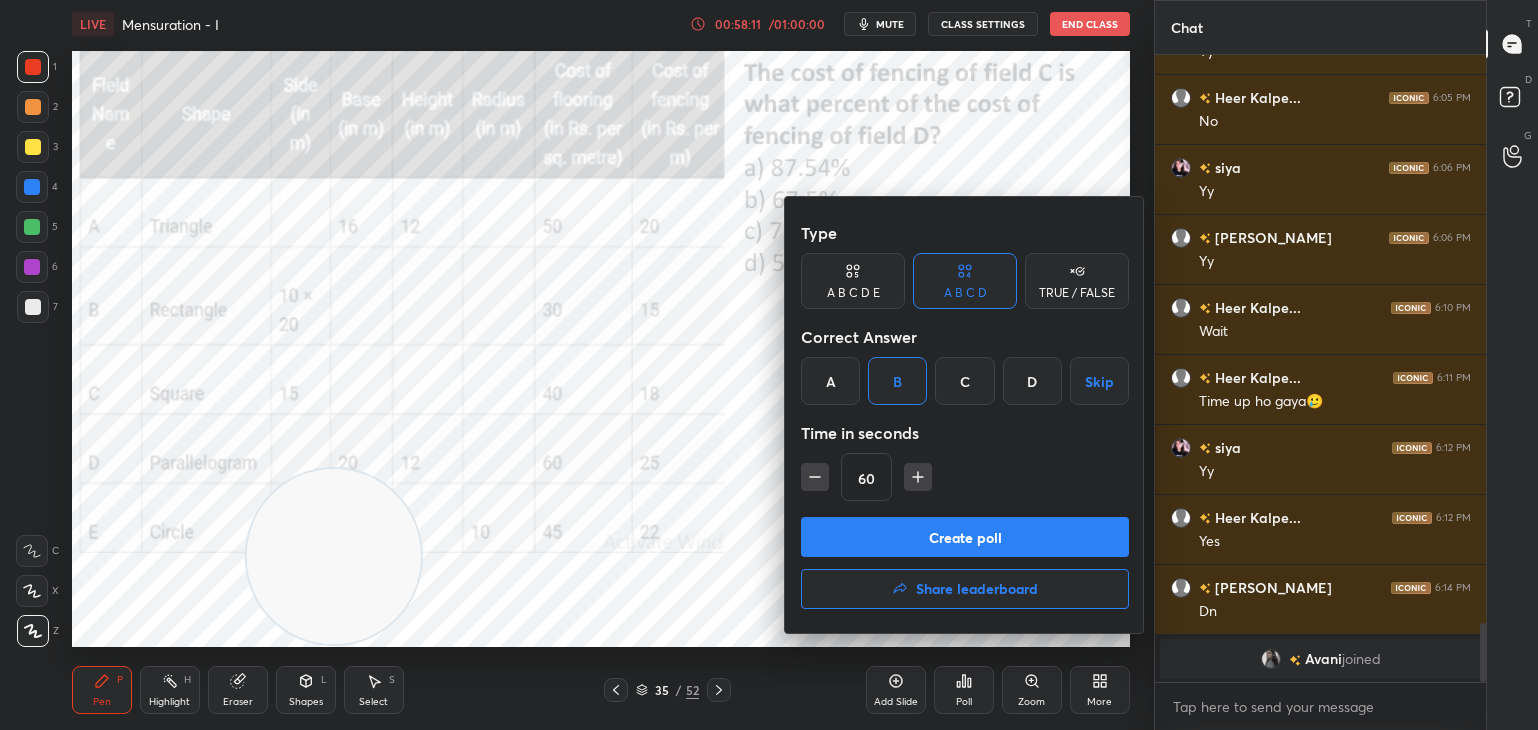 click on "Create poll" at bounding box center [965, 537] 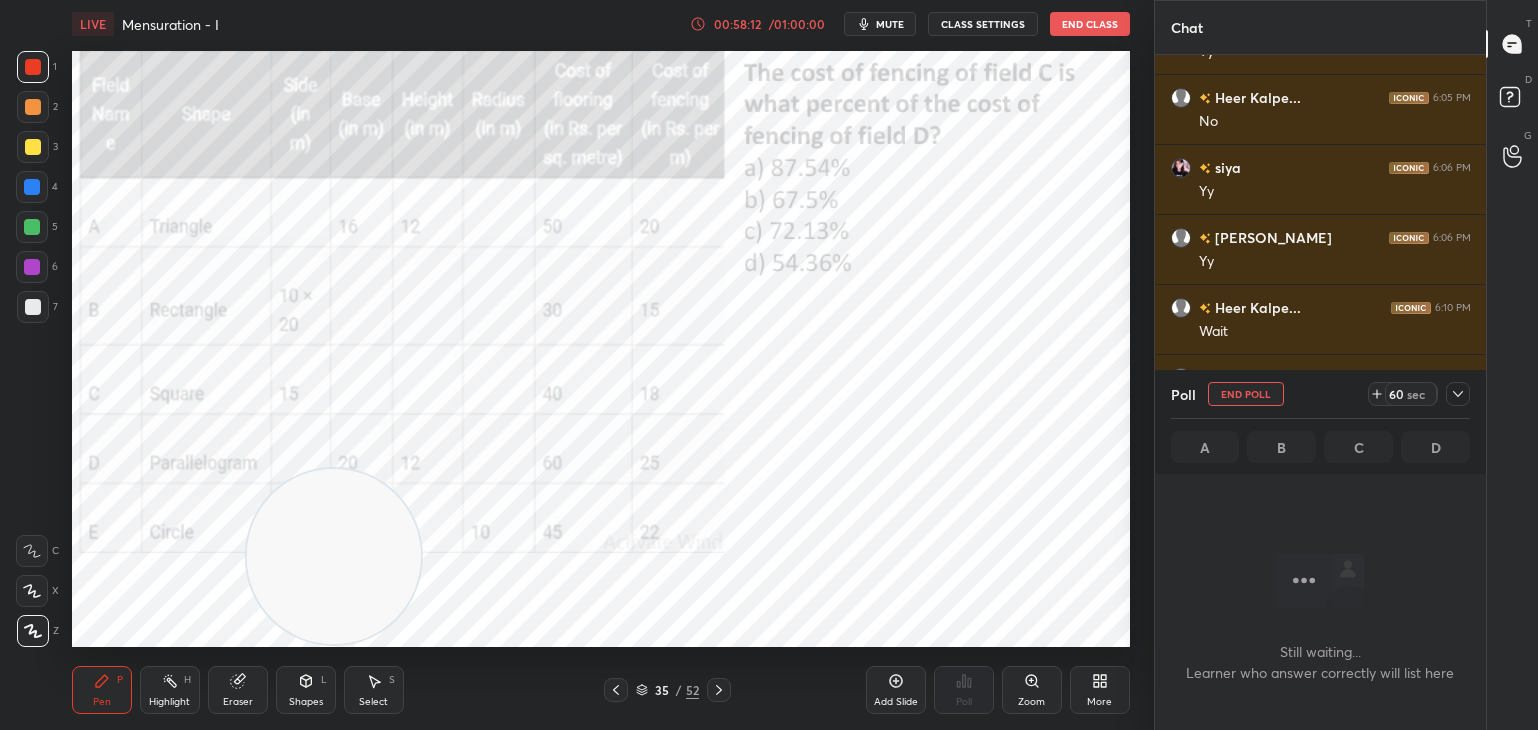 scroll, scrollTop: 555, scrollLeft: 326, axis: both 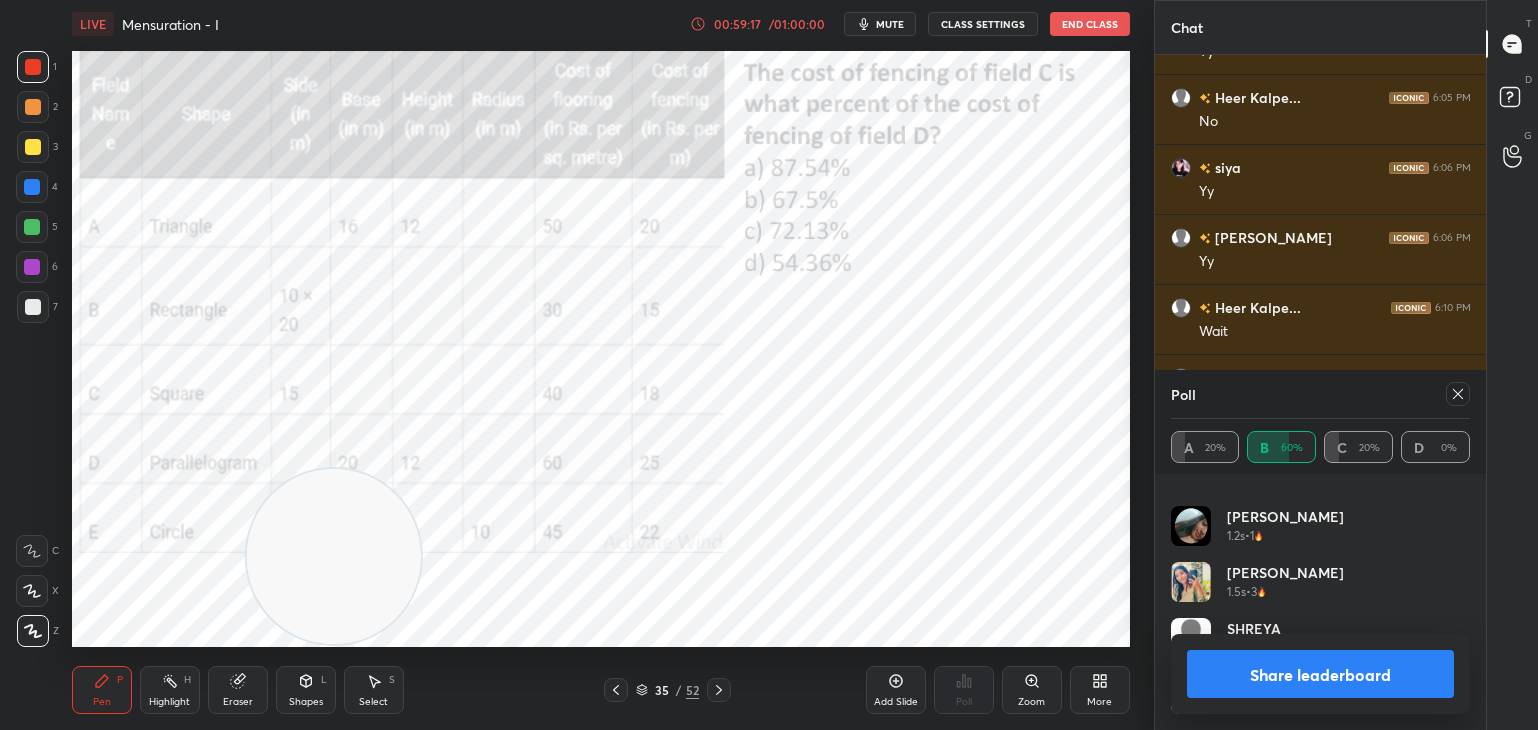 click at bounding box center (1458, 394) 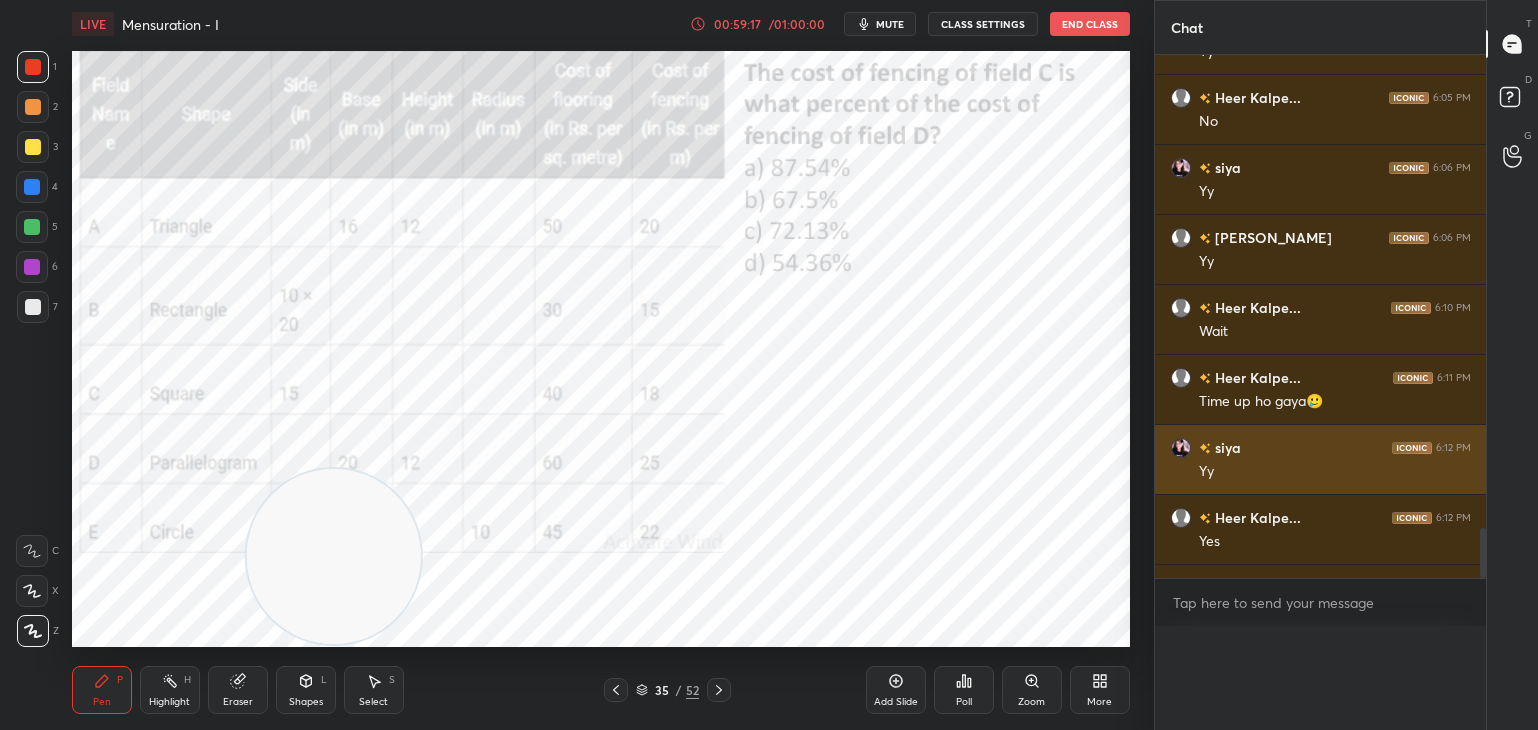 scroll, scrollTop: 6, scrollLeft: 6, axis: both 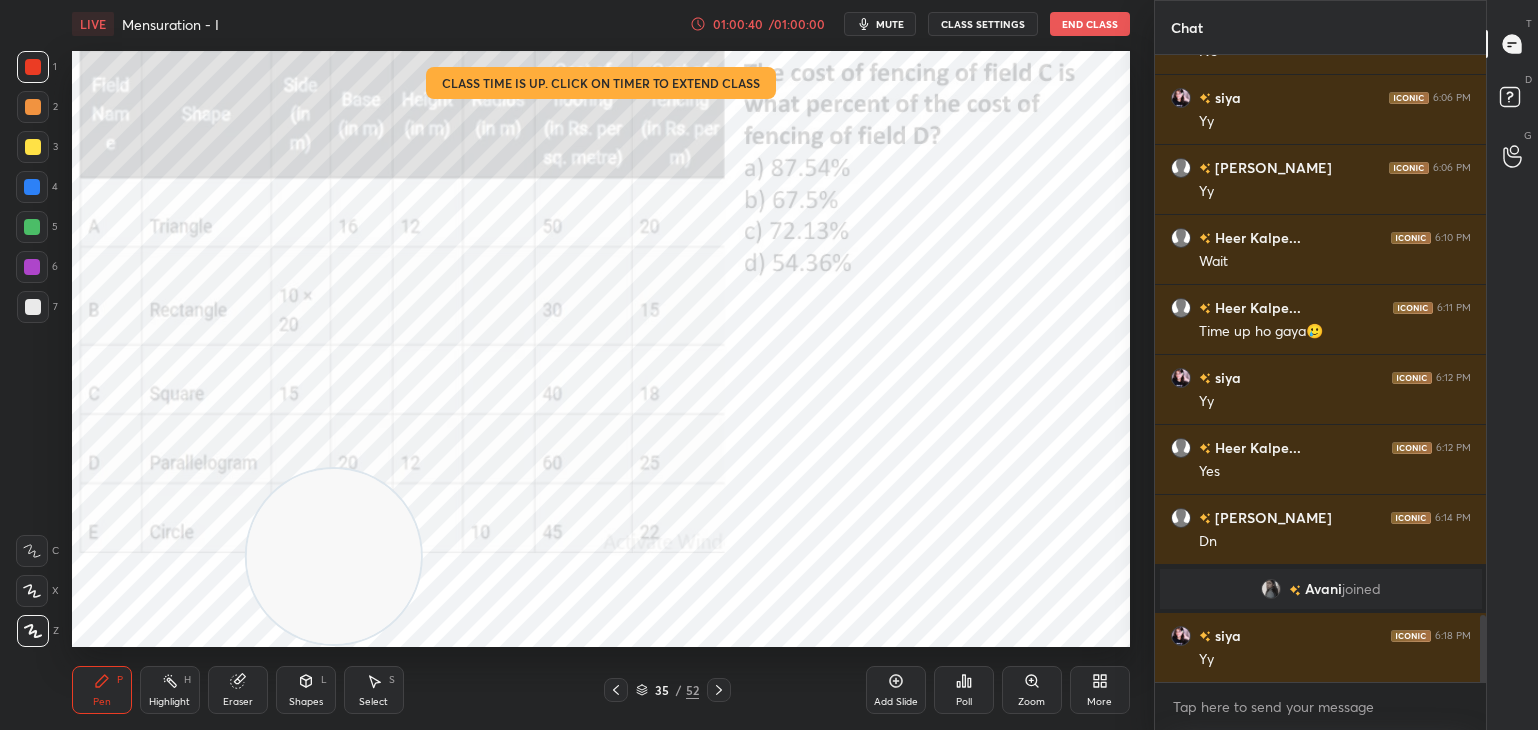 click on "35 / 52" at bounding box center [667, 690] 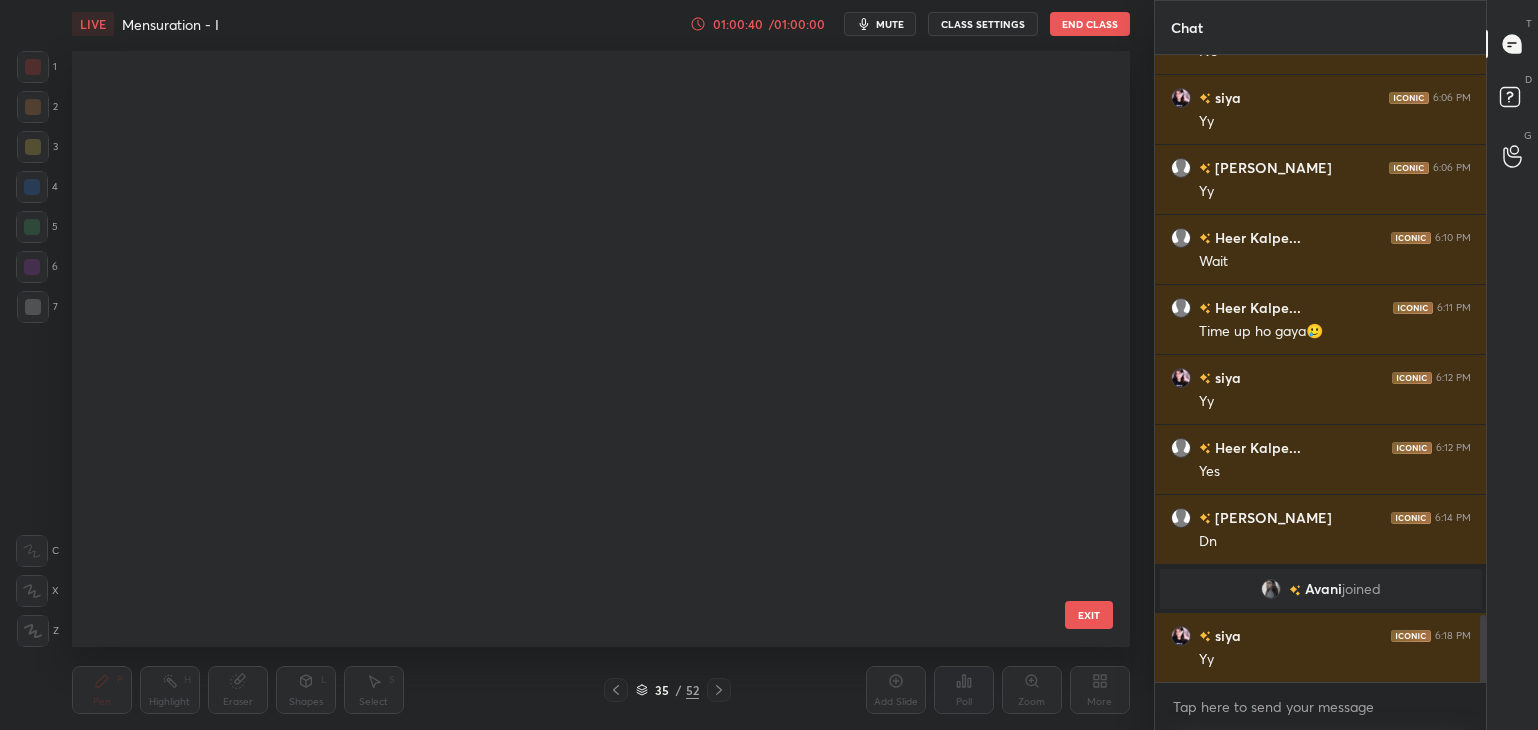 scroll, scrollTop: 1605, scrollLeft: 0, axis: vertical 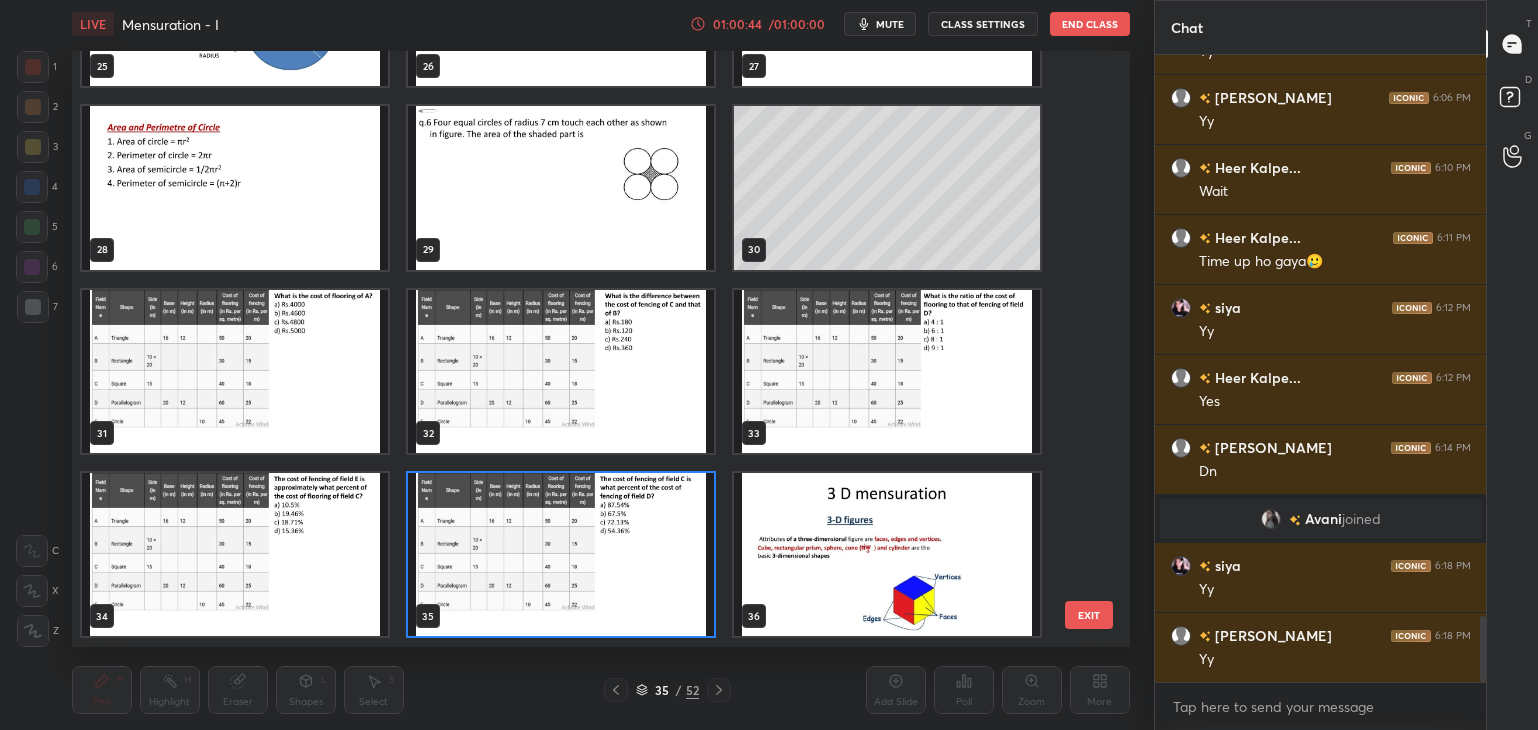 click on "EXIT" at bounding box center (1089, 615) 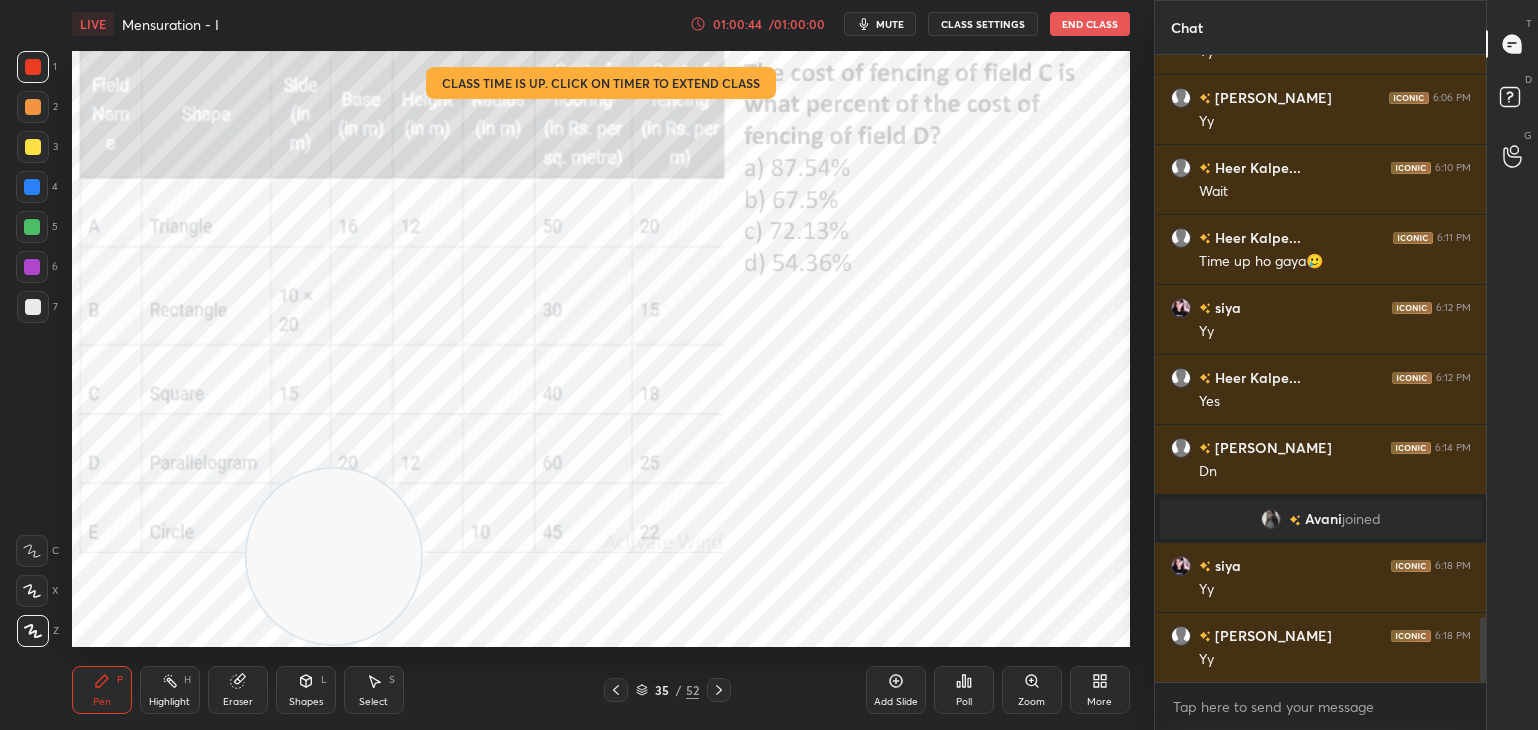 scroll, scrollTop: 5428, scrollLeft: 0, axis: vertical 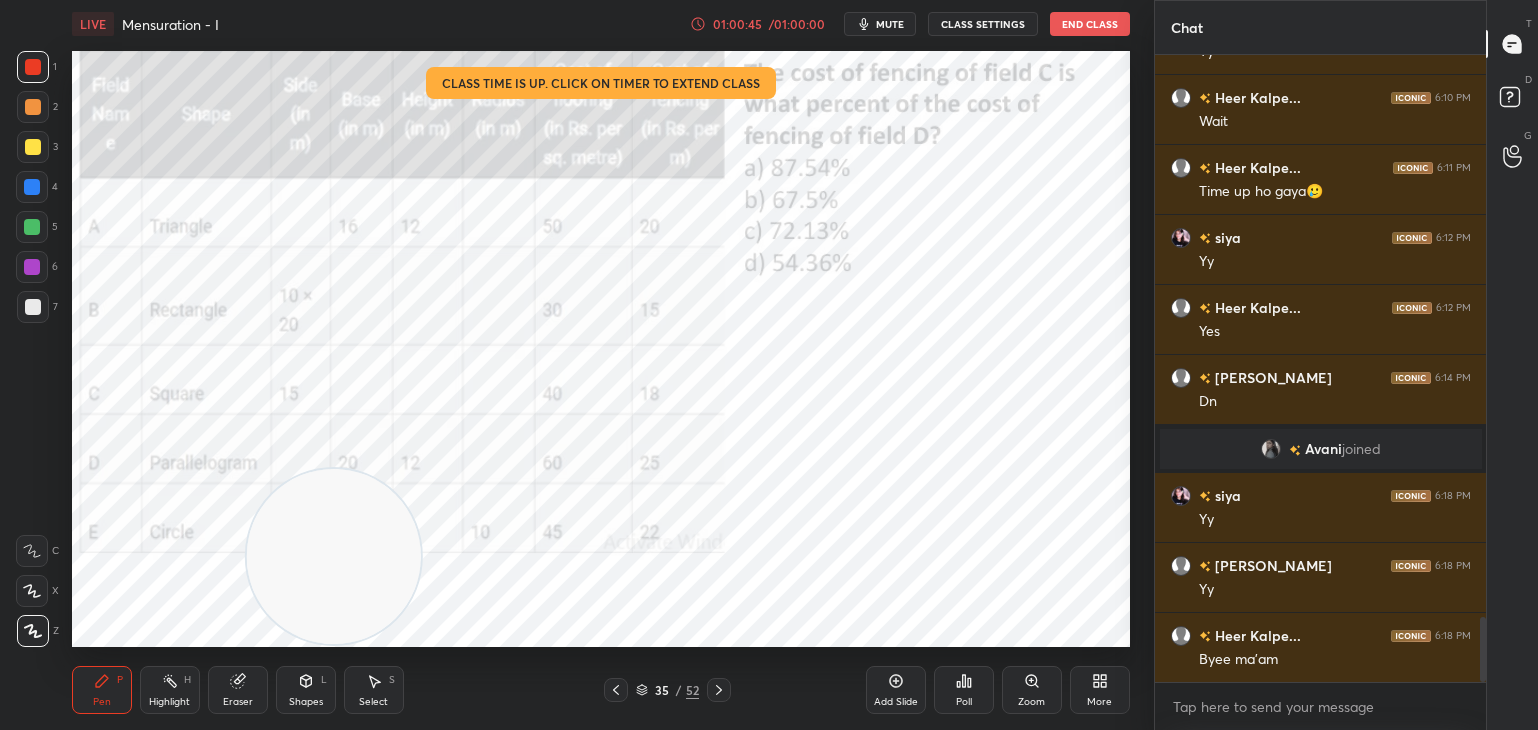 click 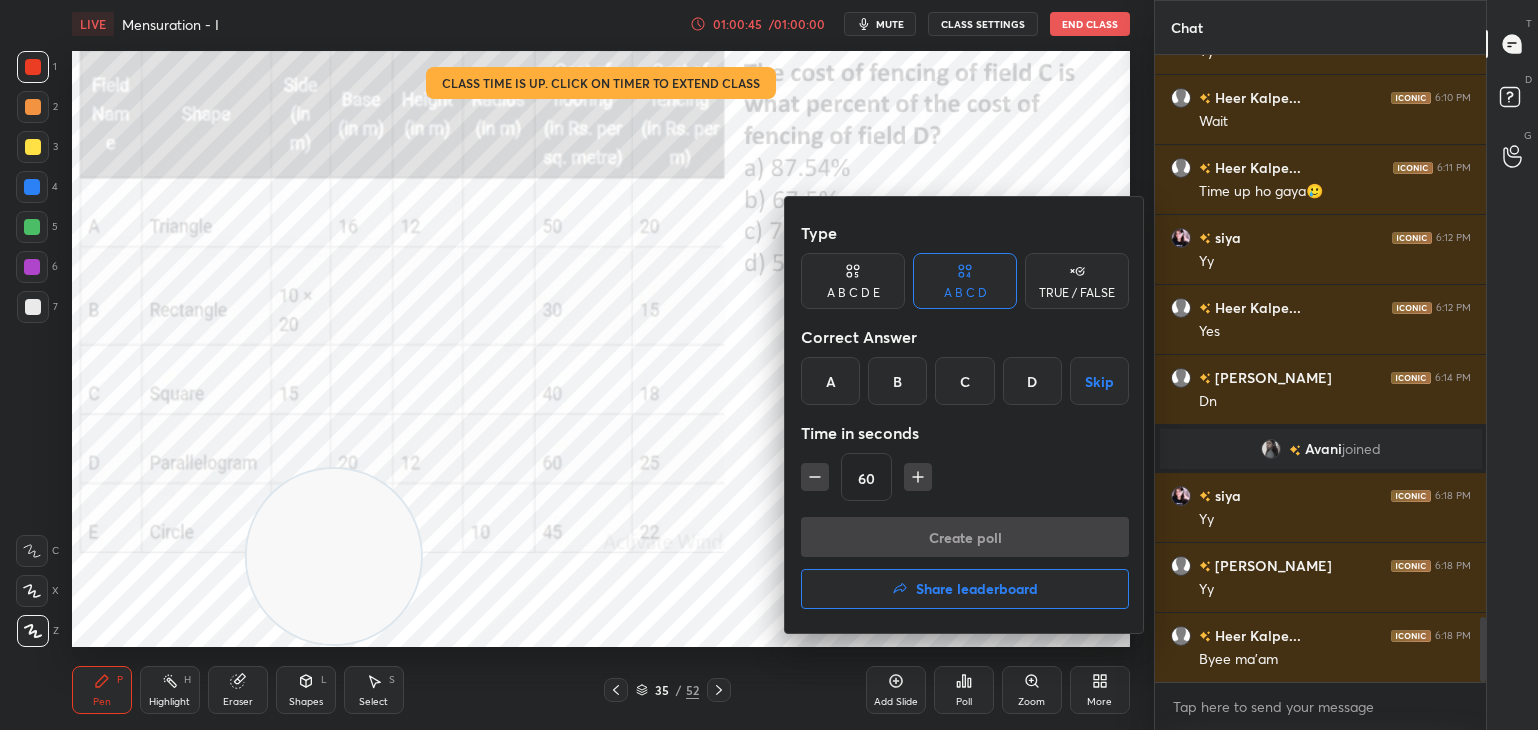 click on "Share leaderboard" at bounding box center [977, 589] 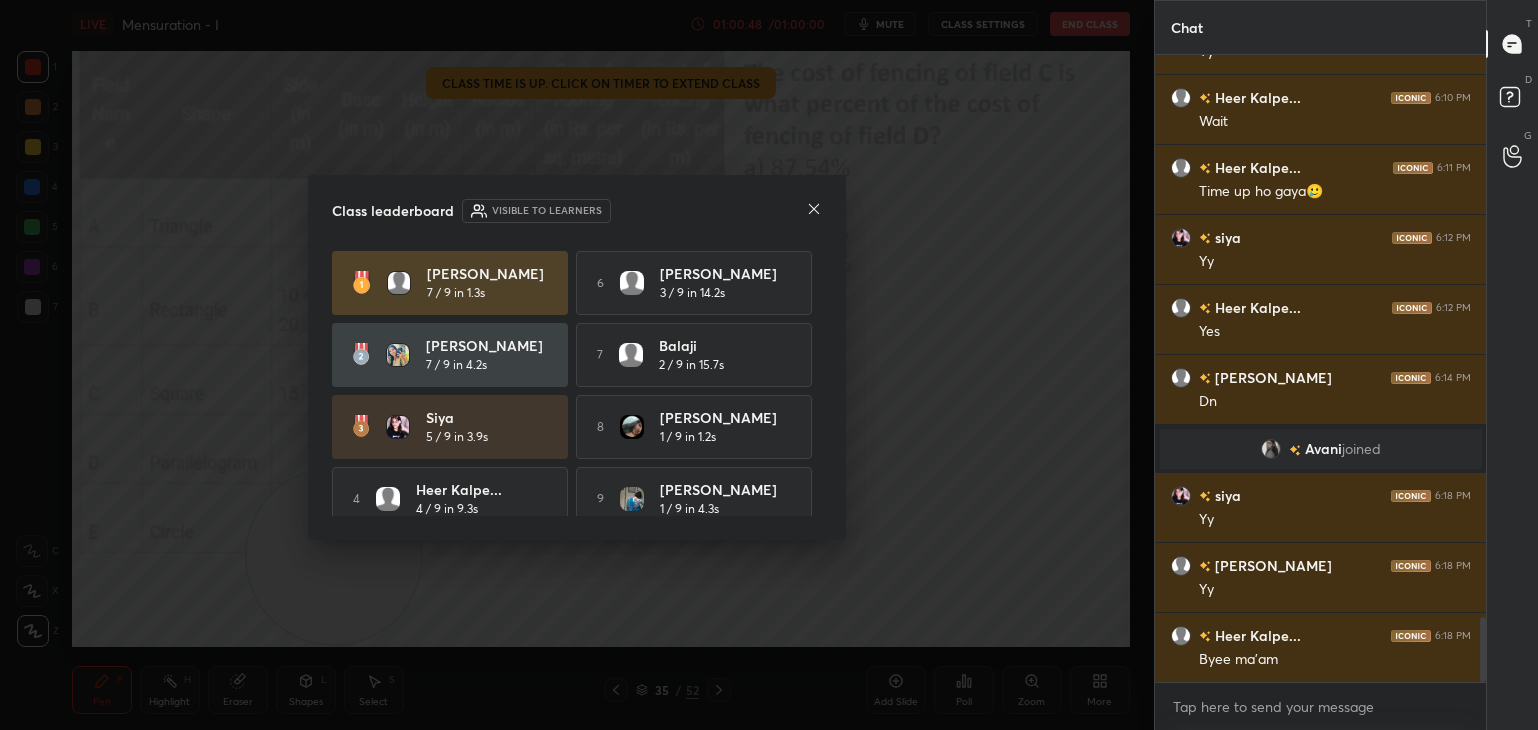 scroll, scrollTop: 1, scrollLeft: 0, axis: vertical 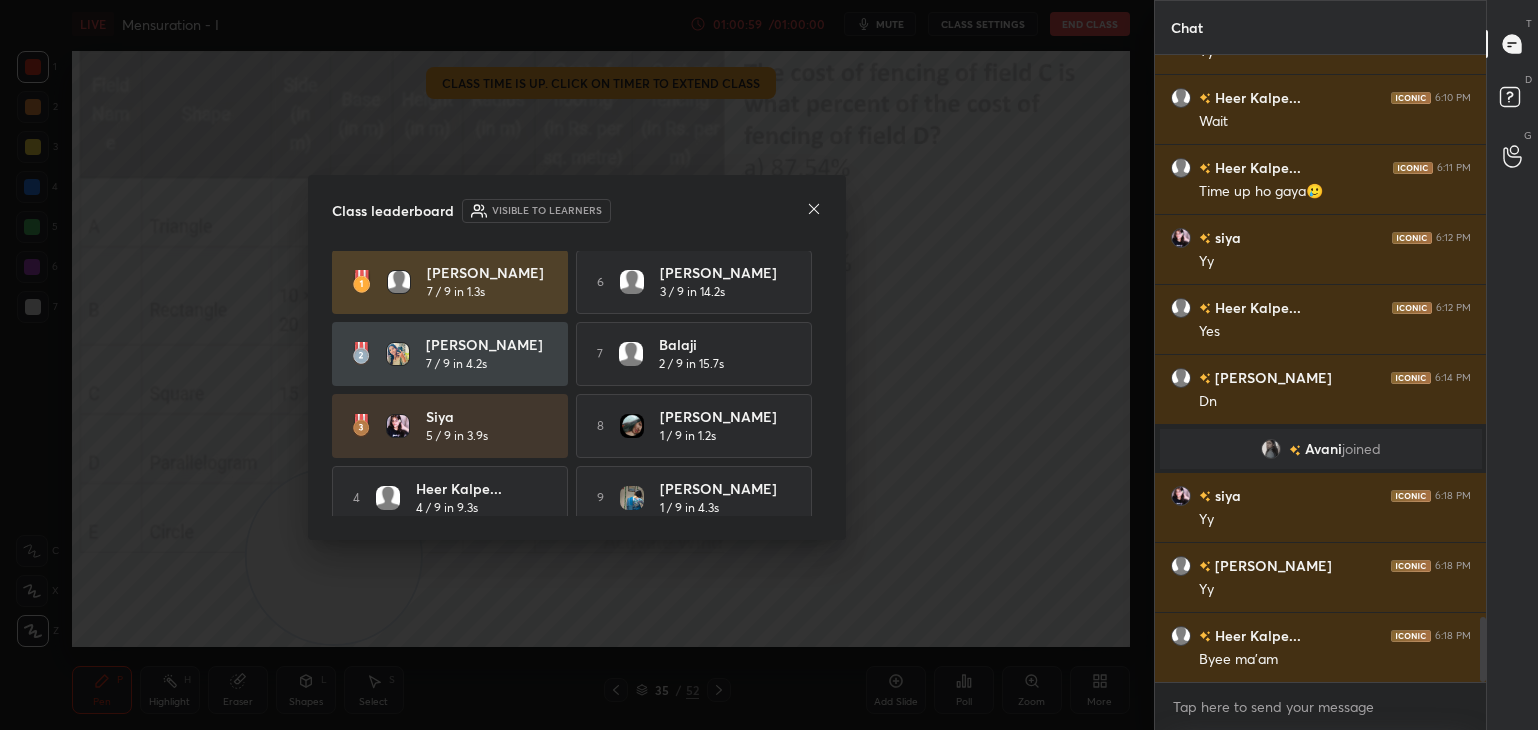 click 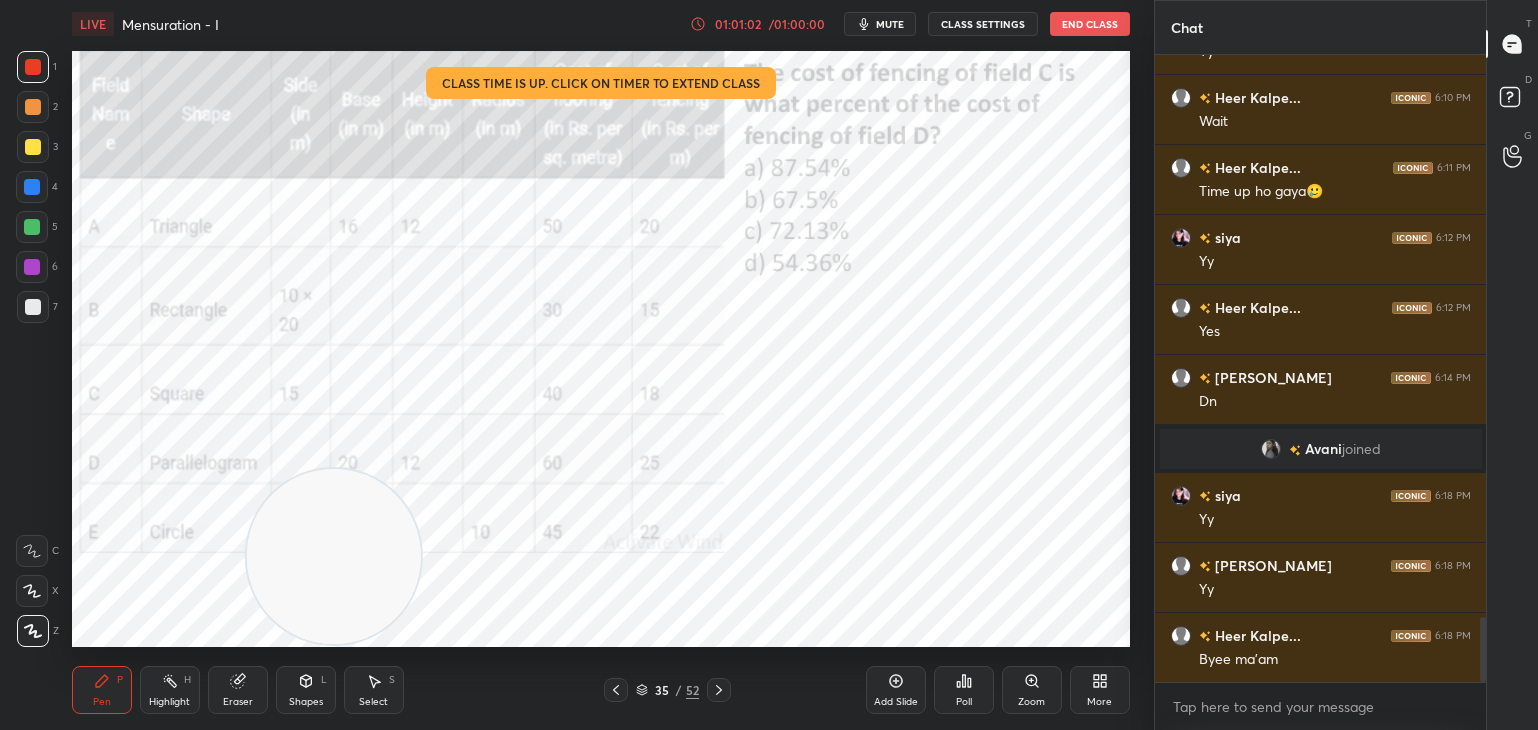 click on "End Class" at bounding box center [1090, 24] 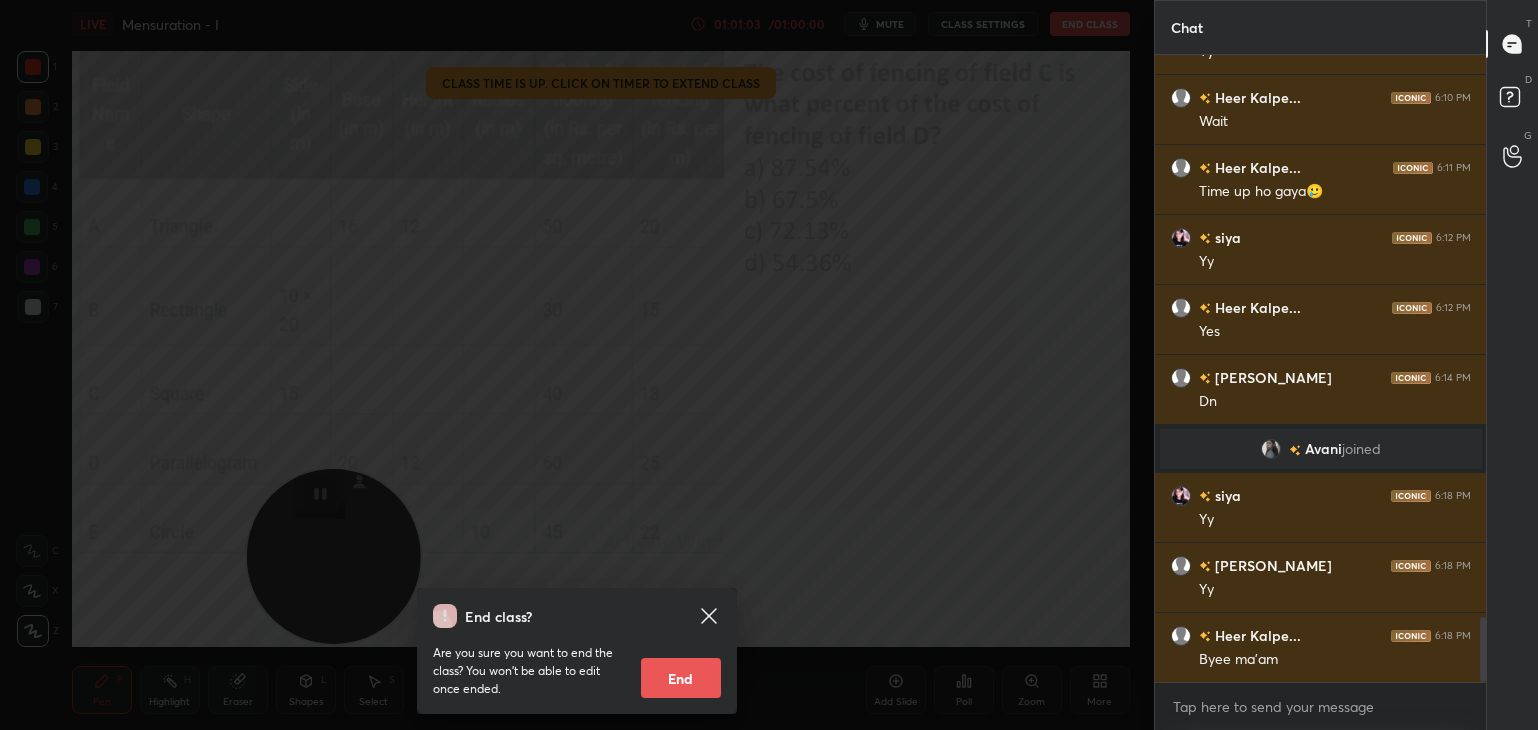 click on "End" at bounding box center [681, 678] 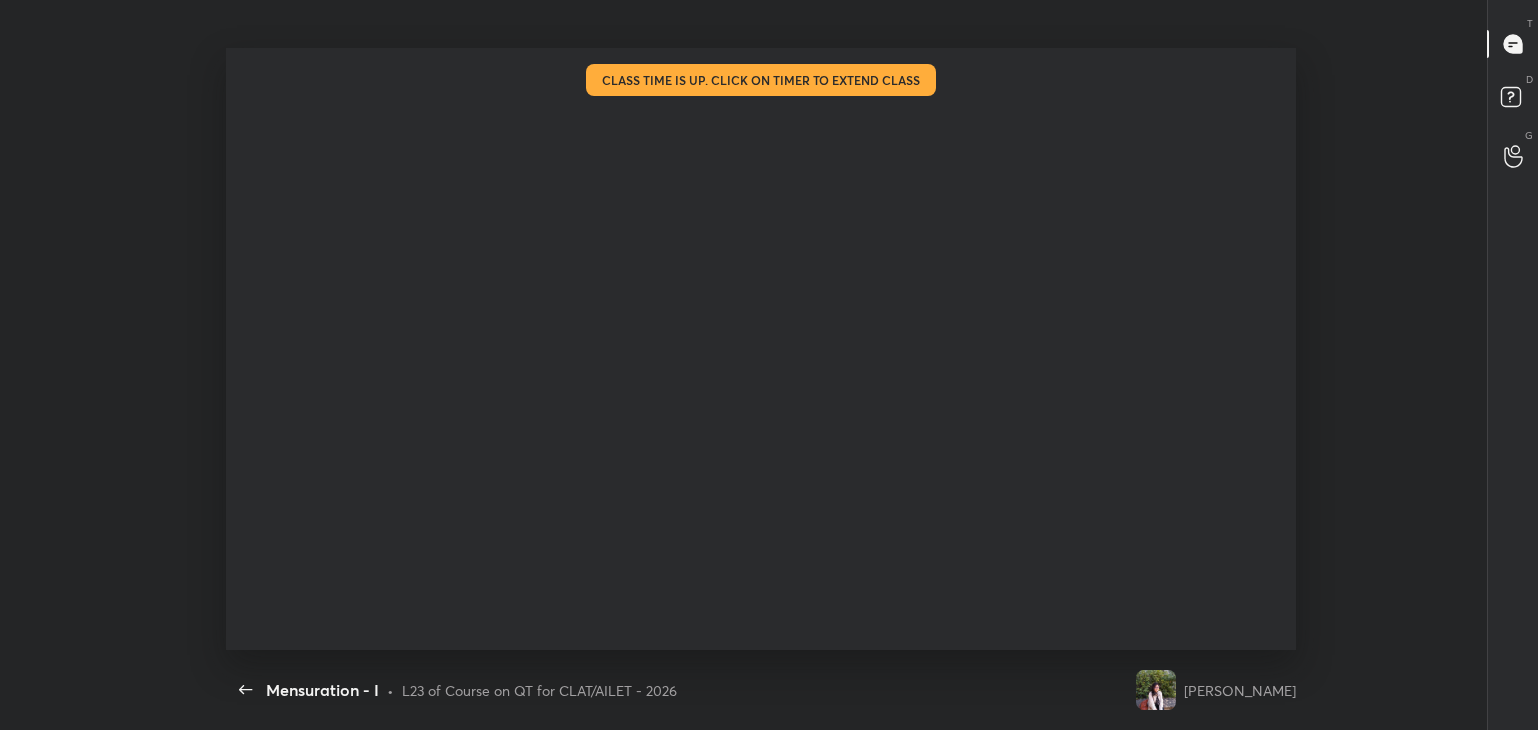 scroll, scrollTop: 99397, scrollLeft: 98648, axis: both 